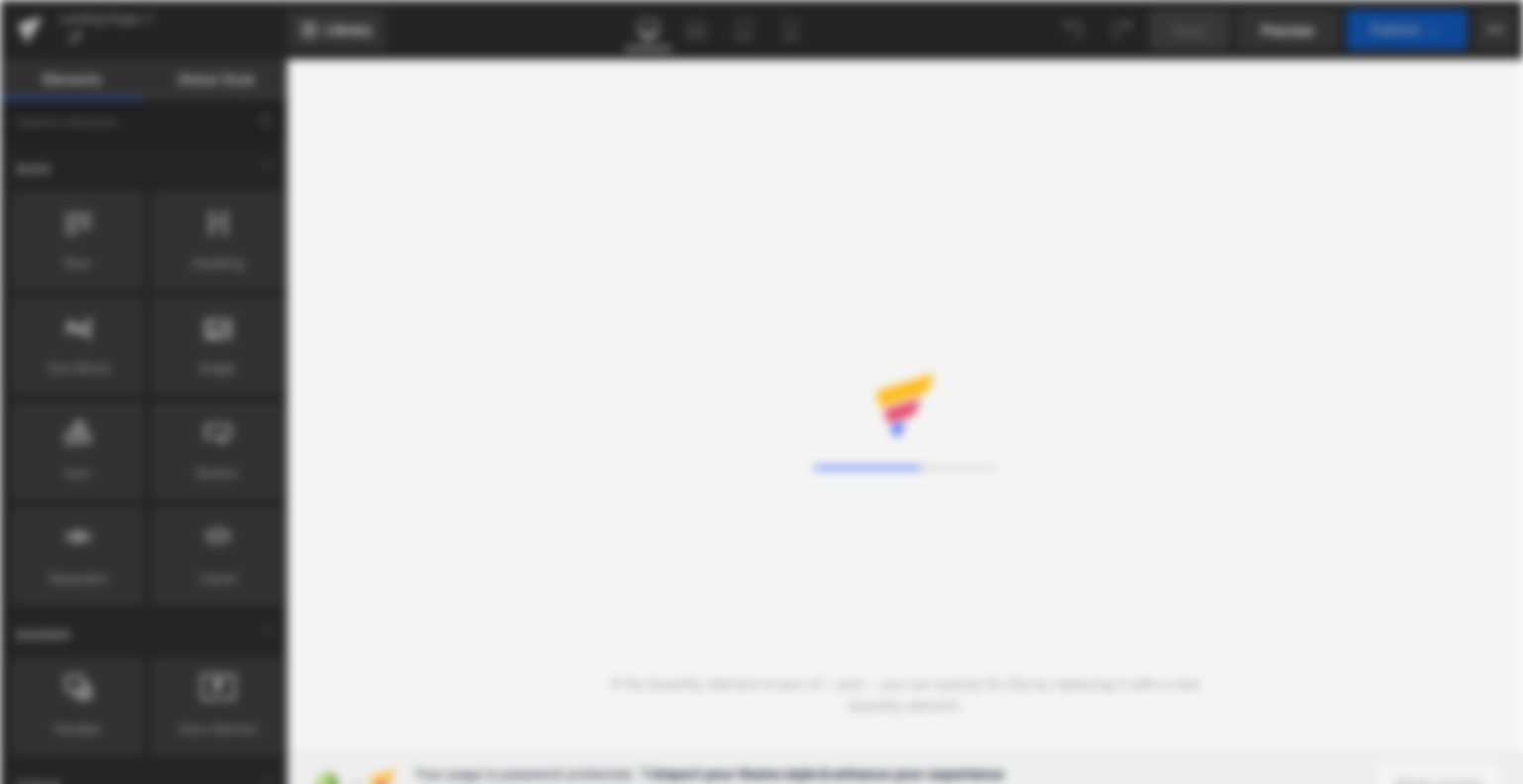 scroll, scrollTop: 0, scrollLeft: 0, axis: both 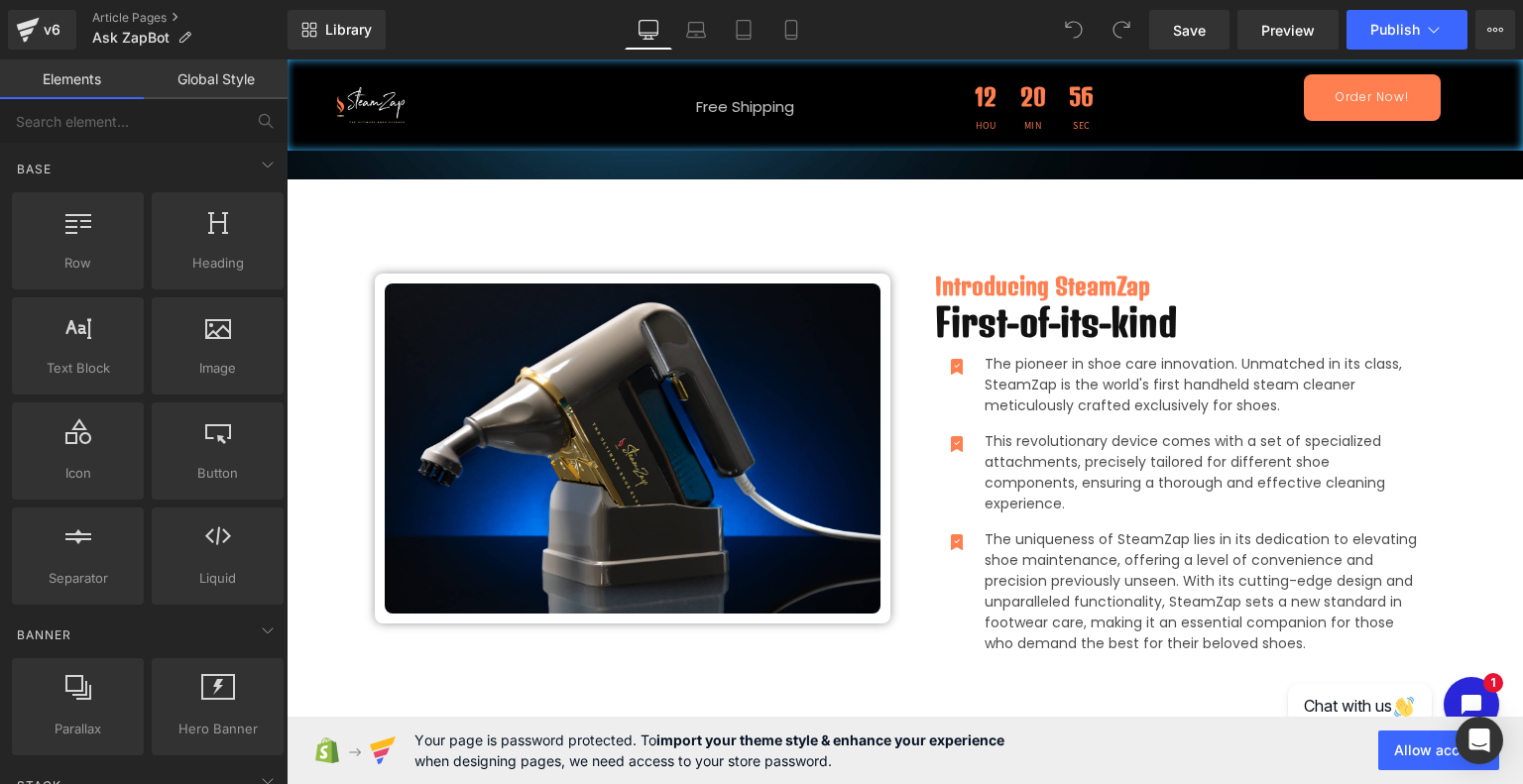 click on "Introducing SteamZap Heading         First-of-its-kind Heading
Icon
The pioneer in shoe care innovation. Unmatched in its class, SteamZap is the world's first handheld steam cleaner meticulously crafted exclusively for shoes.
Text Block
Icon
This revolutionary device comes with a set of specialized attachments, precisely tailored for different shoe components, ensuring a thorough and effective cleaning experience.
Text Block
Icon" at bounding box center (1178, 481) 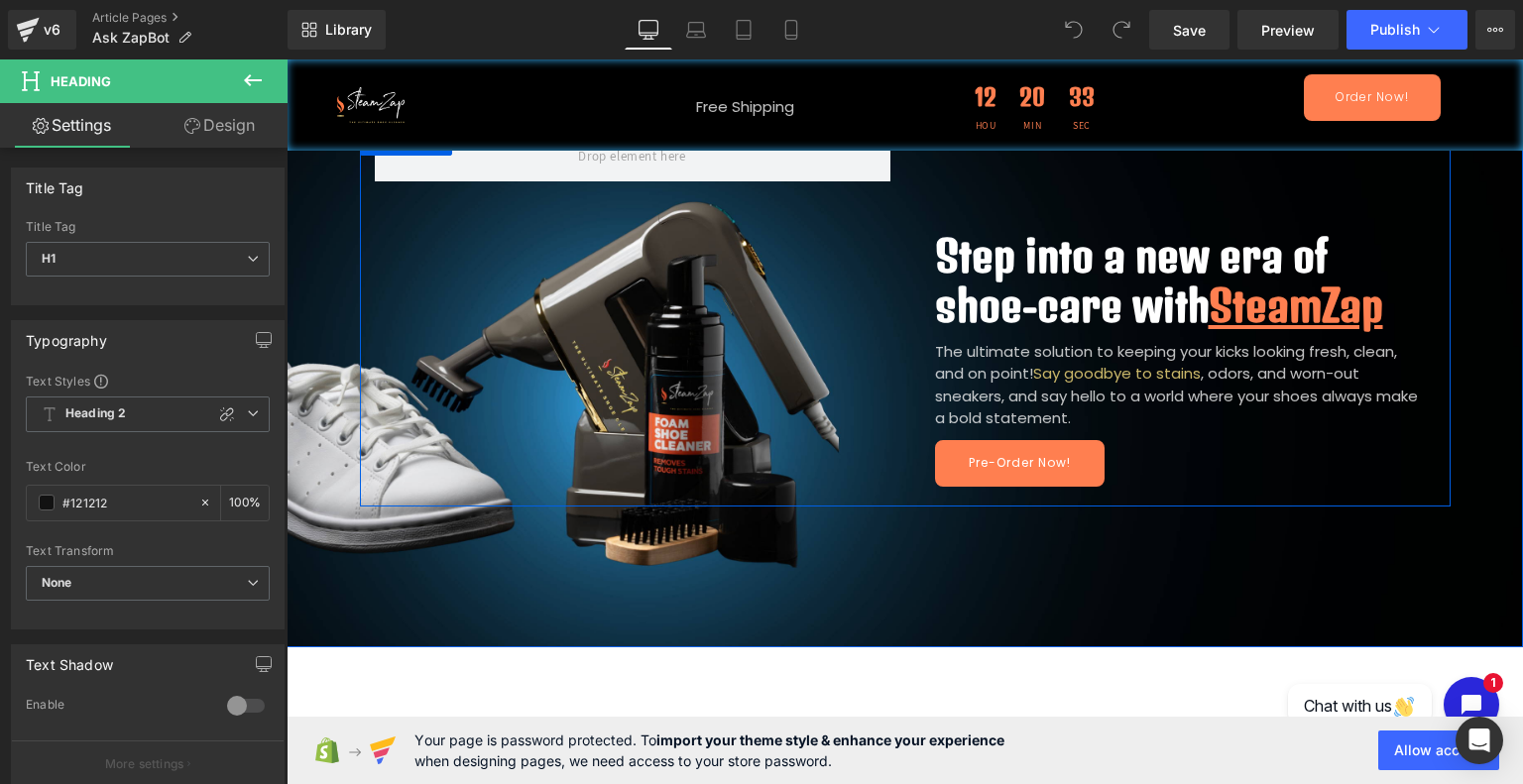 scroll, scrollTop: 389, scrollLeft: 0, axis: vertical 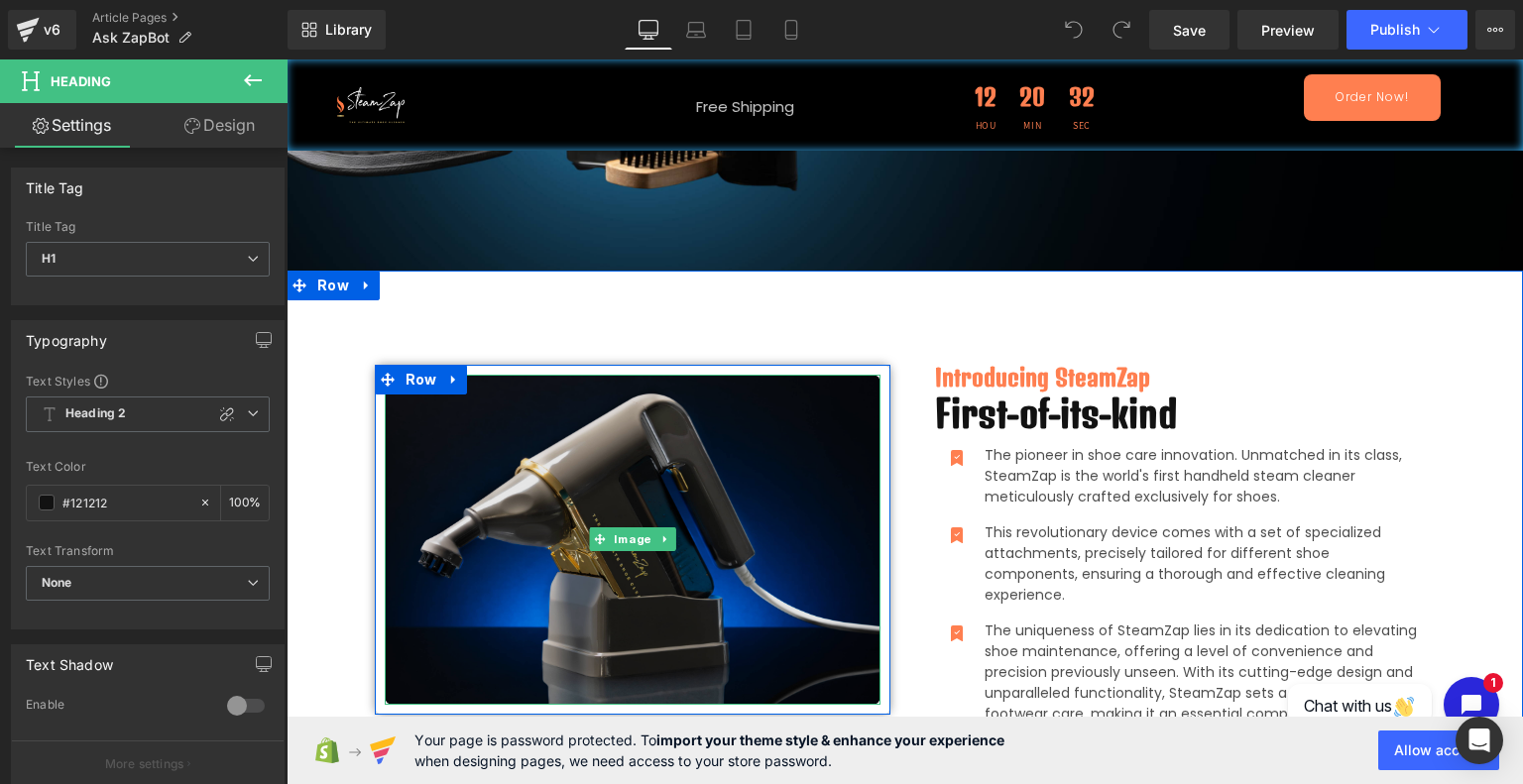 click at bounding box center (633, 539) 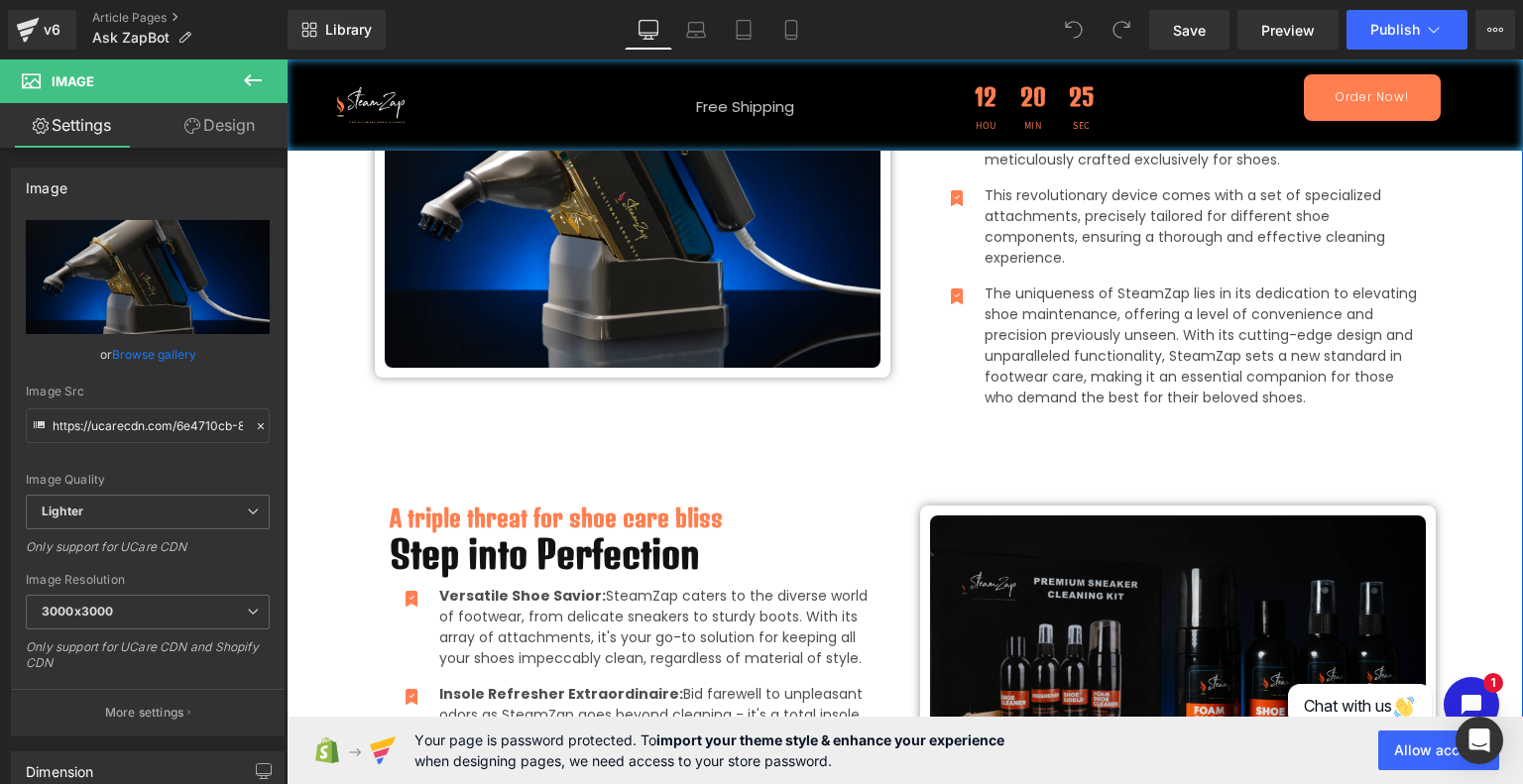 scroll, scrollTop: 640, scrollLeft: 0, axis: vertical 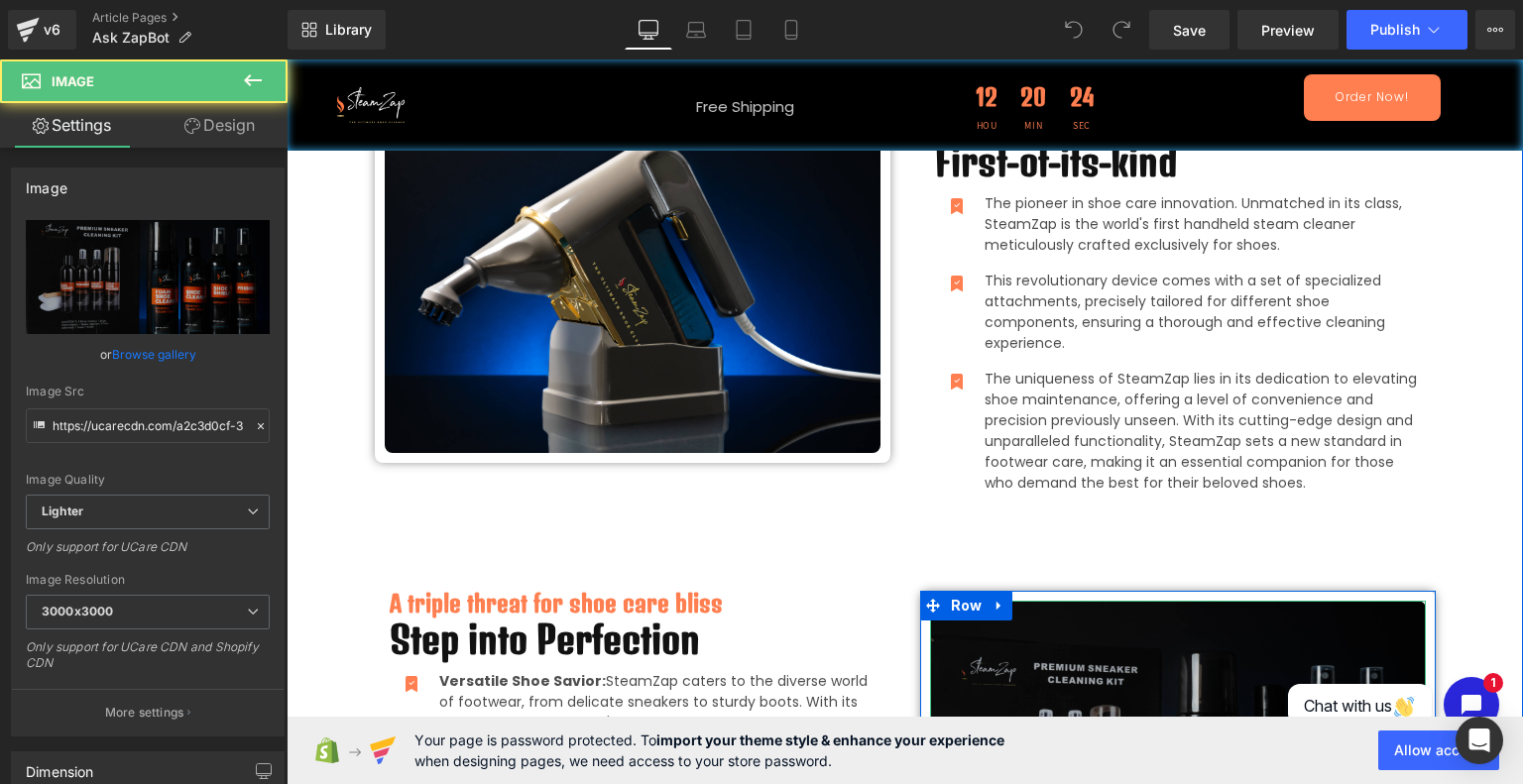 click at bounding box center [1178, 765] 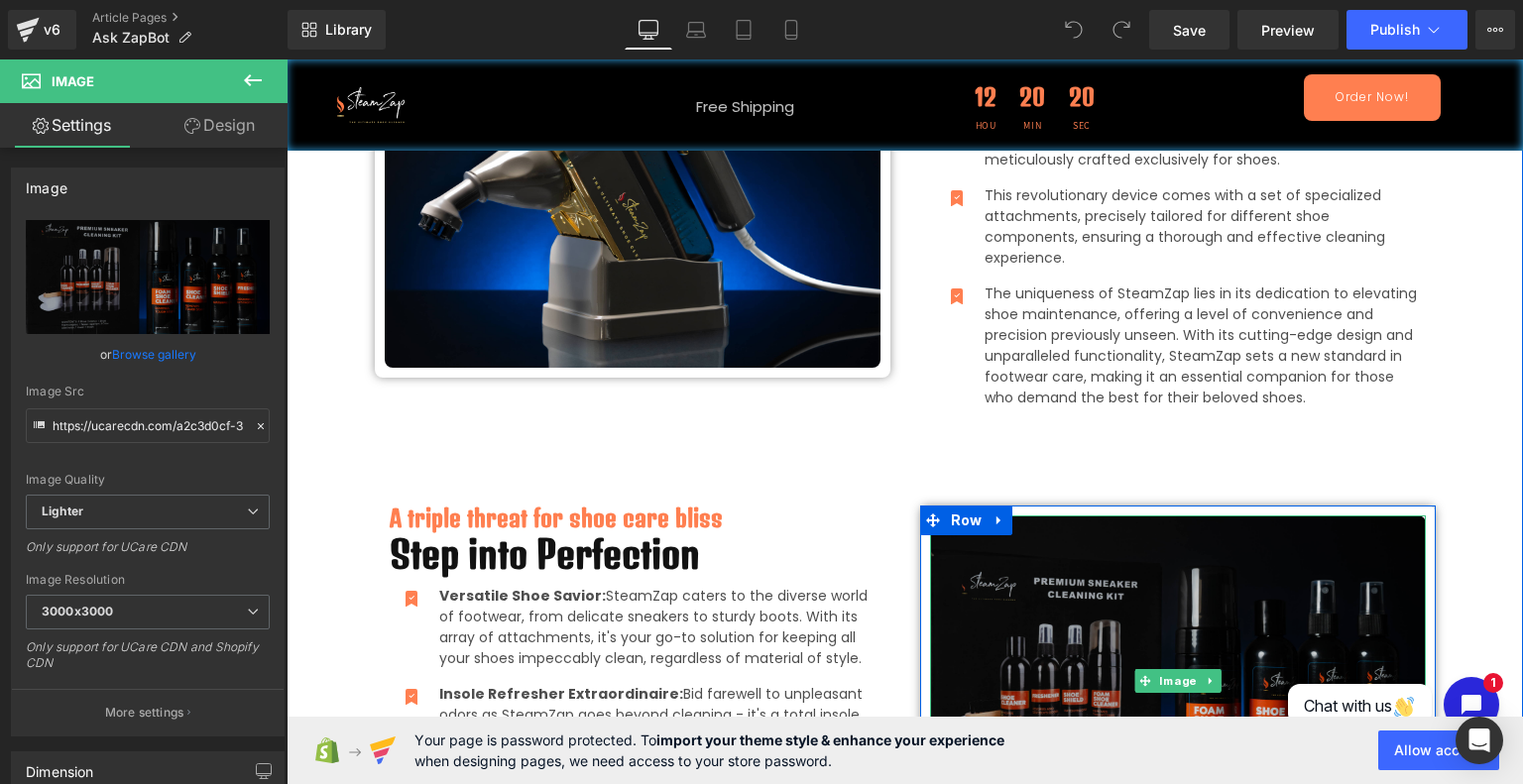 scroll, scrollTop: 807, scrollLeft: 0, axis: vertical 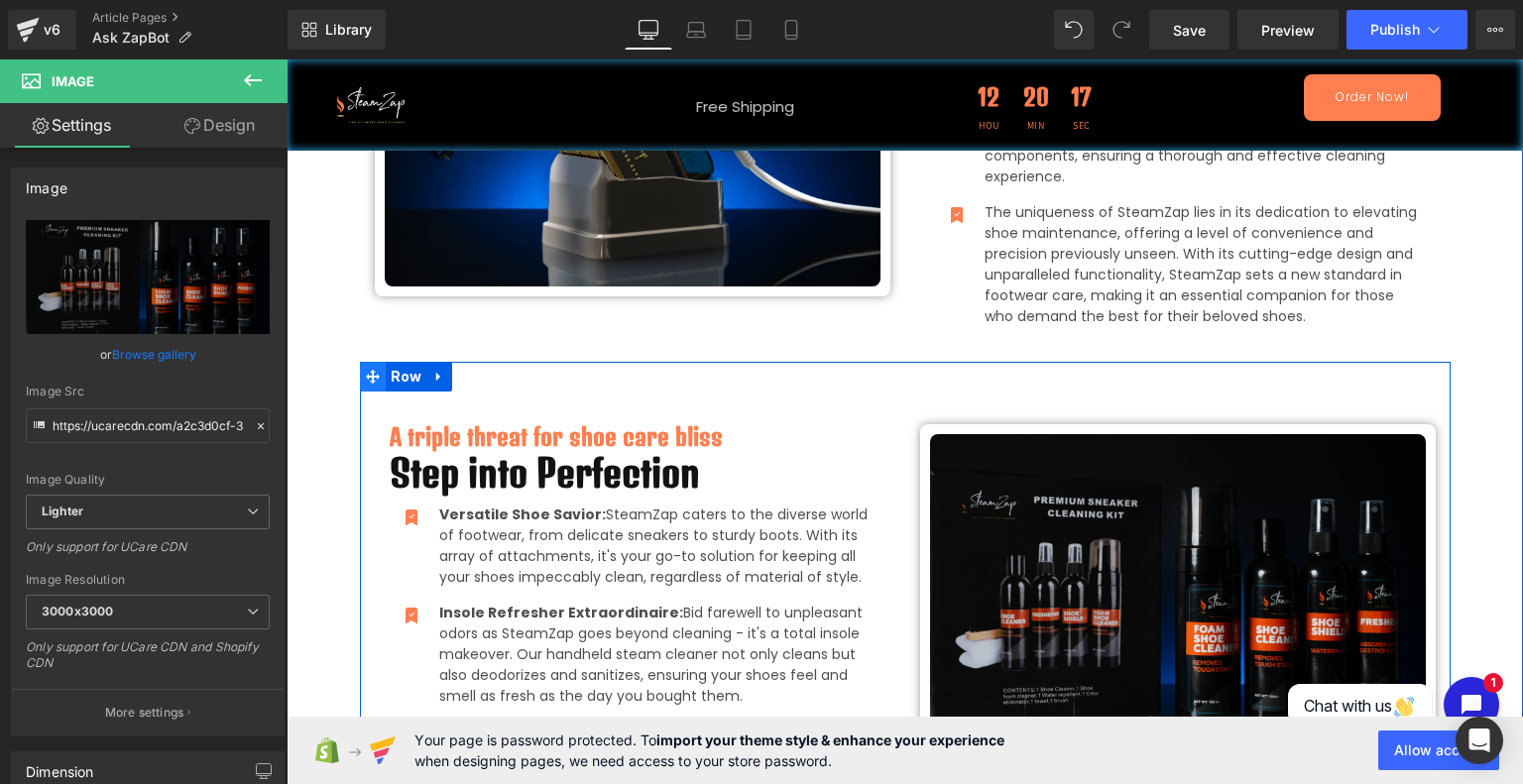 click 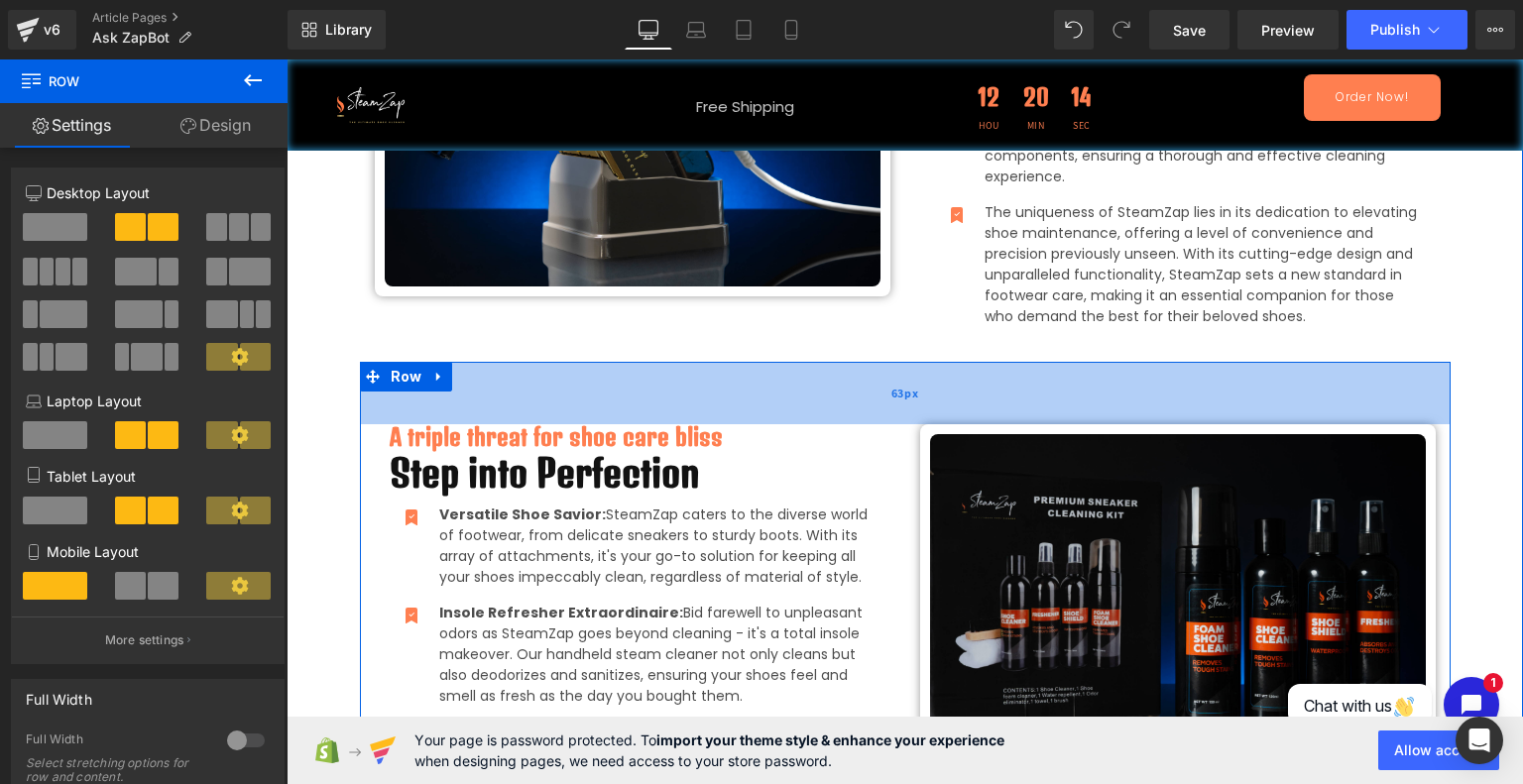 click on "63px" at bounding box center (905, 392) 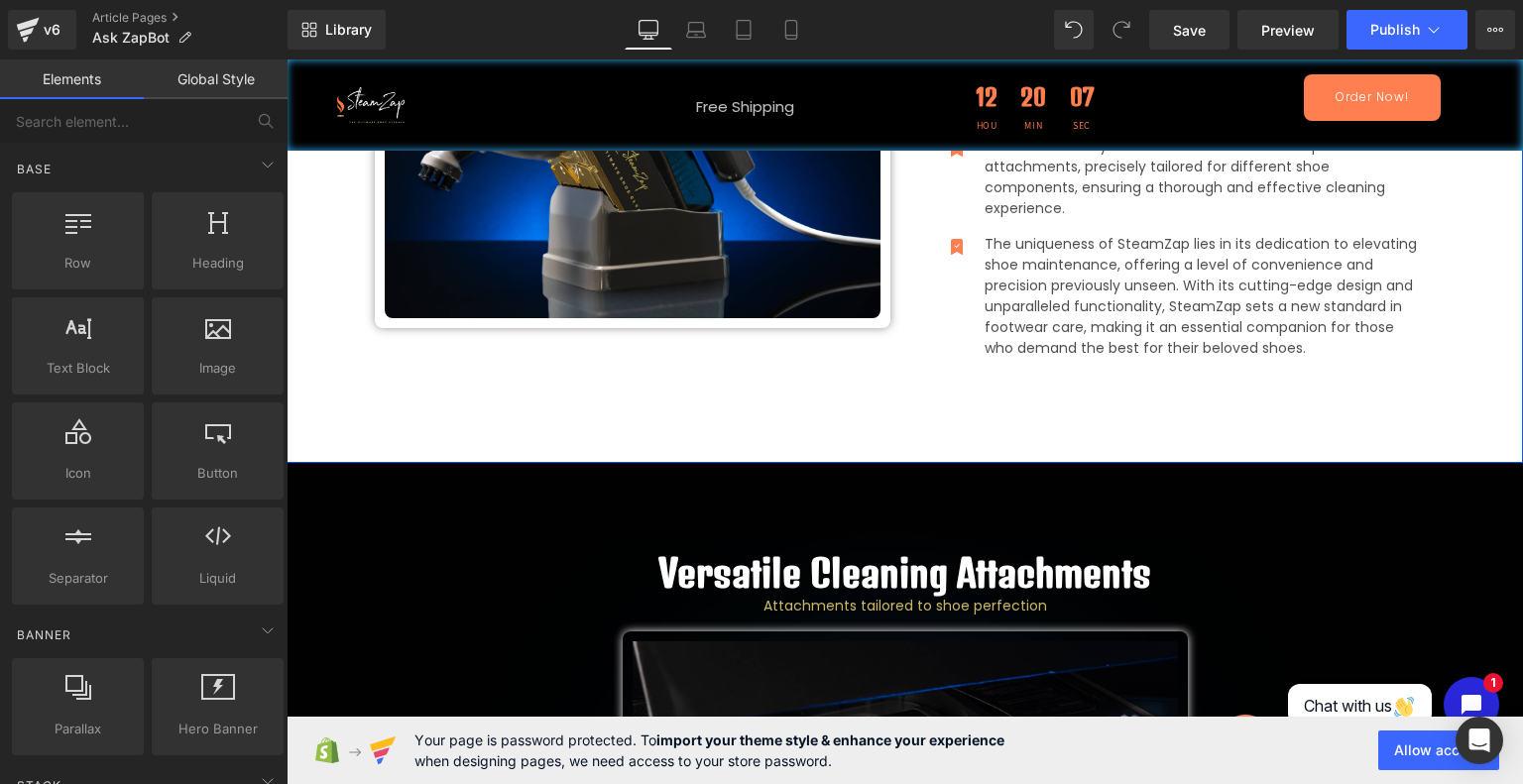 scroll, scrollTop: 912, scrollLeft: 0, axis: vertical 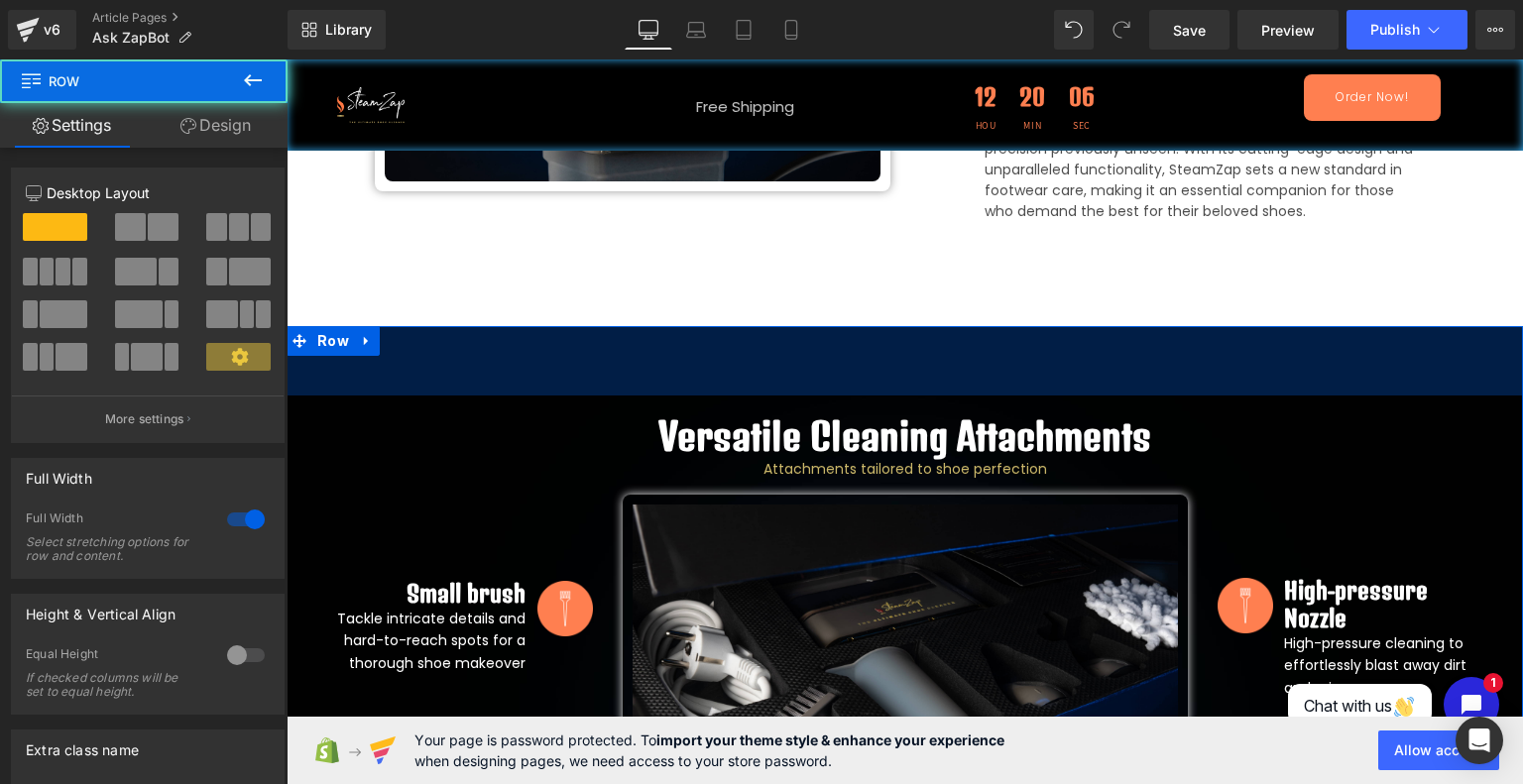 click on "Versatile Cleaning Attachments Heading         Attachments tailored to shoe perfection Text Block         Row         Small brush Heading         Tackle intricate details and hard-to-reach spots for a thorough shoe makeover Text Block         Image         Row          Large brush Heading         Designed to handle more extensive cleaning, ensuring your shoes look brand new with every use Text Block         Image         Row         Image         Row         Pre-Order Now! Button         Image         High-pressure  Nozzle Heading         High-pressure cleaning to effortlessly blast away dirt and grime Text Block         Row         Image         Flat steamer Heading         Transform your footwear and insoles into a wrinkle and odor free haven  Text Block         Row         Row         Row   70px" at bounding box center [904, 675] 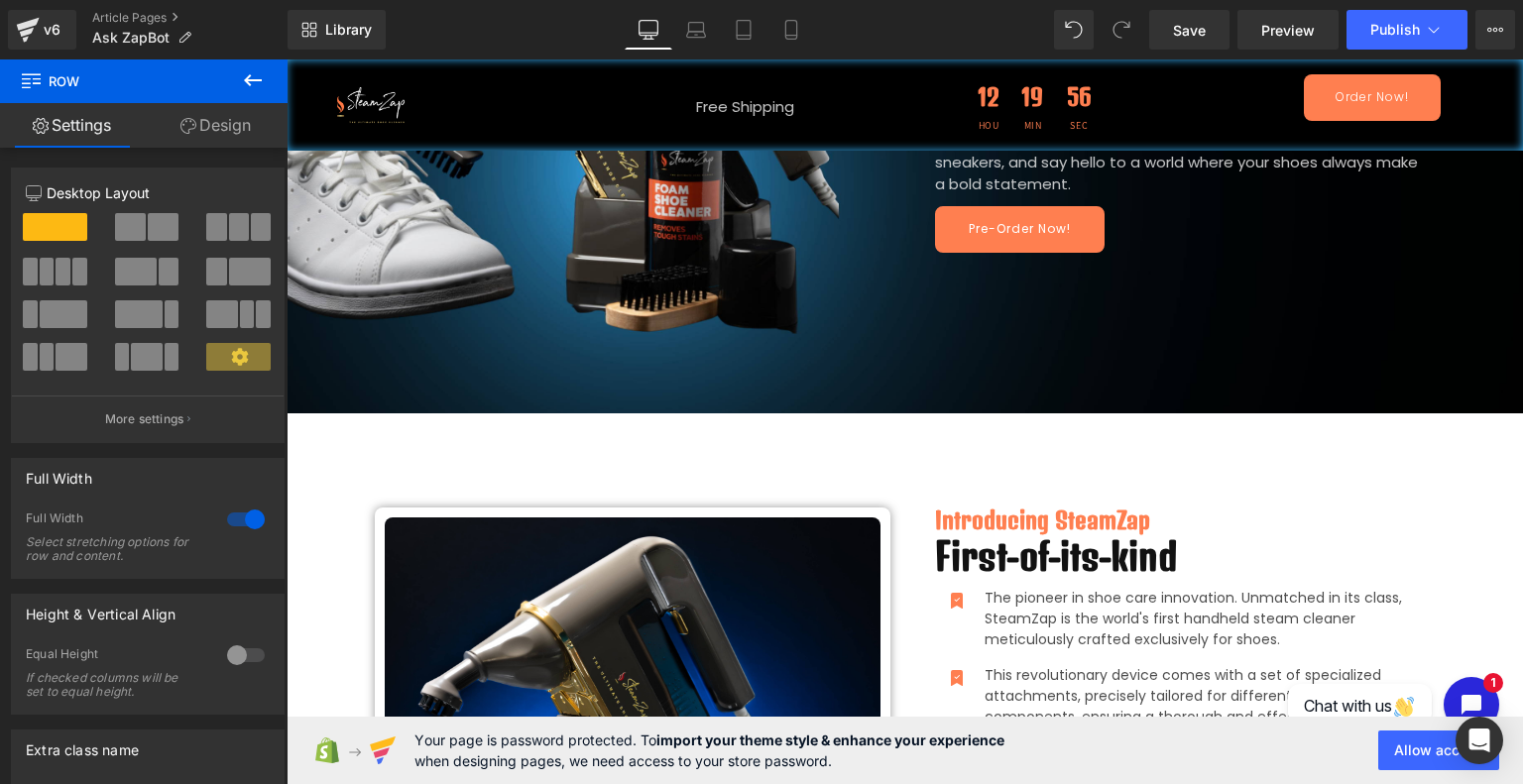 scroll, scrollTop: 0, scrollLeft: 0, axis: both 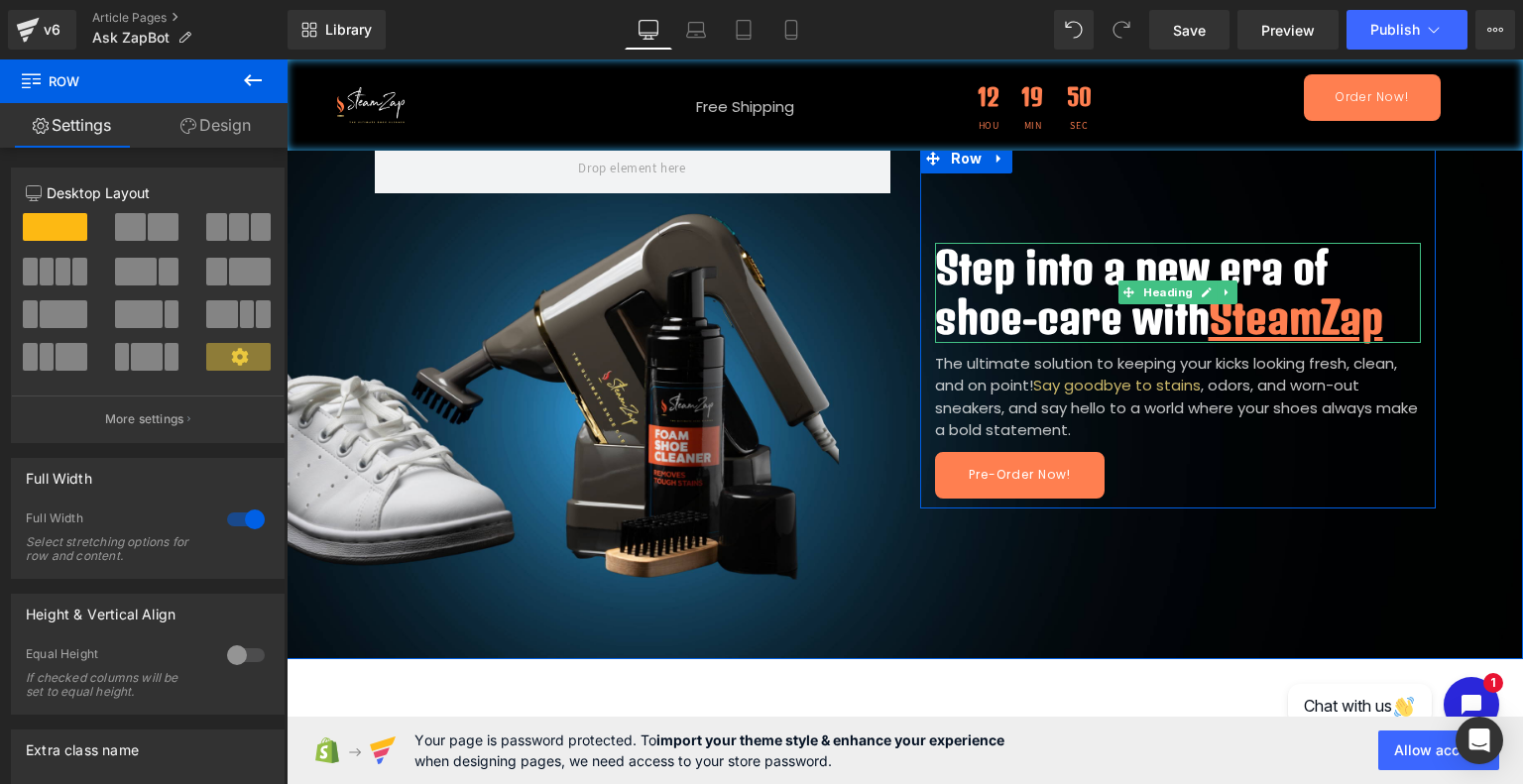 click on "Step into a new era of shoe-care with  SteamZap" at bounding box center [1178, 292] 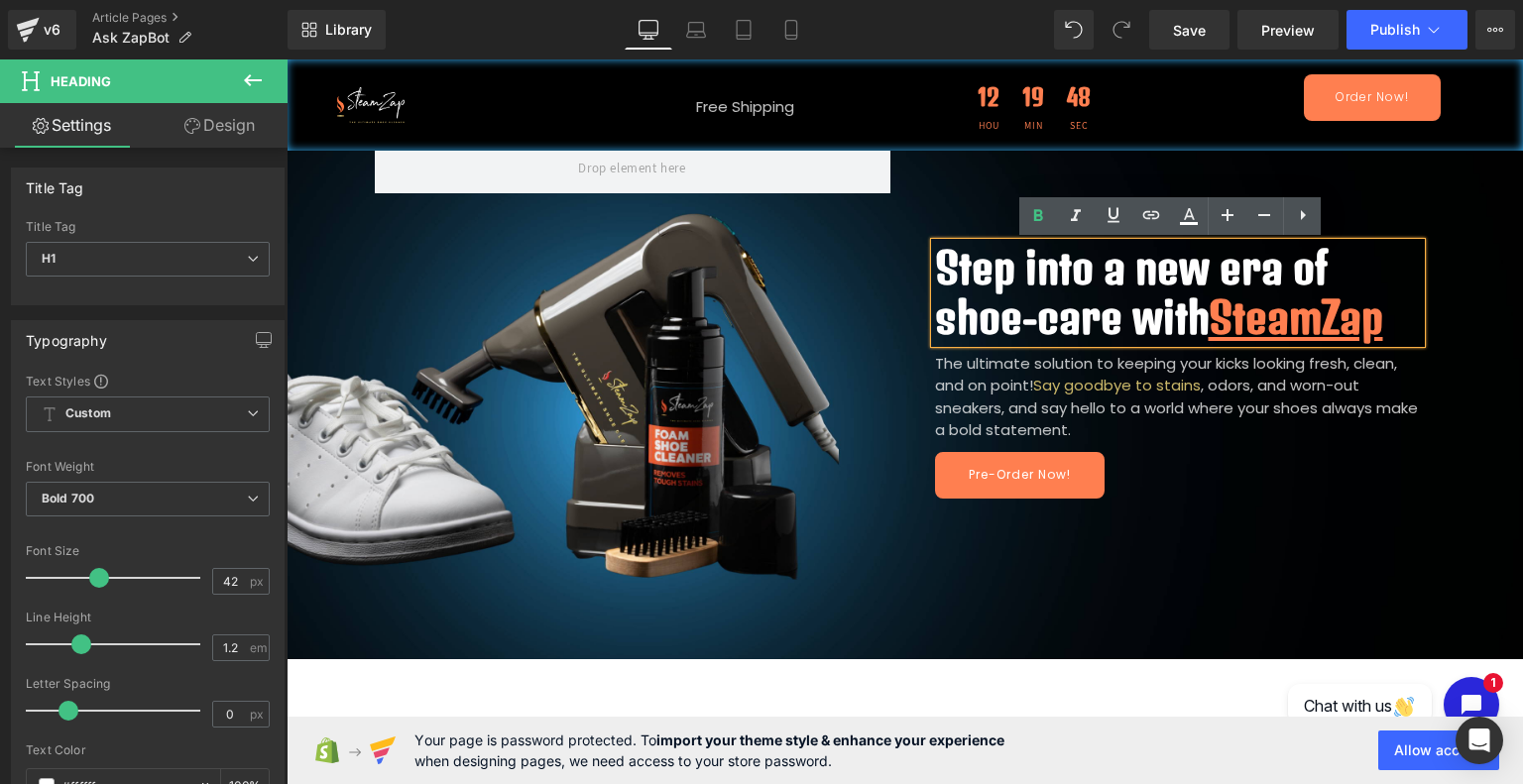 click on "SteamZap" at bounding box center (1296, 317) 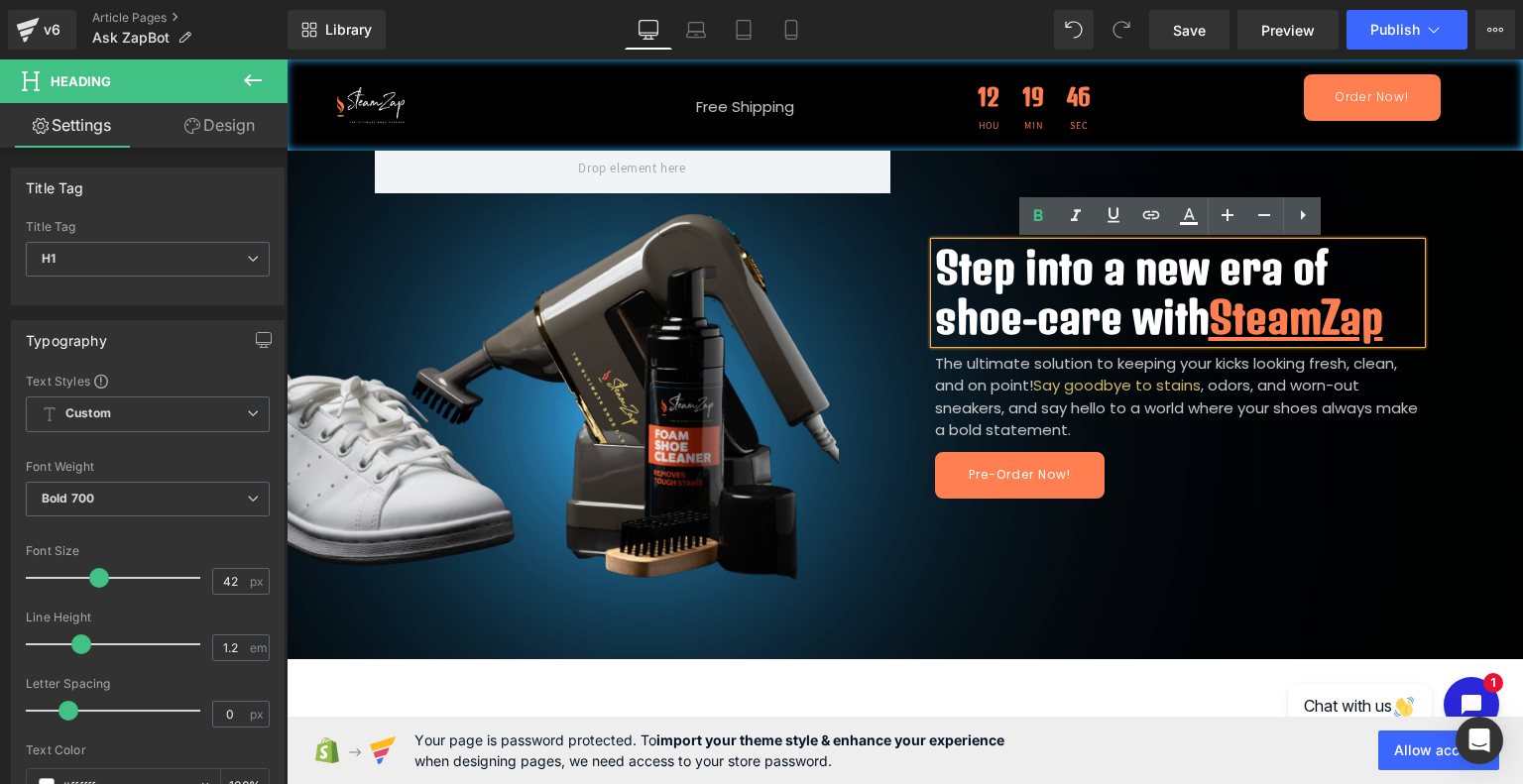 click on "SteamZap" at bounding box center [1296, 317] 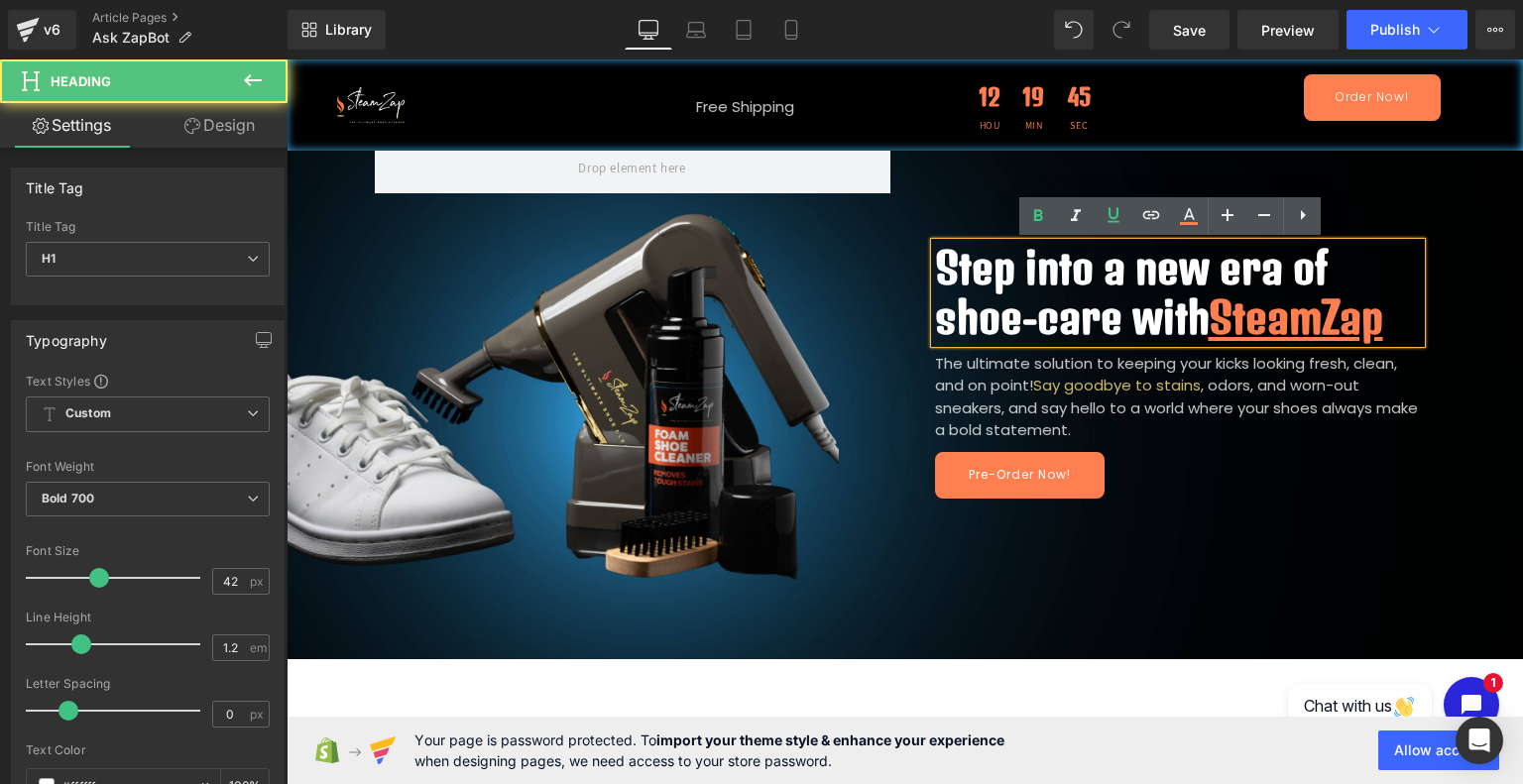 click on "SteamZap" at bounding box center [1296, 317] 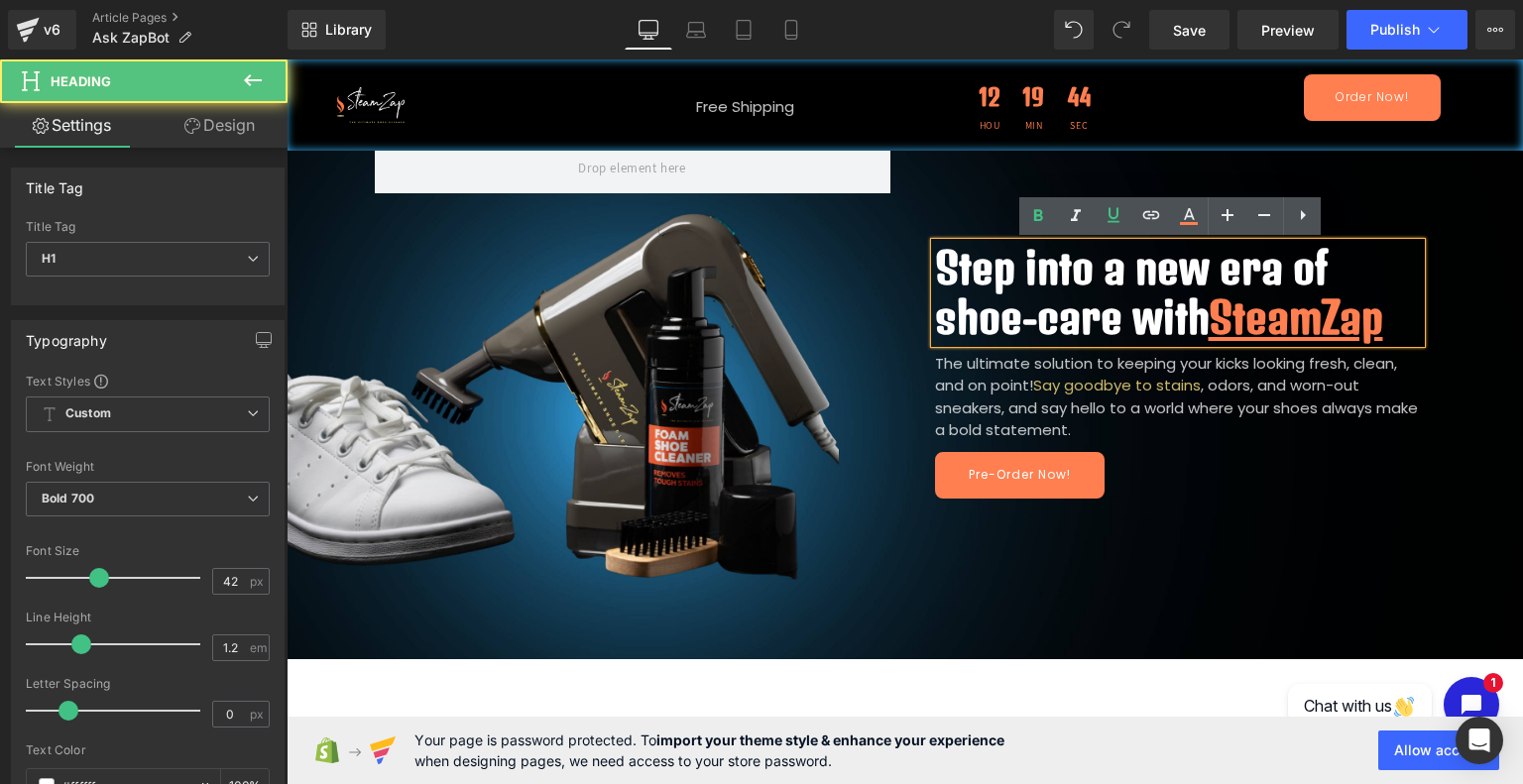 type 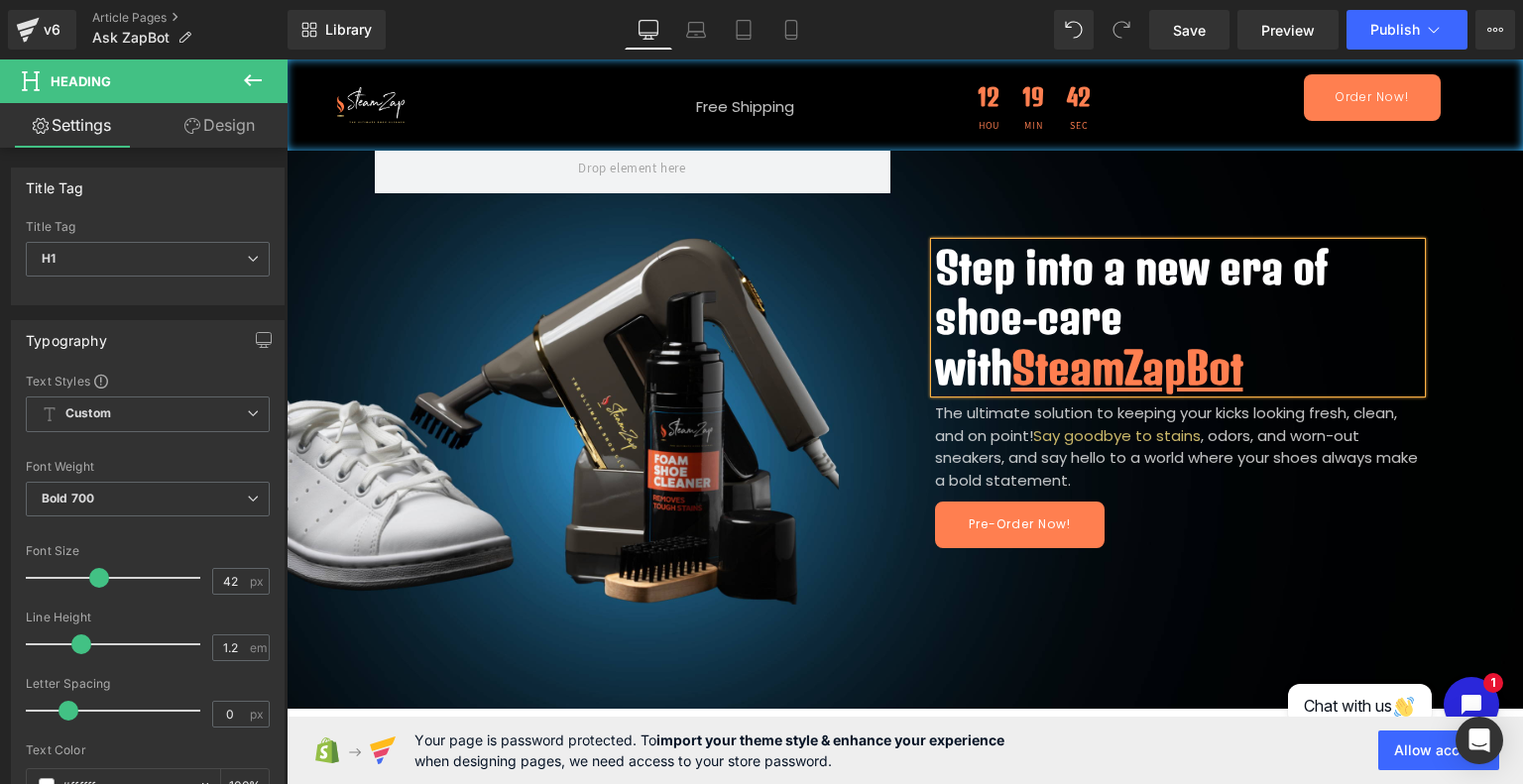 click on "SteamZapBot" at bounding box center (1127, 368) 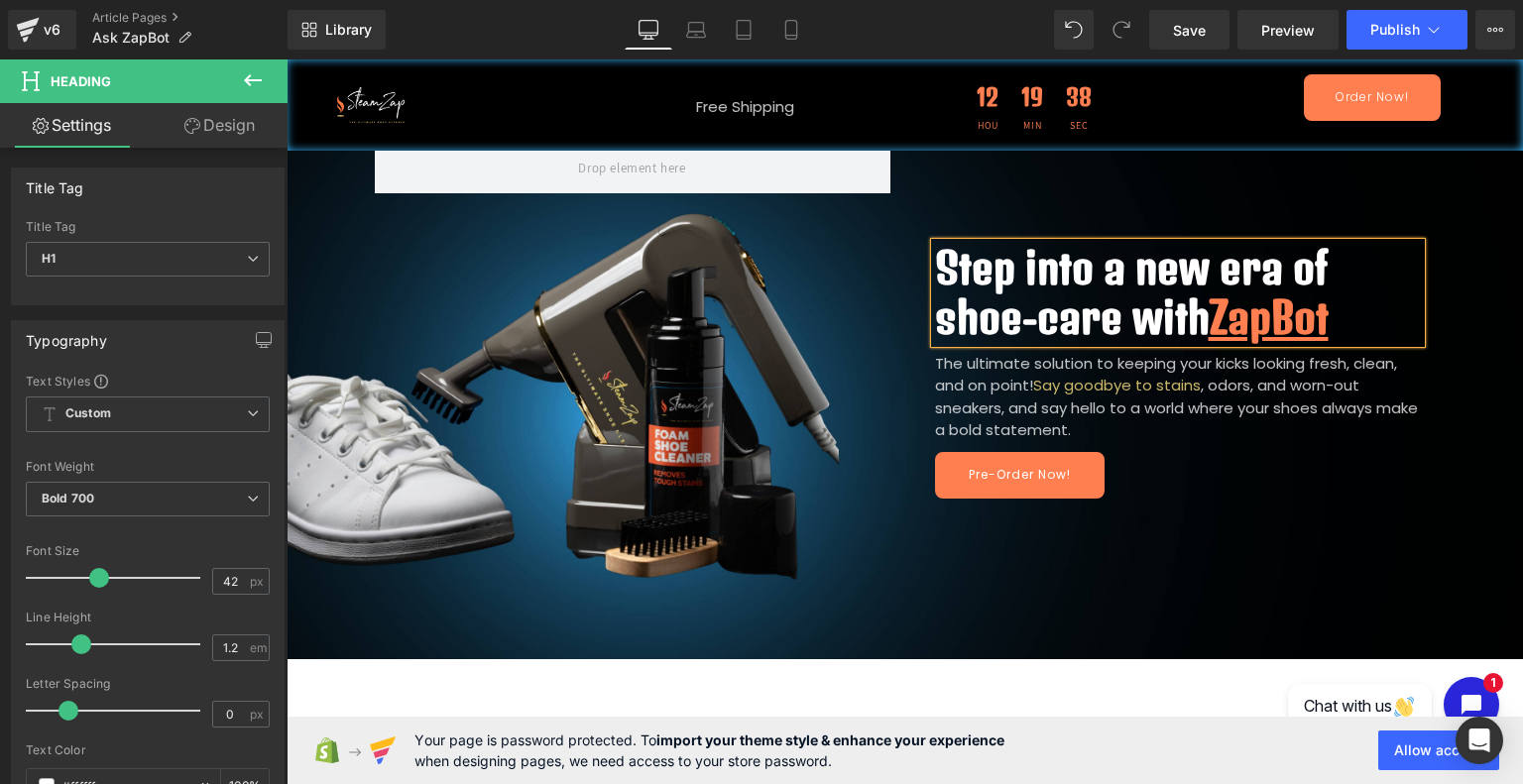 click on "Step into a new era of shoe-care with  ZapBot" at bounding box center (1178, 292) 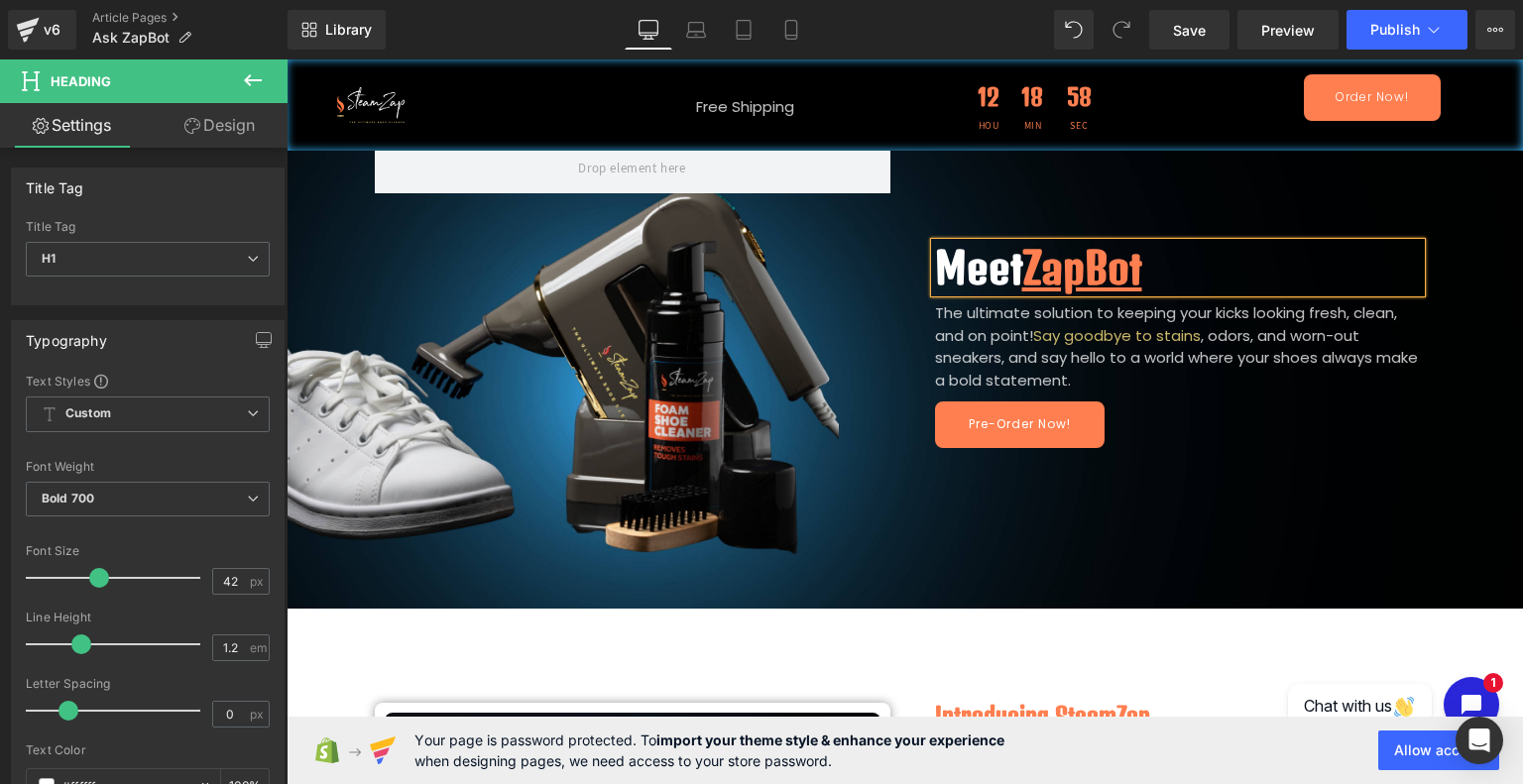 click on "Meet  ZapBot" at bounding box center (1178, 268) 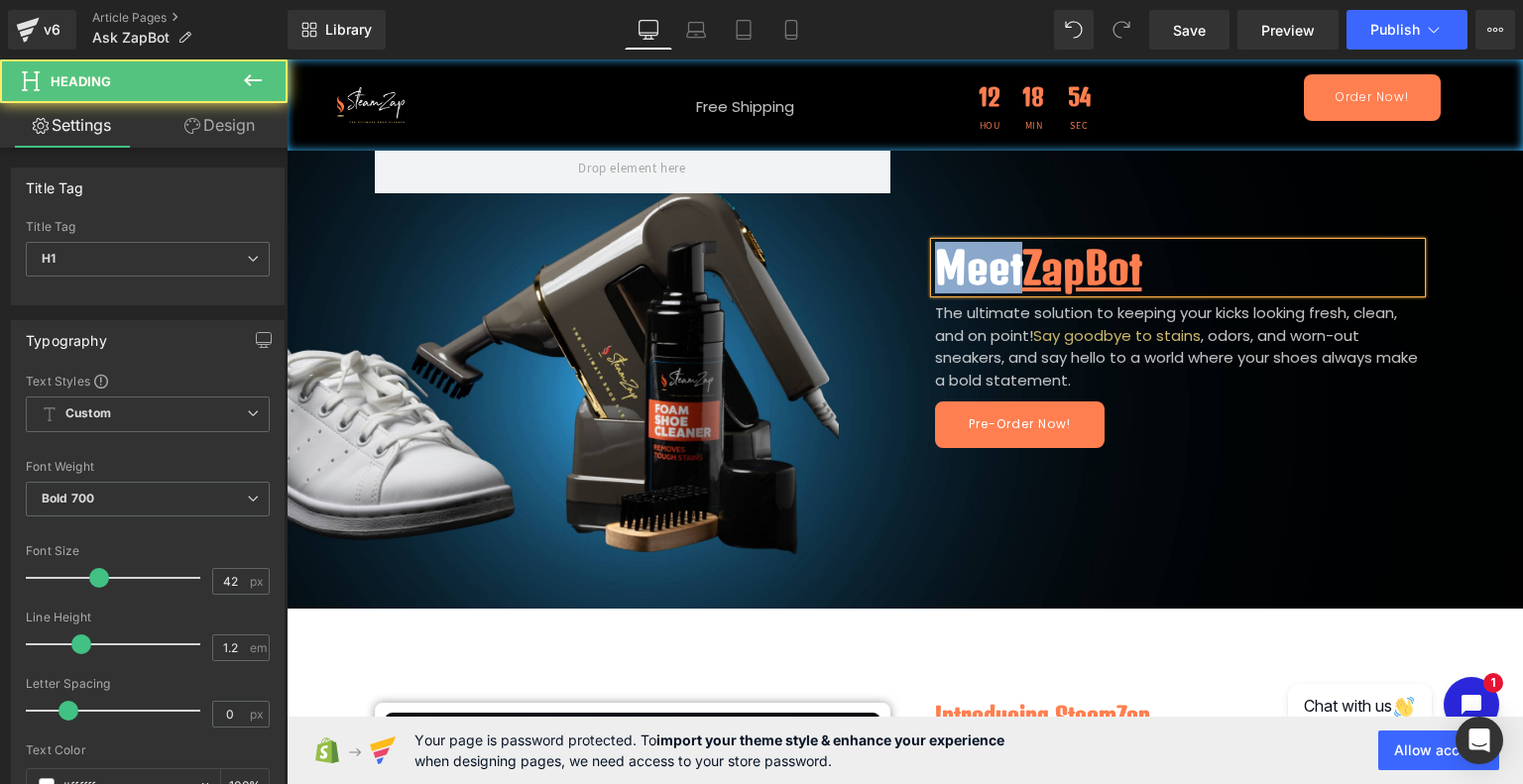 drag, startPoint x: 1016, startPoint y: 272, endPoint x: 892, endPoint y: 254, distance: 125.29964 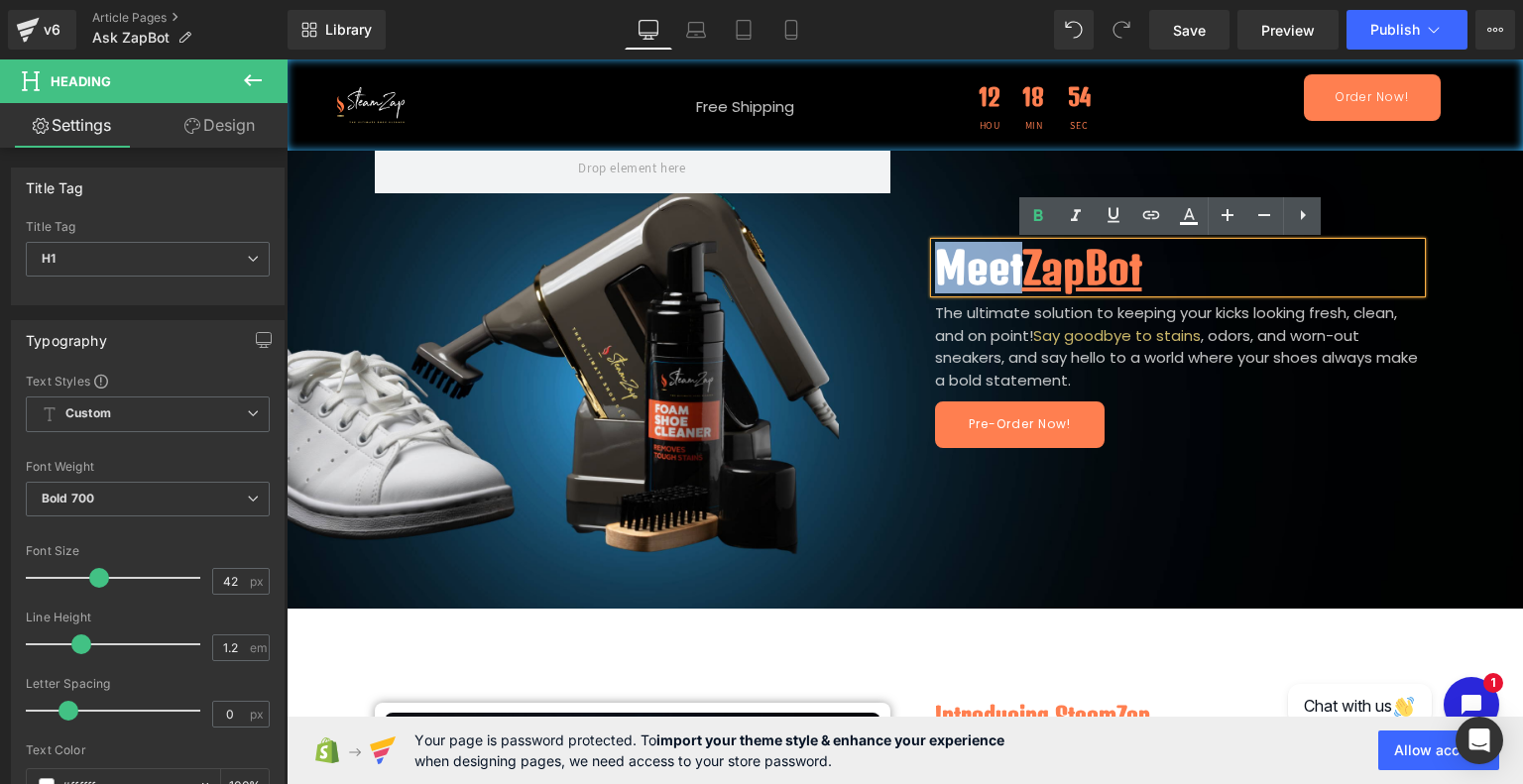 copy on "Meet" 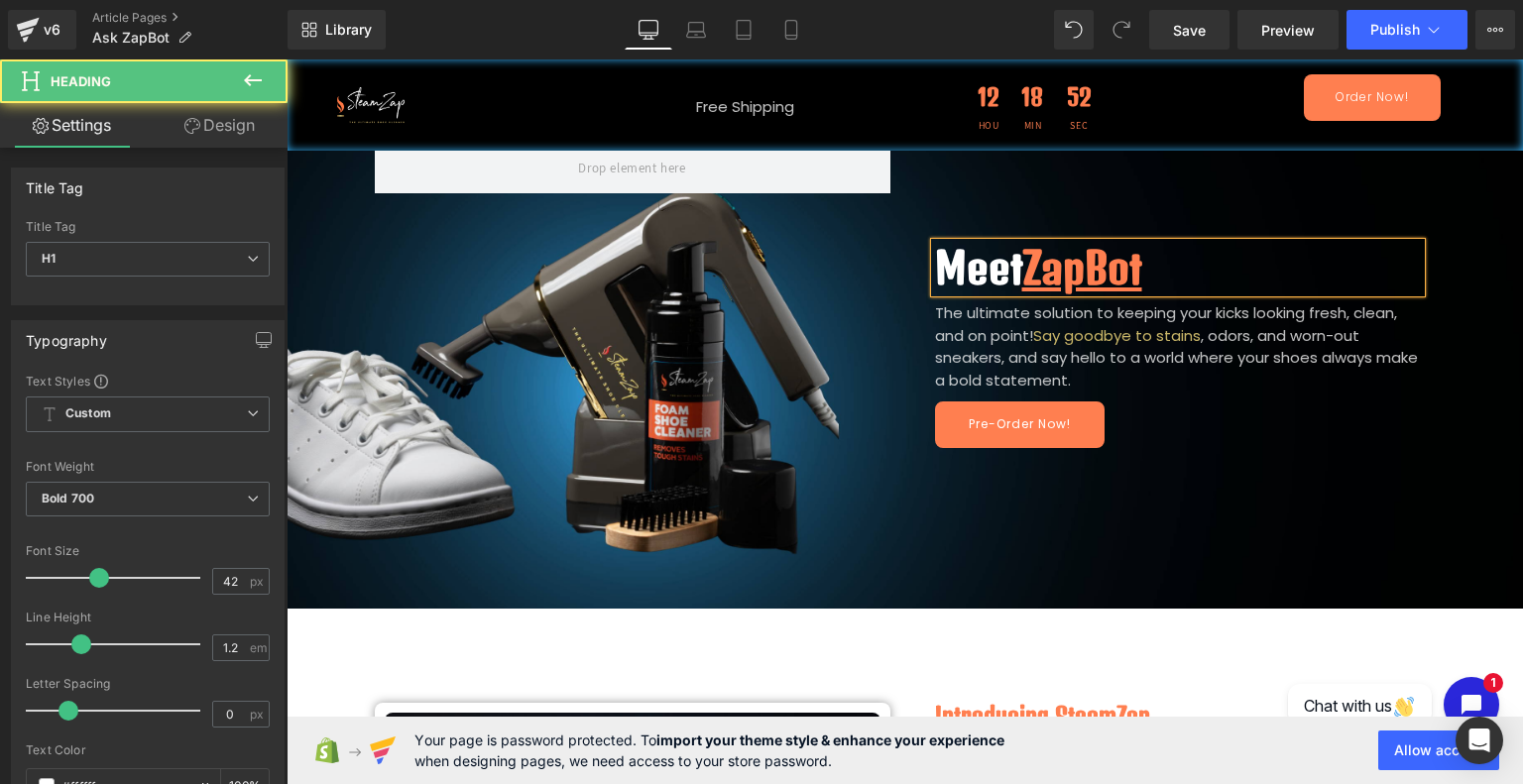 click on "Meet  ZapBot" at bounding box center [1178, 268] 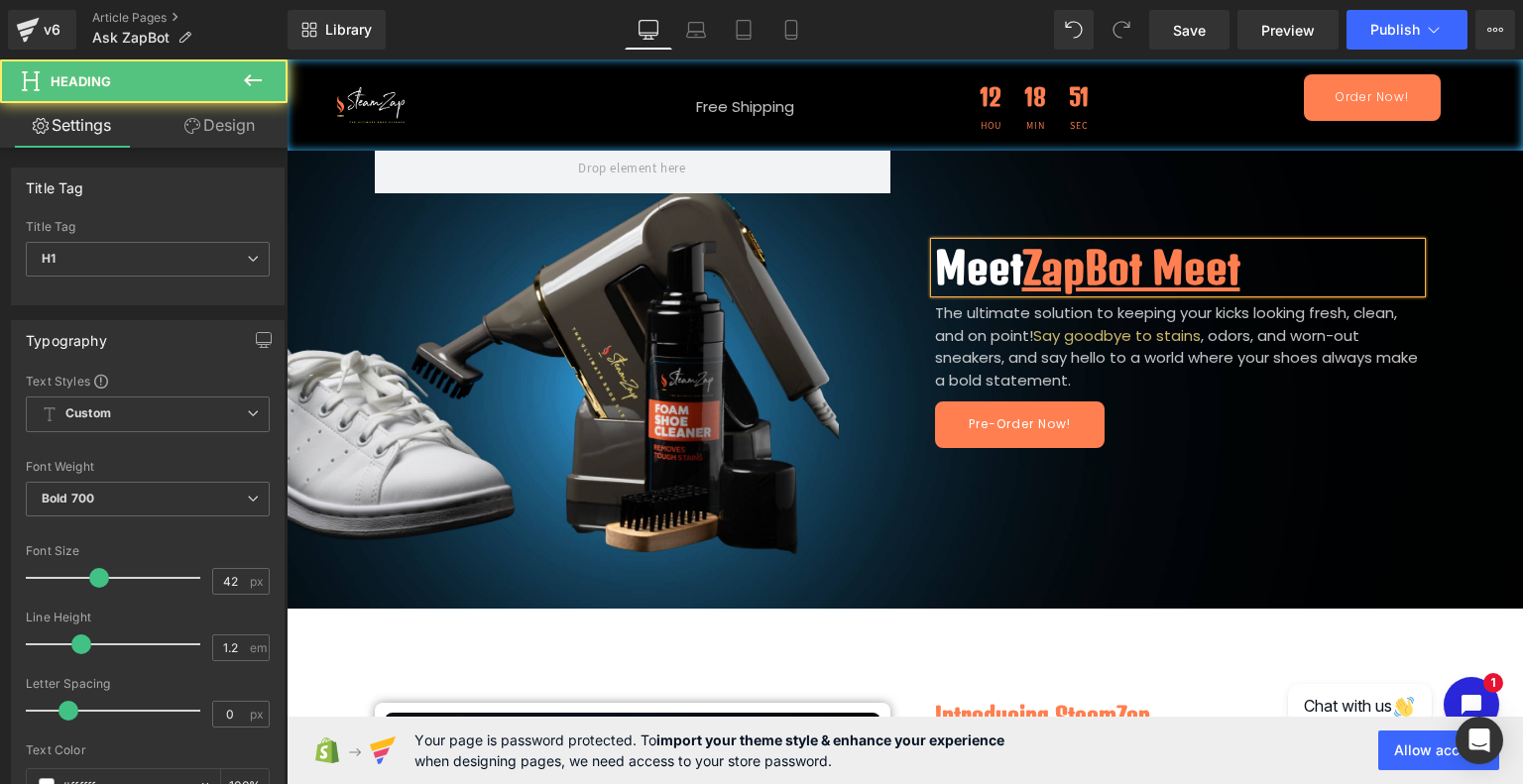 click on "ZapBot Meet" at bounding box center [1131, 268] 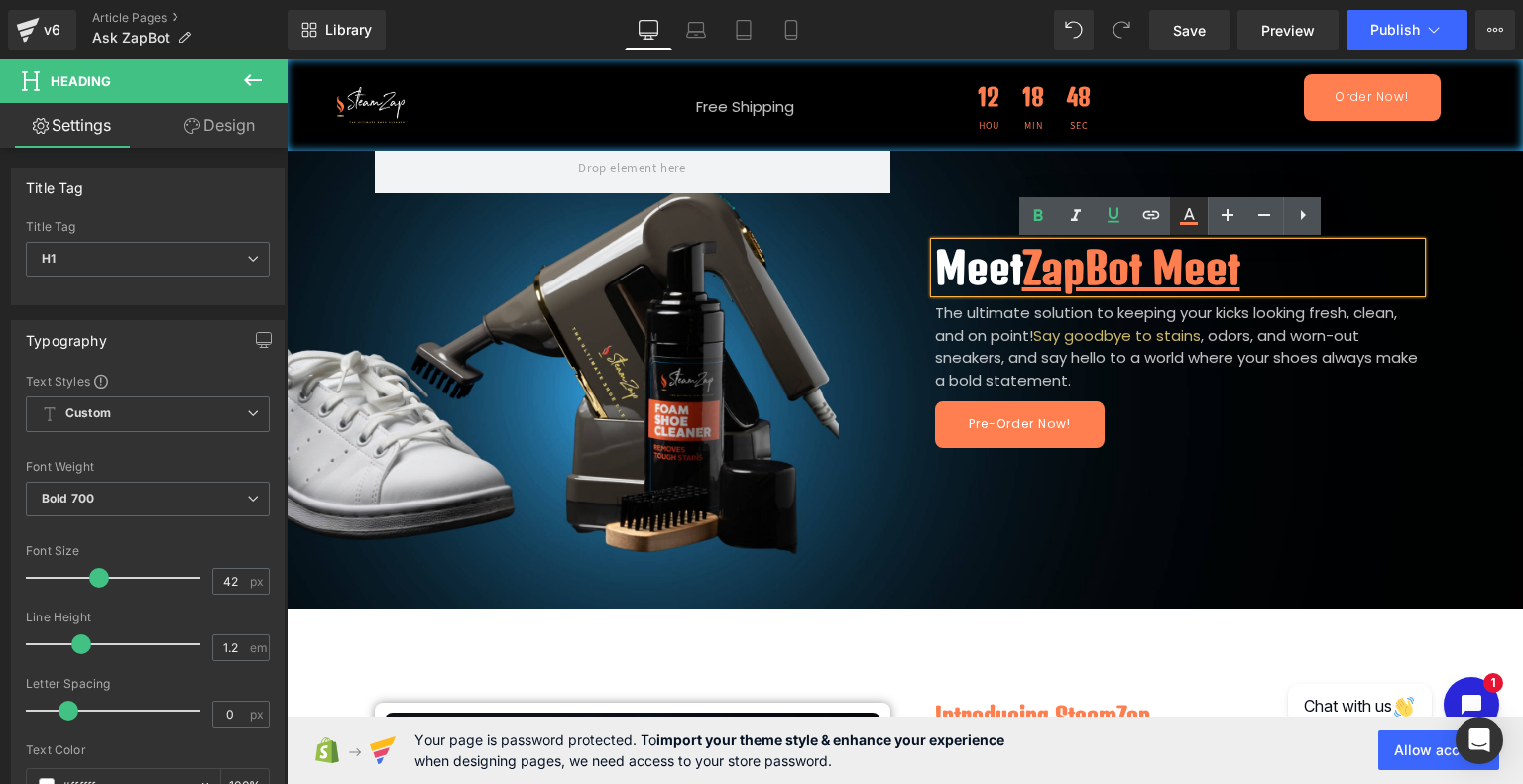 click 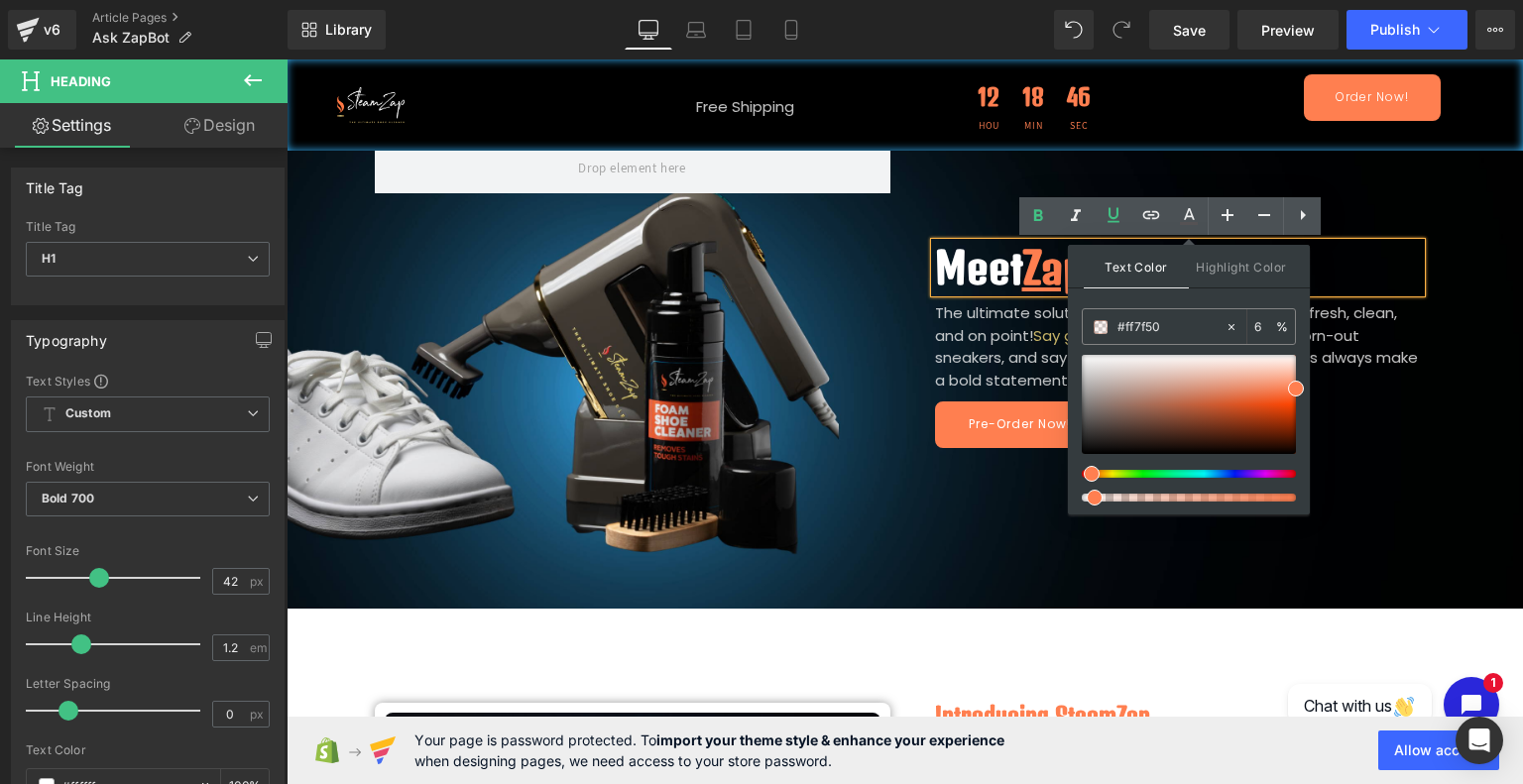 click at bounding box center [1181, 498] 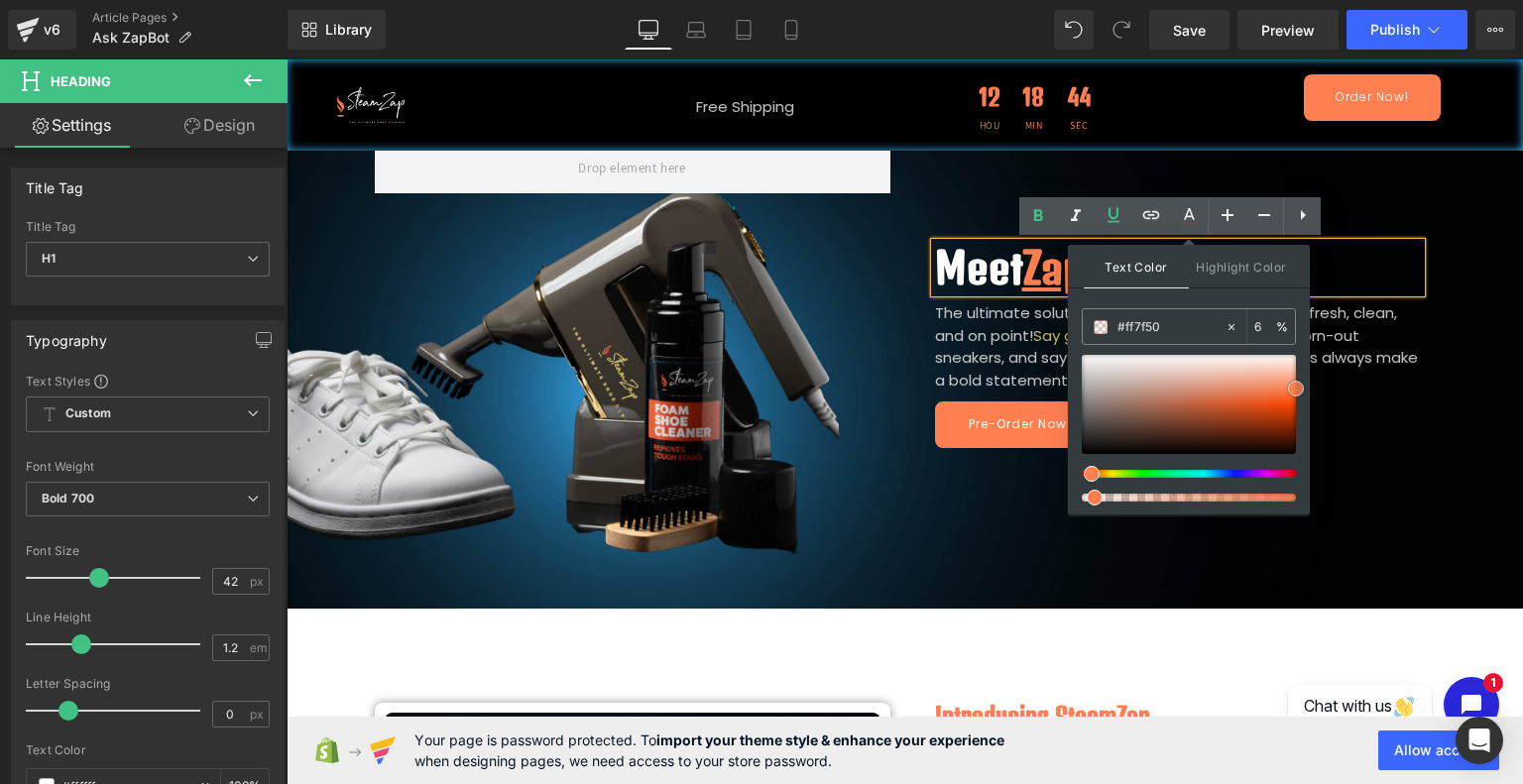 click at bounding box center (1189, 404) 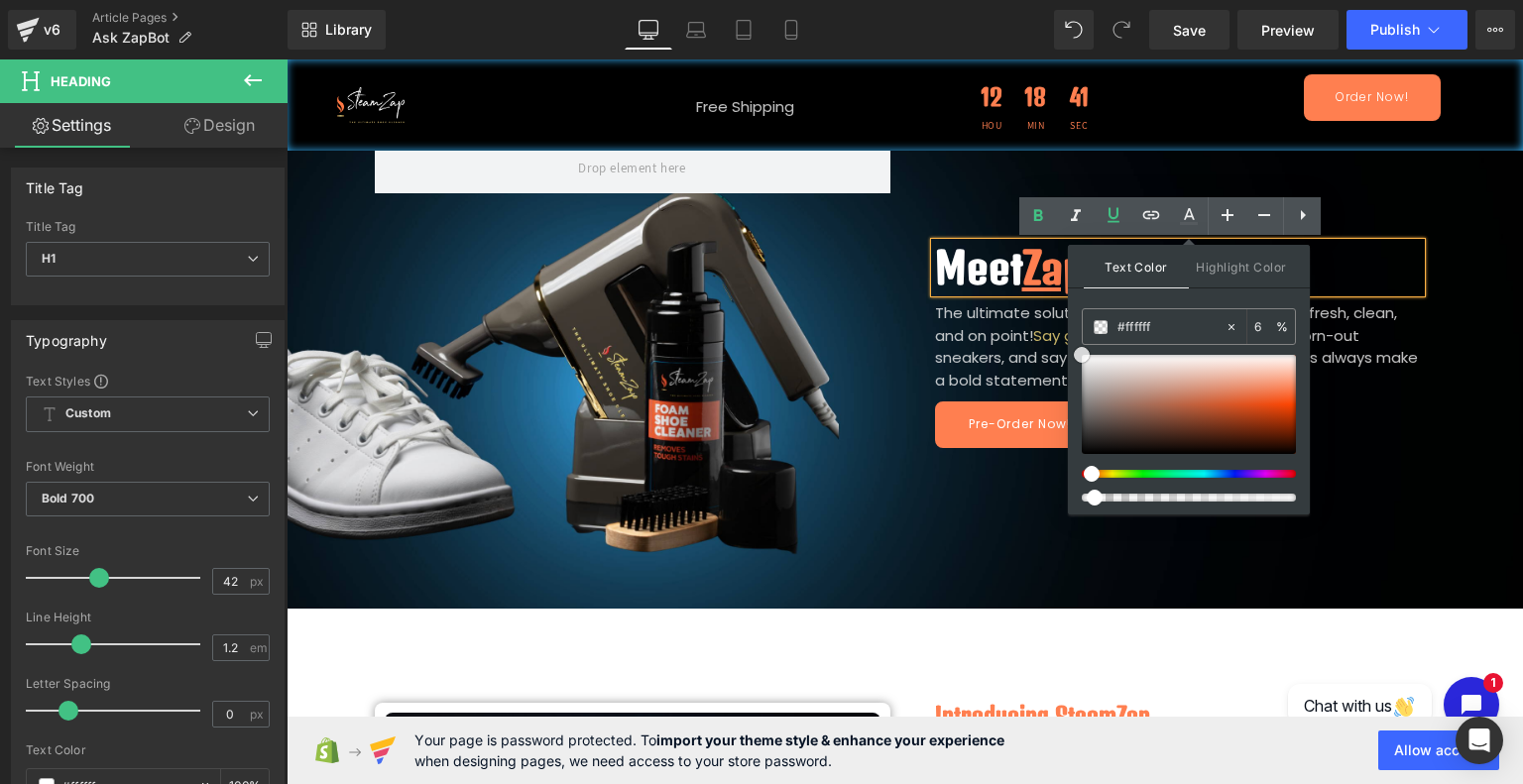 drag, startPoint x: 1094, startPoint y: 356, endPoint x: 1080, endPoint y: 352, distance: 14.56022 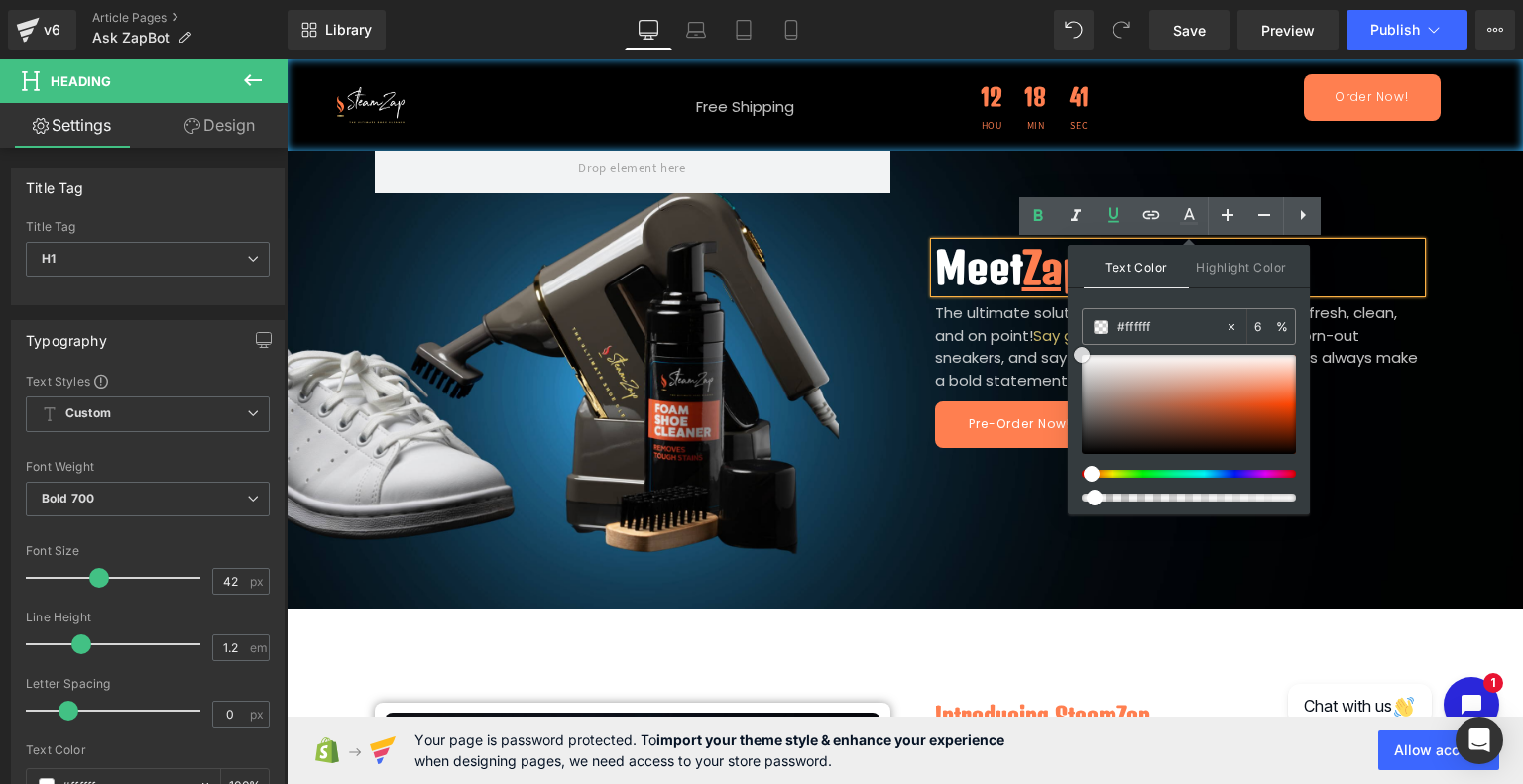click at bounding box center (1082, 355) 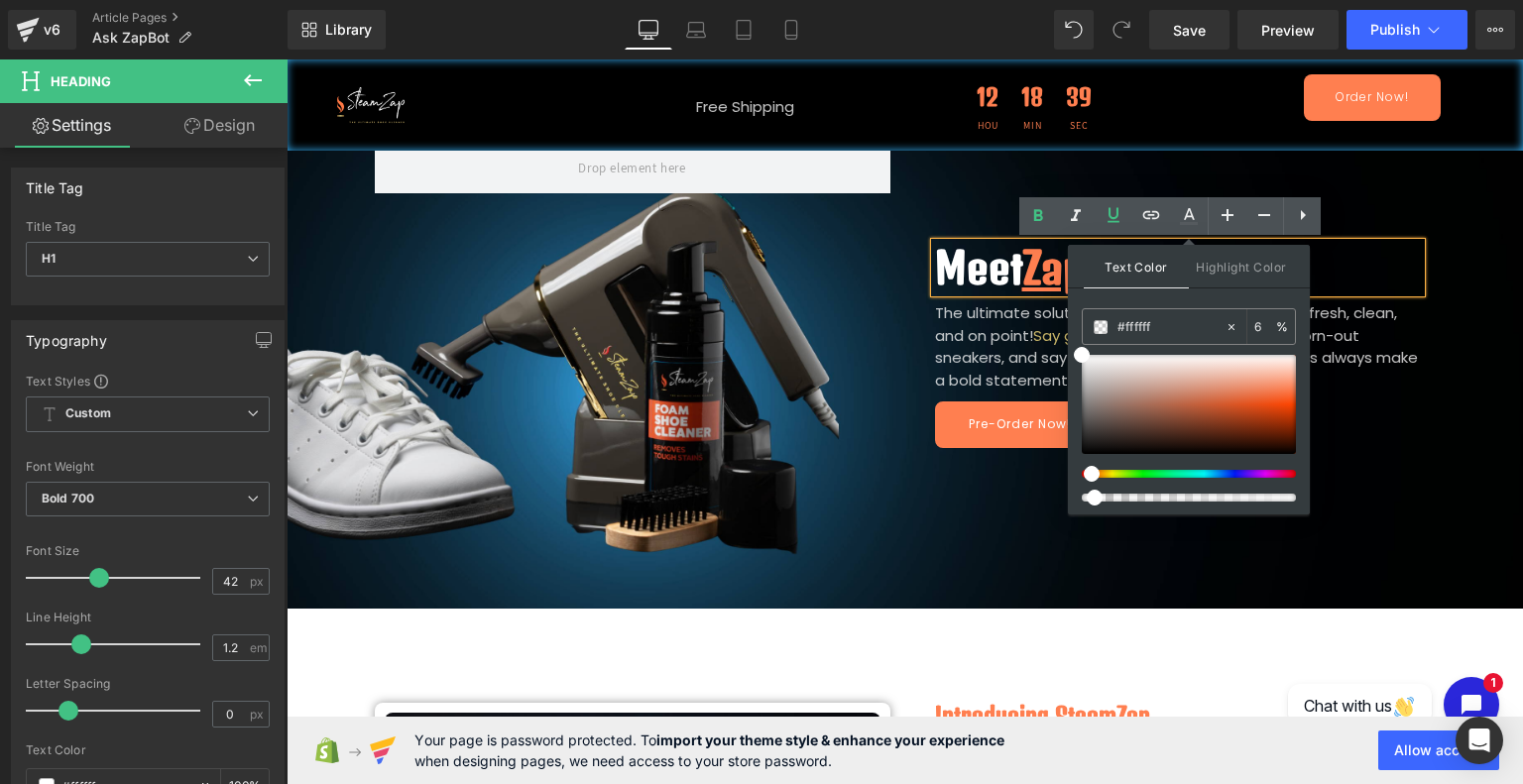click on "Meet  ZapBot Meet" at bounding box center (1178, 268) 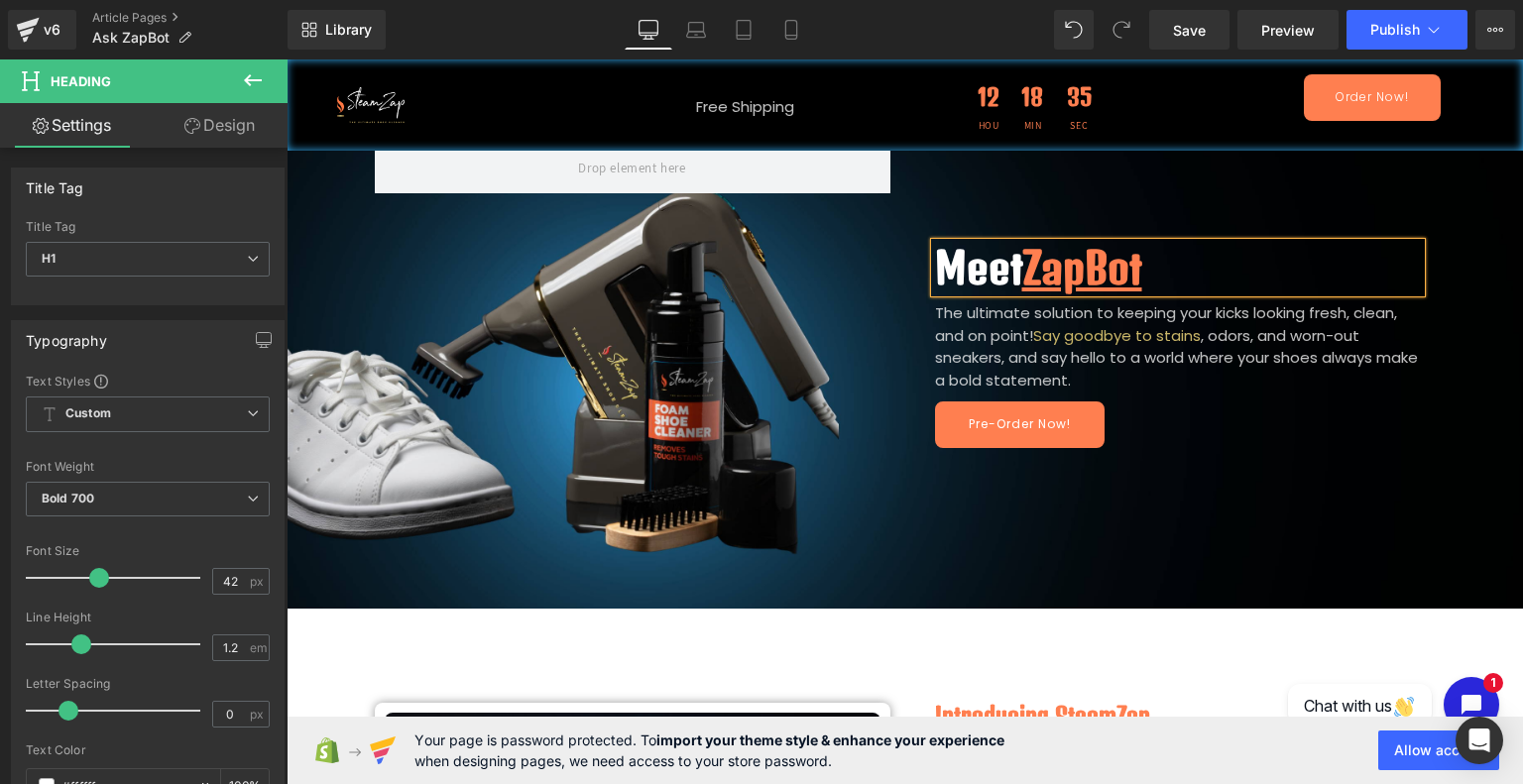 click on "Meet  ZapBot" at bounding box center [1178, 268] 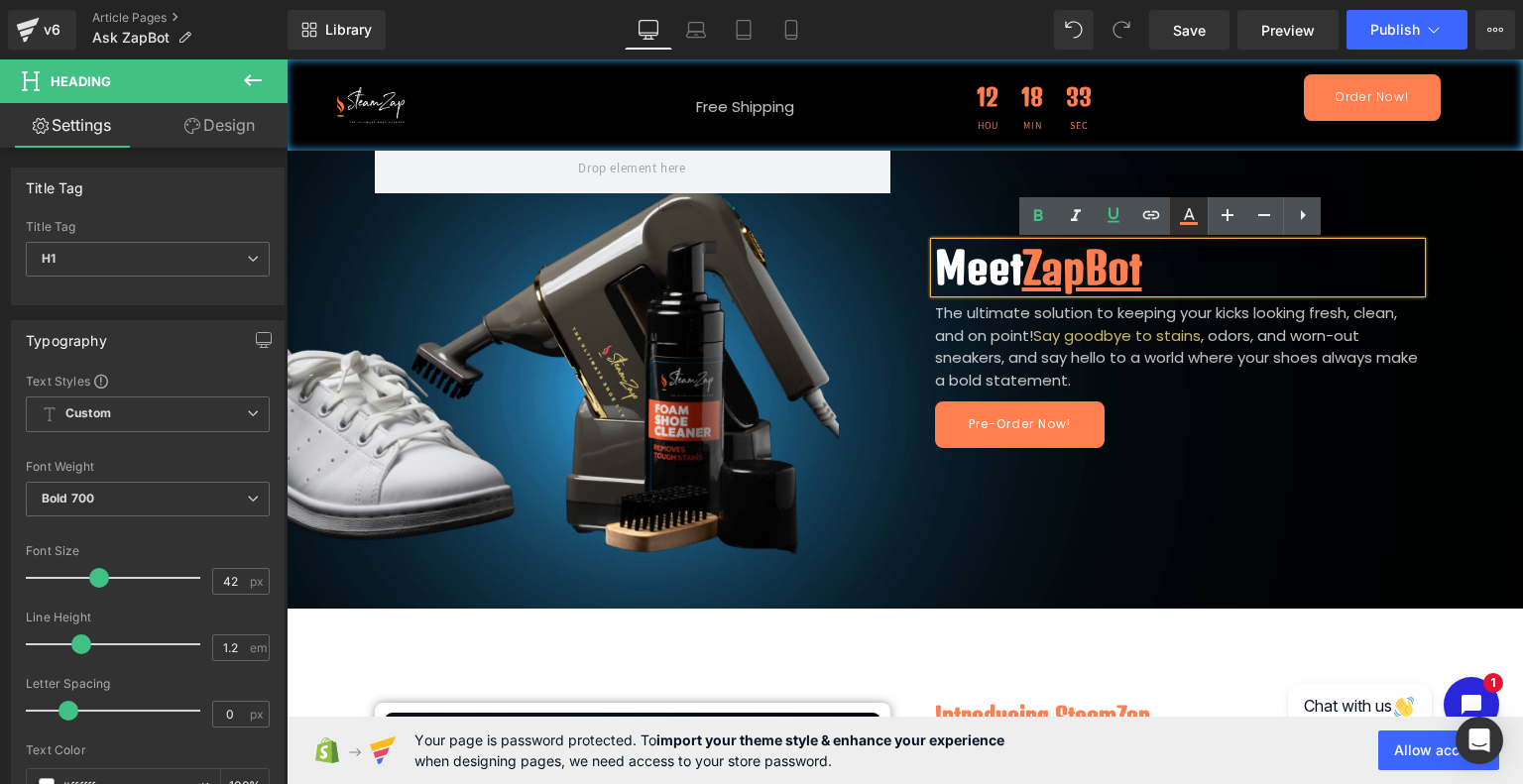 click 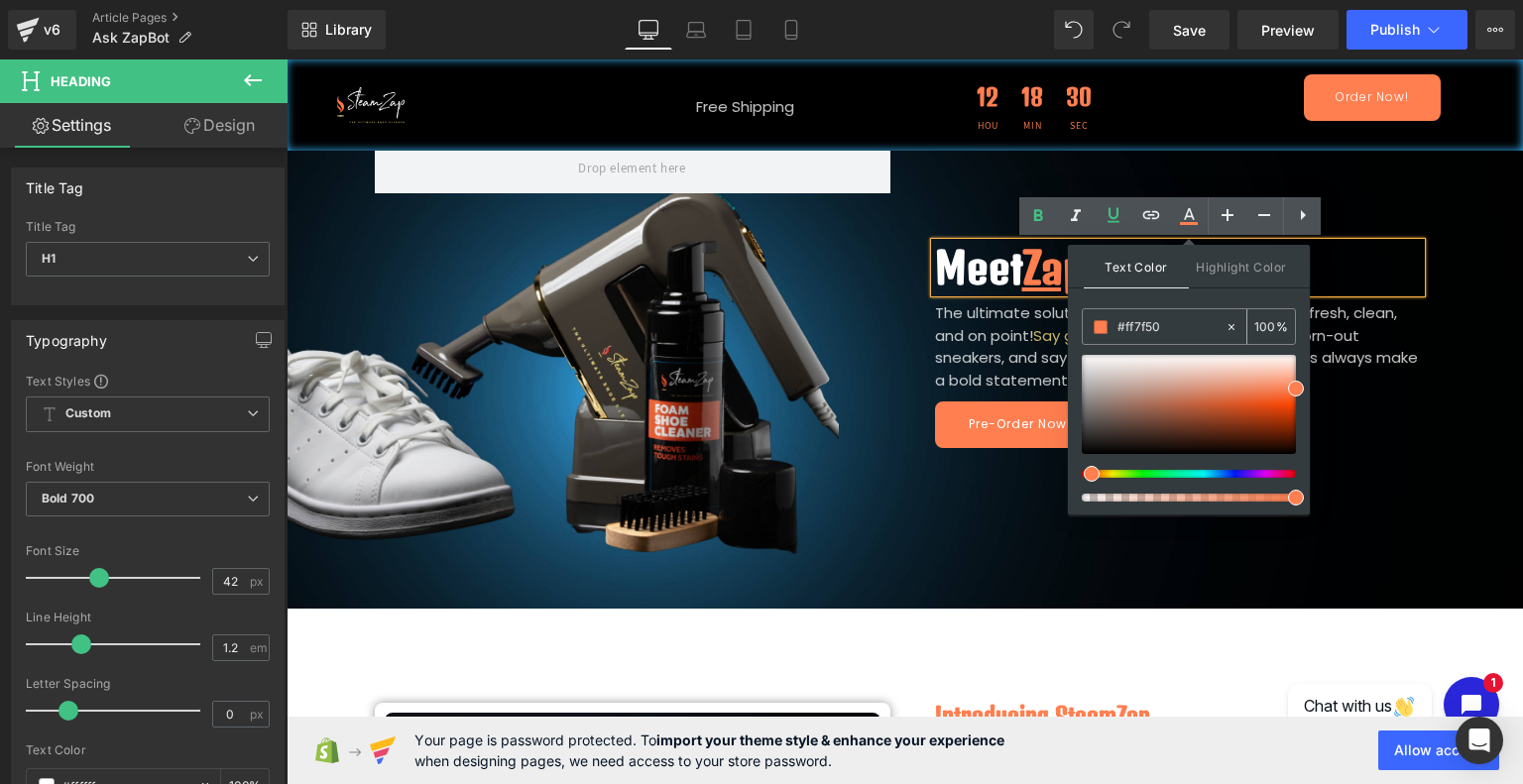 click at bounding box center [1101, 327] 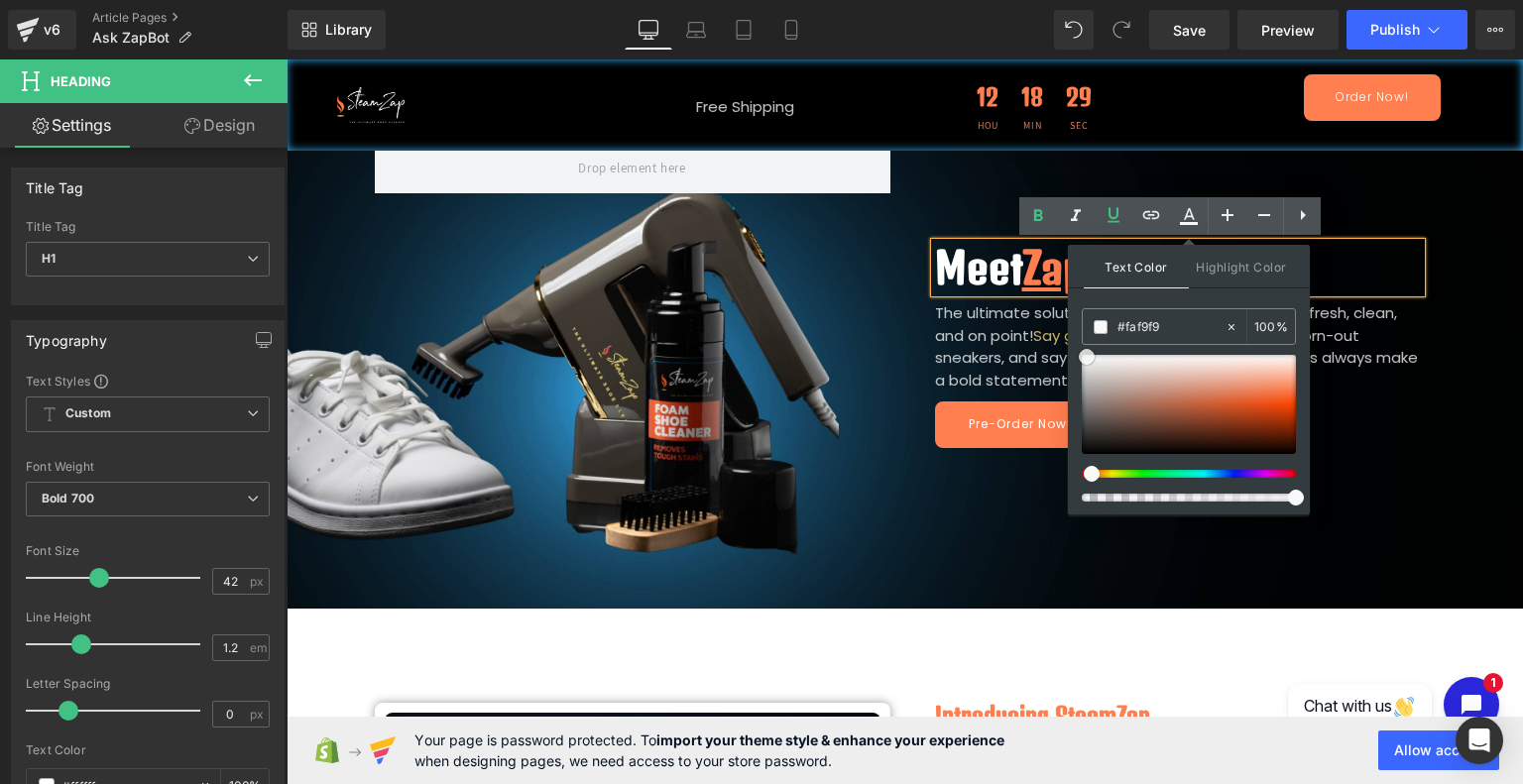 click at bounding box center [1189, 404] 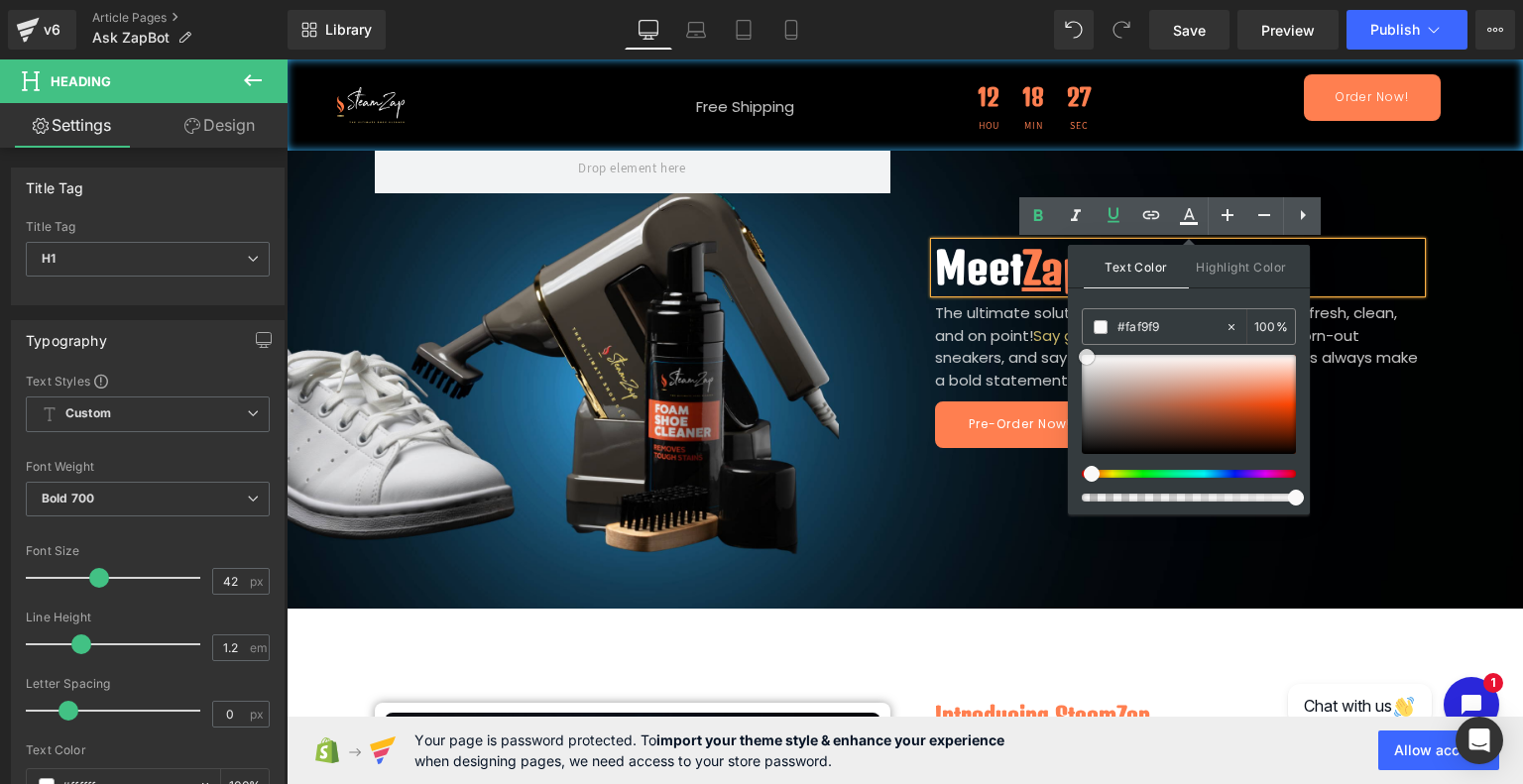 click at bounding box center (1087, 357) 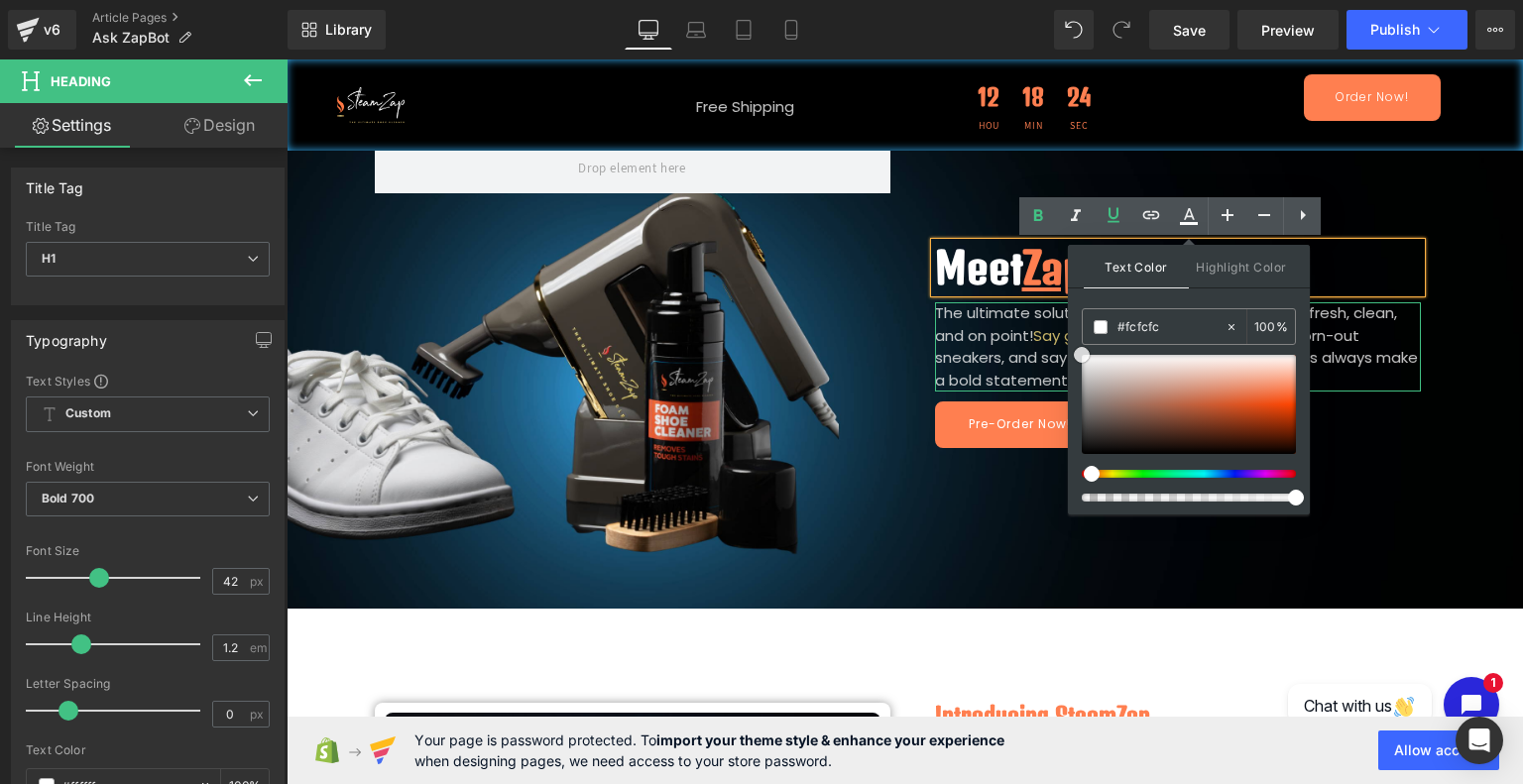 drag, startPoint x: 1374, startPoint y: 415, endPoint x: 1052, endPoint y: 335, distance: 331.78909 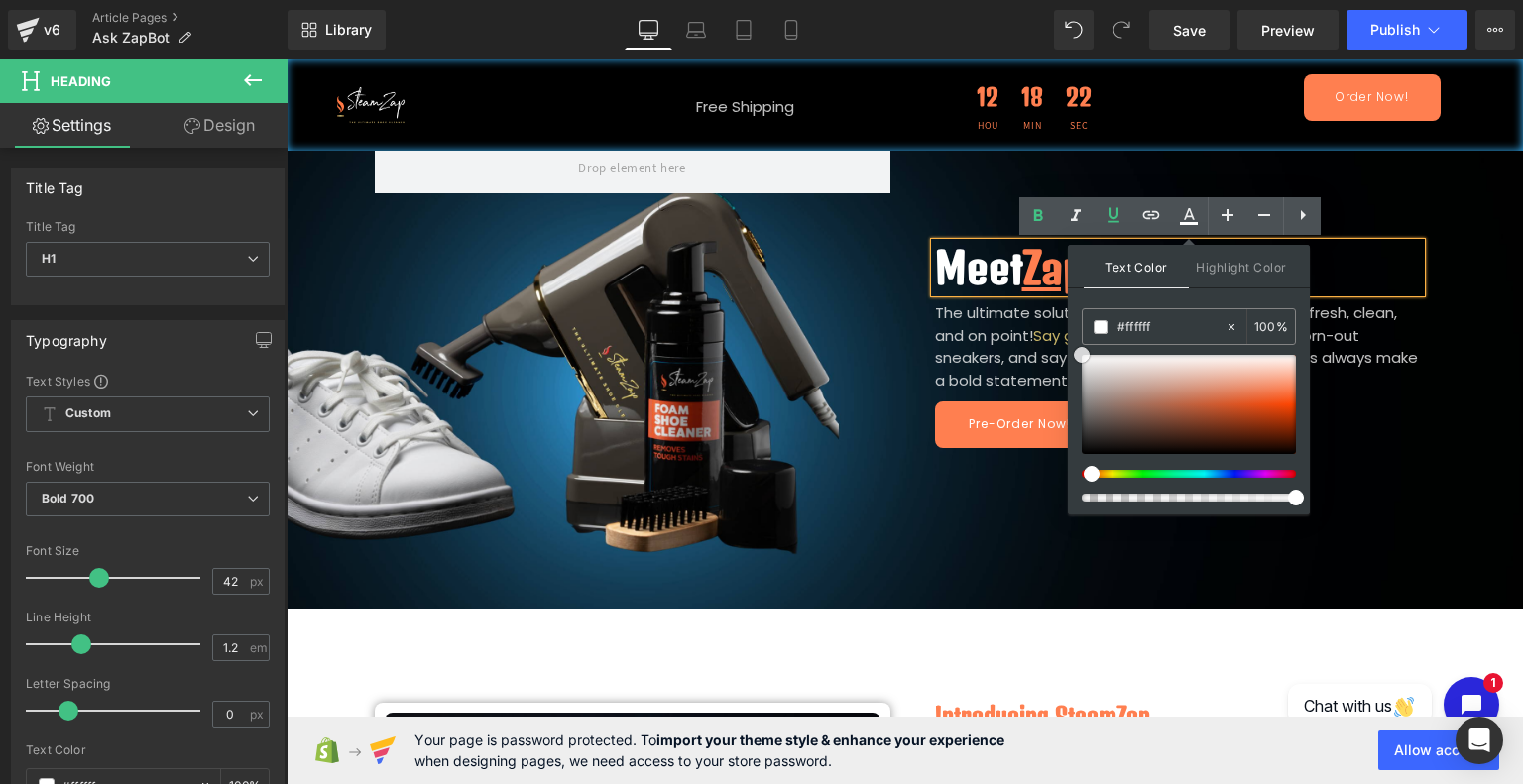 click at bounding box center [1082, 355] 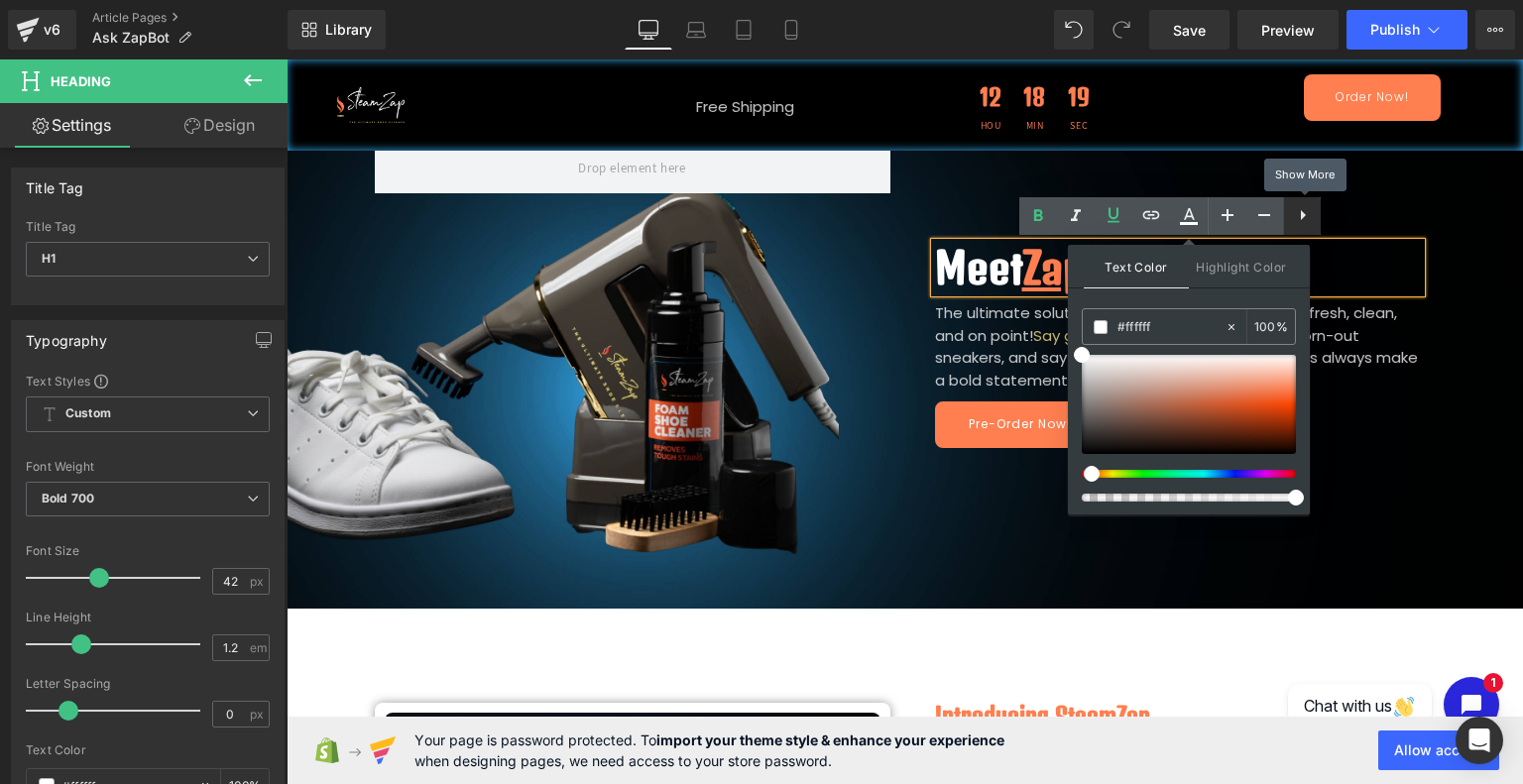 click 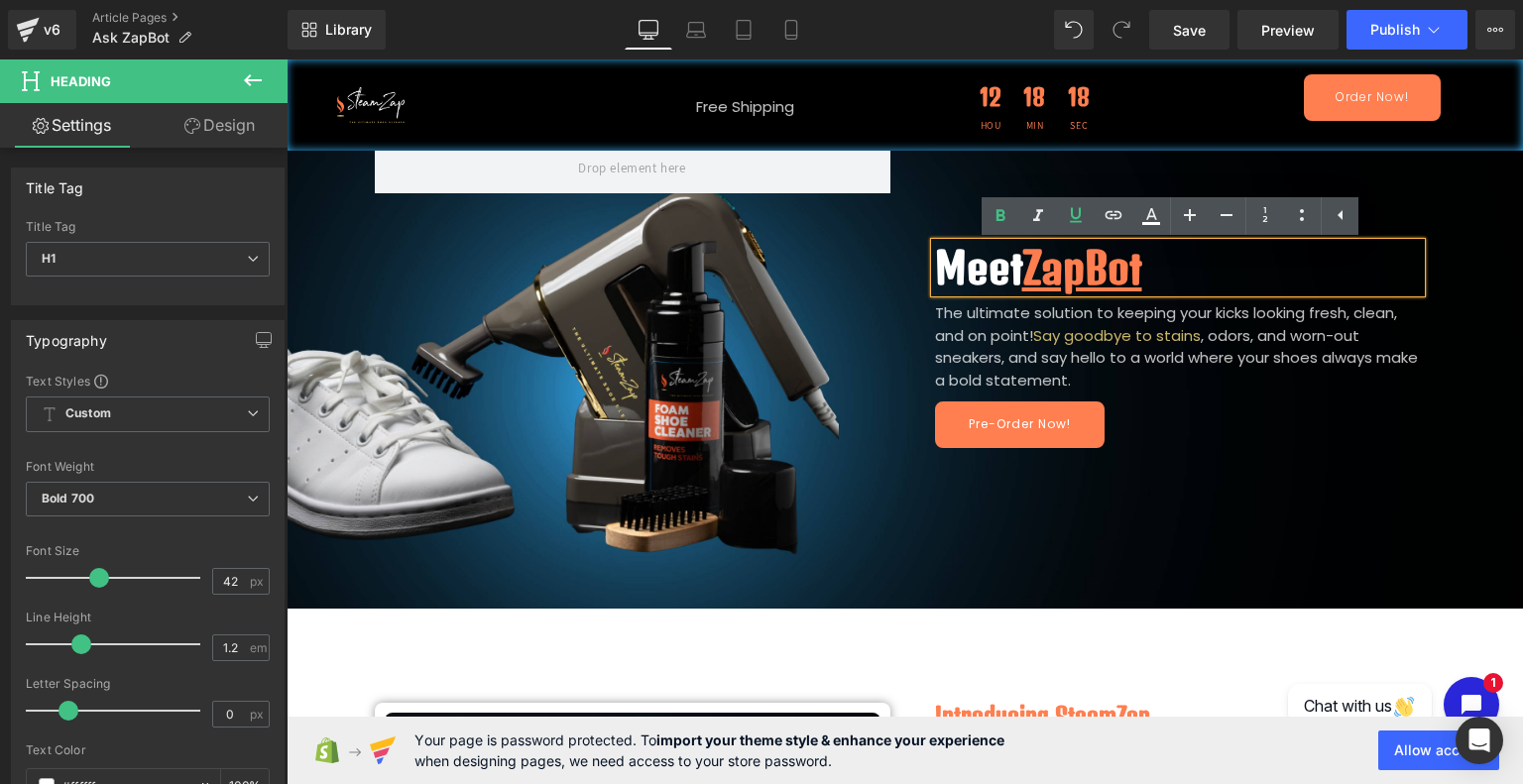 click on "Meet  ZapBot" at bounding box center [1178, 268] 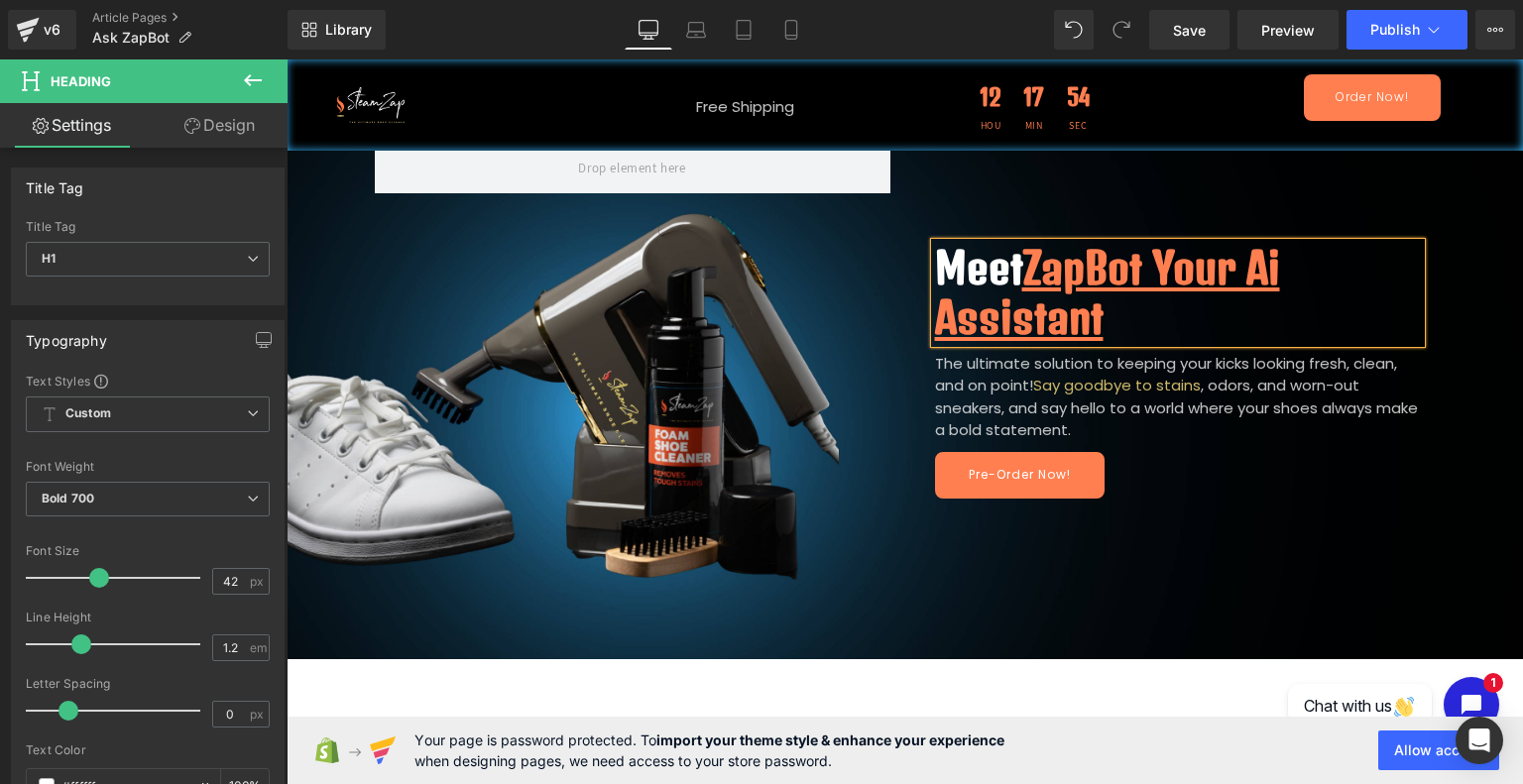 click on "The ultimate solution to keeping your kicks looking fresh, clean, and on point!  Say goodbye to stains , odors, and worn-out sneakers, and say hello to a world where your shoes always make a bold statement." at bounding box center [1178, 397] 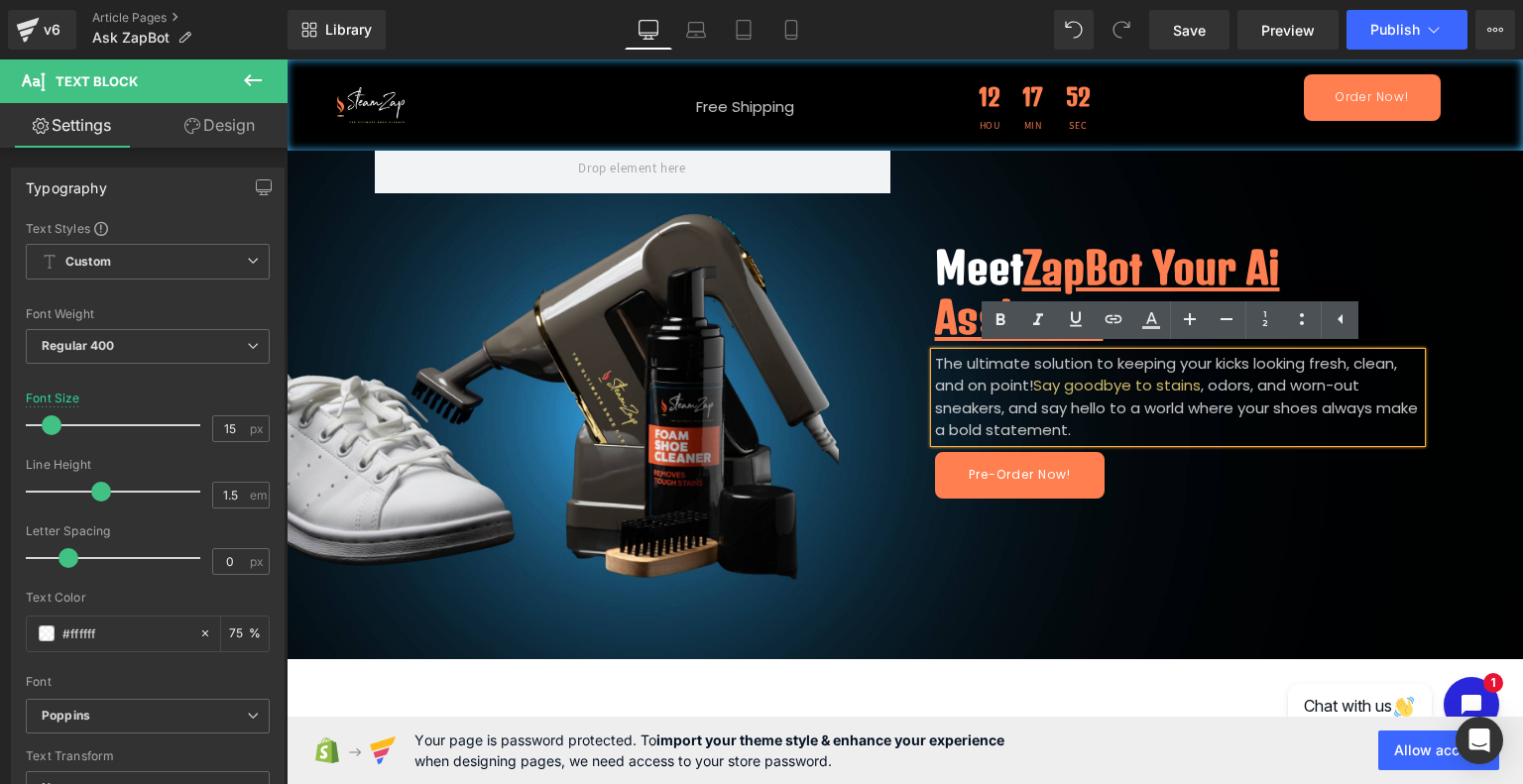 drag, startPoint x: 1109, startPoint y: 429, endPoint x: 928, endPoint y: 360, distance: 193.70596 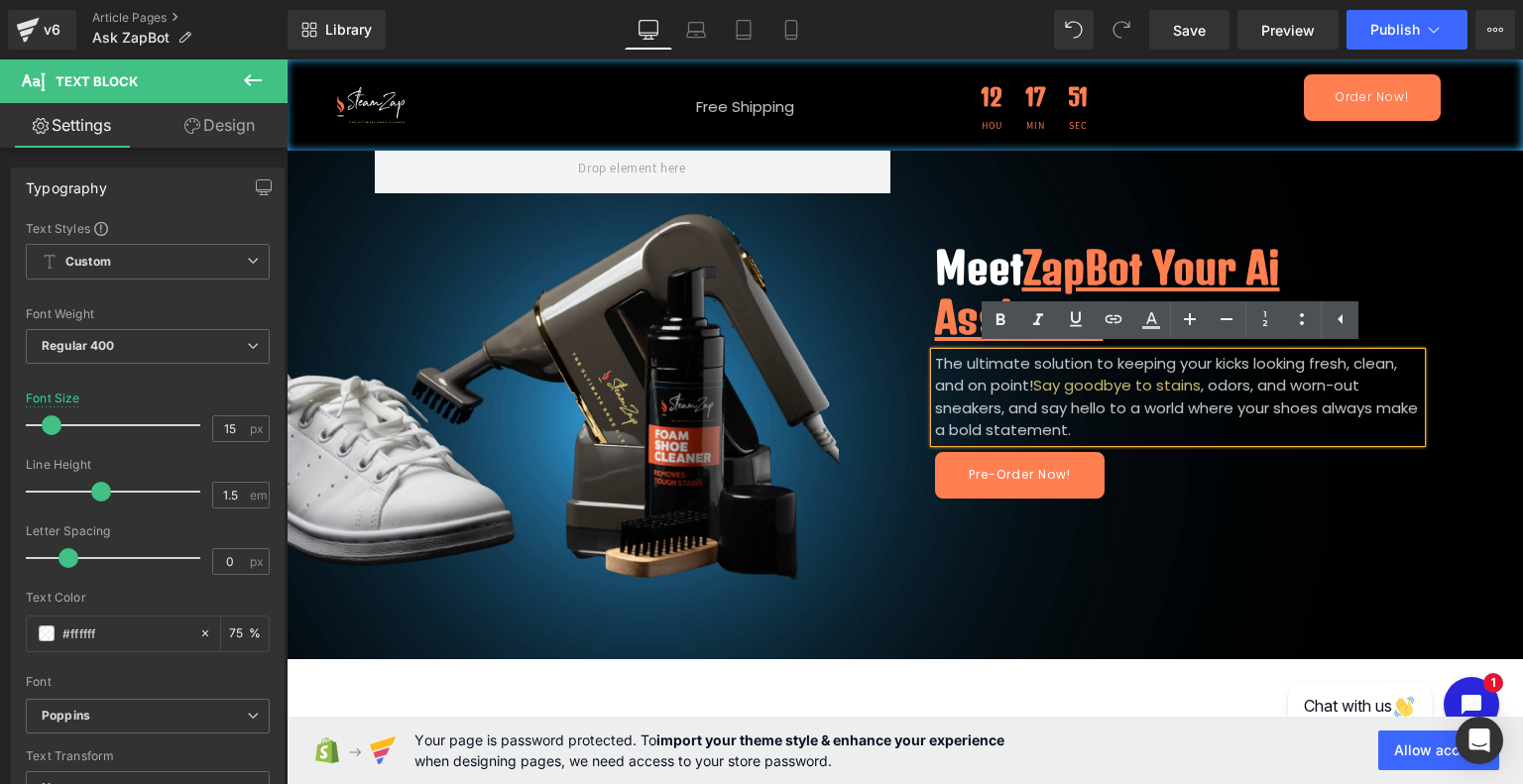 paste 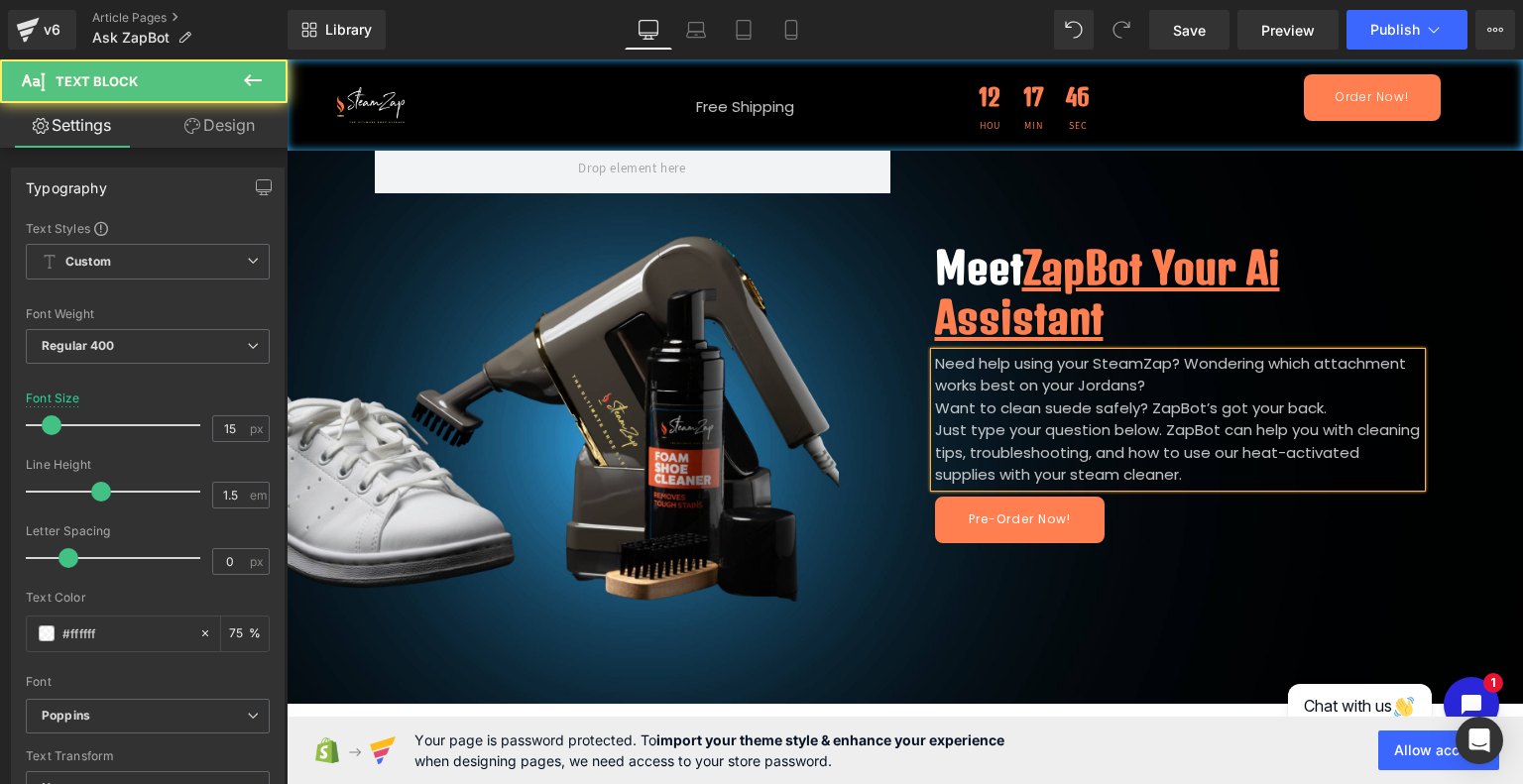 click on "Need help using your SteamZap? Wondering which attachment works best on your Jordans?" at bounding box center [1178, 375] 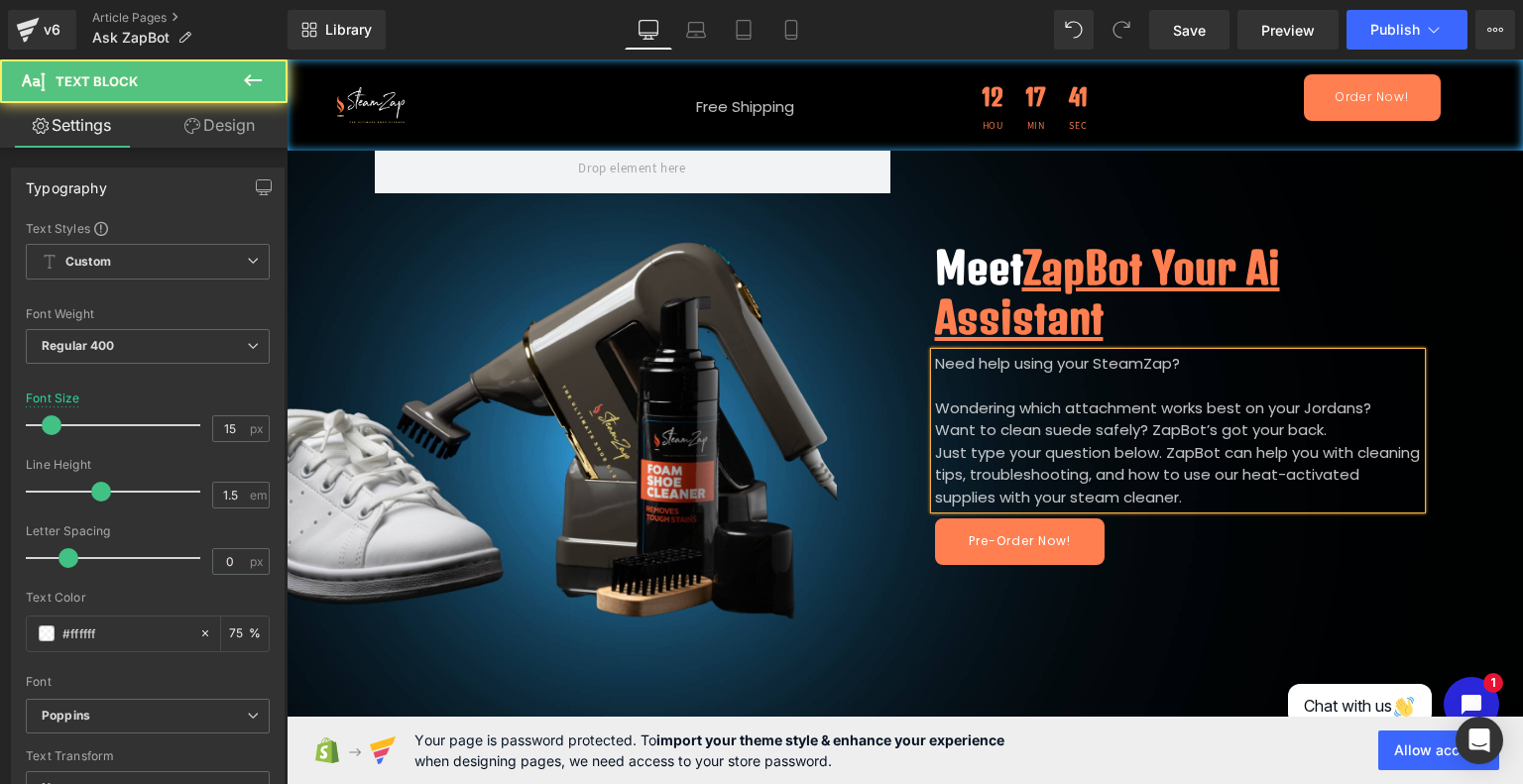 click on "Wondering which attachment works best on your Jordans?" at bounding box center [1178, 408] 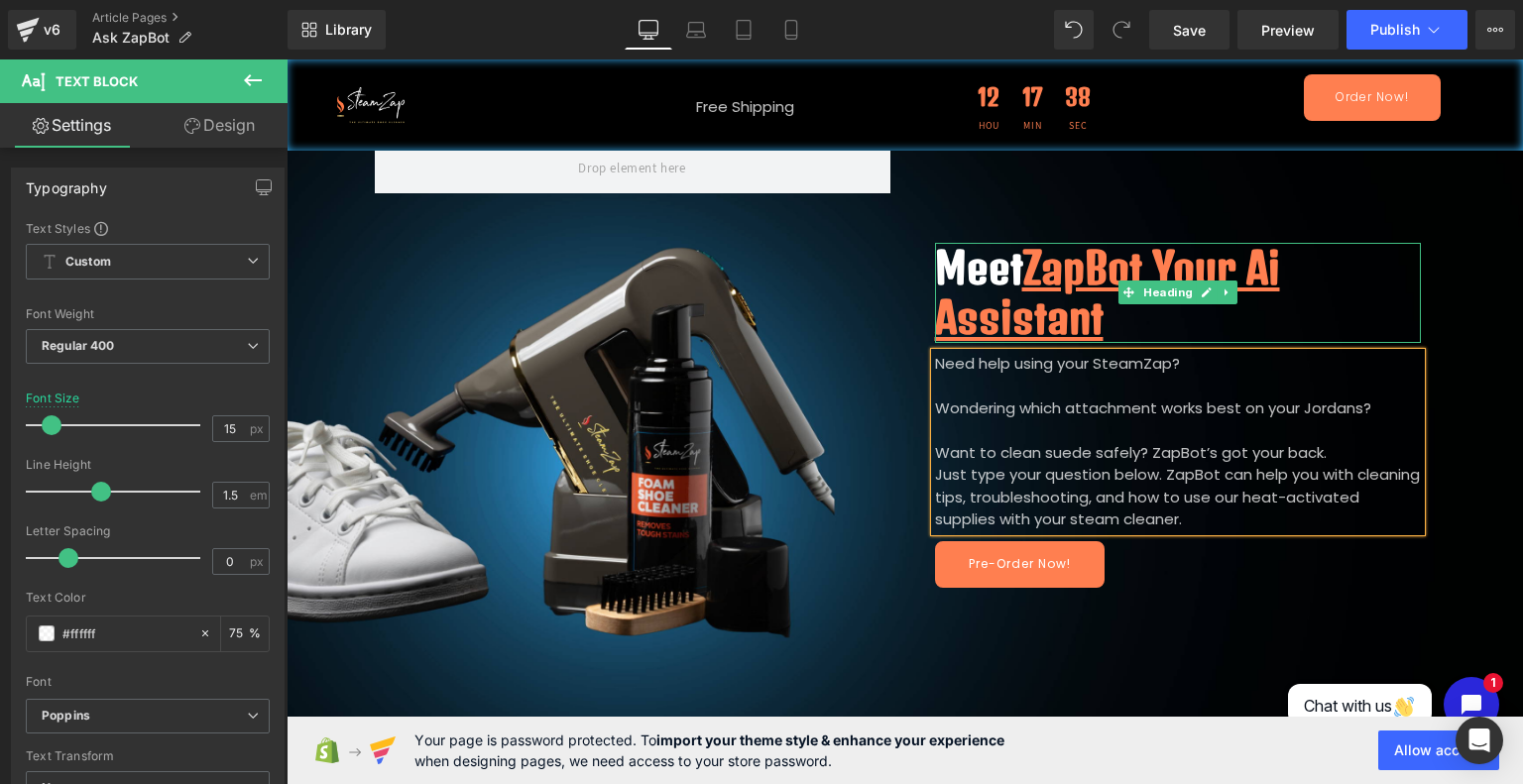 click on "Meet  ZapBot Your Ai Assistant" at bounding box center (1178, 292) 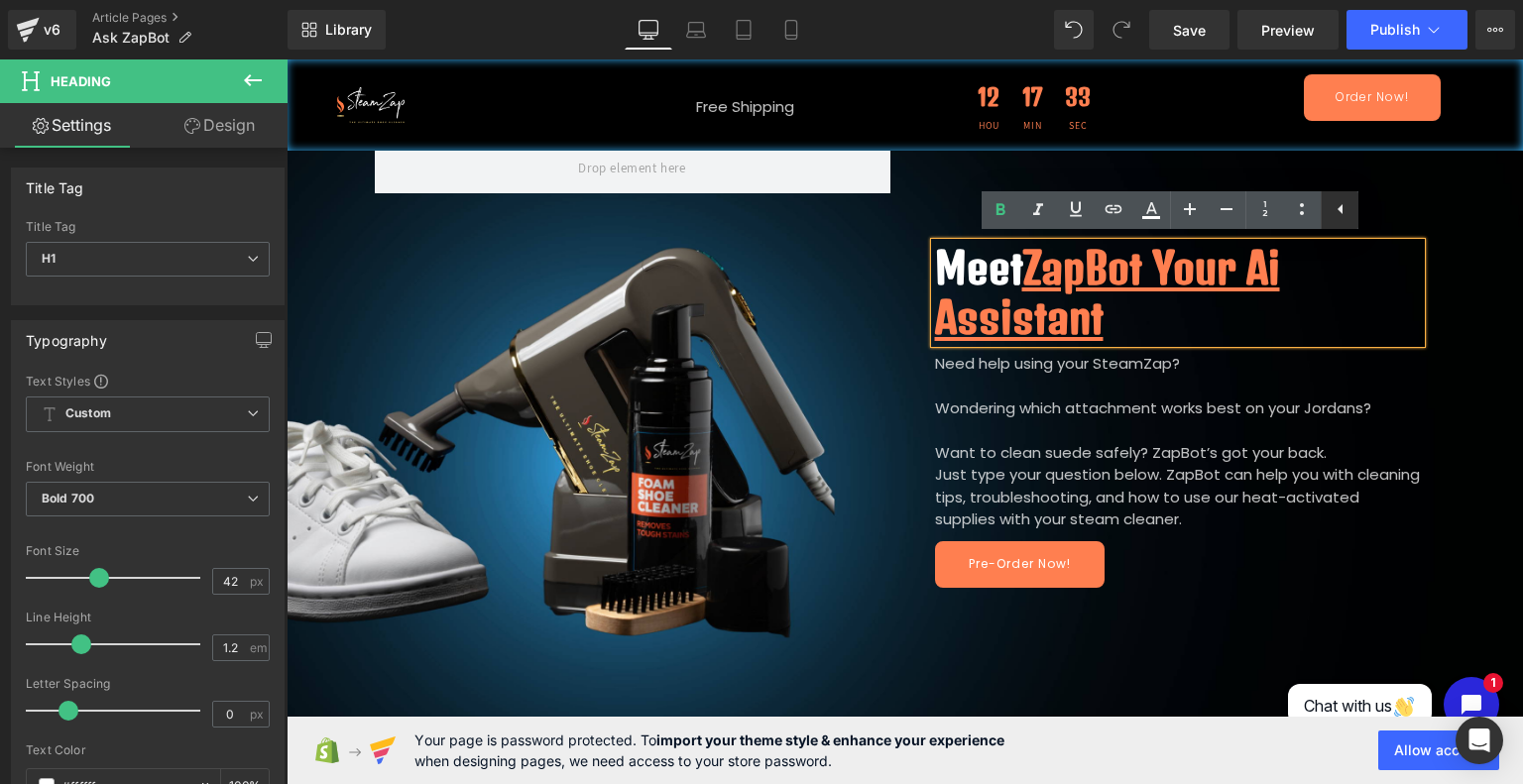click 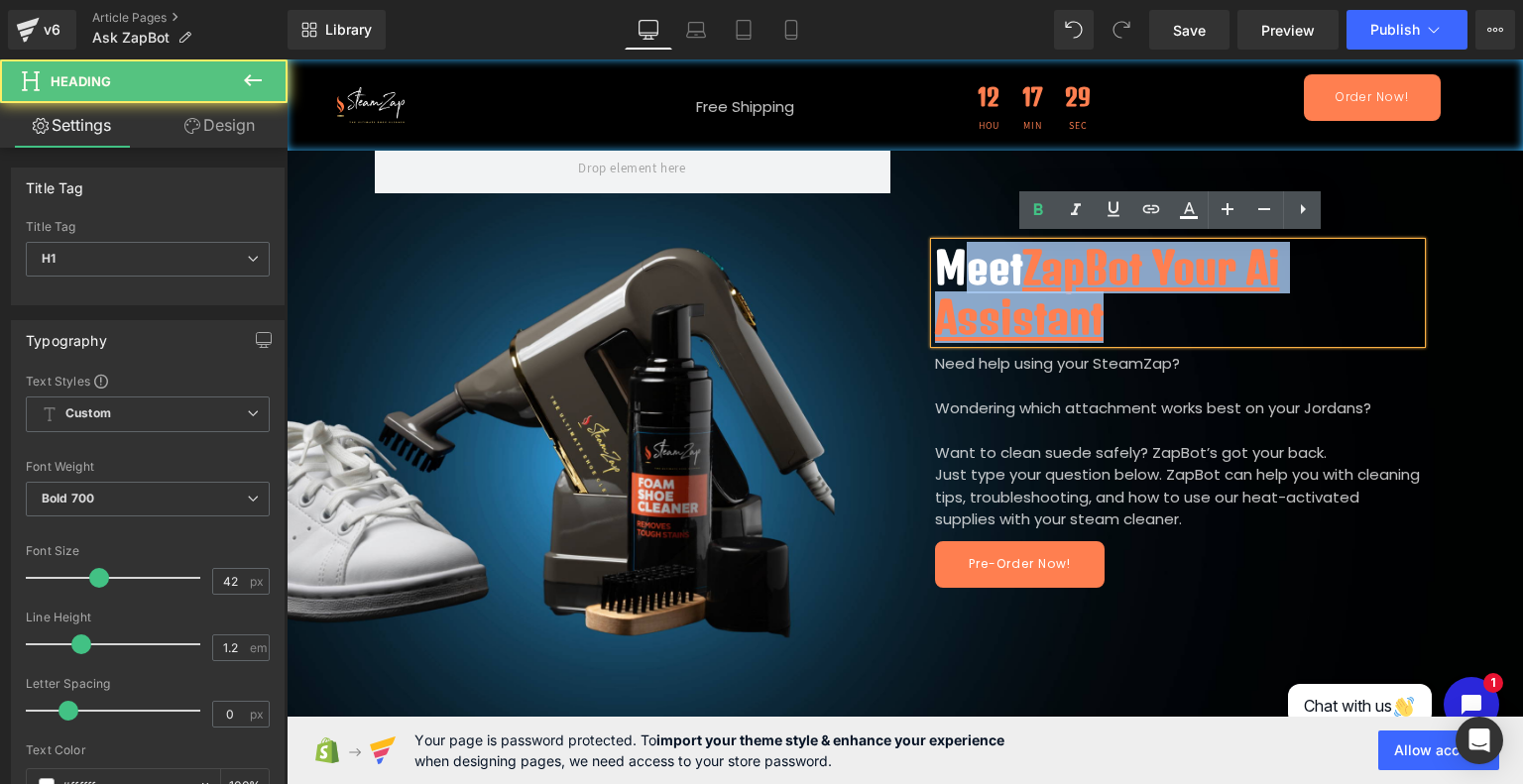 drag, startPoint x: 1099, startPoint y: 321, endPoint x: 952, endPoint y: 261, distance: 158.77342 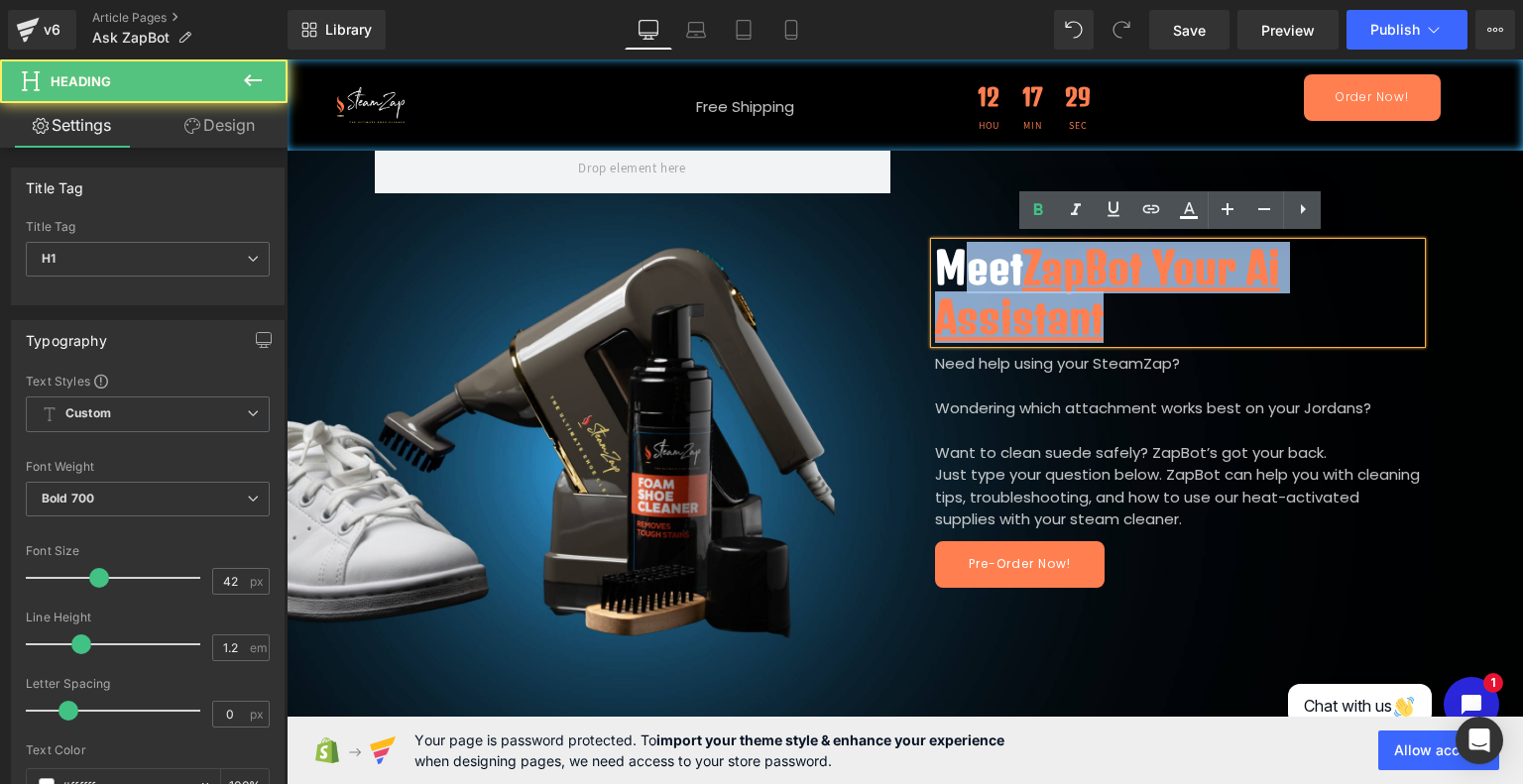 click on "Meet  ZapBot Your Ai Assistant" at bounding box center [1178, 292] 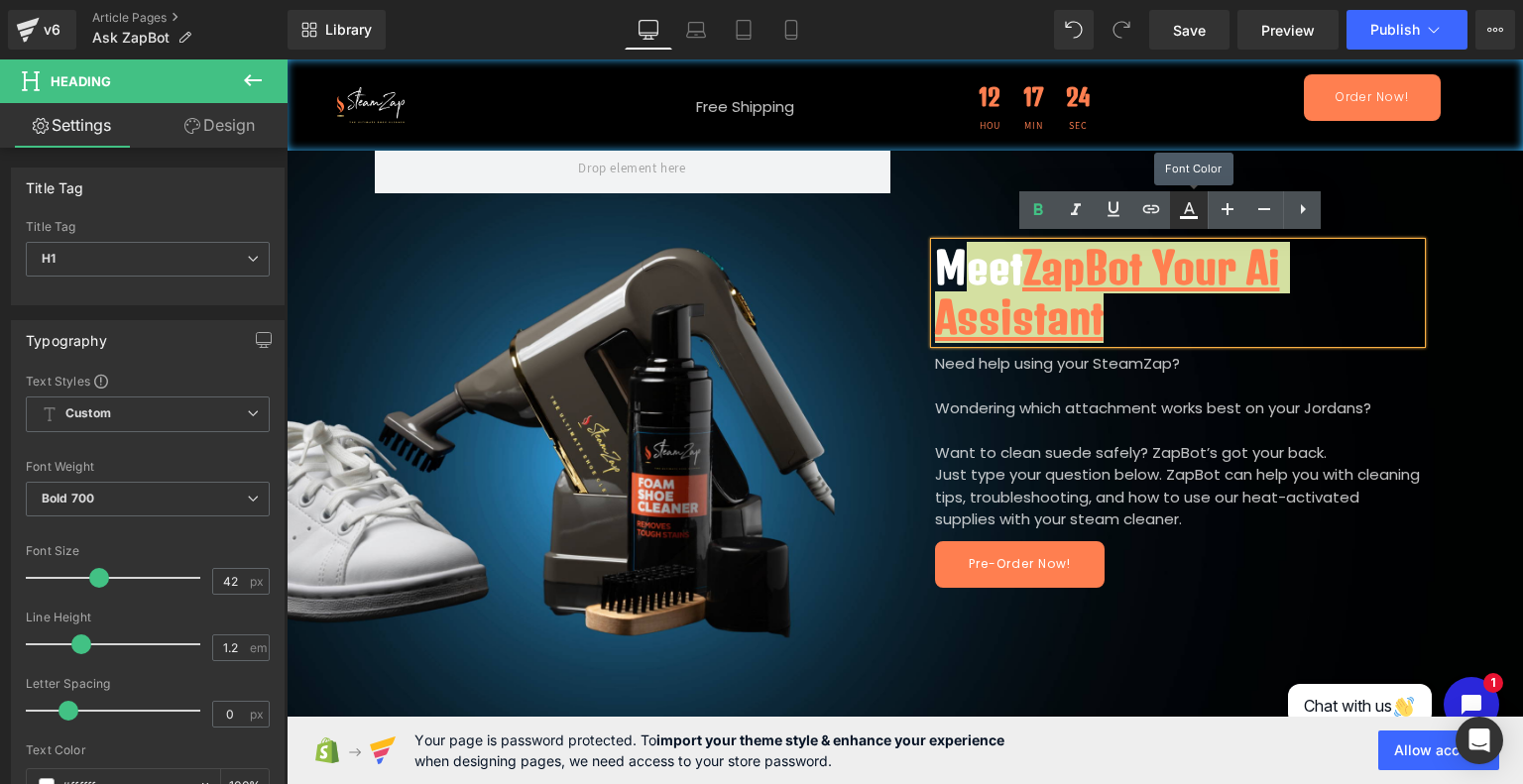 click 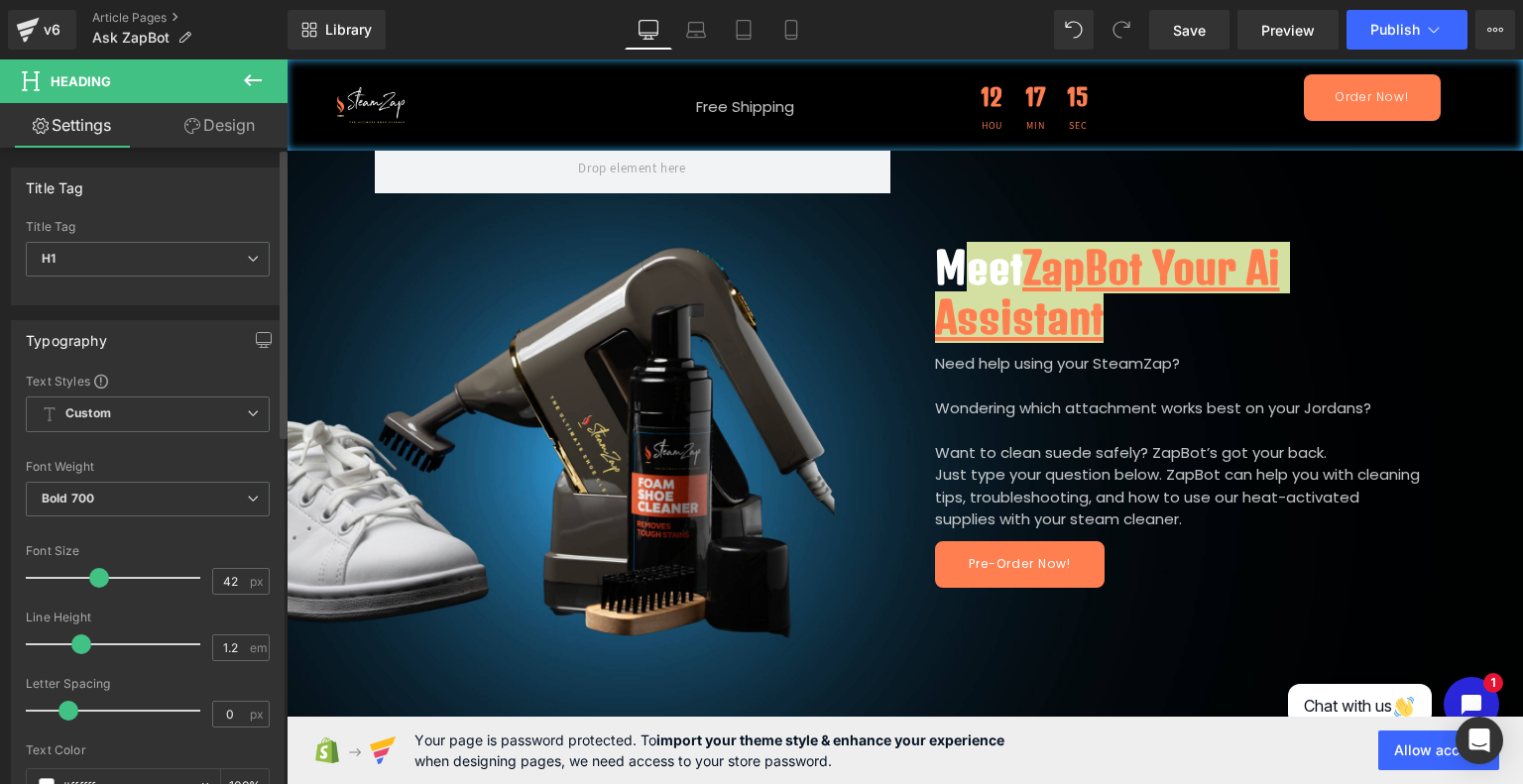 click on "Title Tag H1 H2 H3 H4 H5 H6 Title Tag
H1
H1 H2 H3 H4 H5 H6" at bounding box center (148, 229) 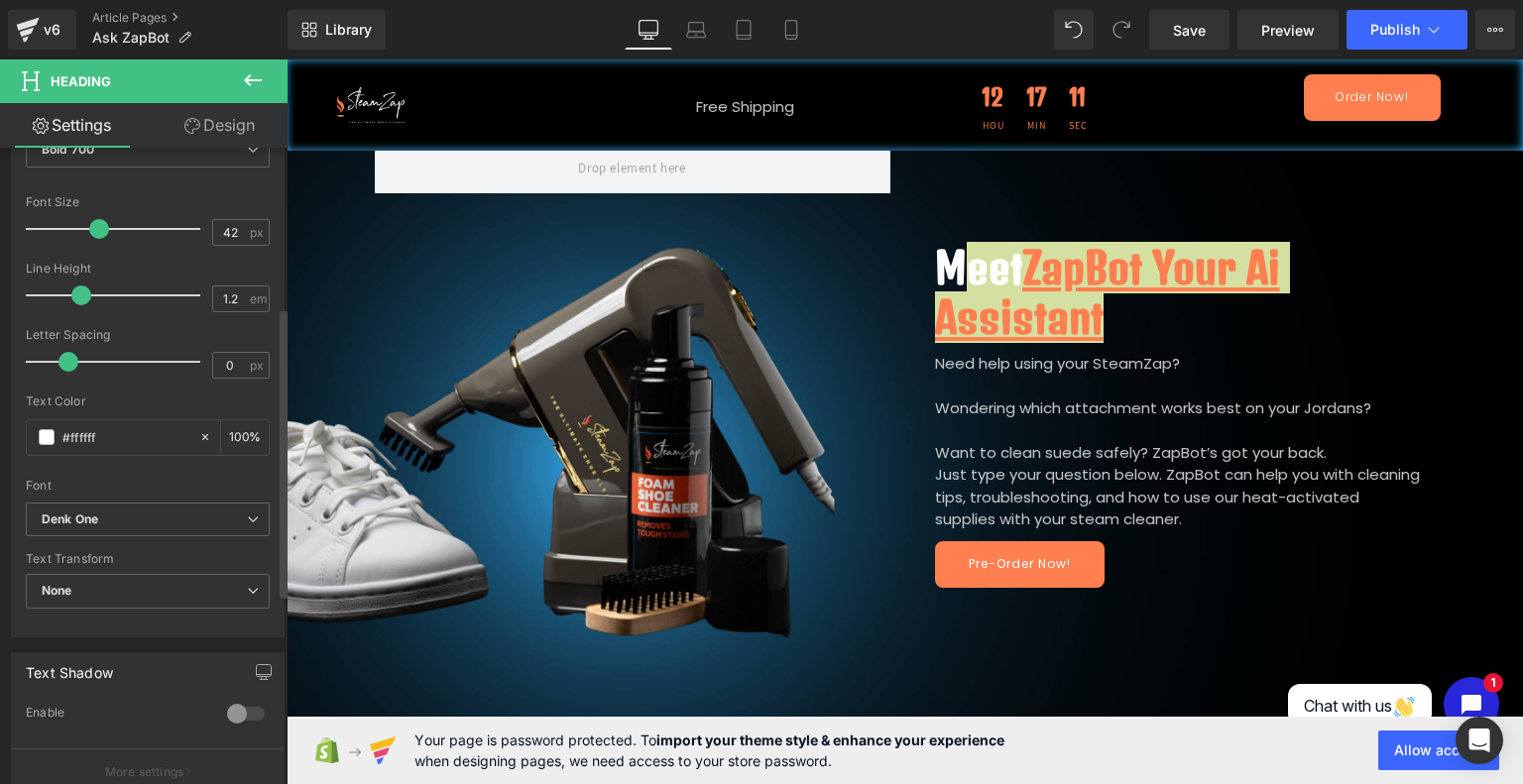 scroll, scrollTop: 360, scrollLeft: 0, axis: vertical 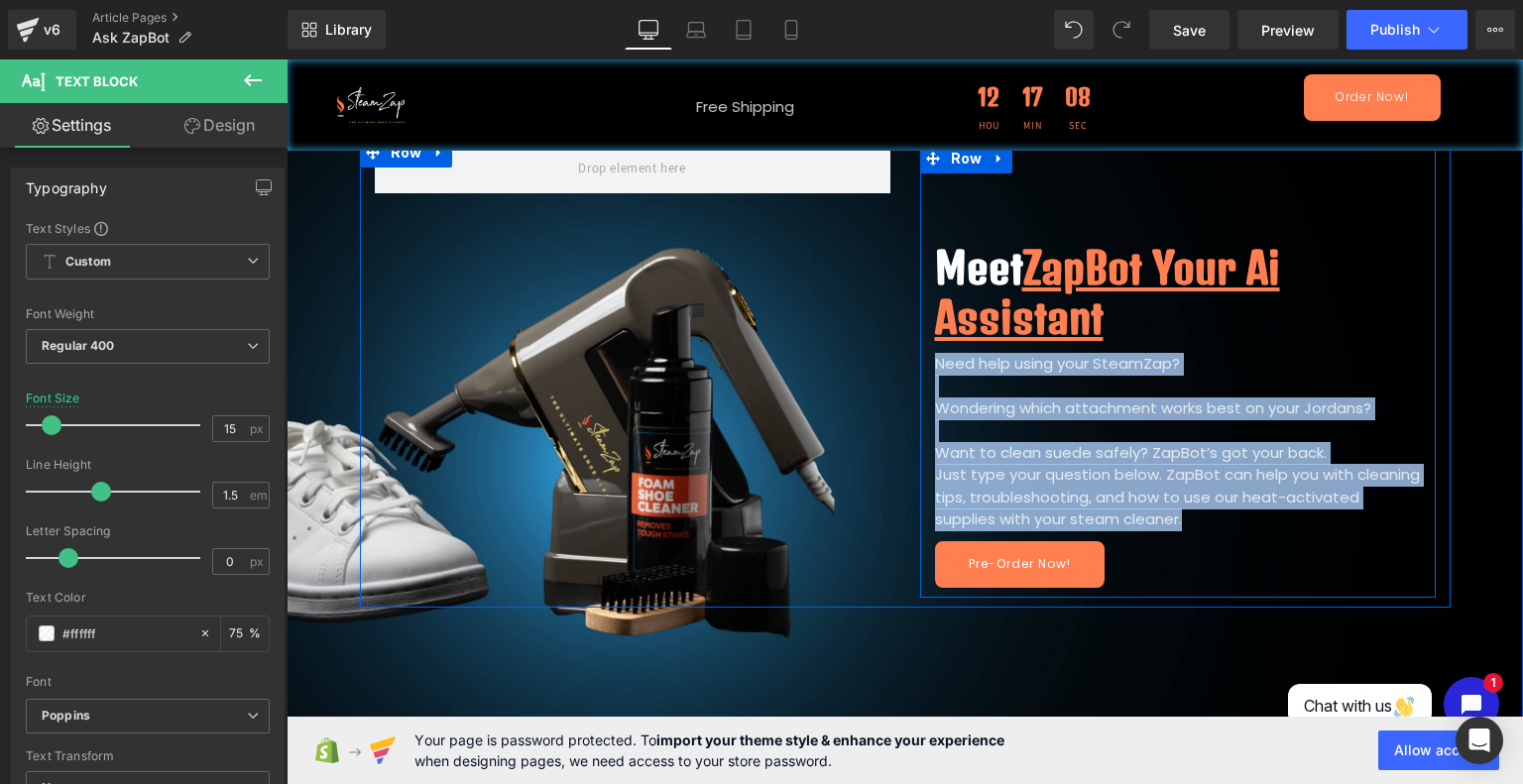 drag, startPoint x: 1118, startPoint y: 518, endPoint x: 924, endPoint y: 363, distance: 248.31633 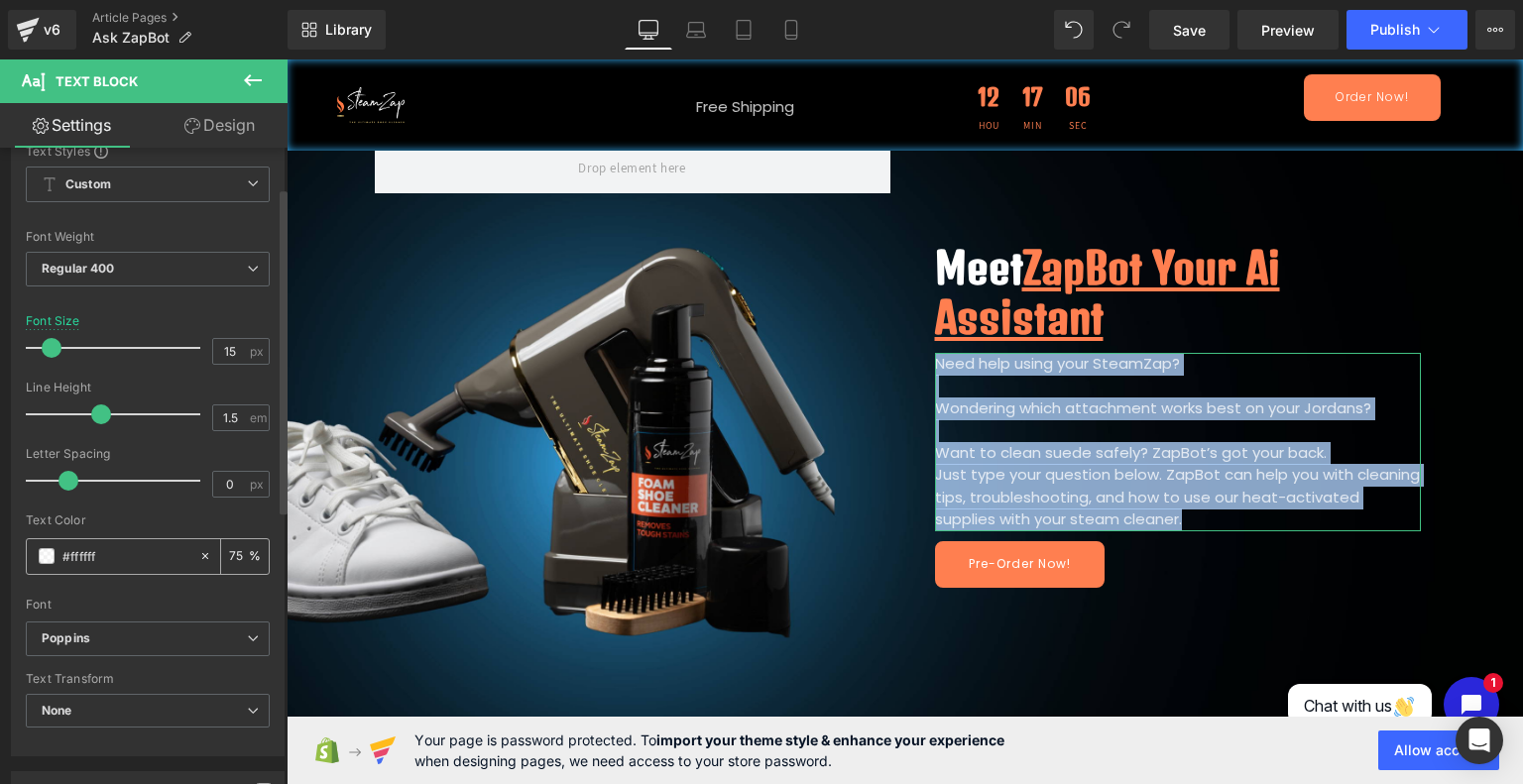 scroll, scrollTop: 78, scrollLeft: 0, axis: vertical 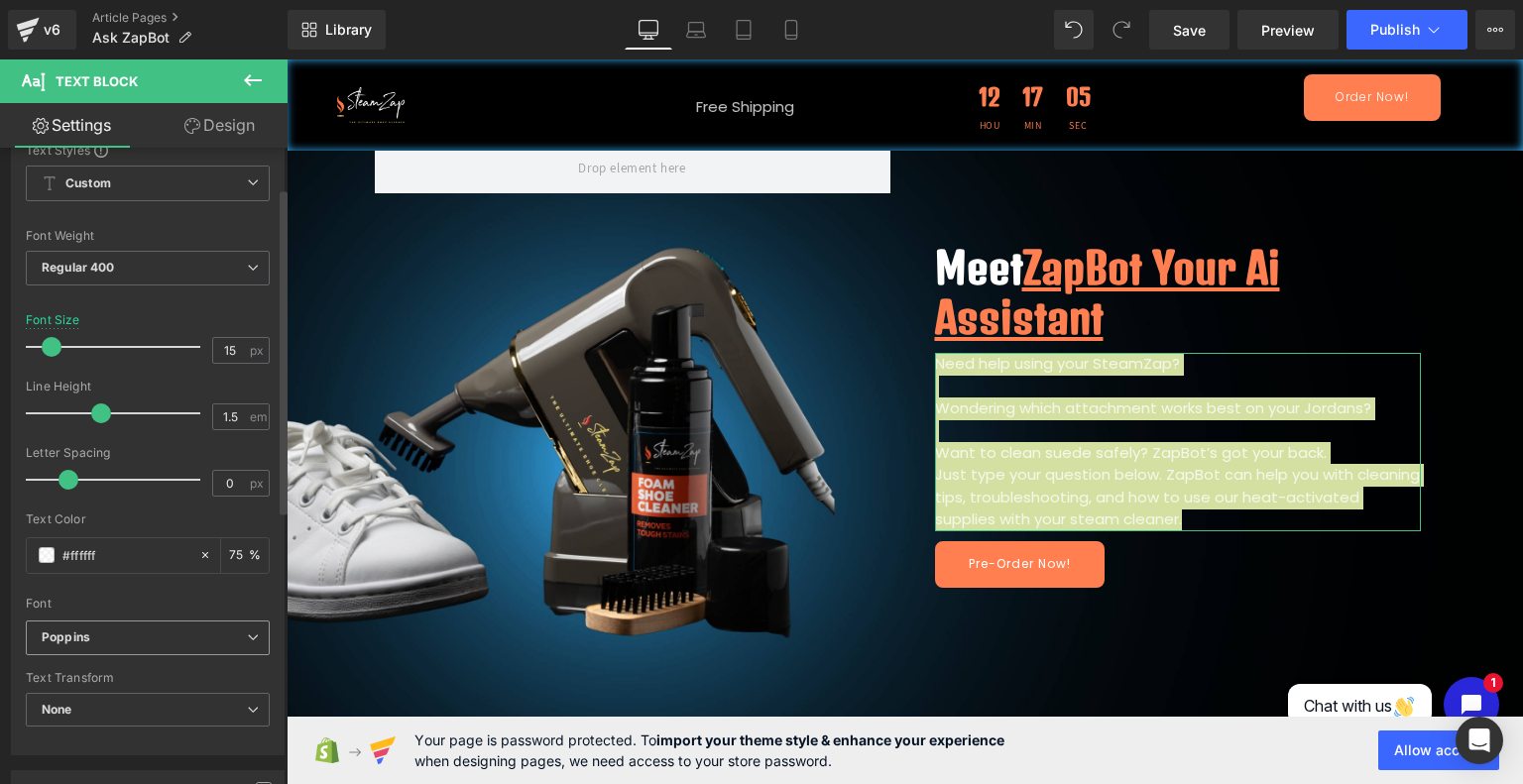 click on "Poppins" at bounding box center (144, 637) 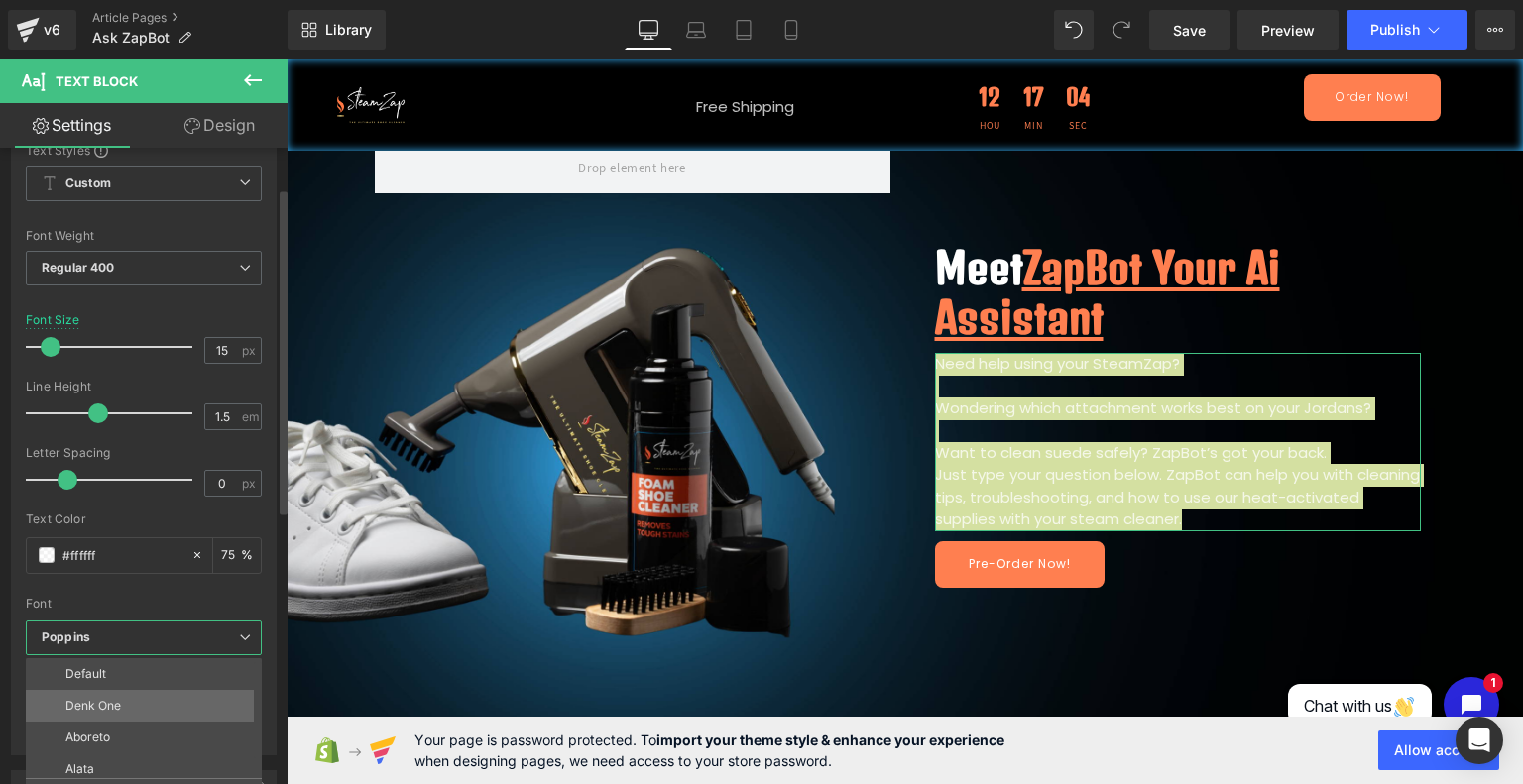 click on "Denk One" at bounding box center (148, 706) 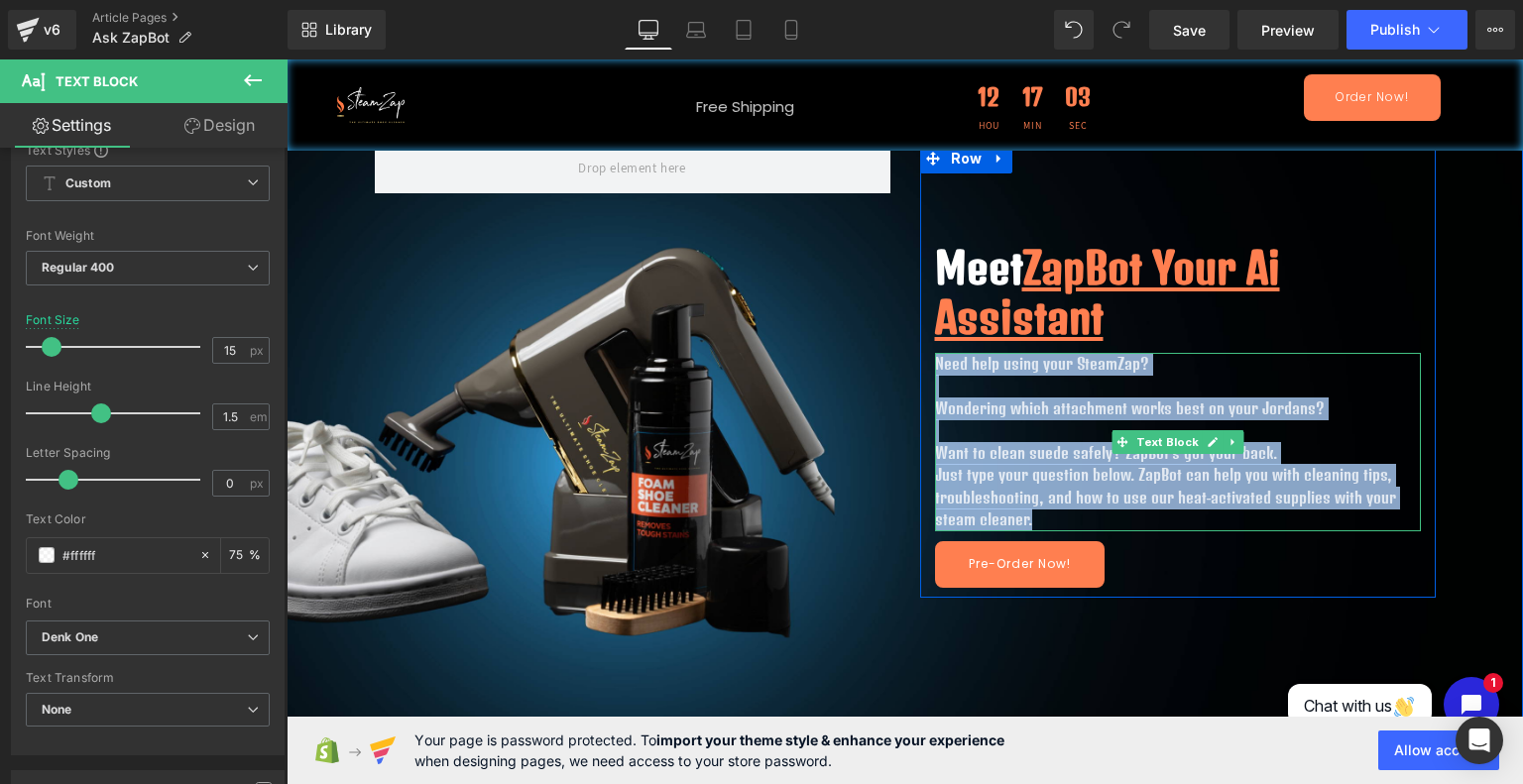 click on "Want to clean suede safely? ZapBot’s got your back." at bounding box center [1178, 453] 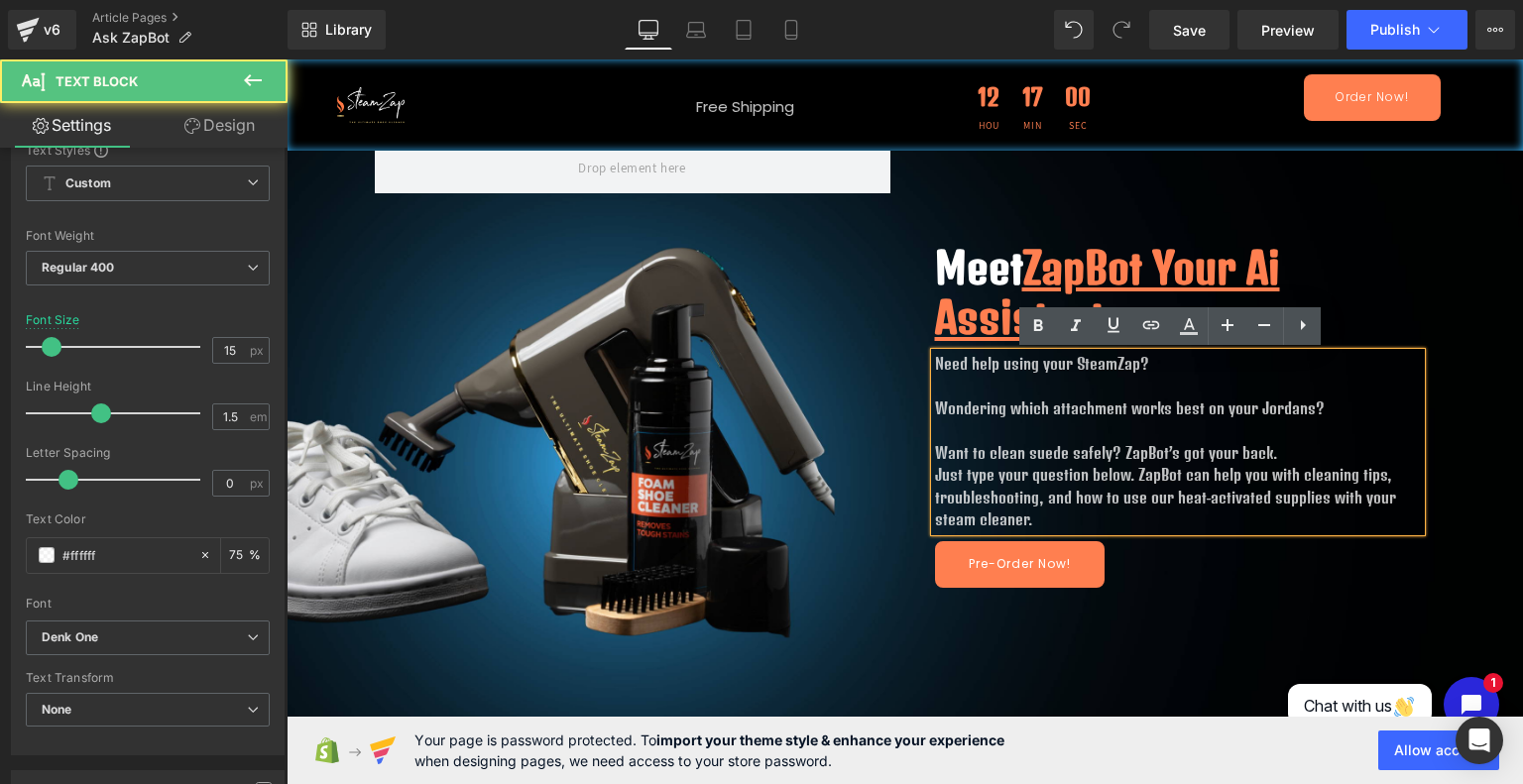 click at bounding box center [1178, 430] 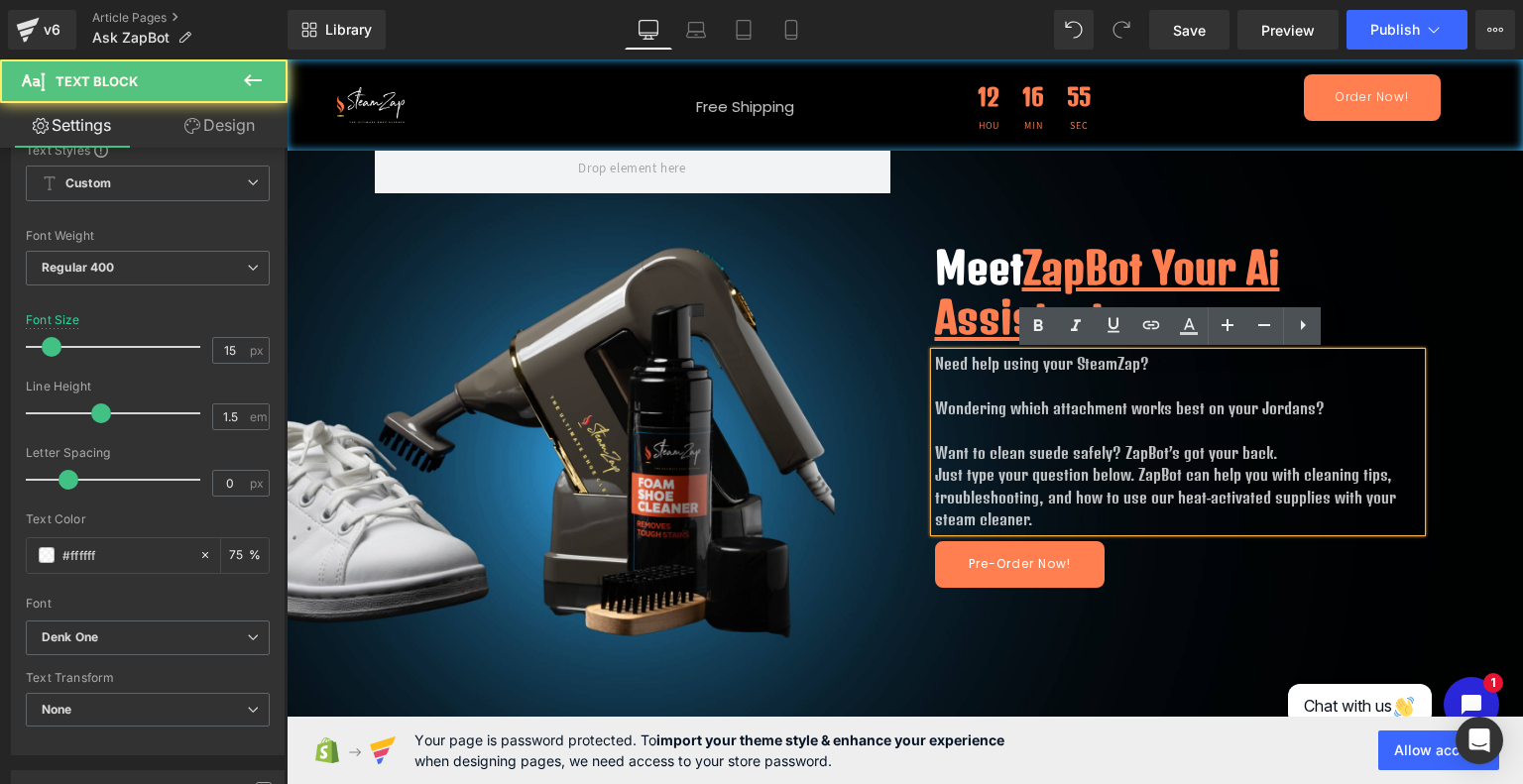 click at bounding box center (1178, 386) 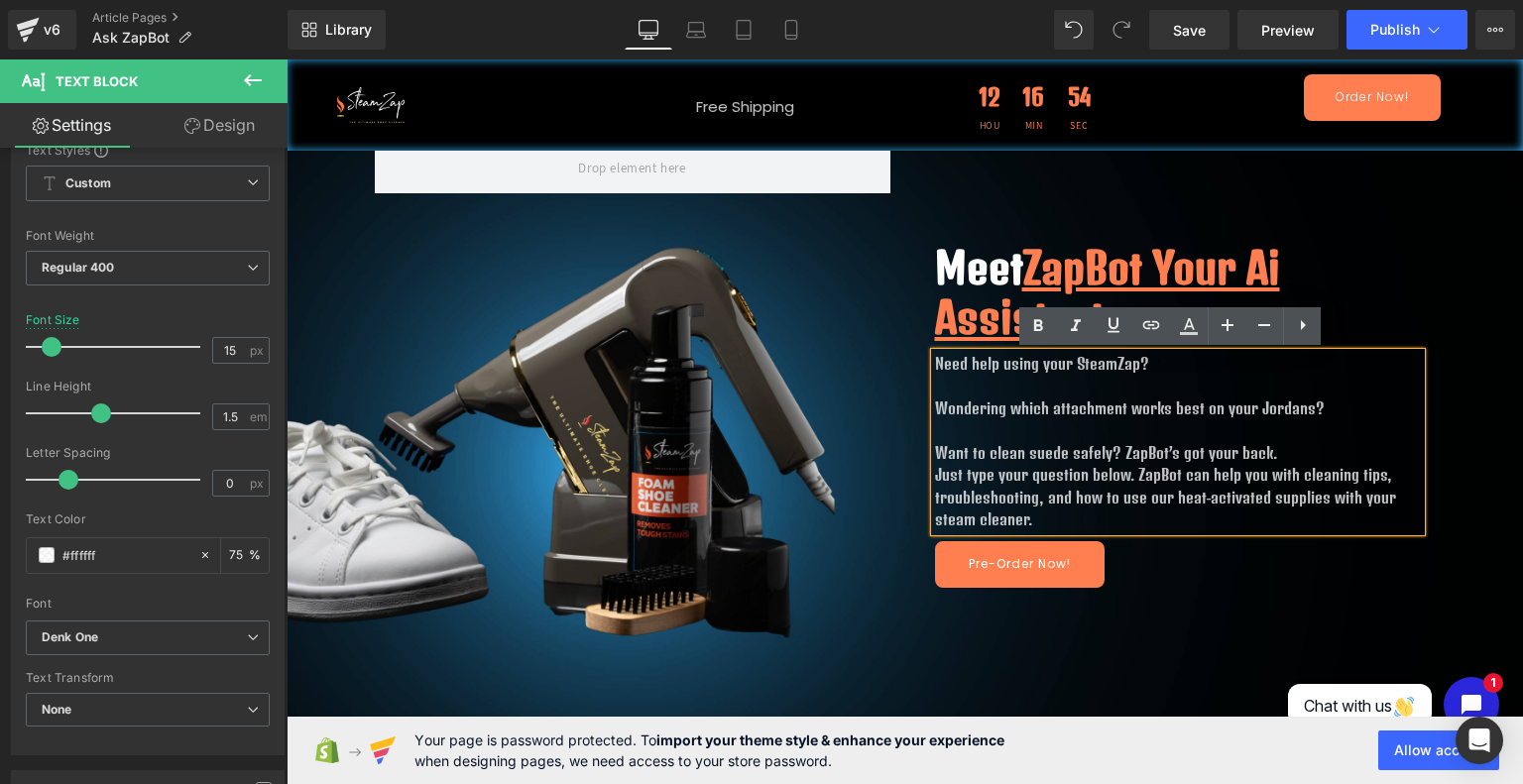 click on "Wondering which attachment works best on your Jordans?" at bounding box center [1178, 408] 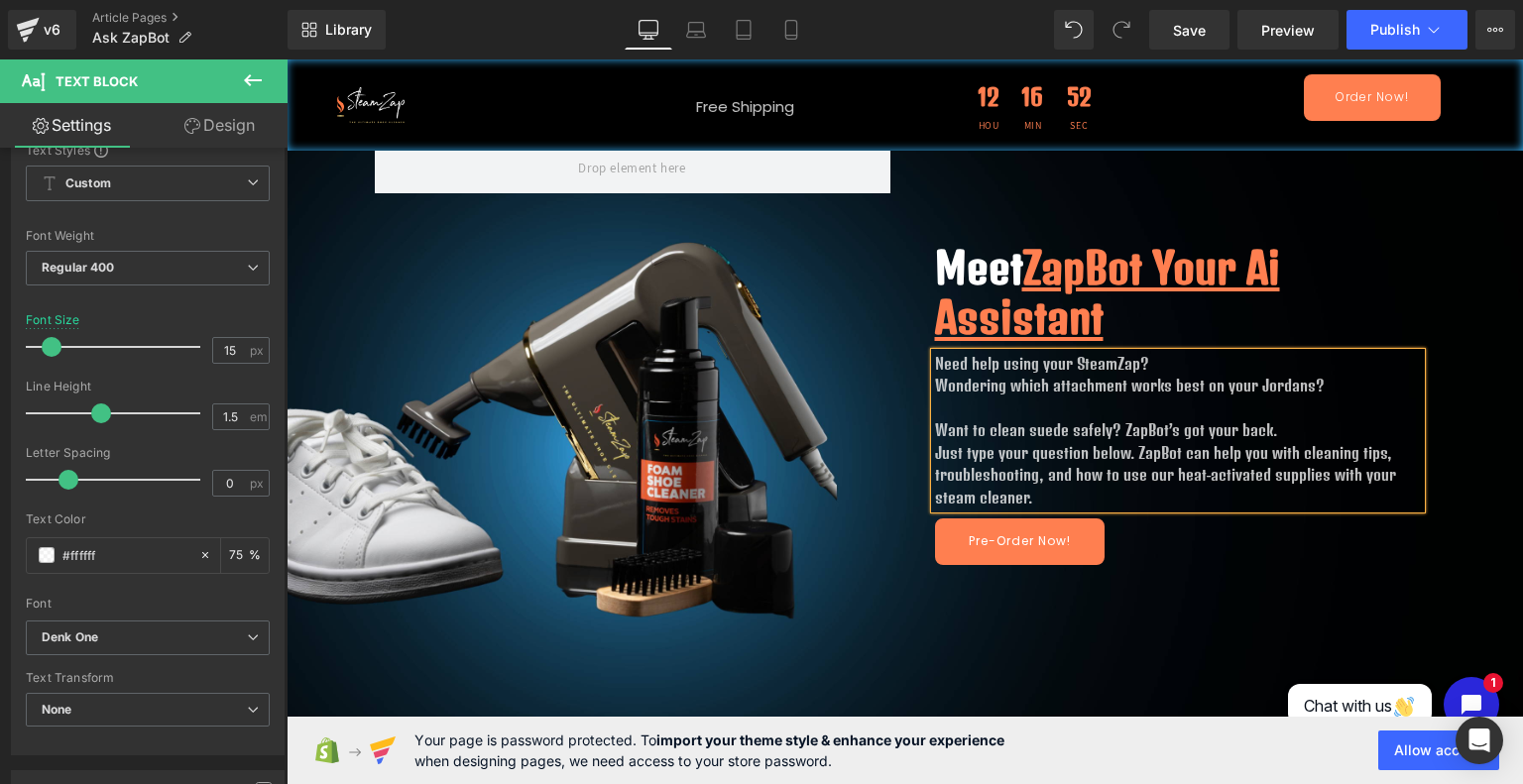 click on "Need help using your SteamZap?  Wondering which attachment works best on your Jordans?   Want to clean suede safely? ZapBot’s got your back. Just type your question below. ZapBot can help you with cleaning tips, troubleshooting, and how to use our heat-activated supplies with your steam cleaner." at bounding box center (1178, 431) 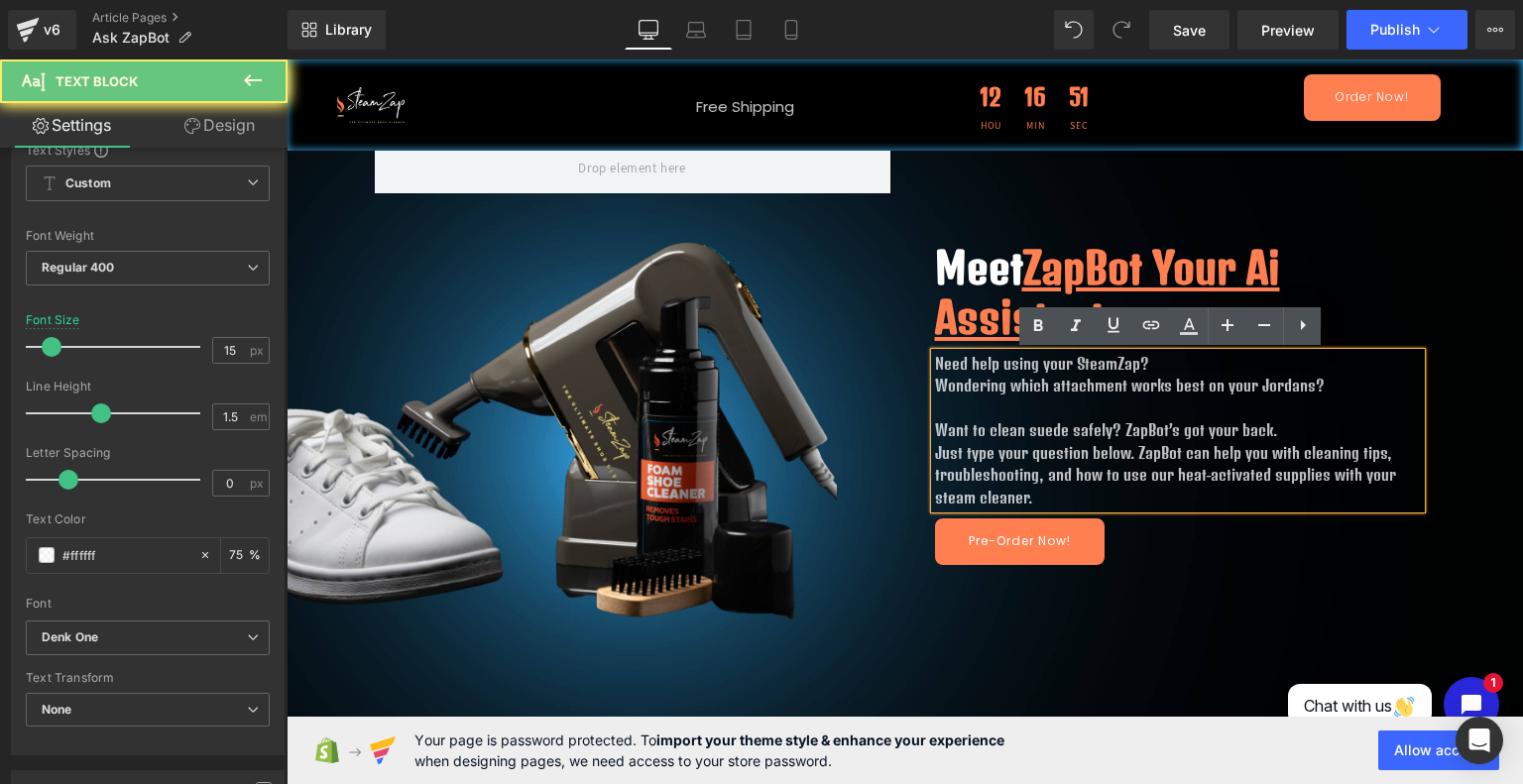 click on "Want to clean suede safely? ZapBot’s got your back." at bounding box center [1178, 430] 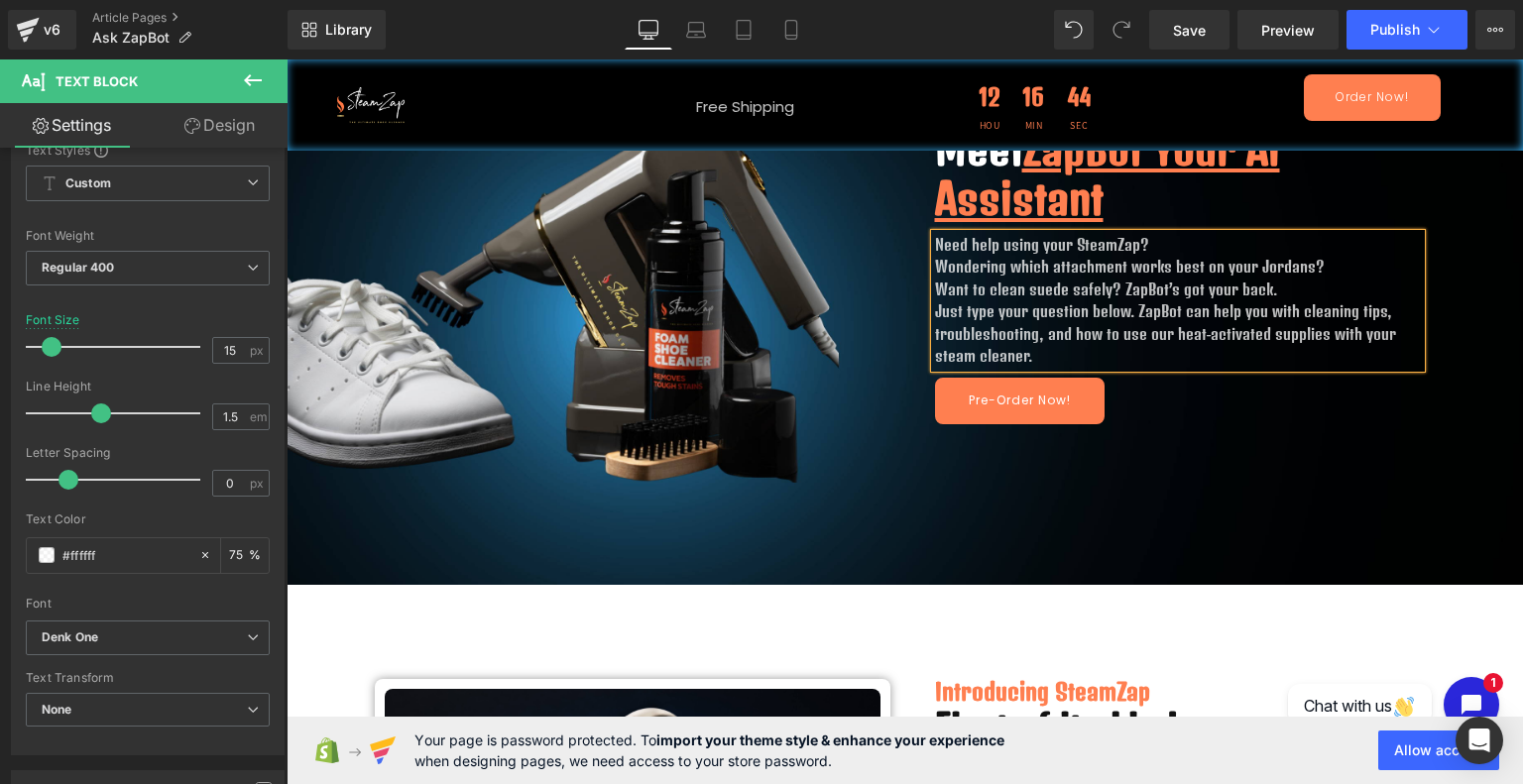 scroll, scrollTop: 119, scrollLeft: 0, axis: vertical 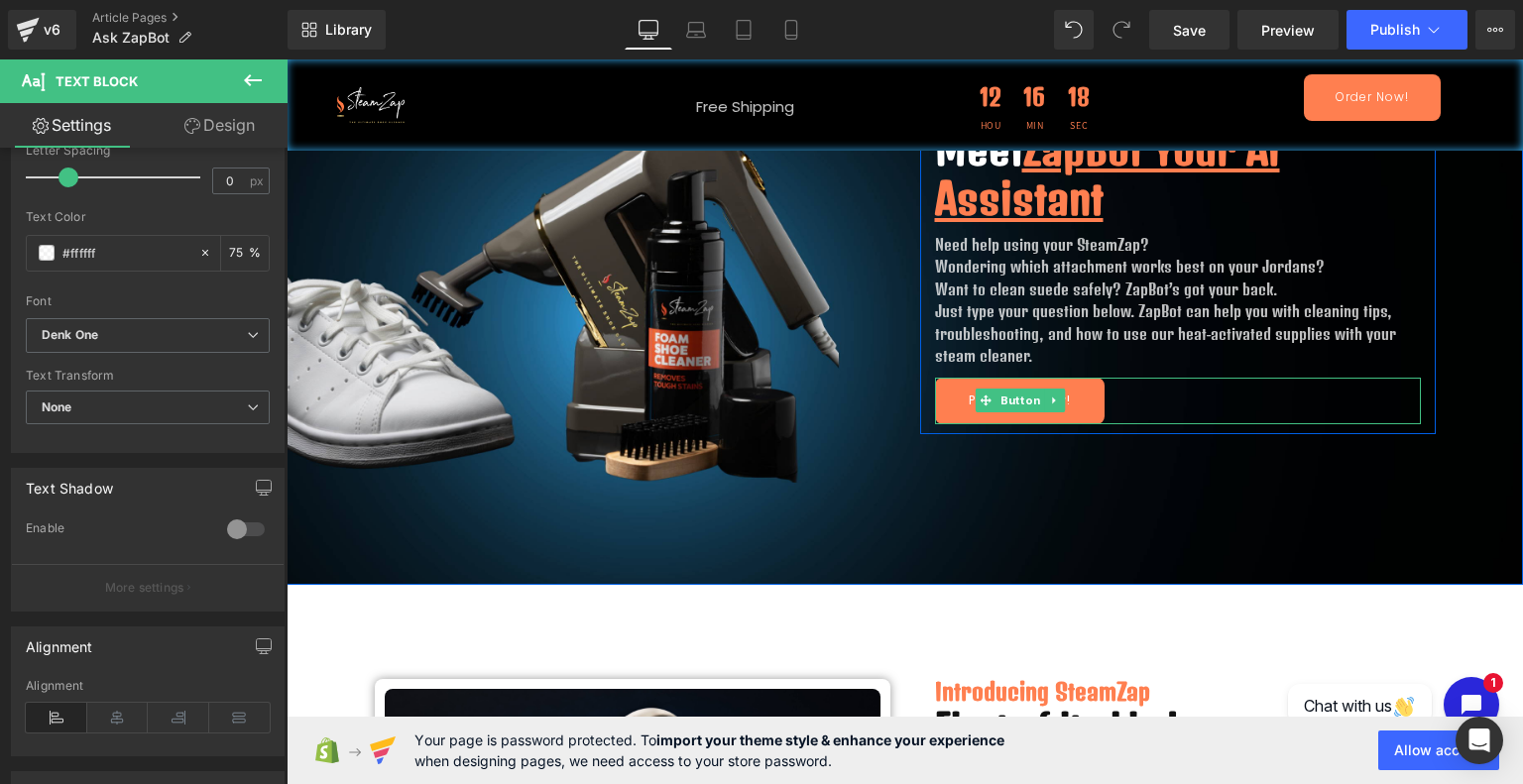 click on "Pre-Order Now!" at bounding box center [1178, 400] 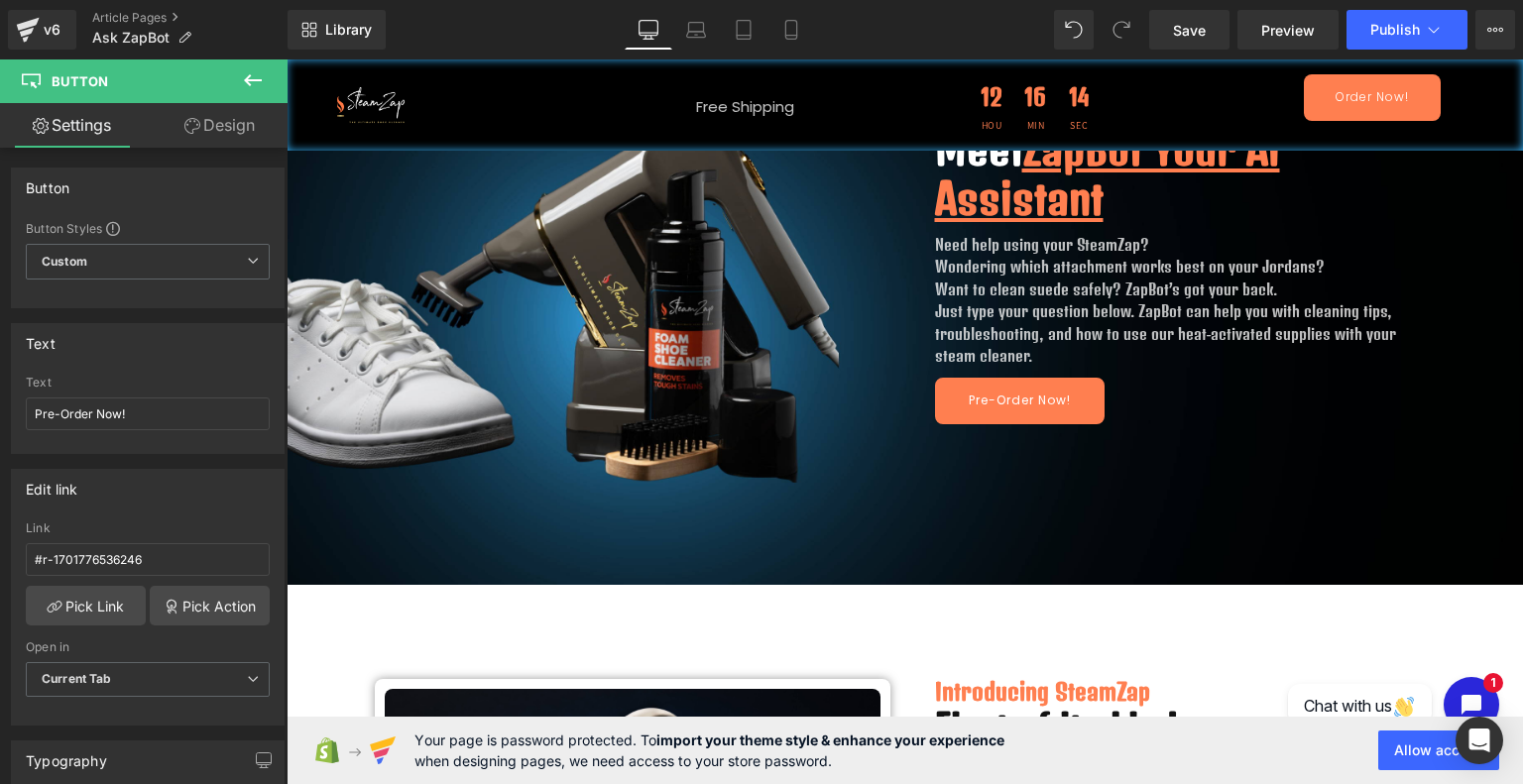 click 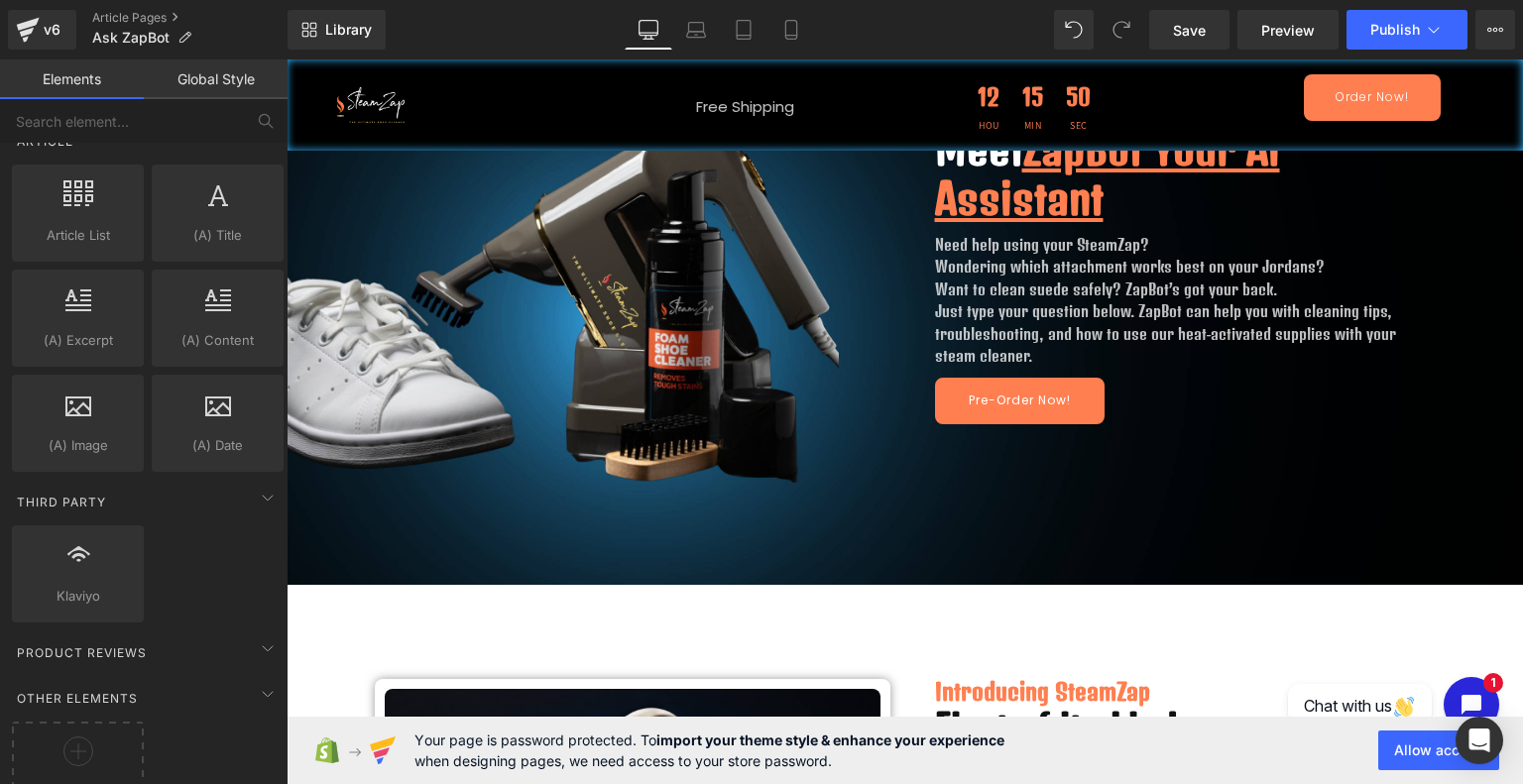 scroll, scrollTop: 3818, scrollLeft: 0, axis: vertical 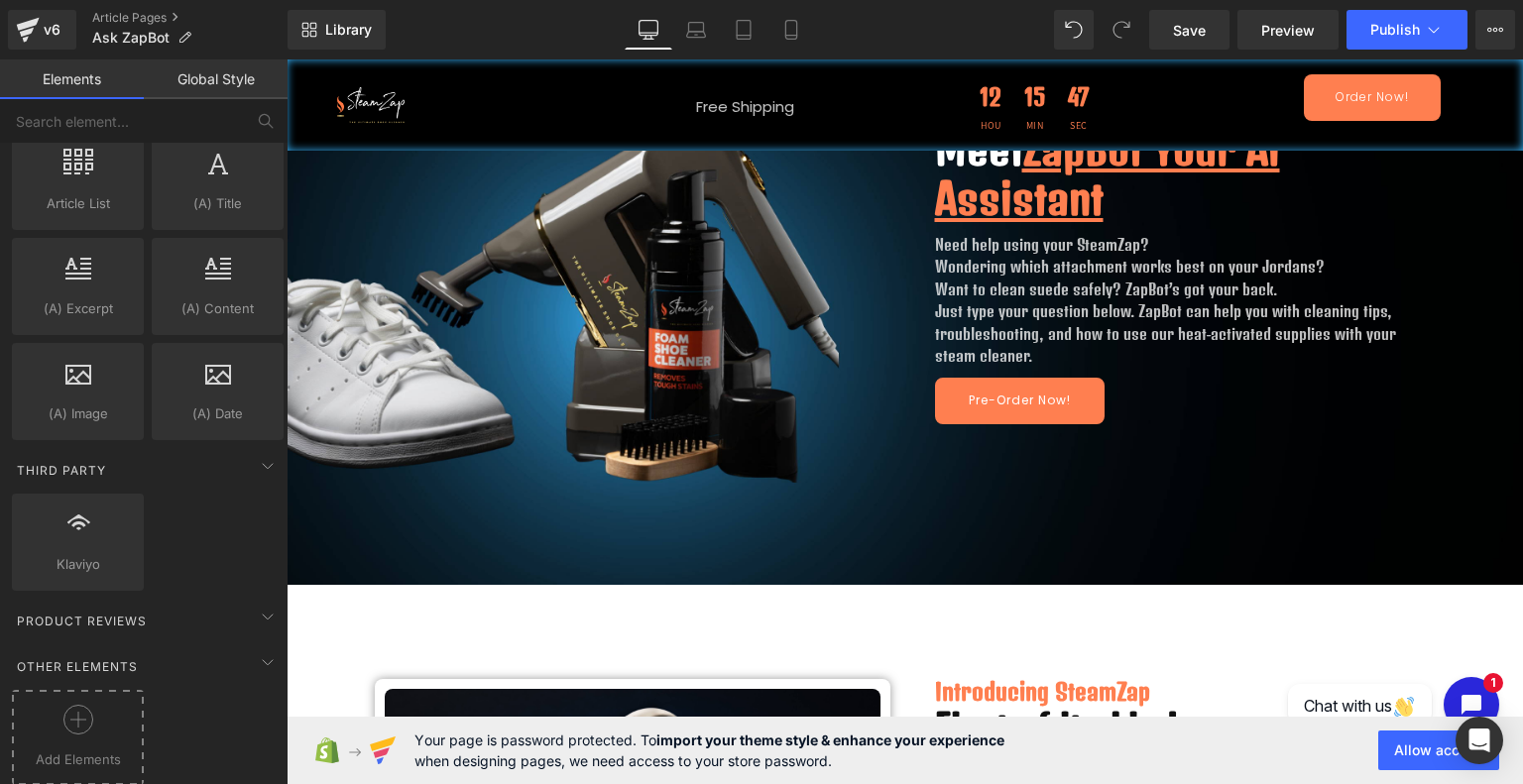 click at bounding box center (77, 727) 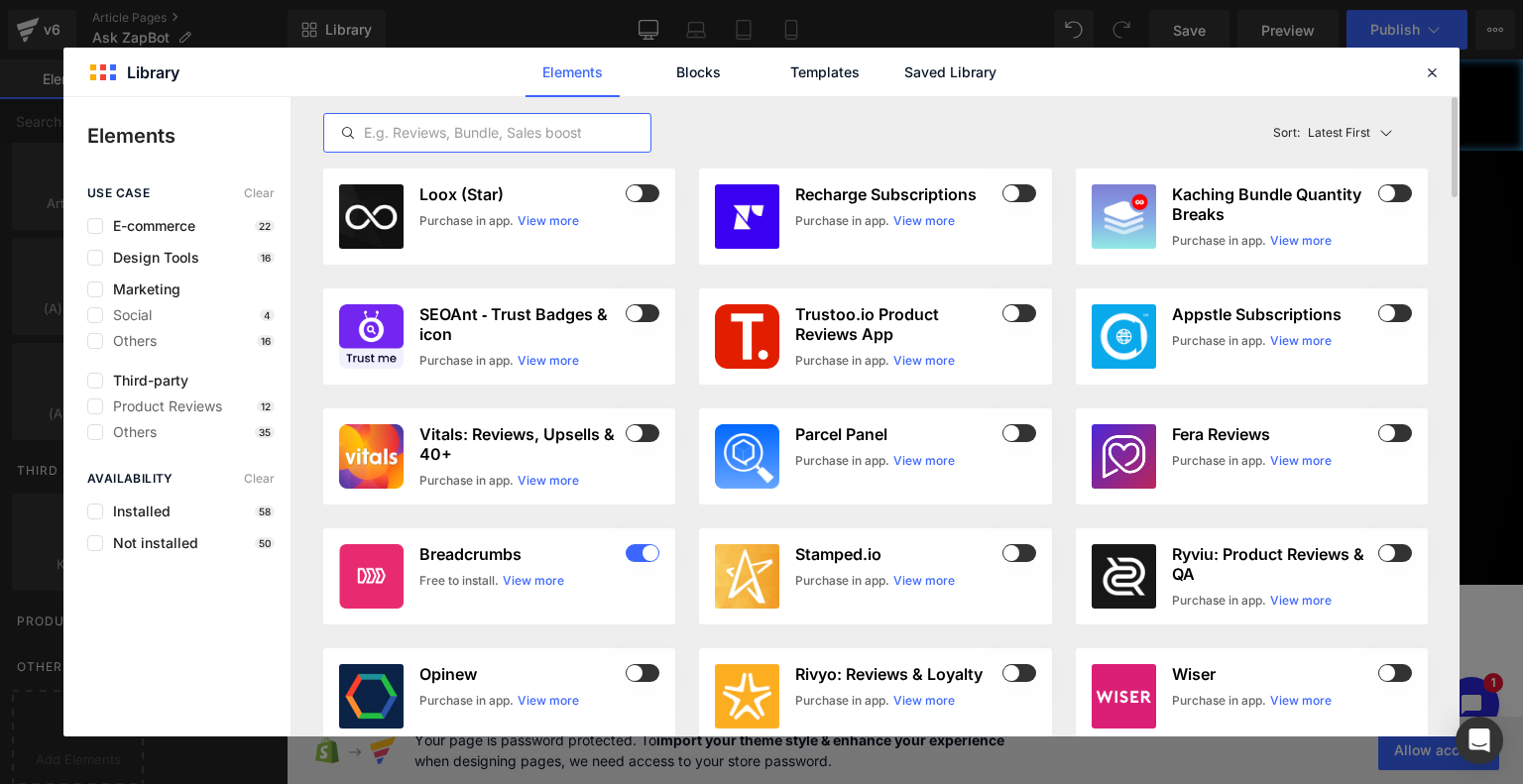 click at bounding box center [487, 133] 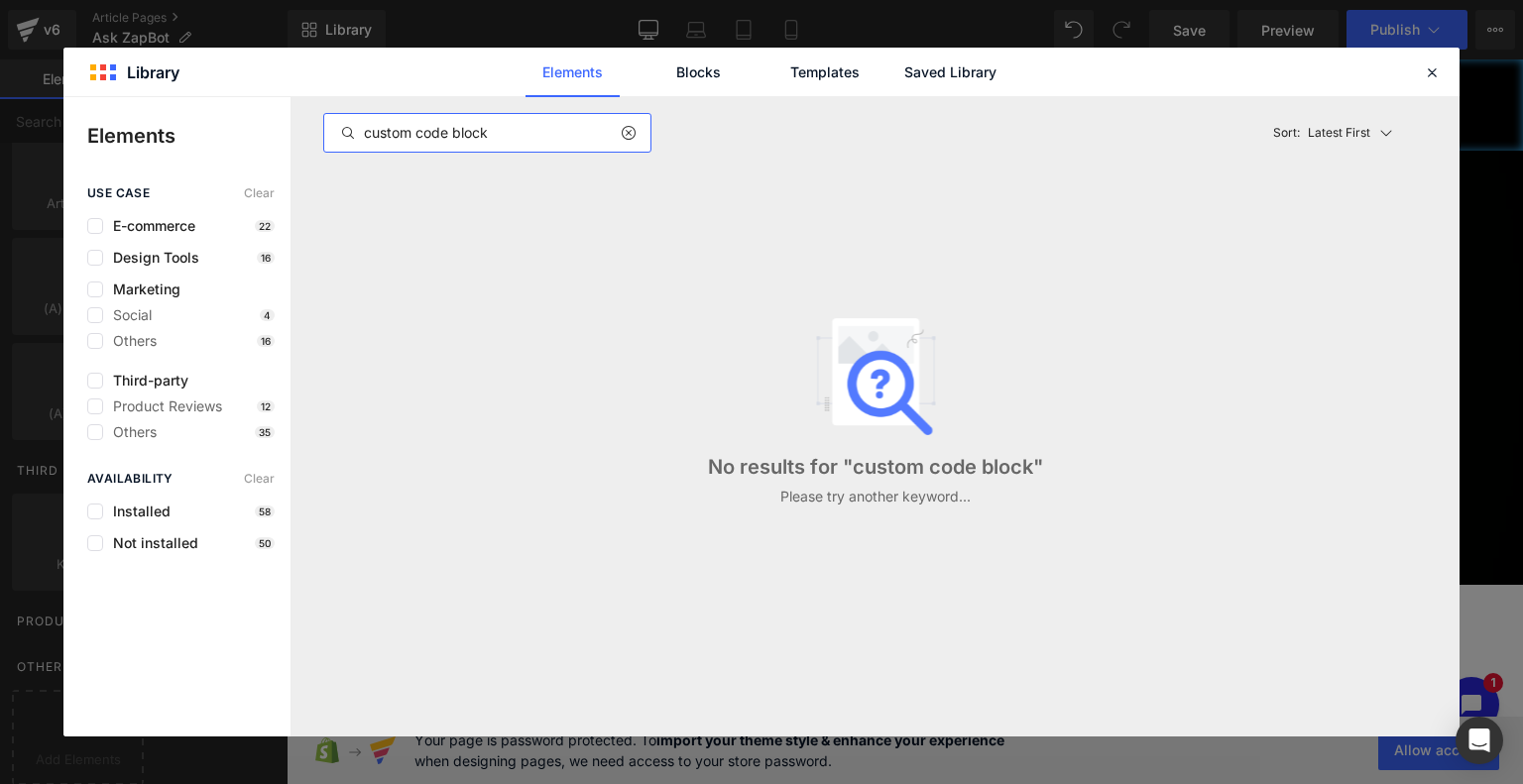 type on "custom code block" 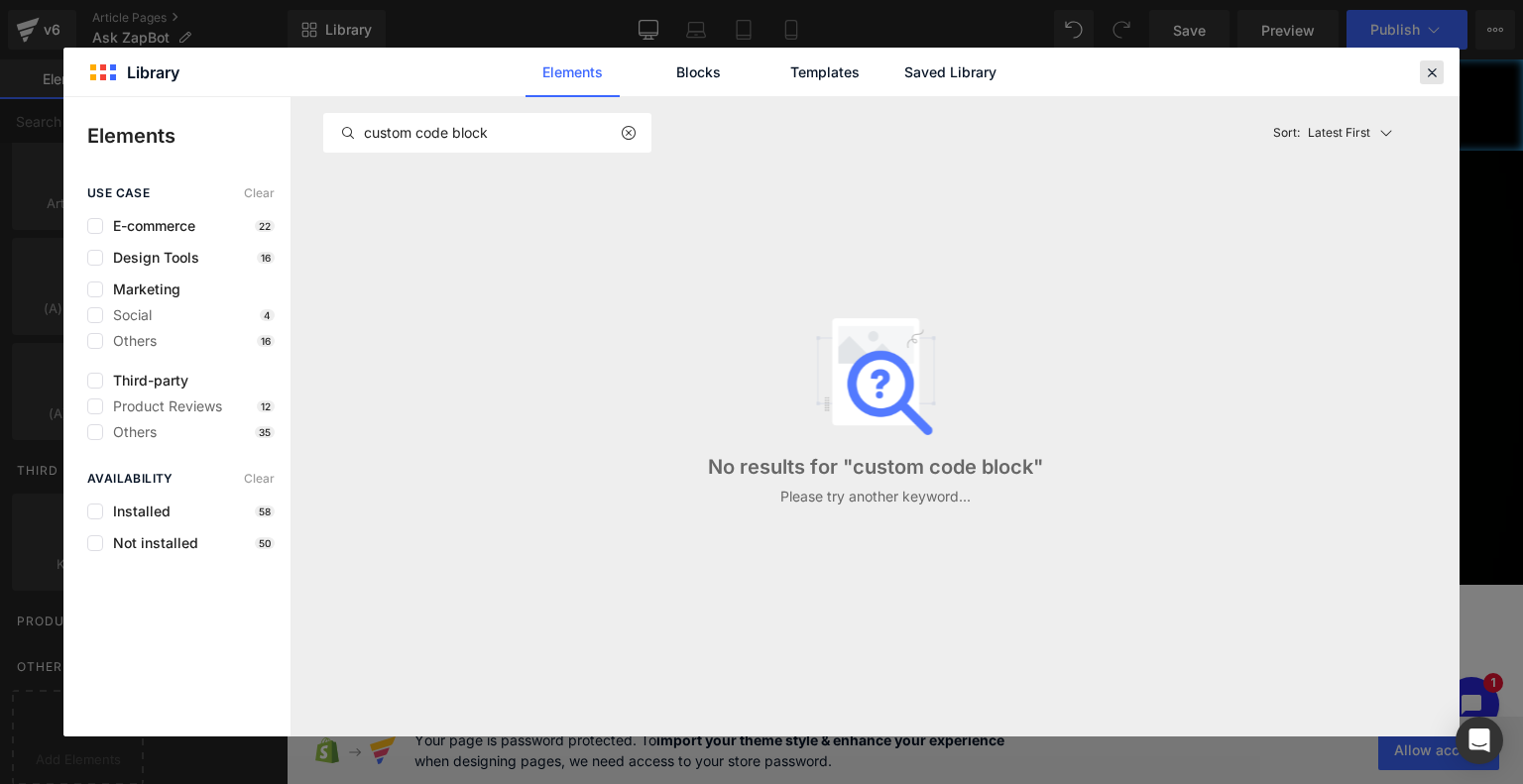 click at bounding box center [1432, 72] 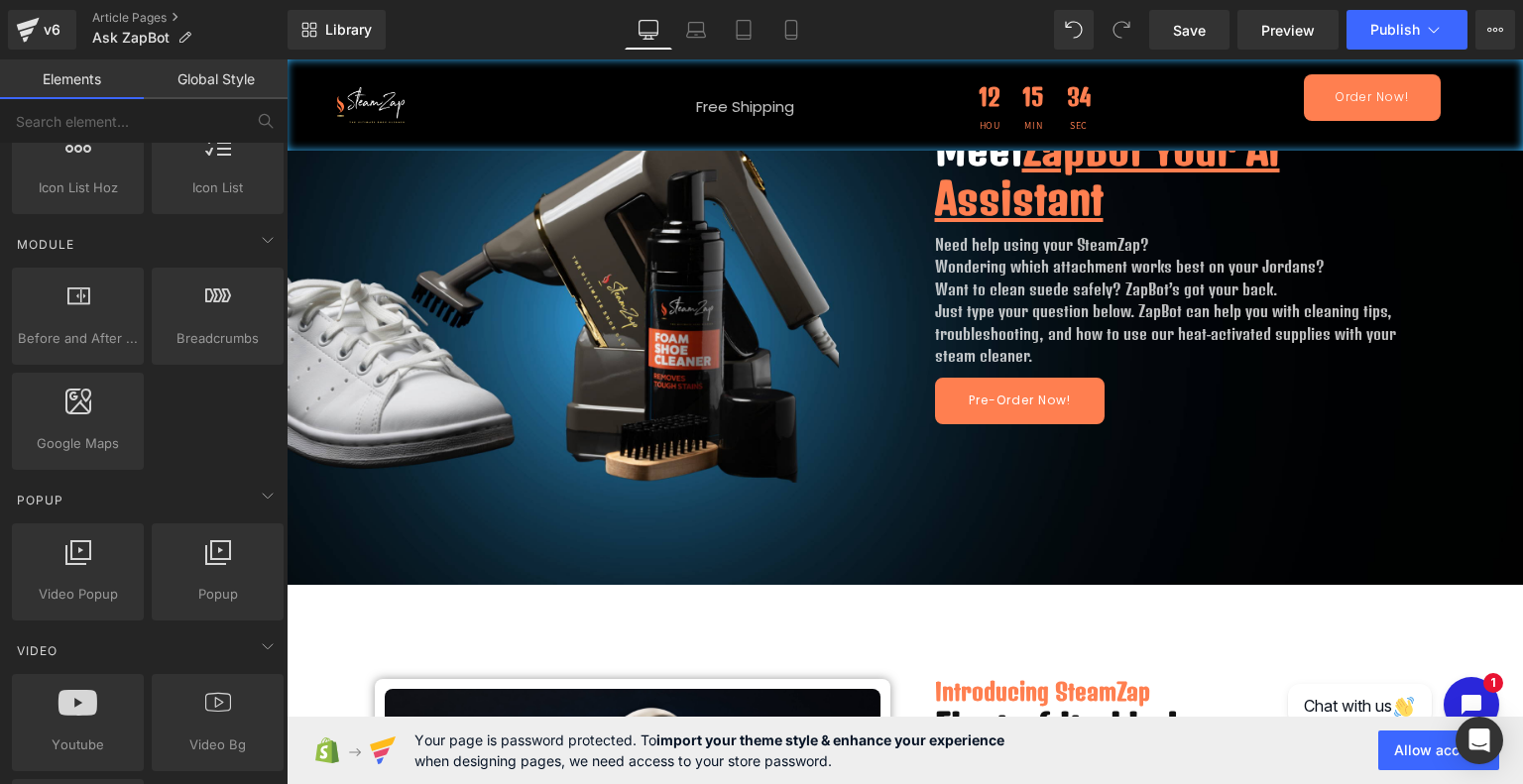 scroll, scrollTop: 0, scrollLeft: 0, axis: both 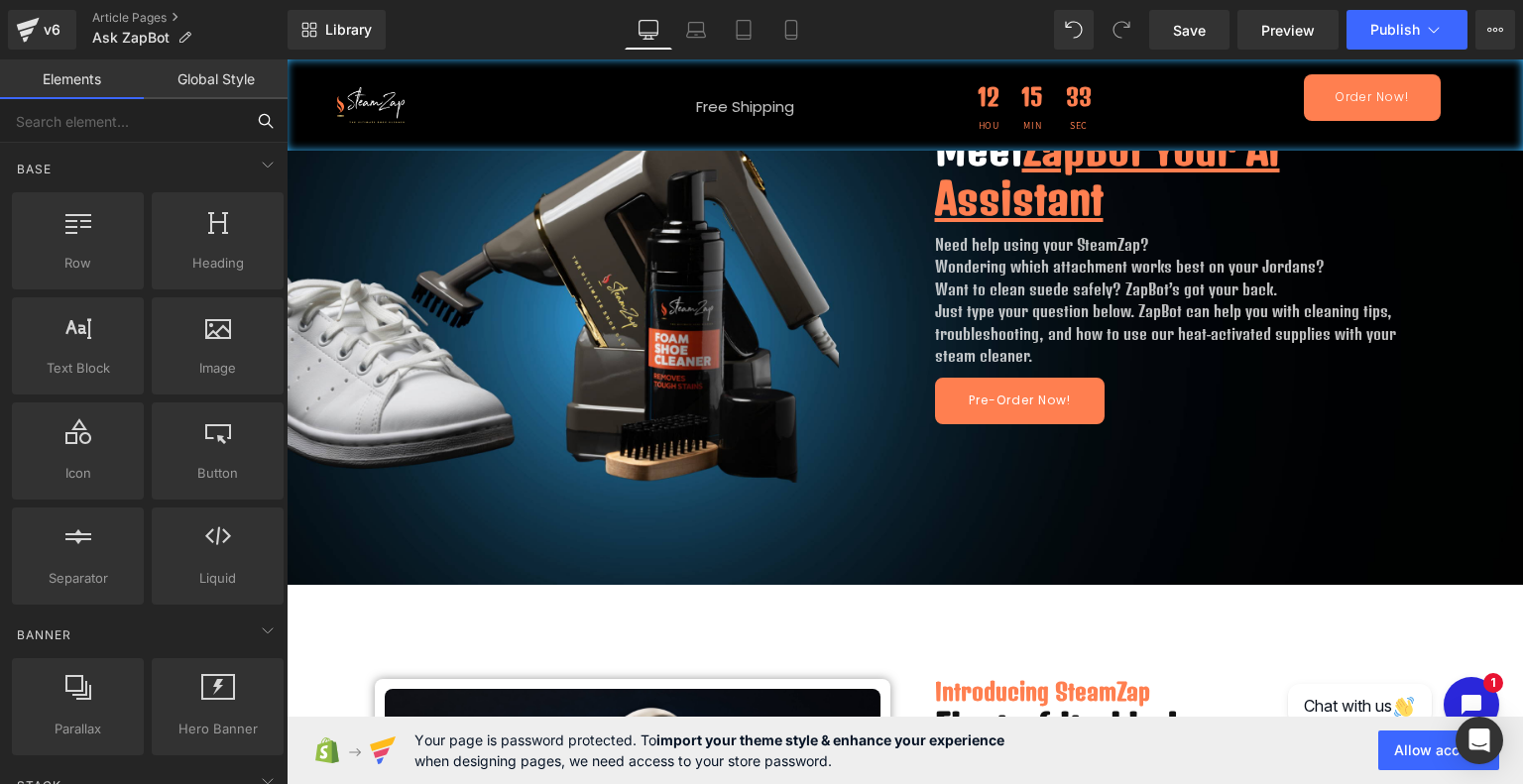click at bounding box center (122, 121) 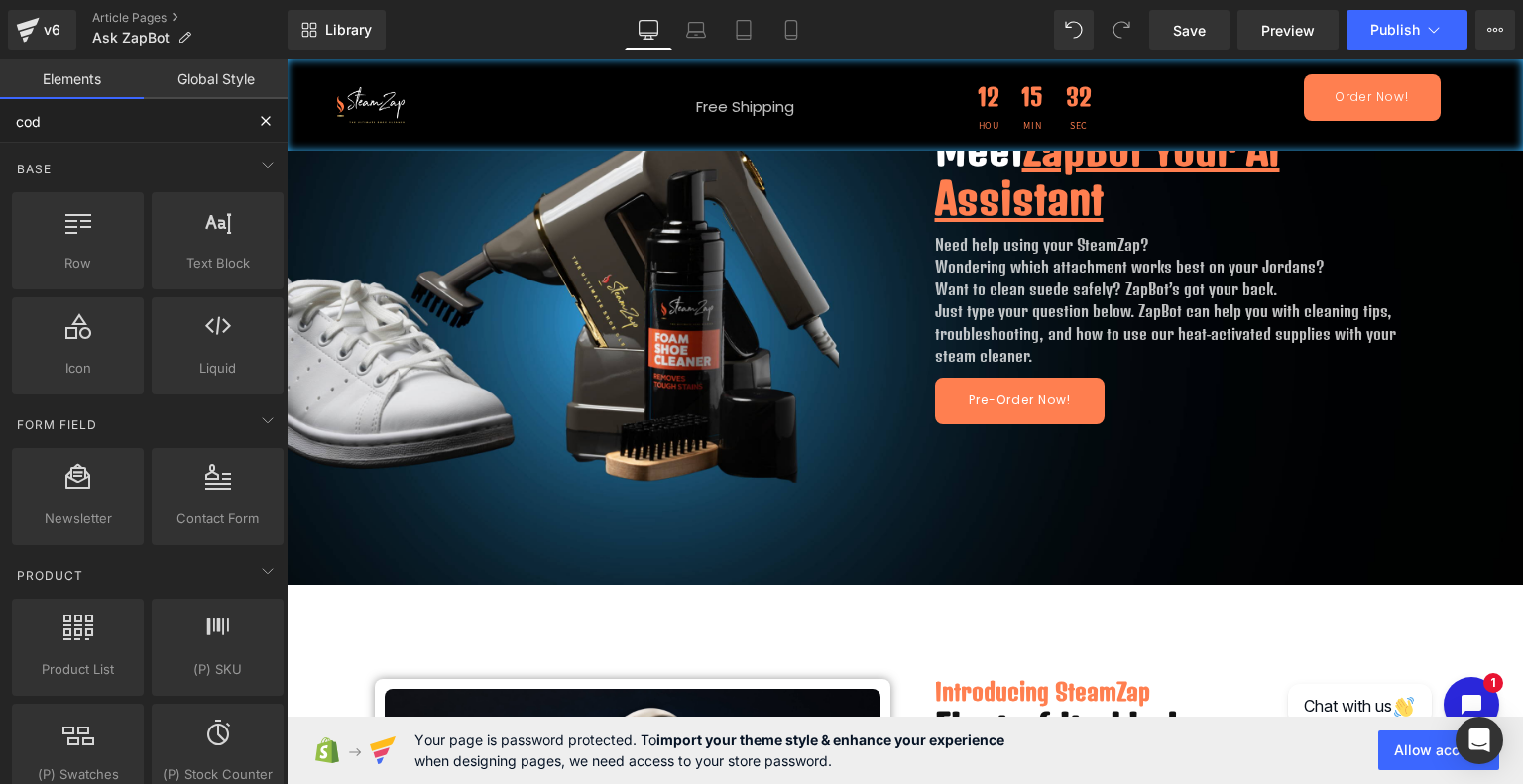 type on "code" 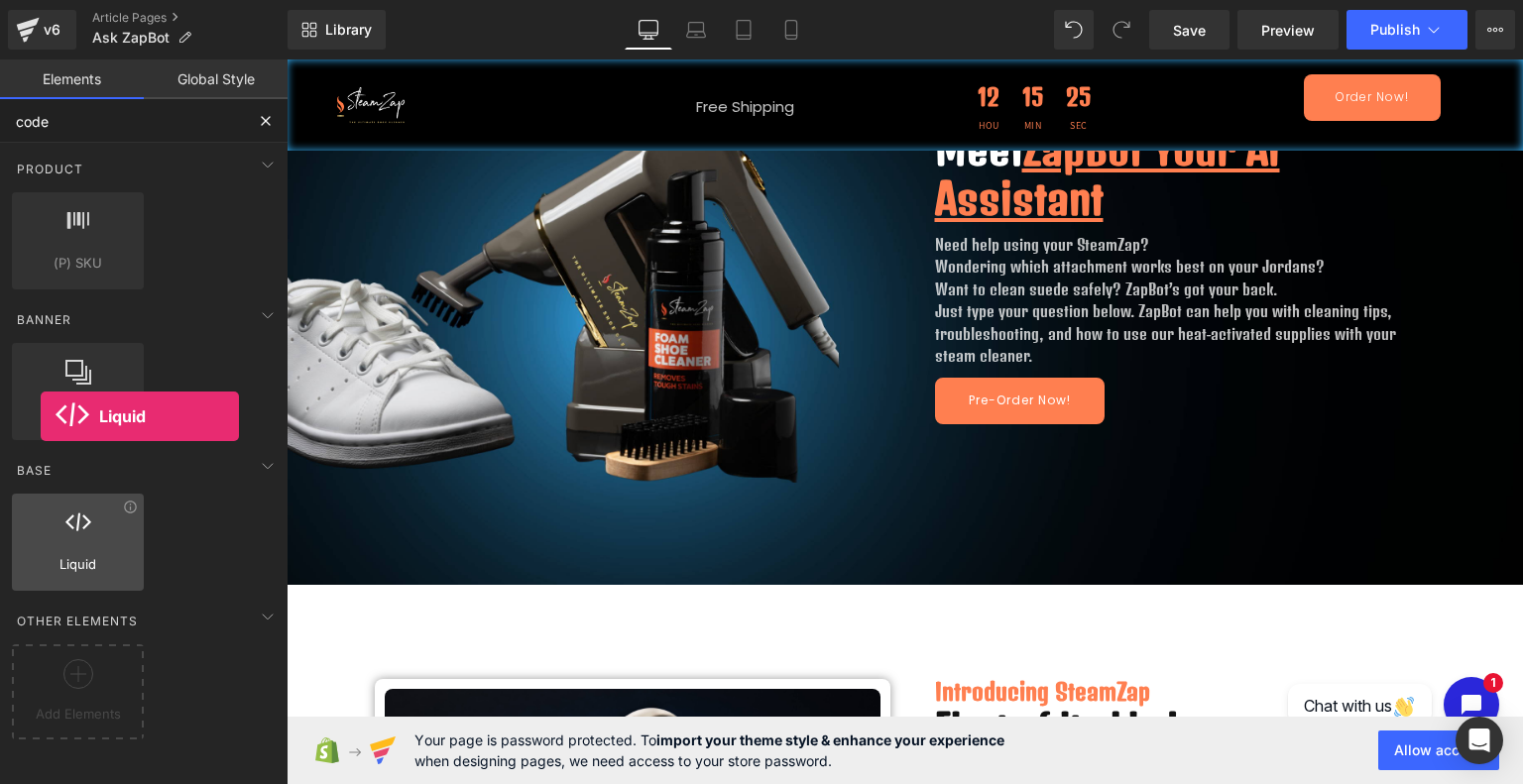click at bounding box center [77, 531] 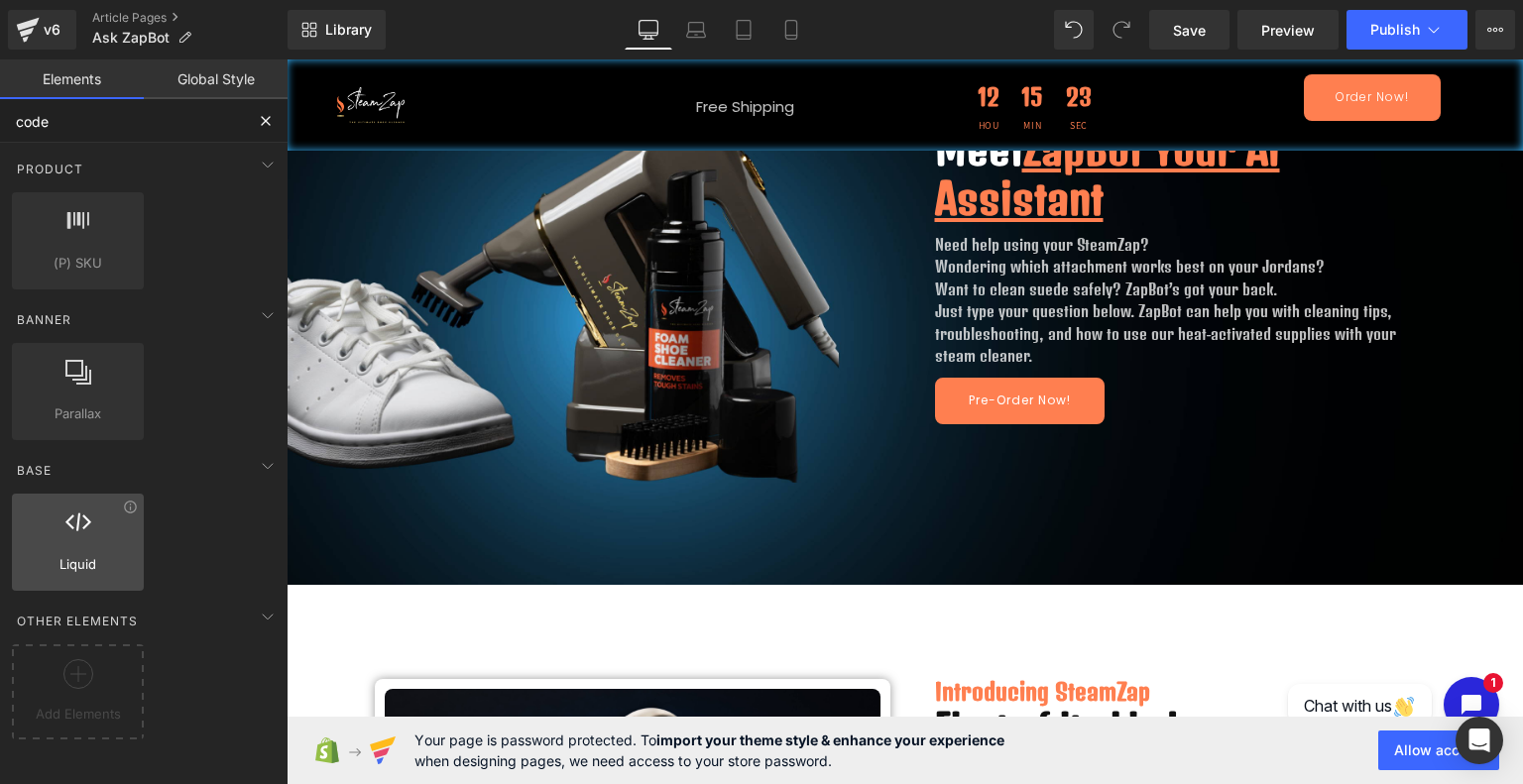 click at bounding box center (77, 531) 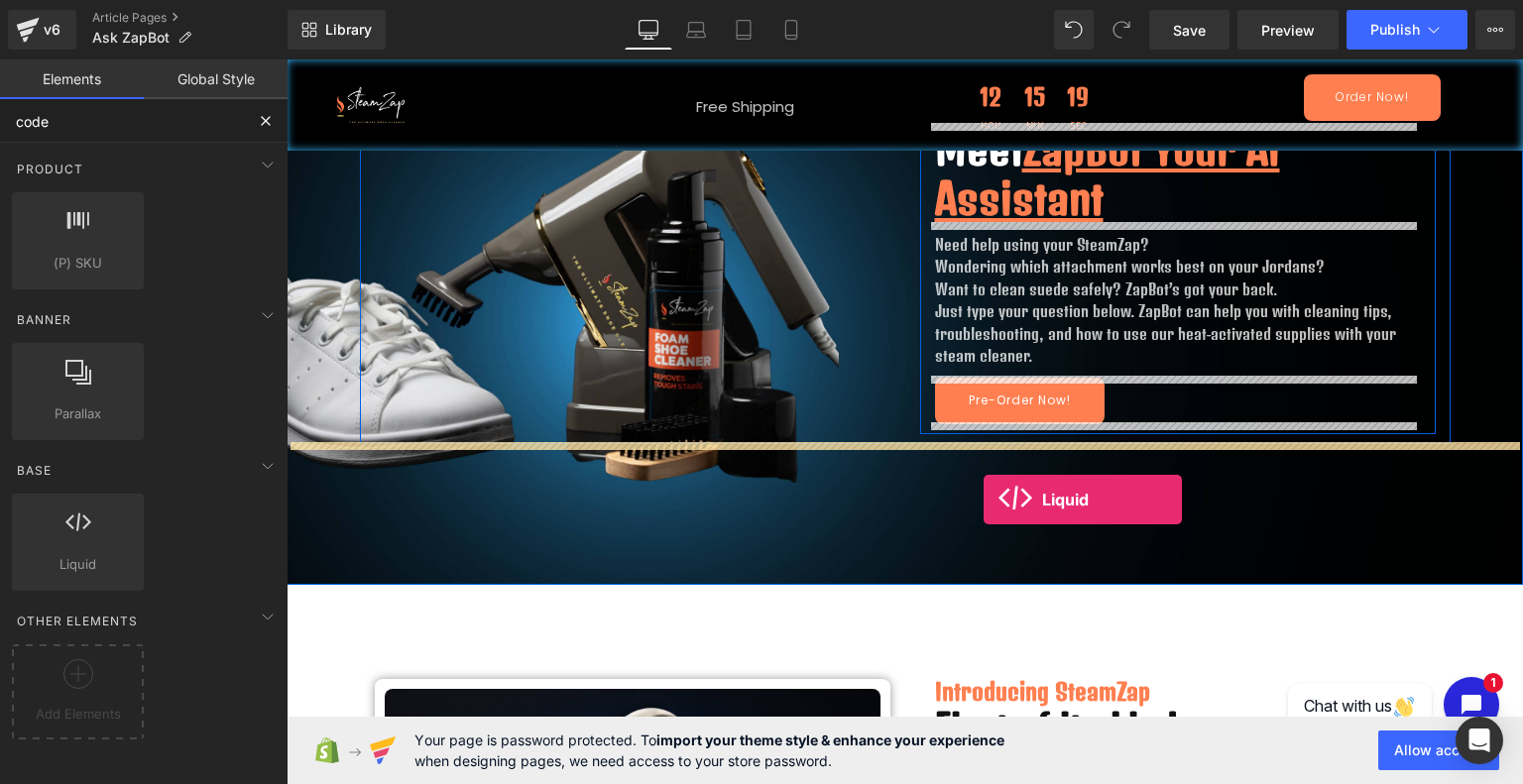 drag, startPoint x: 388, startPoint y: 589, endPoint x: 984, endPoint y: 500, distance: 602.6085 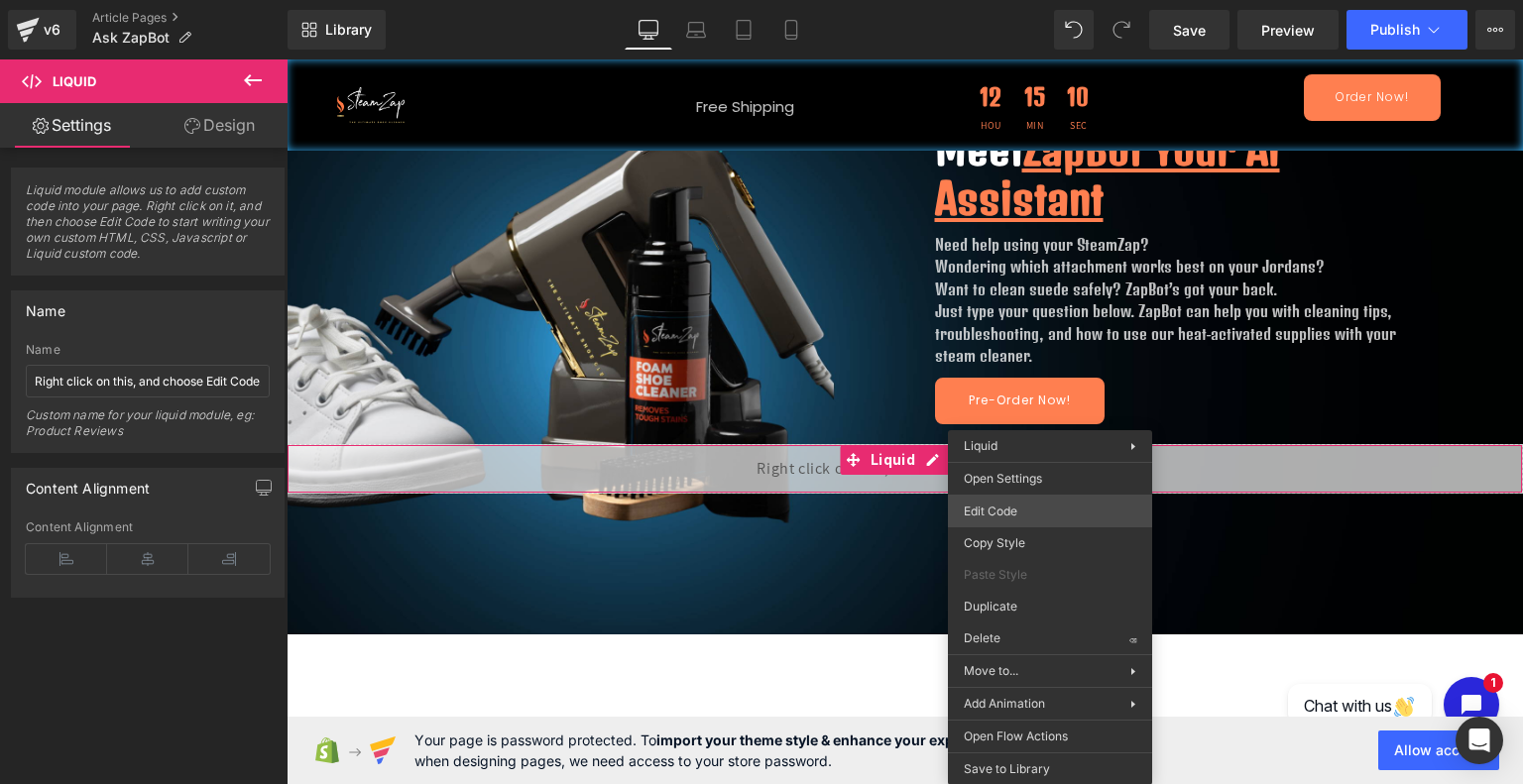 click on "Liquid  You are previewing how the   will restyle your page. You can not edit Elements in Preset Preview Mode.  v6 Article Pages Ask ZapBot Library Desktop Desktop Laptop Tablet Mobile Save Preview Publish Scheduled View Live Page View with current Template Save Template to Library Schedule Publish  Optimize  Publish Settings Shortcuts  Your page can’t be published   You've reached the maximum number of published pages on your plan  (0/999999).  You need to upgrade your plan or unpublish all your pages to get 1 publish slot.   Unpublish pages   Upgrade plan  Elements Global Style code Base Row  rows, columns, layouts, div Heading  headings, titles, h1,h2,h3,h4,h5,h6 Text Block  texts, paragraphs, contents, blocks Image  images, photos, alts, uploads Icon  icons, symbols Button  button, call to action, cta Separator  separators, dividers, horizontal lines Liquid  liquid, custom code, html, javascript, css, reviews, apps, applications, embeded, iframe Banner Parallax  Hero Banner  Stack Tabs  Carousel  List" at bounding box center (762, 0) 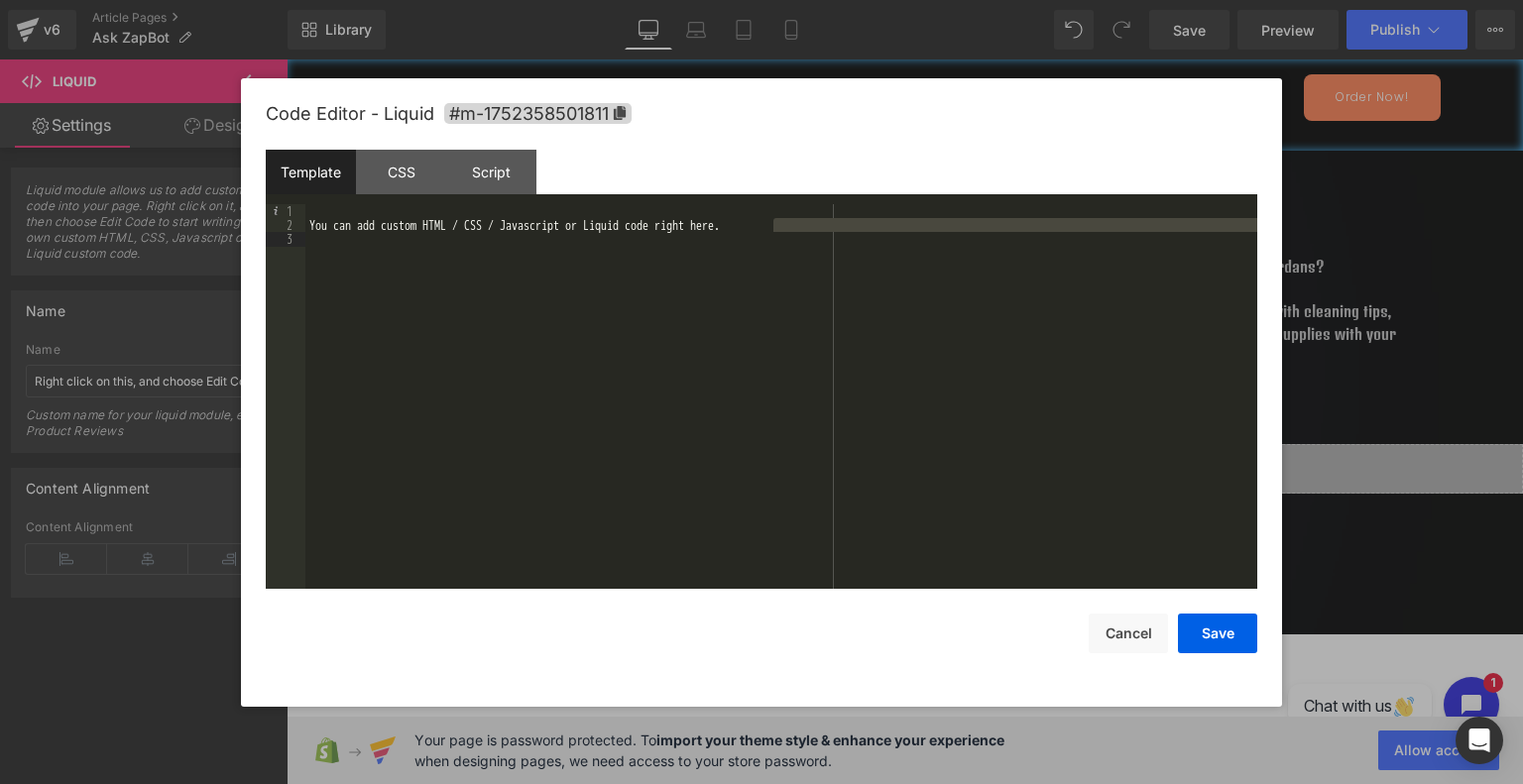 drag, startPoint x: 791, startPoint y: 227, endPoint x: 386, endPoint y: 249, distance: 405.59709 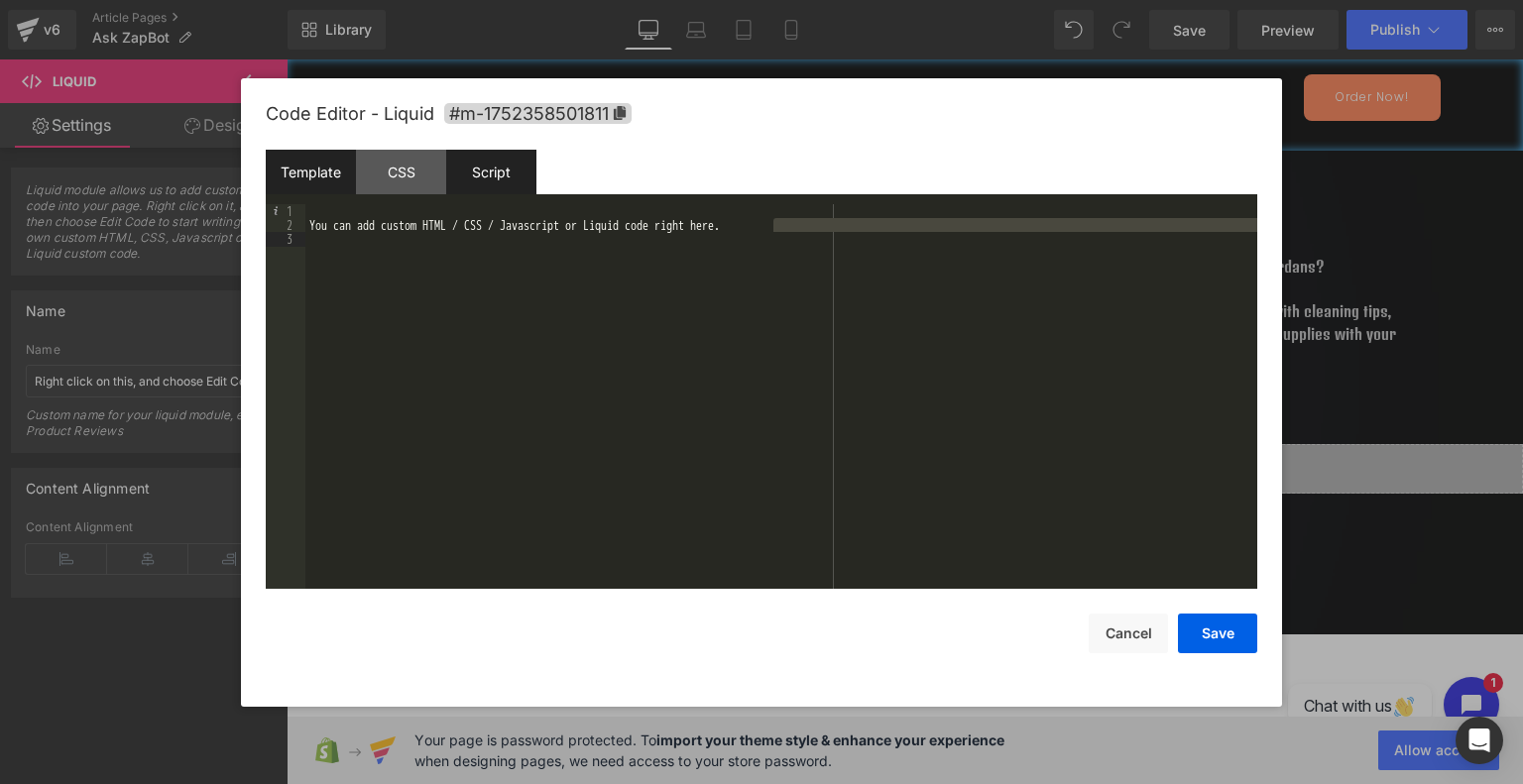 click on "Script" at bounding box center (491, 171) 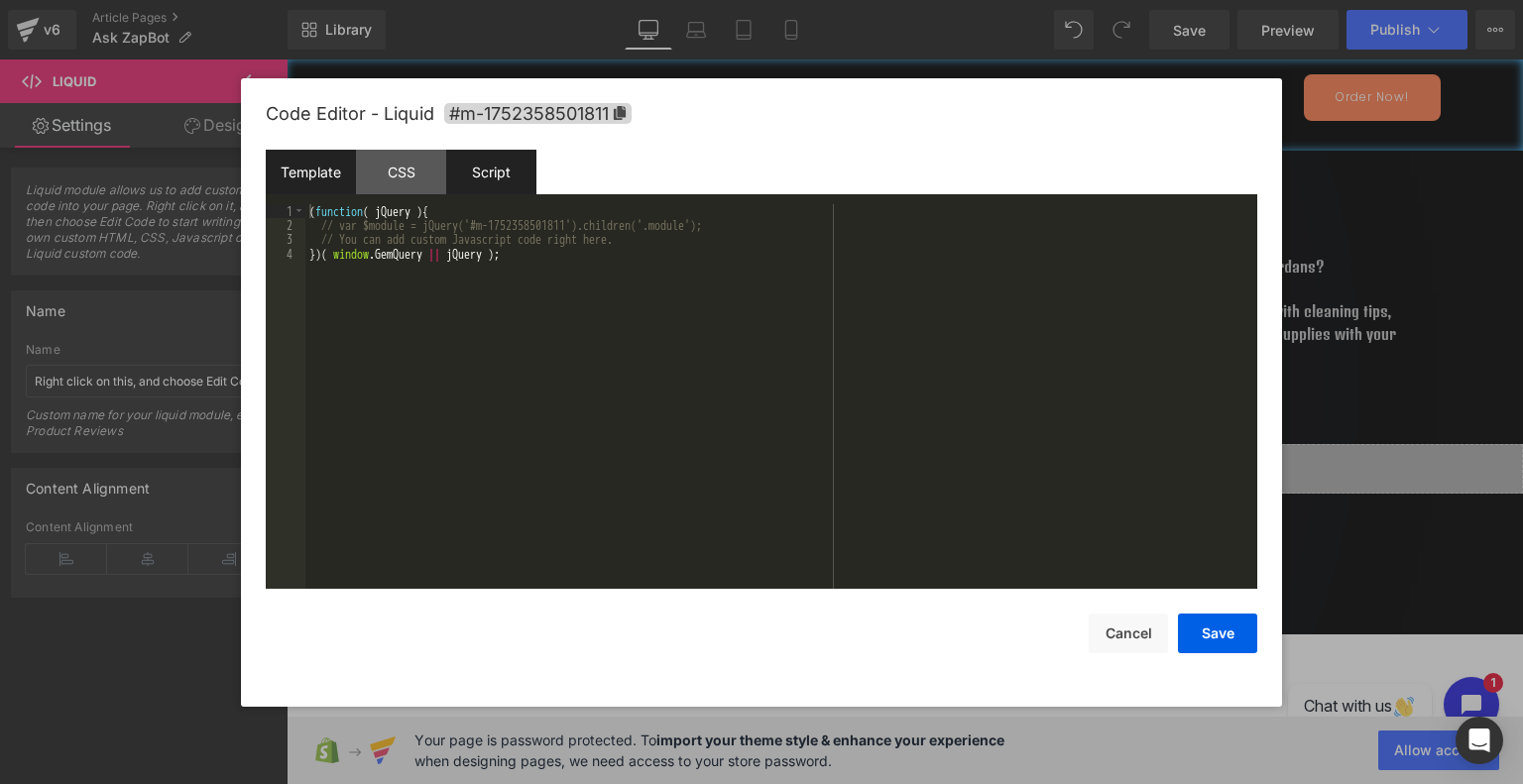 click on "Template" at bounding box center [310, 171] 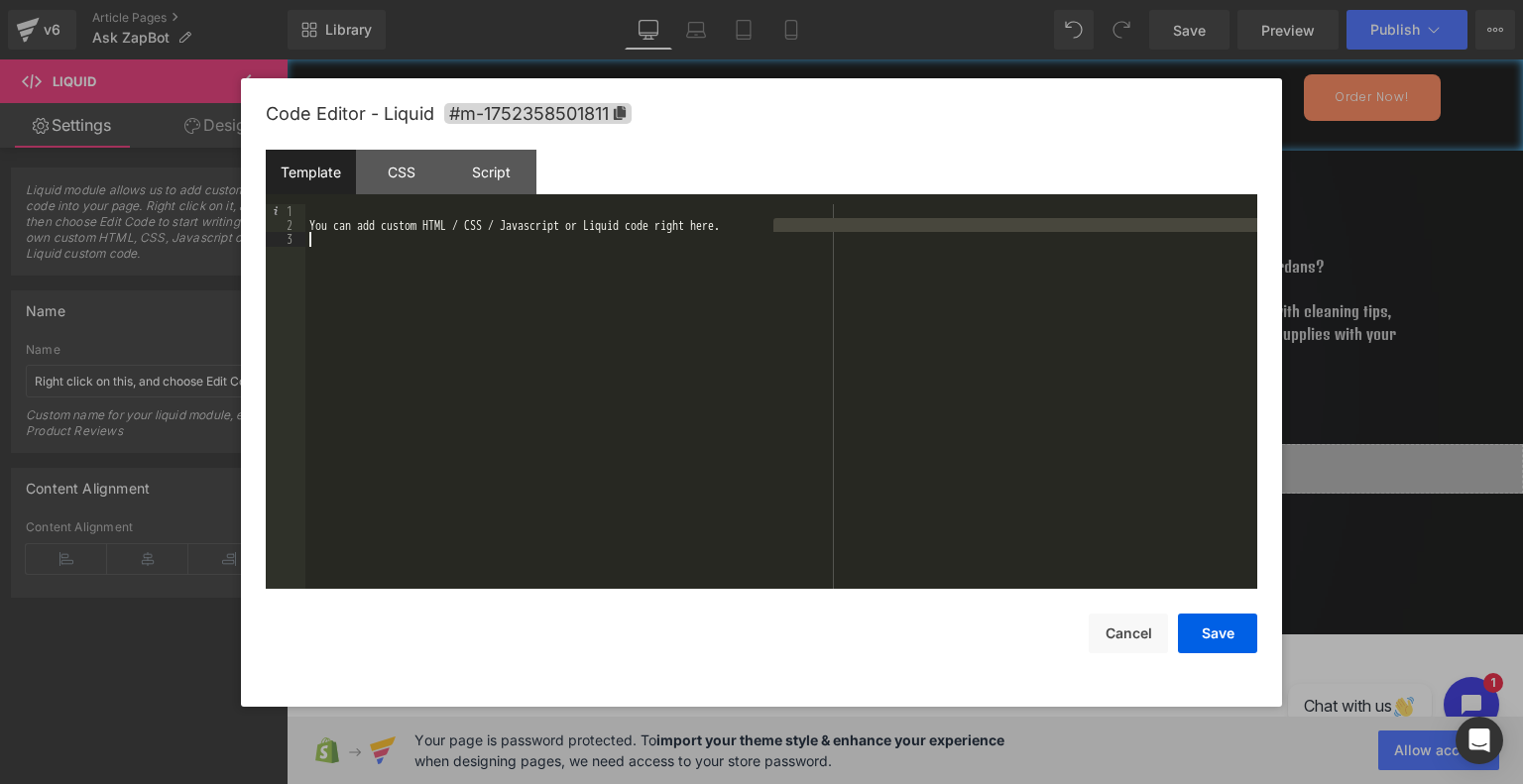 click on "You can add custom HTML / CSS / Javascript or Liquid code right here." at bounding box center [781, 396] 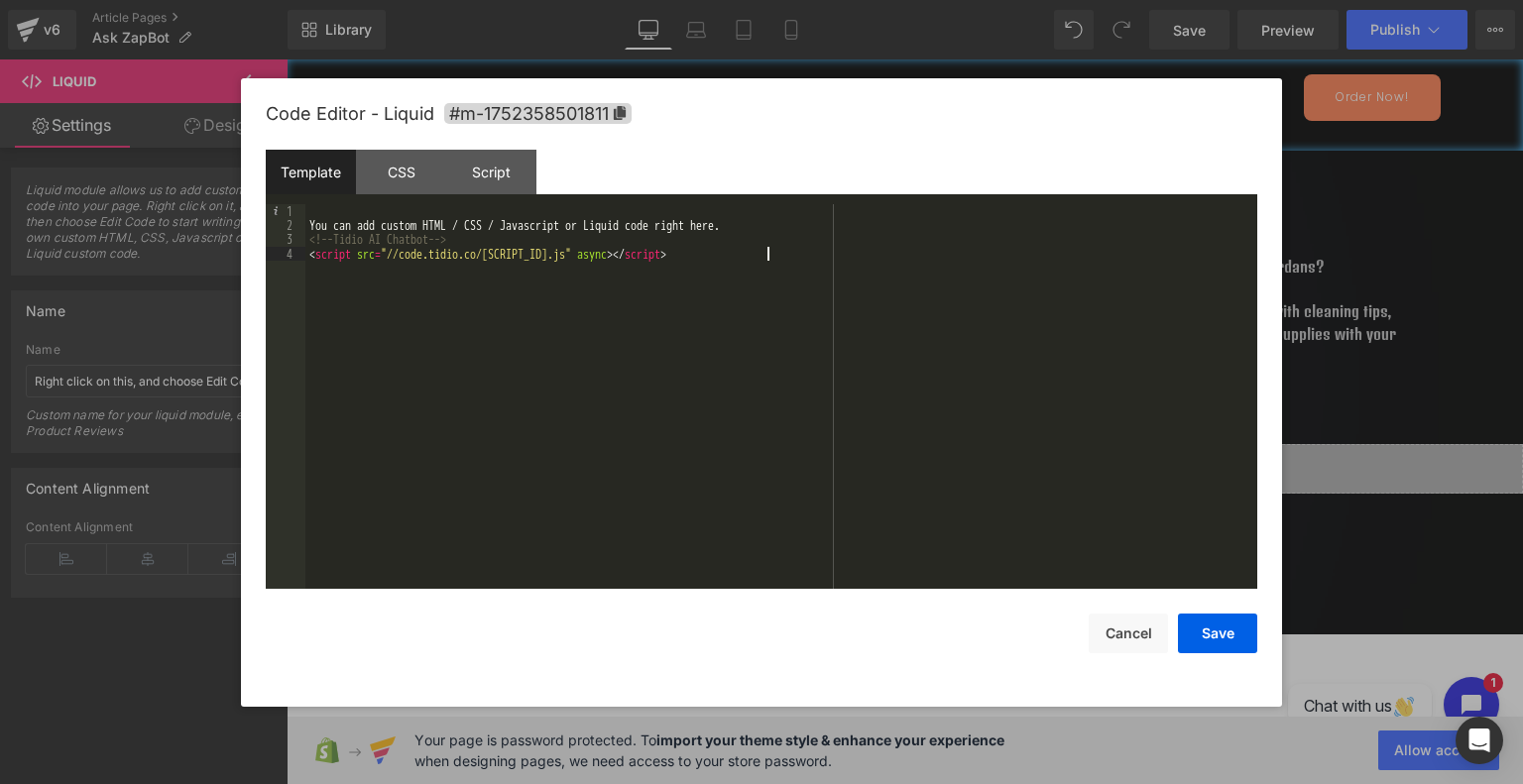 click on "You can add custom HTML / CSS / Javascript or Liquid code right here. <!--  Tidio AI Chatbot  --> < script   src = "//code.tidio.co/YOUR-TIDIO-PUBLIC-KEY.js"   async > </ script >" at bounding box center [781, 411] 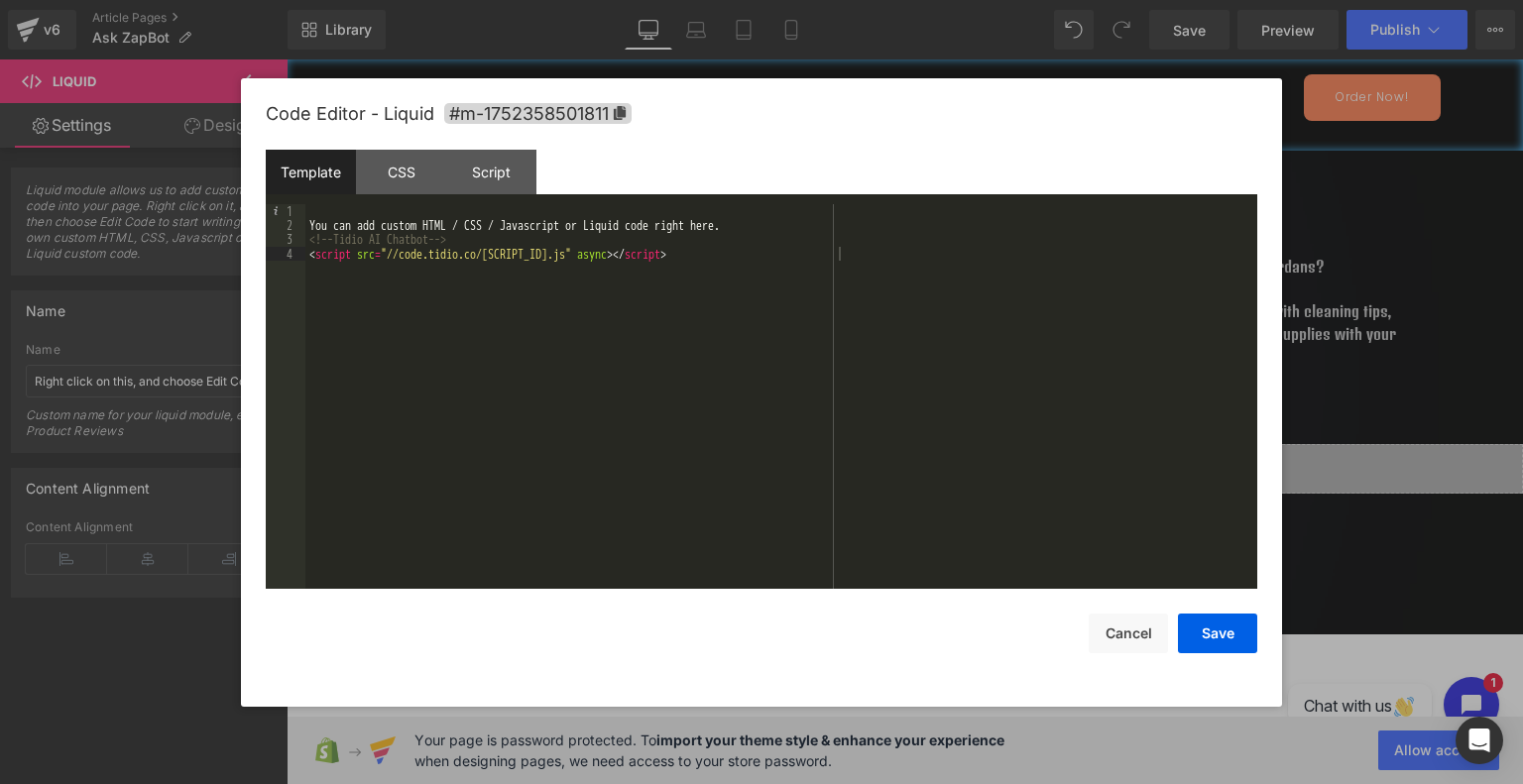 click on "Save Cancel" at bounding box center (762, 620) 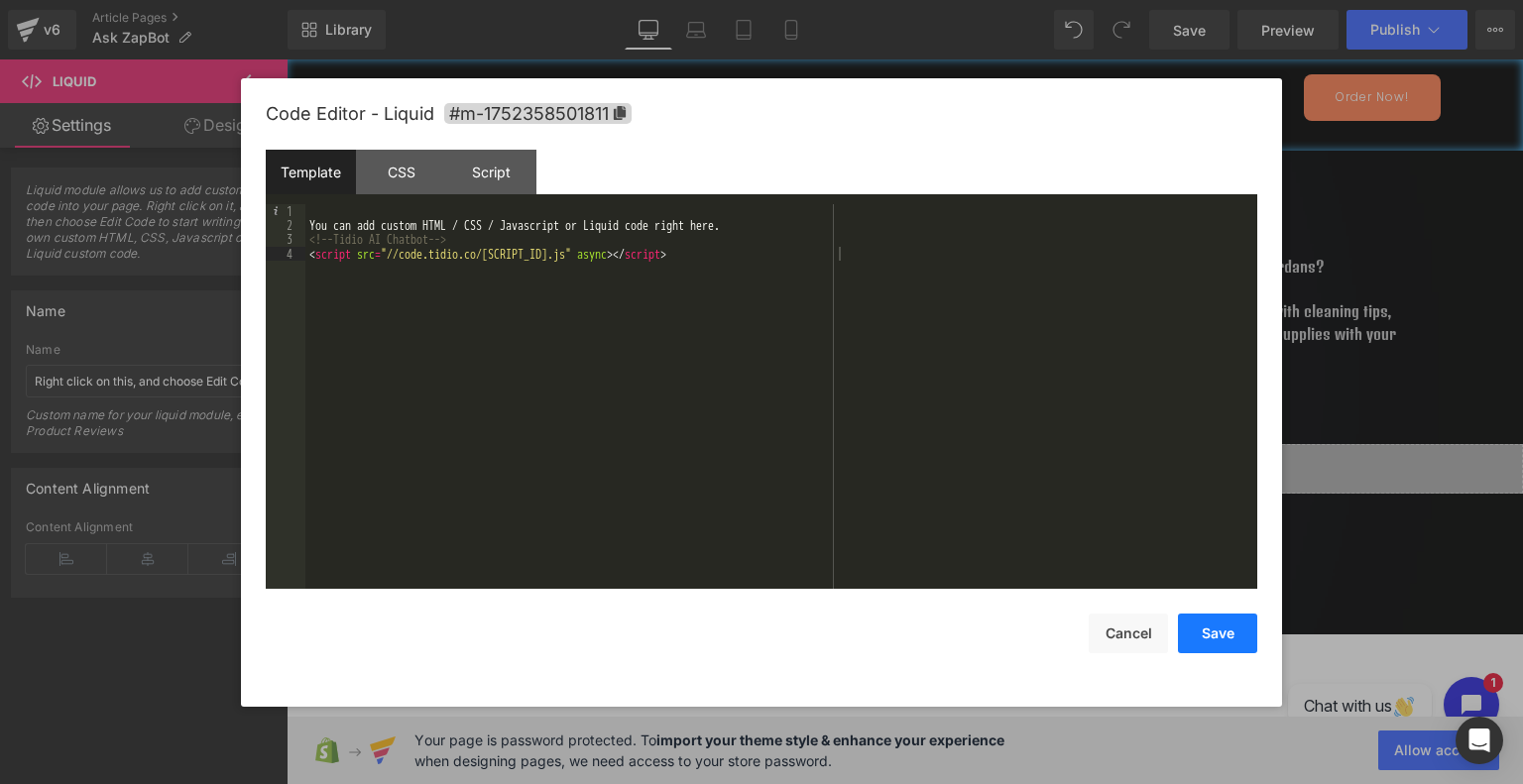 click on "Save" at bounding box center (1218, 633) 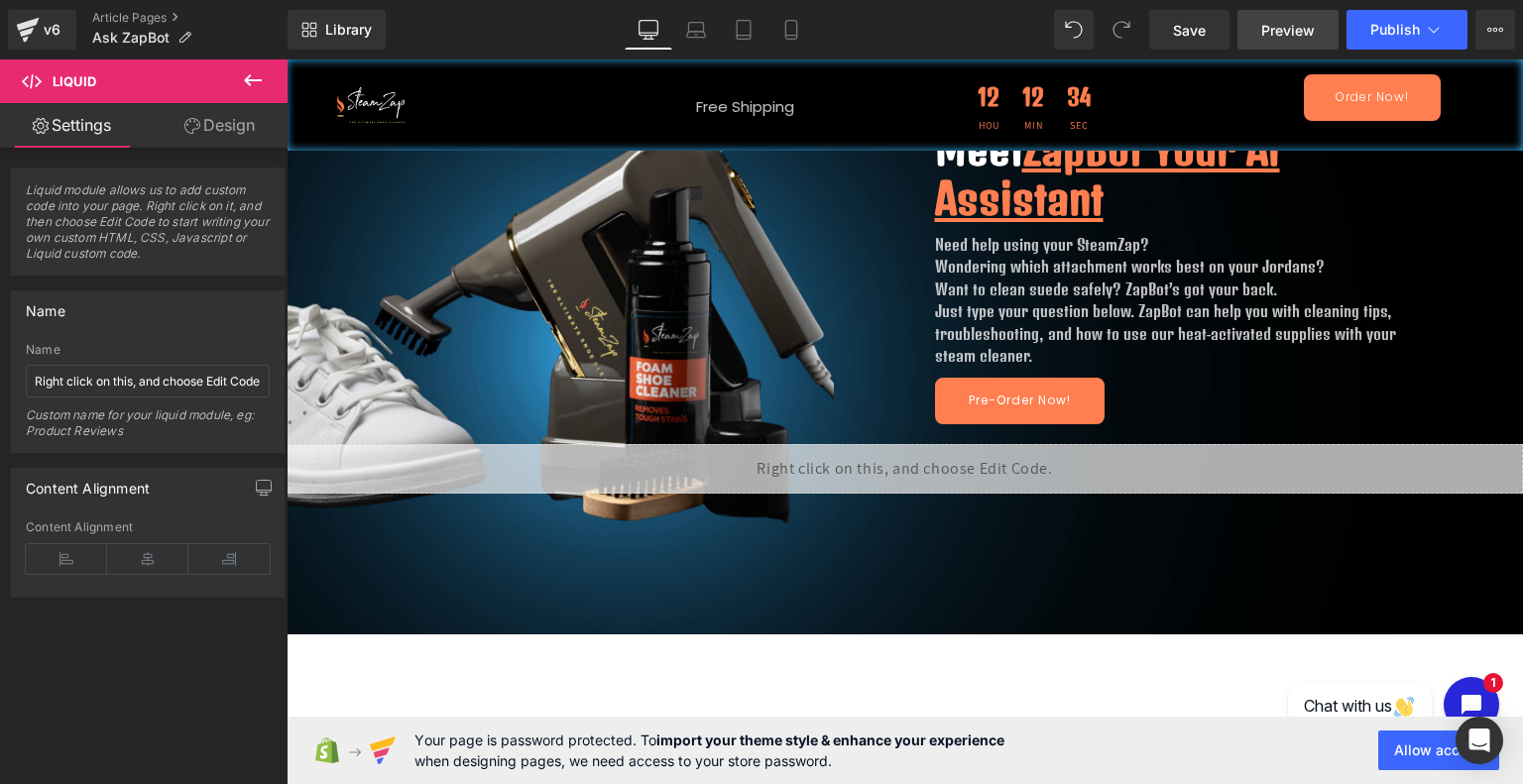 click on "Preview" at bounding box center (1288, 30) 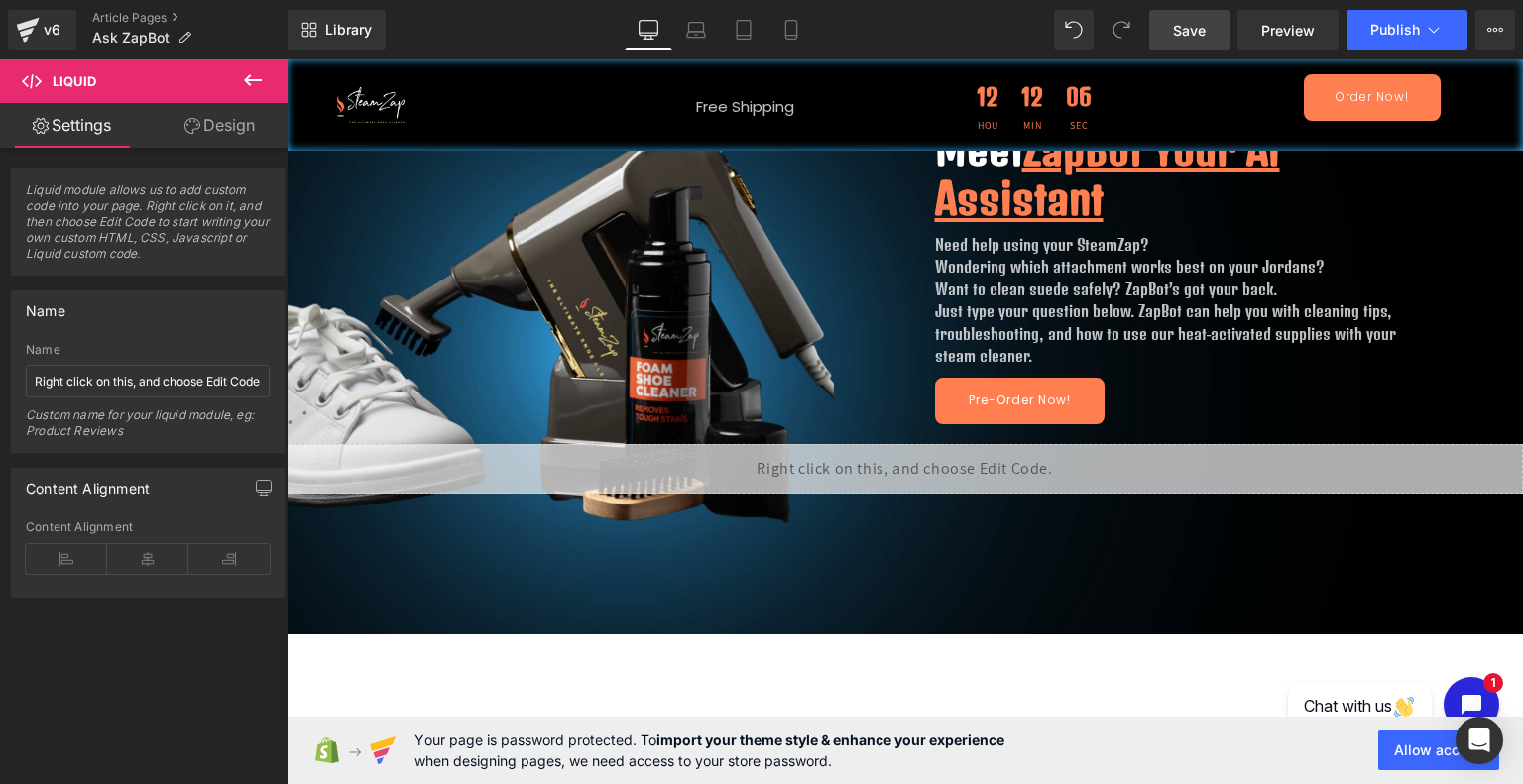 click on "Save" at bounding box center (1189, 30) 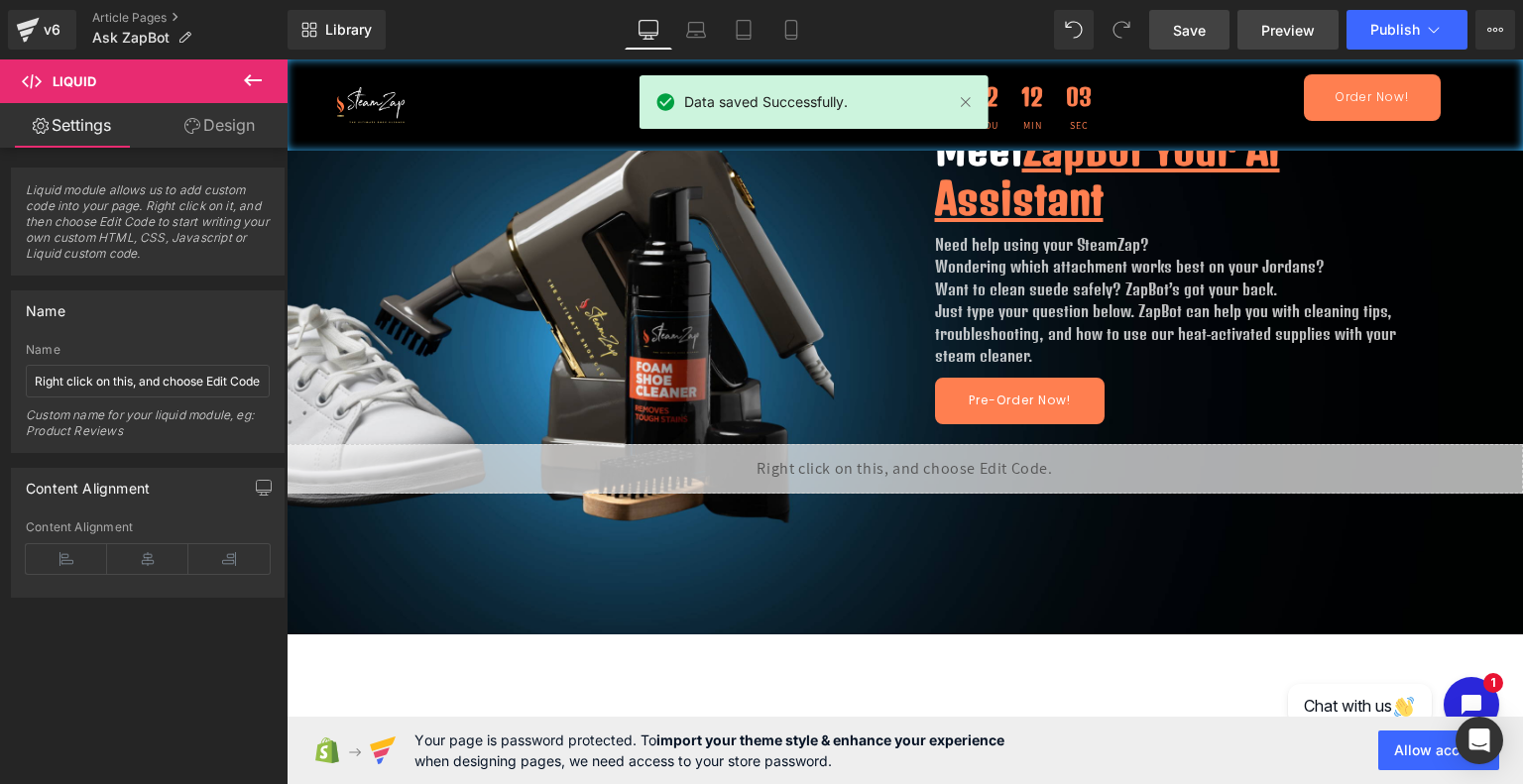 click on "Preview" at bounding box center (1288, 30) 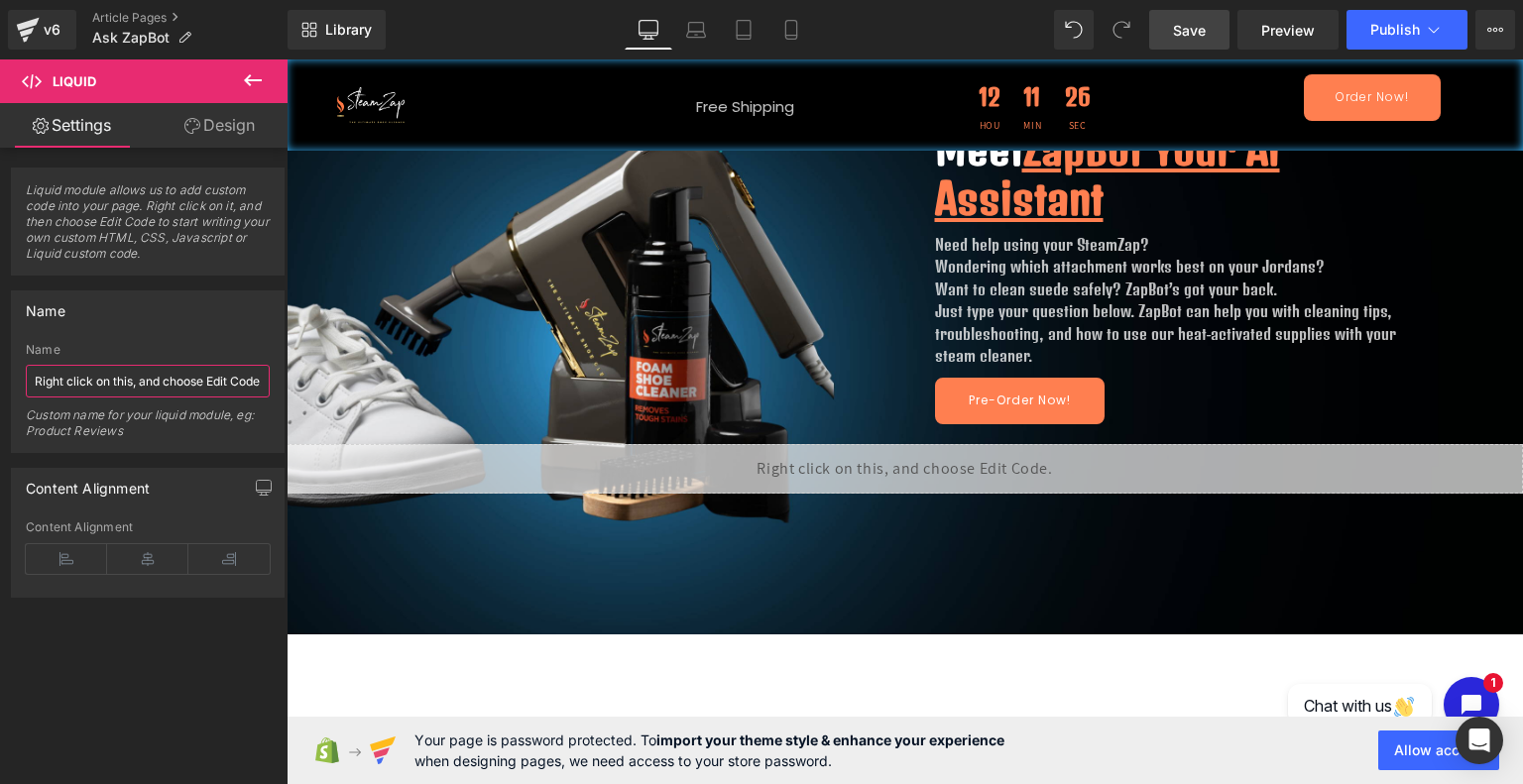 scroll, scrollTop: 0, scrollLeft: 13, axis: horizontal 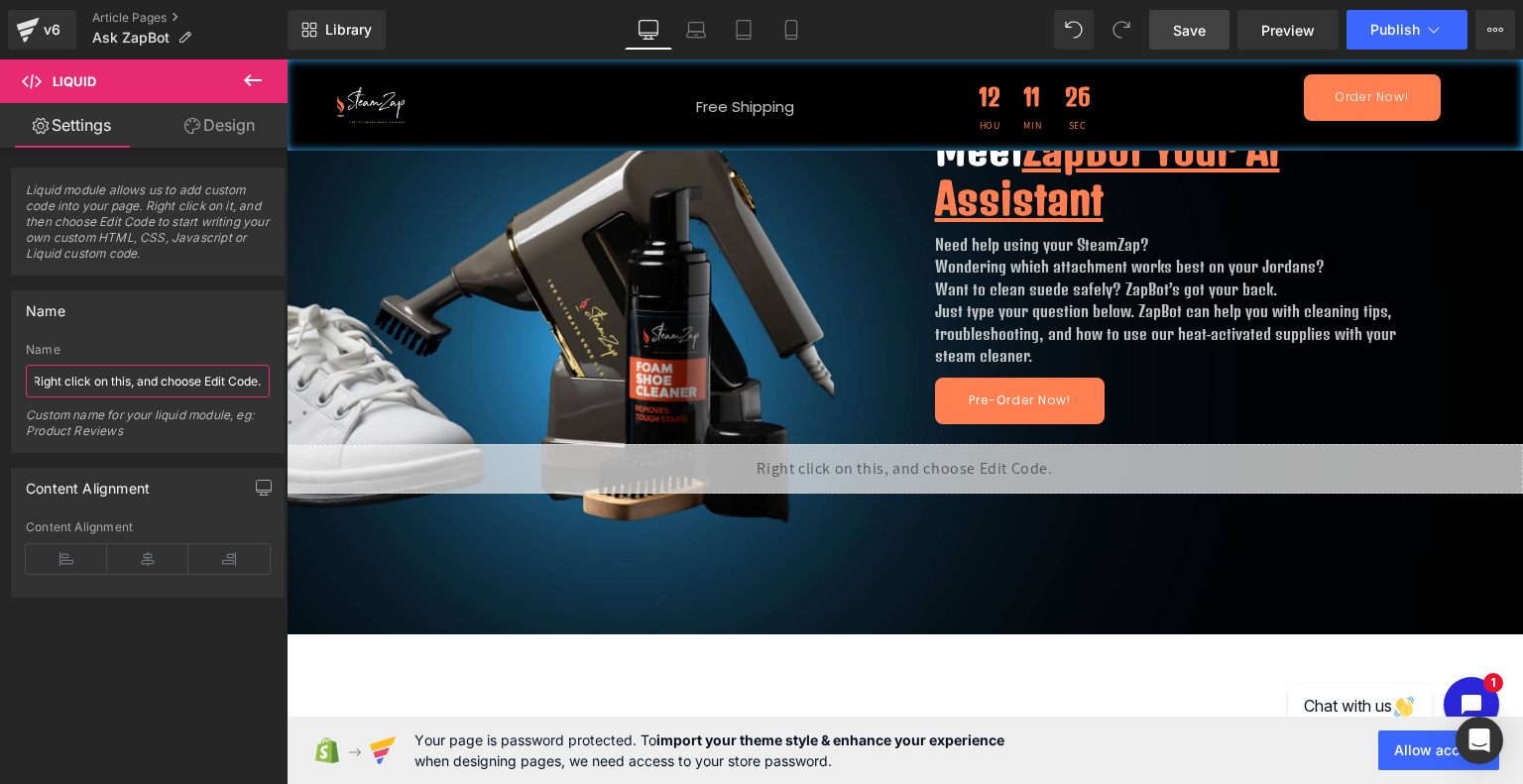 drag, startPoint x: 320, startPoint y: 428, endPoint x: 553, endPoint y: 395, distance: 235.32531 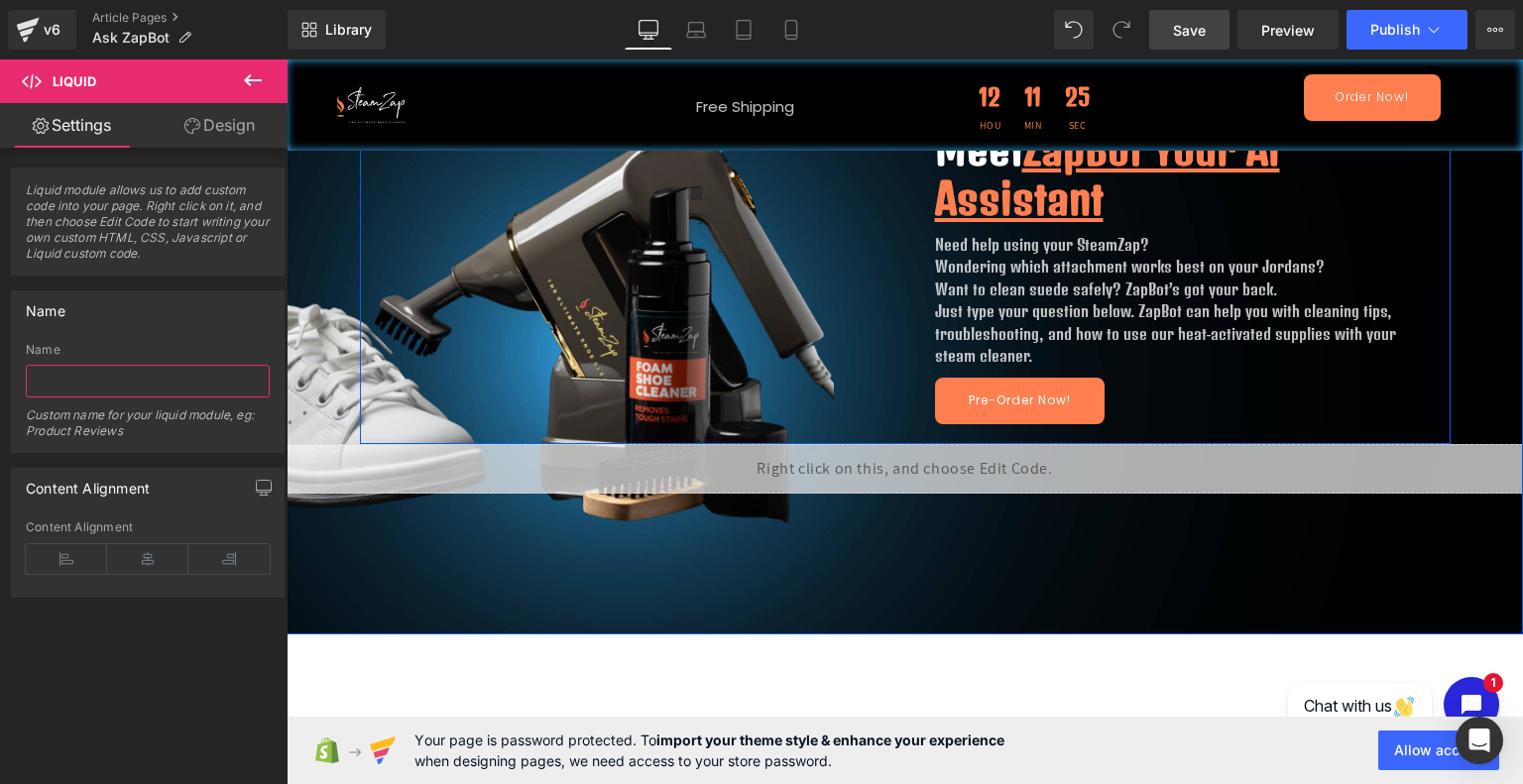 scroll, scrollTop: 0, scrollLeft: 0, axis: both 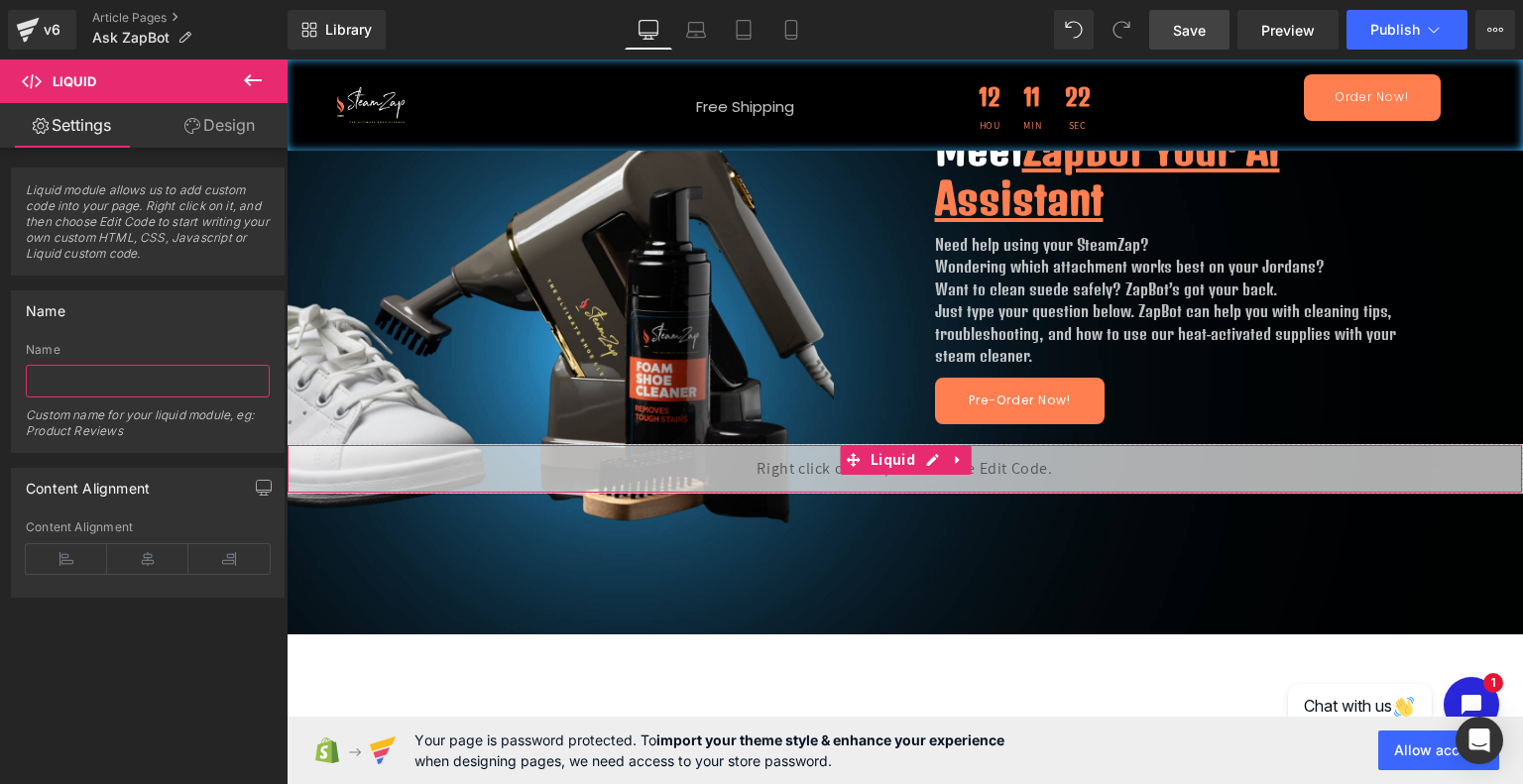 type 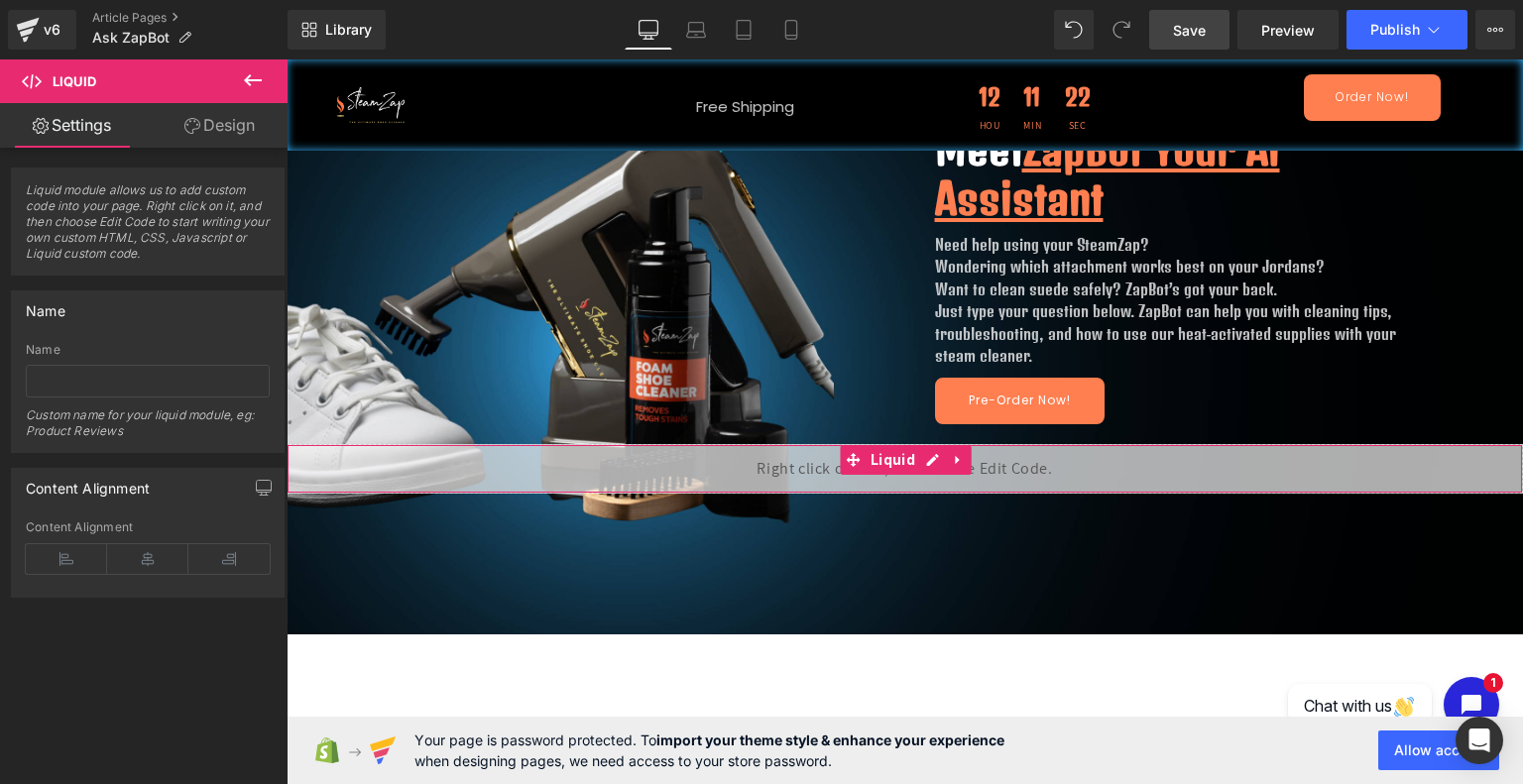 drag, startPoint x: 171, startPoint y: 439, endPoint x: 178, endPoint y: 451, distance: 13.892444 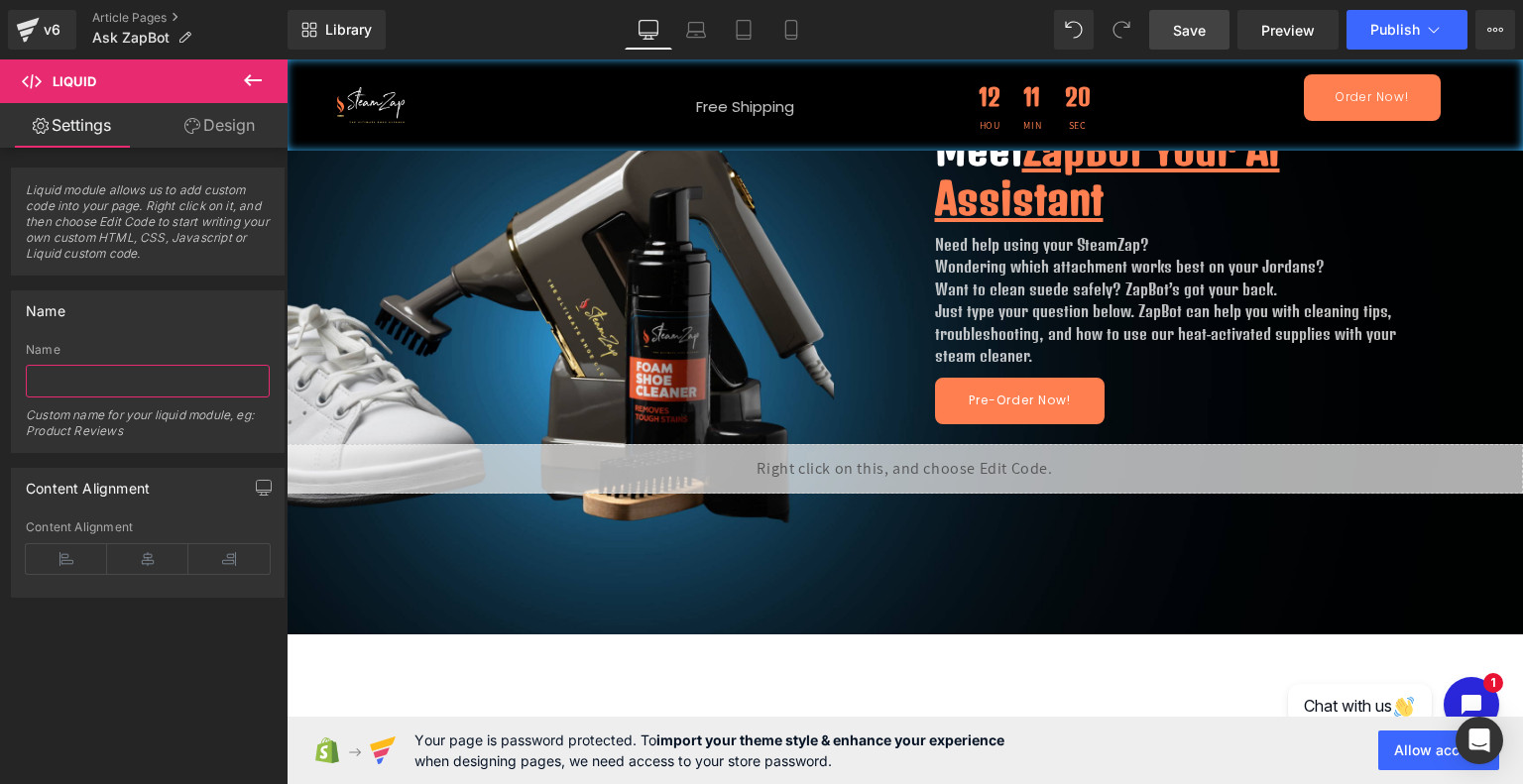 click at bounding box center (148, 381) 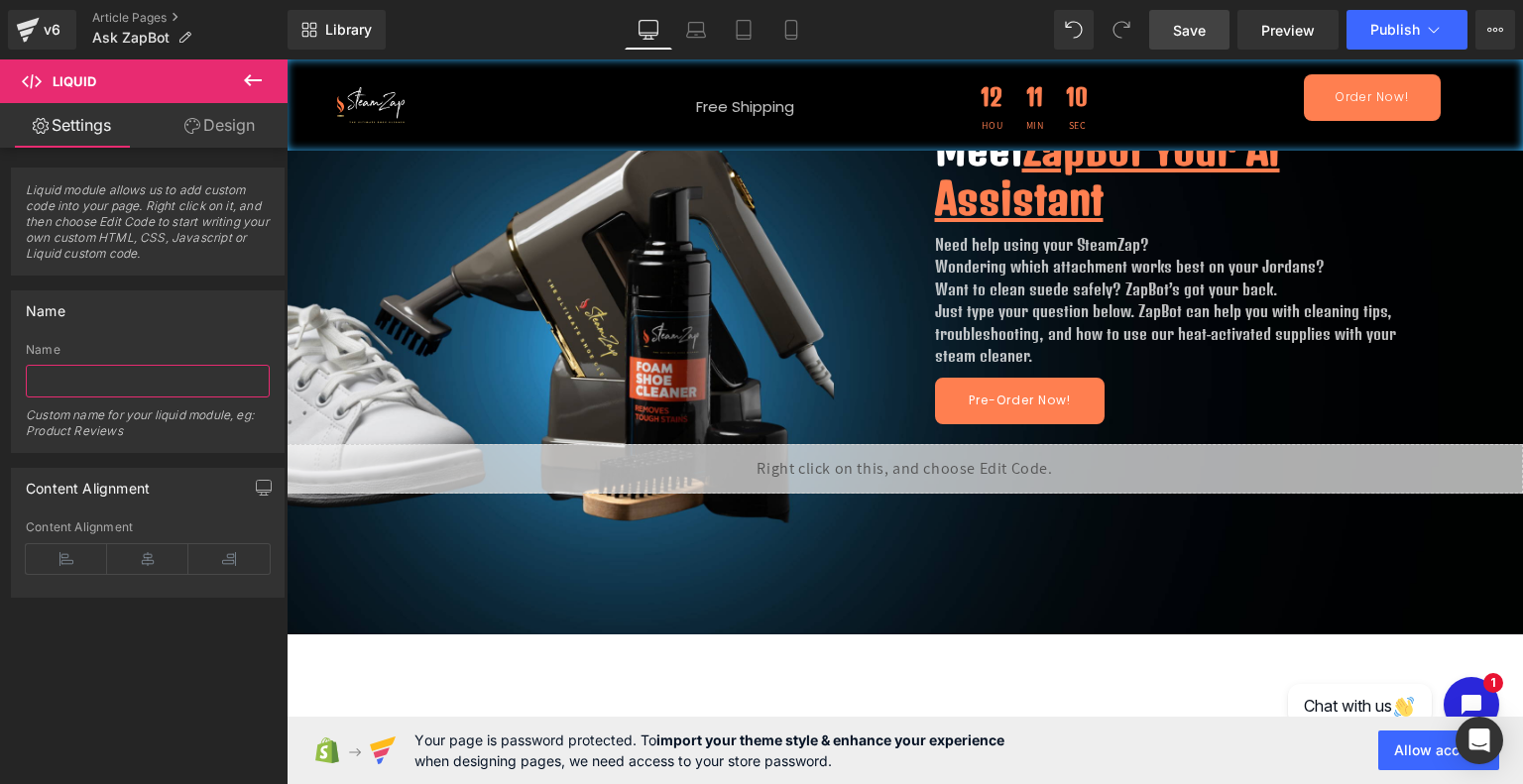 click at bounding box center [148, 381] 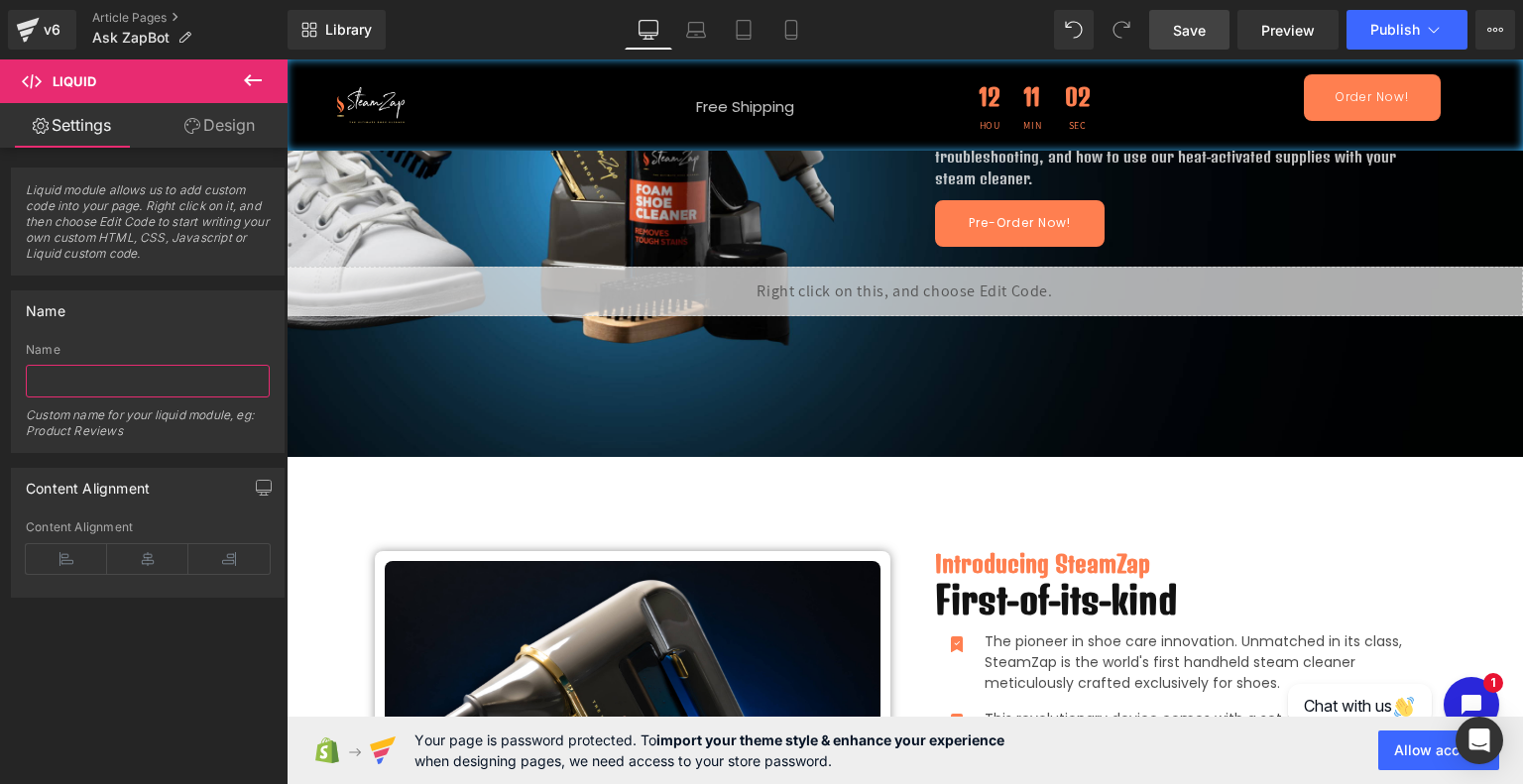scroll, scrollTop: 0, scrollLeft: 0, axis: both 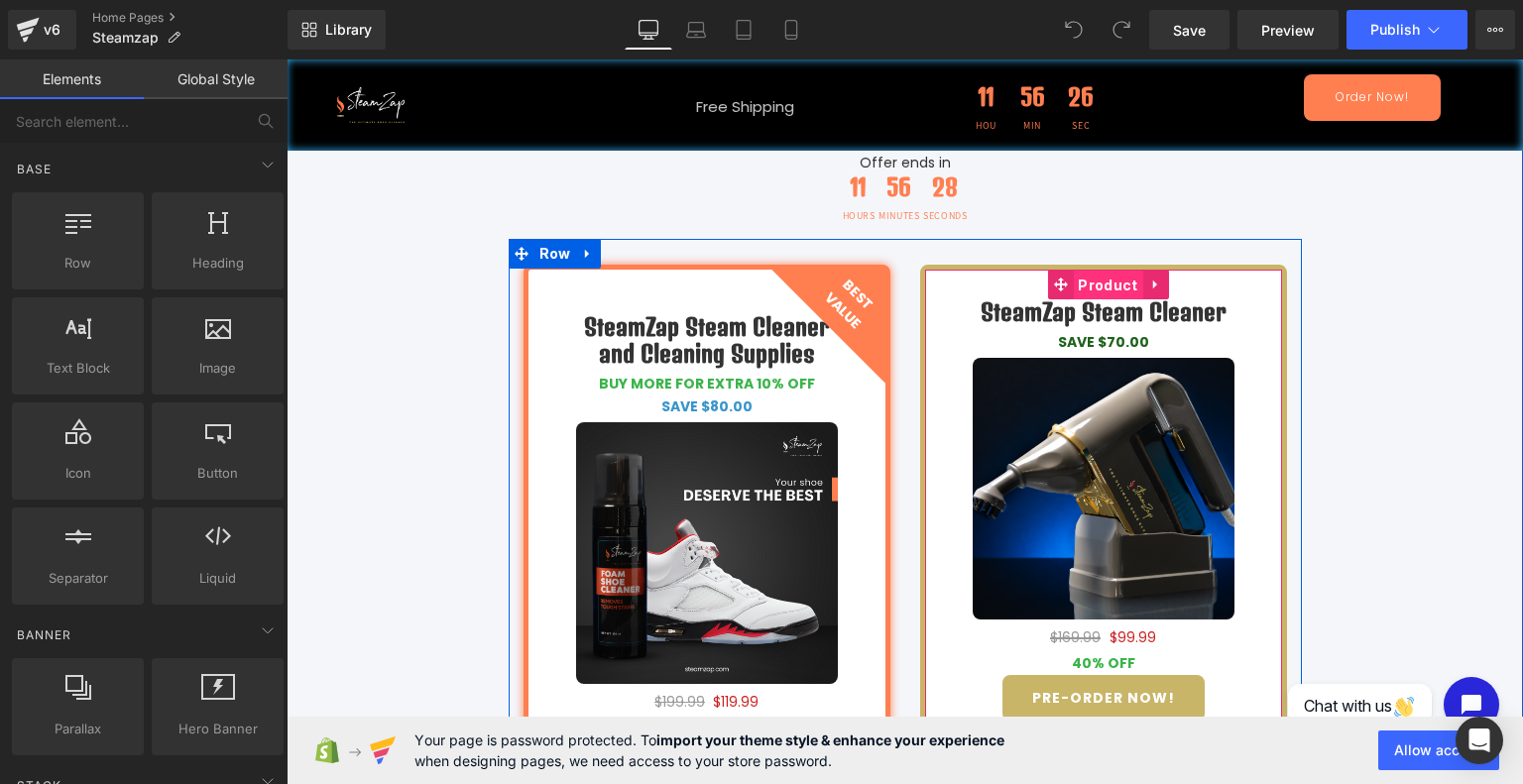click on "Product" at bounding box center [1108, 285] 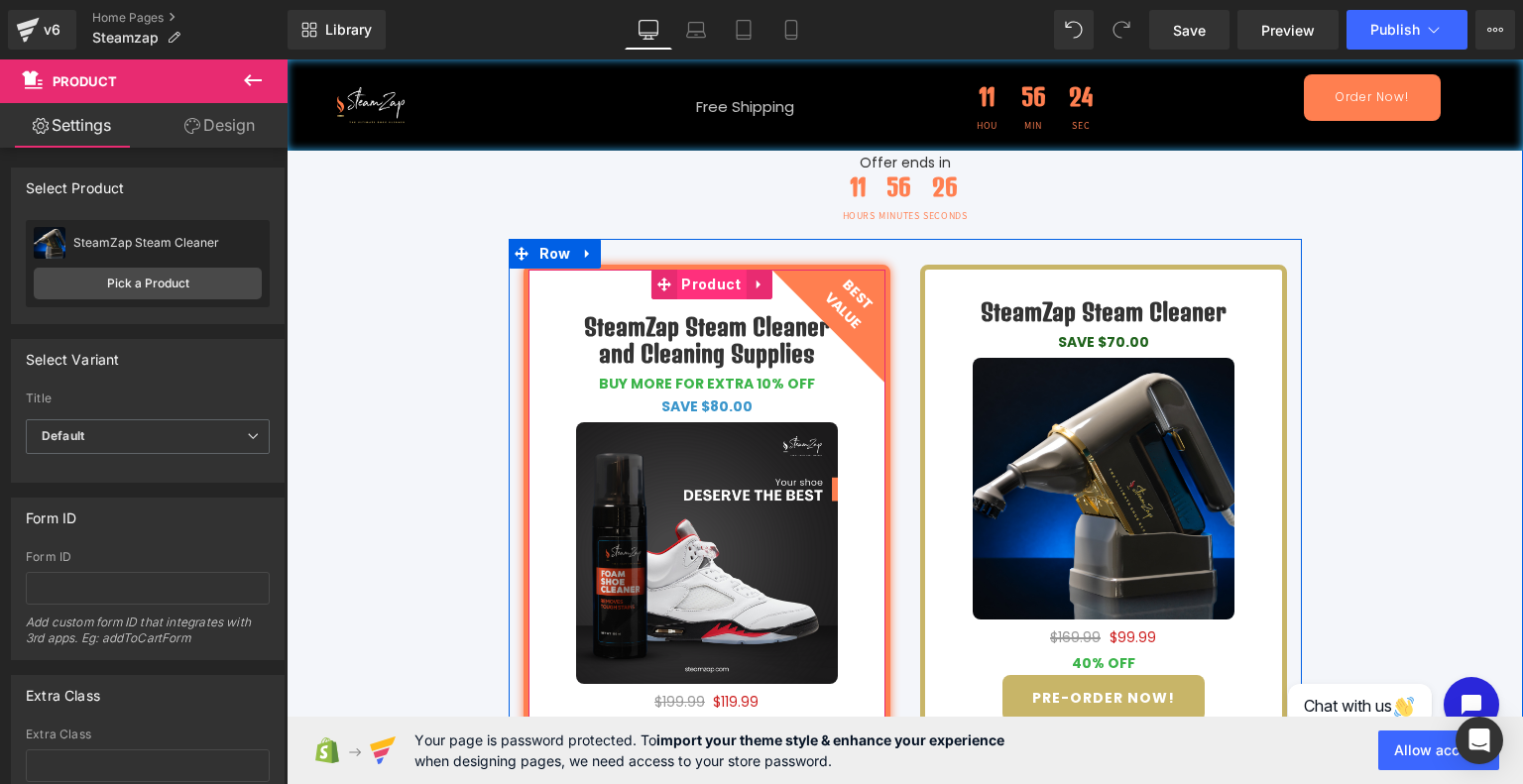 click on "Product" at bounding box center (711, 284) 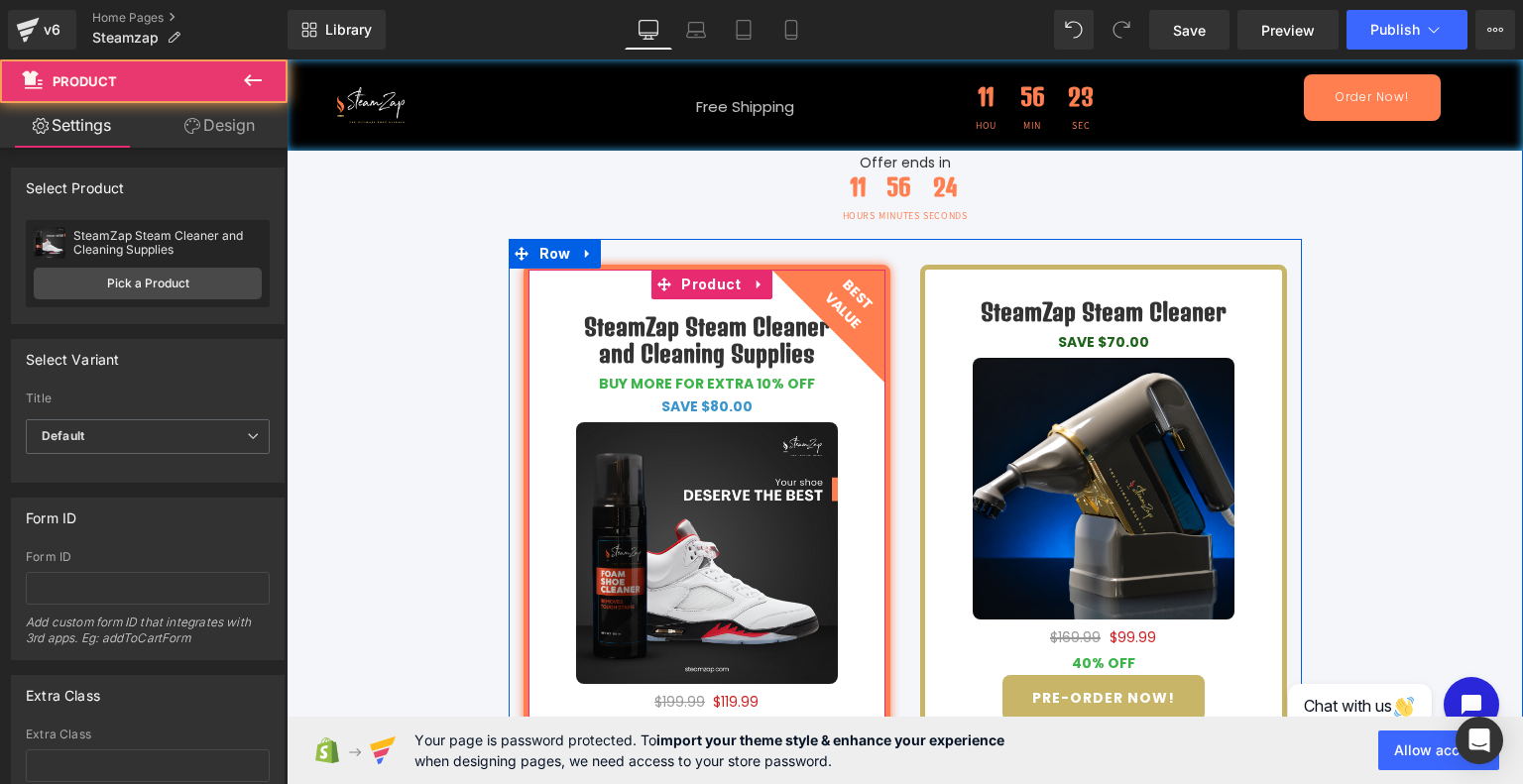 click on "SteamZap Steam Cleaner and Cleaning Supplies
(P) Title
BUY MORE FOR EXTRA 10% off
Text Block         save $80.00 Text Block
Row         BEST VALUE Text Block
(P) Image
$199.99
$119.99
(P) Price
40% OFF
Text Block         Separator
Icon
Small brush" at bounding box center [707, 638] 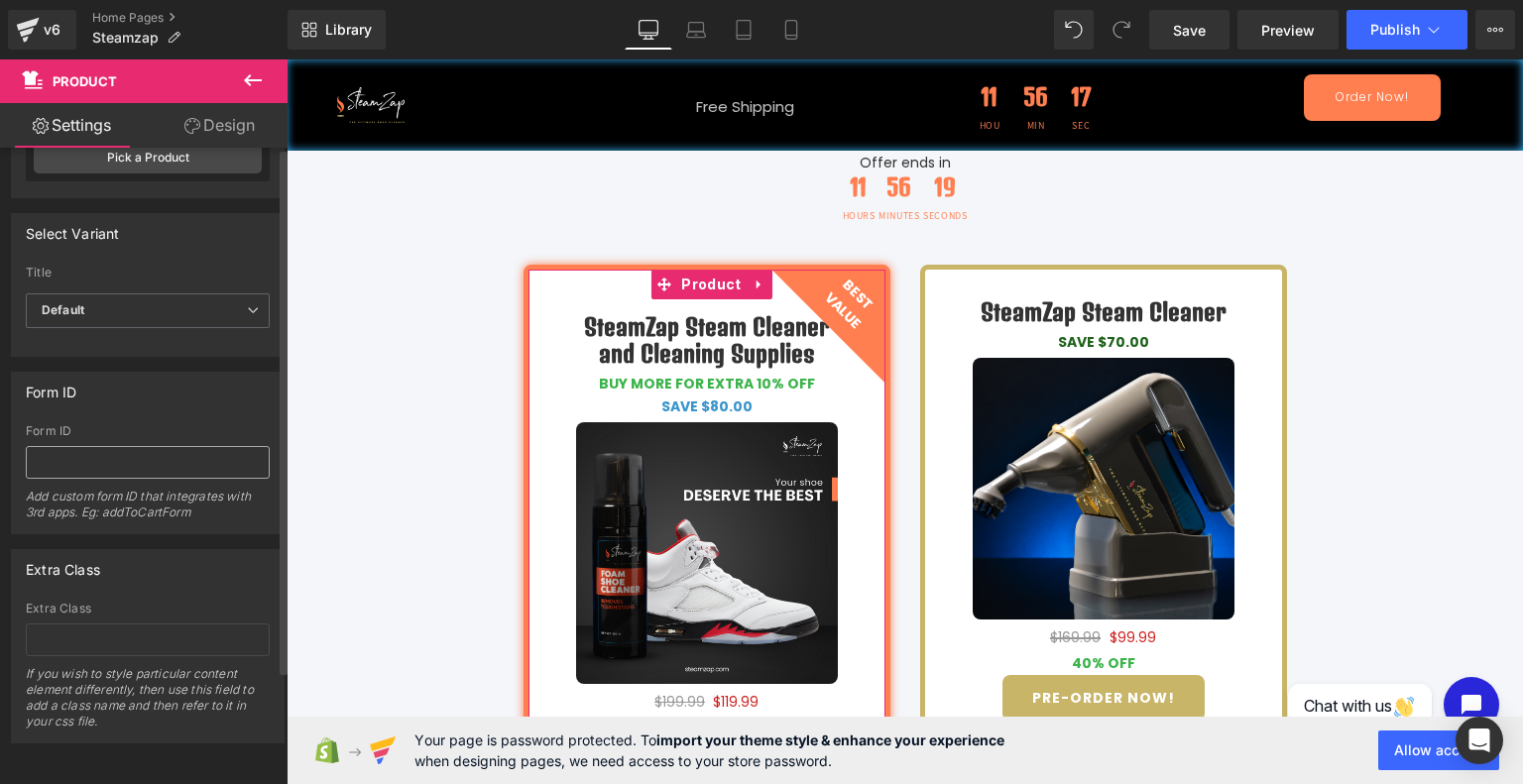 scroll, scrollTop: 0, scrollLeft: 0, axis: both 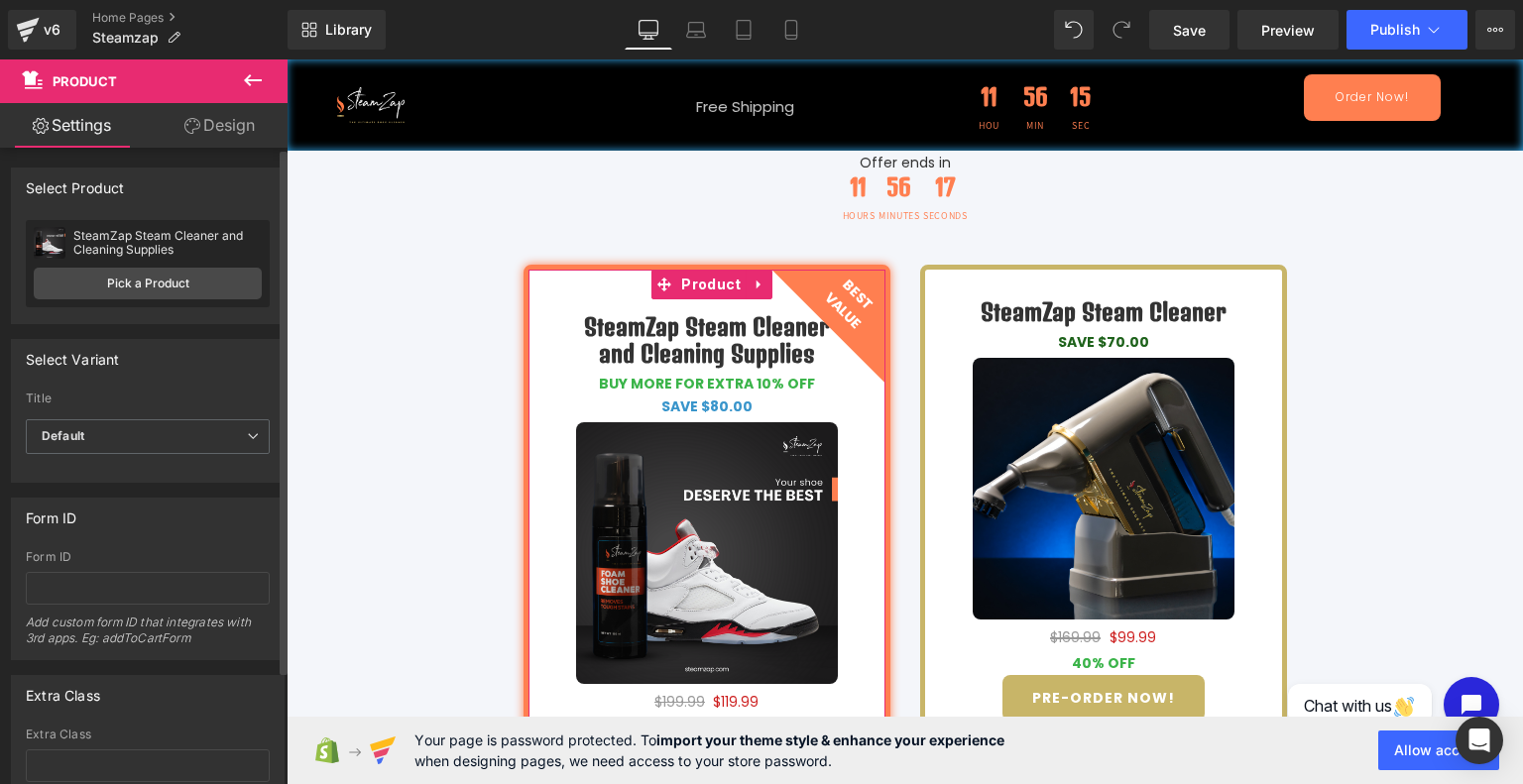 click on "Select Product" at bounding box center [75, 182] 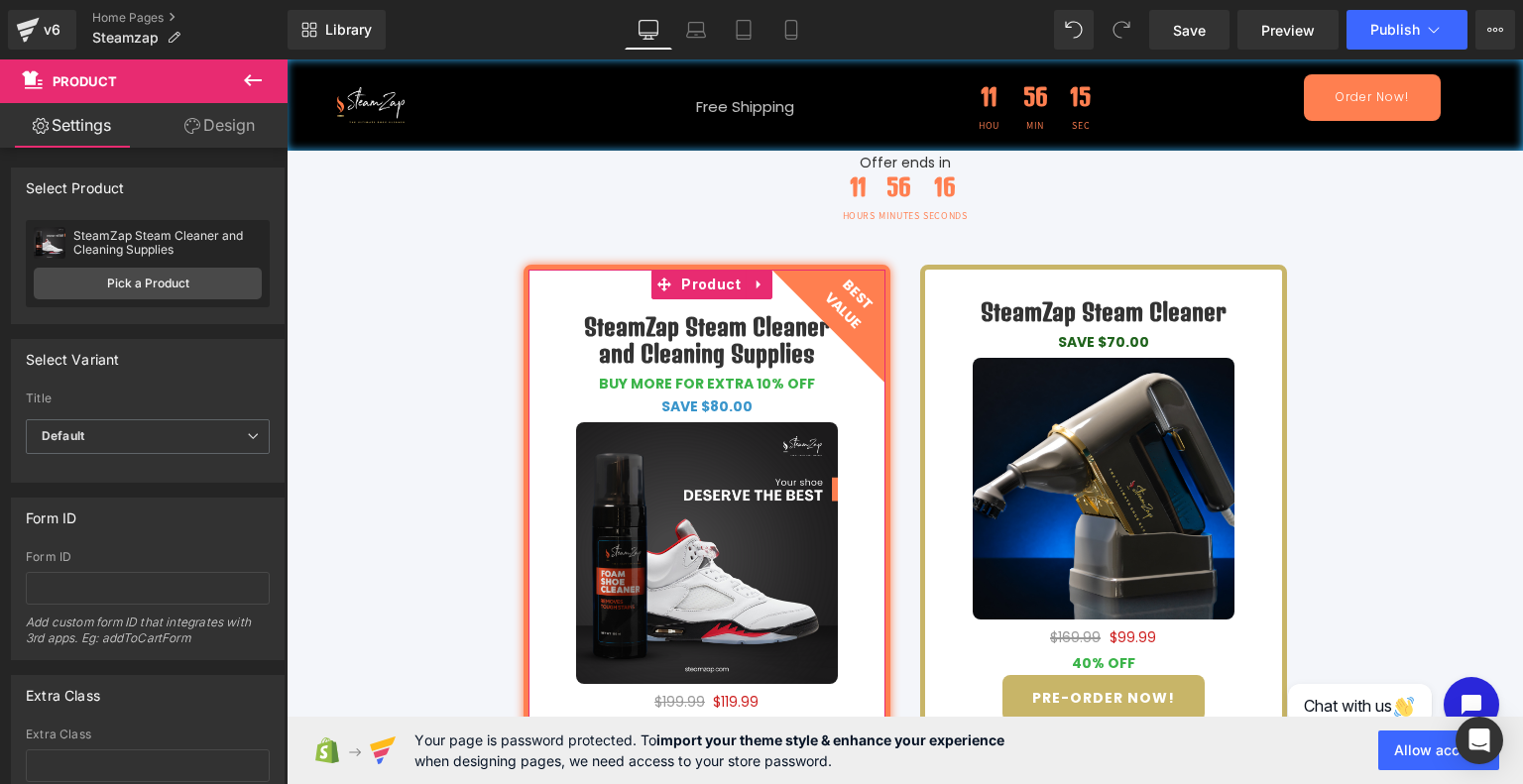 click 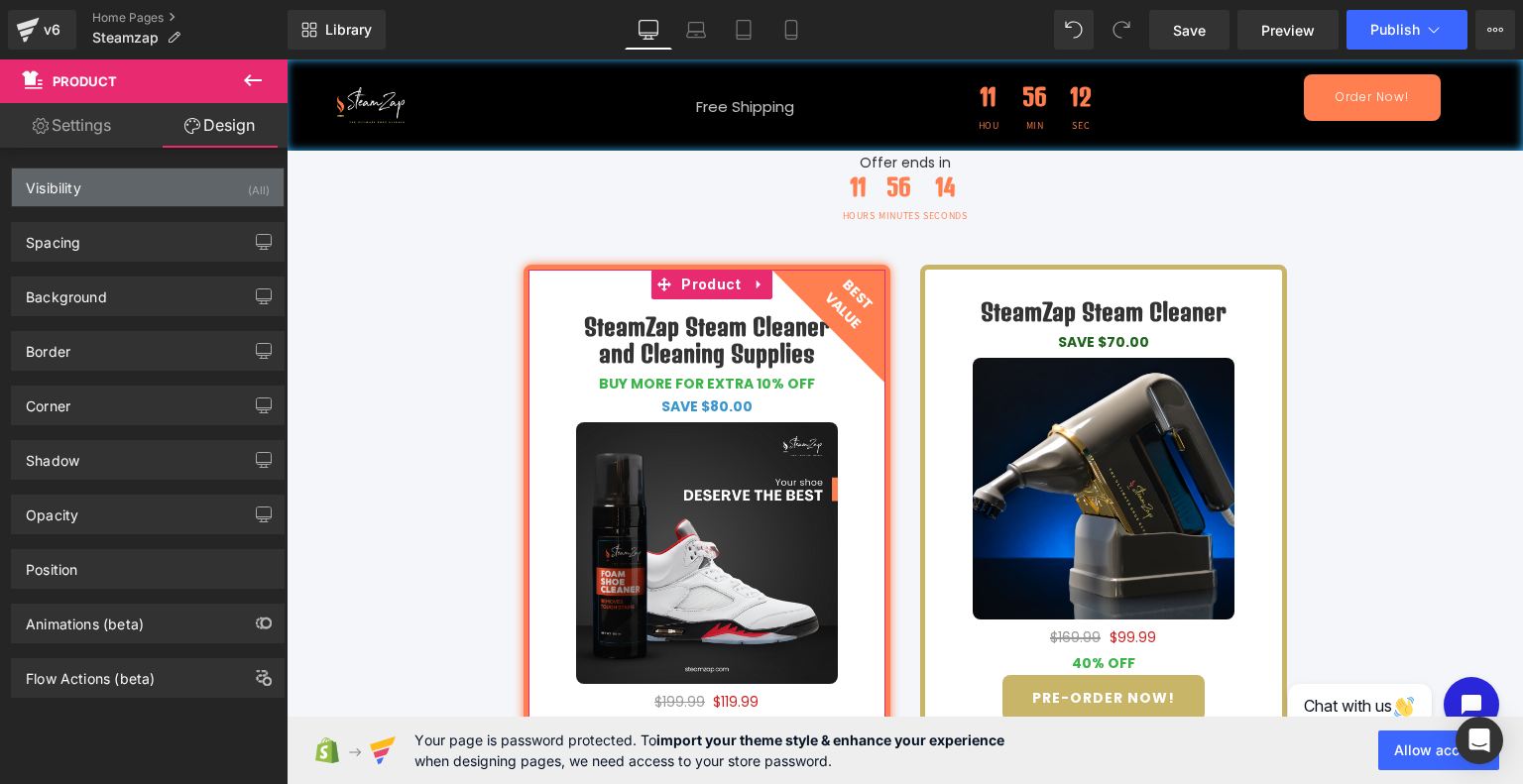 click on "Visibility
(All)" at bounding box center [148, 187] 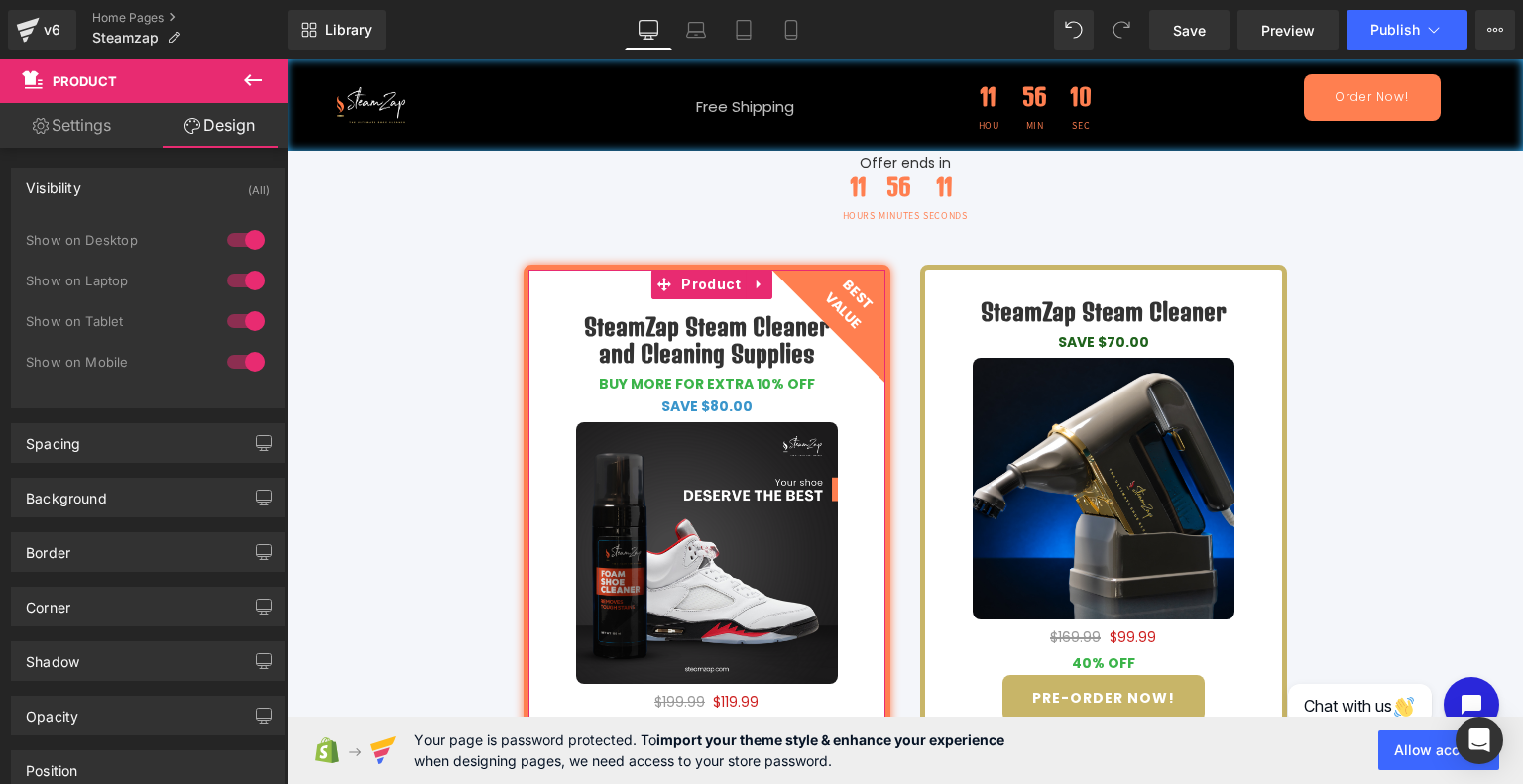 click at bounding box center (246, 240) 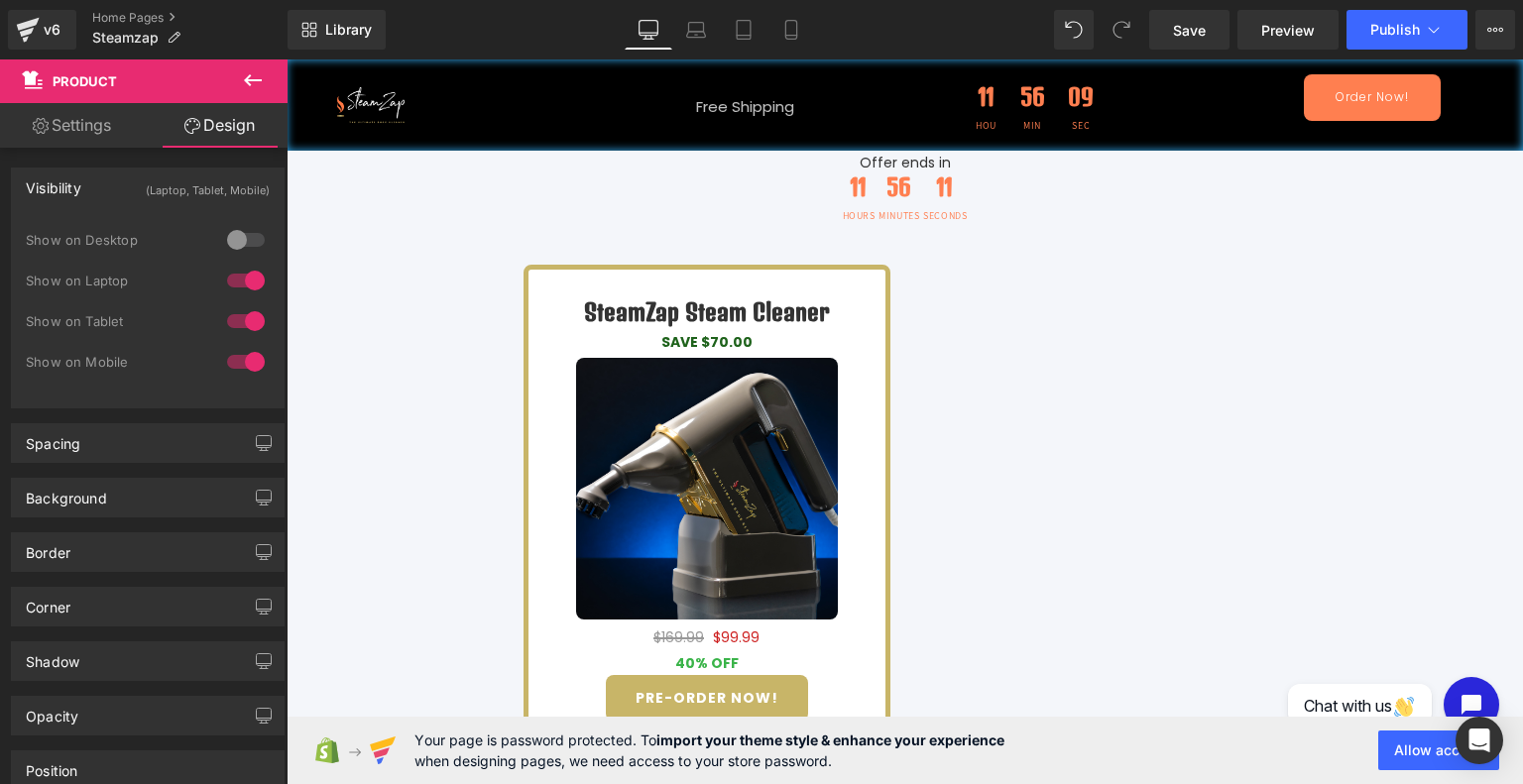 click at bounding box center [246, 280] 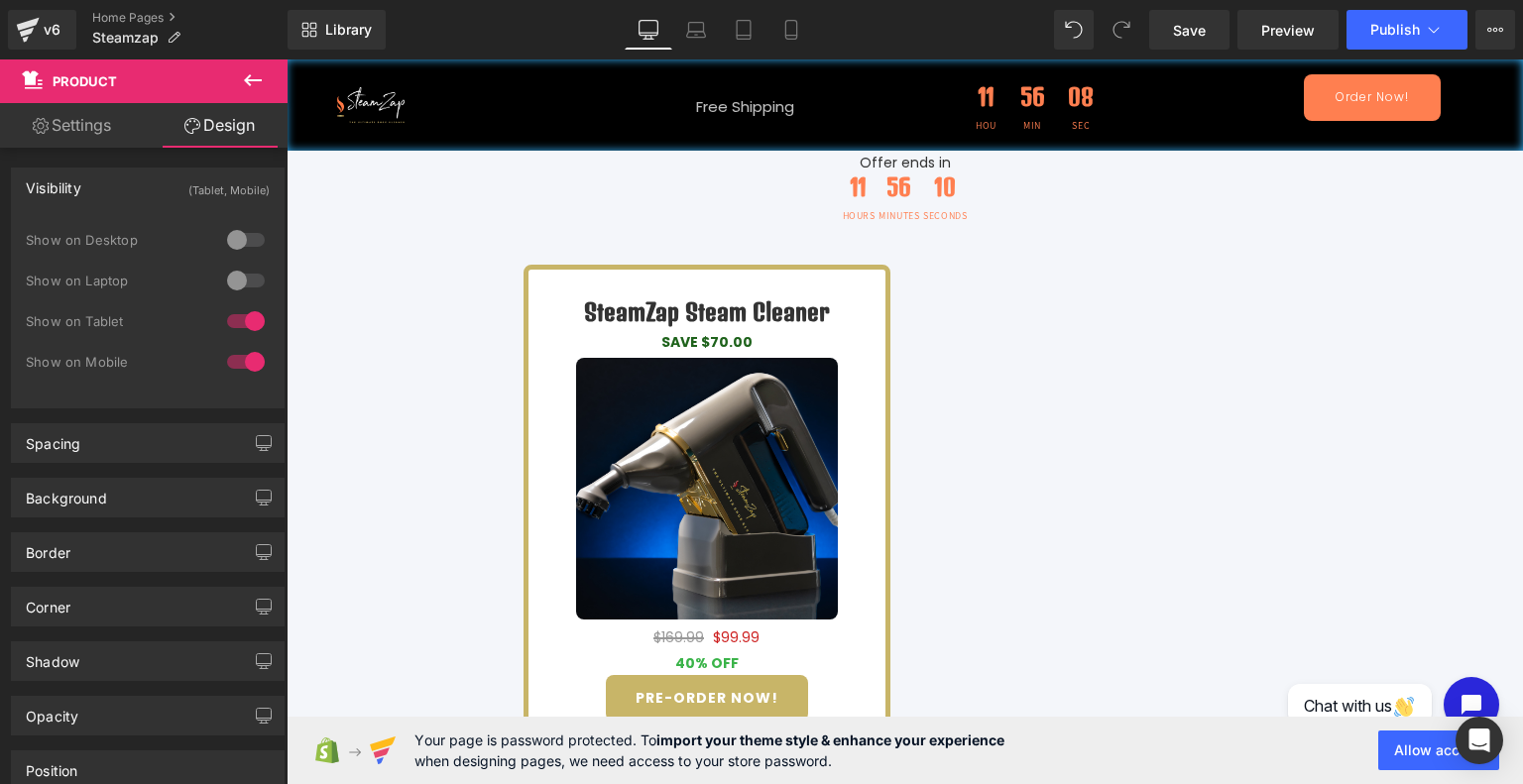 click on "Show on Laptop" at bounding box center [148, 290] 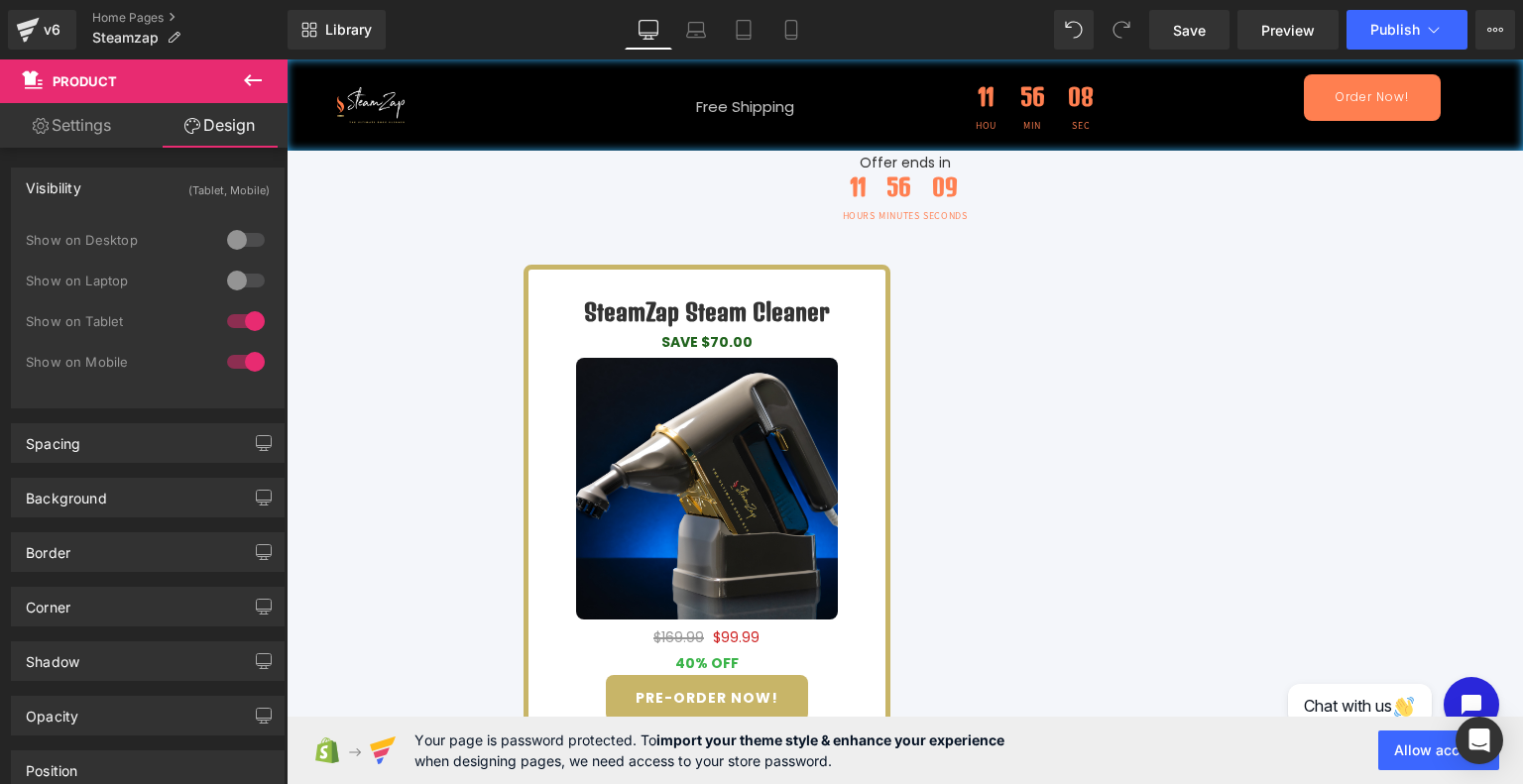 click at bounding box center [246, 321] 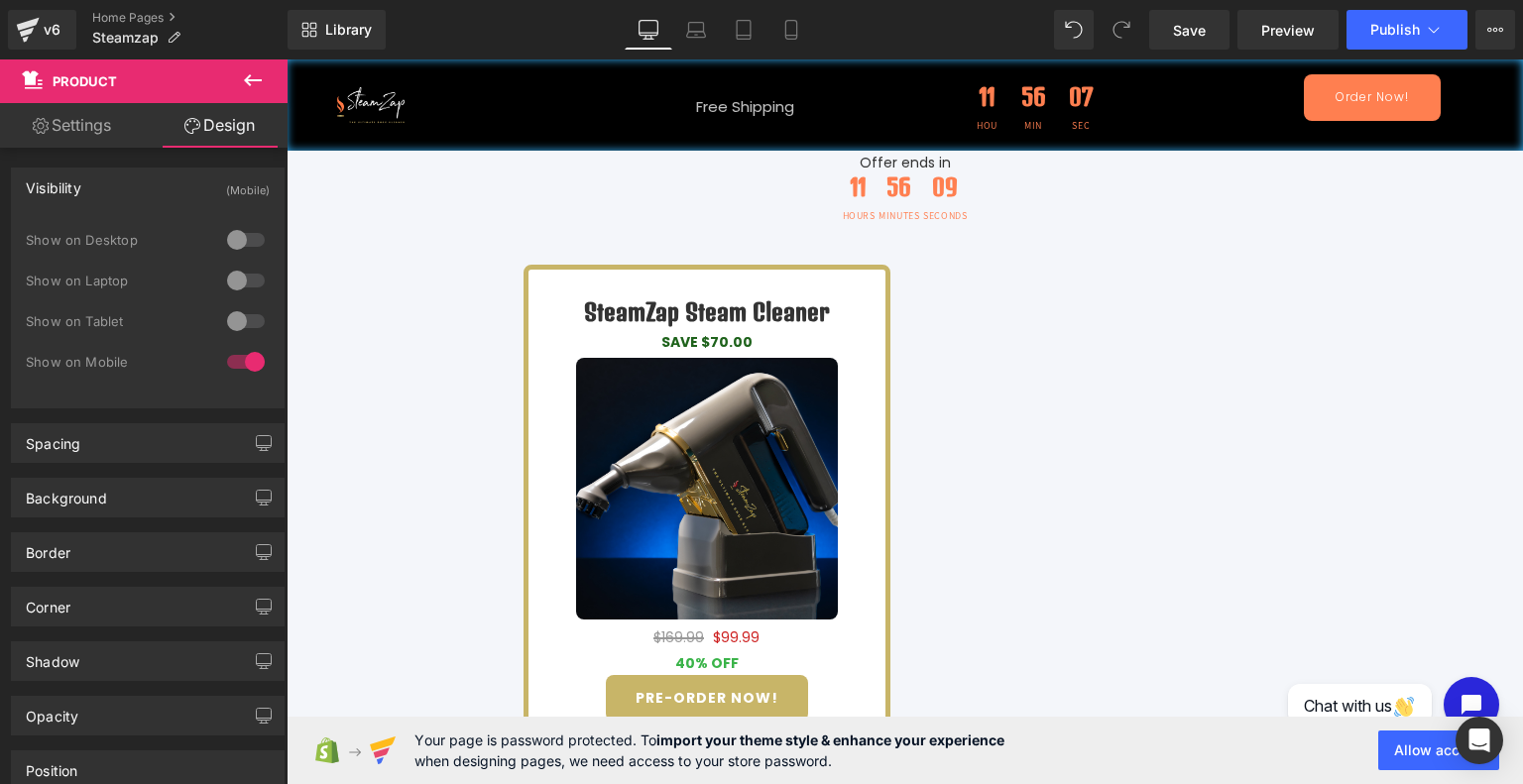 click at bounding box center (246, 362) 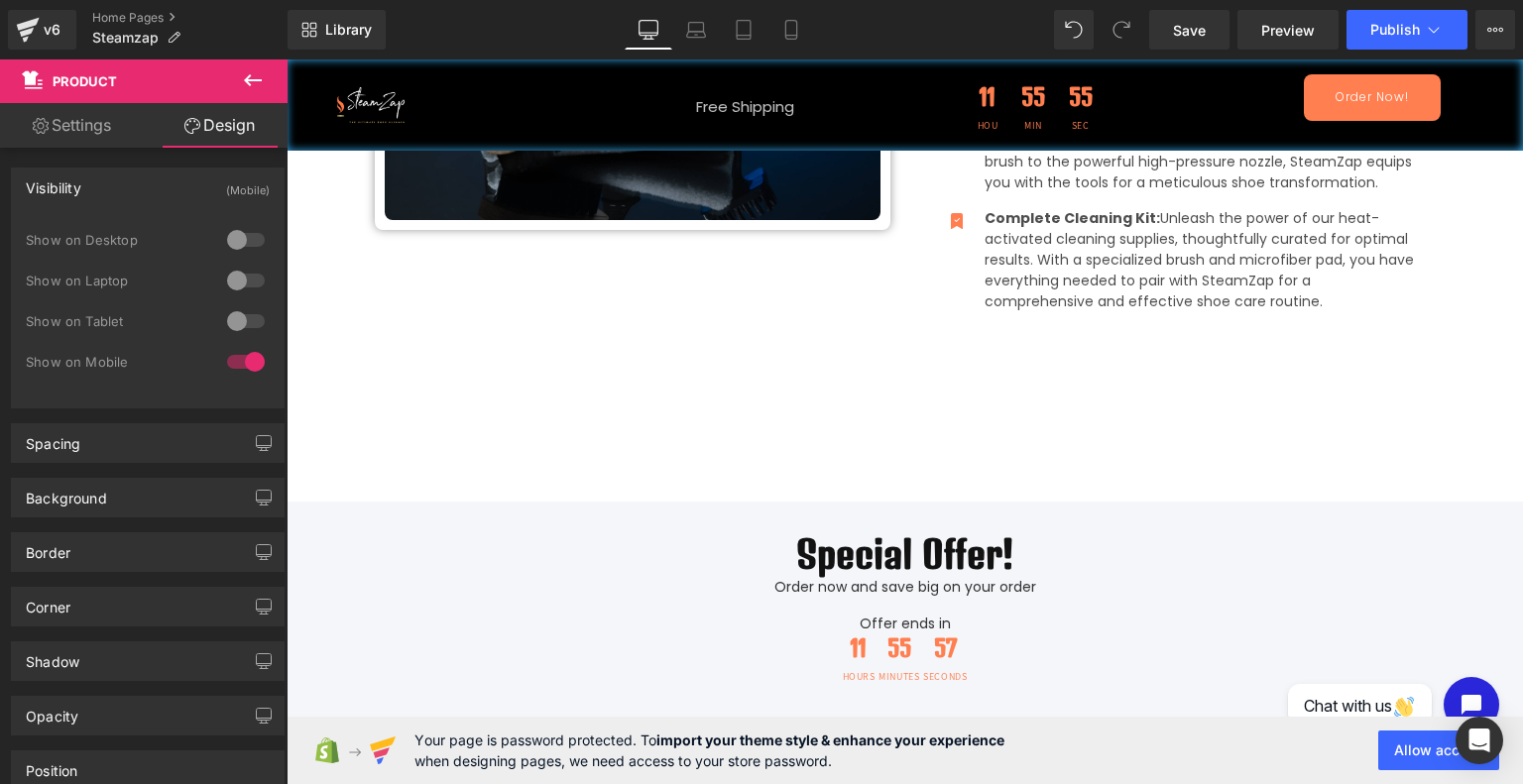 scroll, scrollTop: 4415, scrollLeft: 0, axis: vertical 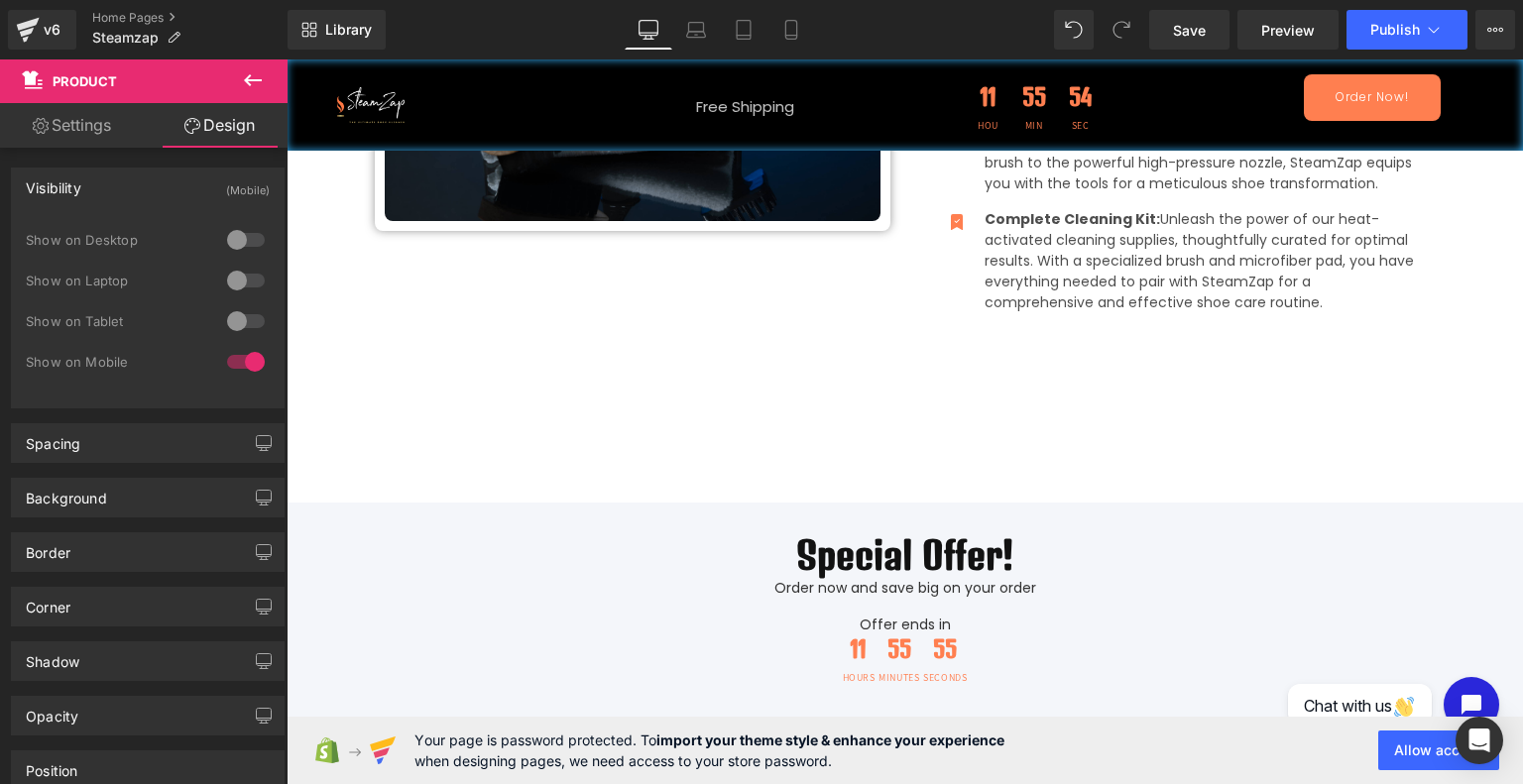 click at bounding box center [246, 321] 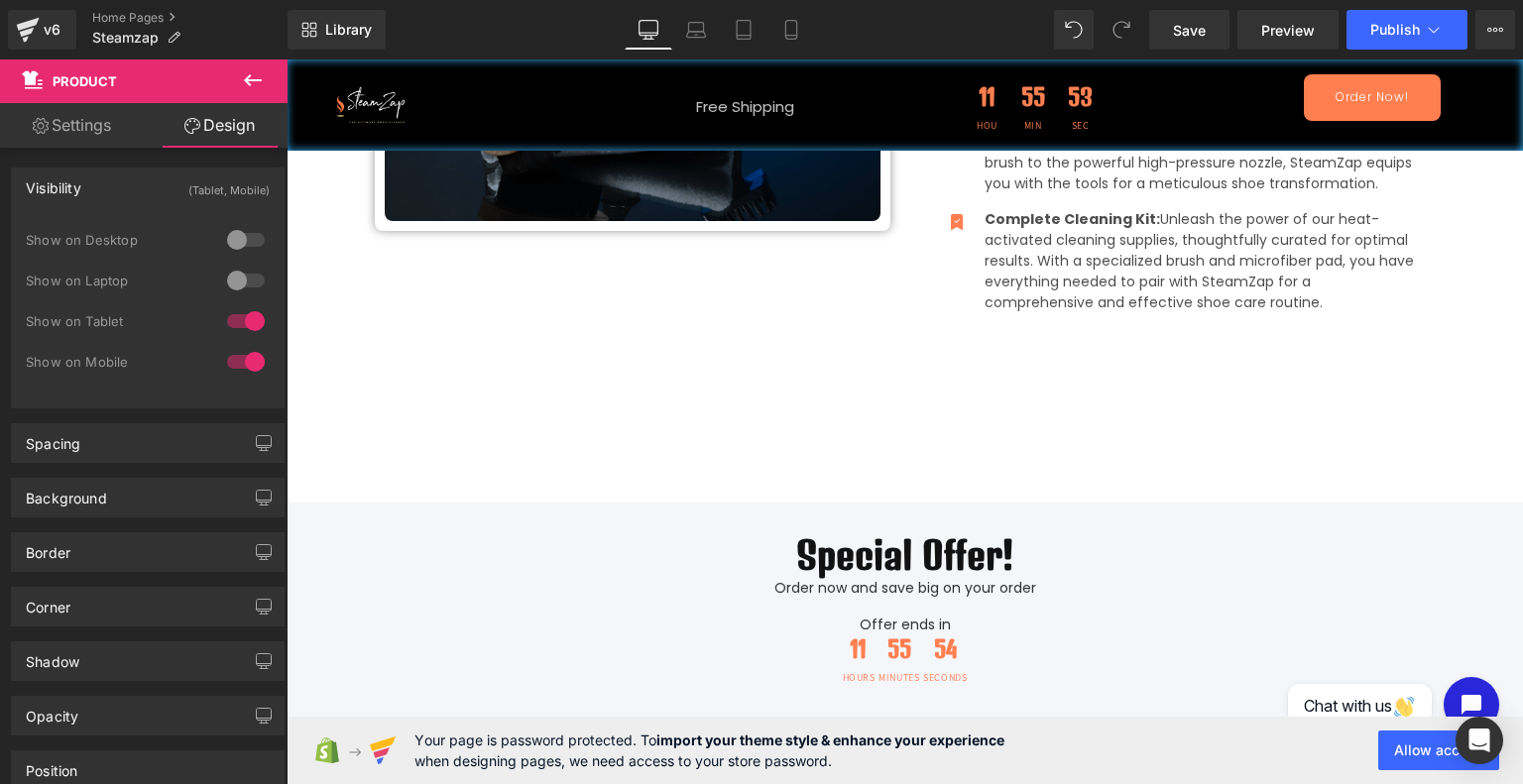 click at bounding box center [246, 362] 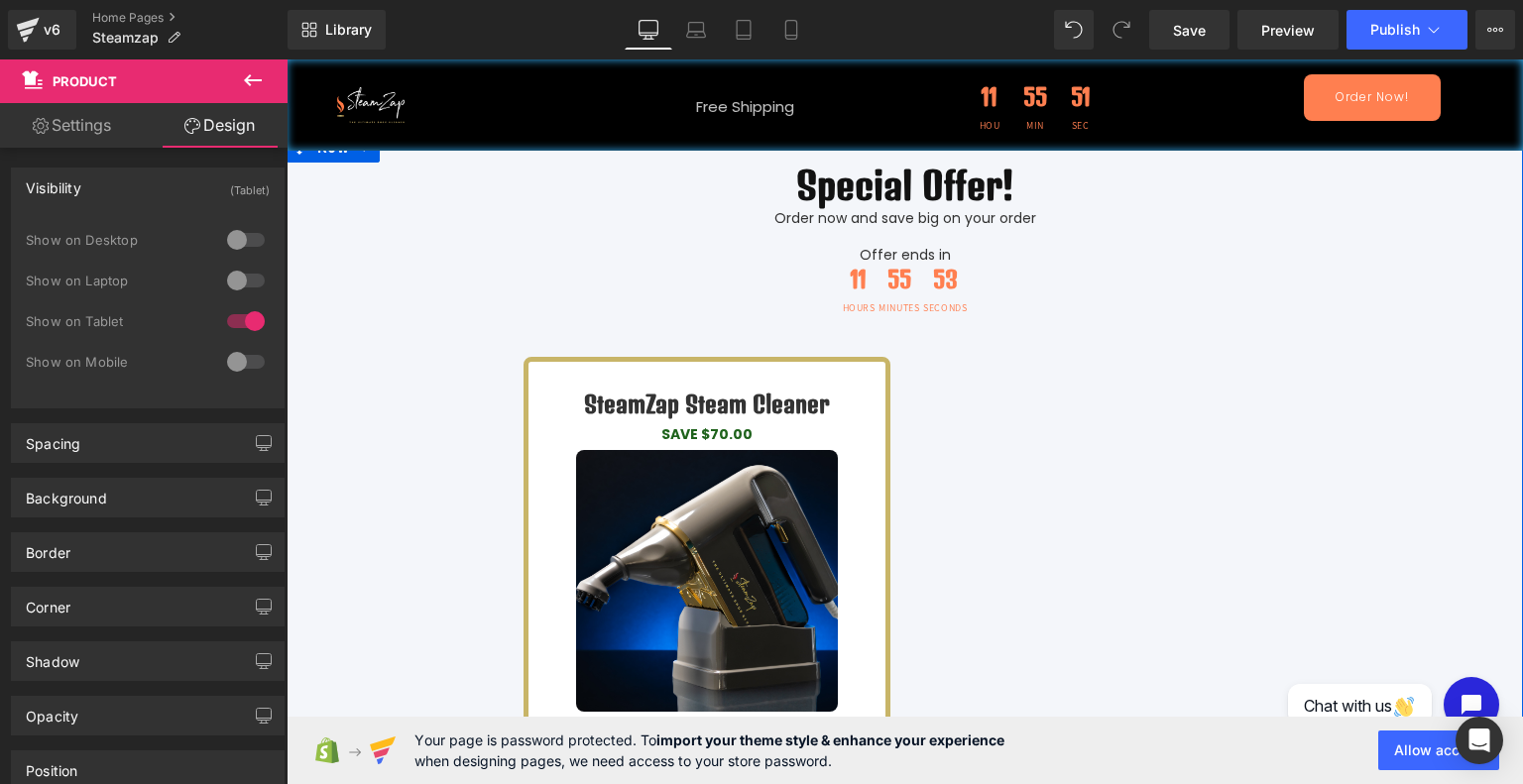 scroll, scrollTop: 4837, scrollLeft: 0, axis: vertical 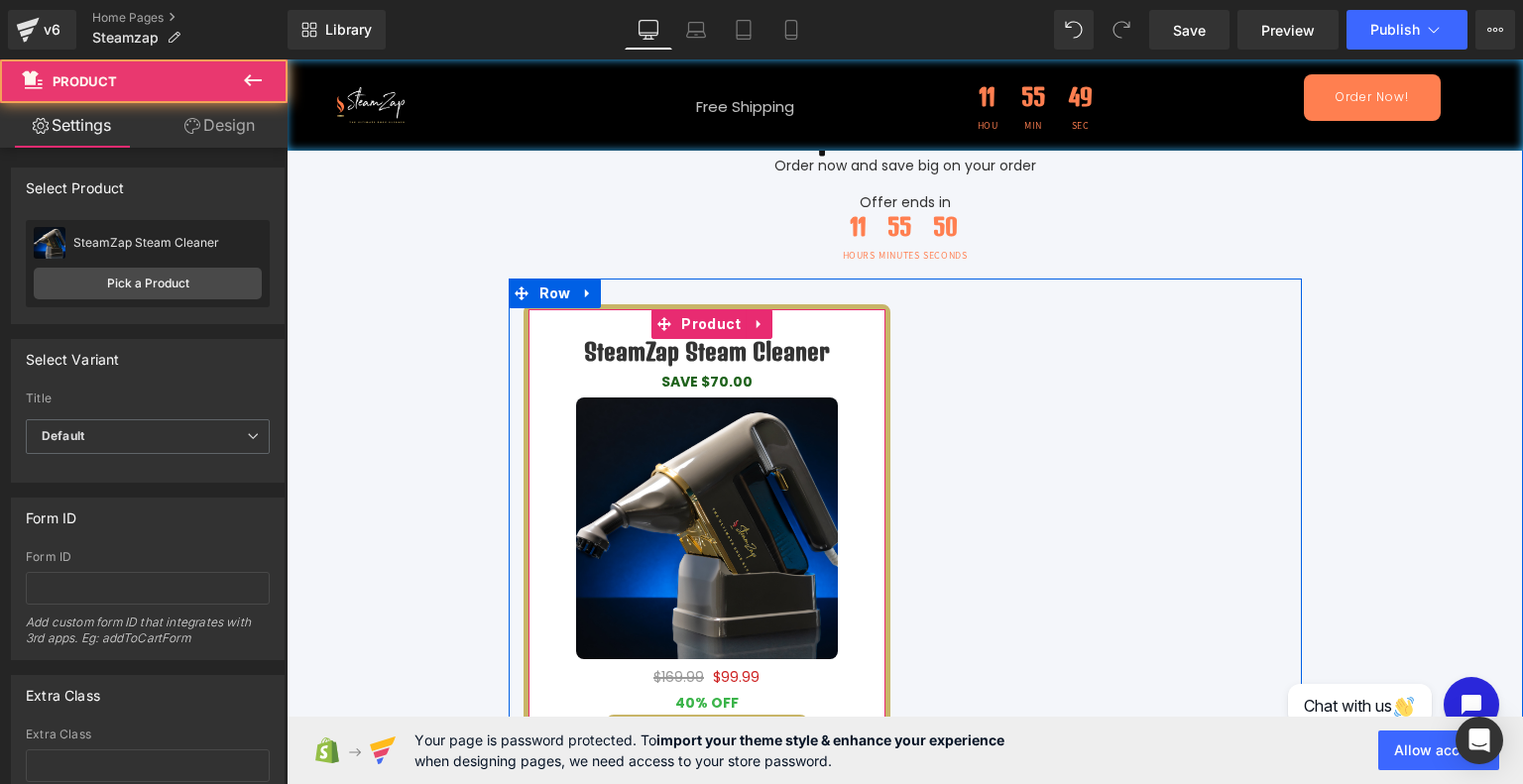 click on "SteamZap Steam Cleaner
(P) Title save $70.00 Text Block
Row
(P) Image
$169.99
$99.99
(P) Price
40% OFF
Text Block
PRE-ORDER NOW!
(P) Cart Button
Image" at bounding box center (707, 562) 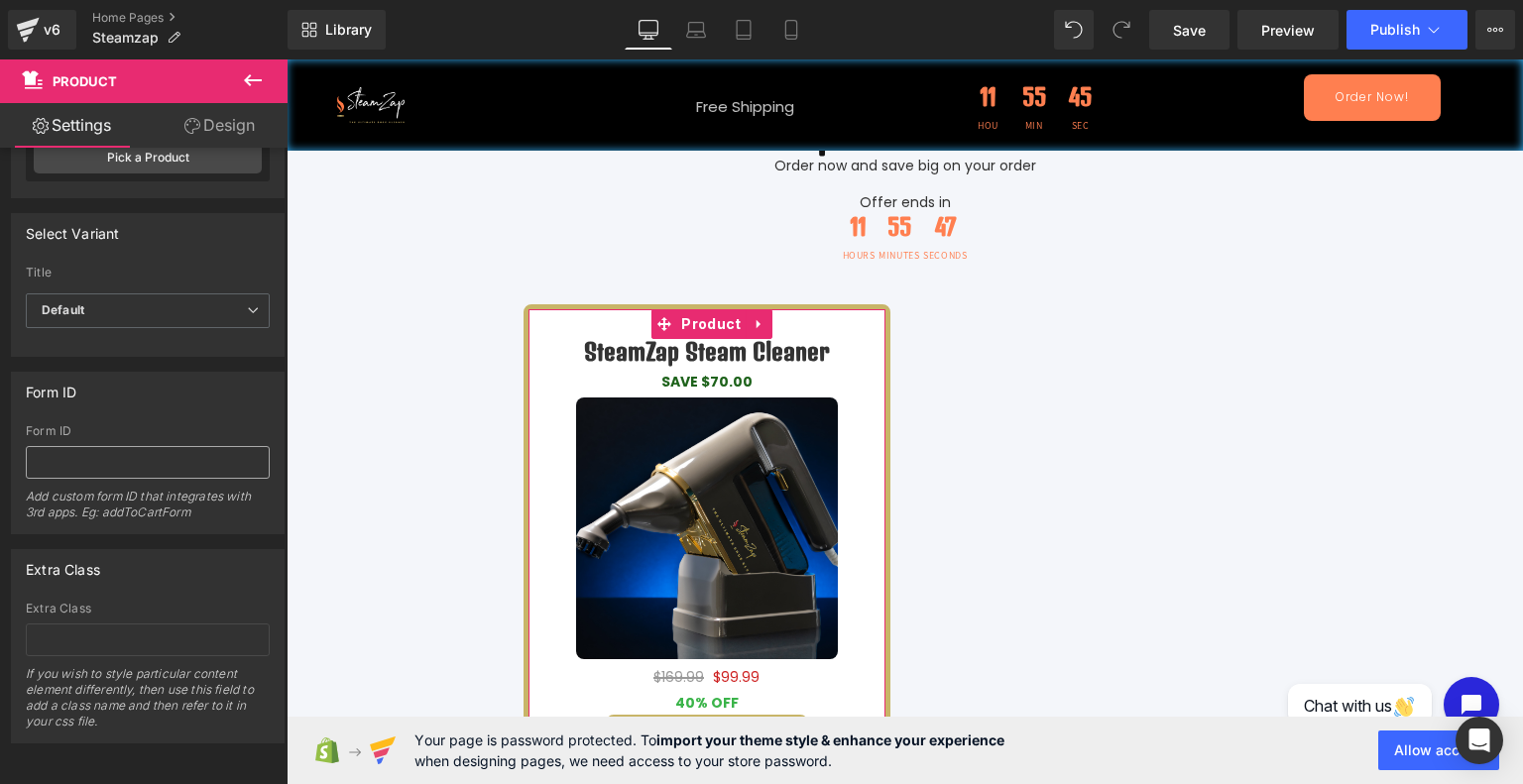 scroll, scrollTop: 0, scrollLeft: 0, axis: both 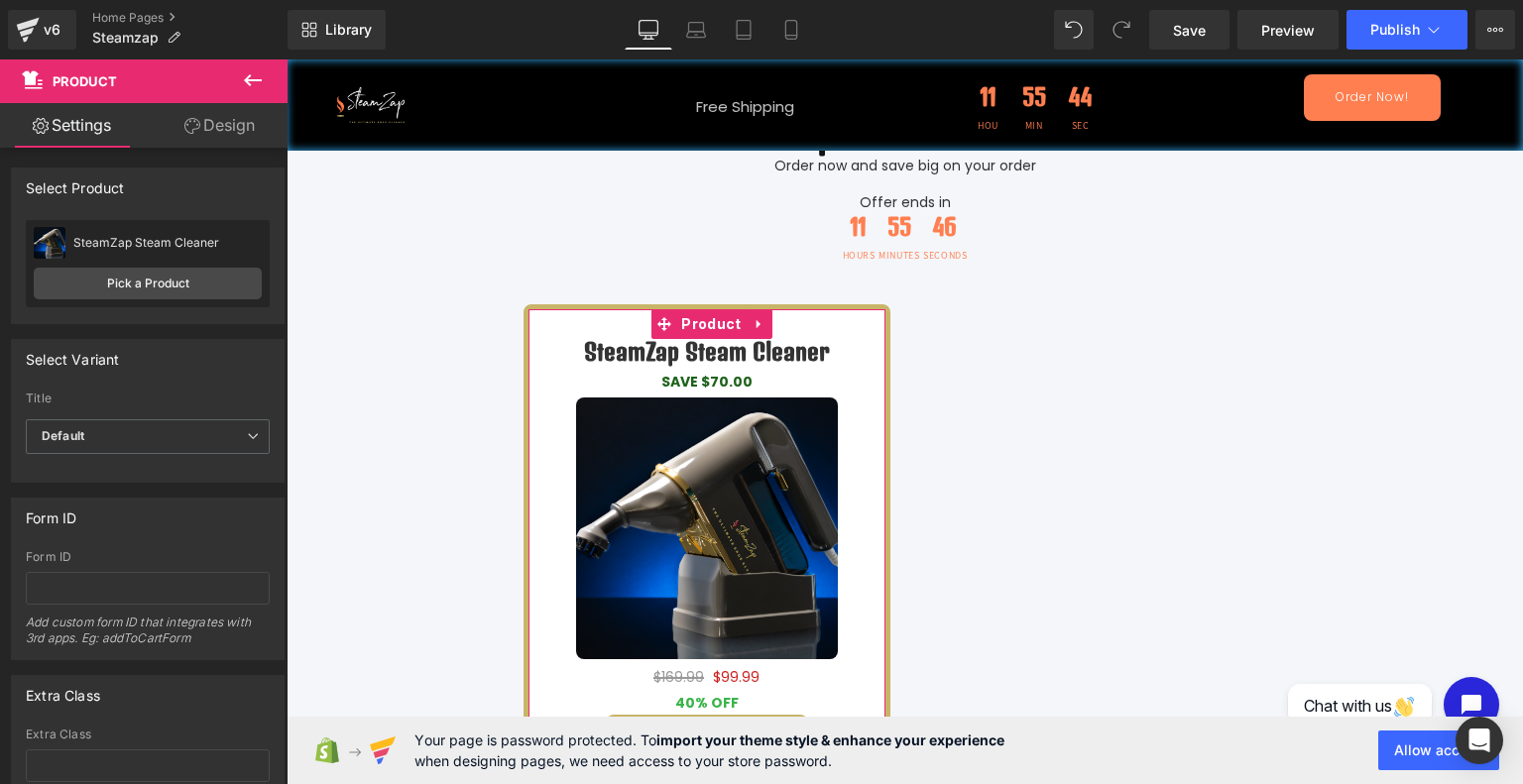 click on "Design" at bounding box center [219, 125] 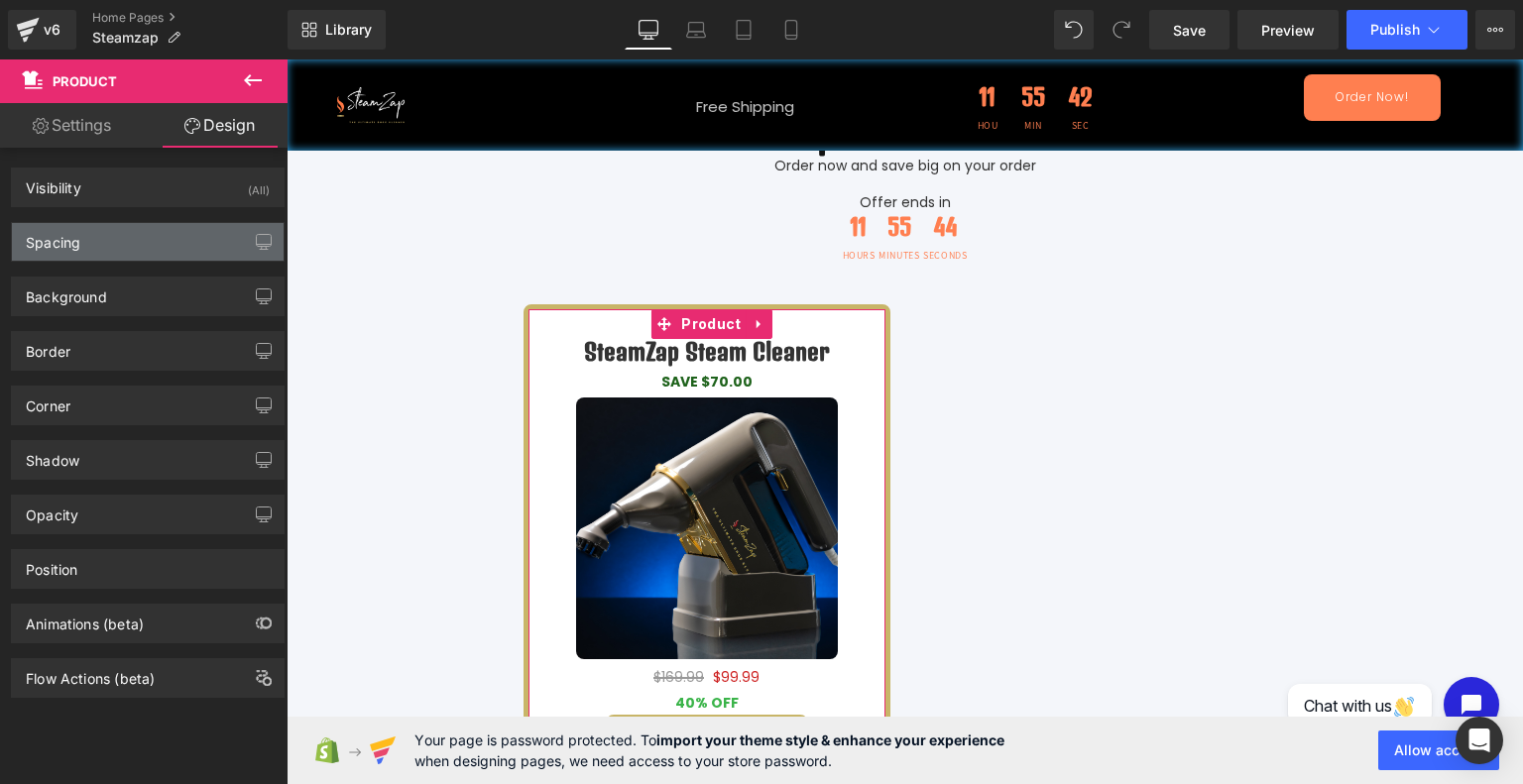 click on "Spacing" at bounding box center [148, 242] 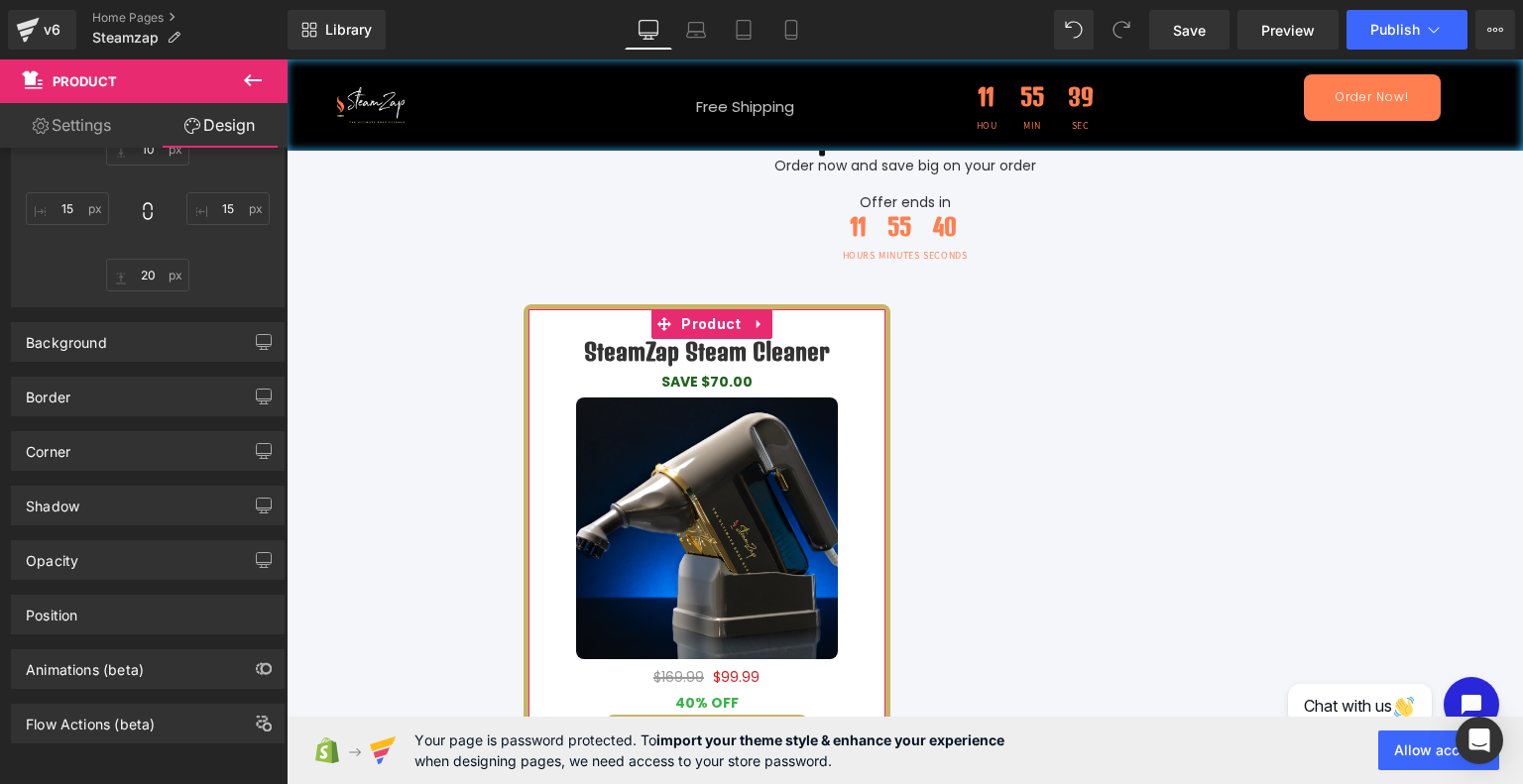 scroll, scrollTop: 345, scrollLeft: 0, axis: vertical 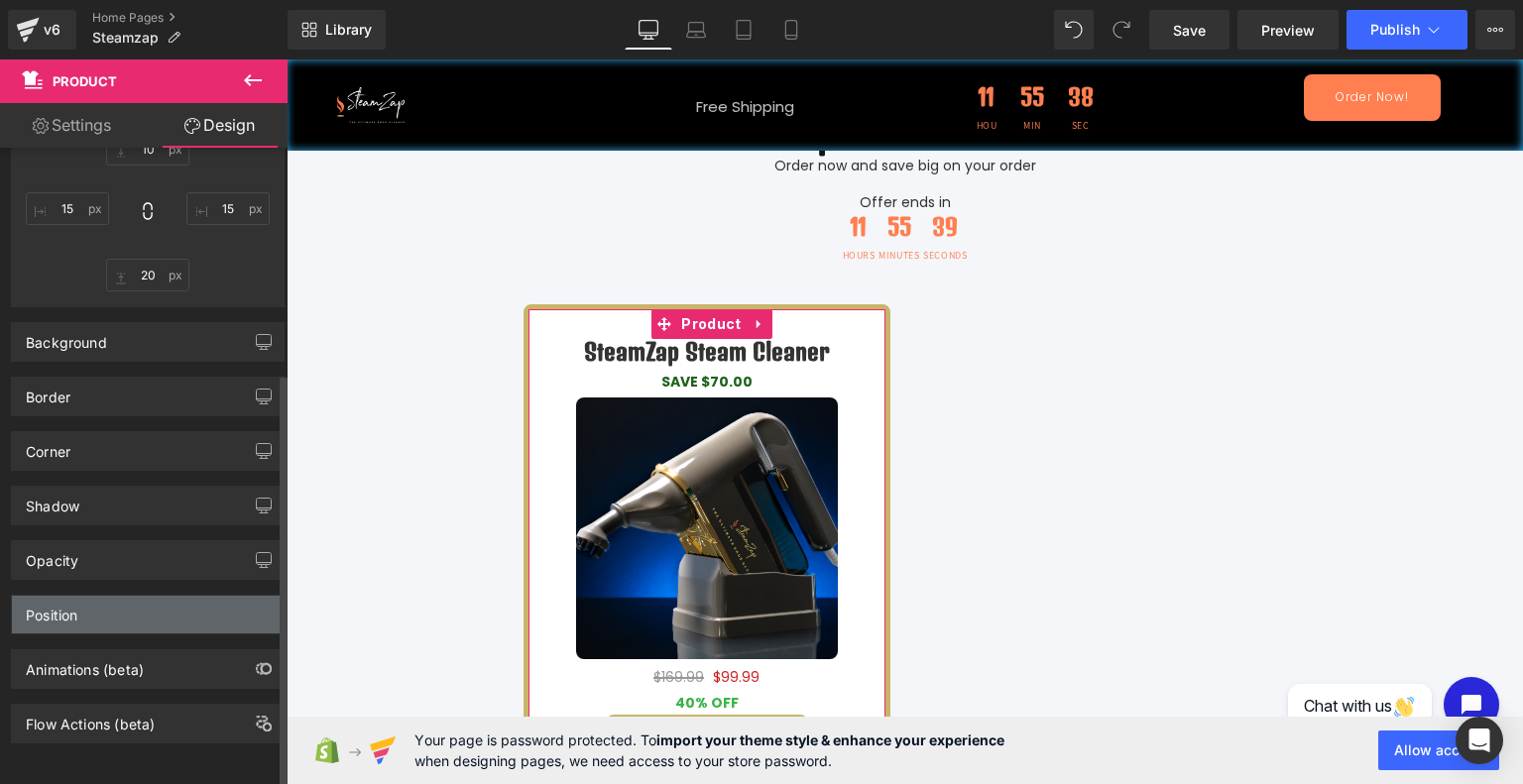 click on "Position" at bounding box center [148, 615] 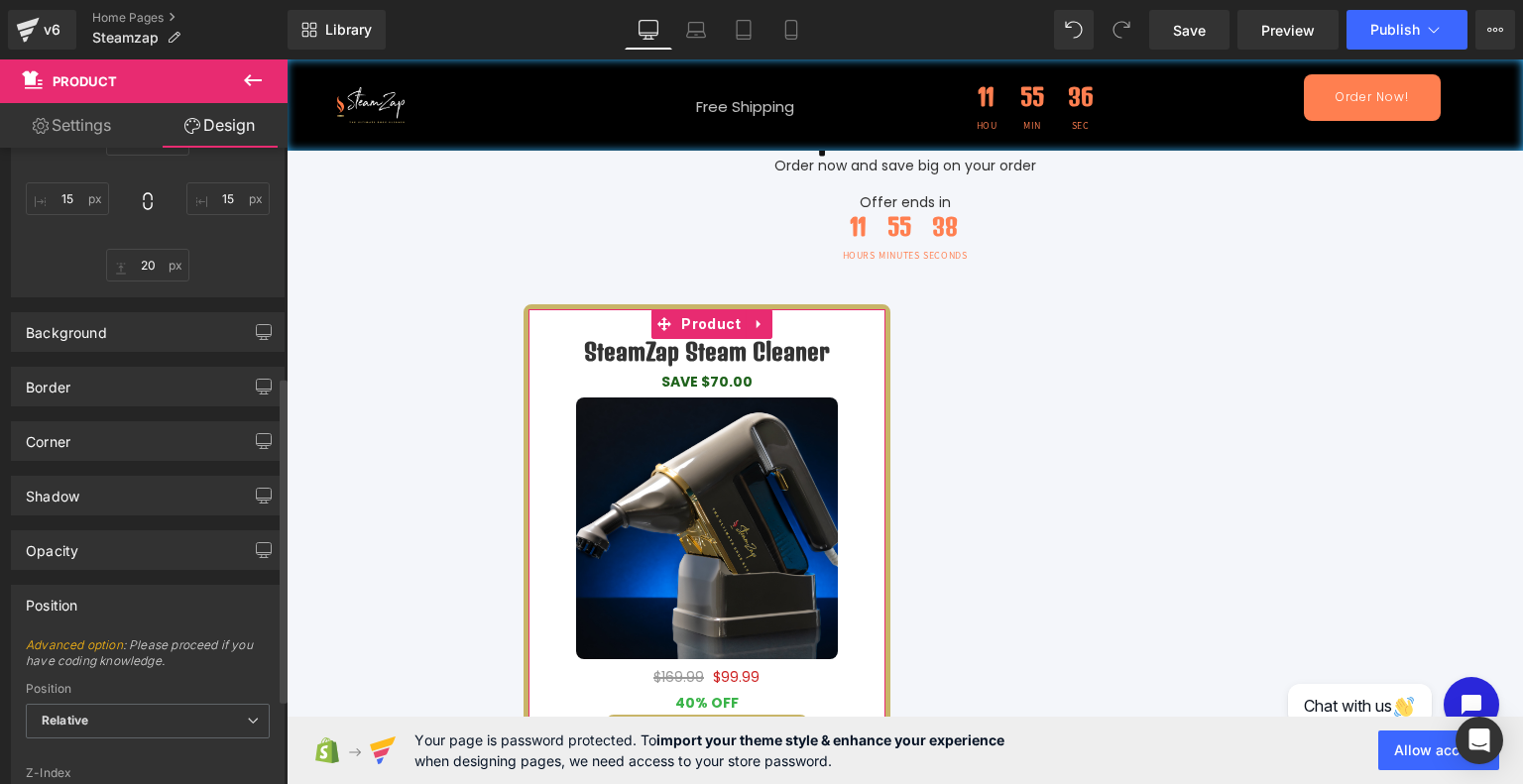 scroll, scrollTop: 464, scrollLeft: 0, axis: vertical 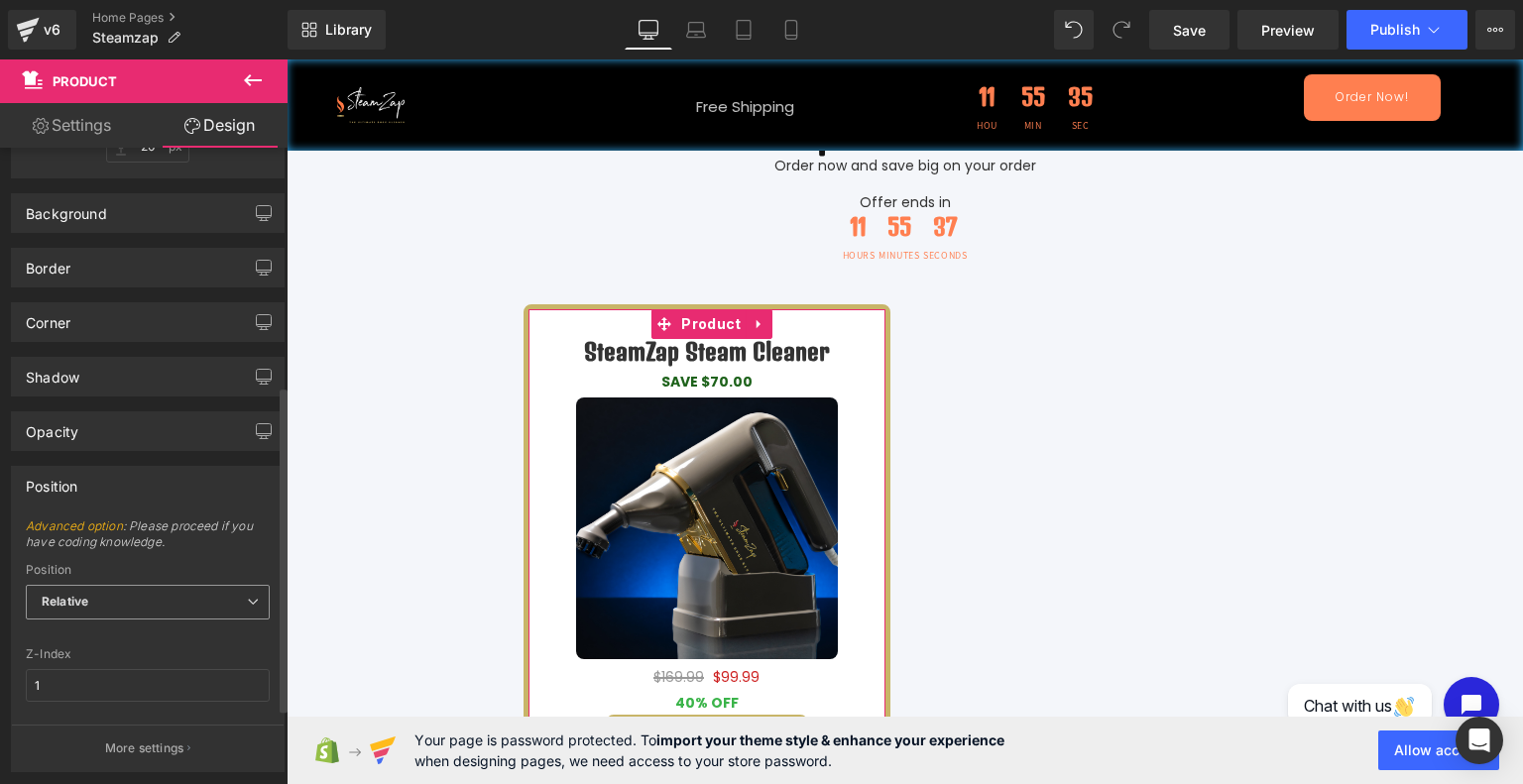 click on "Relative" at bounding box center [148, 602] 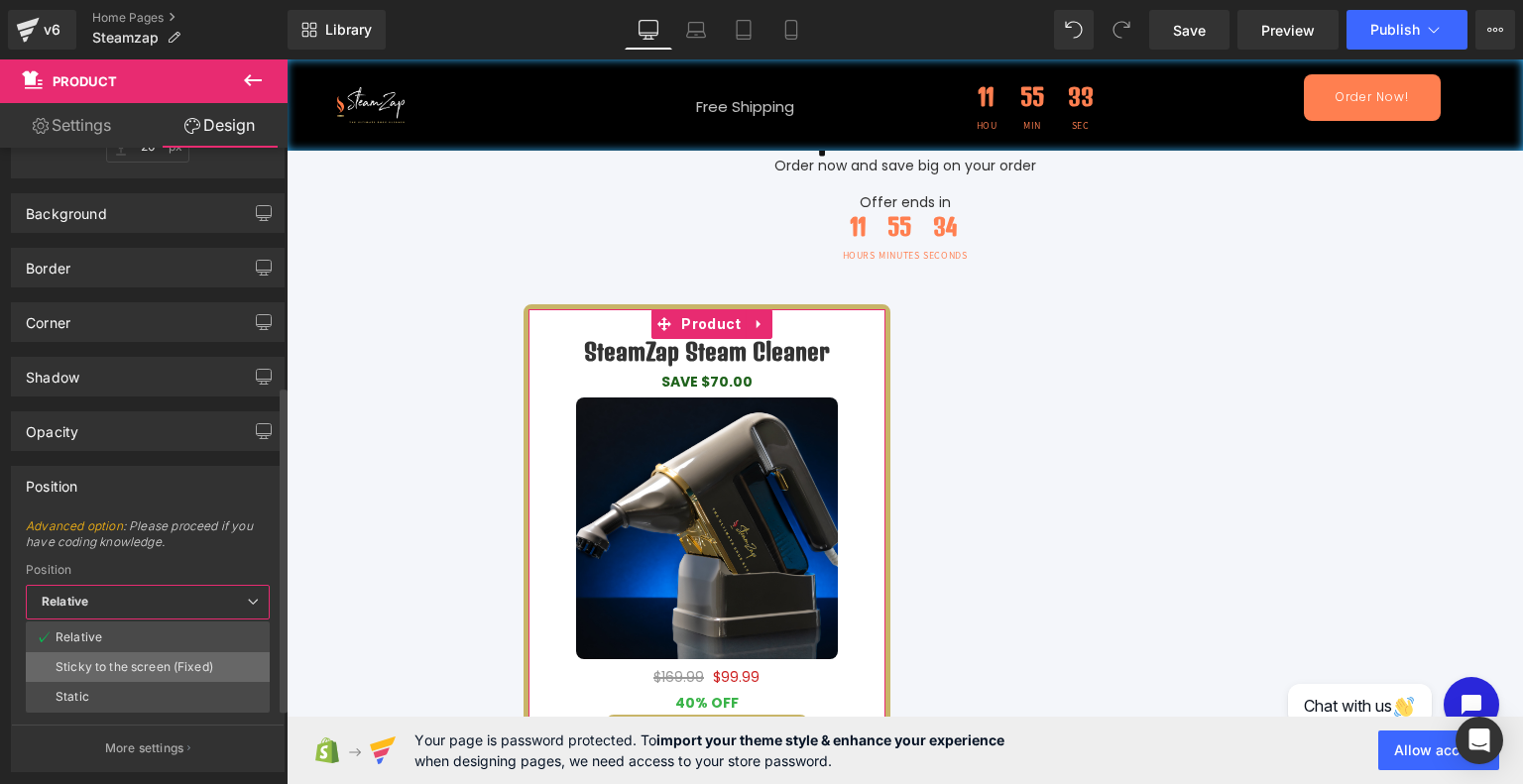 click on "Sticky to the screen (Fixed)" at bounding box center [134, 667] 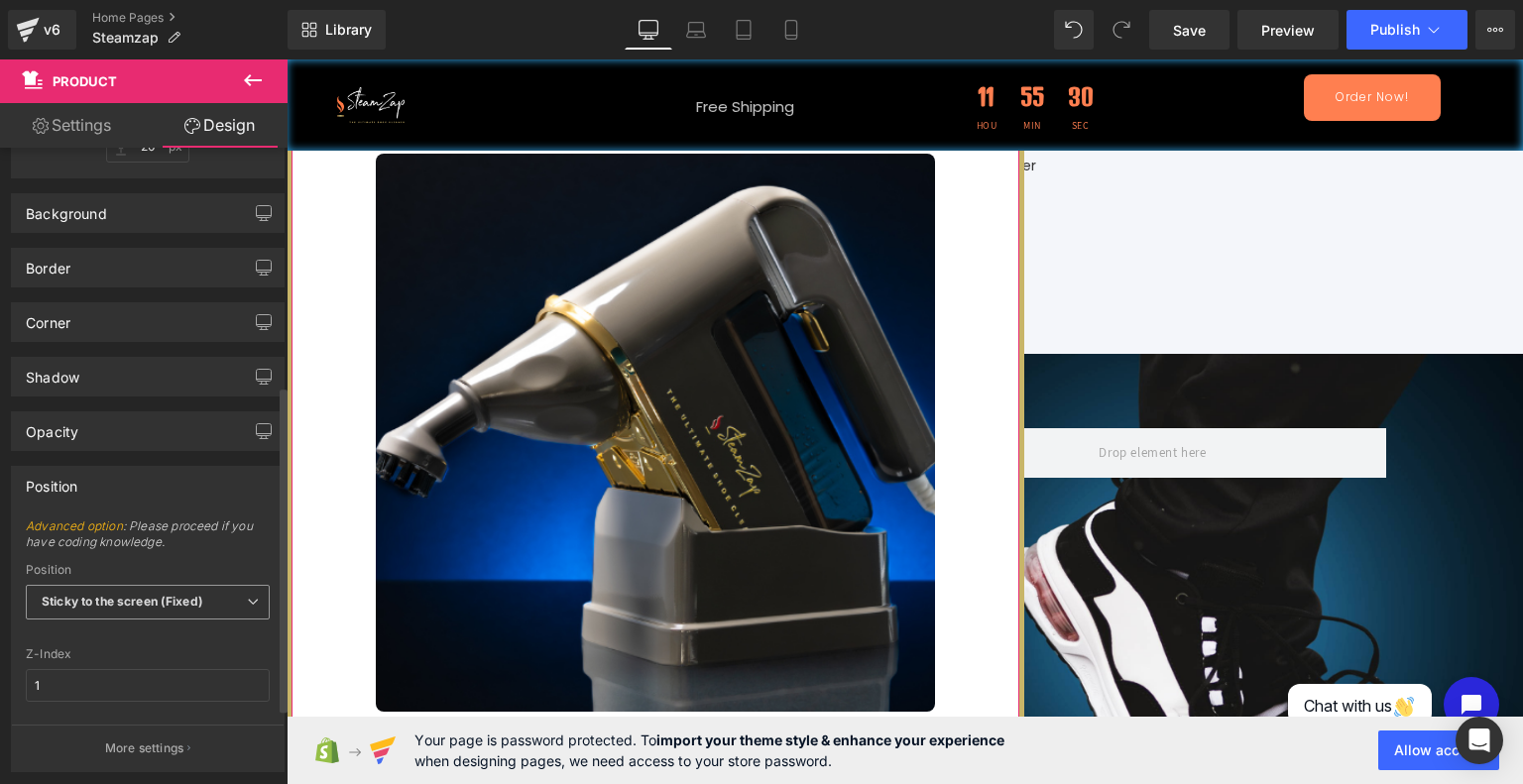 click on "Sticky to the screen (Fixed)" at bounding box center [148, 602] 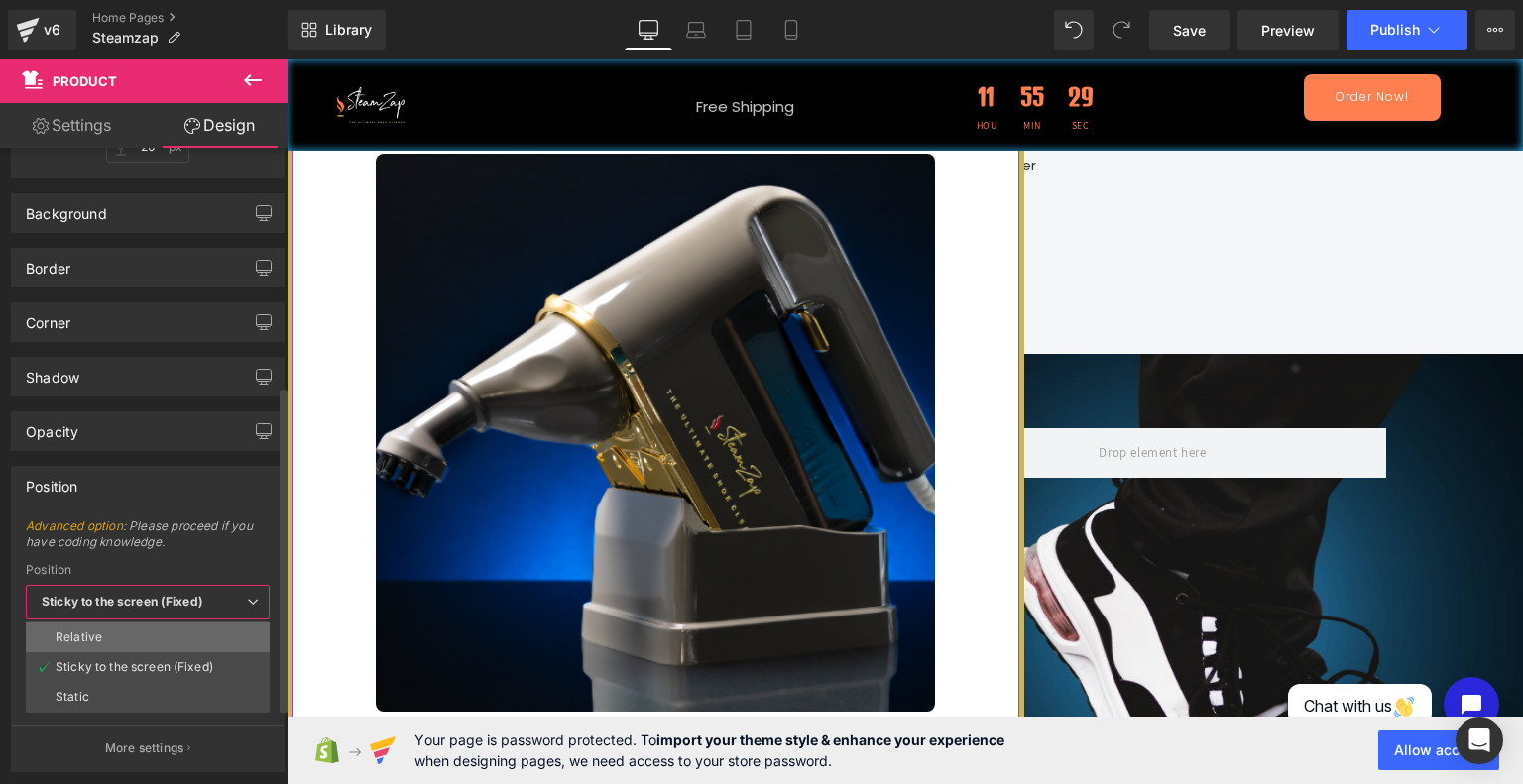 click on "Relative" at bounding box center [148, 637] 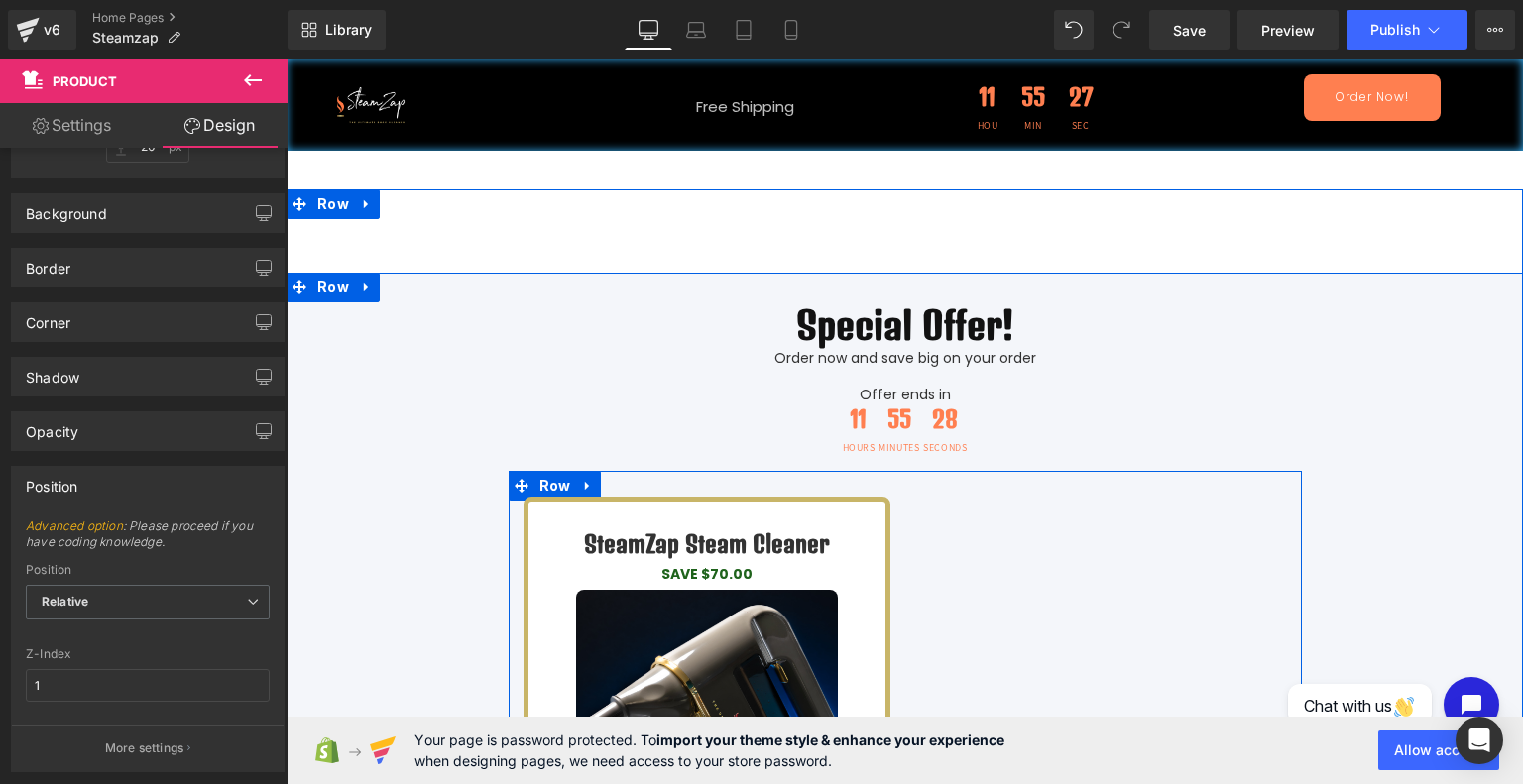 scroll, scrollTop: 4643, scrollLeft: 0, axis: vertical 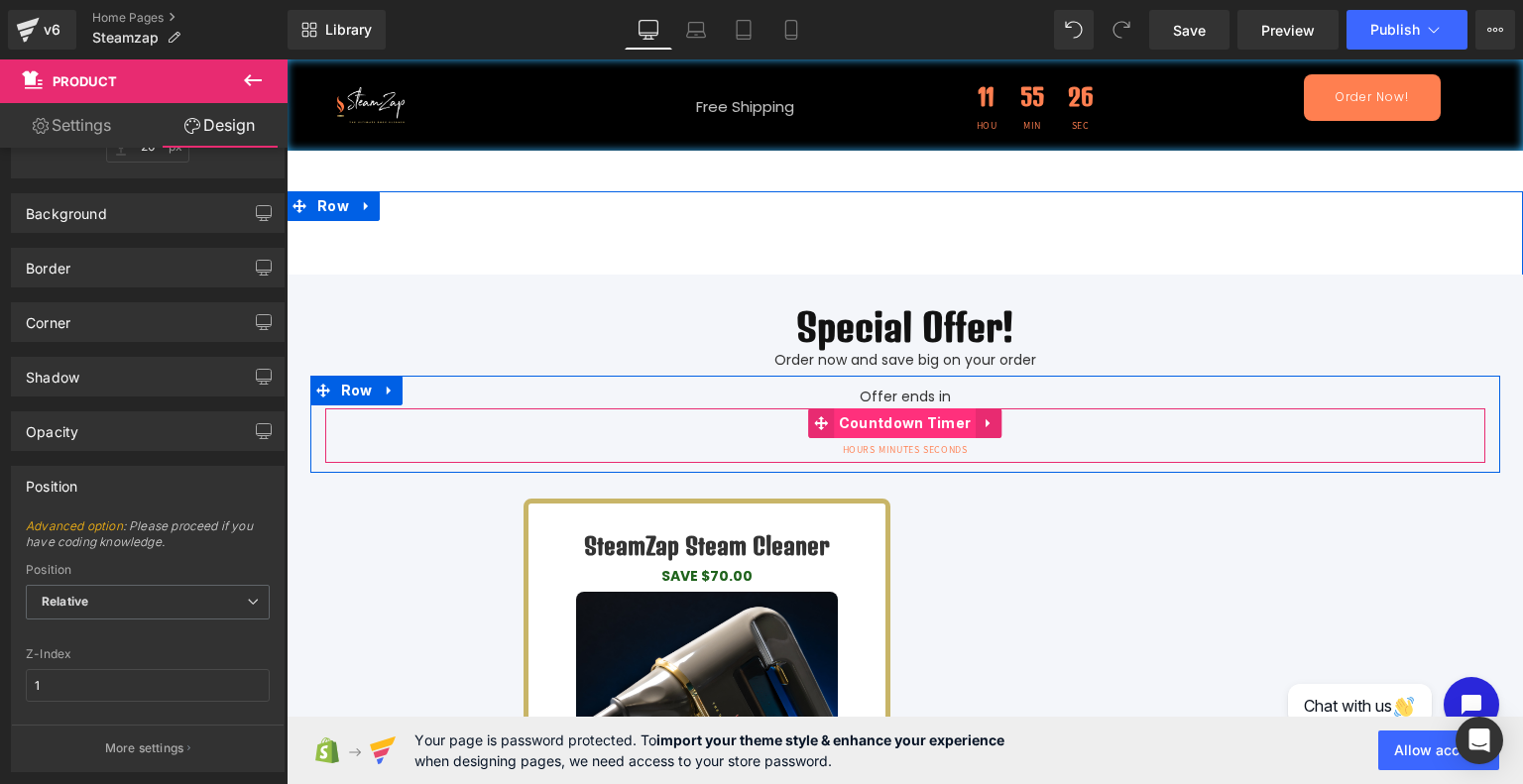 click on "Countdown Timer" at bounding box center (905, 423) 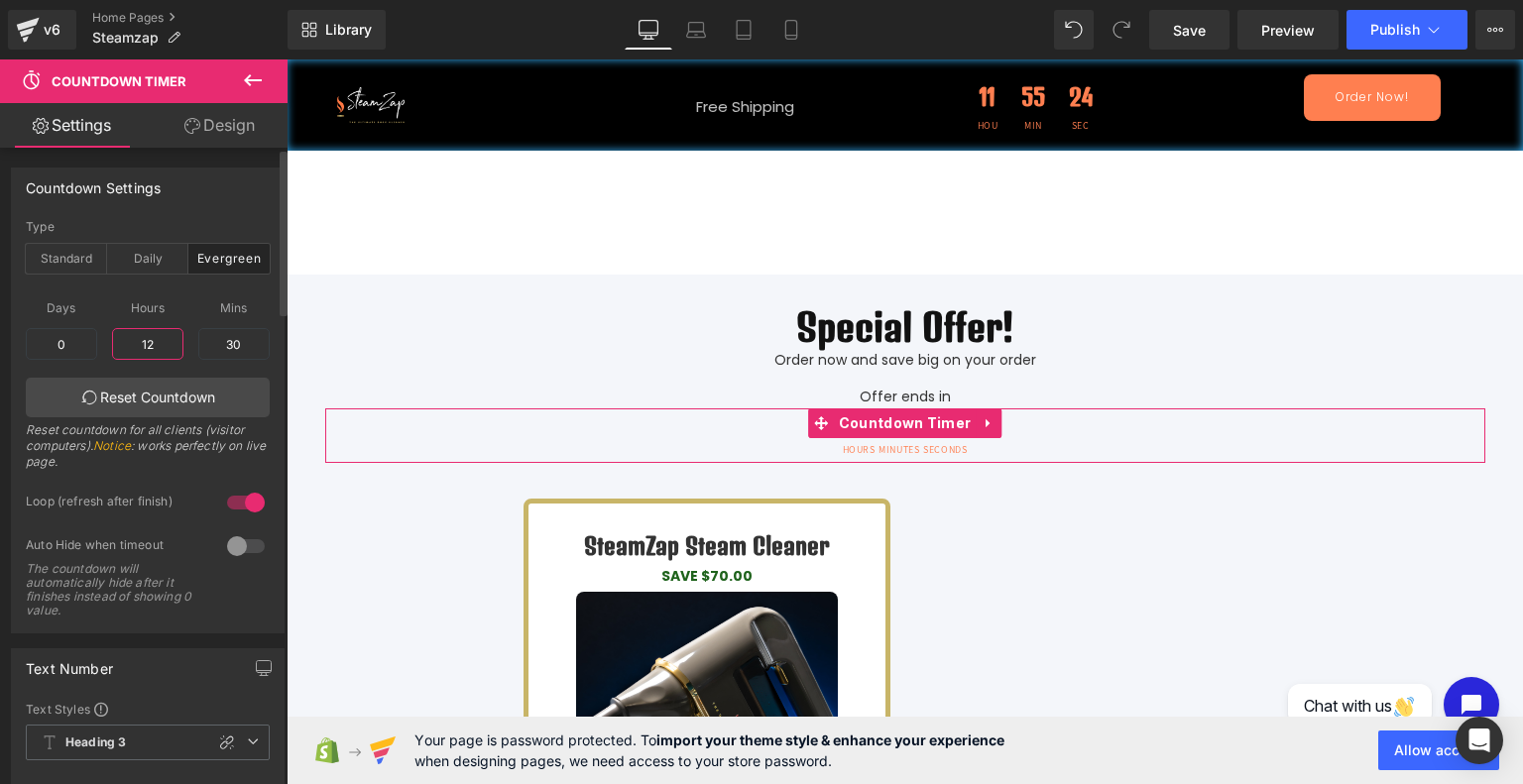 click on "12" at bounding box center (148, 344) 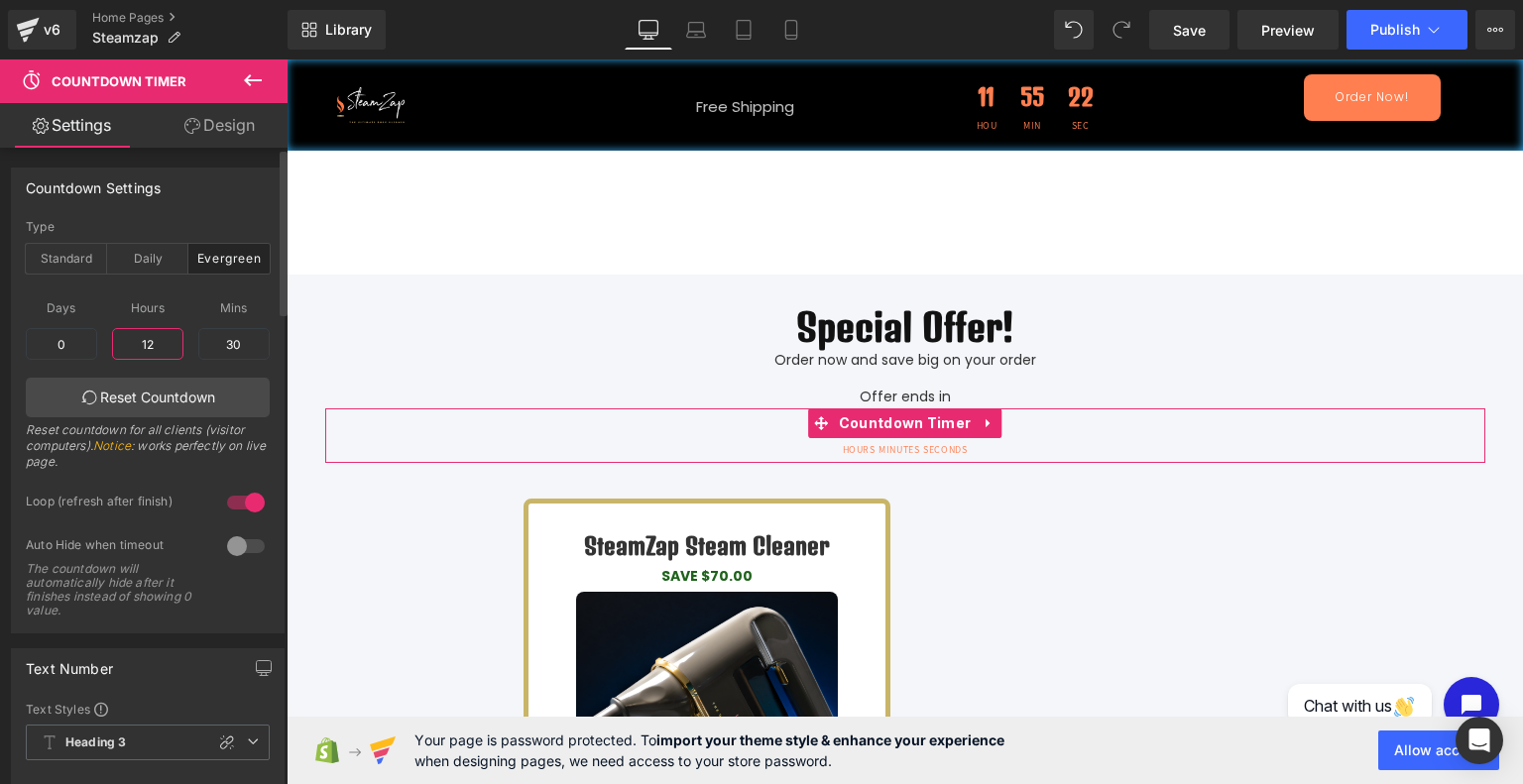 type on "1" 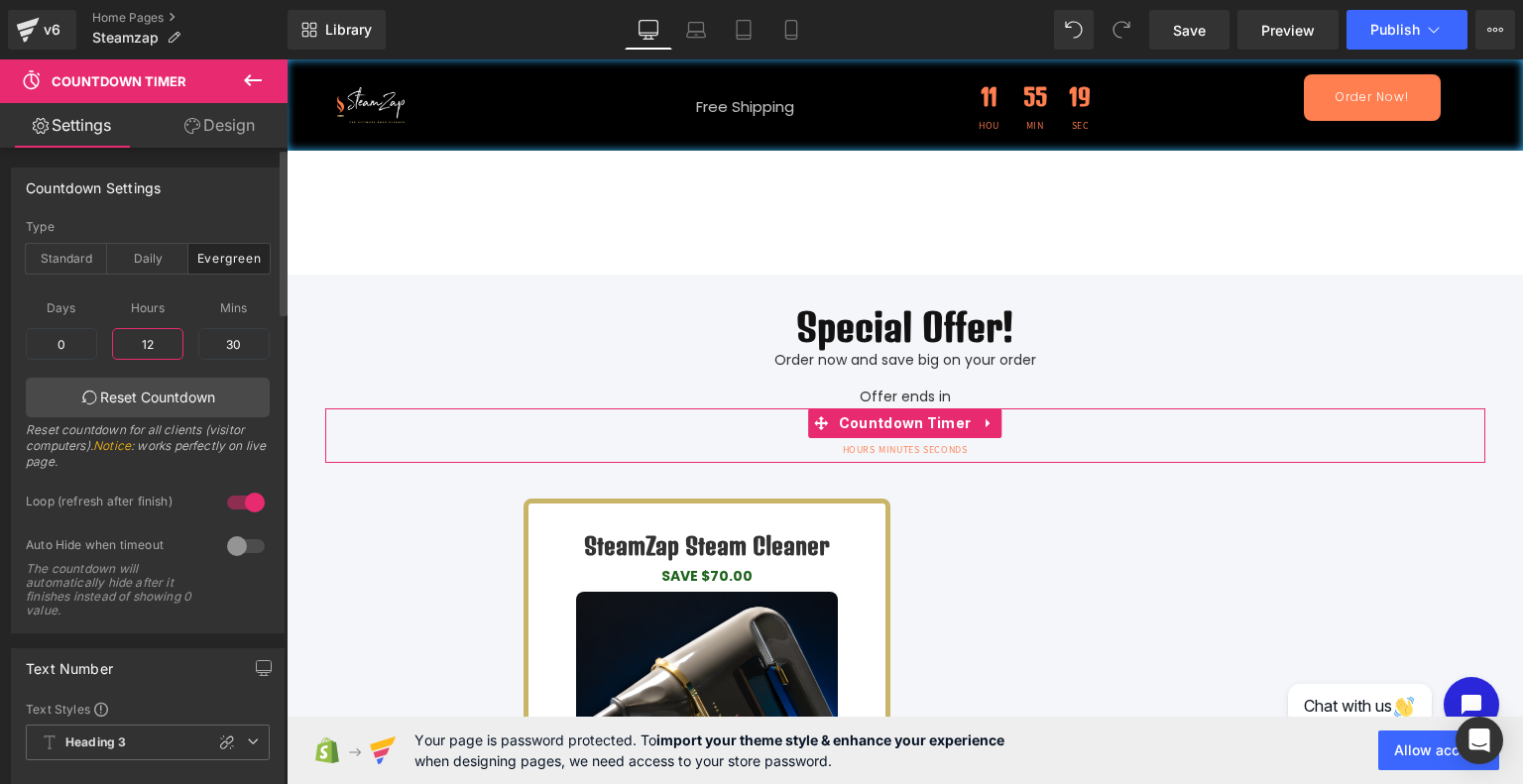 type on "1" 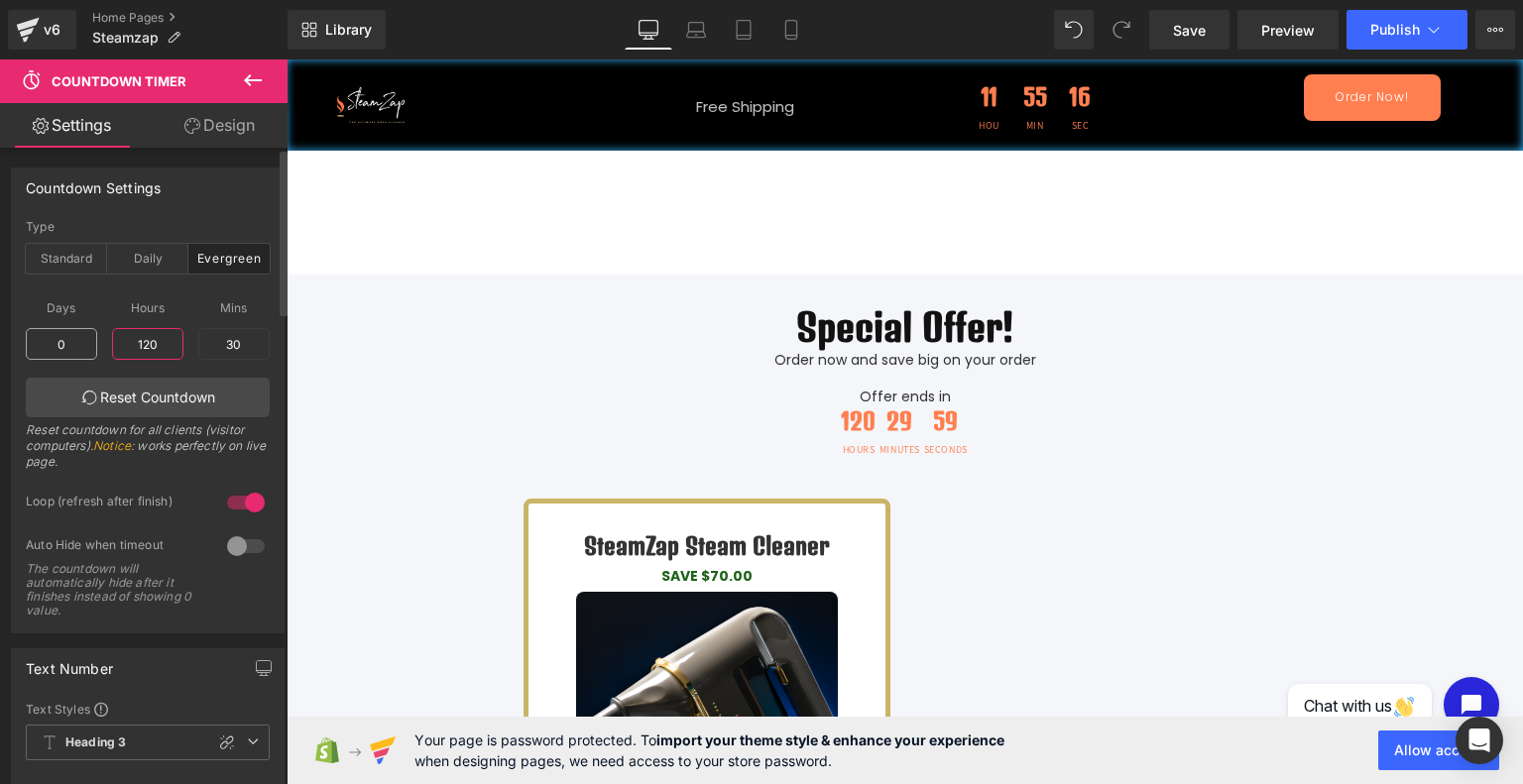 type on "0" 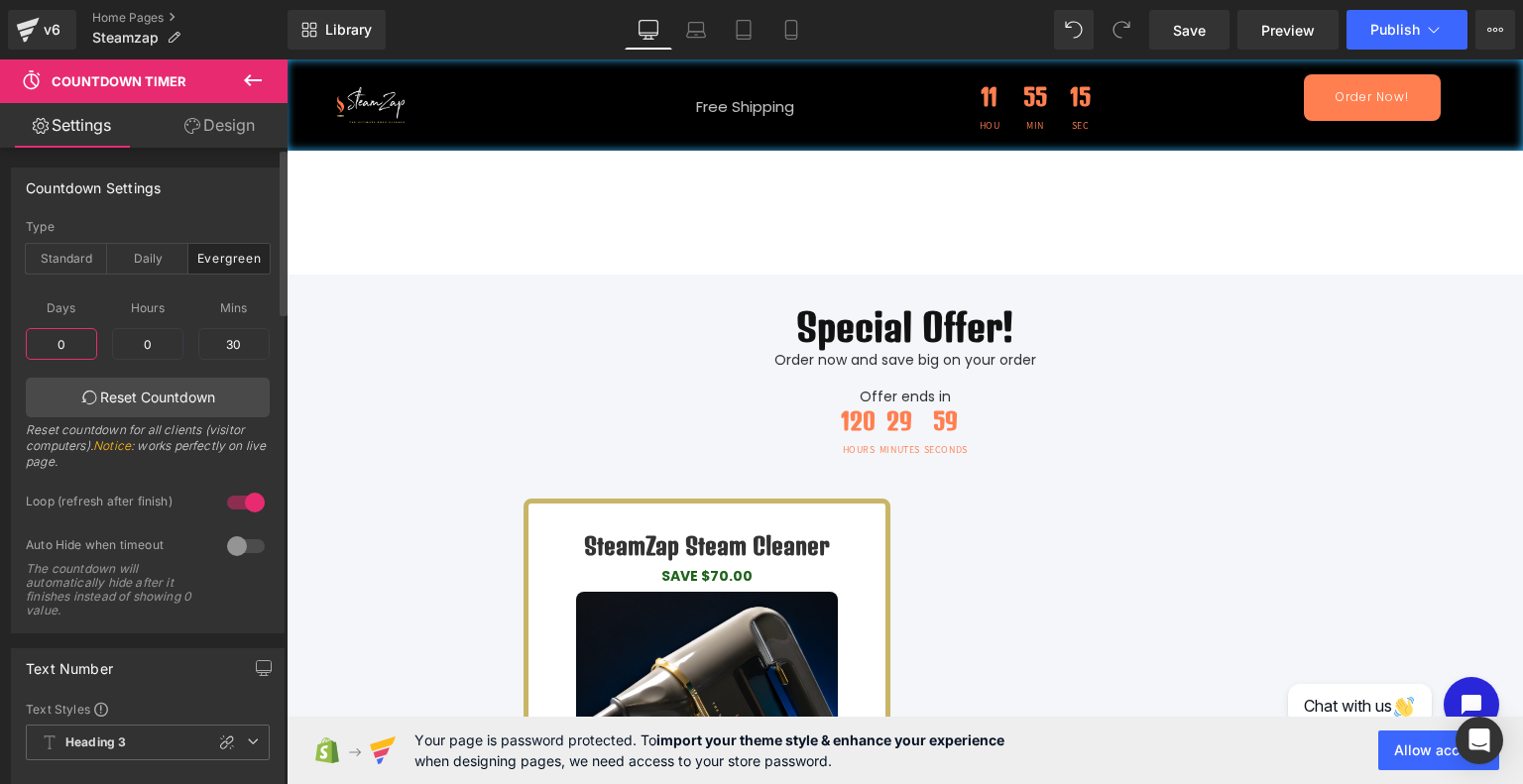 click on "0" at bounding box center (61, 344) 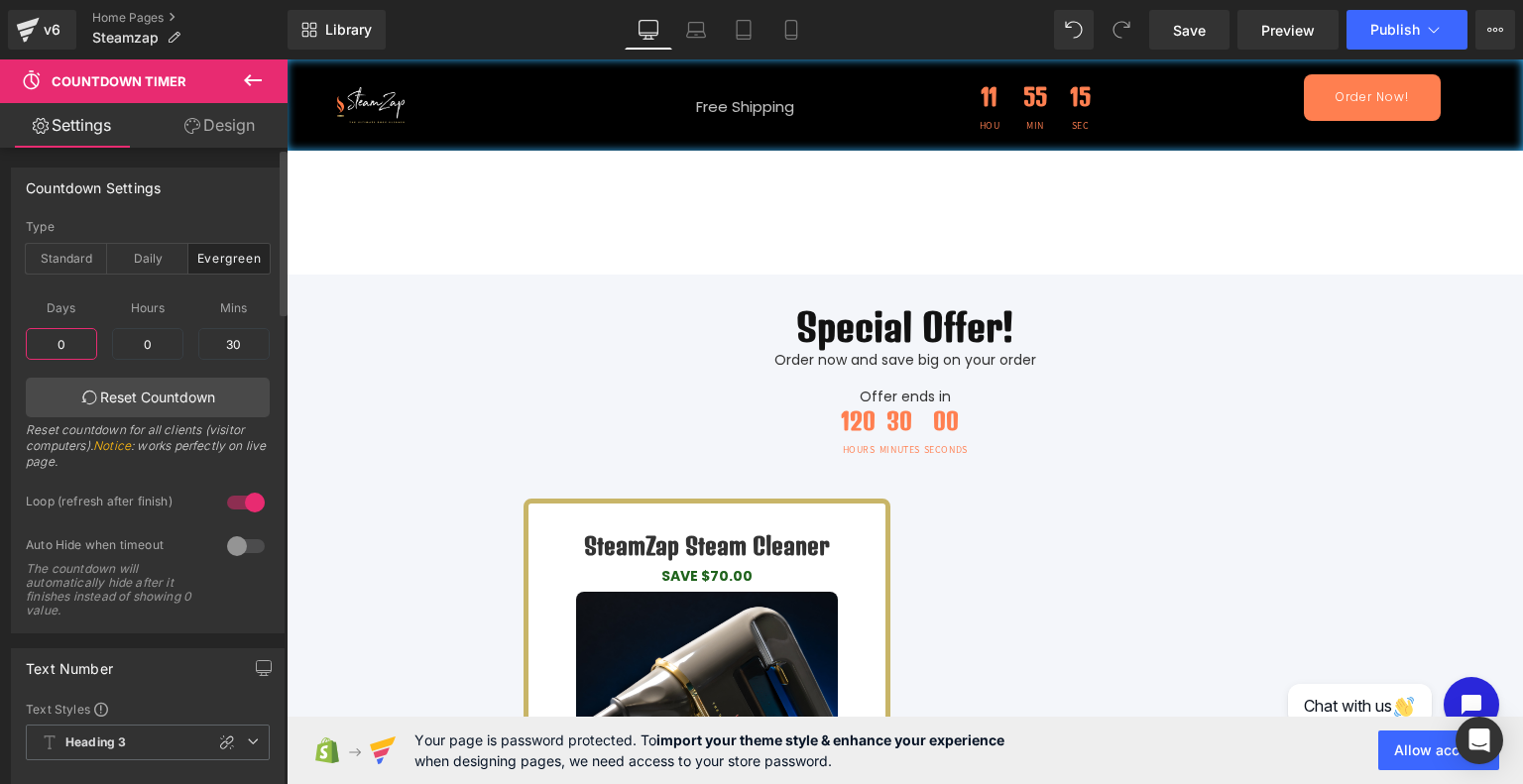 type on "5" 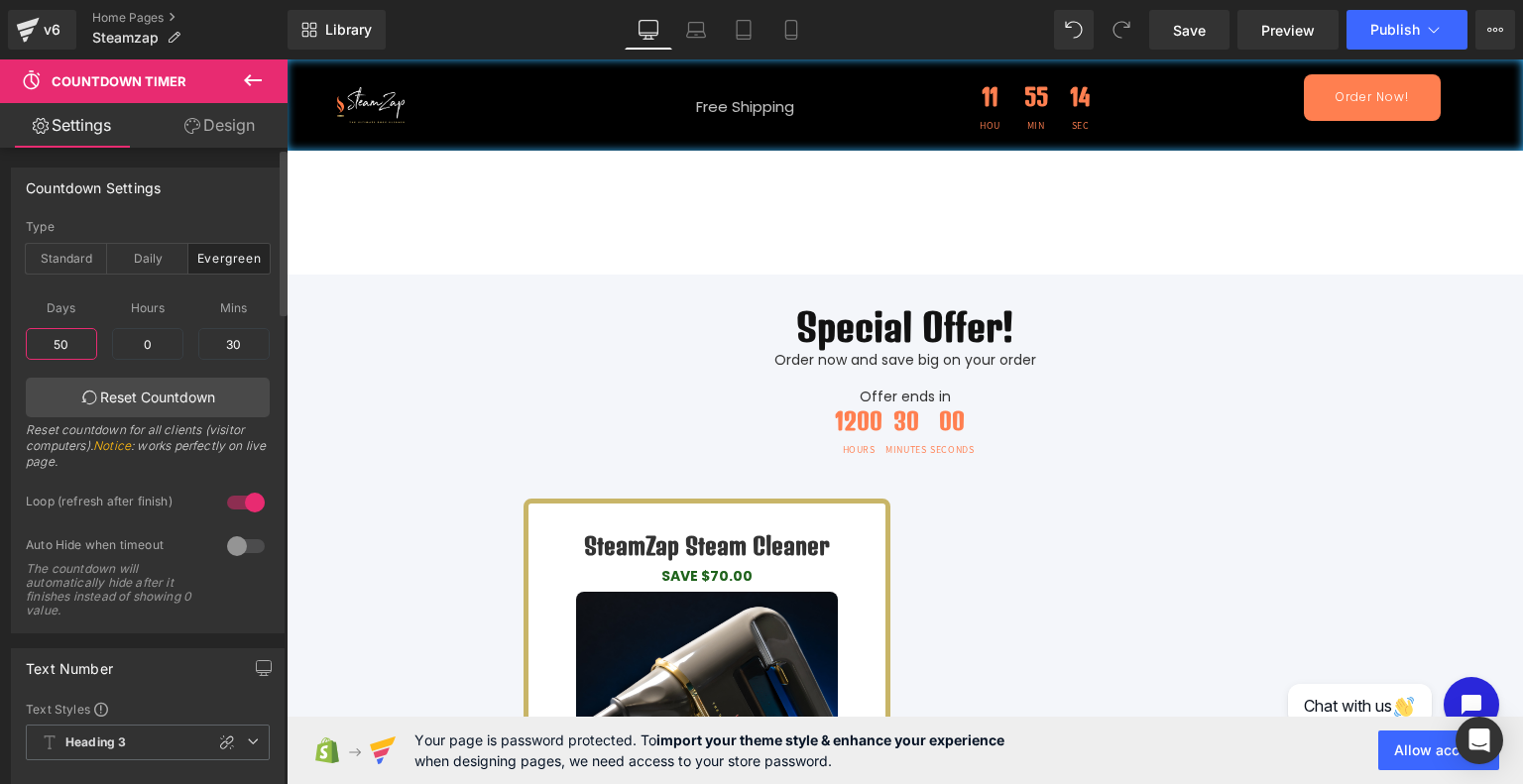 type on "5" 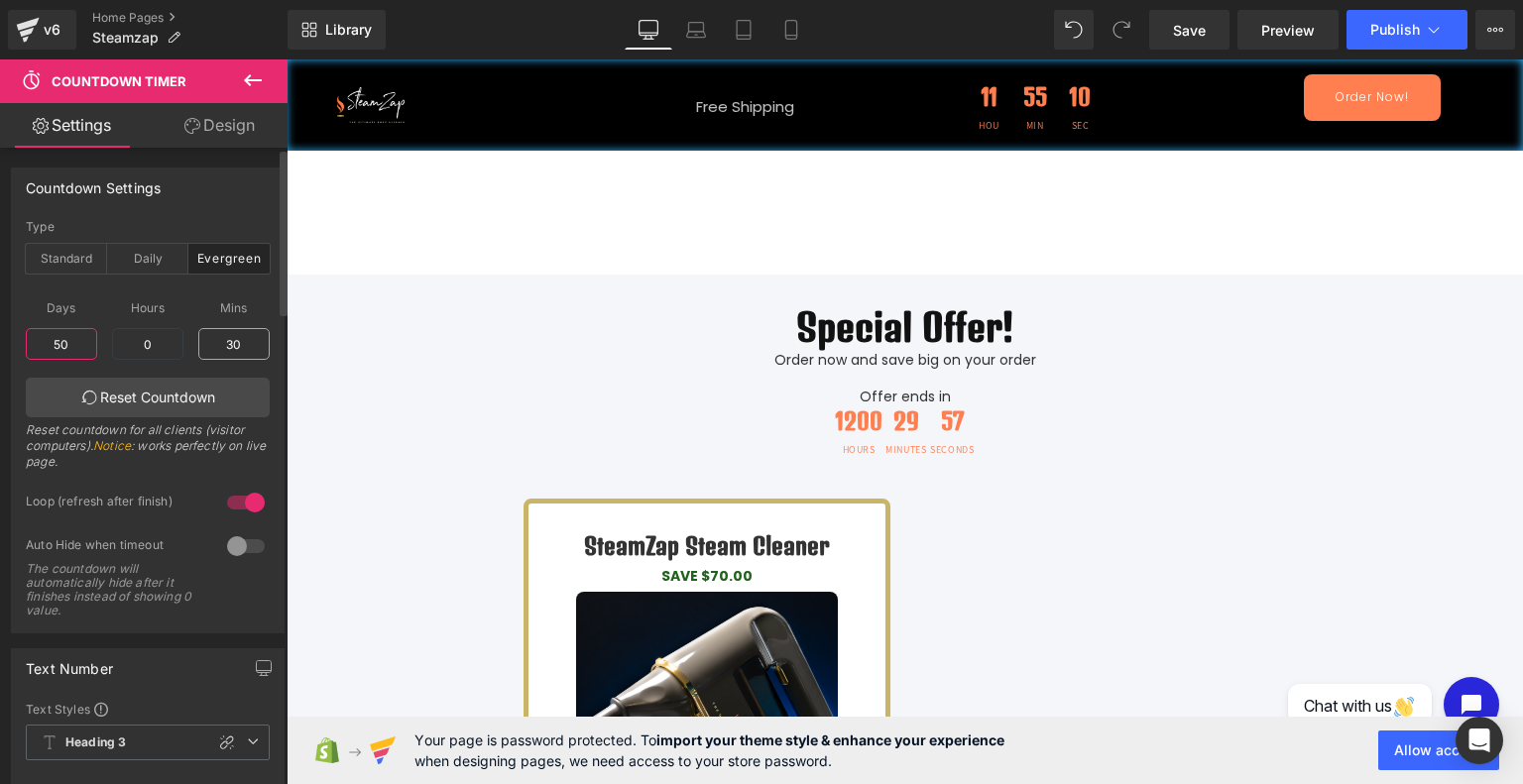 type on "5" 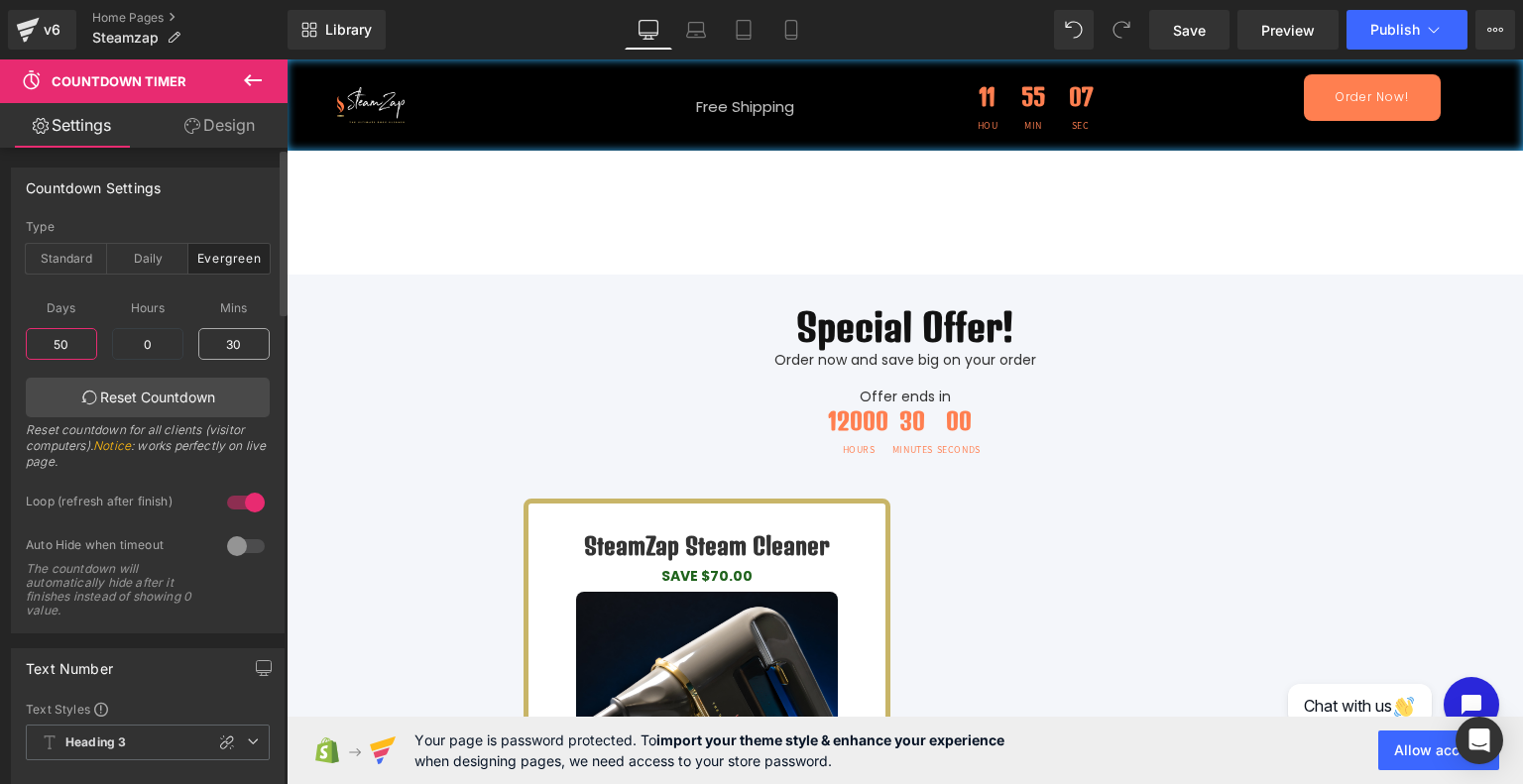 type on "5" 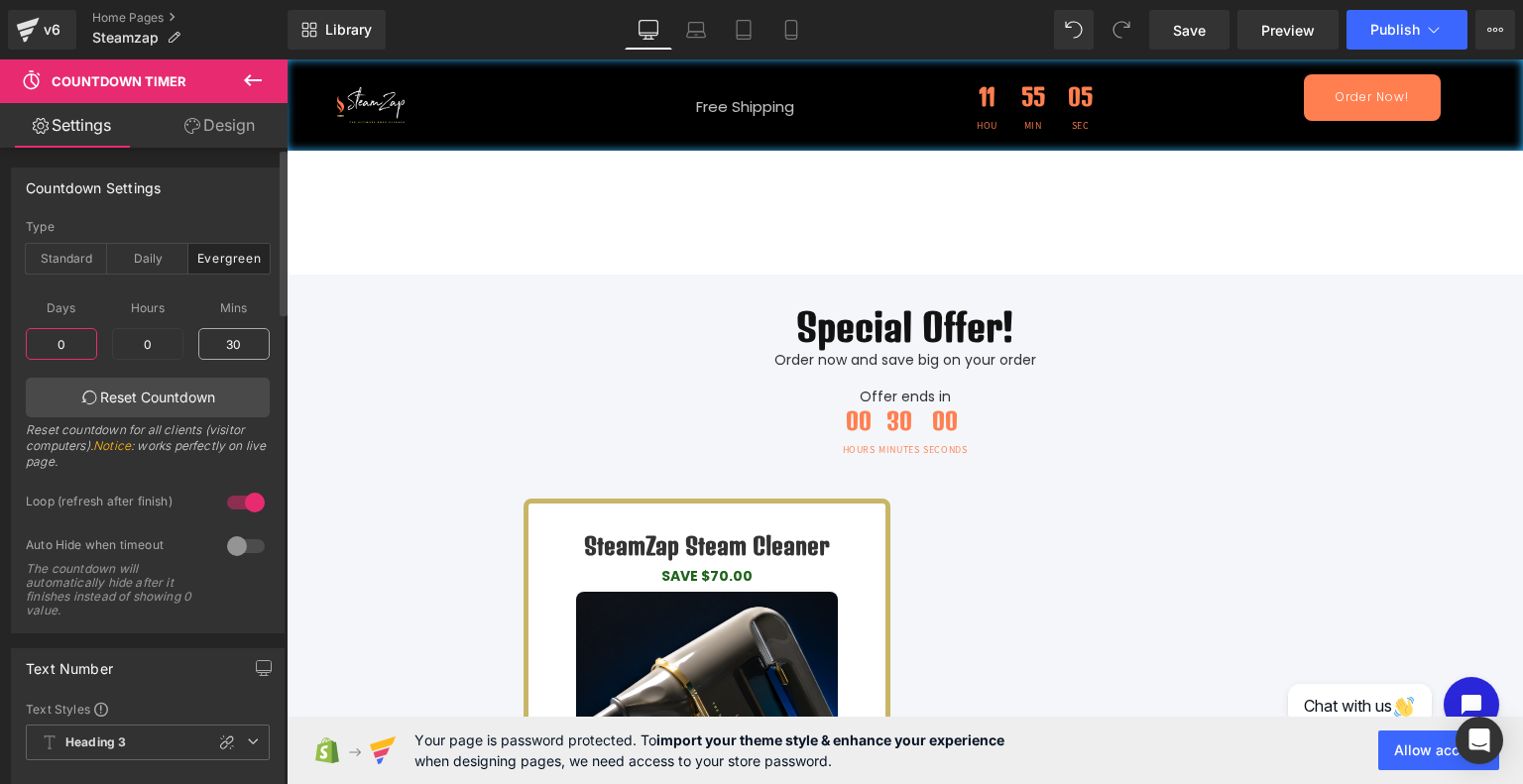 type on "0" 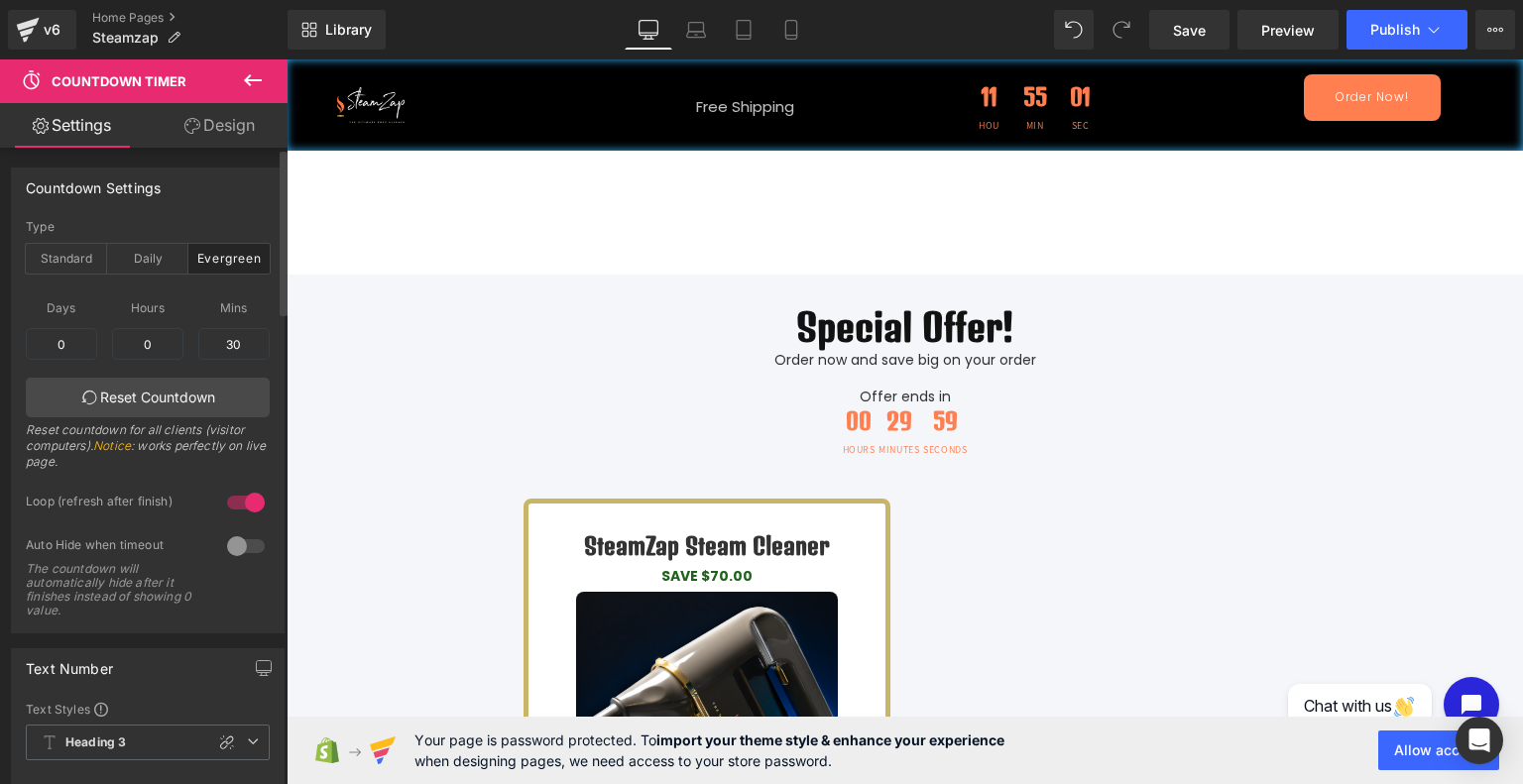 click on "Days 0 0 Hours 12 0 Mins 30 30  Reset Countdown Reset countdown for all clients (visitor computers).  Notice : works perfectly on live page." at bounding box center (148, 384) 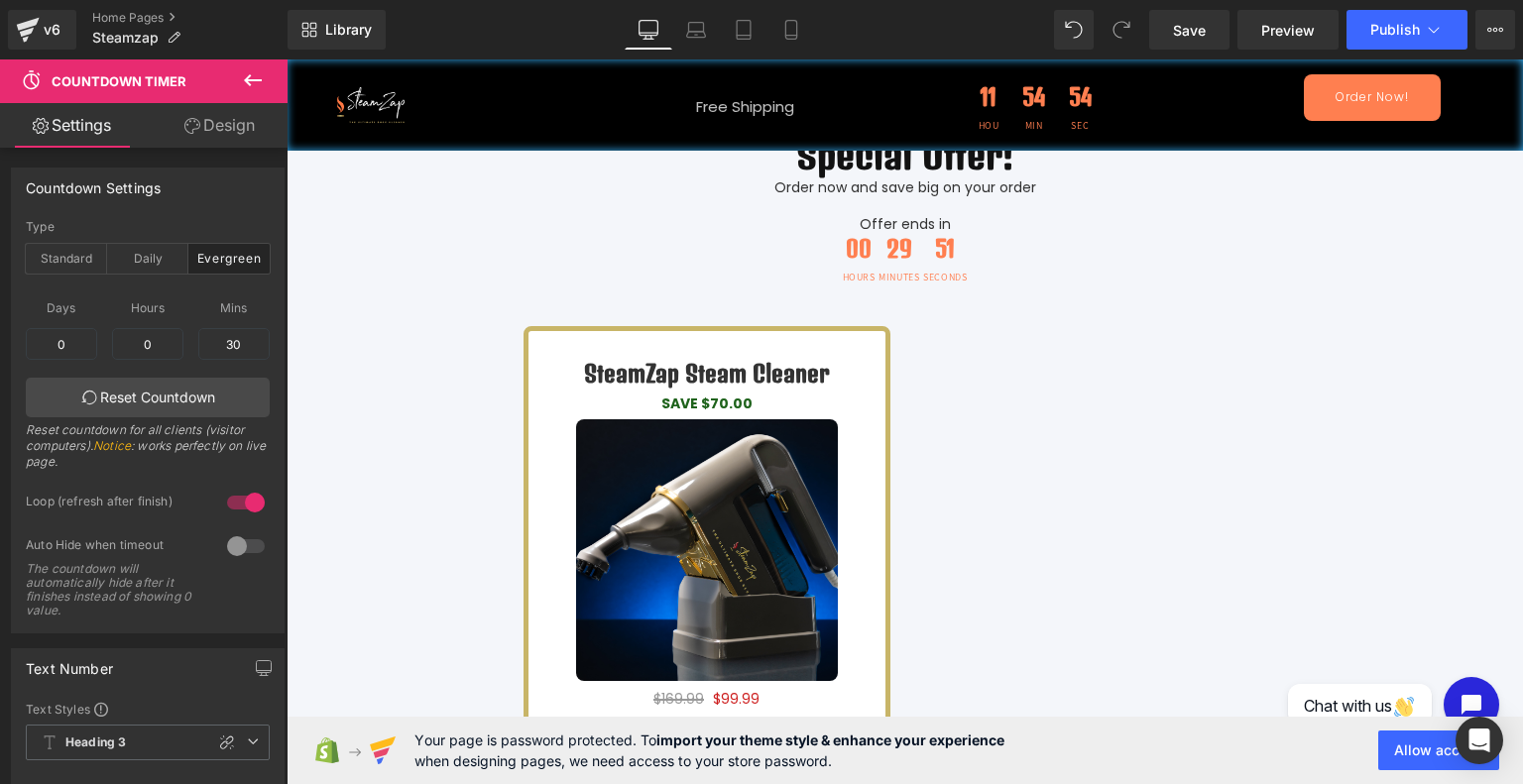 scroll, scrollTop: 4816, scrollLeft: 0, axis: vertical 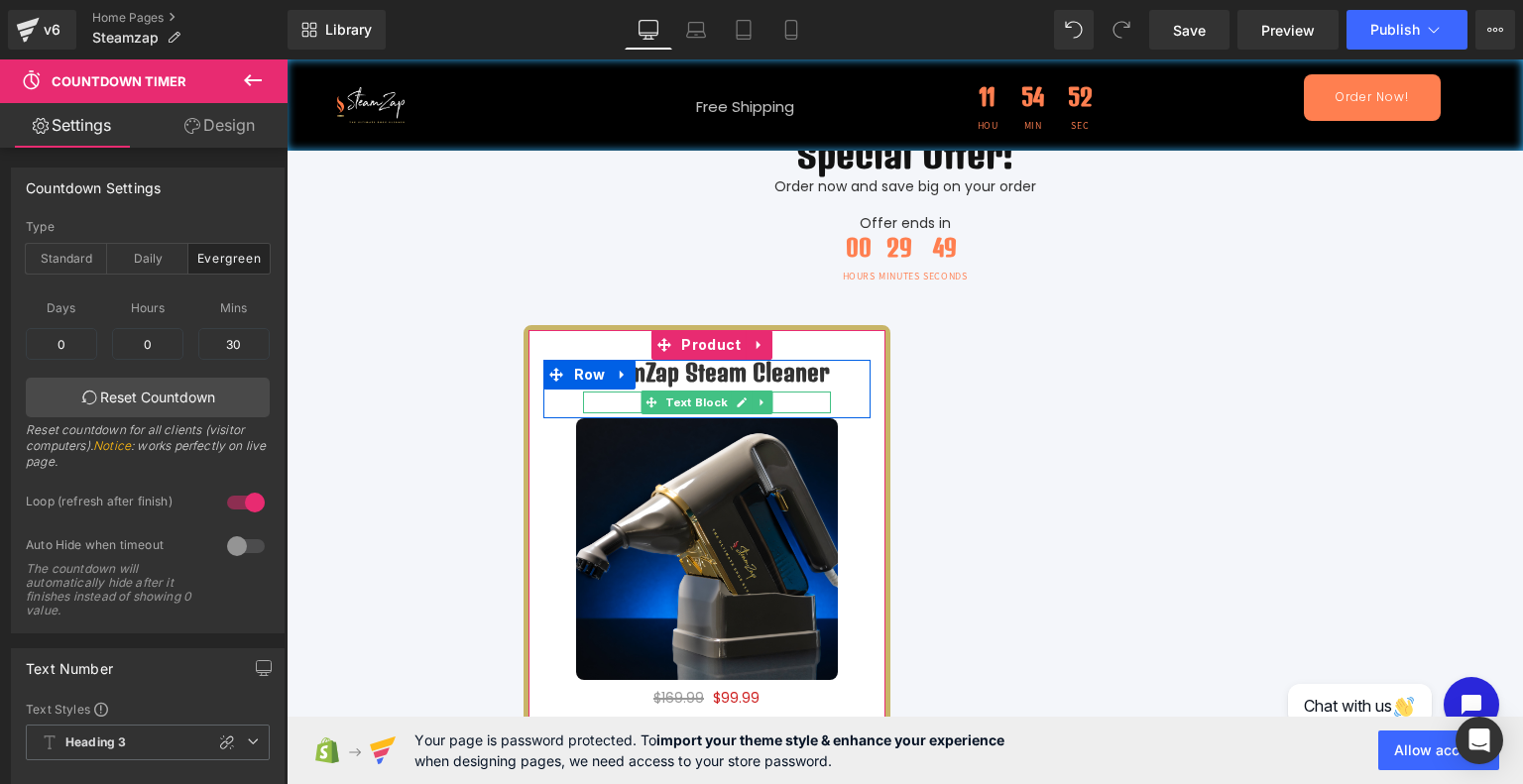 click on "save $70.00" at bounding box center (707, 402) 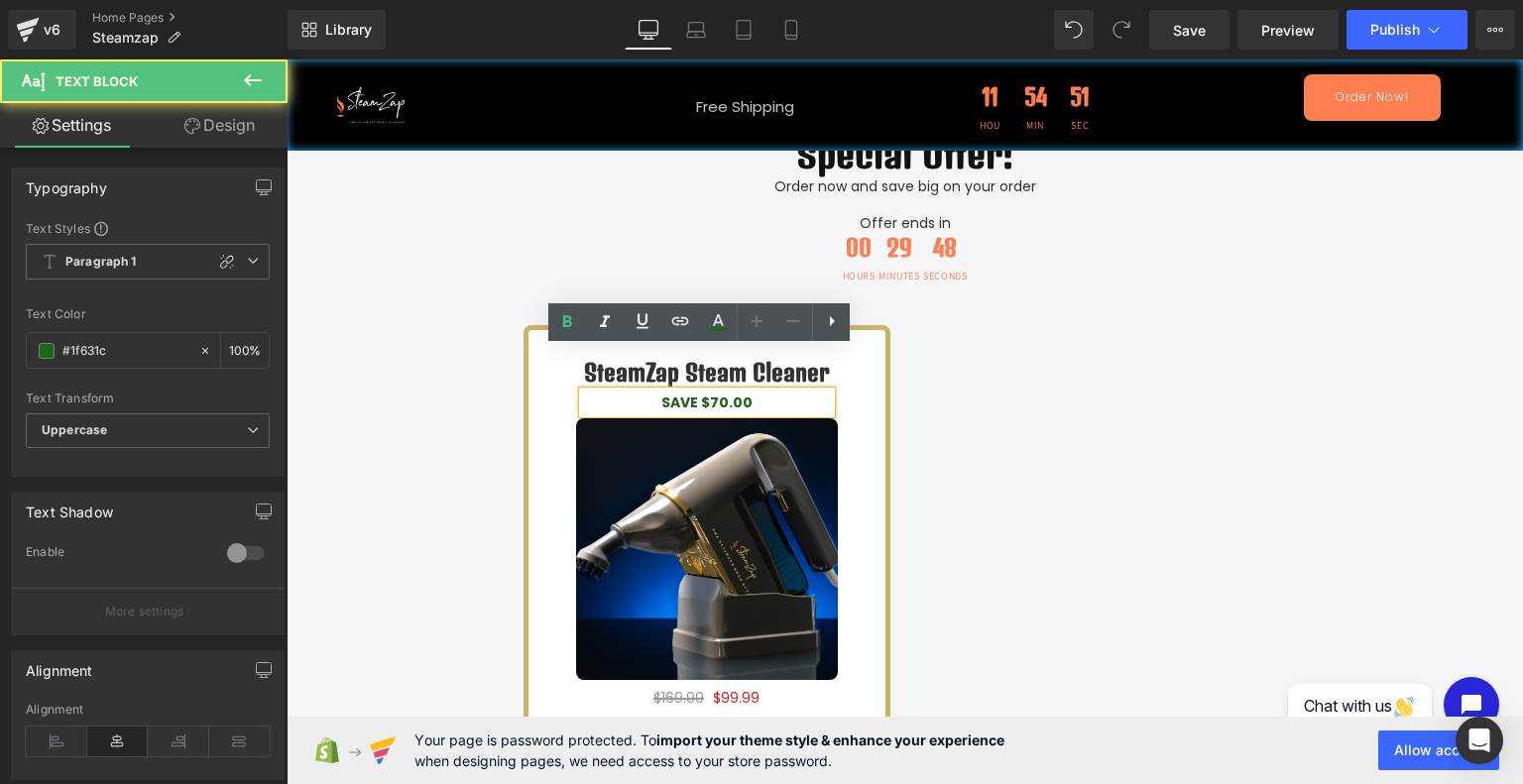 click on "save $70.00" at bounding box center (707, 402) 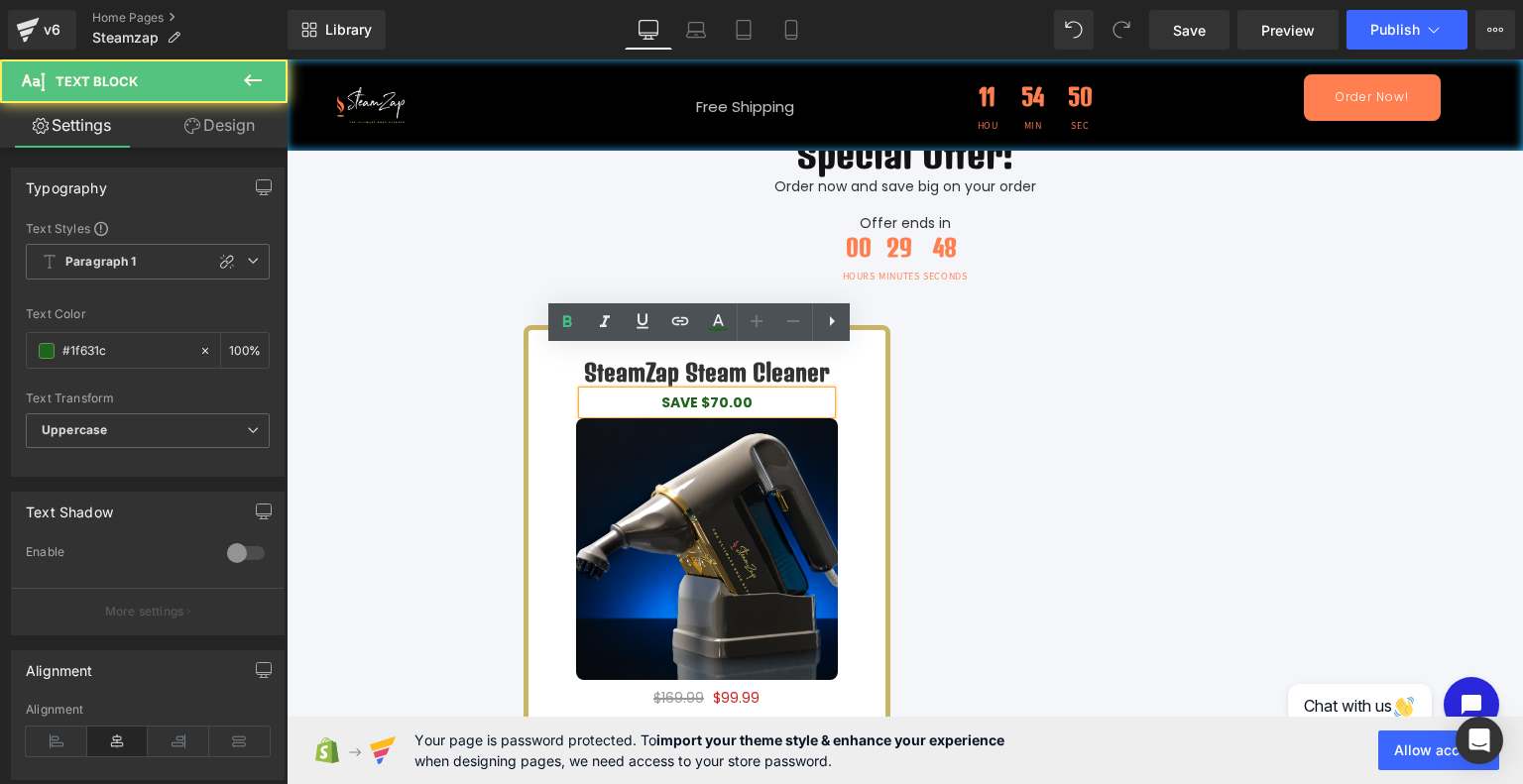 type 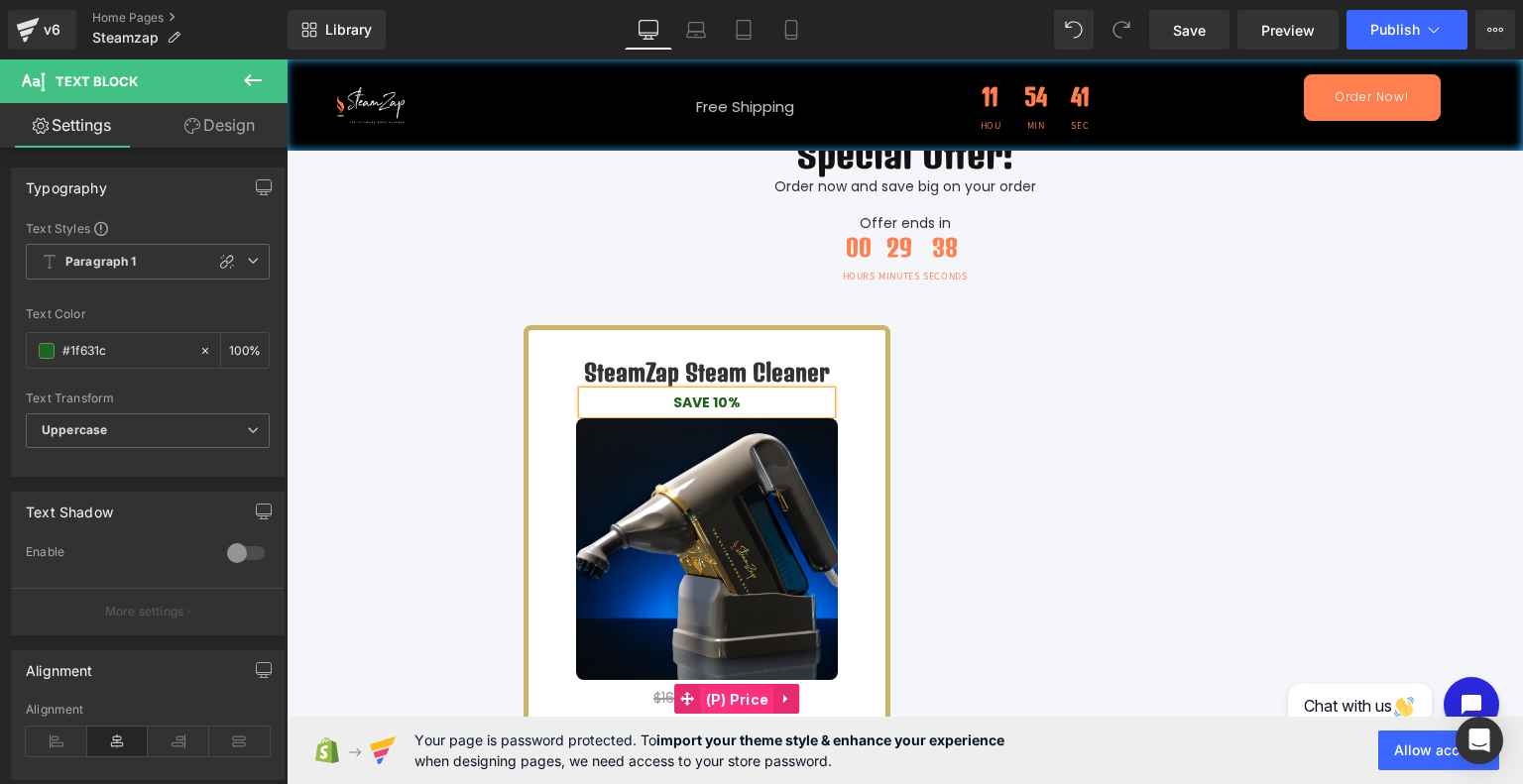 click on "(P) Price" at bounding box center [738, 700] 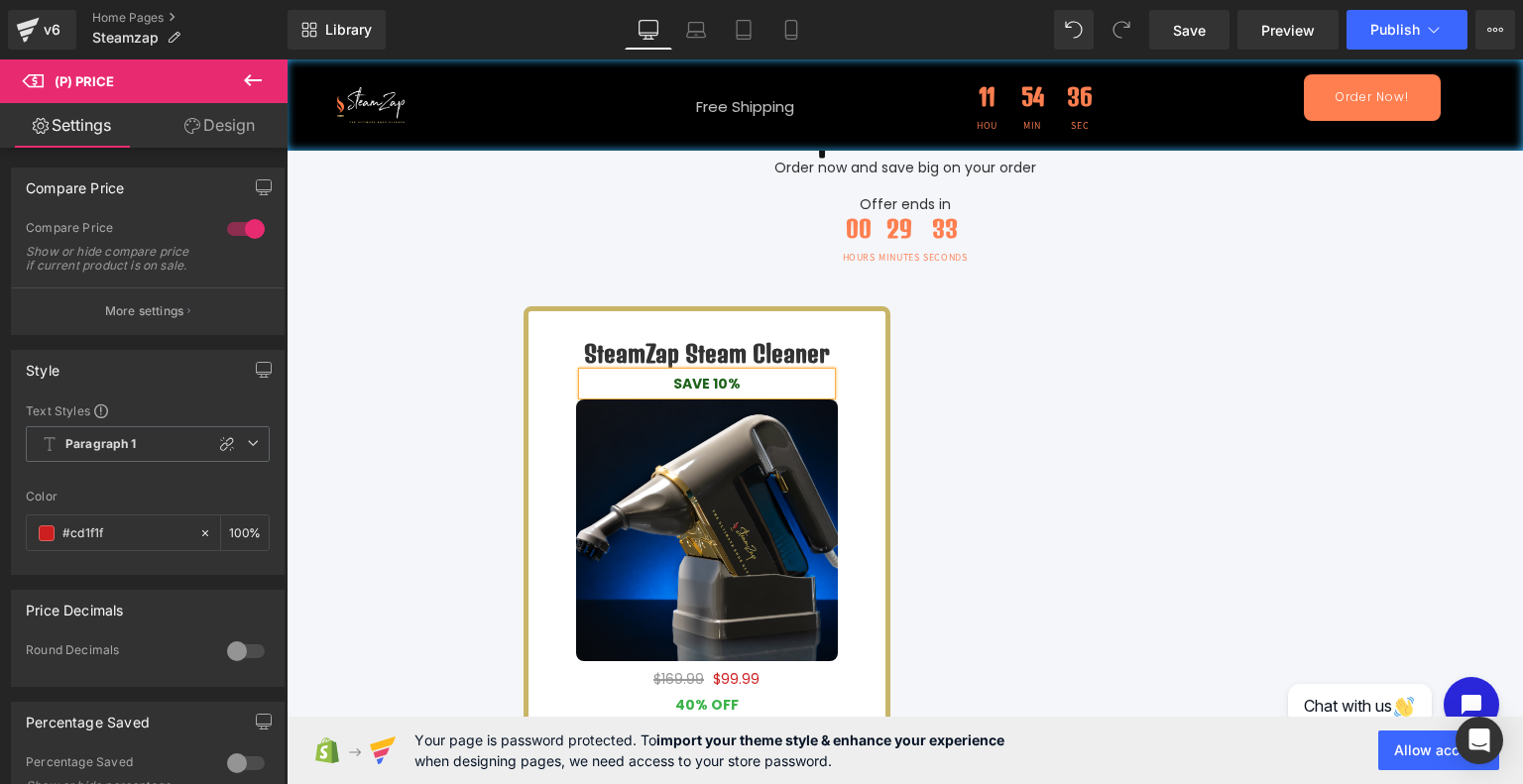 scroll, scrollTop: 4924, scrollLeft: 0, axis: vertical 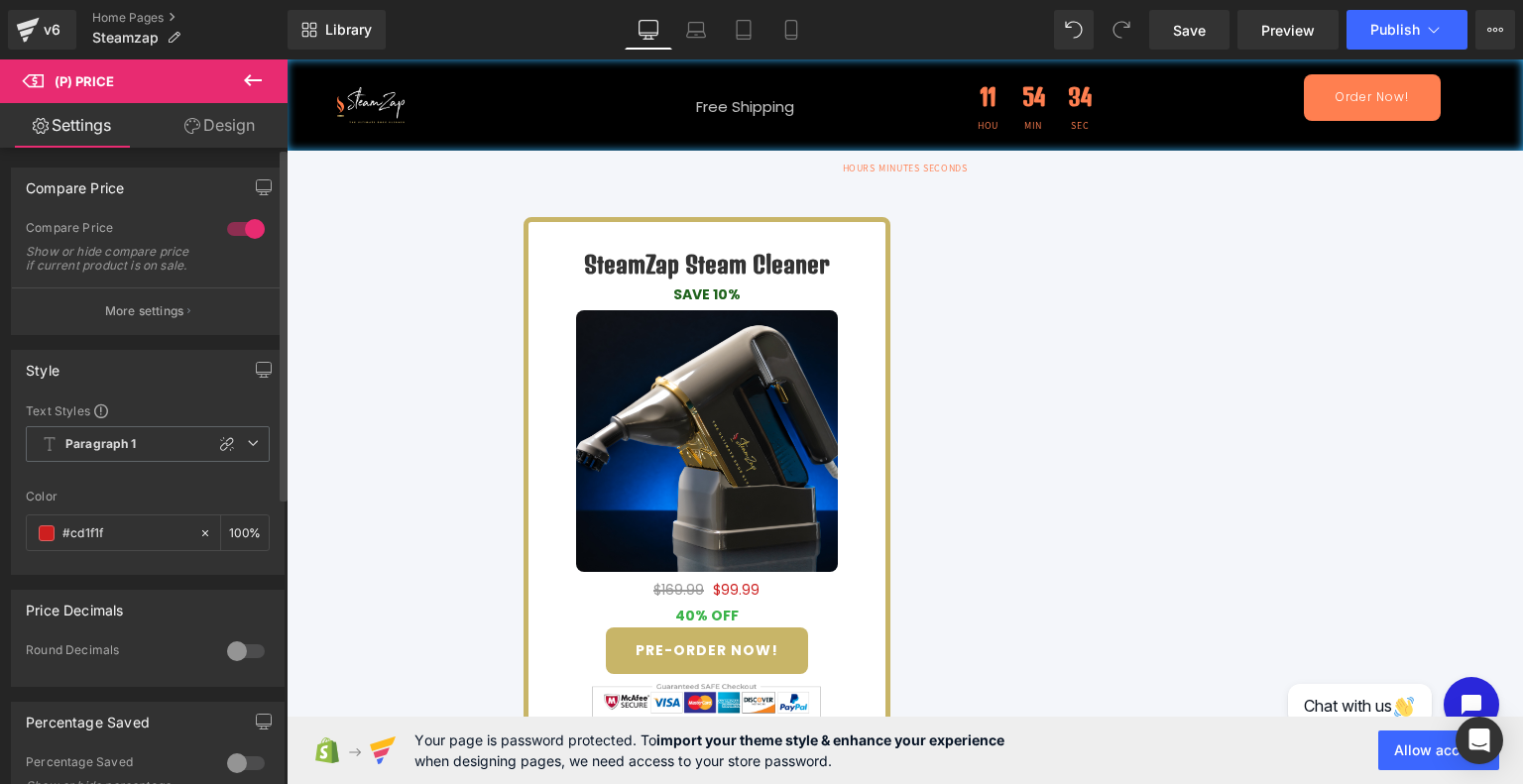 click at bounding box center (246, 229) 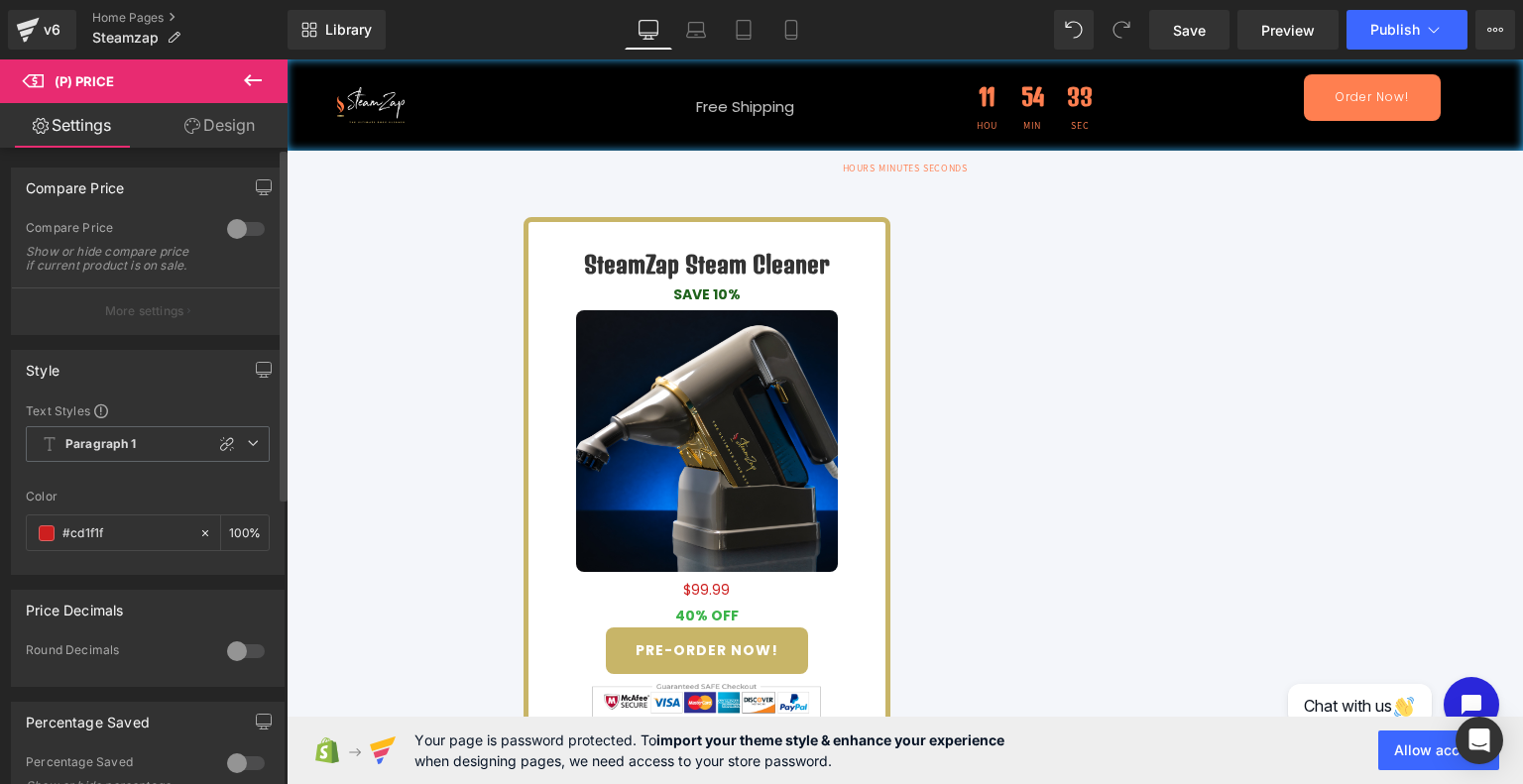 click at bounding box center [246, 229] 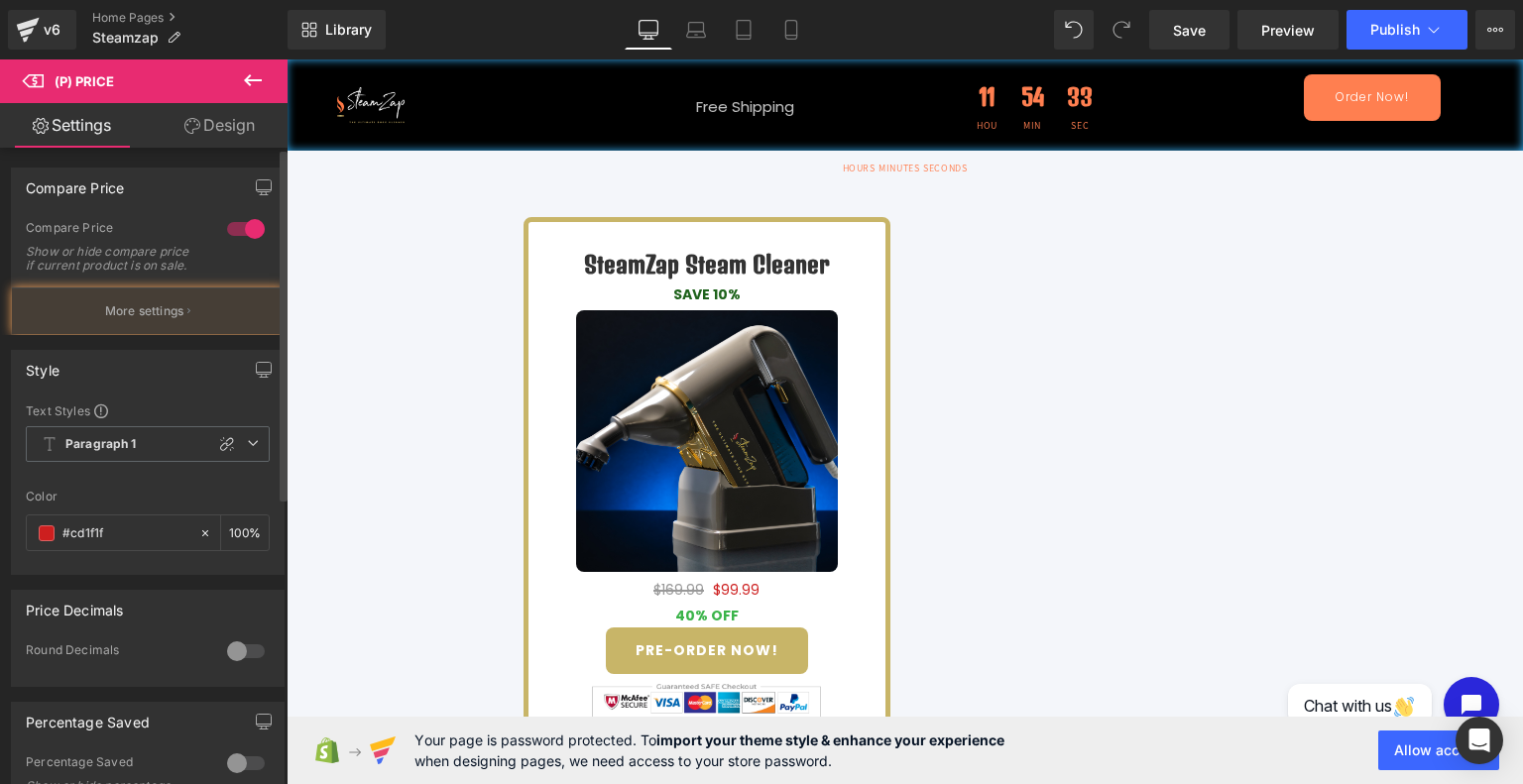 click at bounding box center (246, 229) 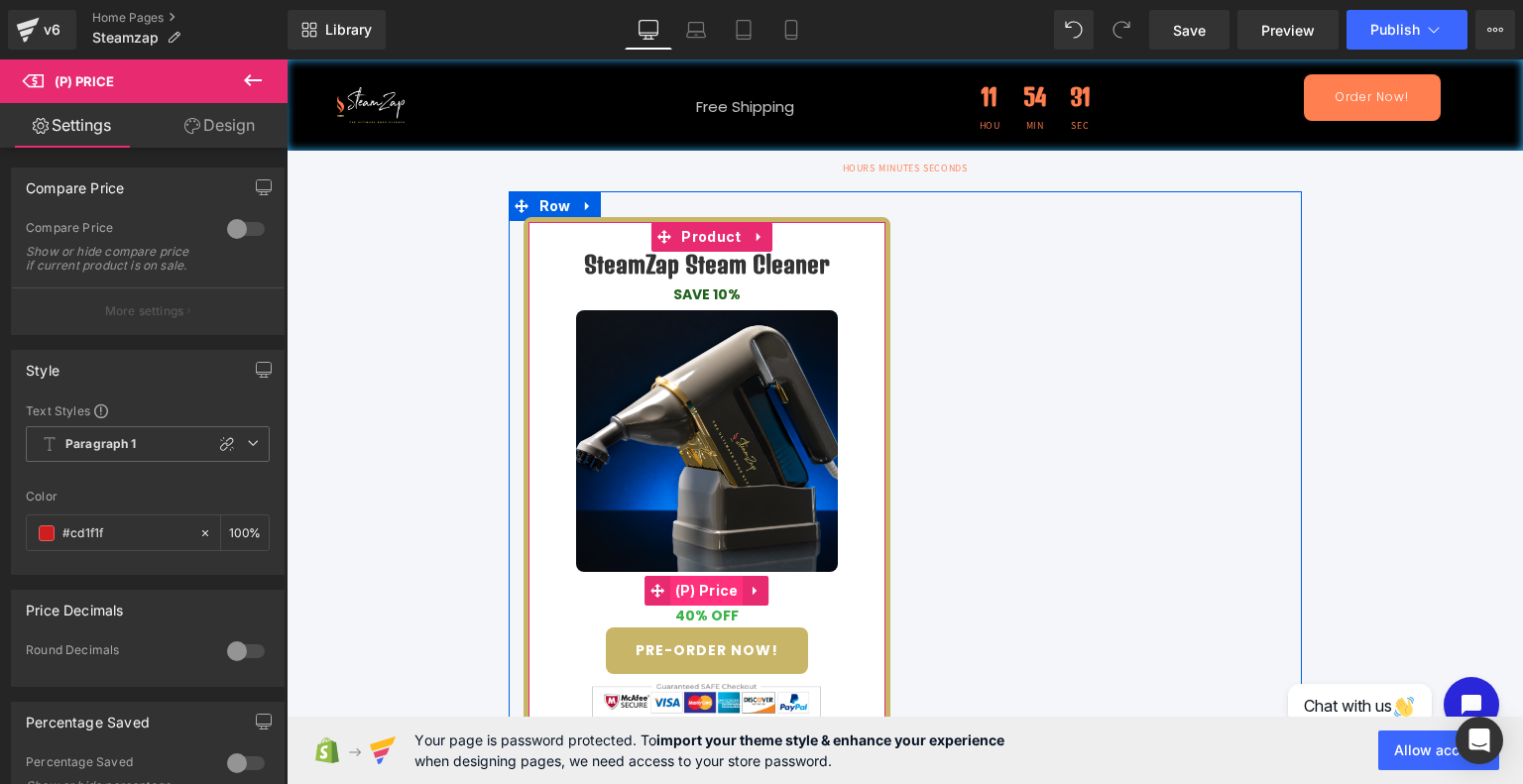 click on "(P) Price" at bounding box center (707, 591) 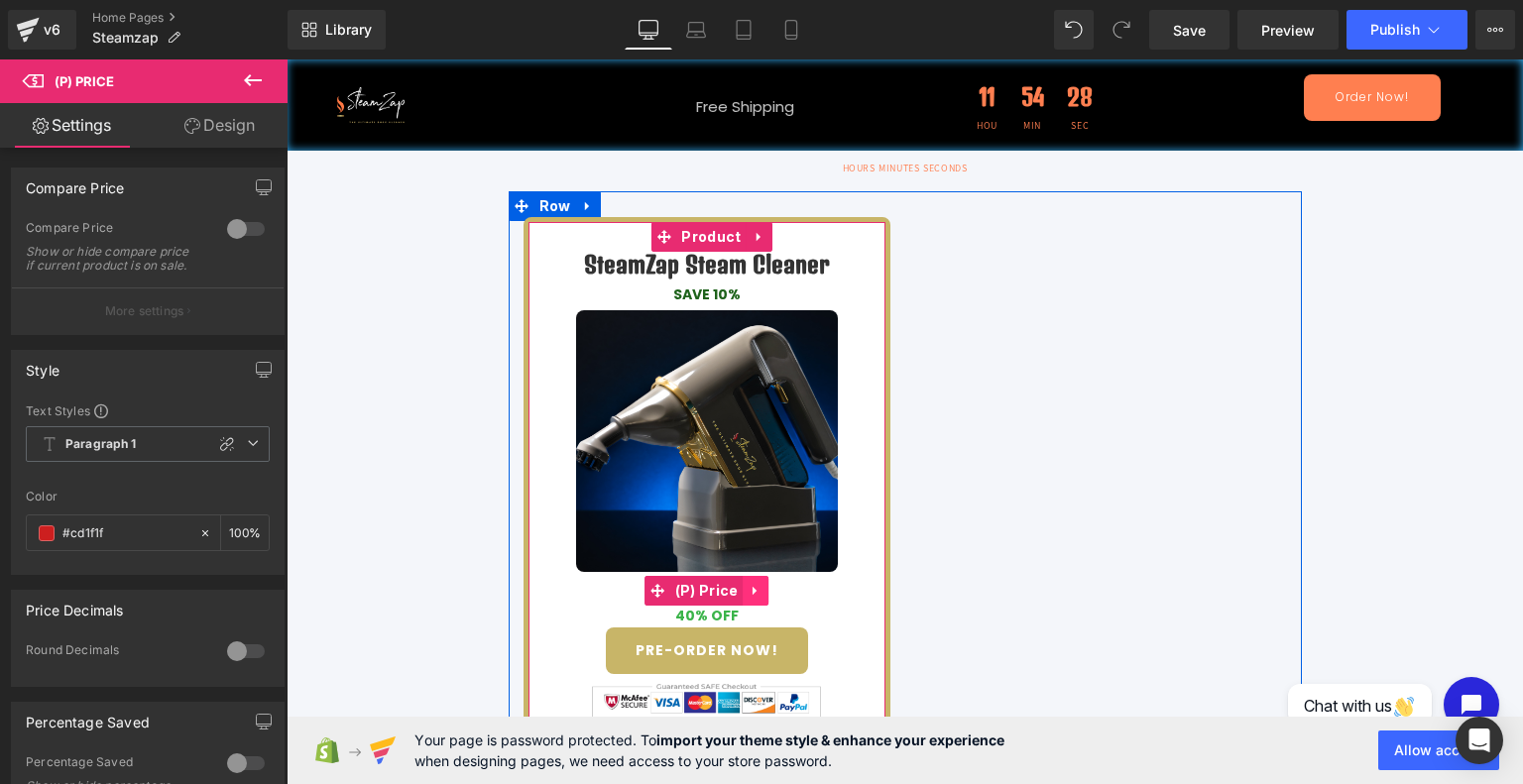 click 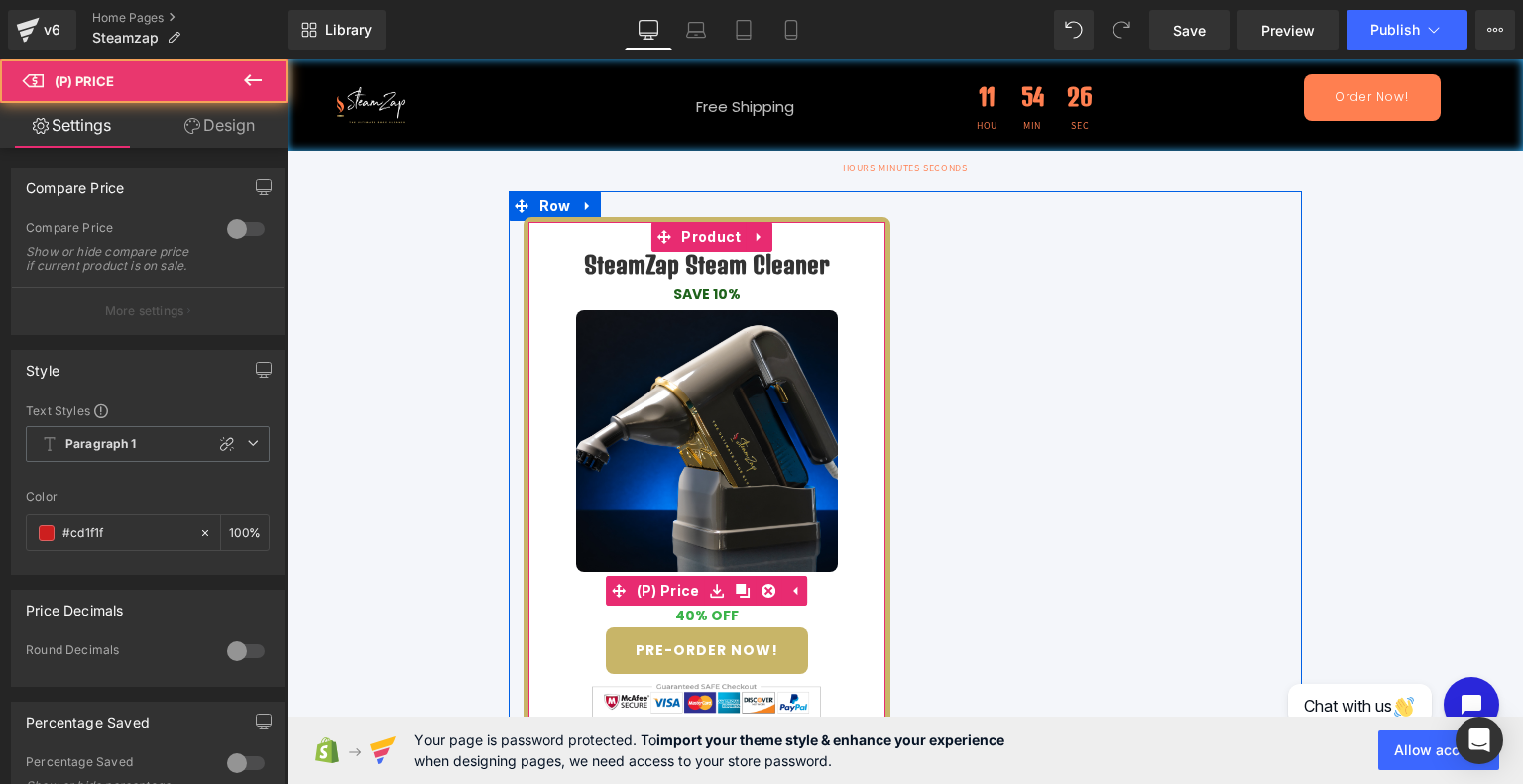 click on "$99.99" at bounding box center (707, 590) 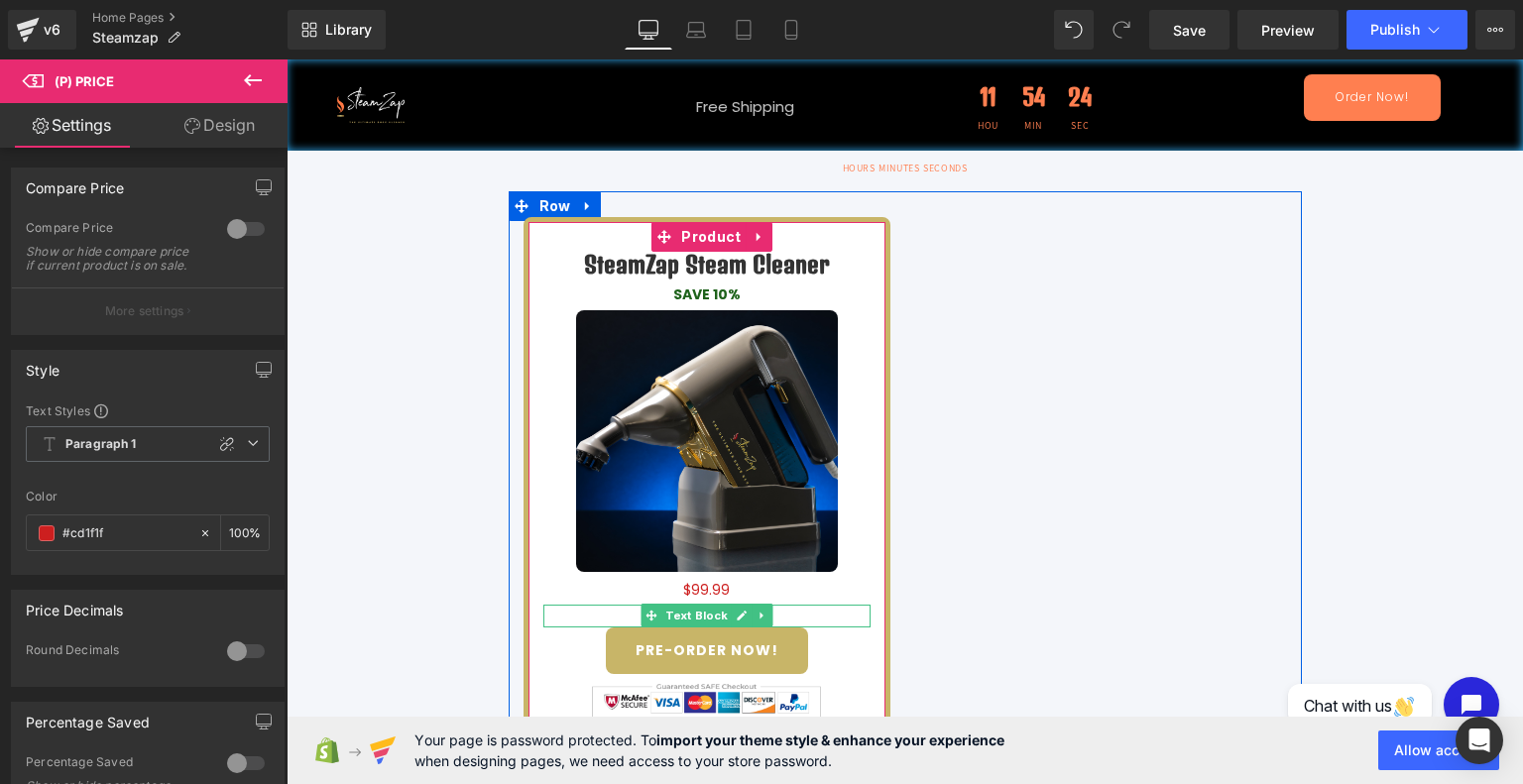 click on "40% OFF" at bounding box center [707, 616] 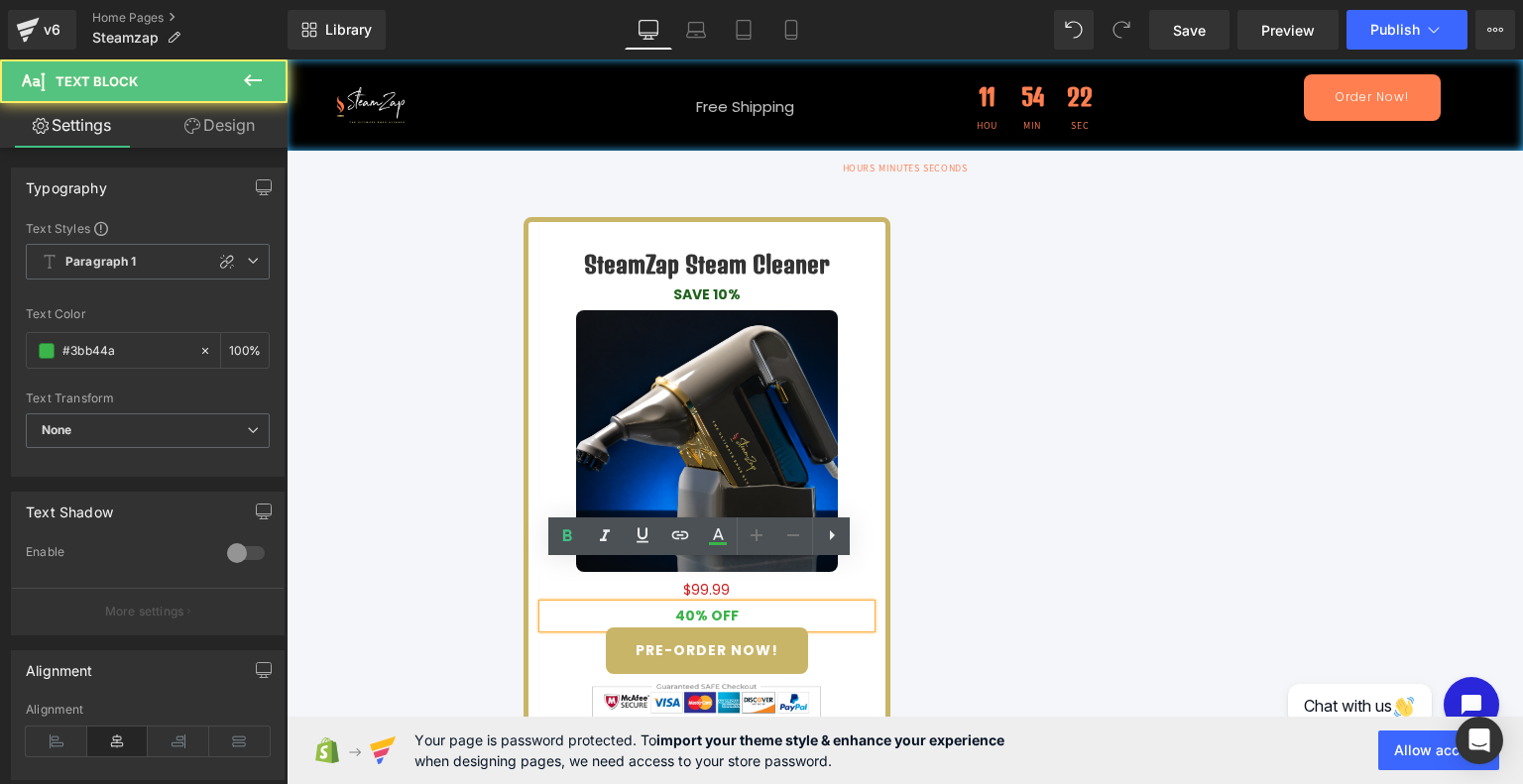 click on "40% OFF" at bounding box center [707, 616] 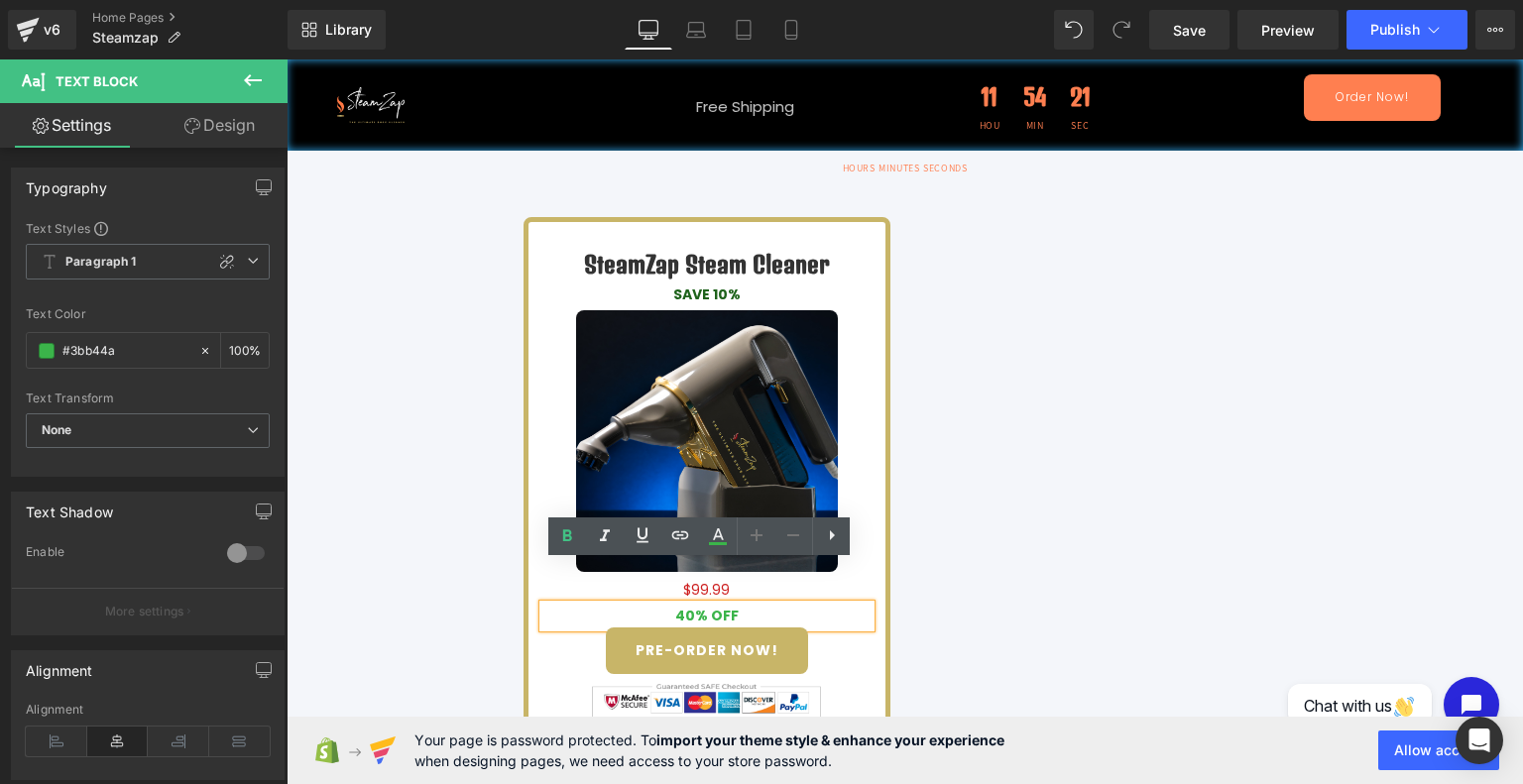 type 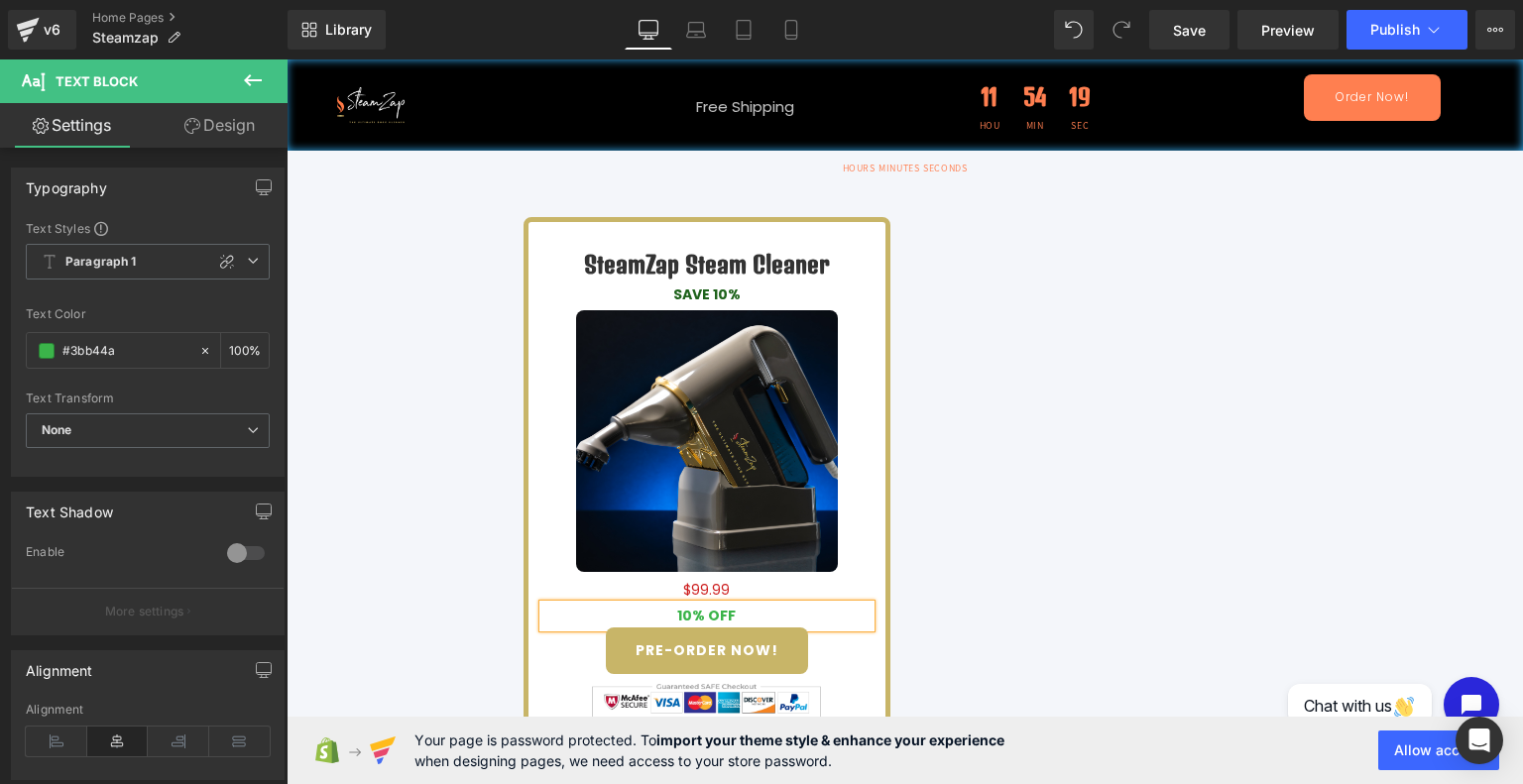 click on "SteamZap Steam Cleaner and Cleaning Supplies
(P) Title
BUY MORE FOR EXTRA 10% off
Text Block         save $80.00 Text Block
Row         BEST VALUE Text Block
(P) Image
$199.99
$119.99
(P) Price
40% OFF
Text Block         Separator
Icon" at bounding box center (905, 487) 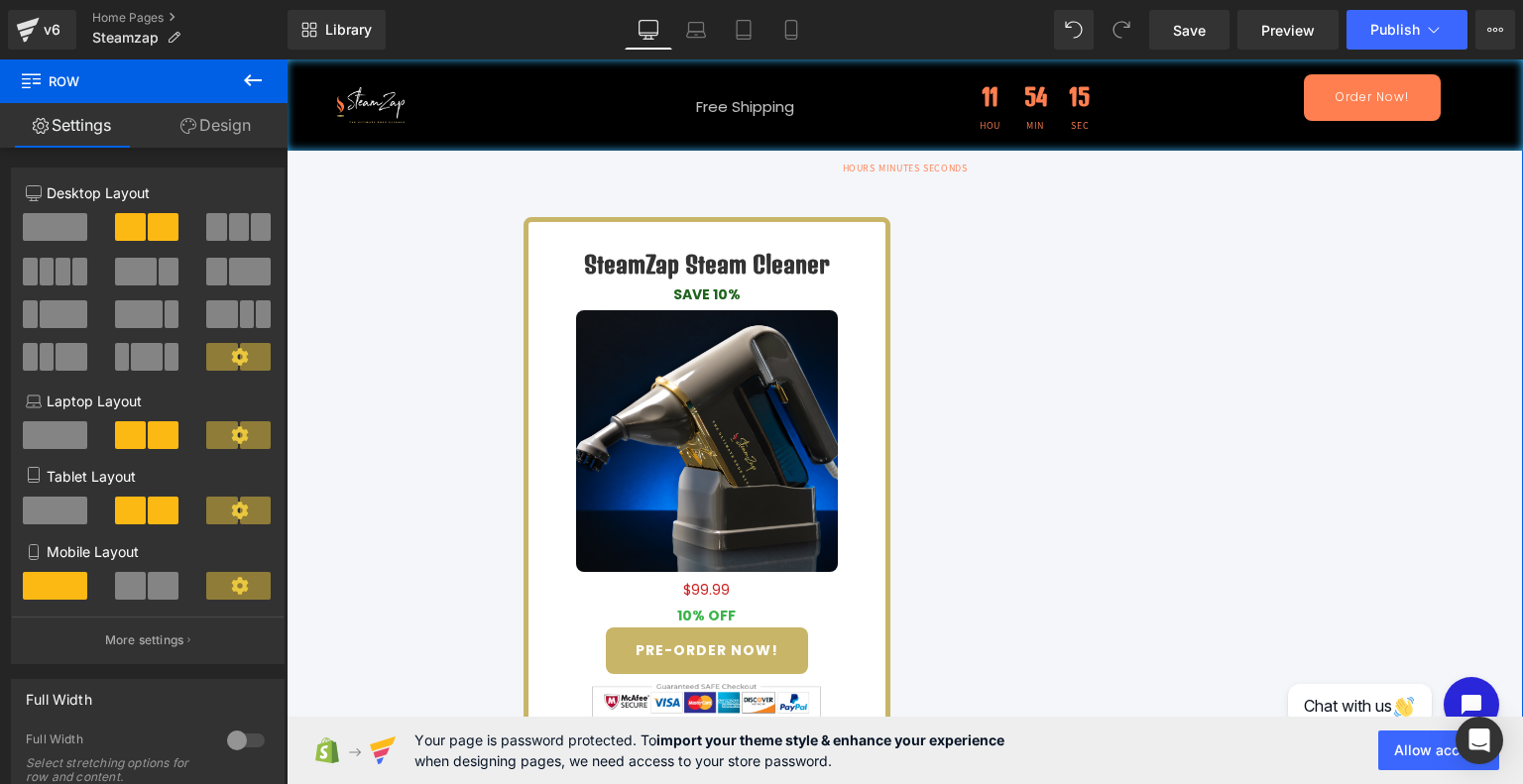 click on "Special Offer! Heading         Order now and save big on your order Text Block         Offer ends in Text Block
00 Hours
29 Minutes
13 Seconds
Countdown Timer         Row
SteamZap Steam Cleaner and Cleaning Supplies
(P) Title
BUY MORE FOR EXTRA 10% off
Text Block         save $80.00 Text Block
Row         BEST VALUE Text Block
(P) Image
$199.99 $119.99" at bounding box center [904, 403] 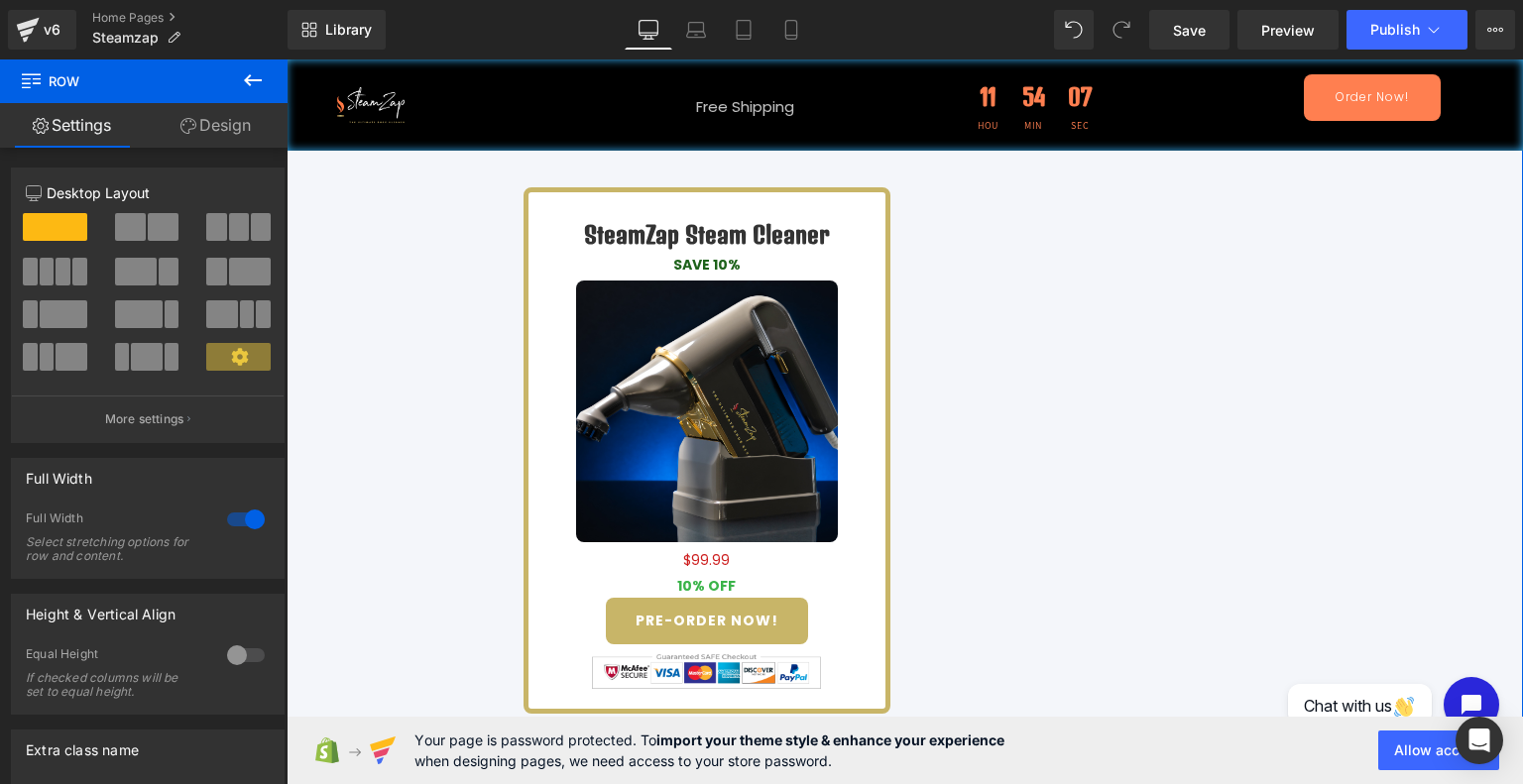 scroll, scrollTop: 4952, scrollLeft: 0, axis: vertical 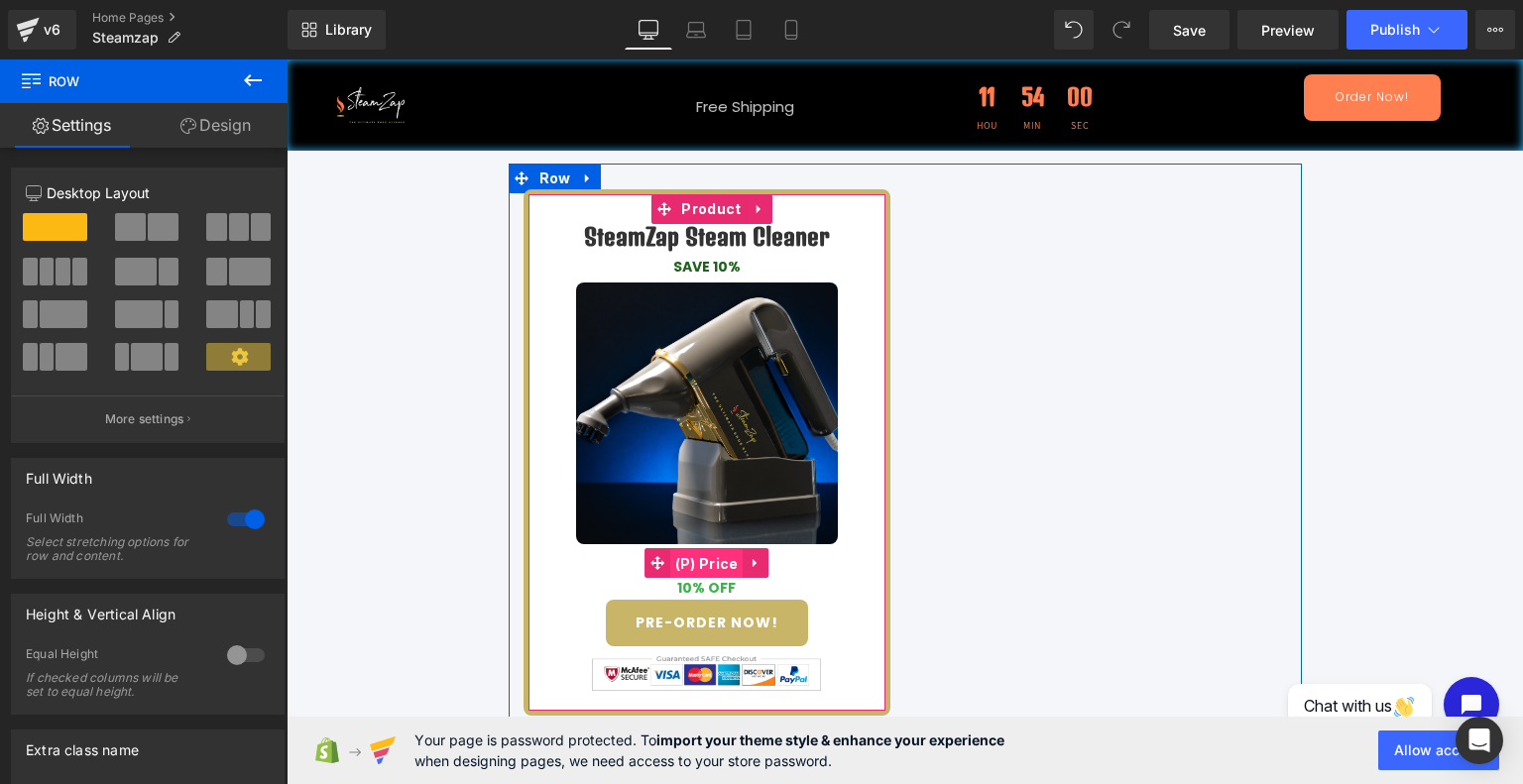 click on "(P) Price" at bounding box center (707, 564) 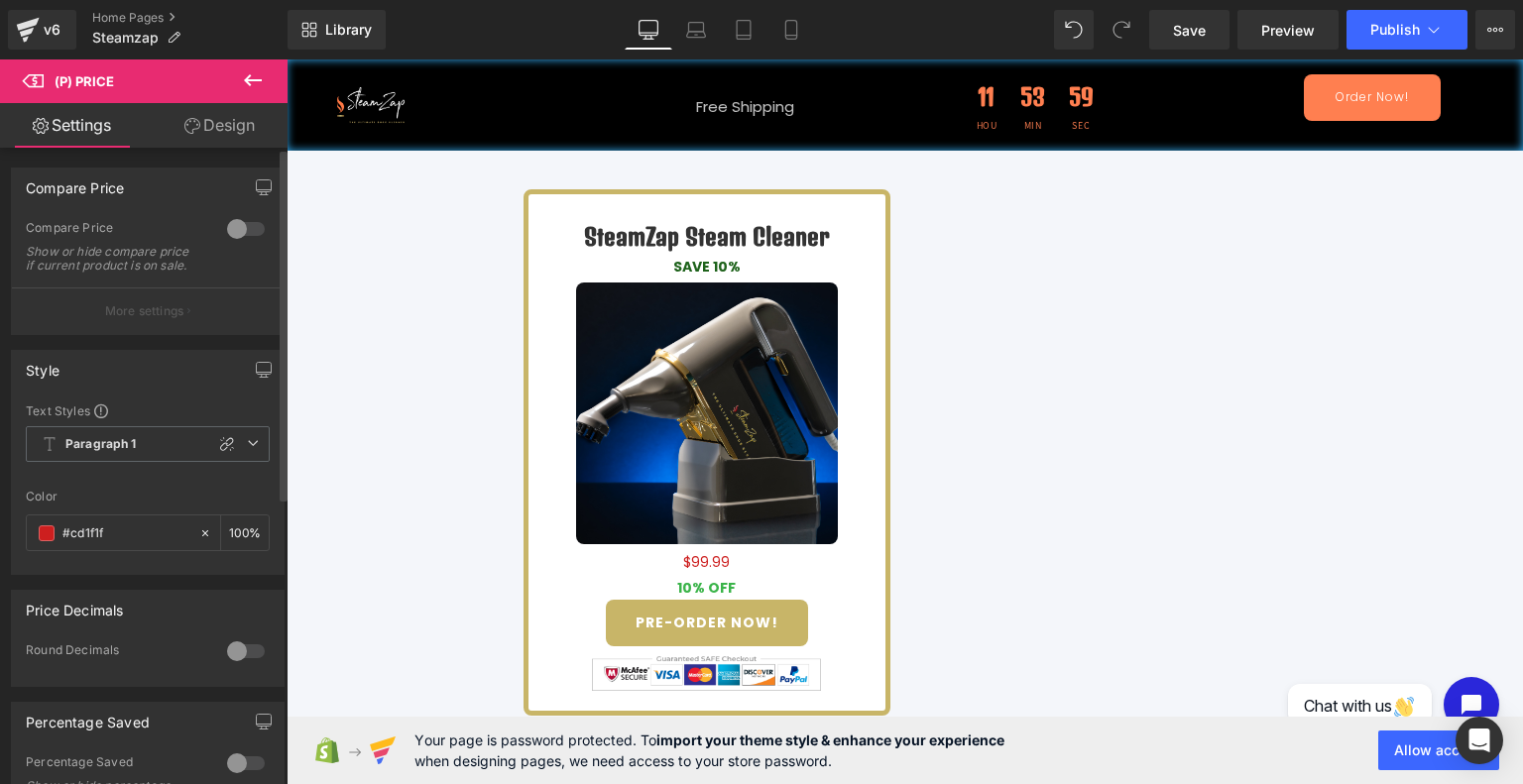 click at bounding box center [246, 229] 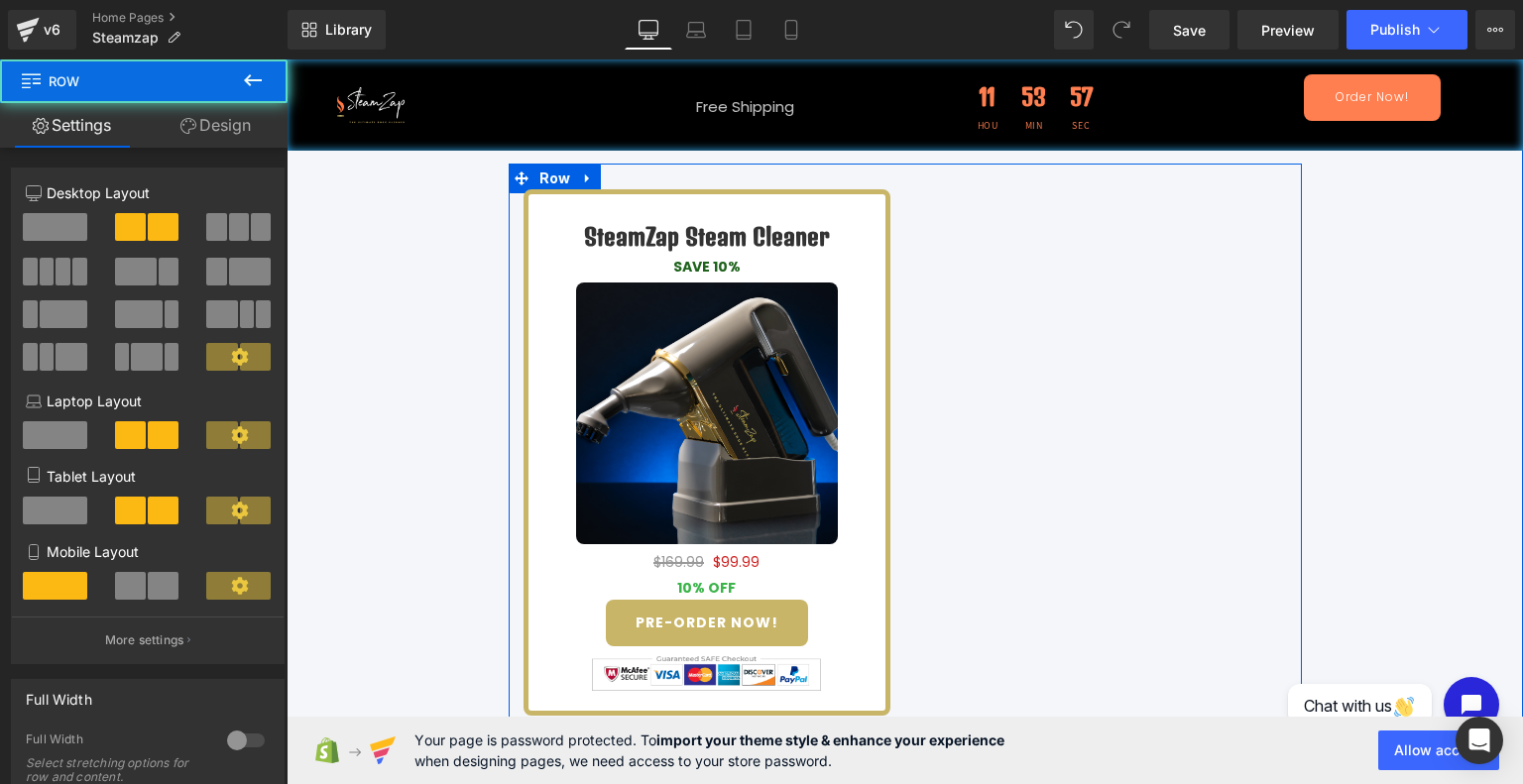 click on "SteamZap Steam Cleaner and Cleaning Supplies
(P) Title
BUY MORE FOR EXTRA 10% off
Text Block         save $80.00 Text Block
Row         BEST VALUE Text Block
(P) Image
$199.99
$119.99
(P) Price
40% OFF
Text Block         Separator
Icon" at bounding box center [905, 459] 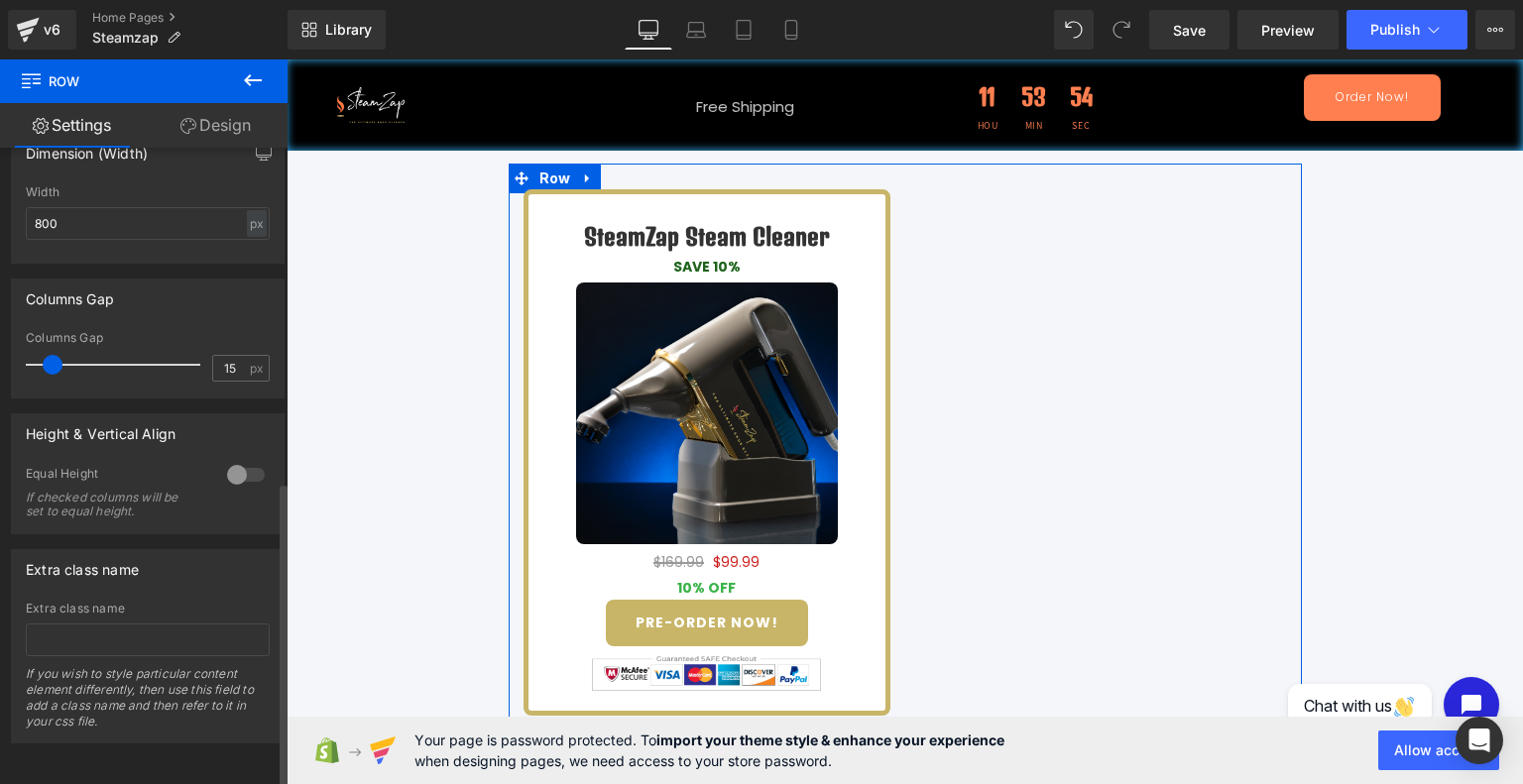 scroll, scrollTop: 698, scrollLeft: 0, axis: vertical 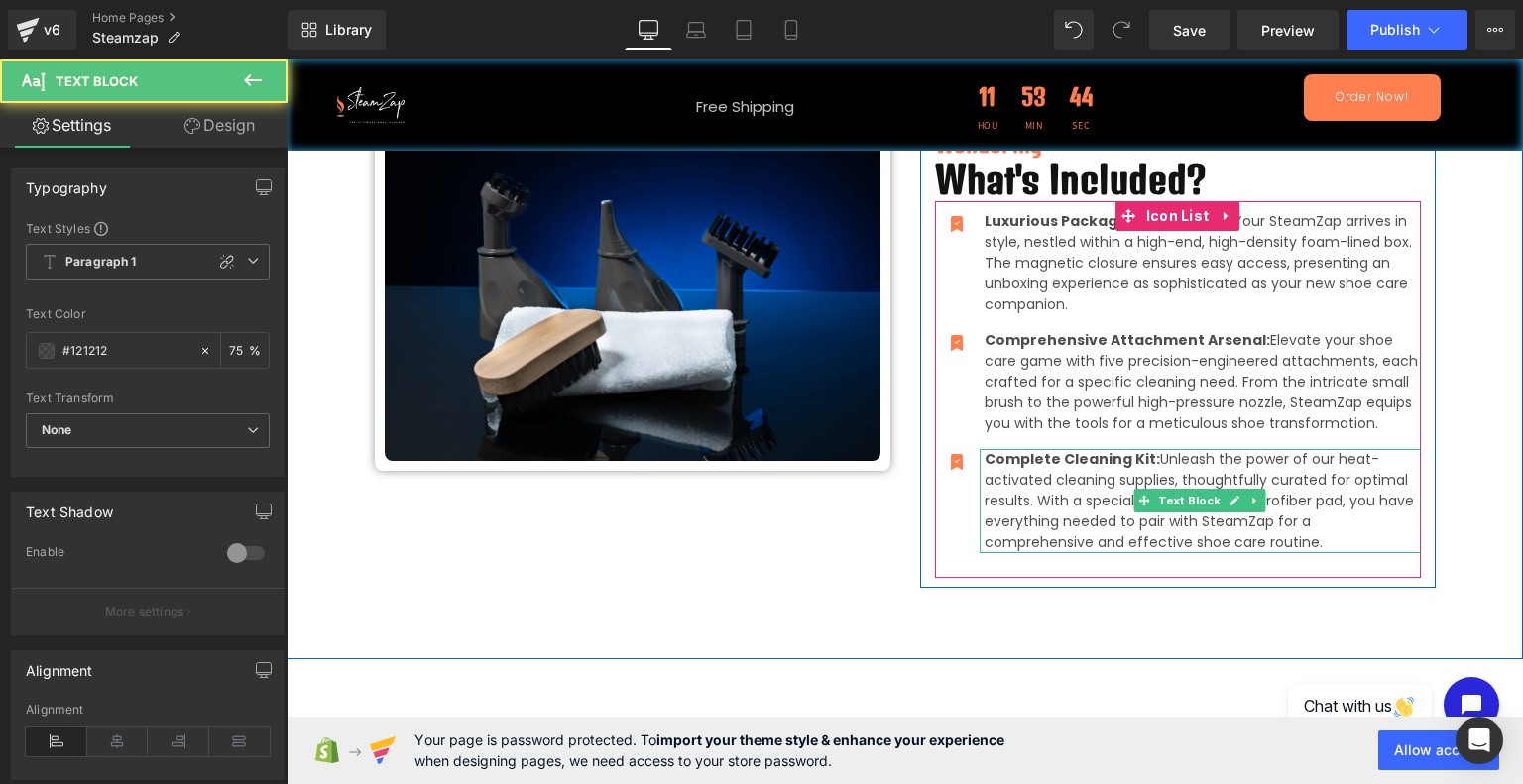 click on "Complete Cleaning Kit:  Unleash the power of our heat-activated cleaning supplies, thoughtfully curated for optimal results. With a specialized brush and microfiber pad, you have everything needed to pair with SteamZap for a comprehensive and effective shoe care routine." at bounding box center (1203, 501) 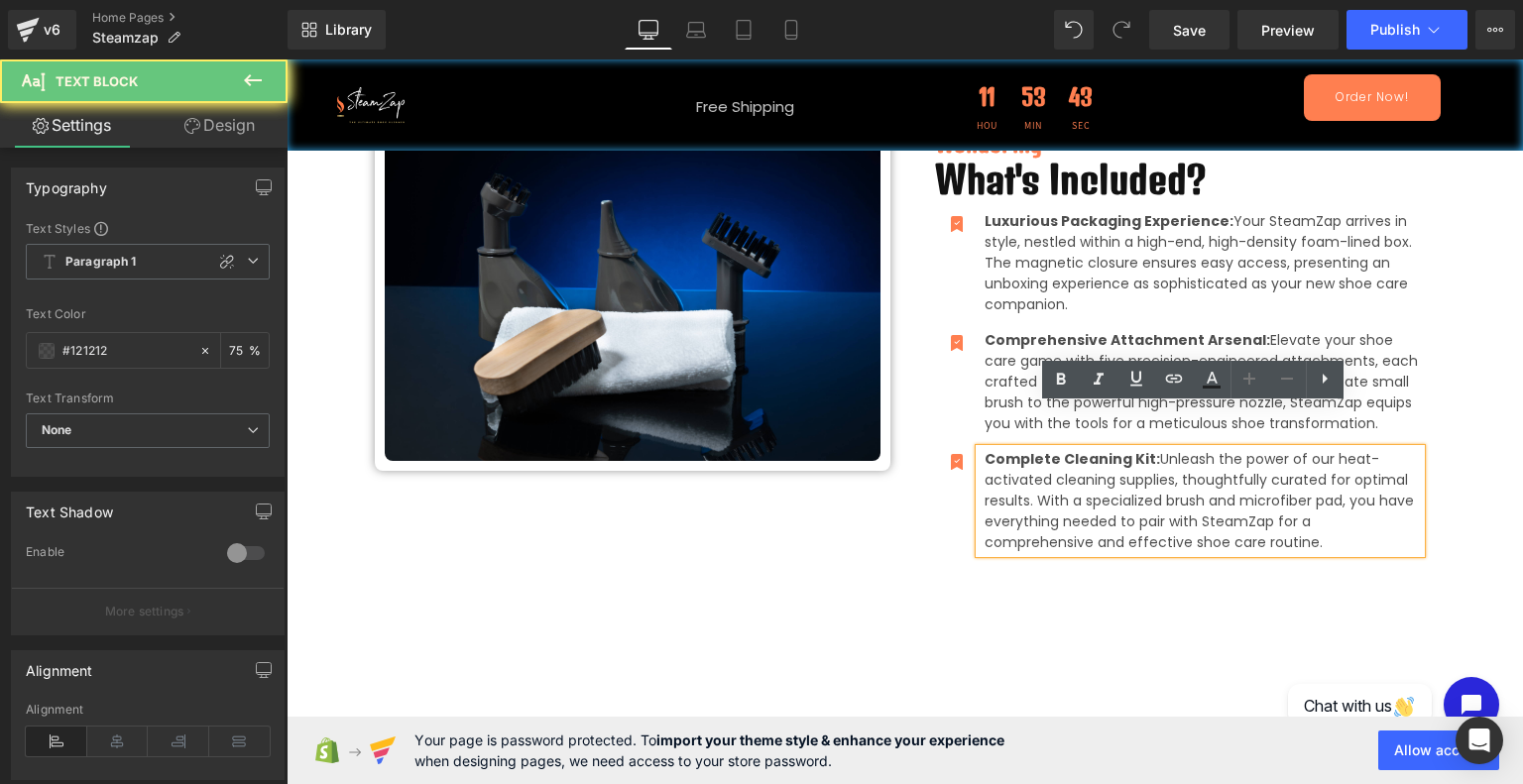 click on "Complete Cleaning Kit:  Unleash the power of our heat-activated cleaning supplies, thoughtfully curated for optimal results. With a specialized brush and microfiber pad, you have everything needed to pair with SteamZap for a comprehensive and effective shoe care routine." at bounding box center (1203, 501) 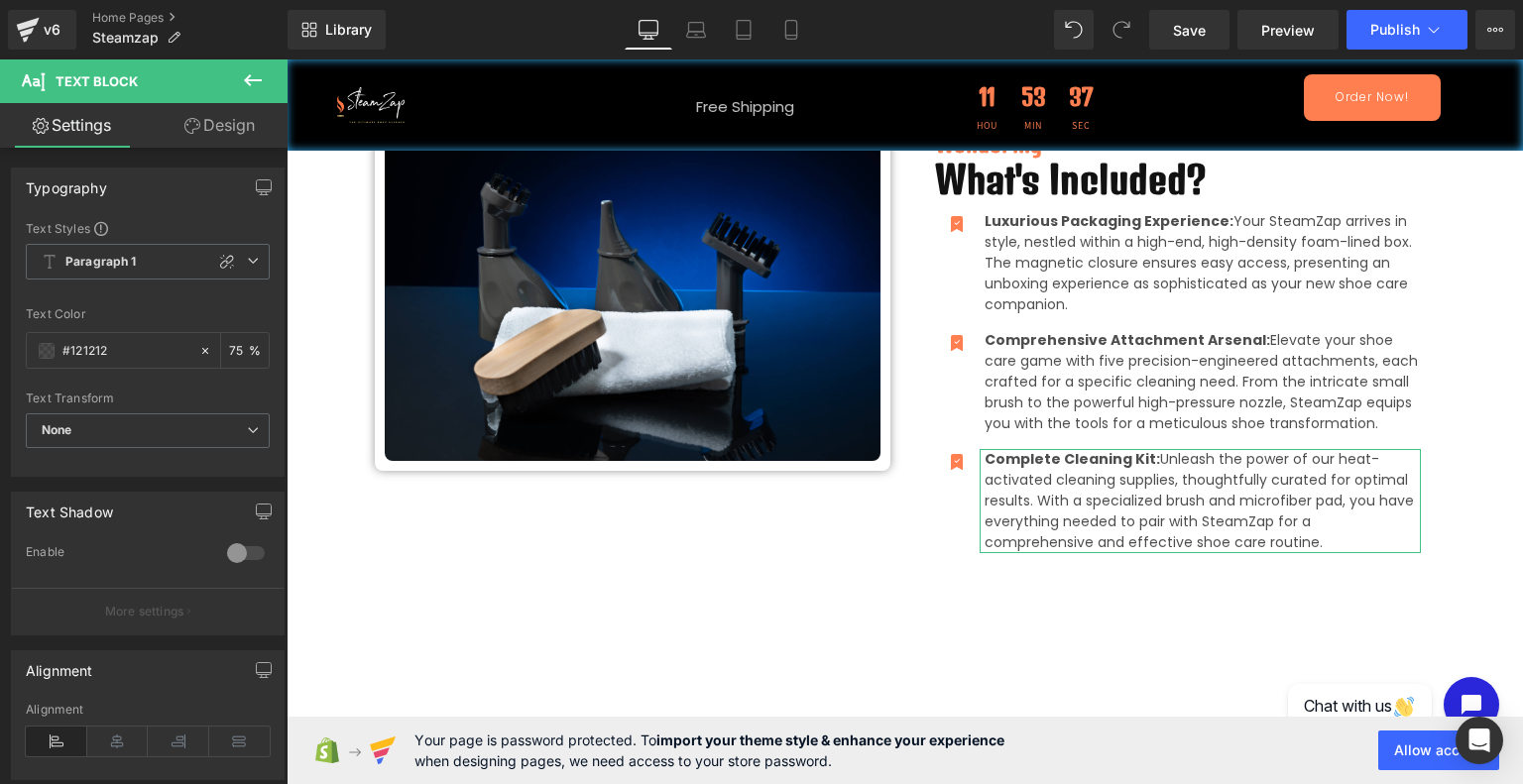 click on "Design" at bounding box center [219, 125] 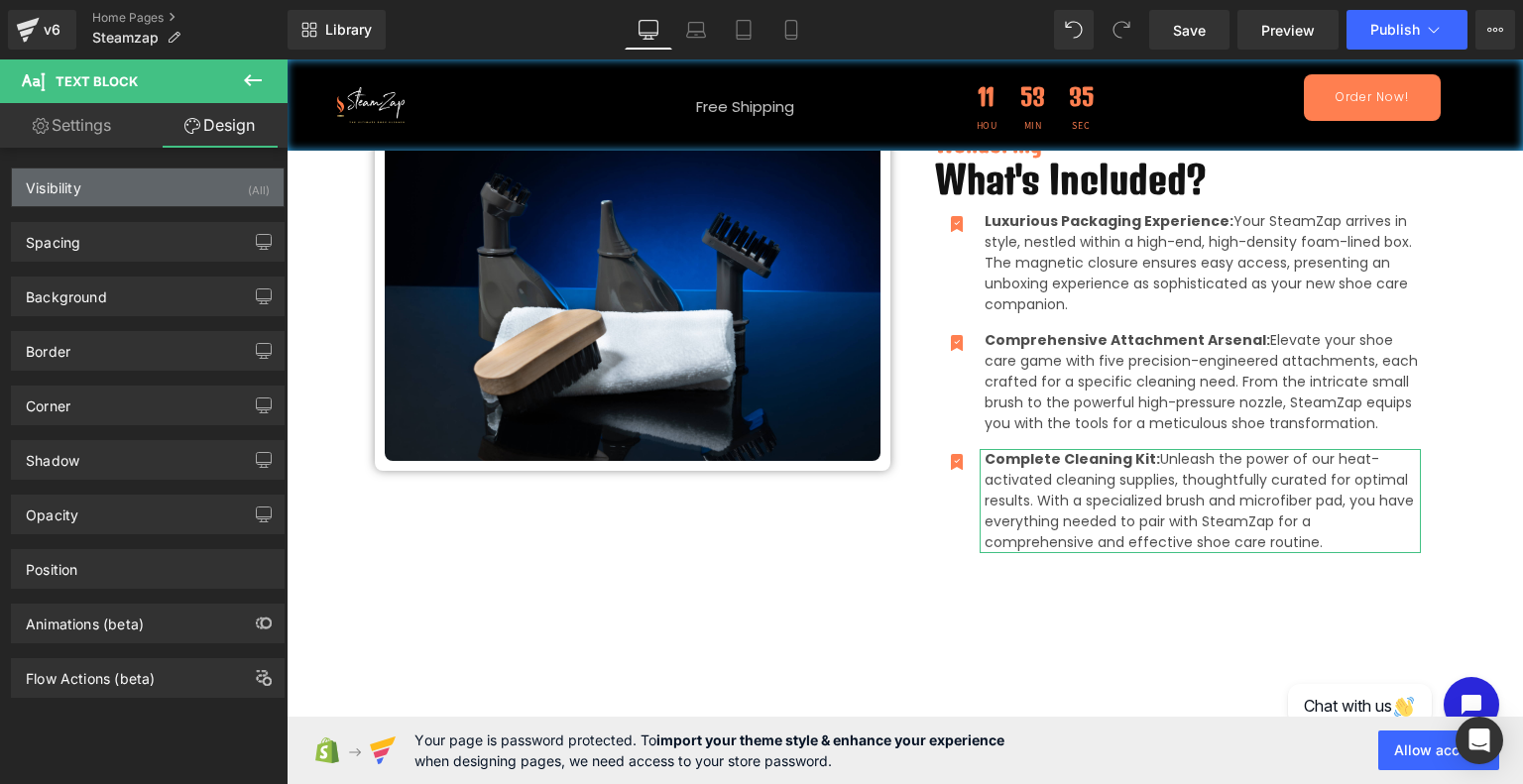 click on "Visibility
(All)" at bounding box center (148, 187) 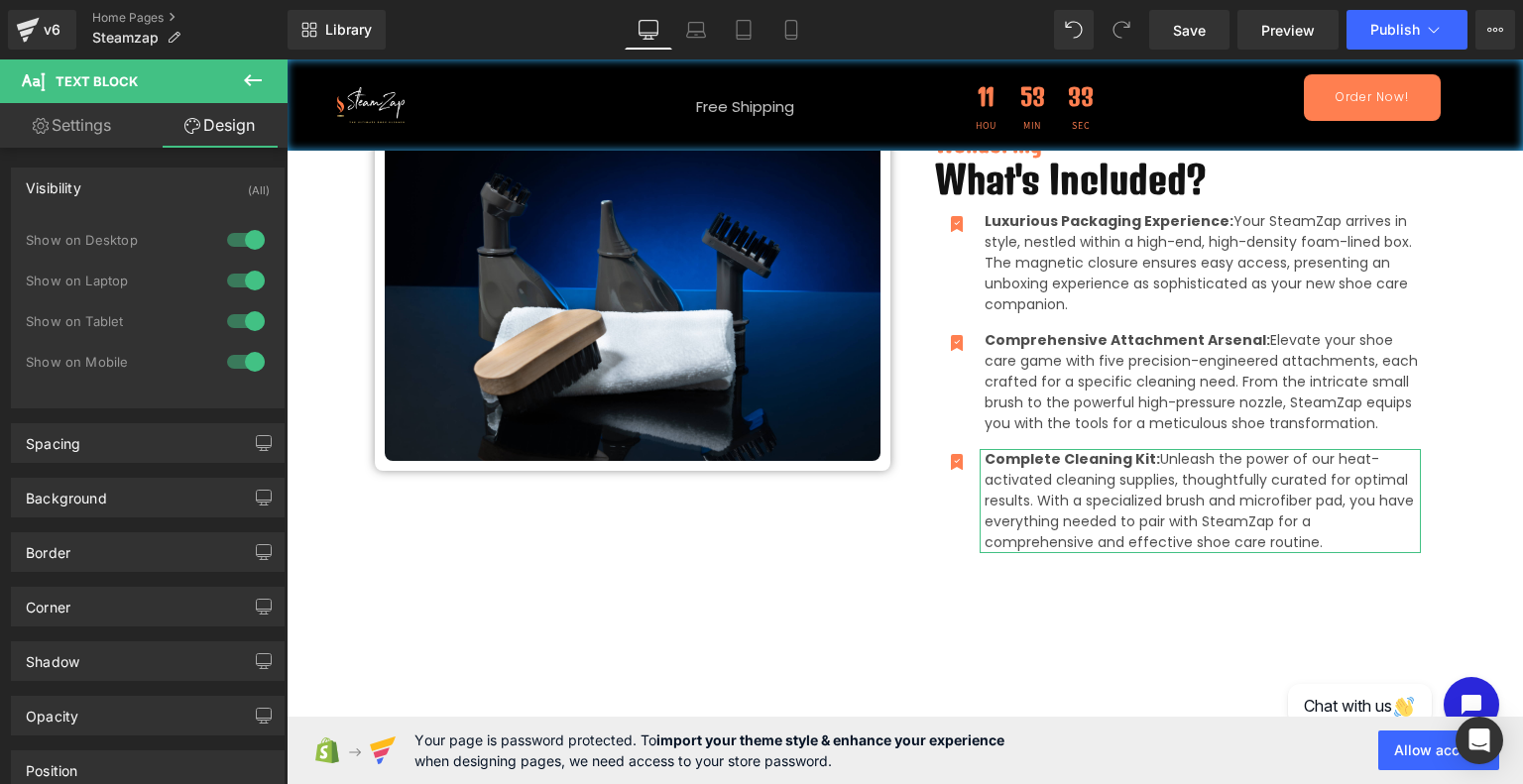 click at bounding box center [246, 240] 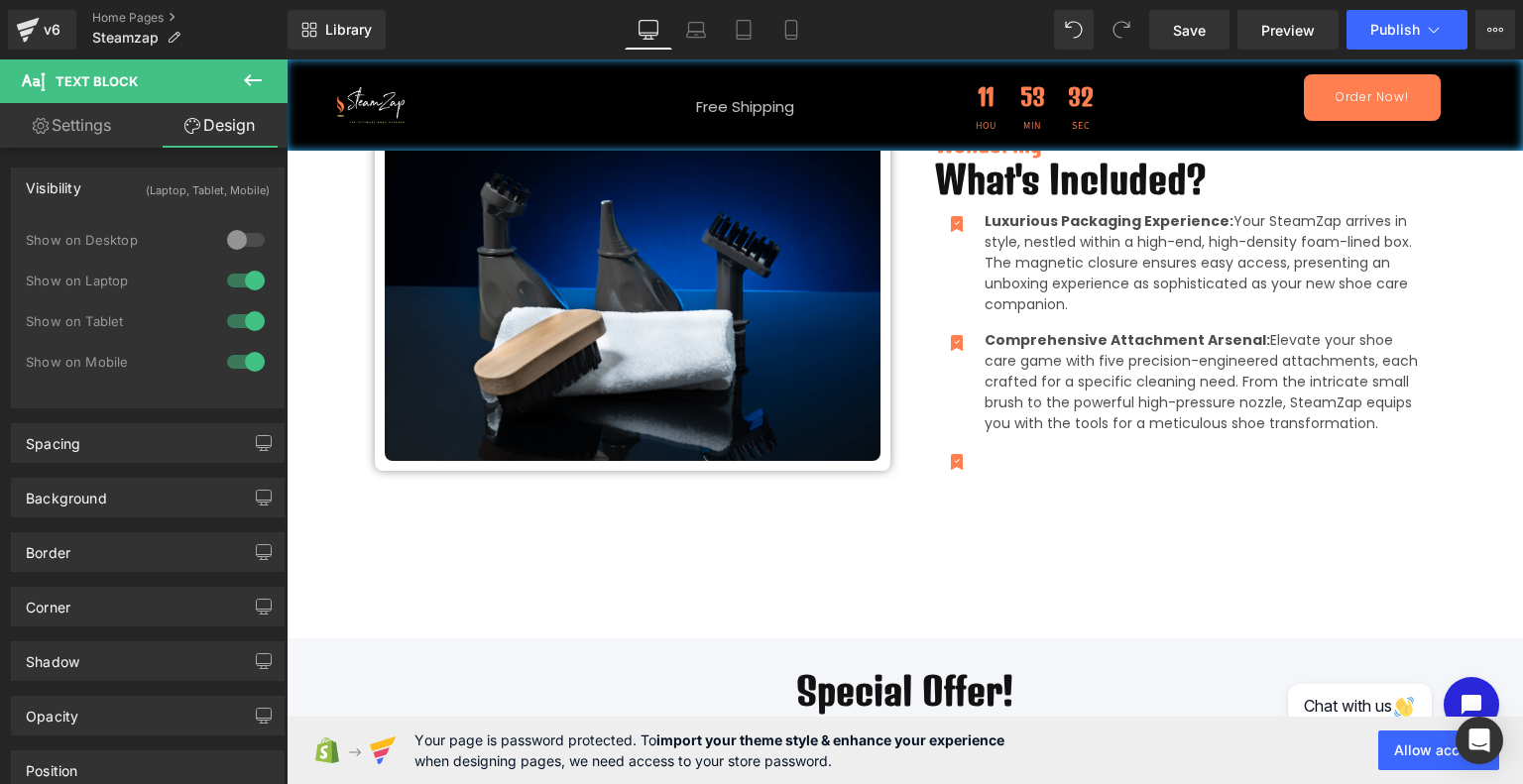 click at bounding box center [246, 280] 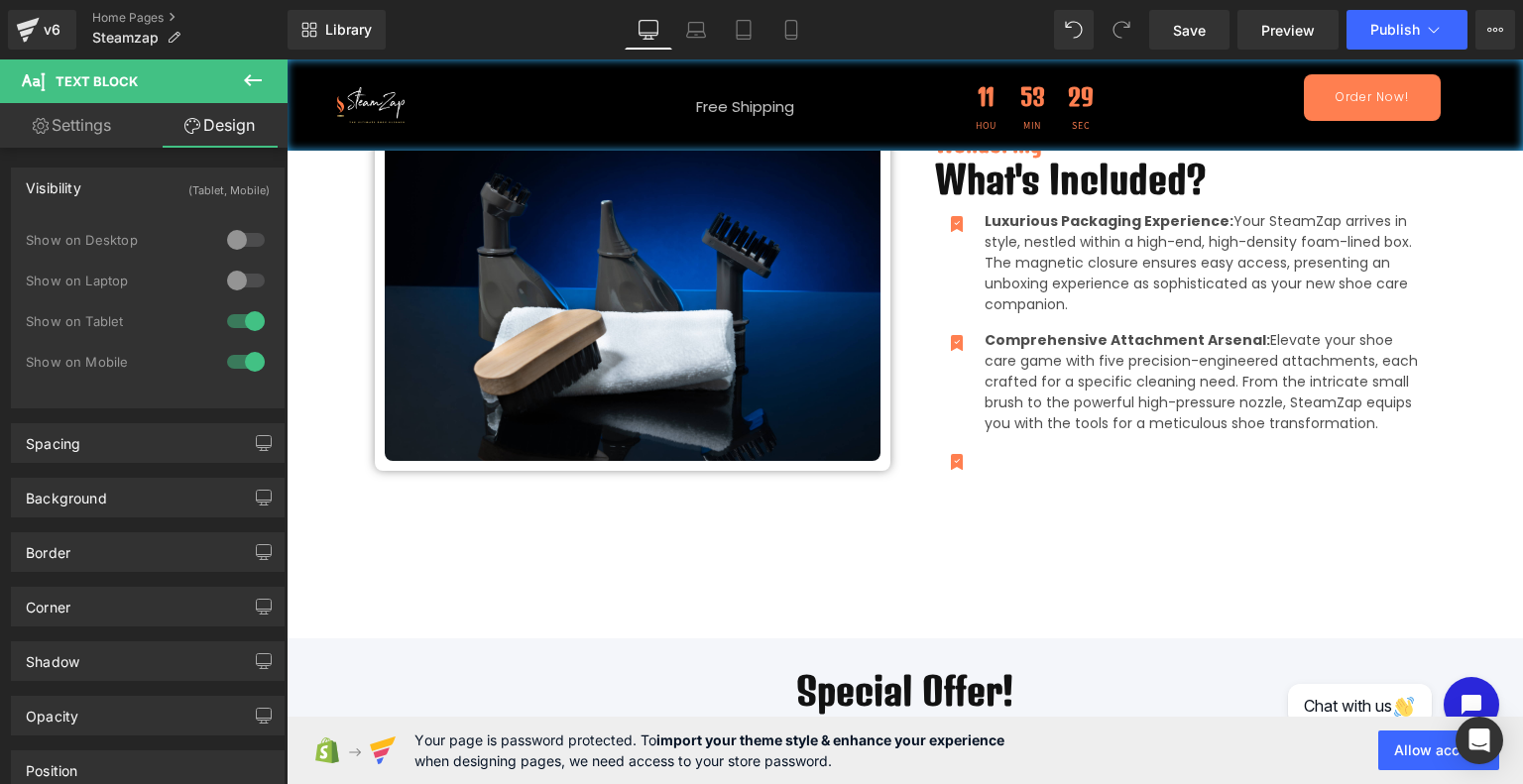 click at bounding box center [246, 362] 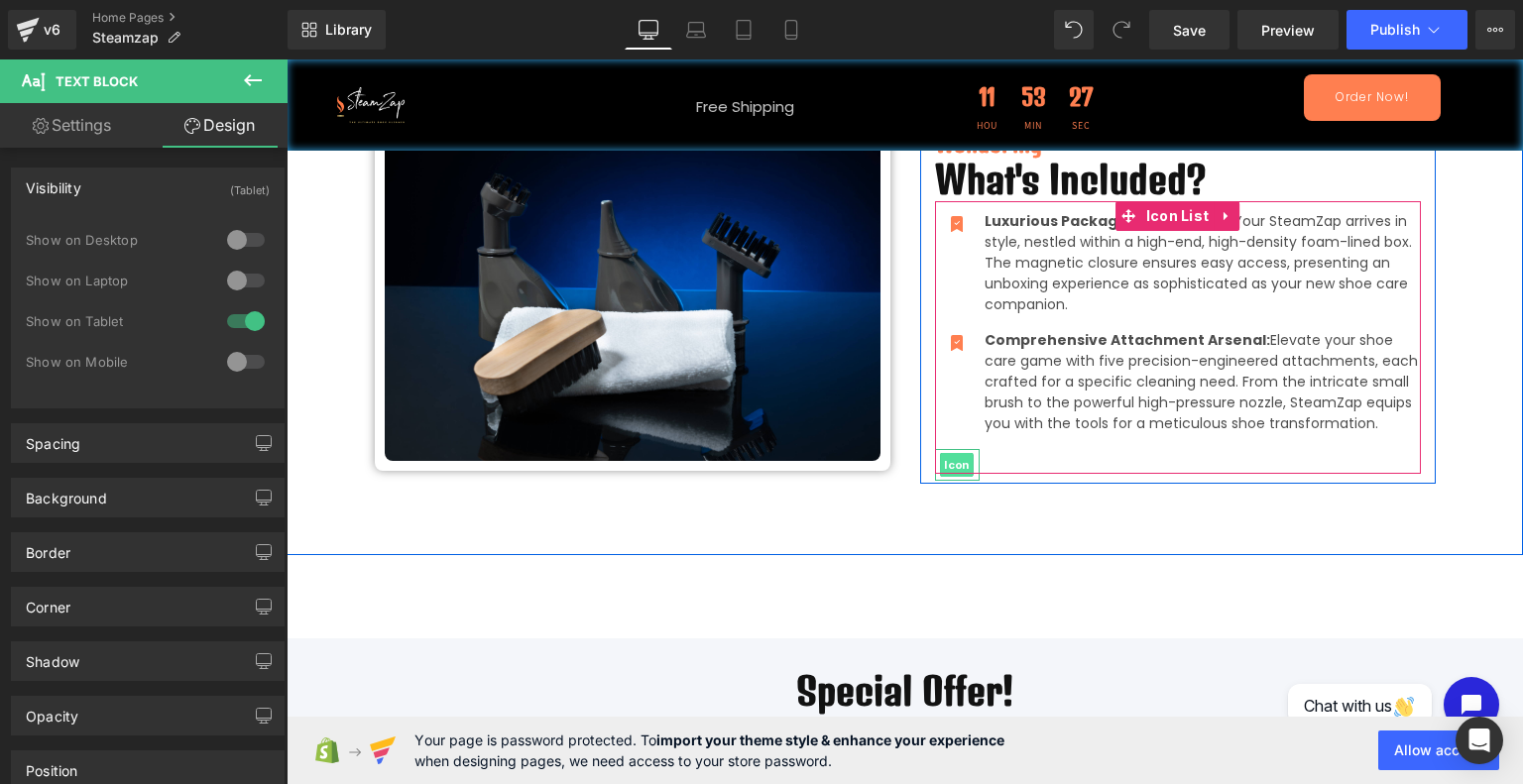 click on "Icon" at bounding box center (957, 465) 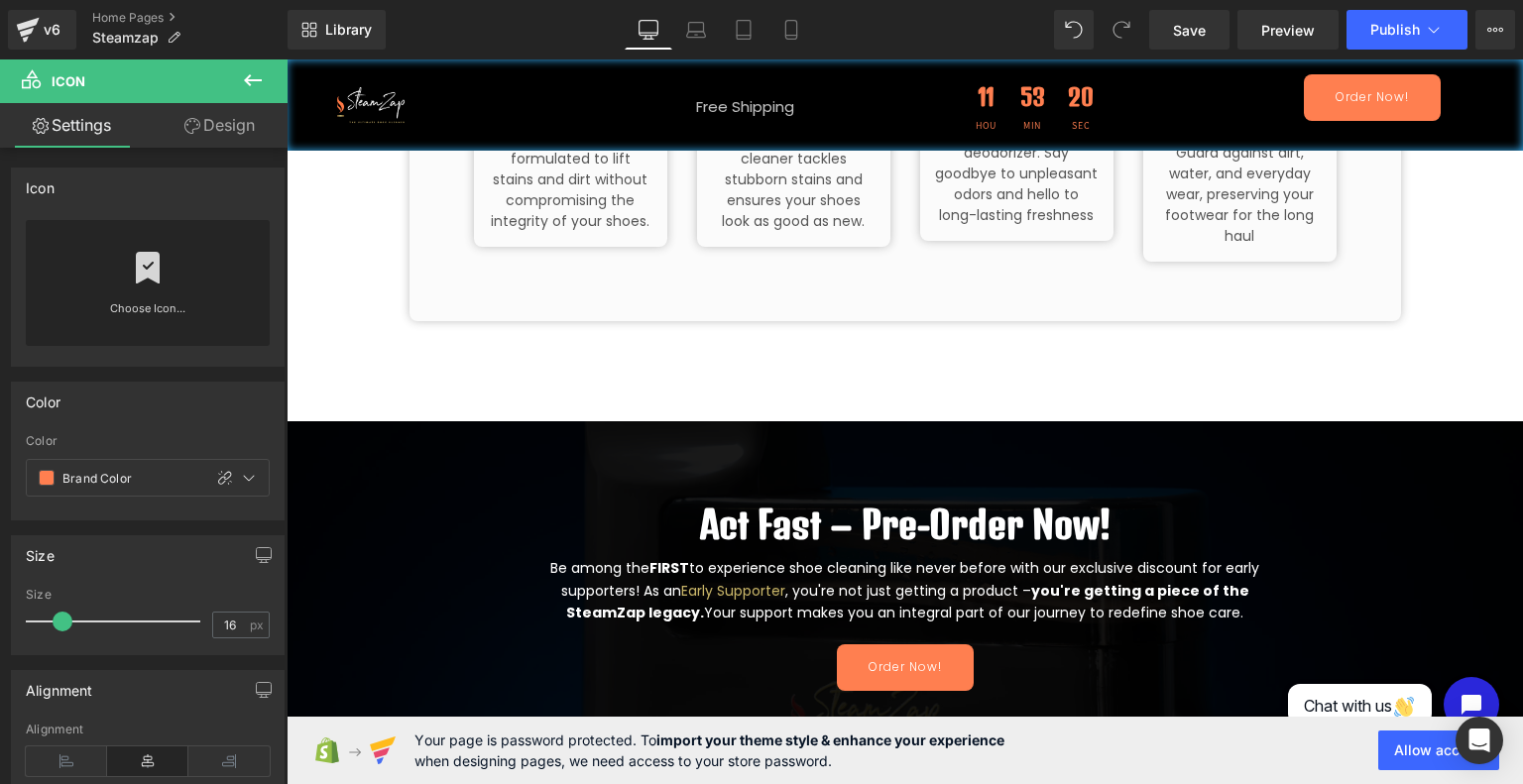 scroll, scrollTop: 3421, scrollLeft: 0, axis: vertical 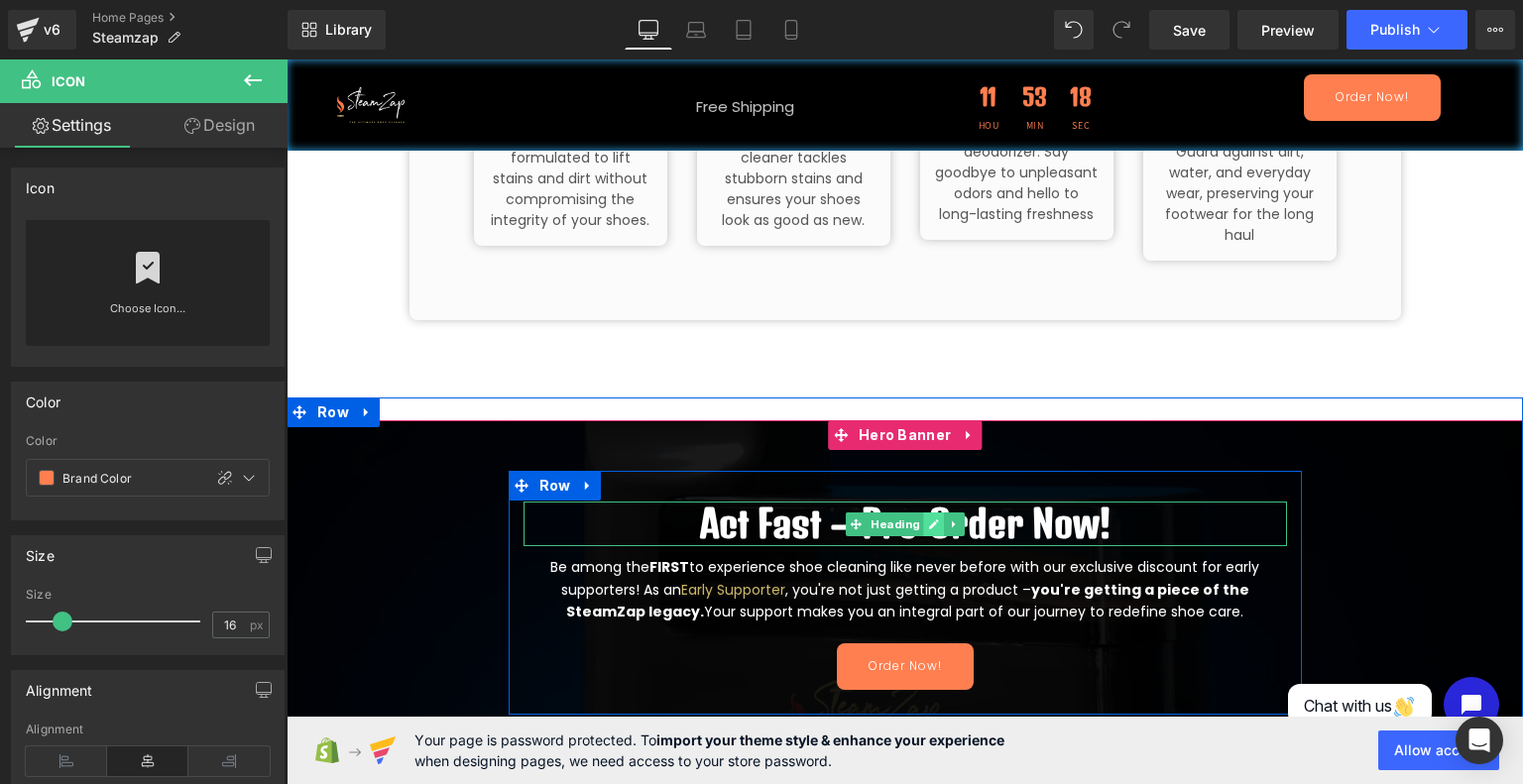 click 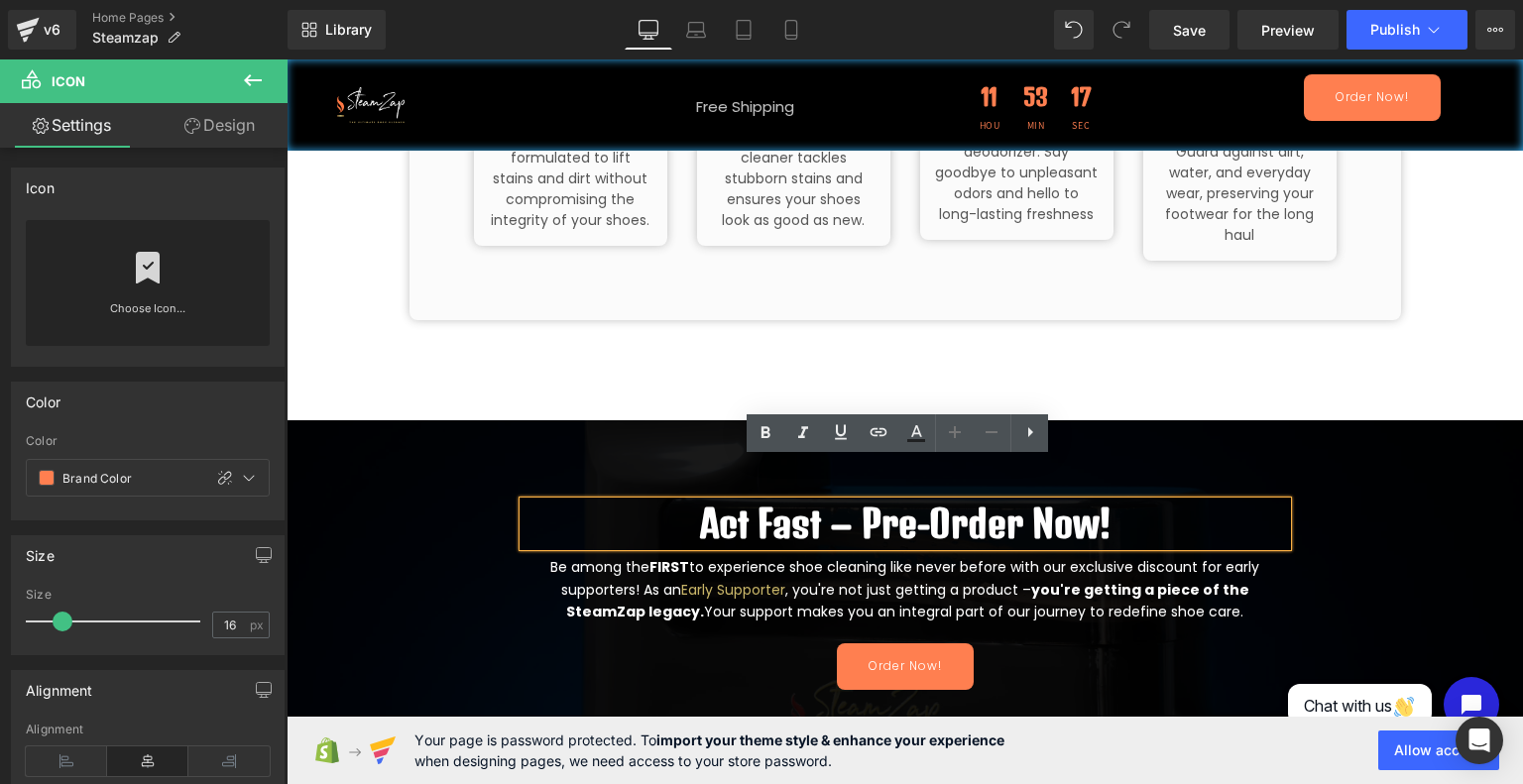 click on "Act Fast – Pre-Order Now!" at bounding box center (905, 524) 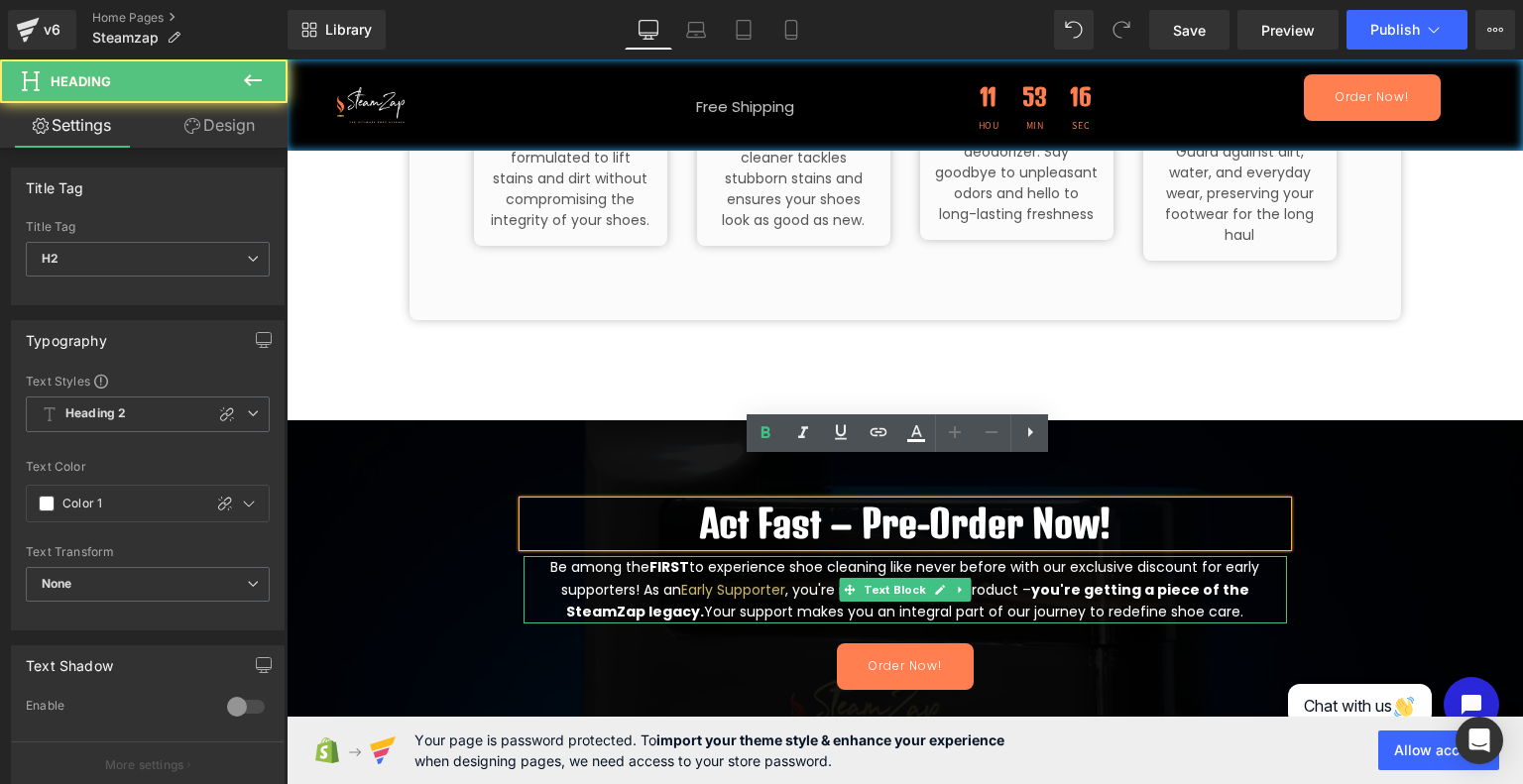 type 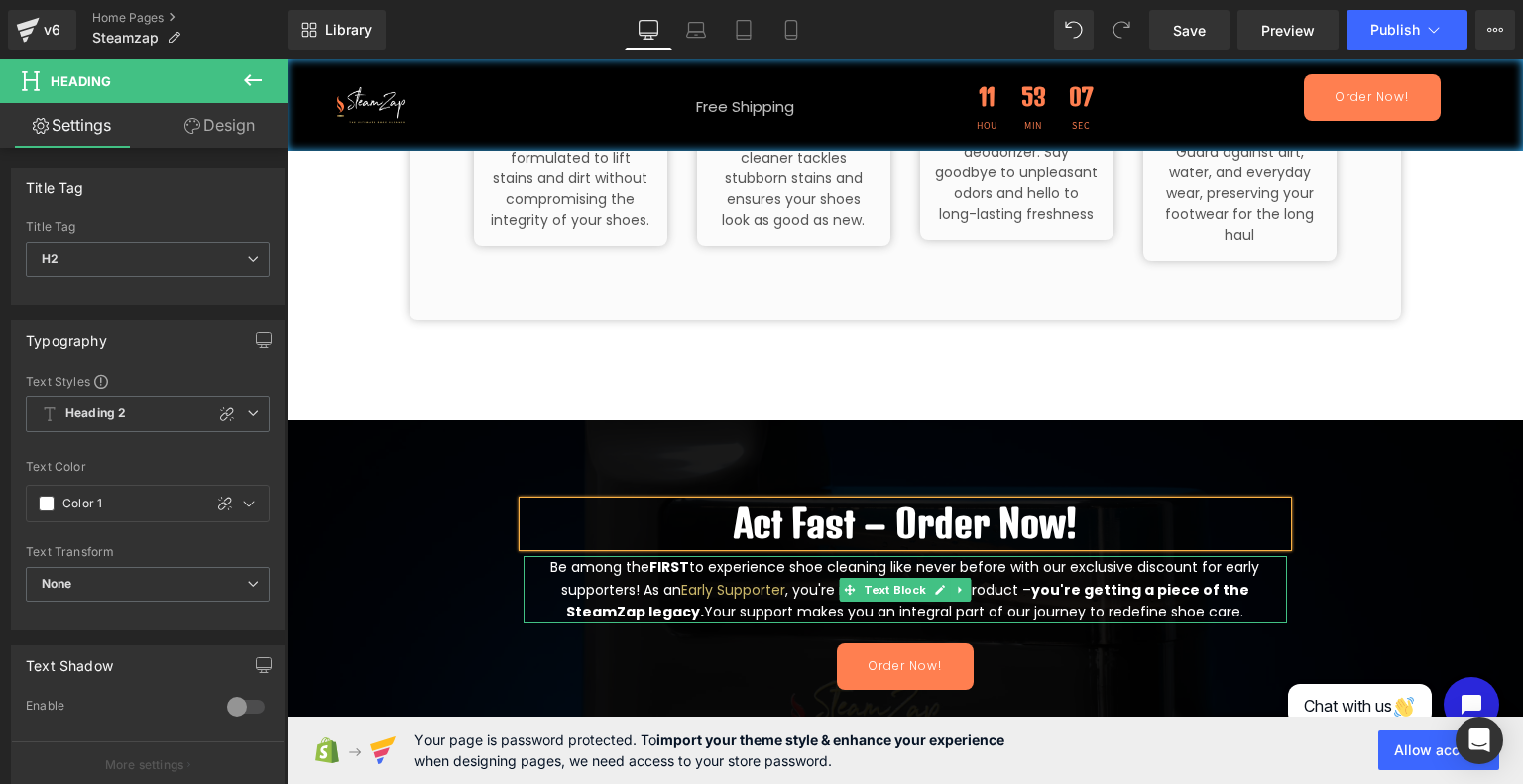 click on "Be among the  FIRST  to experience shoe cleaning like never before with our exclusive discount for early supporters! As an  Early Supporter , you're not just getting a product –  you're getting a piece of the SteamZap legacy.  Your support makes you an integral part of our journey to redefine shoe care." at bounding box center (905, 589) 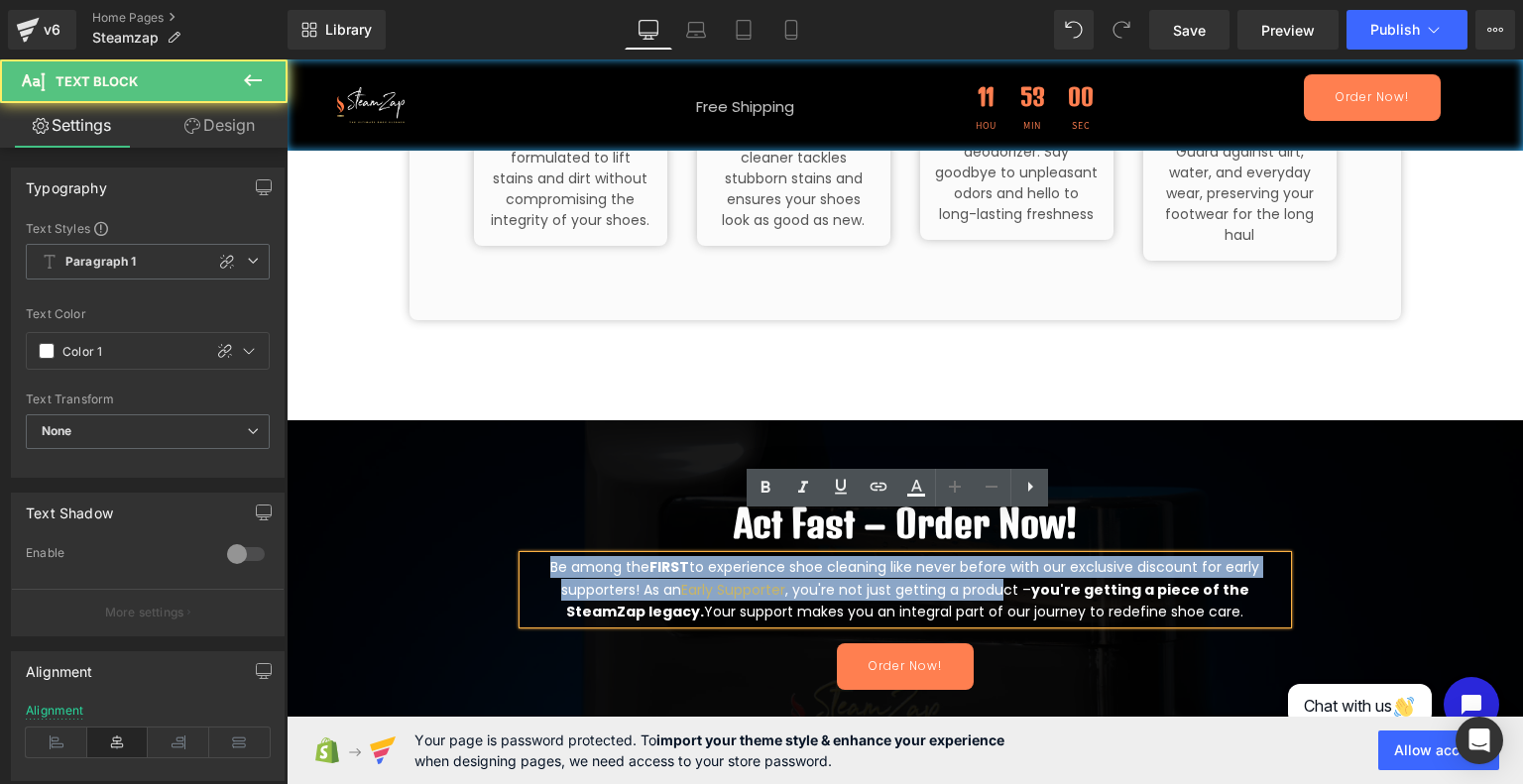 drag, startPoint x: 543, startPoint y: 514, endPoint x: 970, endPoint y: 556, distance: 429.0606 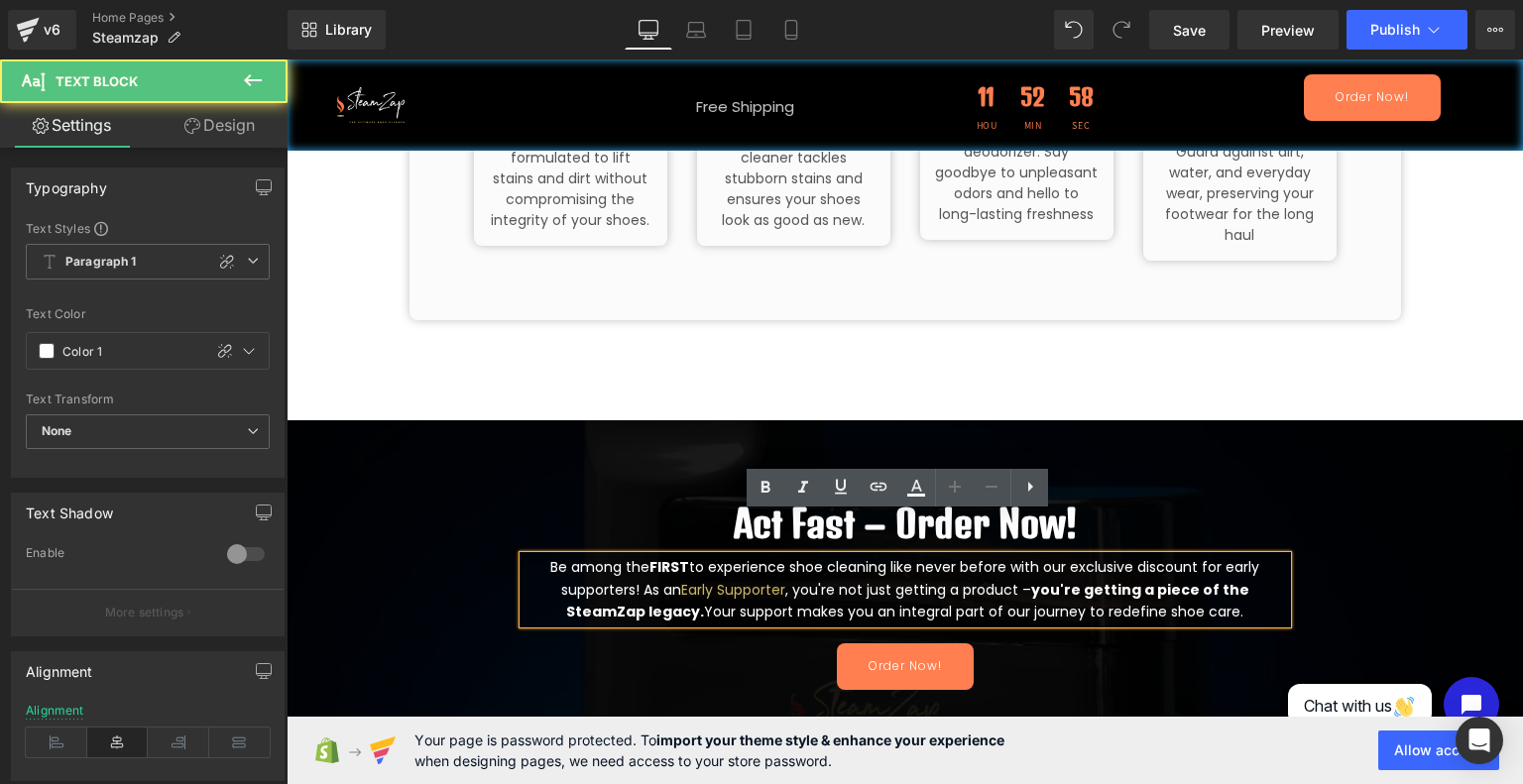 click on "Be among the  FIRST  to experience shoe cleaning like never before with our exclusive discount for early supporters! As an  Early Supporter , you're not just getting a product –  you're getting a piece of the SteamZap legacy.  Your support makes you an integral part of our journey to redefine shoe care." at bounding box center [905, 589] 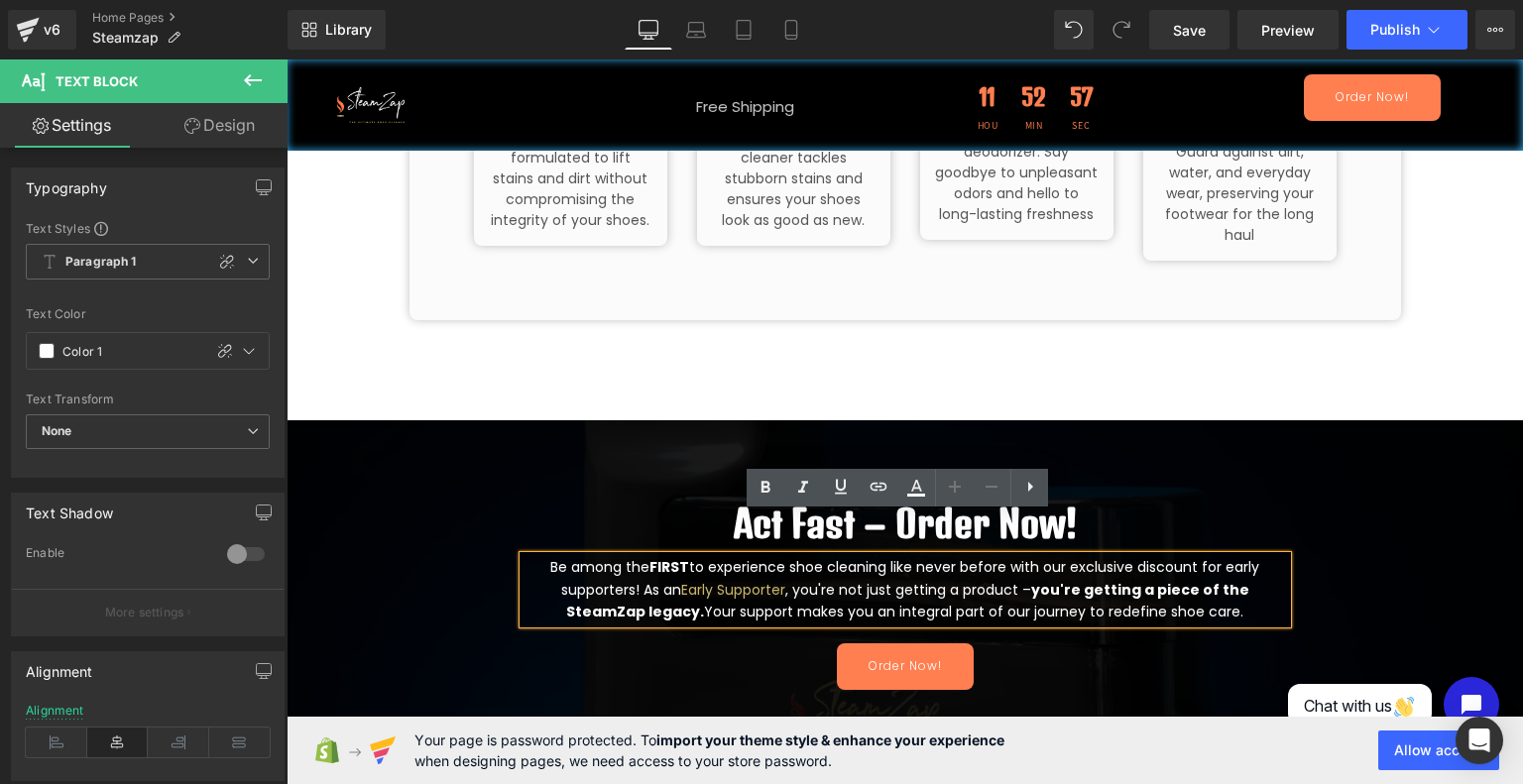 drag, startPoint x: 1196, startPoint y: 567, endPoint x: 845, endPoint y: 546, distance: 351.62764 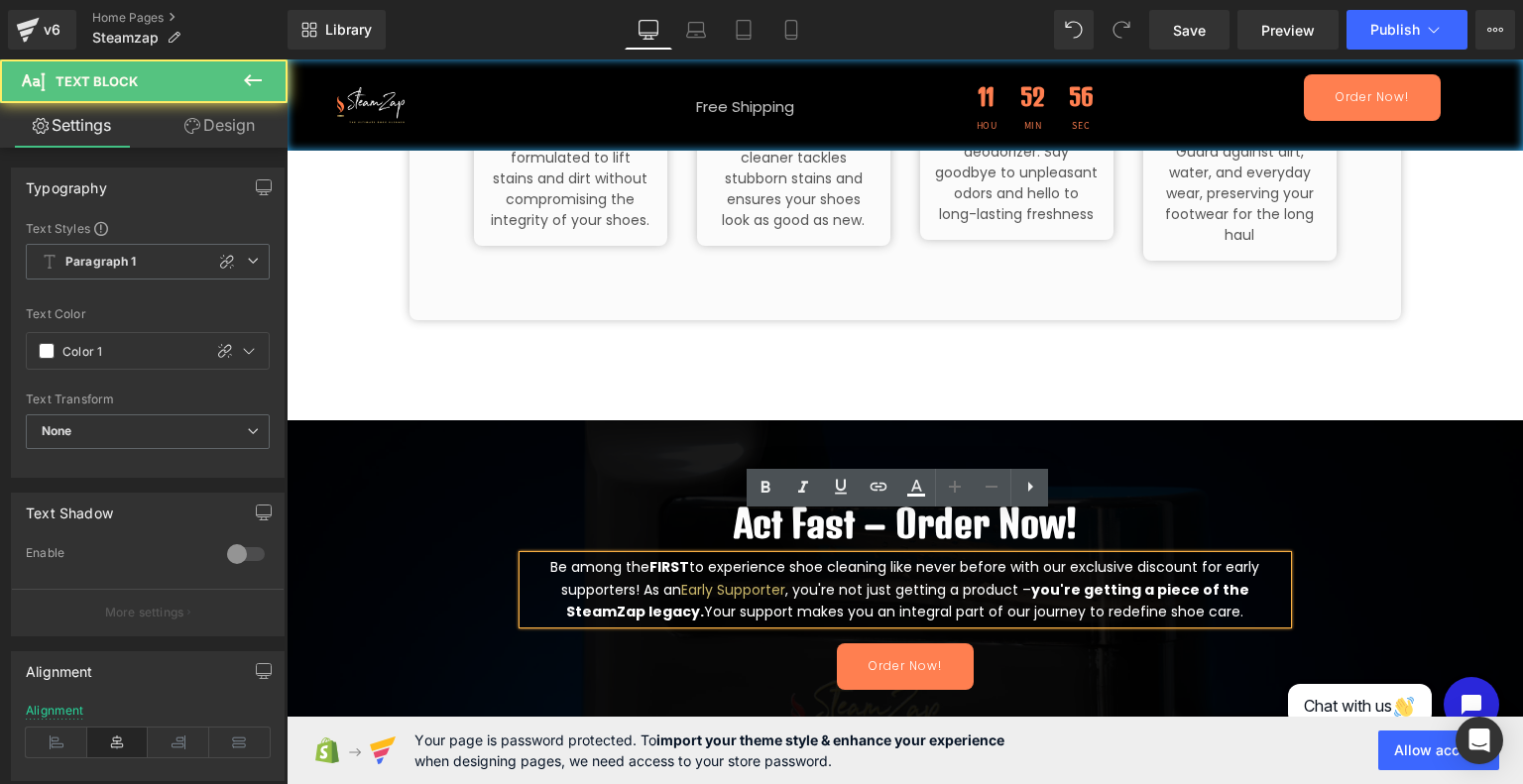 click on "Be among the  FIRST  to experience shoe cleaning like never before with our exclusive discount for early supporters! As an  Early Supporter , you're not just getting a product –  you're getting a piece of the SteamZap legacy.  Your support makes you an integral part of our journey to redefine shoe care." at bounding box center (905, 589) 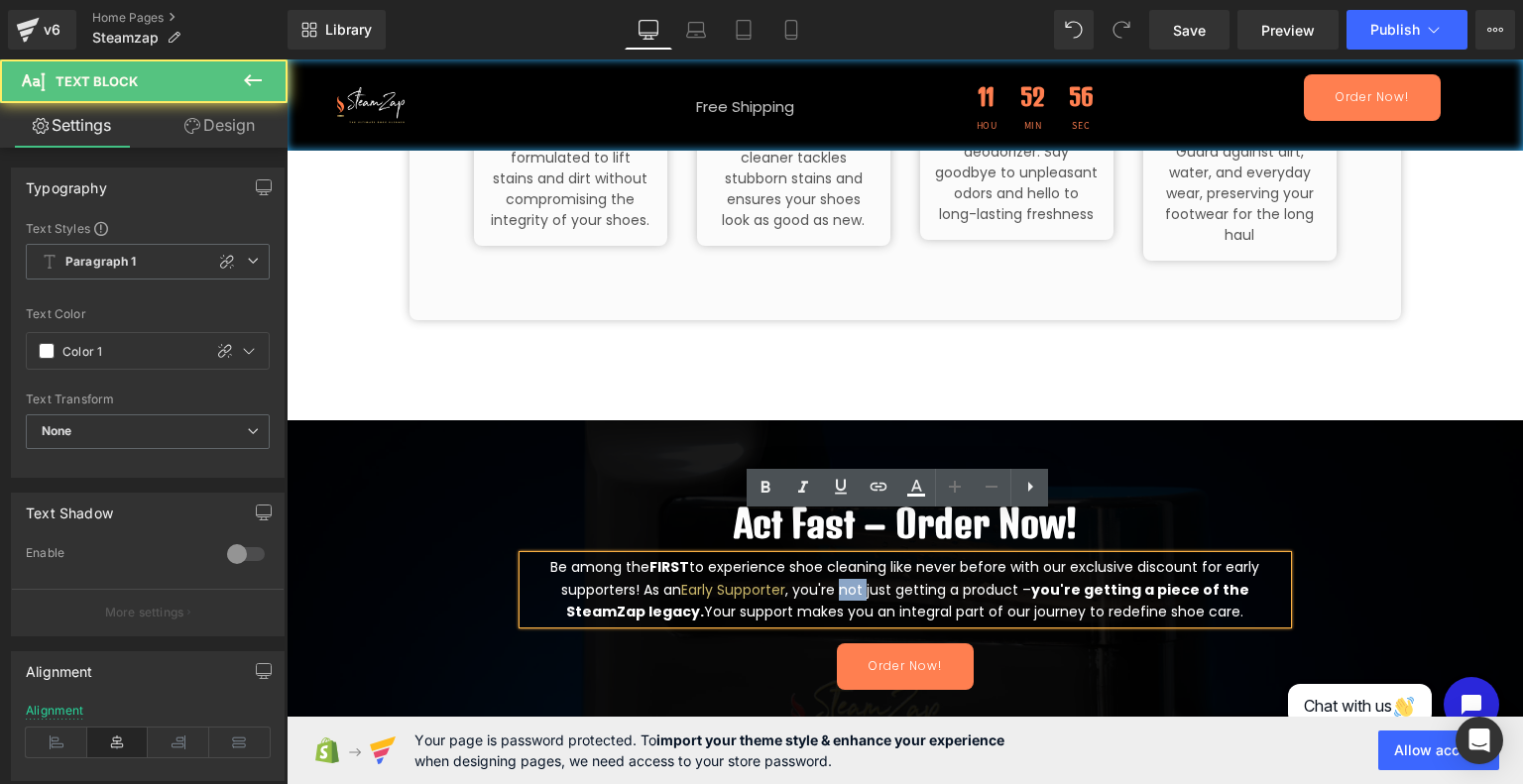 click on "Be among the  FIRST  to experience shoe cleaning like never before with our exclusive discount for early supporters! As an  Early Supporter , you're not just getting a product –  you're getting a piece of the SteamZap legacy.  Your support makes you an integral part of our journey to redefine shoe care." at bounding box center (905, 589) 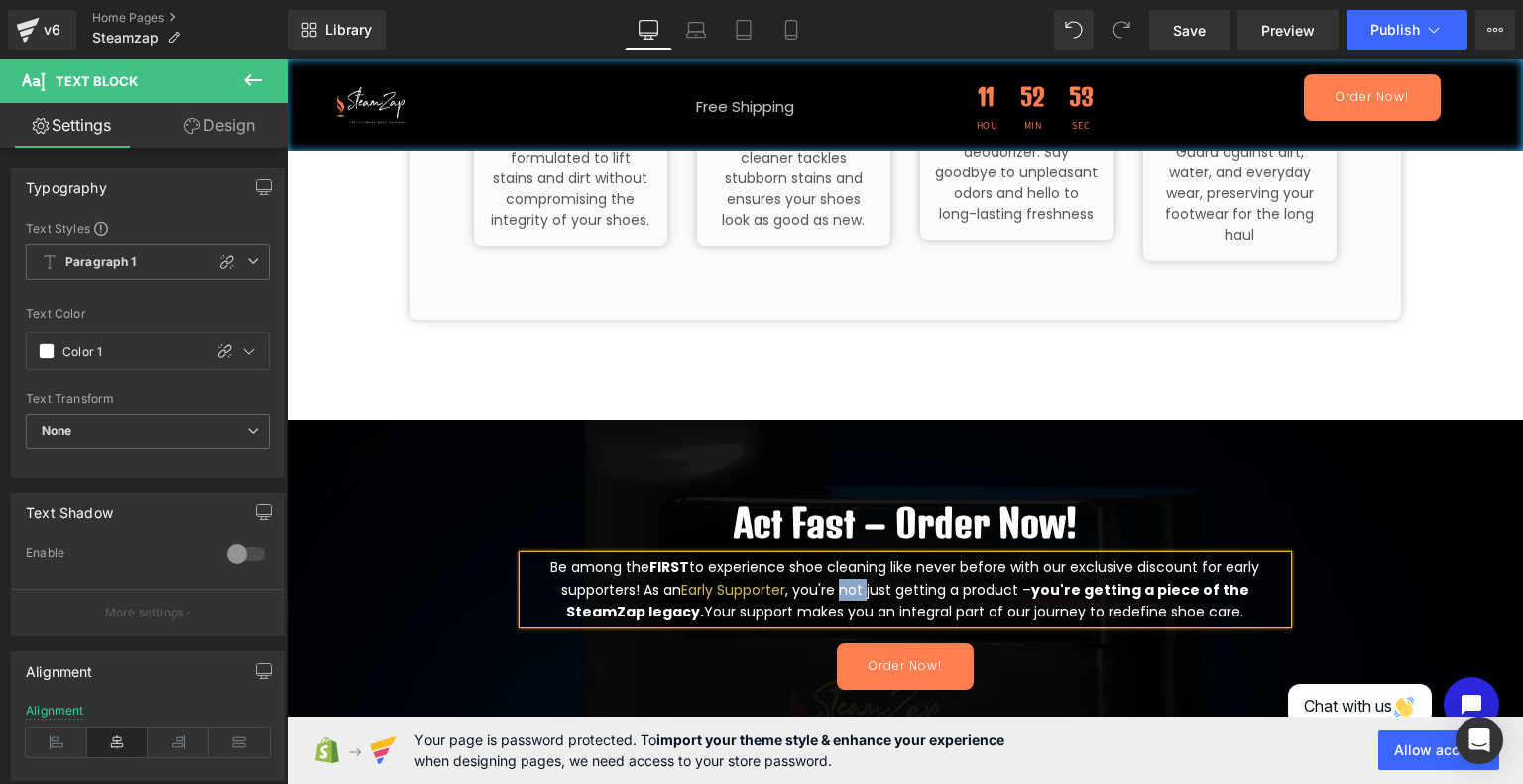 click on "Be among the  FIRST  to experience shoe cleaning like never before with our exclusive discount for early supporters! As an  Early Supporter , you're not just getting a product –  you're getting a piece of the SteamZap legacy.  Your support makes you an integral part of our journey to redefine shoe care." at bounding box center (905, 589) 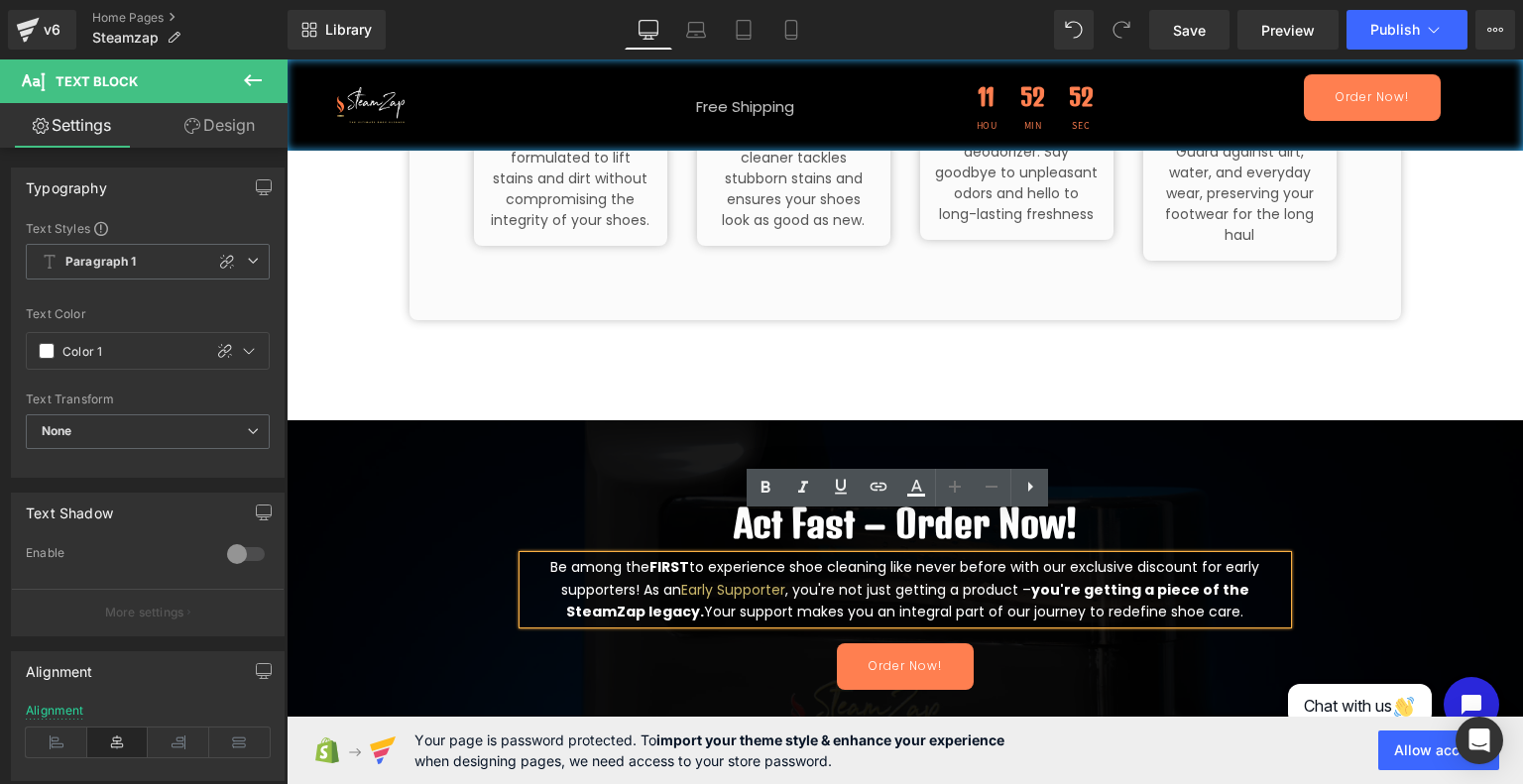 click on "Be among the  FIRST  to experience shoe cleaning like never before with our exclusive discount for early supporters! As an  Early Supporter , you're not just getting a product –  you're getting a piece of the SteamZap legacy.  Your support makes you an integral part of our journey to redefine shoe care." at bounding box center (905, 589) 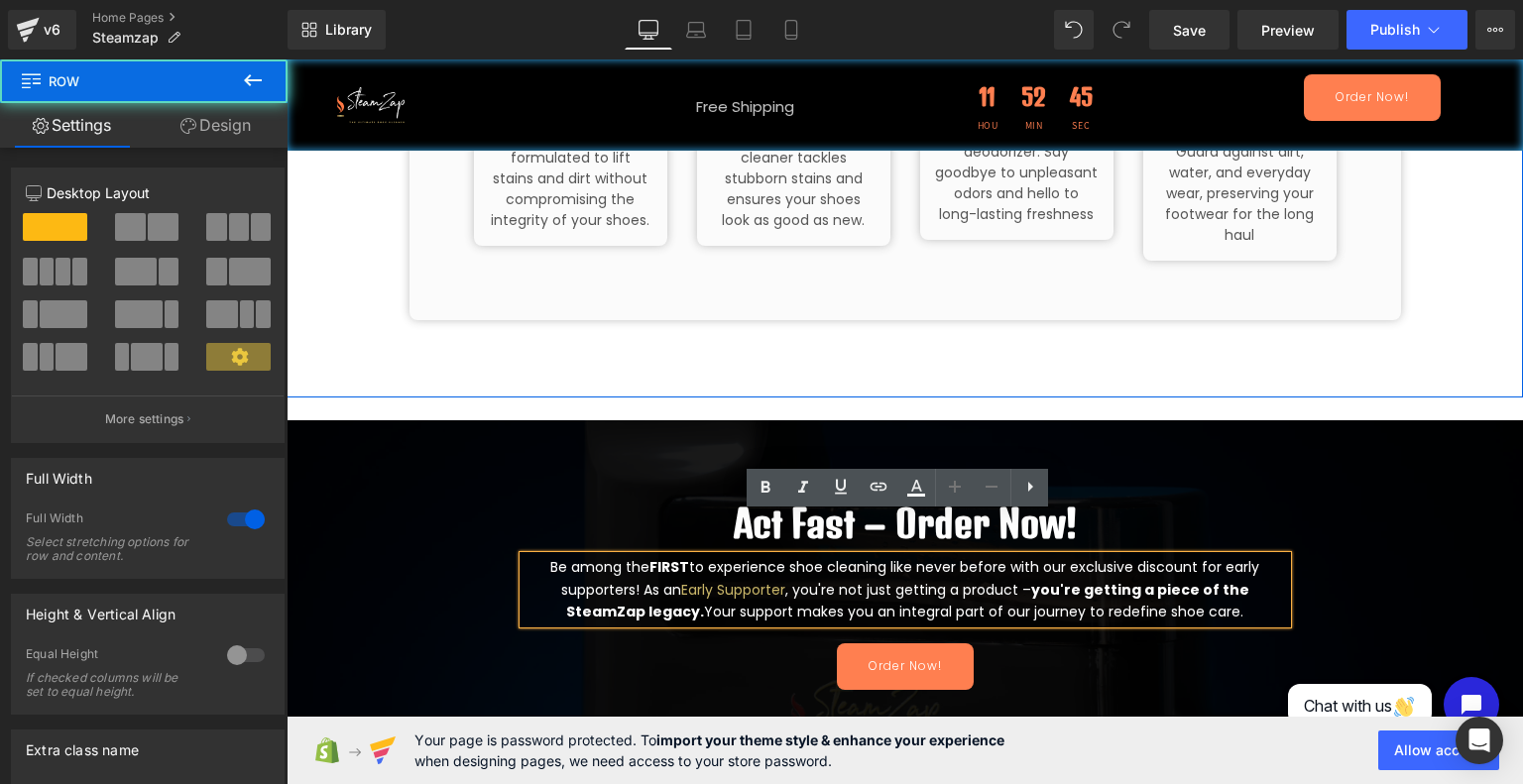 click on "Heat-Activated Cleaning Supply Line Heading         Our product includes a heat-activated line of top-quality cleaning supplies, making shoe maintenance a breeze and offering a complete solution for shoe maintenance Text Block         Row         Image         01. Foam Cleaner Heading         A gentle yet powerful foam cleaner specially formulated to lift stains and dirt without compromising the integrity of your shoes. Text Block         Row         Image         02. General Cleaner Heading         Perfect for a deep clean, the general cleaner tackles stubborn stains and ensures your shoes look as good as new. Text Block         Row         Image         03. Deodorizer Heading         Keep your shoes smelling fresh with our specially crafted deodorizer. Say goodbye to unpleasant odors and hello to long-lasting freshness Text Block         Row         Image         04. Shoe Shield Heading         Text Block         Row         Row         Row         Row" at bounding box center [904, 55] 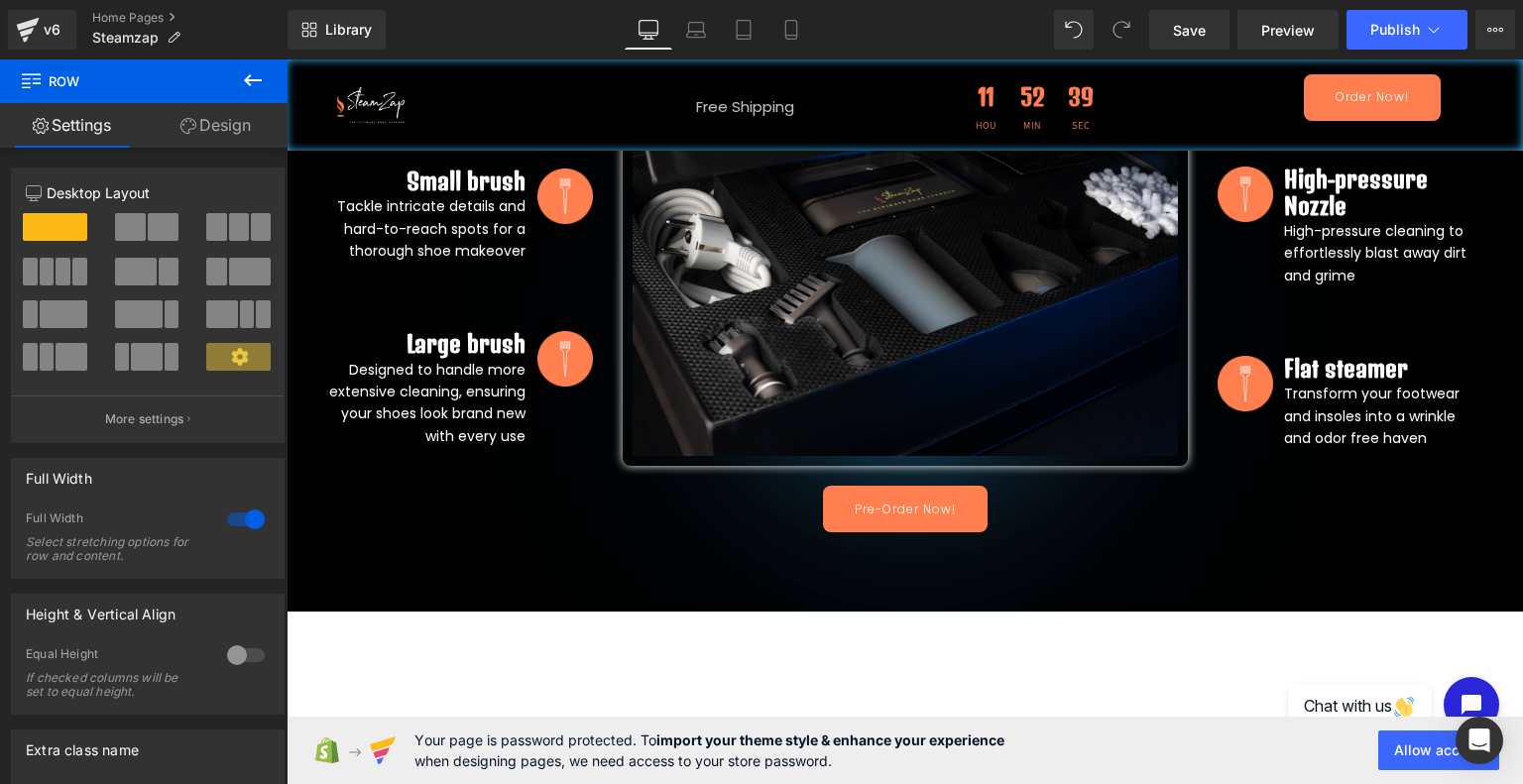 scroll, scrollTop: 1822, scrollLeft: 0, axis: vertical 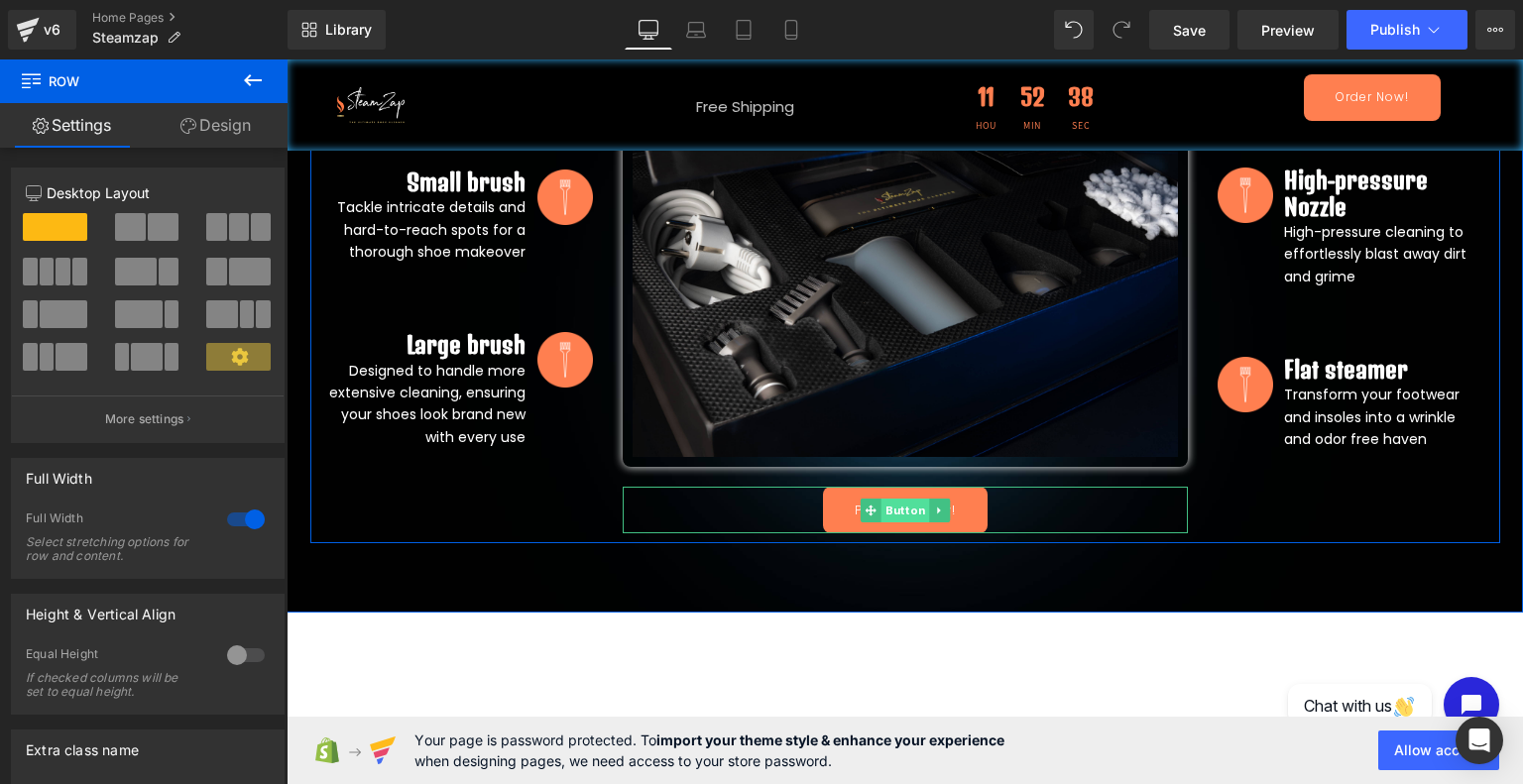click on "Button" at bounding box center (904, 510) 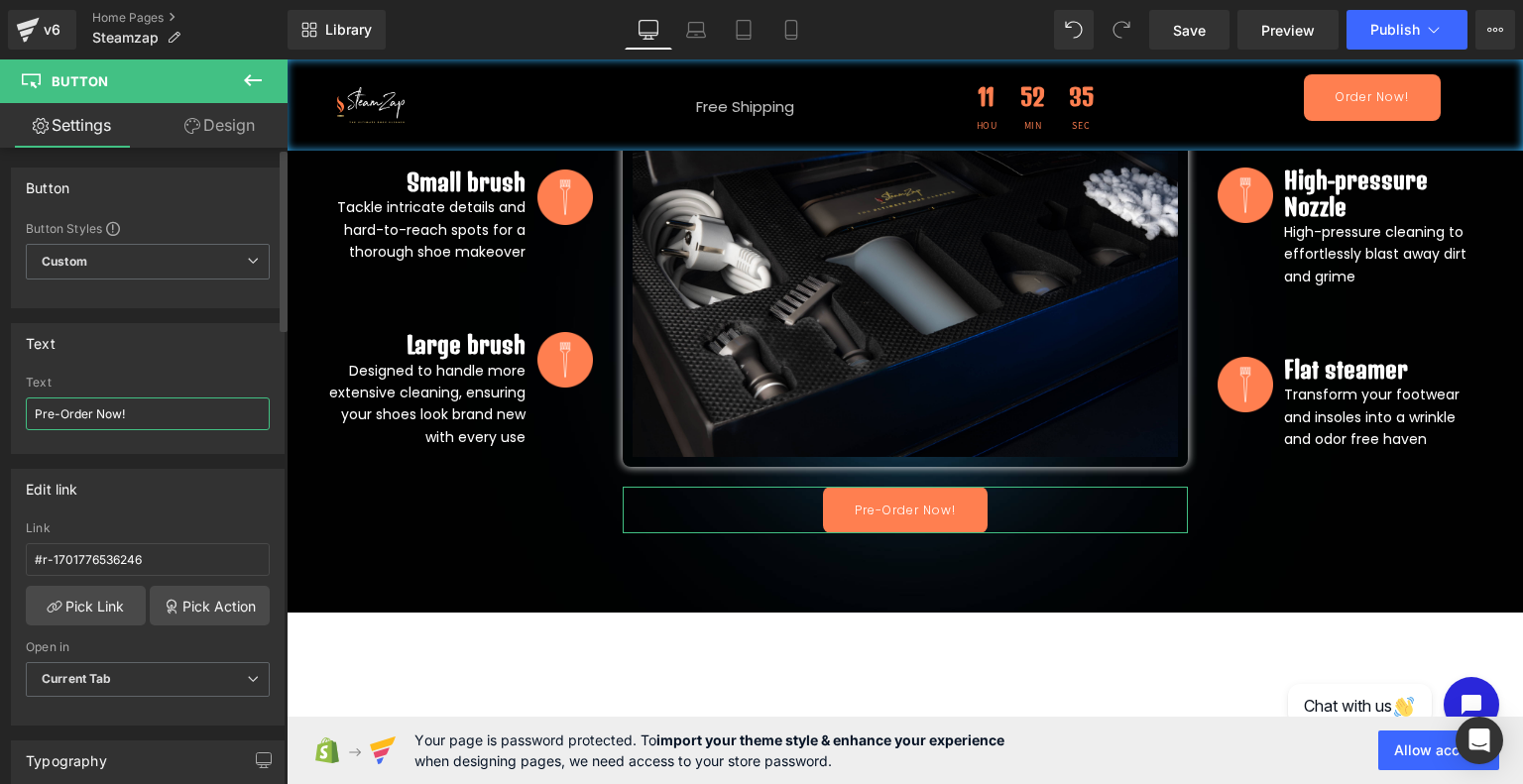 click on "Pre-Order Now!" at bounding box center [148, 413] 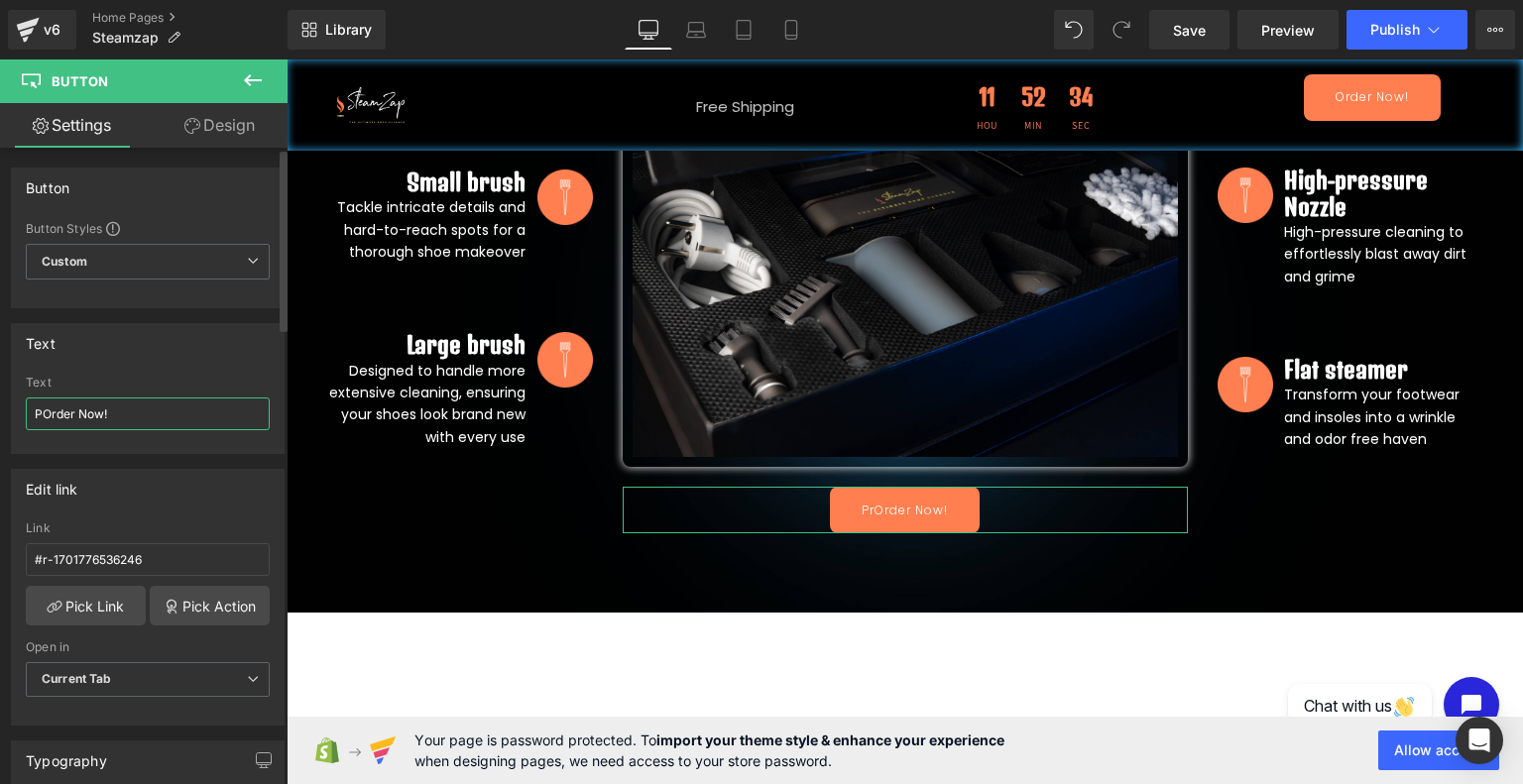 type on "Order Now!" 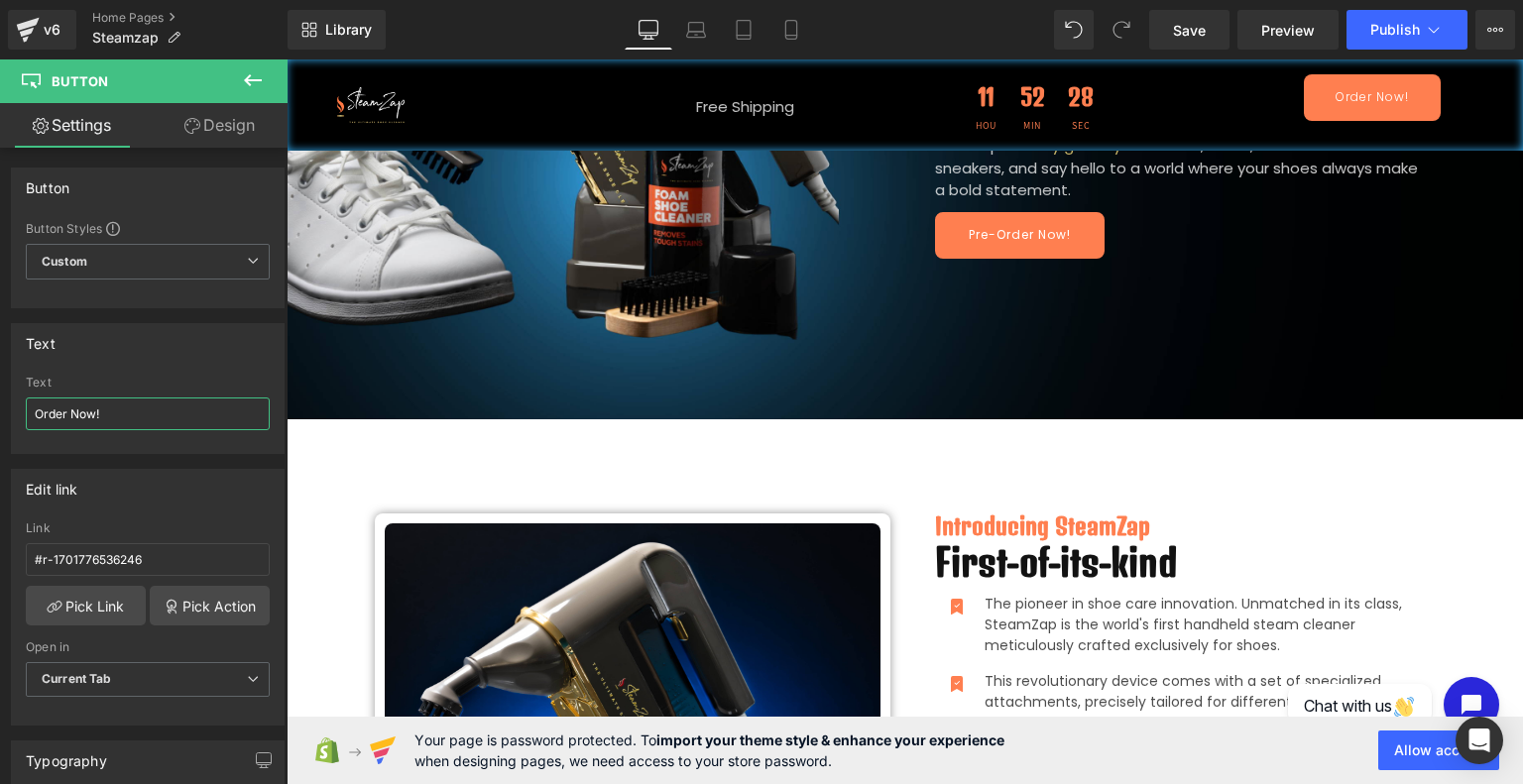 scroll, scrollTop: 131, scrollLeft: 0, axis: vertical 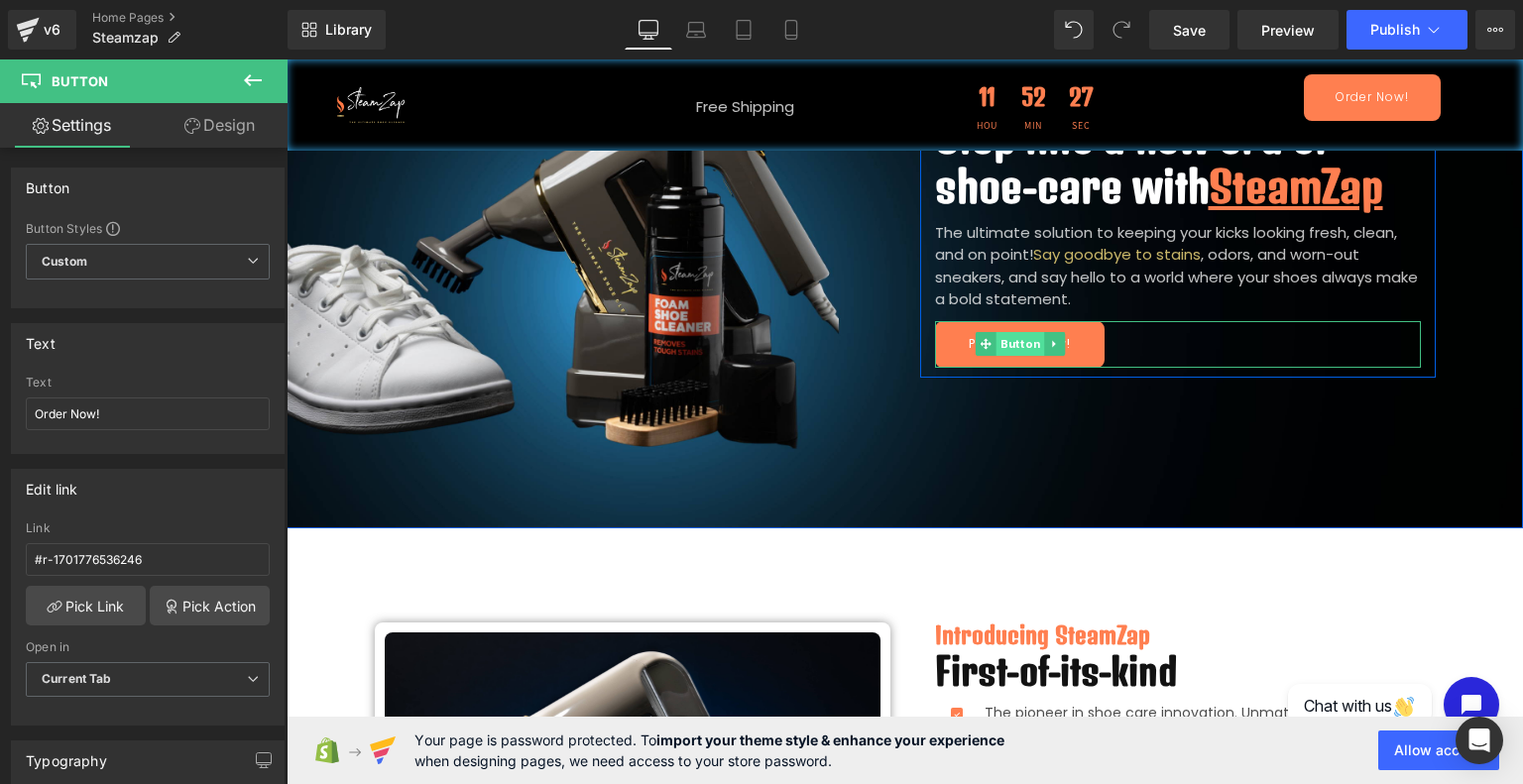 click on "Button" at bounding box center [1020, 344] 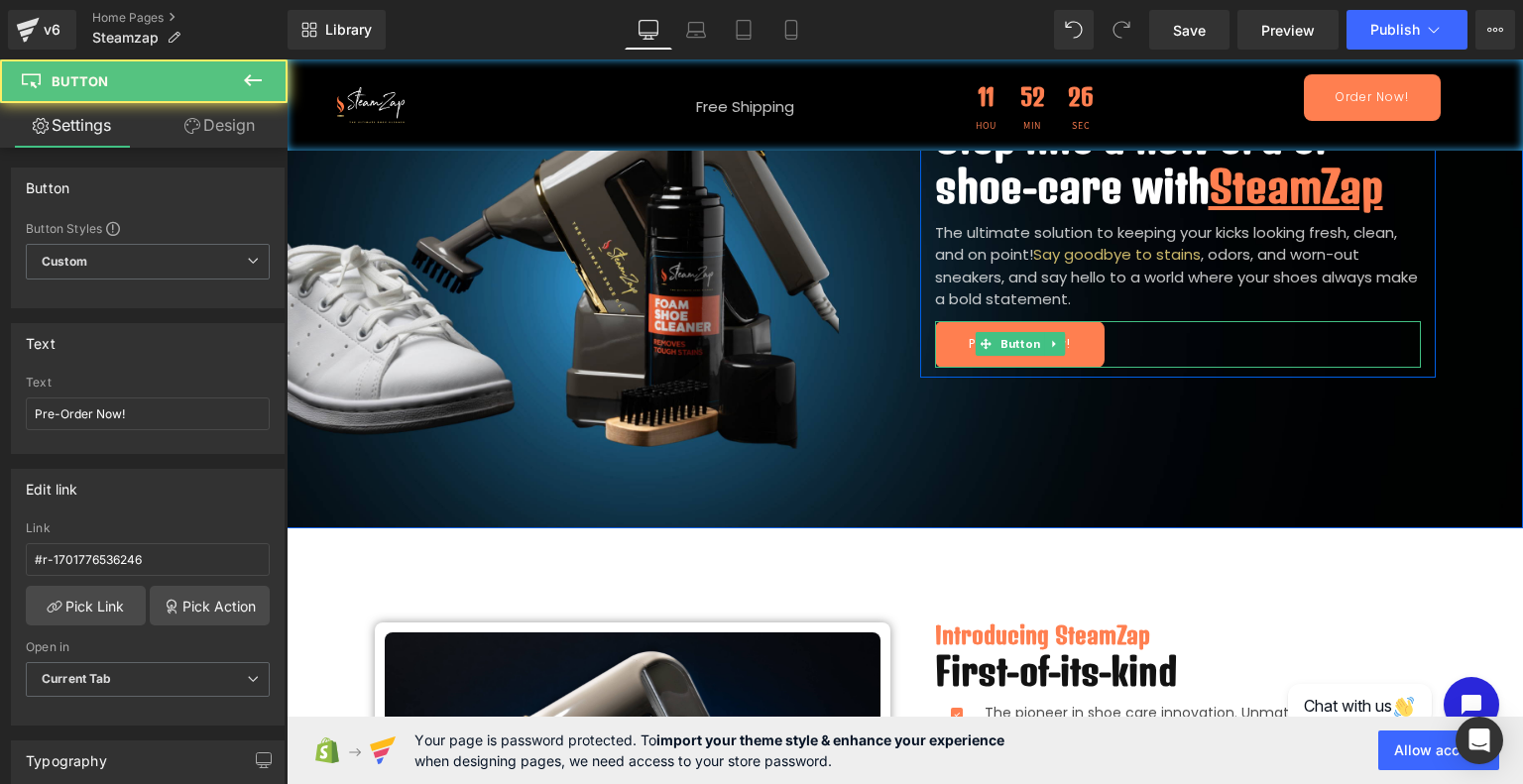 click on "Pre-Order Now!" at bounding box center (1019, 344) 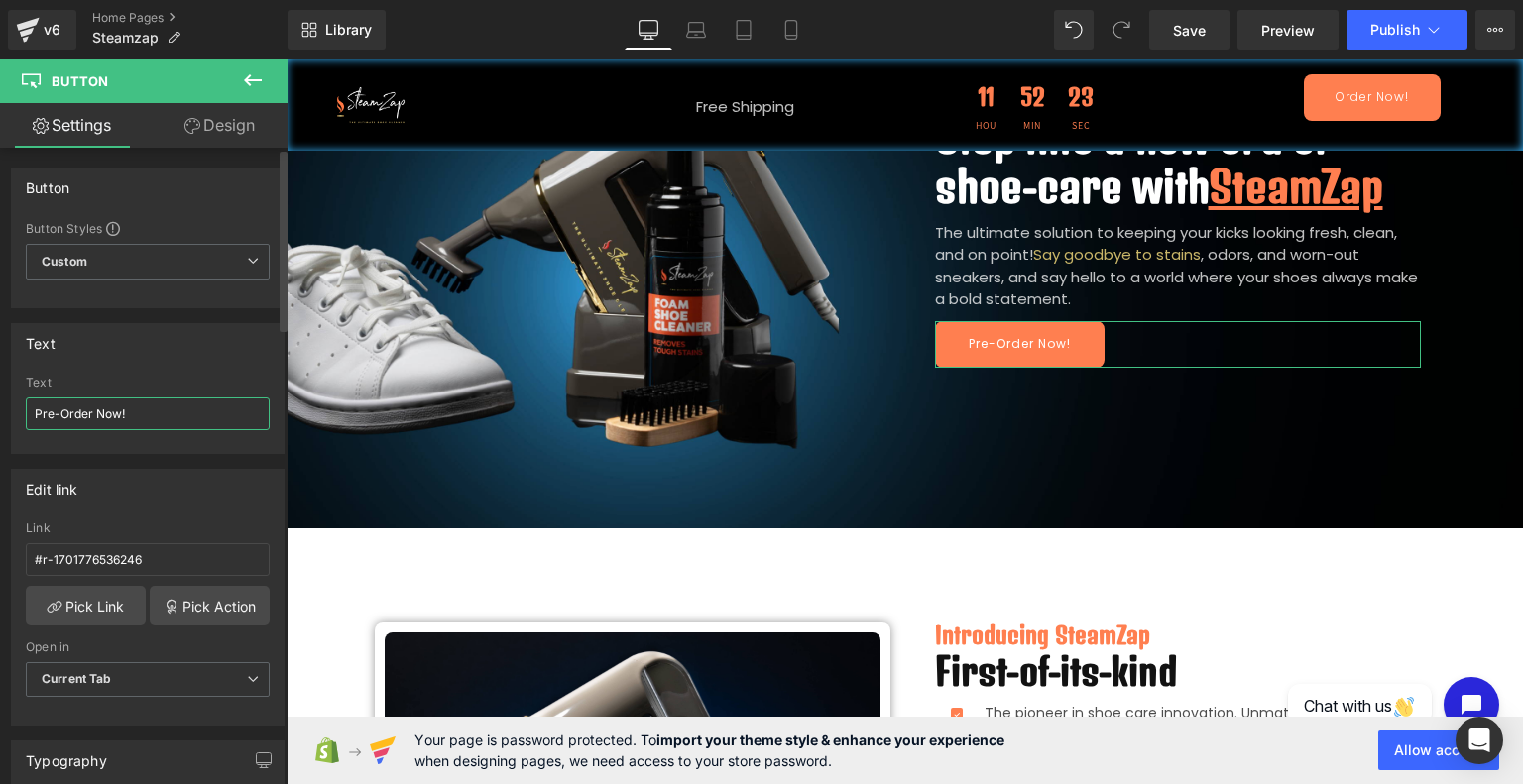 click on "Pre-Order Now!" at bounding box center (148, 413) 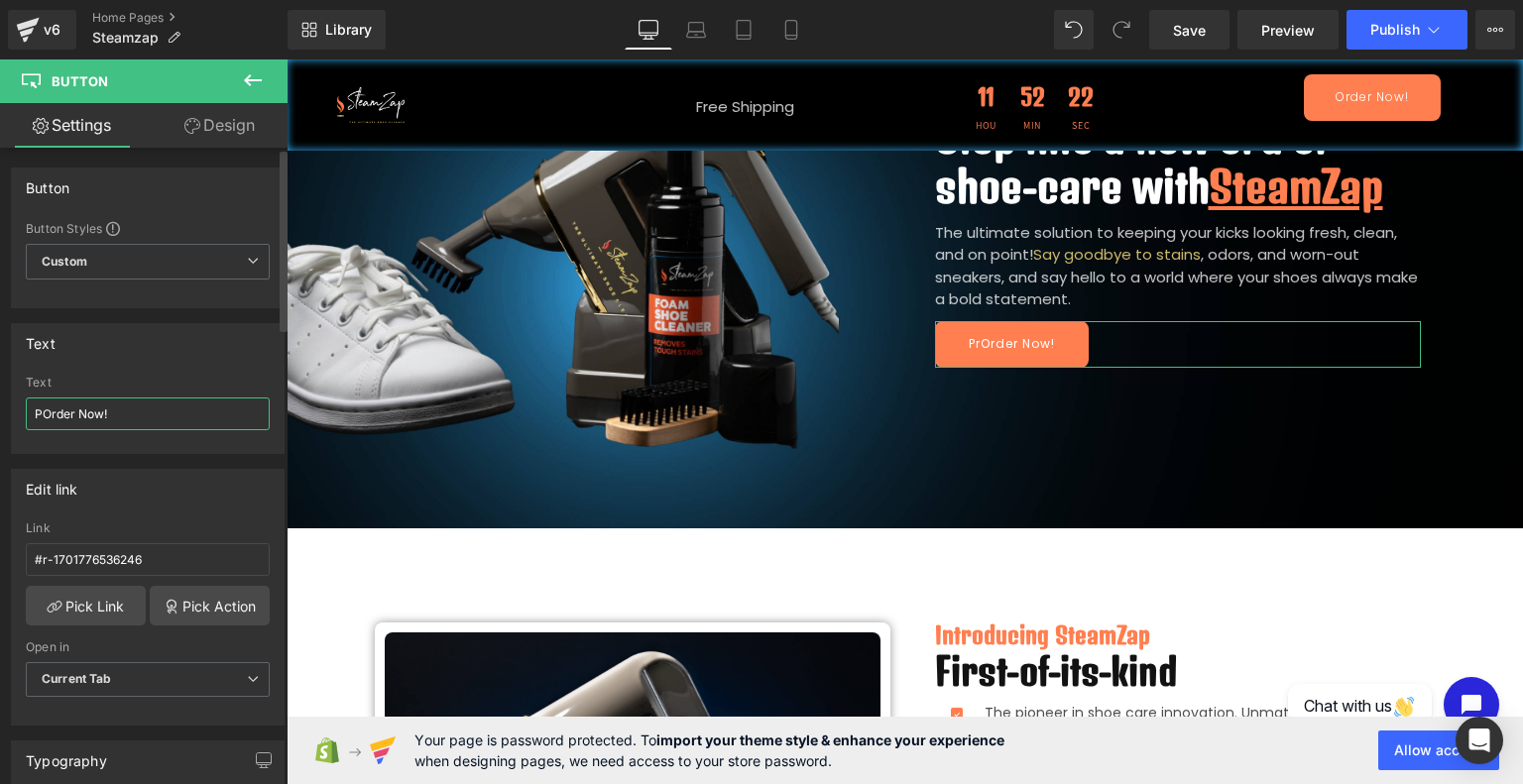 type on "Order Now!" 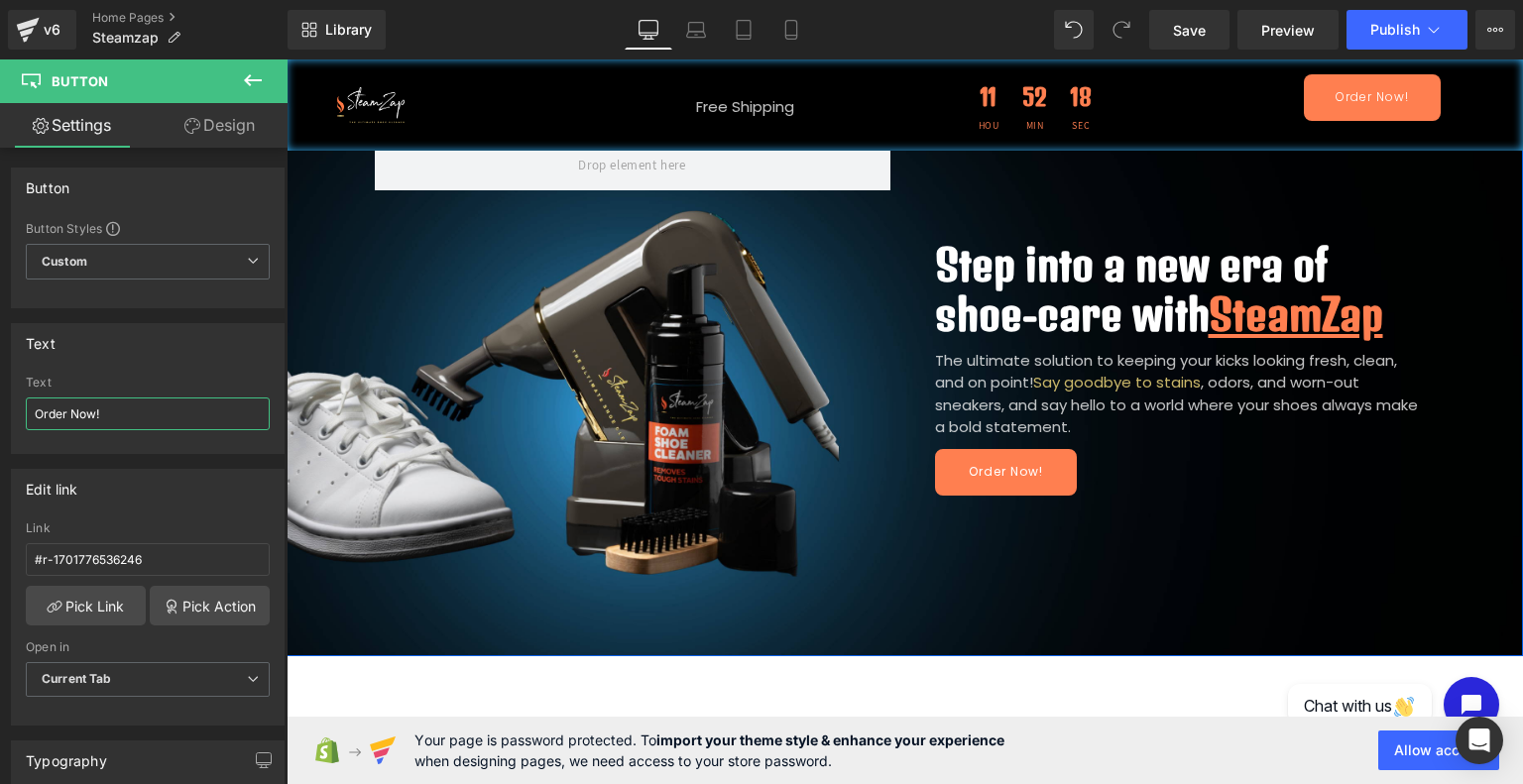 scroll, scrollTop: 0, scrollLeft: 0, axis: both 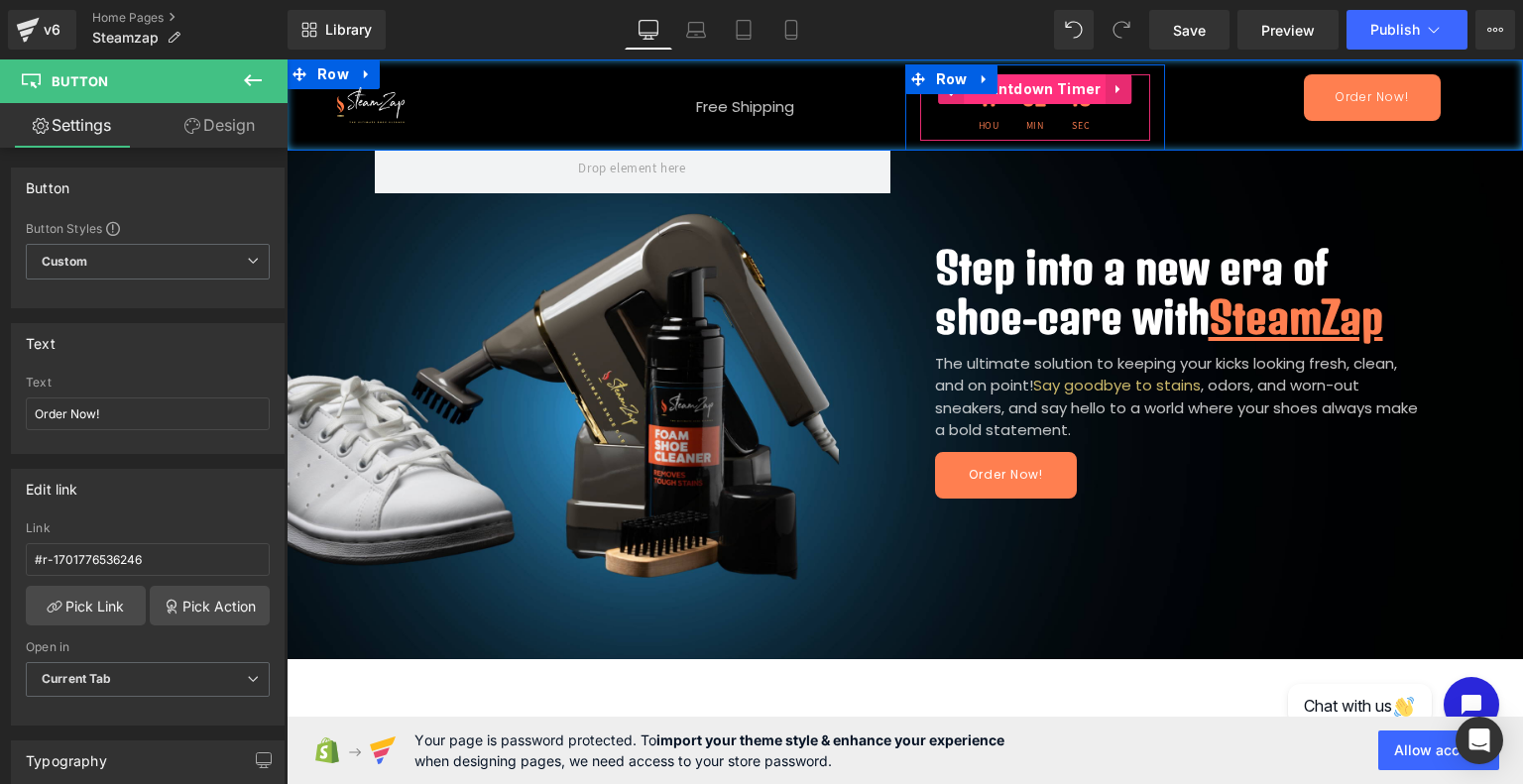click on "Countdown Timer" at bounding box center [1035, 89] 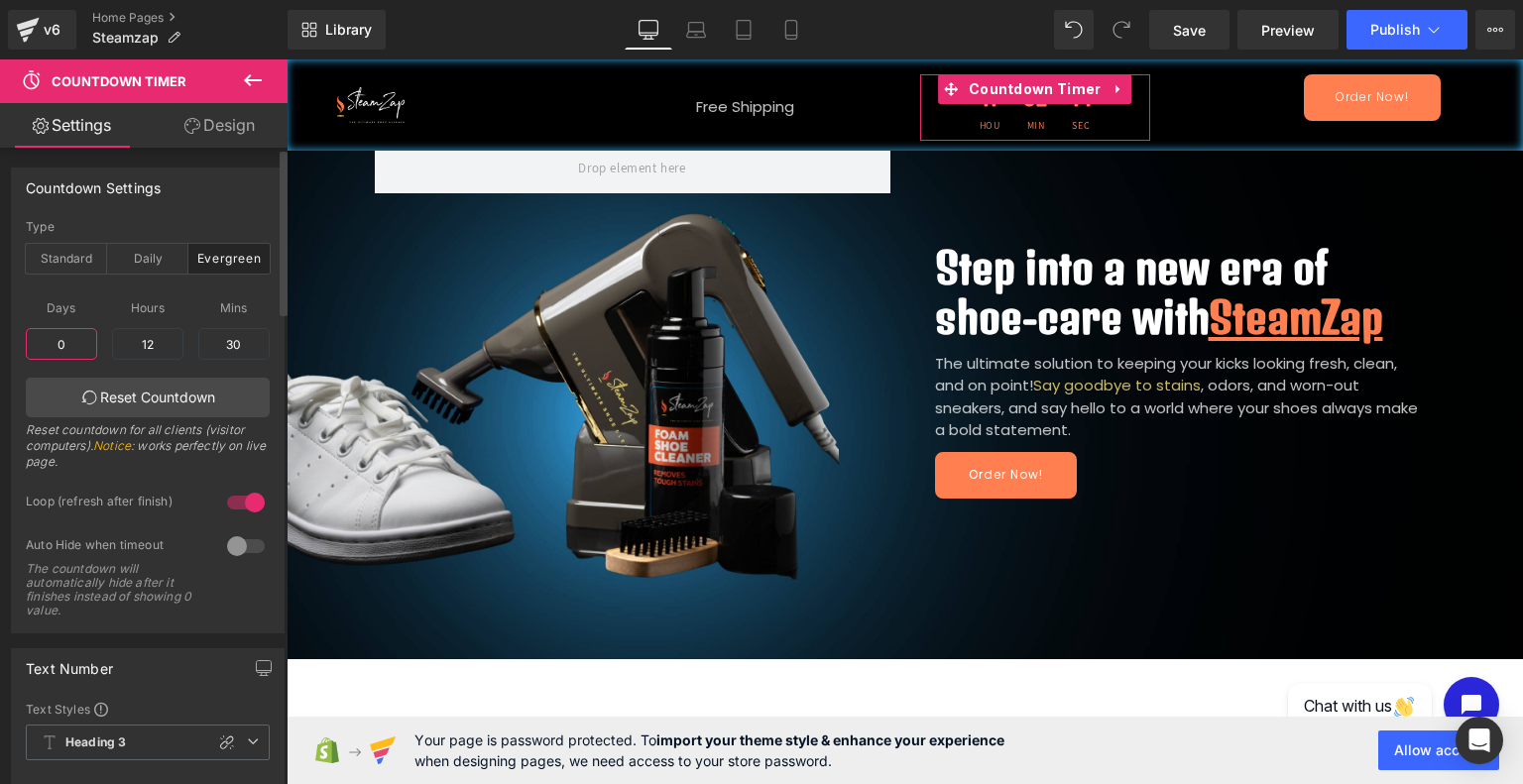 click on "0" at bounding box center [61, 344] 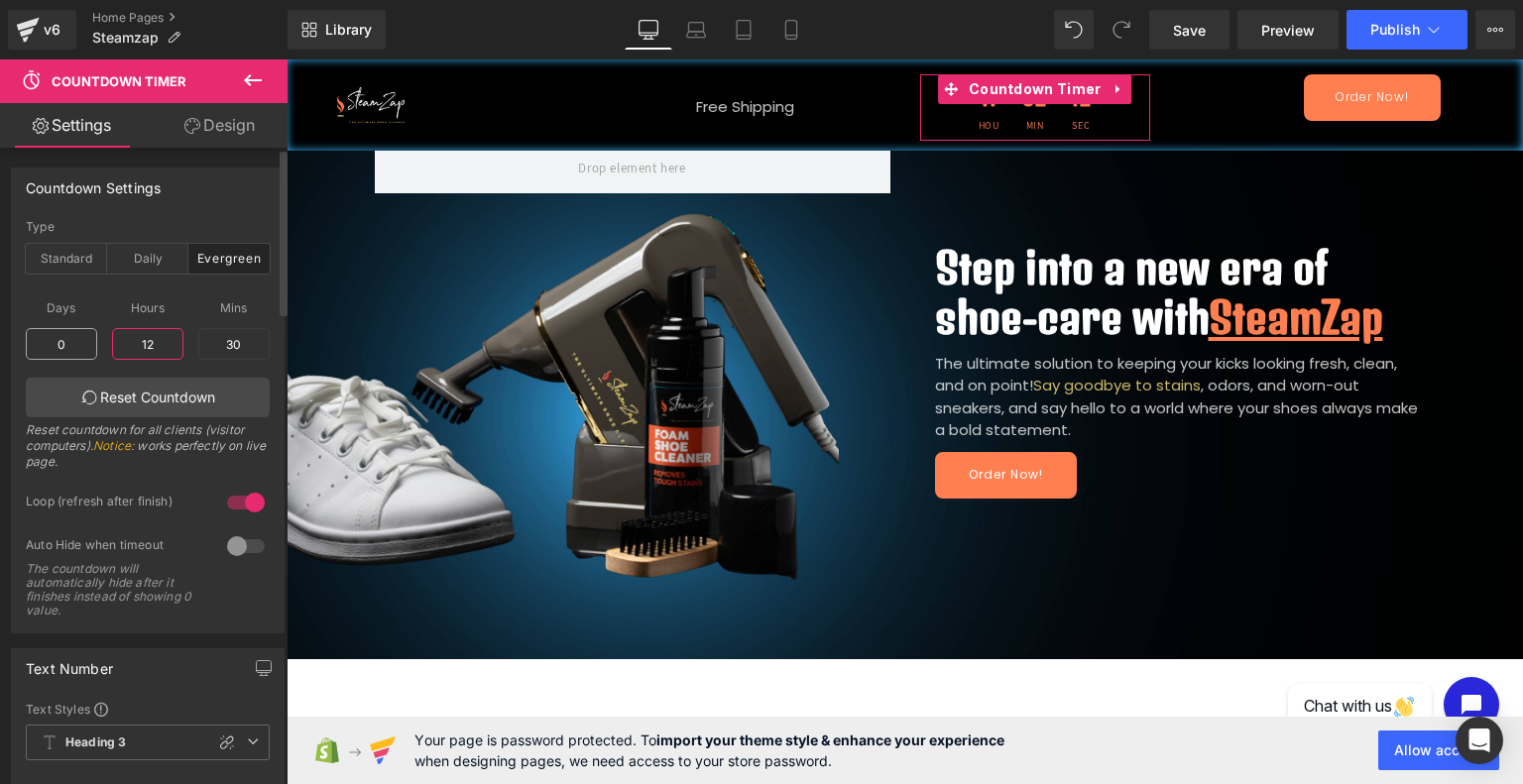 type on "0" 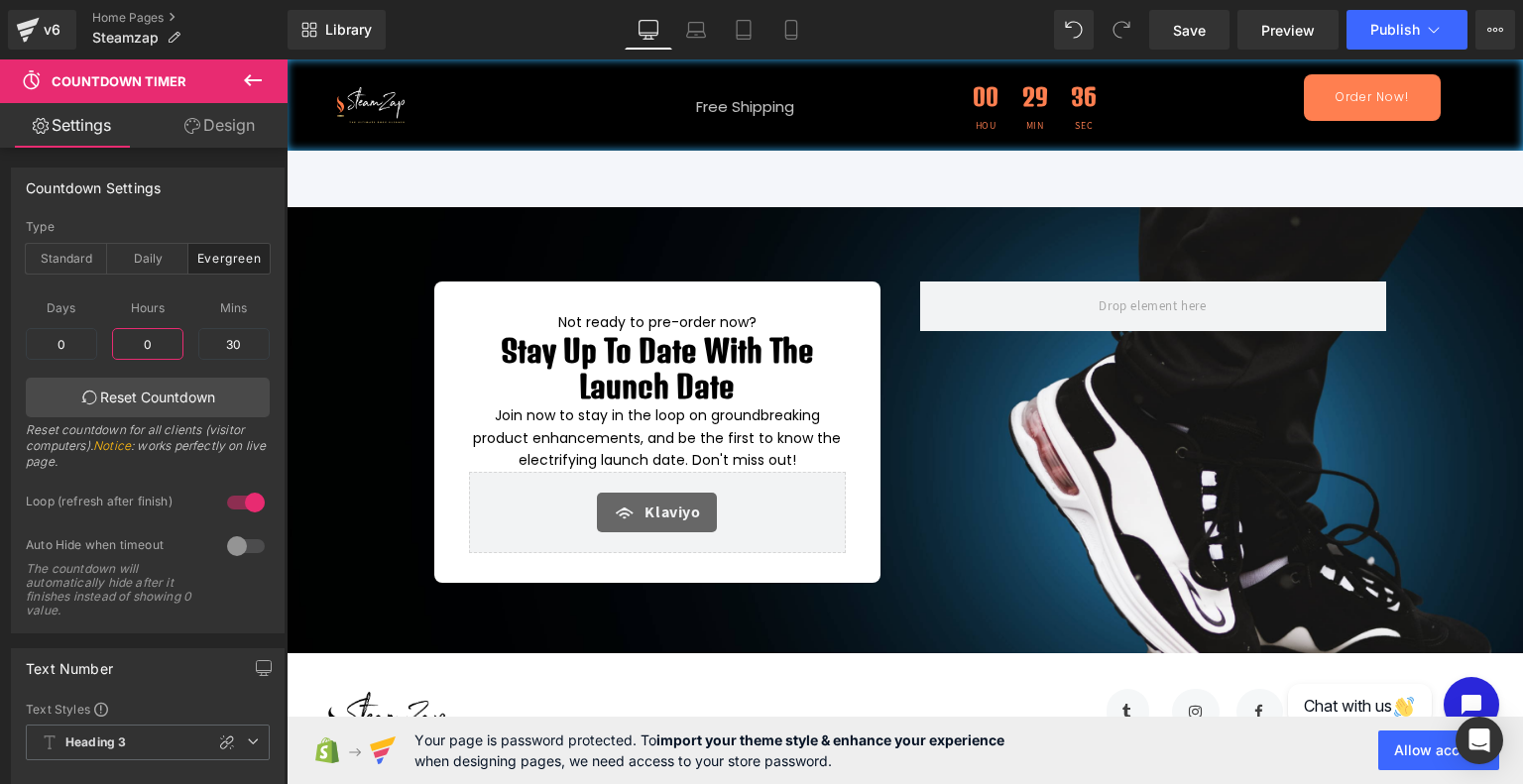 scroll, scrollTop: 5435, scrollLeft: 0, axis: vertical 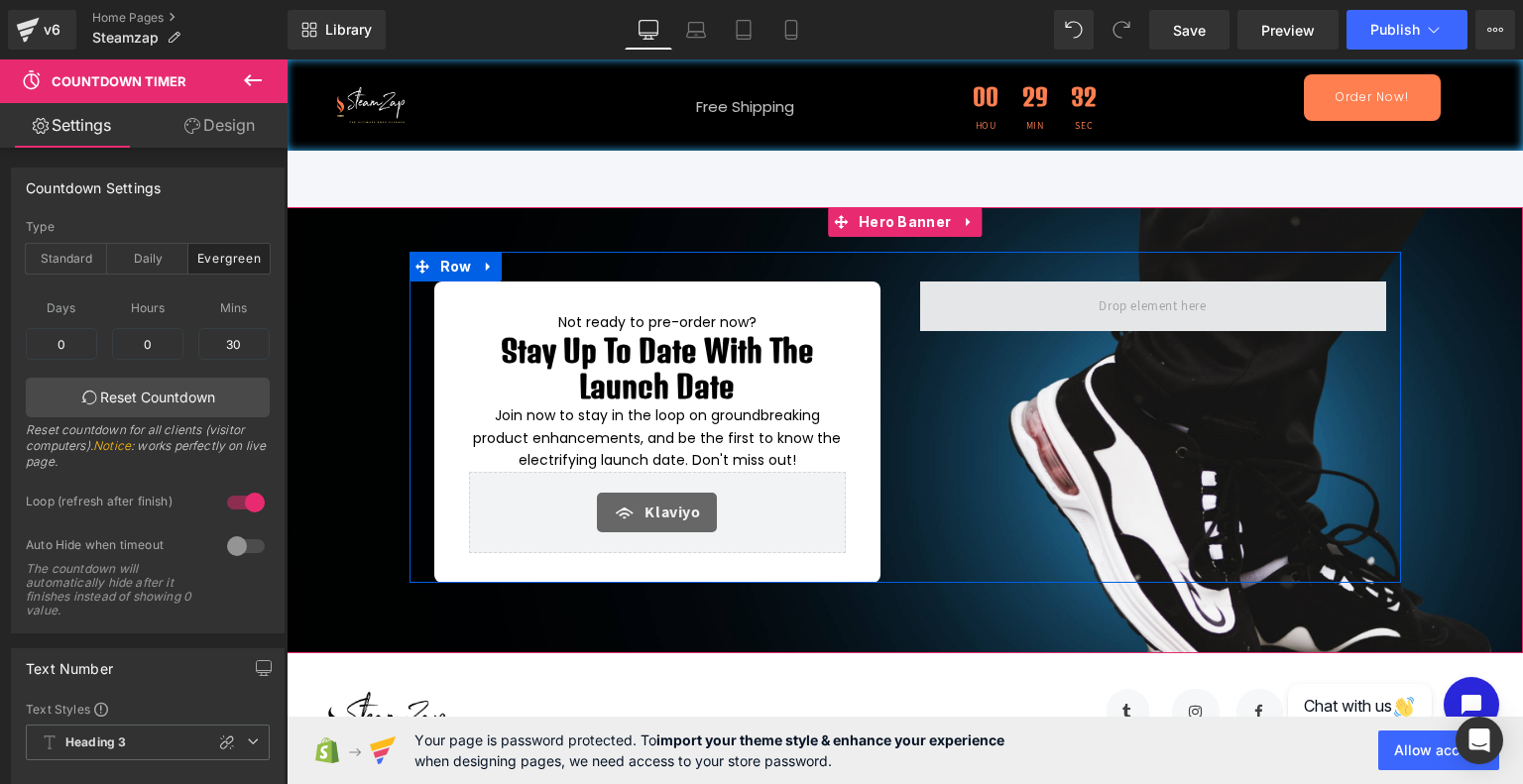 click at bounding box center (1153, 306) 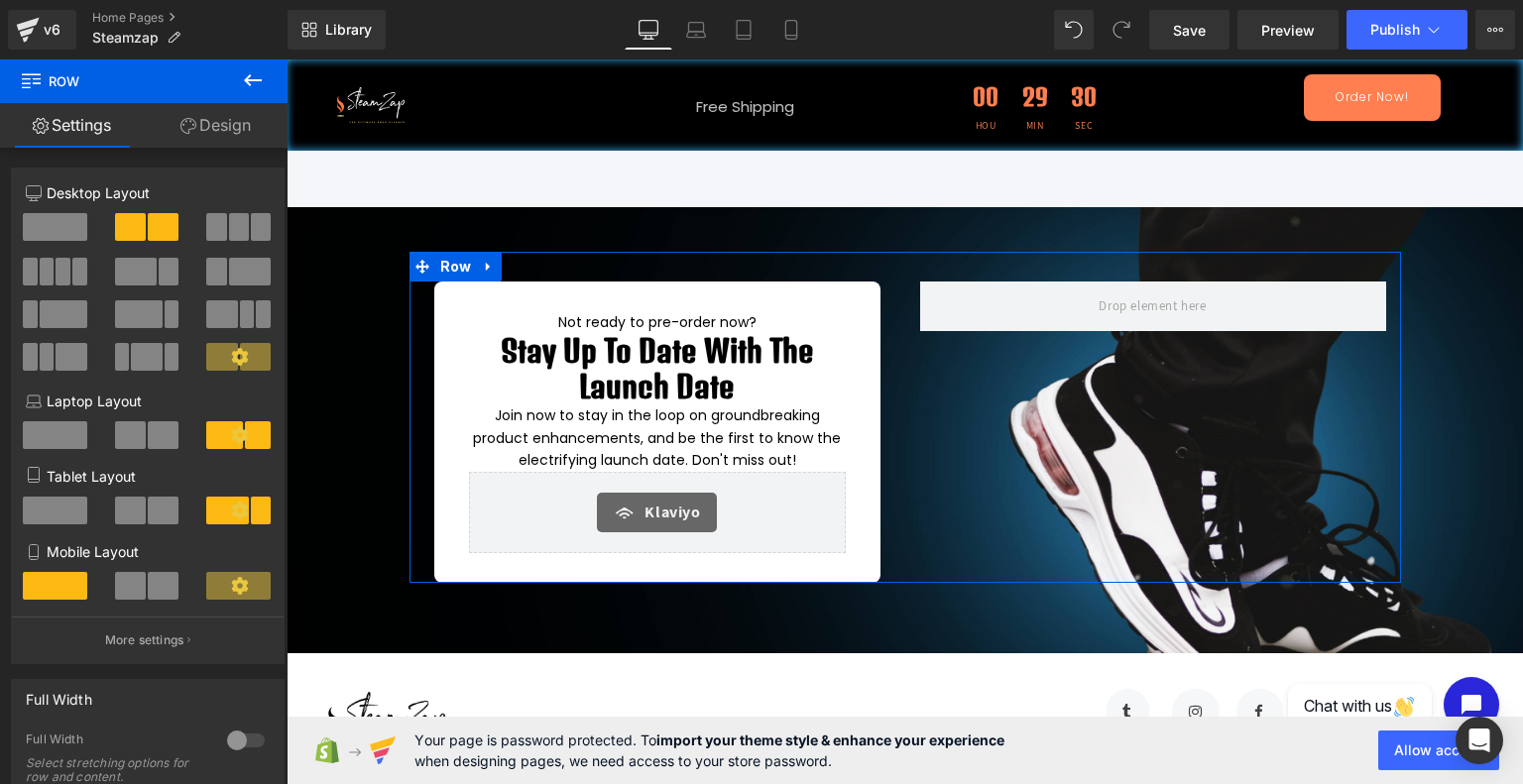 click at bounding box center [55, 227] 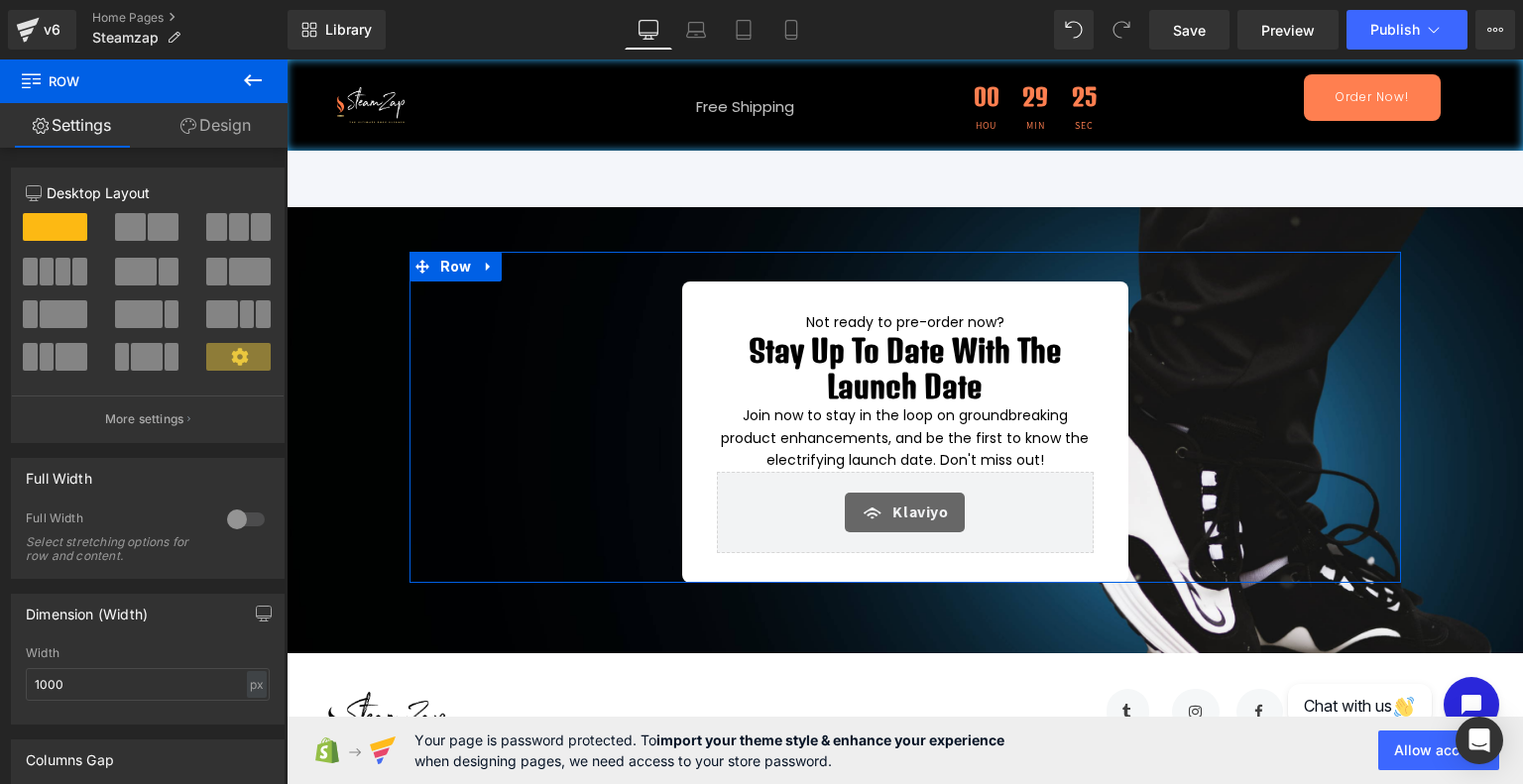 click at bounding box center (130, 227) 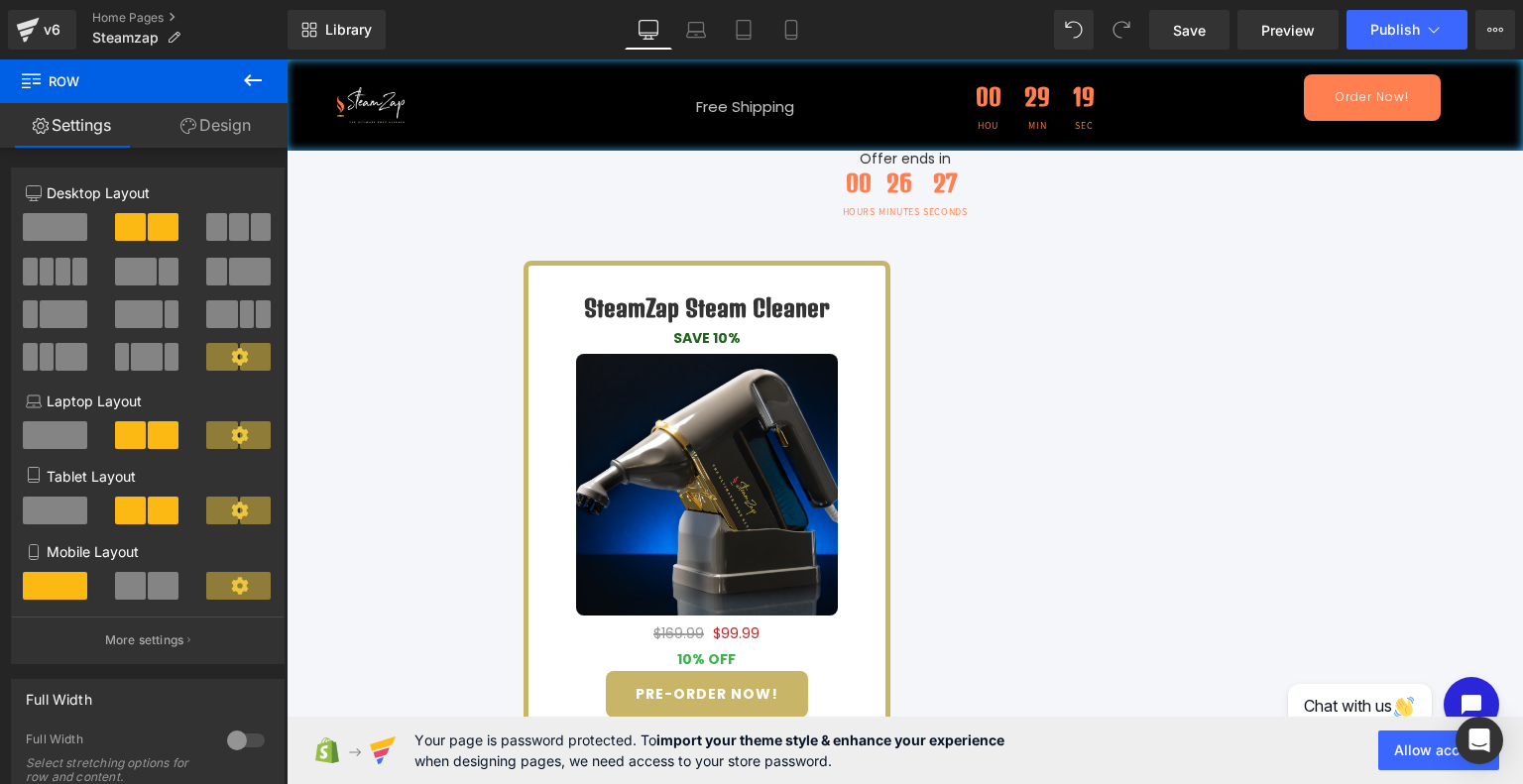 scroll, scrollTop: 4777, scrollLeft: 0, axis: vertical 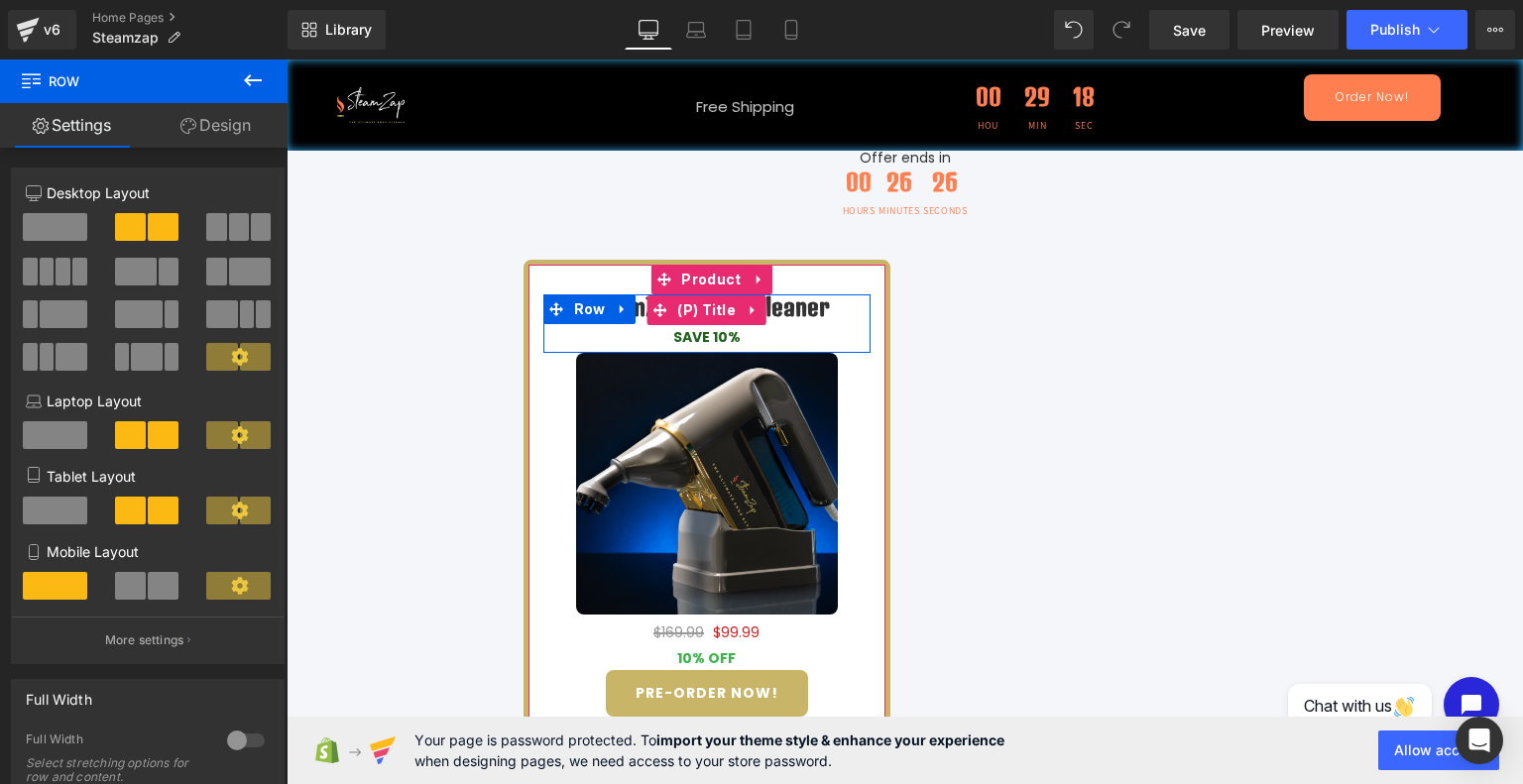 click on "SteamZap Steam Cleaner" at bounding box center (707, 307) 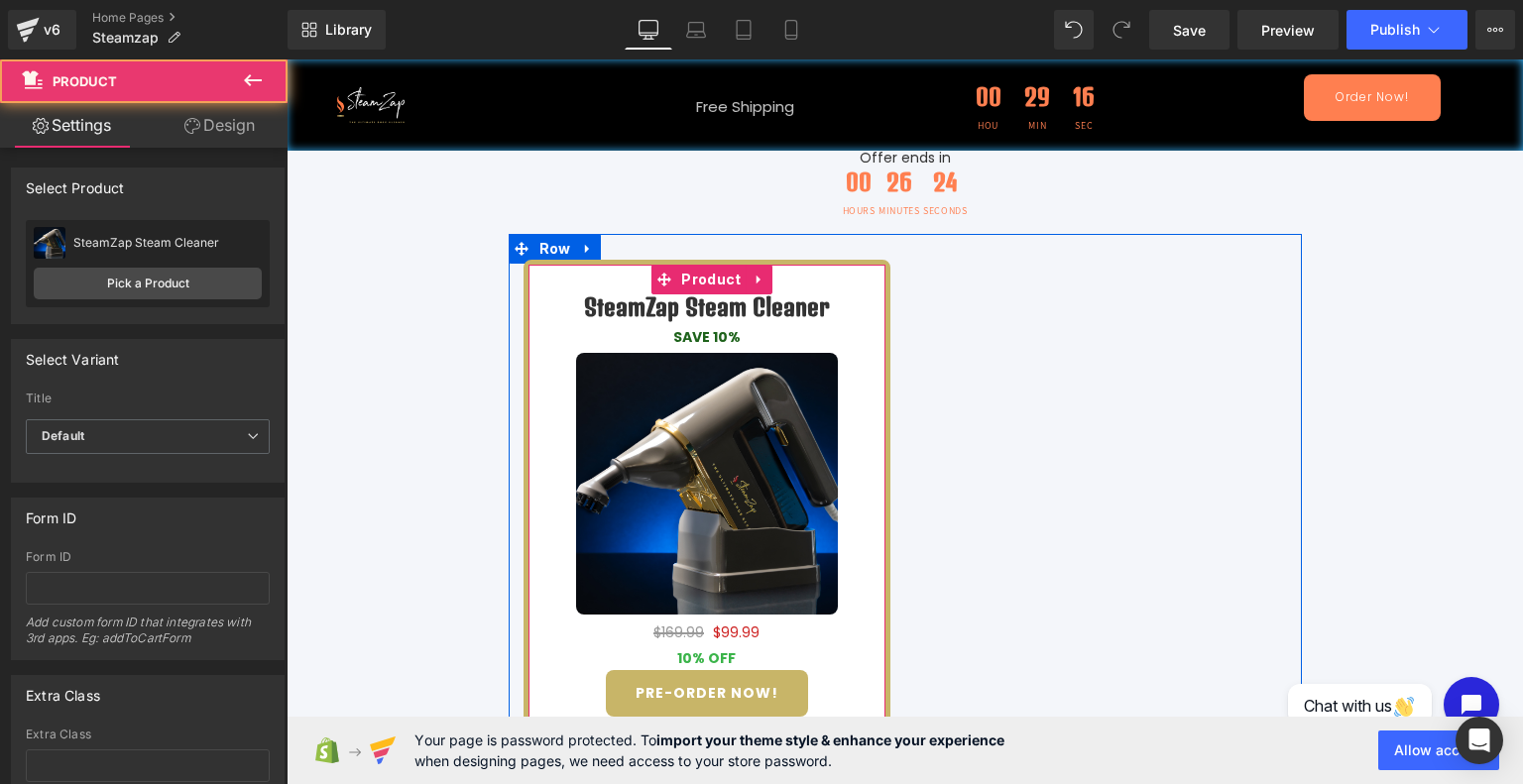 click on "SteamZap Steam Cleaner
(P) Title save 10% Text Block
Row
(P) Image
$169.99
$99.99
(P) Price
10% OFF
Text Block
PRE-ORDER NOW!
(P) Cart Button
Image" at bounding box center (707, 517) 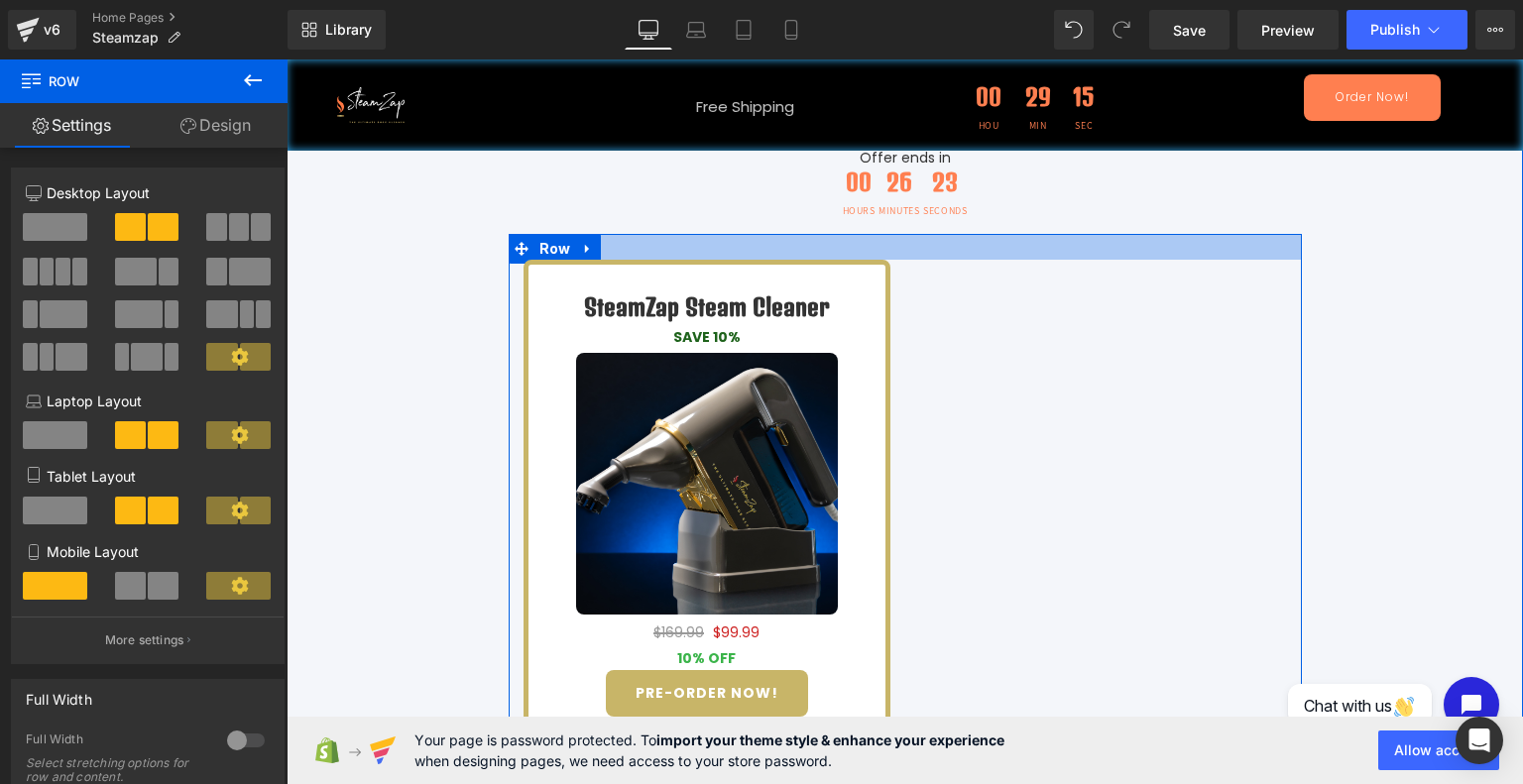 click at bounding box center (905, 247) 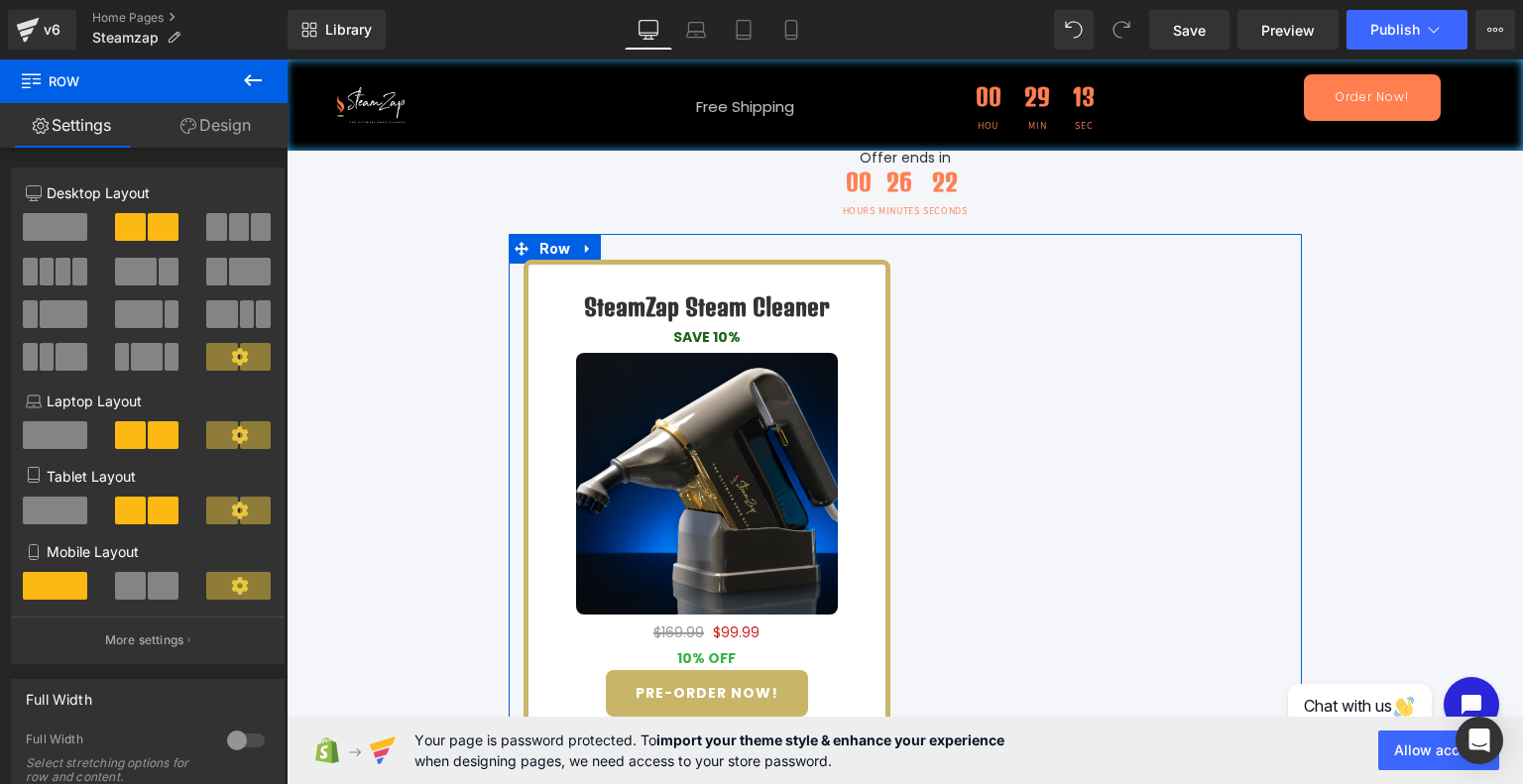 click at bounding box center (55, 227) 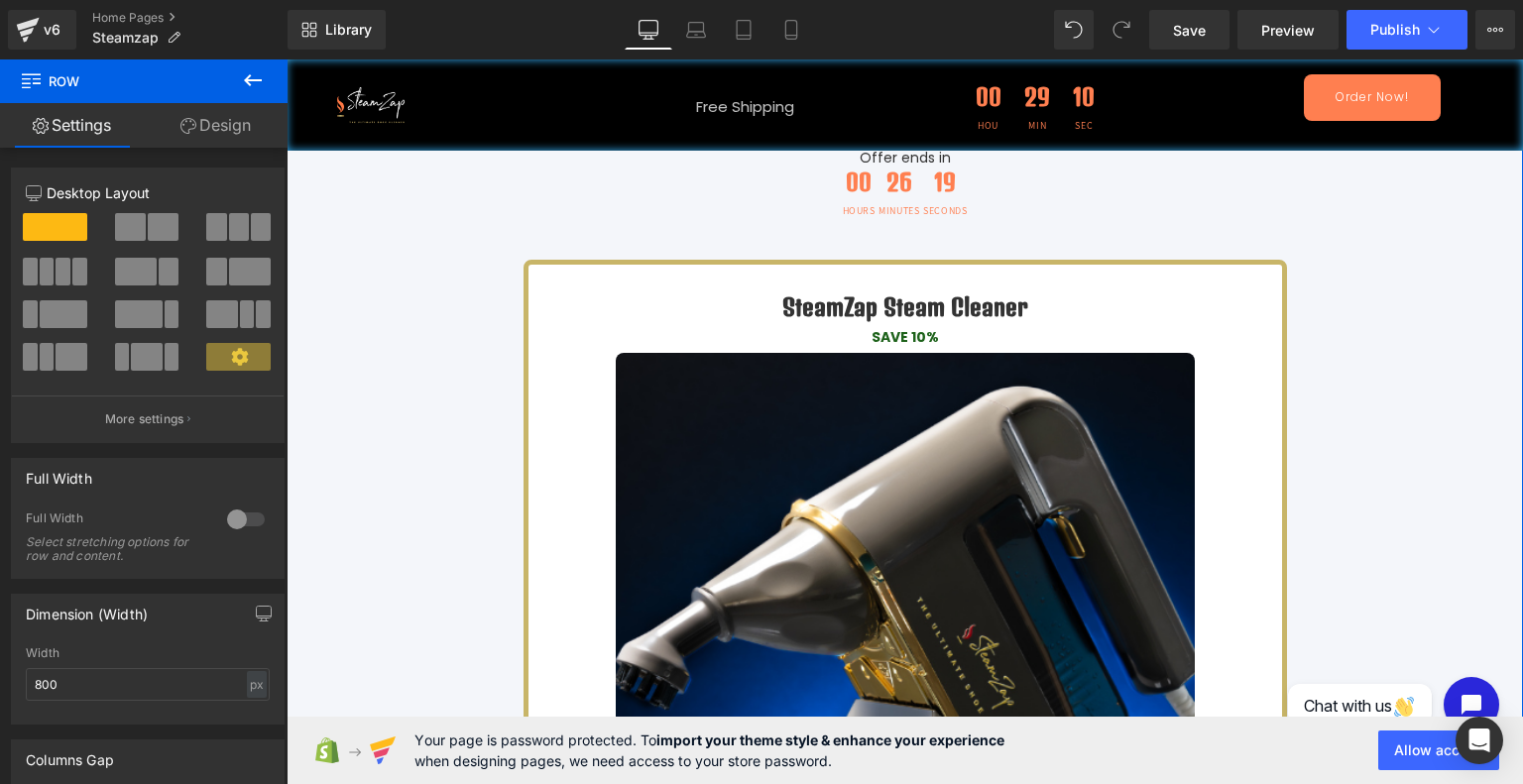 click on "Special Offer! Heading         Order now and save big on your order Text Block         Offer ends in Text Block
00 Hours
26 Minutes
19 Seconds
Countdown Timer         Row
SteamZap Steam Cleaner and Cleaning Supplies
(P) Title
BUY MORE FOR EXTRA 10% off
Text Block         save $80.00 Text Block
Row         BEST VALUE Text Block
(P) Image
$199.99 $119.99" at bounding box center (904, 625) 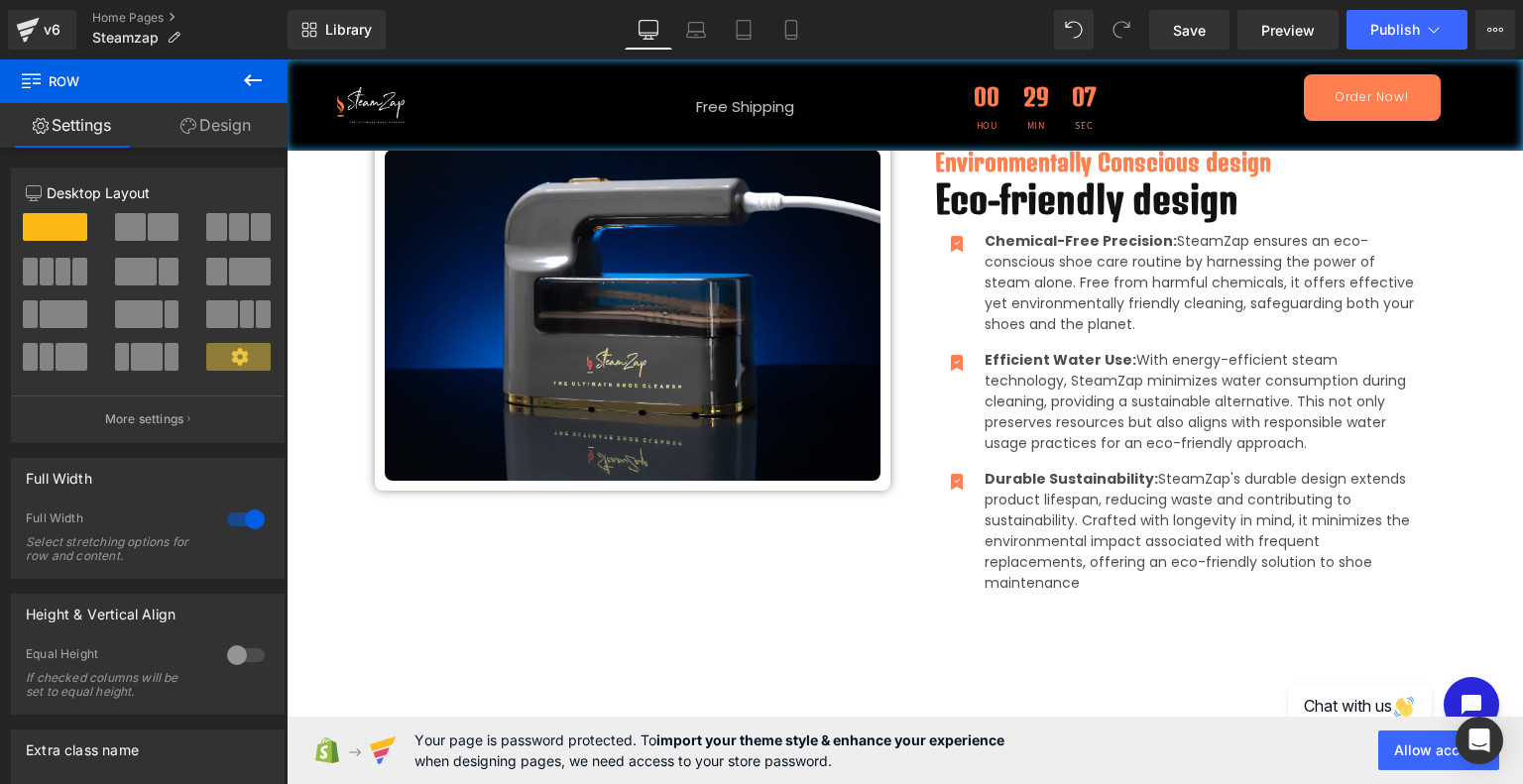scroll, scrollTop: 2374, scrollLeft: 0, axis: vertical 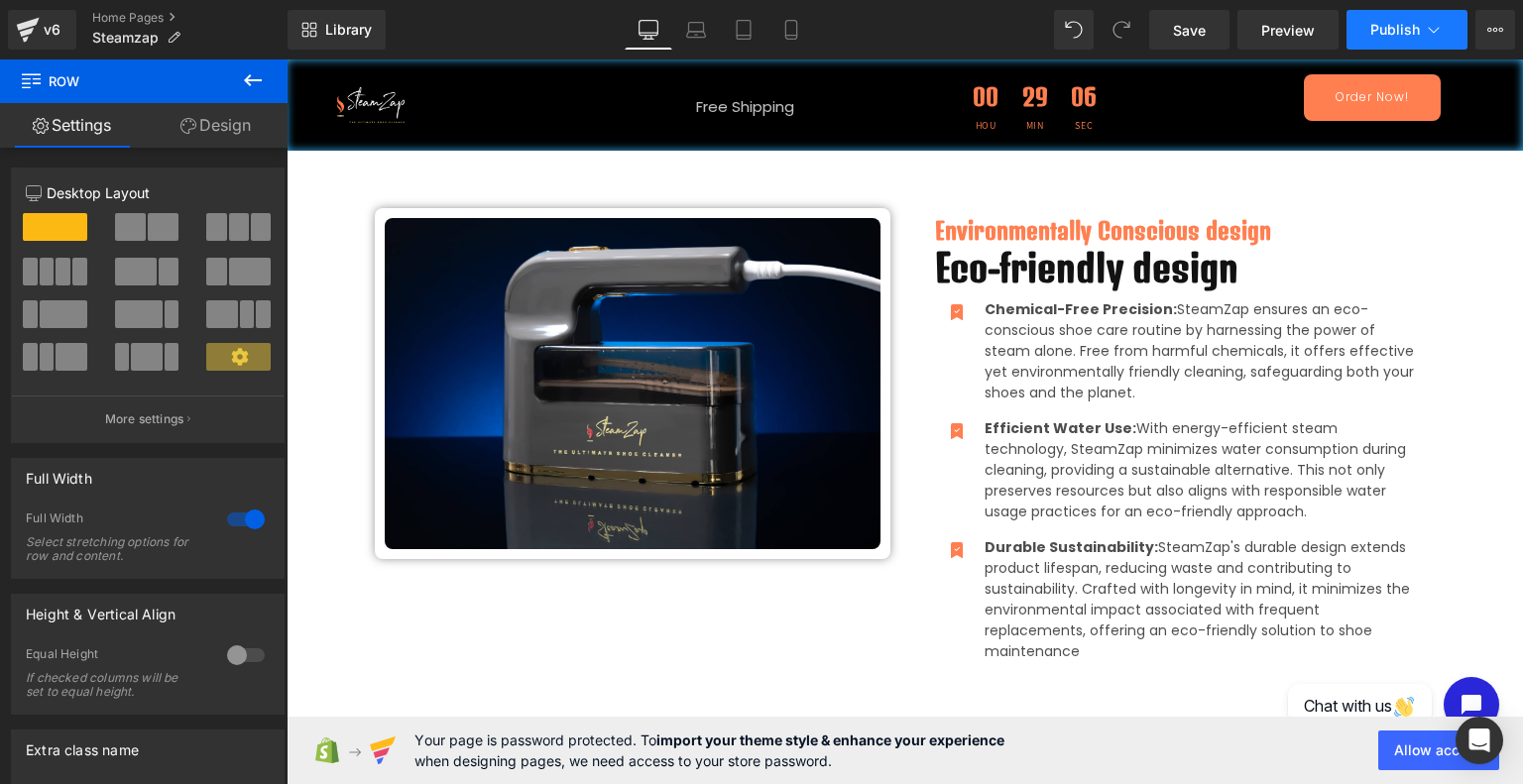click on "Publish" at bounding box center [1395, 30] 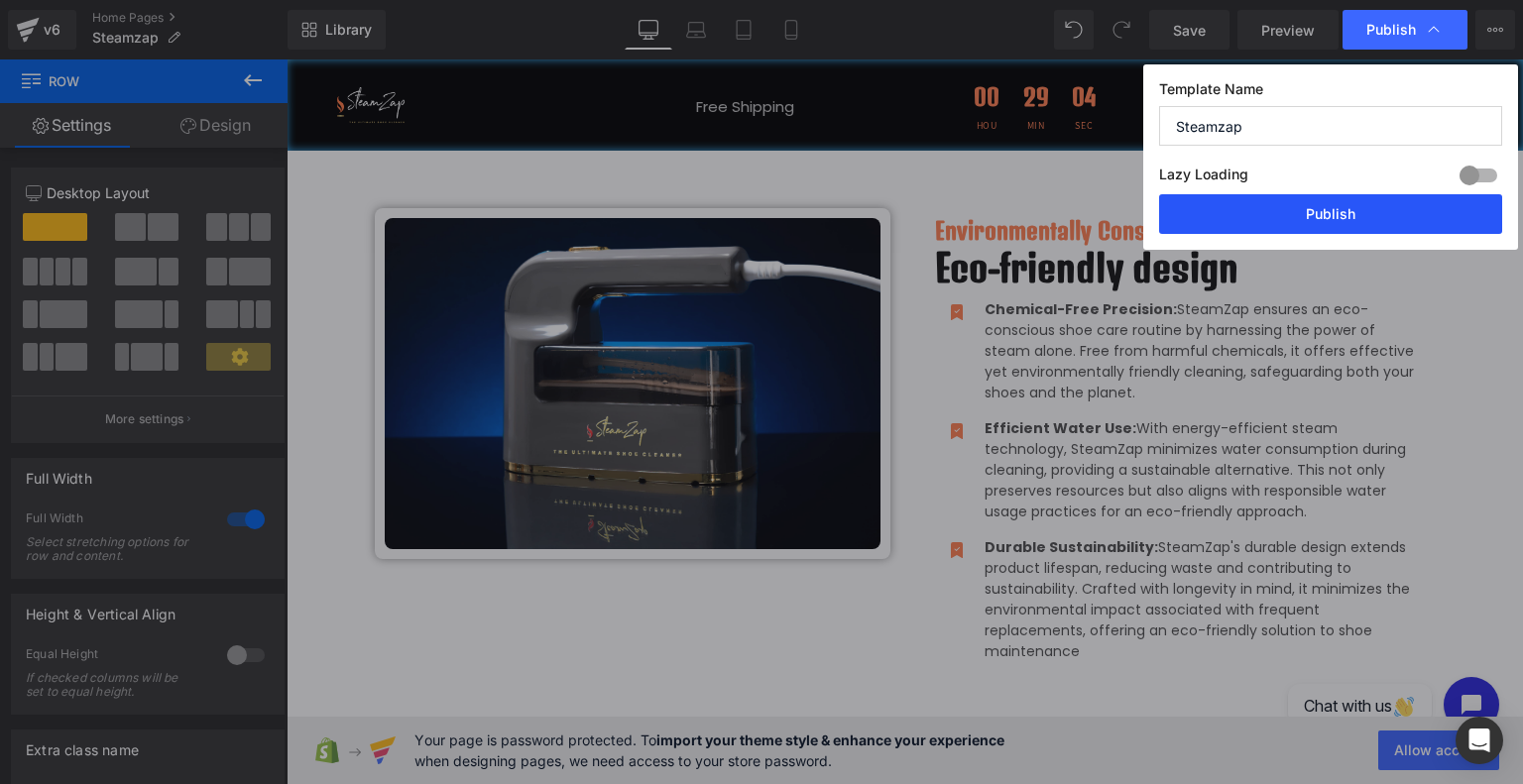 click on "Publish" at bounding box center (1331, 214) 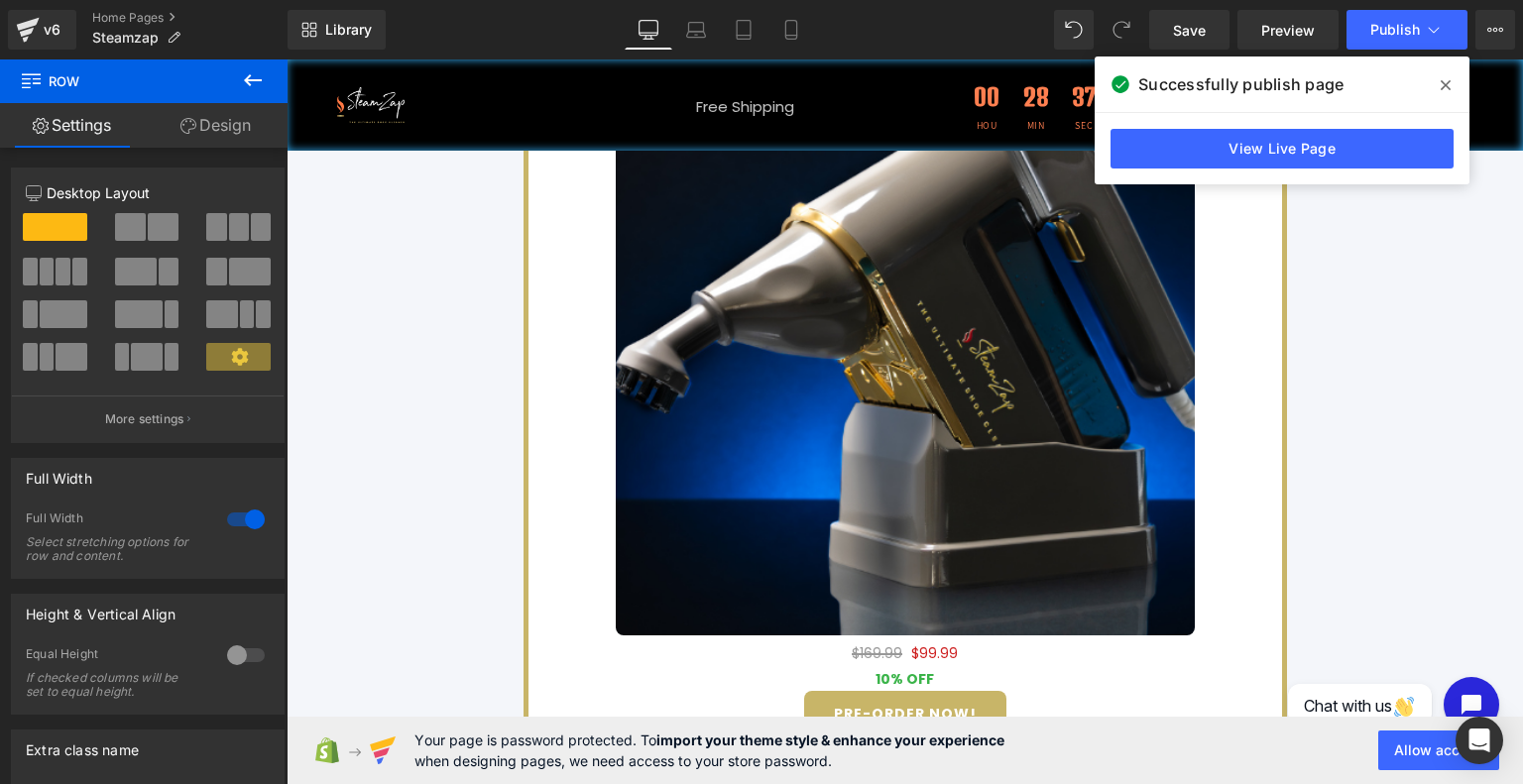 scroll, scrollTop: 5075, scrollLeft: 0, axis: vertical 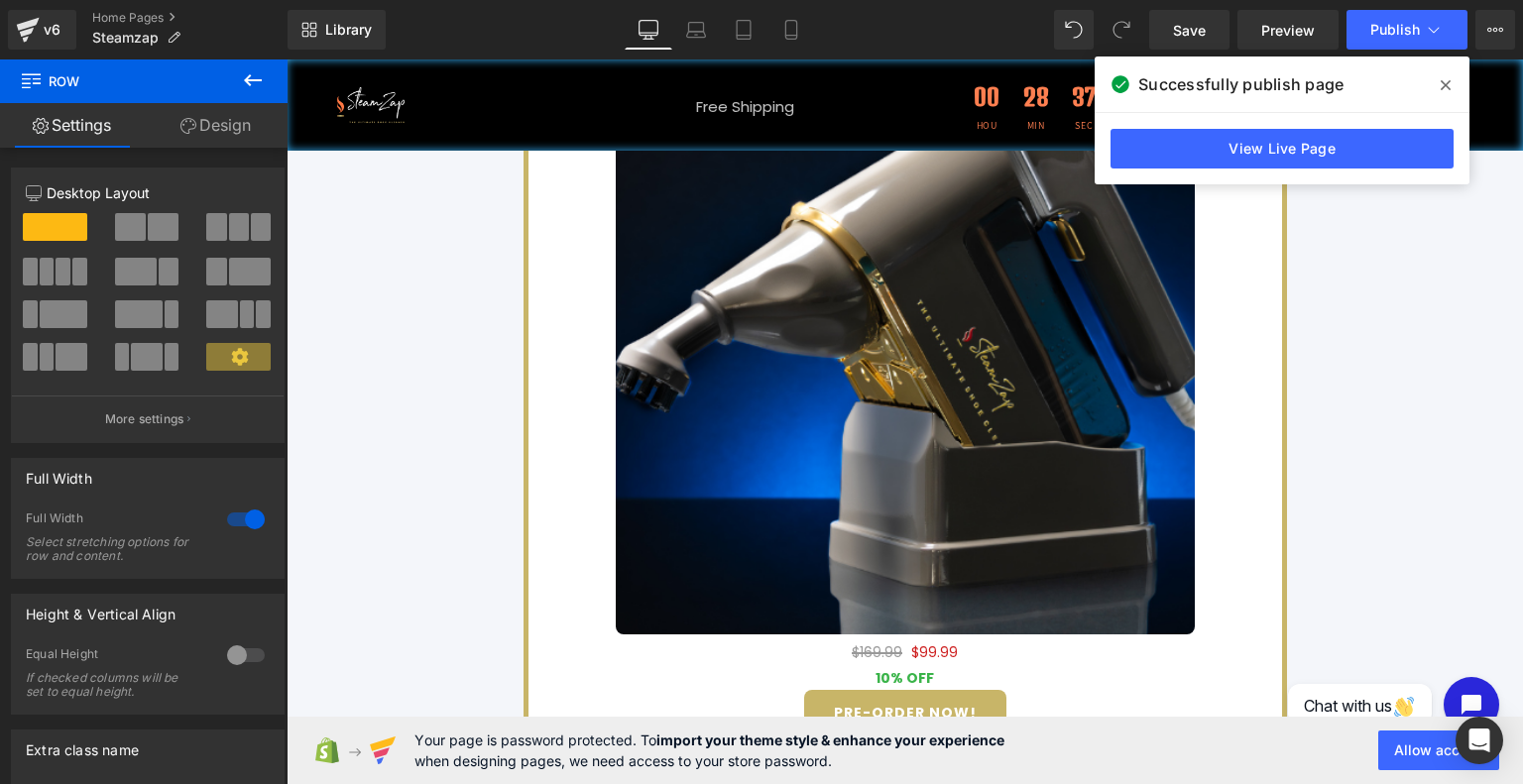 click at bounding box center [905, 345] 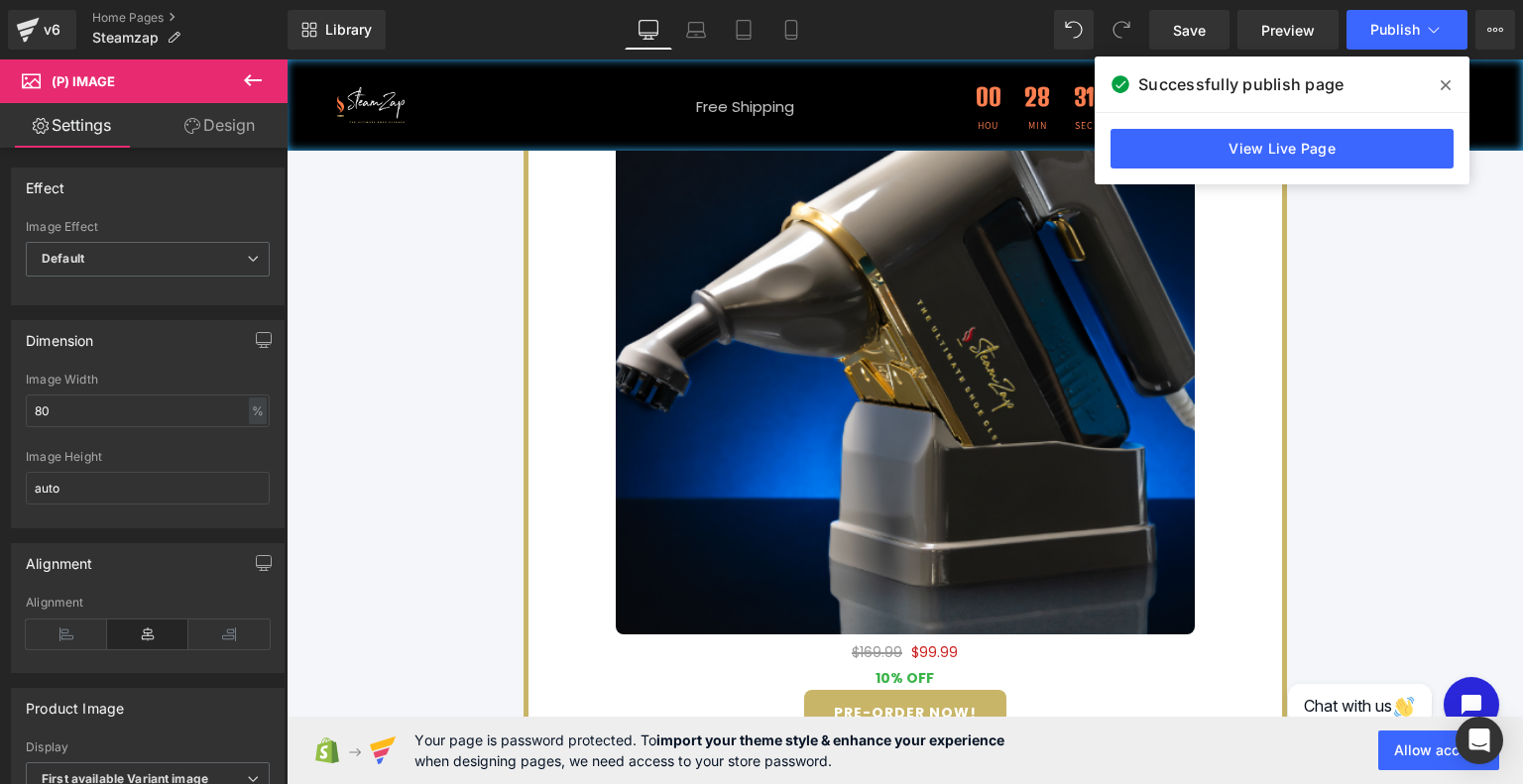 click on "Settings" at bounding box center (71, 125) 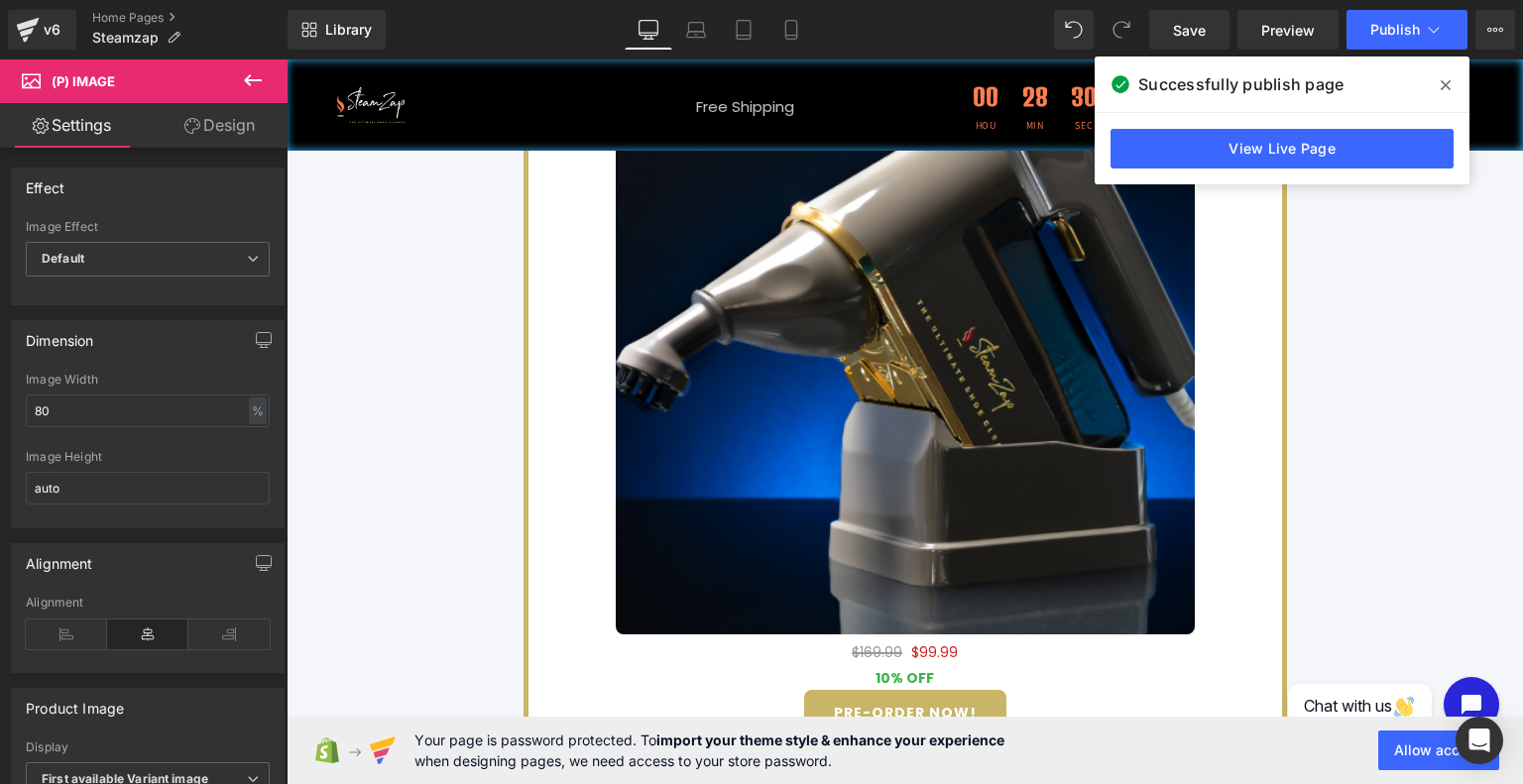 click on "(P) Image" at bounding box center [83, 81] 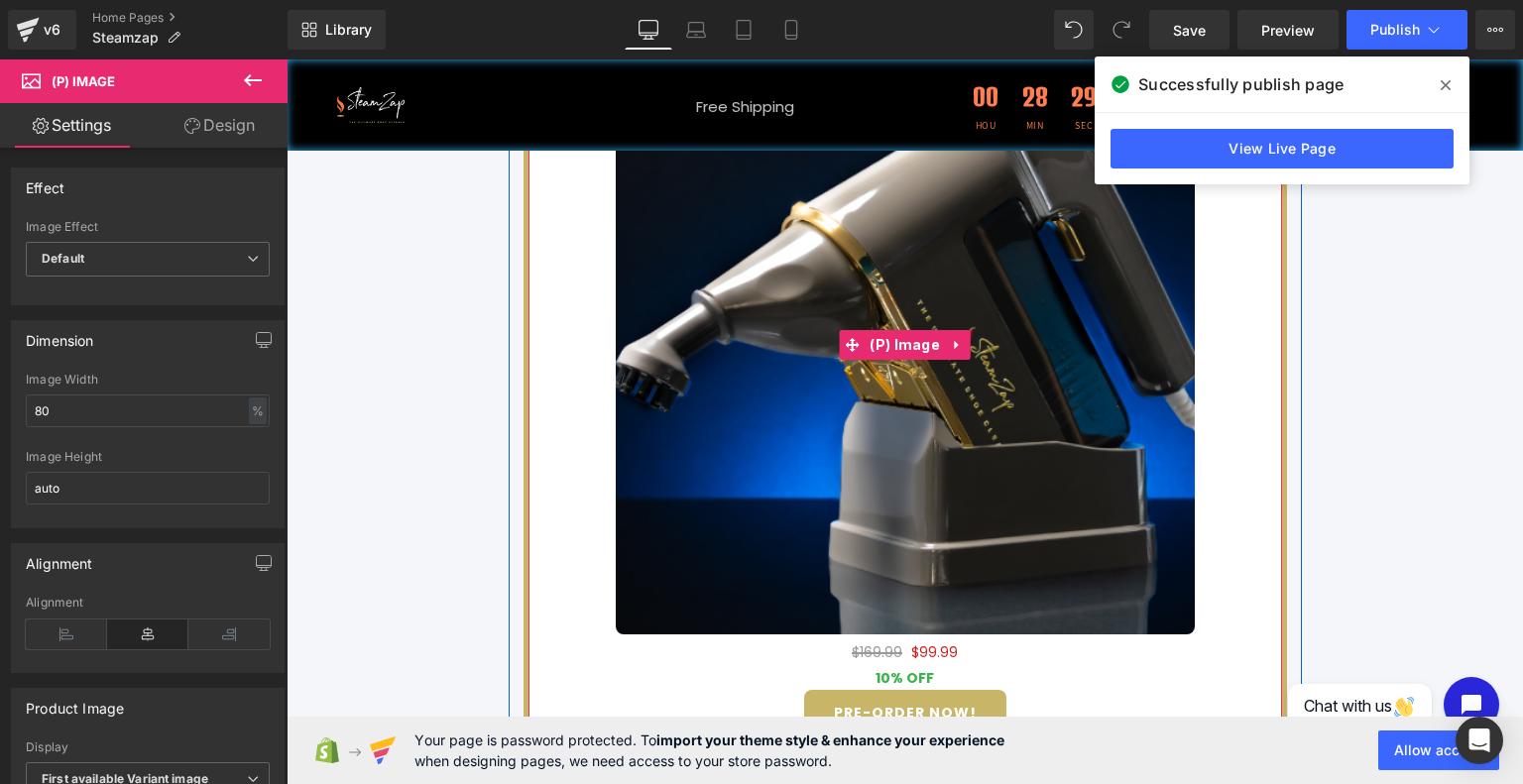 click at bounding box center [905, 345] 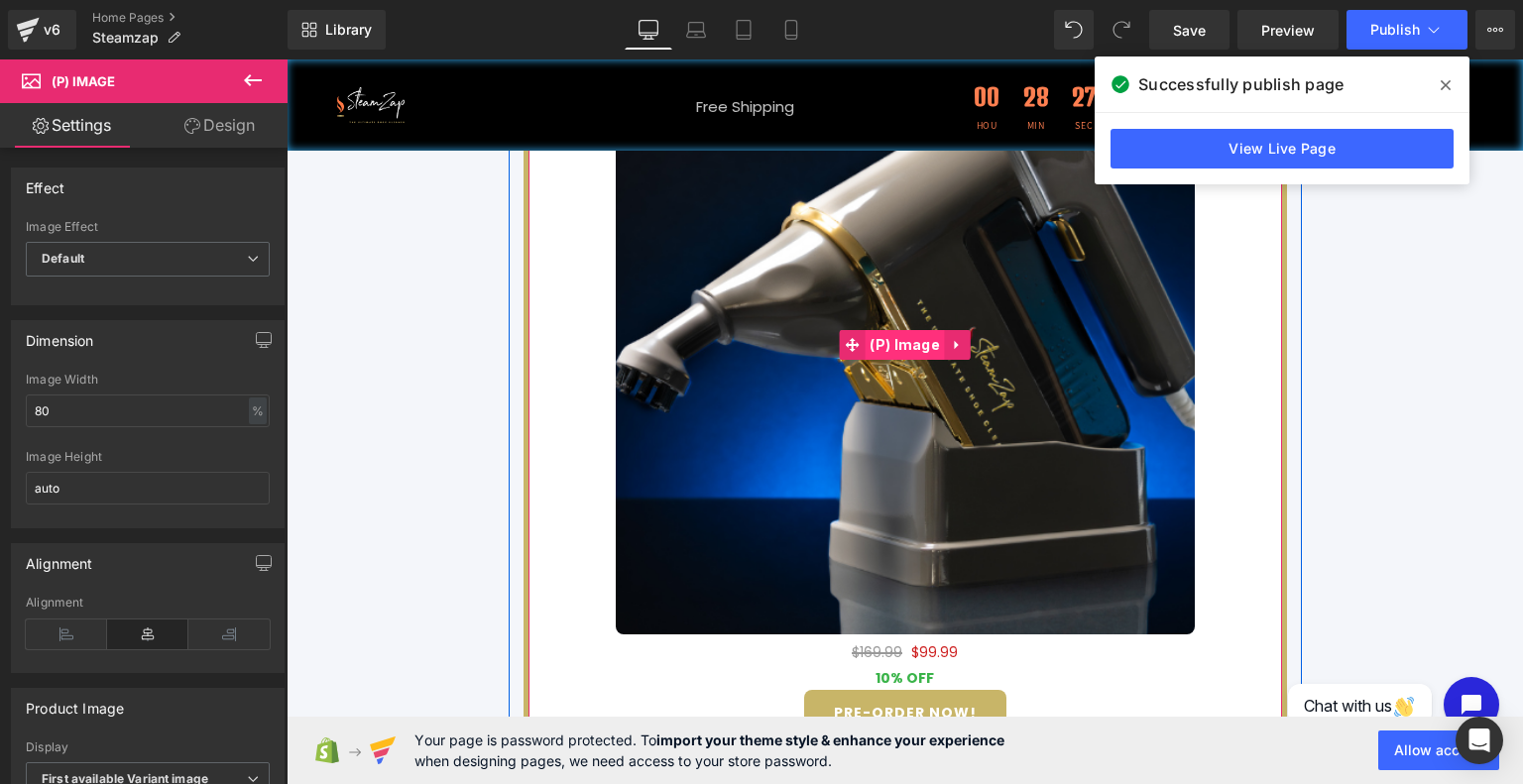 click on "(P) Image" at bounding box center [904, 345] 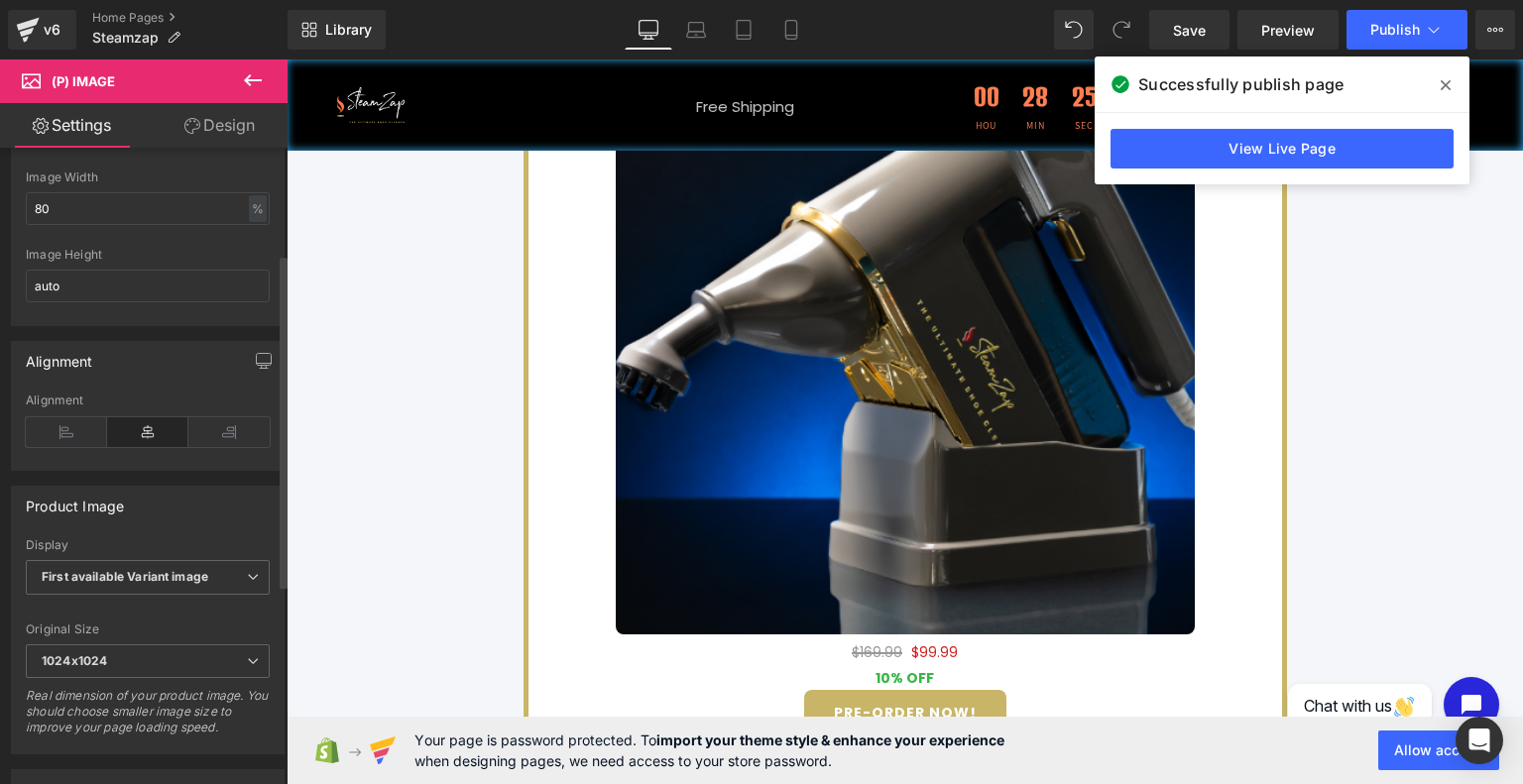 scroll, scrollTop: 246, scrollLeft: 0, axis: vertical 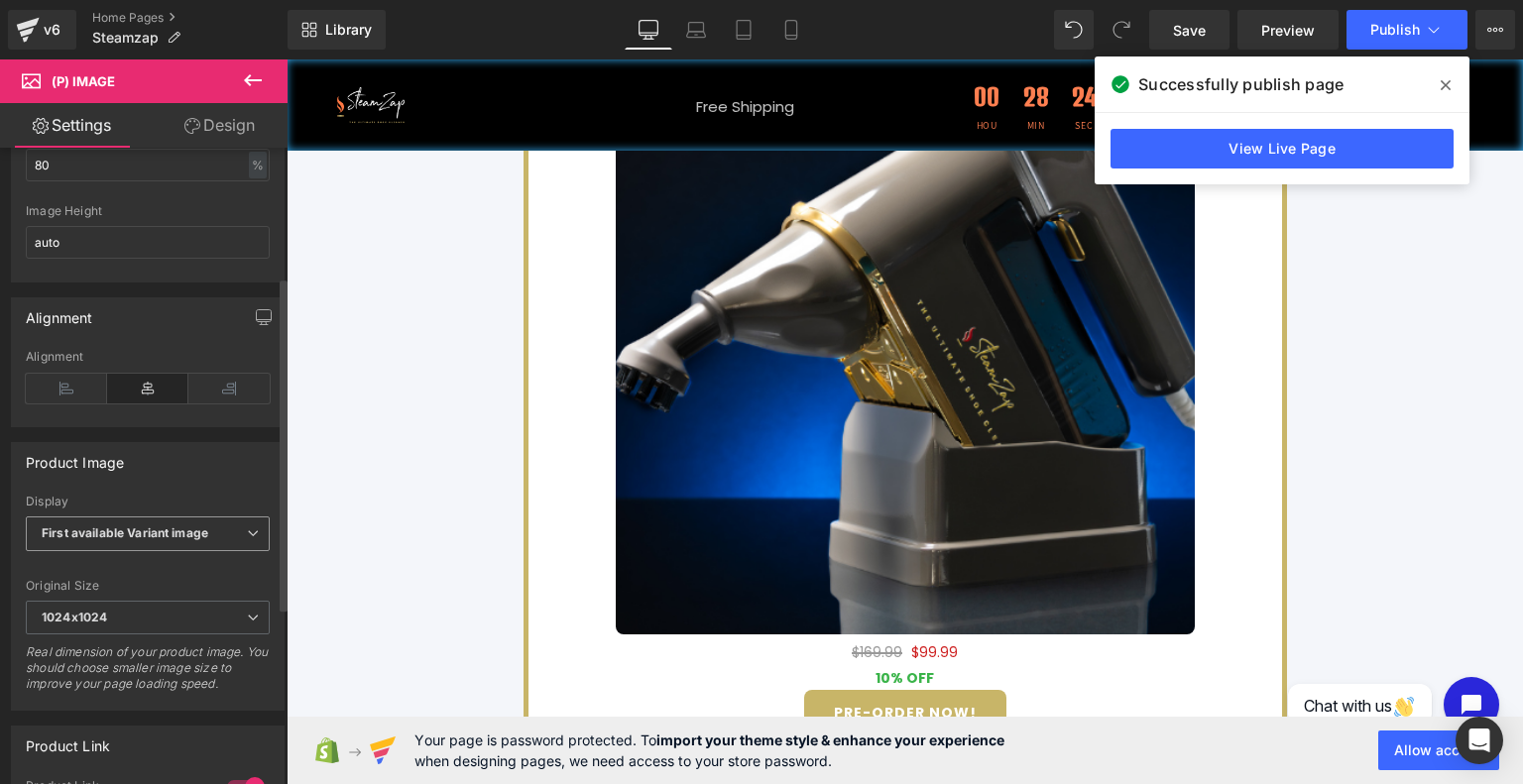 click on "First available Variant image" at bounding box center [148, 533] 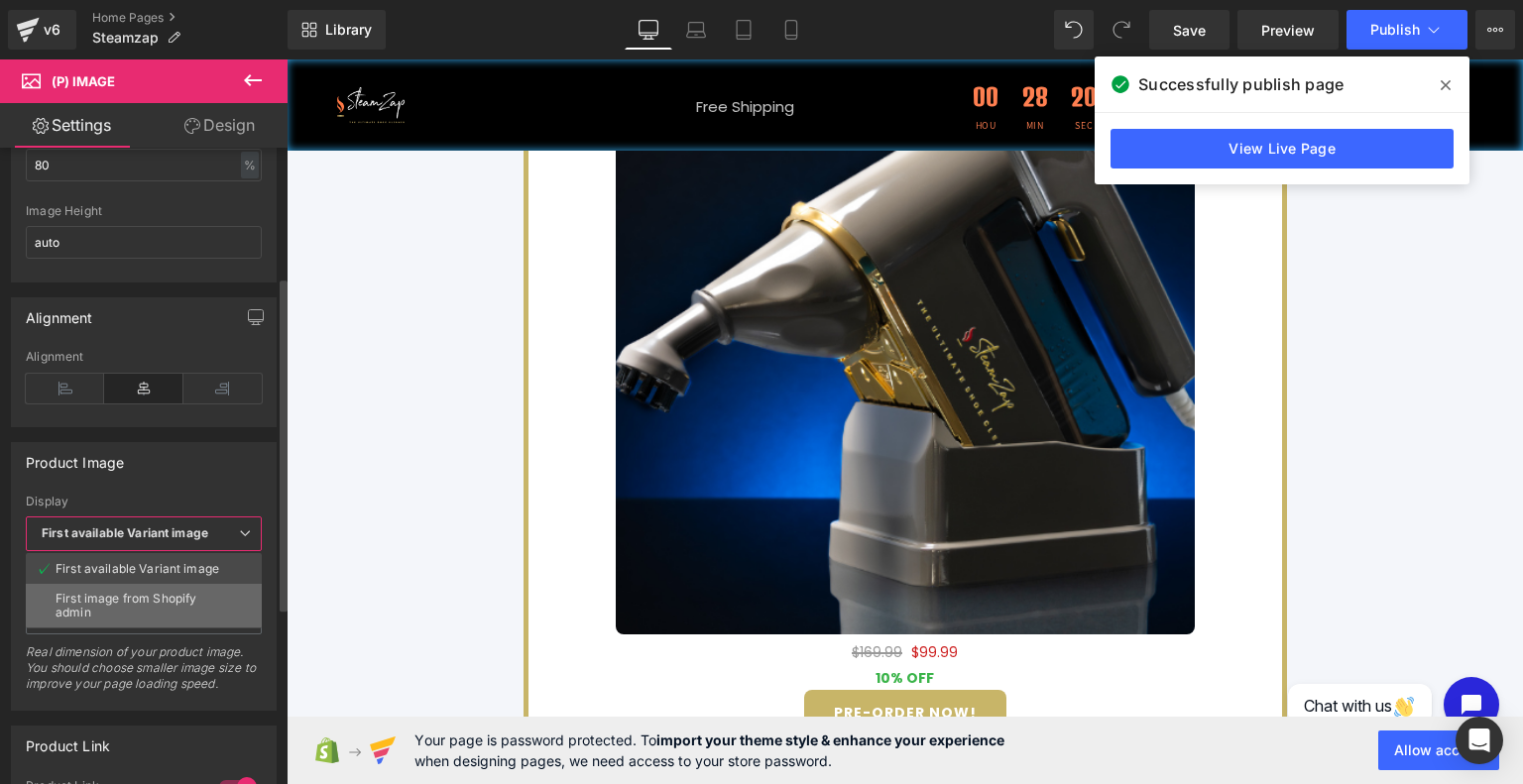 click on "First image from Shopify admin" at bounding box center [144, 606] 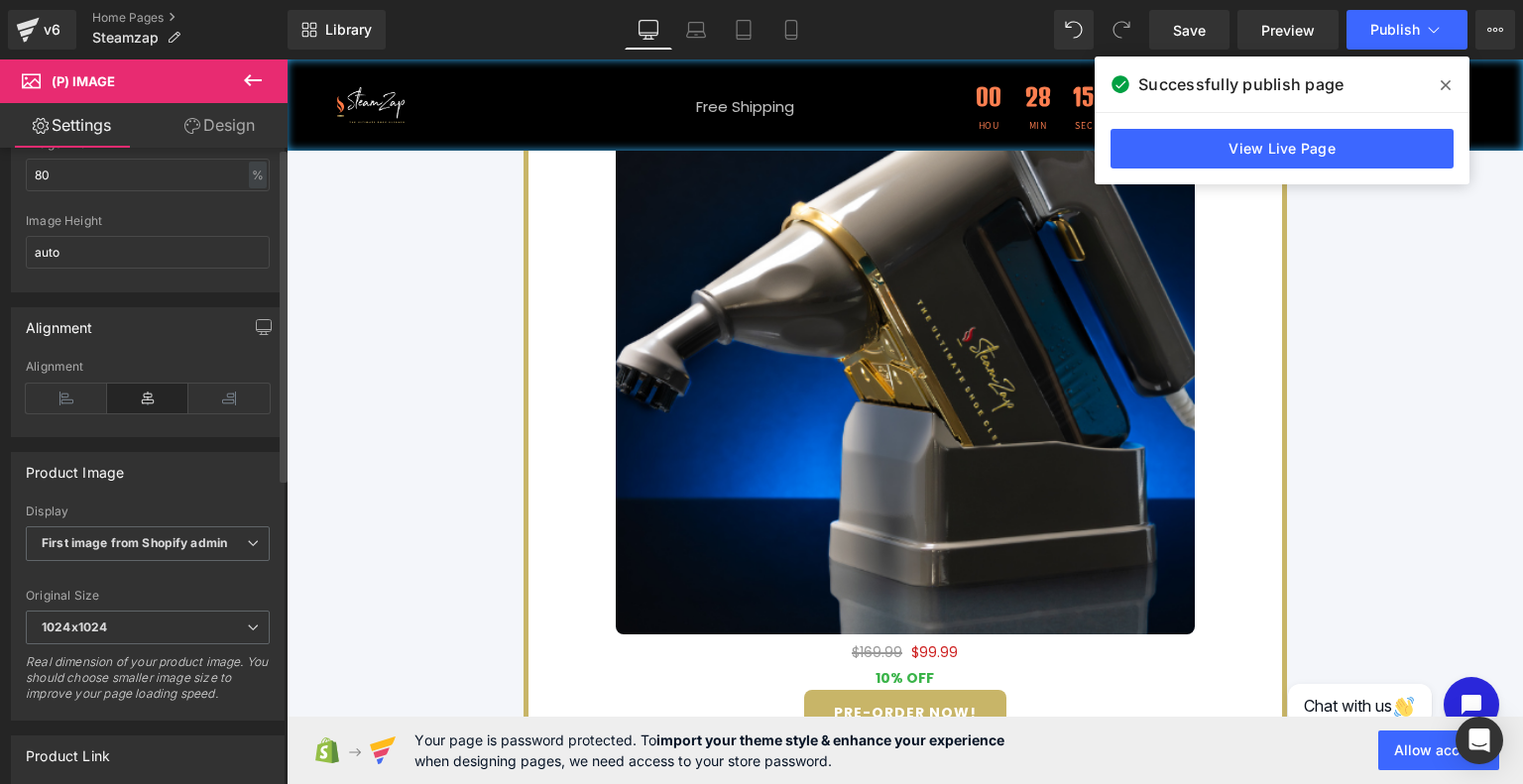 scroll, scrollTop: 0, scrollLeft: 0, axis: both 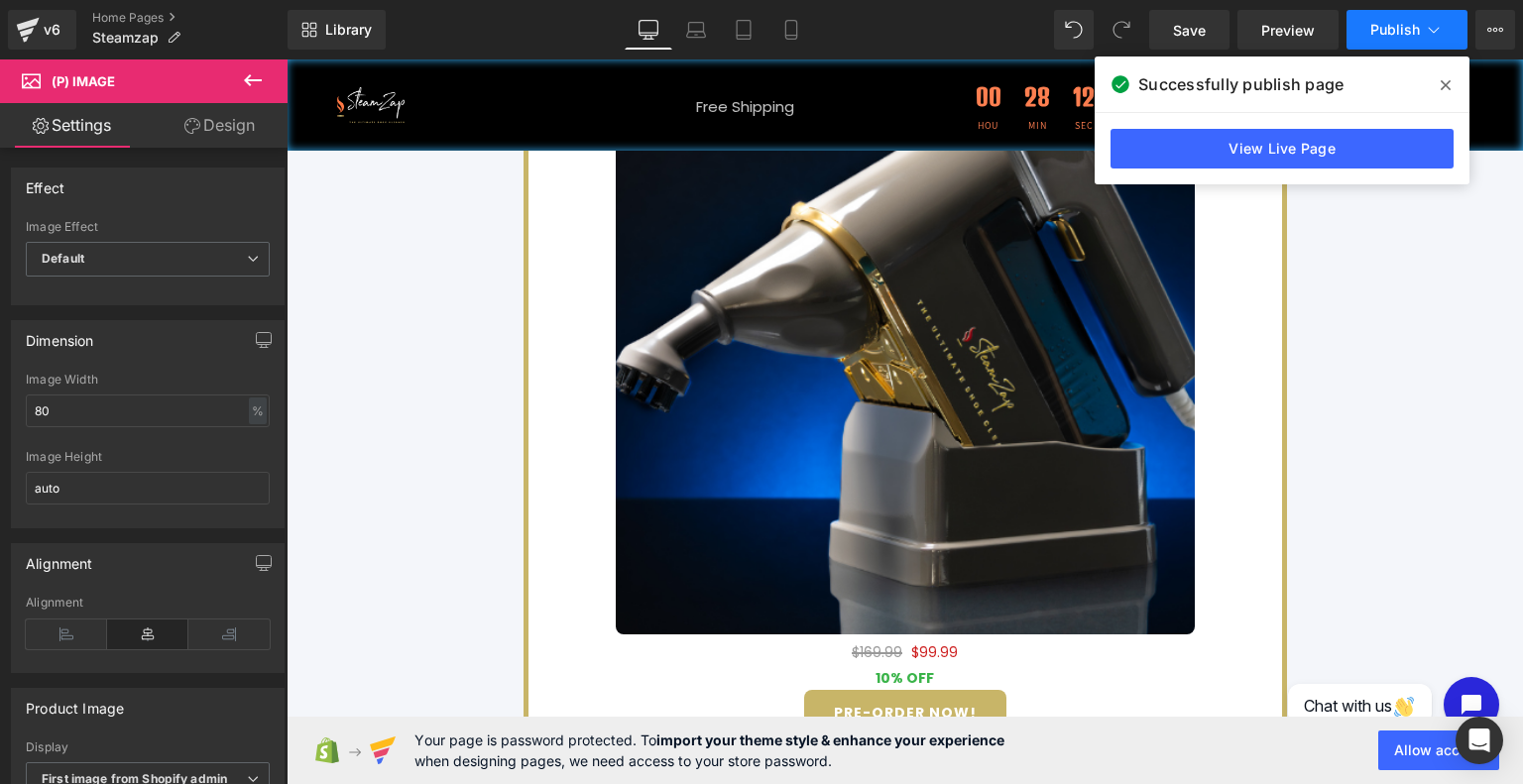 click on "Publish" at bounding box center (1395, 30) 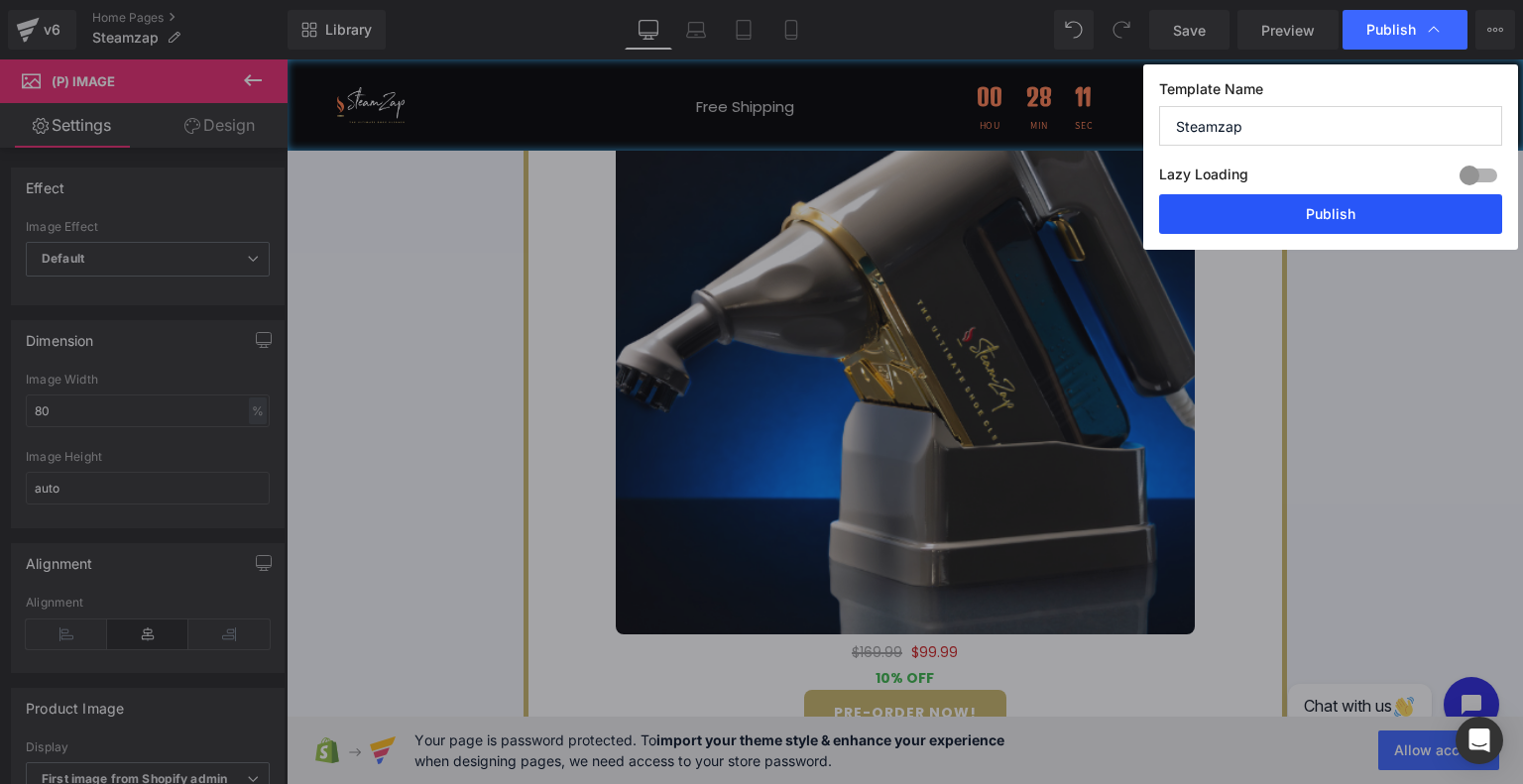 click on "Publish" at bounding box center (1331, 214) 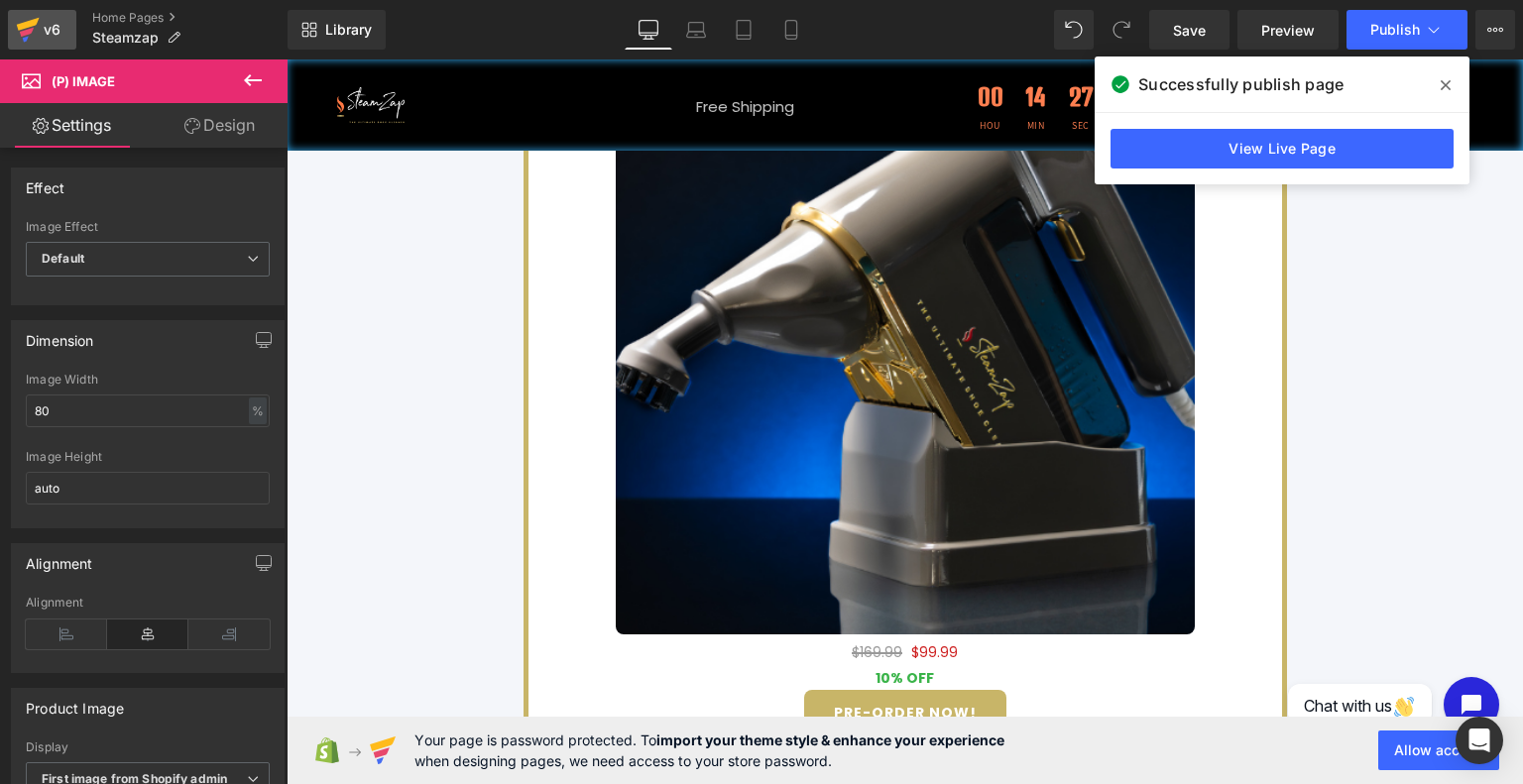 click on "v6" at bounding box center [52, 30] 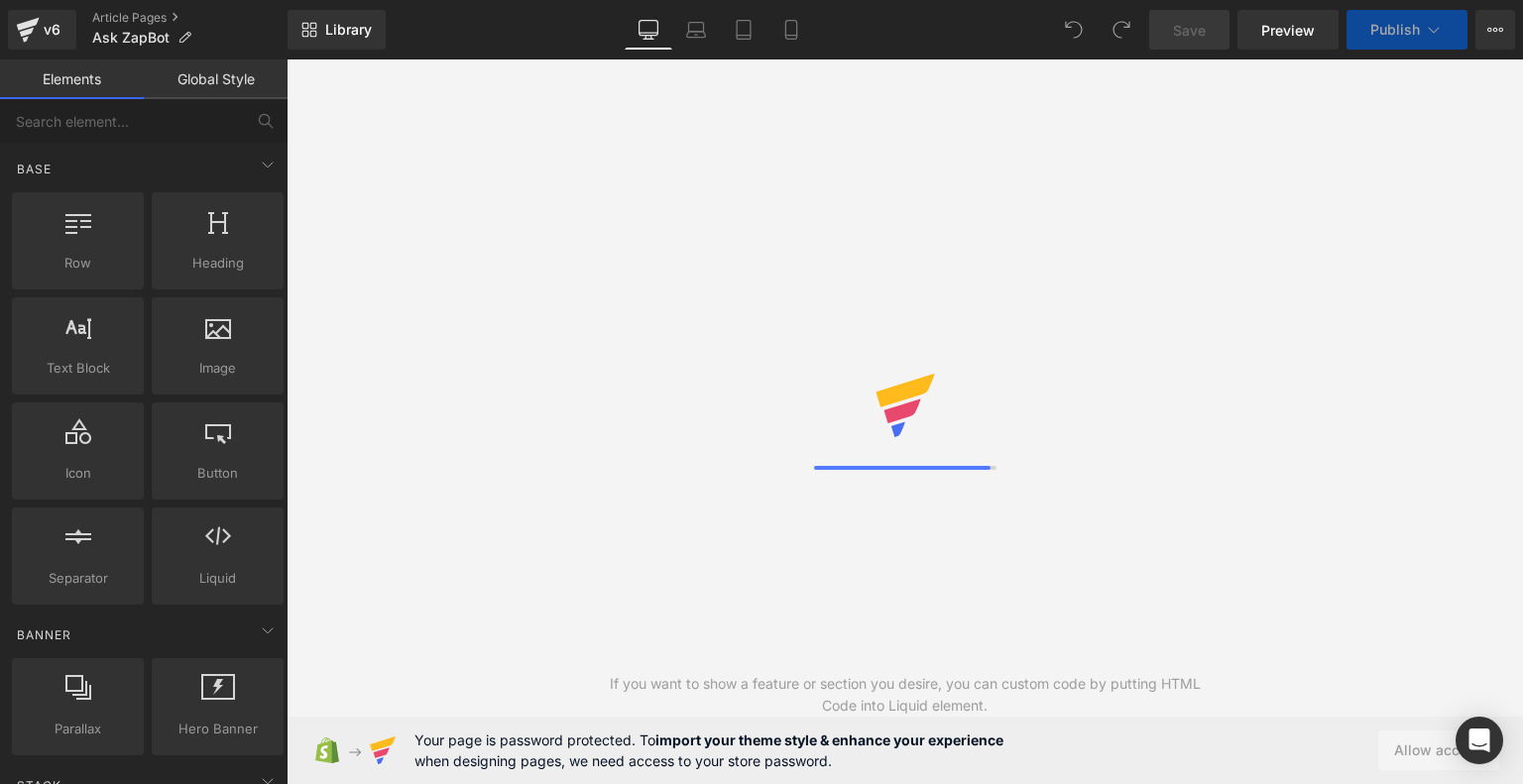 scroll, scrollTop: 0, scrollLeft: 0, axis: both 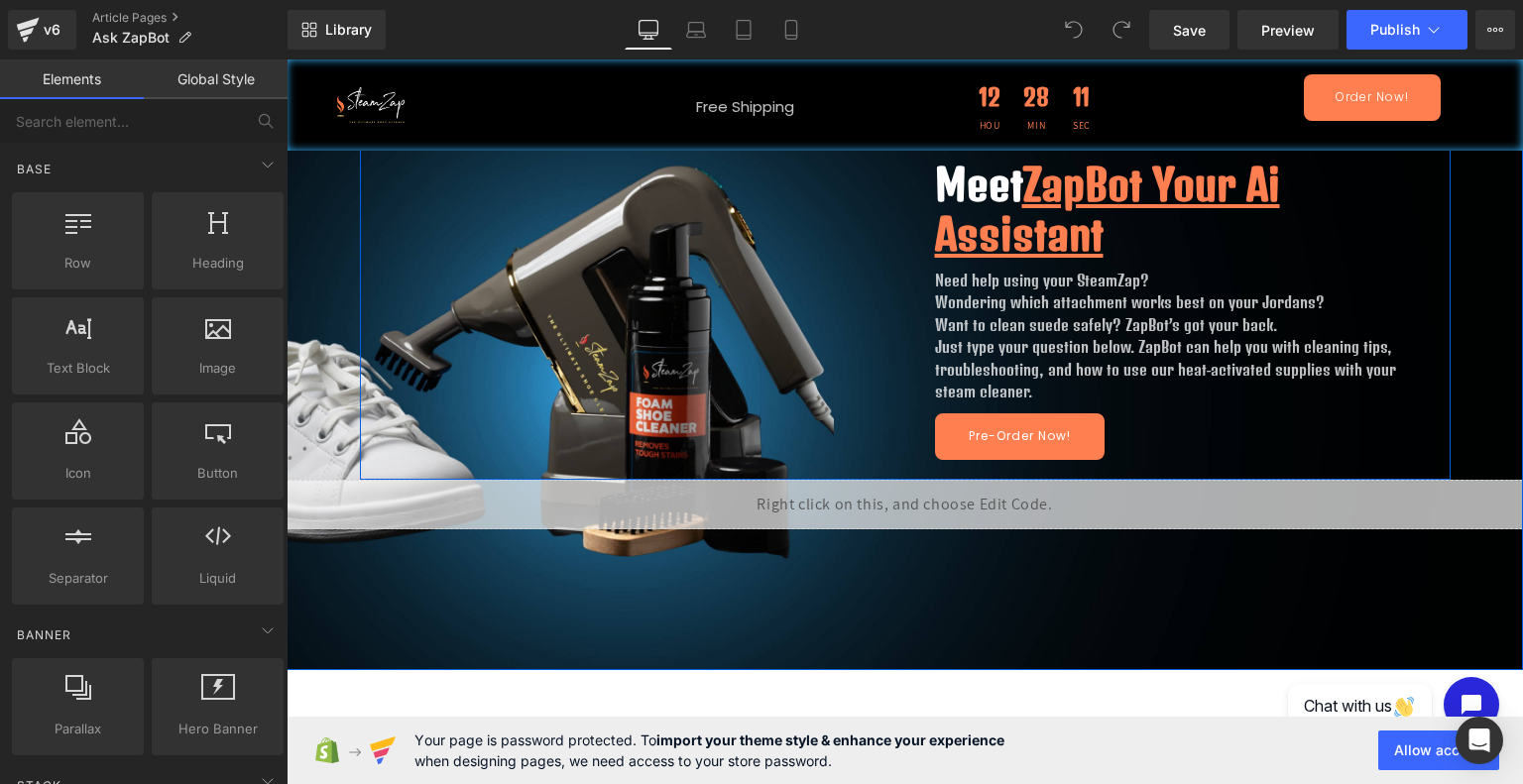 click at bounding box center (633, 265) 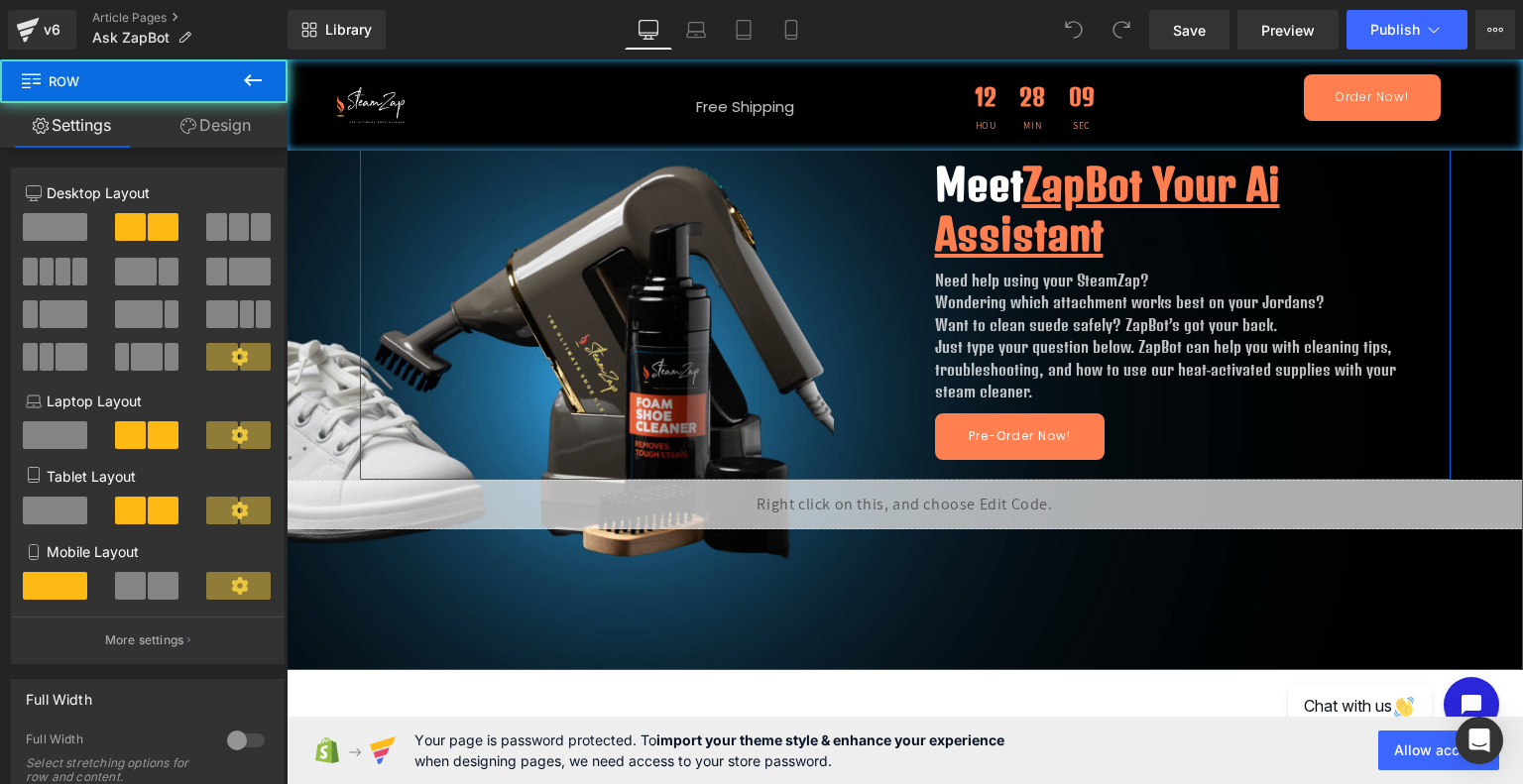 click at bounding box center [633, 265] 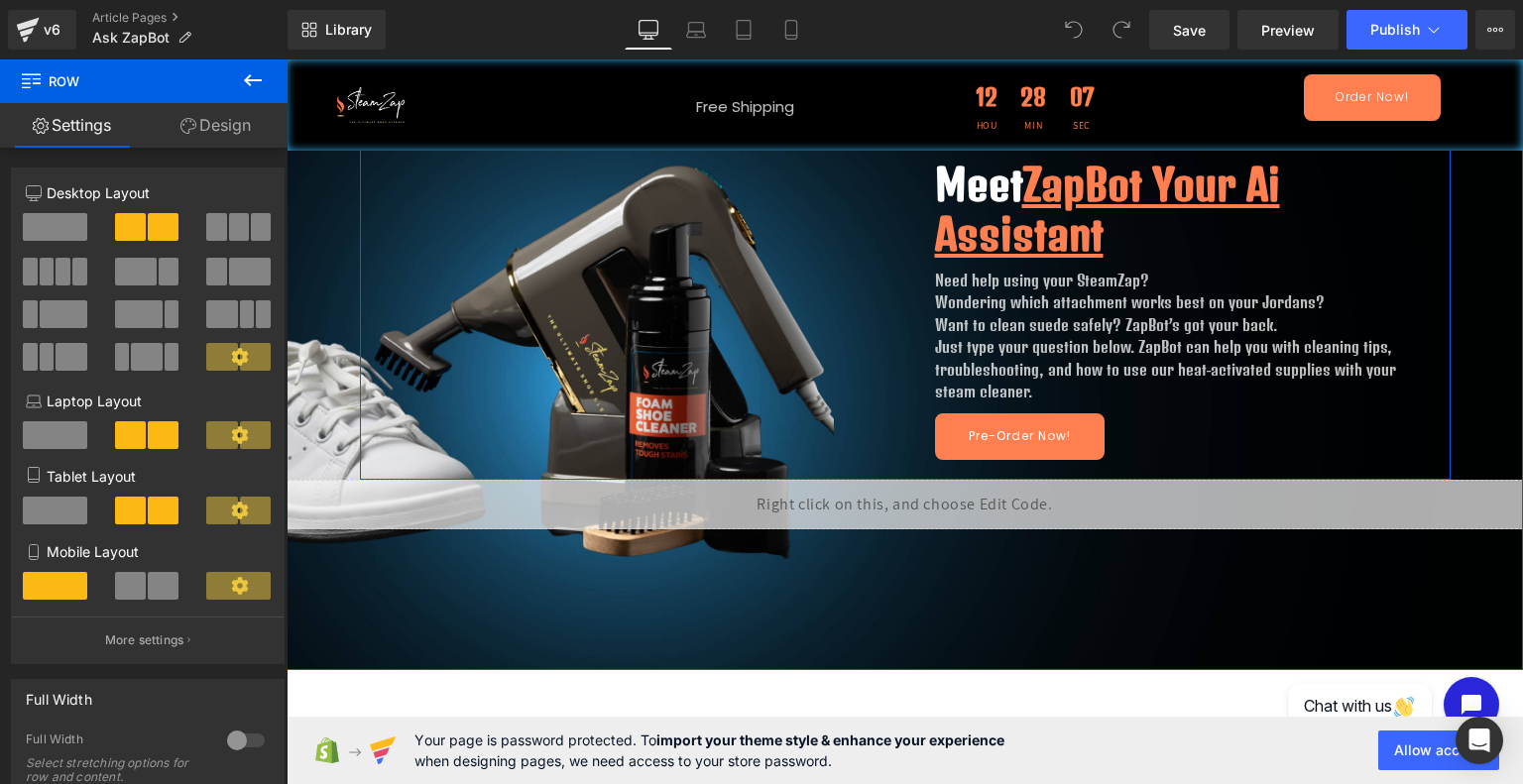 scroll, scrollTop: 0, scrollLeft: 0, axis: both 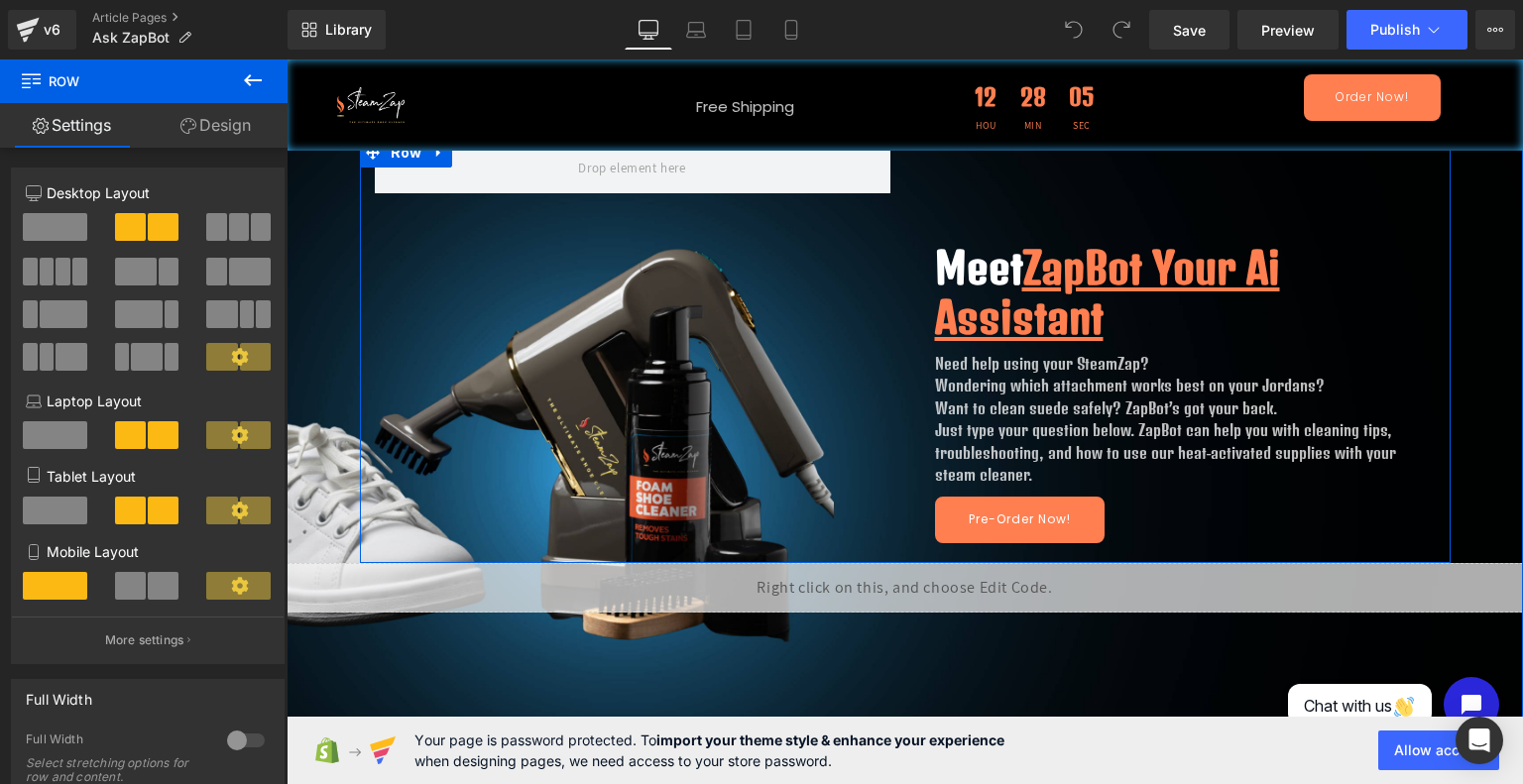 click at bounding box center [633, 348] 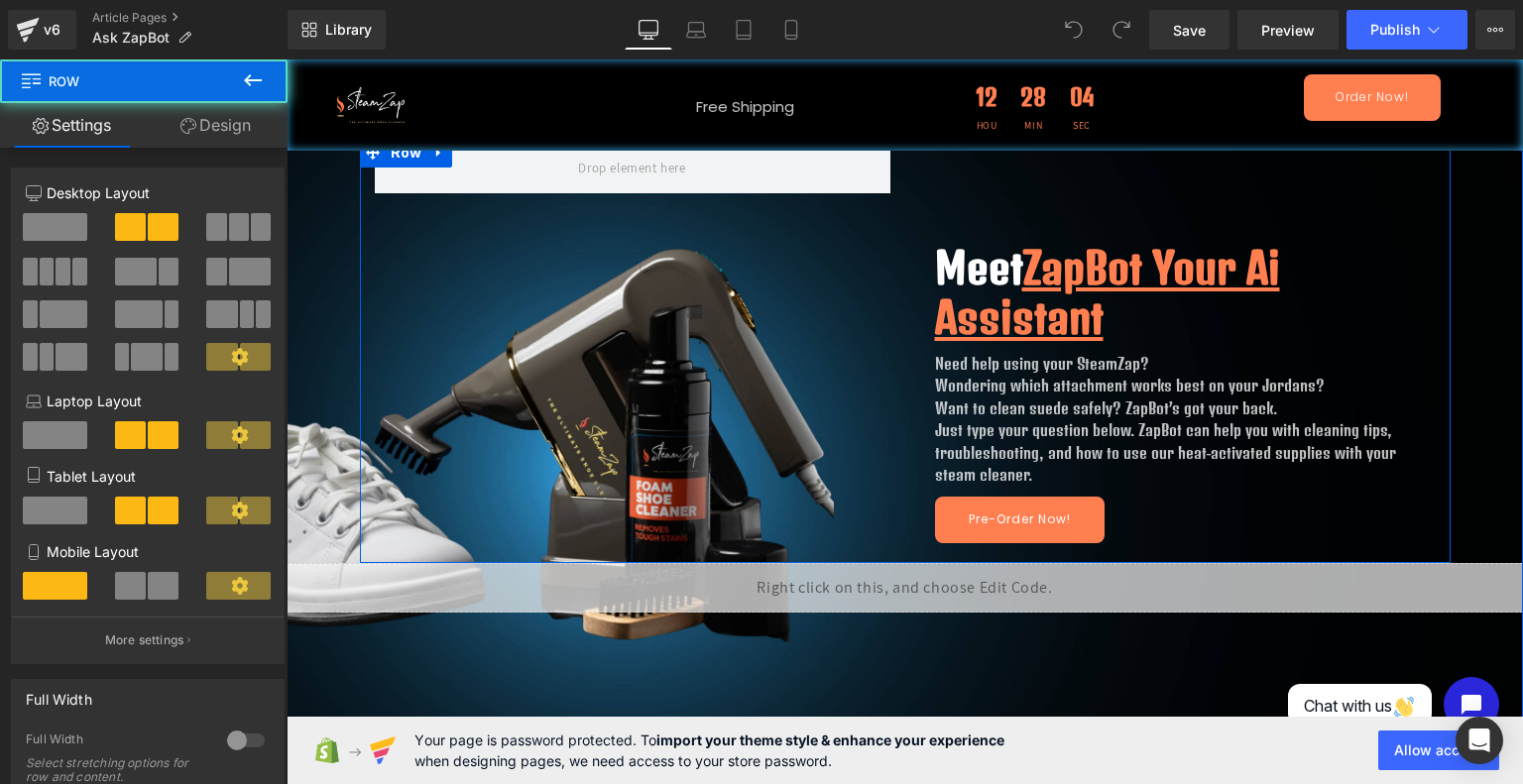 click at bounding box center [633, 348] 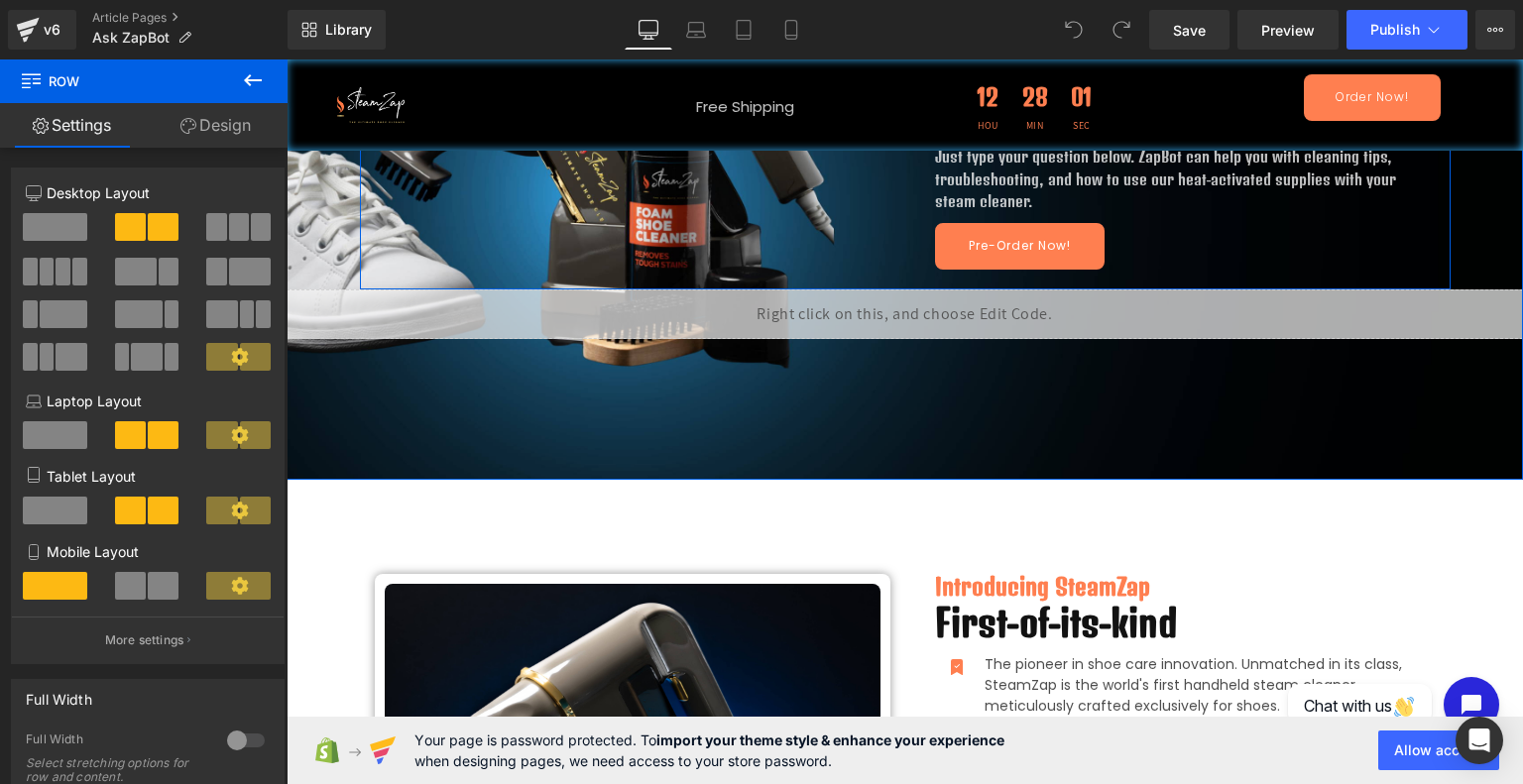 scroll, scrollTop: 313, scrollLeft: 0, axis: vertical 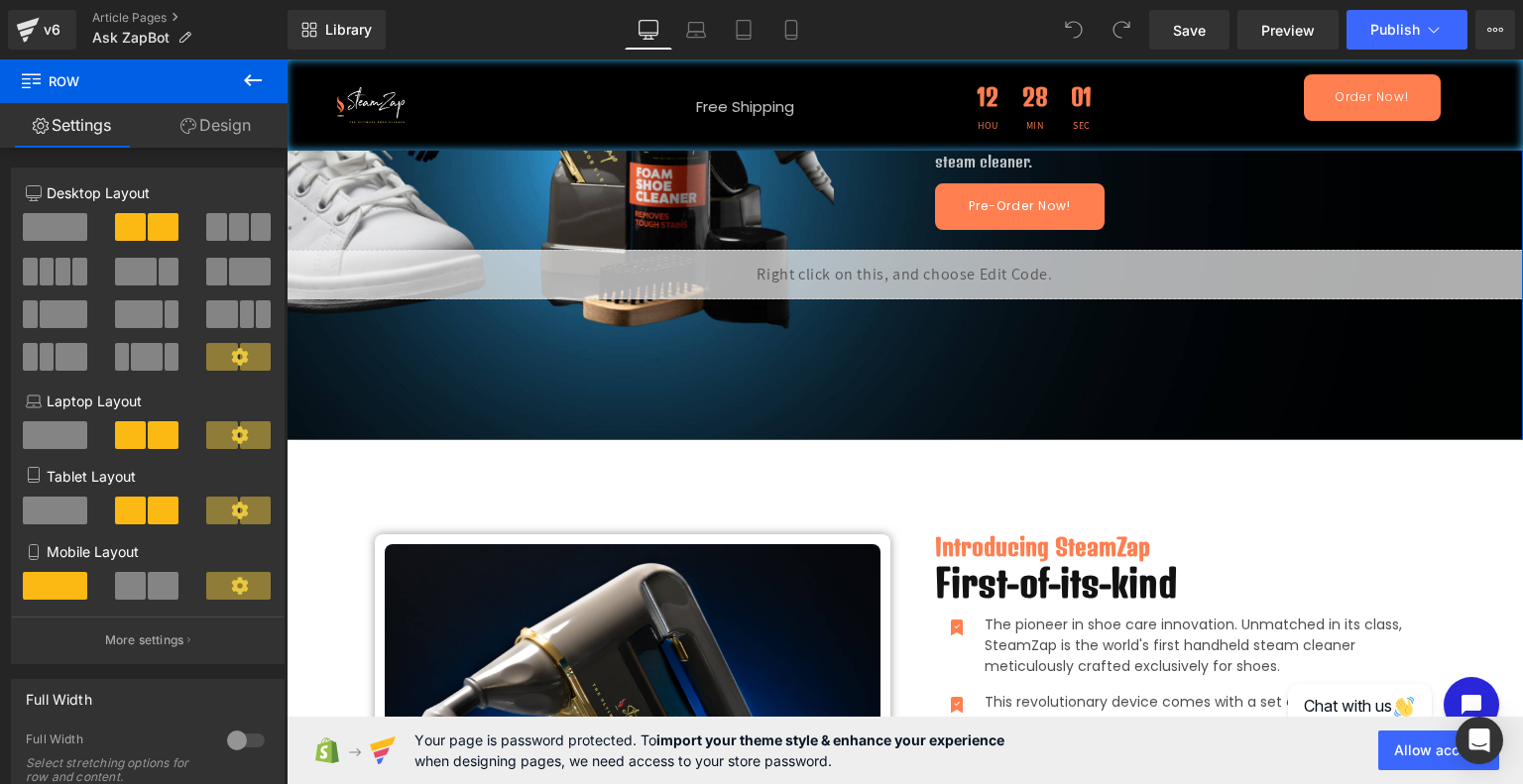 click at bounding box center [904, 108] 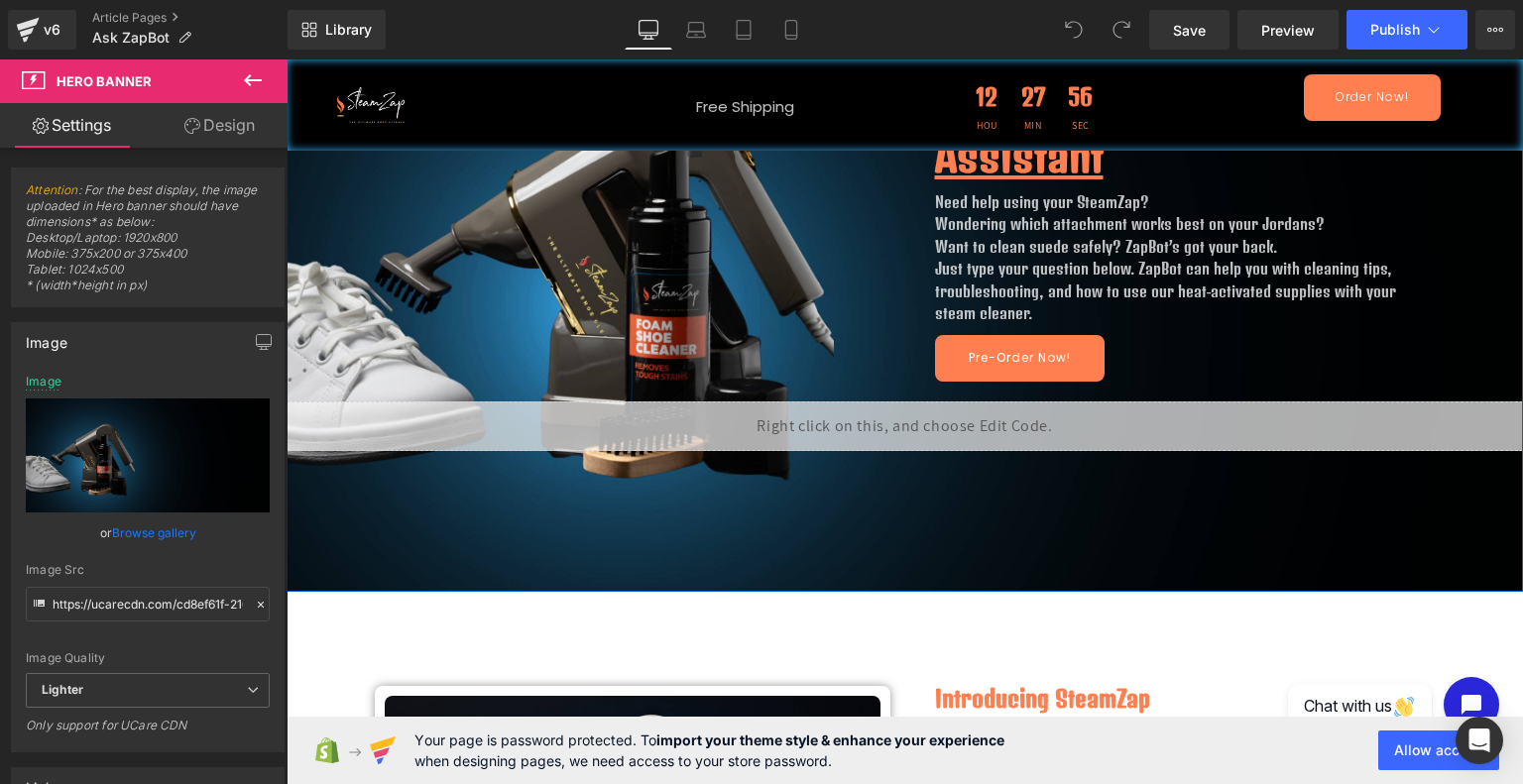 scroll, scrollTop: 161, scrollLeft: 0, axis: vertical 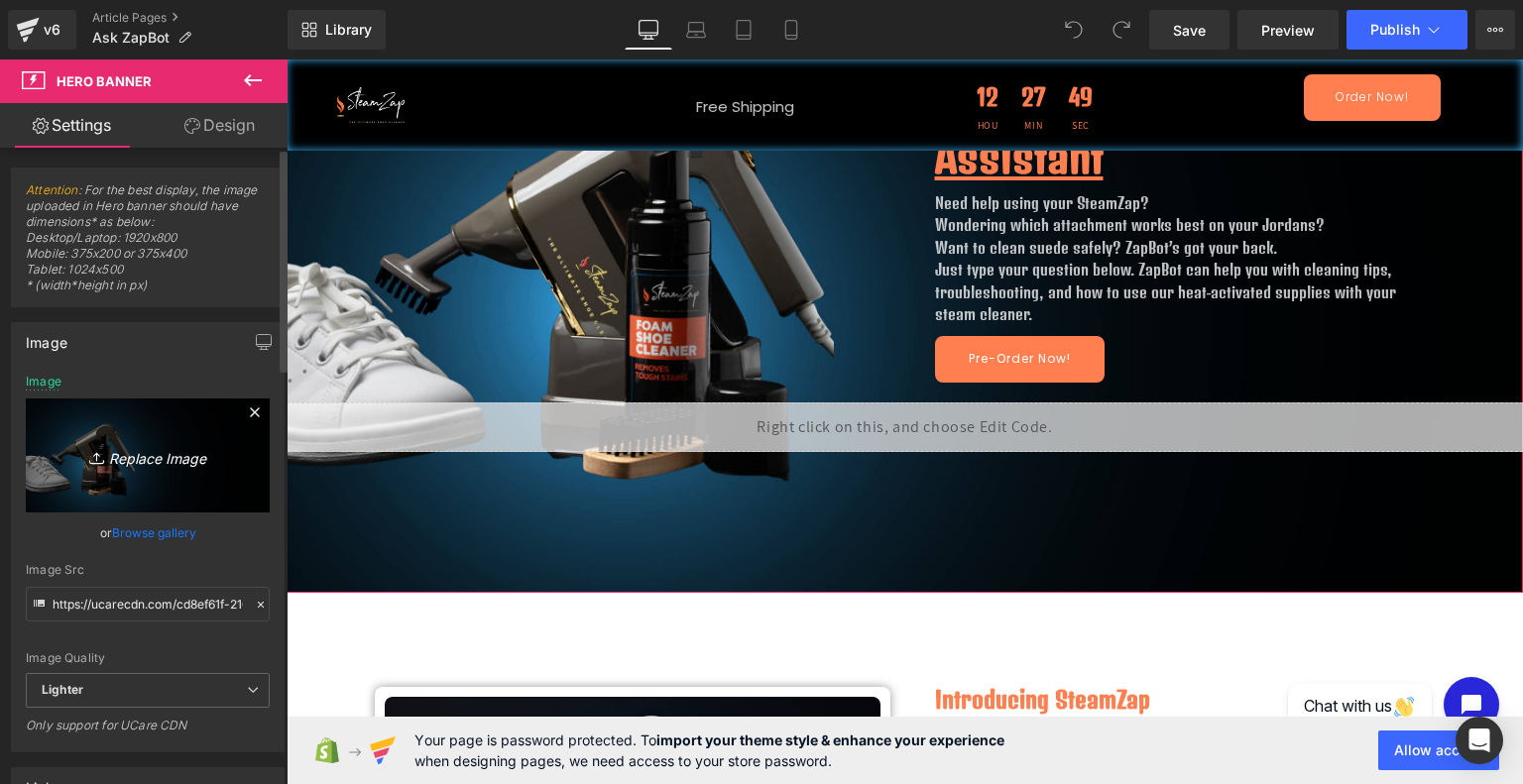 click 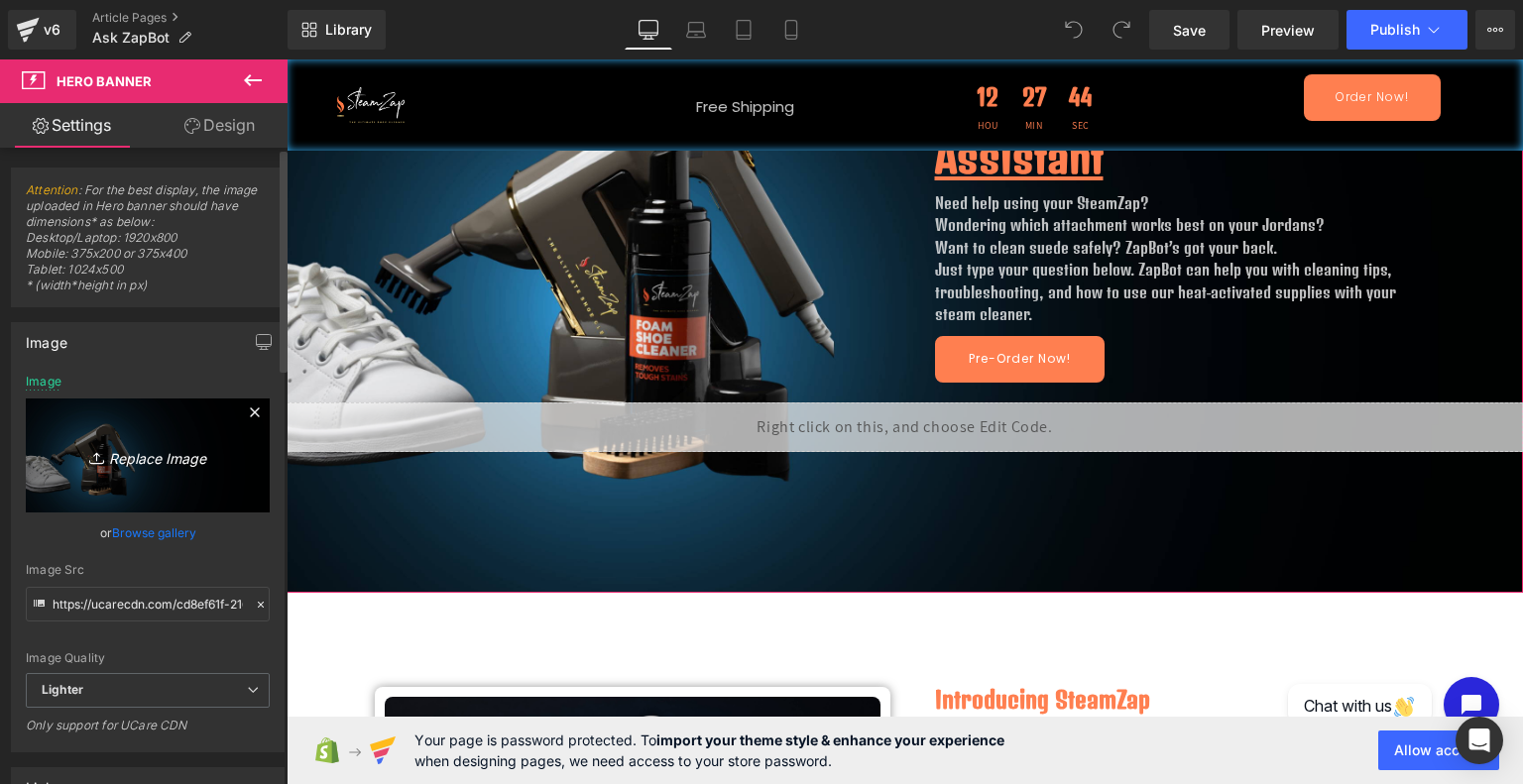 drag, startPoint x: 77, startPoint y: 429, endPoint x: 66, endPoint y: 428, distance: 11.045361 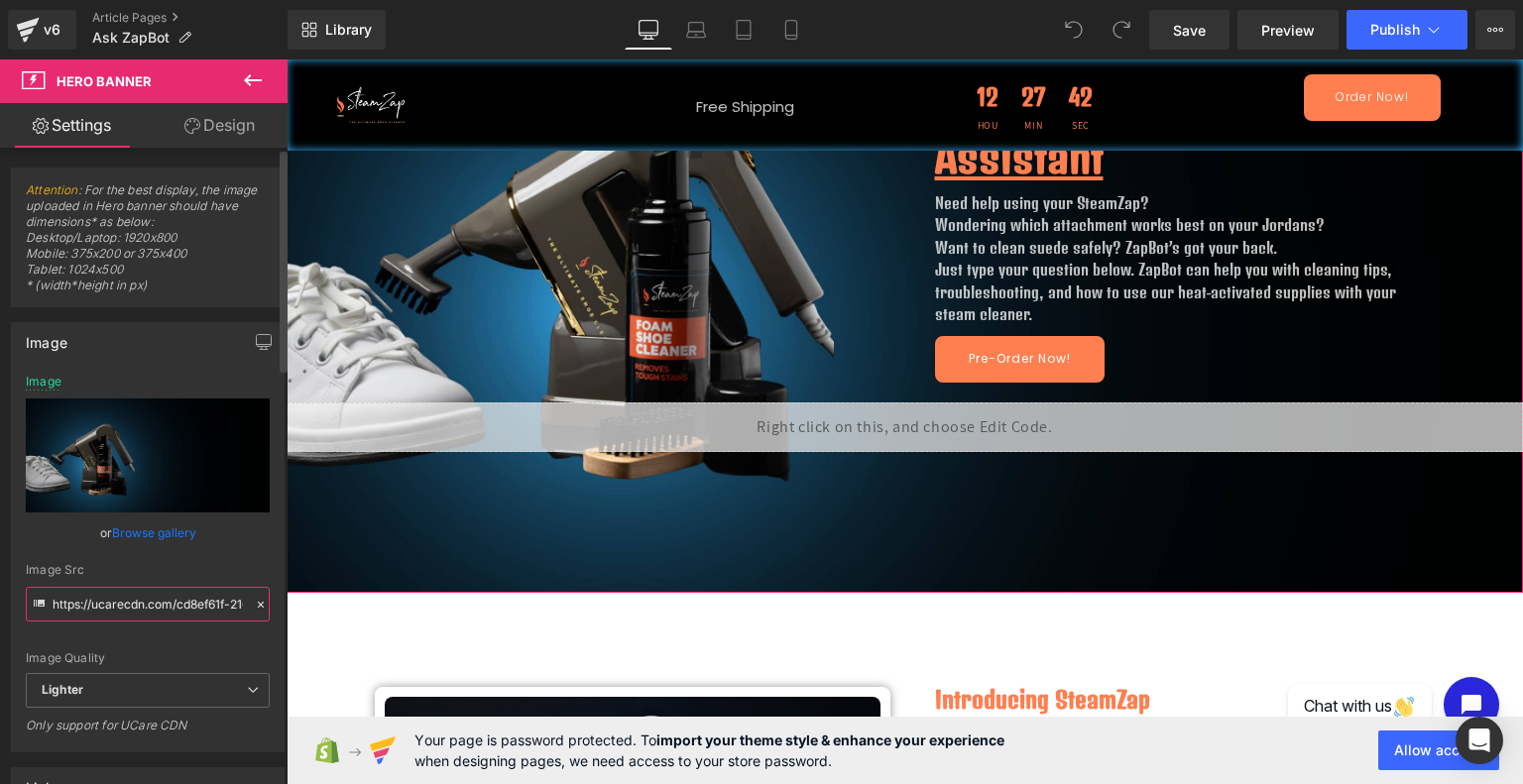 drag, startPoint x: 66, startPoint y: 428, endPoint x: 122, endPoint y: 602, distance: 182.7895 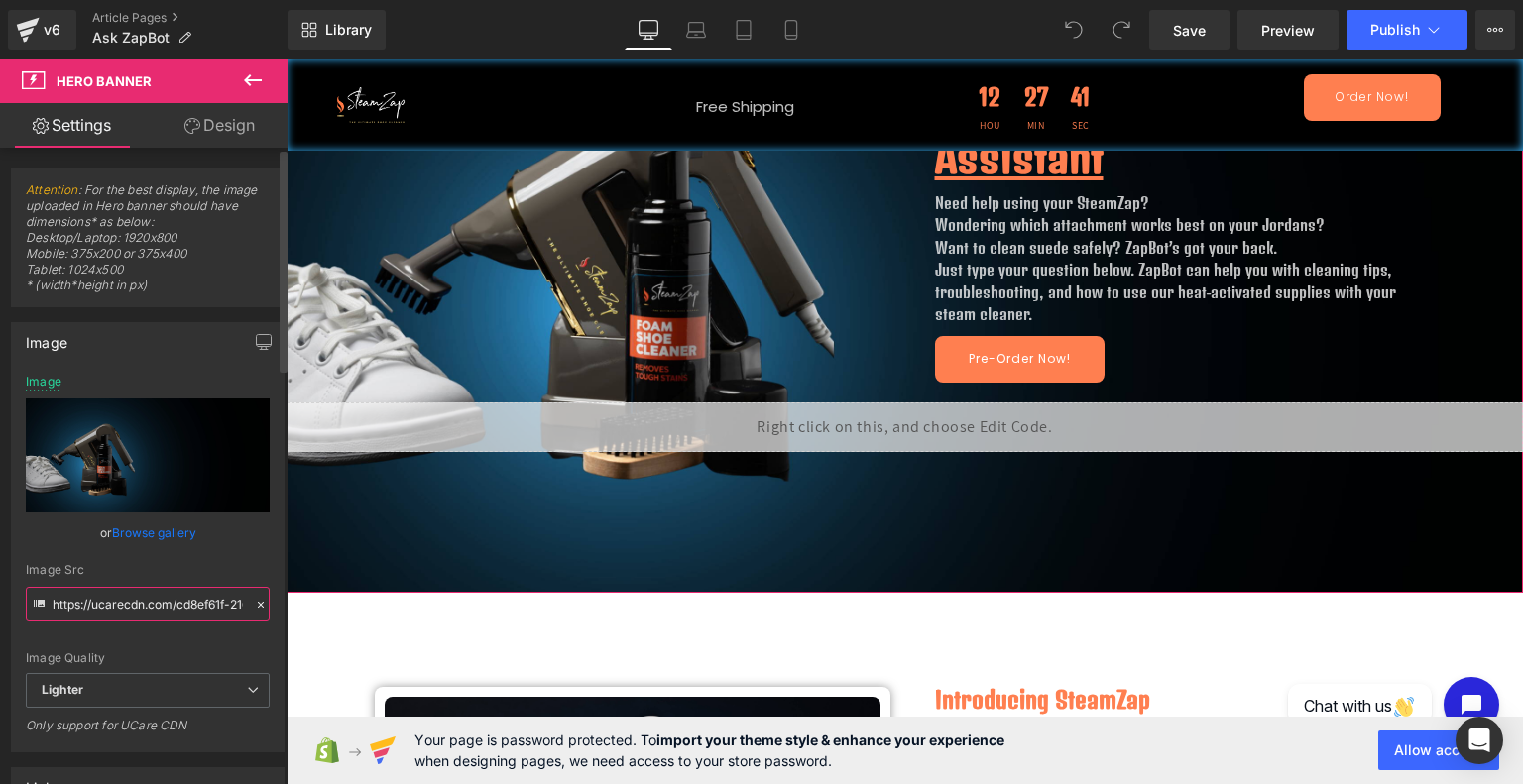 click on "https://ucarecdn.com/cd8ef61f-216b-4ce3-be37-d41366a56794/-/format/auto/-/preview/3000x3000/-/quality/lighter/Add%20a%20heading%20_3_.jpg" at bounding box center [148, 604] 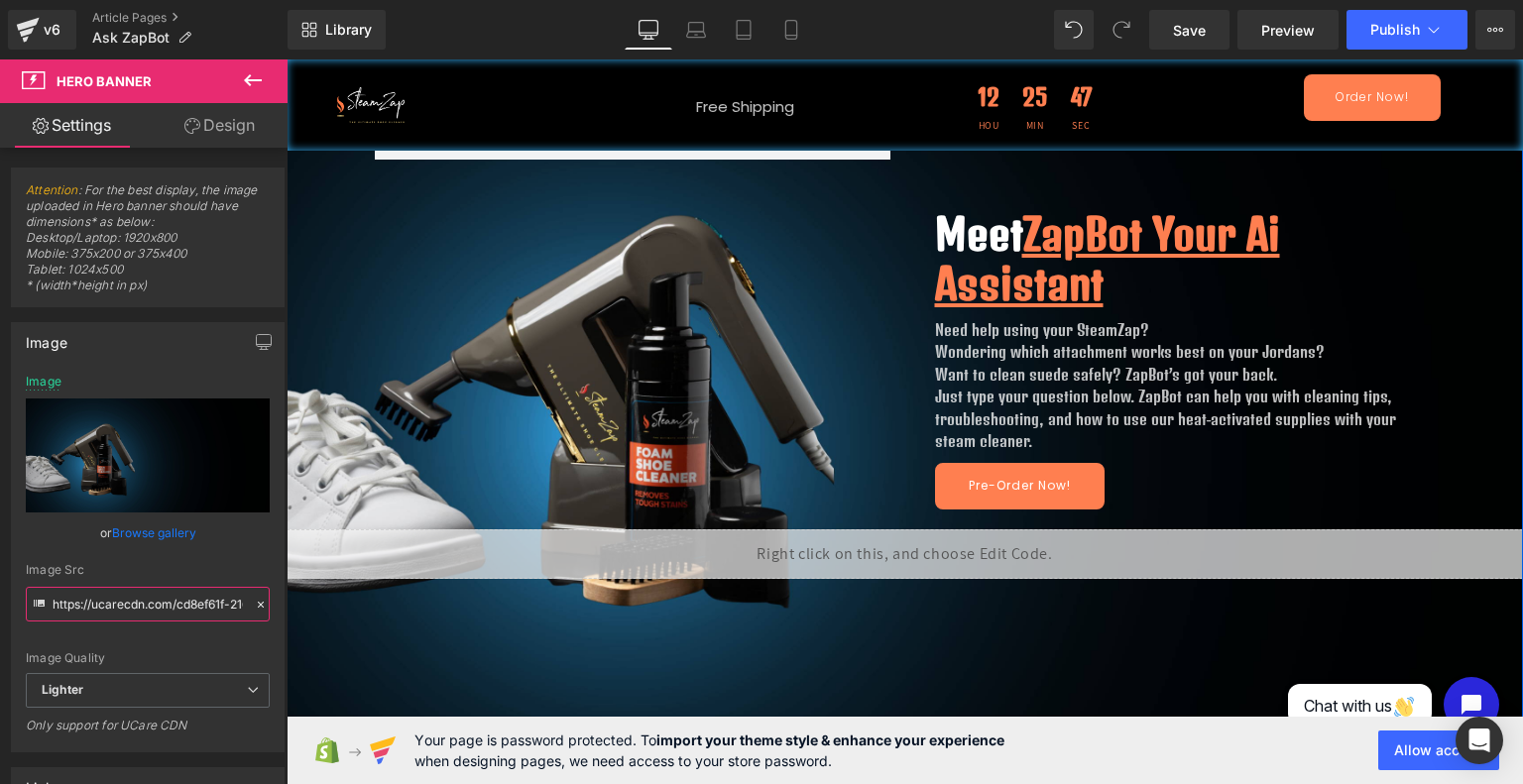 scroll, scrollTop: 0, scrollLeft: 0, axis: both 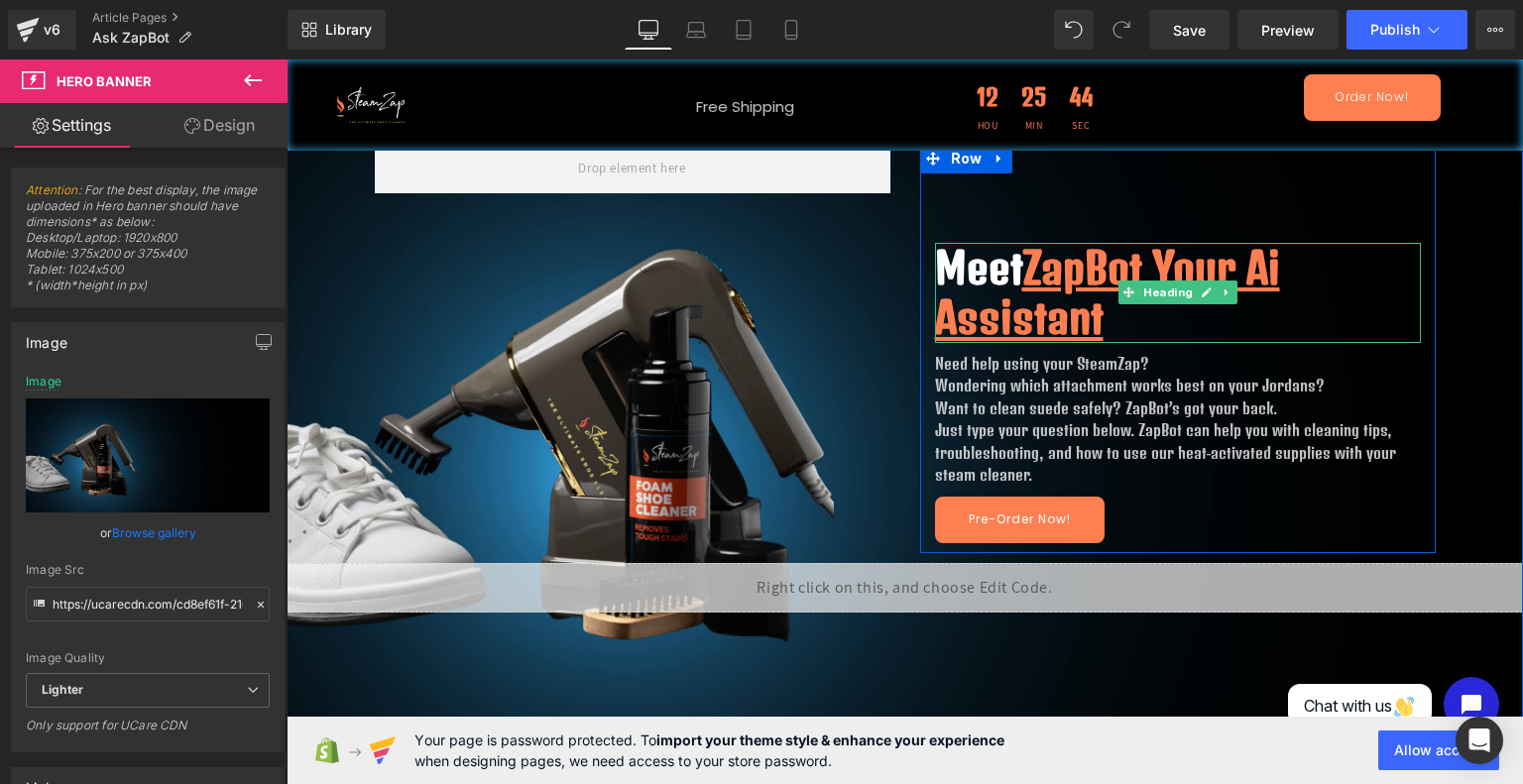 click on "ZapBot Your Ai Assistant" at bounding box center (1108, 292) 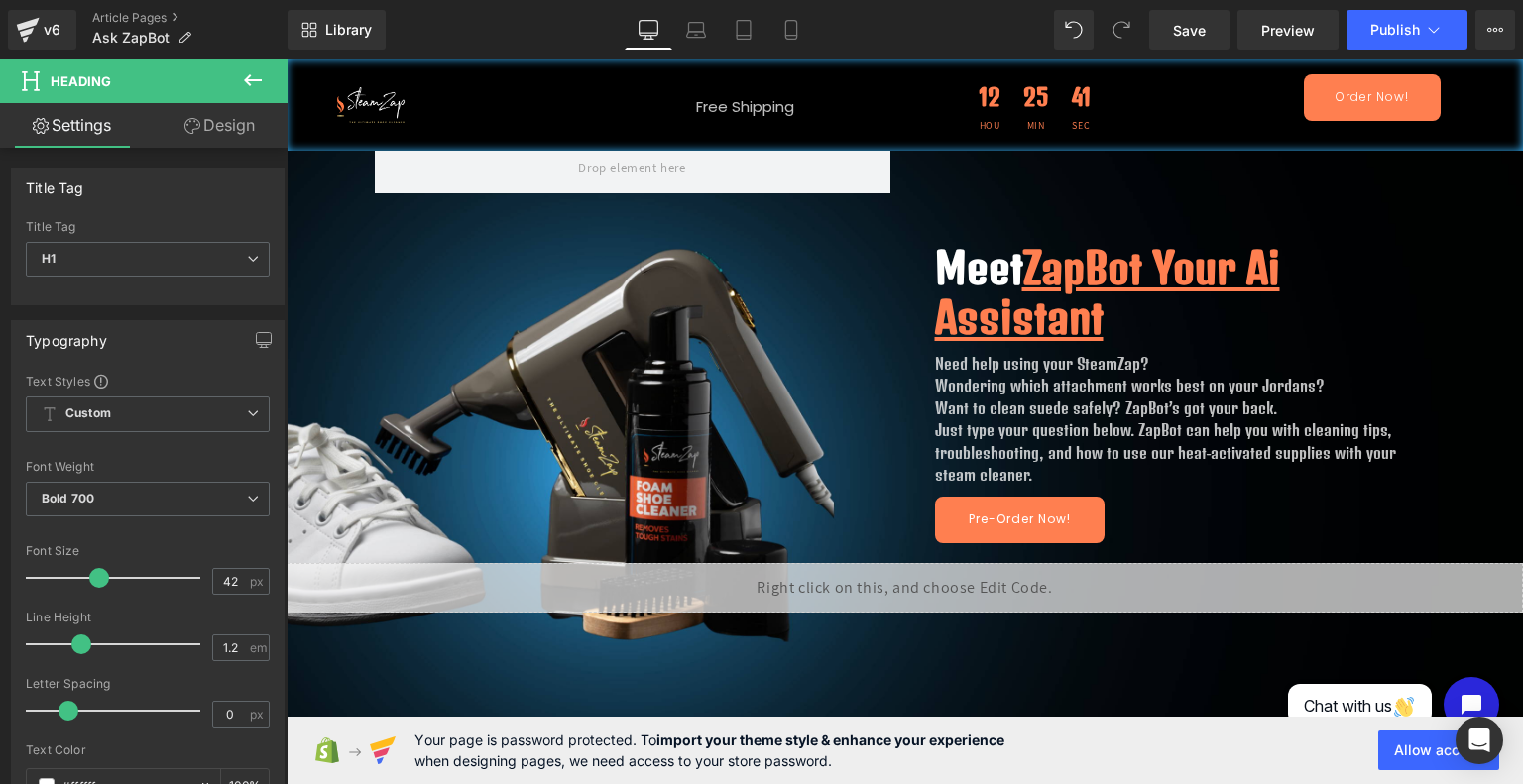 click on "Design" at bounding box center (219, 125) 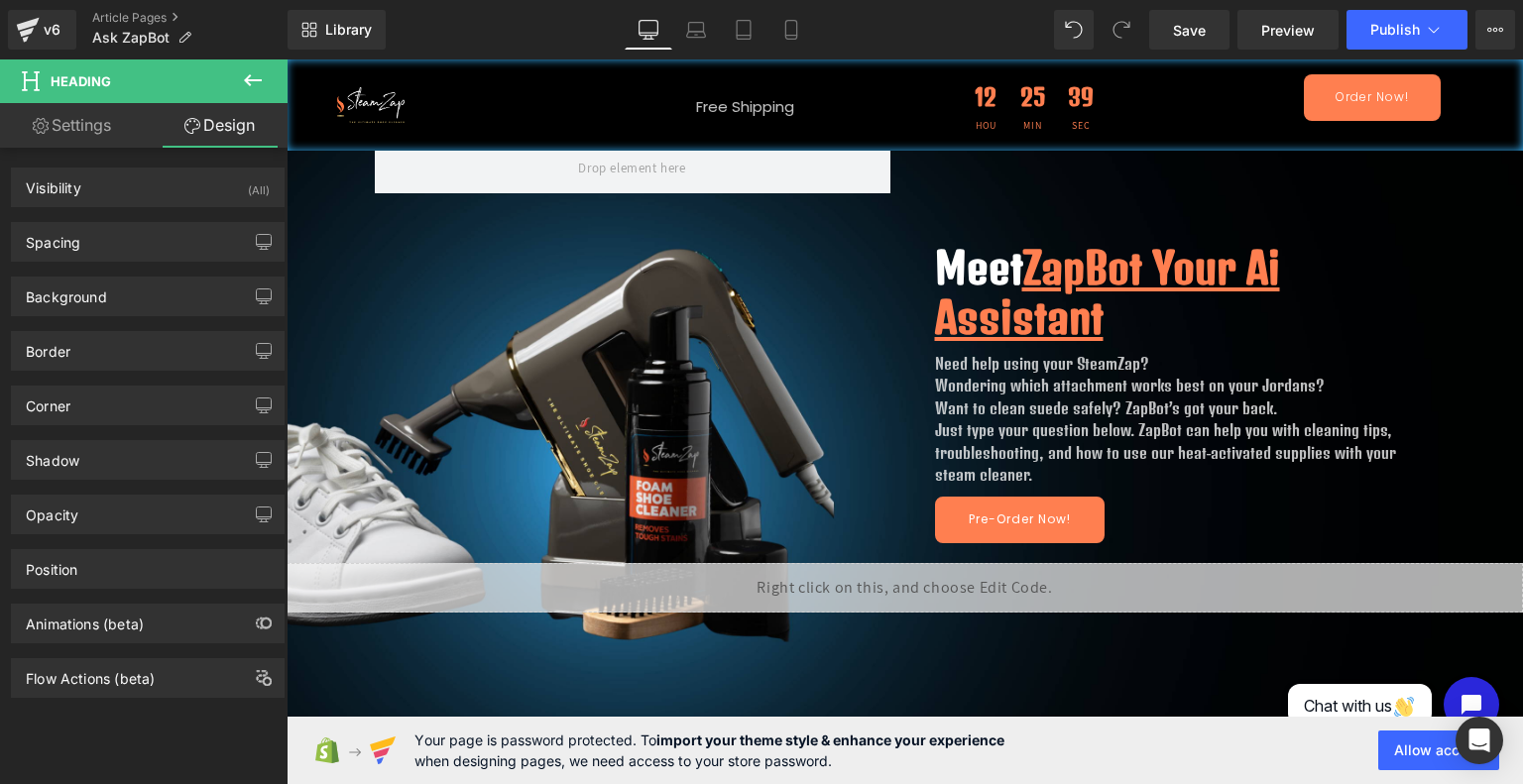 click on "Settings" at bounding box center (71, 125) 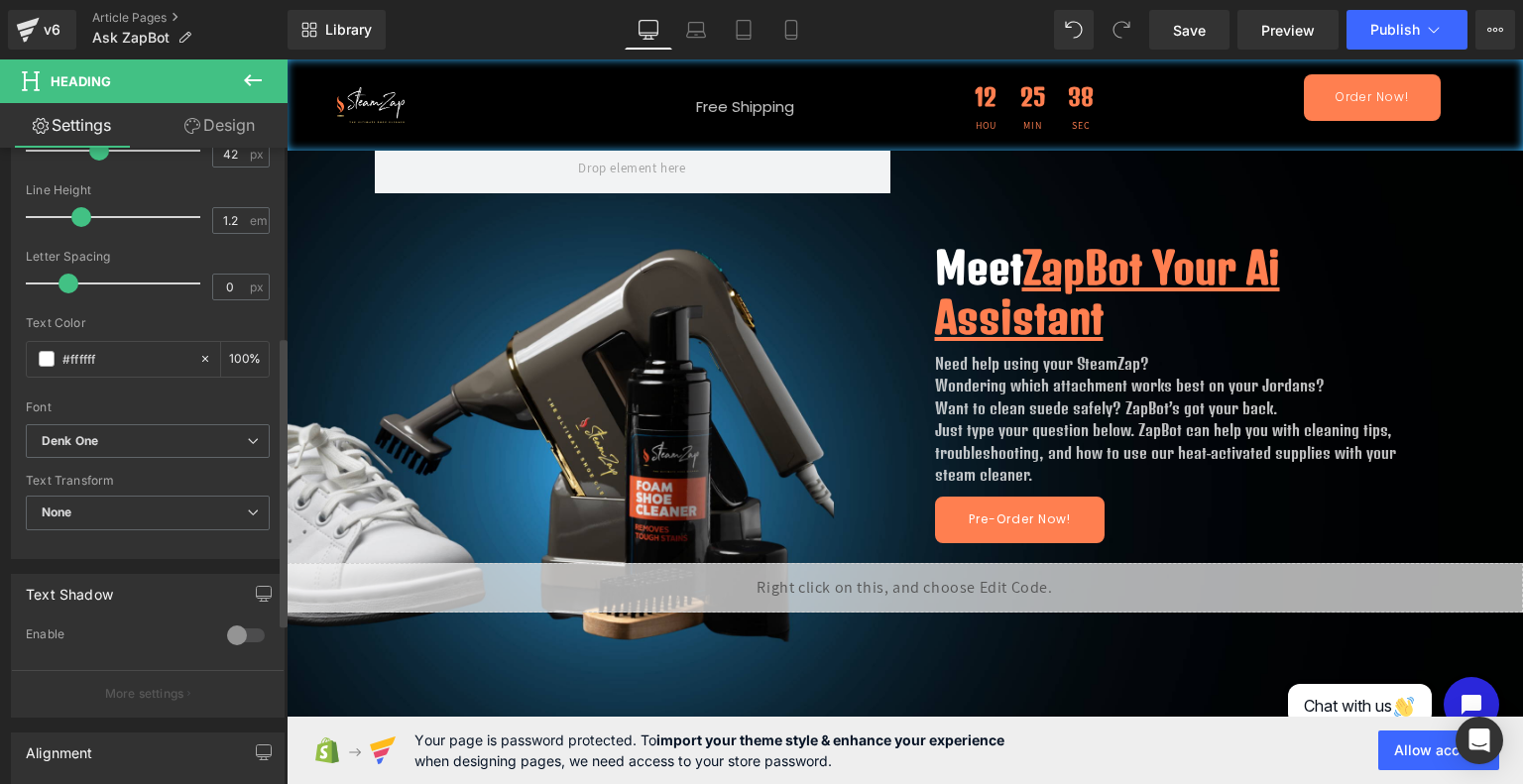 scroll, scrollTop: 428, scrollLeft: 0, axis: vertical 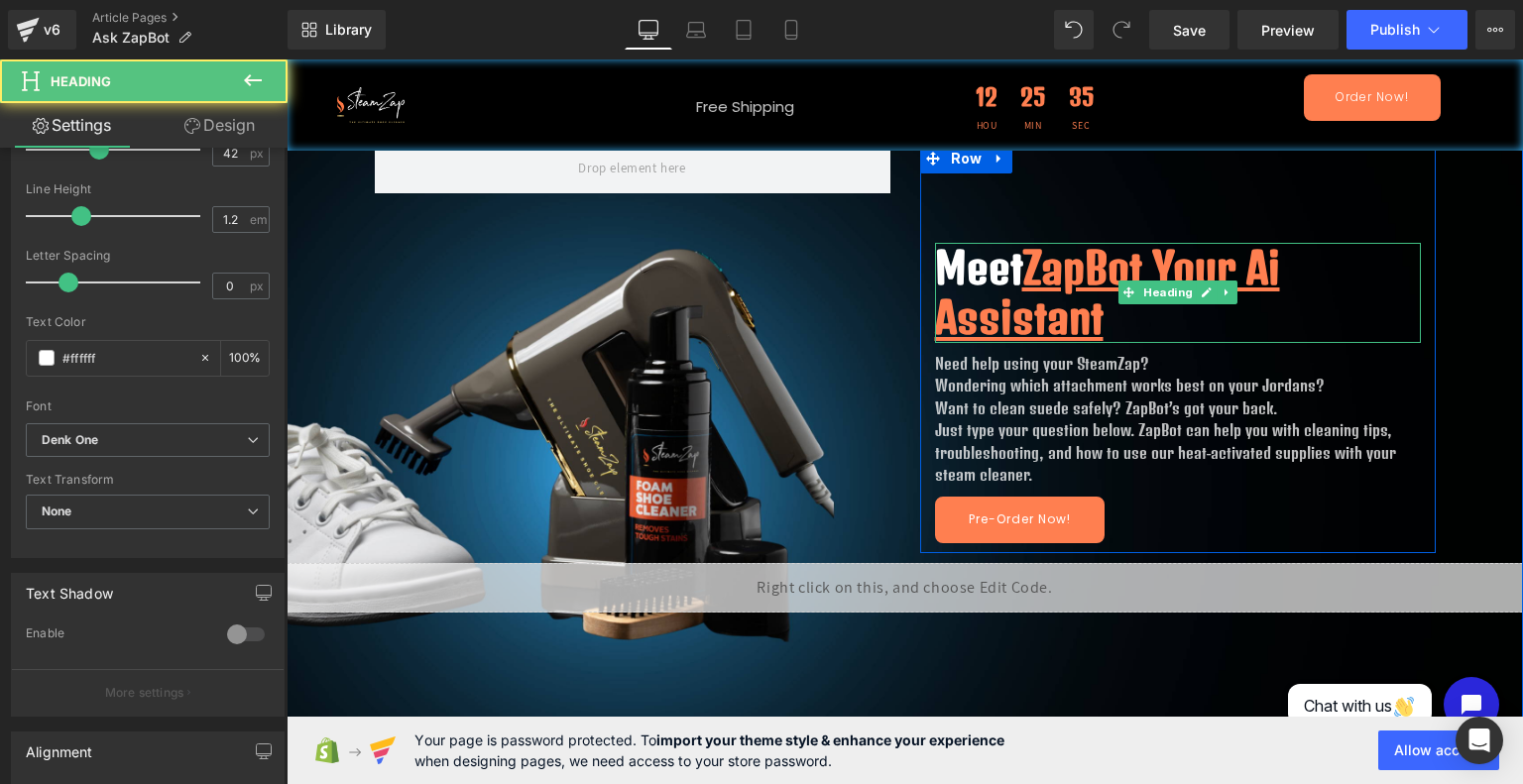 click on "ZapBot Your Ai Assistant" at bounding box center [1108, 292] 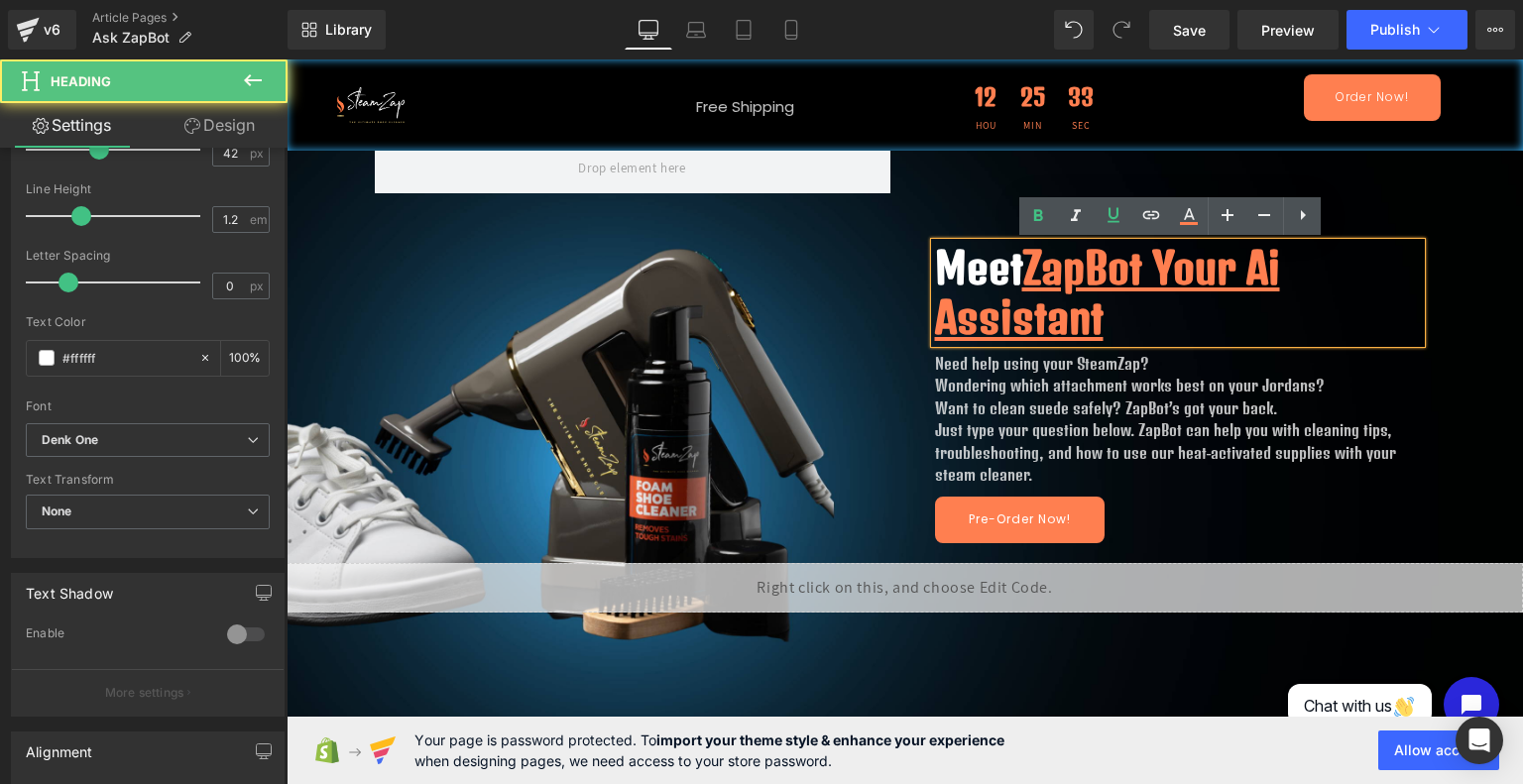 click on "ZapBot Your Ai Assistant" at bounding box center (1108, 292) 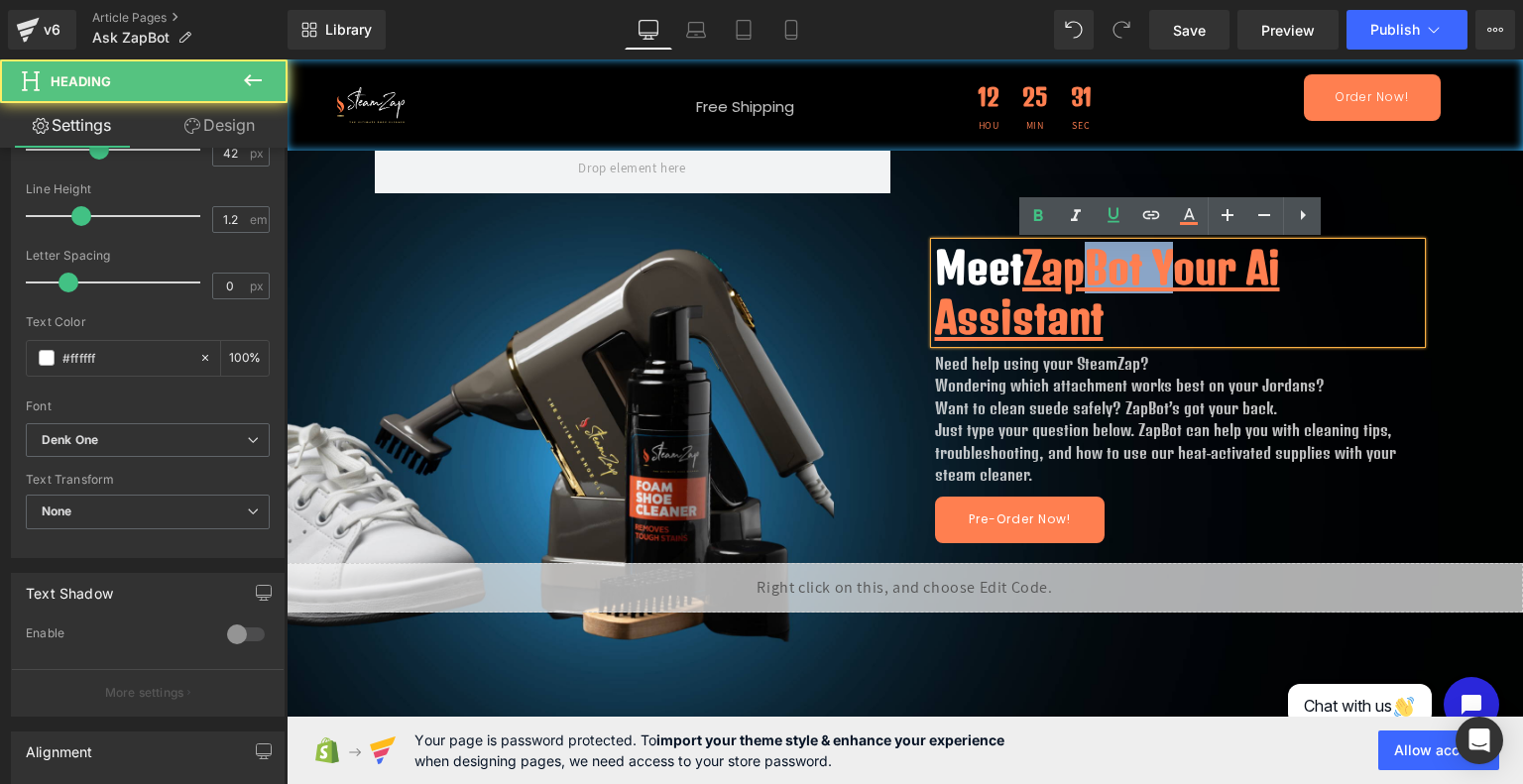 drag, startPoint x: 1185, startPoint y: 273, endPoint x: 1082, endPoint y: 268, distance: 103.121288 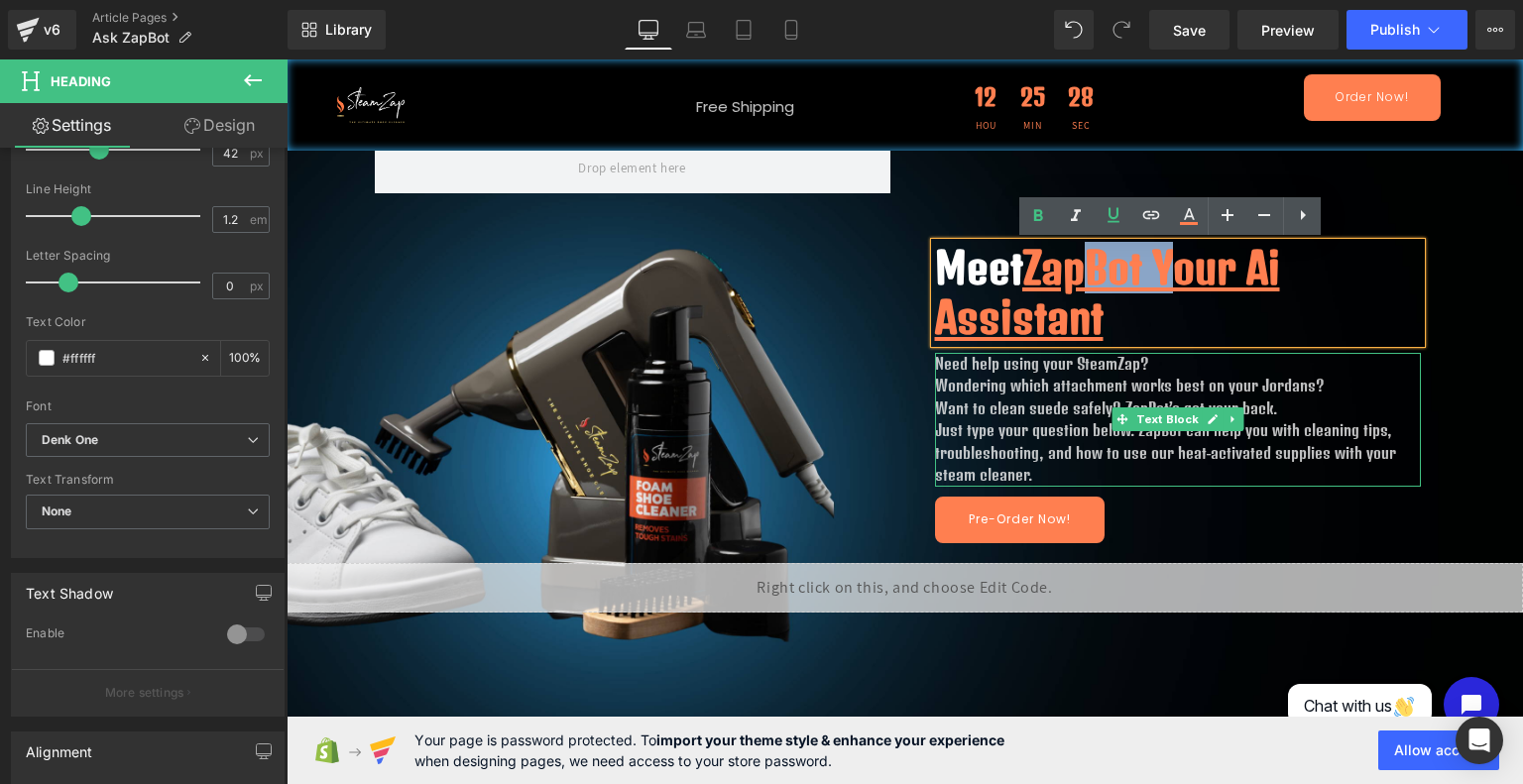 click on "Need help using your SteamZap?" at bounding box center (1178, 364) 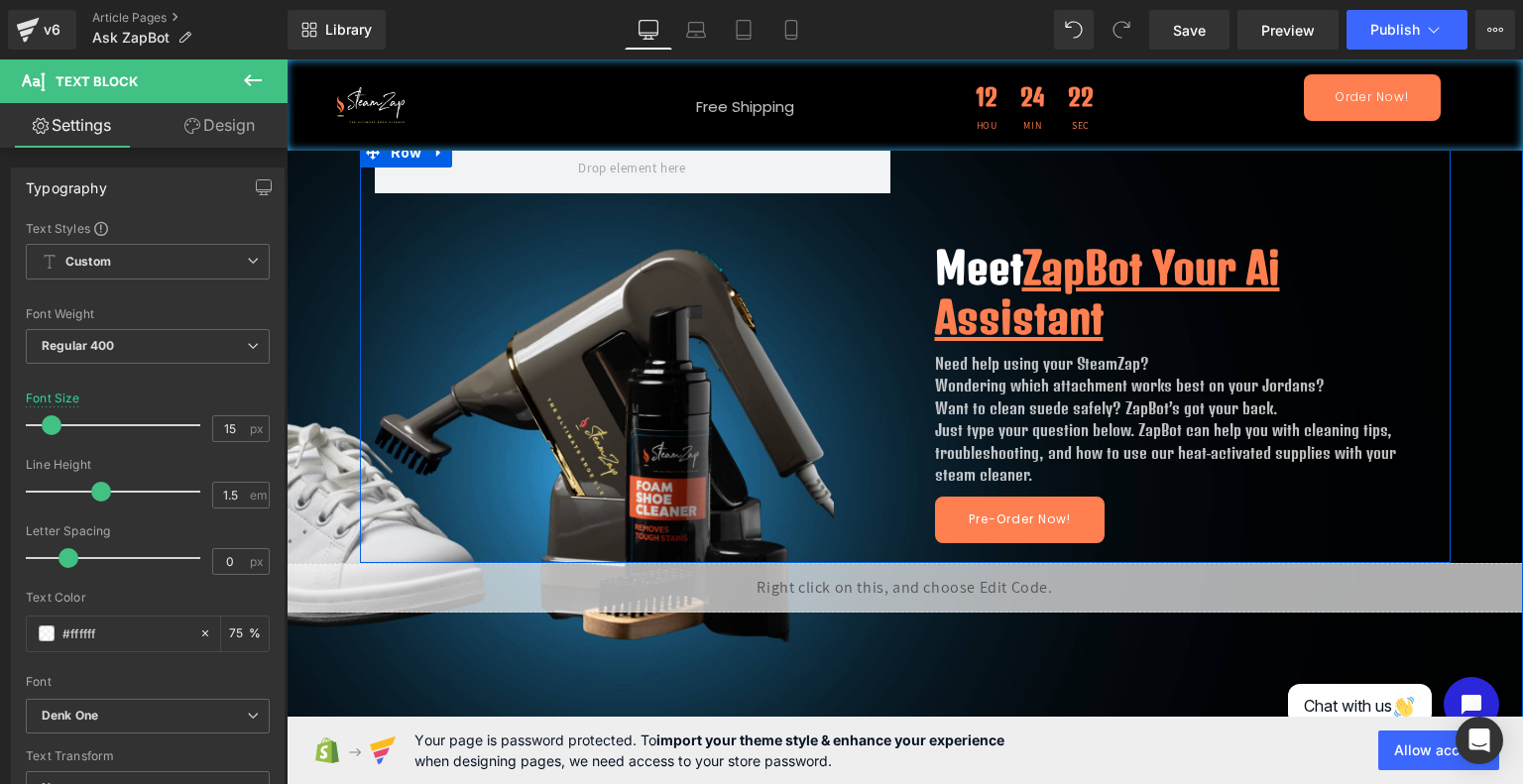 click at bounding box center [633, 348] 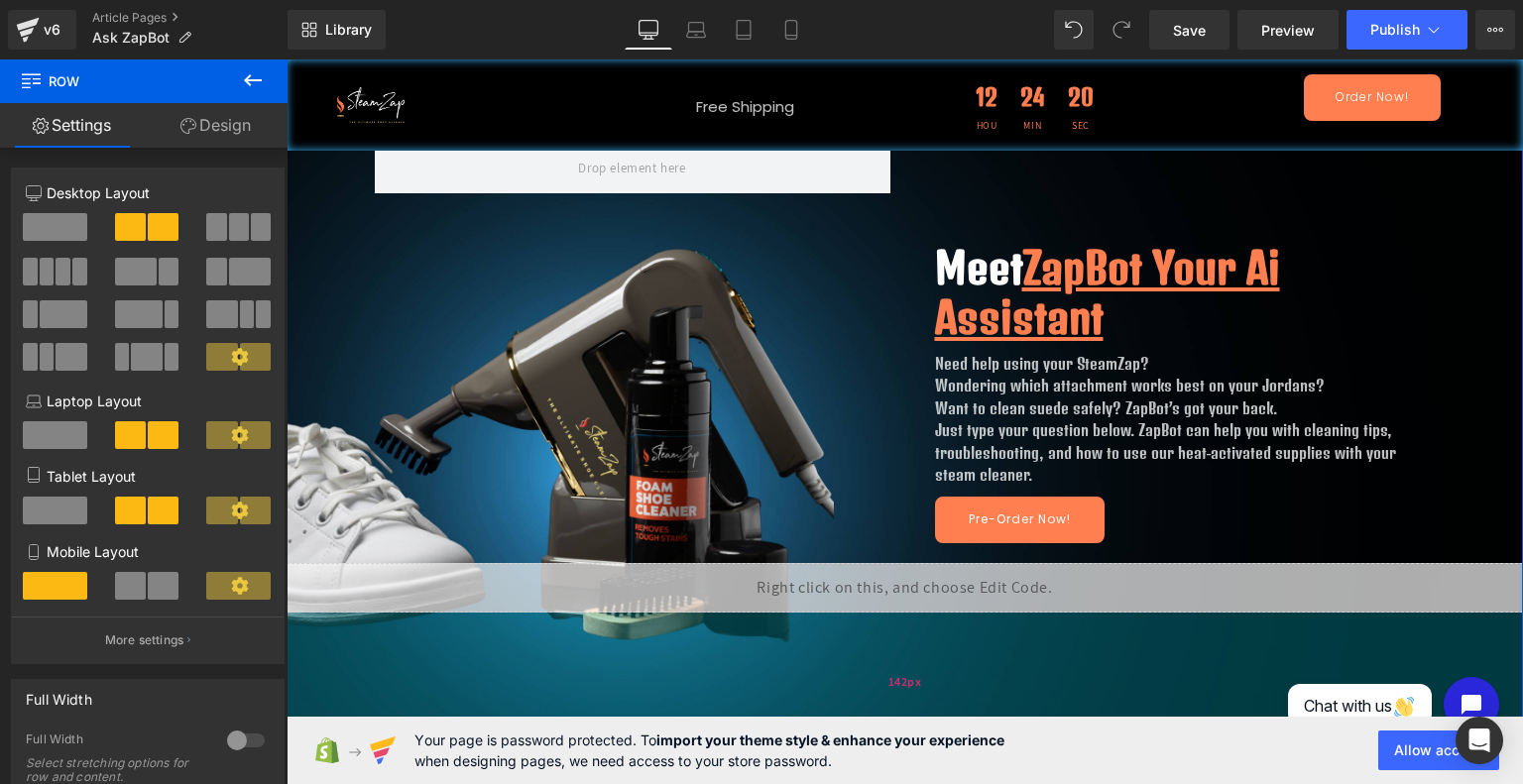 click on "142px" at bounding box center (904, 683) 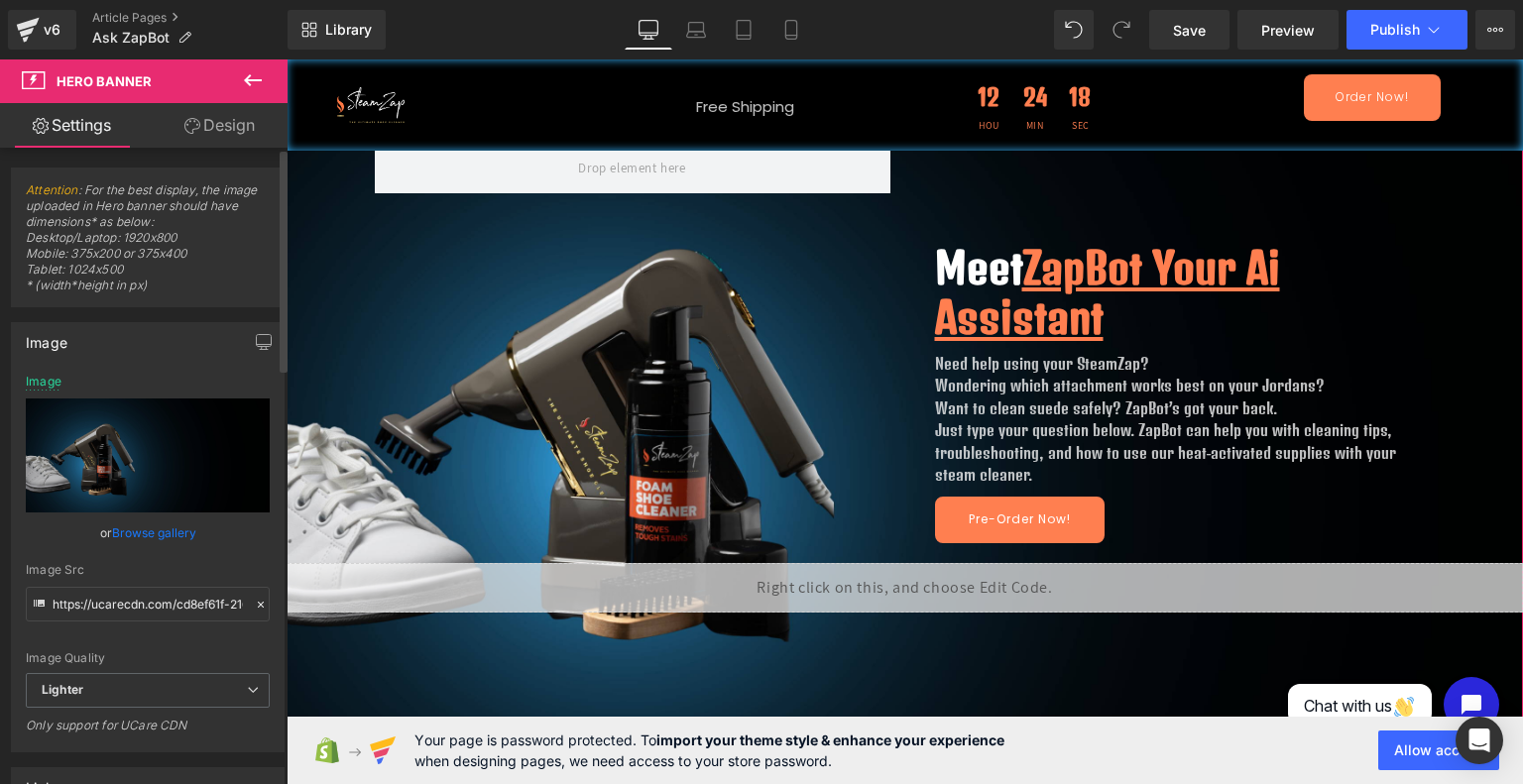 click on "Browse gallery" at bounding box center (154, 532) 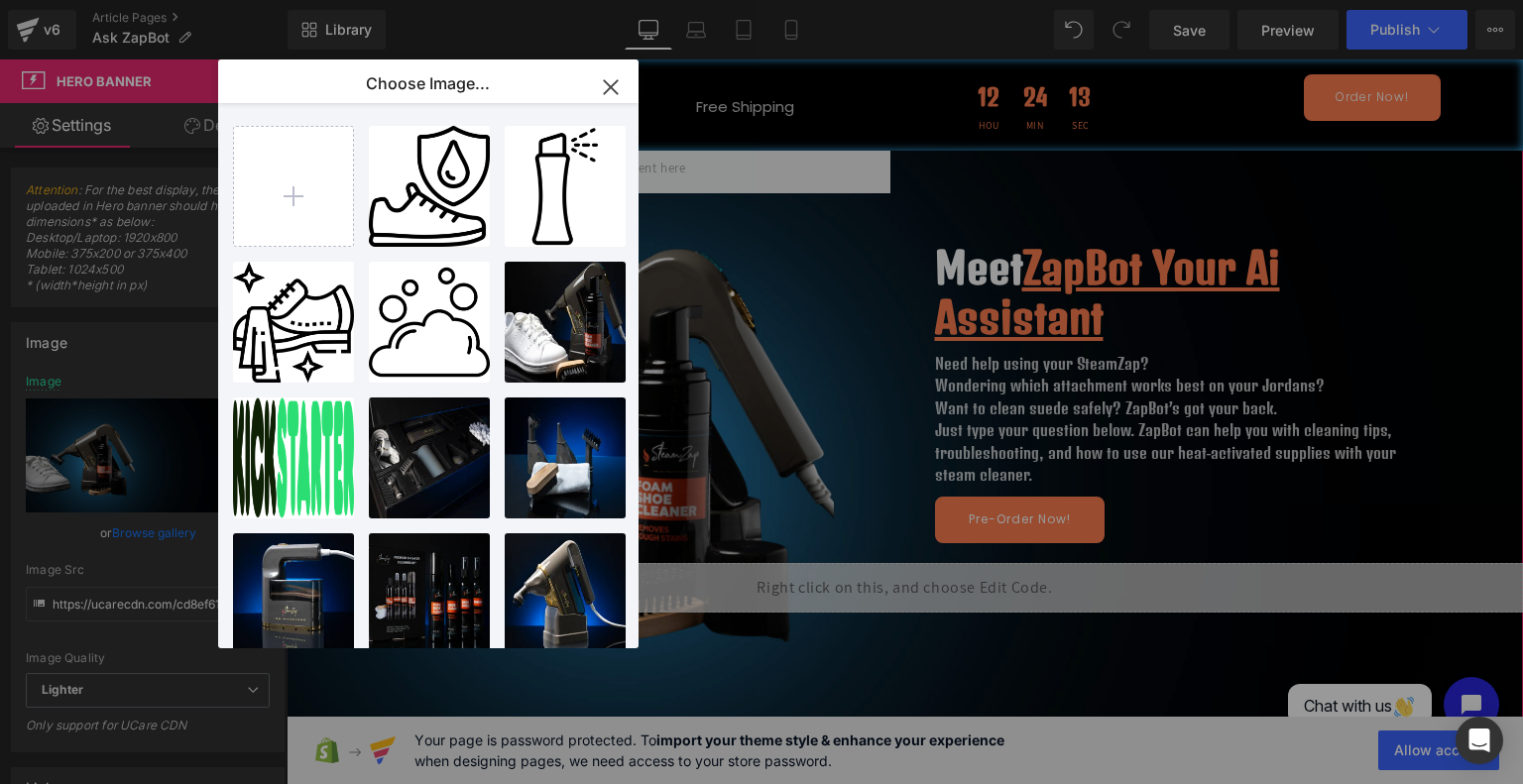 click on "You are previewing how the   will restyle your page. You can not edit Elements in Preset Preview Mode.  v6 Article Pages Ask ZapBot Library Desktop Desktop Laptop Tablet Mobile Save Preview Publish Scheduled View Live Page View with current Template Save Template to Library Schedule Publish  Optimize  Publish Settings Shortcuts  Your page can’t be published   You've reached the maximum number of published pages on your plan  (0/999999).  You need to upgrade your plan or unpublish all your pages to get 1 publish slot.   Unpublish pages   Upgrade plan  Elements Global Style Base Row  rows, columns, layouts, div Heading  headings, titles, h1,h2,h3,h4,h5,h6 Text Block  texts, paragraphs, contents, blocks Image  images, photos, alts, uploads Icon  icons, symbols Button  button, call to action, cta Separator  separators, dividers, horizontal lines Liquid  liquid, custom code, html, javascript, css, reviews, apps, applications, embeded, iframe Banner Parallax  Hero Banner  Stack Tabs  Carousel  Pricing  List app" at bounding box center [762, 0] 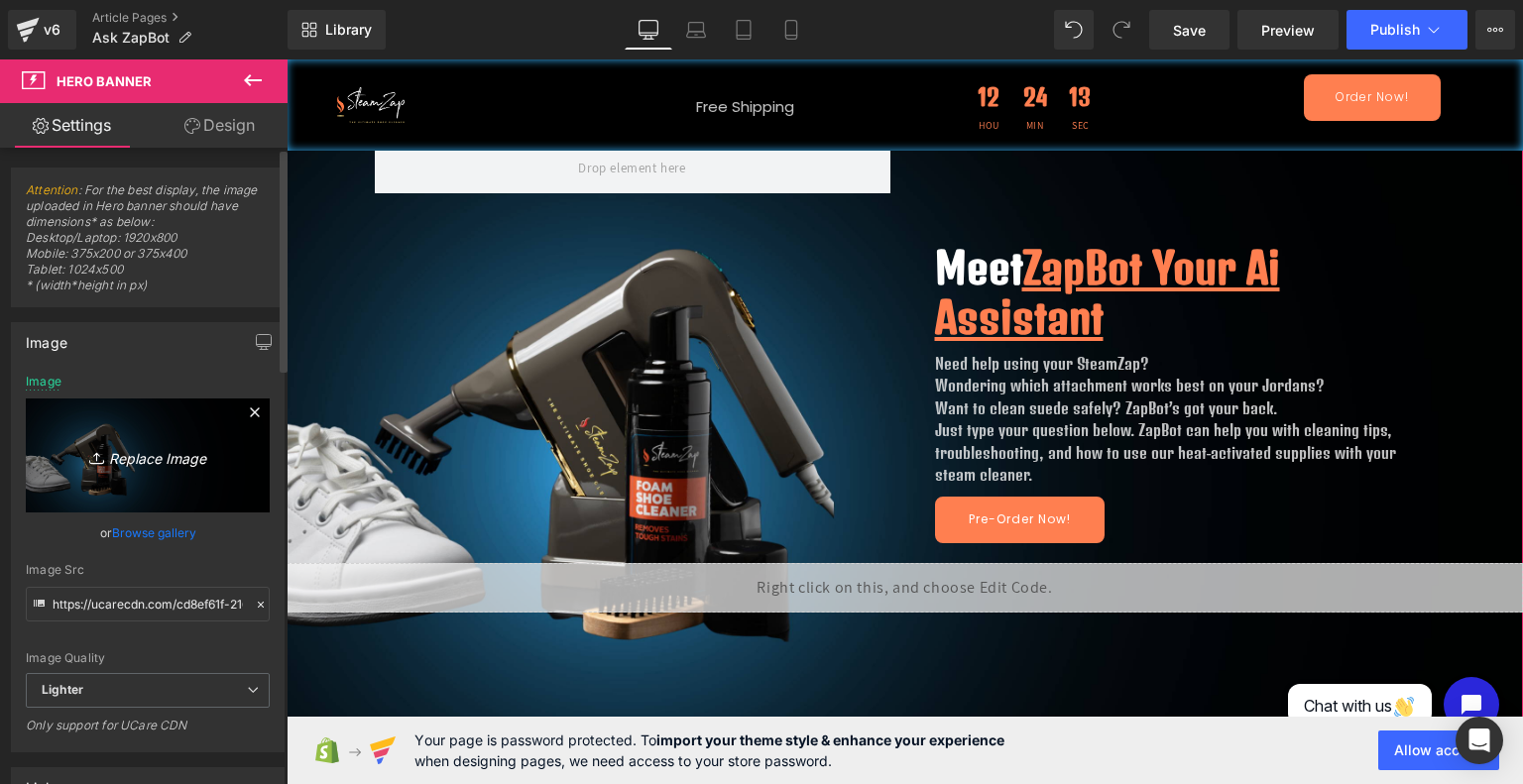 click 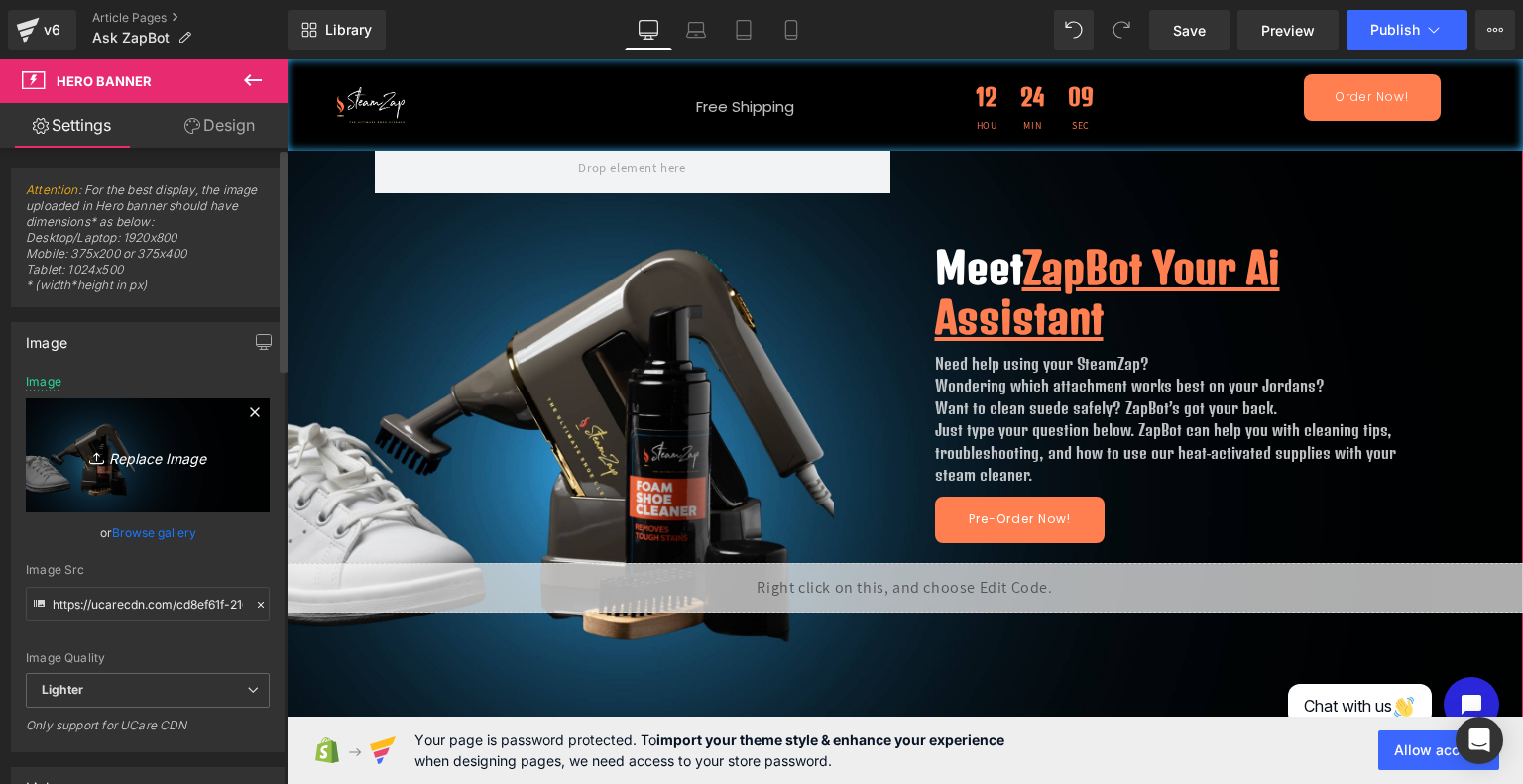 type on "C:\fakepath\ChatGPT Image Jul 12, 2025, 07_06_51 PM.png" 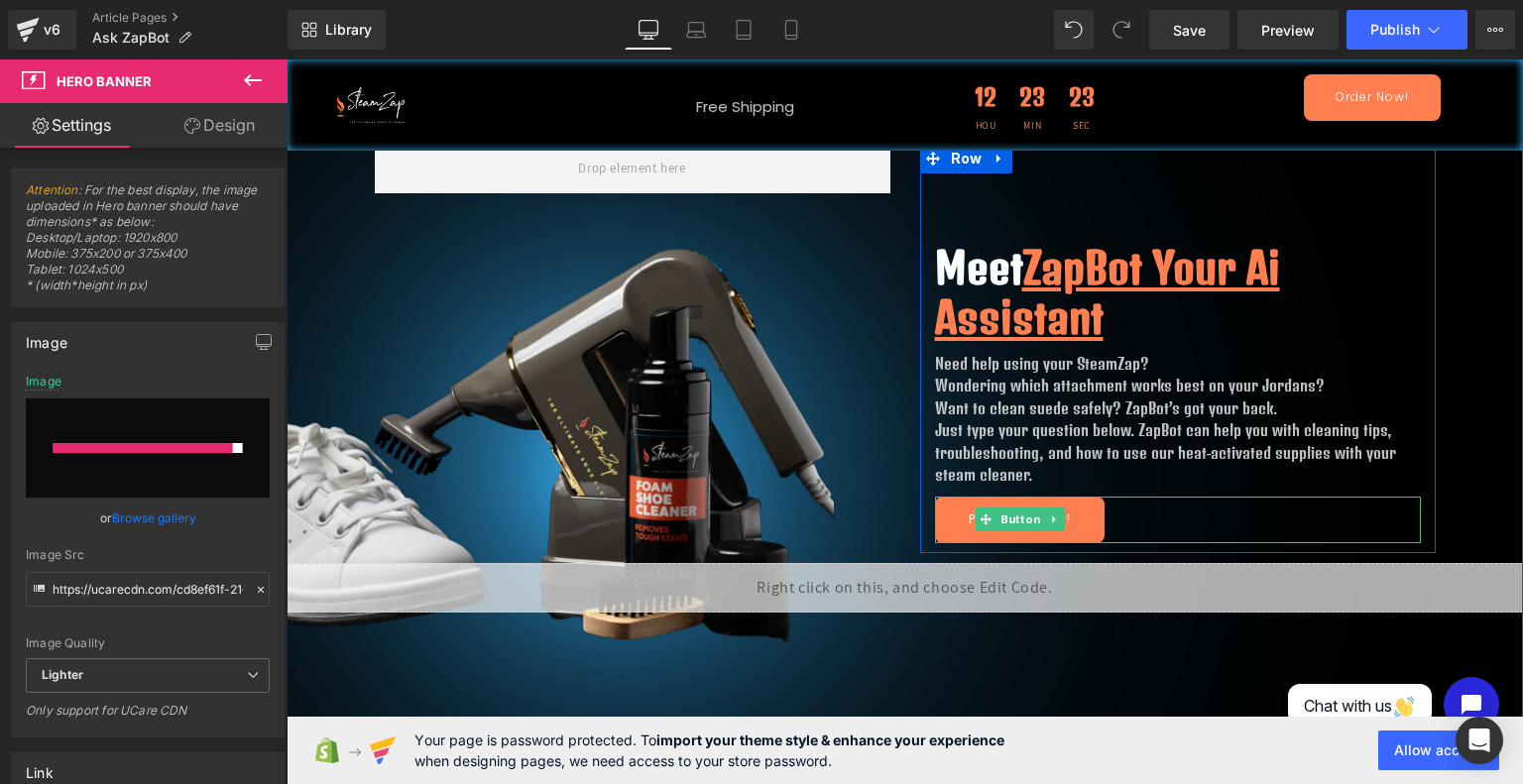 click on "Pre-Order Now!" at bounding box center (1178, 519) 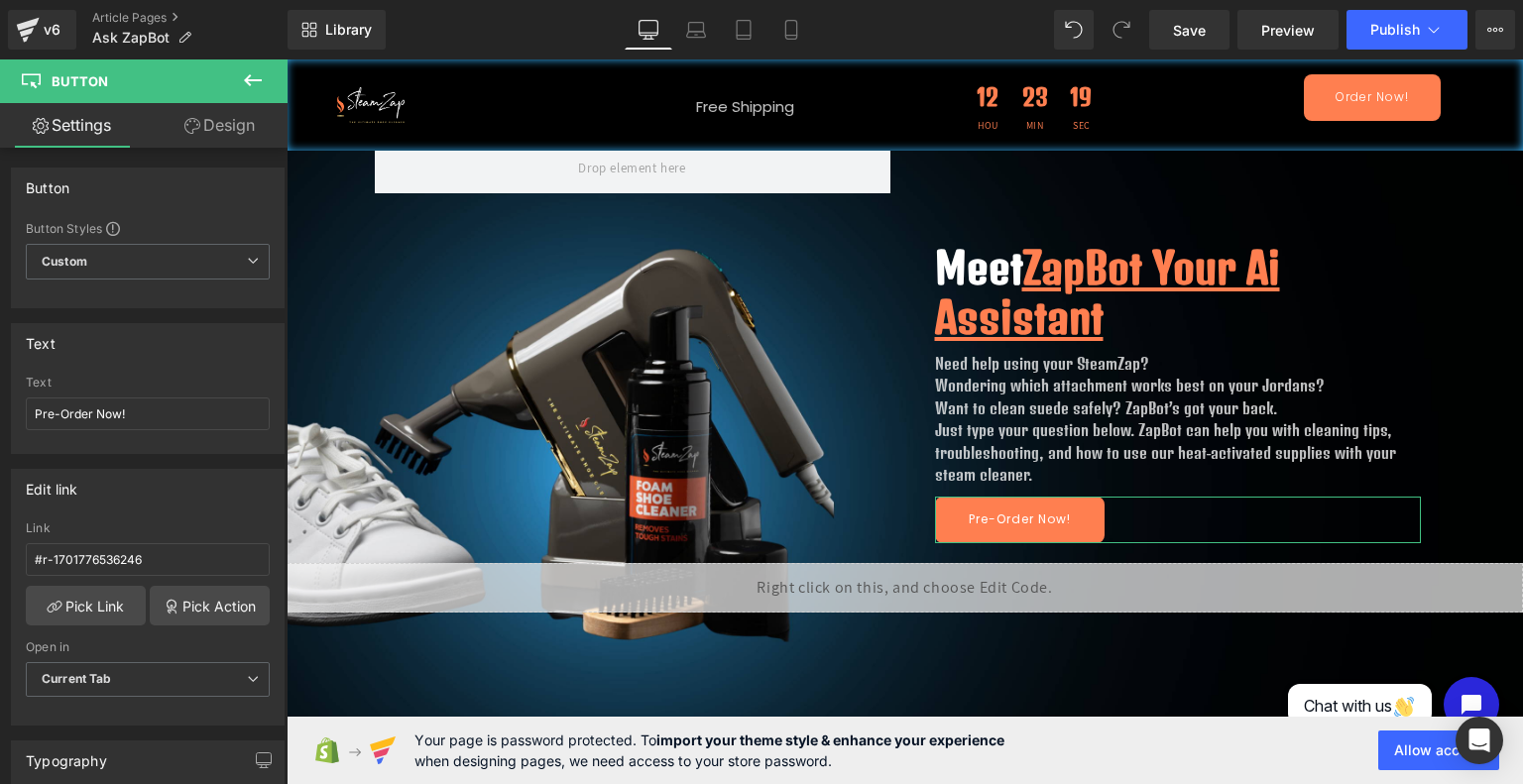 click on "Design" at bounding box center (219, 125) 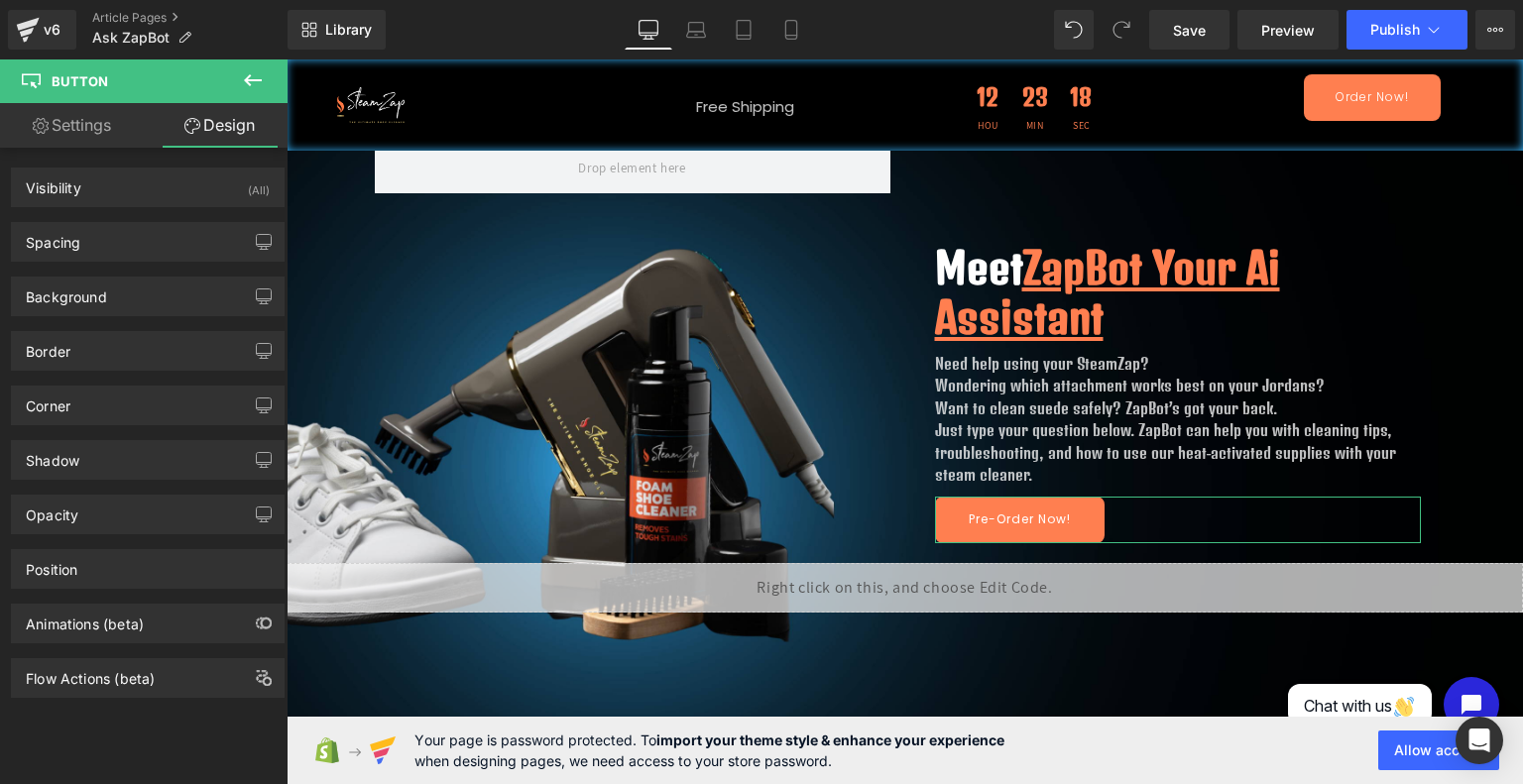 click on "Settings" at bounding box center (71, 125) 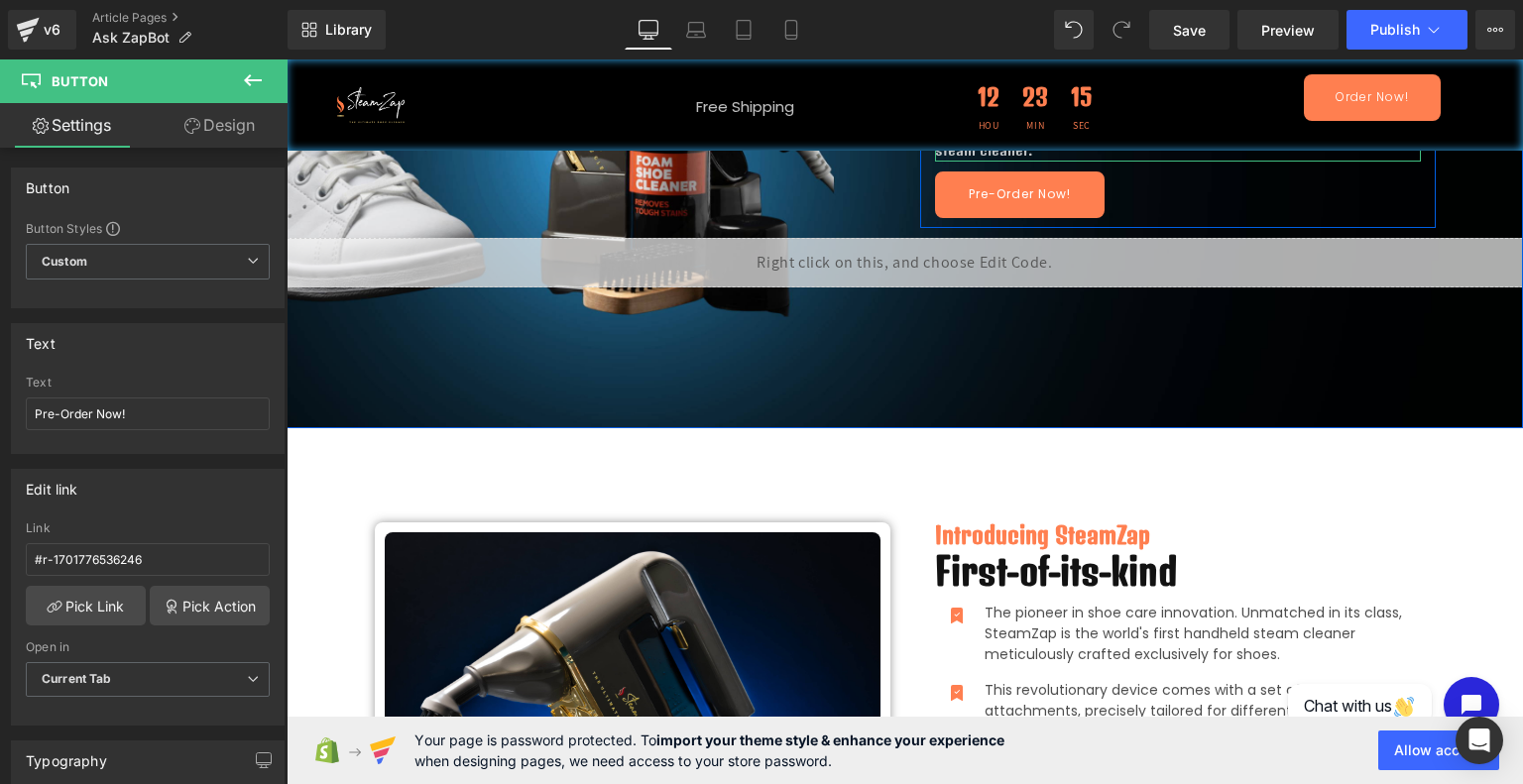 scroll, scrollTop: 328, scrollLeft: 0, axis: vertical 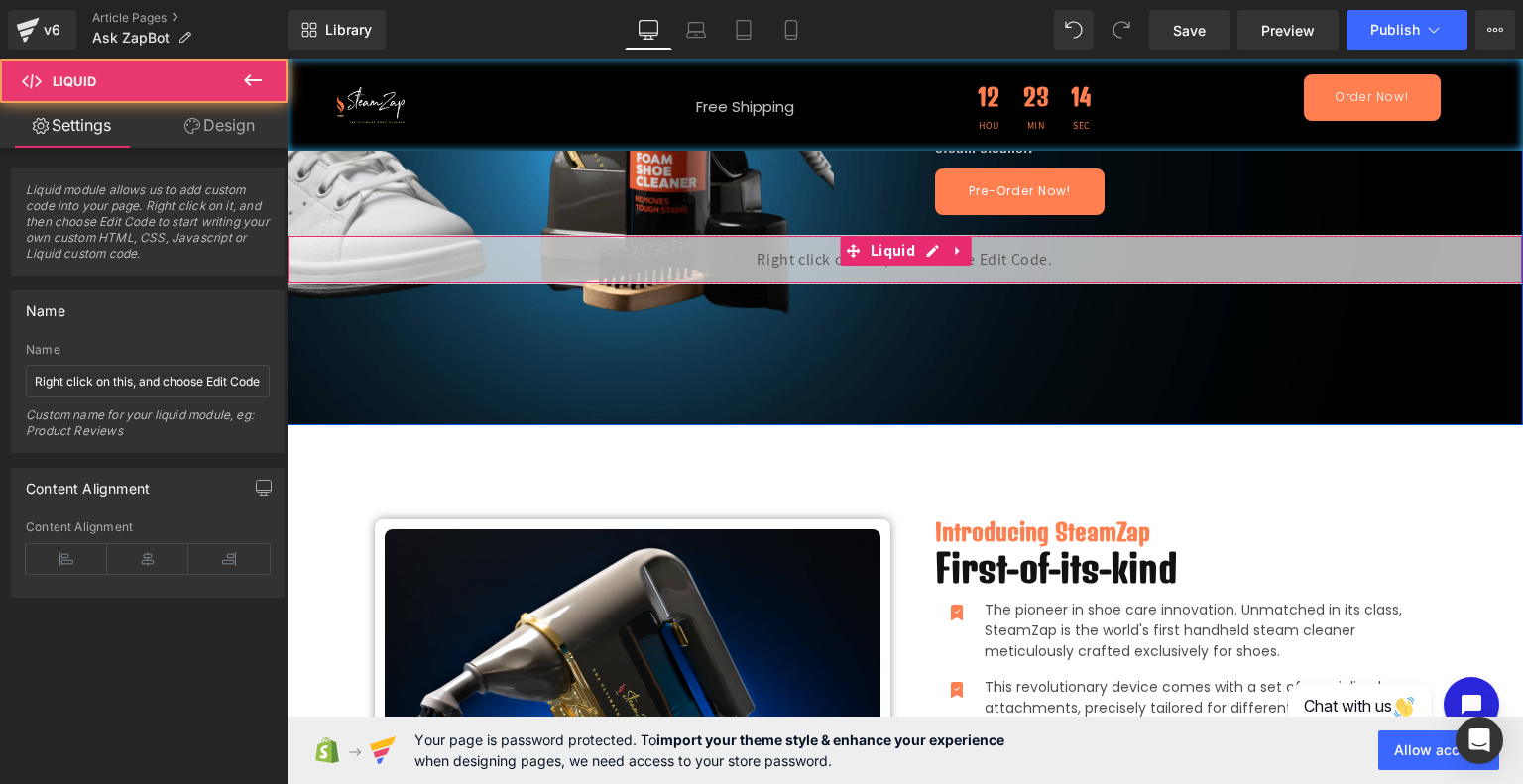 click on "Liquid" at bounding box center [904, 260] 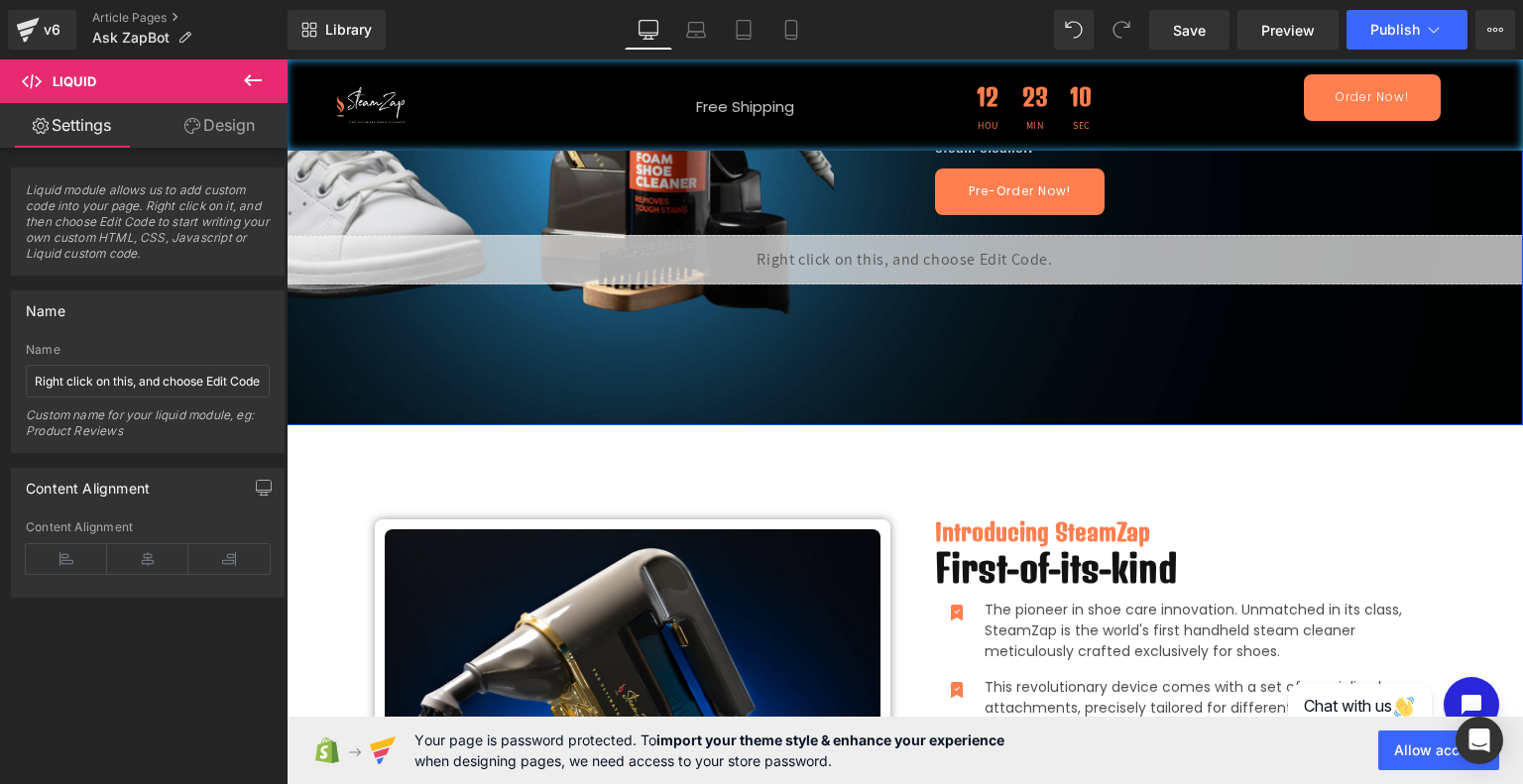 click on "Liquid" at bounding box center [904, 260] 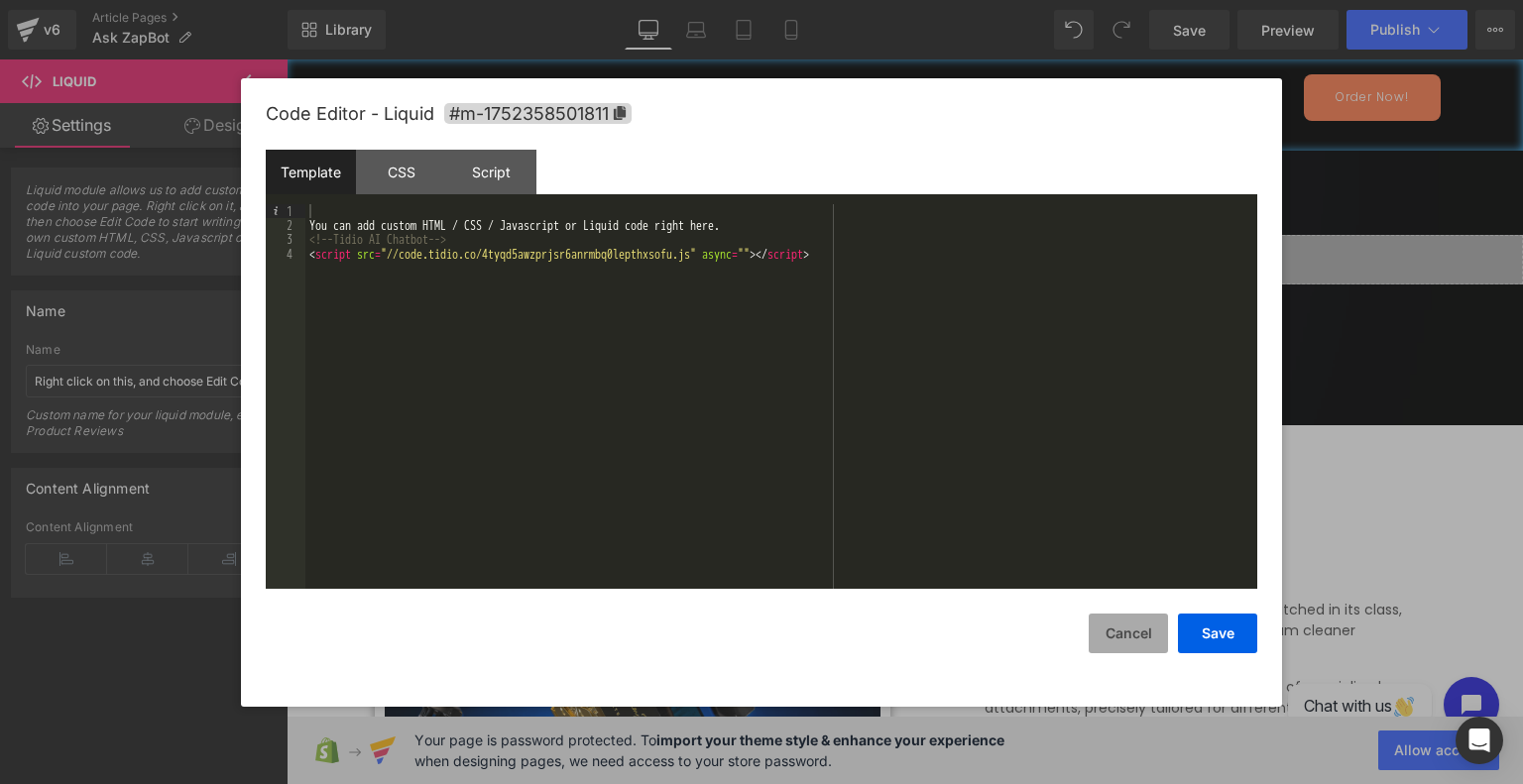 click on "Cancel" at bounding box center (1128, 633) 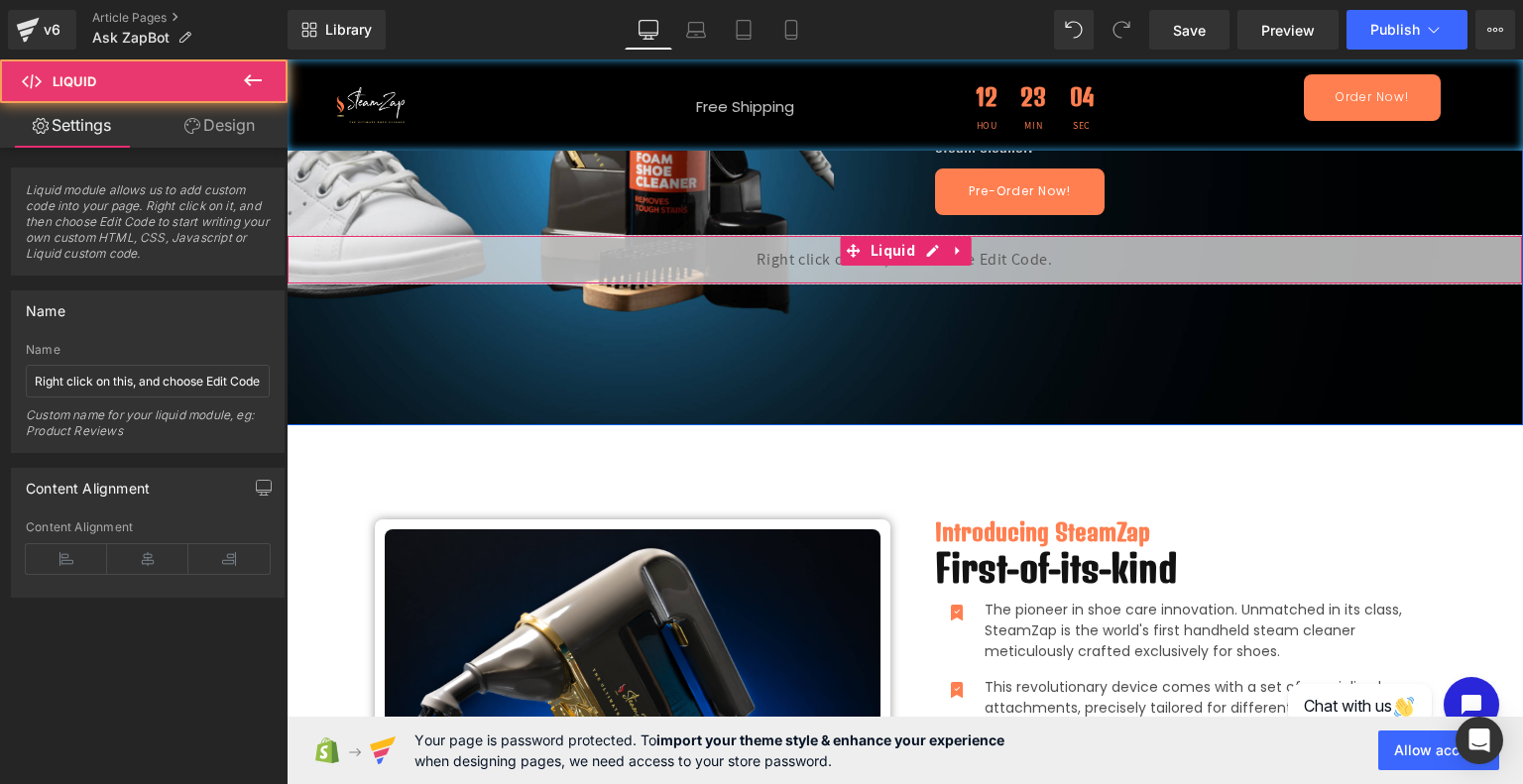 click on "Liquid" at bounding box center (904, 260) 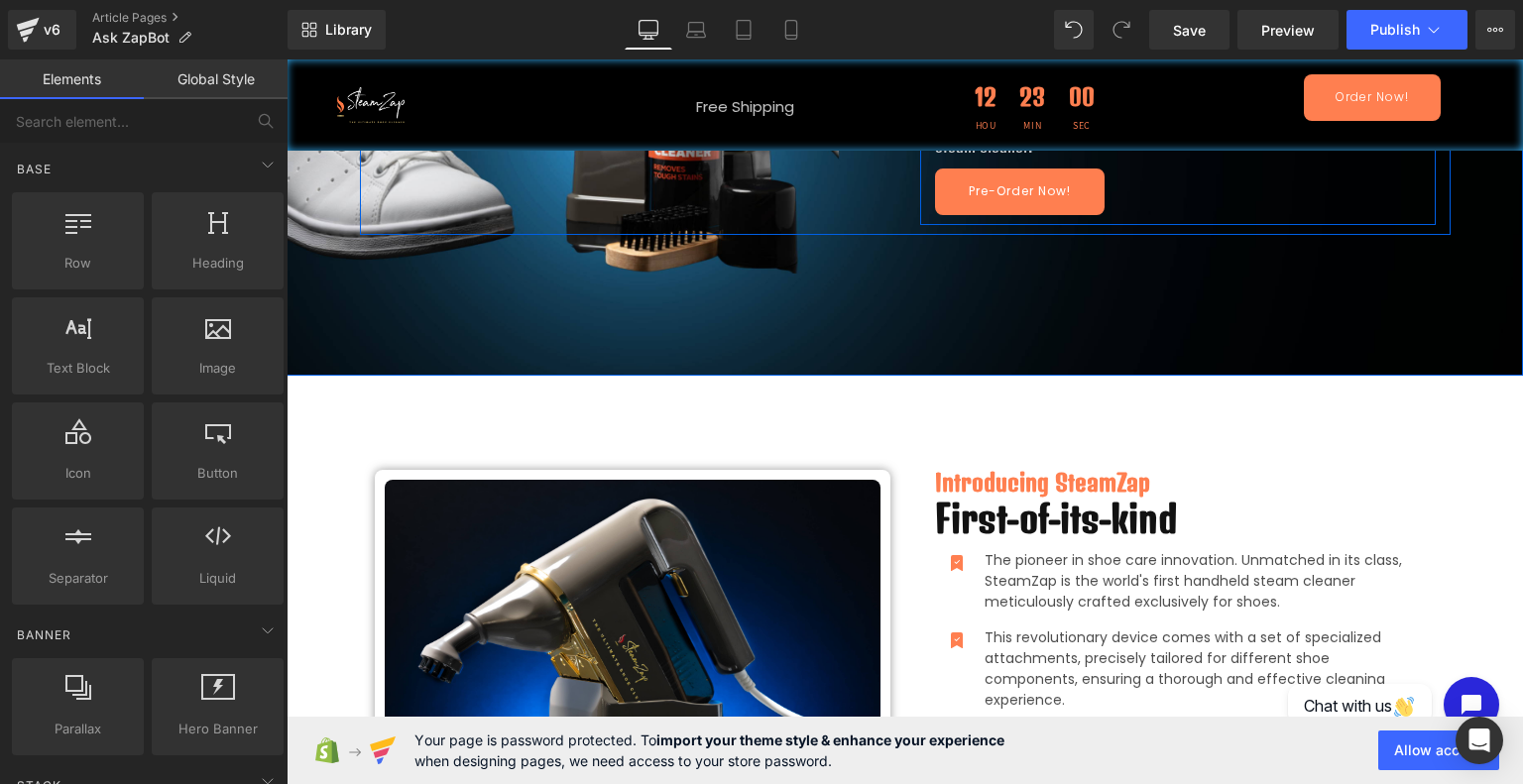 click on "Pre-Order Now!" at bounding box center [1019, 191] 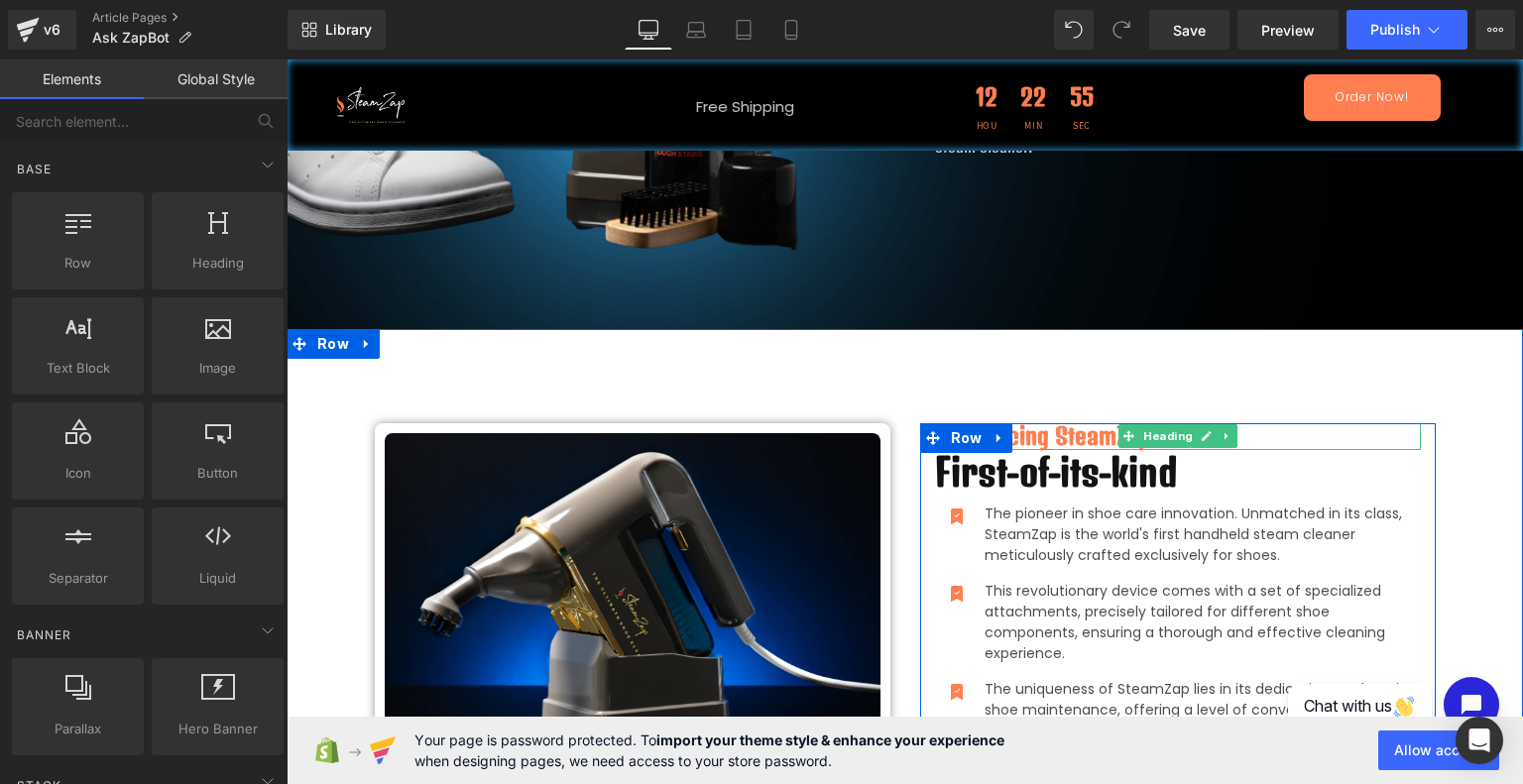 click on "Introducing SteamZap" at bounding box center [1178, 436] 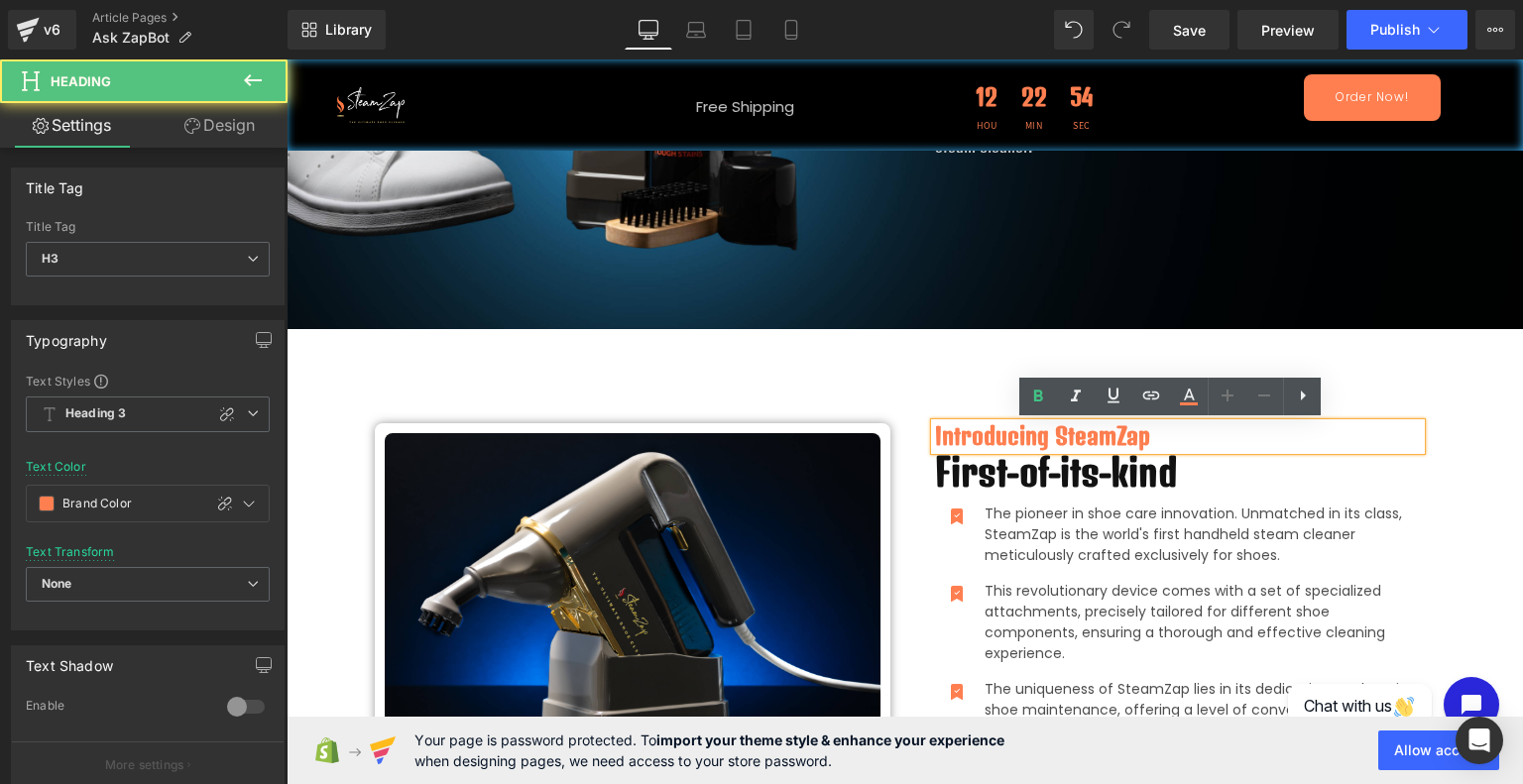 click on "Introducing SteamZap" at bounding box center [1178, 436] 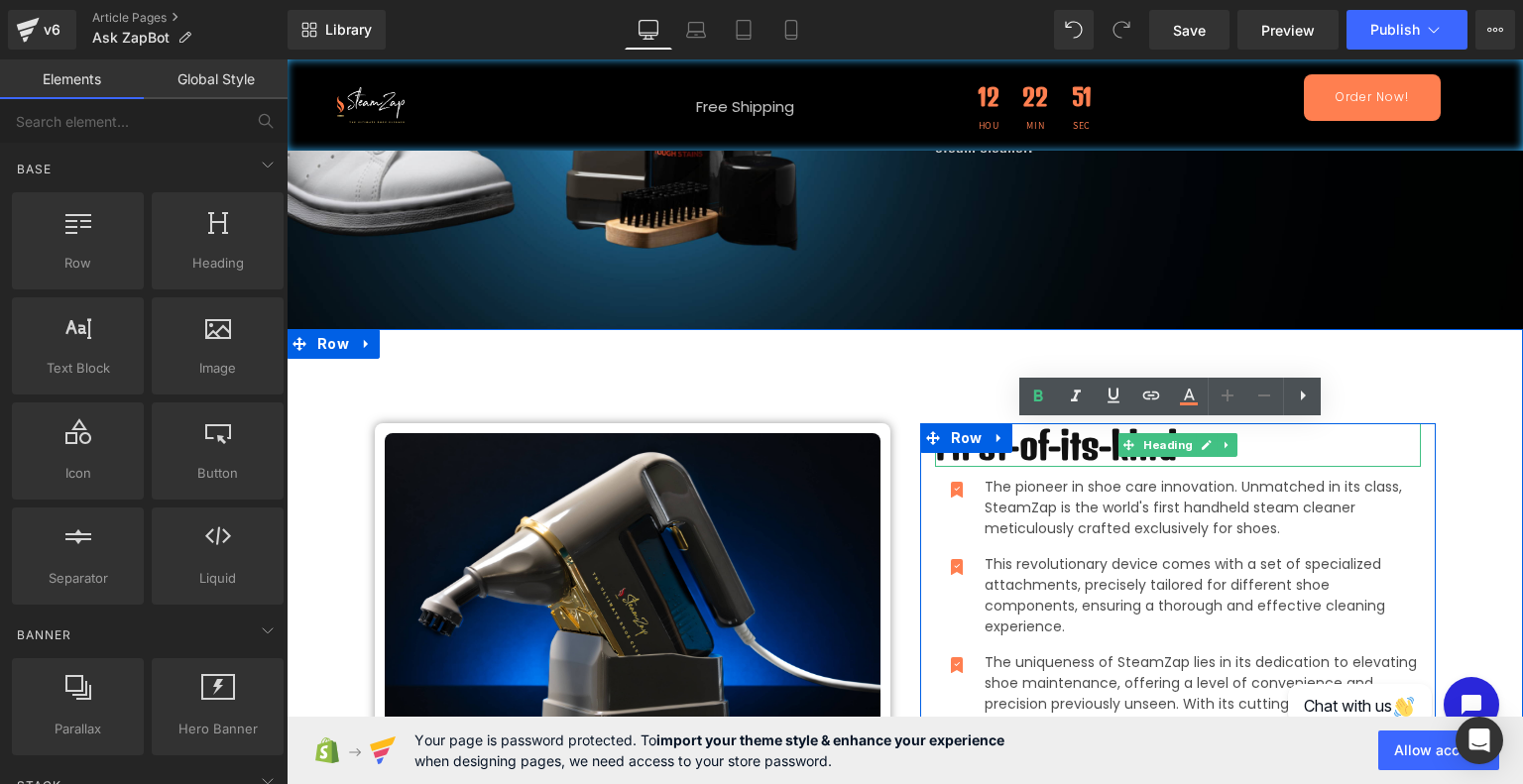 click on "First-of-its-kind" at bounding box center [1178, 445] 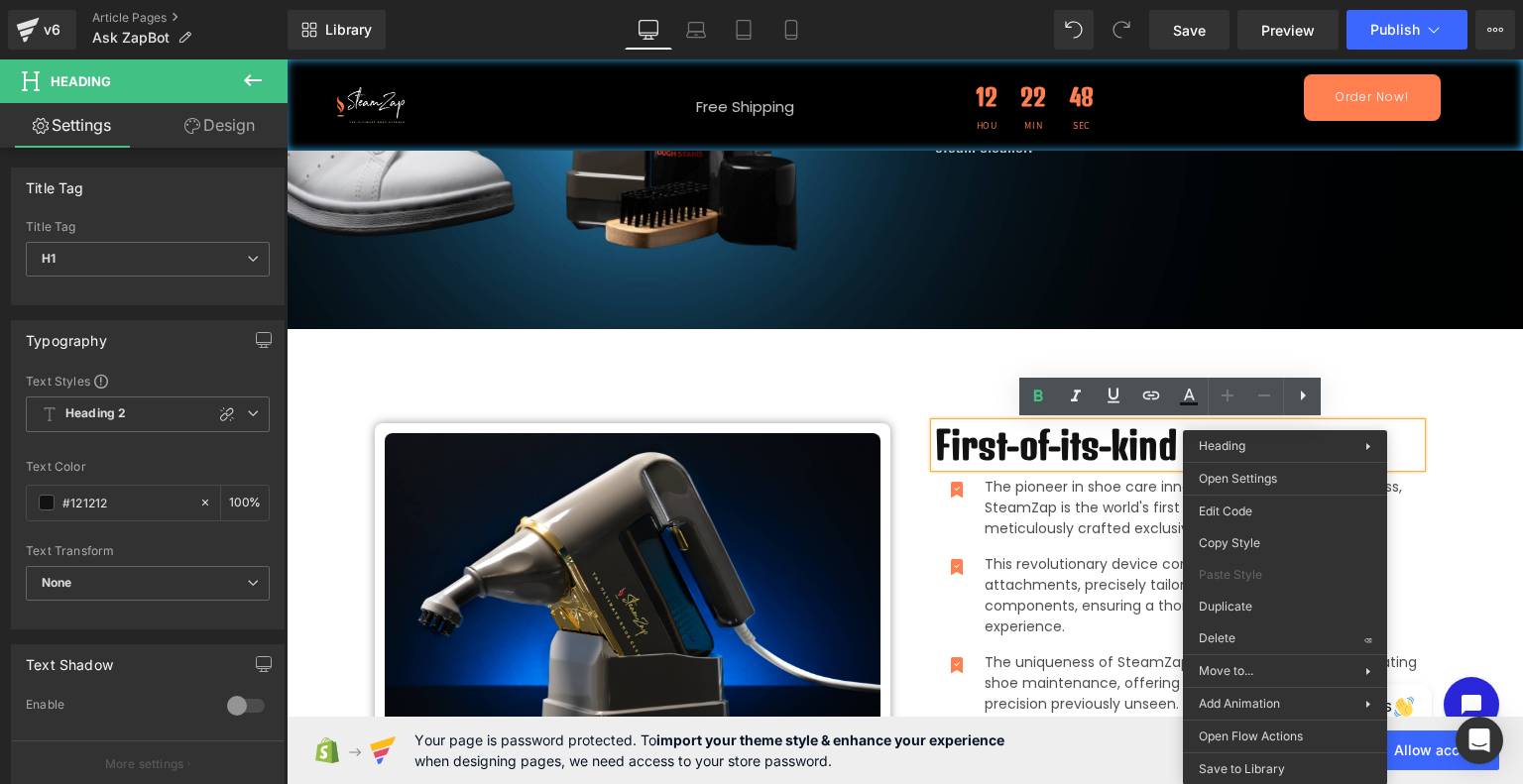 click on "Image         Row         First-of-its-kind Heading
Icon
The pioneer in shoe care innovation. Unmatched in its class, SteamZap is the world's first handheld steam cleaner meticulously crafted exclusively for shoes.
Text Block
Icon
This revolutionary device comes with a set of specialized attachments, precisely tailored for different shoe components, ensuring a thorough and effective cleaning experience.
Text Block
Icon" at bounding box center (904, 605) 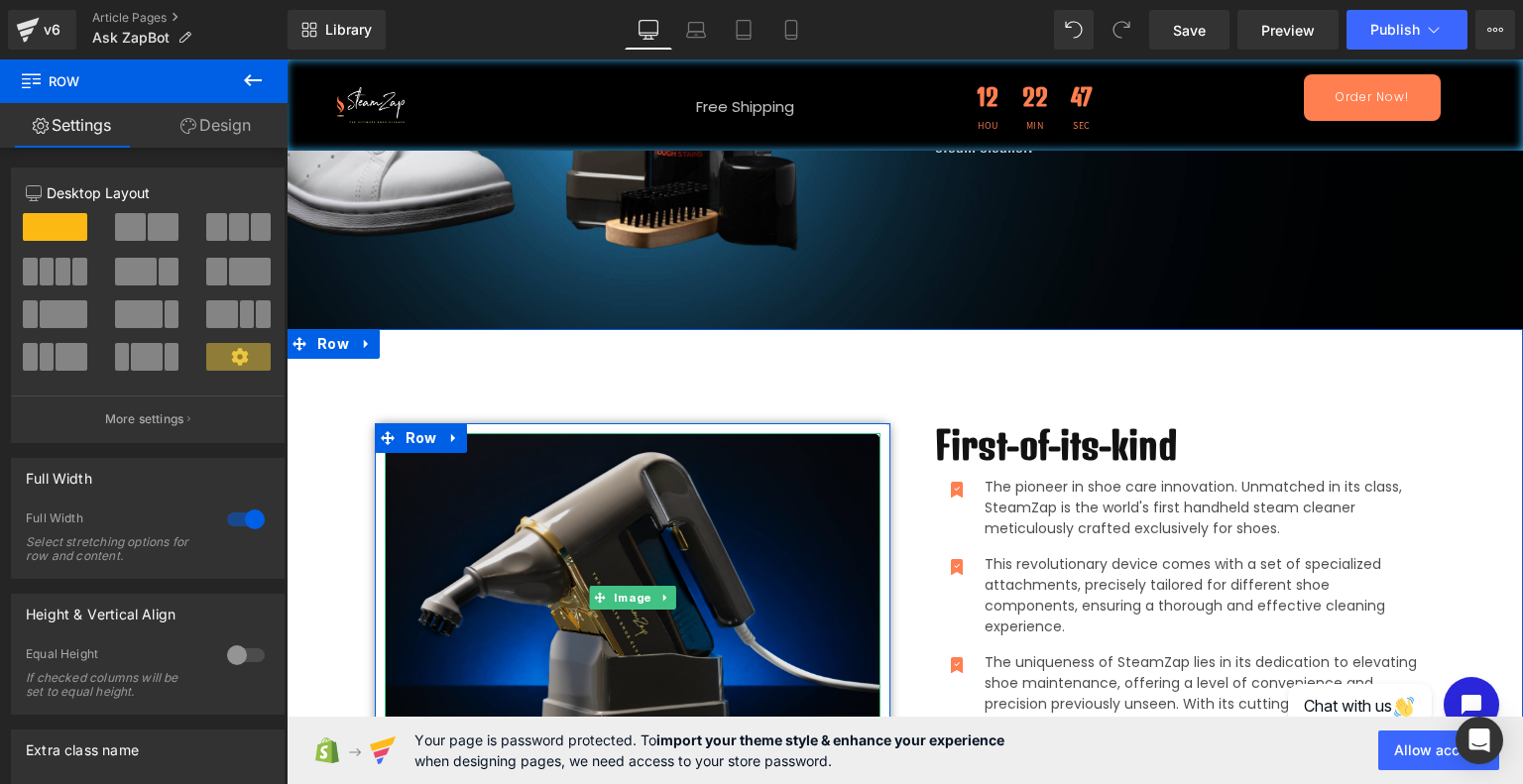 click at bounding box center (633, 598) 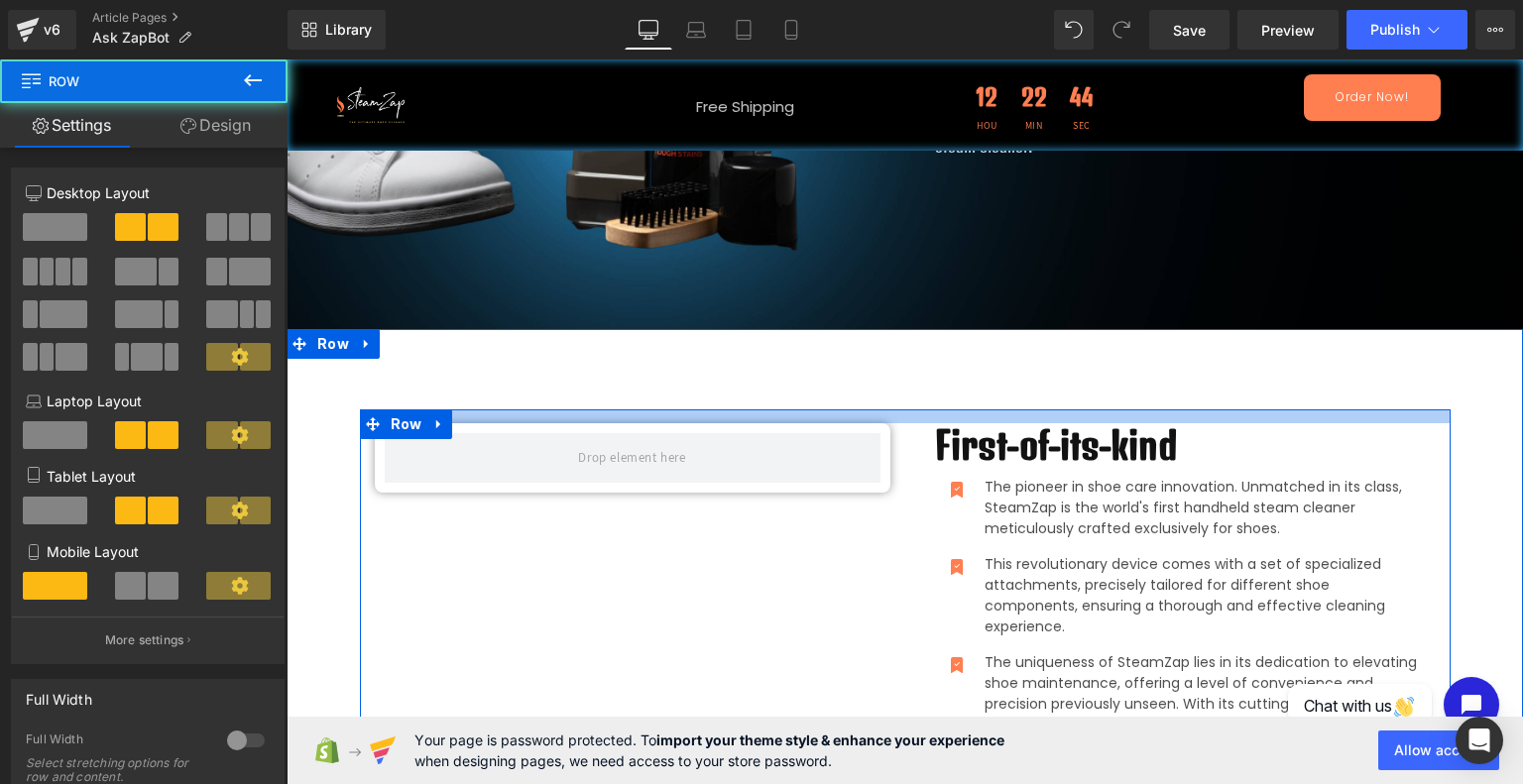 click at bounding box center [905, 416] 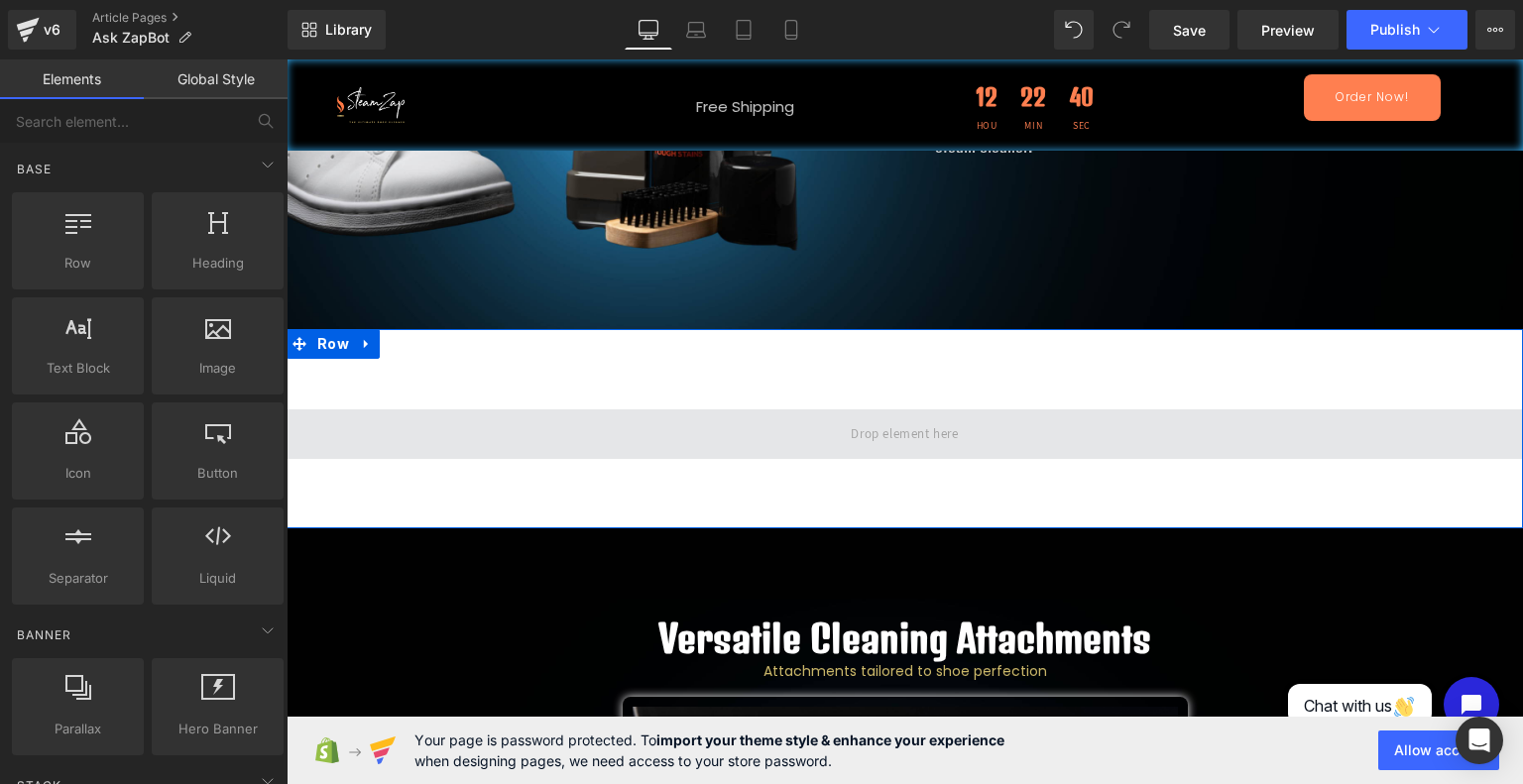 click at bounding box center [904, 433] 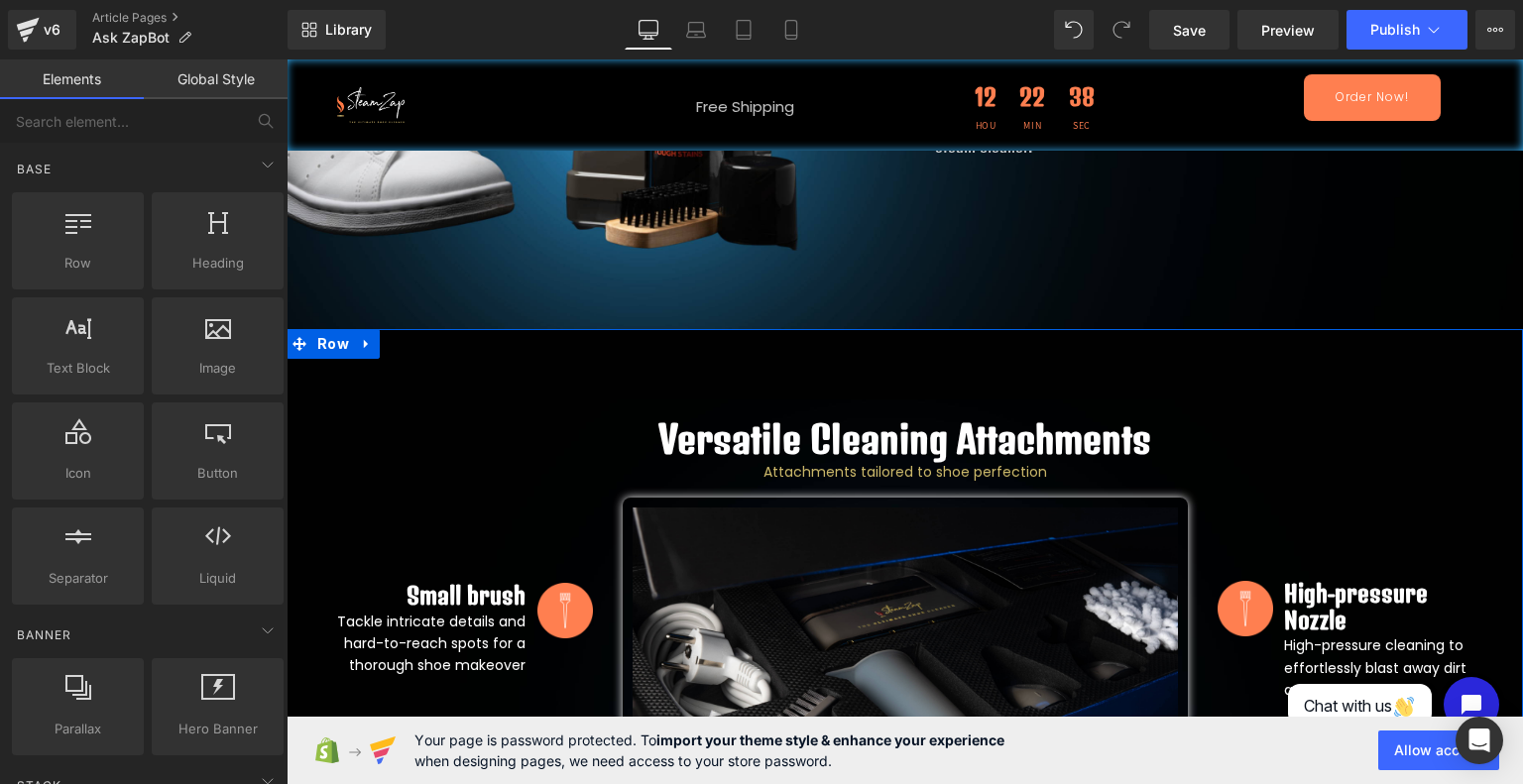 click on "Versatile Cleaning Attachments" at bounding box center [905, 439] 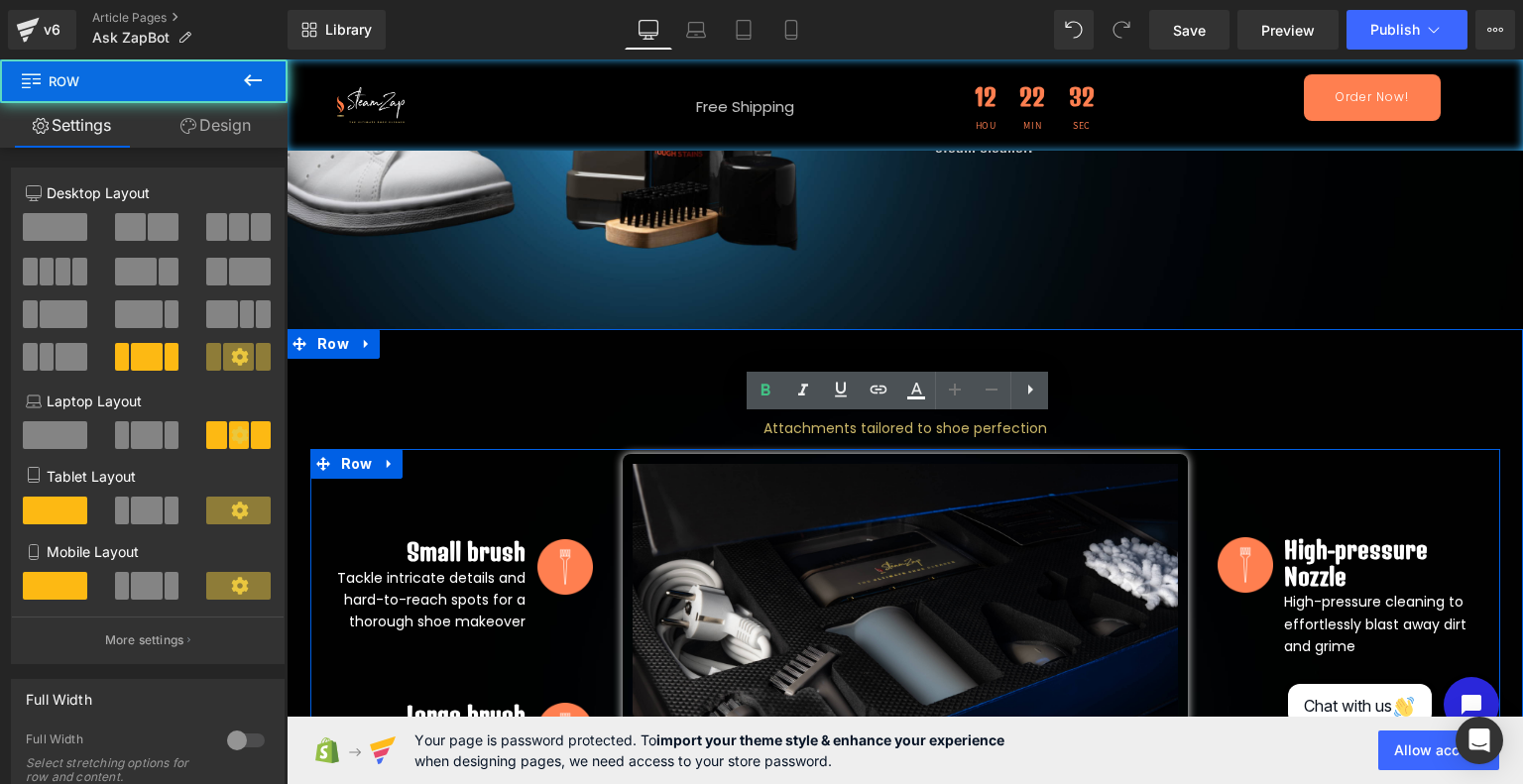 click on "Image         High-pressure  Nozzle Heading         High-pressure cleaning to effortlessly blast away dirt and grime Text Block         Row         Image         Flat steamer Heading         Transform your footwear and insoles into a wrinkle and odor free haven  Text Block         Row" at bounding box center (1351, 679) 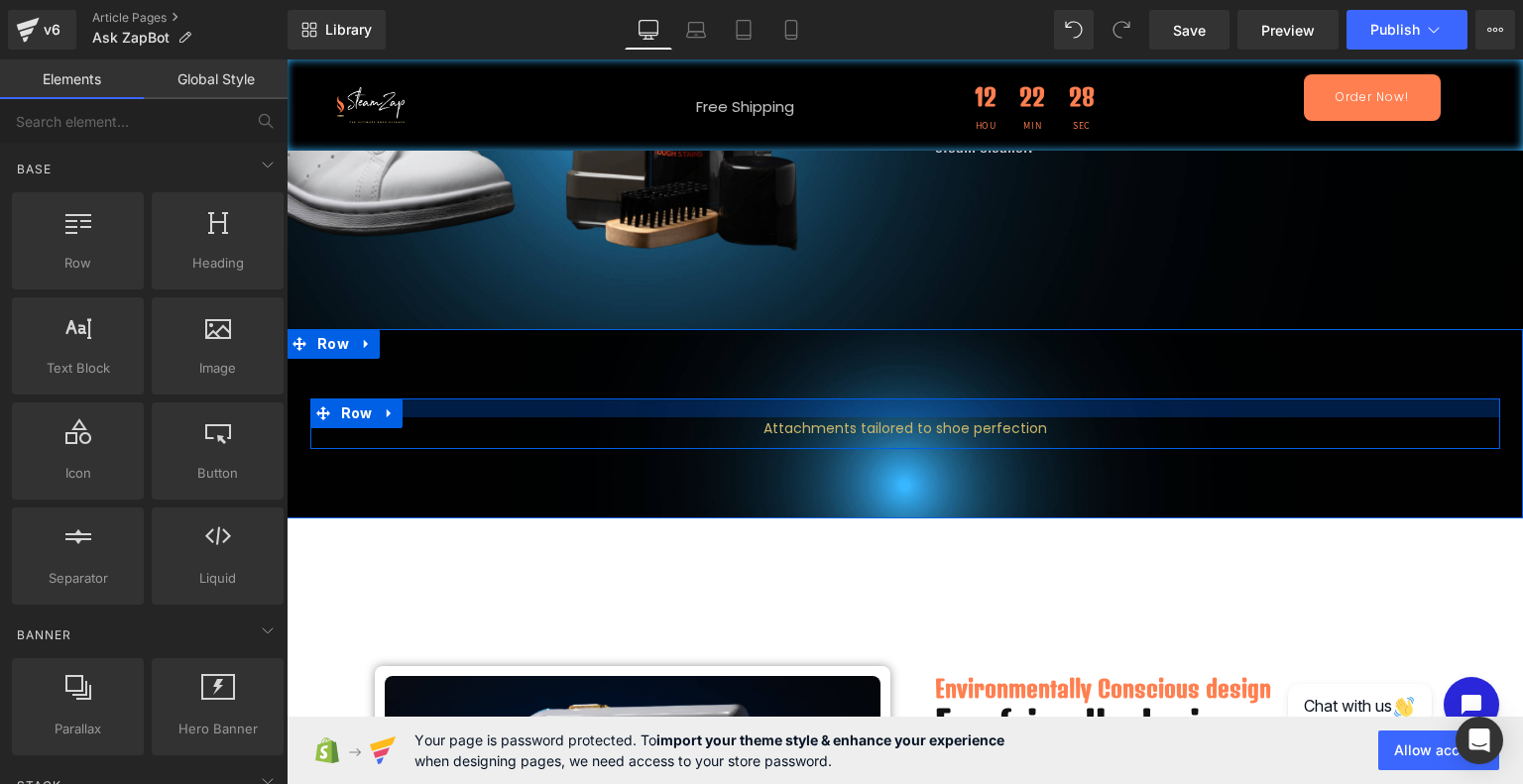 click at bounding box center (905, 407) 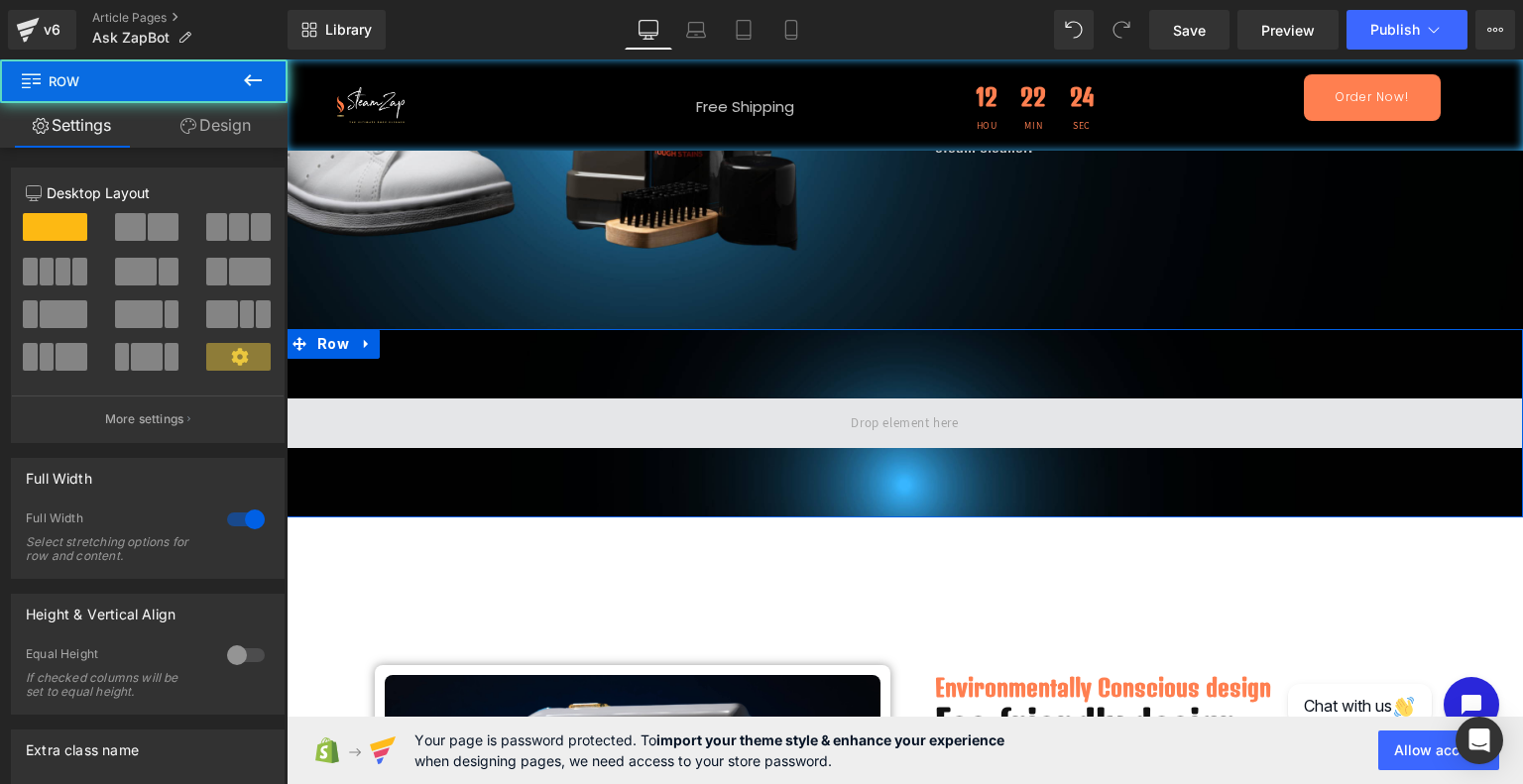 click at bounding box center (904, 423) 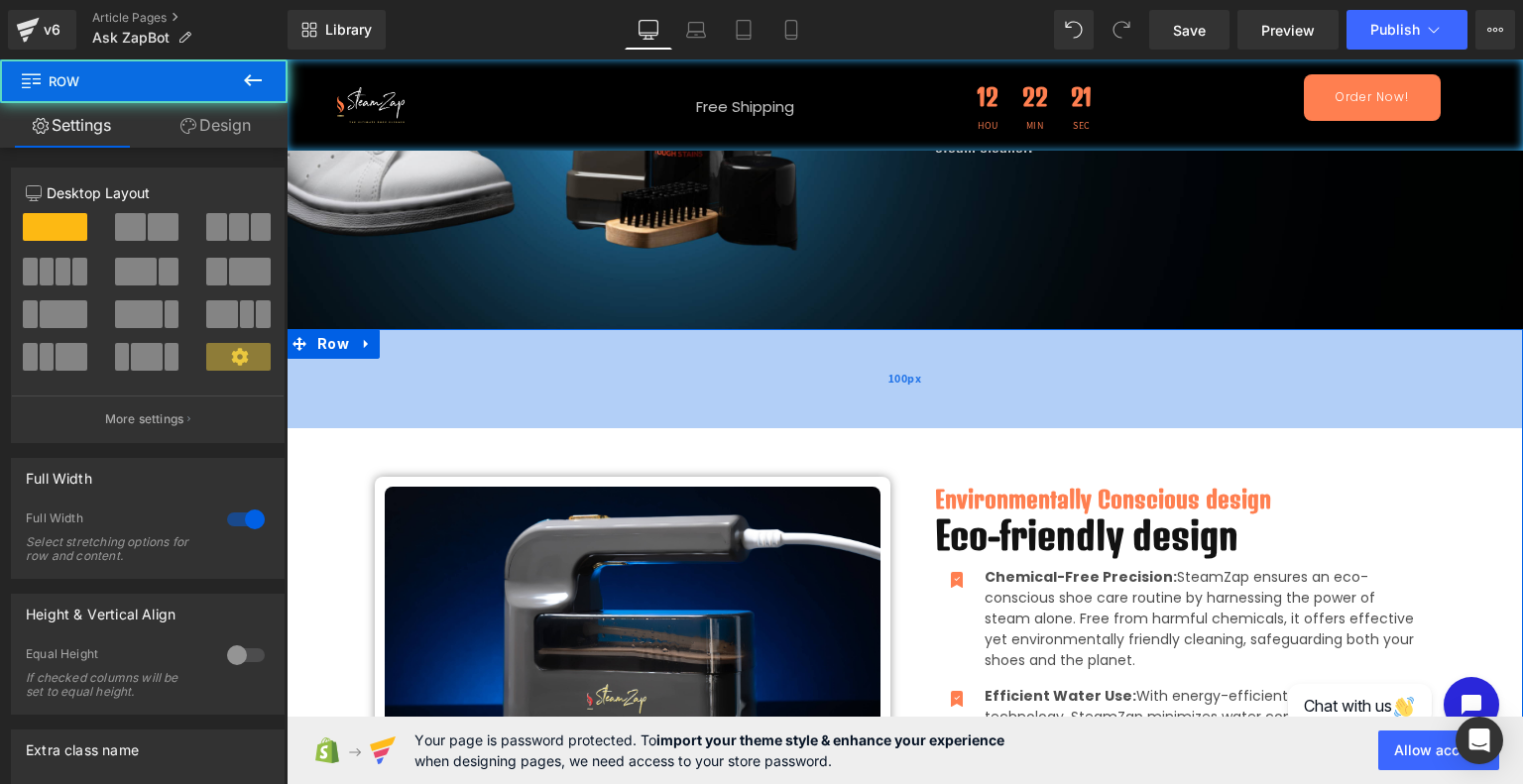 click on "100px" at bounding box center (904, 379) 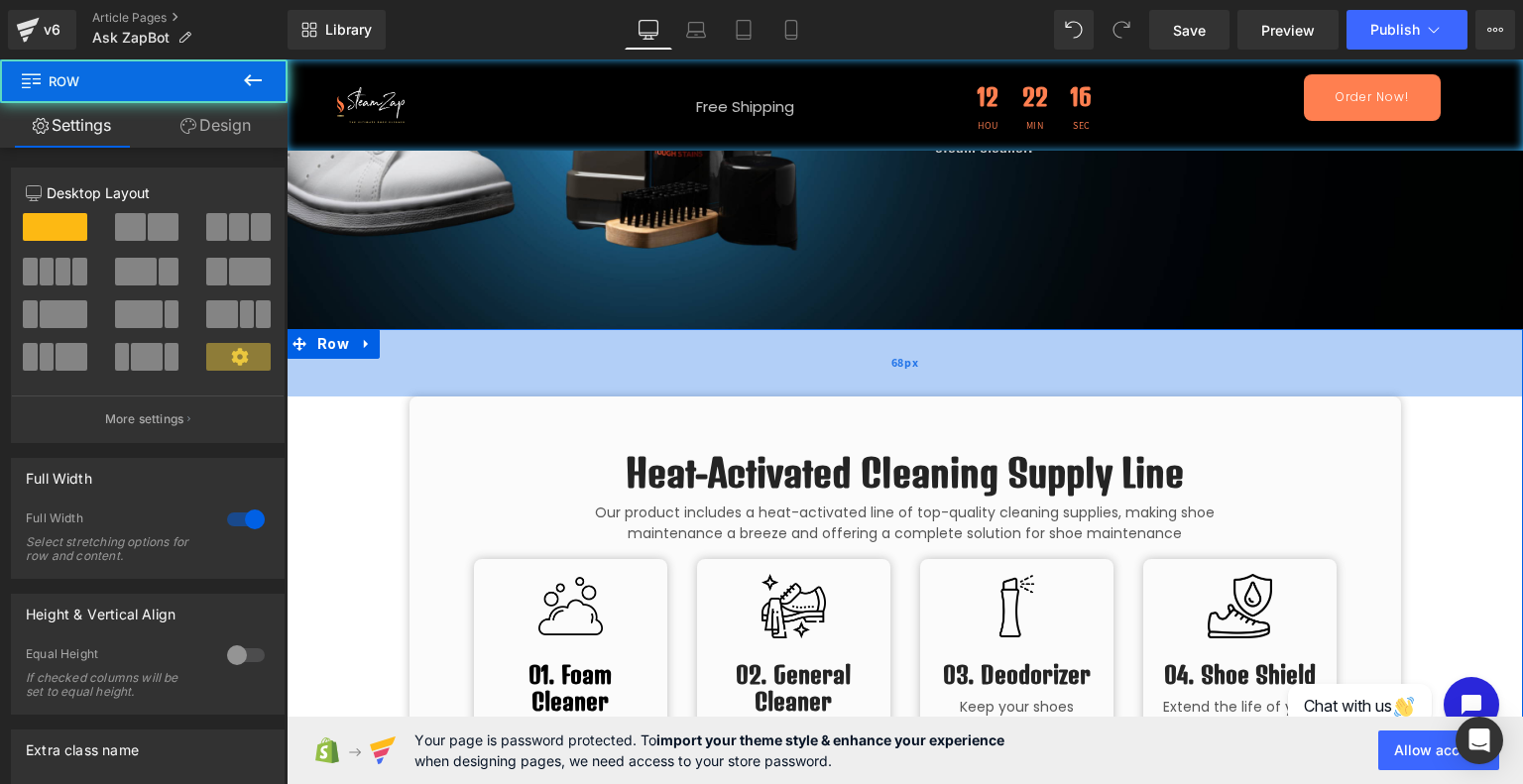 click on "68px" at bounding box center [904, 364] 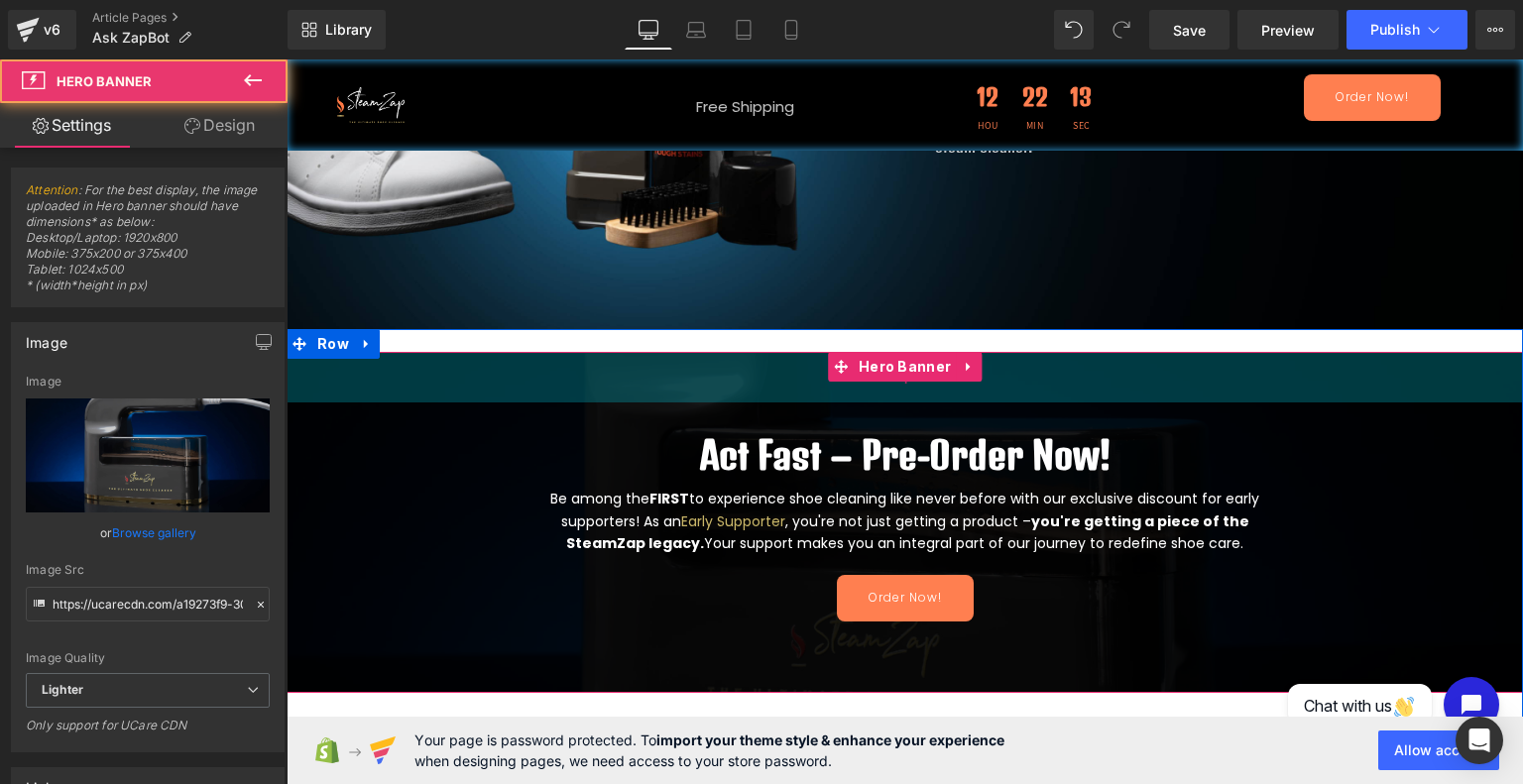 click on "51px" at bounding box center [904, 377] 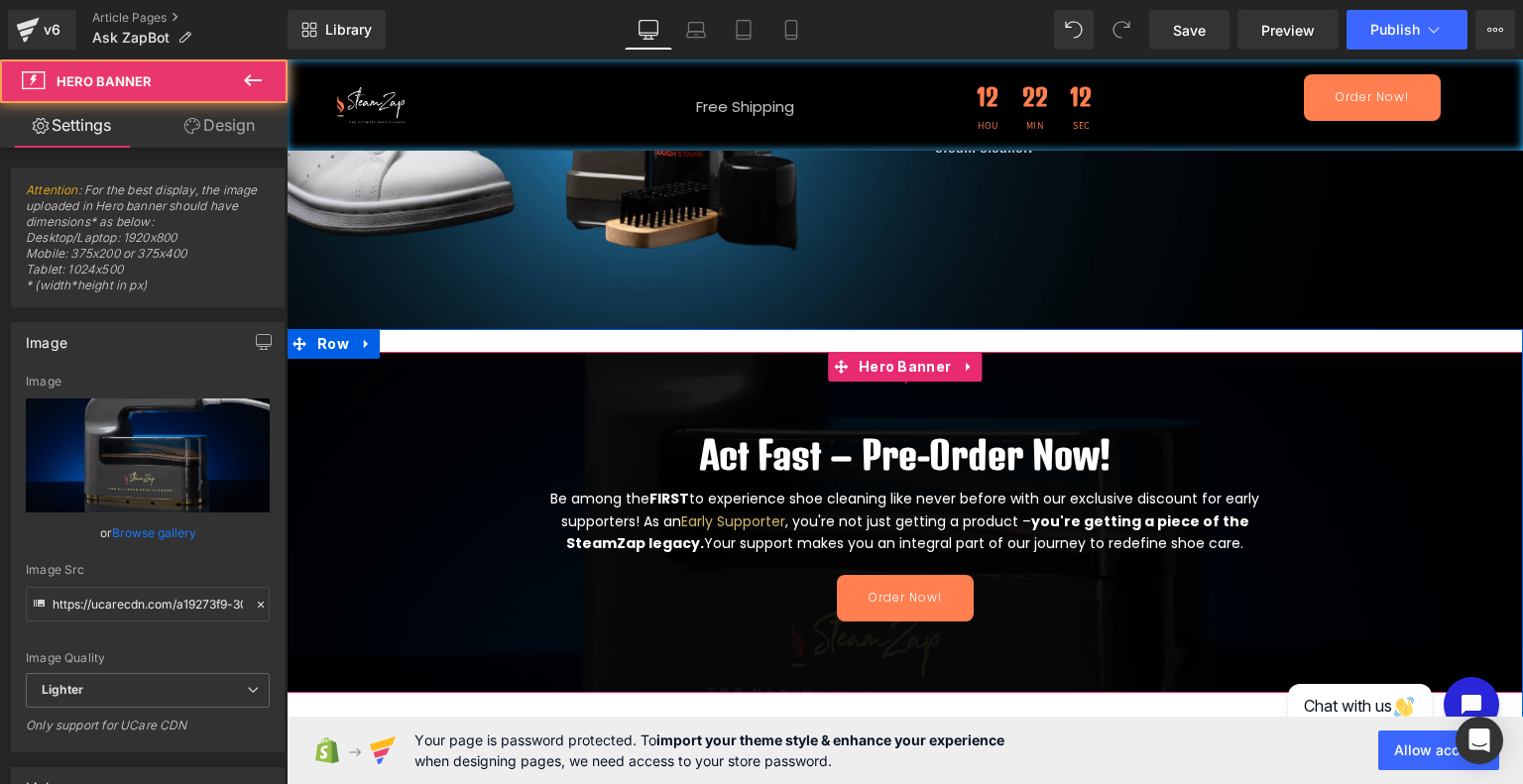drag, startPoint x: 1128, startPoint y: 369, endPoint x: 1143, endPoint y: 371, distance: 15.132746 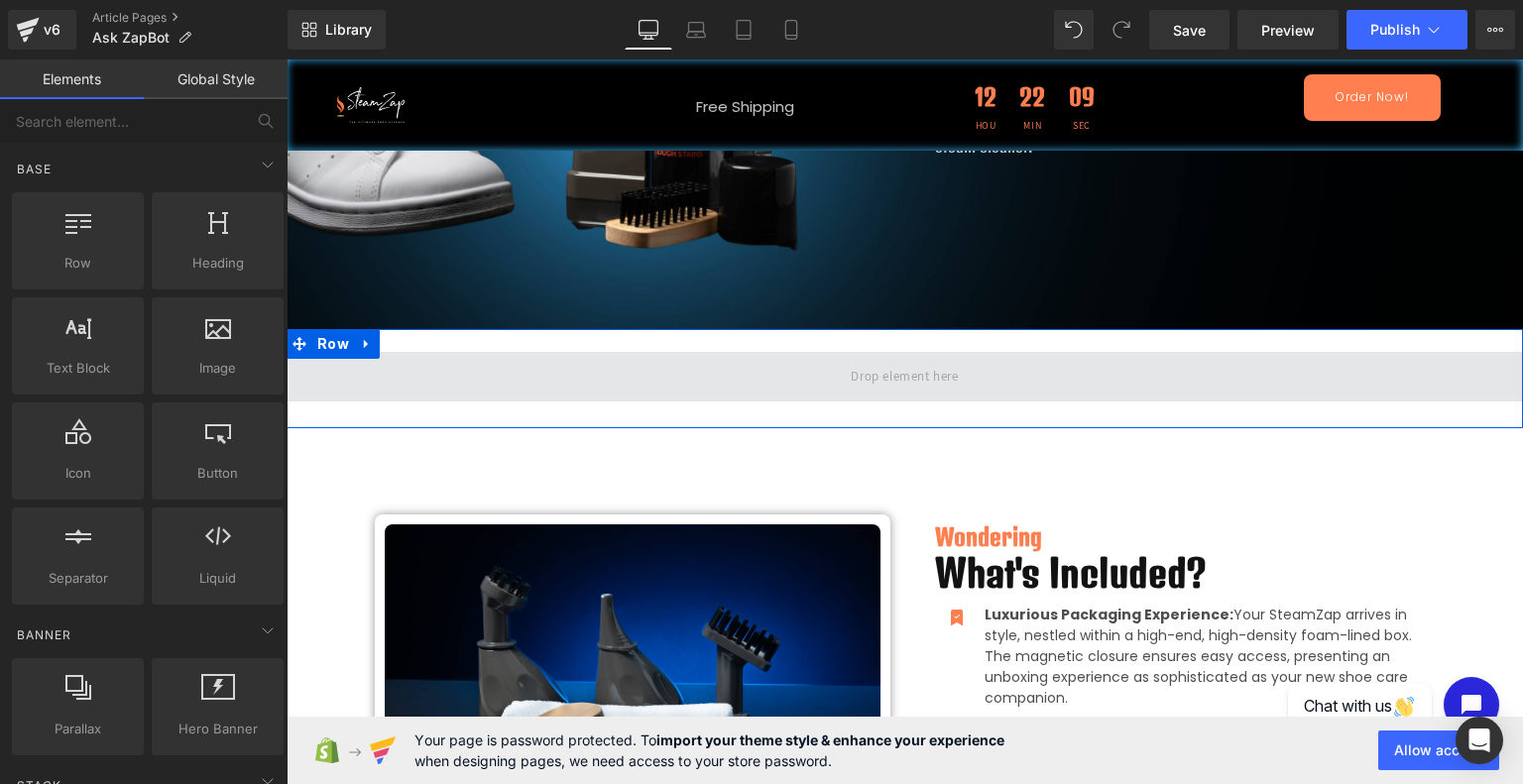 click at bounding box center [904, 377] 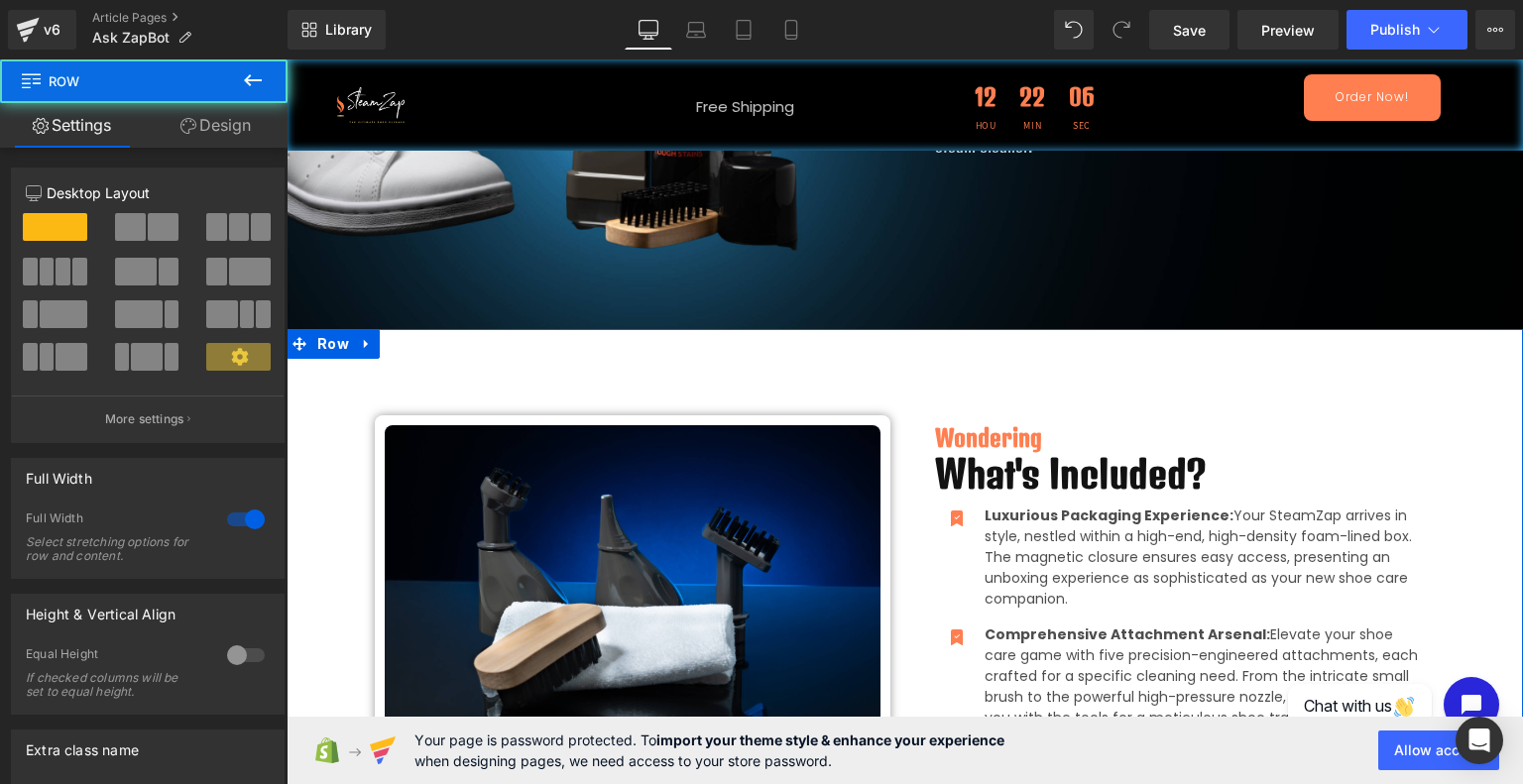 click on "Image         Row         Wondering Heading         What's Included? Heading
Icon
Luxurious Packaging Experience:  Your SteamZap arrives in style, nestled within a high-end, high-density foam-lined box. The magnetic closure ensures easy access, presenting an unboxing experience as sophisticated as your new shoe care companion.
Text Block
Icon
Comprehensive Attachment Arsenal:
Text Block" at bounding box center [904, 641] 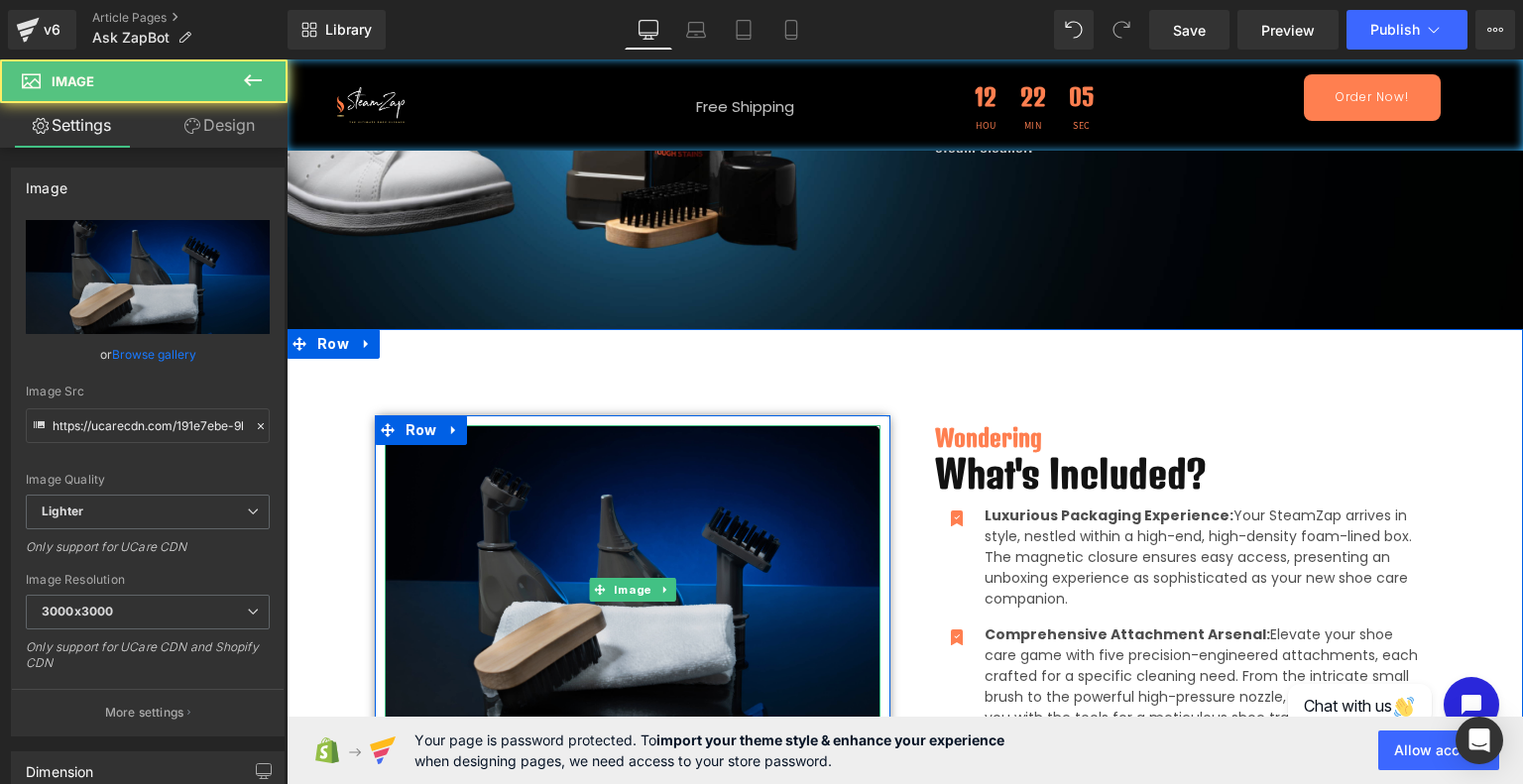 click at bounding box center (633, 590) 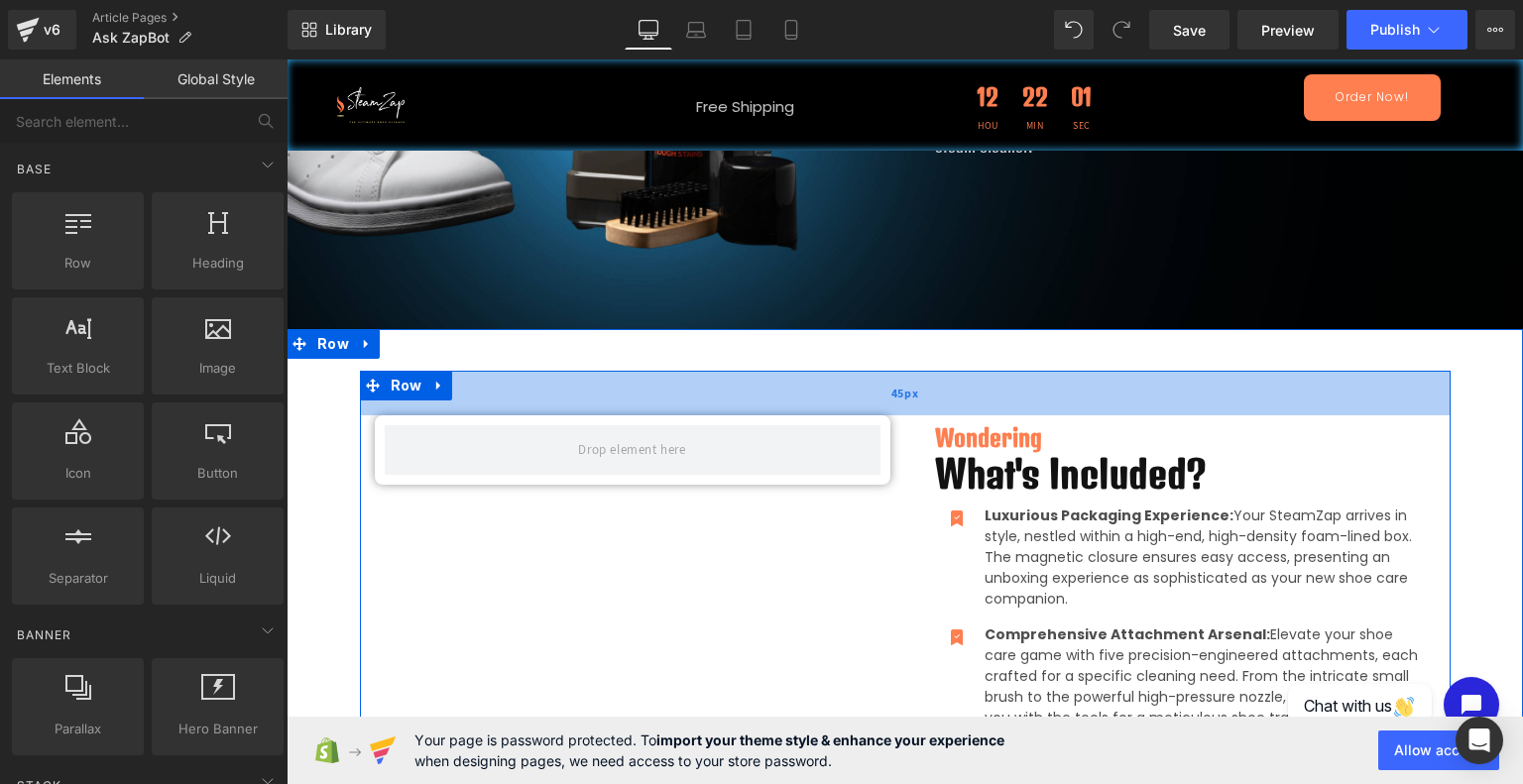 click on "45px" at bounding box center (905, 392) 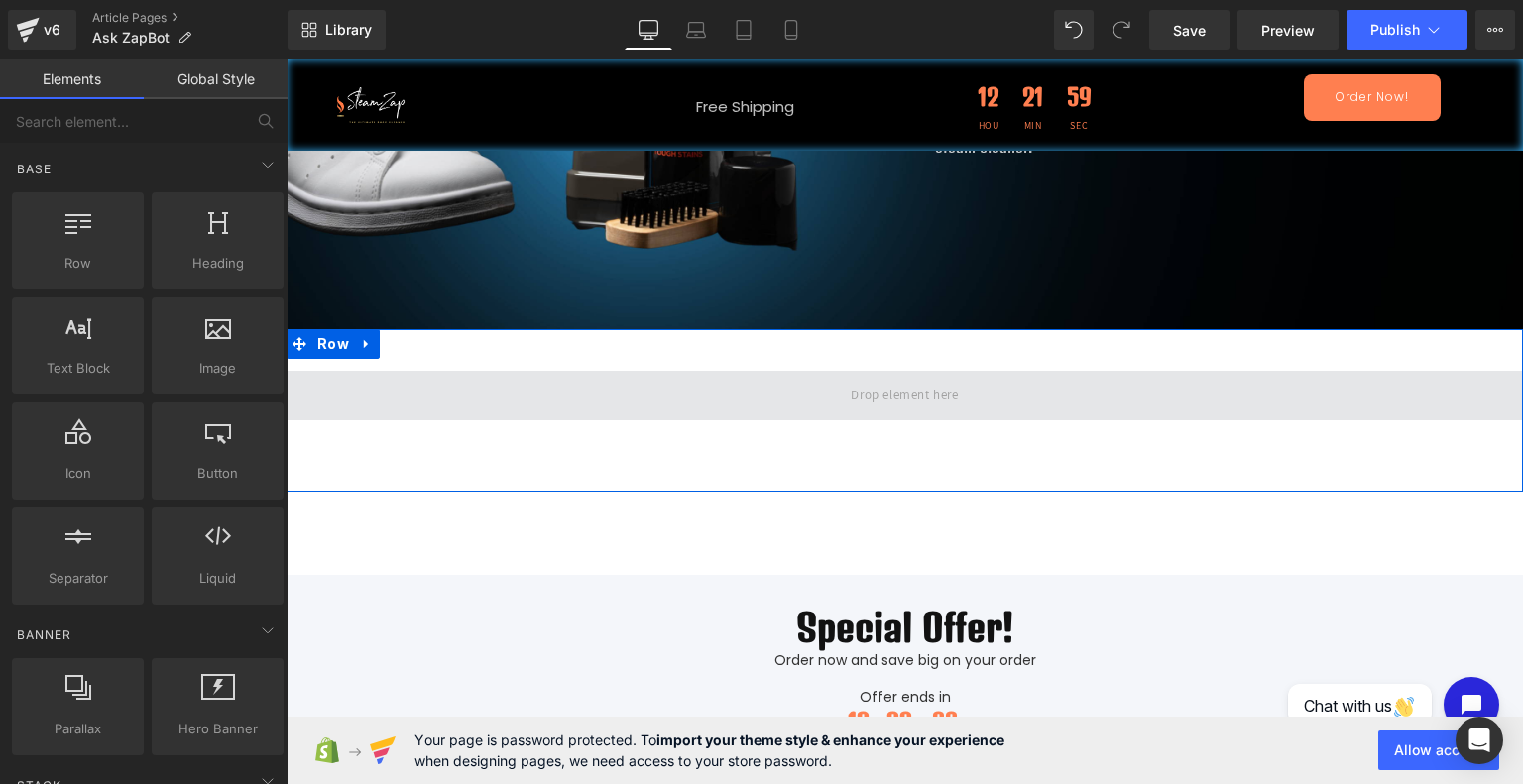 click at bounding box center (904, 395) 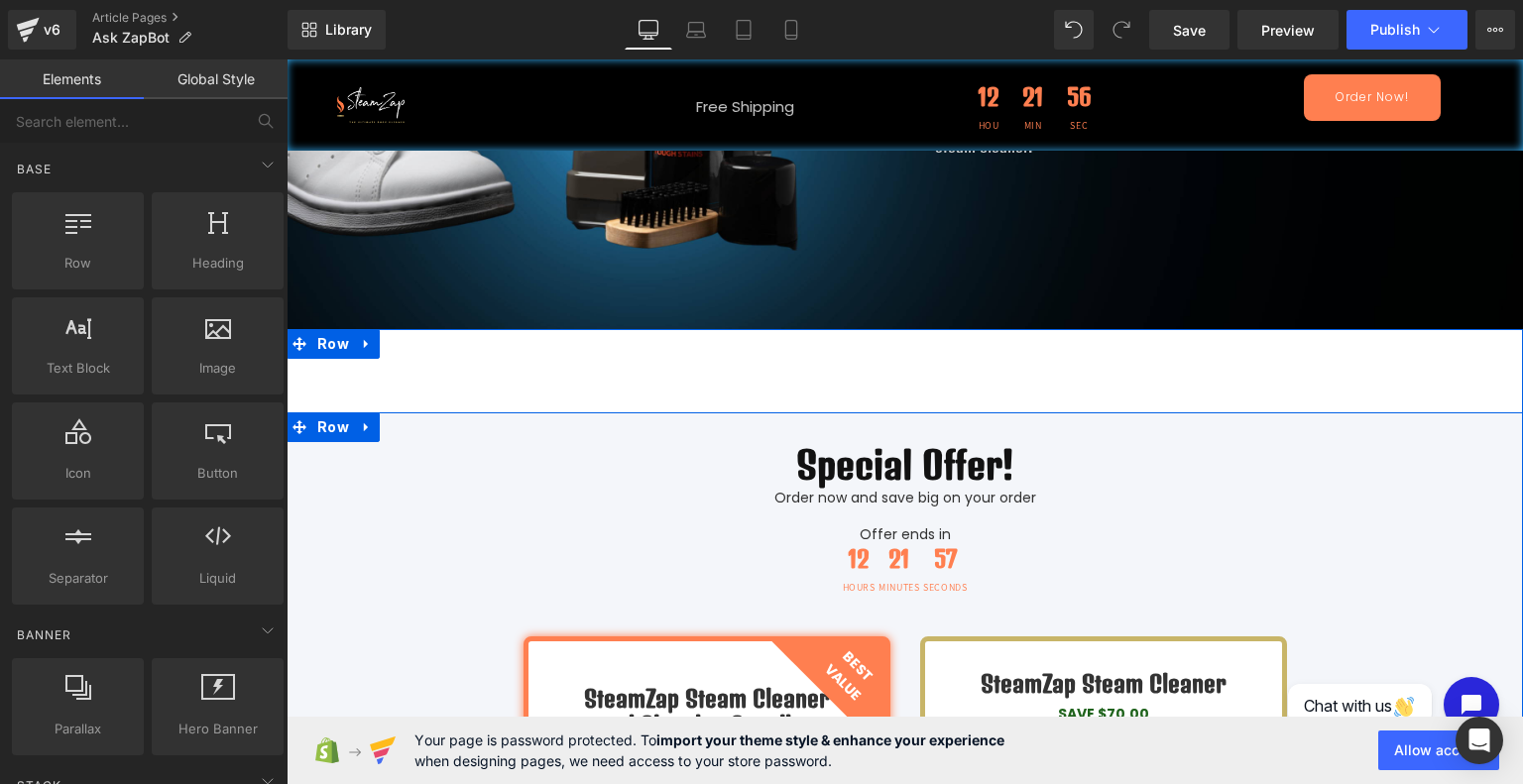 click on "Special Offer! Heading         Order now and save big on your order Text Block         Offer ends in Text Block
12 Hours
21 Minutes
57 Seconds
Countdown Timer         Row
SteamZap Steam Cleaner and Cleaning Supplies
(P) Title
BUY MORE FOR EXTRA 10% off
Text Block         save $80.00 Text Block
Row         BEST VALUE Text Block
(P) Image
$199.99 $119.99" at bounding box center [904, 935] 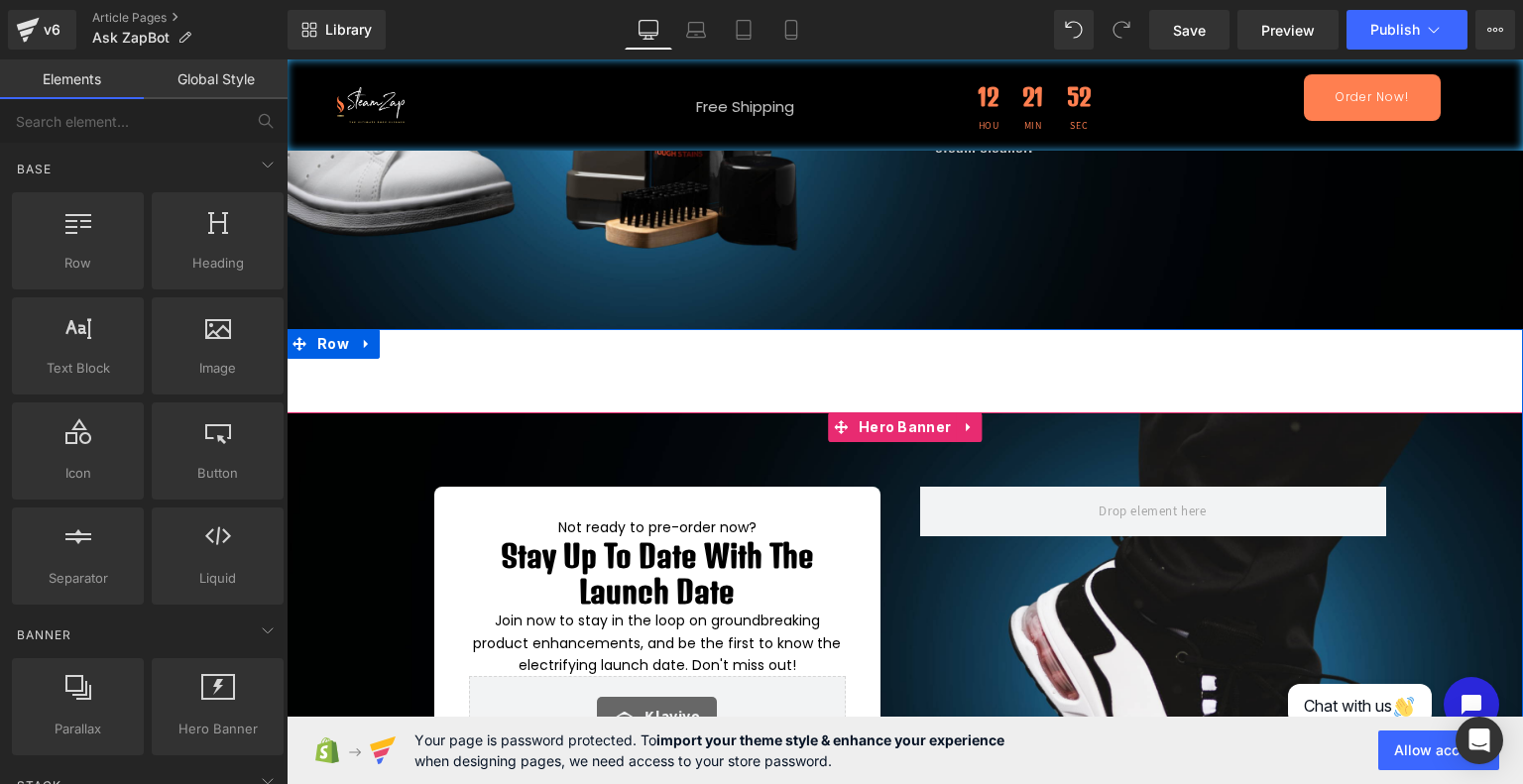 click at bounding box center [904, 635] 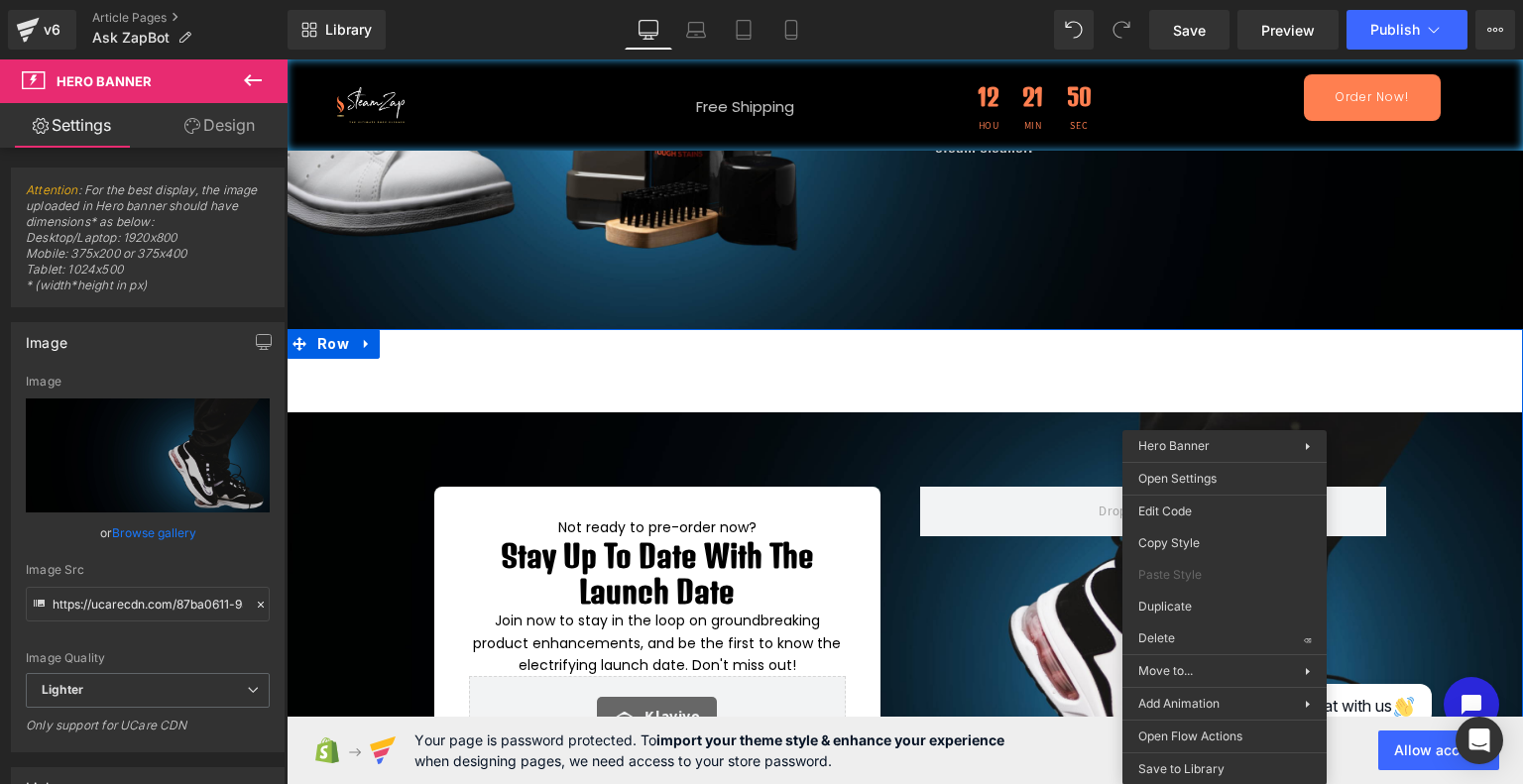 click on "Not ready to pre-order now? Text Block         Stay up to date with the launch date Heading         Join now to stay in the loop on groundbreaking product enhancements, and be the first to know the electrifying launch date. Don't miss out! Text Block           Klaviyo Klaviyo         Row
Row
Hero Banner   45px" at bounding box center [904, 635] 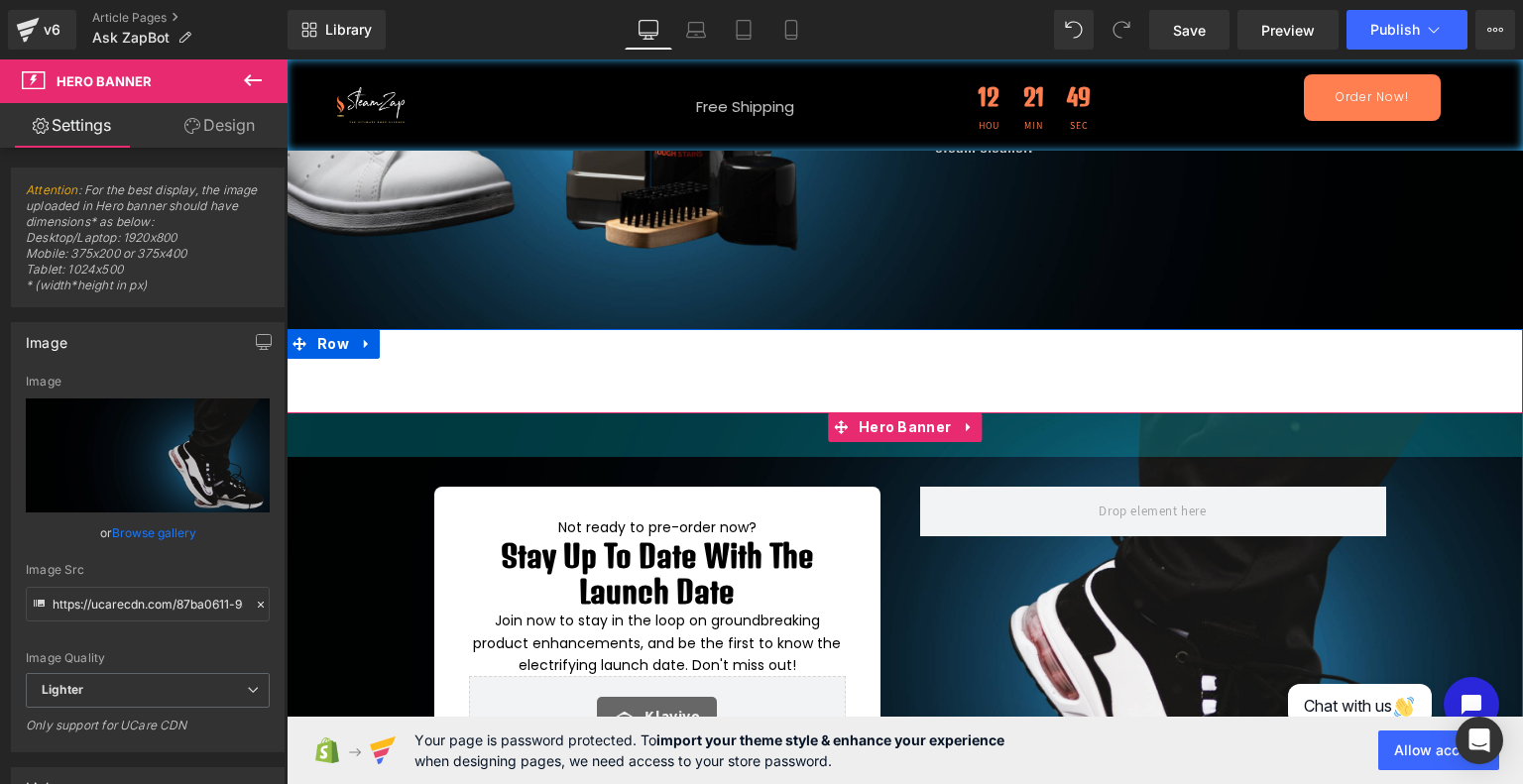 click on "Not ready to pre-order now? Text Block         Stay up to date with the launch date Heading         Join now to stay in the loop on groundbreaking product enhancements, and be the first to know the electrifying launch date. Don't miss out! Text Block           Klaviyo Klaviyo         Row
Row
Hero Banner   45px" at bounding box center [904, 635] 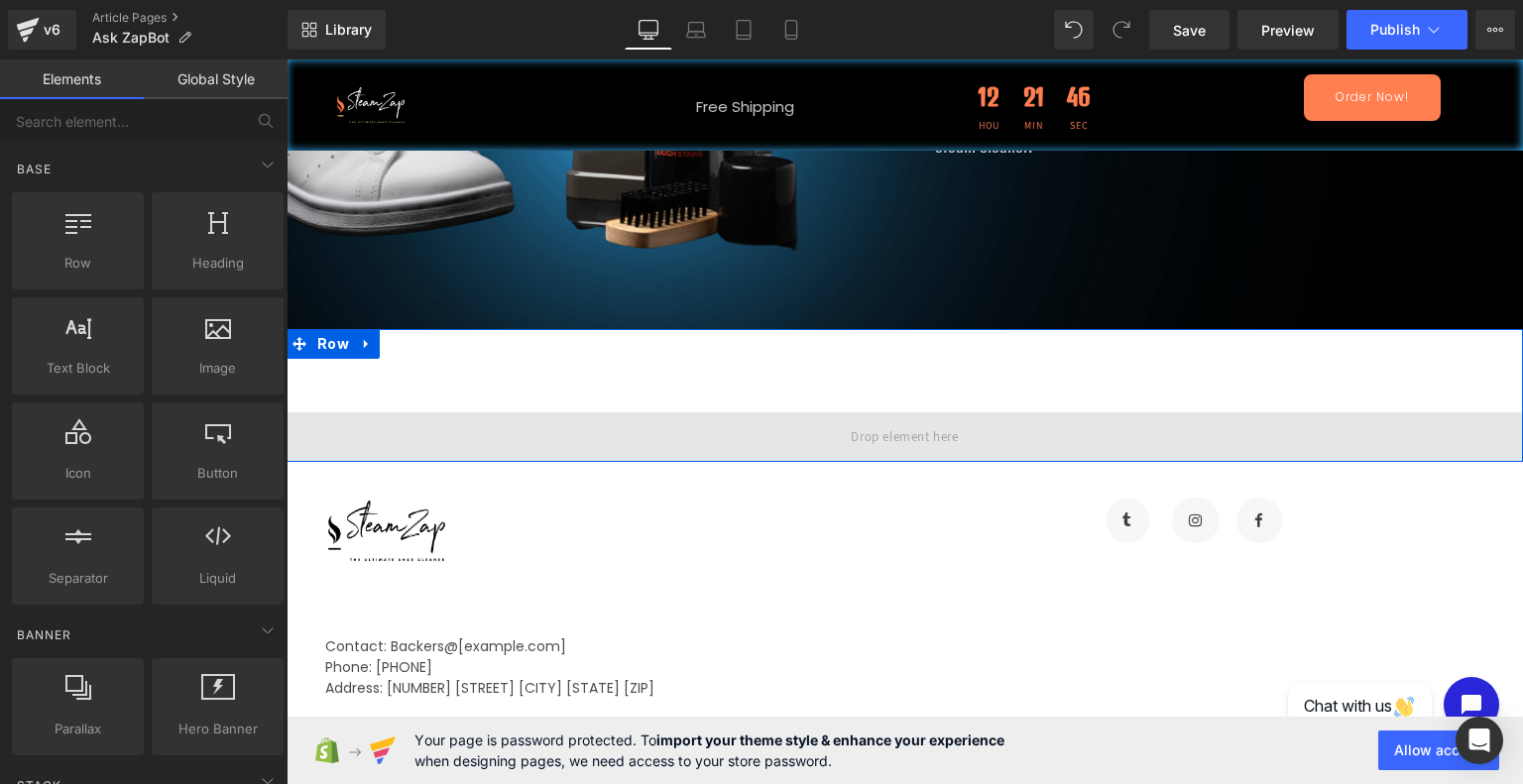 click at bounding box center (904, 437) 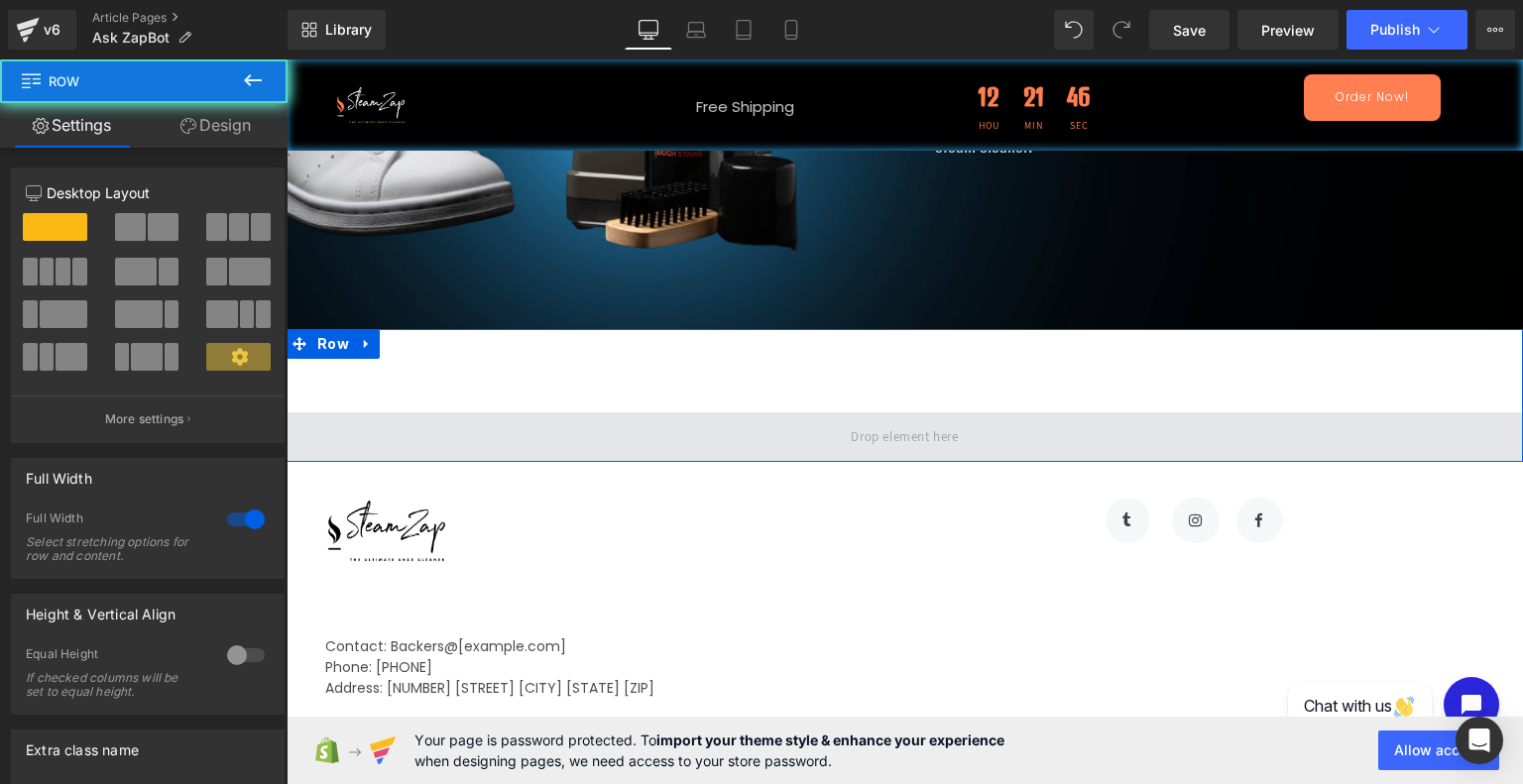 click at bounding box center [904, 437] 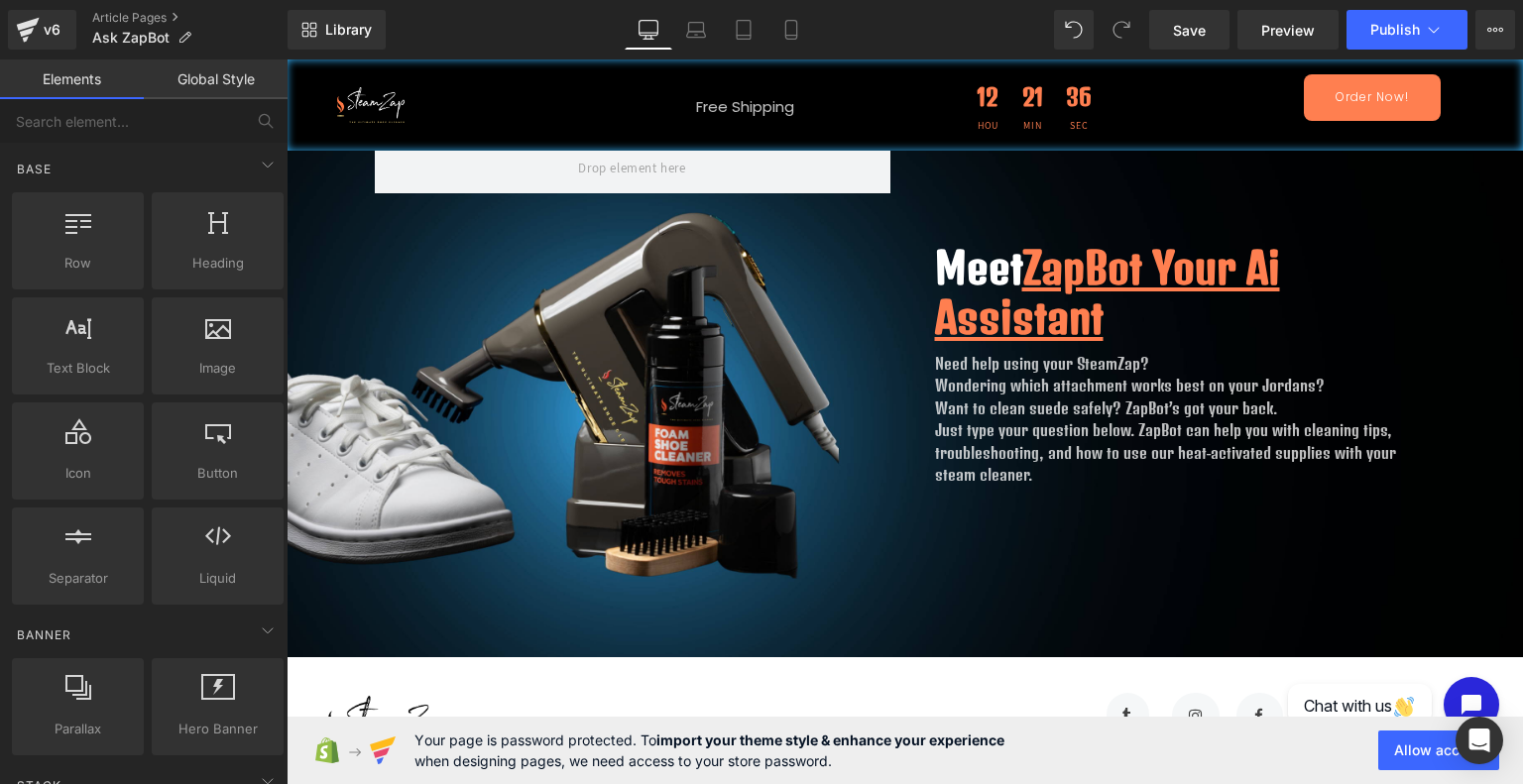 scroll, scrollTop: 0, scrollLeft: 0, axis: both 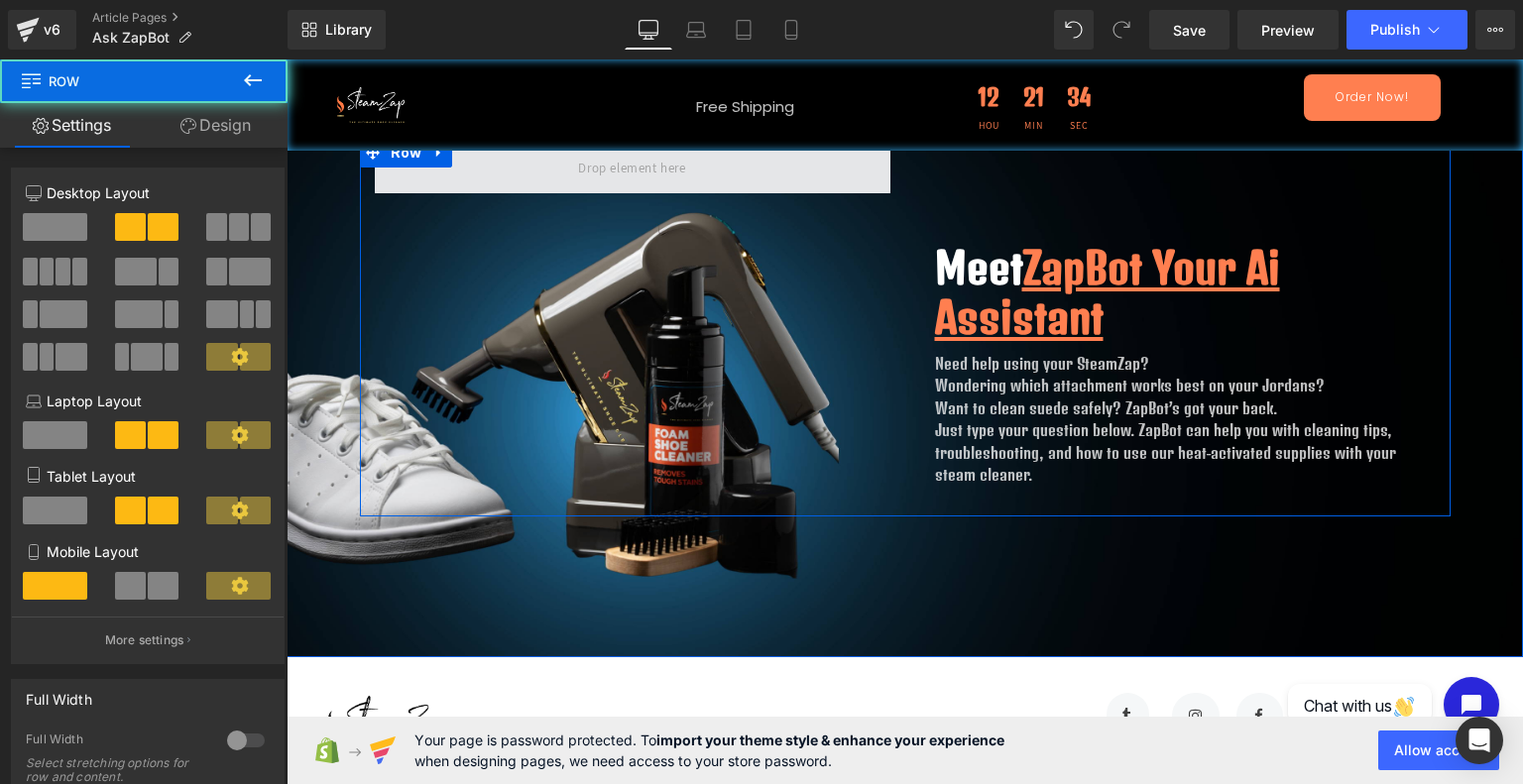 click at bounding box center (633, 168) 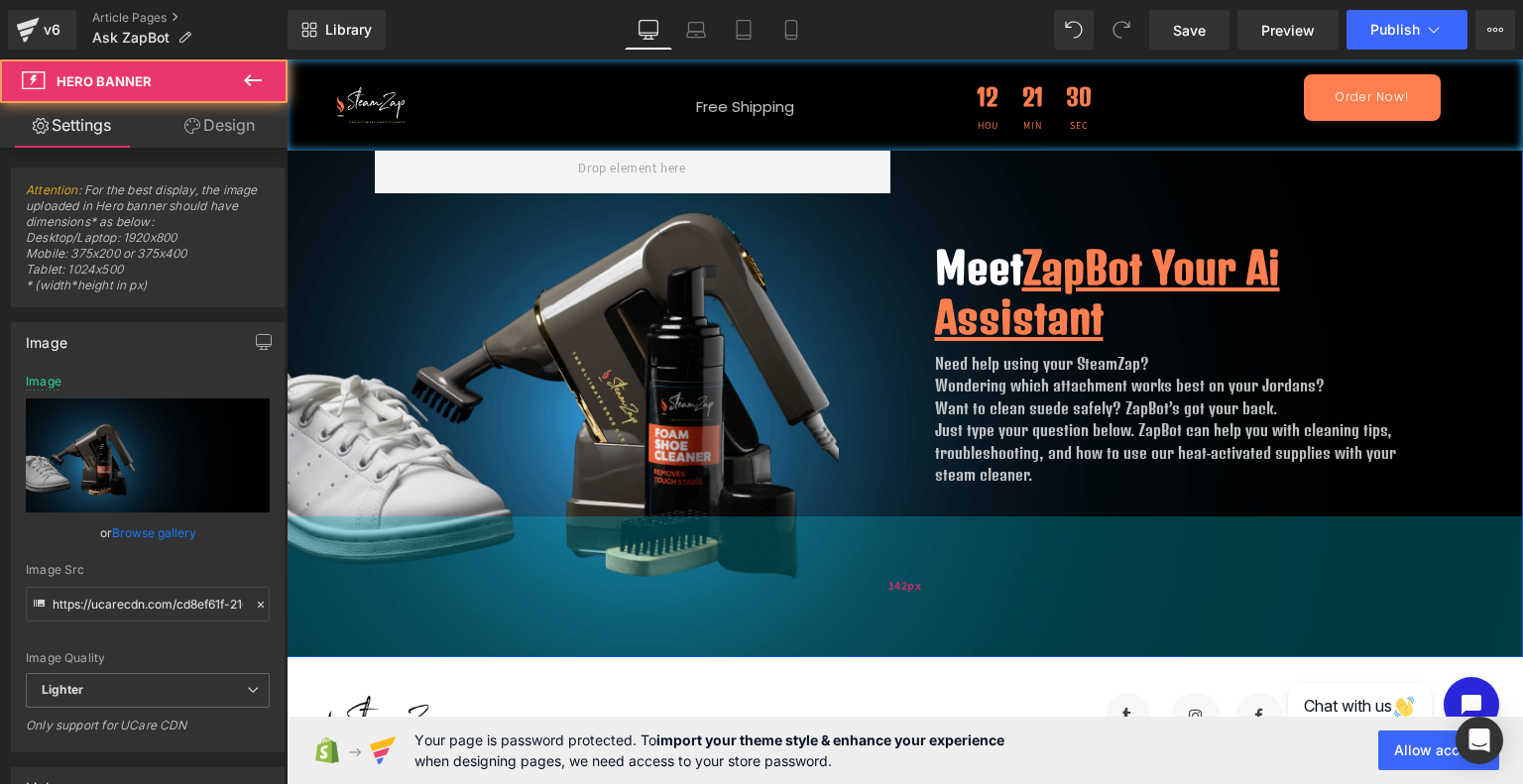 click on "142px" at bounding box center [904, 587] 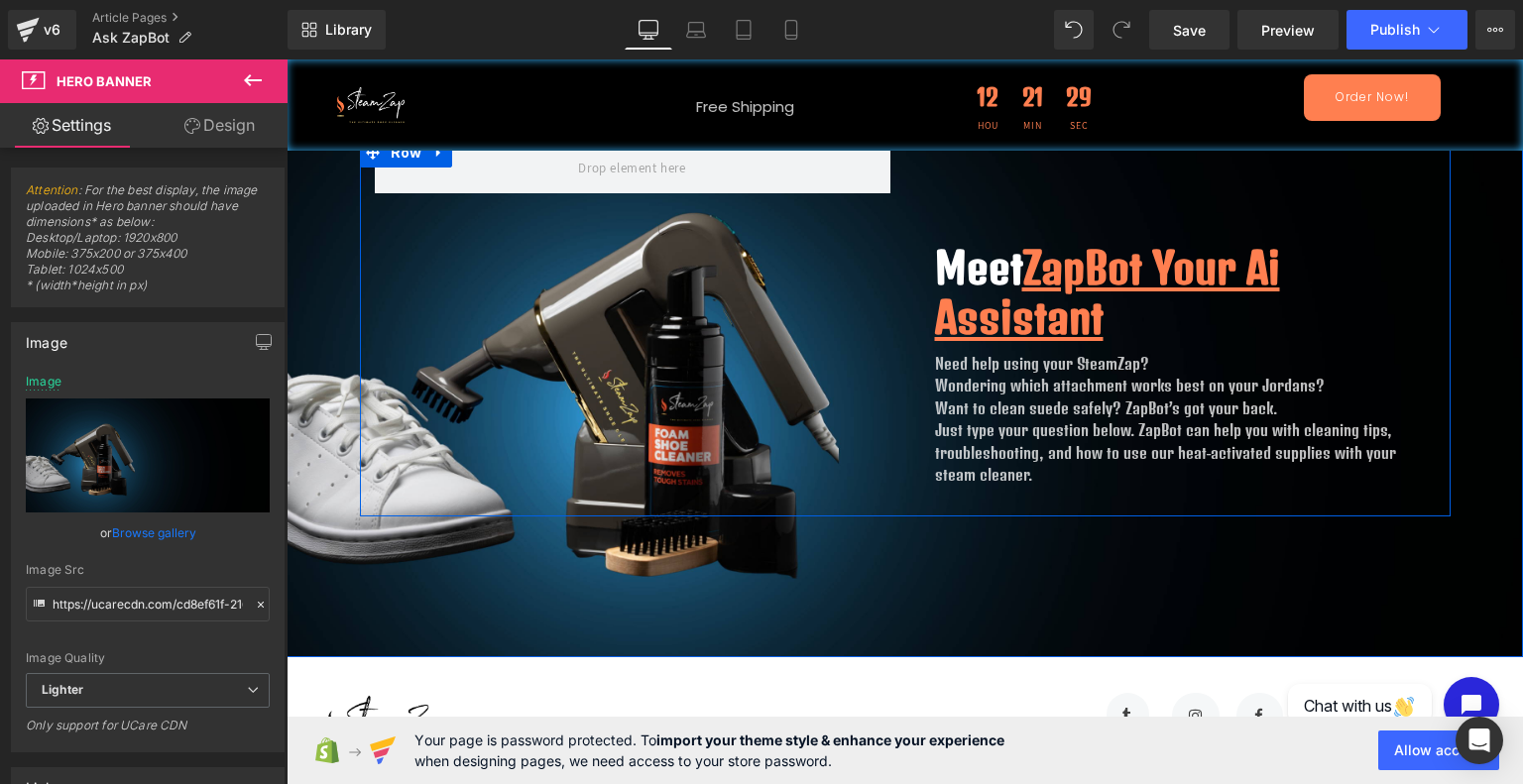 click at bounding box center (633, 325) 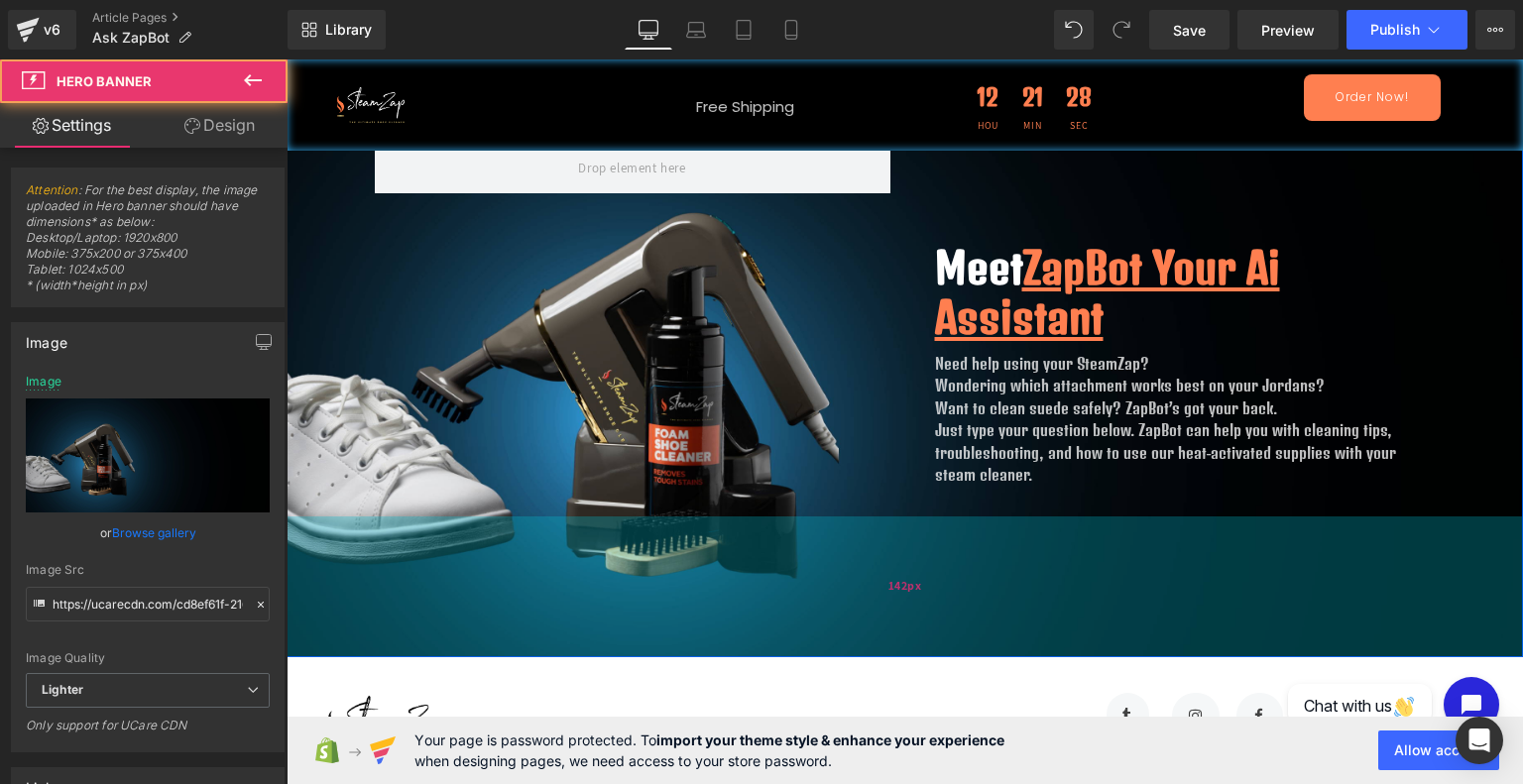 click on "142px" at bounding box center (904, 587) 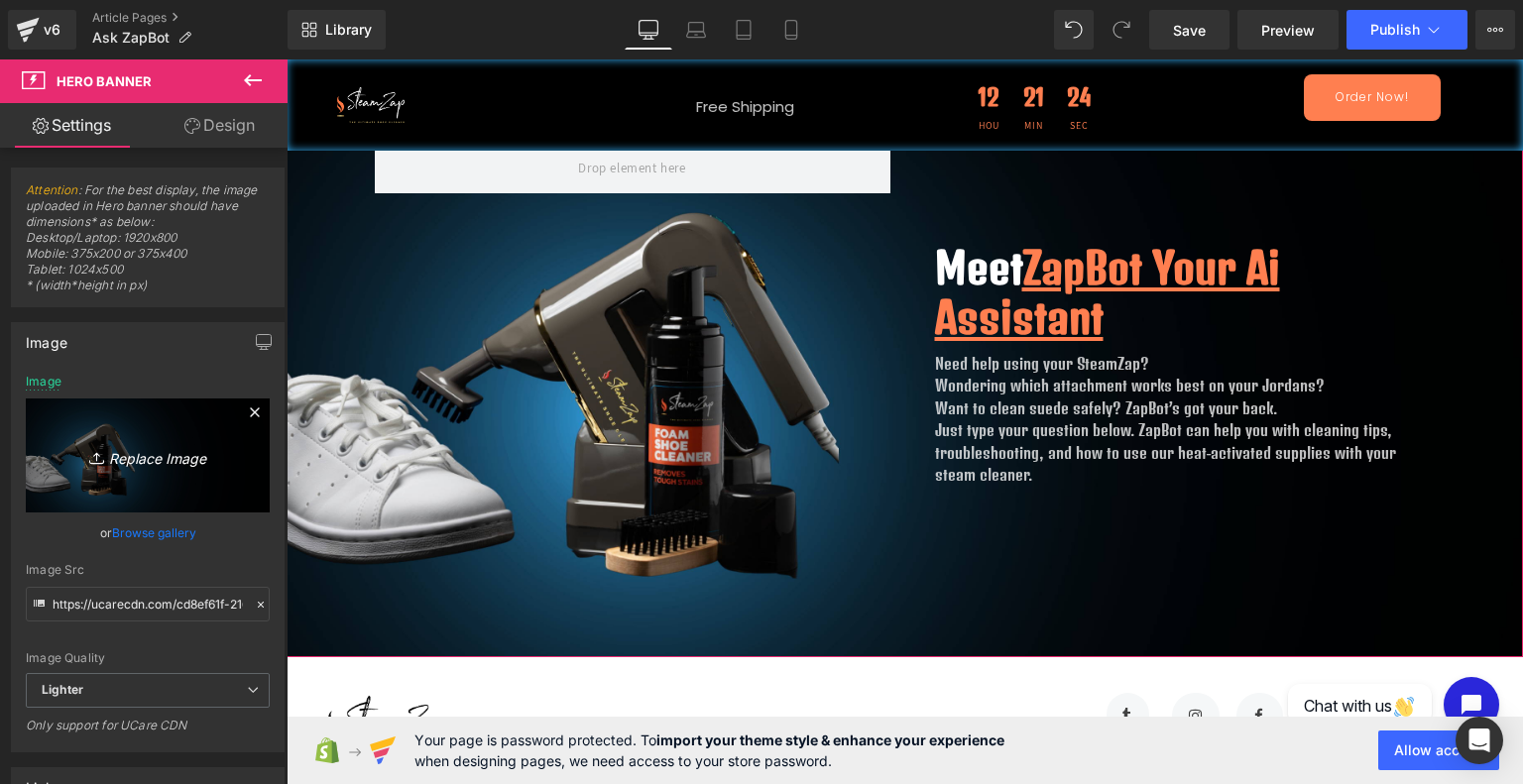 click 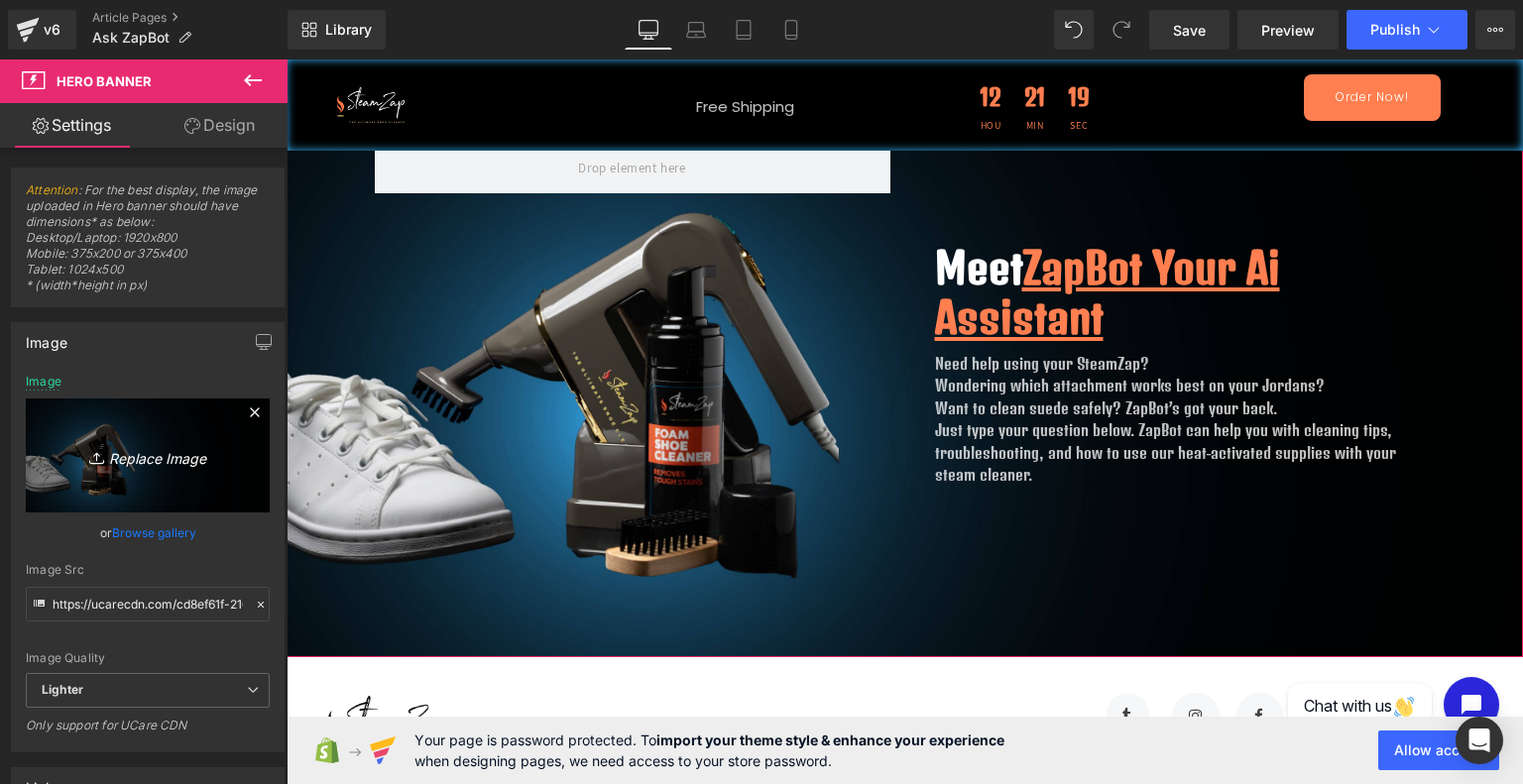 type on "C:\fakepath\ChatGPT Image Jul 12, 2025, 07_06_51 PM.png" 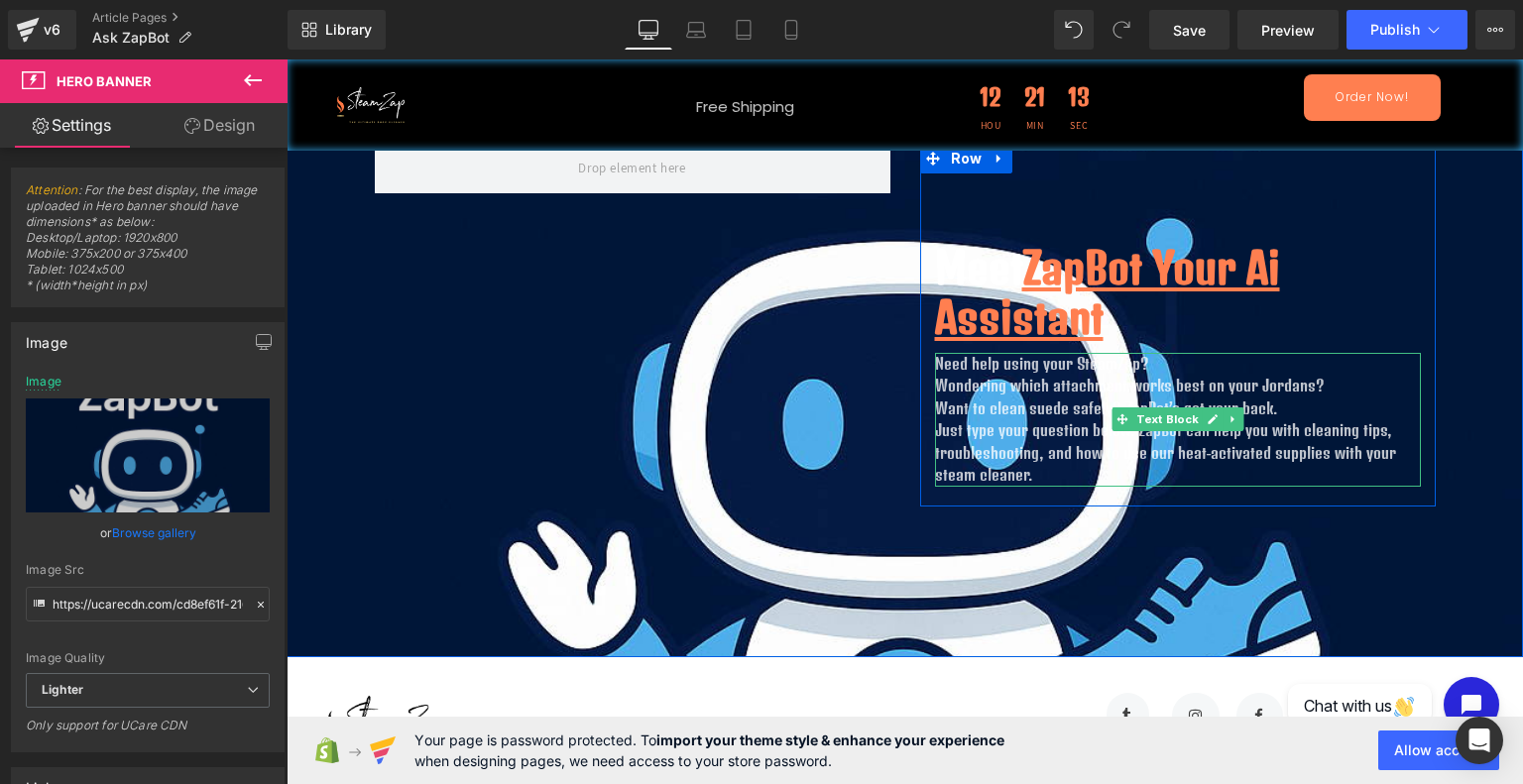 drag, startPoint x: 1062, startPoint y: 403, endPoint x: 607, endPoint y: 328, distance: 461.1399 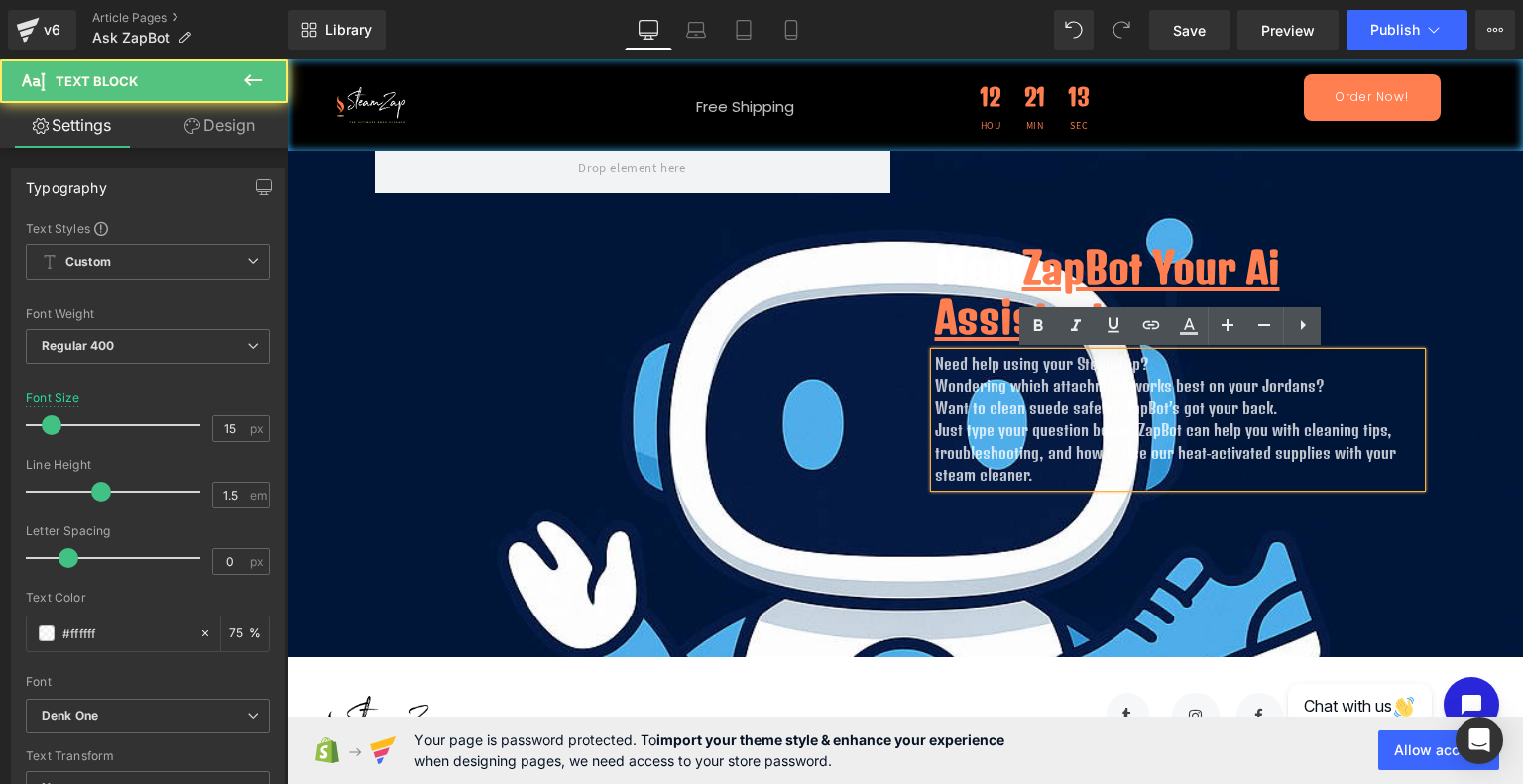 click at bounding box center (633, 325) 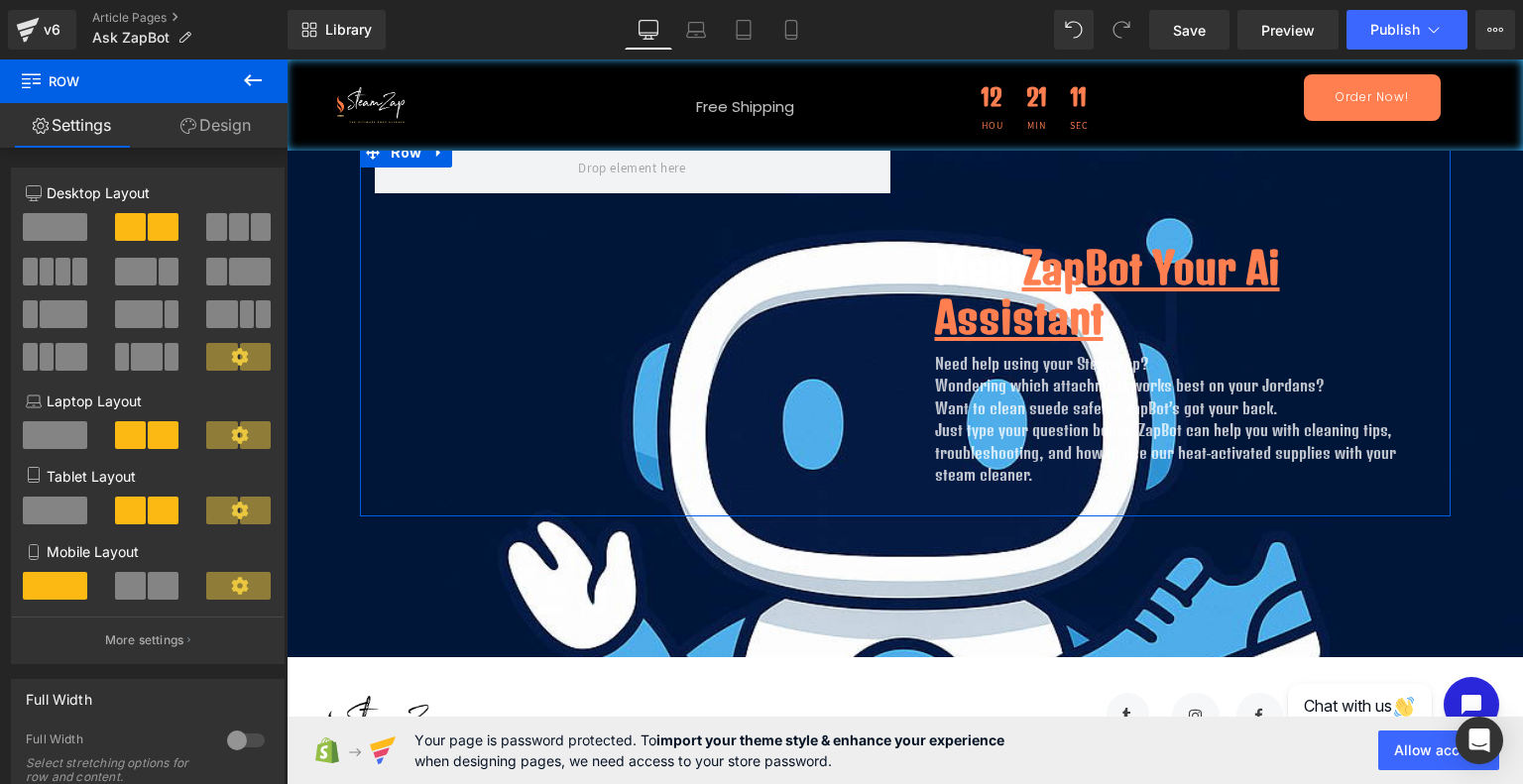 click at bounding box center (55, 227) 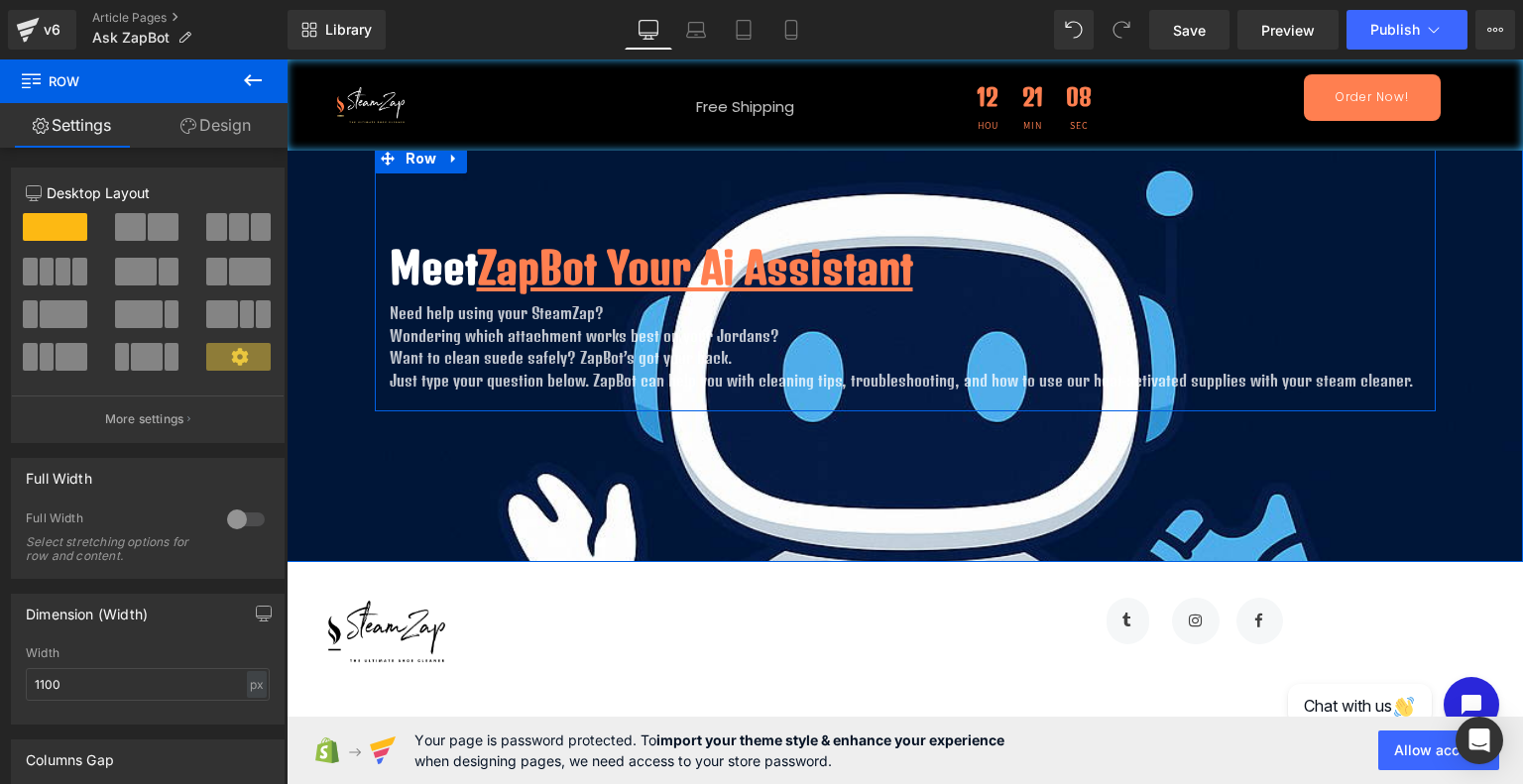 scroll, scrollTop: 0, scrollLeft: 0, axis: both 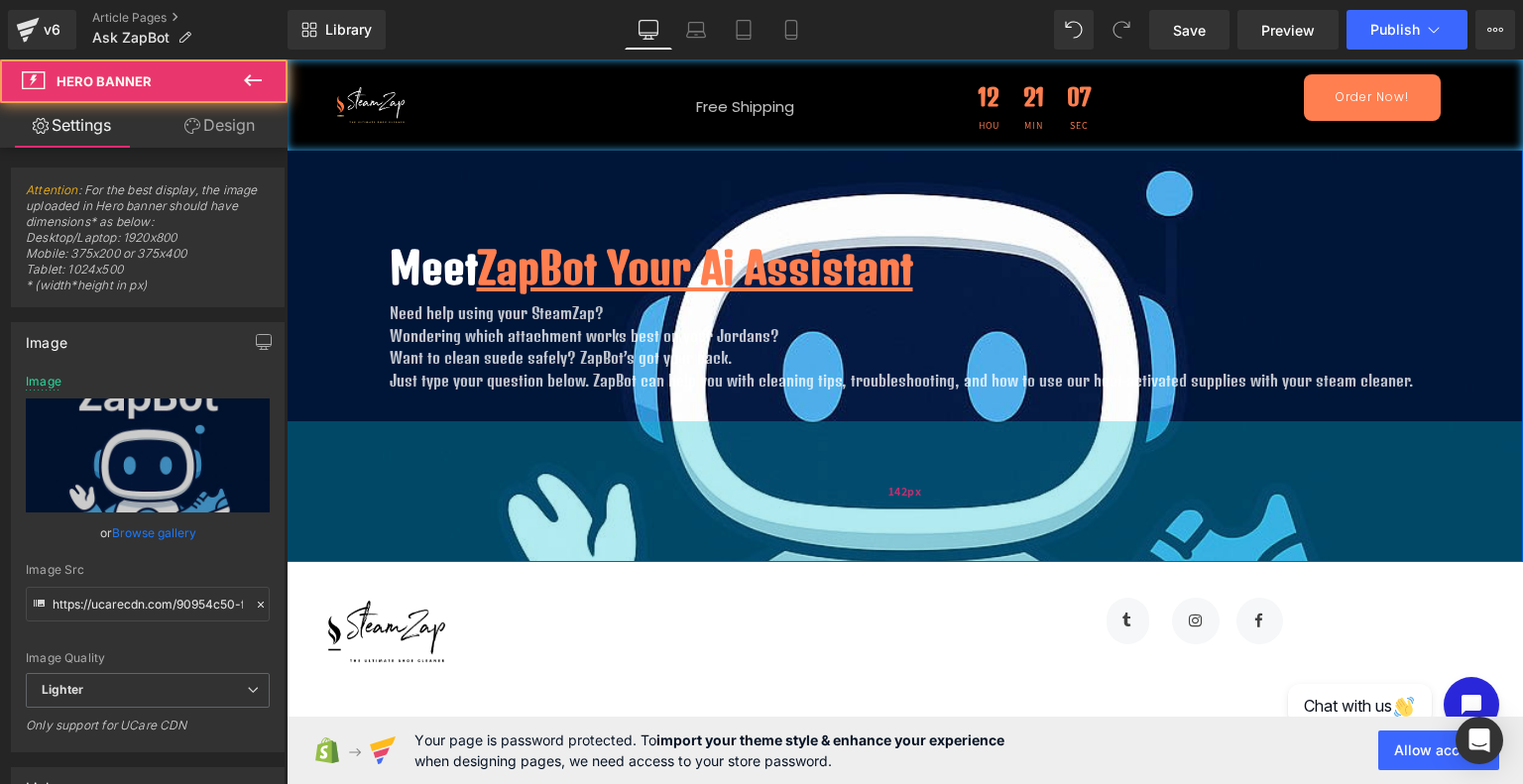 click on "142px" at bounding box center [904, 492] 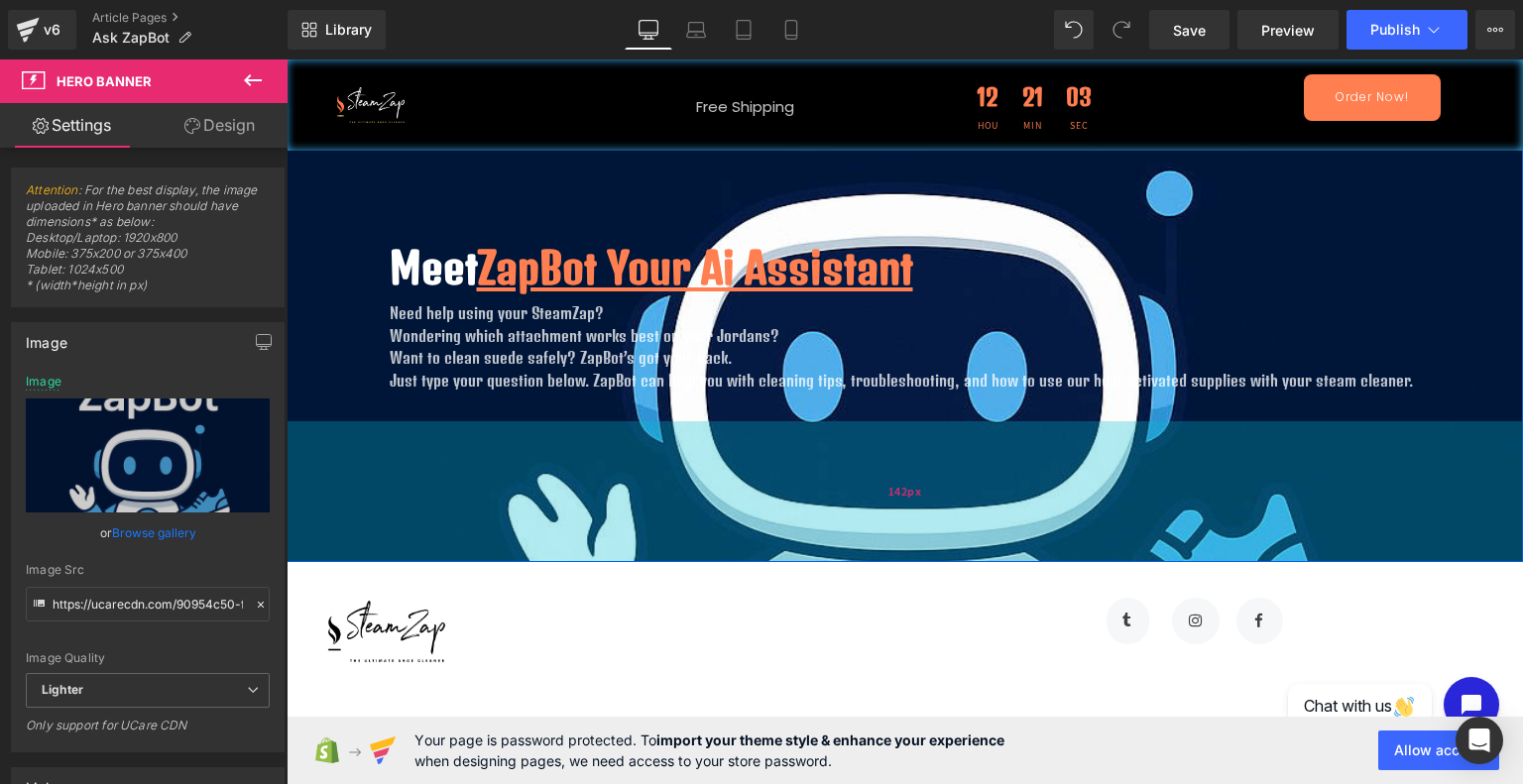 click on "142px" at bounding box center [904, 492] 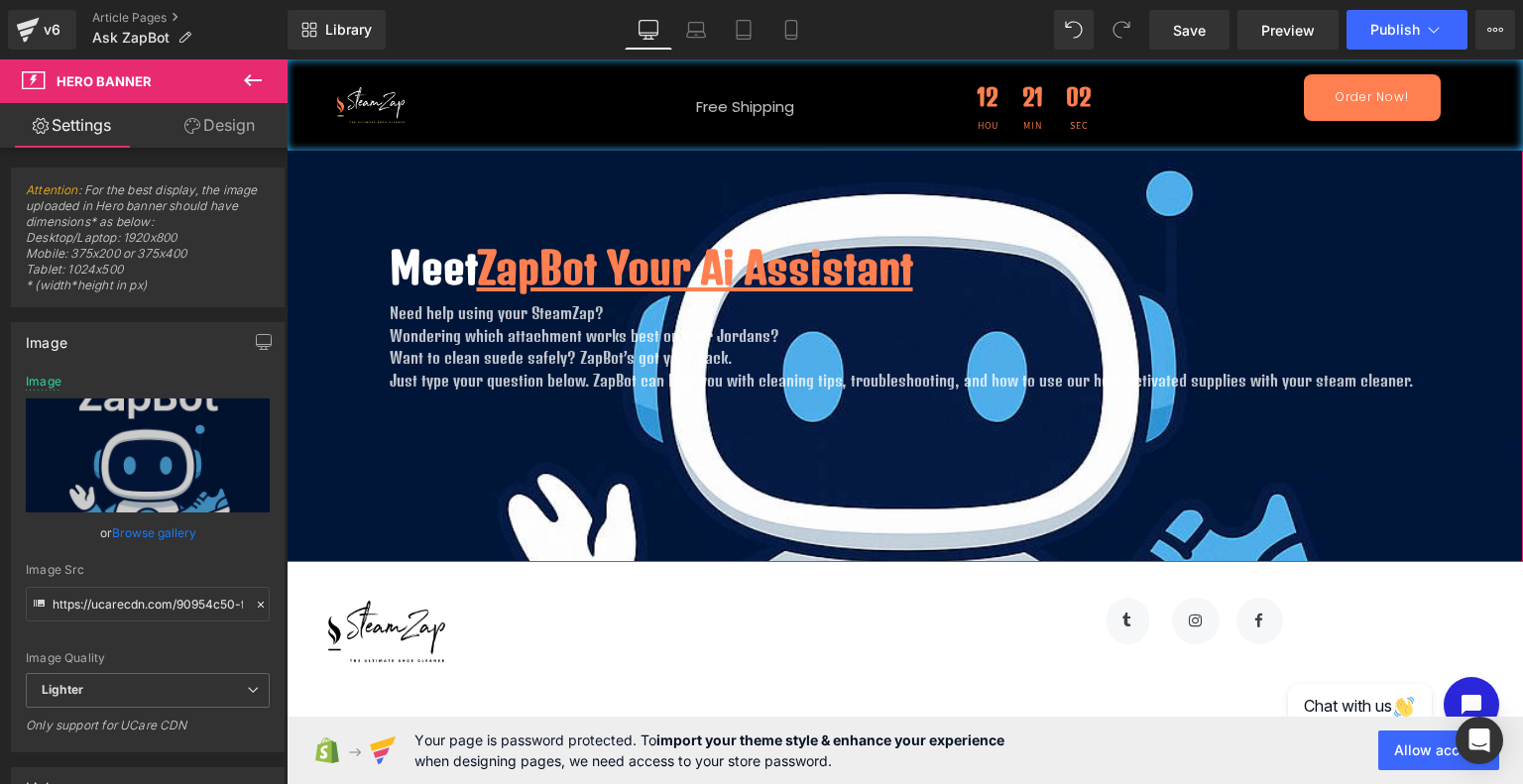 click on "Design" at bounding box center (219, 125) 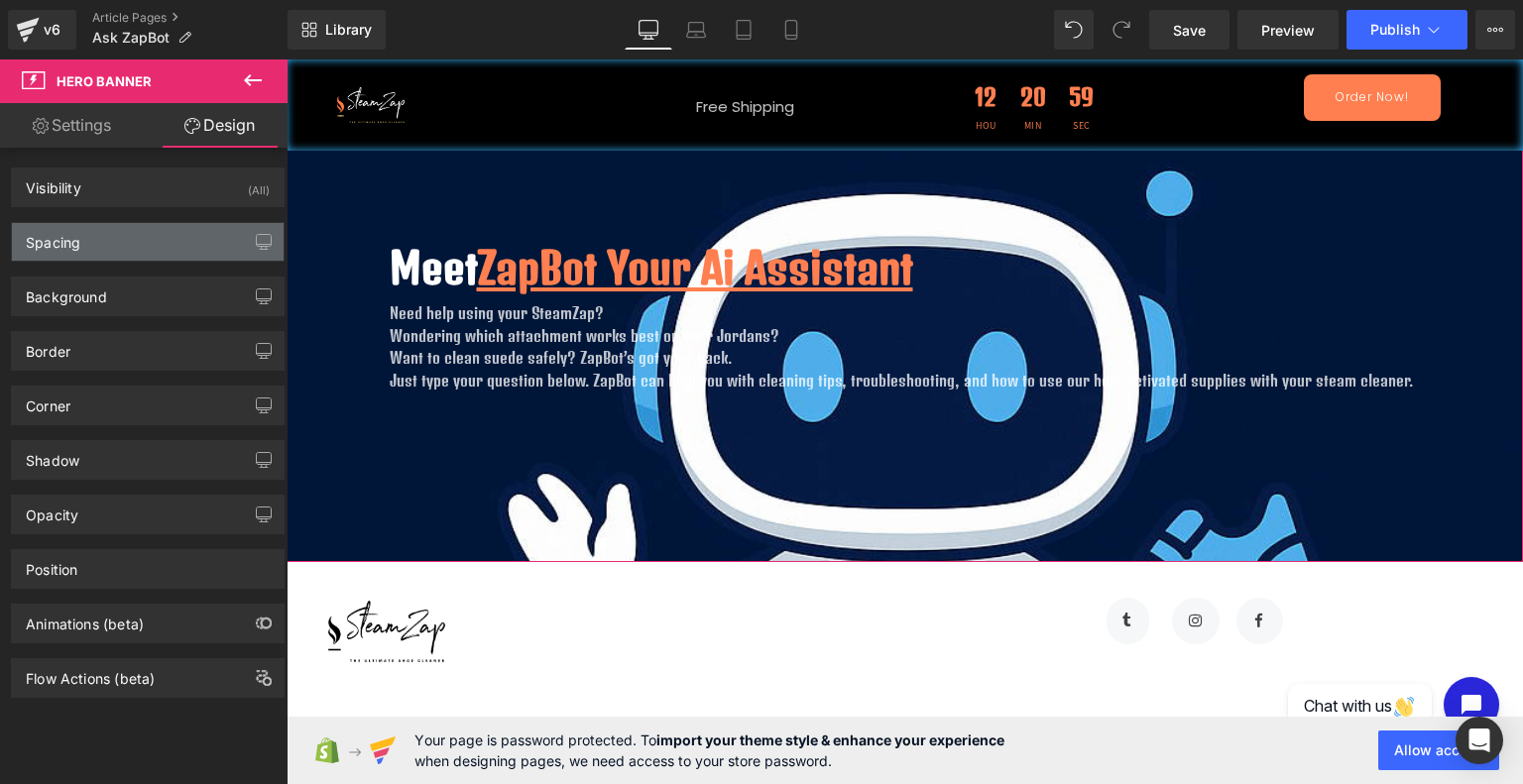 click on "Spacing" at bounding box center [148, 242] 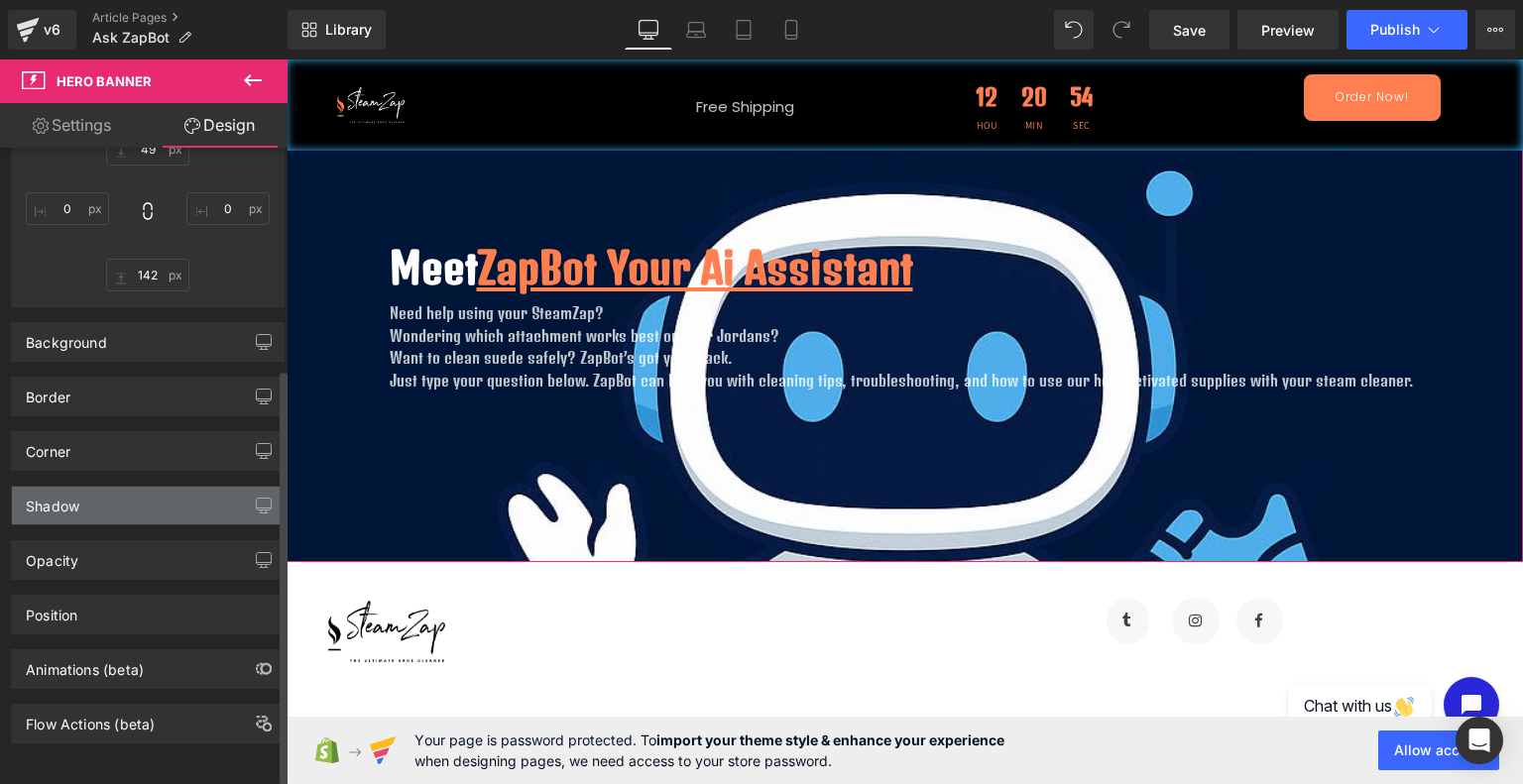 scroll, scrollTop: 345, scrollLeft: 0, axis: vertical 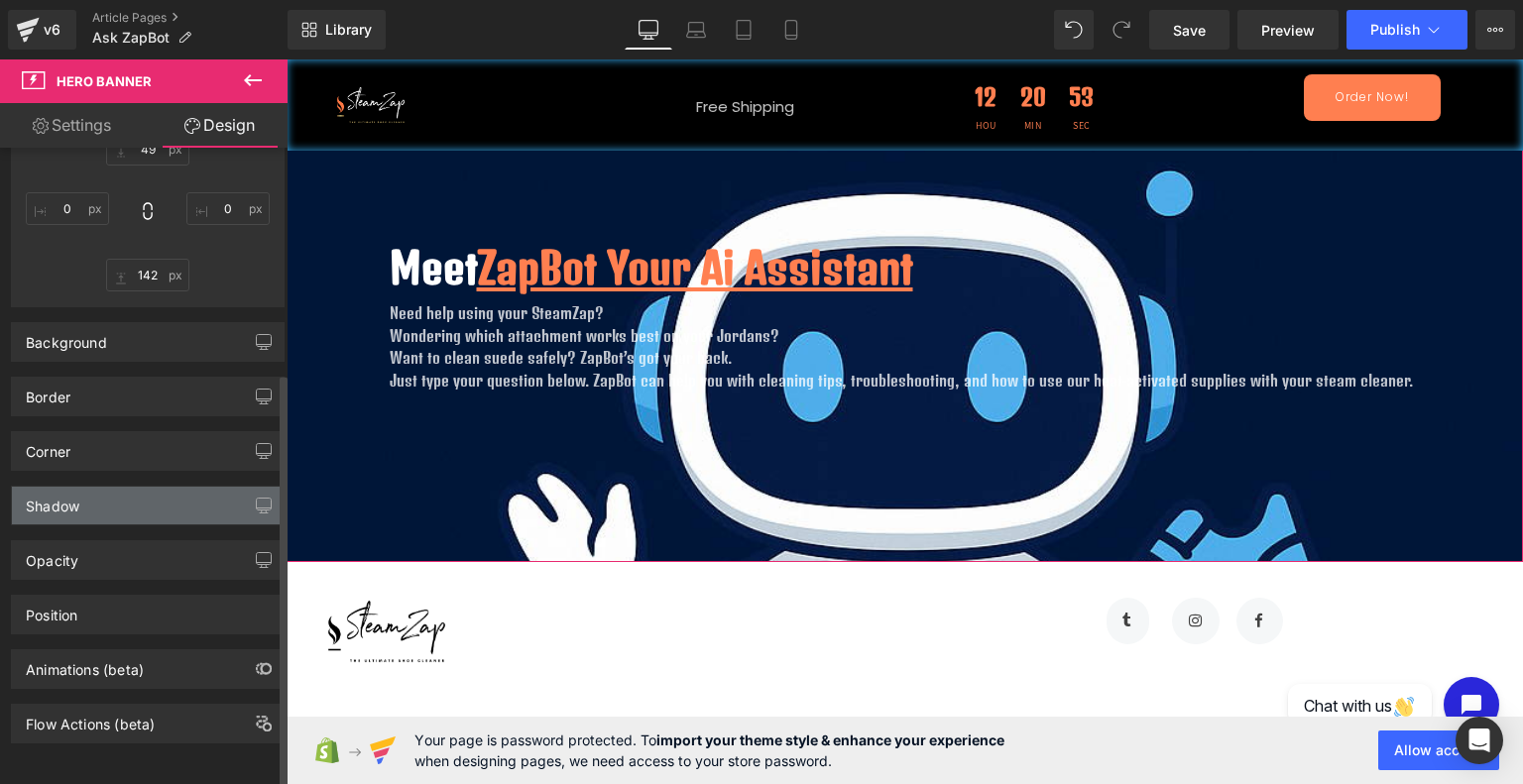 click on "Position" at bounding box center (148, 615) 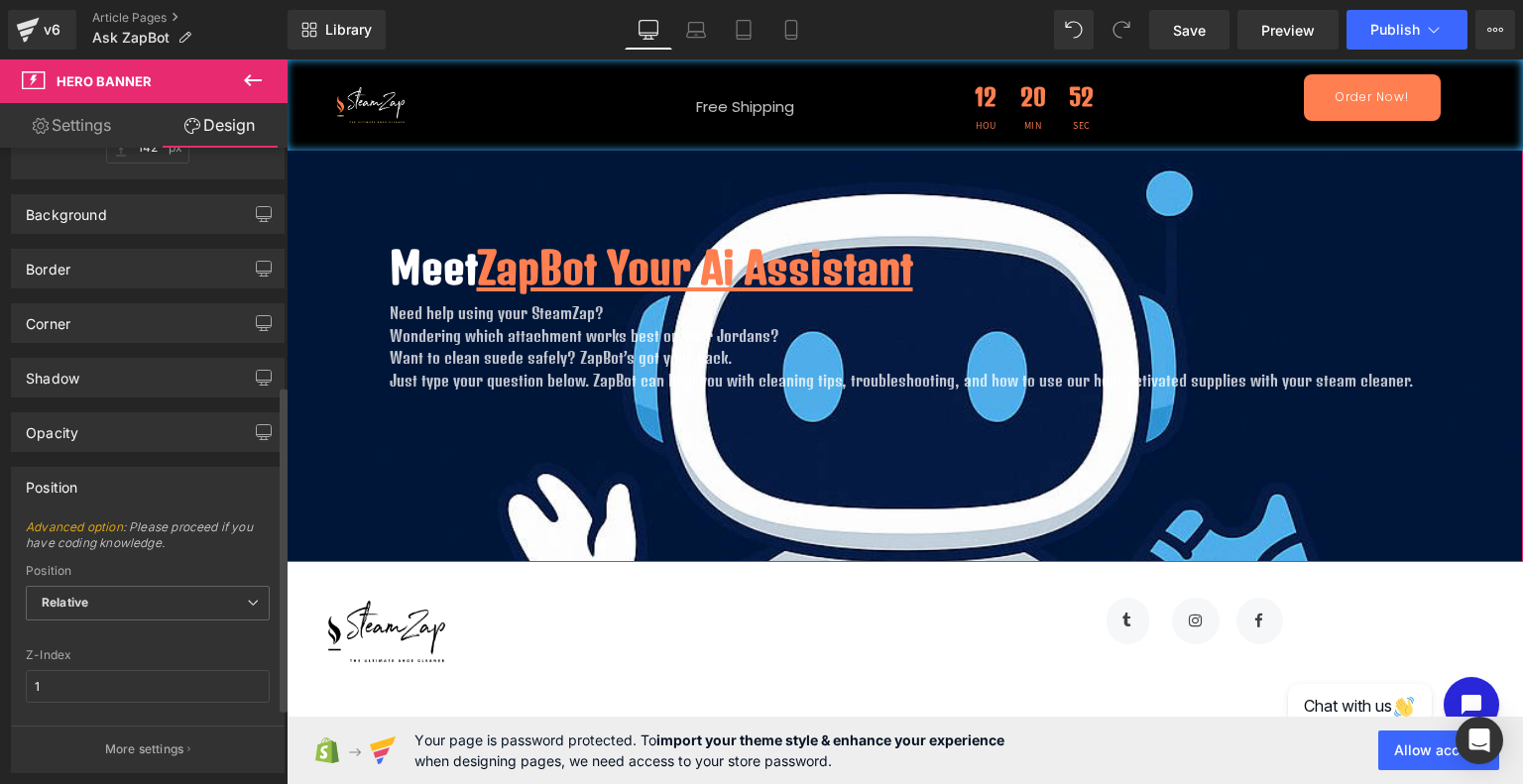 scroll, scrollTop: 464, scrollLeft: 0, axis: vertical 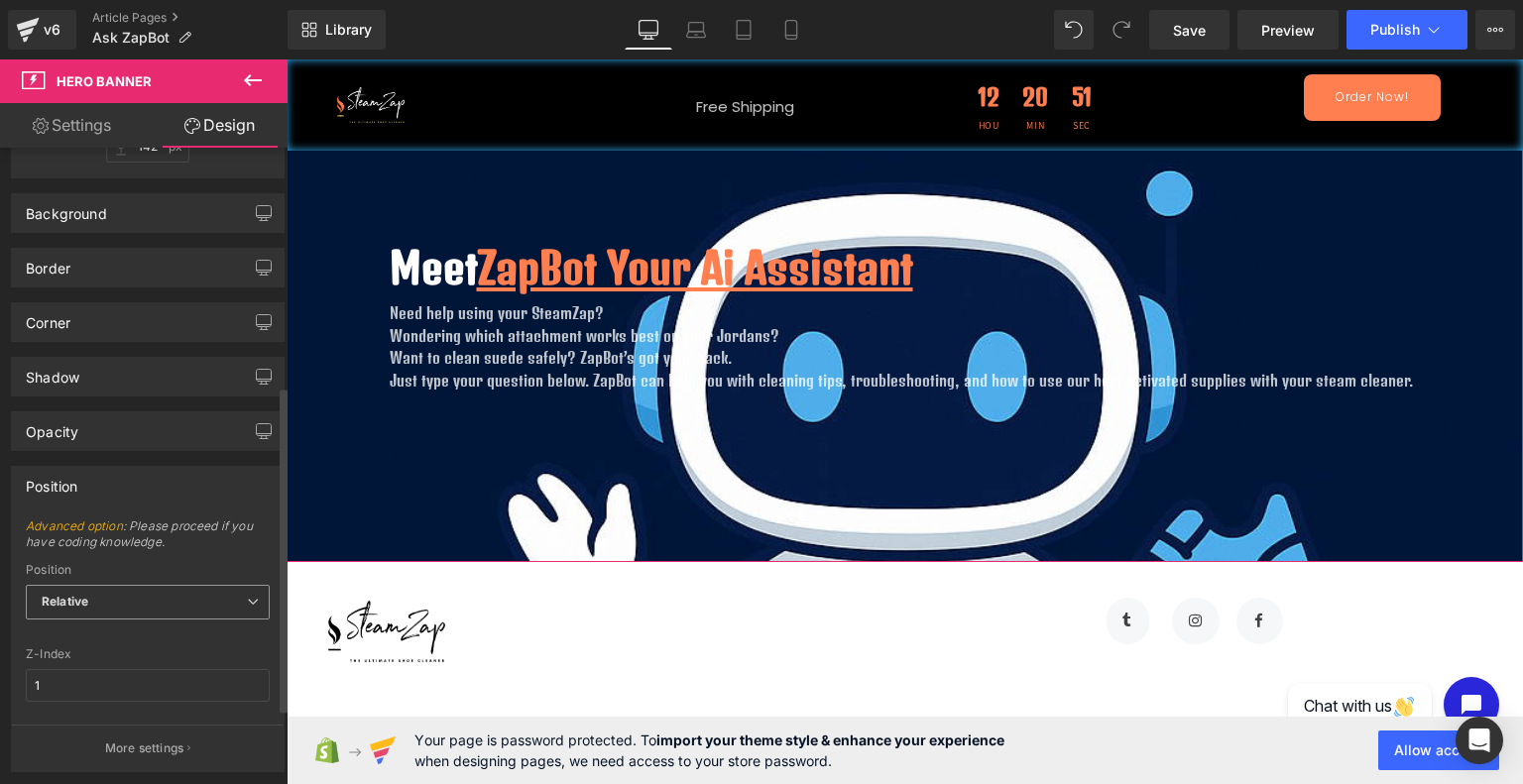 click on "Relative" at bounding box center (148, 602) 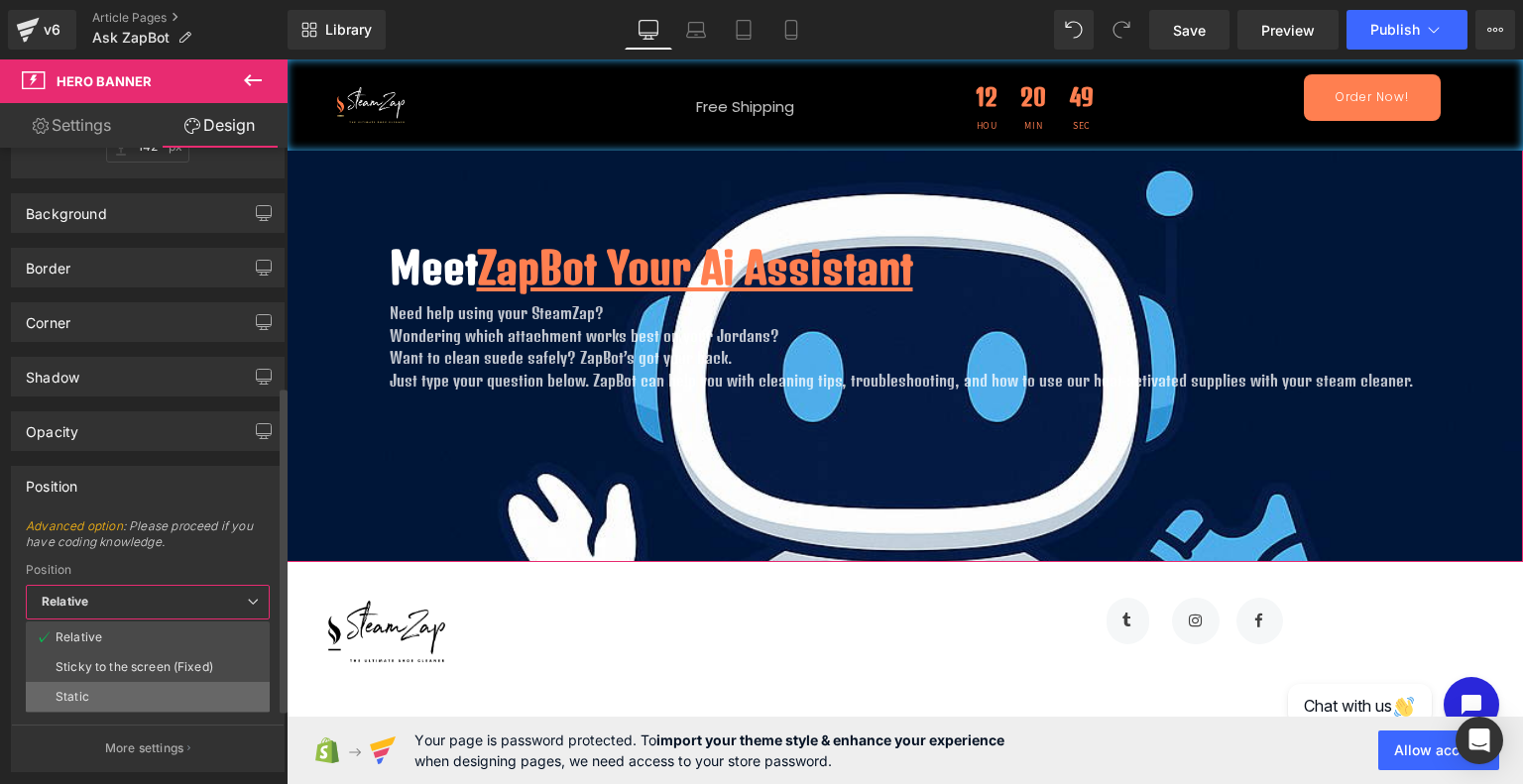 click on "Static" at bounding box center [148, 697] 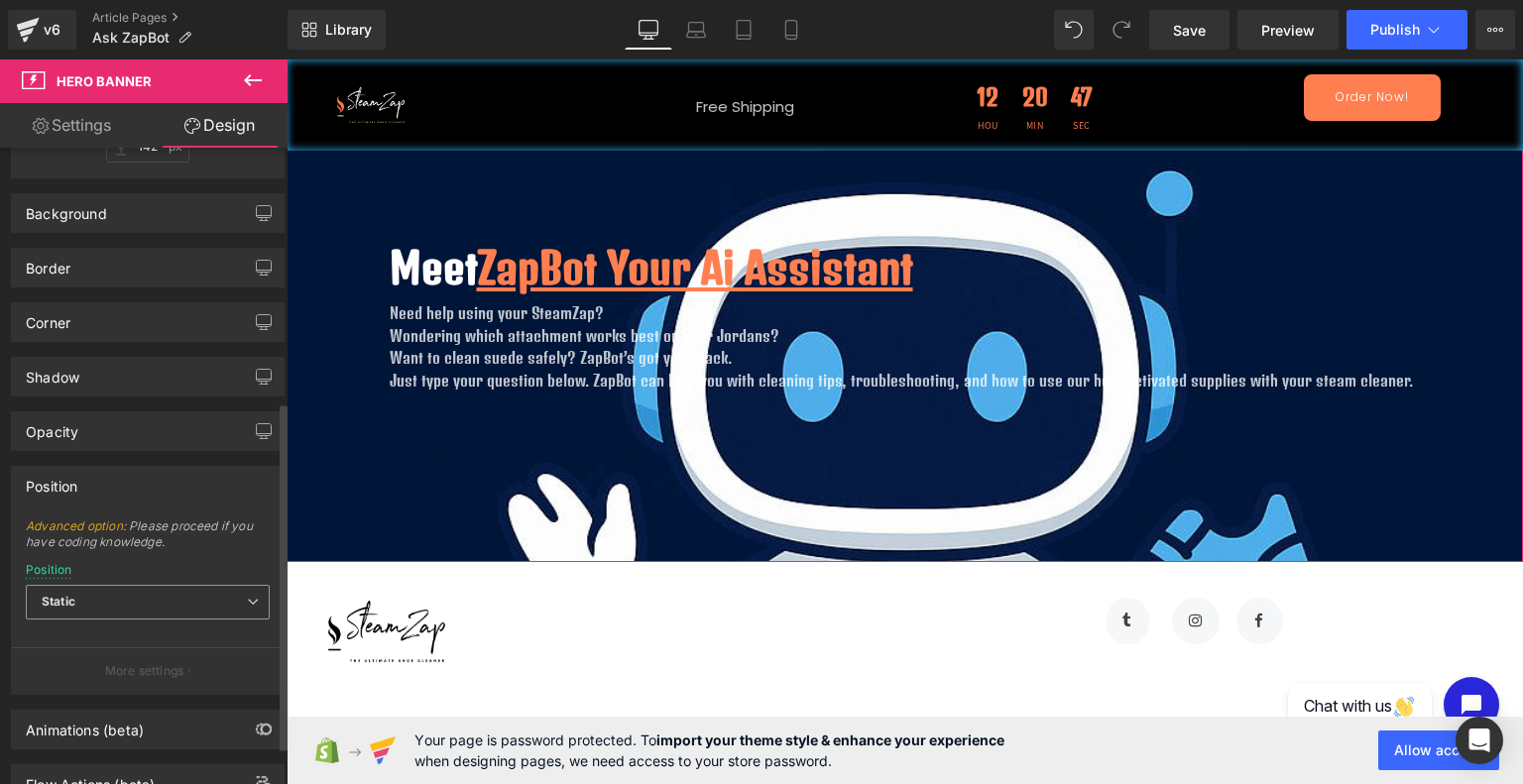 click on "Static" at bounding box center (148, 602) 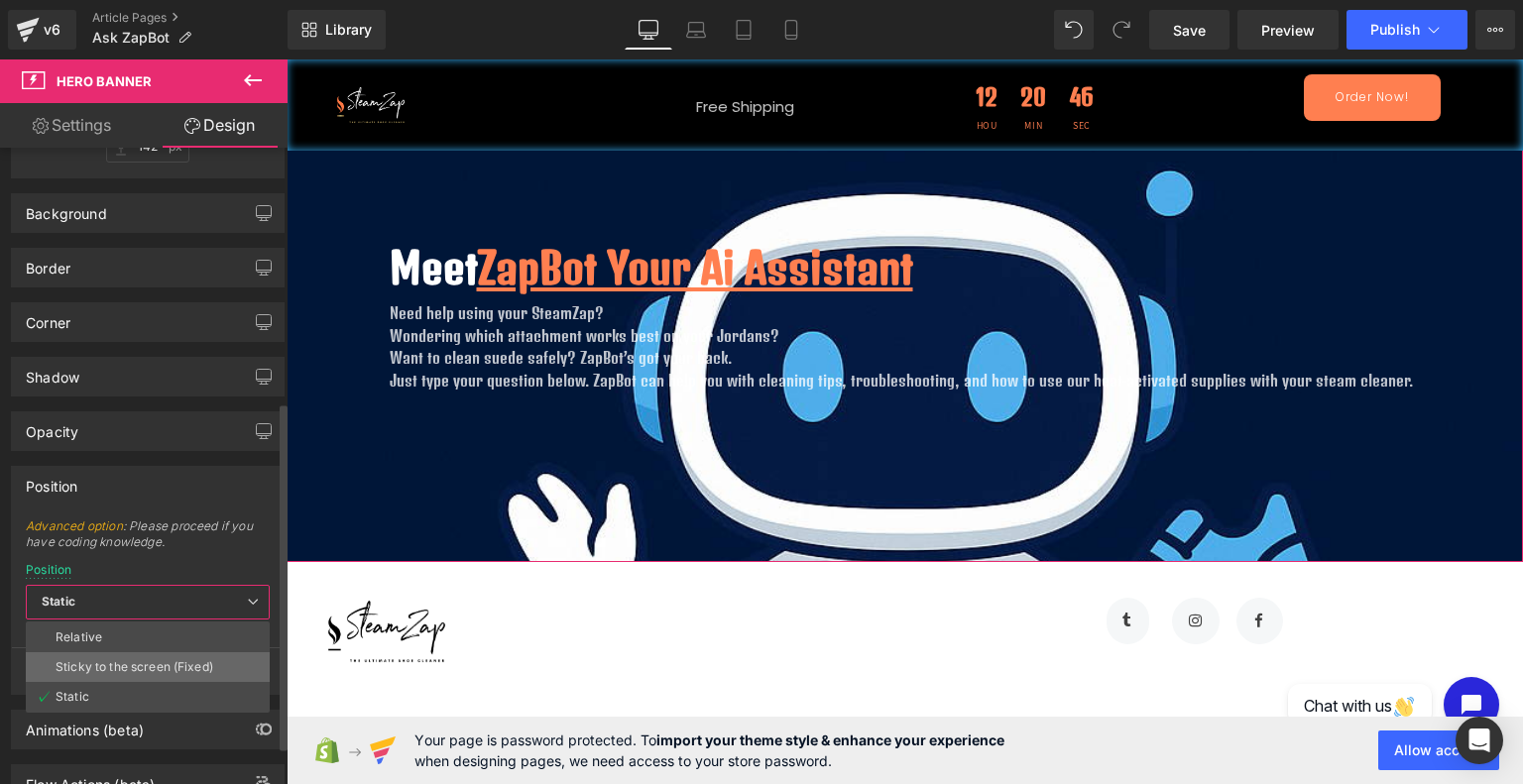 click on "Sticky to the screen (Fixed)" at bounding box center [148, 667] 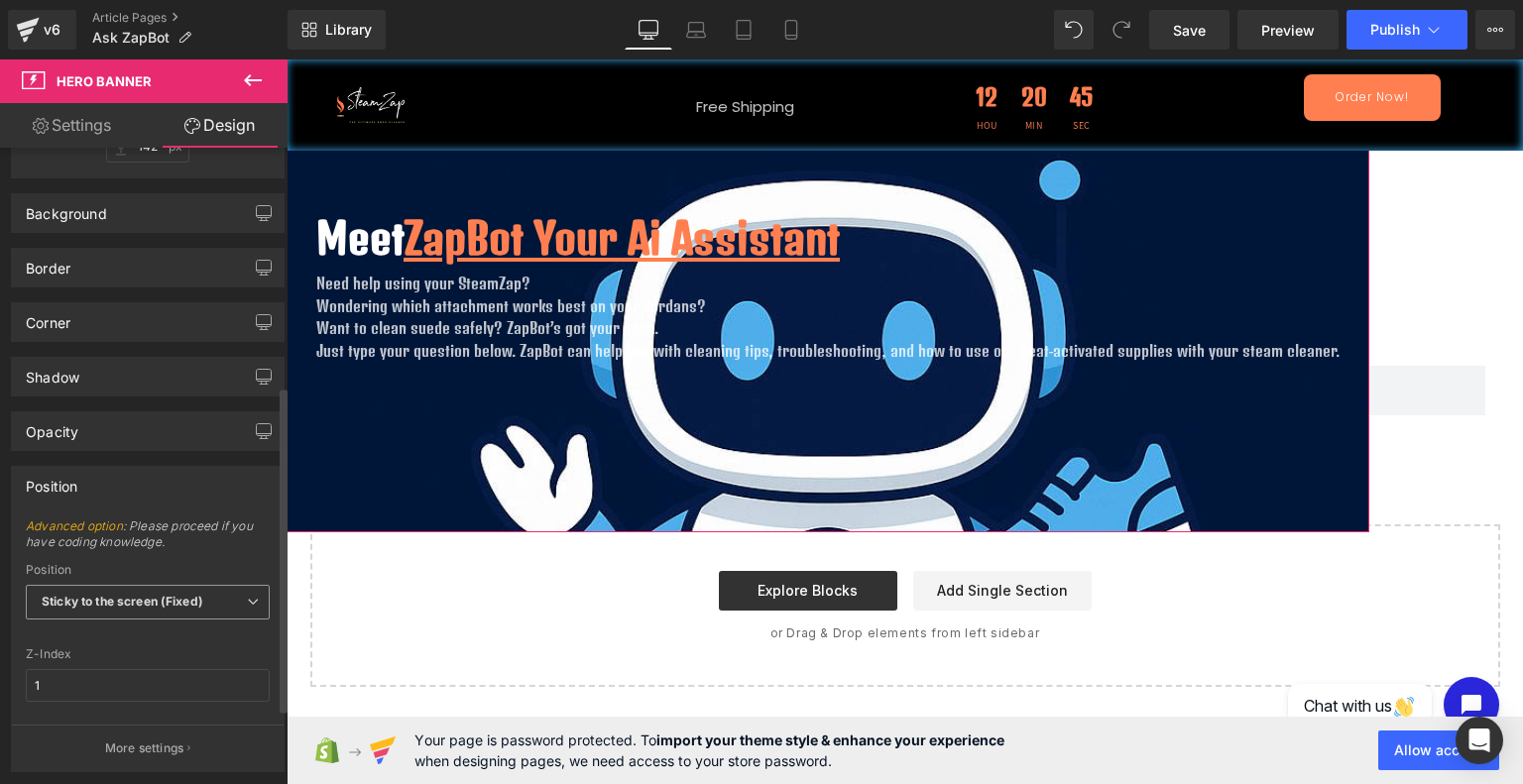 click on "Sticky to the screen (Fixed)" at bounding box center [122, 601] 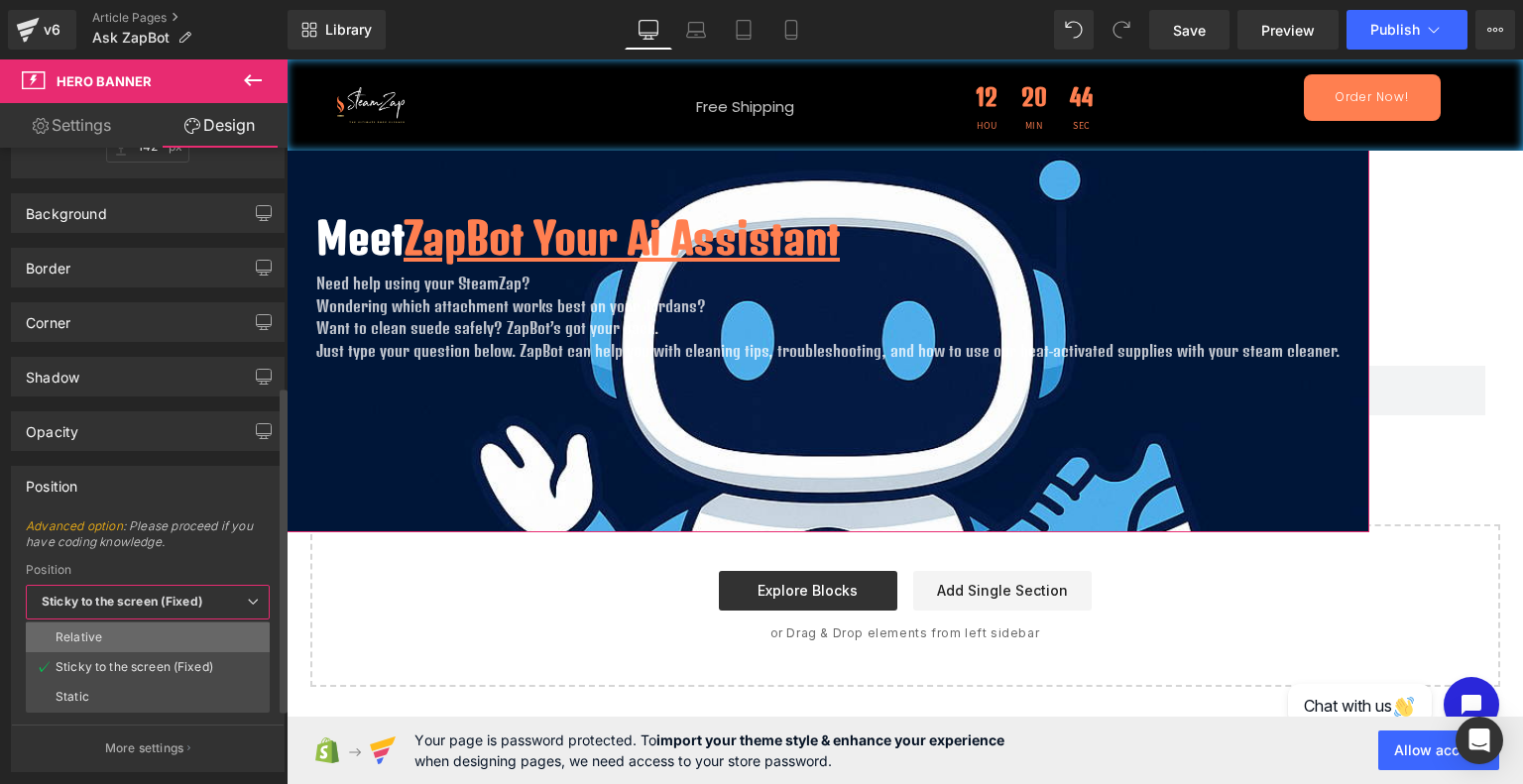 click on "Relative" at bounding box center (148, 637) 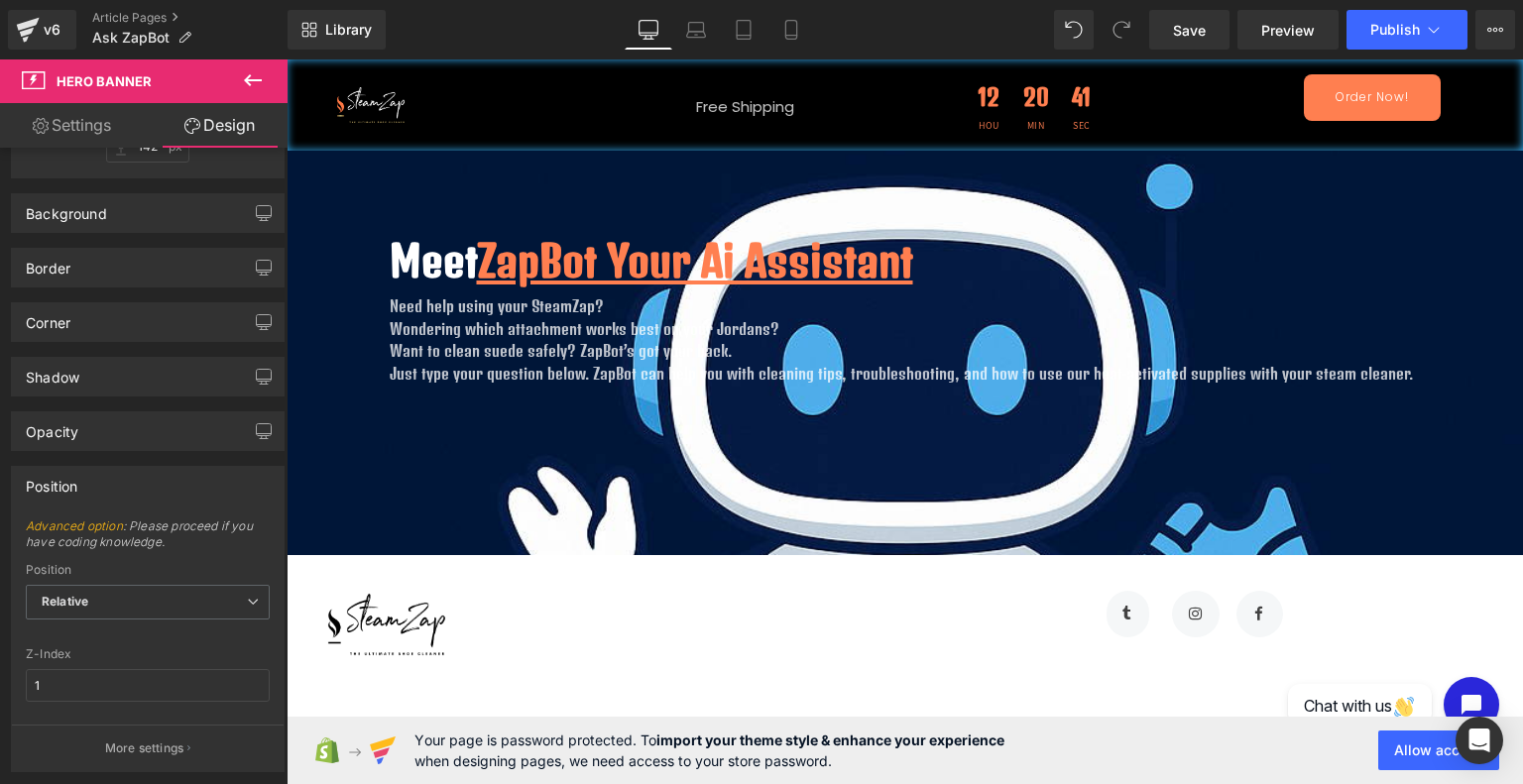 scroll, scrollTop: 0, scrollLeft: 0, axis: both 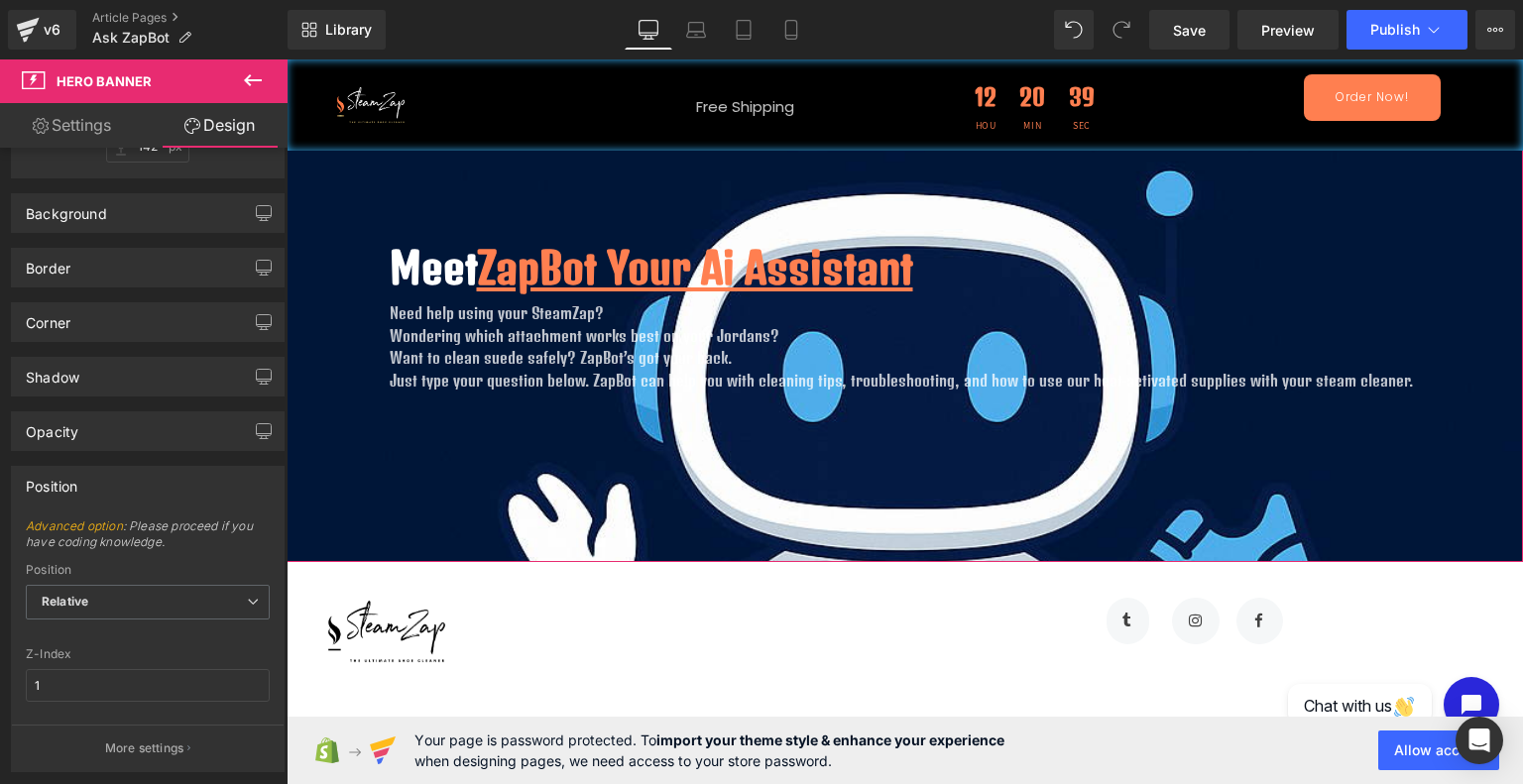 click on "Settings" at bounding box center (71, 125) 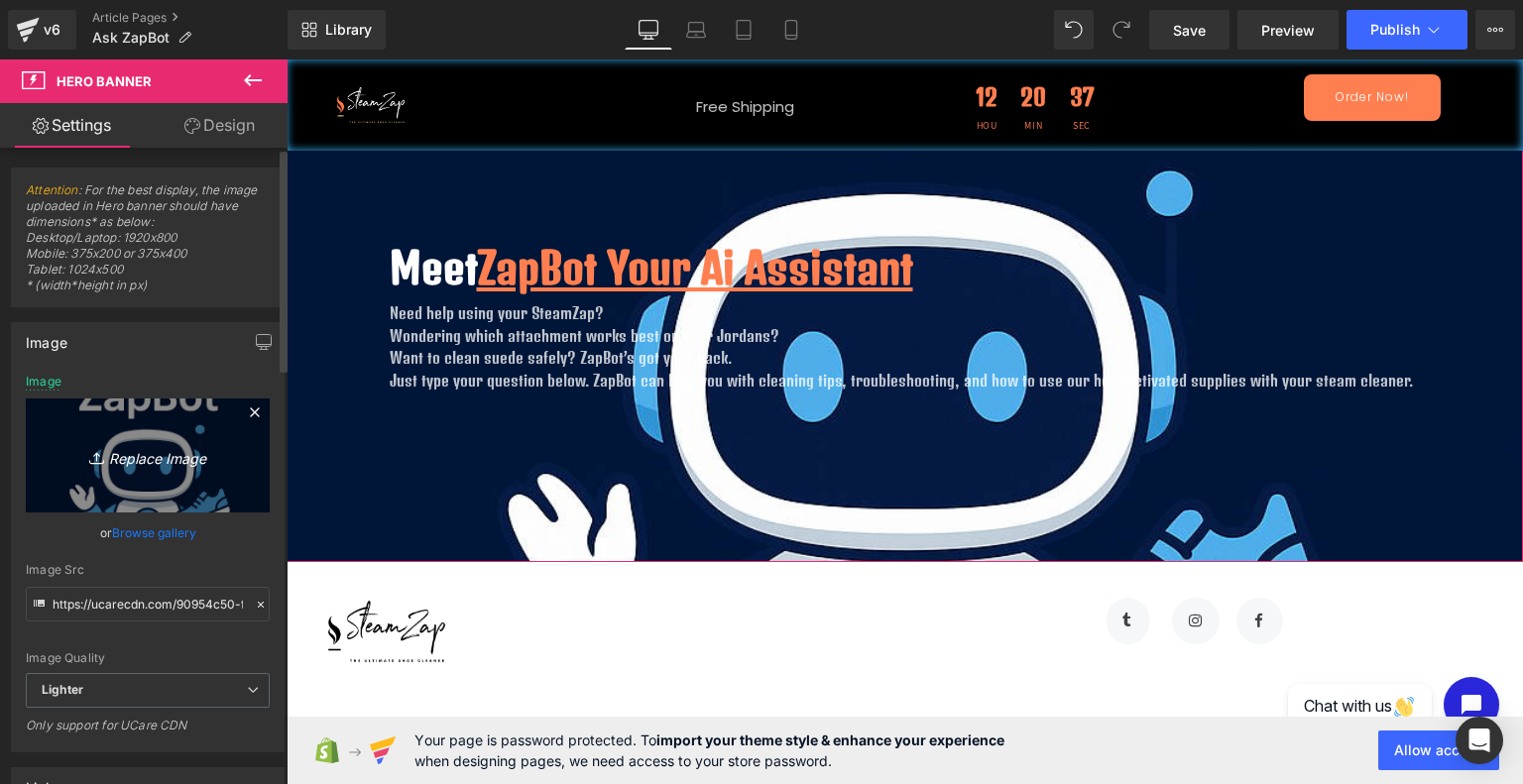 click on "Replace Image" at bounding box center [148, 455] 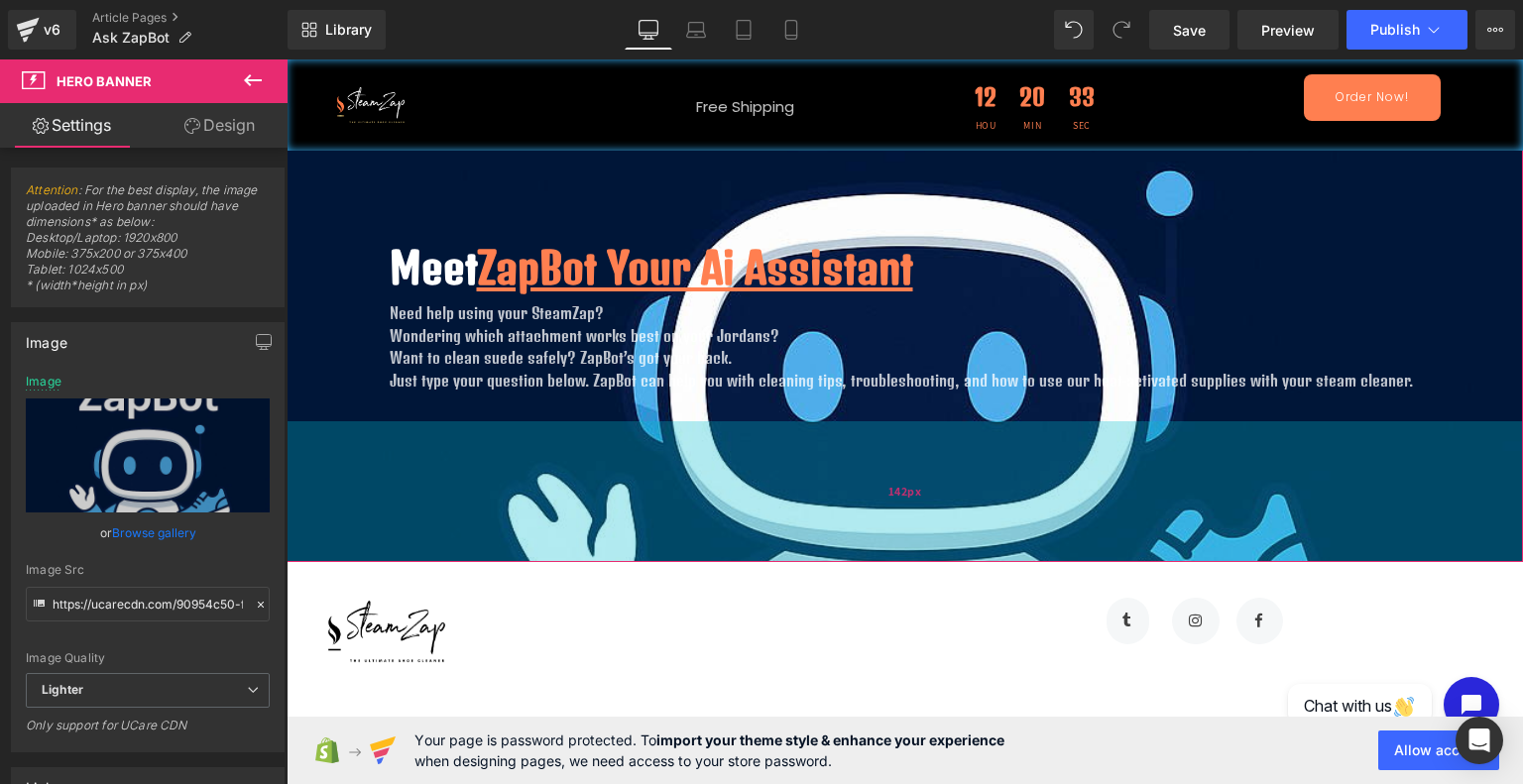 click on "142px" at bounding box center (904, 492) 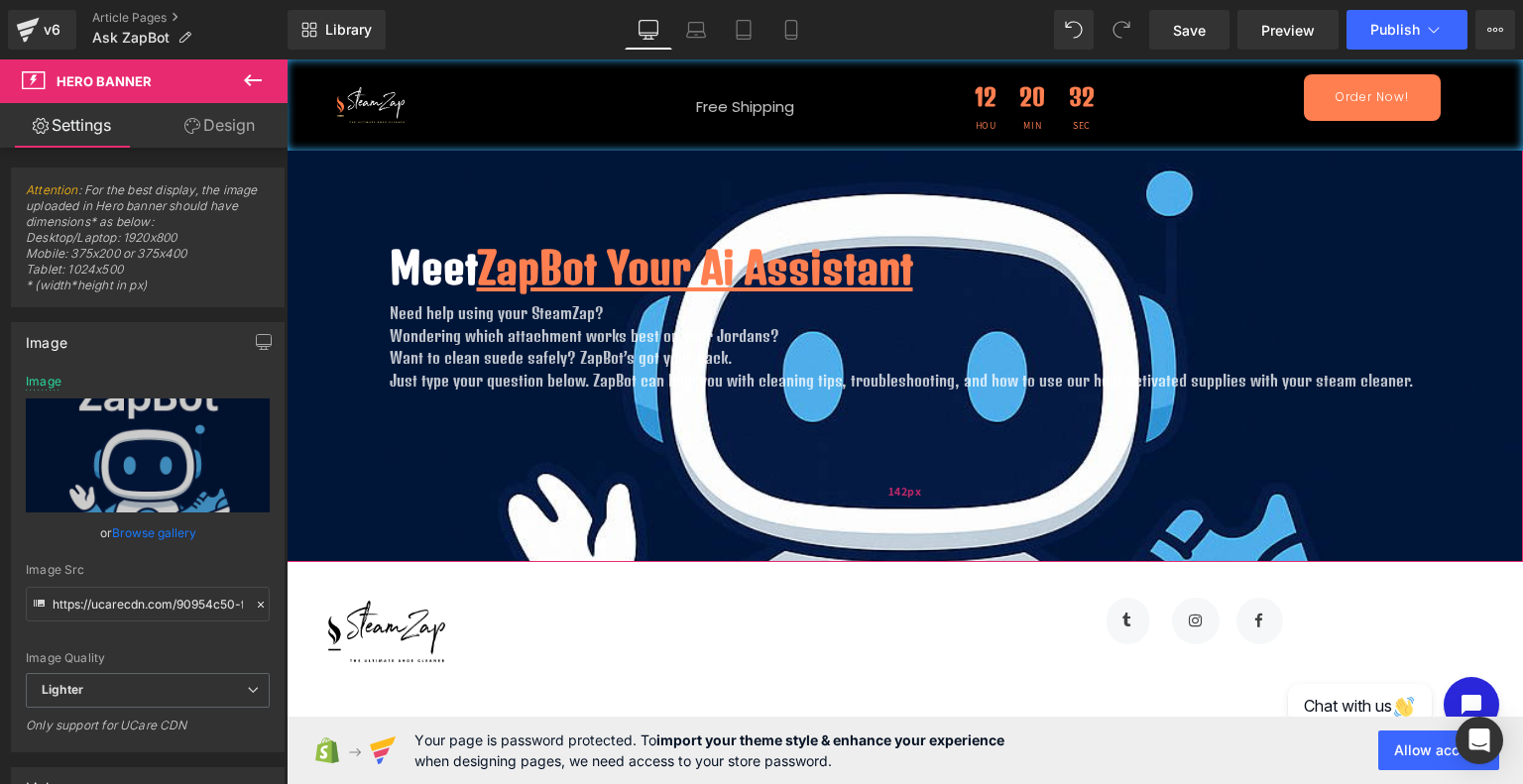 click on "142px" at bounding box center [904, 492] 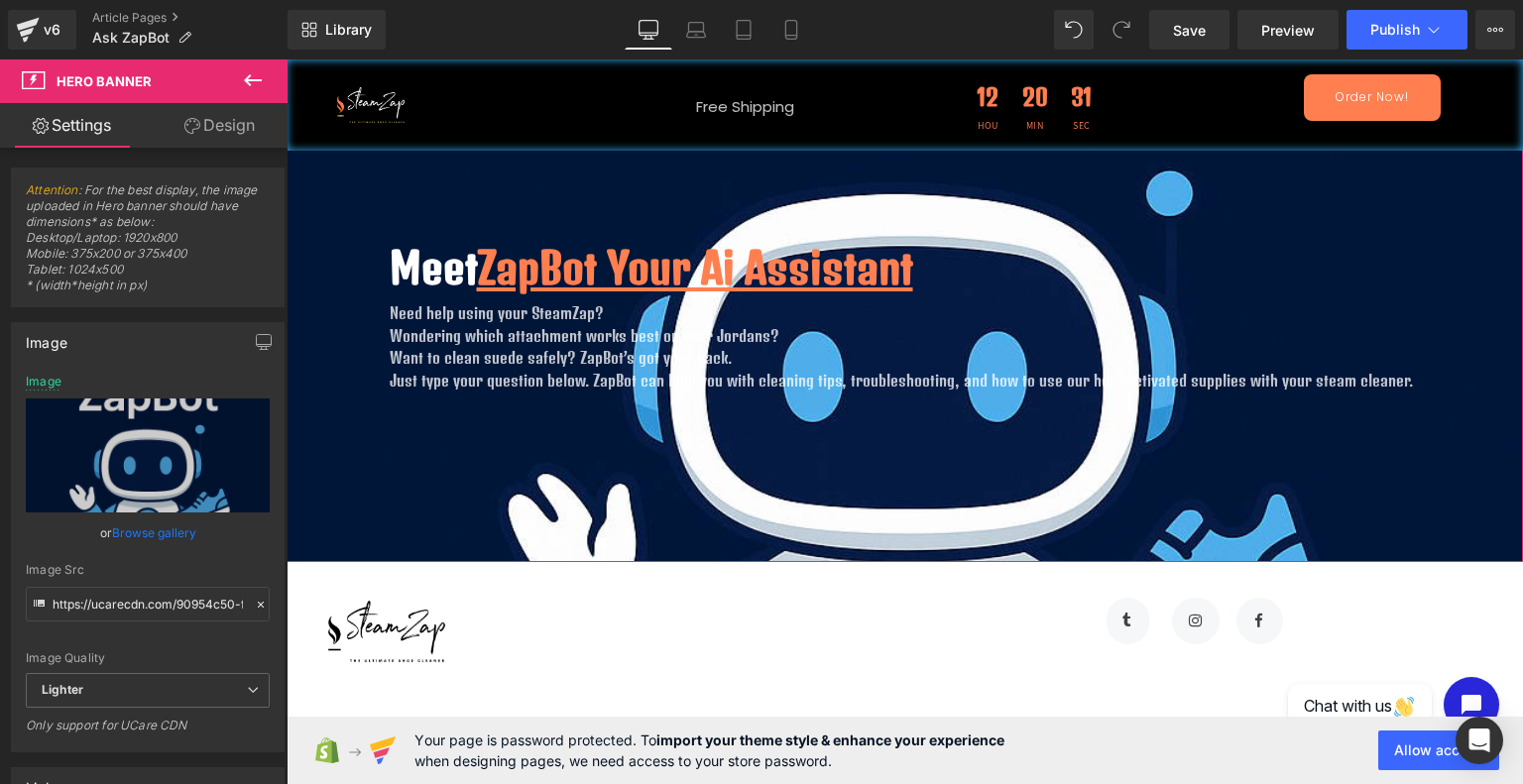 click on "Design" at bounding box center (219, 125) 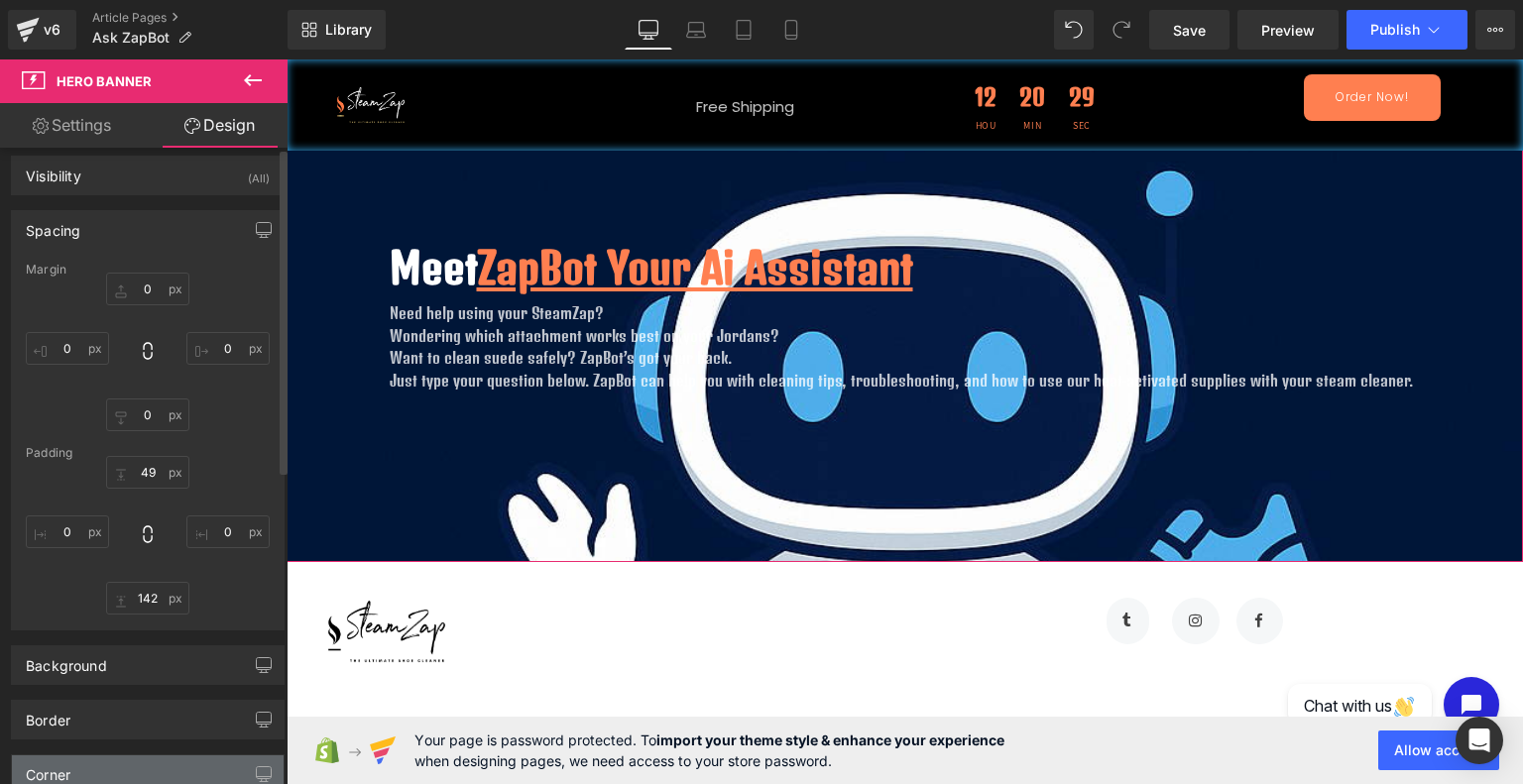 scroll, scrollTop: 0, scrollLeft: 0, axis: both 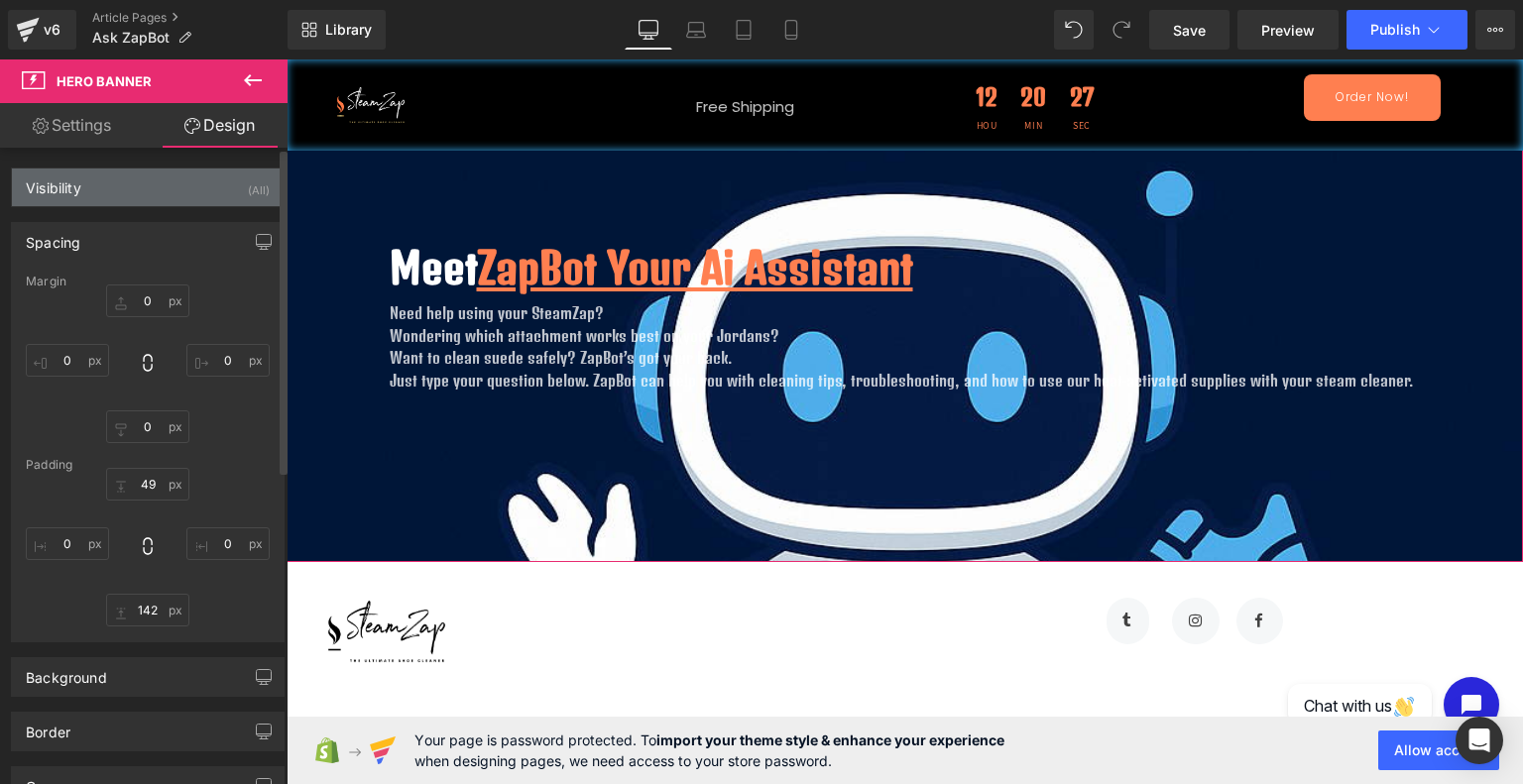 click on "Visibility
(All)" at bounding box center (148, 187) 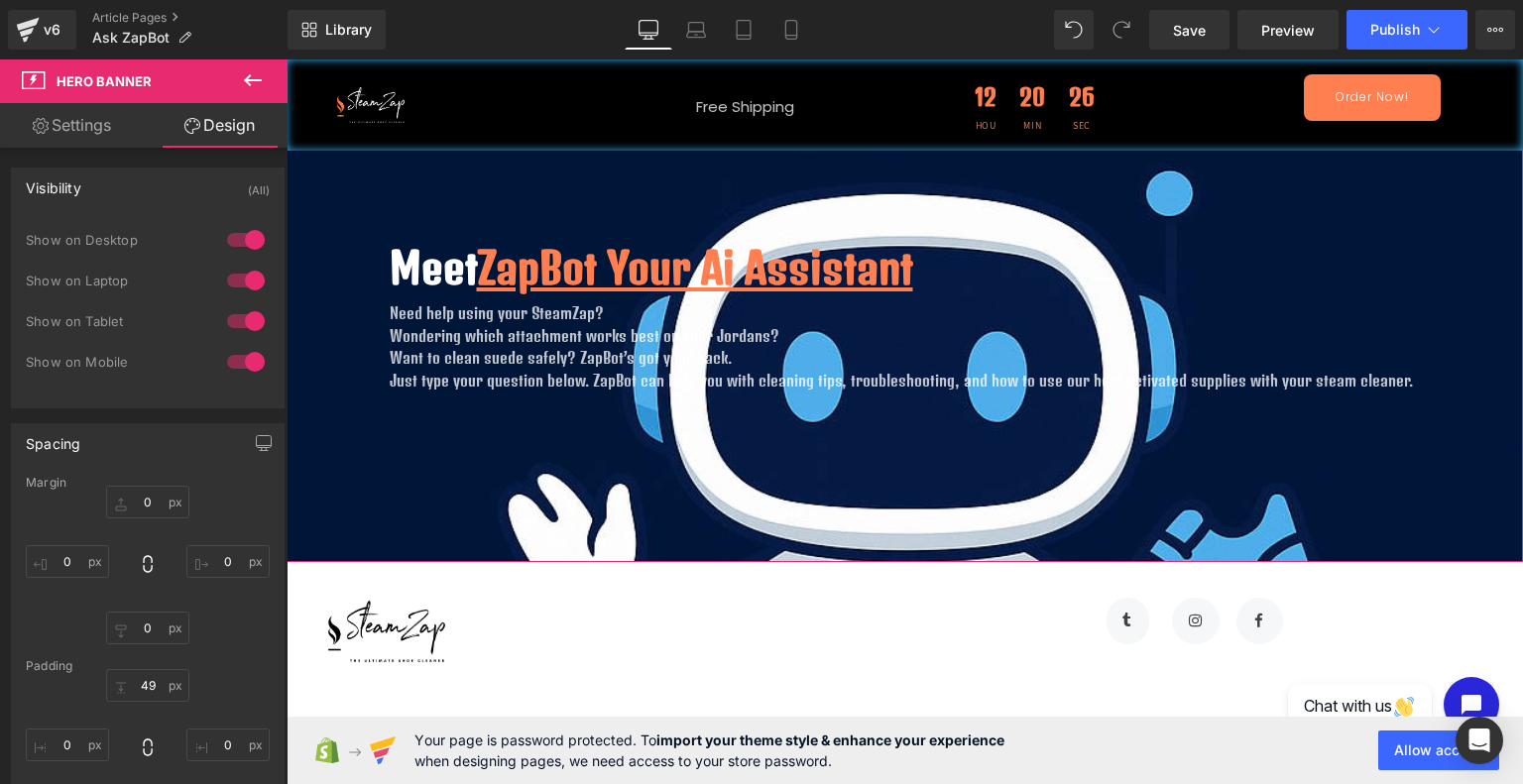 click on "Settings" at bounding box center (71, 125) 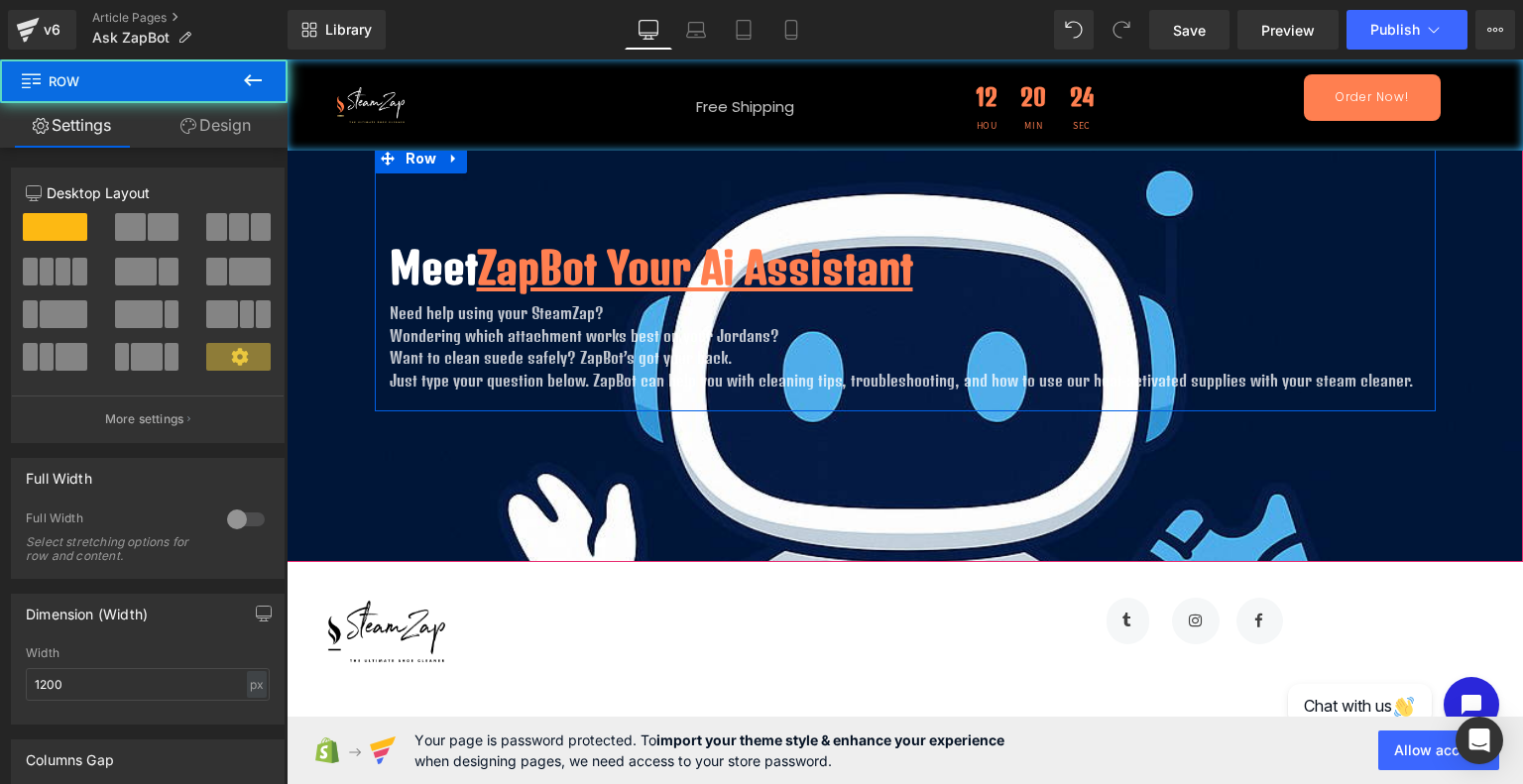 click on "Meet  ZapBot Your Ai Assistant Heading         Need help using your SteamZap?  Wondering which attachment works best on your Jordans?
Want to clean suede safely? ZapBot’s got your back.
Just type your question below. ZapBot can help you with cleaning tips, troubleshooting, and how to use our heat-activated supplies with your steam cleaner.
Text Block         Row" at bounding box center [905, 278] 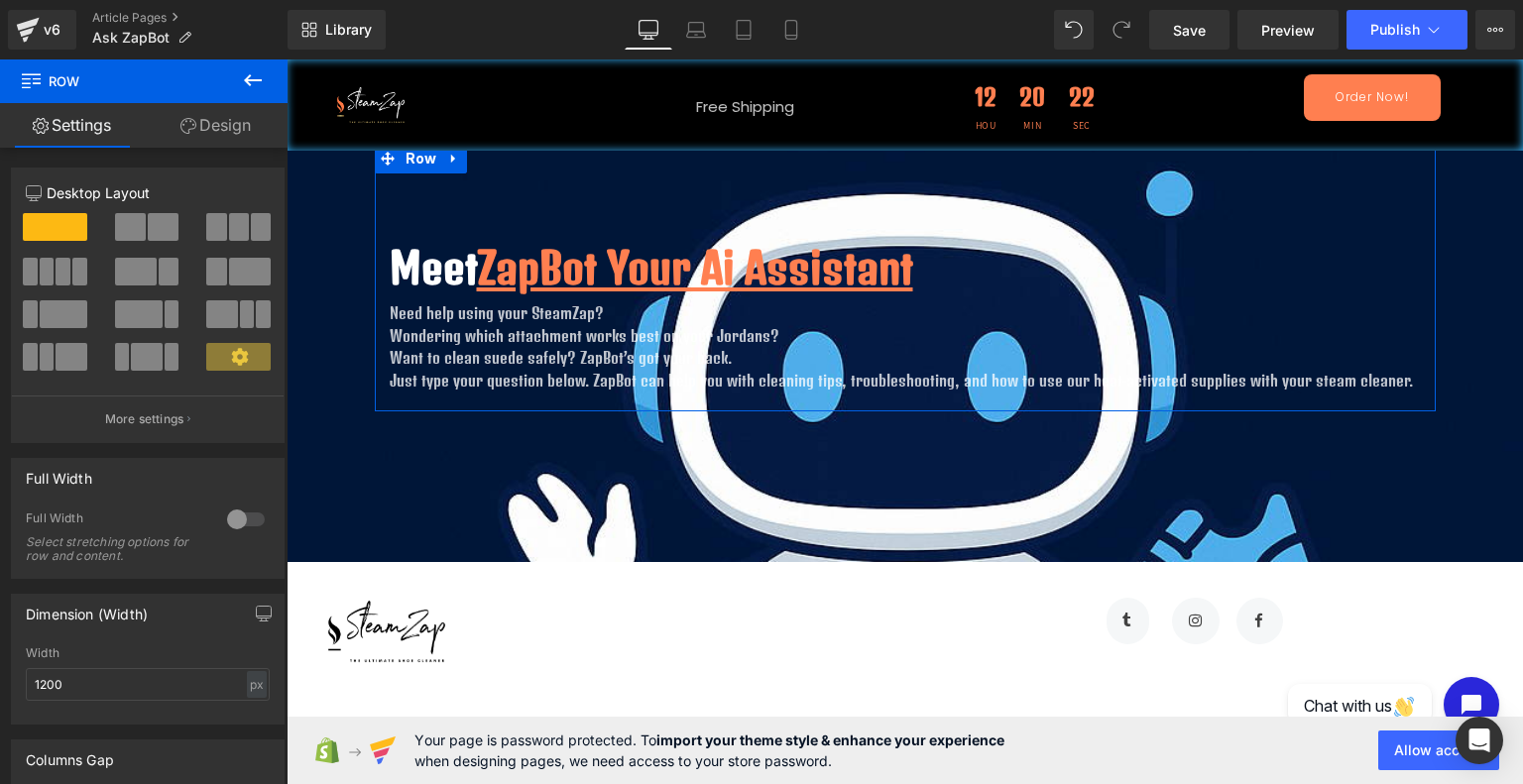 click at bounding box center (62, 272) 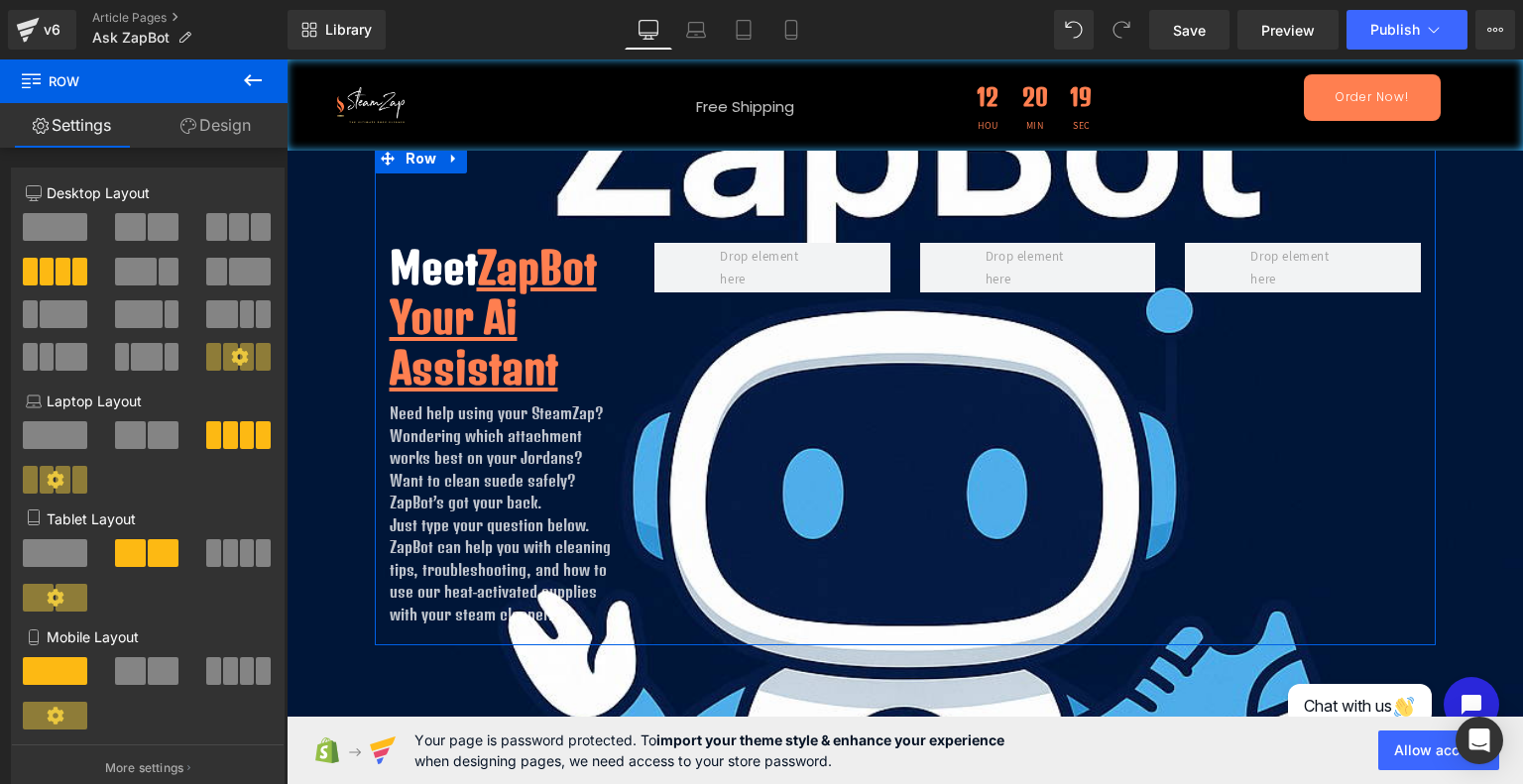 click at bounding box center (136, 272) 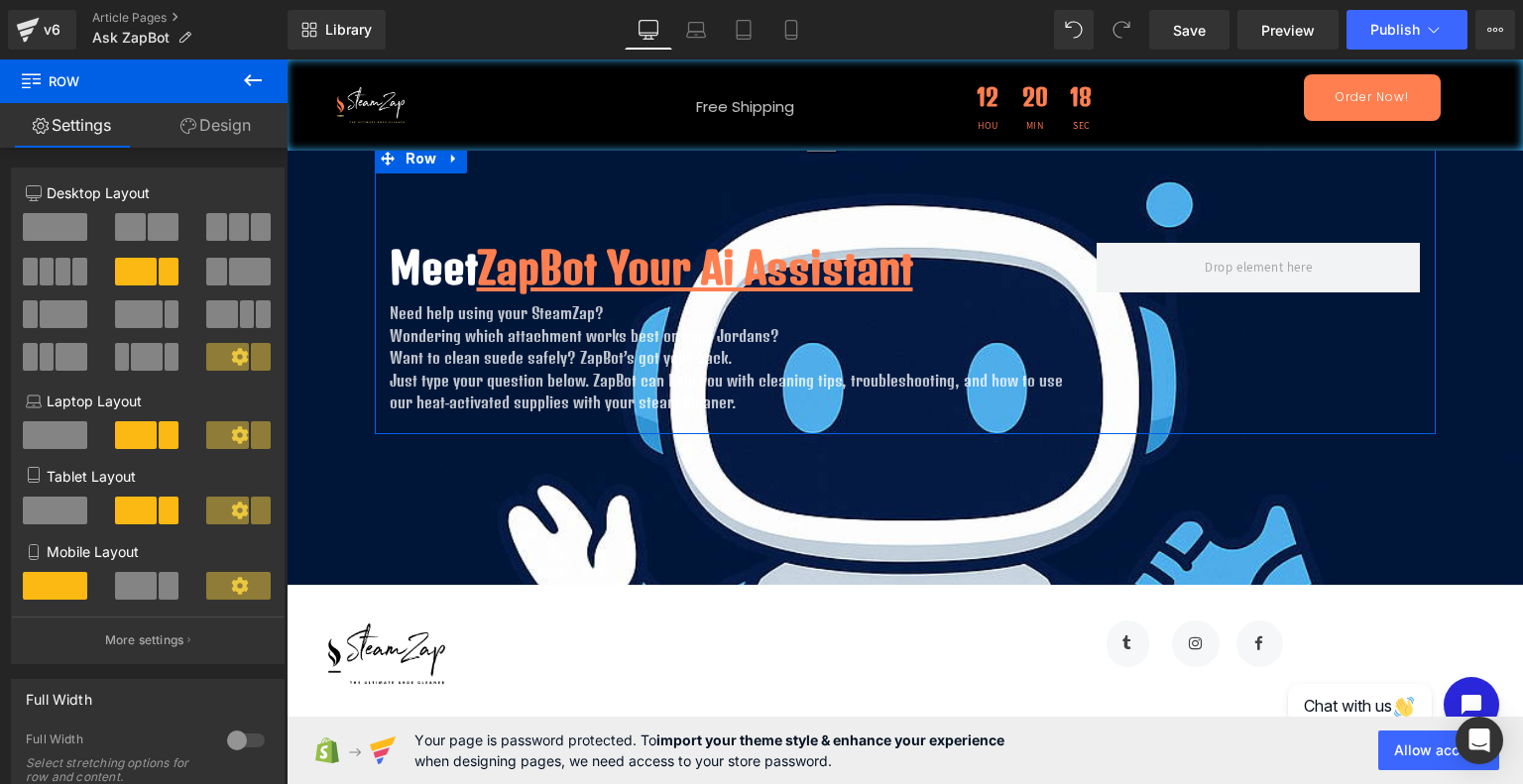 click at bounding box center (56, 272) 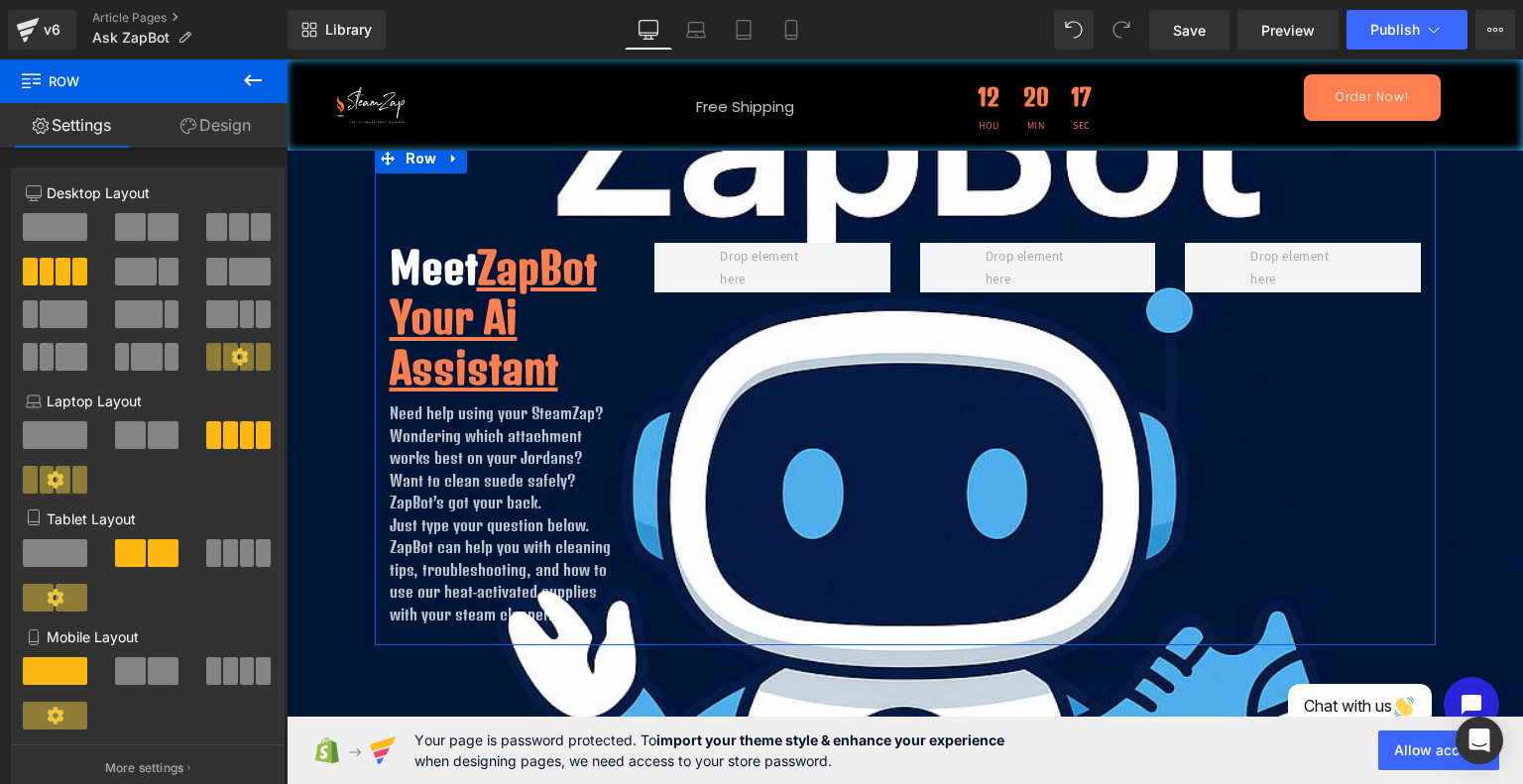 click at bounding box center [56, 321] 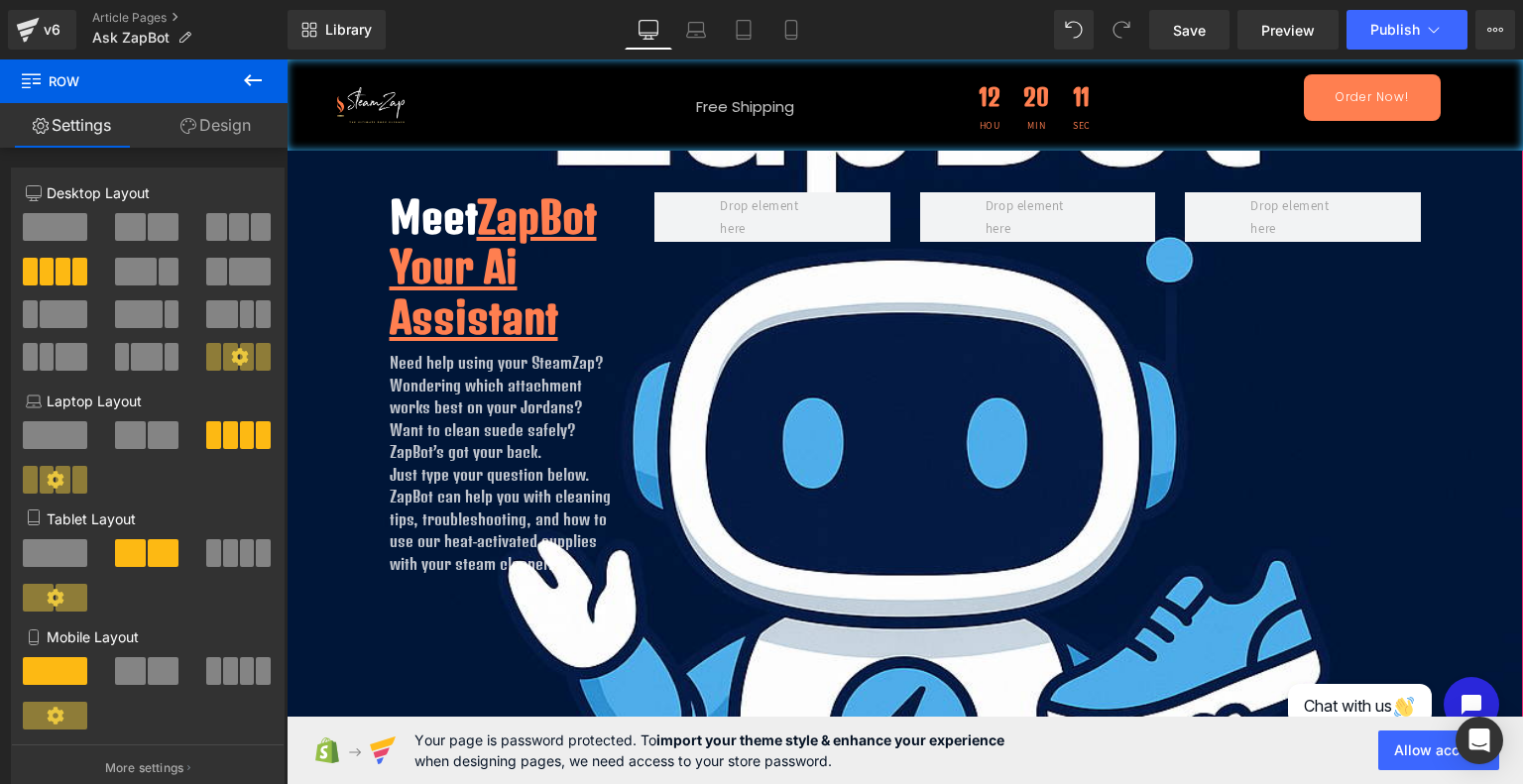 scroll, scrollTop: 0, scrollLeft: 0, axis: both 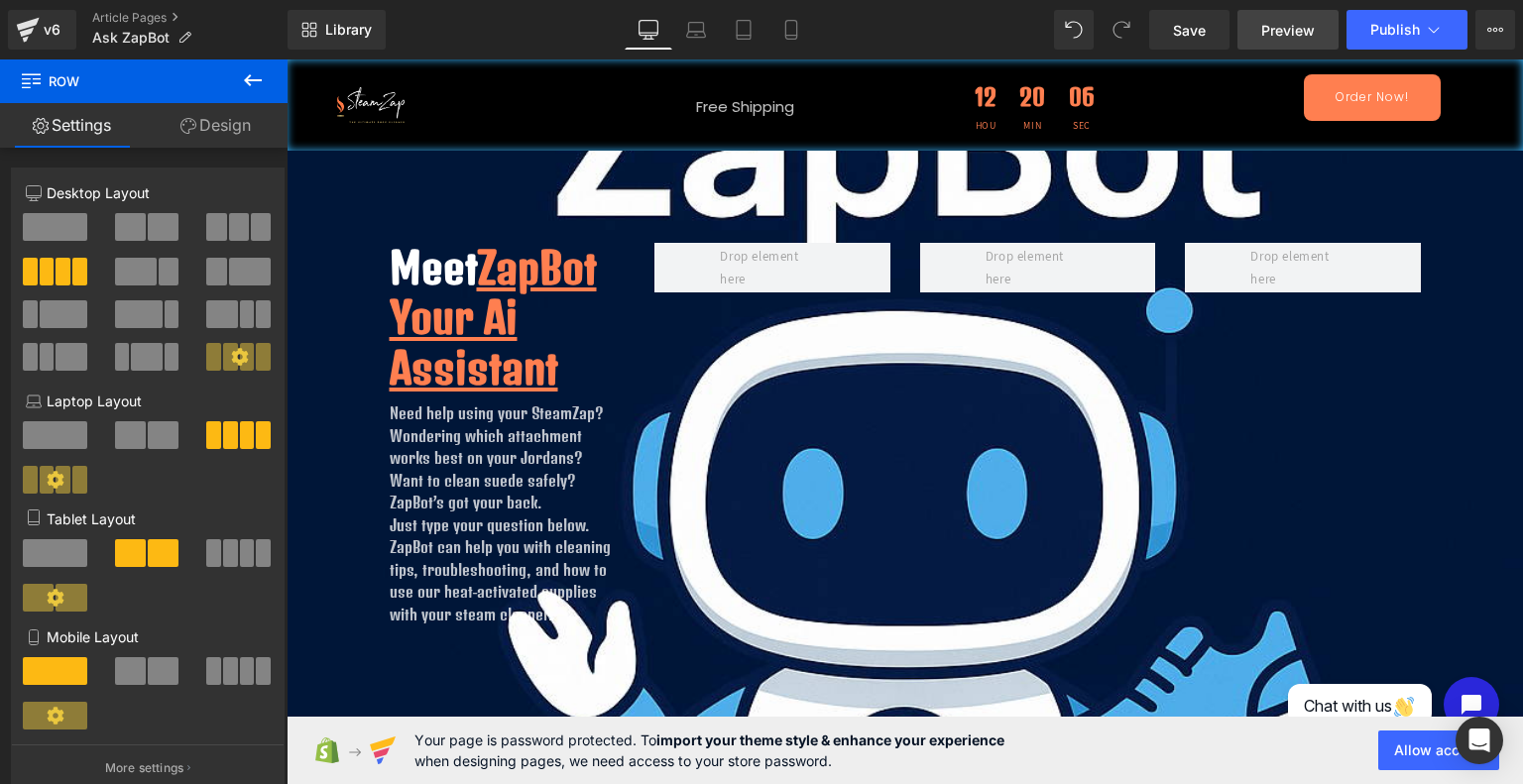 click on "Preview" at bounding box center (1288, 30) 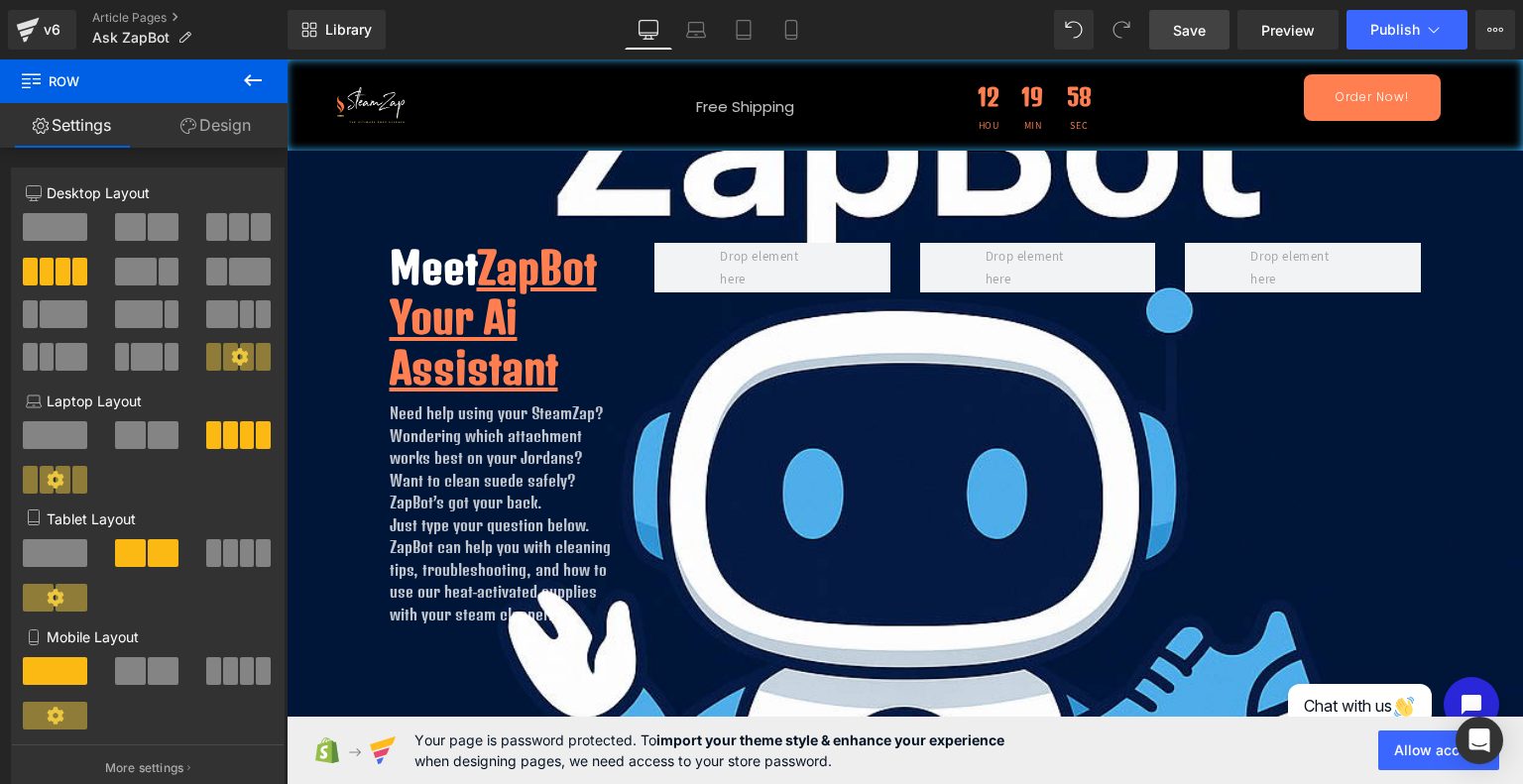 click on "Save" at bounding box center (1189, 30) 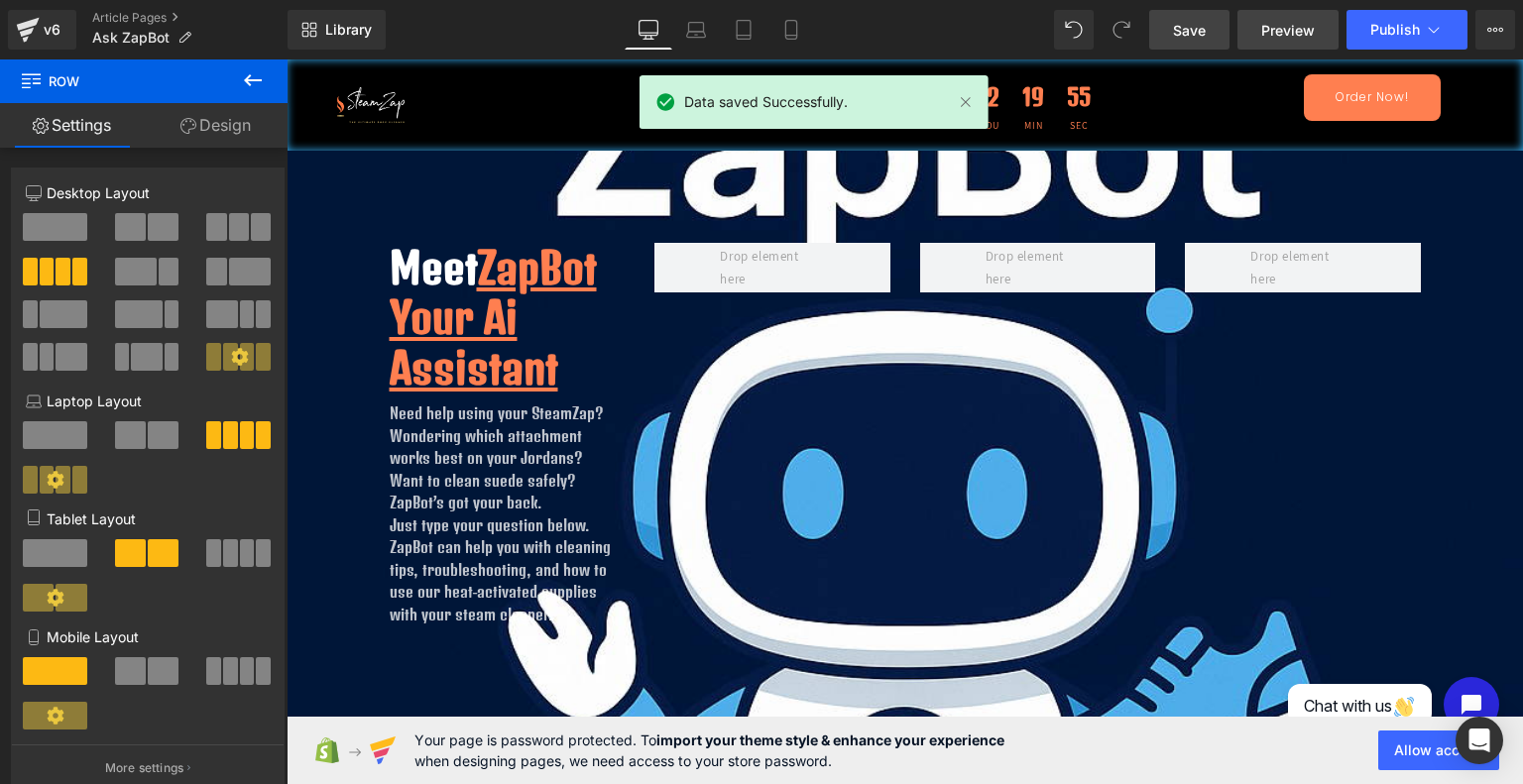 click on "Preview" at bounding box center [1288, 30] 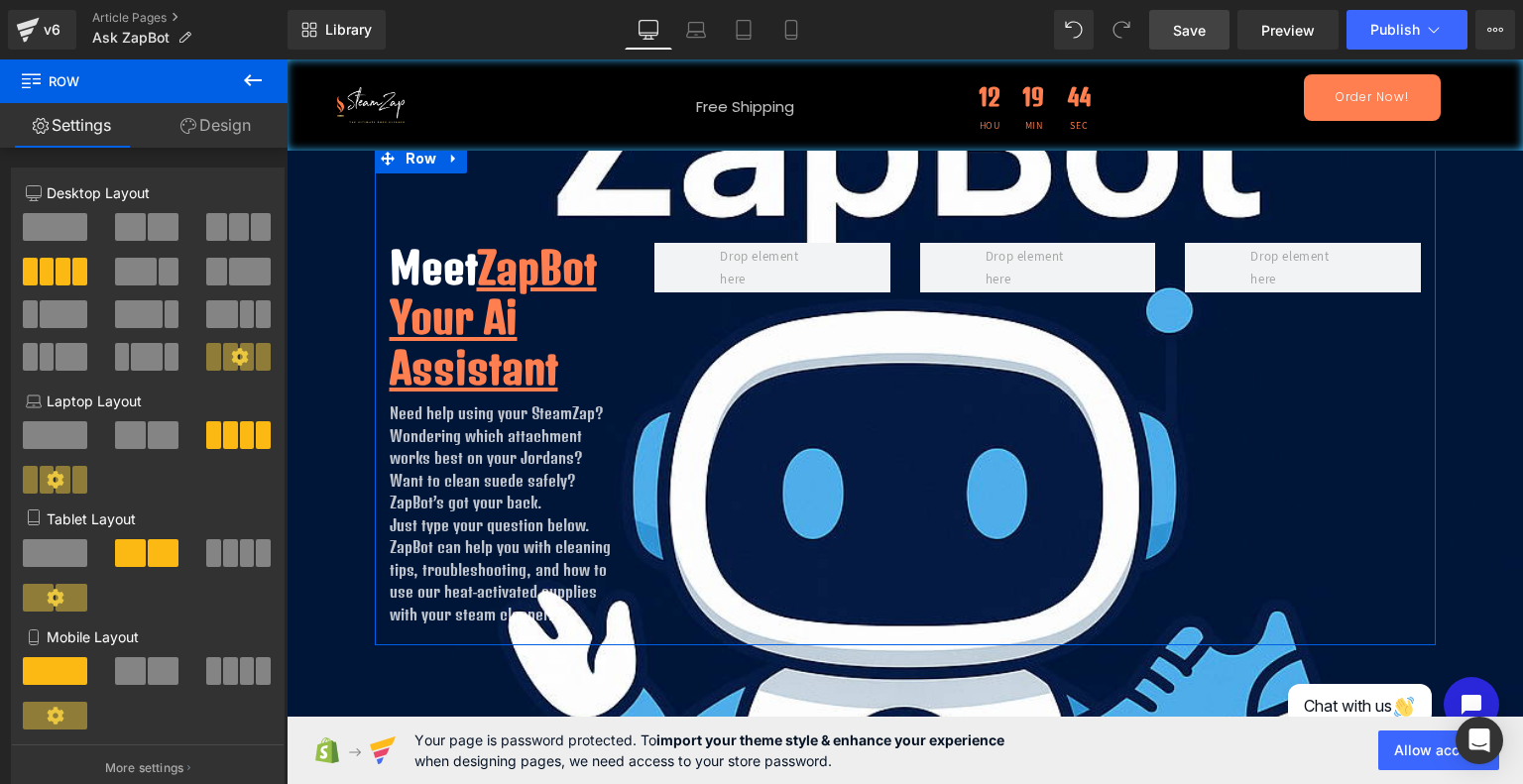 click at bounding box center [136, 272] 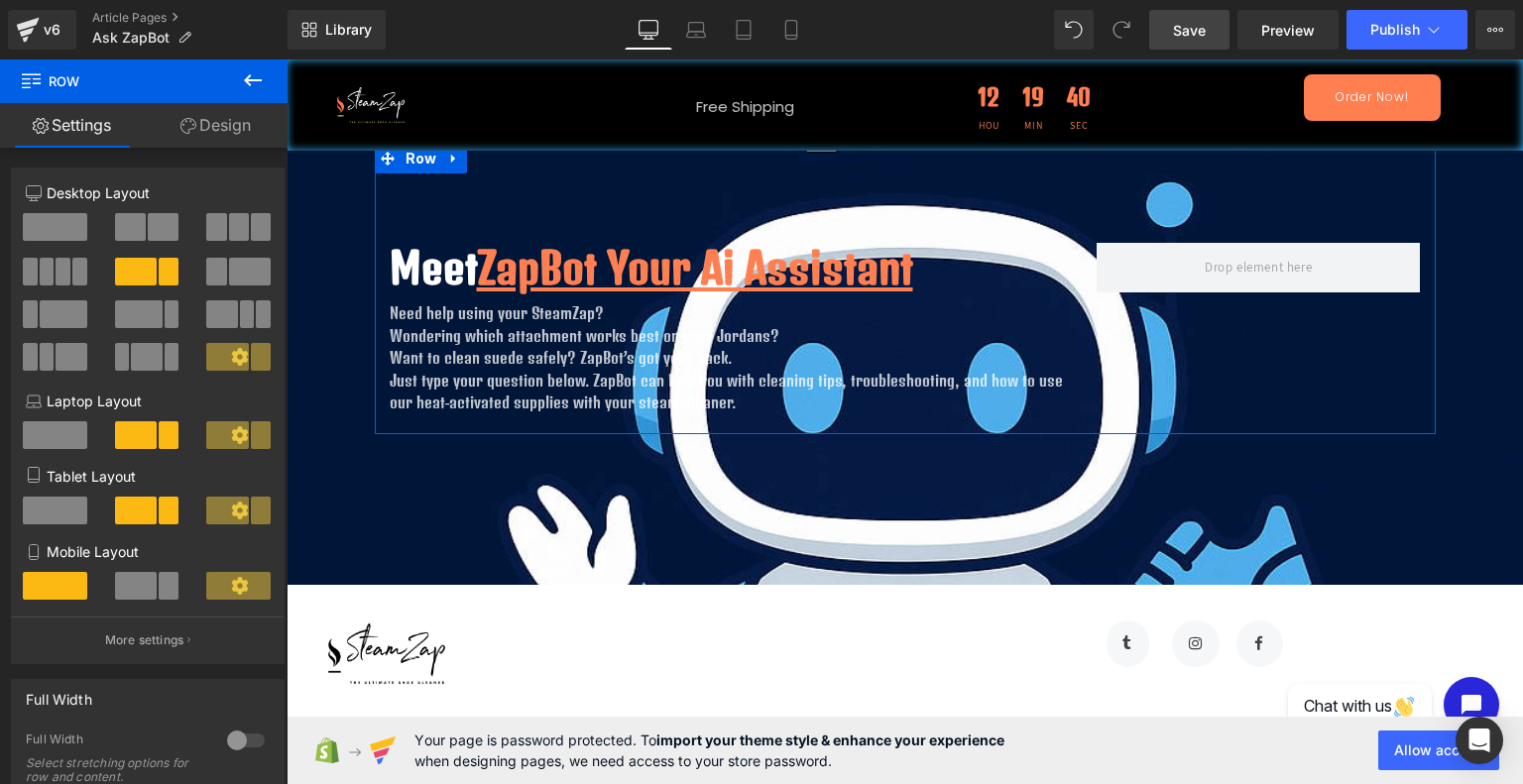 click at bounding box center [250, 272] 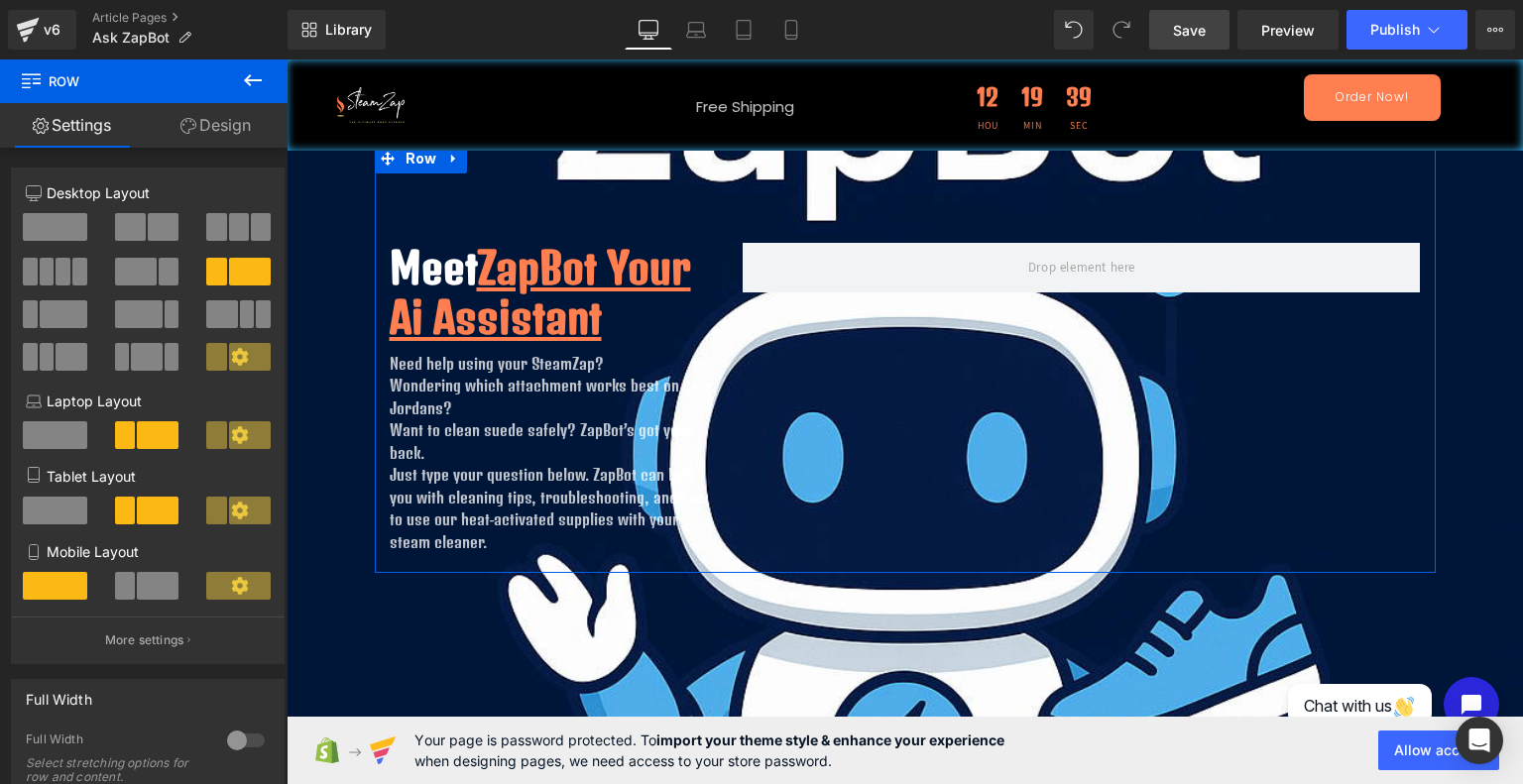 click at bounding box center [239, 227] 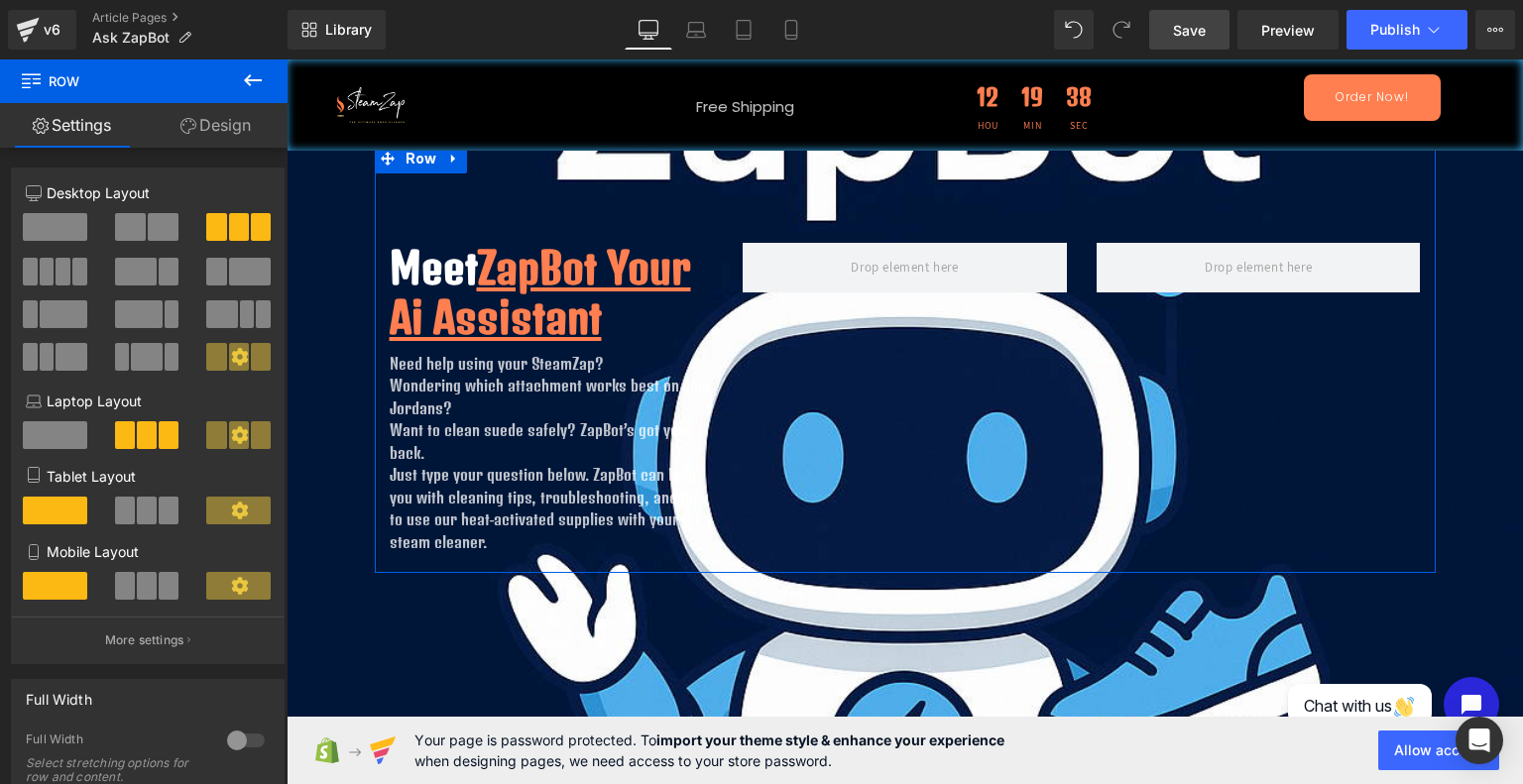click at bounding box center [130, 227] 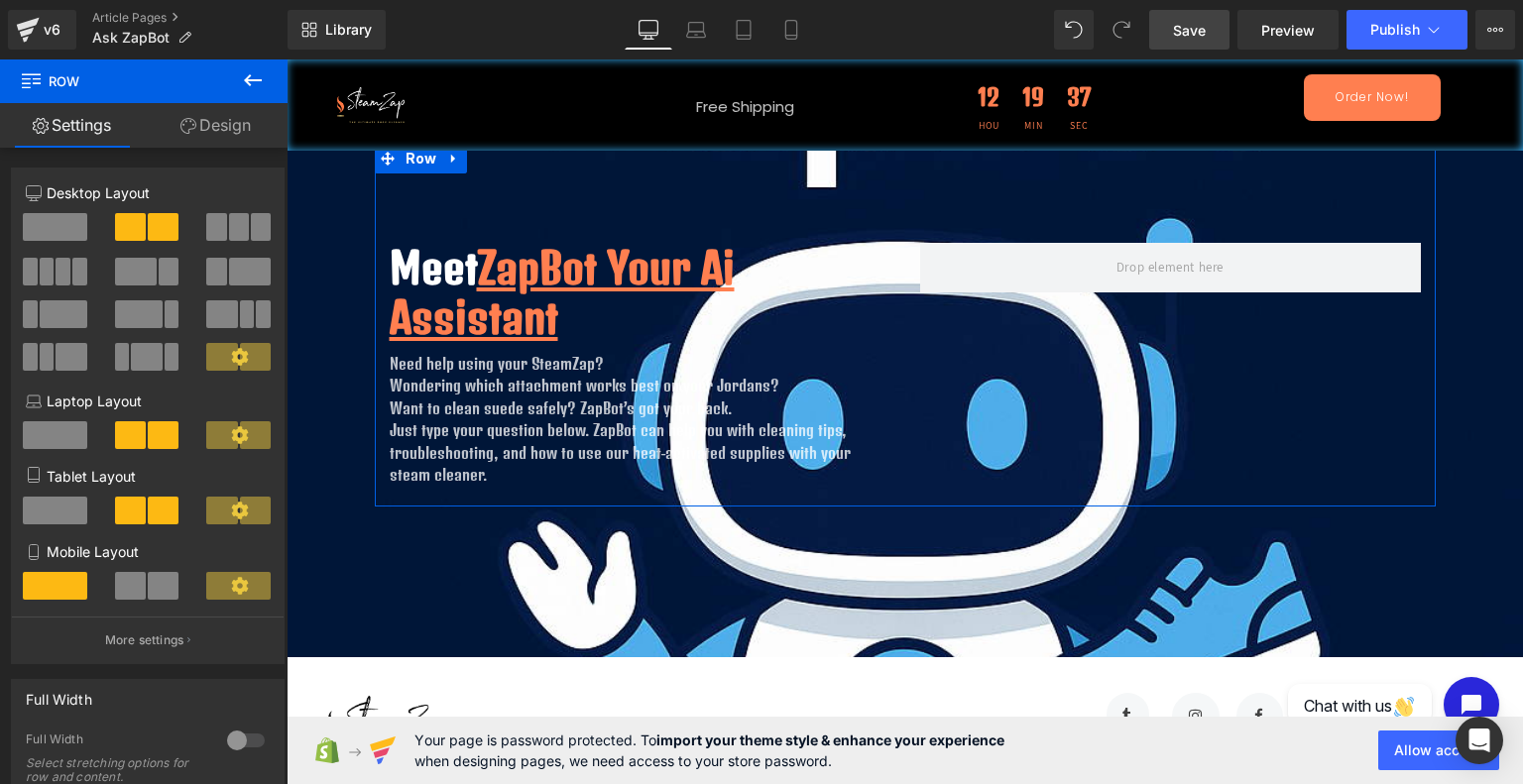 click at bounding box center (55, 227) 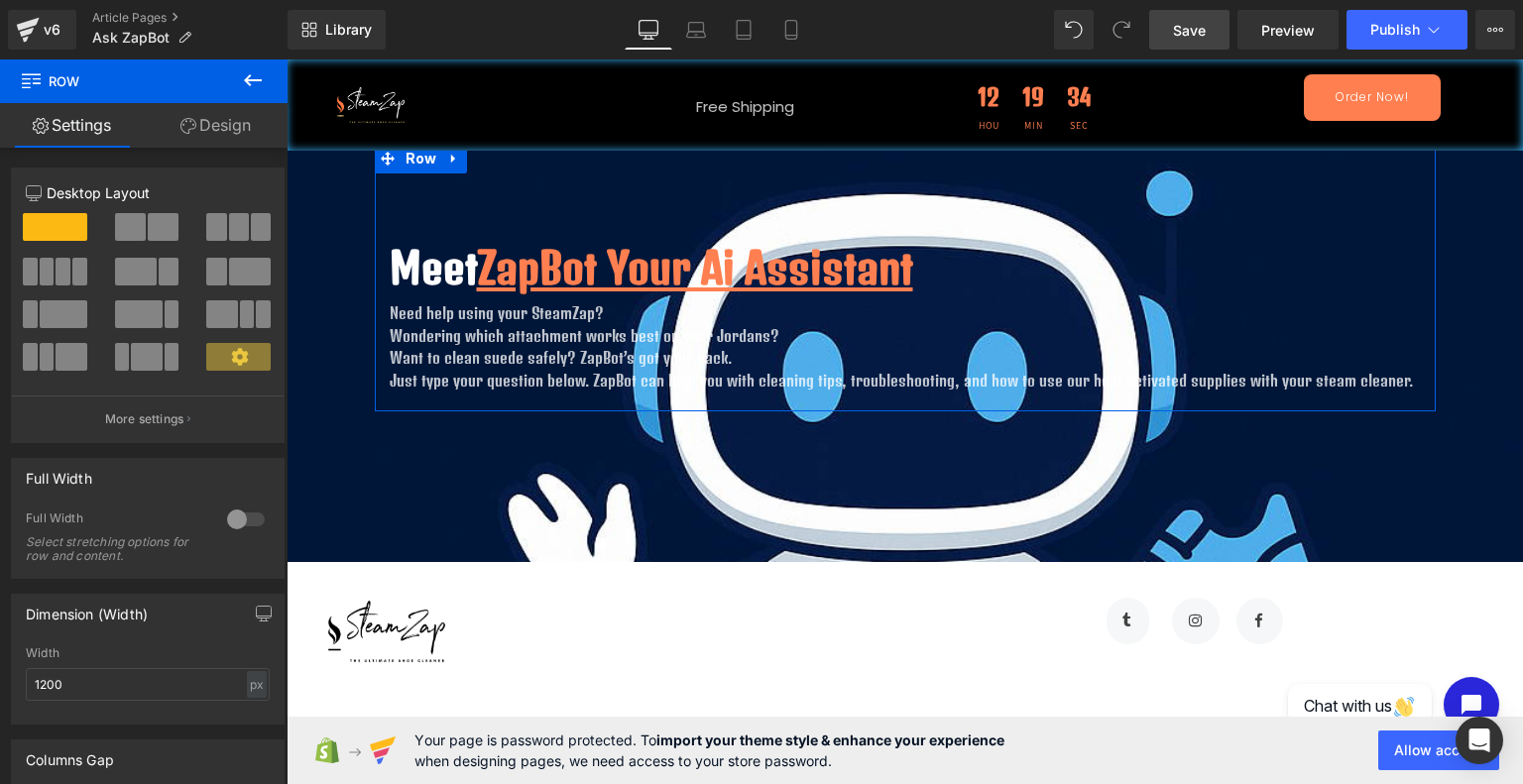 click at bounding box center [246, 519] 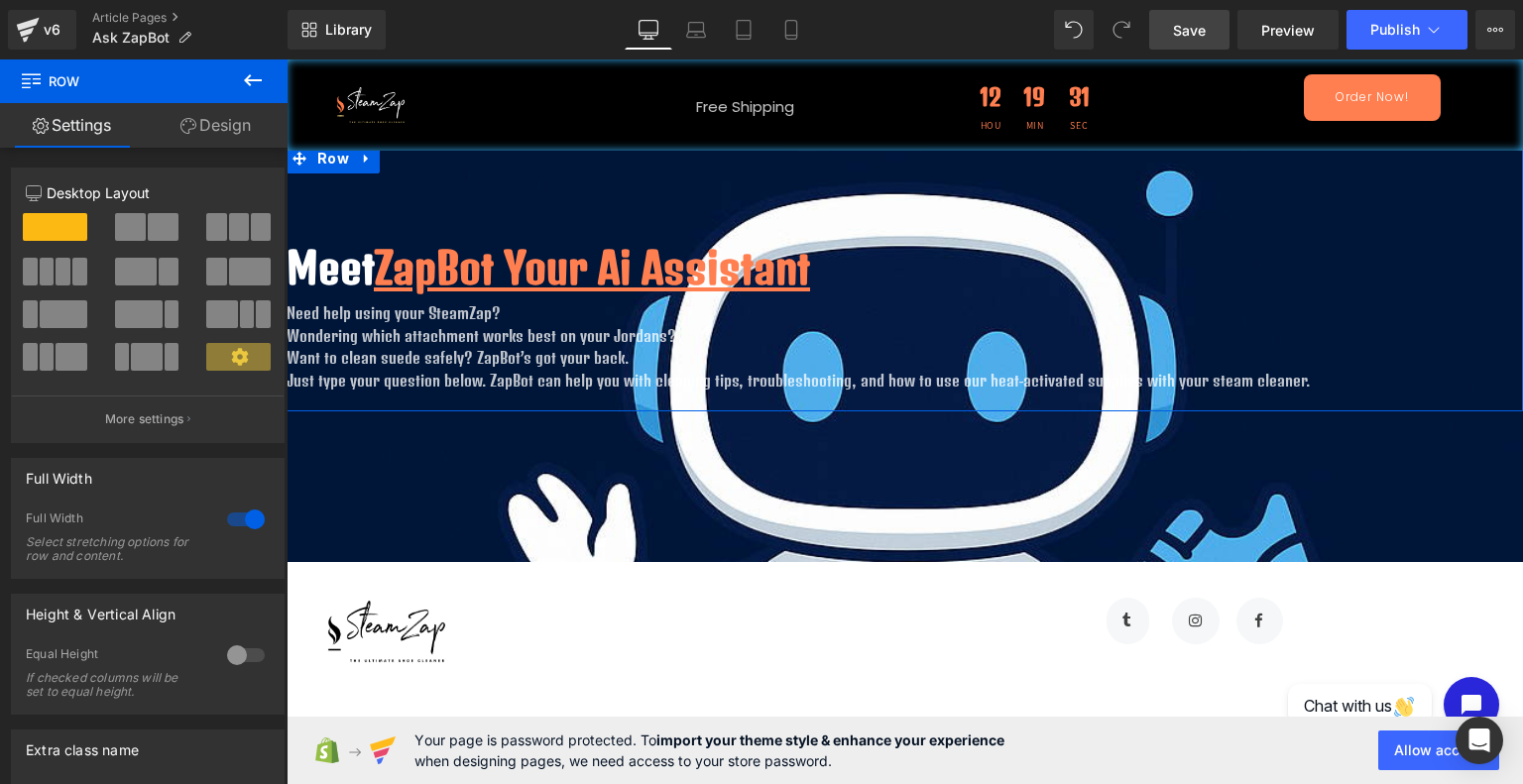 click at bounding box center [246, 519] 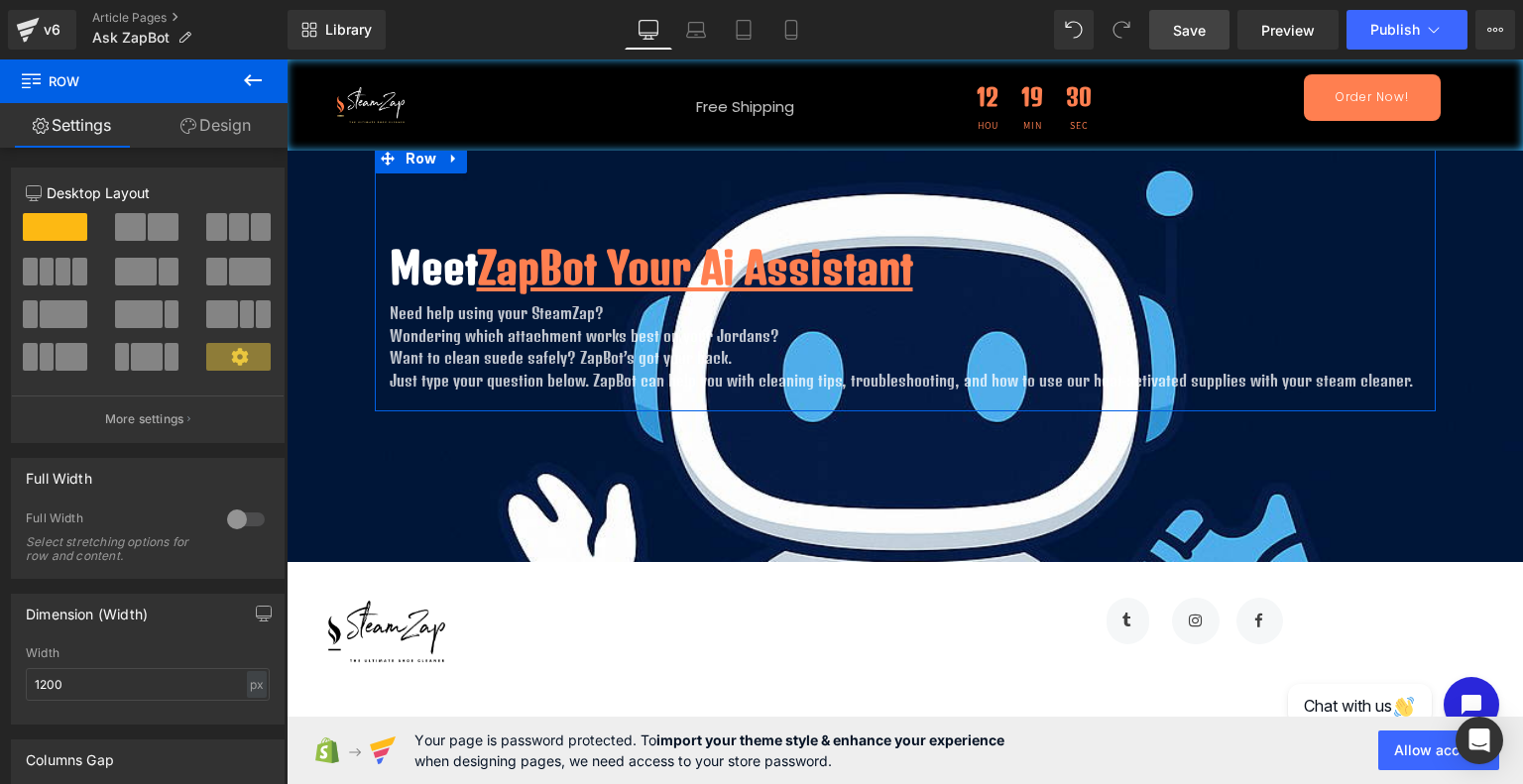 click at bounding box center (246, 519) 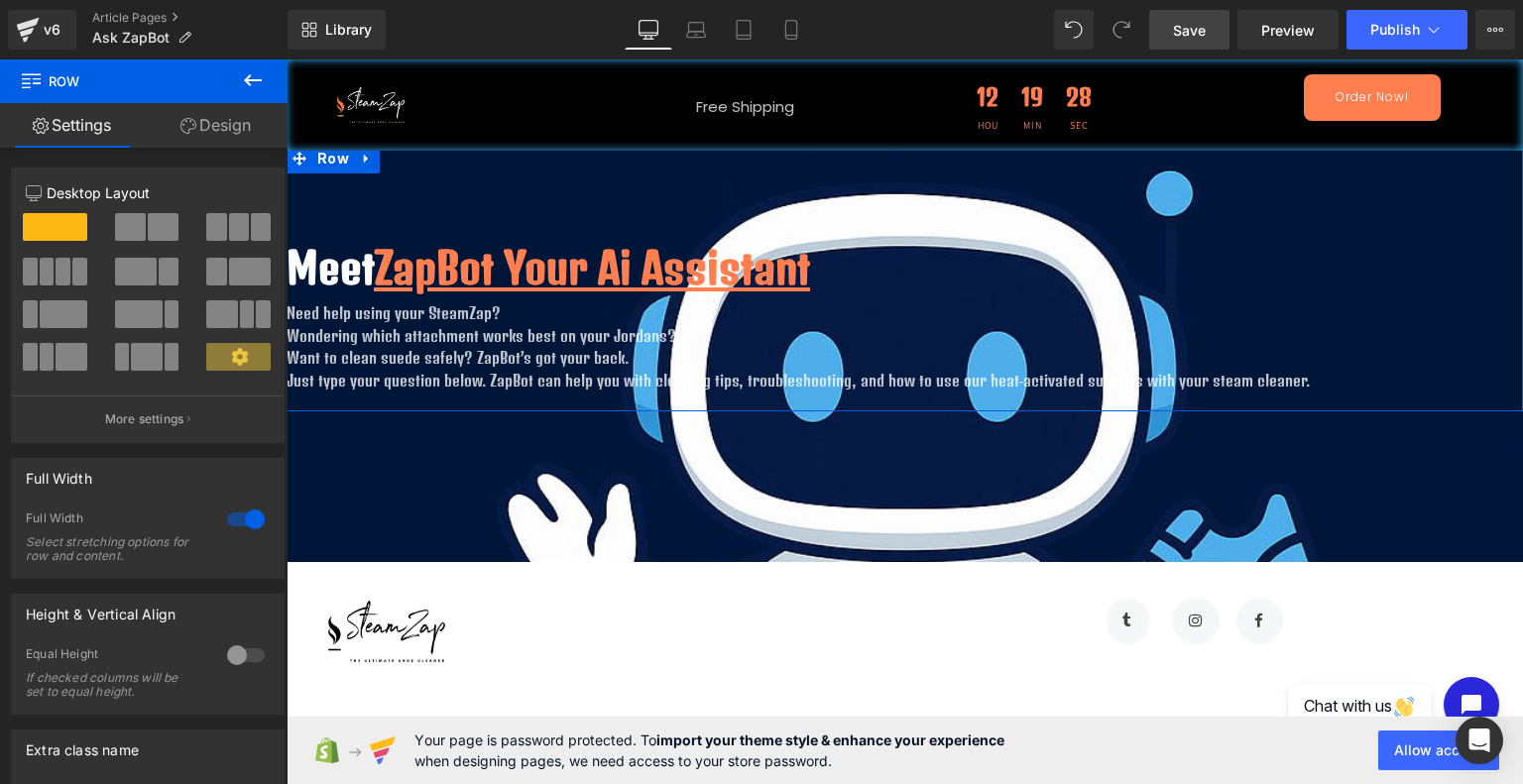 click at bounding box center [246, 655] 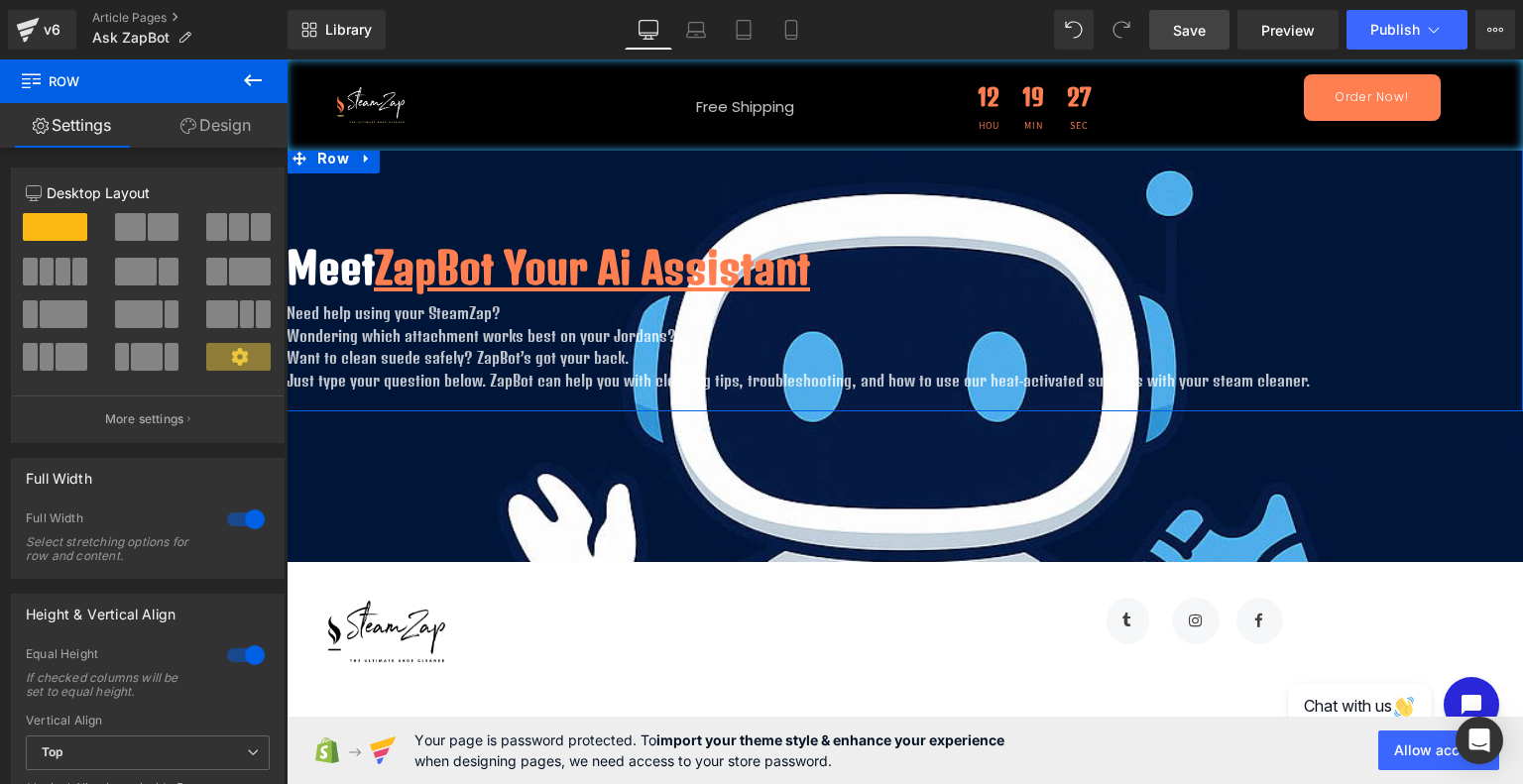 click at bounding box center (246, 655) 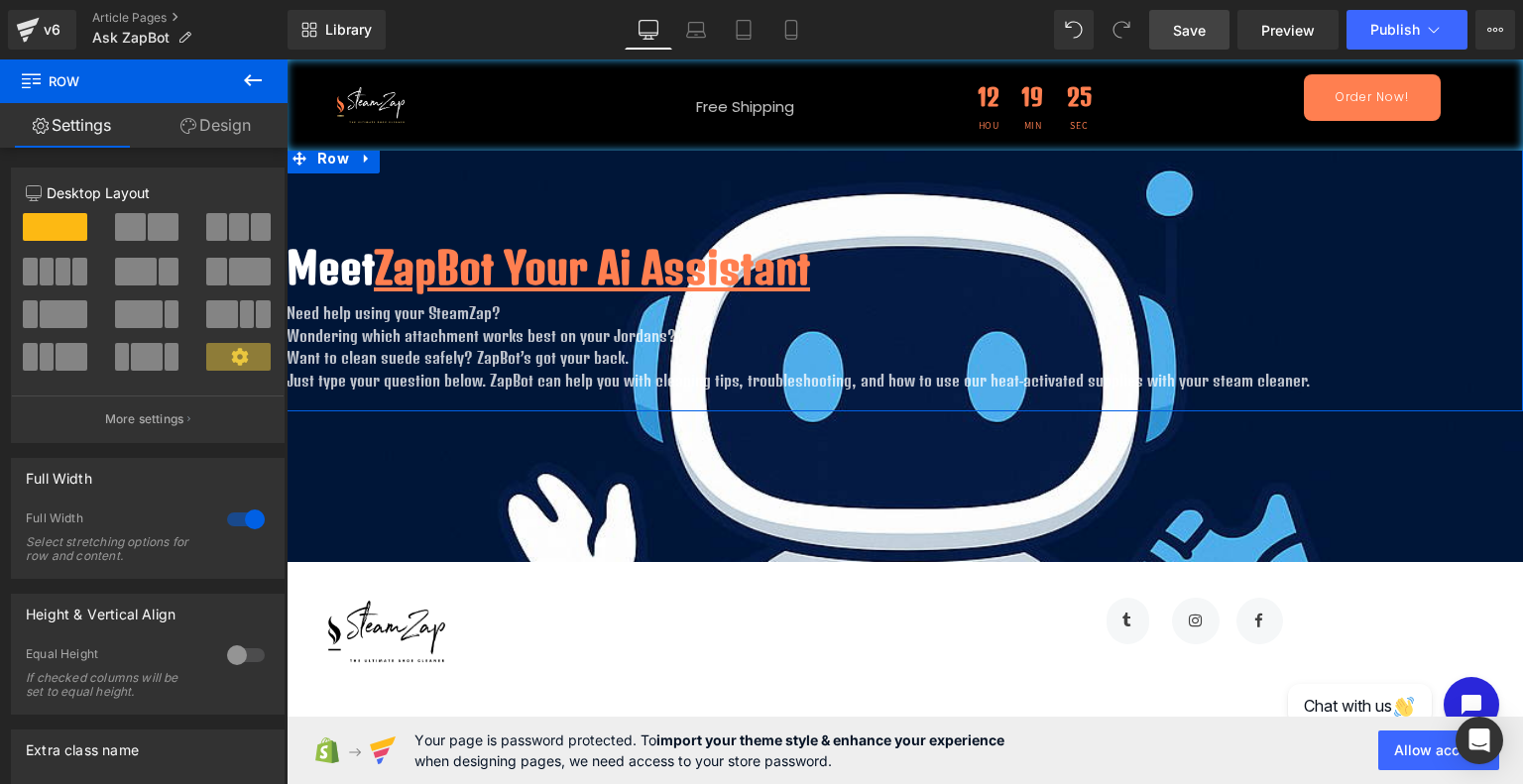 click at bounding box center [246, 519] 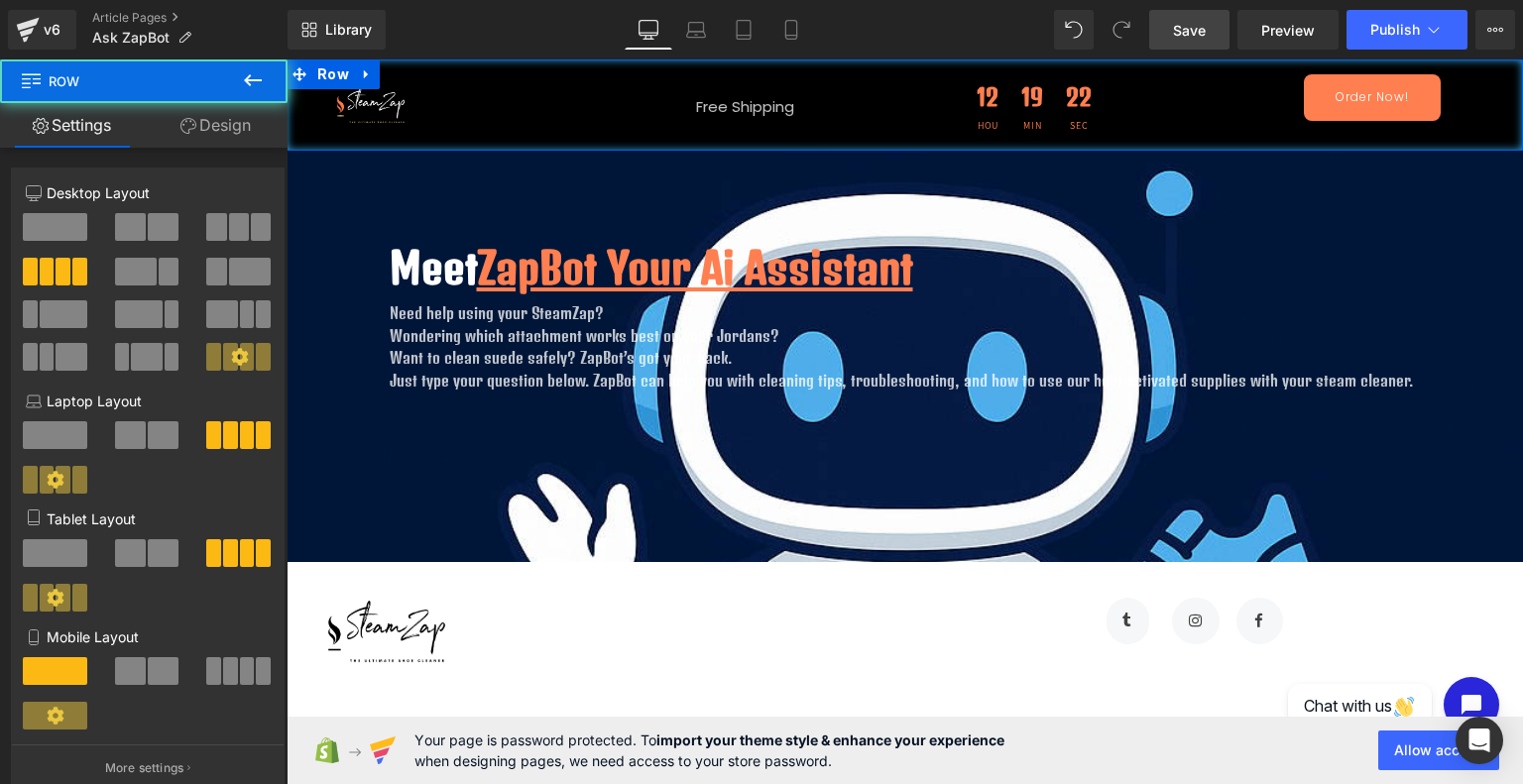 click on "Free Shipping Text Block         Row" at bounding box center (745, 105) 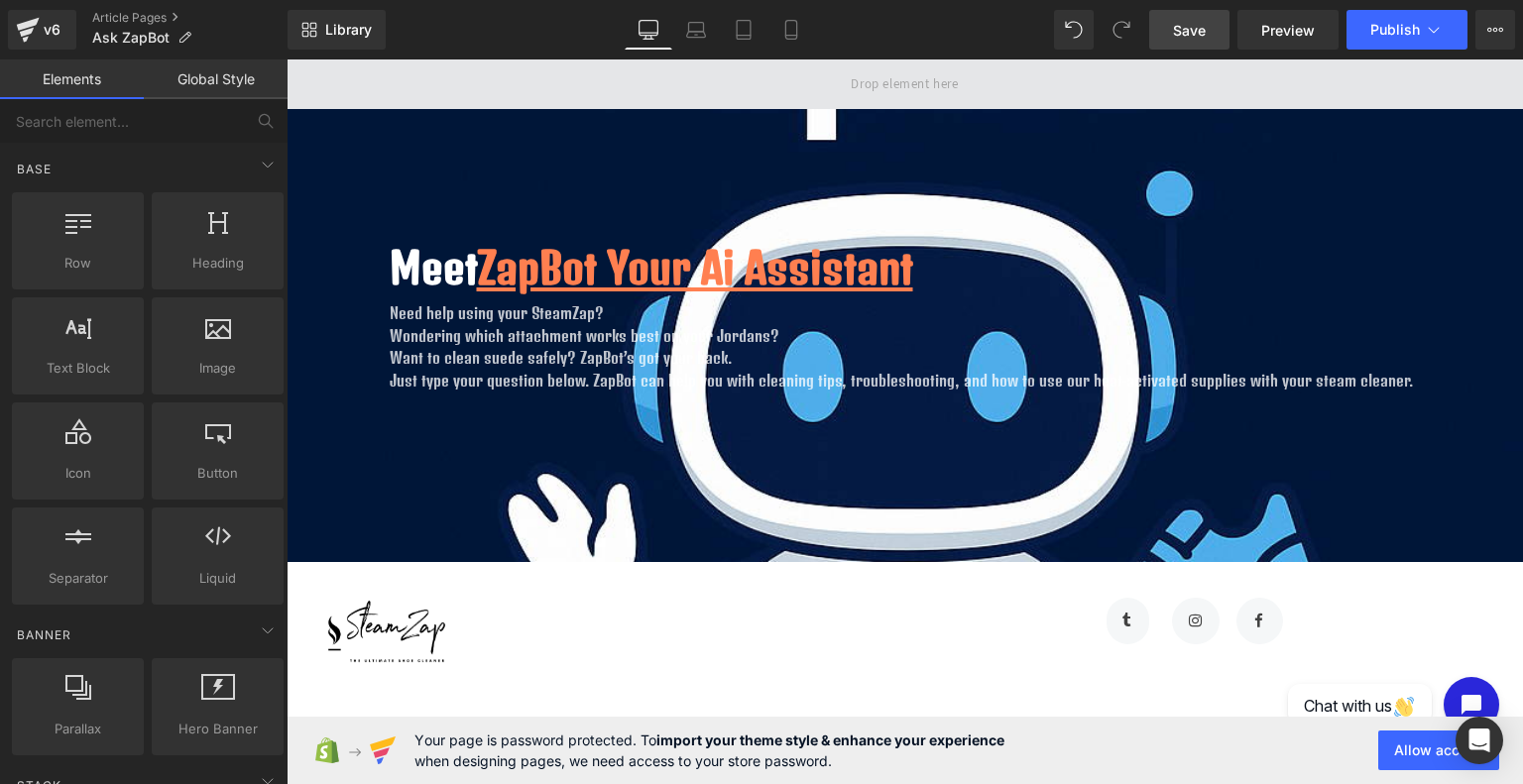 click at bounding box center [904, 84] 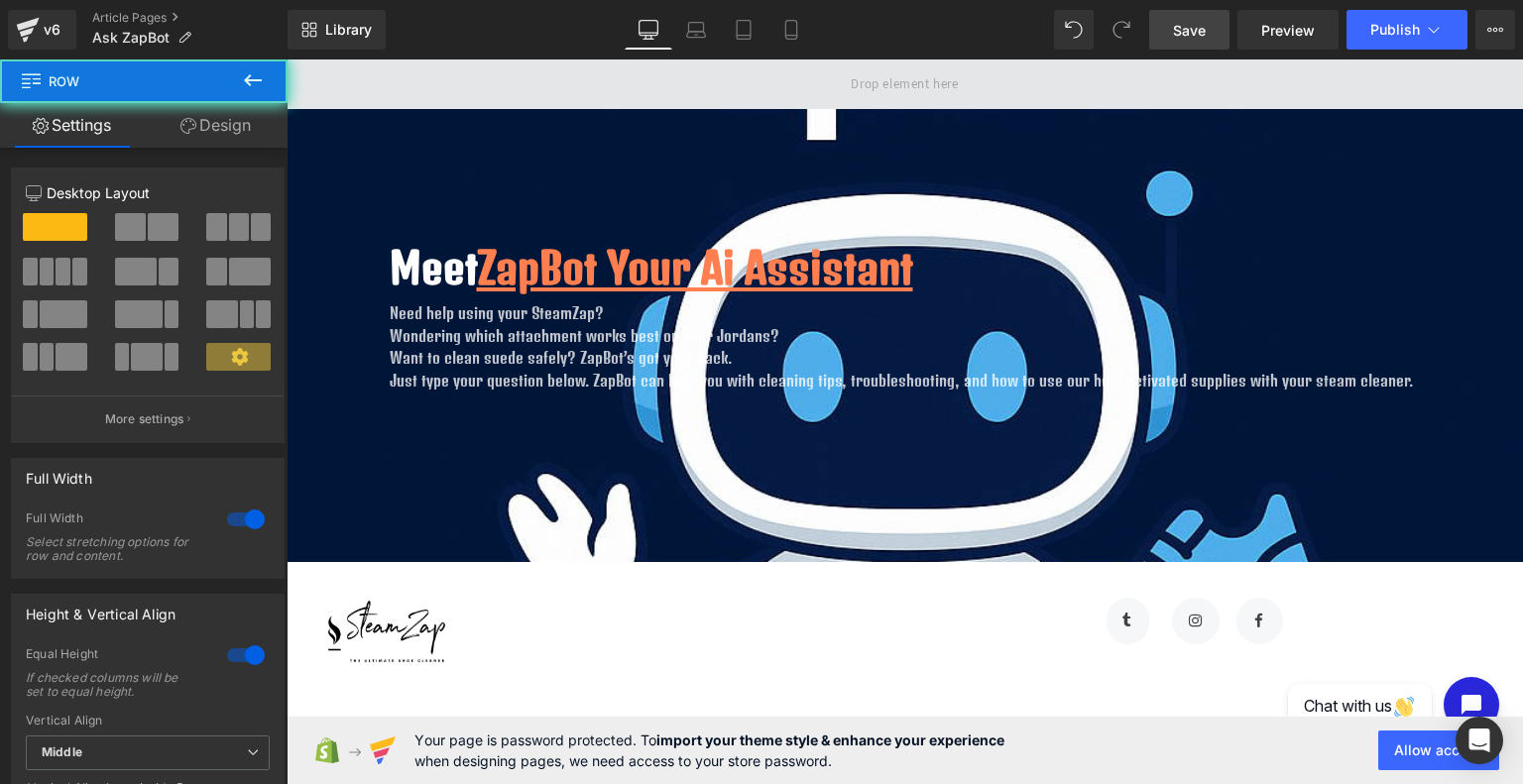 click at bounding box center [904, 84] 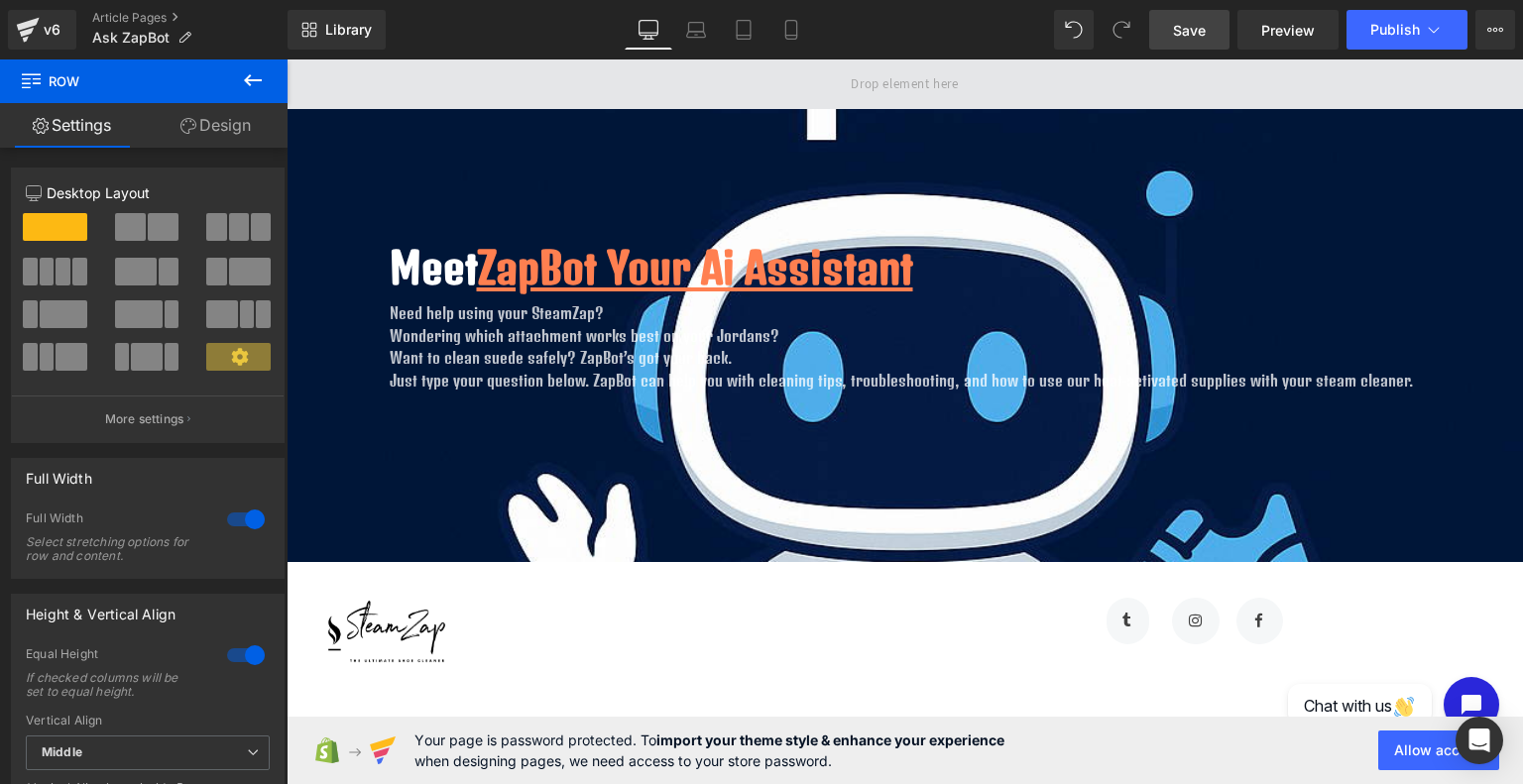 drag, startPoint x: 550, startPoint y: 77, endPoint x: 537, endPoint y: 63, distance: 19.104973 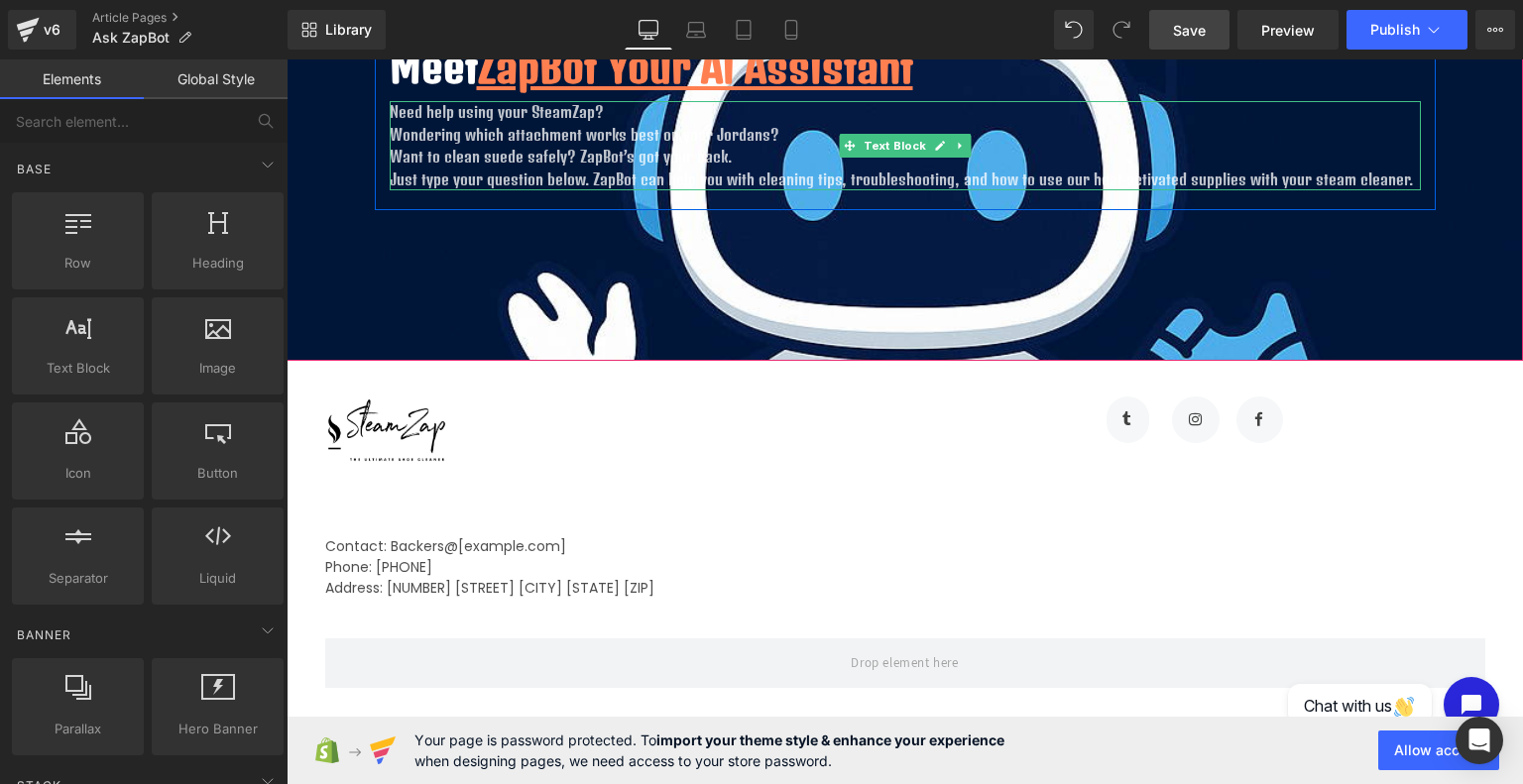 scroll, scrollTop: 0, scrollLeft: 0, axis: both 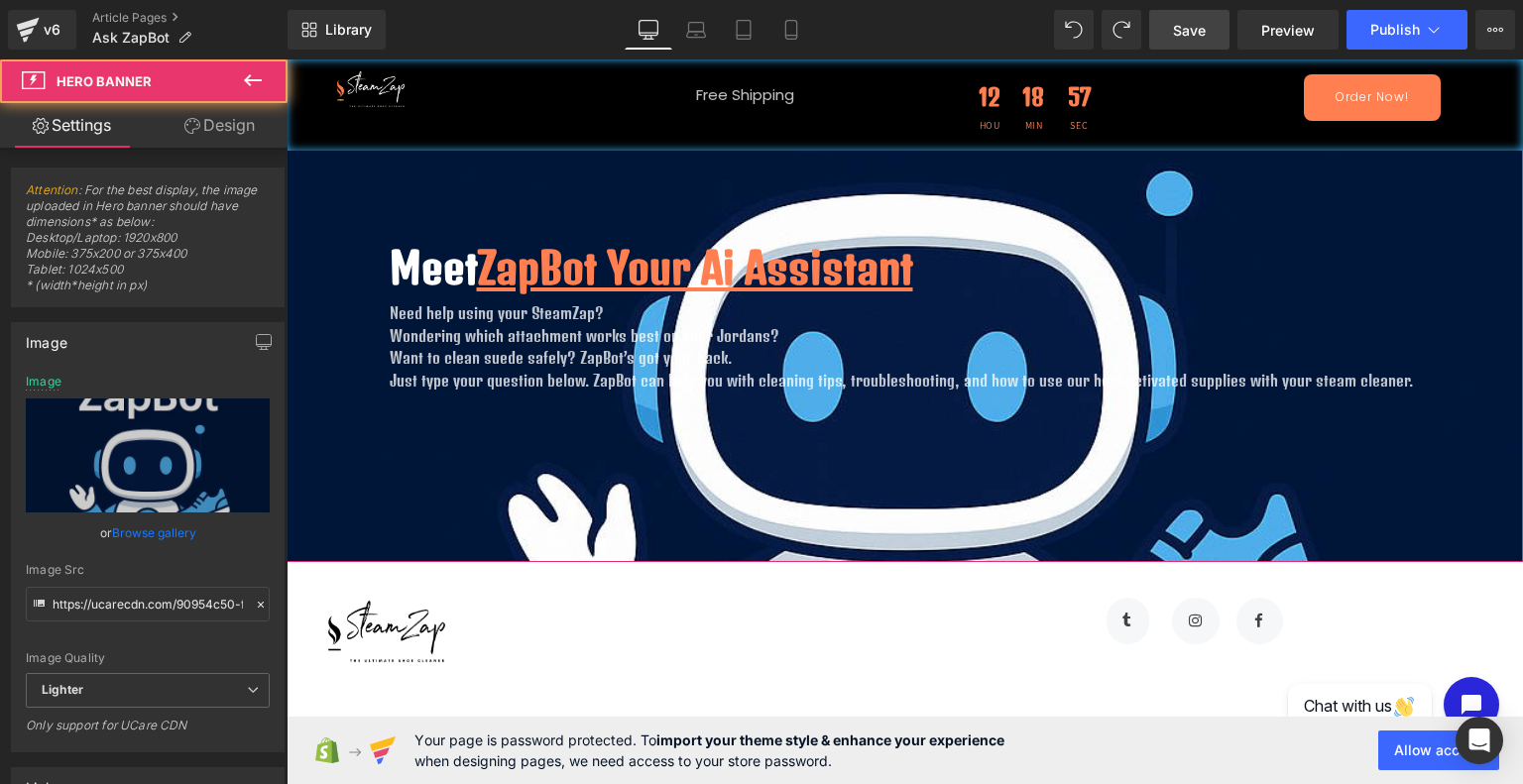 click on "Meet  ZapBot Your Ai Assistant Heading         Need help using your SteamZap?  Wondering which attachment works best on your Jordans?
Want to clean suede safely? ZapBot’s got your back.
Just type your question below. ZapBot can help you with cleaning tips, troubleshooting, and how to use our heat-activated supplies with your steam cleaner.
Text Block         Row   100px       Row" at bounding box center (904, 280) 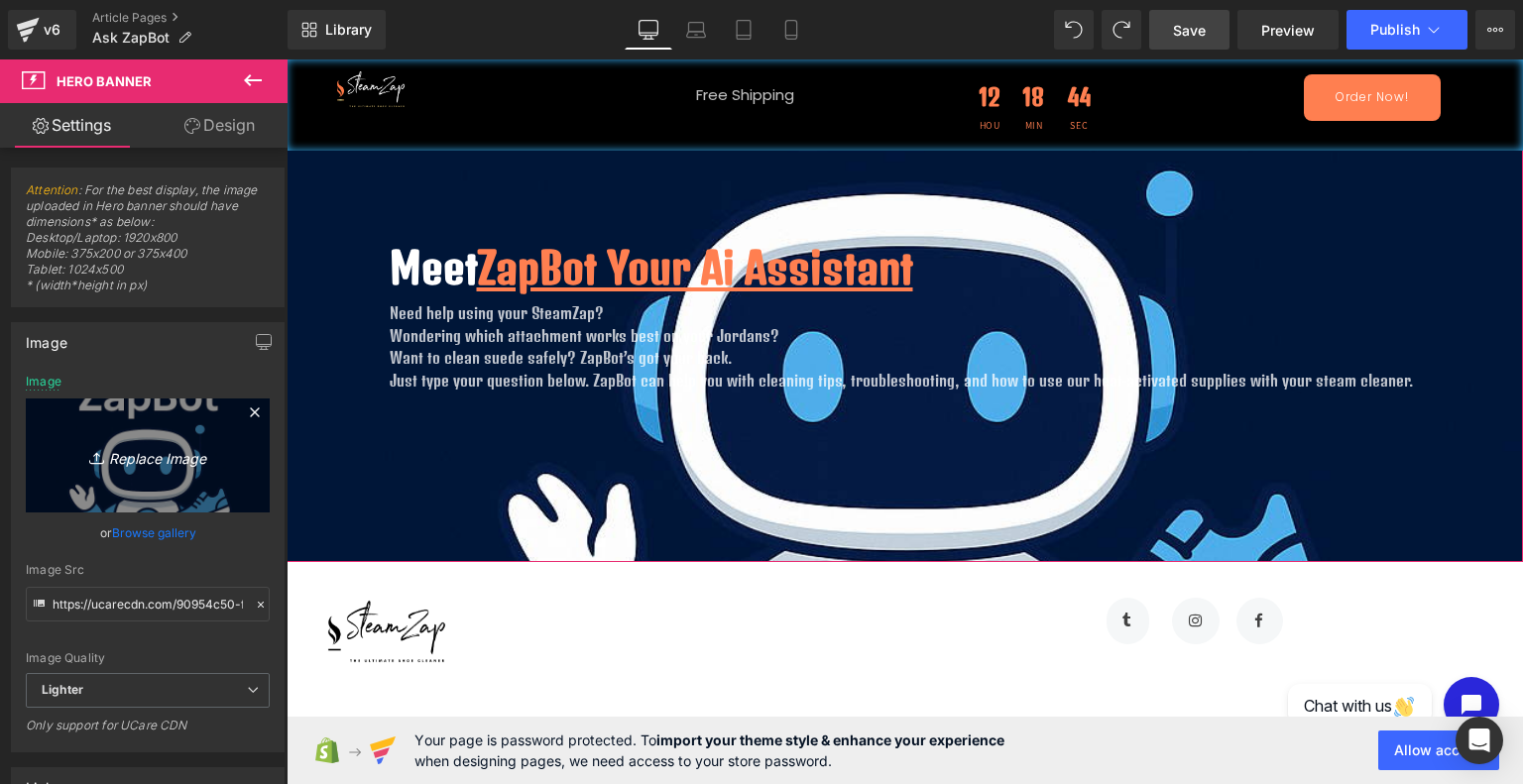 click on "Replace Image" at bounding box center [148, 455] 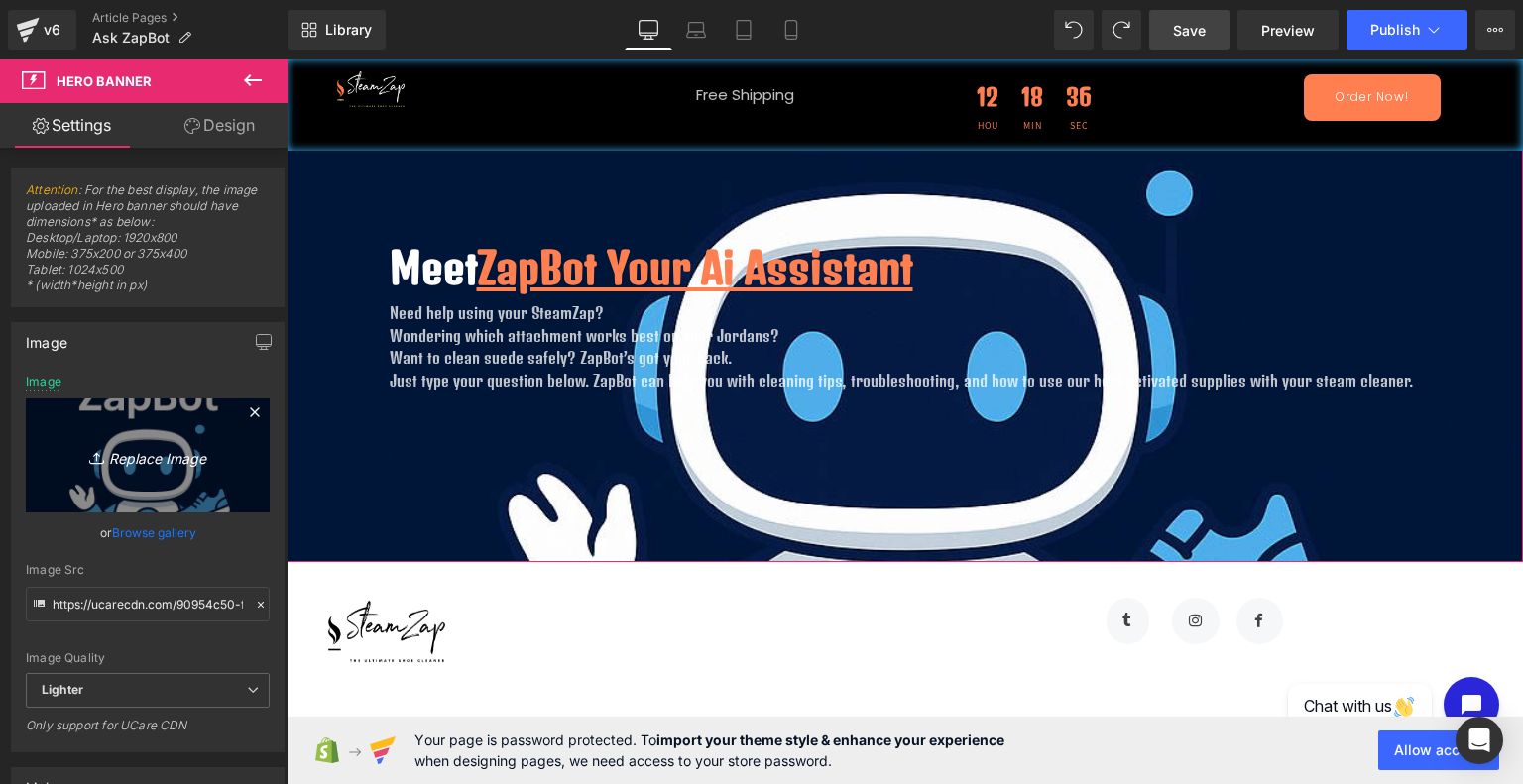 type on "C:\fakepath\ChatGPT Image Jul 12, 2025, 07_12_29 PM.png" 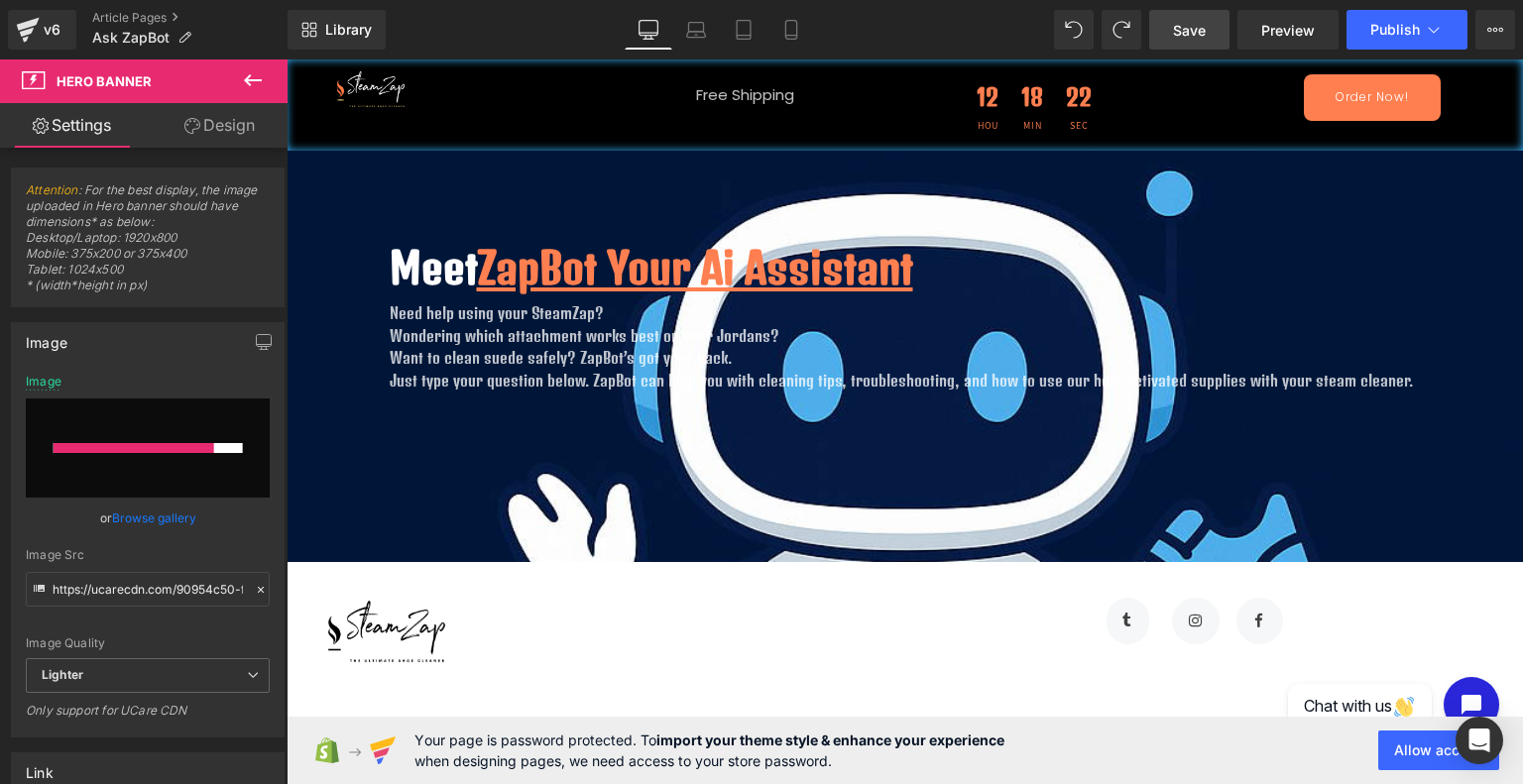 click 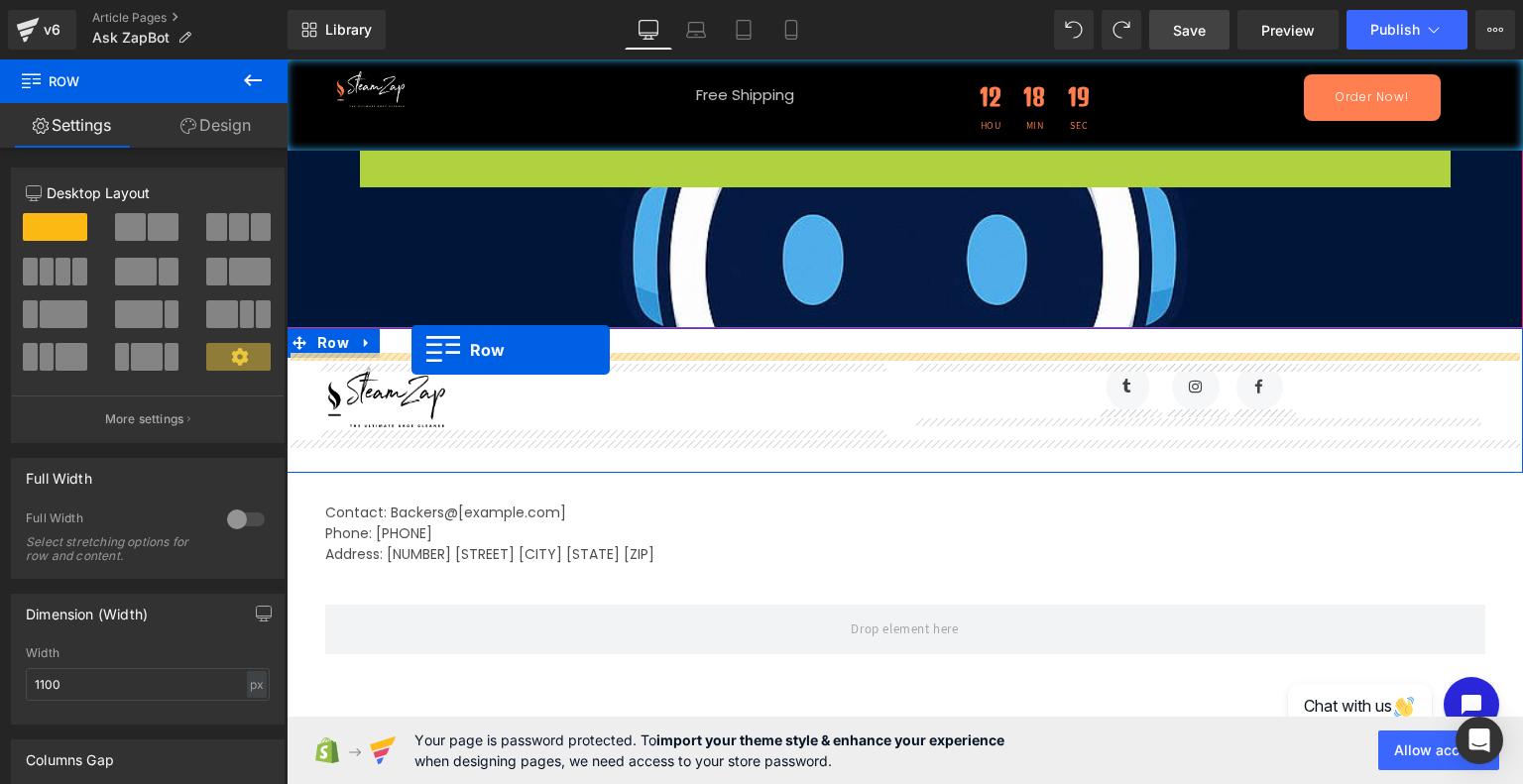 drag, startPoint x: 366, startPoint y: 154, endPoint x: 411, endPoint y: 349, distance: 200.12496 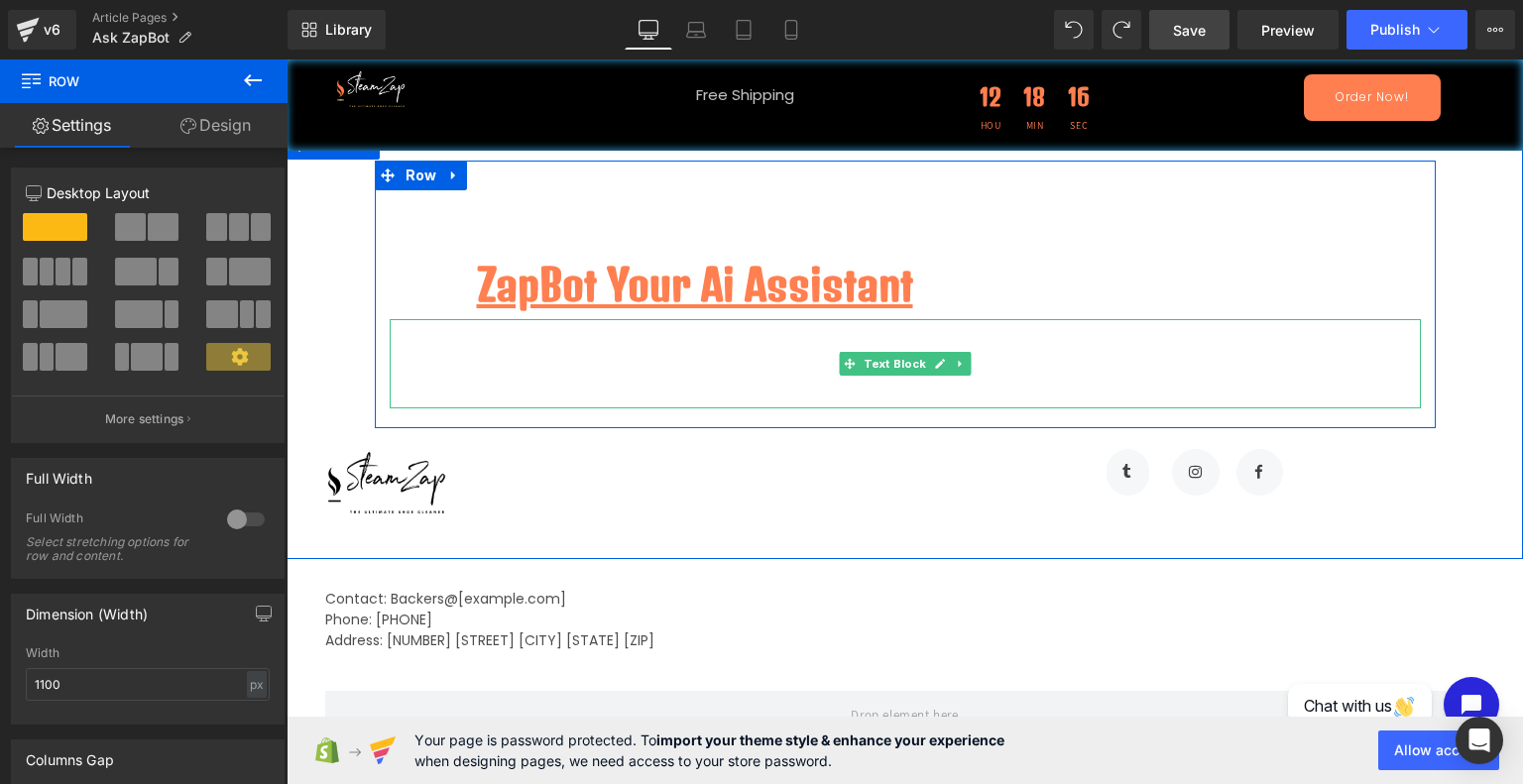scroll, scrollTop: 0, scrollLeft: 0, axis: both 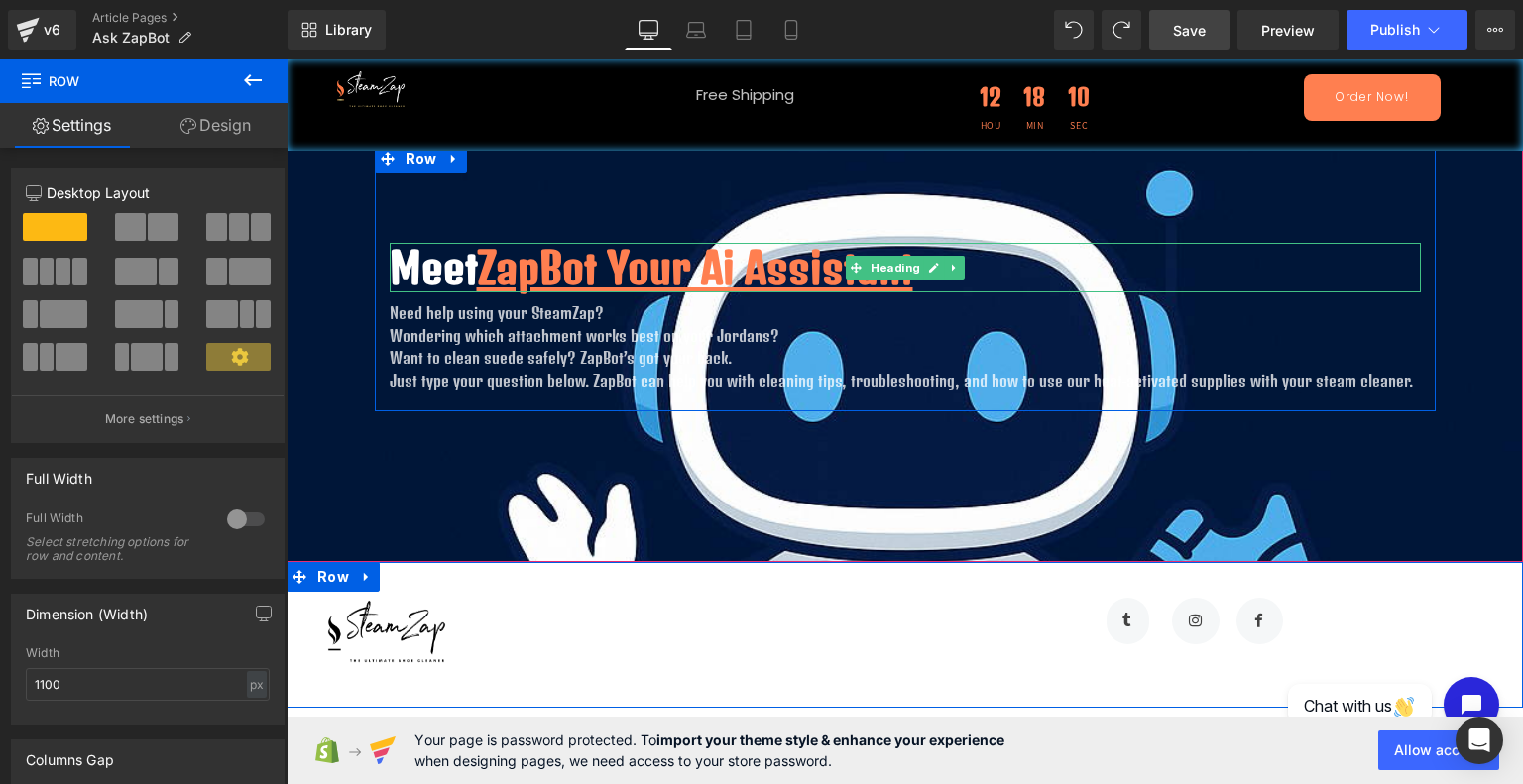 click on "Meet  ZapBot Your Ai Assistant" at bounding box center (905, 268) 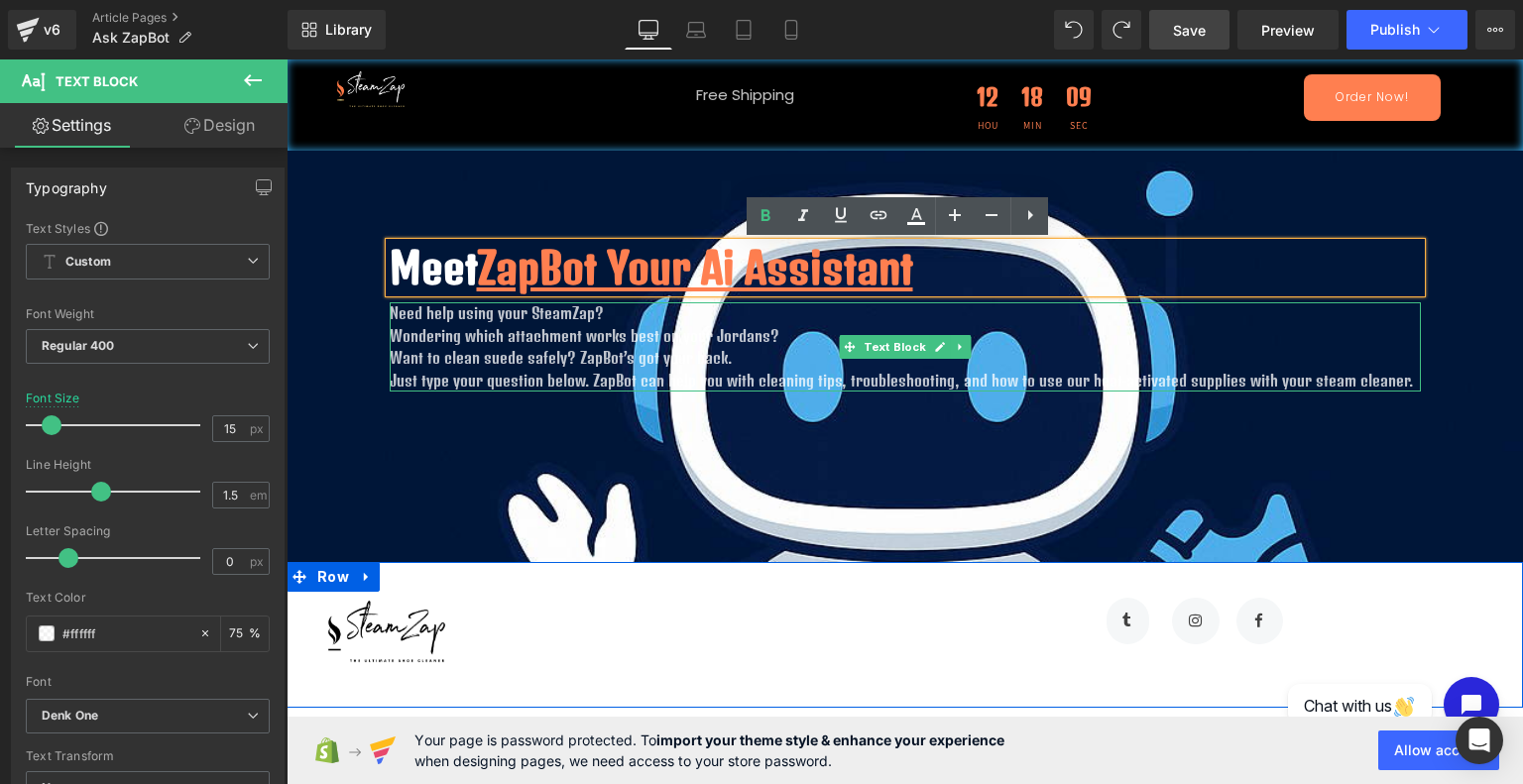 click on "Want to clean suede safely? ZapBot’s got your back." at bounding box center [905, 358] 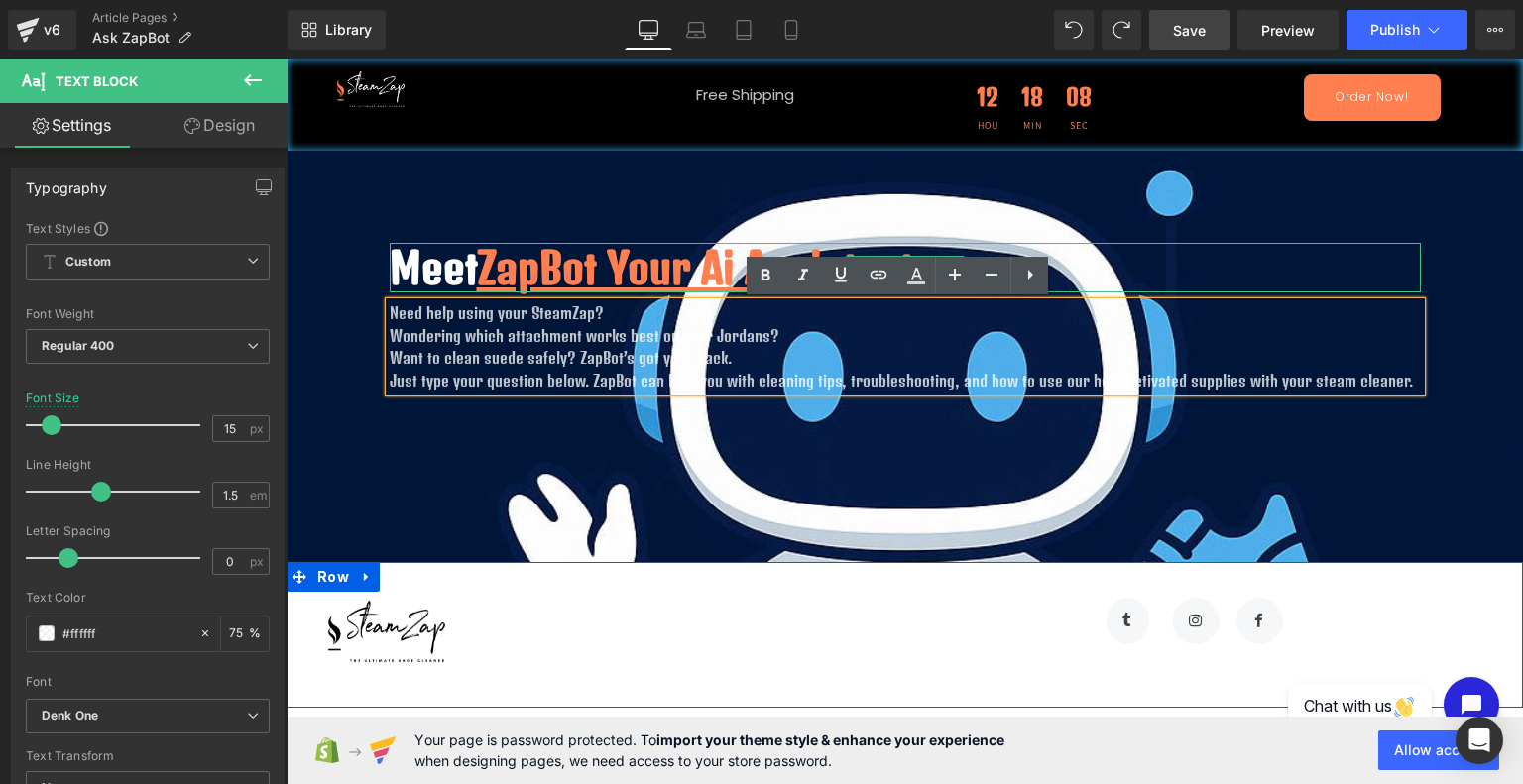 click on "Meet  ZapBot Your Ai Assistant" at bounding box center (905, 268) 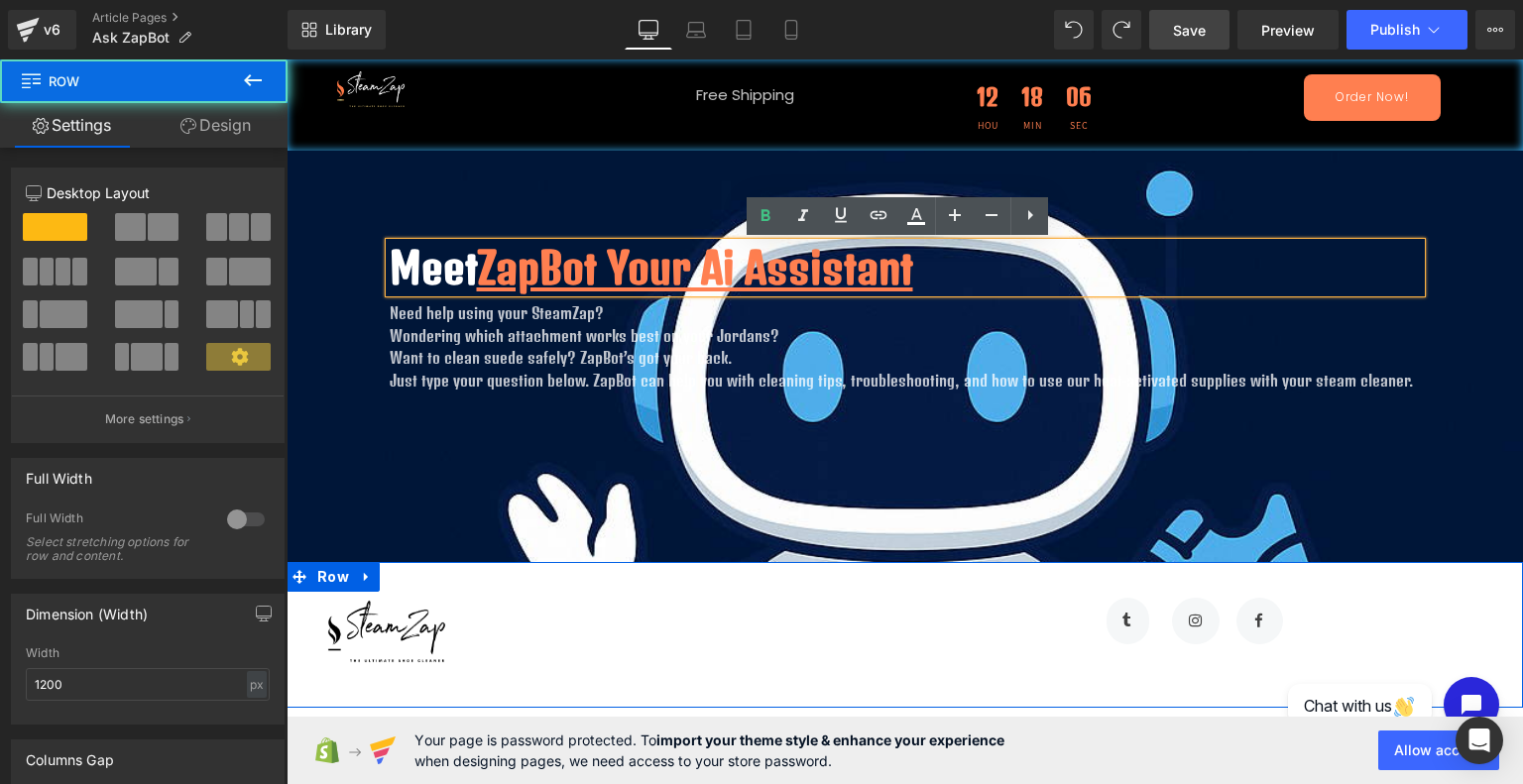 click on "Meet  ZapBot Your Ai Assistant Heading         Need help using your SteamZap?  Wondering which attachment works best on your Jordans?
Want to clean suede safely? ZapBot’s got your back.
Just type your question below. ZapBot can help you with cleaning tips, troubleshooting, and how to use our heat-activated supplies with your steam cleaner.
Text Block         Row   100px" at bounding box center (905, 278) 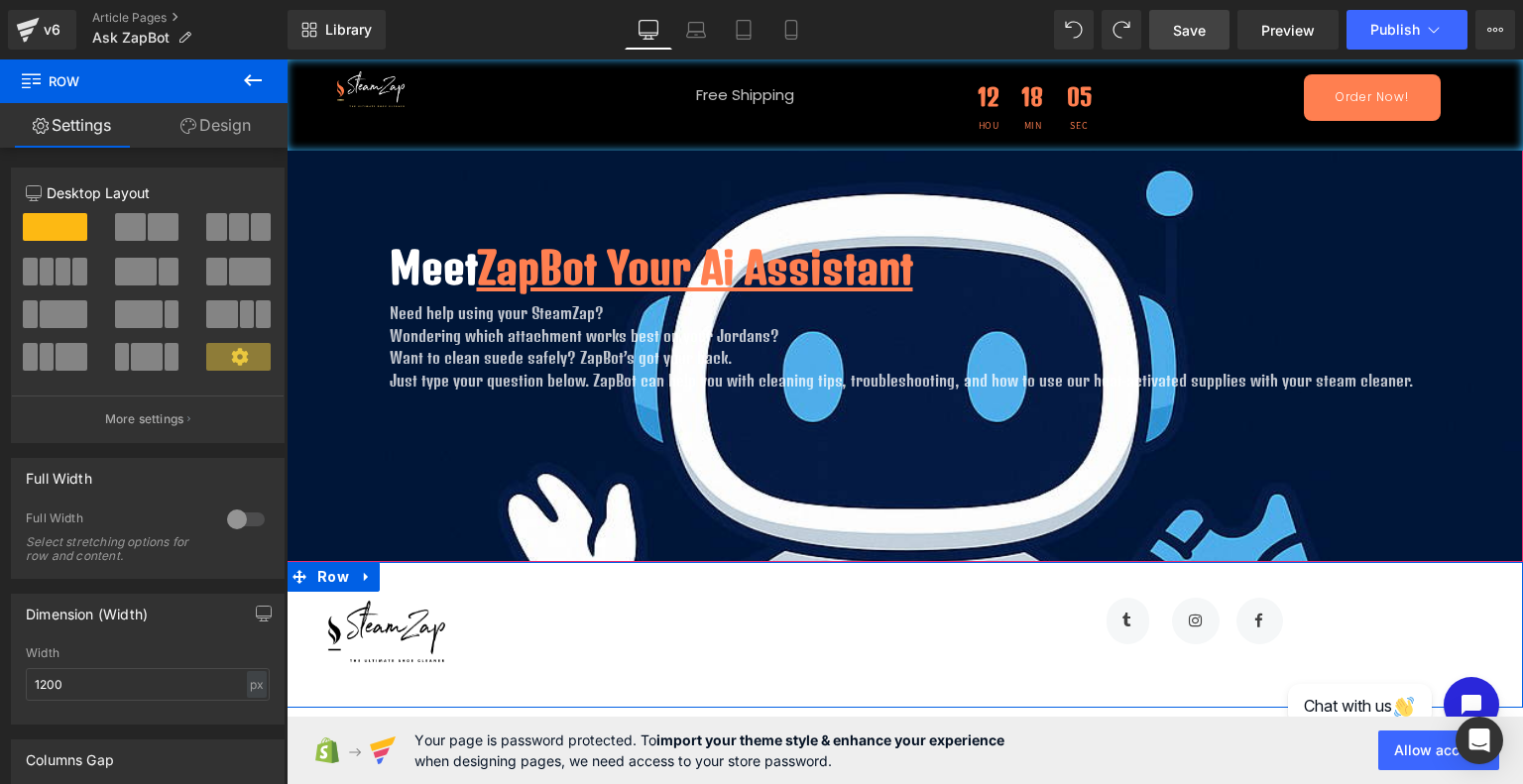 click on "Meet  ZapBot Your Ai Assistant Heading         Need help using your SteamZap?  Wondering which attachment works best on your Jordans?
Want to clean suede safely? ZapBot’s got your back.
Just type your question below. ZapBot can help you with cleaning tips, troubleshooting, and how to use our heat-activated supplies with your steam cleaner.
Text Block         Row   100px       Row" at bounding box center (904, 280) 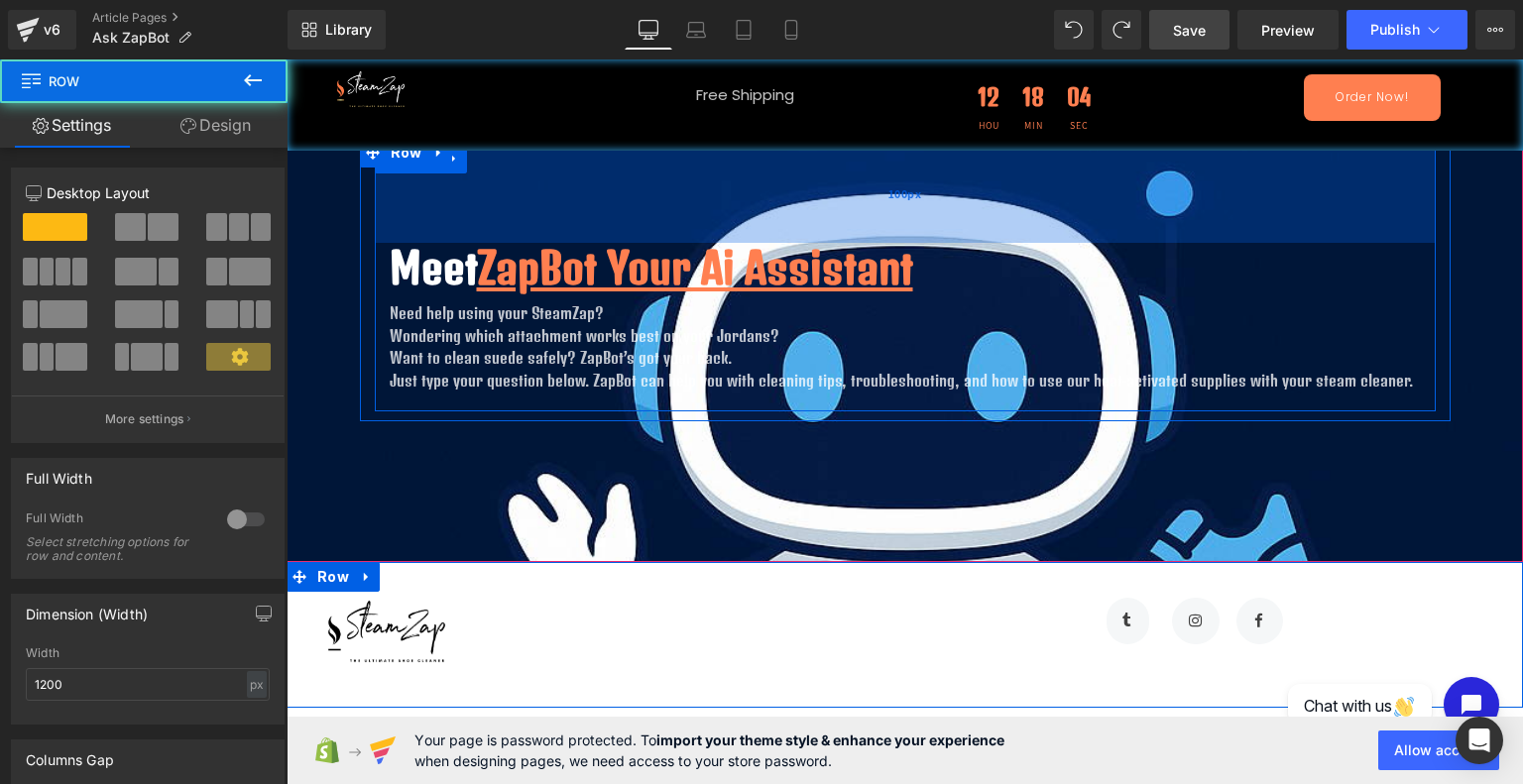 click on "100px" at bounding box center (905, 193) 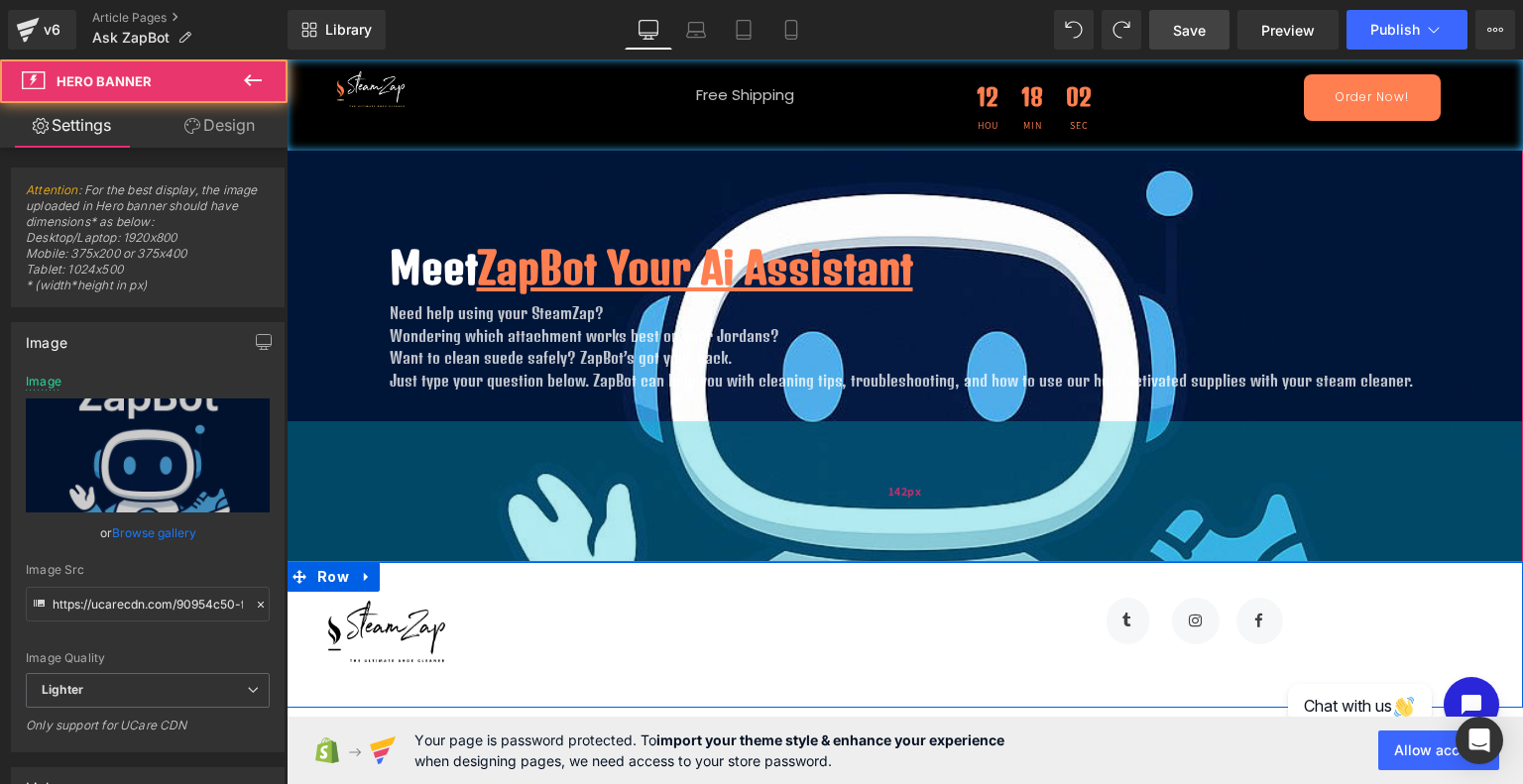 click on "142px" at bounding box center [904, 492] 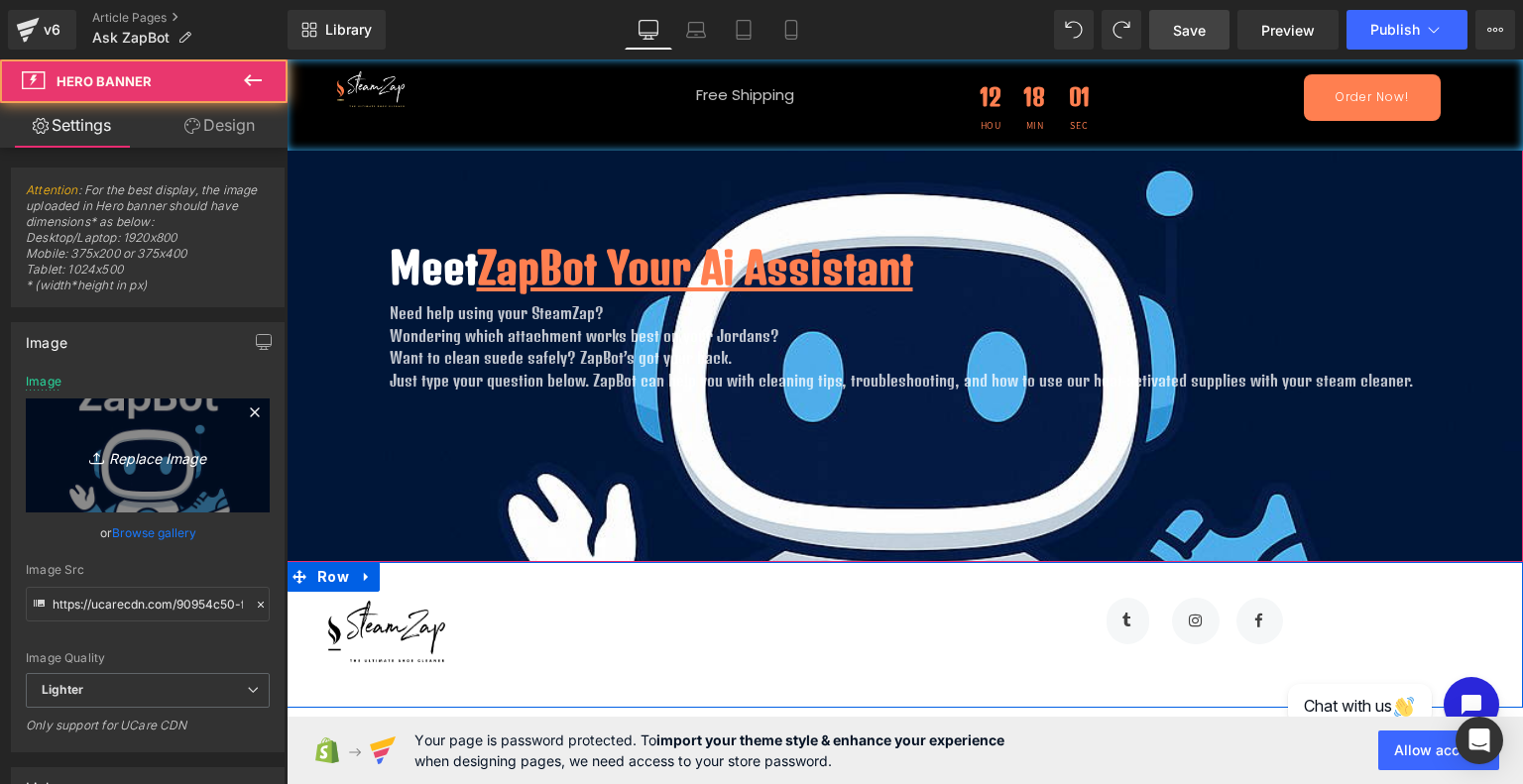 click on "Replace Image" at bounding box center [148, 455] 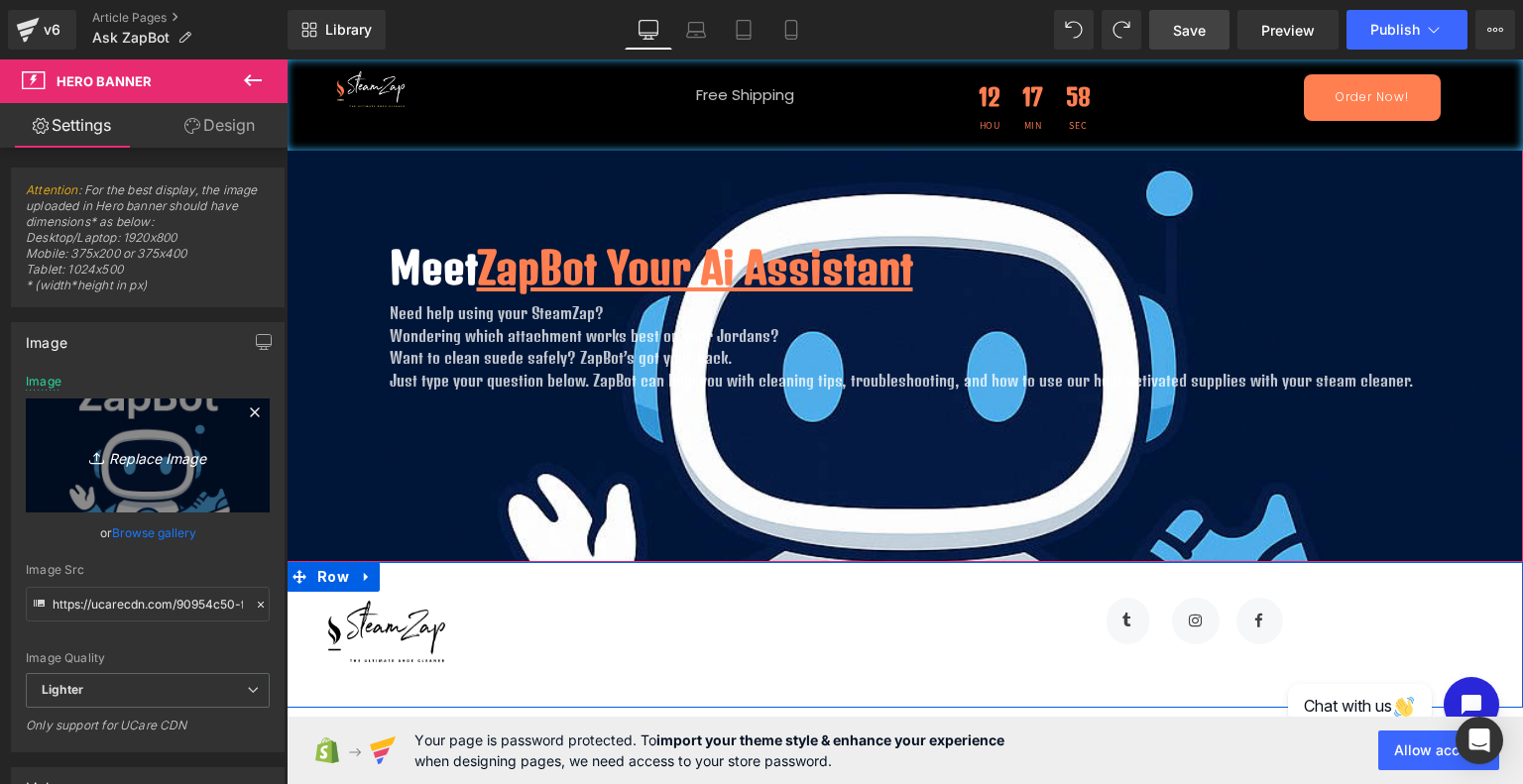 type on "C:\fakepath\ChatGPT Image Jul 12, 2025, 07_12_29 PM.png" 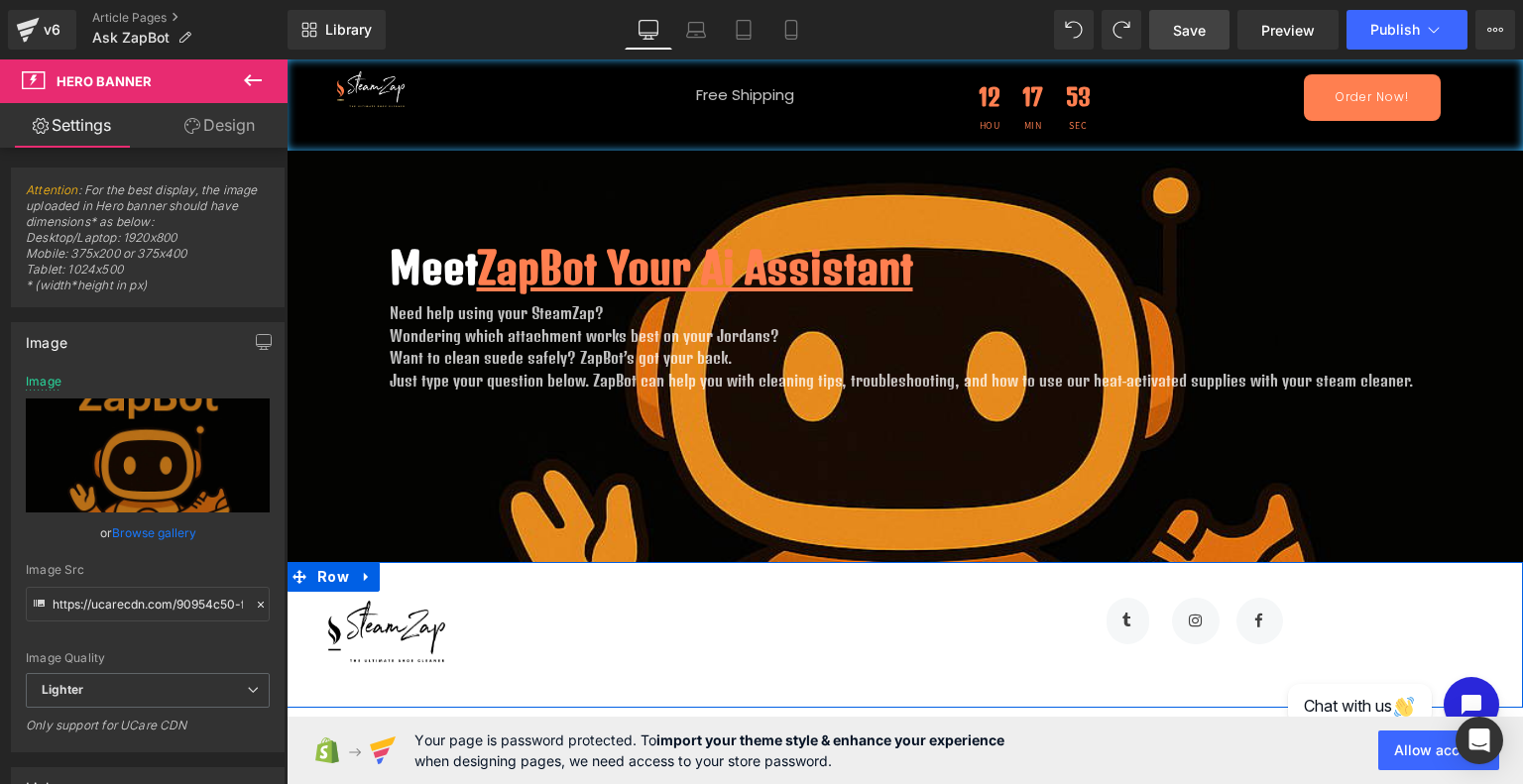 click on "Save" at bounding box center [1189, 30] 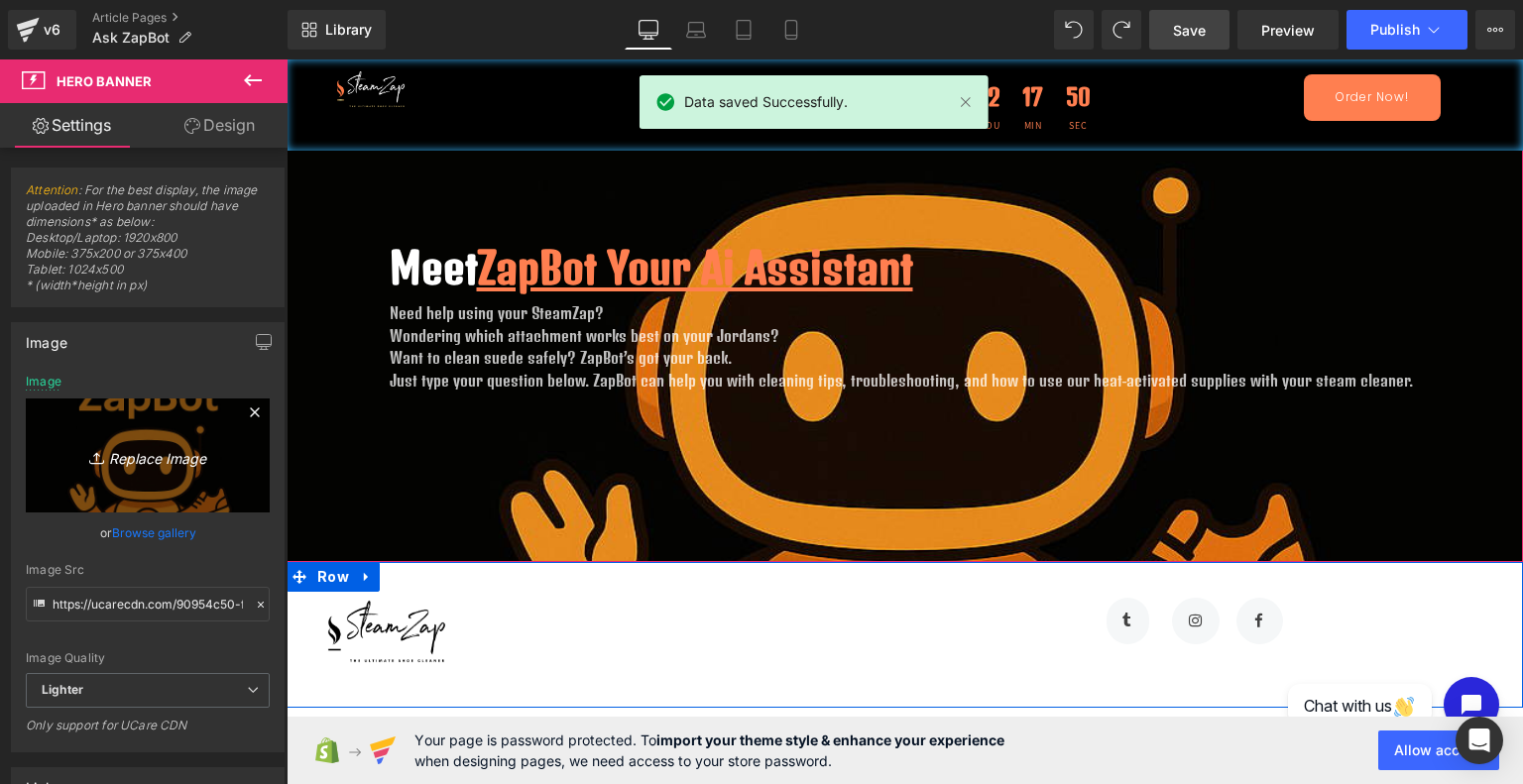 click on "Replace Image" at bounding box center (148, 455) 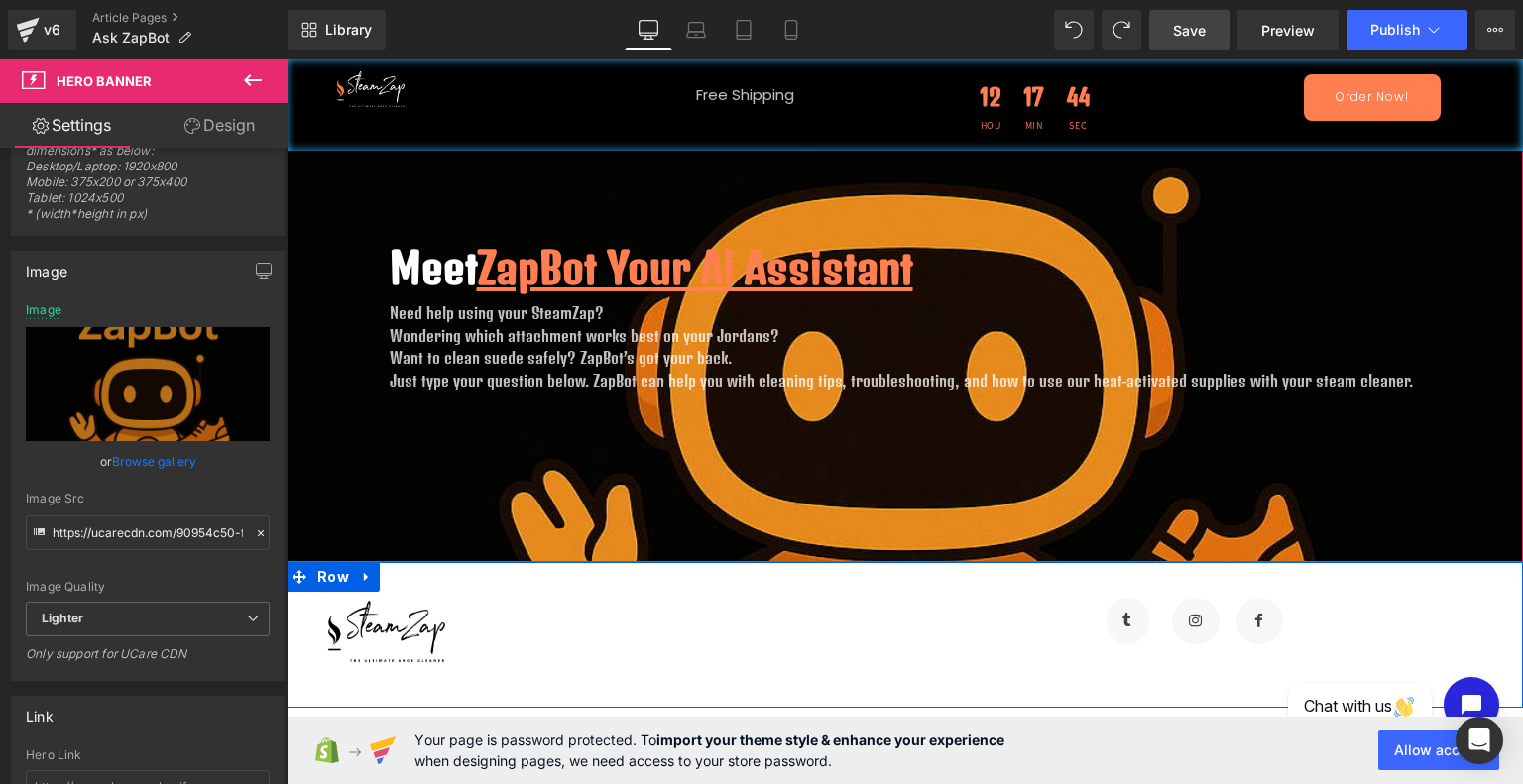 scroll, scrollTop: 71, scrollLeft: 0, axis: vertical 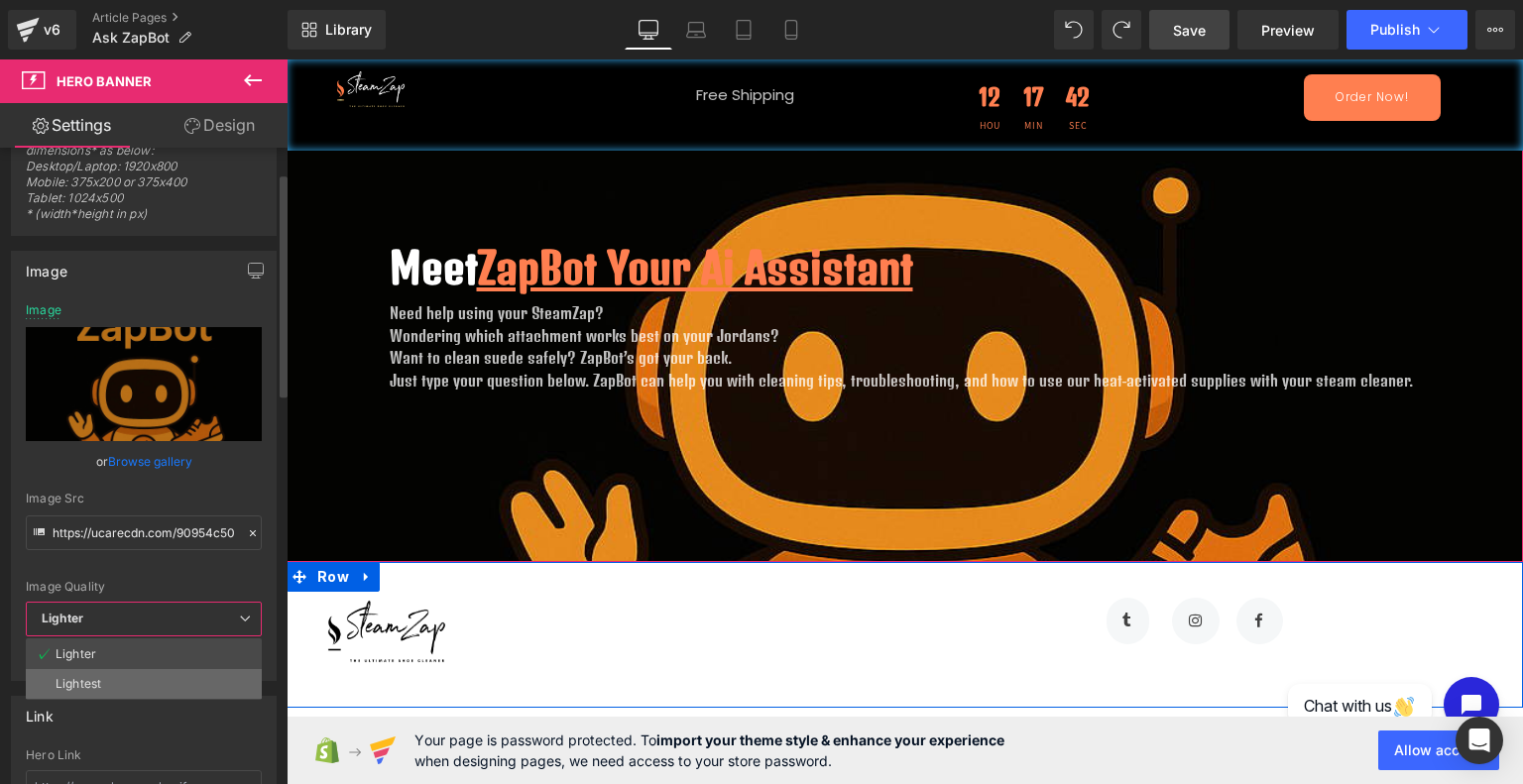 click on "Lightest" at bounding box center [144, 684] 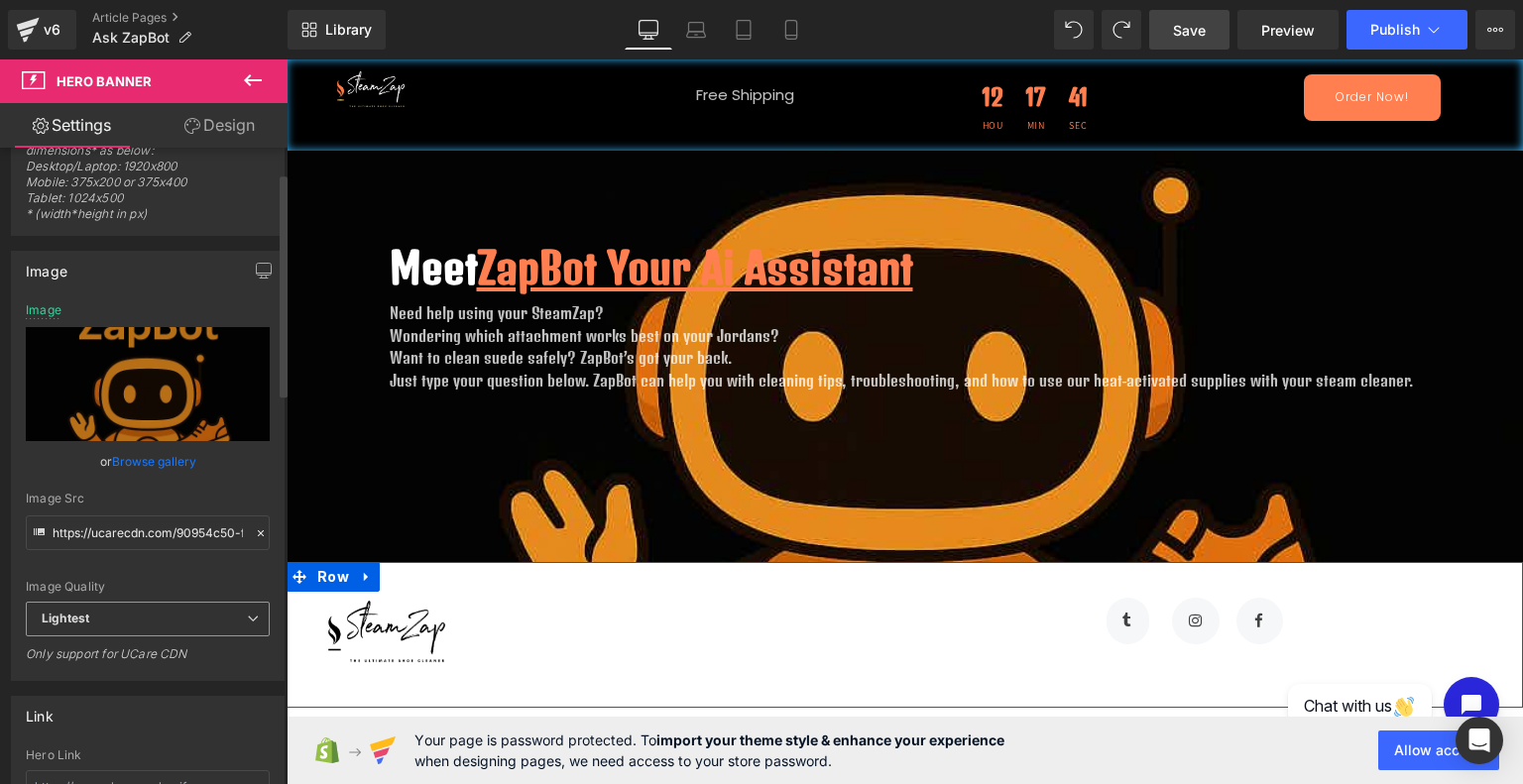 click on "Lightest" at bounding box center (148, 618) 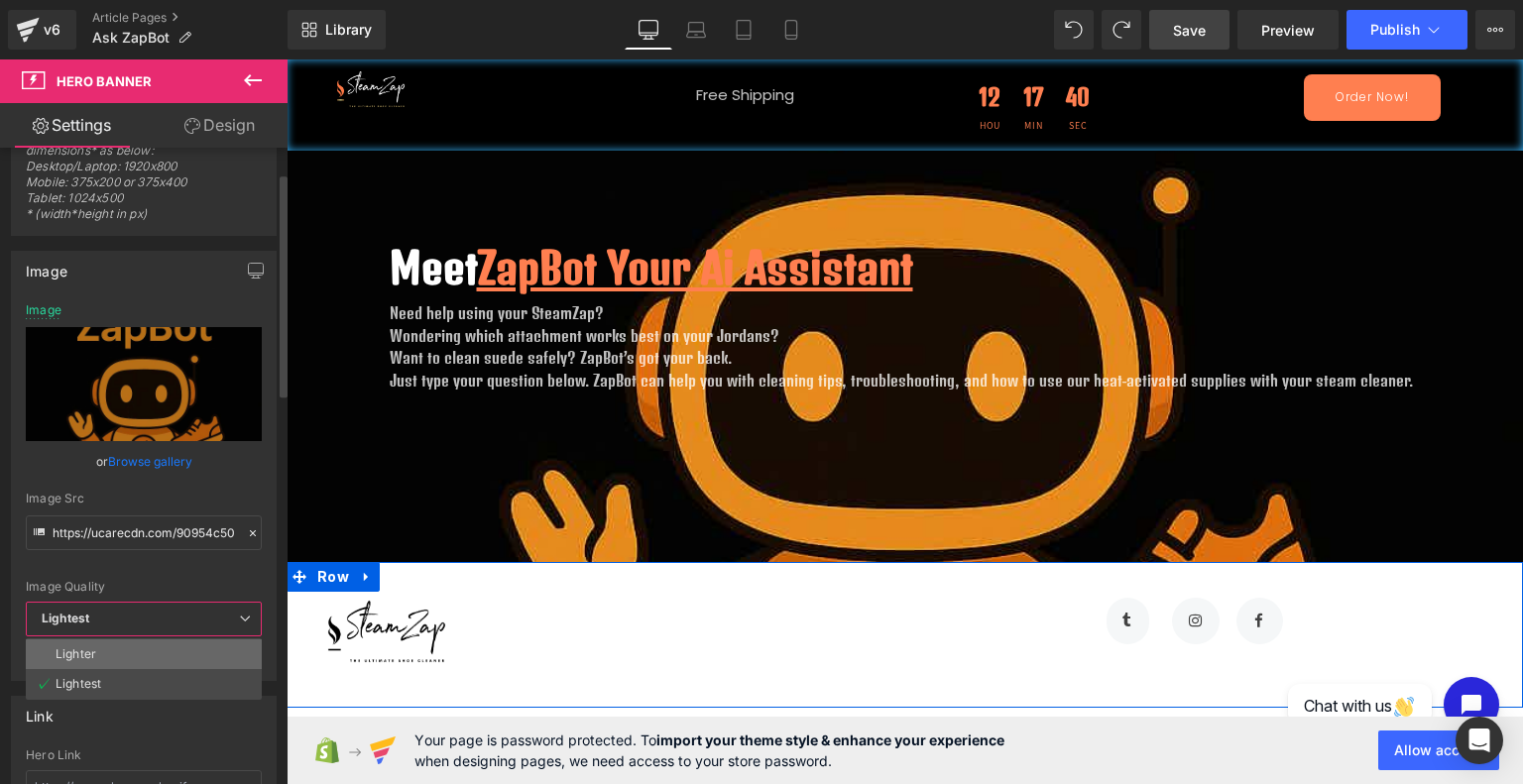 click on "Lighter" at bounding box center (144, 654) 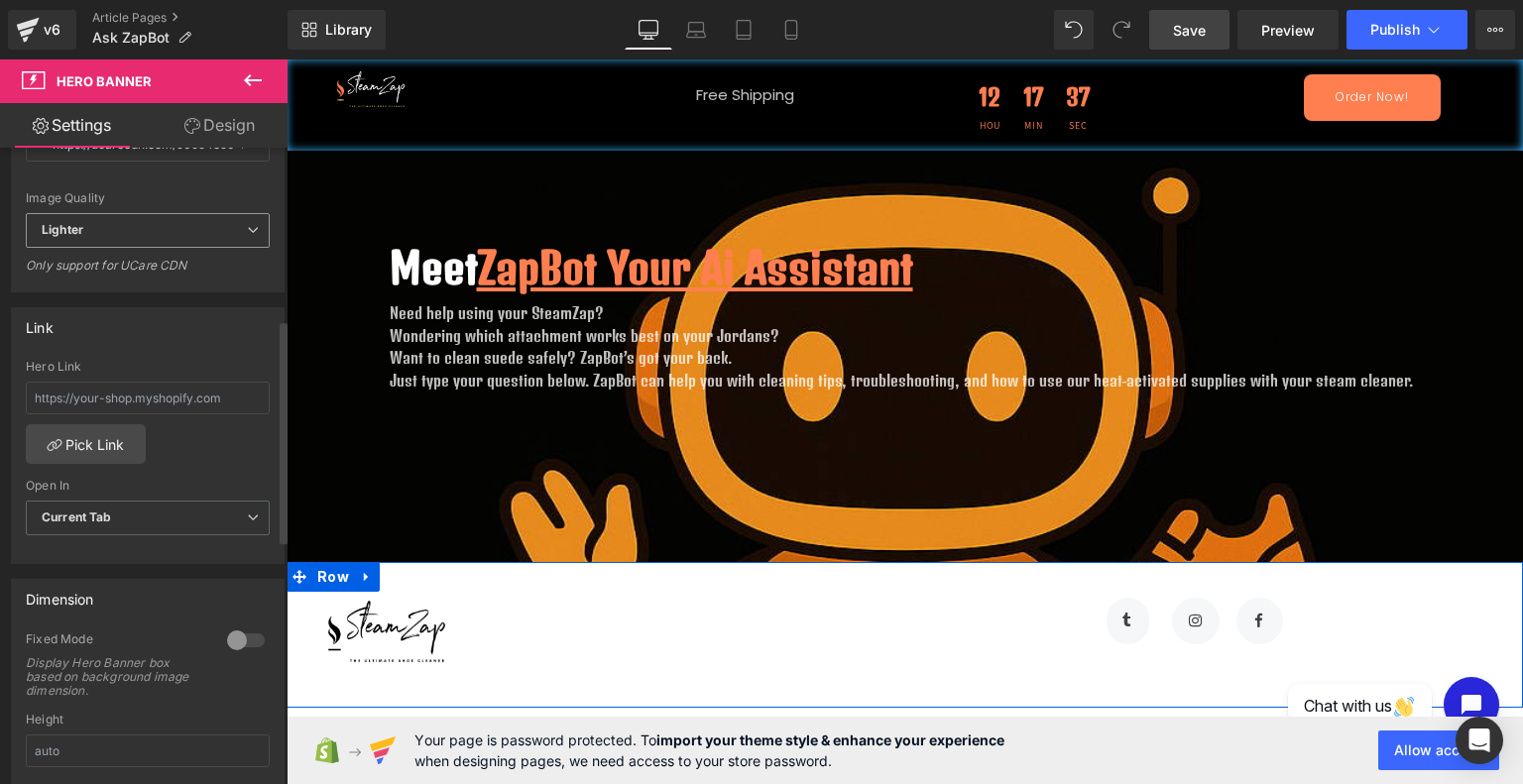 scroll, scrollTop: 511, scrollLeft: 0, axis: vertical 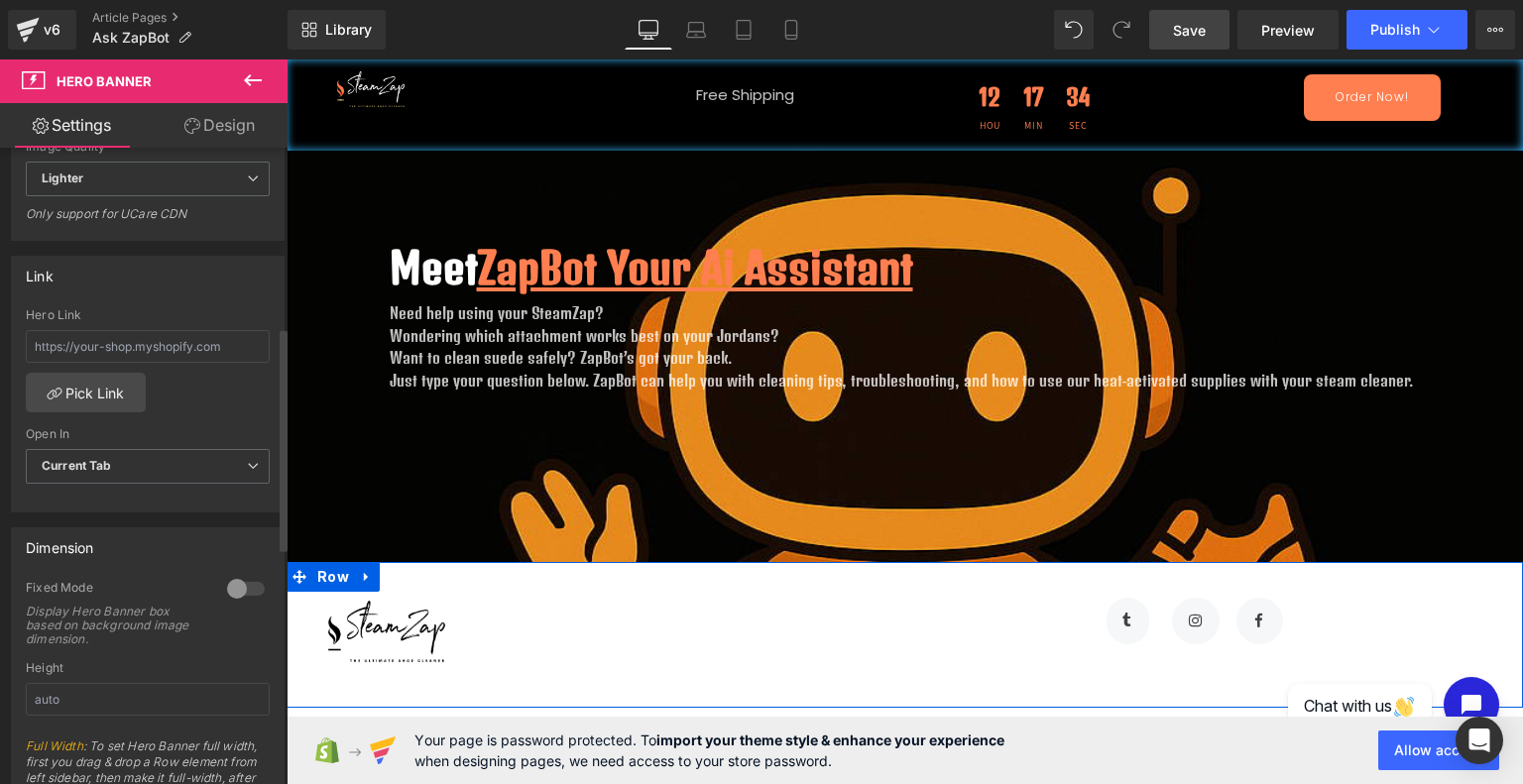 click at bounding box center (246, 589) 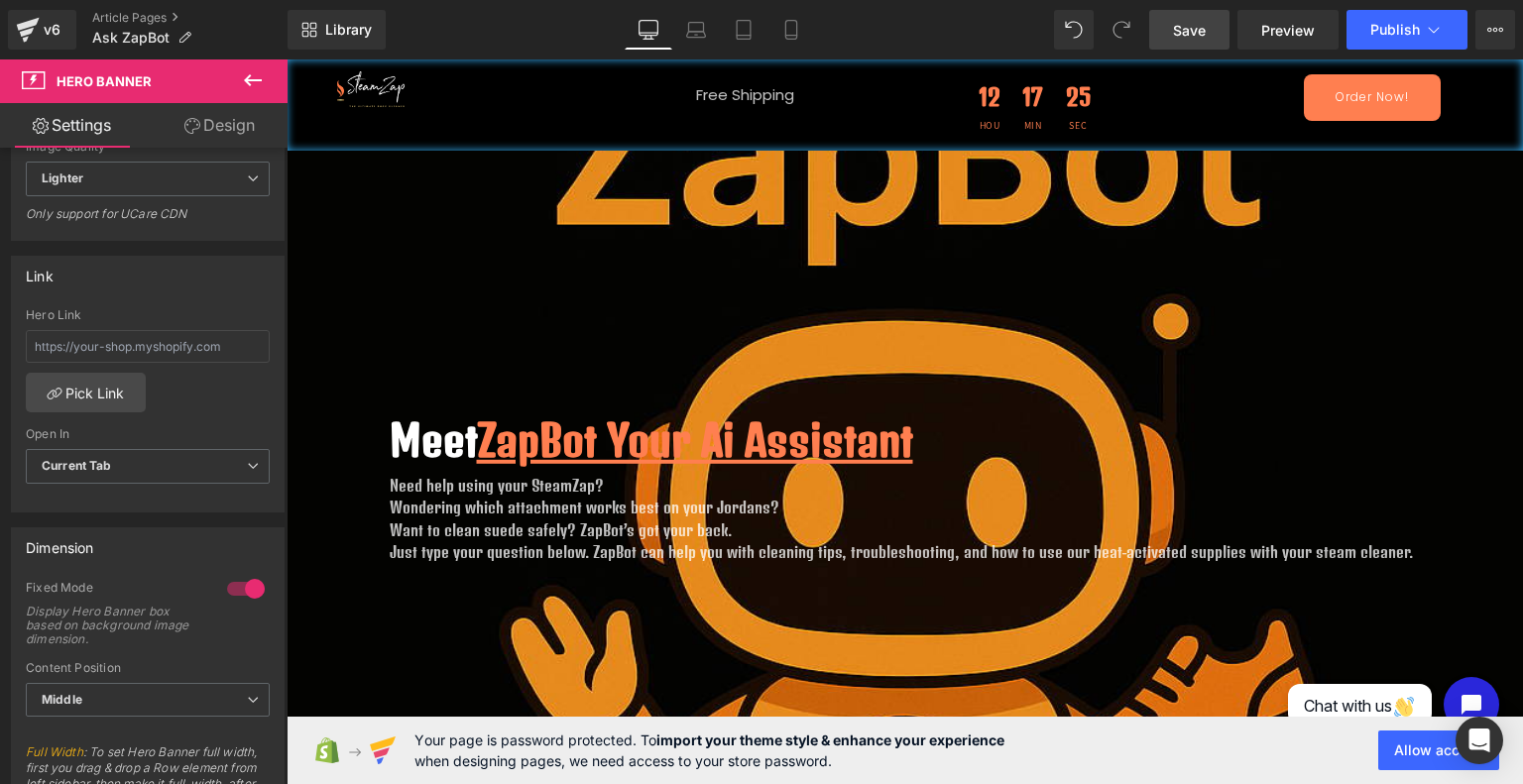 scroll, scrollTop: 242, scrollLeft: 0, axis: vertical 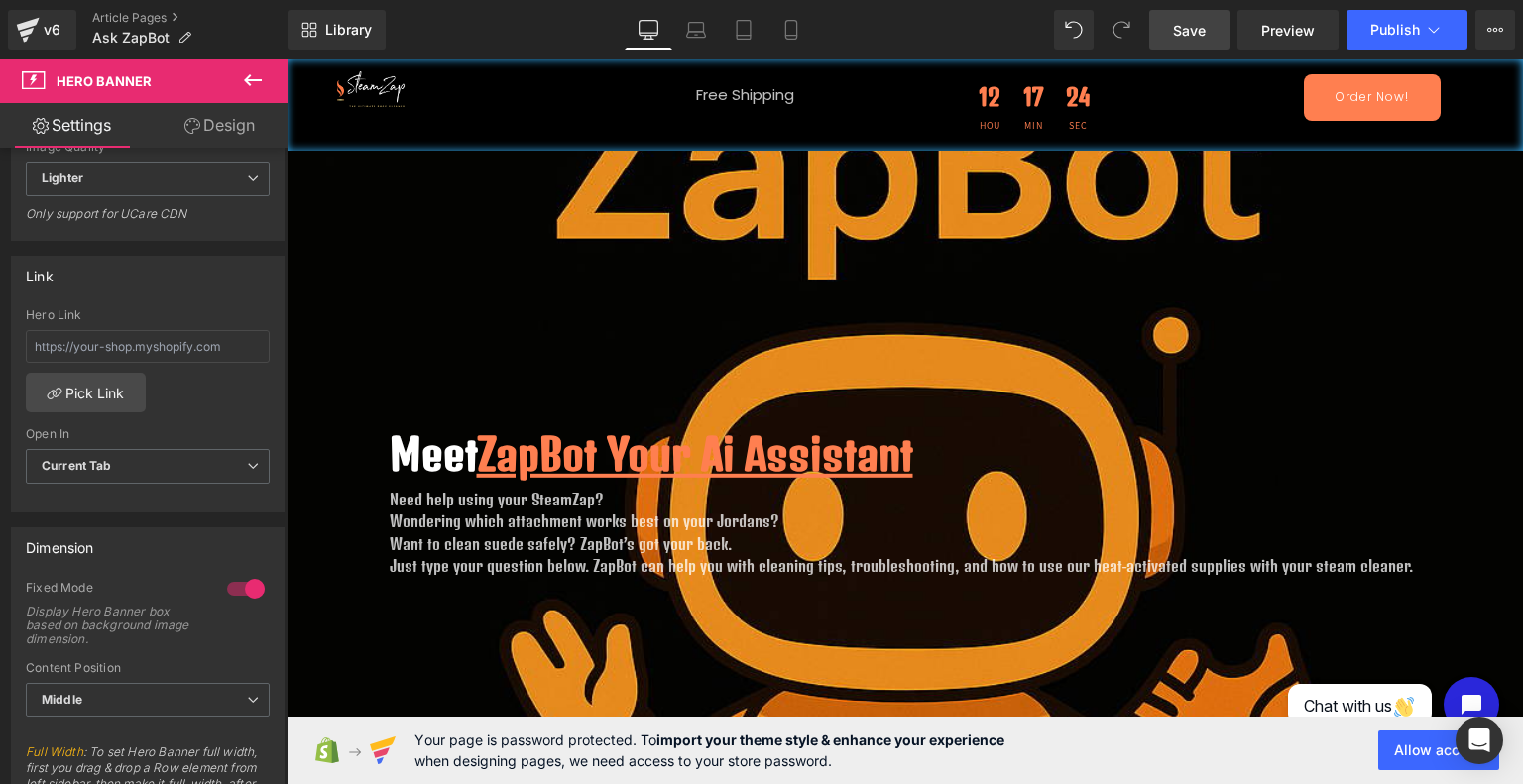 click on "Save" at bounding box center (1189, 30) 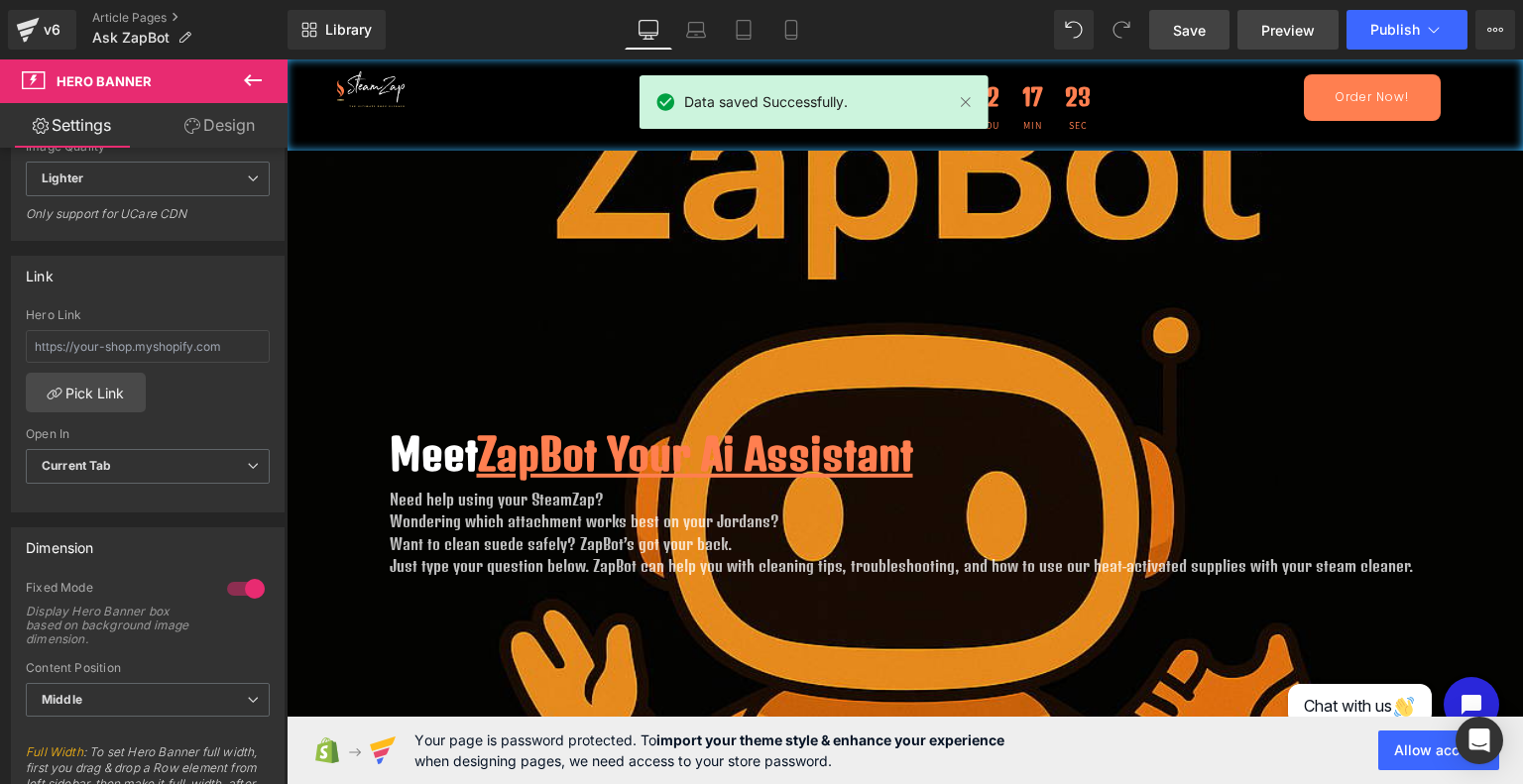 click on "Preview" at bounding box center (1288, 30) 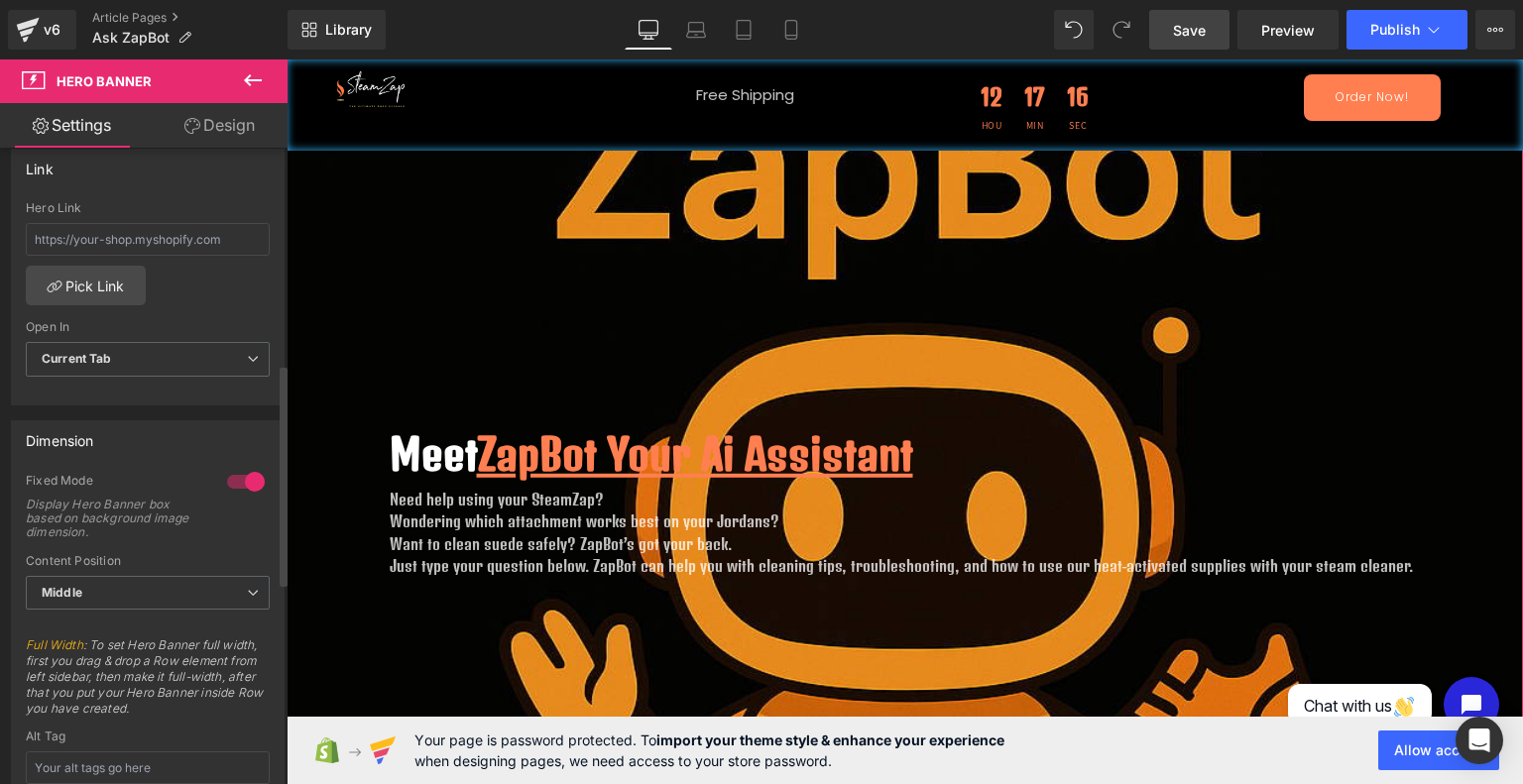 scroll, scrollTop: 618, scrollLeft: 0, axis: vertical 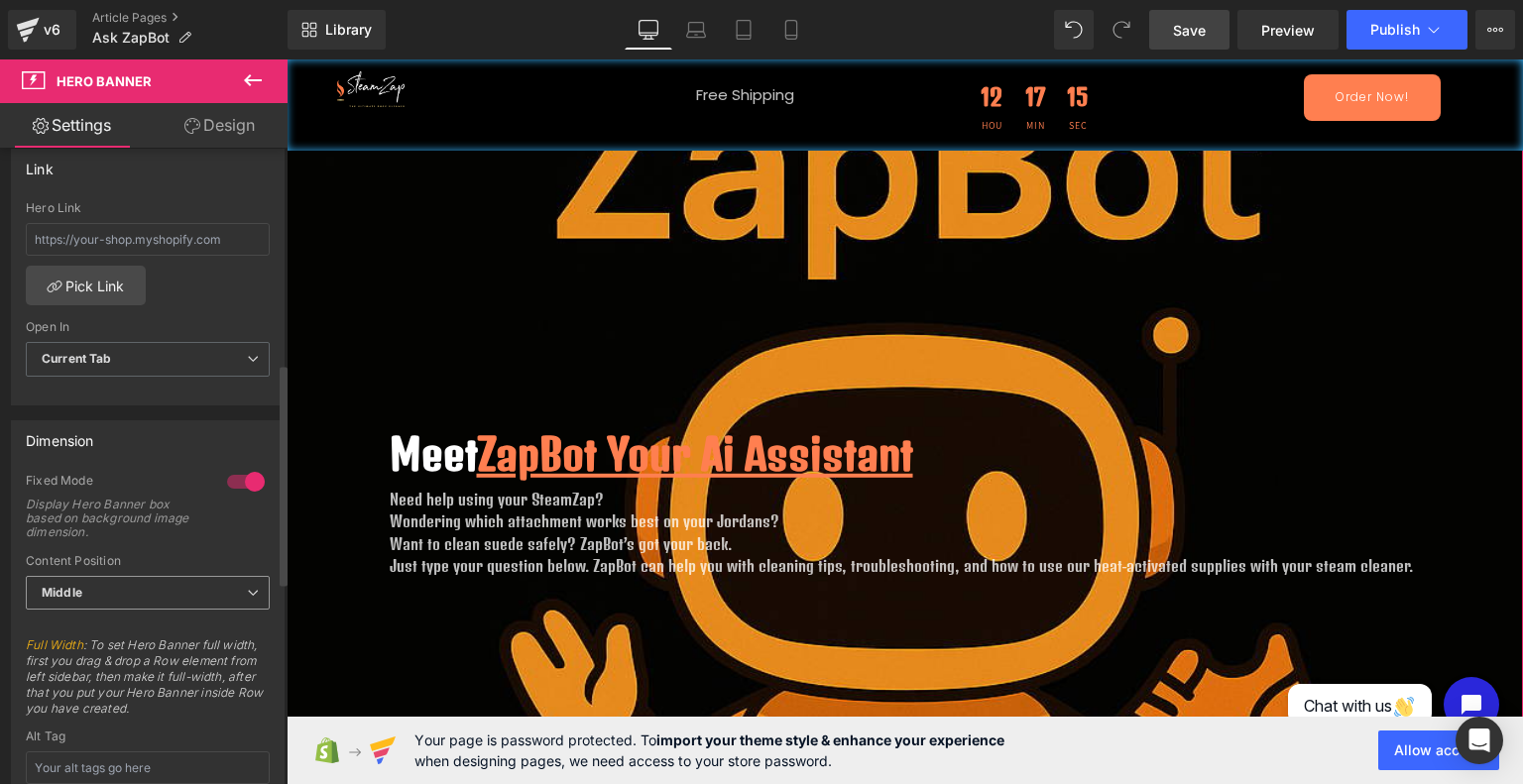 click on "Middle" at bounding box center (148, 593) 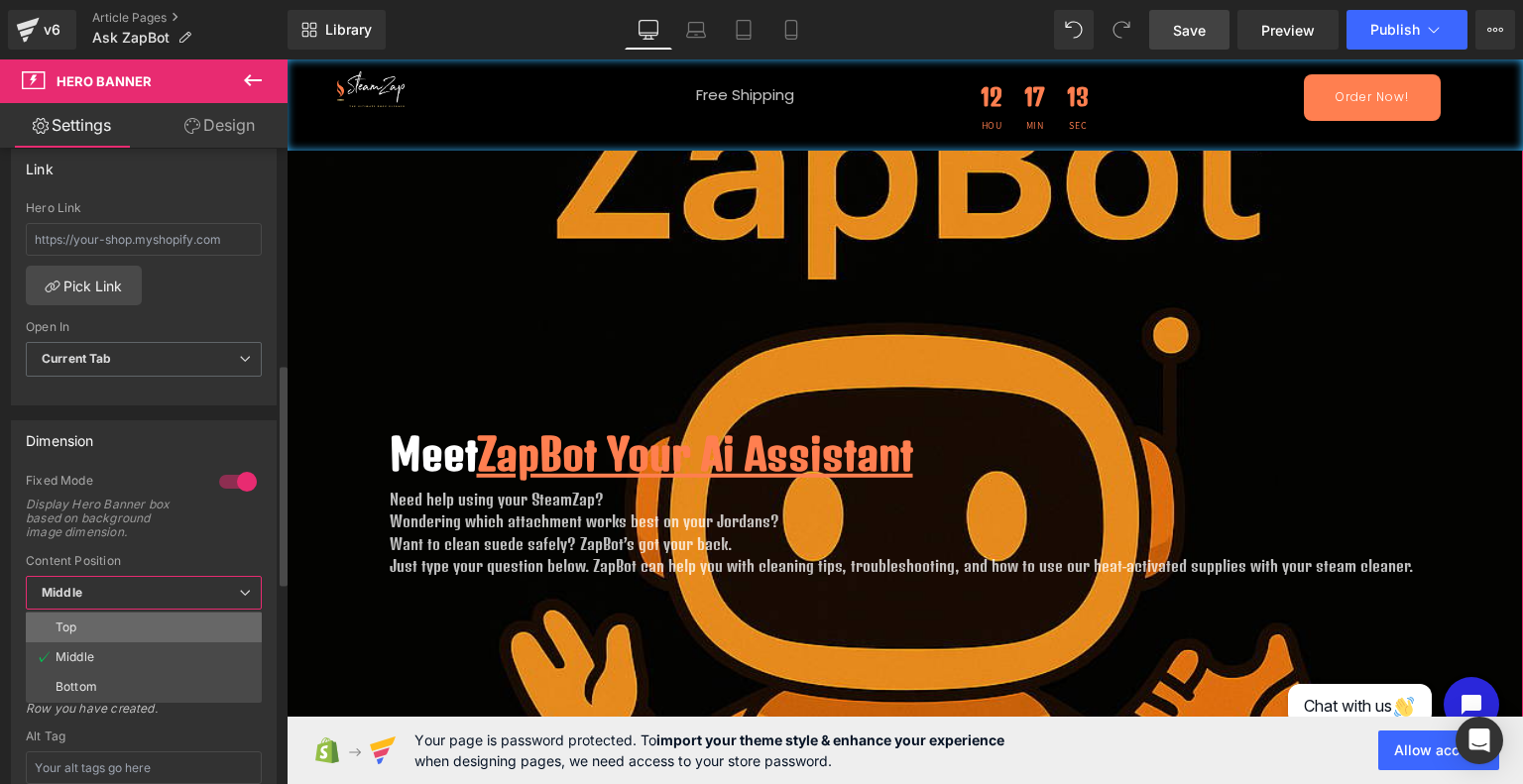 click on "Top" at bounding box center (144, 627) 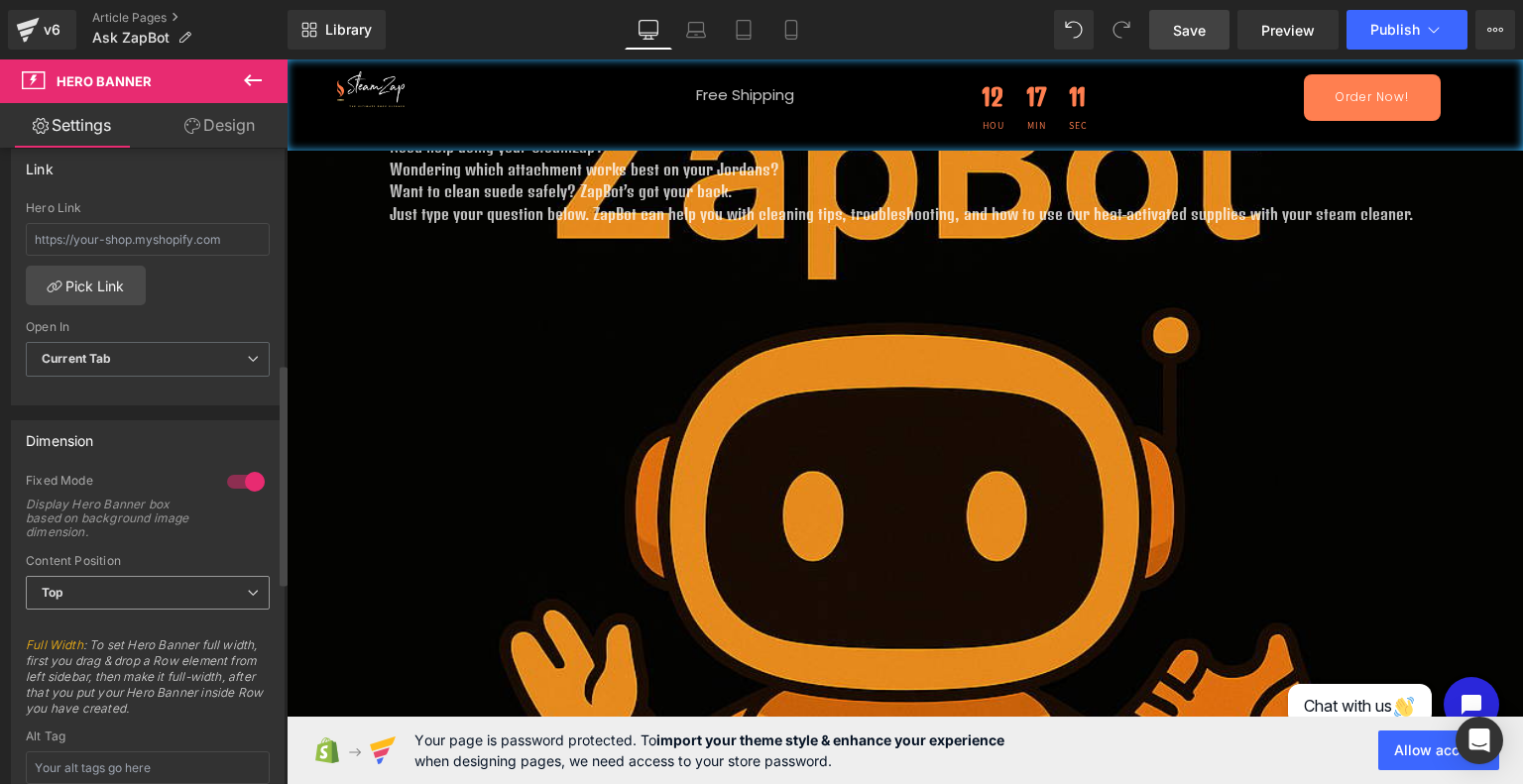 click on "Top" at bounding box center [148, 593] 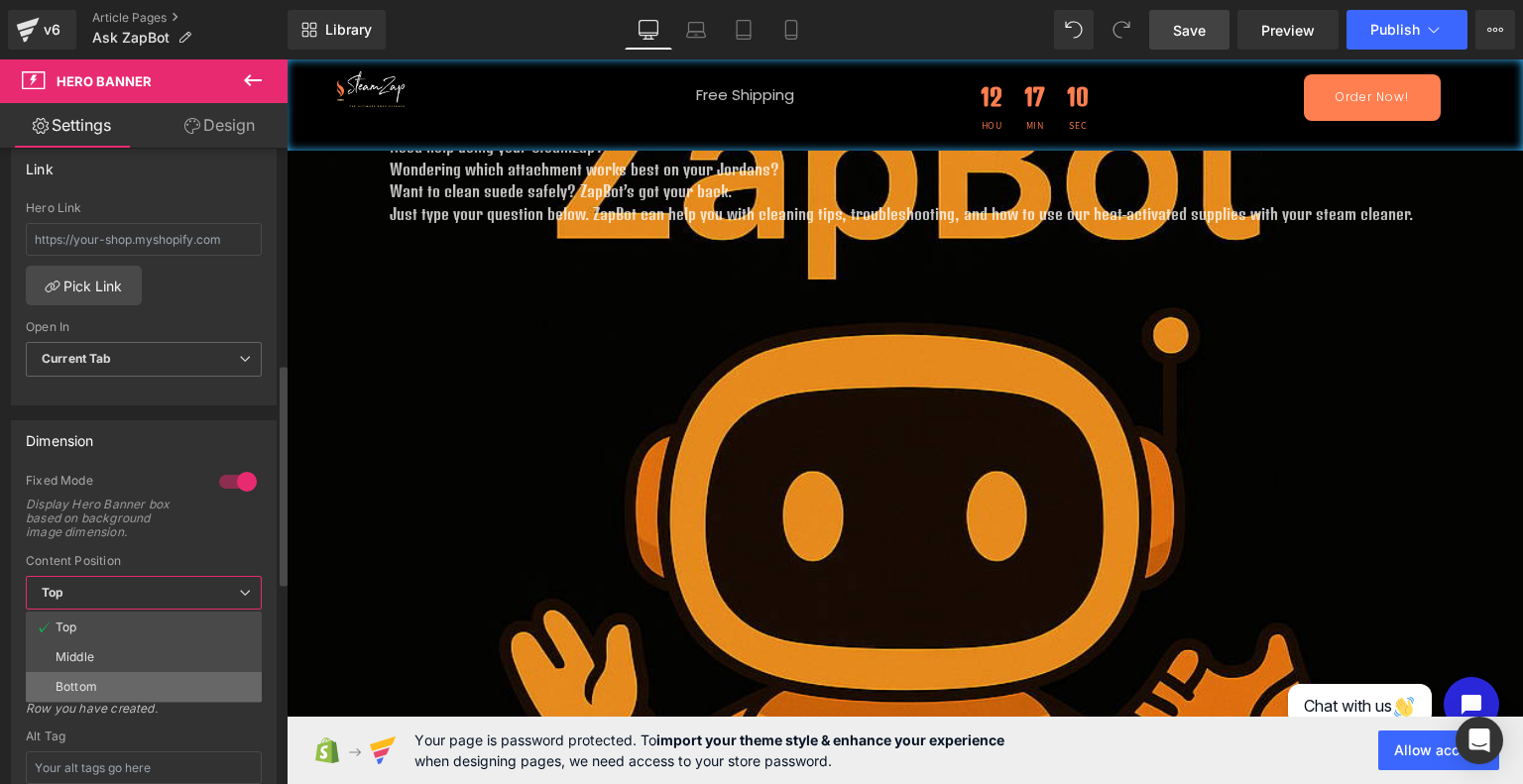 click on "Bottom" at bounding box center (144, 687) 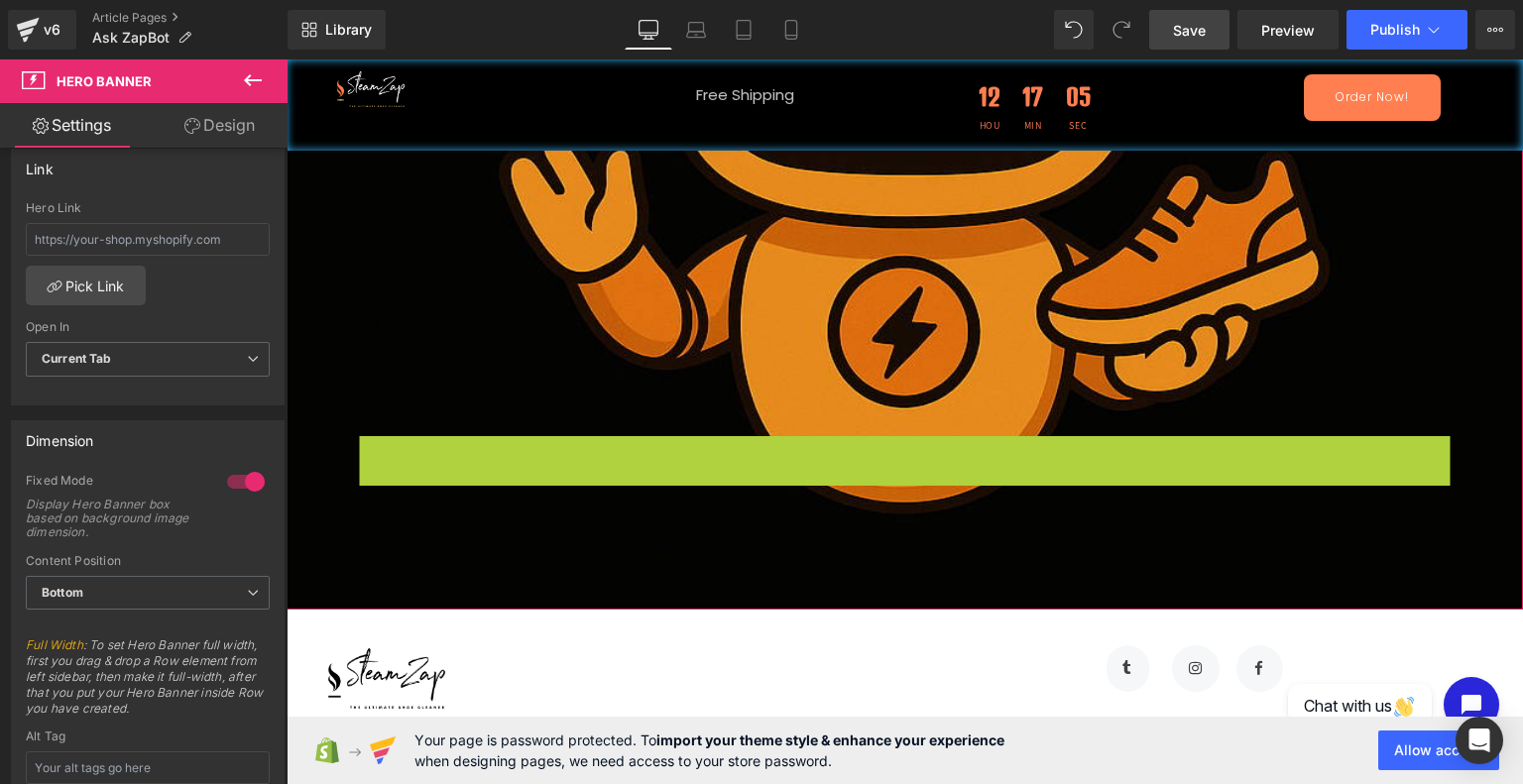 scroll, scrollTop: 930, scrollLeft: 0, axis: vertical 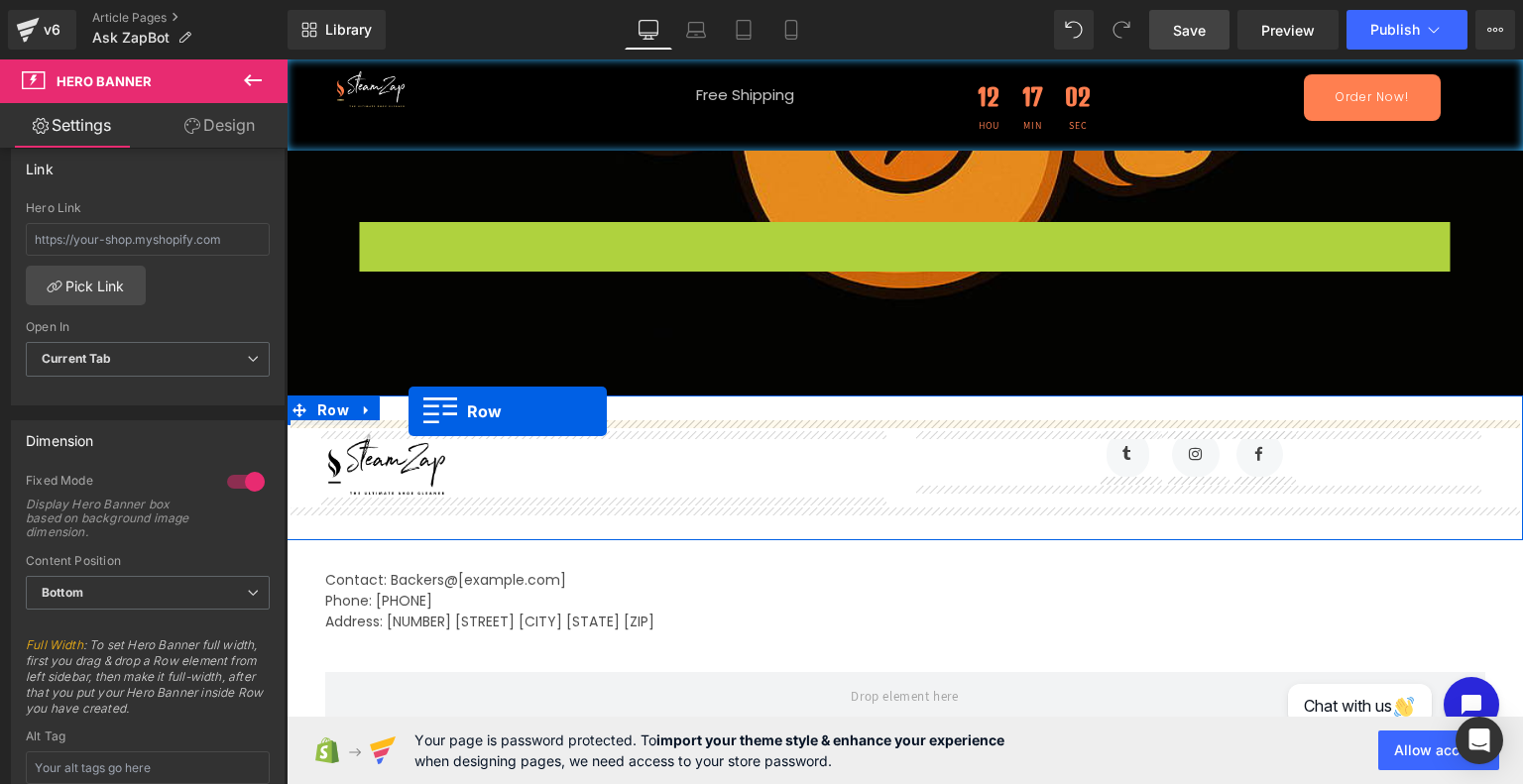 drag, startPoint x: 365, startPoint y: 212, endPoint x: 409, endPoint y: 411, distance: 203.80628 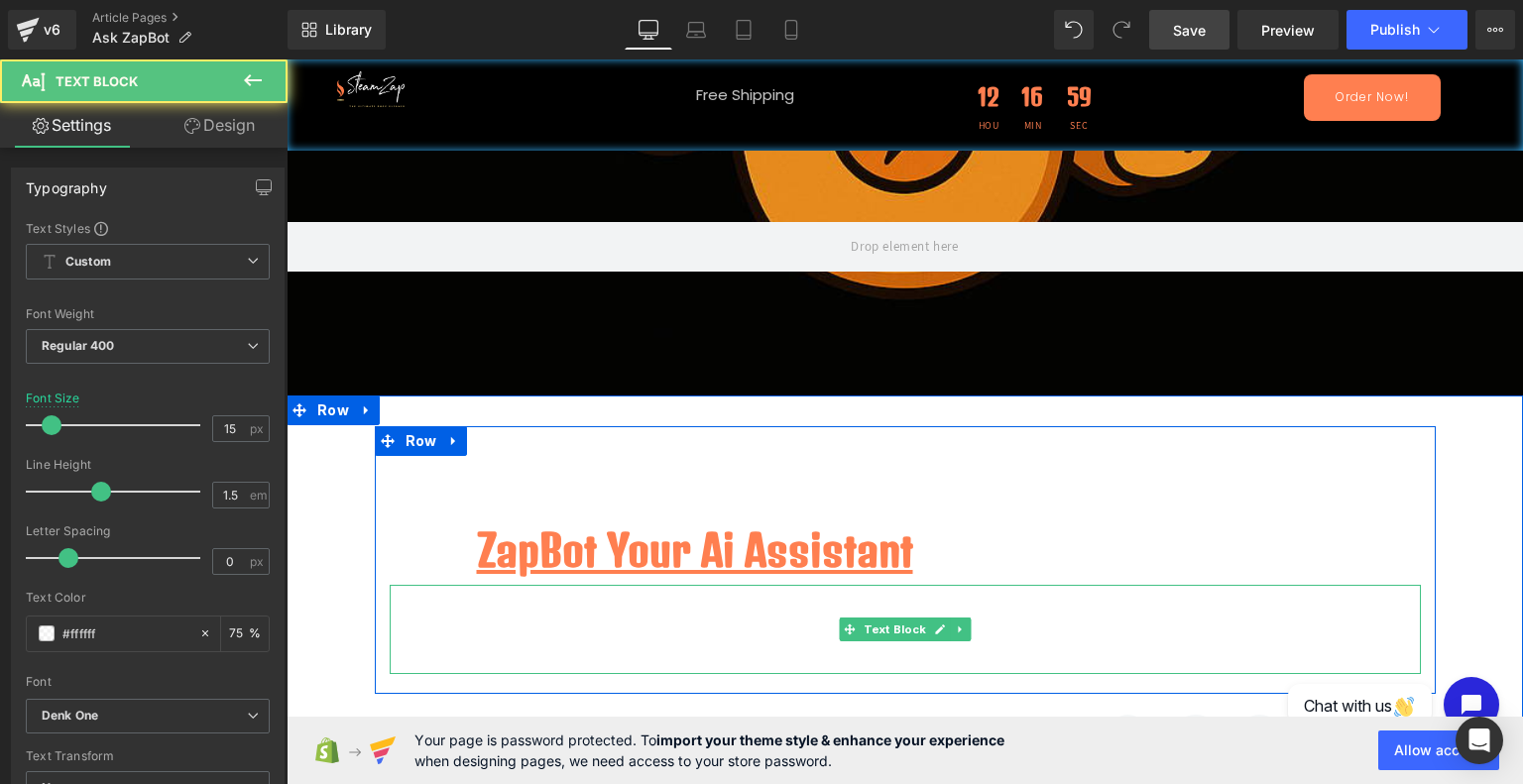click on "Need help using your SteamZap?" at bounding box center (905, 596) 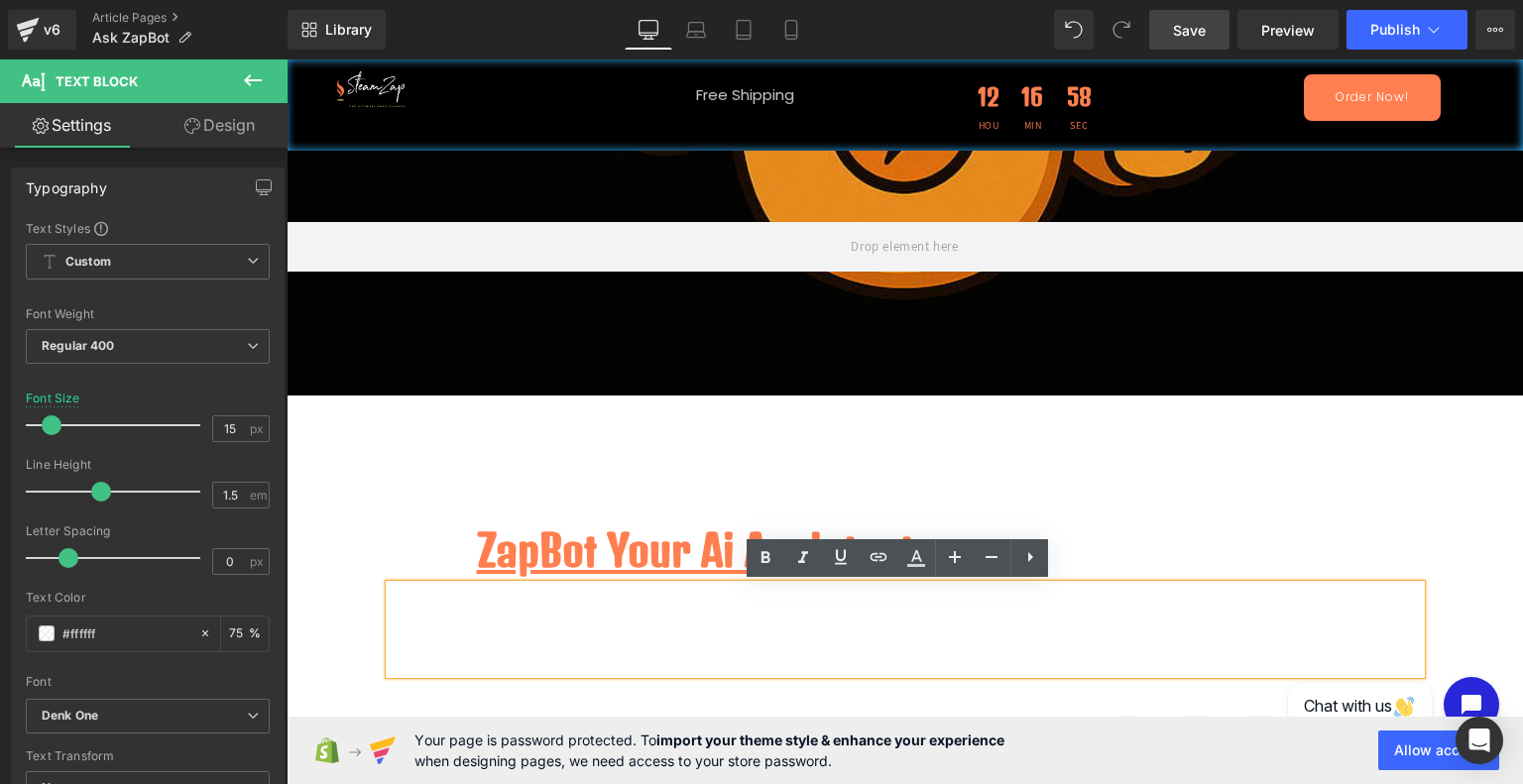 click on "Meet  ZapBot Your Ai Assistant Heading         Need help using your SteamZap?  Wondering which attachment works best on your Jordans?
Want to clean suede safely? ZapBot’s got your back.
Just type your question below. ZapBot can help you with cleaning tips, troubleshooting, and how to use our heat-activated supplies with your steam cleaner.
Text Block         Row         Row         Image
Icon         Row
Icon         Row
Icon
Row
Icon List Hoz         Row" at bounding box center (904, 606) 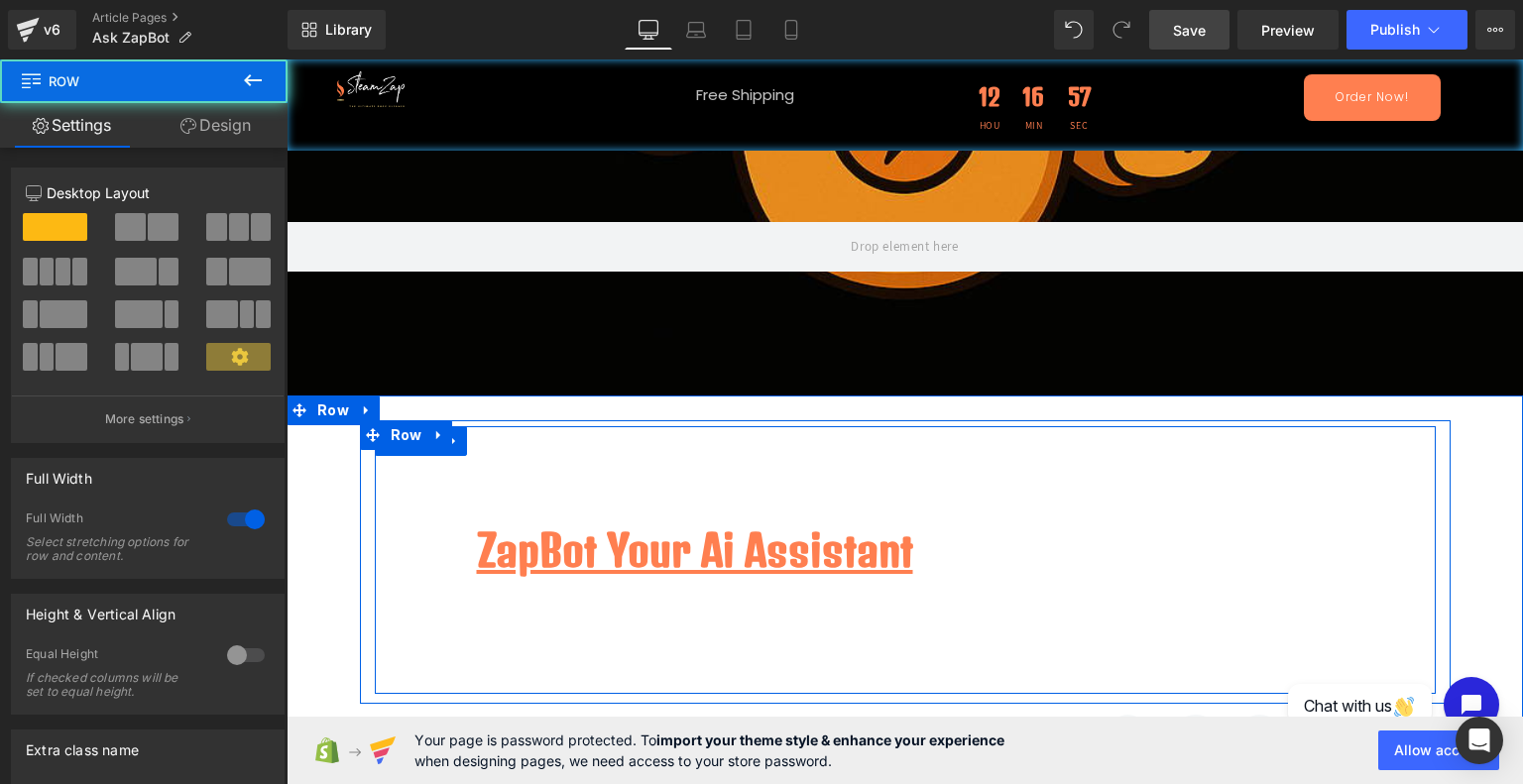 click on "Meet  ZapBot Your Ai Assistant Heading         Need help using your SteamZap?  Wondering which attachment works best on your Jordans?
Want to clean suede safely? ZapBot’s got your back.
Just type your question below. ZapBot can help you with cleaning tips, troubleshooting, and how to use our heat-activated supplies with your steam cleaner.
Text Block" at bounding box center (905, 605) 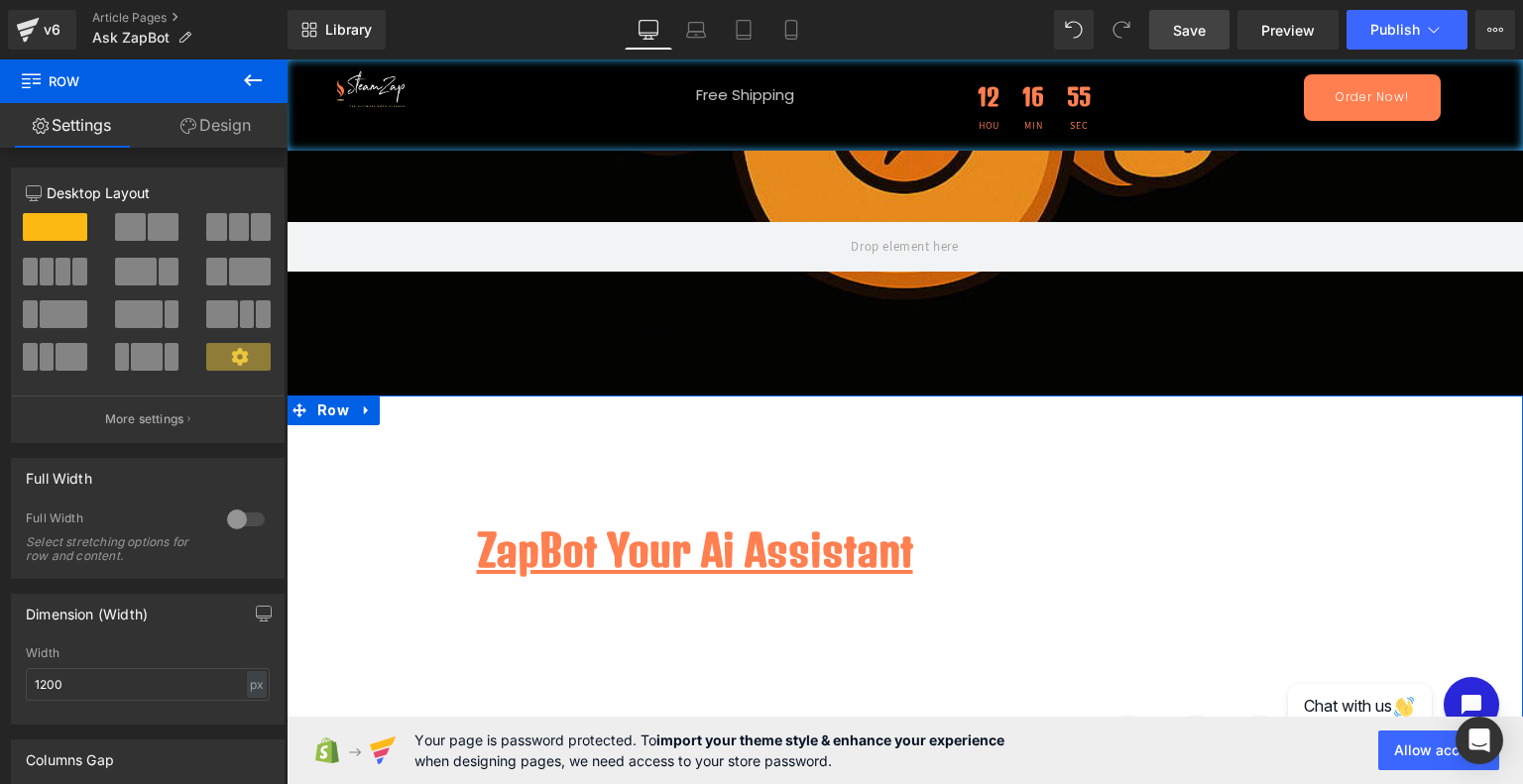 click on "Meet  ZapBot Your Ai Assistant Heading         Need help using your SteamZap?  Wondering which attachment works best on your Jordans?
Want to clean suede safely? ZapBot’s got your back.
Just type your question below. ZapBot can help you with cleaning tips, troubleshooting, and how to use our heat-activated supplies with your steam cleaner.
Text Block         Row         Row         Image
Icon         Row
Icon         Row
Icon
Row
Icon List Hoz         Row" at bounding box center [904, 606] 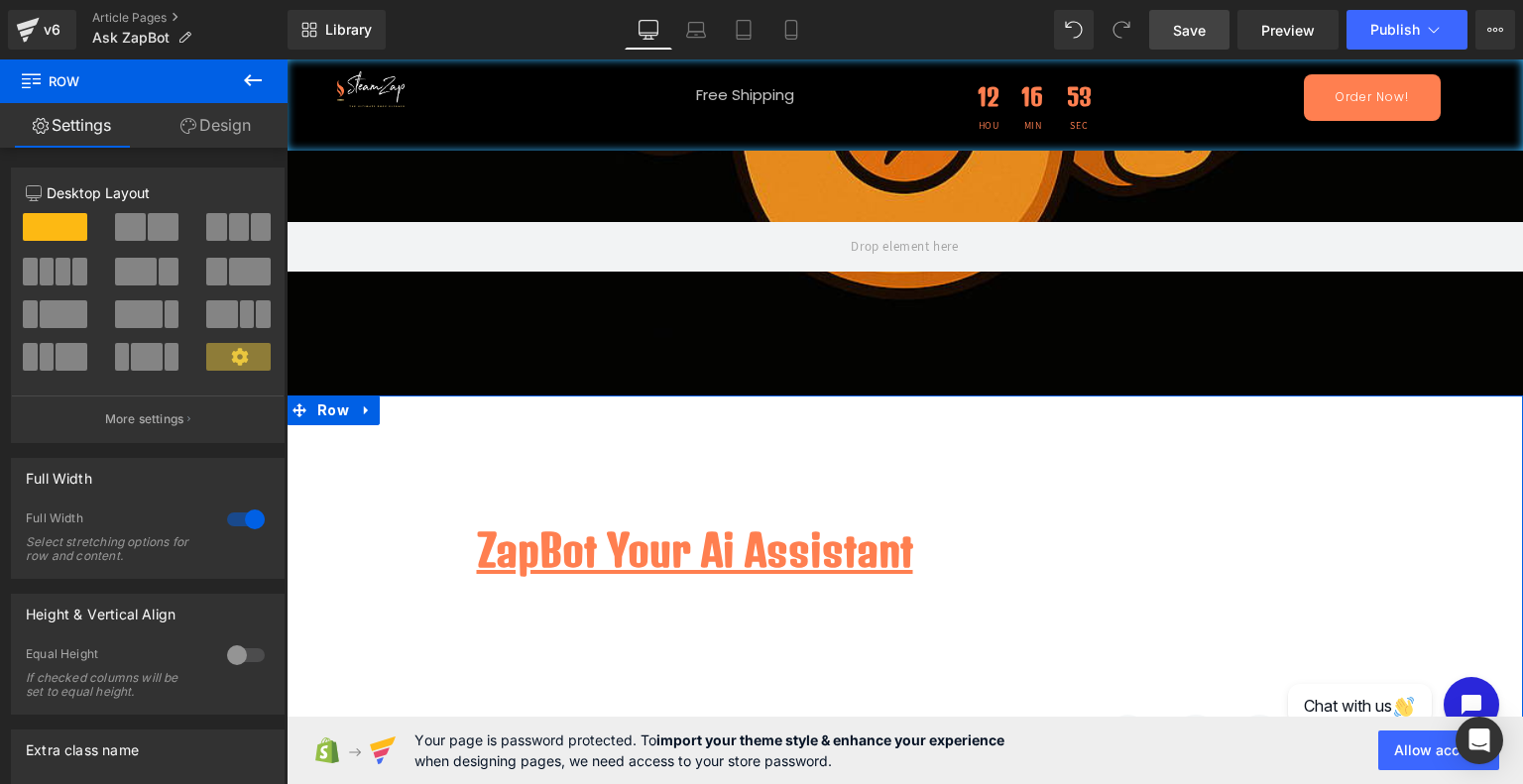 click on "Design" at bounding box center [215, 125] 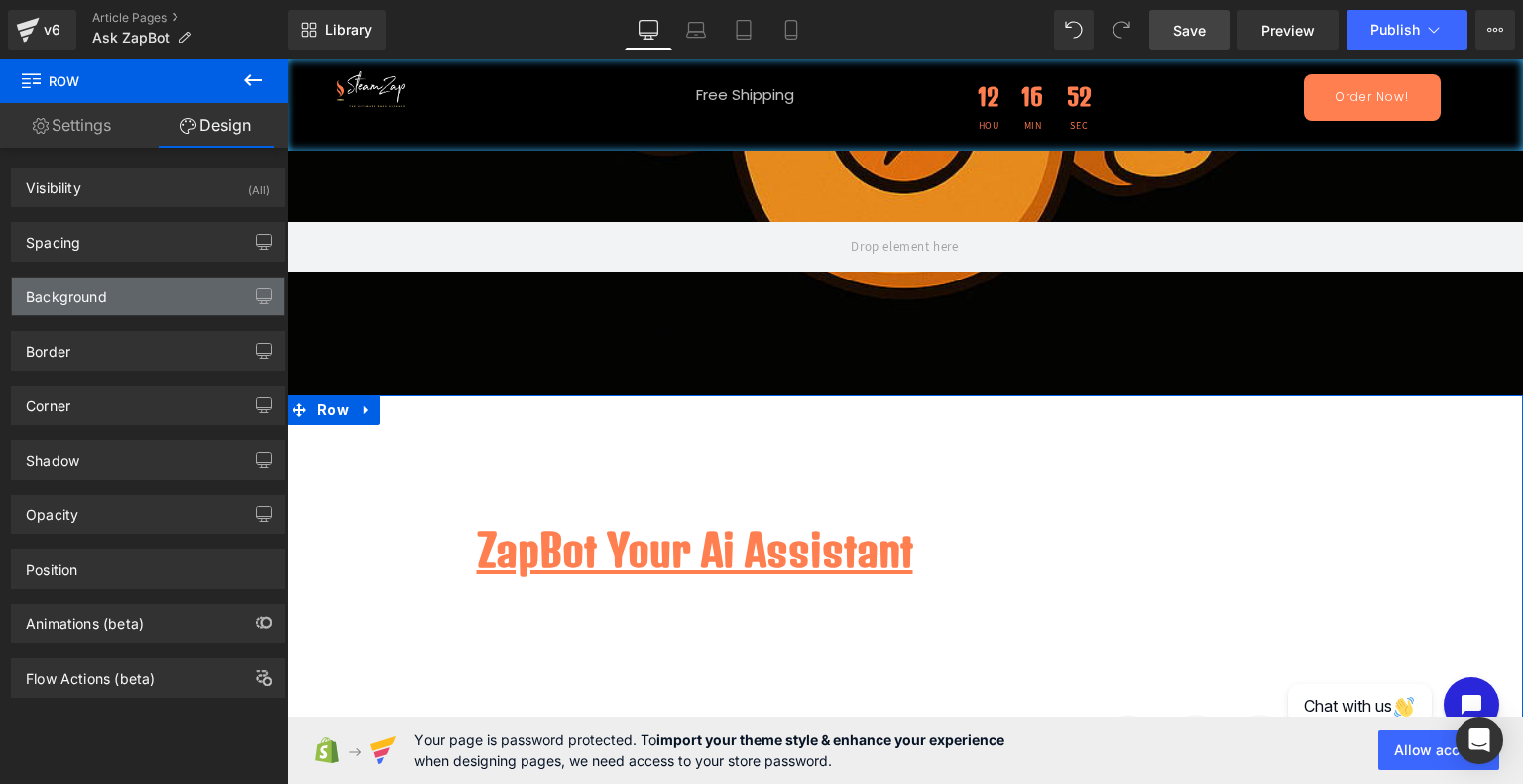 click on "Background" at bounding box center [148, 296] 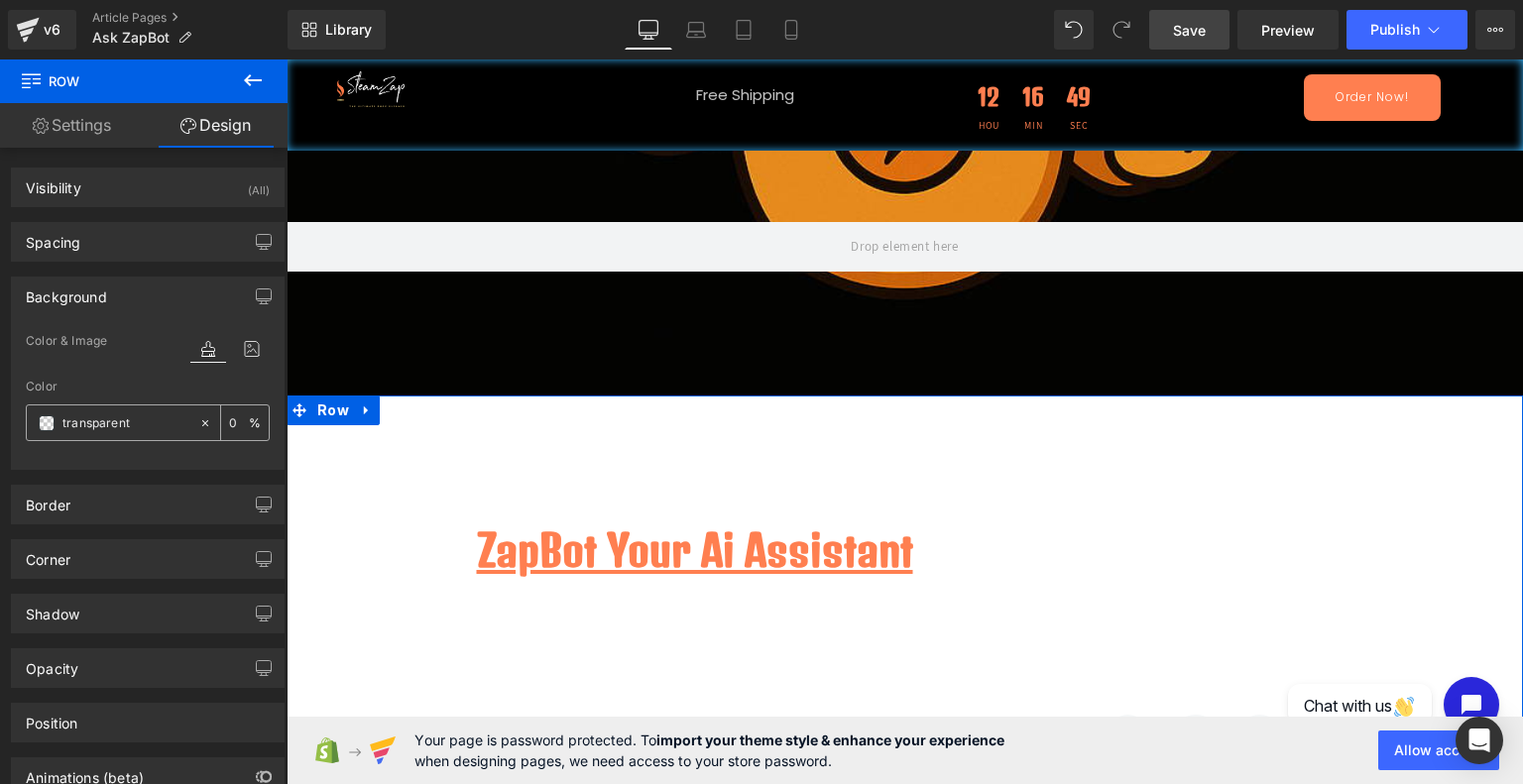 click at bounding box center [47, 423] 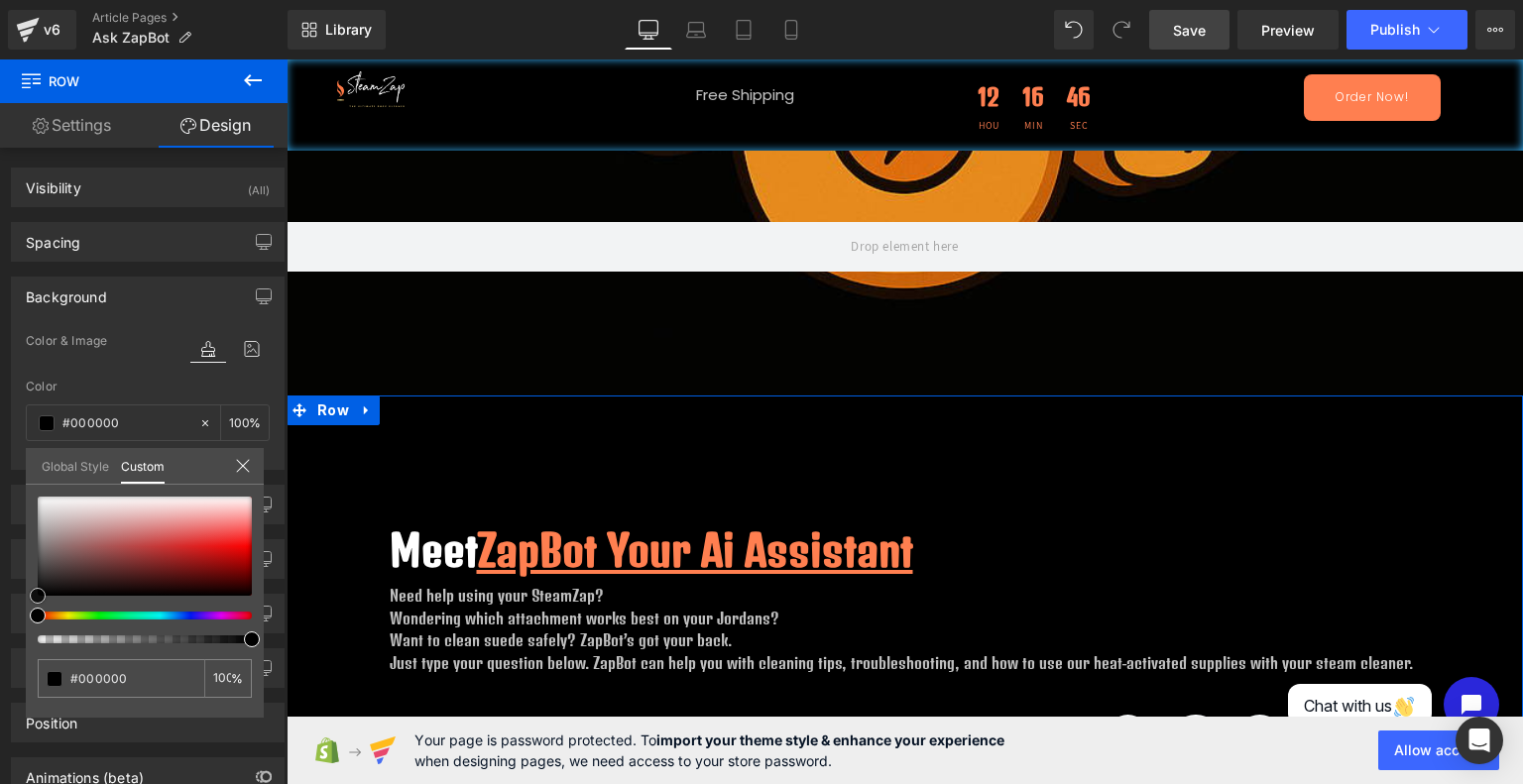 drag, startPoint x: 55, startPoint y: 586, endPoint x: 32, endPoint y: 601, distance: 27.45906 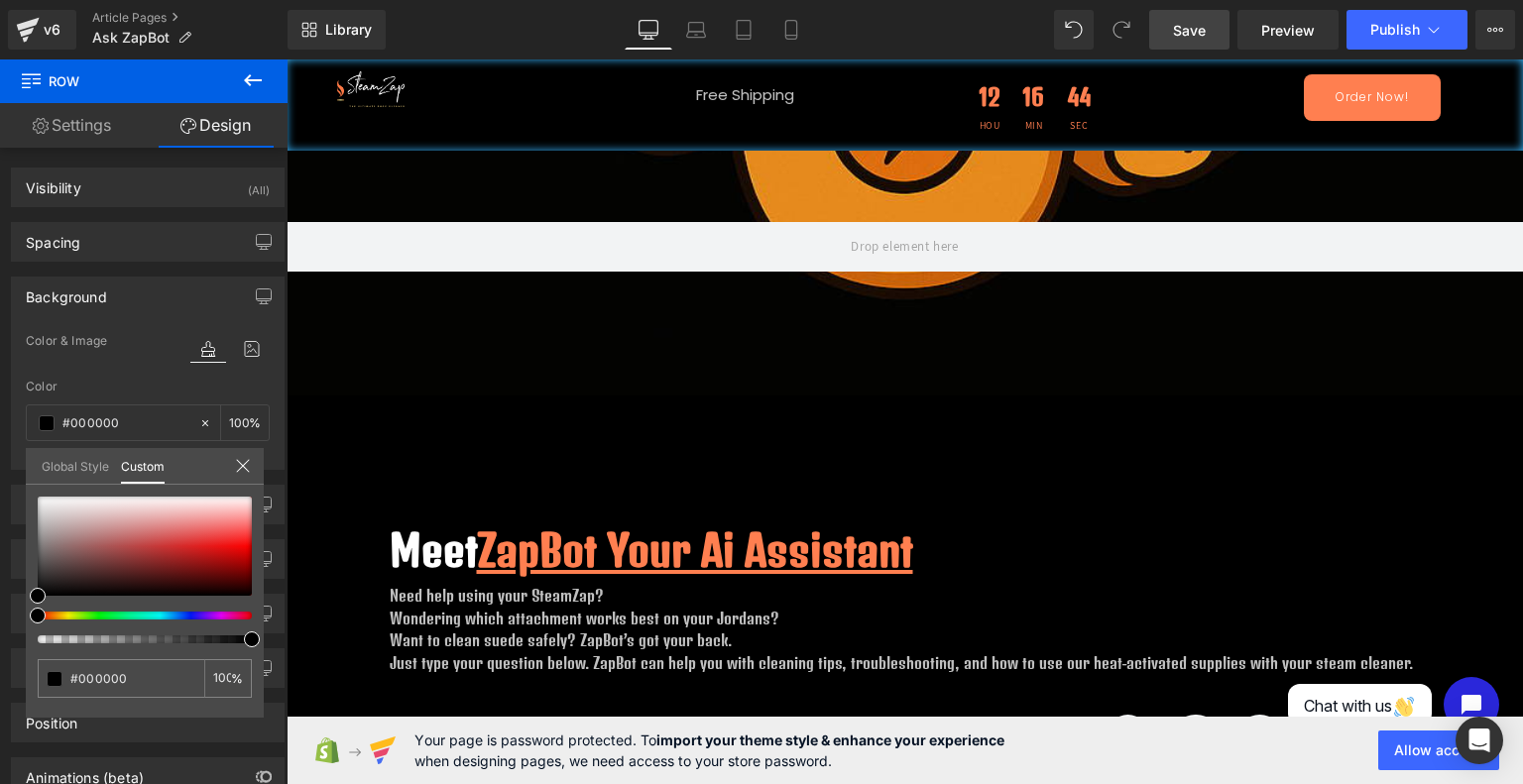 click on "Image         Free Shipping Text Block         Row
12 Hou
16 Min
44 Sec
Countdown Timer         Row         Order Now! Button         Row         Row         Row
Hero Banner         Row
Step into a new era of shoe-care with  SteamZap Heading         The ultimate solution to keeping your kicks looking fresh, clean, and on point!  Say goodbye to stains , odors, and worn-out sneakers, and say hello to a world where your shoes always make a bold statement. Text Block         Pre-Order Now! Button" at bounding box center (904, 218) 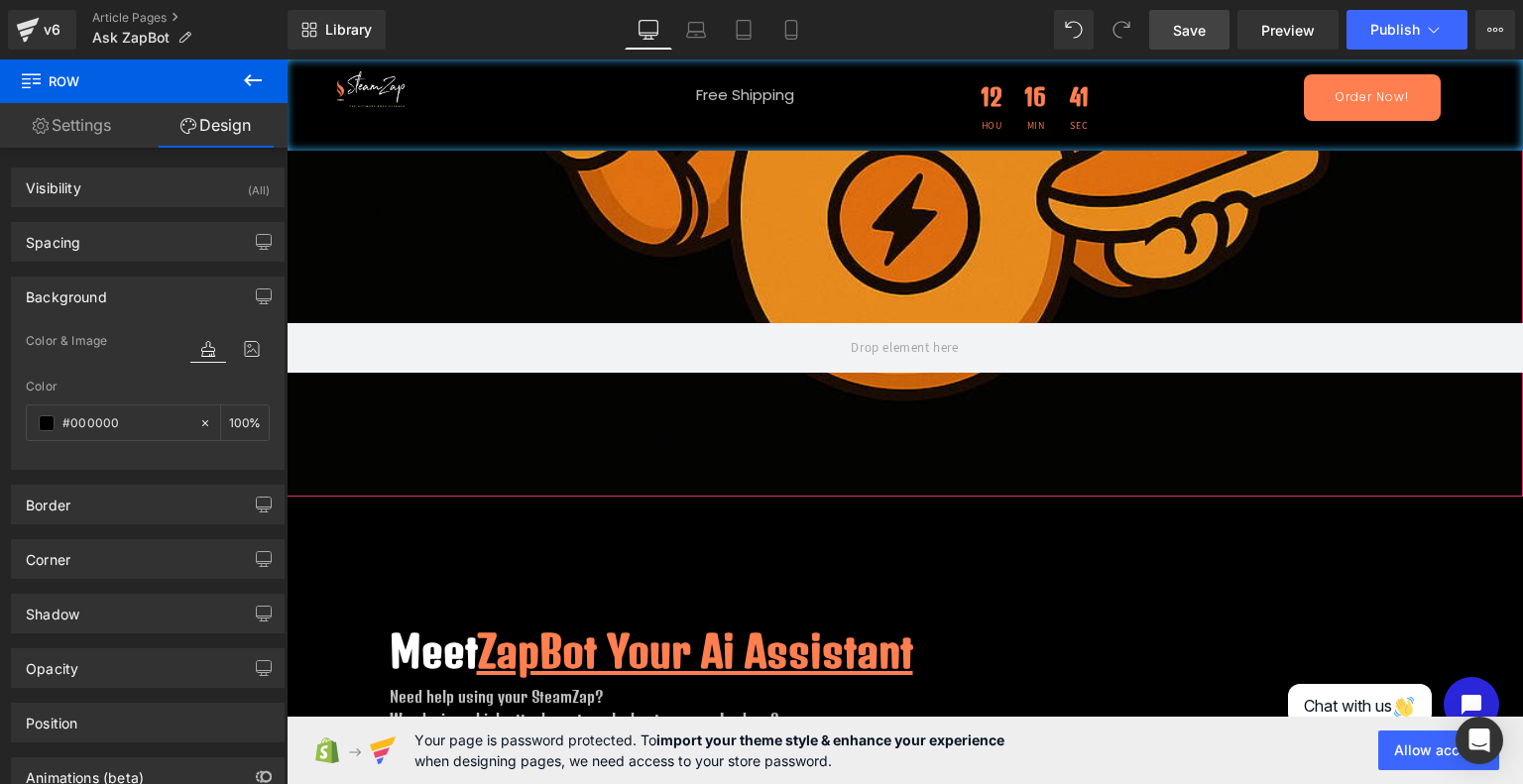 scroll, scrollTop: 828, scrollLeft: 0, axis: vertical 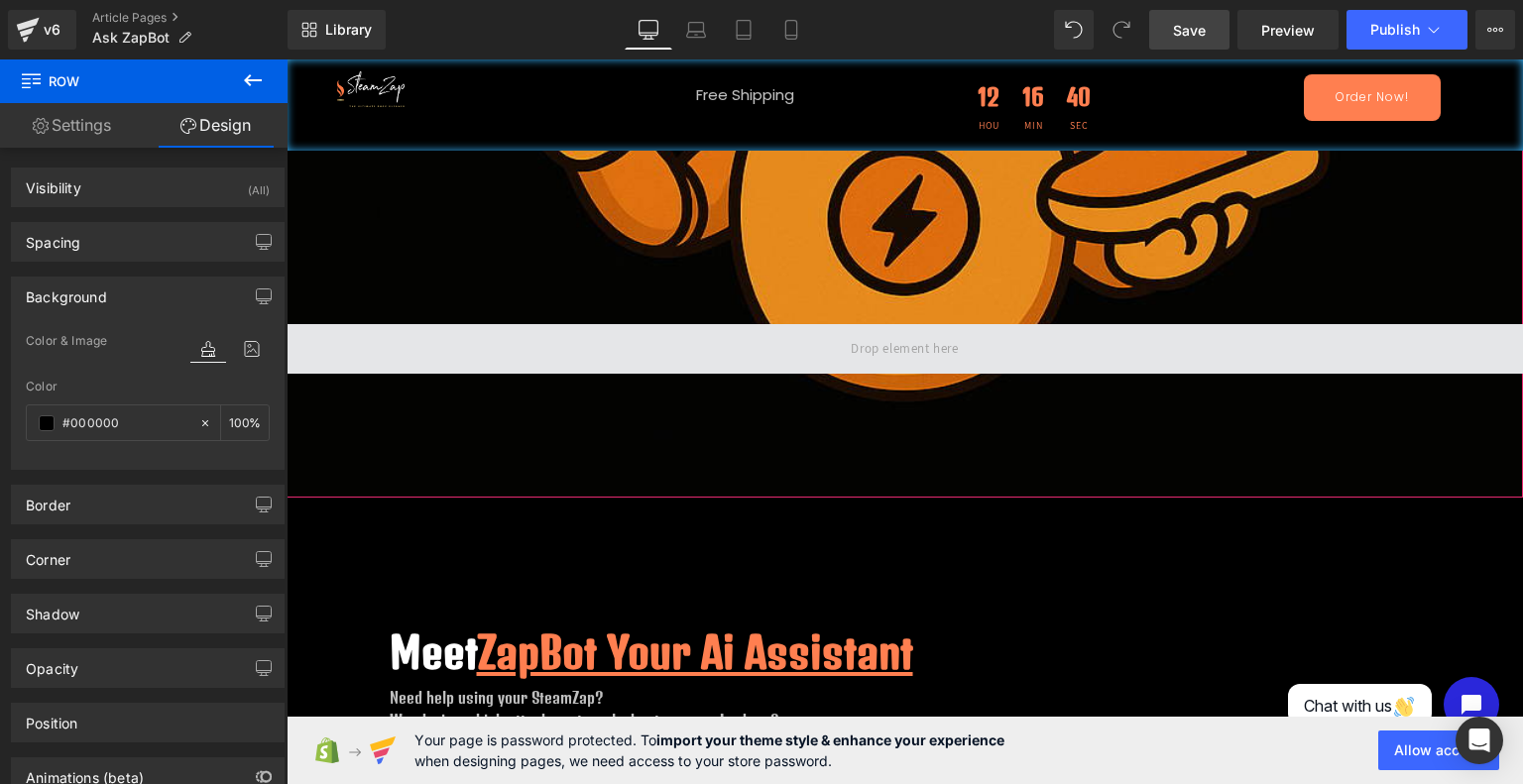 click at bounding box center [904, 349] 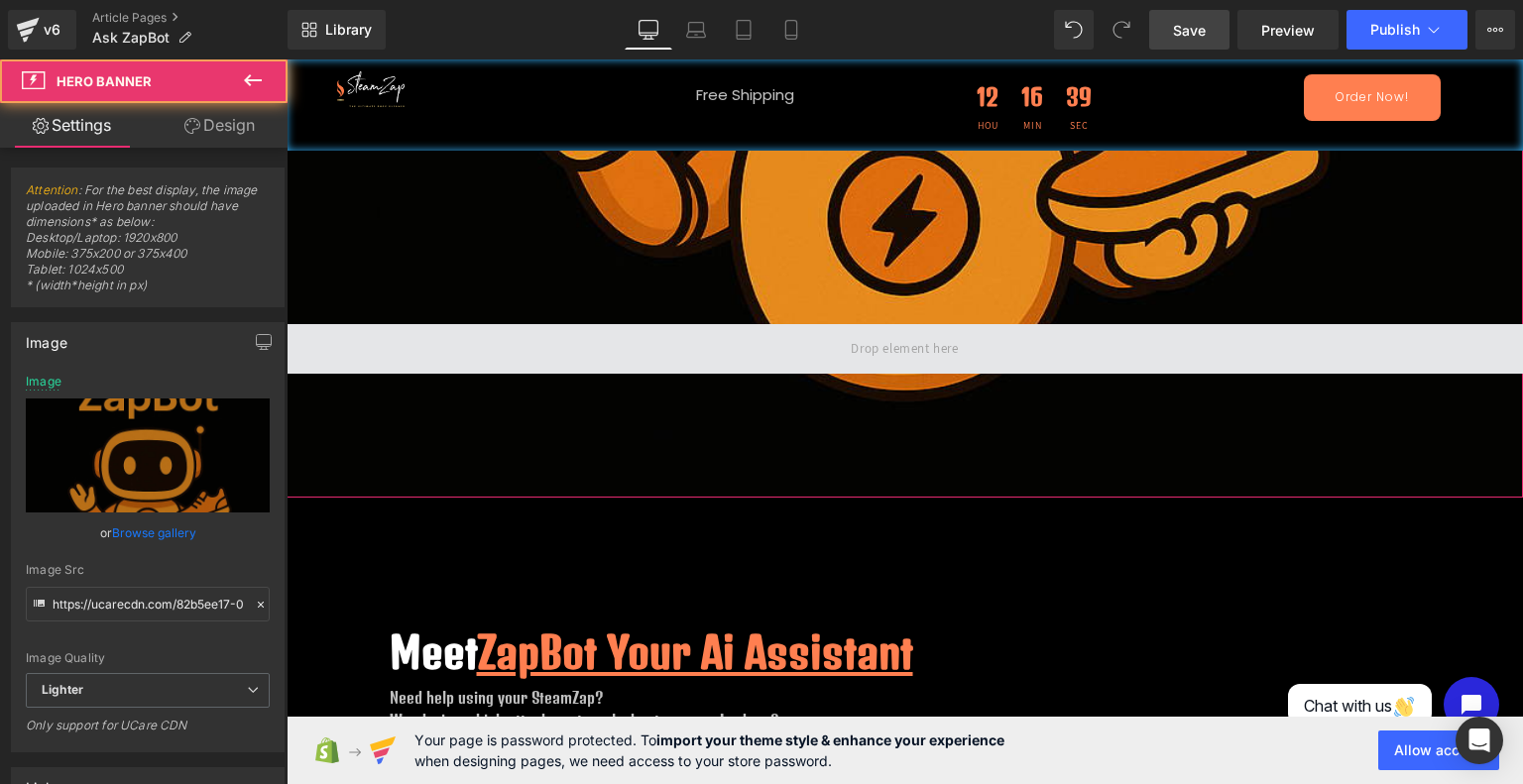 click at bounding box center [904, 349] 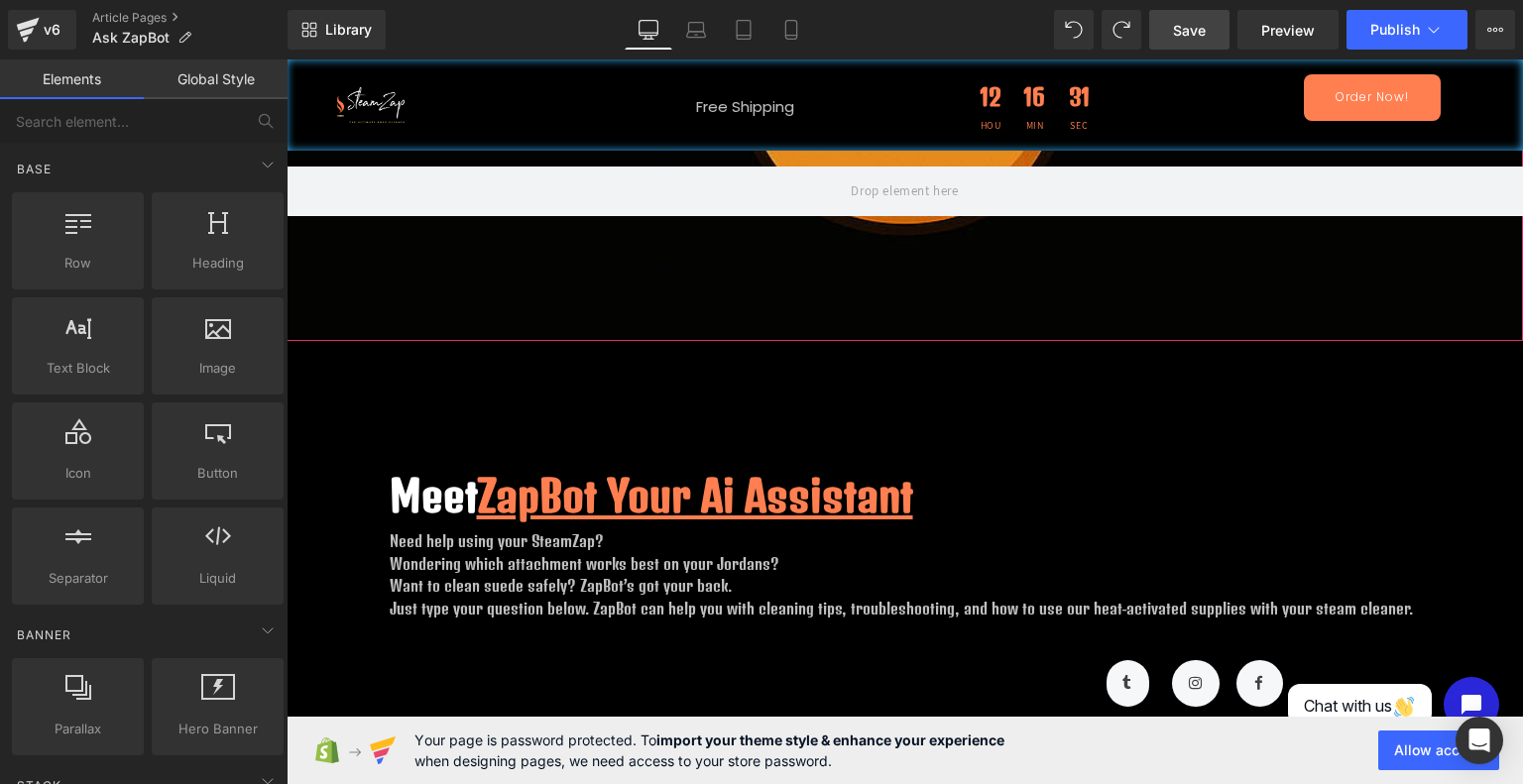 scroll, scrollTop: 1098, scrollLeft: 0, axis: vertical 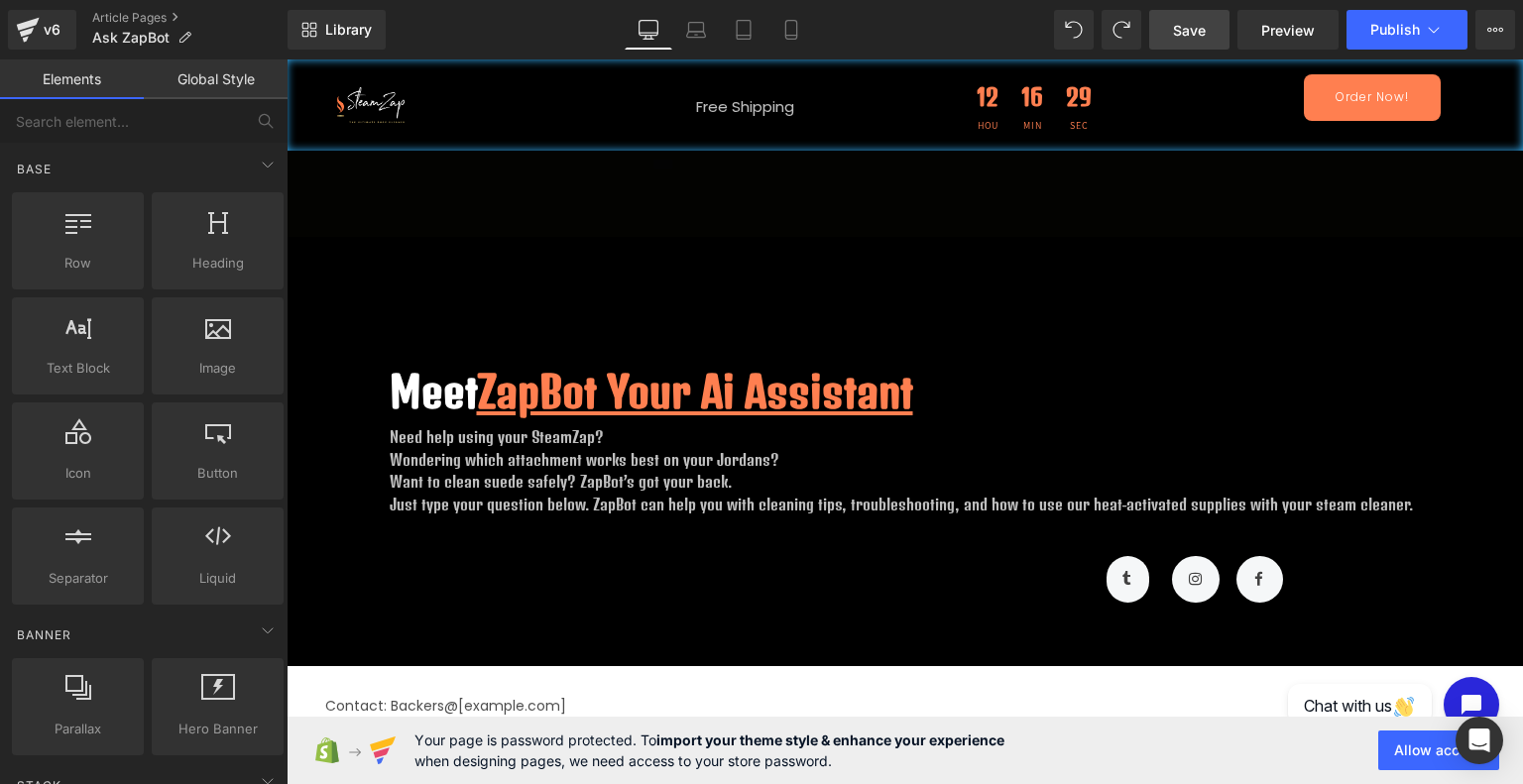 click on "Save" at bounding box center [1189, 30] 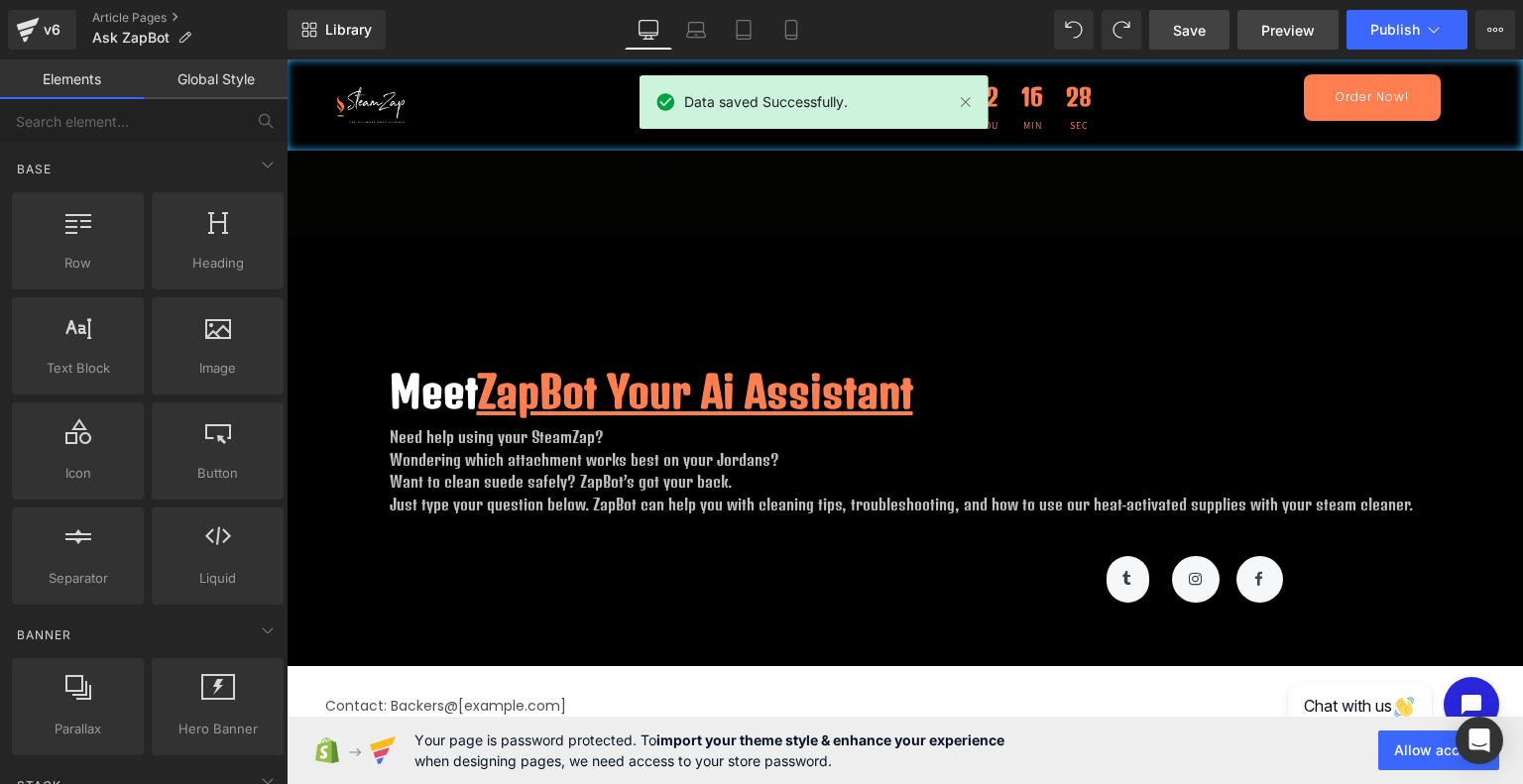 click on "Preview" at bounding box center [1288, 30] 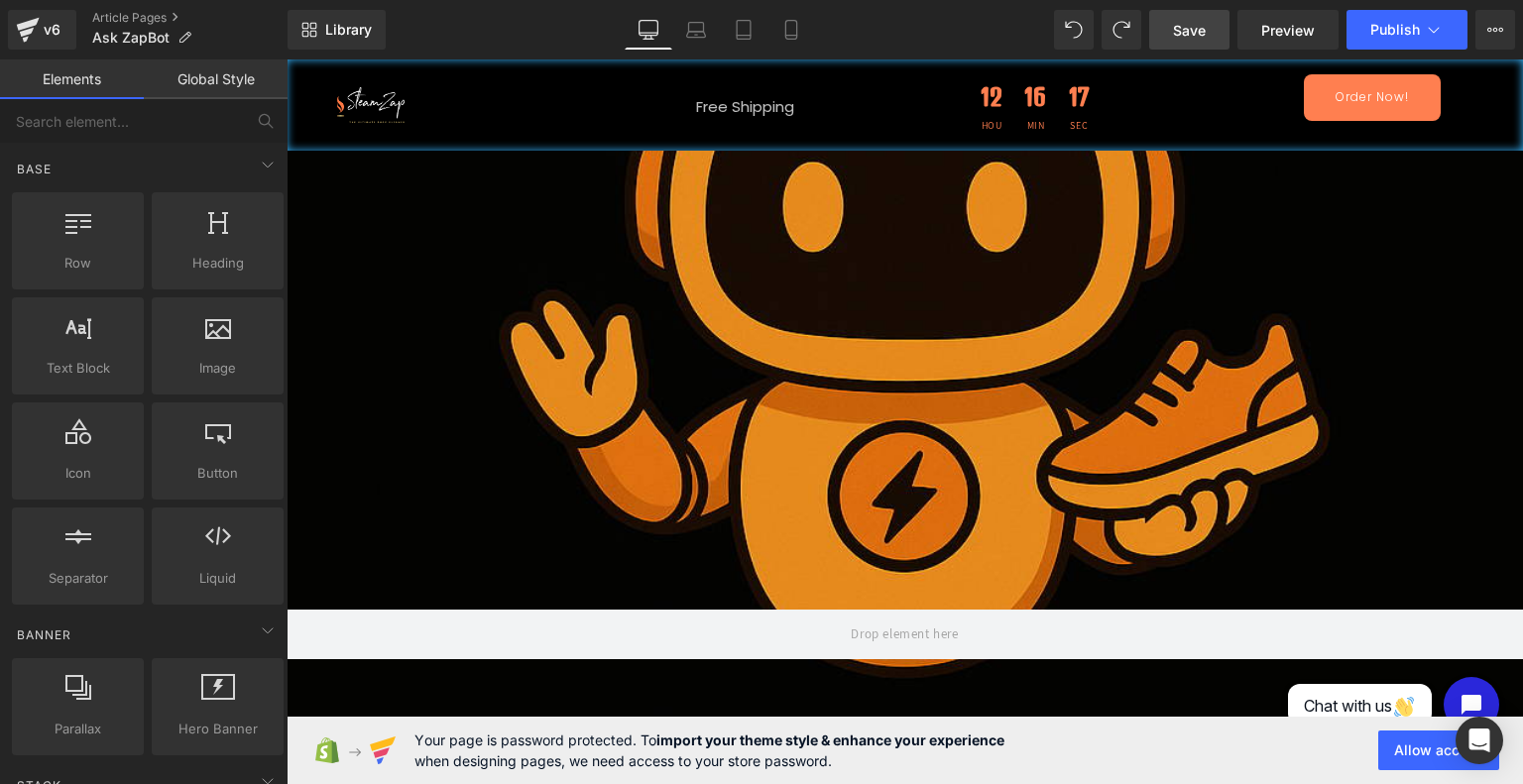 scroll, scrollTop: 553, scrollLeft: 0, axis: vertical 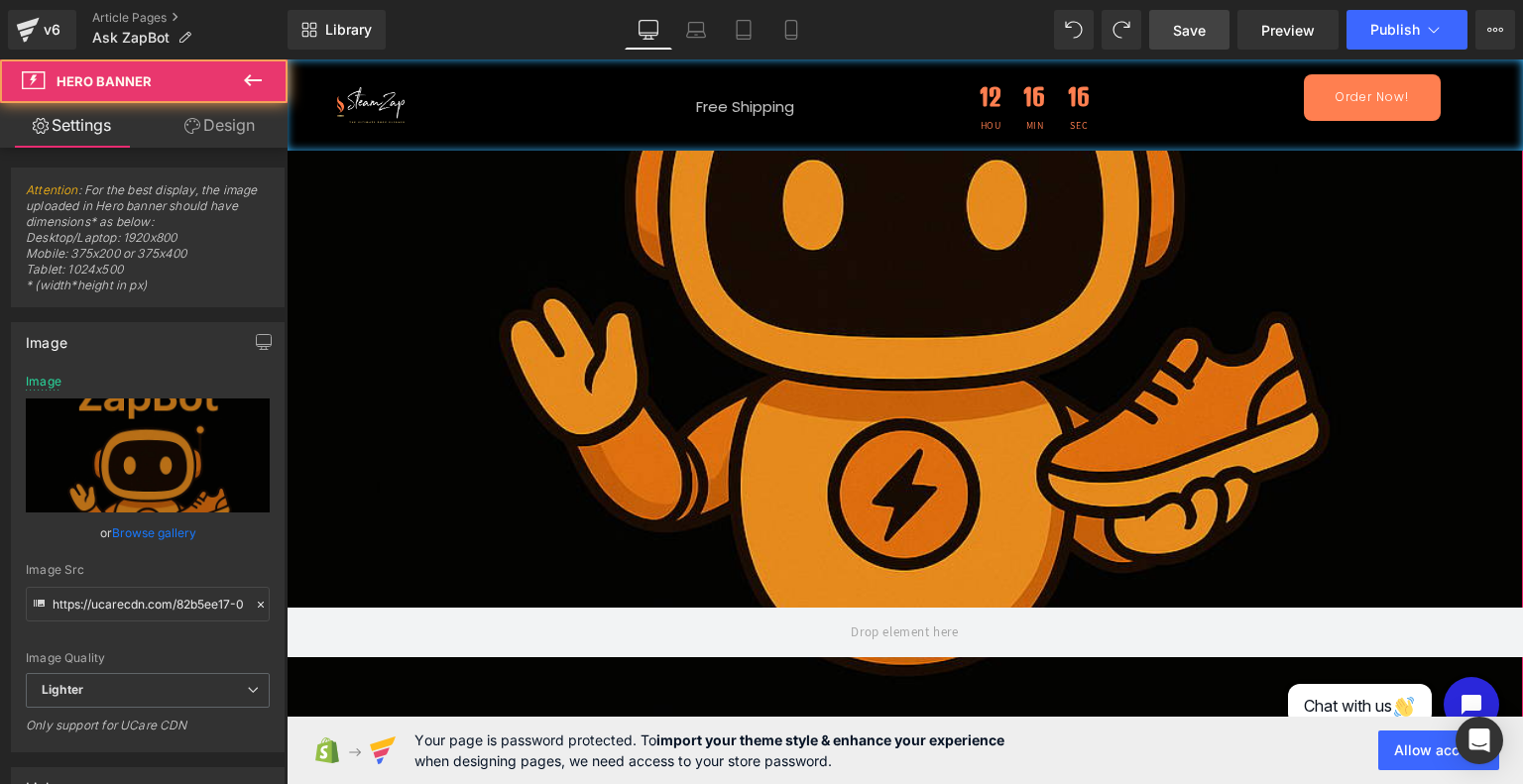 click at bounding box center (904, 159) 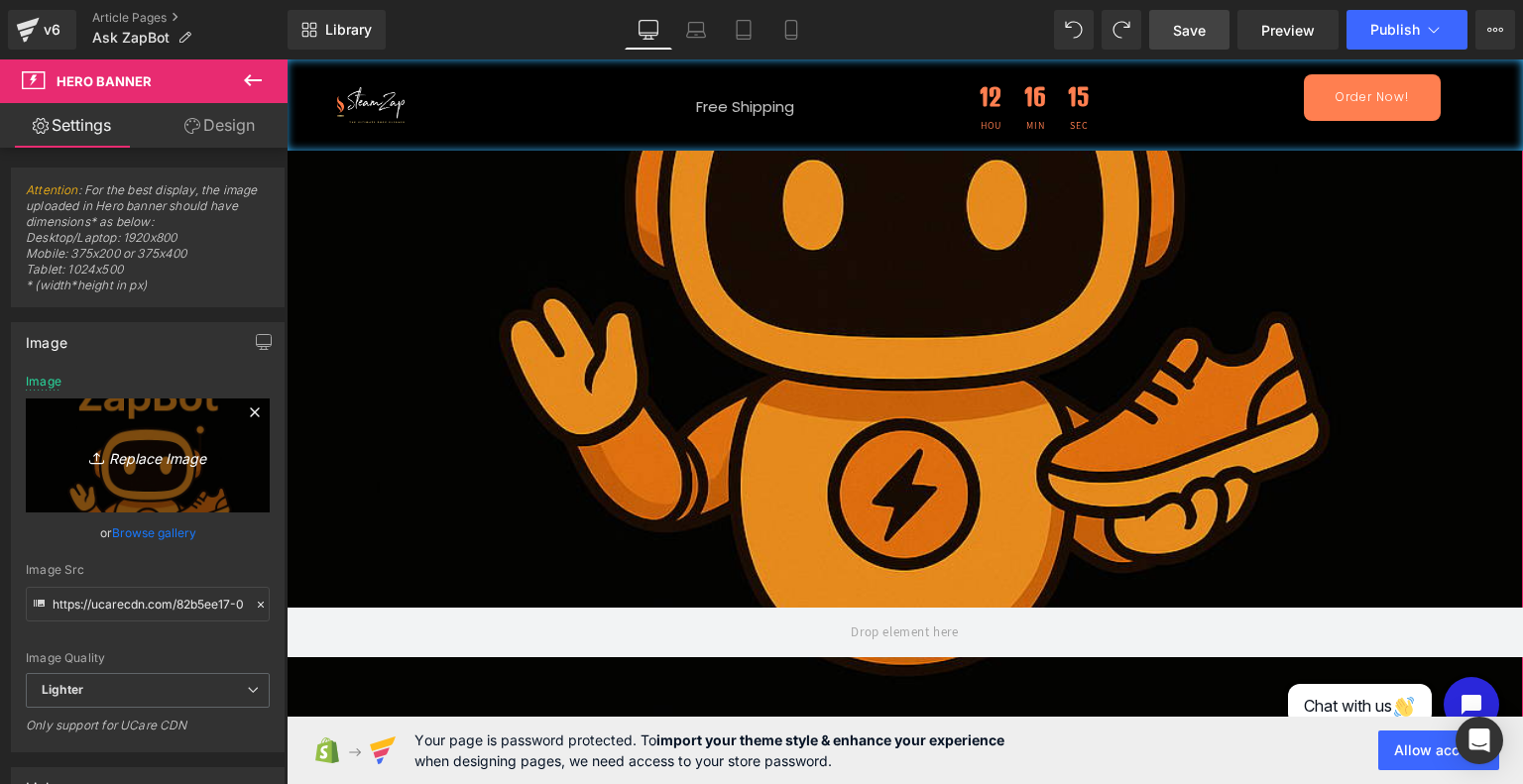 click 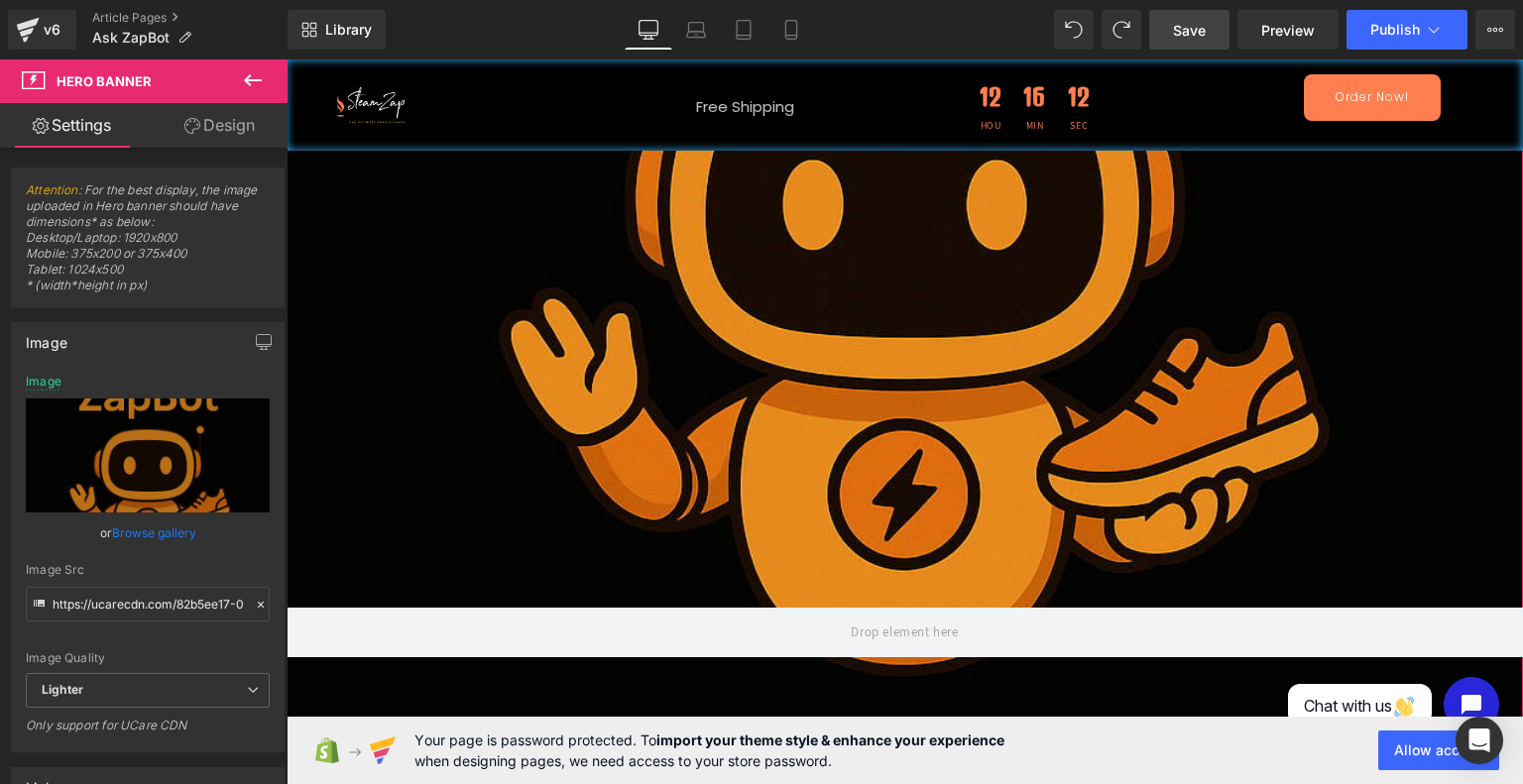 click on "Design" at bounding box center (219, 125) 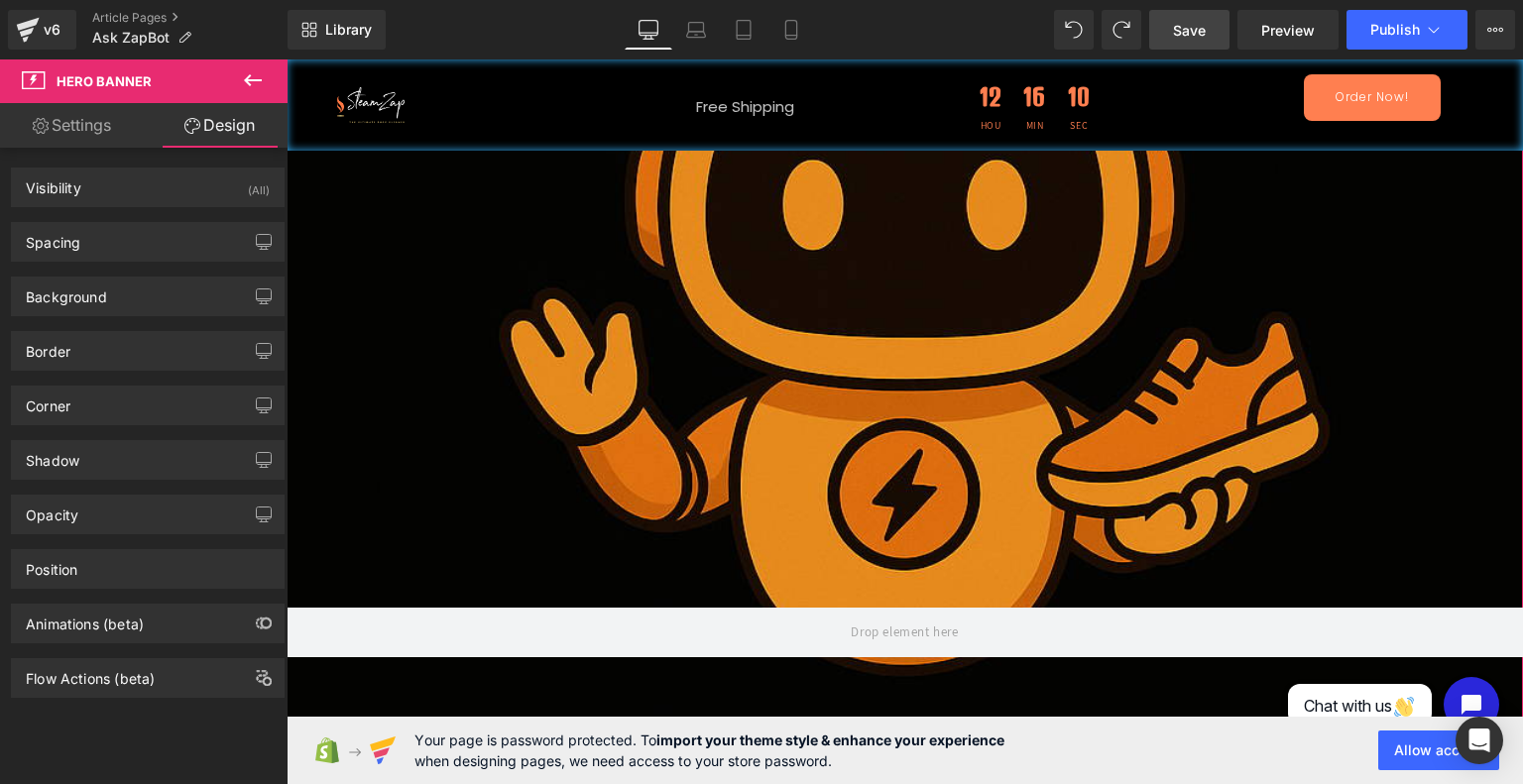 click on "Settings" at bounding box center (71, 125) 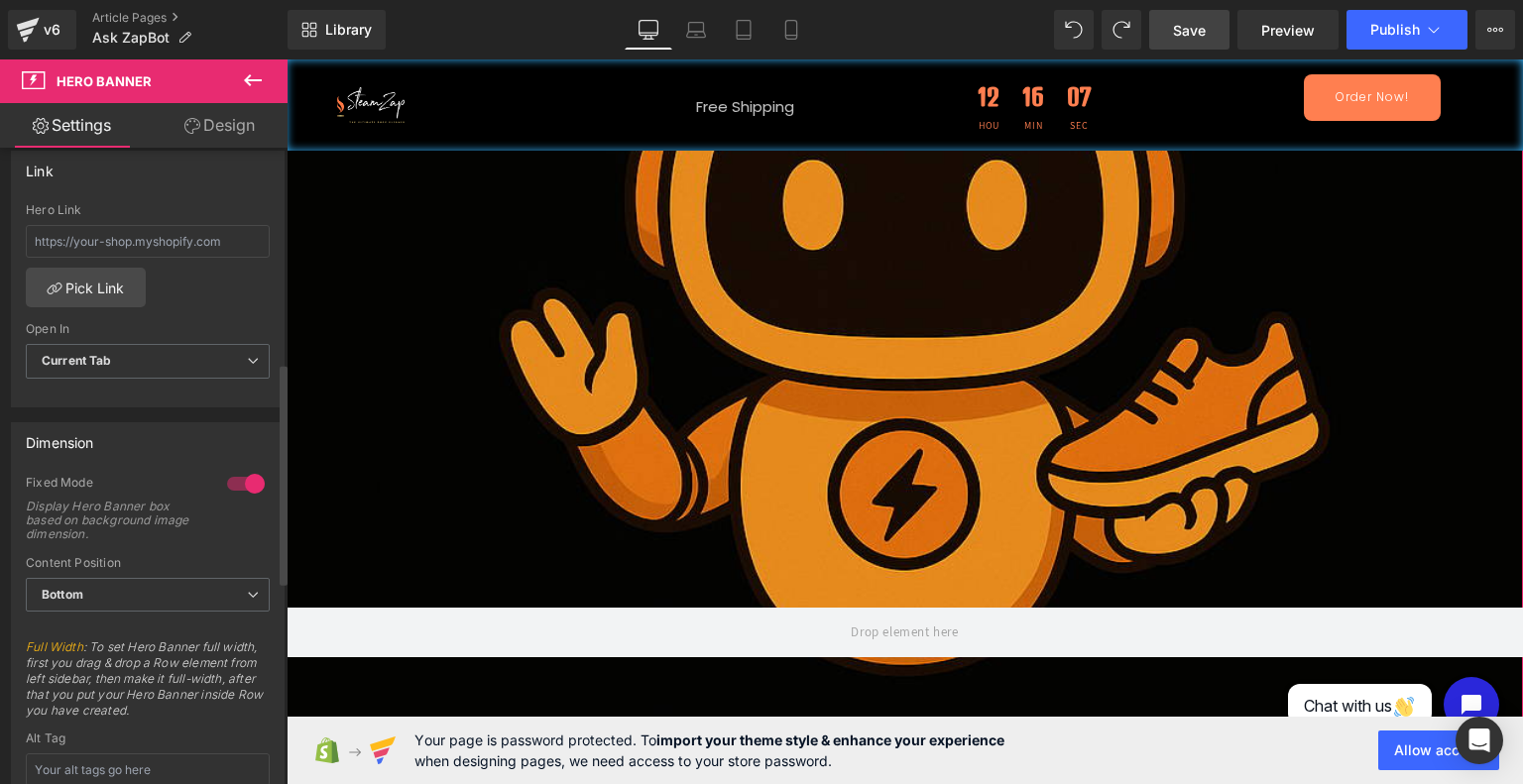scroll, scrollTop: 0, scrollLeft: 0, axis: both 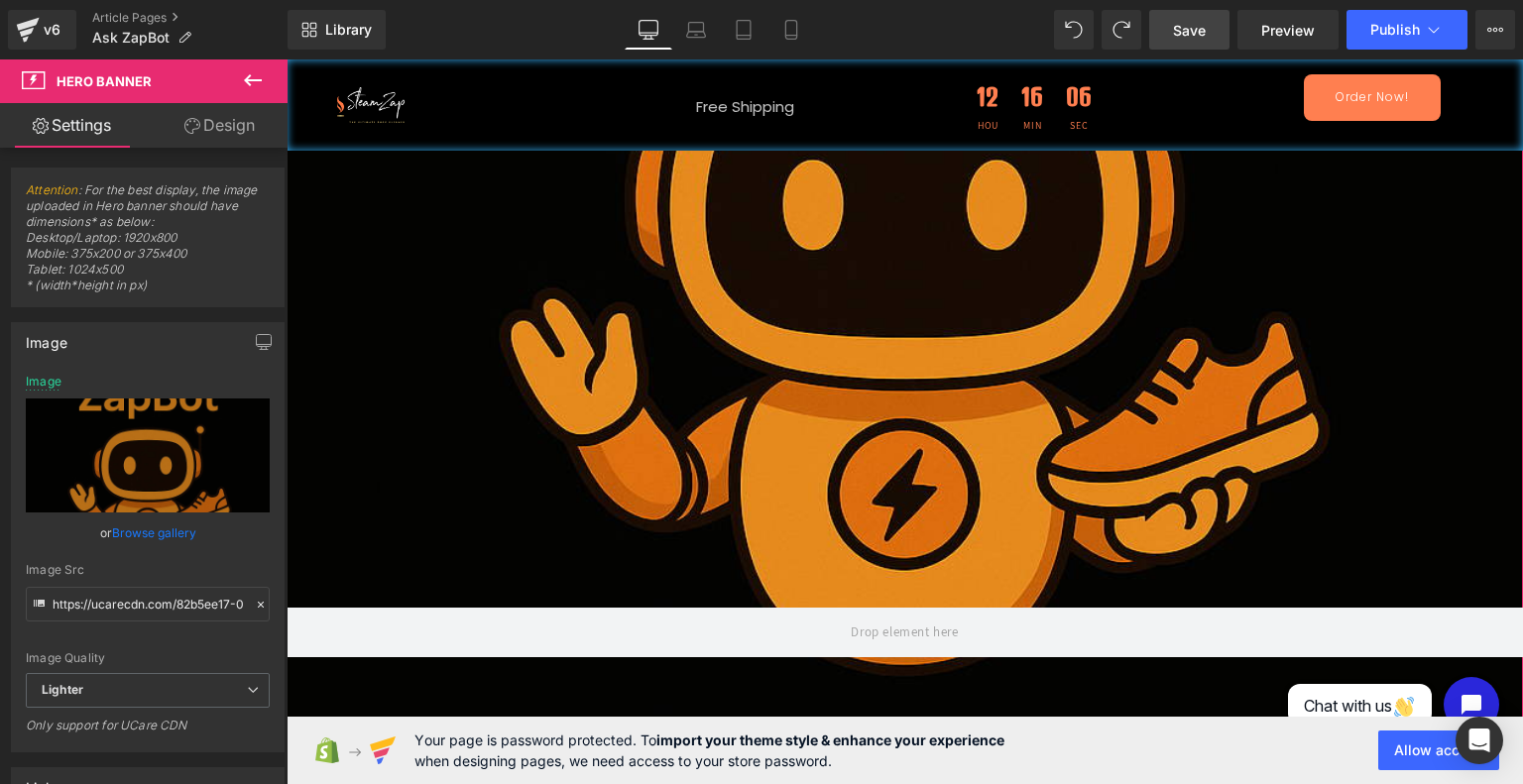 click on "Design" at bounding box center [219, 125] 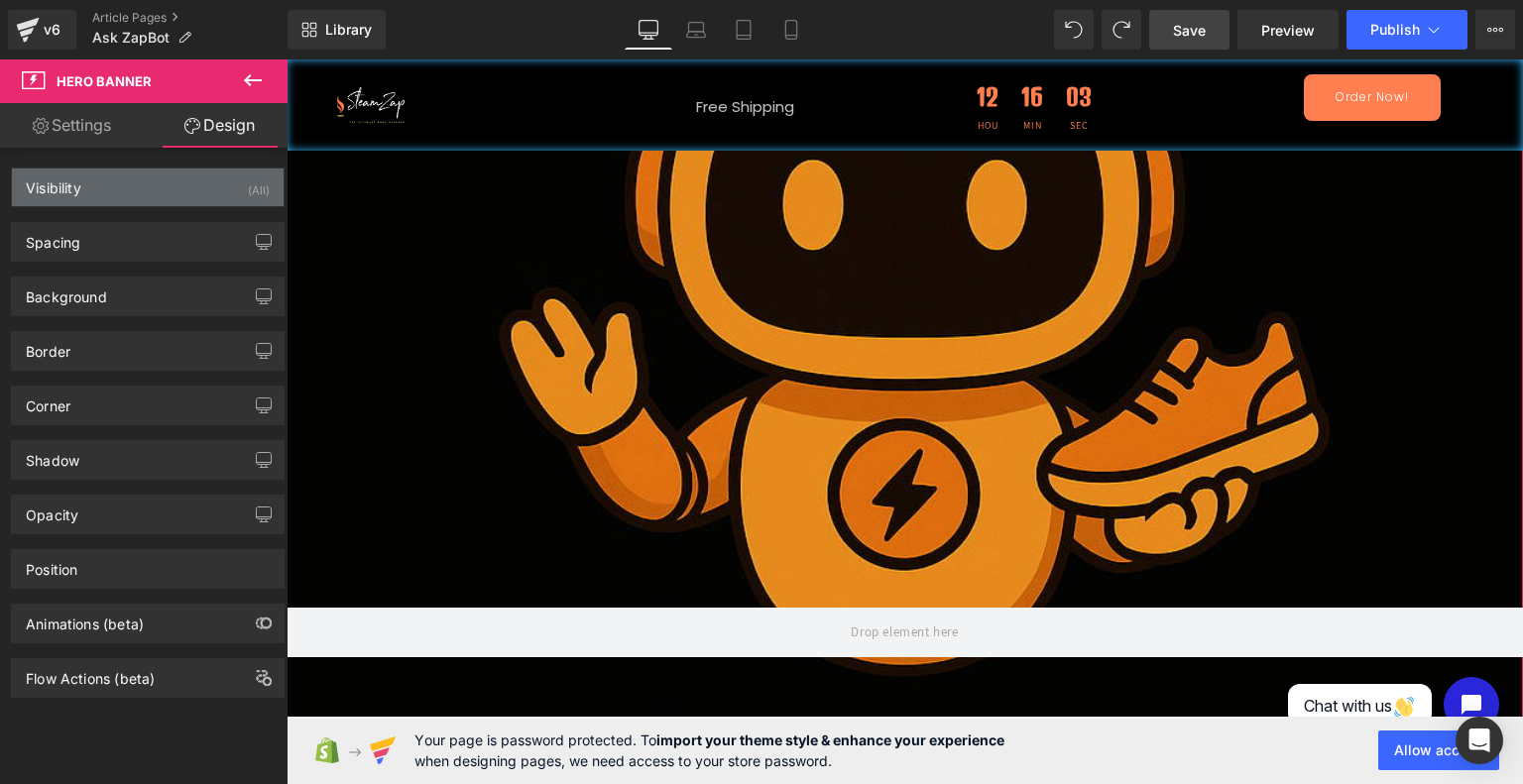 click on "Visibility" at bounding box center [54, 182] 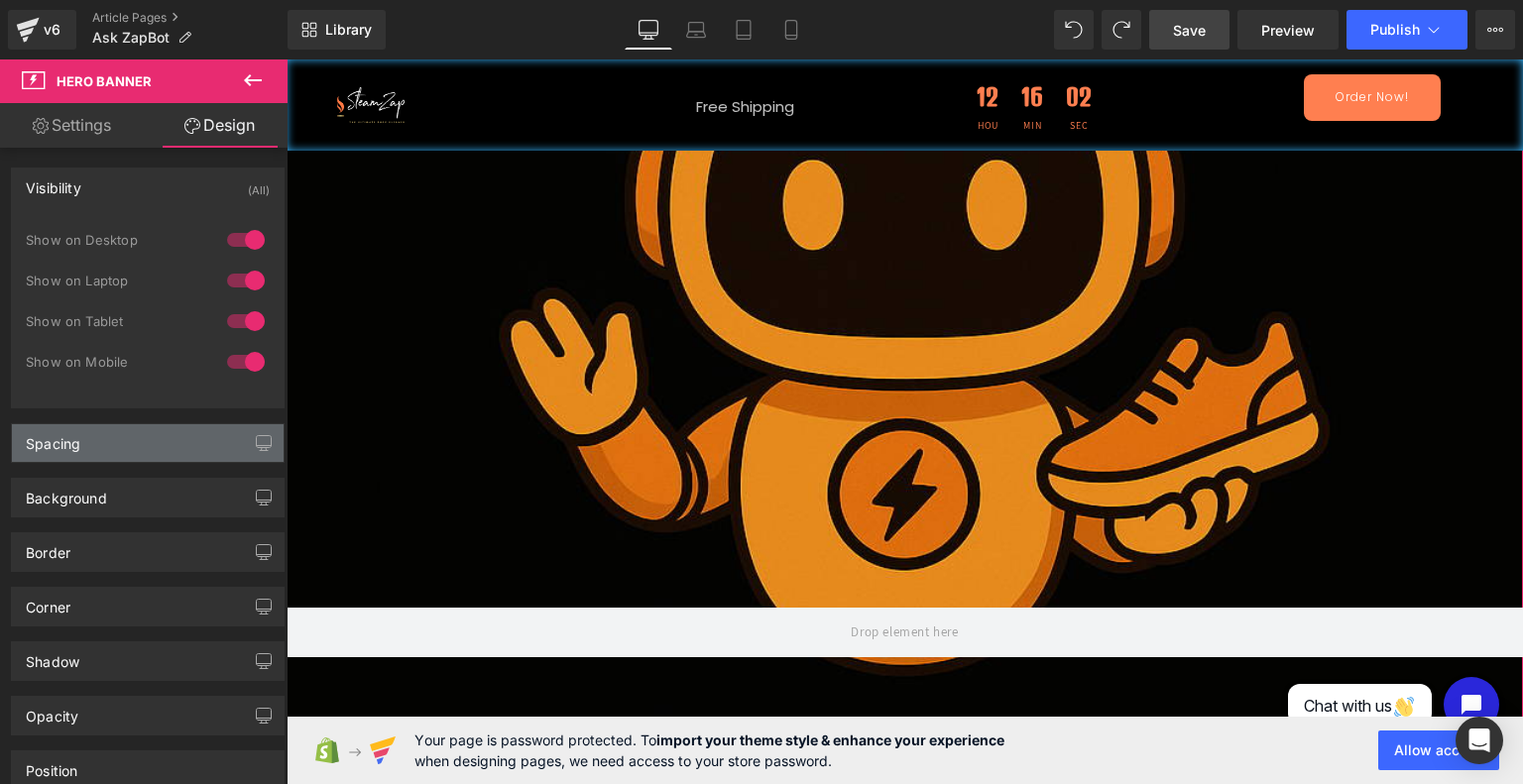 click on "Spacing" at bounding box center (53, 438) 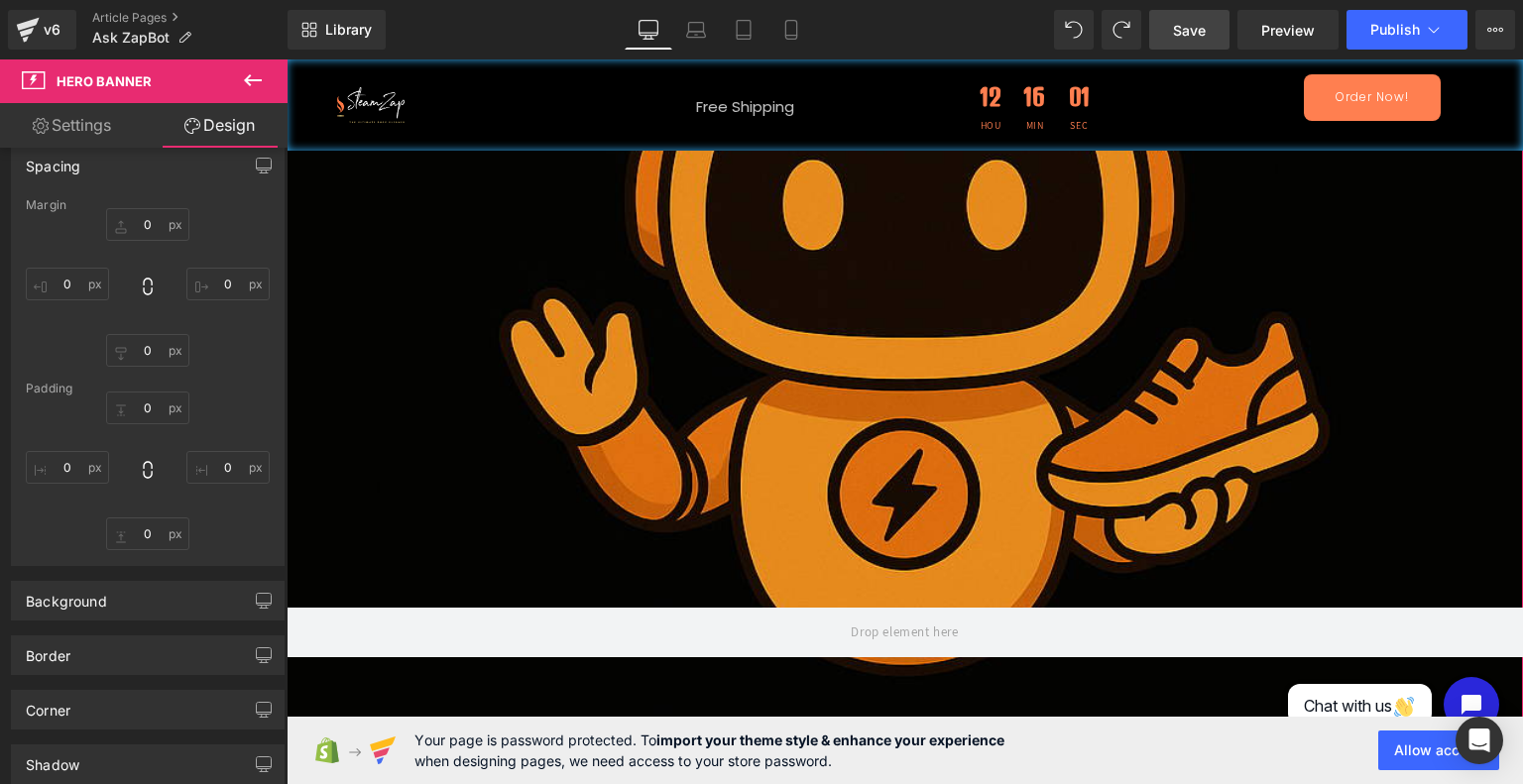 scroll, scrollTop: 546, scrollLeft: 0, axis: vertical 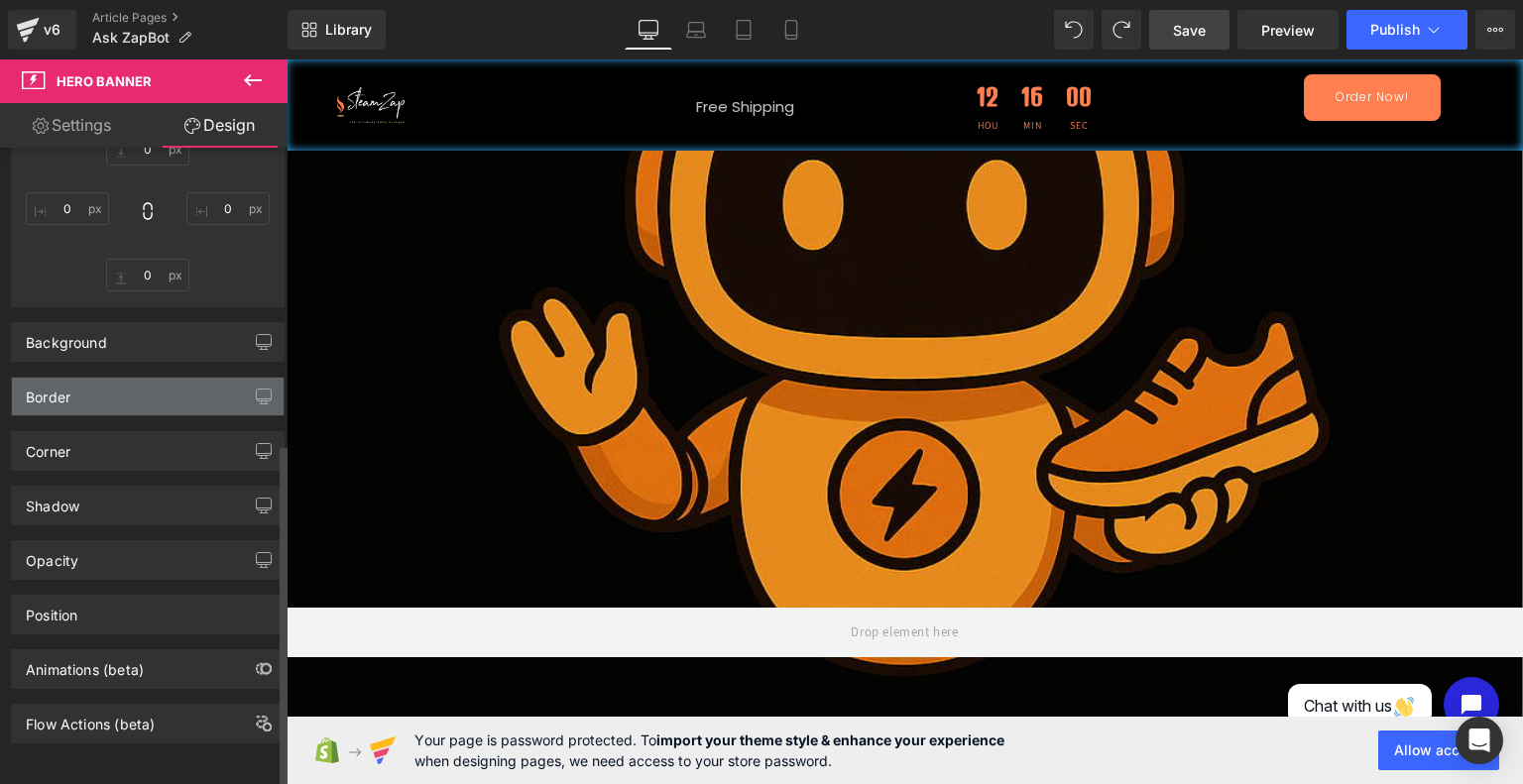 click on "Border" at bounding box center (148, 396) 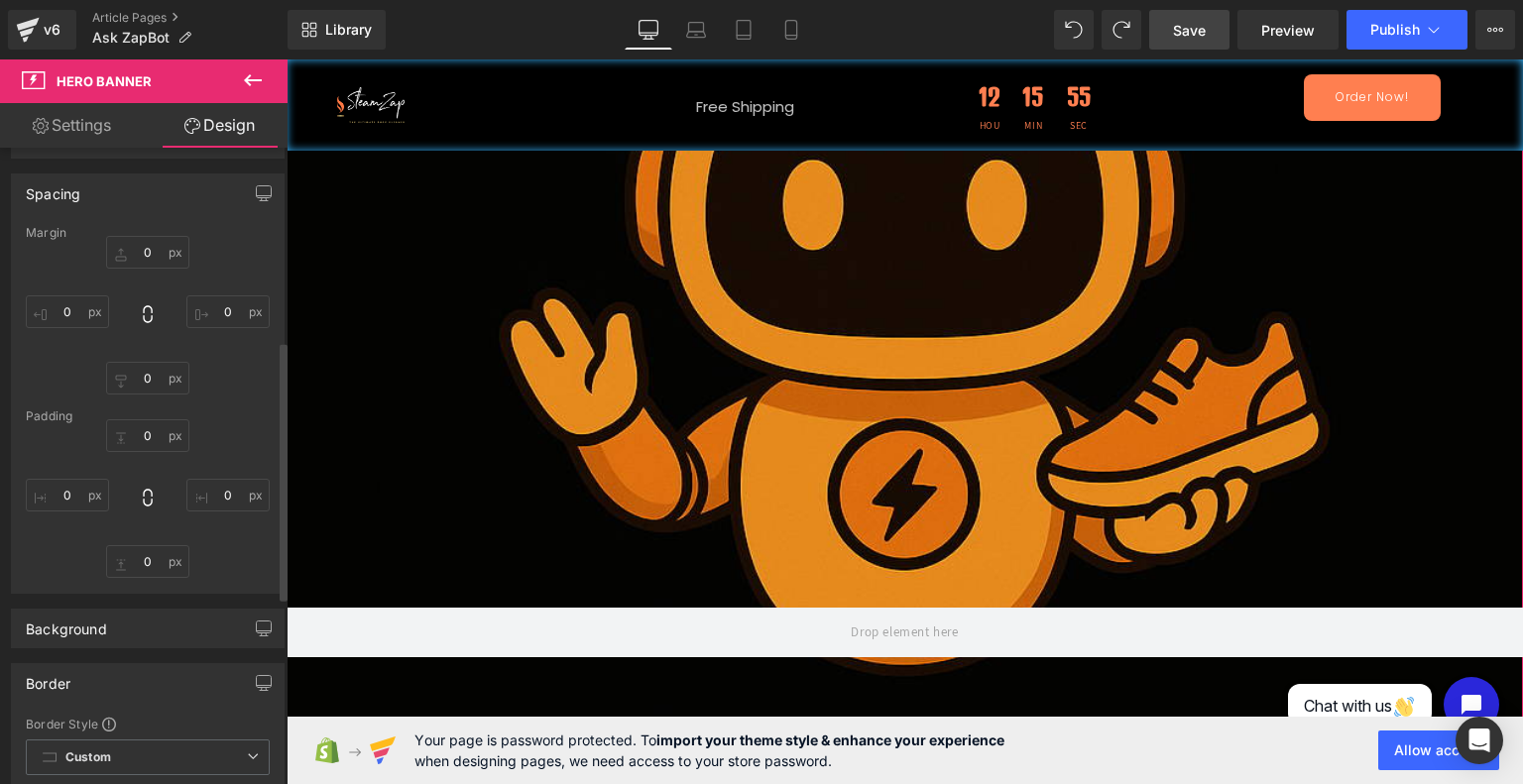 scroll, scrollTop: 159, scrollLeft: 0, axis: vertical 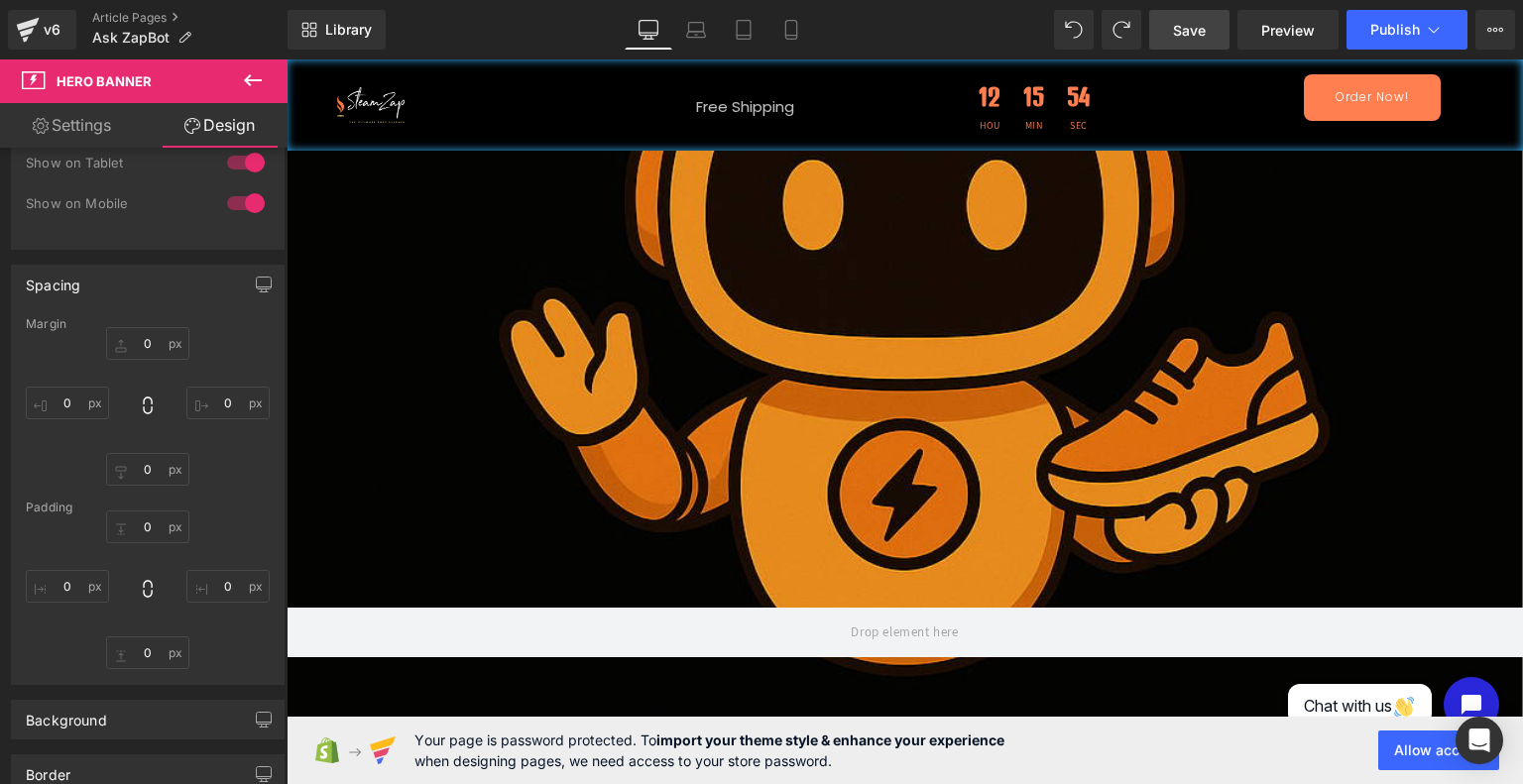 click on "Settings" at bounding box center (71, 125) 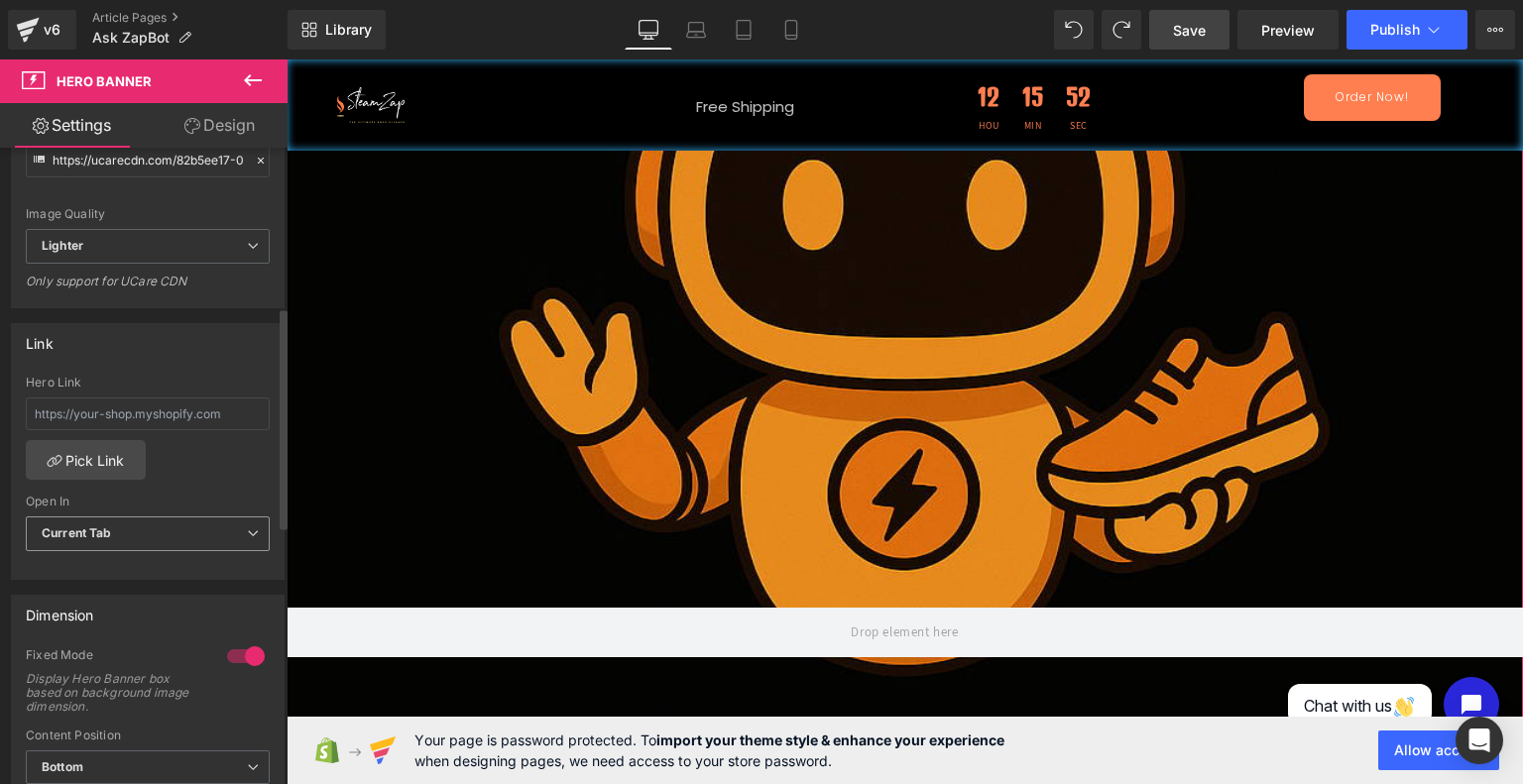 scroll, scrollTop: 456, scrollLeft: 0, axis: vertical 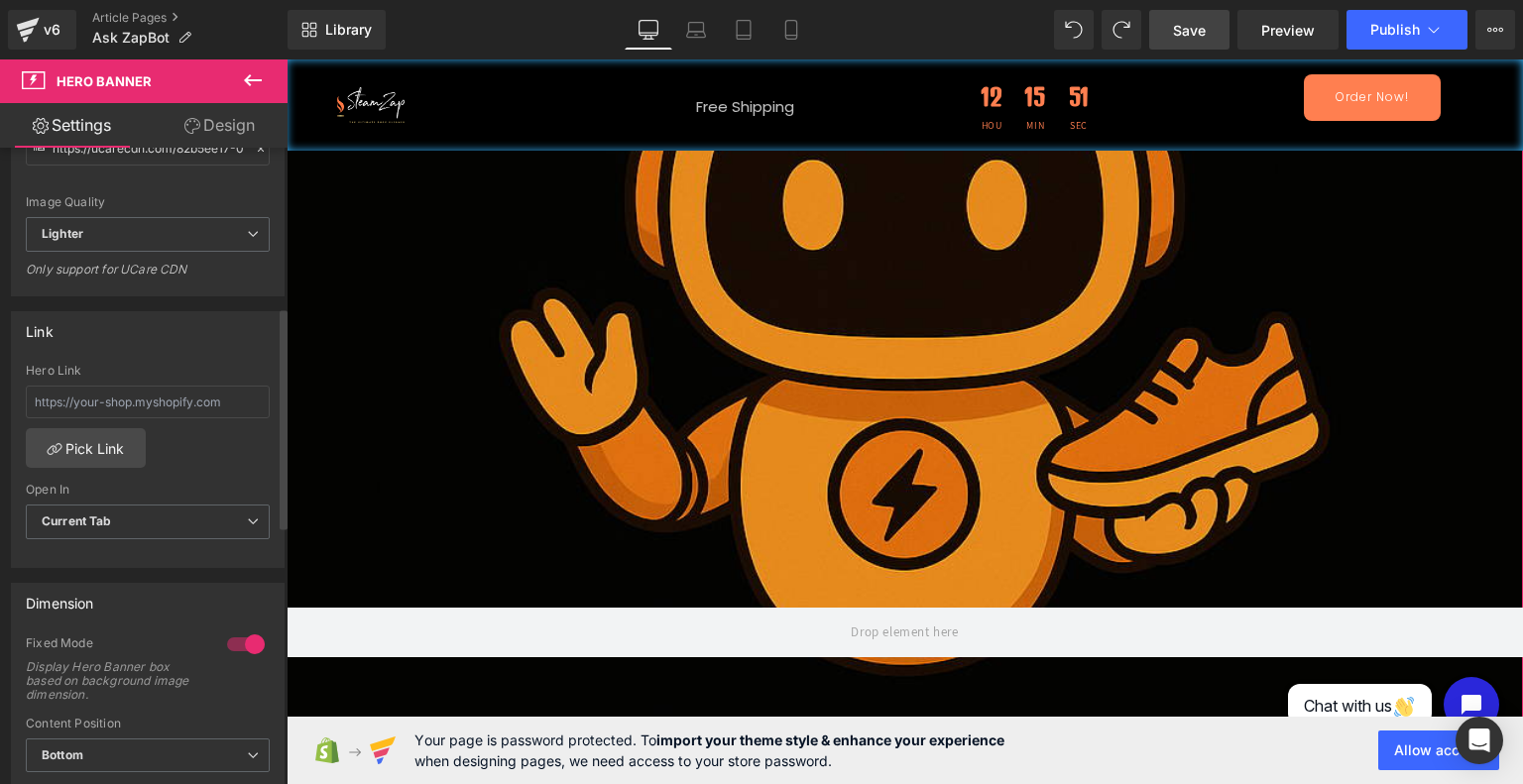 click at bounding box center [246, 644] 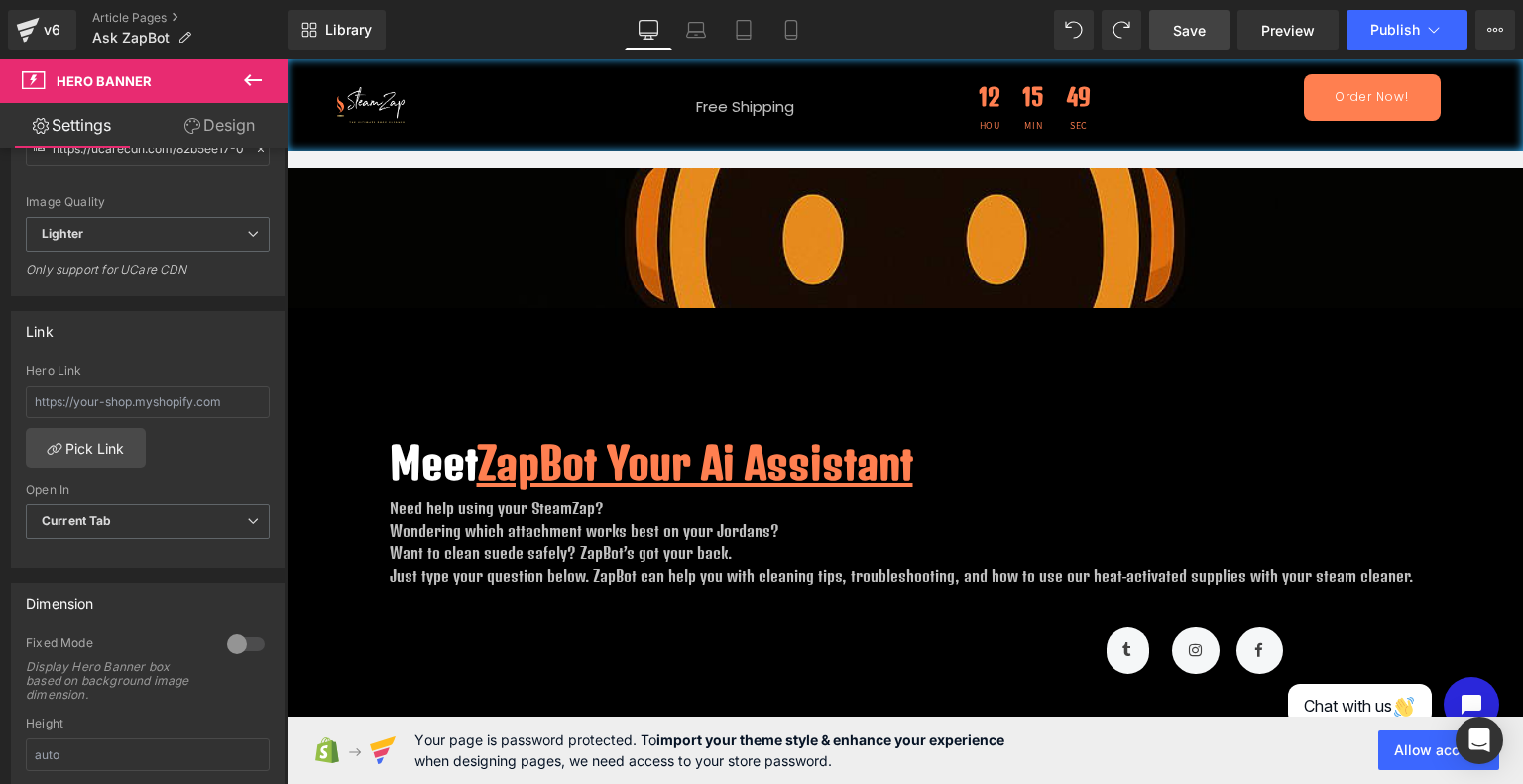 scroll, scrollTop: 0, scrollLeft: 0, axis: both 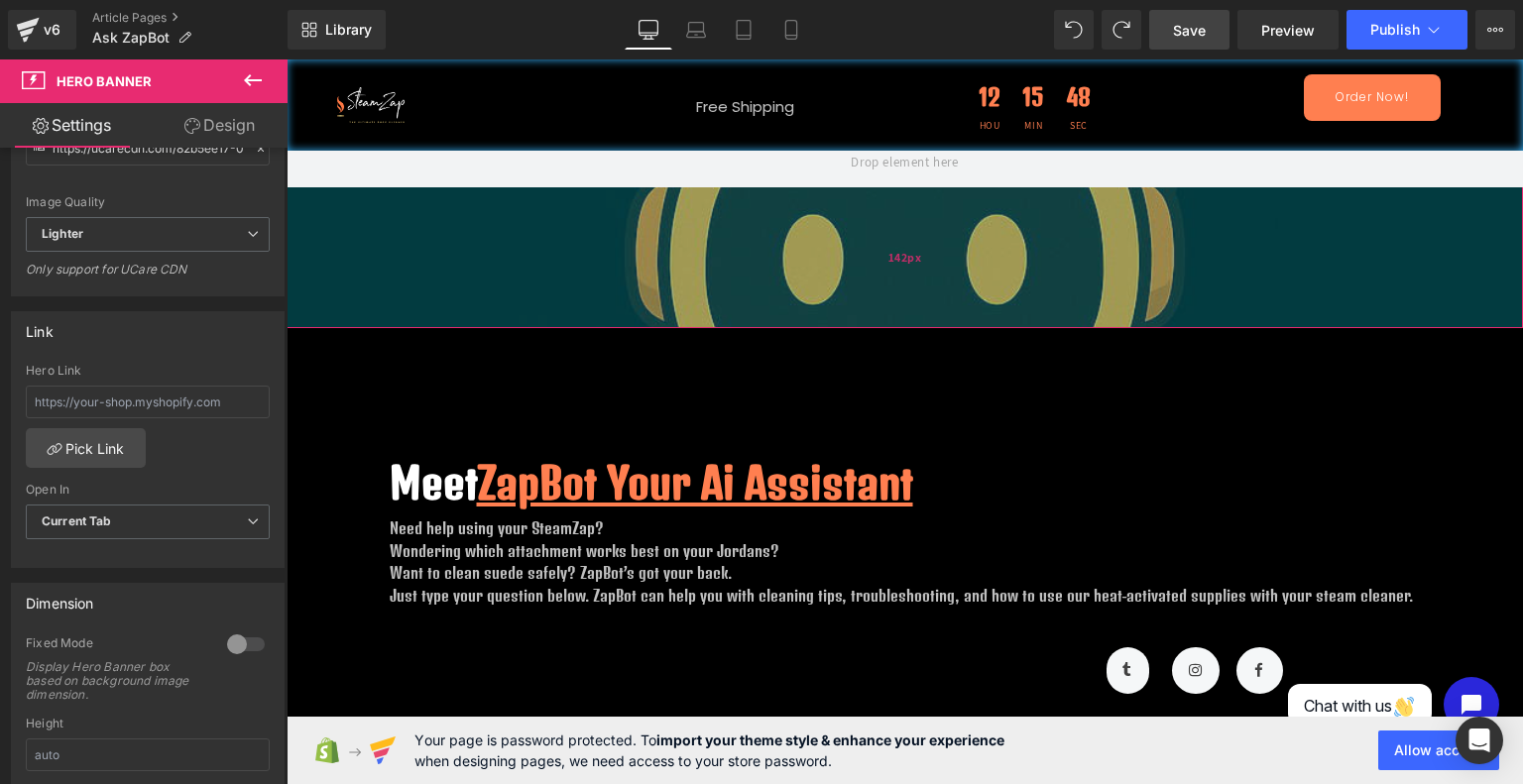 click on "142px" at bounding box center (904, 258) 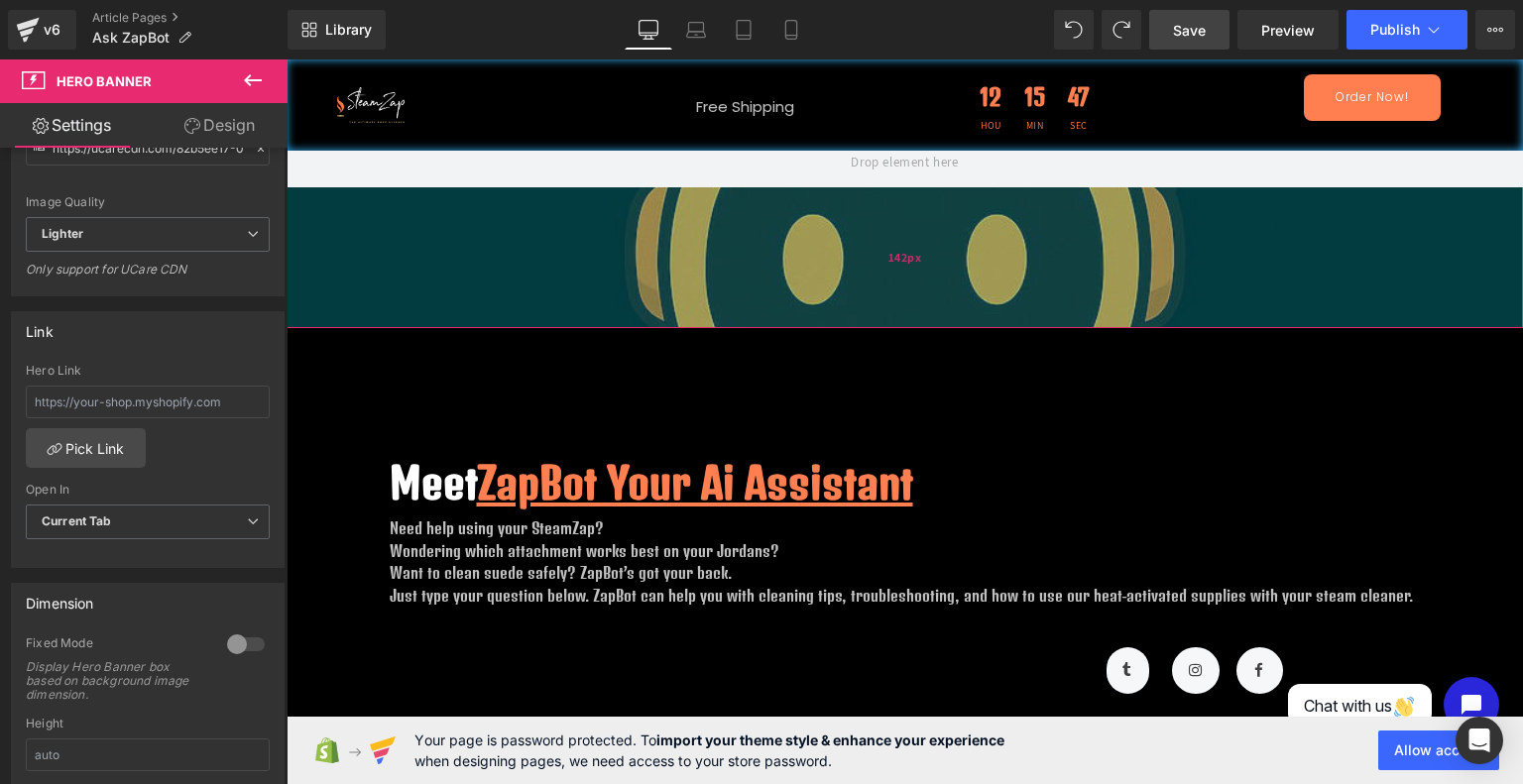 click on "142px" at bounding box center [904, 258] 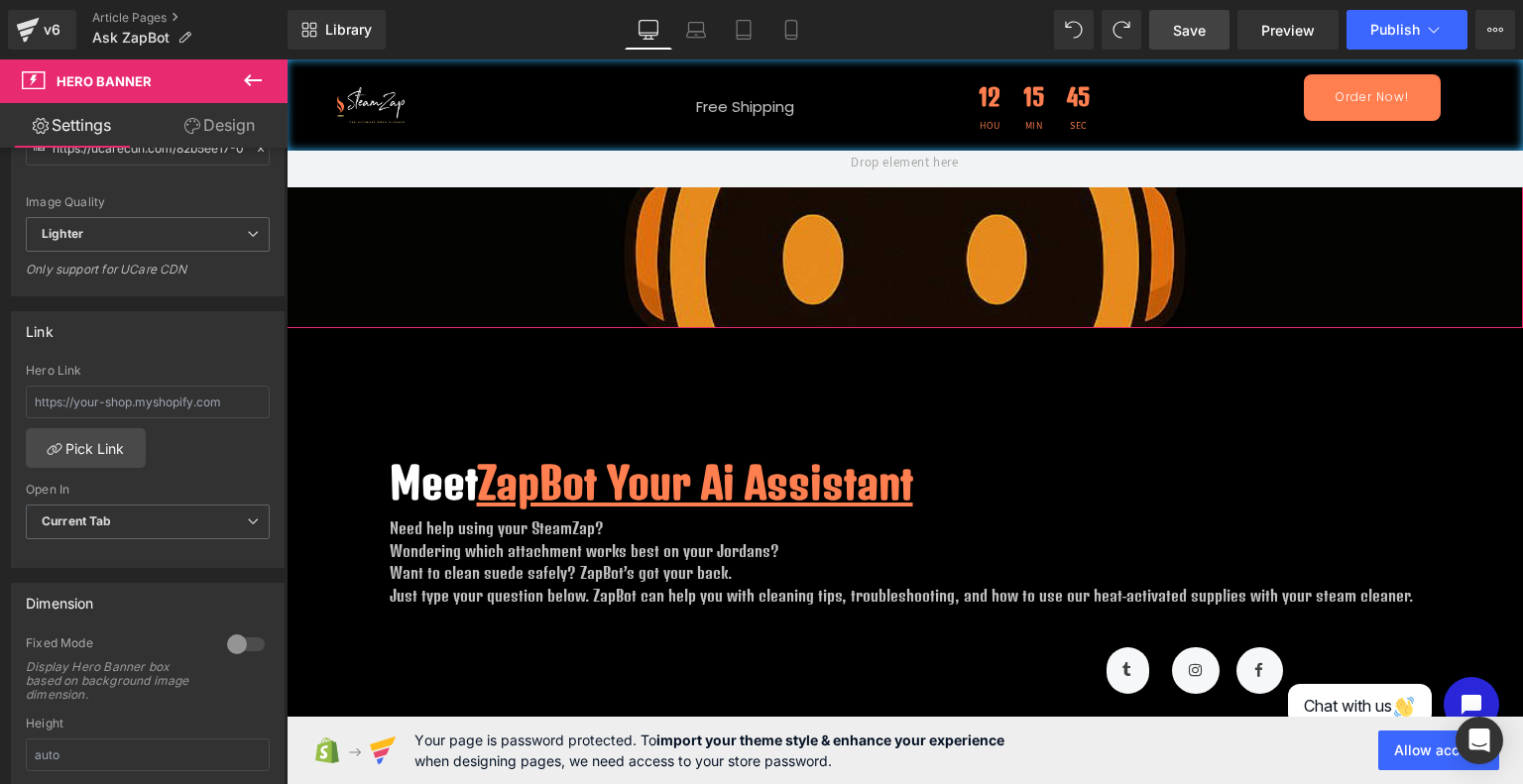 click on "Design" at bounding box center (219, 125) 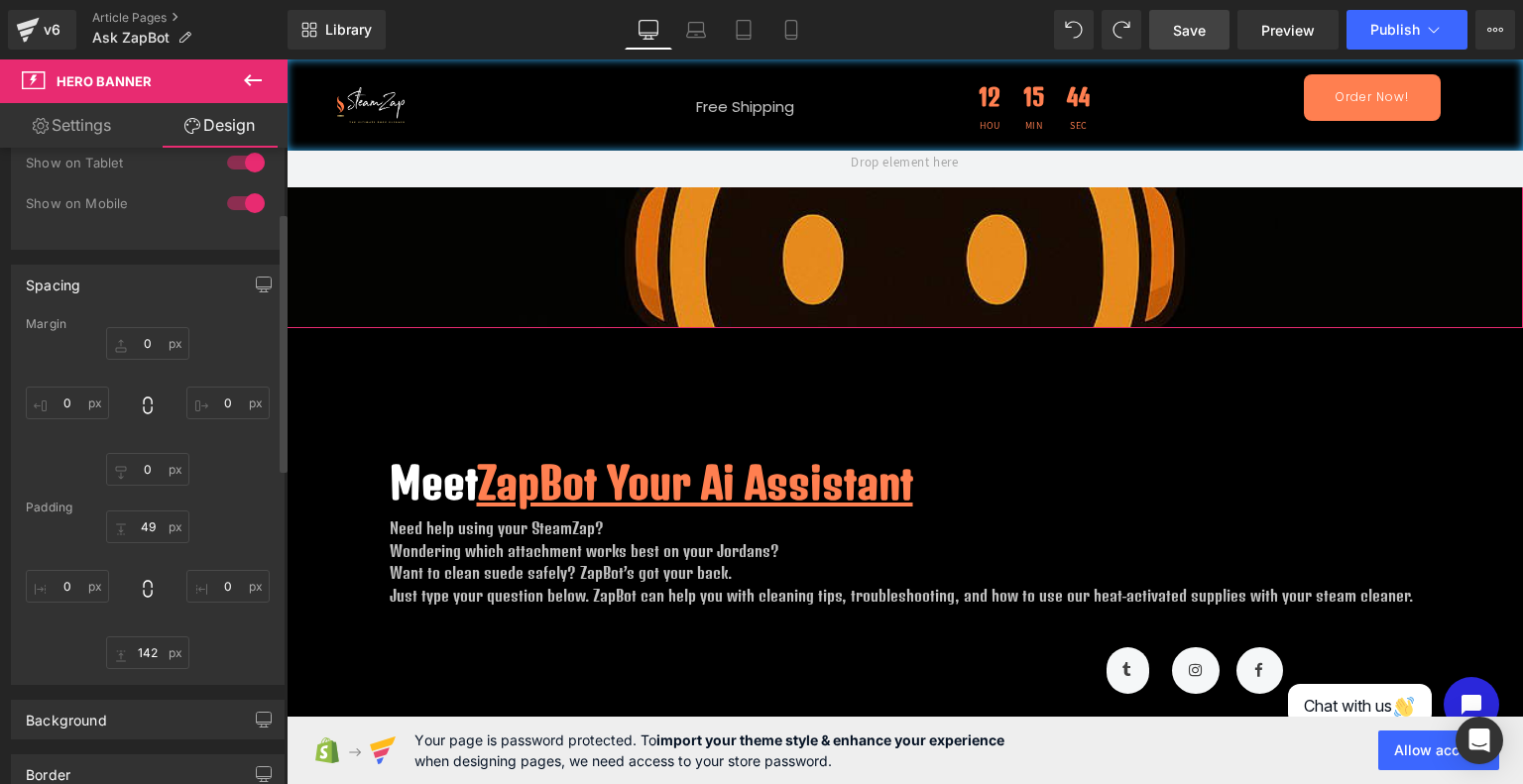scroll, scrollTop: 0, scrollLeft: 0, axis: both 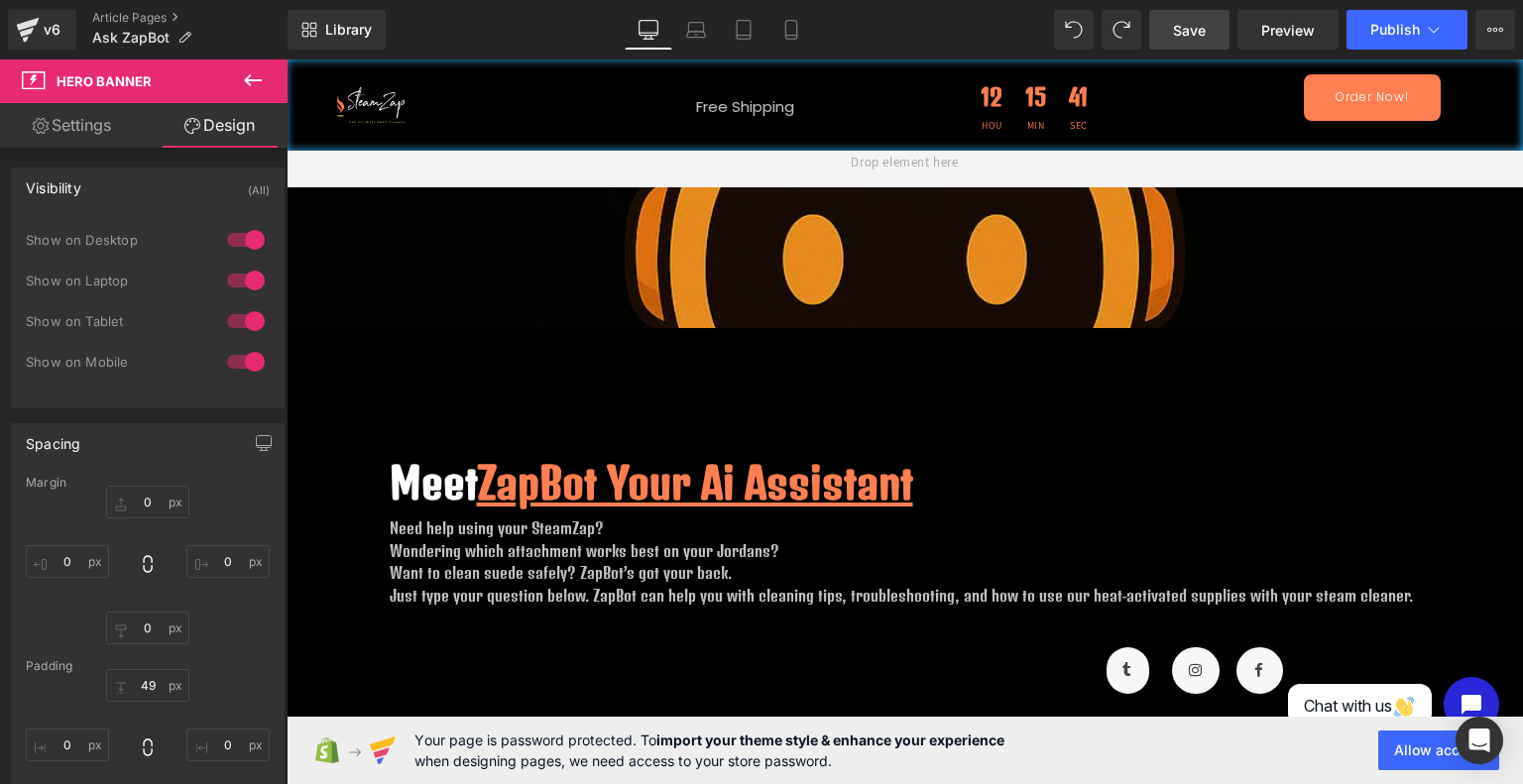 click on "142px" at bounding box center [287, 59] 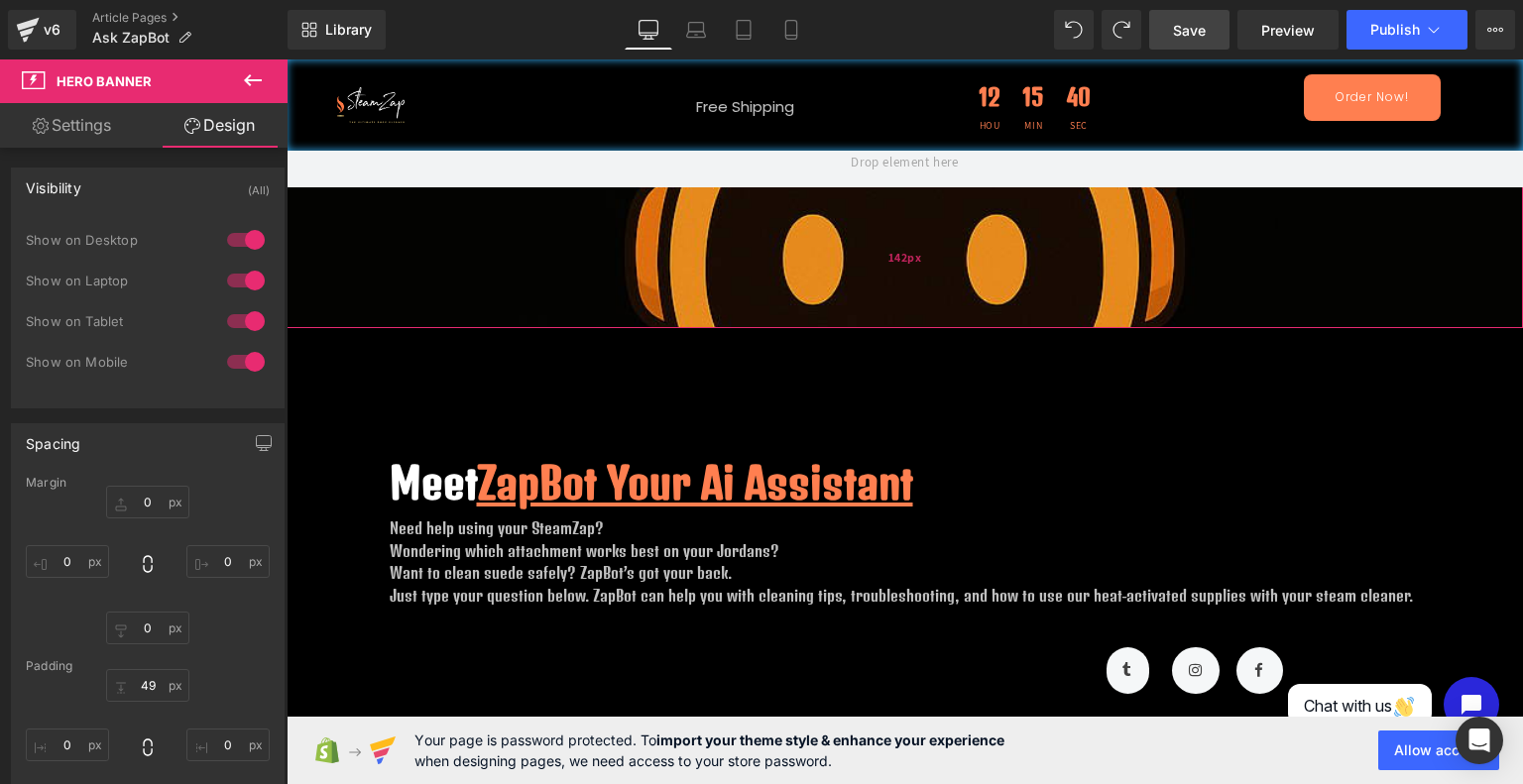 click on "142px" at bounding box center (904, 258) 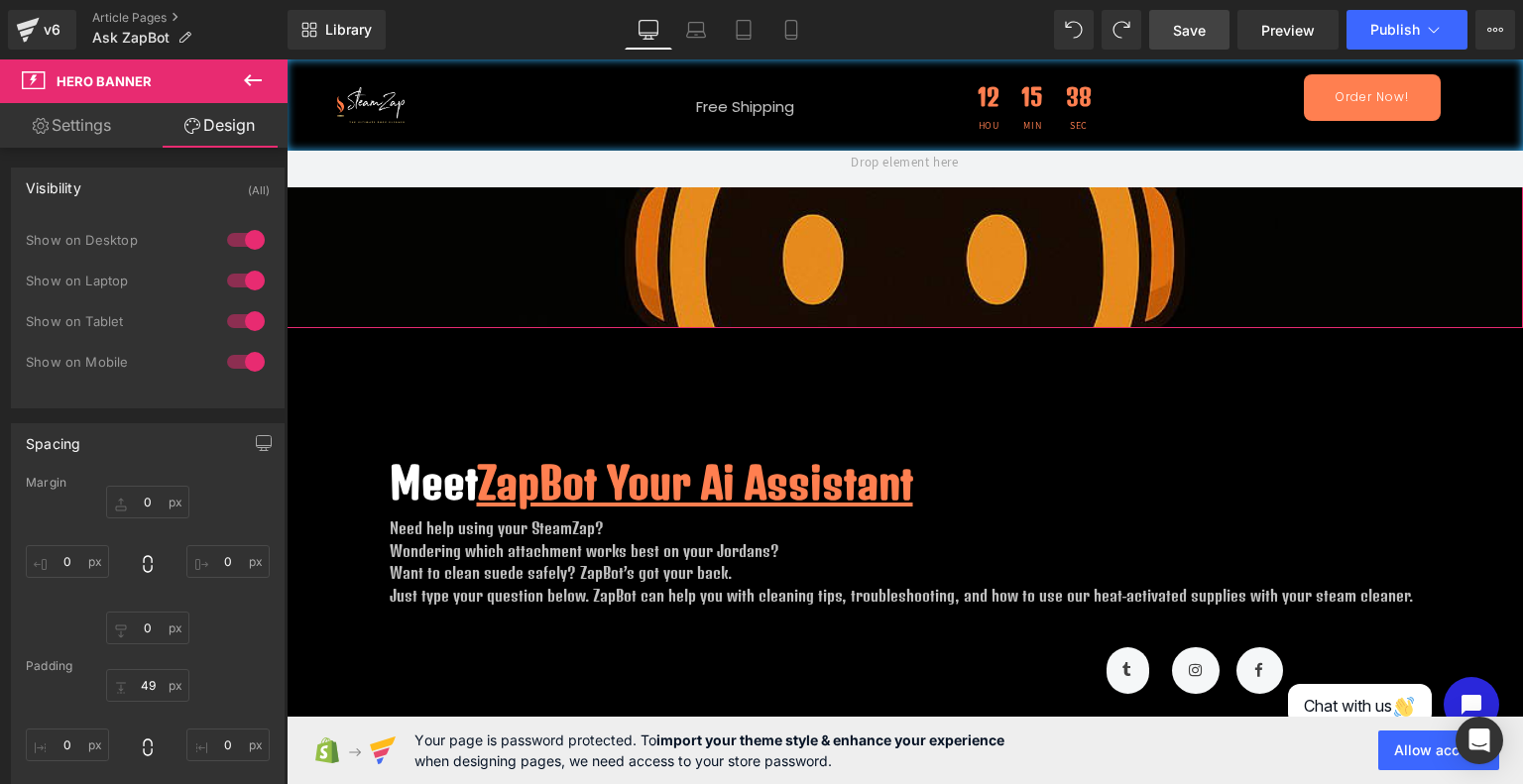 click on "Settings" at bounding box center (71, 125) 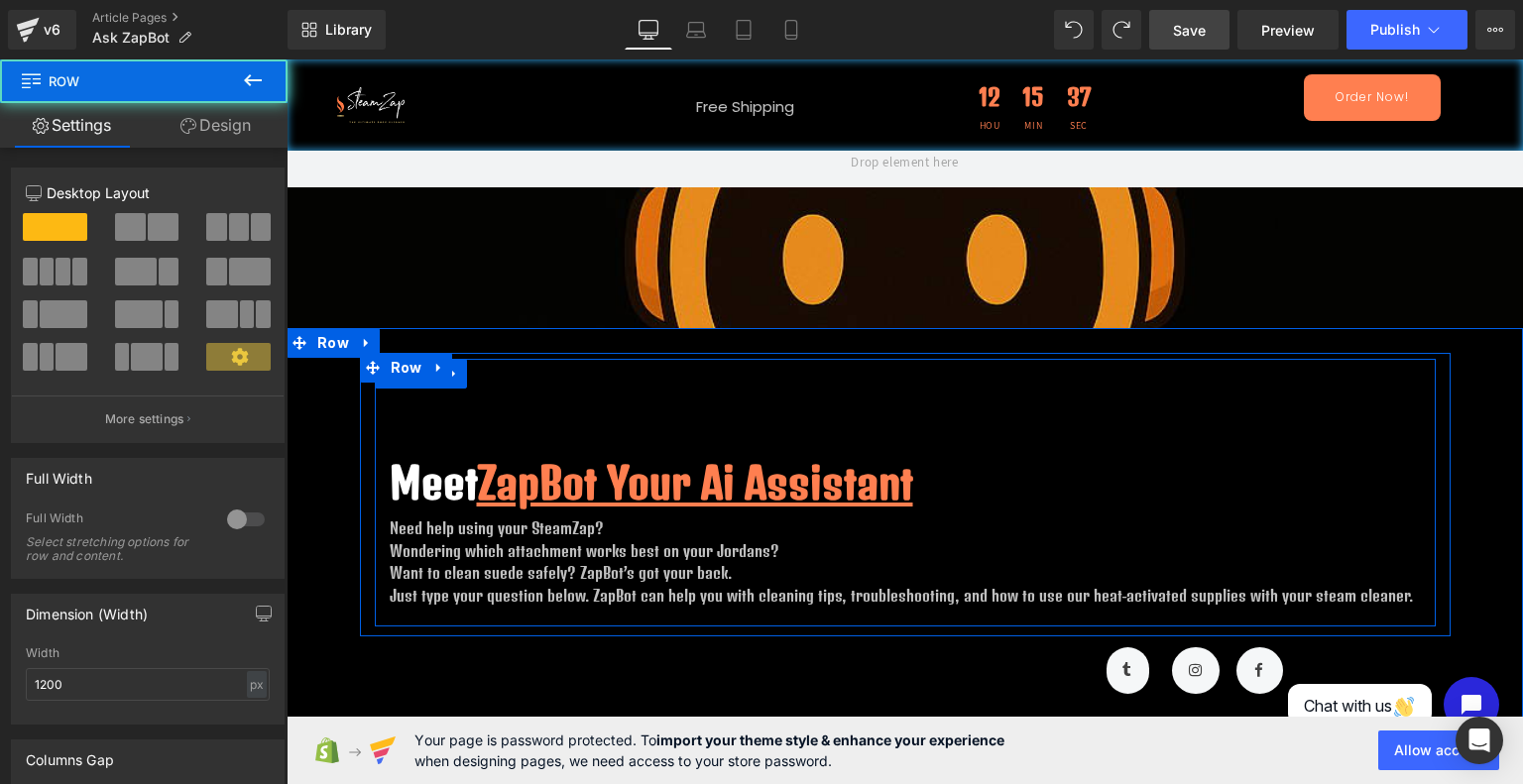 click on "Meet  ZapBot Your Ai Assistant Heading         Need help using your SteamZap?  Wondering which attachment works best on your Jordans?
Want to clean suede safely? ZapBot’s got your back.
Just type your question below. ZapBot can help you with cleaning tips, troubleshooting, and how to use our heat-activated supplies with your steam cleaner.
Text Block         Row" at bounding box center [905, 493] 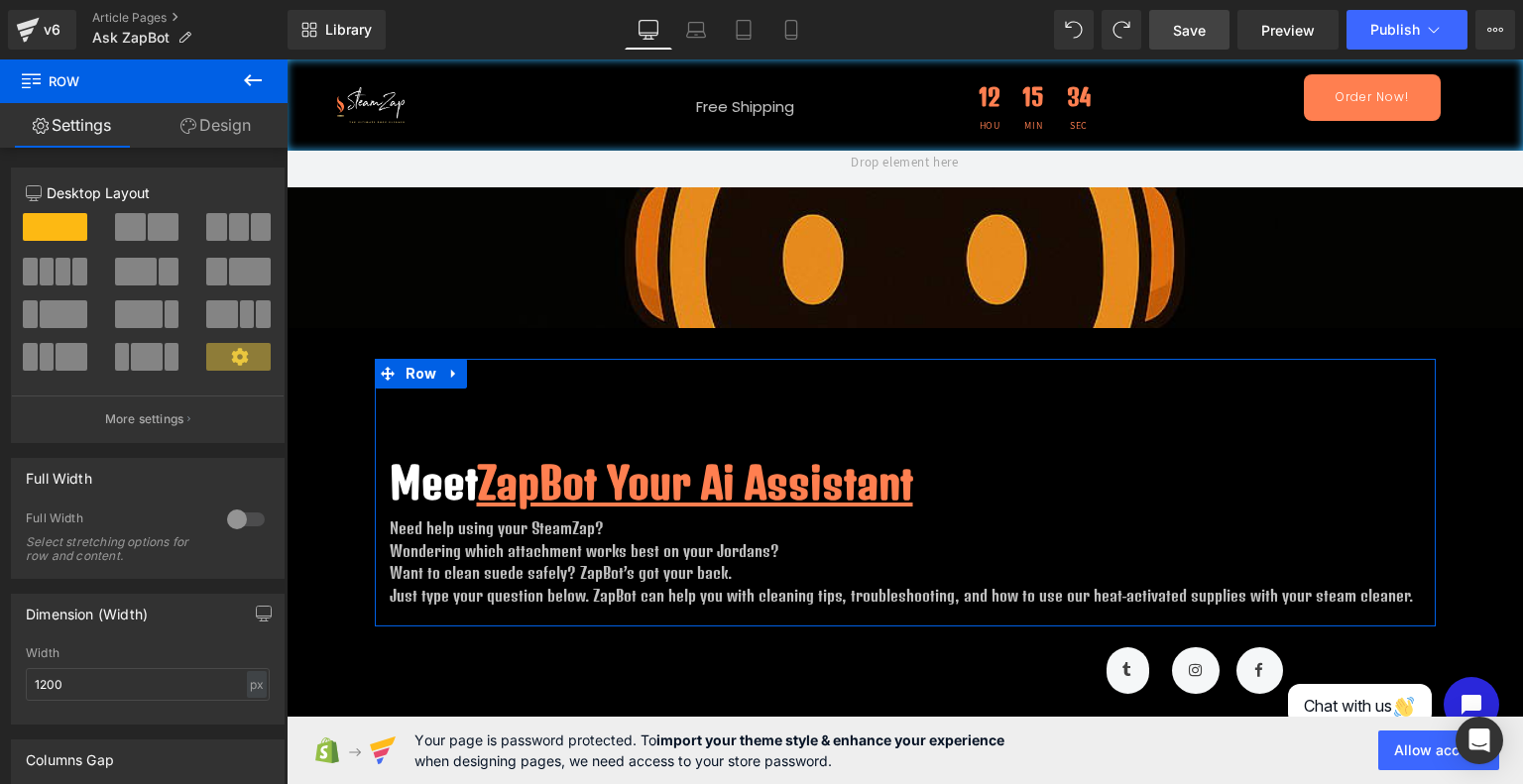 click at bounding box center [130, 227] 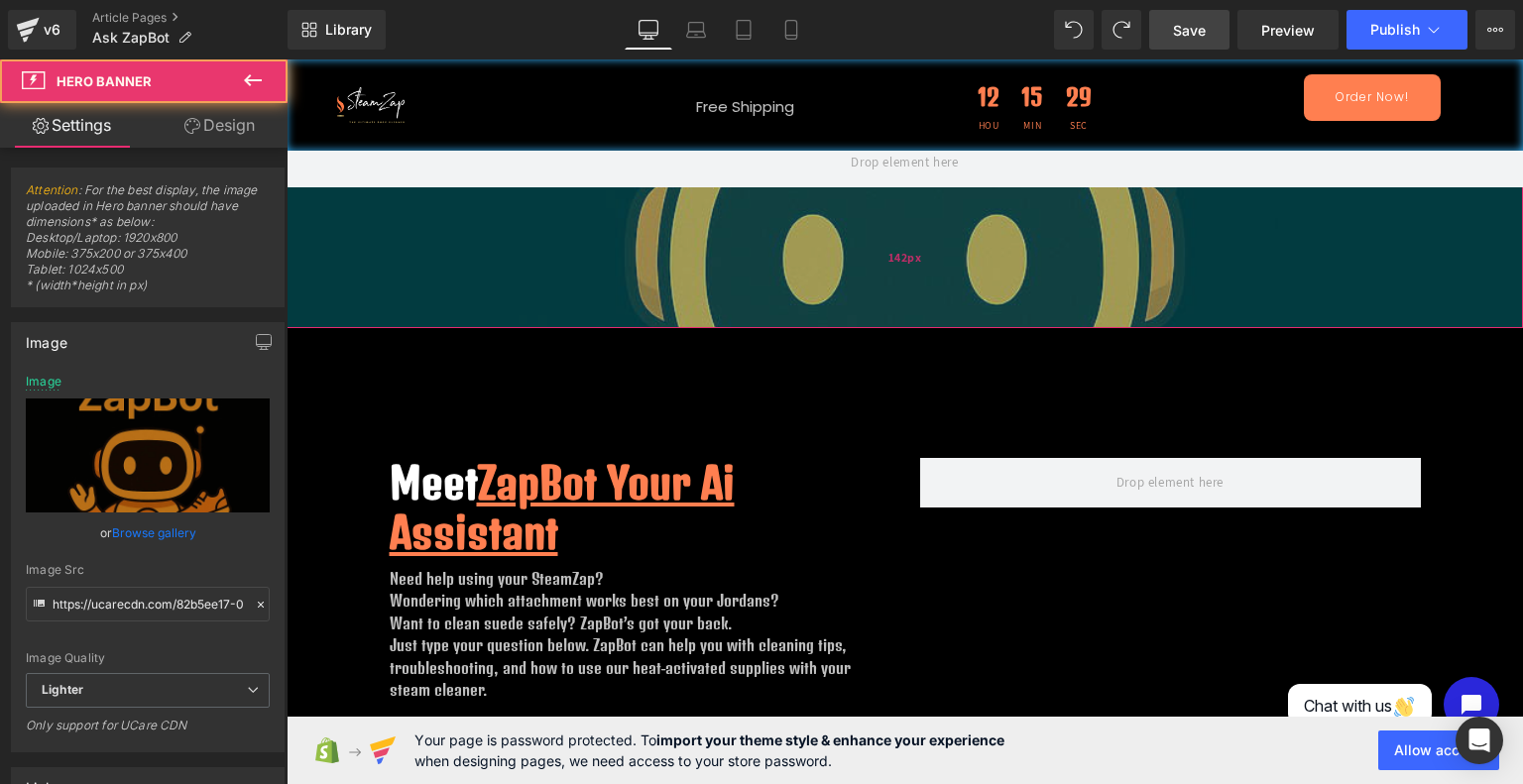 click on "142px" at bounding box center [904, 258] 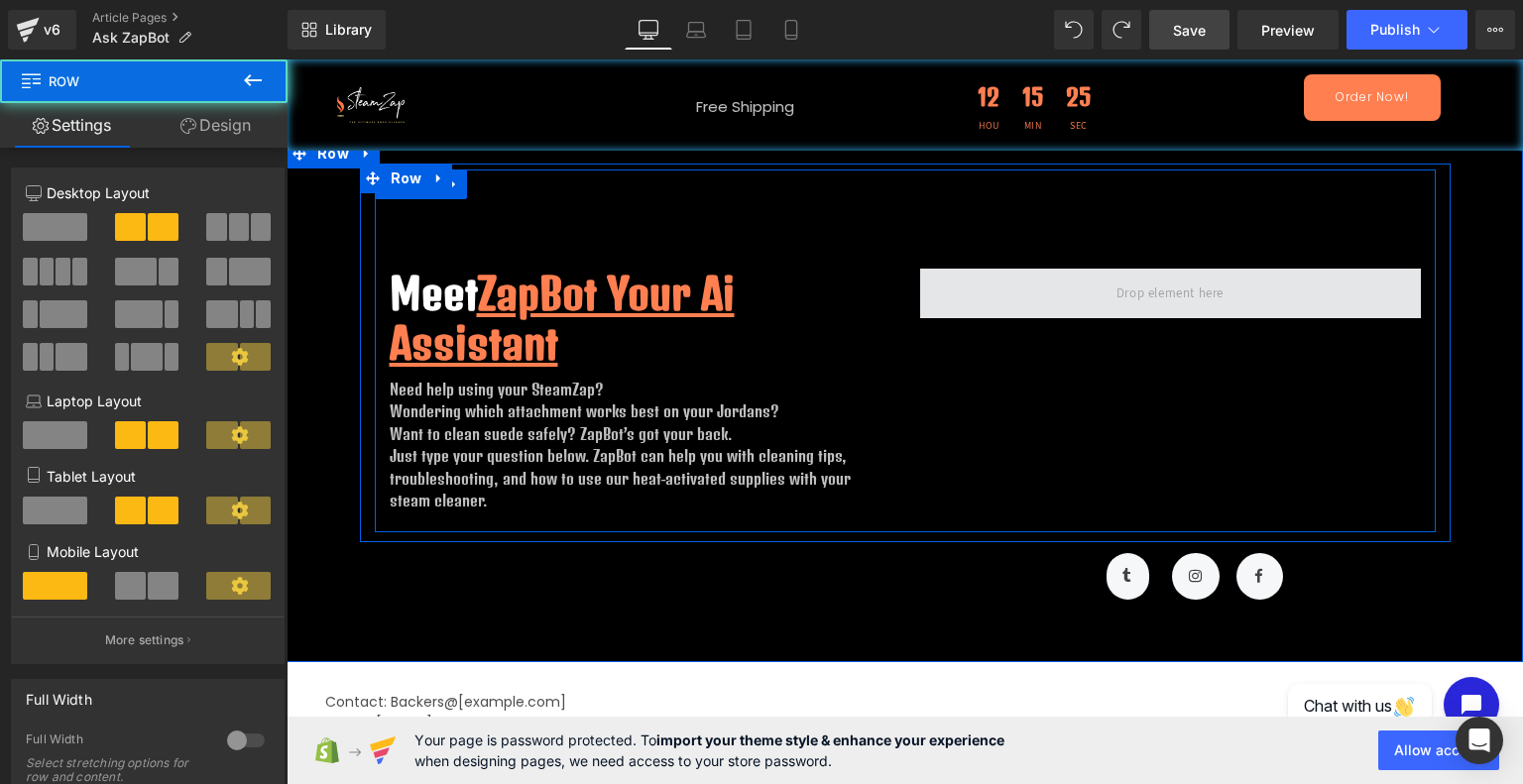 click at bounding box center [1170, 293] 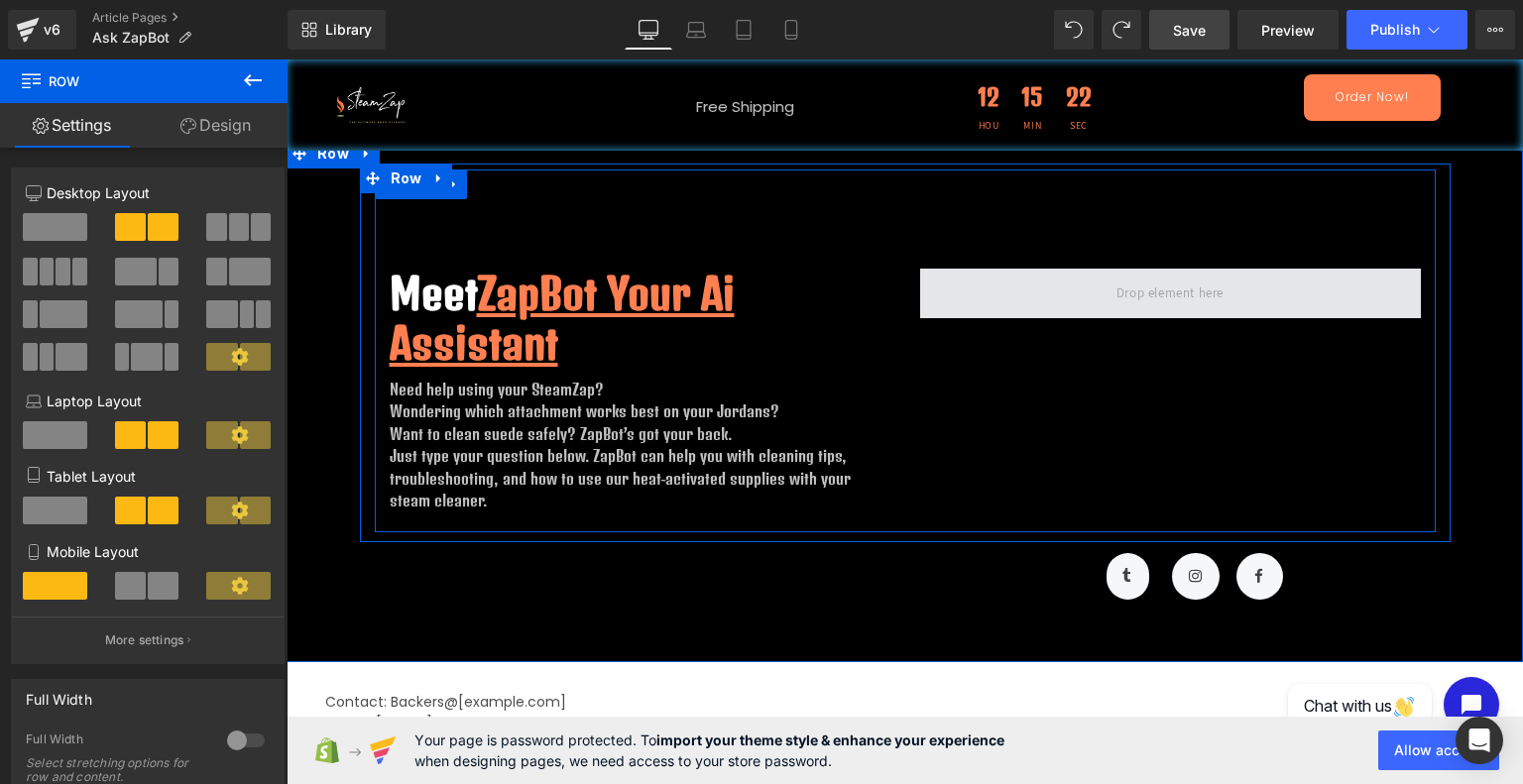 click at bounding box center (1170, 292) 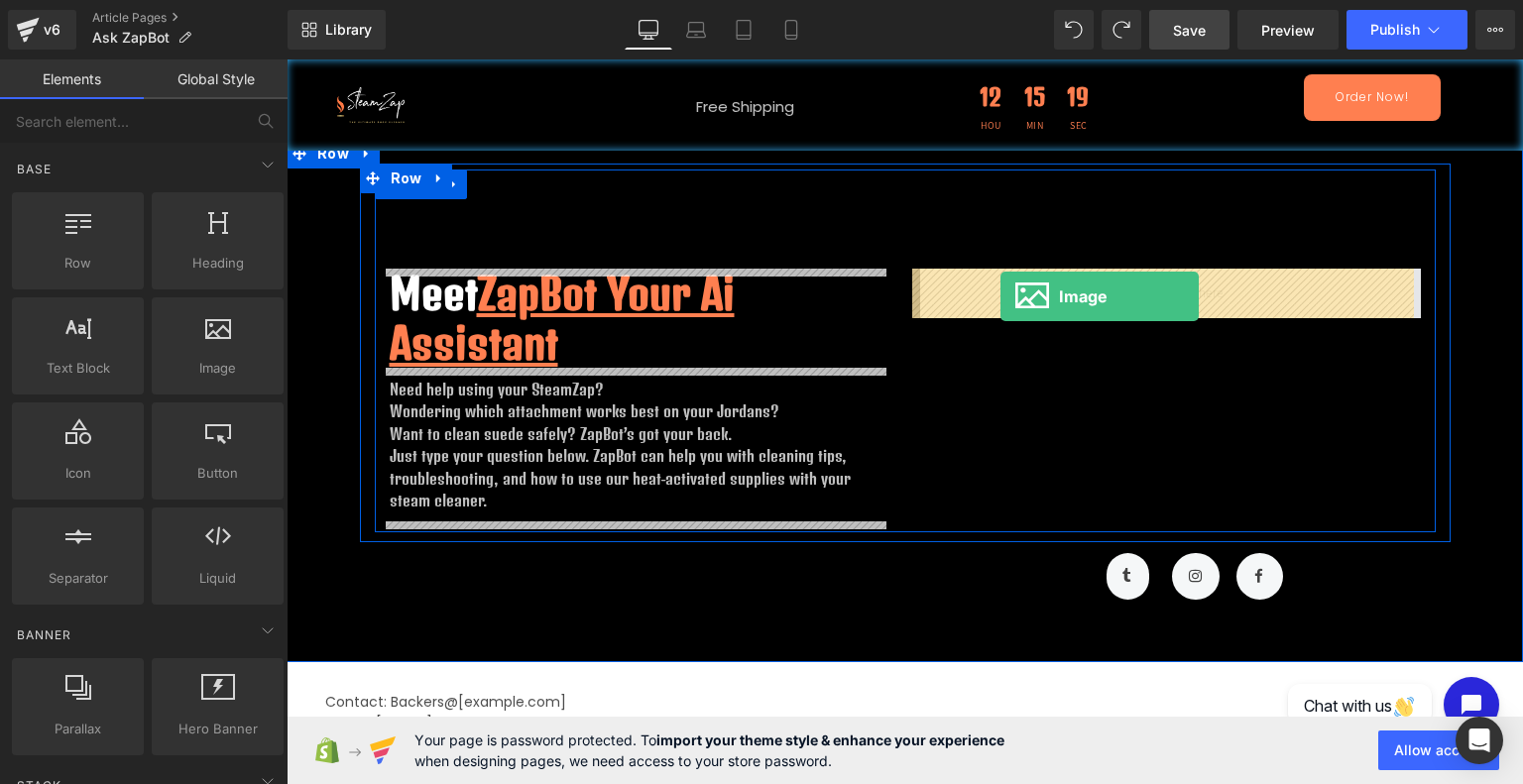 drag, startPoint x: 481, startPoint y: 411, endPoint x: 1000, endPoint y: 296, distance: 531.58819 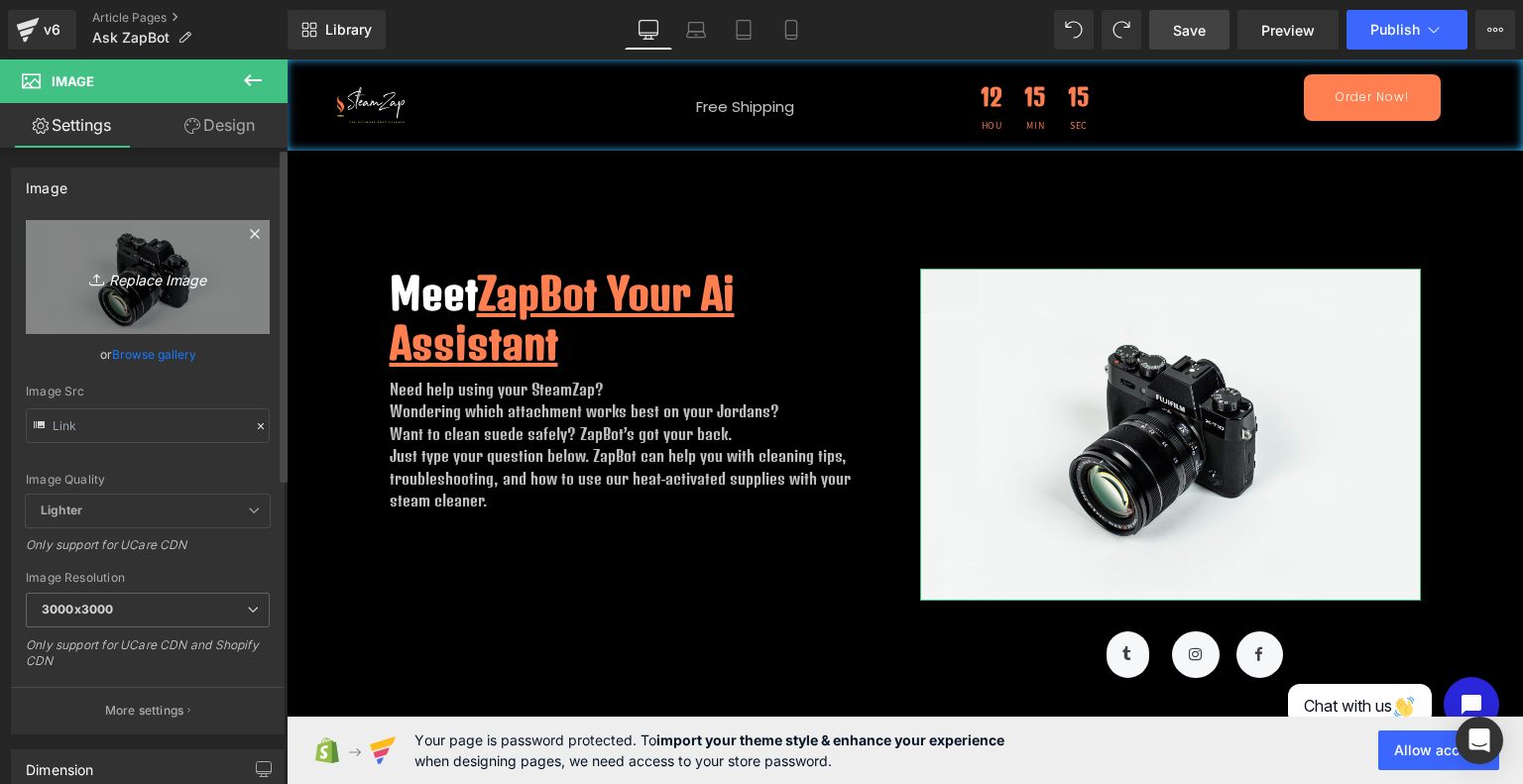 click on "Replace Image" at bounding box center (148, 277) 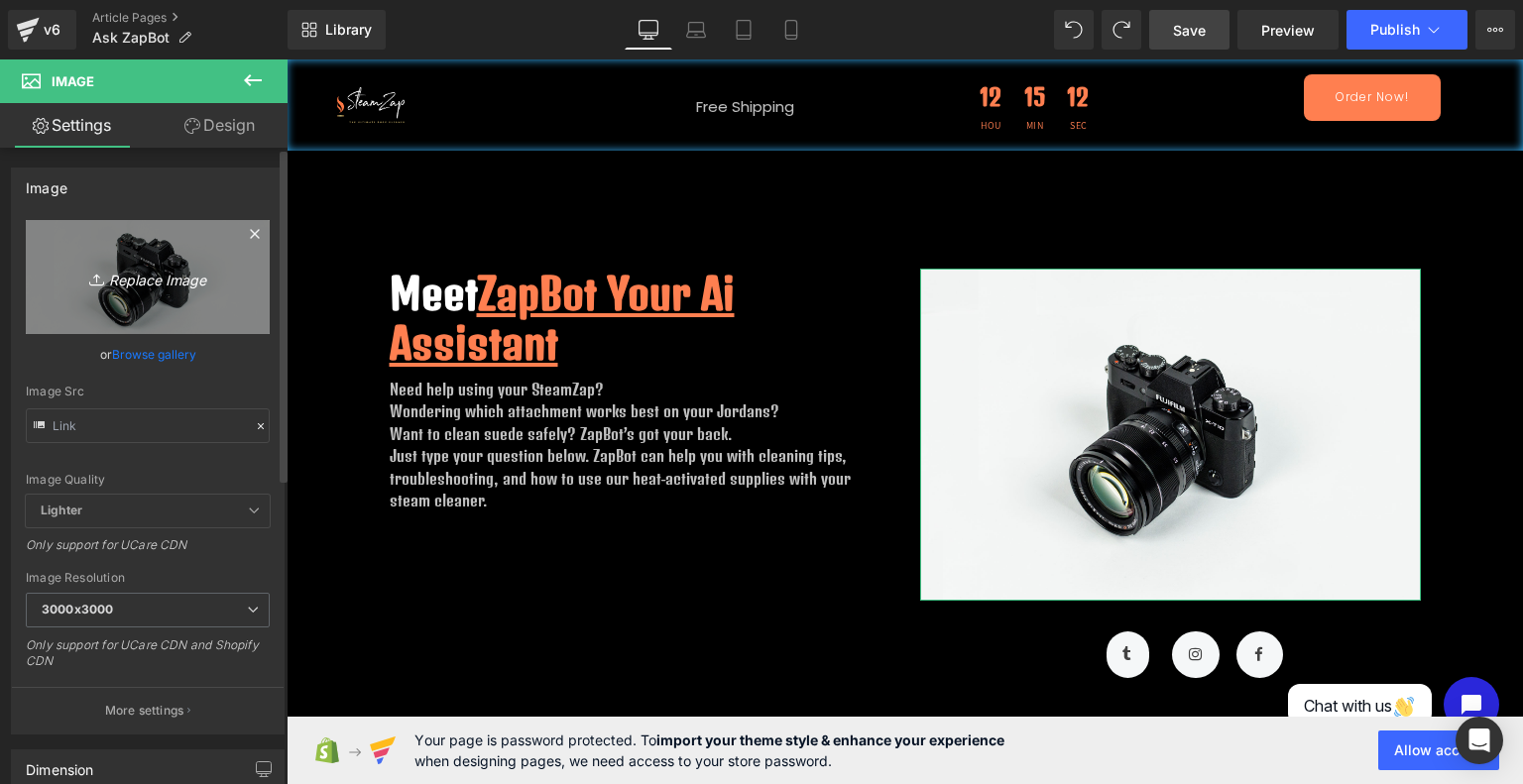 type on "C:\fakepath\ChatGPT Image Jul 12, 2025, 07_12_29 PM.png" 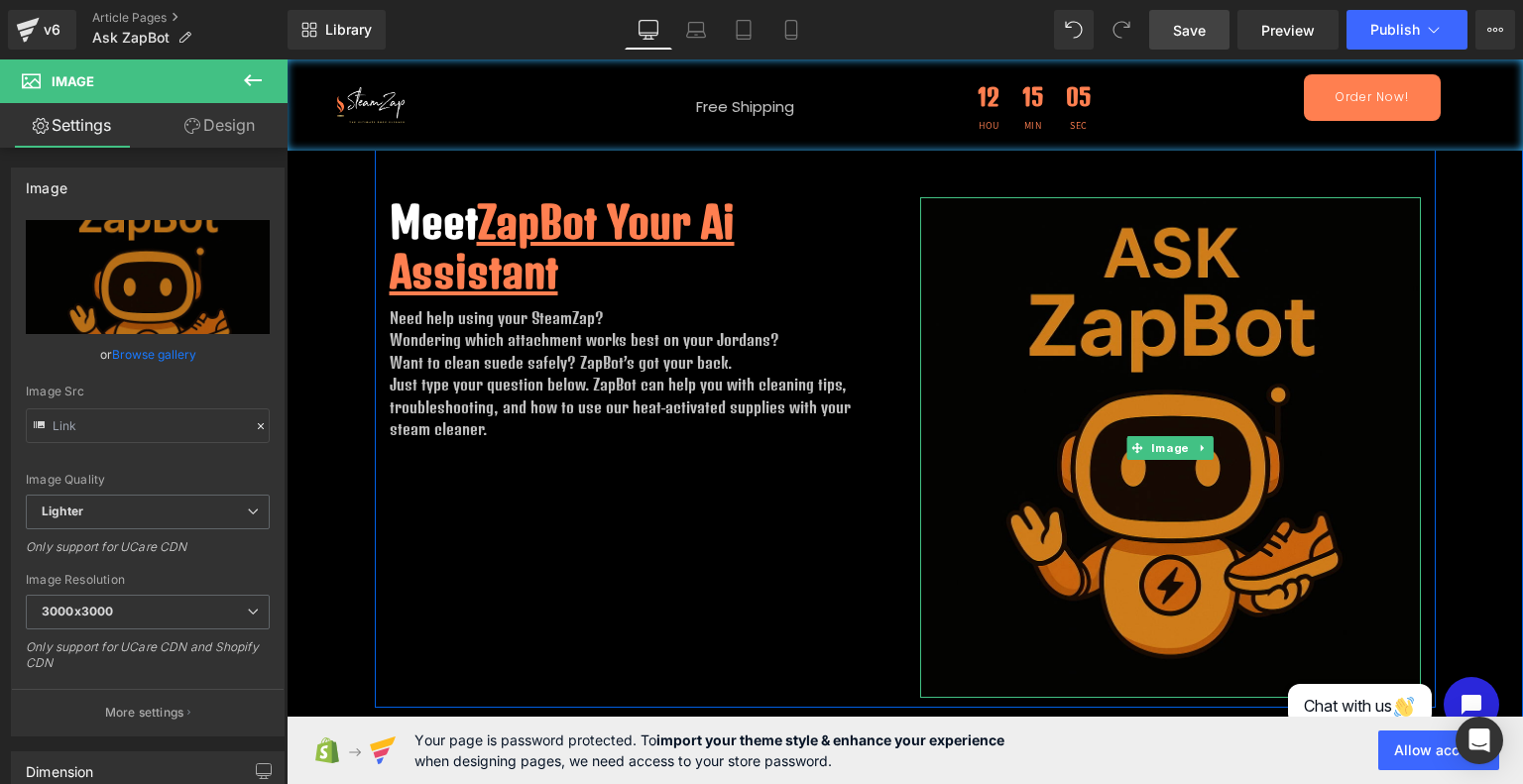 scroll, scrollTop: 71, scrollLeft: 0, axis: vertical 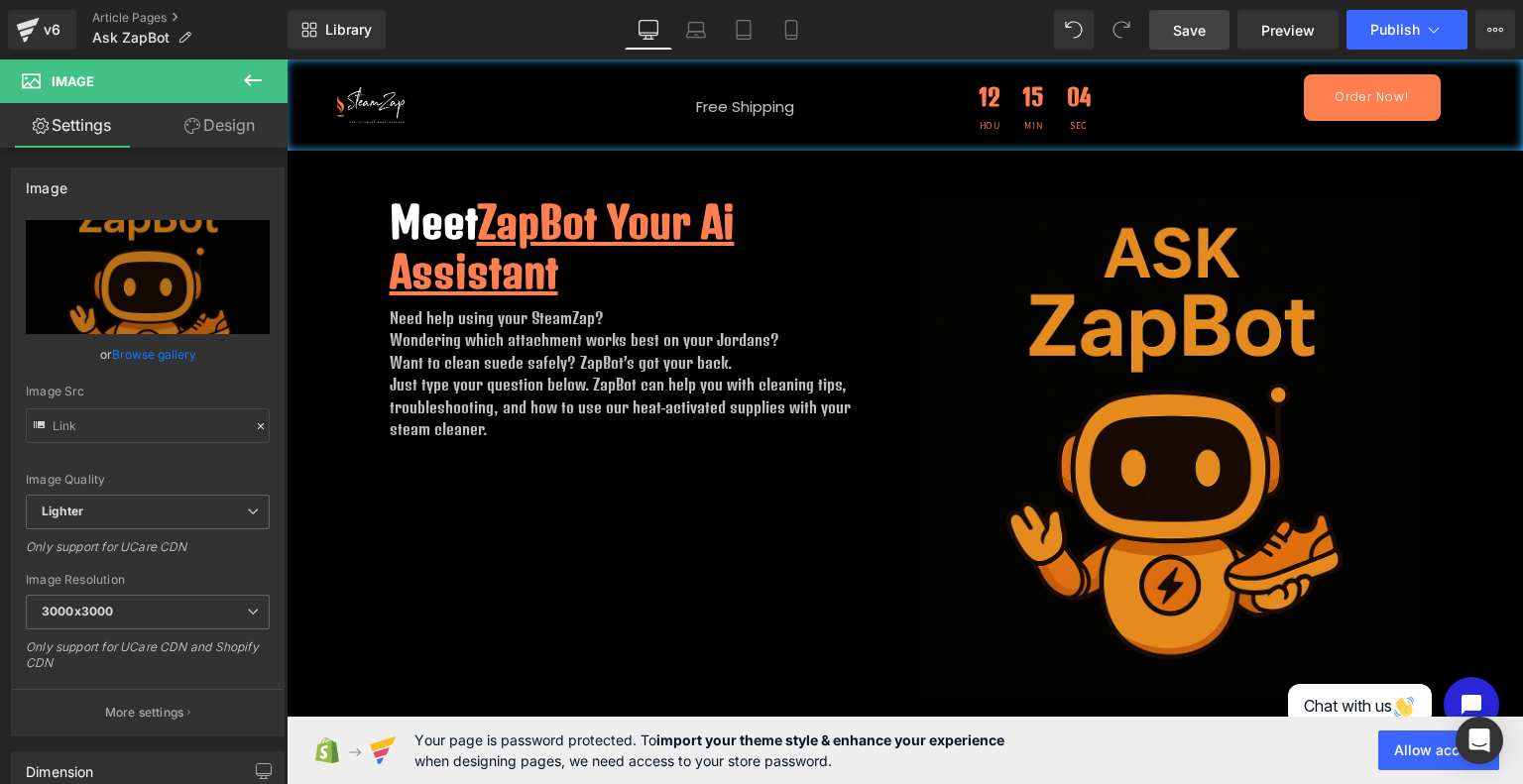 click on "Meet  ZapBot Your Ai Assistant" at bounding box center (640, 247) 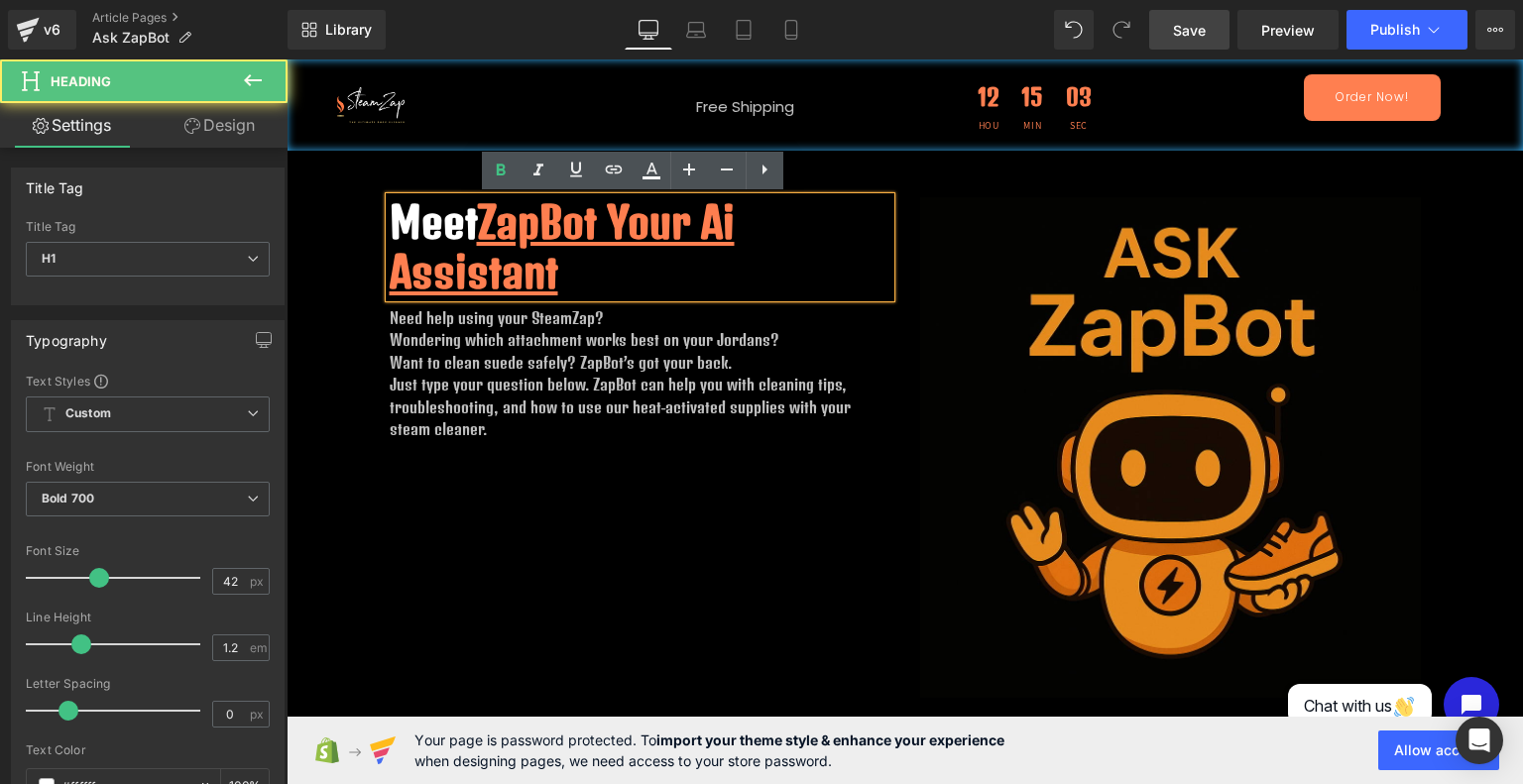 click on "Meet  ZapBot Your Ai Assistant" at bounding box center [640, 247] 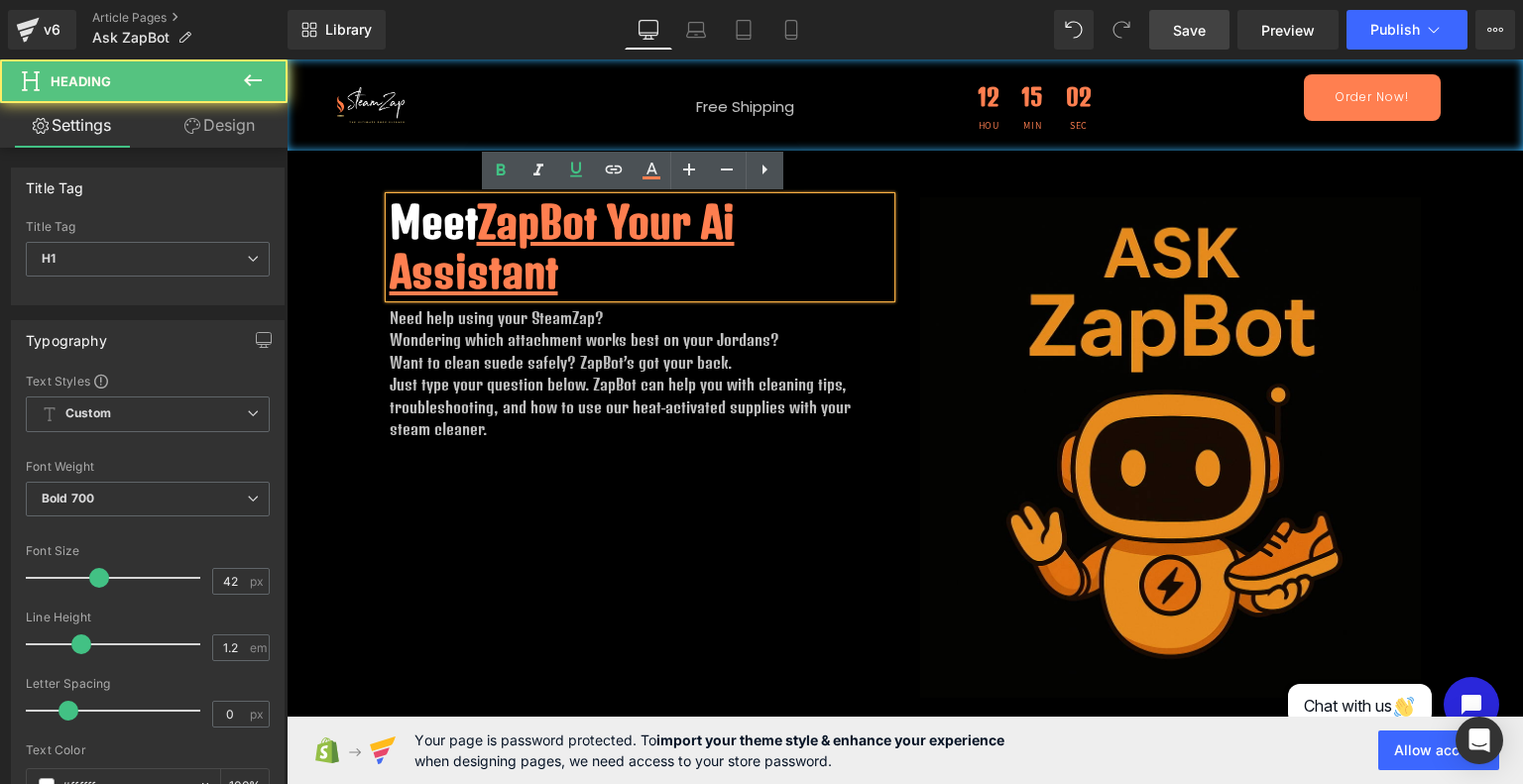 type 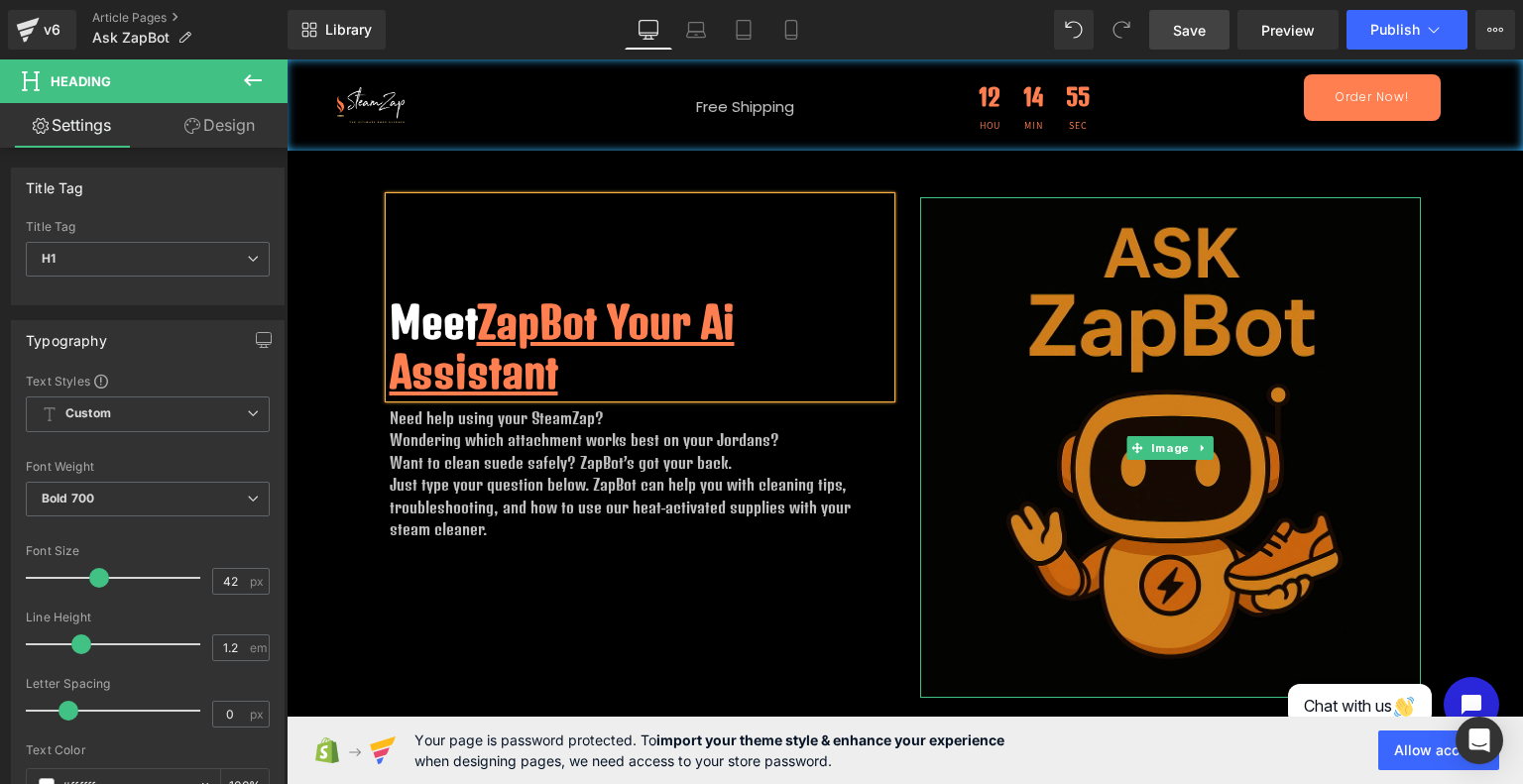 click at bounding box center [1170, 447] 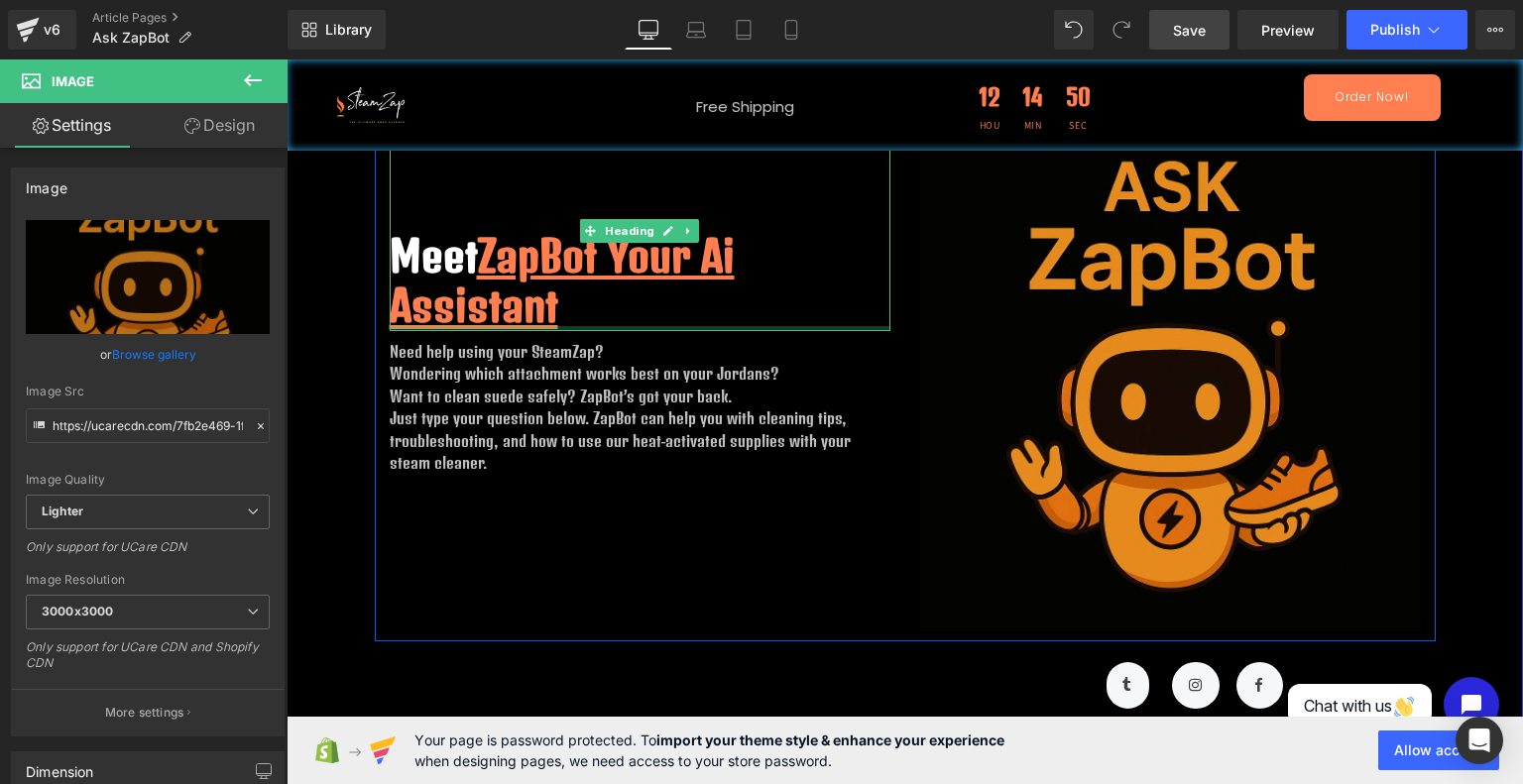 scroll, scrollTop: 36, scrollLeft: 0, axis: vertical 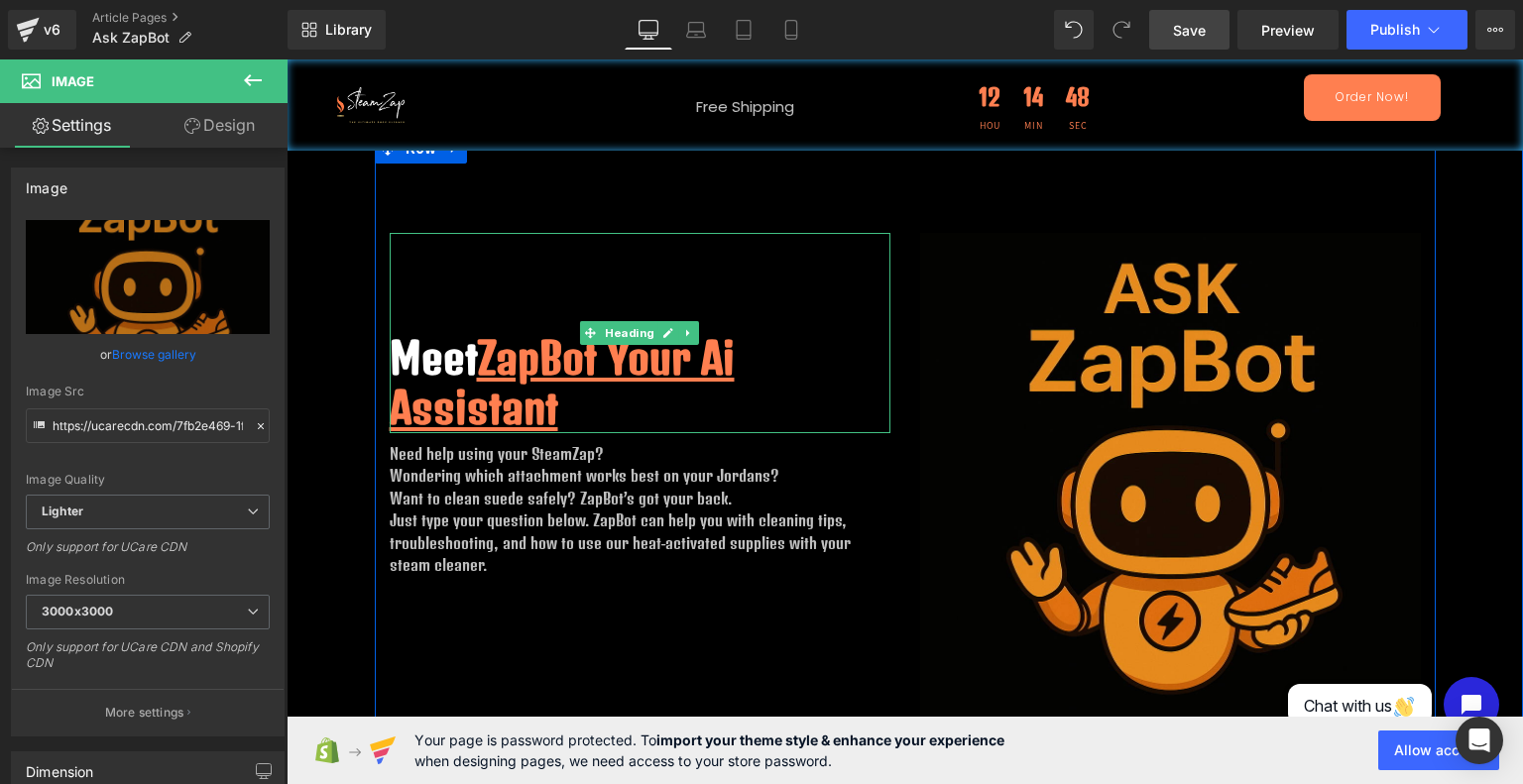 click on "ZapBot Your Ai Assistant" at bounding box center [562, 383] 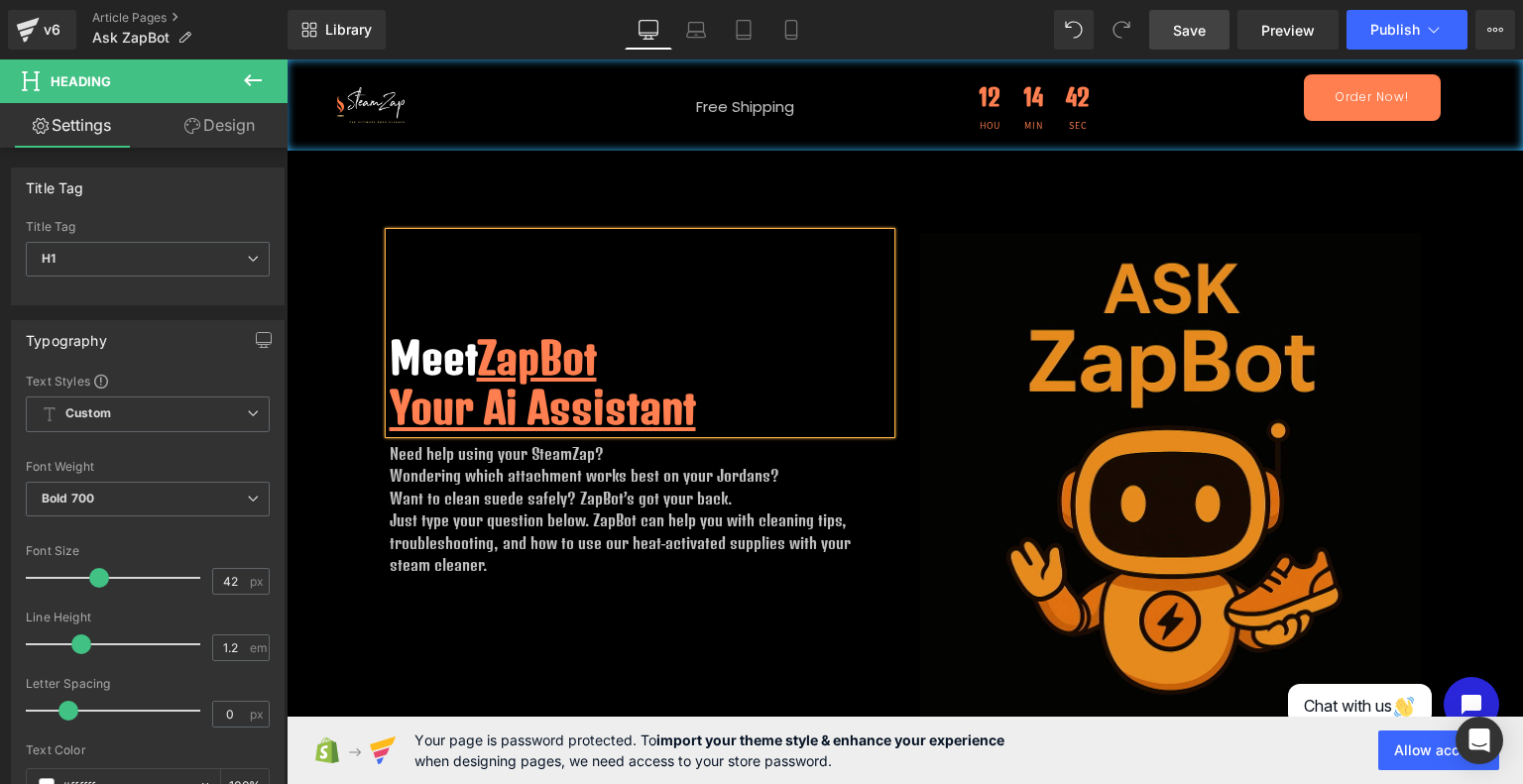 scroll, scrollTop: 176, scrollLeft: 0, axis: vertical 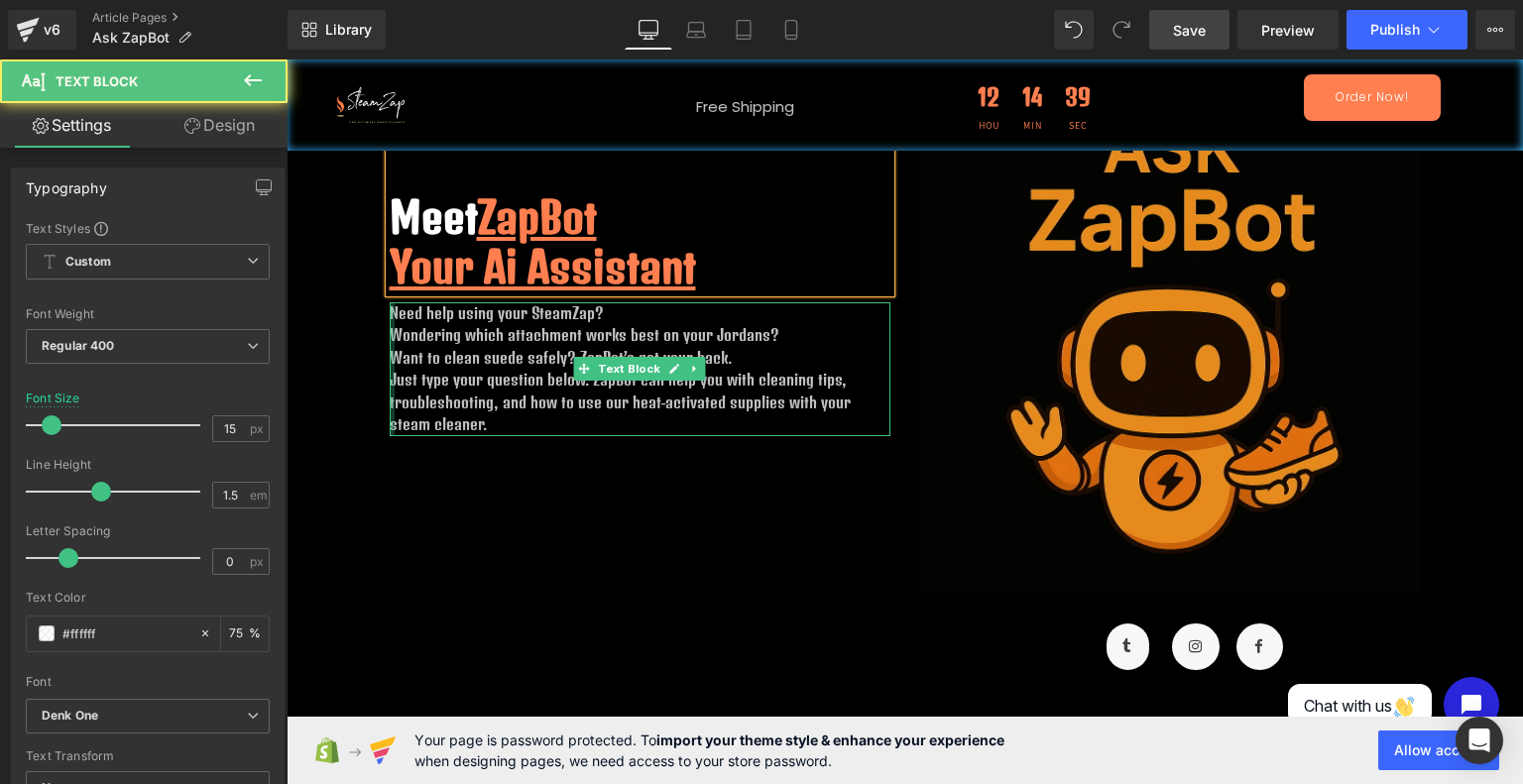 click on "Need help using your SteamZap?  Wondering which attachment works best on your Jordans?
Want to clean suede safely? ZapBot’s got your back.
Just type your question below. ZapBot can help you with cleaning tips, troubleshooting, and how to use our heat-activated supplies with your steam cleaner.
Text Block" at bounding box center [640, 369] 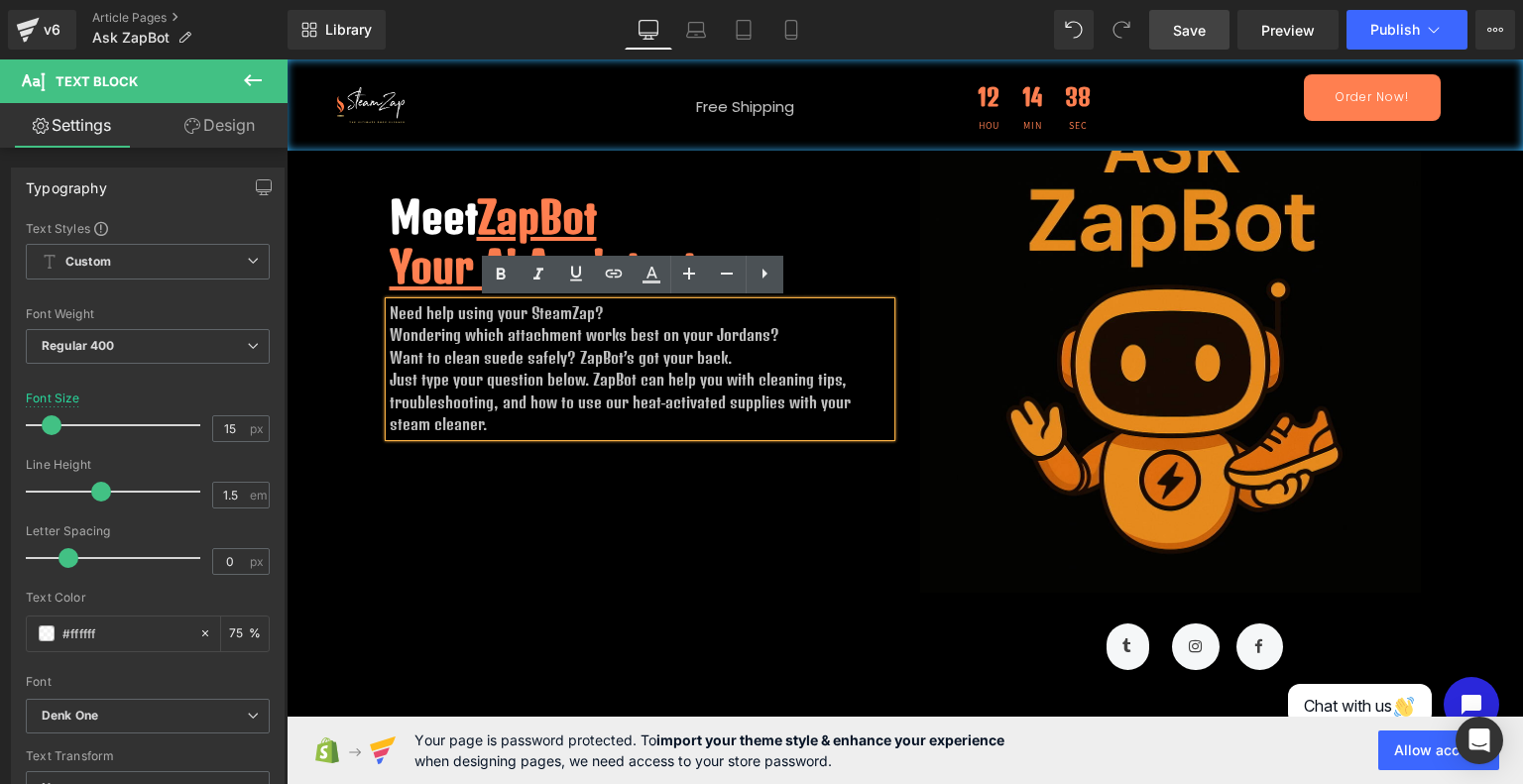 click on "Need help using your SteamZap?" at bounding box center [640, 313] 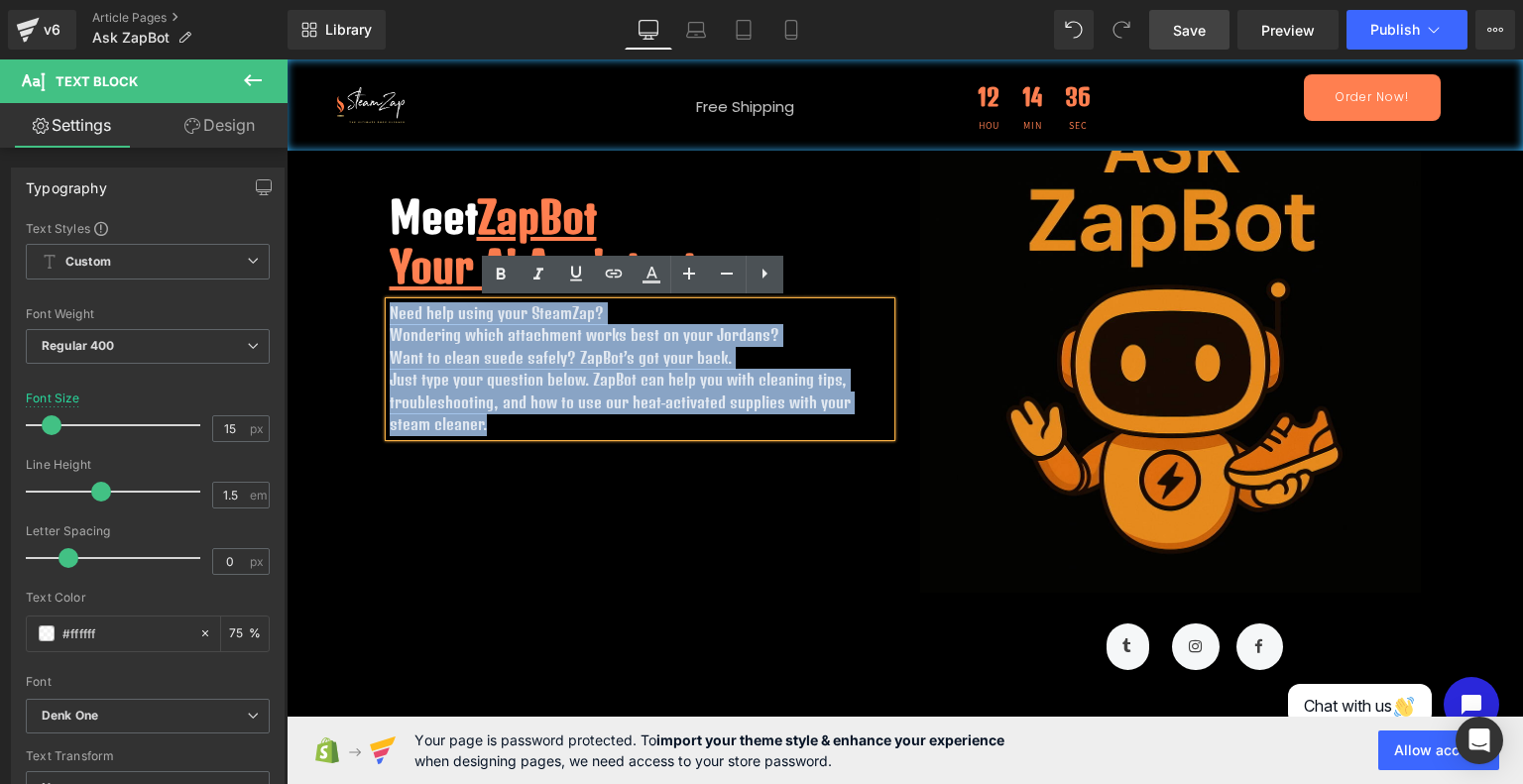 drag, startPoint x: 384, startPoint y: 310, endPoint x: 507, endPoint y: 440, distance: 178.96648 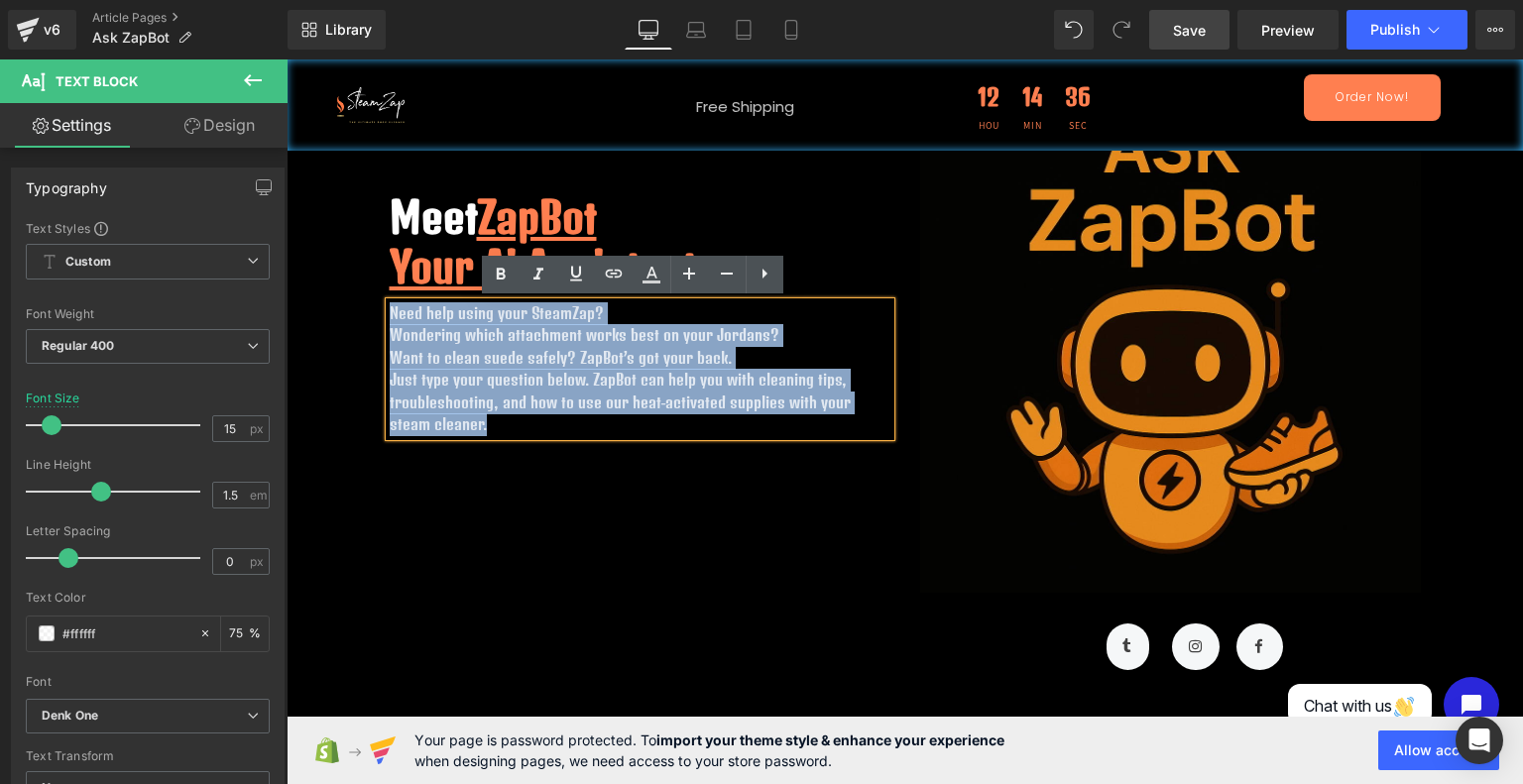 click on "Meet  ZapBot  Your Ai Assistant Heading         Need help using your SteamZap?  Wondering which attachment works best on your Jordans?
Want to clean suede safely? ZapBot’s got your back.
Just type your question below. ZapBot can help you with cleaning tips, troubleshooting, and how to use our heat-activated supplies with your steam cleaner.
Text Block" at bounding box center (640, 269) 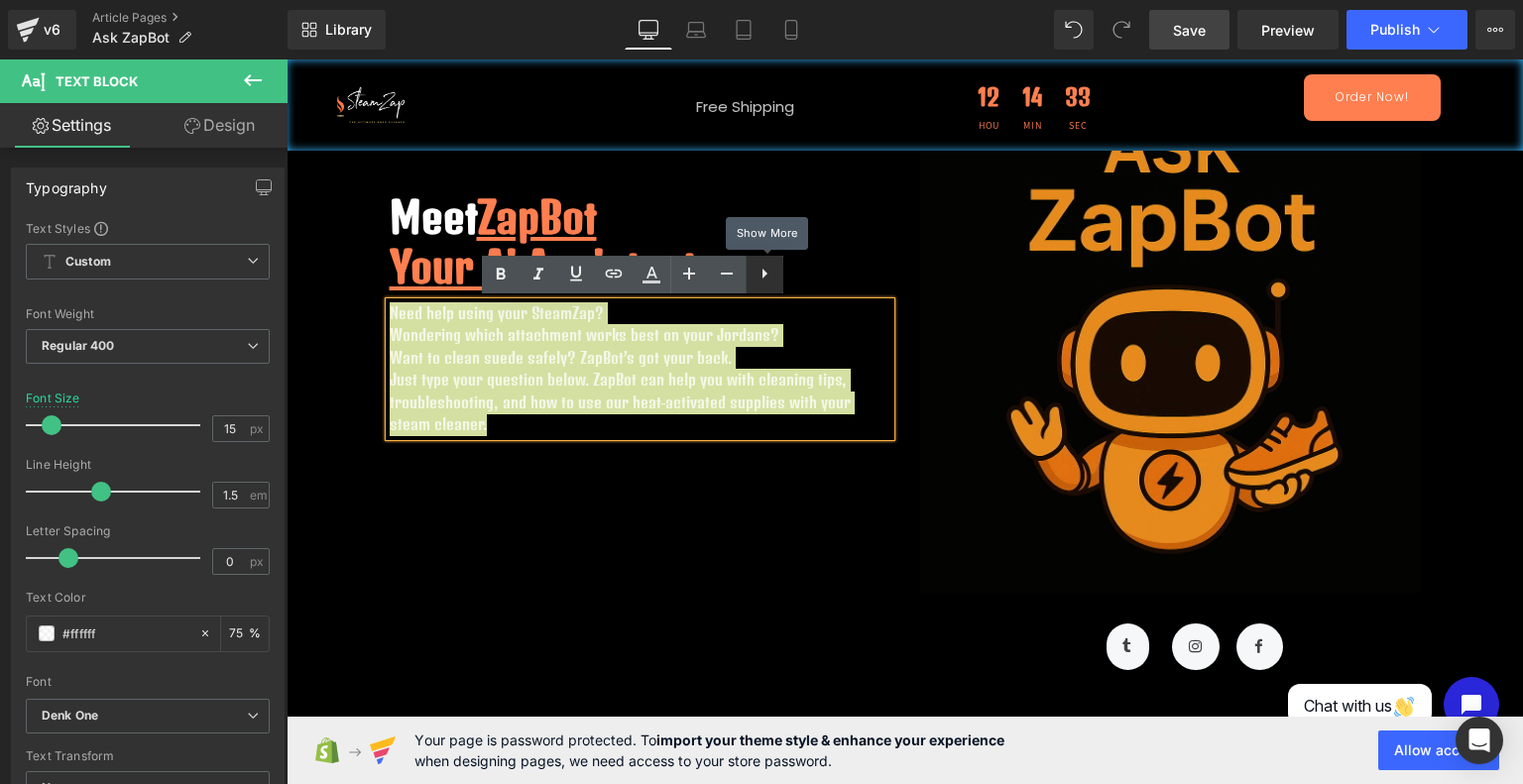 click 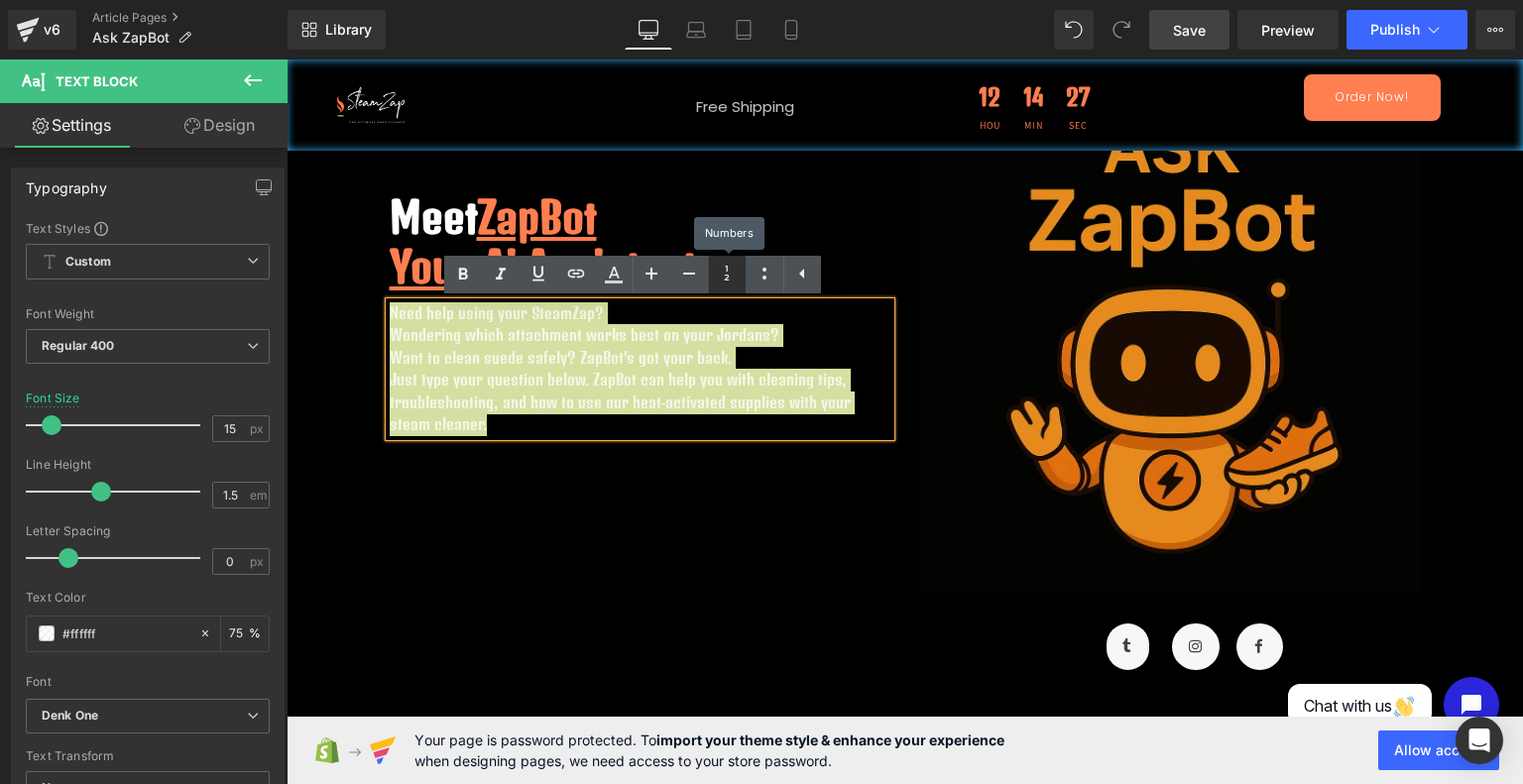 click 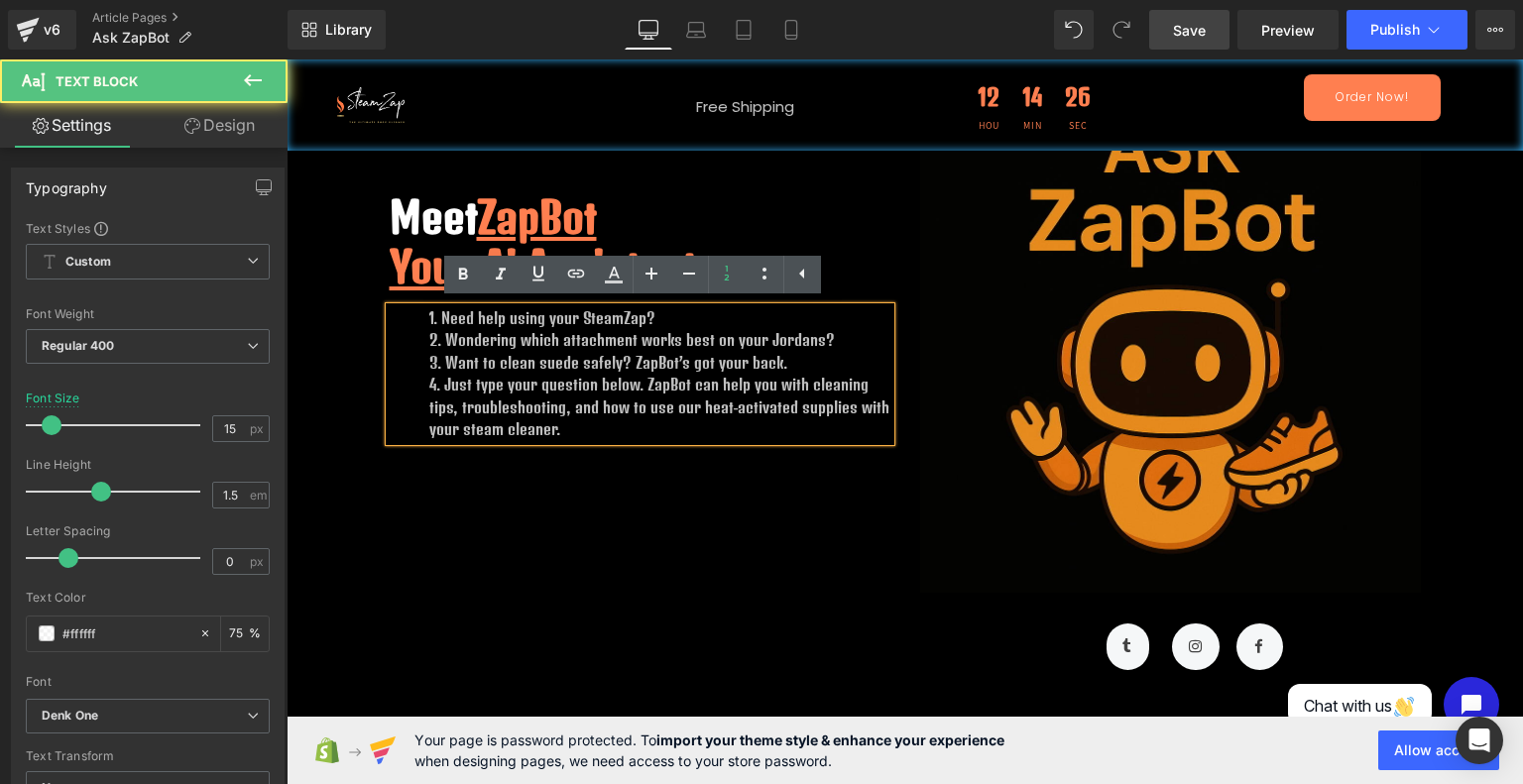 click on "Just type your question below. ZapBot can help you with cleaning tips, troubleshooting, and how to use our heat-activated supplies with your steam cleaner." at bounding box center (659, 407) 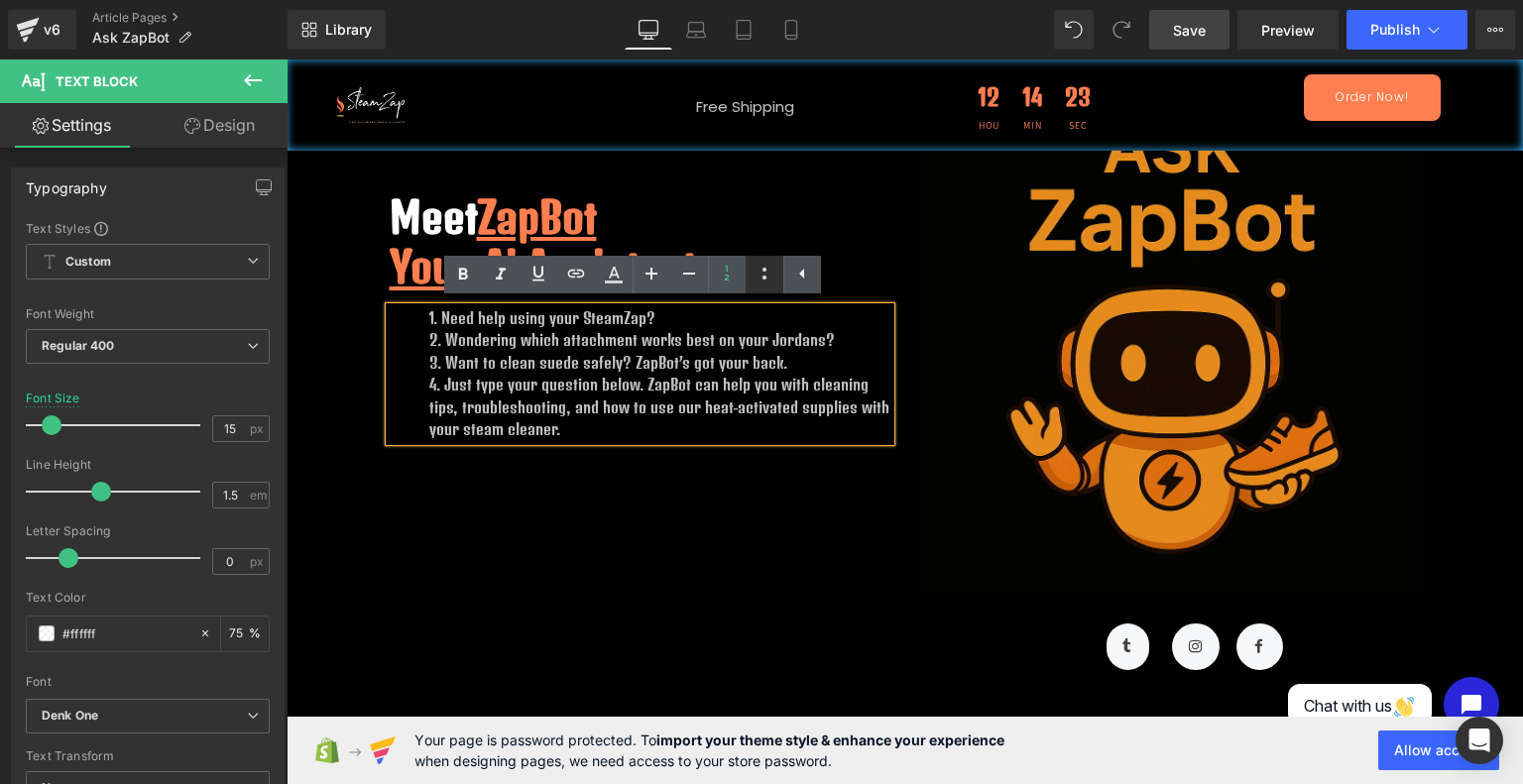 click 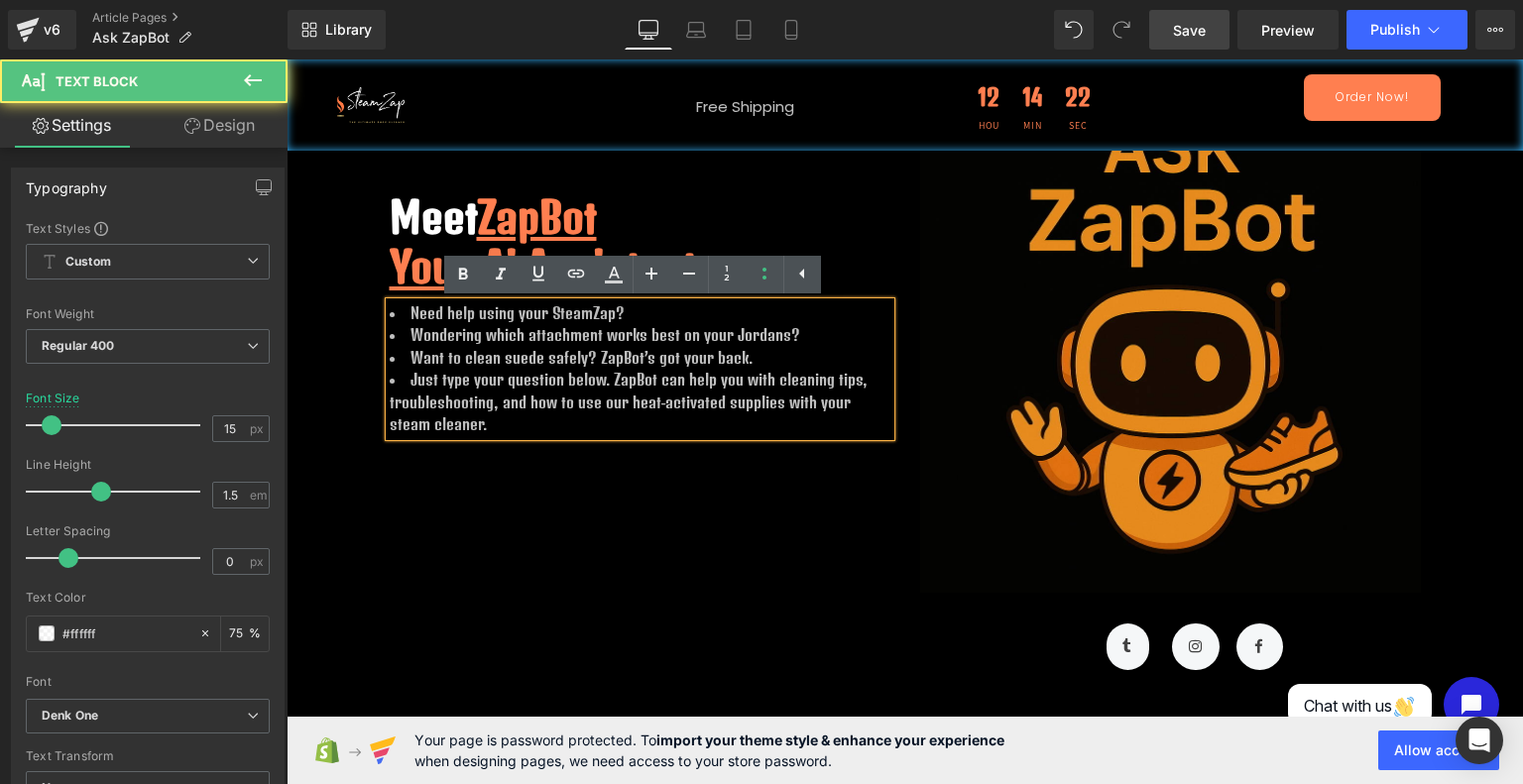 click on "Want to clean suede safely? ZapBot’s got your back." at bounding box center [640, 358] 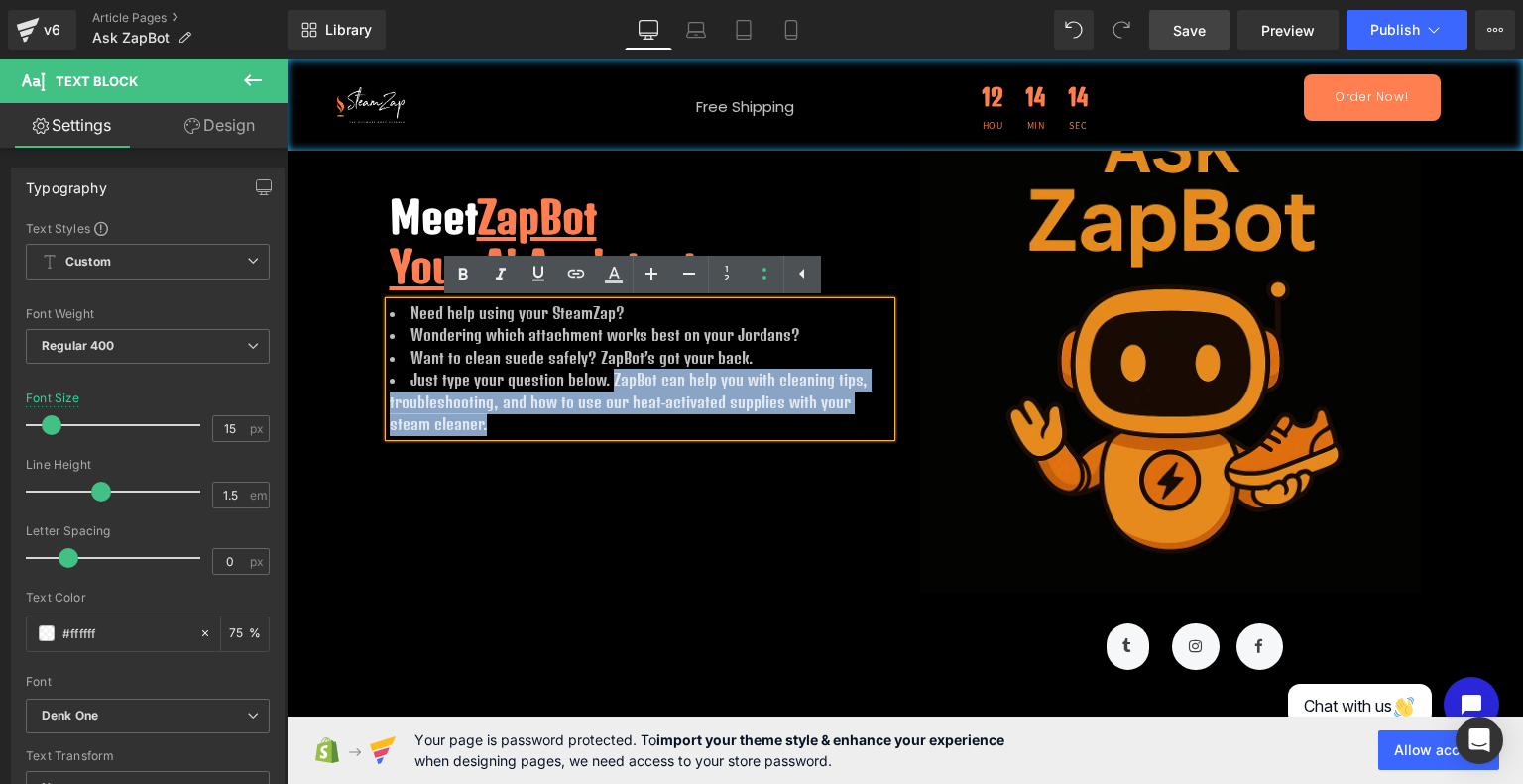 drag, startPoint x: 604, startPoint y: 381, endPoint x: 879, endPoint y: 426, distance: 278.6575 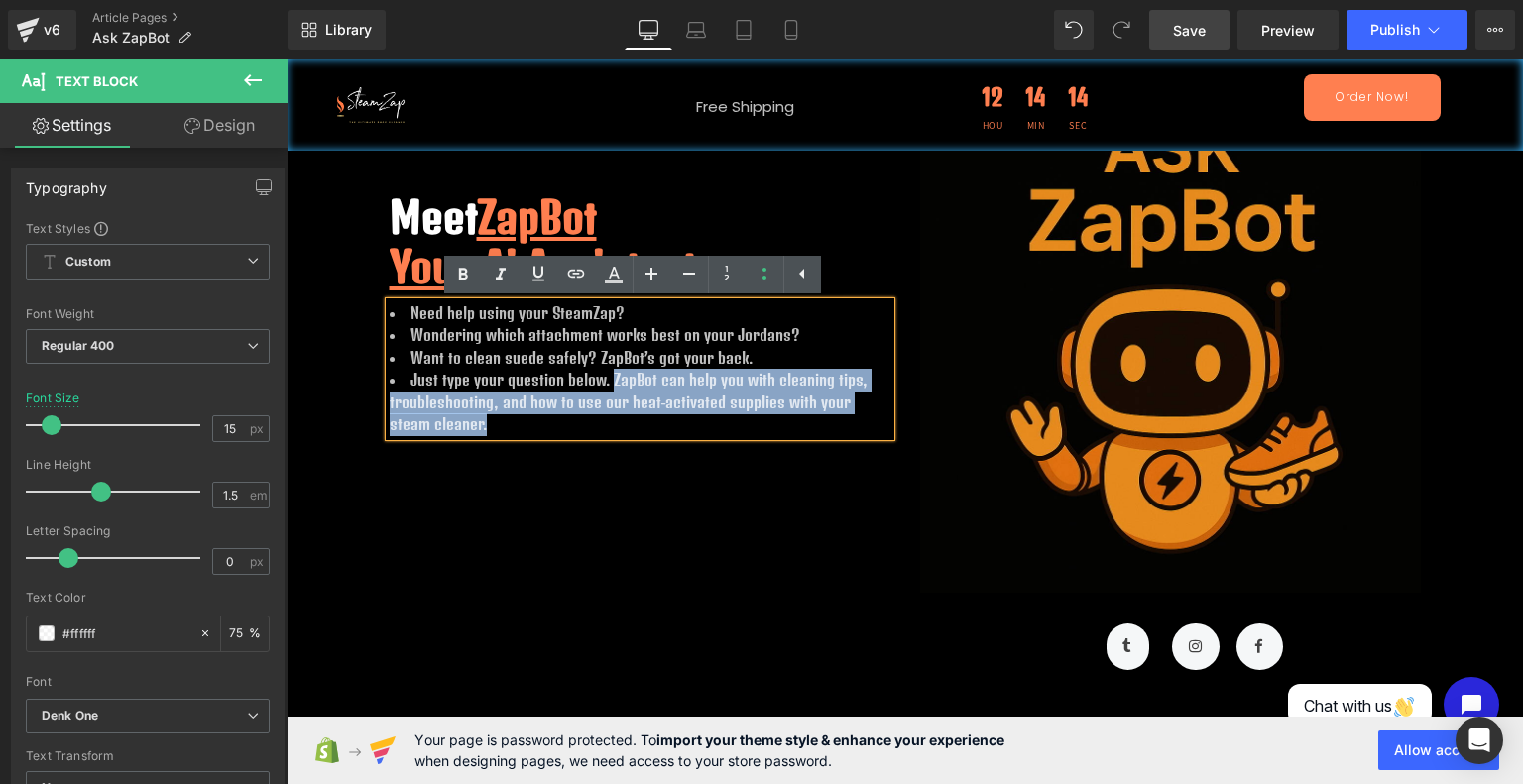 click on "Just type your question below. ZapBot can help you with cleaning tips, troubleshooting, and how to use our heat-activated supplies with your steam cleaner." at bounding box center (640, 402) 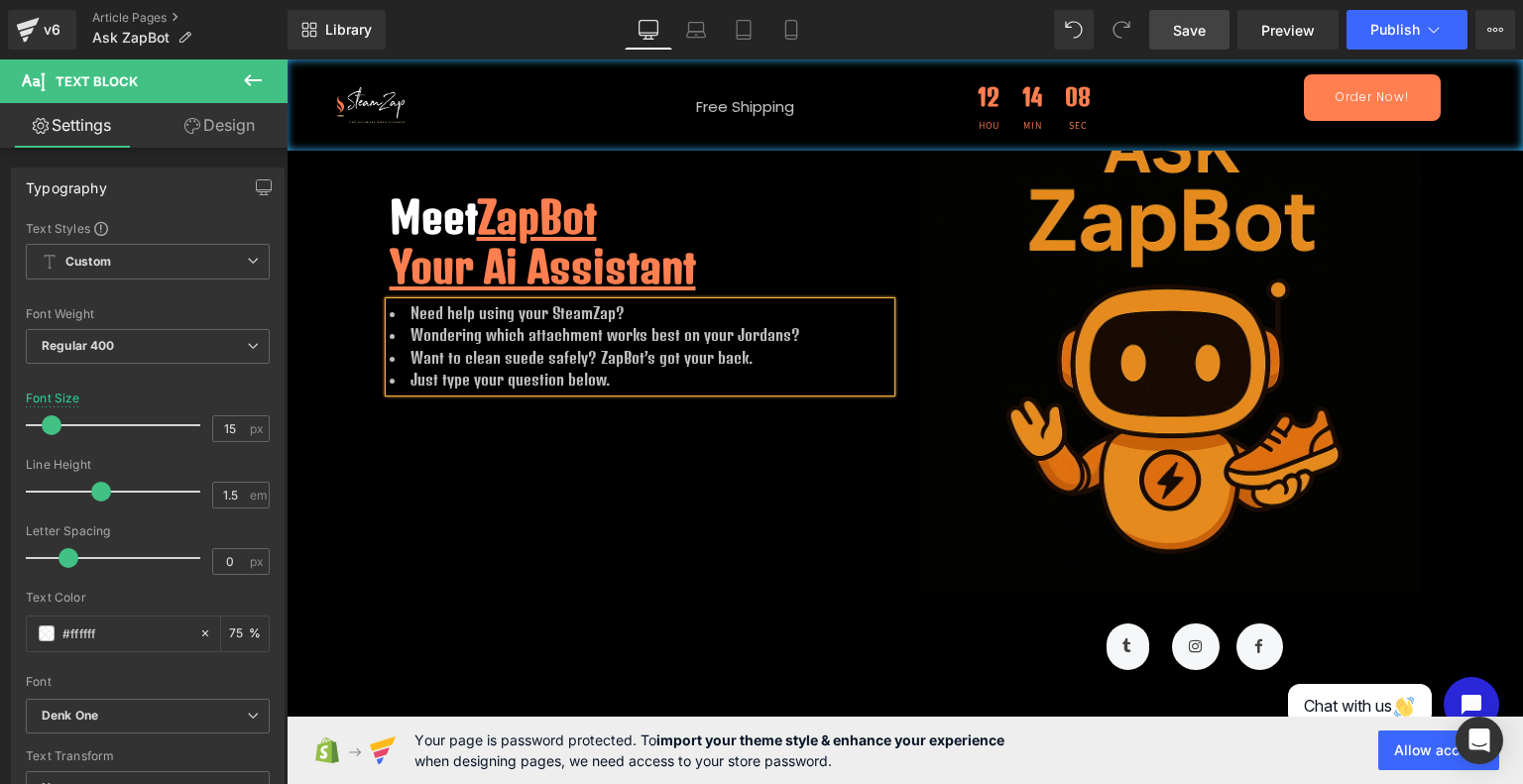 drag, startPoint x: 618, startPoint y: 380, endPoint x: 394, endPoint y: 304, distance: 236.54175 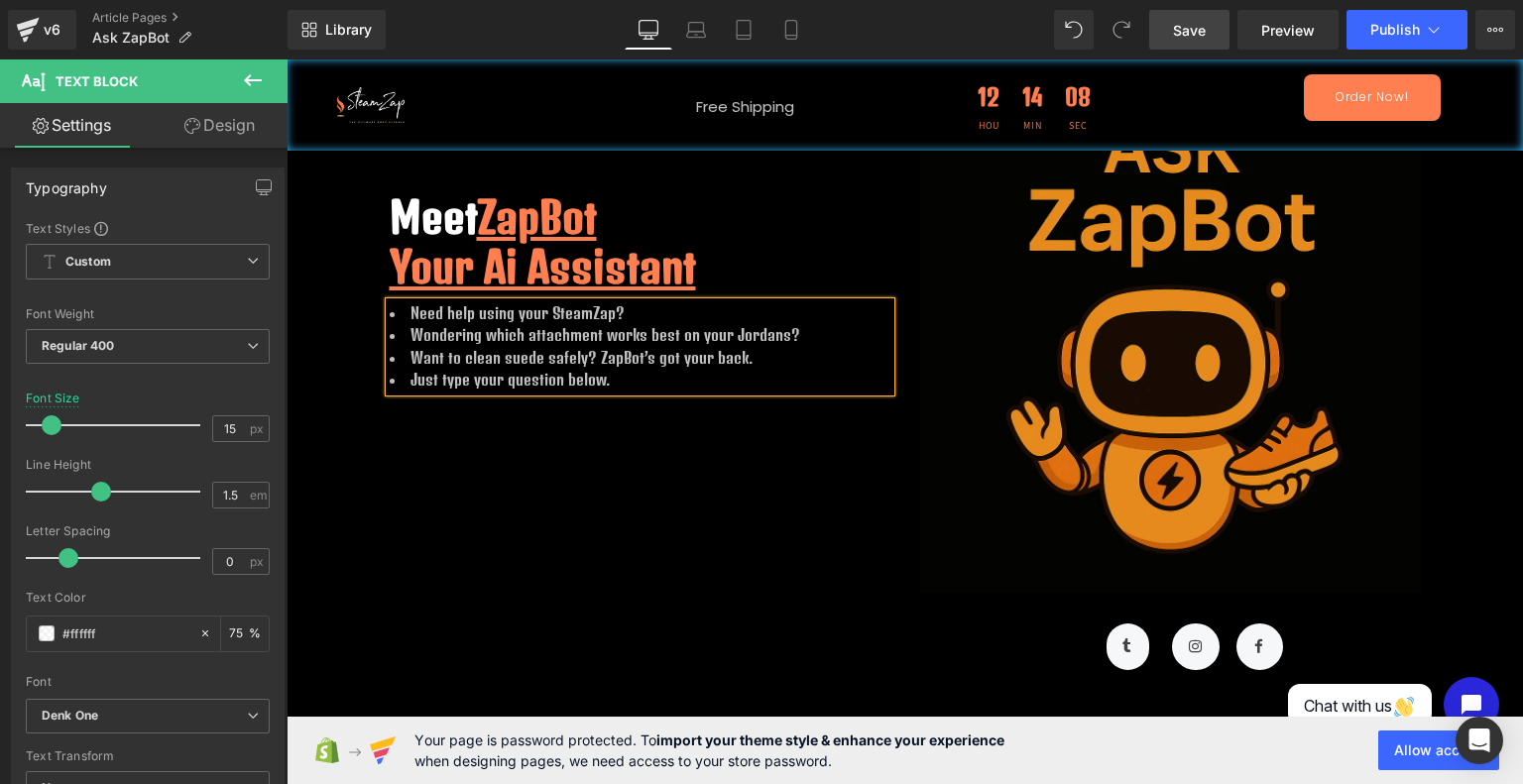 click on "Need help using your SteamZap?  Wondering which attachment works best on your Jordans?
Want to clean suede safely? ZapBot’s got your back.
Just type your question below." at bounding box center [640, 347] 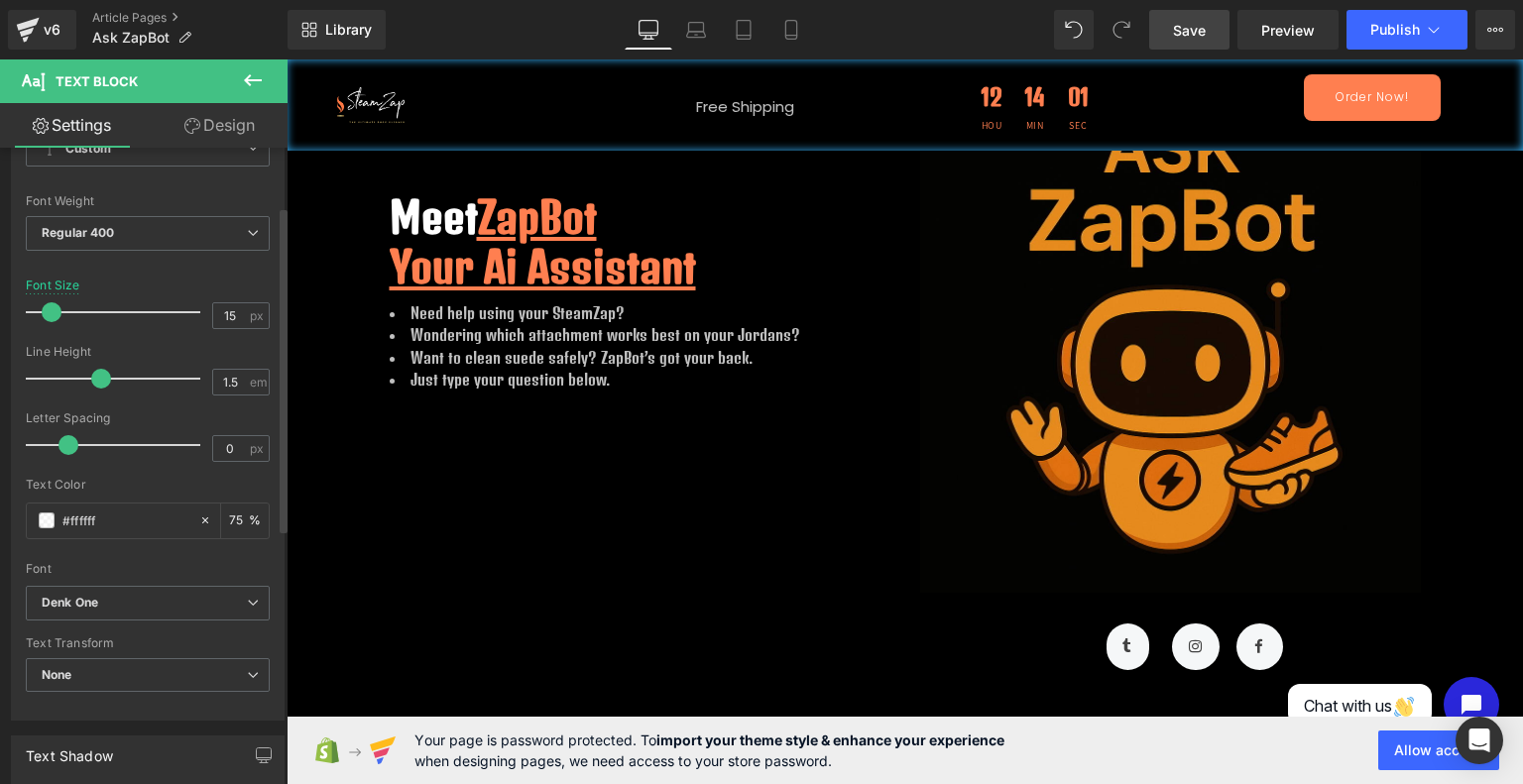 scroll, scrollTop: 114, scrollLeft: 0, axis: vertical 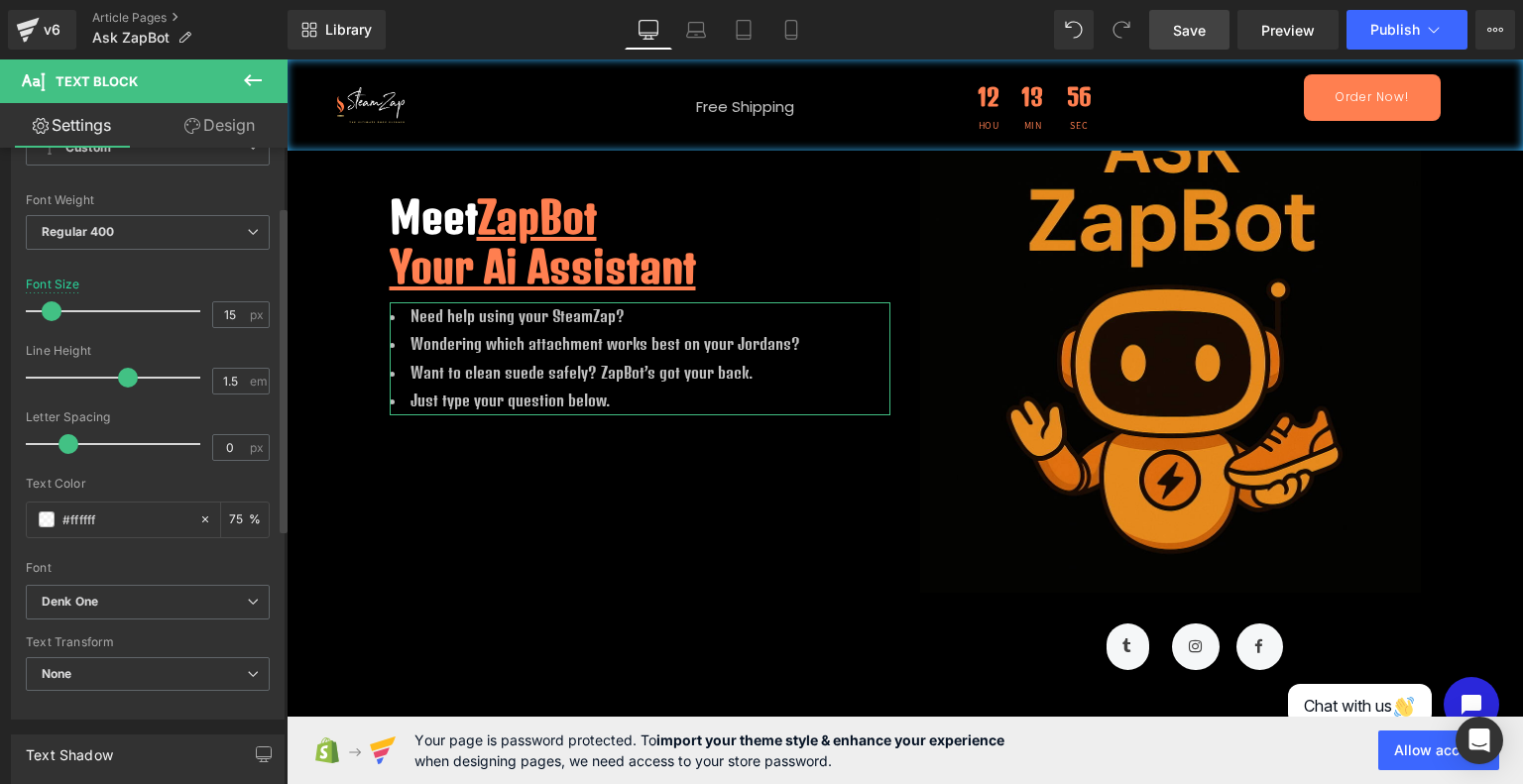 click at bounding box center [118, 378] 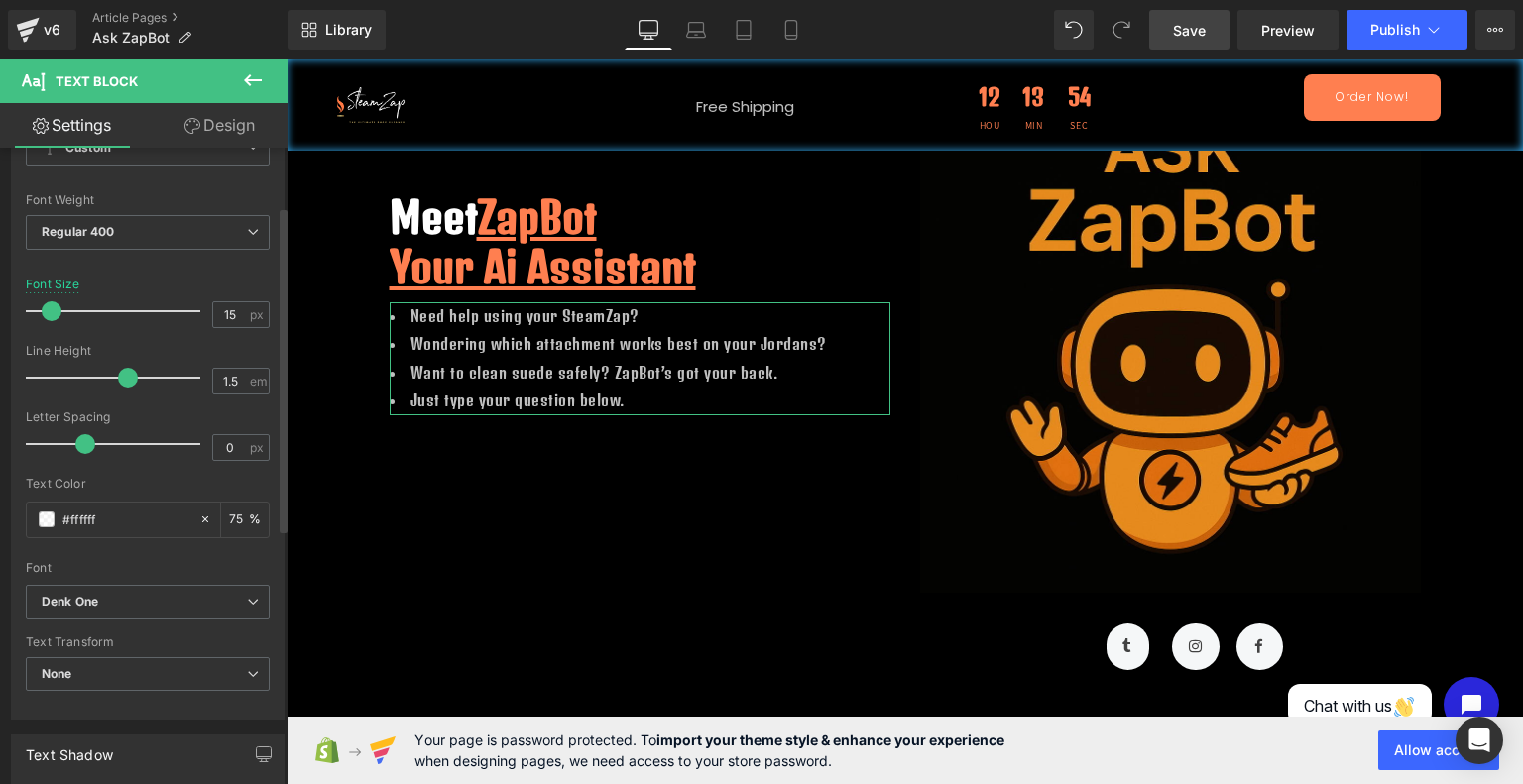 click at bounding box center (118, 444) 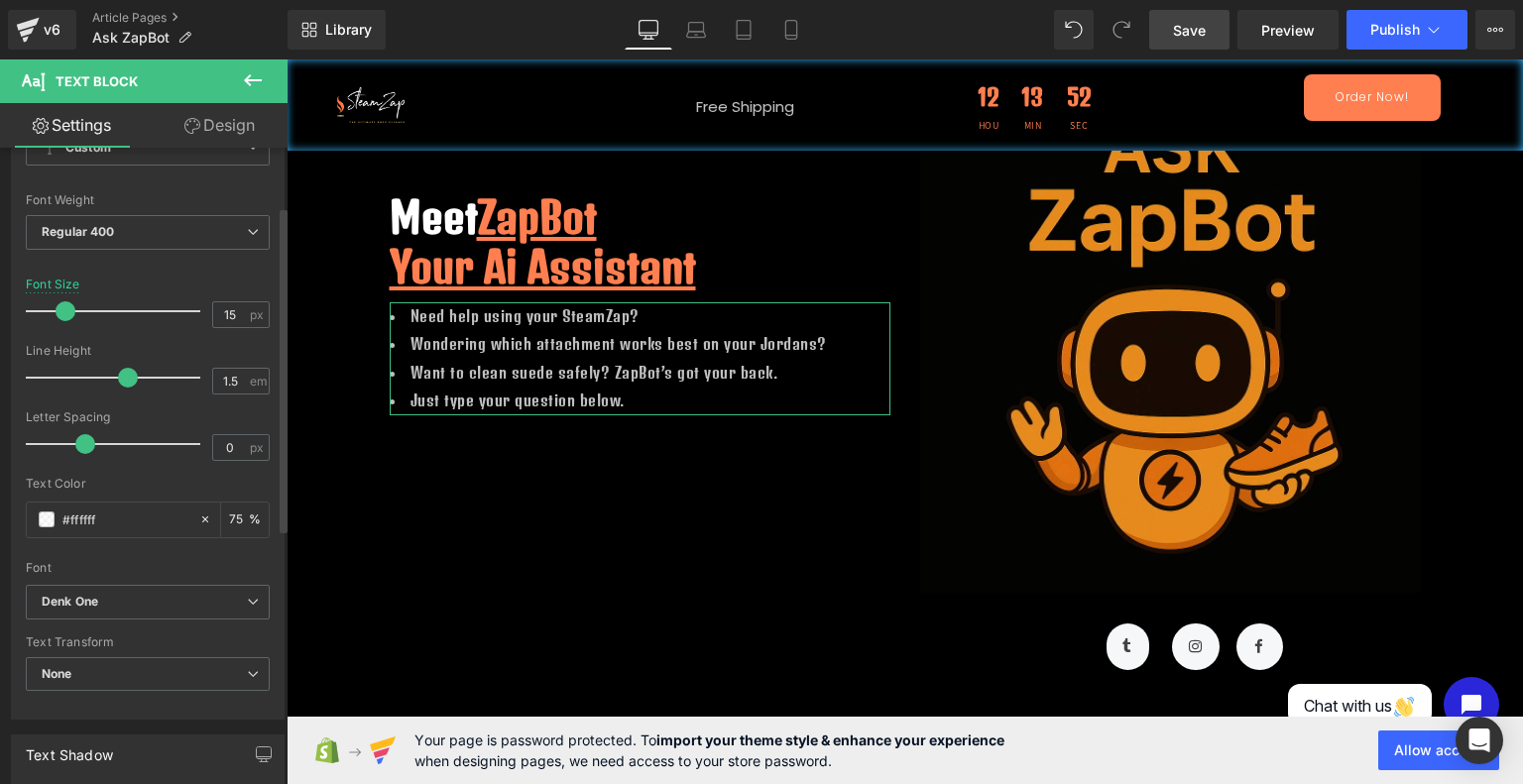 click at bounding box center [118, 311] 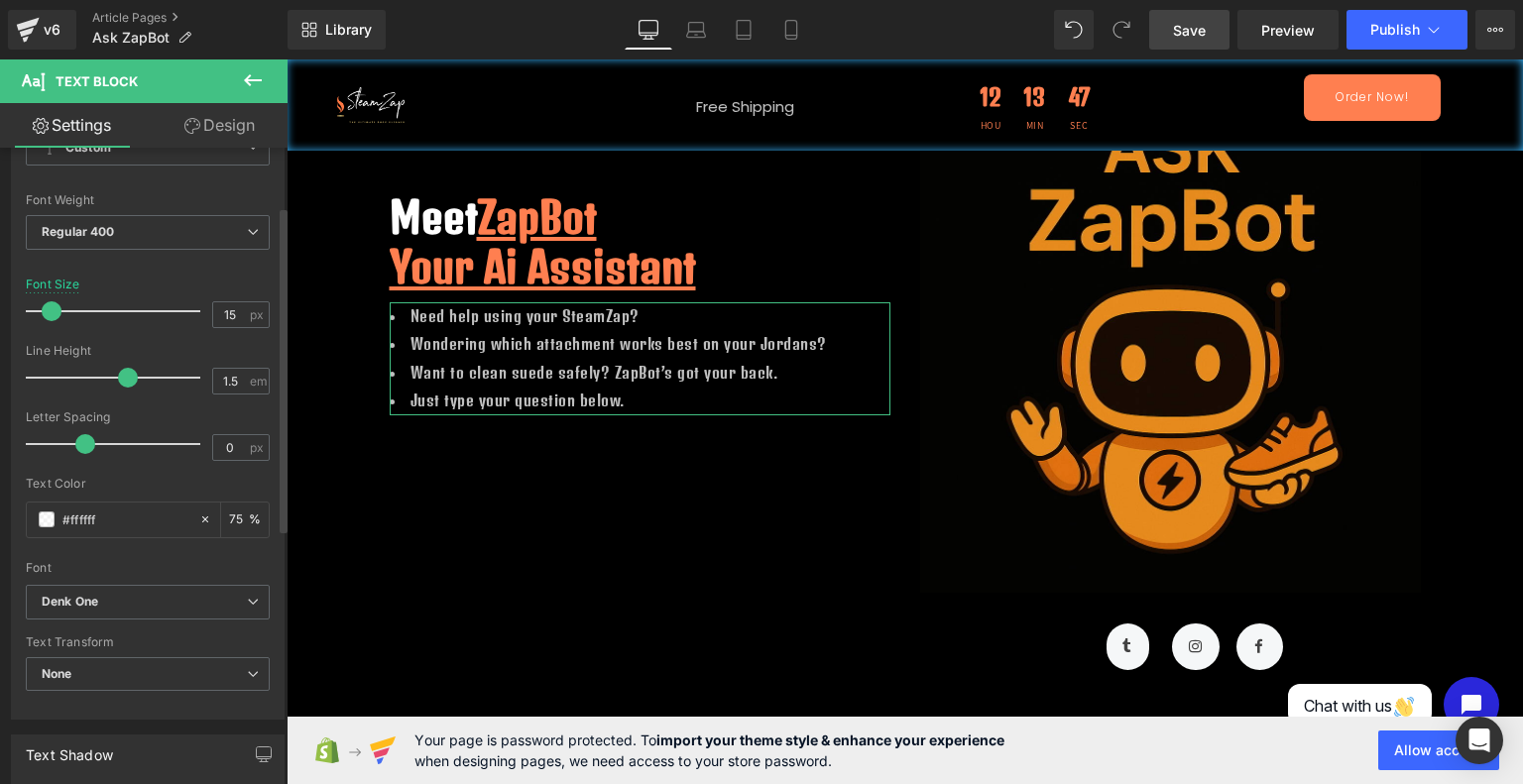 drag, startPoint x: 63, startPoint y: 311, endPoint x: 51, endPoint y: 304, distance: 13.892444 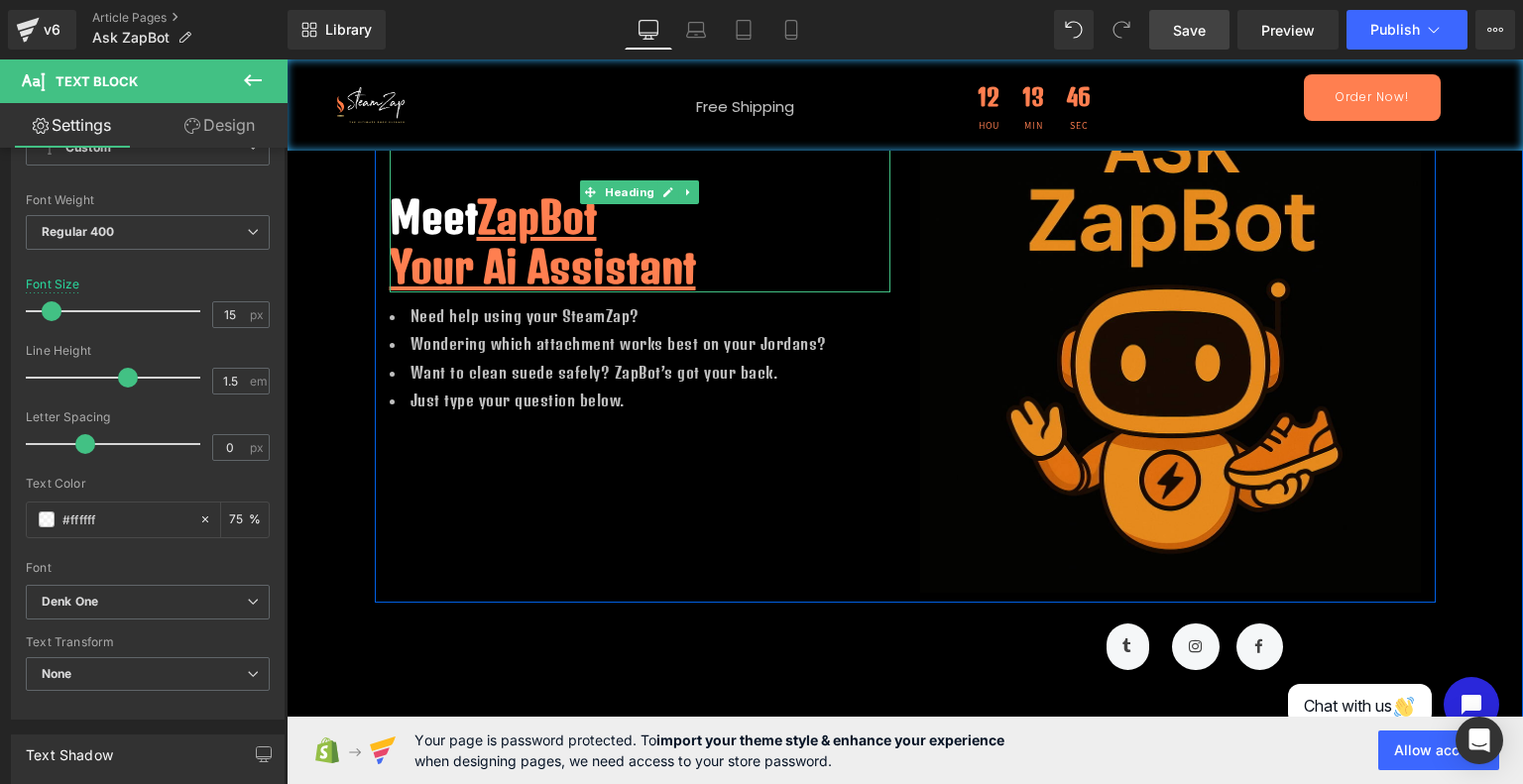 click on "Your Ai Assistant" at bounding box center [640, 267] 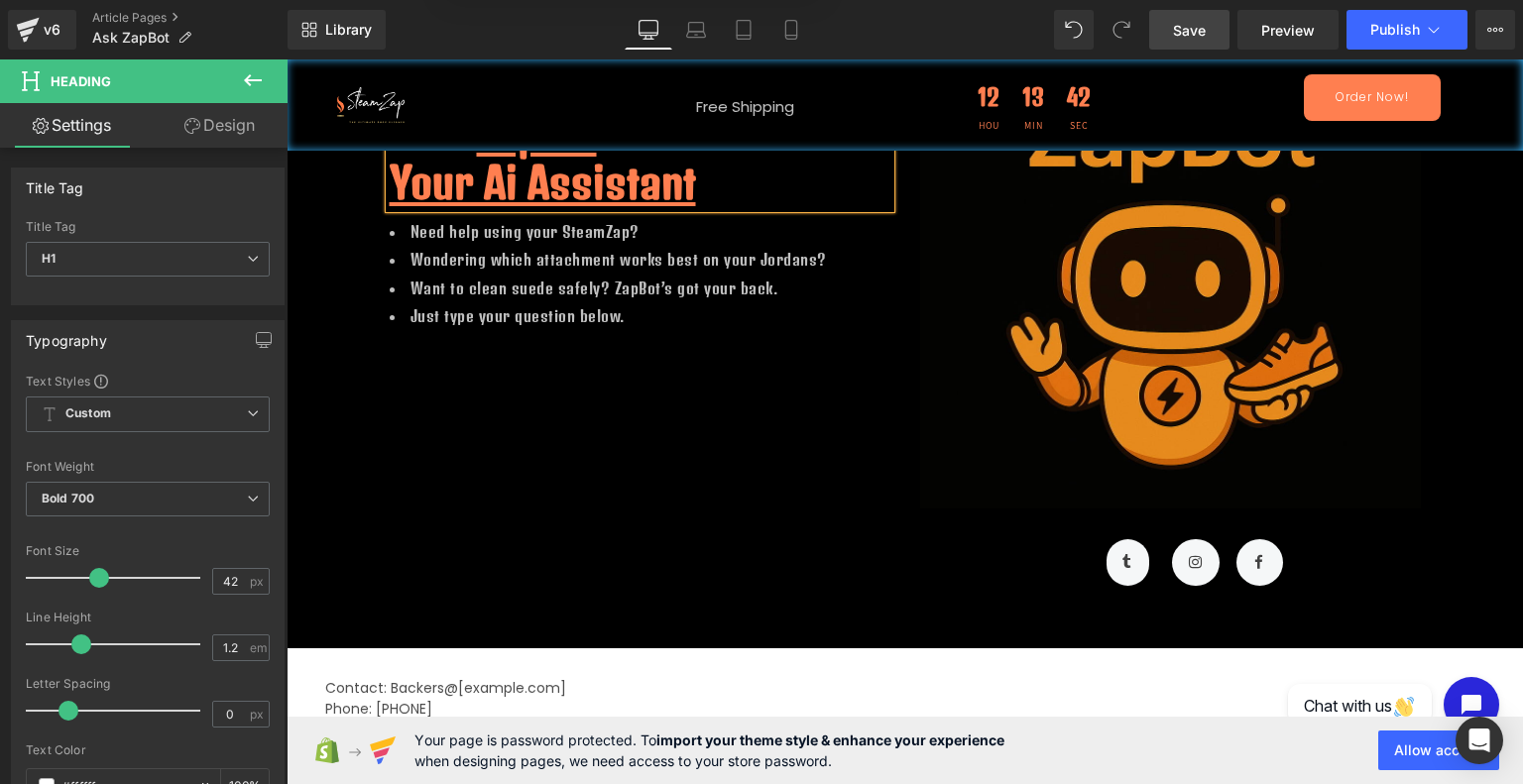 scroll, scrollTop: 260, scrollLeft: 0, axis: vertical 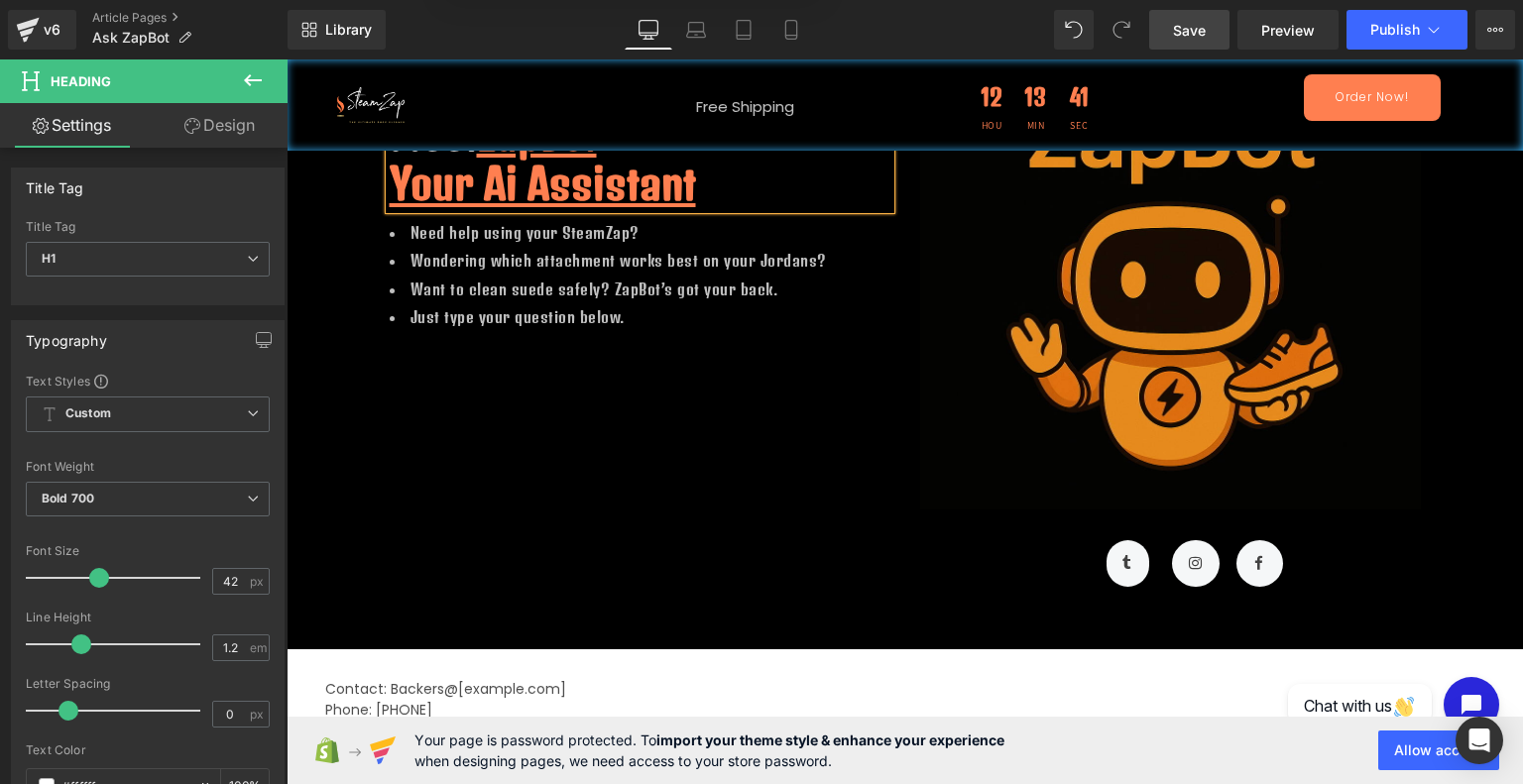 click on "Meet  ZapBot  Your Ai Assistant Heading         Need help using your SteamZap?  Wondering which attachment works best on your Jordans?
Want to clean suede safely? ZapBot’s got your back.
Just type your question below.
Text Block
Image         Row" at bounding box center (905, 214) 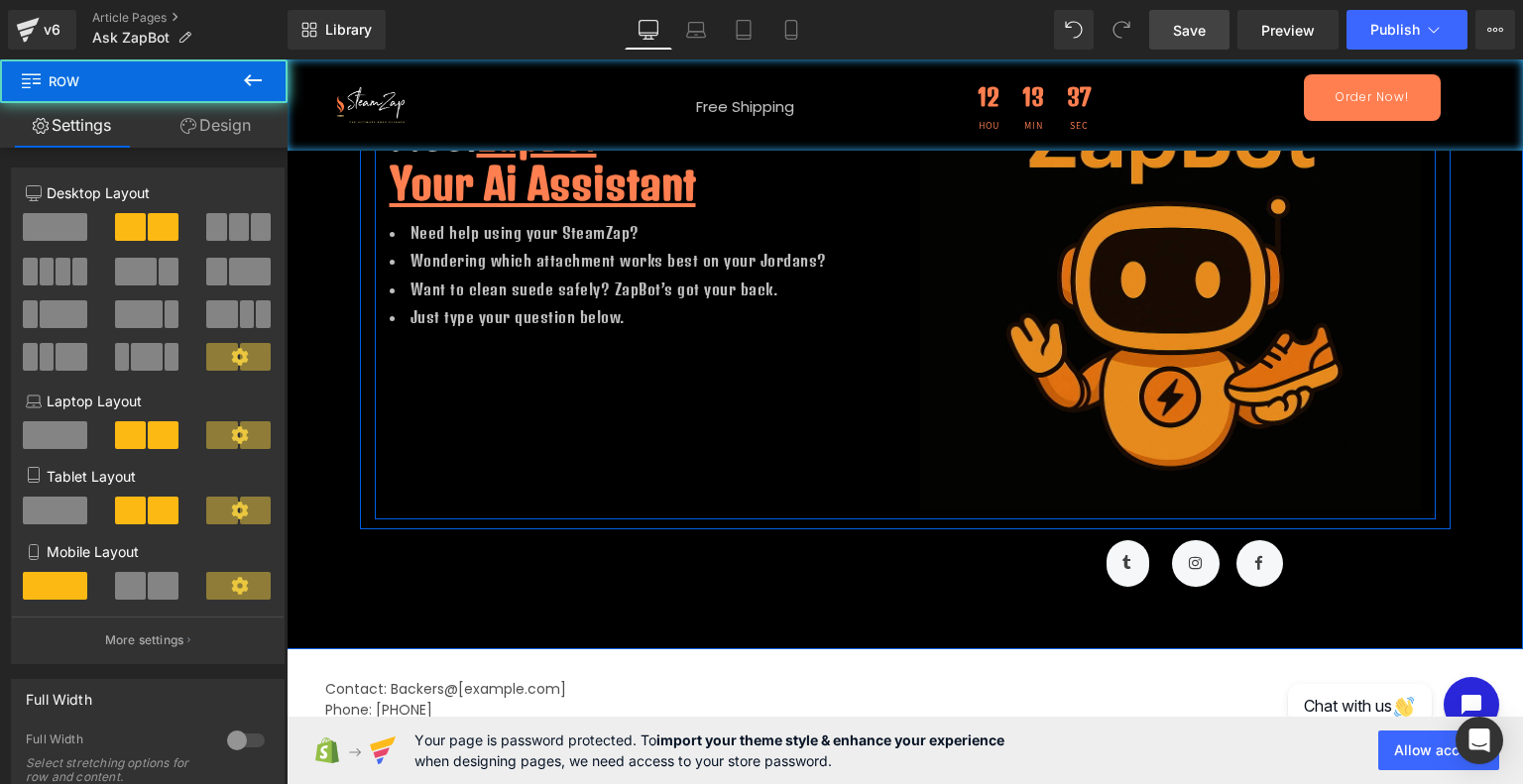 click on "Meet  ZapBot  Your Ai Assistant Heading         Need help using your SteamZap?  Wondering which attachment works best on your Jordans?
Want to clean suede safely? ZapBot’s got your back.
Just type your question below.
Text Block
Image         Row" at bounding box center [905, 214] 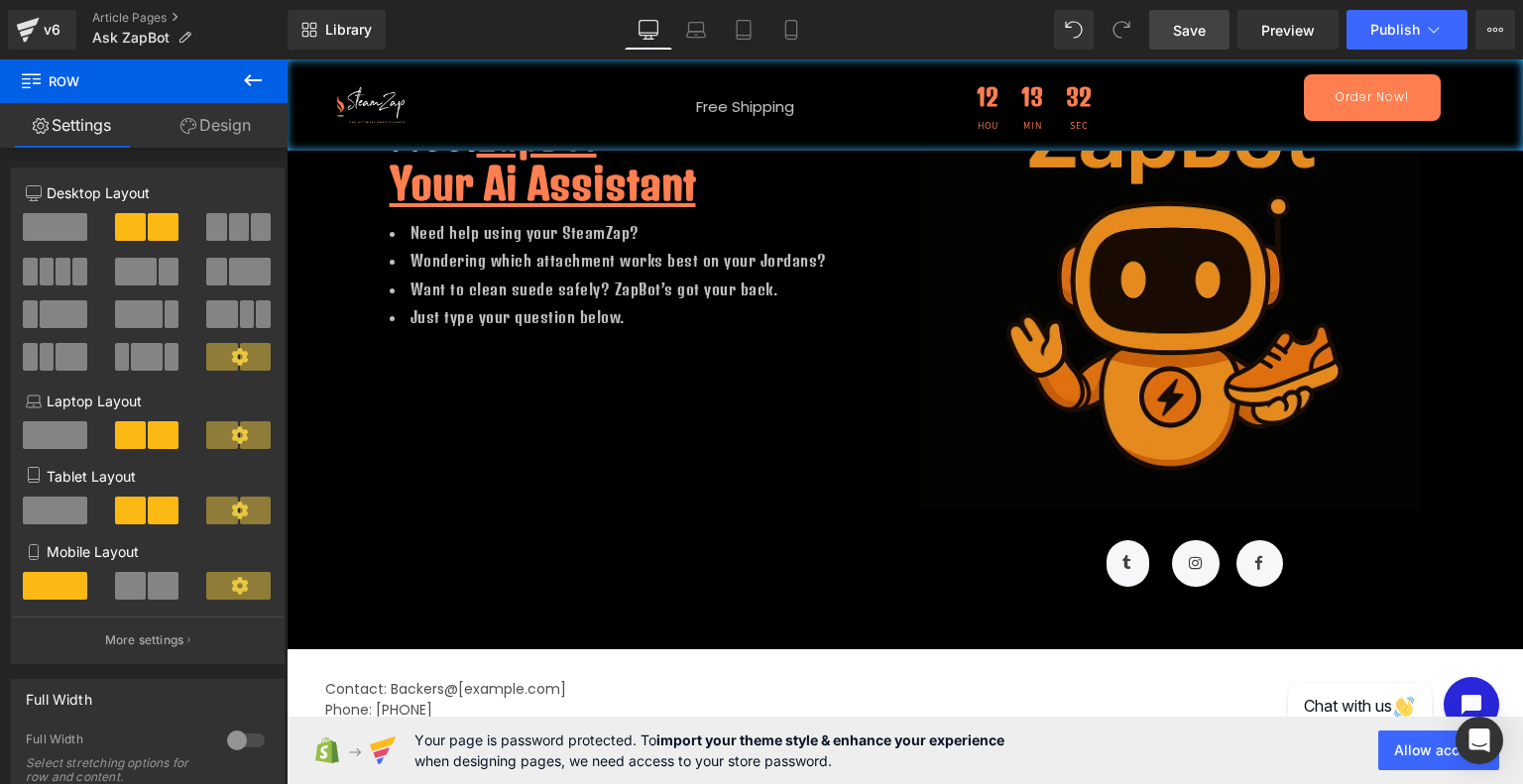 click on "Save" at bounding box center (1189, 30) 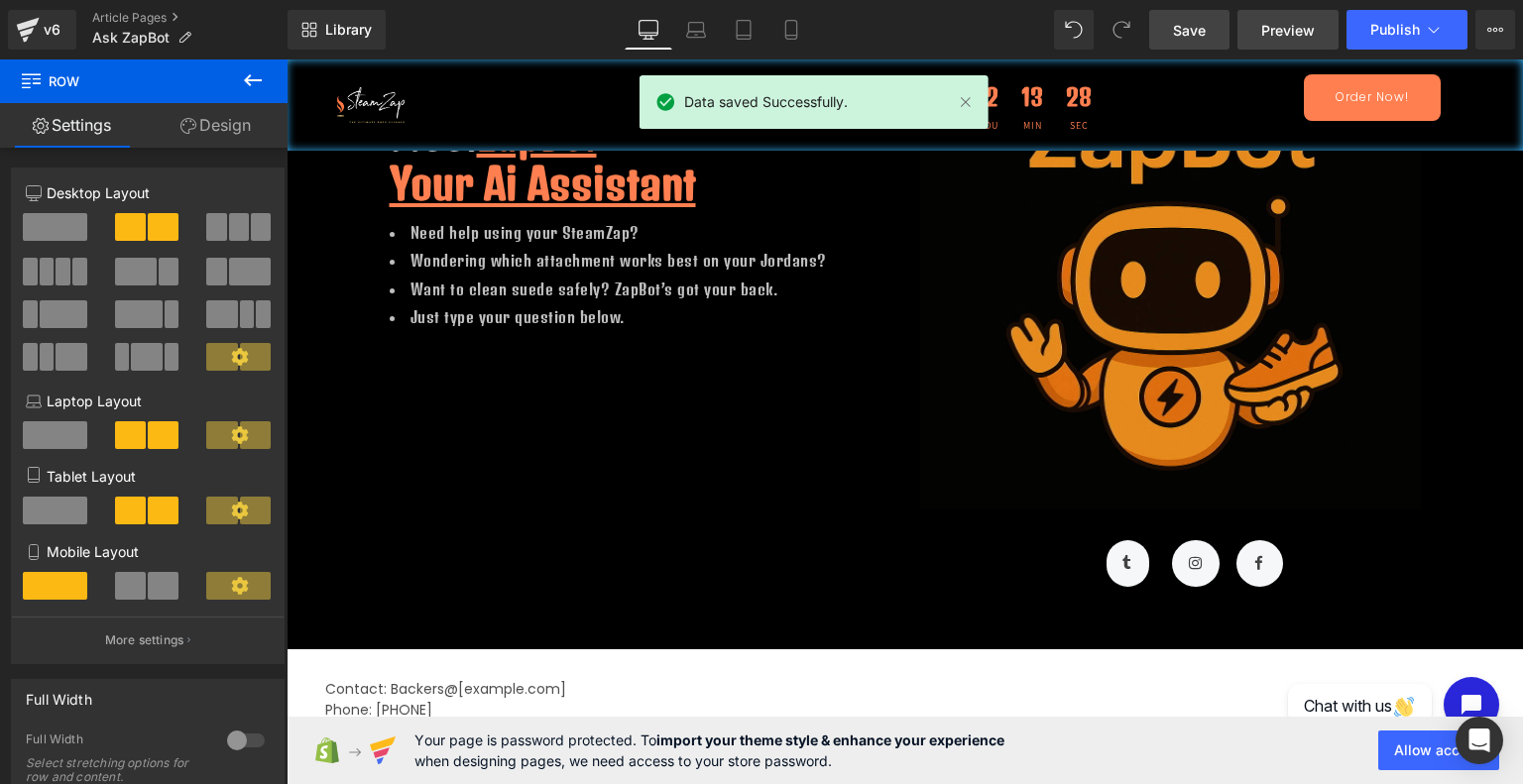 click on "Preview" at bounding box center [1288, 30] 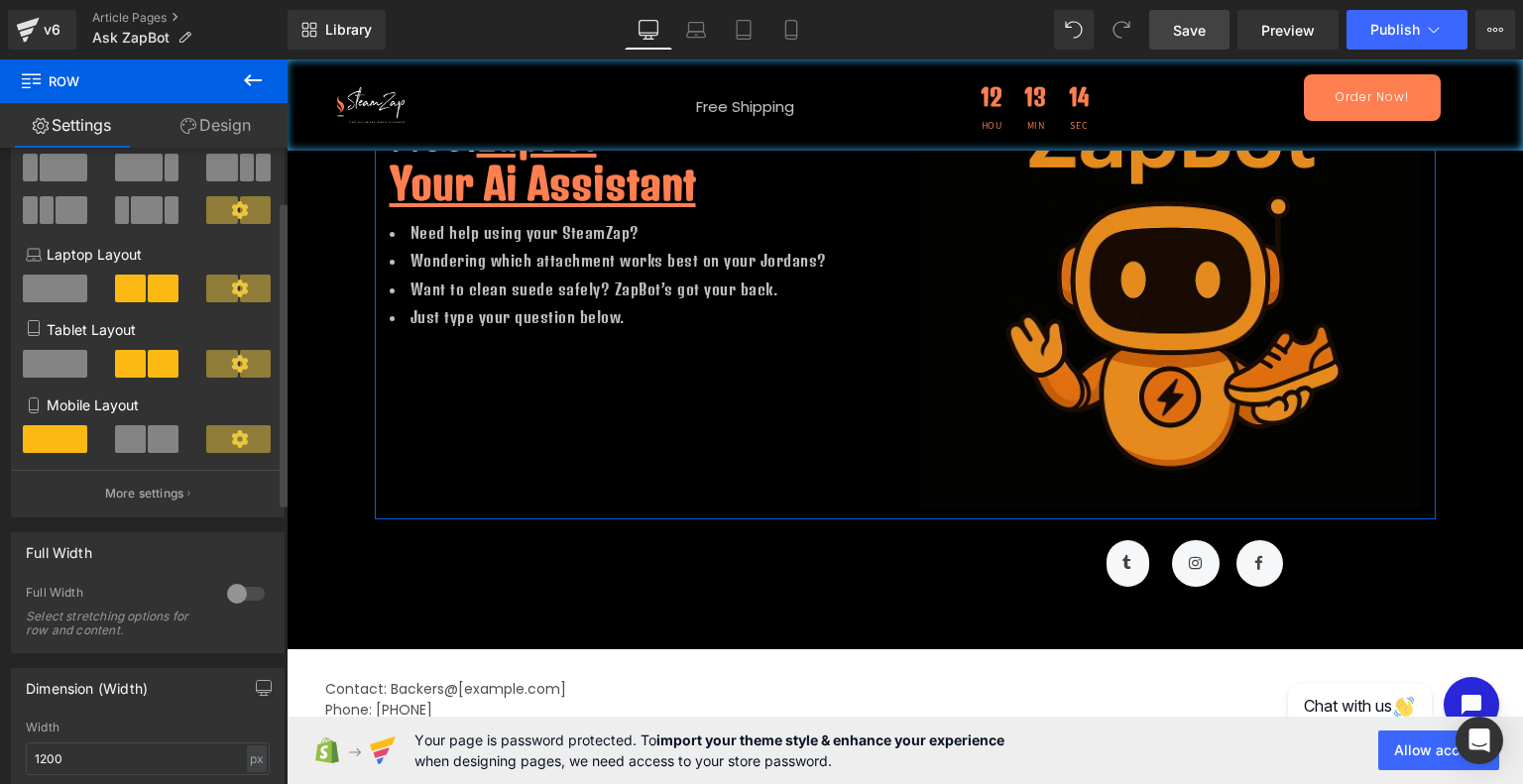 scroll, scrollTop: 0, scrollLeft: 0, axis: both 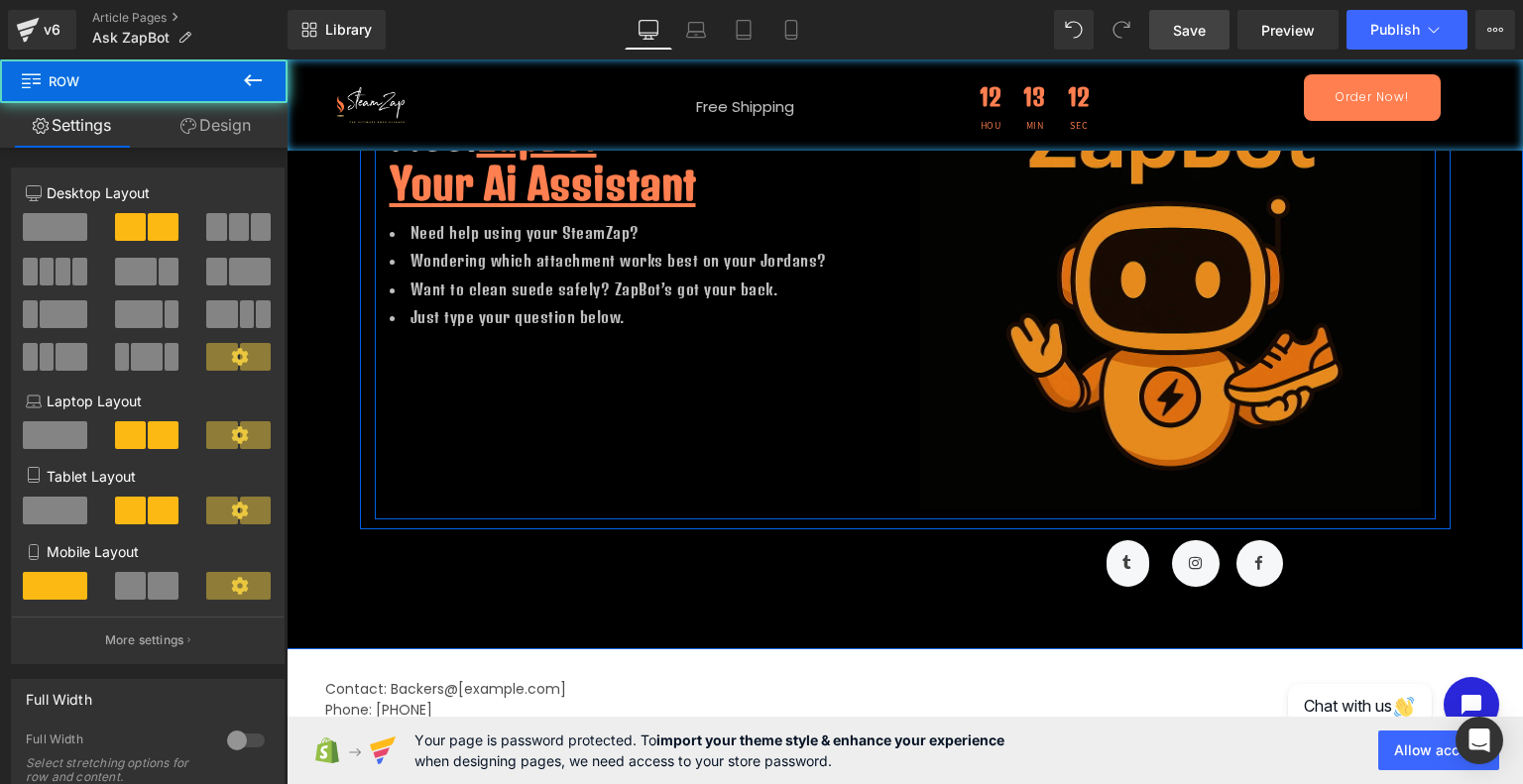 click on "Meet  ZapBot  Your Ai Assistant Heading         Need help using your SteamZap?  Wondering which attachment works best on your Jordans?
Want to clean suede safely? ZapBot’s got your back.
Just type your question below.
Text Block
Image         Row" at bounding box center [905, 214] 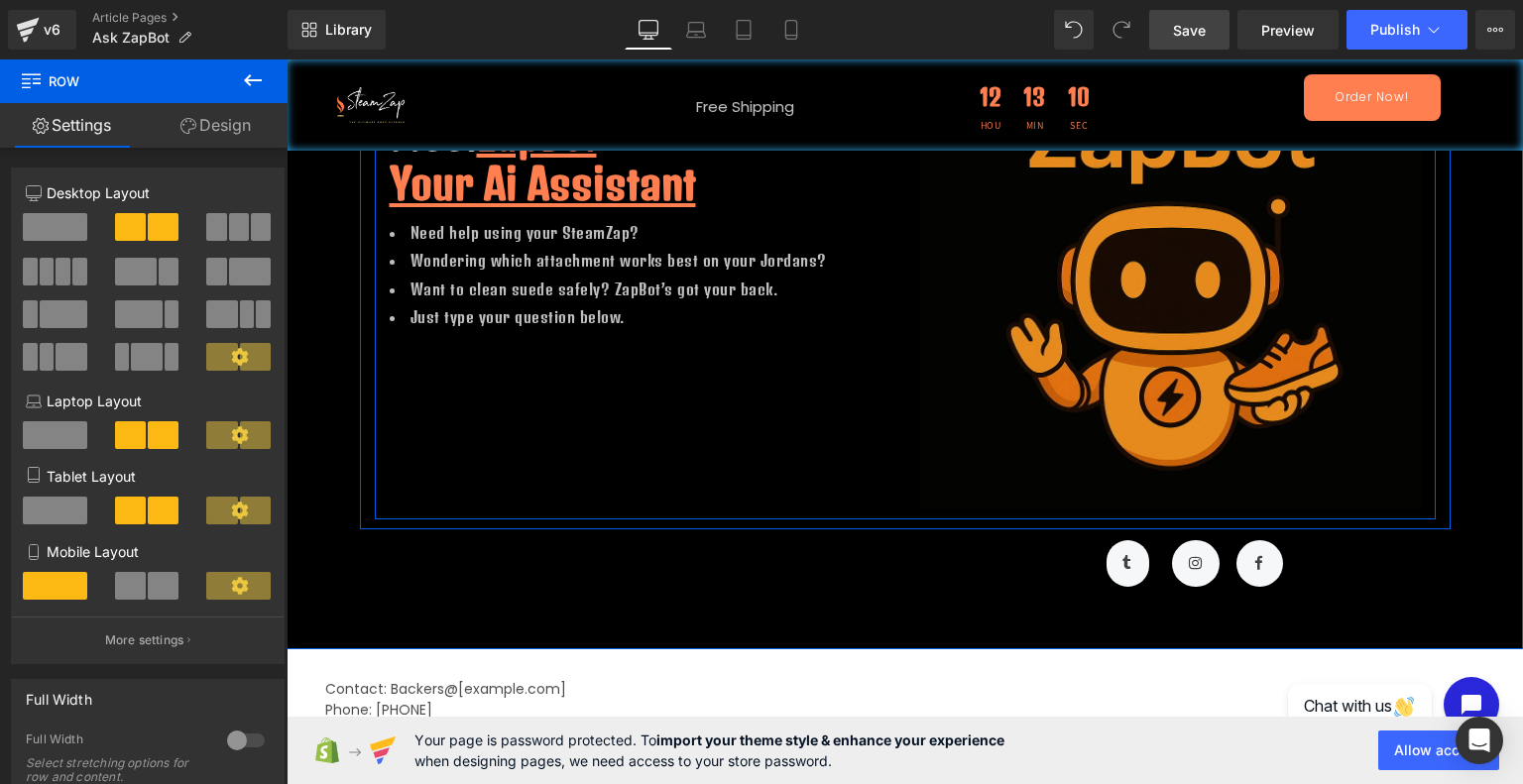 click on "Meet  ZapBot  Your Ai Assistant Heading         Need help using your SteamZap?  Wondering which attachment works best on your Jordans?
Want to clean suede safely? ZapBot’s got your back.
Just type your question below.
Text Block
Image         Row" at bounding box center (905, 214) 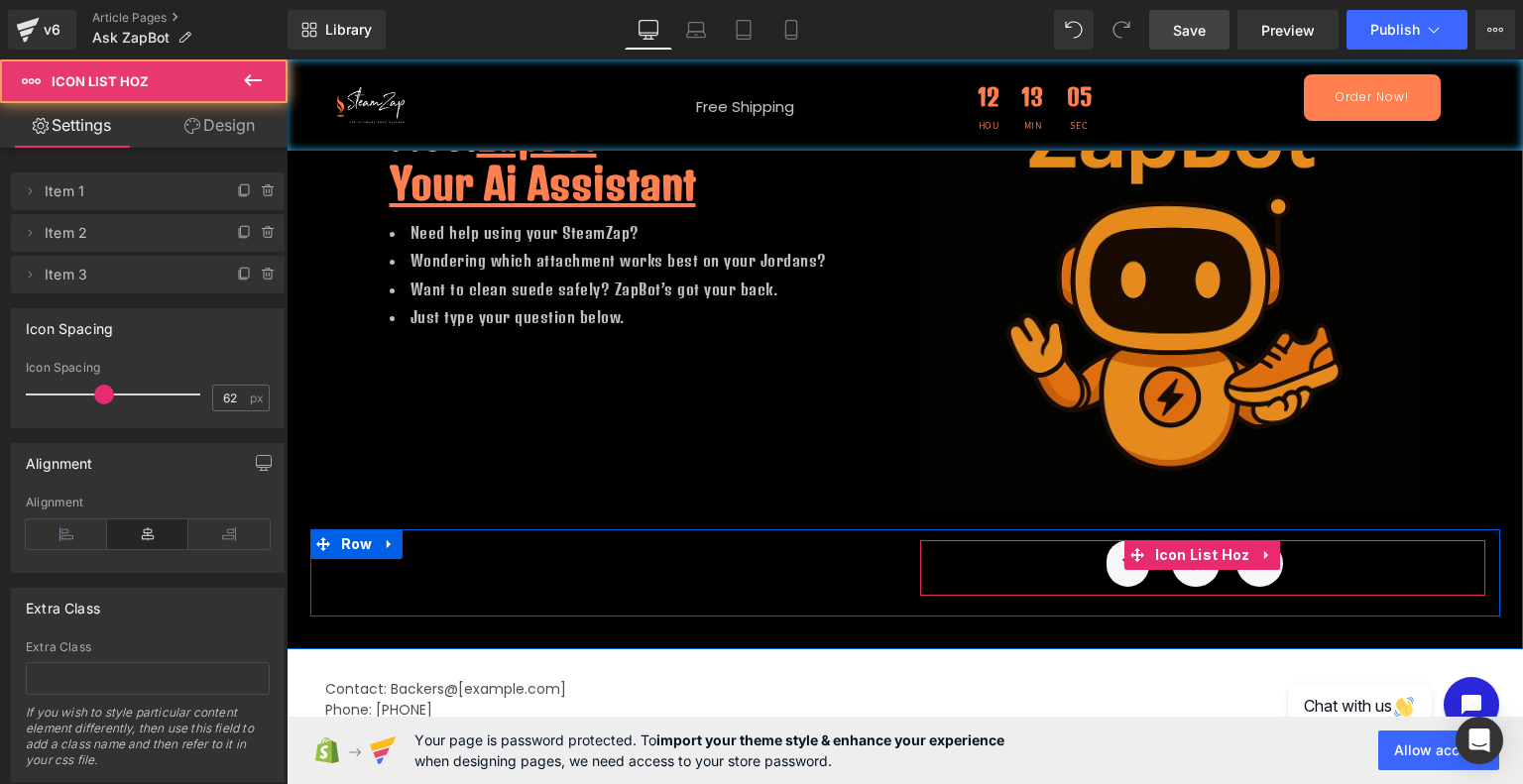 click on "Icon         Row
Icon         Row
Icon
Row" at bounding box center (1203, 568) 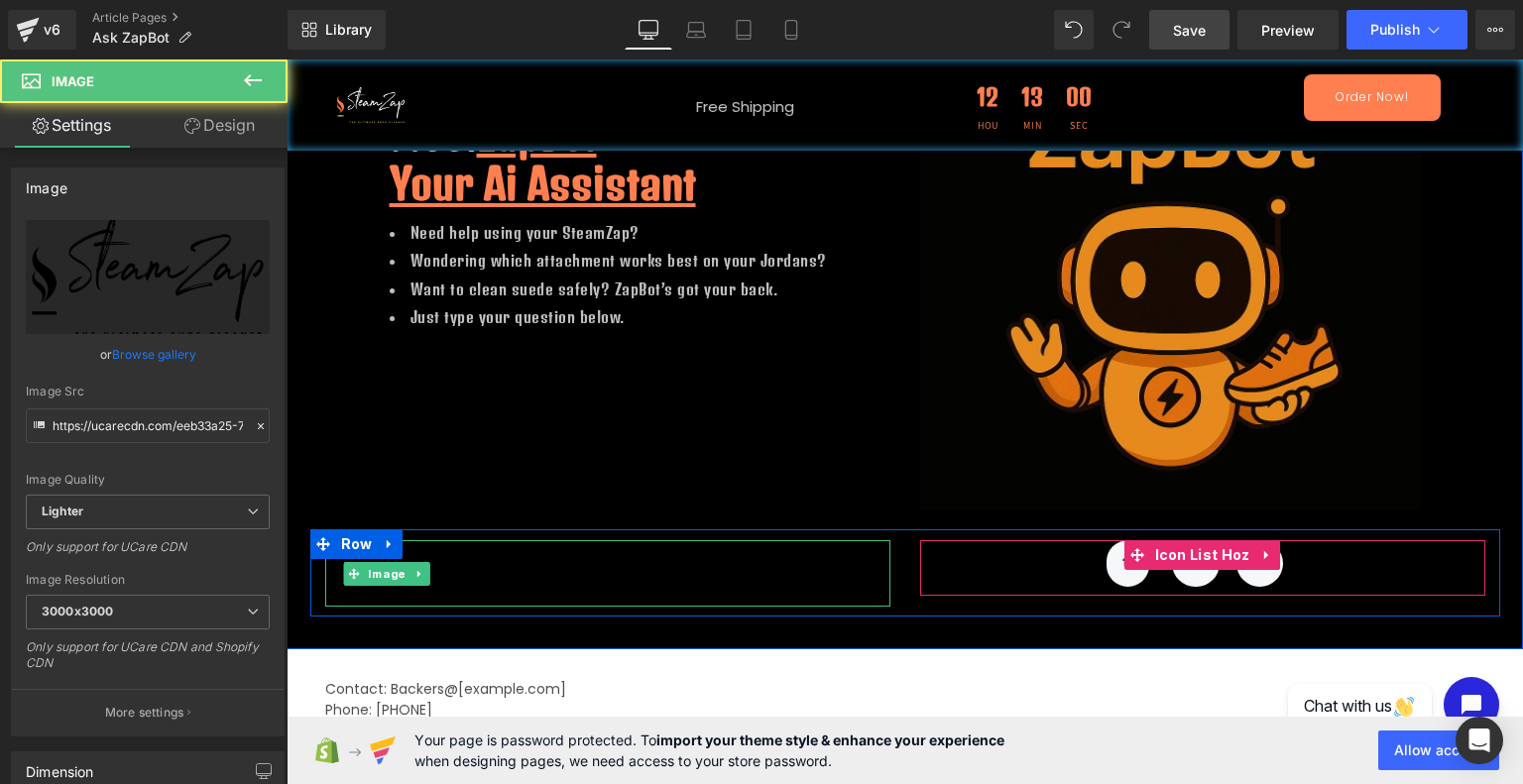 click at bounding box center (608, 573) 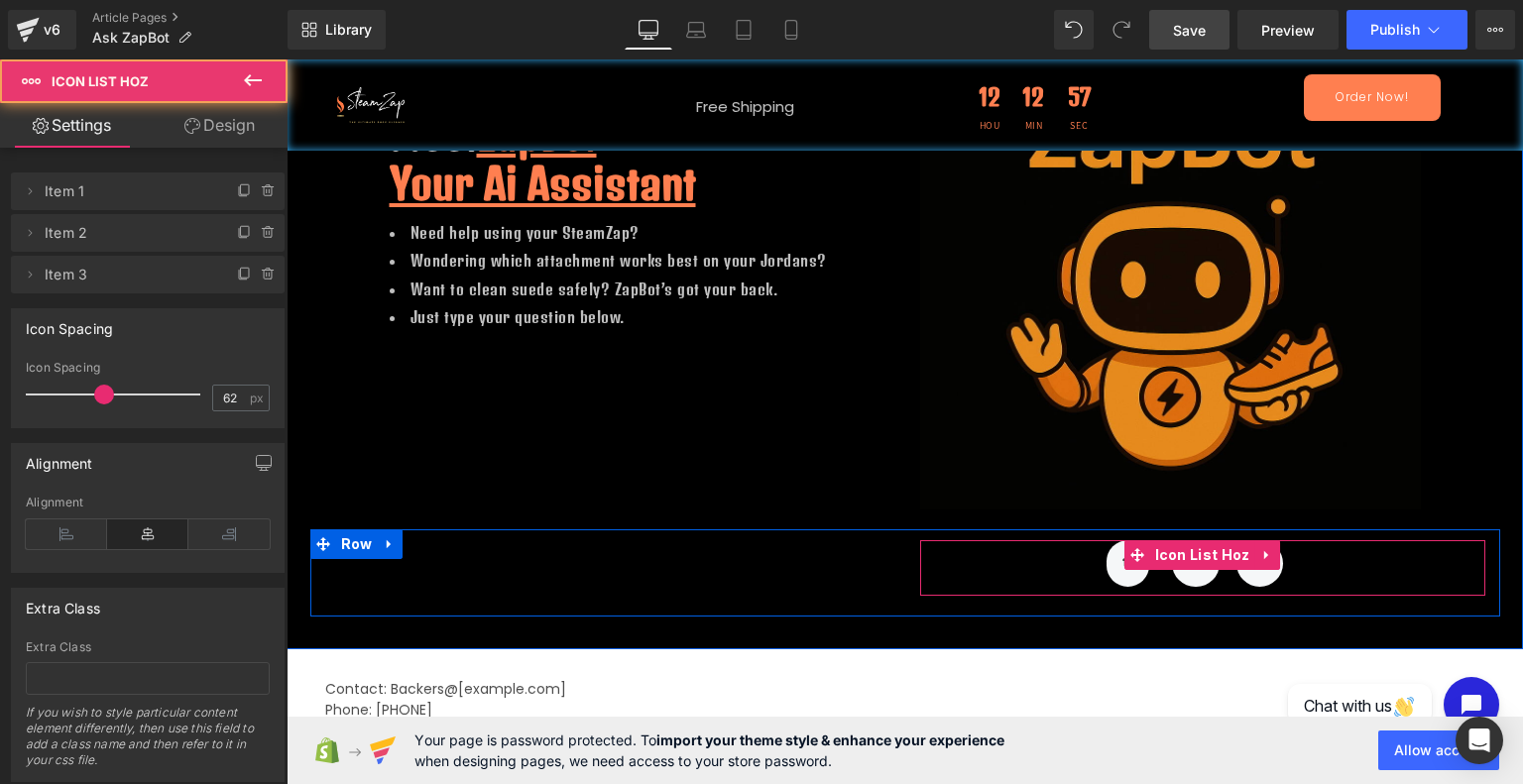 click on "Icon         Row
Icon         Row
Icon
Row" at bounding box center [1203, 568] 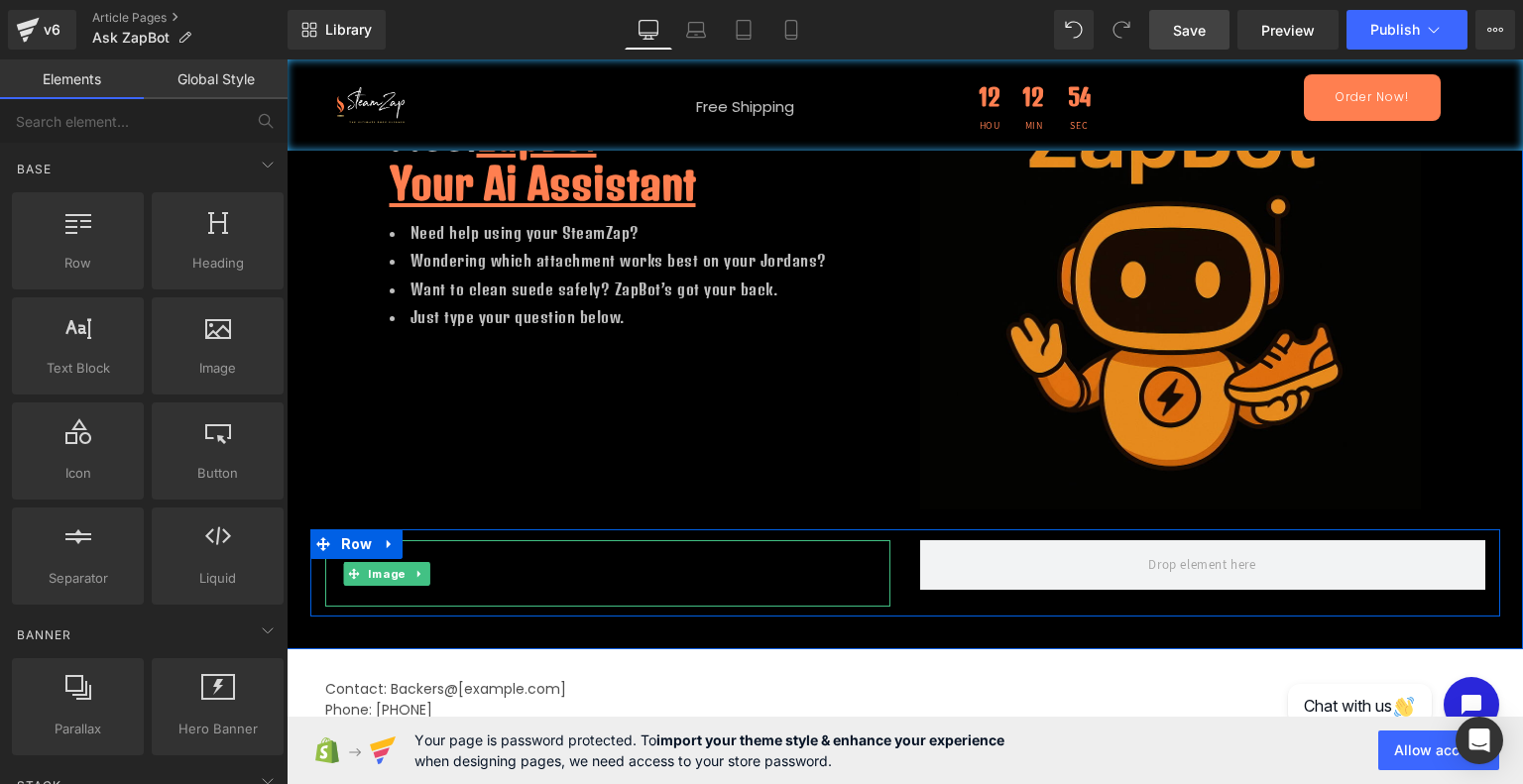 click at bounding box center [608, 573] 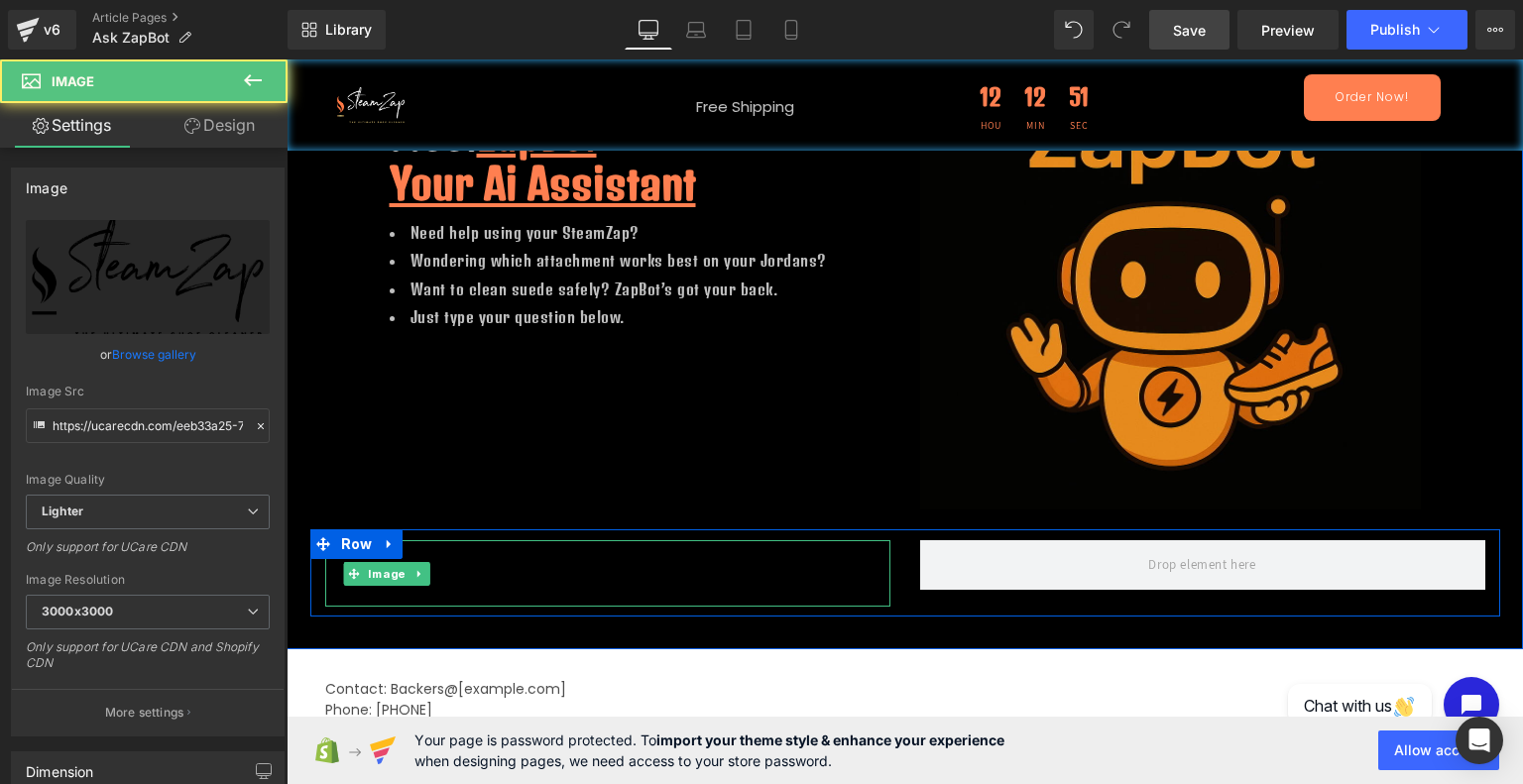click at bounding box center [608, 573] 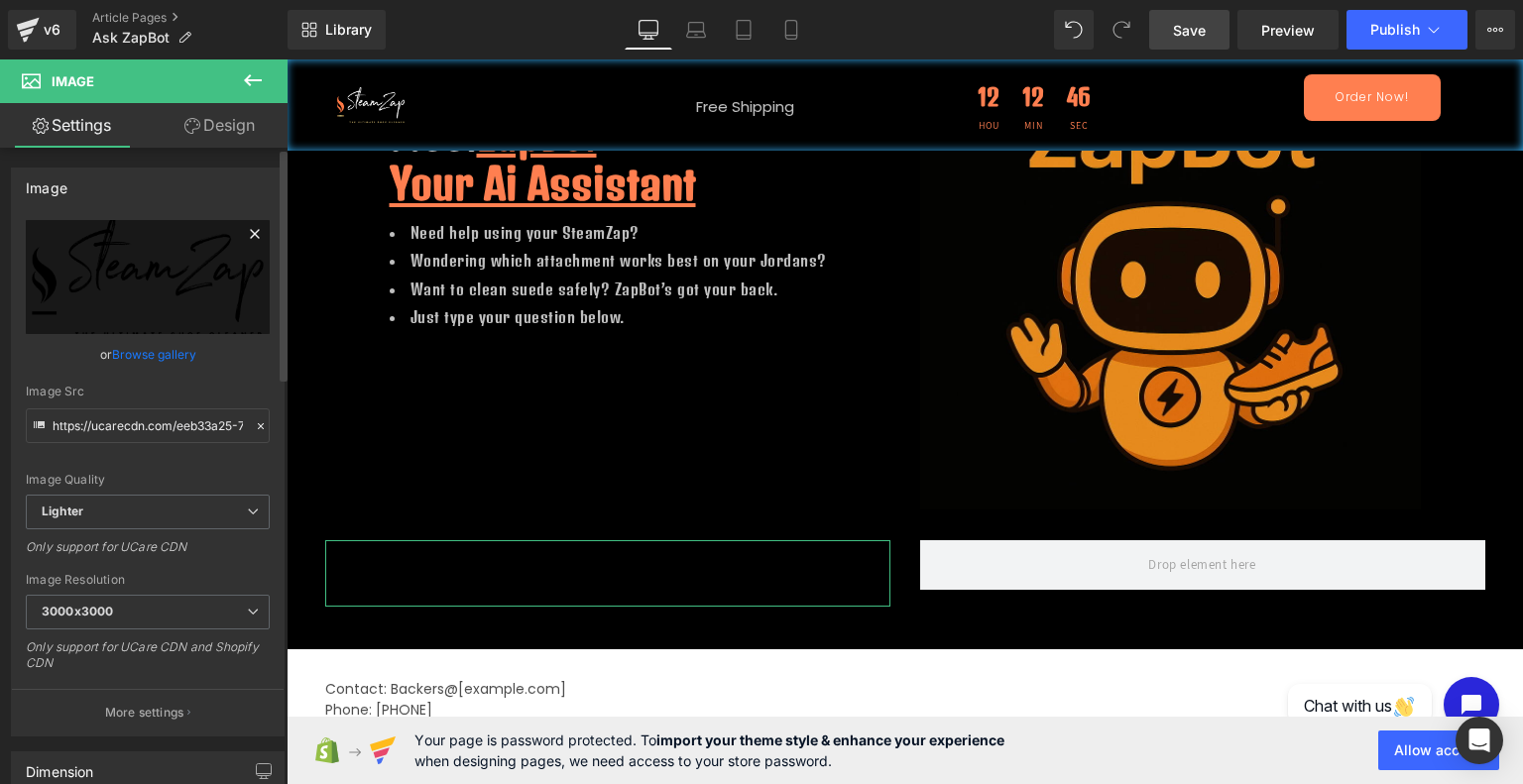 click 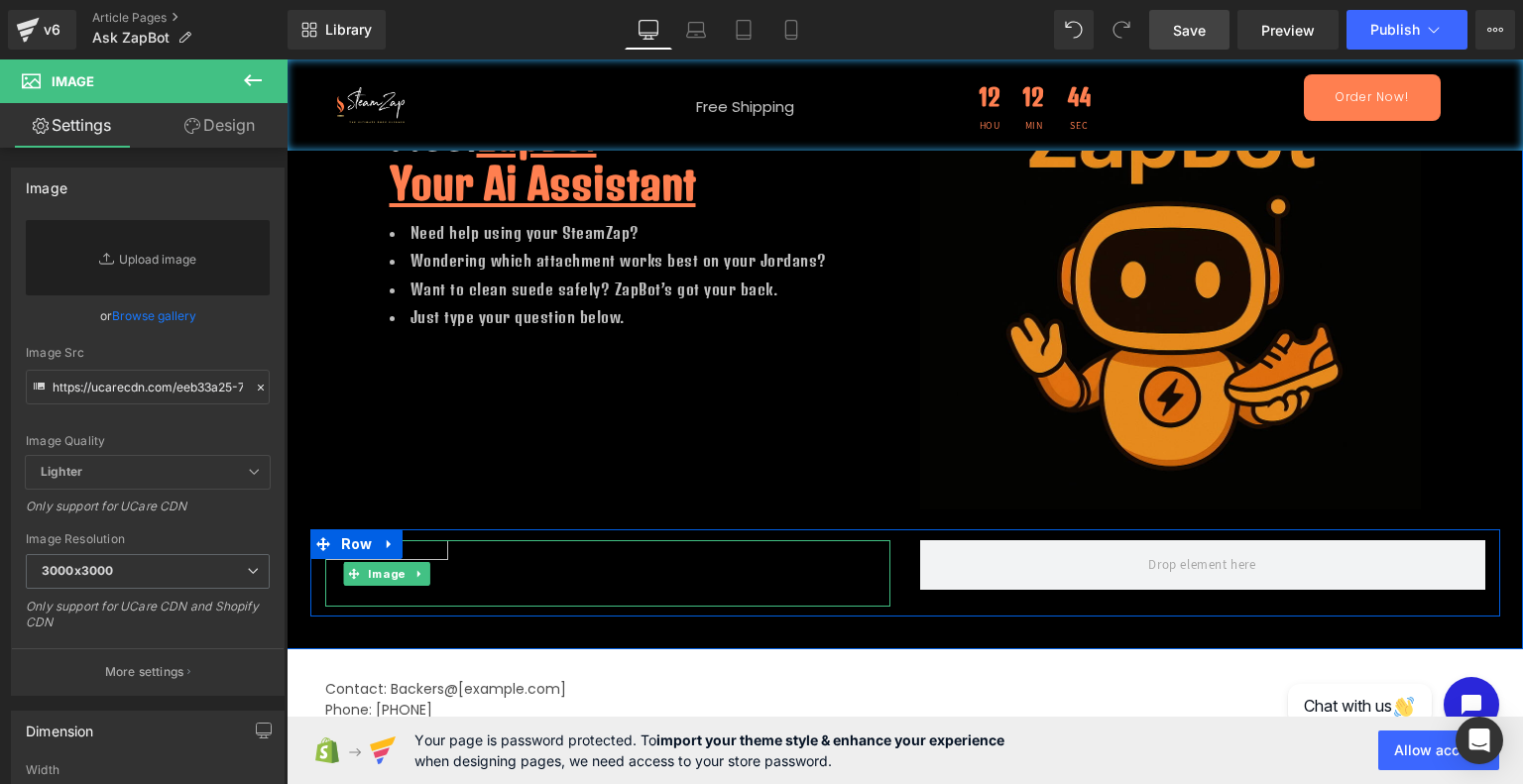 click at bounding box center [608, 573] 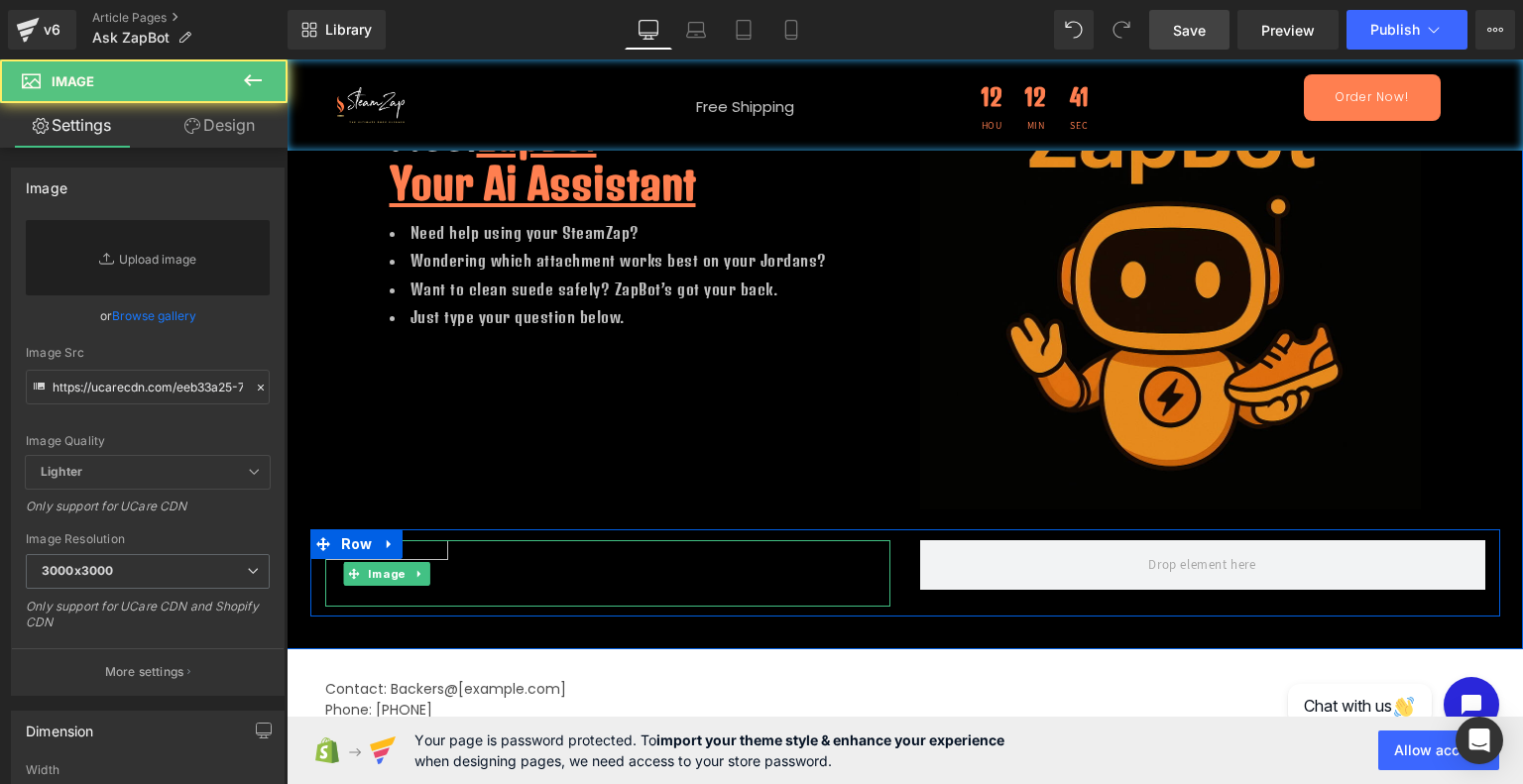 click at bounding box center [608, 573] 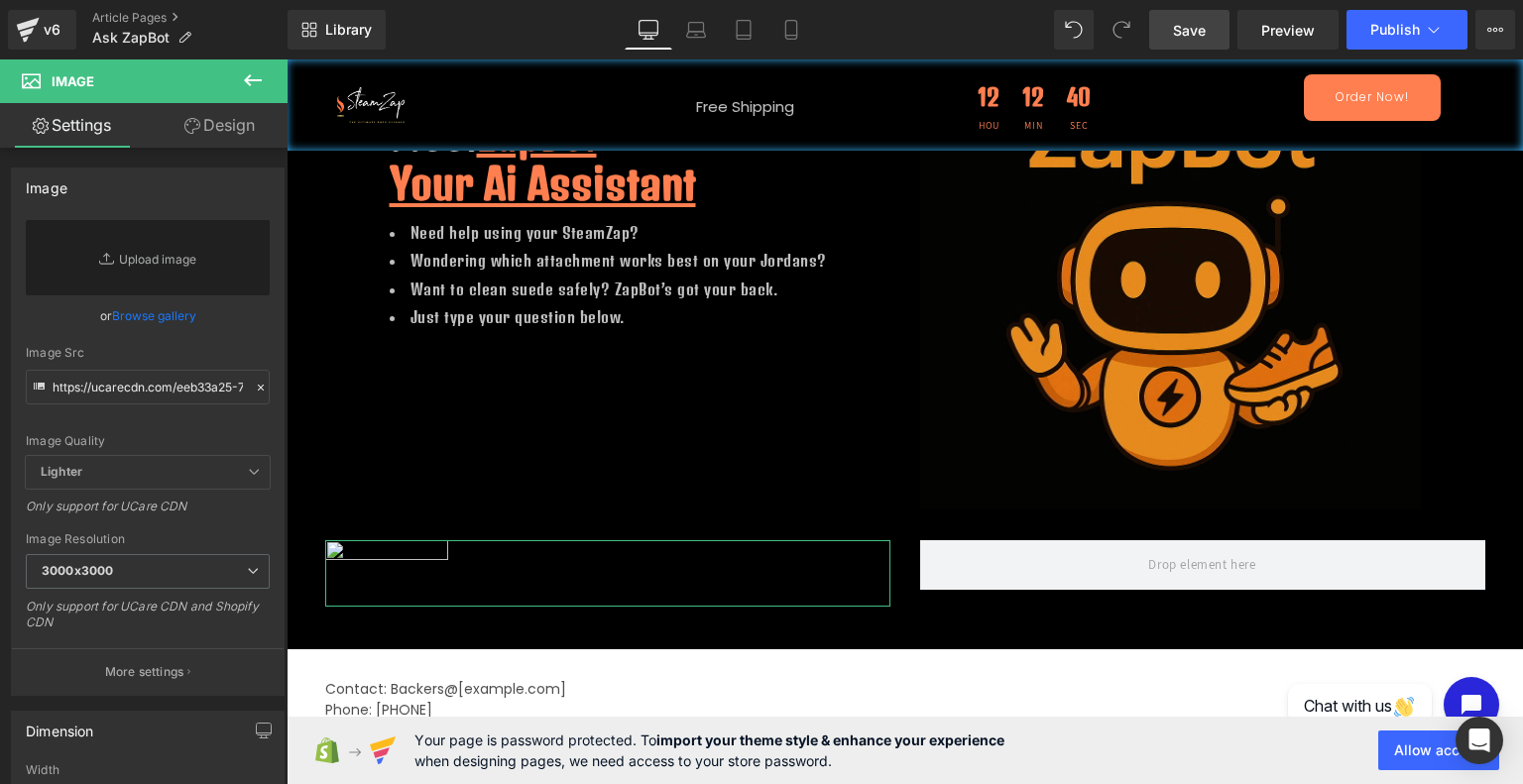 click on "Design" at bounding box center (219, 125) 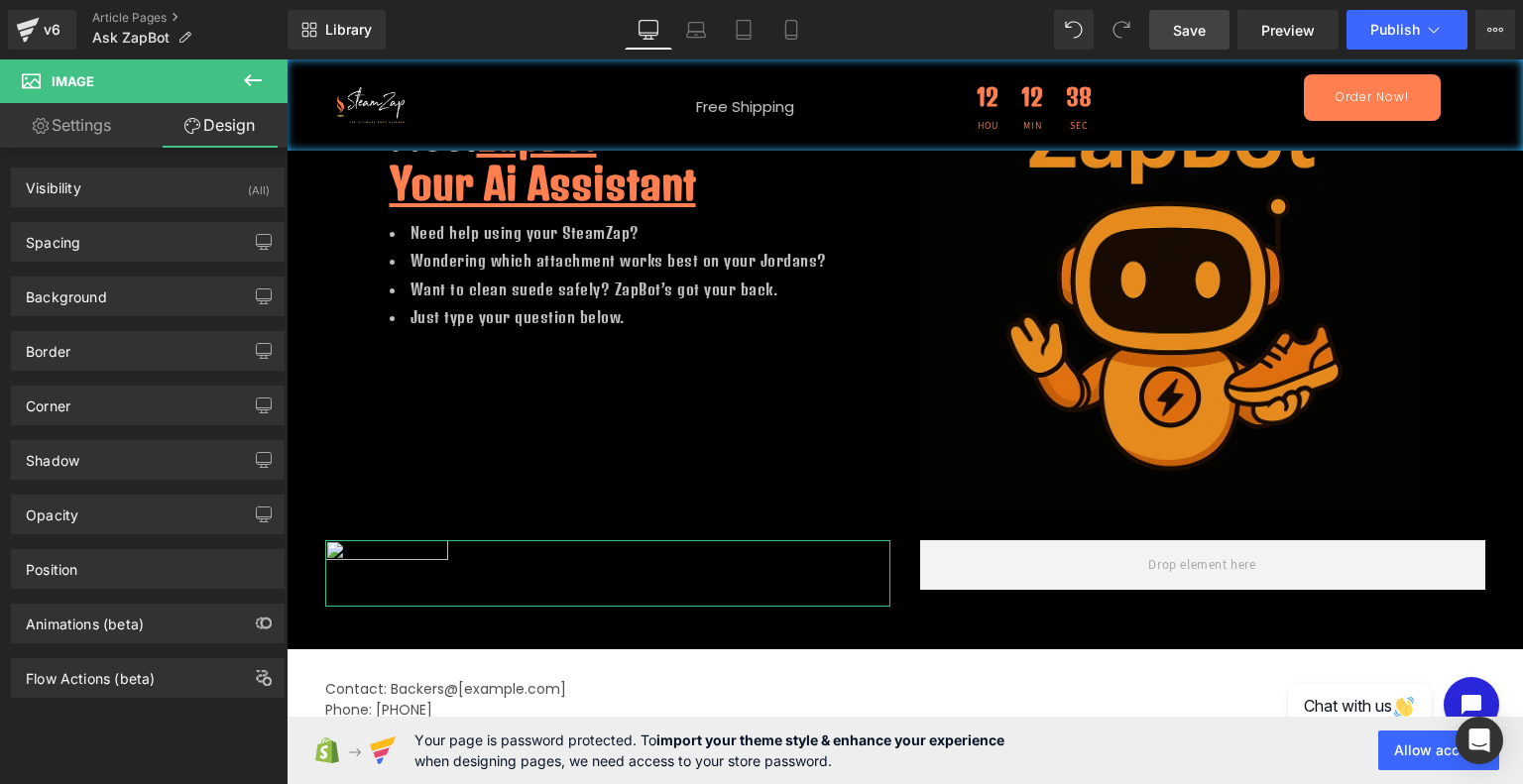 click on "Settings" at bounding box center (71, 125) 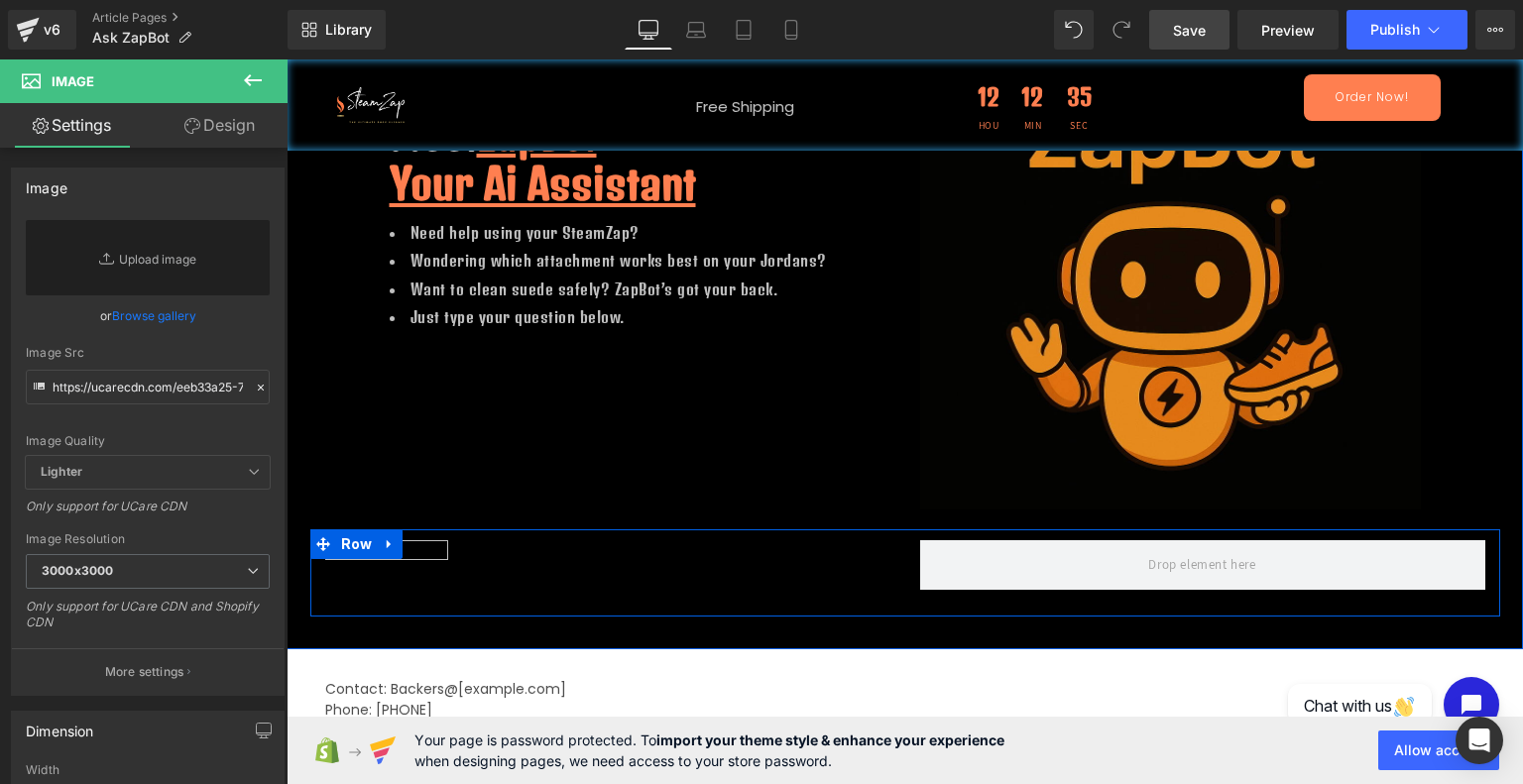 click on "Image         Row" at bounding box center (905, 573) 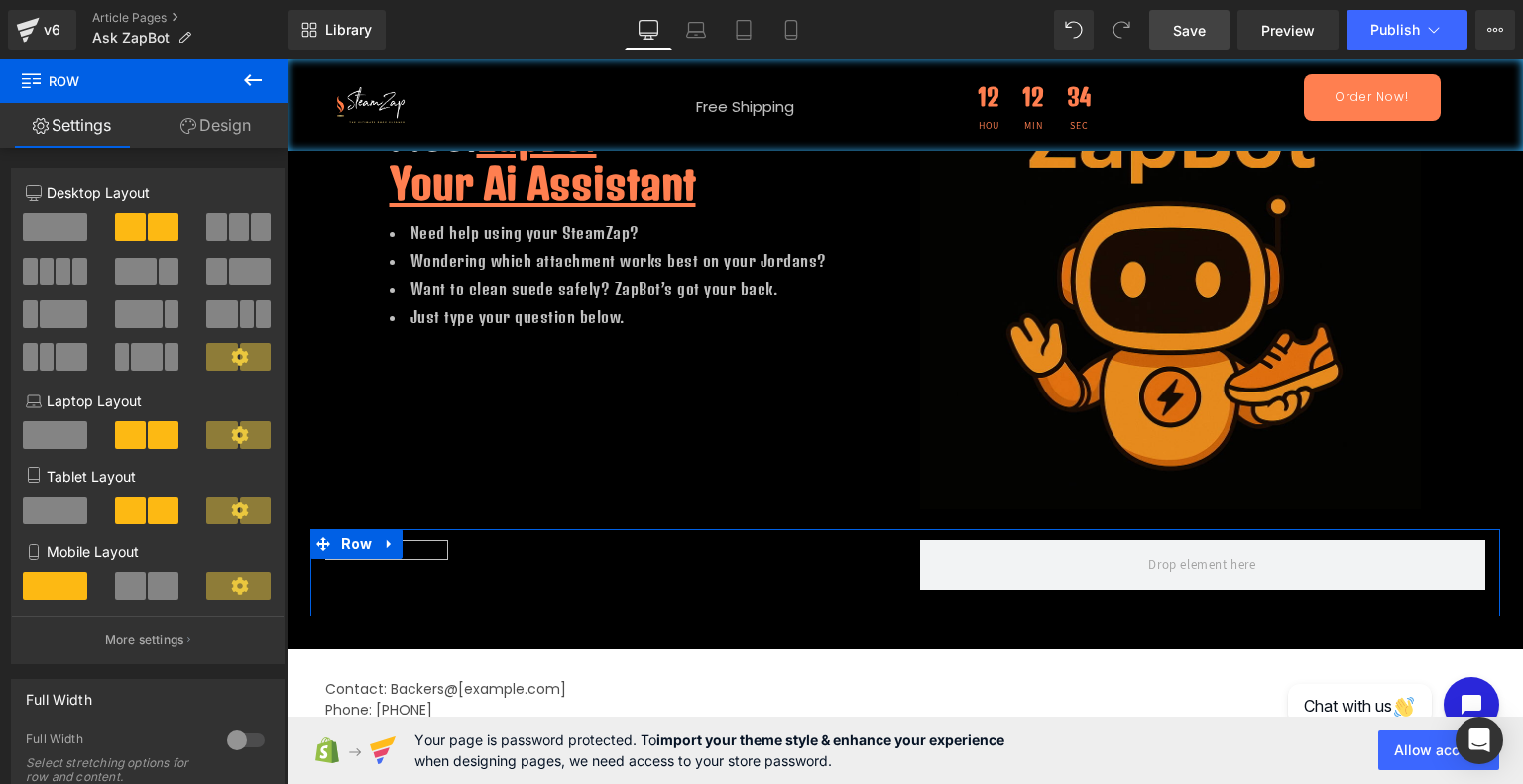 click at bounding box center (55, 227) 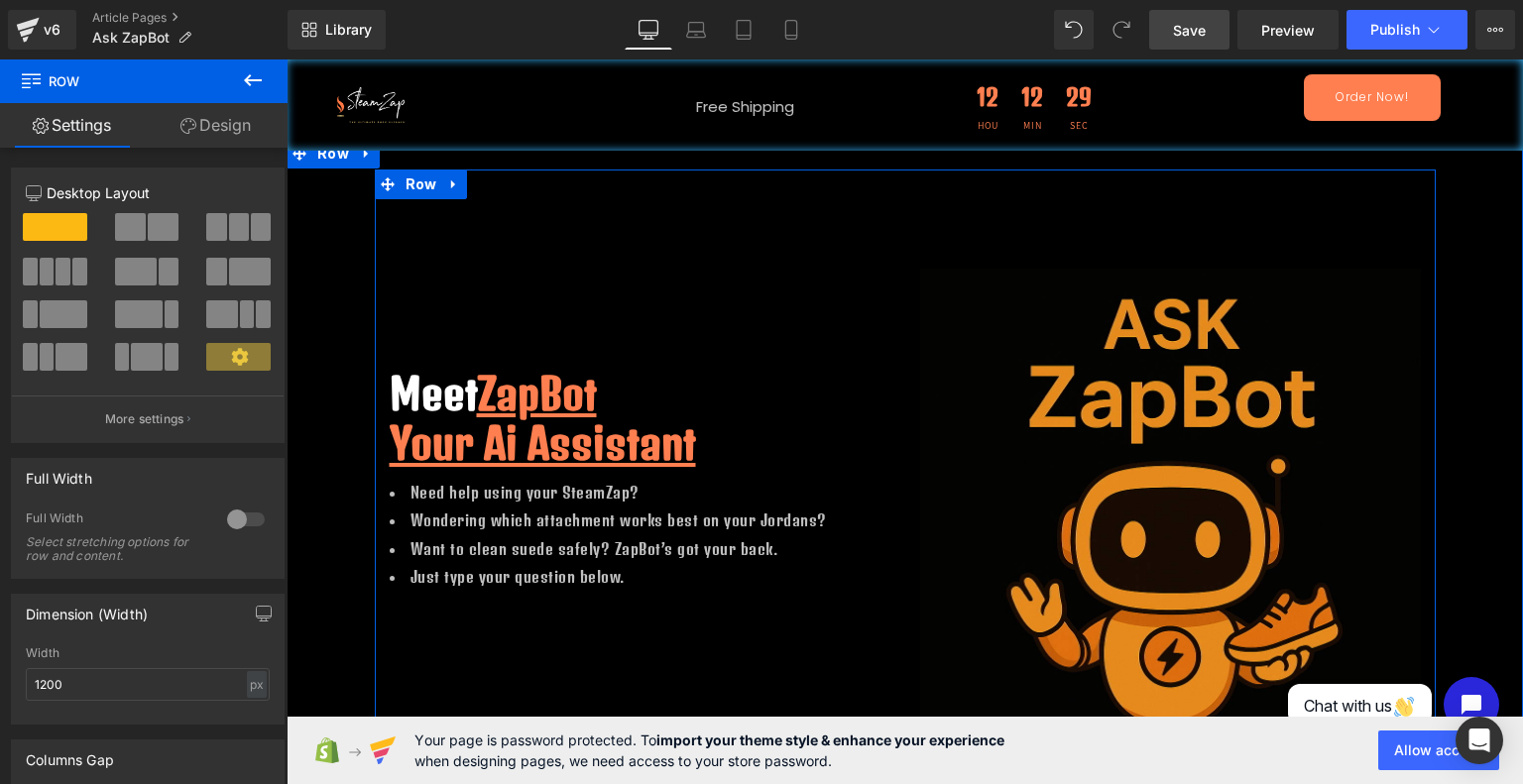 scroll, scrollTop: 0, scrollLeft: 0, axis: both 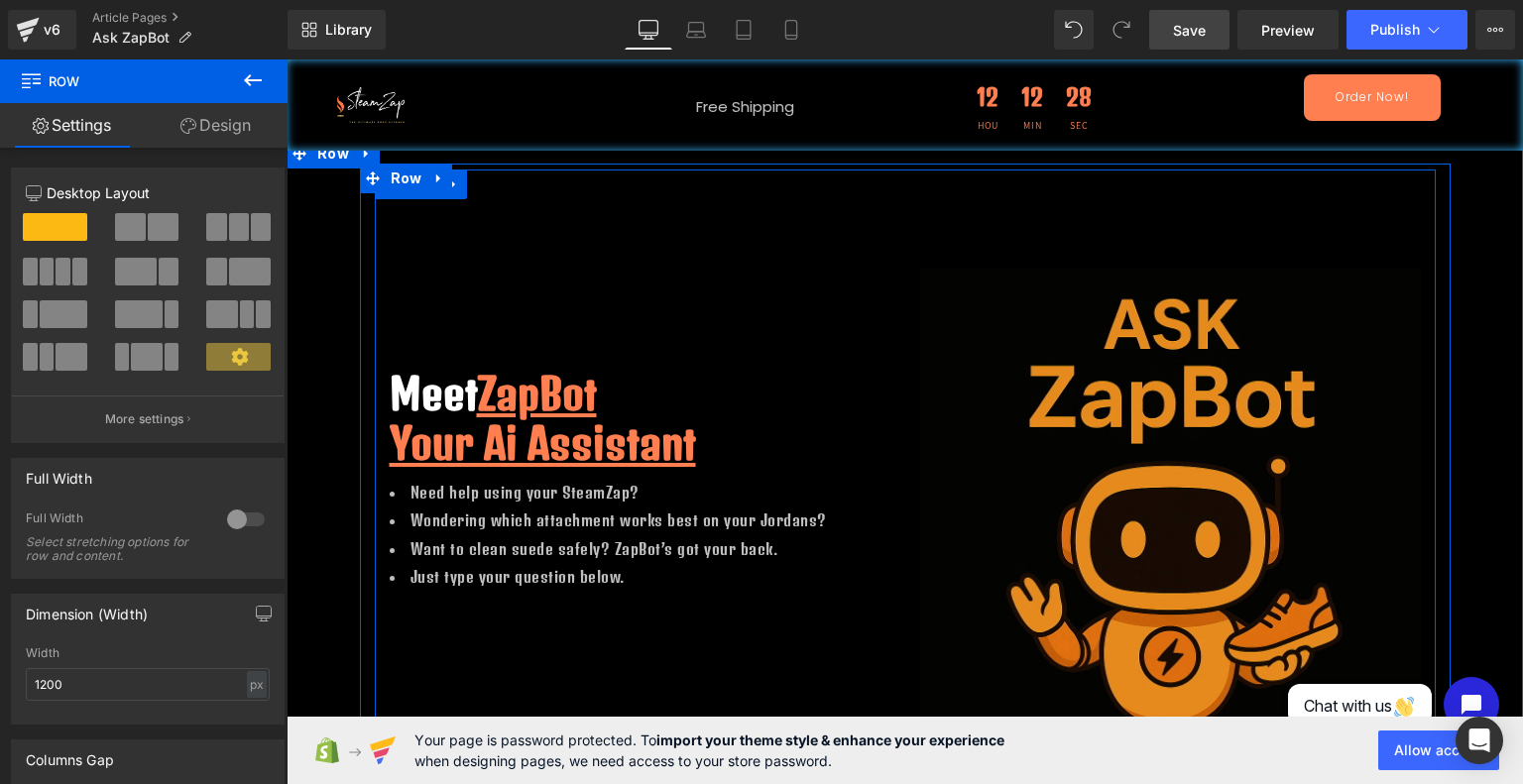 click on "Meet  ZapBot  Your Ai Assistant Heading         Need help using your SteamZap?  Wondering which attachment works best on your Jordans?
Want to clean suede safely? ZapBot’s got your back.
Just type your question below.
Text Block
Image         Row" at bounding box center [905, 474] 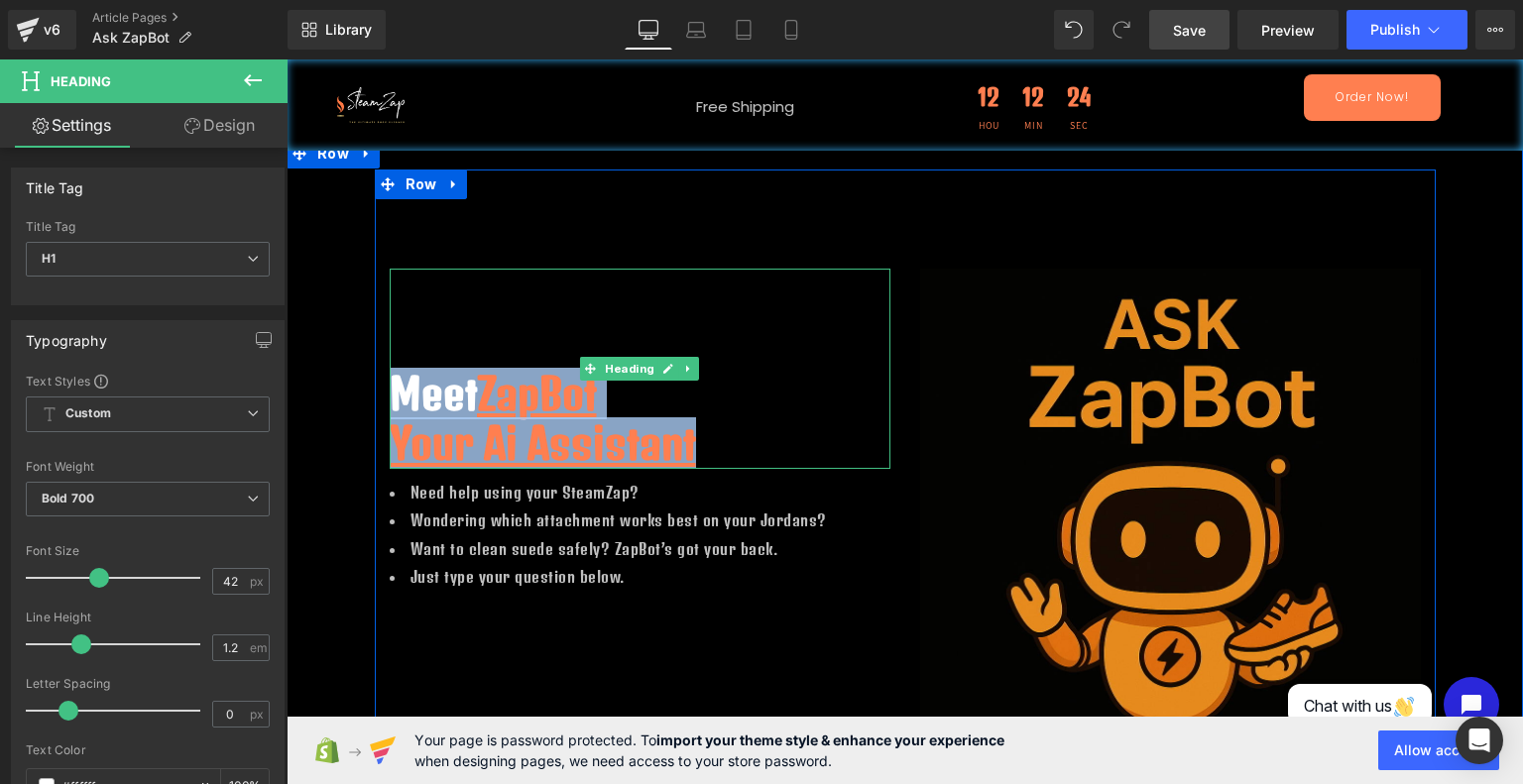 drag, startPoint x: 388, startPoint y: 381, endPoint x: 718, endPoint y: 451, distance: 337.34256 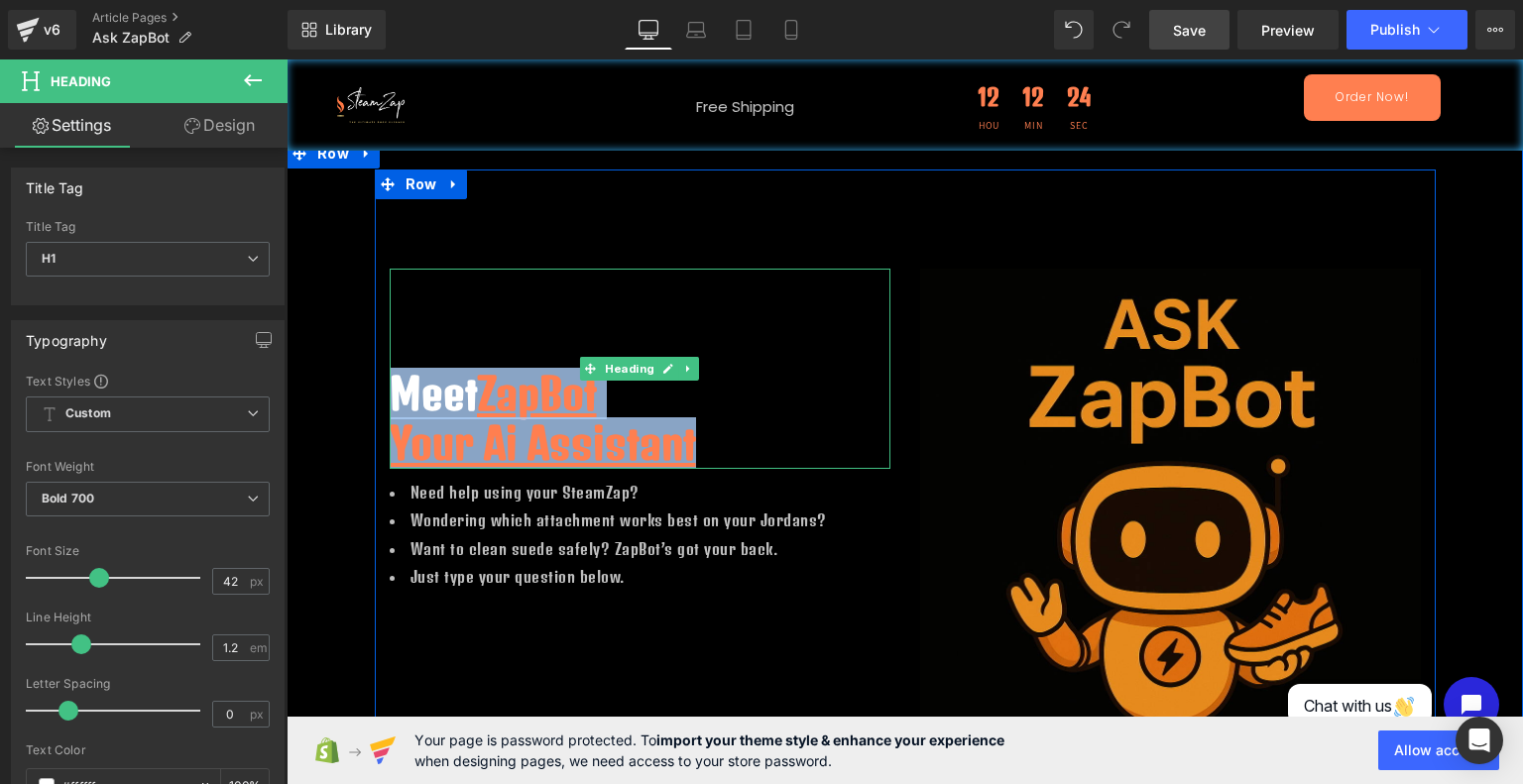 click on "Meet  ZapBot  Your Ai Assistant" at bounding box center (640, 369) 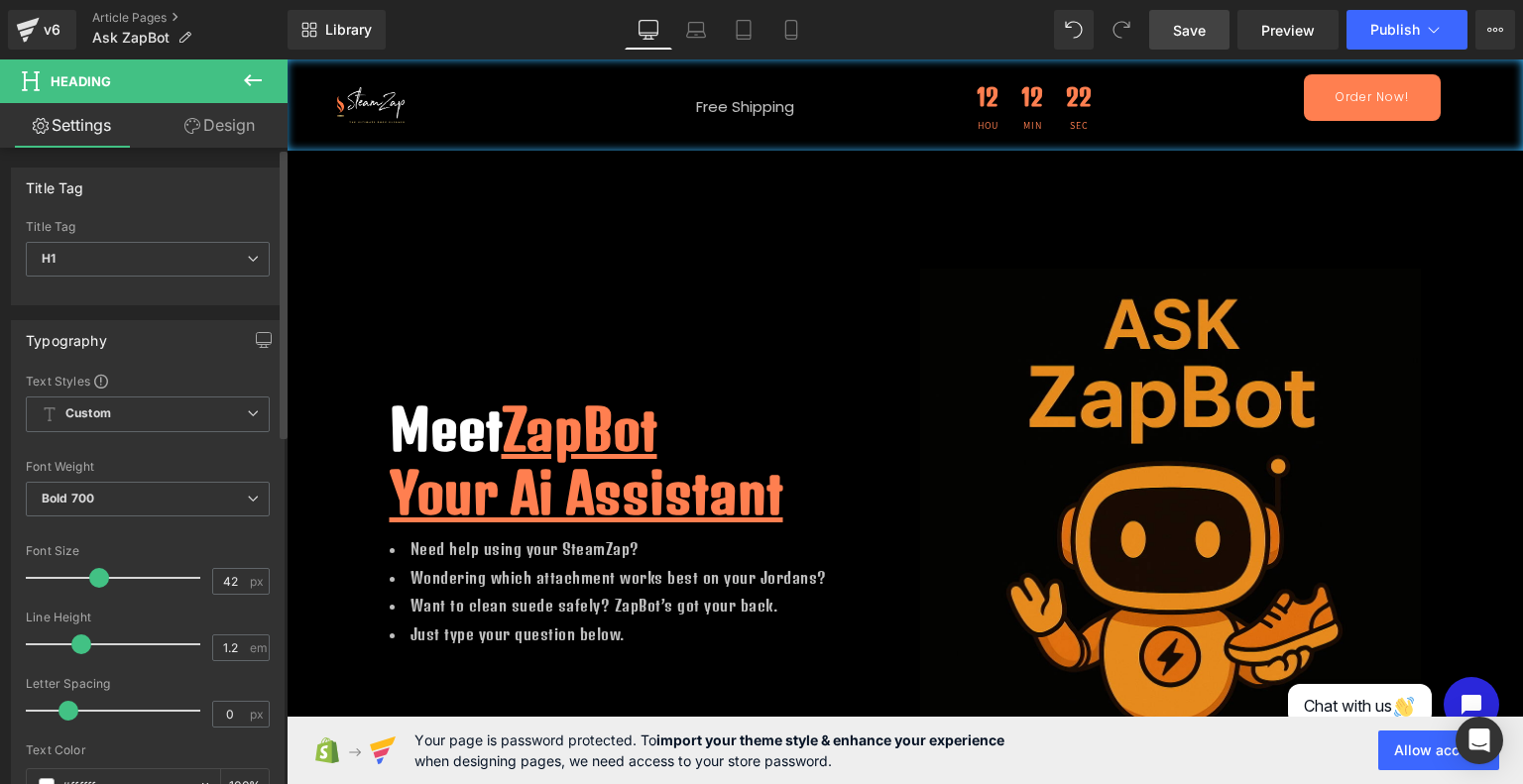 click at bounding box center (118, 578) 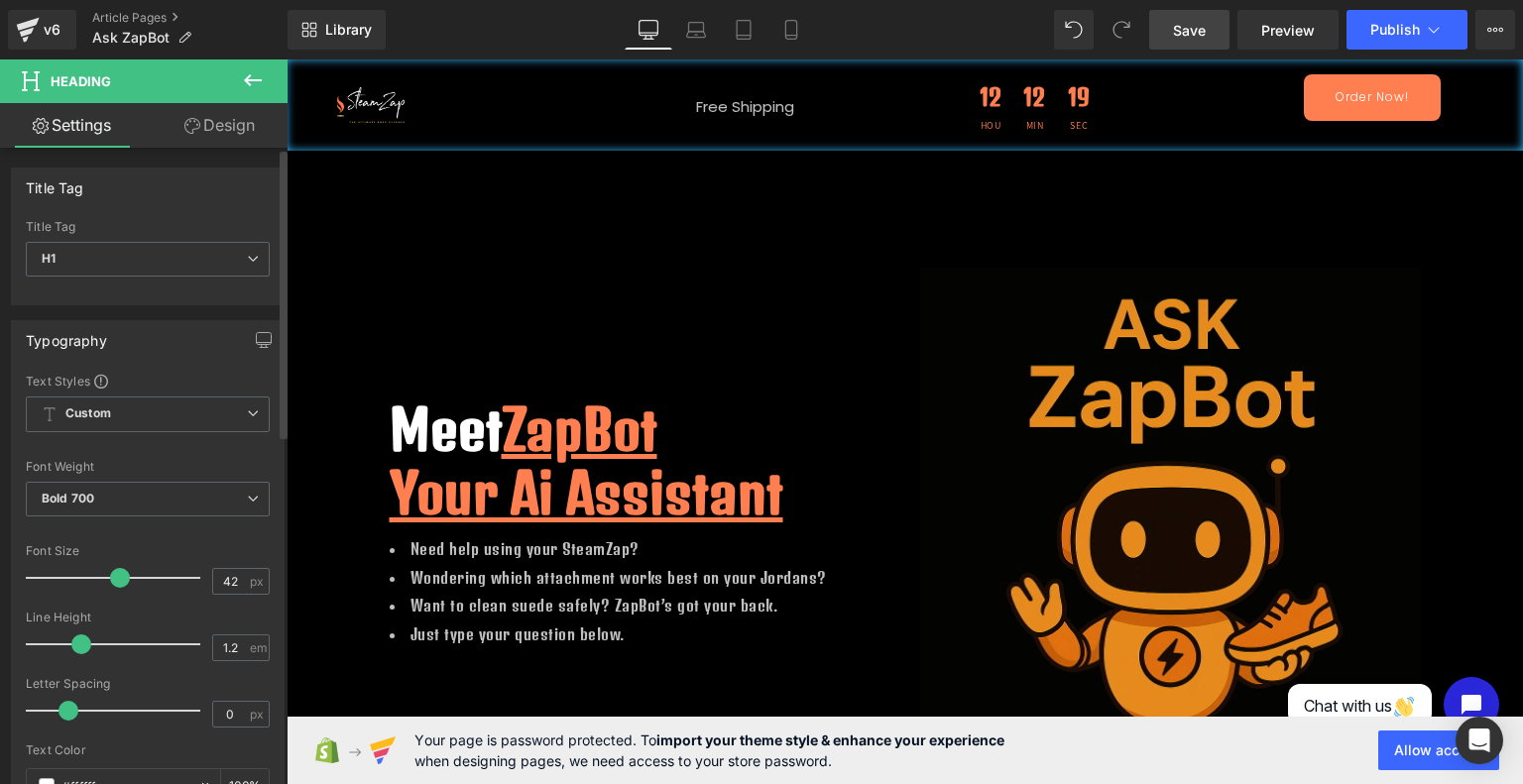 click at bounding box center (118, 578) 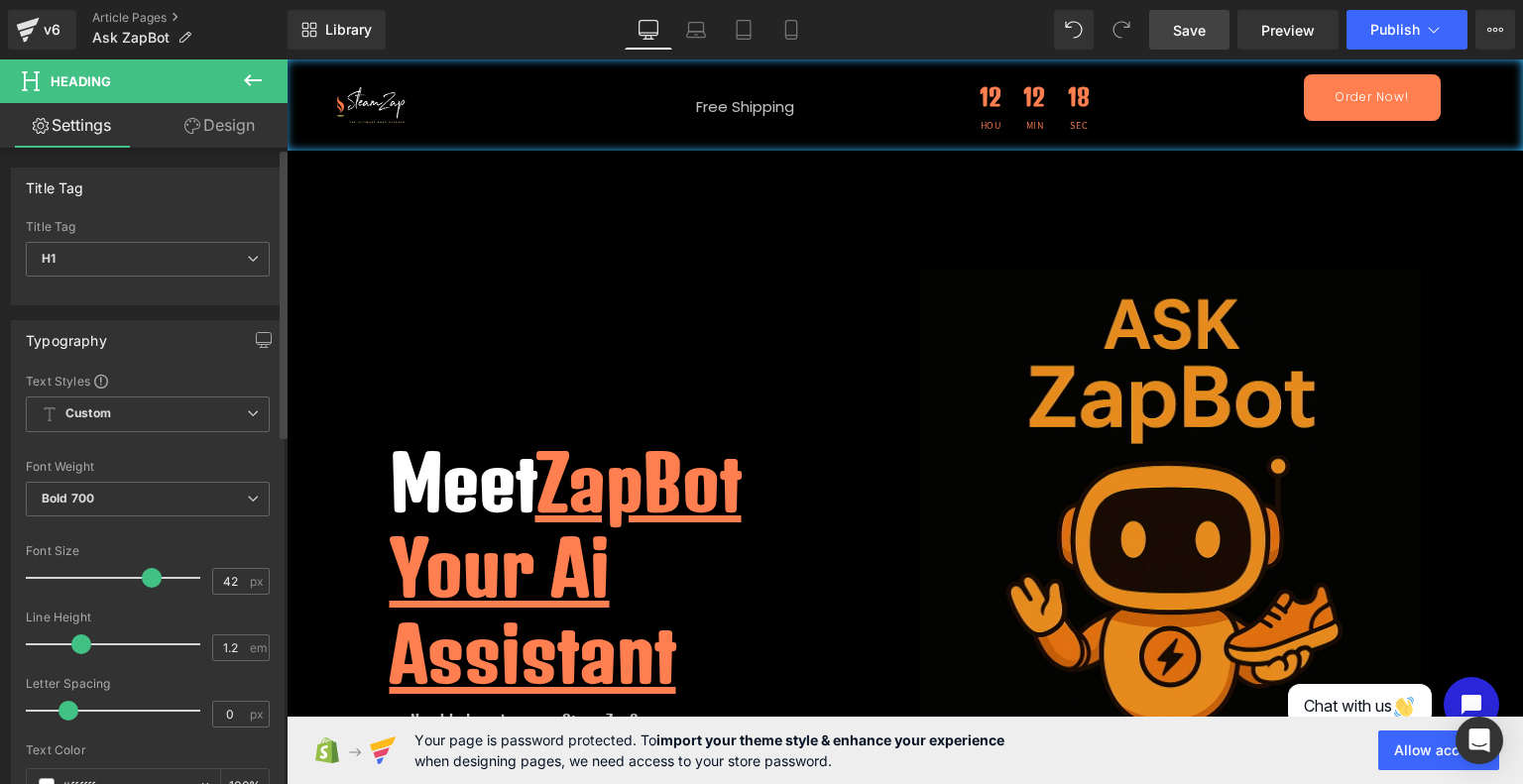click at bounding box center [118, 578] 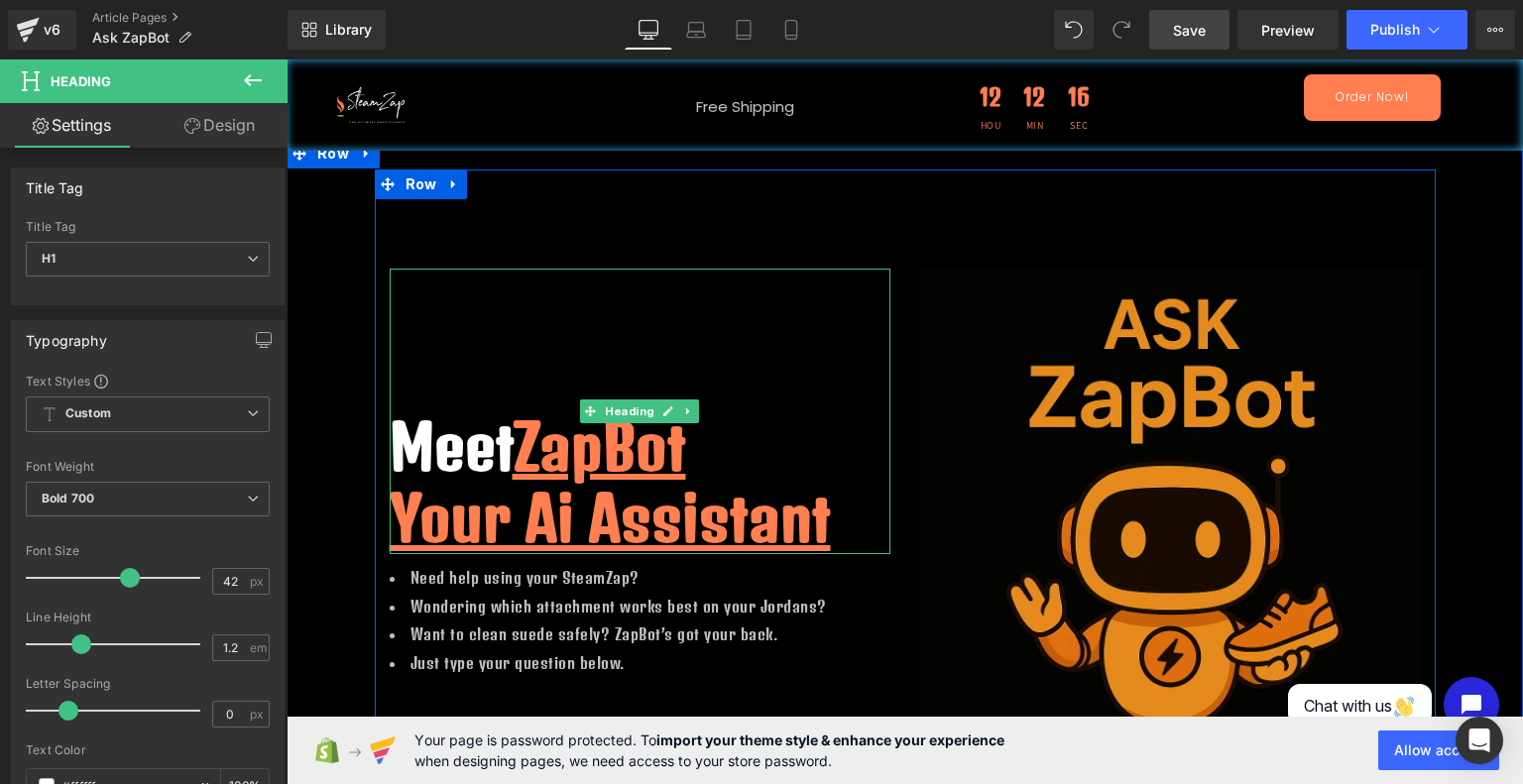 click at bounding box center [640, 376] 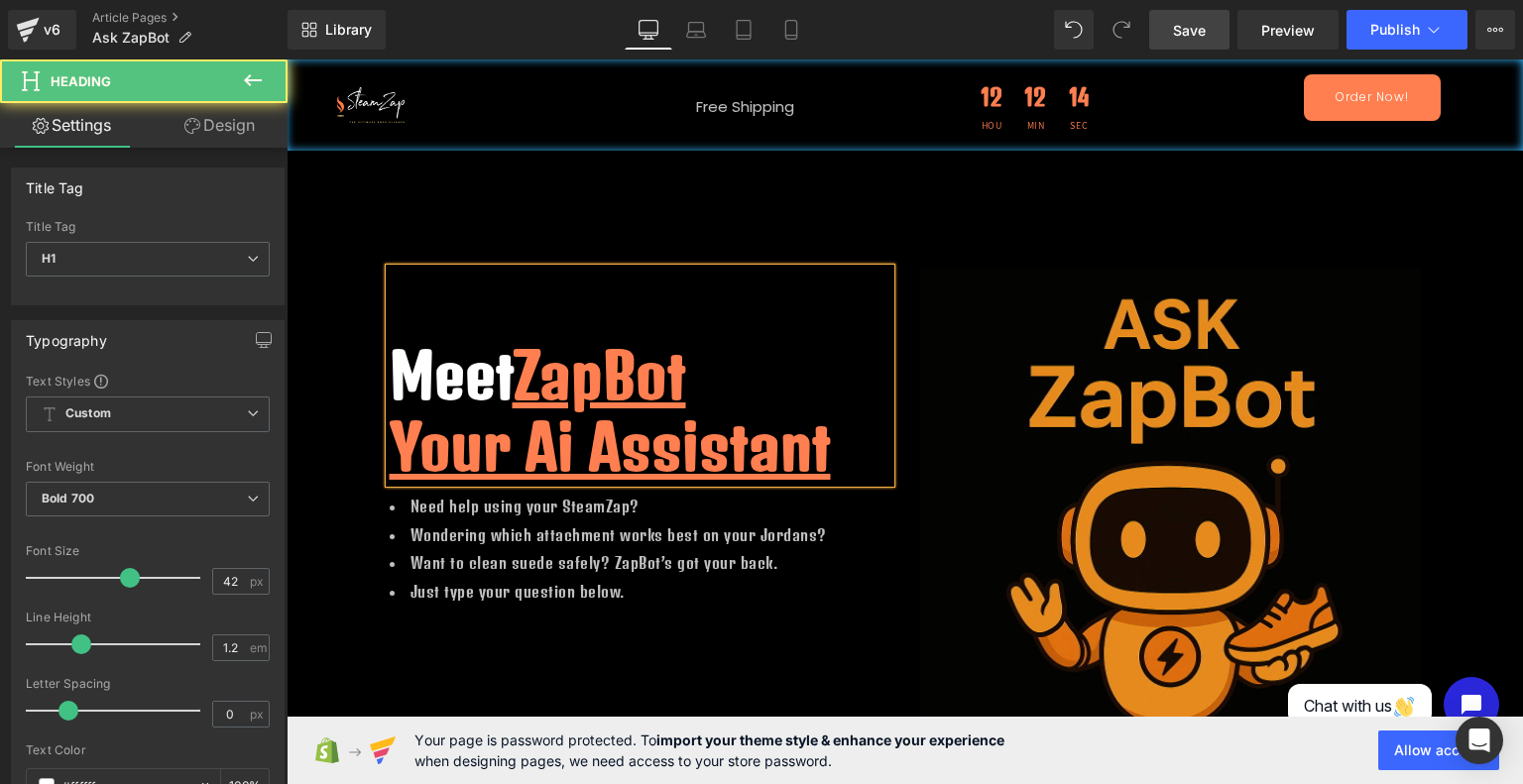 click at bounding box center (640, 304) 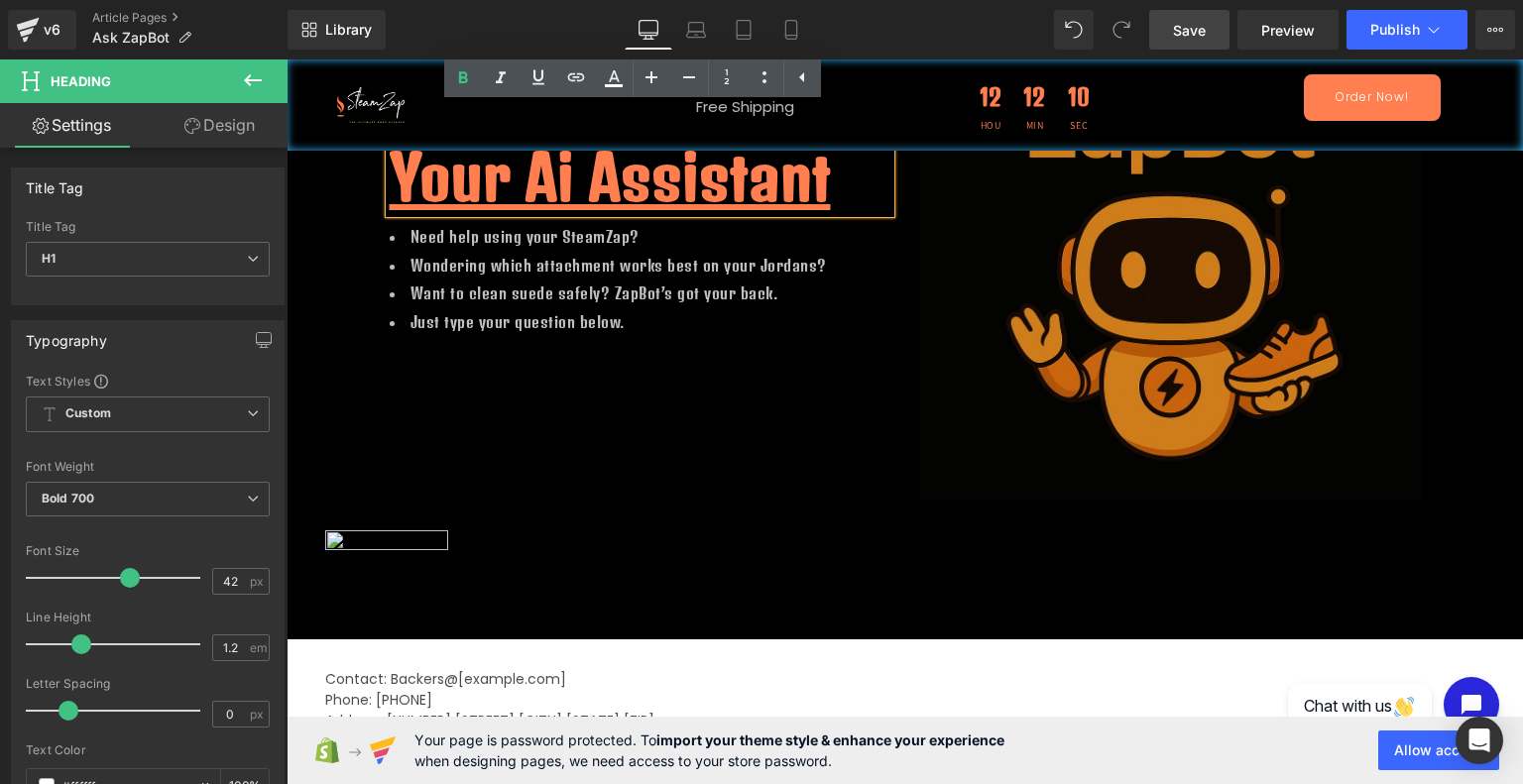 scroll, scrollTop: 270, scrollLeft: 0, axis: vertical 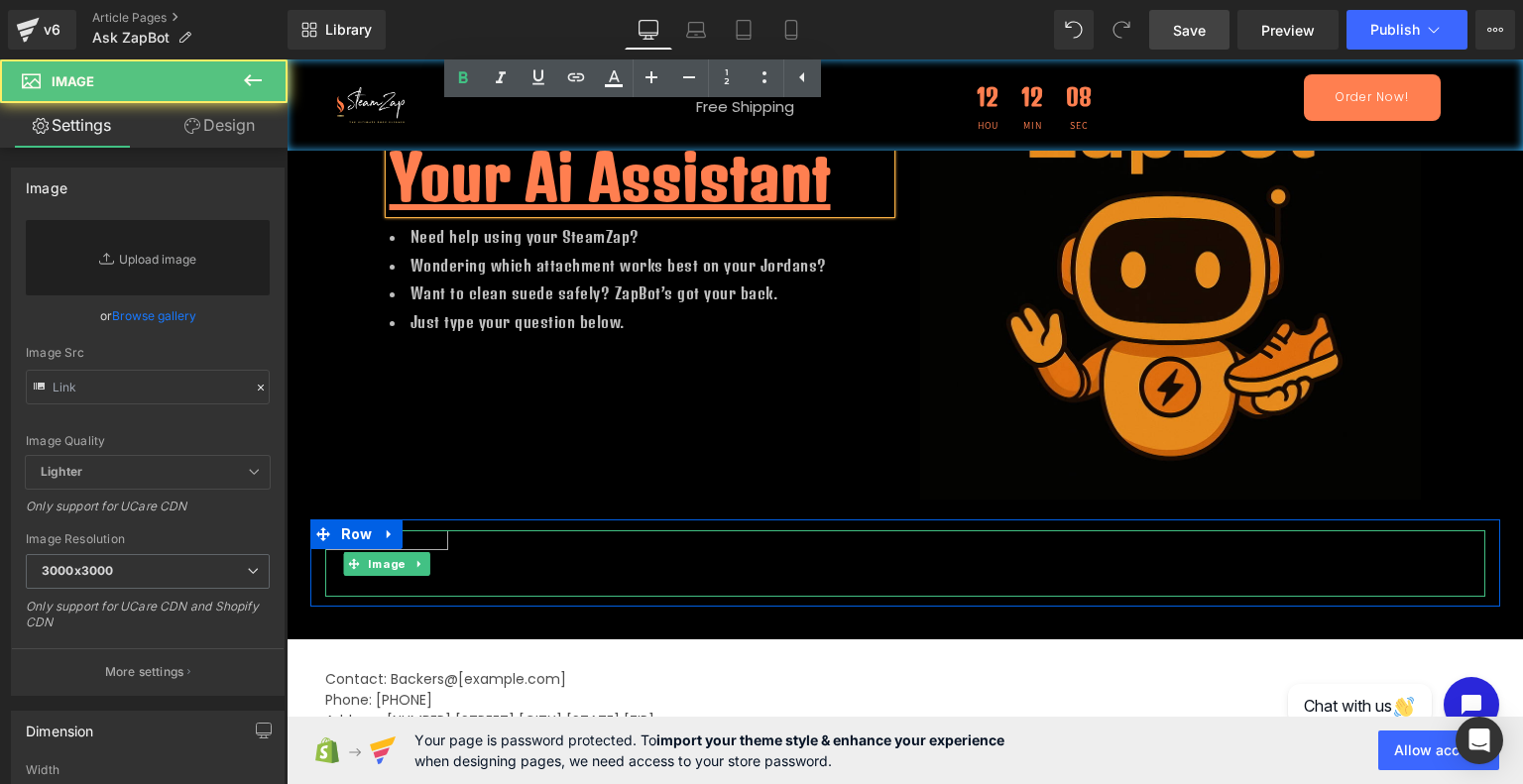 click at bounding box center [387, 563] 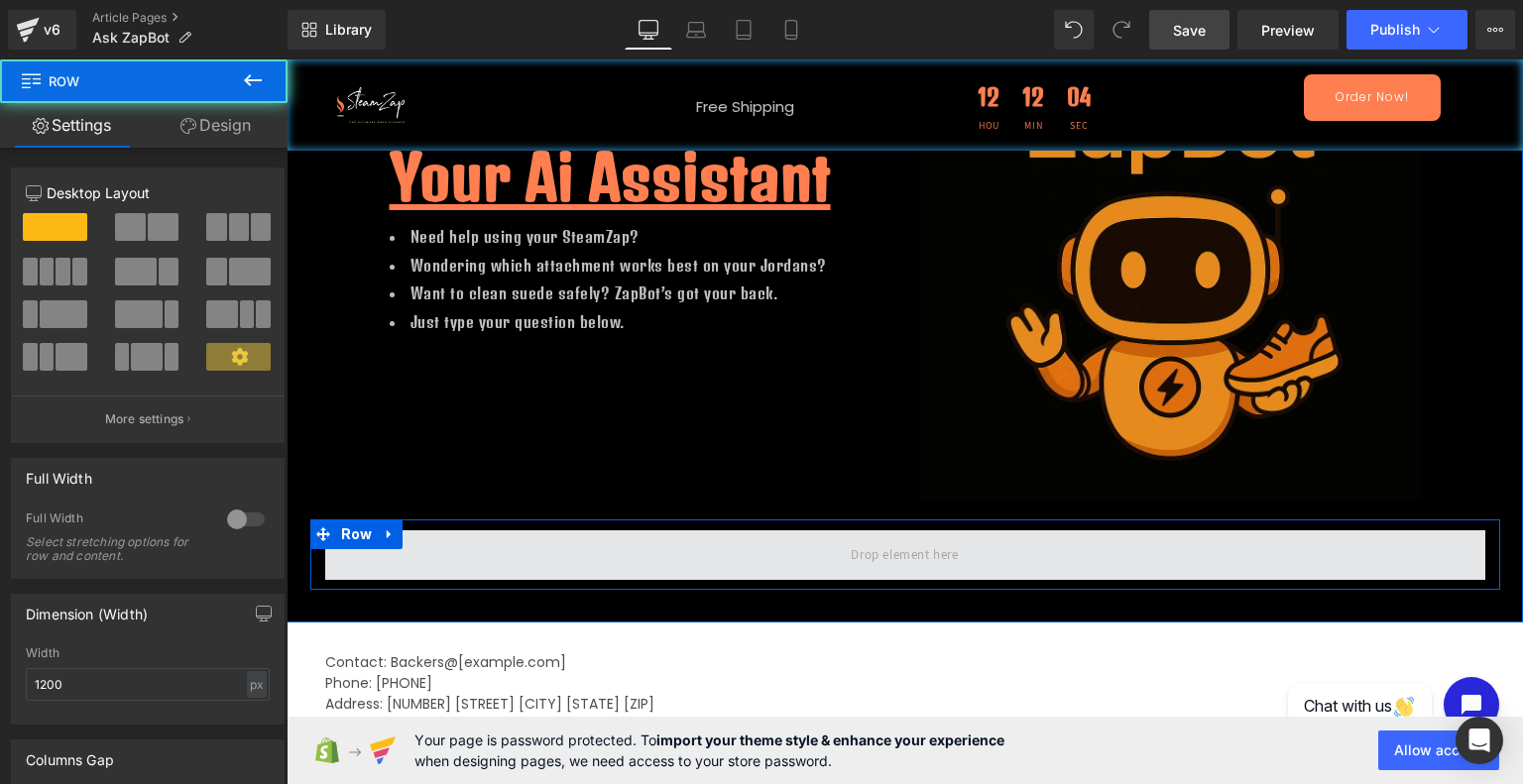 click at bounding box center [905, 555] 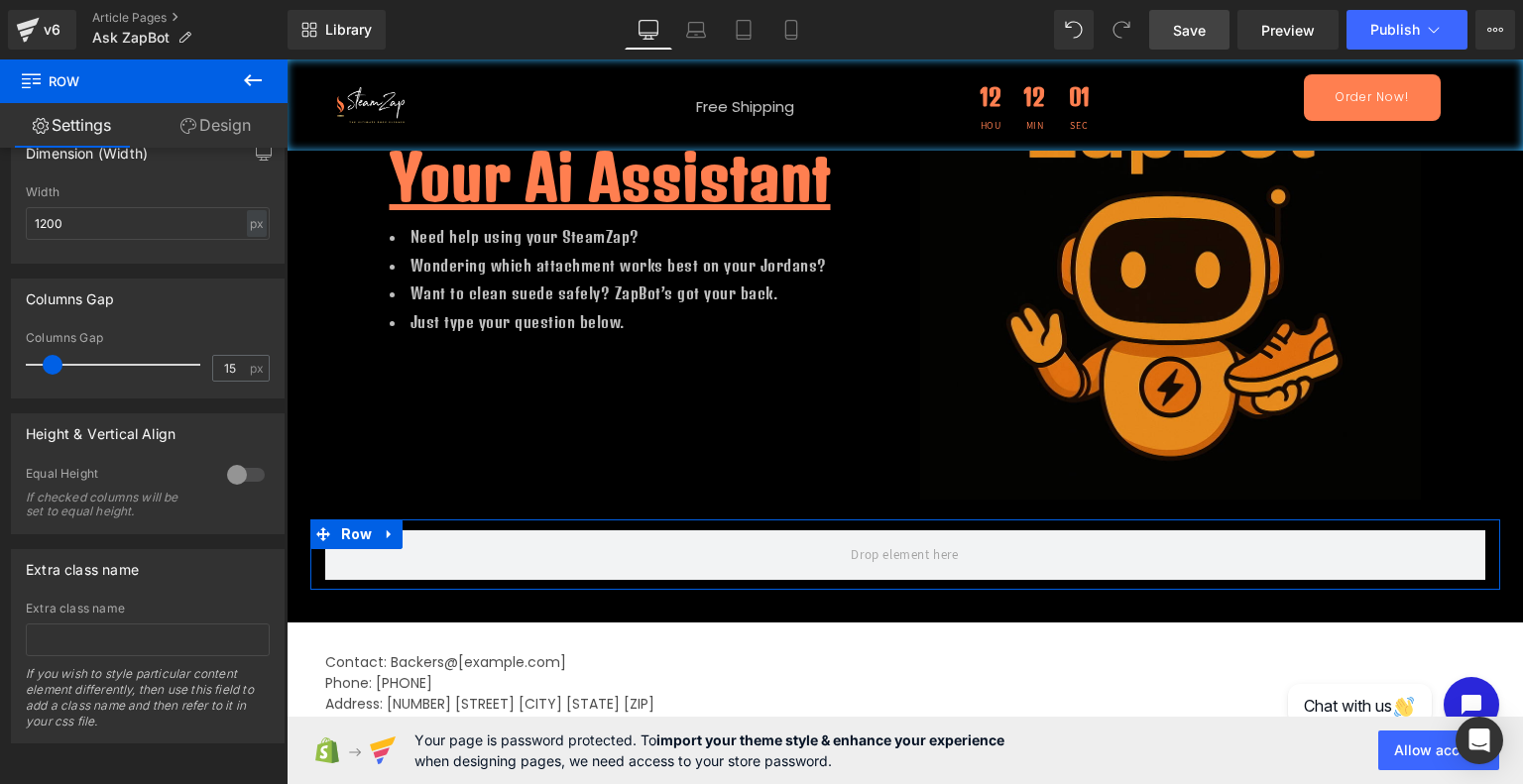 scroll, scrollTop: 473, scrollLeft: 0, axis: vertical 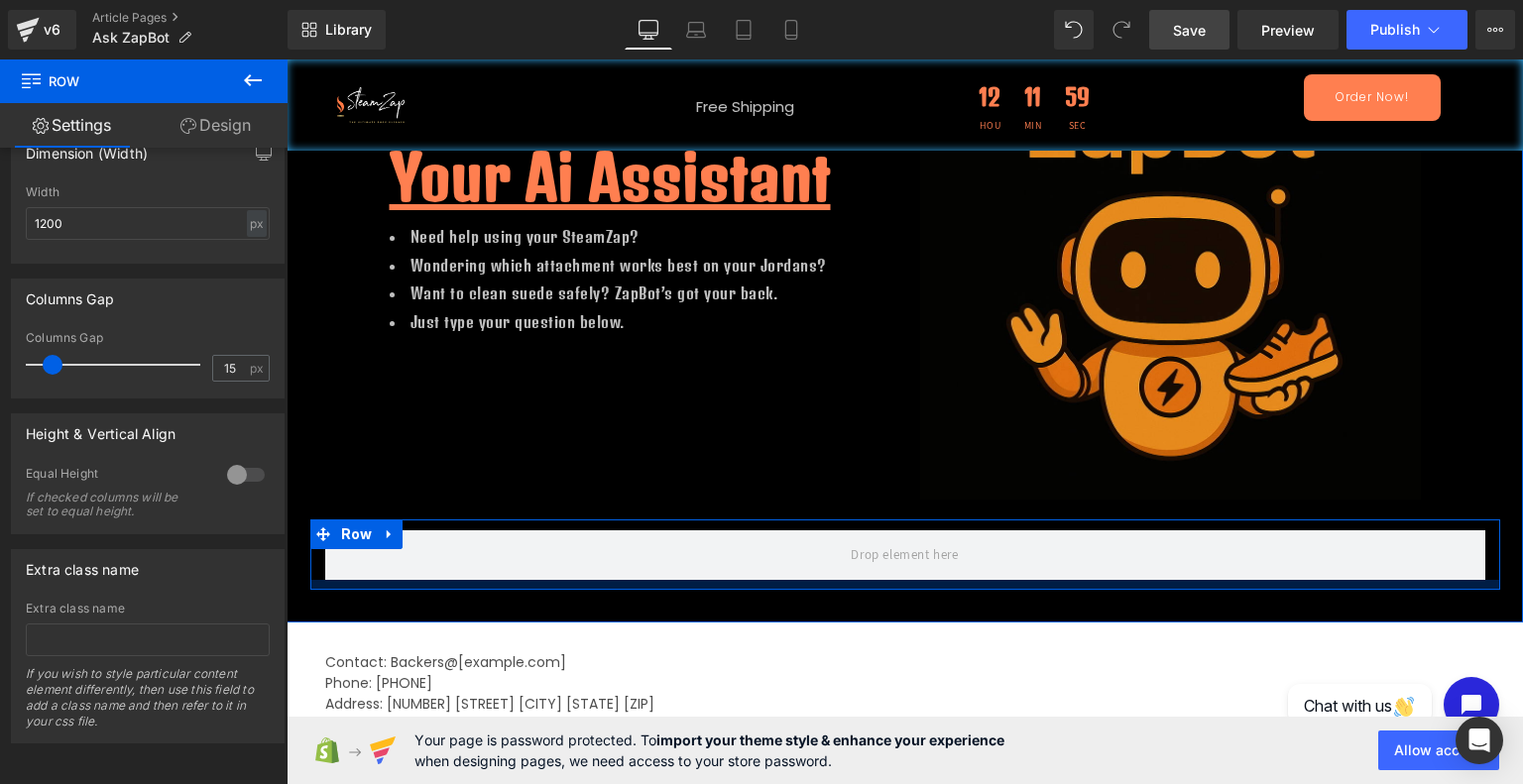 click at bounding box center [905, 585] 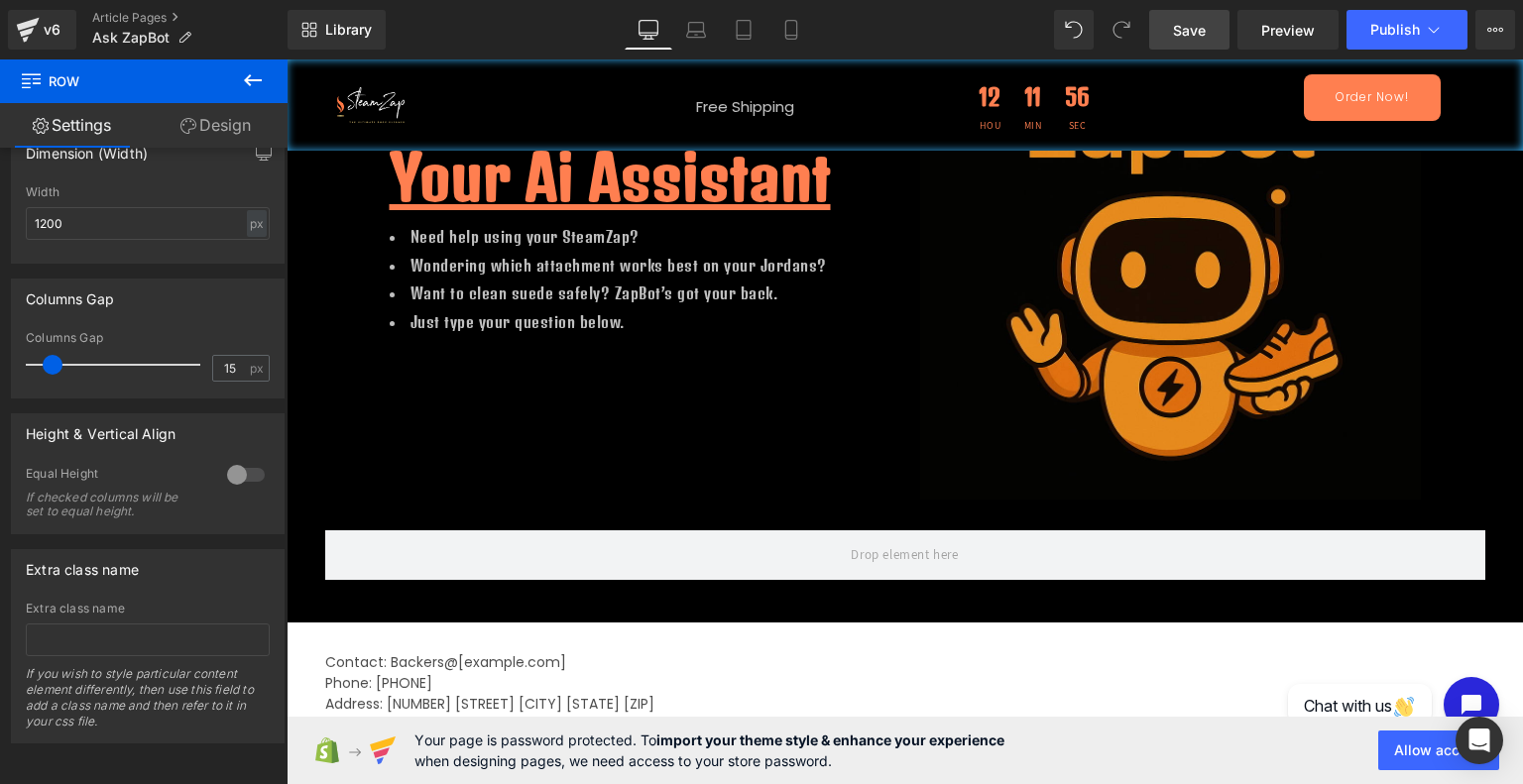 click 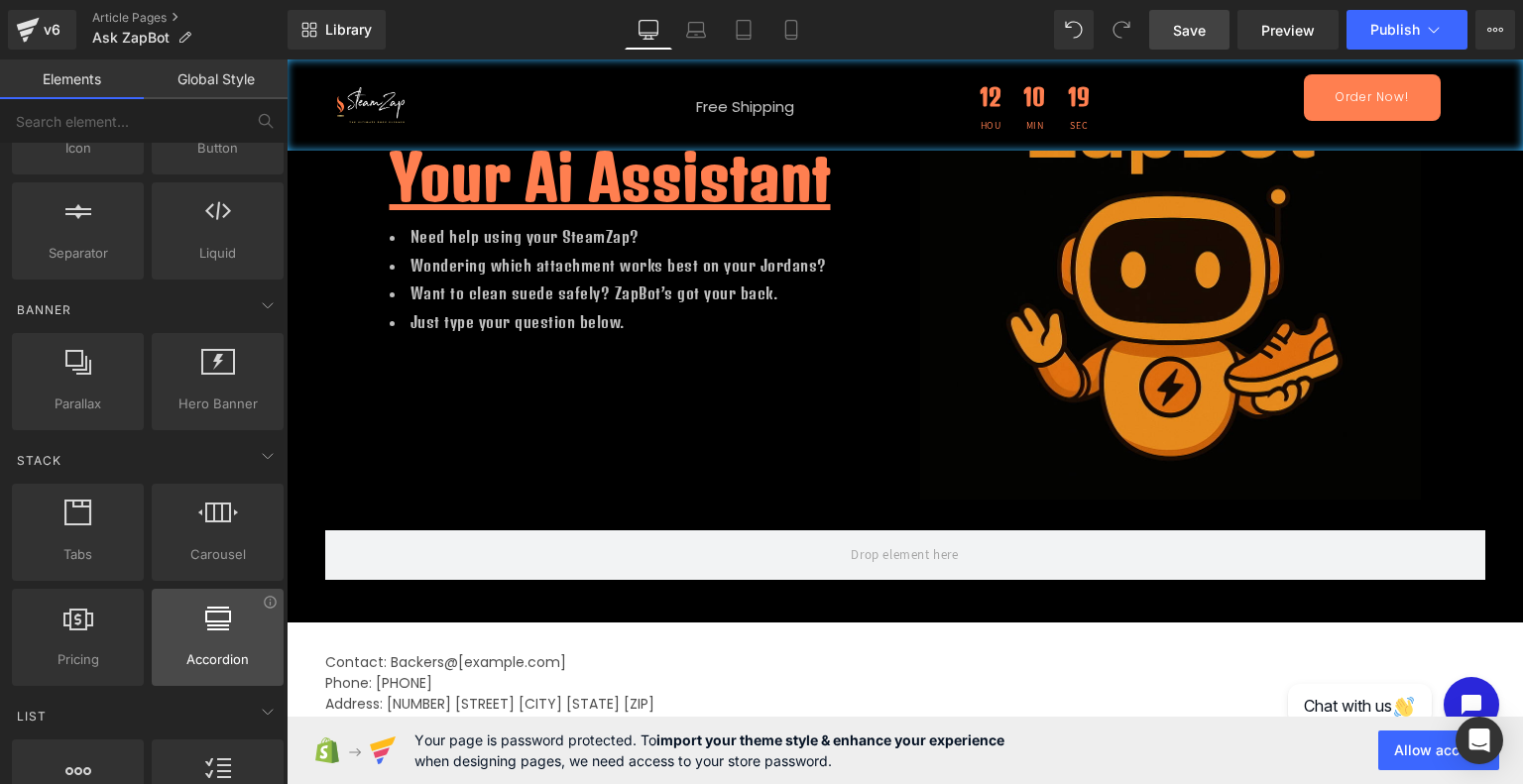 scroll, scrollTop: 316, scrollLeft: 0, axis: vertical 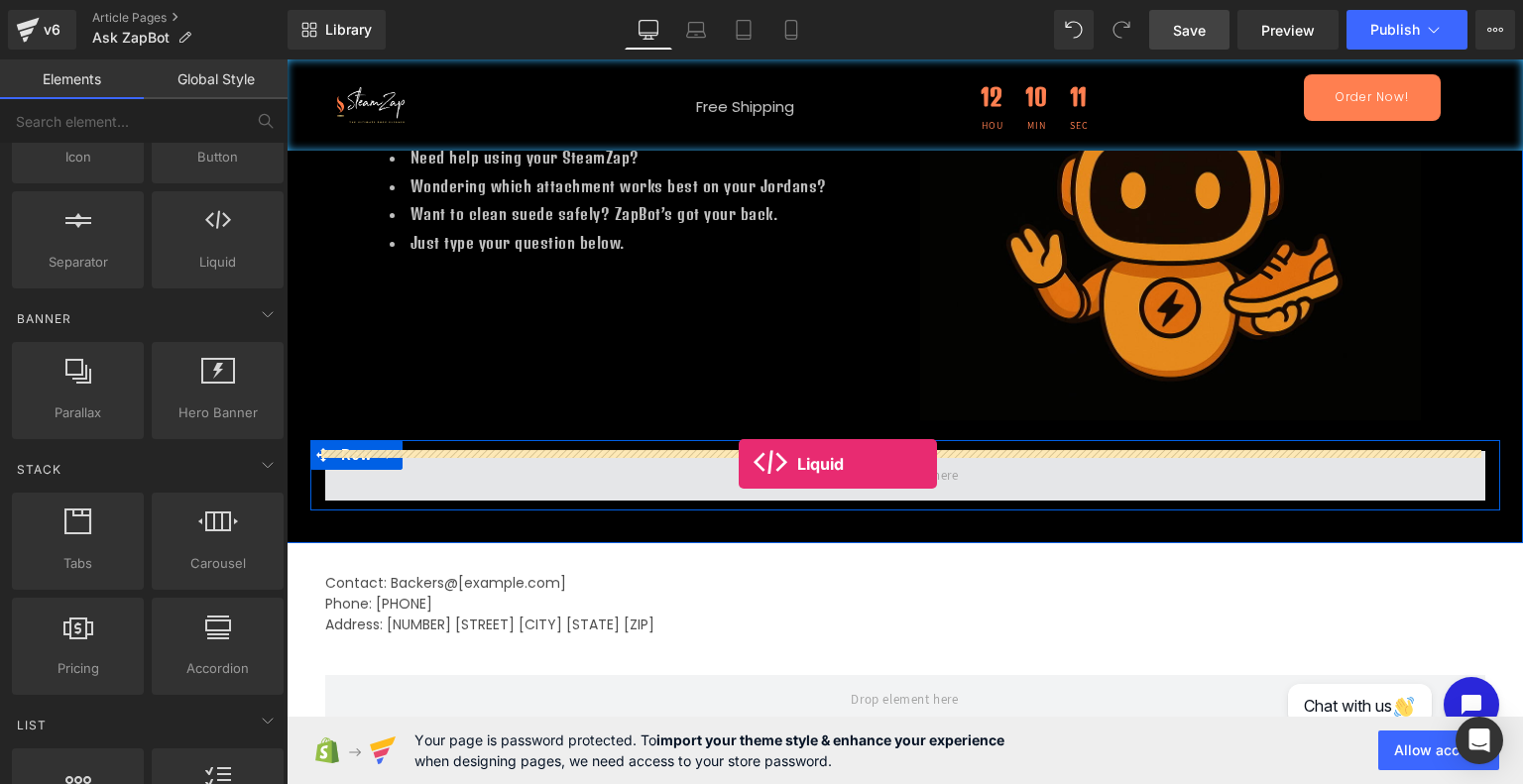 drag, startPoint x: 488, startPoint y: 313, endPoint x: 739, endPoint y: 464, distance: 292.9198 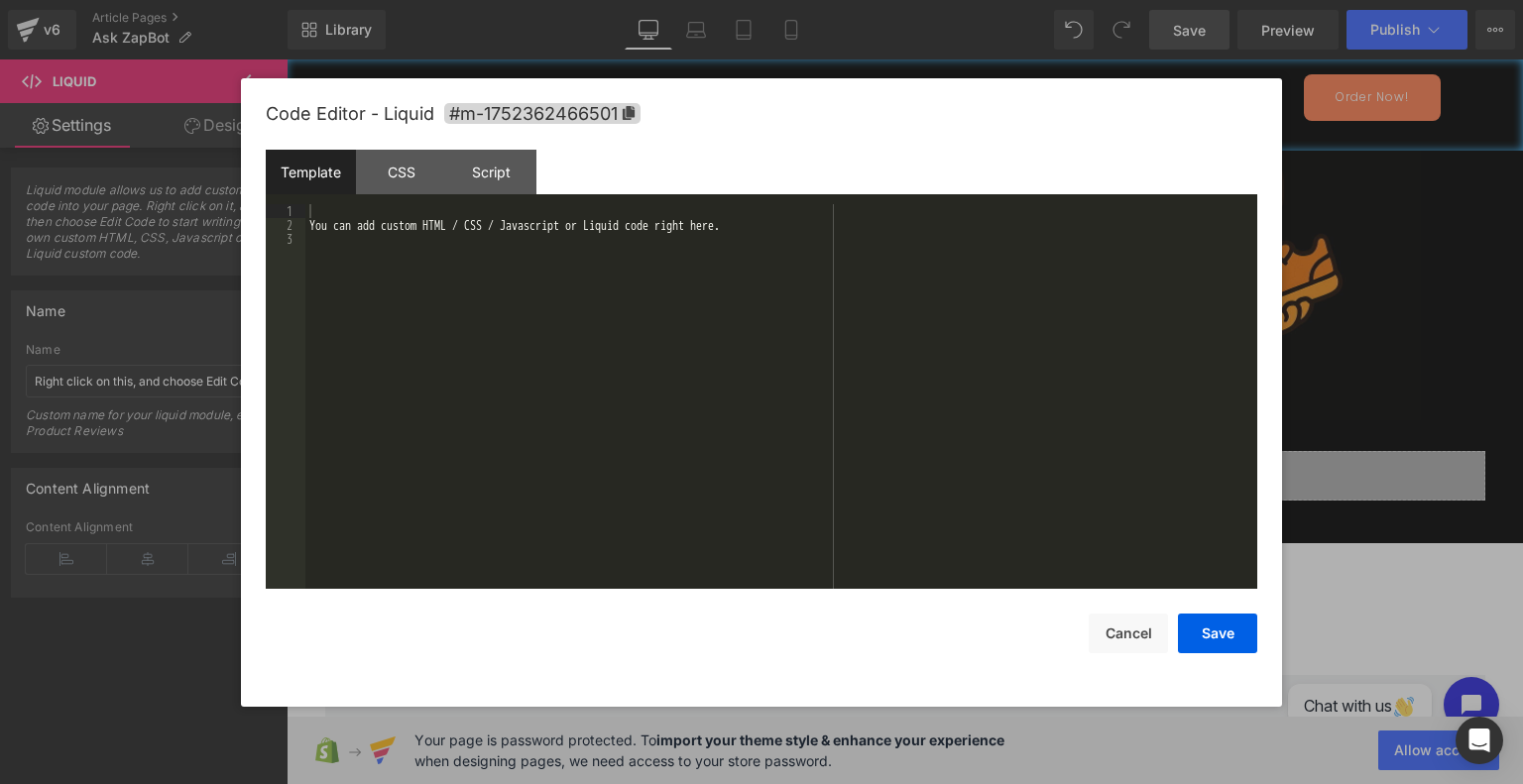 click on "Liquid  You are previewing how the   will restyle your page. You can not edit Elements in Preset Preview Mode.  v6 Article Pages Ask ZapBot Library Desktop Desktop Laptop Tablet Mobile Save Preview Publish Scheduled View Live Page View with current Template Save Template to Library Schedule Publish  Optimize  Publish Settings Shortcuts  Your page can’t be published   You've reached the maximum number of published pages on your plan  (0/999999).  You need to upgrade your plan or unpublish all your pages to get 1 publish slot.   Unpublish pages   Upgrade plan  Elements Global Style Base Row  rows, columns, layouts, div Heading  headings, titles, h1,h2,h3,h4,h5,h6 Text Block  texts, paragraphs, contents, blocks Image  images, photos, alts, uploads Icon  icons, symbols Button  button, call to action, cta Separator  separators, dividers, horizontal lines Liquid  liquid, custom code, html, javascript, css, reviews, apps, applications, embeded, iframe Banner Parallax  Hero Banner  Stack Tabs  Carousel  Pricing" at bounding box center [762, 0] 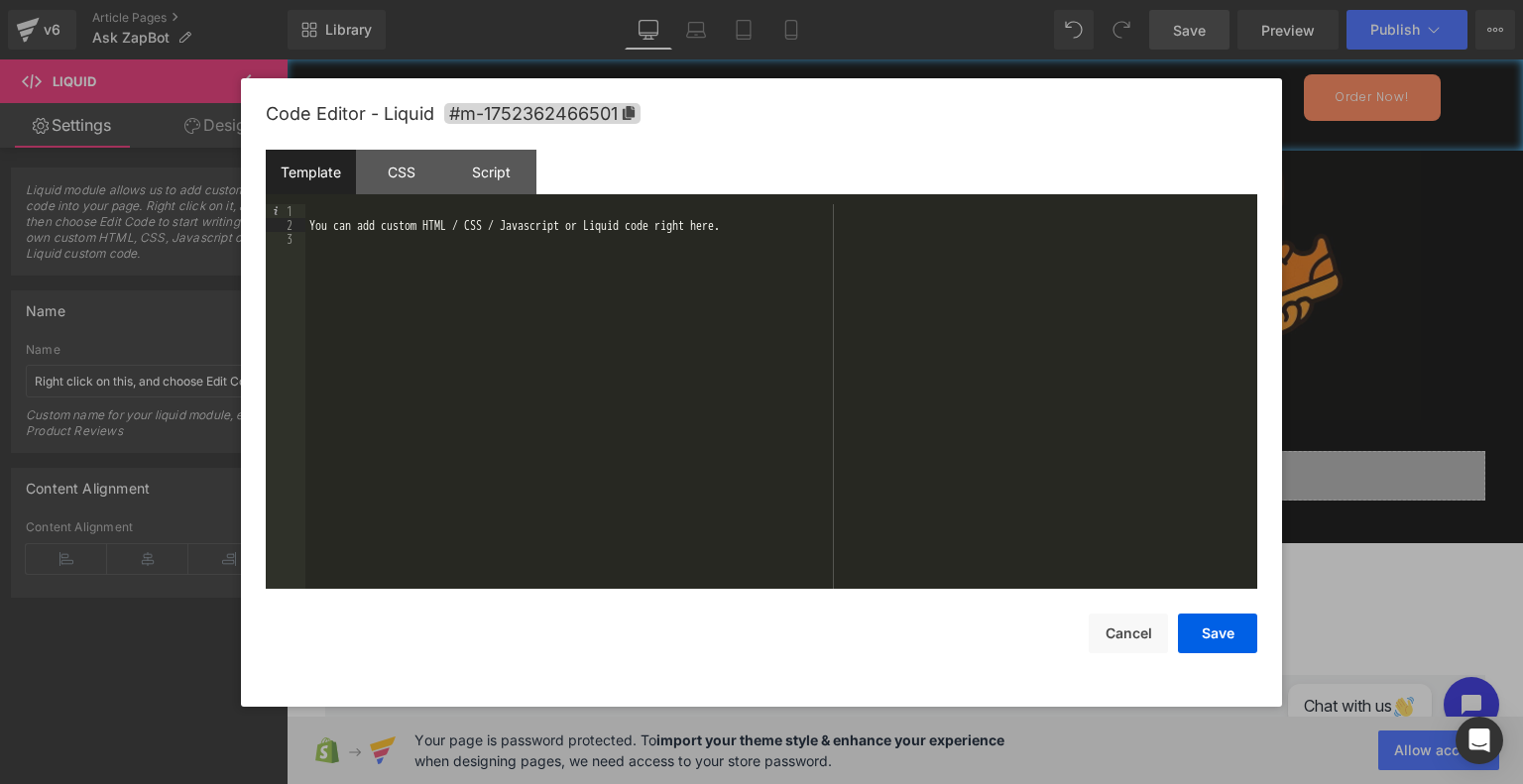 click on "You can add custom HTML / CSS / Javascript or Liquid code right here." at bounding box center (781, 411) 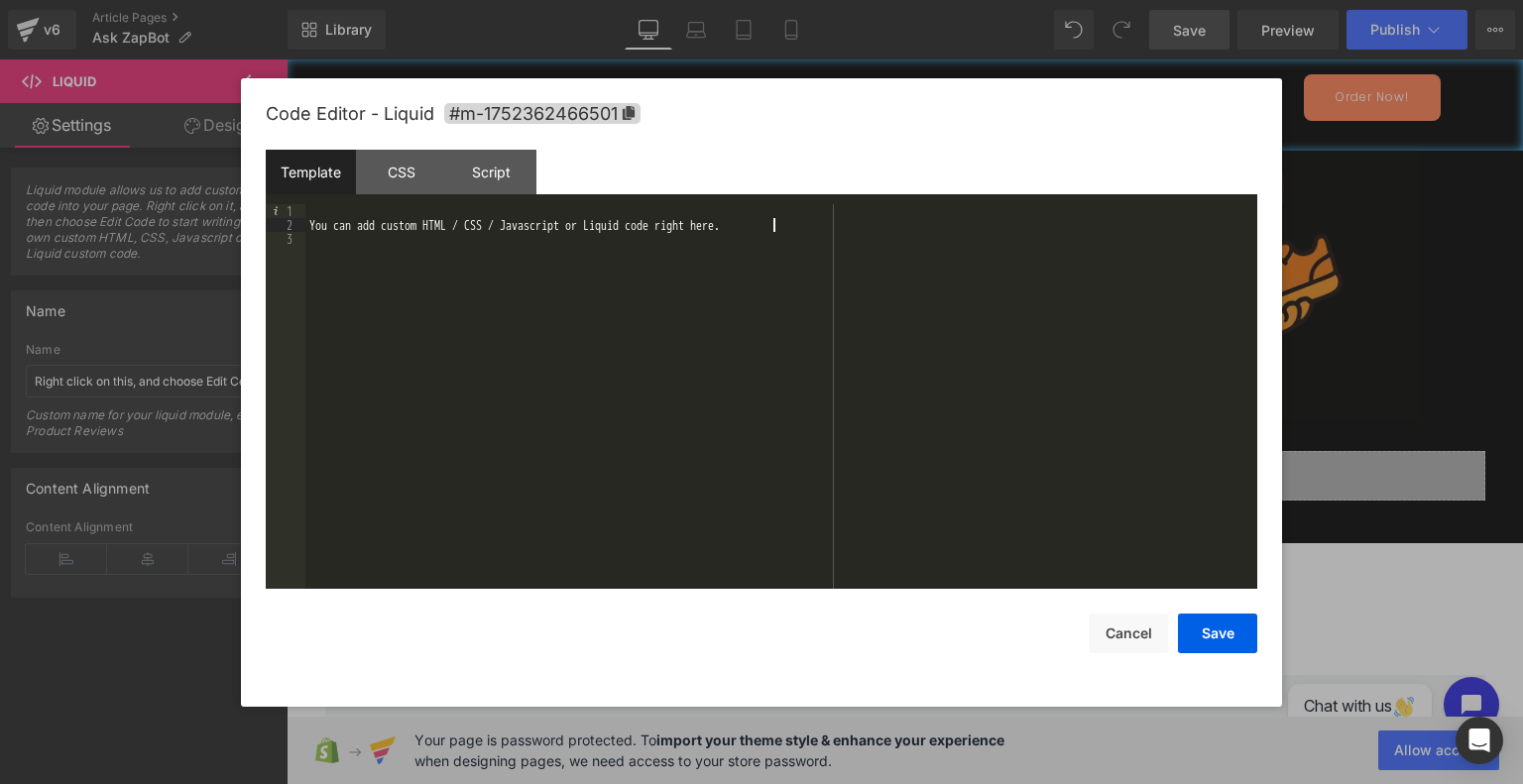click on "You can add custom HTML / CSS / Javascript or Liquid code right here." at bounding box center [781, 411] 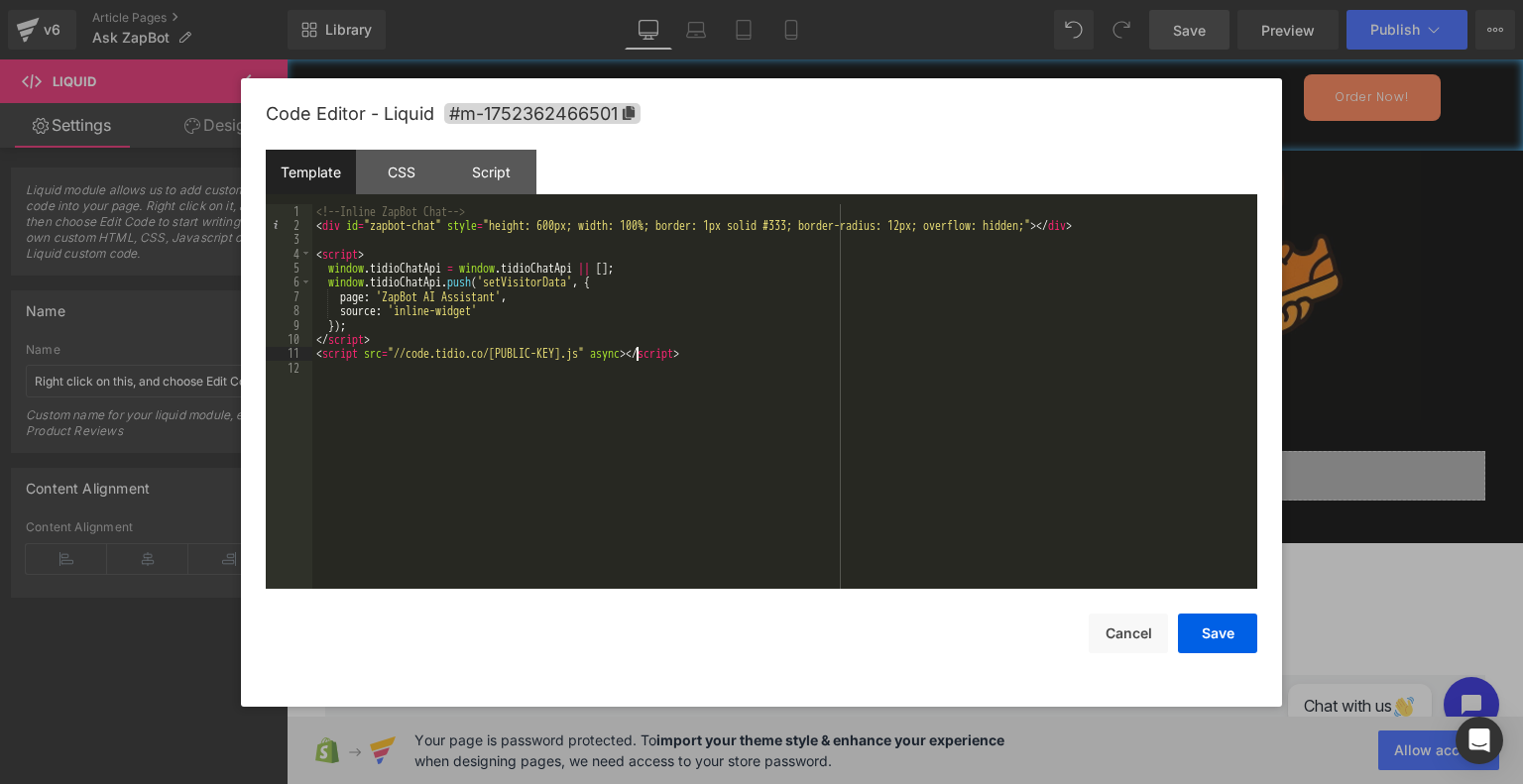 click on "<!--  Inline ZapBot Chat  --> < div   id = "zapbot-chat"   style = "height: 600px; width: 100%; border: 1px solid #333; border-radius: 12px; overflow: hidden;" > </ div > < script >    window . tidioChatApi   =   window . tidioChatApi   ||   [ ] ;    window . tidioChatApi . push ( 'setVisitorData' ,   {       page :   'ZapBot AI Assistant' ,       source :   'inline-widget'    }) ; </ script > < script   src = "//code.tidio.co/YOUR-TIDIO-PUBLIC-KEY.js"   async > </ script >" at bounding box center (784, 411) 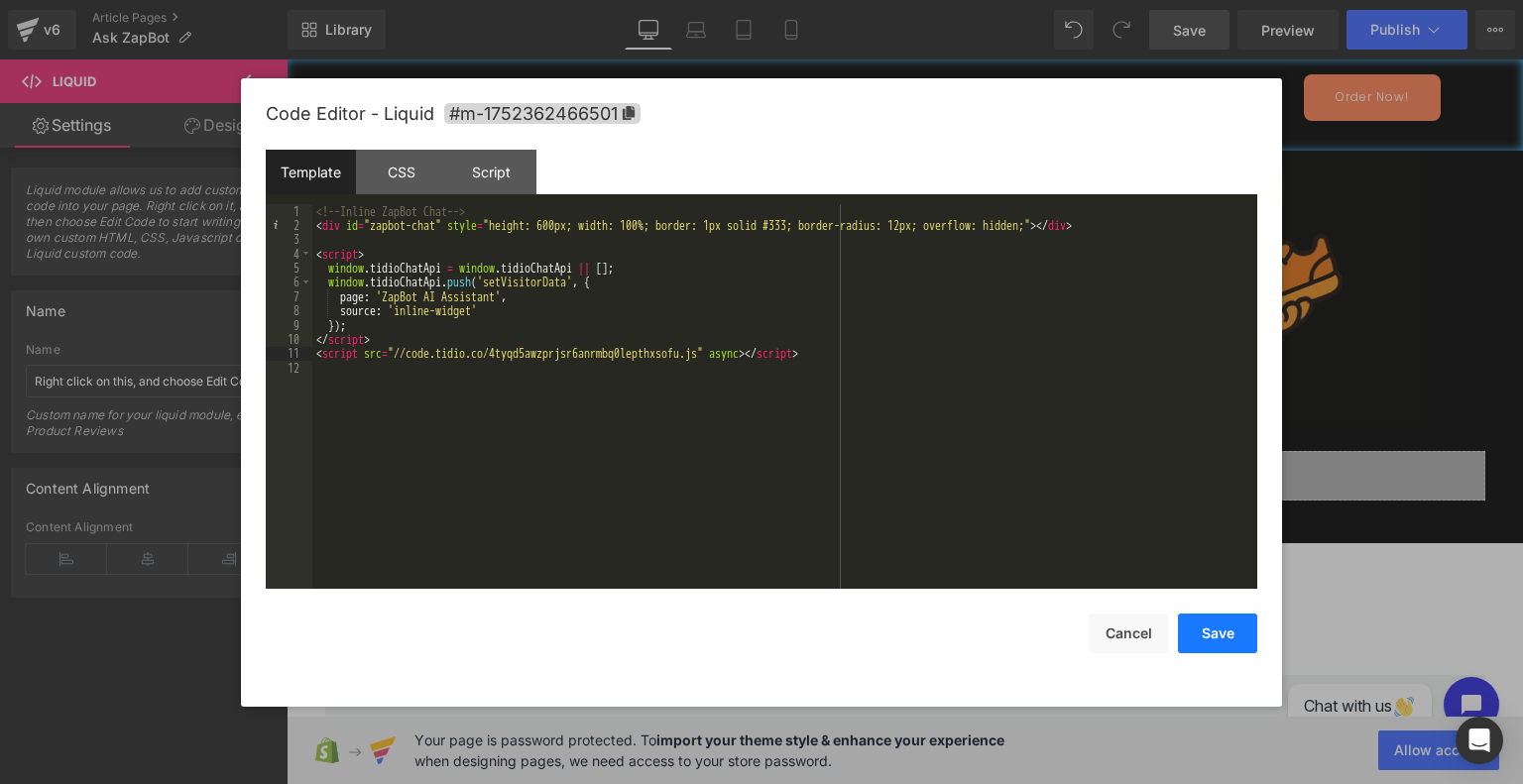 click on "Save" at bounding box center [1218, 633] 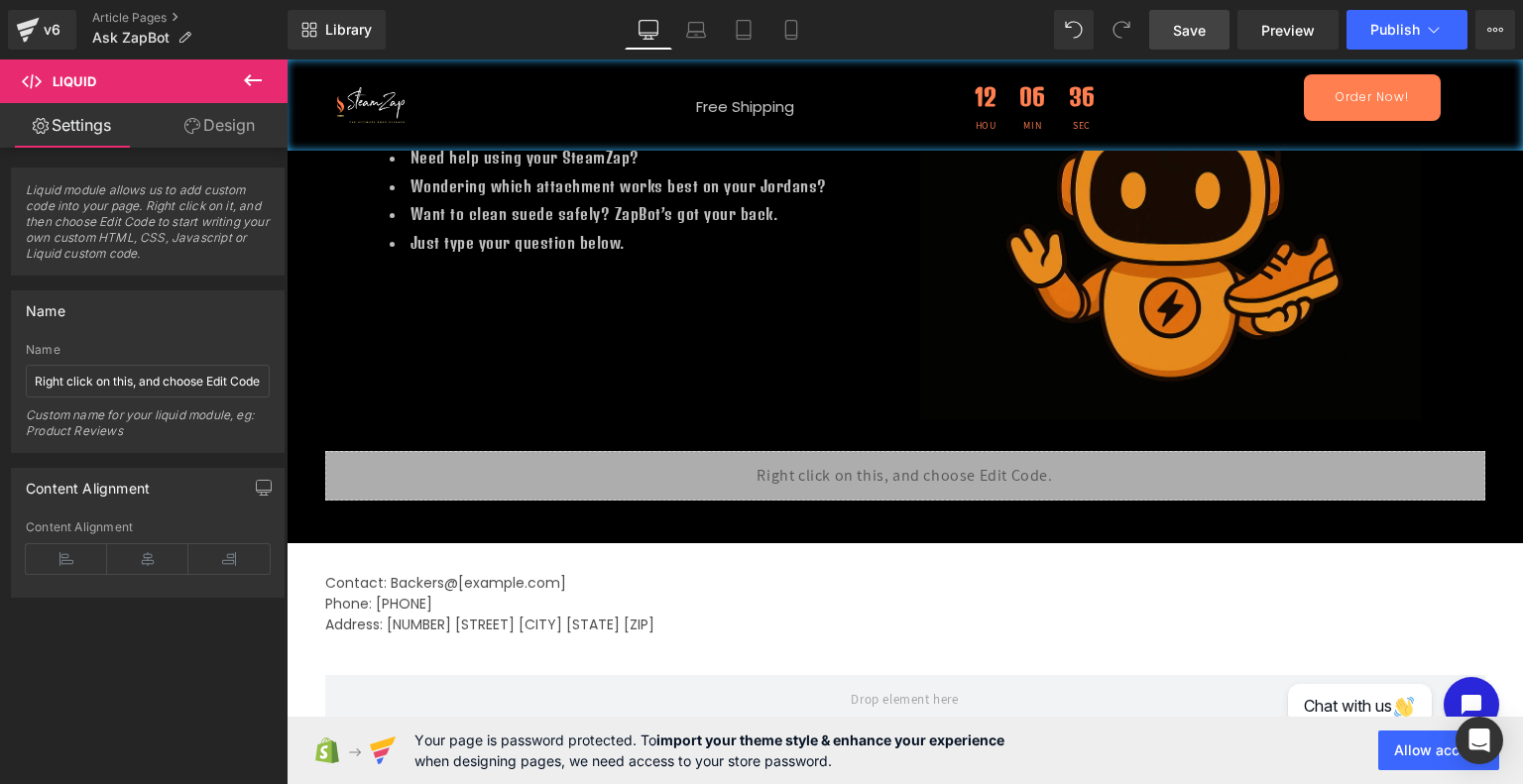click on "Save" at bounding box center (1189, 30) 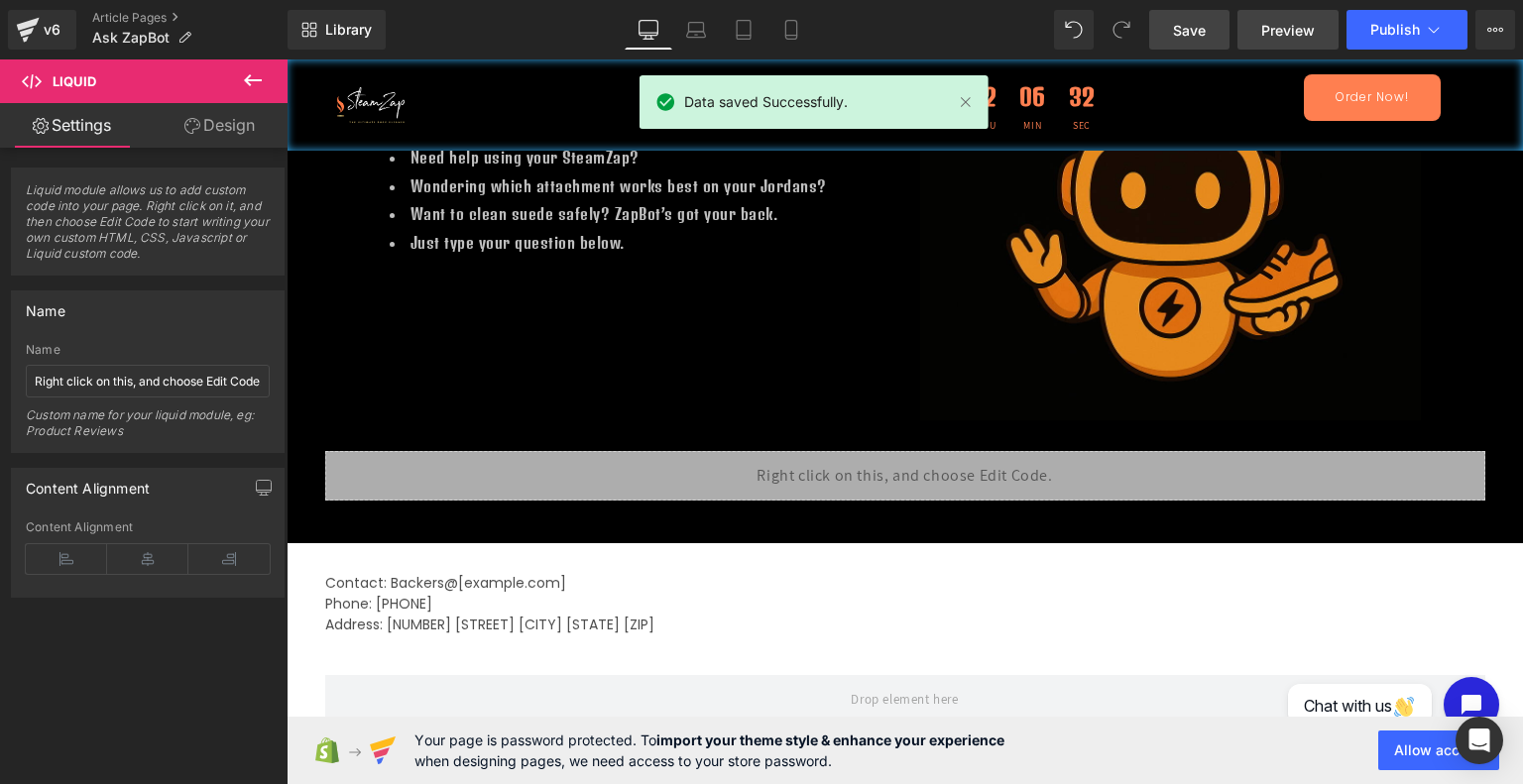 click on "Preview" at bounding box center (1288, 30) 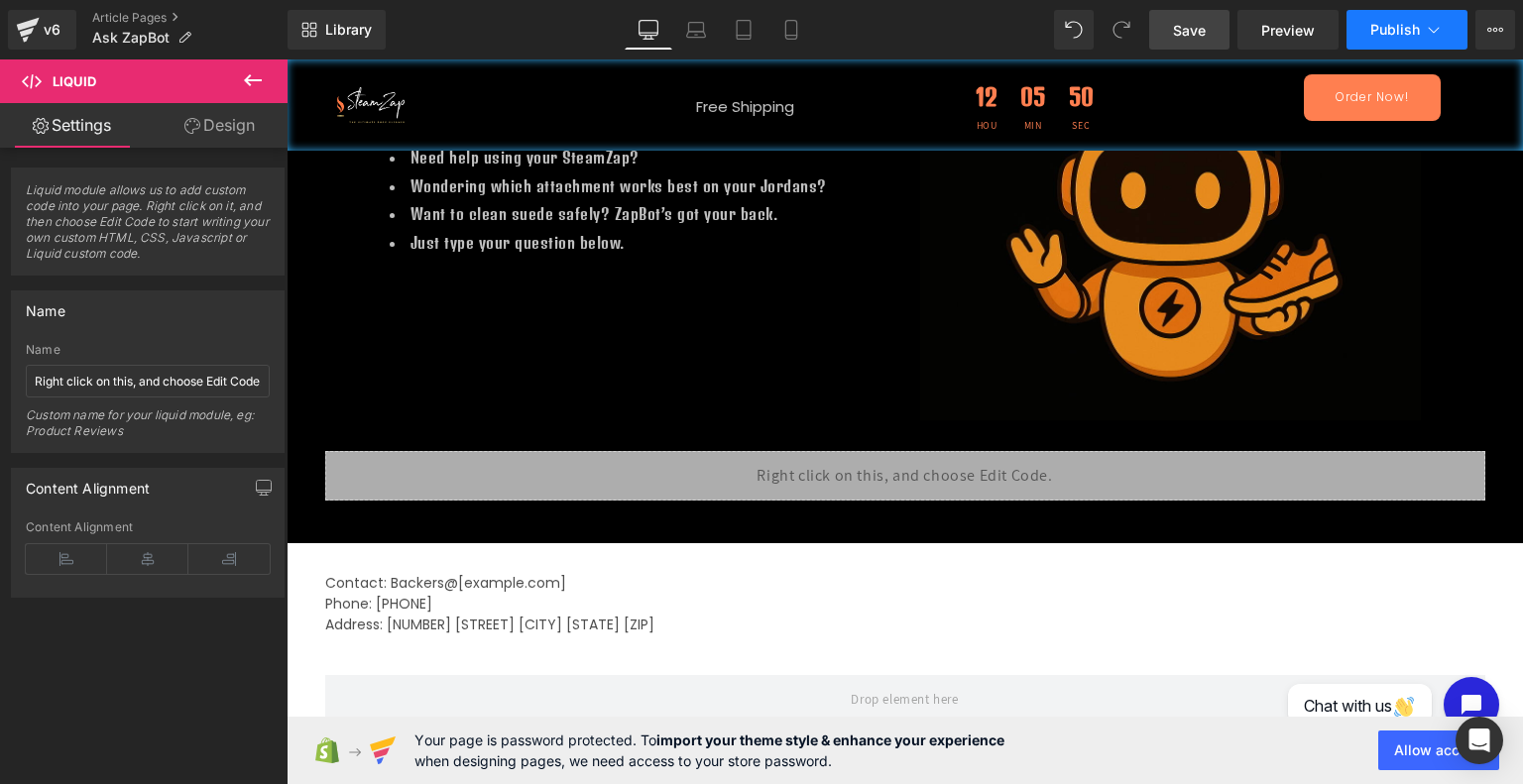 click on "Publish" at bounding box center [1395, 30] 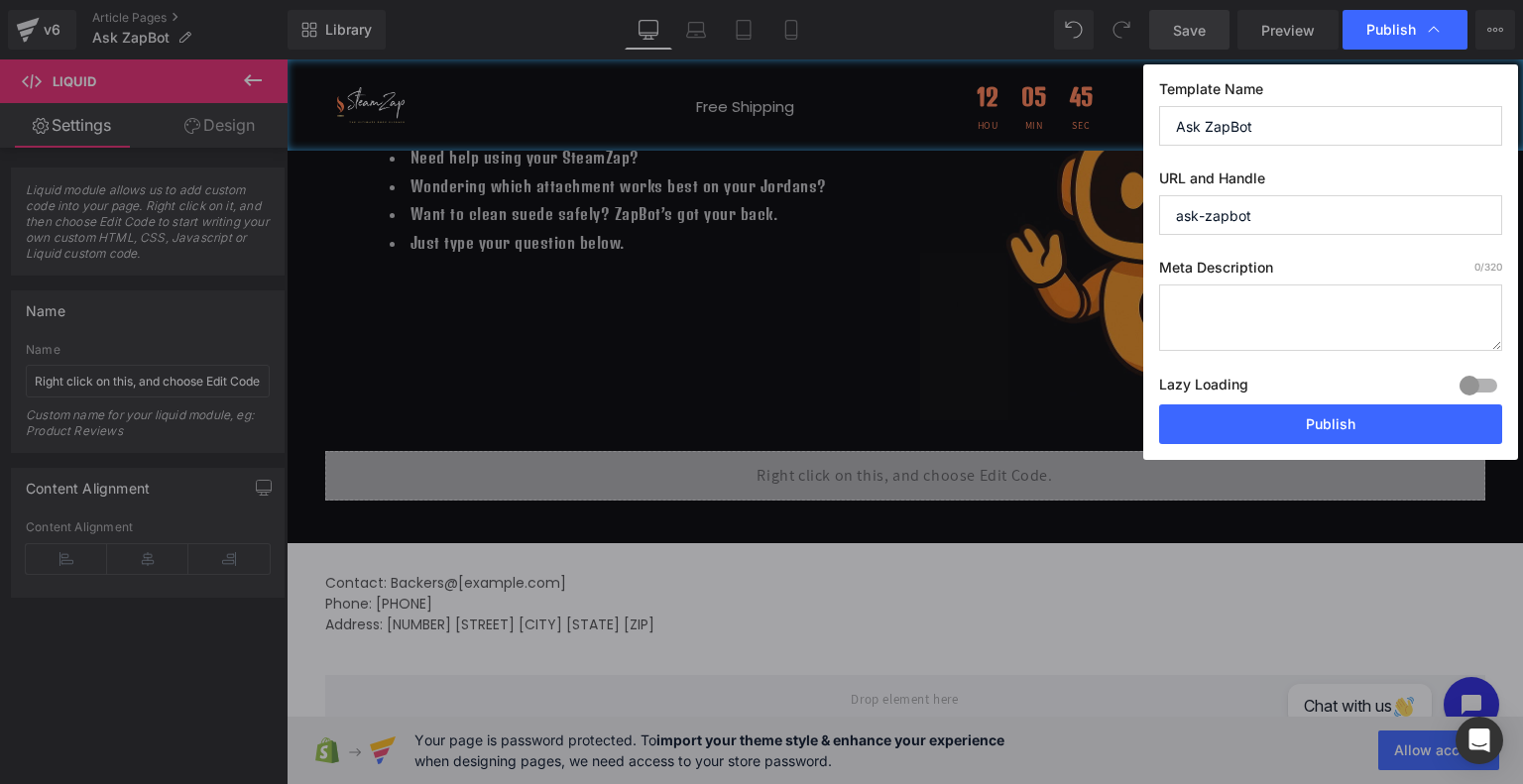 drag, startPoint x: 1262, startPoint y: 209, endPoint x: 1127, endPoint y: 213, distance: 135.0592 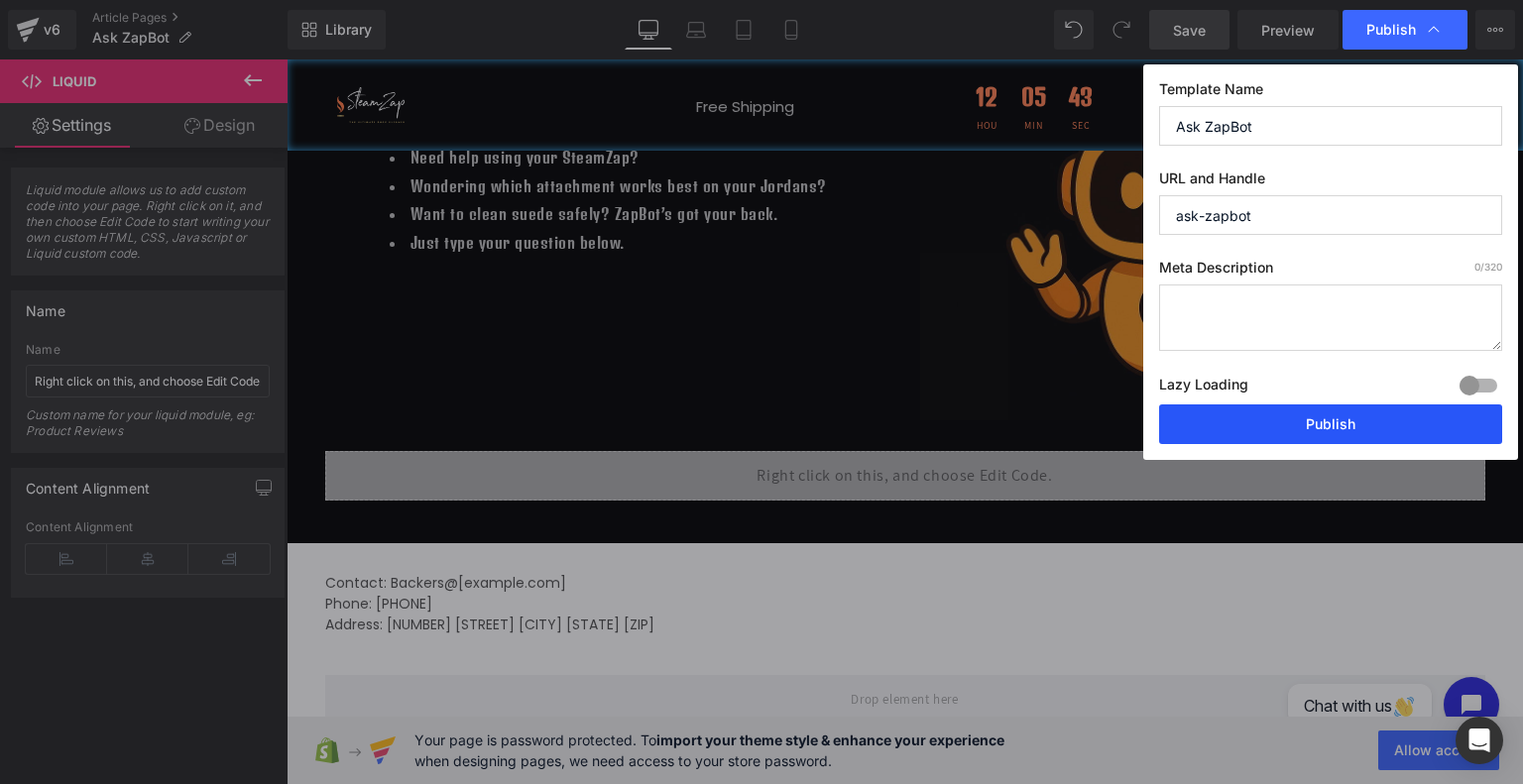 click on "Publish" at bounding box center (1331, 424) 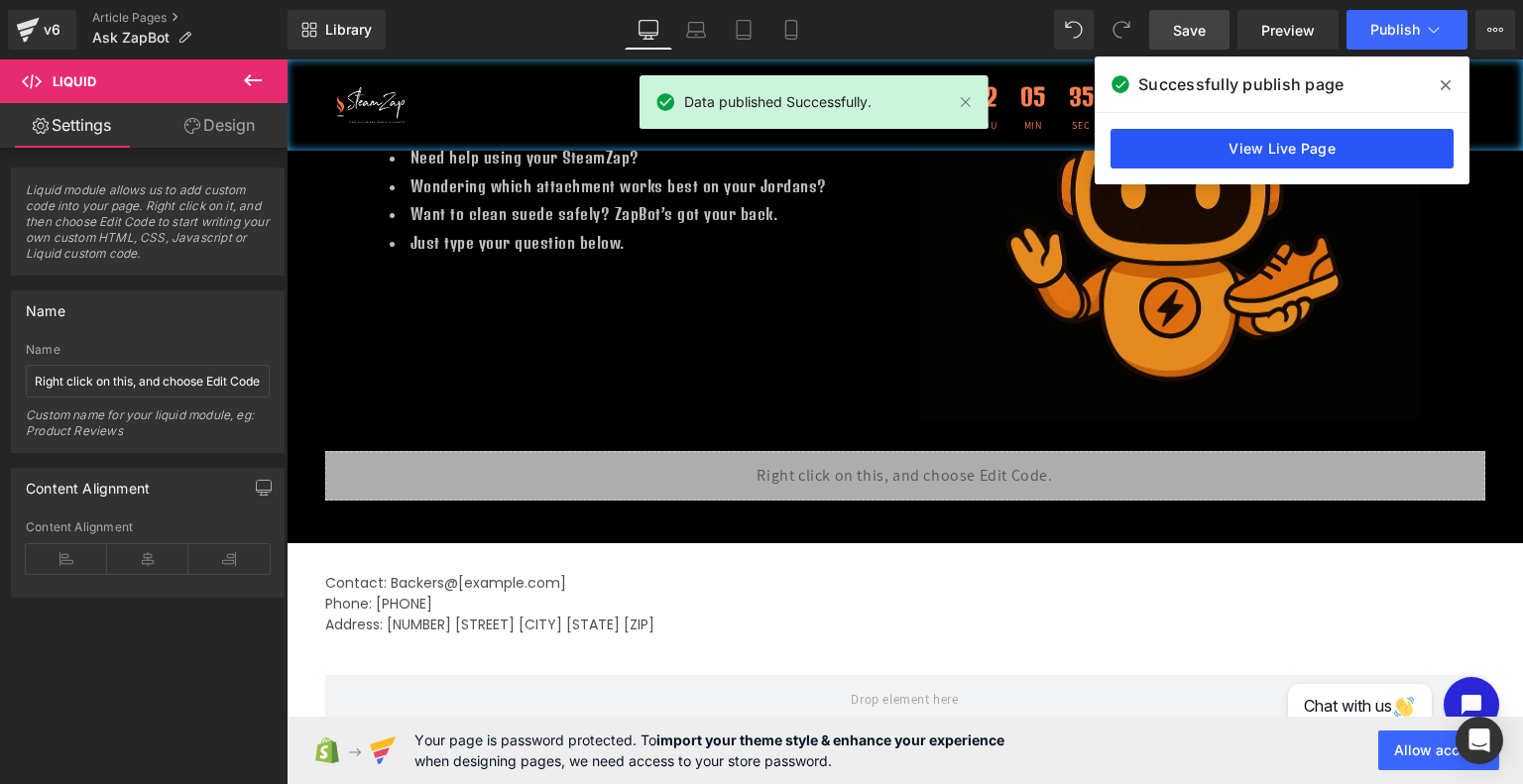 click on "View Live Page" at bounding box center [1282, 149] 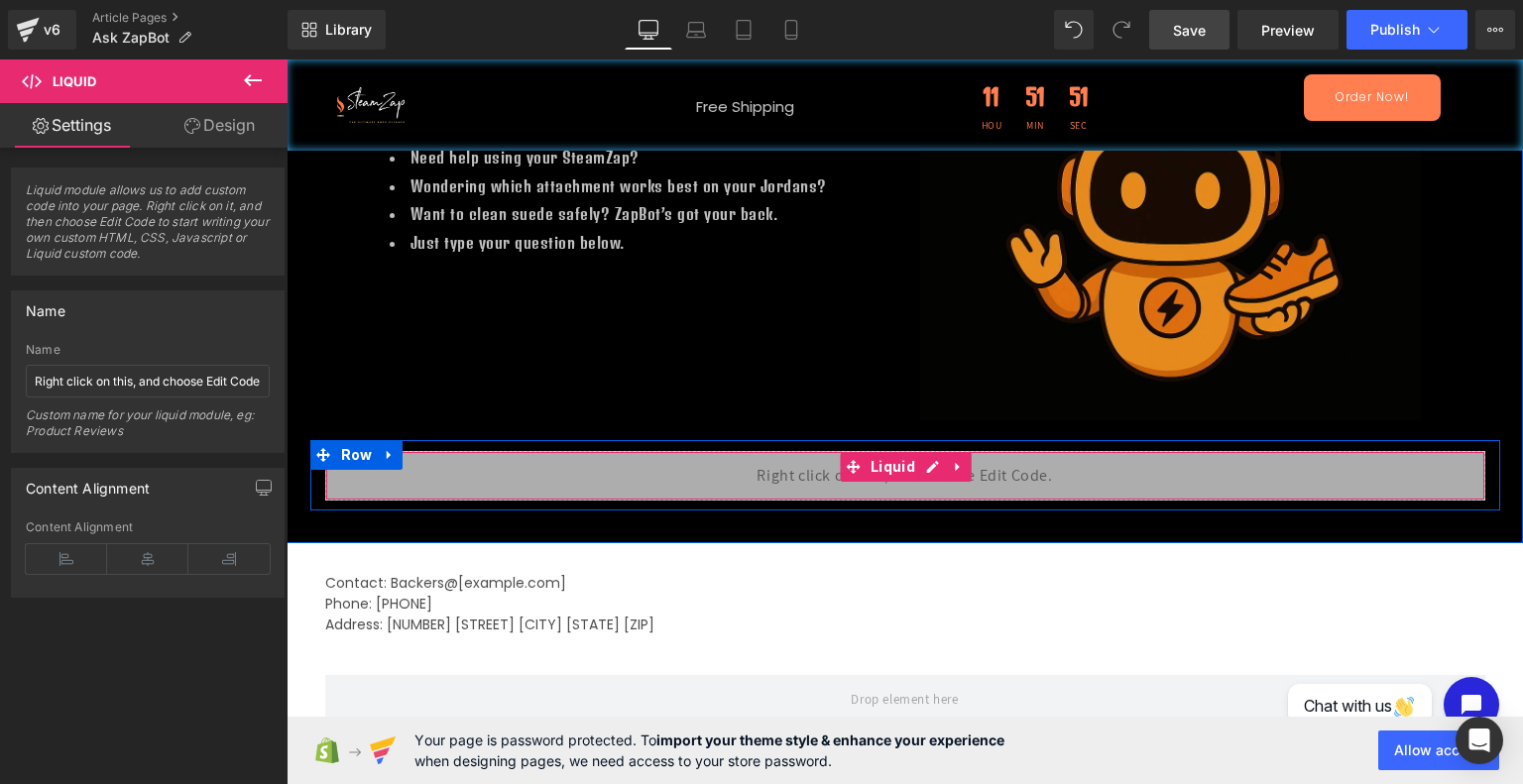 click on "Liquid" at bounding box center (905, 476) 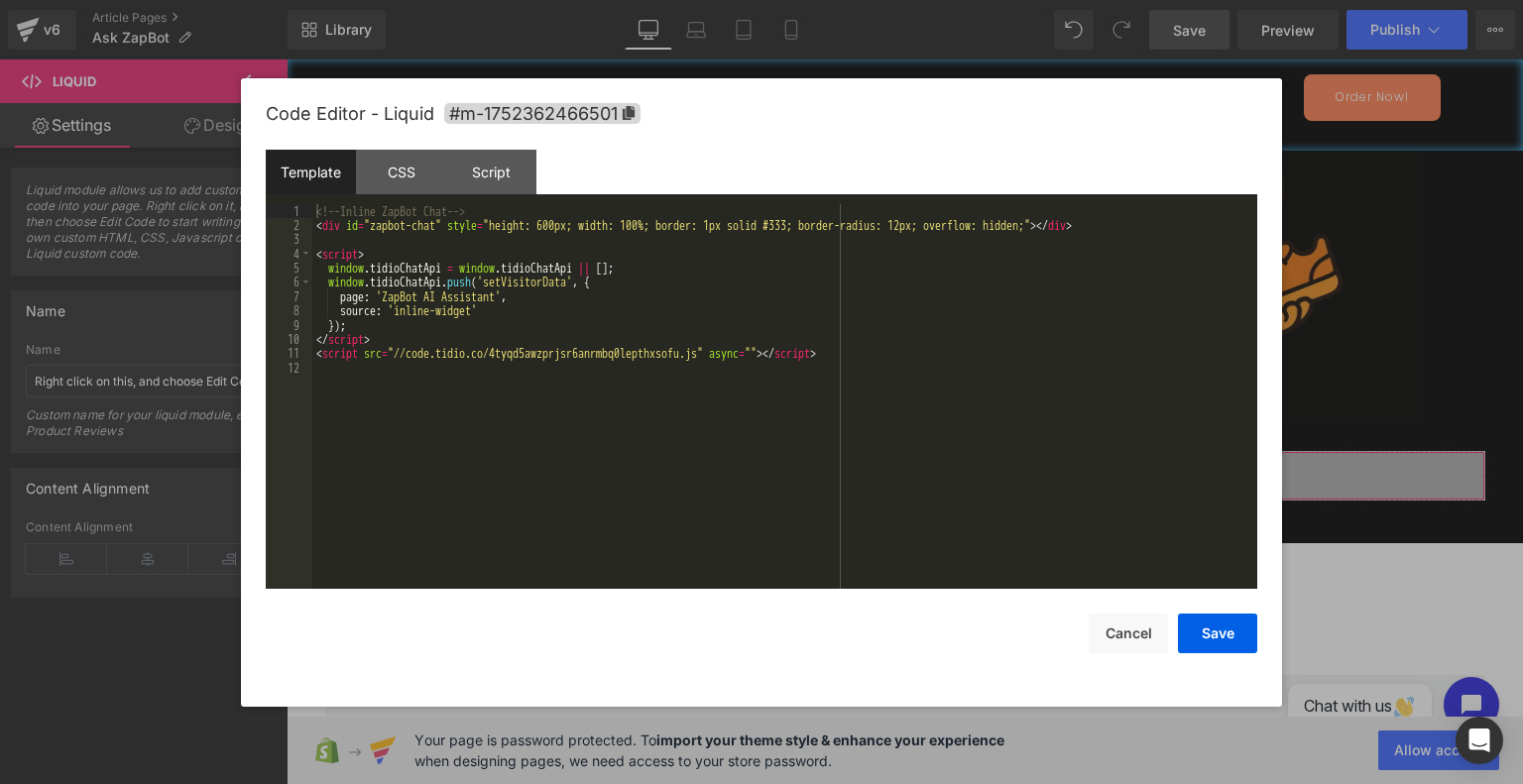 click on "Liquid  You are previewing how the   will restyle your page. You can not edit Elements in Preset Preview Mode.  v6 Article Pages Ask ZapBot Library Desktop Desktop Laptop Tablet Mobile Save Preview Publish Scheduled View Live Page View with current Template Save Template to Library Schedule Publish  Optimize  Publish Settings Shortcuts  Your page can’t be published   You've reached the maximum number of published pages on your plan  (0/999999).  You need to upgrade your plan or unpublish all your pages to get 1 publish slot.   Unpublish pages   Upgrade plan  Elements Global Style Base Row  rows, columns, layouts, div Heading  headings, titles, h1,h2,h3,h4,h5,h6 Text Block  texts, paragraphs, contents, blocks Image  images, photos, alts, uploads Icon  icons, symbols Button  button, call to action, cta Separator  separators, dividers, horizontal lines Liquid  liquid, custom code, html, javascript, css, reviews, apps, applications, embeded, iframe Banner Parallax  Hero Banner  Stack Tabs  Carousel  Pricing" at bounding box center (762, 0) 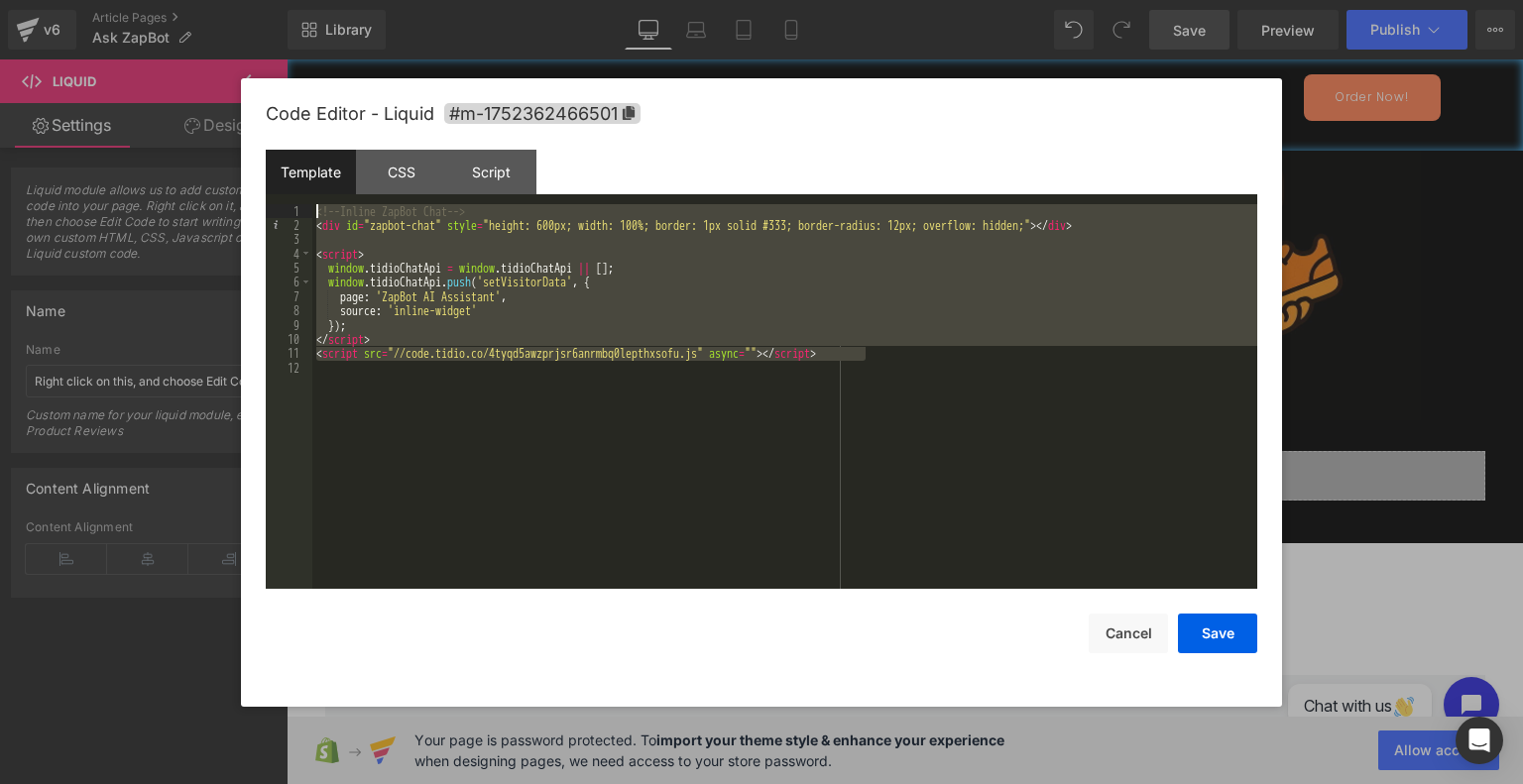 drag, startPoint x: 882, startPoint y: 353, endPoint x: 281, endPoint y: 210, distance: 617.7783 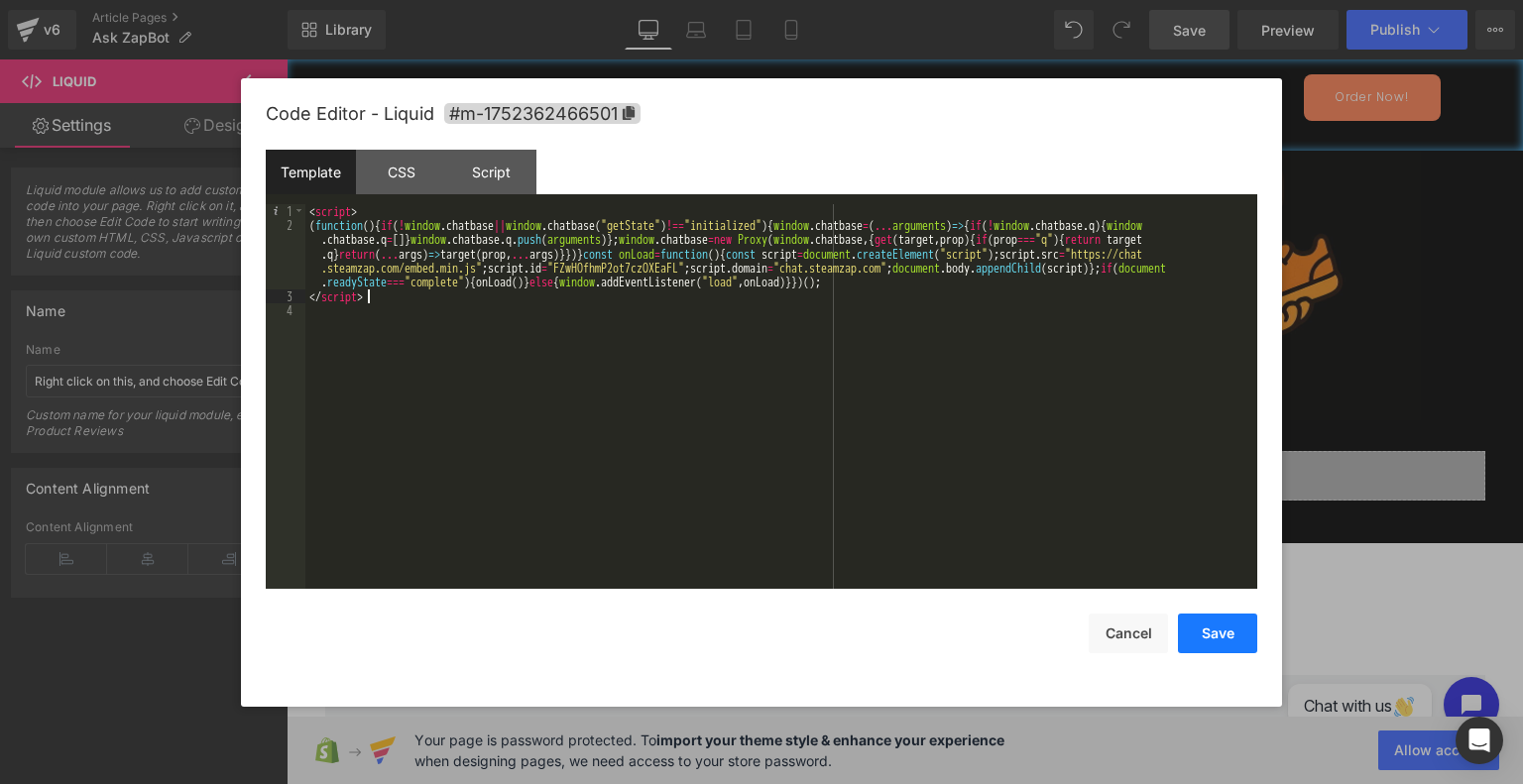 click on "Save" at bounding box center [1218, 633] 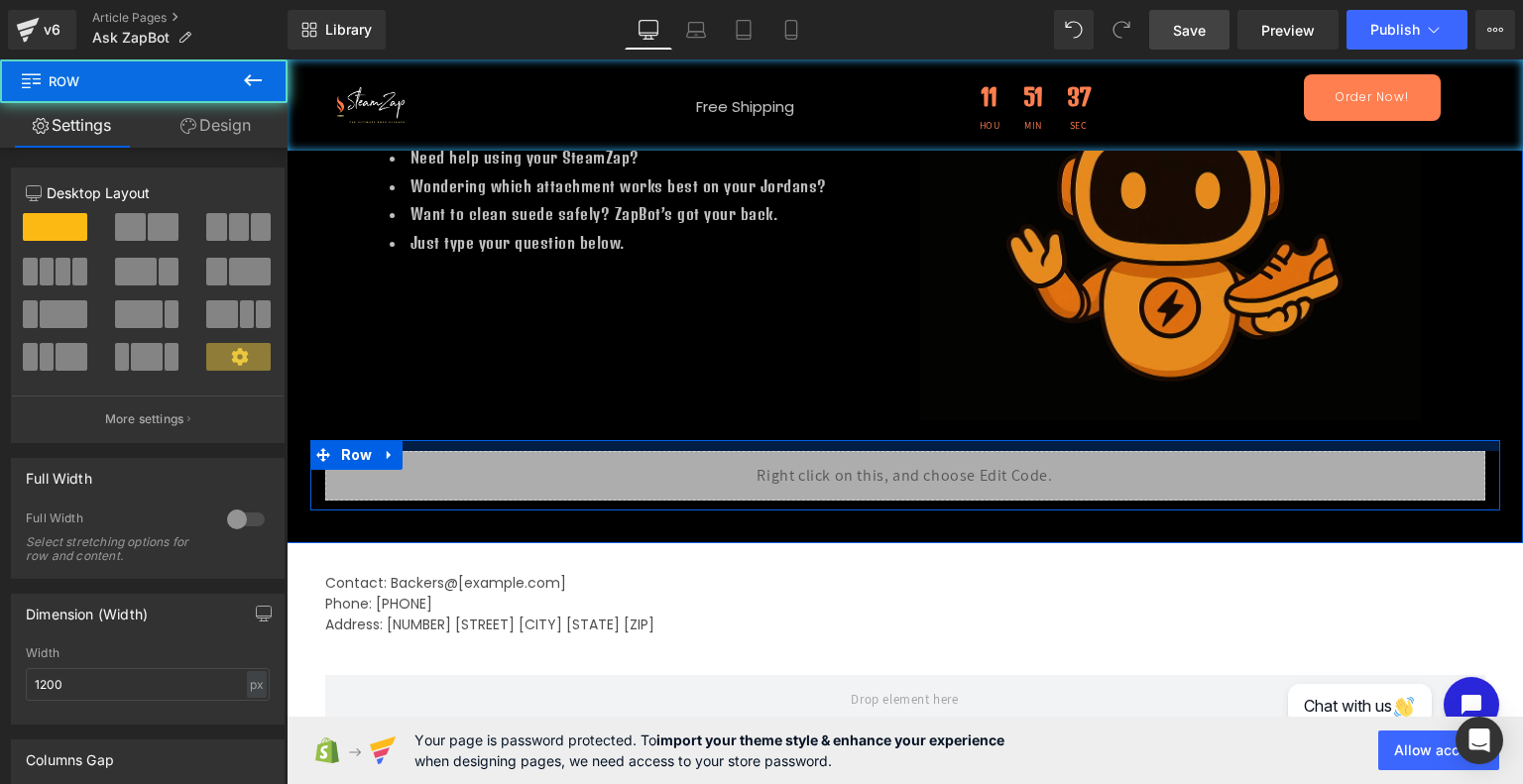 click at bounding box center [905, 445] 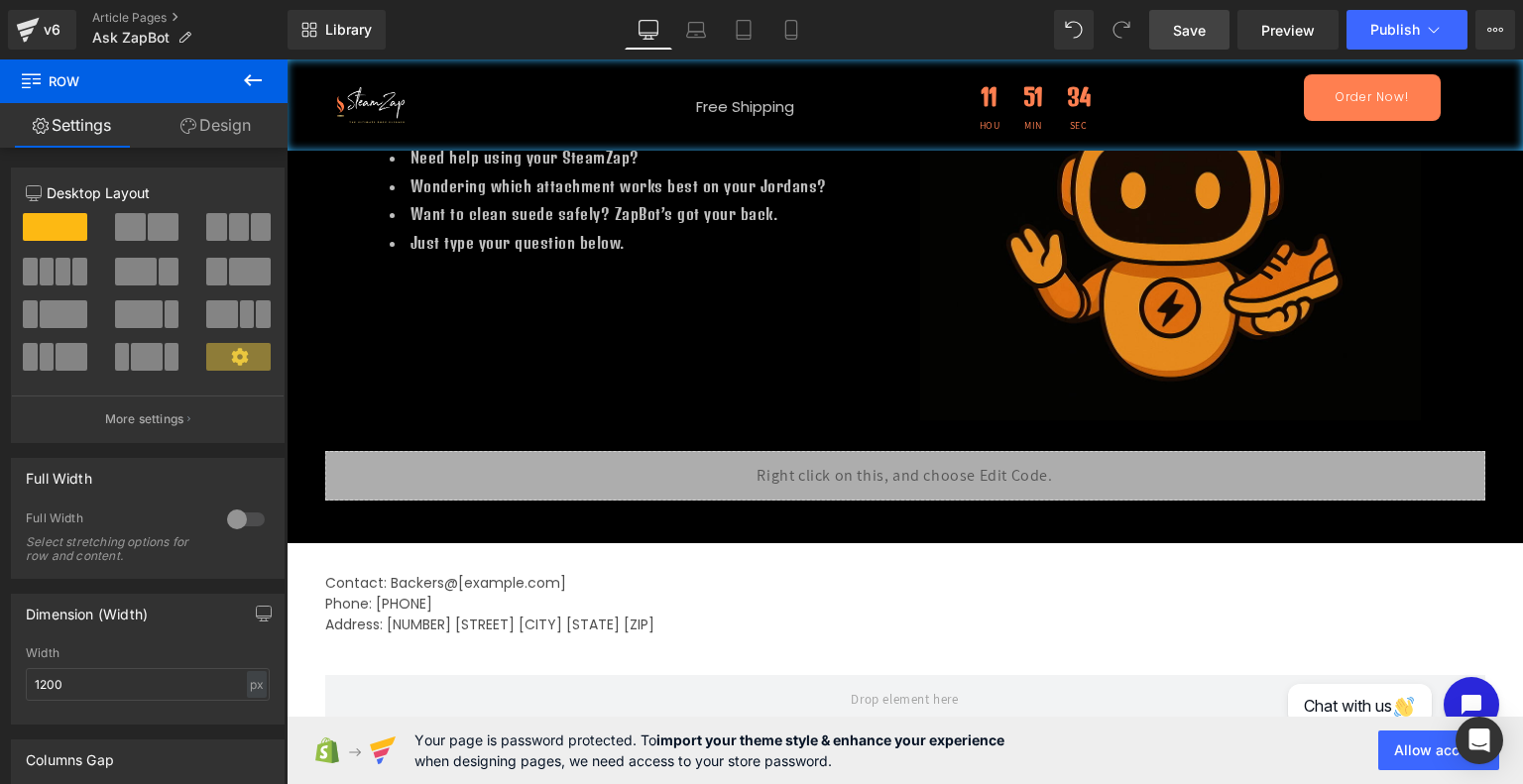 click on "Save" at bounding box center (1189, 30) 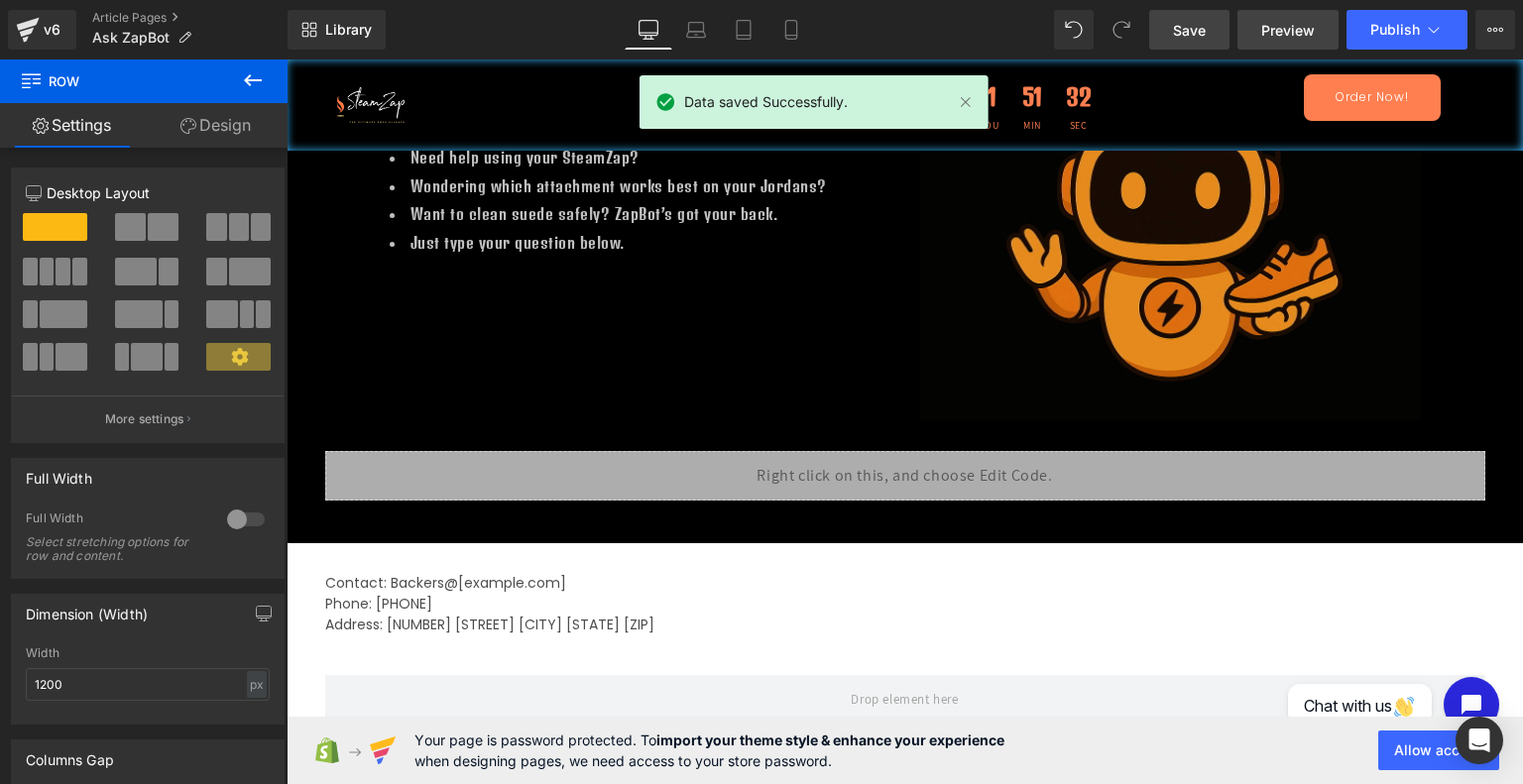 click on "Preview" at bounding box center [1288, 30] 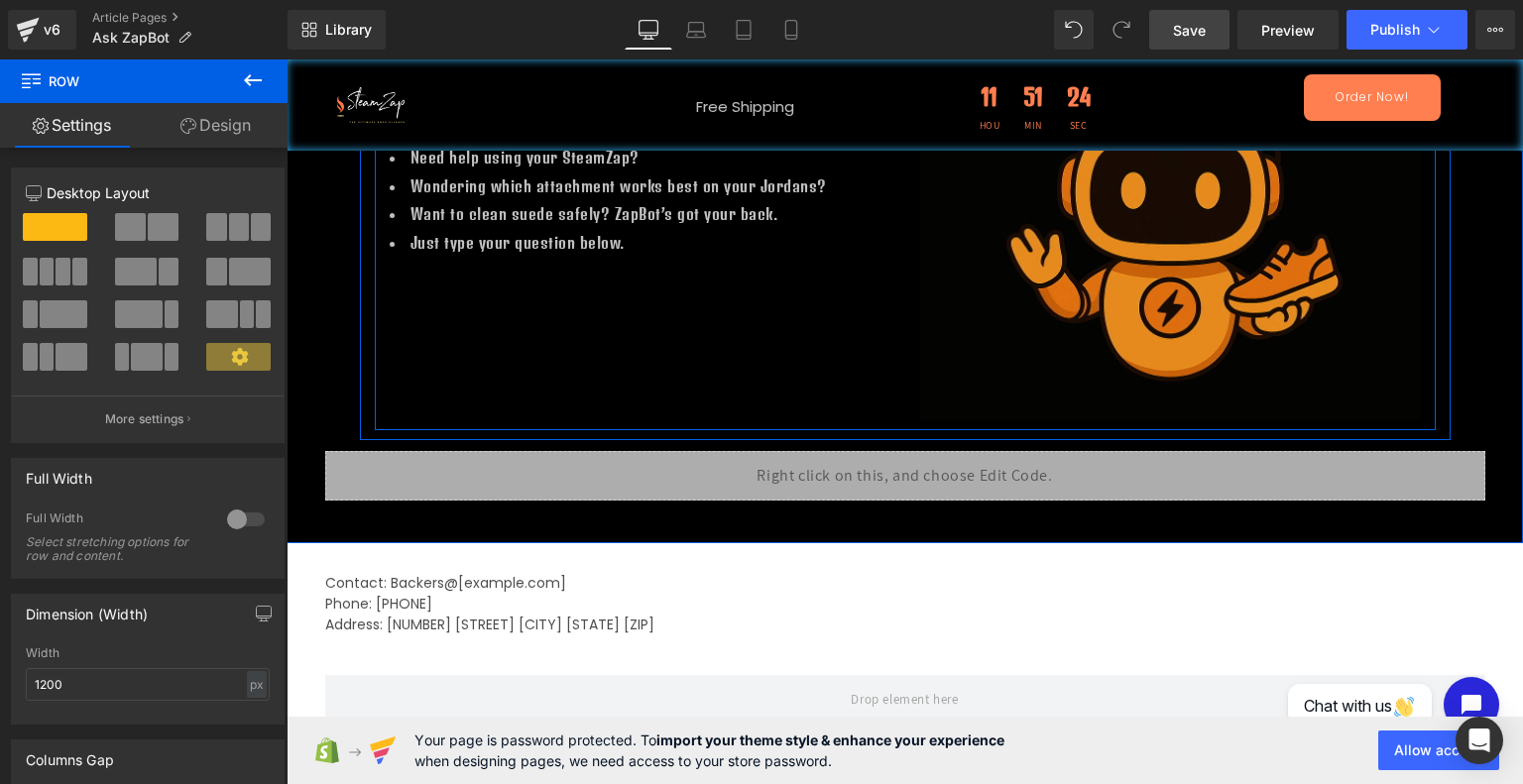 click on "Meet  ZapBot  Your Ai Assistant Heading         Need help using your SteamZap?  Wondering which attachment works best on your Jordans?
Want to clean suede safely? ZapBot’s got your back.
Just type your question below.
Text Block" at bounding box center (640, 93) 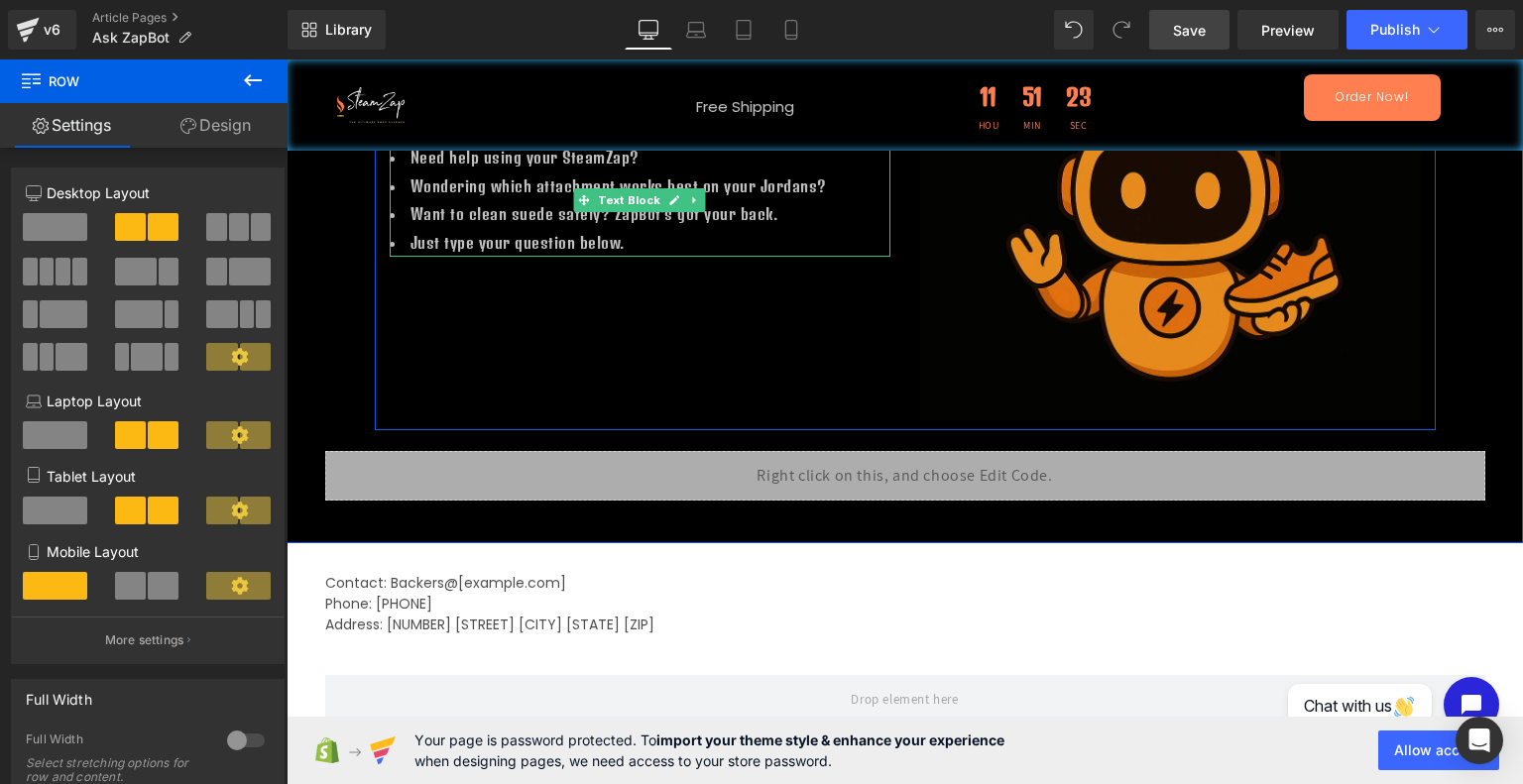 click on "Just type your question below." at bounding box center (640, 243) 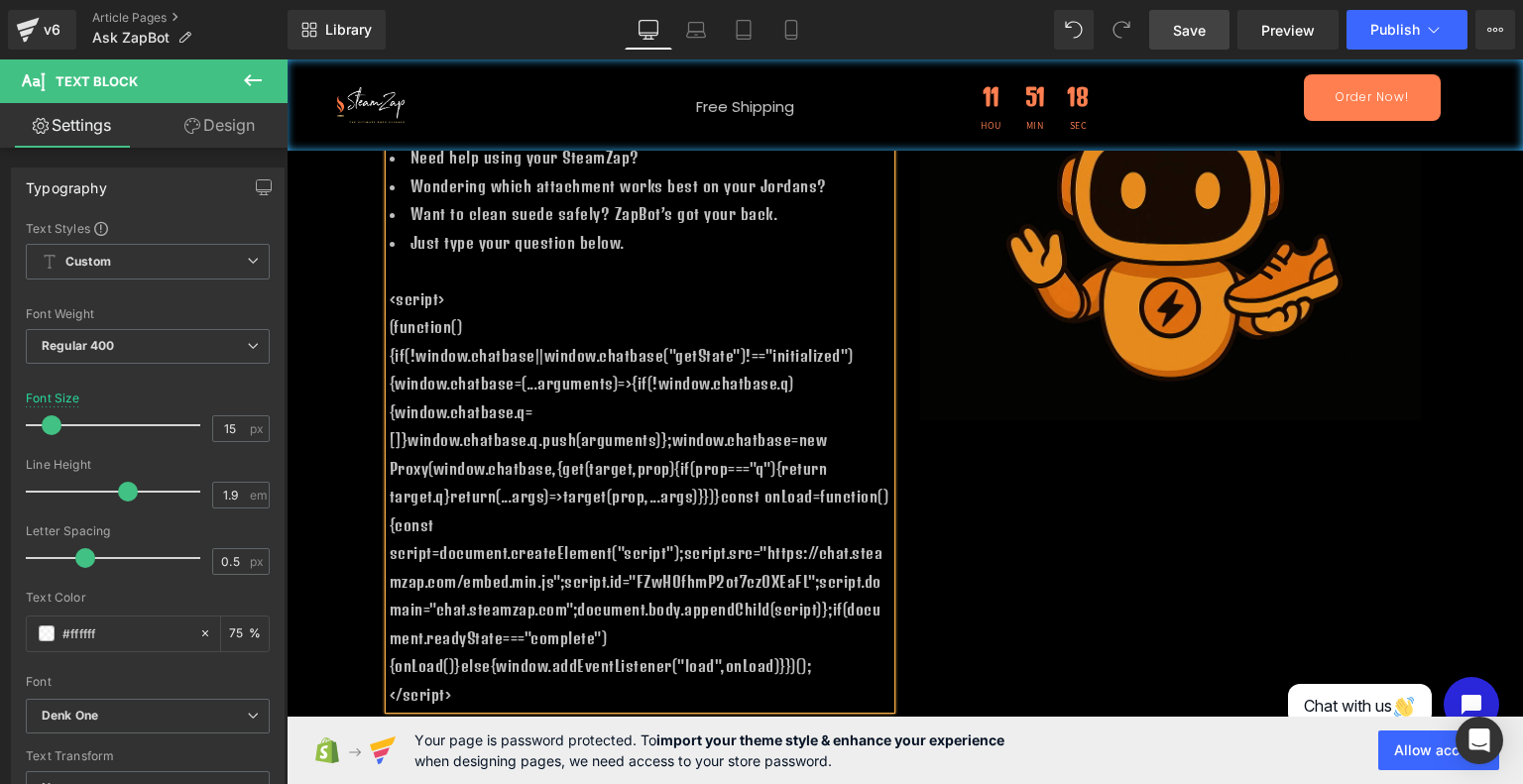 click on "Save" at bounding box center [1189, 30] 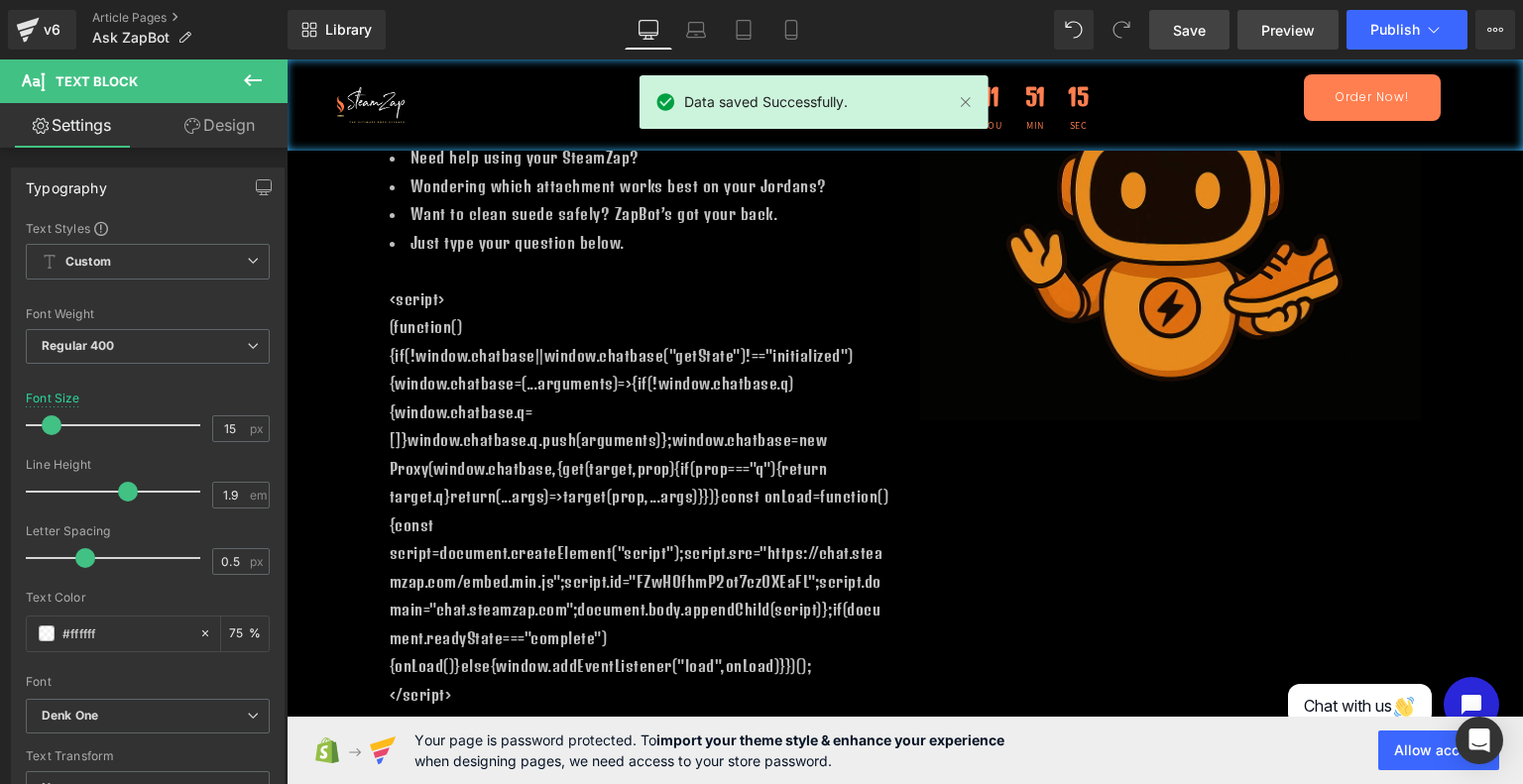 click on "Preview" at bounding box center [1288, 30] 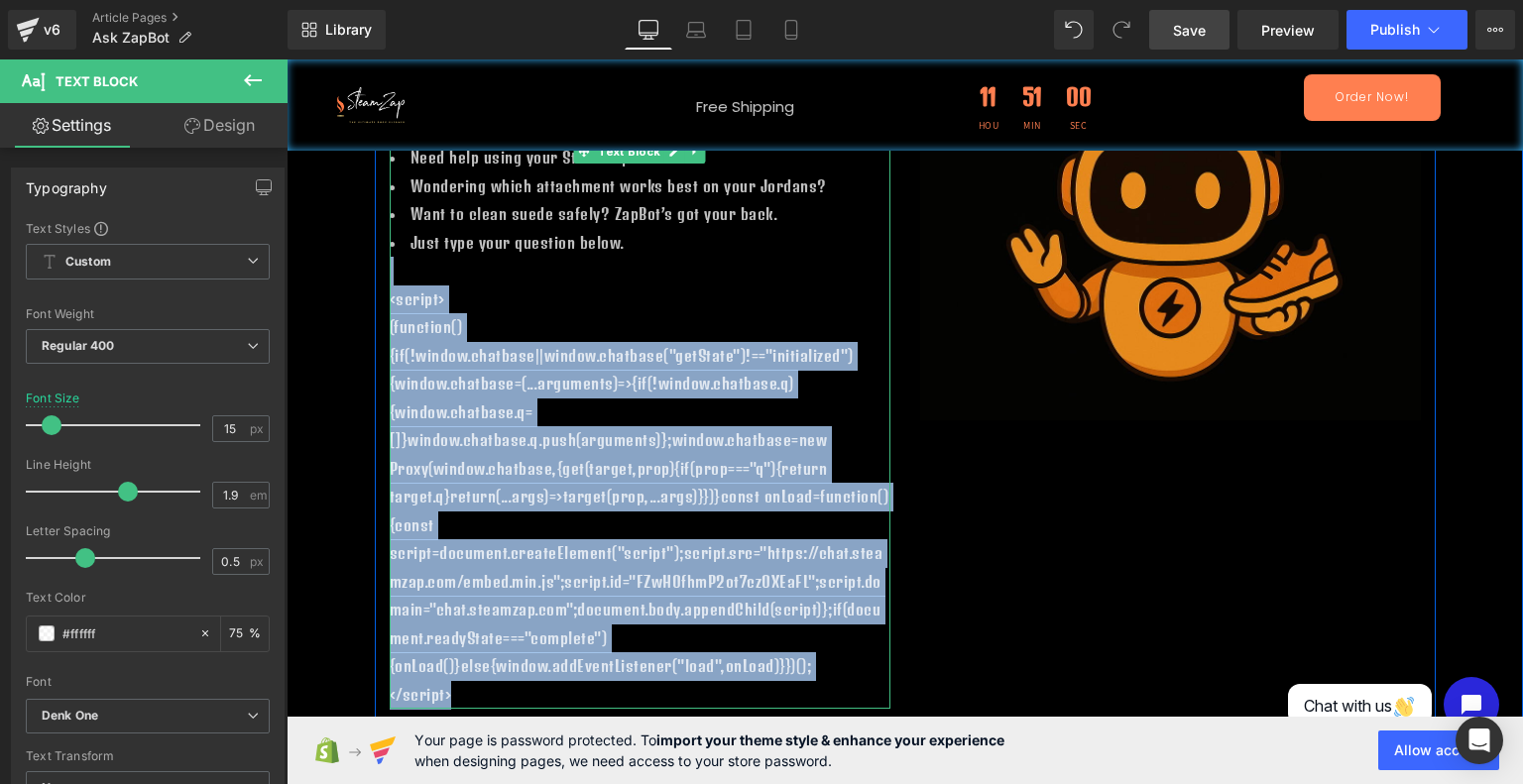 drag, startPoint x: 449, startPoint y: 695, endPoint x: 394, endPoint y: 283, distance: 415.6549 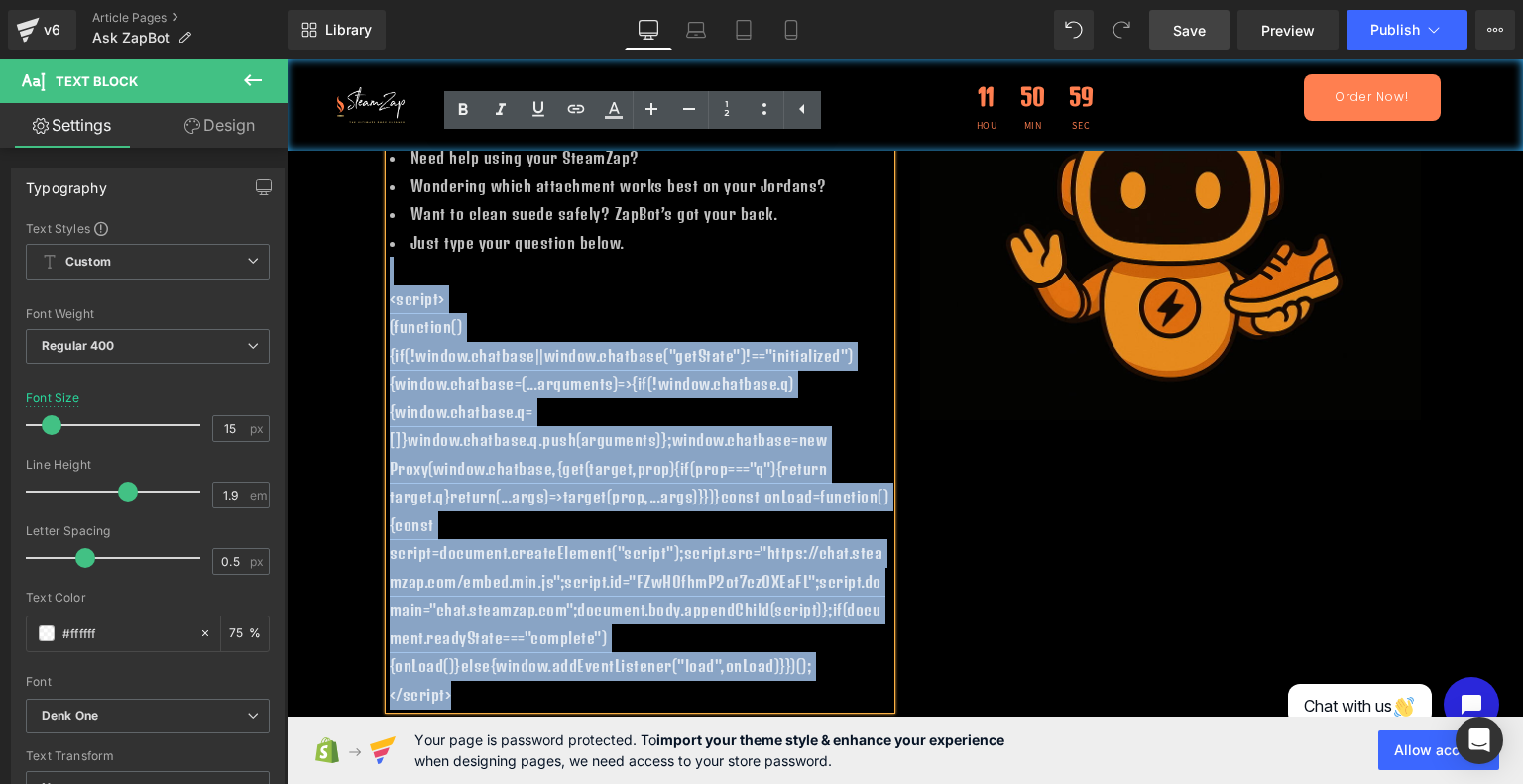 copy on "<script> (function(){if(!window.chatbase||window.chatbase("getState")!=="initialized"){window.chatbase=(...arguments)=>{if(!window.chatbase.q){window.chatbase.q=[]}window.chatbase.q.push(arguments)};window.chatbase=new Proxy(window.chatbase,{get(target,prop){if(prop==="q"){return target.q}return(...args)=>target(prop,...args)}})}const onLoad=function(){const script=document.createElement("script");script.src="https://chat.steamzap.com/embed.min.js";script.id="FZwHOfhmP2ot7czOXEaFL";script.domain="chat.steamzap.com";document.body.appendChild(script)};if(document.readyState==="complete"){onLoad()}else{window.addEventListener("load",onLoad)}})(); </script>" 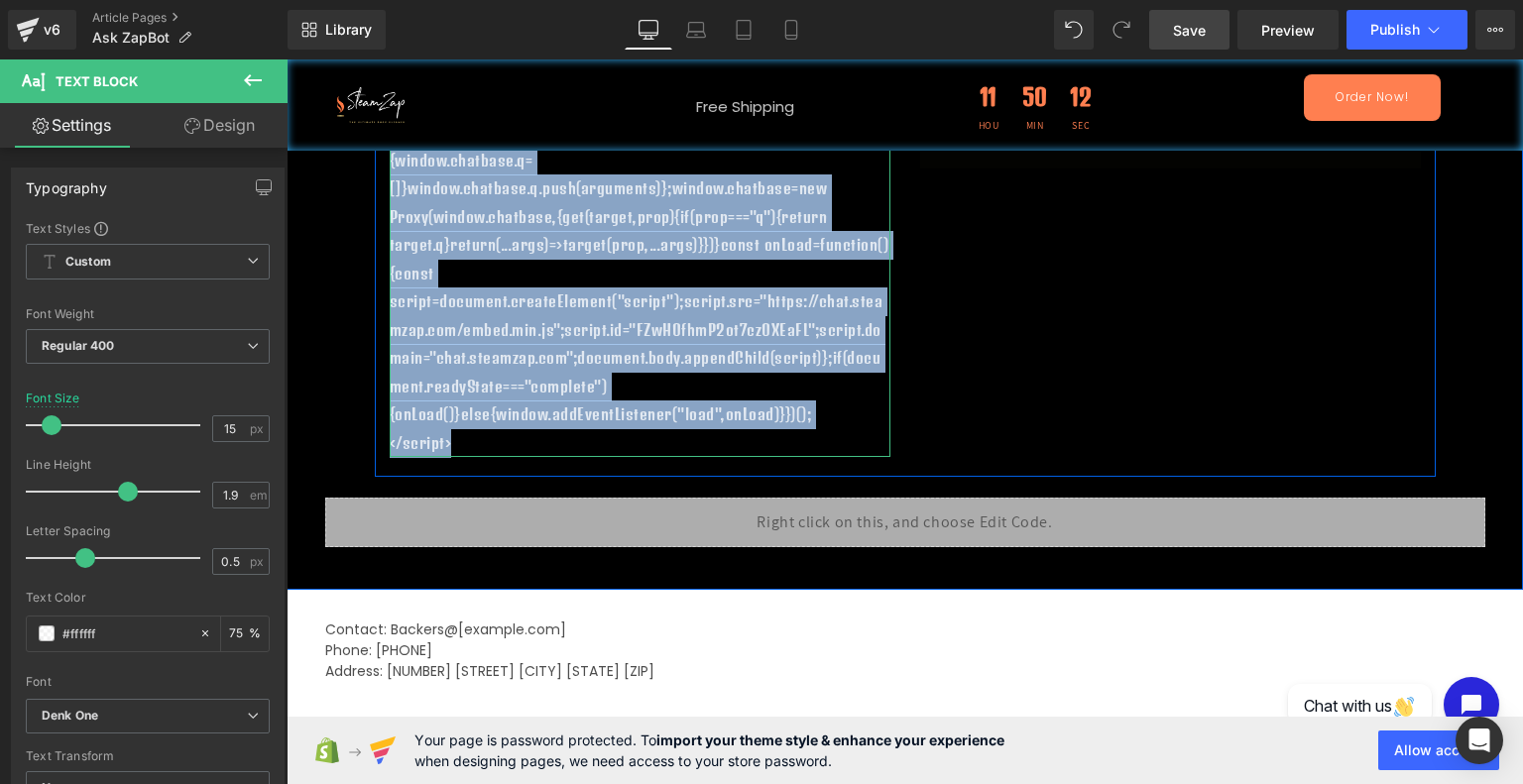 scroll, scrollTop: 611, scrollLeft: 0, axis: vertical 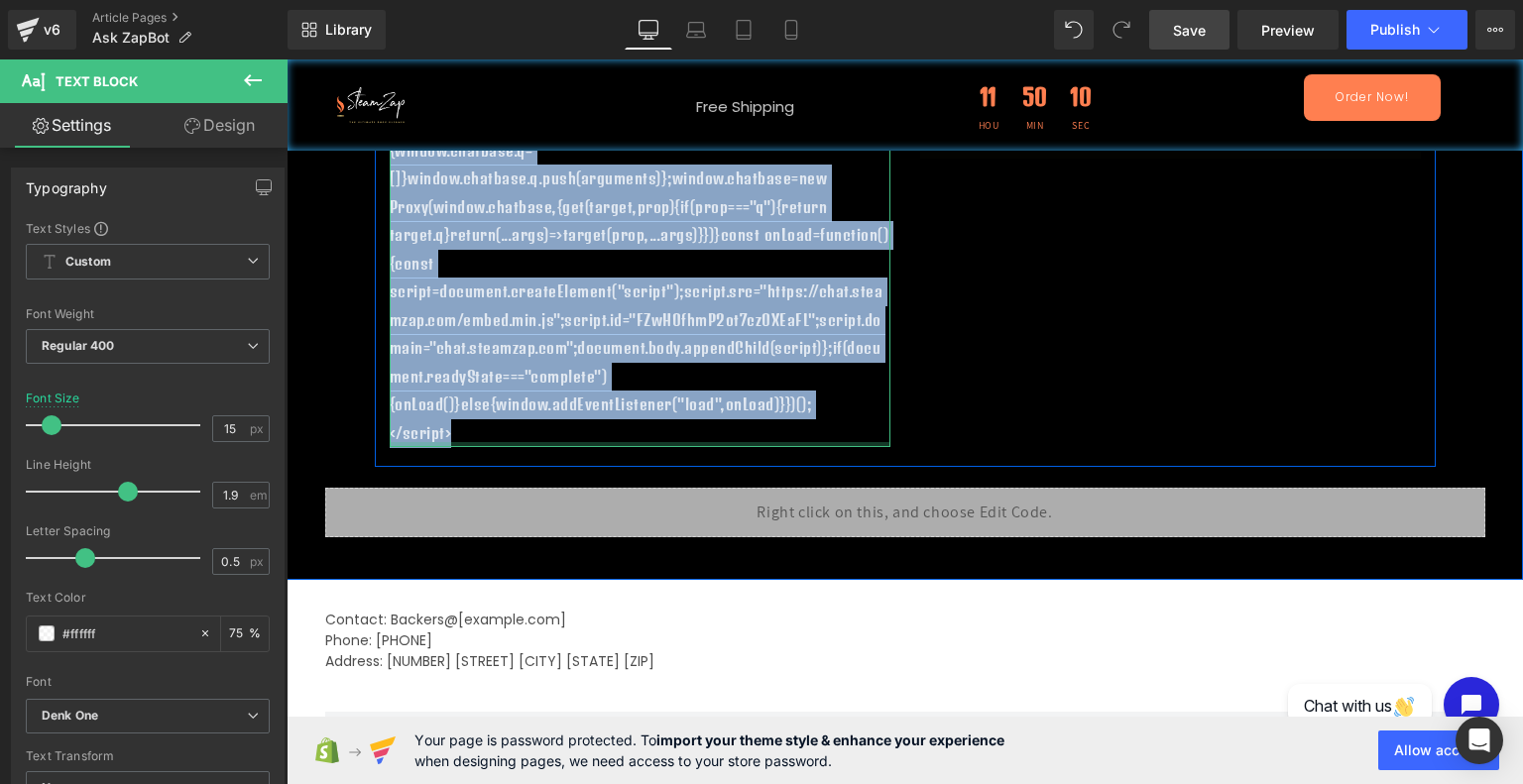 click at bounding box center (640, 444) 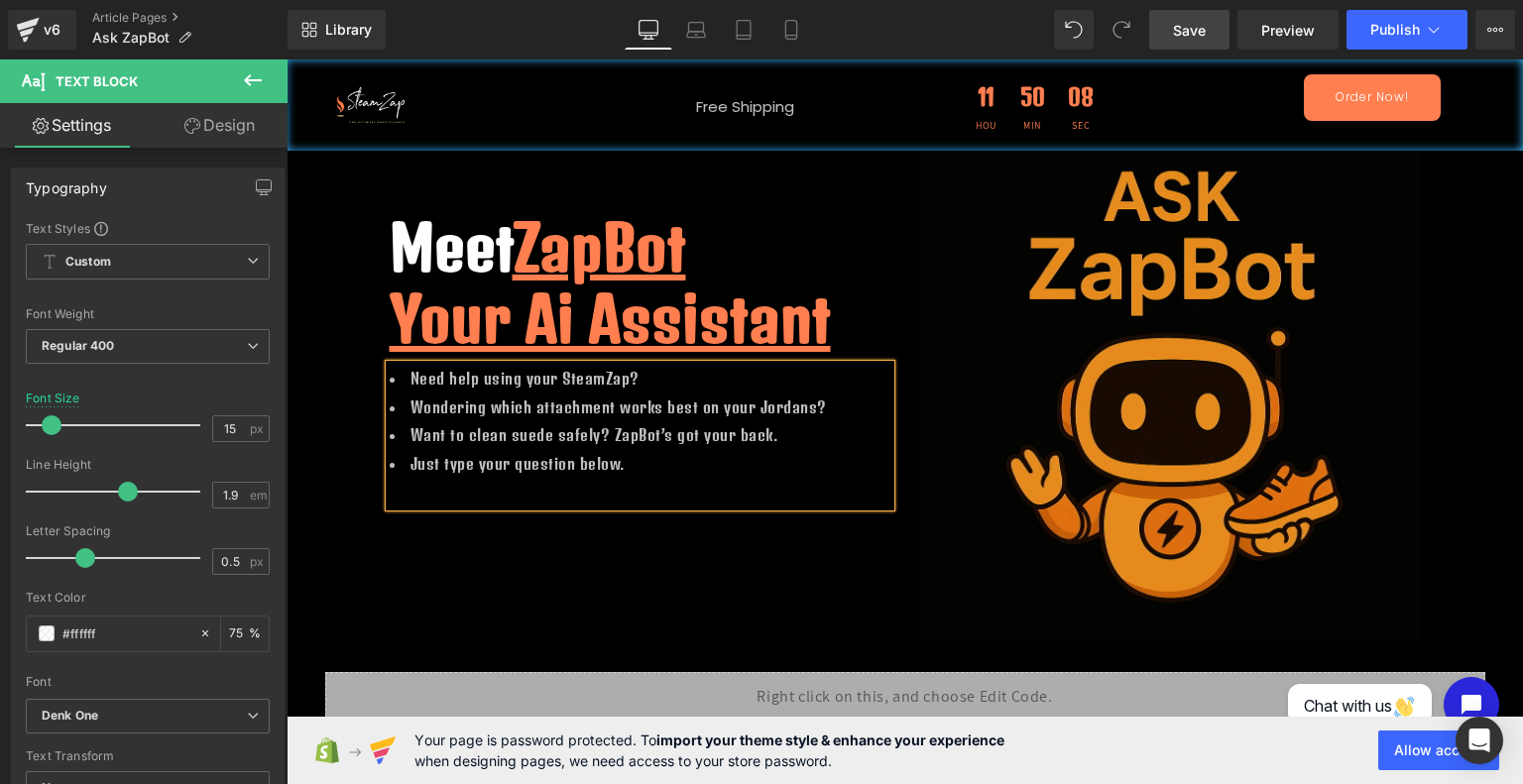 scroll, scrollTop: 129, scrollLeft: 0, axis: vertical 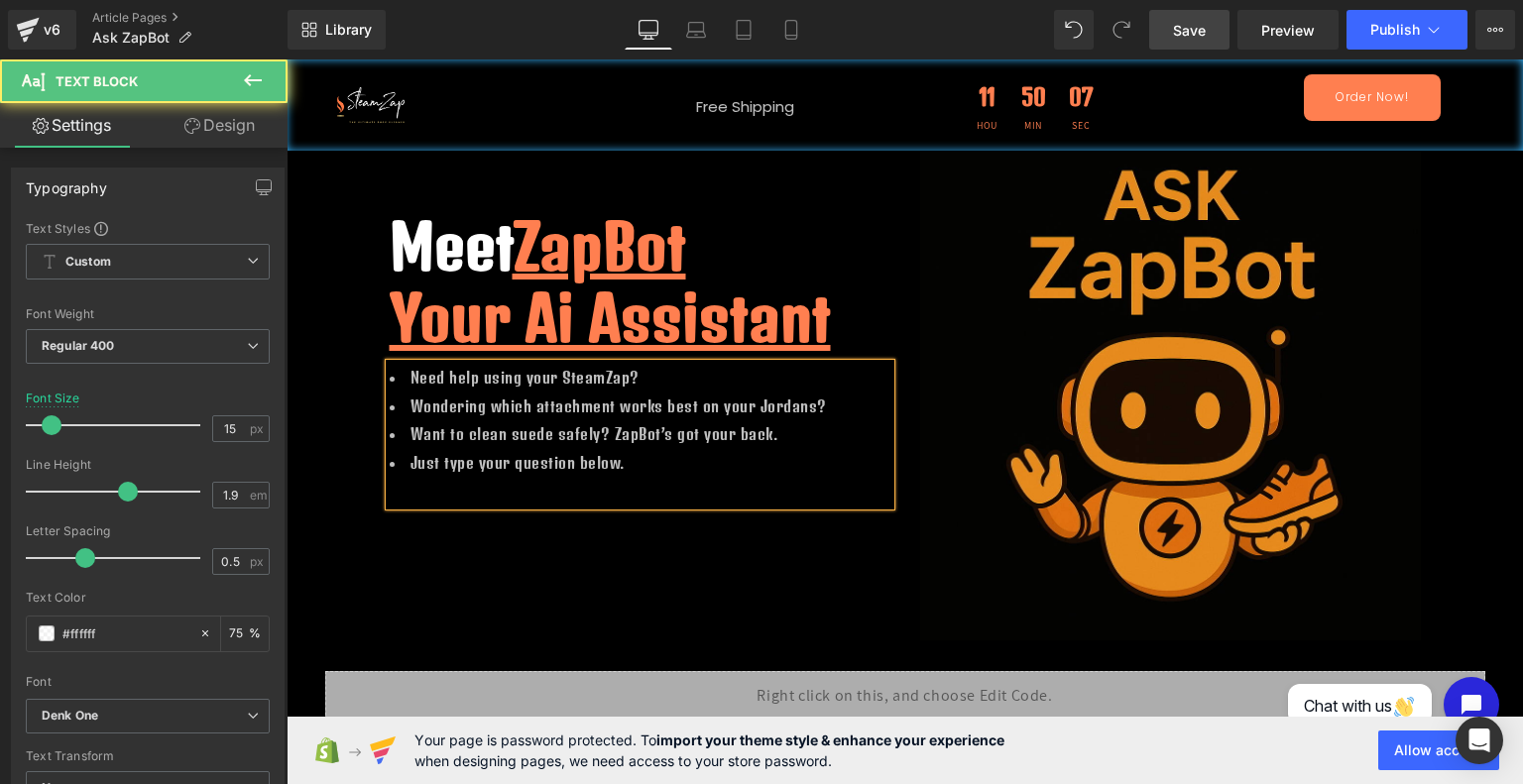 click at bounding box center (640, 491) 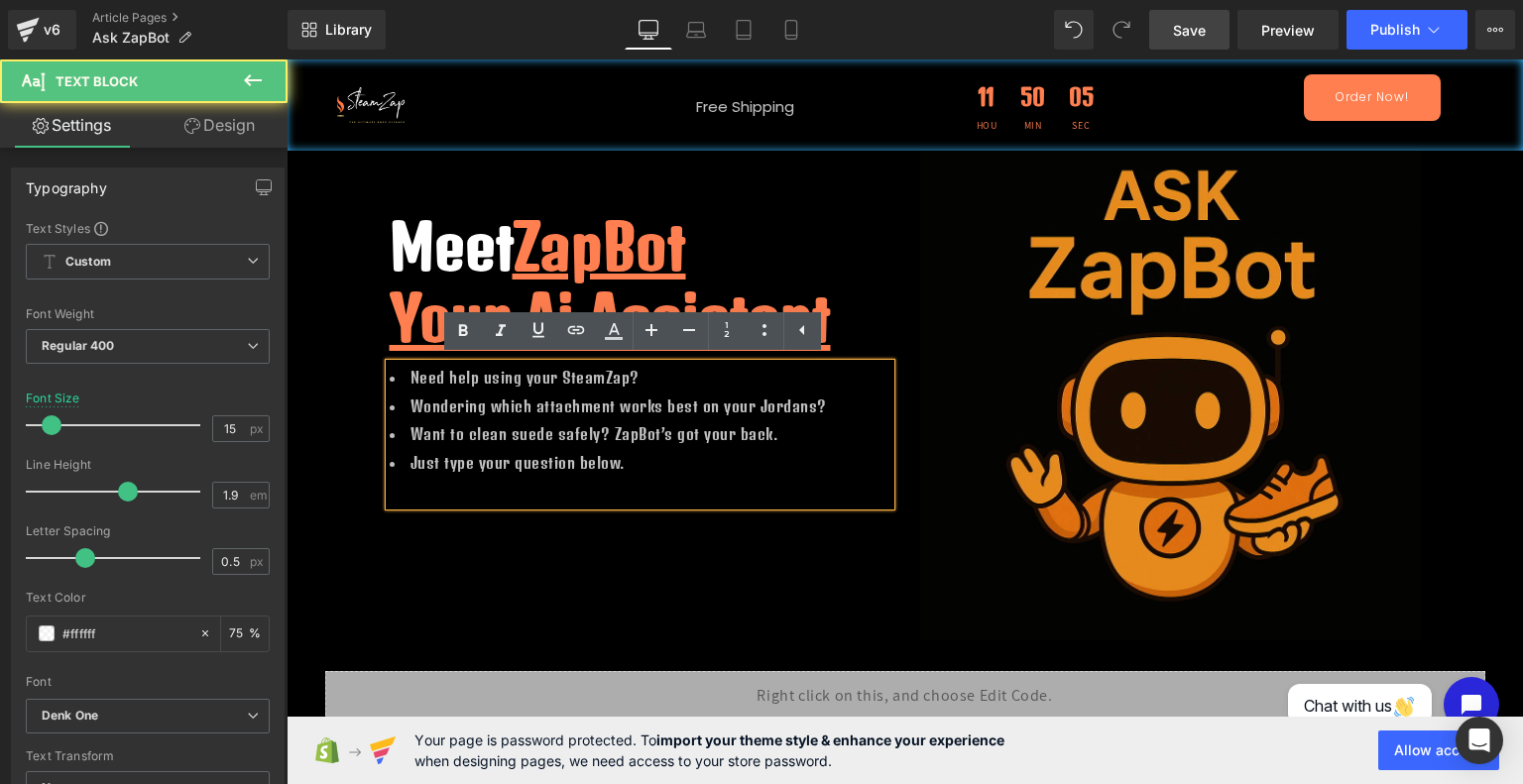 click at bounding box center (640, 491) 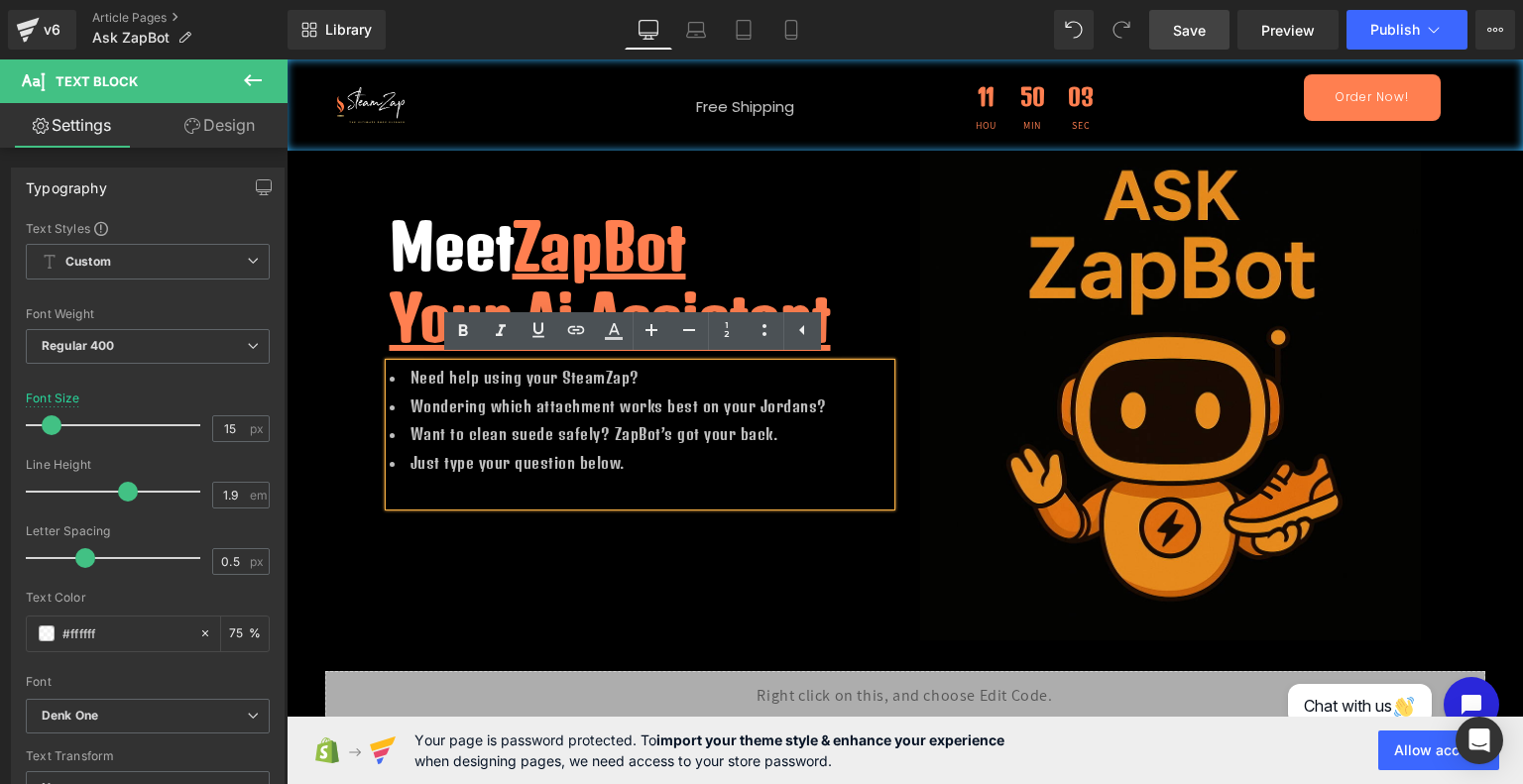 click on "Just type your question below." at bounding box center [640, 463] 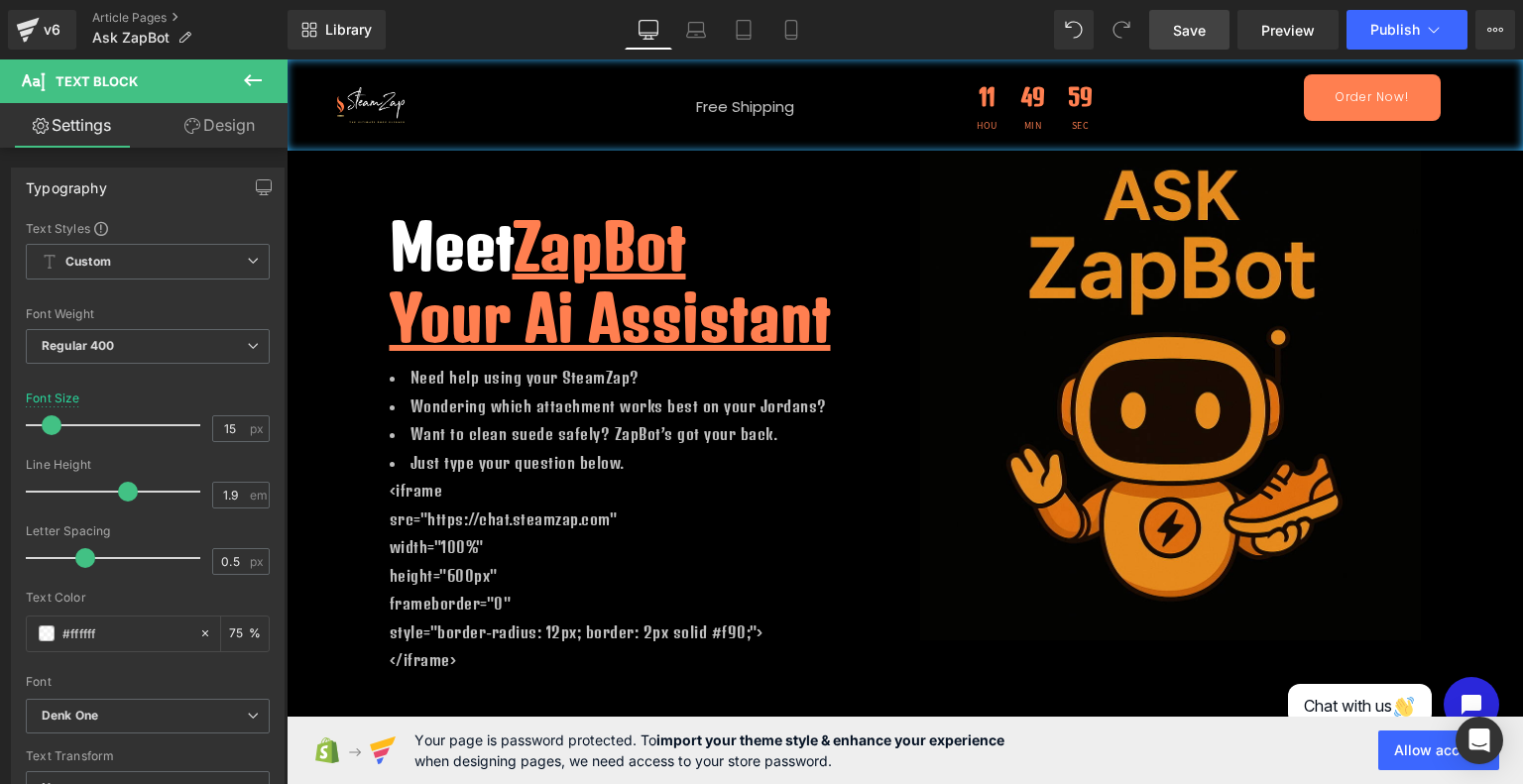click on "Save" at bounding box center (1189, 30) 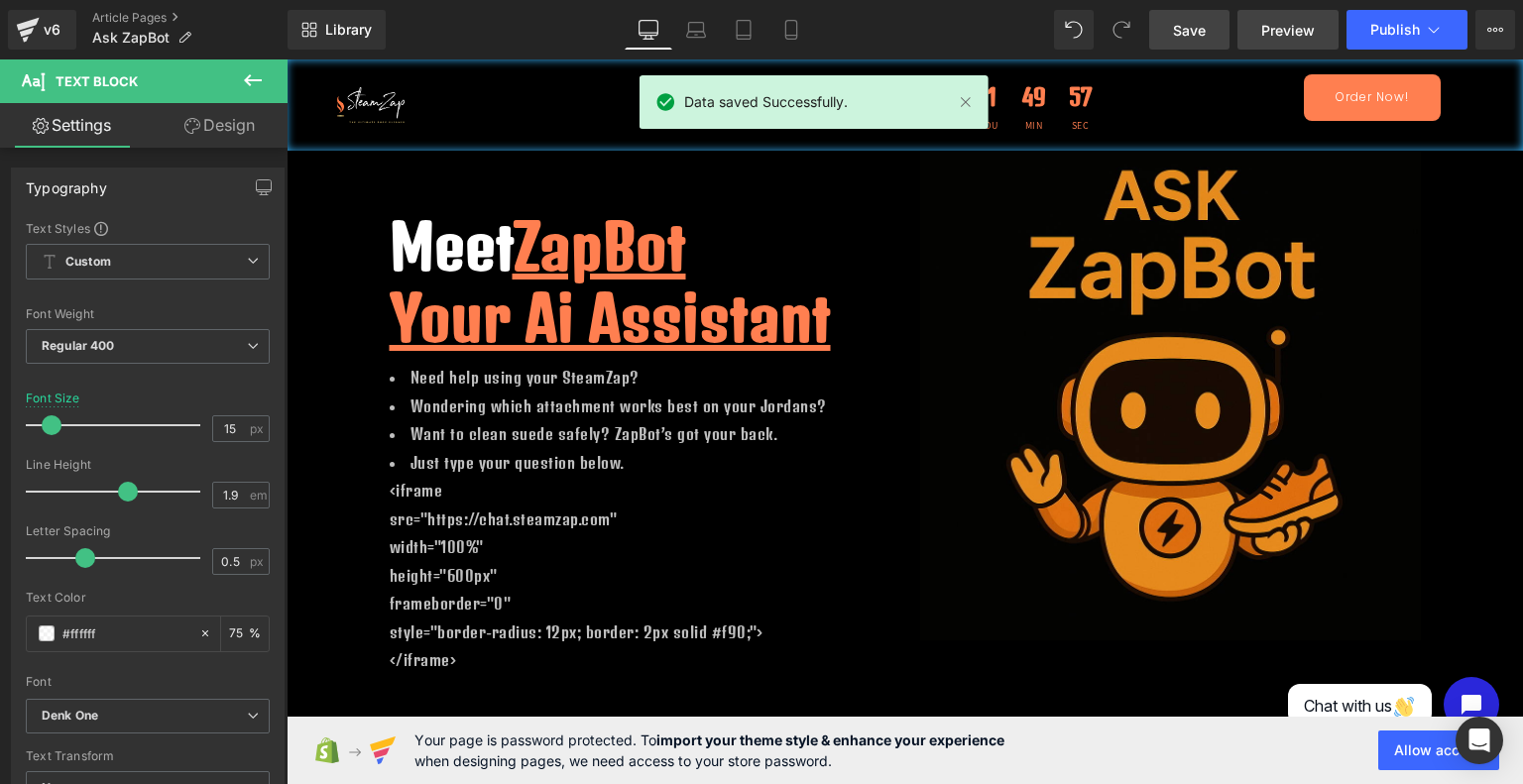 click on "Preview" at bounding box center (1288, 30) 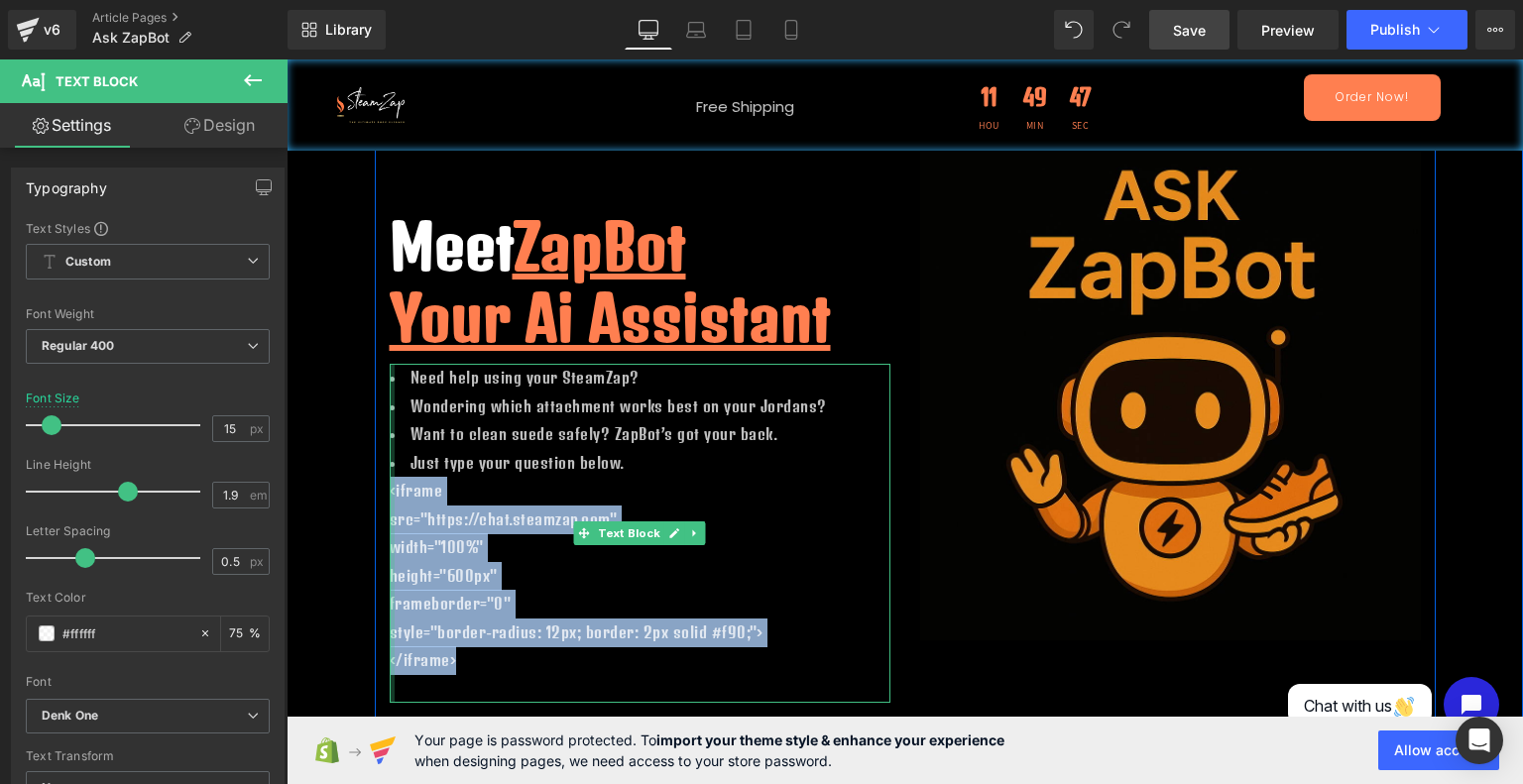 drag, startPoint x: 447, startPoint y: 653, endPoint x: 385, endPoint y: 494, distance: 170.66048 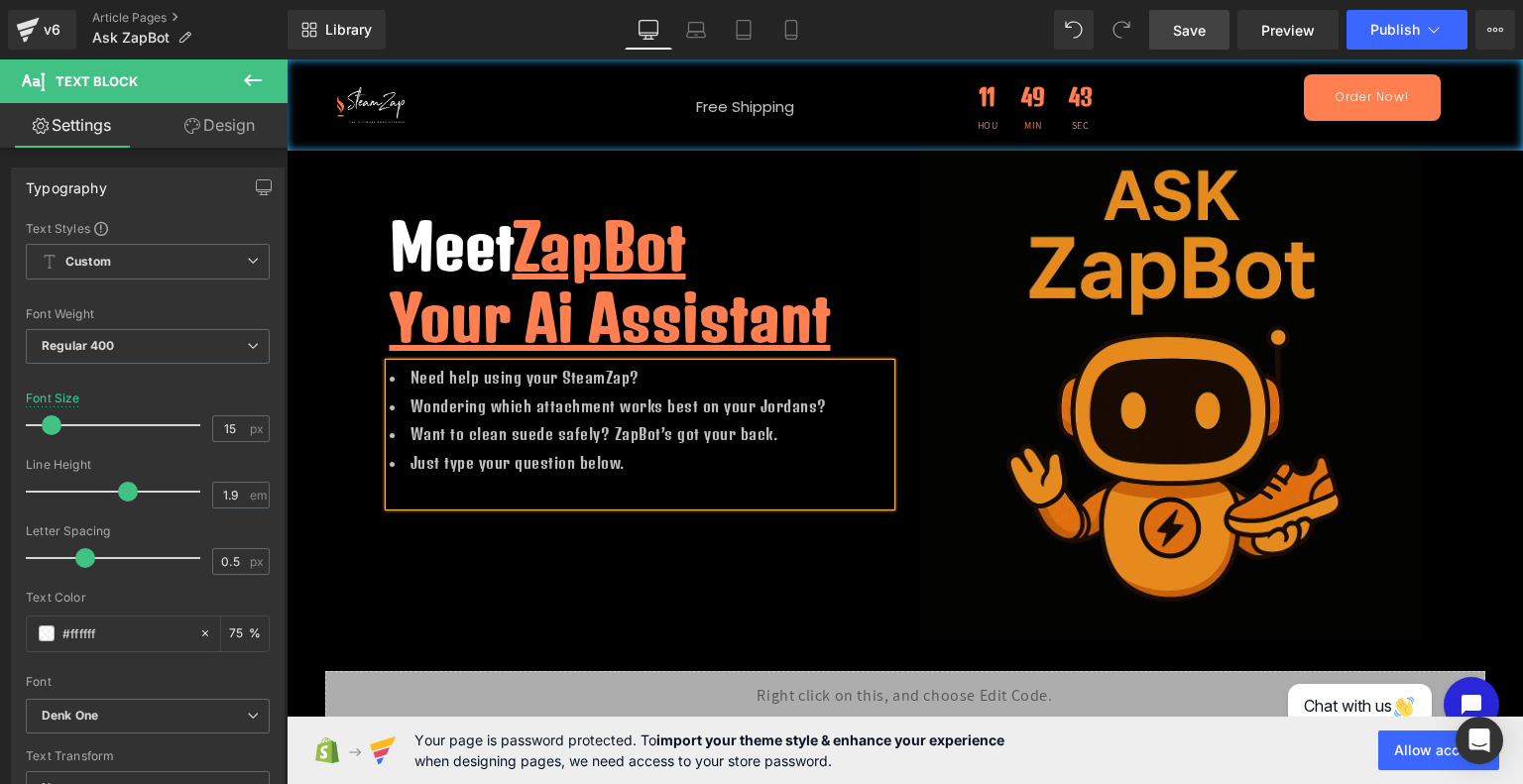 click on "Save" at bounding box center [1189, 30] 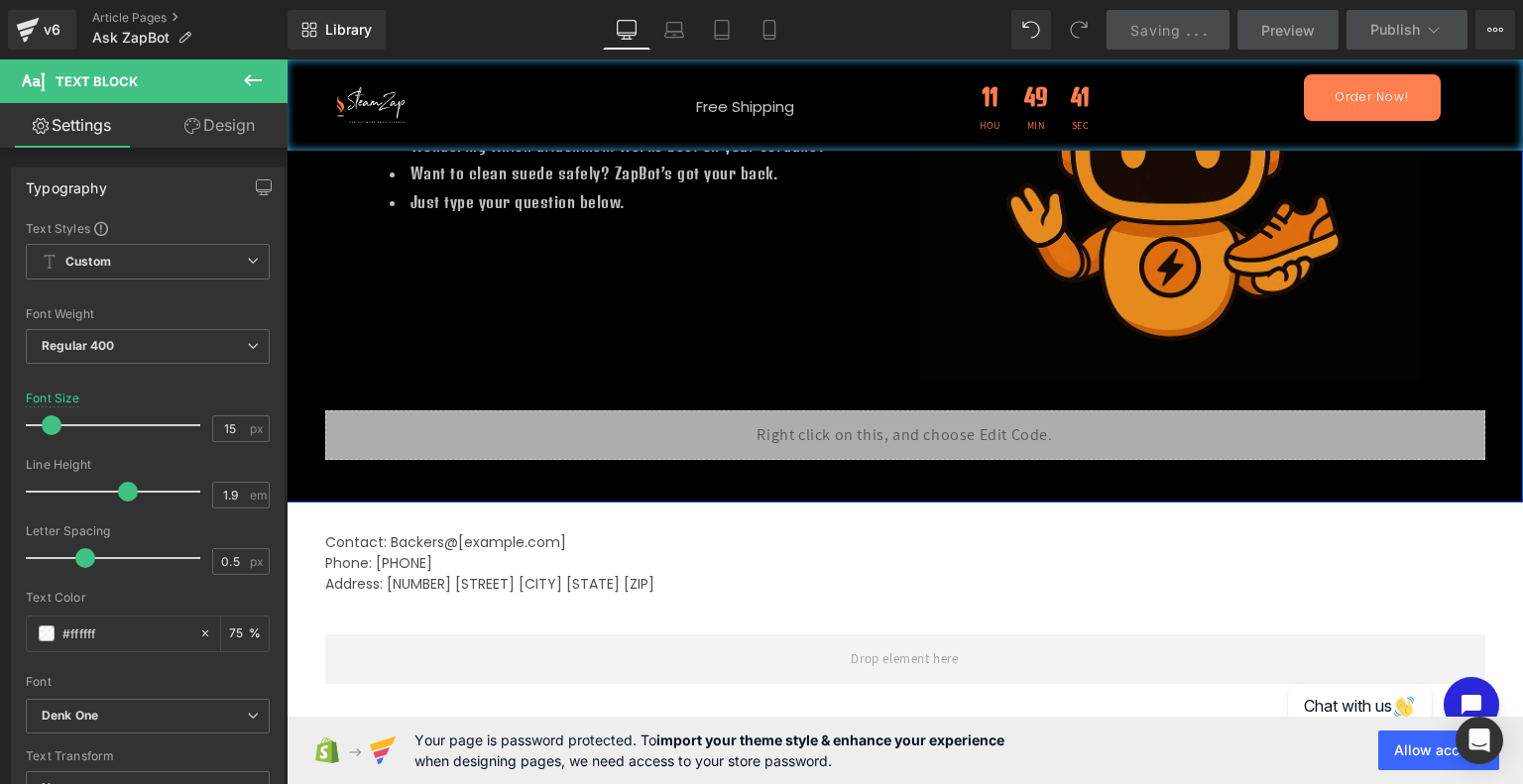 scroll, scrollTop: 389, scrollLeft: 0, axis: vertical 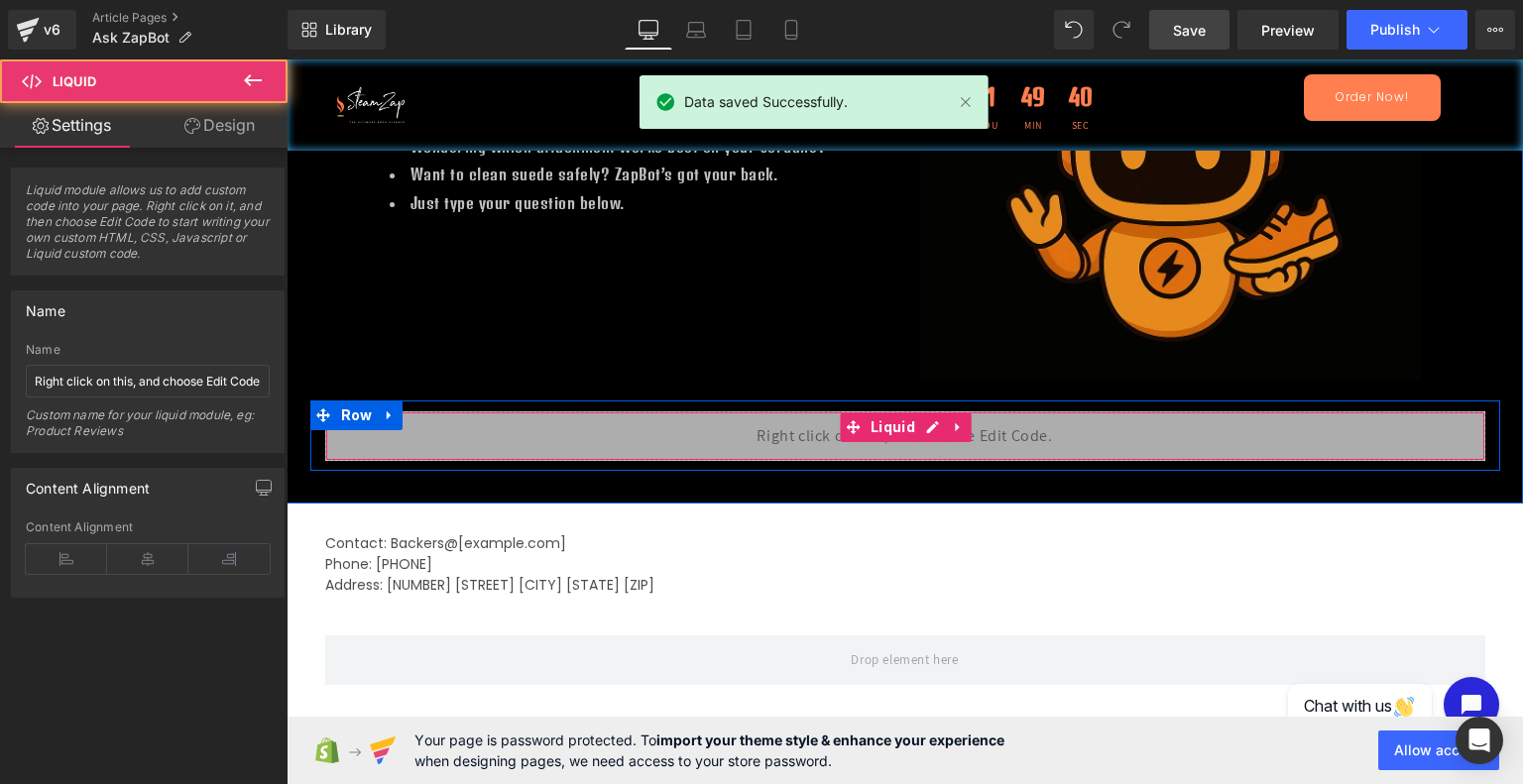 click on "Liquid" at bounding box center [905, 436] 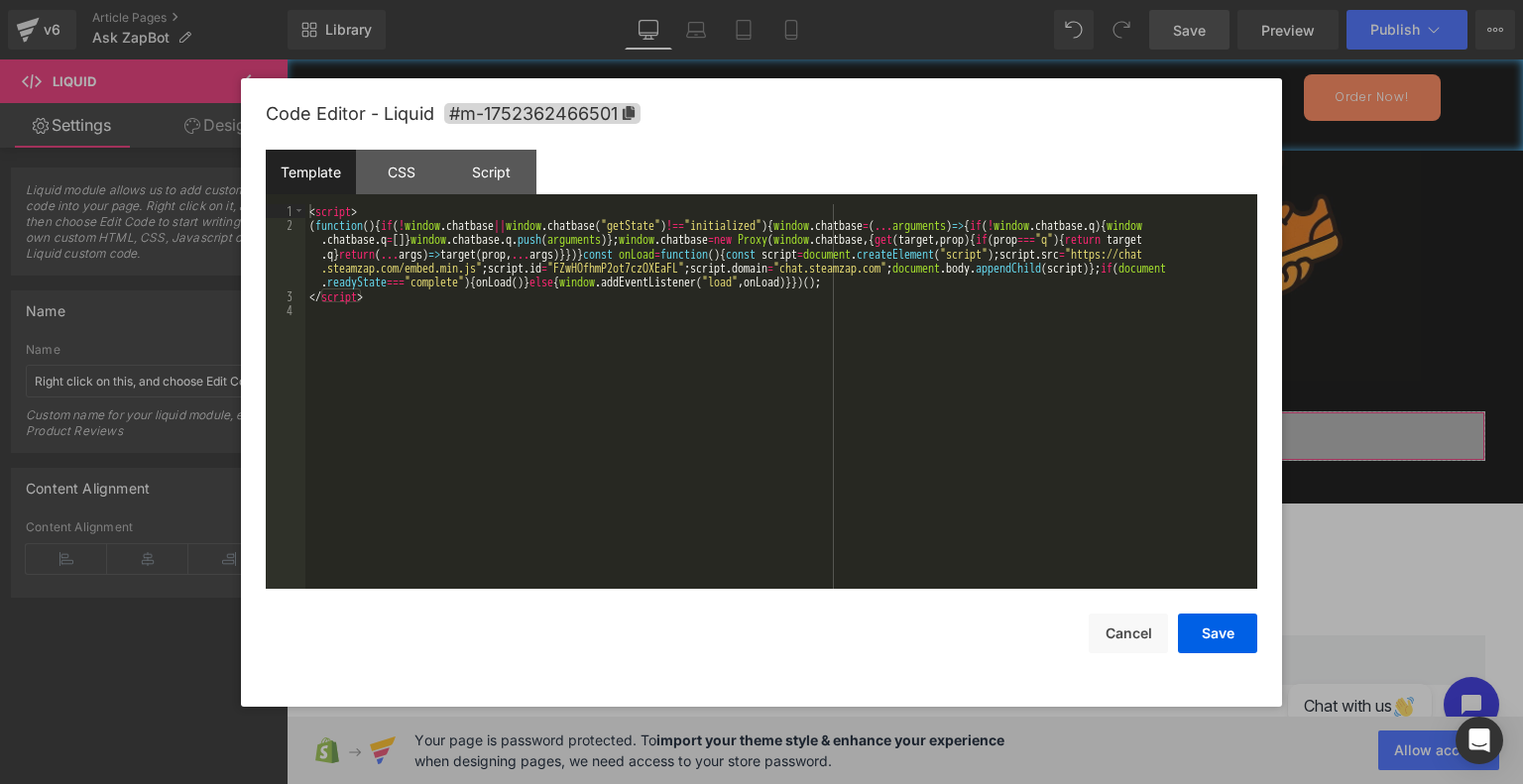 click on "Liquid  You are previewing how the   will restyle your page. You can not edit Elements in Preset Preview Mode.  v6 Article Pages Ask ZapBot Library Desktop Desktop Laptop Tablet Mobile Save Preview Publish Scheduled View Live Page View with current Template Save Template to Library Schedule Publish  Optimize  Publish Settings Shortcuts  Your page can’t be published   You've reached the maximum number of published pages on your plan  (0/999999).  You need to upgrade your plan or unpublish all your pages to get 1 publish slot.   Unpublish pages   Upgrade plan  Elements Global Style Base Row  rows, columns, layouts, div Heading  headings, titles, h1,h2,h3,h4,h5,h6 Text Block  texts, paragraphs, contents, blocks Image  images, photos, alts, uploads Icon  icons, symbols Button  button, call to action, cta Separator  separators, dividers, horizontal lines Liquid  liquid, custom code, html, javascript, css, reviews, apps, applications, embeded, iframe Banner Parallax  Hero Banner  Stack Tabs  Carousel  Pricing" at bounding box center (762, 0) 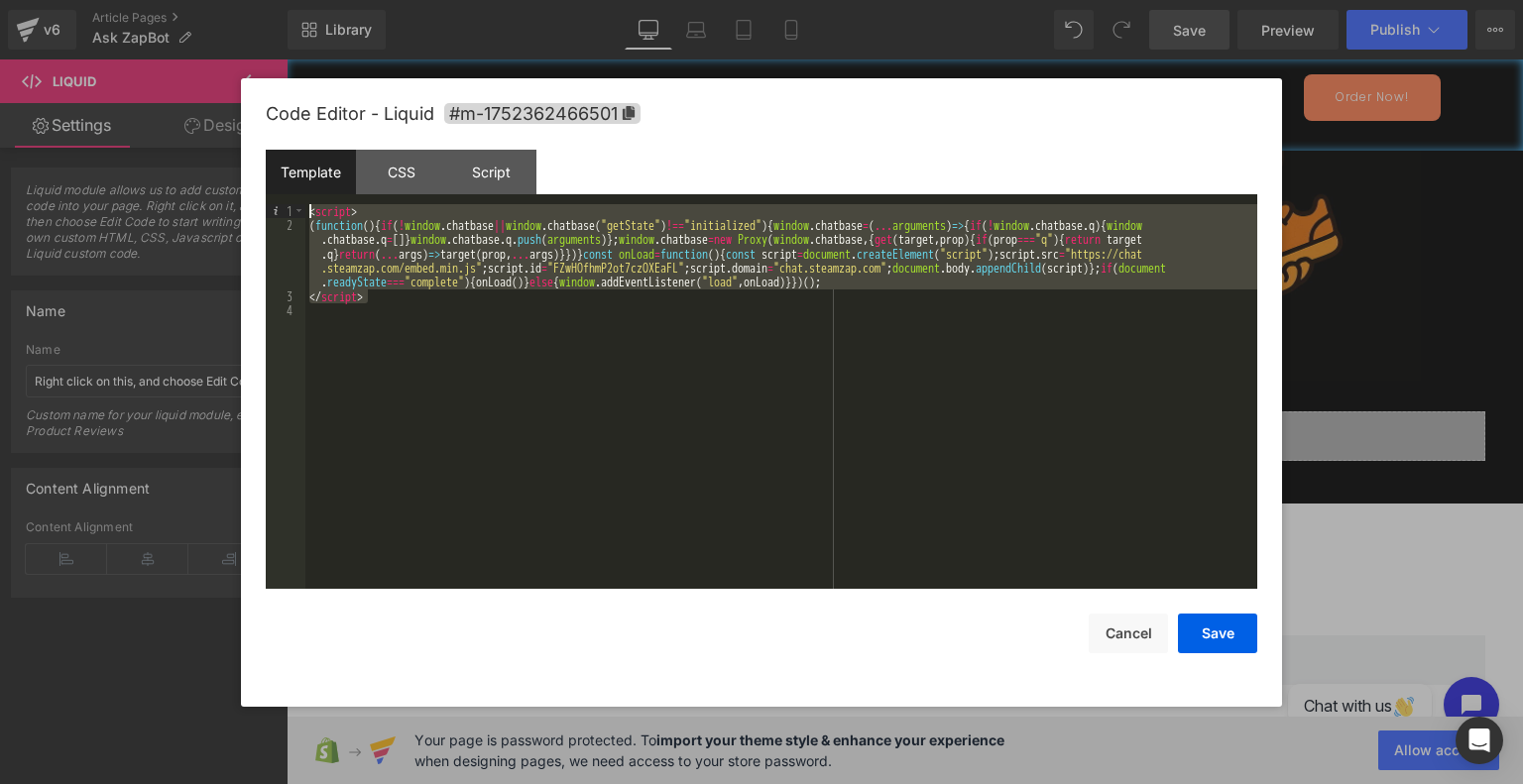 drag, startPoint x: 389, startPoint y: 300, endPoint x: 187, endPoint y: 114, distance: 274.5906 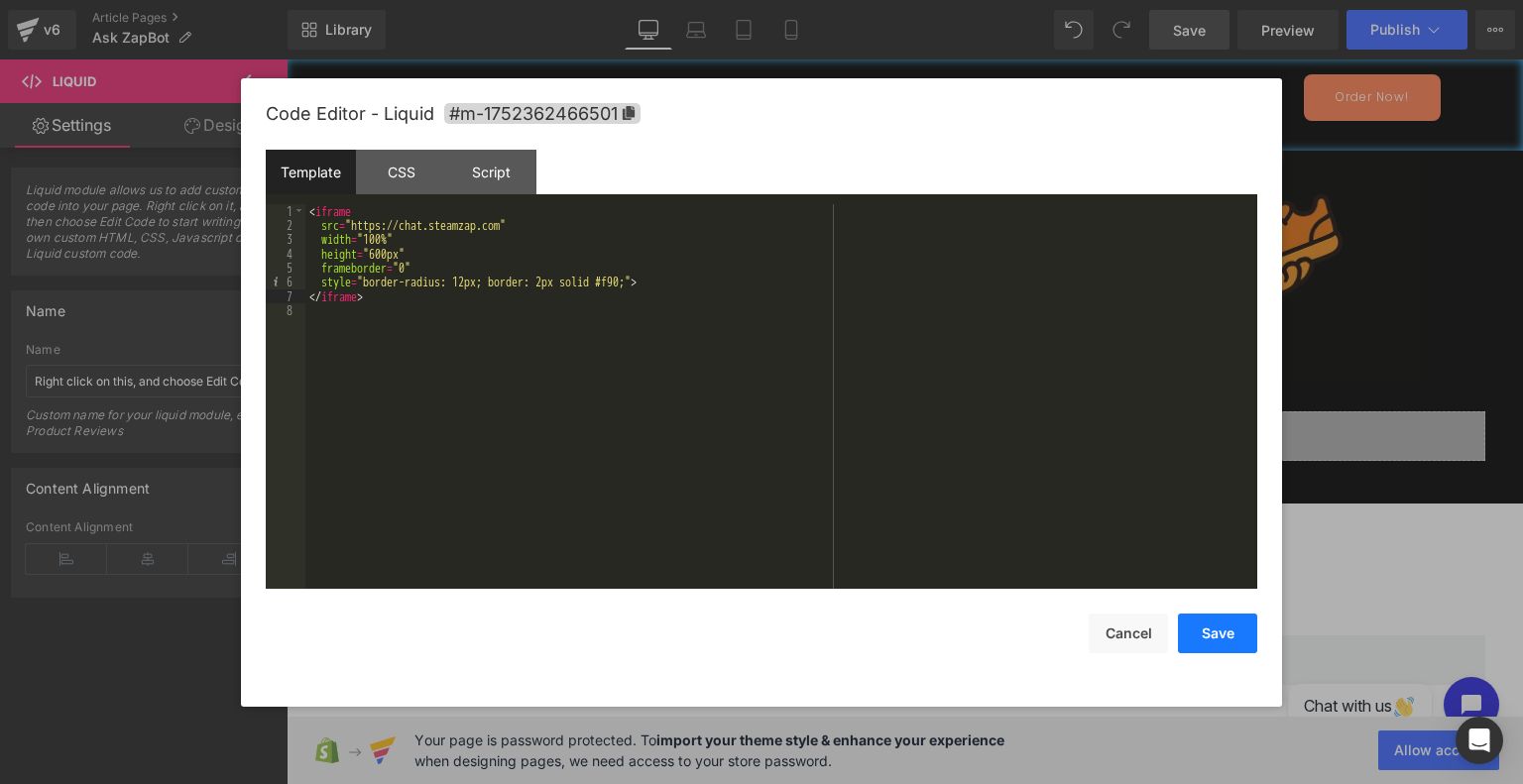 click on "Save" at bounding box center (1218, 633) 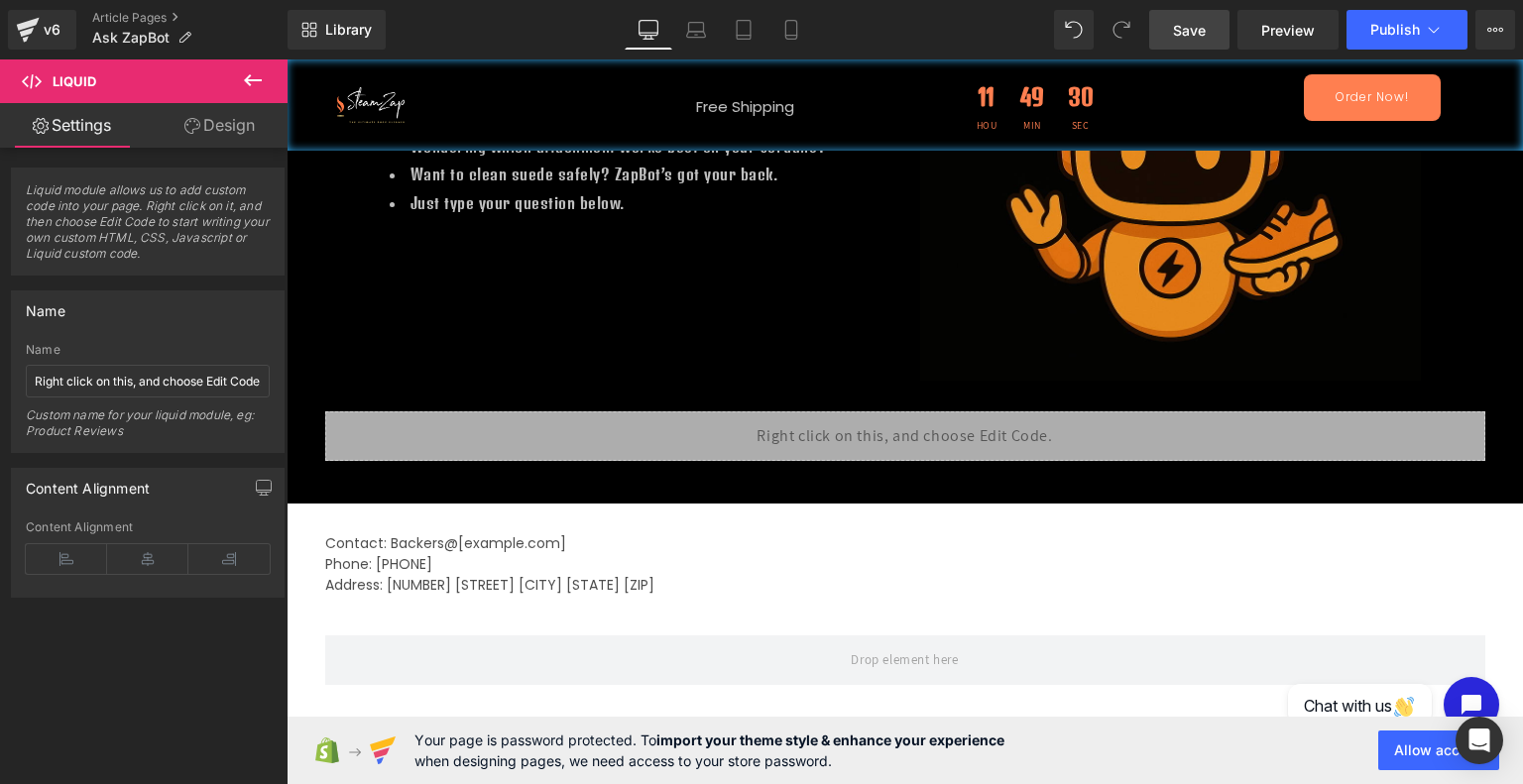 click on "Save" at bounding box center (1189, 30) 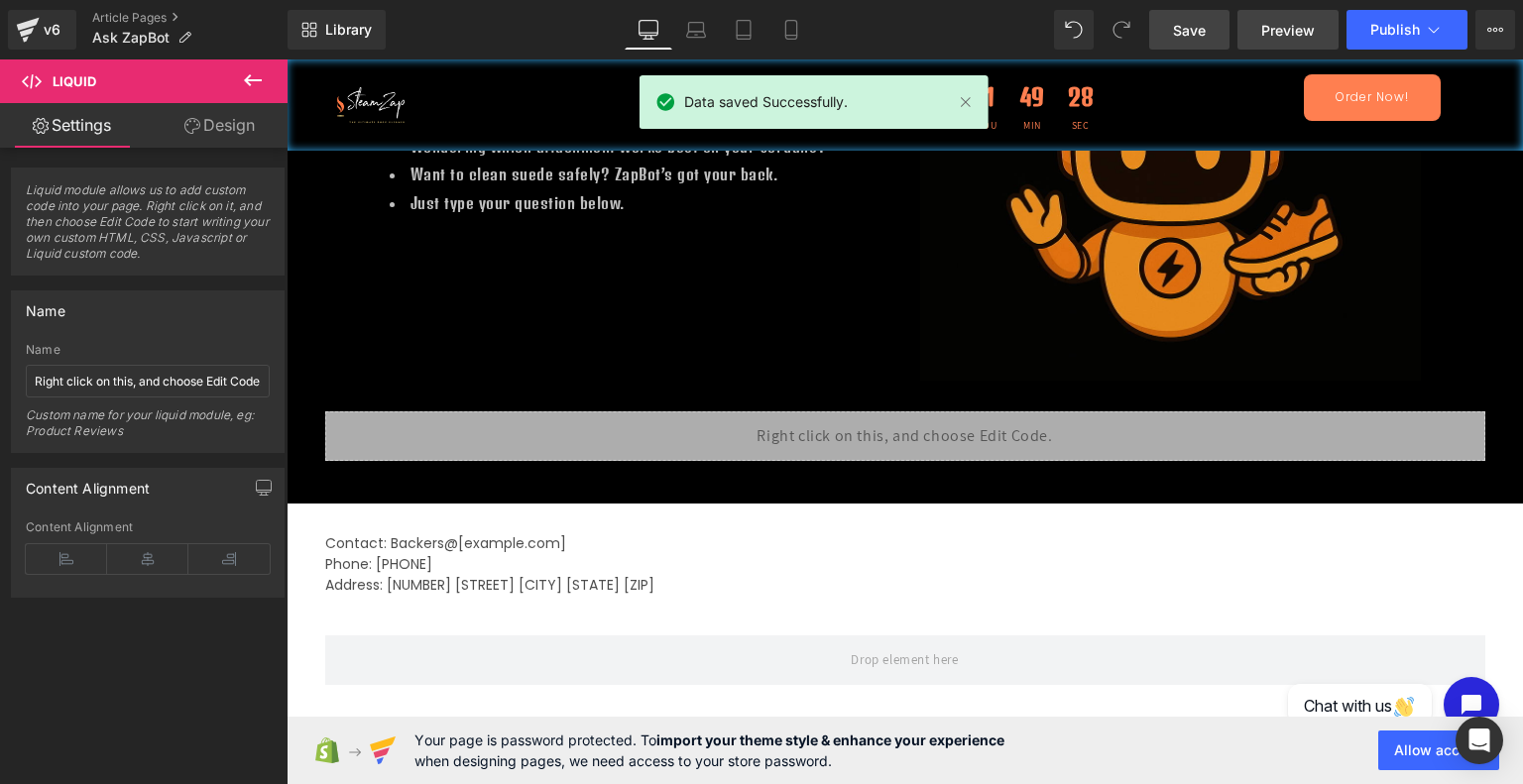 click on "Preview" at bounding box center (1288, 30) 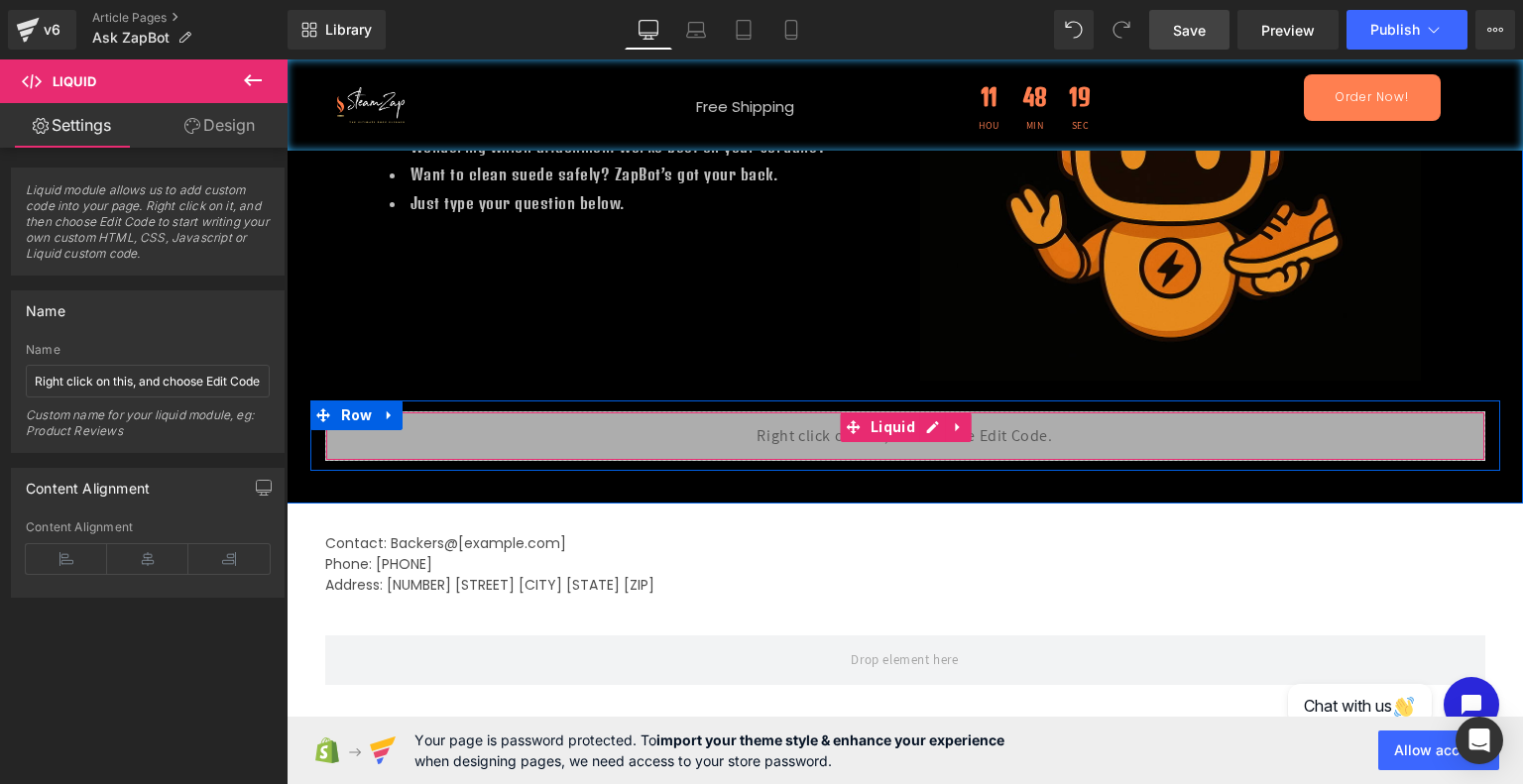 click on "Liquid" at bounding box center [905, 436] 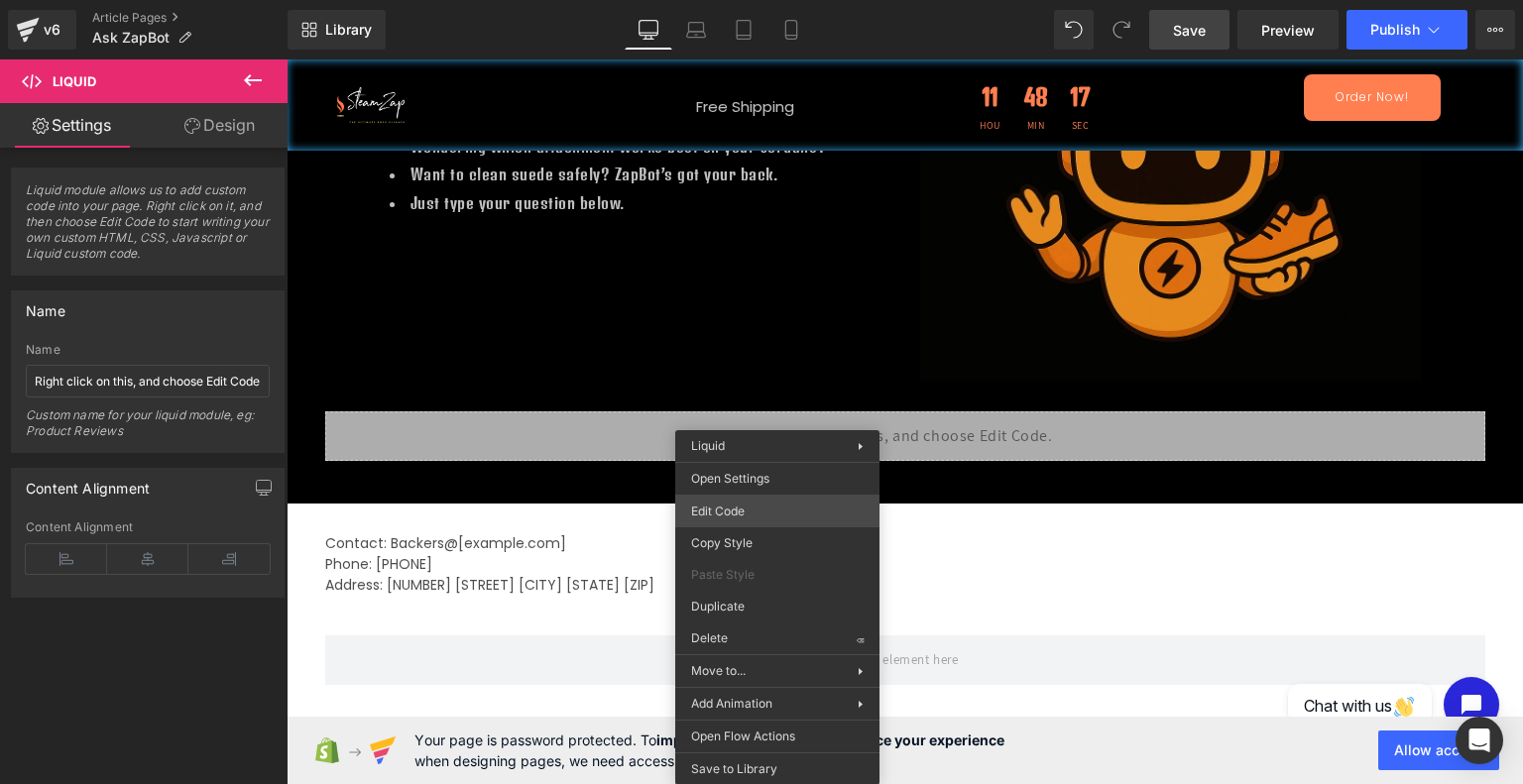 click on "Liquid  You are previewing how the   will restyle your page. You can not edit Elements in Preset Preview Mode.  v6 Article Pages Ask ZapBot Library Desktop Desktop Laptop Tablet Mobile Save Preview Publish Scheduled View Live Page View with current Template Save Template to Library Schedule Publish  Optimize  Publish Settings Shortcuts  Your page can’t be published   You've reached the maximum number of published pages on your plan  (0/999999).  You need to upgrade your plan or unpublish all your pages to get 1 publish slot.   Unpublish pages   Upgrade plan  Elements Global Style Base Row  rows, columns, layouts, div Heading  headings, titles, h1,h2,h3,h4,h5,h6 Text Block  texts, paragraphs, contents, blocks Image  images, photos, alts, uploads Icon  icons, symbols Button  button, call to action, cta Separator  separators, dividers, horizontal lines Liquid  liquid, custom code, html, javascript, css, reviews, apps, applications, embeded, iframe Banner Parallax  Hero Banner  Stack Tabs  Carousel  Pricing" at bounding box center (762, 0) 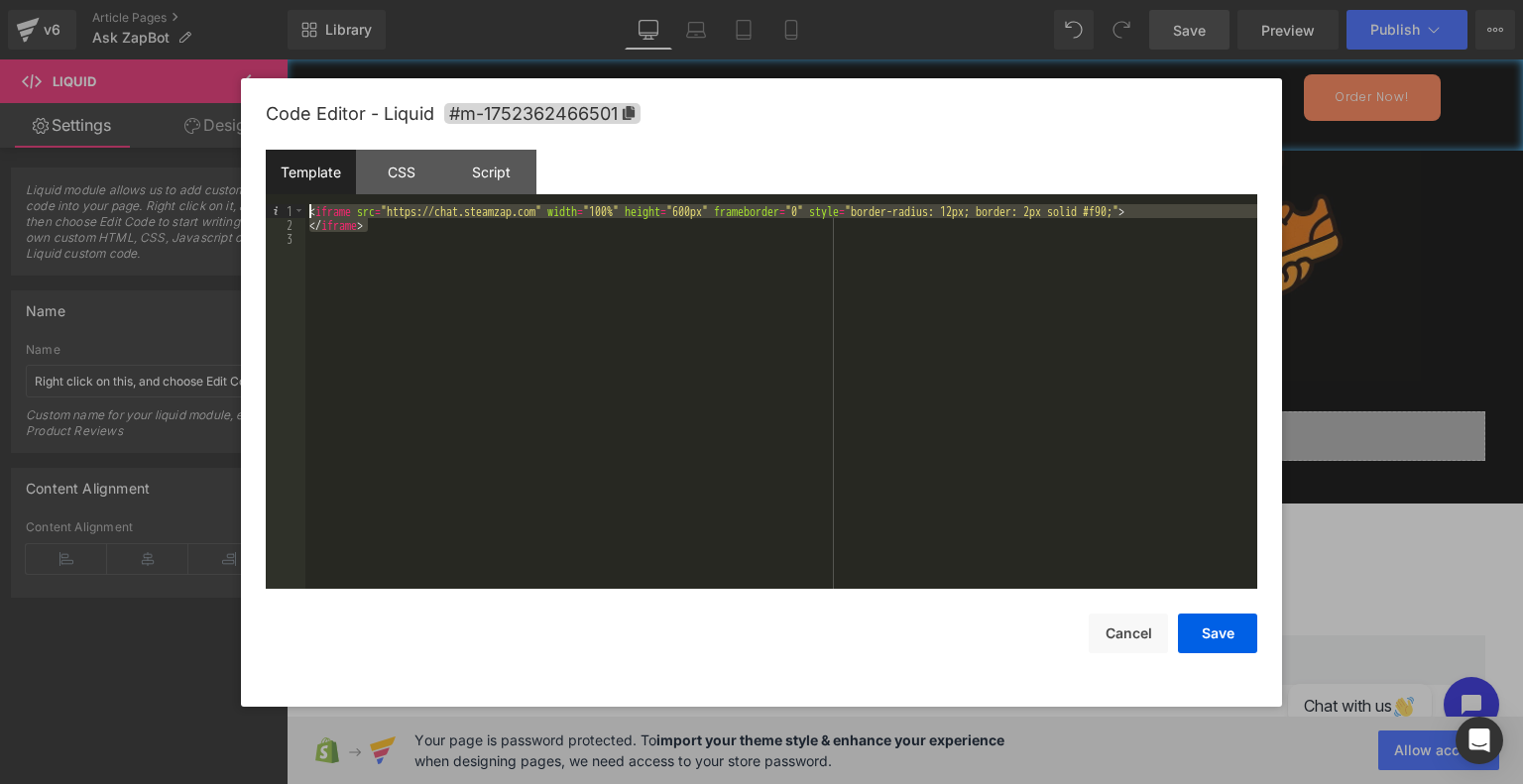drag, startPoint x: 399, startPoint y: 221, endPoint x: 242, endPoint y: 188, distance: 160.43067 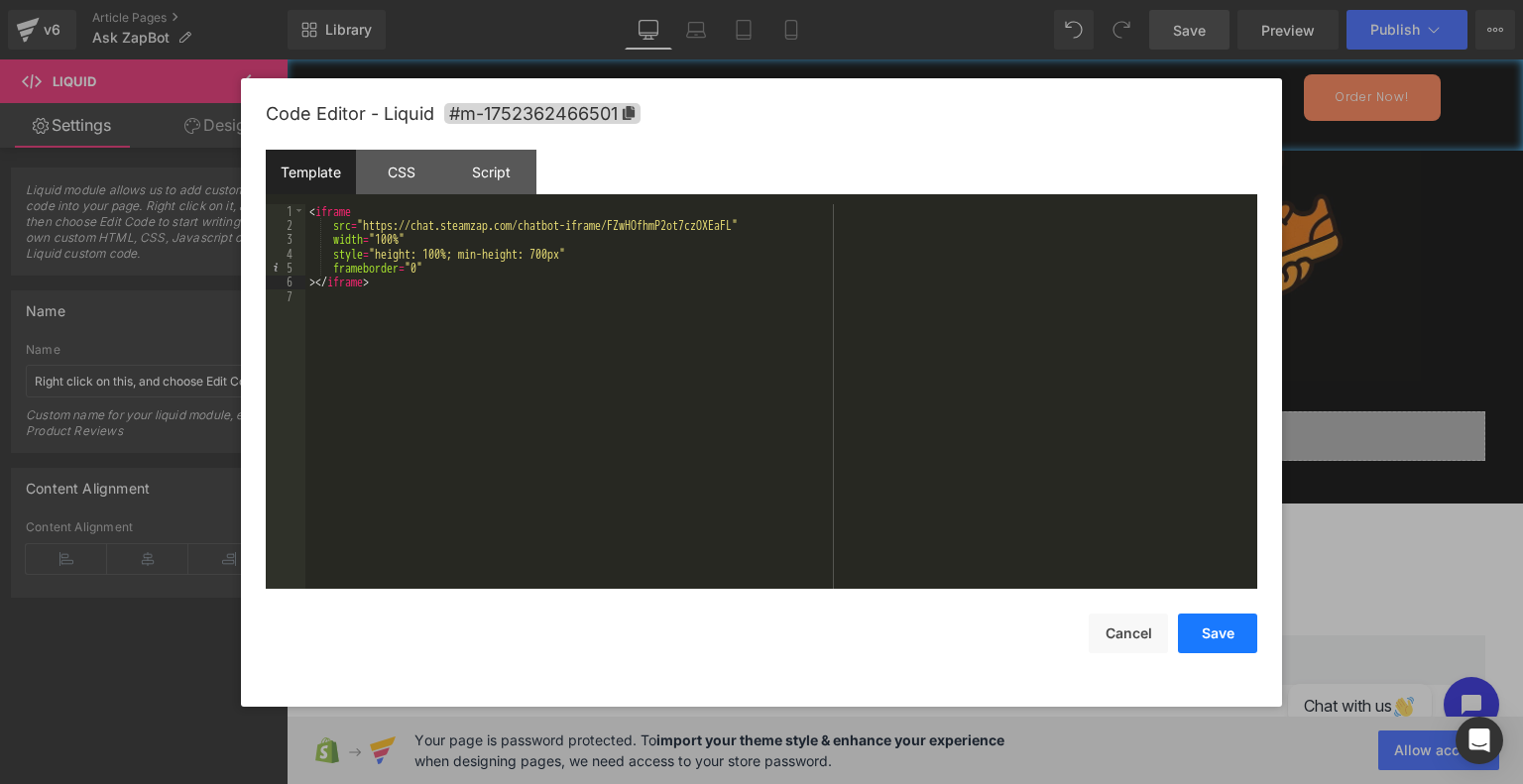 click on "Save" at bounding box center (1218, 633) 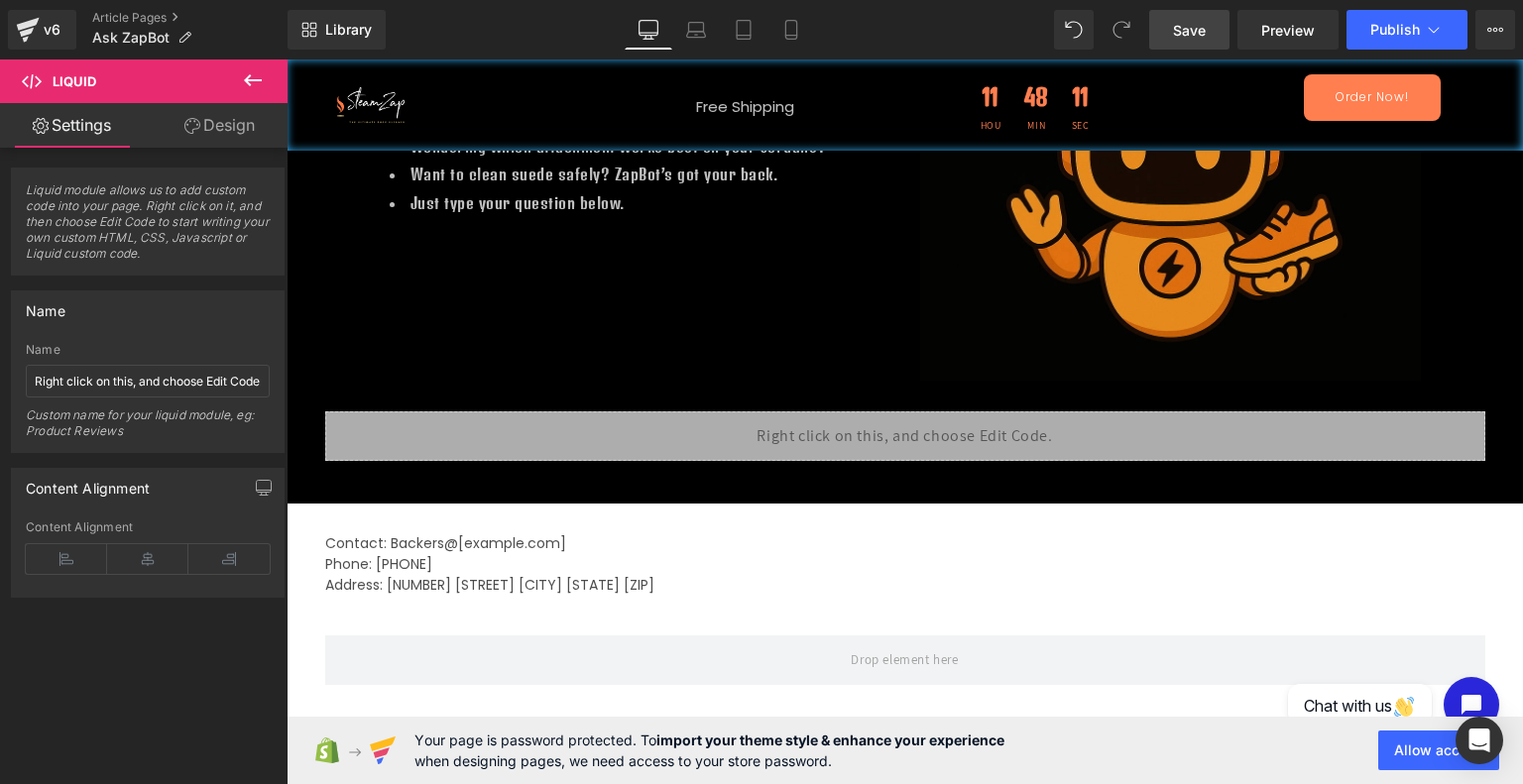 click on "Save" at bounding box center (1189, 30) 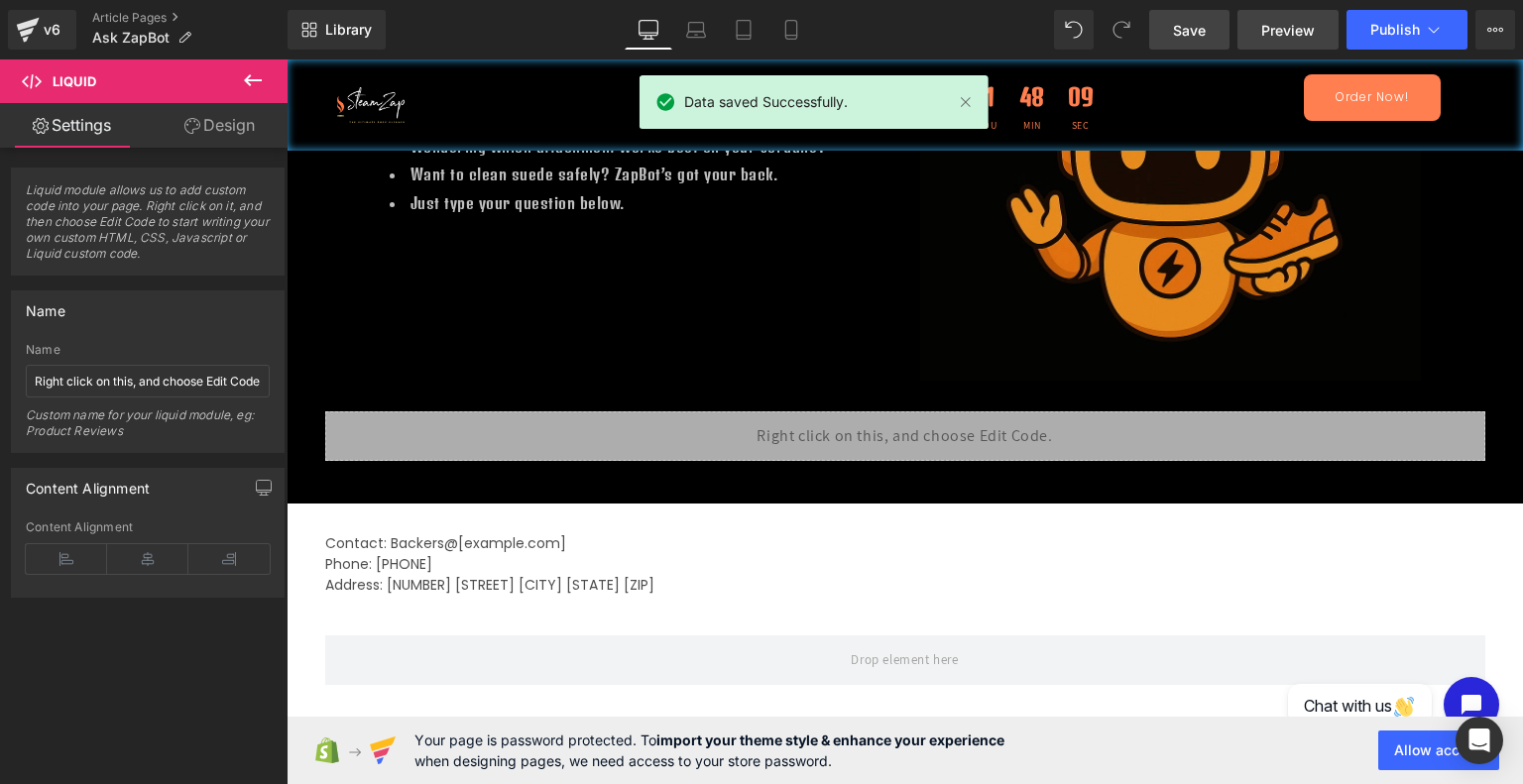 click on "Preview" at bounding box center [1288, 30] 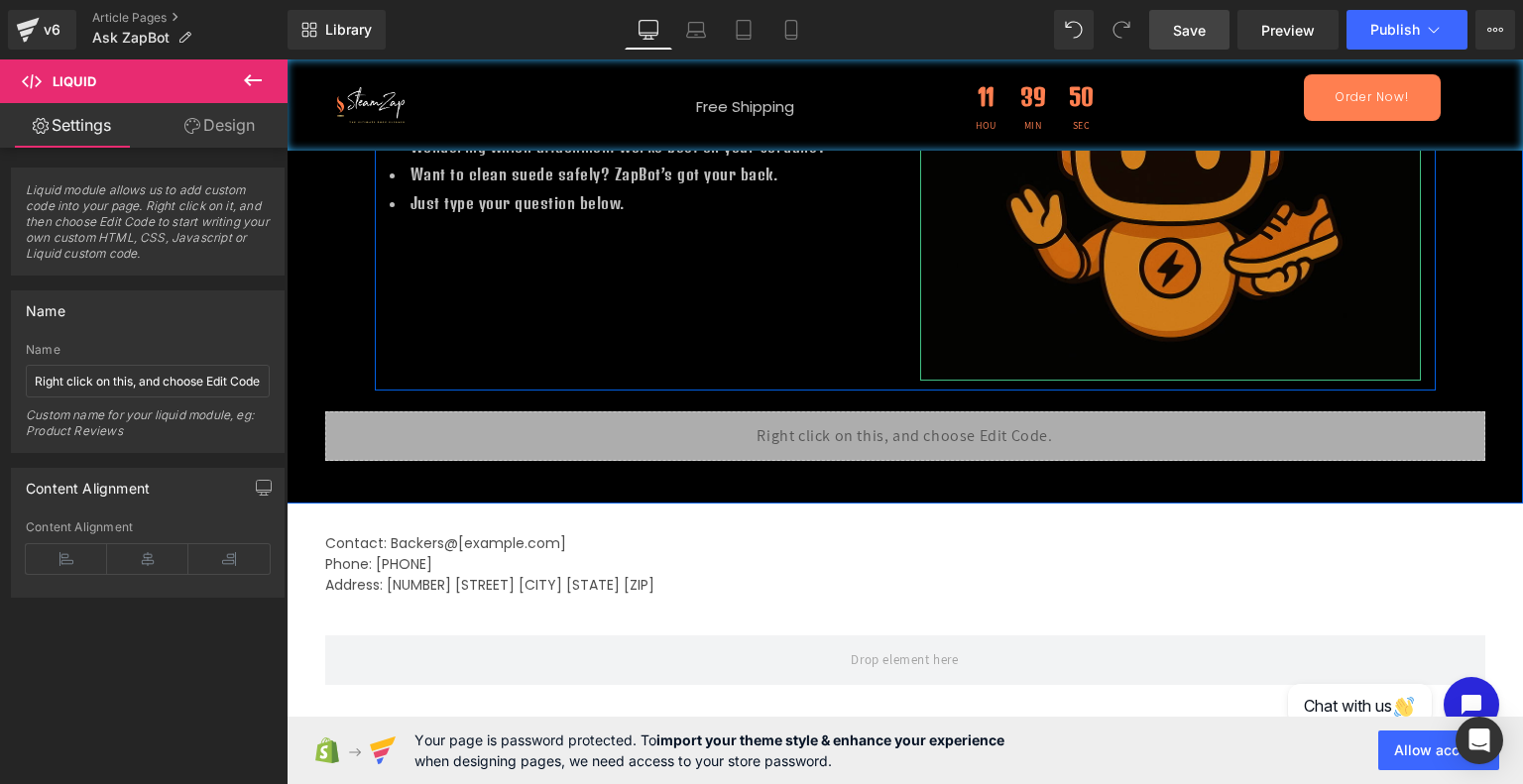 click at bounding box center (1170, 130) 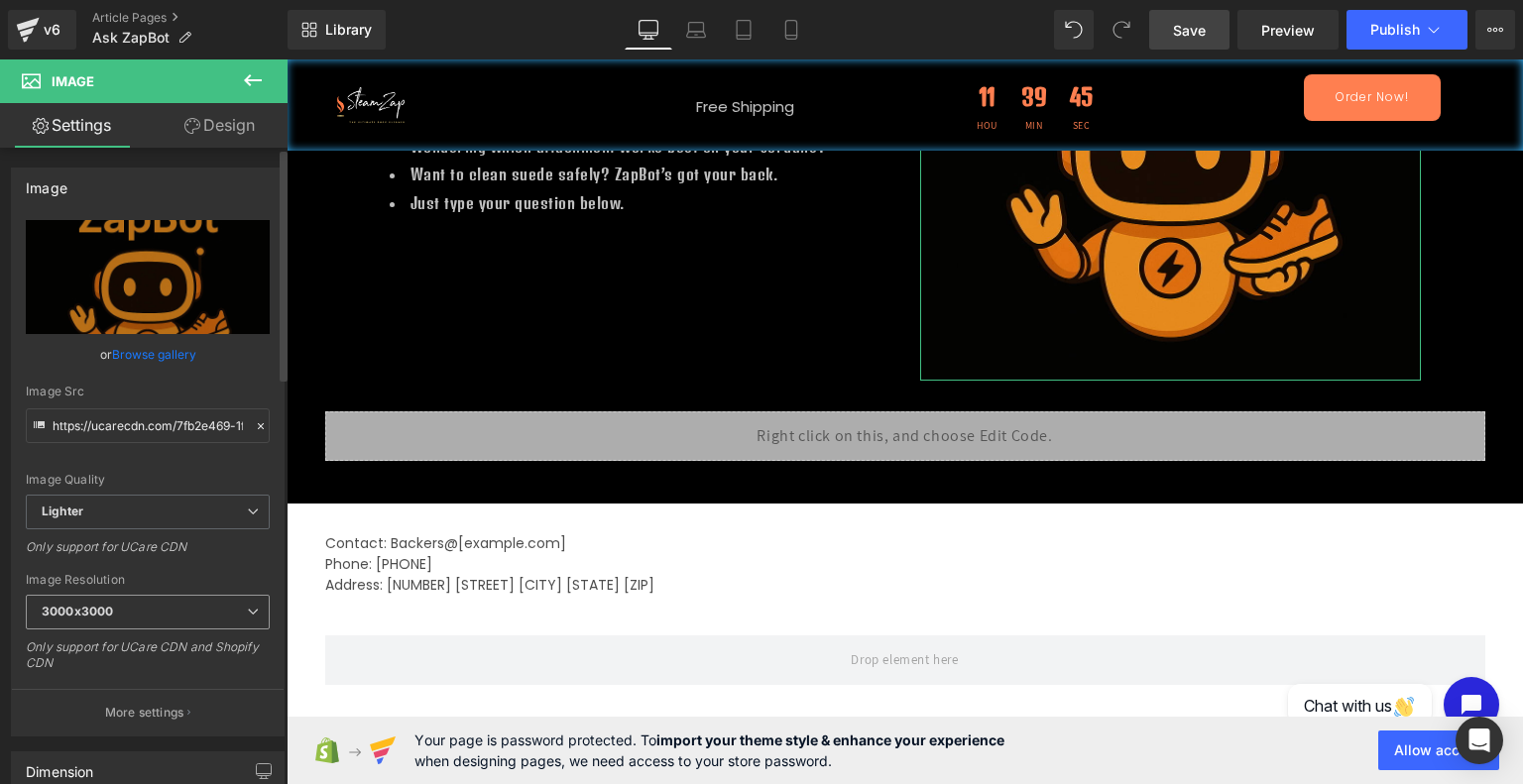 click on "3000x3000" at bounding box center (148, 612) 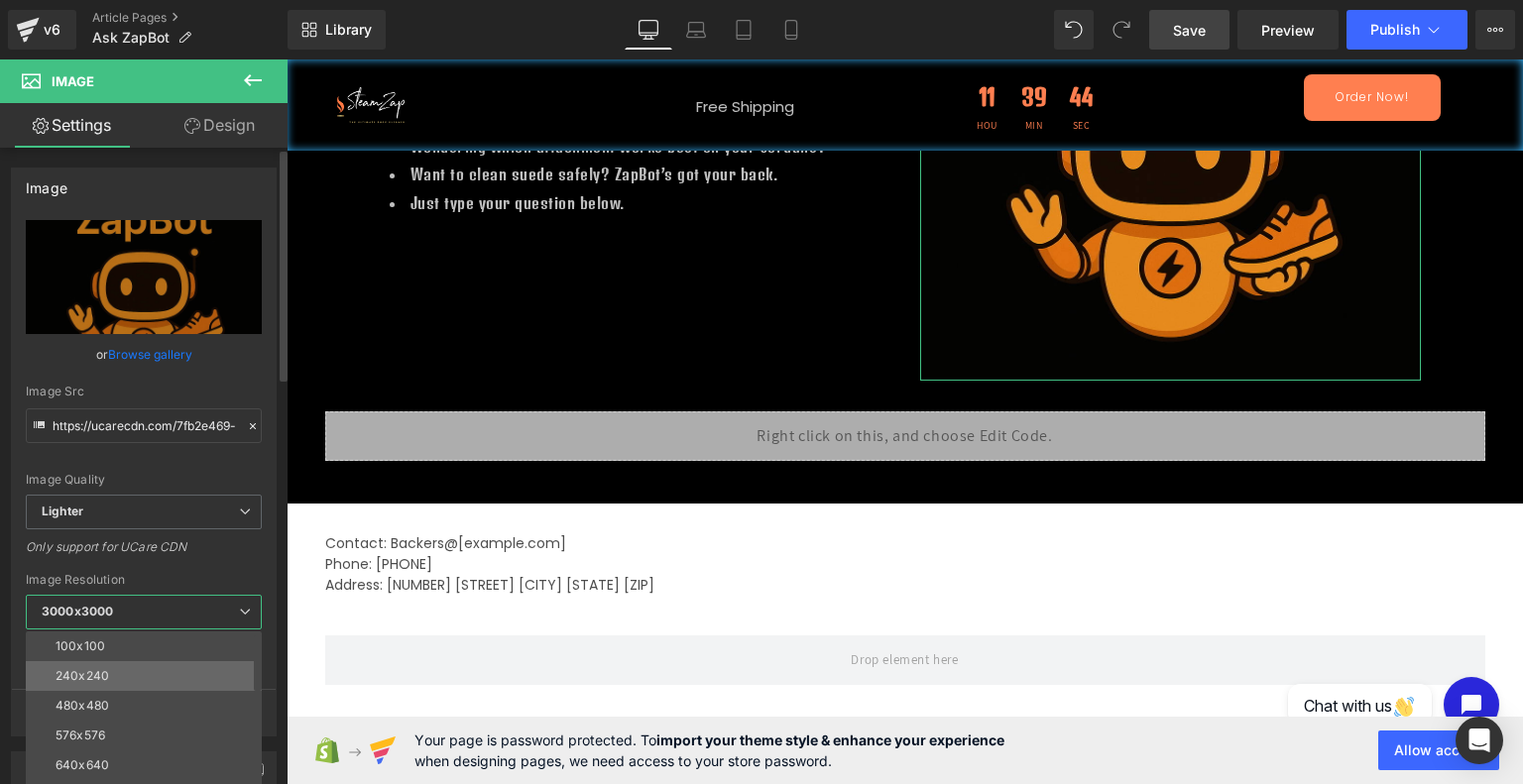 click on "240x240" at bounding box center (148, 676) 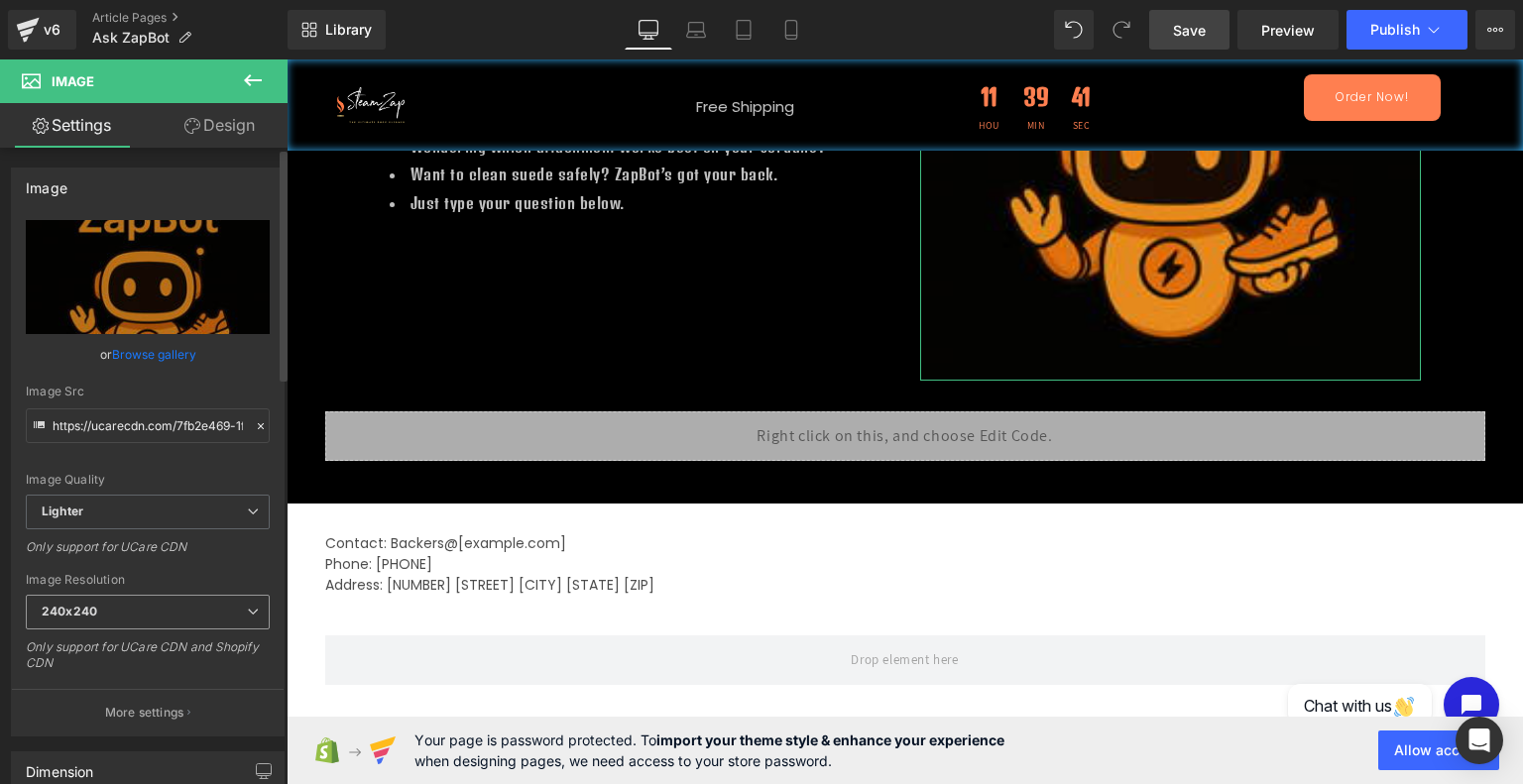 click on "240x240" at bounding box center (148, 612) 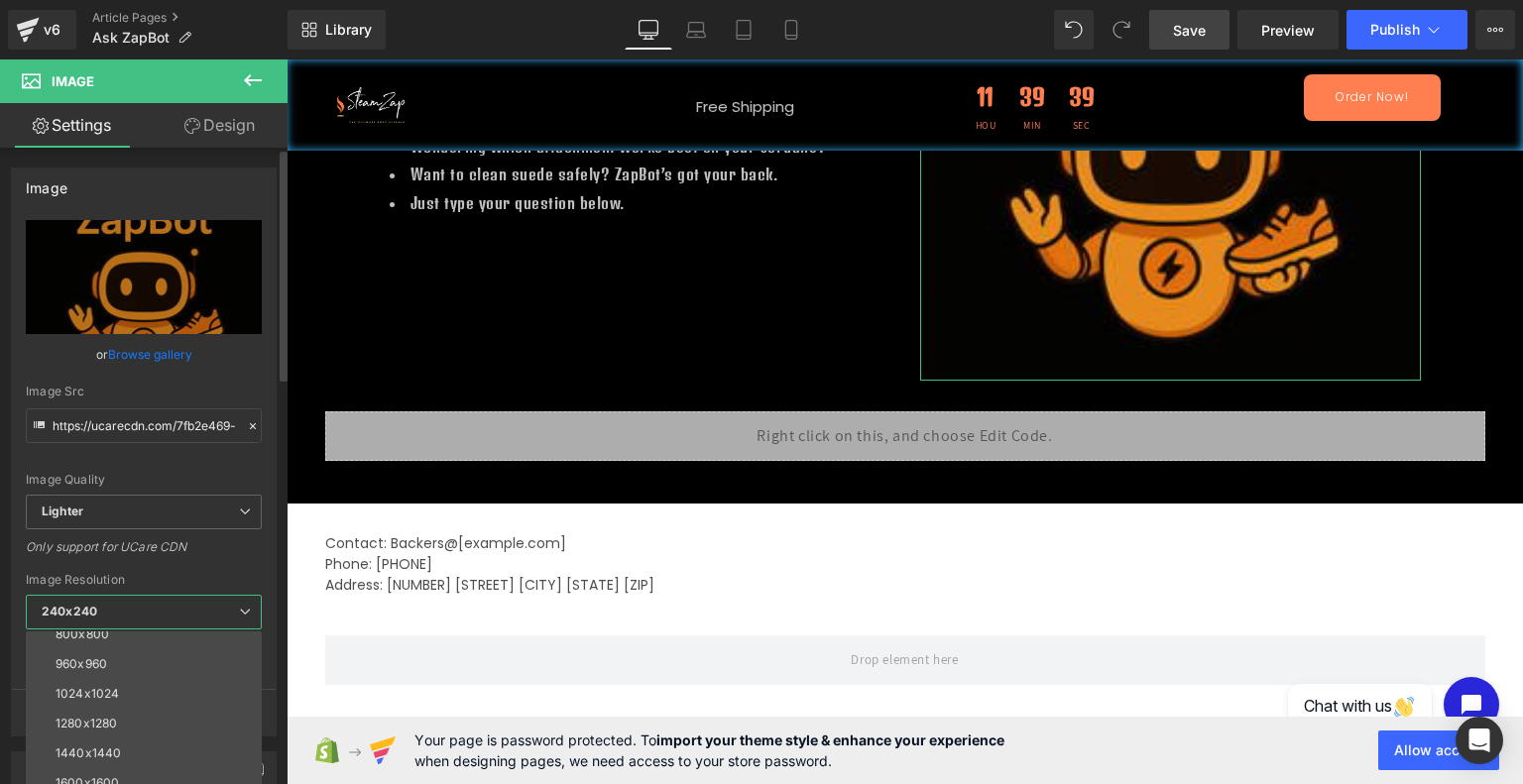 scroll, scrollTop: 283, scrollLeft: 0, axis: vertical 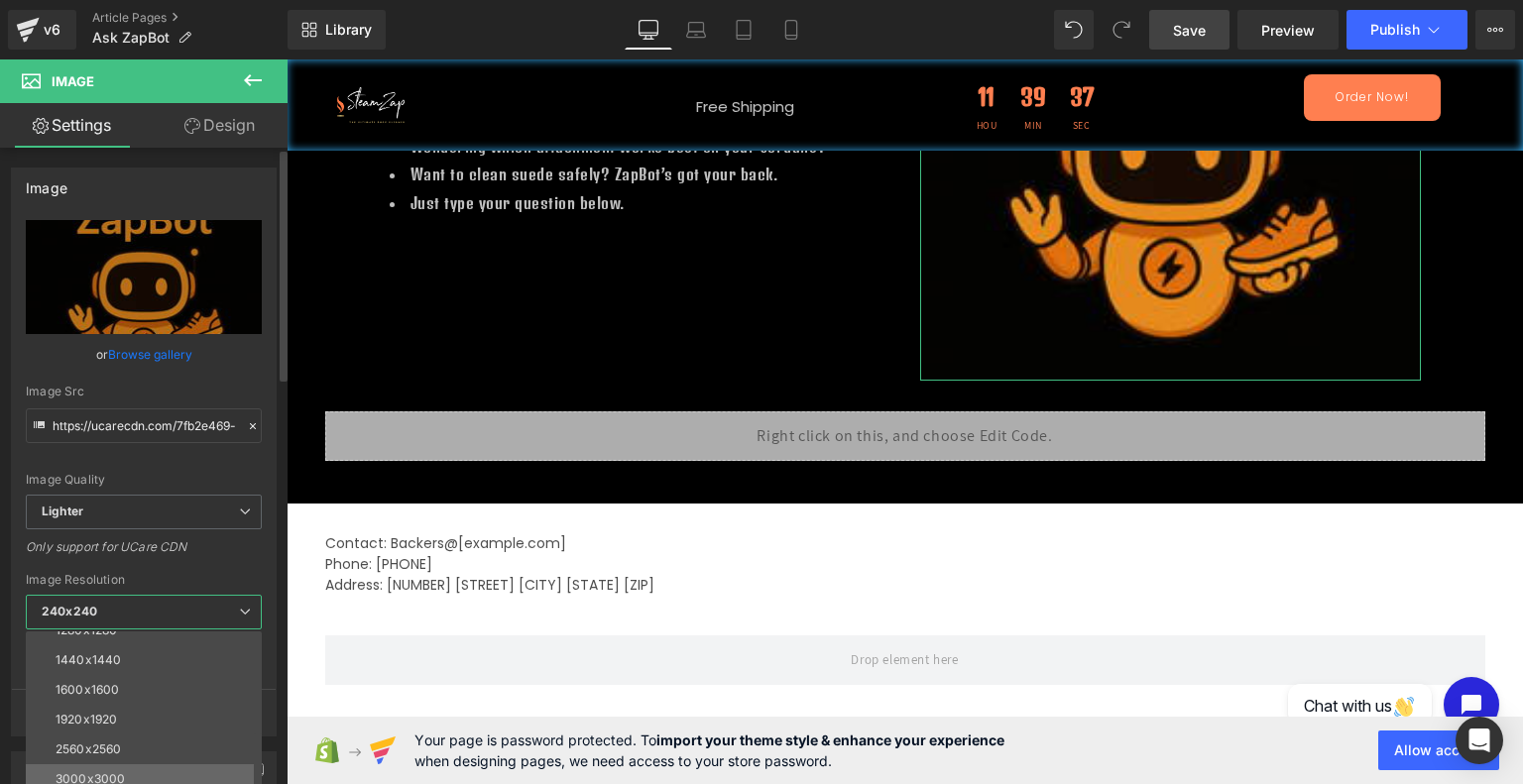 click on "3000x3000" at bounding box center (148, 779) 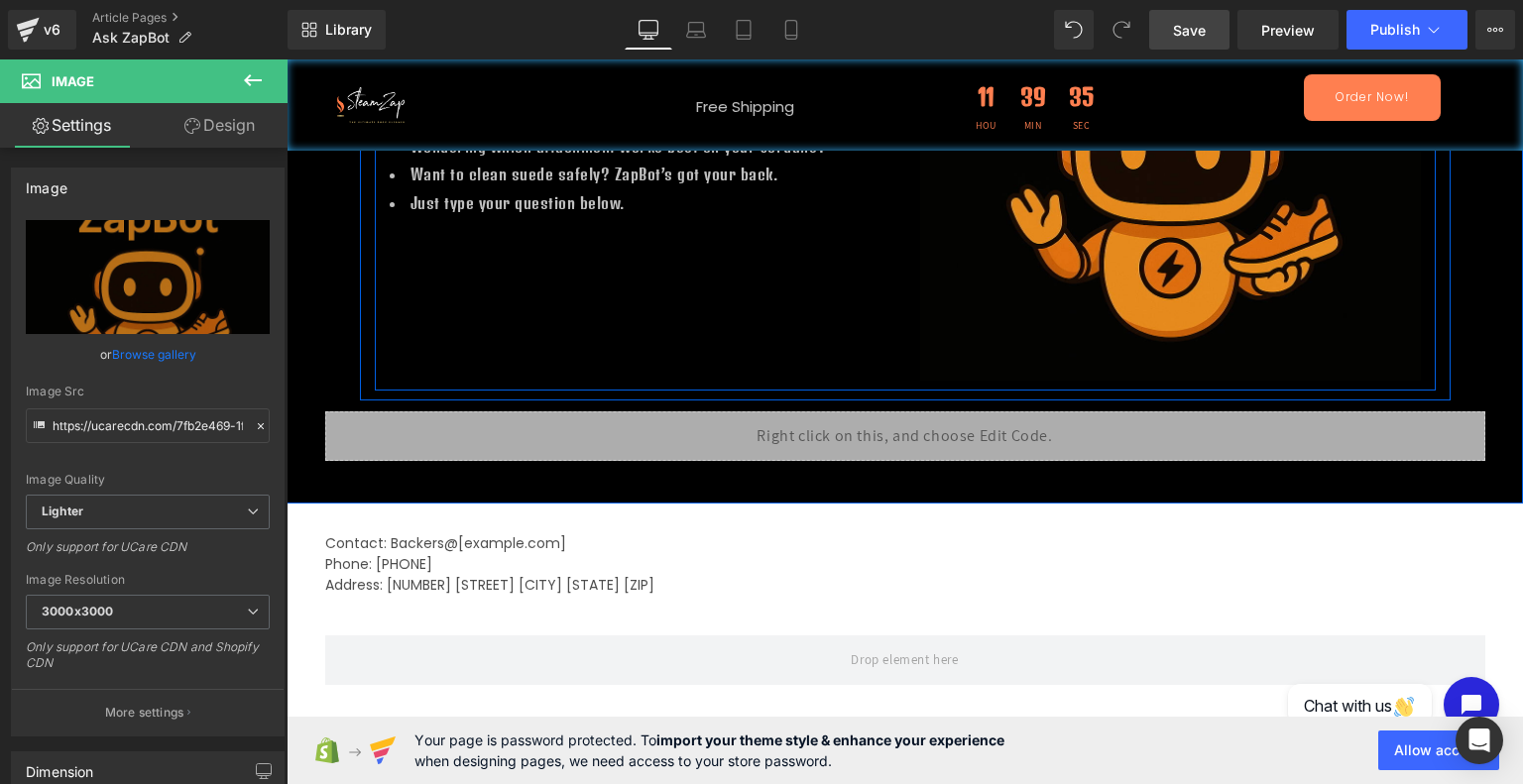 scroll, scrollTop: 534, scrollLeft: 0, axis: vertical 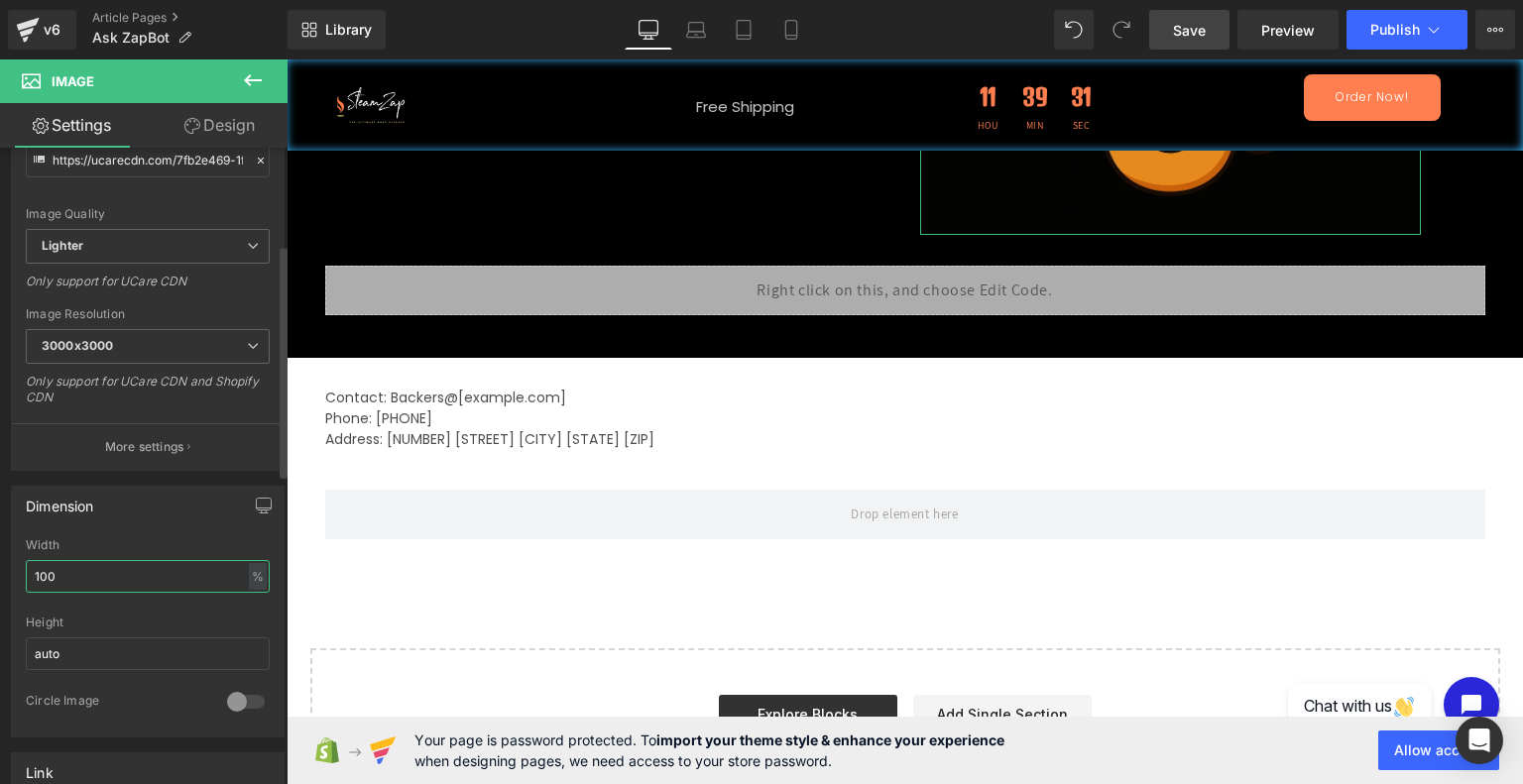 click on "100" at bounding box center (148, 576) 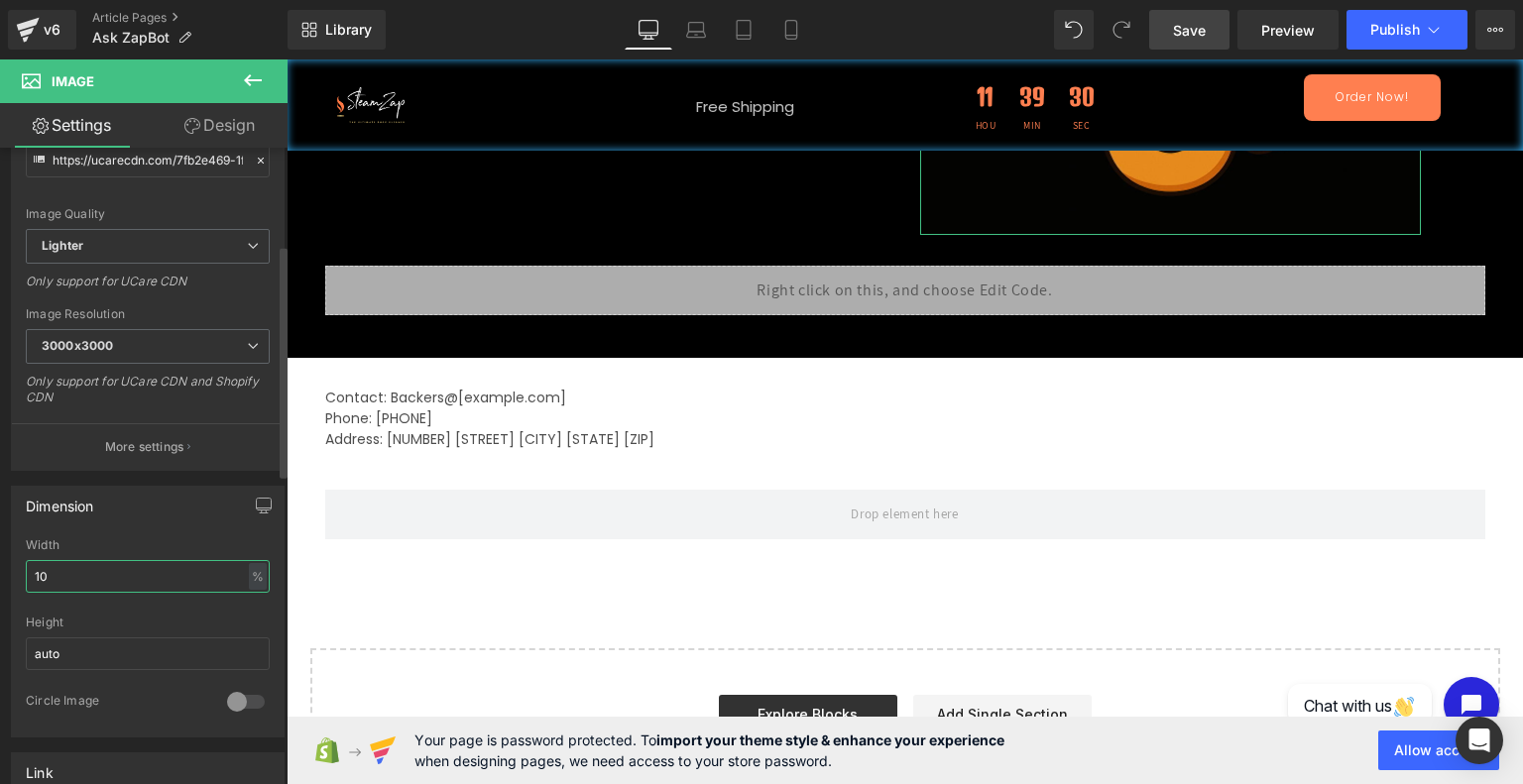 type on "1" 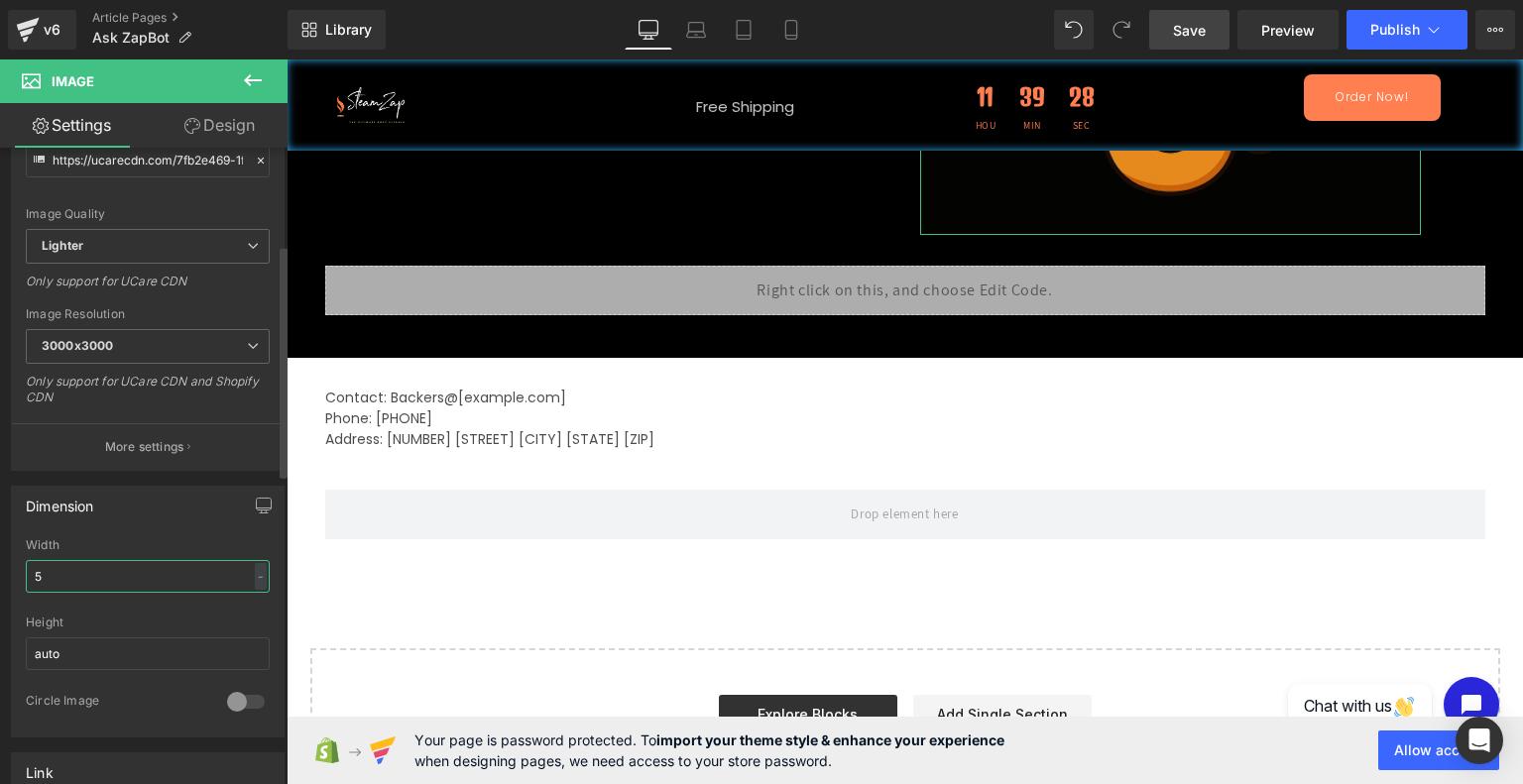 type on "50" 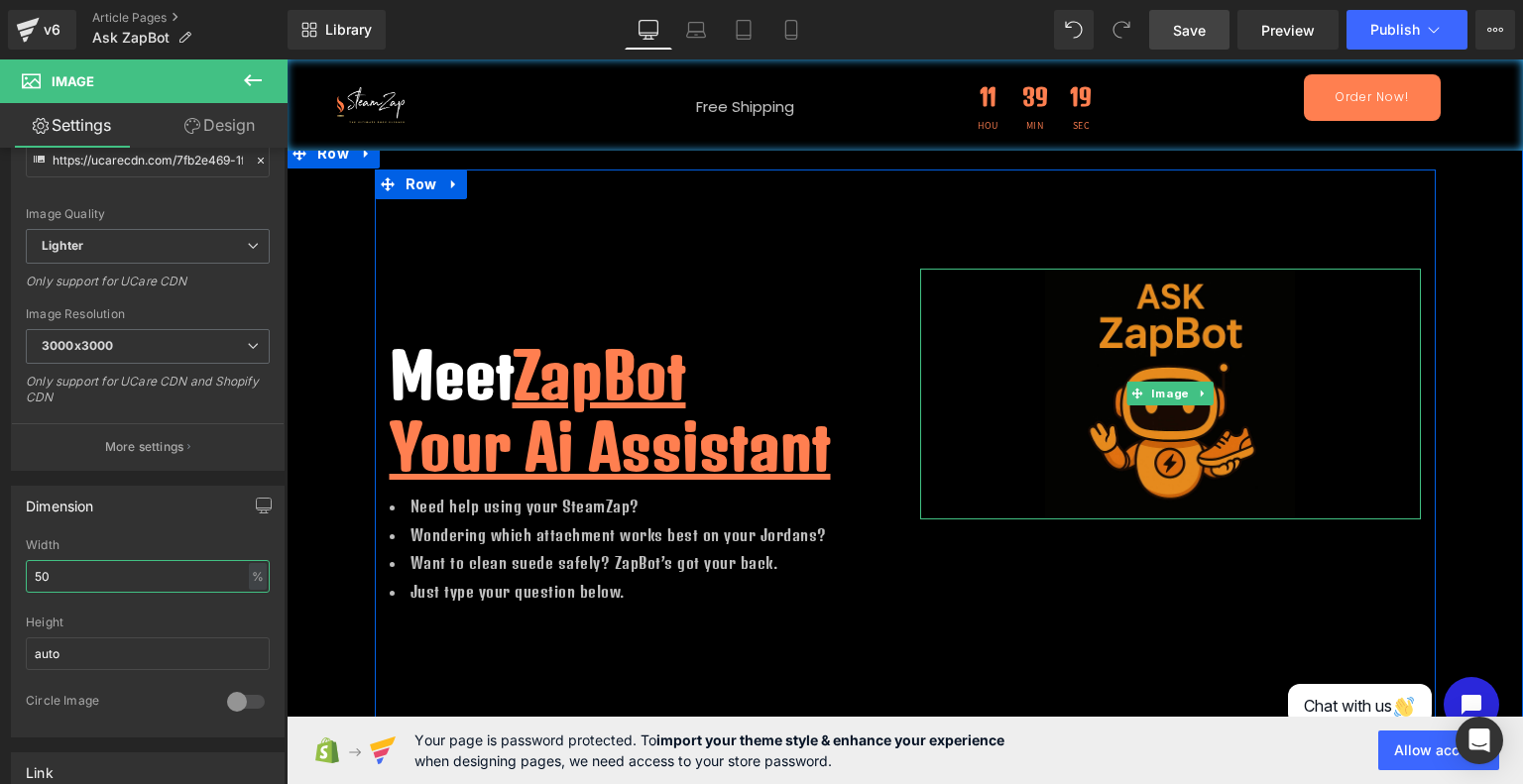 scroll, scrollTop: 2, scrollLeft: 0, axis: vertical 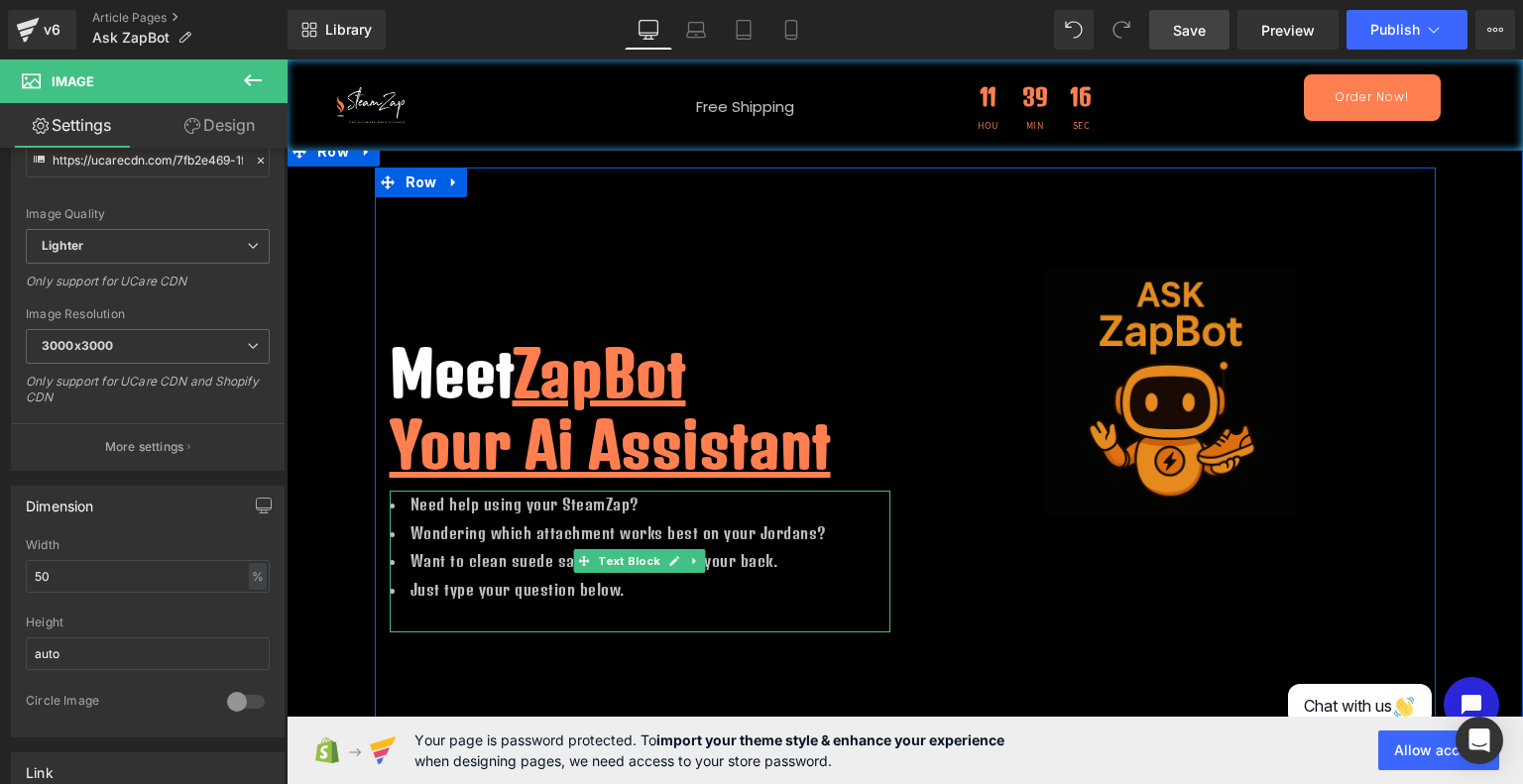 click on "Wondering which attachment works best on your Jordans?" at bounding box center (640, 533) 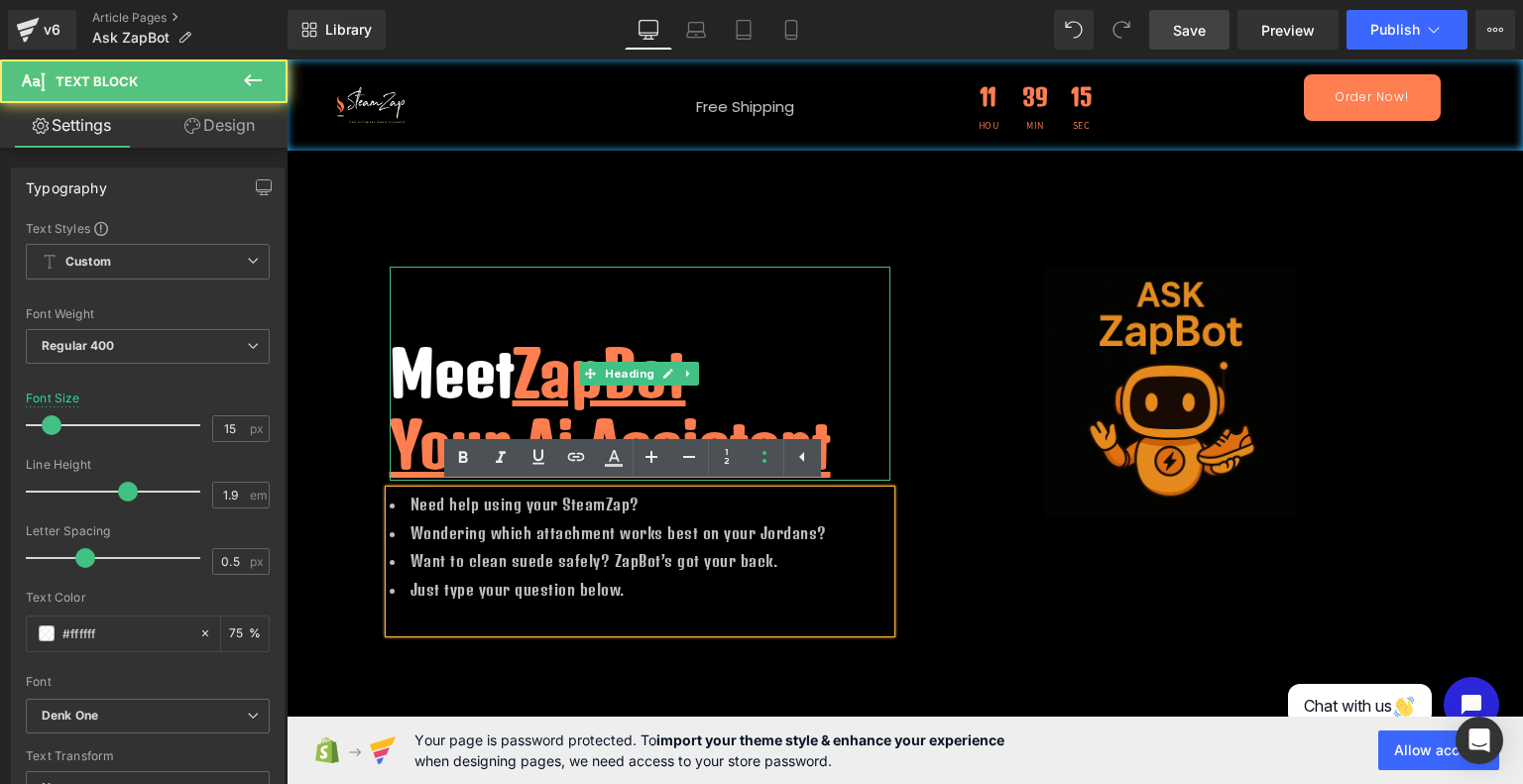 click on "ZapBot" at bounding box center [599, 373] 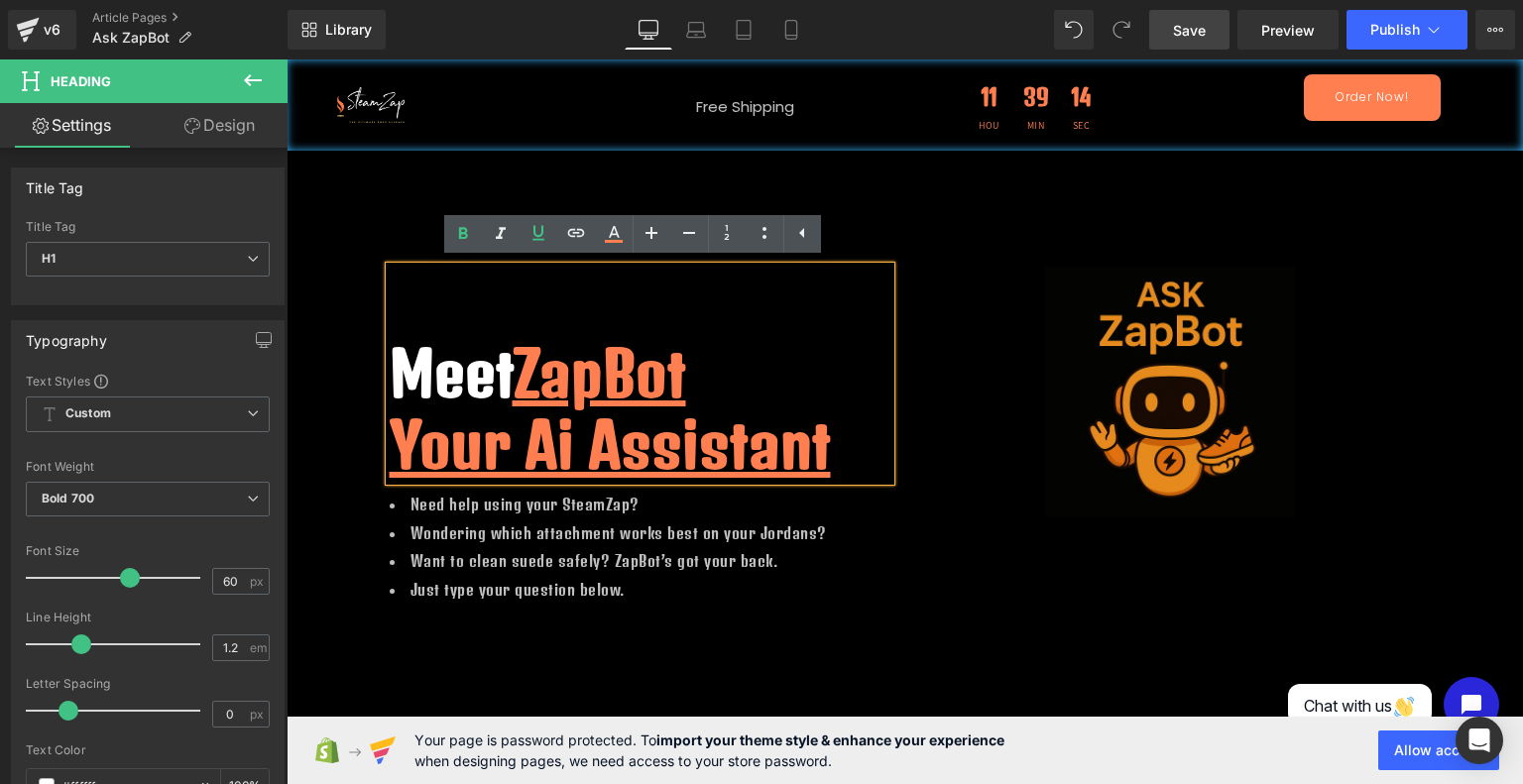 click at bounding box center (640, 302) 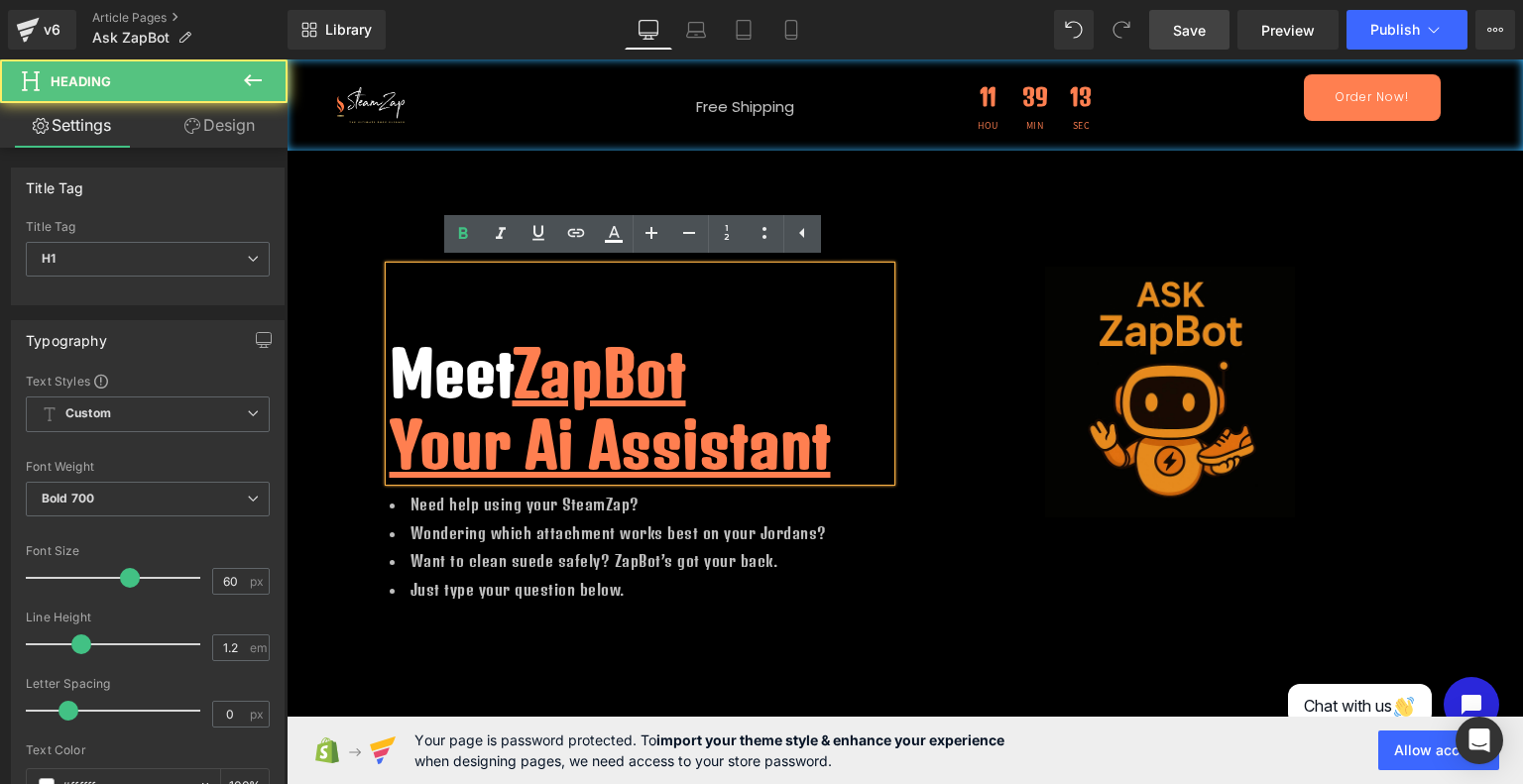 click on "Meet  ZapBot  Your Ai Assistant" at bounding box center [640, 374] 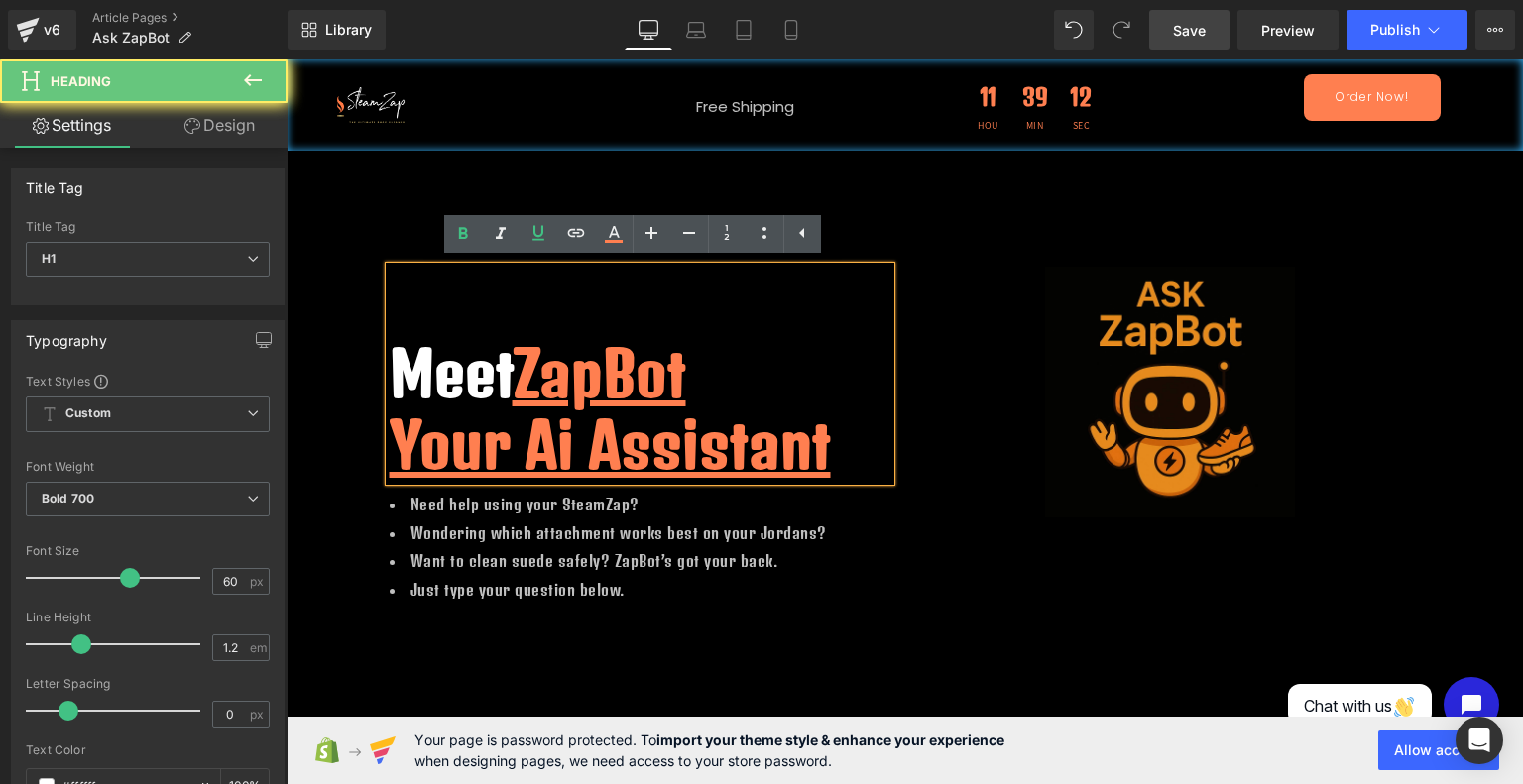 click on "Meet  ZapBot" at bounding box center [640, 374] 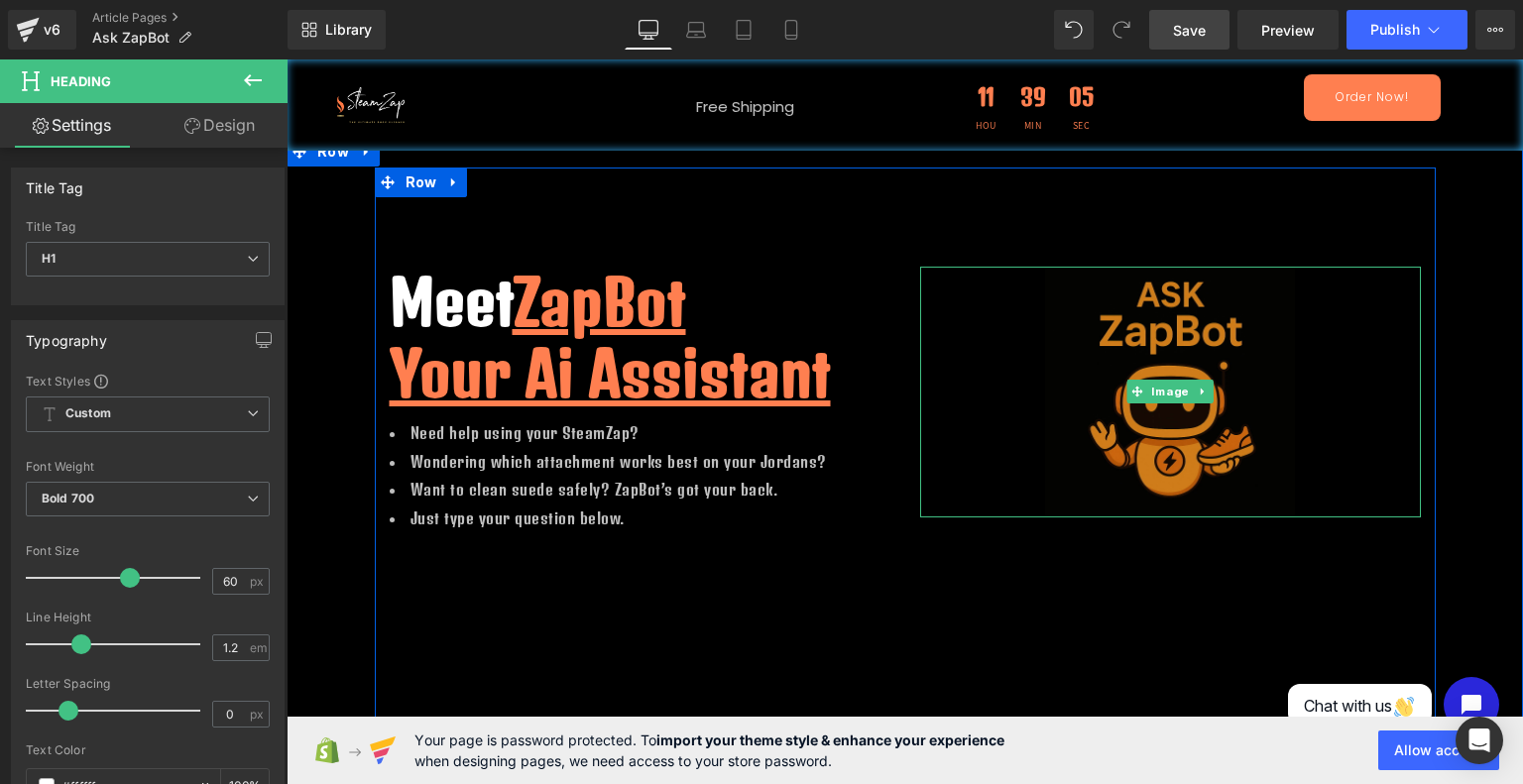 click at bounding box center (1170, 392) 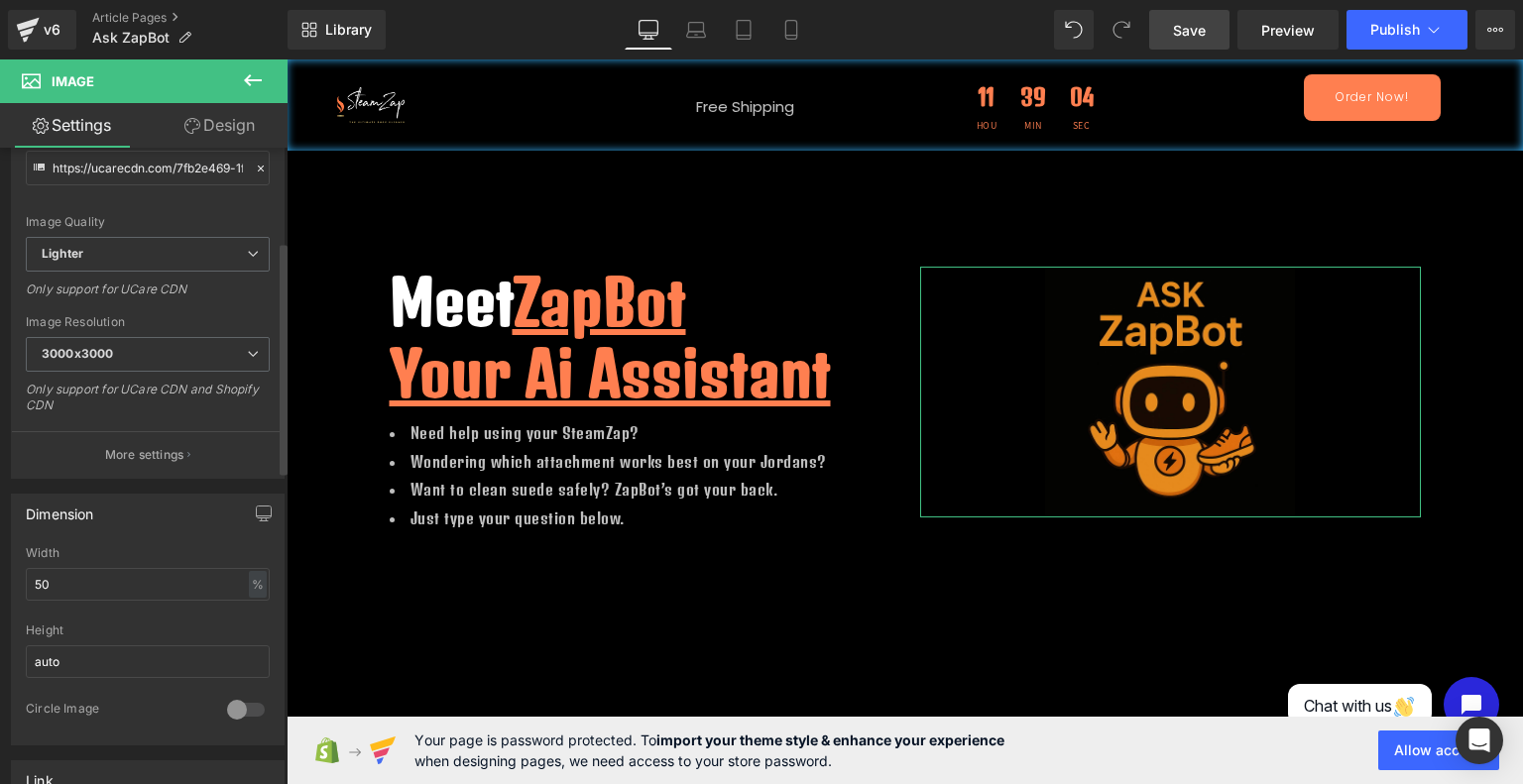 scroll, scrollTop: 262, scrollLeft: 0, axis: vertical 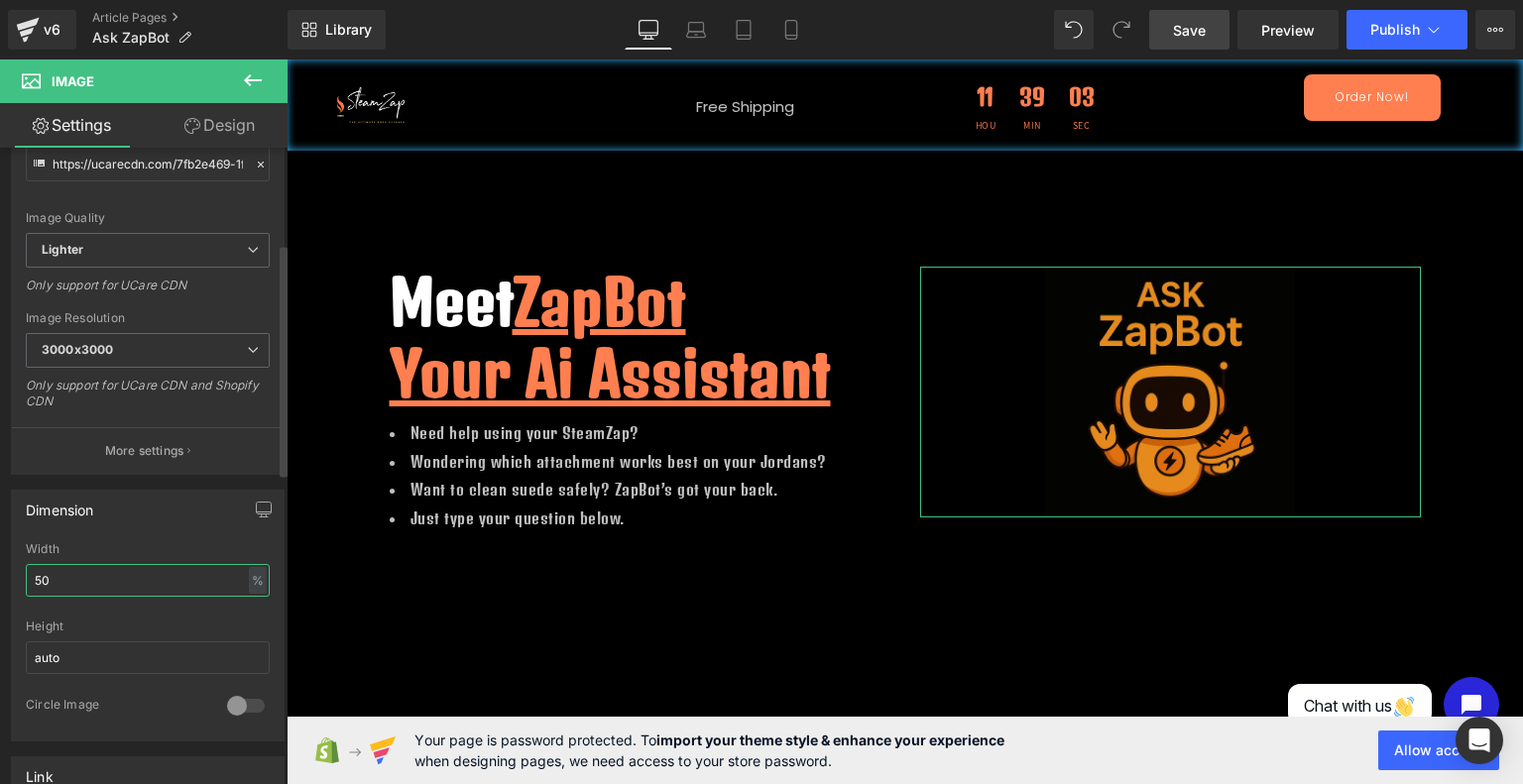 click on "50" at bounding box center [148, 580] 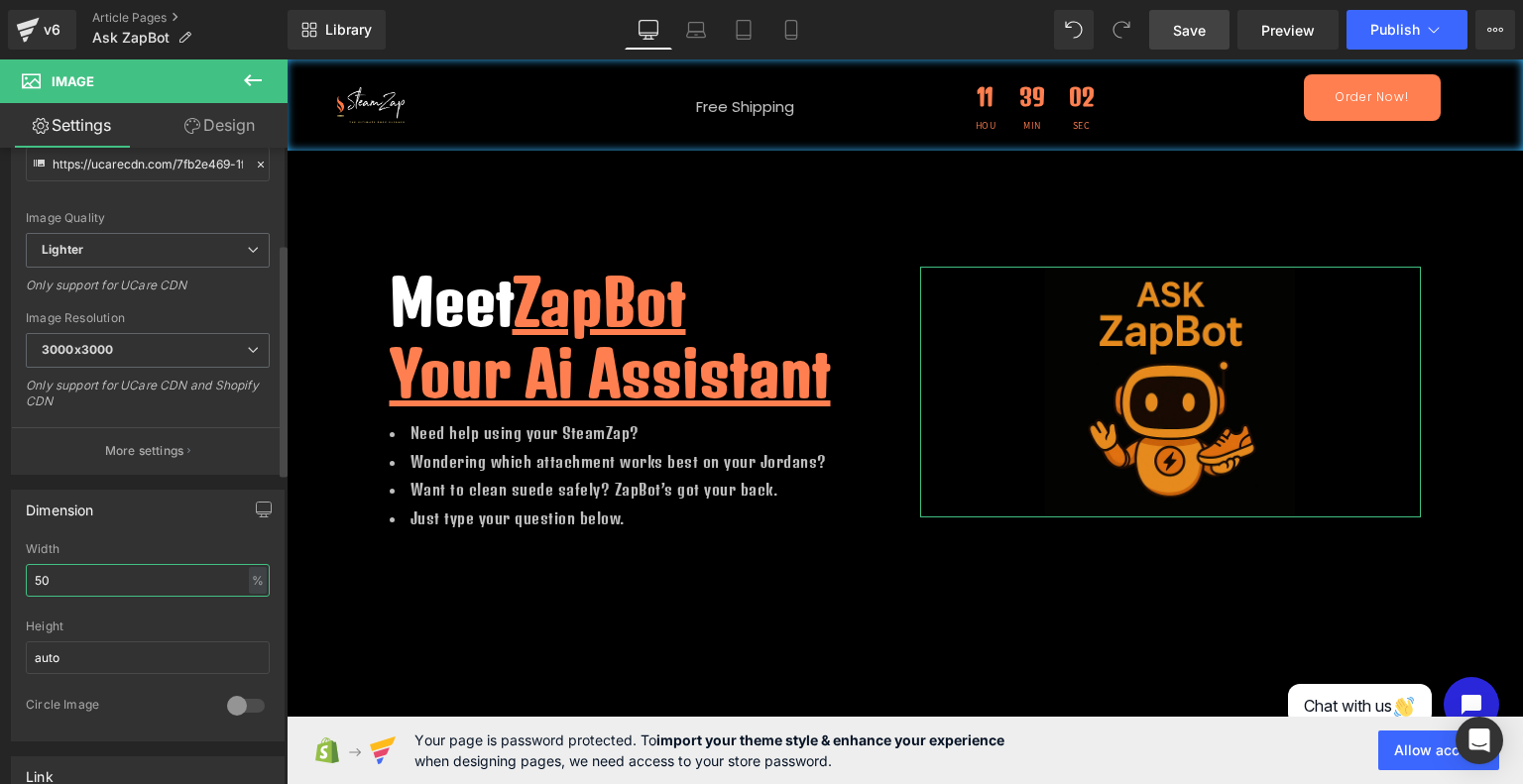 type on "5" 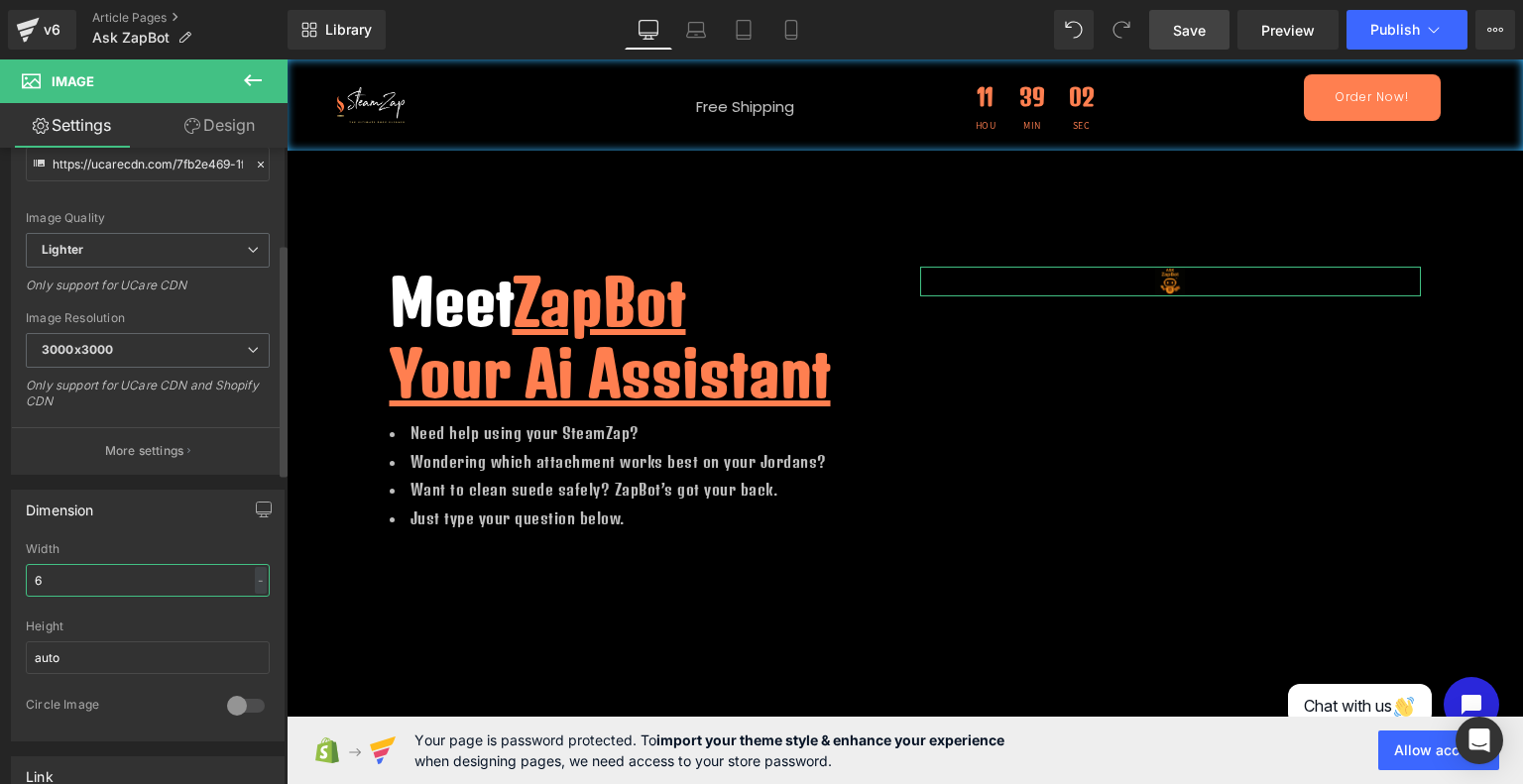 type on "60" 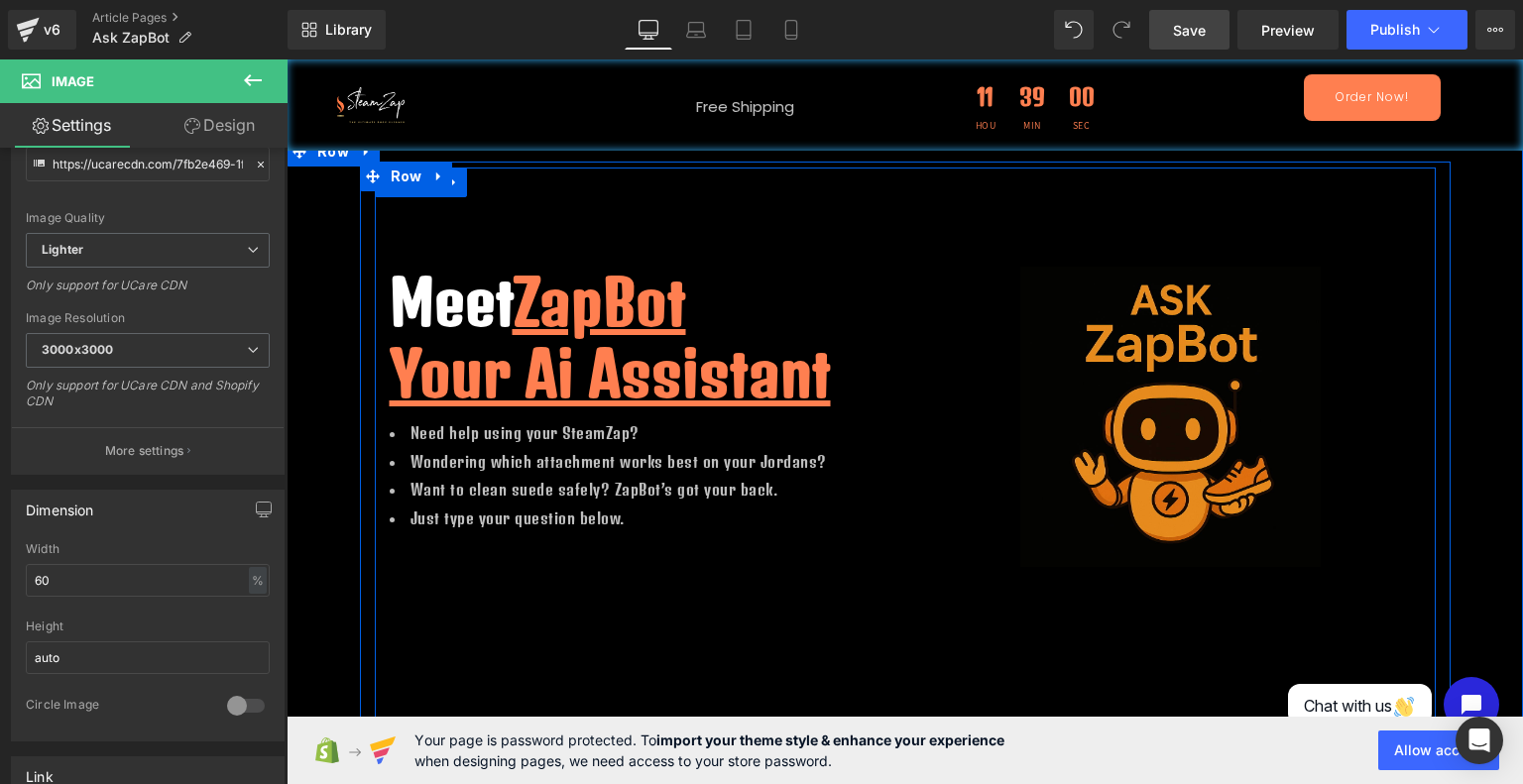 click on "Meet  ZapBot  Your Ai Assistant Heading         Need help using your SteamZap?  Wondering which attachment works best on your Jordans?
Want to clean suede safely? ZapBot’s got your back.
Just type your question below.
Text Block" at bounding box center [640, 418] 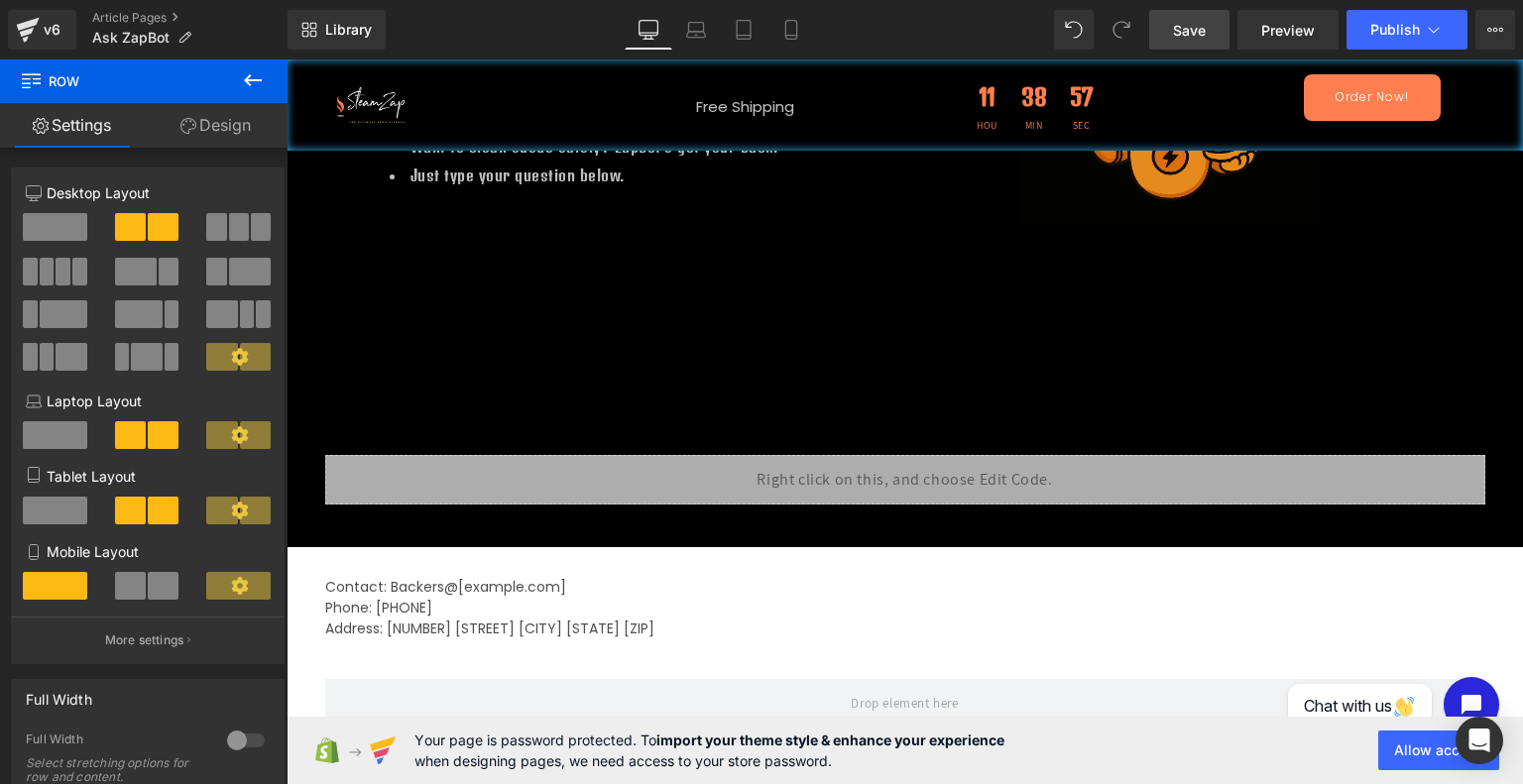 scroll, scrollTop: 323, scrollLeft: 0, axis: vertical 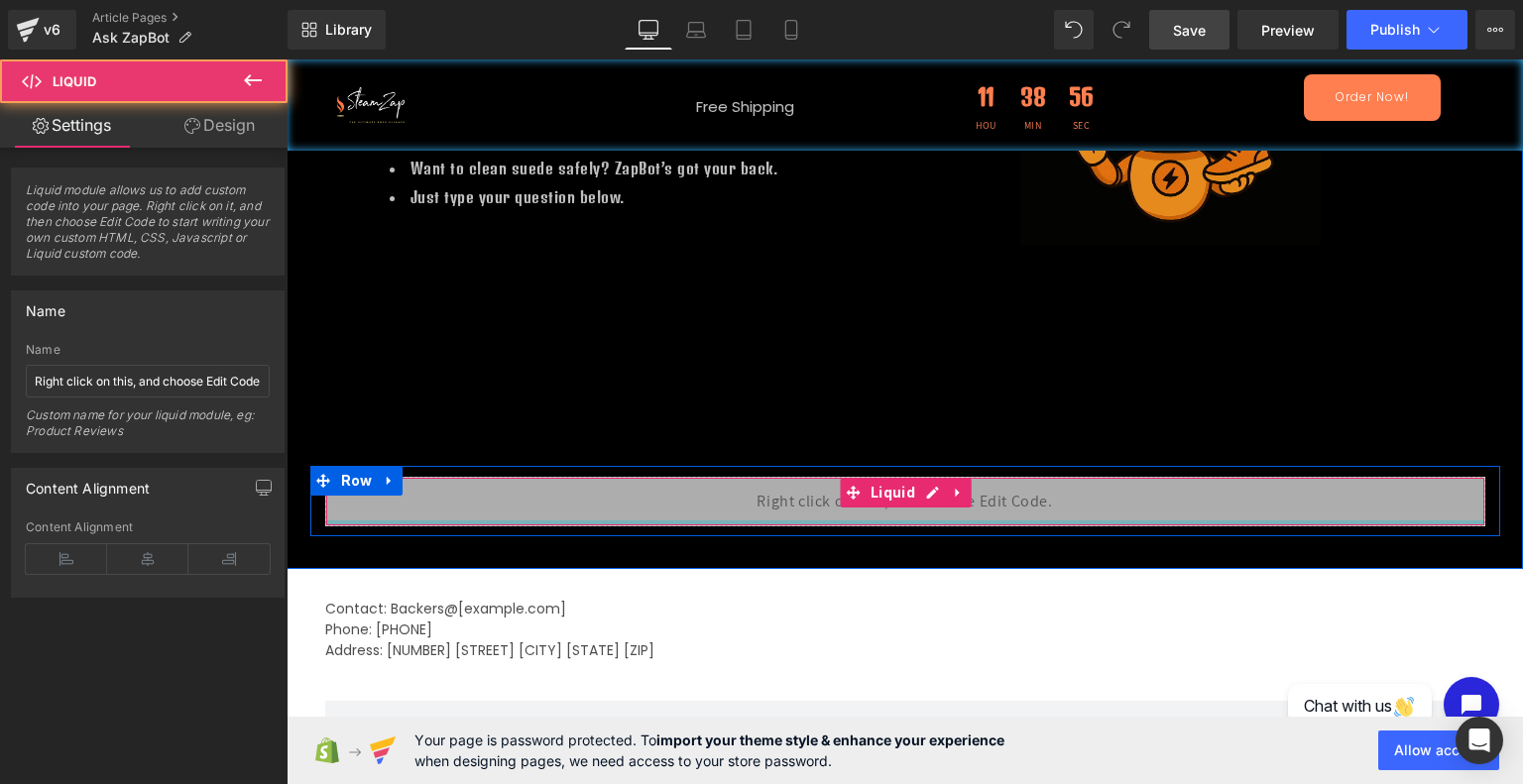 click on "Liquid" at bounding box center (905, 502) 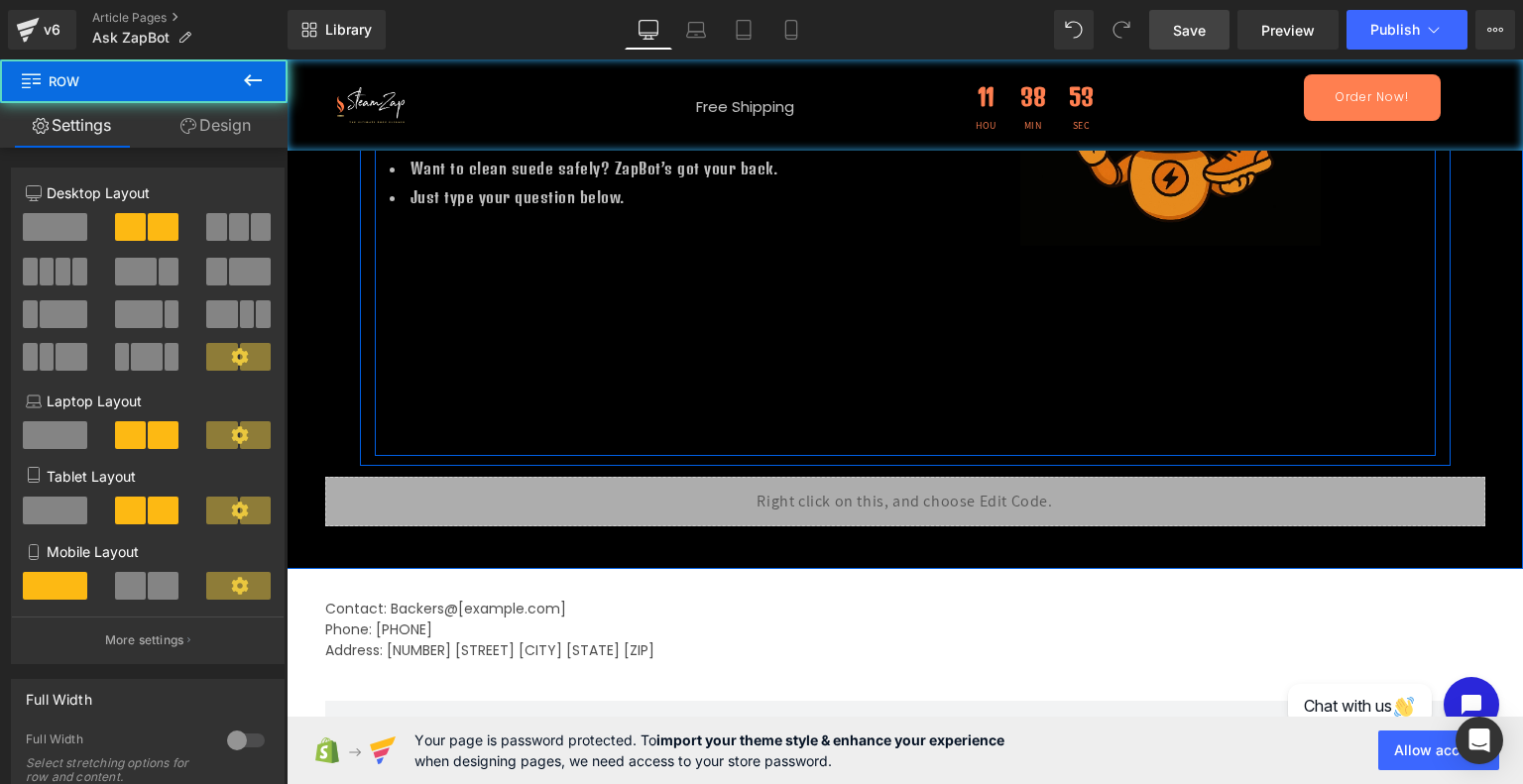click on "Meet  ZapBot  Your Ai Assistant Heading         Need help using your SteamZap?  Wondering which attachment works best on your Jordans?
Want to clean suede safely? ZapBot’s got your back.
Just type your question below.
Text Block
Image         Row" at bounding box center (905, 151) 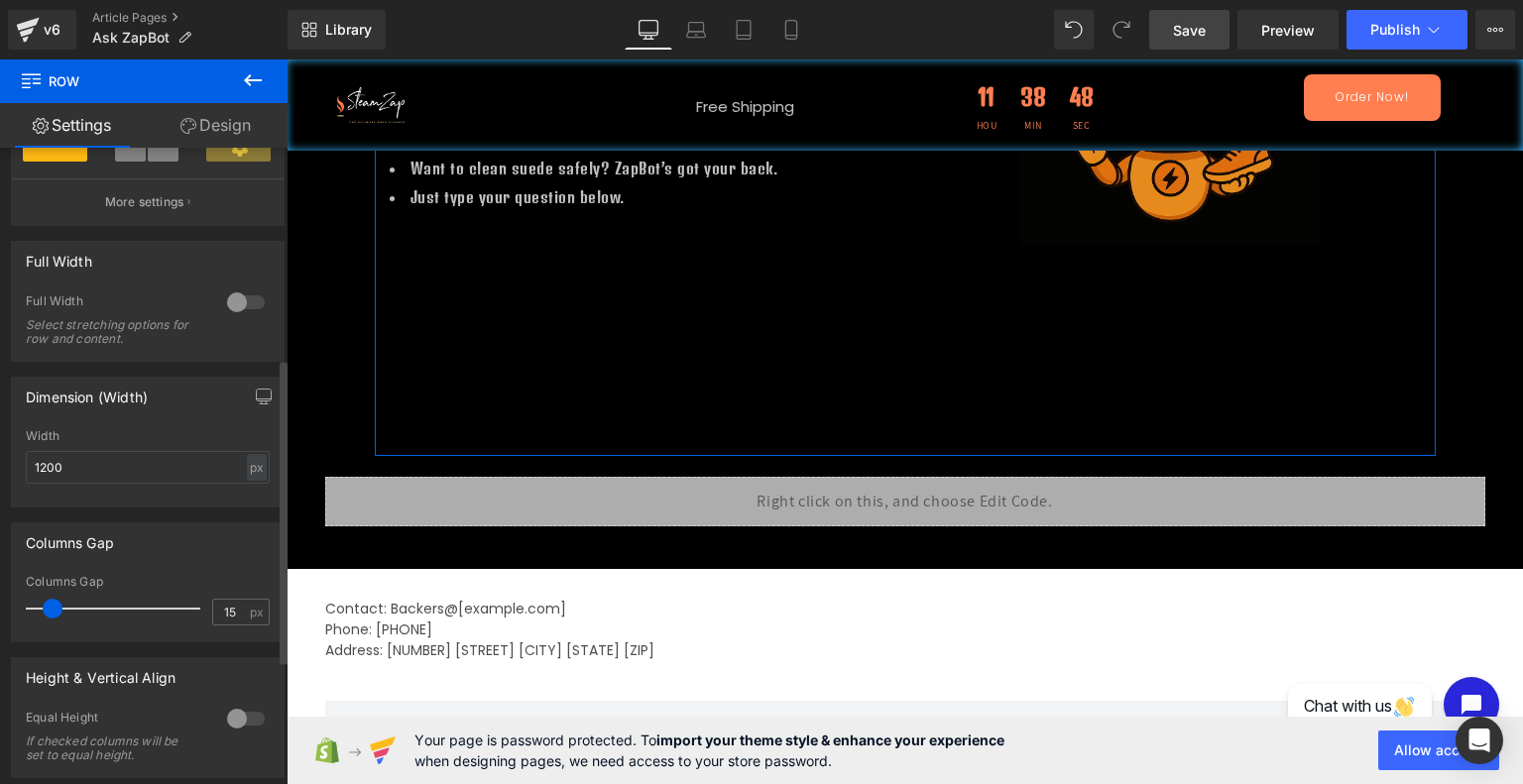 scroll, scrollTop: 436, scrollLeft: 0, axis: vertical 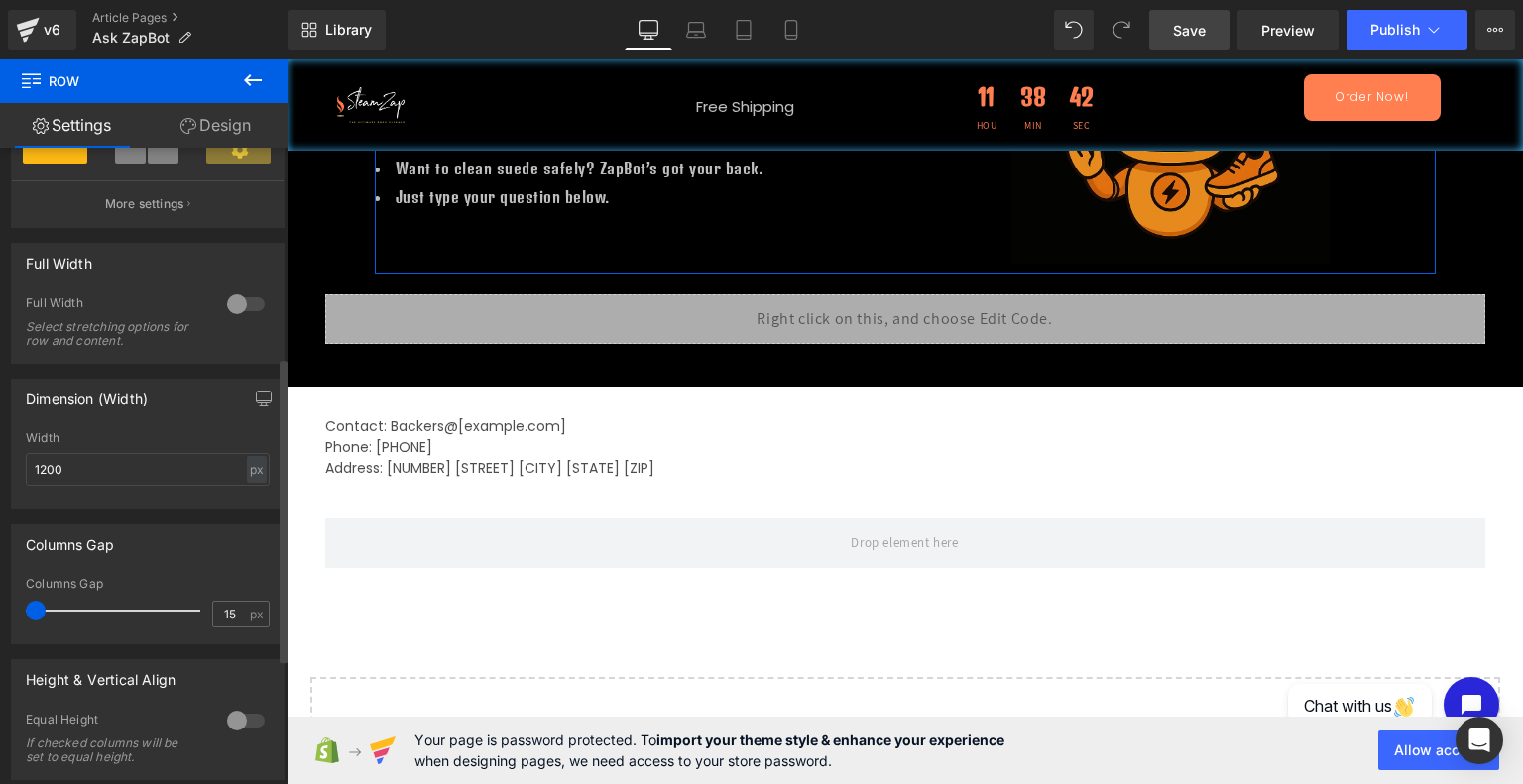 drag, startPoint x: 53, startPoint y: 616, endPoint x: 2, endPoint y: 616, distance: 51 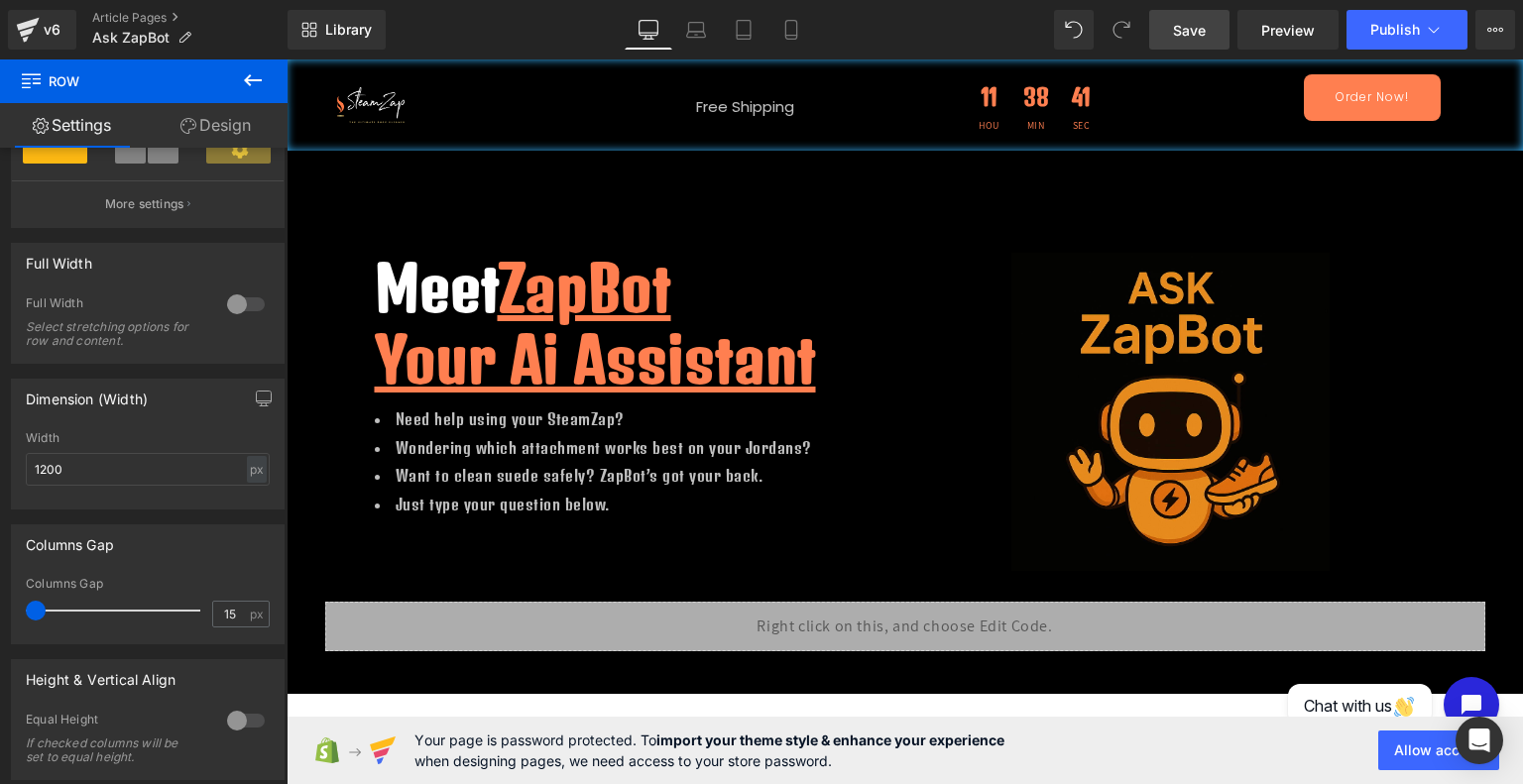 scroll, scrollTop: 0, scrollLeft: 0, axis: both 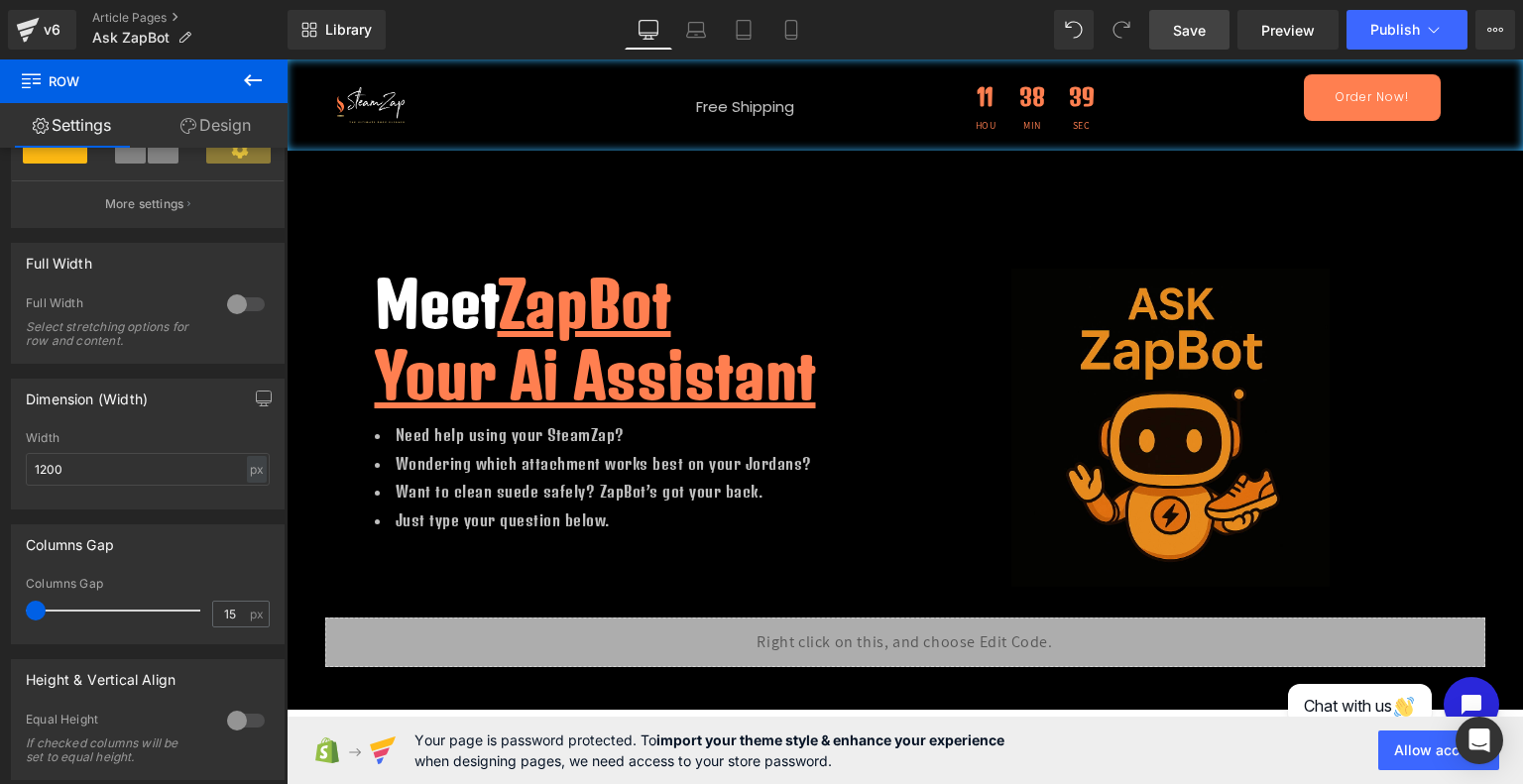 click on "Save" at bounding box center [1189, 30] 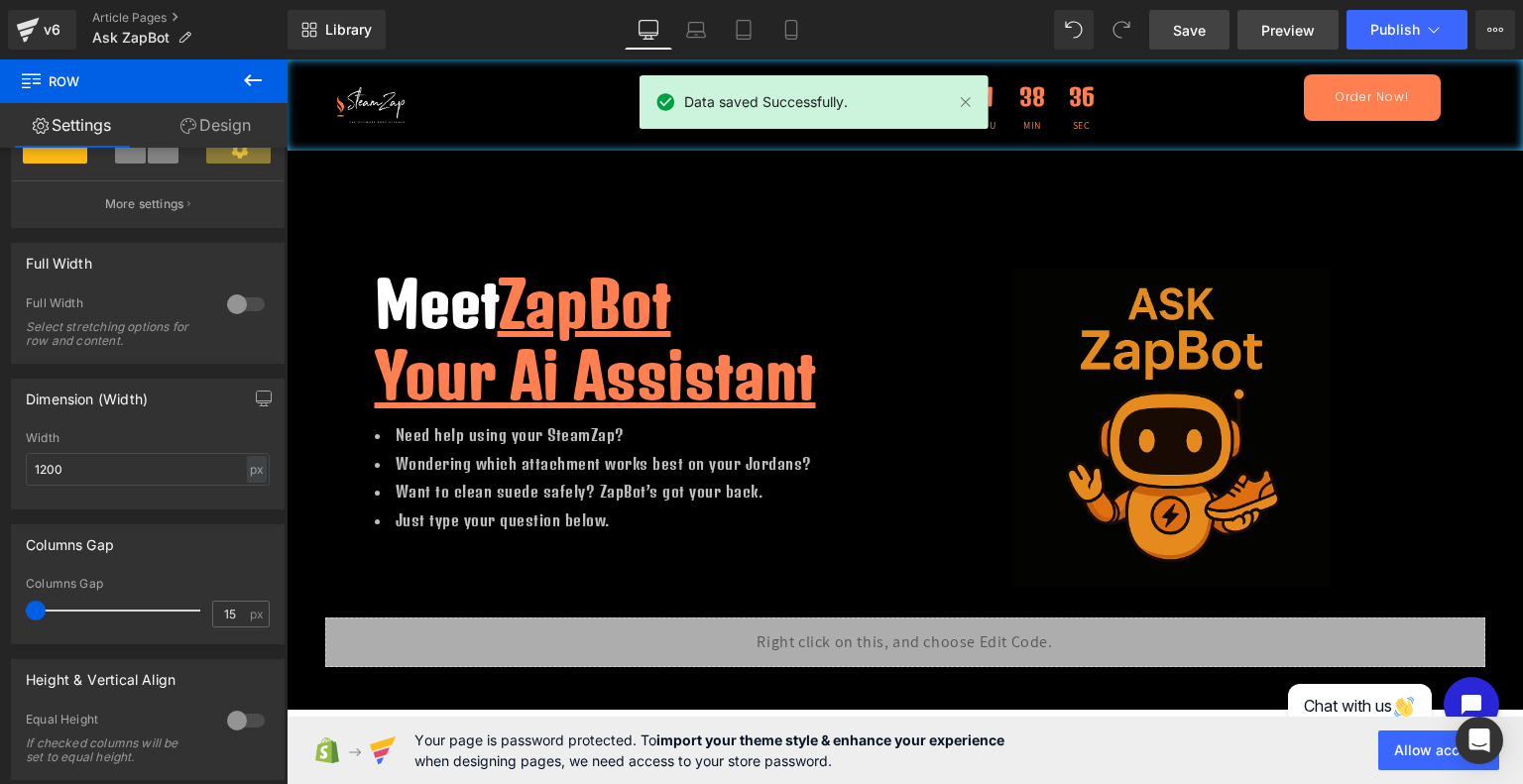 click on "Preview" at bounding box center [1288, 30] 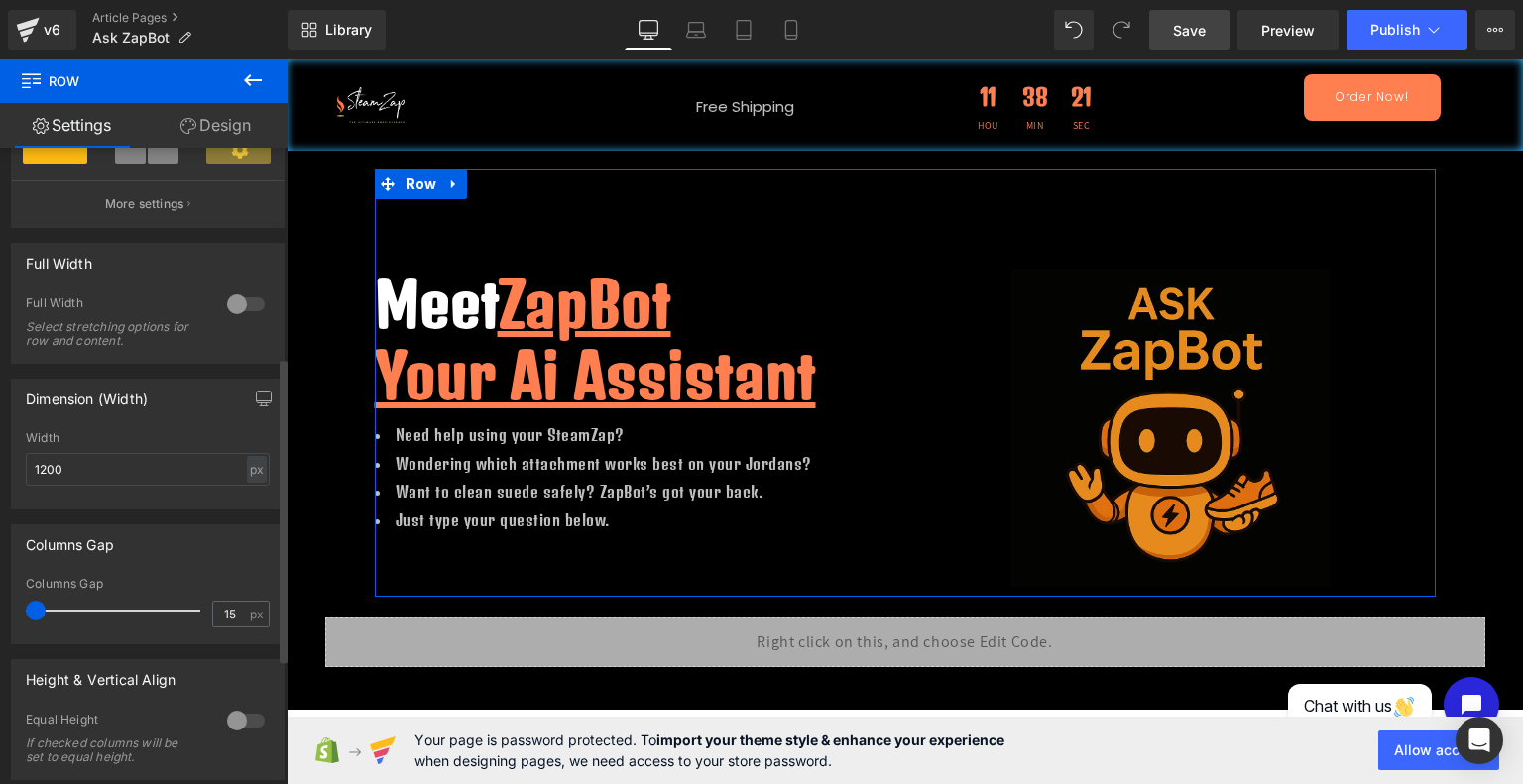 scroll, scrollTop: 178, scrollLeft: 0, axis: vertical 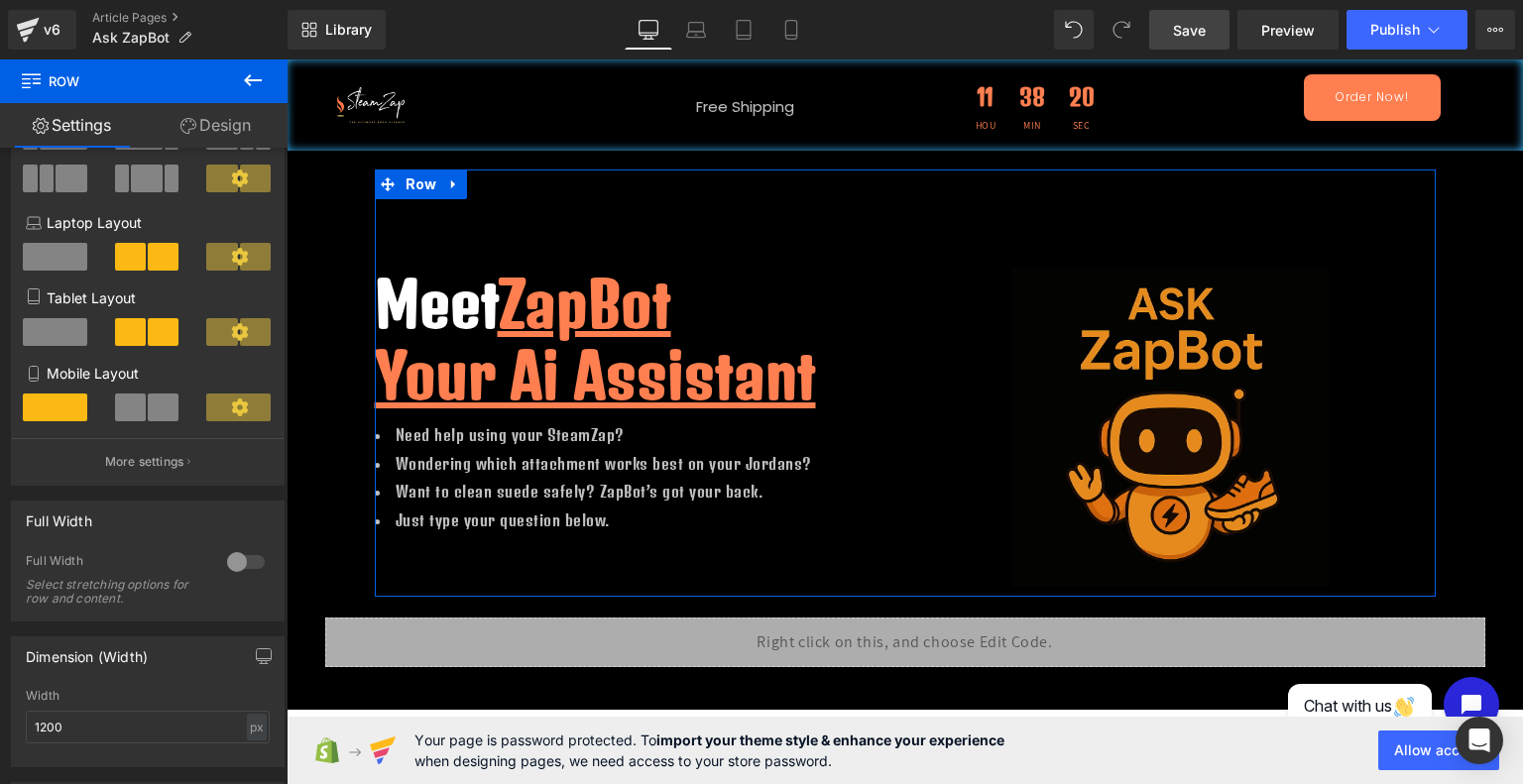 click on "Settings" at bounding box center [71, 125] 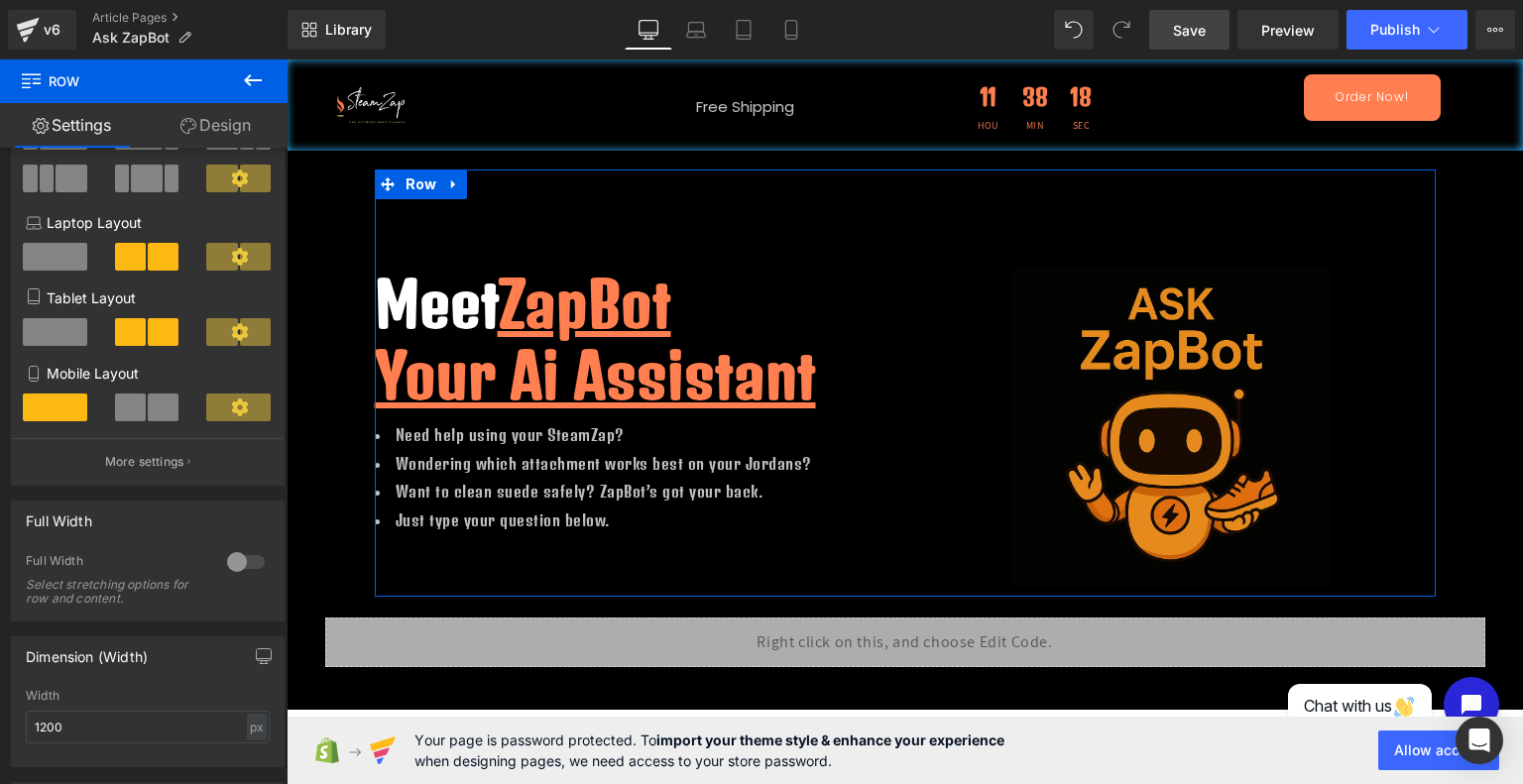 click on "Settings" at bounding box center (71, 125) 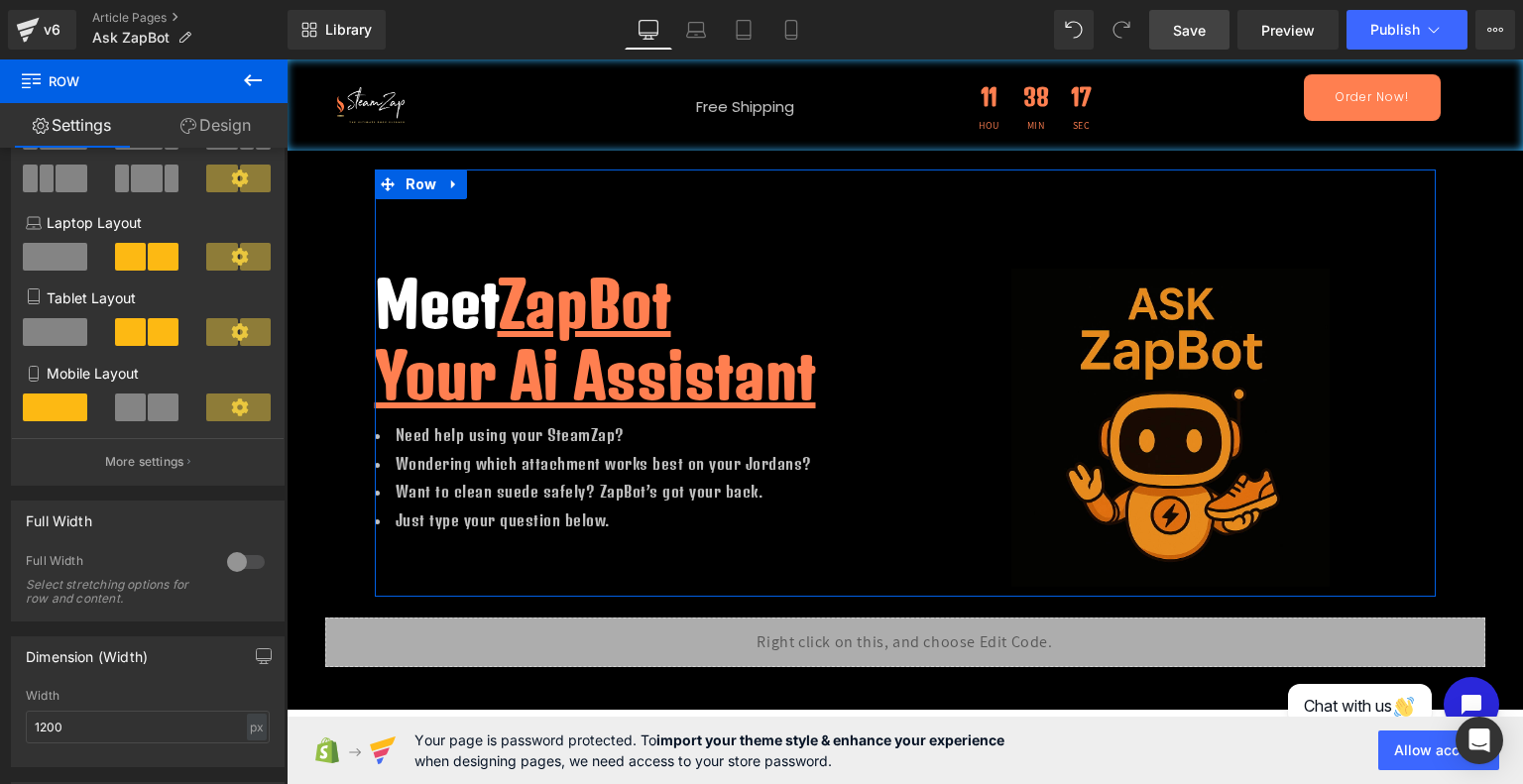 click on "Design" at bounding box center [215, 125] 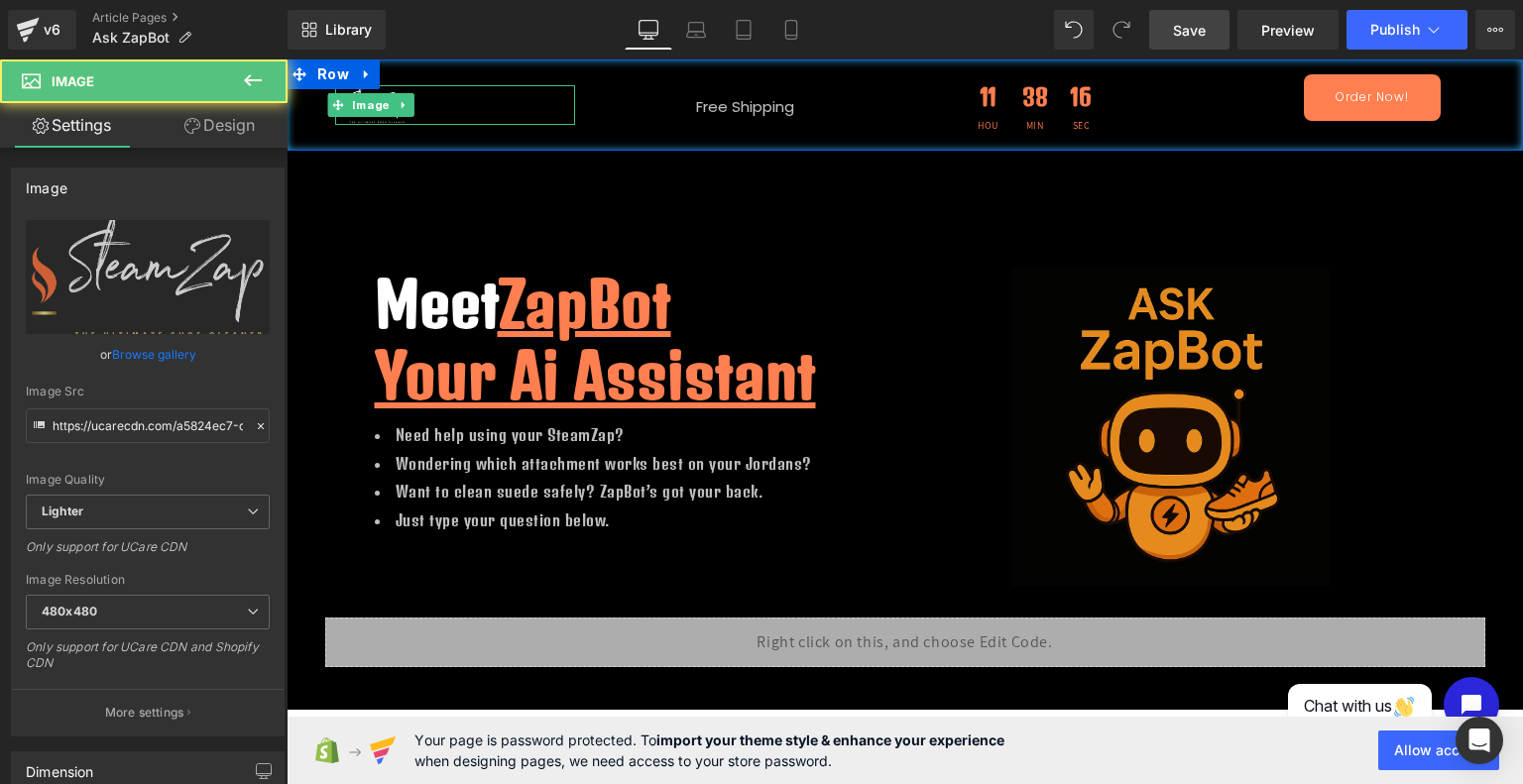 click at bounding box center (455, 105) 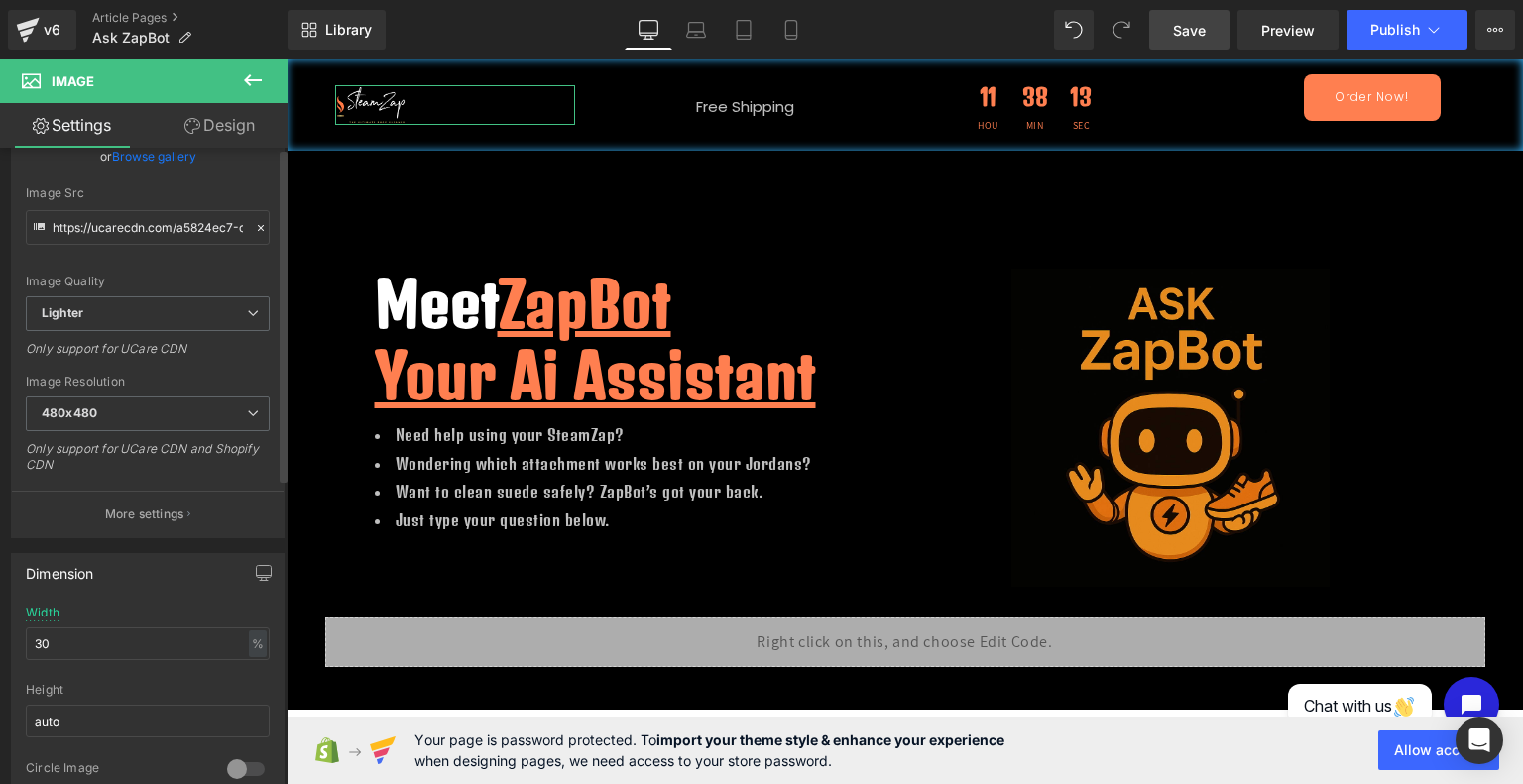 scroll, scrollTop: 0, scrollLeft: 0, axis: both 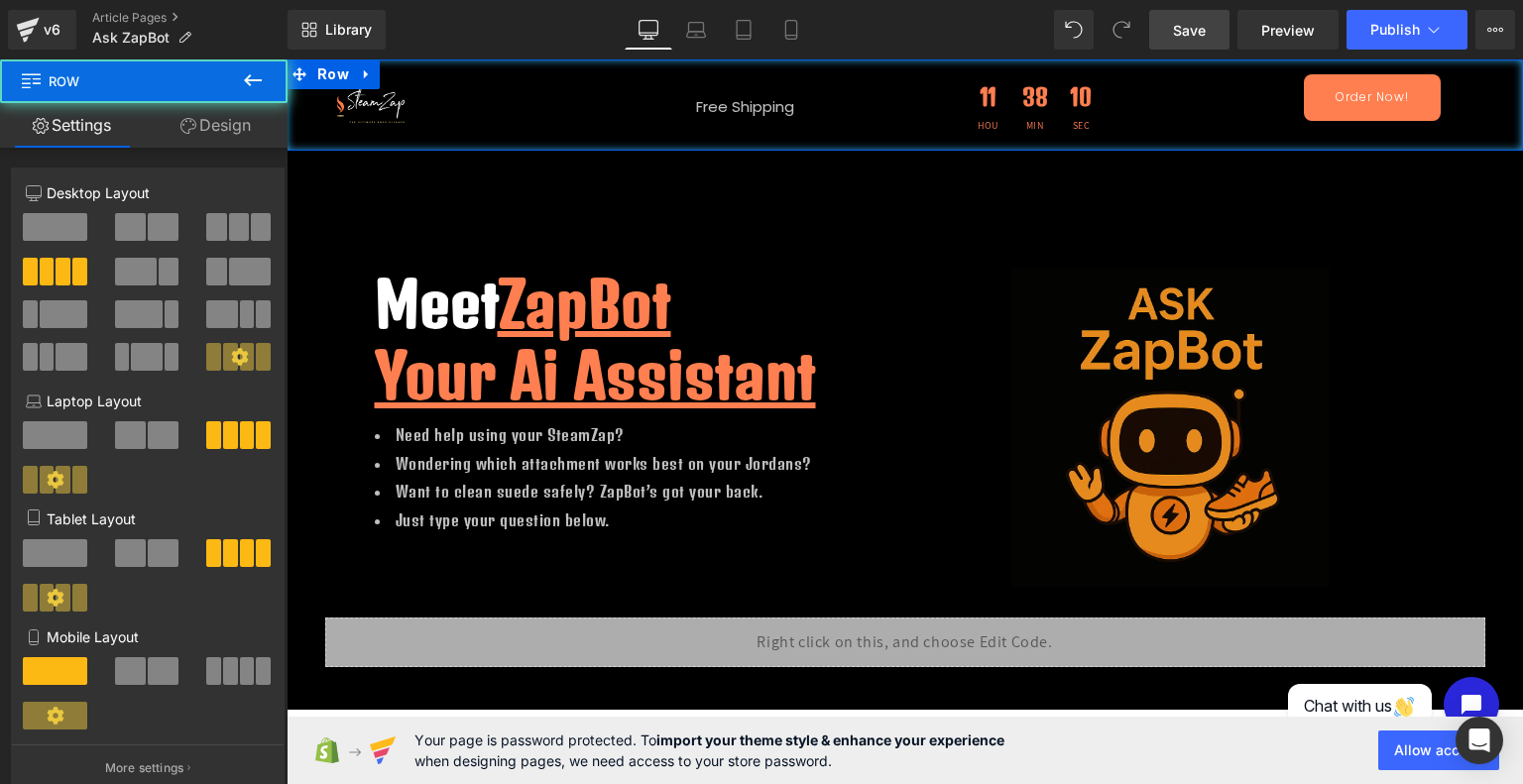 click on "Image" at bounding box center (455, 105) 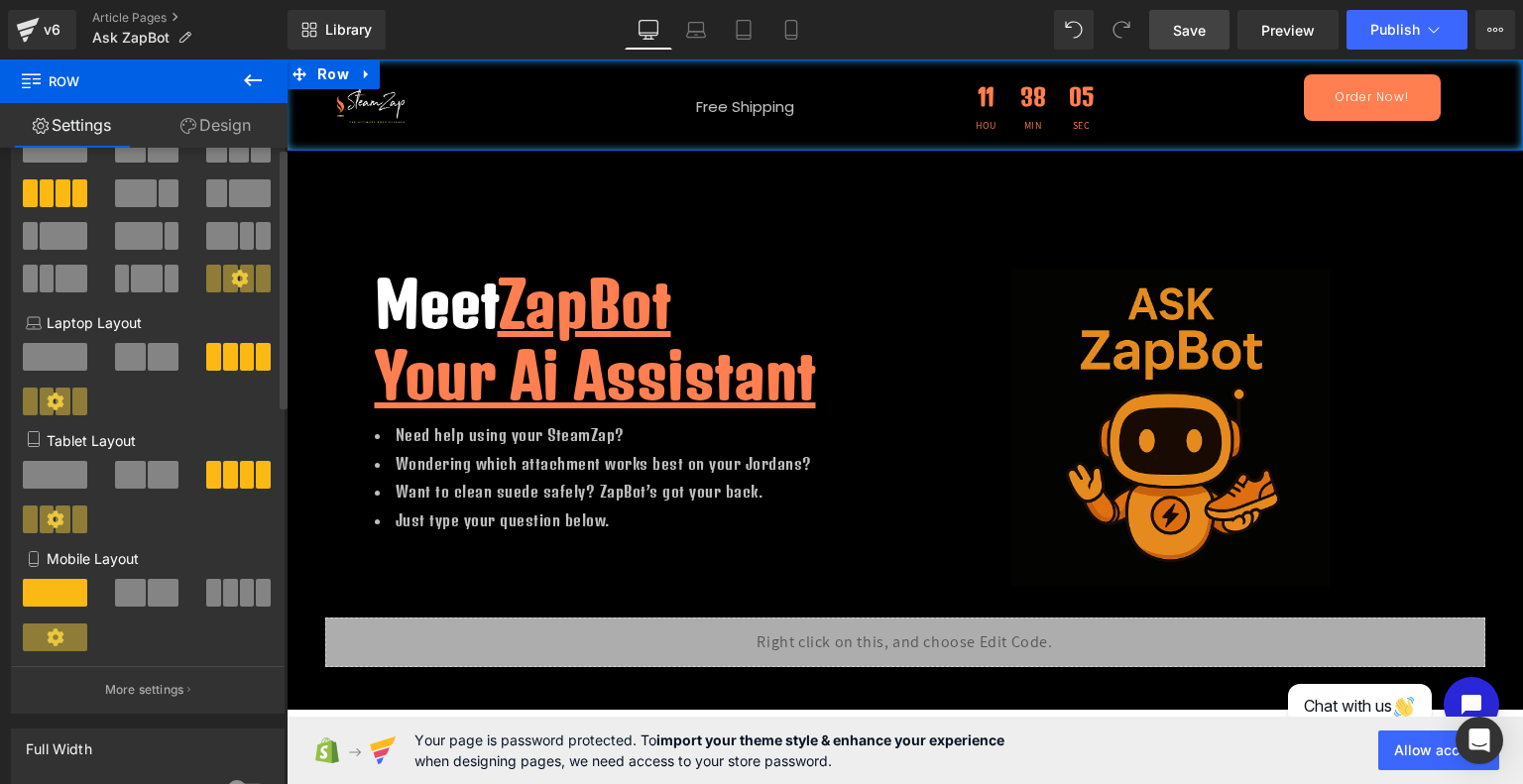 scroll, scrollTop: 0, scrollLeft: 0, axis: both 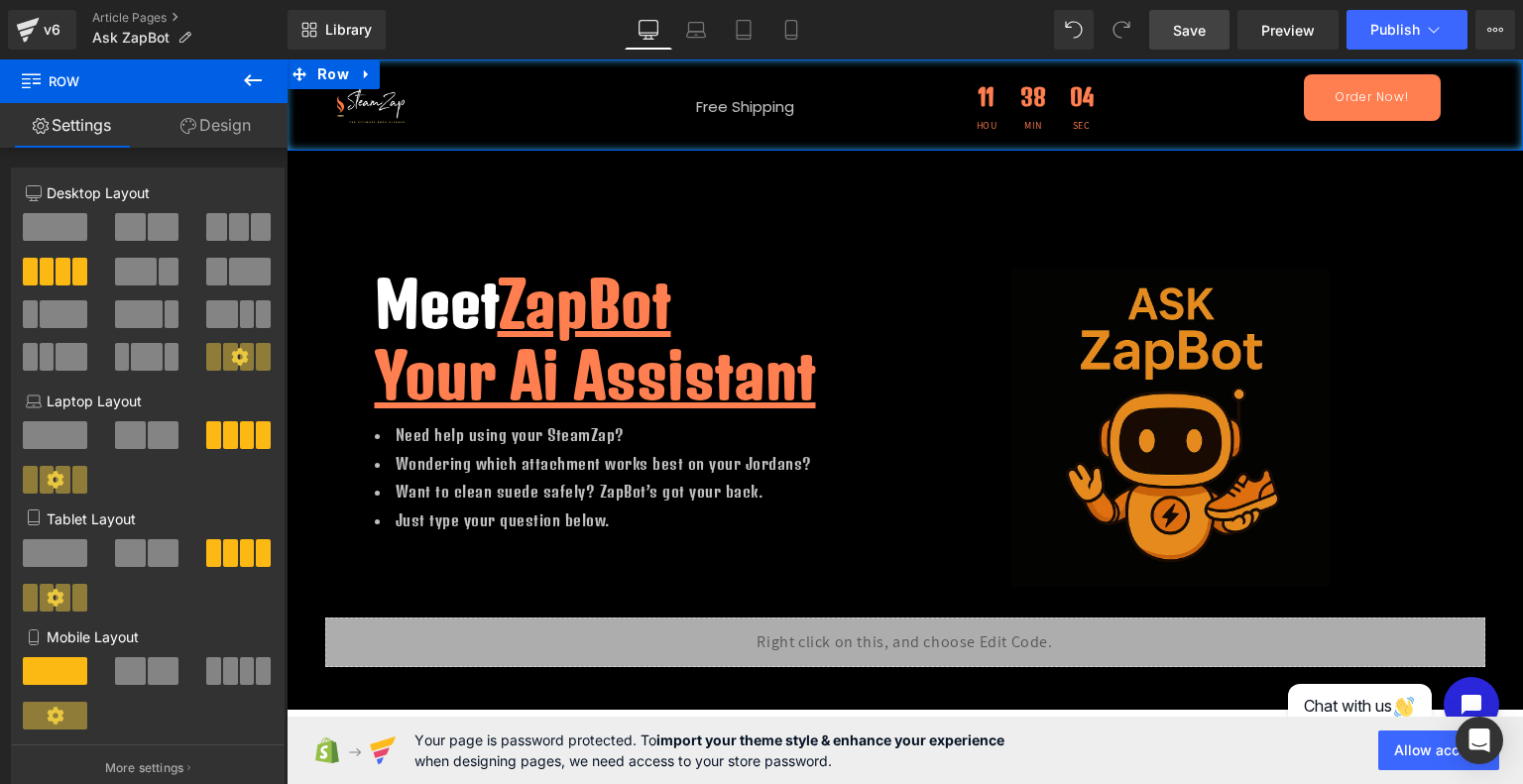 click on "Design" at bounding box center [215, 125] 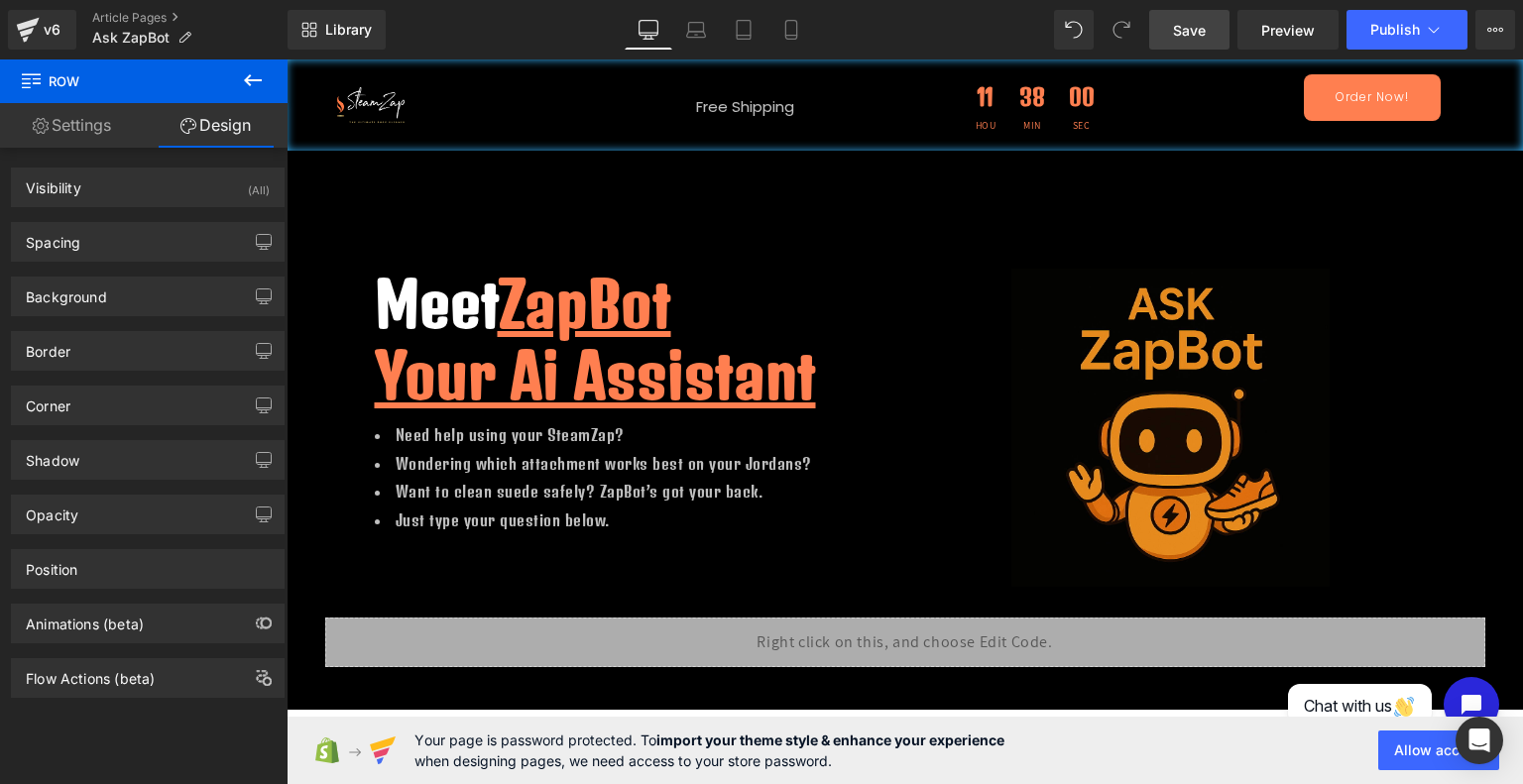 click on "Row" at bounding box center [144, 81] 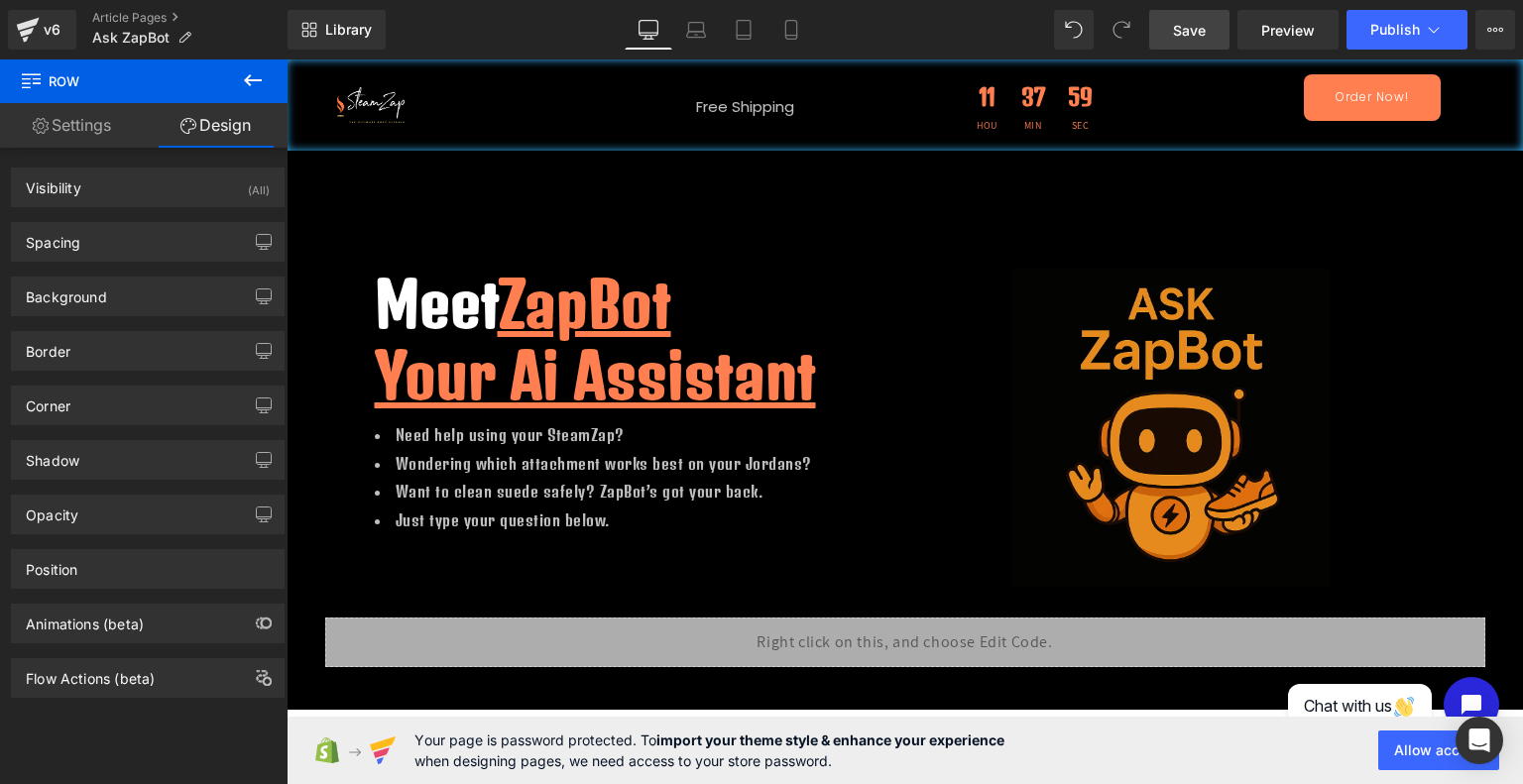click 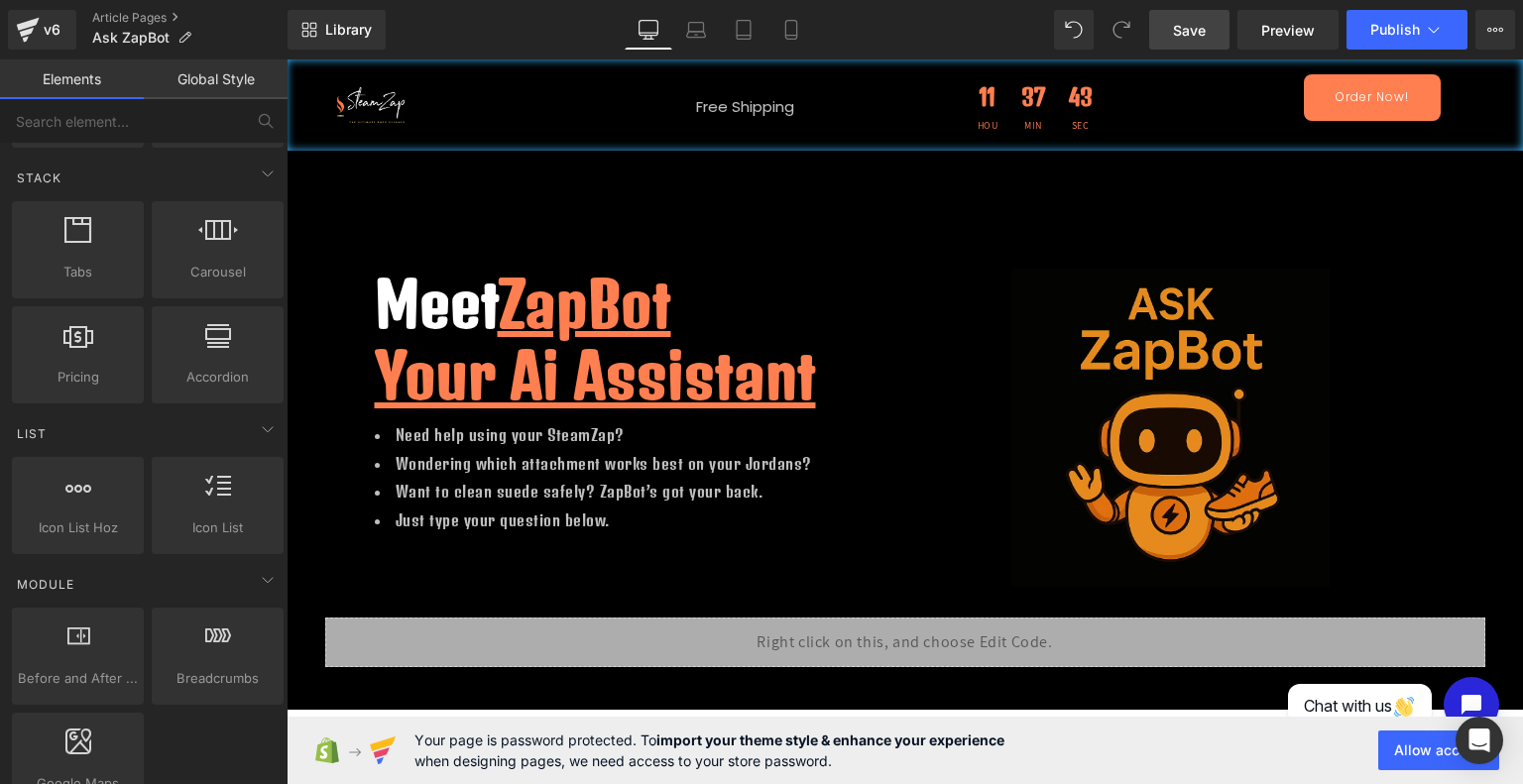 scroll, scrollTop: 0, scrollLeft: 0, axis: both 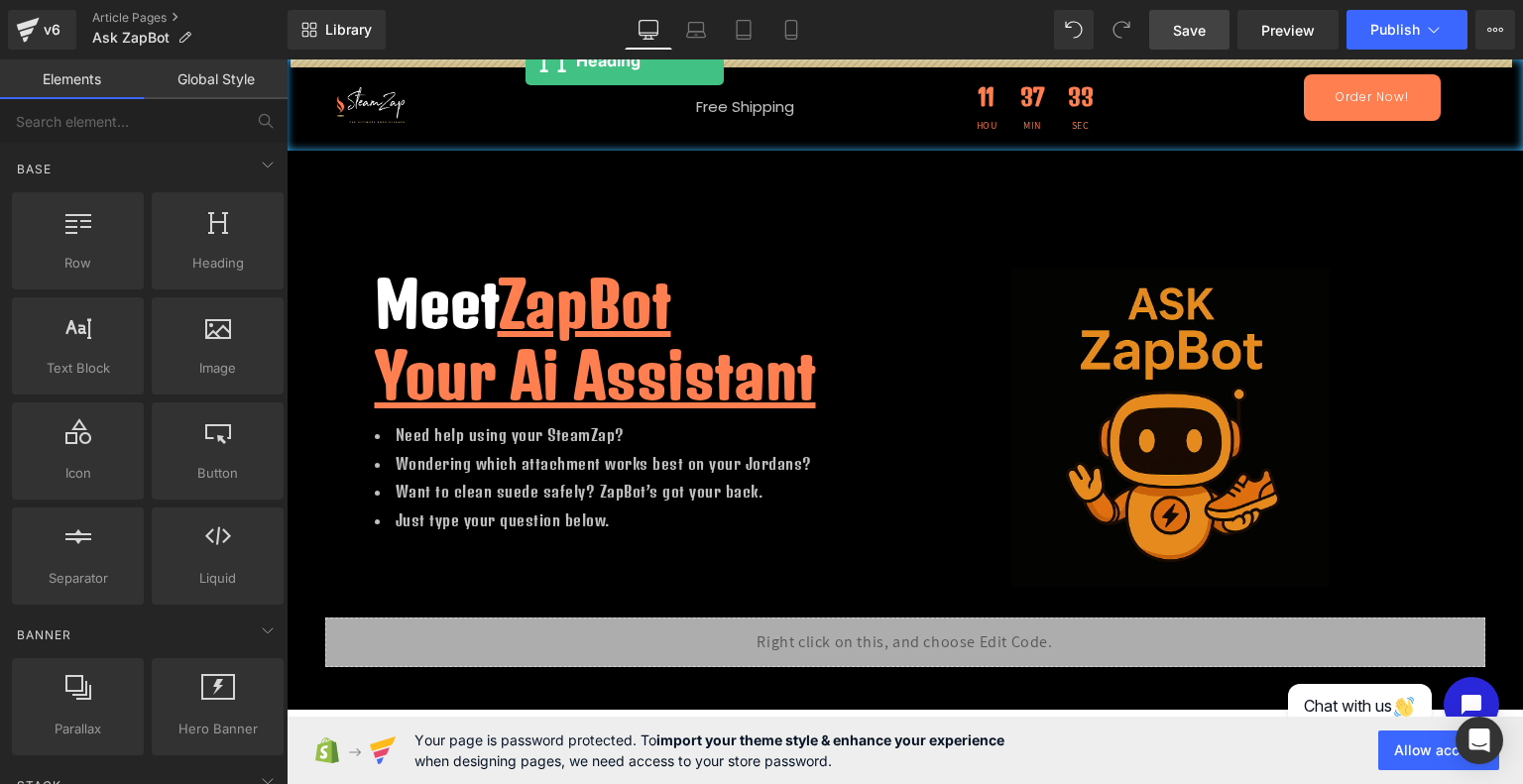 drag, startPoint x: 509, startPoint y: 303, endPoint x: 812, endPoint y: 118, distance: 355.0127 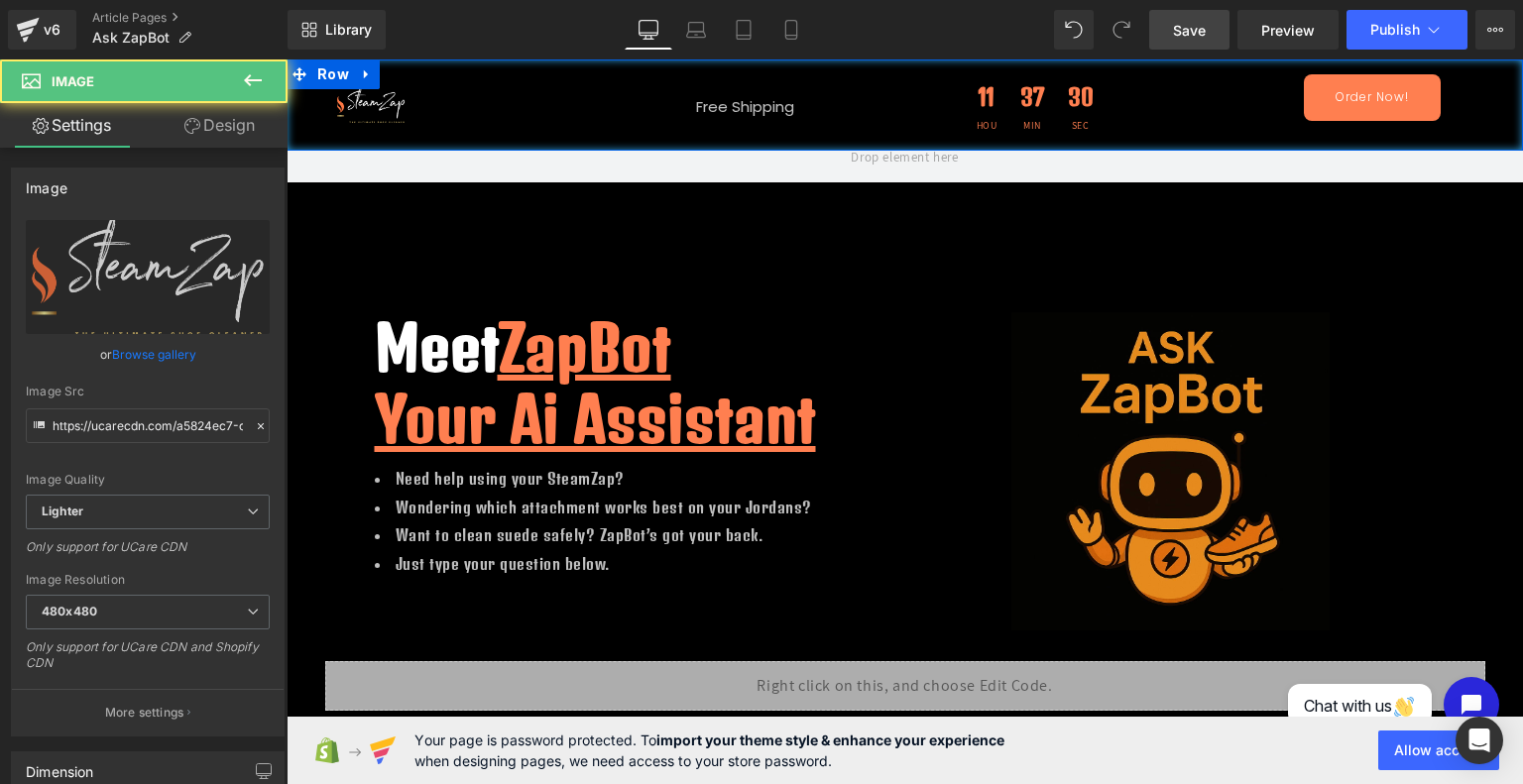 click on "Image" at bounding box center (455, 105) 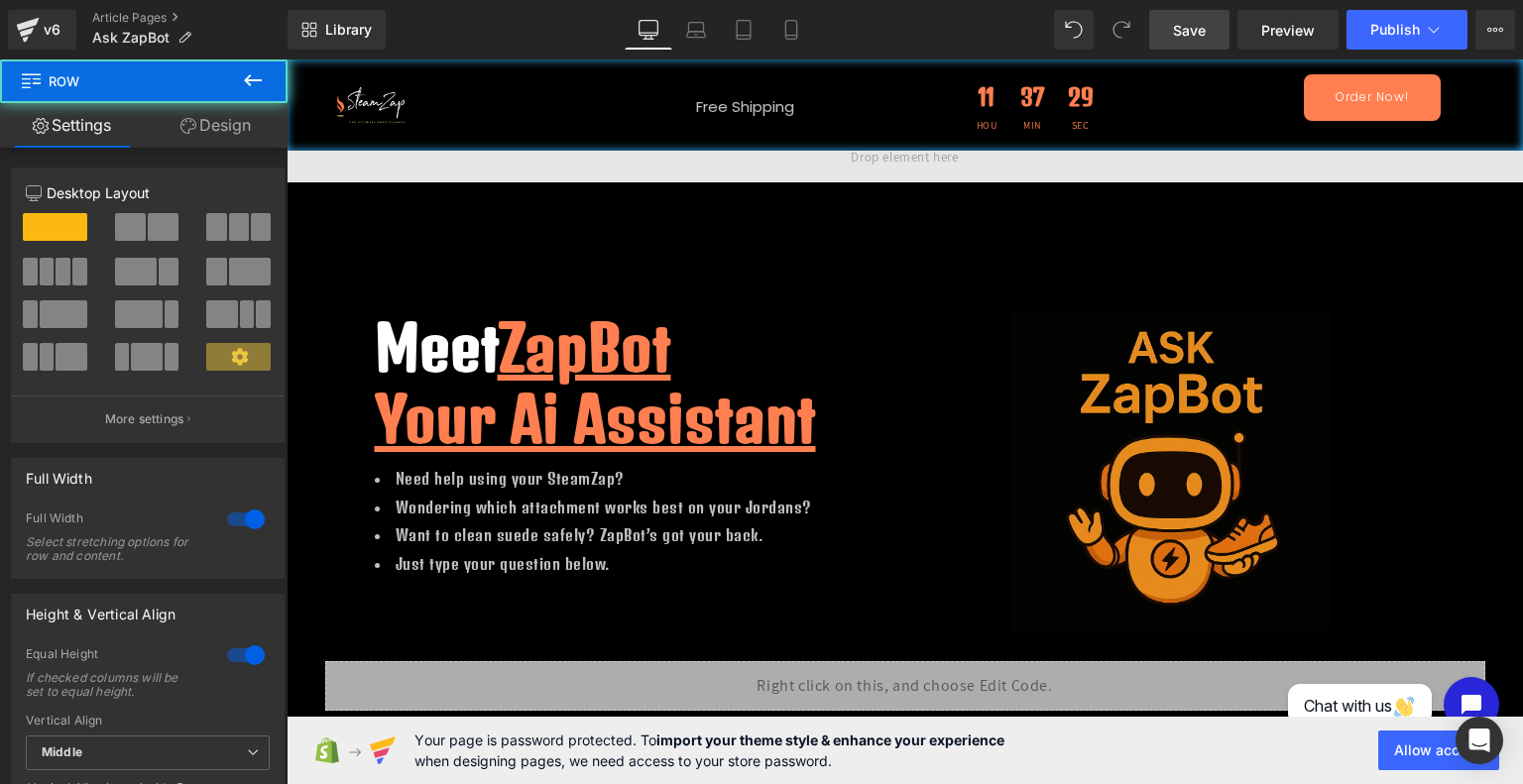click at bounding box center [904, 158] 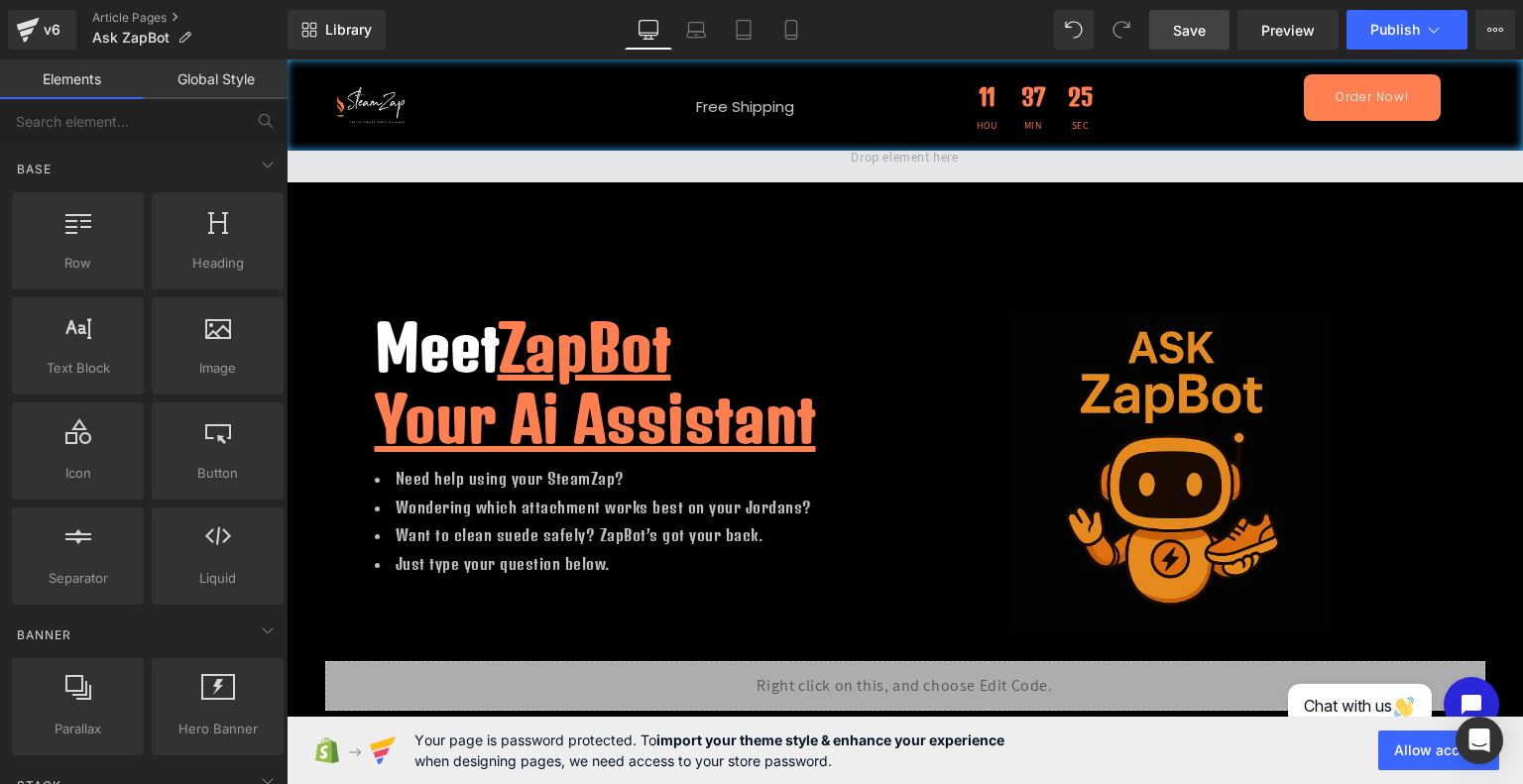 click at bounding box center (904, 157) 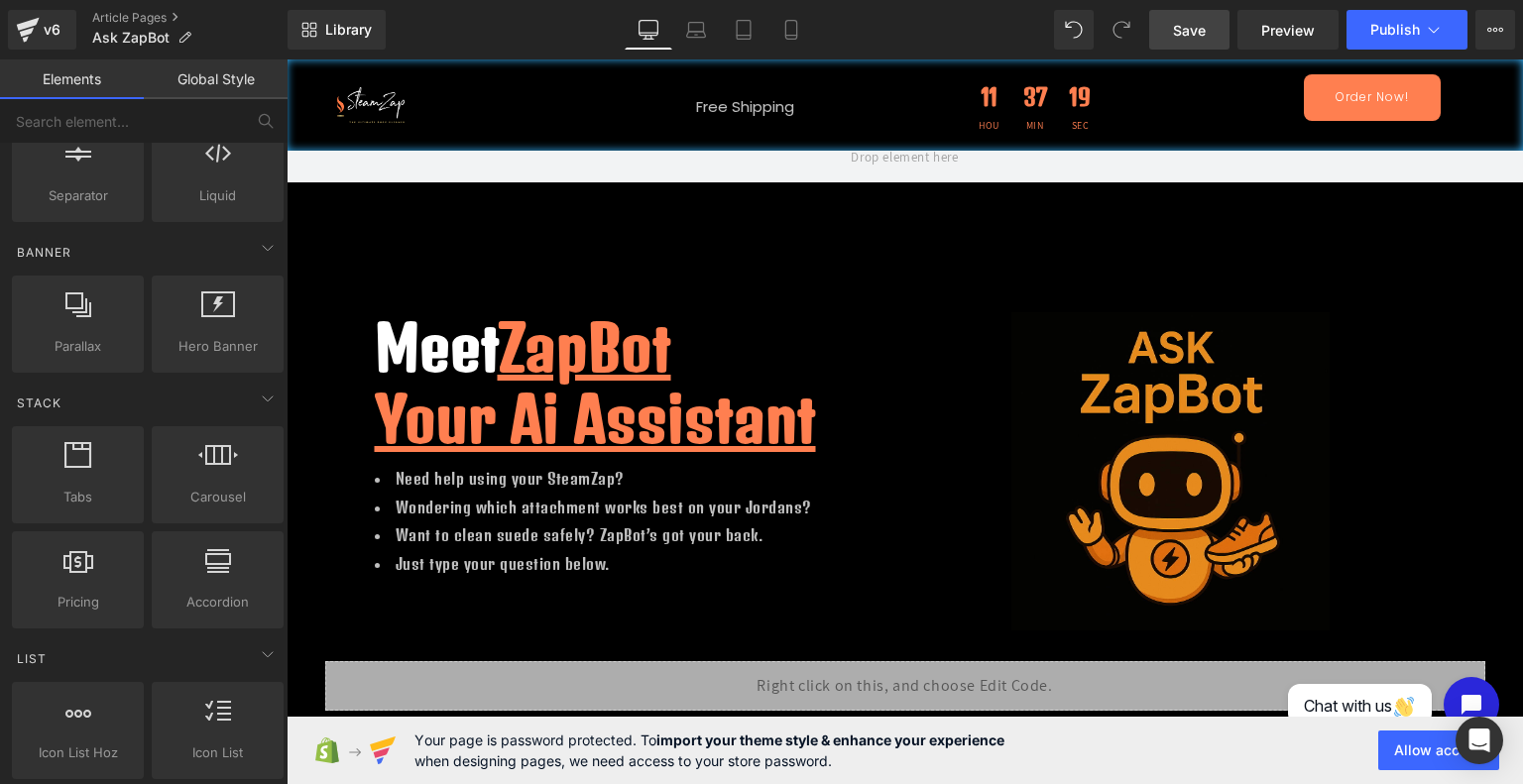 scroll, scrollTop: 381, scrollLeft: 0, axis: vertical 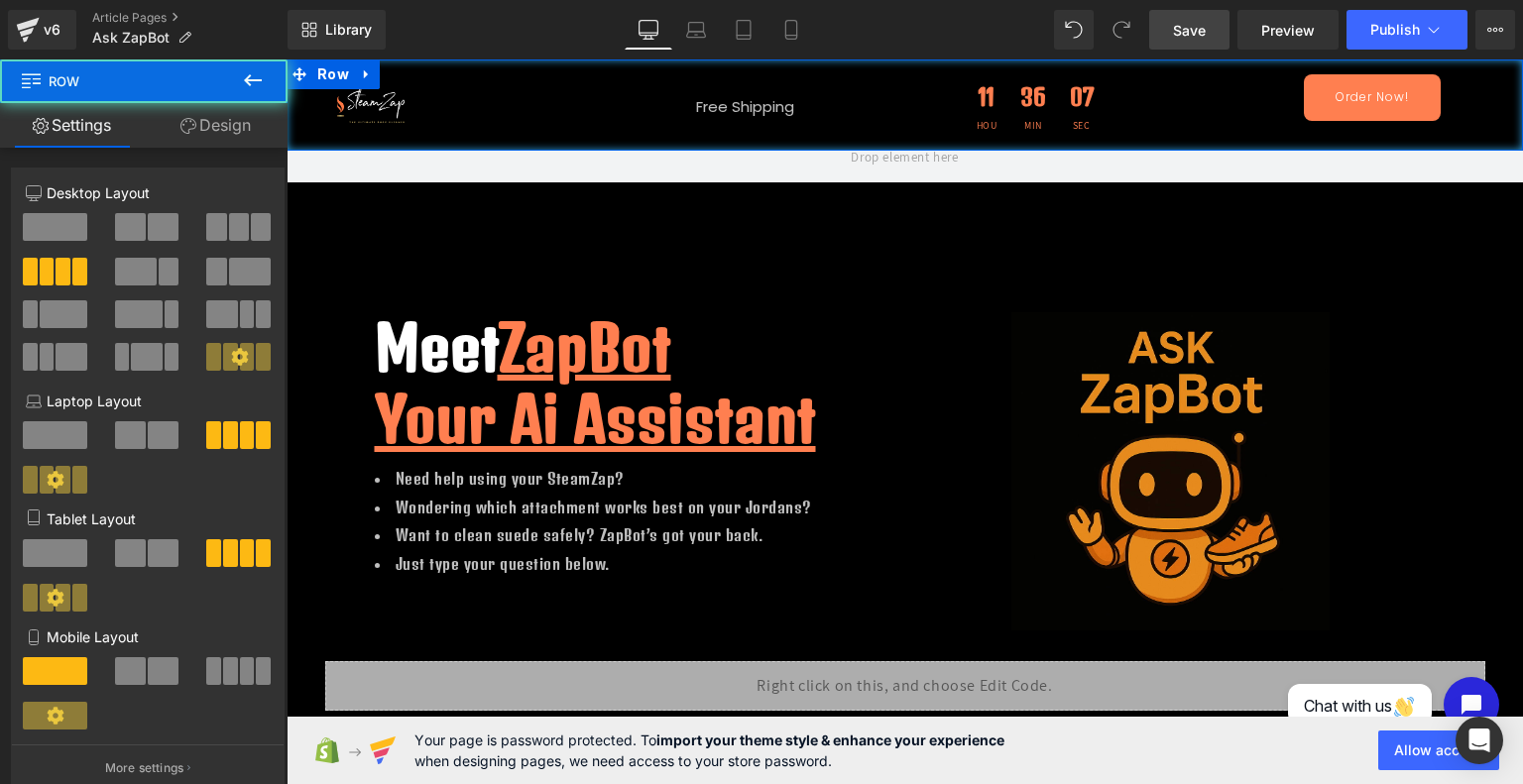 click on "Free Shipping Text Block         Row" at bounding box center [745, 105] 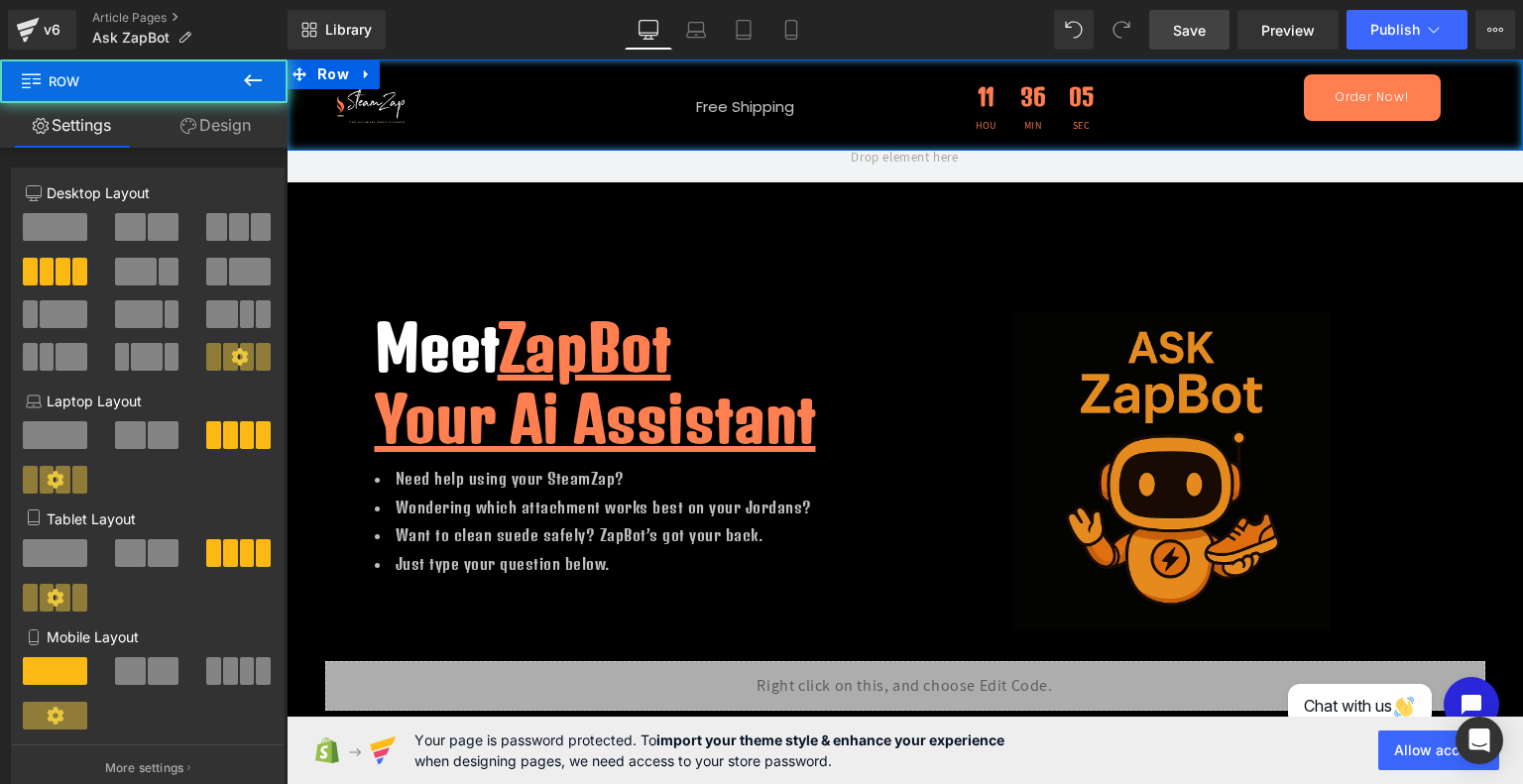 click on "Free Shipping Text Block         Row" at bounding box center [745, 105] 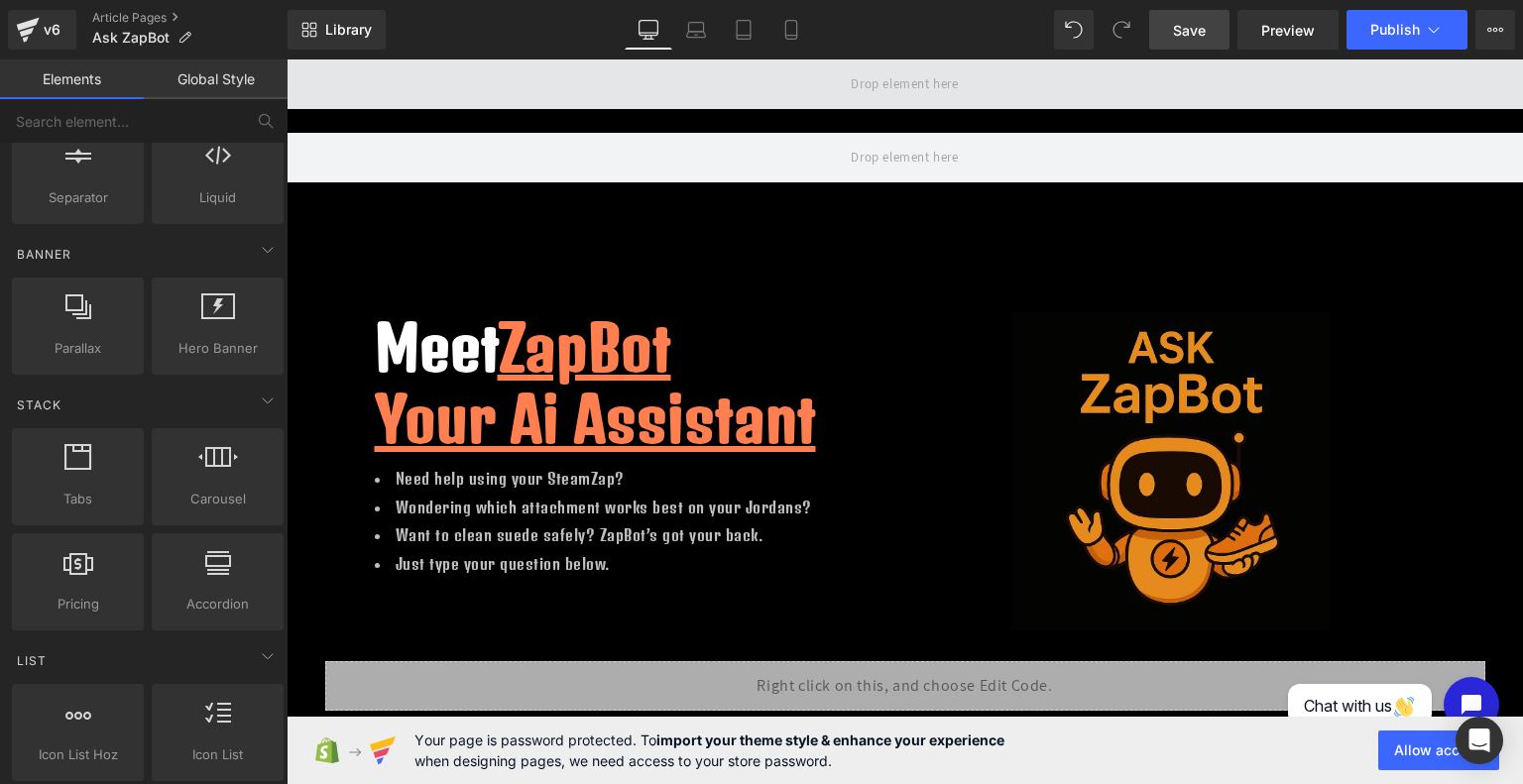 click at bounding box center (904, 83) 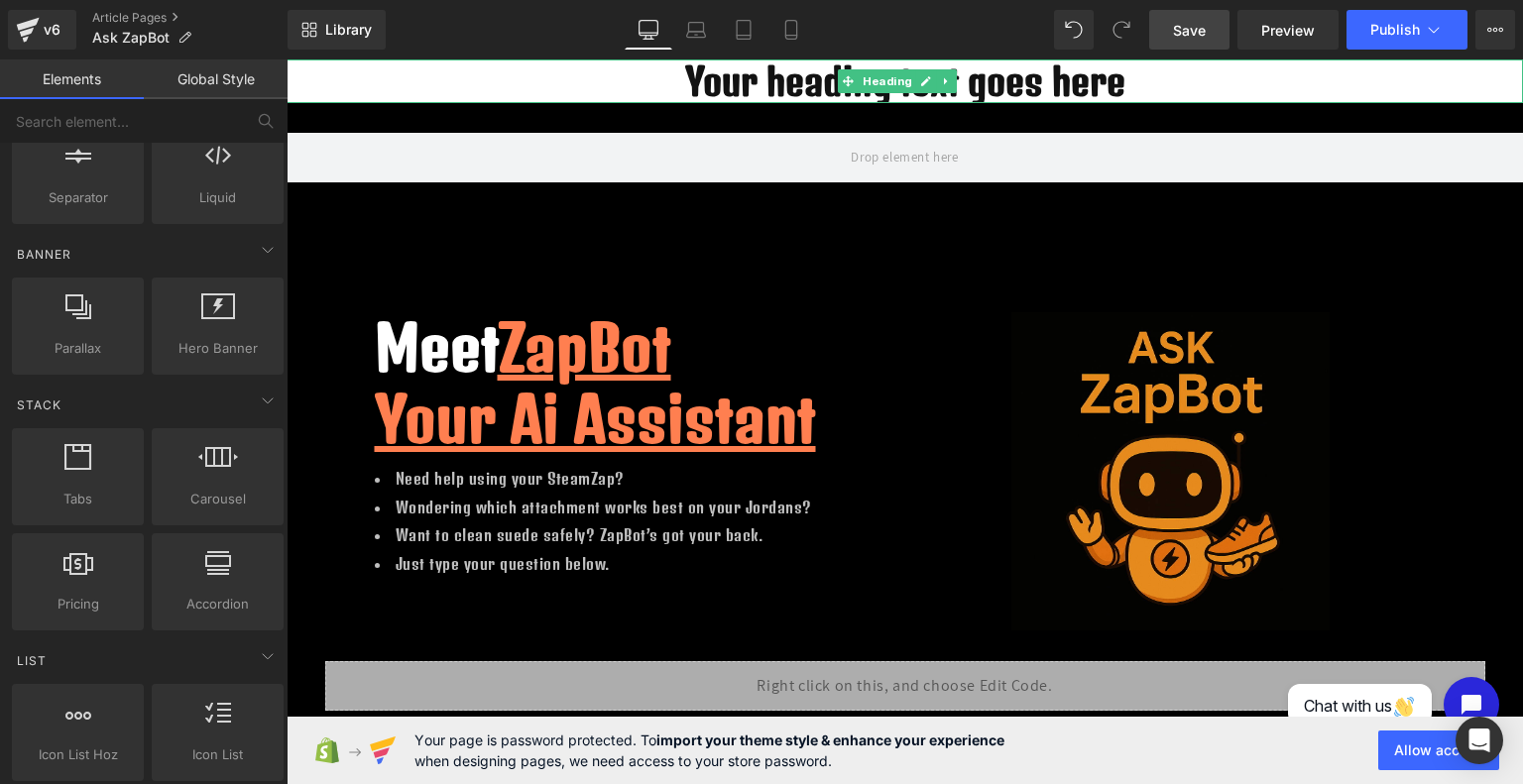 click on "Your heading text goes here" at bounding box center [904, 81] 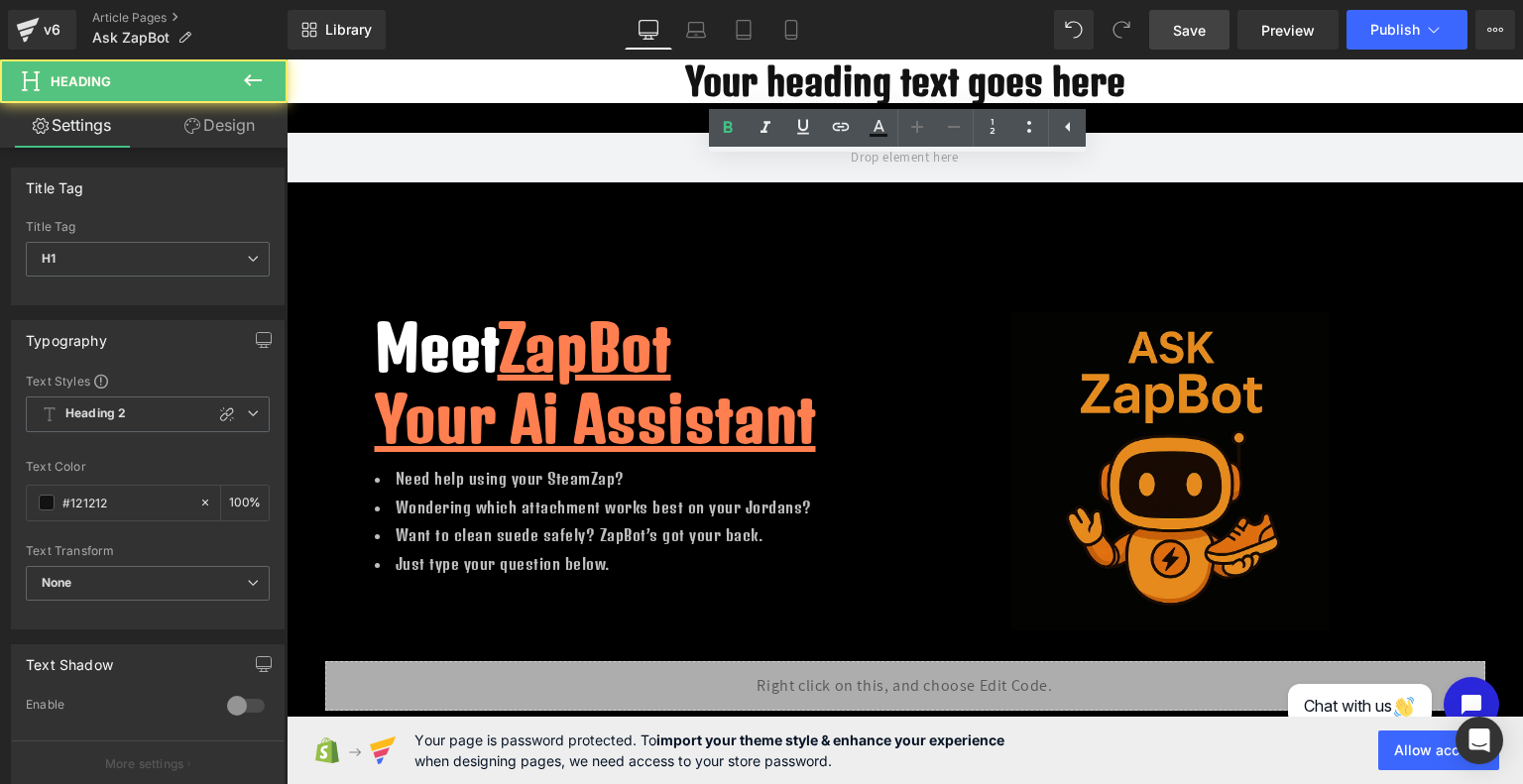 click on "Your heading text goes here" at bounding box center (904, 81) 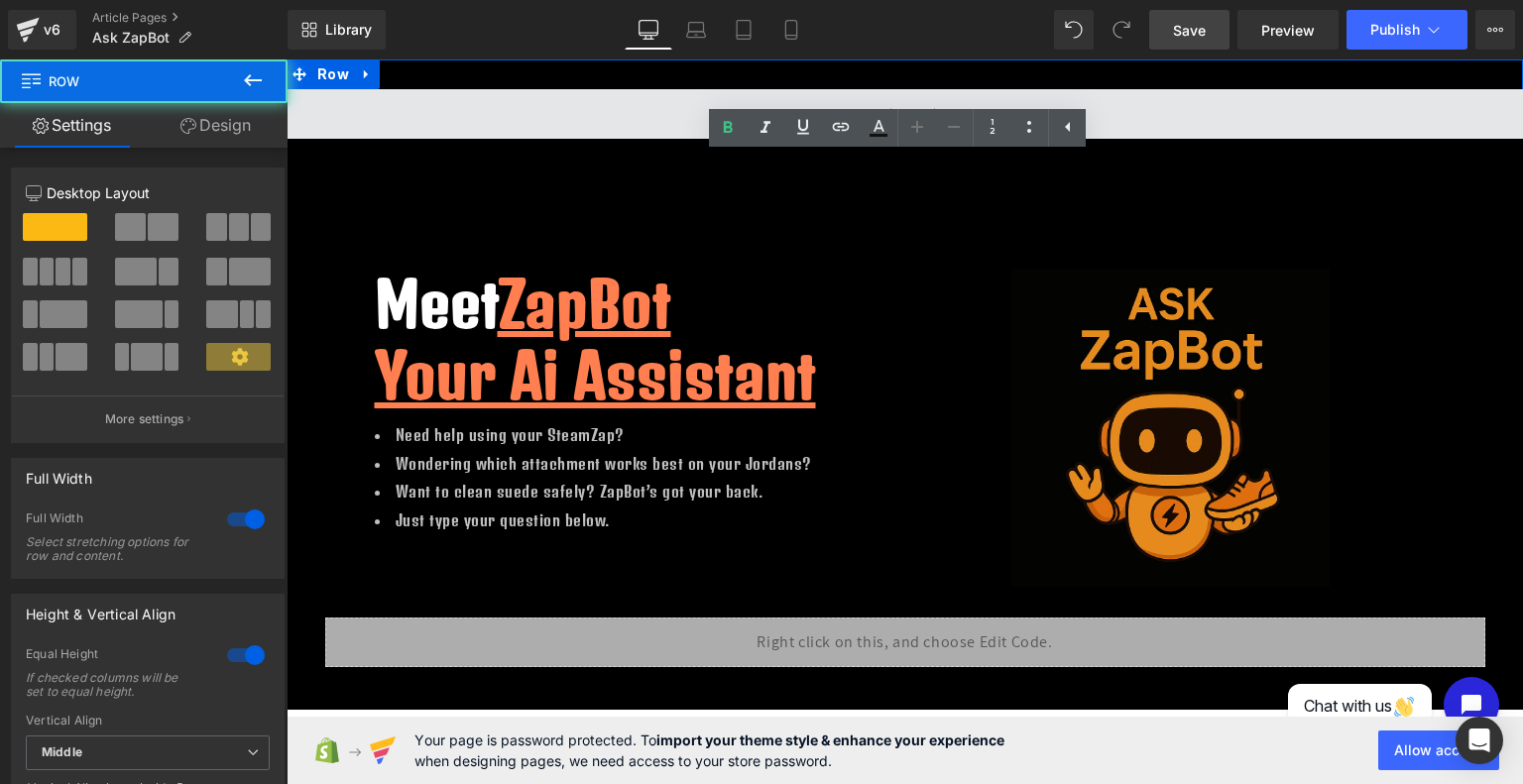 click at bounding box center [904, 114] 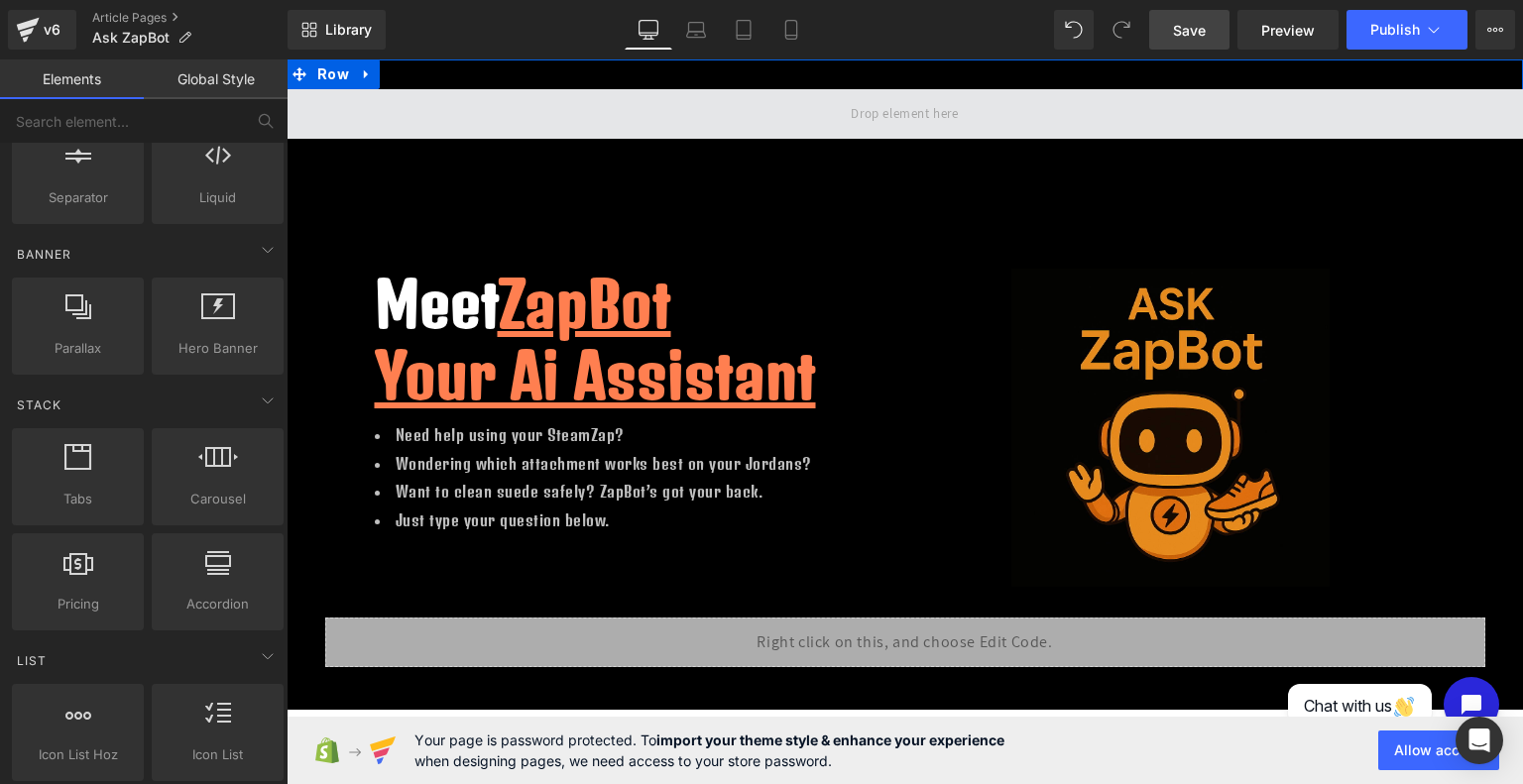 click at bounding box center [904, 113] 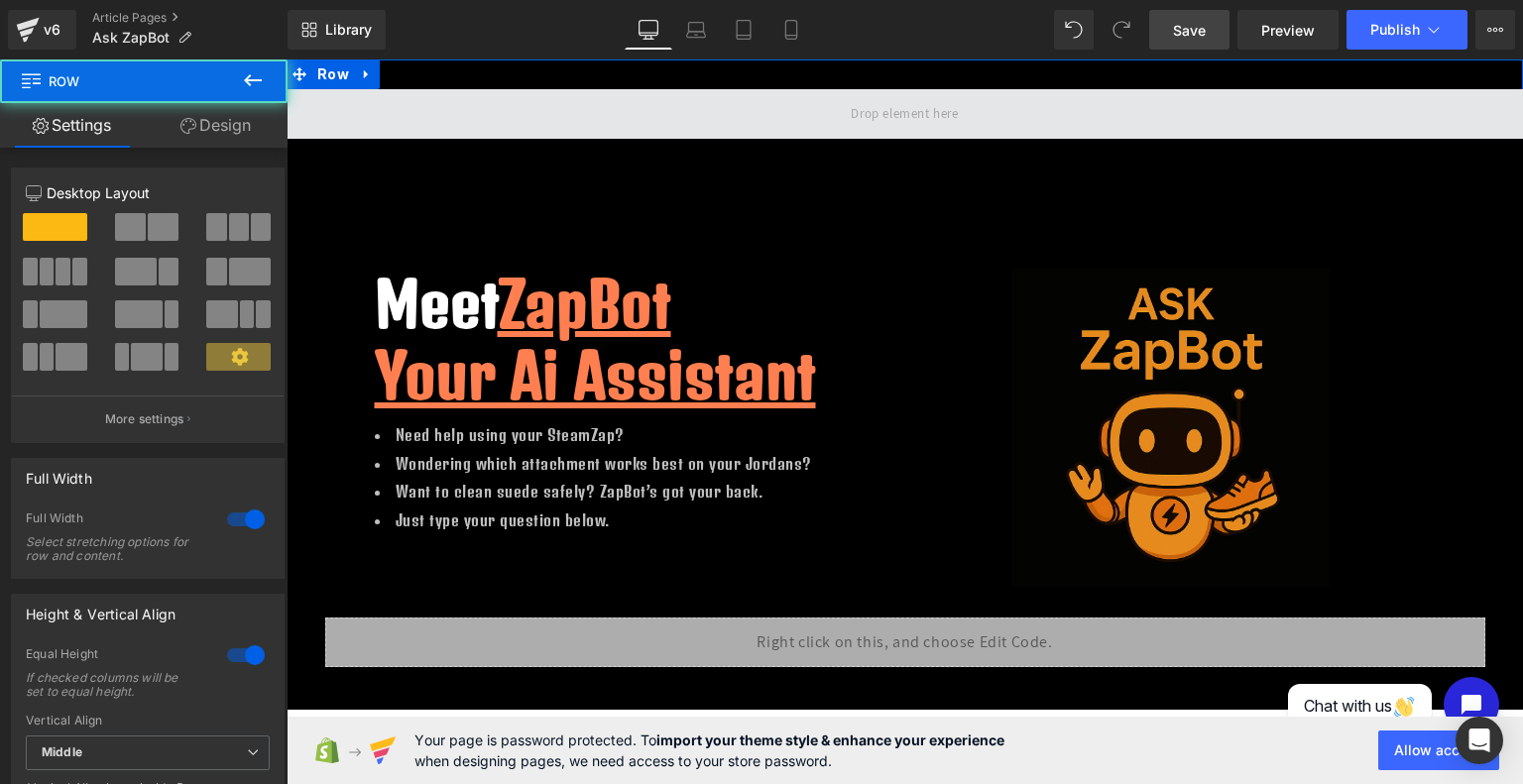 click at bounding box center [904, 114] 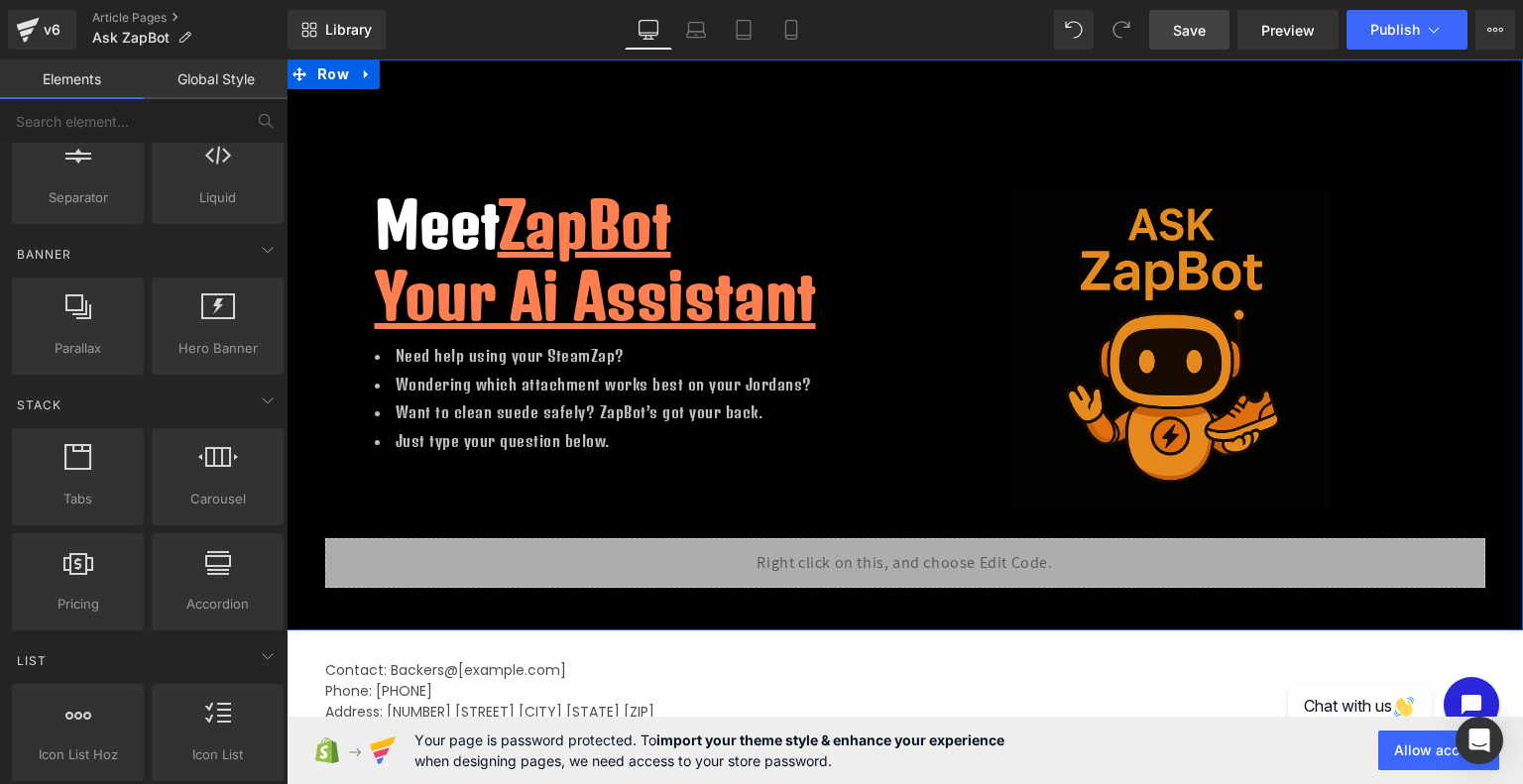 click on "Meet  ZapBot  Your Ai Assistant Heading         Need help using your SteamZap?  Wondering which attachment works best on your Jordans?
Want to clean suede safely? ZapBot’s got your back.
Just type your question below.
Text Block
Image         Row   100px       Row         Liquid         Row" at bounding box center [904, 341] 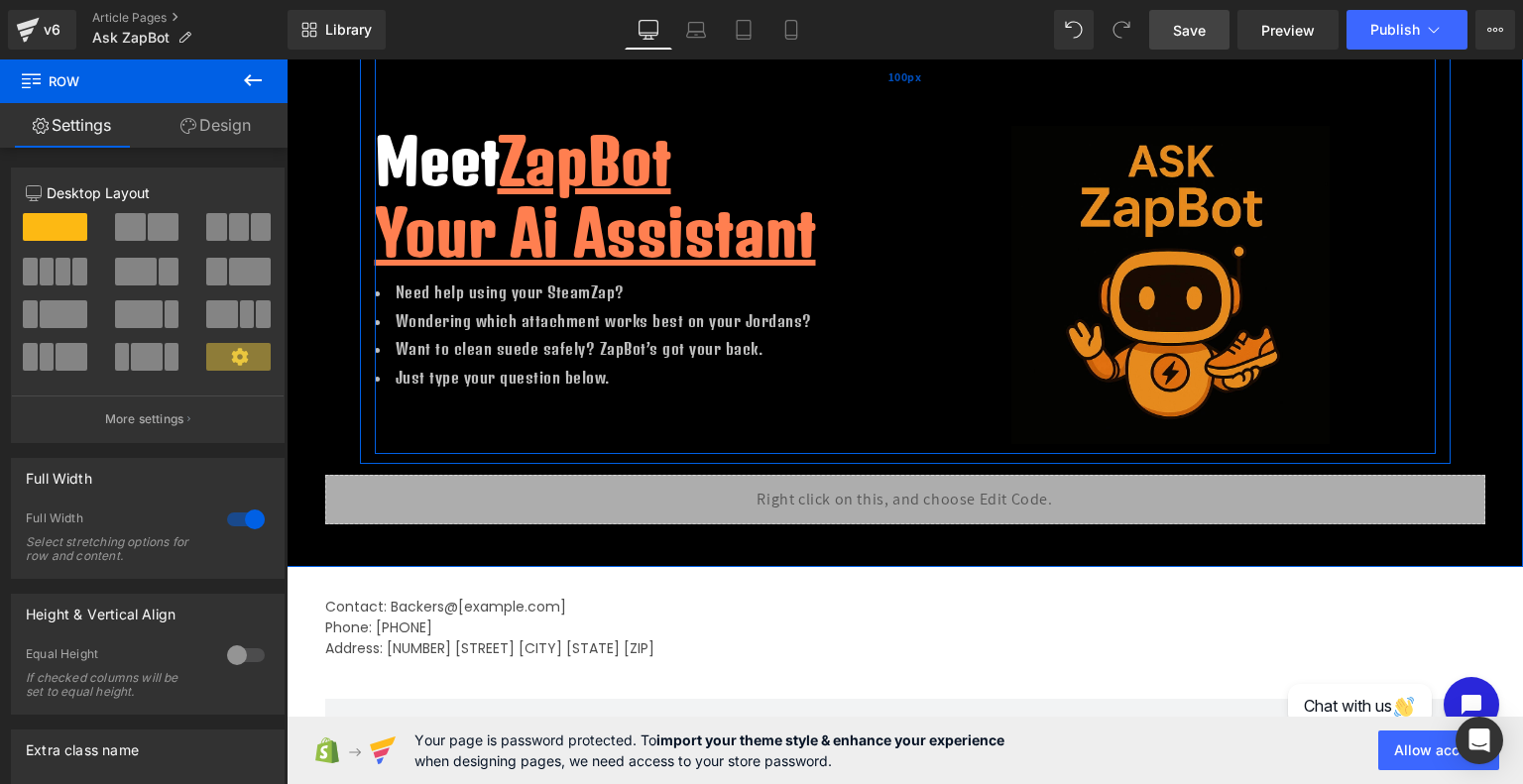 scroll, scrollTop: 0, scrollLeft: 0, axis: both 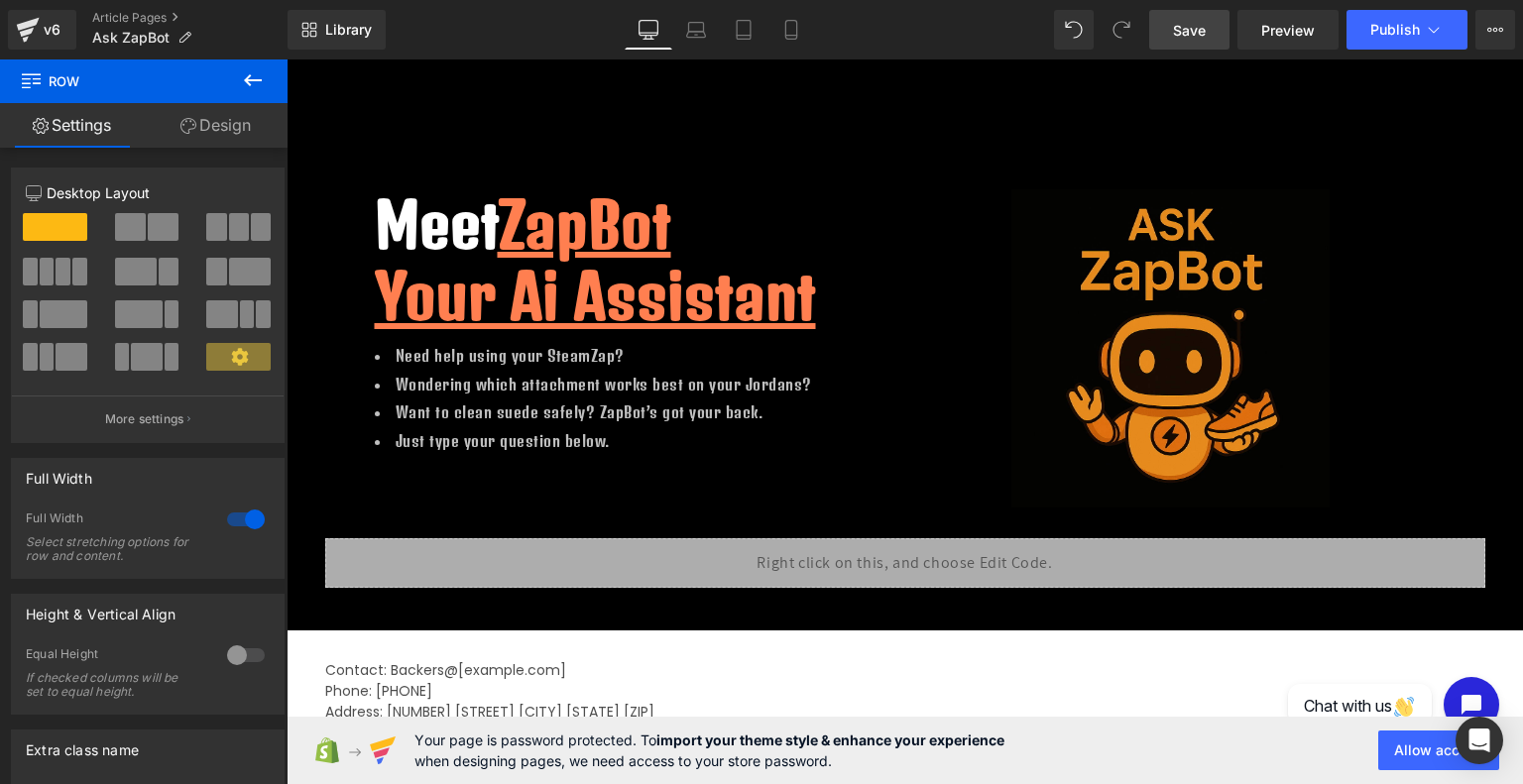 click on "Save" at bounding box center (1189, 30) 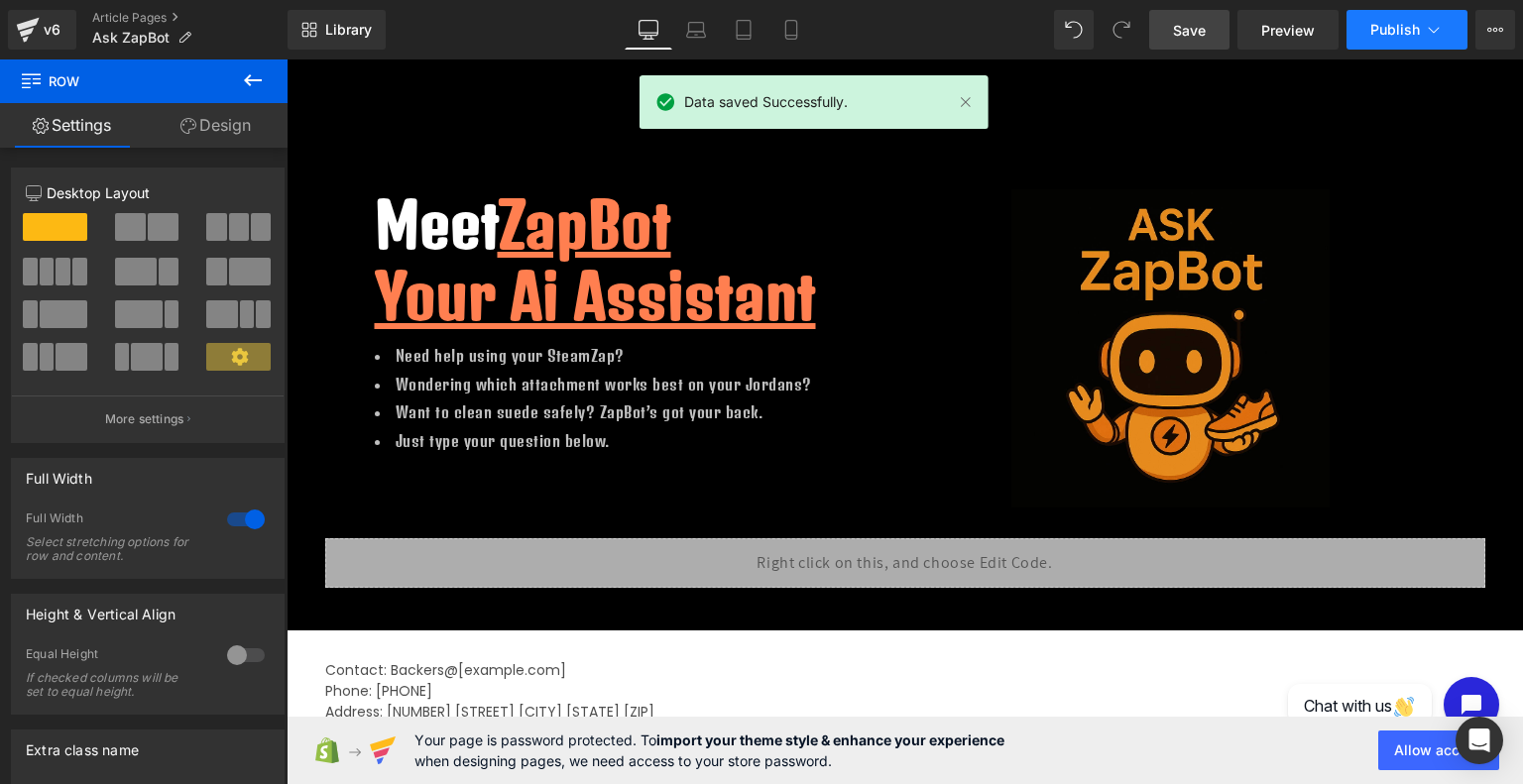 click on "Publish" at bounding box center [1395, 30] 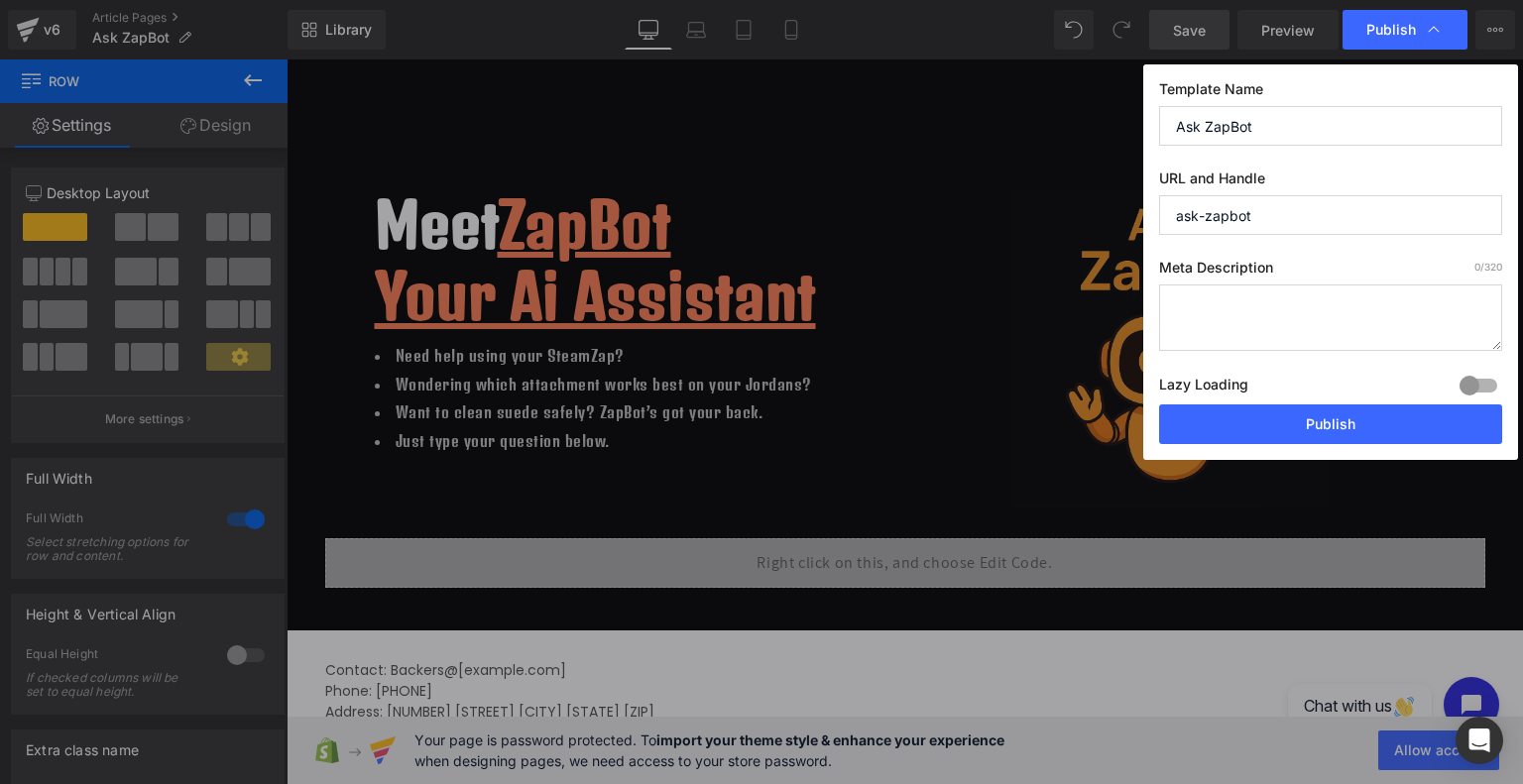 drag, startPoint x: 1282, startPoint y: 207, endPoint x: 1068, endPoint y: 192, distance: 214.5251 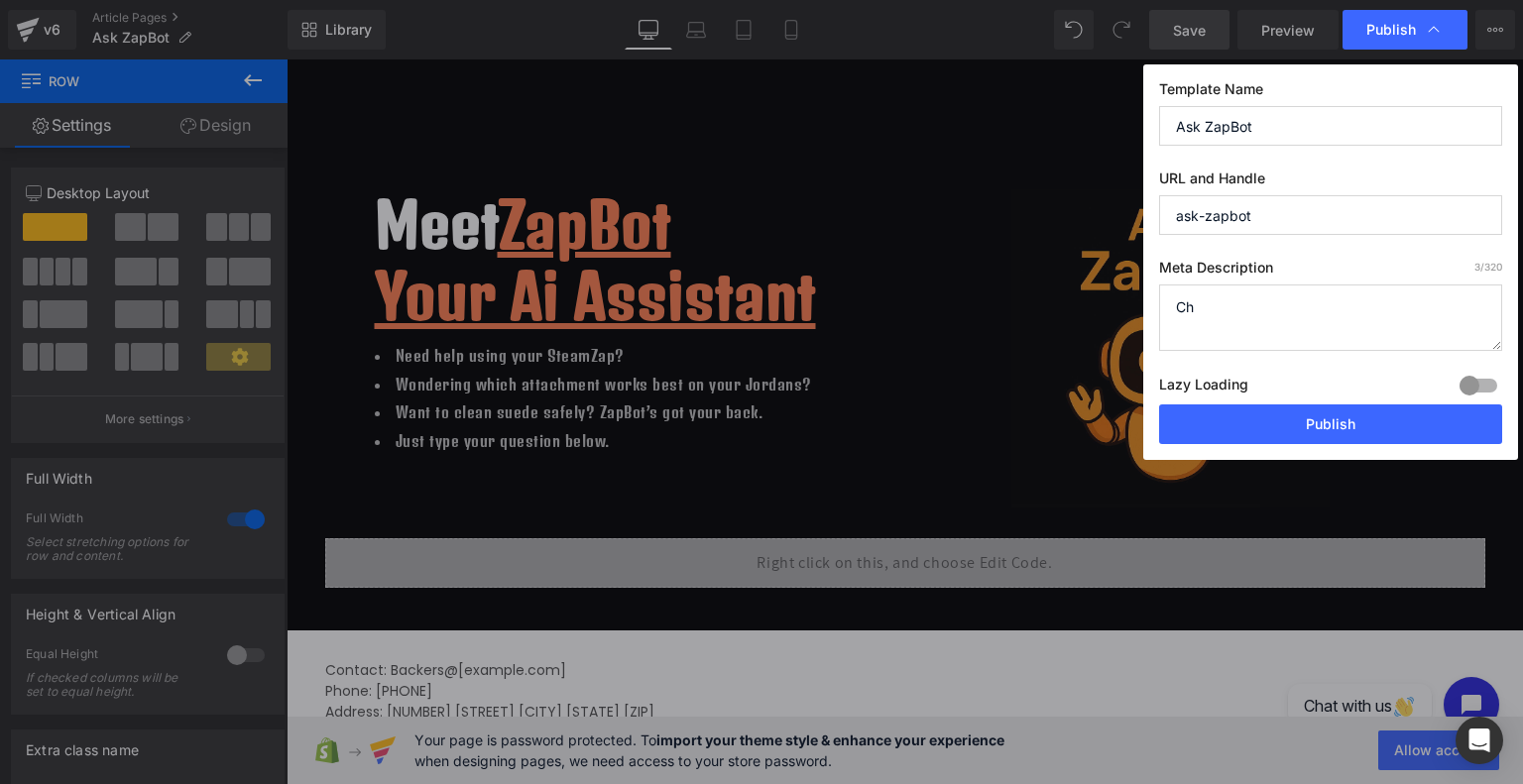 type on "C" 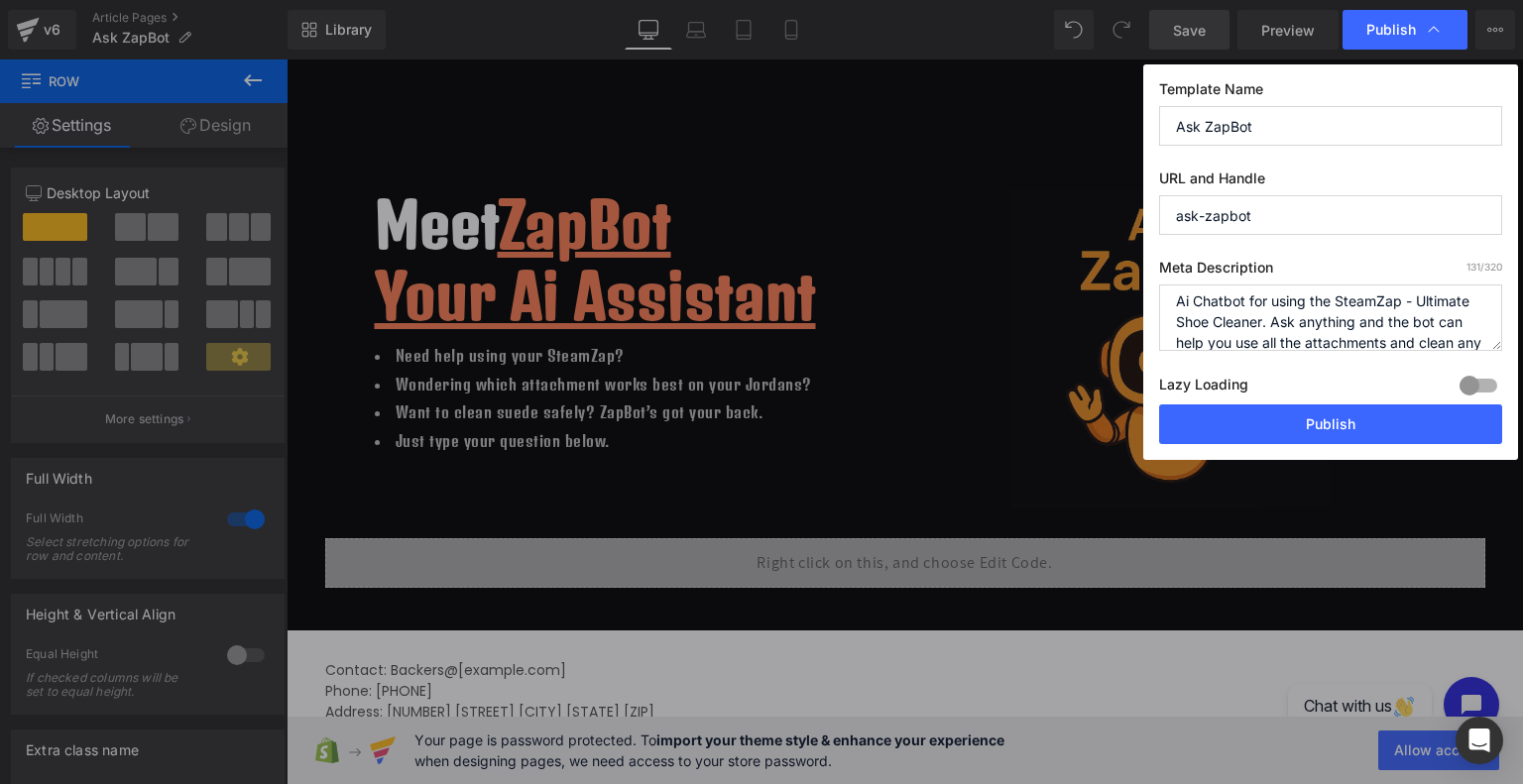 scroll, scrollTop: 28, scrollLeft: 0, axis: vertical 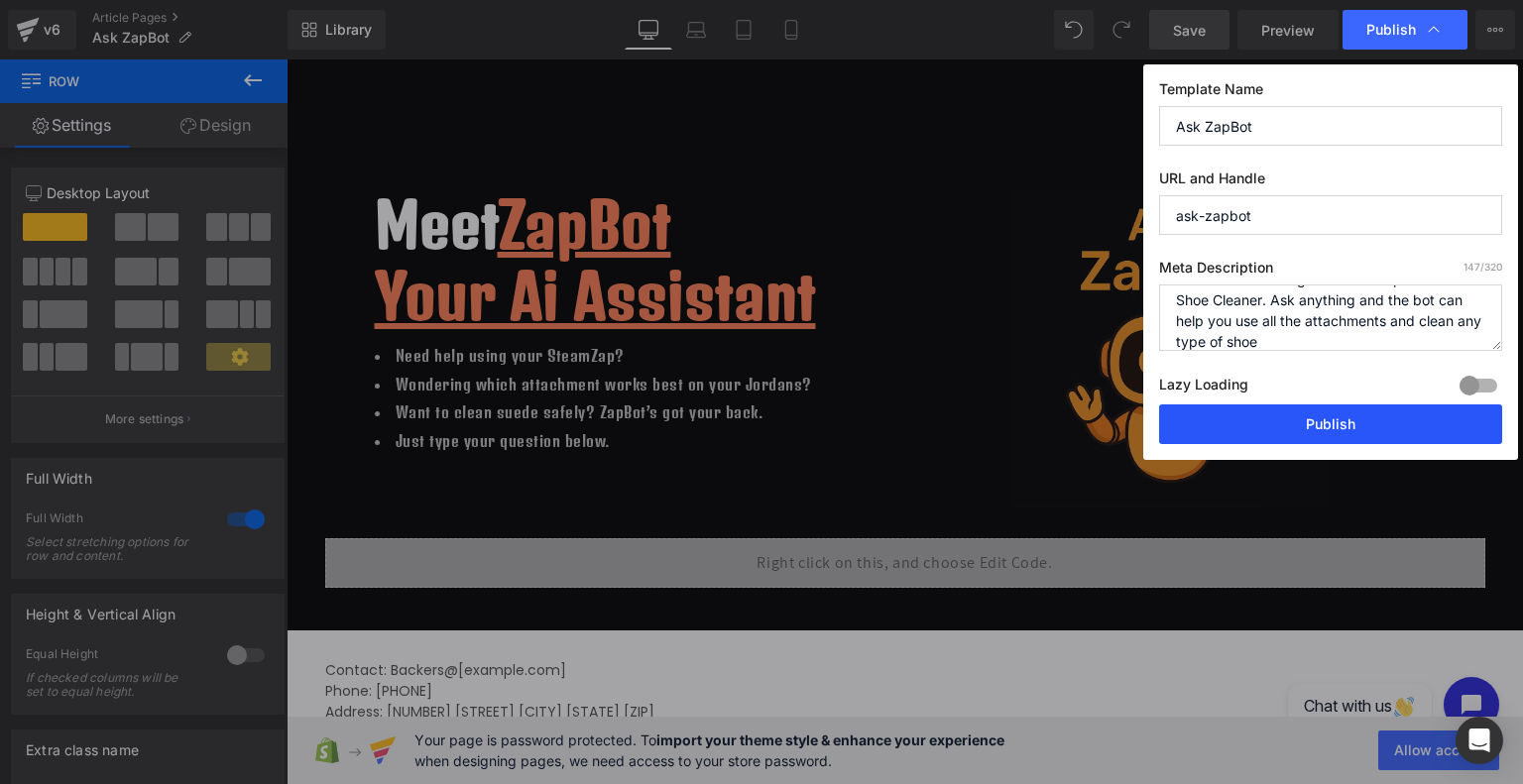 type on "Ai Chatbot for using the SteamZap - Ultimate Shoe Cleaner. Ask anything and the bot can help you use all the attachments and clean any type of shoe" 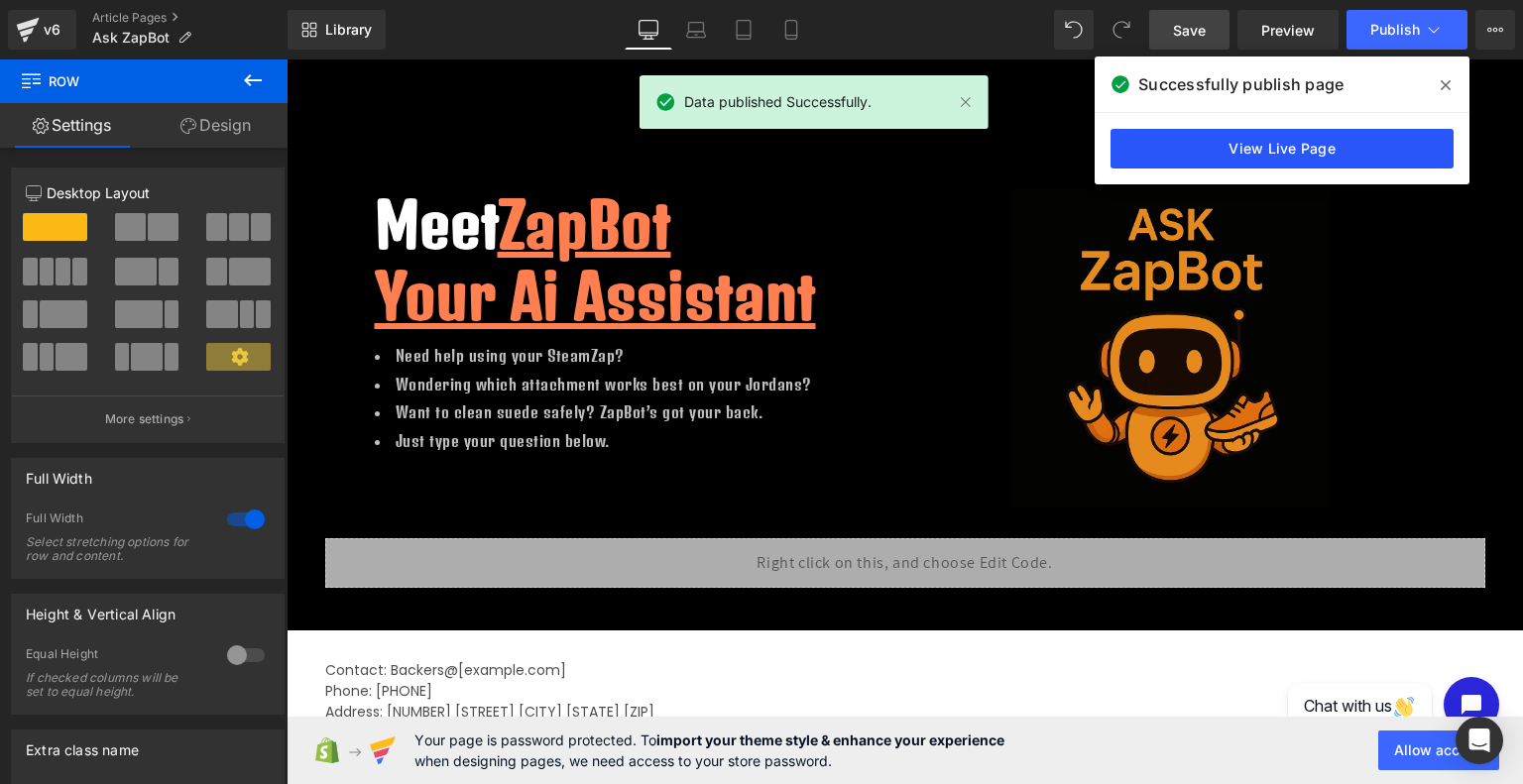 click on "View Live Page" at bounding box center (1282, 149) 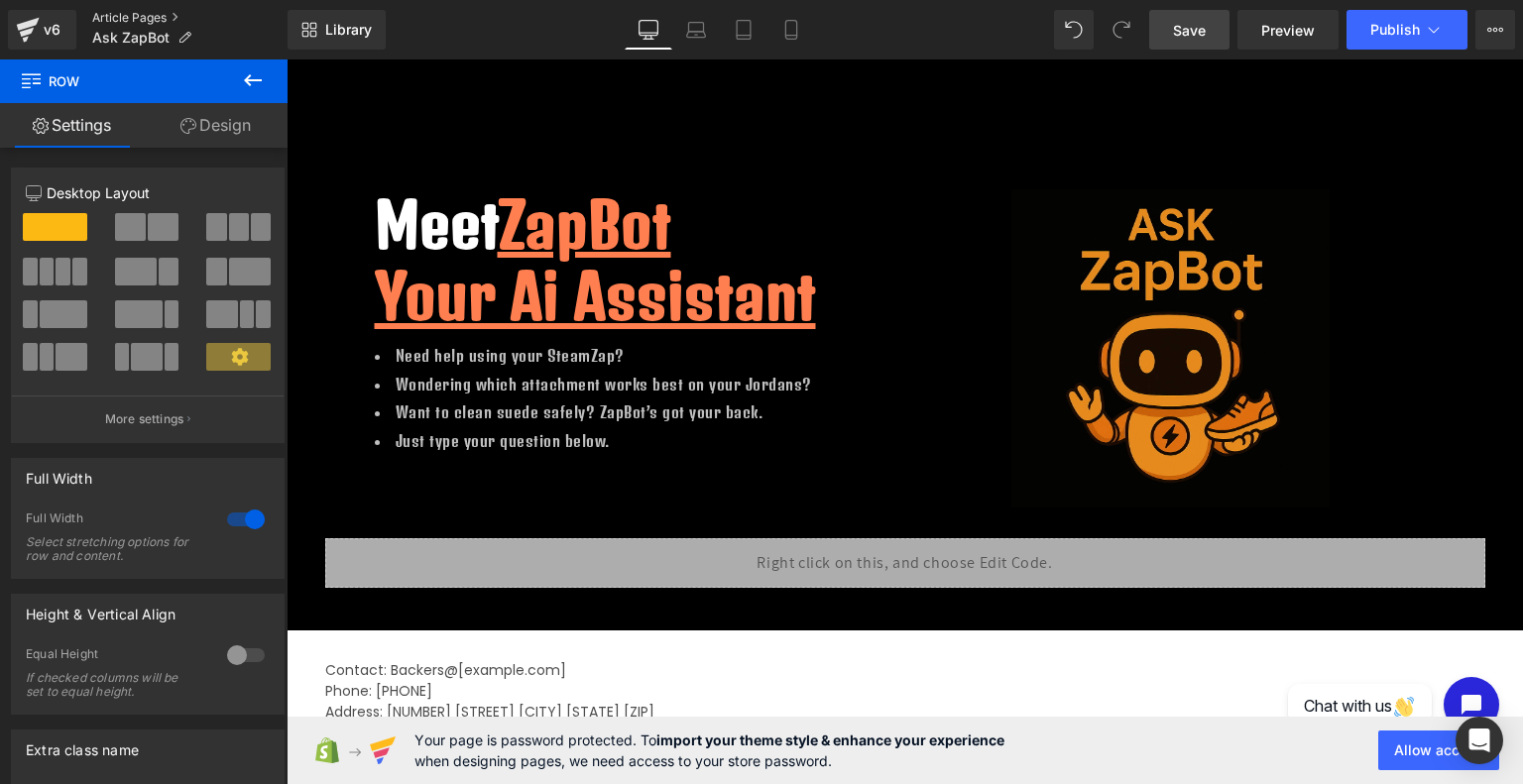 click on "Article Pages" at bounding box center [189, 18] 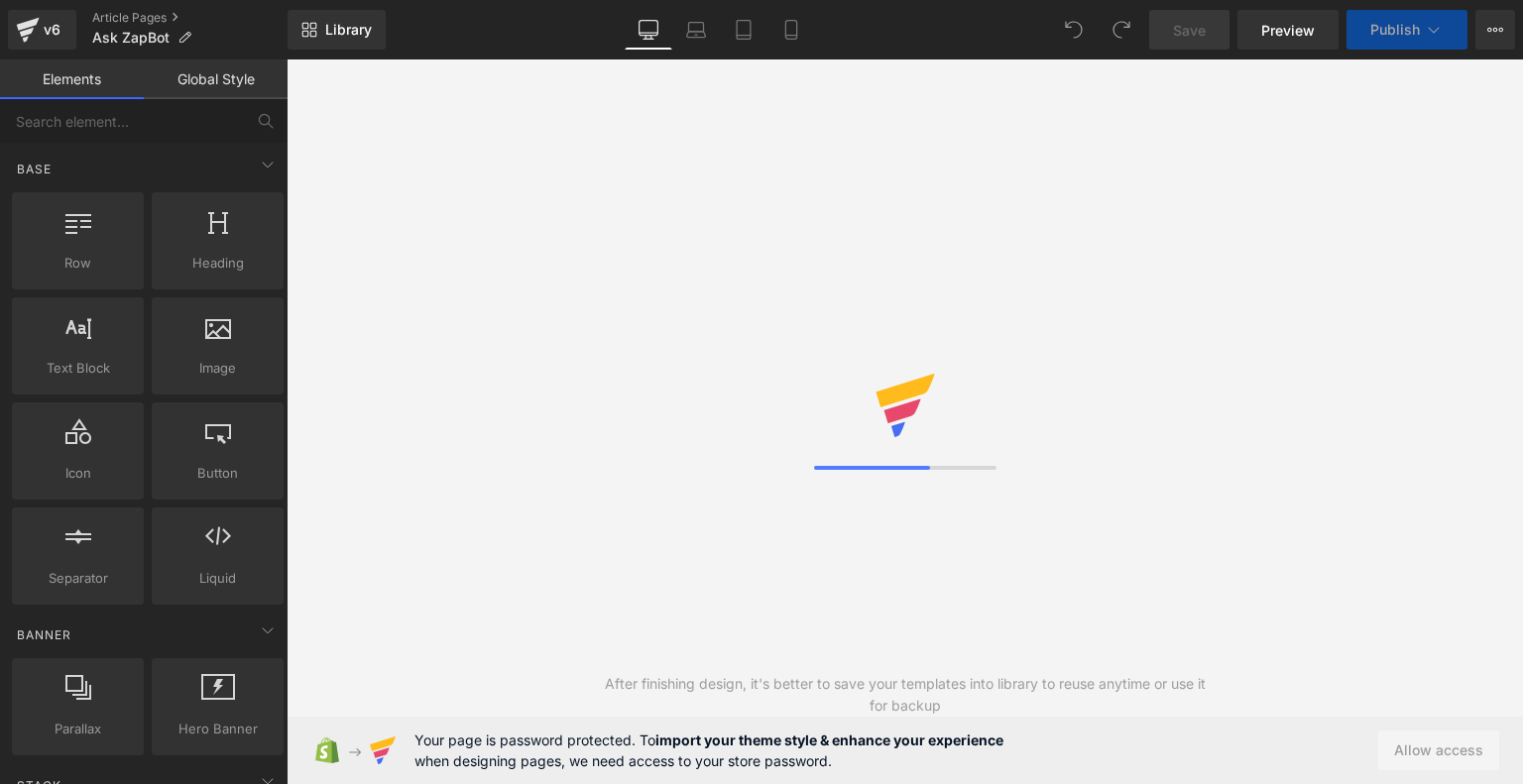 scroll, scrollTop: 0, scrollLeft: 0, axis: both 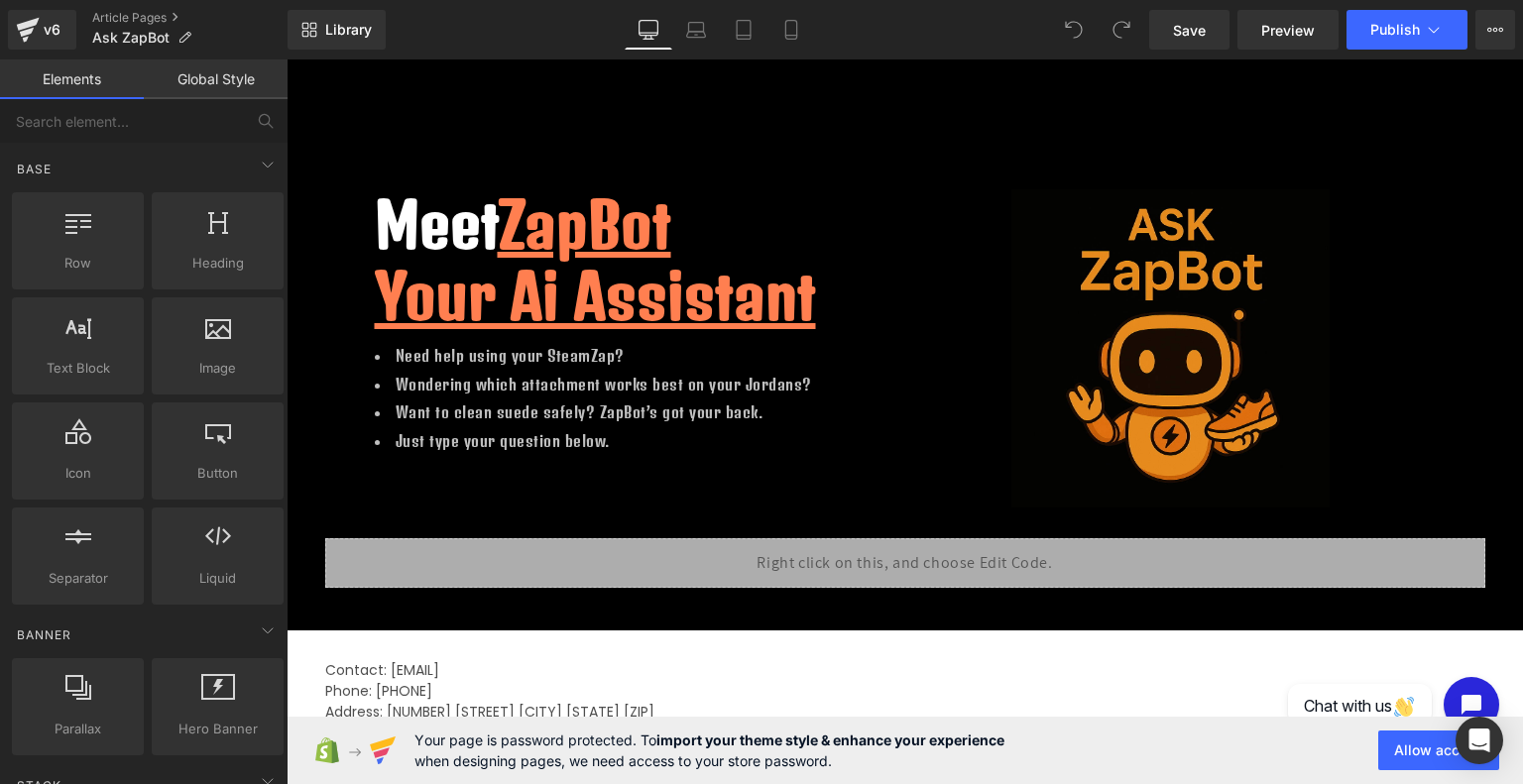 click on "Global Style" at bounding box center [215, 79] 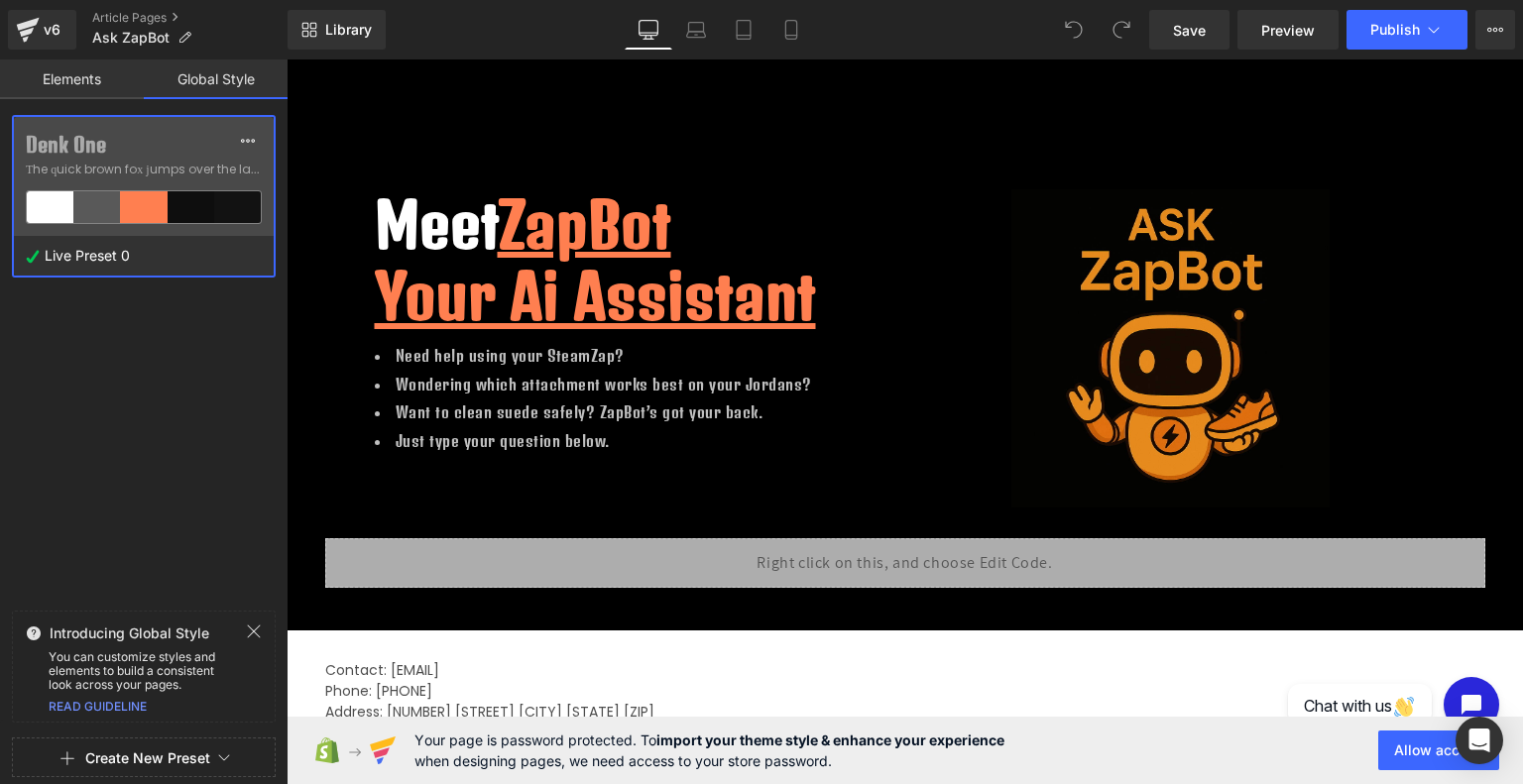 click on "Elements" at bounding box center (71, 79) 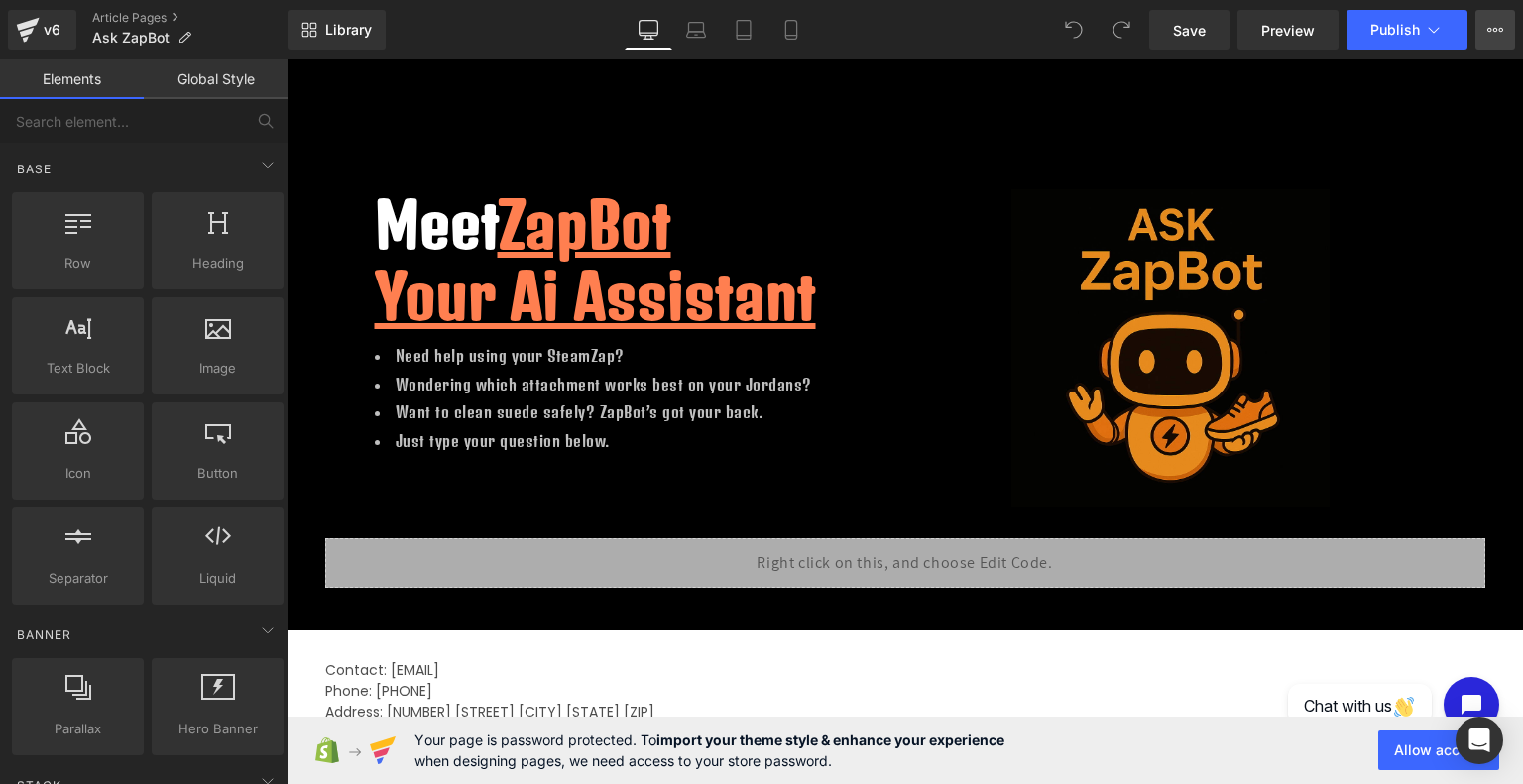 click on "View Live Page View with current Template Save Template to Library Schedule Publish  Optimize  Publish Settings Shortcuts" at bounding box center [1495, 30] 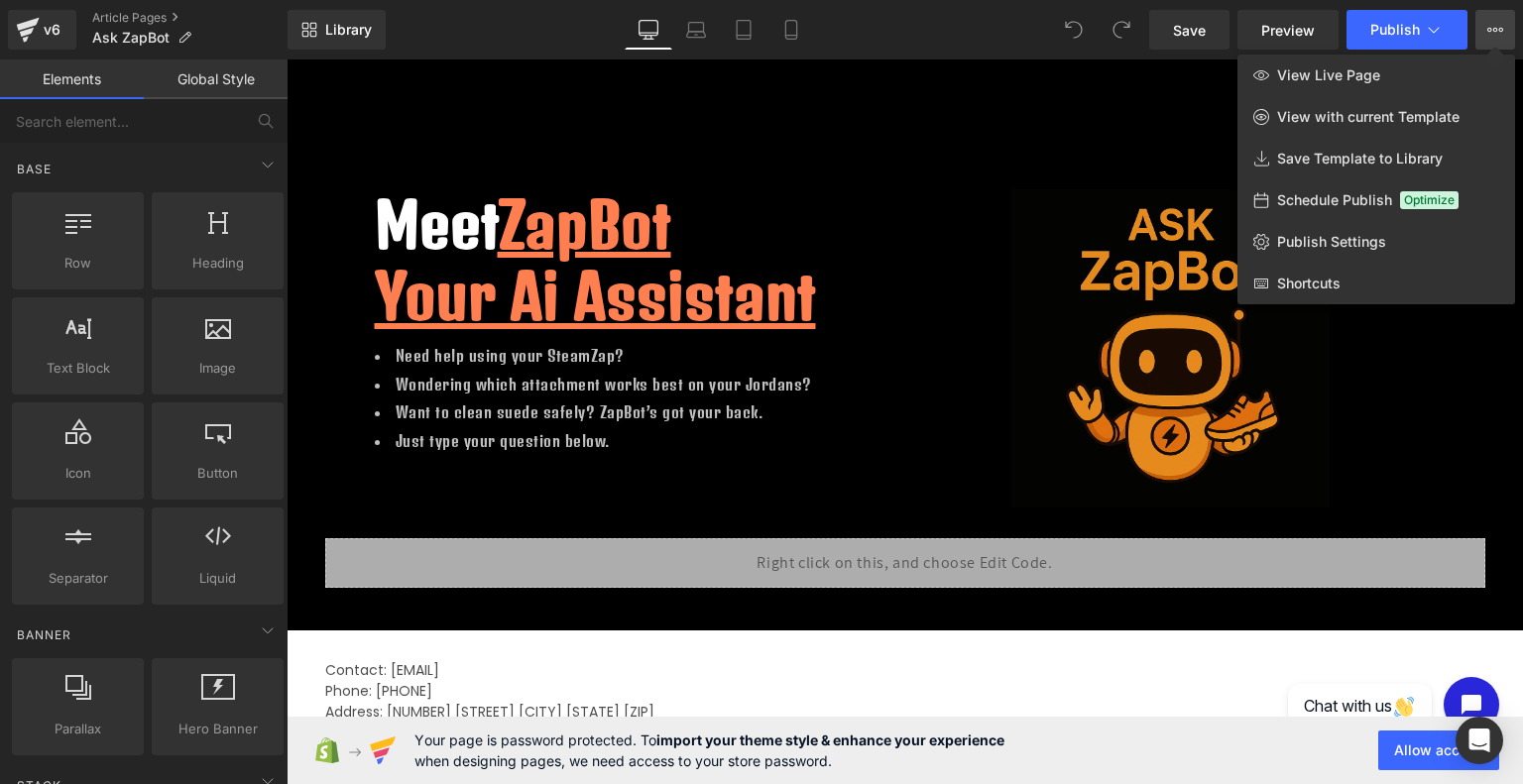 click at bounding box center [904, 421] 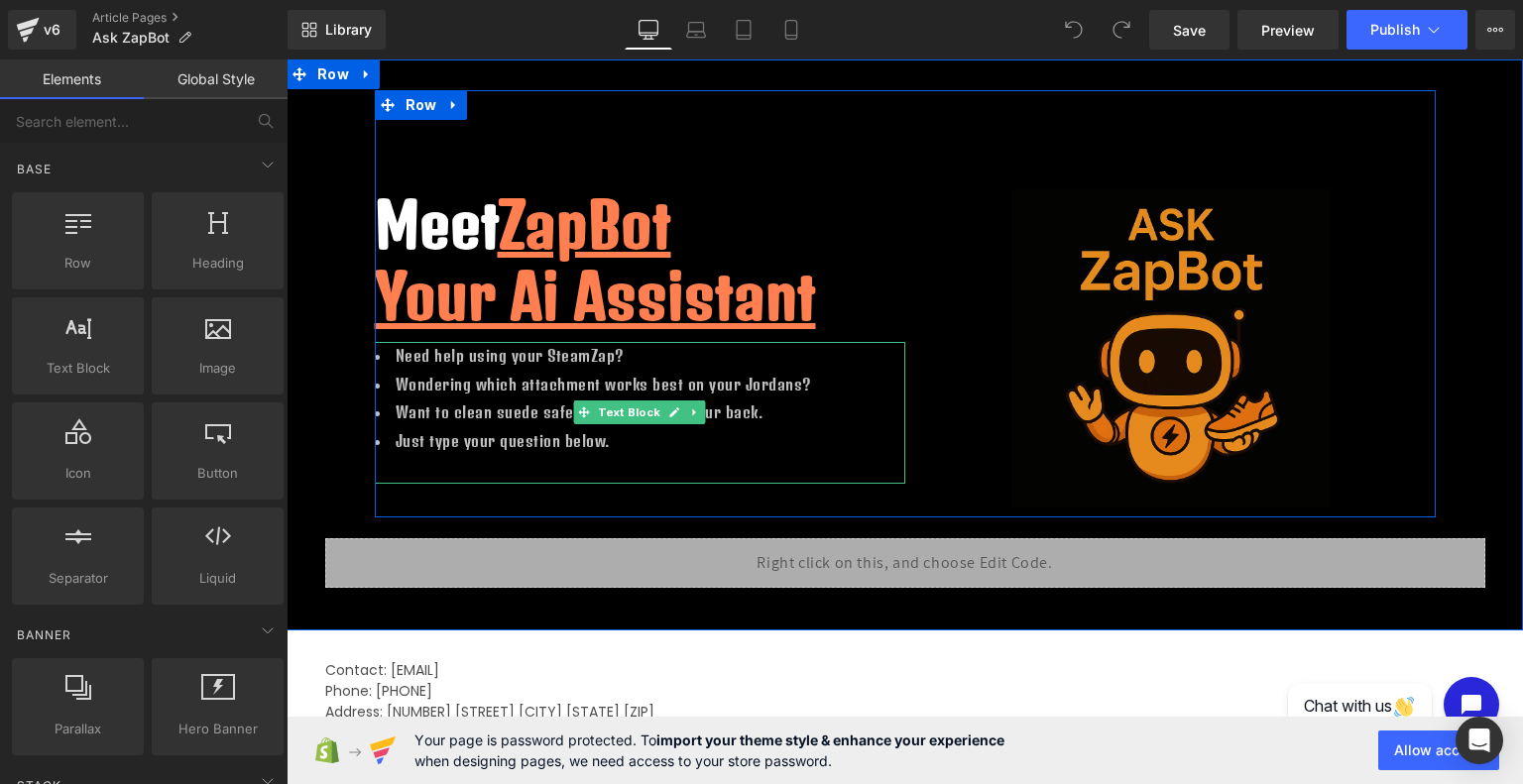 scroll, scrollTop: 202, scrollLeft: 0, axis: vertical 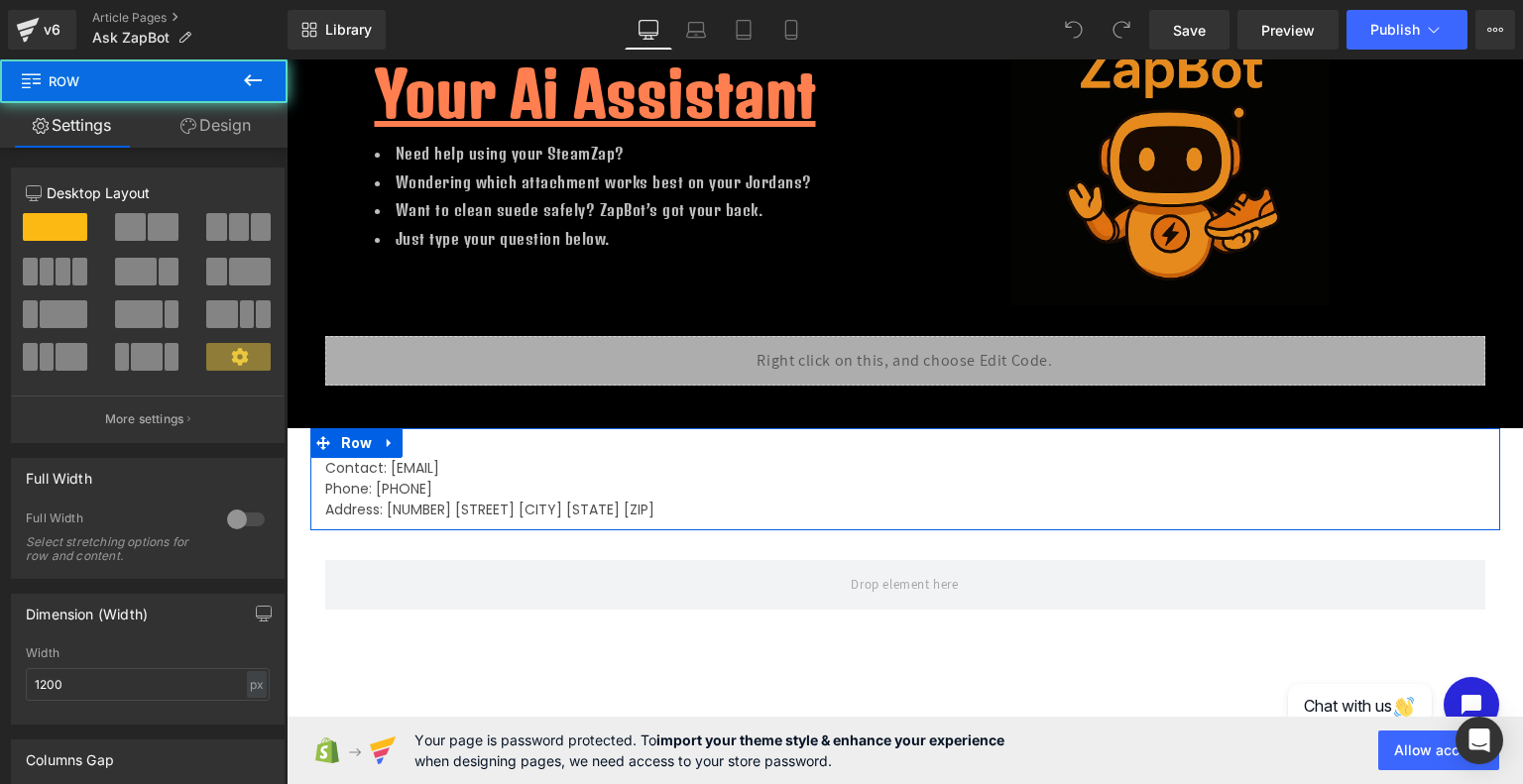 click on "Contact: Backers@SteamZap.com  Phone: 2403807880  Address: 4596 12th Ave N. St. Petersburg Fl 33713 Text Block         Row" at bounding box center [905, 479] 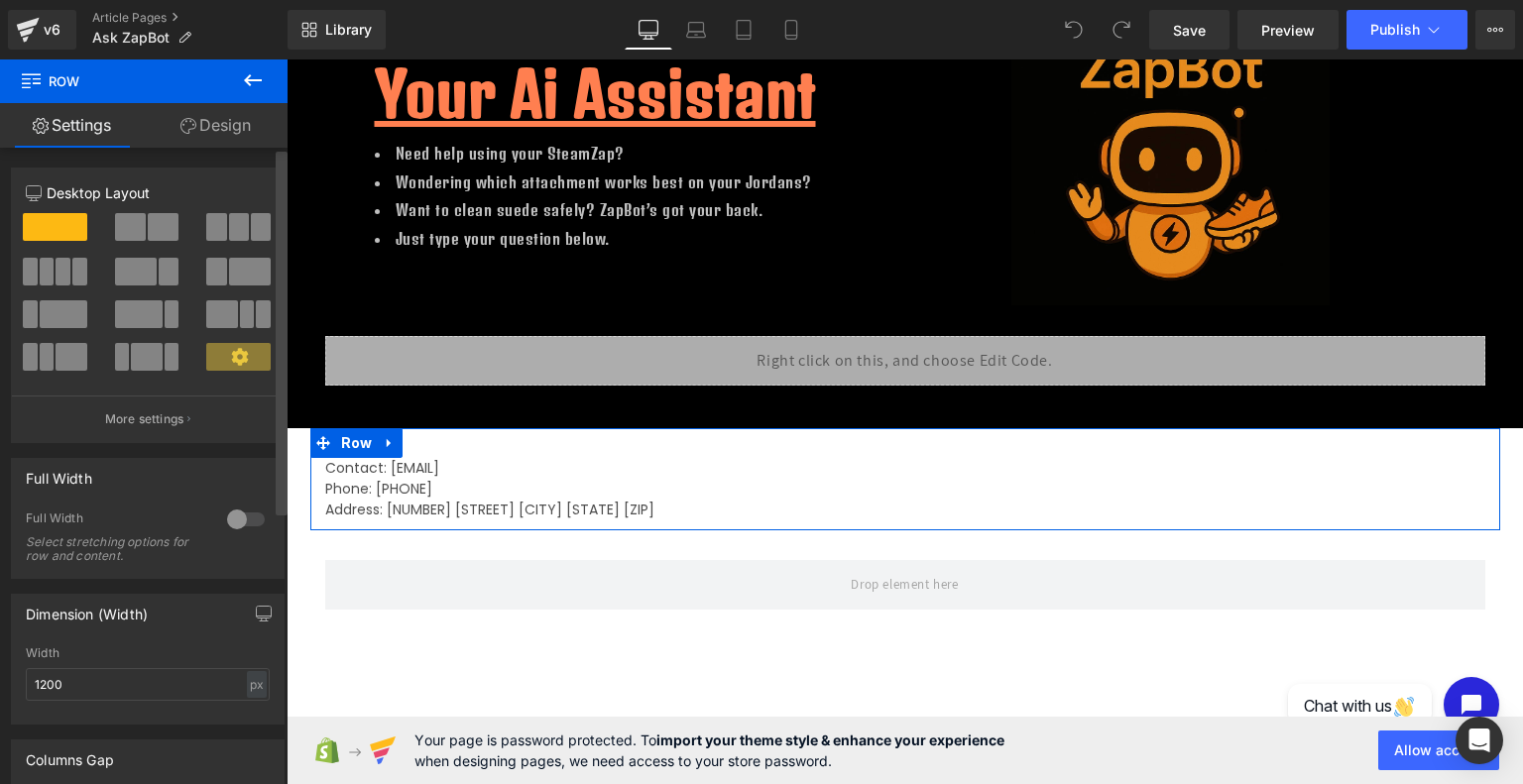 click at bounding box center [282, 470] 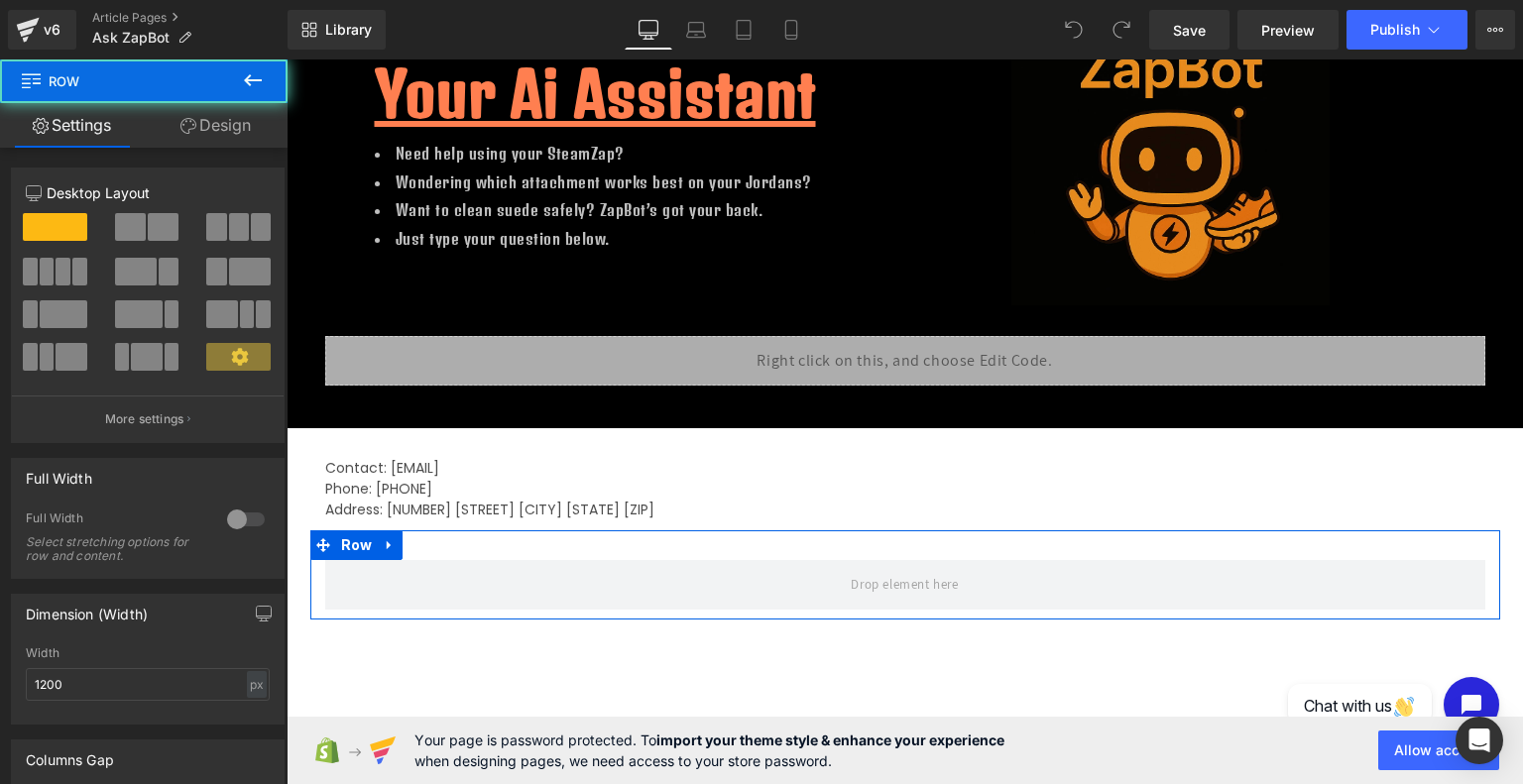 click on "Row" at bounding box center (905, 575) 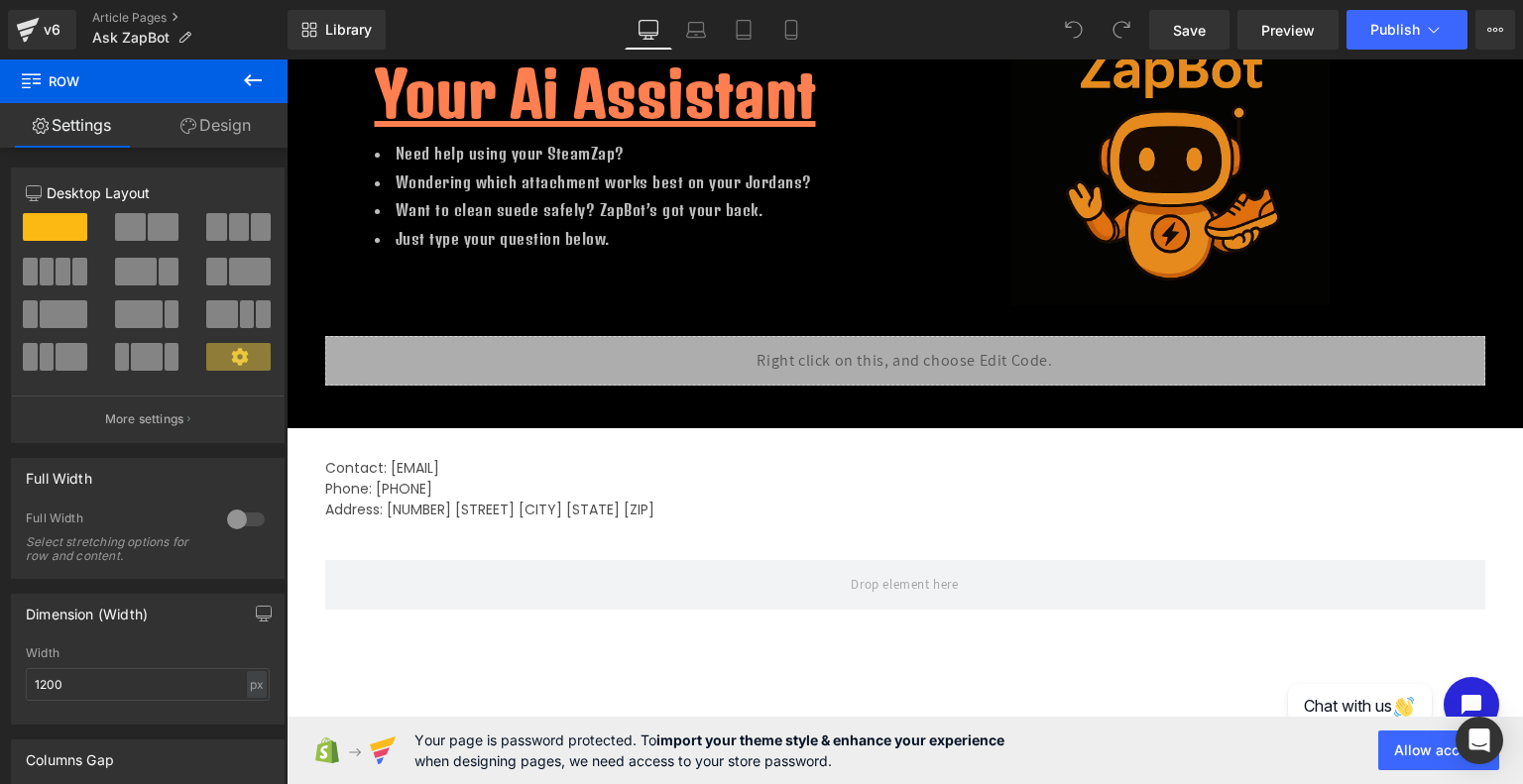 click on "Step into a new era of shoe-care with  SteamZap Heading         The ultimate solution to keeping your kicks looking fresh, clean, and on point!  Say goodbye to stains , odors, and worn-out sneakers, and say hello to a world where your shoes always make a bold statement. Text Block         Pre-Order Now! Button         Row
Image         Row         Row
Hero Banner         Row         Meet  ZapBot  Your Ai Assistant Heading         Need help using your SteamZap?  Wondering which attachment works best on your Jordans? Want to clean suede safely? ZapBot’s got your back. Just type your question below.  Text Block         Image         Row   100px       Row         Liquid         Row         Row     33px     Contact: Backers@SteamZap.com  Phone: 2403807880  Text Block         Row         Row" at bounding box center (904, 369) 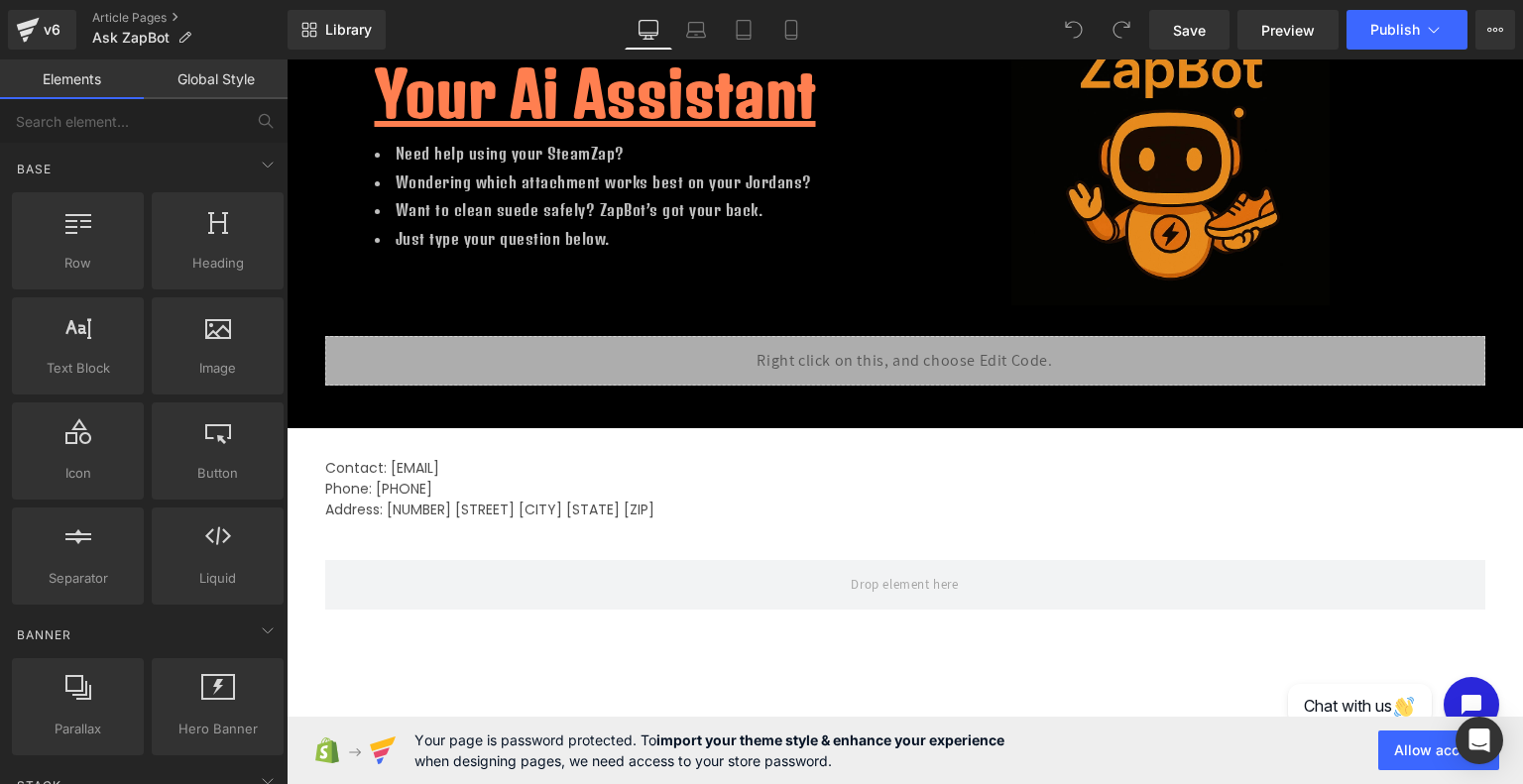click on "Step into a new era of shoe-care with  SteamZap Heading         The ultimate solution to keeping your kicks looking fresh, clean, and on point!  Say goodbye to stains , odors, and worn-out sneakers, and say hello to a world where your shoes always make a bold statement. Text Block         Pre-Order Now! Button         Row
Image         Row         Row
Hero Banner         Row         Meet  ZapBot  Your Ai Assistant Heading         Need help using your SteamZap?  Wondering which attachment works best on your Jordans? Want to clean suede safely? ZapBot’s got your back. Just type your question below.  Text Block         Image         Row   100px       Row         Liquid         Row         Row     33px     Contact: Backers@SteamZap.com  Phone: 2403807880  Text Block         Row         Row" at bounding box center (904, 369) 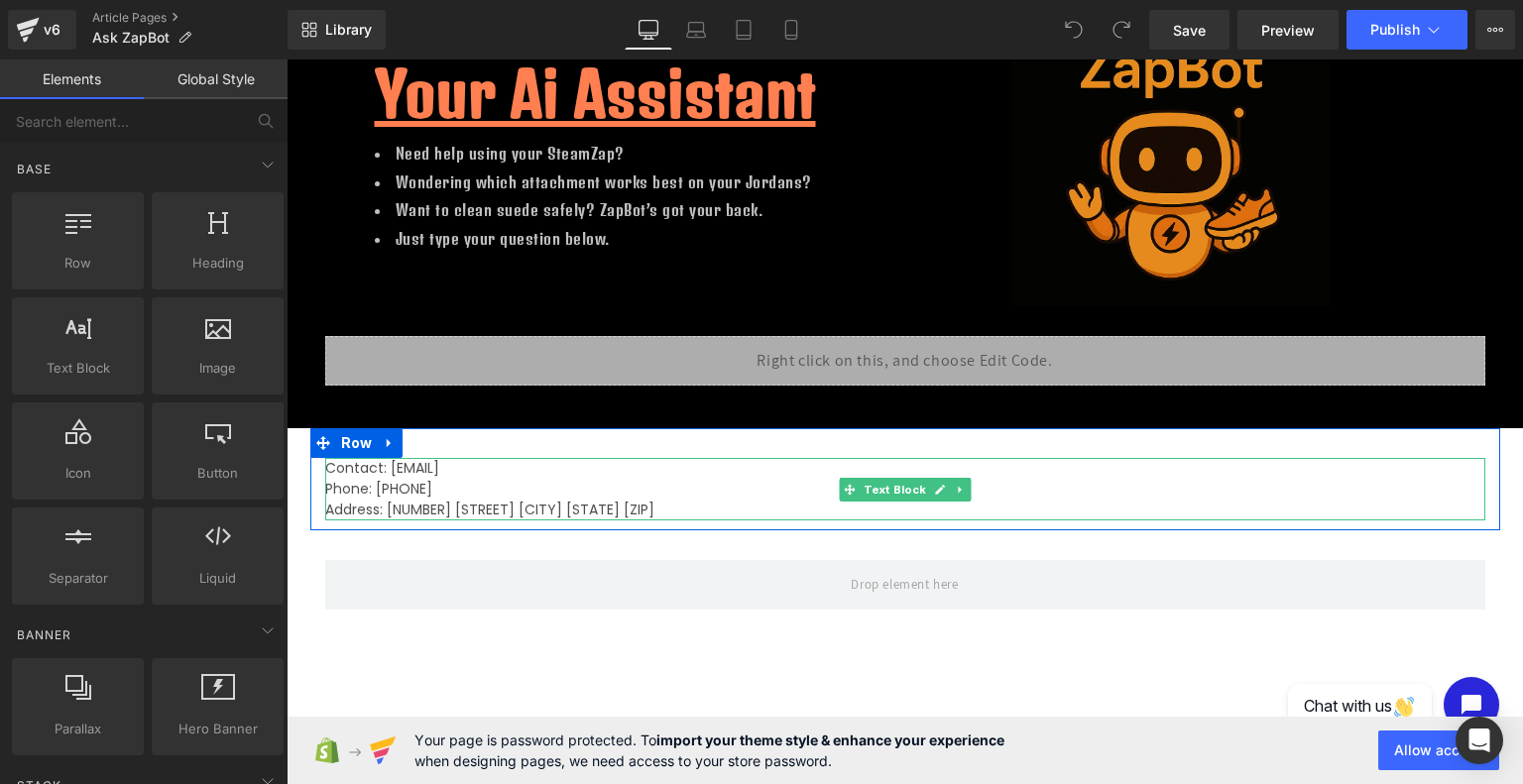 click on "Contact: [EMAIL]" at bounding box center (905, 468) 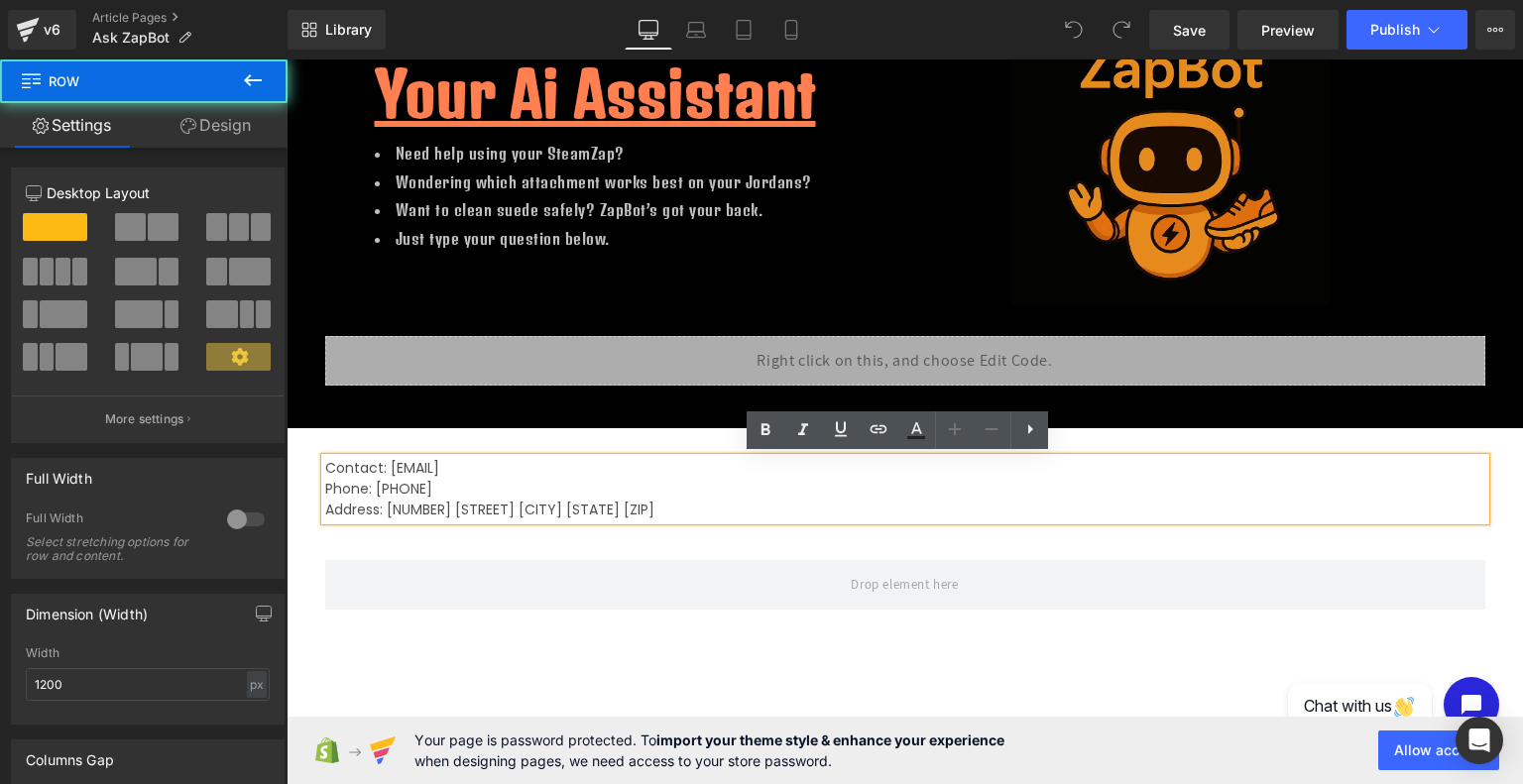 click on "Contact: Backers@SteamZap.com  Phone: 2403807880  Address: 4596 12th Ave N. St. Petersburg Fl 33713 Text Block         Row" at bounding box center (905, 479) 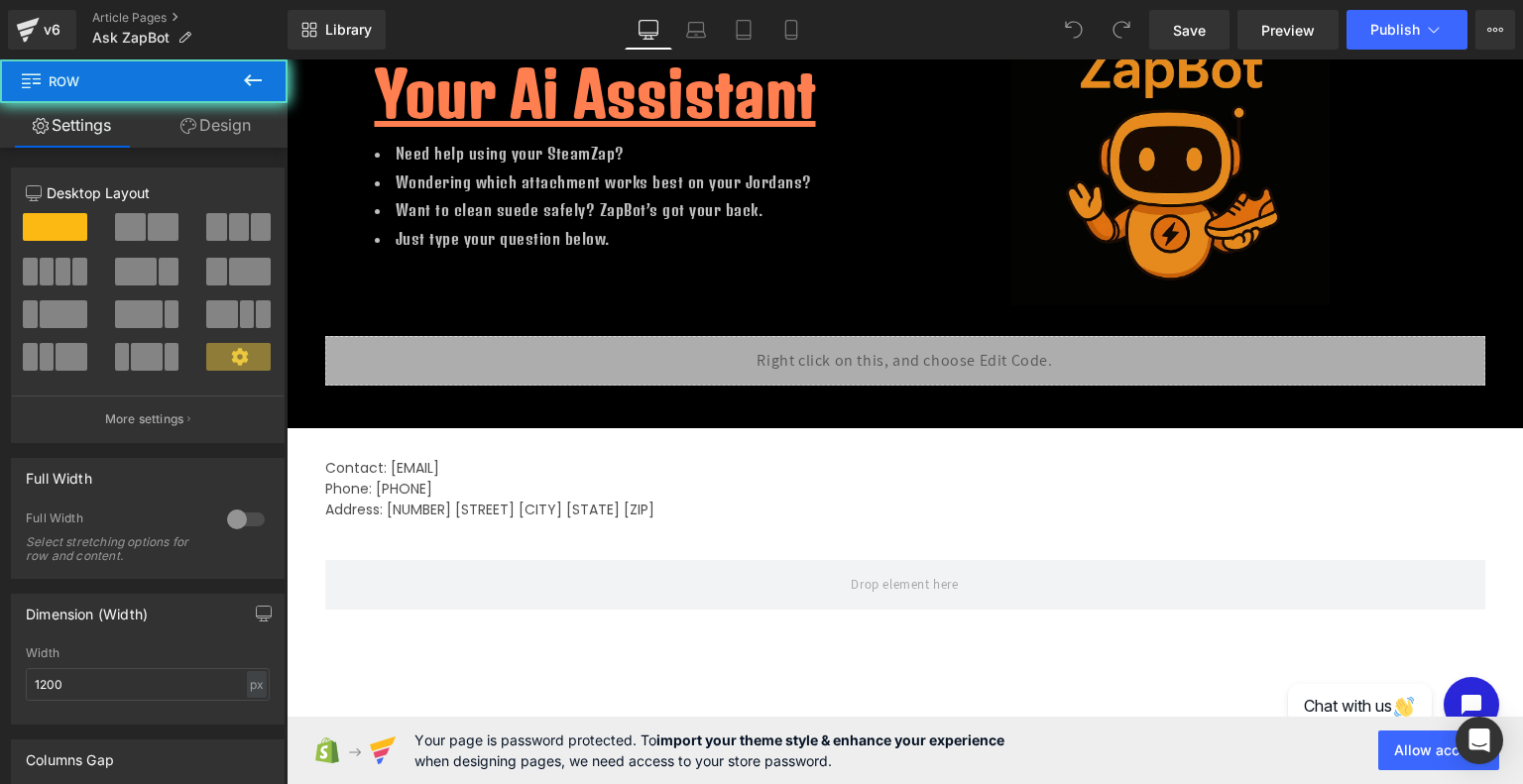 click on "Contact: Backers@SteamZap.com  Phone: 2403807880  Address: 4596 12th Ave N. St. Petersburg Fl 33713 Text Block         Row" at bounding box center (905, 479) 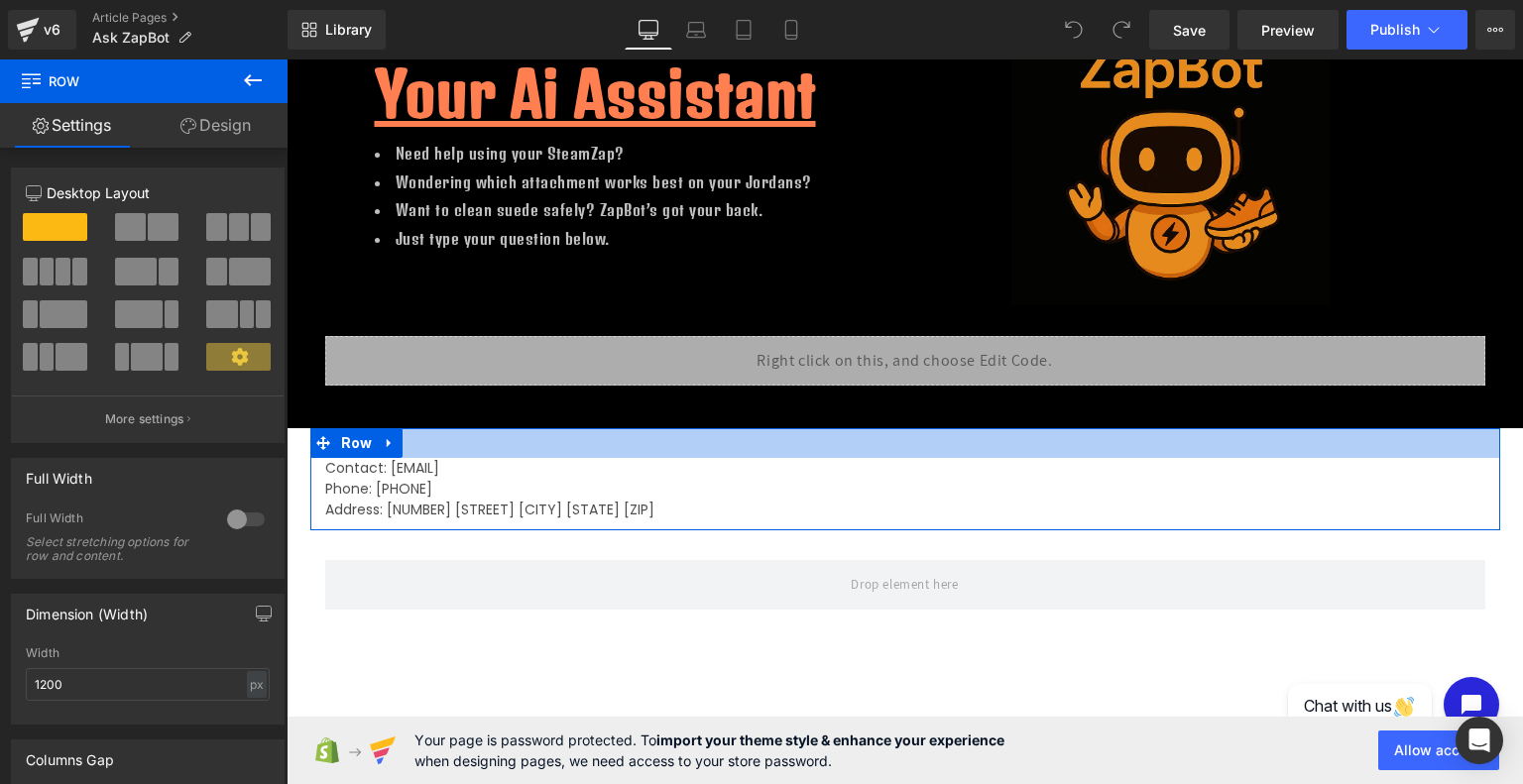 click on "Contact: Backers@SteamZap.com  Phone: 2403807880  Address: 4596 12th Ave N. St. Petersburg Fl 33713 Text Block         Row" at bounding box center (905, 479) 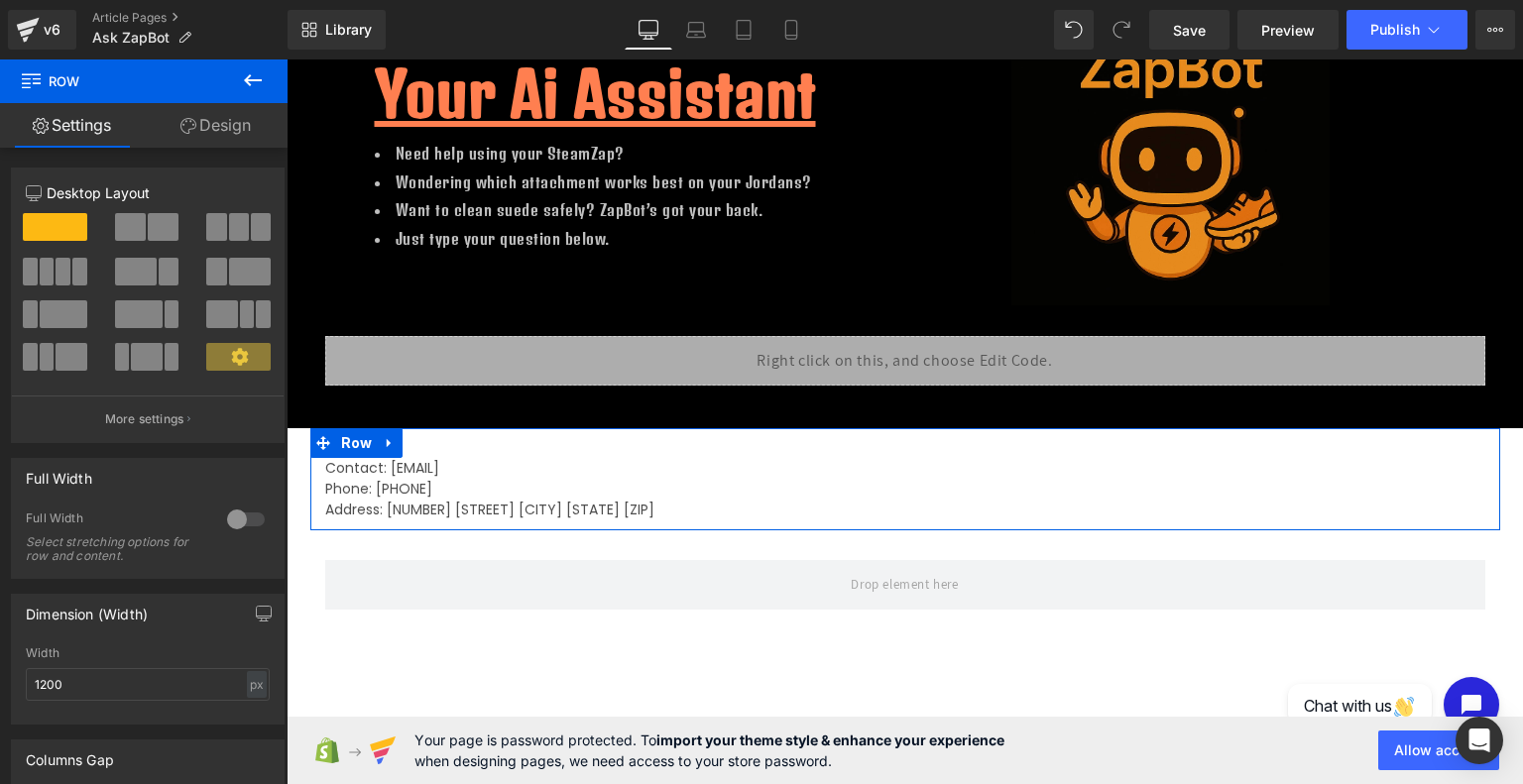 click on "Design" at bounding box center [215, 125] 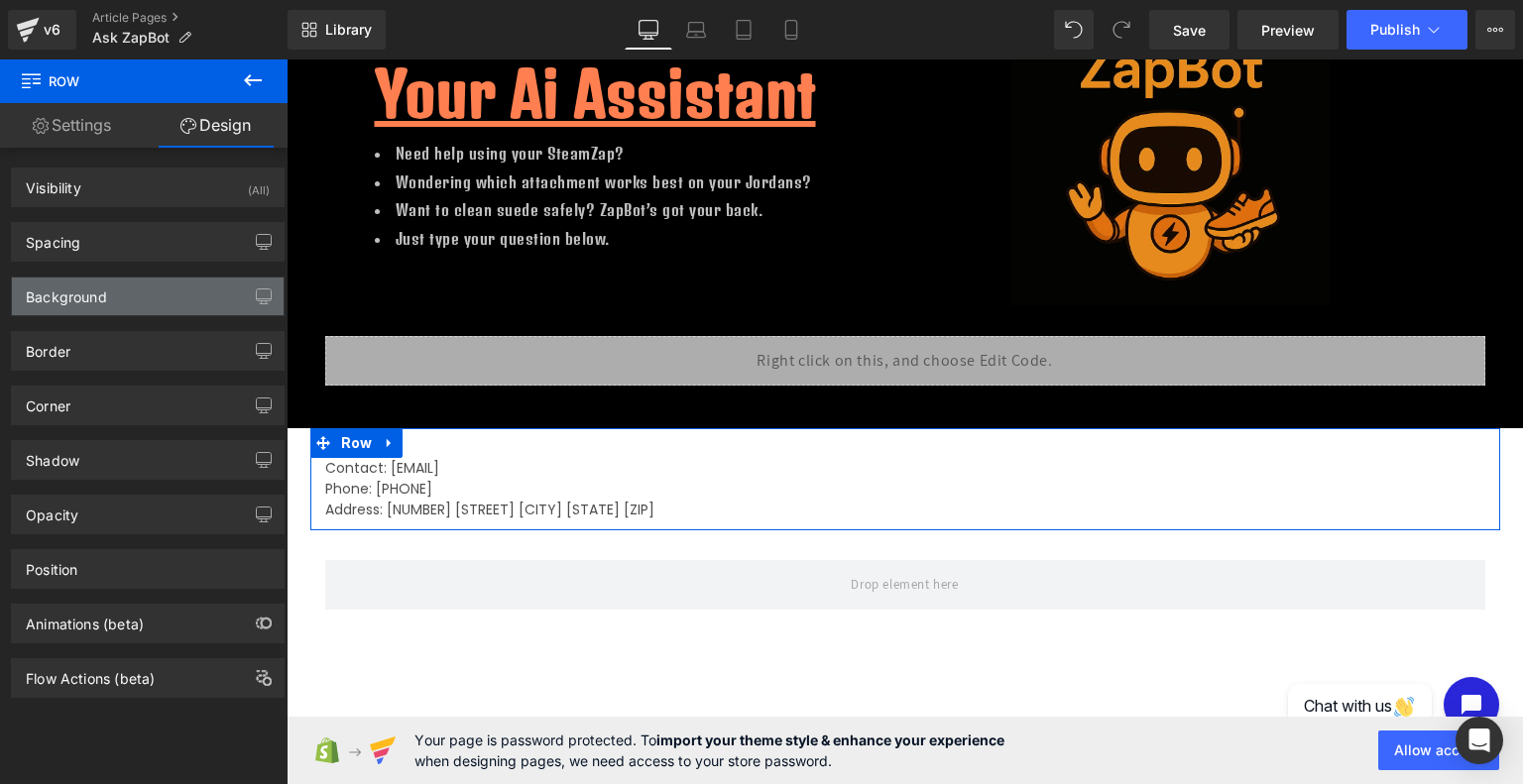 click on "Background" at bounding box center [148, 296] 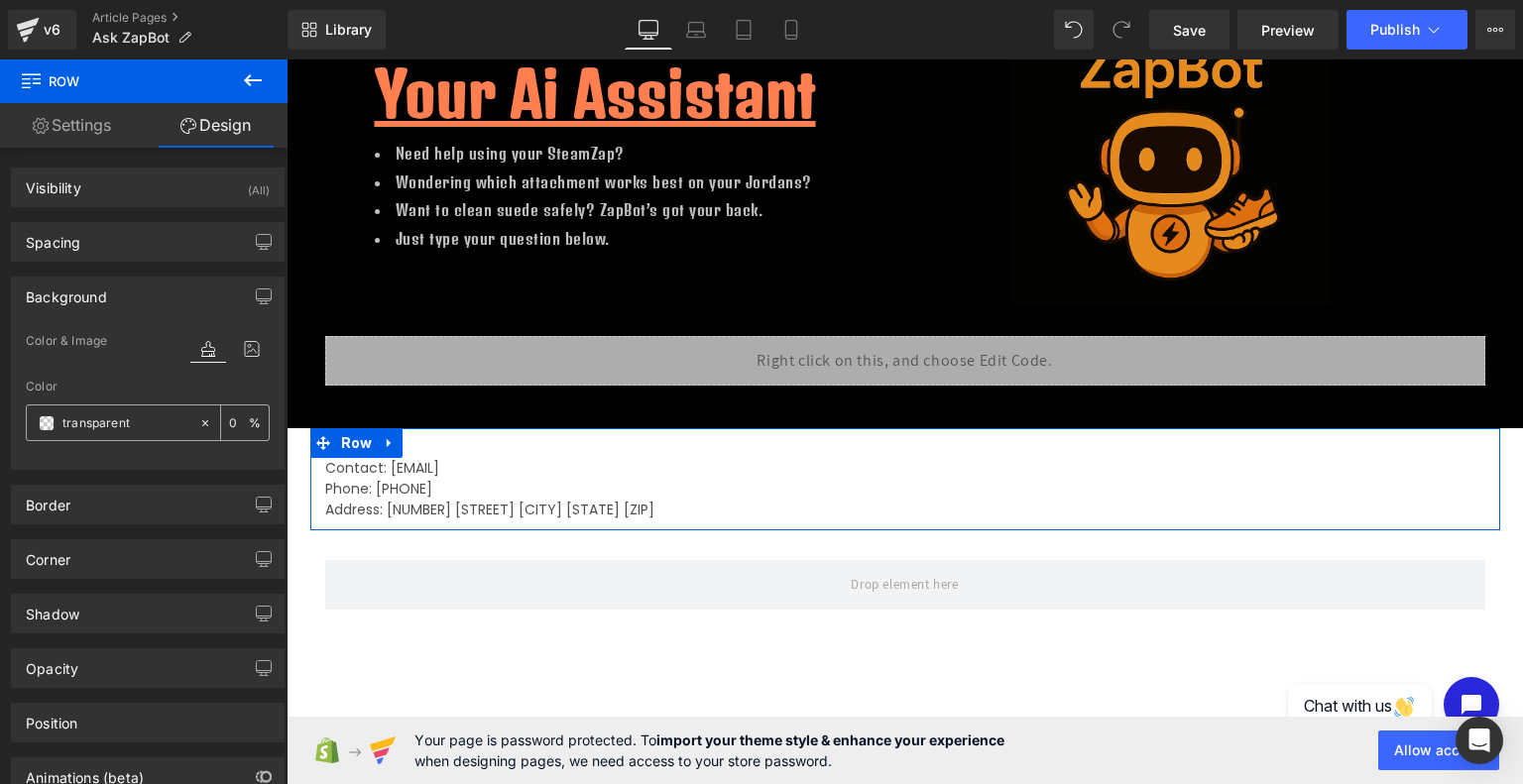 click at bounding box center [47, 423] 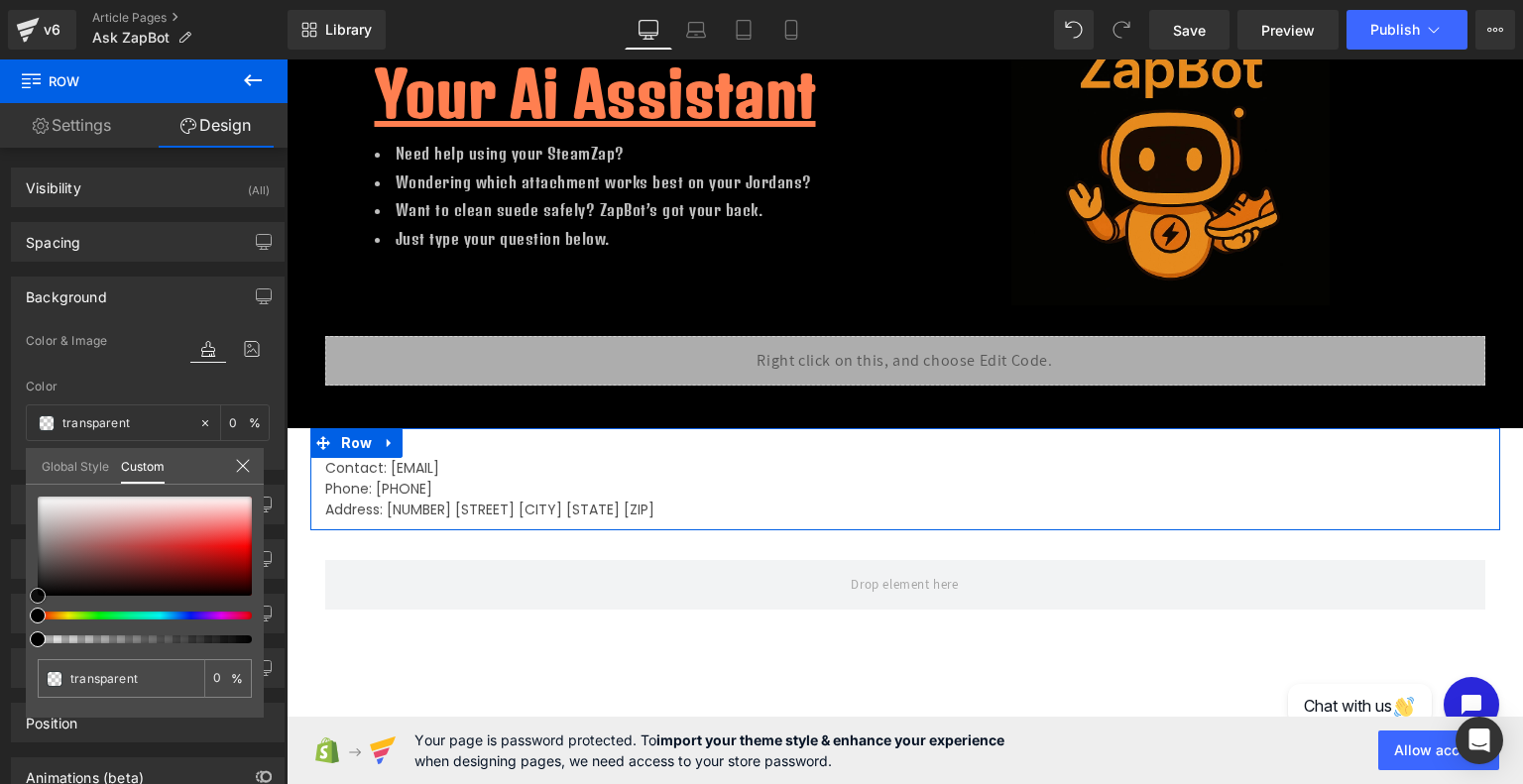 type on "#100e0e" 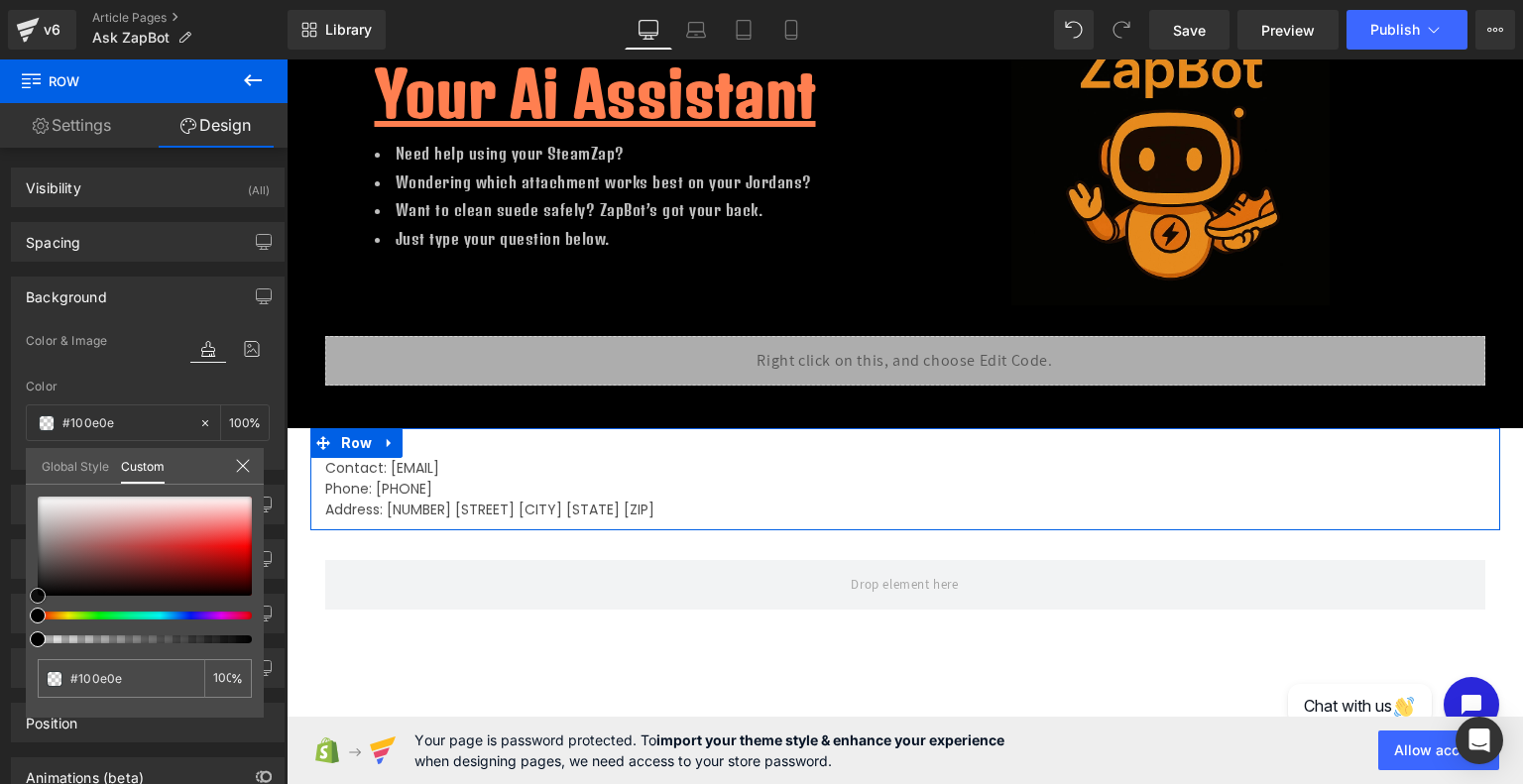 click at bounding box center [145, 546] 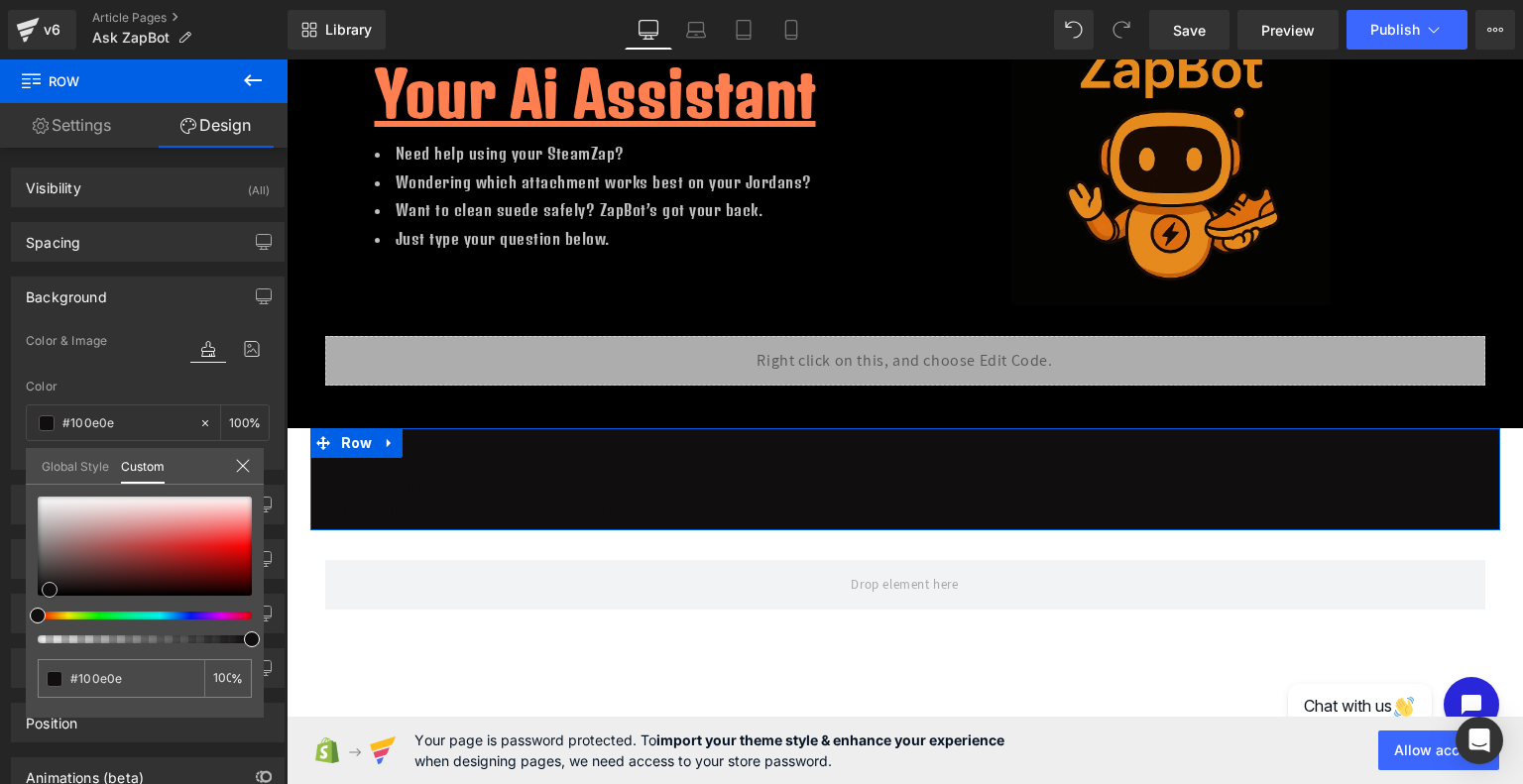 type on "#0d0c0c" 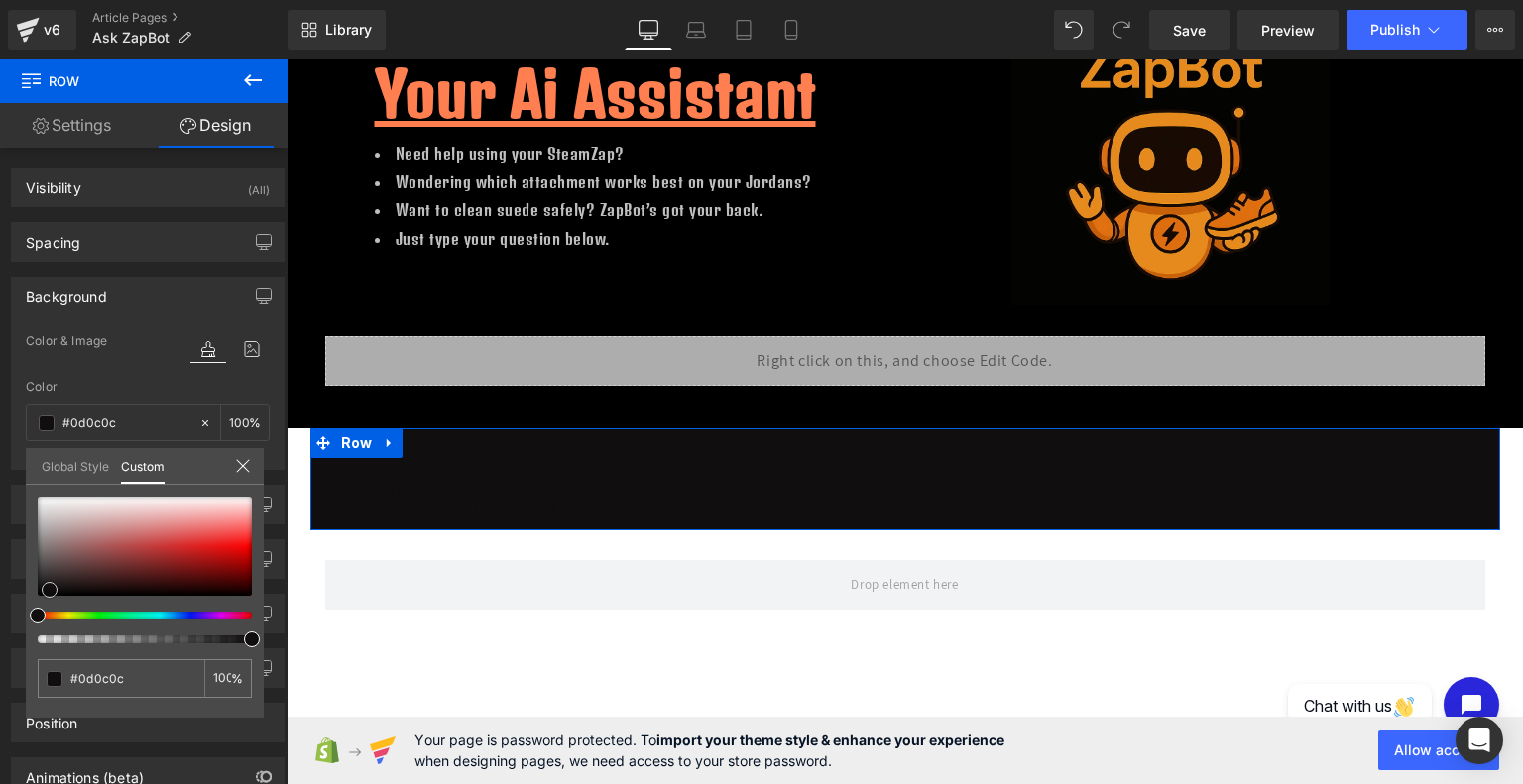type on "#0c0c0c" 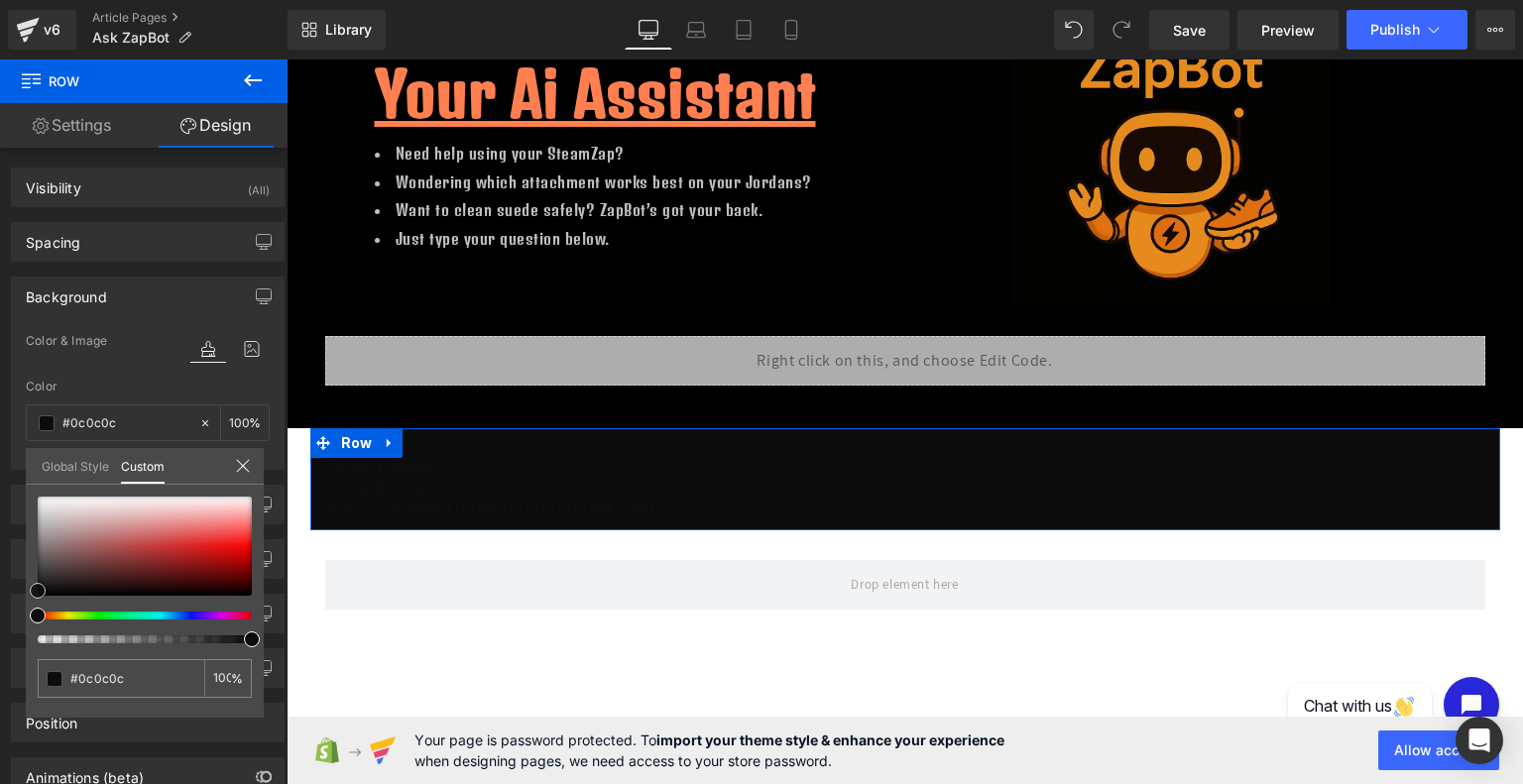 type on "#0a0a0a" 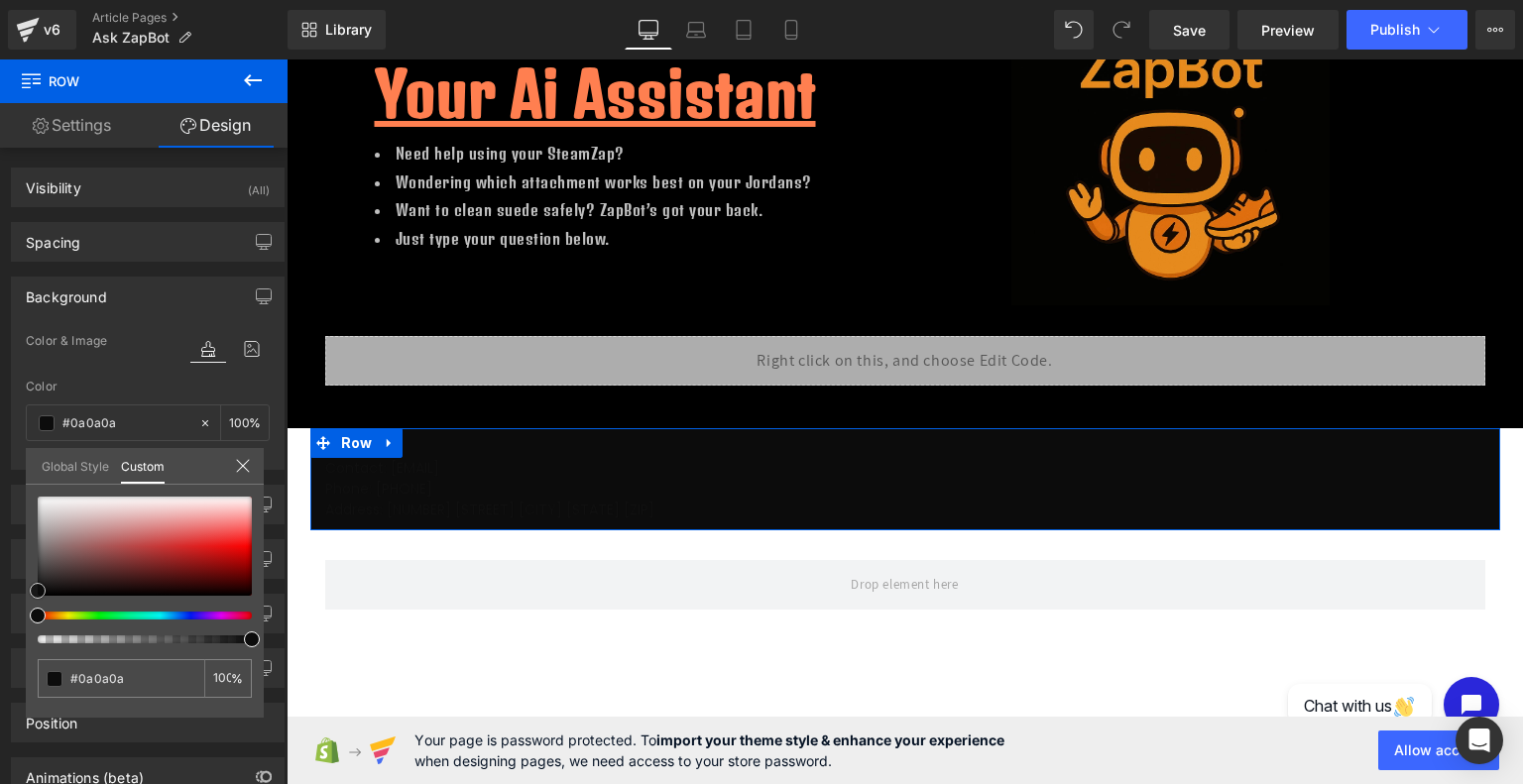 type on "#070707" 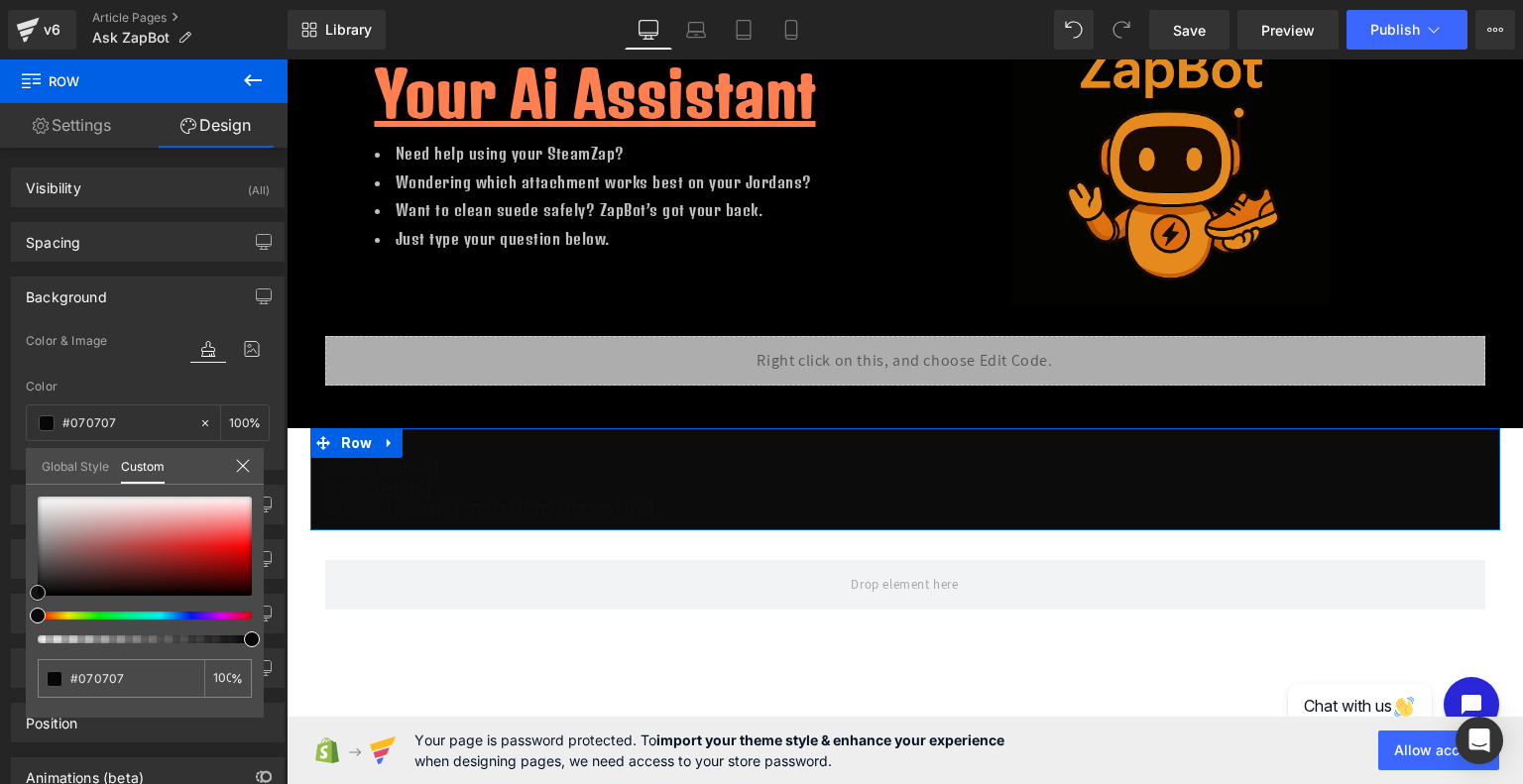 drag, startPoint x: 50, startPoint y: 589, endPoint x: 17, endPoint y: 592, distance: 33.13608 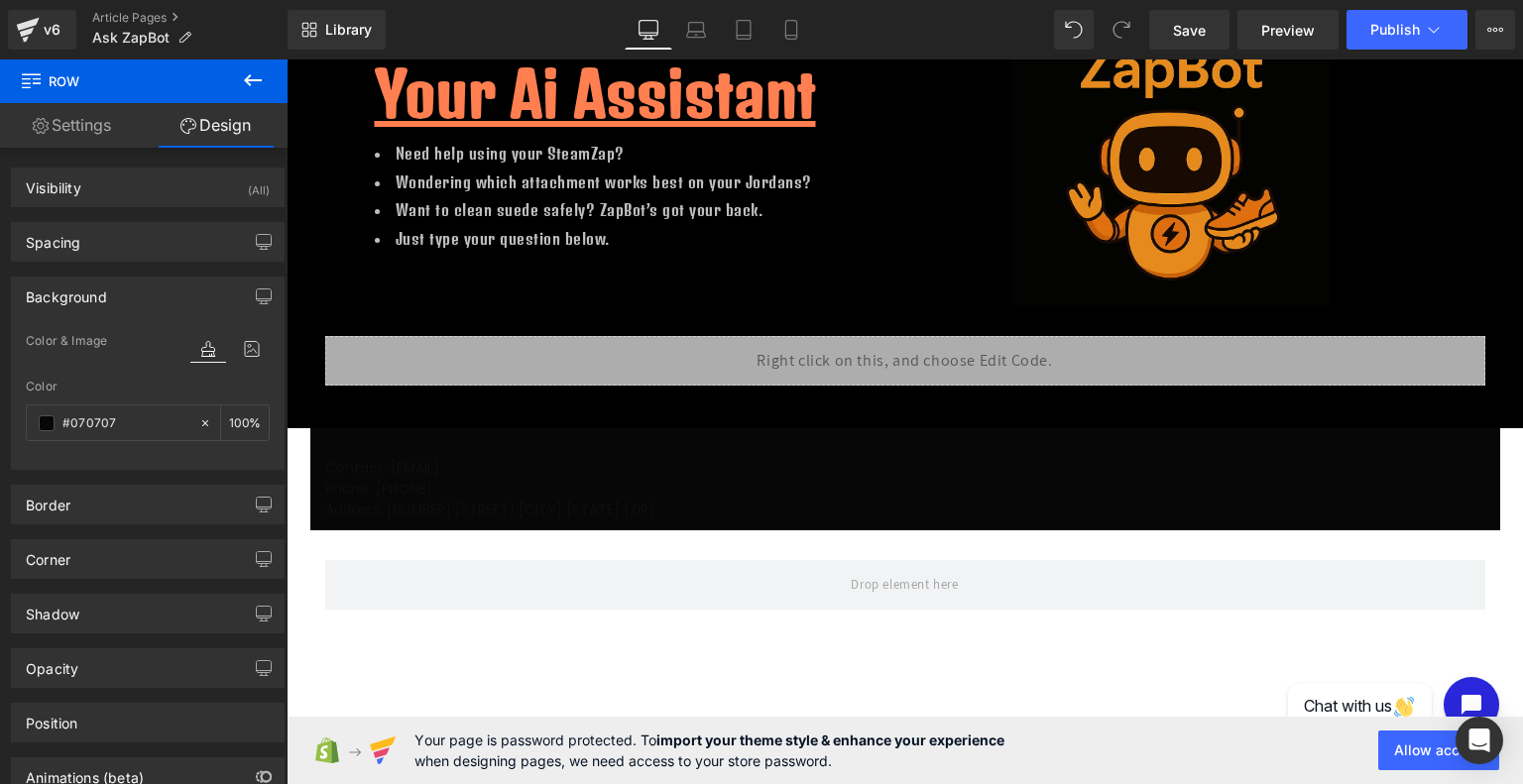 click on "Step into a new era of shoe-care with  SteamZap Heading         The ultimate solution to keeping your kicks looking fresh, clean, and on point!  Say goodbye to stains , odors, and worn-out sneakers, and say hello to a world where your shoes always make a bold statement. Text Block         Pre-Order Now! Button         Row
Image         Row         Row
Hero Banner         Row         Meet  ZapBot  Your Ai Assistant Heading         Need help using your SteamZap?  Wondering which attachment works best on your Jordans? Want to clean suede safely? ZapBot’s got your back. Just type your question below.  Text Block         Image         Row   100px       Row         Liquid         Row         Row     33px     Contact: Backers@SteamZap.com  Phone: 2403807880  Text Block         Row" at bounding box center (904, 384) 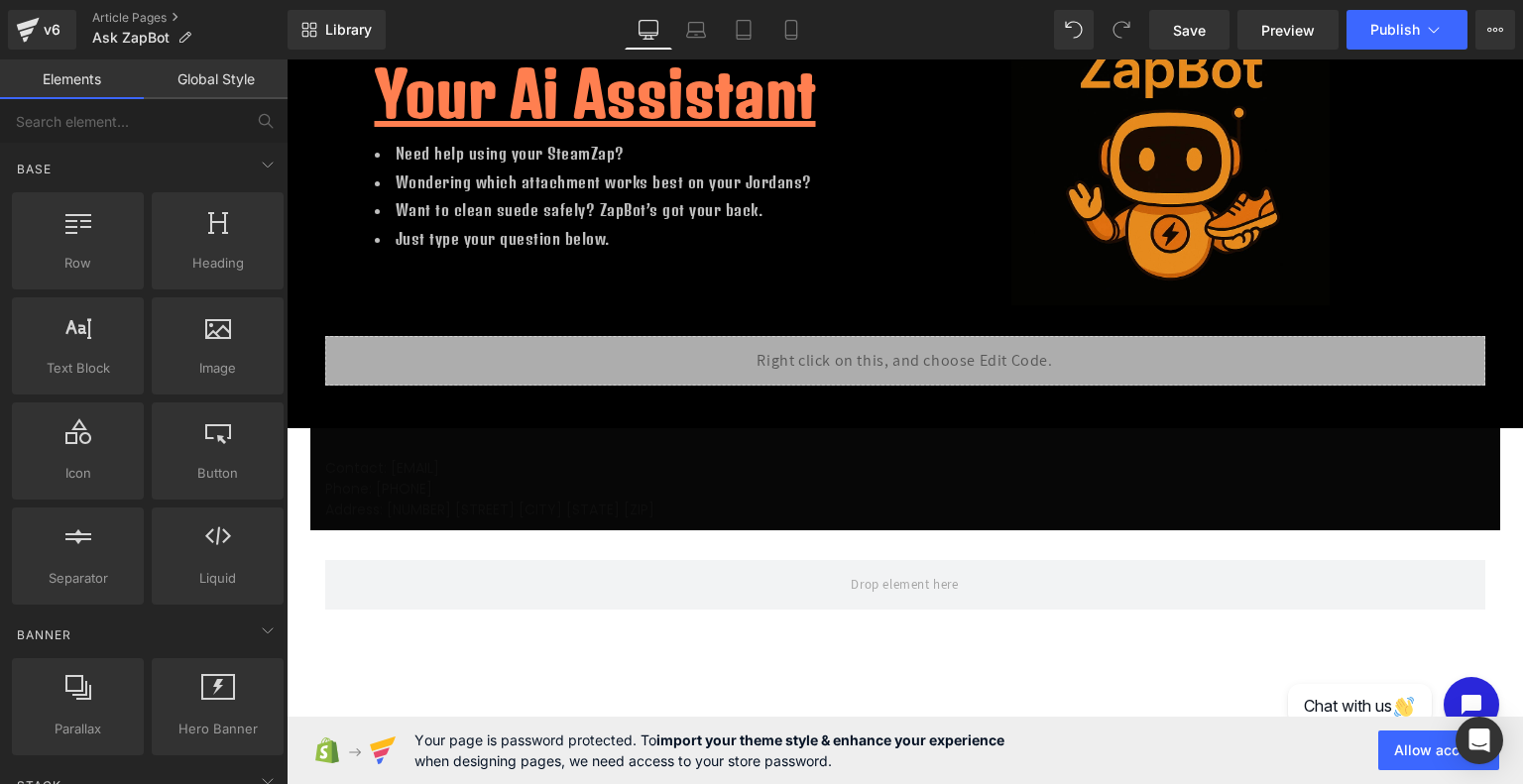 click on "Step into a new era of shoe-care with  SteamZap Heading         The ultimate solution to keeping your kicks looking fresh, clean, and on point!  Say goodbye to stains , odors, and worn-out sneakers, and say hello to a world where your shoes always make a bold statement. Text Block         Pre-Order Now! Button         Row
Image         Row         Row
Hero Banner         Row         Meet  ZapBot  Your Ai Assistant Heading         Need help using your SteamZap?  Wondering which attachment works best on your Jordans? Want to clean suede safely? ZapBot’s got your back. Just type your question below.  Text Block         Image         Row   100px       Row         Liquid         Row         Row     33px     Contact: Backers@SteamZap.com  Phone: 2403807880  Text Block         Row         Row" at bounding box center (904, 369) 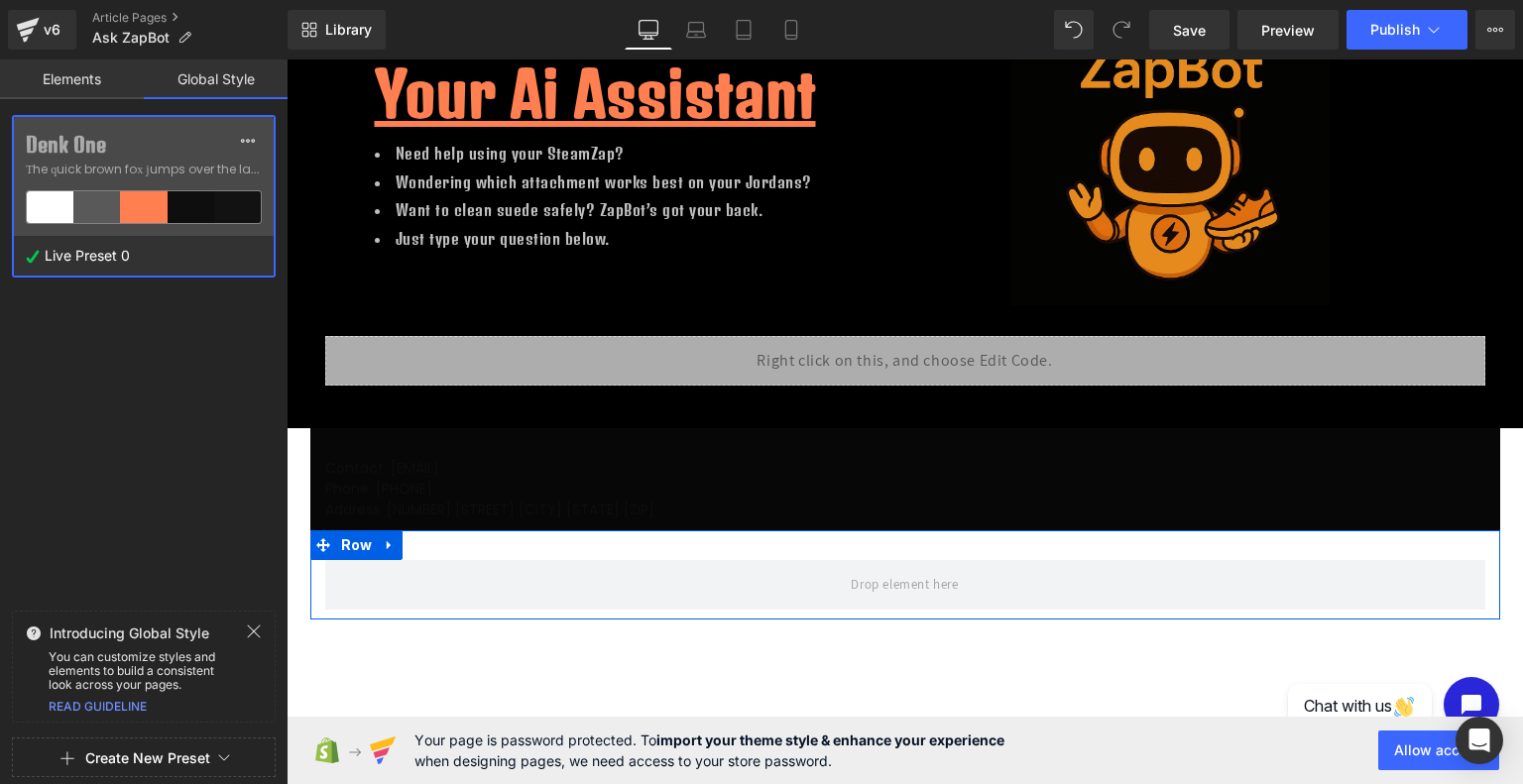 click on "Step into a new era of shoe-care with  SteamZap Heading         The ultimate solution to keeping your kicks looking fresh, clean, and on point!  Say goodbye to stains , odors, and worn-out sneakers, and say hello to a world where your shoes always make a bold statement. Text Block         Pre-Order Now! Button         Row
Image         Row         Row
Hero Banner         Row         Meet  ZapBot  Your Ai Assistant Heading         Need help using your SteamZap?  Wondering which attachment works best on your Jordans? Want to clean suede safely? ZapBot’s got your back. Just type your question below.  Text Block         Image         Row   100px       Row         Liquid         Row         Row     33px     Contact: Backers@SteamZap.com  Phone: 2403807880  Text Block         Row         Row" at bounding box center (904, 369) 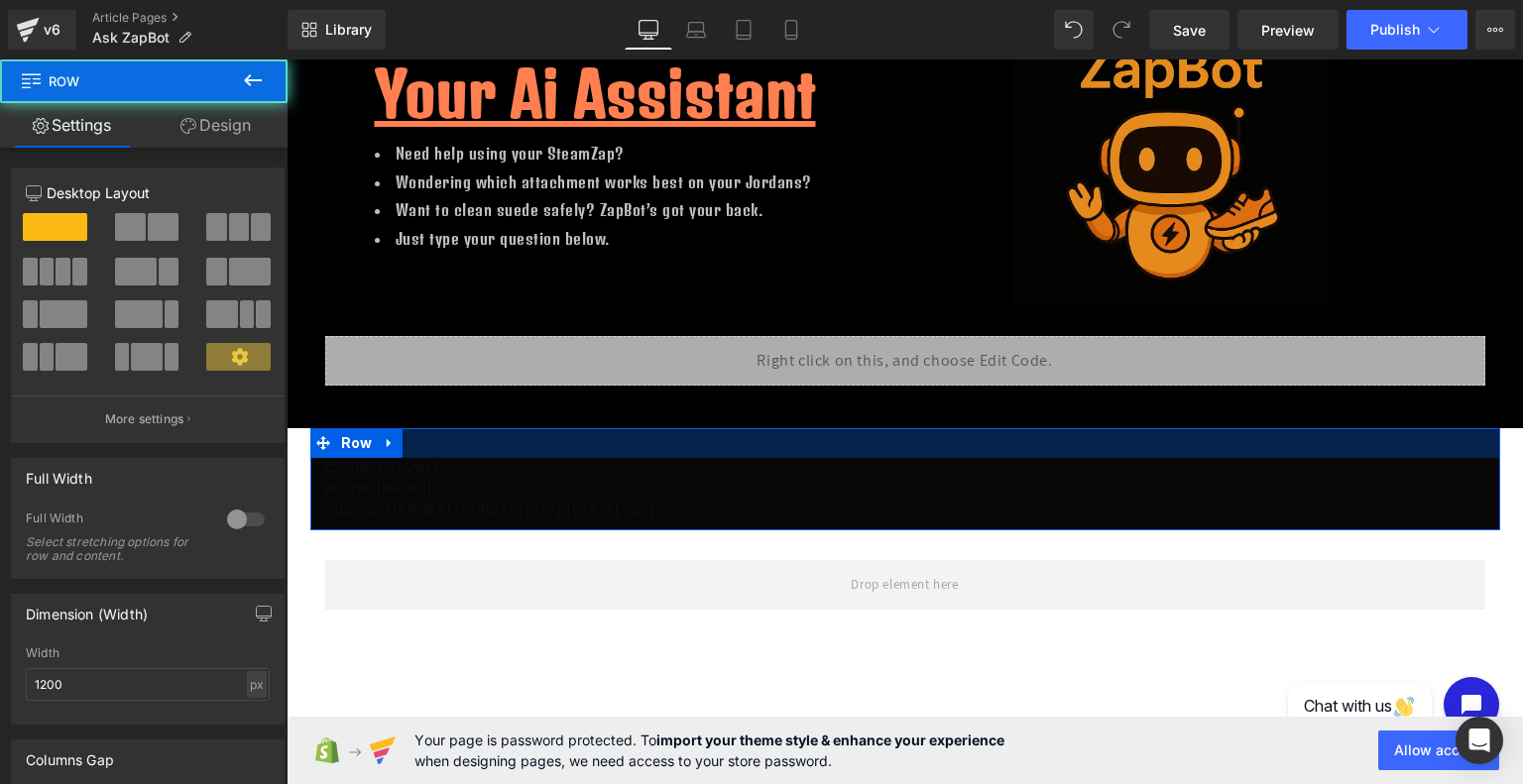 click at bounding box center [905, 443] 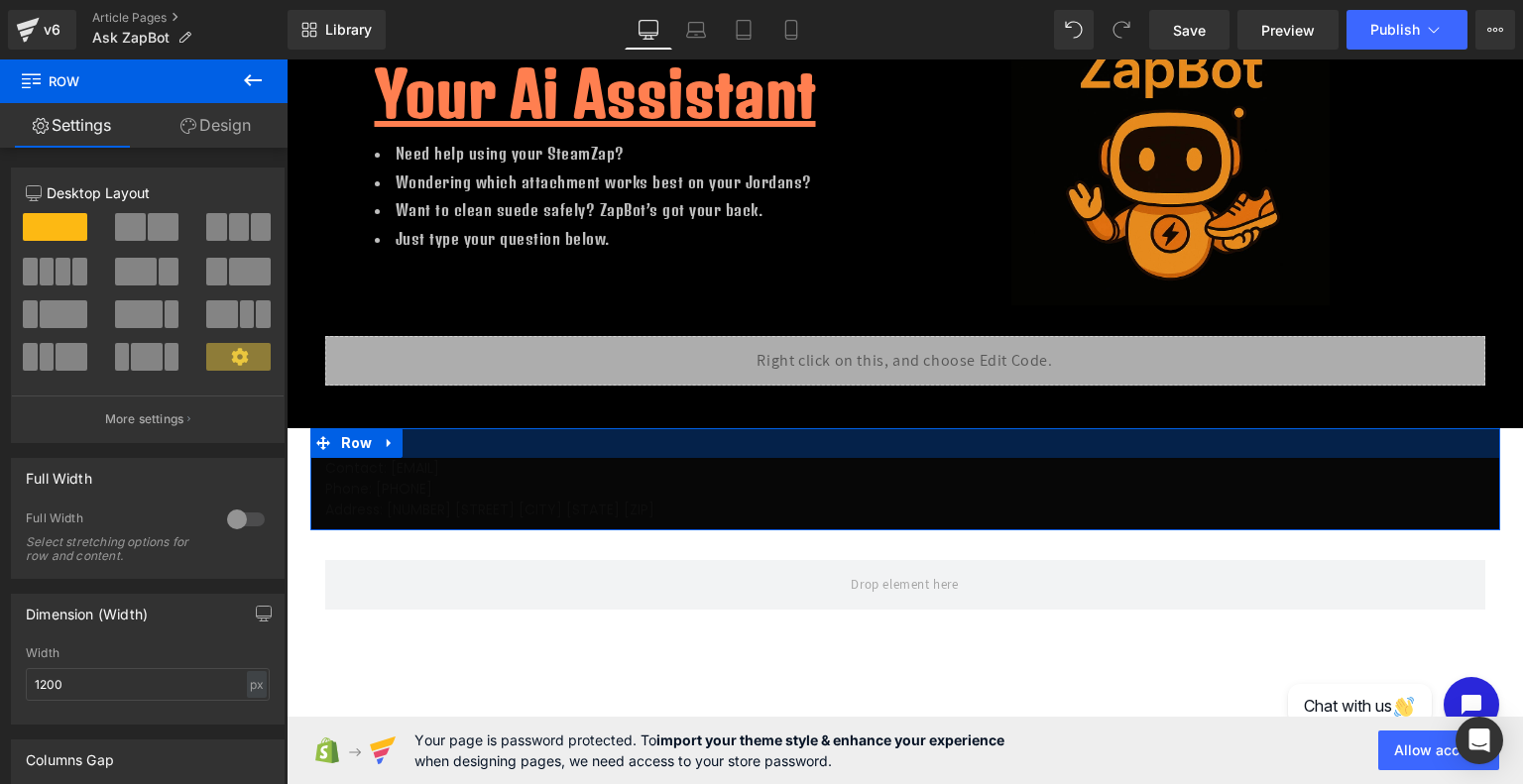 click at bounding box center [905, 443] 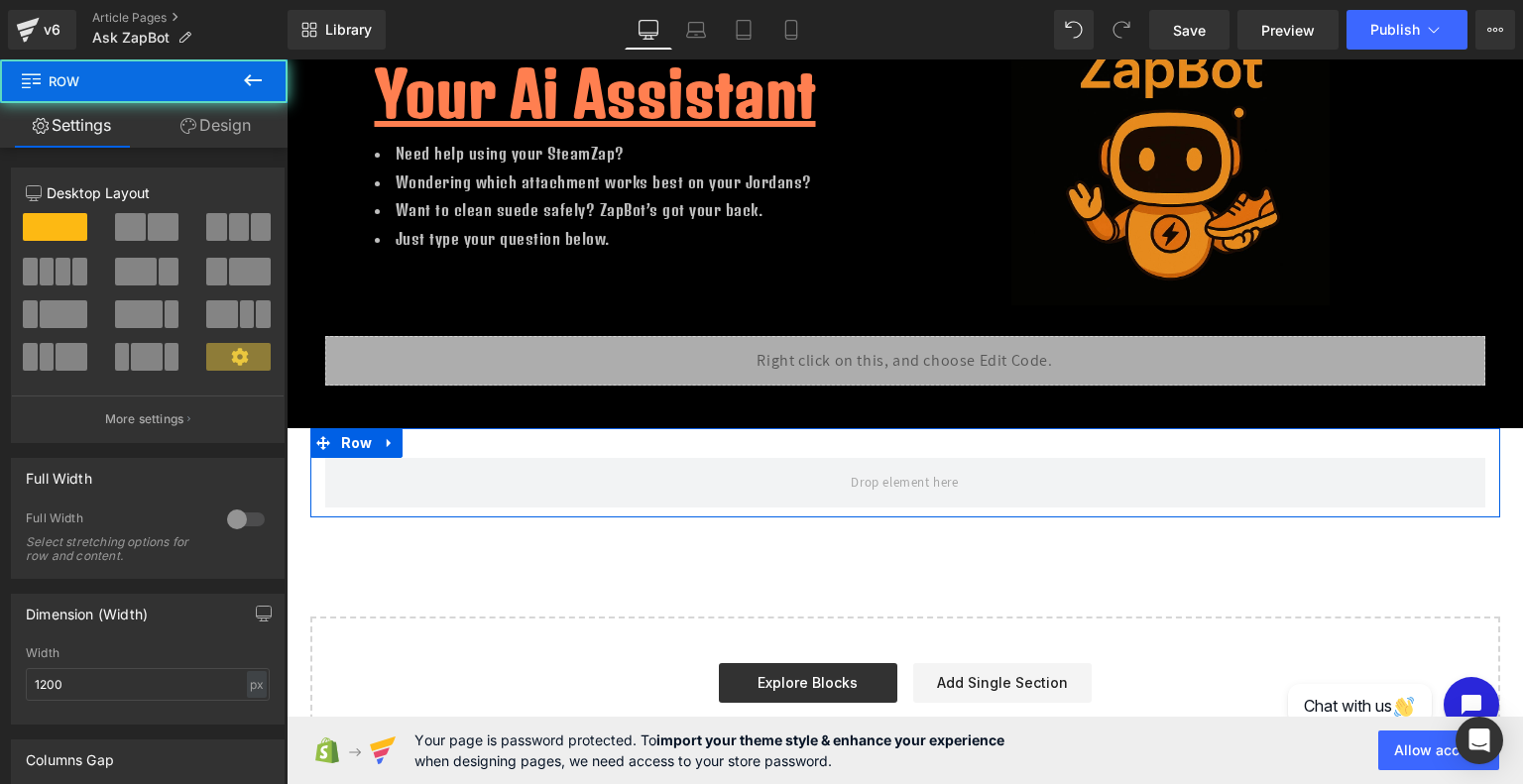 click on "Row" at bounding box center (905, 473) 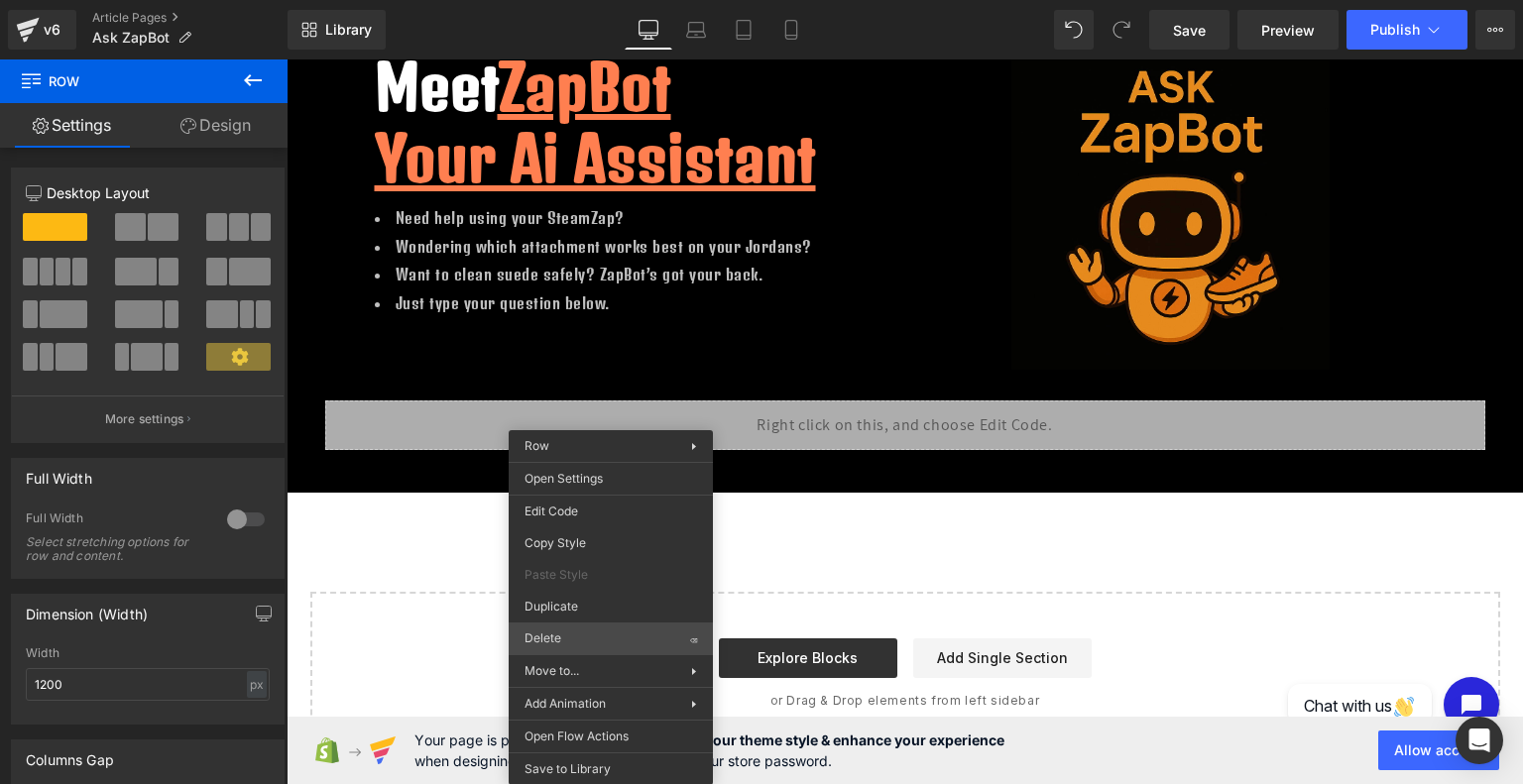 scroll, scrollTop: 127, scrollLeft: 0, axis: vertical 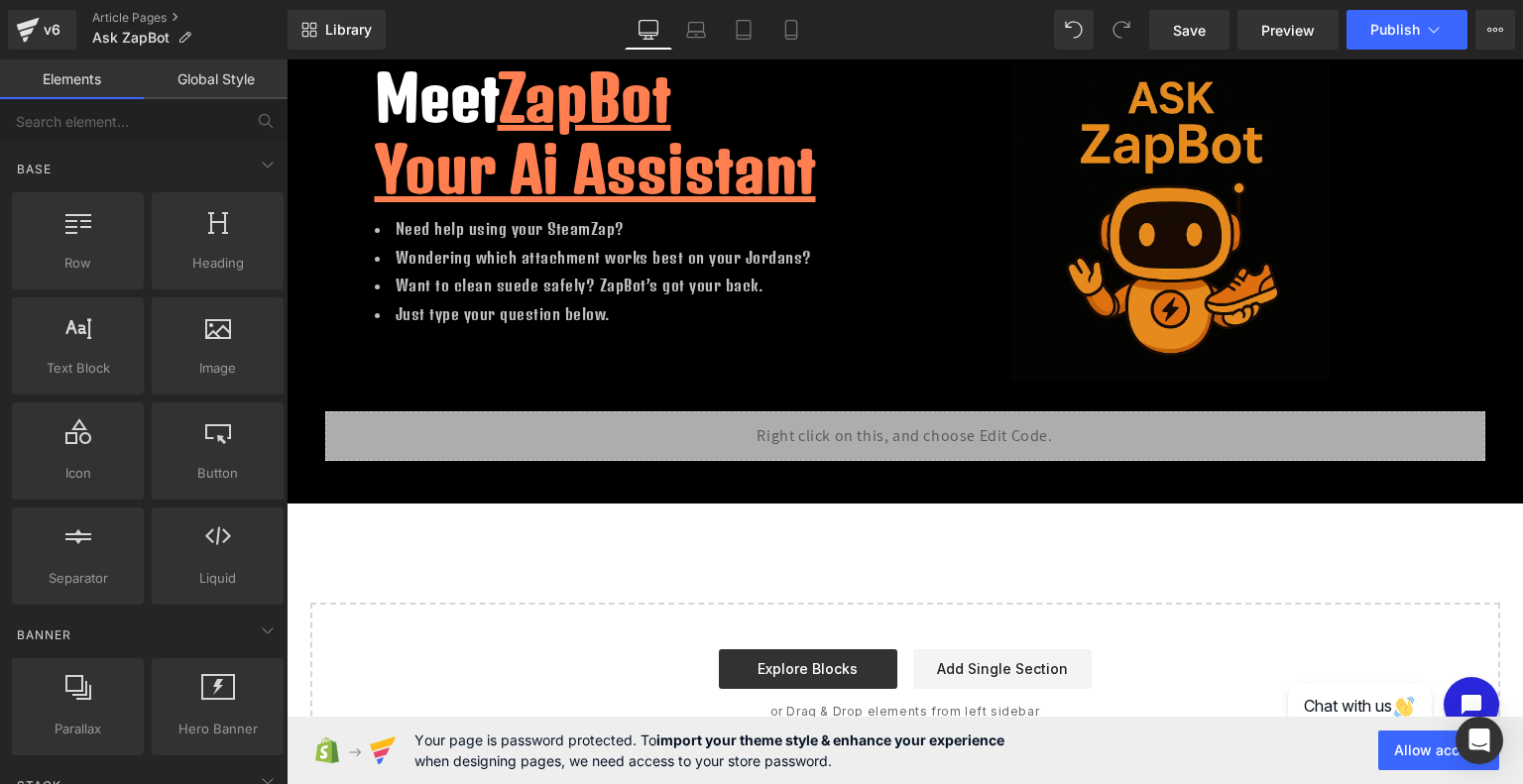 click on "Step into a new era of shoe-care with  SteamZap Heading         The ultimate solution to keeping your kicks looking fresh, clean, and on point!  Say goodbye to stains , odors, and worn-out sneakers, and say hello to a world where your shoes always make a bold statement. Text Block         Pre-Order Now! Button         Row
Image         Row         Row
Hero Banner         Row         Meet  ZapBot  Your Ai Assistant Heading         Need help using your SteamZap?  Wondering which attachment works best on your Jordans? Want to clean suede safely? ZapBot’s got your back. Just type your question below.  Text Block         Image         Row   100px       Row         Liquid         Row         Row     33px
Select your layout" at bounding box center [904, 349] 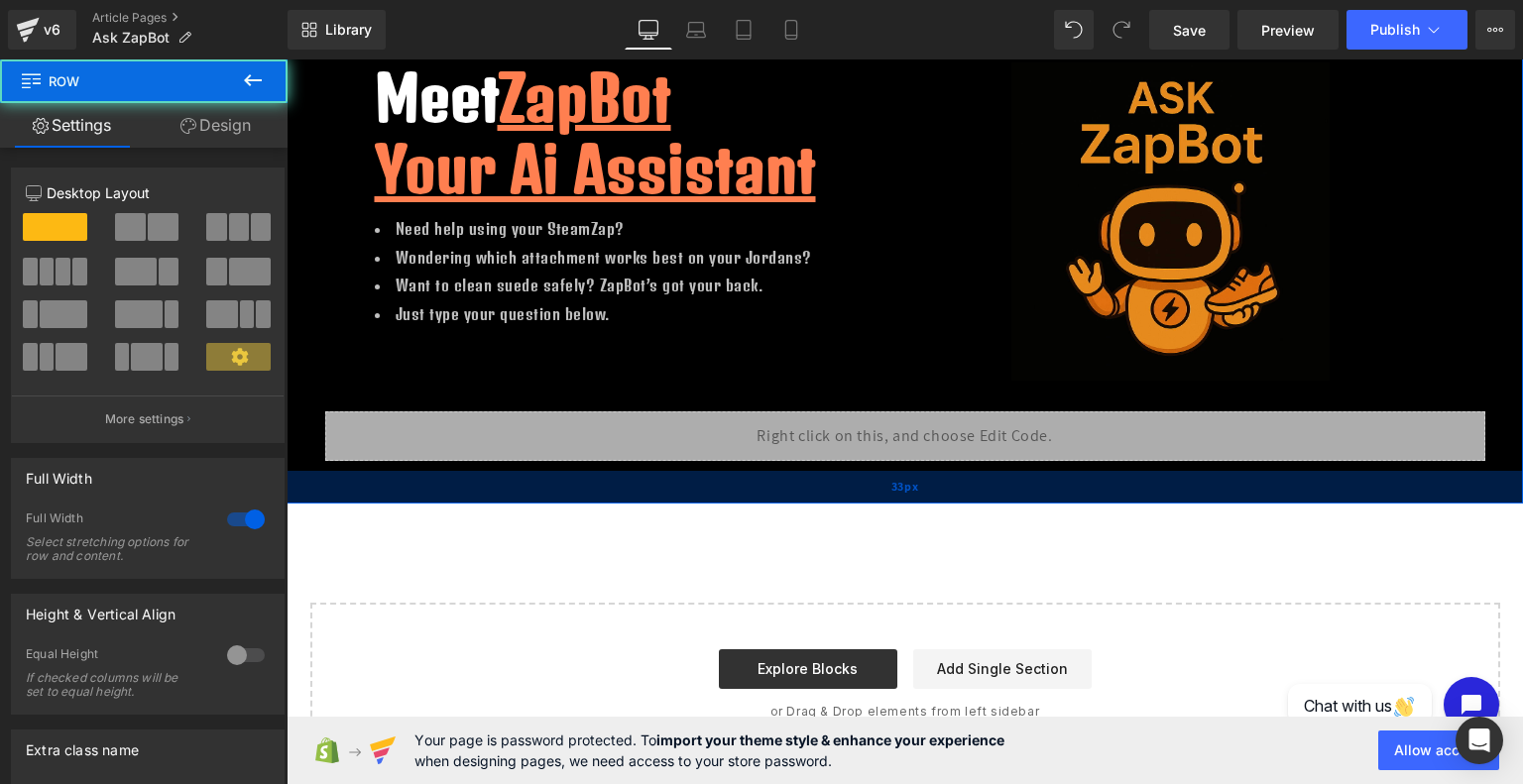click on "33px" at bounding box center (904, 487) 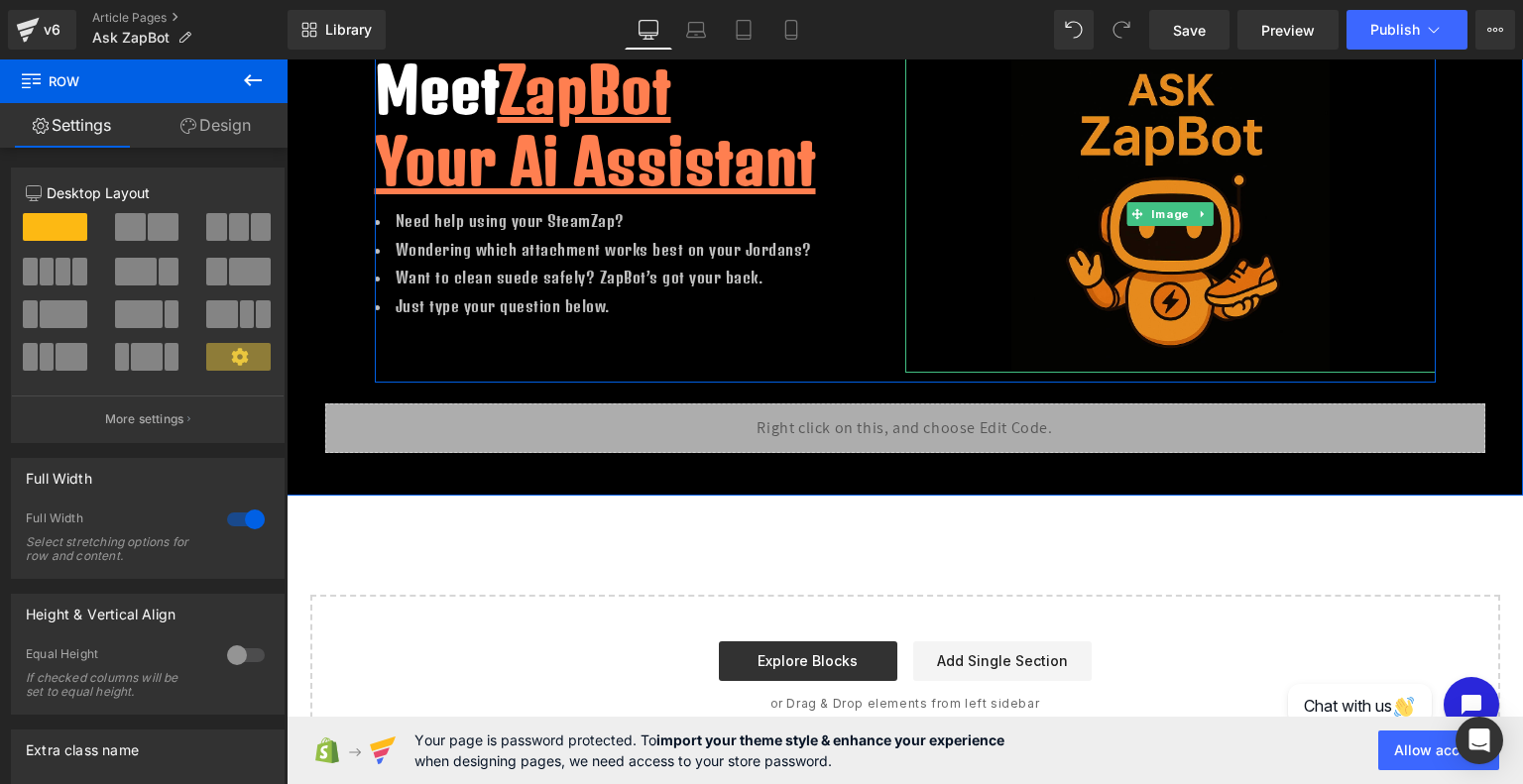 scroll, scrollTop: 136, scrollLeft: 0, axis: vertical 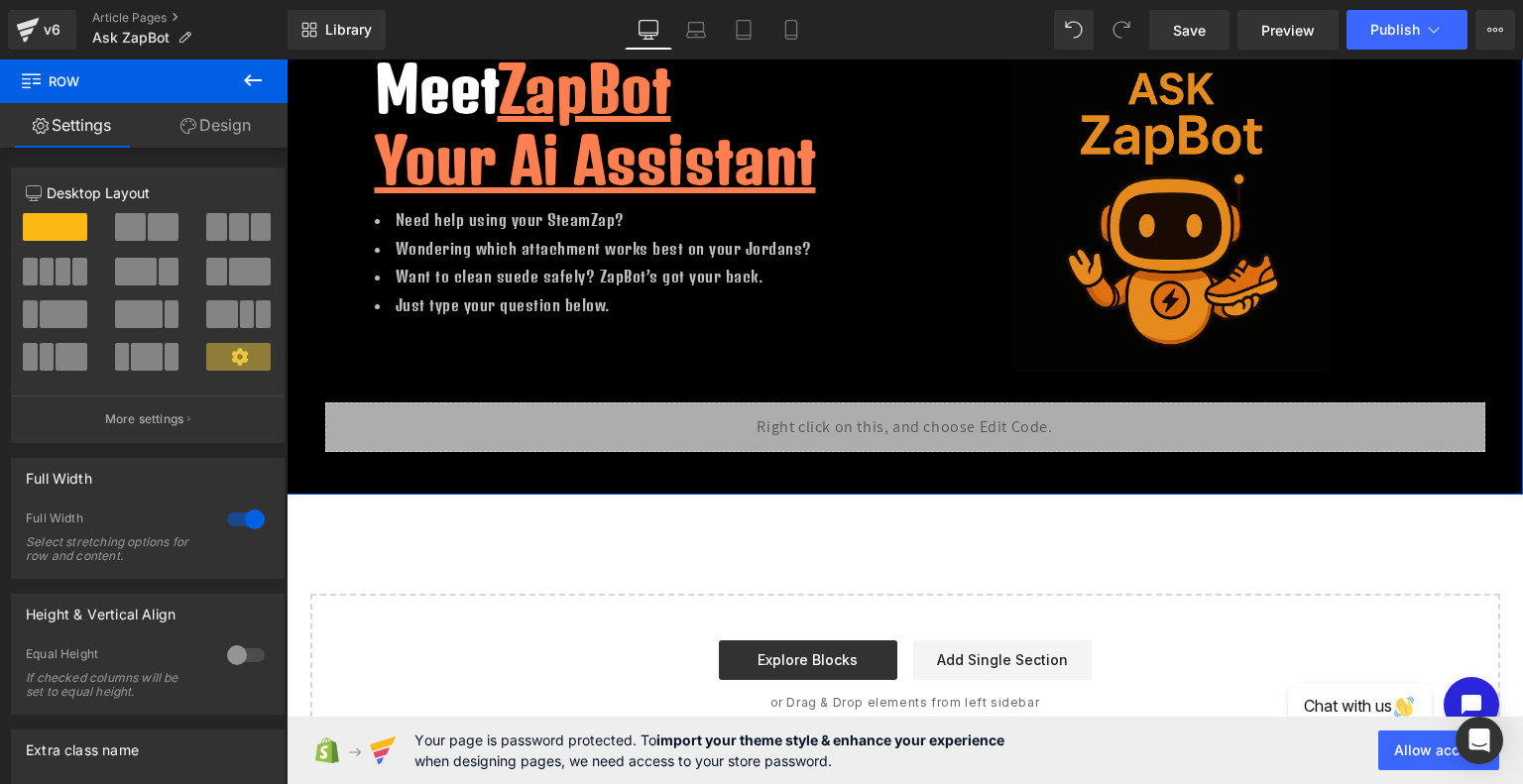 click on "Design" at bounding box center (215, 125) 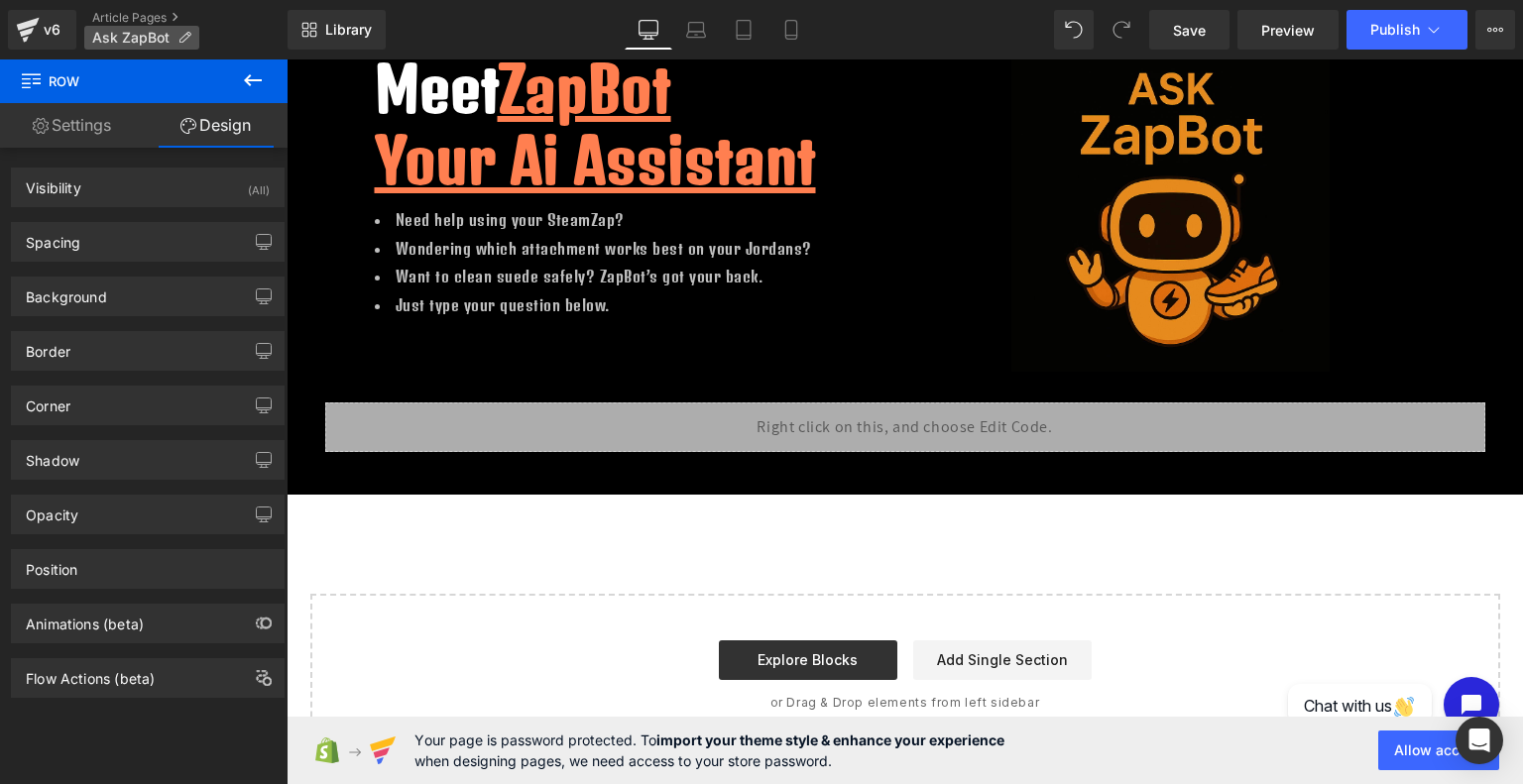 click on "Ask ZapBot" at bounding box center [131, 38] 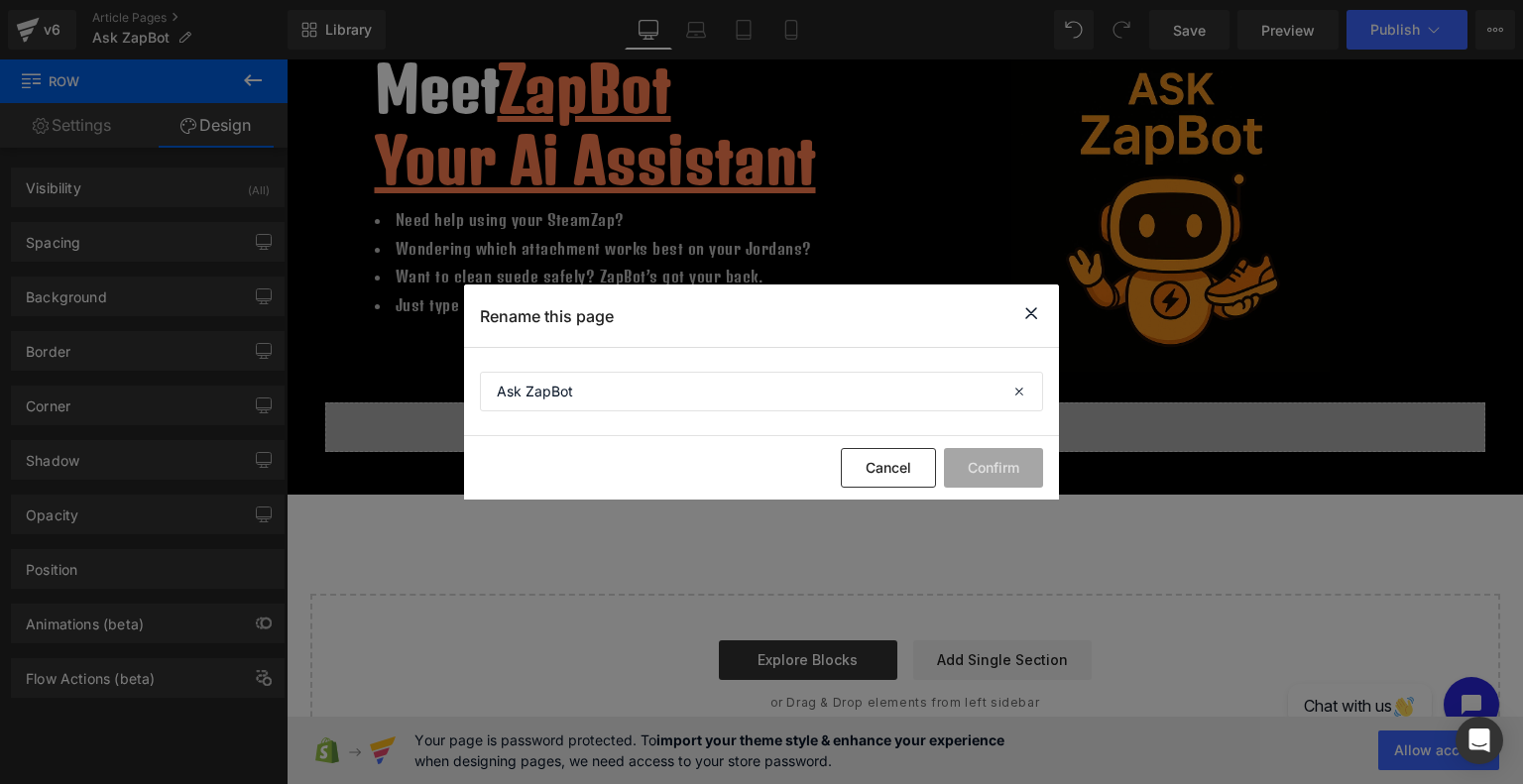 click at bounding box center [1031, 313] 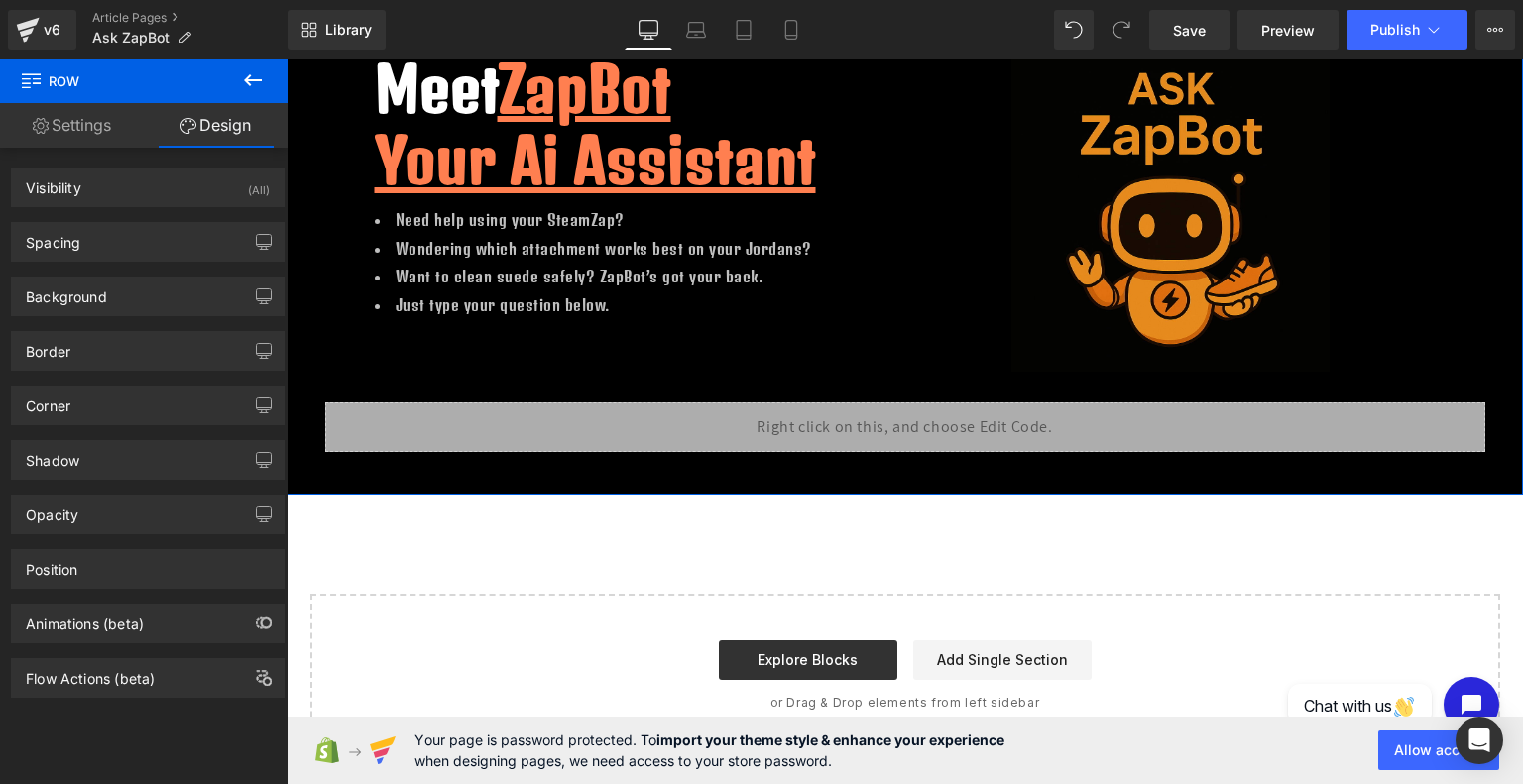 click on "Settings" at bounding box center [71, 125] 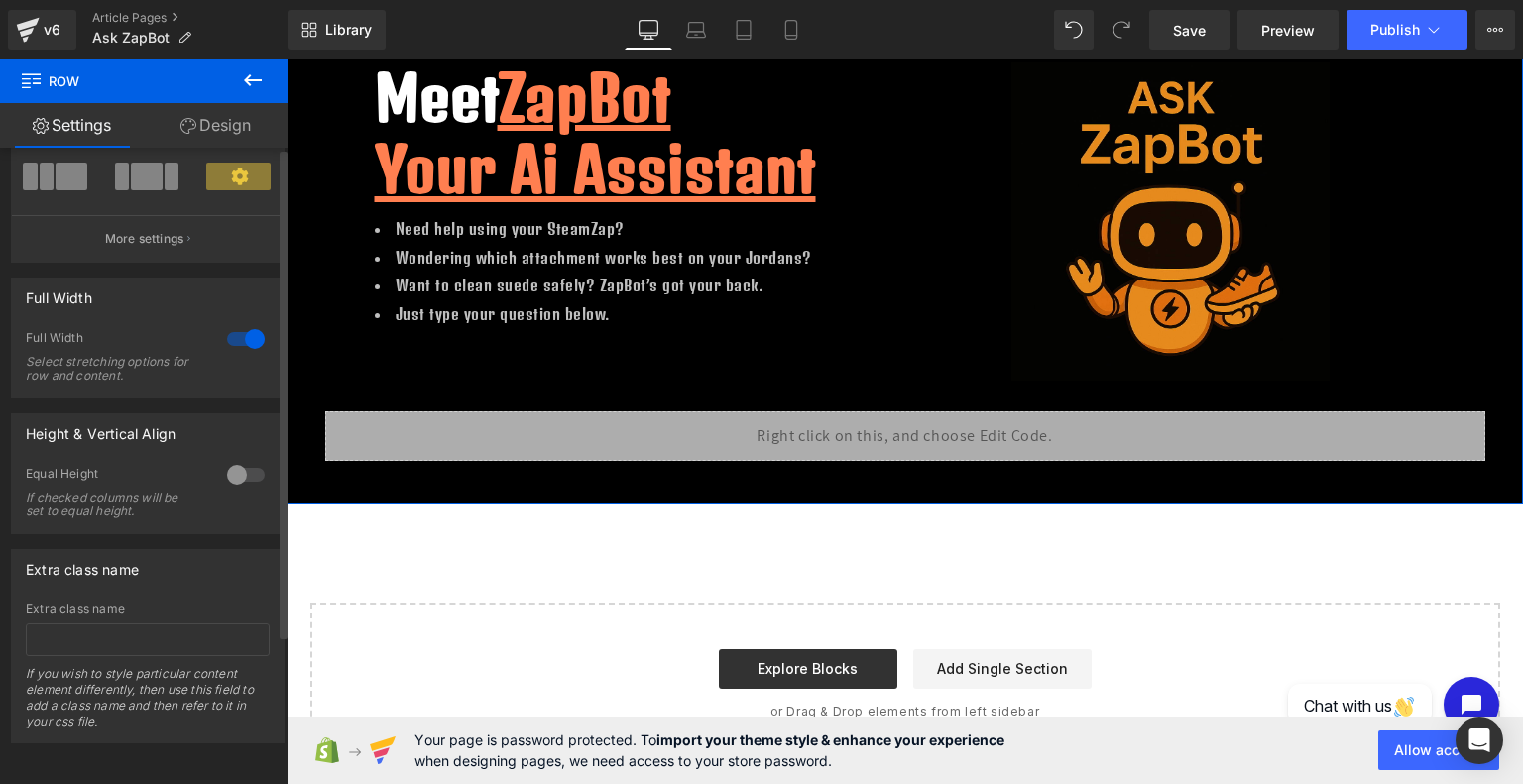 scroll, scrollTop: 0, scrollLeft: 0, axis: both 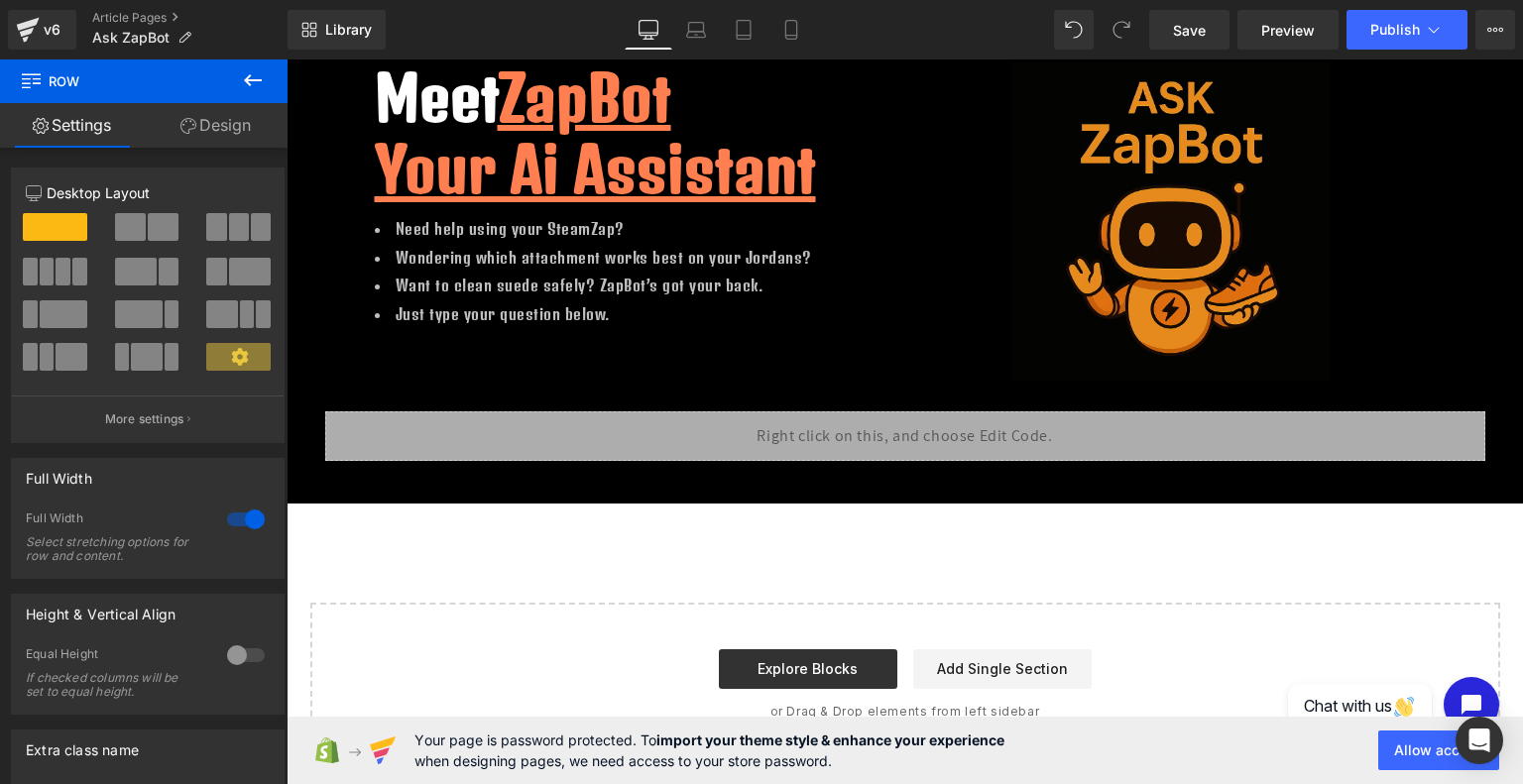 click at bounding box center [31, 78] 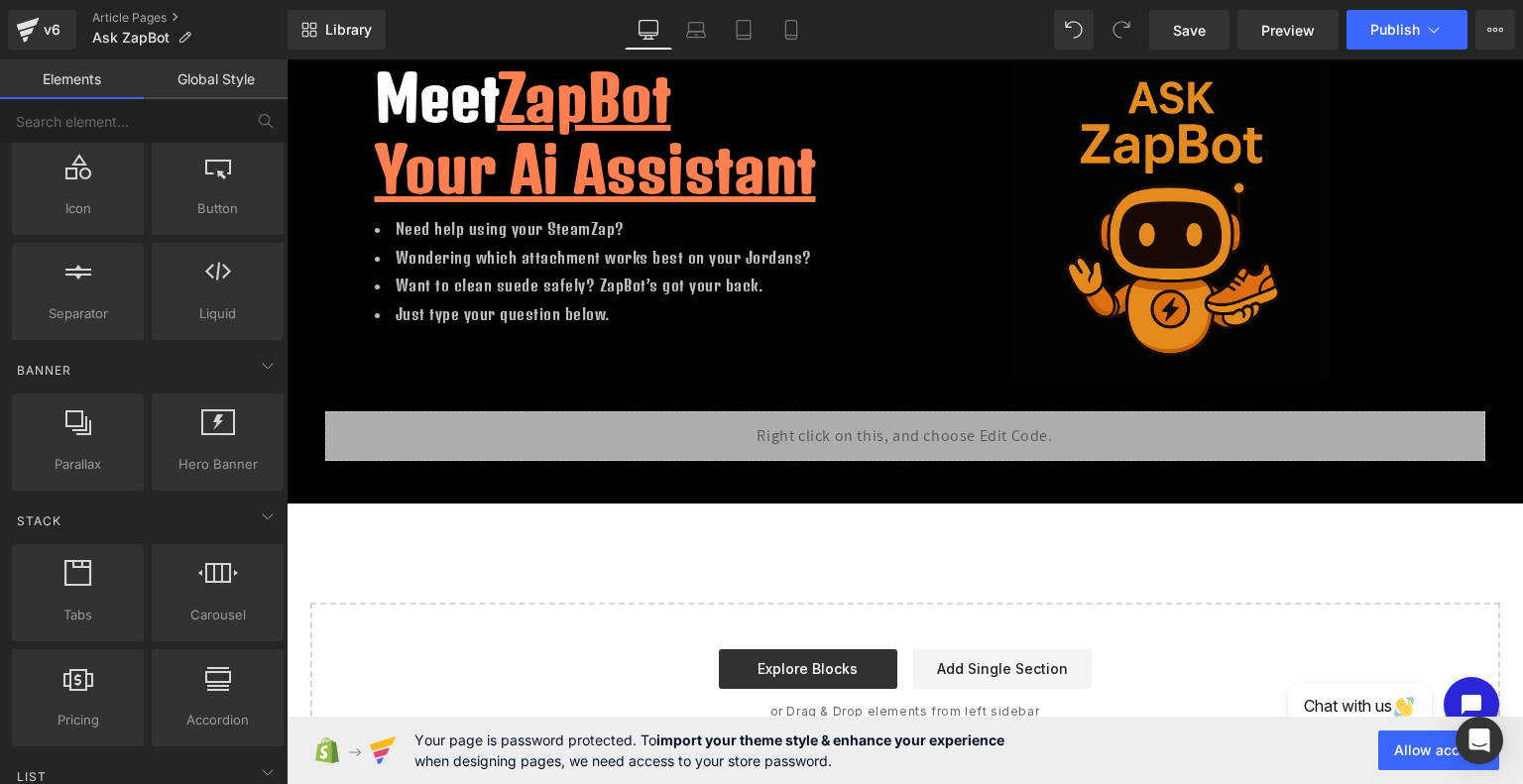 scroll, scrollTop: 0, scrollLeft: 0, axis: both 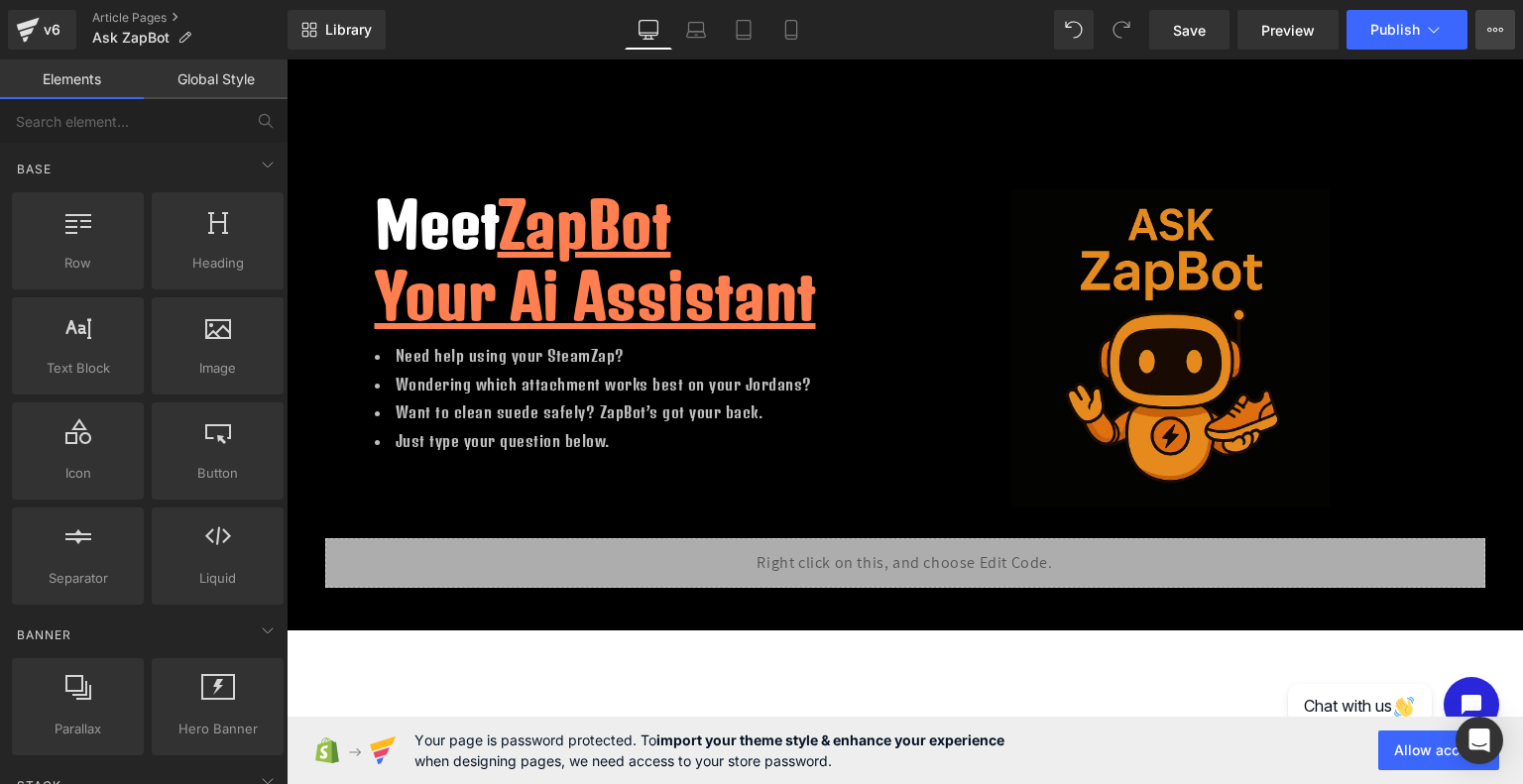 click 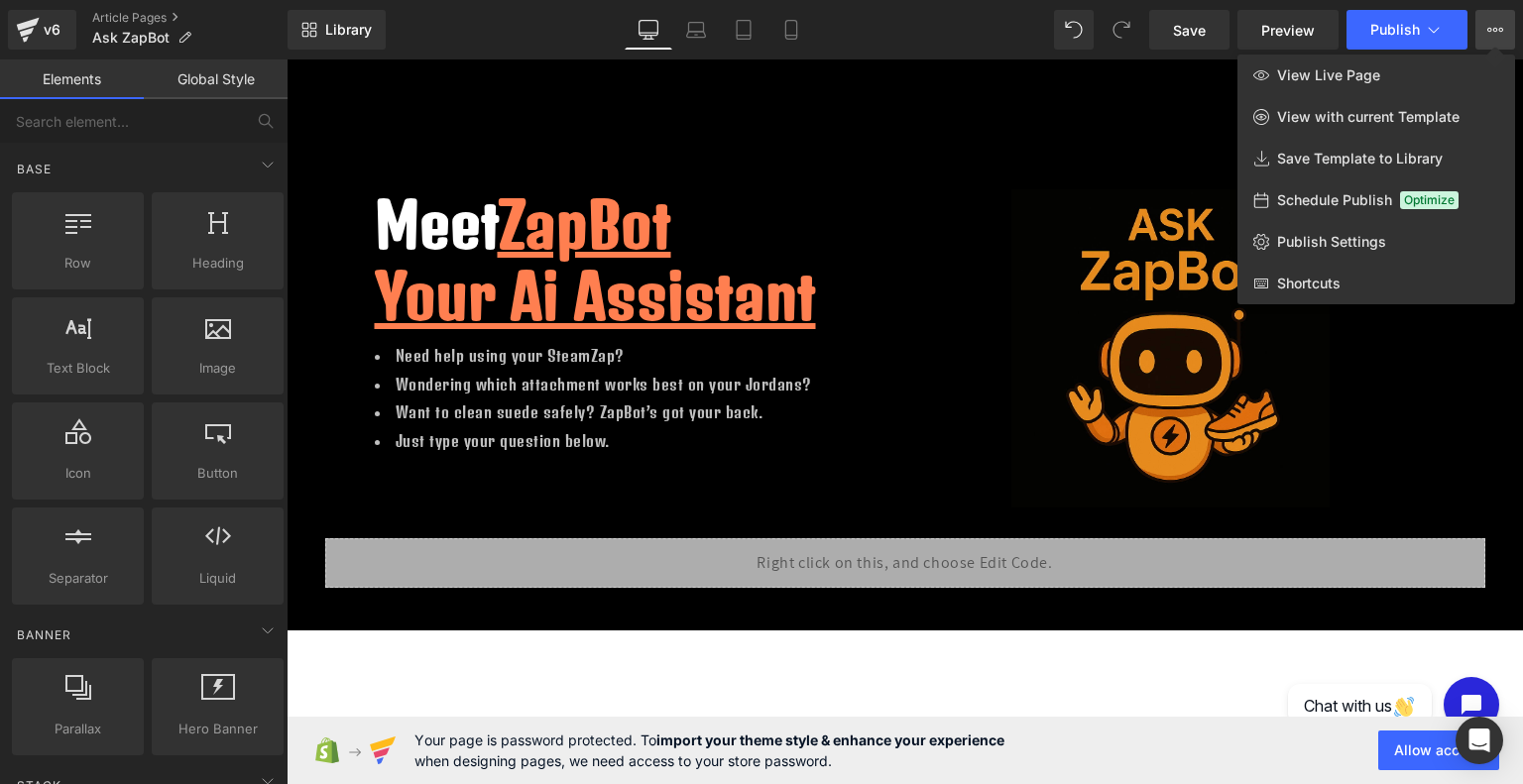 click at bounding box center (904, 421) 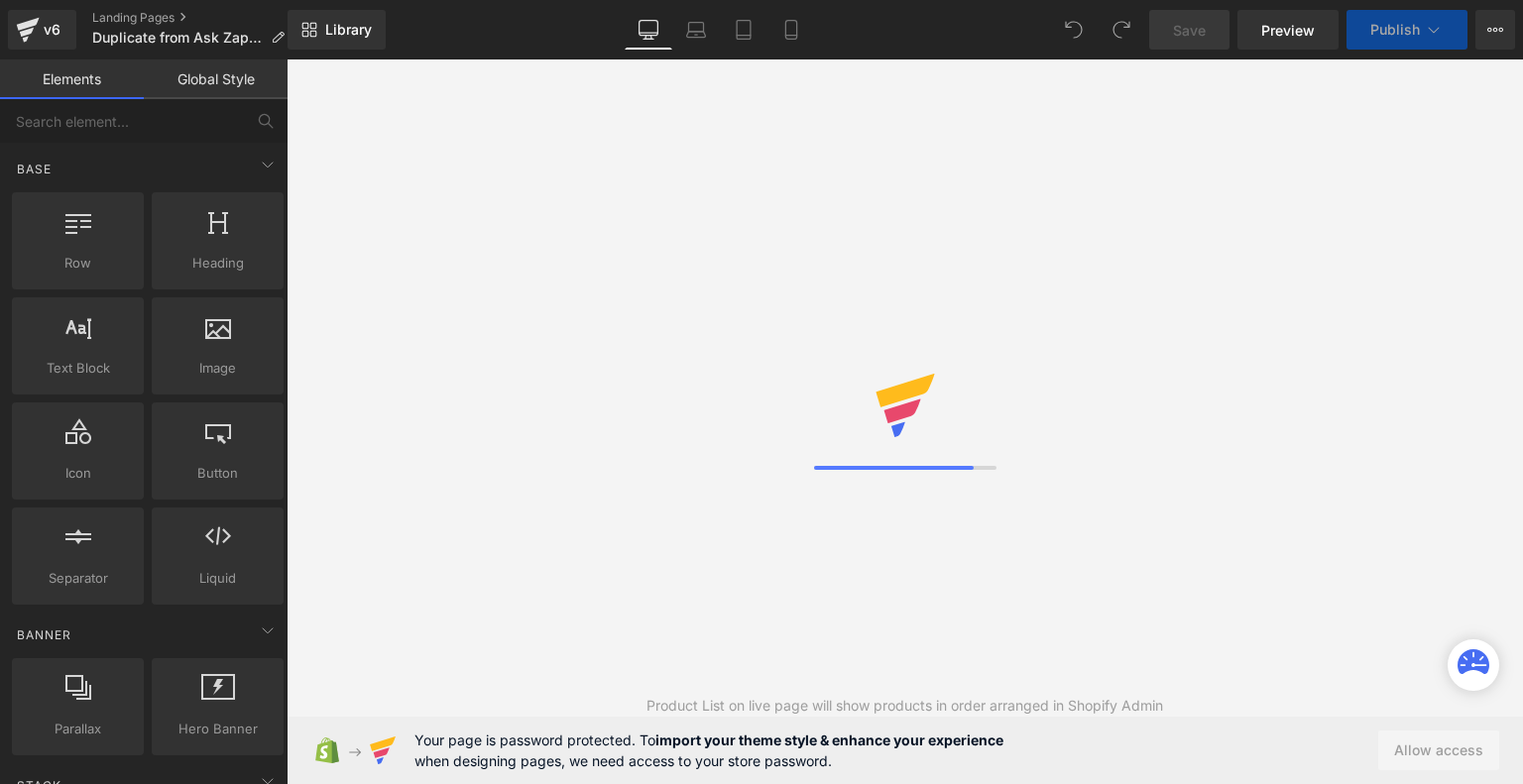 scroll, scrollTop: 0, scrollLeft: 0, axis: both 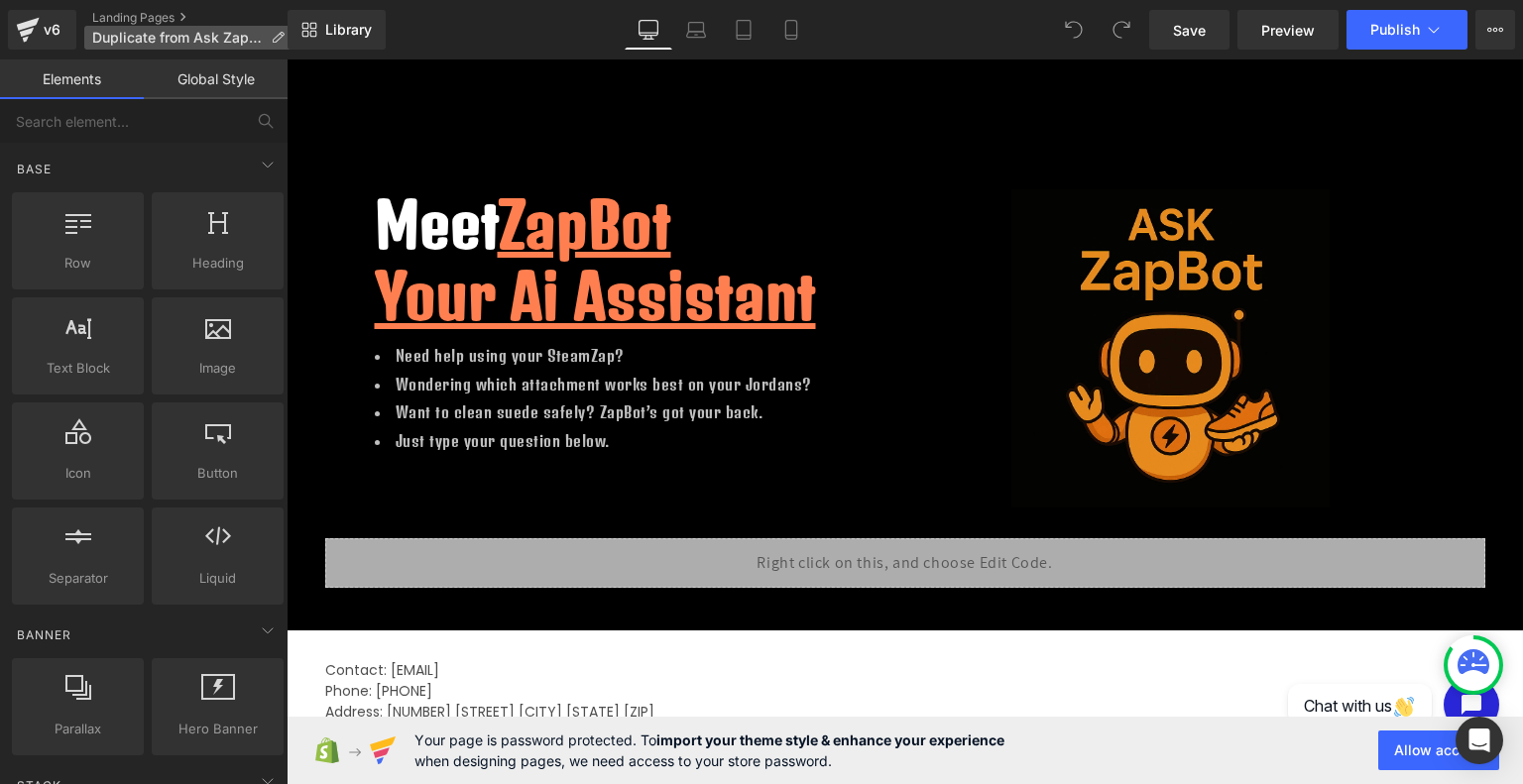 click on "Duplicate from Ask ZapBot" at bounding box center (177, 38) 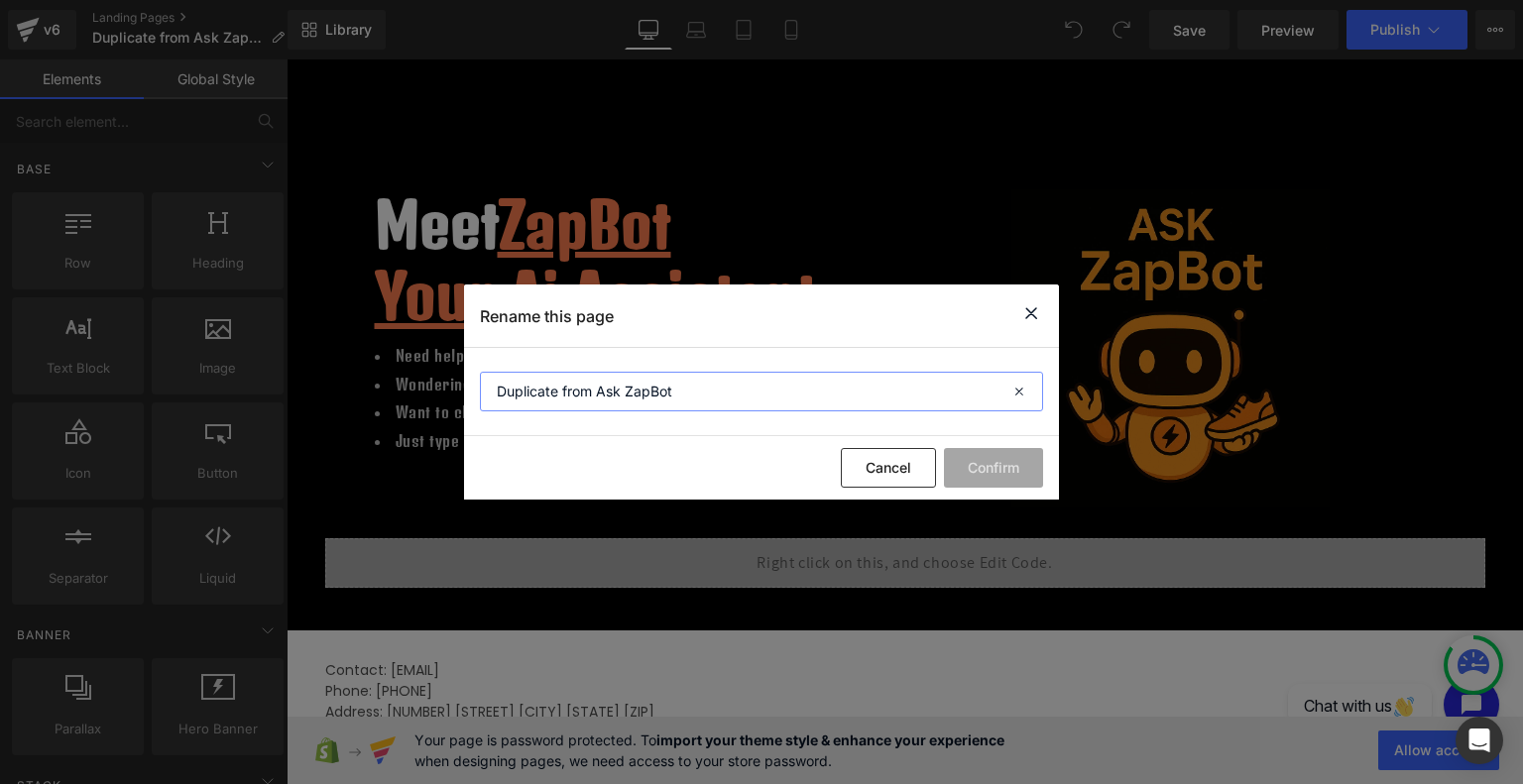 drag, startPoint x: 627, startPoint y: 392, endPoint x: 400, endPoint y: 392, distance: 227 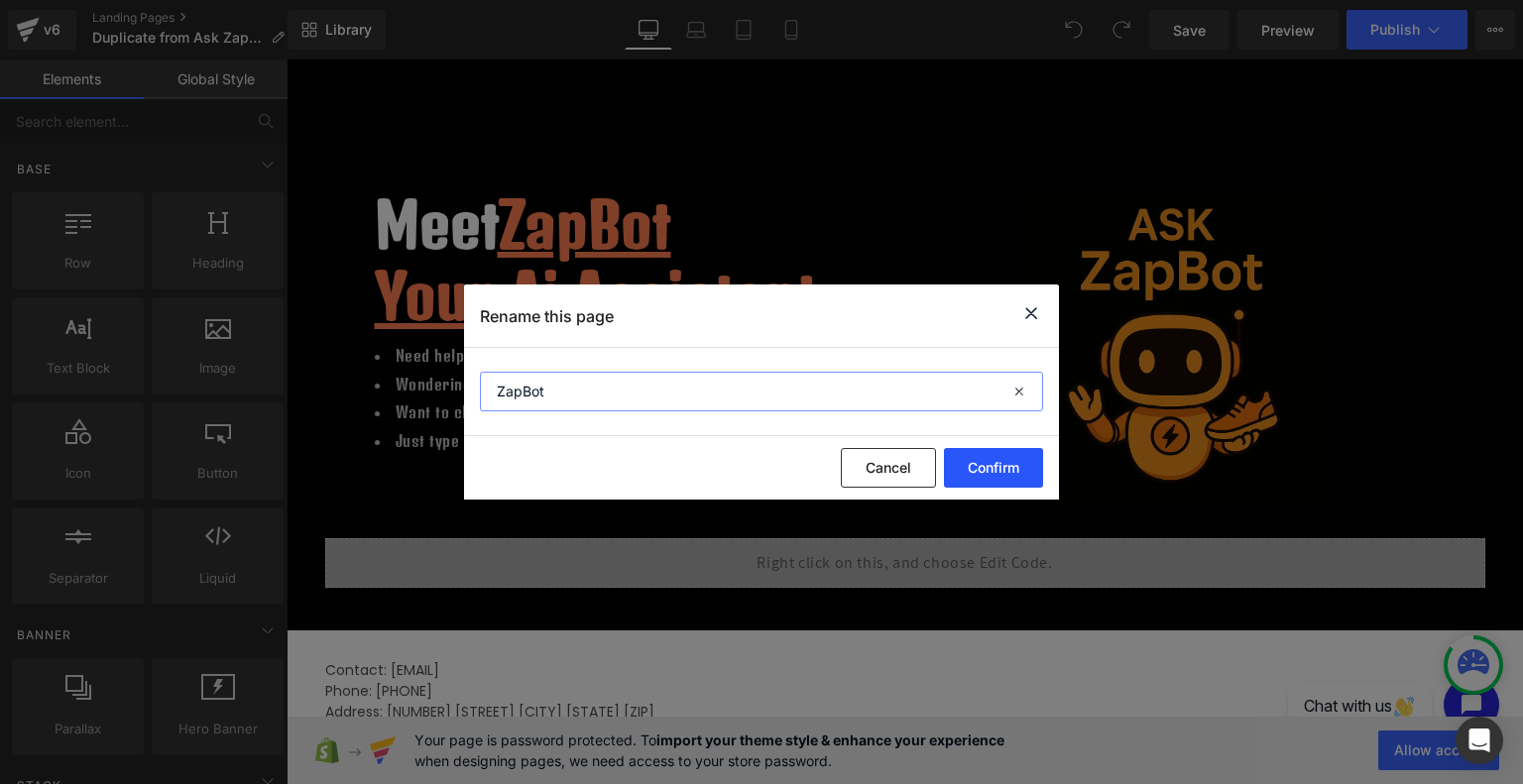 type on "ZapBot" 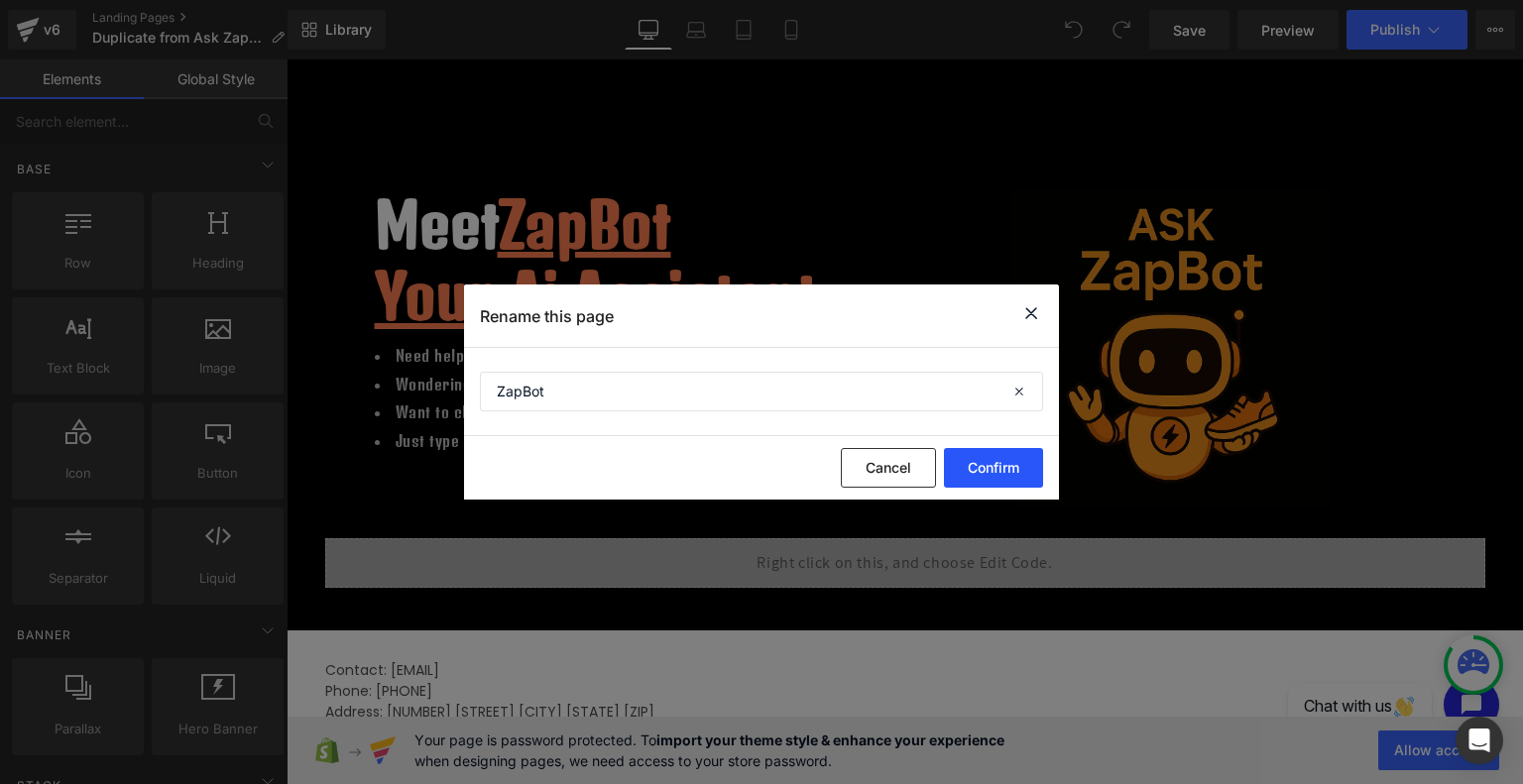 click on "Confirm" at bounding box center (994, 468) 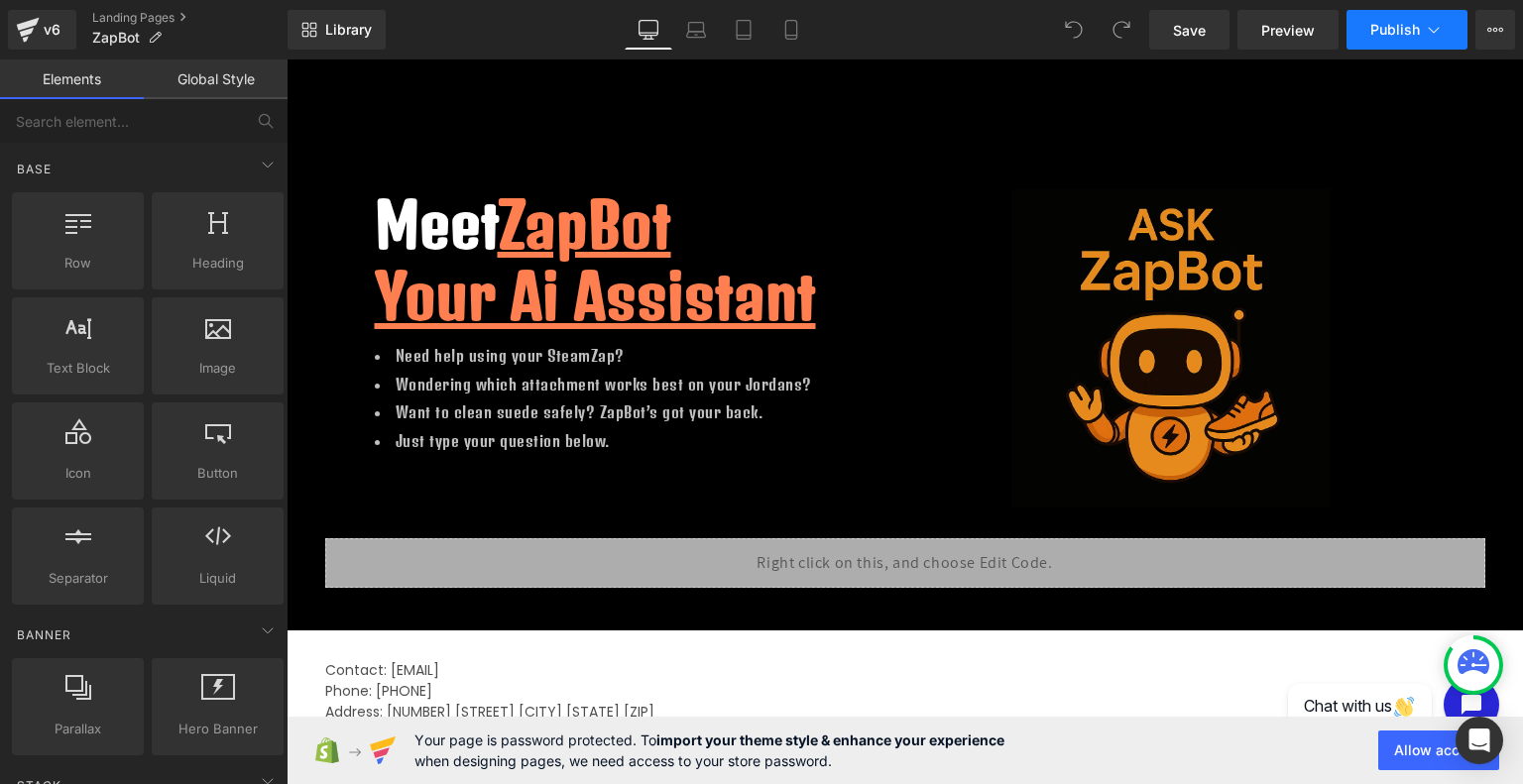 click on "Publish" at bounding box center [1395, 30] 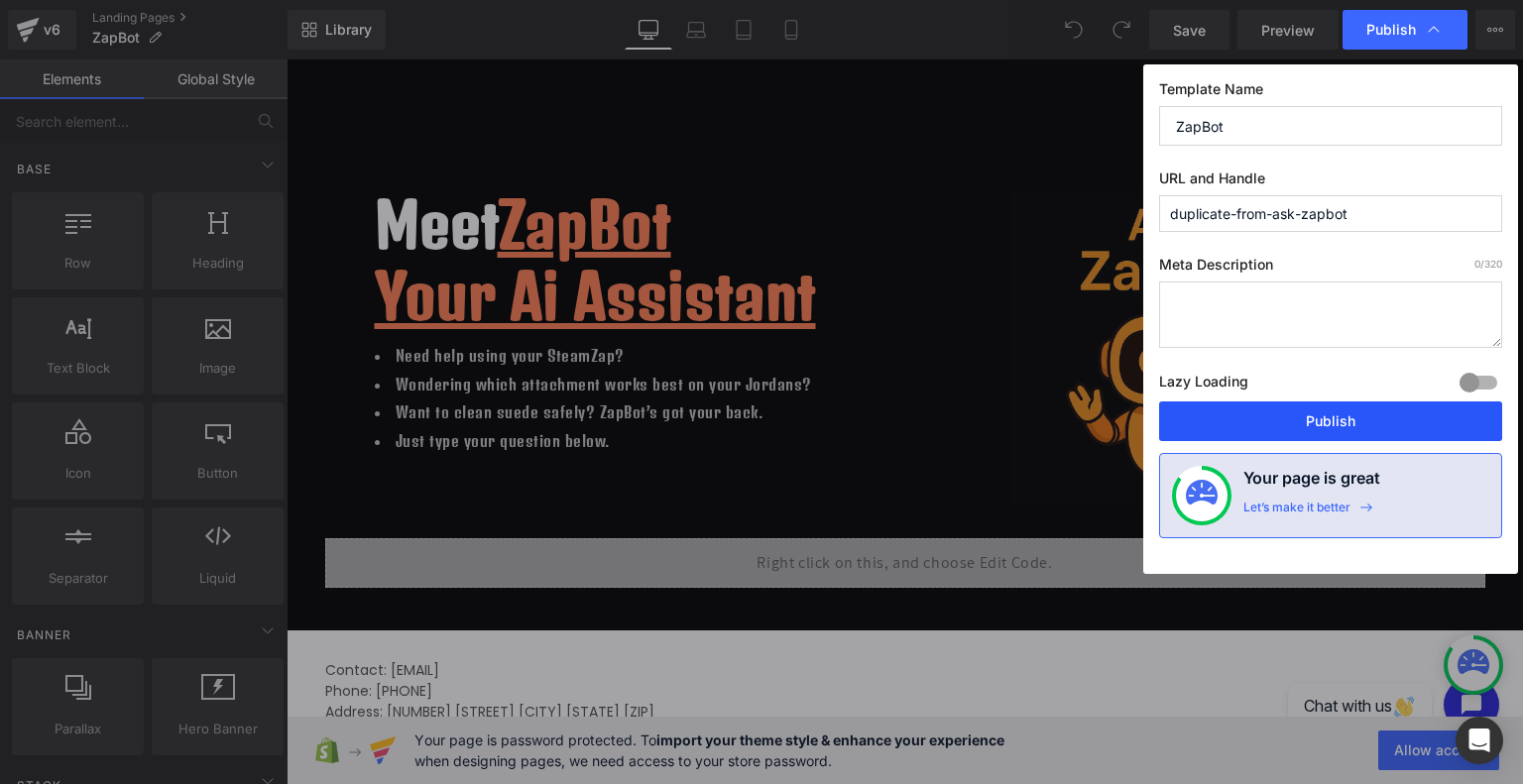 click on "Publish" at bounding box center (1331, 421) 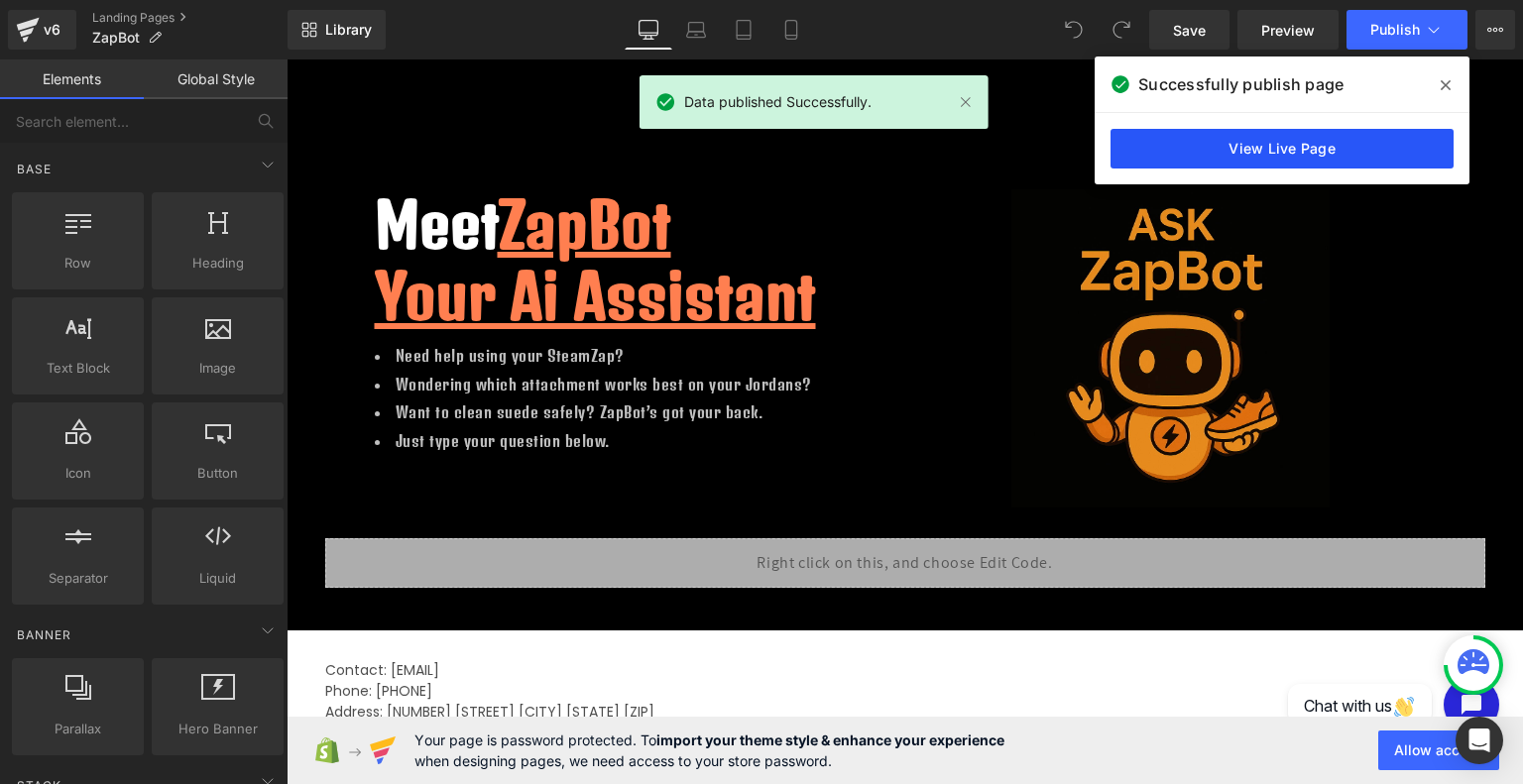 click on "View Live Page" at bounding box center (1282, 149) 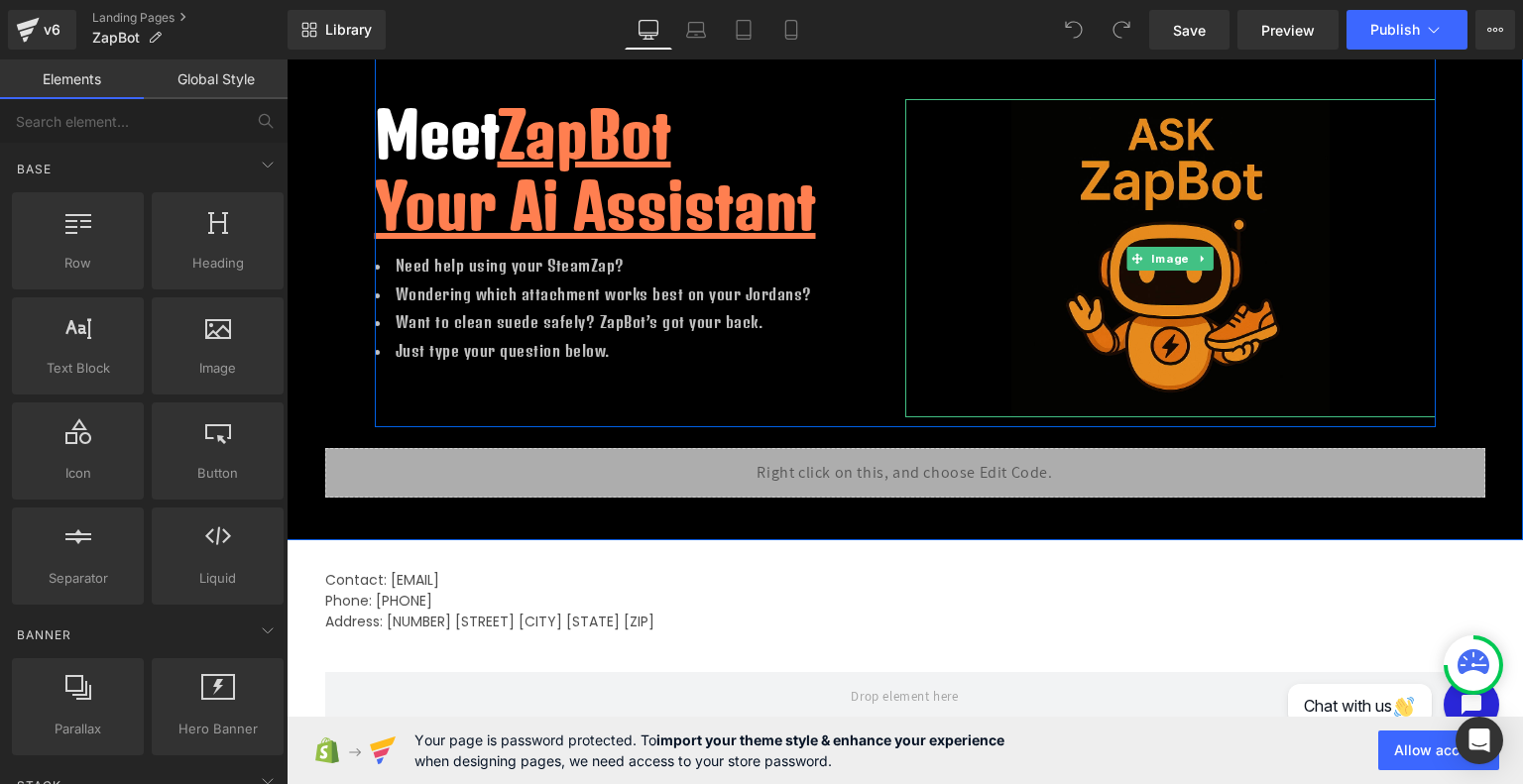scroll, scrollTop: 0, scrollLeft: 0, axis: both 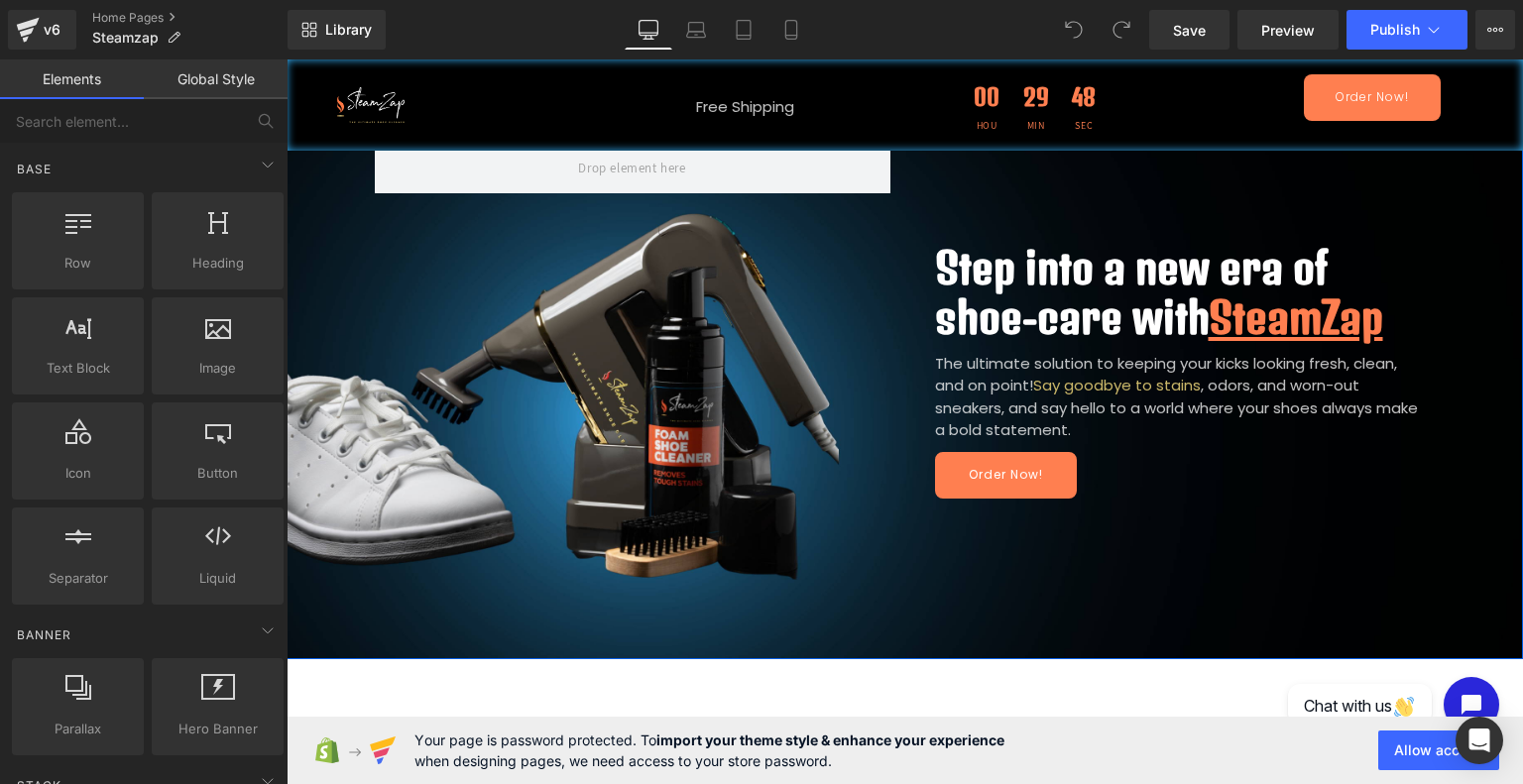 click at bounding box center (904, 374) 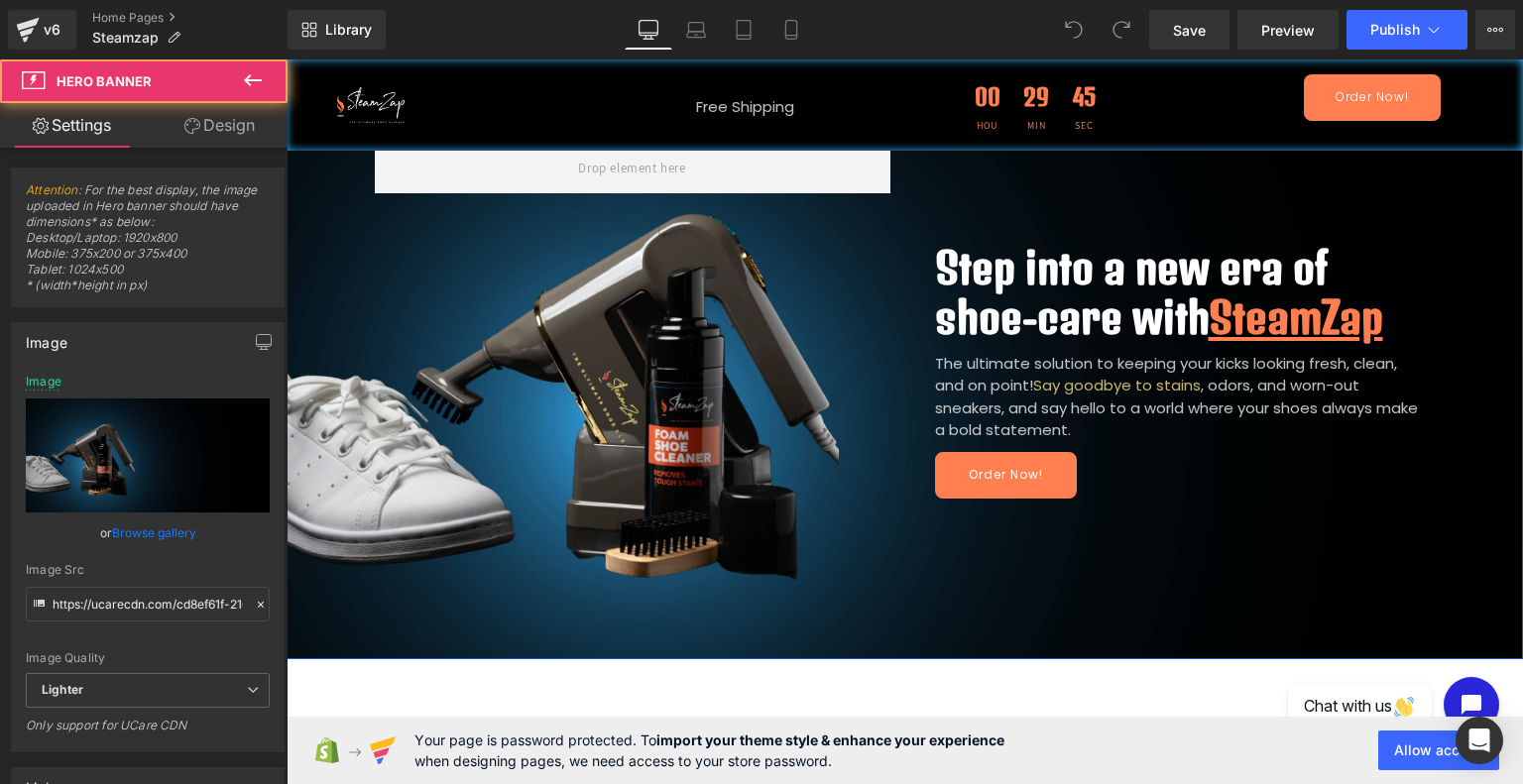 click at bounding box center [904, 374] 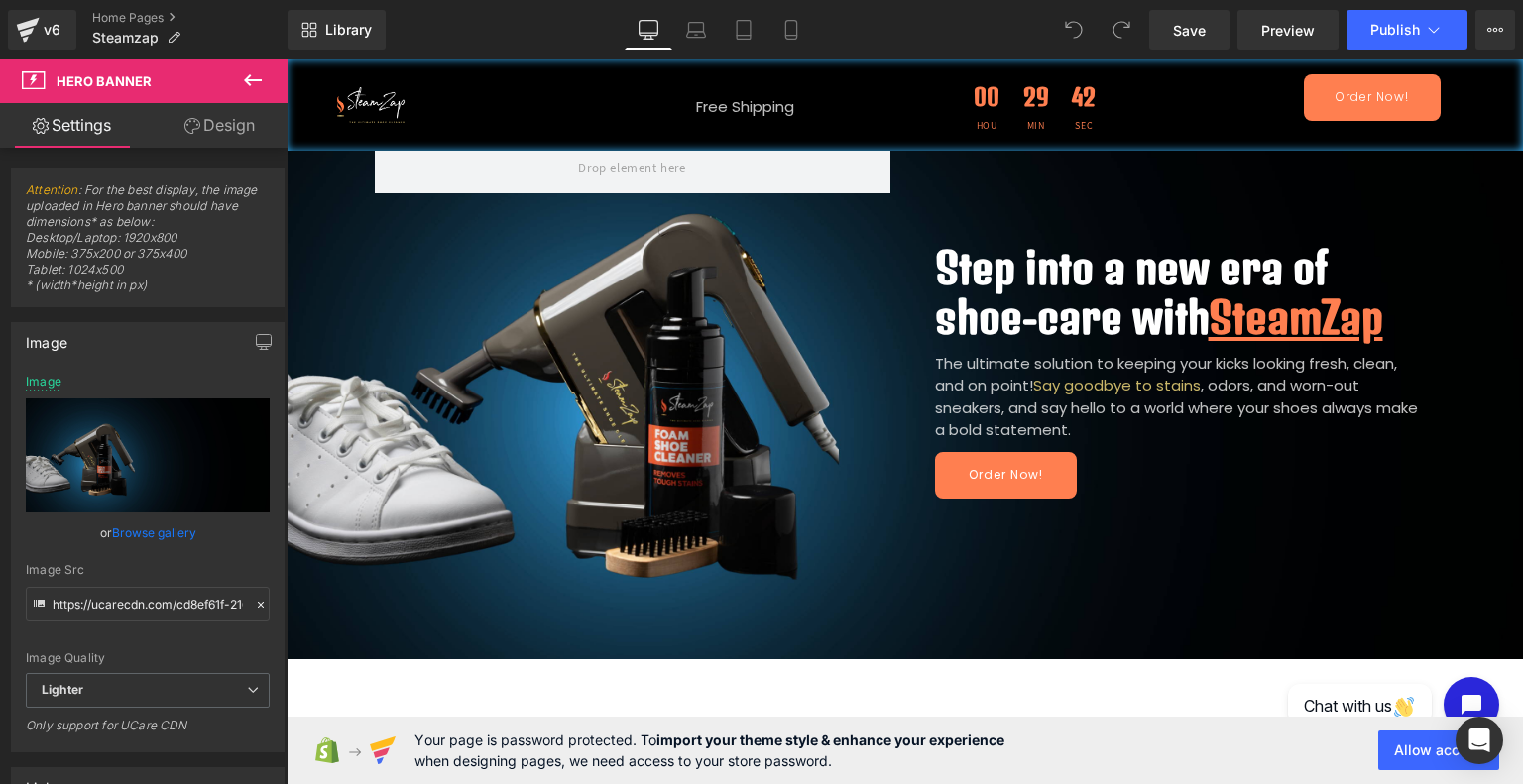 click 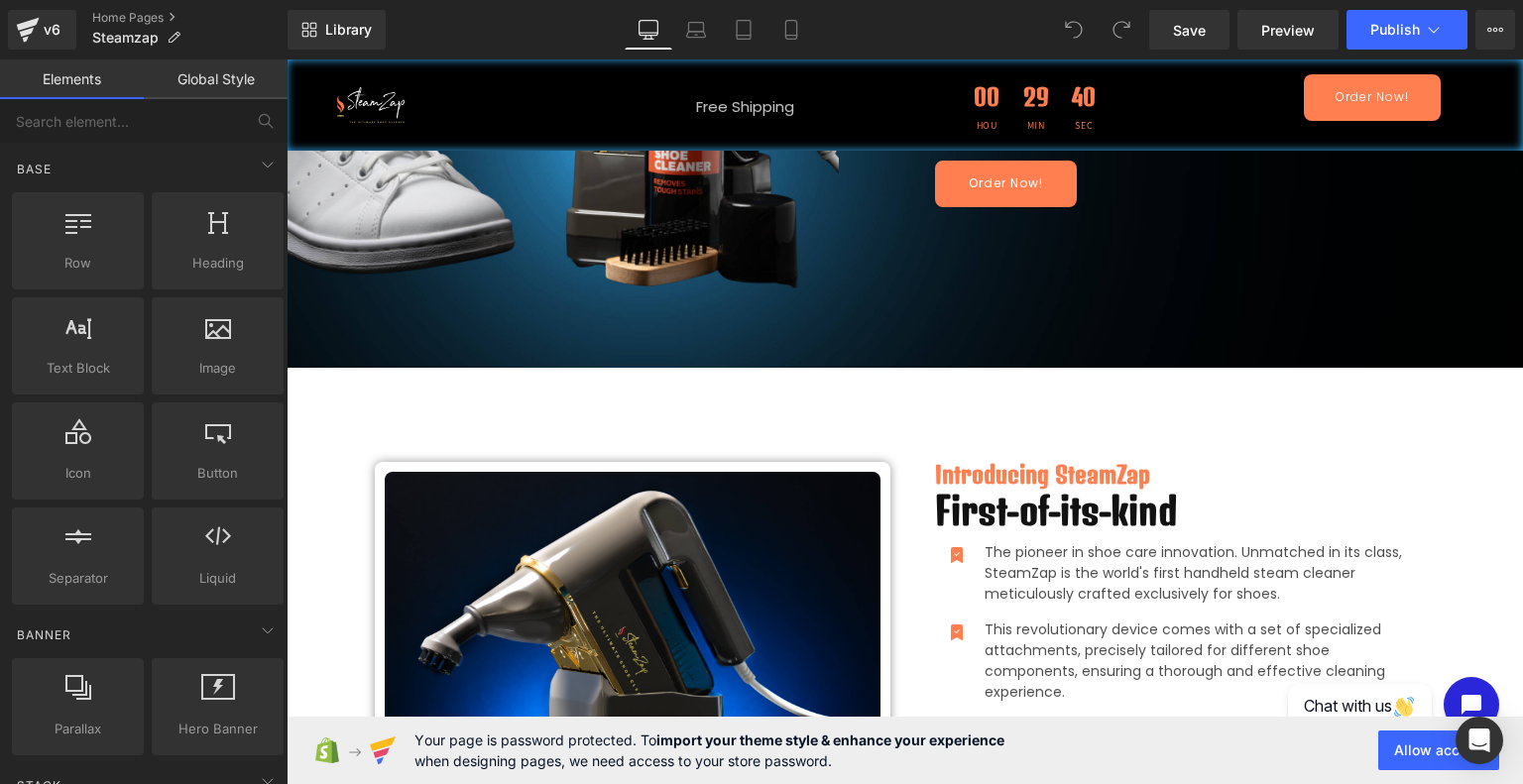 scroll, scrollTop: 292, scrollLeft: 0, axis: vertical 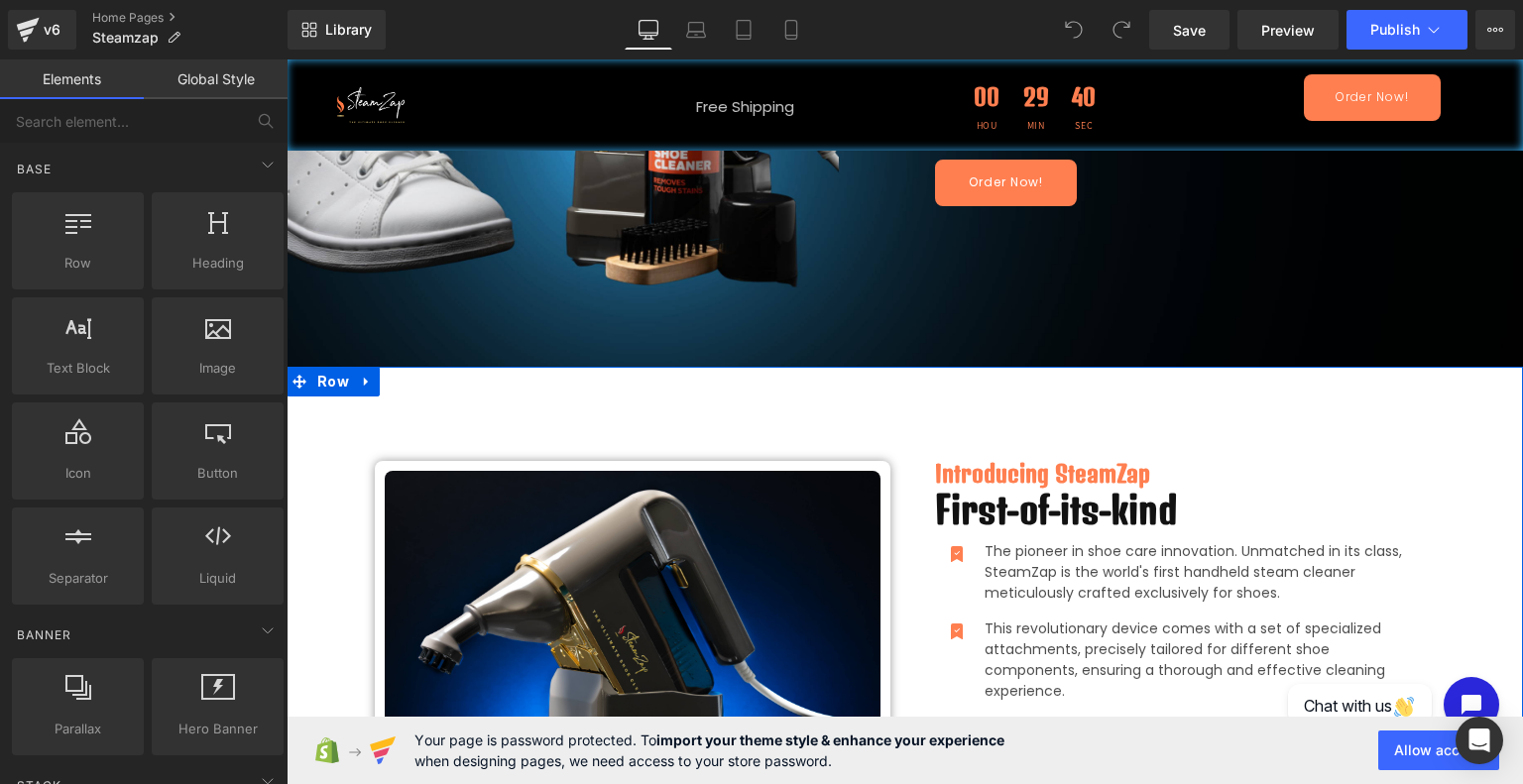 click on "Image         Row         Introducing SteamZap Heading         First-of-its-kind Heading
Icon
The pioneer in shoe care innovation. Unmatched in its class, SteamZap is the world's first handheld steam cleaner meticulously crafted exclusively for shoes.
Text Block
Icon
This revolutionary device comes with a set of specialized attachments, precisely tailored for different shoe components, ensuring a thorough and effective cleaning experience.
Text Block" at bounding box center [904, 905] 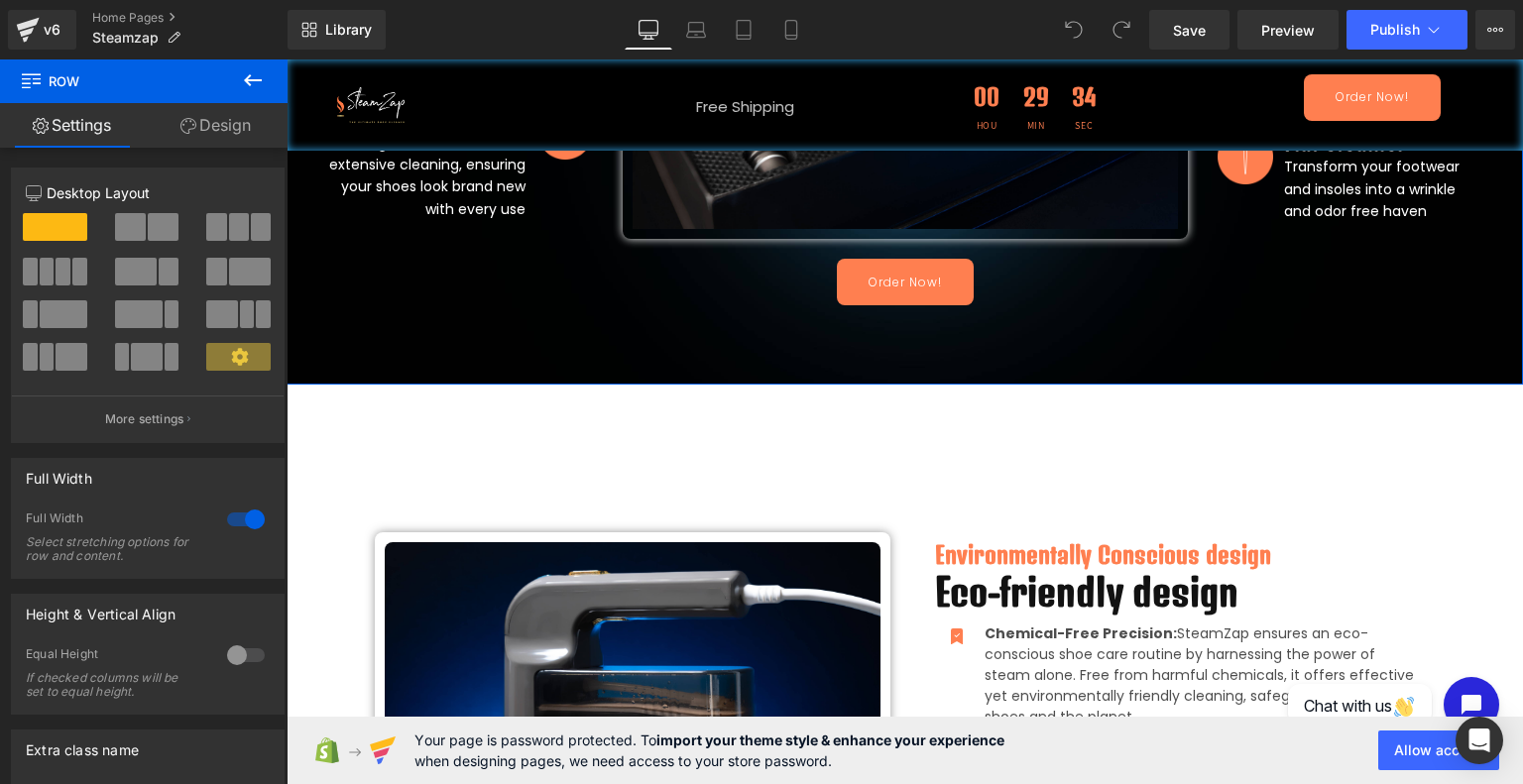 scroll, scrollTop: 2050, scrollLeft: 0, axis: vertical 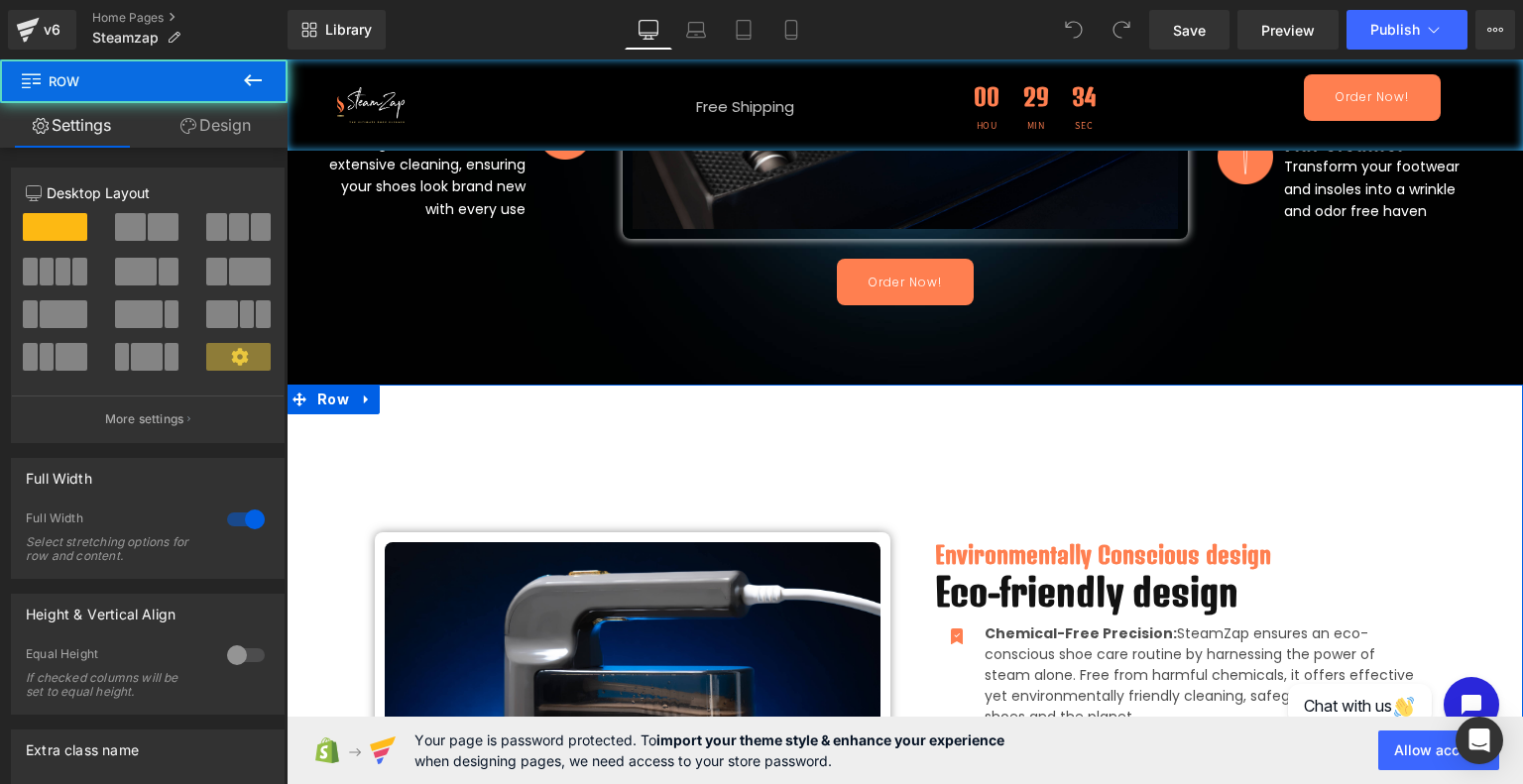 click on "Image         Row         Environmentally Conscious design Heading         Eco-friendly design Heading
Icon
Chemical-Free Precision:  SteamZap ensures an eco-conscious shoe care routine by harnessing the power of steam alone. Free from harmful chemicals, it offers effective yet environmentally friendly cleaning, safeguarding both your shoes and the planet.
Text Block
Icon
Efficient Water Use:
Text Block" at bounding box center [904, 733] 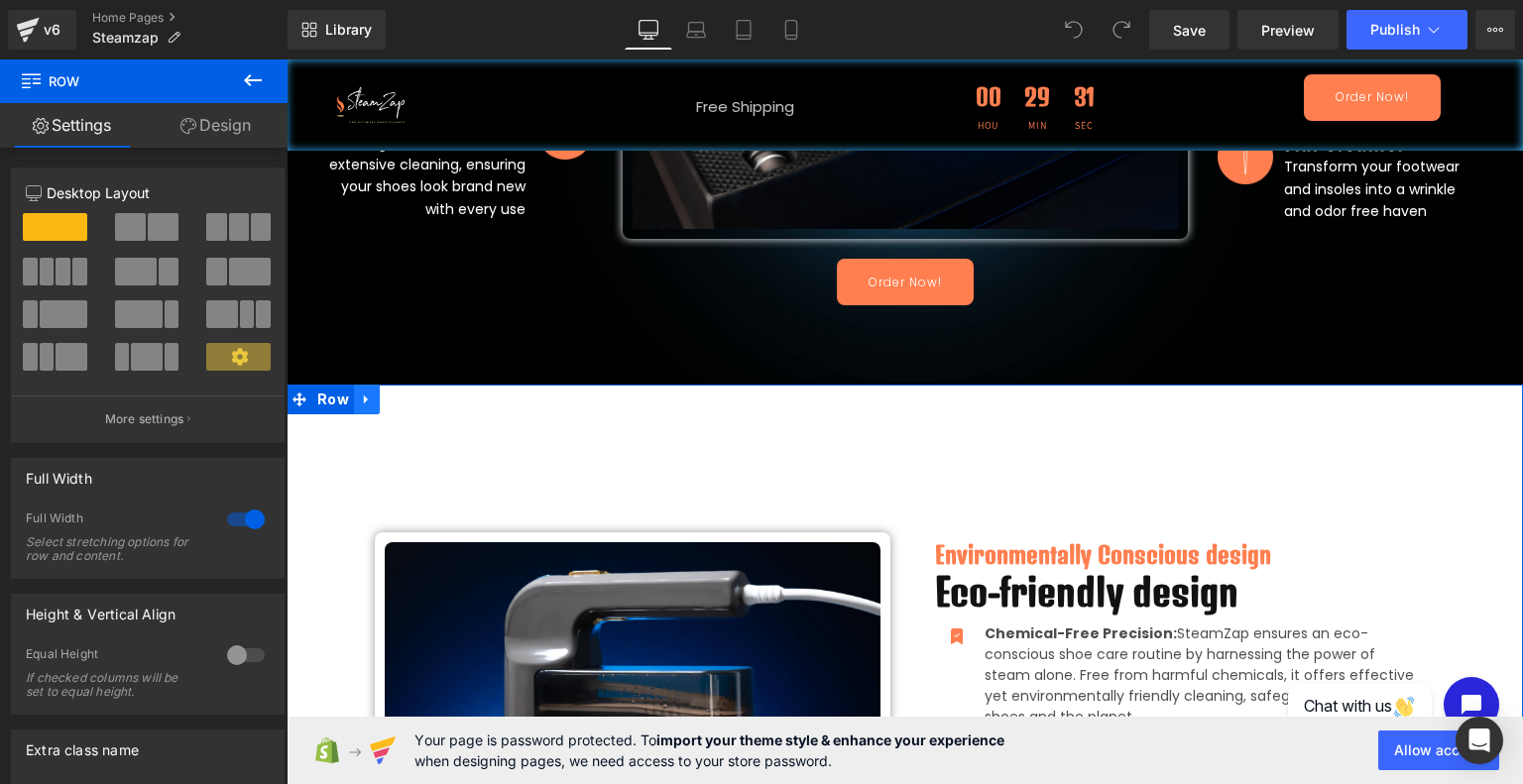 click 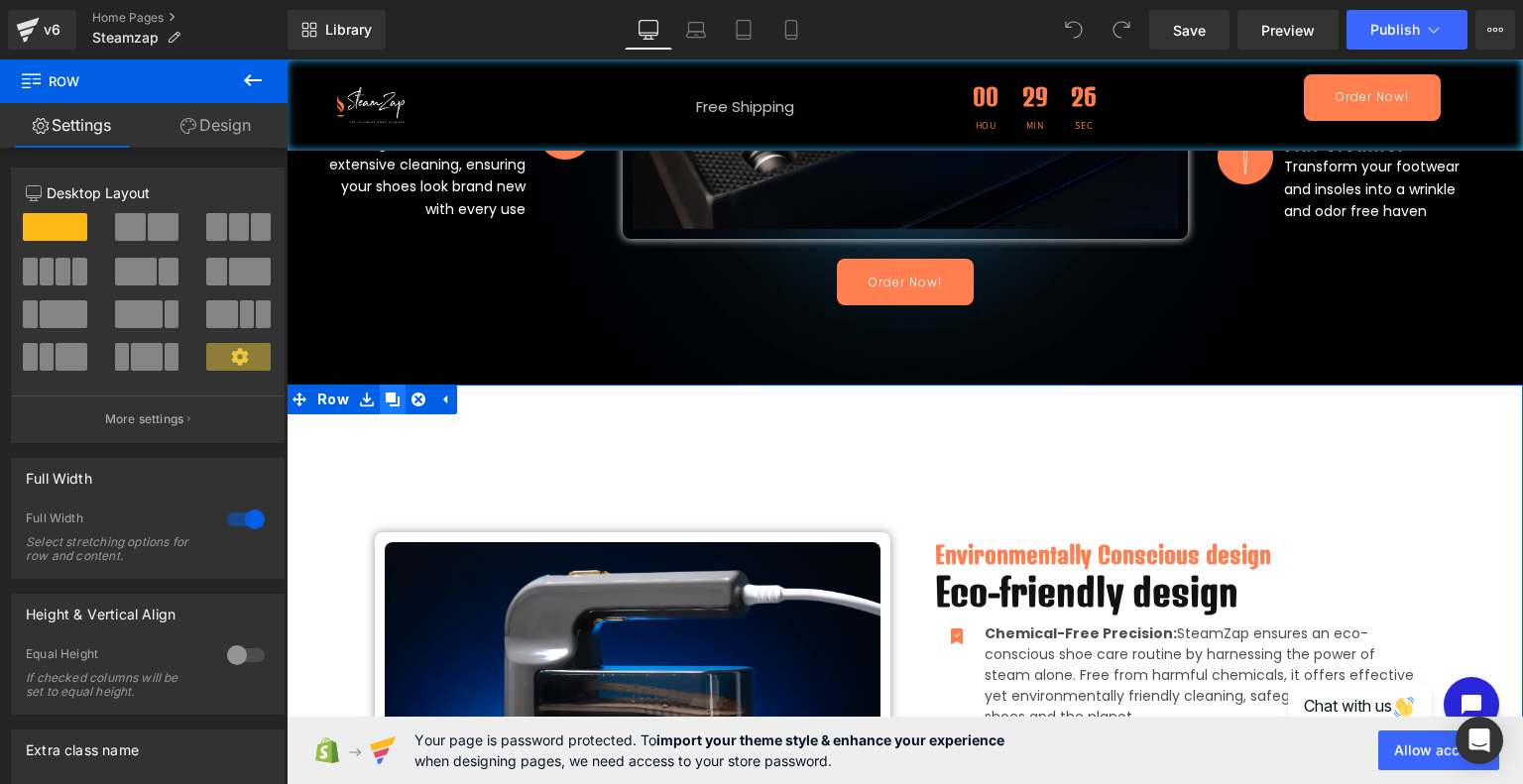 click 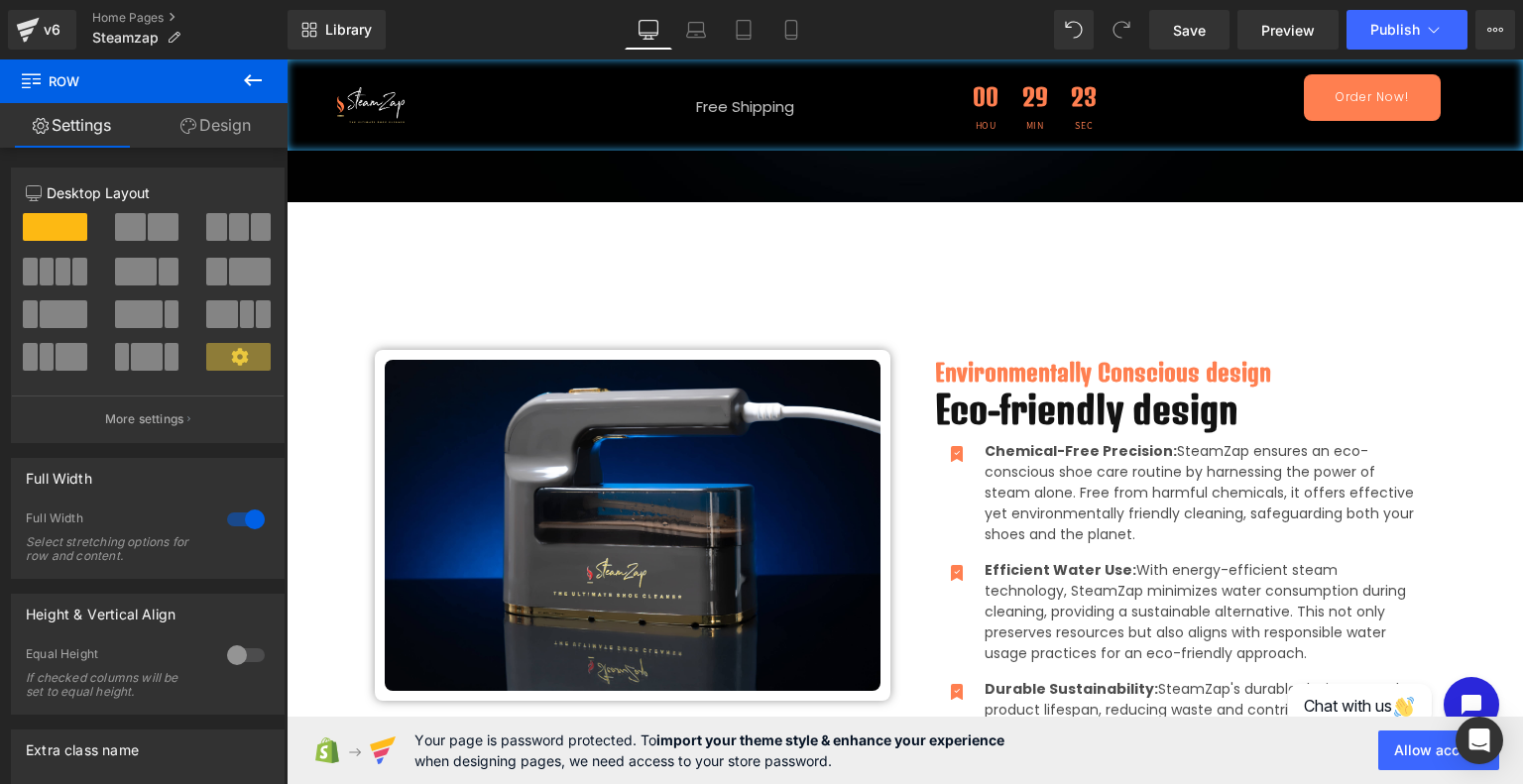 scroll, scrollTop: 2231, scrollLeft: 0, axis: vertical 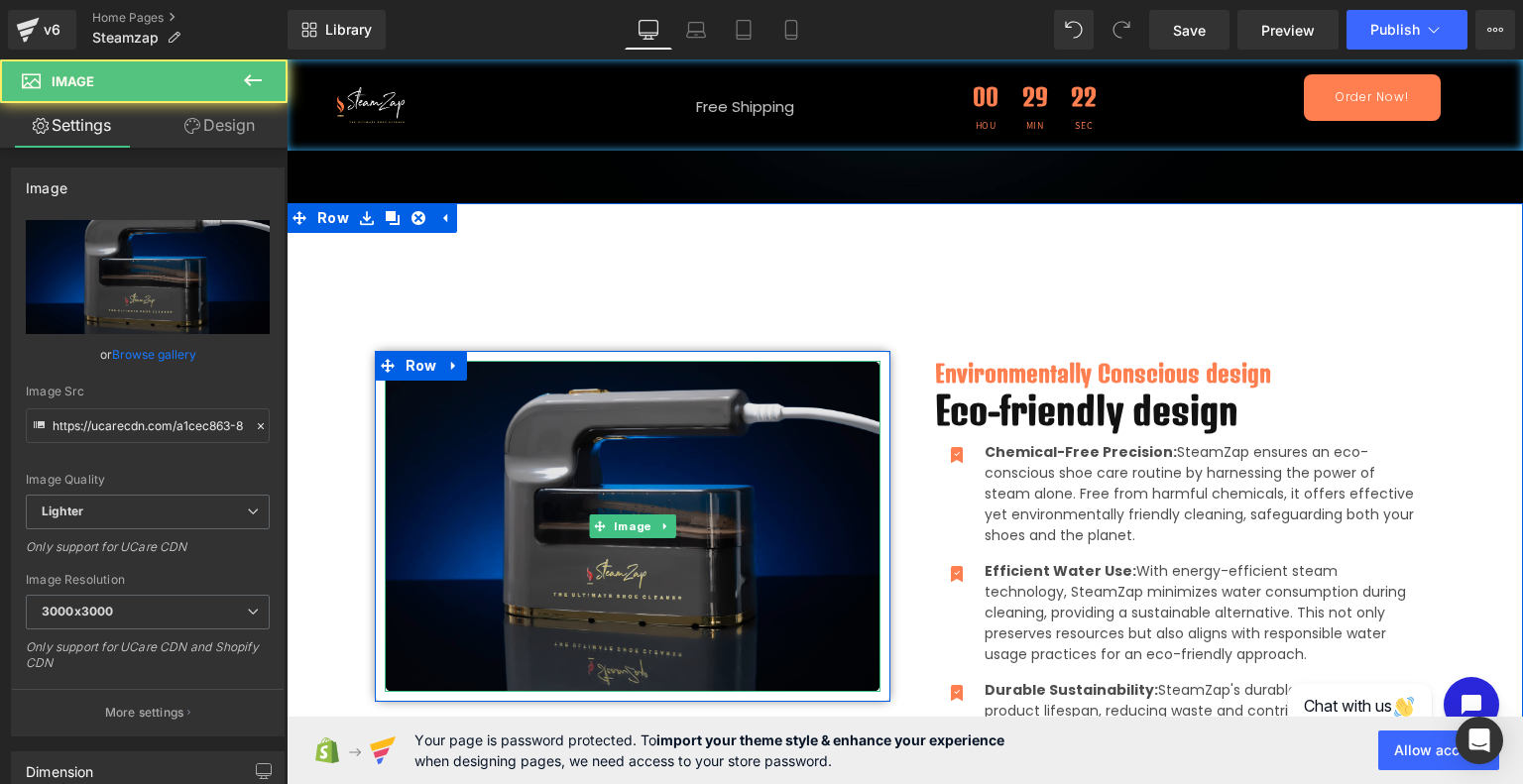 click at bounding box center (633, 525) 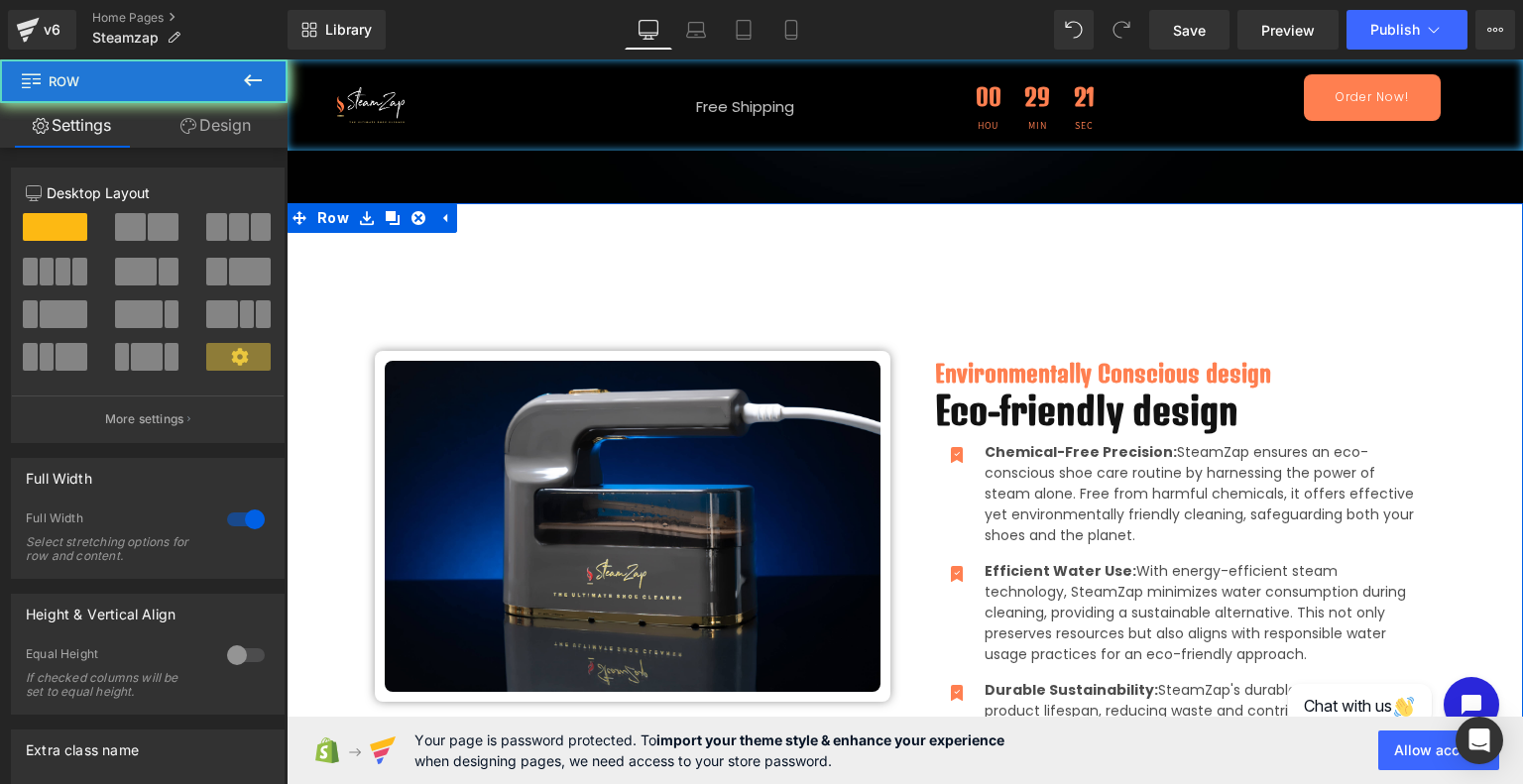 click on "Image         Row         Environmentally Conscious design Heading         Eco-friendly design Heading
Icon
Chemical-Free Precision:  SteamZap ensures an eco-conscious shoe care routine by harnessing the power of steam alone. Free from harmful chemicals, it offers effective yet environmentally friendly cleaning, safeguarding both your shoes and the planet.
Text Block
Icon
Efficient Water Use:
Text Block" at bounding box center [904, 552] 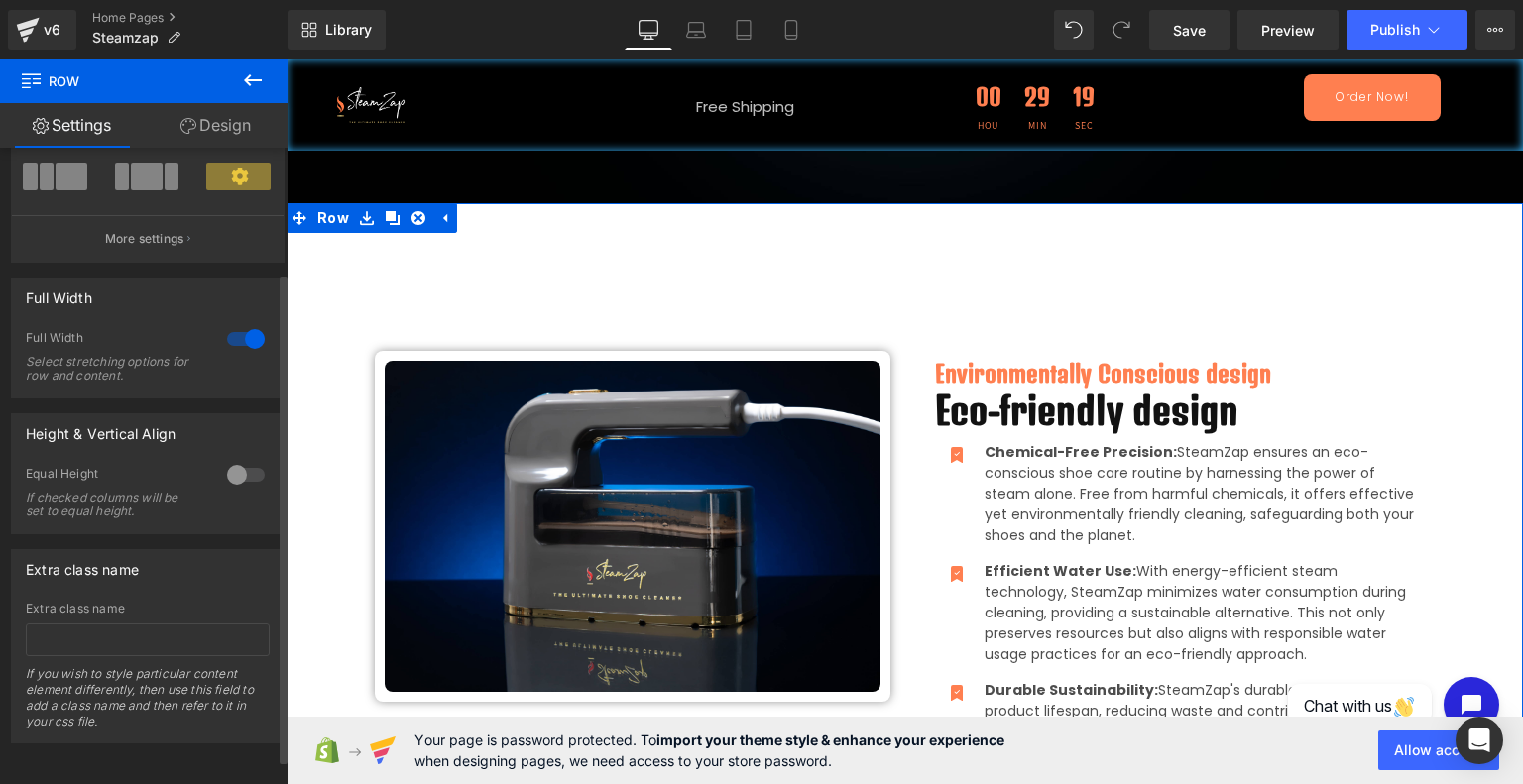 scroll, scrollTop: 0, scrollLeft: 0, axis: both 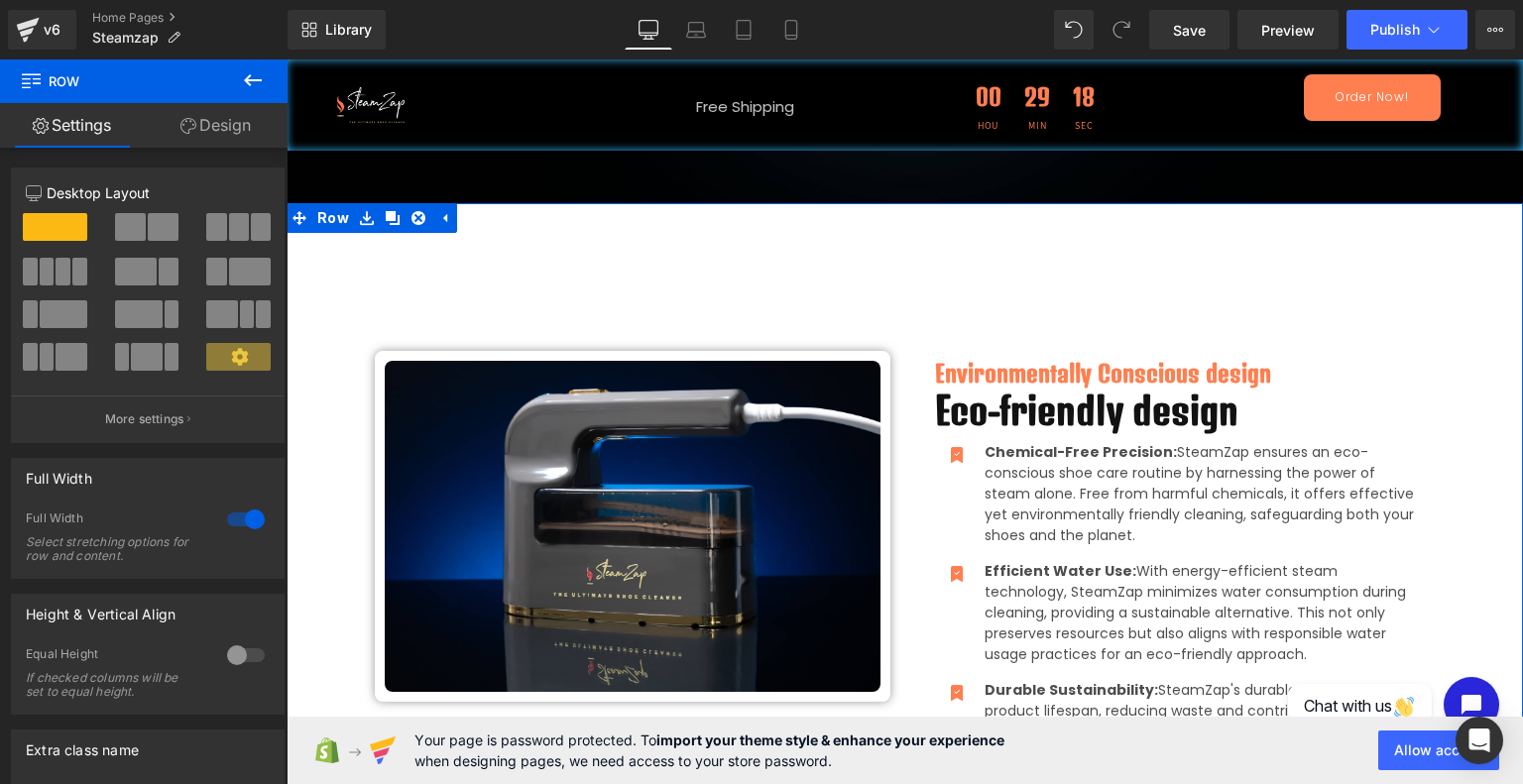 click 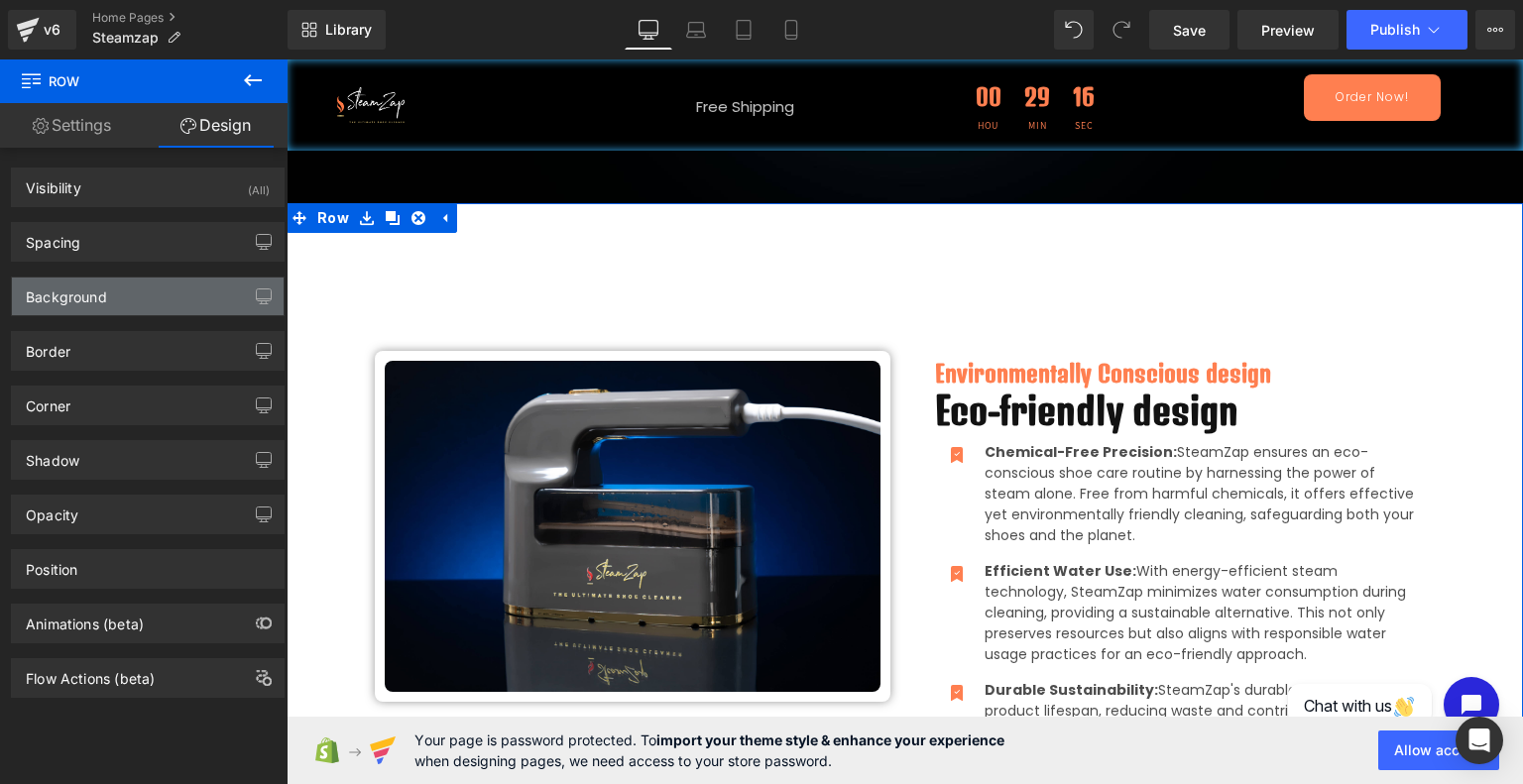 click on "Background" at bounding box center (148, 296) 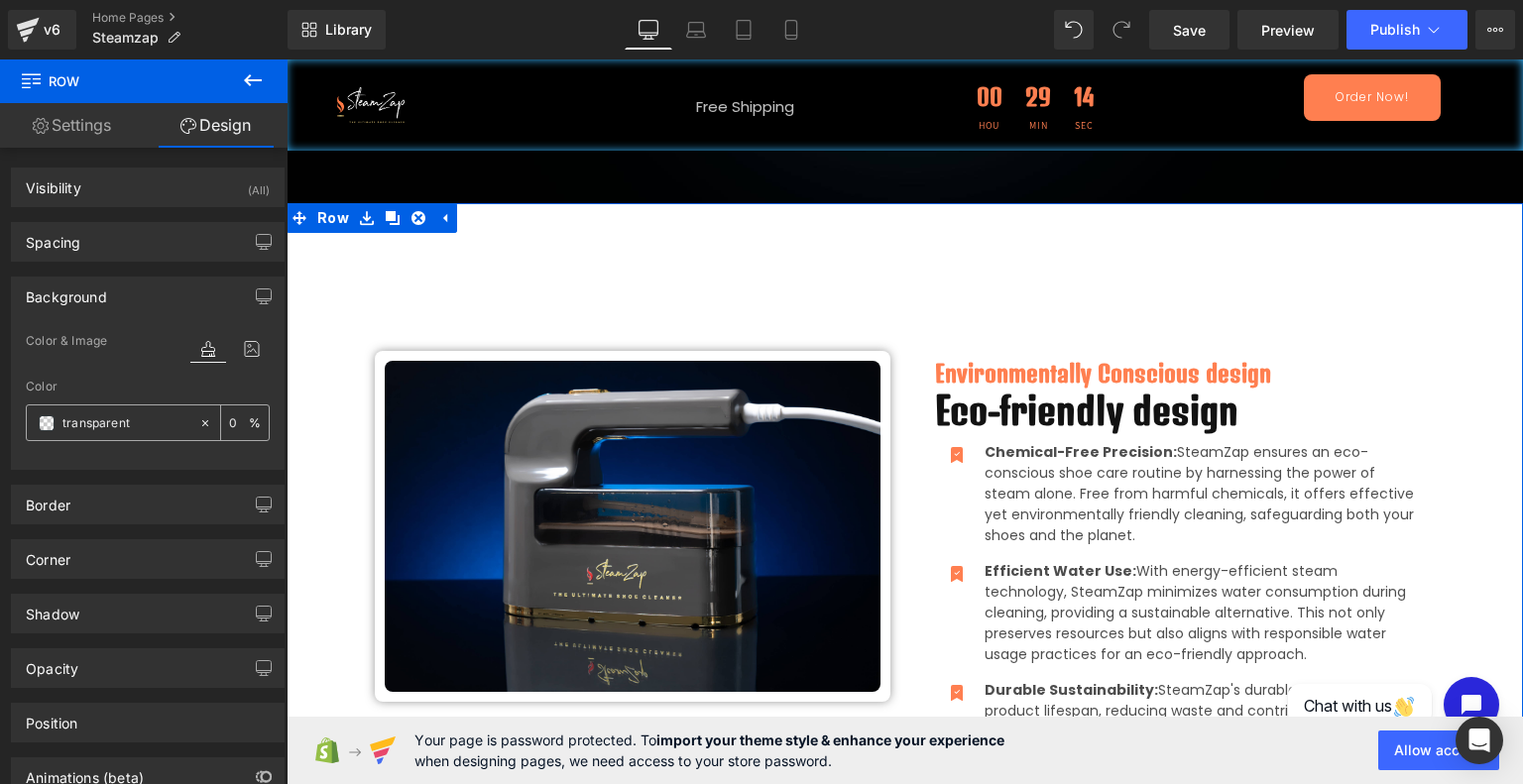 click at bounding box center [47, 423] 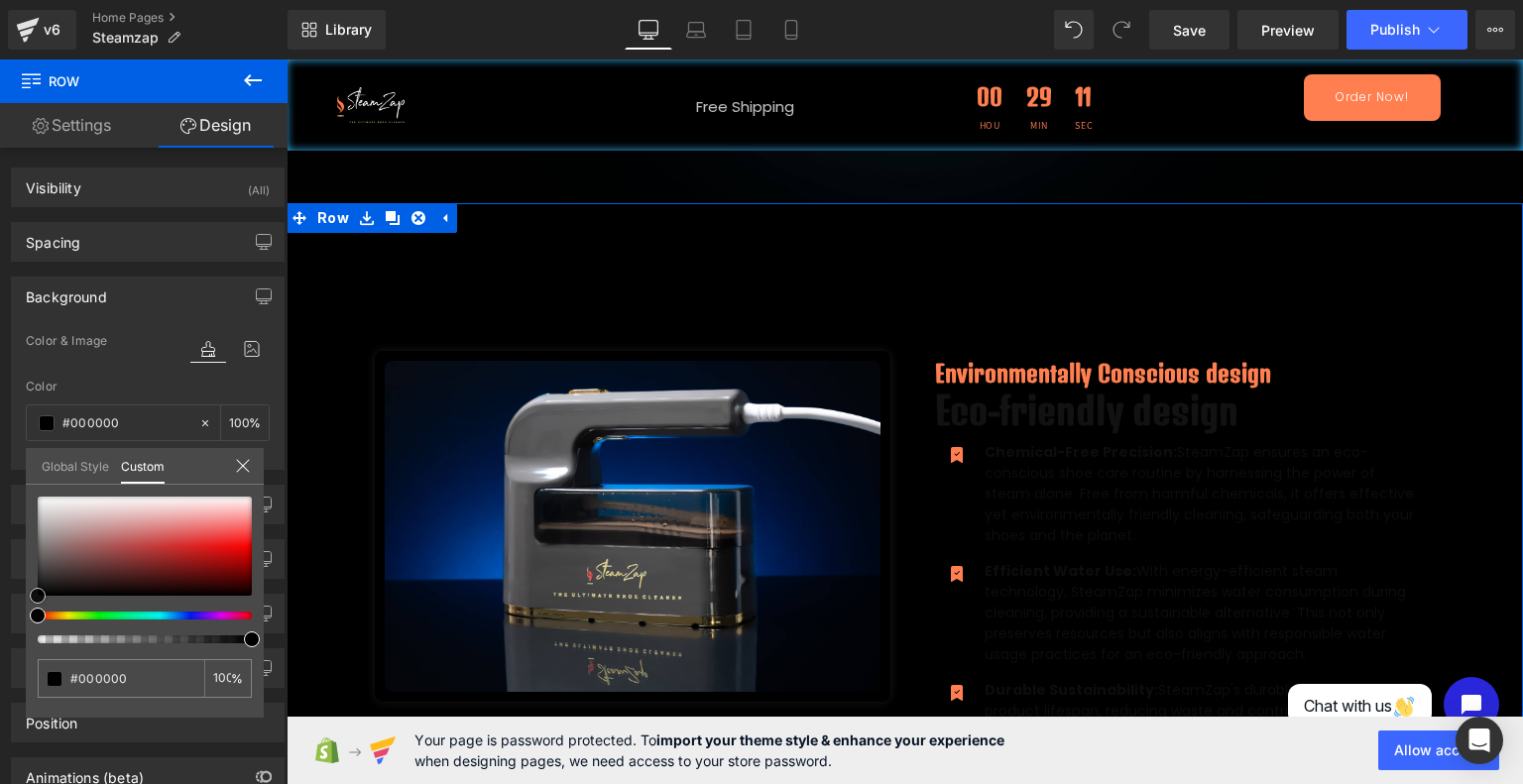 drag, startPoint x: 50, startPoint y: 584, endPoint x: 22, endPoint y: 611, distance: 38.8973 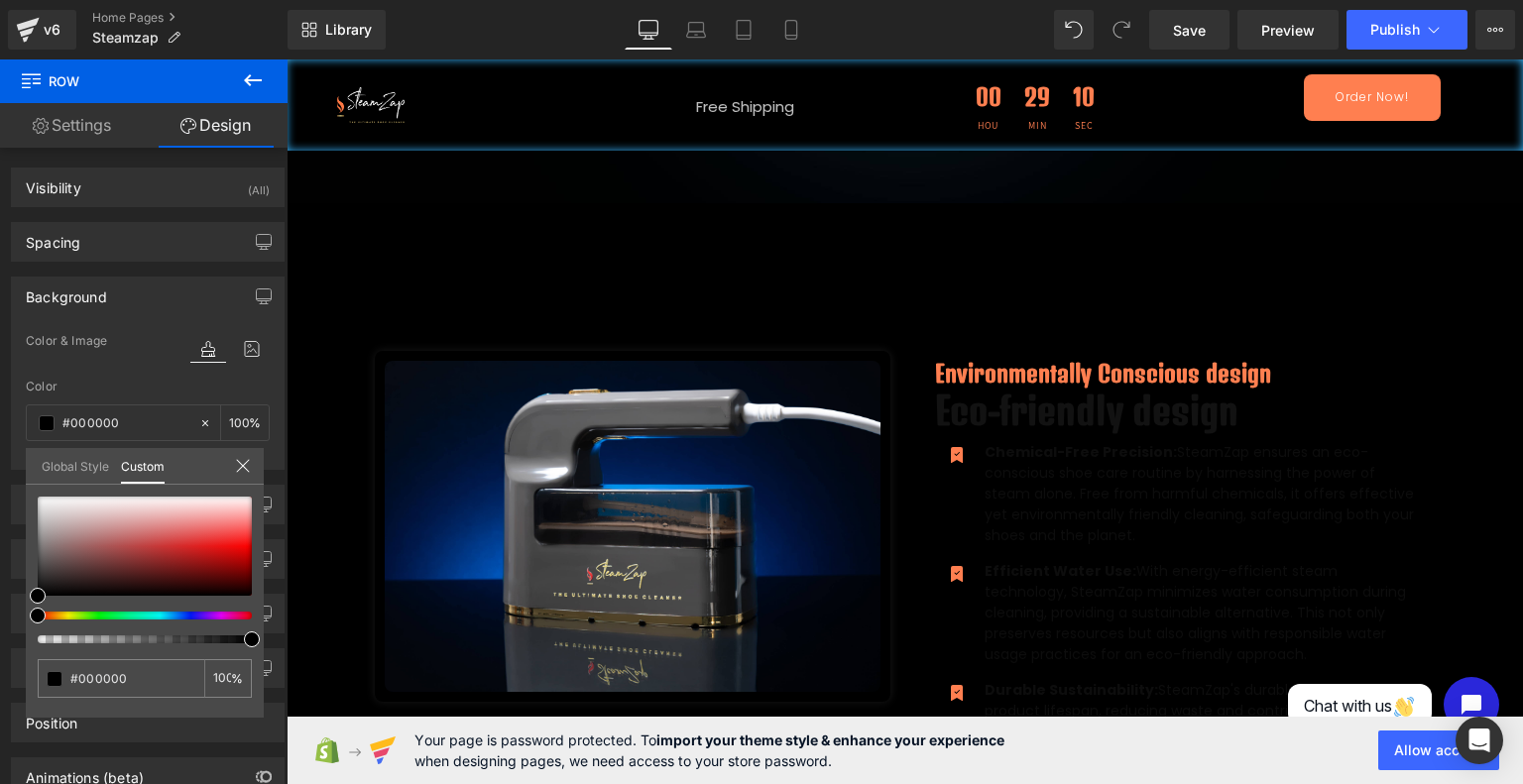 click on "Image         Free Shipping Text Block         Row
00 Hou
29 Min
10 Sec
Countdown Timer         Row         Order Now! Button         Row         Row         Row
Step into a new era of shoe-care with  SteamZap Heading         The ultimate solution to keeping your kicks looking fresh, clean, and on point!  Say goodbye to stains , odors, and worn-out sneakers, and say hello to a world where your shoes always make a bold statement.  Text Block         Order Now! Button         Row         Row
Hero Banner         Row
SteamZap Heading" at bounding box center [904, 1685] 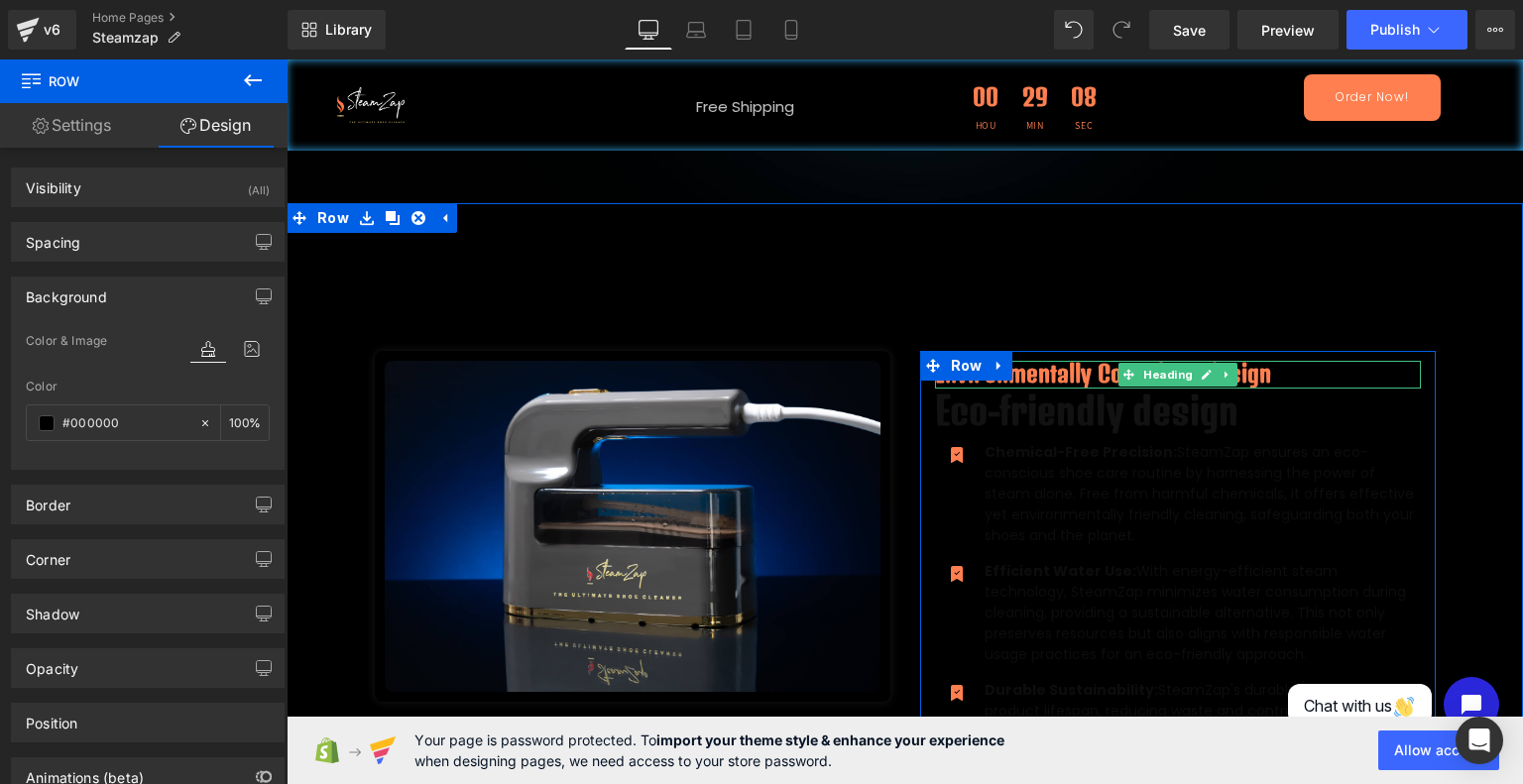 scroll, scrollTop: 2317, scrollLeft: 0, axis: vertical 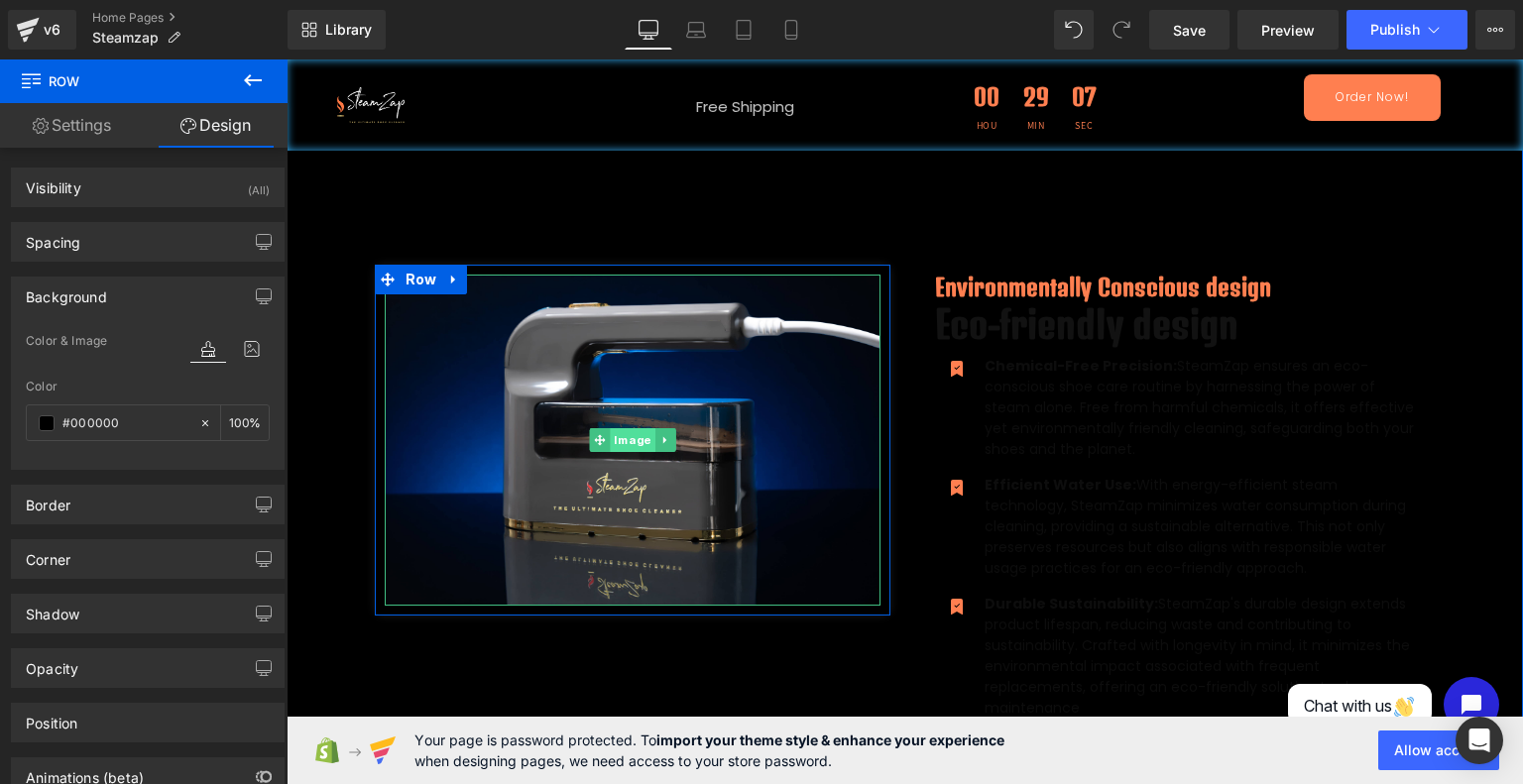 click on "Image" at bounding box center [632, 440] 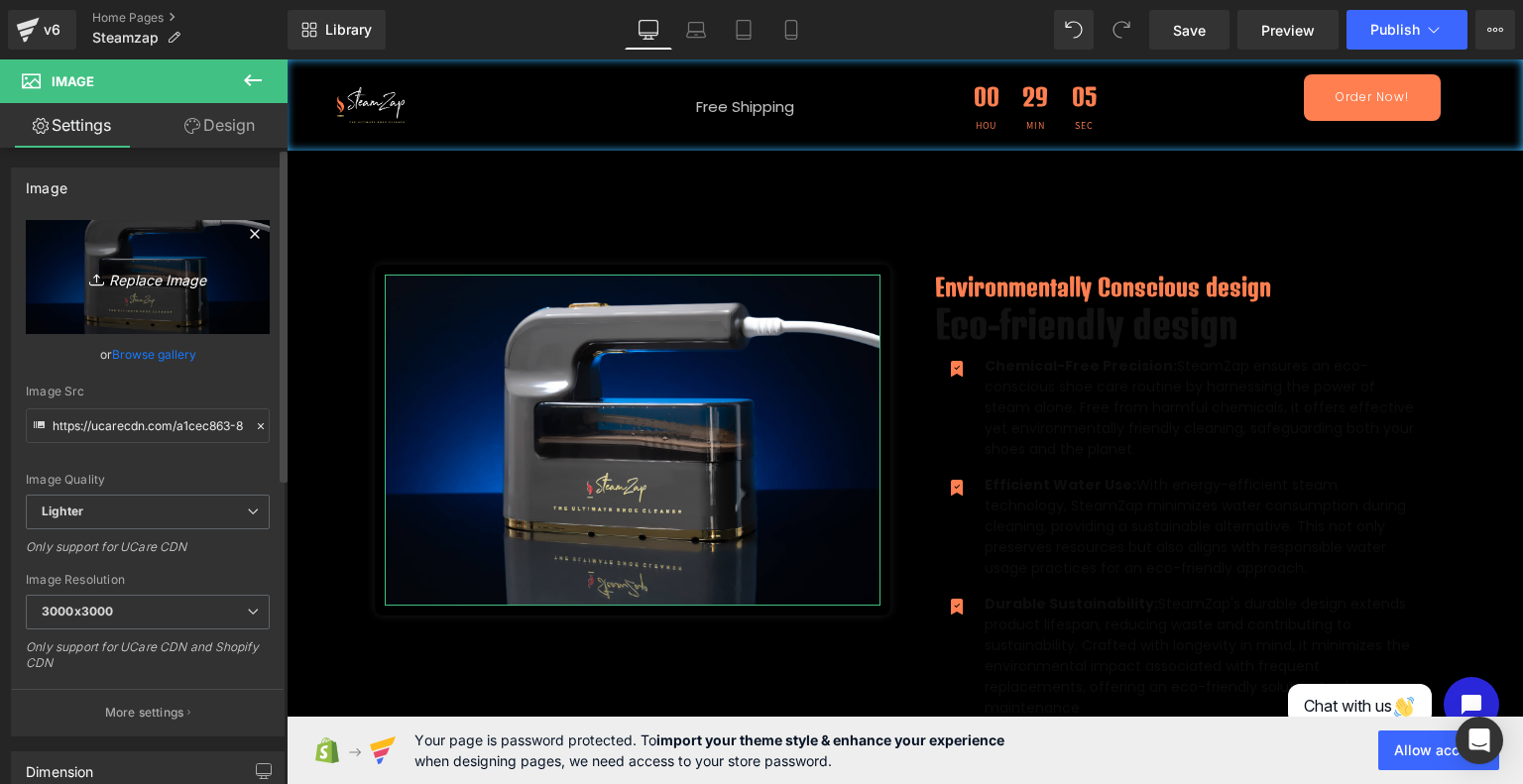 click on "Replace Image" at bounding box center [148, 277] 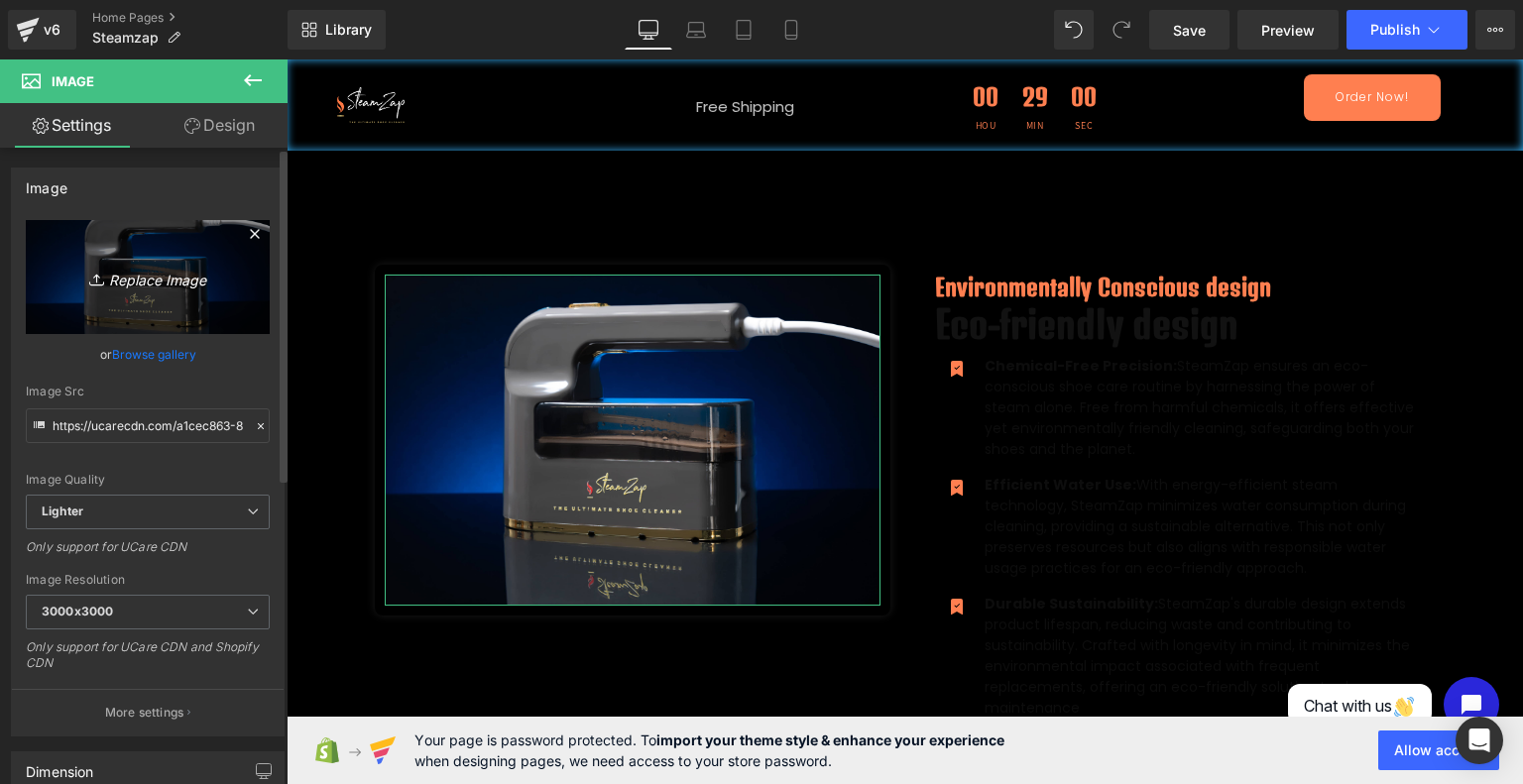 type on "C:\fakepath\ChatGPT Image Jul 12, 2025, 07_12_29 PM.png" 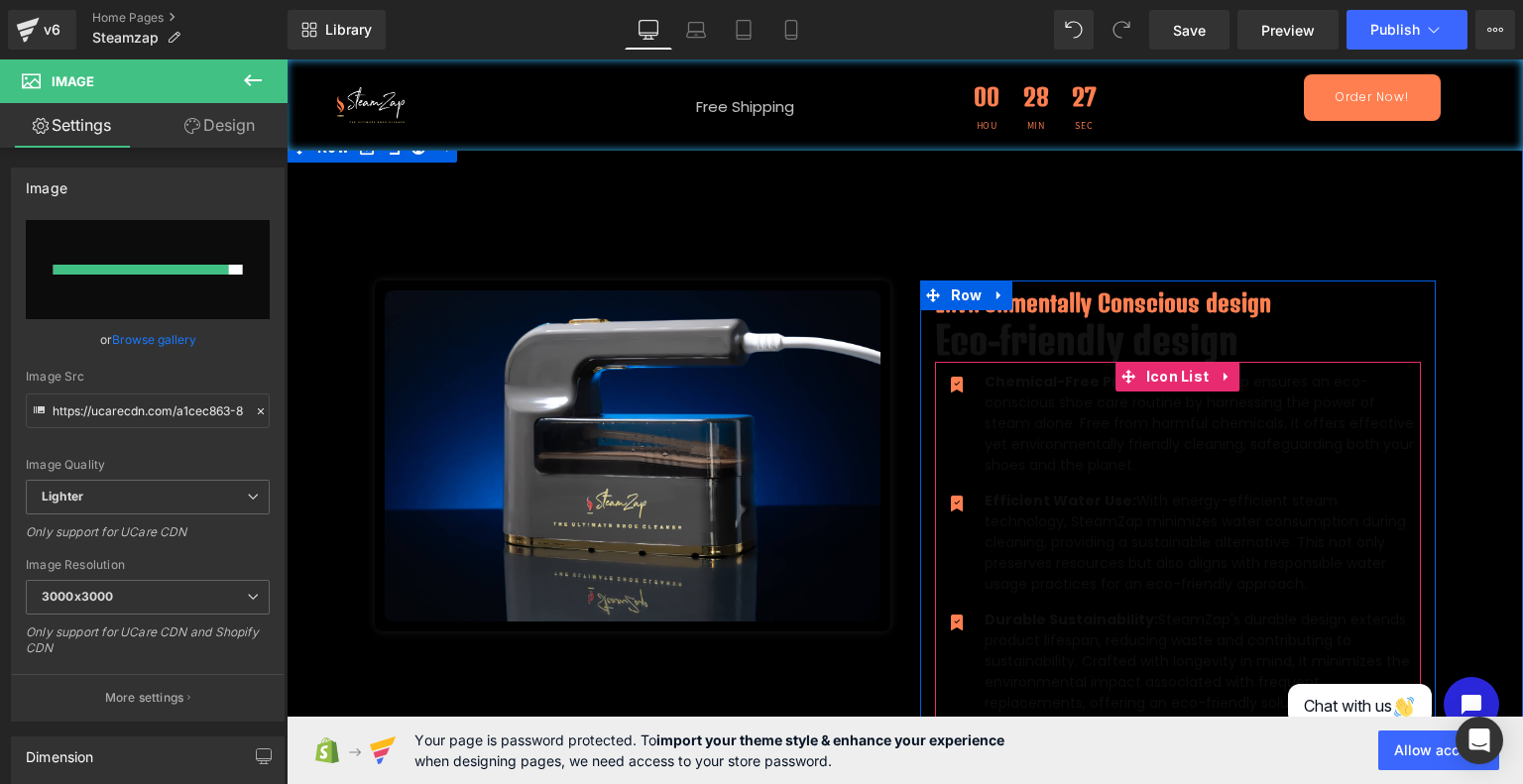 scroll, scrollTop: 2295, scrollLeft: 0, axis: vertical 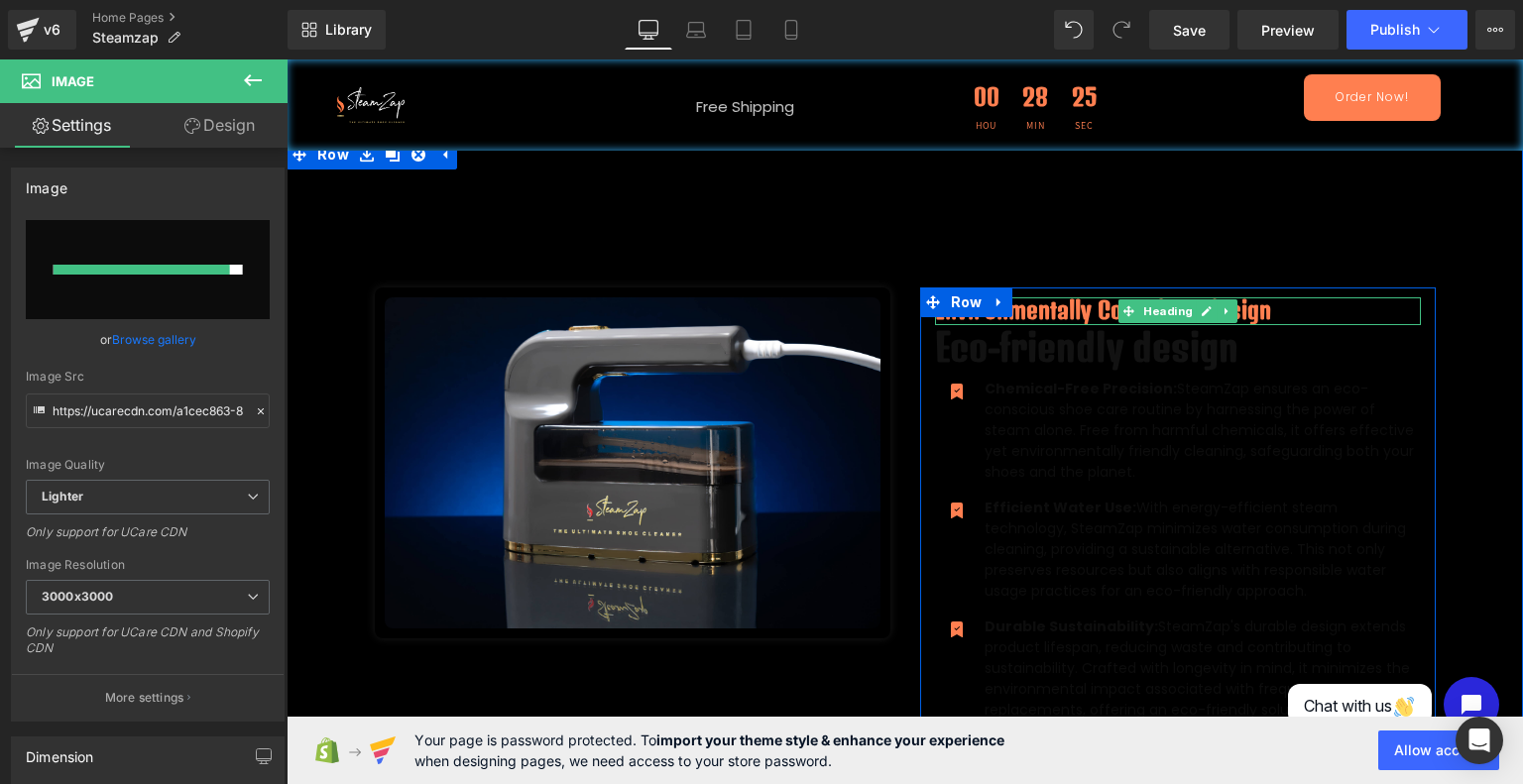 click on "Eco-friendly design" at bounding box center [1178, 347] 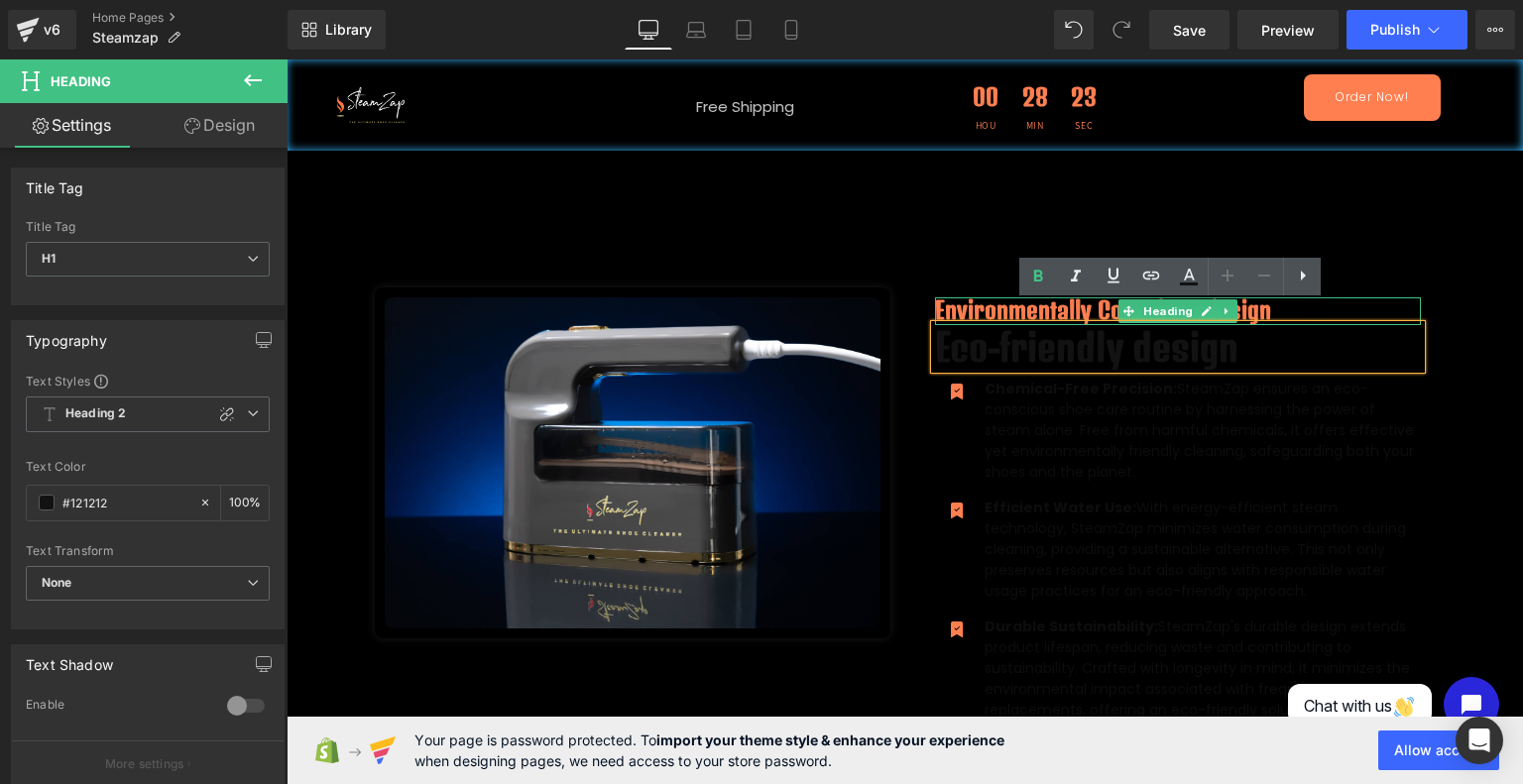 click on "Environmentally Conscious design" at bounding box center [1178, 310] 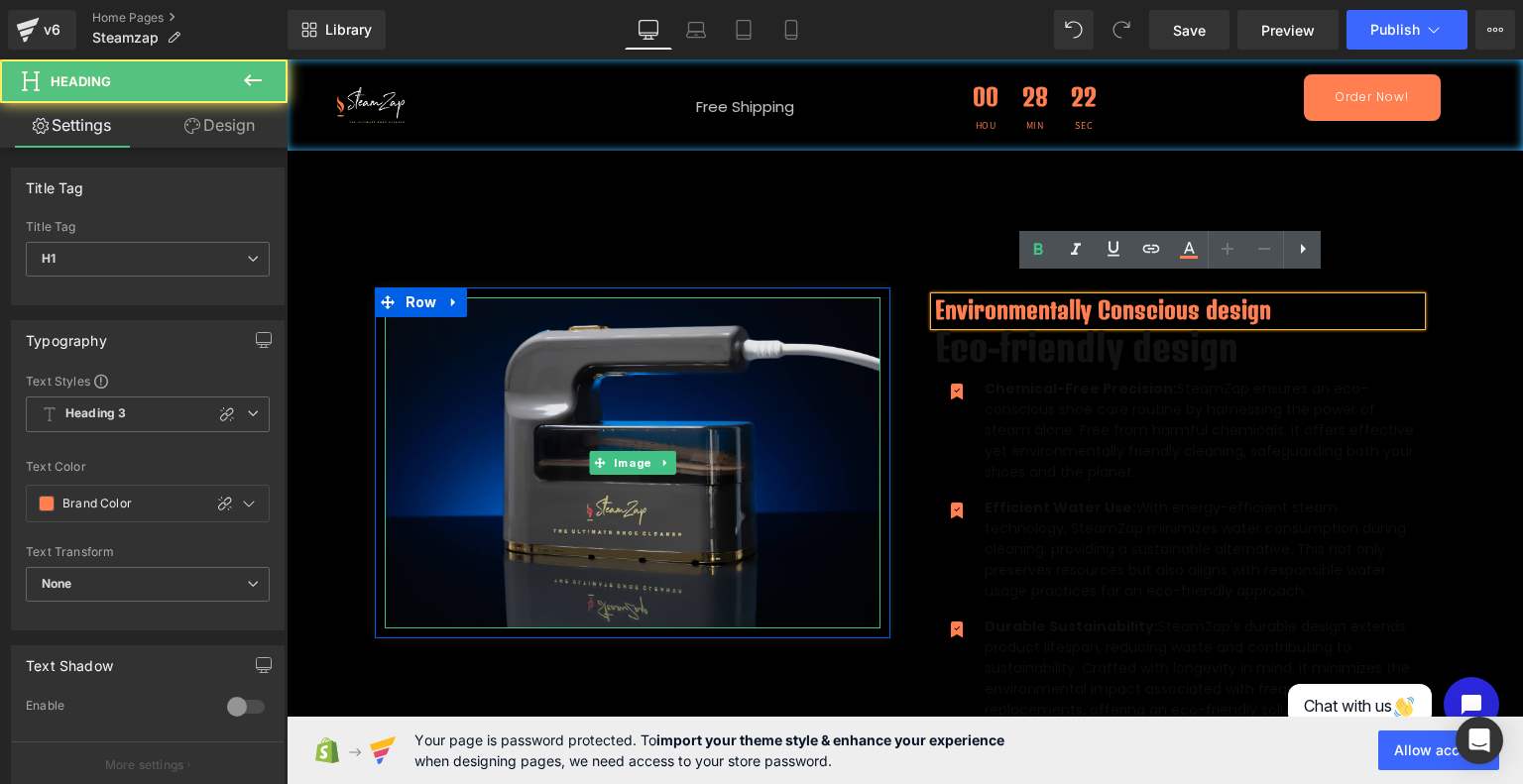 click at bounding box center [633, 462] 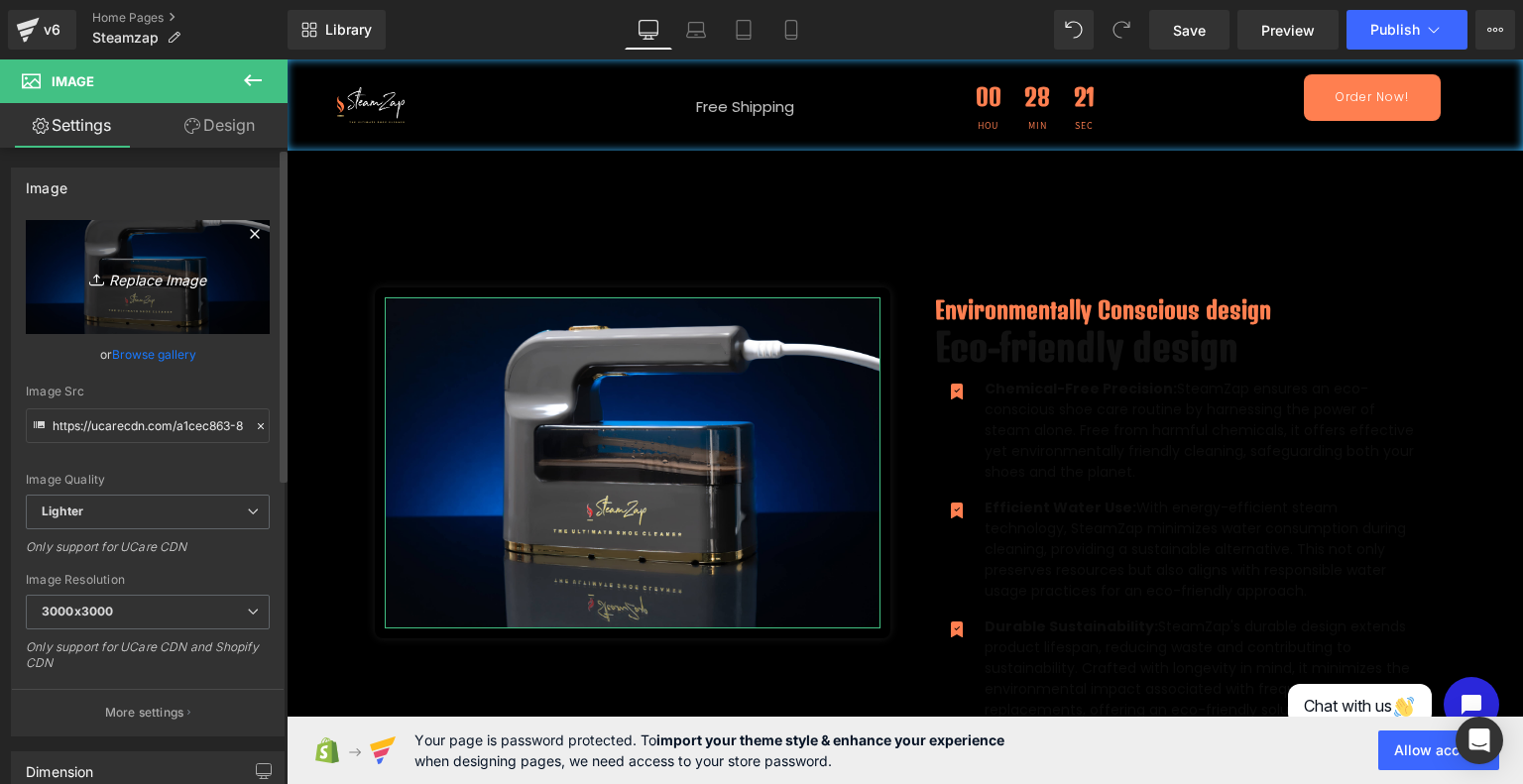 click on "Replace Image" at bounding box center [148, 277] 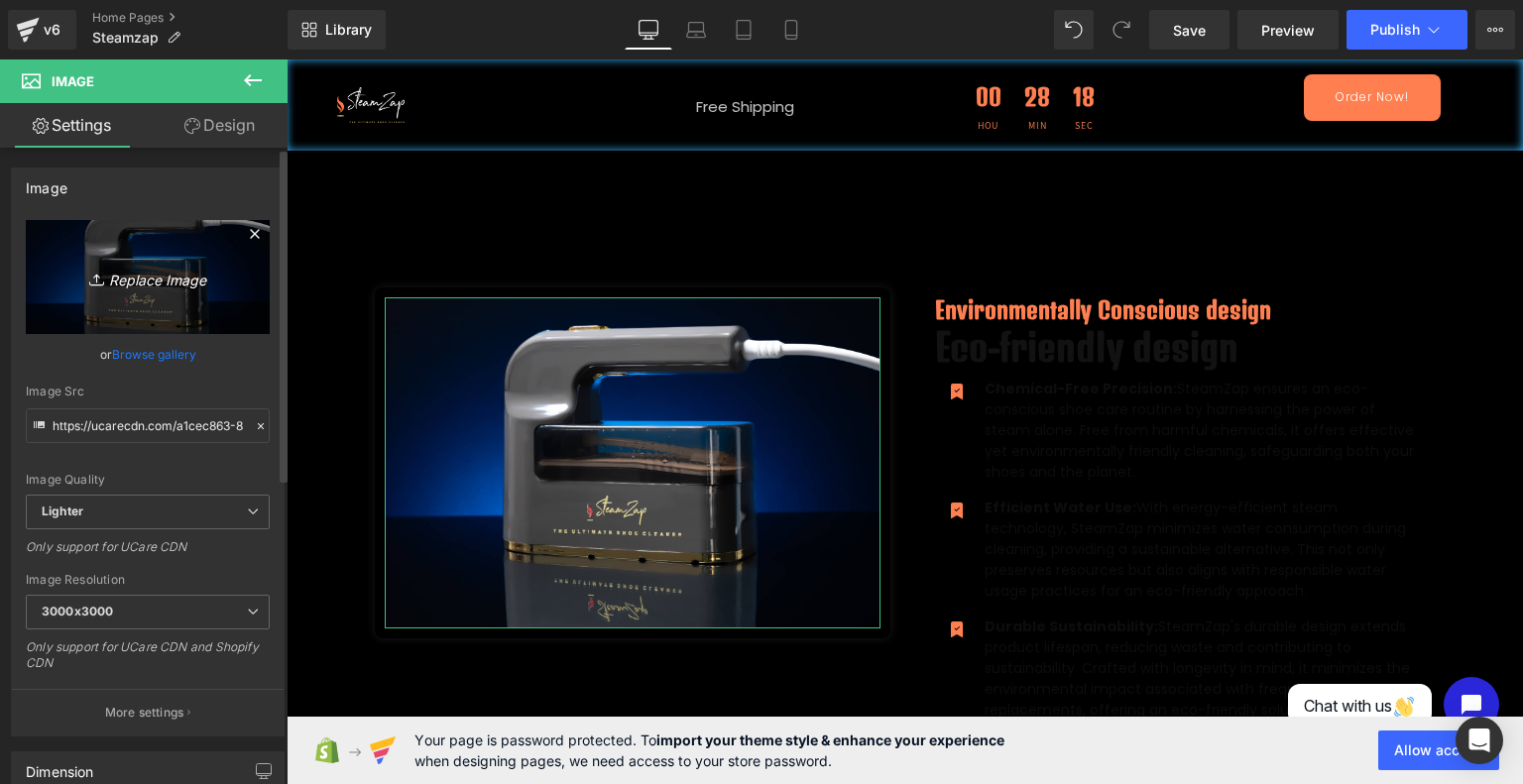 type on "C:\fakepath\ZapBot_ChatProfile_Under1MB.png" 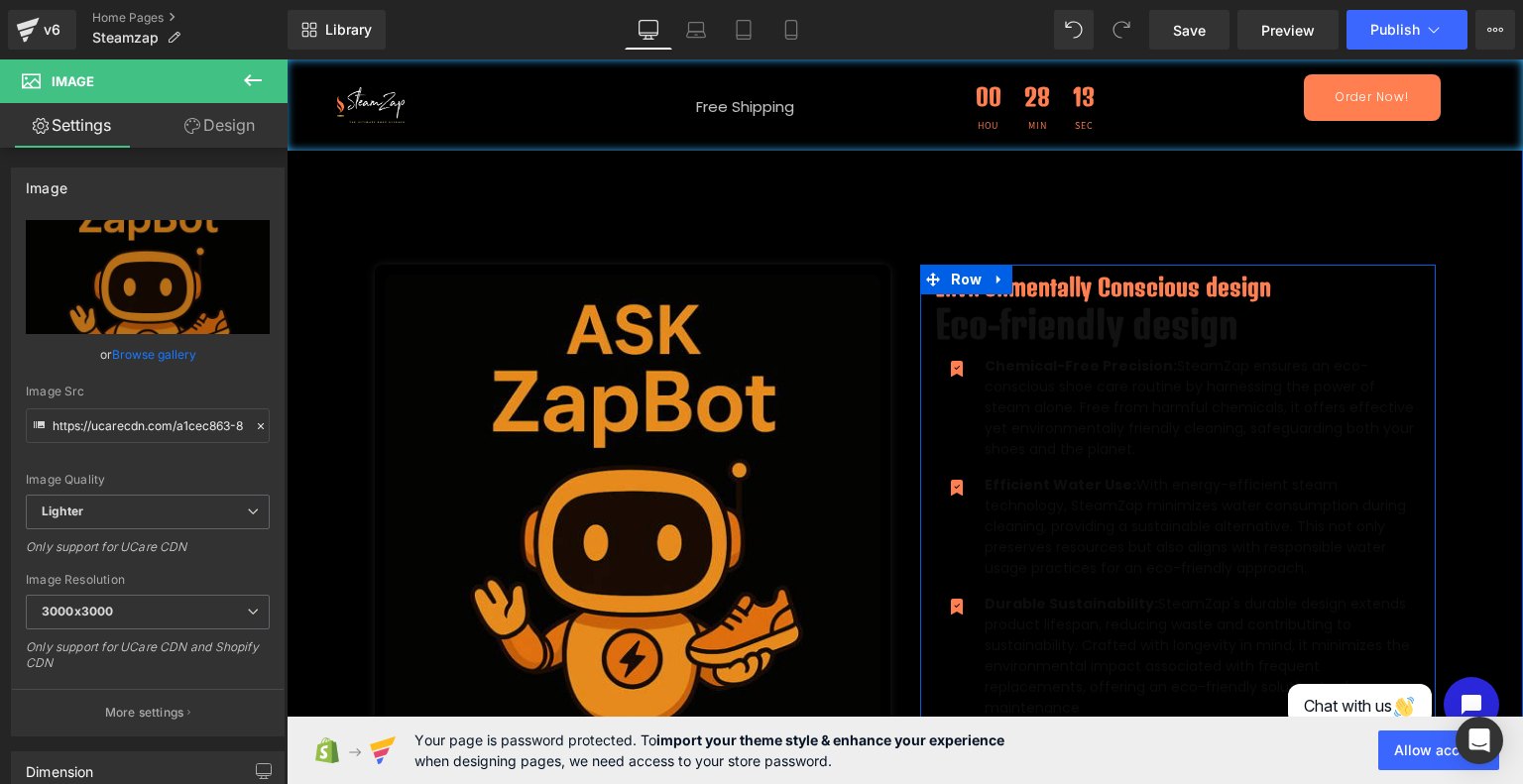 scroll, scrollTop: 2316, scrollLeft: 0, axis: vertical 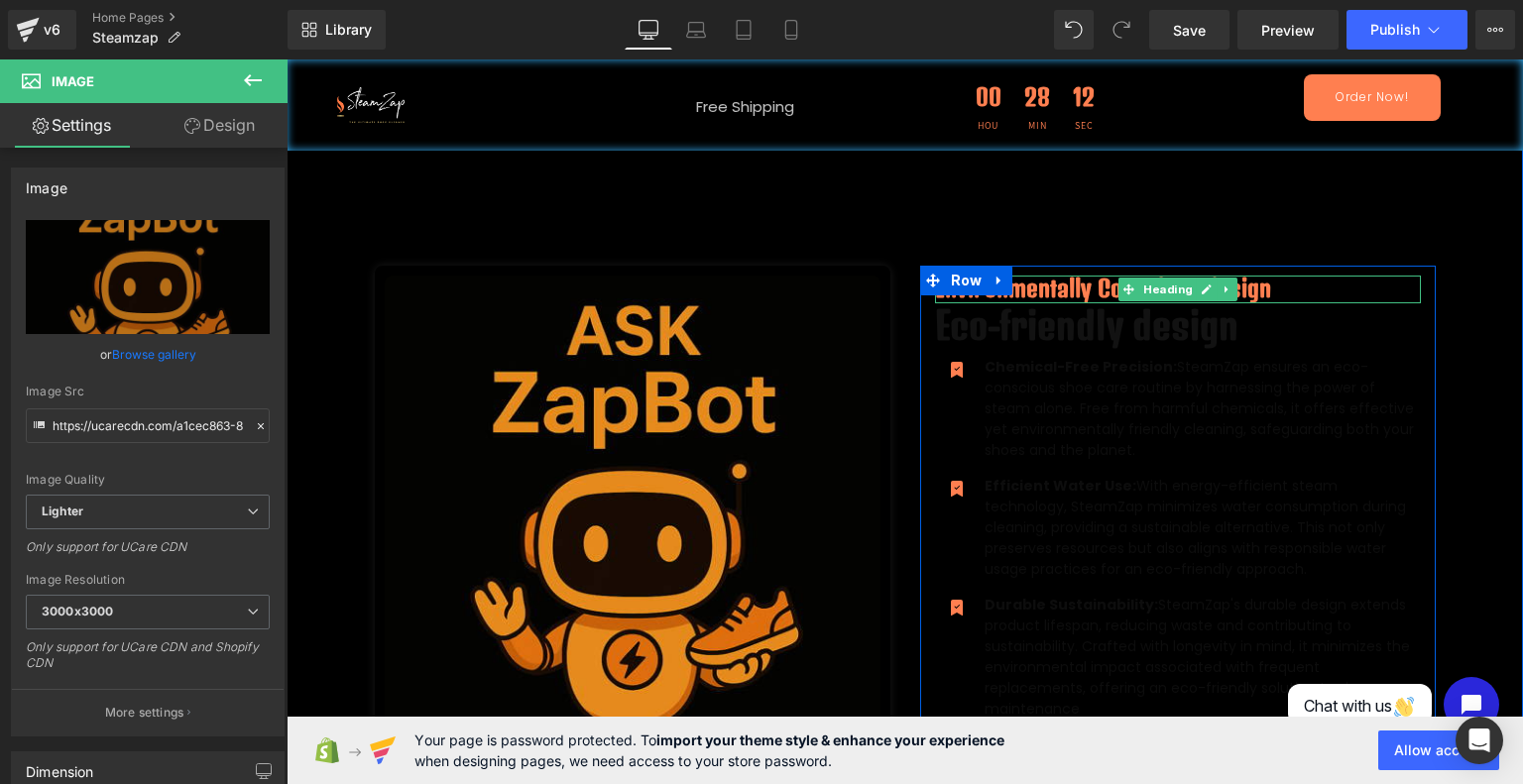 click on "Environmentally Conscious design" at bounding box center [1178, 288] 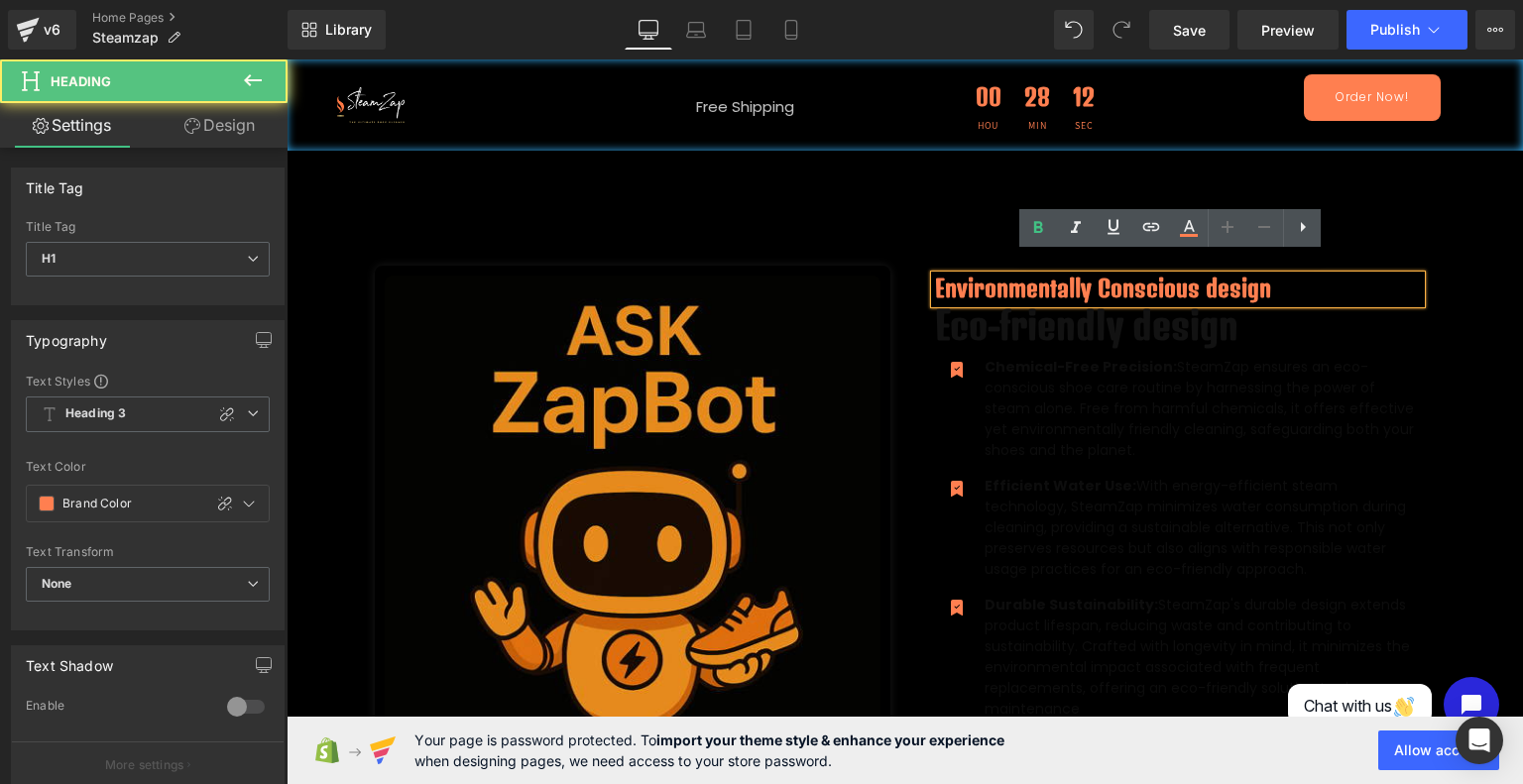 type 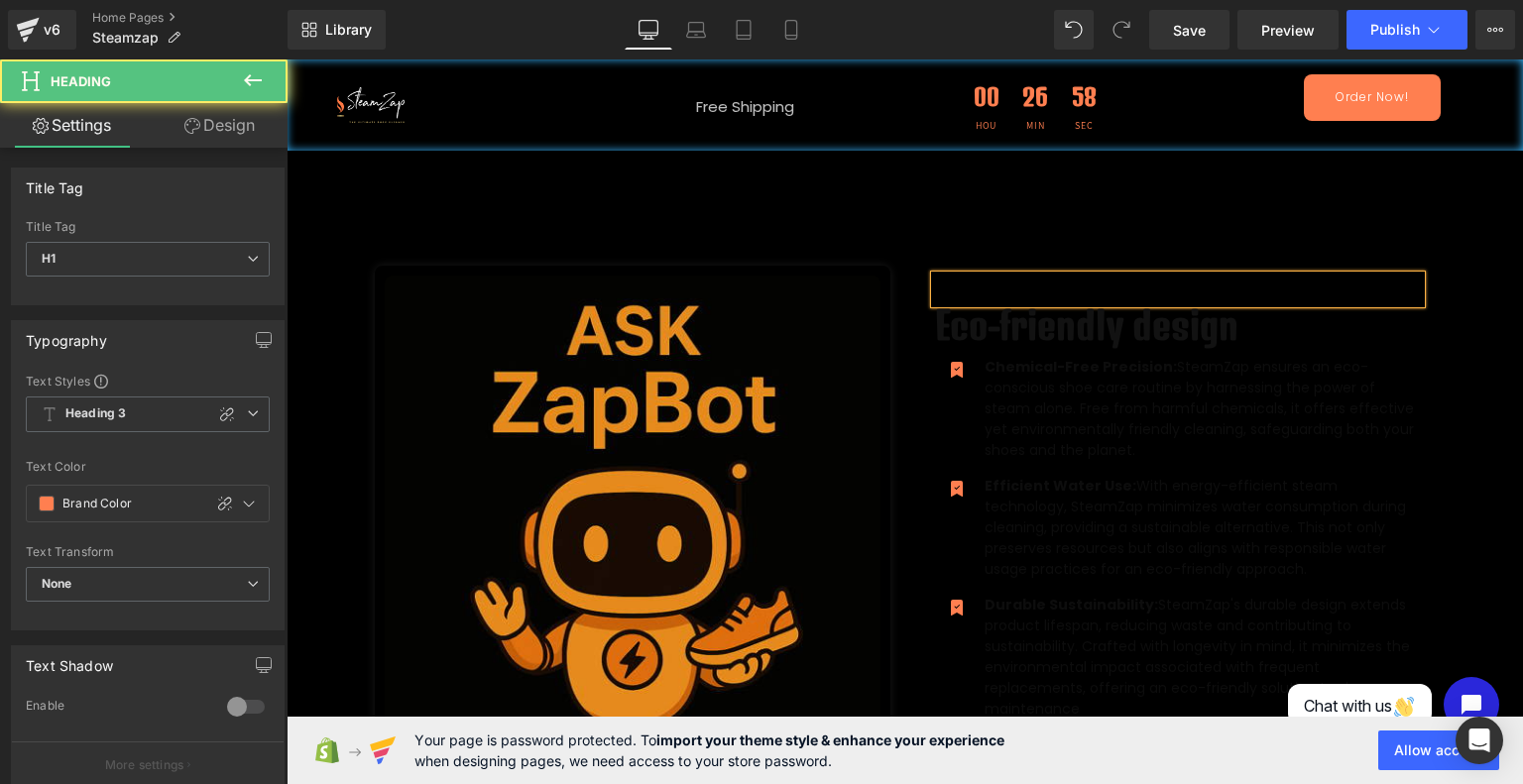 click at bounding box center (1178, 288) 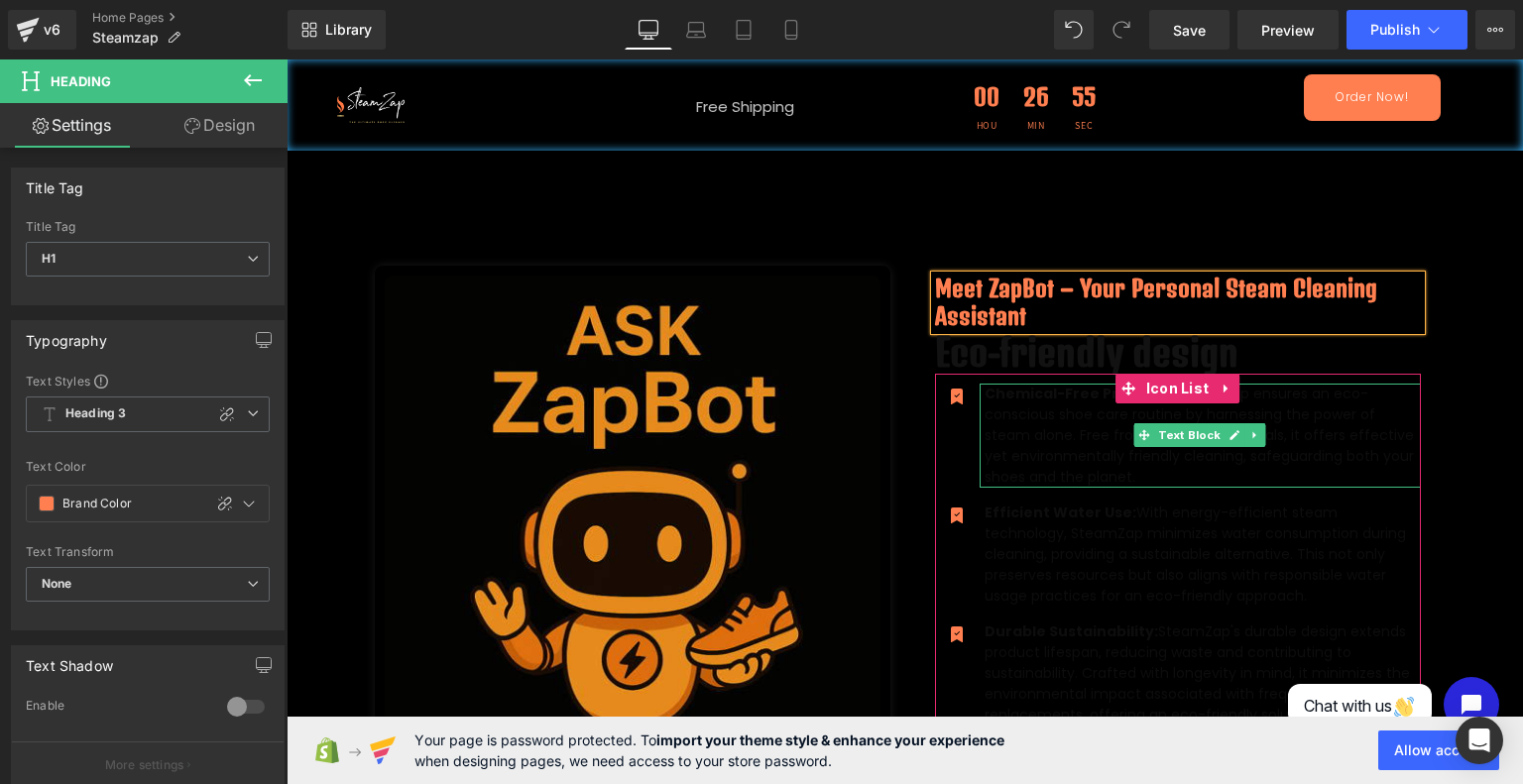 scroll, scrollTop: 2368, scrollLeft: 0, axis: vertical 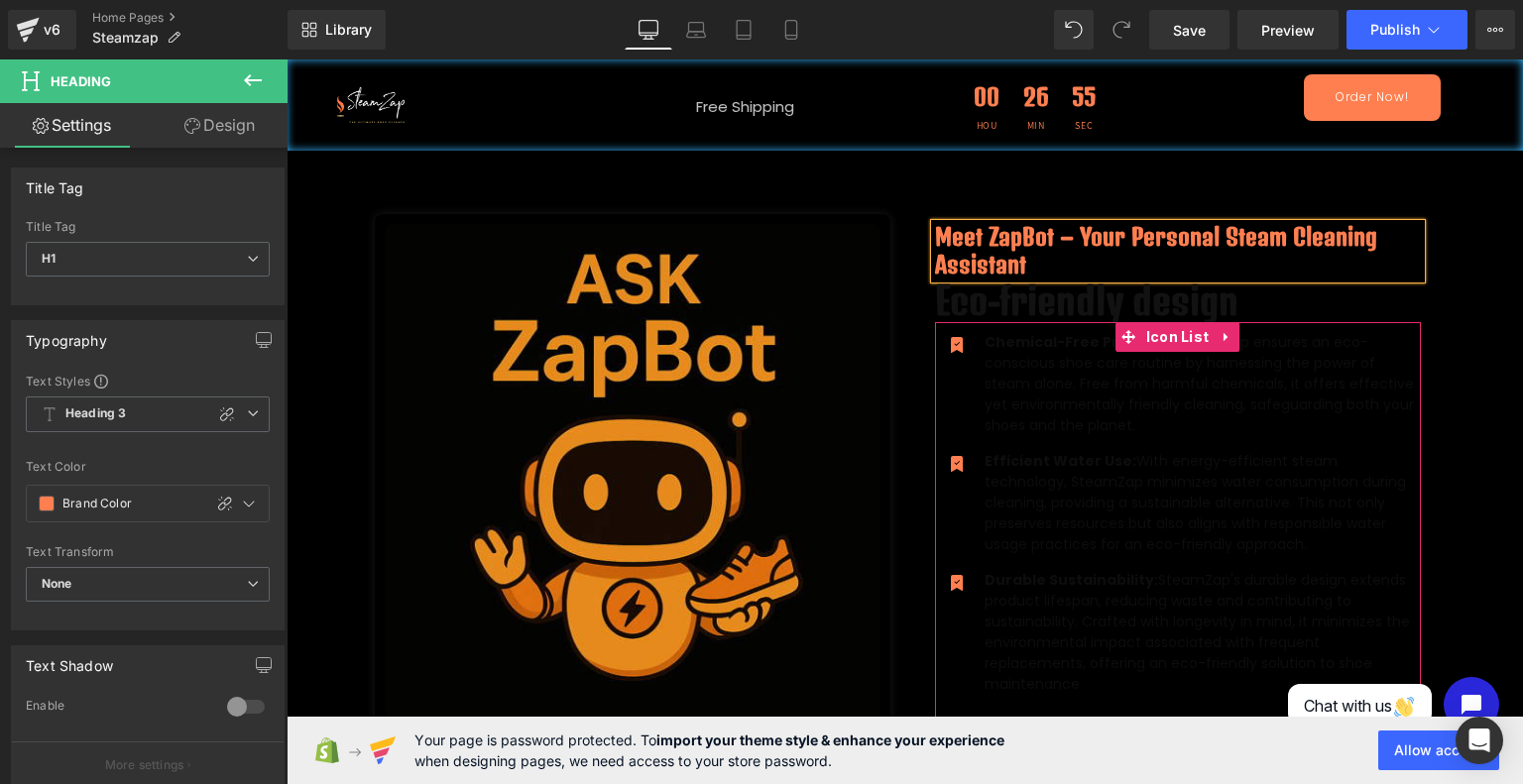drag, startPoint x: 1353, startPoint y: 435, endPoint x: 1121, endPoint y: 337, distance: 251.84916 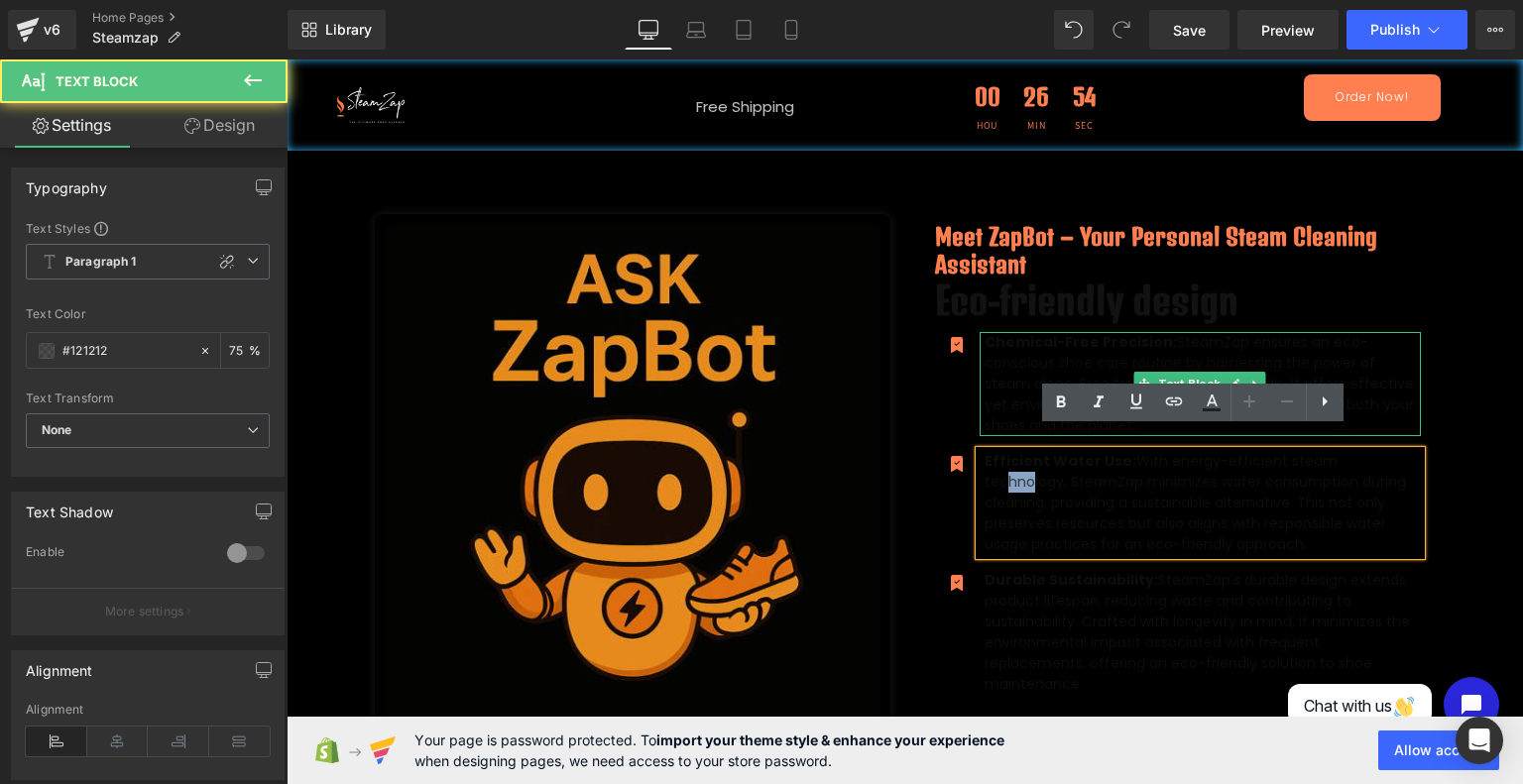 click on "Chemical-Free Precision:" at bounding box center [1081, 342] 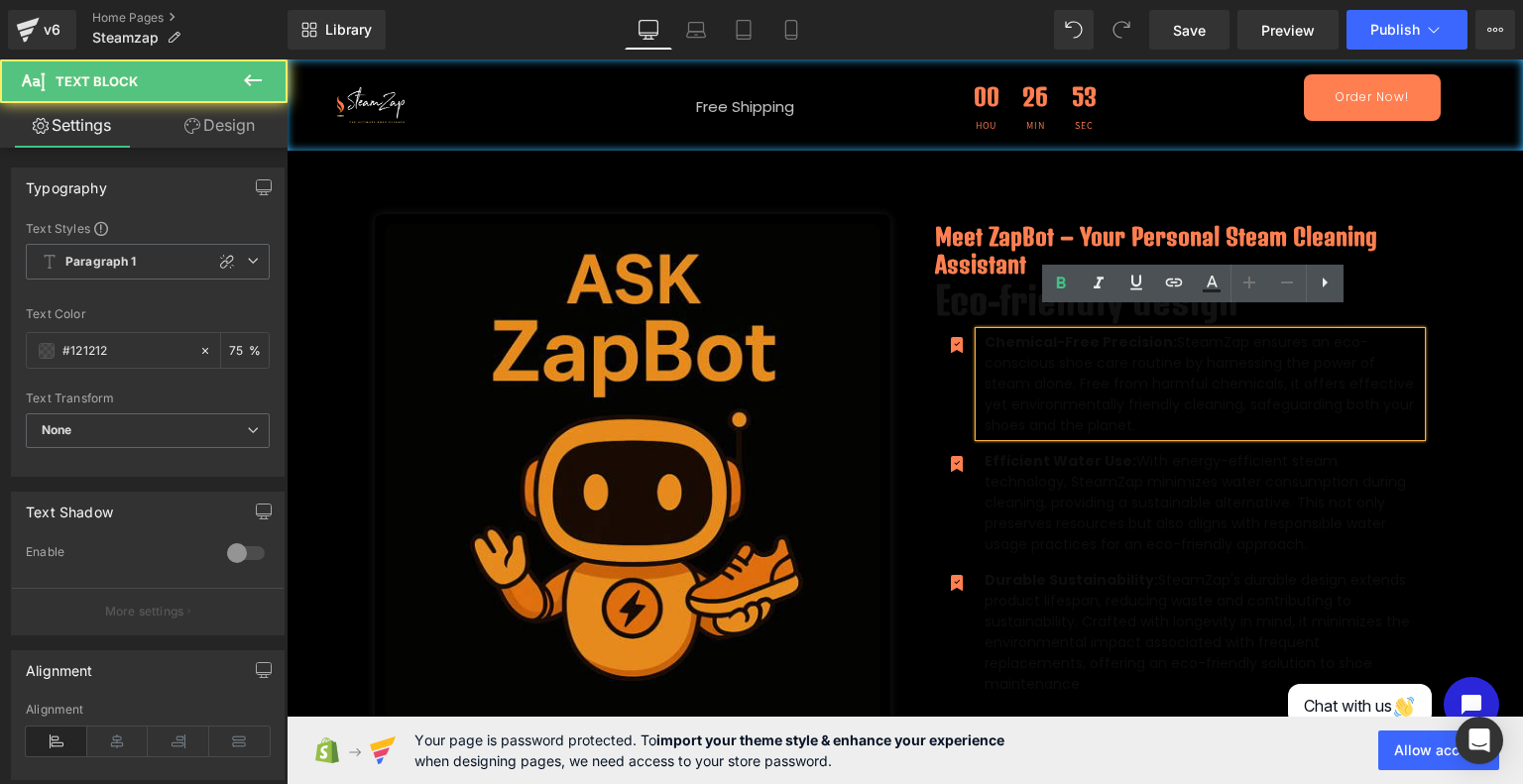 click on "Chemical-Free Precision:" at bounding box center (1081, 342) 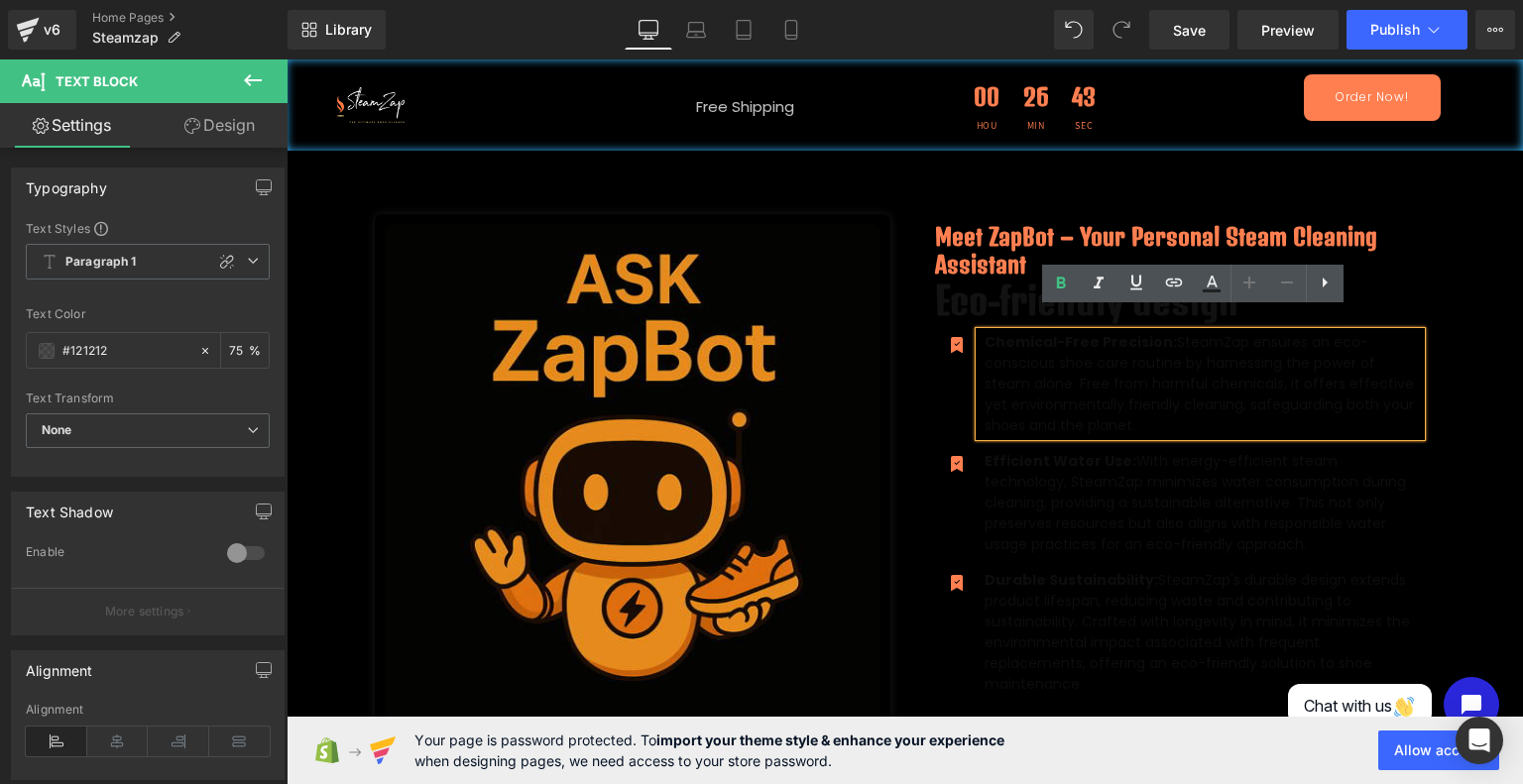click on "Chemical-Free Precision:  SteamZap ensures an eco-conscious shoe care routine by harnessing the power of steam alone. Free from harmful chemicals, it offers effective yet environmentally friendly cleaning, safeguarding both your shoes and the planet." at bounding box center [1203, 384] 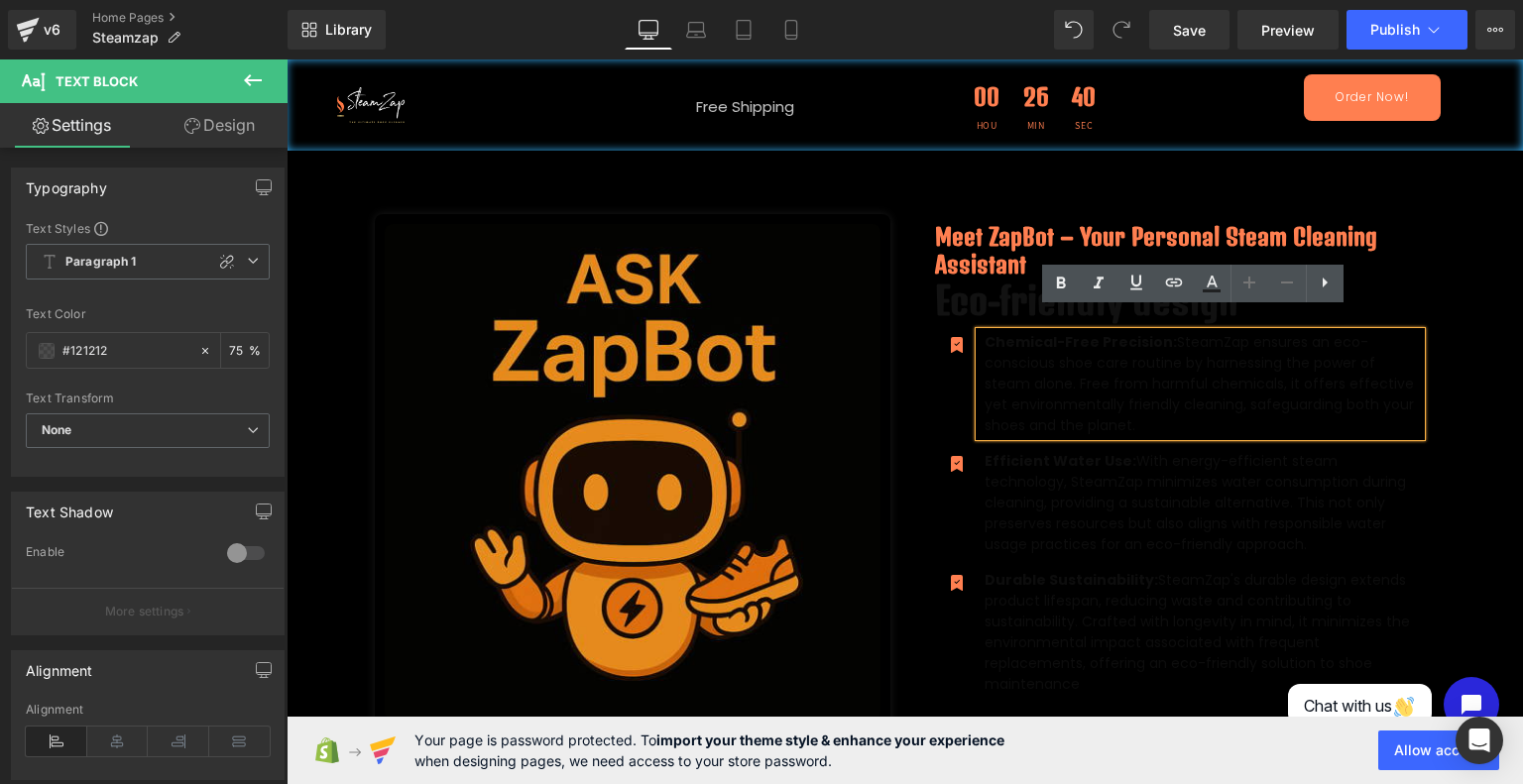drag, startPoint x: 1408, startPoint y: 397, endPoint x: 975, endPoint y: 326, distance: 438.78241 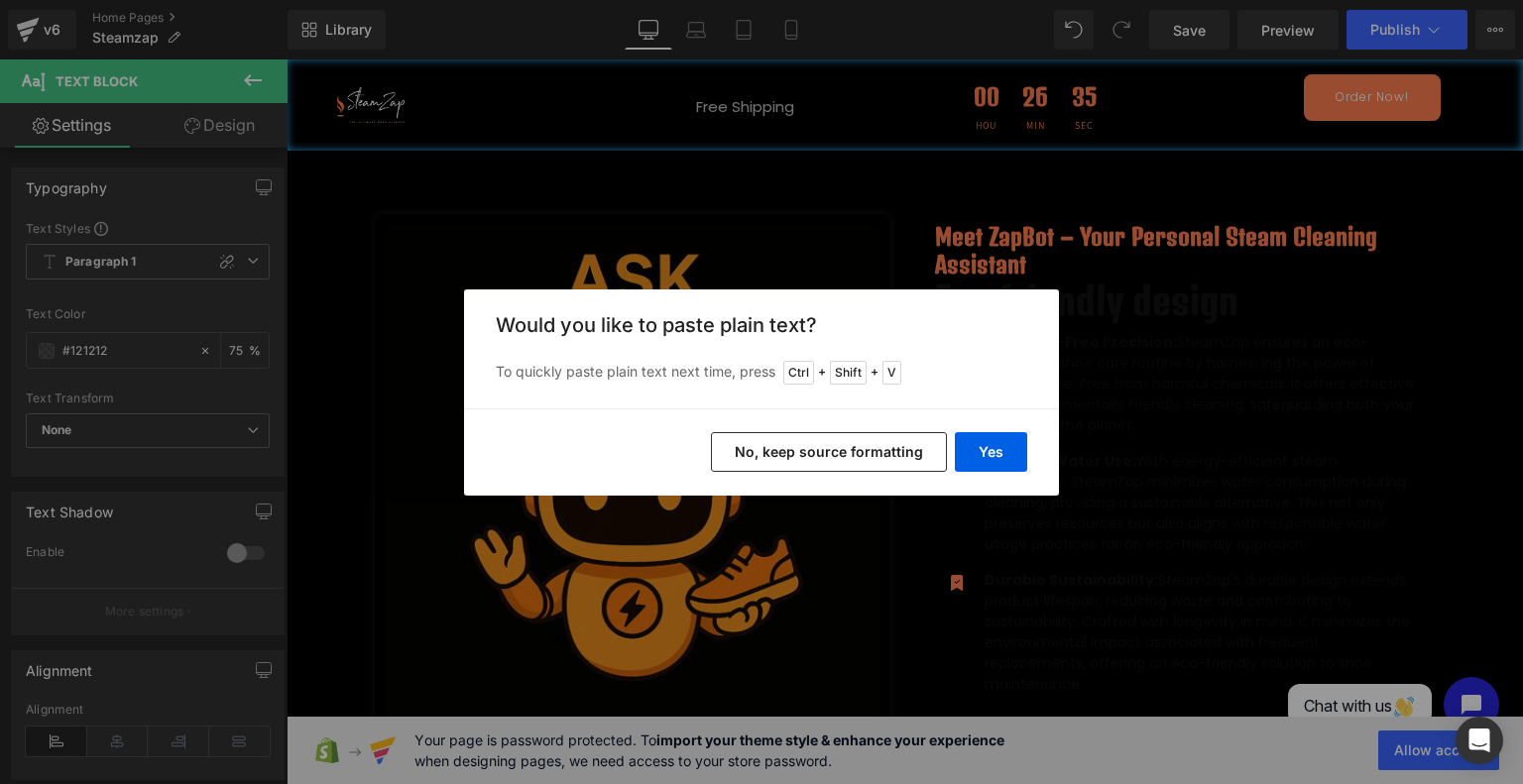 click on "No, keep source formatting" at bounding box center (829, 452) 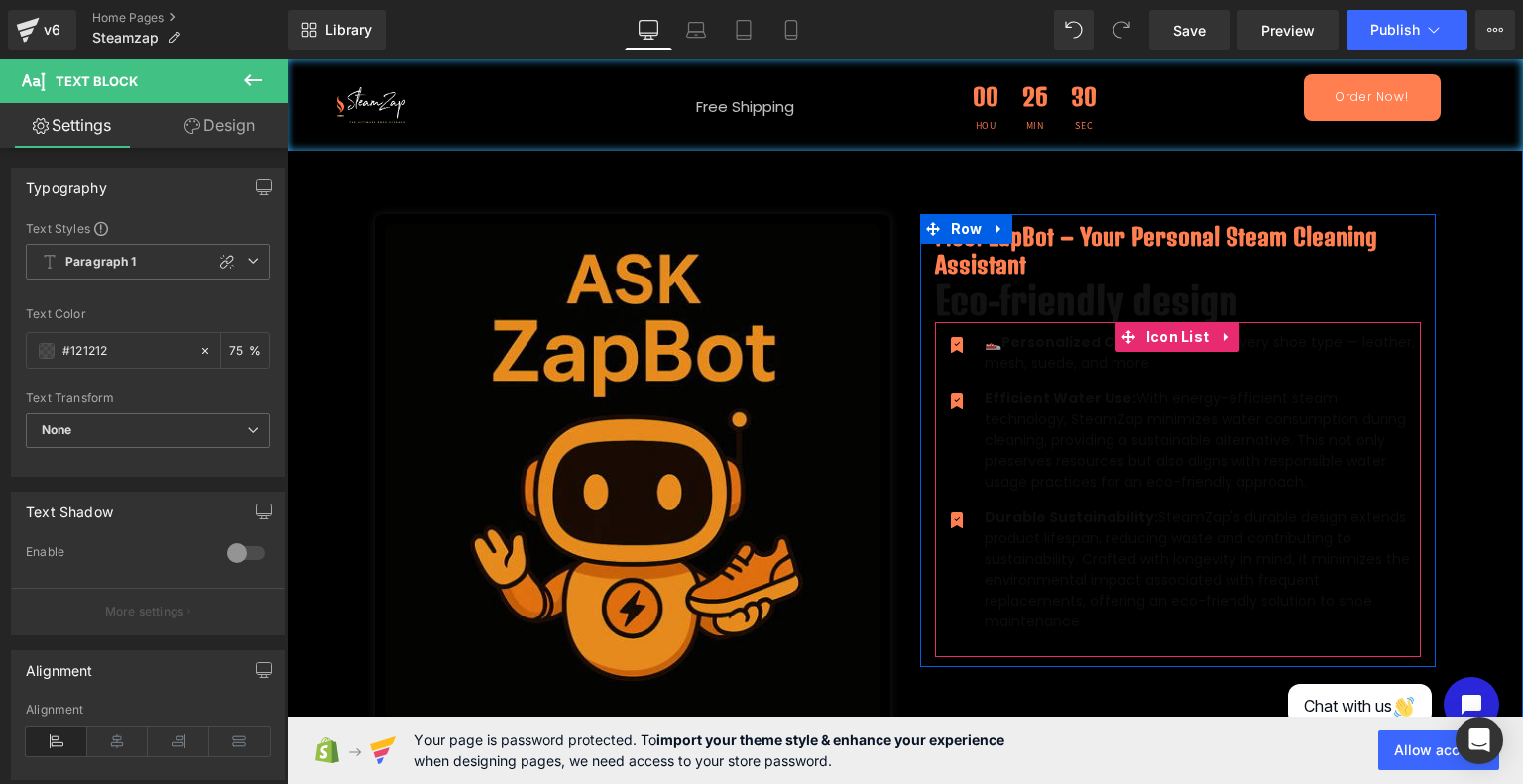 drag, startPoint x: 980, startPoint y: 317, endPoint x: 1377, endPoint y: 354, distance: 398.72045 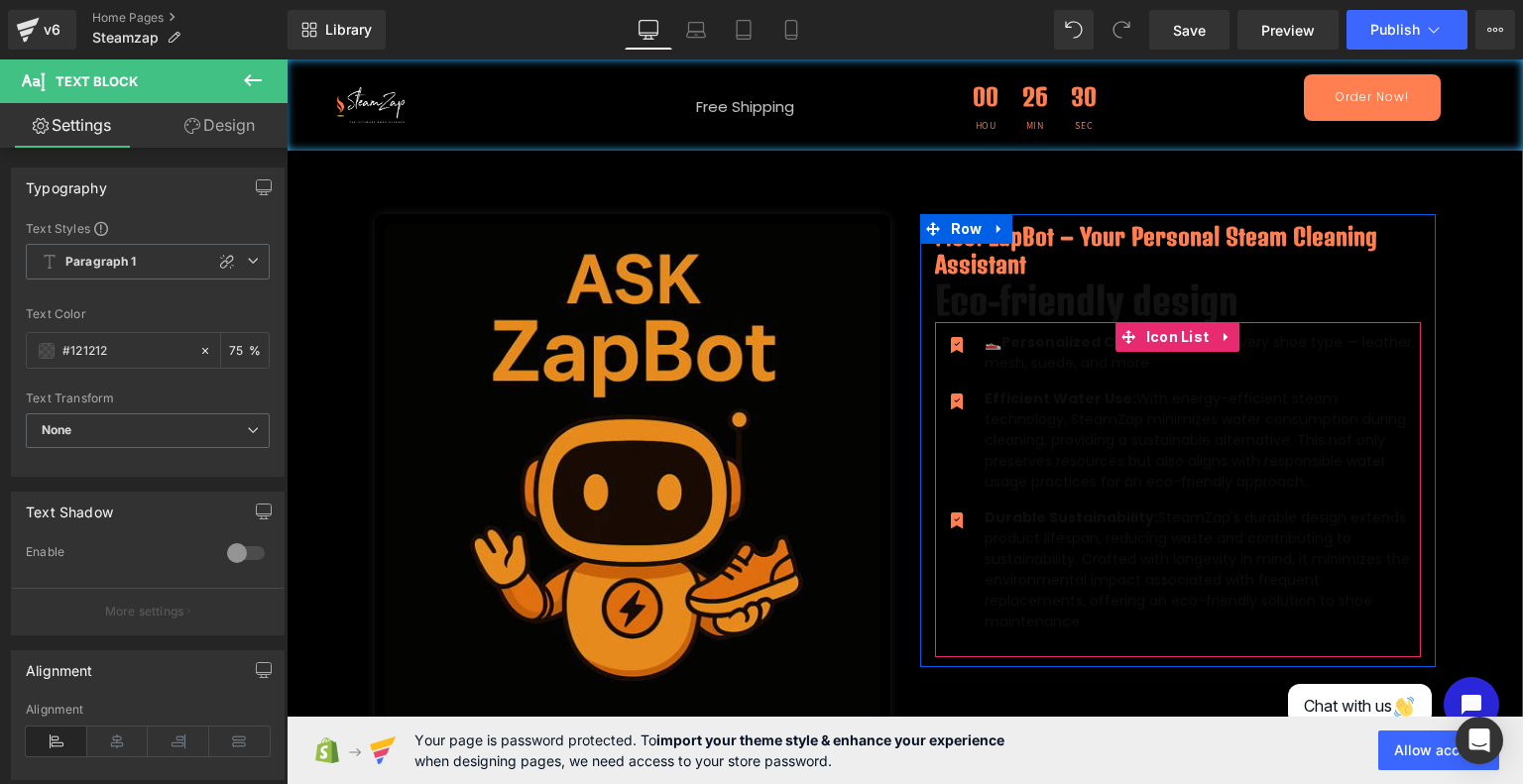 click on "Icon
👟  Personalized Cleaning Tips  for every shoe type — leather, mesh, suede, and more
Text Block
Icon
Efficient Water Use:  With energy-efficient steam technology, SteamZap minimizes water consumption during cleaning, providing a sustainable alternative. This not only preserves resources but also aligns with responsible water usage practices for an eco-friendly approach.
Text Block
Icon" at bounding box center (1178, 490) 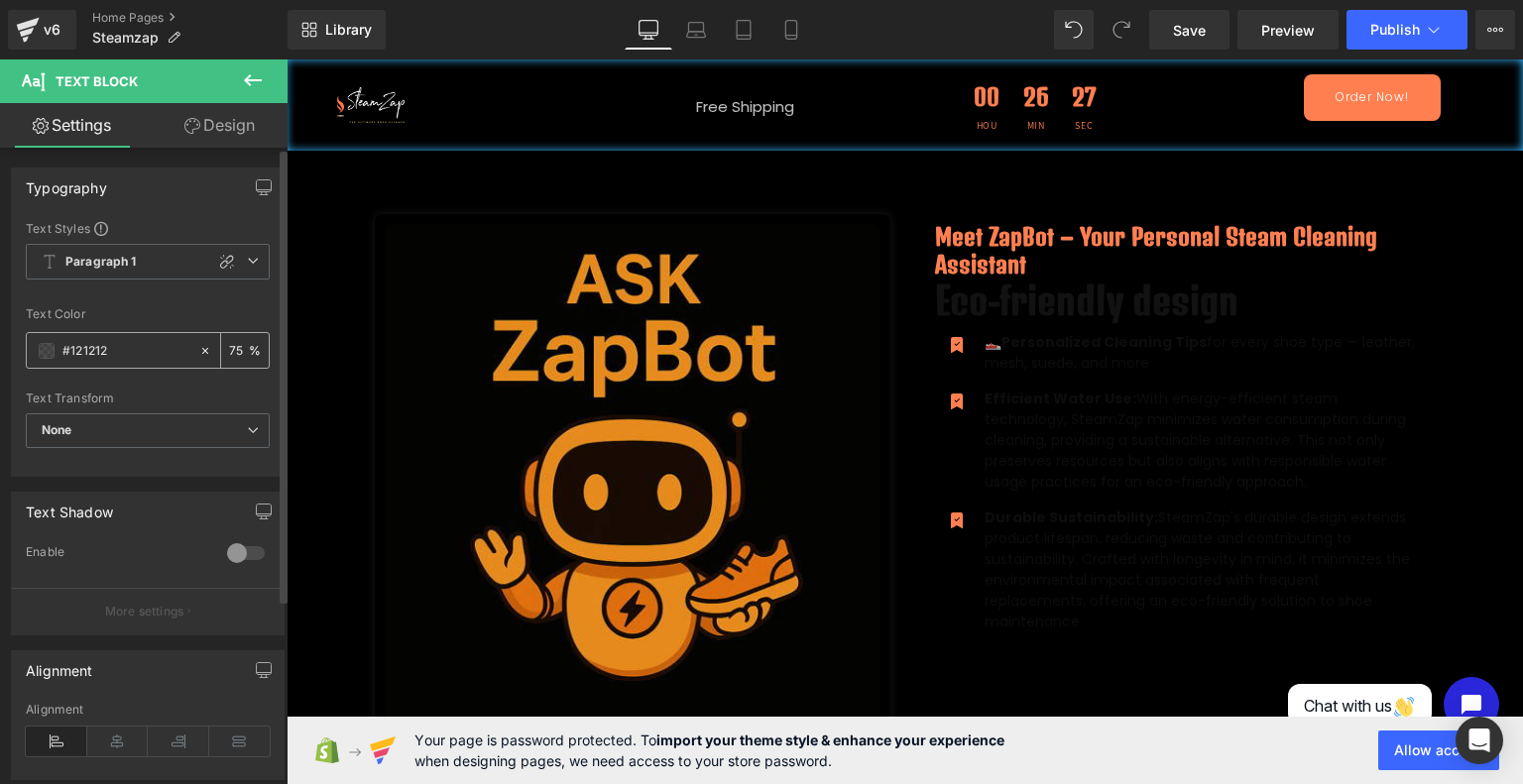 click at bounding box center [47, 351] 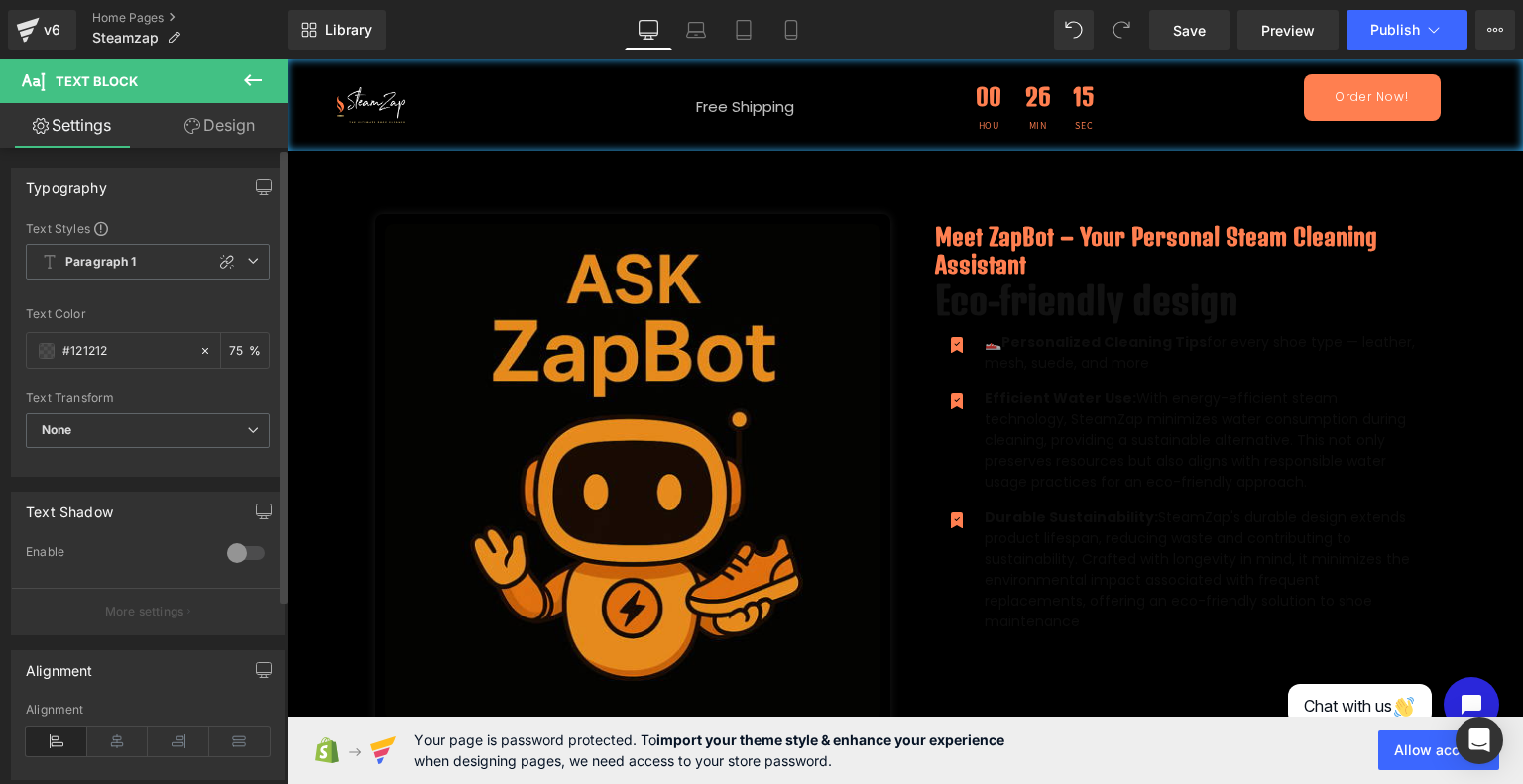 click on "Image         Free Shipping Text Block         Row
00 Hou
26 Min
15 Sec
Countdown Timer         Row         Order Now! Button         Row         Row         Row
Step into a new era of shoe-care with  SteamZap Heading         The ultimate solution to keeping your kicks looking fresh, clean, and on point!  Say goodbye to stains , odors, and worn-out sneakers, and say hello to a world where your shoes always make a bold statement.  Text Block         Order Now! Button         Row         Row
Hero Banner         Row
SteamZap Heading" at bounding box center [904, 1562] 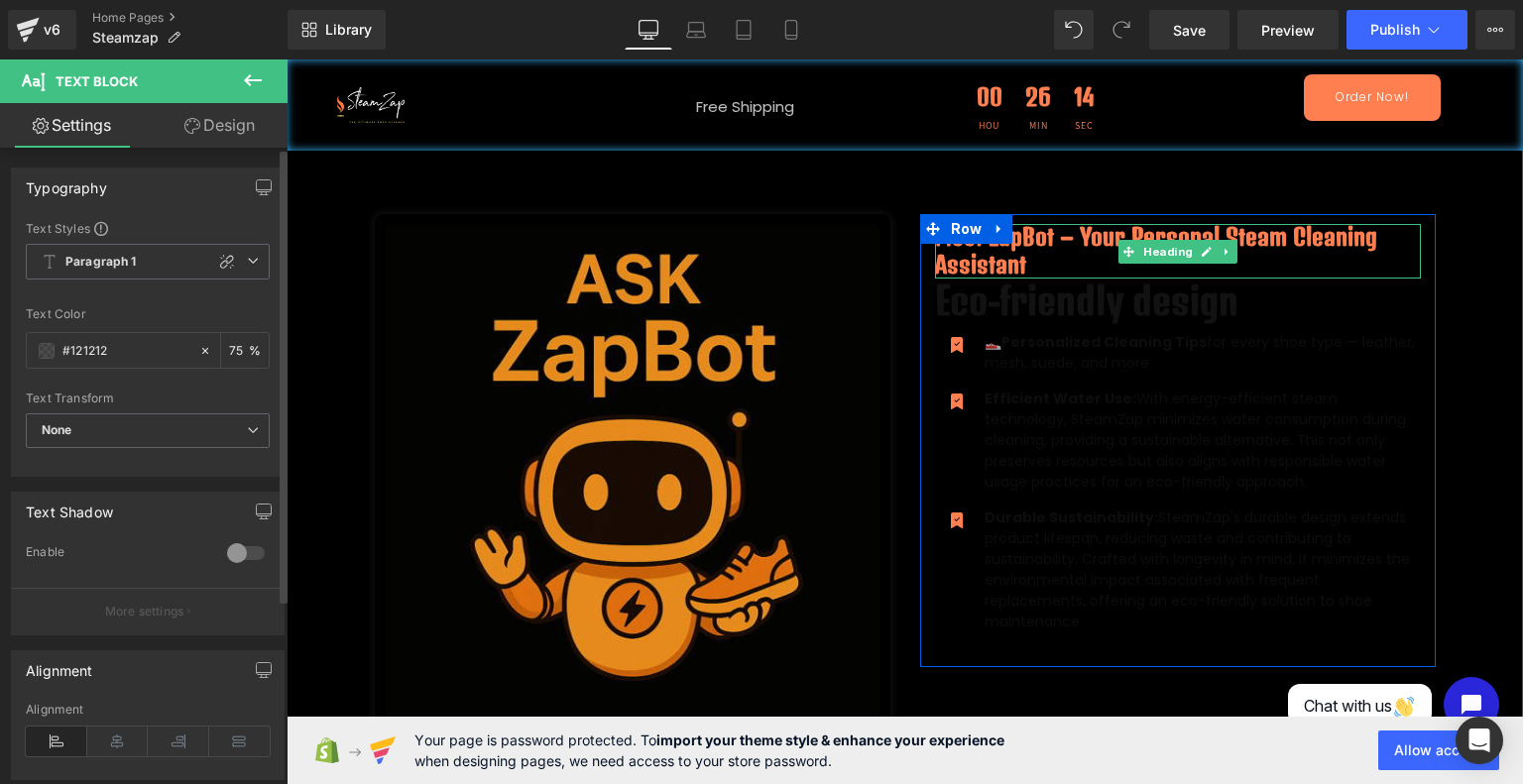 click on "Meet ZapBot – Your Personal Steam Cleaning Assistant" at bounding box center [1178, 251] 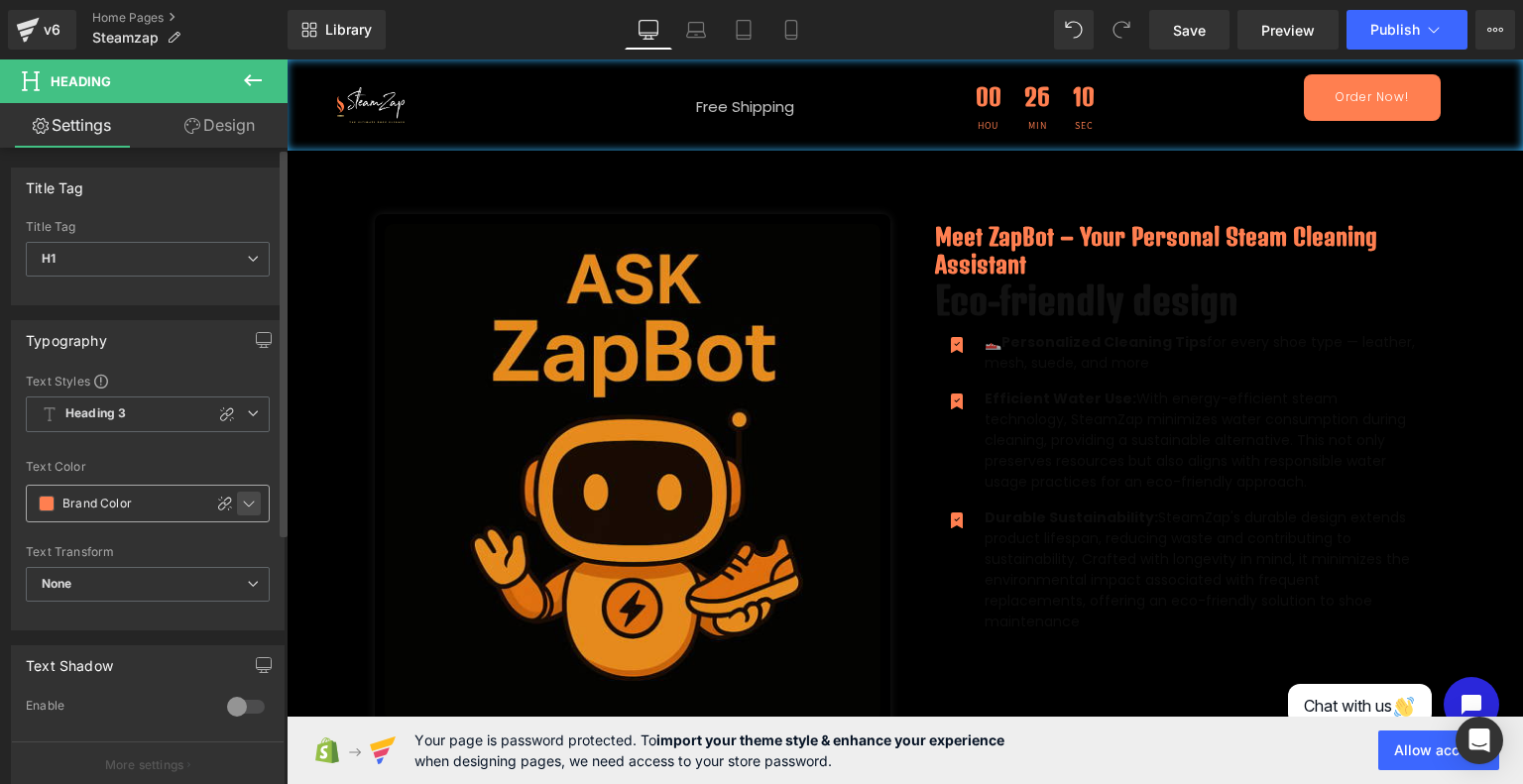 click 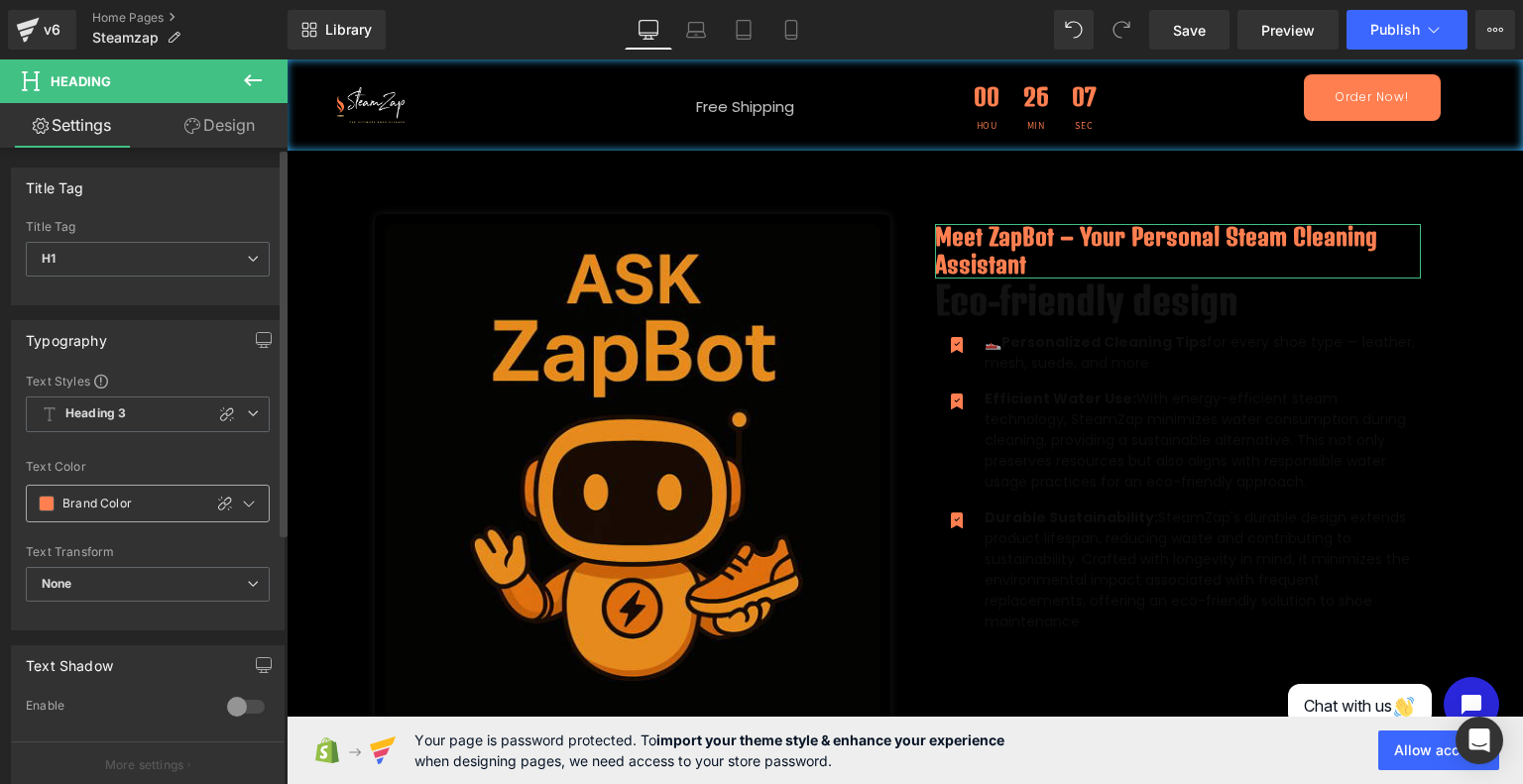 click at bounding box center (47, 504) 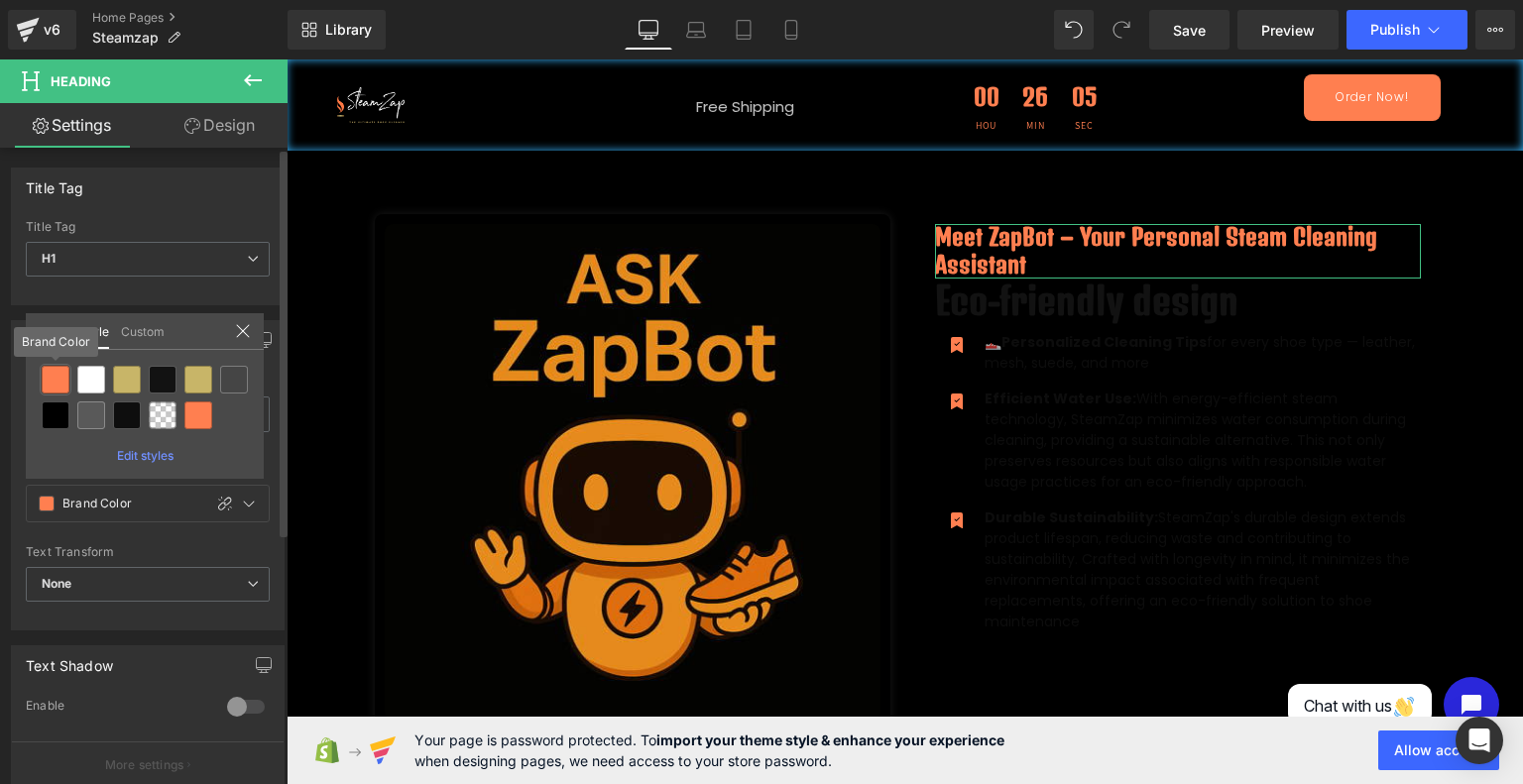 click at bounding box center (56, 380) 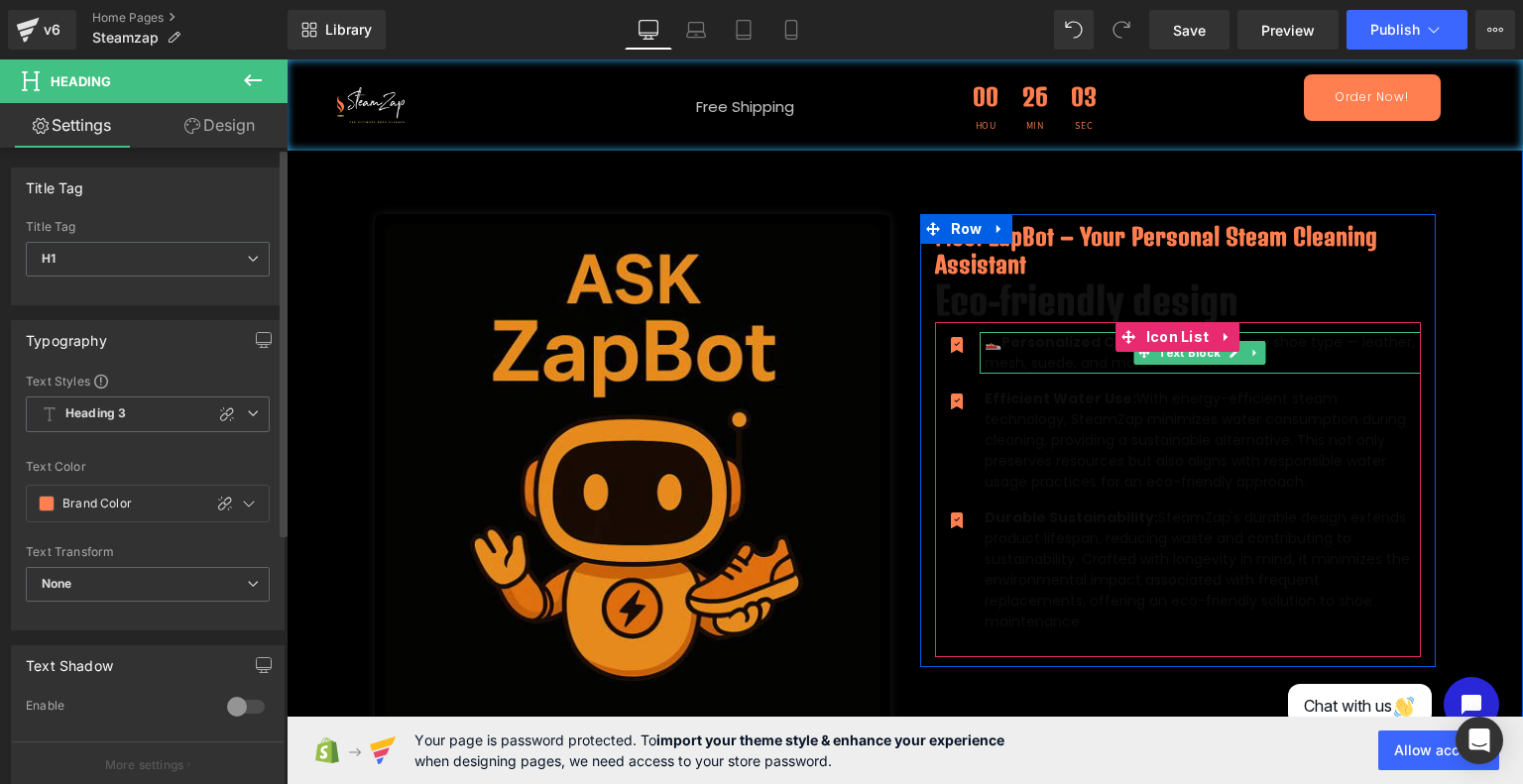 click on "Personalized Cleaning Tips" at bounding box center [1104, 342] 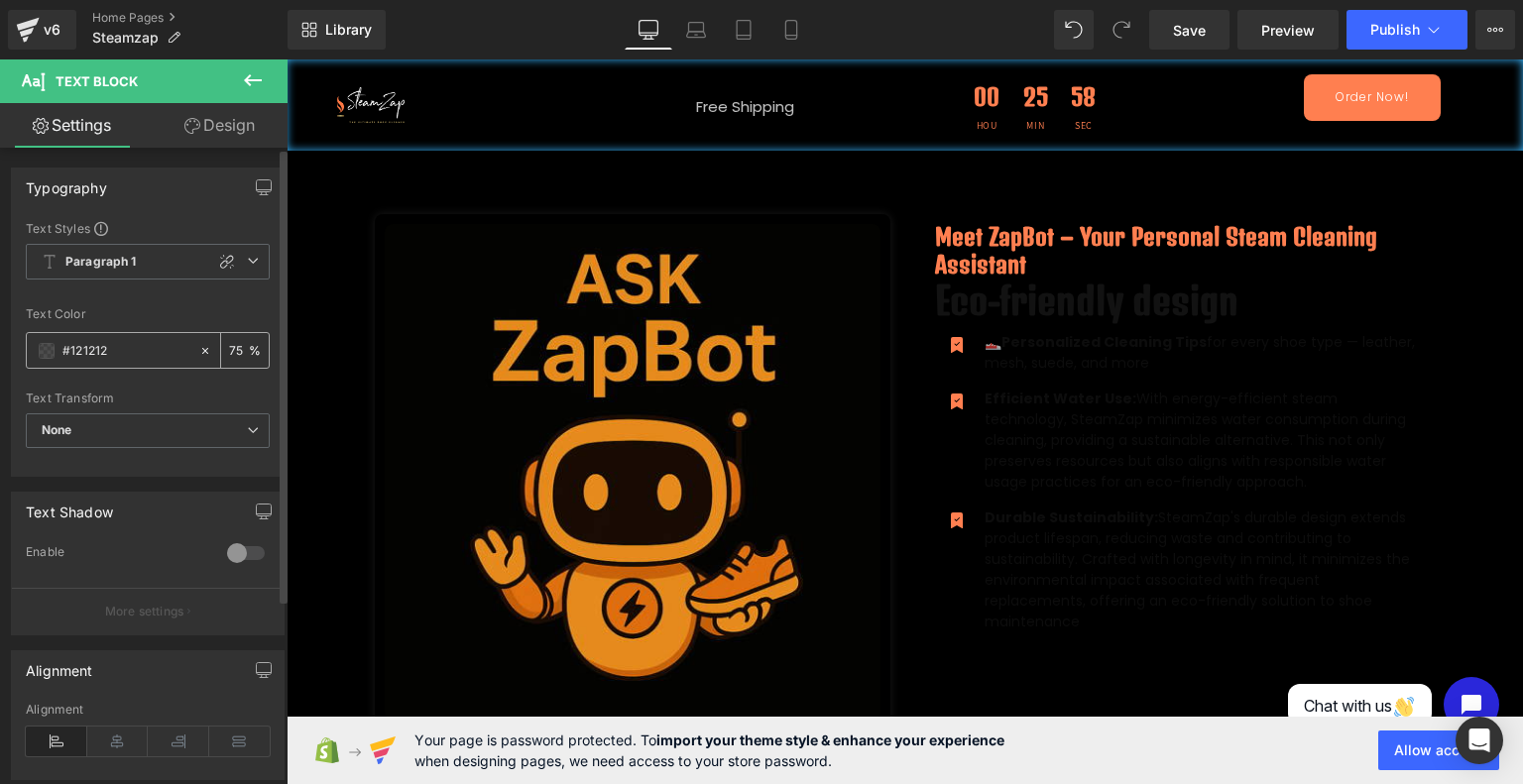 click 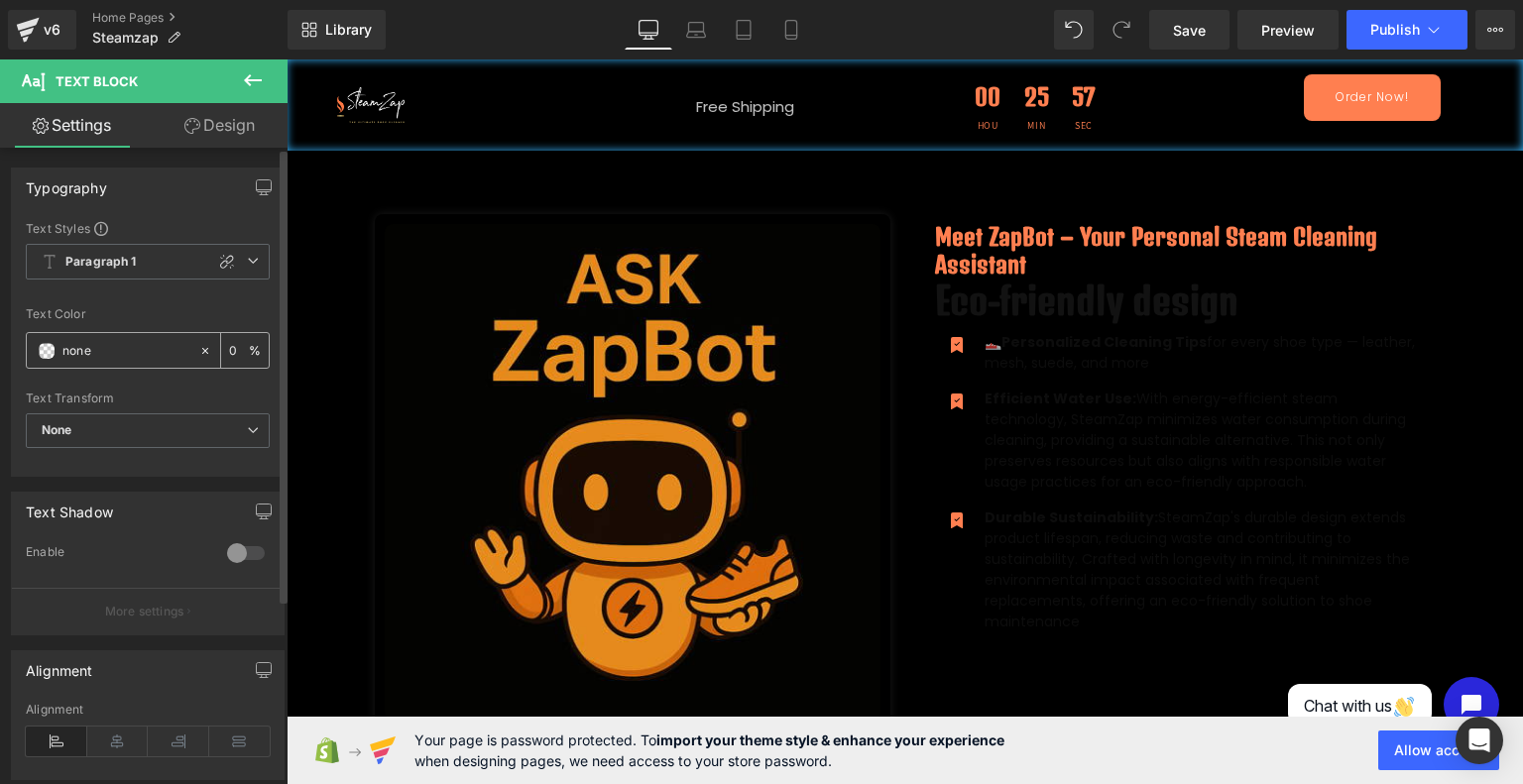click on "#121212" at bounding box center (126, 351) 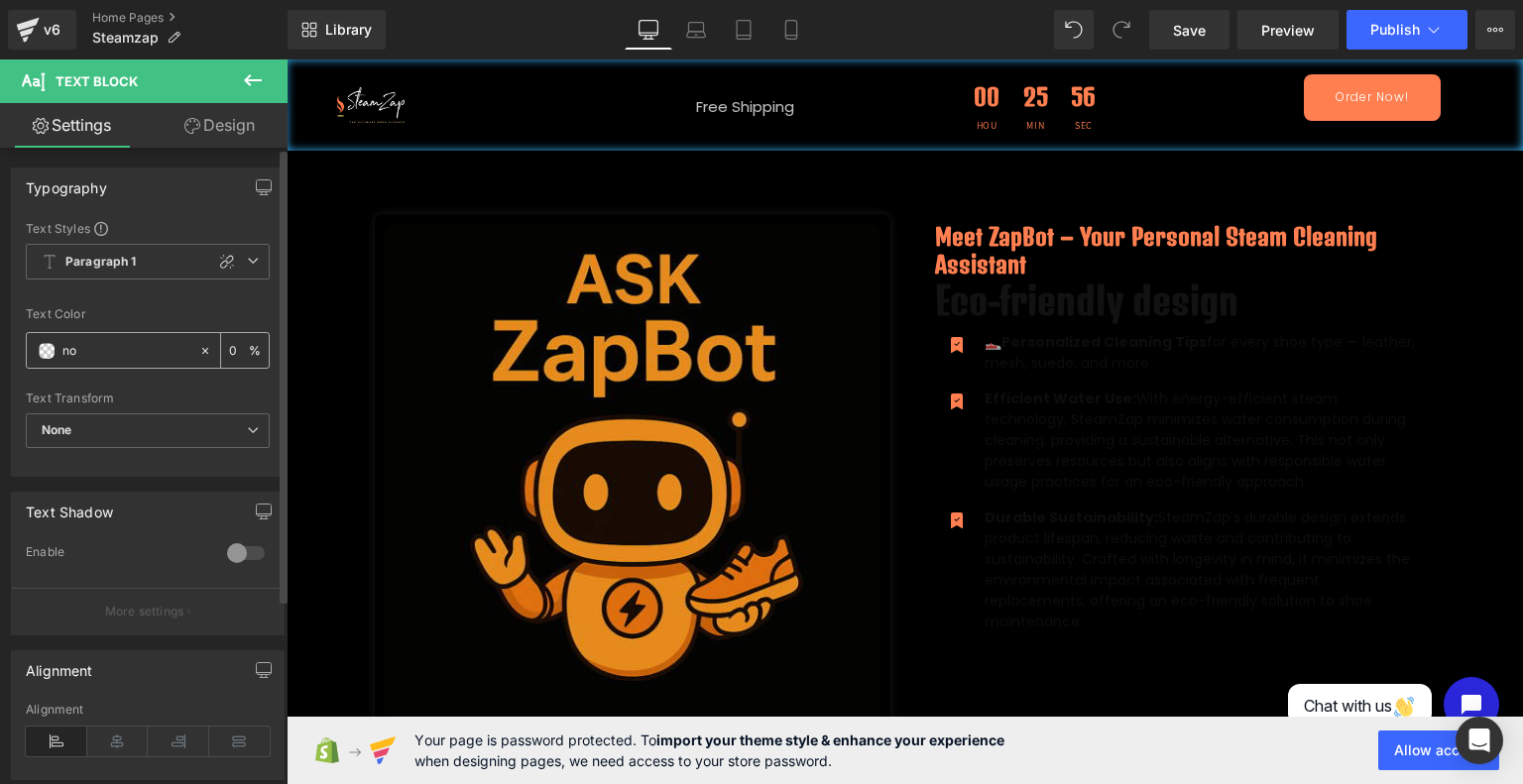 type on "n" 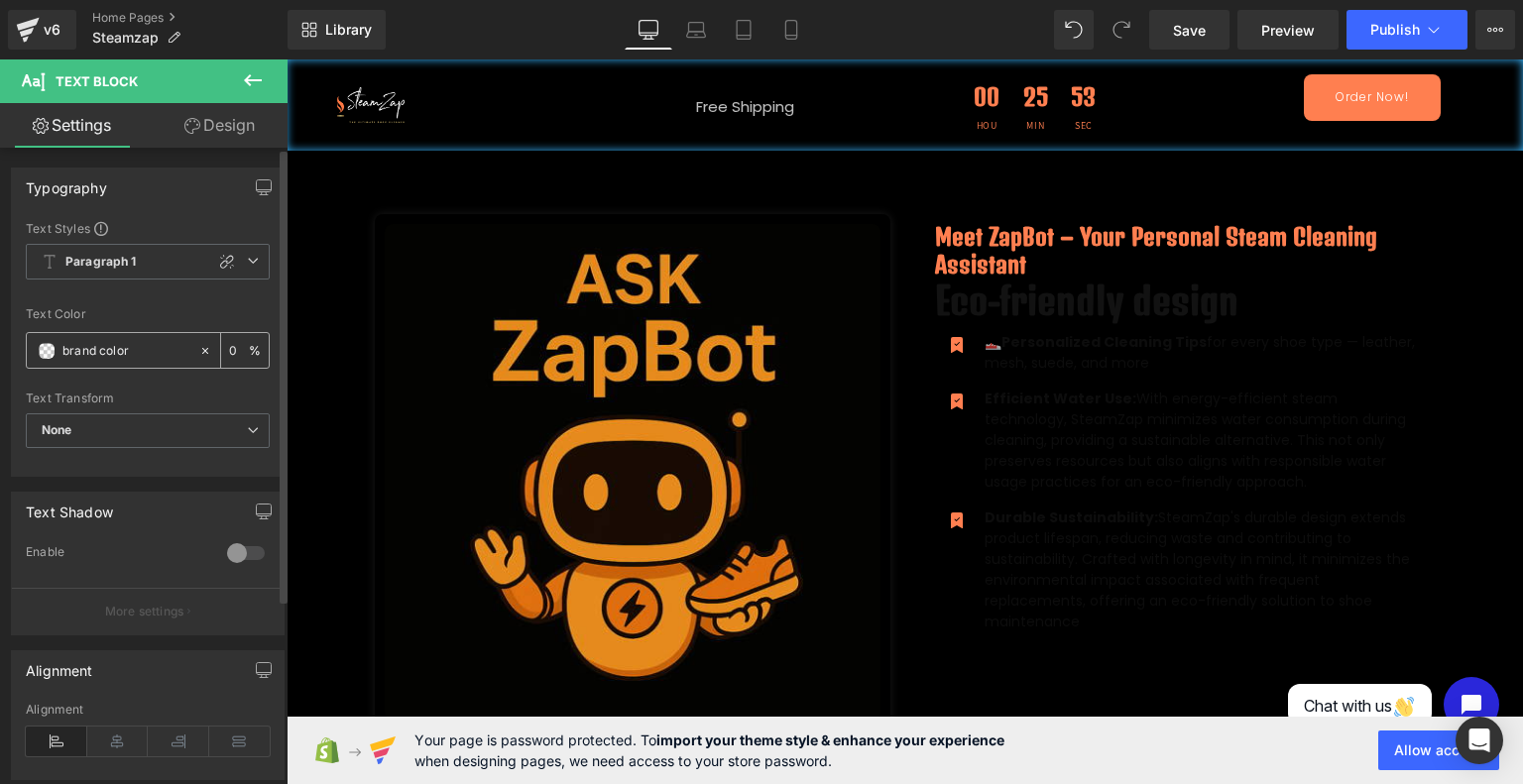 type on "brand color" 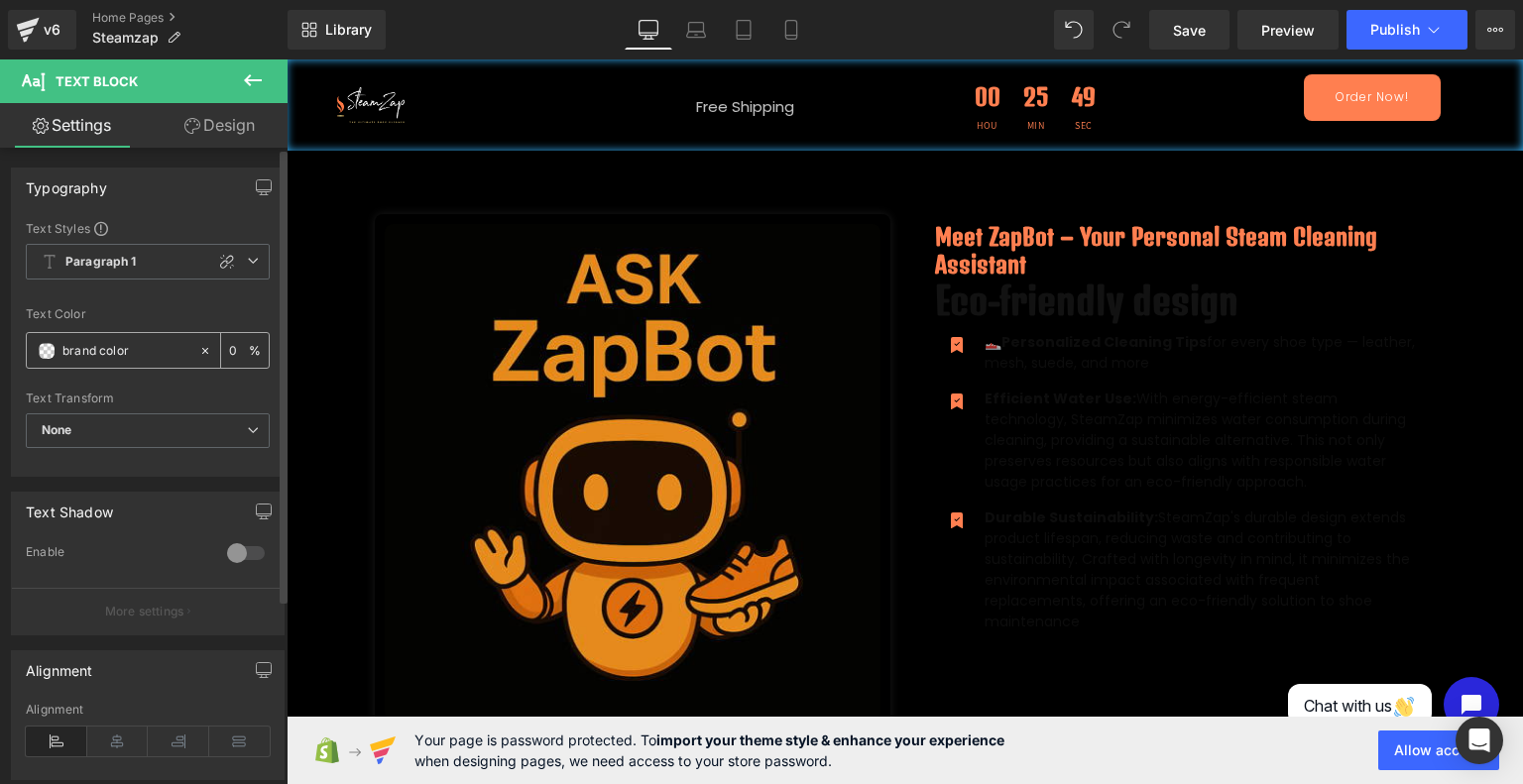 click 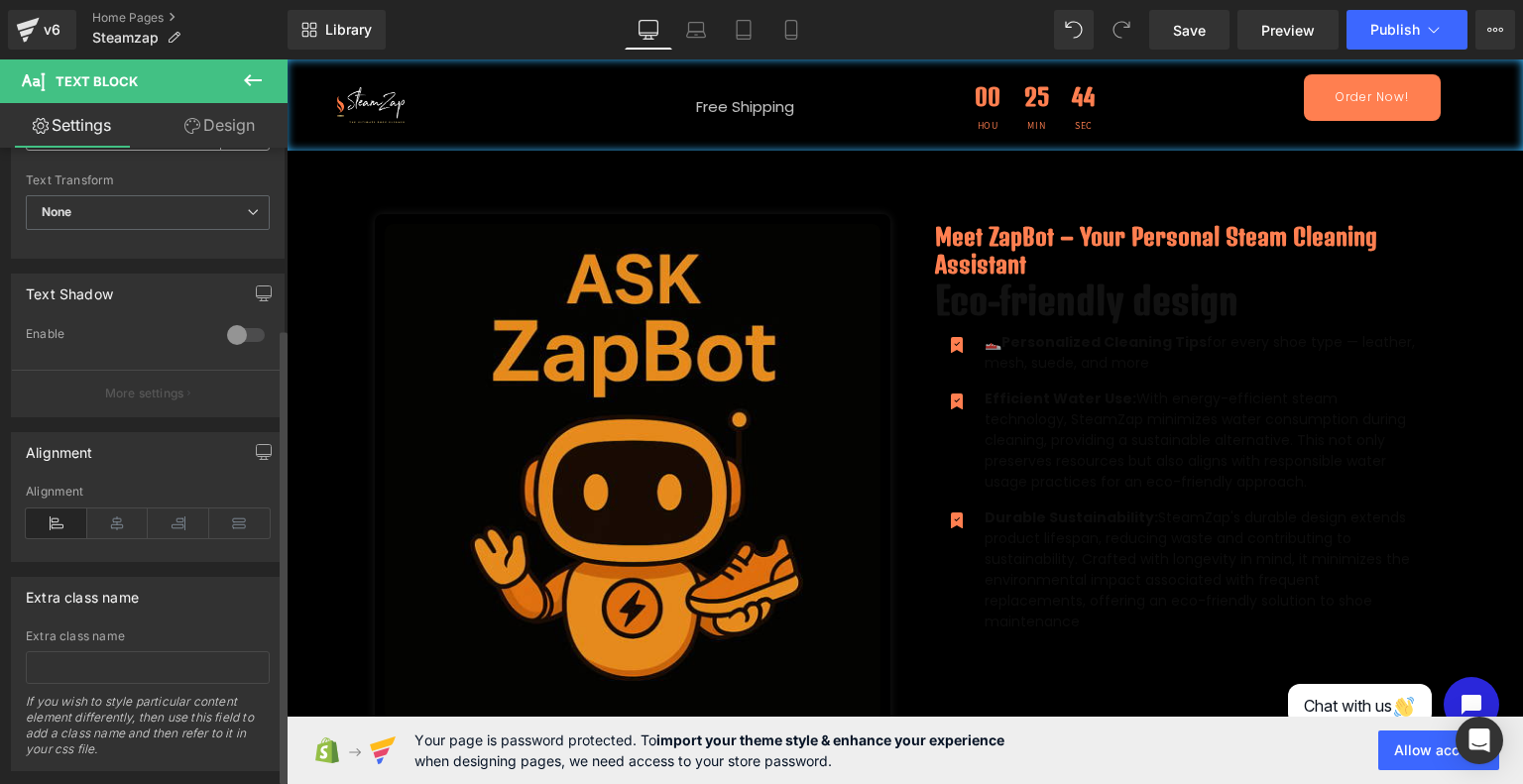 scroll, scrollTop: 0, scrollLeft: 0, axis: both 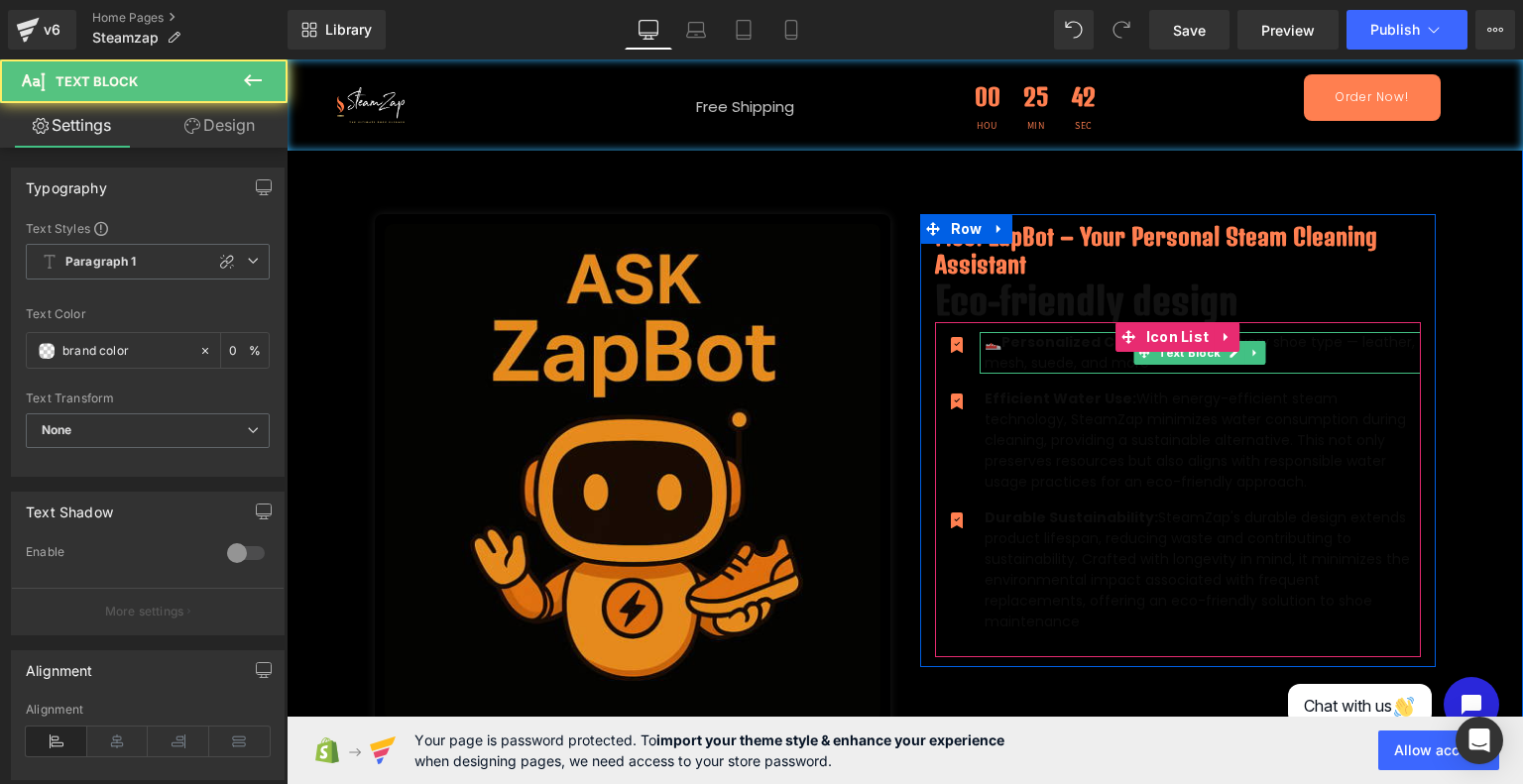 click on "Personalized Cleaning Tips" at bounding box center (1104, 342) 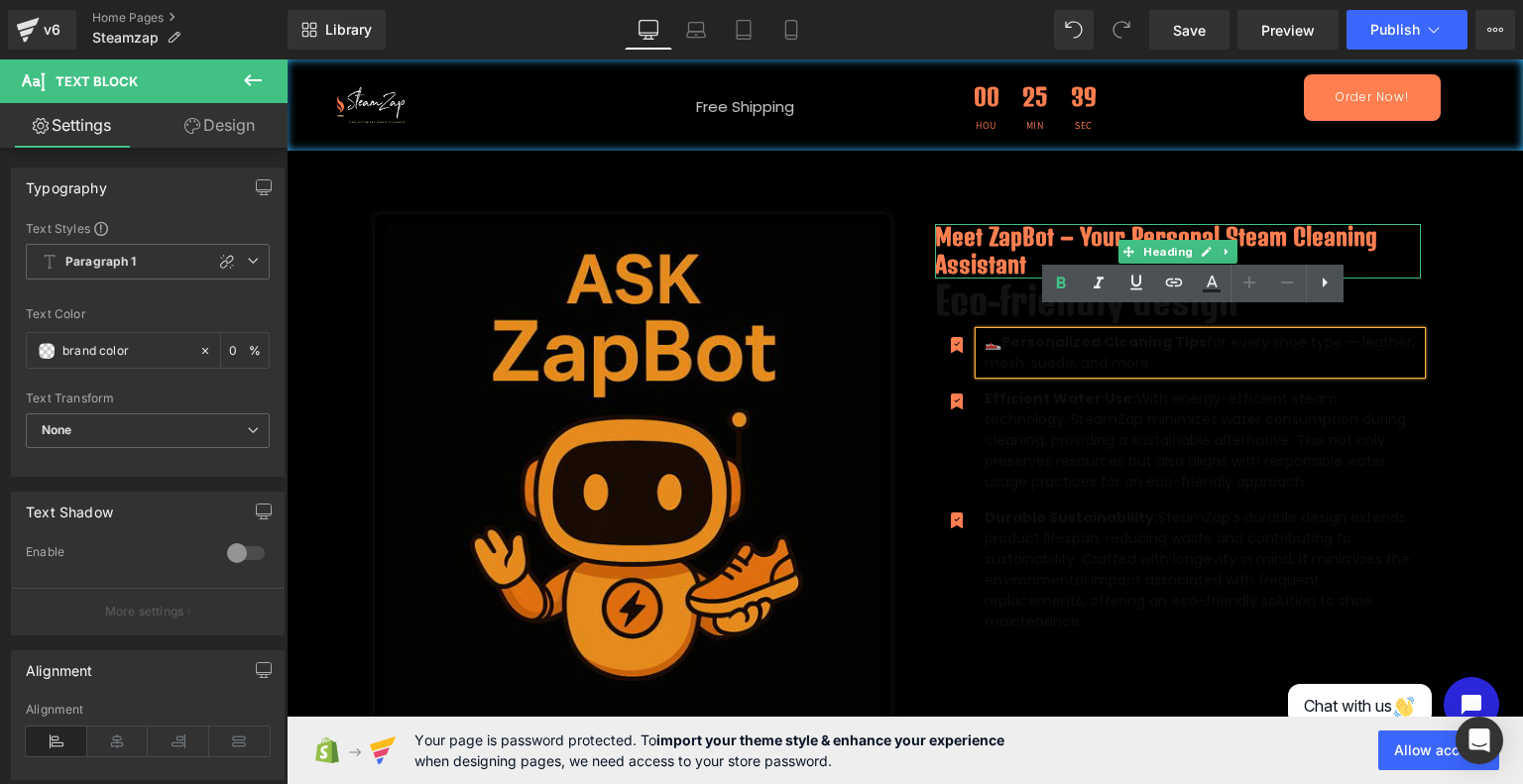 click on "Meet ZapBot – Your Personal Steam Cleaning Assistant" at bounding box center (1178, 251) 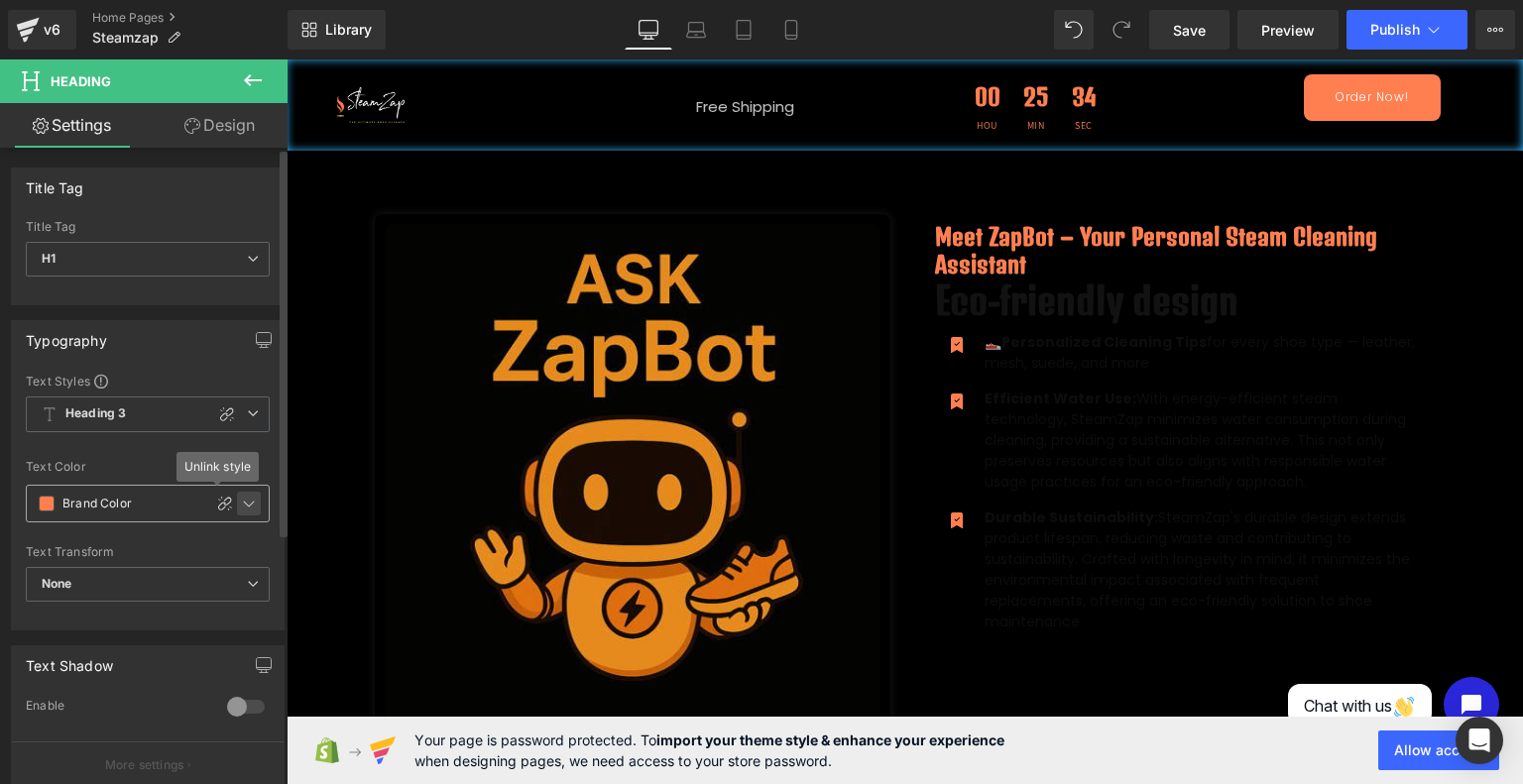 click 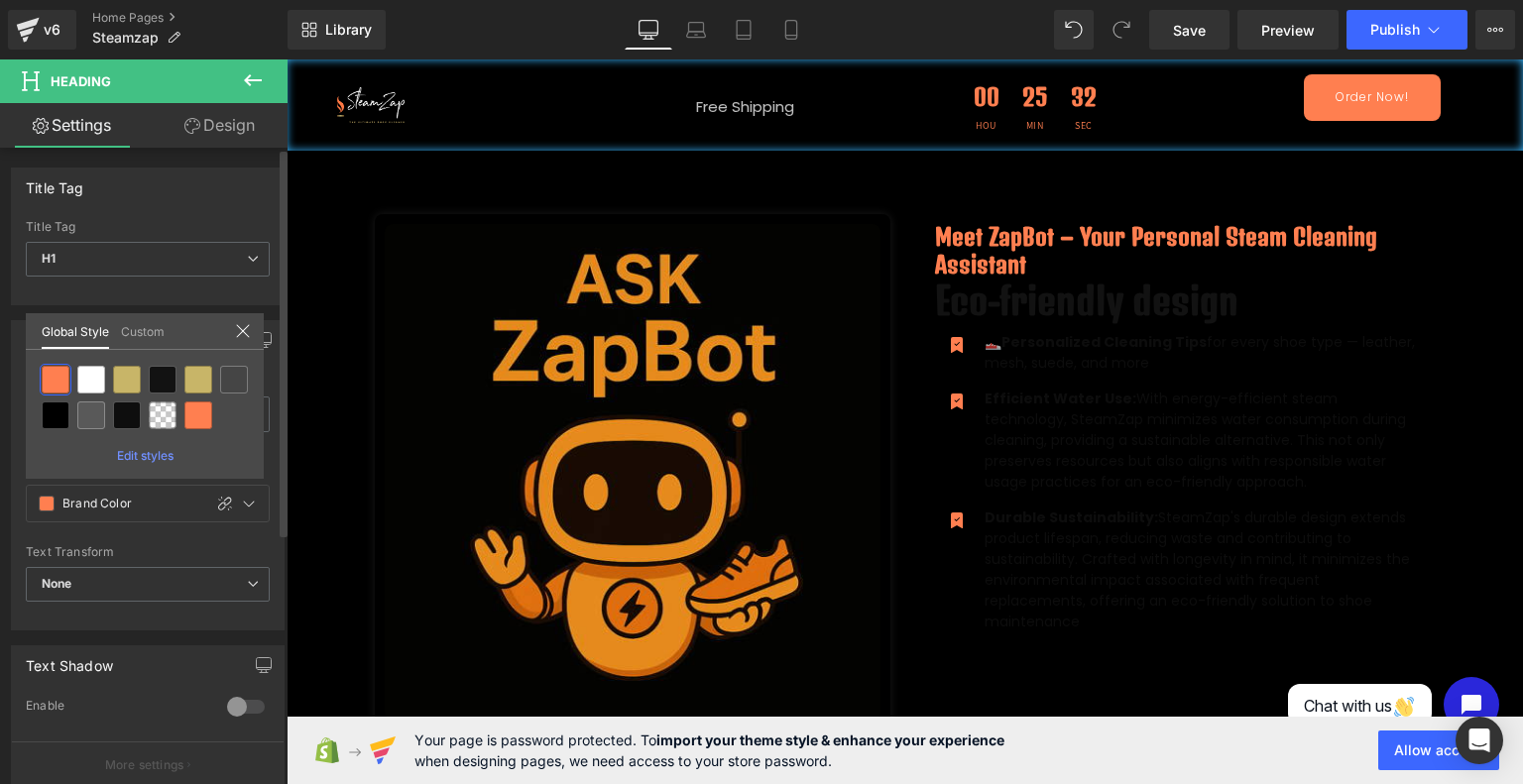 click on "Edit styles" at bounding box center (145, 455) 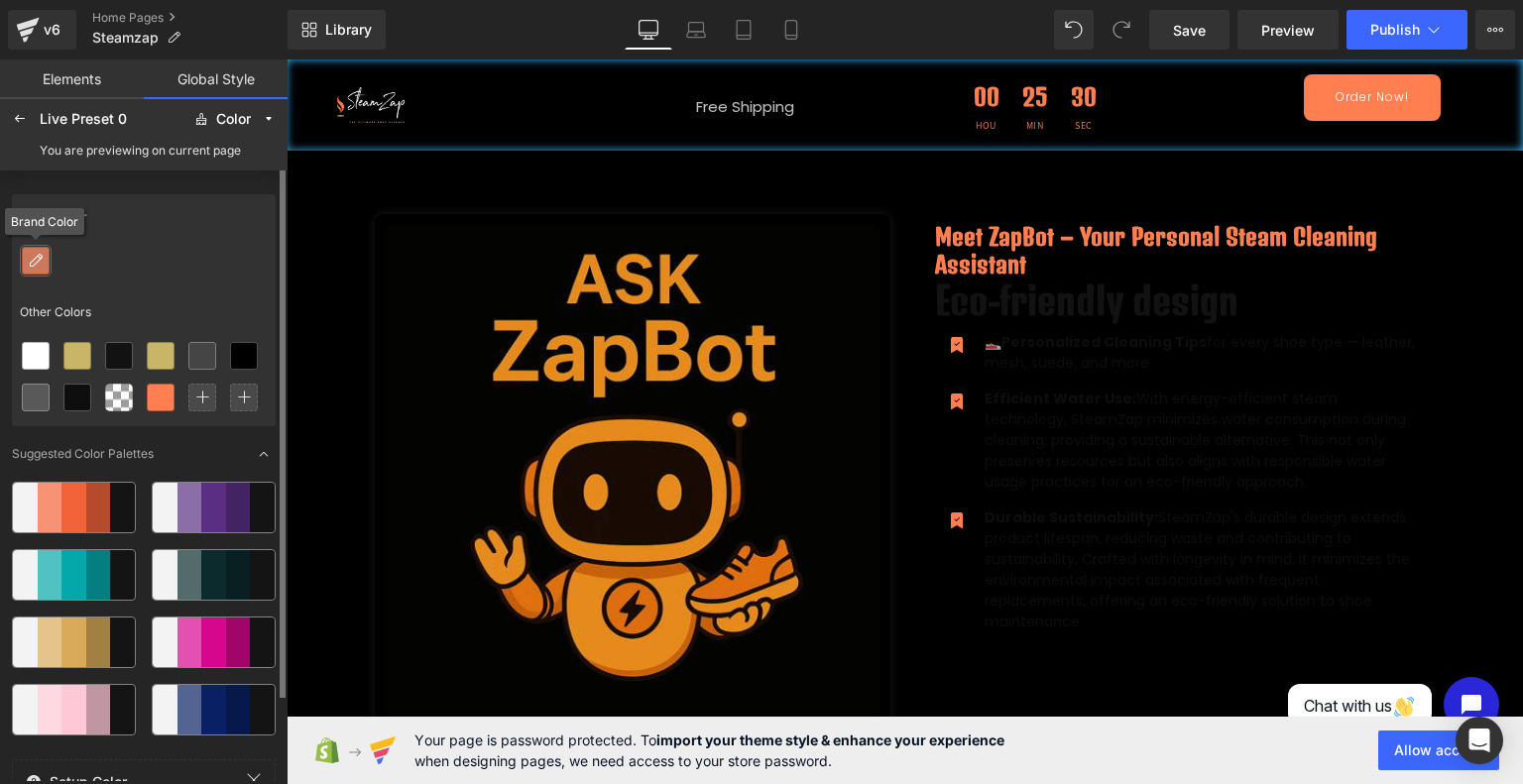 click at bounding box center (36, 261) 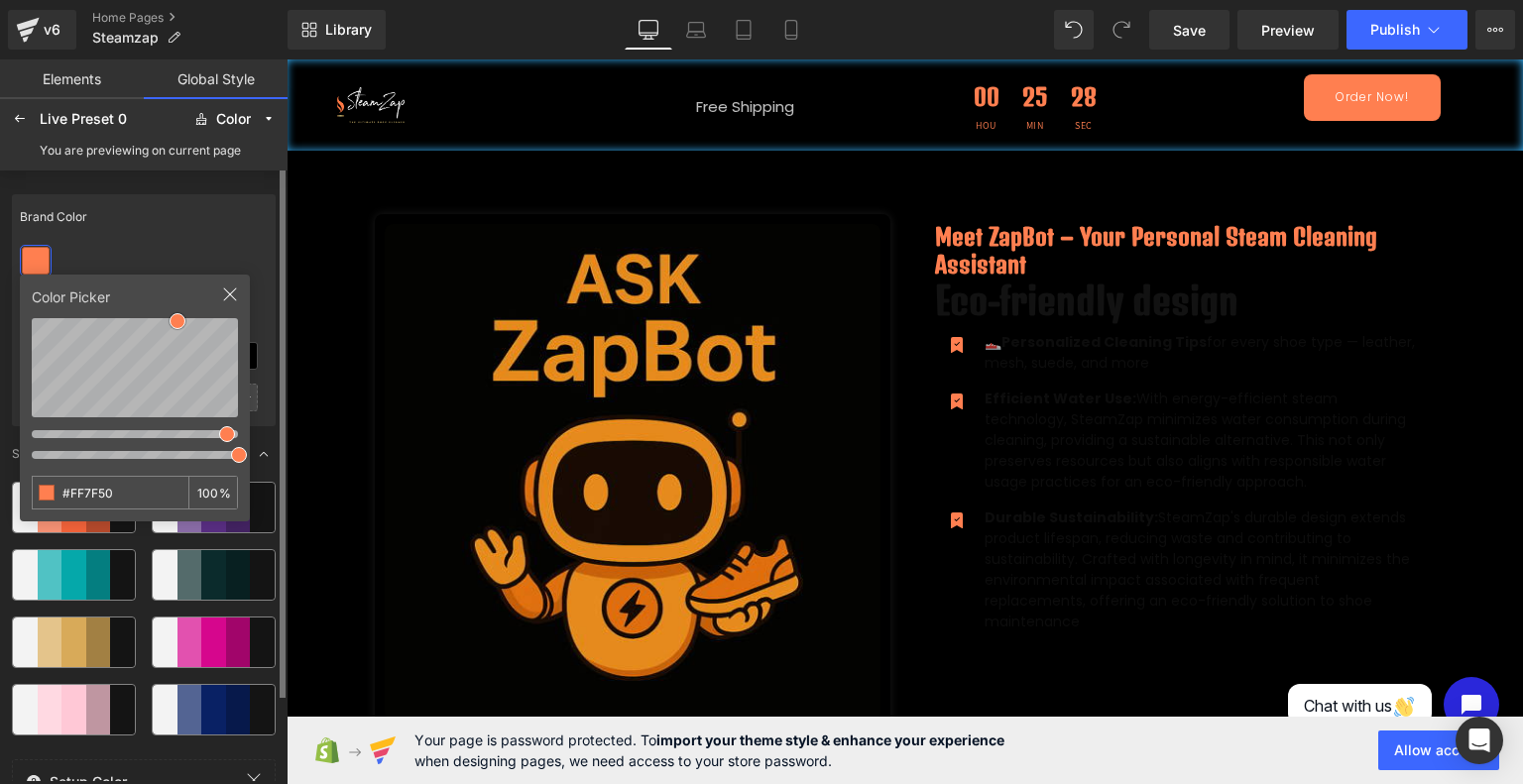 drag, startPoint x: 130, startPoint y: 491, endPoint x: 0, endPoint y: 488, distance: 130.03461 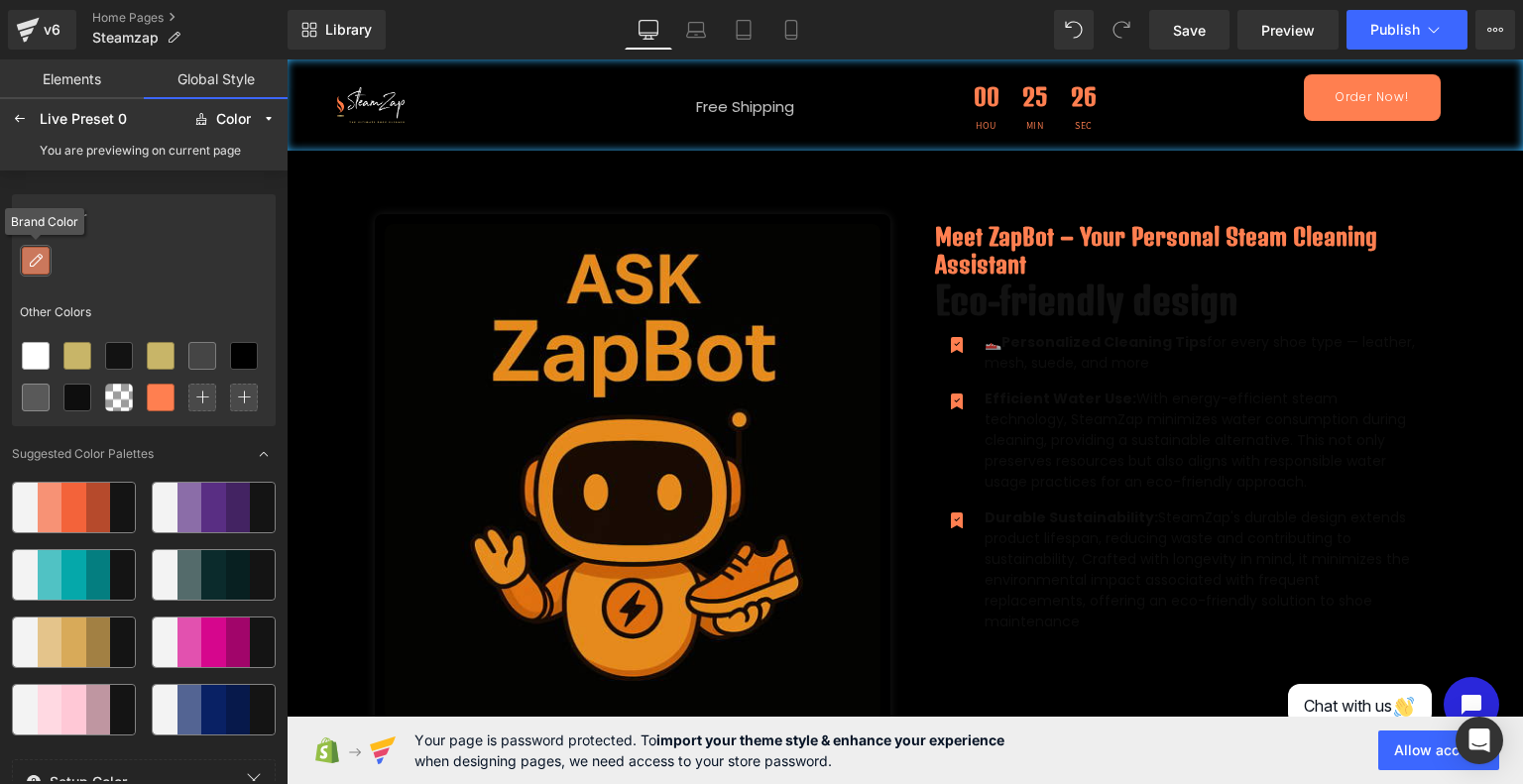 click at bounding box center (36, 261) 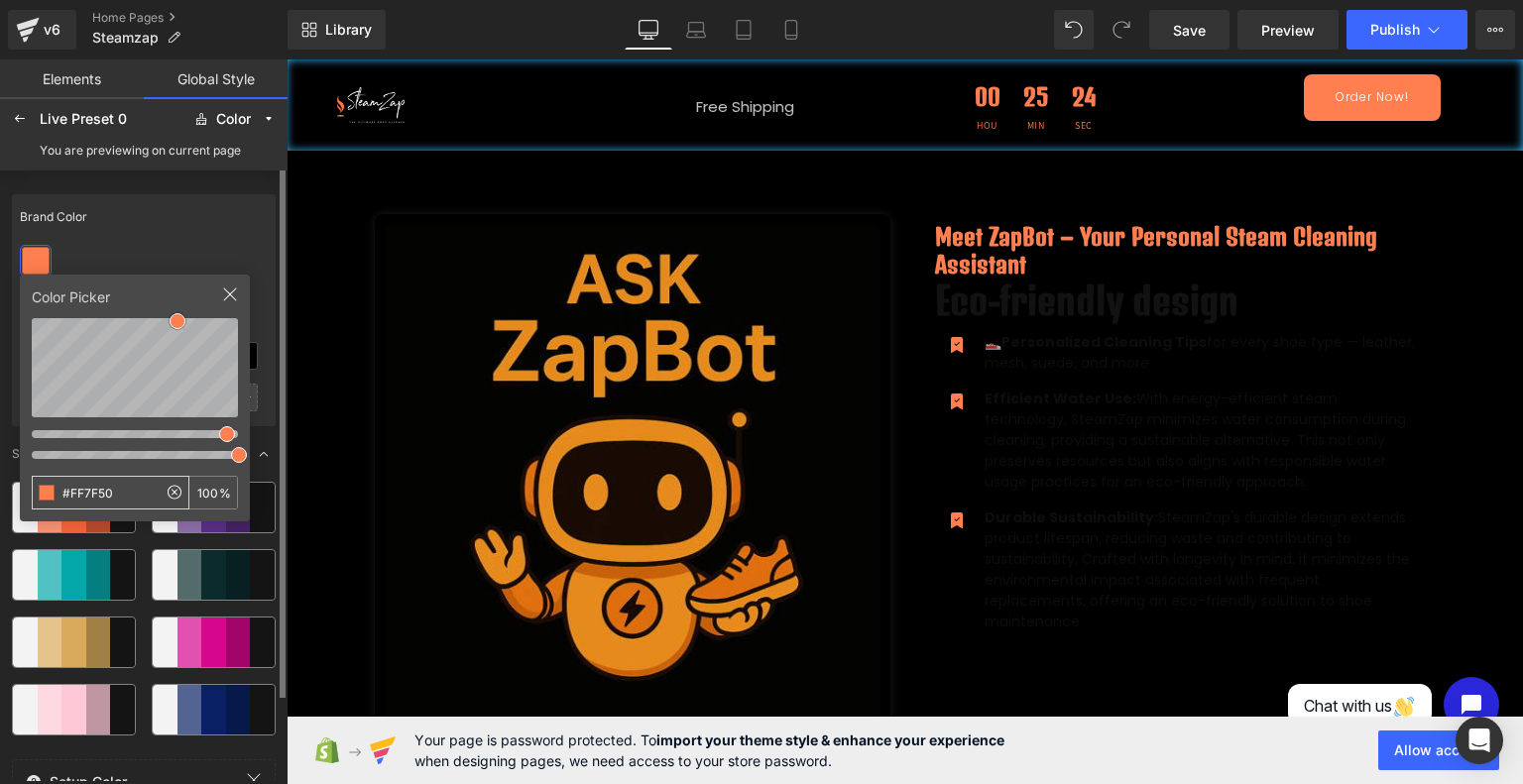 drag, startPoint x: 124, startPoint y: 486, endPoint x: 58, endPoint y: 484, distance: 66.0303 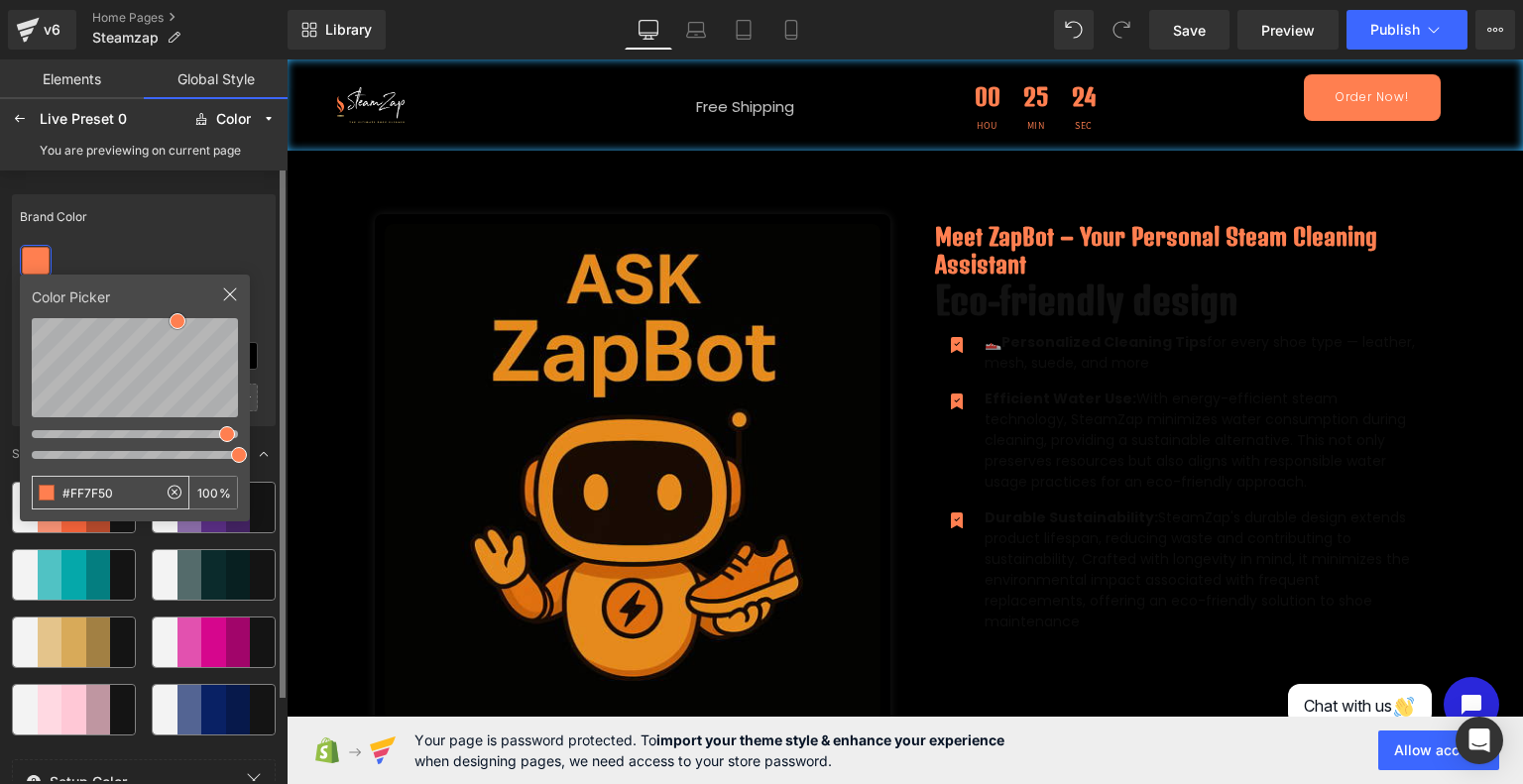click on "#FF7F50" at bounding box center [94, 493] 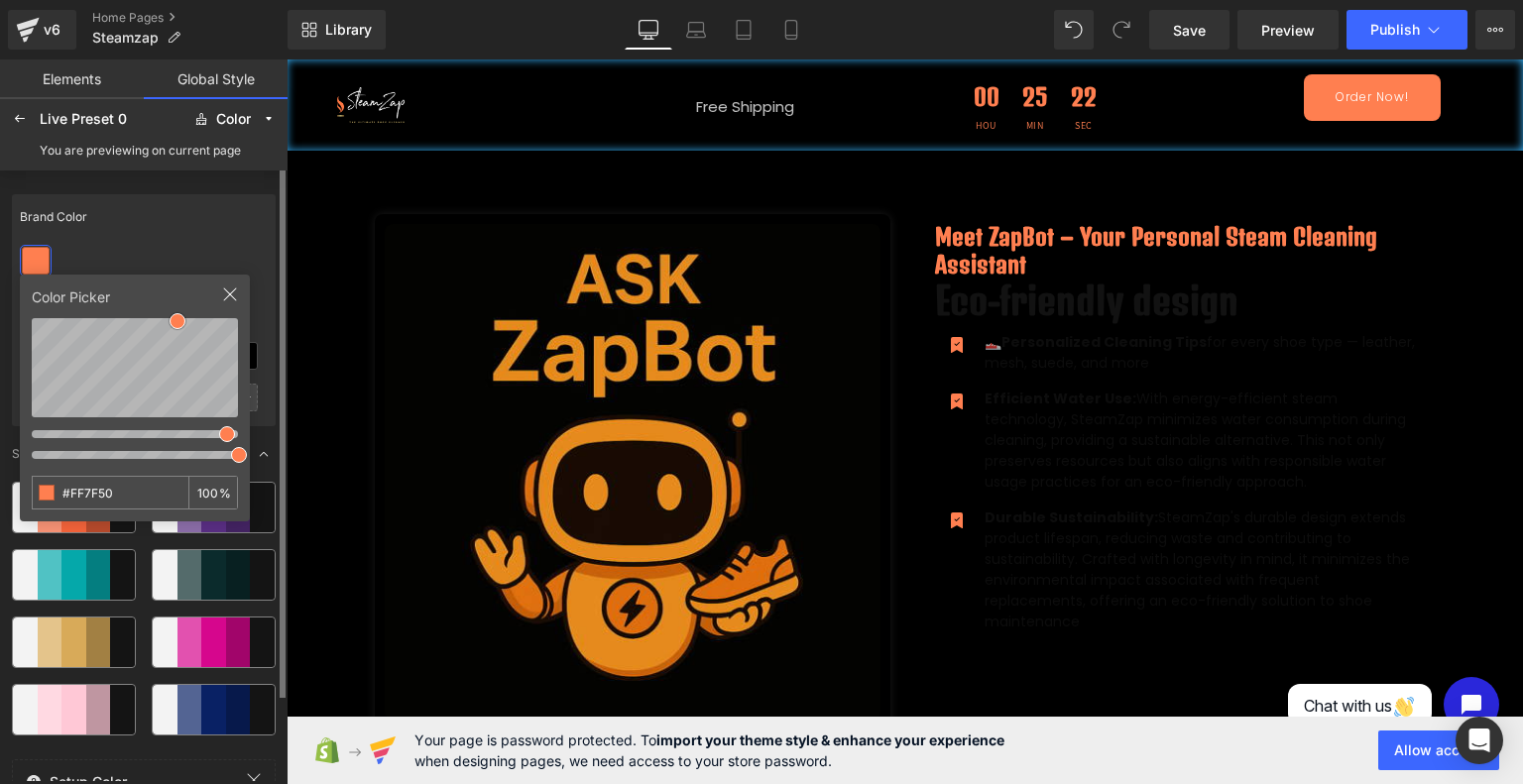 click on "Color Picker #FF7F50 100 %" at bounding box center (135, 397) 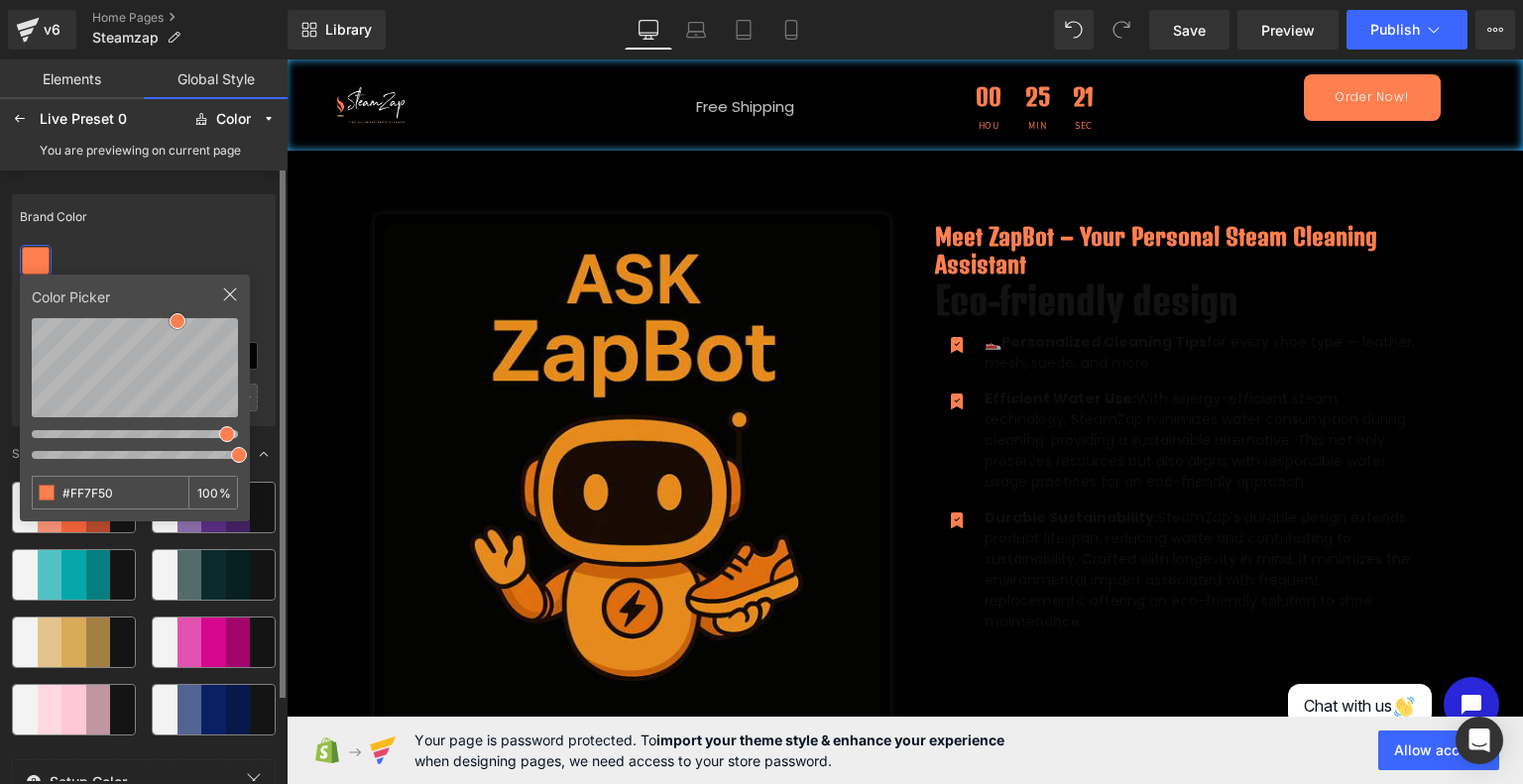 click 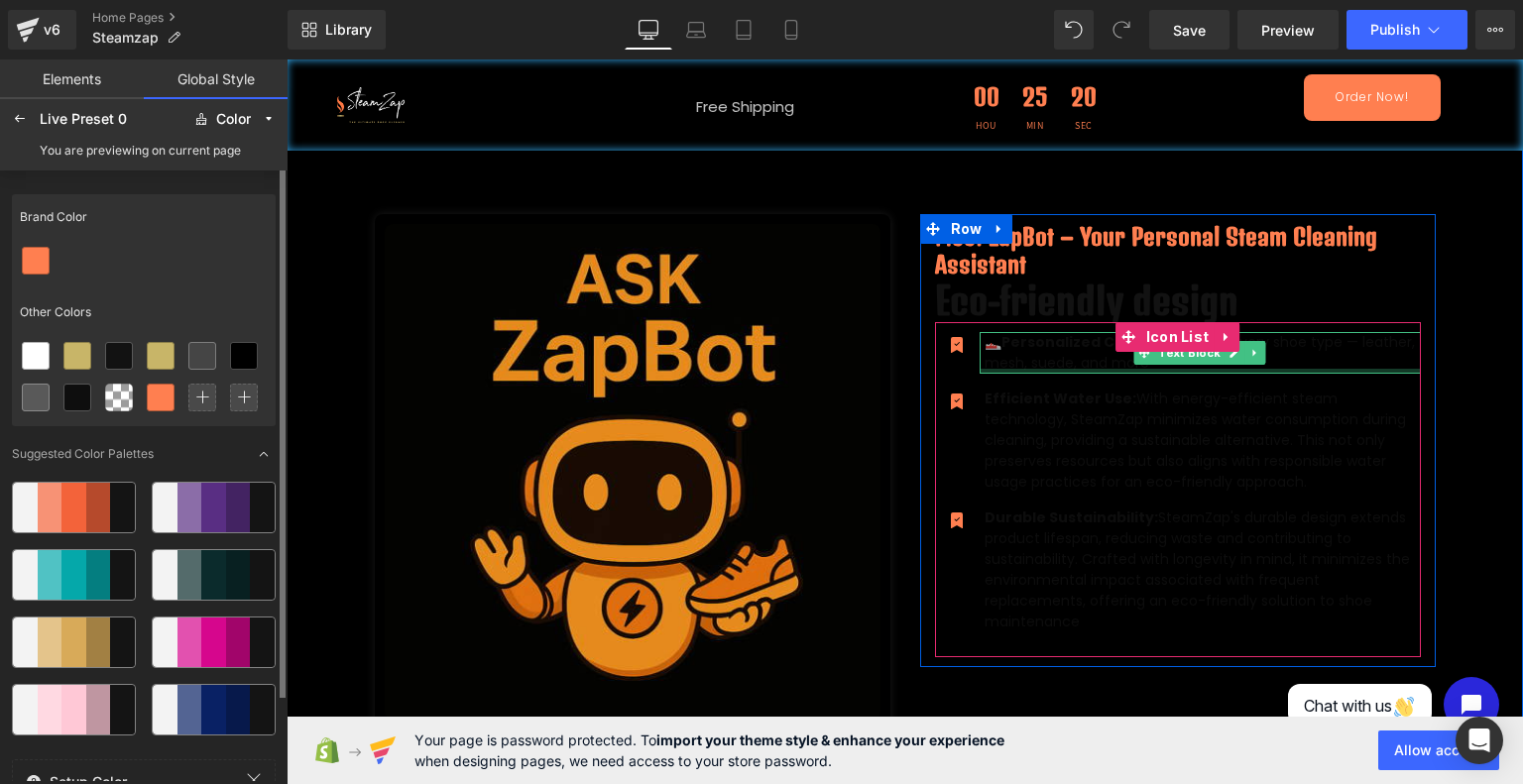 click on "Personalized Cleaning Tips" at bounding box center [1104, 342] 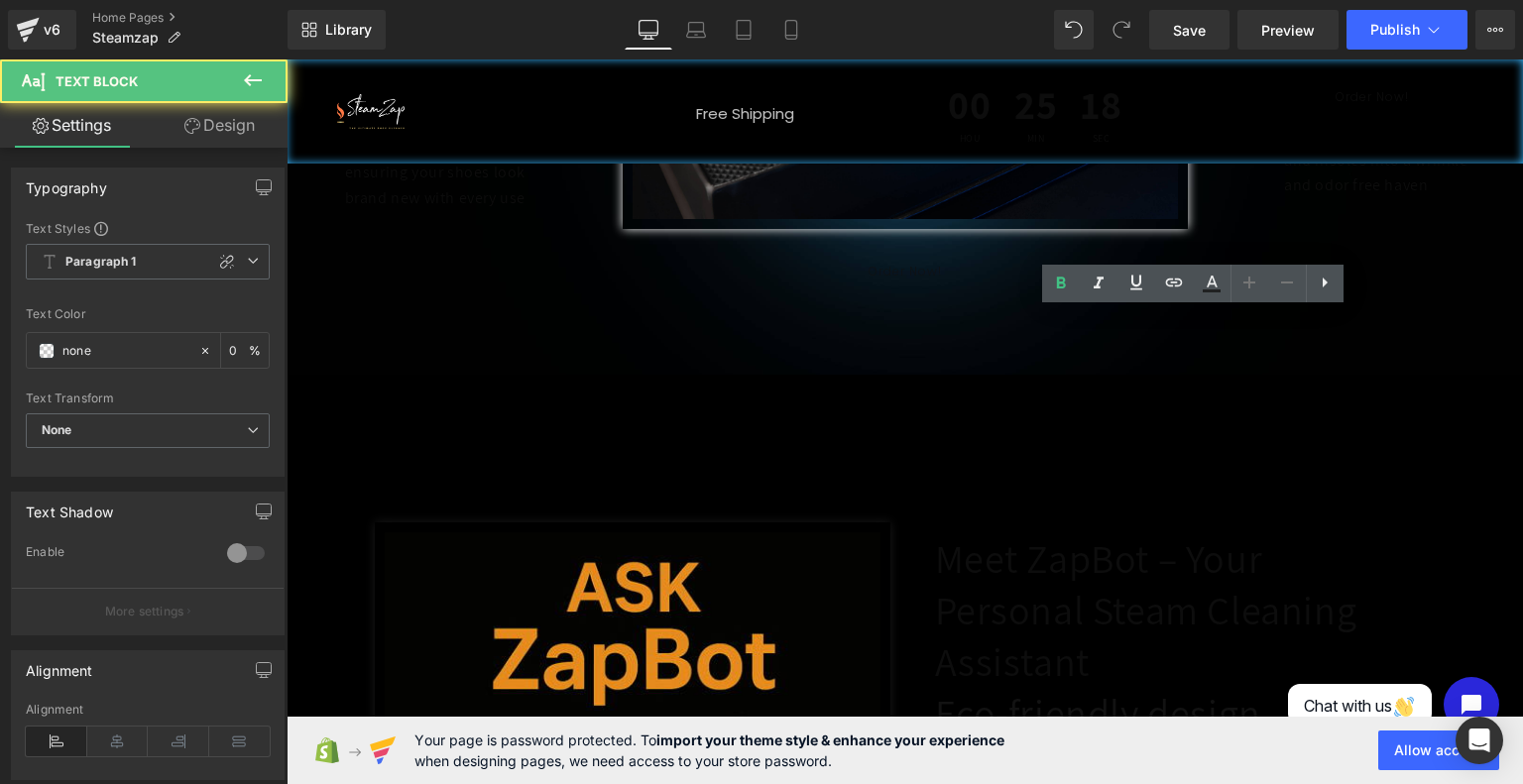 drag, startPoint x: 1001, startPoint y: 316, endPoint x: 1243, endPoint y: 341, distance: 243.2879 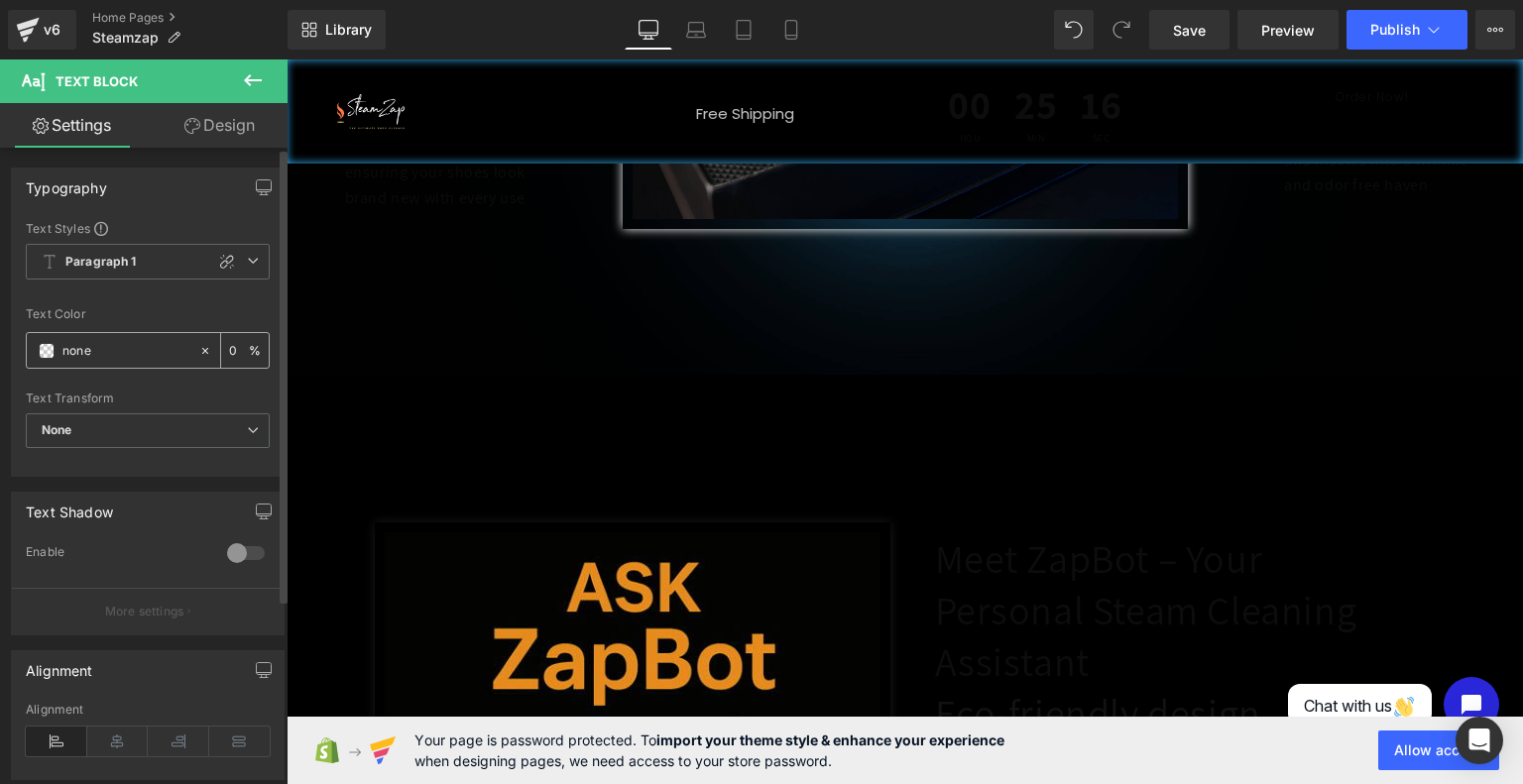 click on "none" at bounding box center (126, 351) 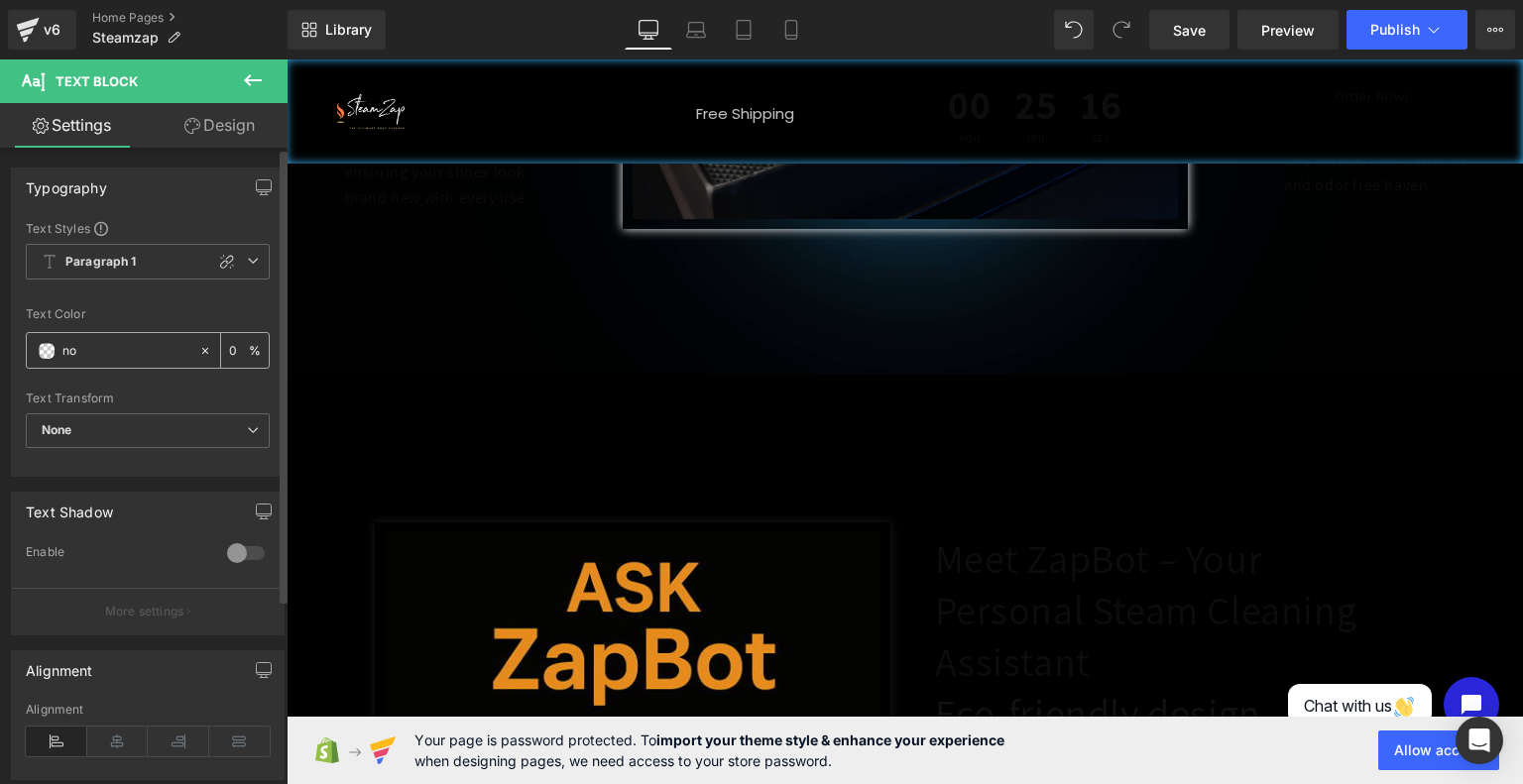 type on "n" 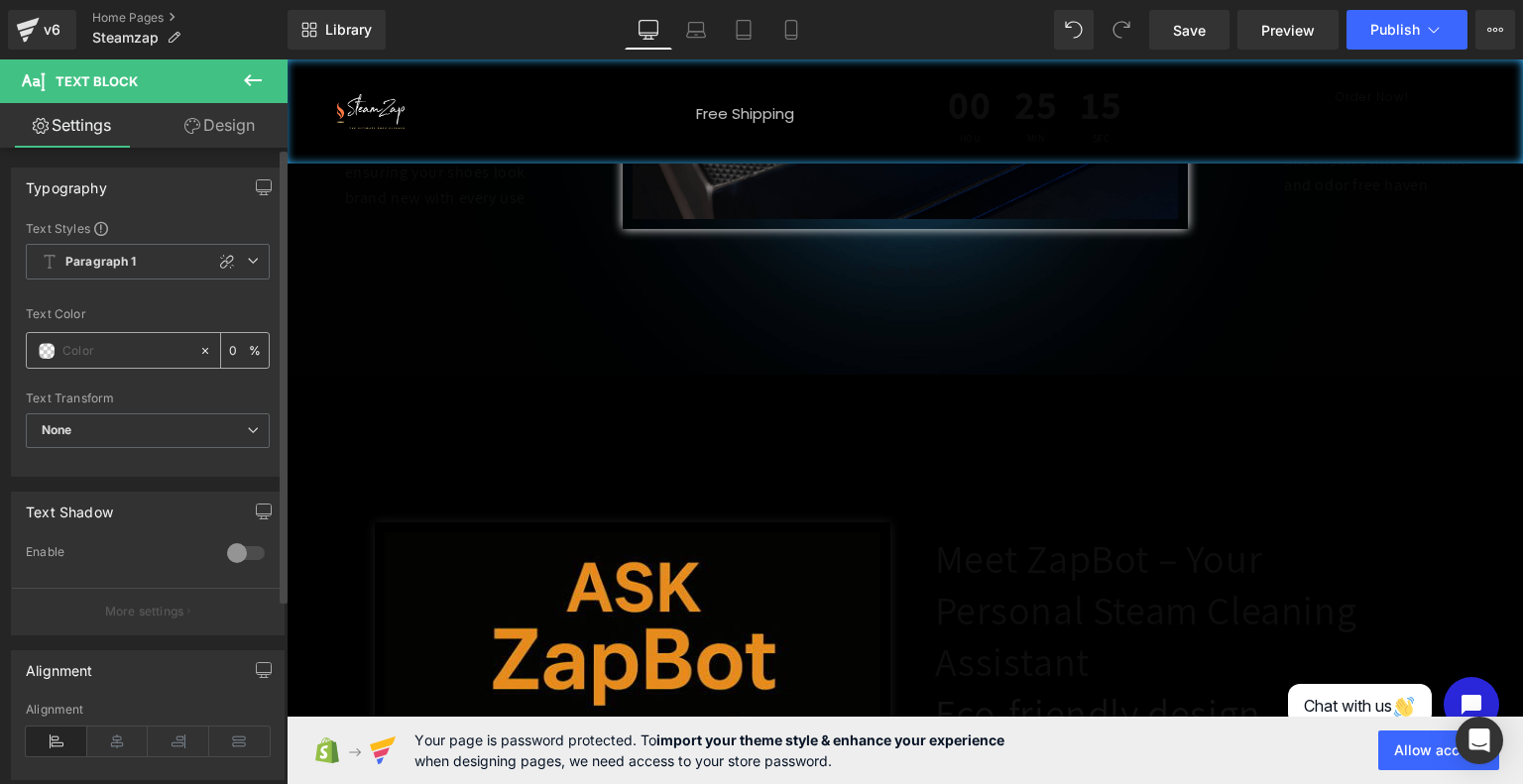 paste on "#FF7F50" 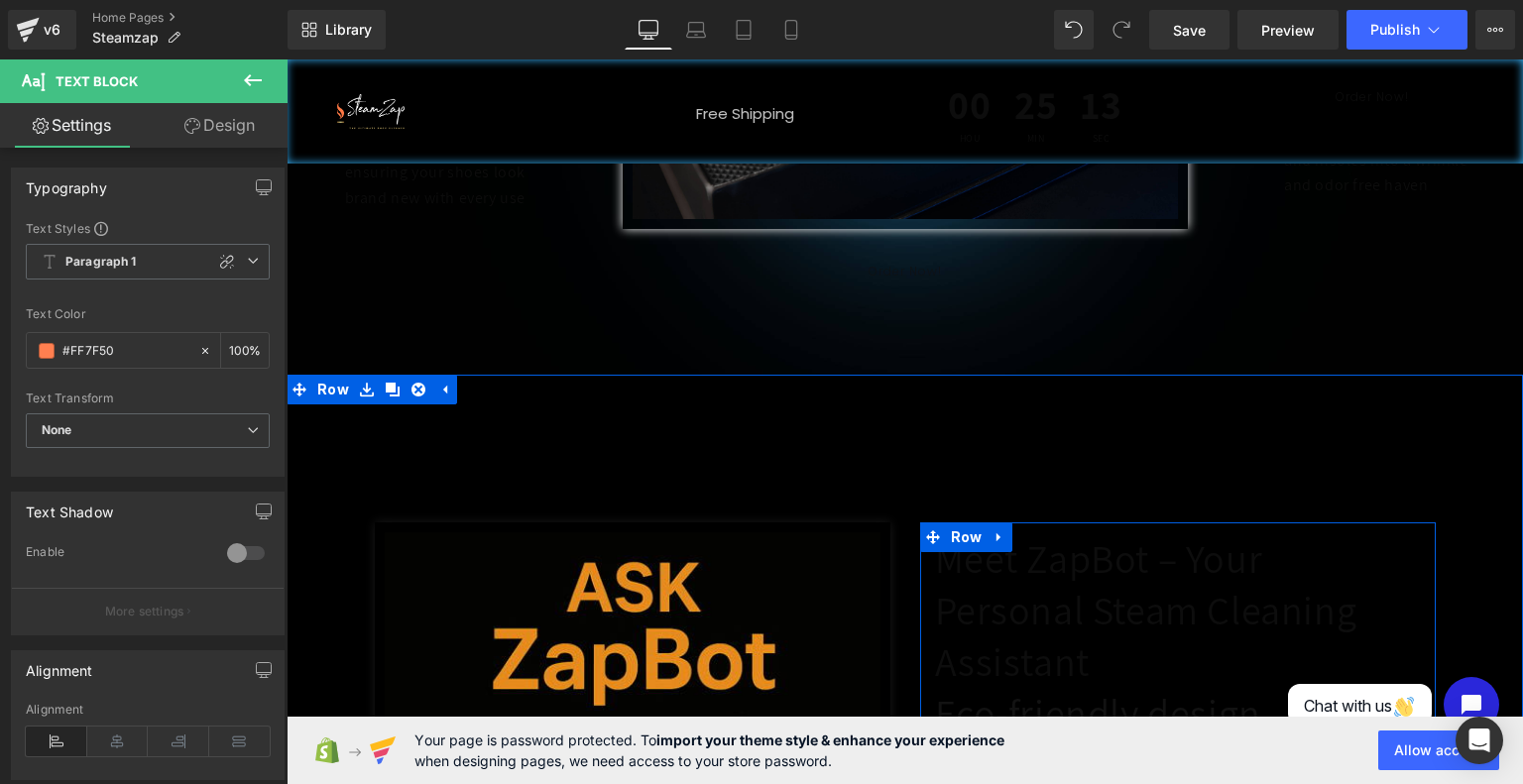 click on "Efficient Water Use:  With energy-efficient steam technology, SteamZap minimizes water consumption during cleaning, providing a sustainable alternative. This not only preserves resources but also aligns with responsible water usage practices for an eco-friendly approach." at bounding box center (1203, 892) 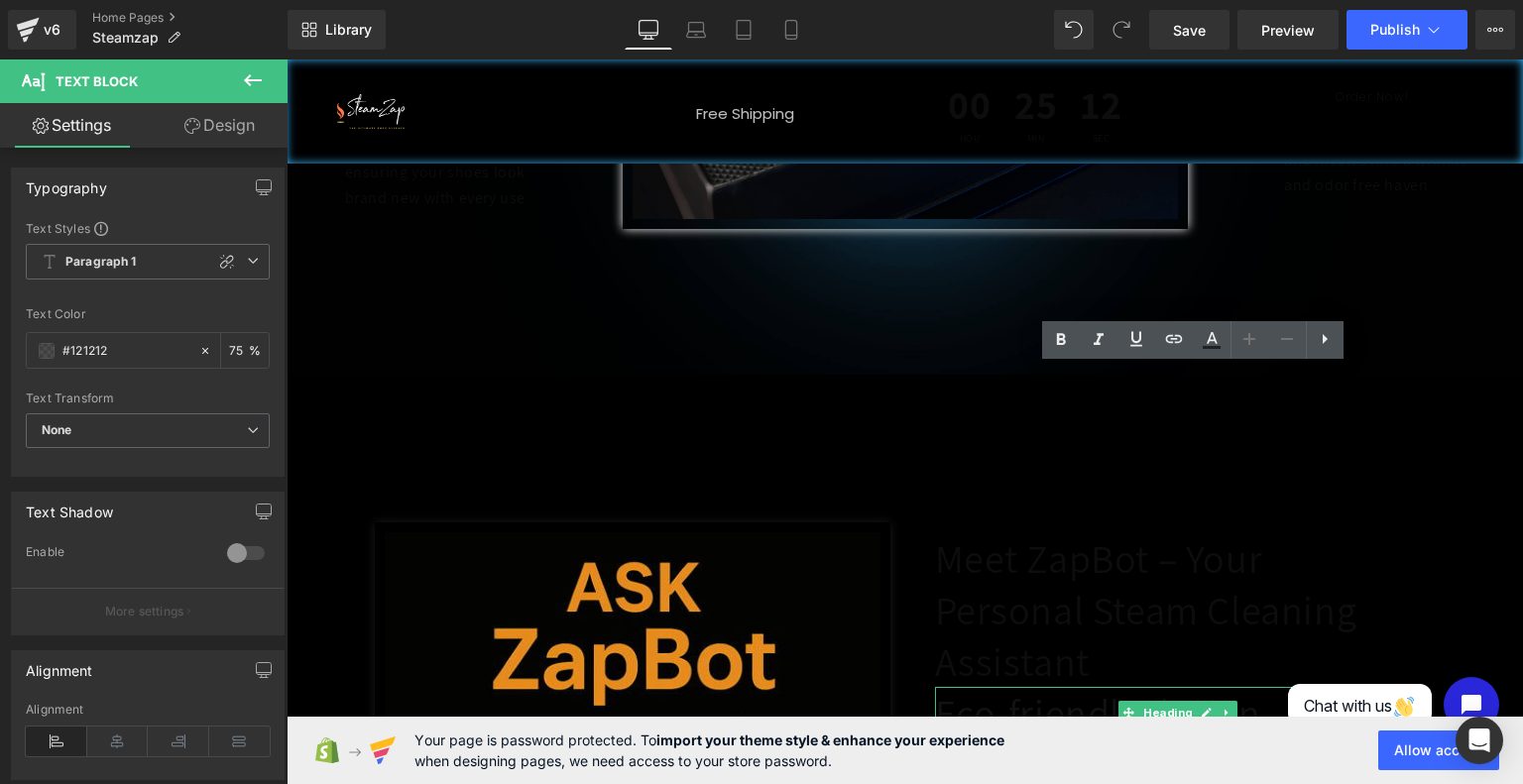 click on "Eco-friendly design" at bounding box center (1178, 713) 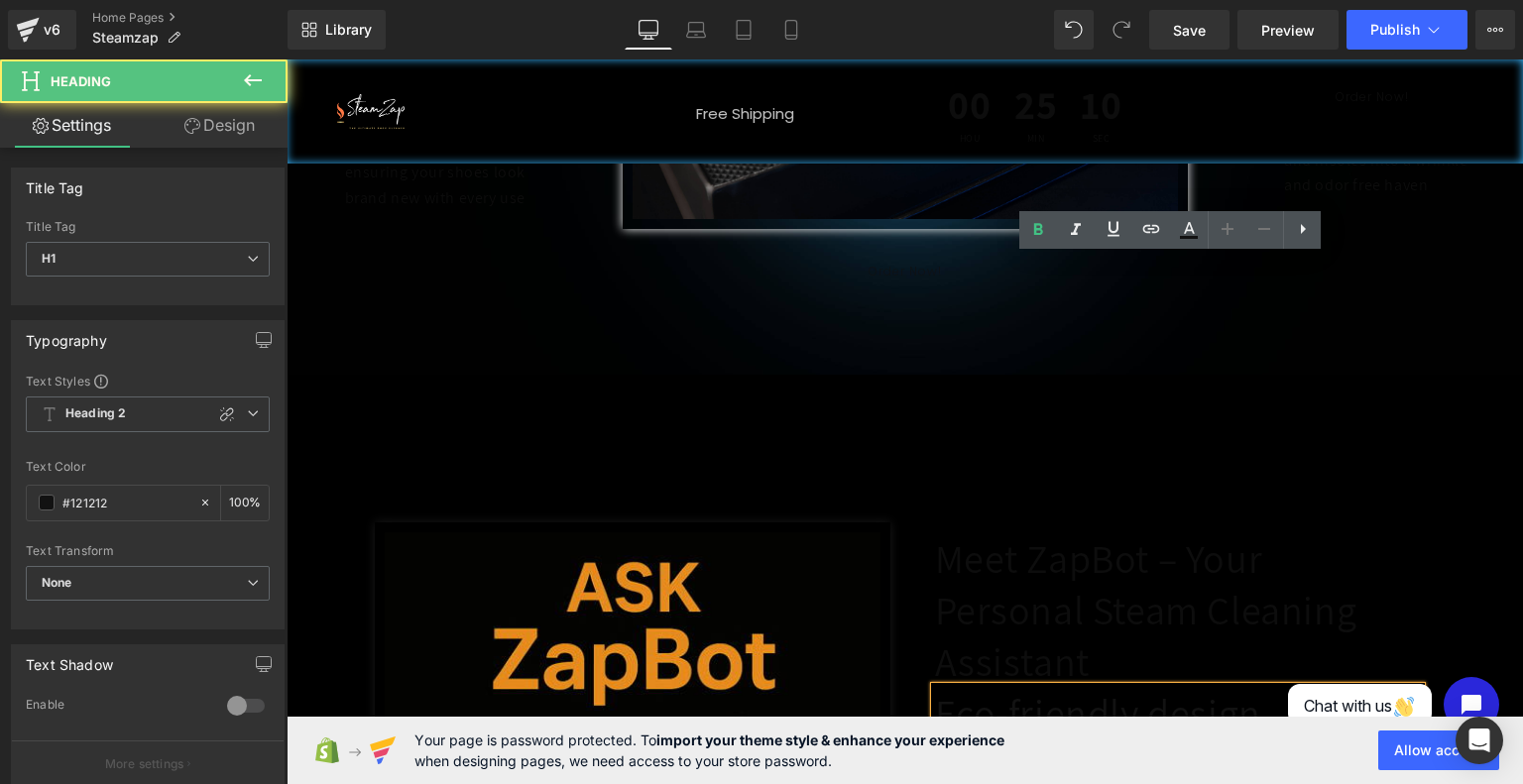 click on "Eco-friendly design" at bounding box center [1178, 713] 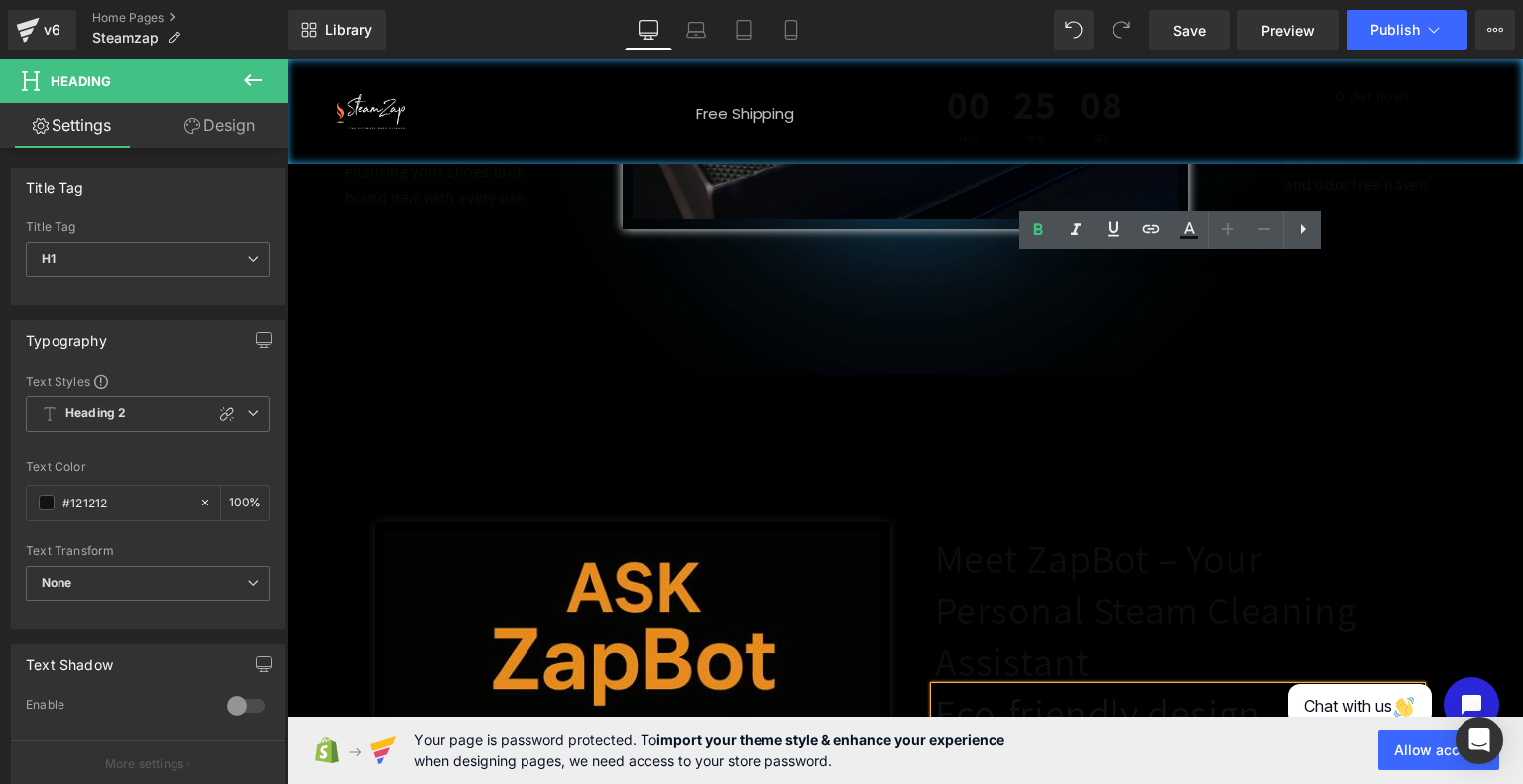 click on "Meet ZapBot – Your Personal Steam Cleaning Assistant  Heading         Eco-friendly design Heading
Icon
👟  Personalized Cleaning Tips  for every shoe type — leather, mesh, suede, and more
Text Block
Icon
Efficient Water Use:  With energy-efficient steam technology, SteamZap minimizes water consumption during cleaning, providing a sustainable alternative. This not only preserves resources but also aligns with responsible water usage practices for an eco-friendly approach.
Text Block" at bounding box center [1178, 852] 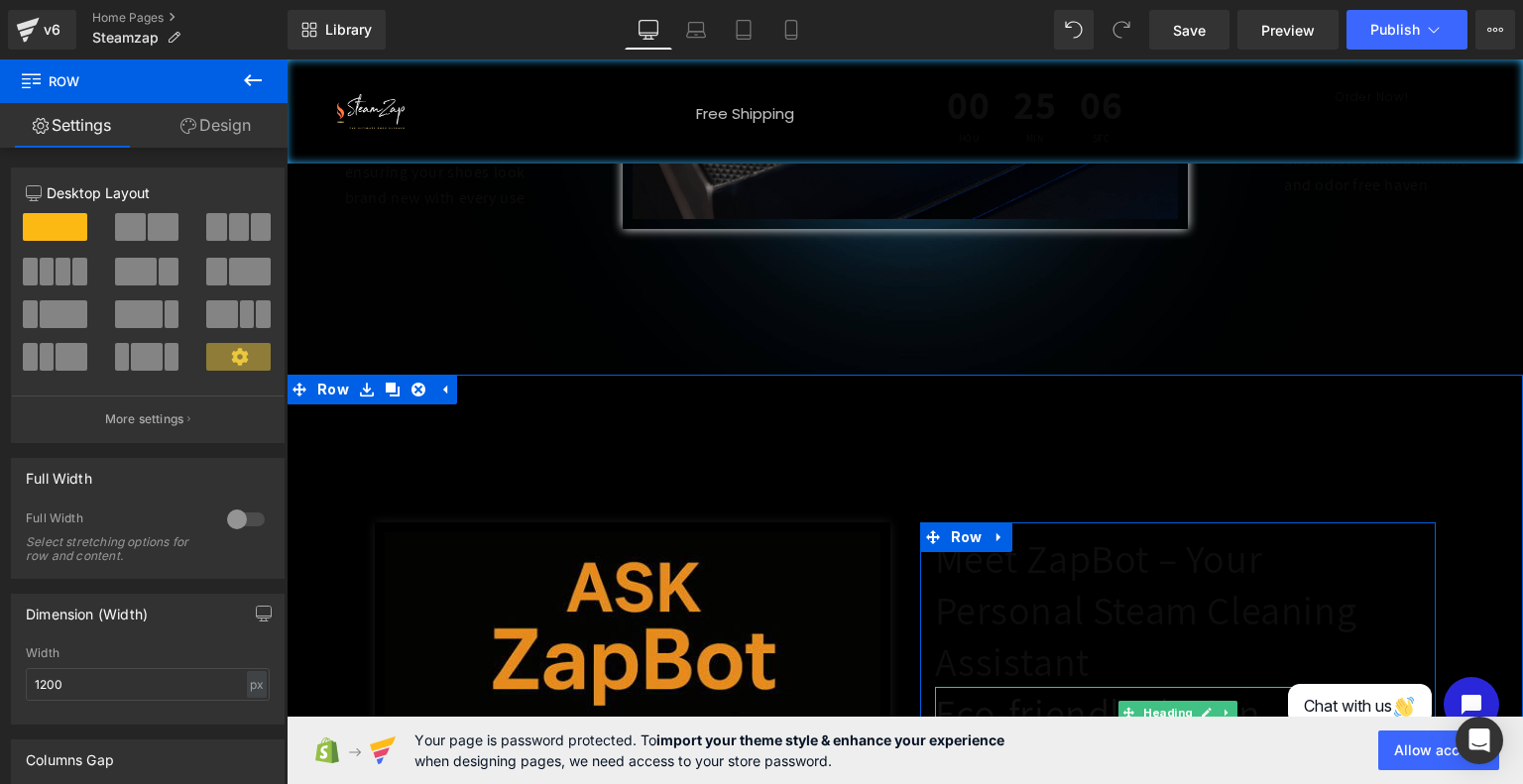 click on "Eco-friendly design" at bounding box center (1178, 713) 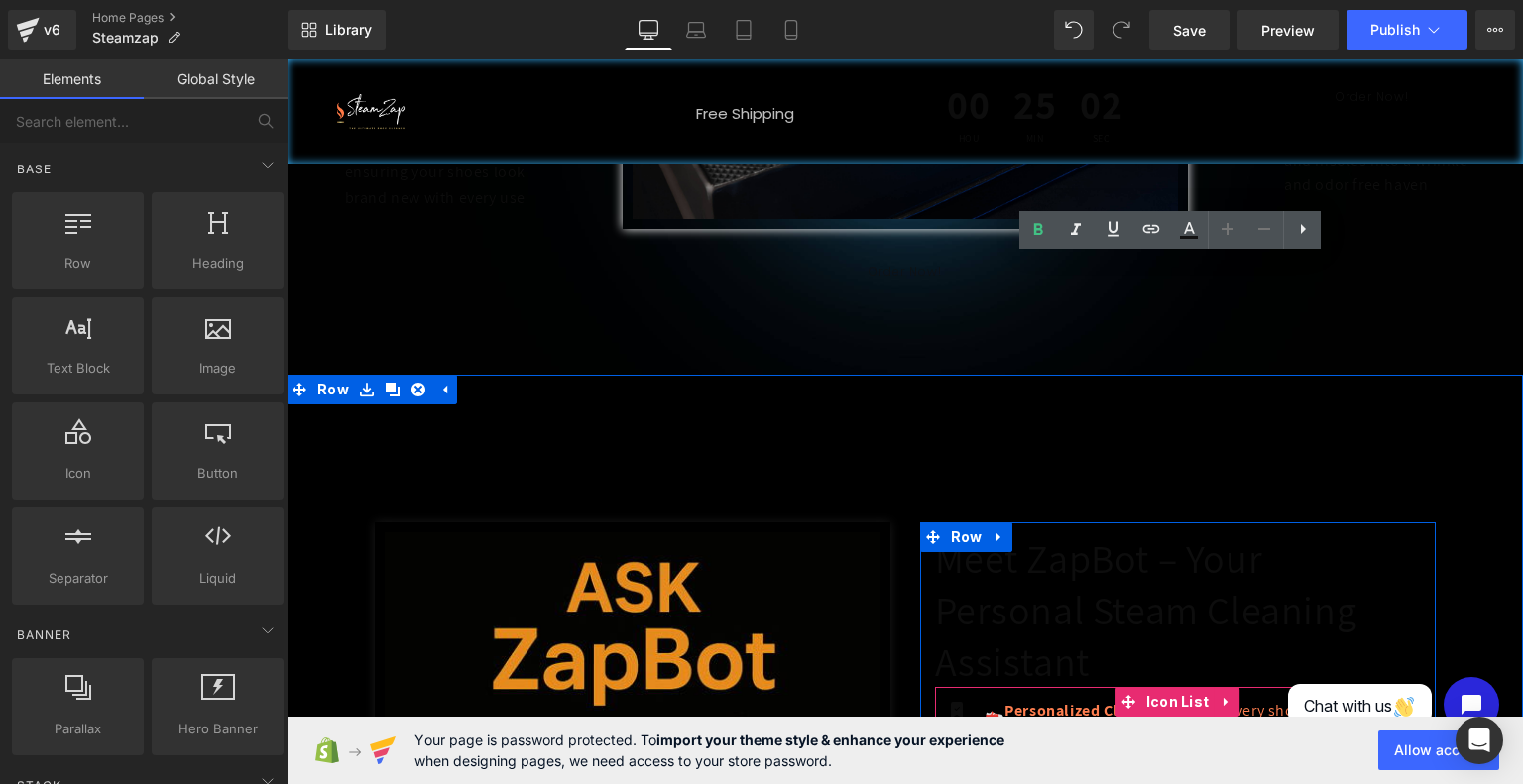 click on "Efficient Water Use:" at bounding box center [1057, 782] 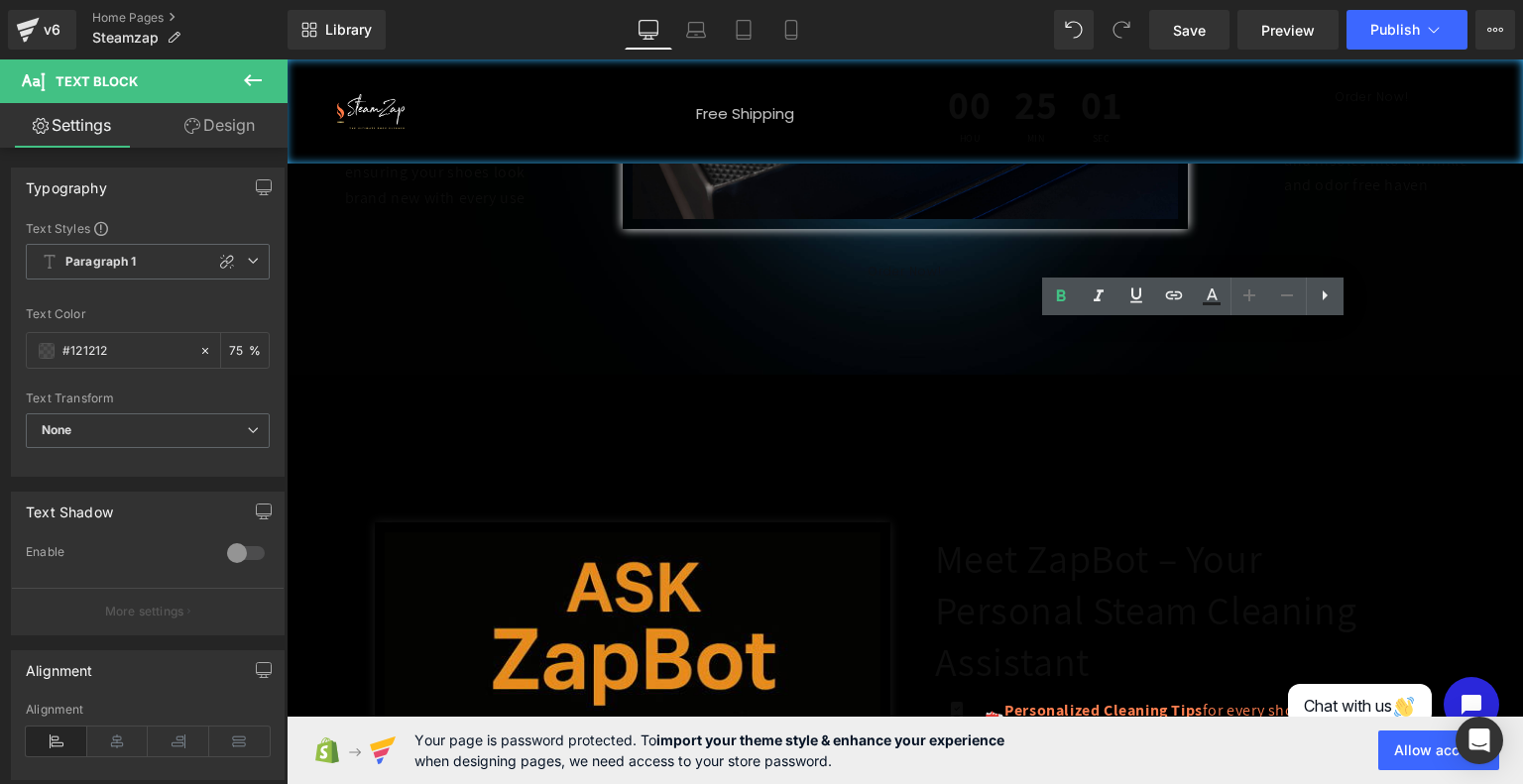 click on "Durable Sustainability:  SteamZap's durable design extends product lifespan, reducing waste and contributing to sustainability. Crafted with longevity in mind, it minimizes the environmental impact associated with frequent replacements, offering an eco-friendly solution to shoe maintenance" at bounding box center [1203, 1012] 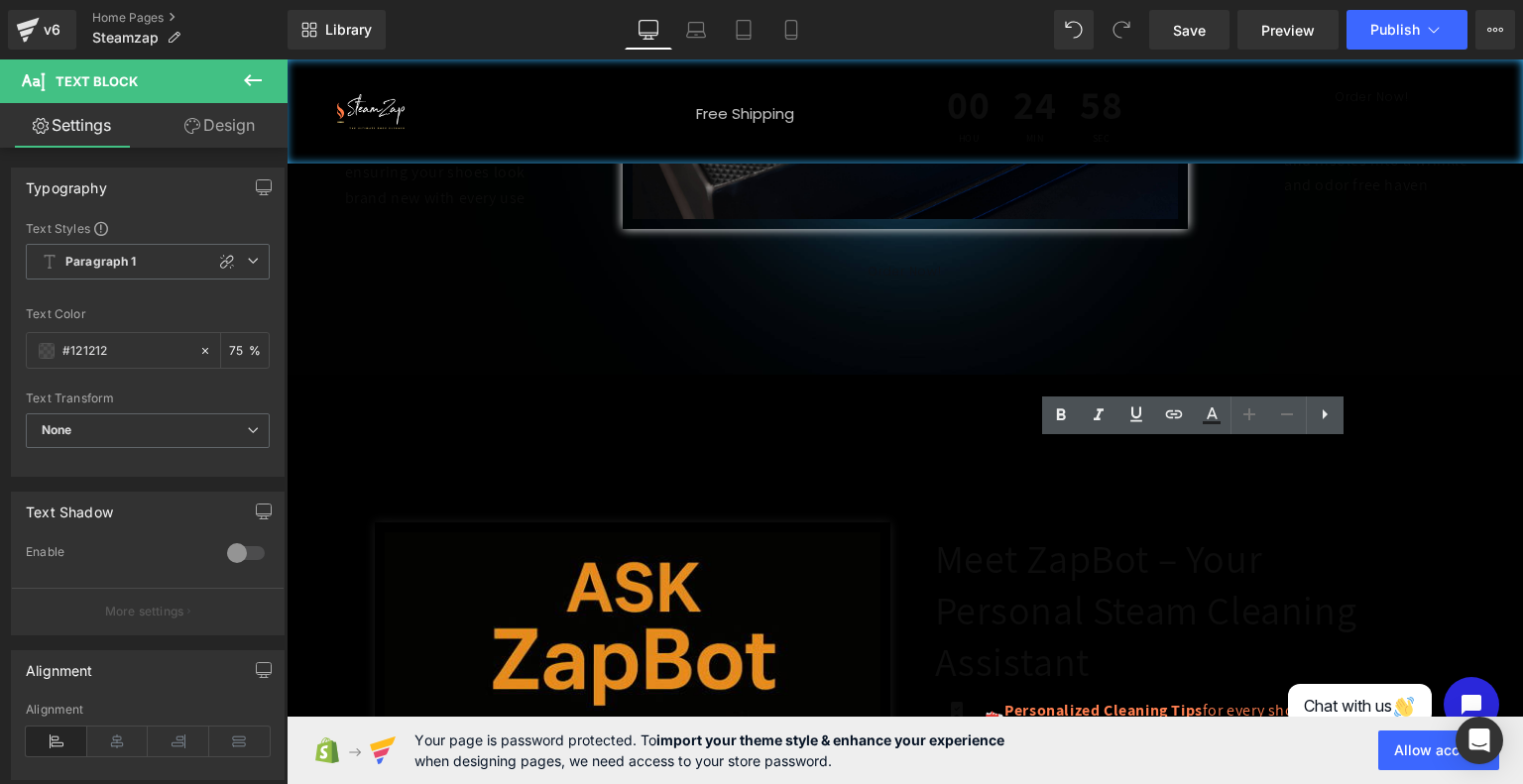 click on "Efficient Water Use:" at bounding box center [1057, 782] 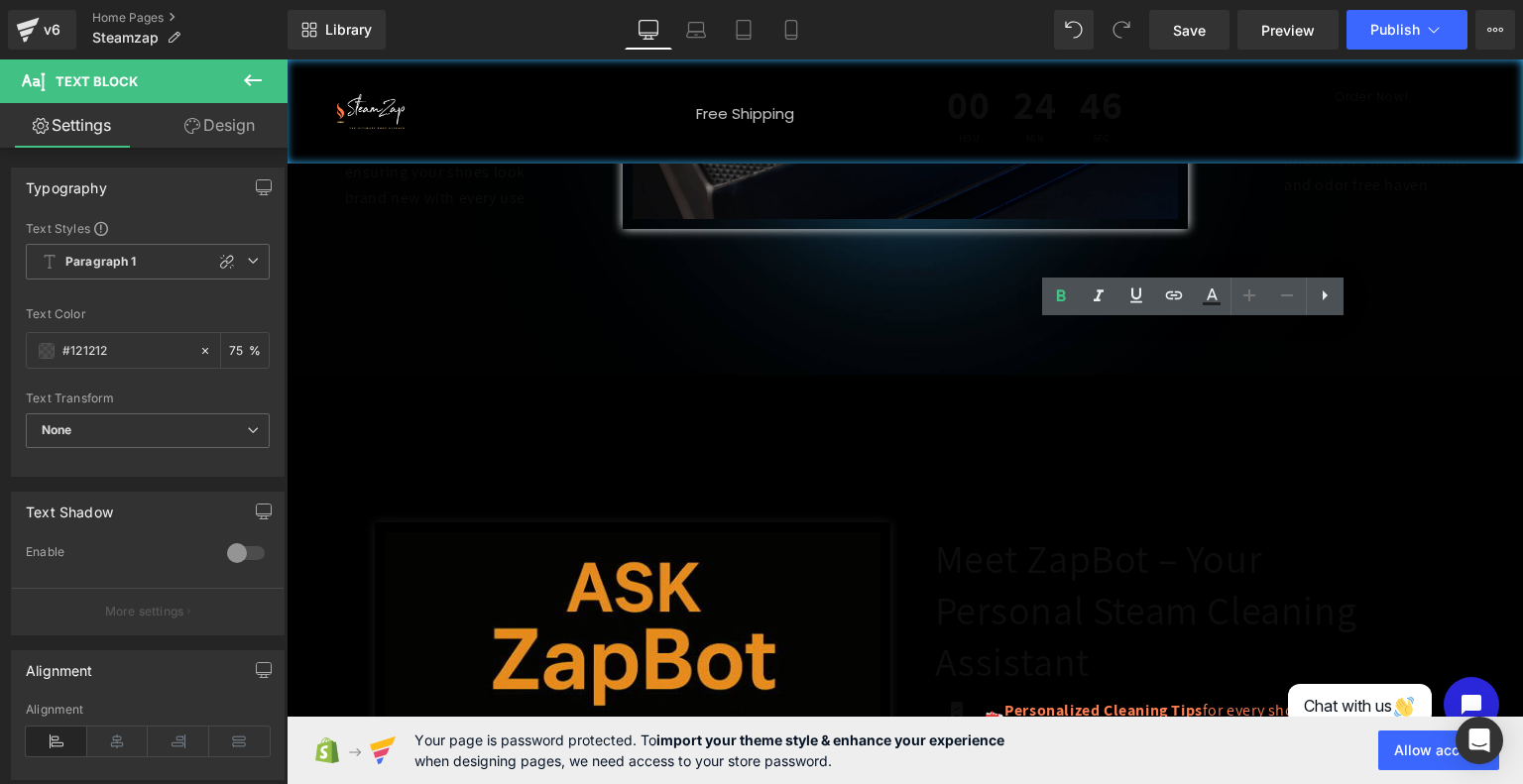click on "Efficient Water Use:  With energy-efficient steam technology, SteamZap minimizes water consumption during cleaning, providing a sustainable alternative. This not only preserves resources but also aligns with responsible water usage practices for an eco-friendly approach." at bounding box center (1203, 840) 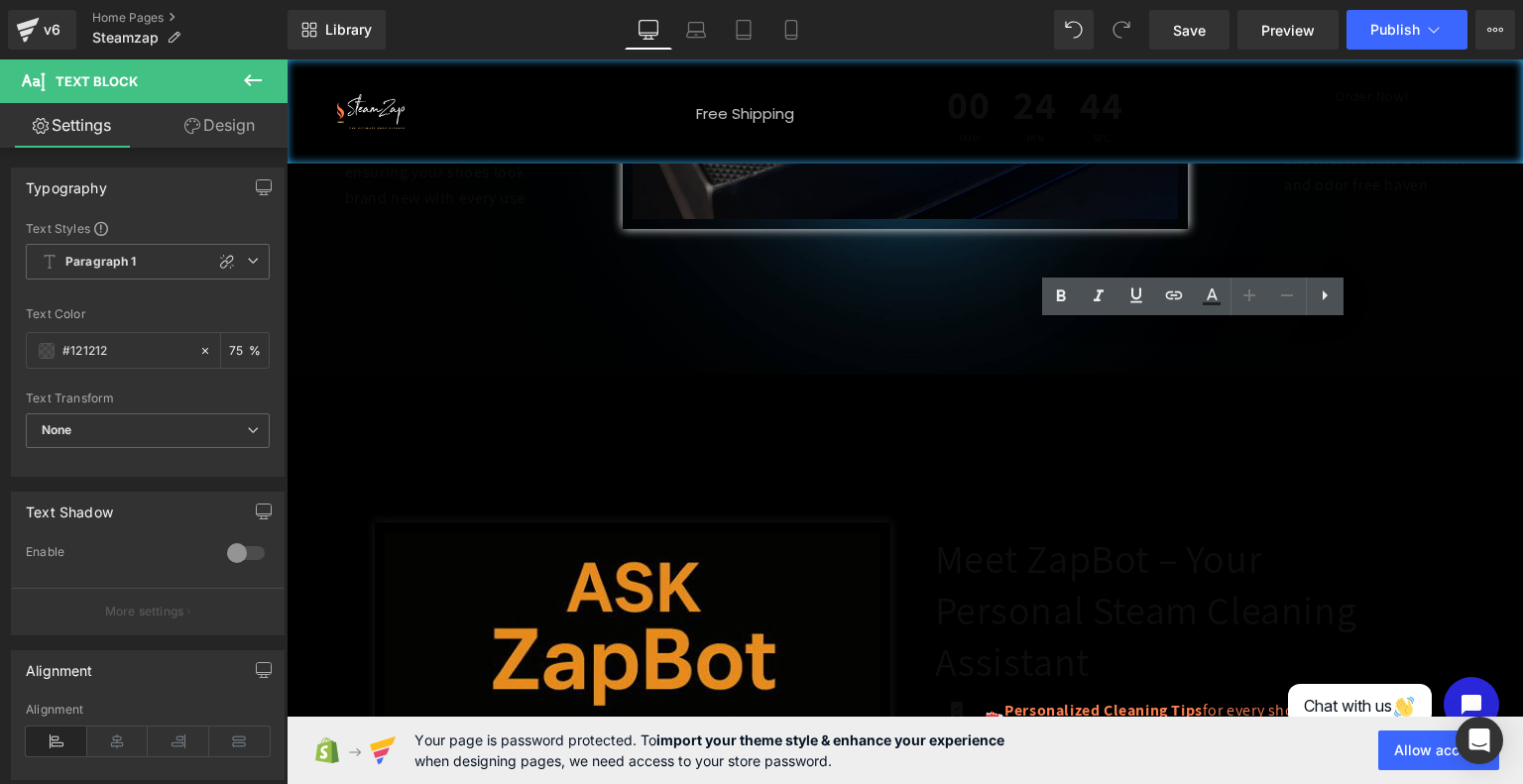 drag, startPoint x: 1380, startPoint y: 406, endPoint x: 981, endPoint y: 337, distance: 404.92221 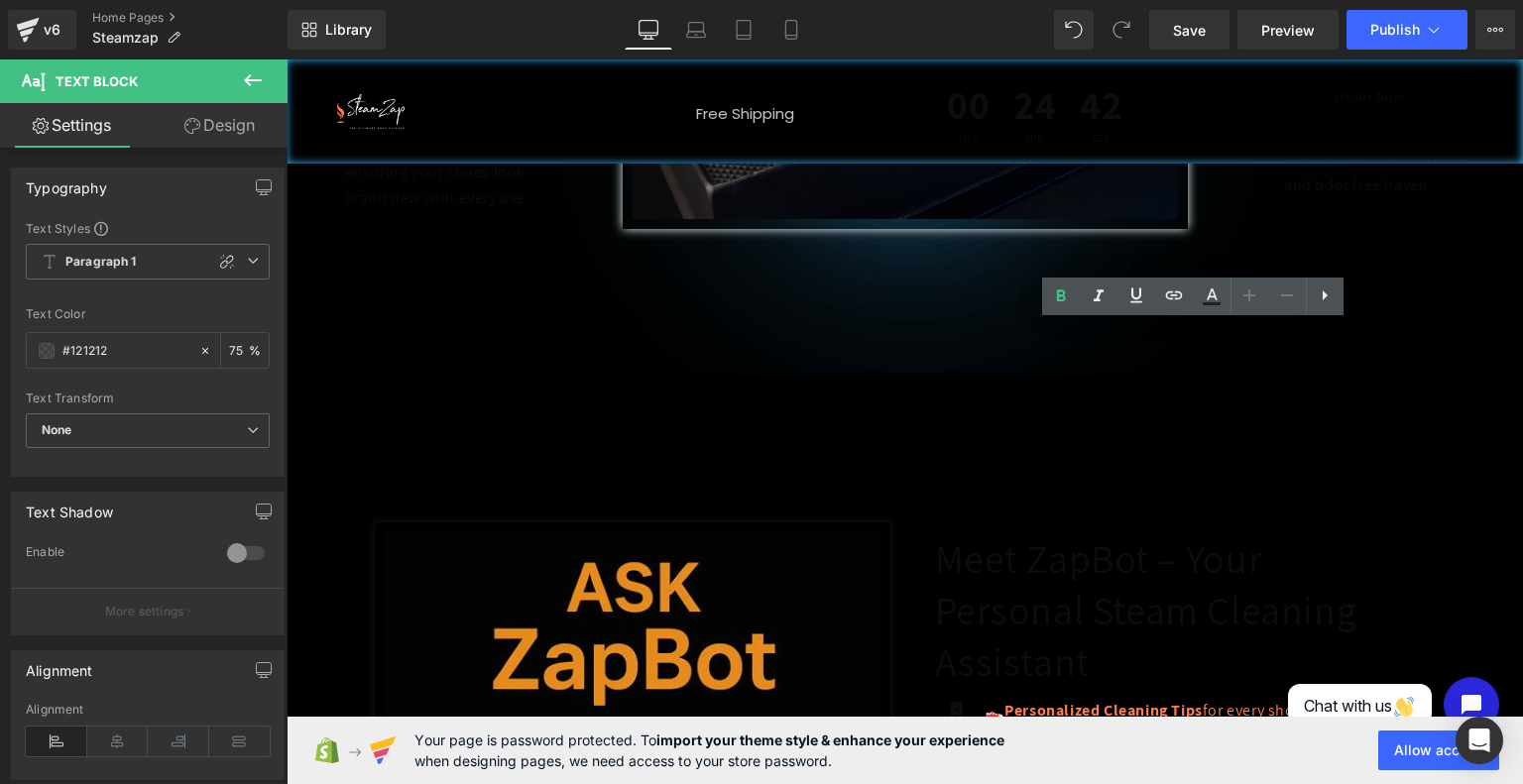 drag, startPoint x: 981, startPoint y: 337, endPoint x: 1305, endPoint y: 407, distance: 331.4755 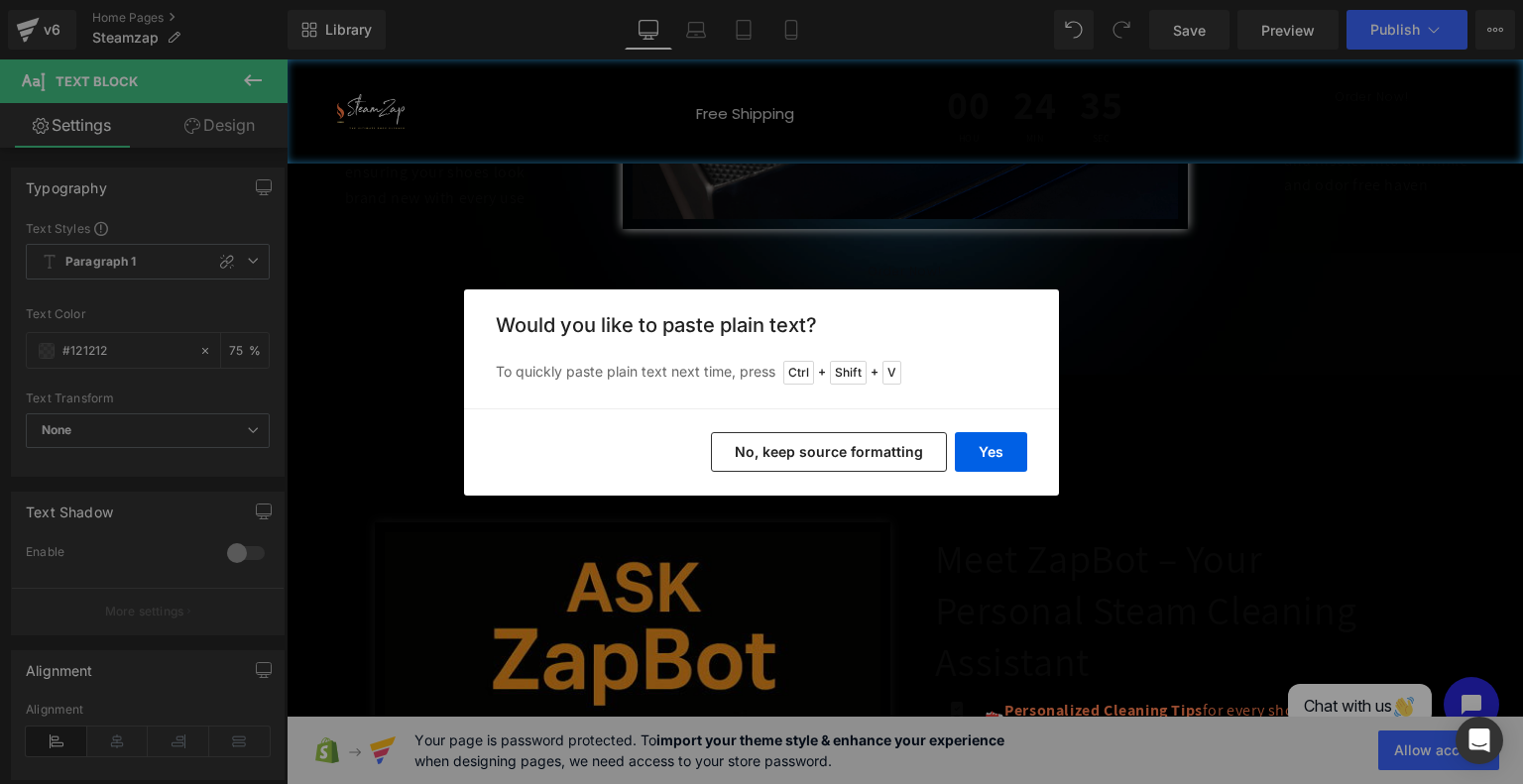 click on "No, keep source formatting" at bounding box center (829, 452) 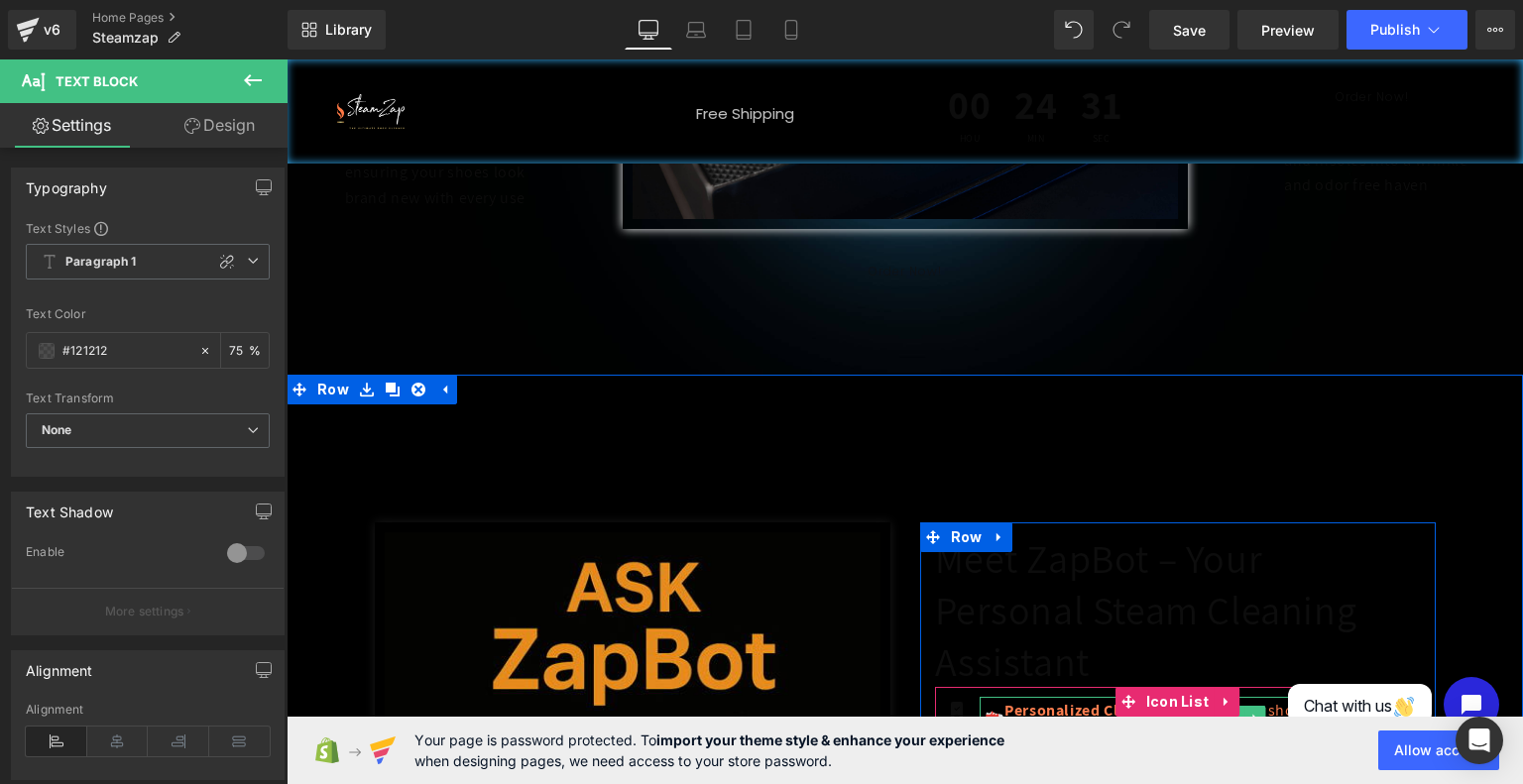 click on "Personalized Cleaning Tips" at bounding box center (1104, 710) 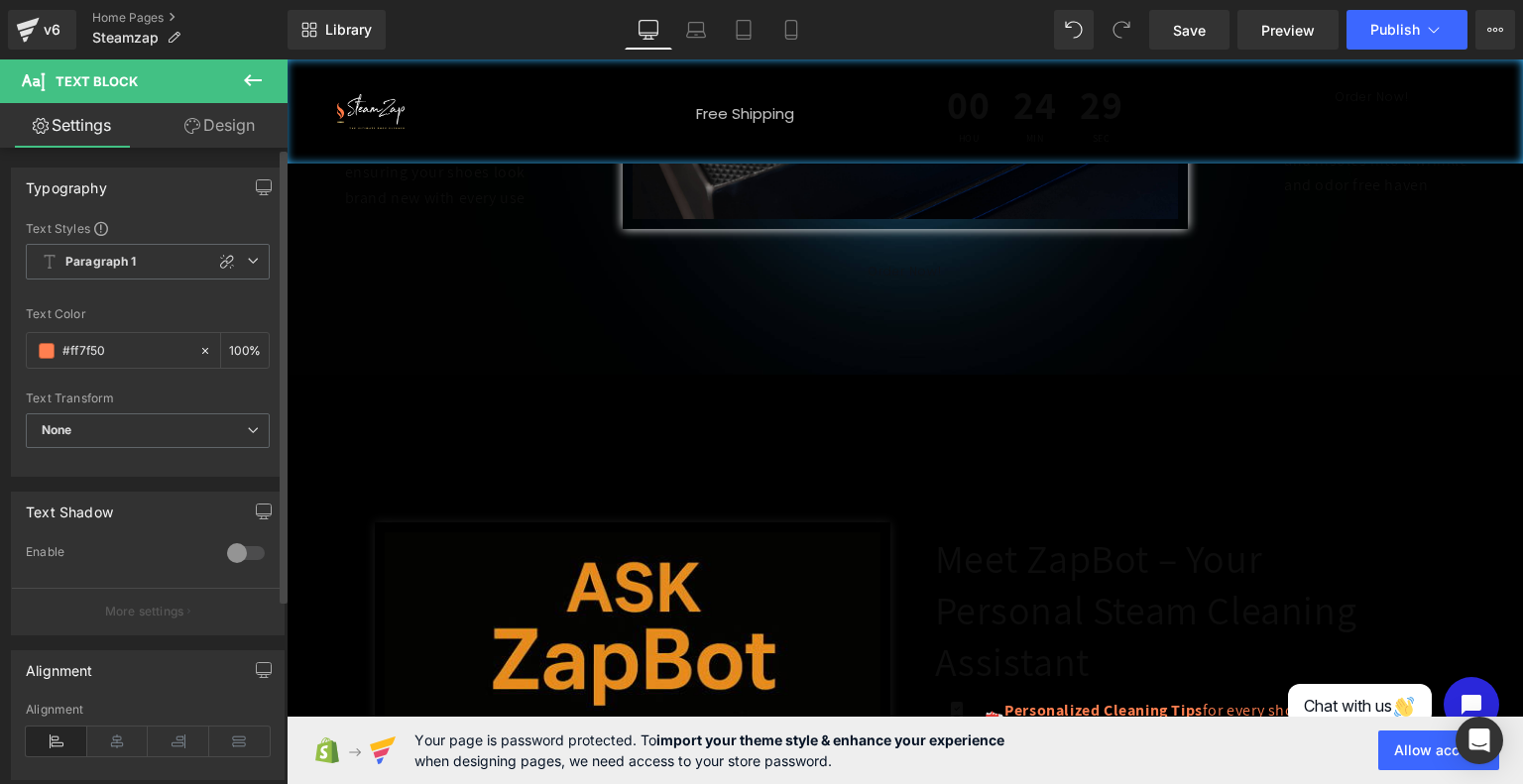 drag, startPoint x: 124, startPoint y: 349, endPoint x: 14, endPoint y: 358, distance: 110.367568 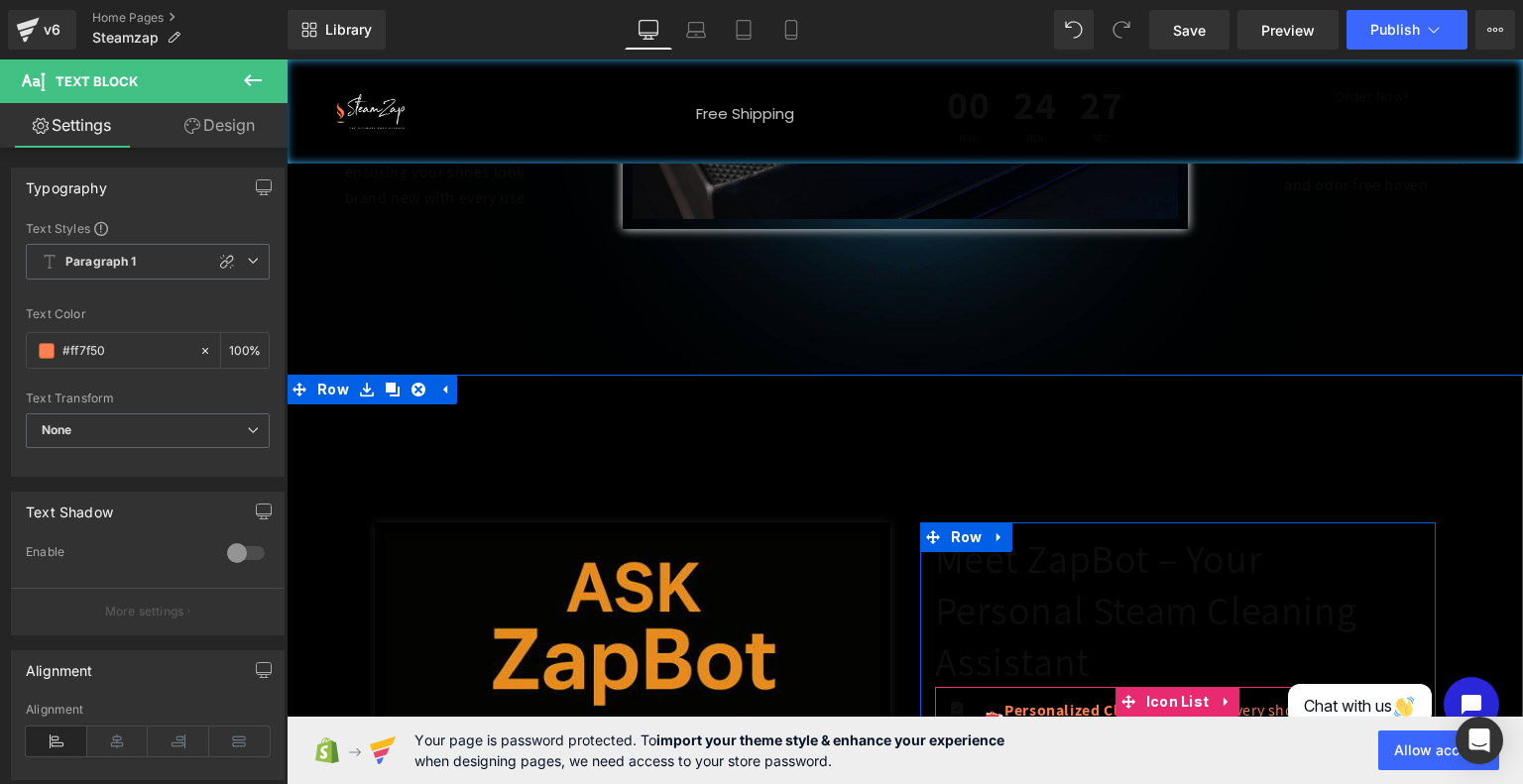 click on "E 🔧  Attachment Guidance  so you always use the right tool for the job" at bounding box center (1203, 798) 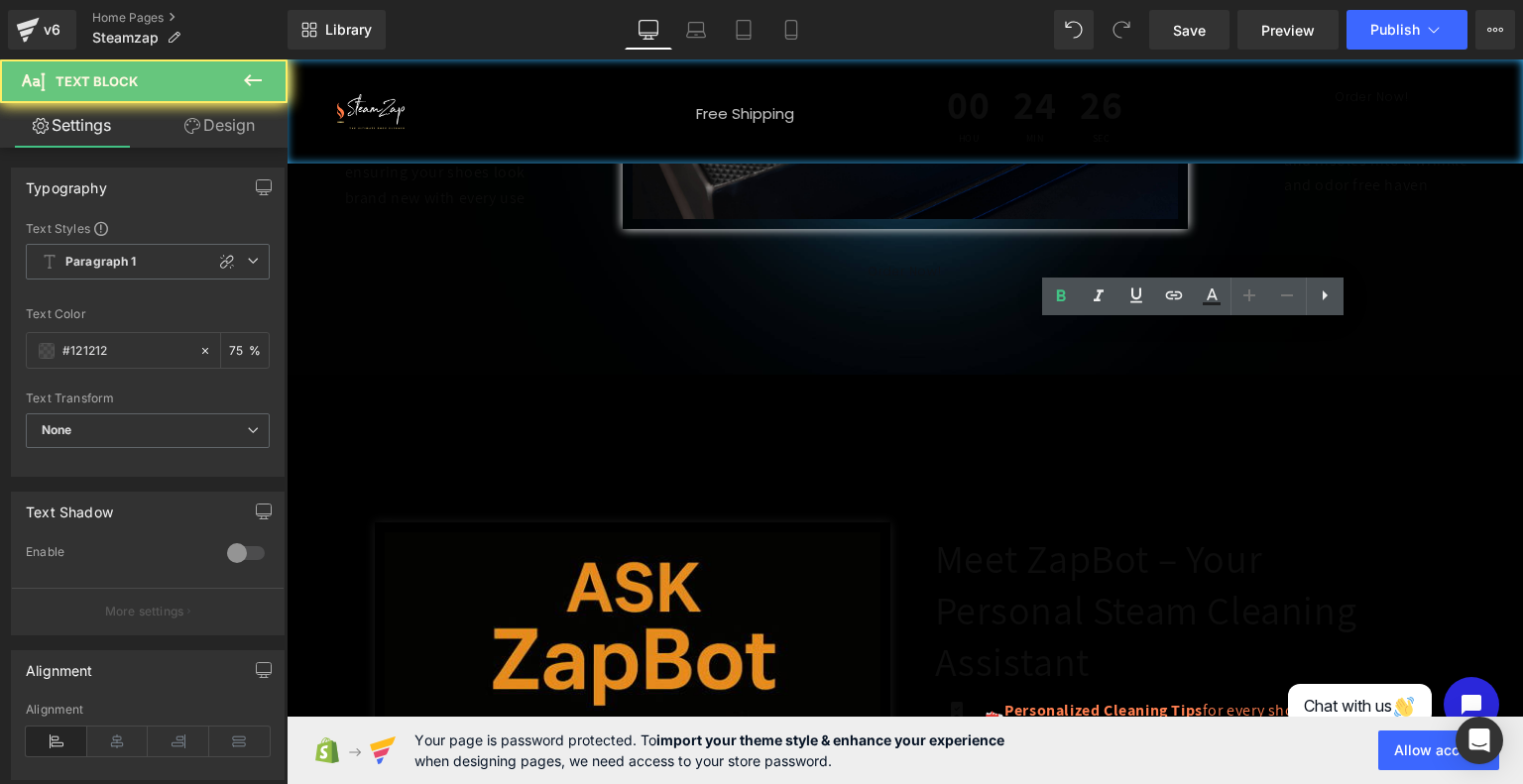 click on "E 🔧  Attachment Guidance  so you always use the right tool for the job" at bounding box center [1203, 798] 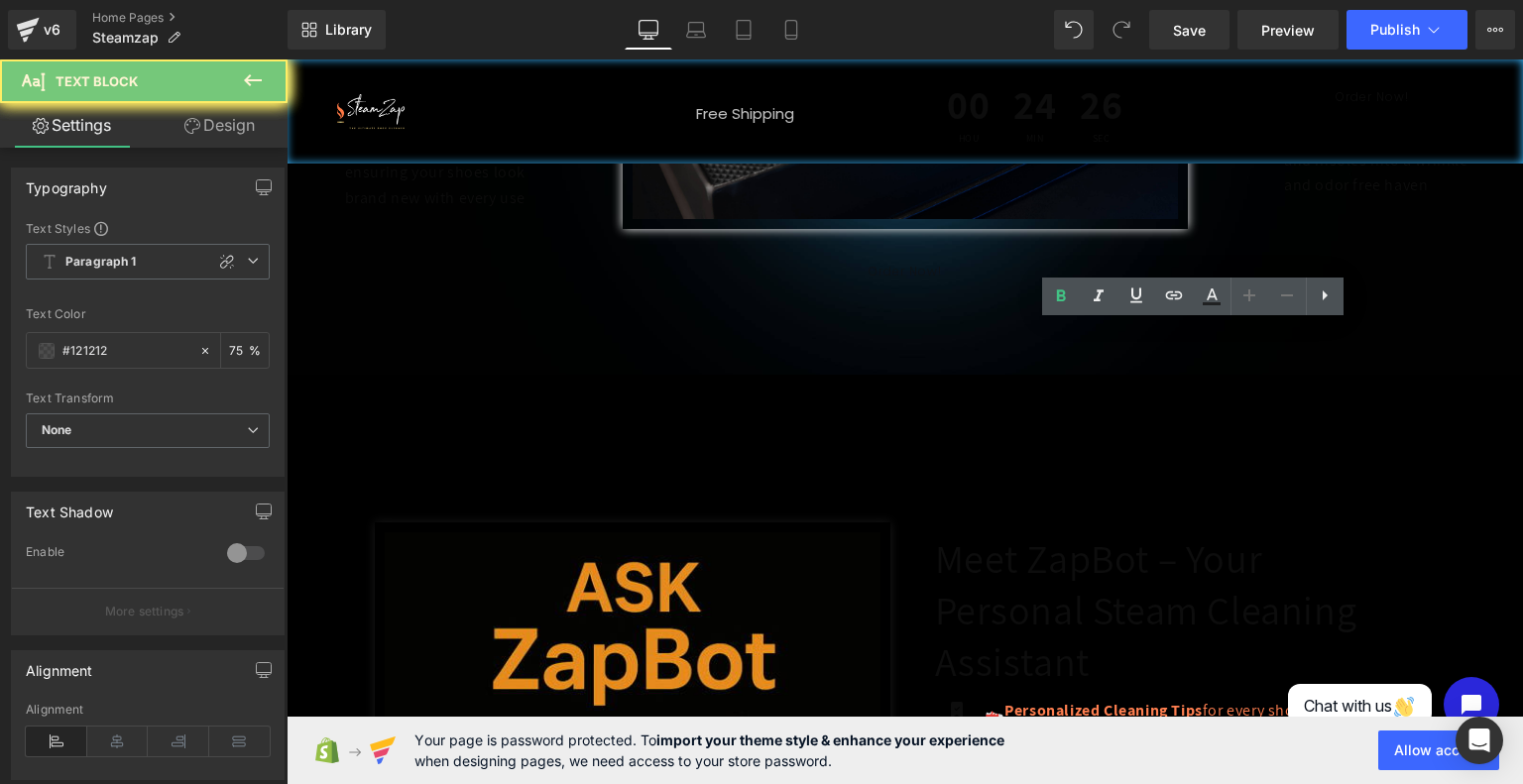 click on "E 🔧  Attachment Guidance  so you always use the right tool for the job" at bounding box center (1203, 798) 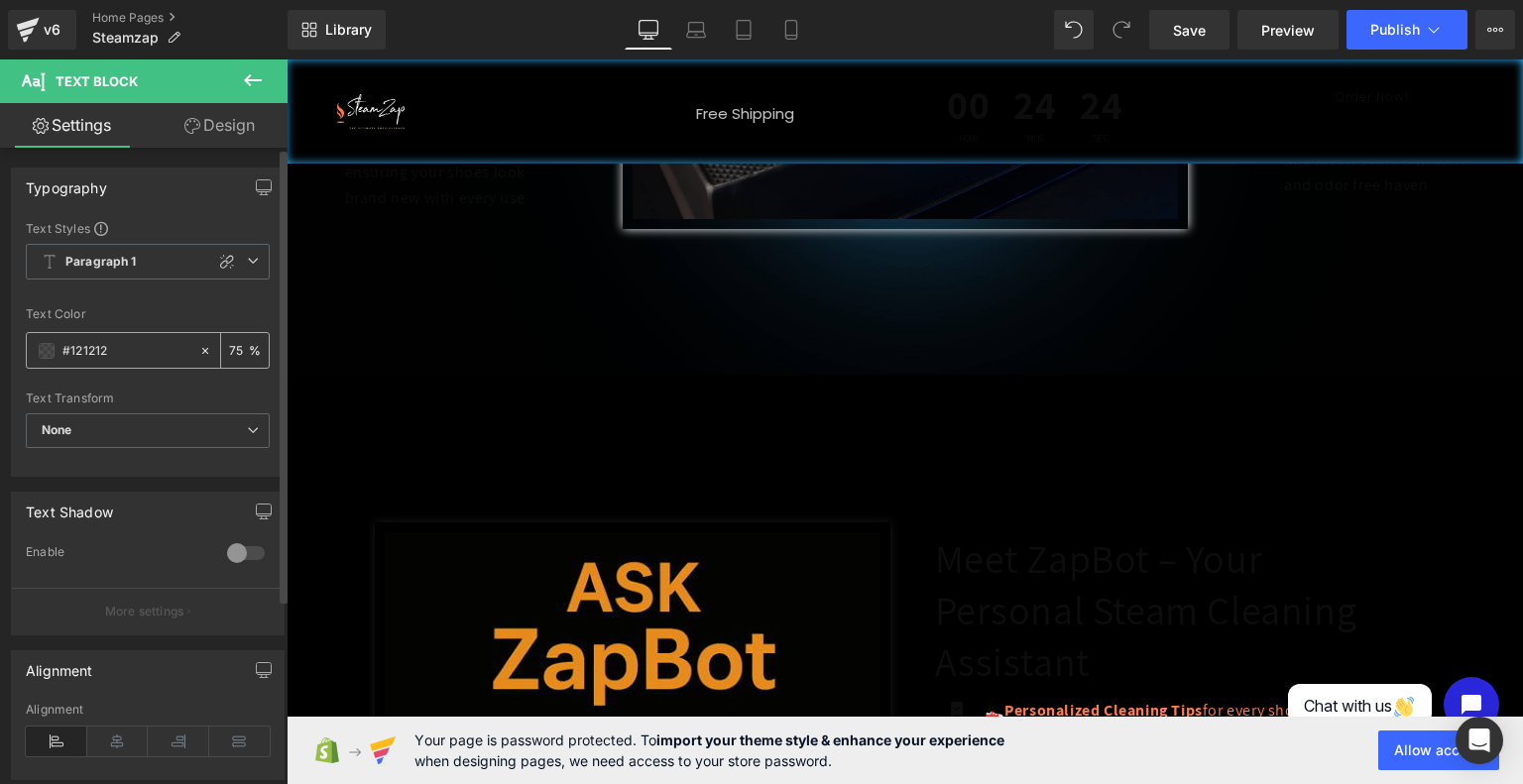 drag, startPoint x: 123, startPoint y: 344, endPoint x: 51, endPoint y: 344, distance: 72 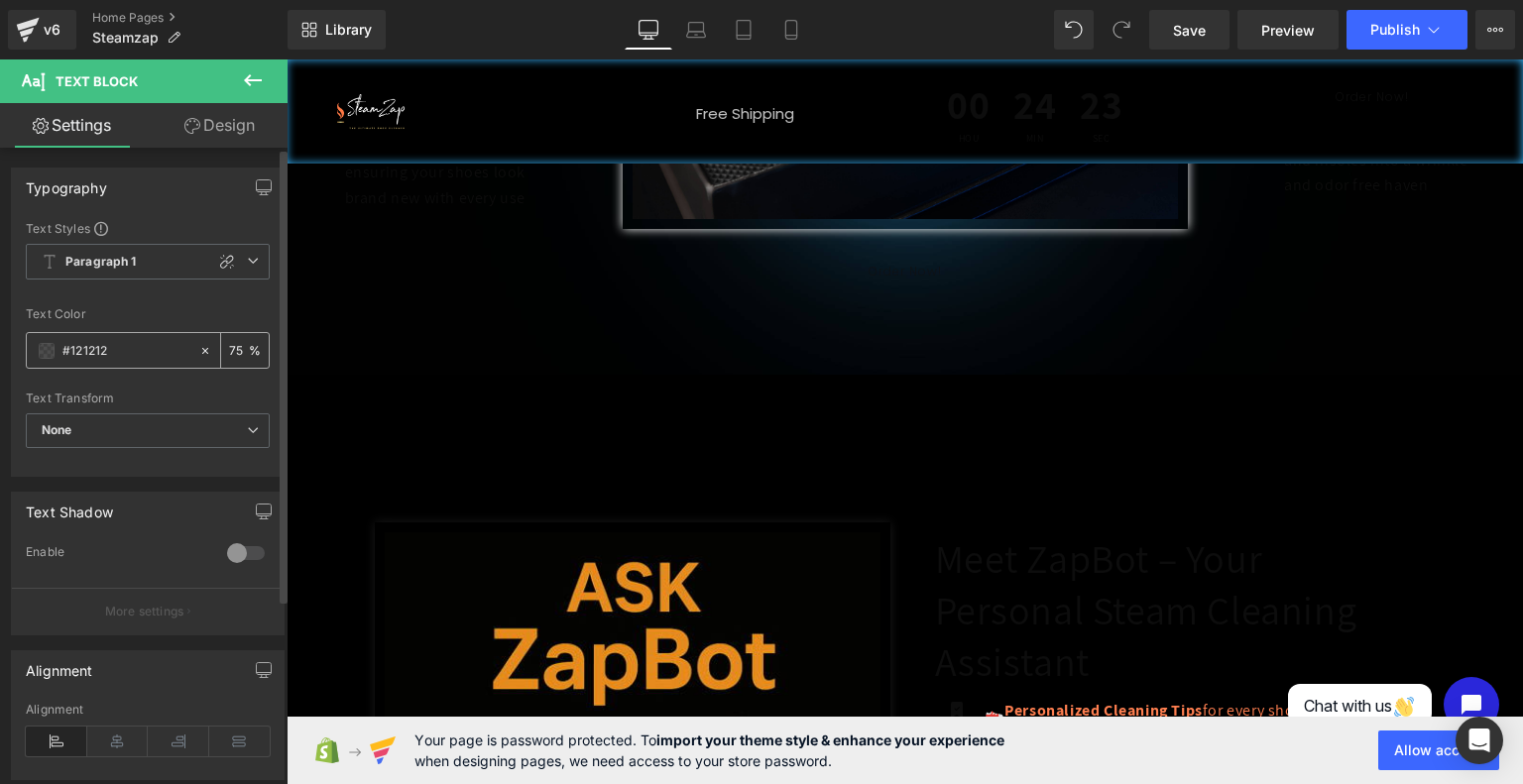 type on "#ff7f50" 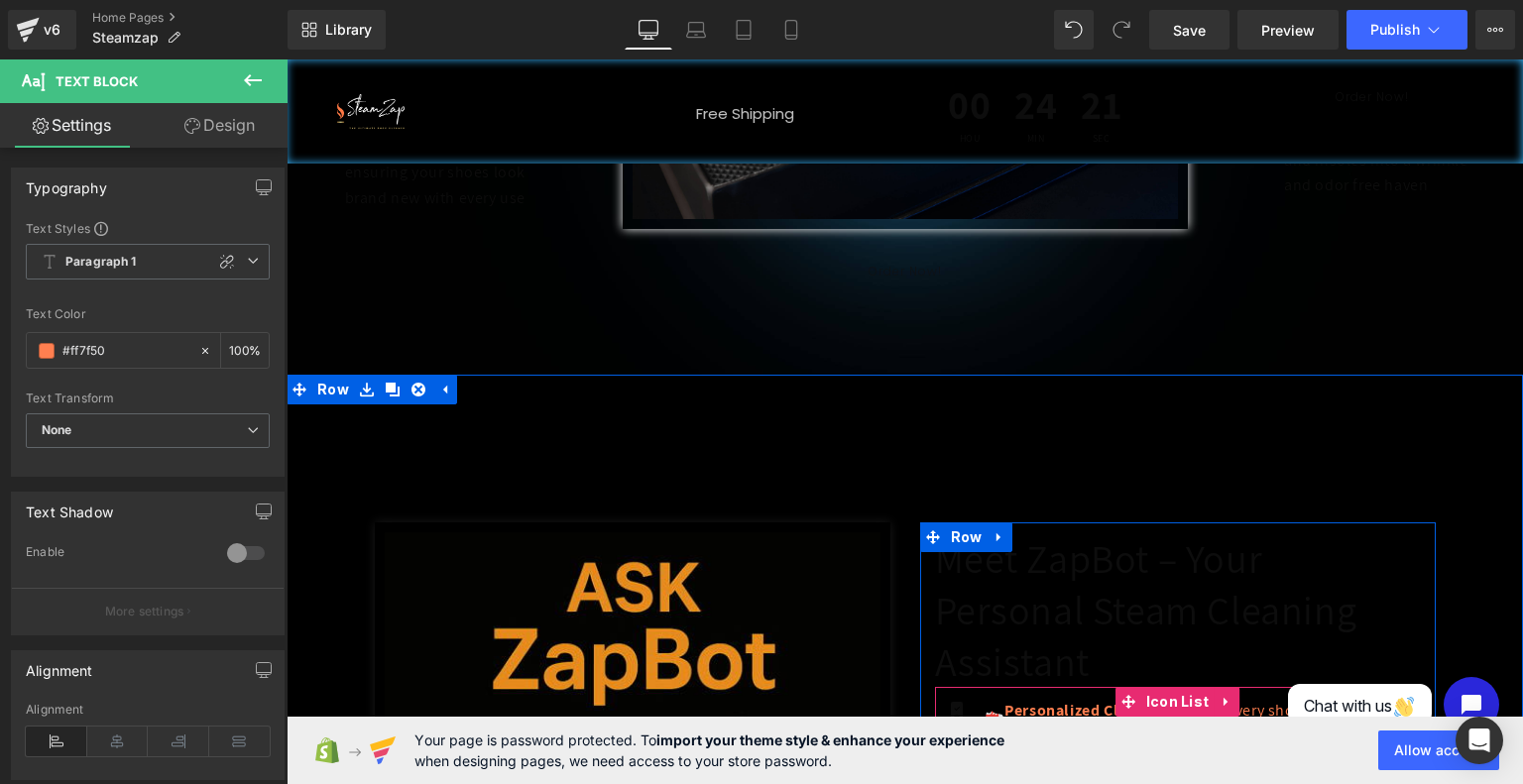 click on "Durable Sustainability:" at bounding box center (1070, 853) 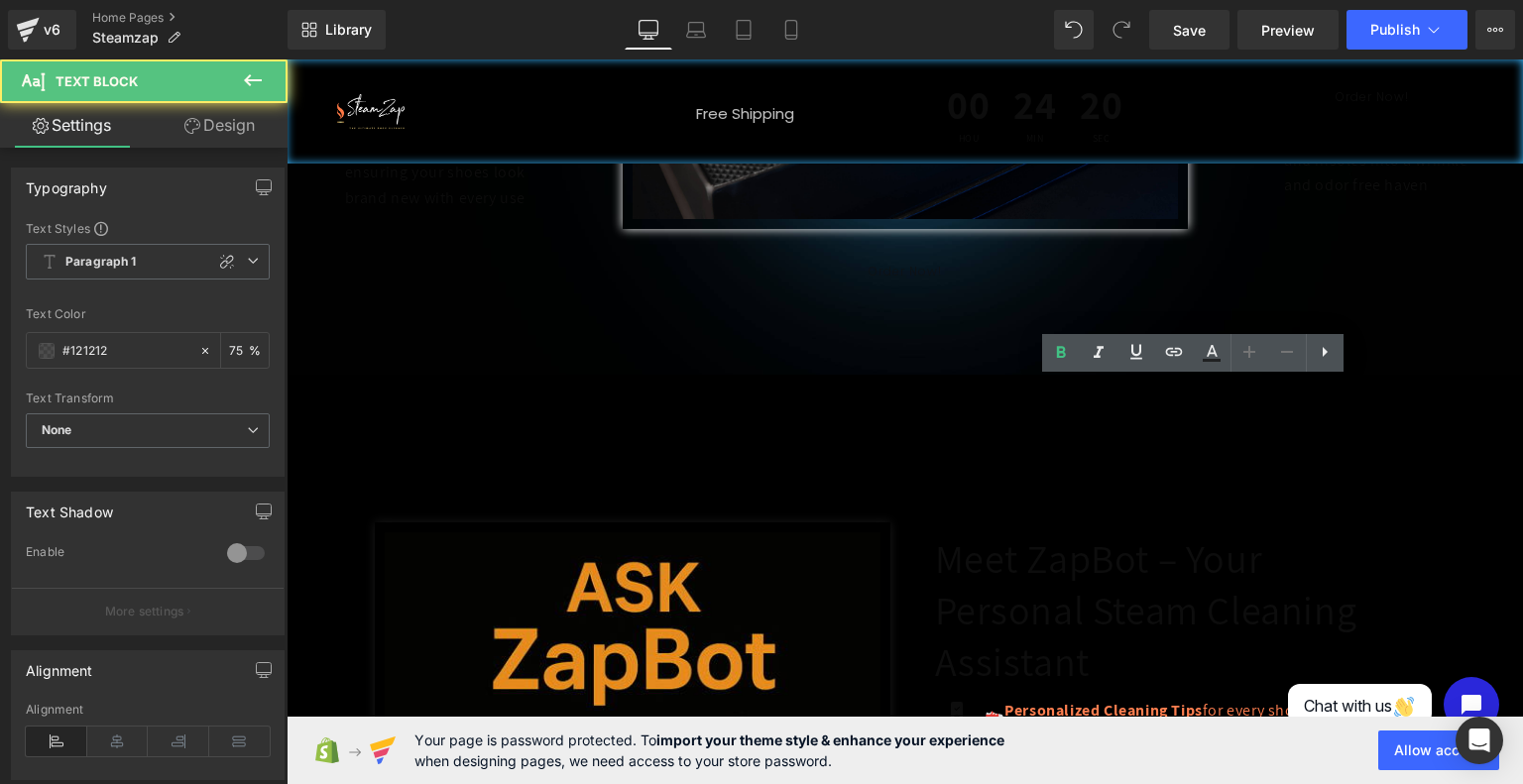 click on "Durable Sustainability:  SteamZap's durable design extends product lifespan, reducing waste and contributing to sustainability. Crafted with longevity in mind, it minimizes the environmental impact associated with frequent replacements, offering an eco-friendly solution to shoe maintenance" at bounding box center [1203, 926] 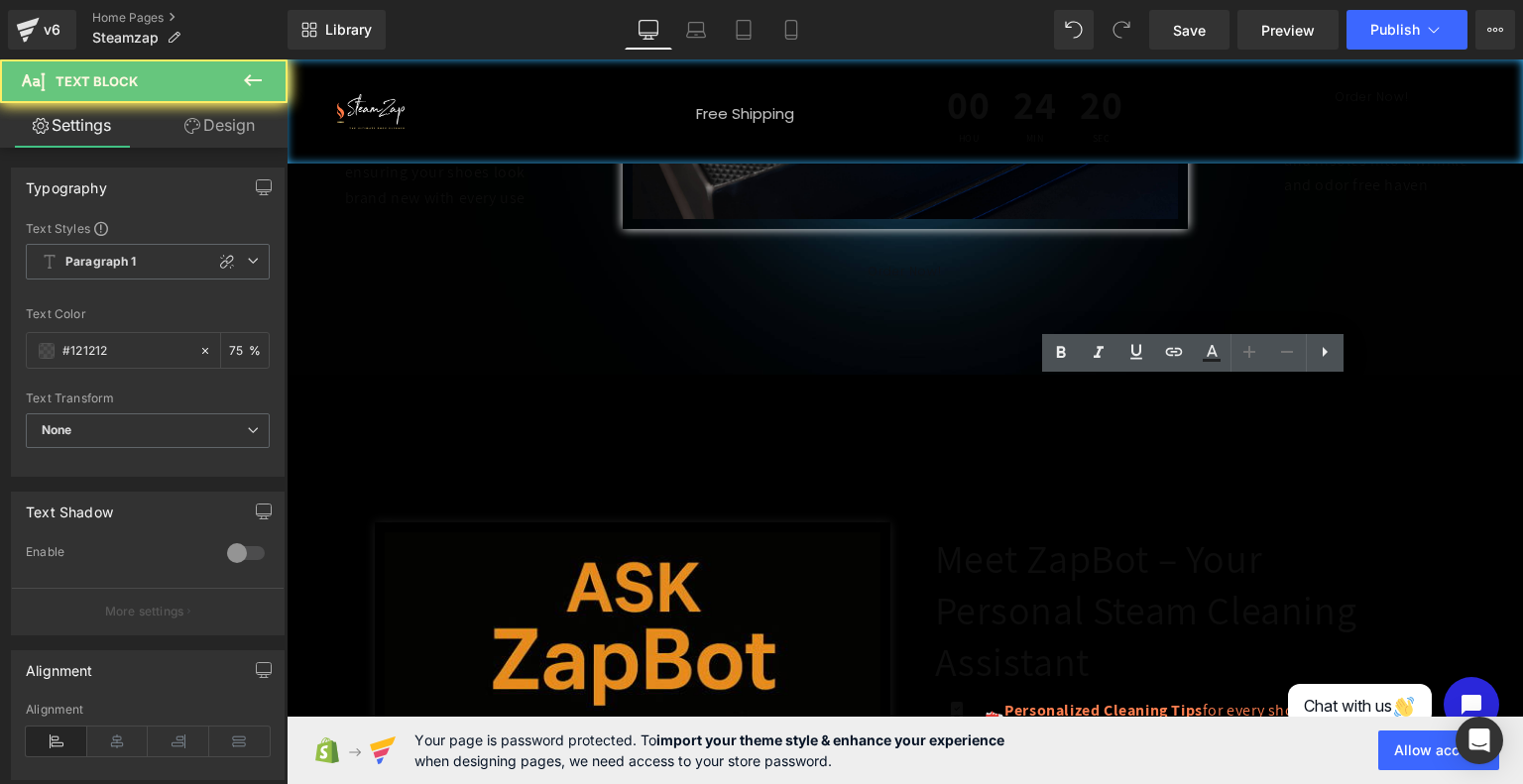 click on "Durable Sustainability:  SteamZap's durable design extends product lifespan, reducing waste and contributing to sustainability. Crafted with longevity in mind, it minimizes the environmental impact associated with frequent replacements, offering an eco-friendly solution to shoe maintenance" at bounding box center (1203, 926) 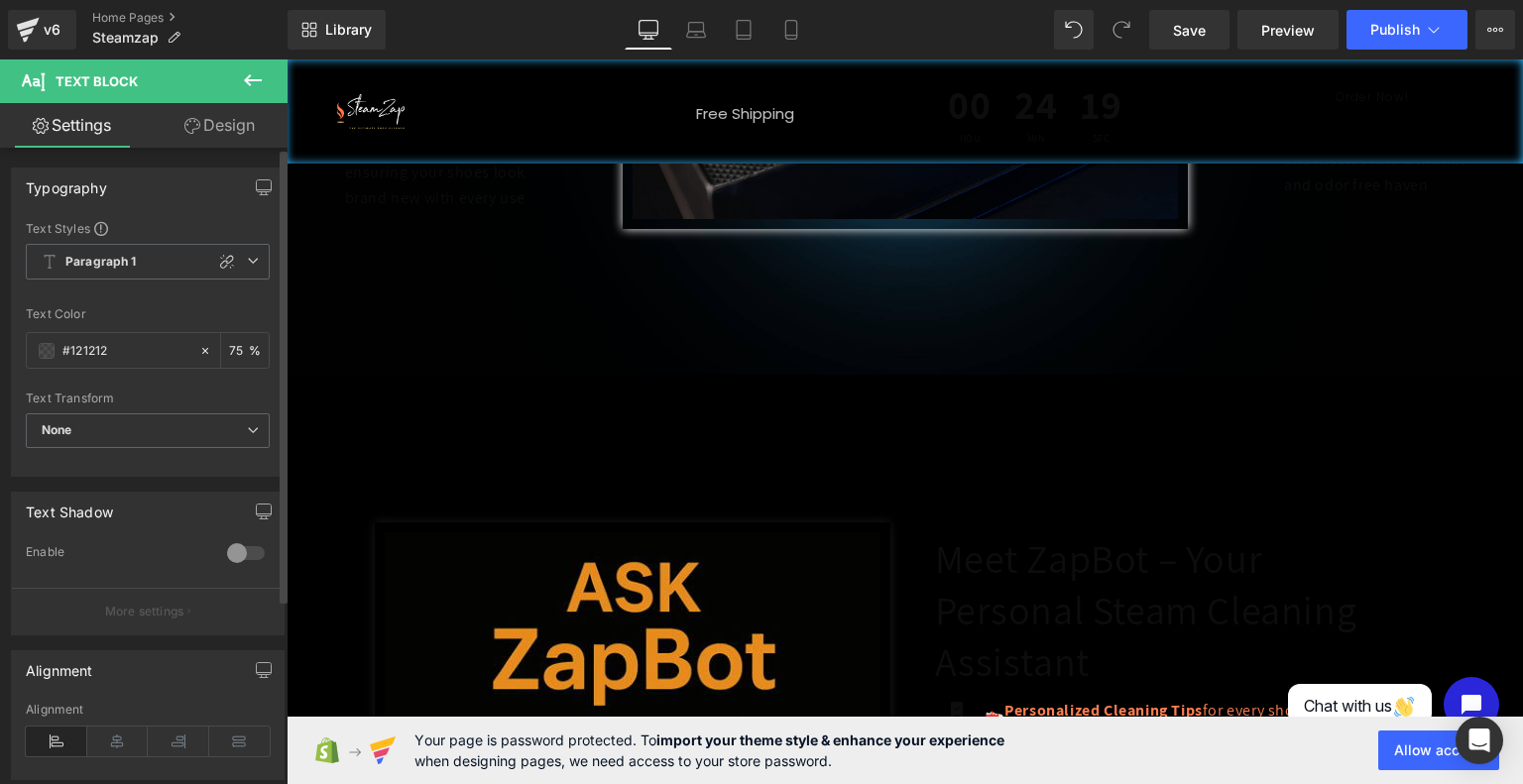 drag, startPoint x: 145, startPoint y: 346, endPoint x: 0, endPoint y: 338, distance: 145.22052 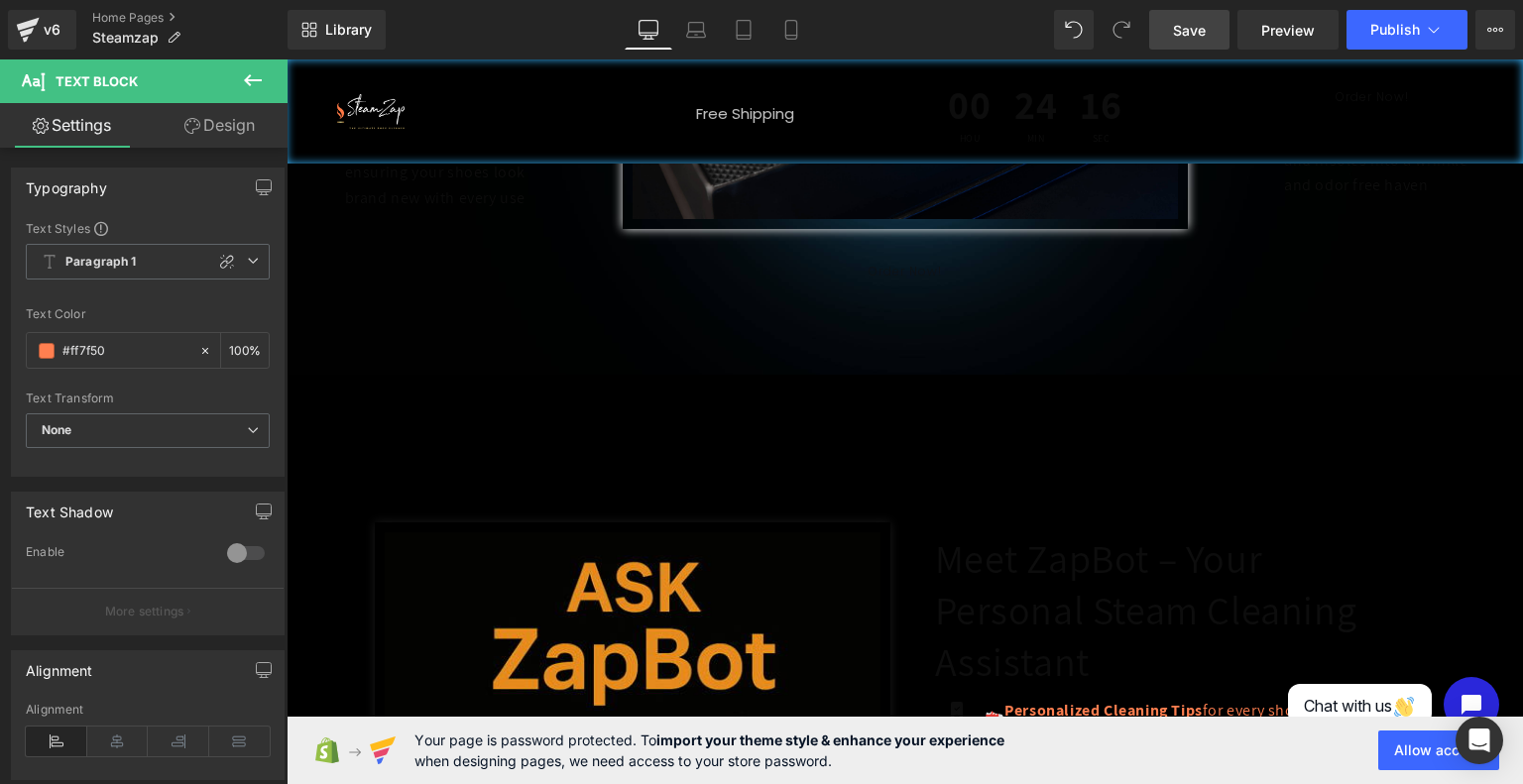 type on "#ff7f50" 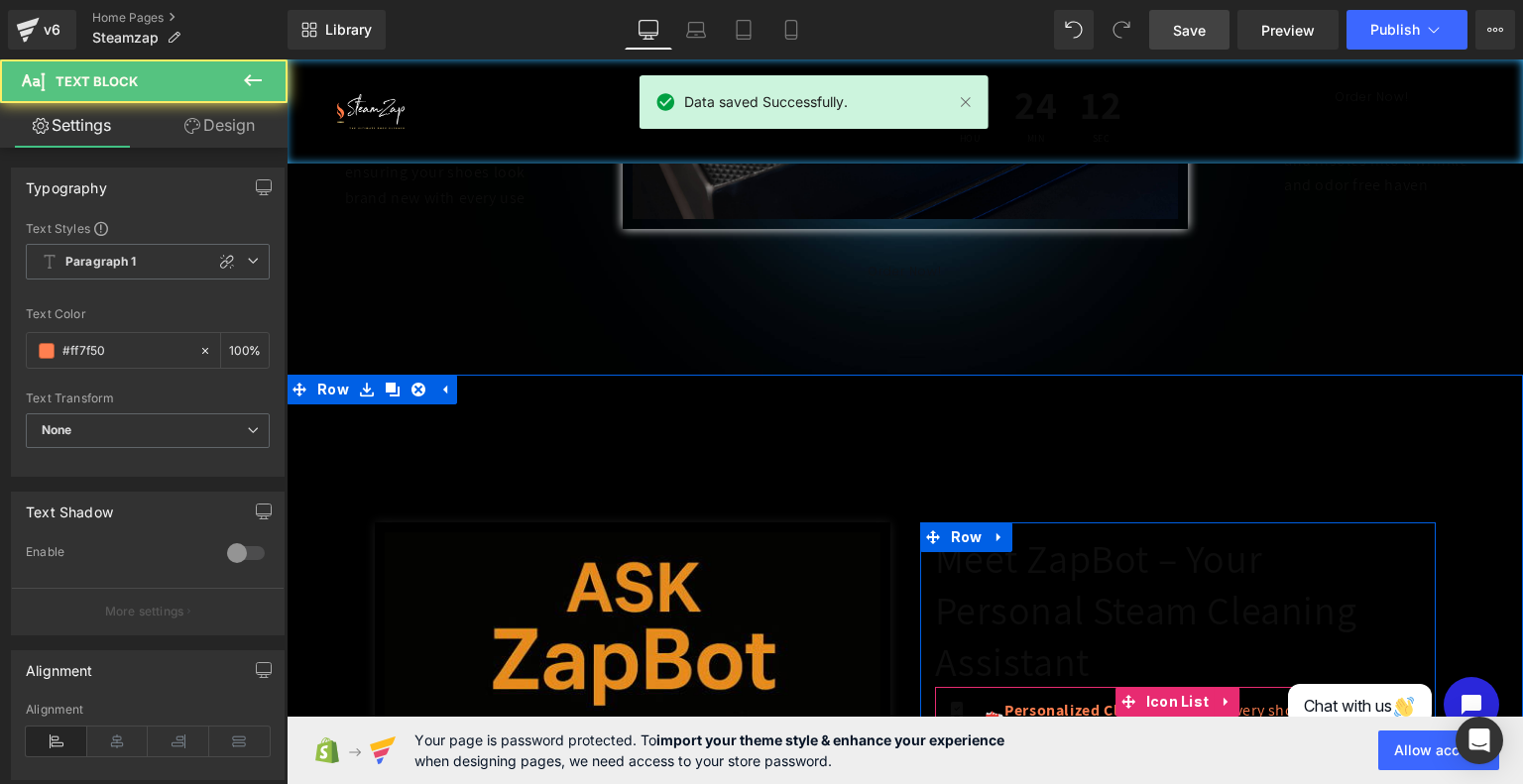 click on "Durable Sustainability:  SteamZap's durable design extends product lifespan, reducing waste and contributing to sustainability. Crafted with longevity in mind, it minimizes the environmental impact associated with frequent replacements, offering an eco-friendly solution to shoe maintenance" at bounding box center (1203, 926) 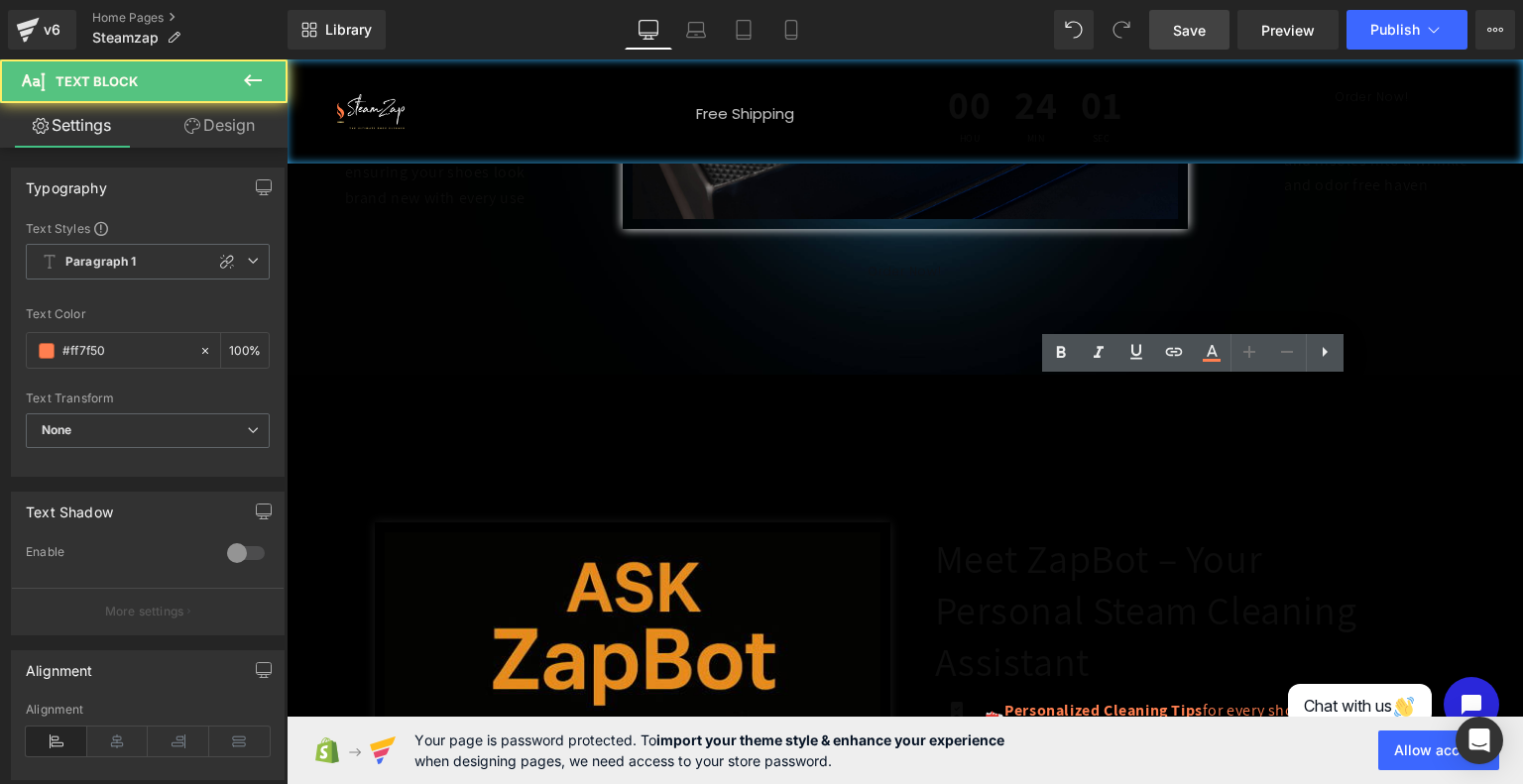 drag, startPoint x: 1355, startPoint y: 473, endPoint x: 978, endPoint y: 395, distance: 384.9844 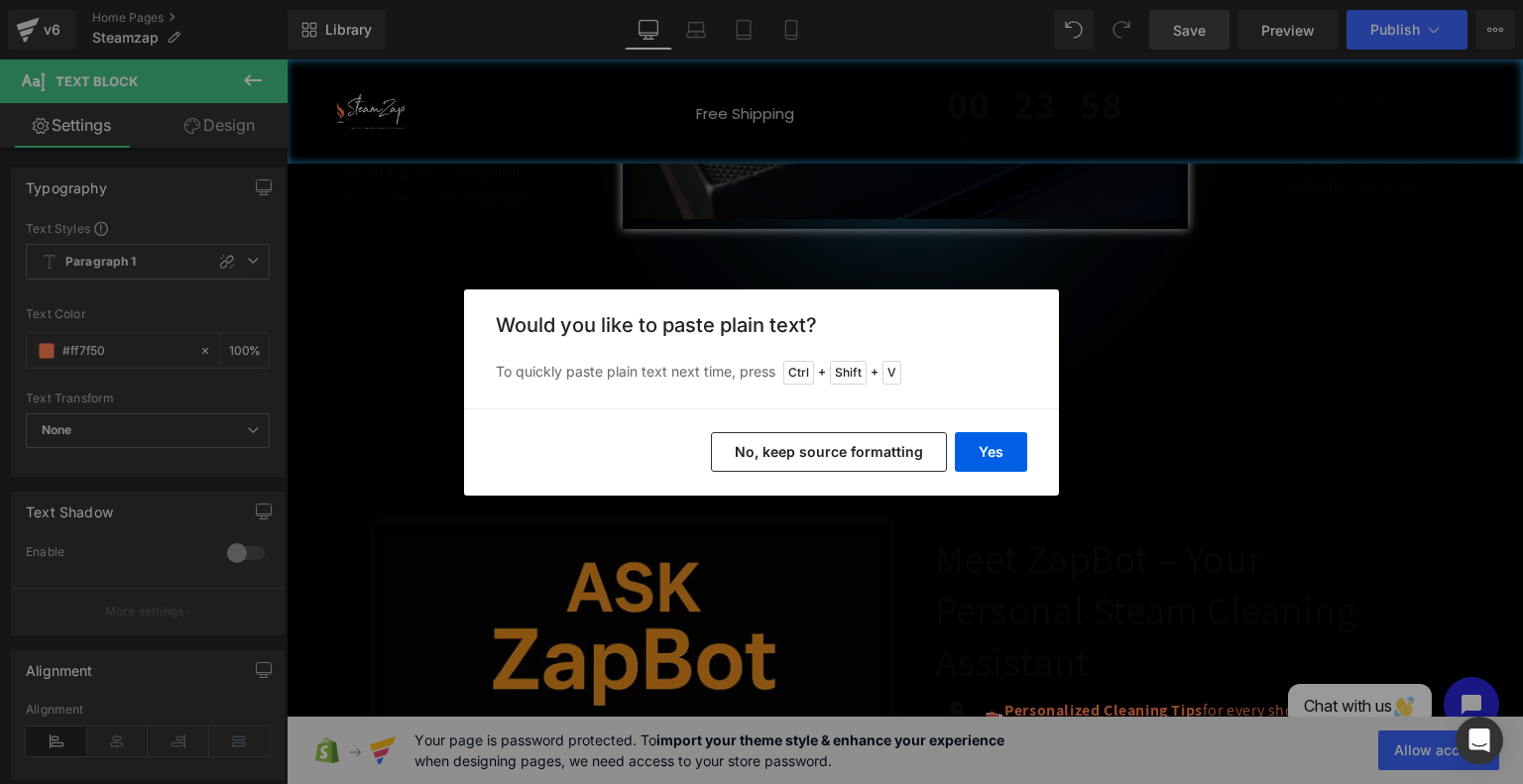 click on "No, keep source formatting" at bounding box center (829, 452) 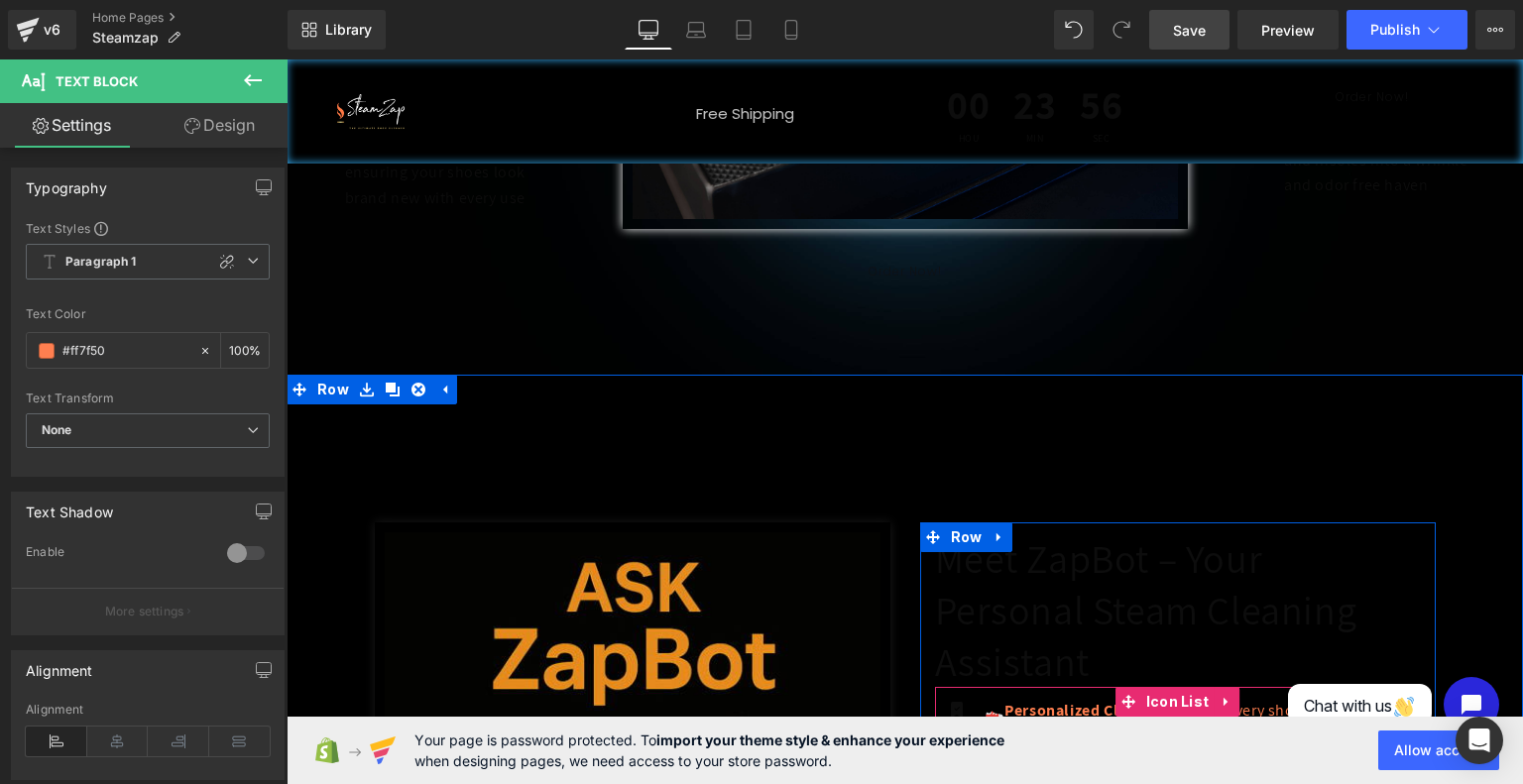 click on "Icon" at bounding box center [957, 857] 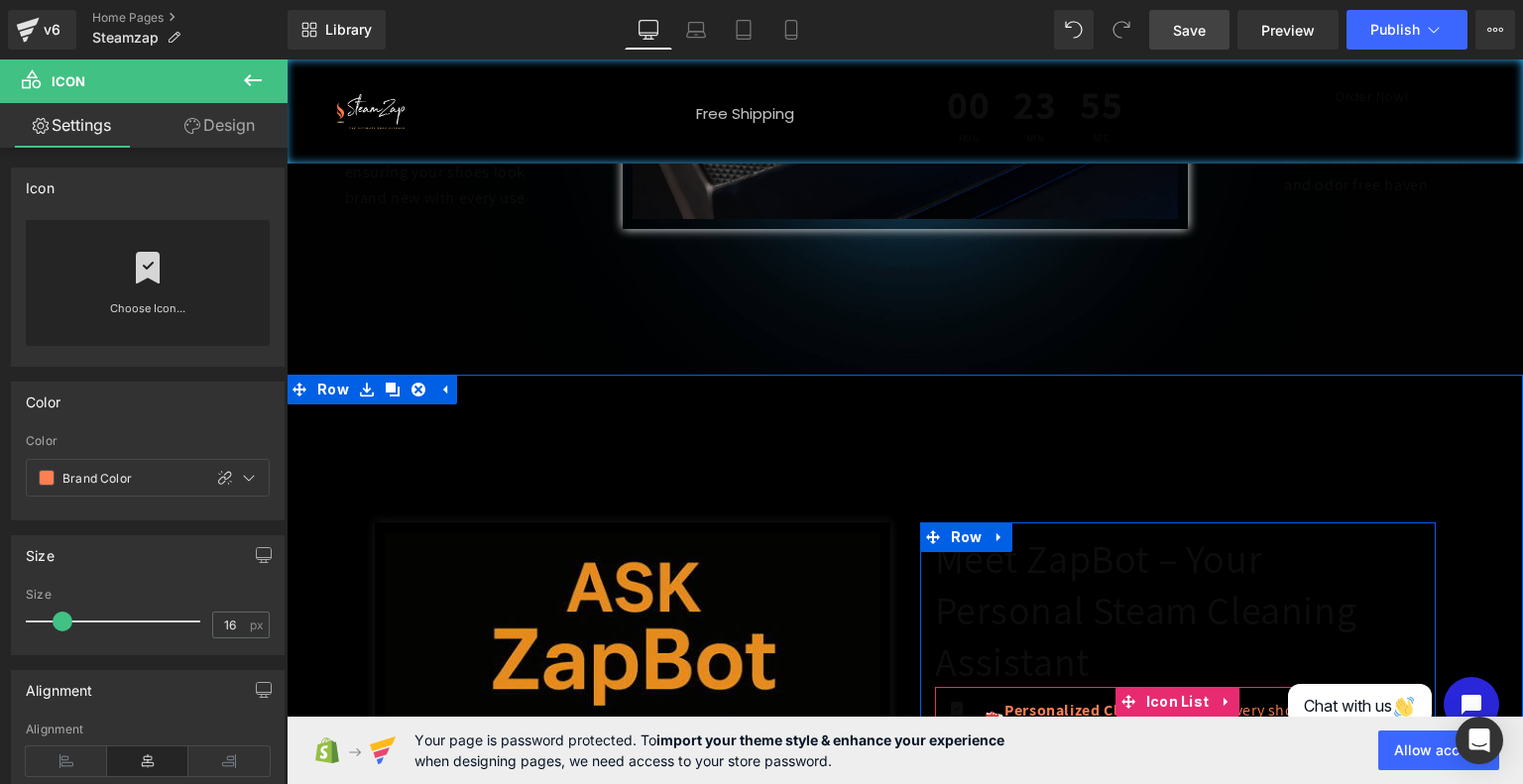 click on "Cleaning Supply Recommendations" at bounding box center [1135, 853] 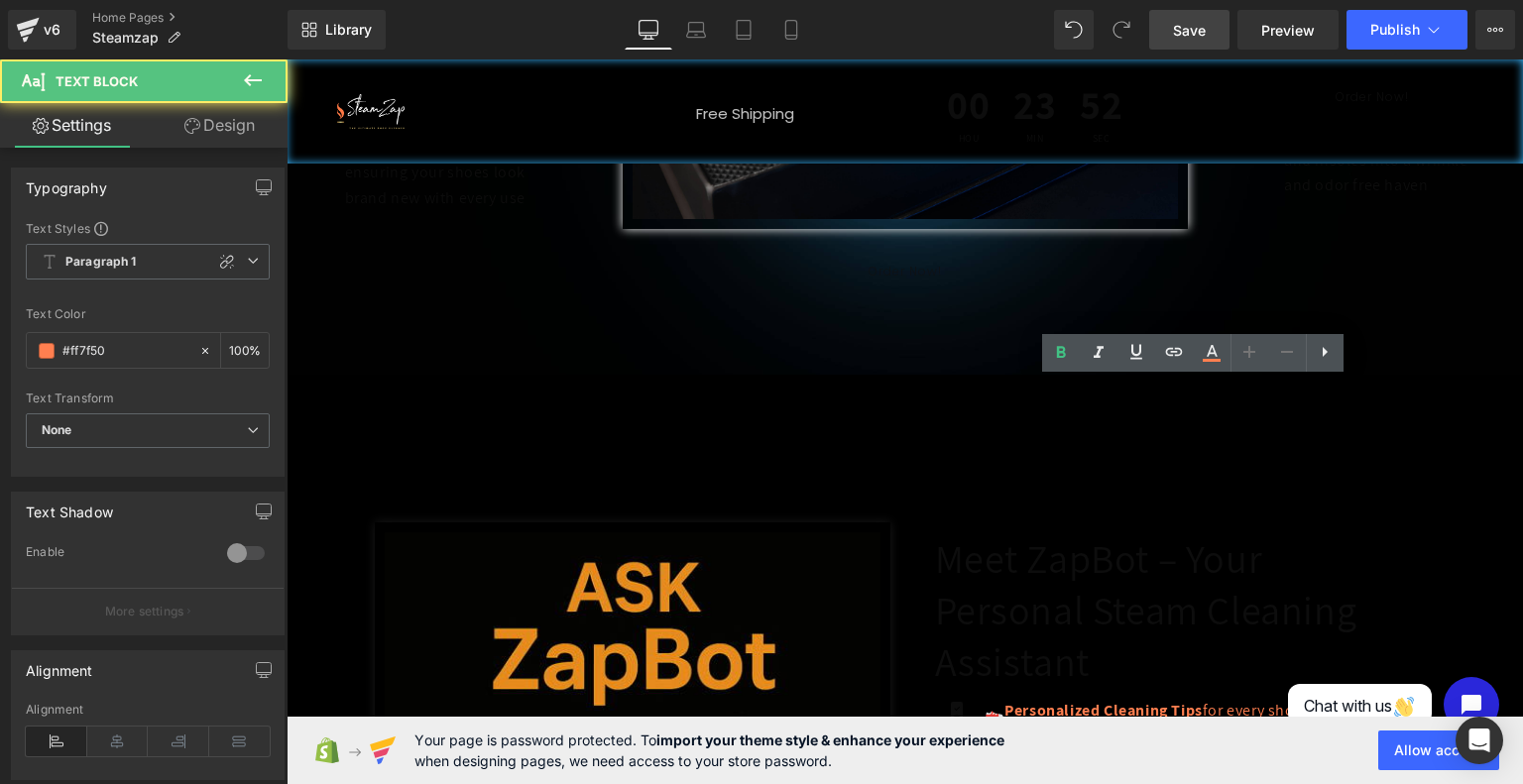 drag, startPoint x: 1134, startPoint y: 410, endPoint x: 952, endPoint y: 392, distance: 182.88794 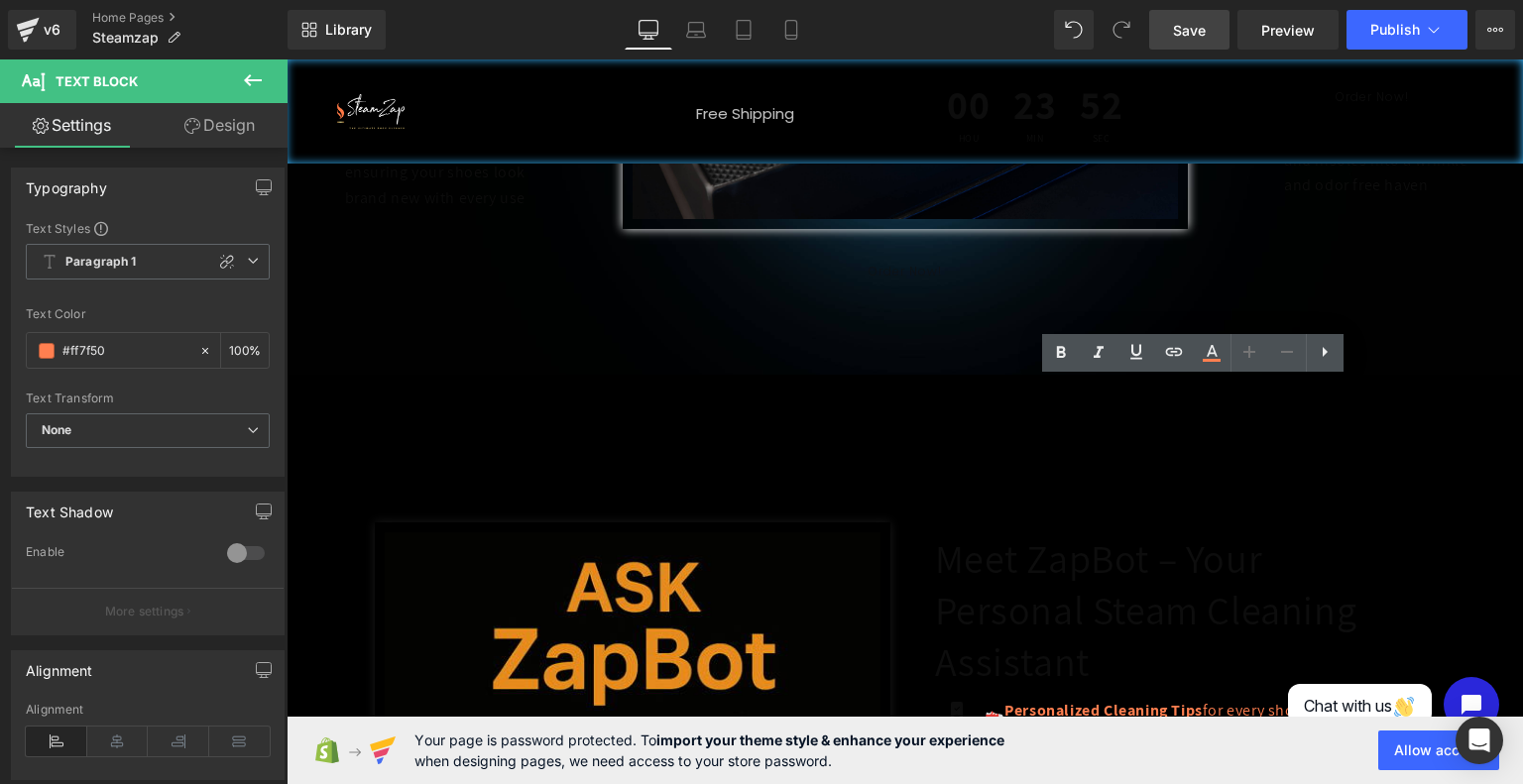 click on "Icon" at bounding box center [957, 856] 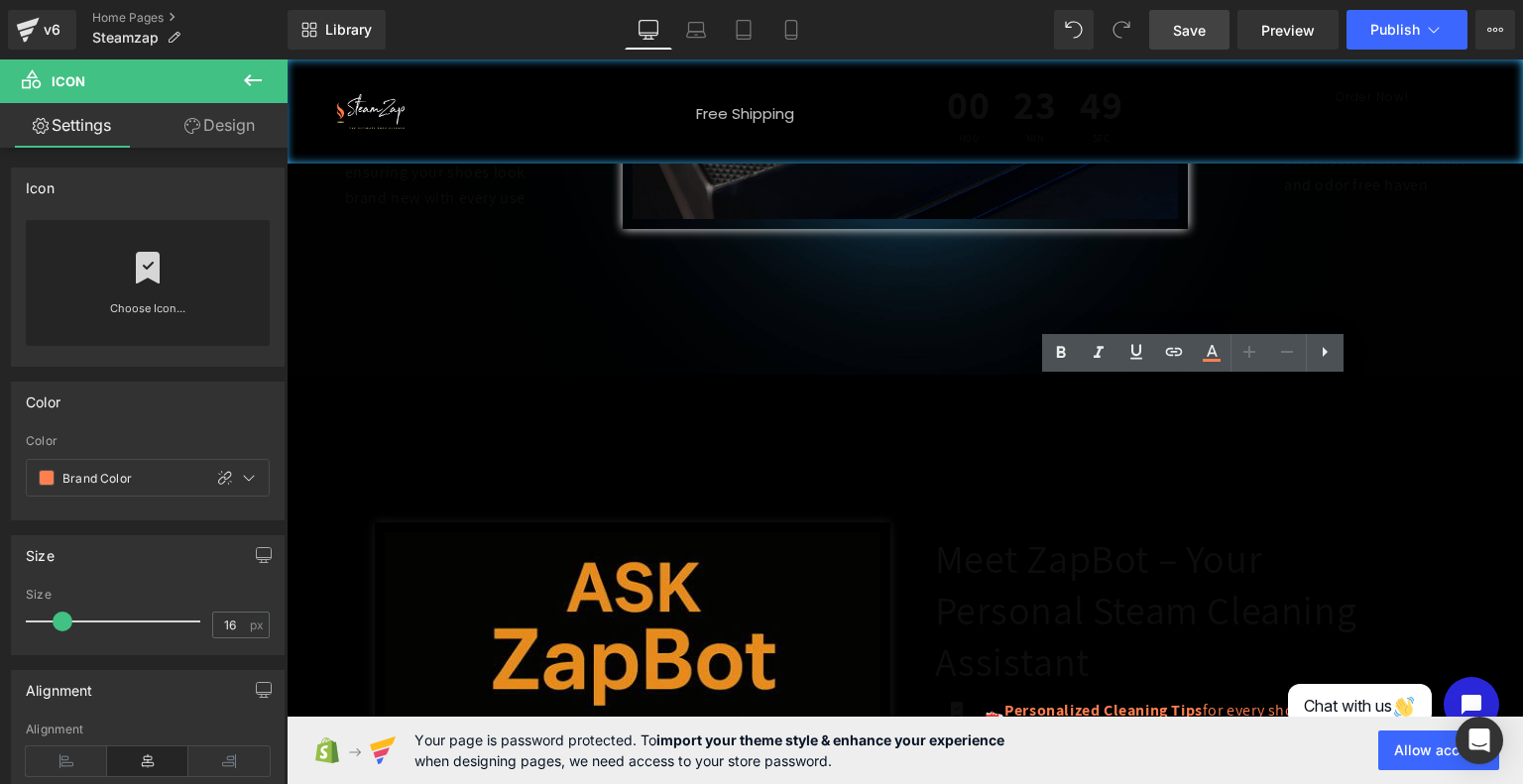 click on "Cleaning Supply Recommendations" at bounding box center [1135, 853] 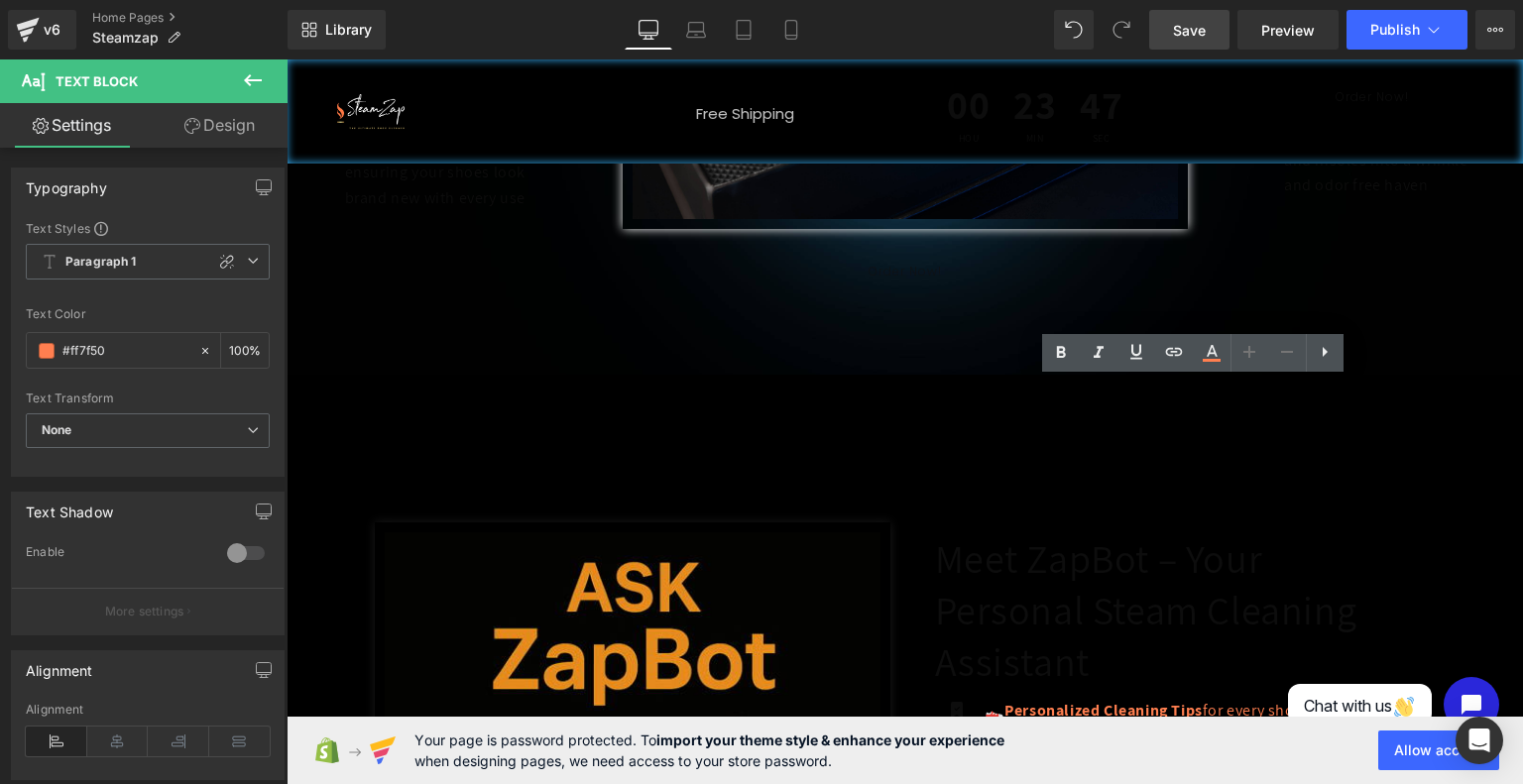 click on "Icon" at bounding box center [957, 857] 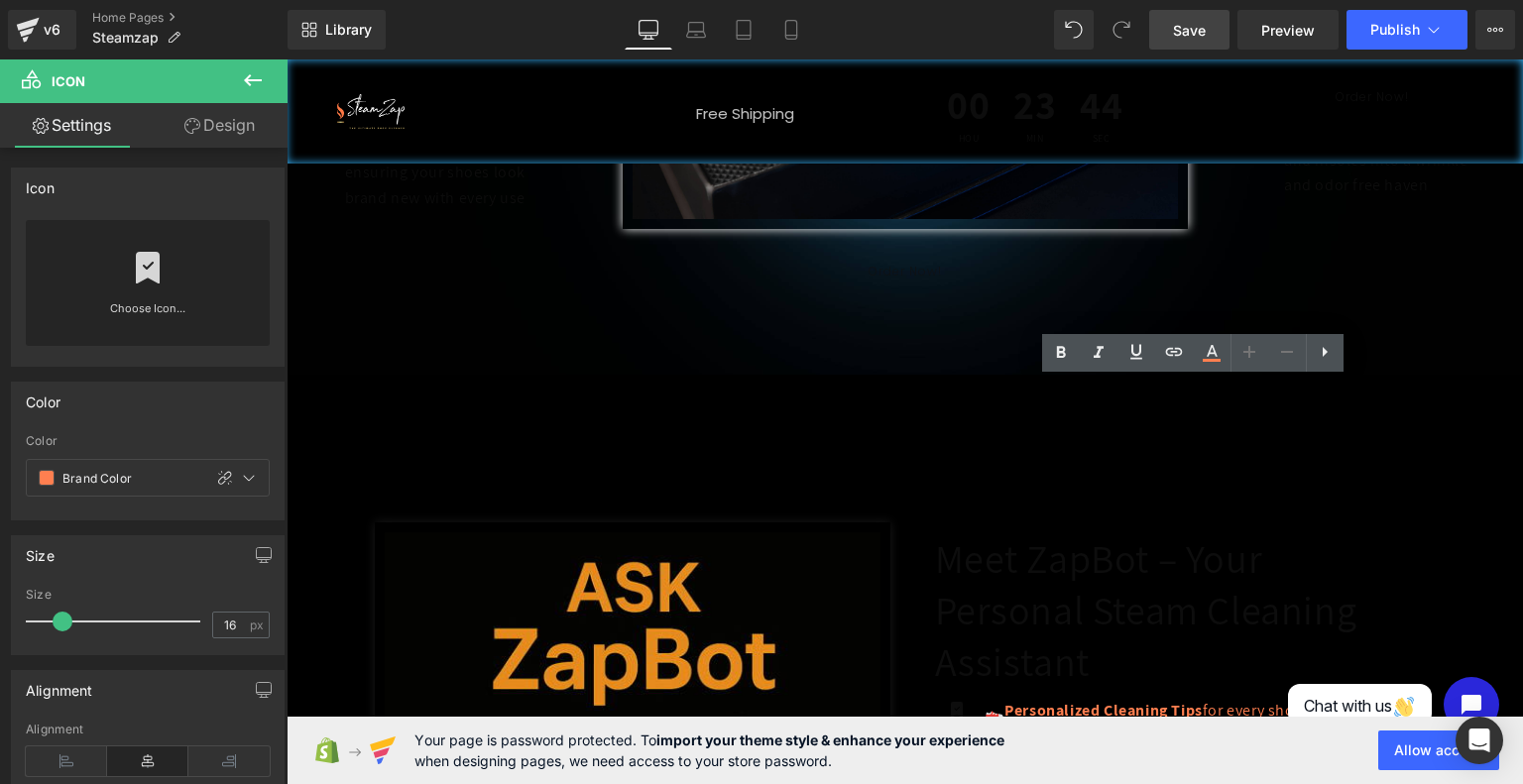 click on "Icon" at bounding box center [957, 856] 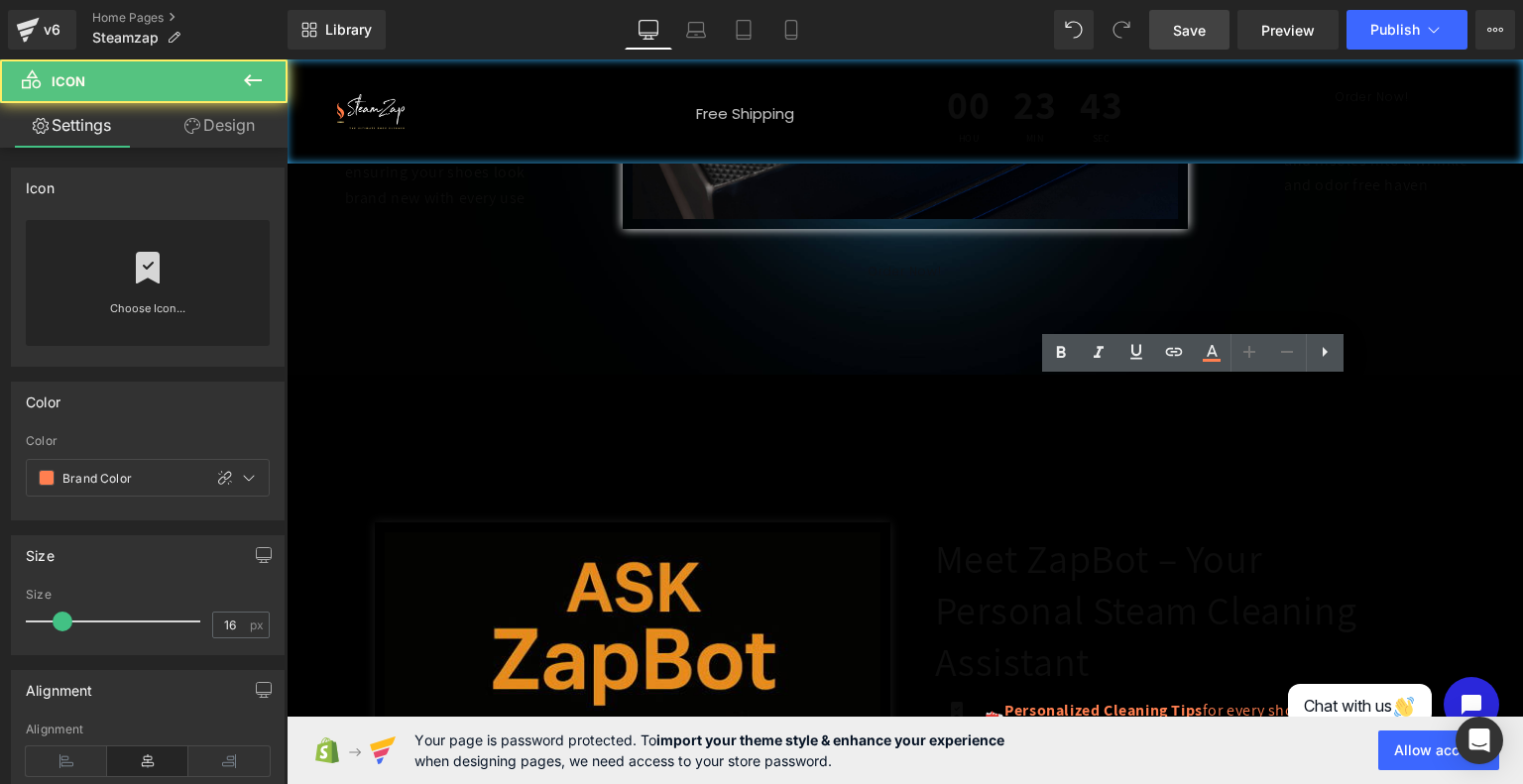 click on "Meet ZapBot – Your Personal Steam Cleaning Assistant  Heading
Icon
👟  Personalized Cleaning Tips  for every shoe type — leather, mesh, suede, and more
Text Block
Icon
E 🔧  Attachment Guidance  so you always use the right tool for the job
Text Block
Icon
🧼  Cleaning Supply Recommendations Text Block" at bounding box center [1178, 728] 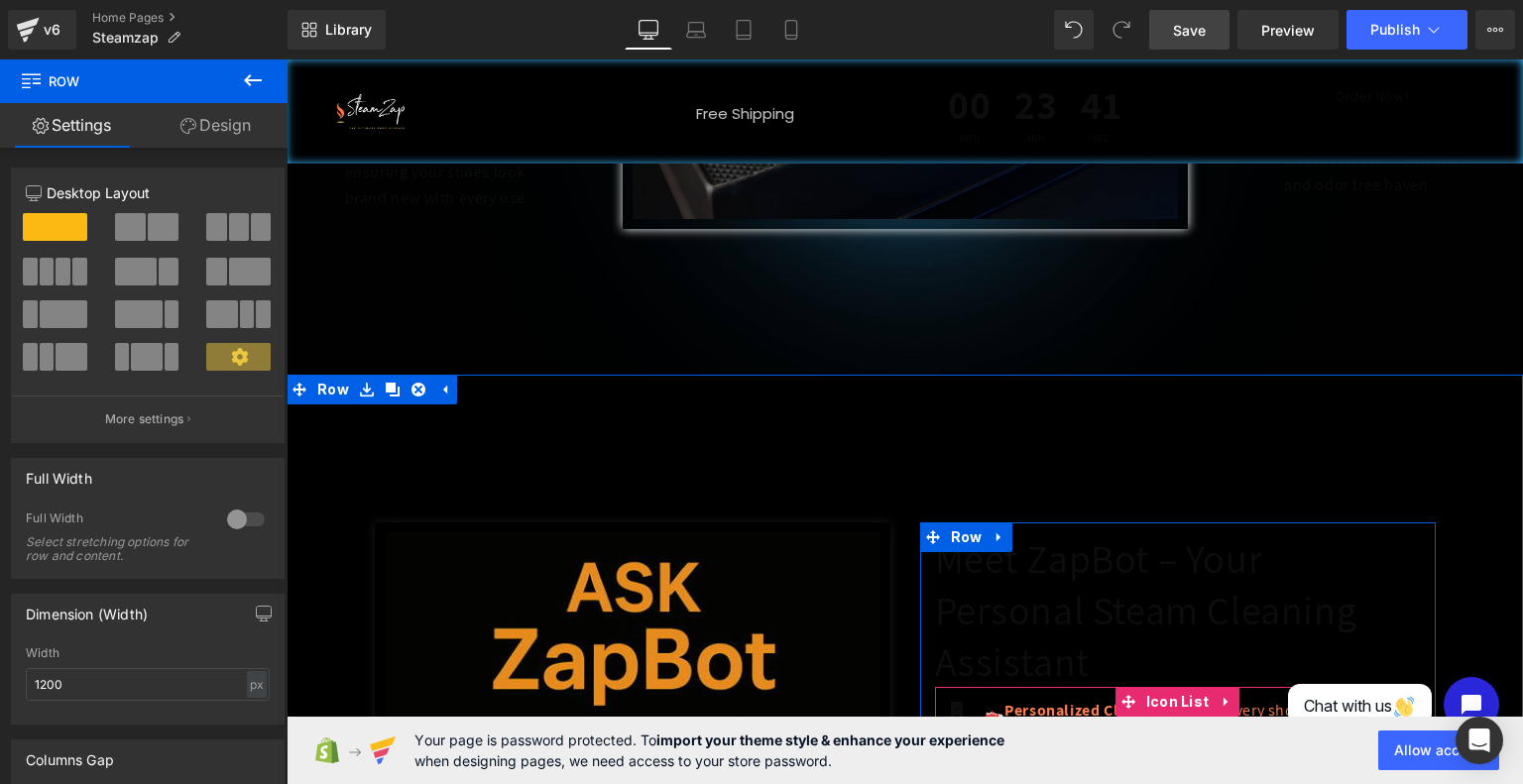 click on "🧼  Cleaning Supply Recommendations  — or DIY solutions if you're out of product" at bounding box center [1203, 869] 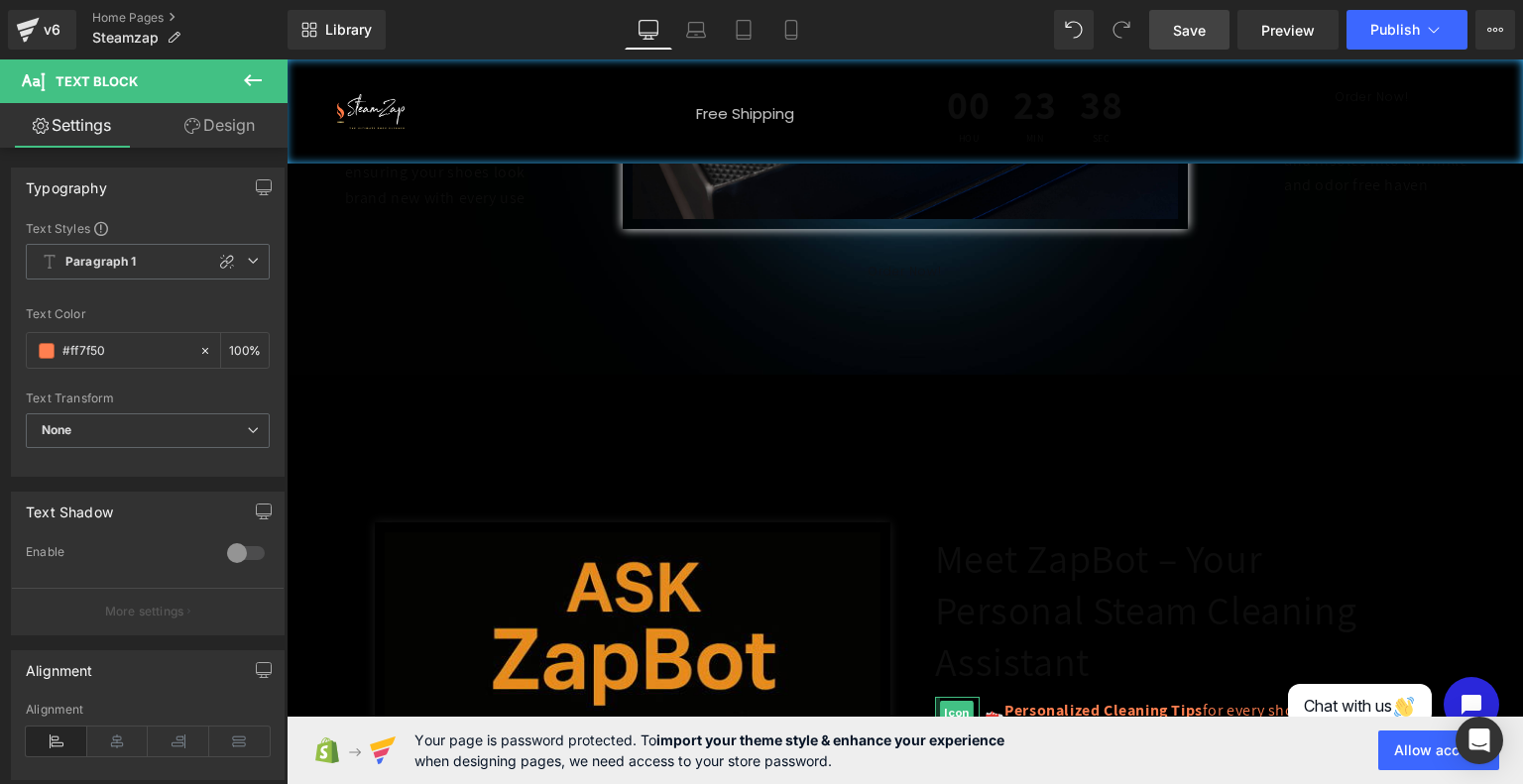 click at bounding box center (937, 713) 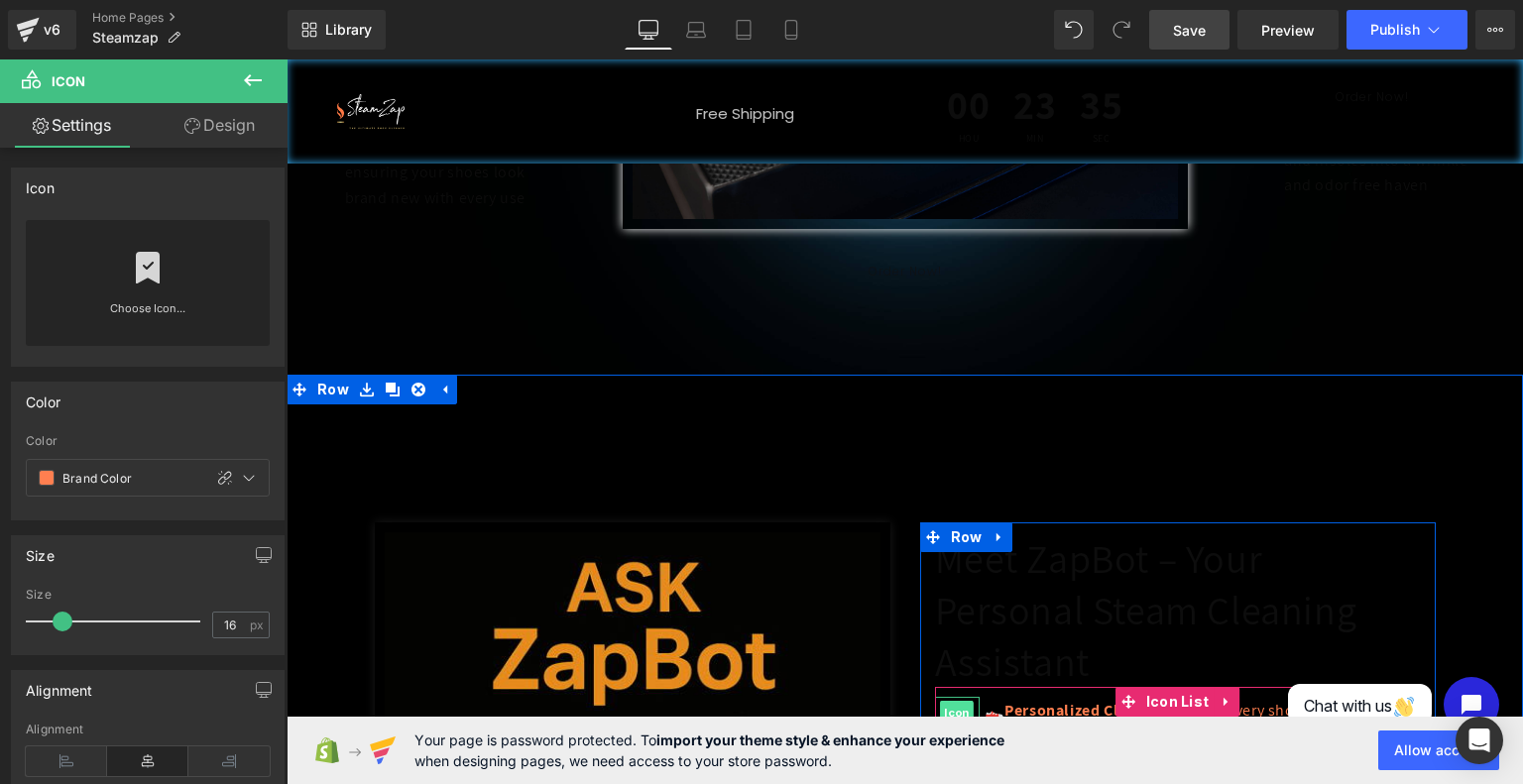 click on "Icon" at bounding box center [957, 713] 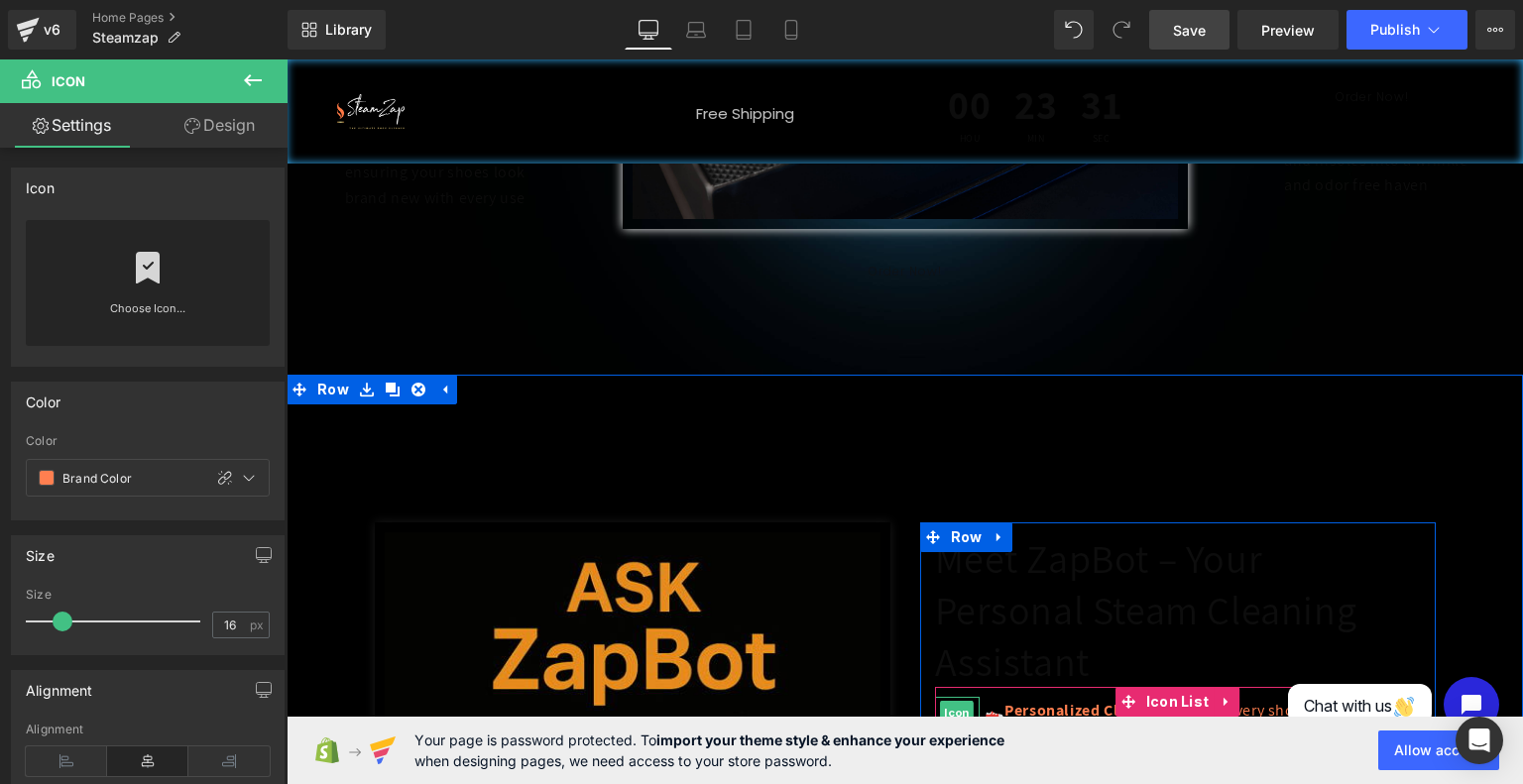 click on "Text Block" at bounding box center [1189, 861] 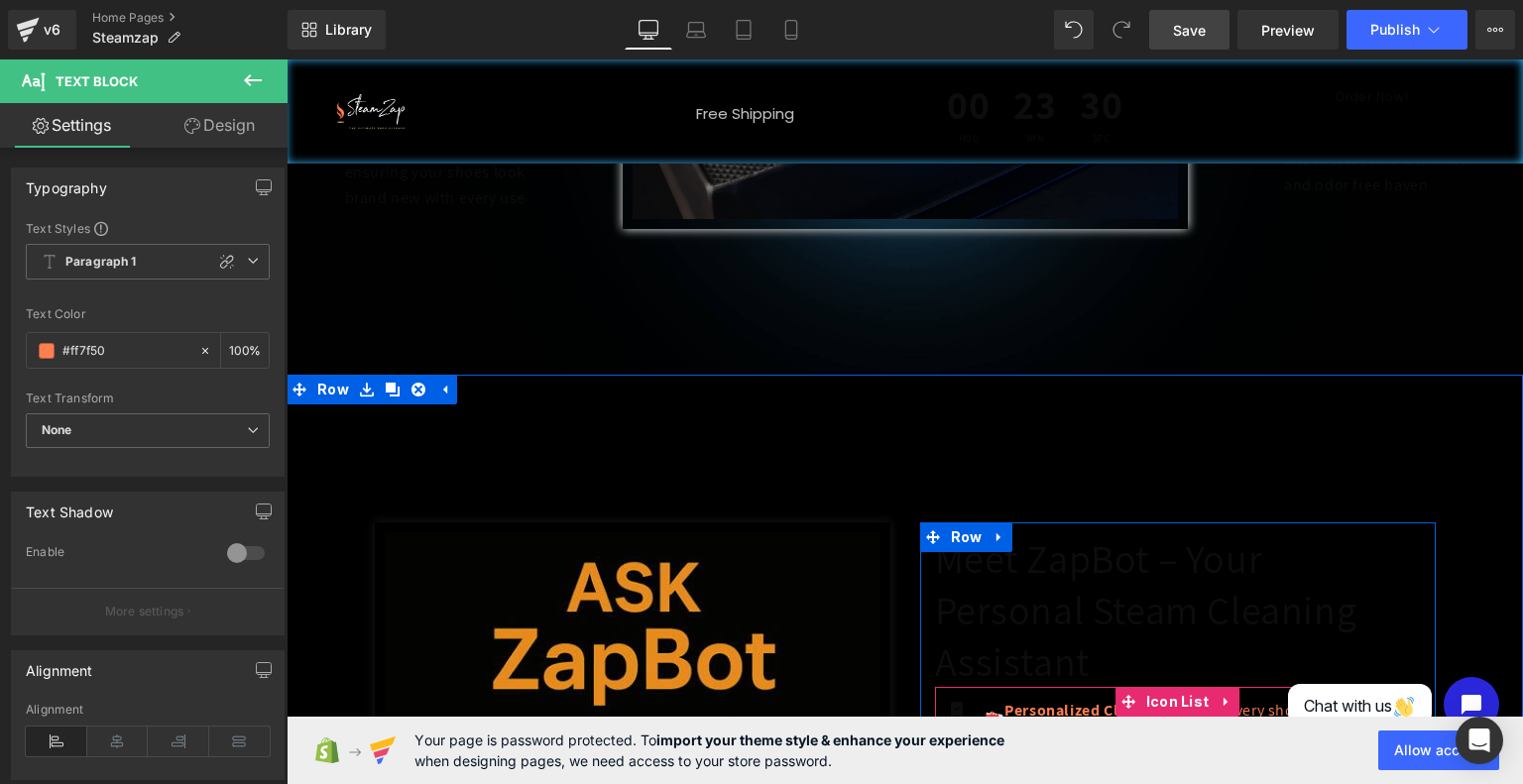 click on "Icon" at bounding box center [957, 856] 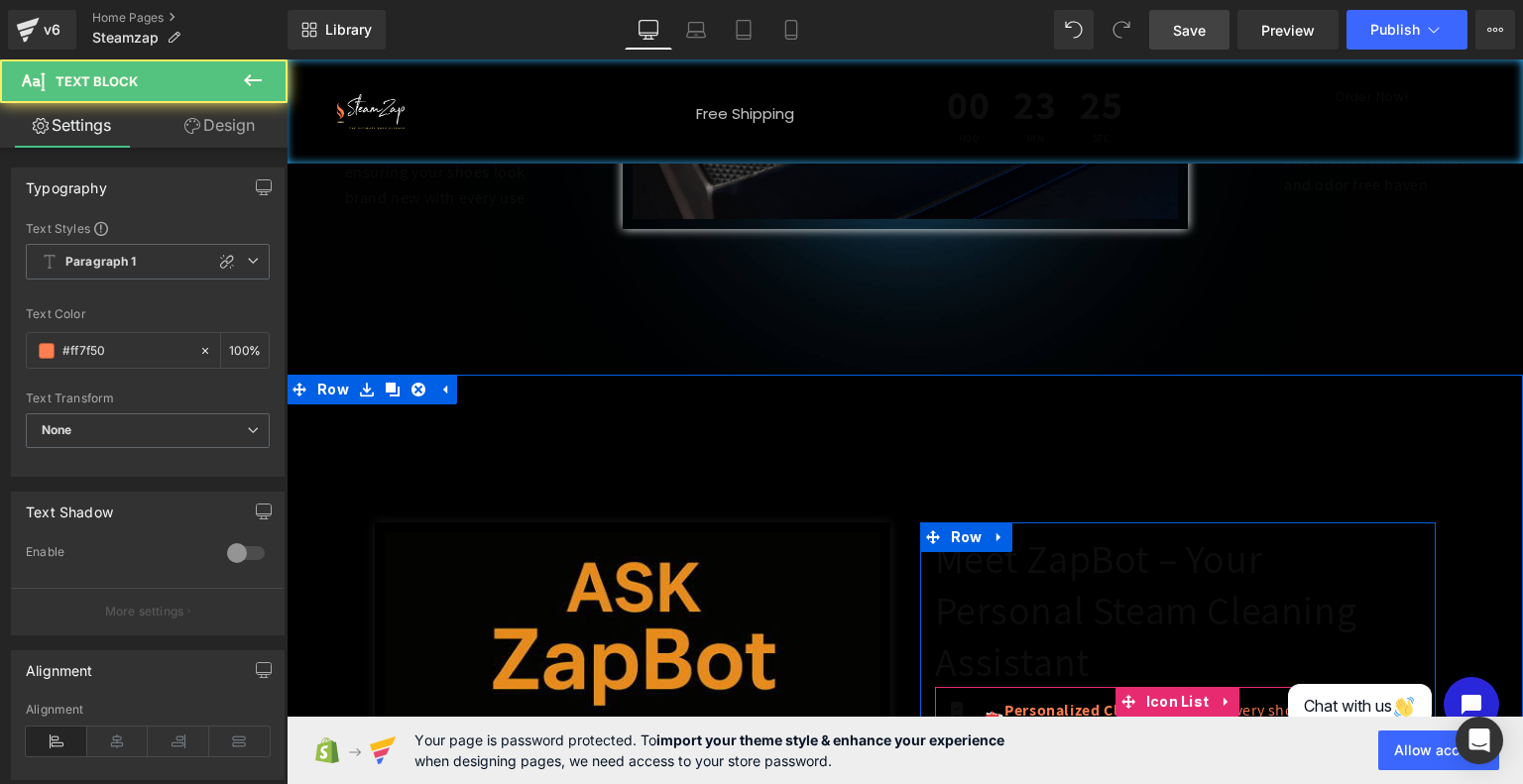 click on "Cleaning Supply Recommendations" at bounding box center [1135, 853] 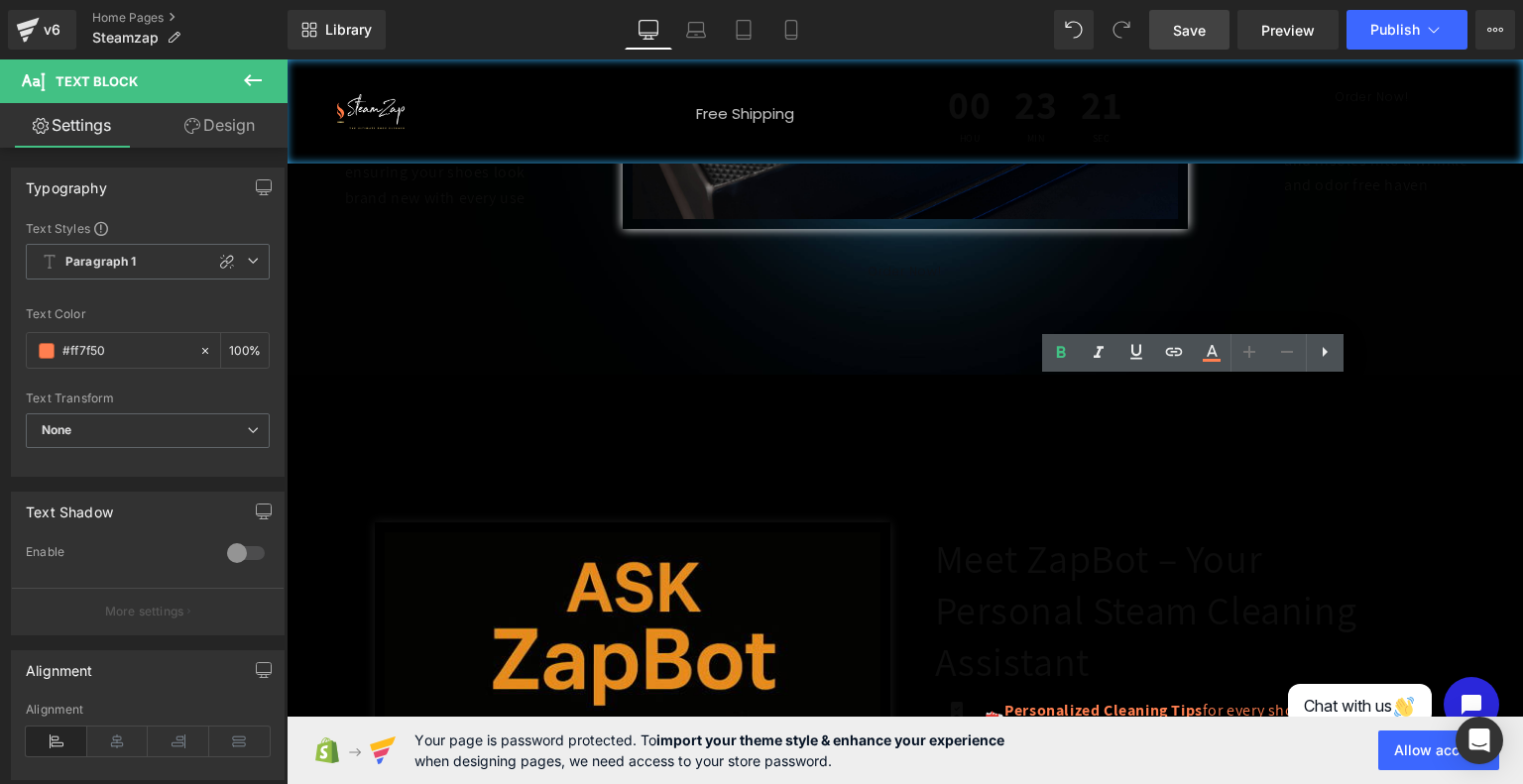 click on "Icon" at bounding box center [957, 889] 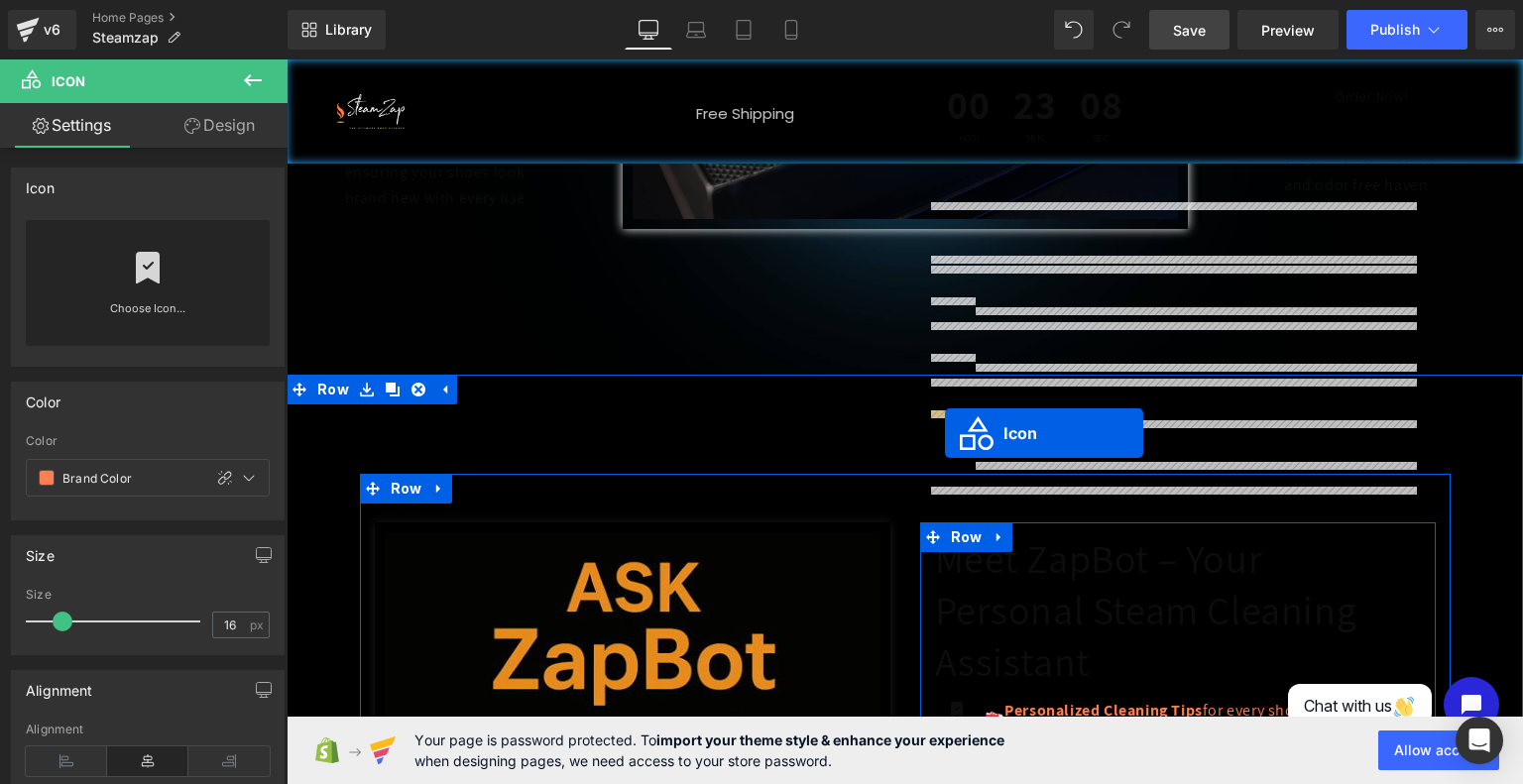 drag, startPoint x: 948, startPoint y: 417, endPoint x: 944, endPoint y: 433, distance: 16.492423 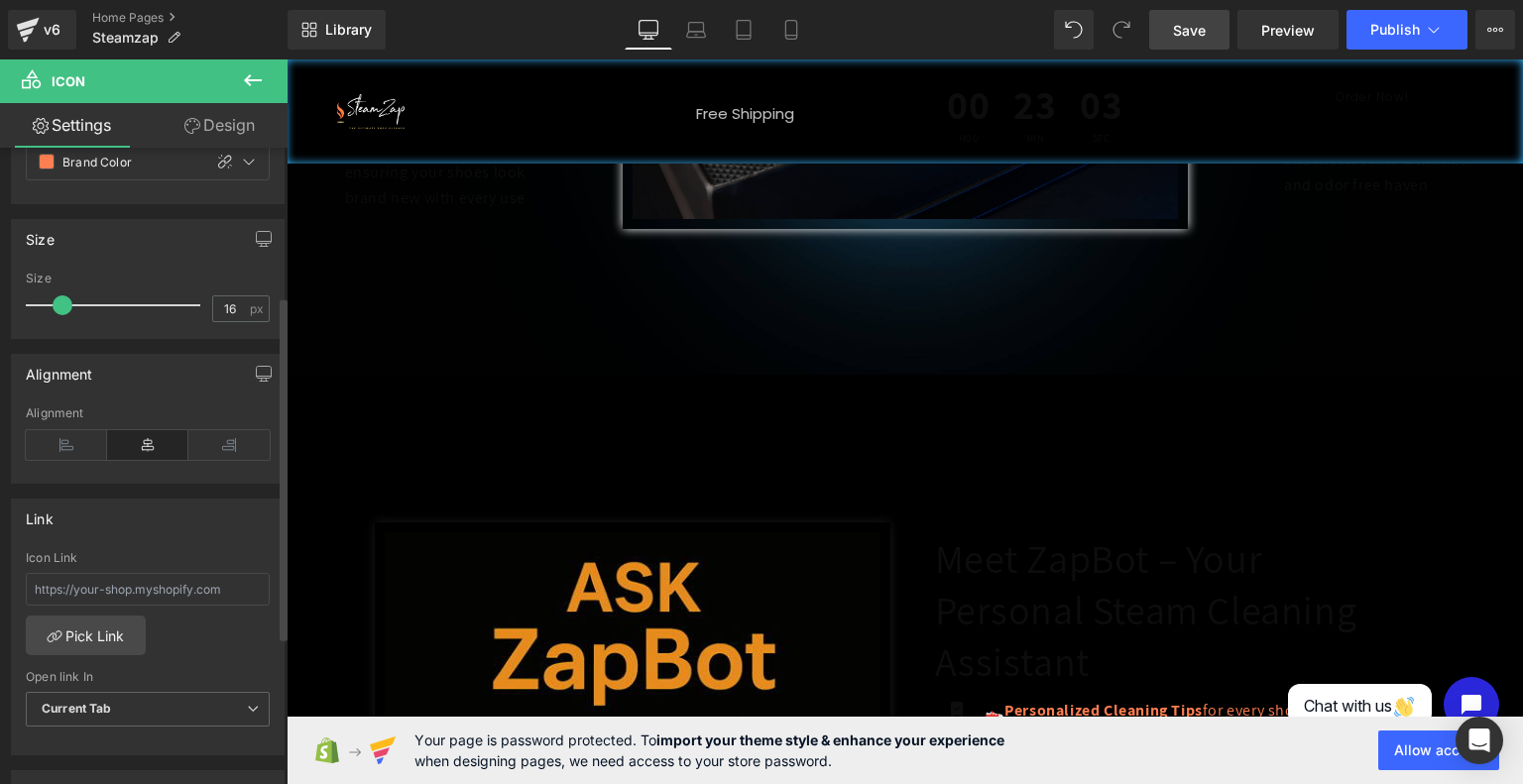 scroll, scrollTop: 0, scrollLeft: 0, axis: both 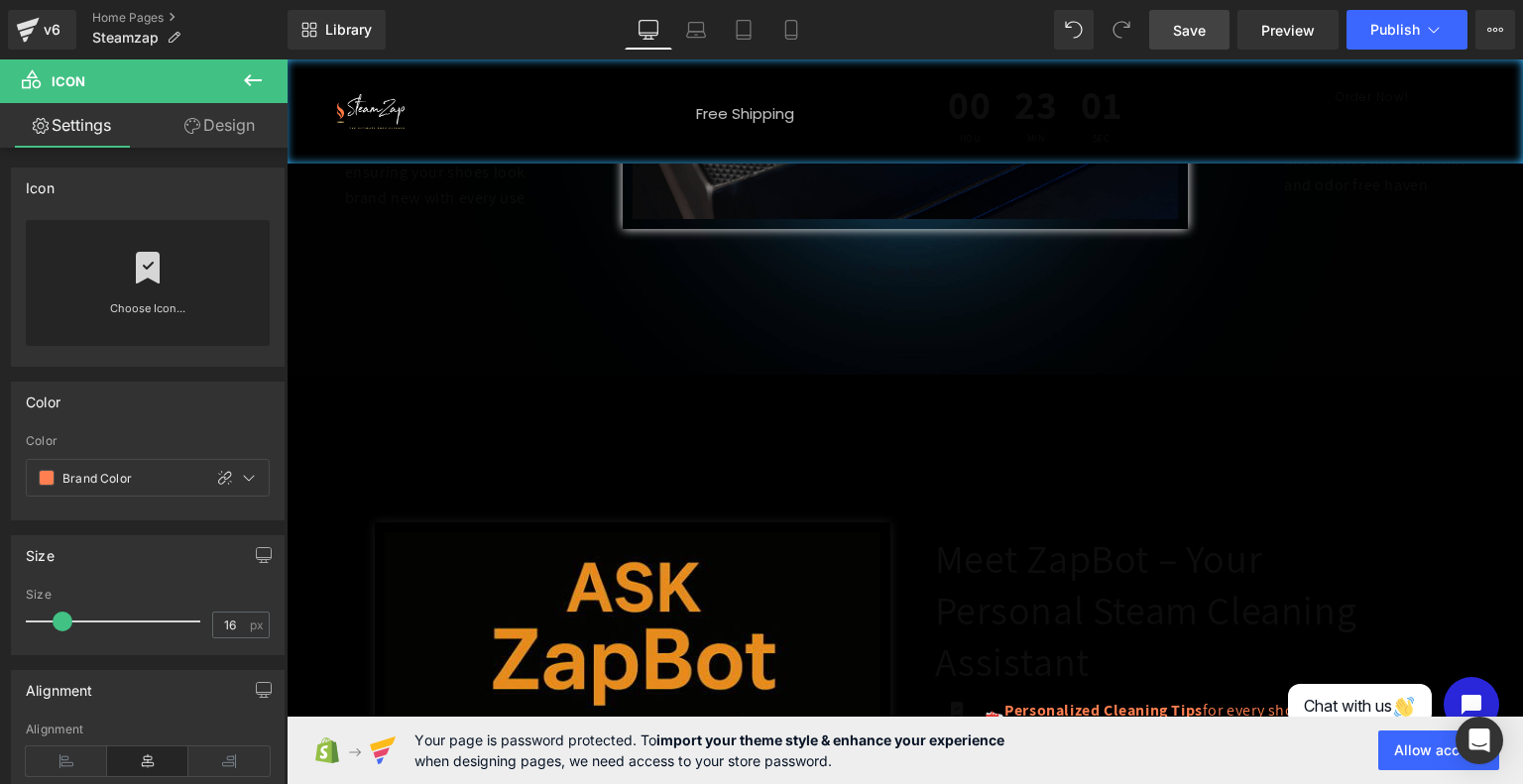 click on "Design" at bounding box center [219, 125] 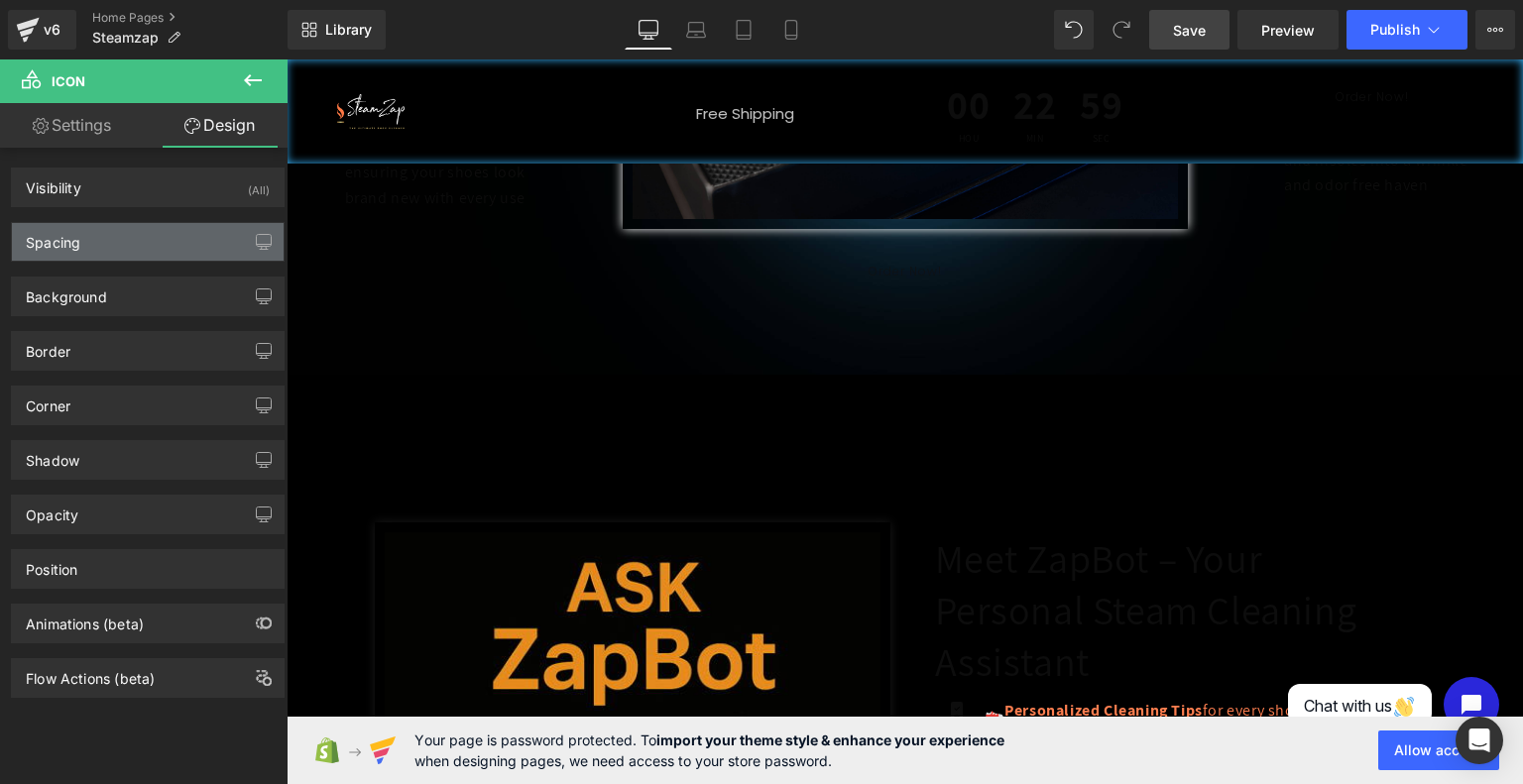click on "Spacing" at bounding box center (148, 242) 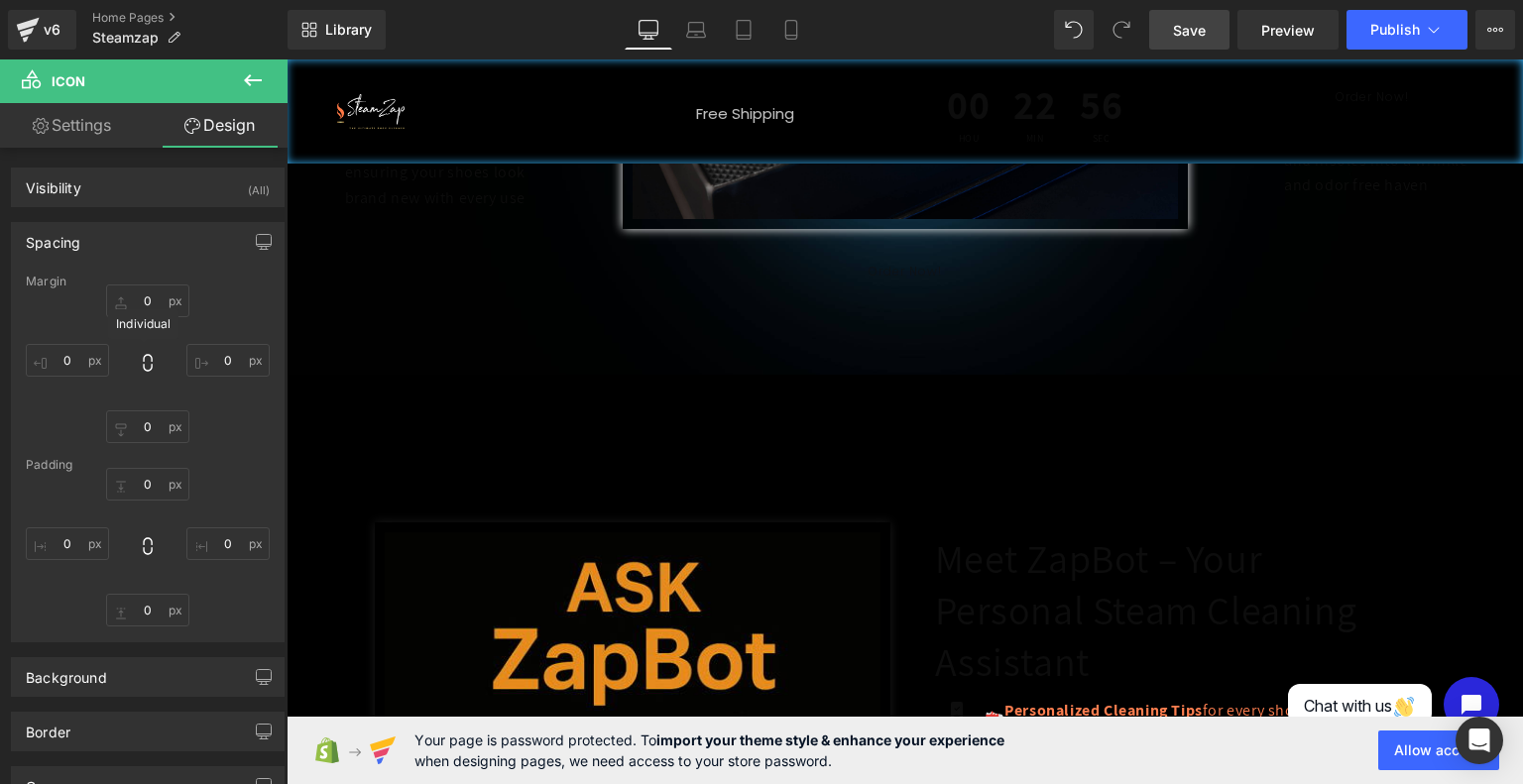 click 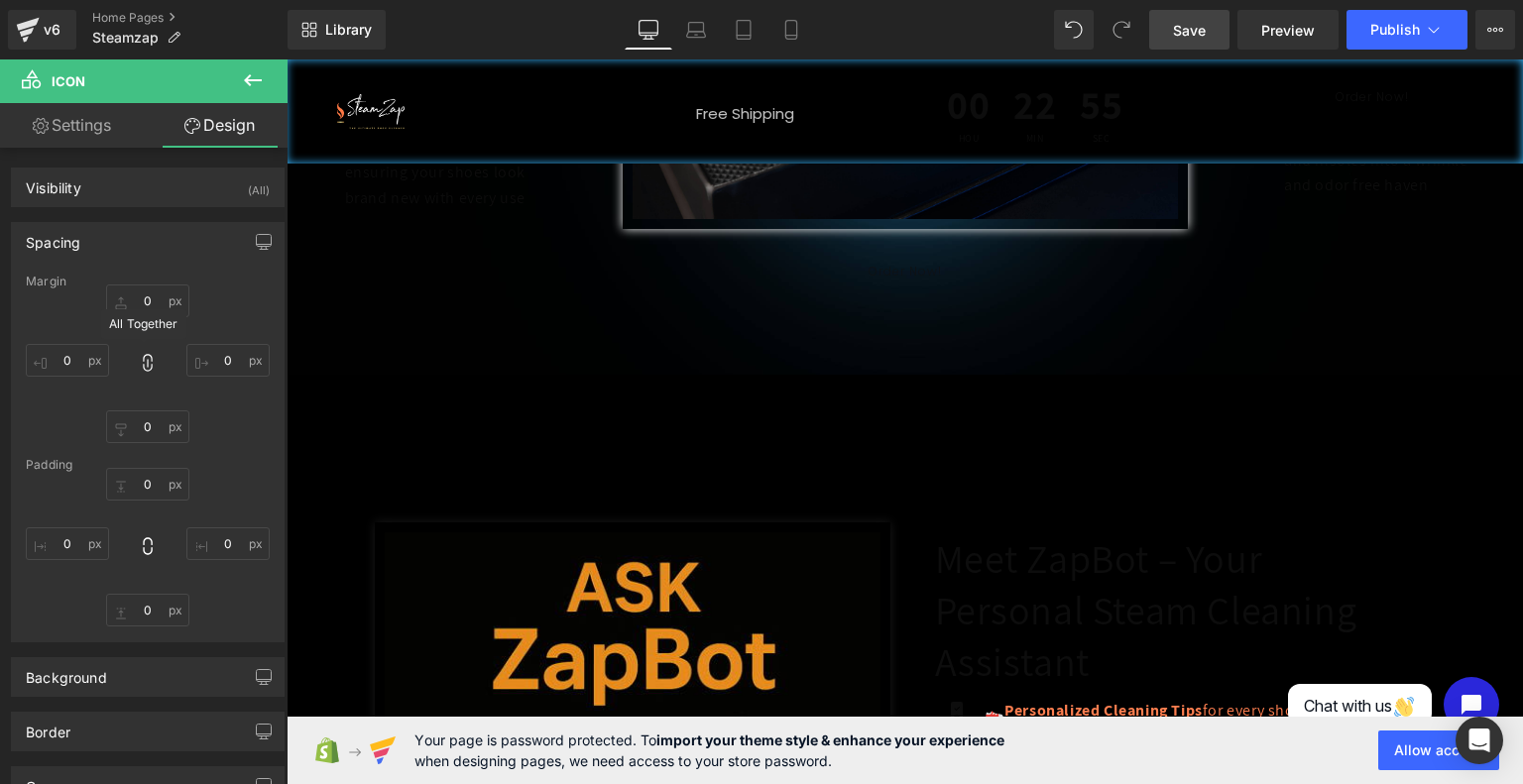 click 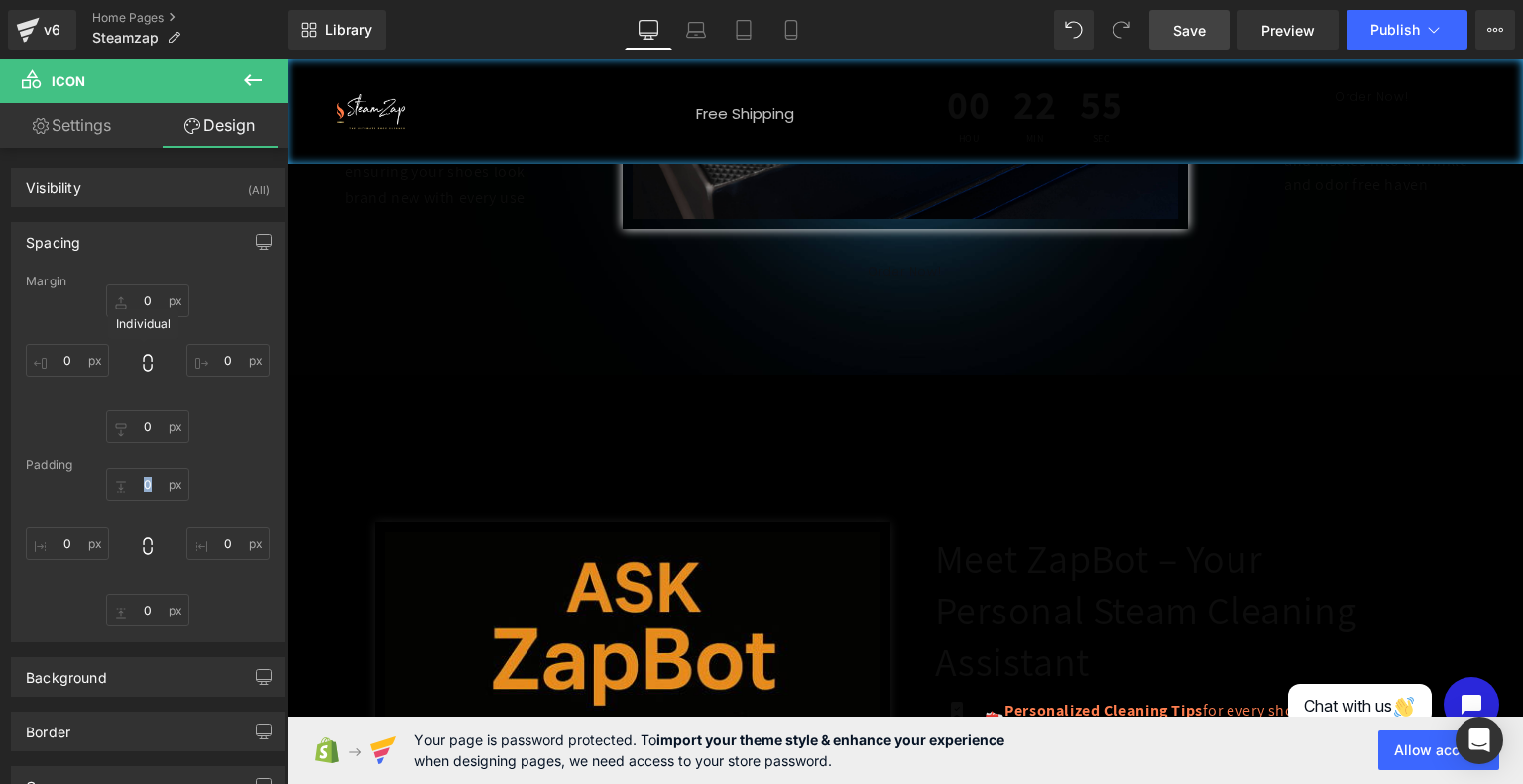 click 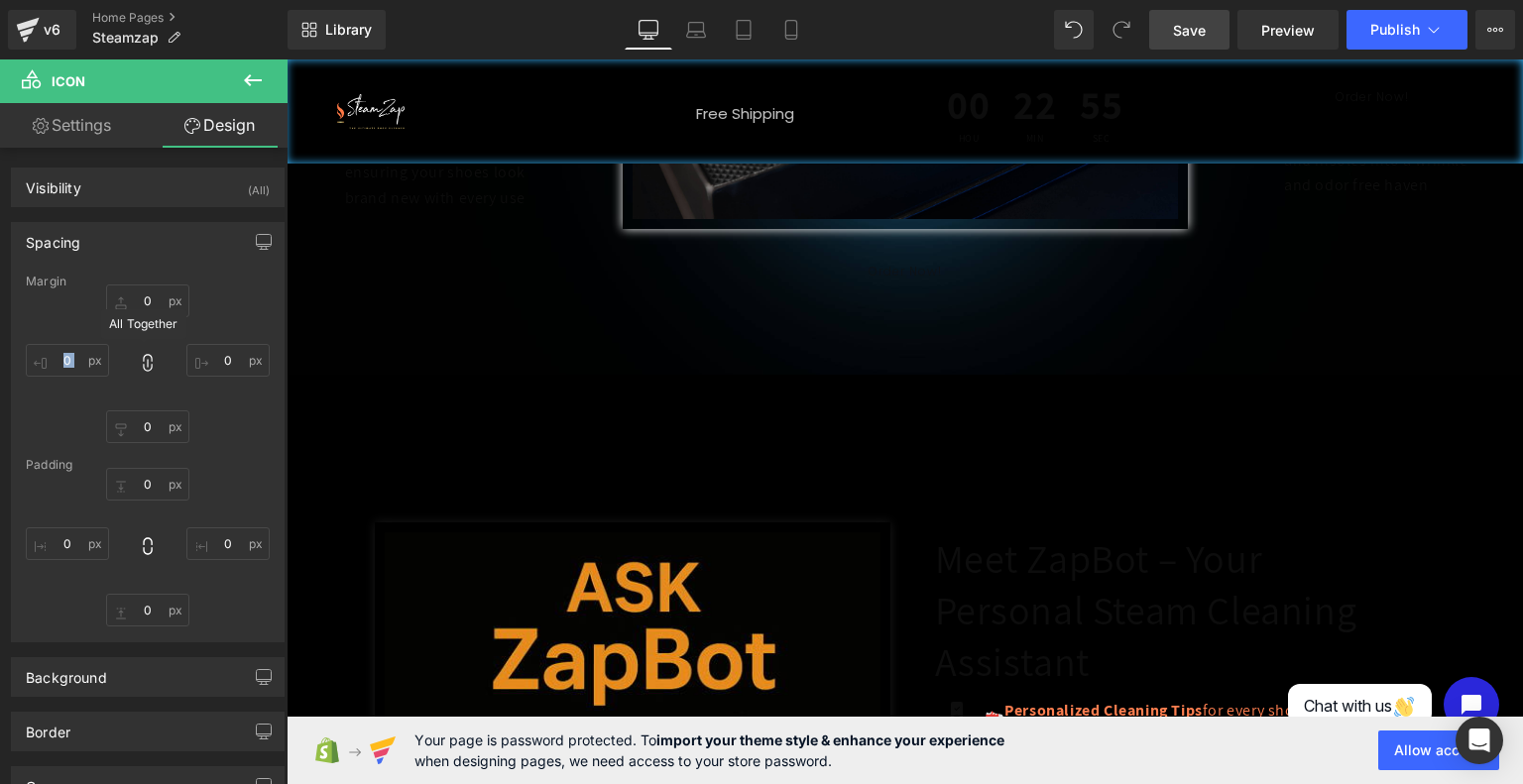 click 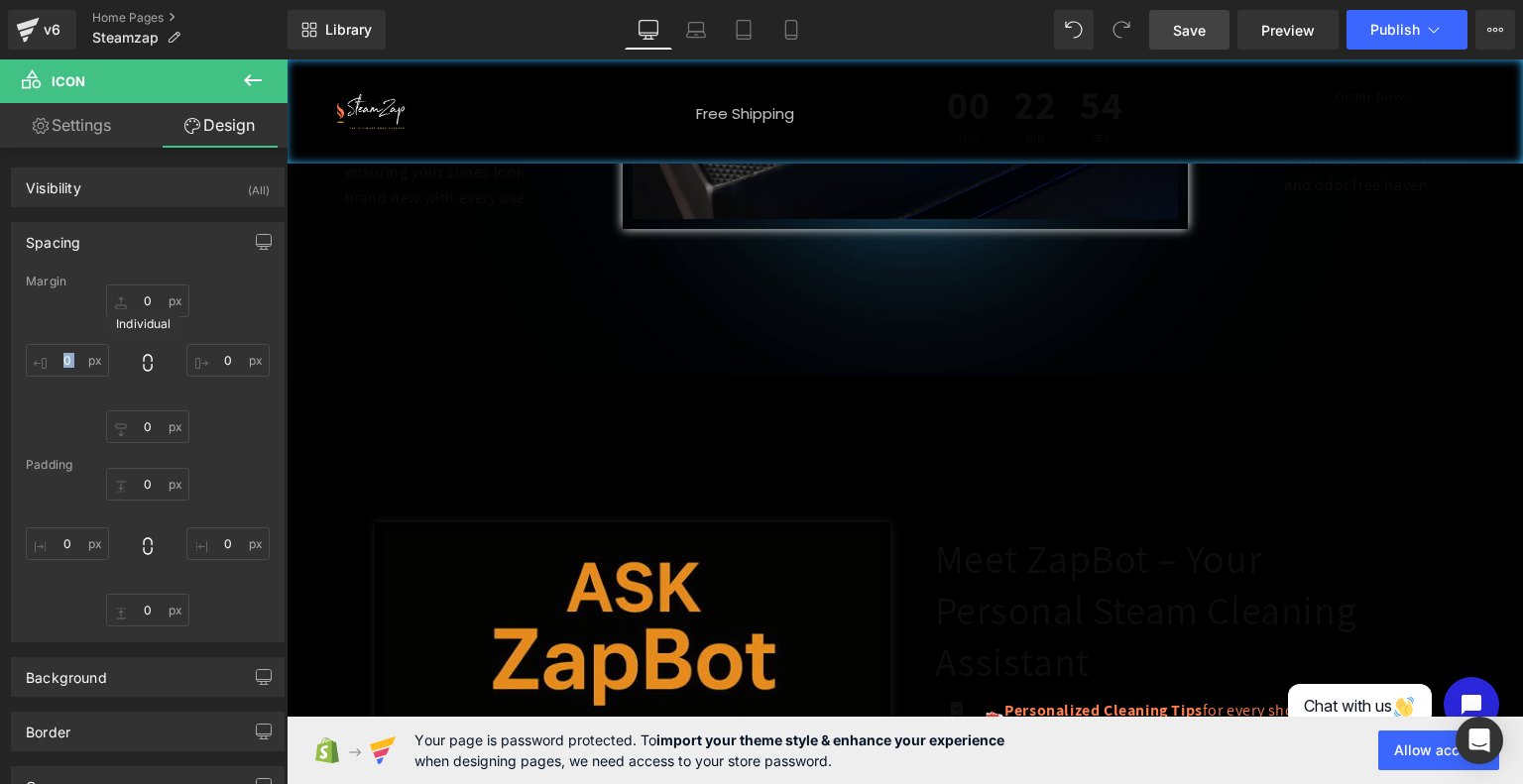 click 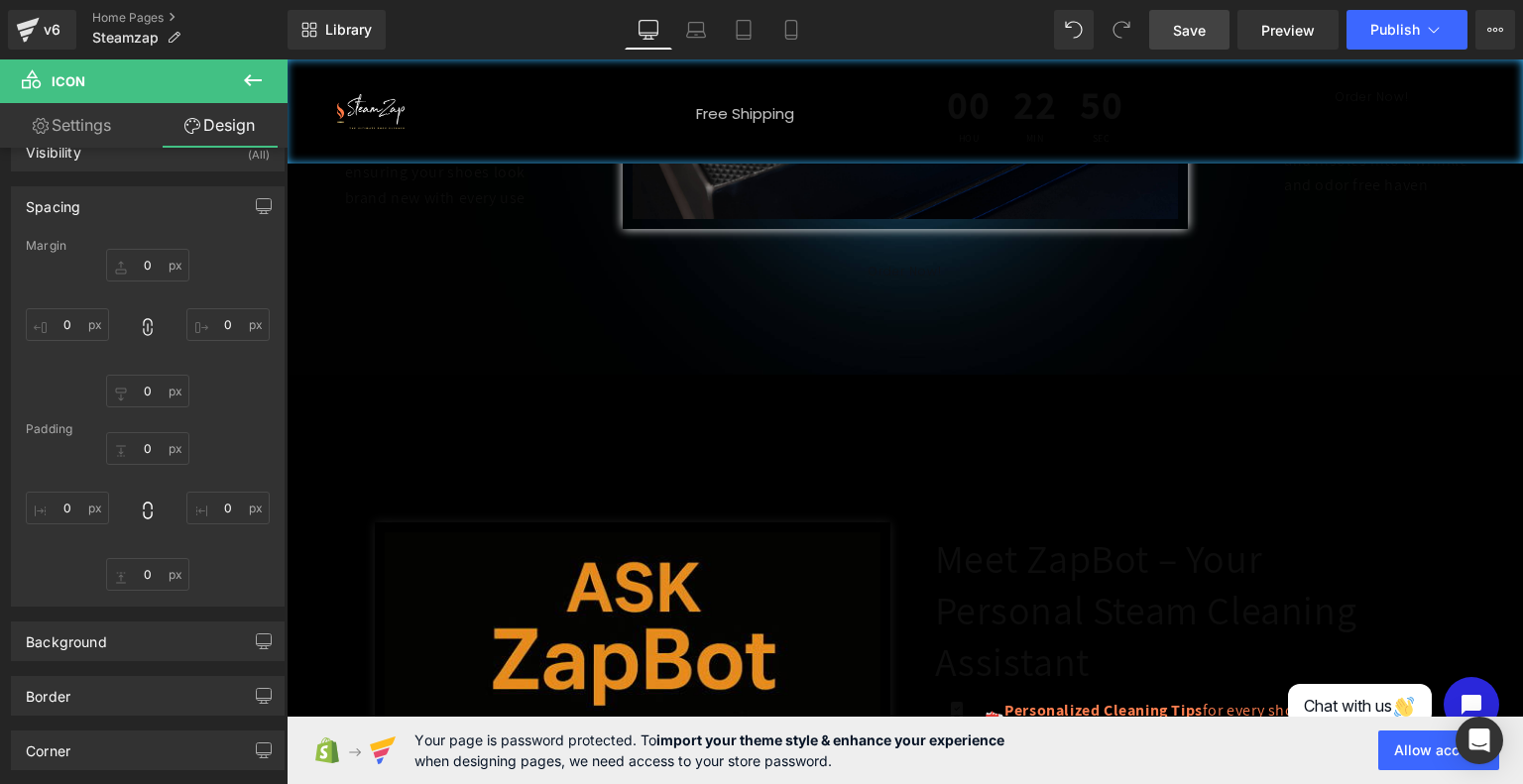 scroll, scrollTop: 36, scrollLeft: 0, axis: vertical 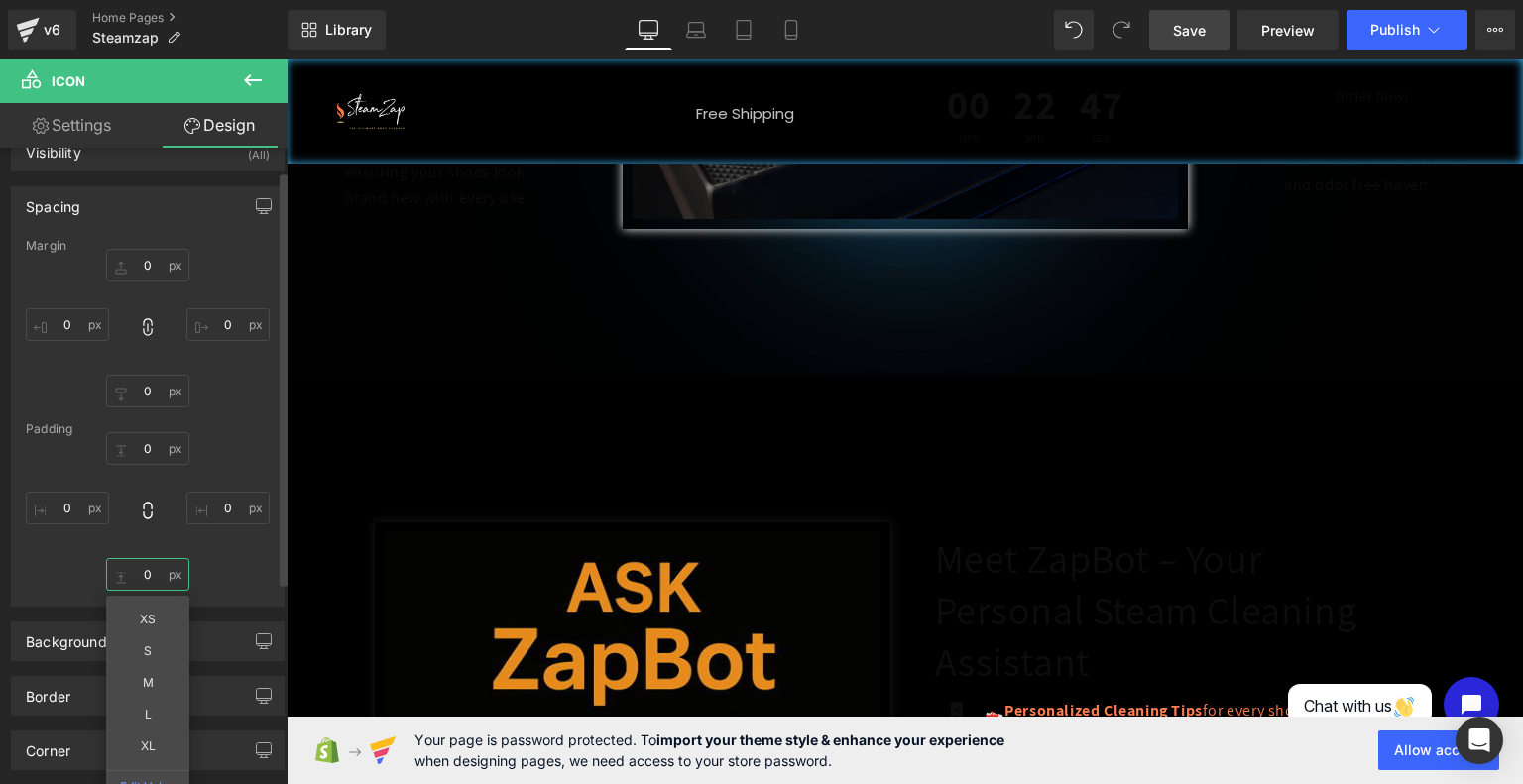 click at bounding box center [148, 574] 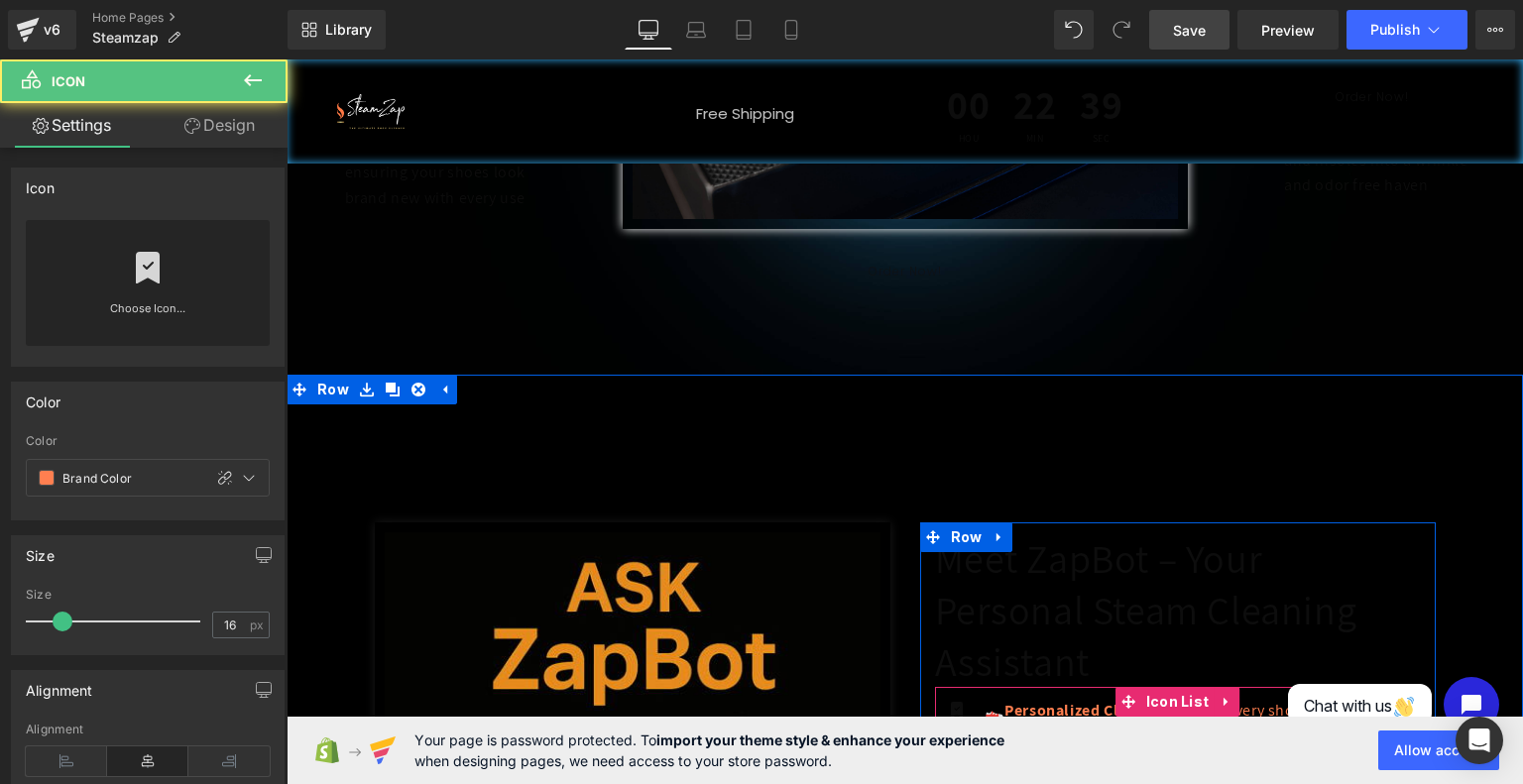 click at bounding box center [957, 888] 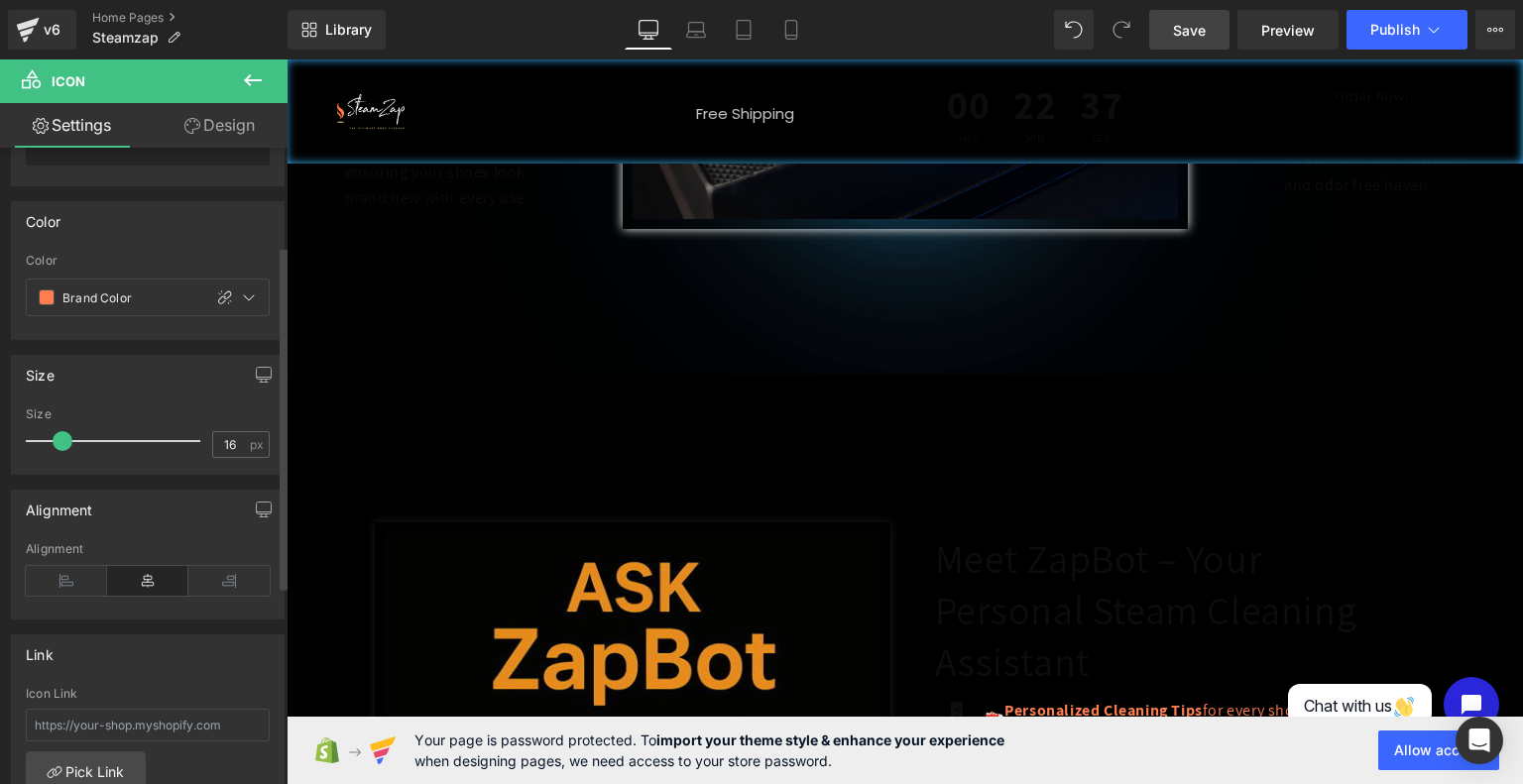 scroll, scrollTop: 178, scrollLeft: 0, axis: vertical 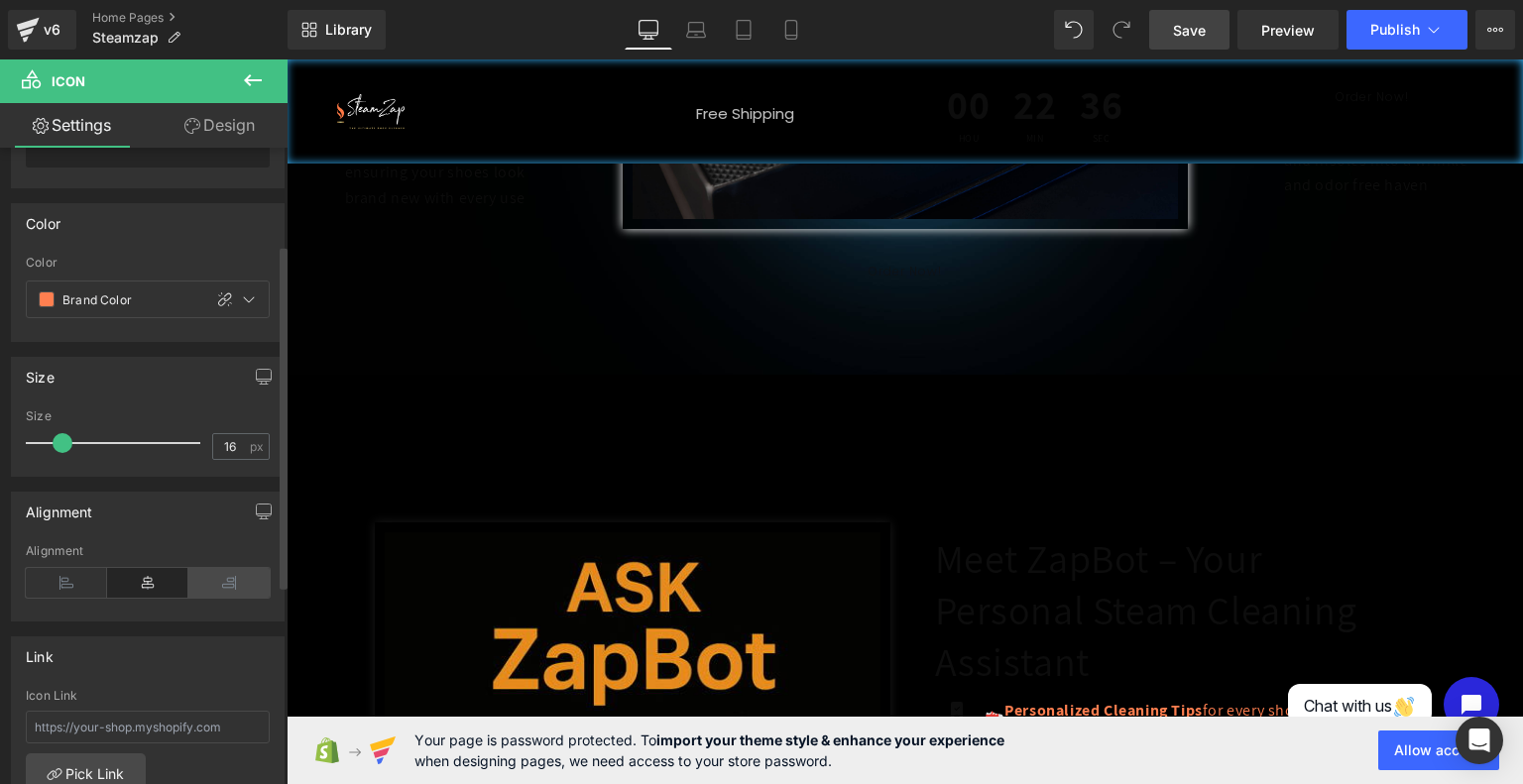 click at bounding box center [229, 583] 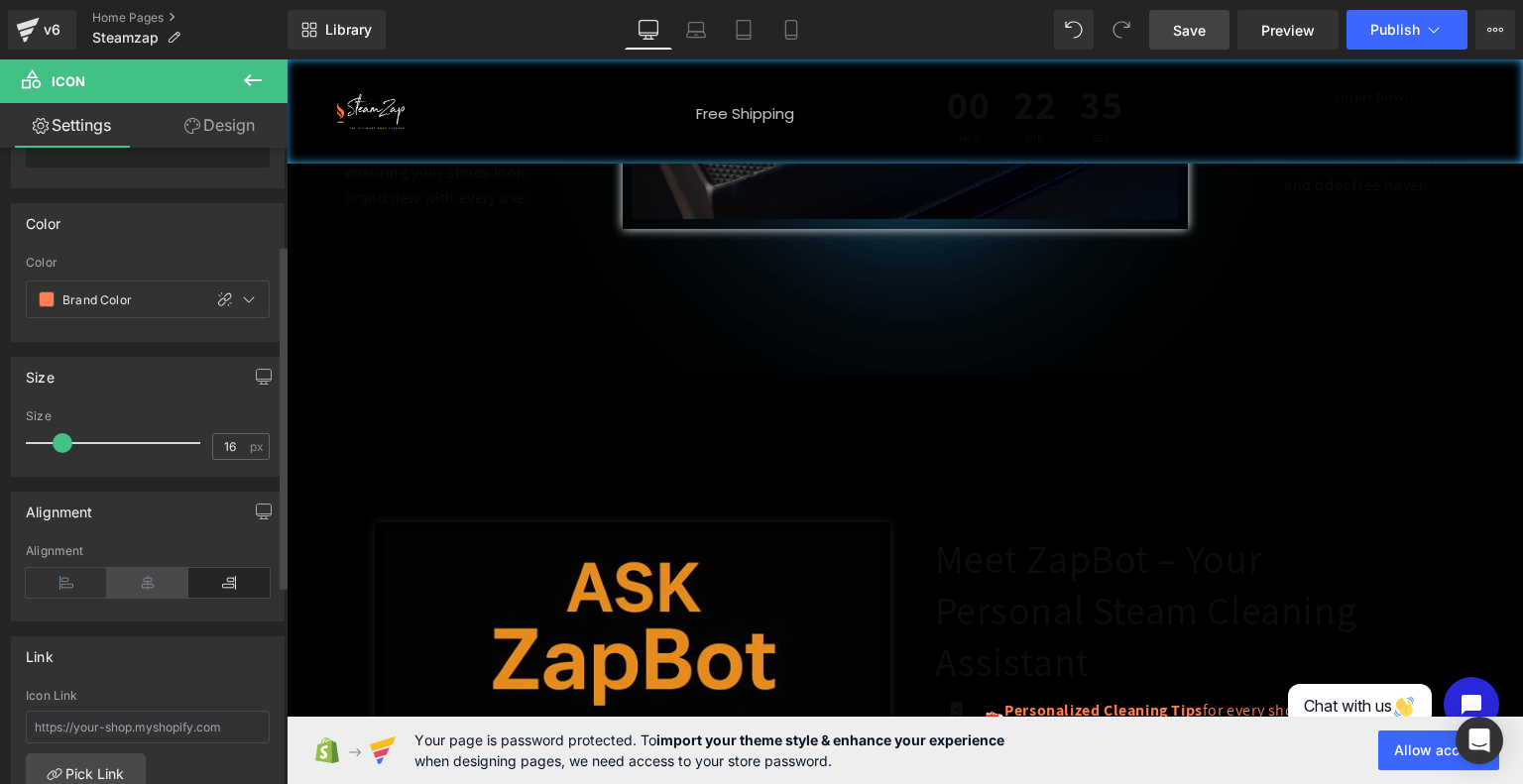 click at bounding box center [148, 583] 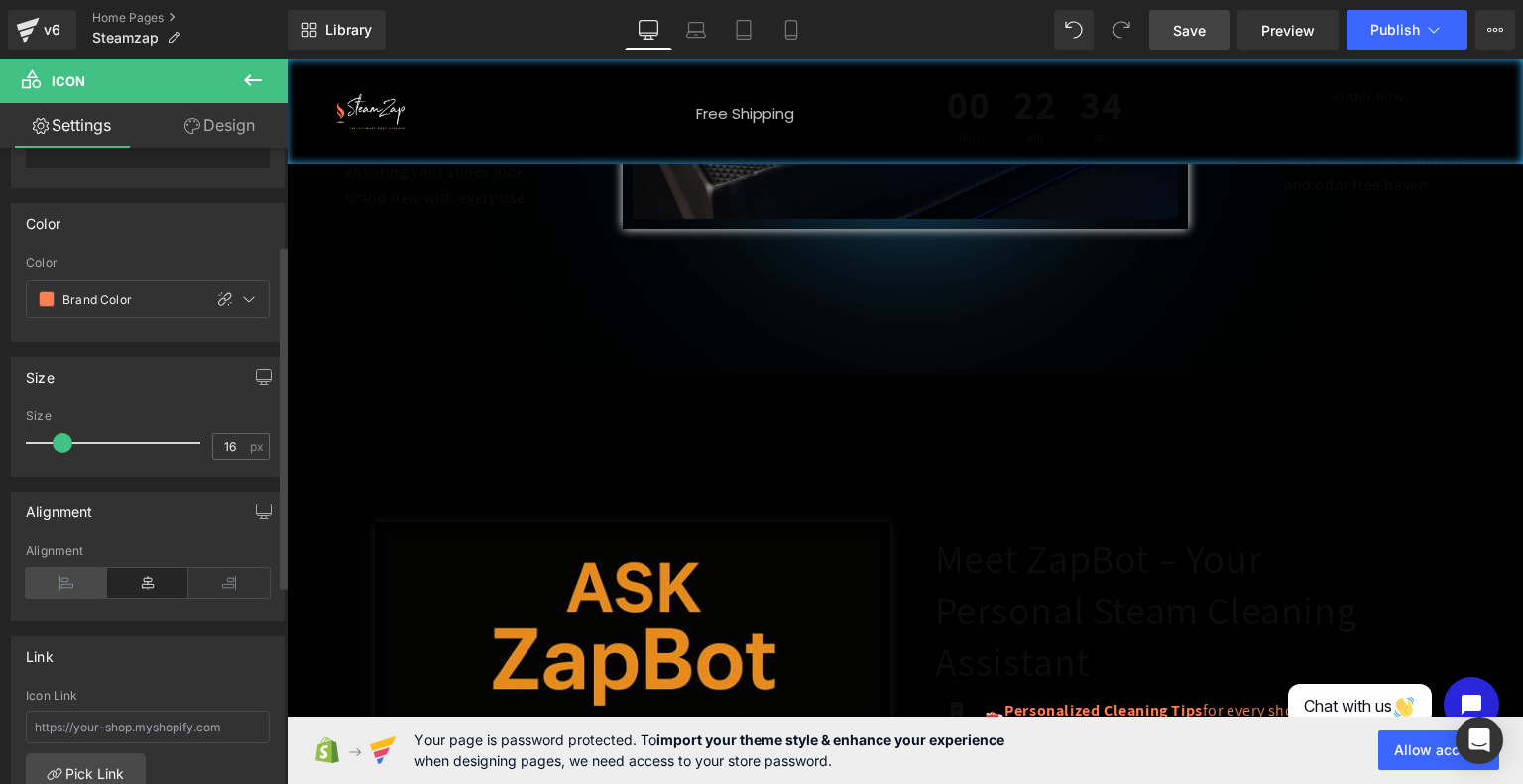 click at bounding box center (66, 583) 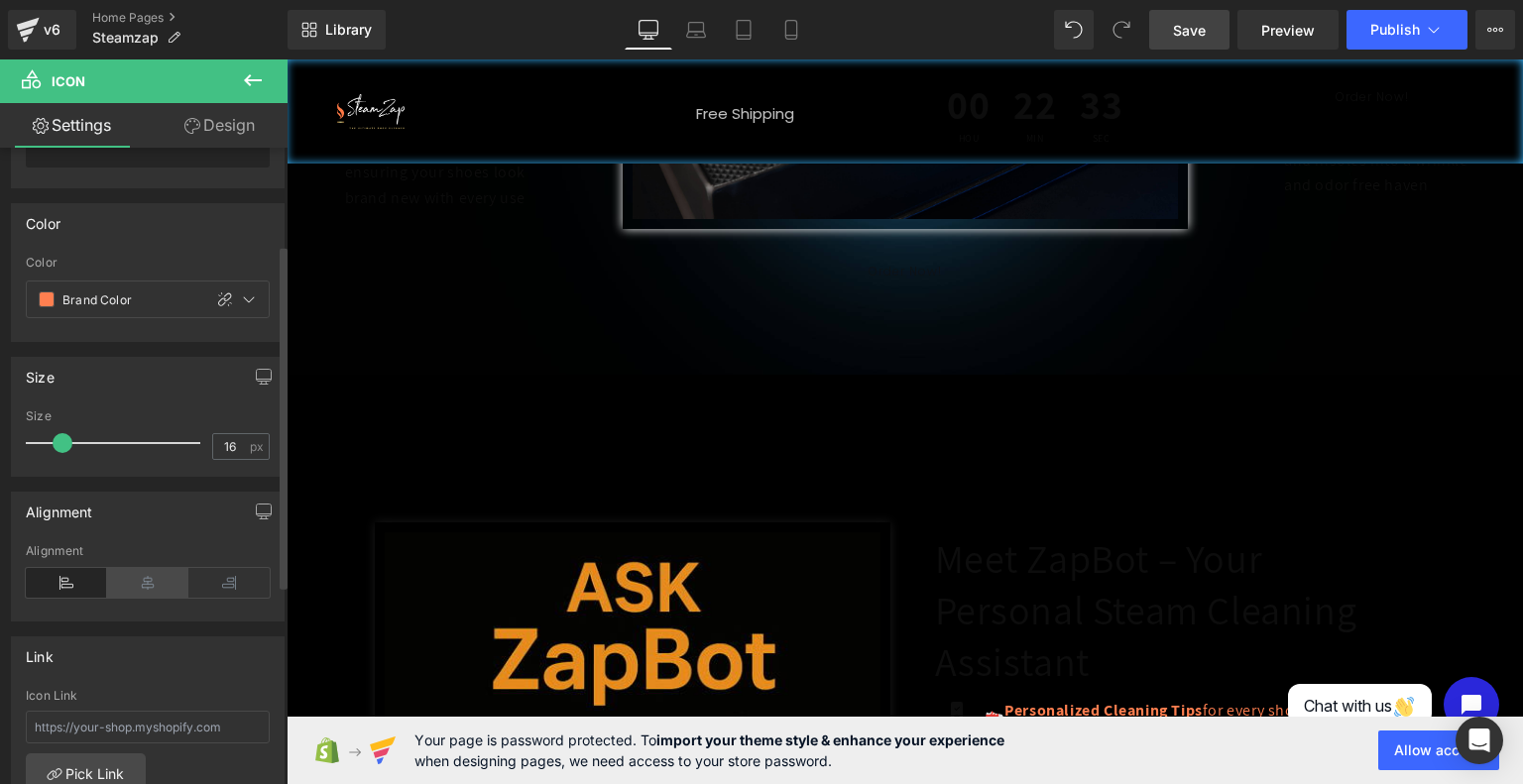 click at bounding box center [148, 583] 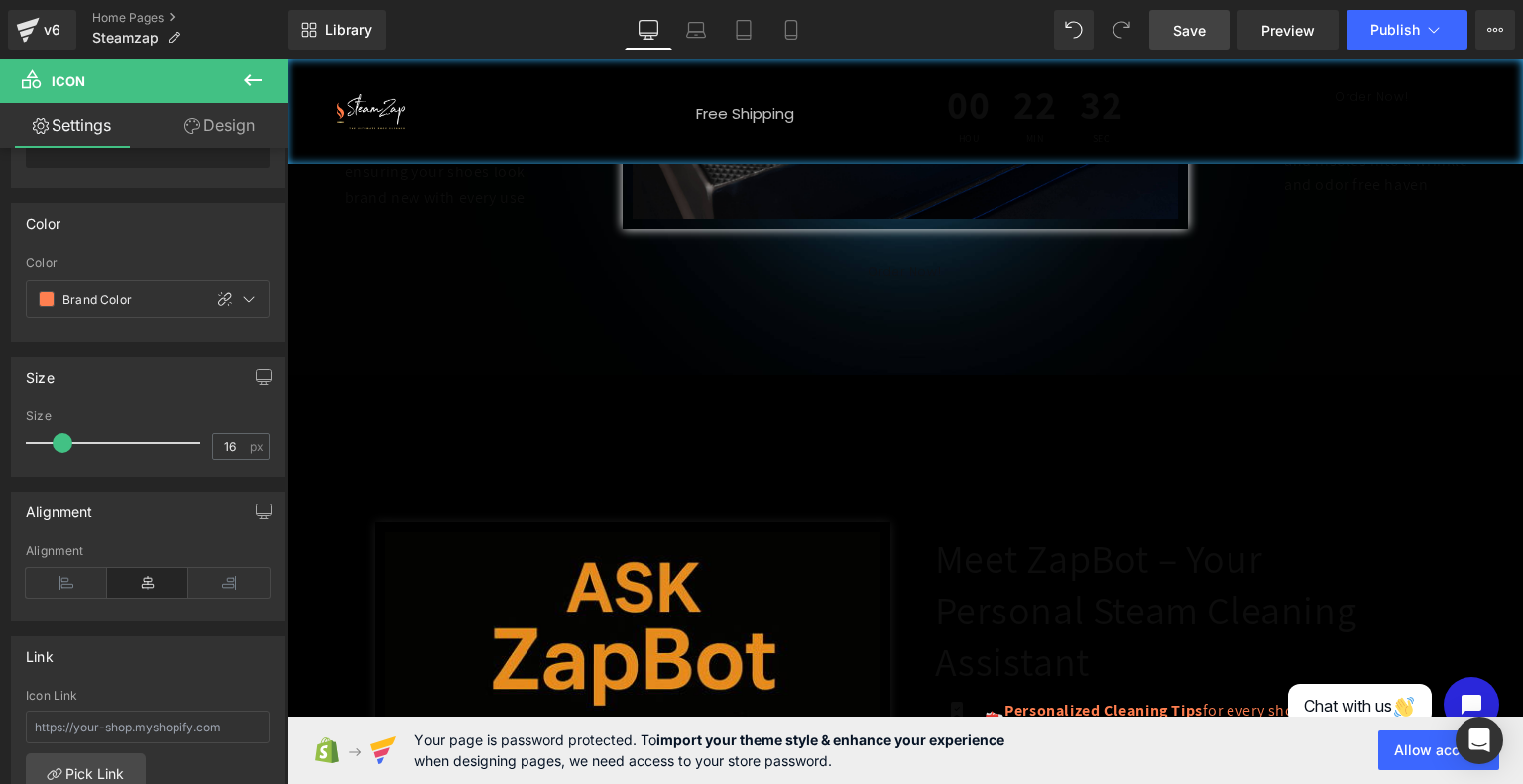 click on "Design" at bounding box center [219, 125] 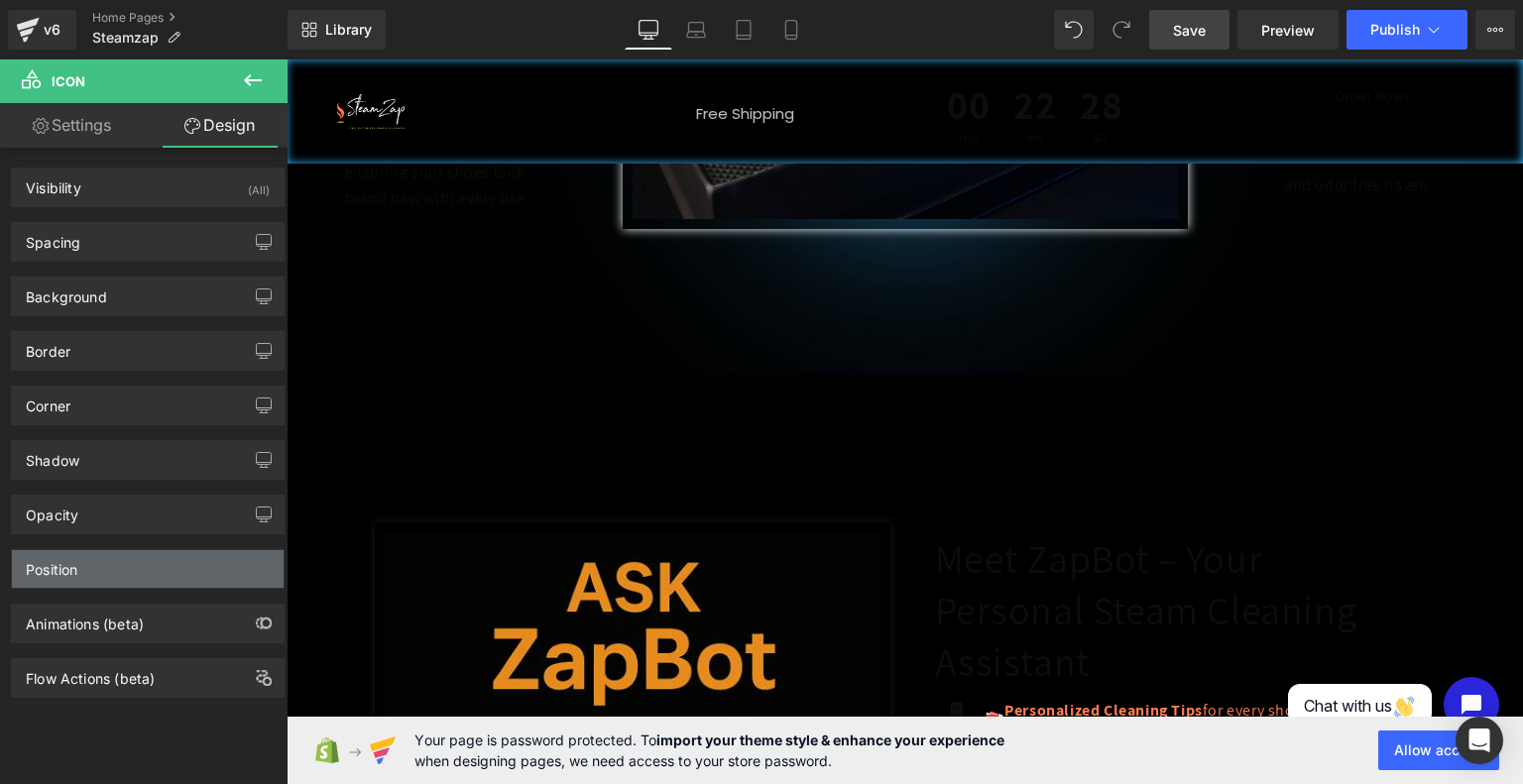 click on "Position" at bounding box center [148, 569] 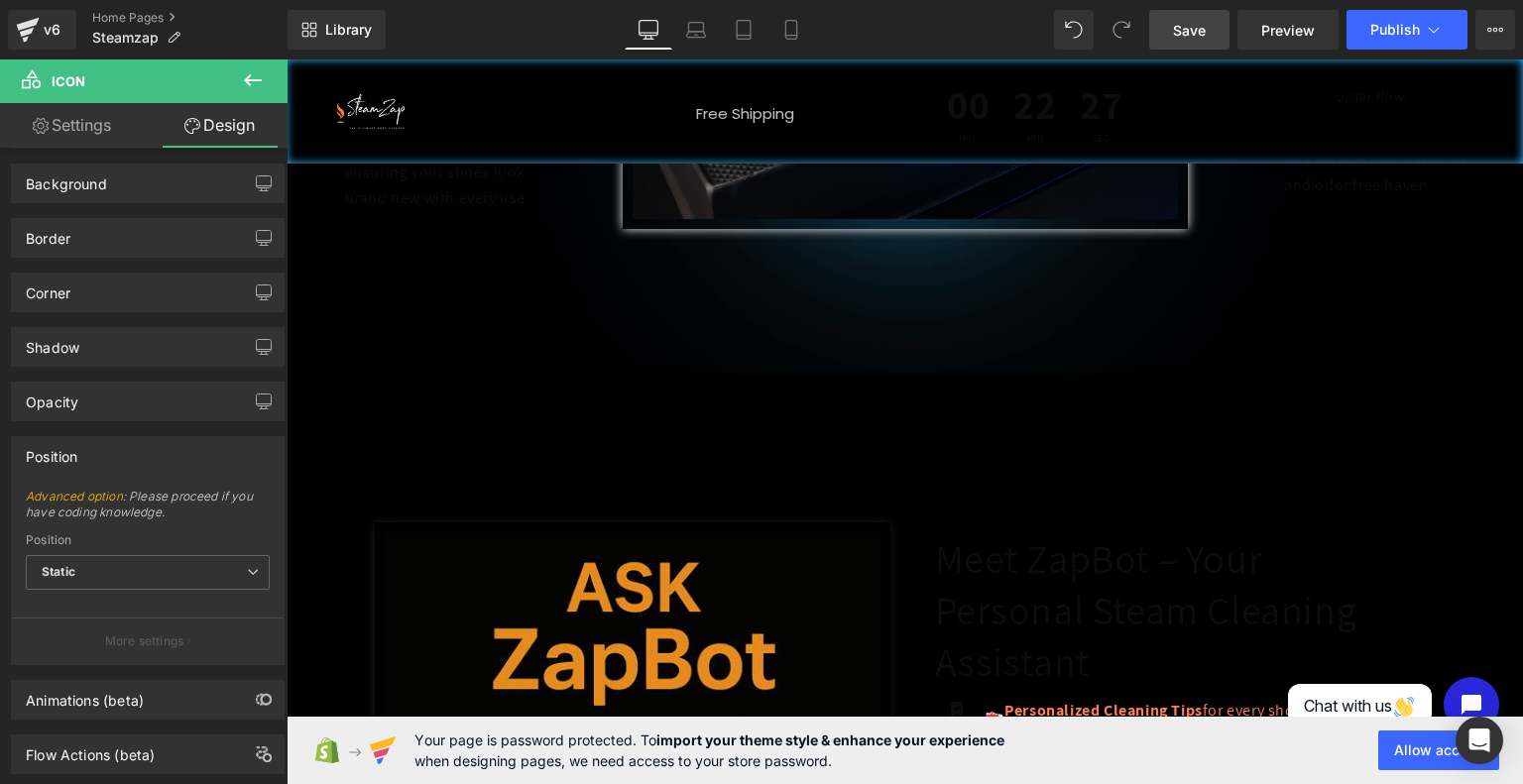 scroll, scrollTop: 115, scrollLeft: 0, axis: vertical 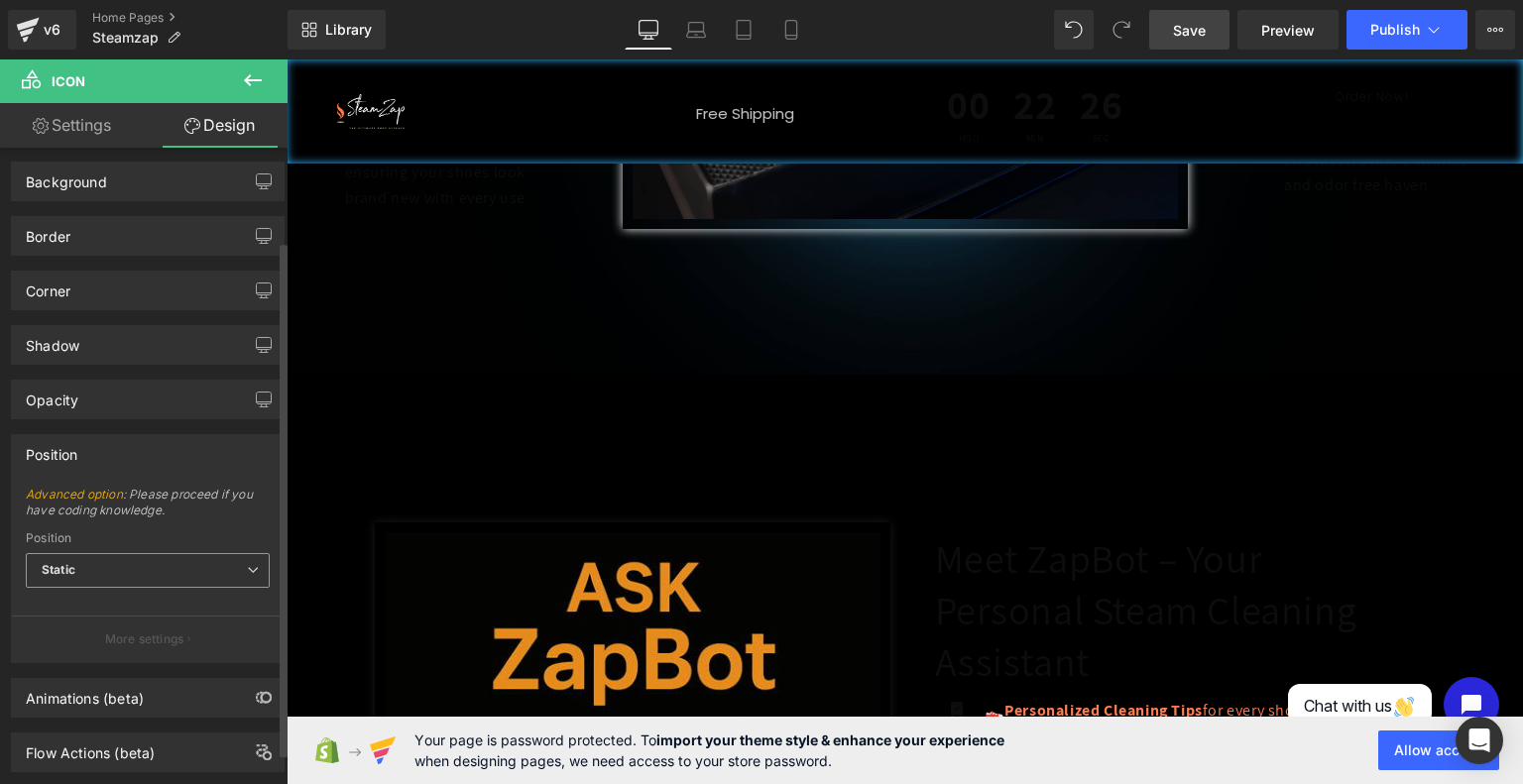 click on "Static" at bounding box center [148, 570] 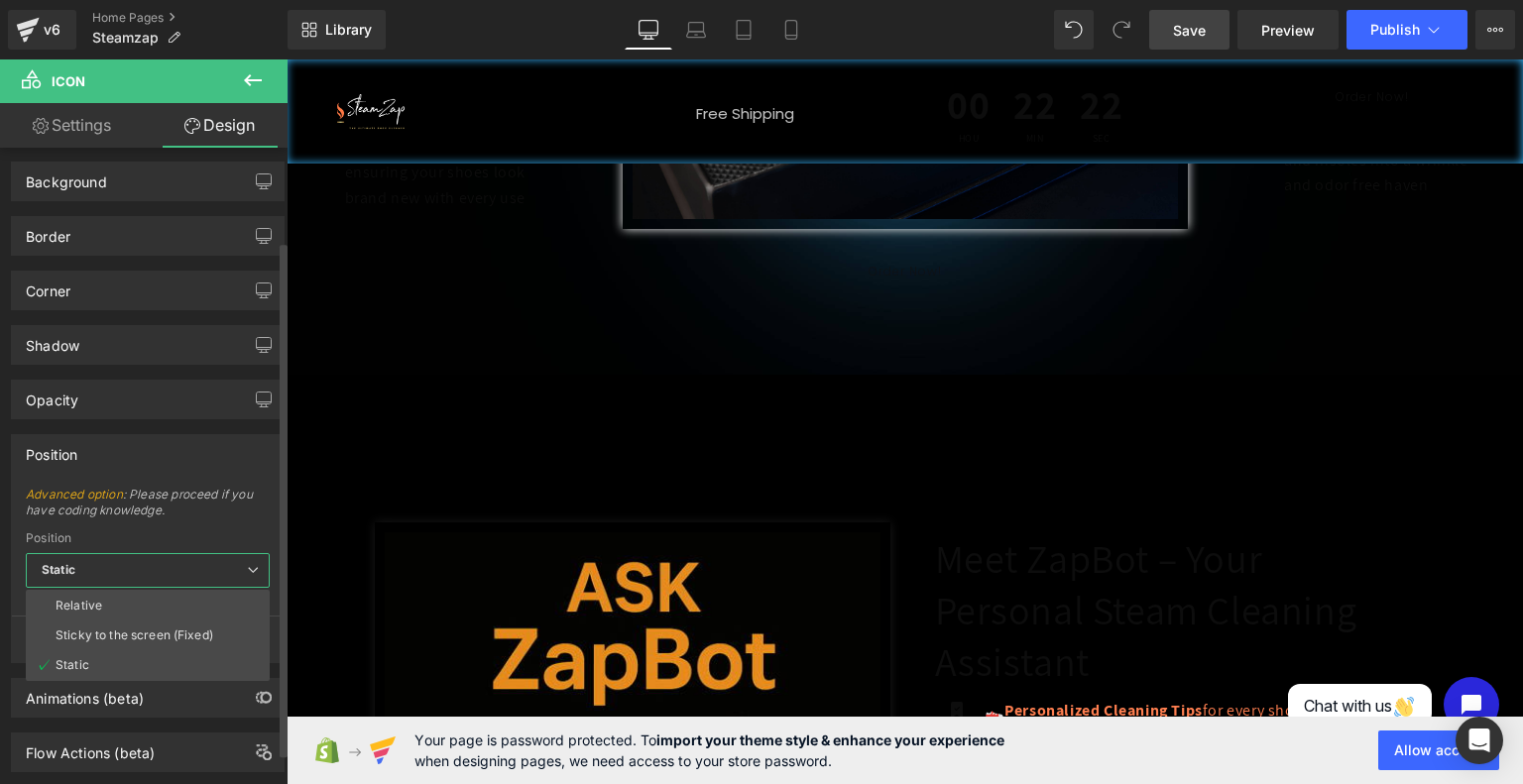 click on "Position" at bounding box center (148, 454) 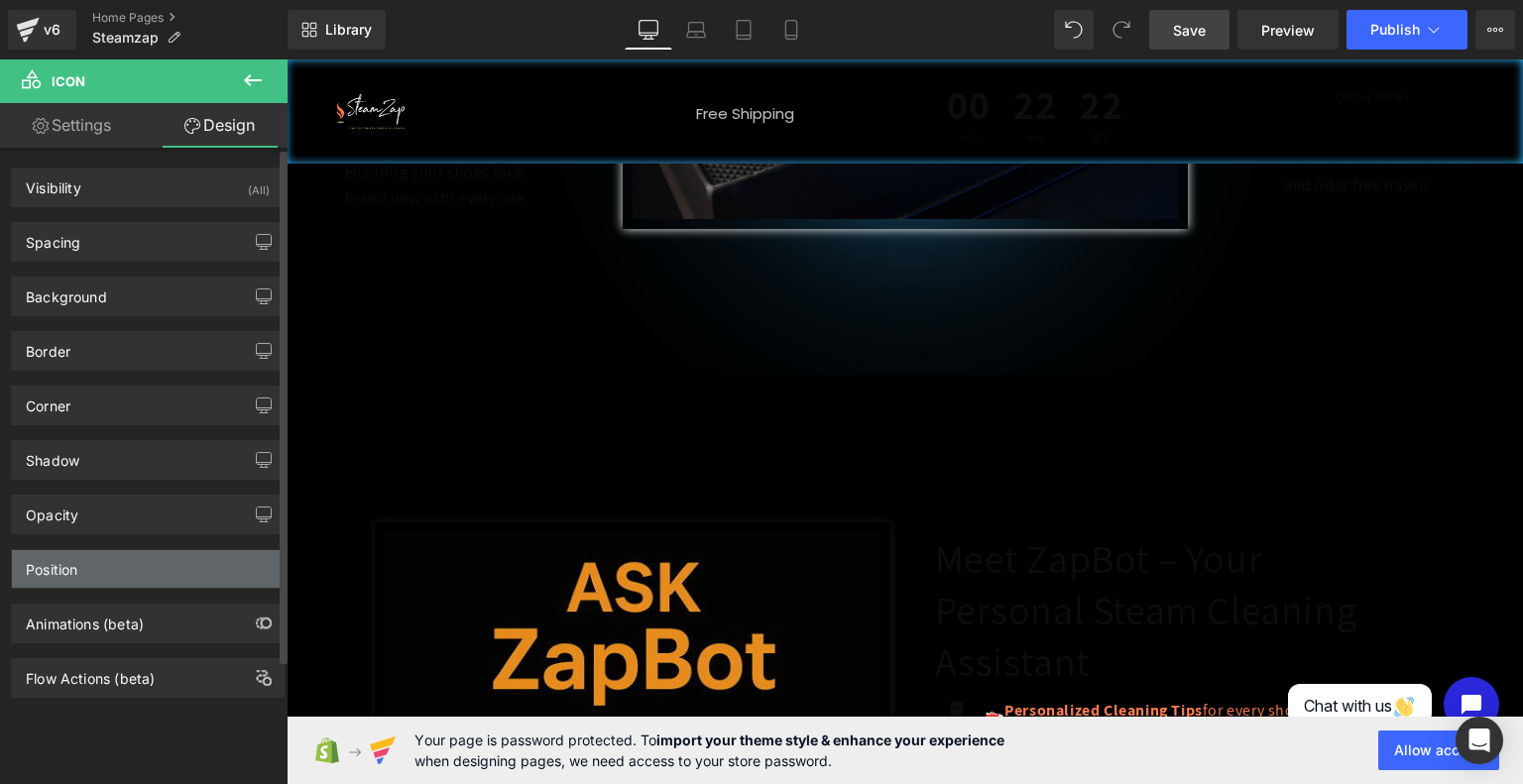 scroll, scrollTop: 0, scrollLeft: 0, axis: both 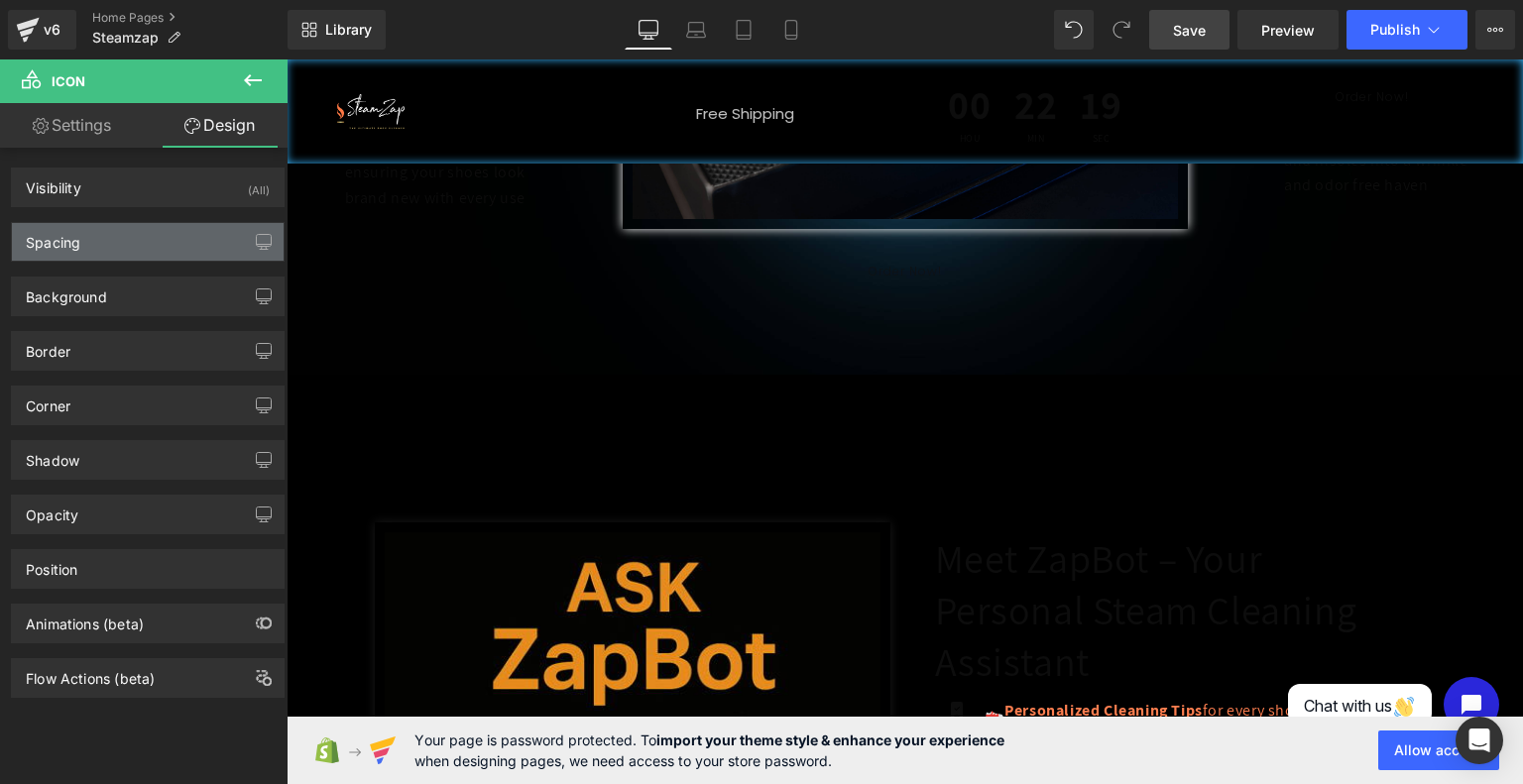 click on "Spacing" at bounding box center [148, 242] 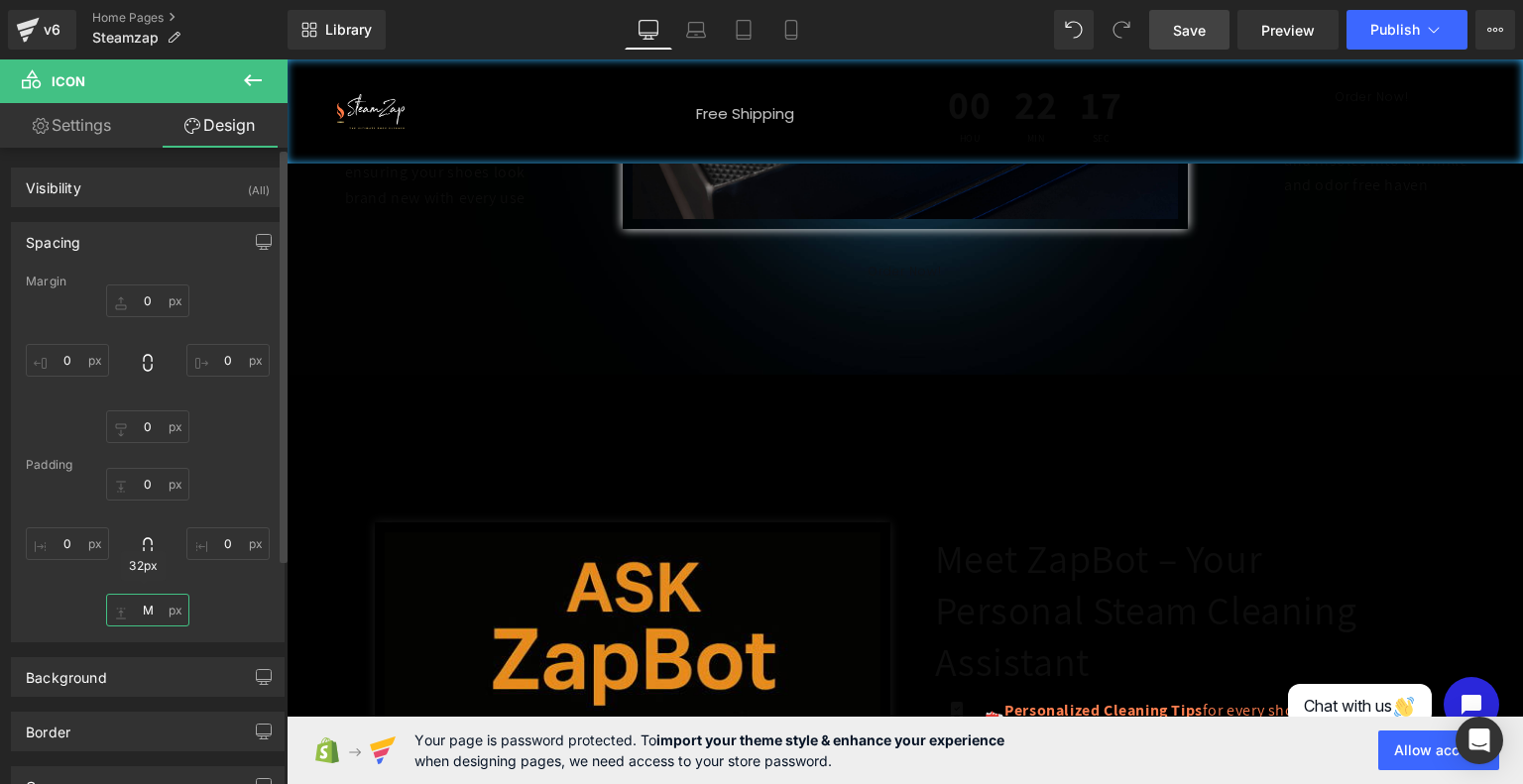 click on "M" at bounding box center [148, 610] 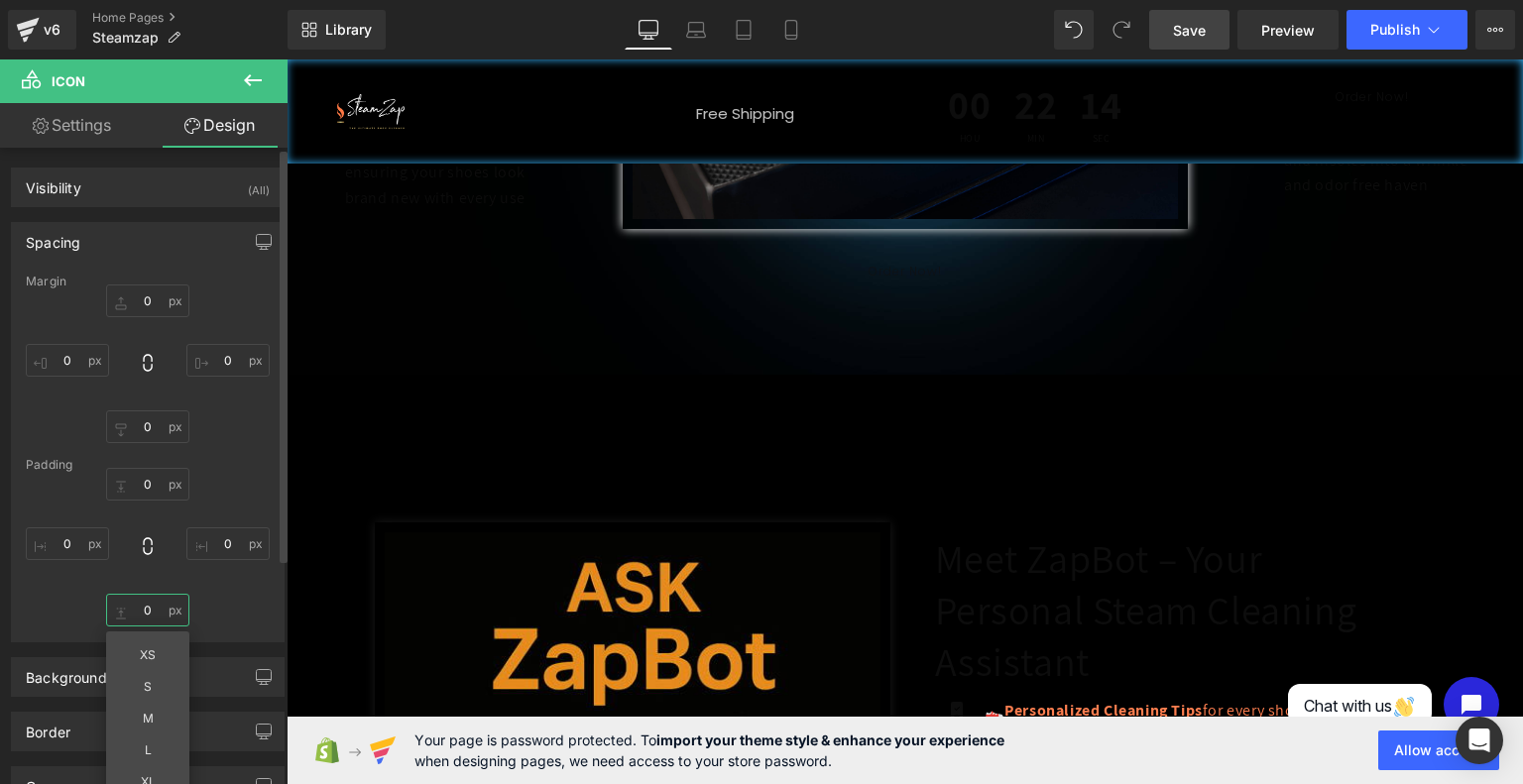 type 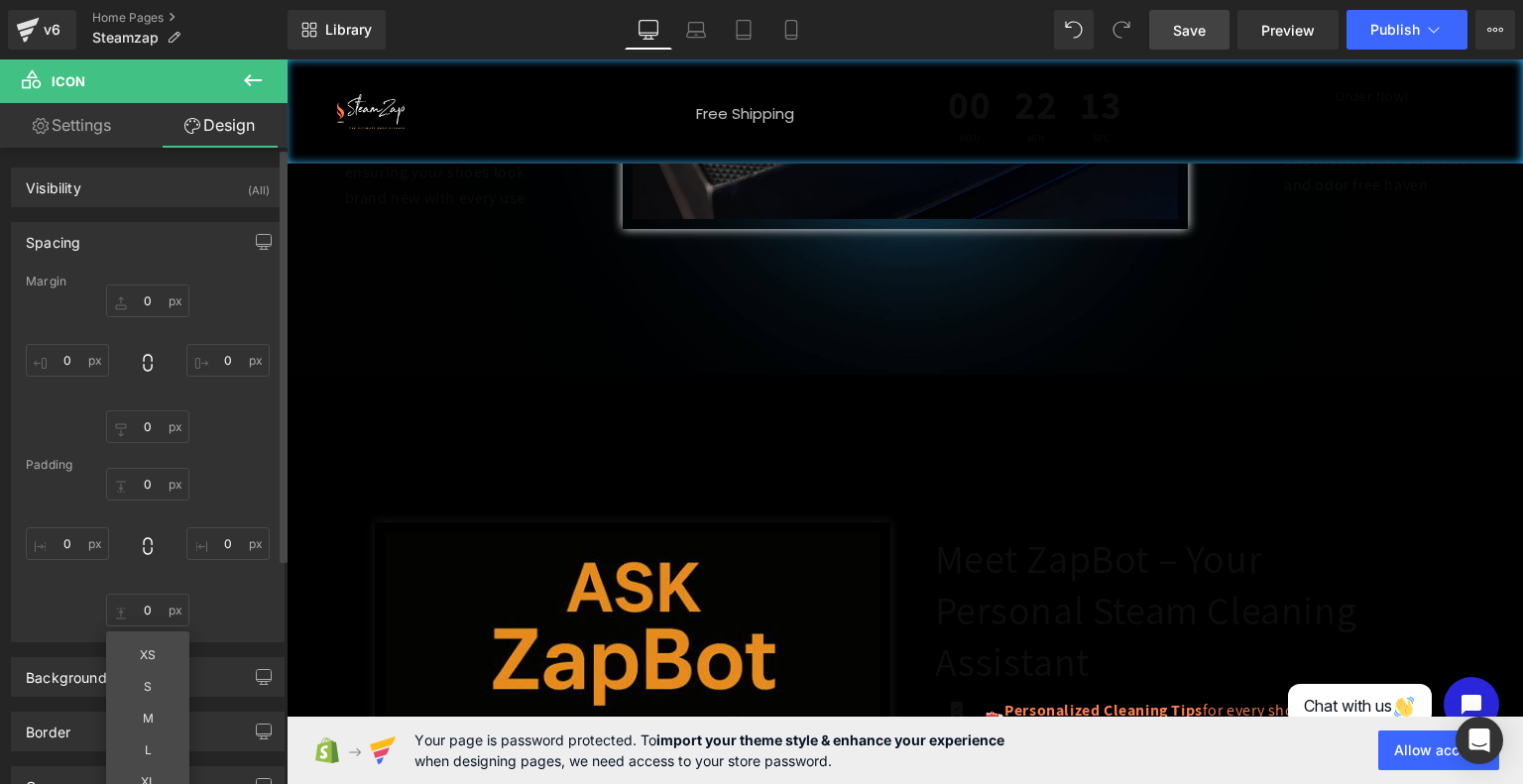 click on "0
0
XS S M L XL Edit Value
0" at bounding box center [148, 547] 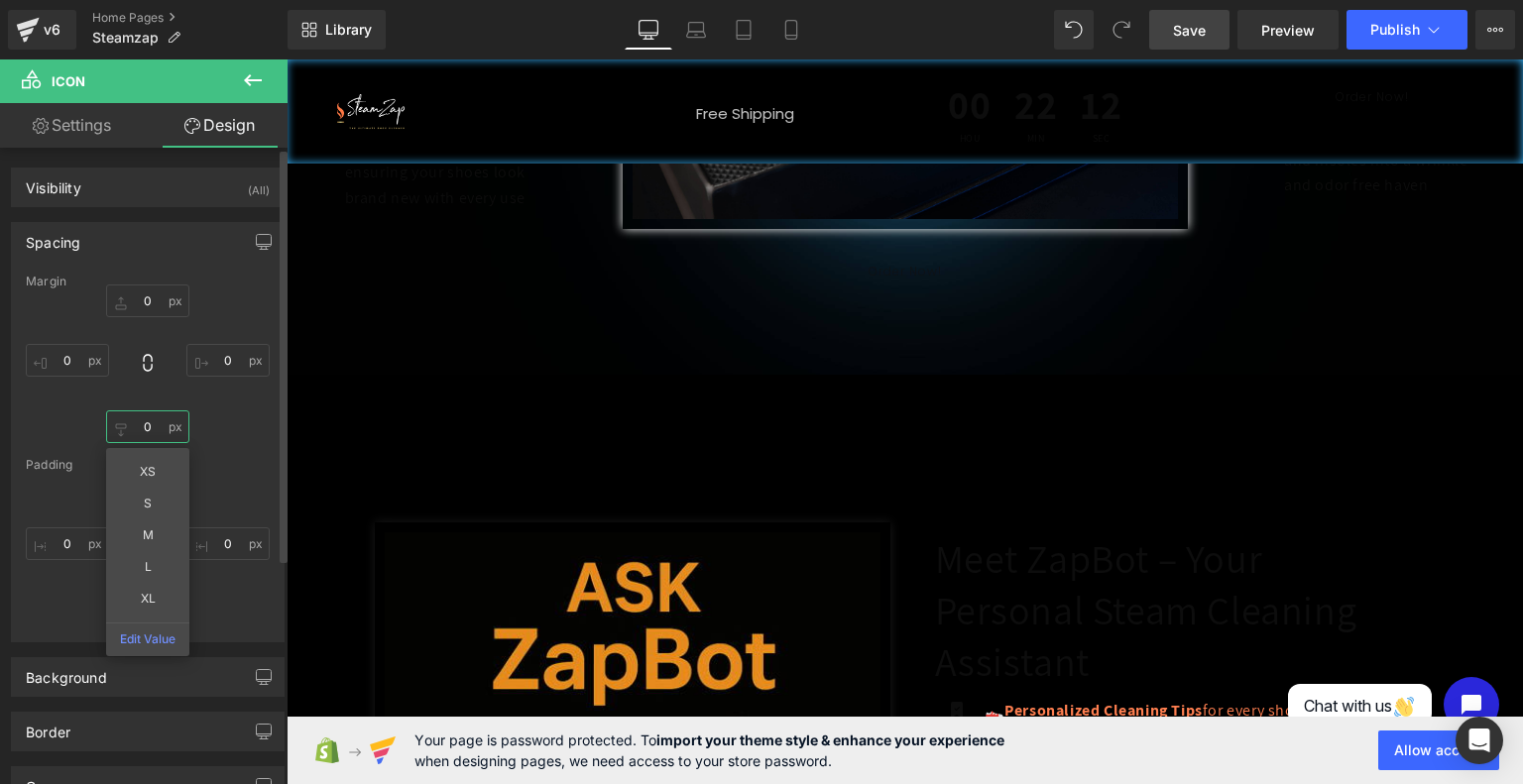 click on "0" at bounding box center [148, 426] 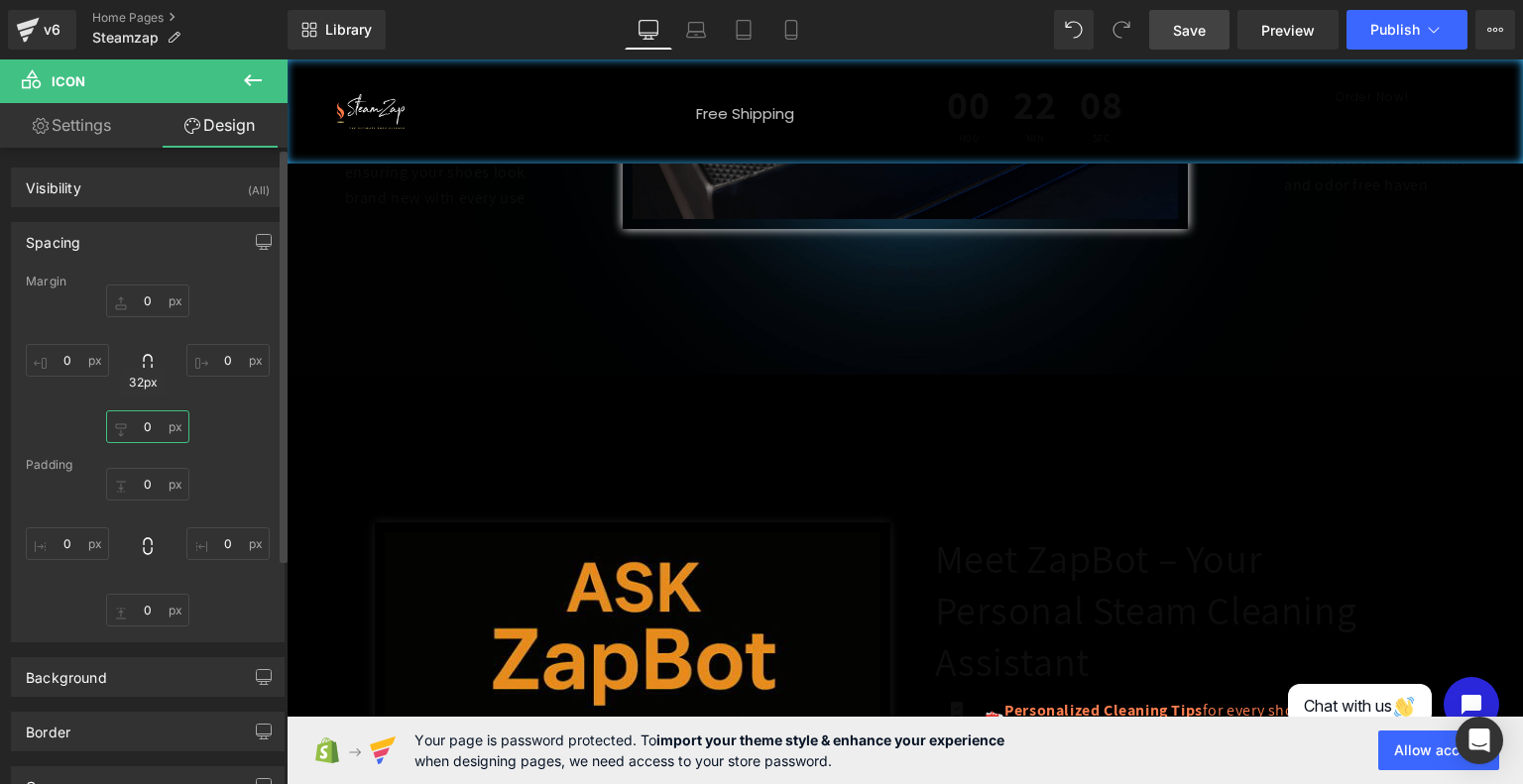 click on "0" at bounding box center (148, 426) 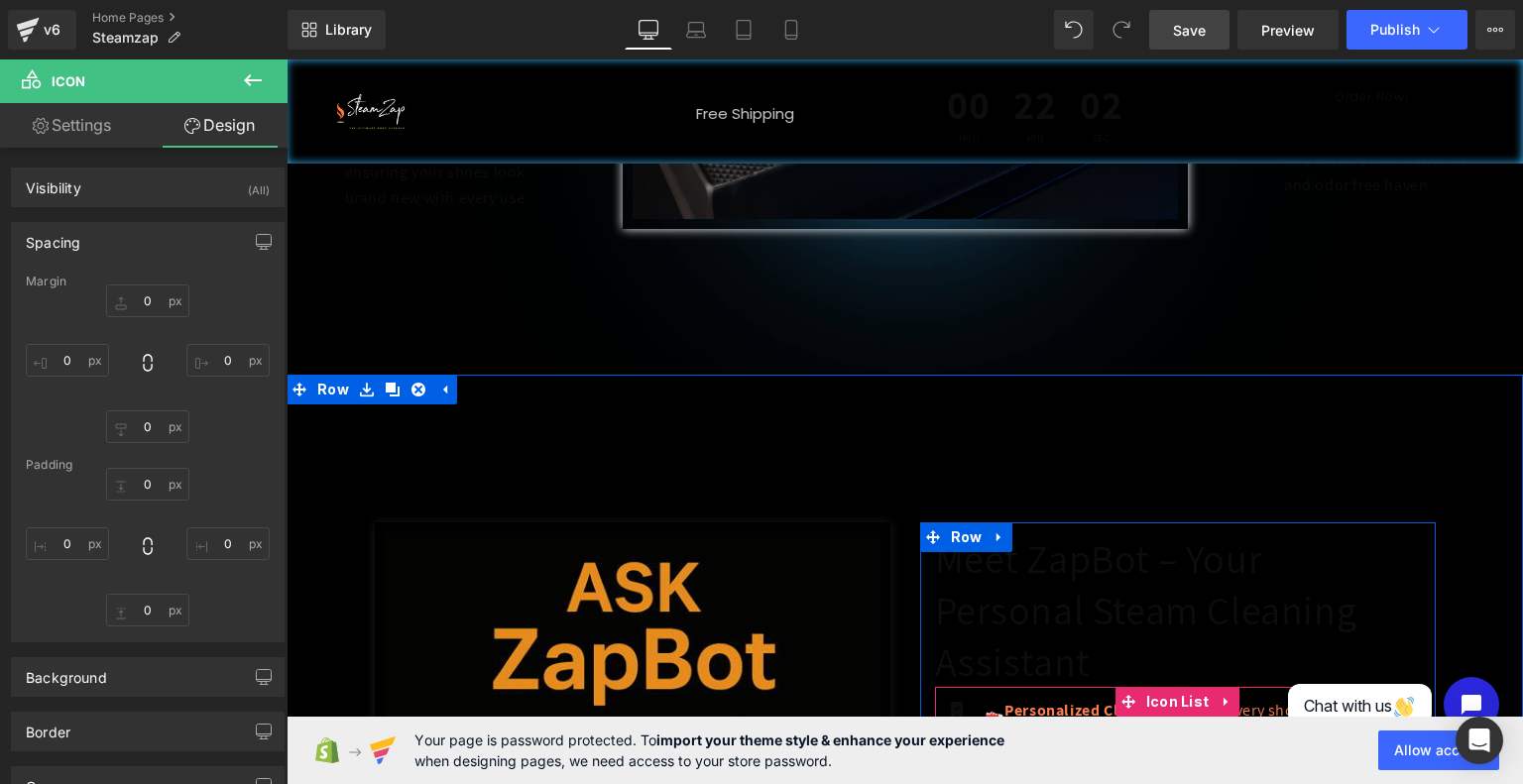 click on "🧼  Cleaning Supply Recommendations  — or DIY solutions if you're out of product    Text Block" at bounding box center [1200, 927] 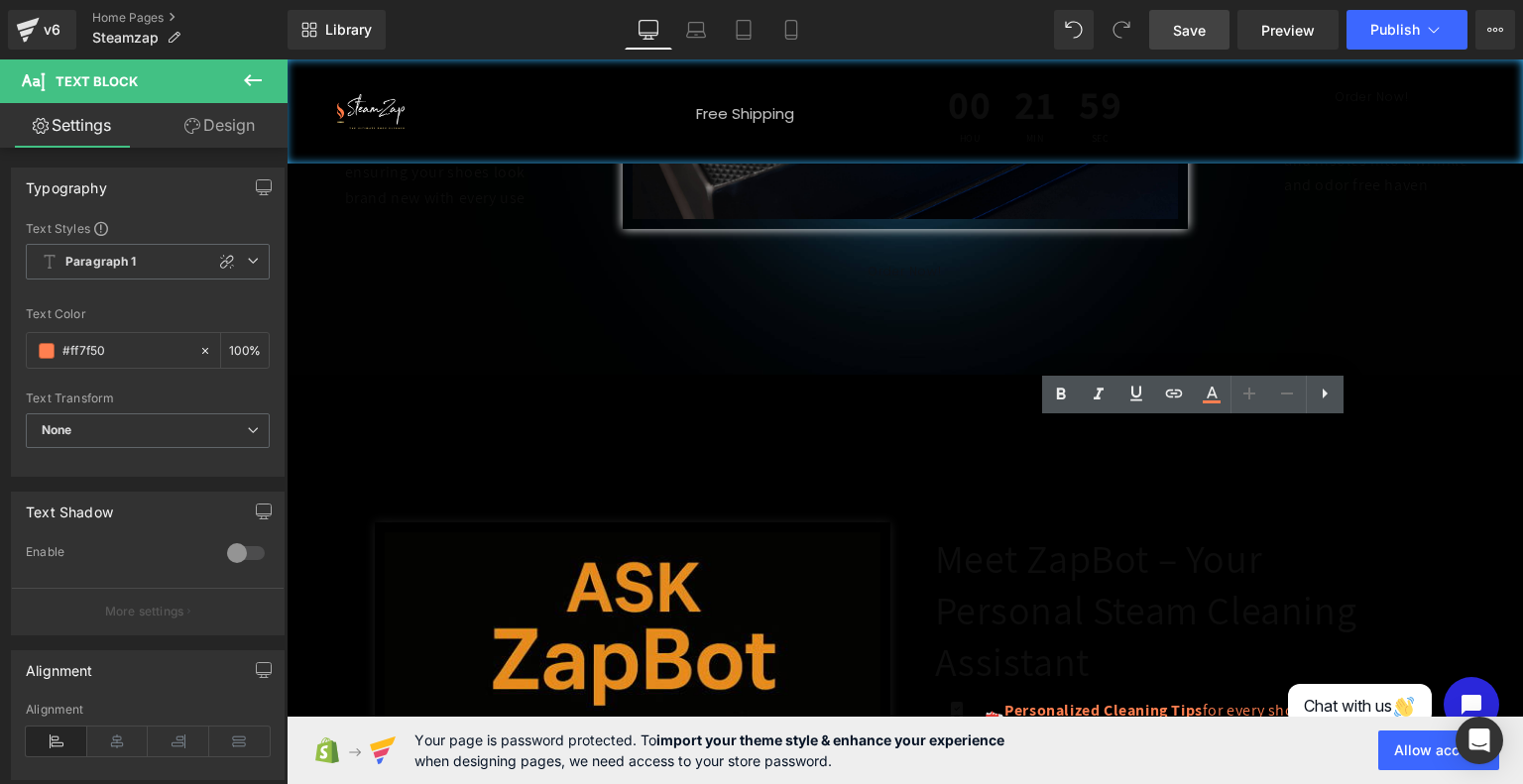click on "Icon
👟  Personalized Cleaning Tips  for every shoe type — leather, mesh, suede, and more
Text Block
Icon
E 🔧  Attachment Guidance  so you always use the right tool for the job
Text Block
Icon         Icon     NaNpx
🧼  Clea ning Supply Recommendations  — or DIY solutions if you're out of product    Text Block           🧼    Text Block" at bounding box center (1178, 833) 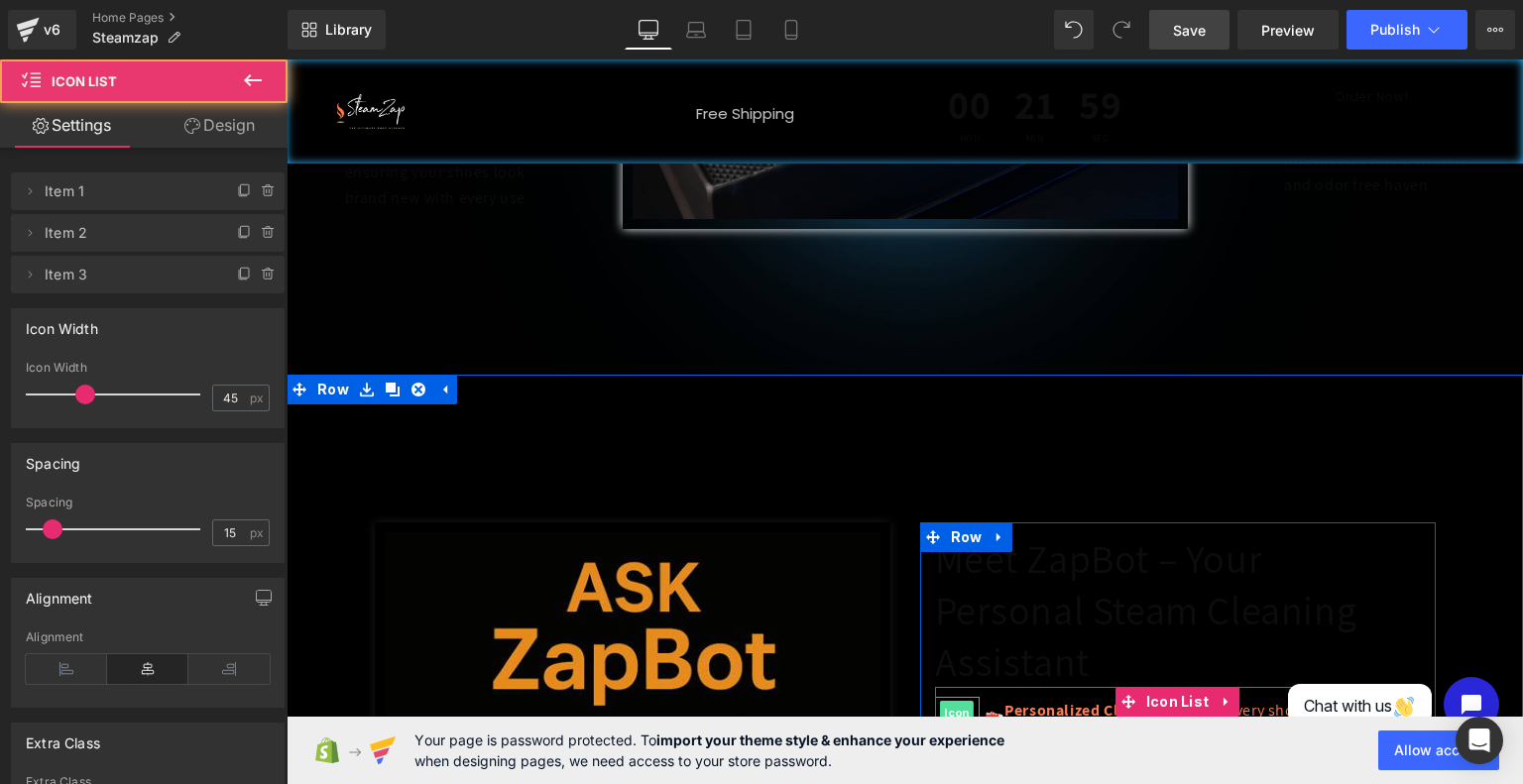 click on "Icon" at bounding box center (957, 713) 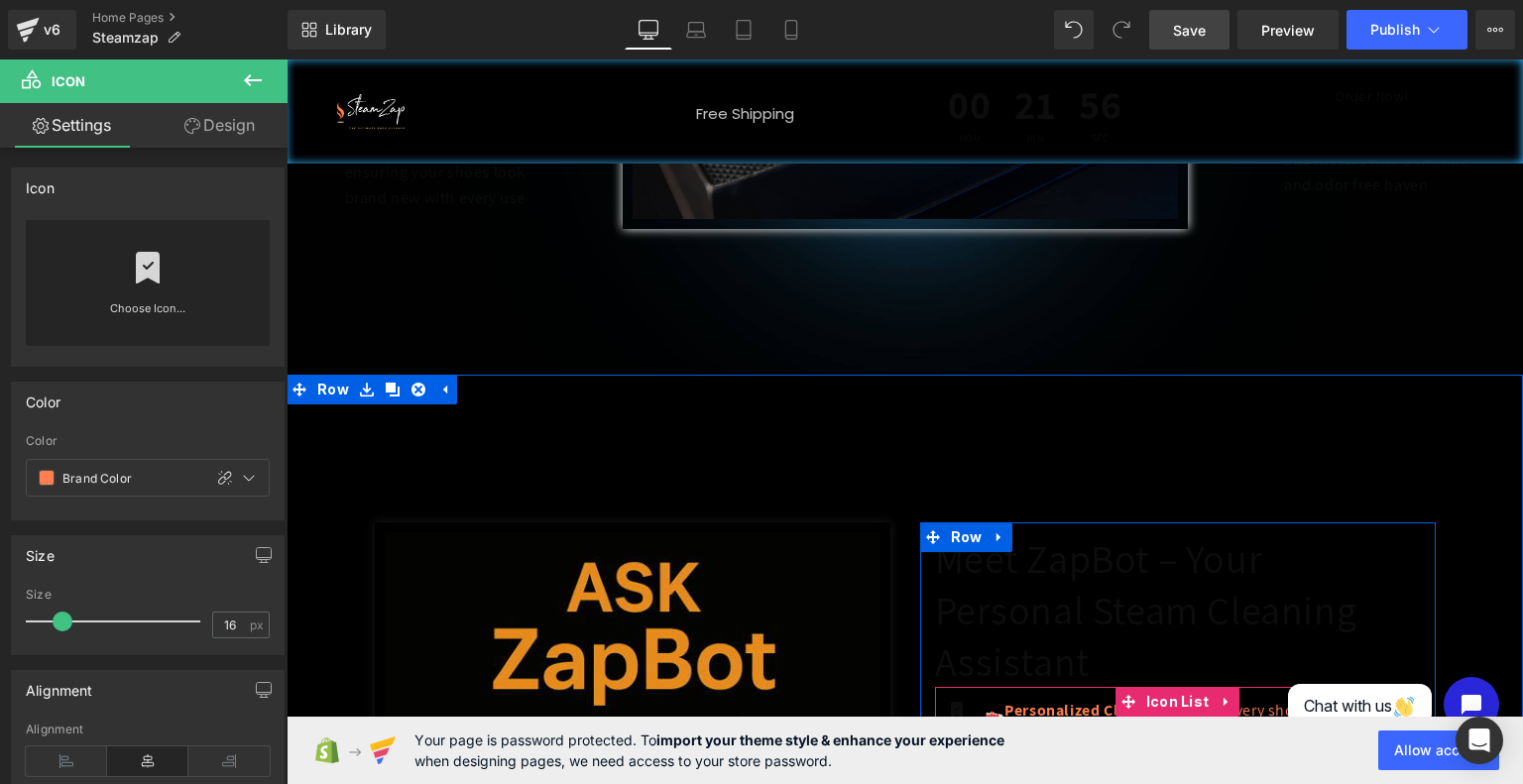 click on "Icon" at bounding box center (957, 785) 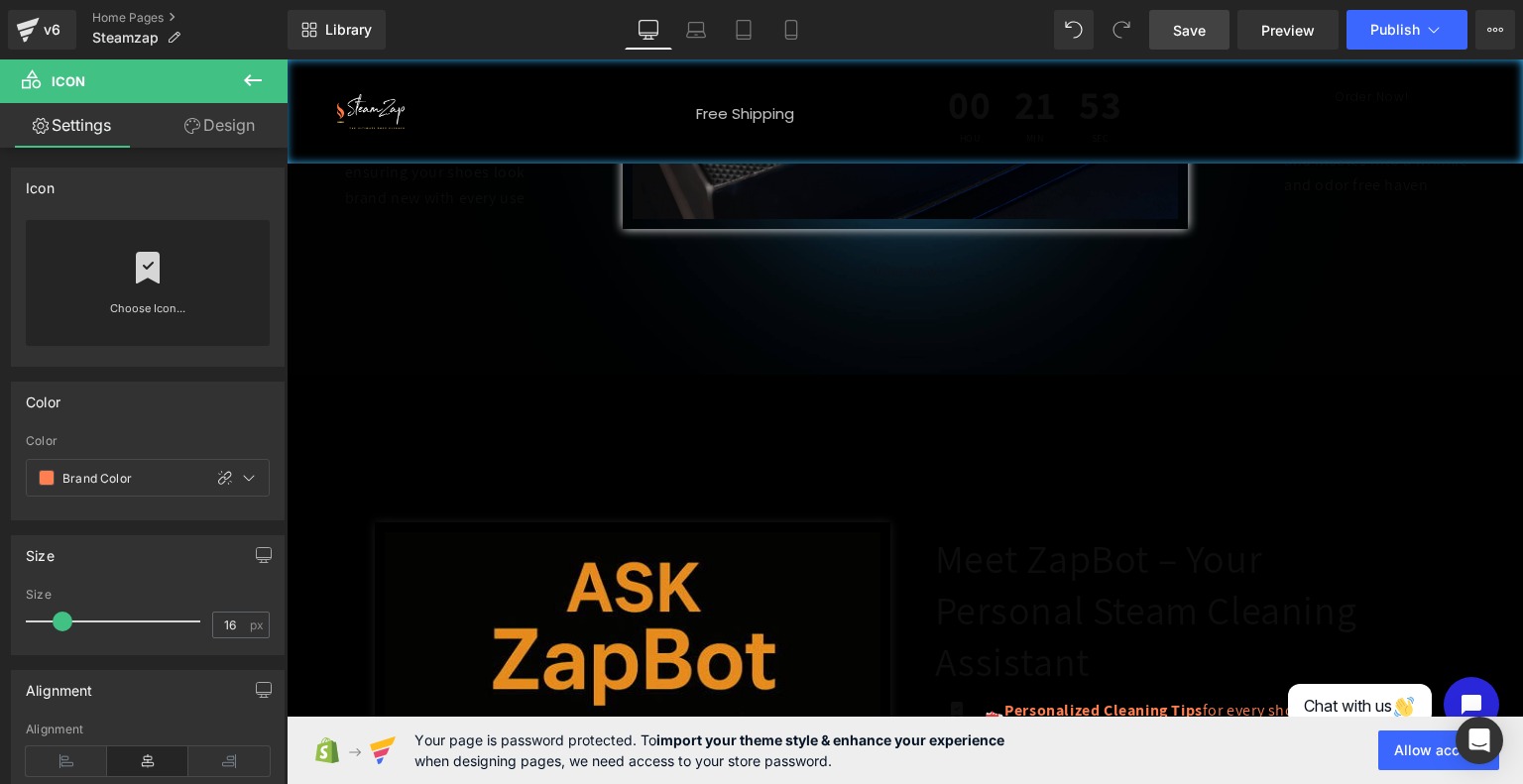 click on "Design" at bounding box center (219, 125) 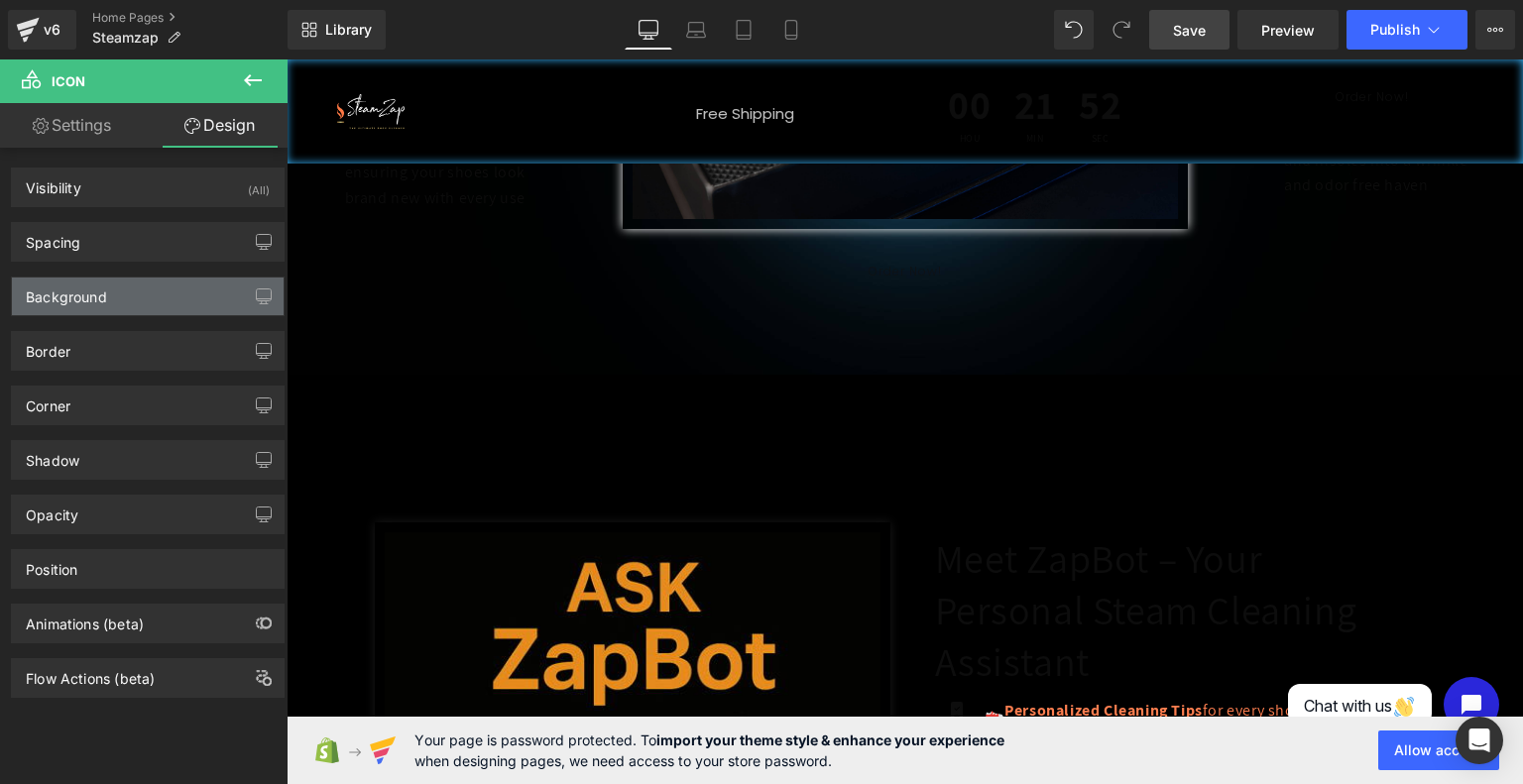 click on "Background" at bounding box center [148, 296] 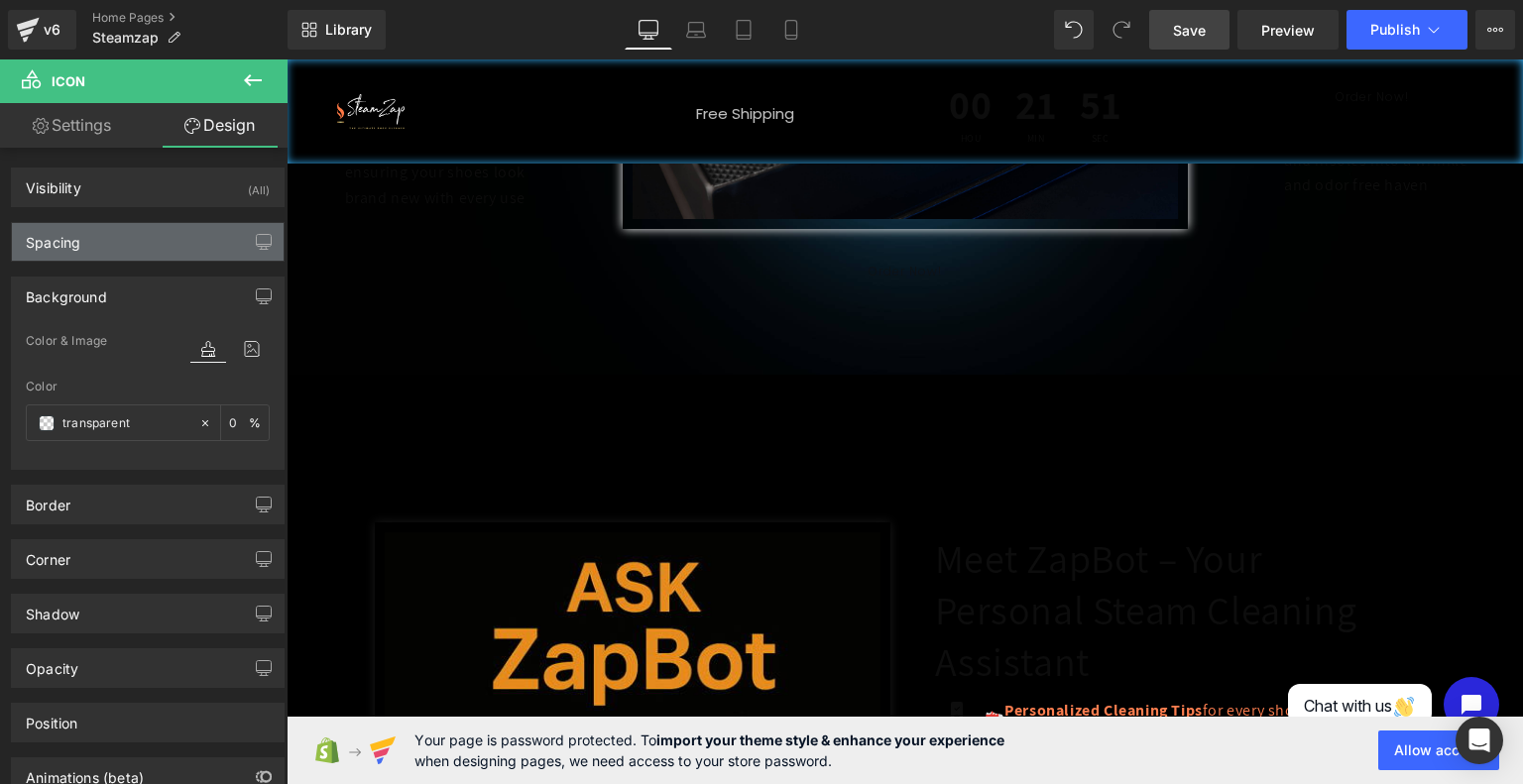 click on "Spacing" at bounding box center [148, 242] 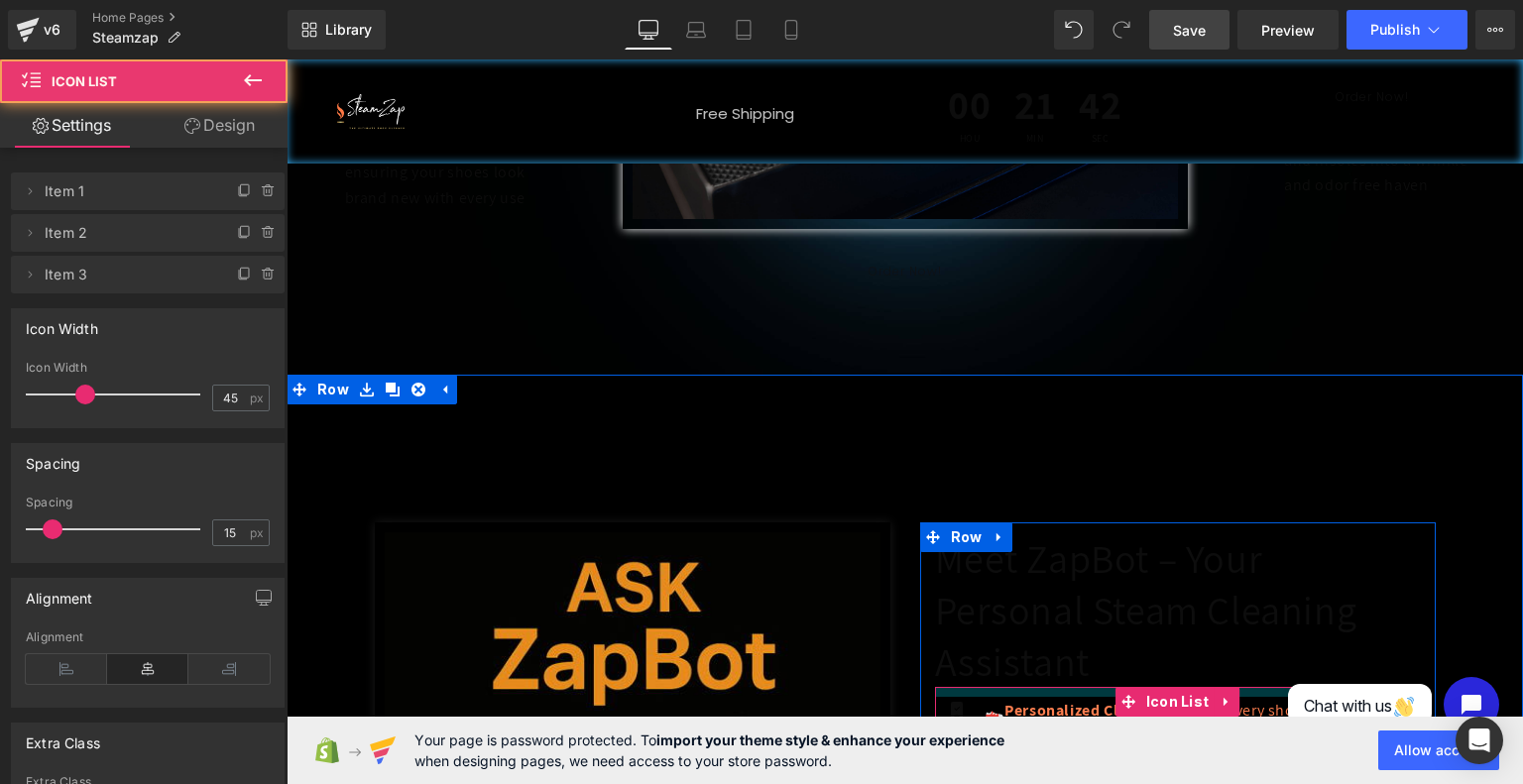 click at bounding box center [1178, 692] 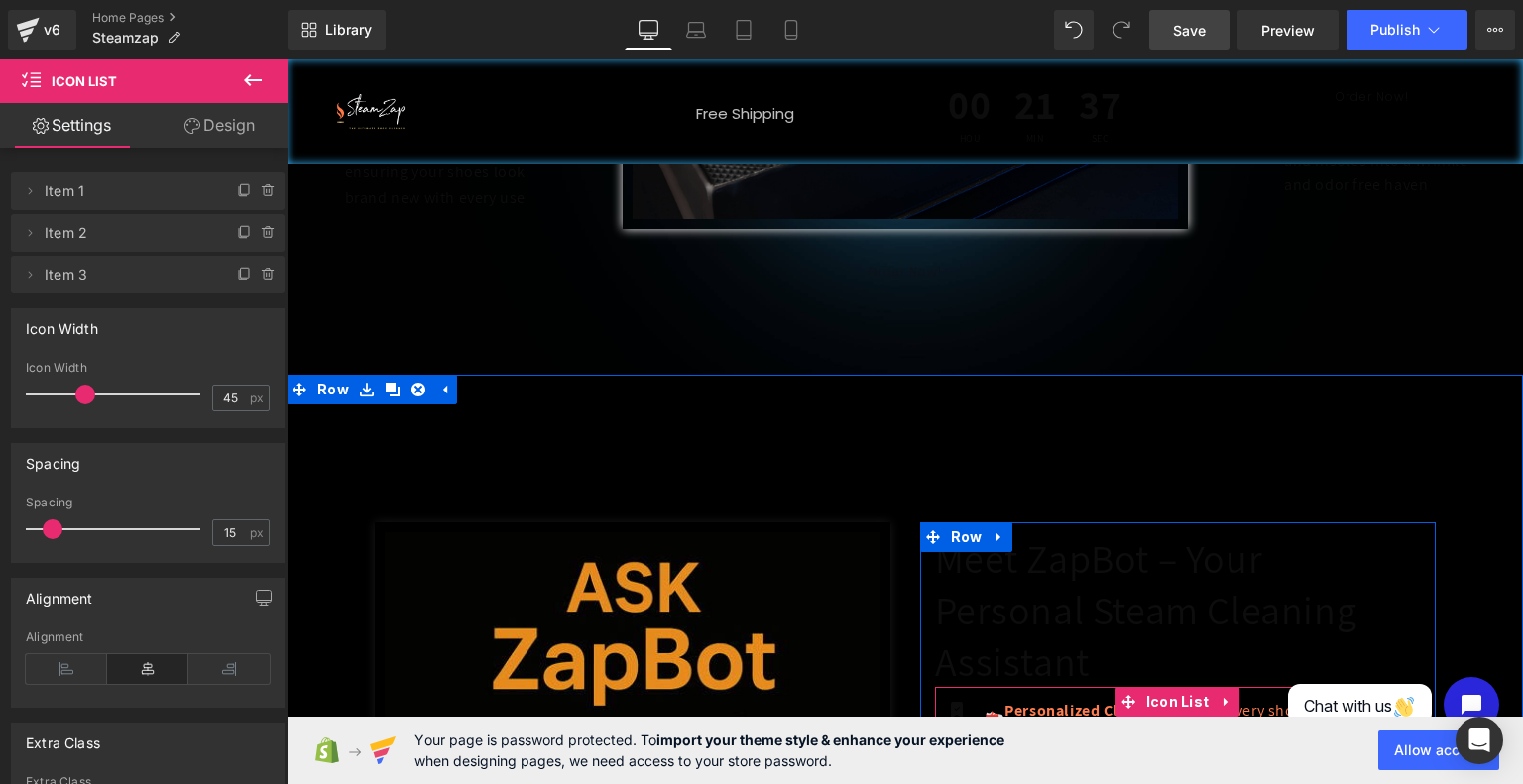 click on "Icon" at bounding box center [957, 888] 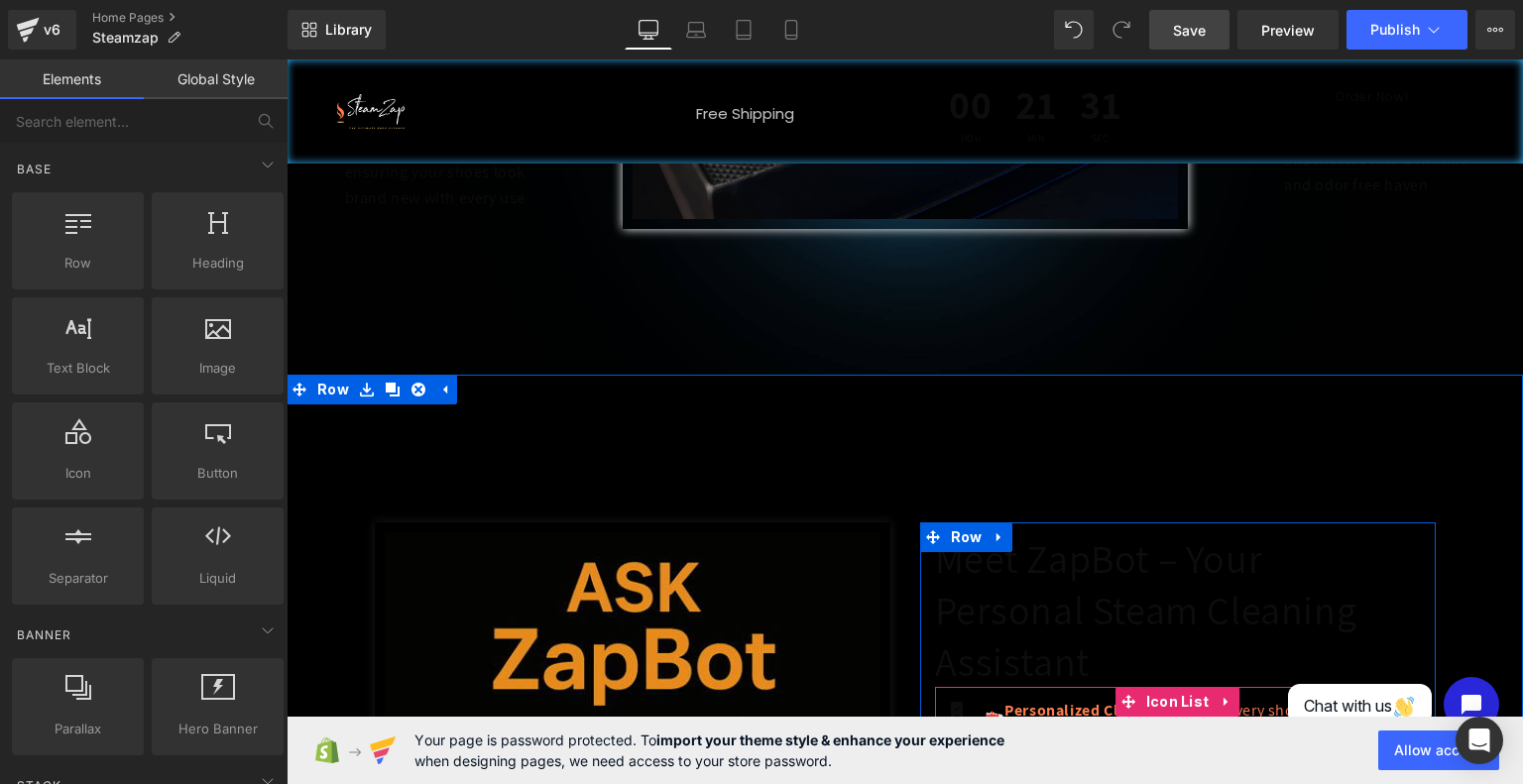 click on "Cleaning Supply Recommendations" at bounding box center [1135, 911] 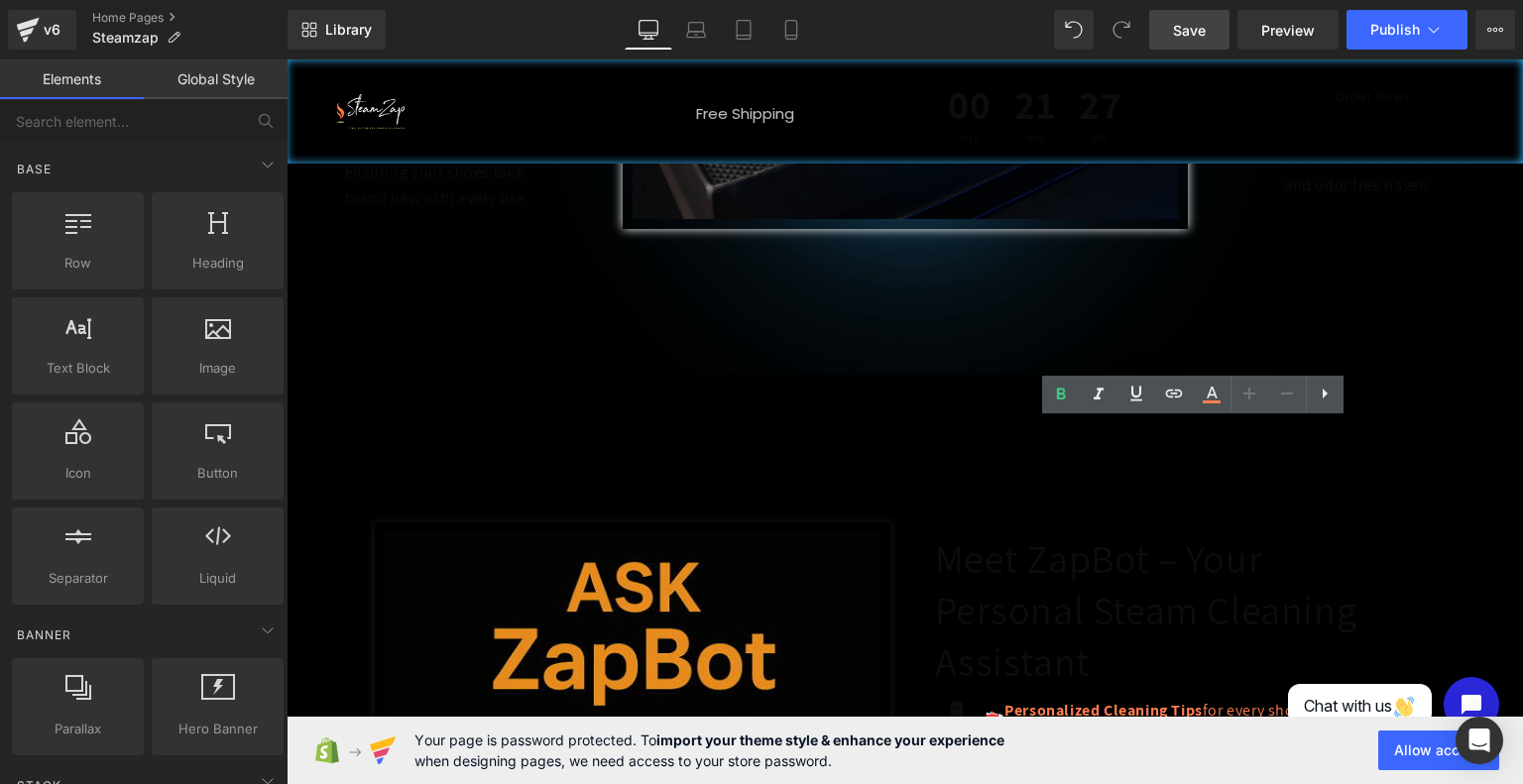 click on "👟  Personalized Cleaning Tips  for every shoe type — leather, mesh, suede, and more
Text Block" at bounding box center [1200, 726] 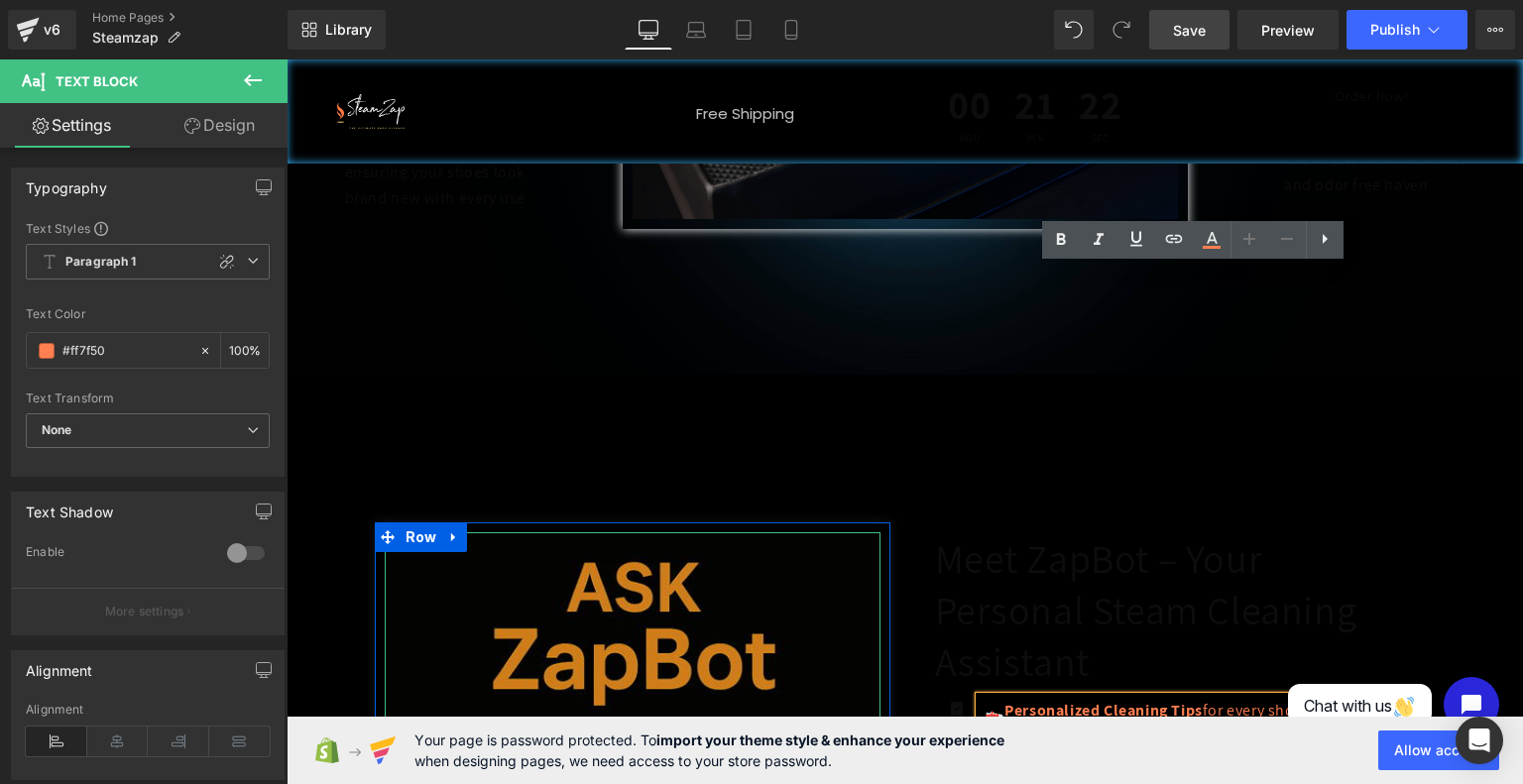 click at bounding box center (633, 780) 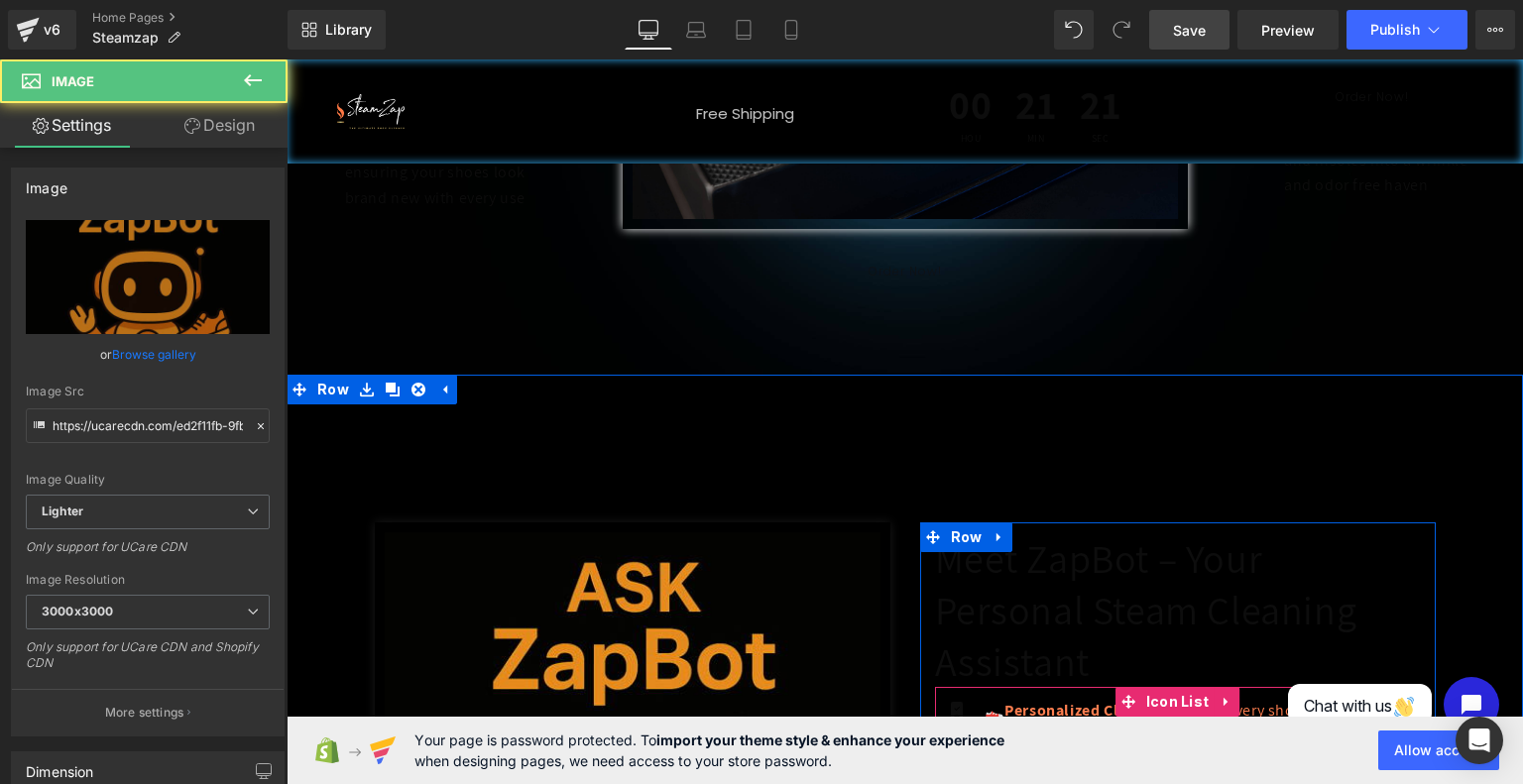 scroll, scrollTop: 2076, scrollLeft: 0, axis: vertical 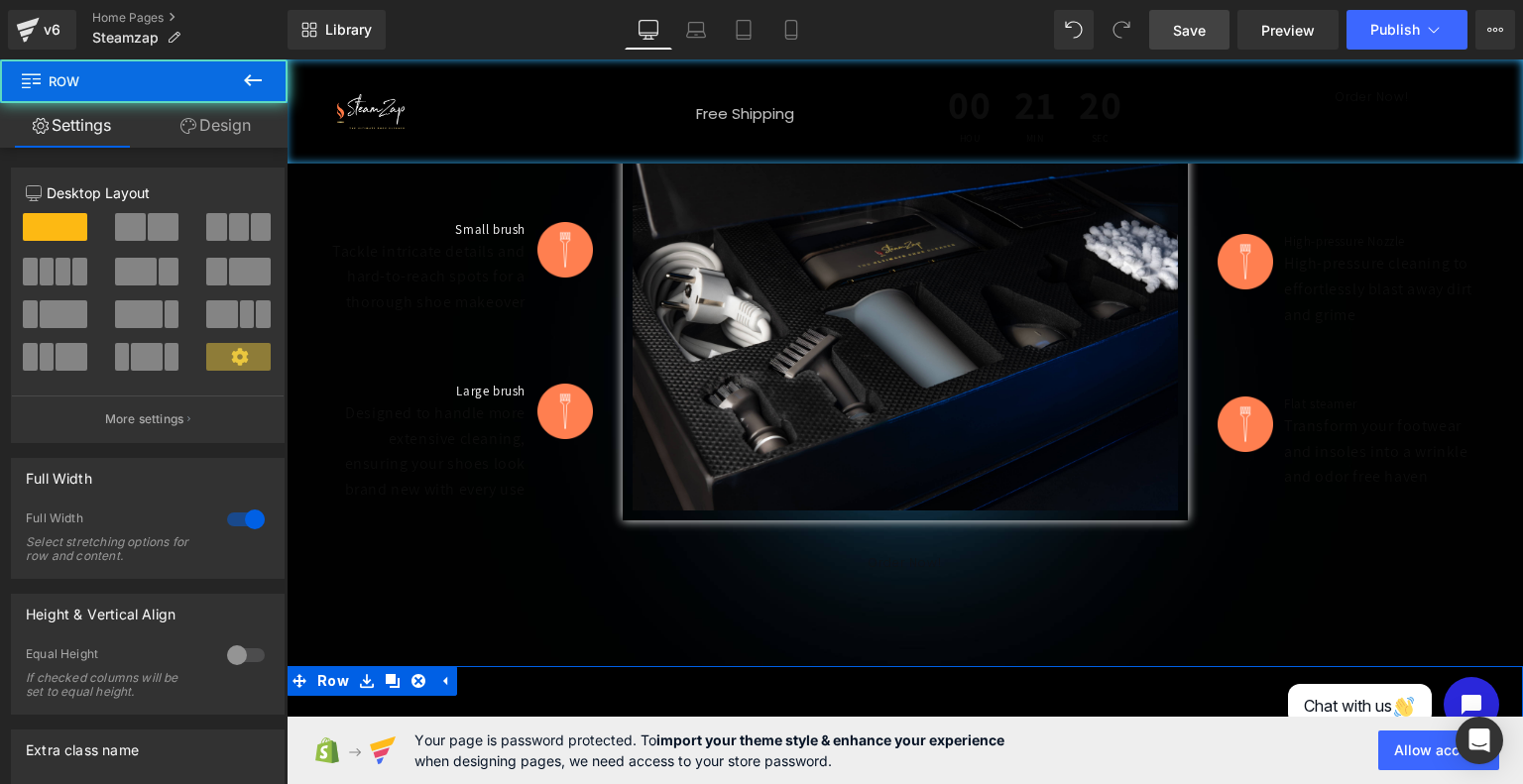 click on "Image         Row         Meet ZapBot – Your Personal Steam Cleaning Assistant  Heading
Icon
👟  Personalized Cleaning Tips  for every shoe type — leather, mesh, suede, and more
Text Block
Icon
E 🔧  Attachment Guidance  so you always use the right tool for the job
Text Block
Icon
🧼  Clea ning Supply Recommendations" at bounding box center (904, 1122) 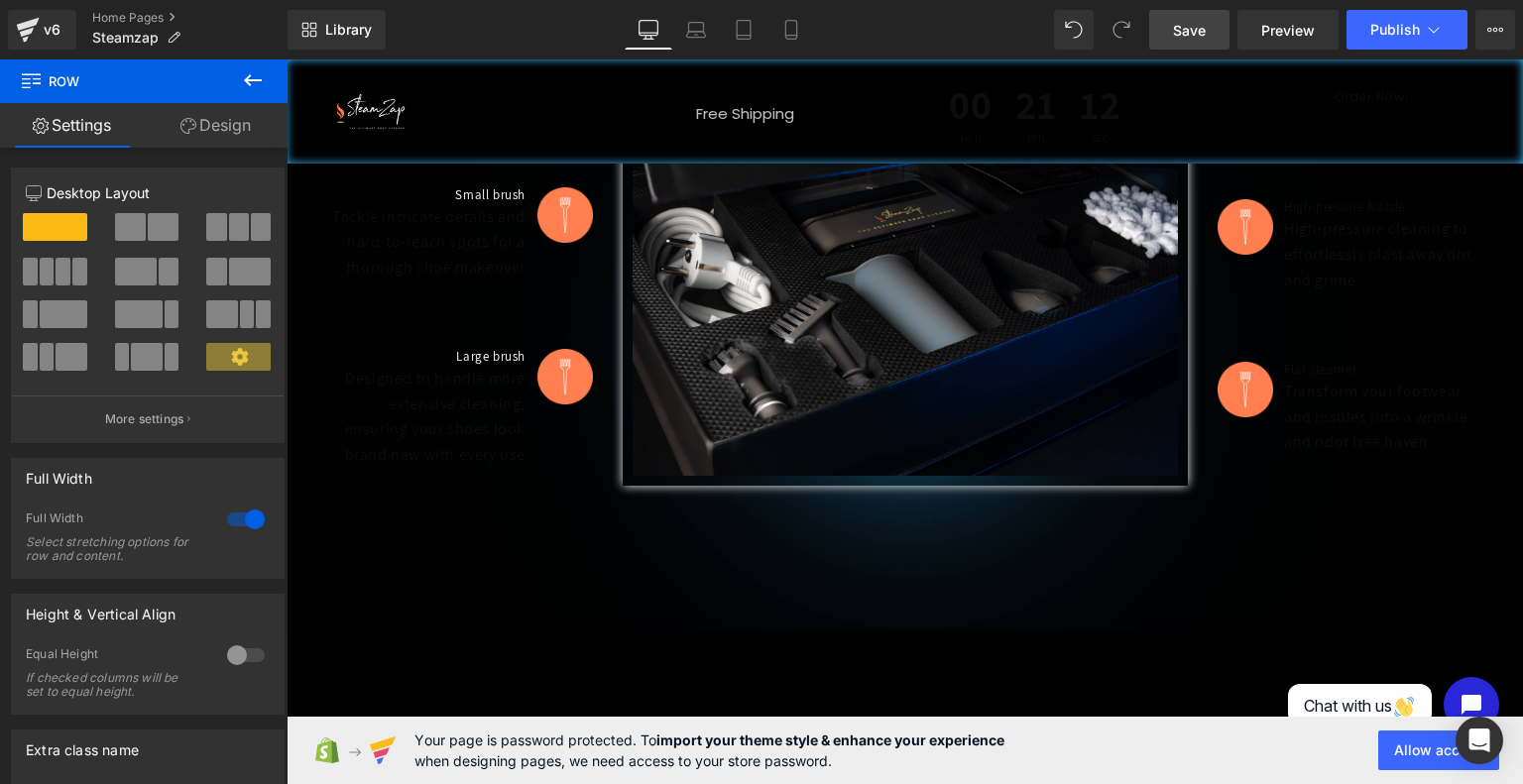 scroll, scrollTop: 2299, scrollLeft: 0, axis: vertical 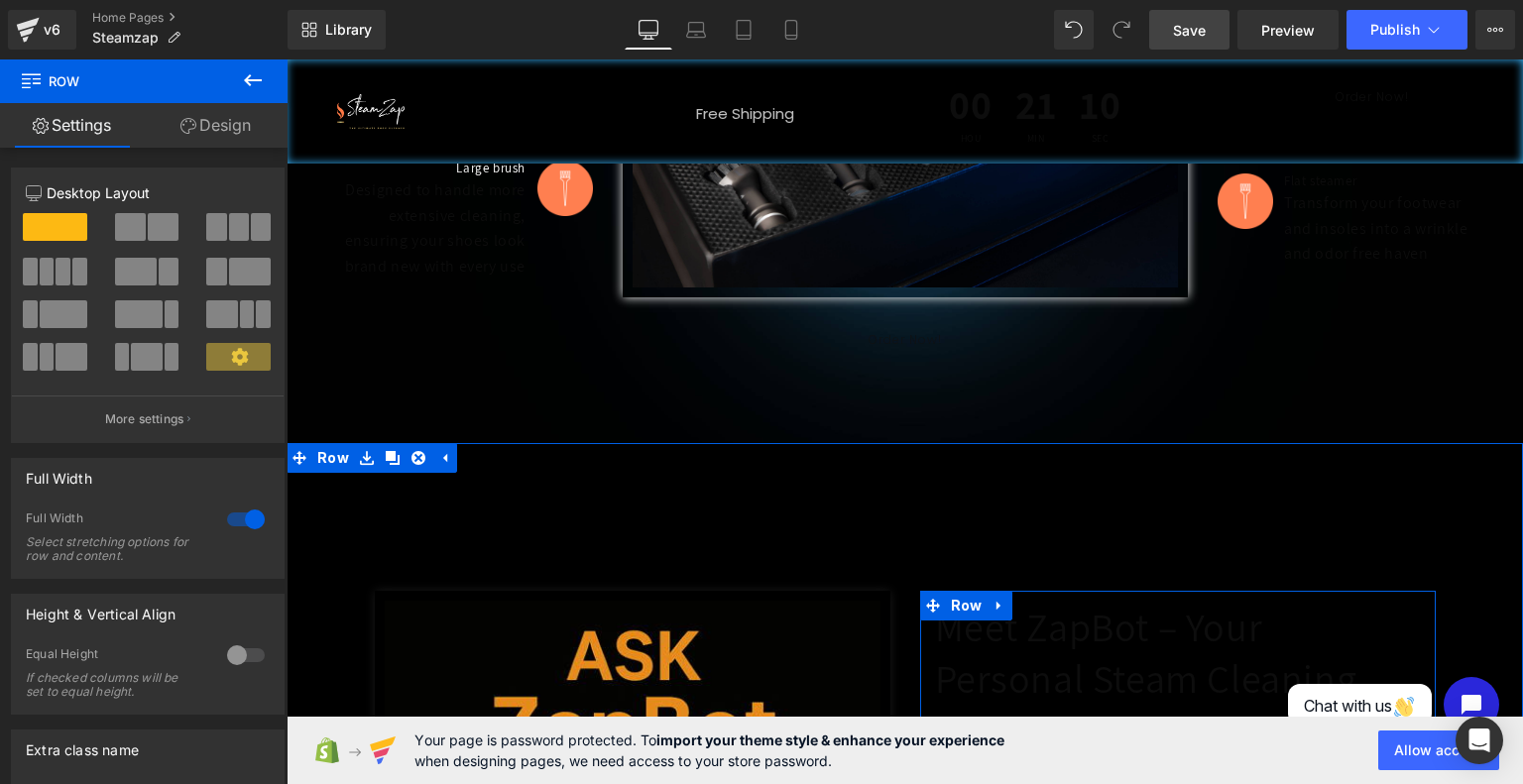 click on "Personalized Cleaning Tips" at bounding box center [1104, 778] 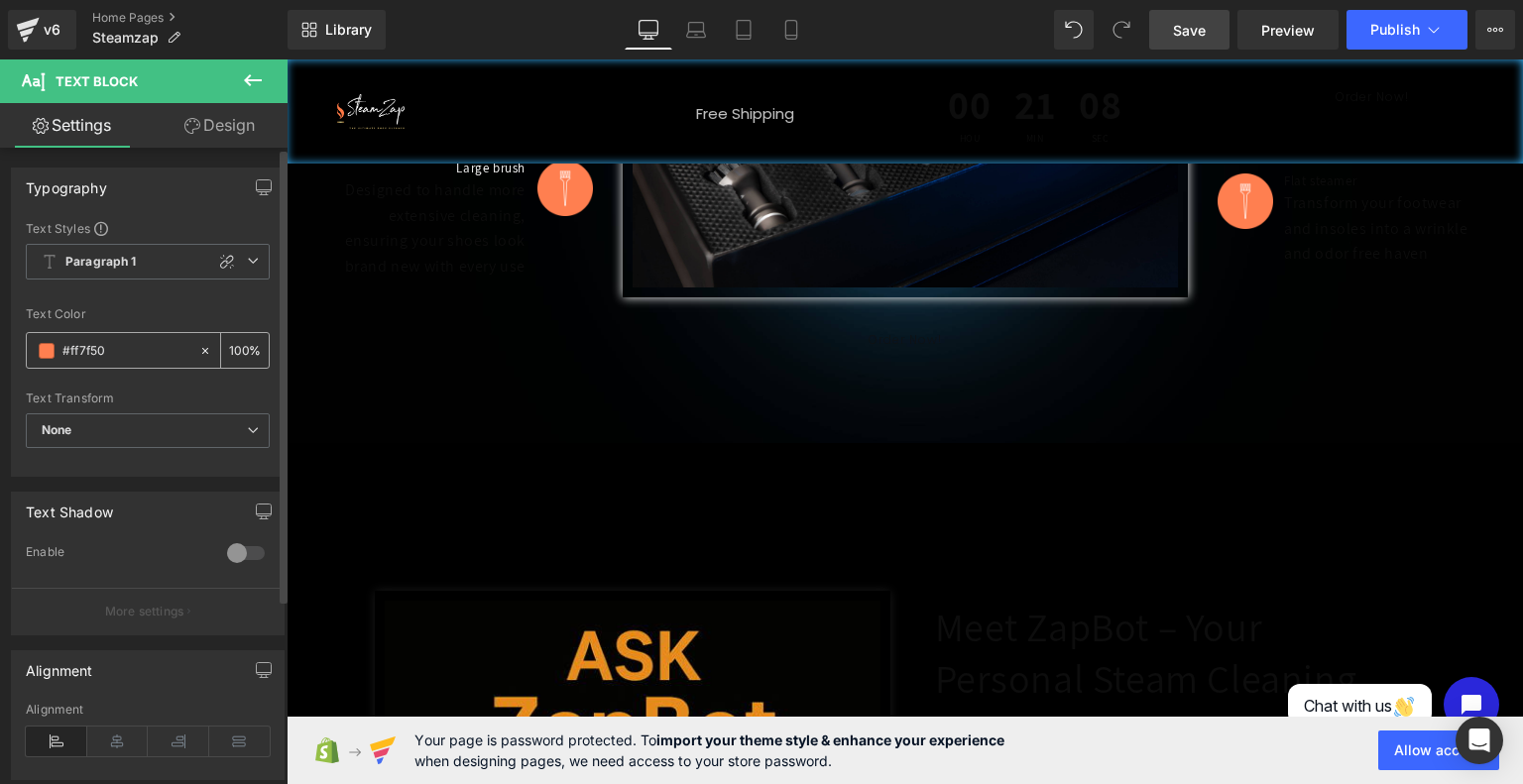 click at bounding box center (47, 351) 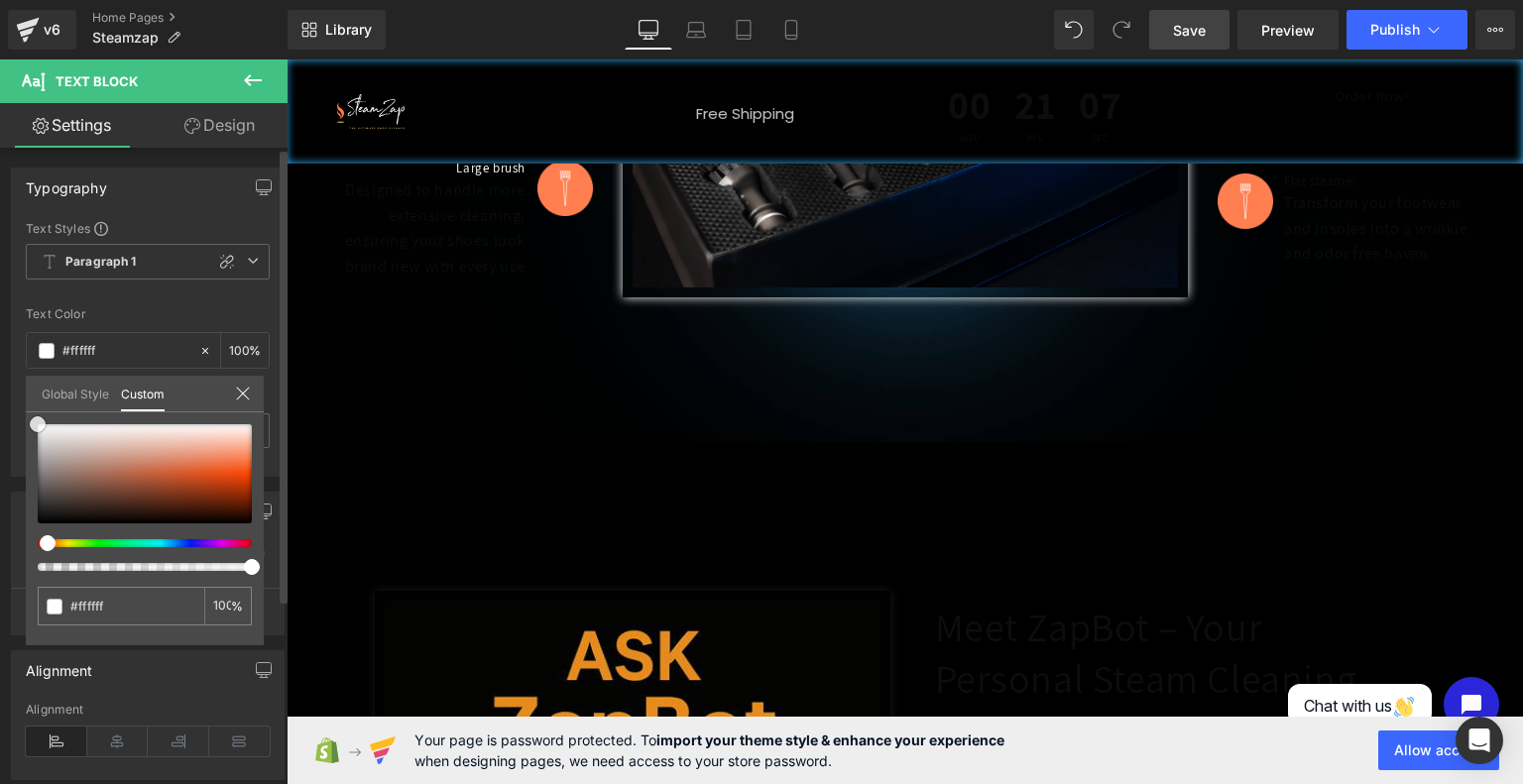 drag, startPoint x: 52, startPoint y: 432, endPoint x: 19, endPoint y: 404, distance: 43.27817 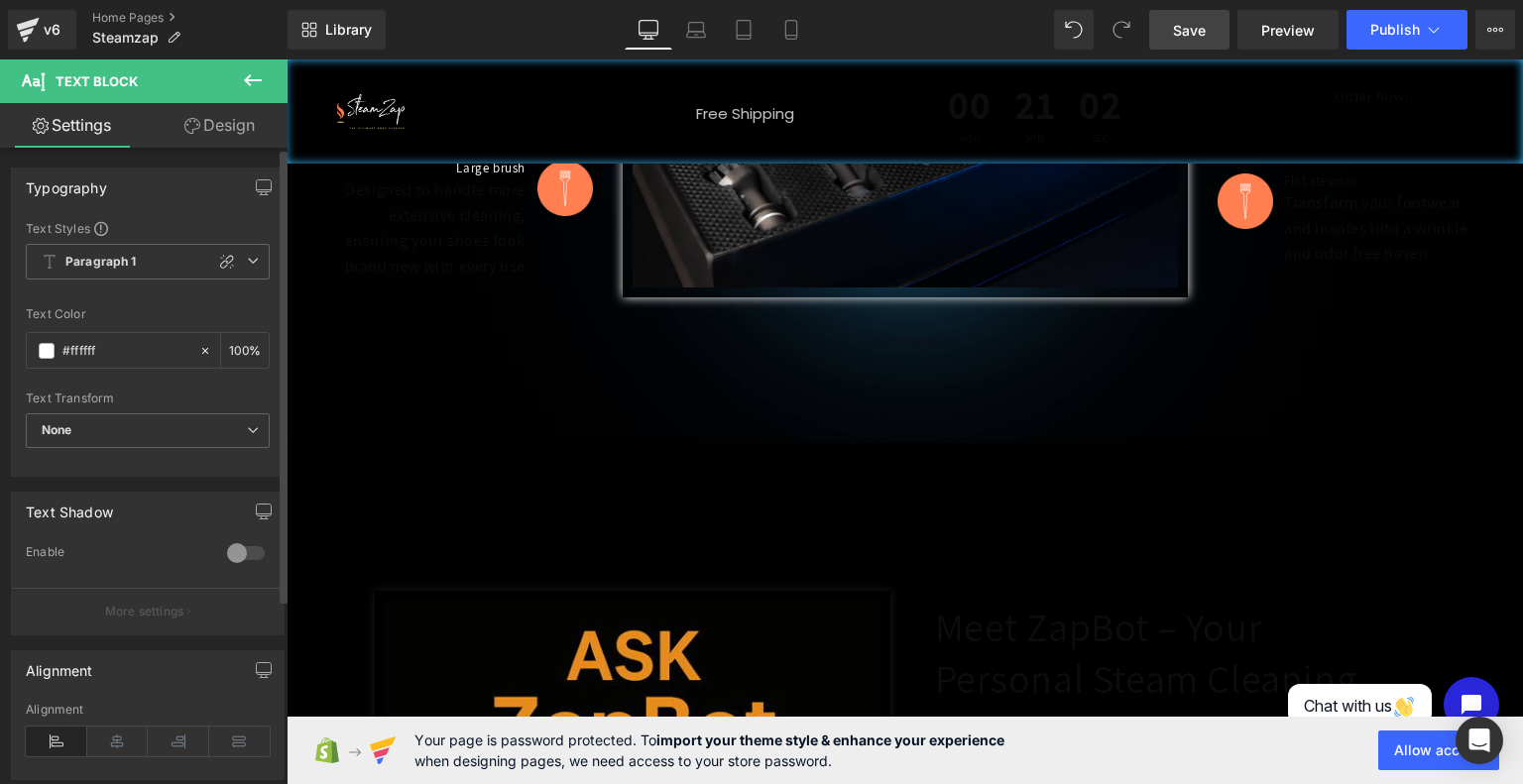 drag, startPoint x: 123, startPoint y: 352, endPoint x: 2, endPoint y: 352, distance: 121 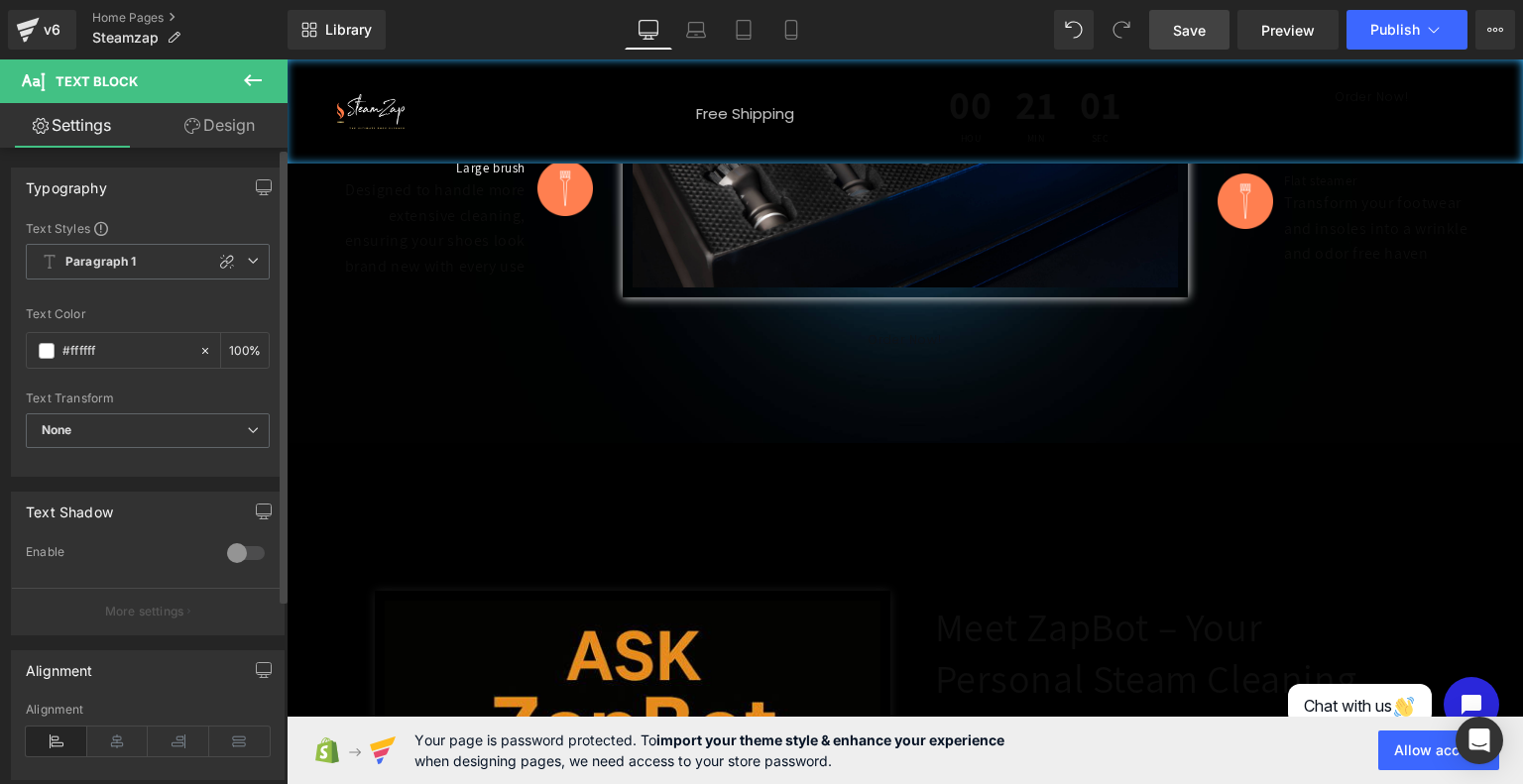 type on "#ffffff" 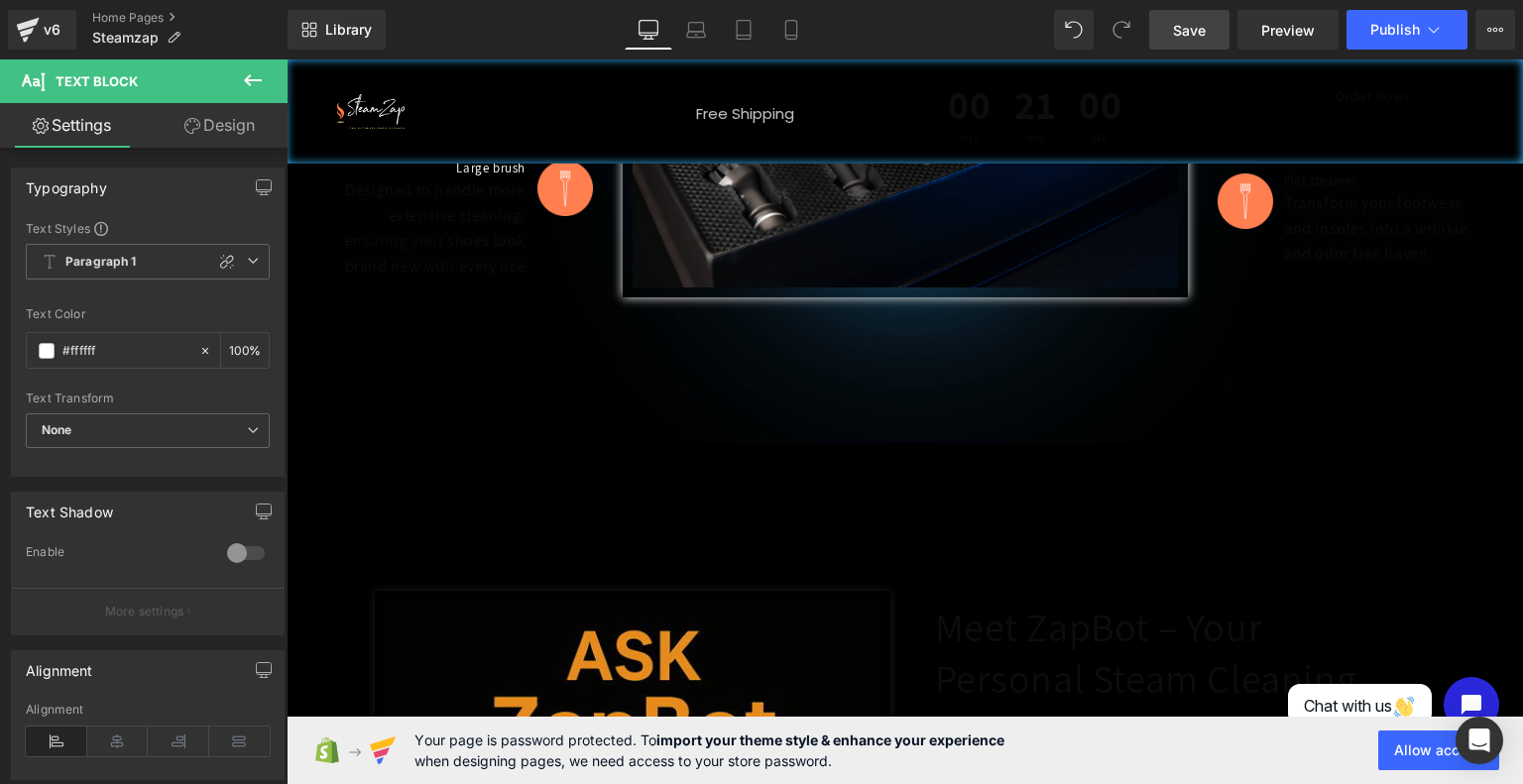 click on "Image         Free Shipping Text Block         Row
00 Hou
21 Min
00 Sec
Countdown Timer         Row         Order Now! Button         Row         Row         Row
Step into a new era of shoe-care with  SteamZap Heading         The ultimate solution to keeping your kicks looking fresh, clean, and on point!  Say goodbye to stains , odors, and worn-out sneakers, and say hello to a world where your shoes always make a bold statement.  Text Block         Order Now! Button         Row         Row
Hero Banner         Row
SteamZap Heading" at bounding box center (904, 2119) 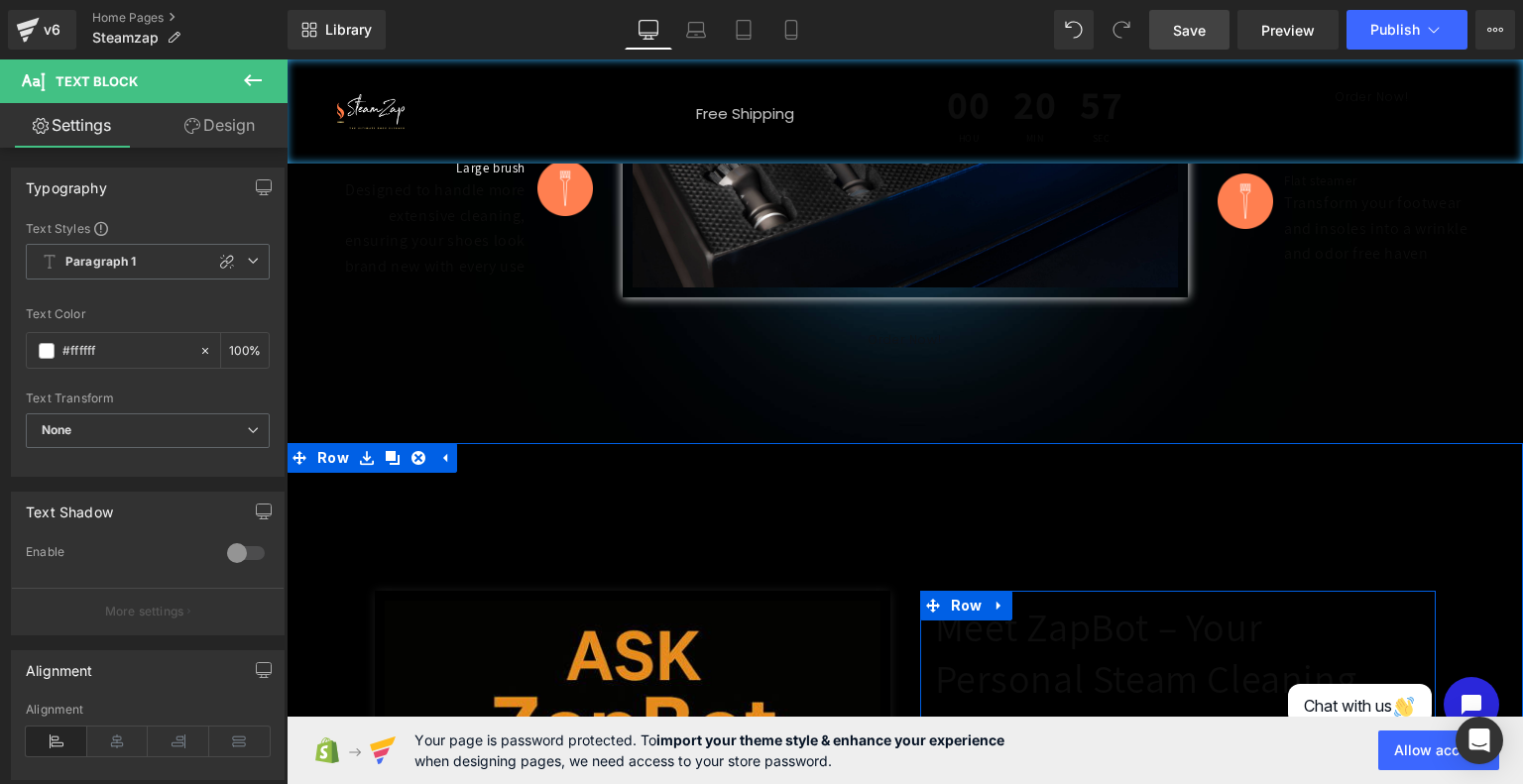 click on "E 🔧  Attachment Guidance  so you always use the right tool for the job" at bounding box center [1203, 866] 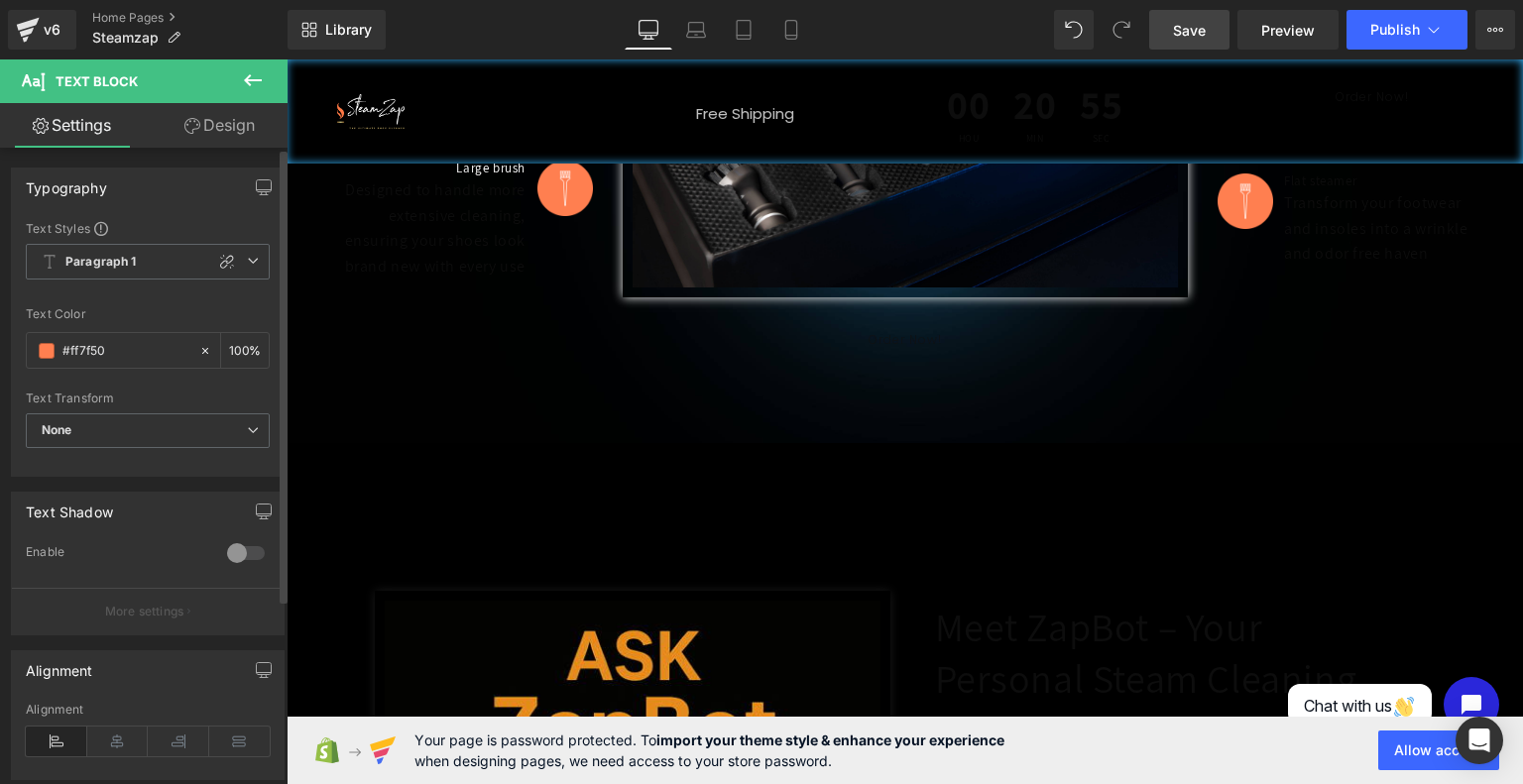 drag, startPoint x: 132, startPoint y: 344, endPoint x: 0, endPoint y: 345, distance: 132.00379 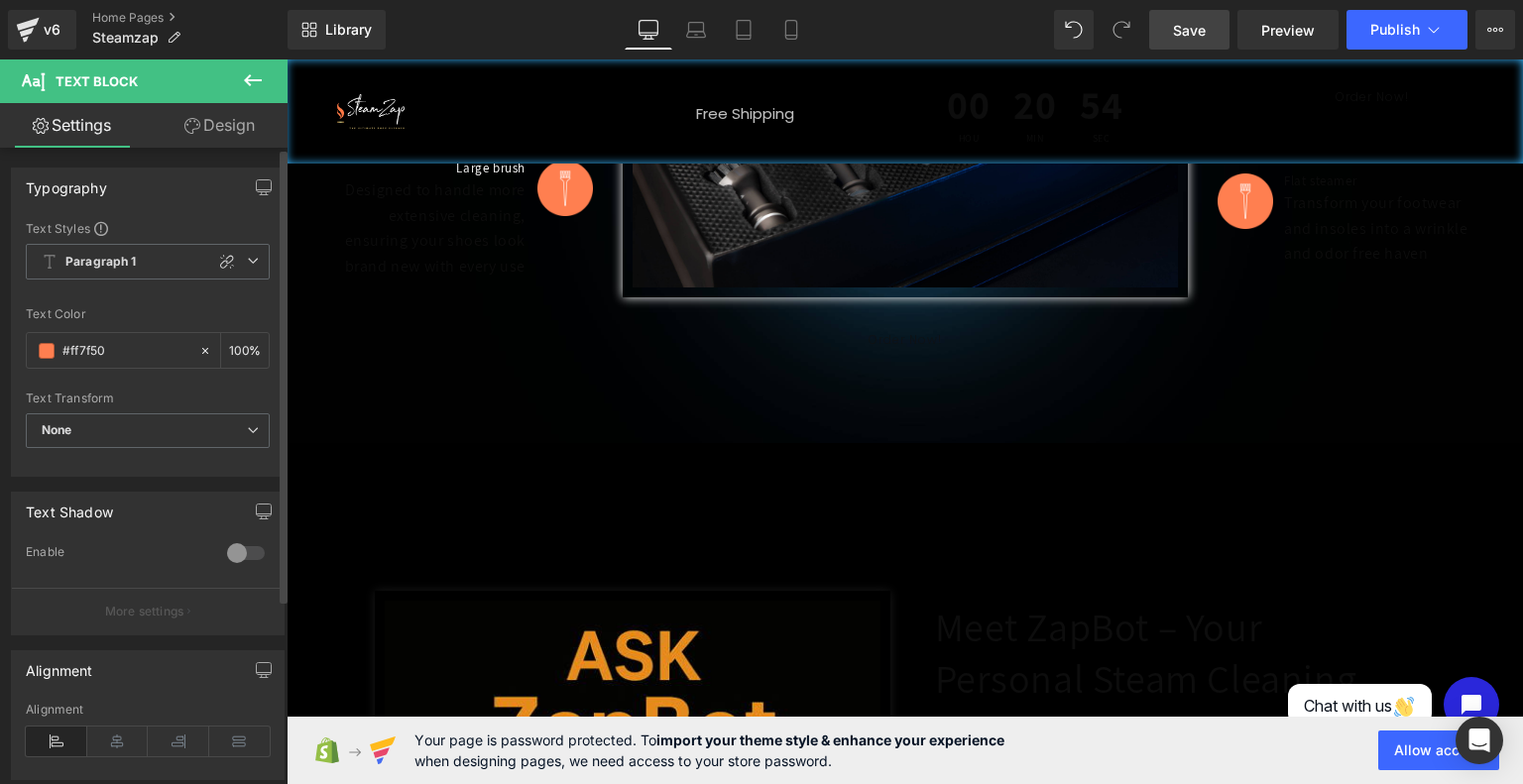 type on "#ffffff" 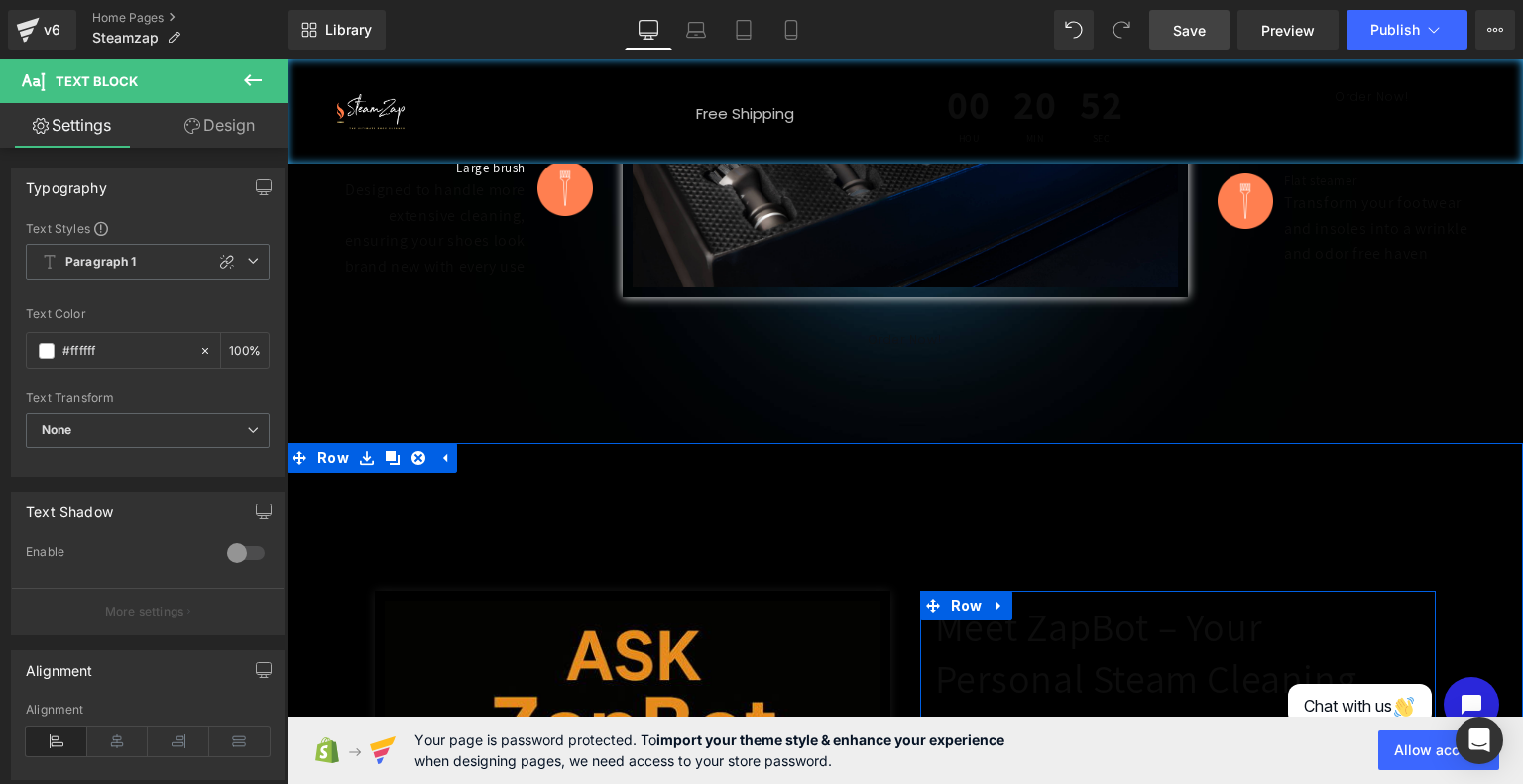 click on "ning Supply Recommendations" at bounding box center (1144, 922) 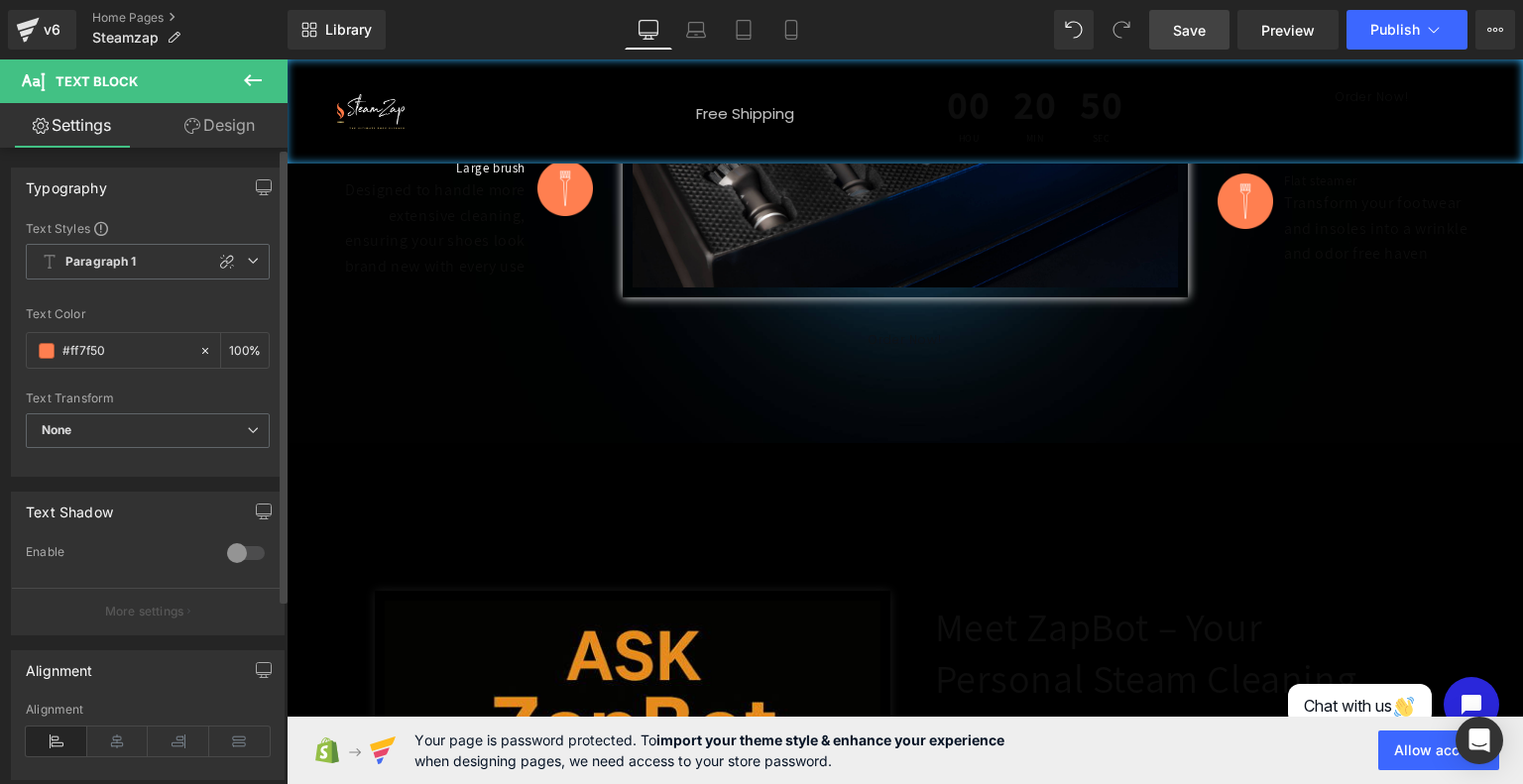 drag, startPoint x: 116, startPoint y: 343, endPoint x: 0, endPoint y: 343, distance: 116 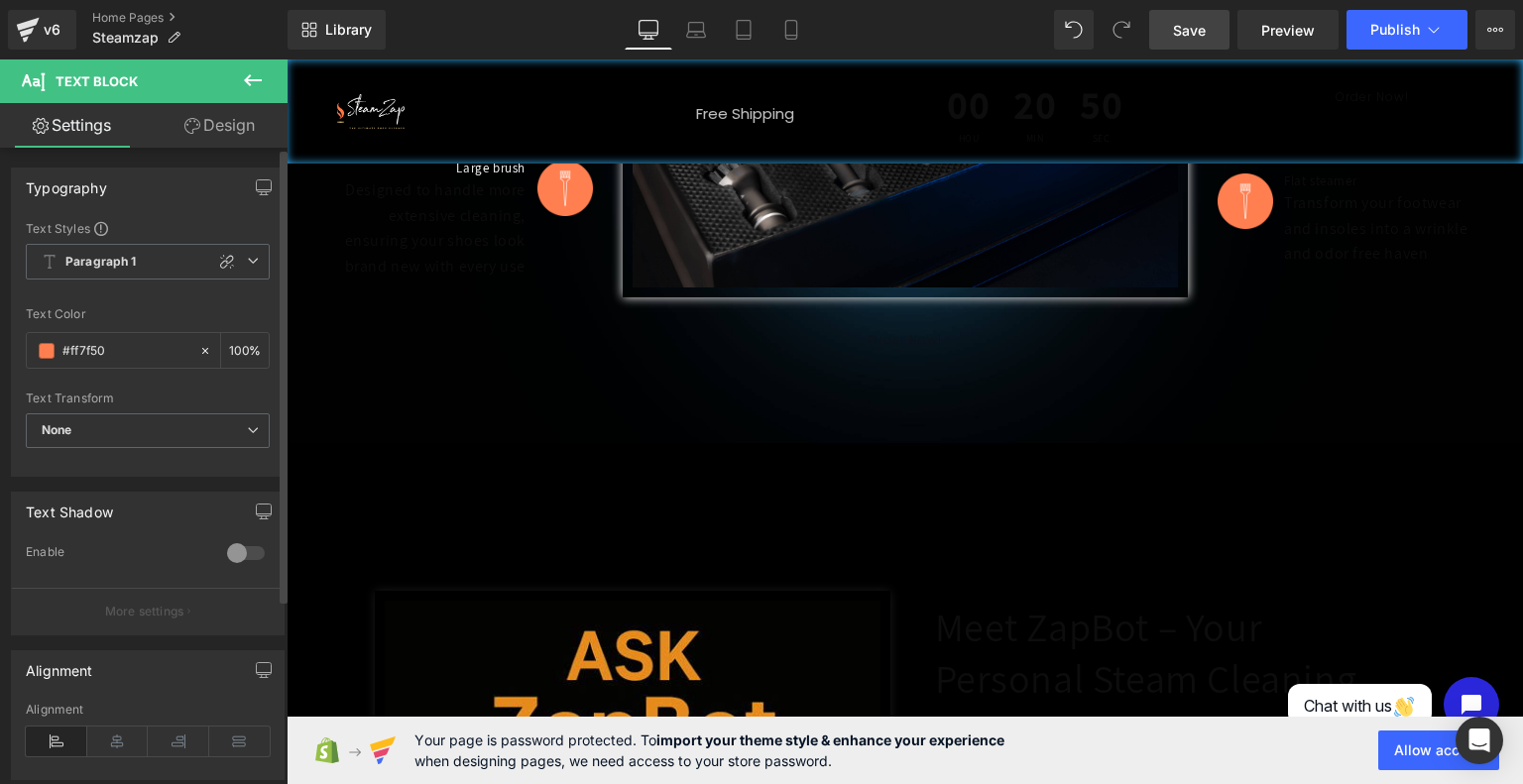 type on "#ffffff" 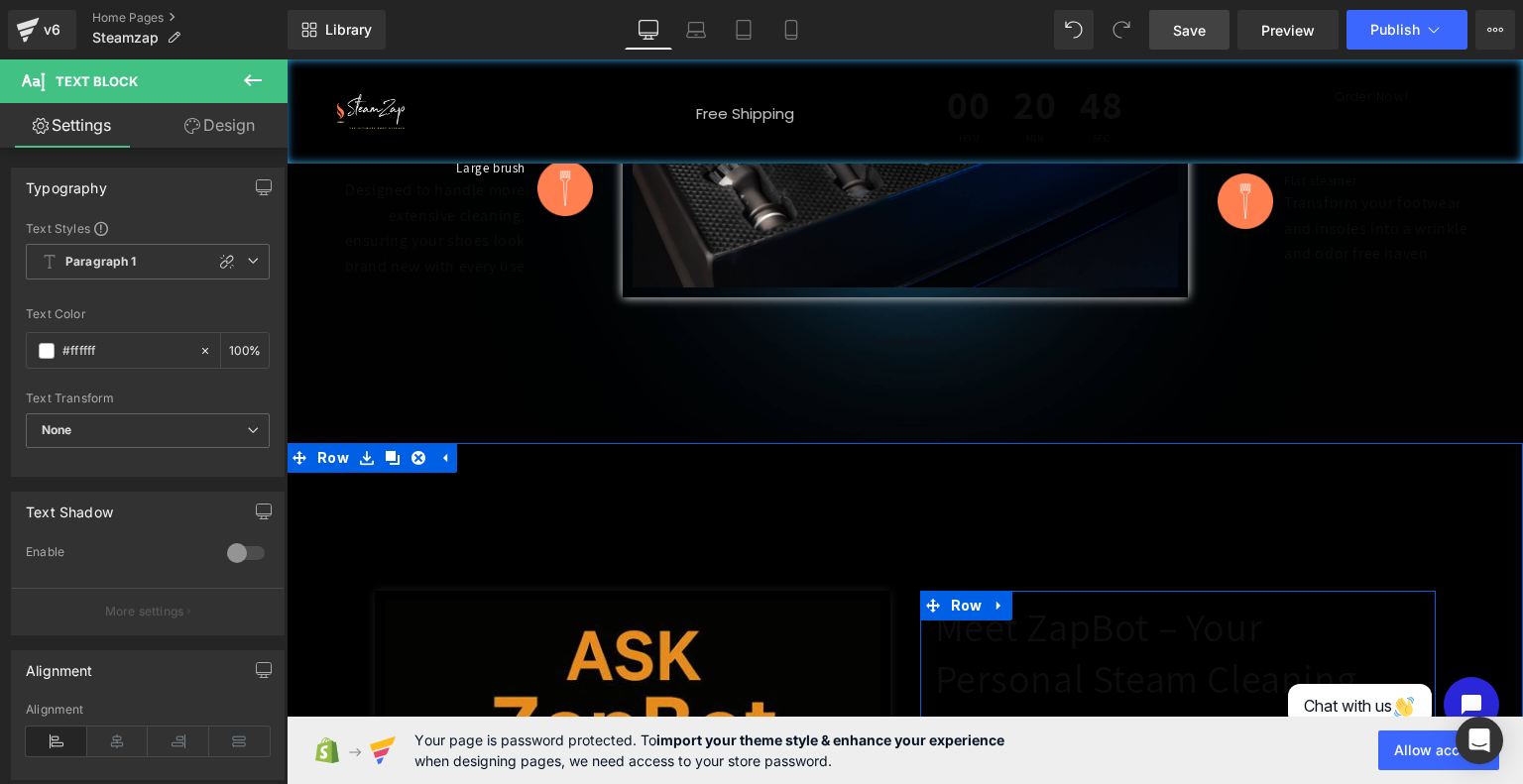 click at bounding box center [1144, 1022] 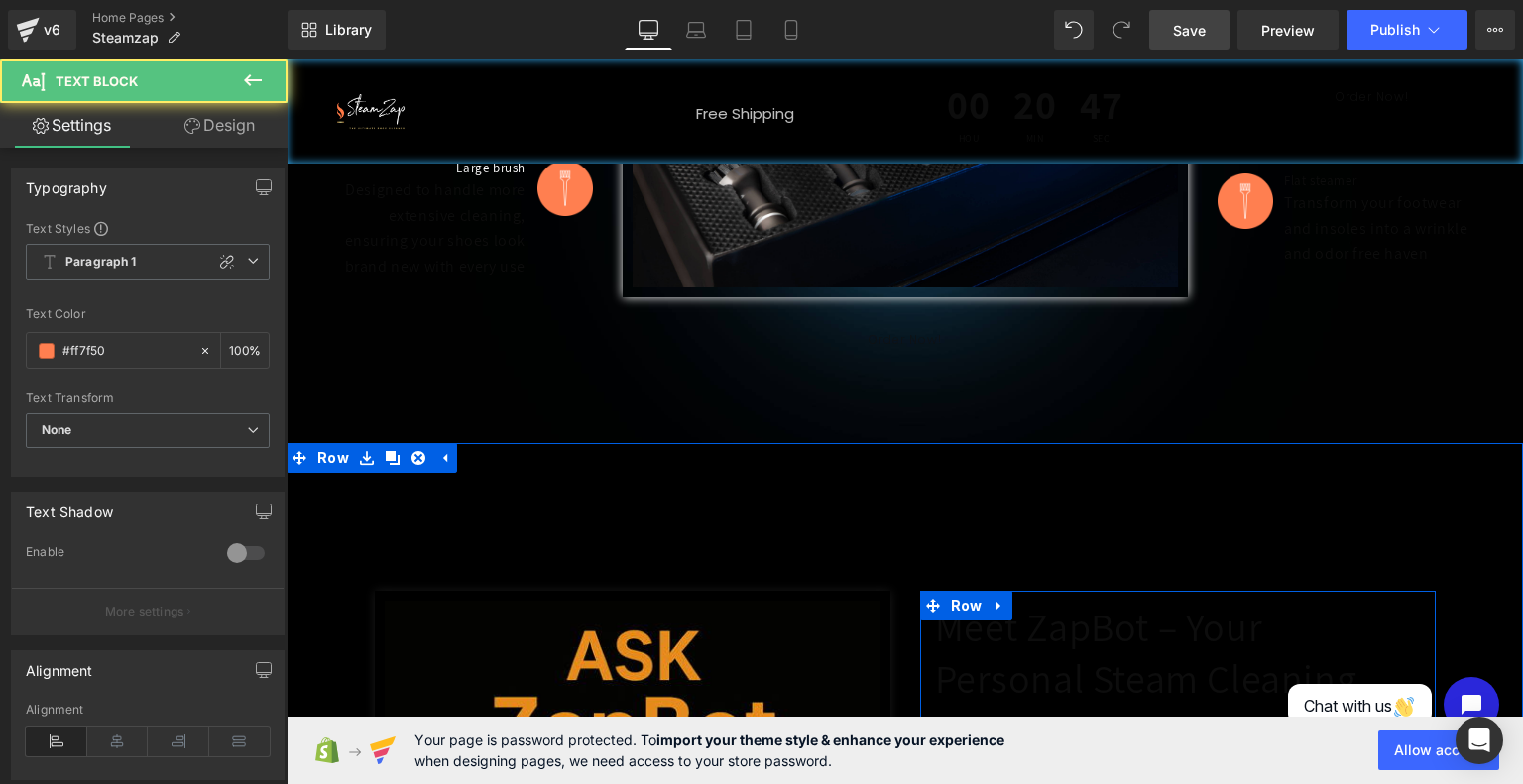 click on "Personalized Cleaning Tips" at bounding box center (1104, 1014) 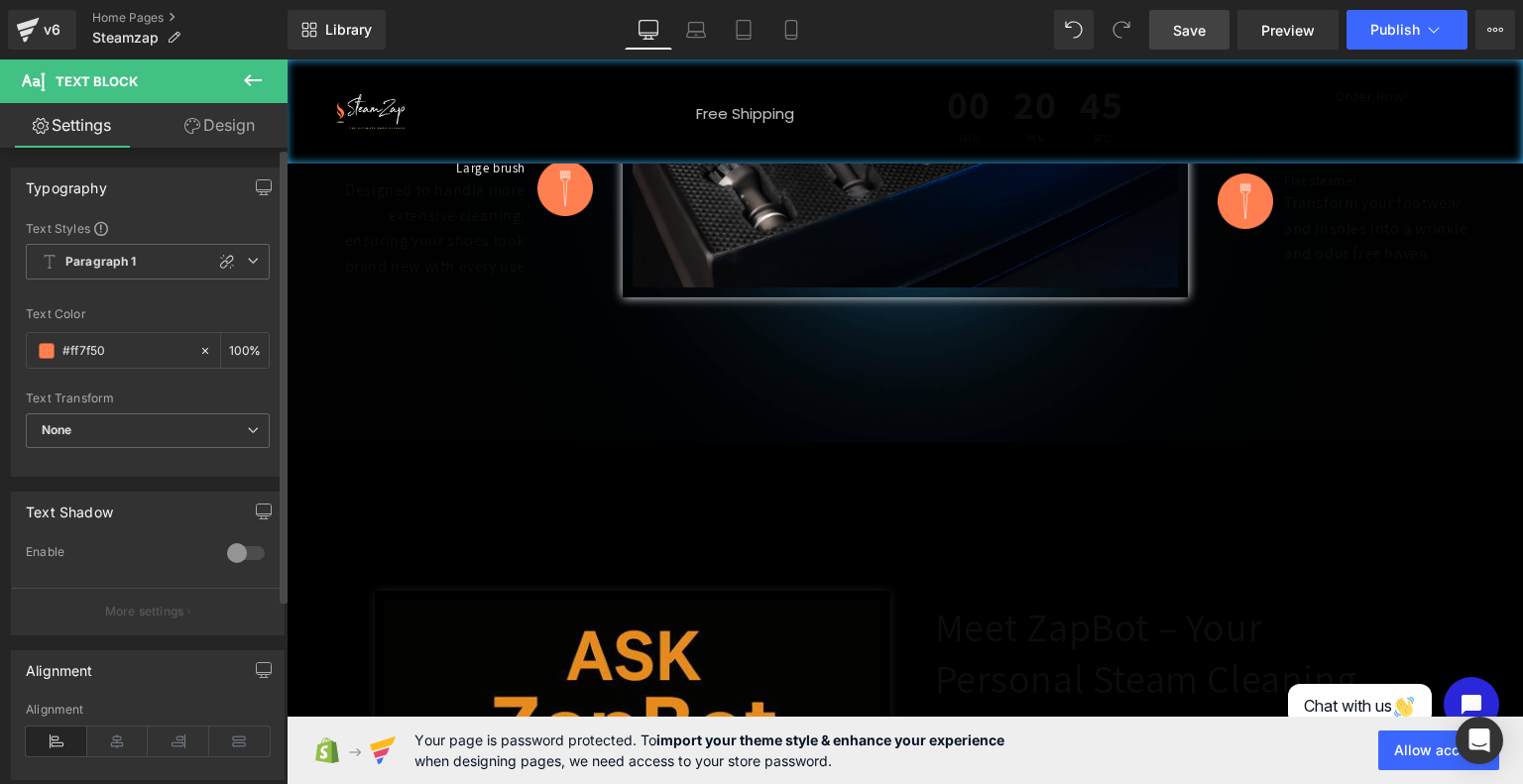 drag, startPoint x: 130, startPoint y: 344, endPoint x: 0, endPoint y: 349, distance: 130.09612 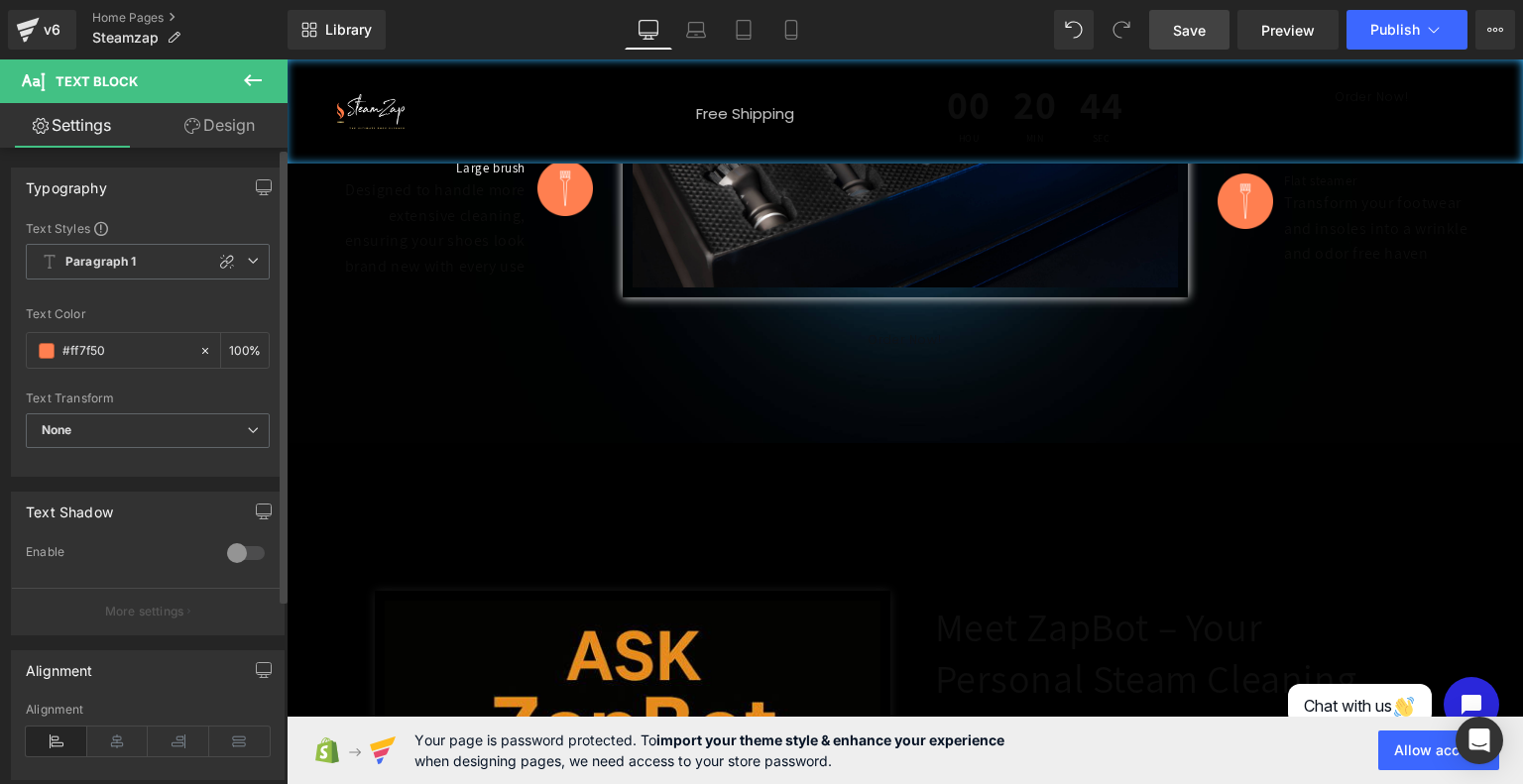 paste on "ffff" 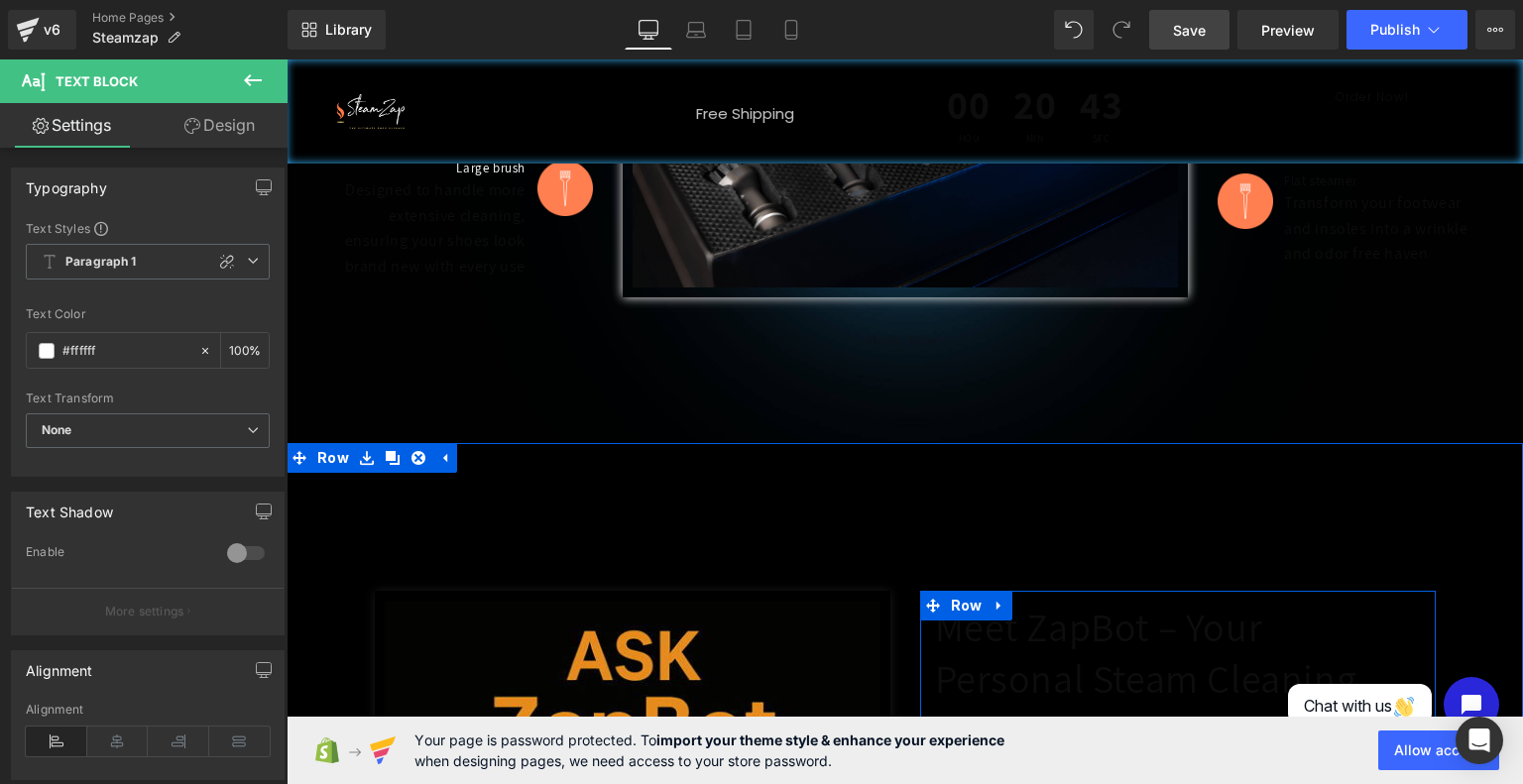 click on "so you always use the right tool for the job" at bounding box center (1200, 1100) 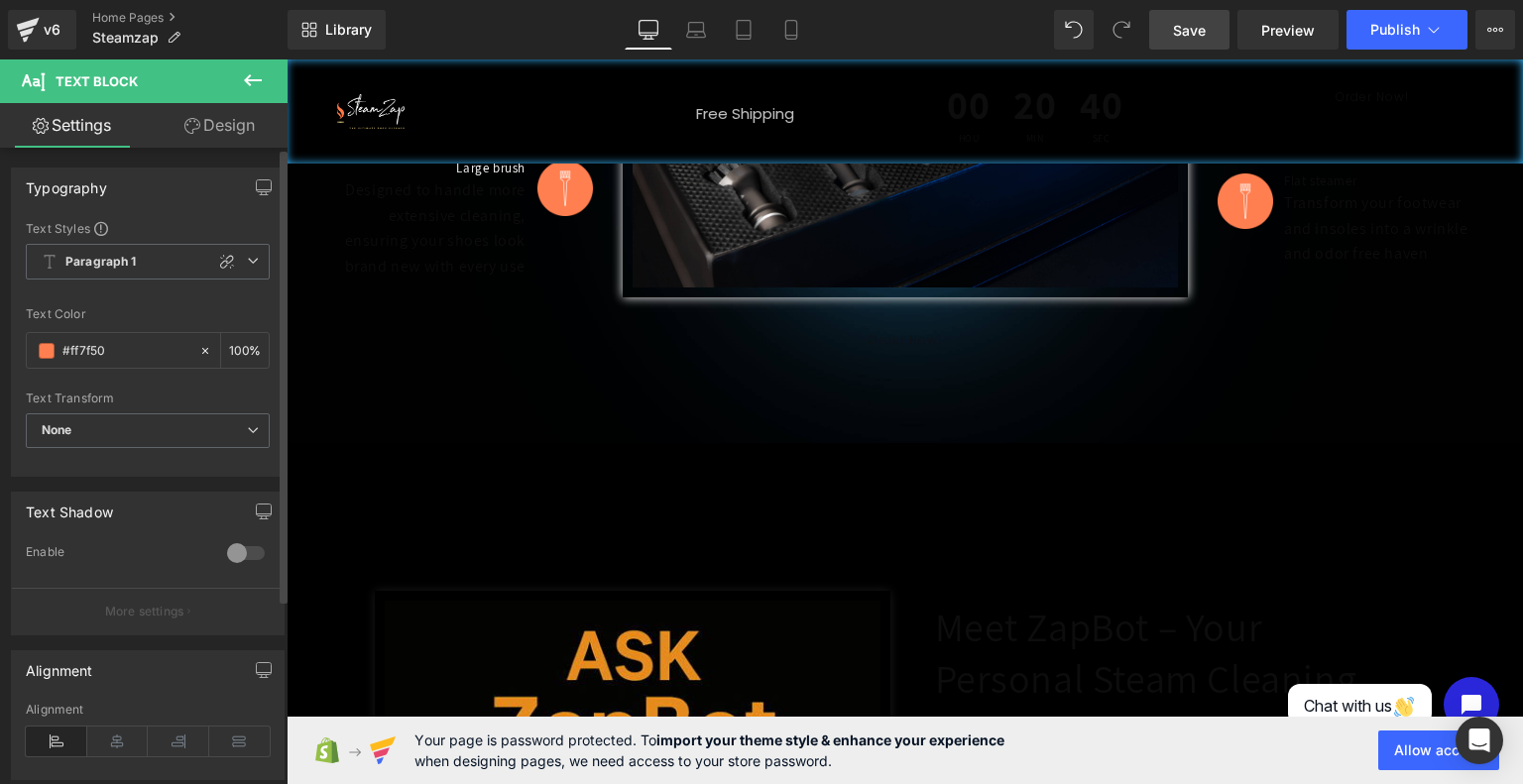 drag, startPoint x: 127, startPoint y: 347, endPoint x: 0, endPoint y: 333, distance: 127.76932 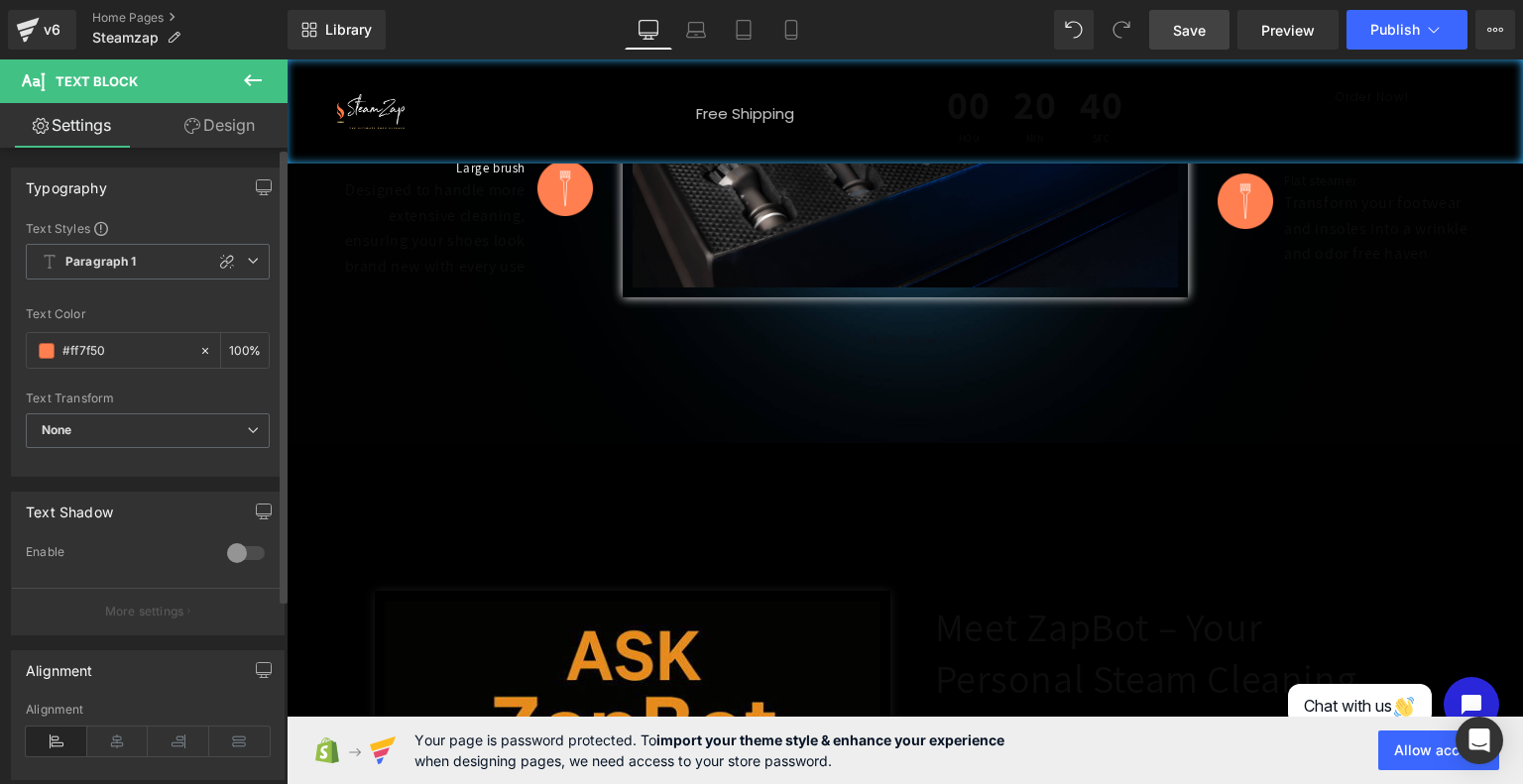 paste on "ffff" 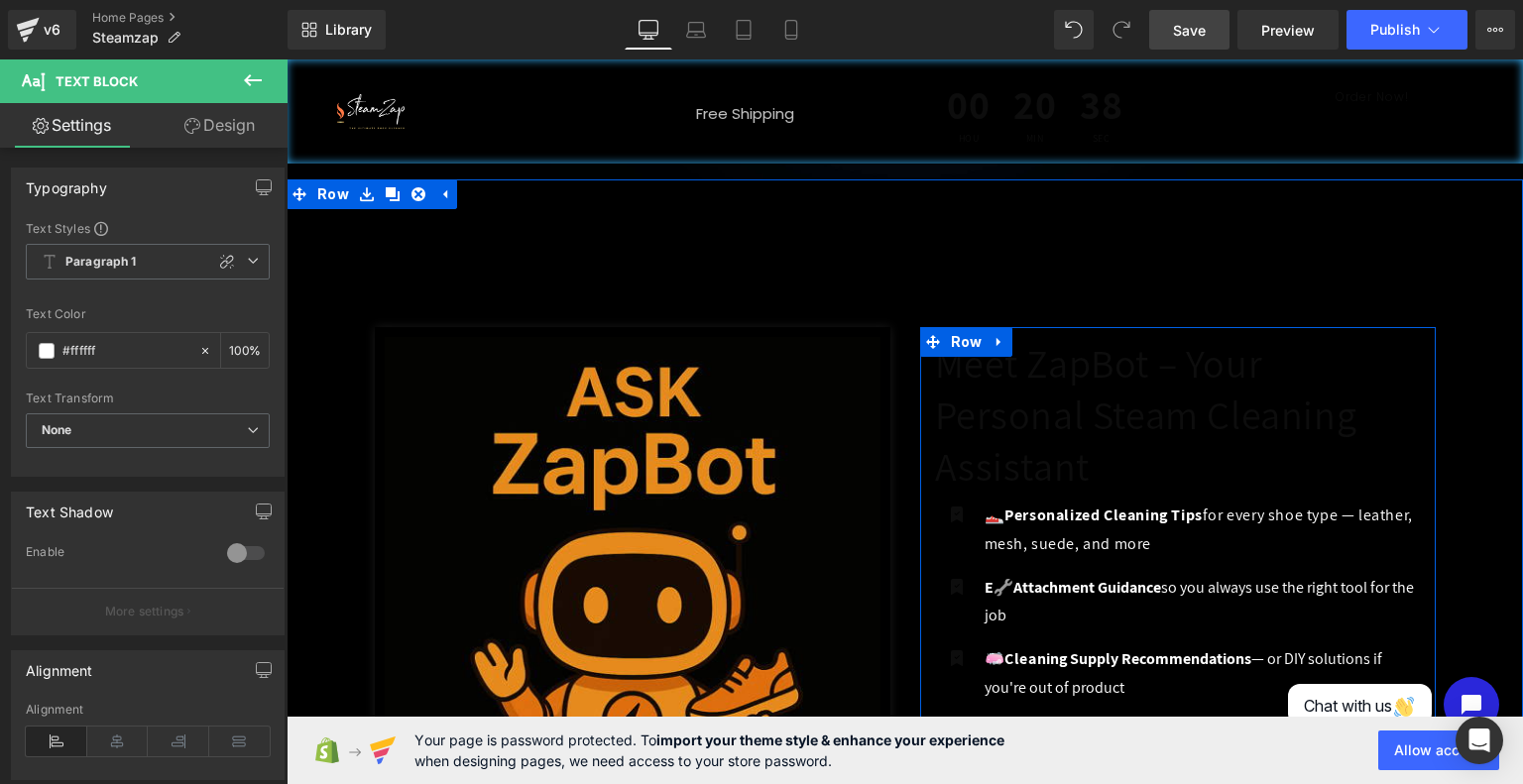 scroll, scrollTop: 2562, scrollLeft: 0, axis: vertical 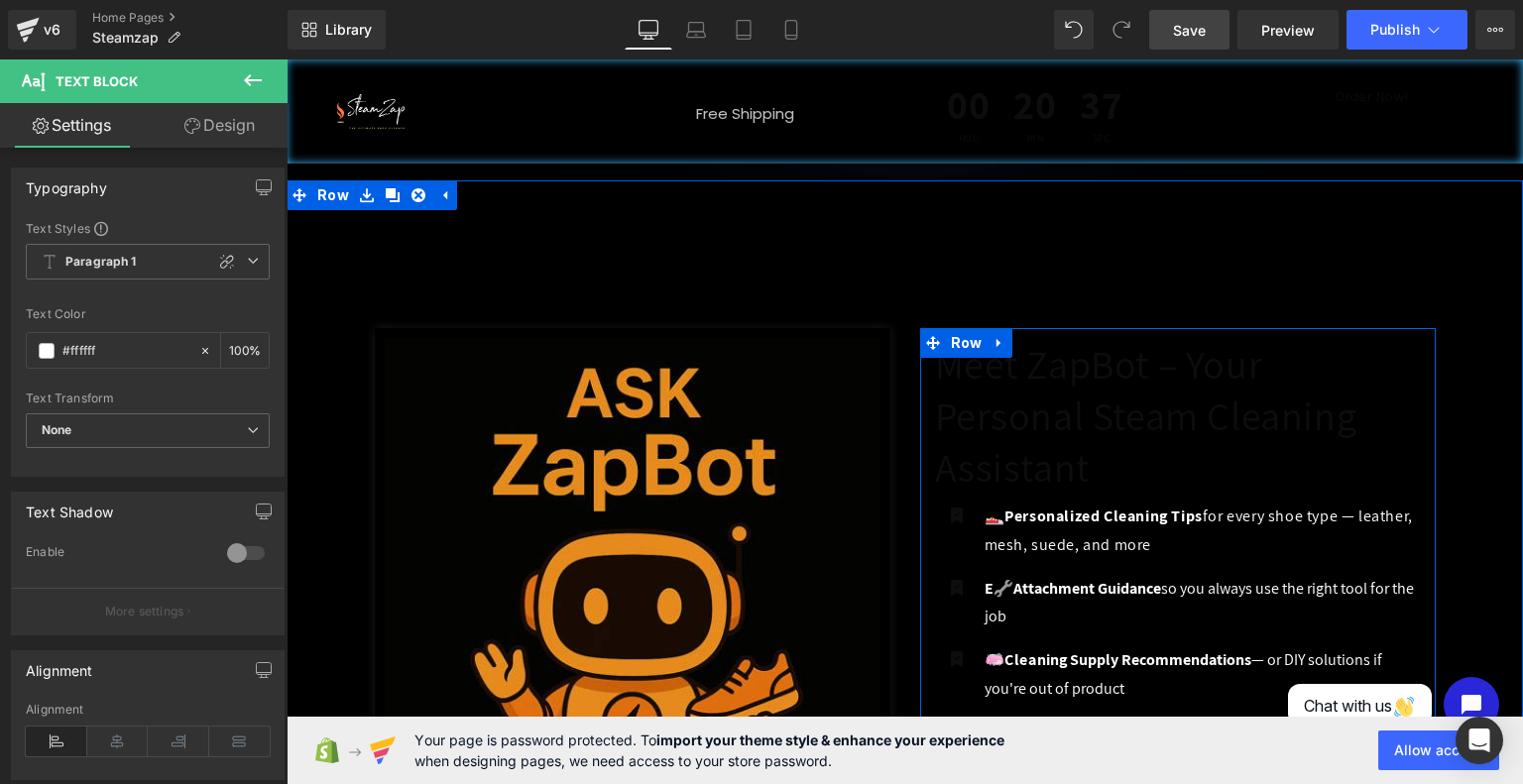 click on "ning Supply Recommendations" at bounding box center (1144, 895) 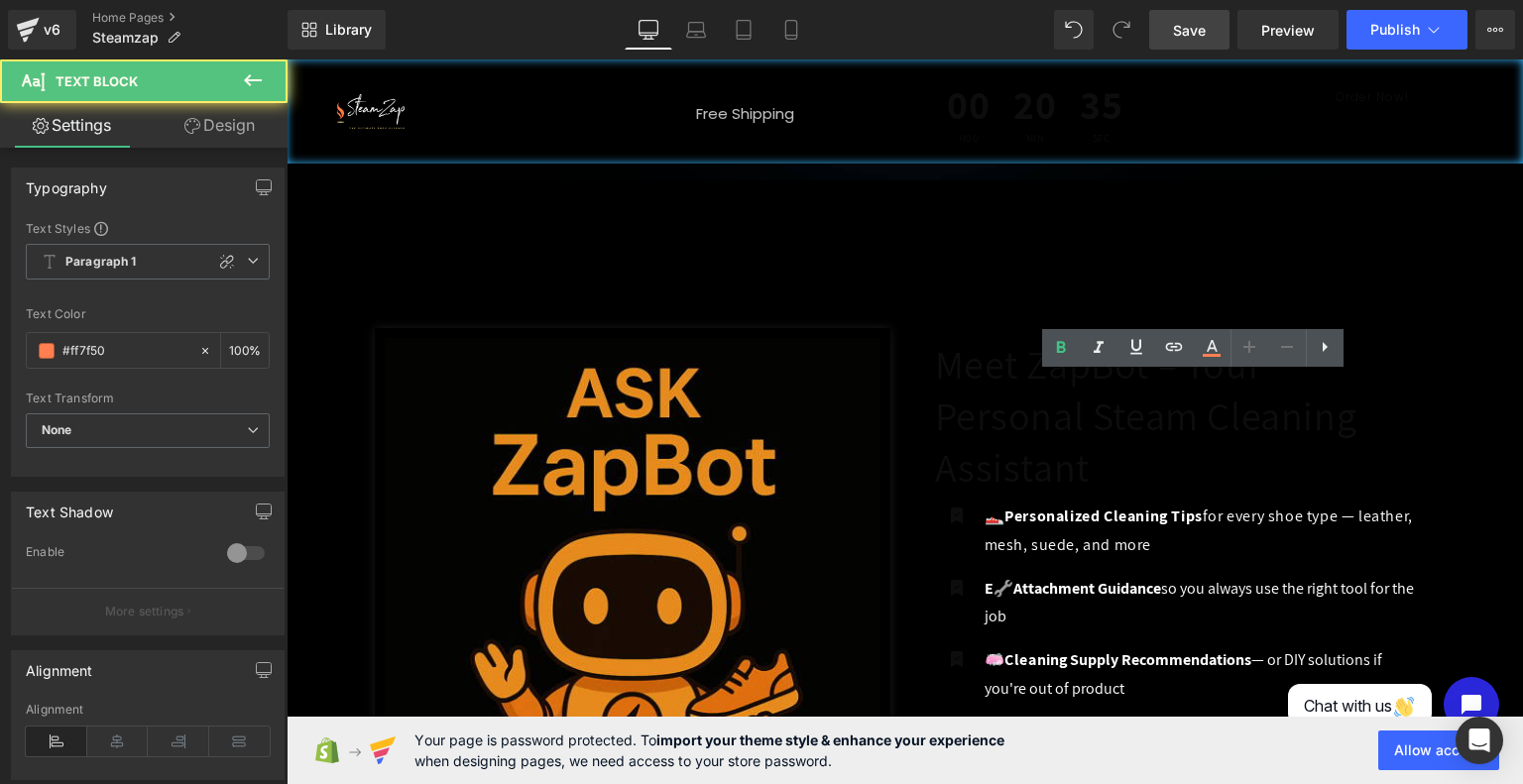 drag, startPoint x: 1138, startPoint y: 404, endPoint x: 940, endPoint y: 361, distance: 202.6154 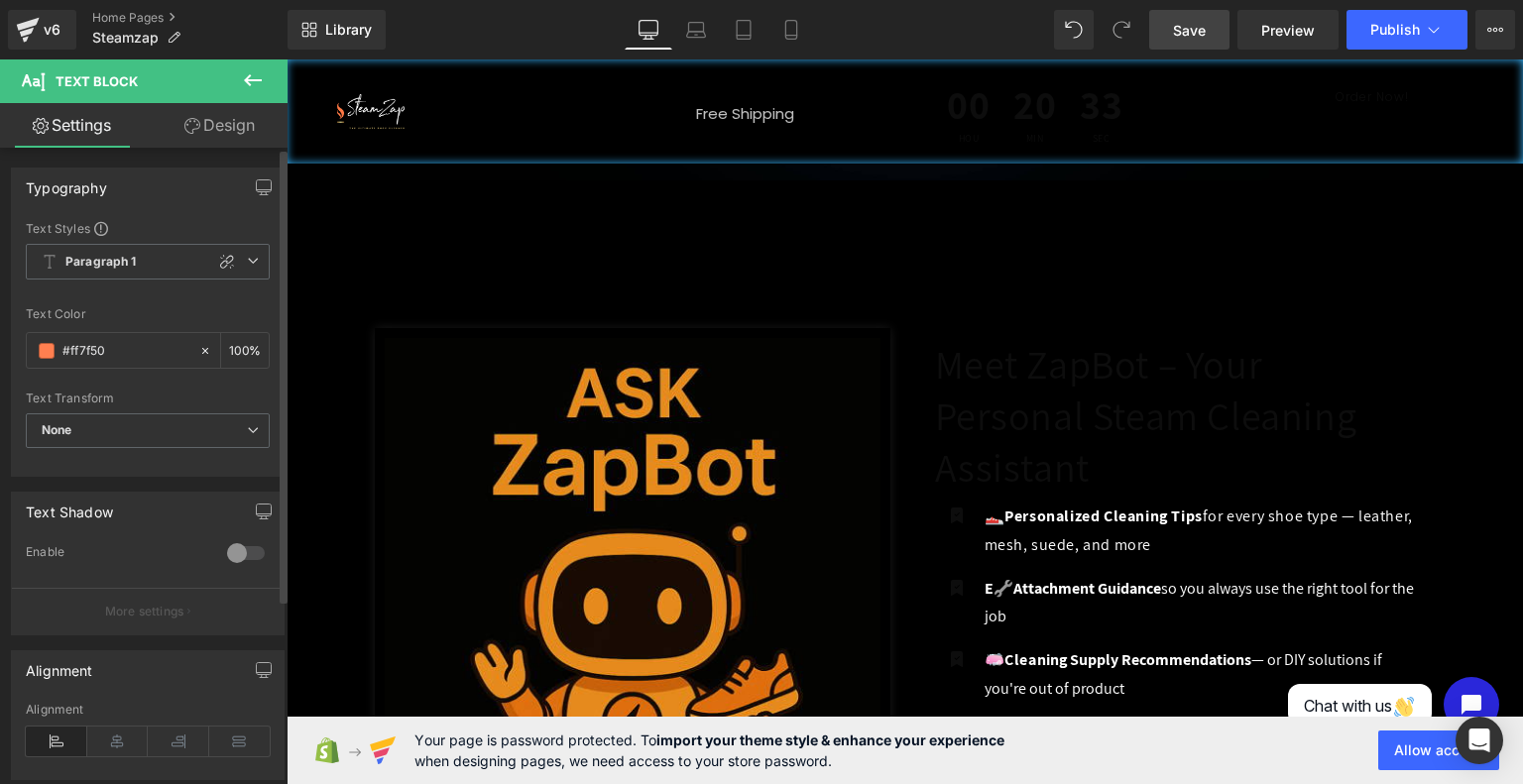 drag, startPoint x: 107, startPoint y: 341, endPoint x: 4, endPoint y: 348, distance: 103.23759 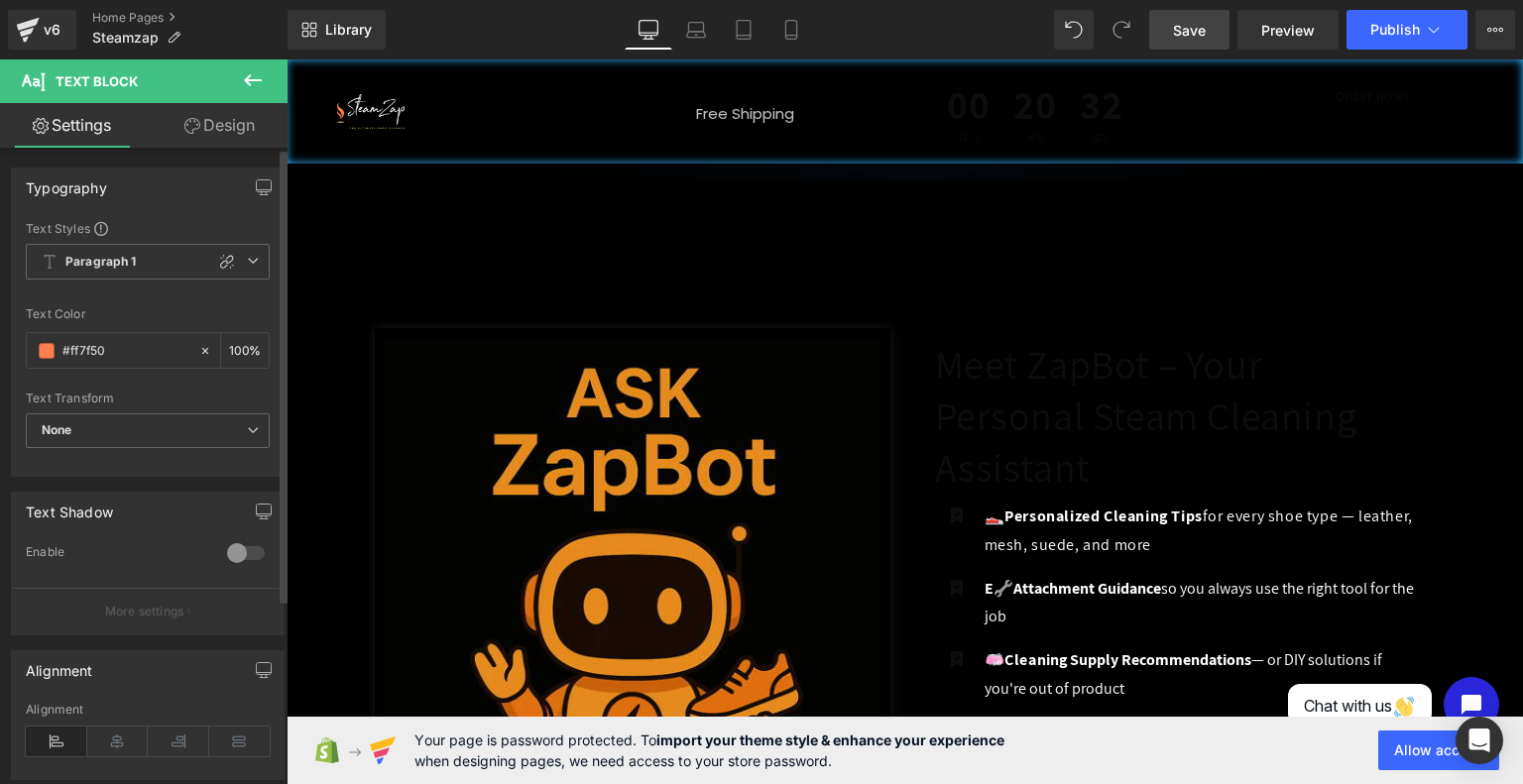 paste on "ffff" 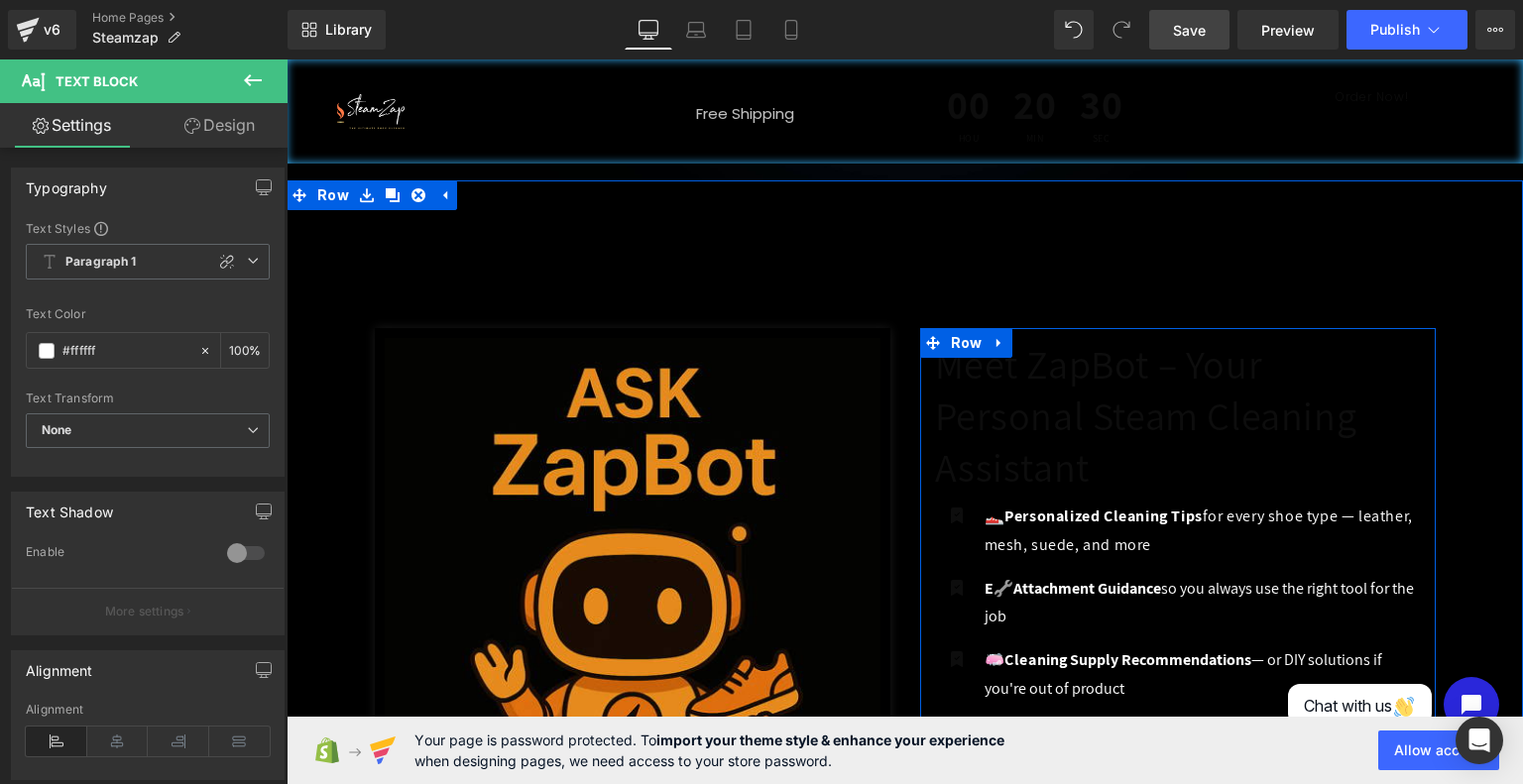 click at bounding box center (1144, 960) 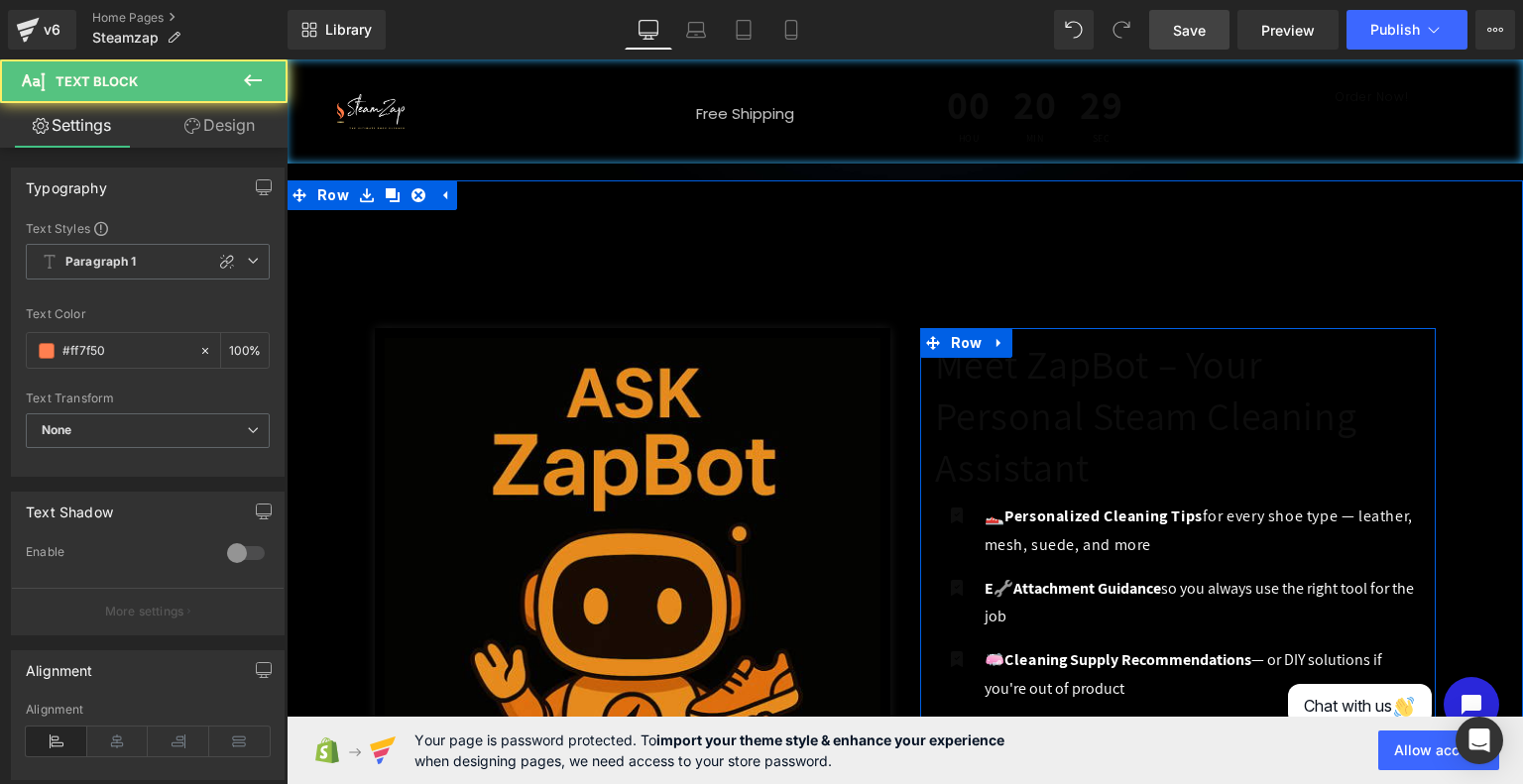 click on "🧼  Cleaning Supply Recommendations  — or DIY solutions if you're out of product" at bounding box center [1203, 968] 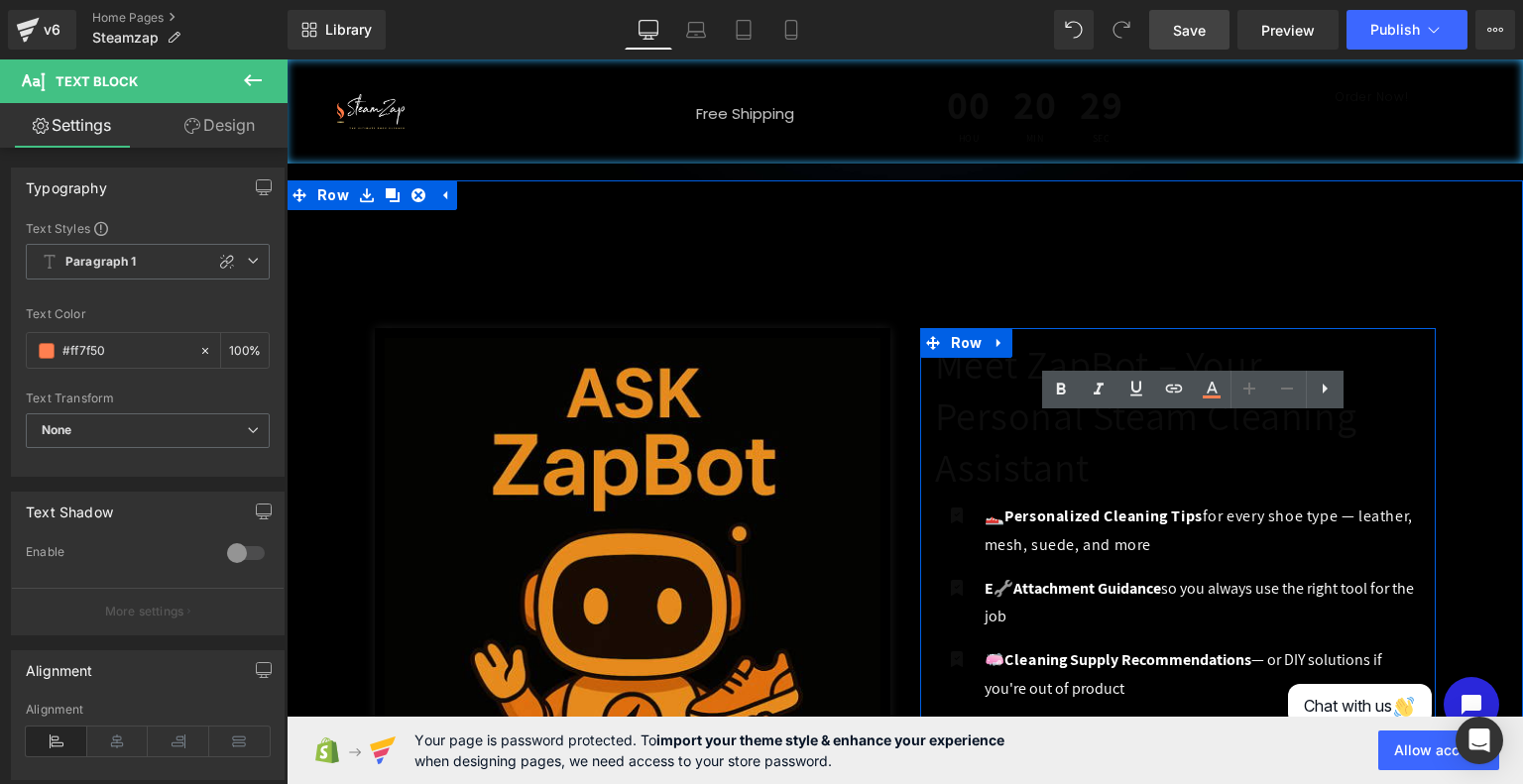 click on "🧼  Cleaning Supply Recommendations  — or DIY solutions if you're out of product" at bounding box center (1203, 968) 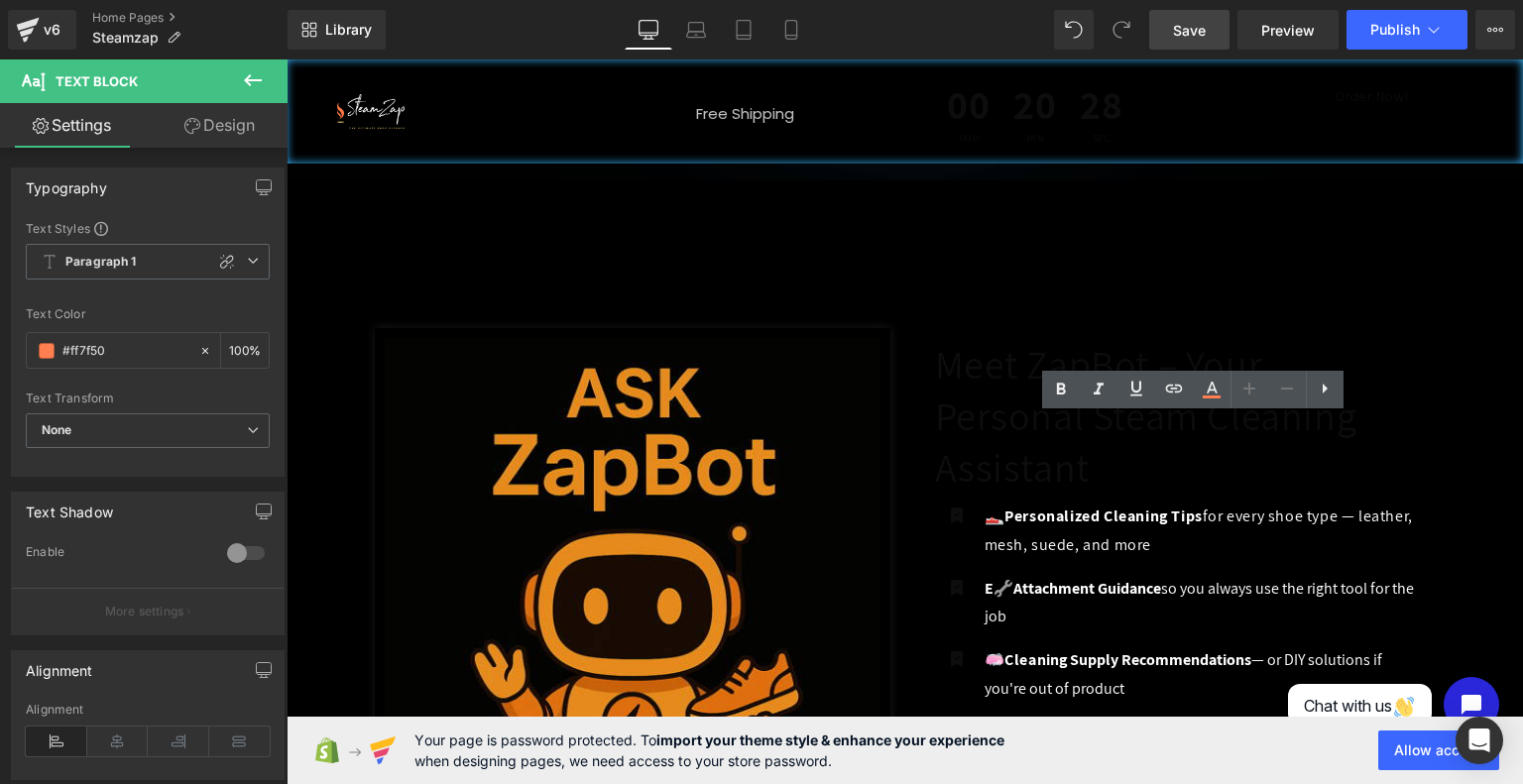 click on "🧼  Cleaning Supply Recommendations  — or DIY solutions if you're out of product" at bounding box center (1203, 968) 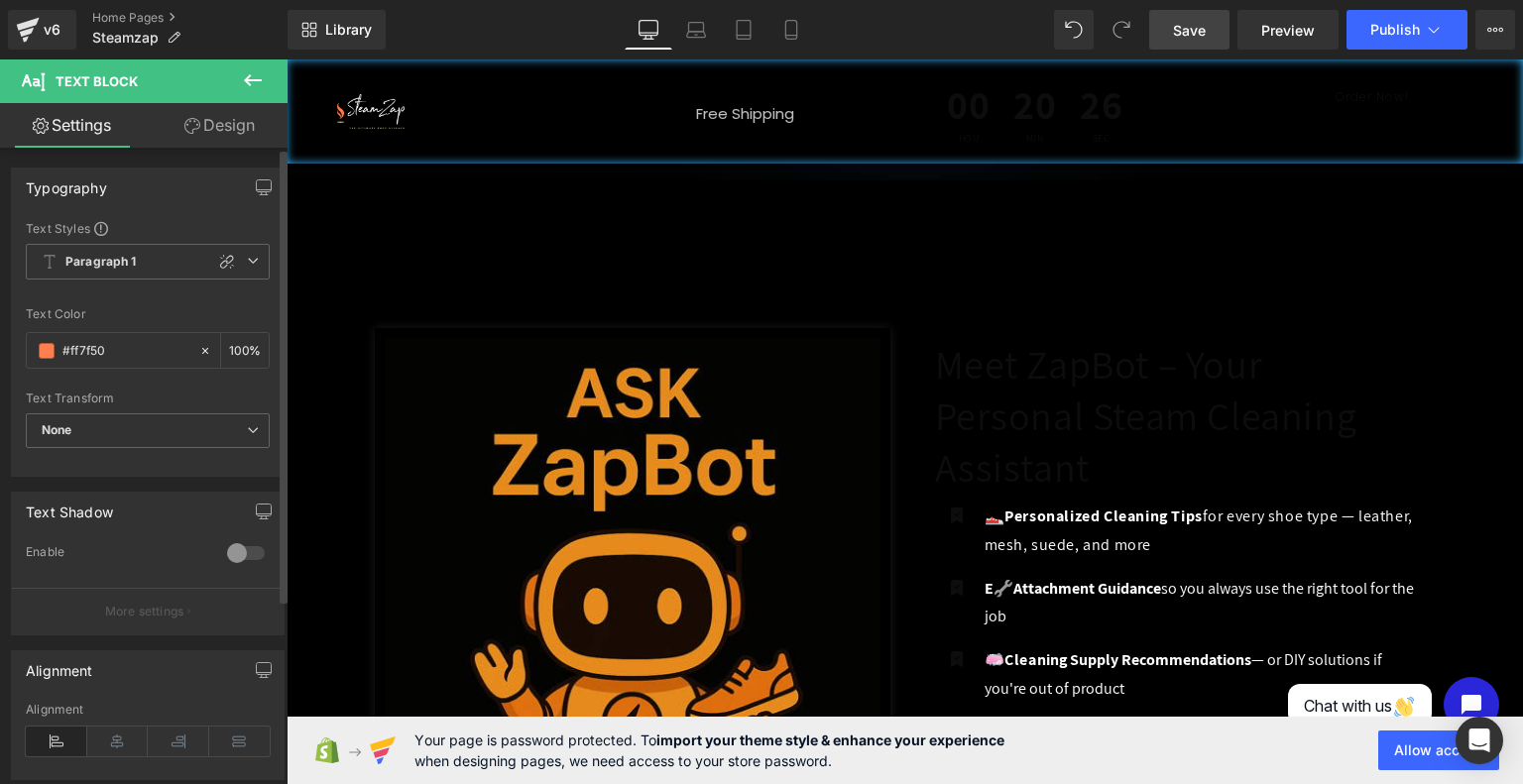 drag, startPoint x: 127, startPoint y: 344, endPoint x: 0, endPoint y: 345, distance: 127.0039 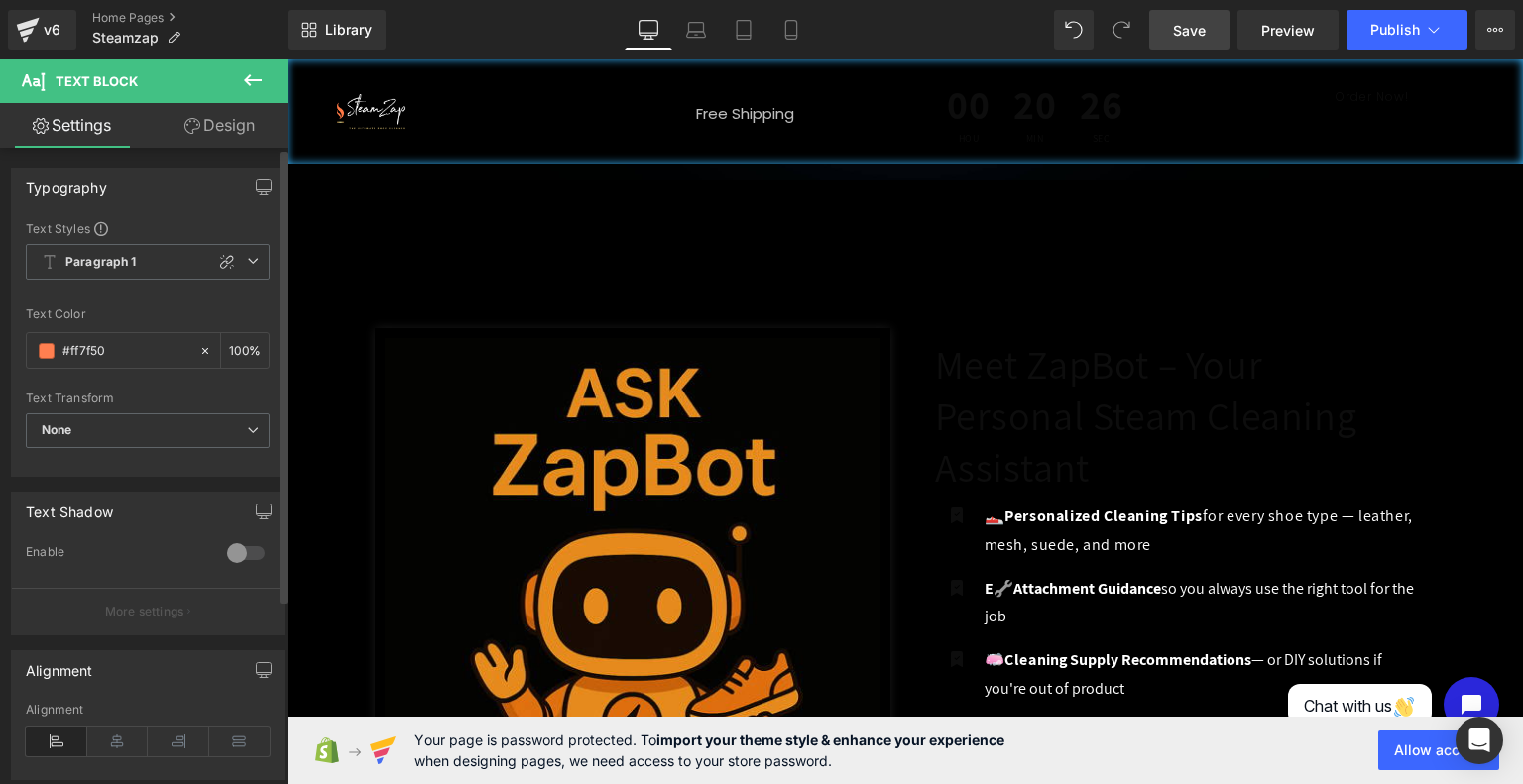 paste on "ffff" 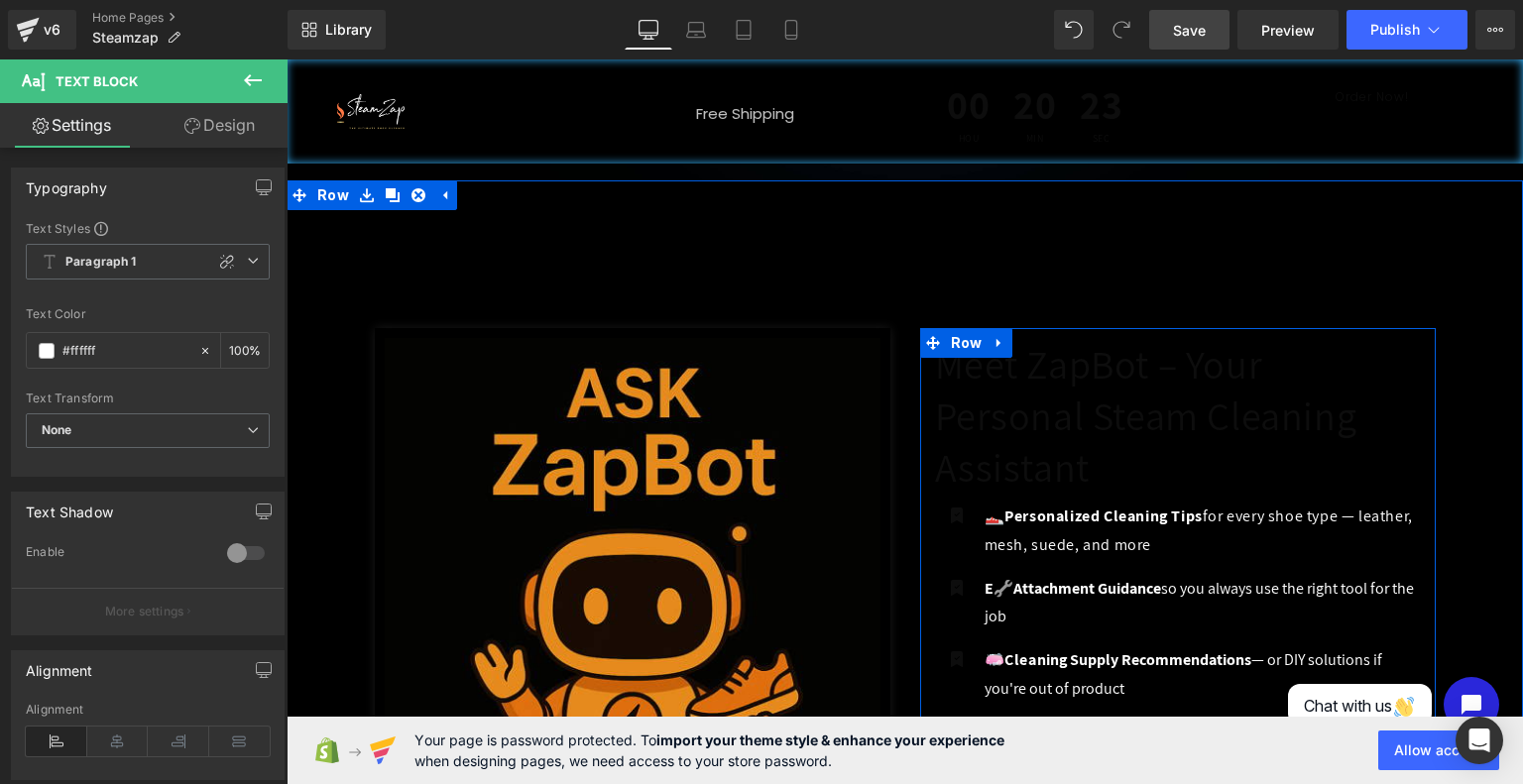 type on "#ffffff" 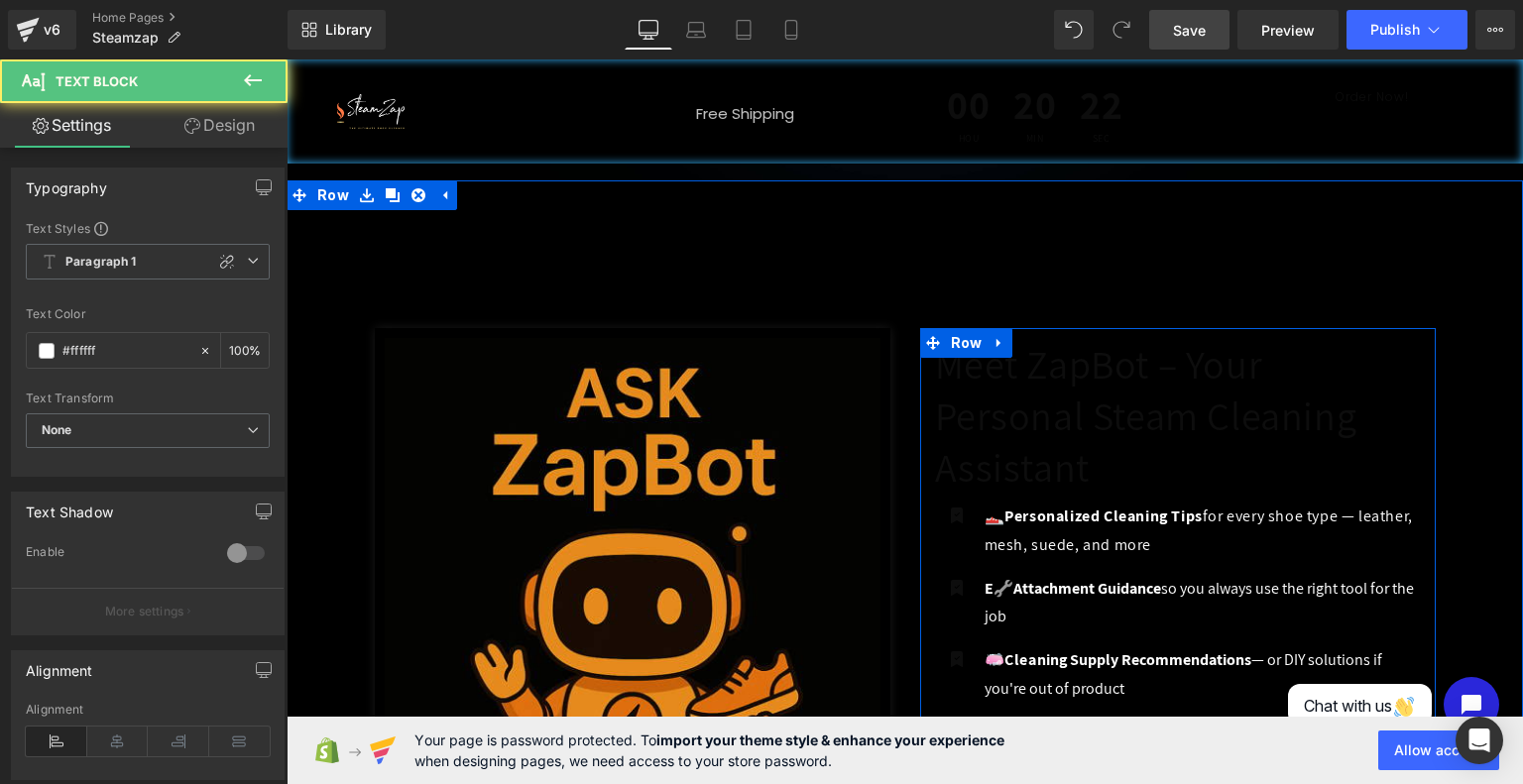 drag, startPoint x: 1125, startPoint y: 448, endPoint x: 947, endPoint y: 416, distance: 180.85353 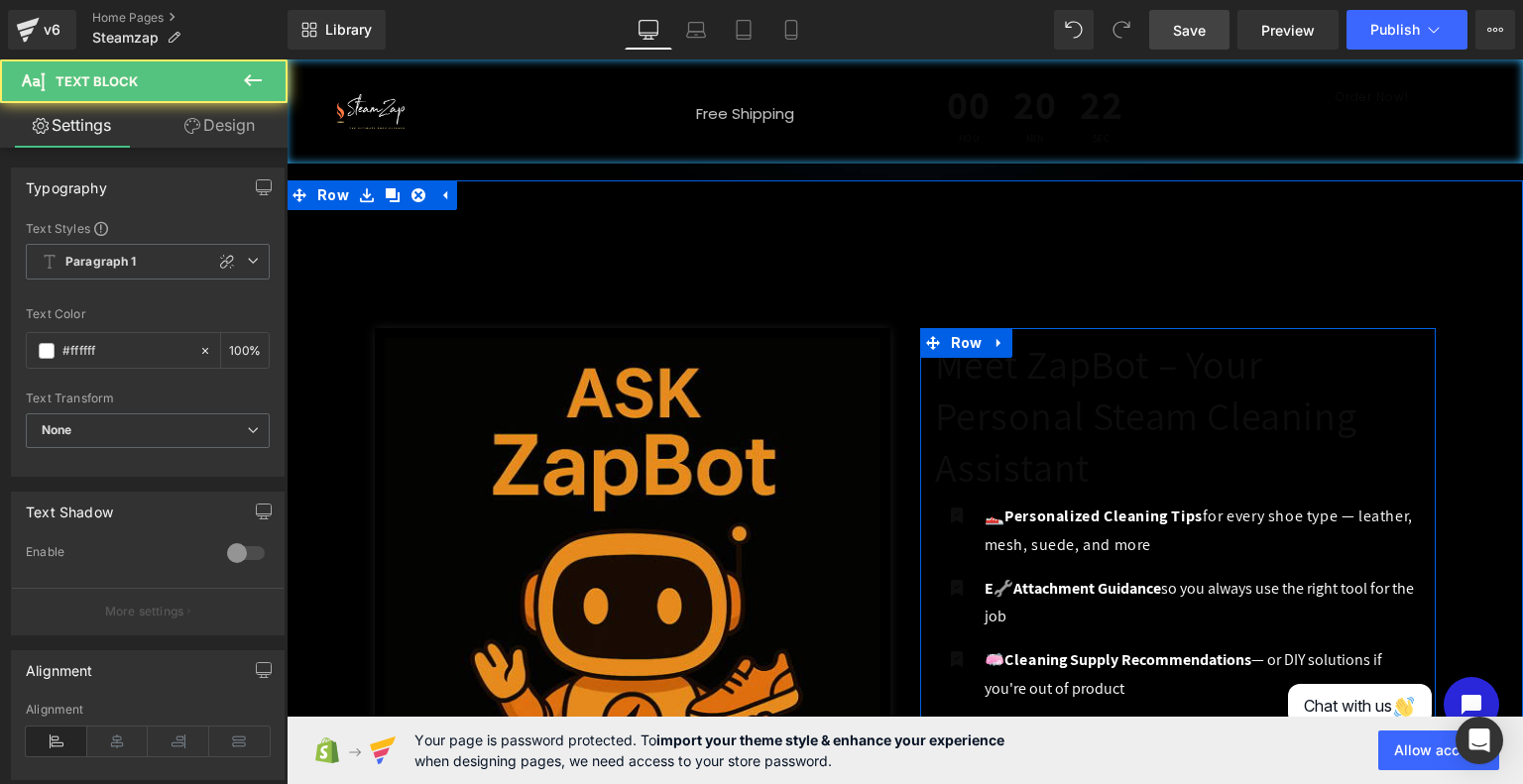 click on "Icon         Icon
🧼  Clea ning Supply Recommendations  — or DIY solutions if you're out of product    Text Block           🧼  Cleaning Supply Recommendations  — or DIY solutions if you're out of product    Text Block" at bounding box center [1178, 939] 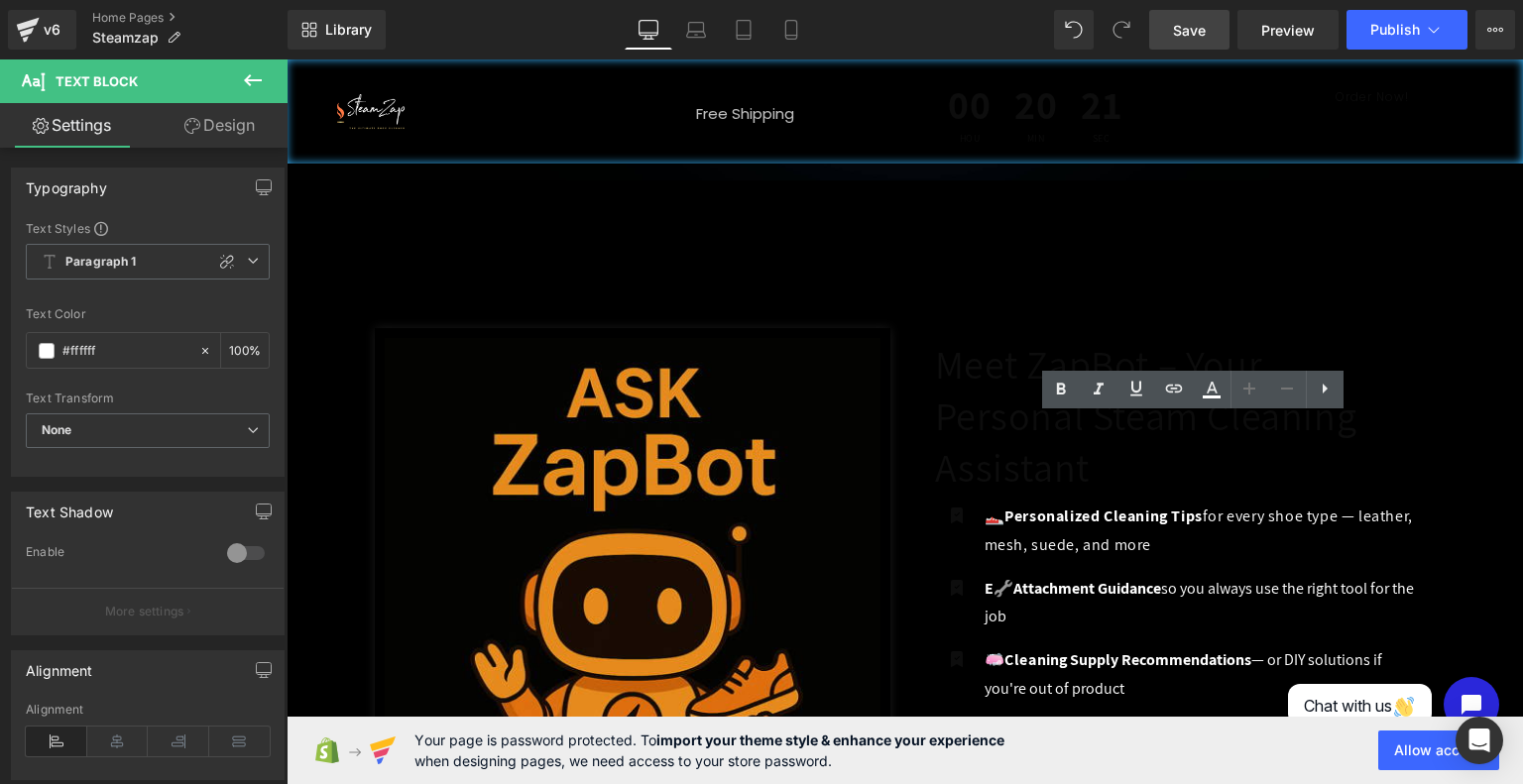 type 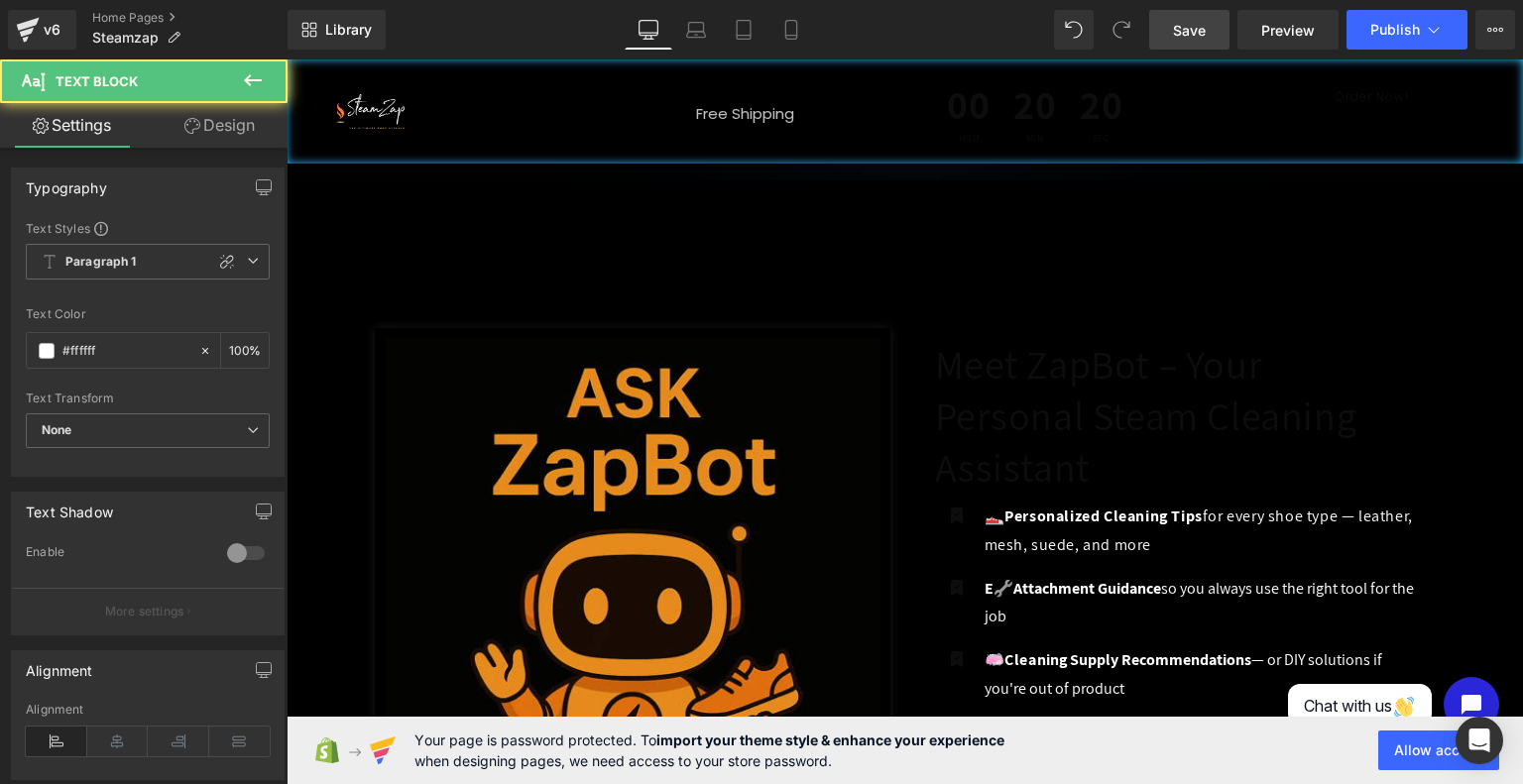 click at bounding box center (1203, 953) 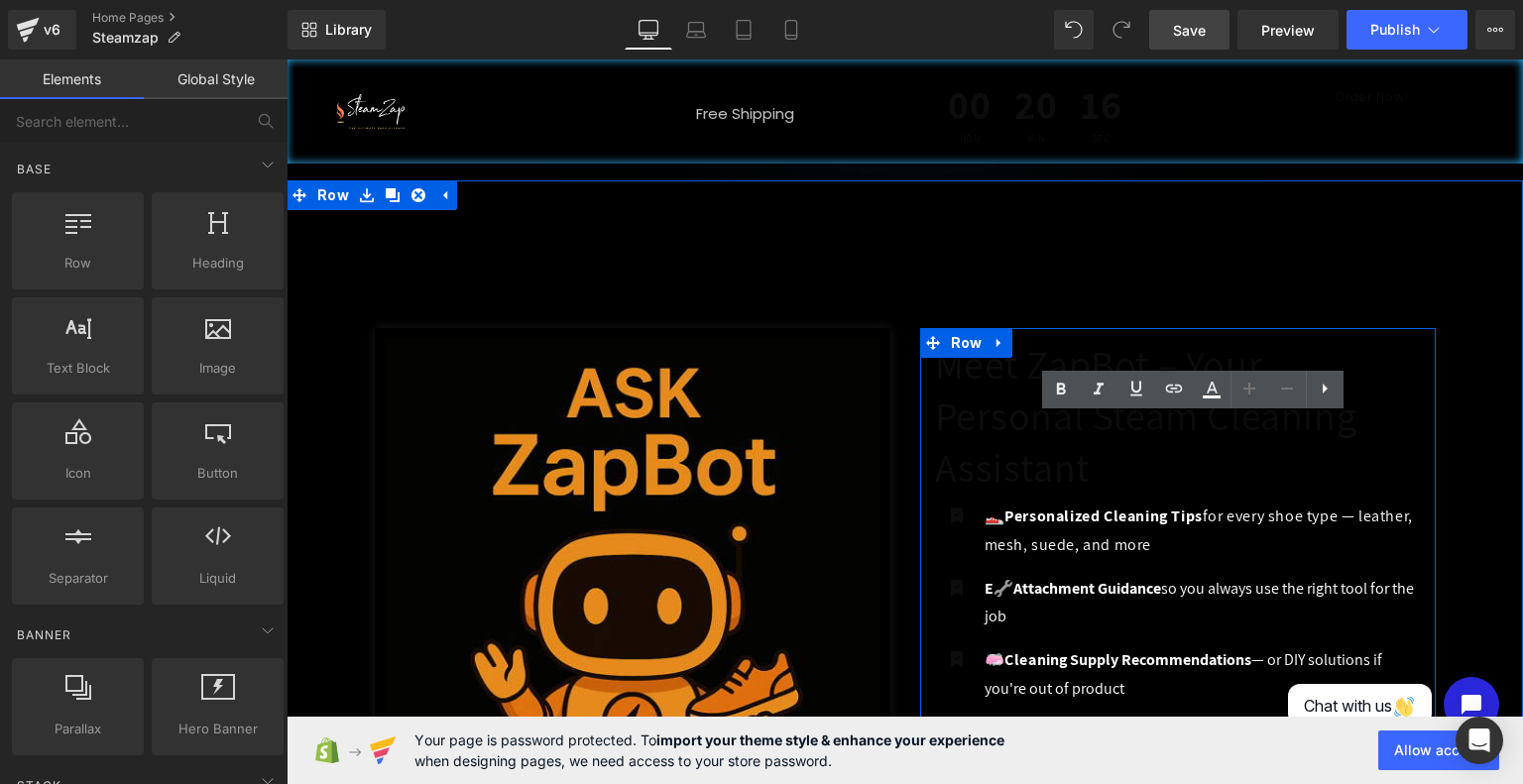 click on "Icon" at bounding box center [957, 931] 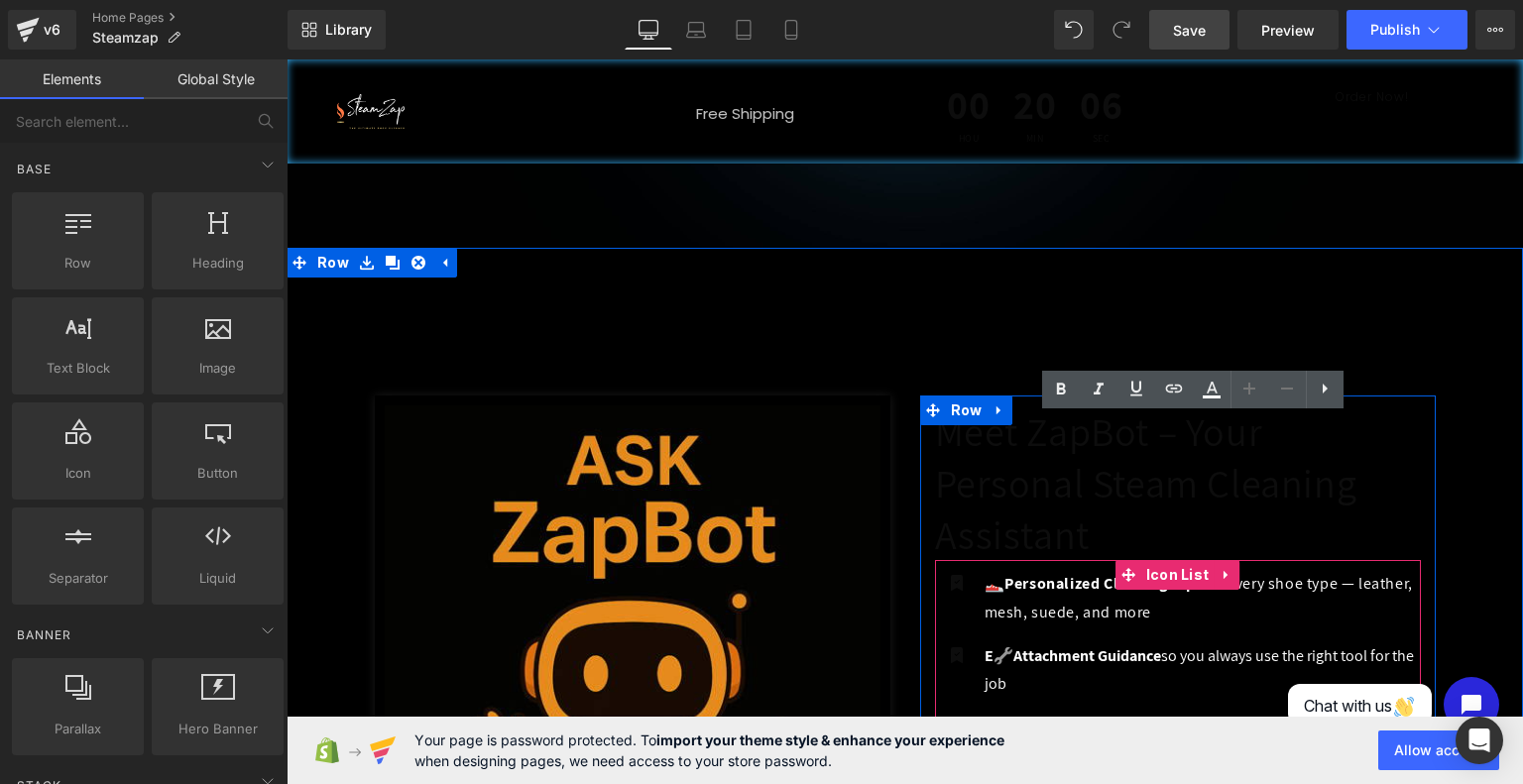 scroll, scrollTop: 2496, scrollLeft: 0, axis: vertical 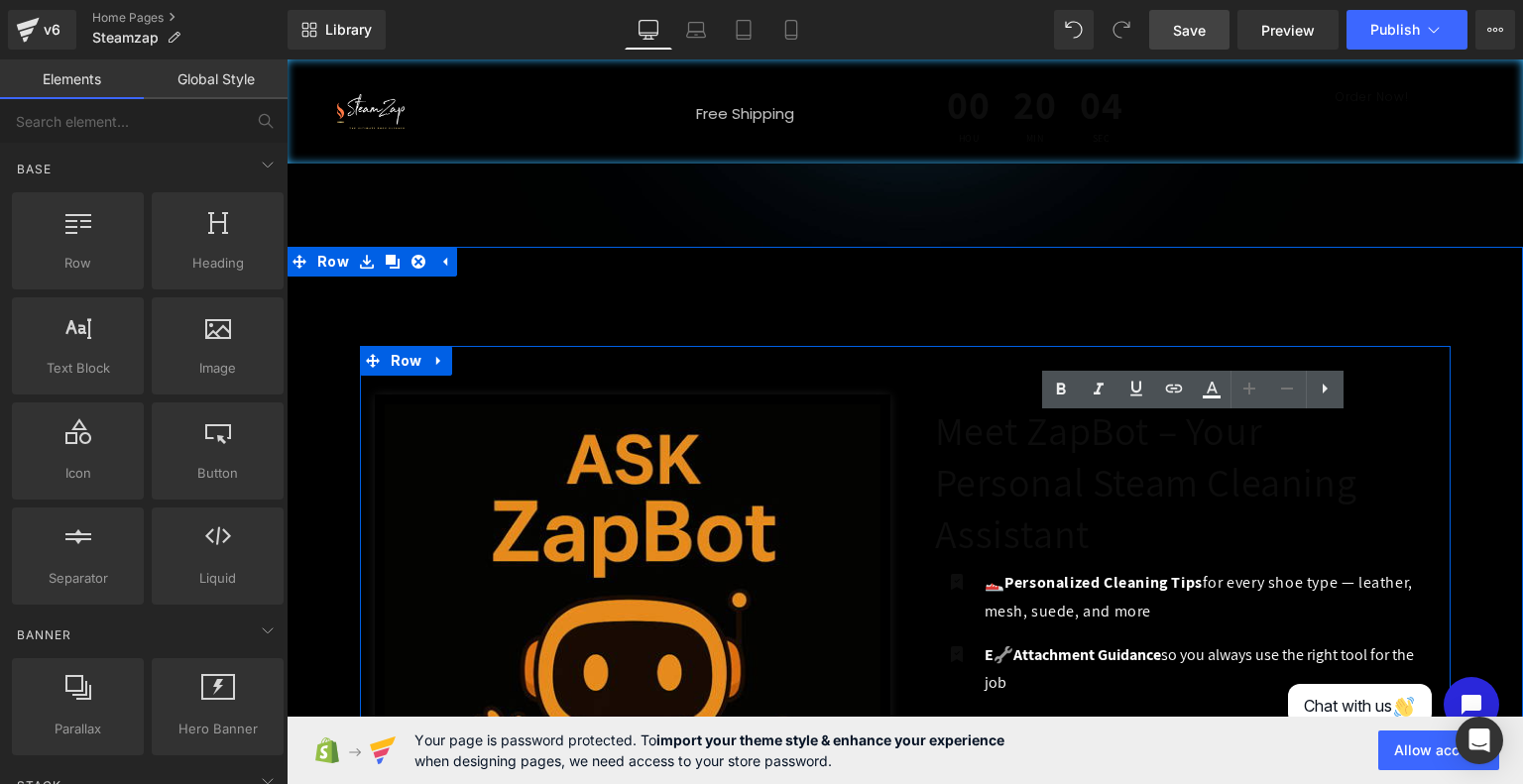 click on "Image         Row         Meet ZapBot – Your Personal Steam Cleaning Assistant  Heading
Icon
👟  Personalized Cleaning Tips  for every shoe type — leather, mesh, suede, and more
Text Block
Icon
E 🔧  Attachment Guidance  so you always use the right tool for the job
Text Block
Icon
🧼  Clea ning Supply Recommendations" at bounding box center [905, 693] 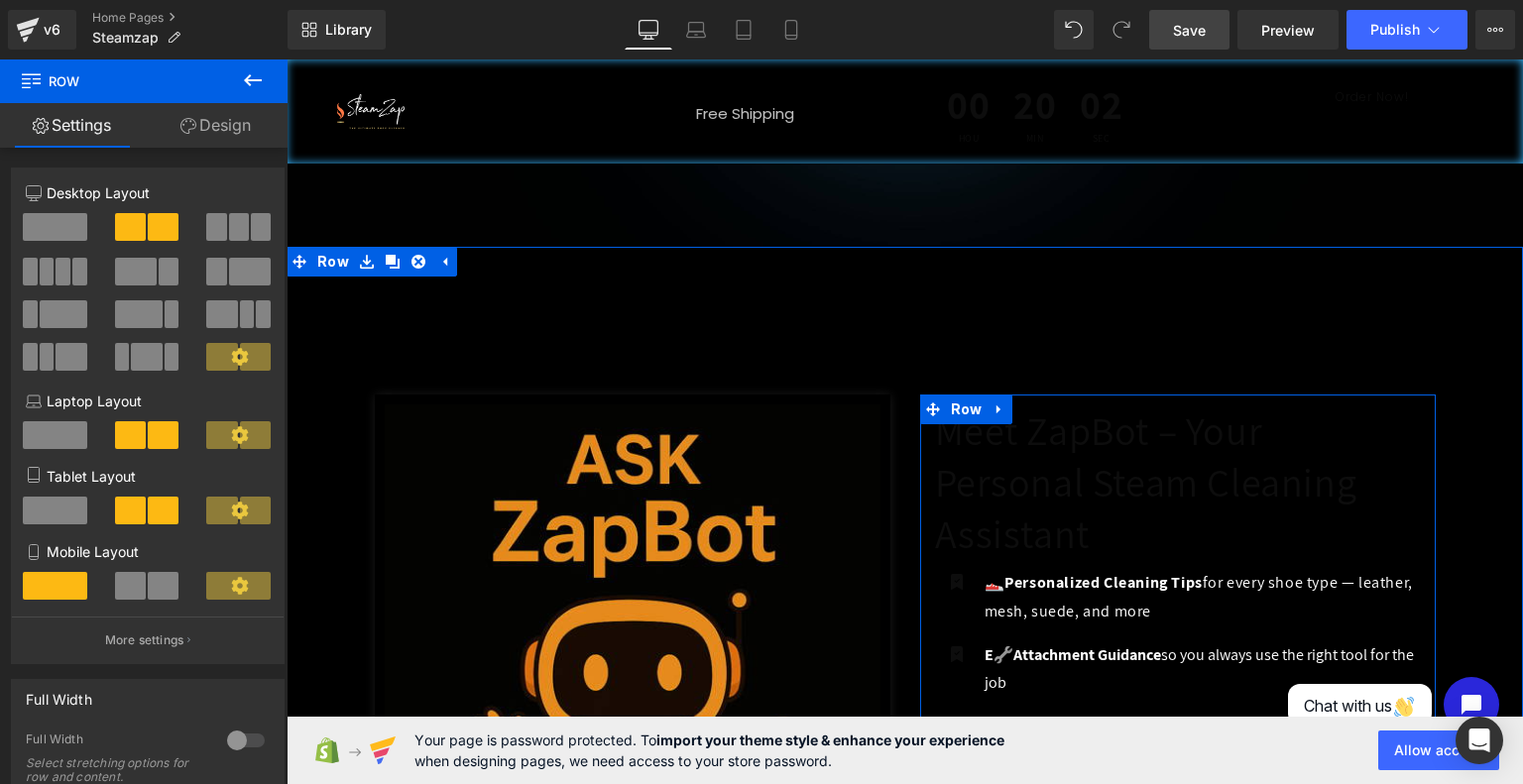 click on "— or DIY solutions if you're out of product" at bounding box center (1183, 976) 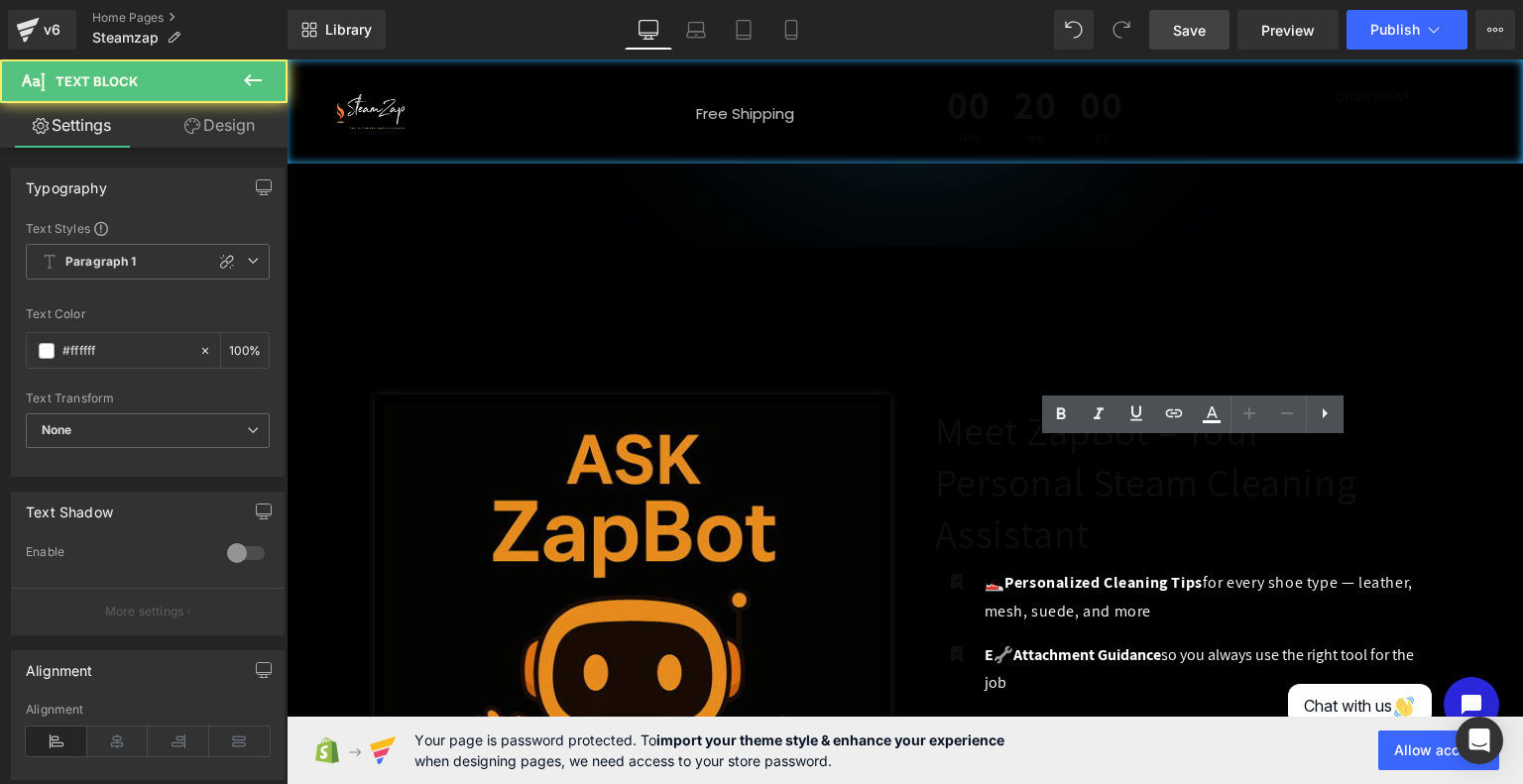 click on "Image         Row         Meet ZapBot – Your Personal Steam Cleaning Assistant  Heading
Icon
👟  Personalized Cleaning Tips  for every shoe type — leather, mesh, suede, and more
Text Block
Icon
E 🔧  Attachment Guidance  so you always use the right tool for the job
Text Block
Icon
🧼  Clea ning Supply Recommendations" at bounding box center (905, 693) 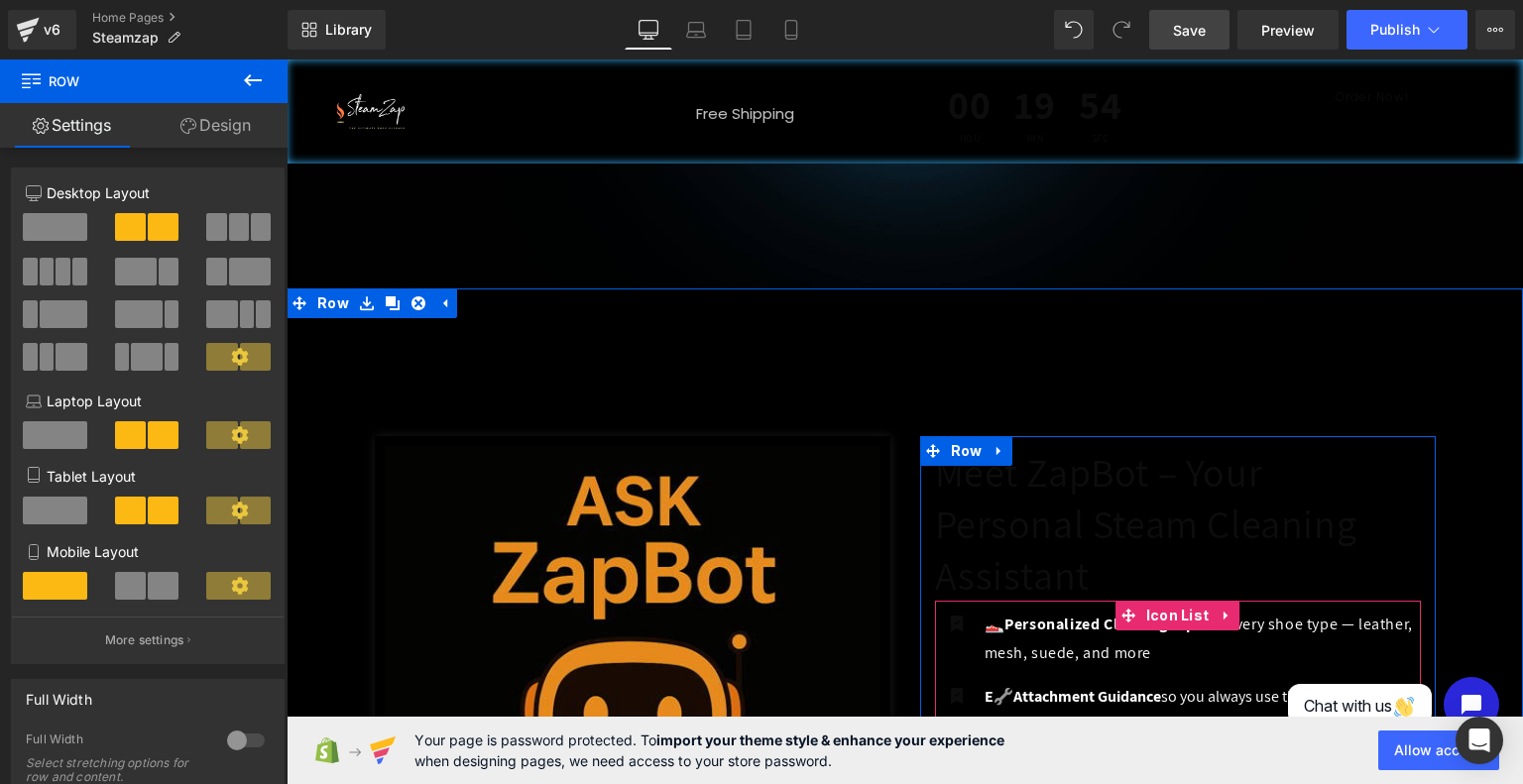 scroll, scrollTop: 2455, scrollLeft: 0, axis: vertical 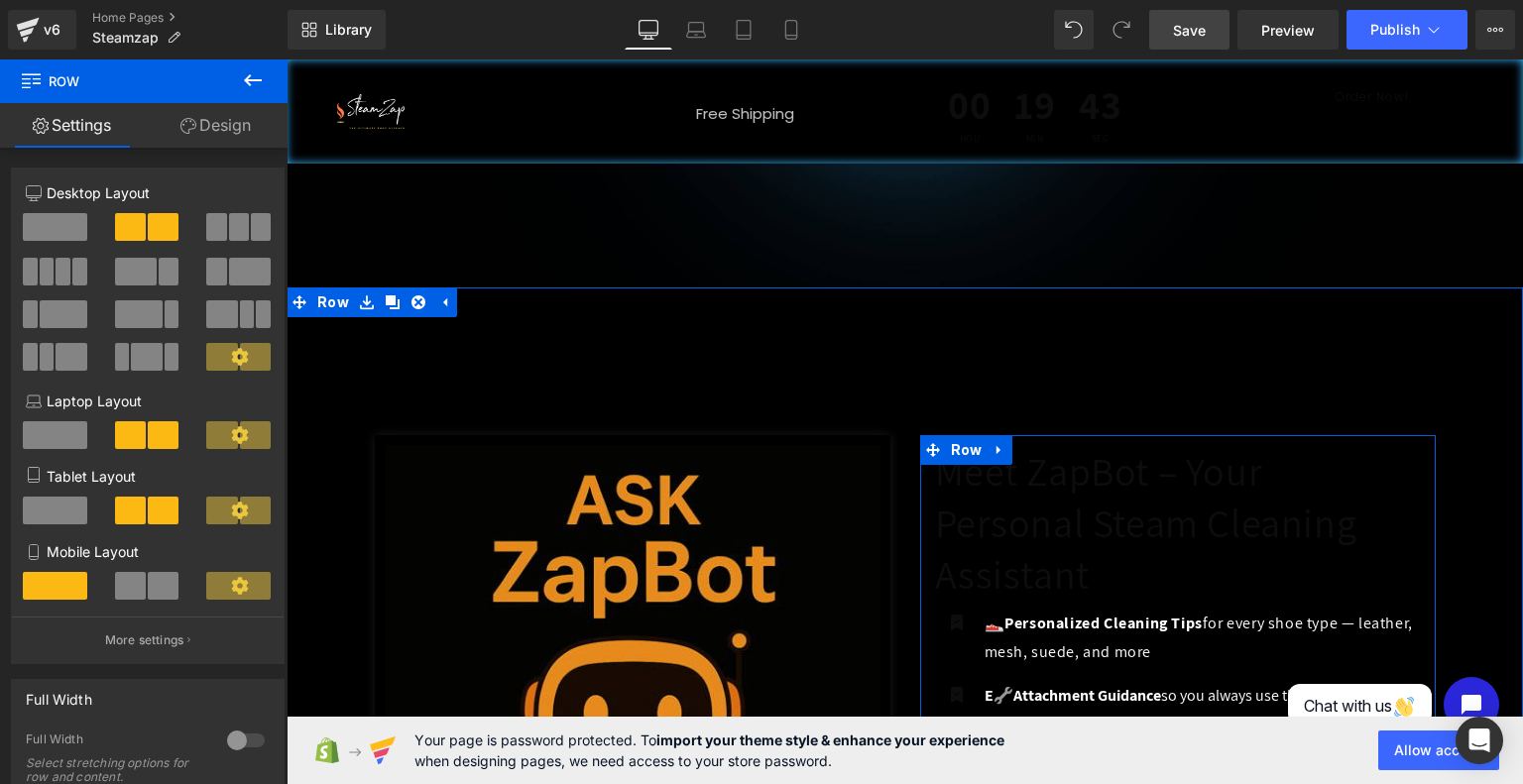 click on "👟  Personalized Cleaning Tips  for every shoe type — leather, mesh, suede, and more" at bounding box center [1203, 874] 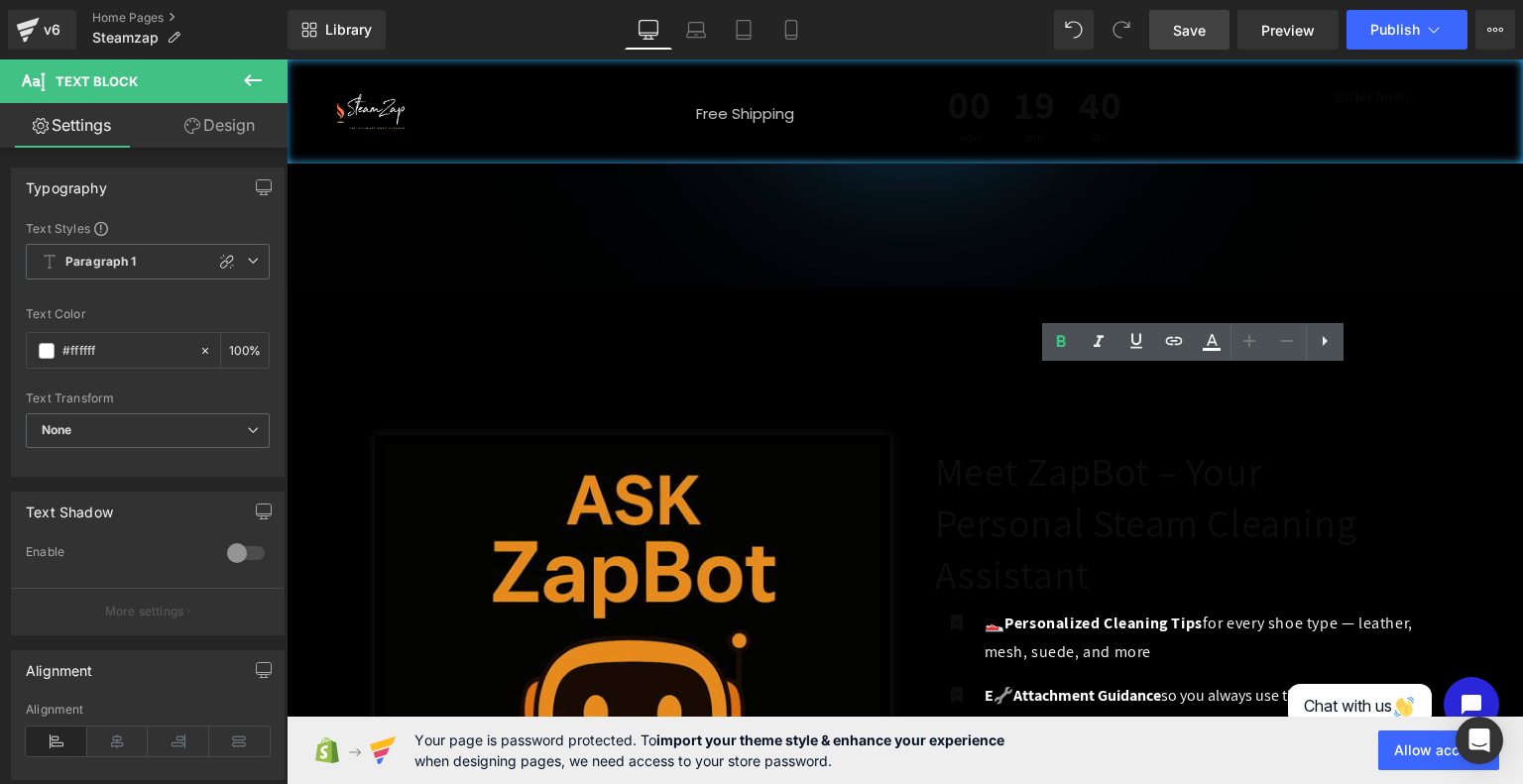 drag, startPoint x: 1140, startPoint y: 398, endPoint x: 983, endPoint y: 374, distance: 158.8238 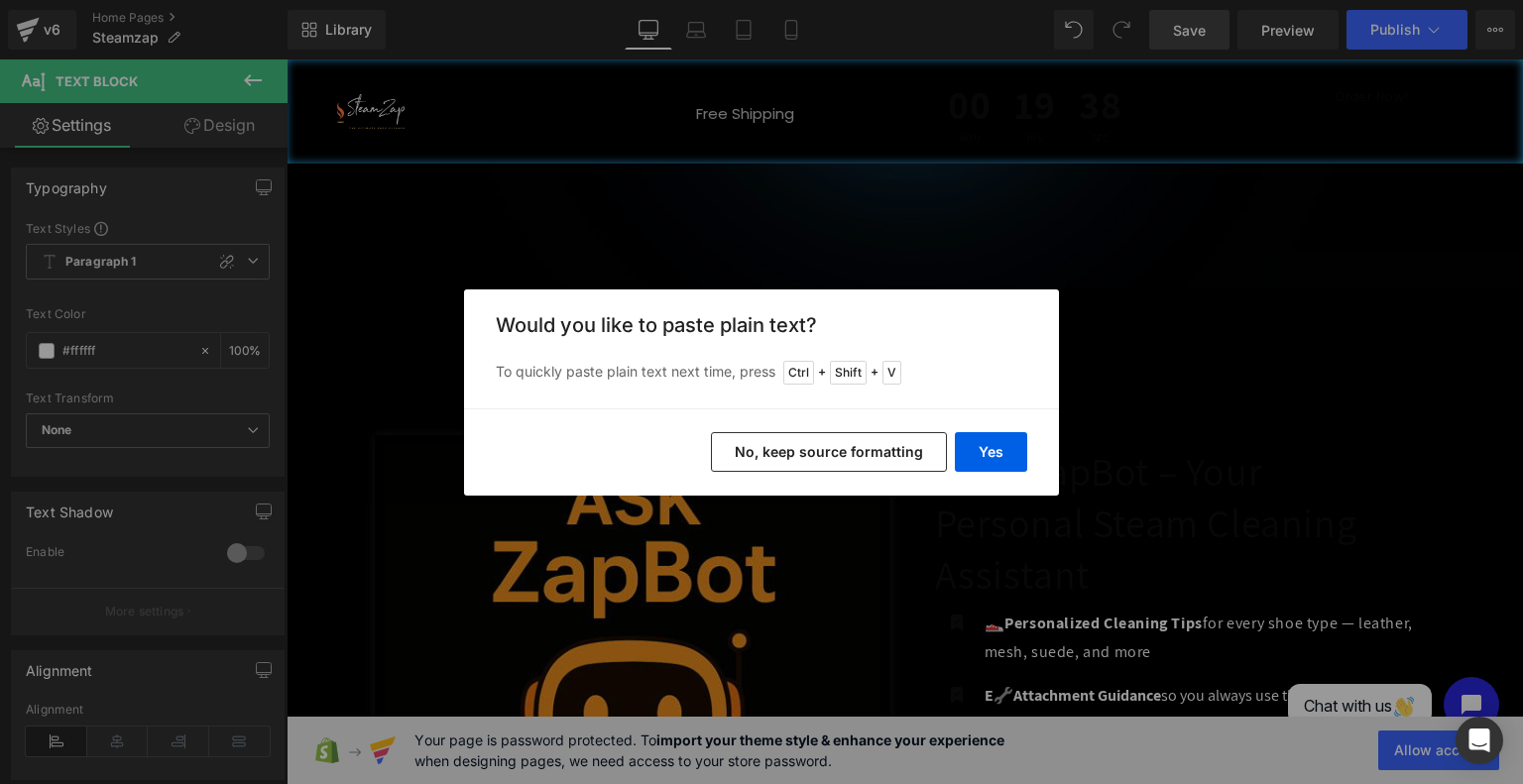 click on "No, keep source formatting" at bounding box center (829, 452) 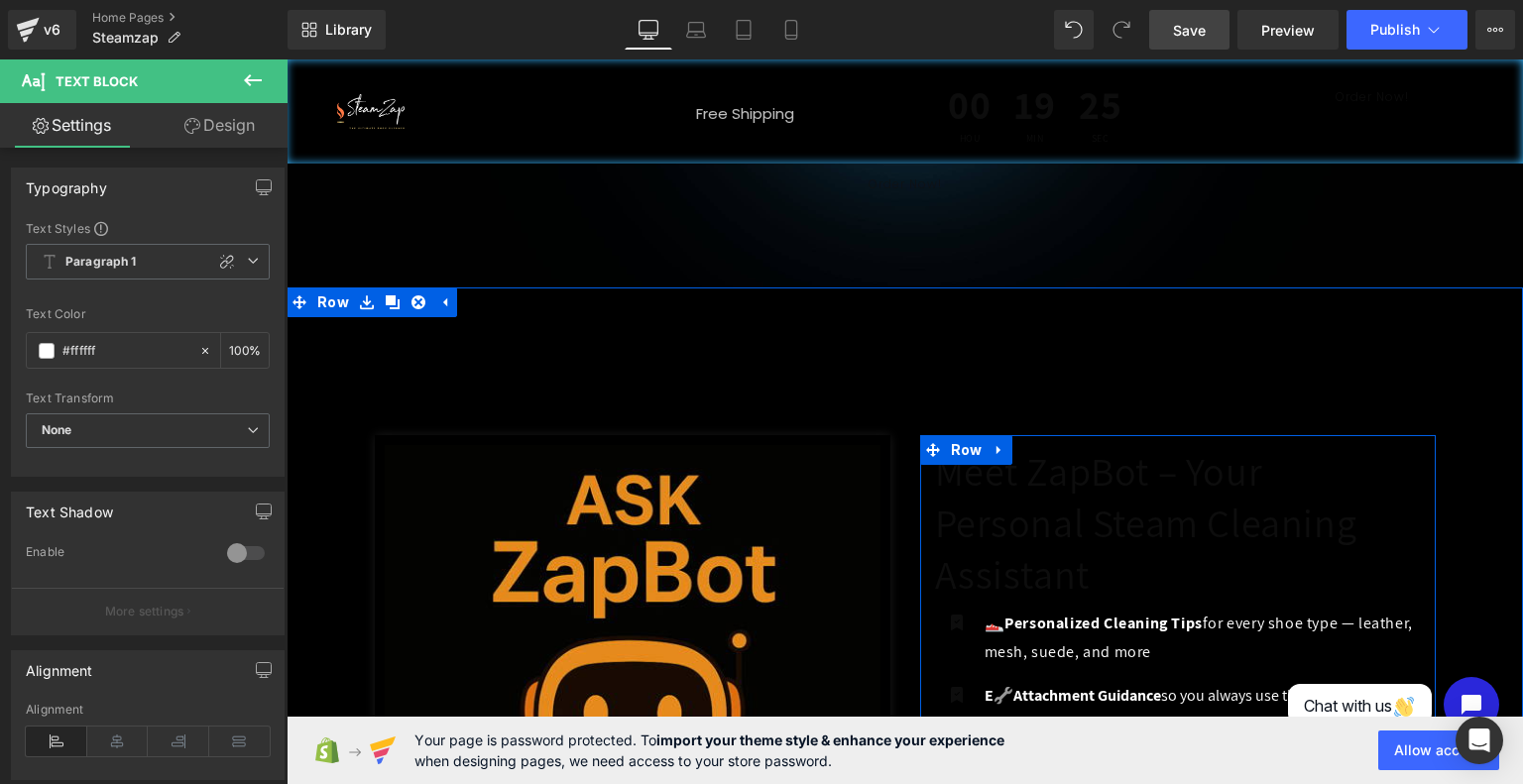 drag, startPoint x: 1030, startPoint y: 455, endPoint x: 980, endPoint y: 434, distance: 54.230987 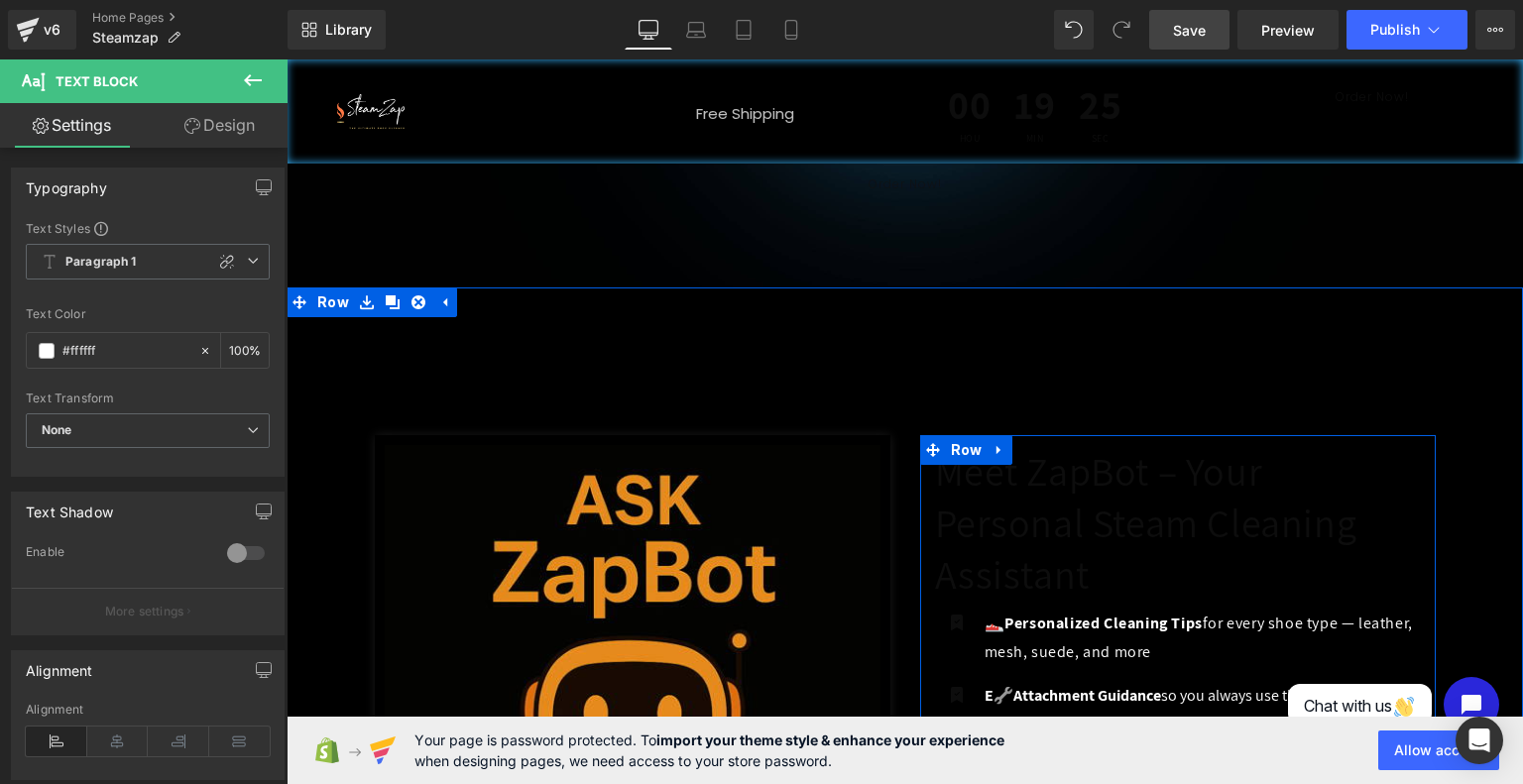click on "E 🔧  Attachment Guidance  so you always use the right tool for the job" at bounding box center (1203, 946) 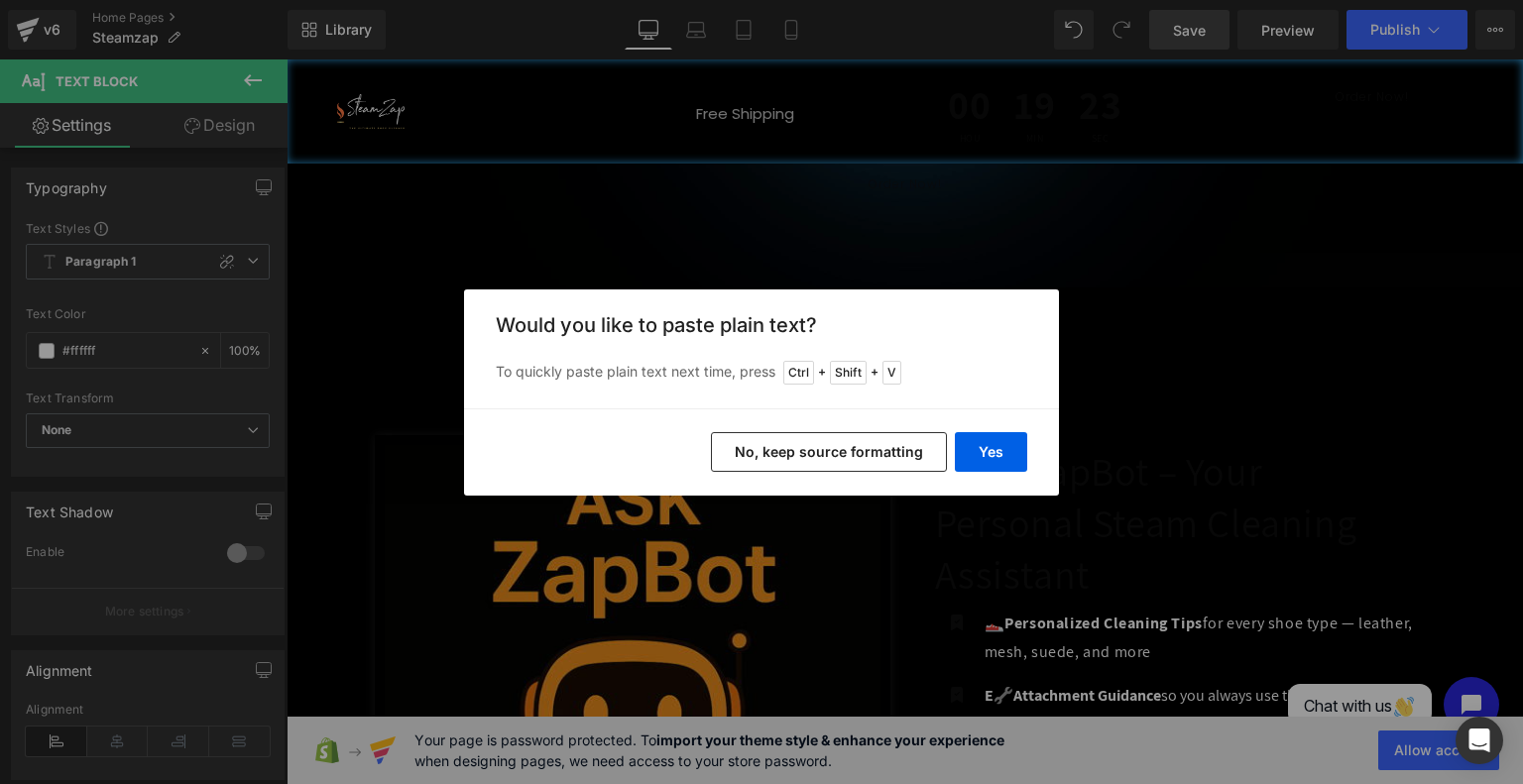 click on "No, keep source formatting" at bounding box center [829, 452] 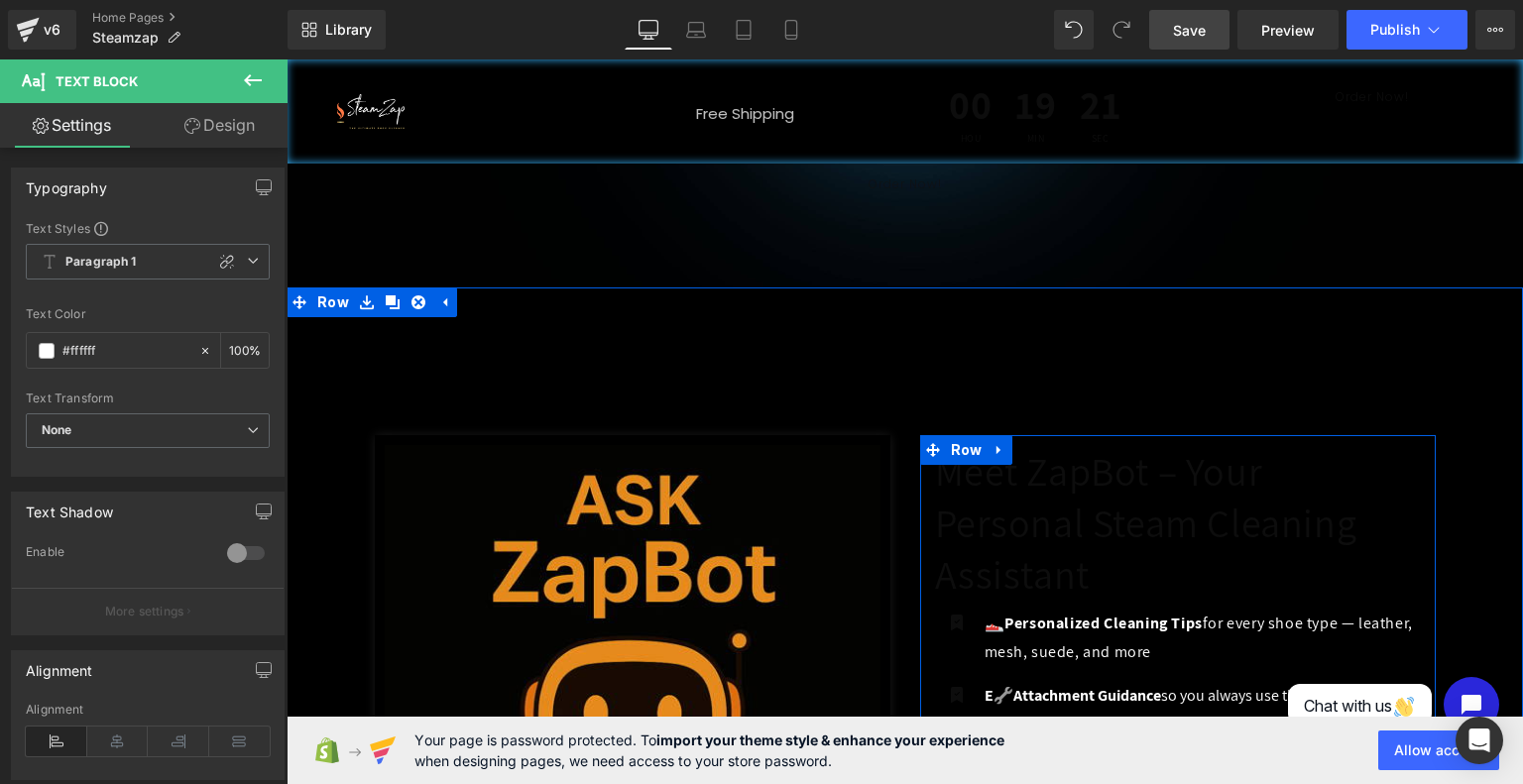 click at bounding box center (287, 59) 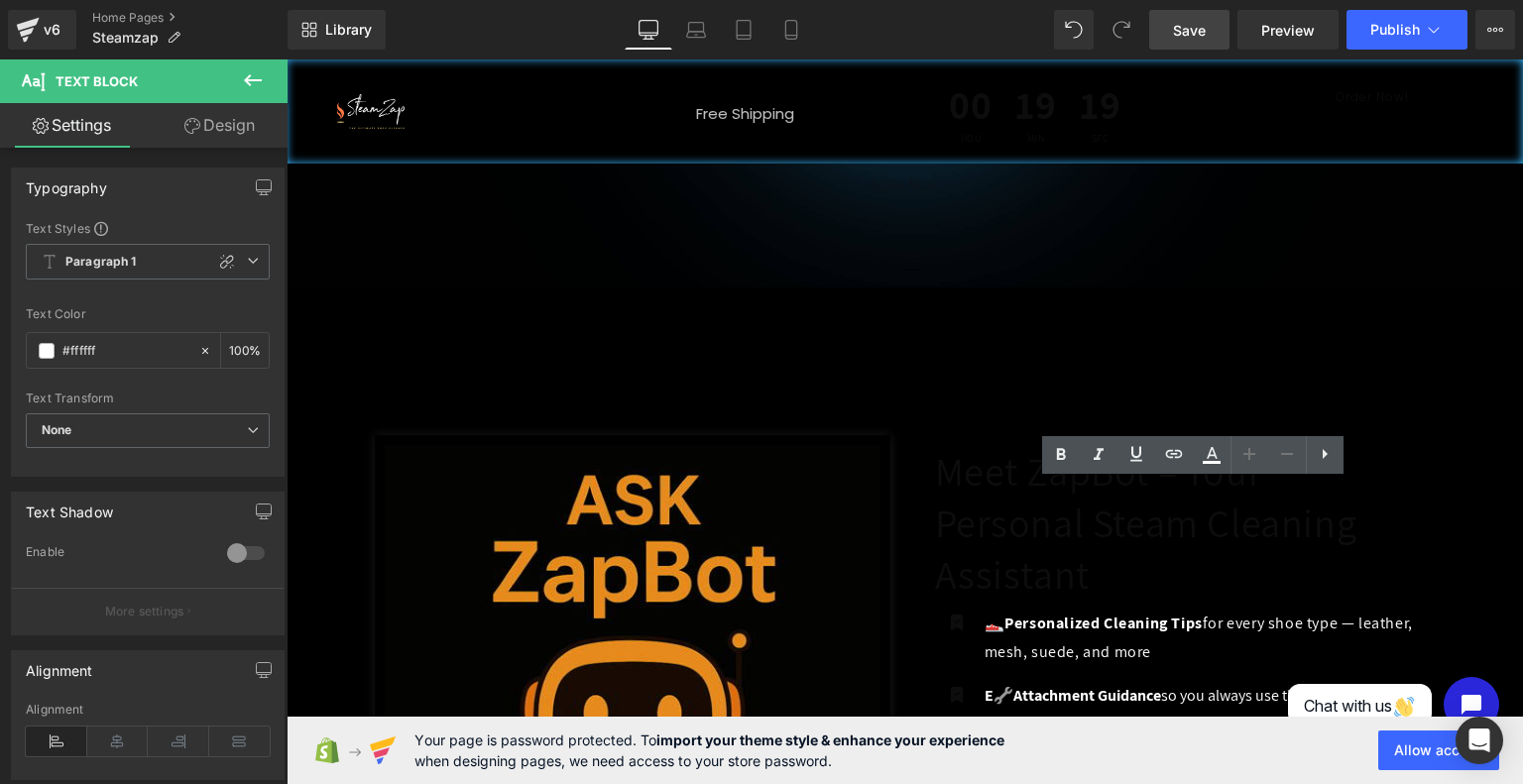 drag, startPoint x: 1127, startPoint y: 509, endPoint x: 985, endPoint y: 492, distance: 143.01399 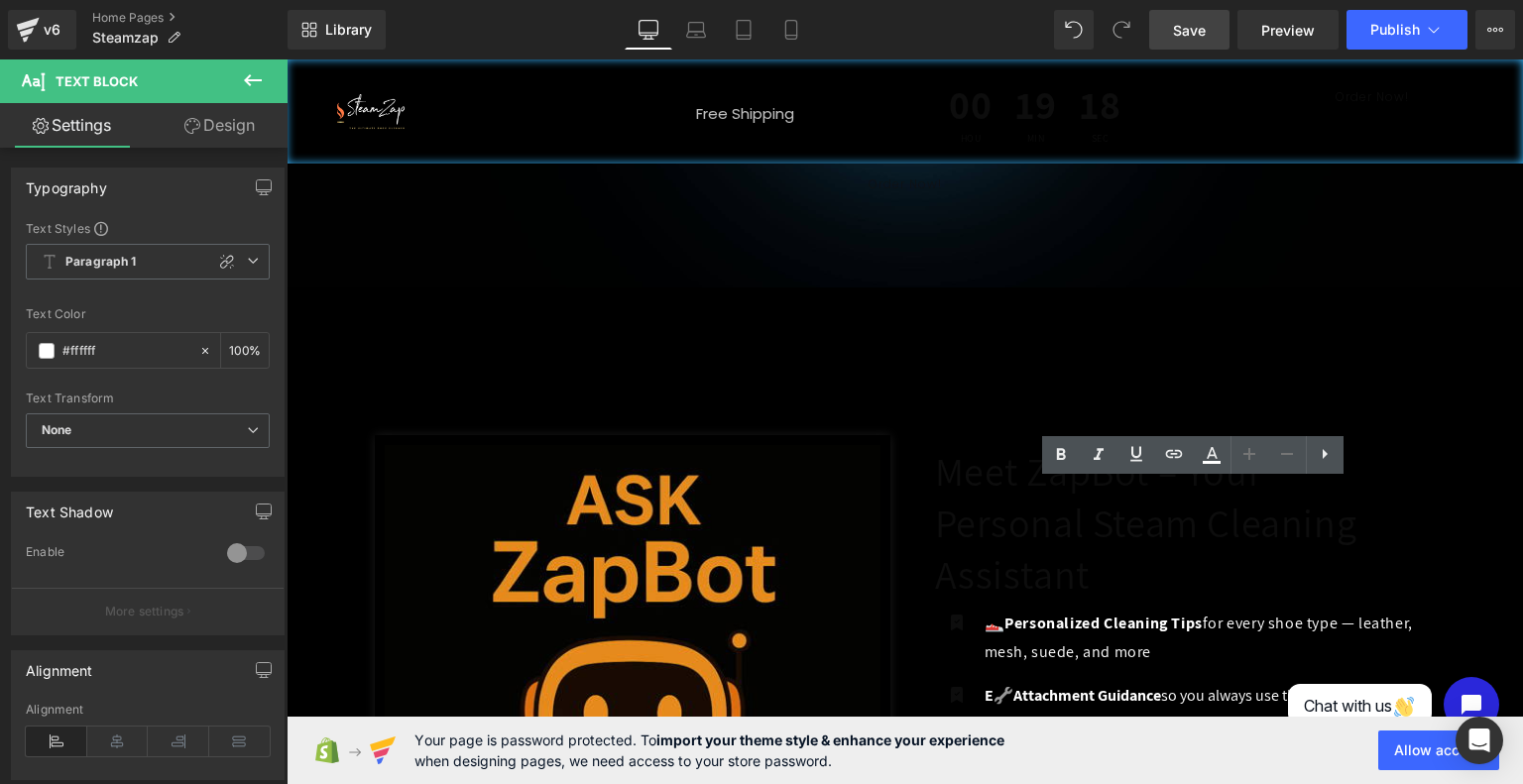 type 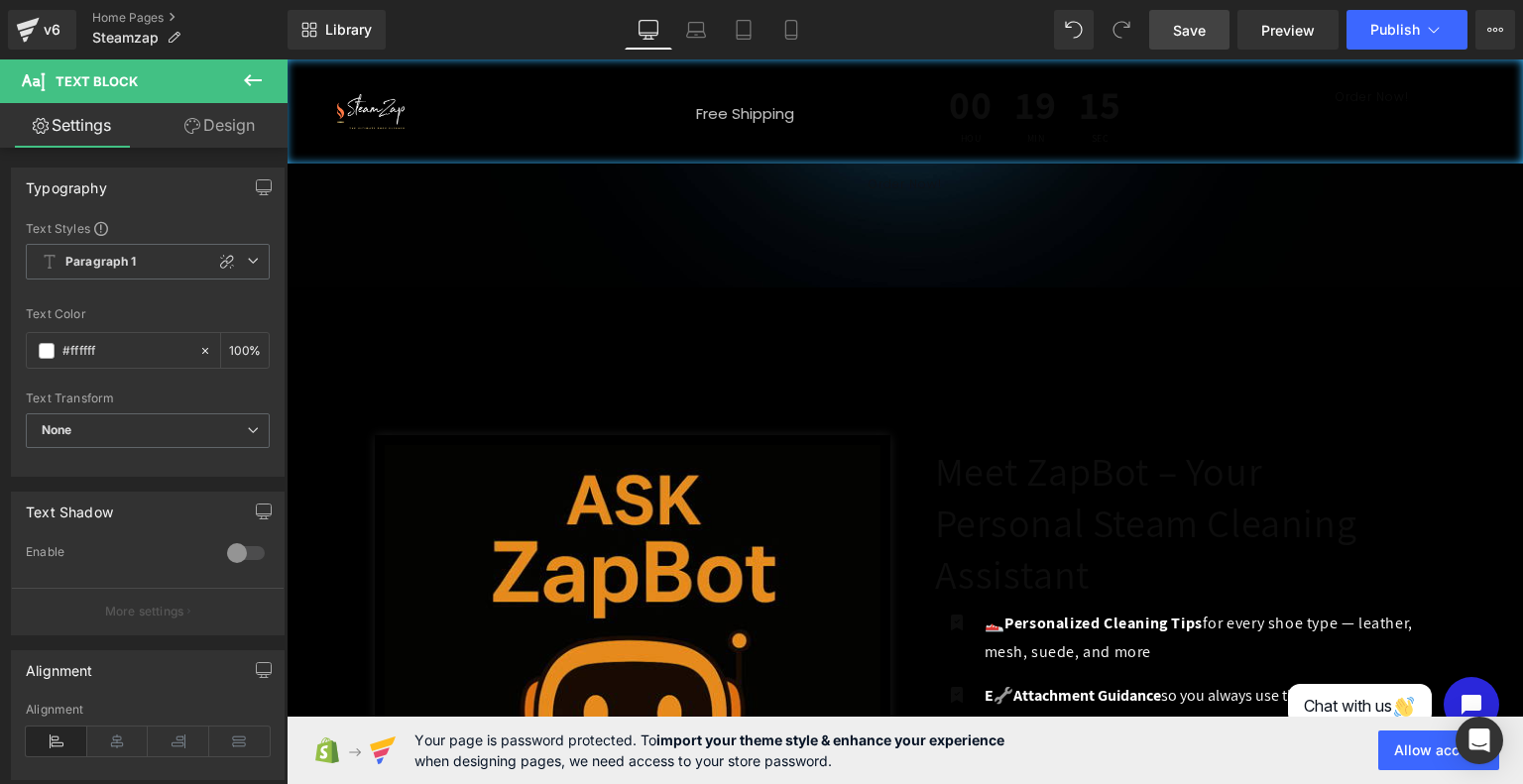 click 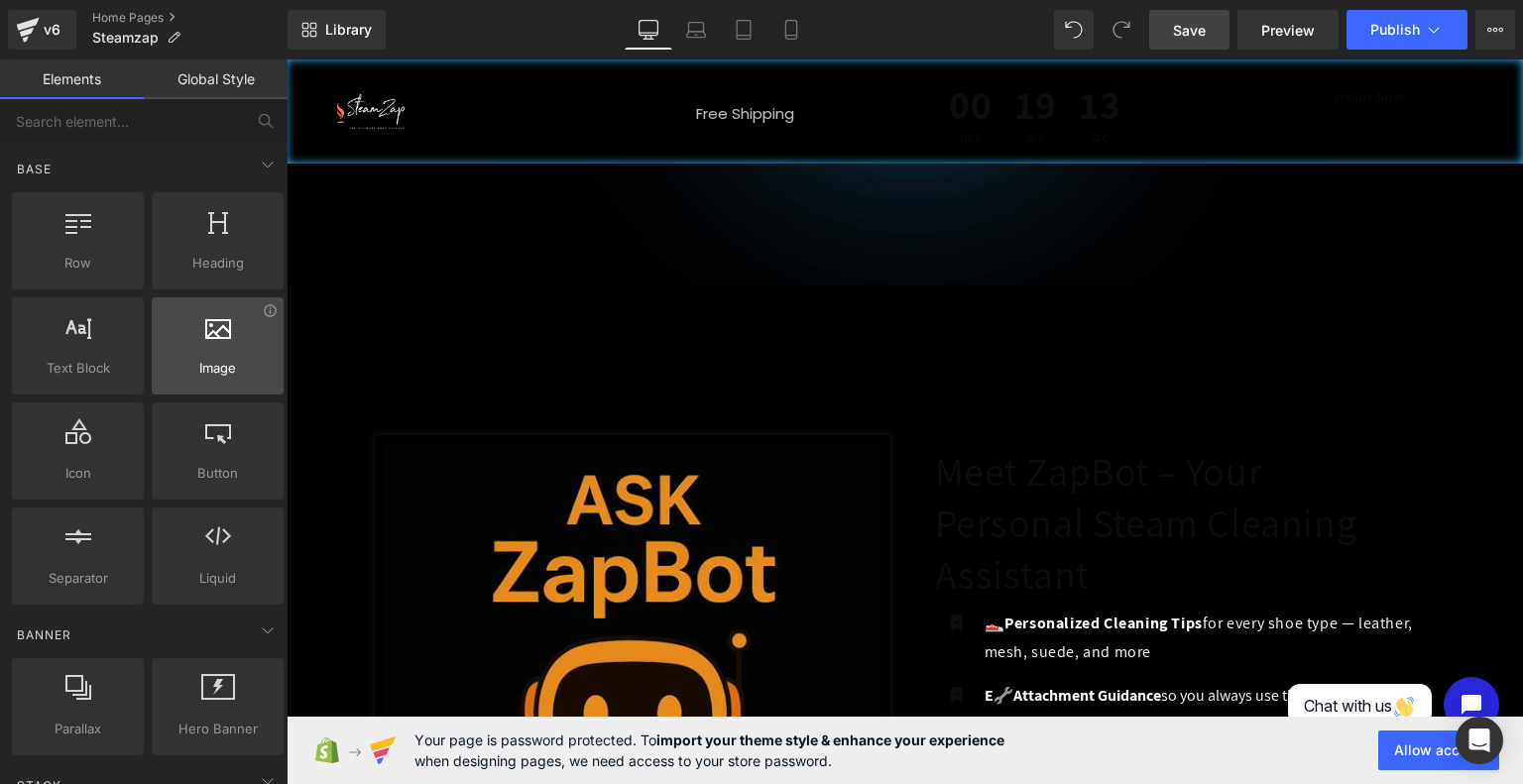scroll, scrollTop: 26, scrollLeft: 0, axis: vertical 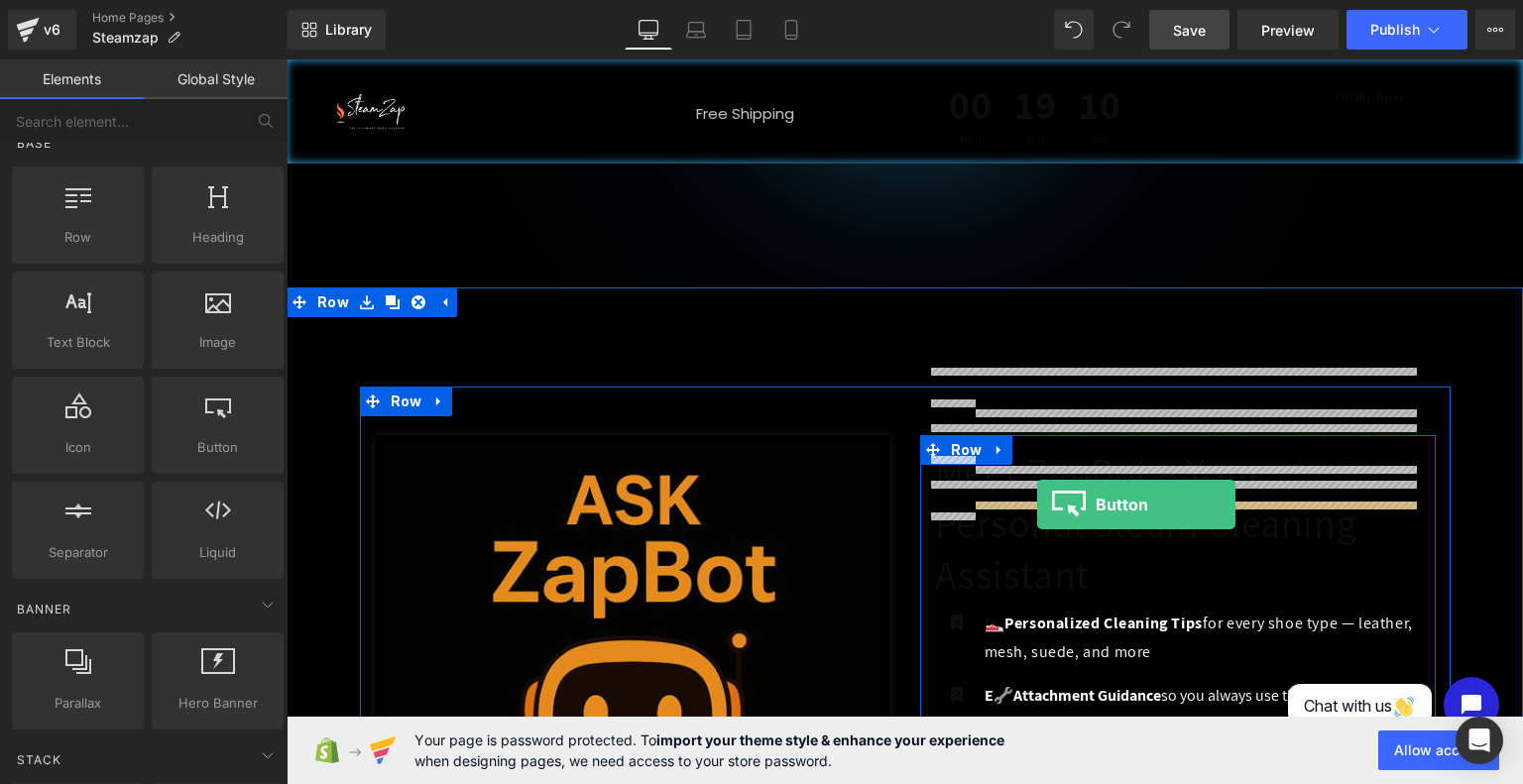 drag, startPoint x: 509, startPoint y: 500, endPoint x: 1037, endPoint y: 504, distance: 528.015 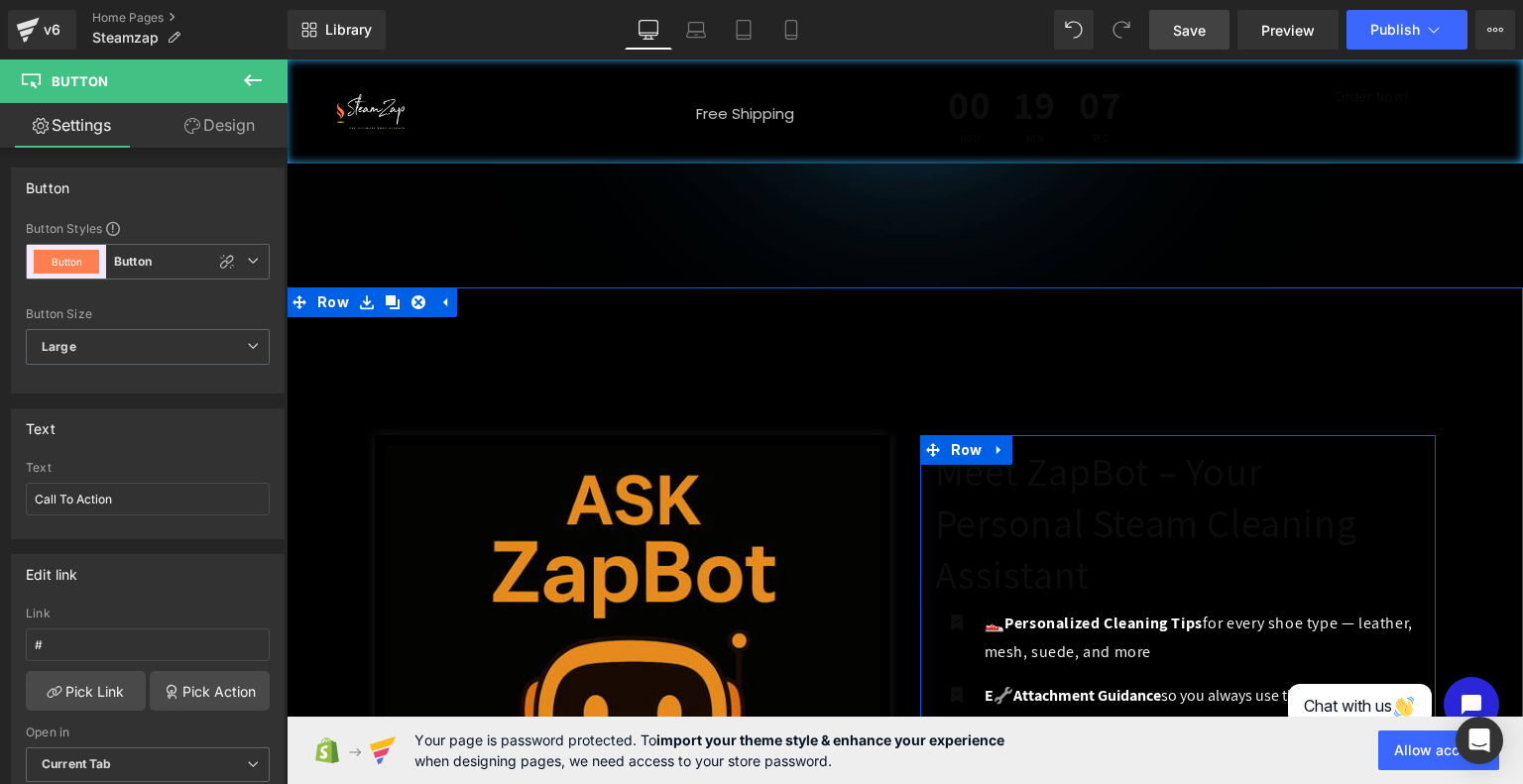 click on "Icon" at bounding box center [957, 1006] 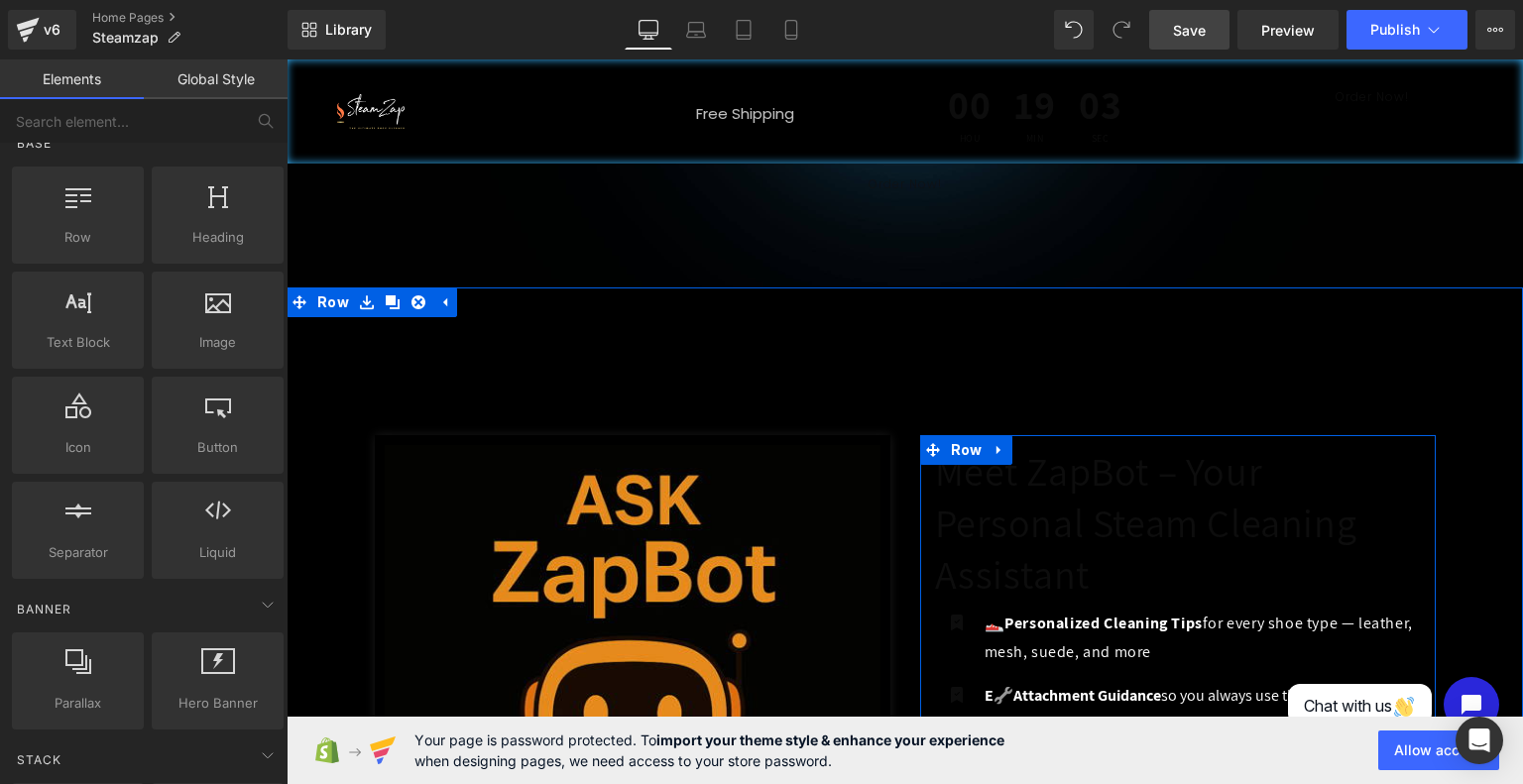 click on "Call To Action" at bounding box center (1200, 1041) 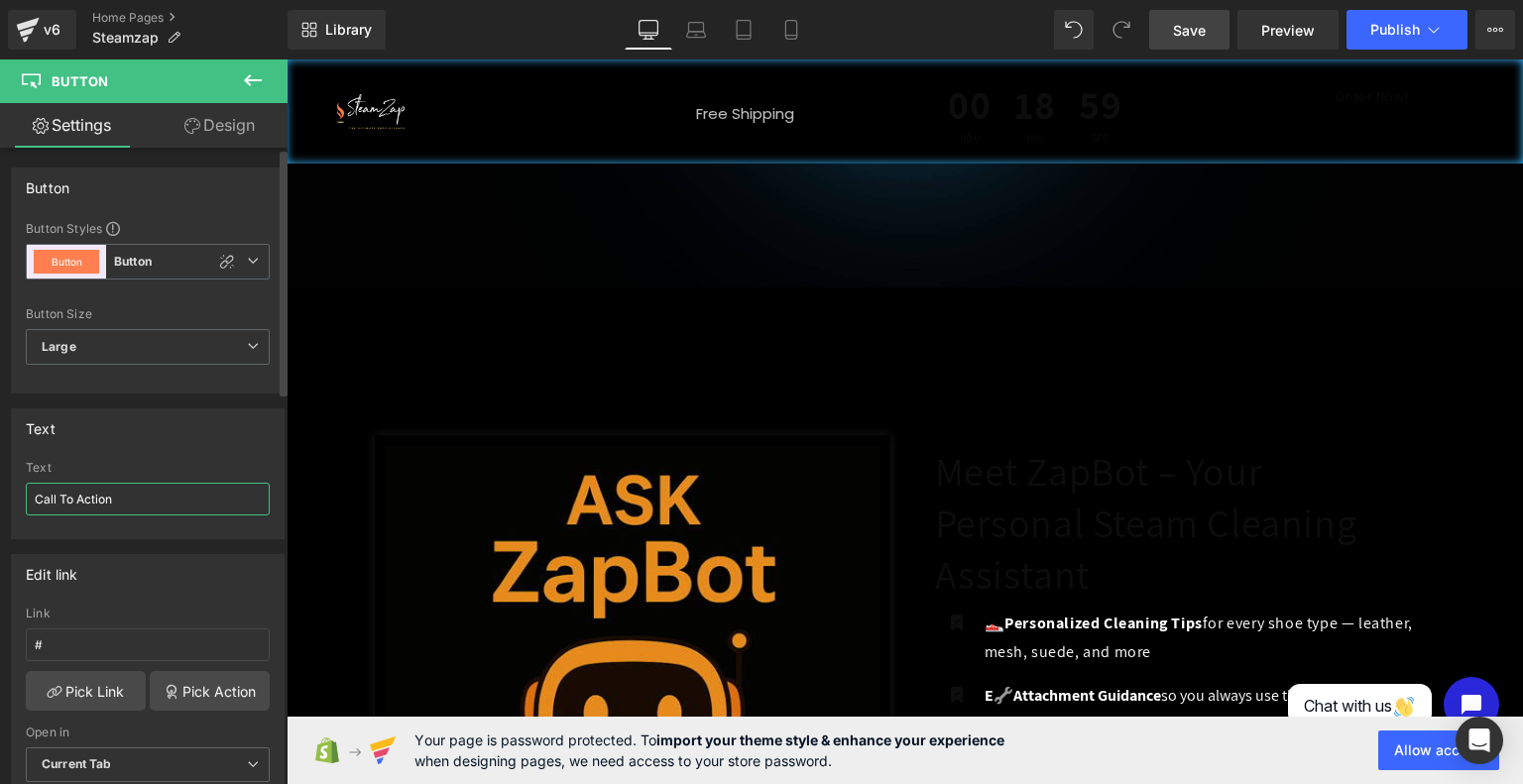 click on "Call To Action" at bounding box center [148, 499] 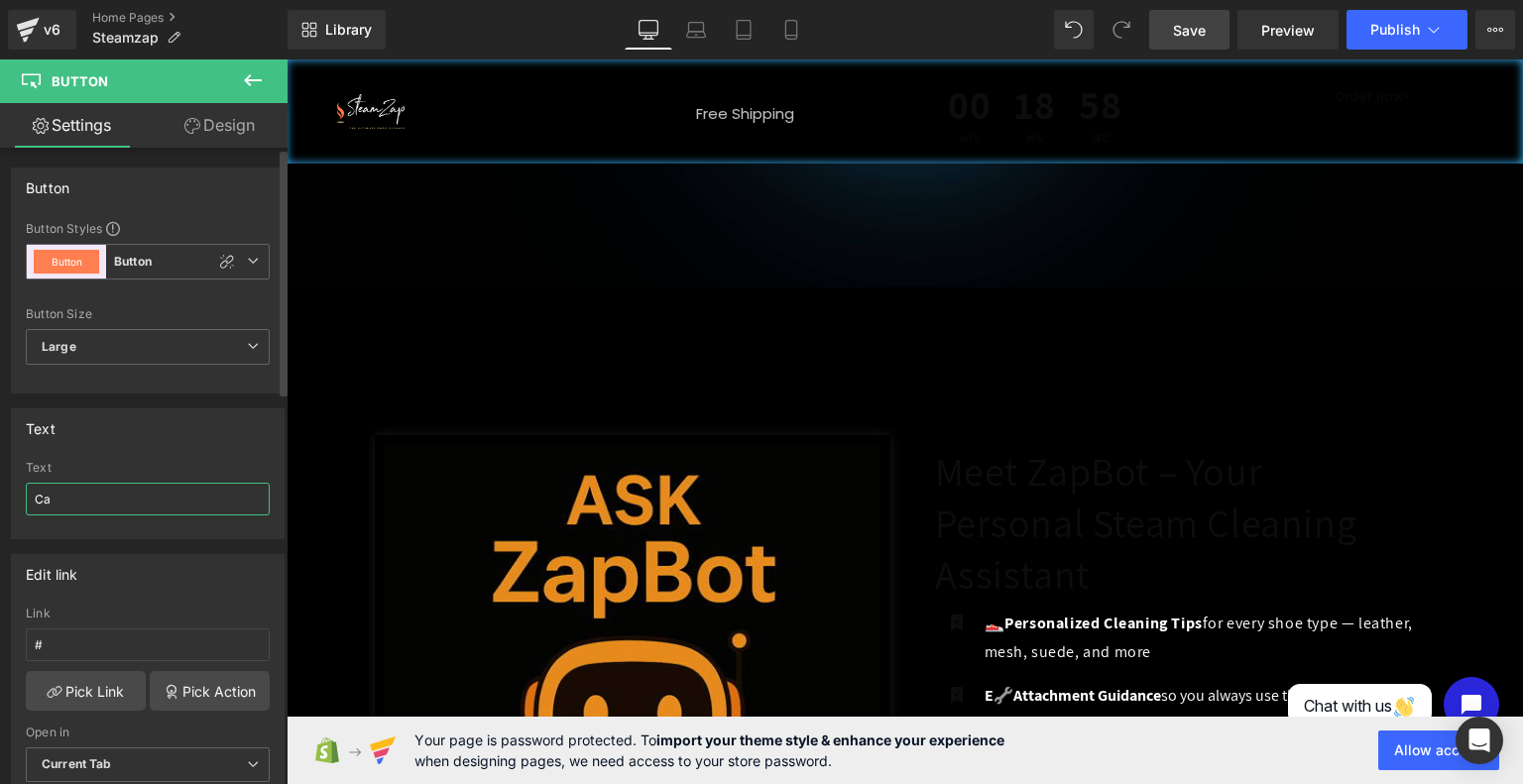 type on "C" 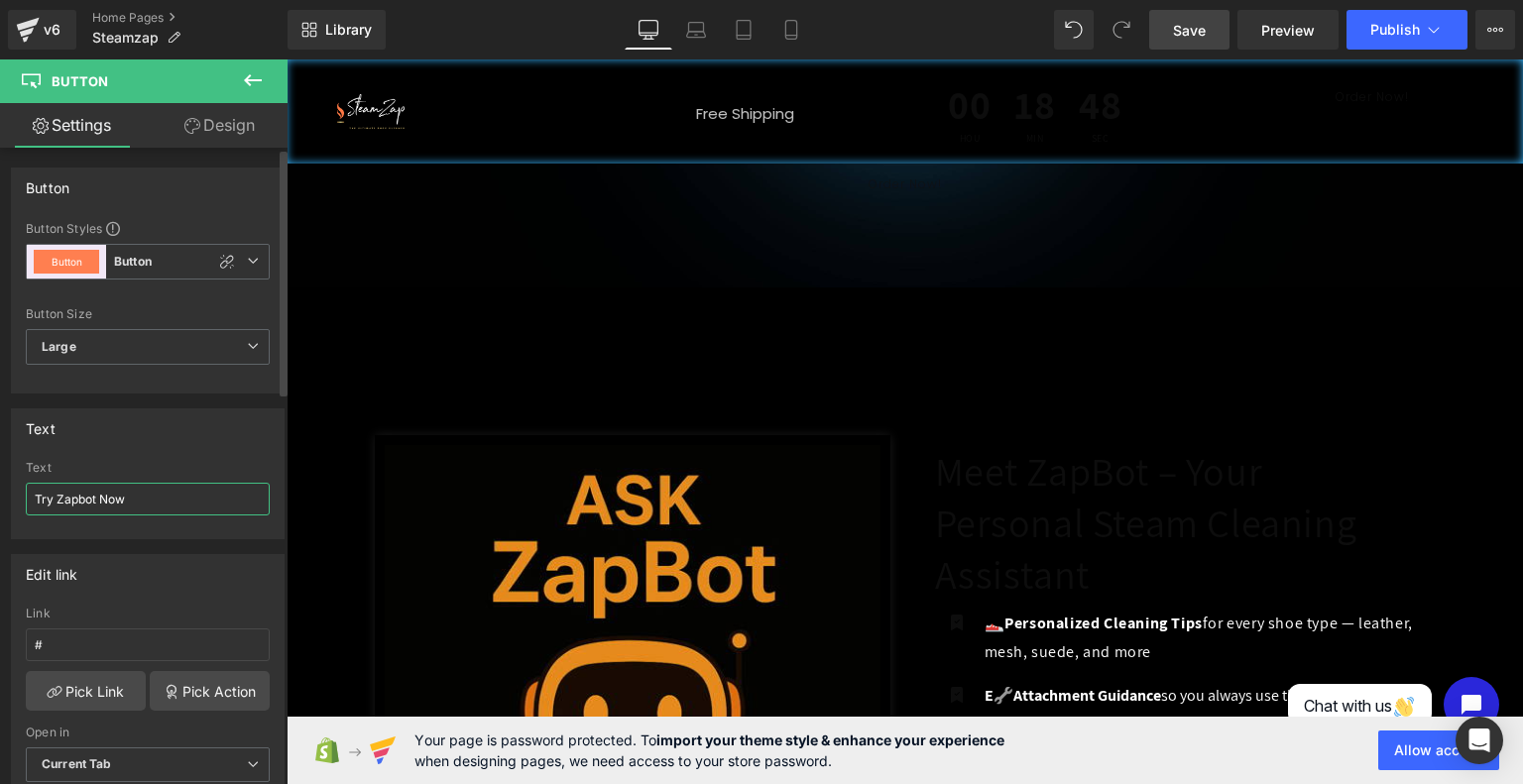 type on "Try Zapbot Now!" 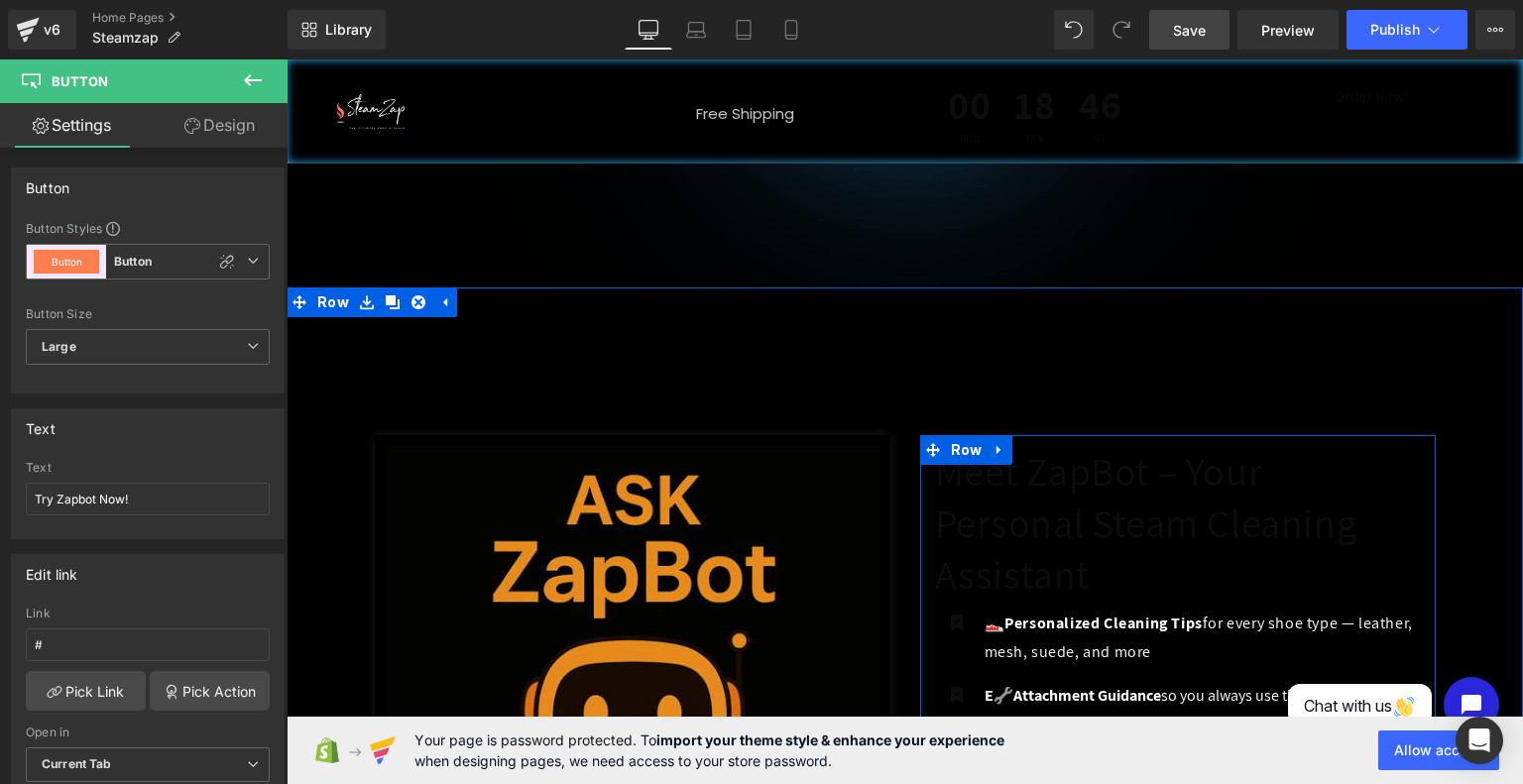 click at bounding box center (1200, 899) 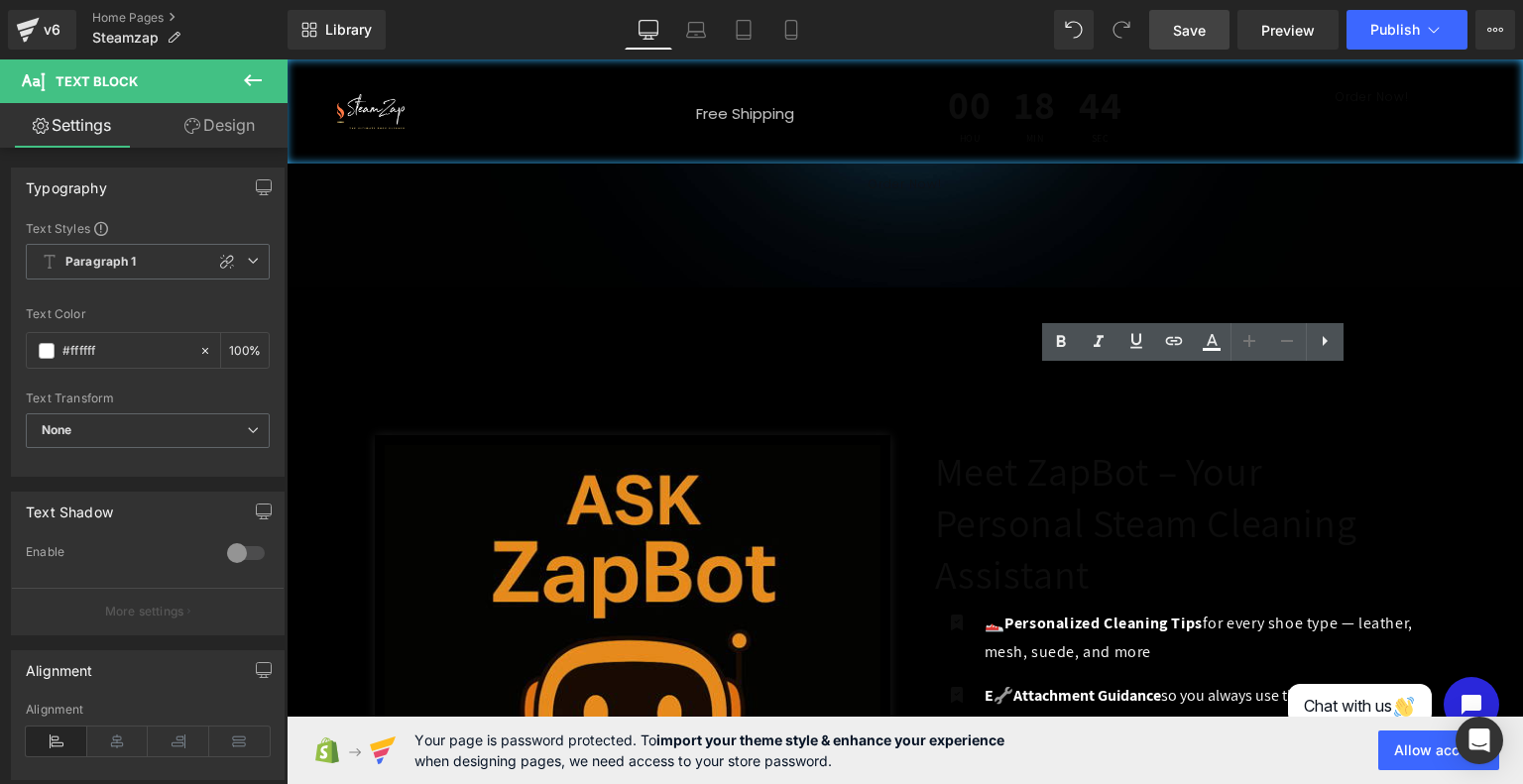click at bounding box center [956, 1014] 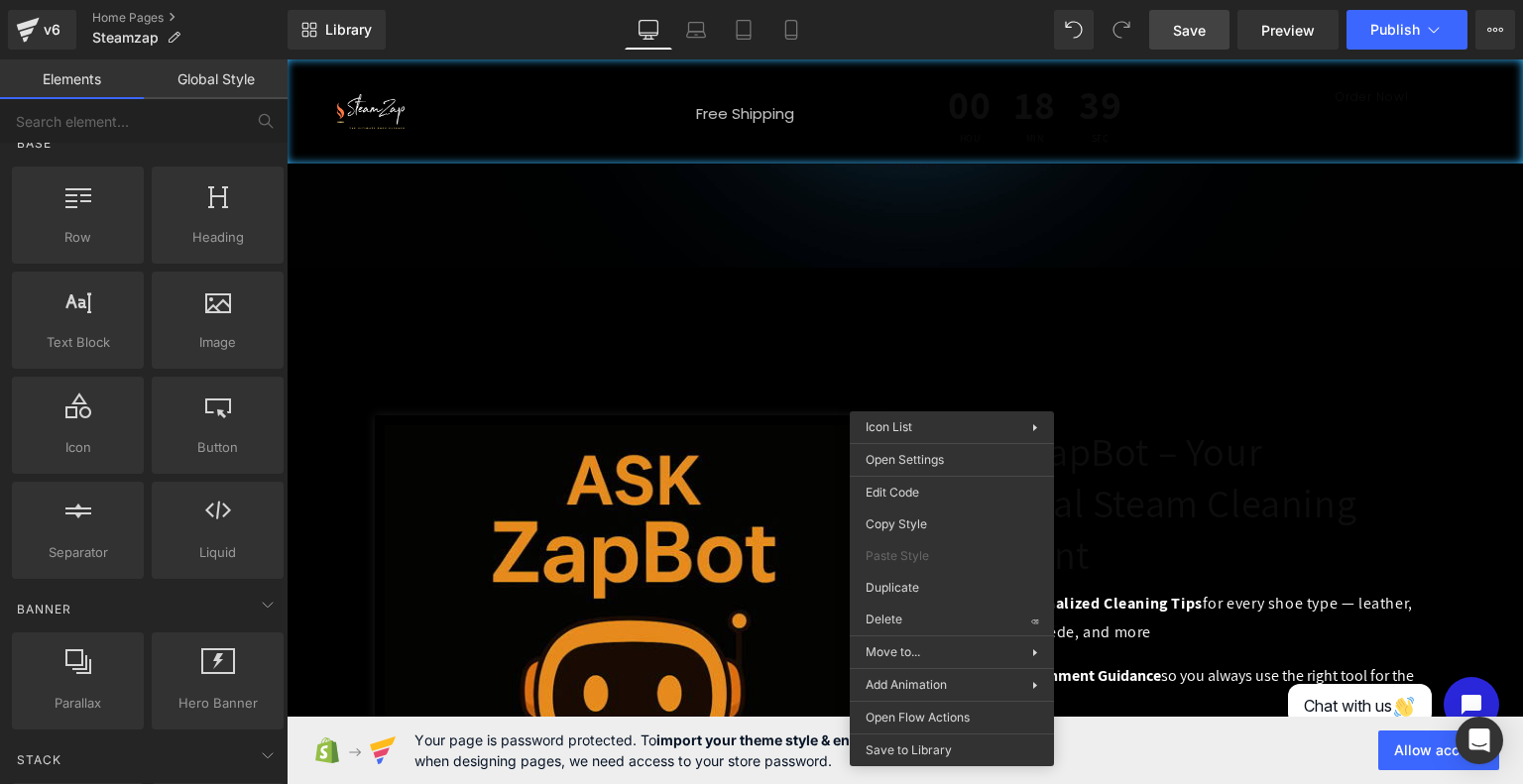 scroll, scrollTop: 2476, scrollLeft: 0, axis: vertical 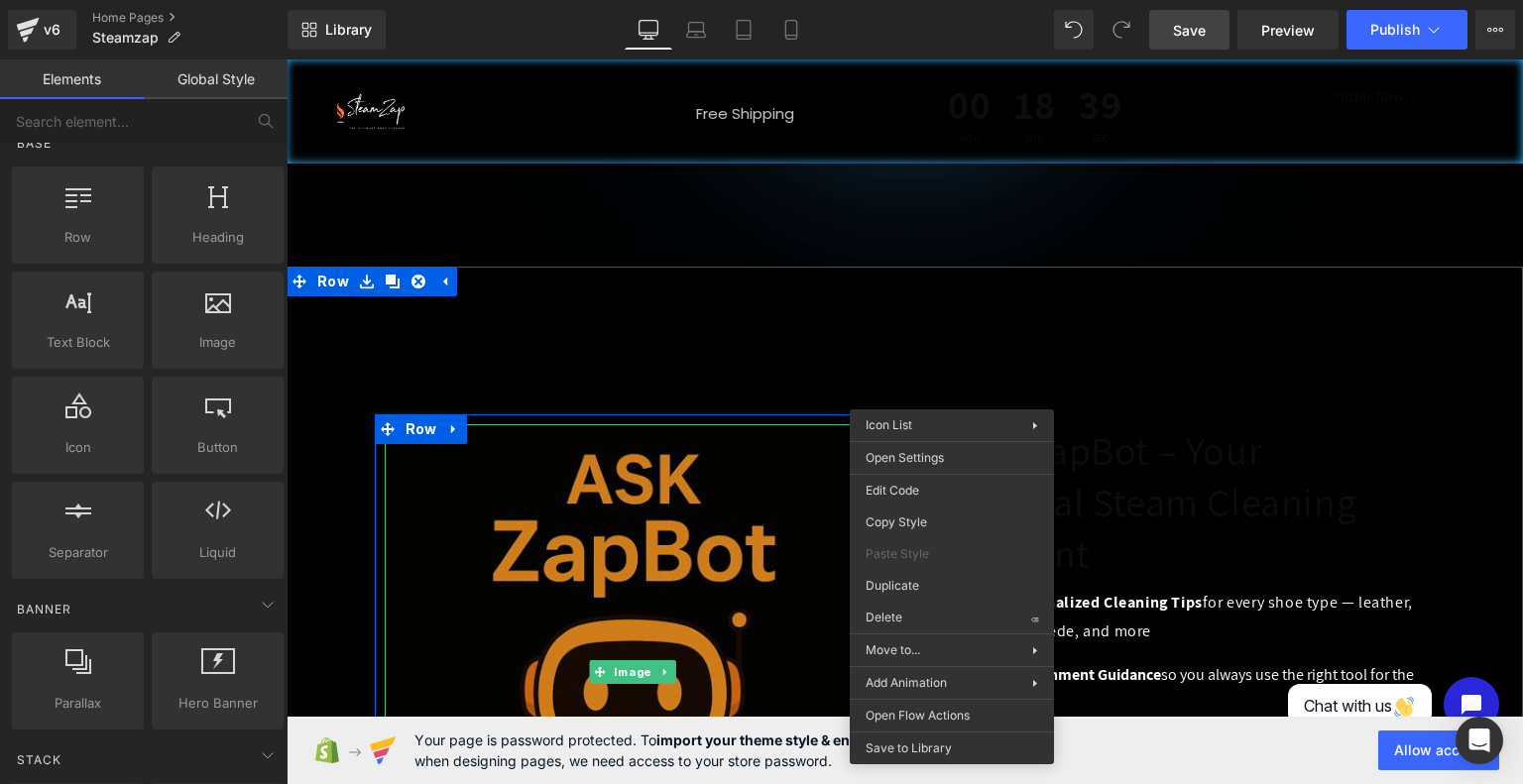 click at bounding box center [633, 672] 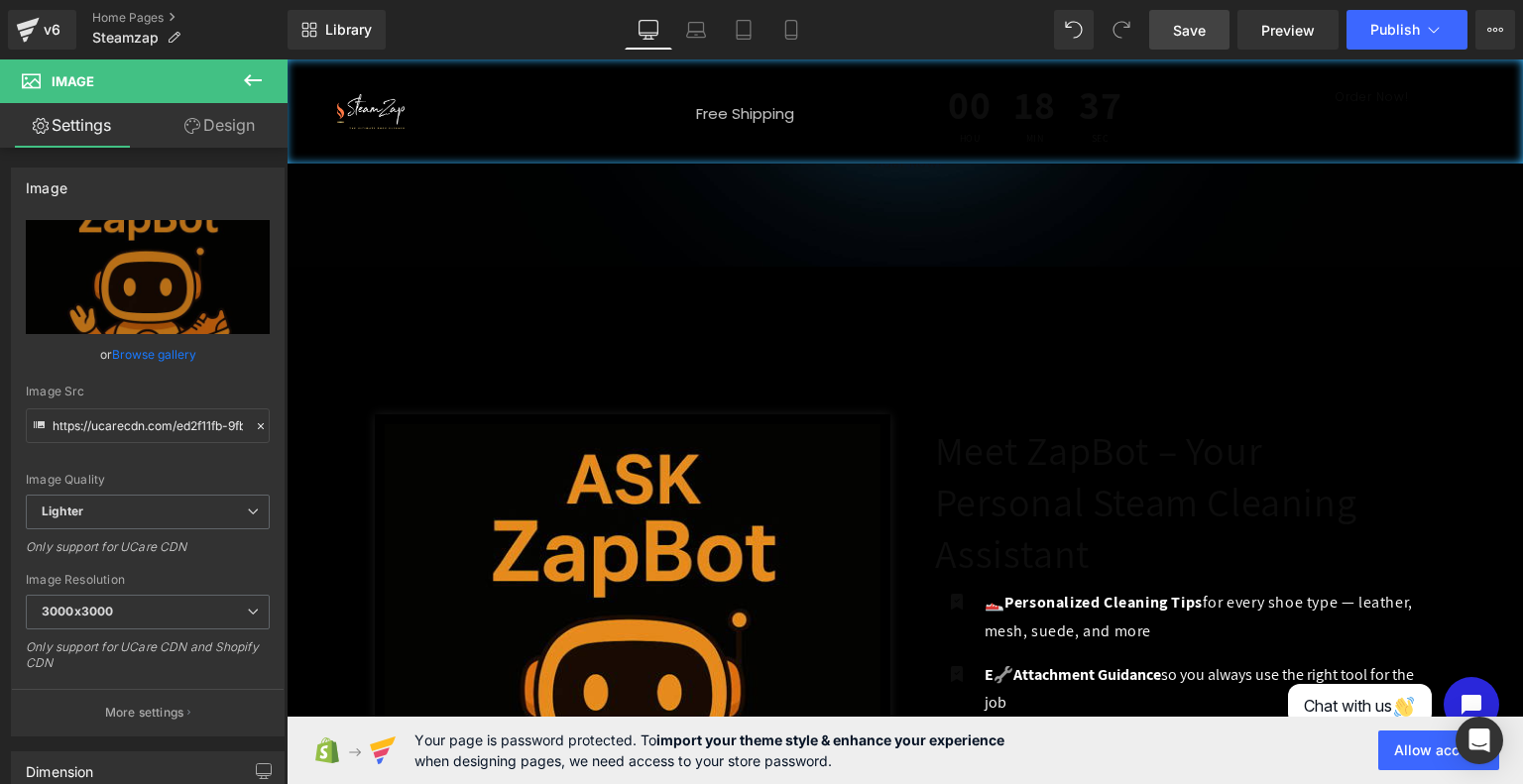 click on "Save" at bounding box center (1189, 30) 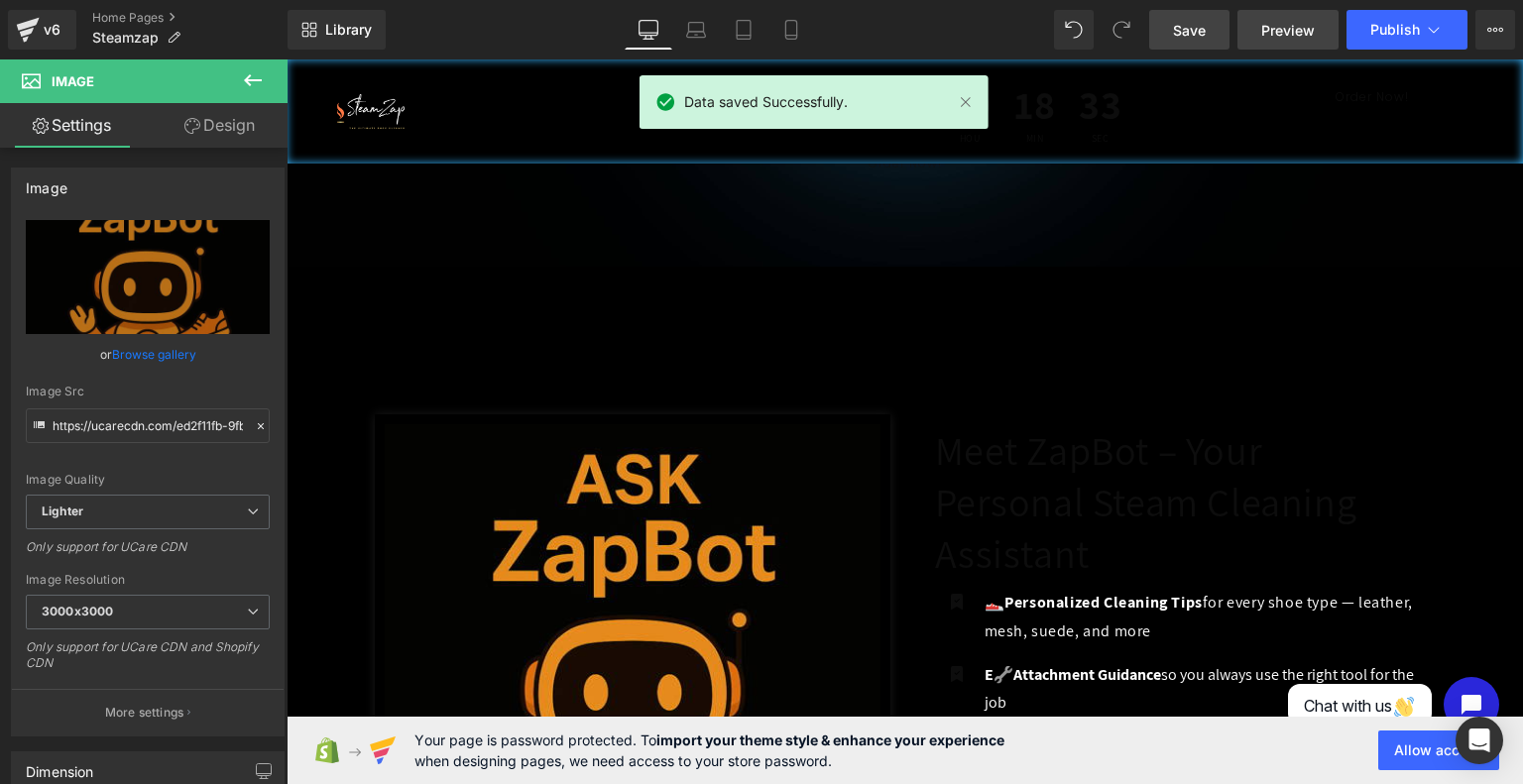 click on "Preview" at bounding box center [1288, 30] 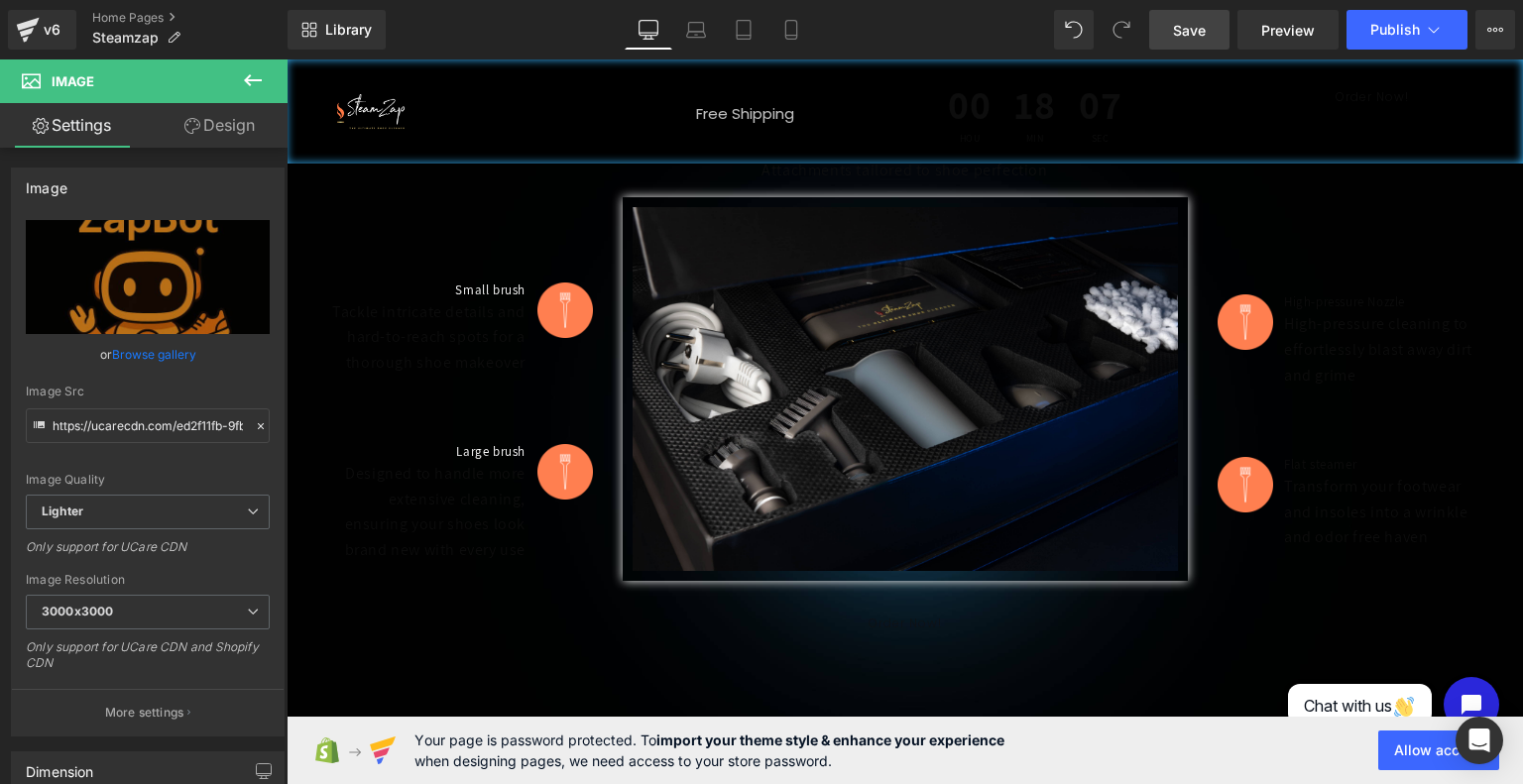 scroll, scrollTop: 1990, scrollLeft: 0, axis: vertical 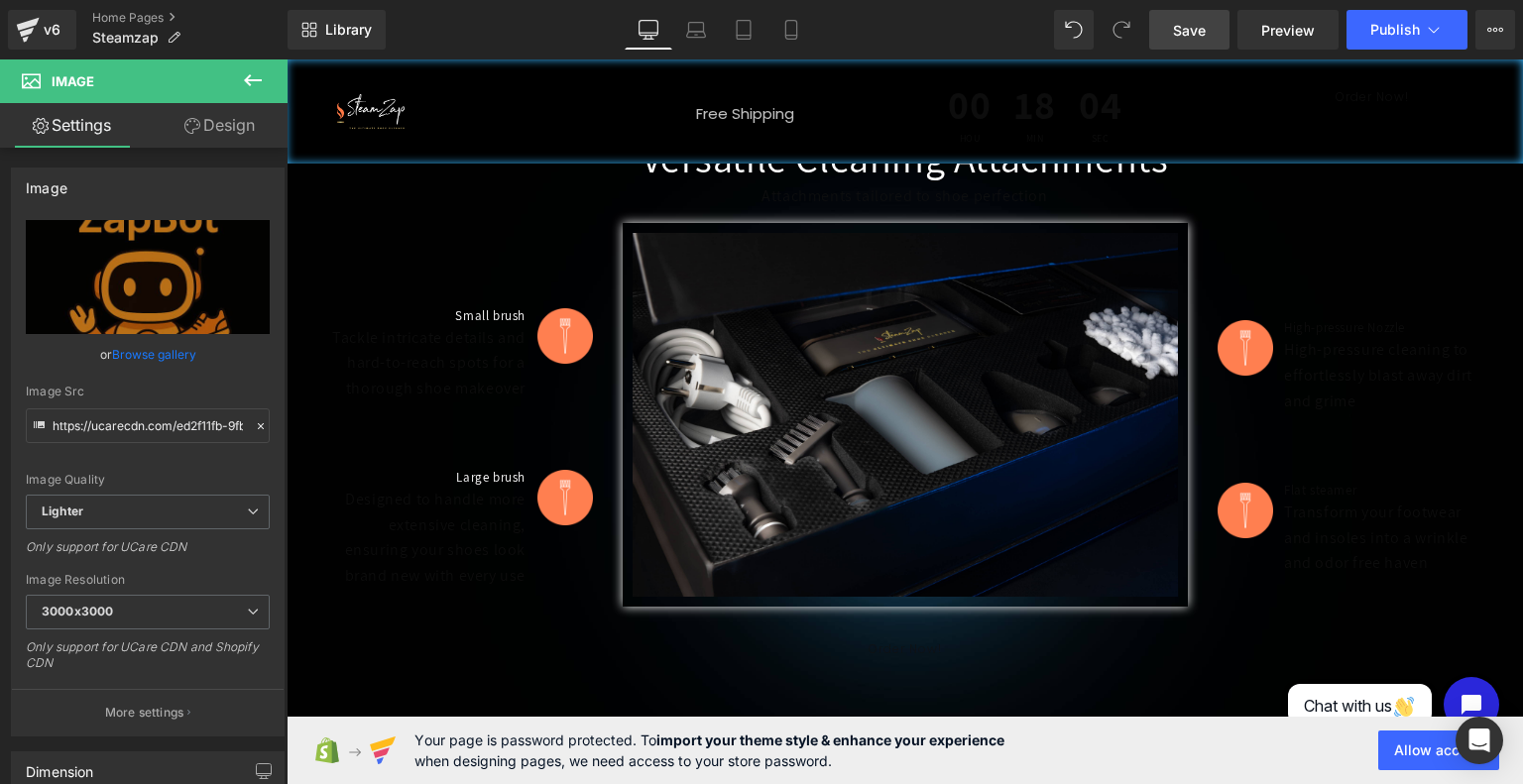 click on "100px" at bounding box center (904, 802) 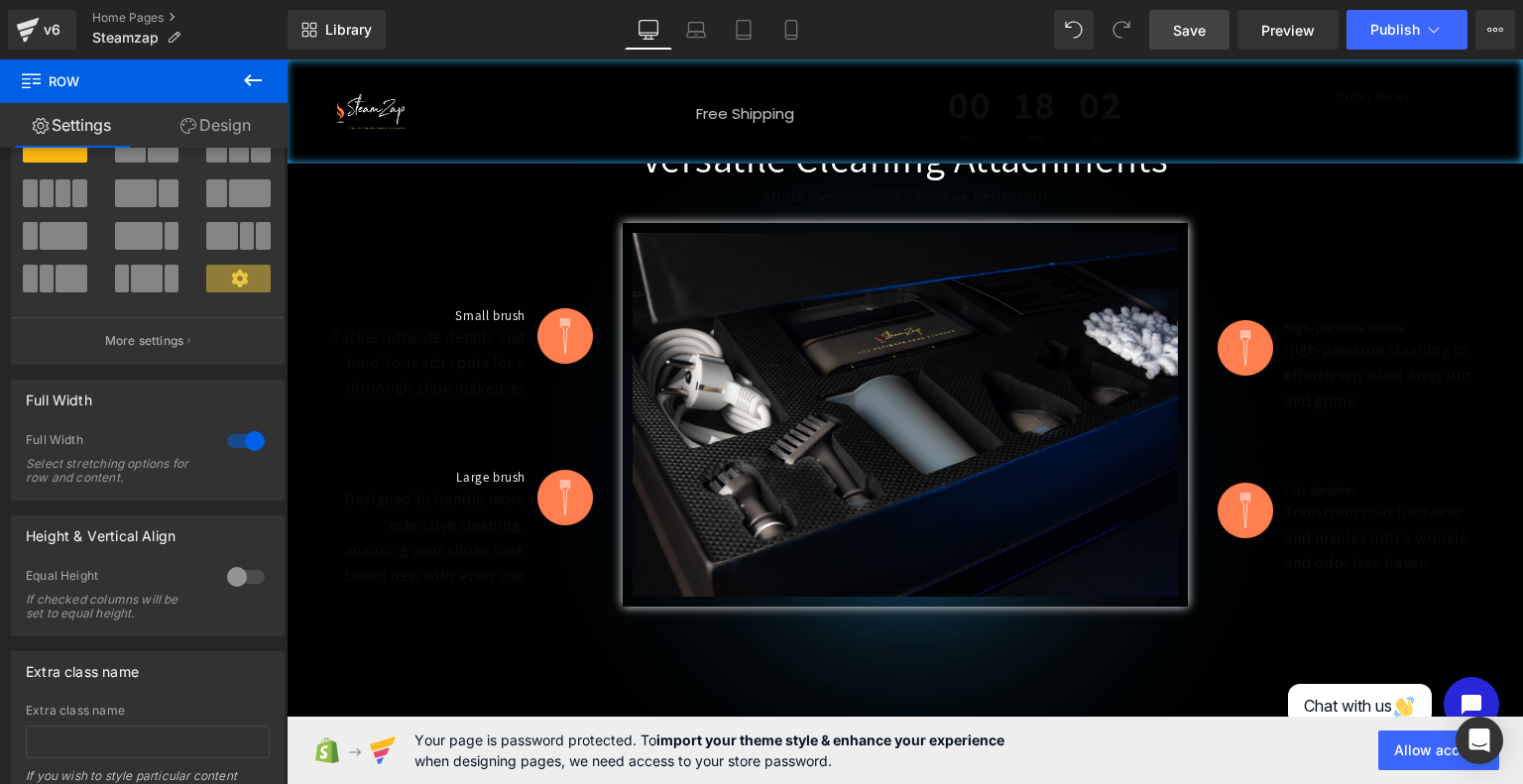 scroll, scrollTop: 0, scrollLeft: 0, axis: both 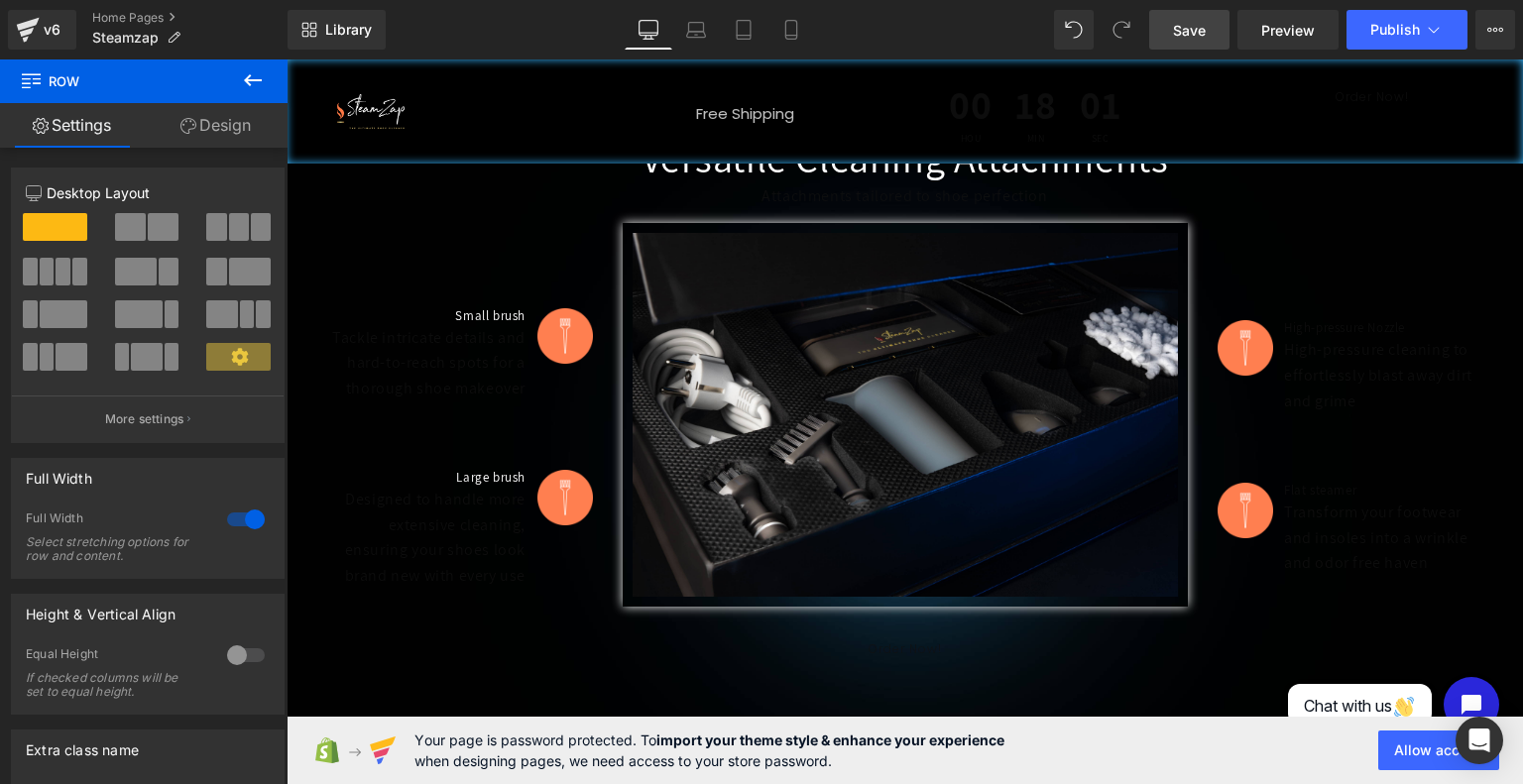 click on "Design" at bounding box center (215, 125) 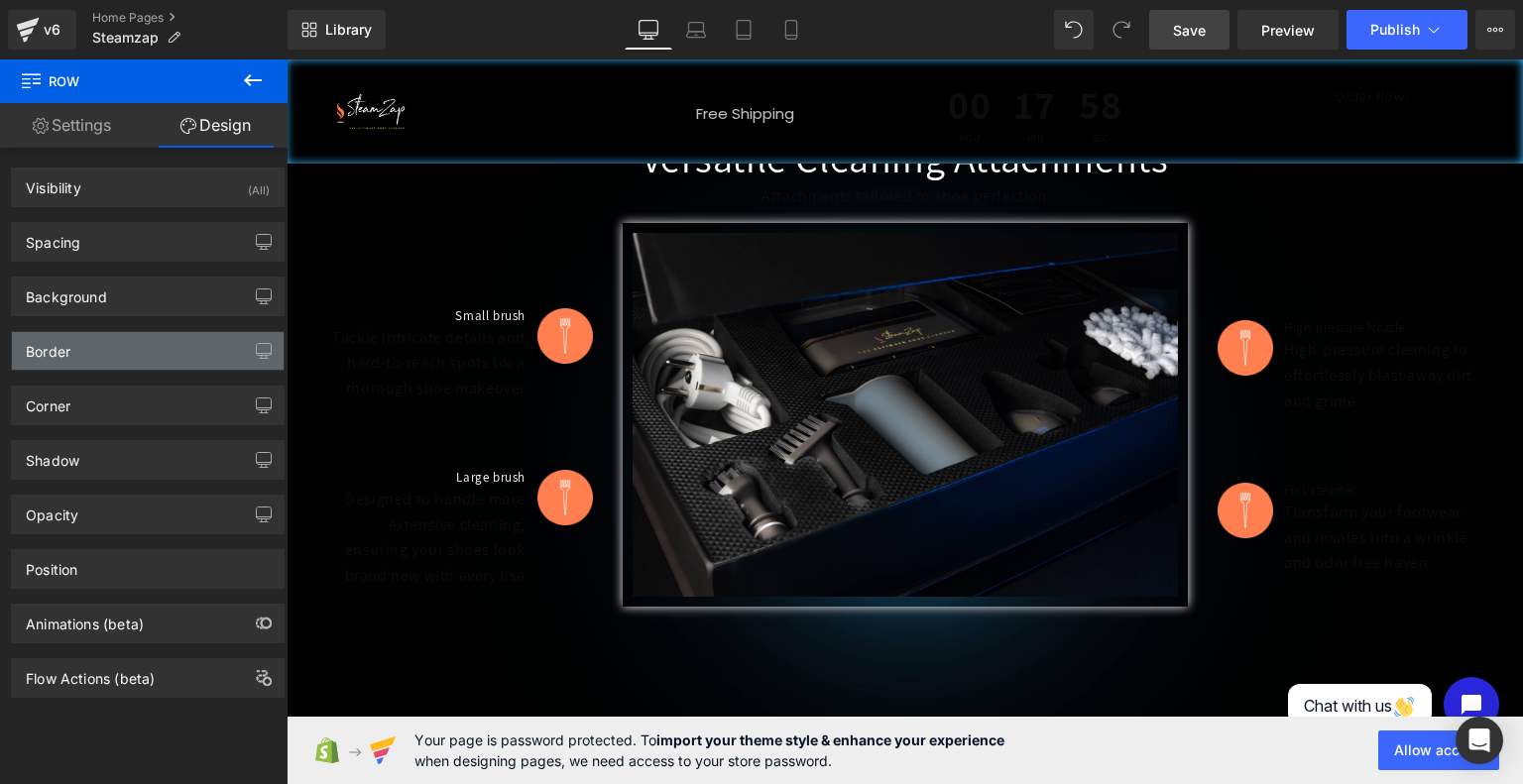click on "Border" at bounding box center [148, 351] 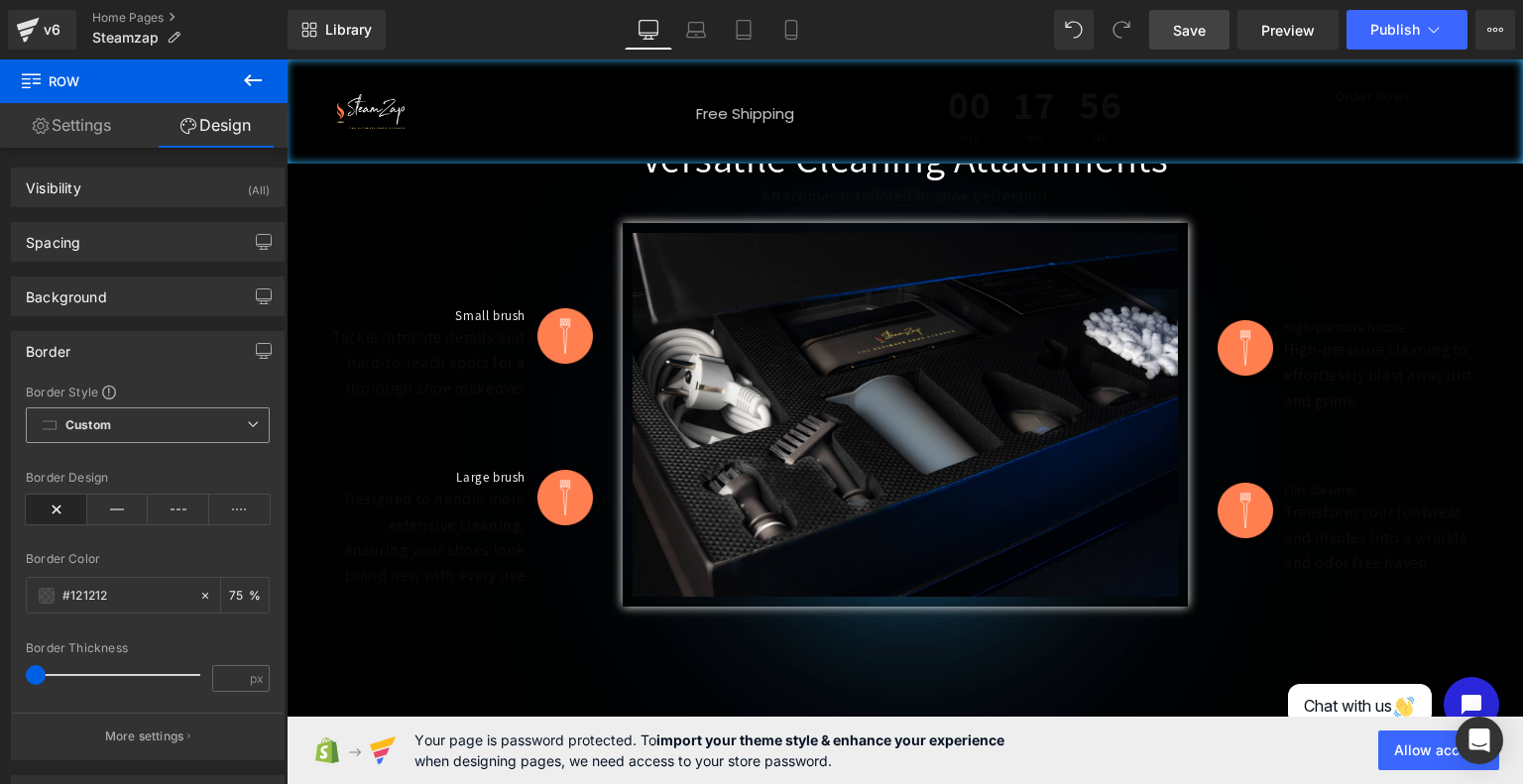 click on "Custom" at bounding box center [148, 425] 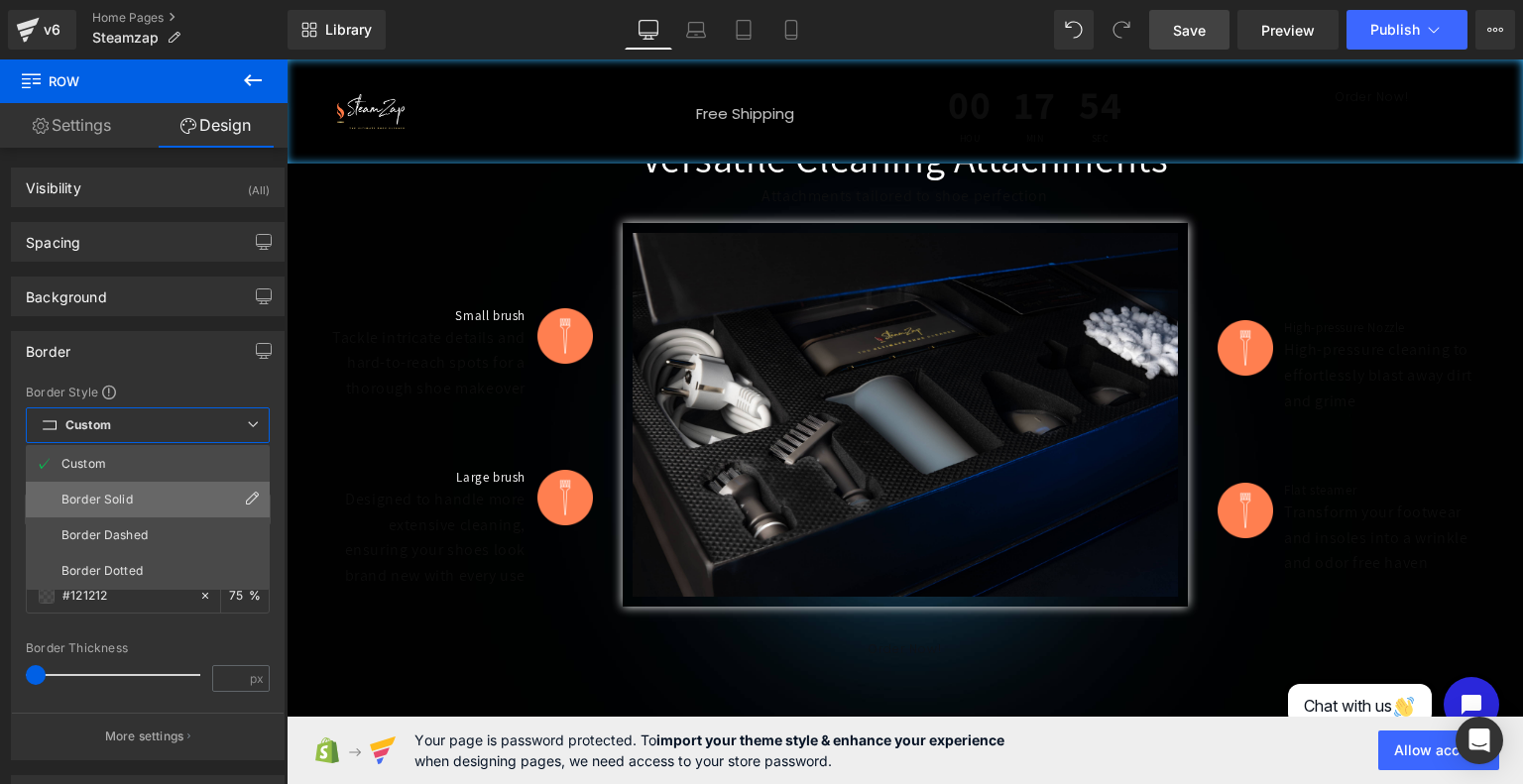 click on "Border Solid" at bounding box center [148, 500] 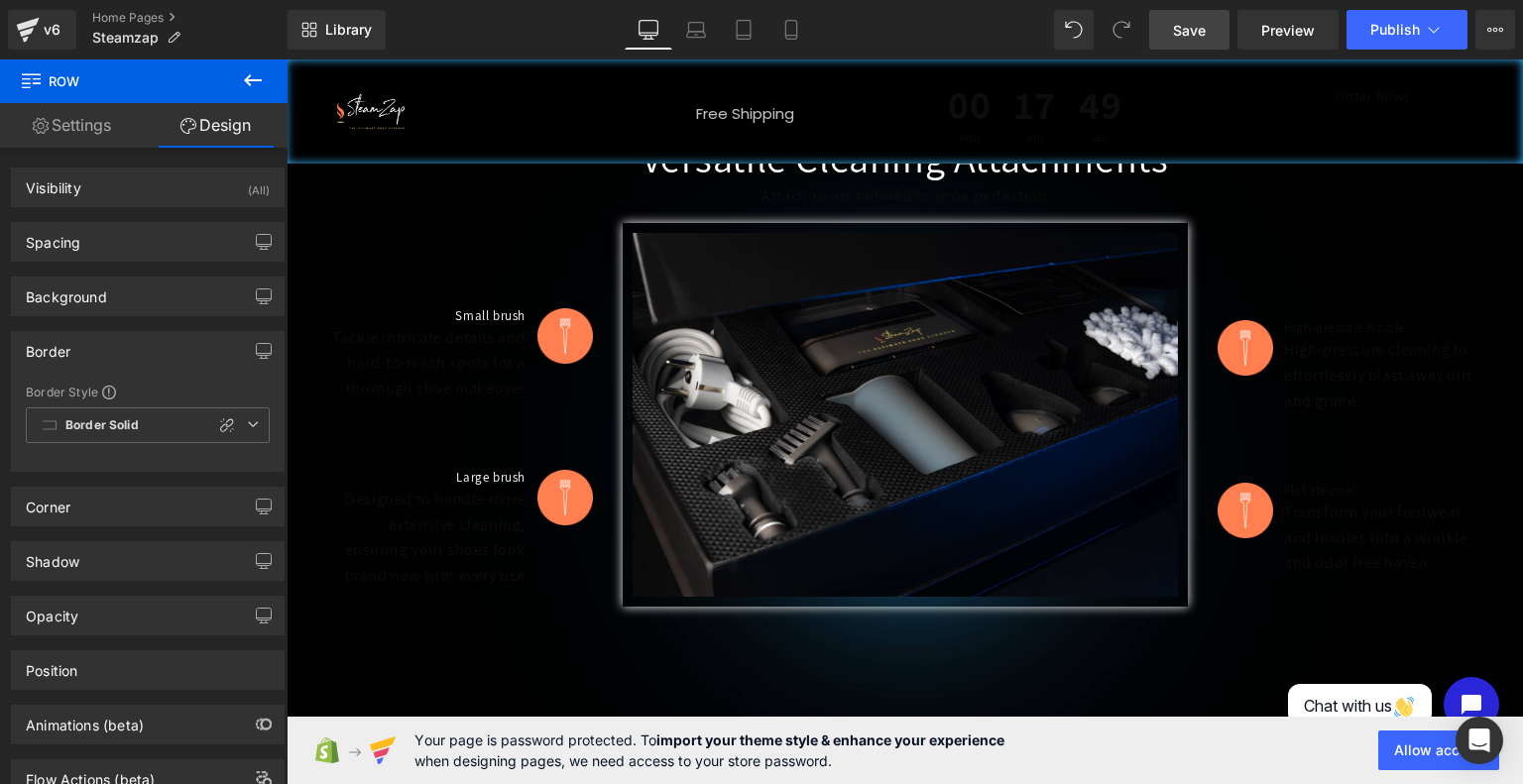 click on "Save" at bounding box center [1189, 30] 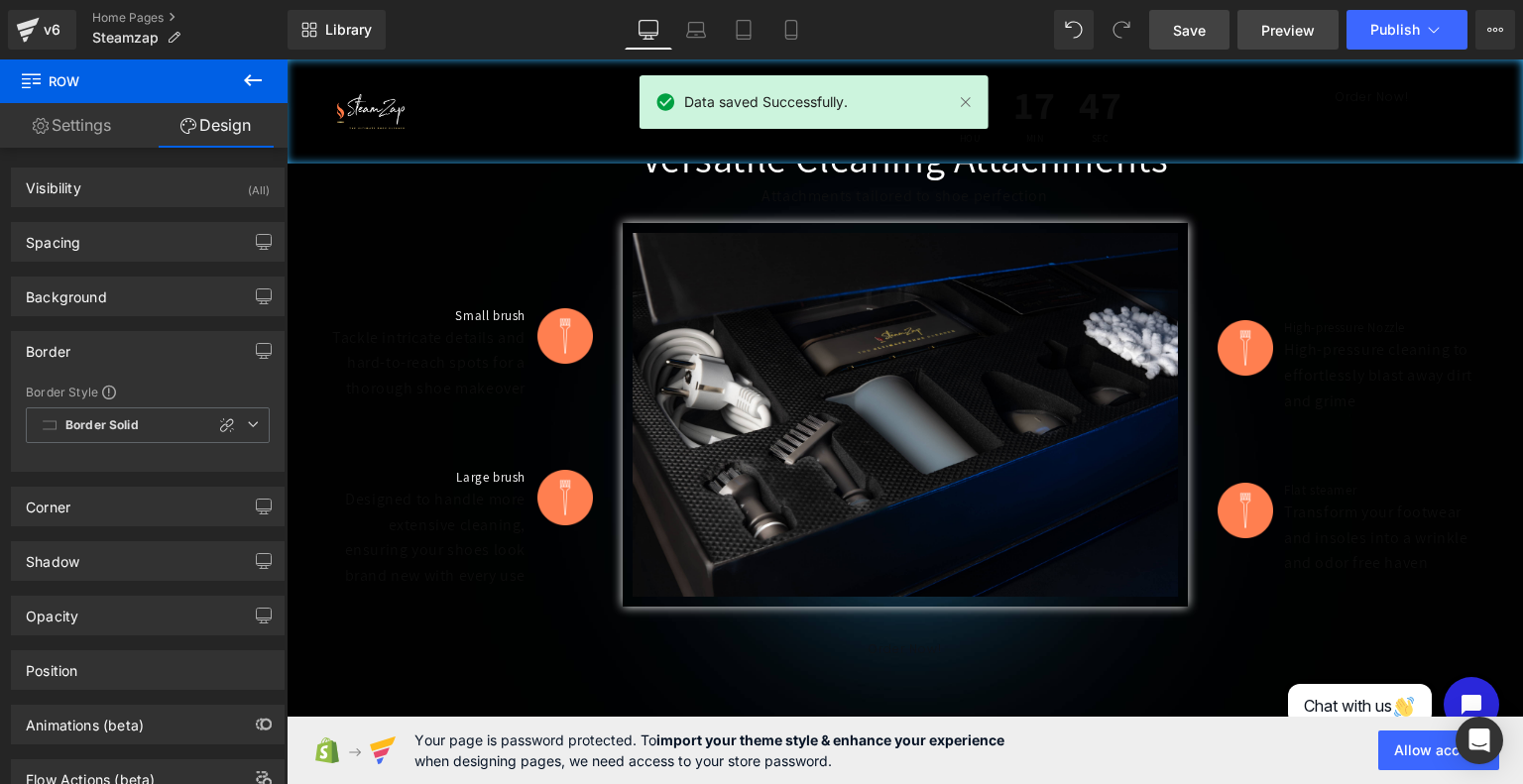 click on "Preview" at bounding box center (1288, 30) 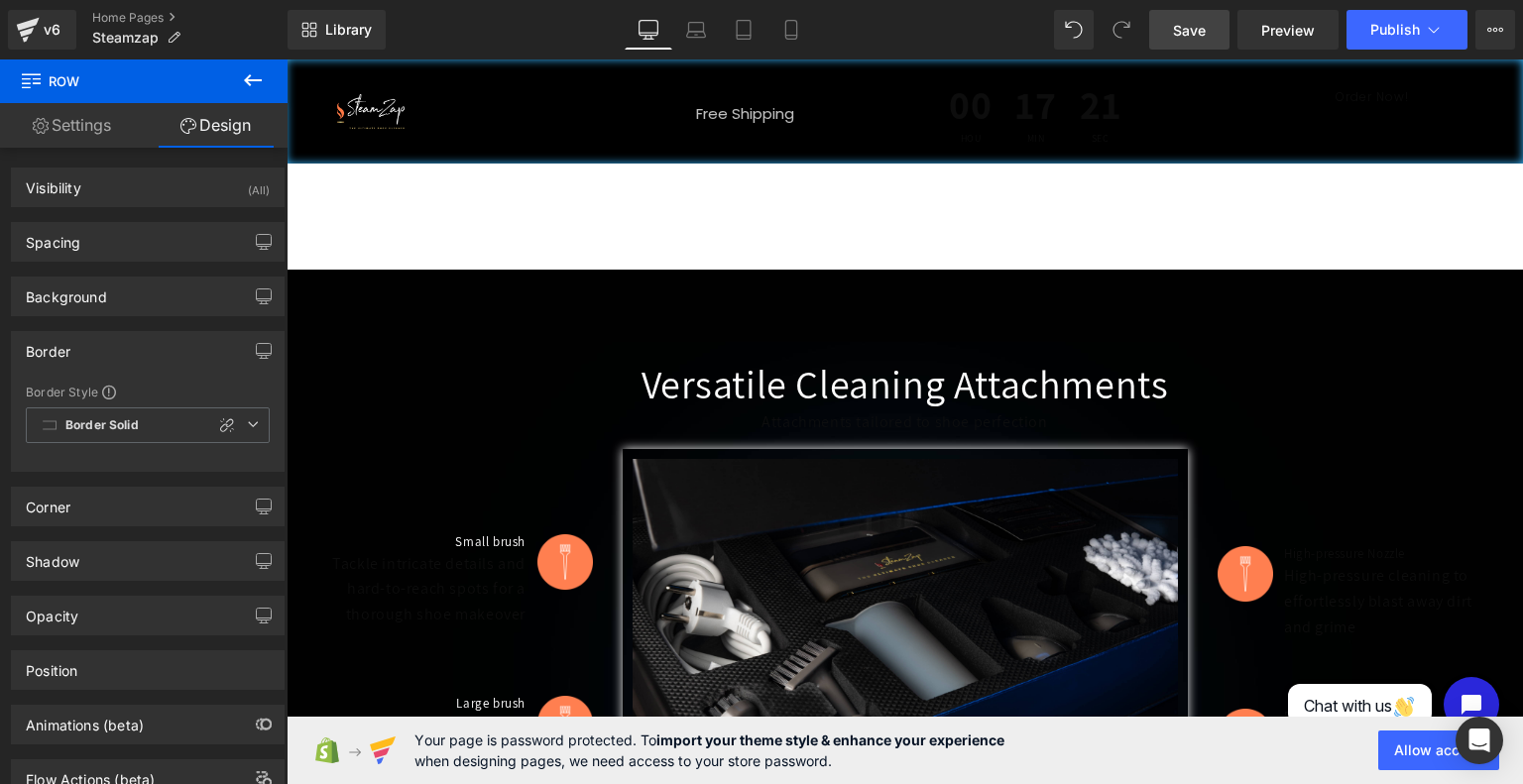 scroll, scrollTop: 1756, scrollLeft: 0, axis: vertical 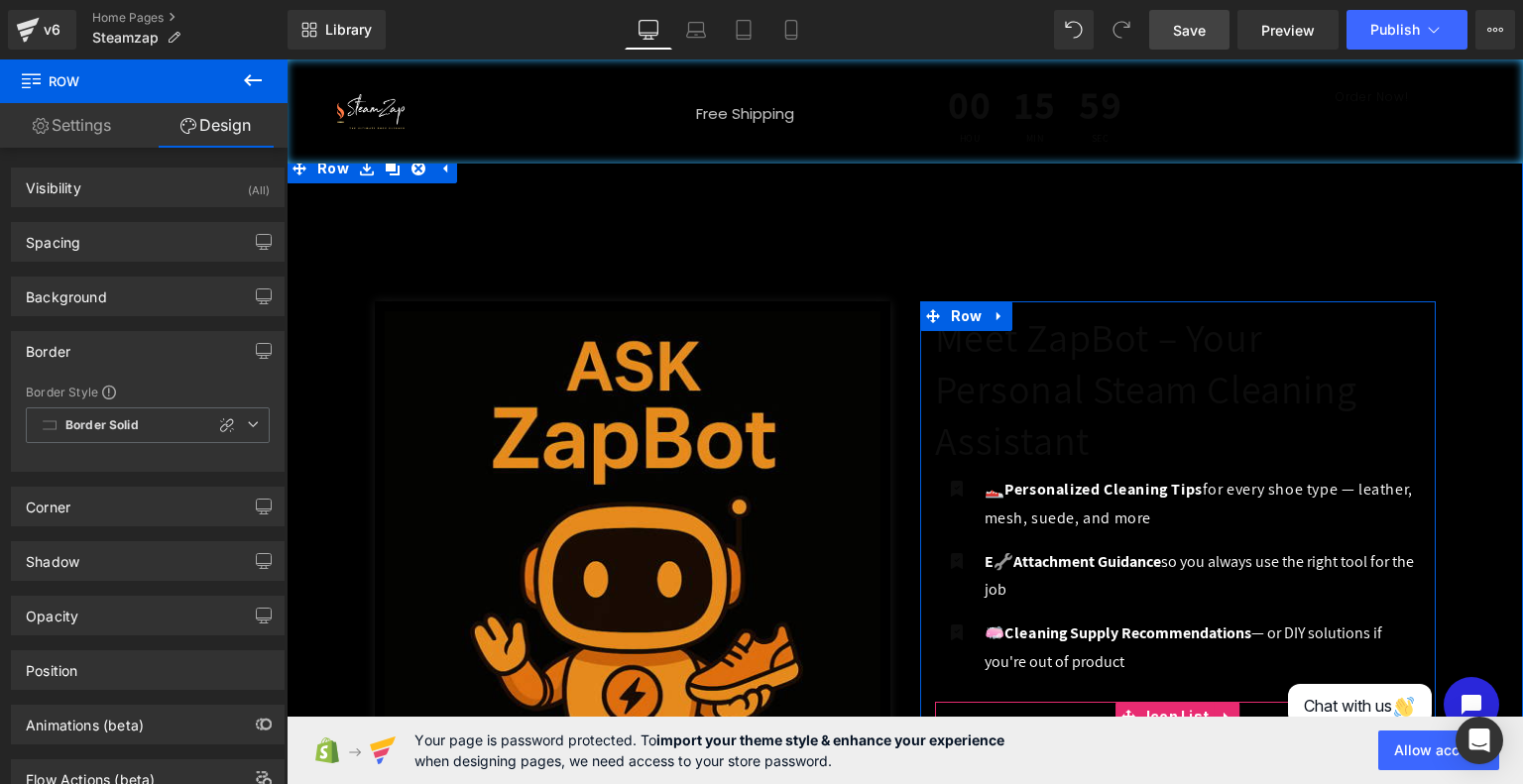 click on "Try Zapbot Now!" at bounding box center [1200, 907] 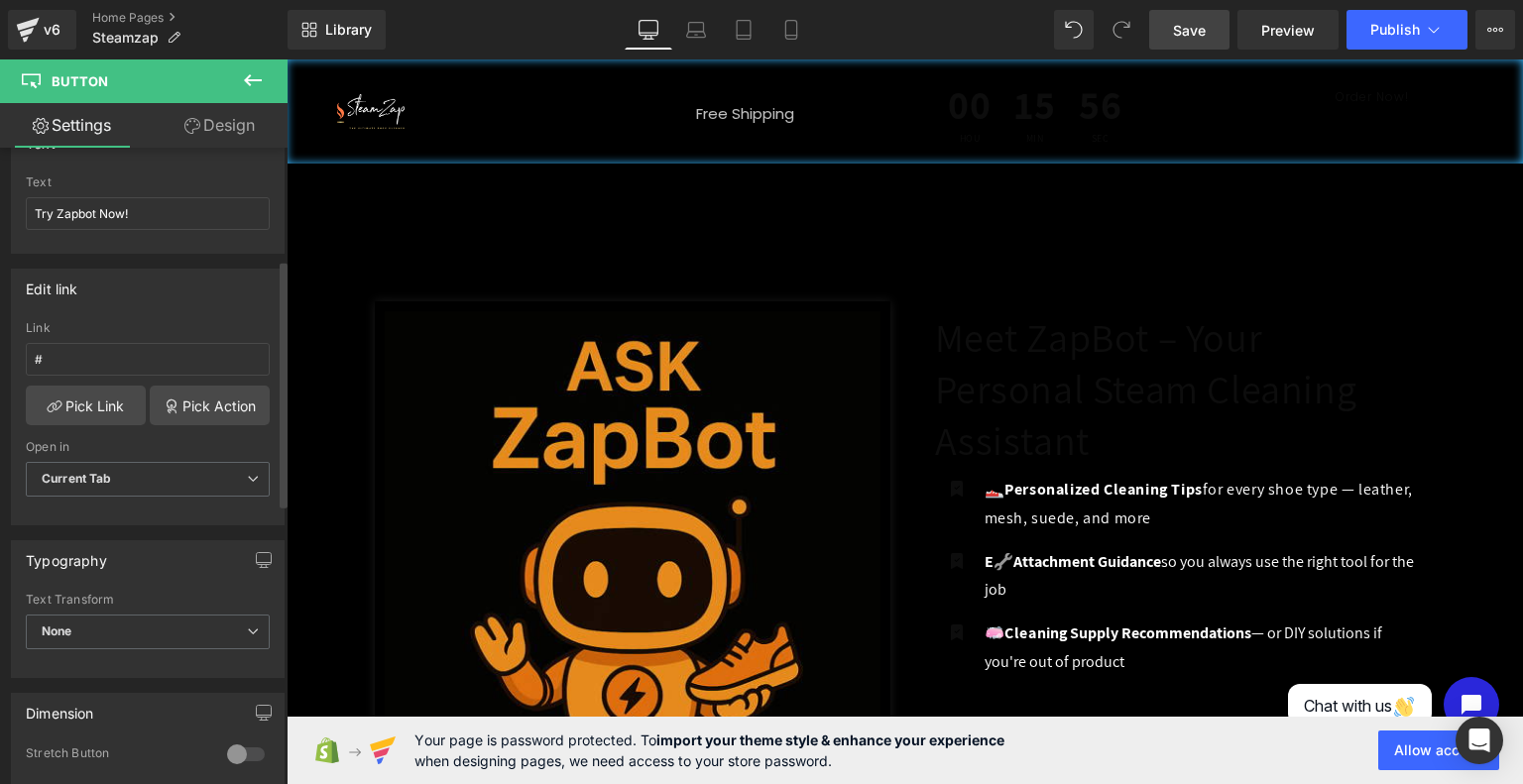 scroll, scrollTop: 287, scrollLeft: 0, axis: vertical 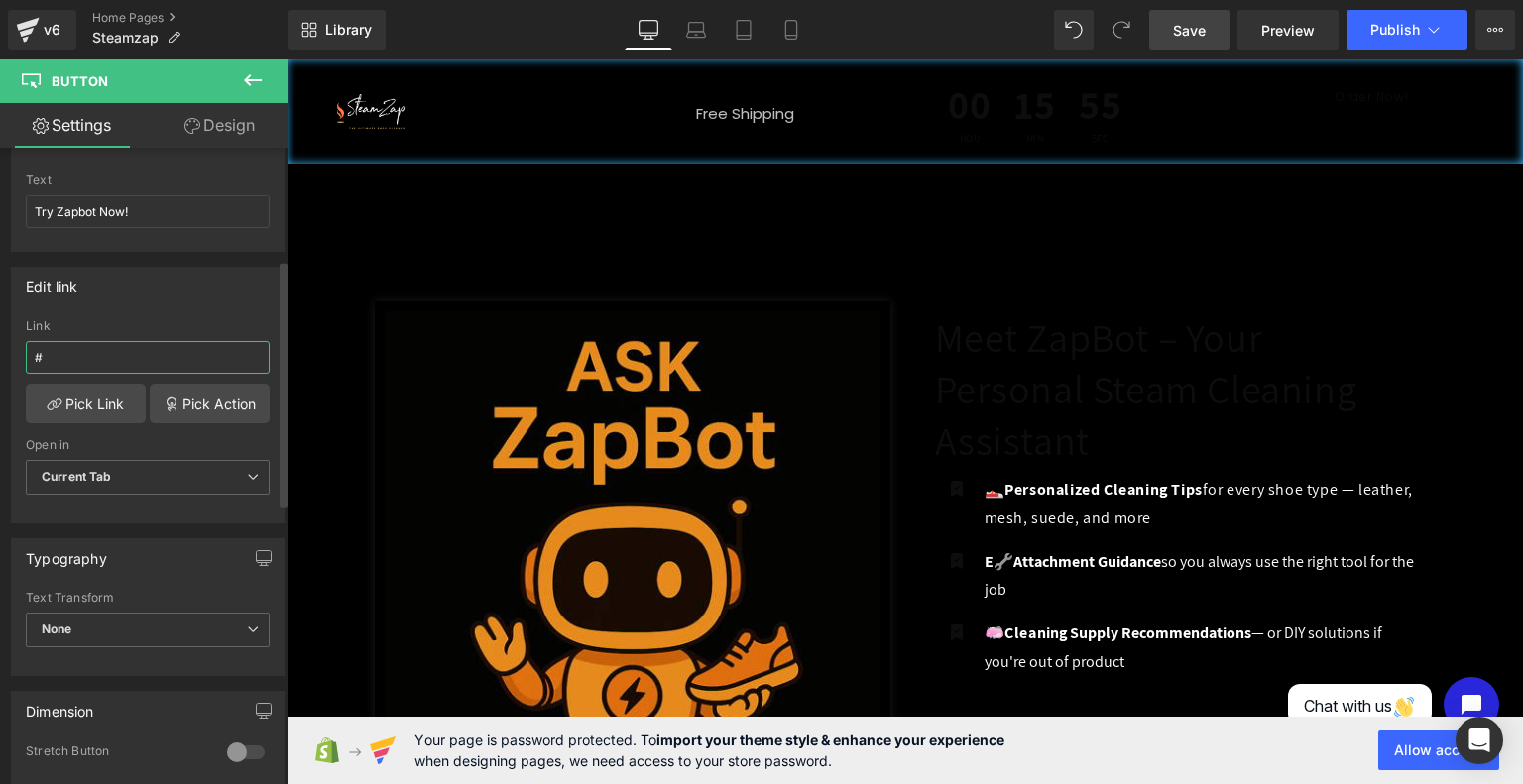 click on "#" at bounding box center (148, 357) 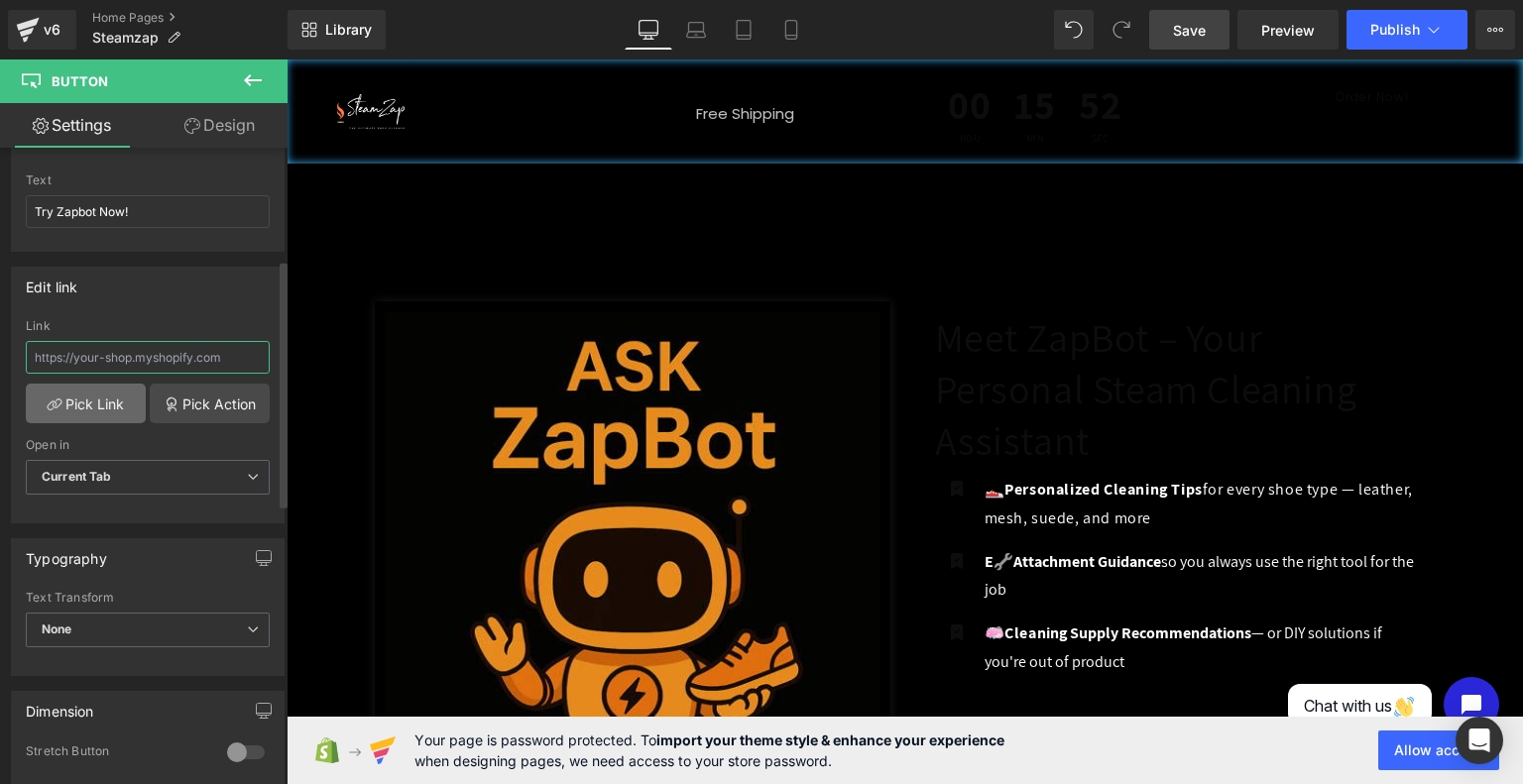 type 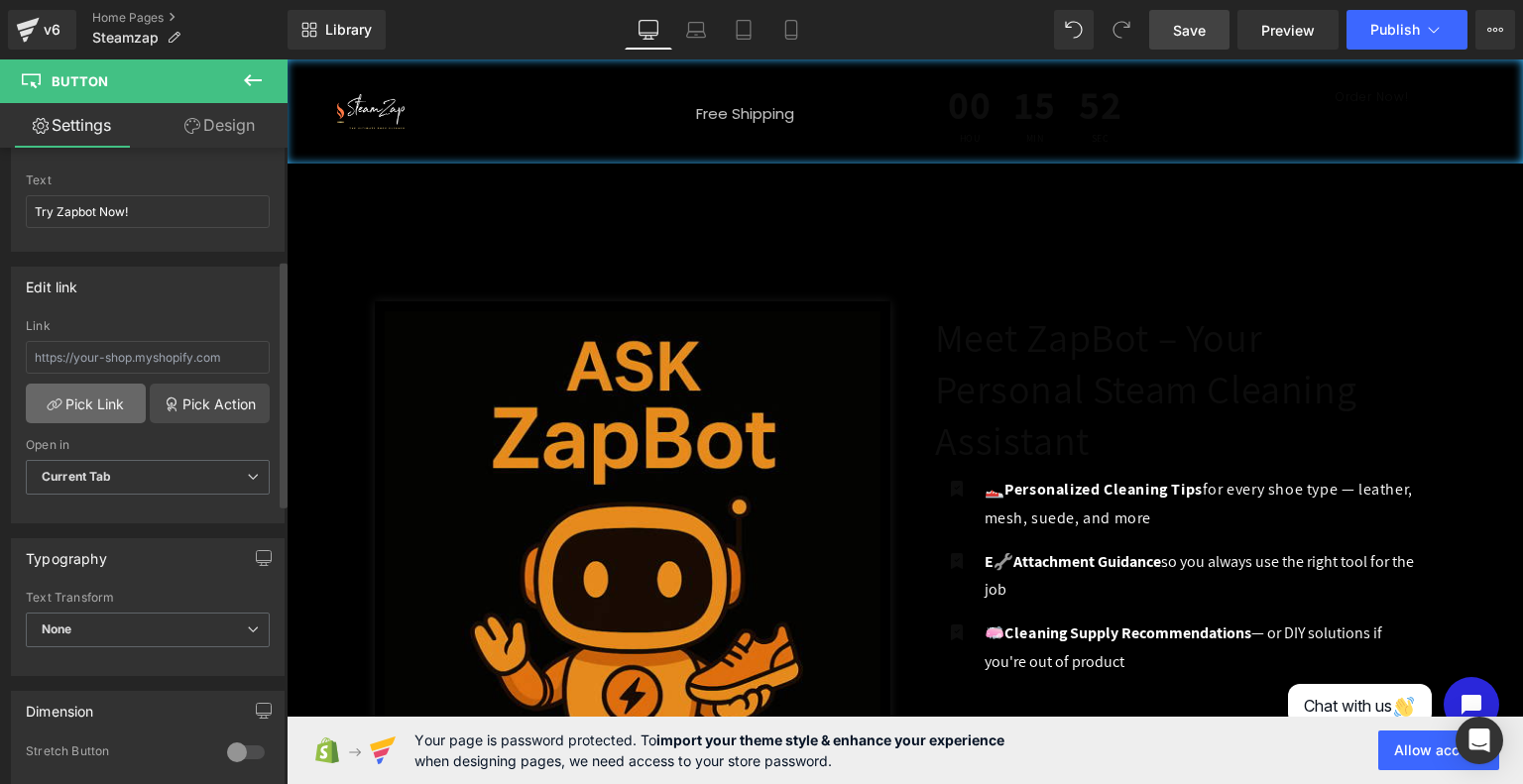 click on "Pick Link" at bounding box center [85, 403] 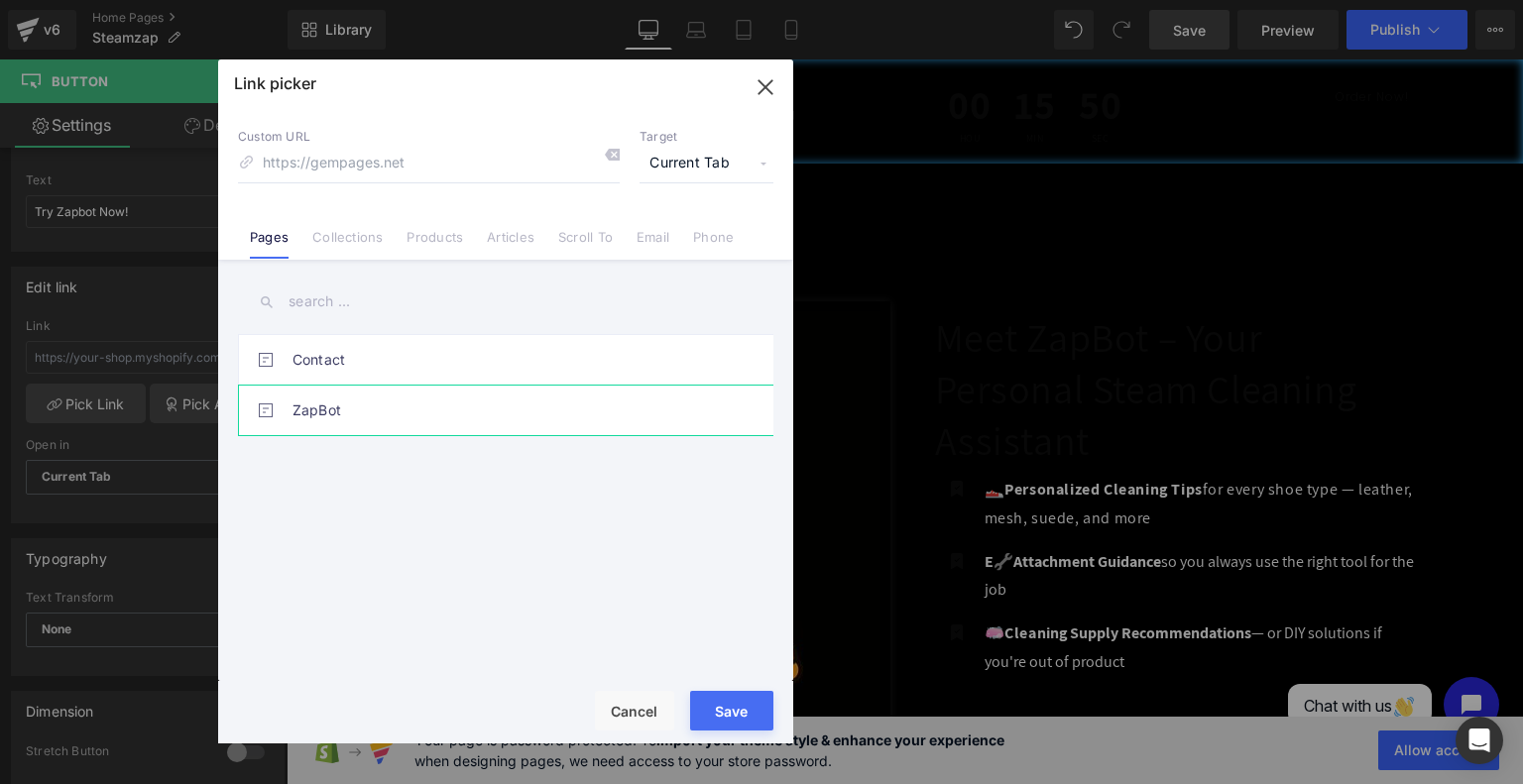 click on "ZapBot" at bounding box center (511, 410) 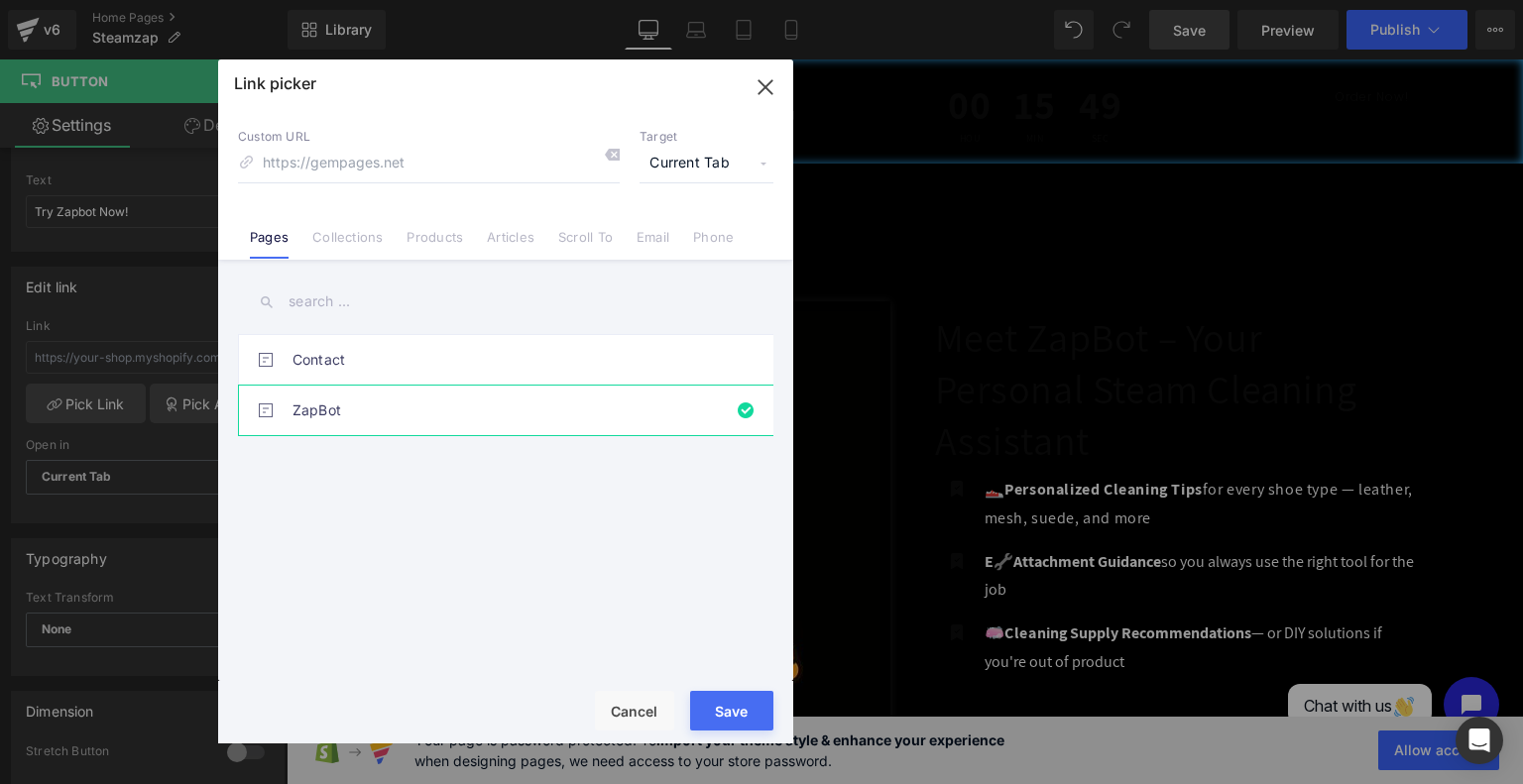 click on "Rendering Content" at bounding box center [762, 706] 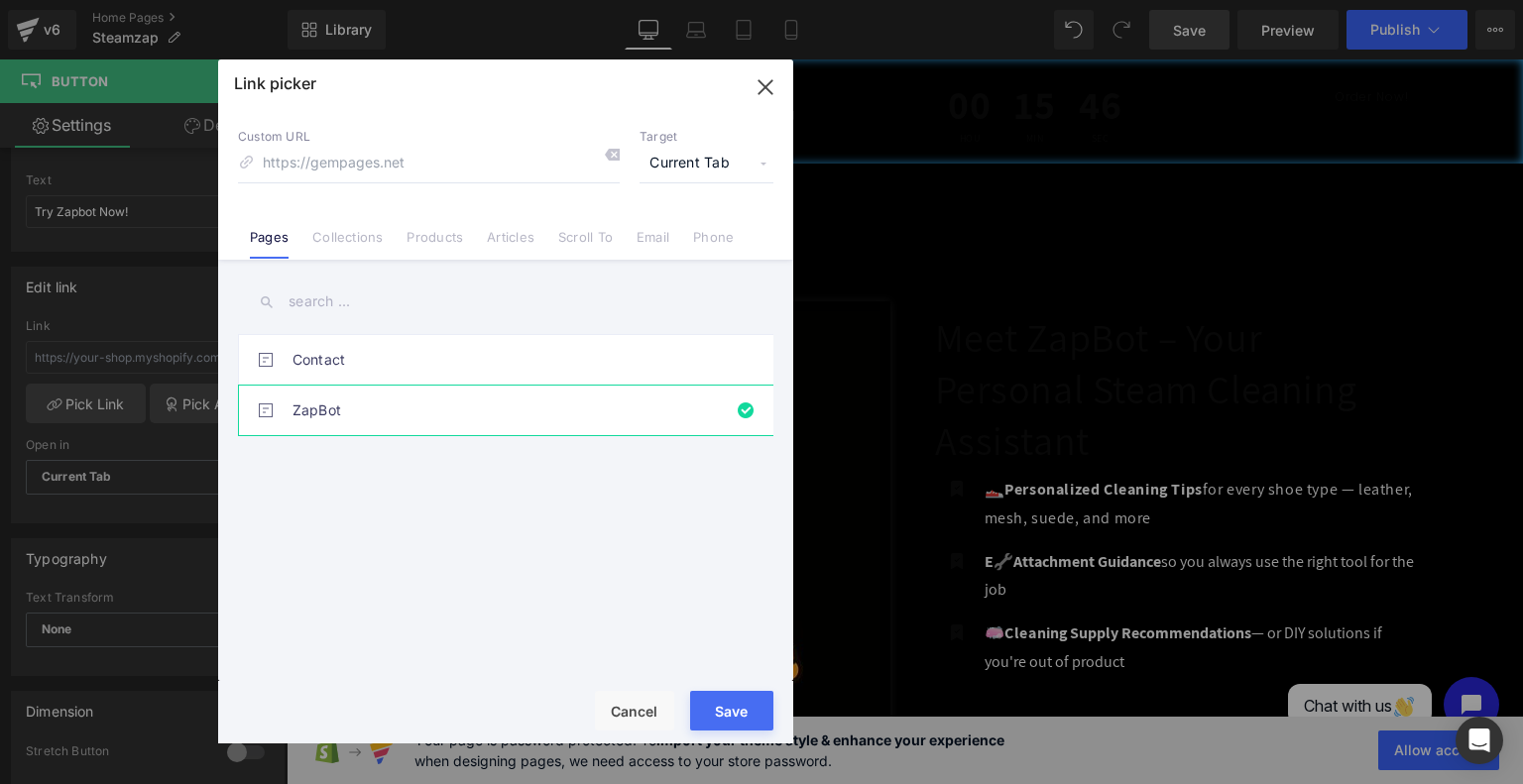 click on "Rendering Content" at bounding box center [762, 706] 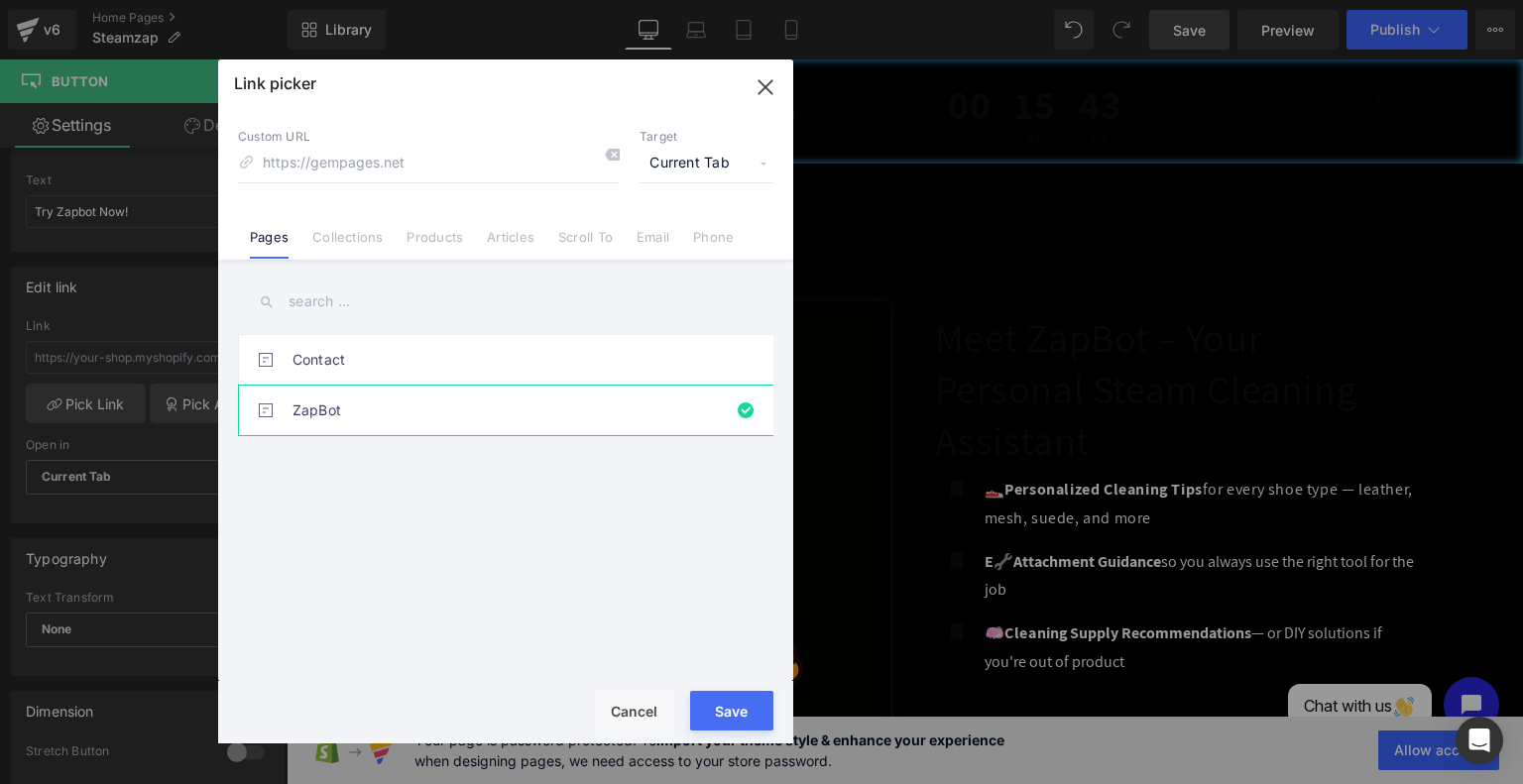 click on "Rendering Content" at bounding box center (762, 706) 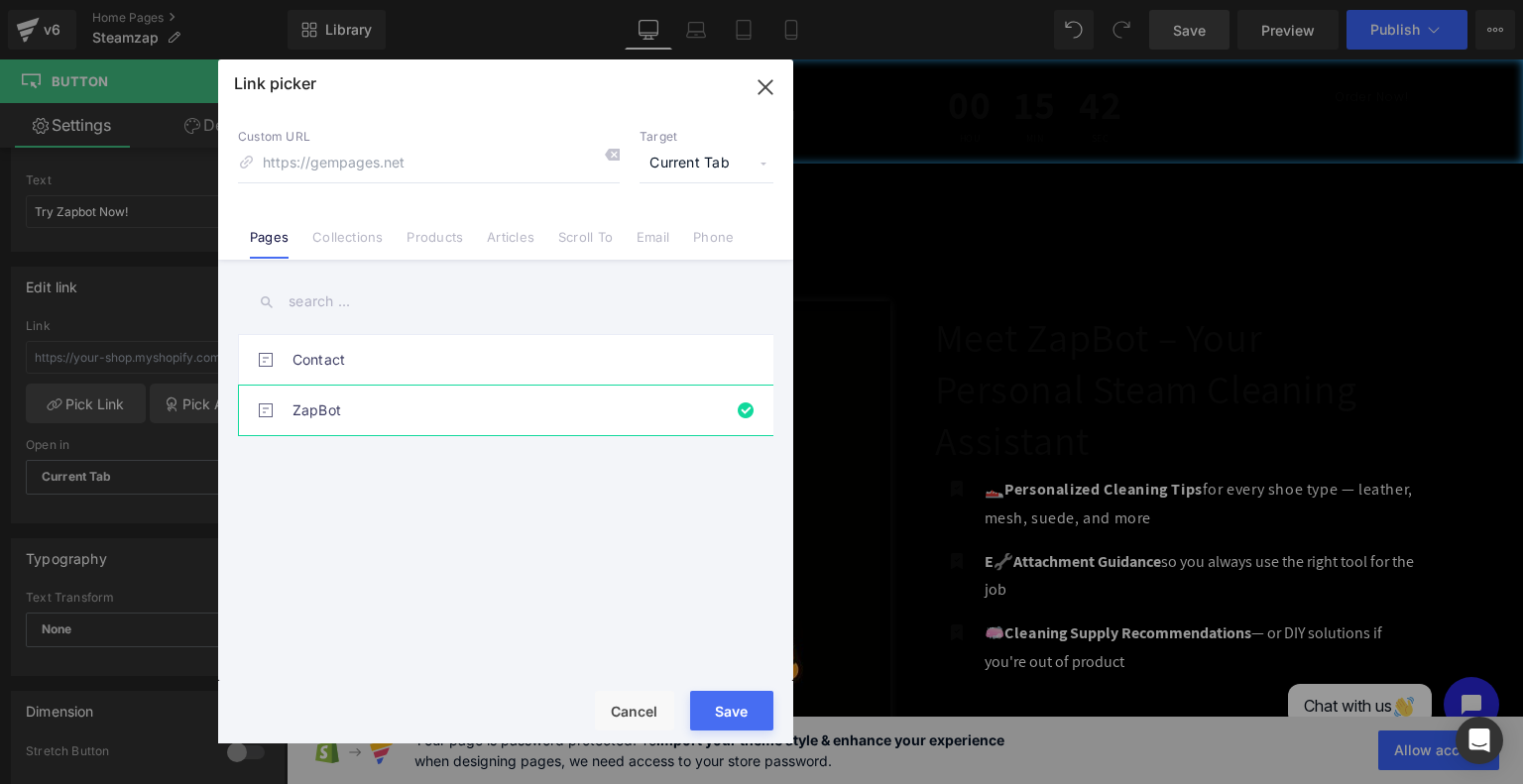 click on "ZapBot" at bounding box center (511, 410) 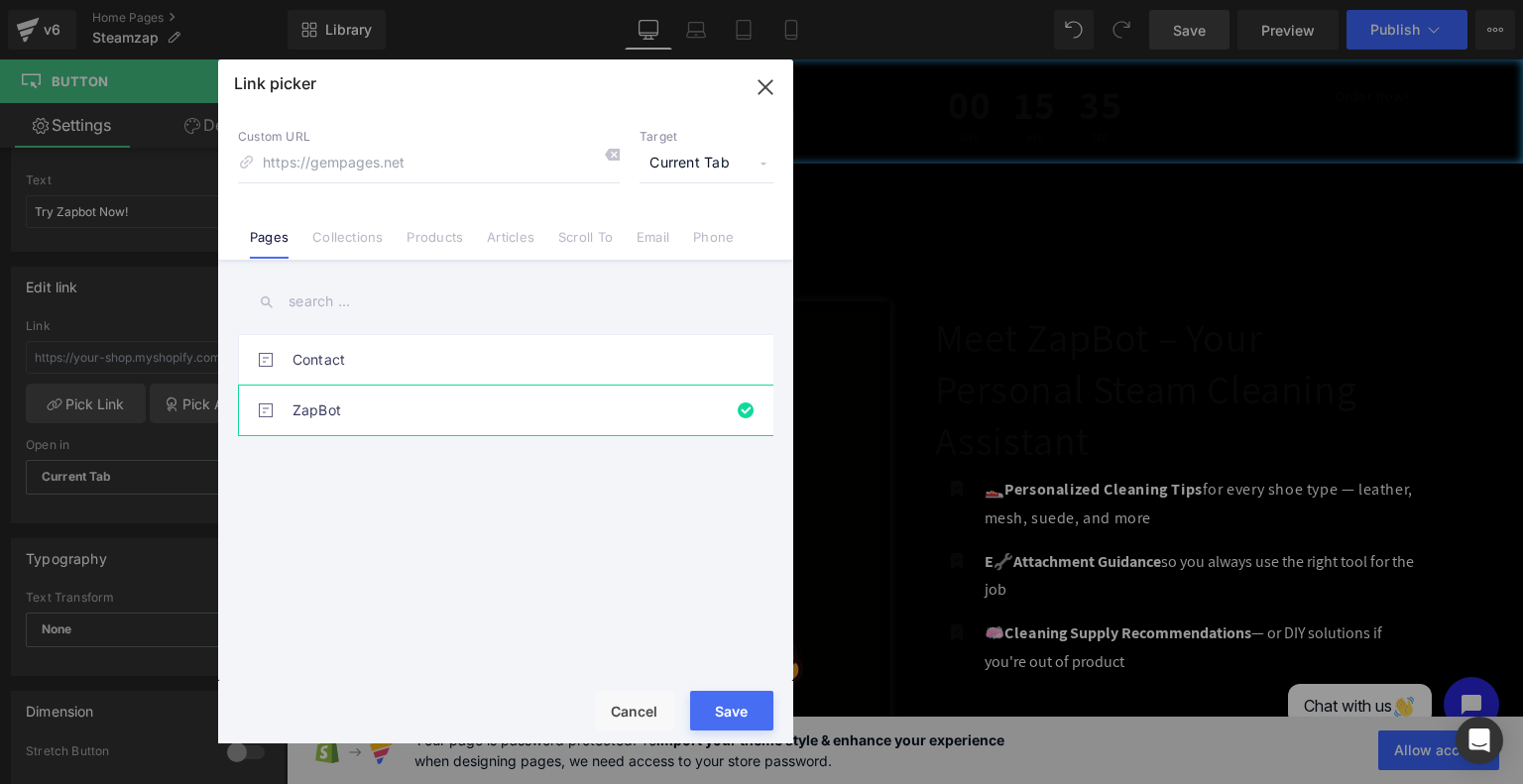 click on "Rendering Content" at bounding box center (762, 706) 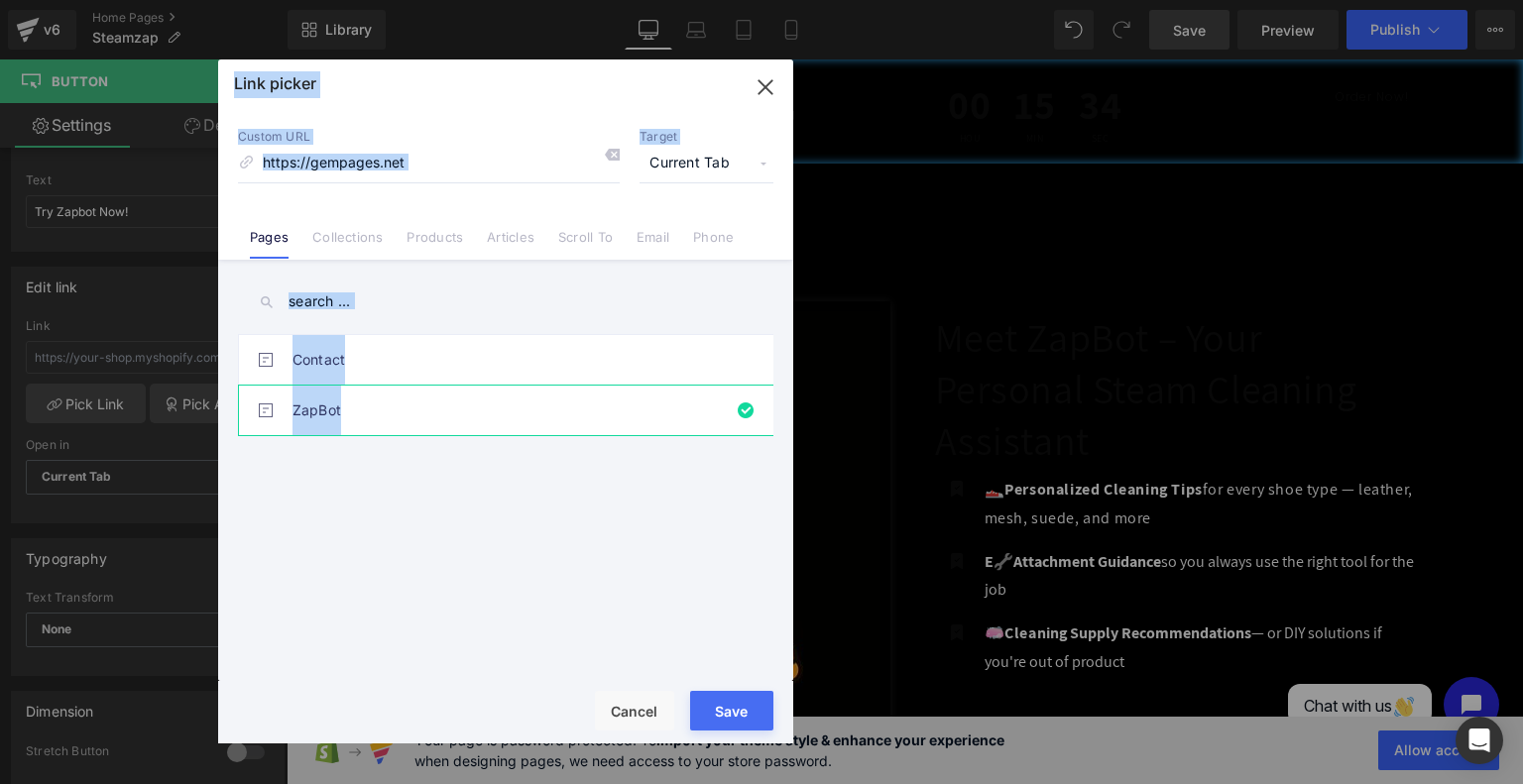 drag, startPoint x: 728, startPoint y: 733, endPoint x: 734, endPoint y: 709, distance: 24.73863 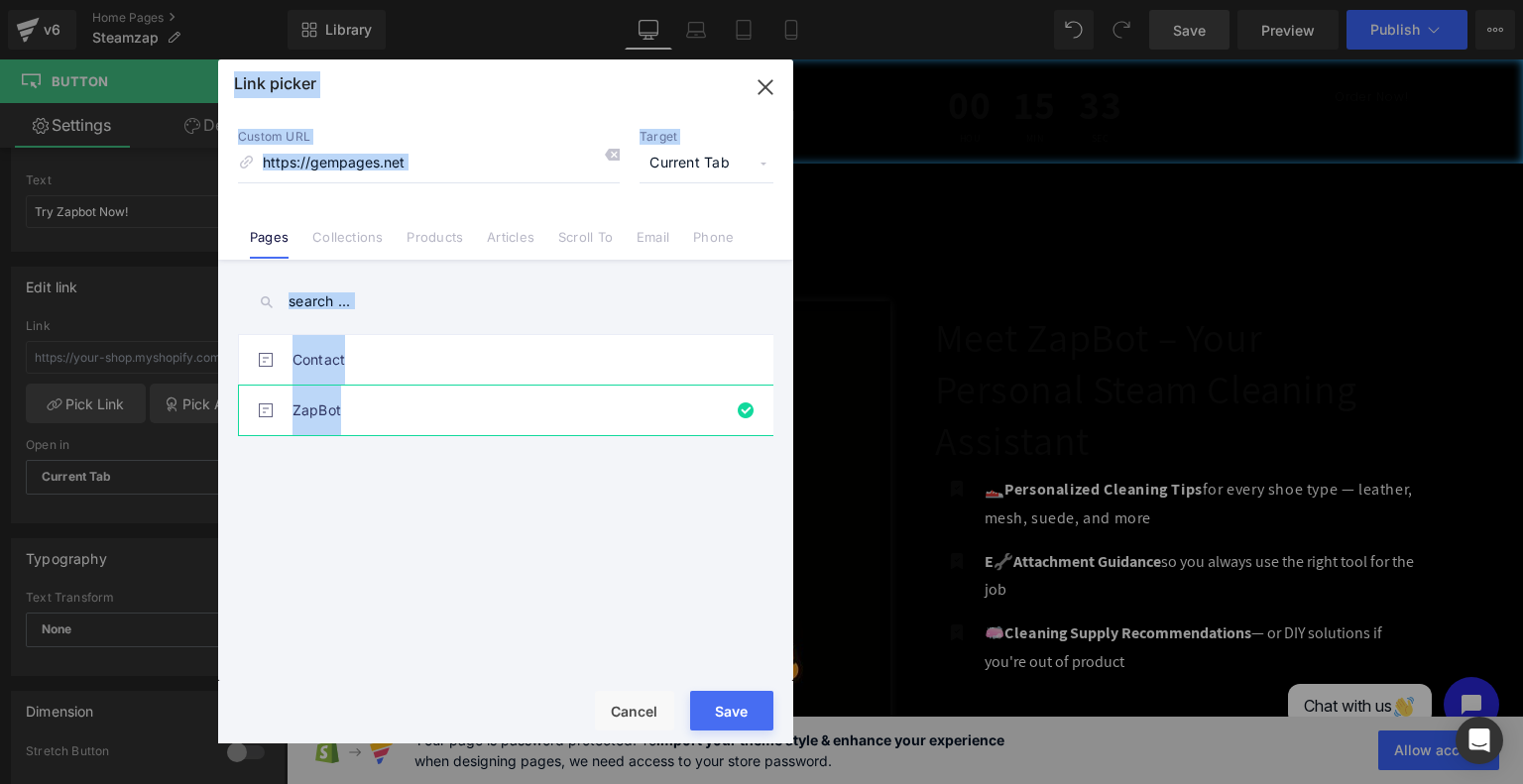 click on "Rendering Content" at bounding box center (762, 706) 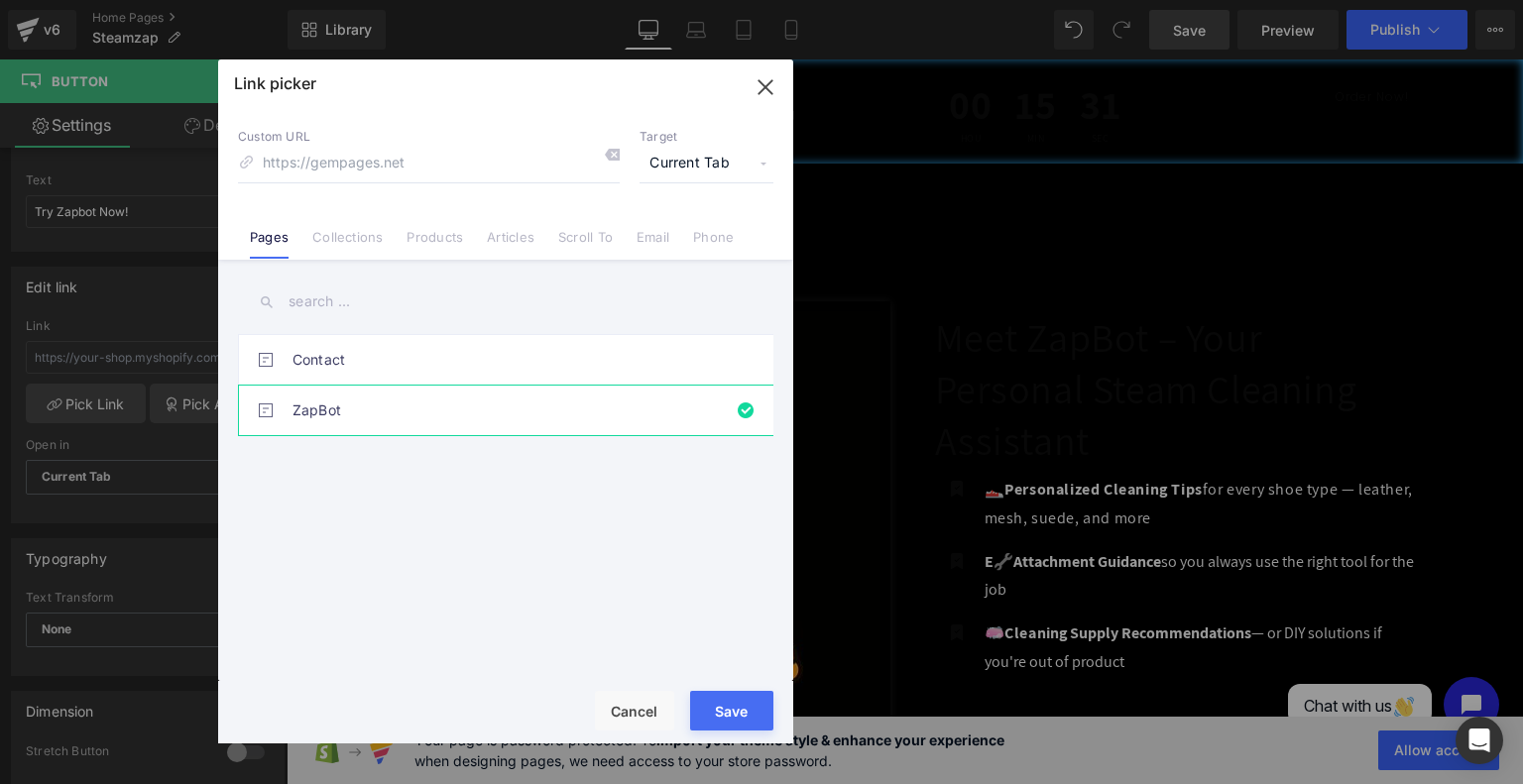 click on "Save" at bounding box center (732, 711) 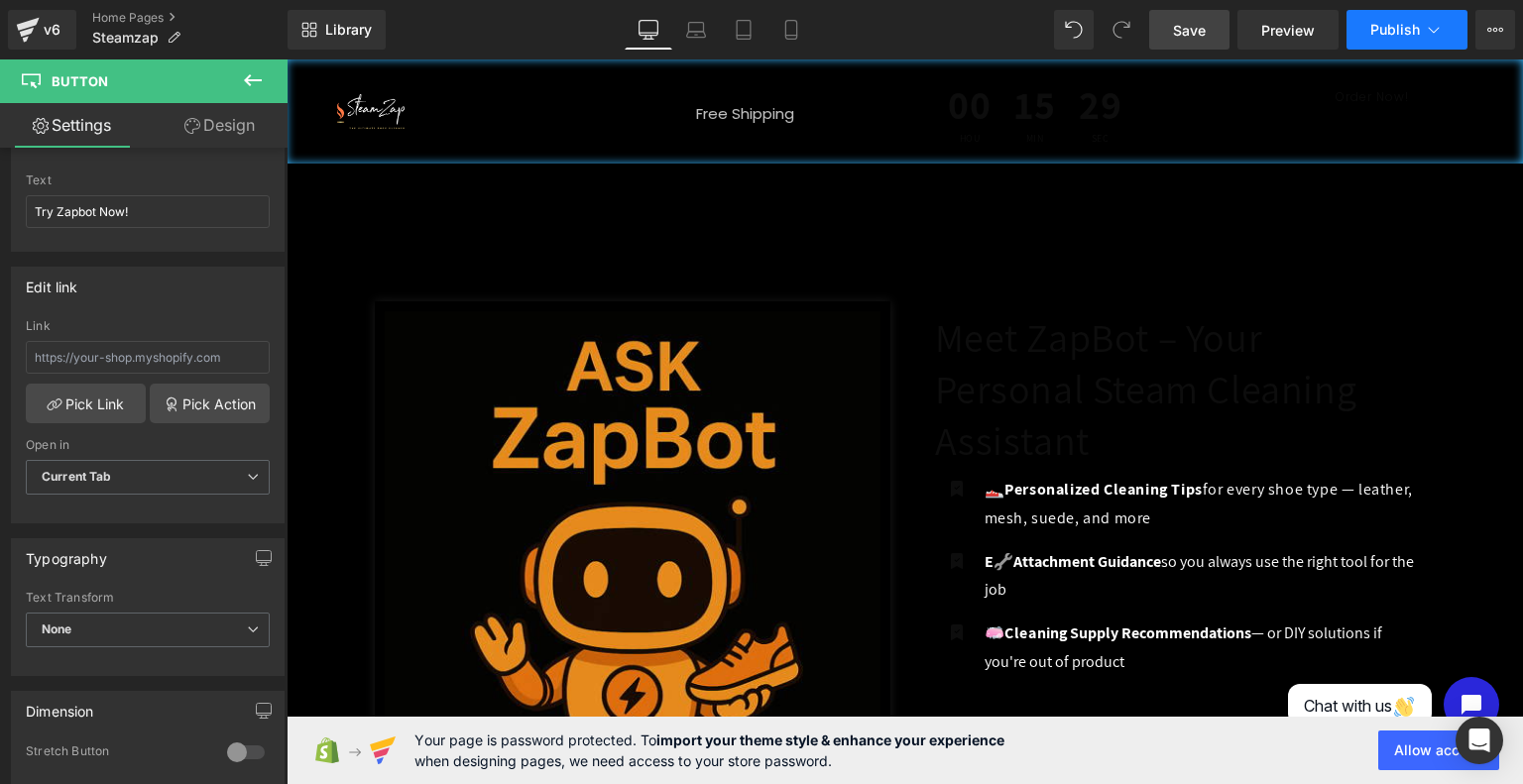 click on "Publish" at bounding box center [1395, 30] 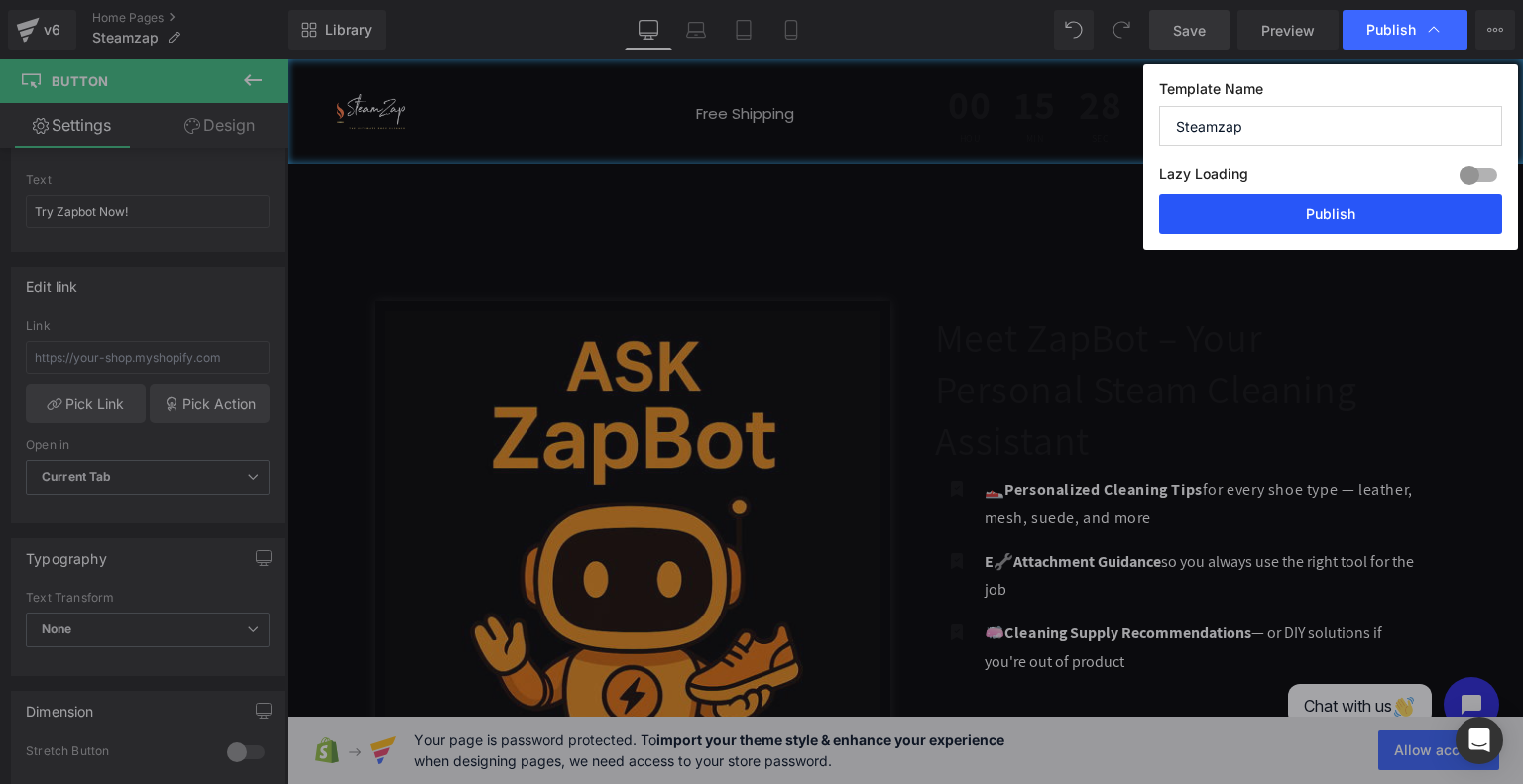 click on "Publish" at bounding box center (1331, 214) 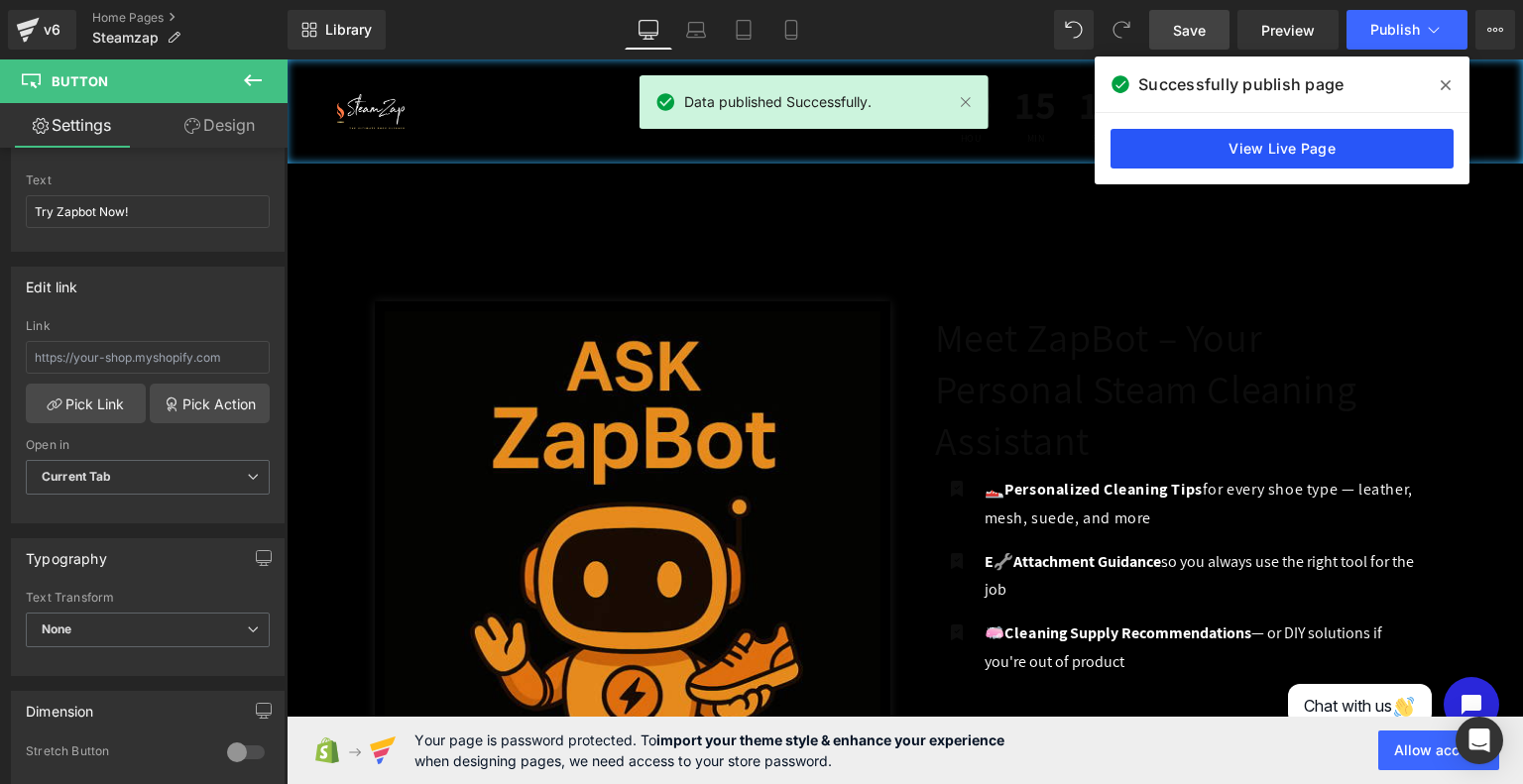 click on "View Live Page" at bounding box center [1282, 149] 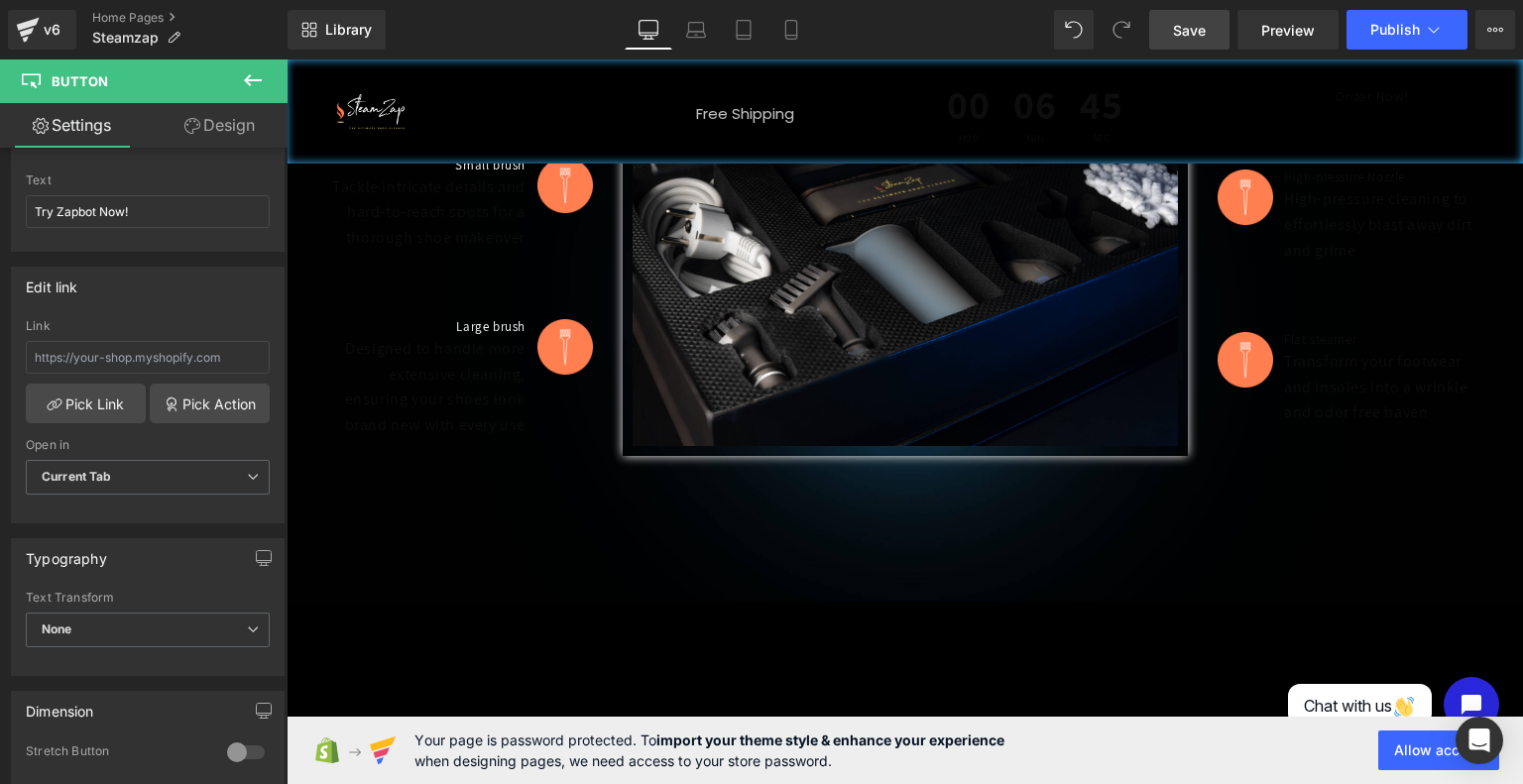 scroll, scrollTop: 2141, scrollLeft: 0, axis: vertical 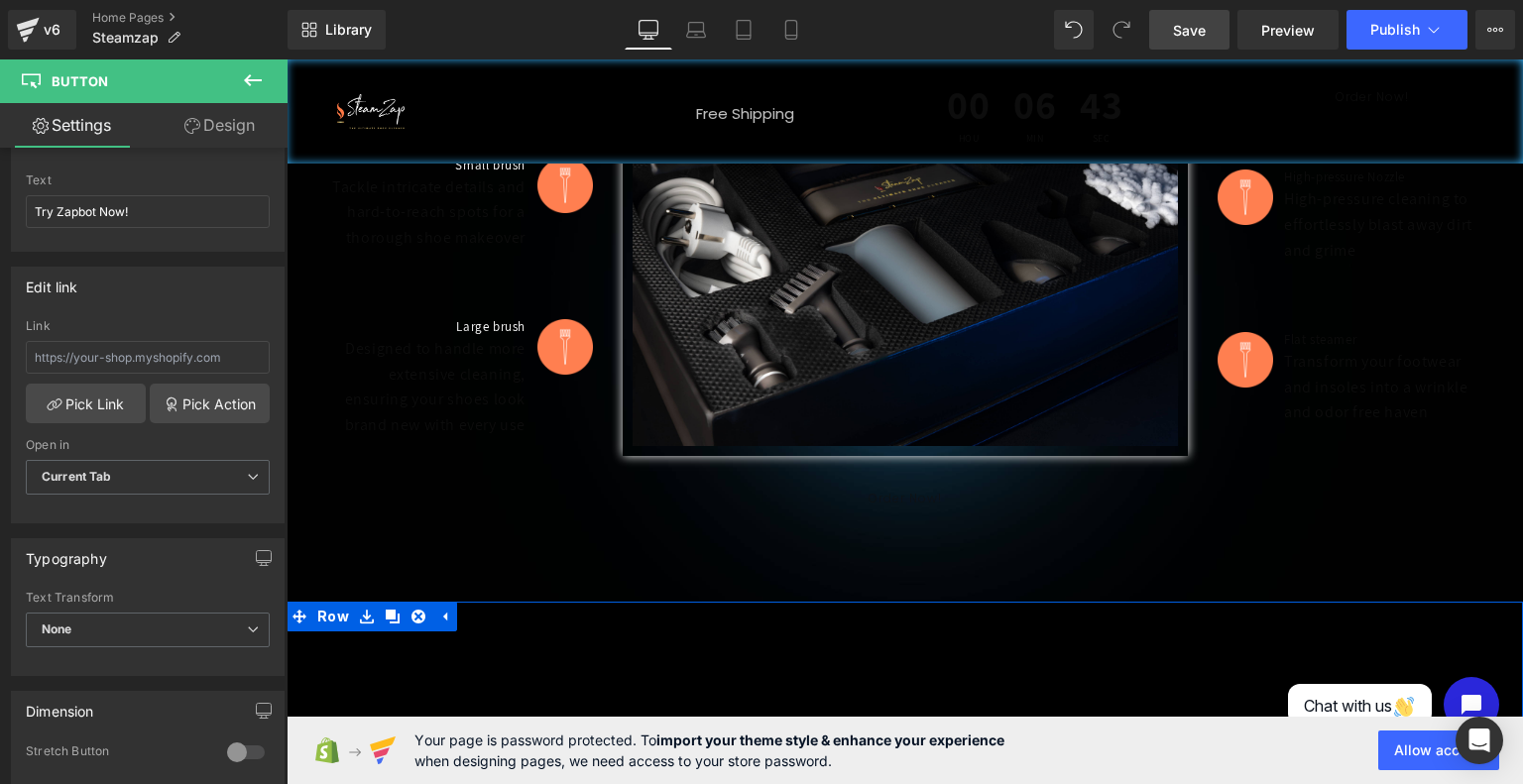 click on "Meet ZapBot – Your Personal Steam Cleaning Assistant" at bounding box center (1178, 837) 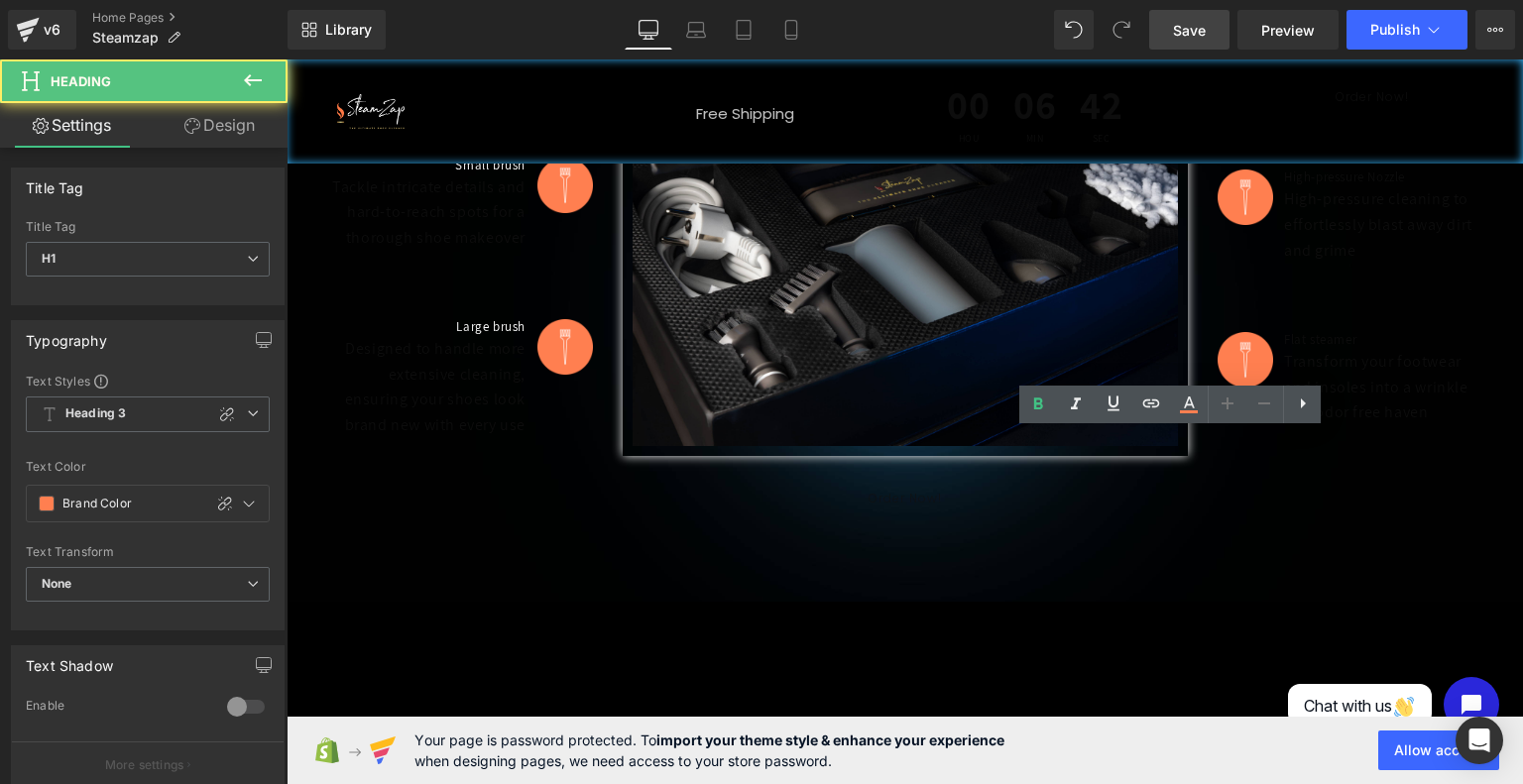 click on "Meet ZapBot – Your Personal Steam Cleaning Assistant" at bounding box center (1178, 837) 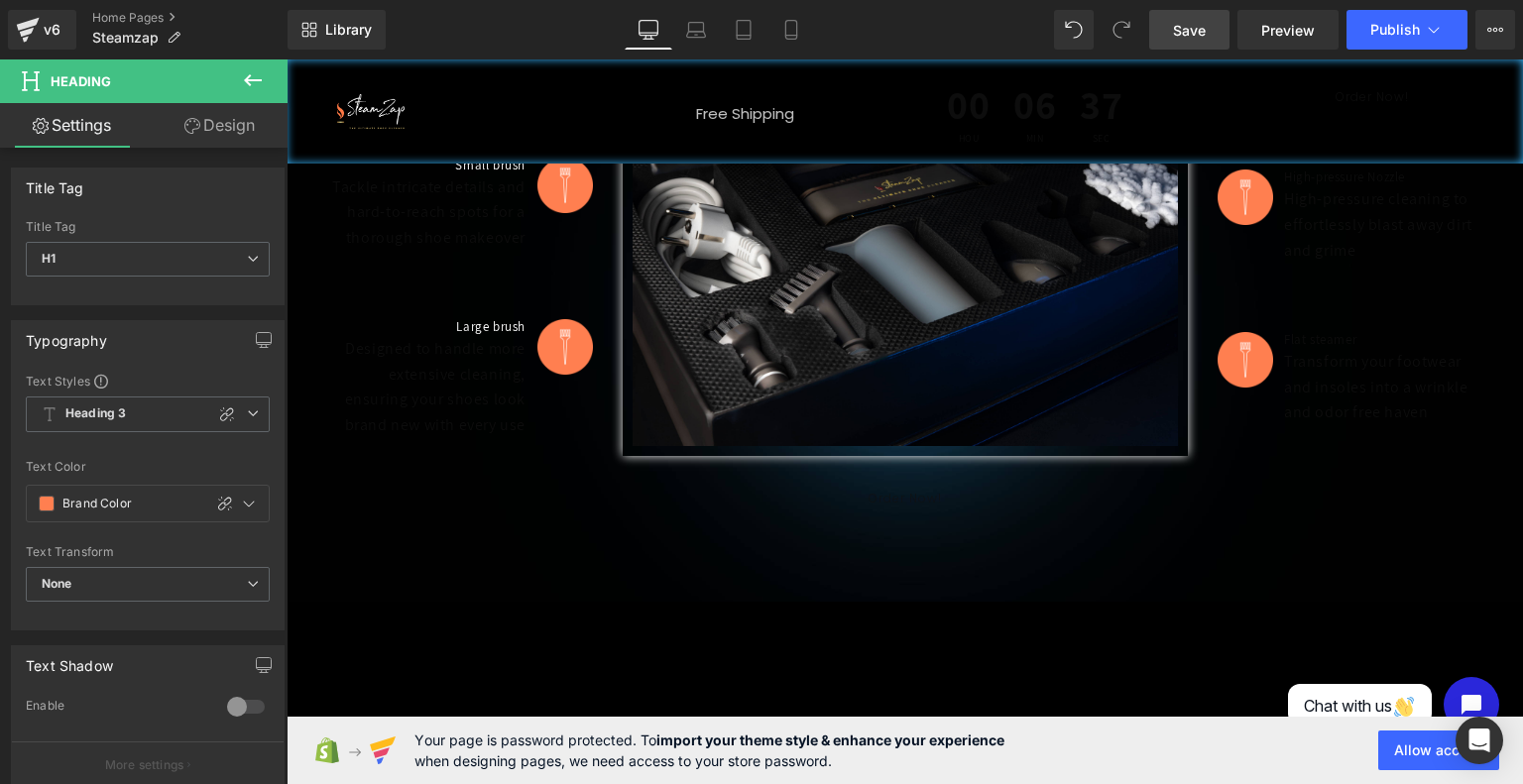 drag, startPoint x: 1055, startPoint y: 446, endPoint x: 931, endPoint y: 443, distance: 124.036285 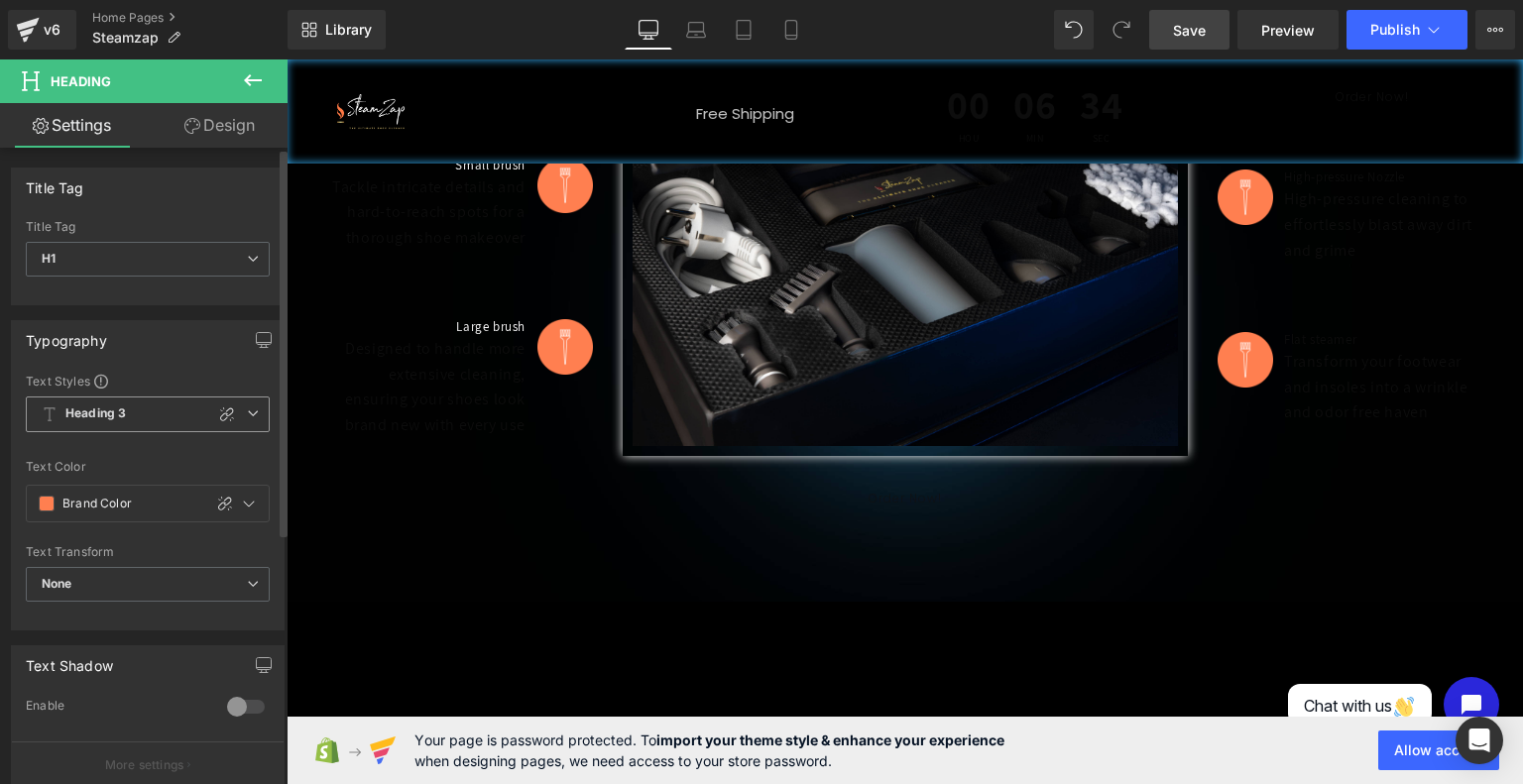 click at bounding box center (253, 413) 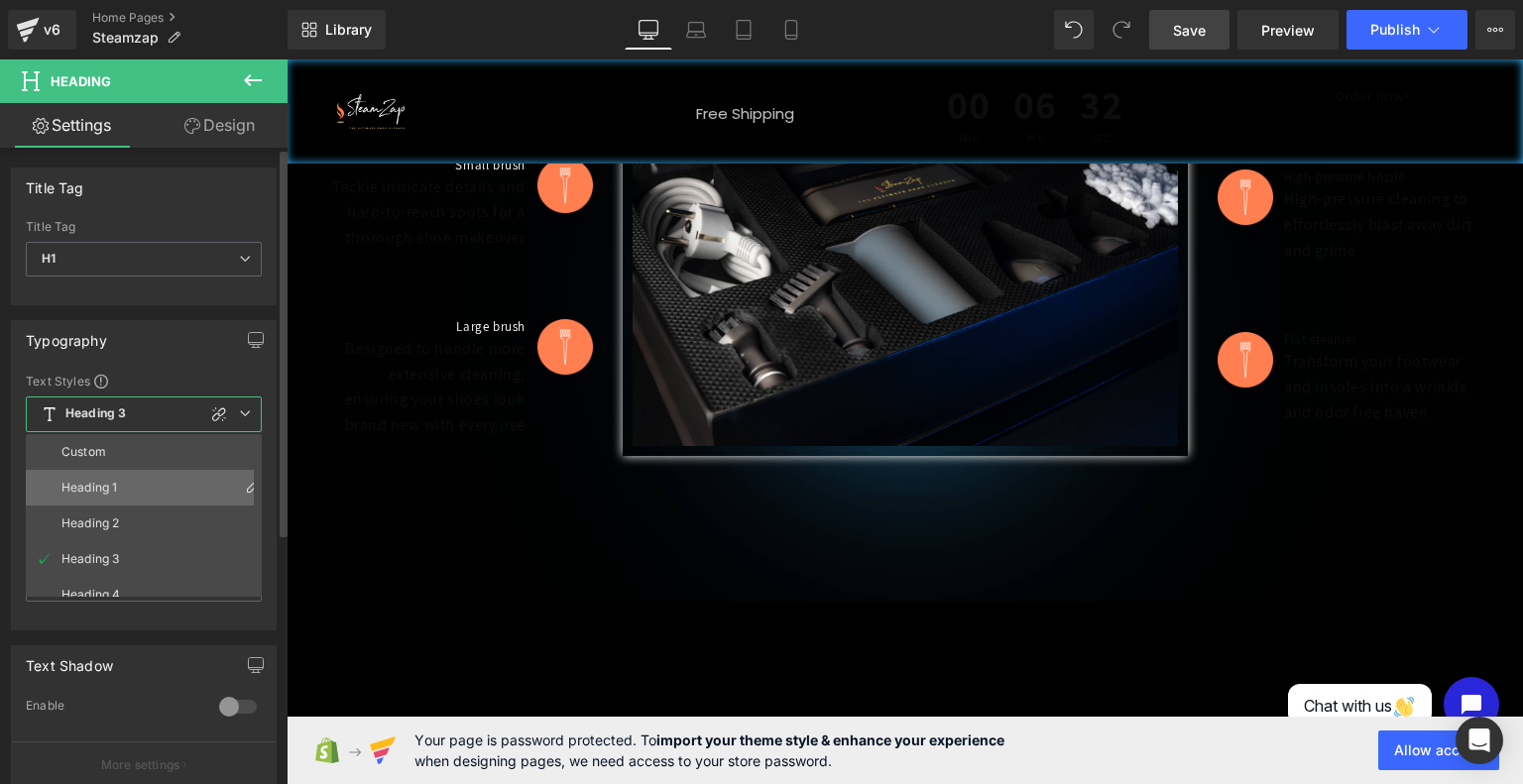click on "Heading 1" at bounding box center (148, 488) 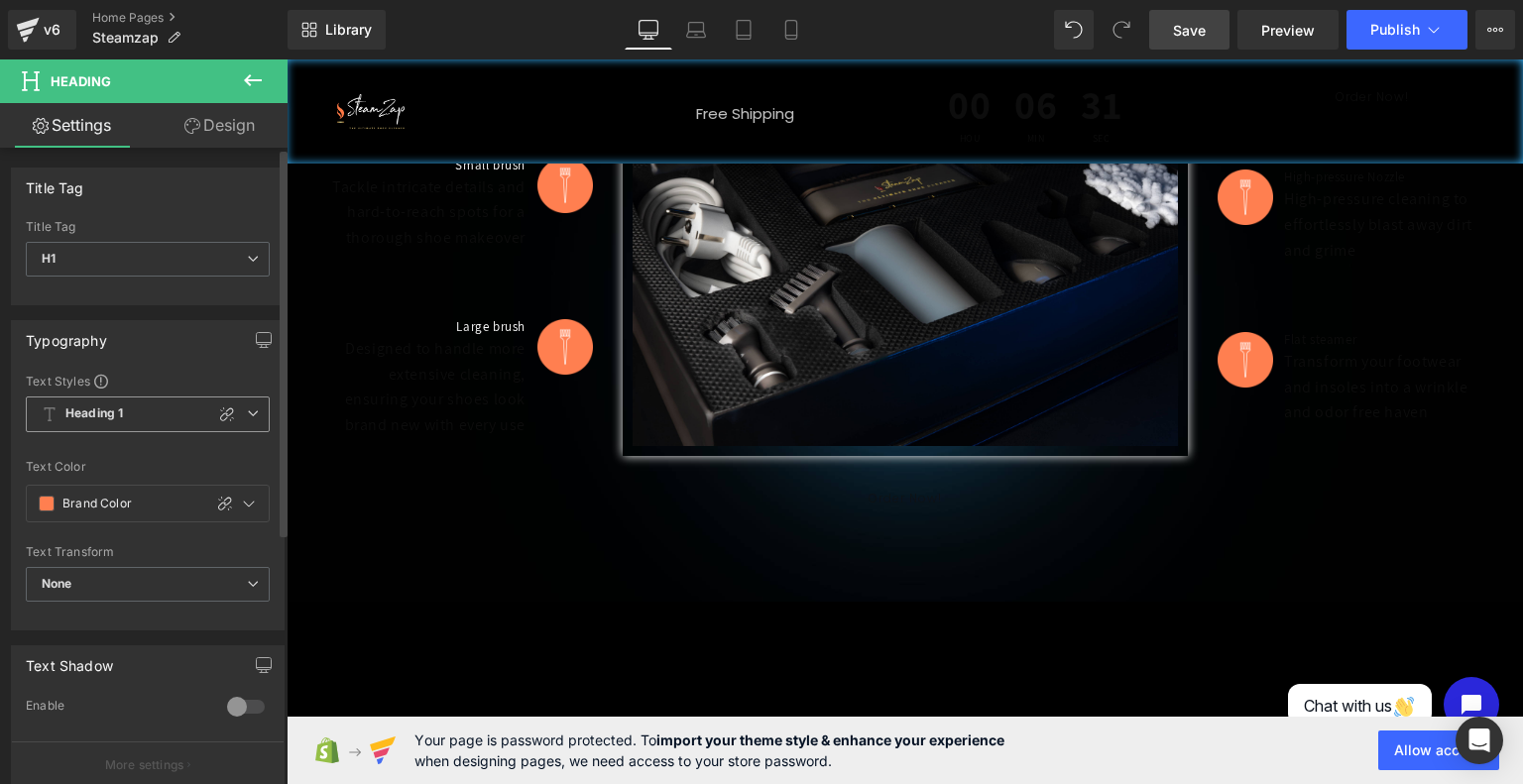 click on "Text Color Brand Color 100 %" at bounding box center [148, 503] 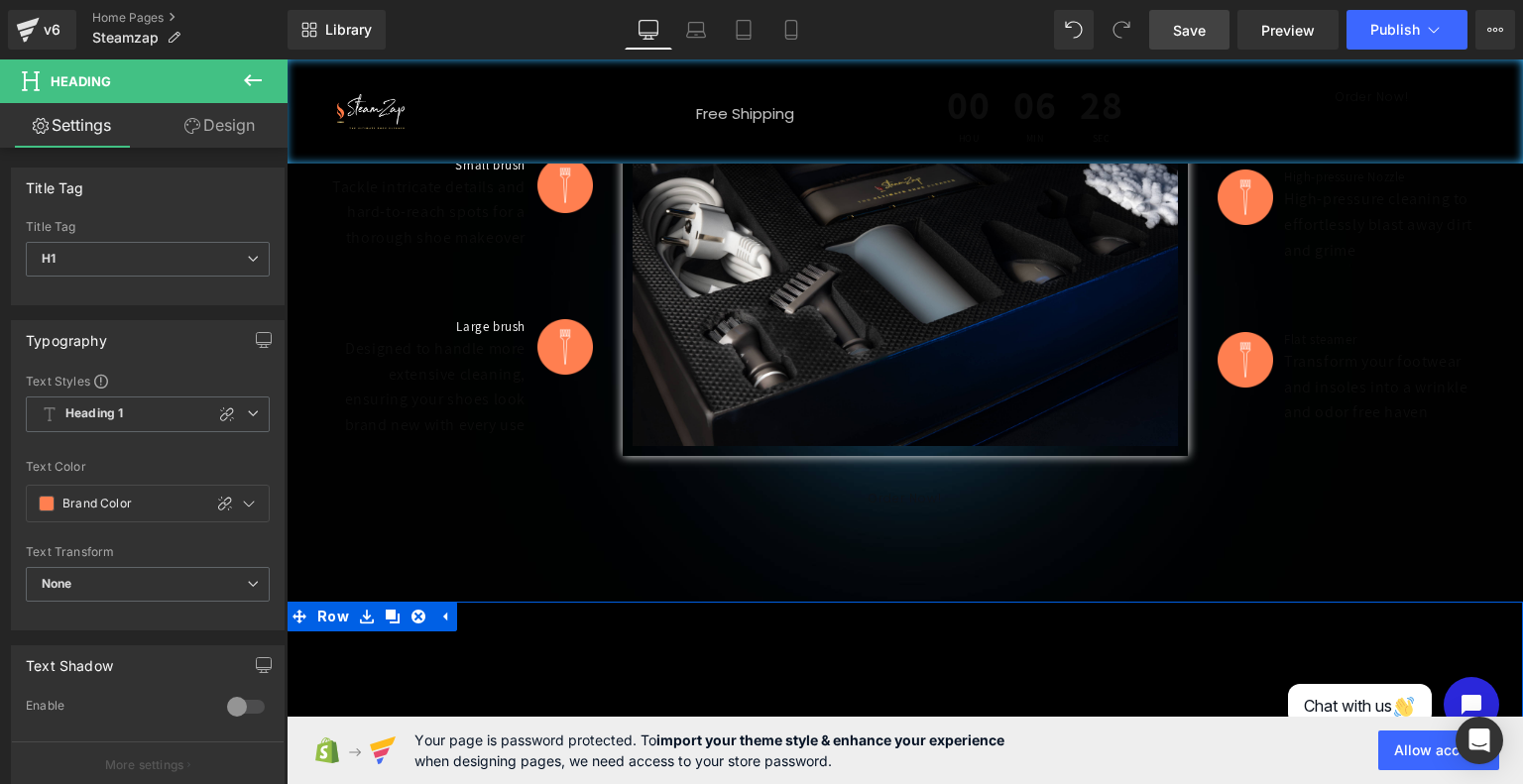scroll, scrollTop: 2169, scrollLeft: 0, axis: vertical 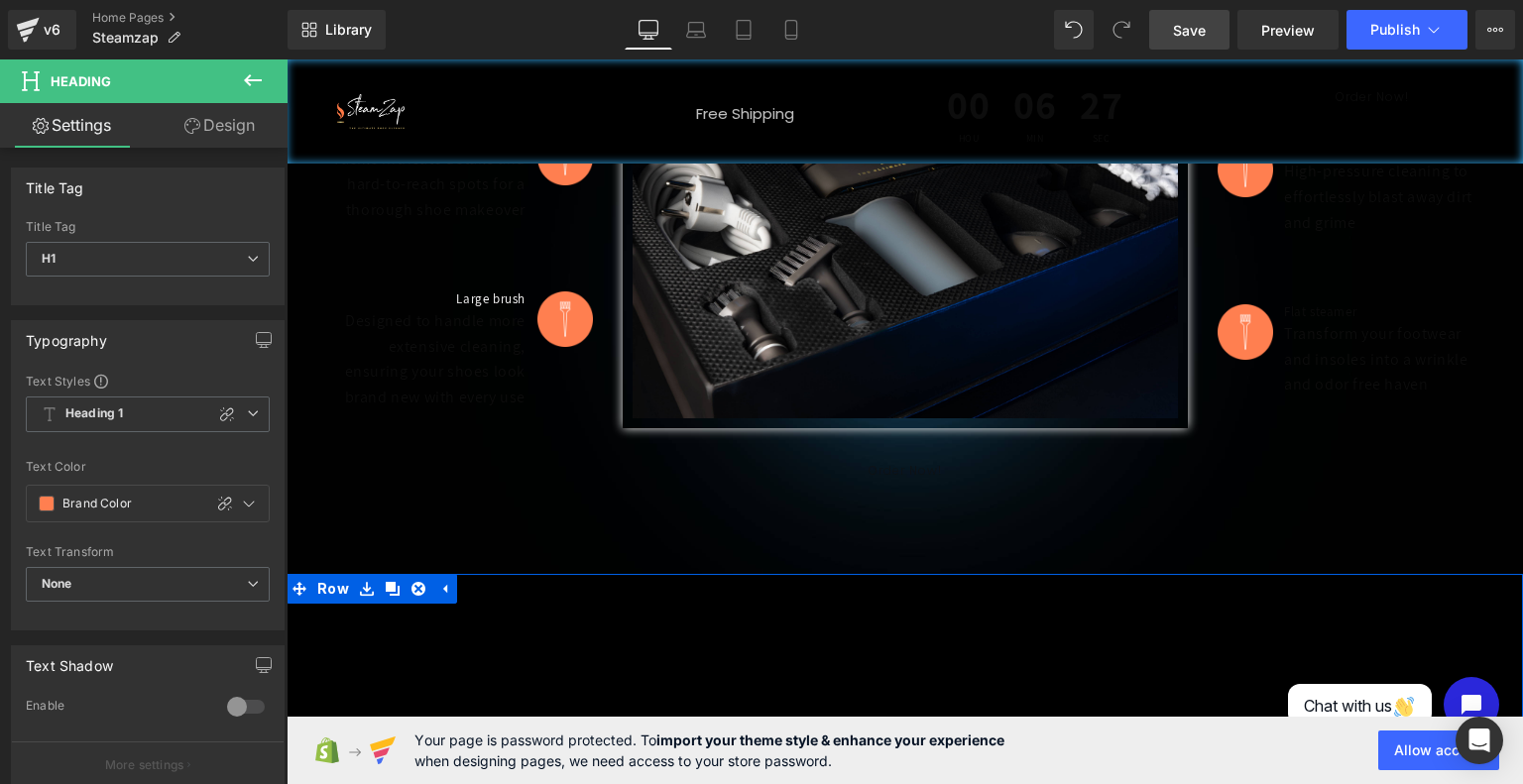 click at bounding box center [937, 809] 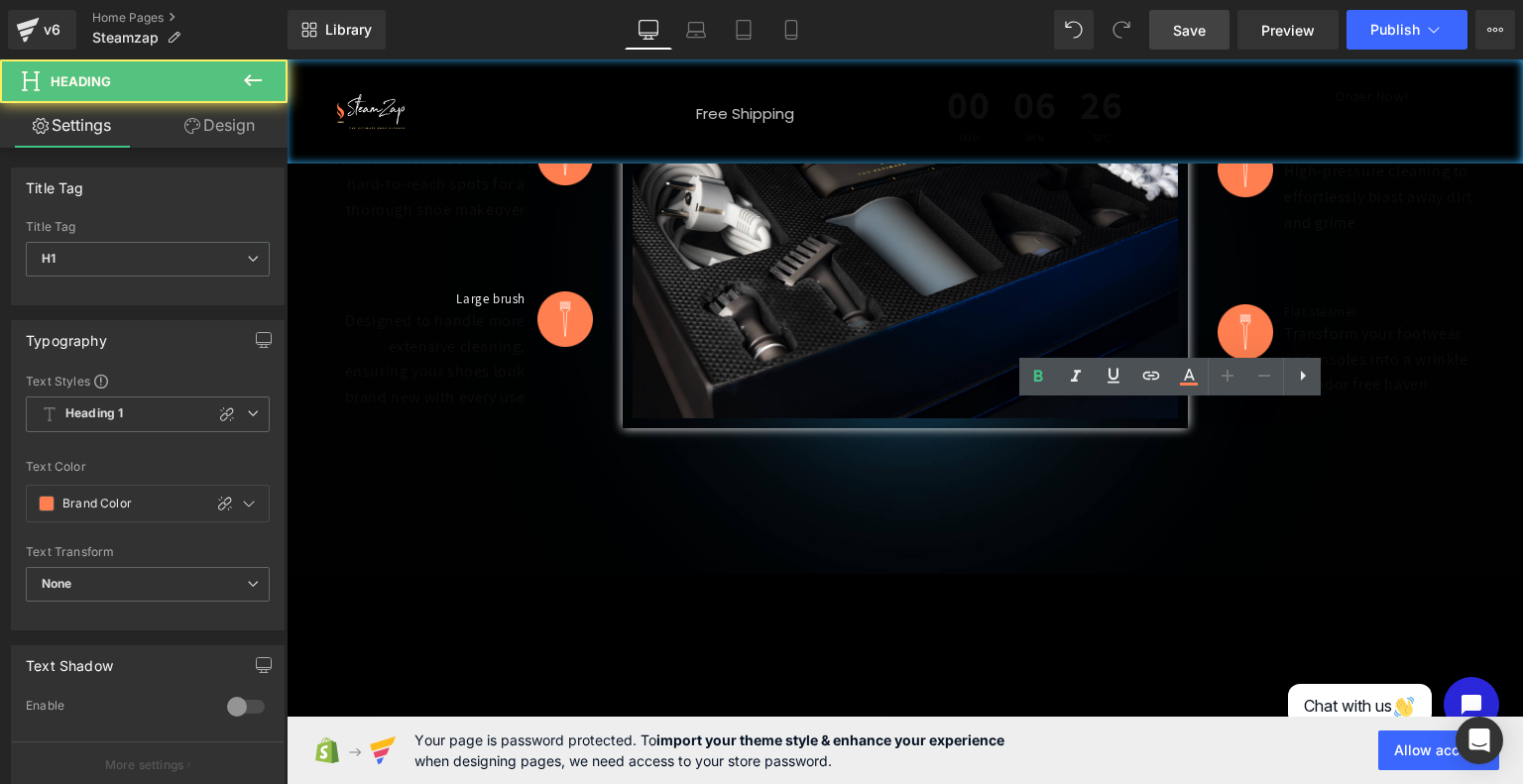 click on "Your Personal Steam Cleaning Assistant" at bounding box center [1178, 835] 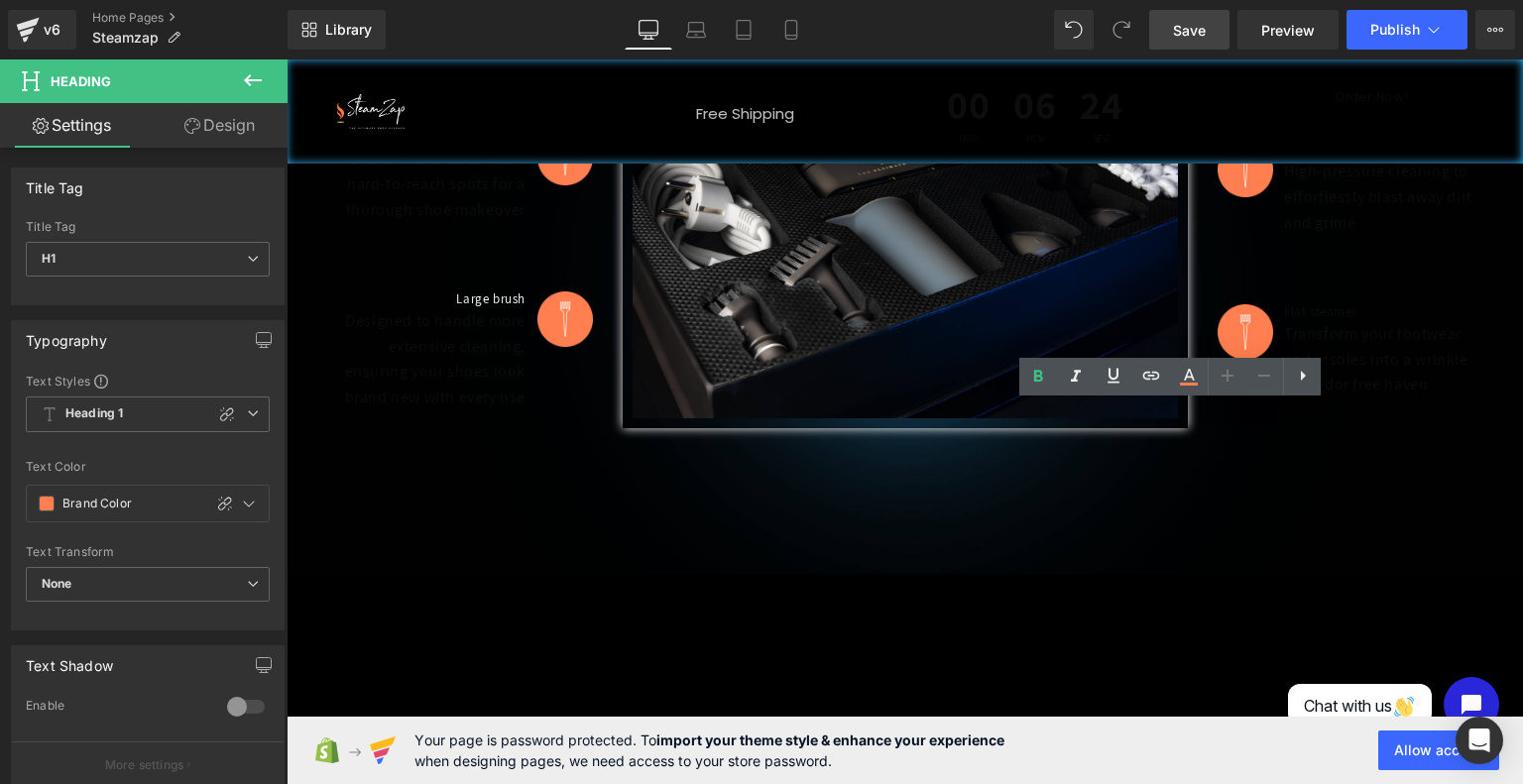drag, startPoint x: 931, startPoint y: 505, endPoint x: 1176, endPoint y: 652, distance: 285.71664 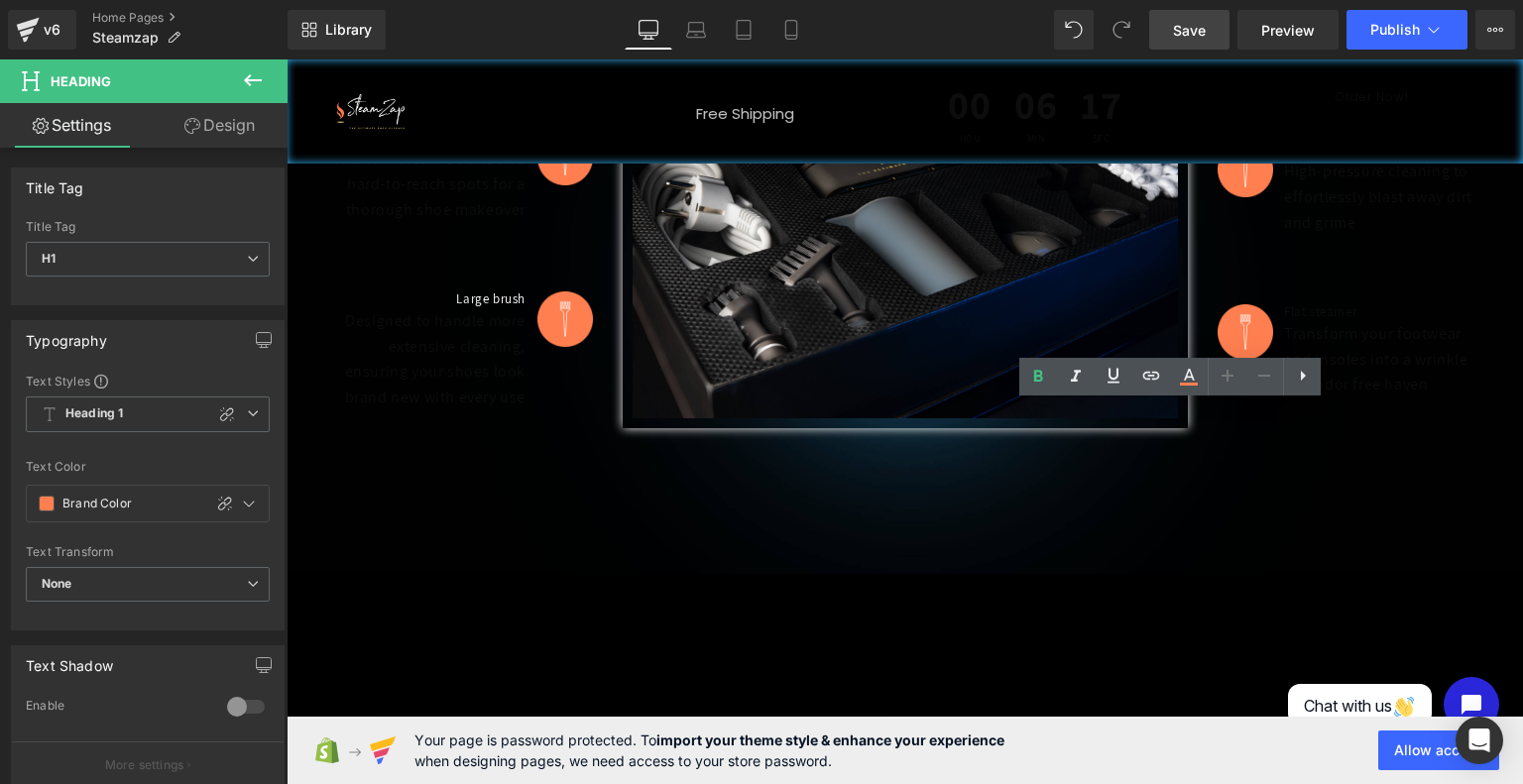 click 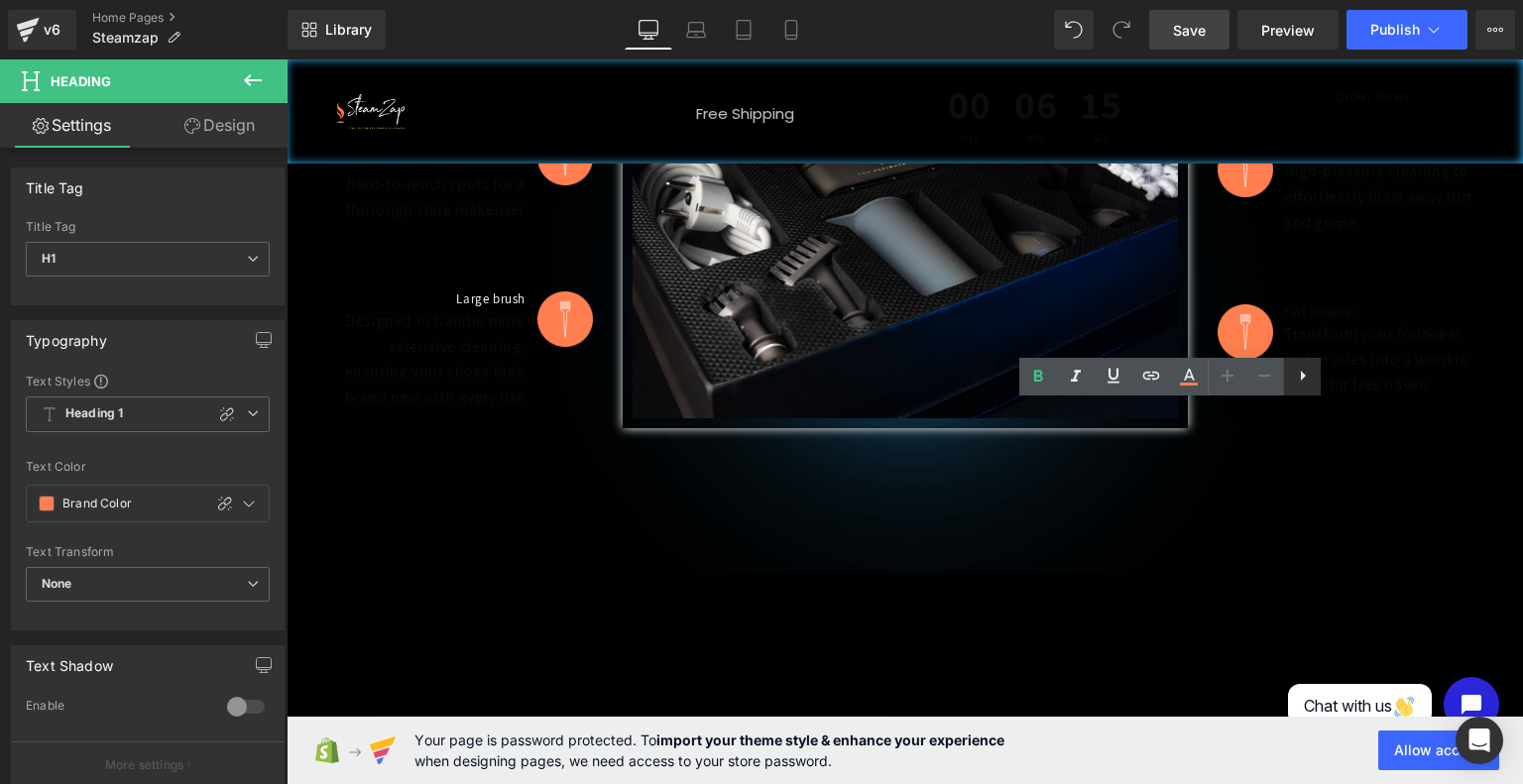 click 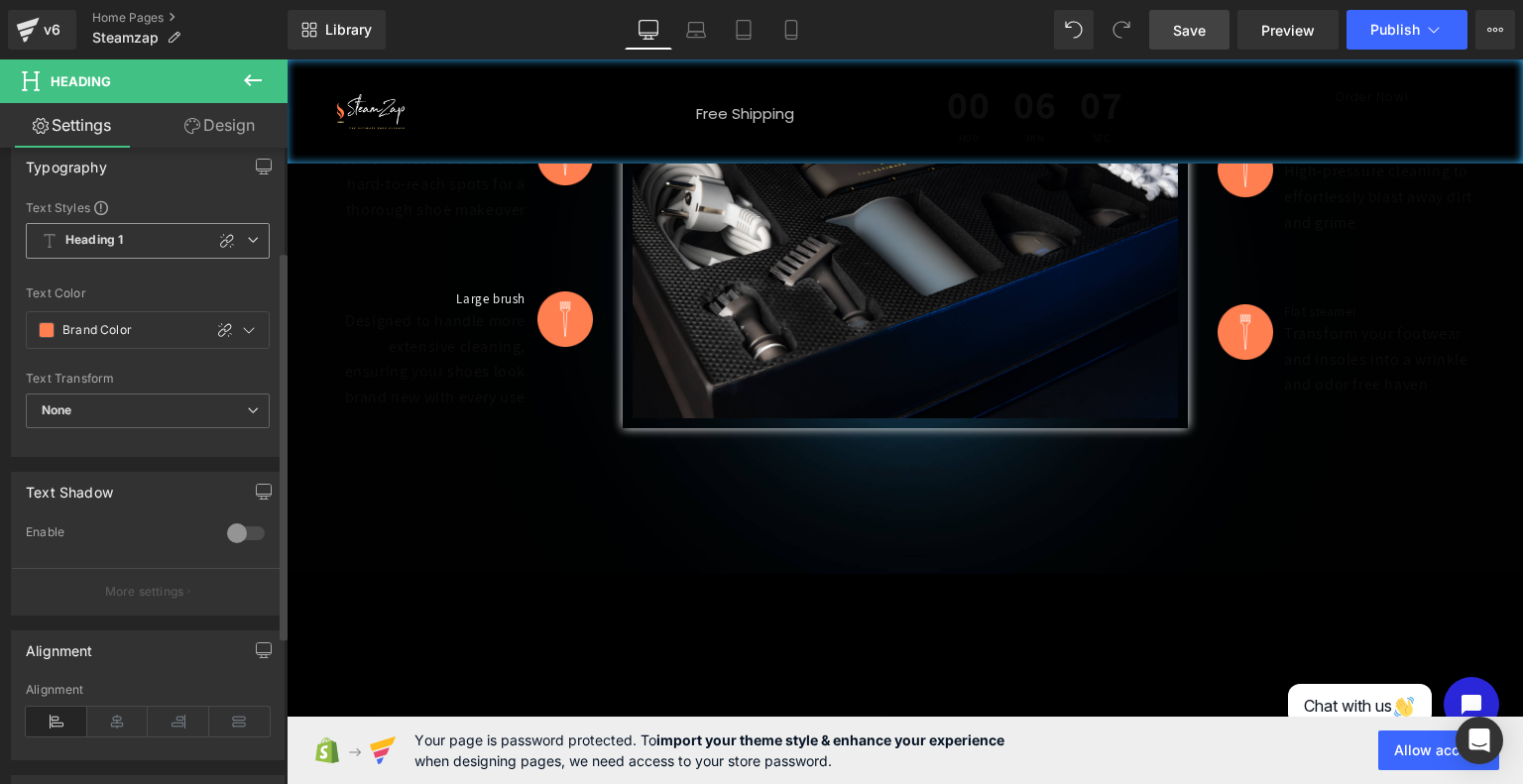 scroll, scrollTop: 169, scrollLeft: 0, axis: vertical 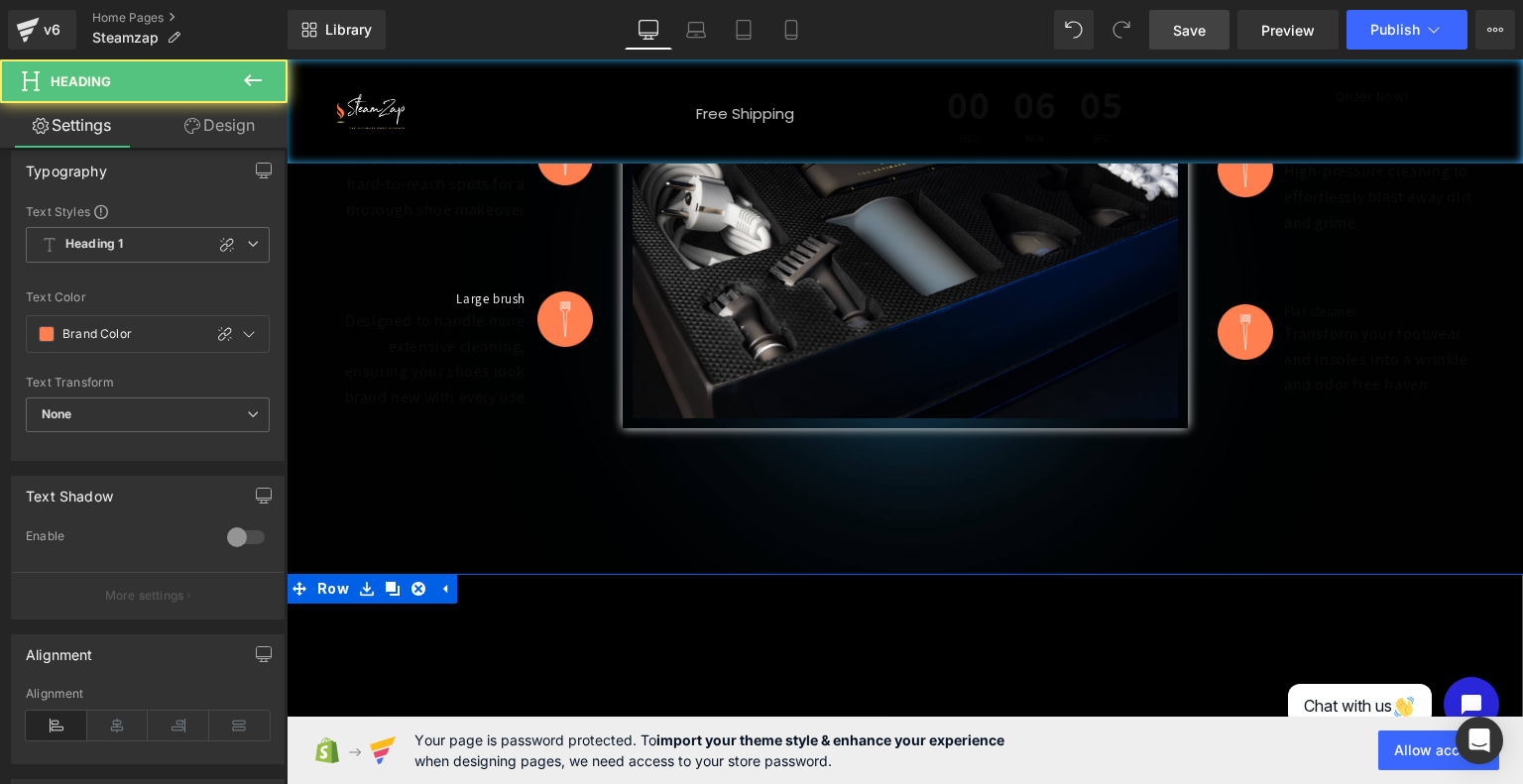 click on "Your Personal Steam Cleaning Assistant" at bounding box center [1178, 835] 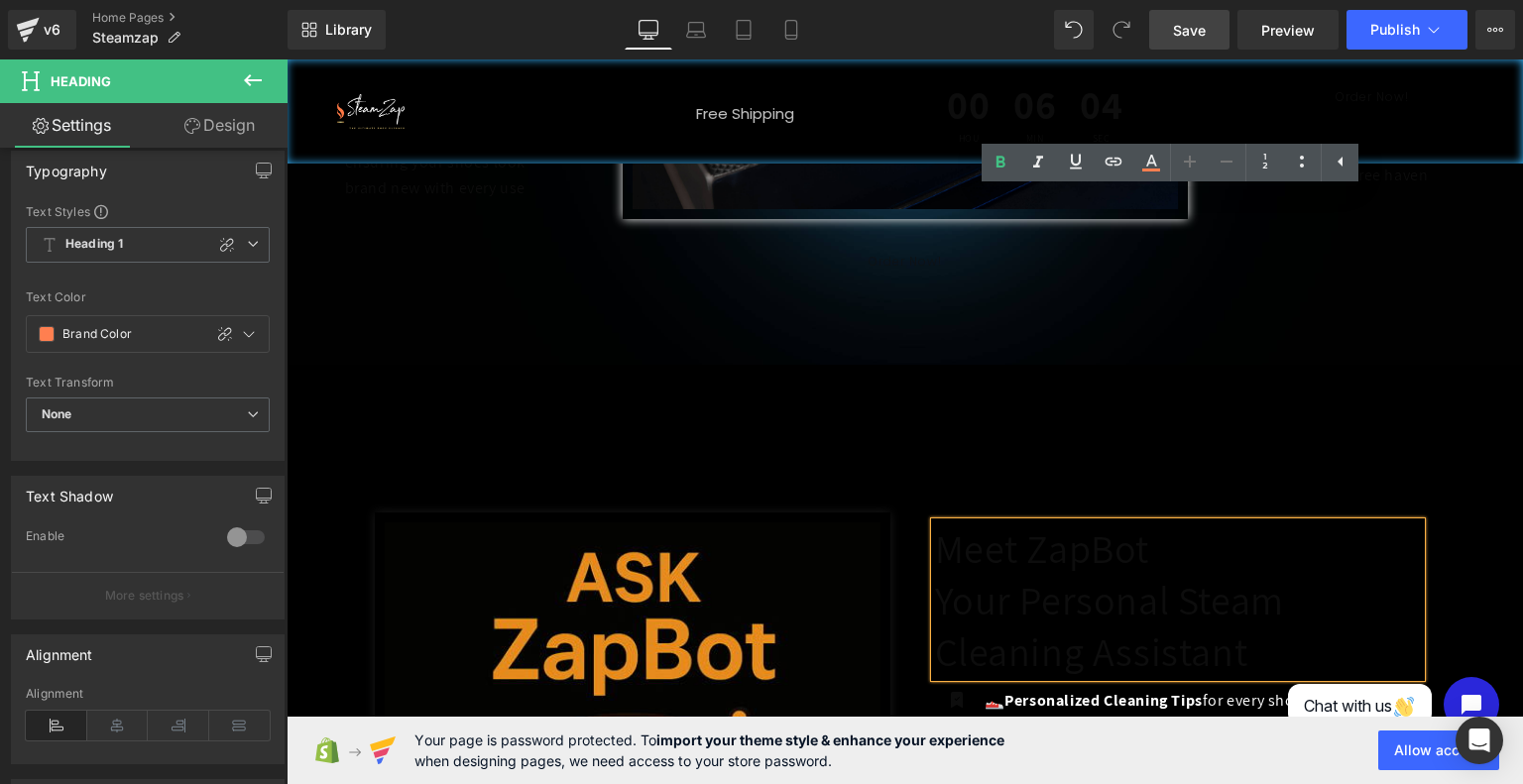 scroll, scrollTop: 2379, scrollLeft: 0, axis: vertical 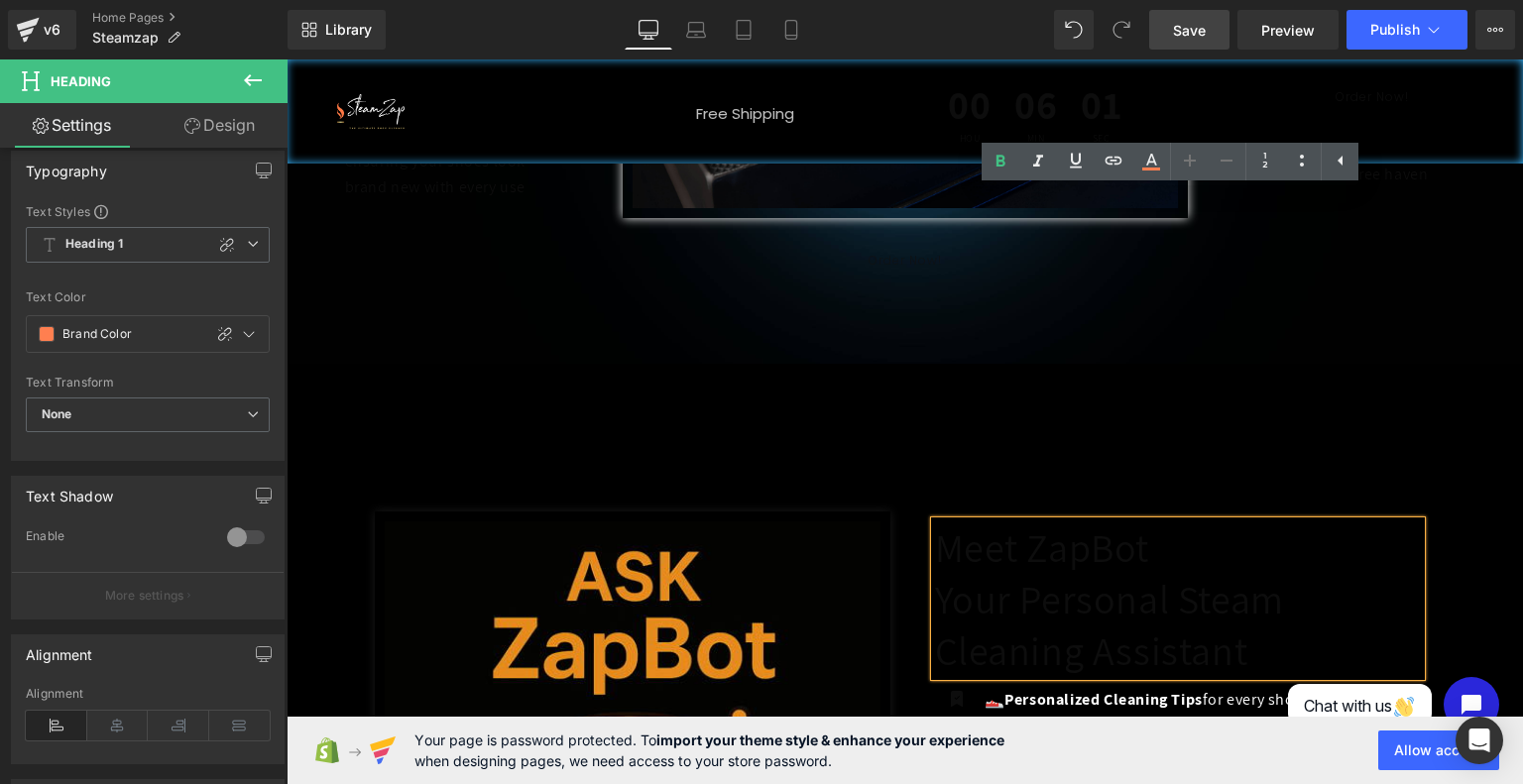 drag, startPoint x: 931, startPoint y: 303, endPoint x: 1181, endPoint y: 425, distance: 278.1798 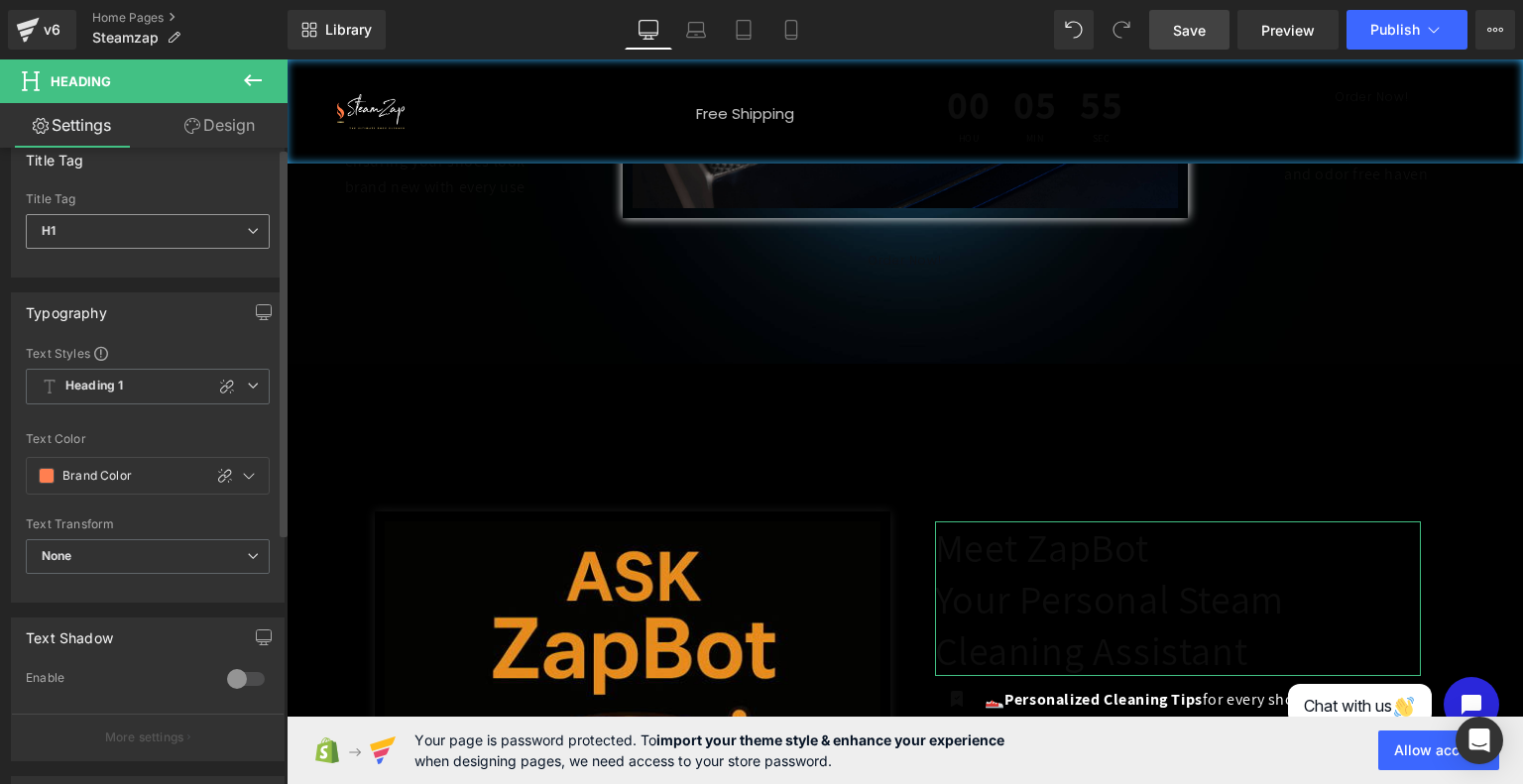 scroll, scrollTop: 0, scrollLeft: 0, axis: both 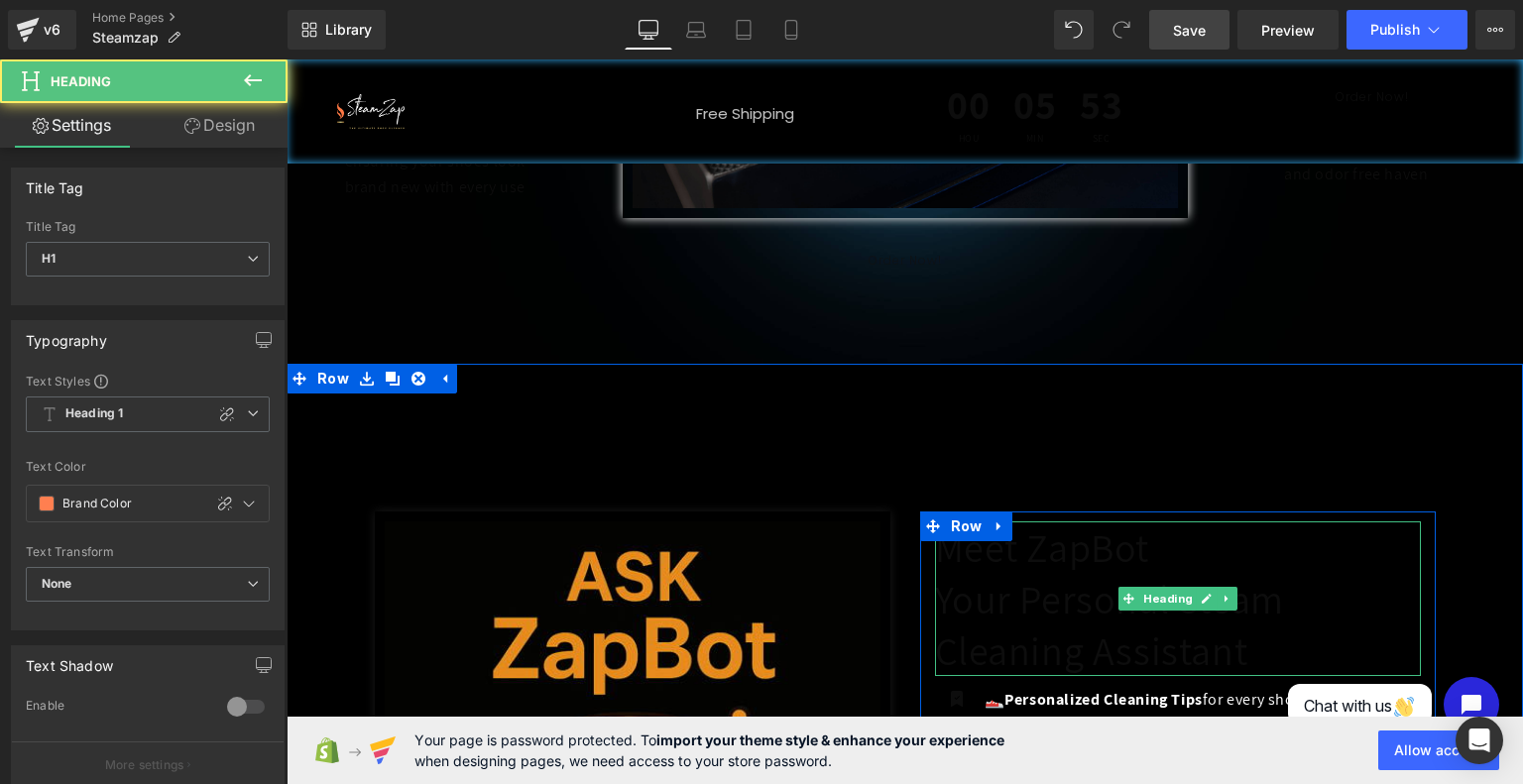 click on "Your Personal Steam Cleaning Assistant" at bounding box center (1178, 624) 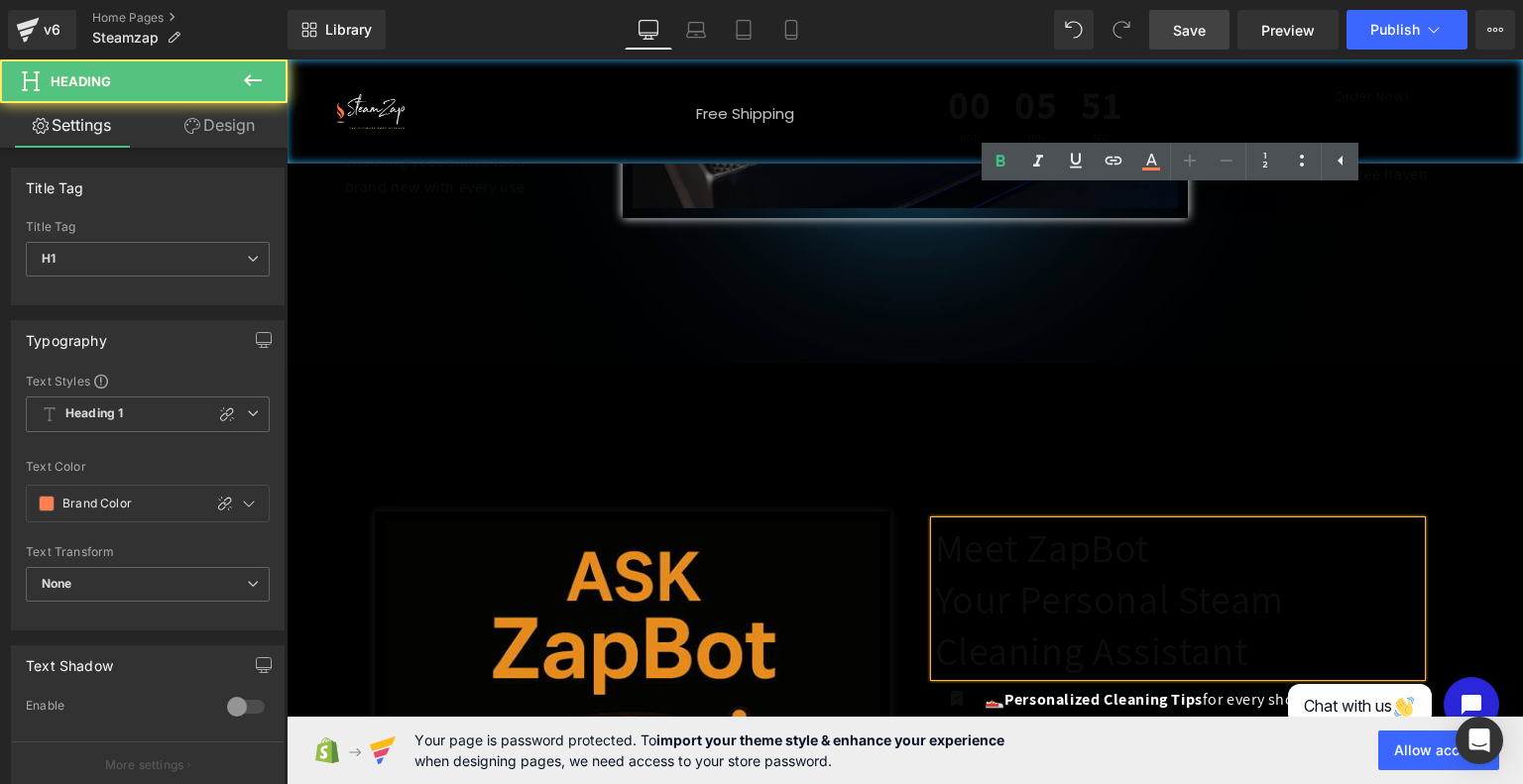 click on "Your Personal Steam Cleaning Assistant" at bounding box center [1178, 624] 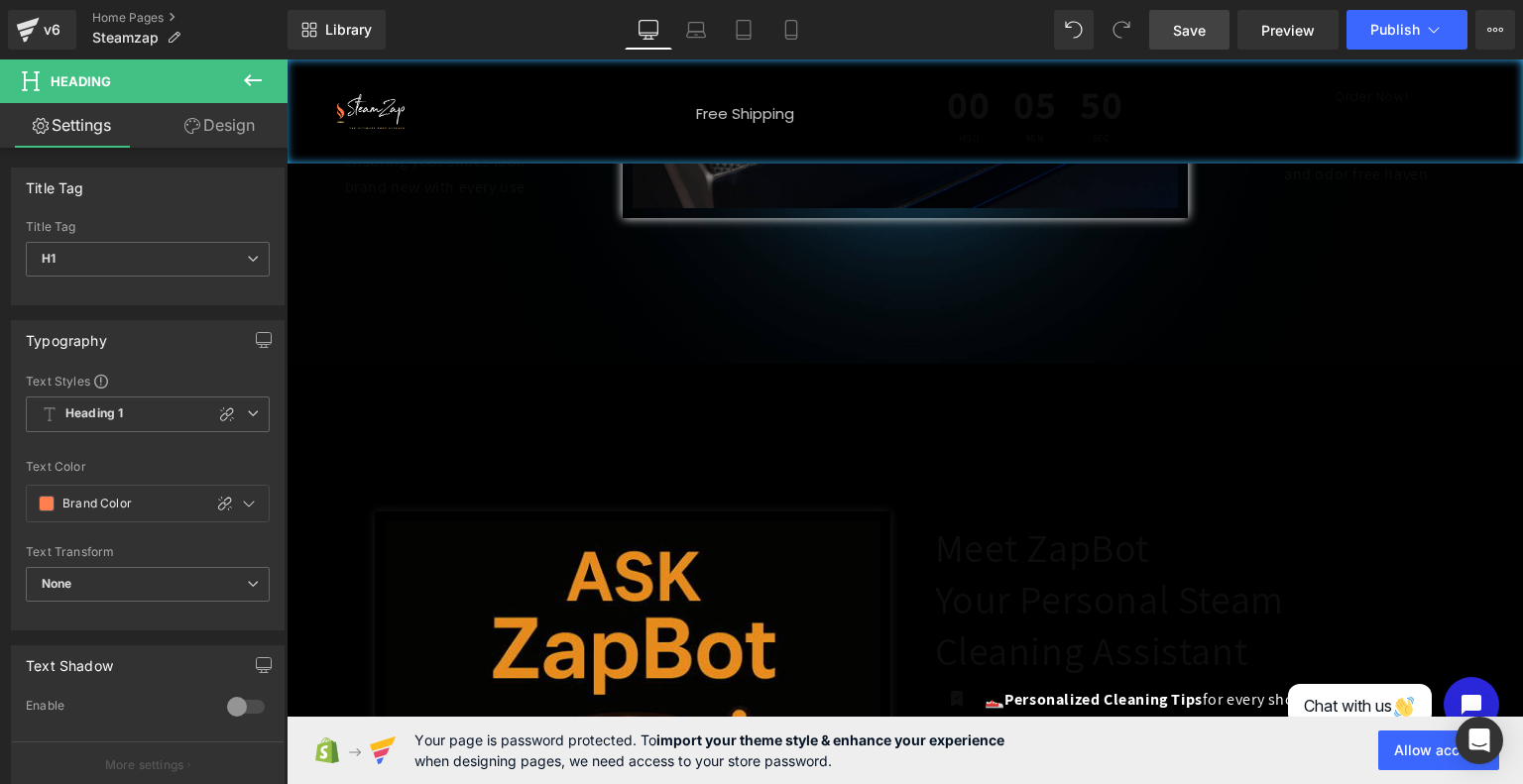 click 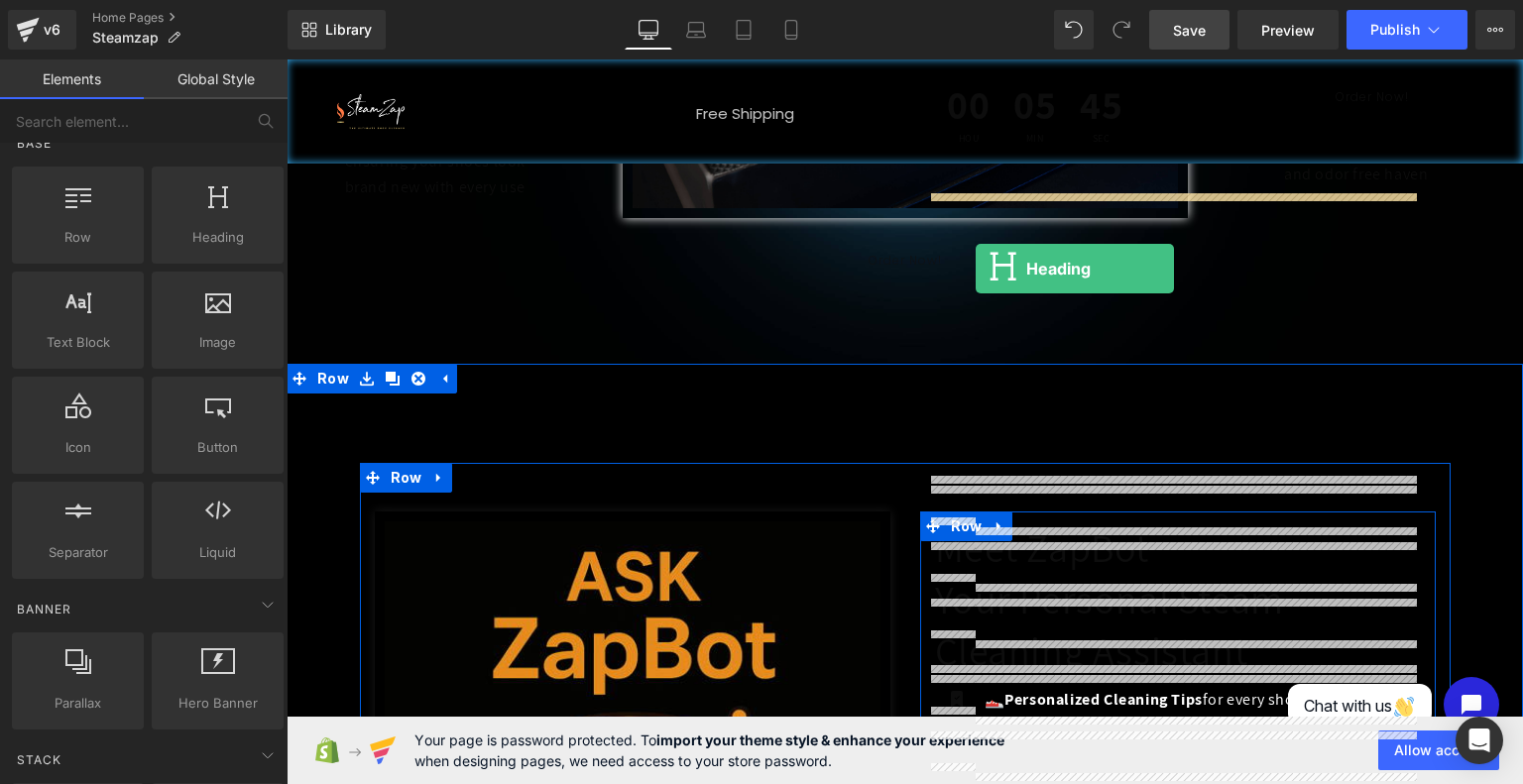 drag, startPoint x: 497, startPoint y: 271, endPoint x: 978, endPoint y: 269, distance: 481.00416 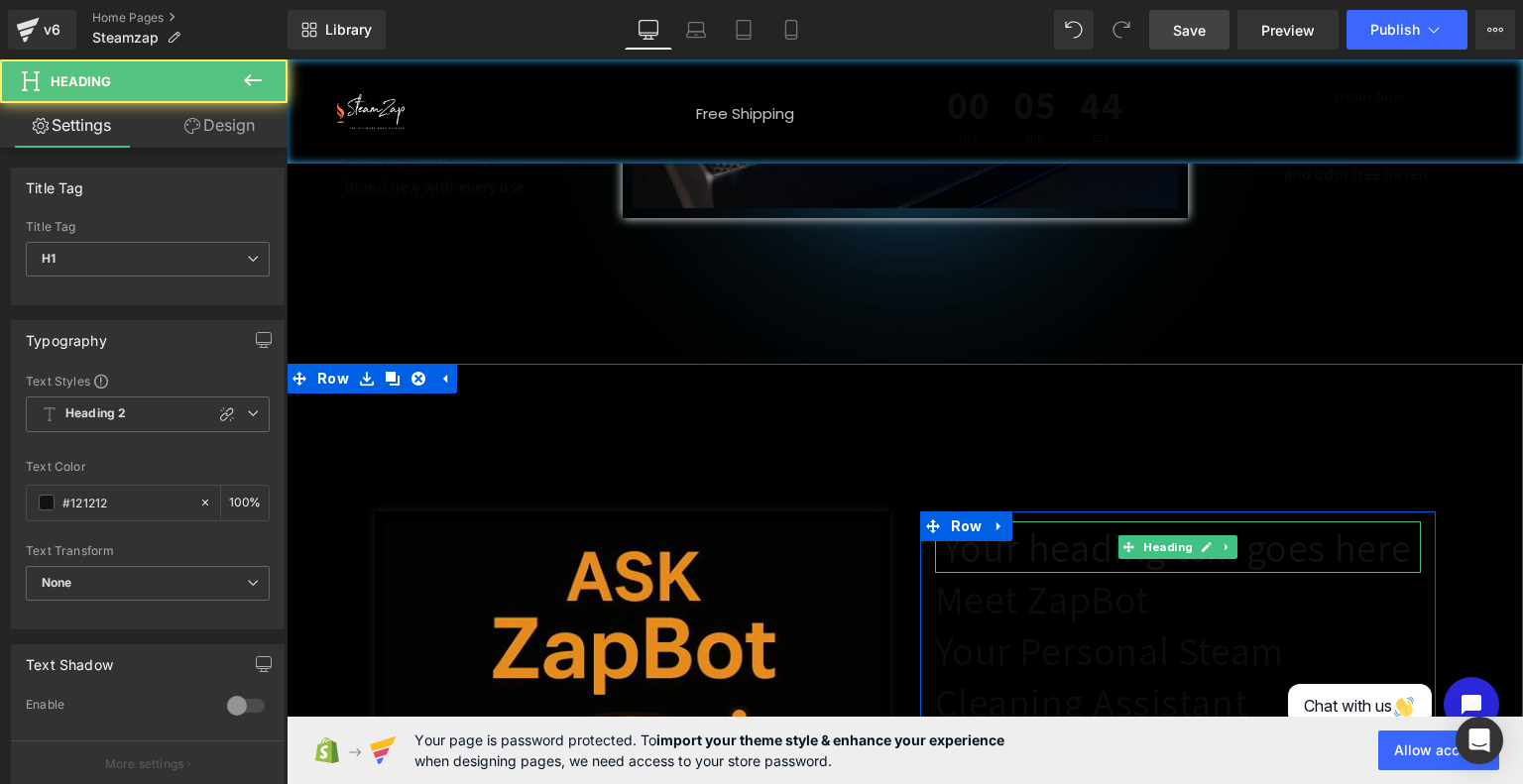 click on "Your heading text goes here" at bounding box center (1178, 547) 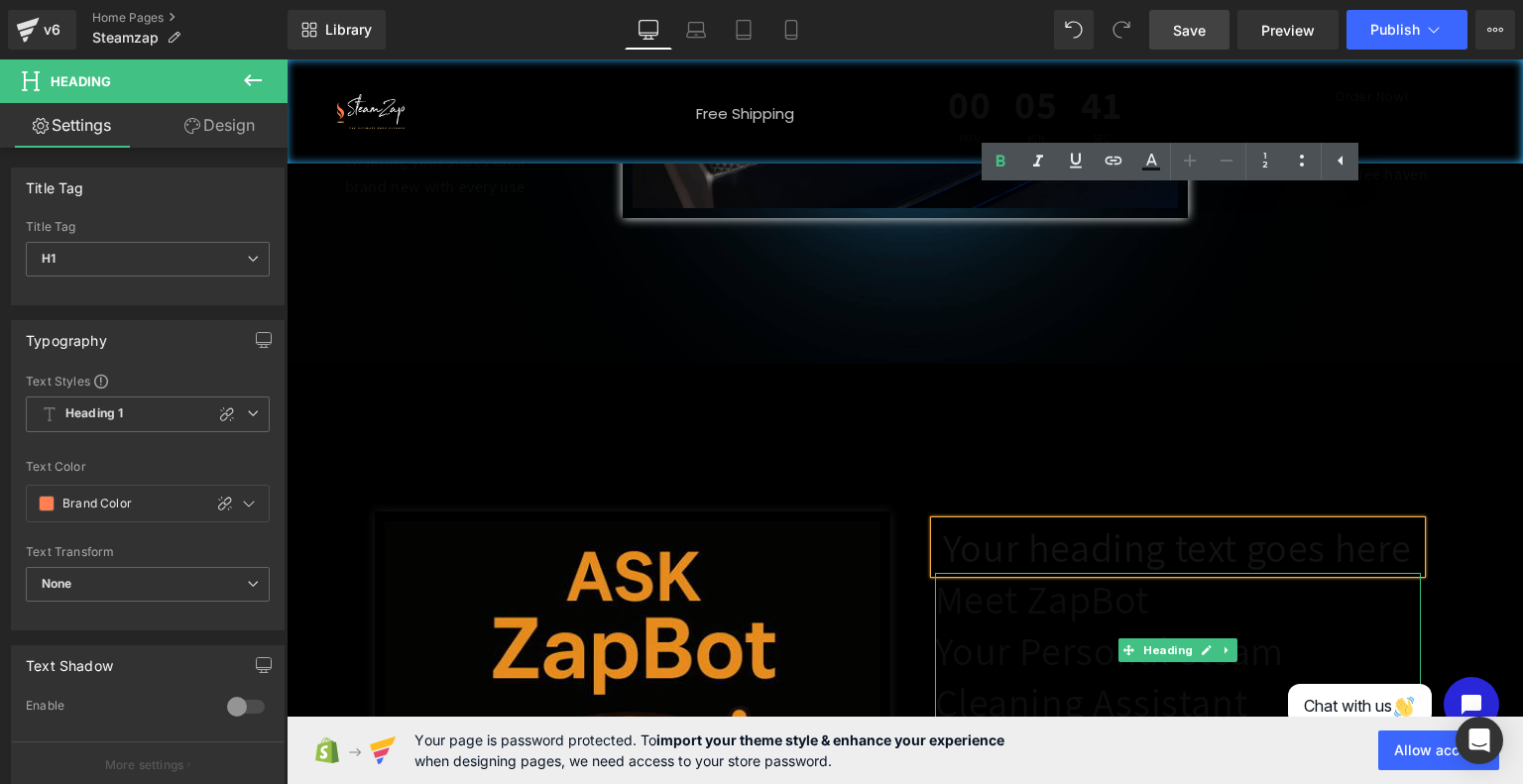 drag, startPoint x: 1195, startPoint y: 276, endPoint x: 940, endPoint y: 265, distance: 255.2371 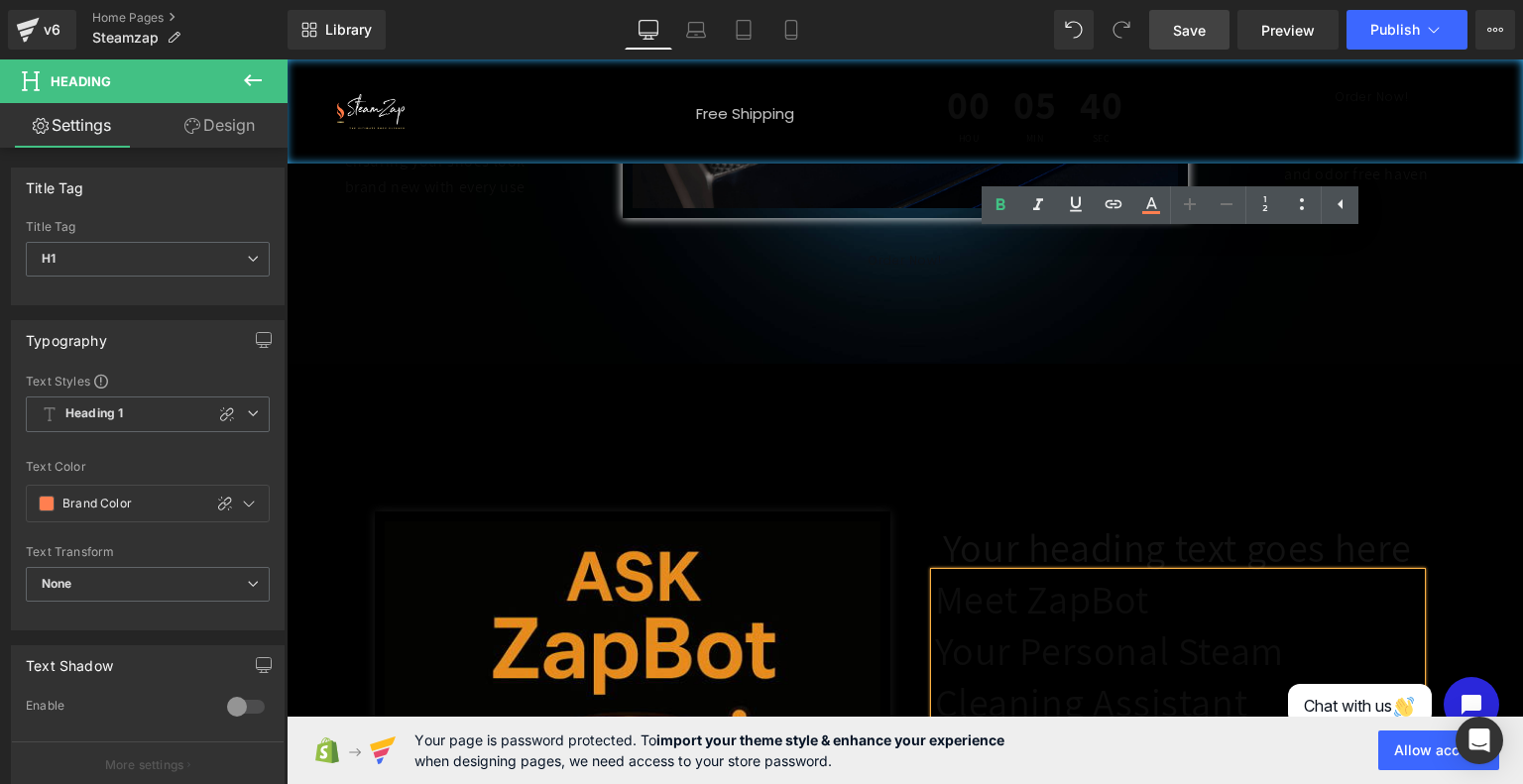 copy on "Meet ZapBot" 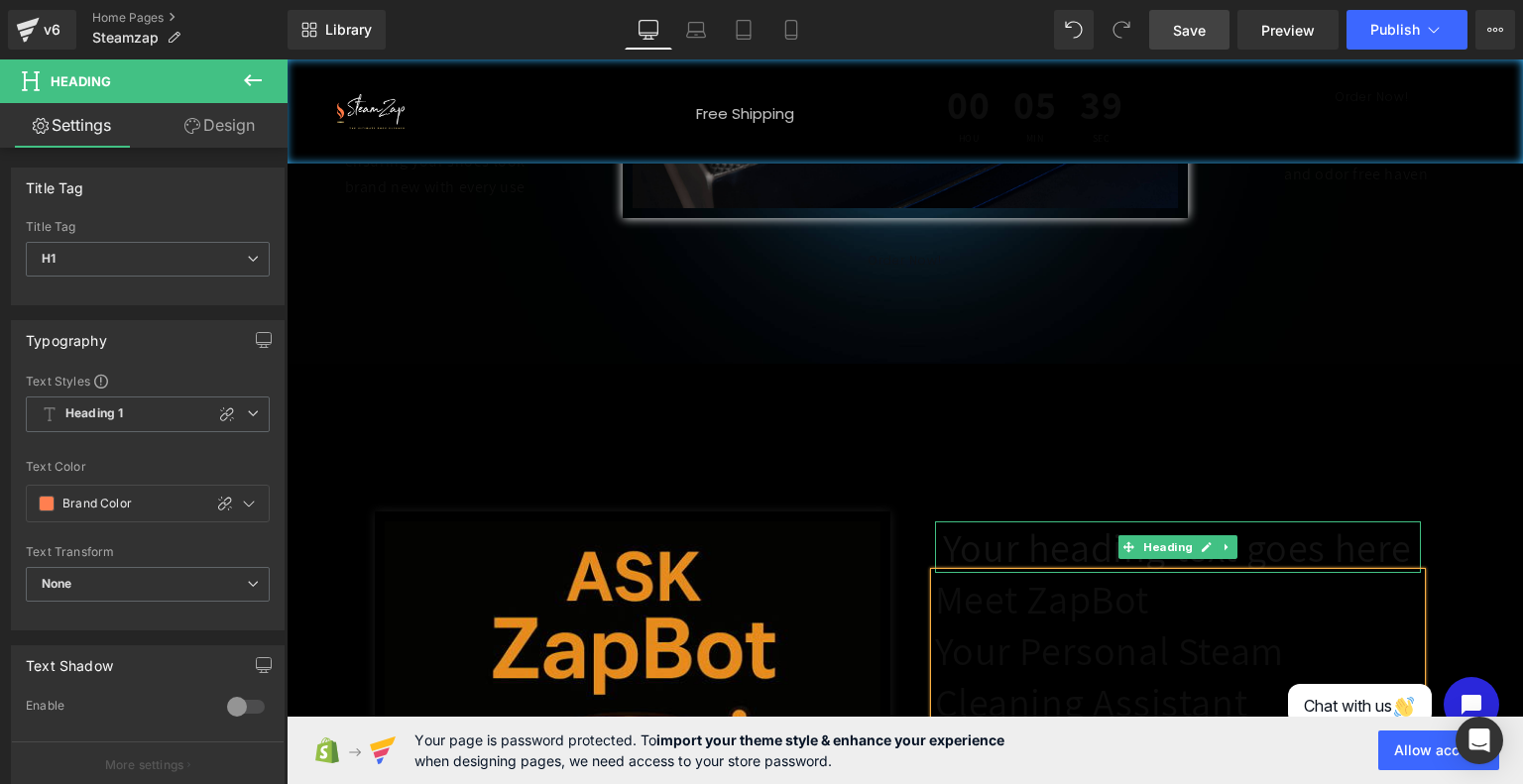 click on "Your heading text goes here" at bounding box center (1178, 547) 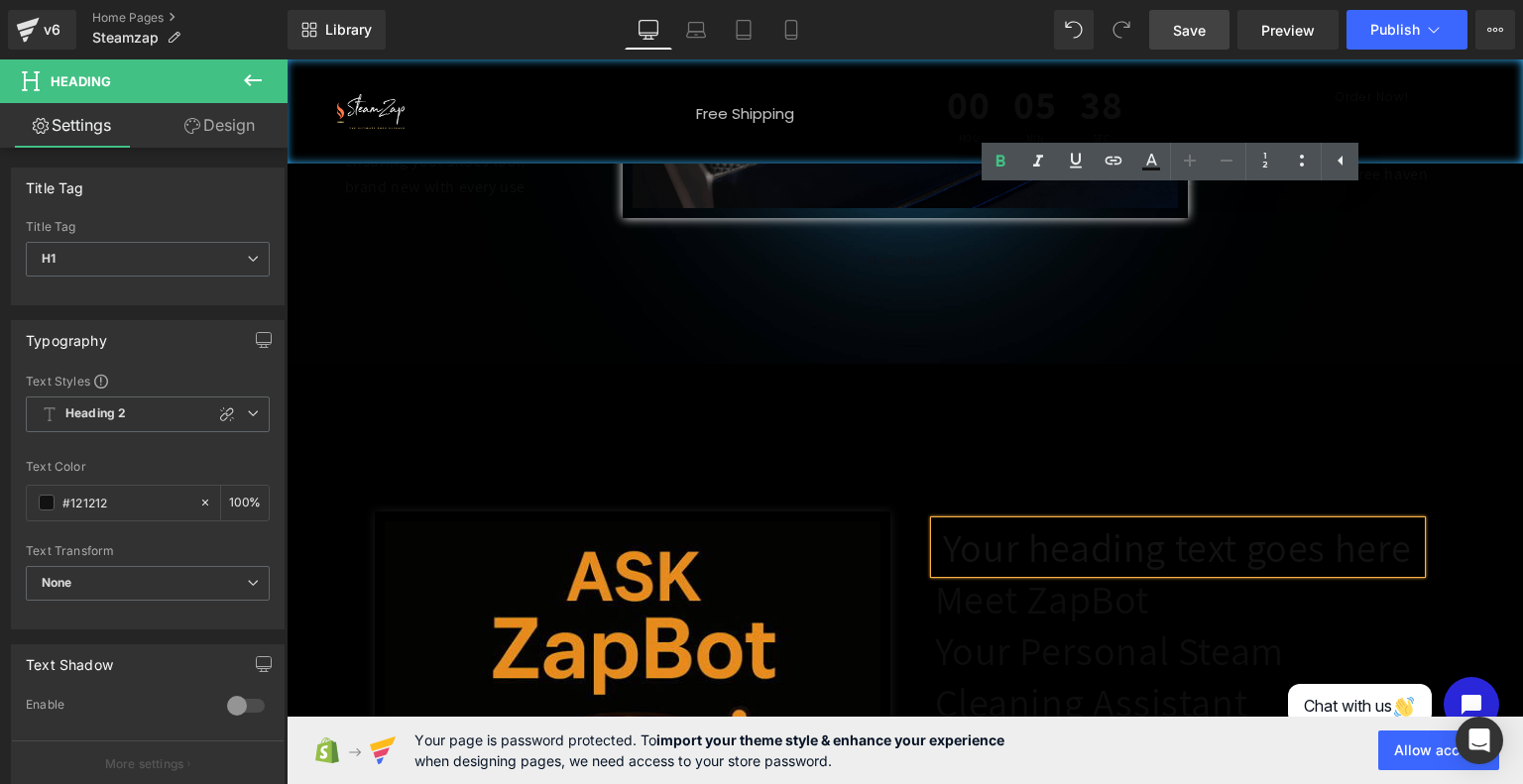 paste 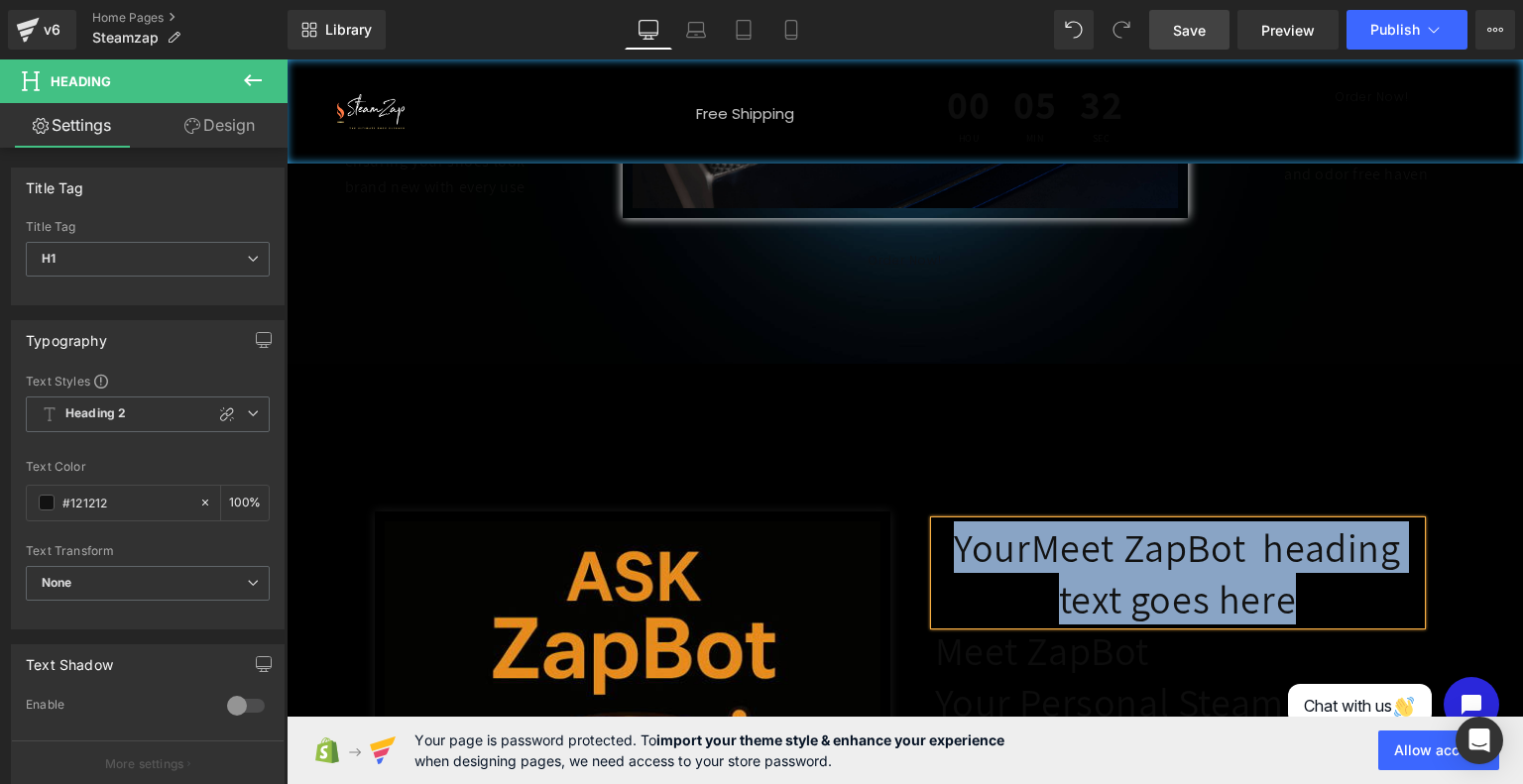 drag, startPoint x: 1239, startPoint y: 241, endPoint x: 937, endPoint y: 213, distance: 303.29524 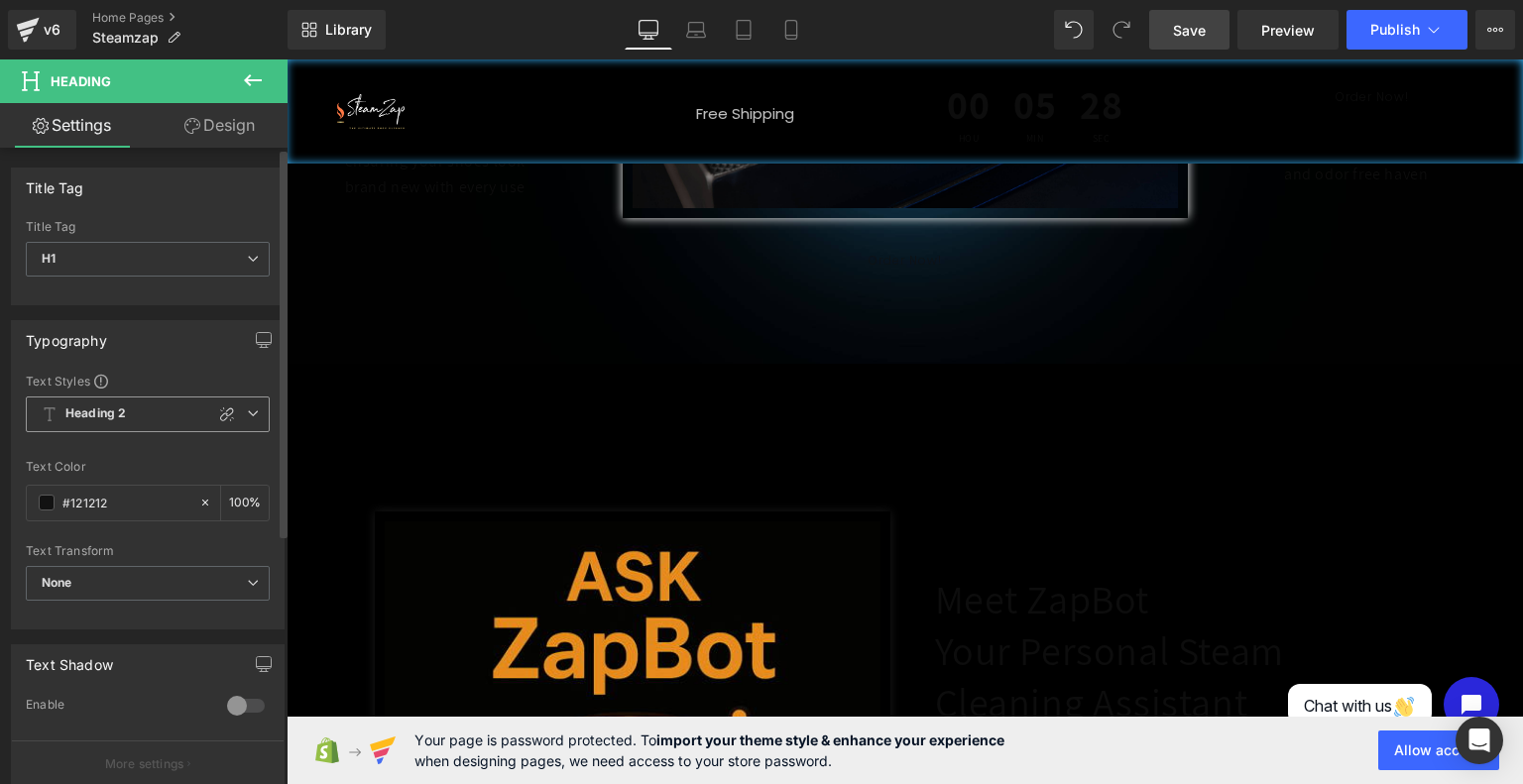 click at bounding box center (253, 413) 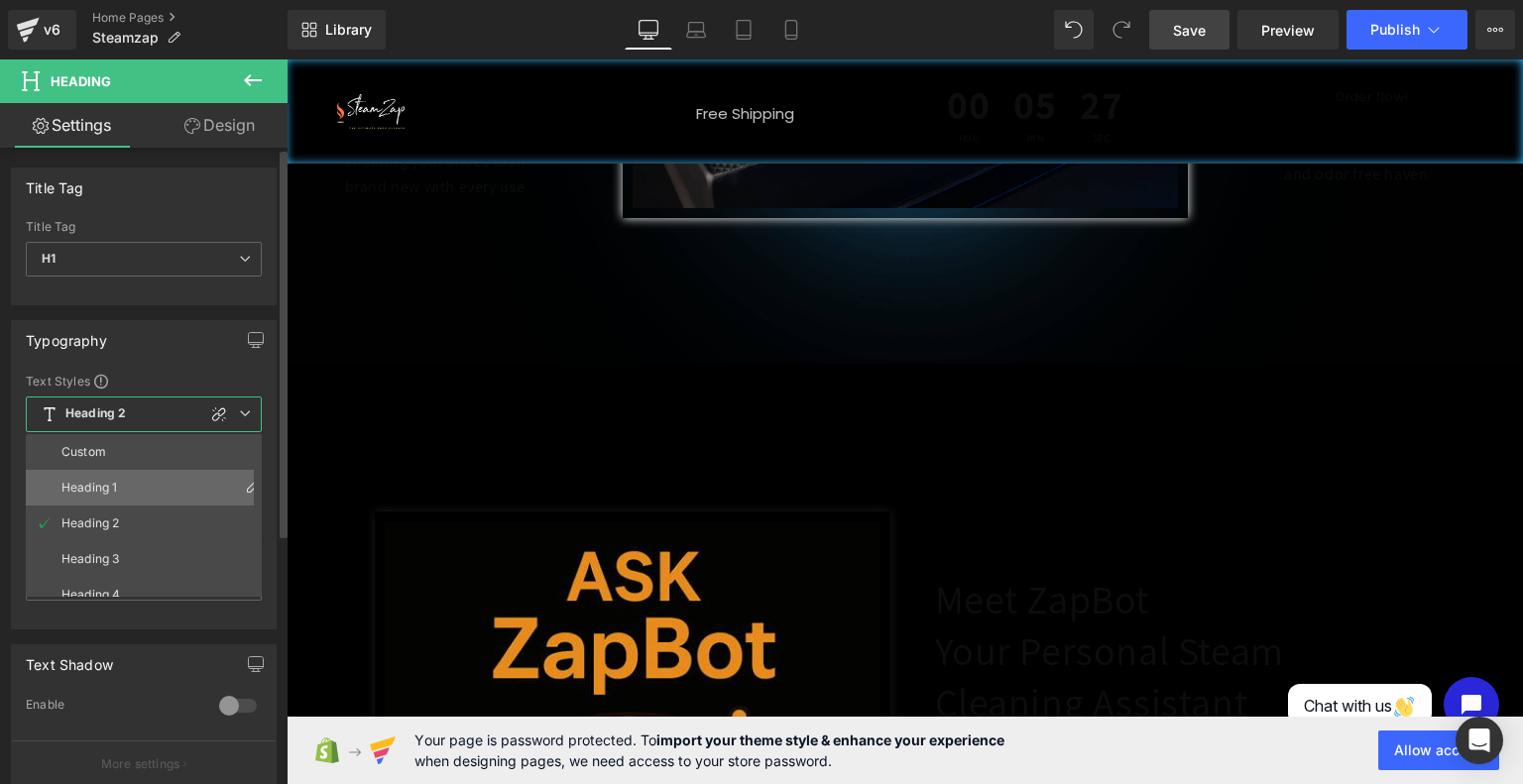click on "Heading 1" at bounding box center [148, 488] 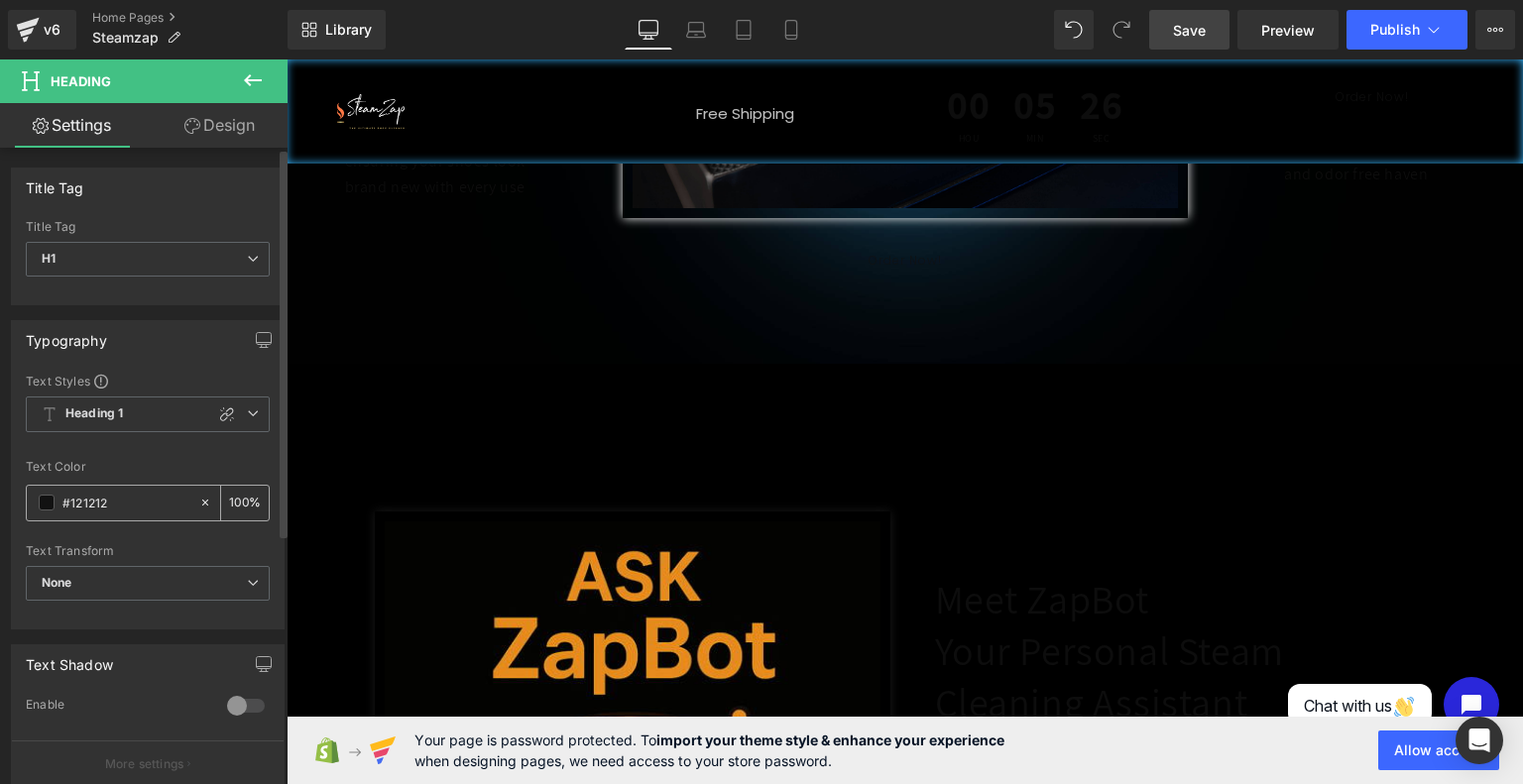 click on "#121212" at bounding box center (126, 503) 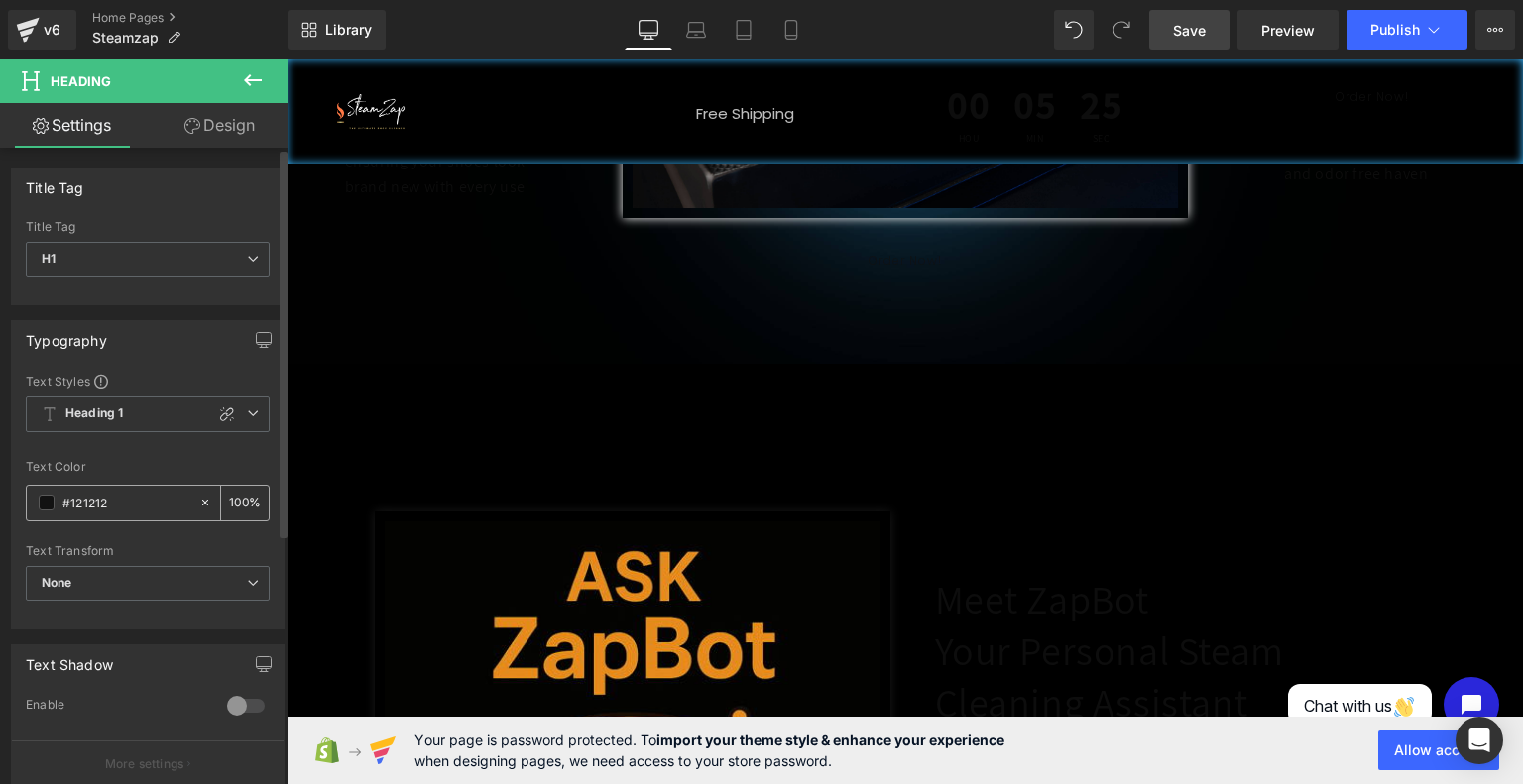 click on "#121212" at bounding box center [112, 503] 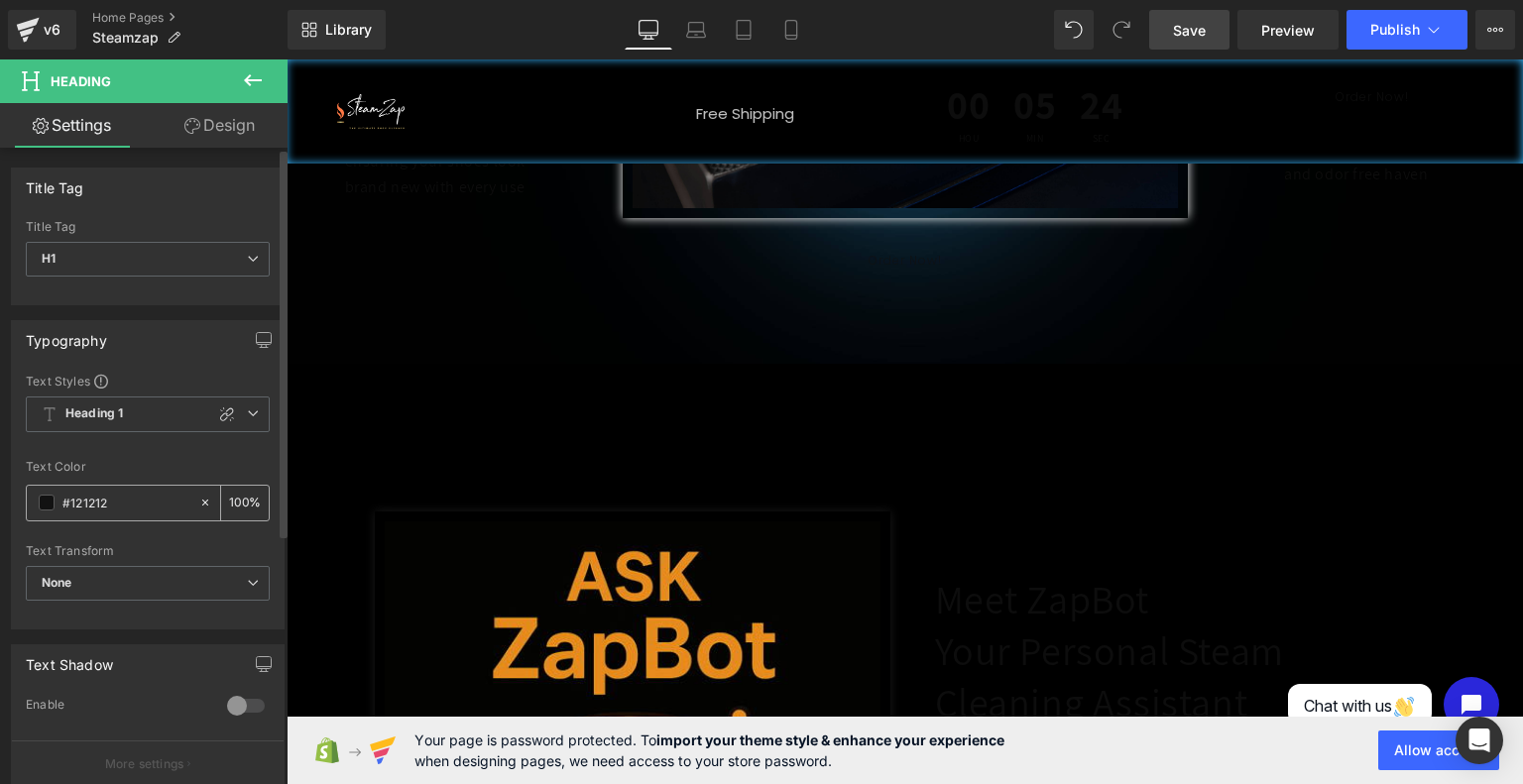 click at bounding box center [47, 503] 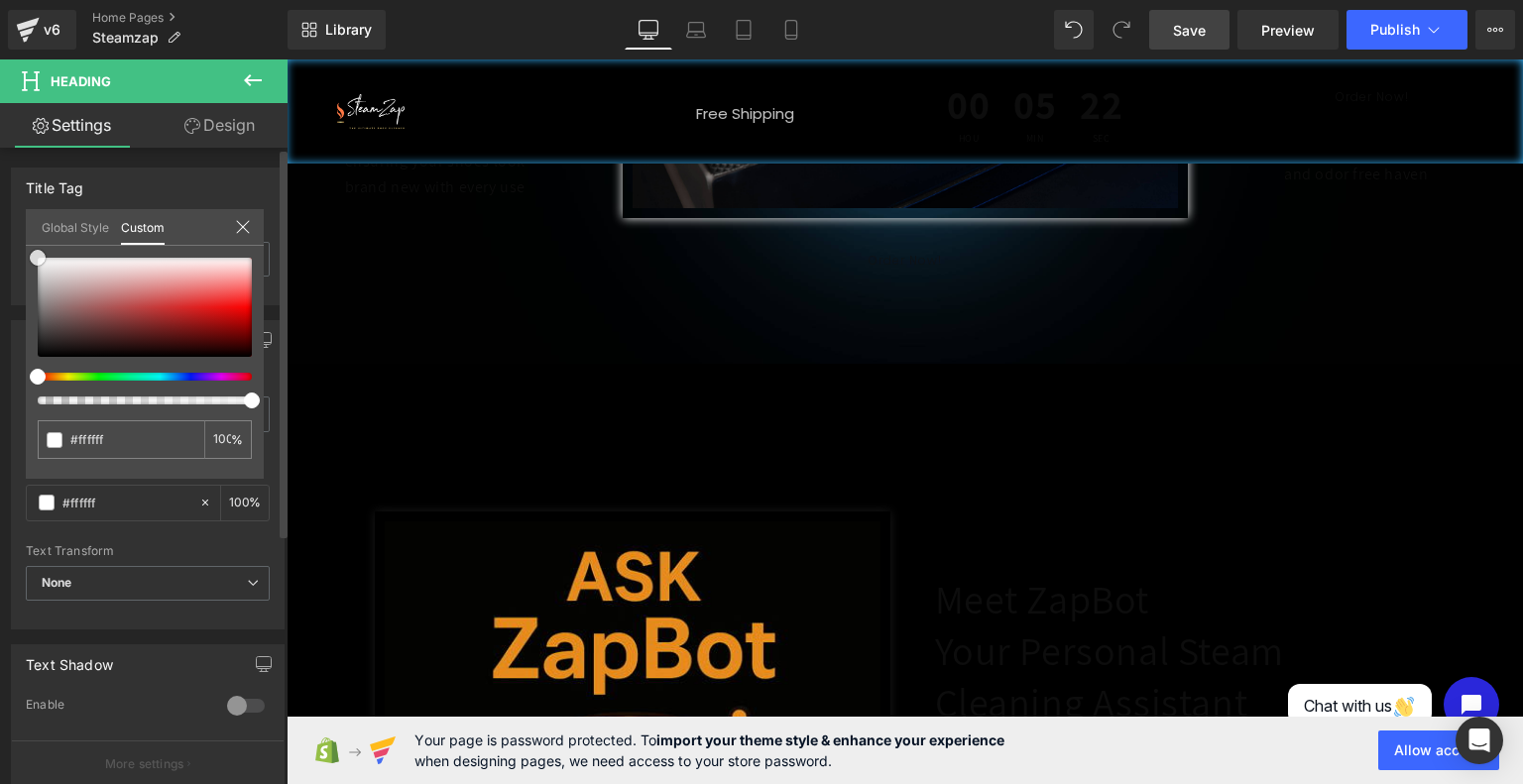drag, startPoint x: 51, startPoint y: 257, endPoint x: 27, endPoint y: 247, distance: 26 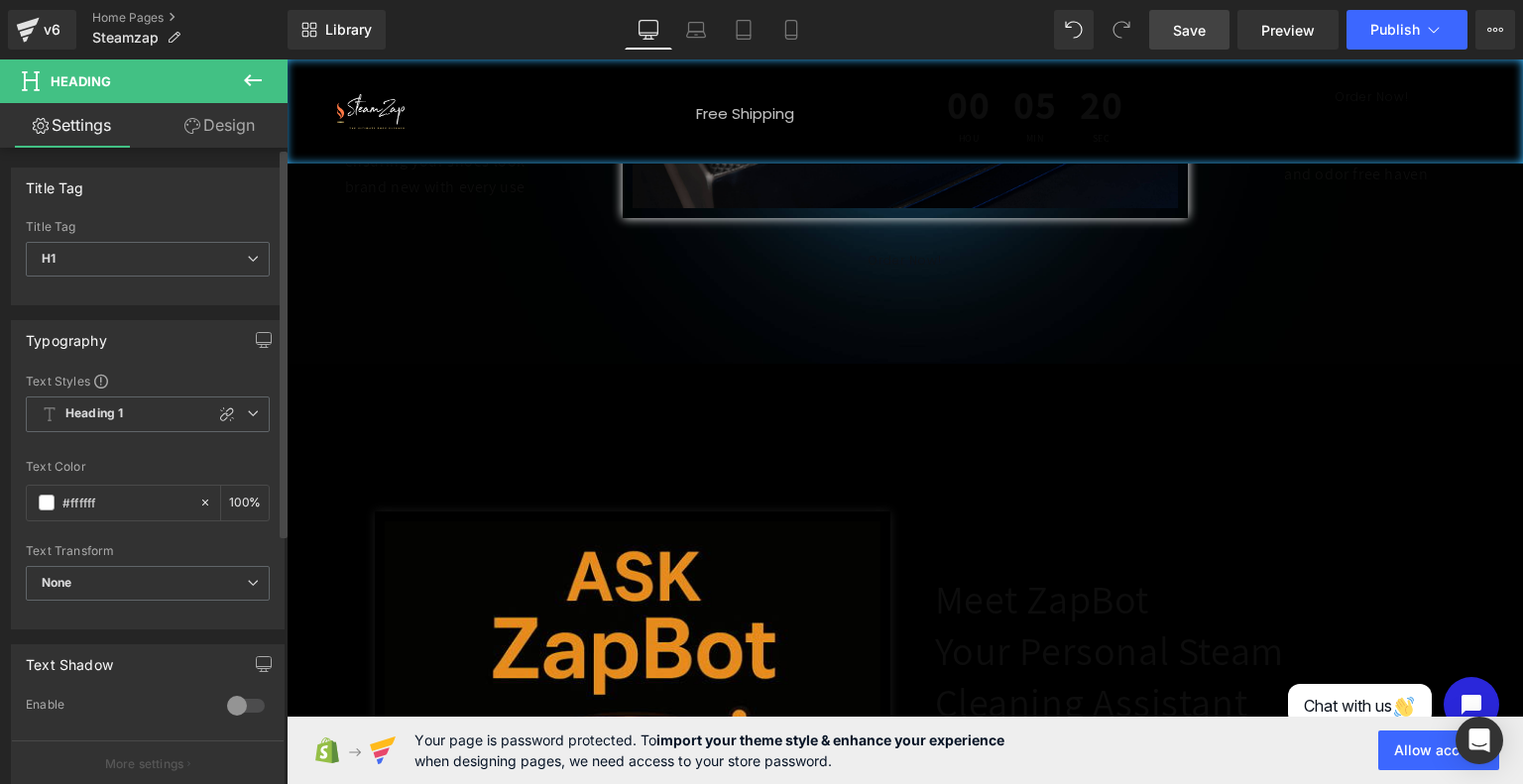 click on "Image         Free Shipping Text Block         Row
00 Hou
05 Min
20 Sec
Countdown Timer         Row         Order Now! Button         Row         Row         Row
Step into a new era of shoe-care with  SteamZap Heading         The ultimate solution to keeping your kicks looking fresh, clean, and on point!  Say goodbye to stains , odors, and worn-out sneakers, and say hello to a world where your shoes always make a bold statement.  Text Block         Order Now! Button         Row         Row
Hero Banner         Row
SteamZap Heading" at bounding box center (904, 2046) 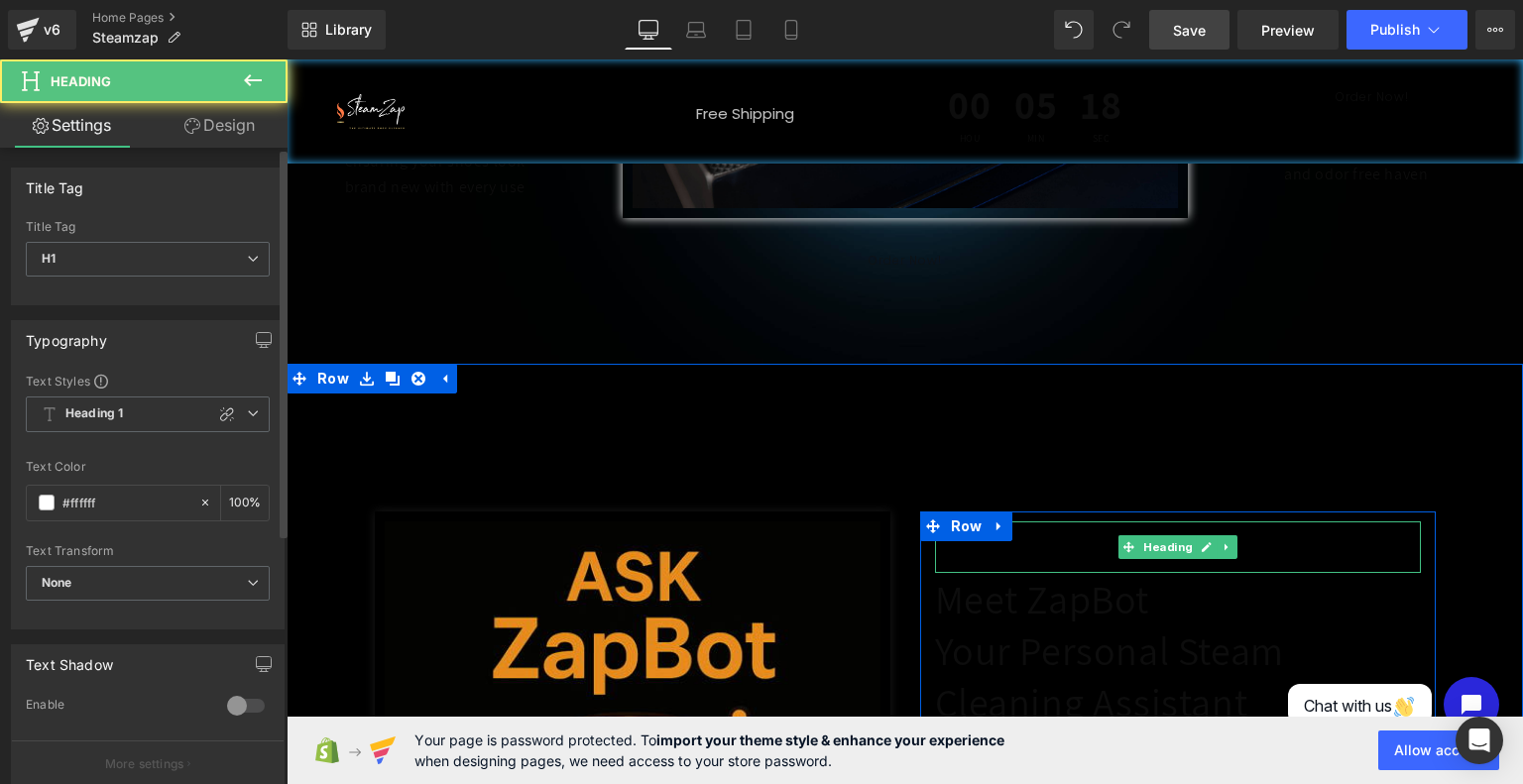 click at bounding box center (1178, 547) 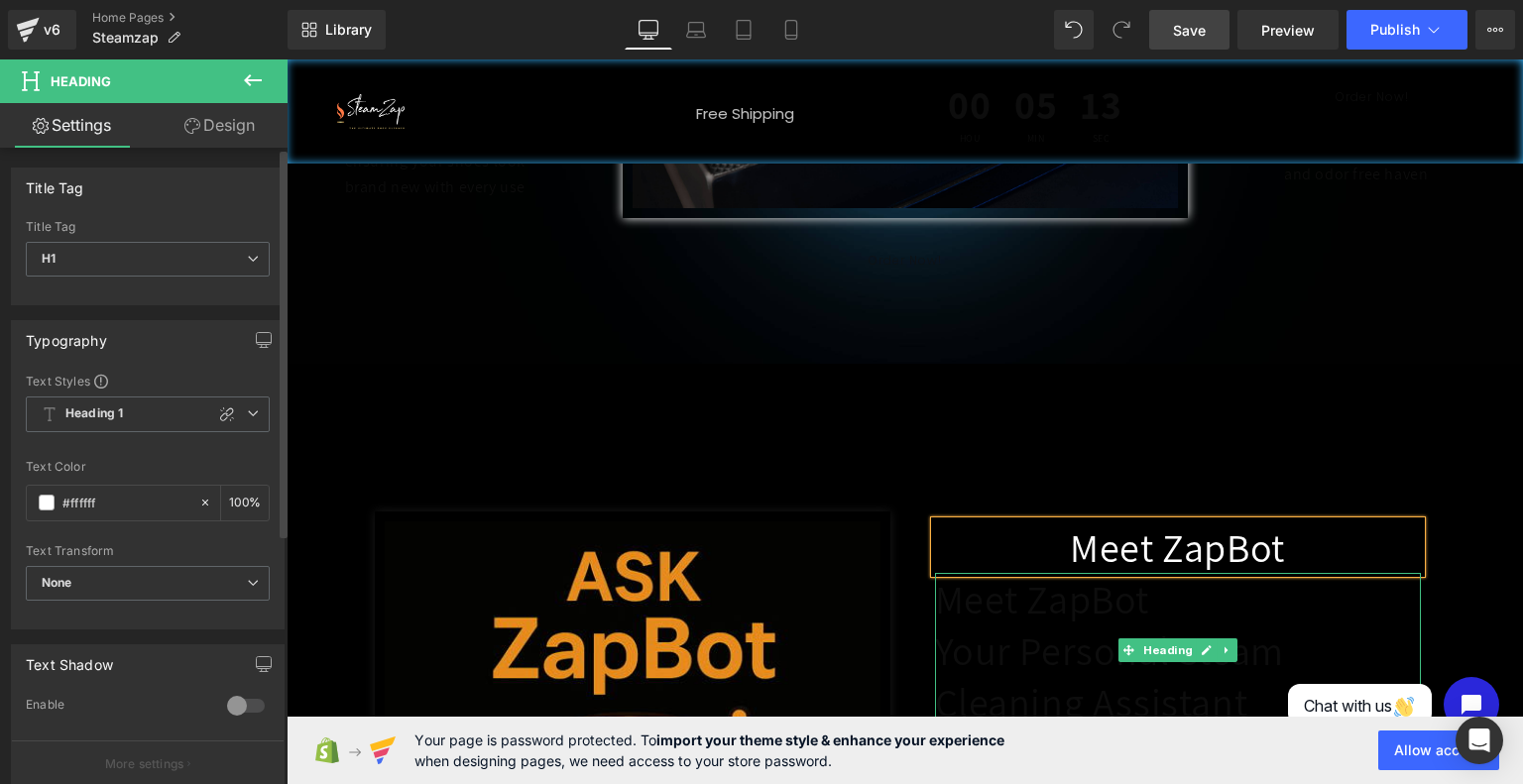 click on "Meet ZapBot" at bounding box center (1178, 599) 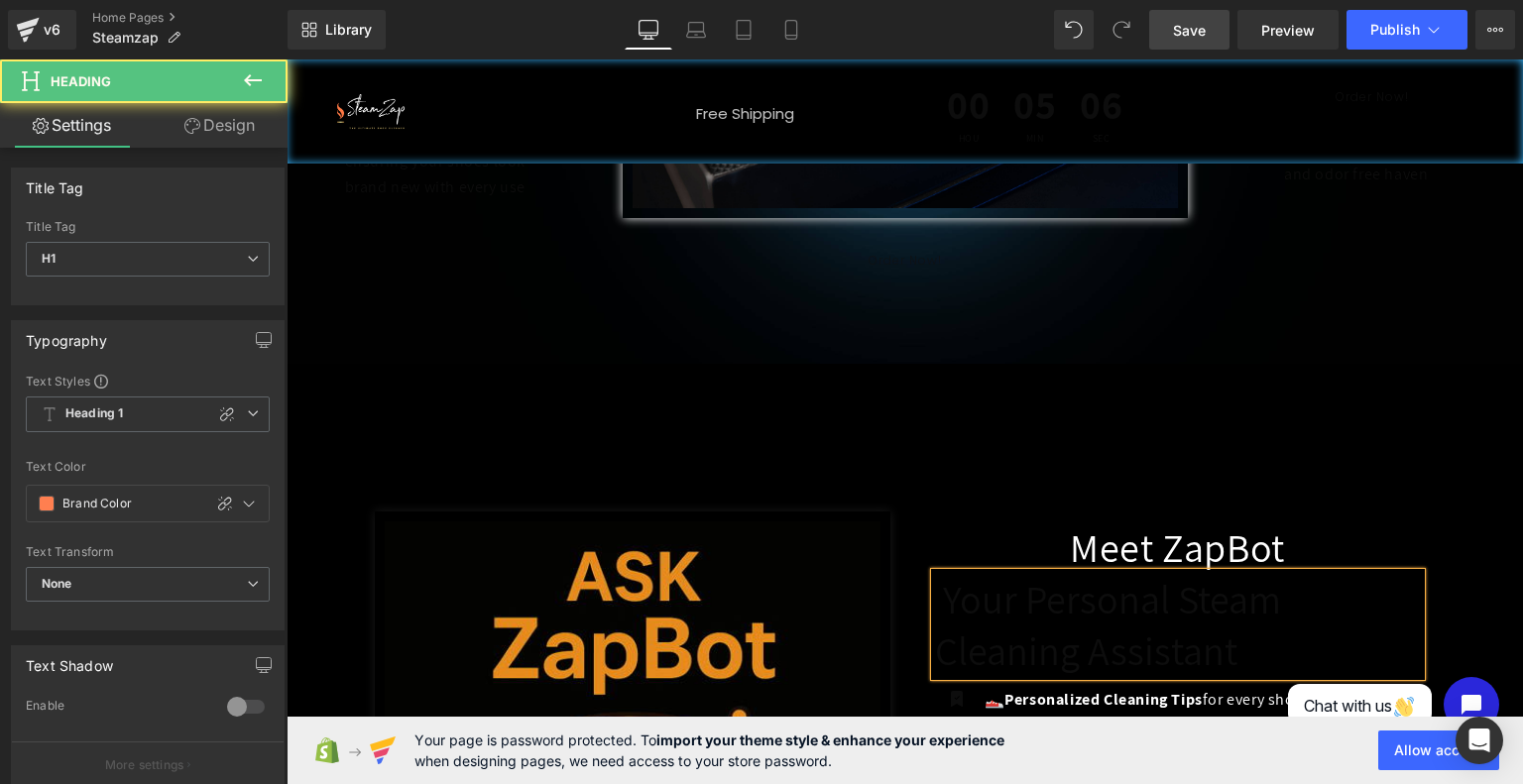 drag, startPoint x: 1178, startPoint y: 452, endPoint x: 948, endPoint y: 303, distance: 274.04562 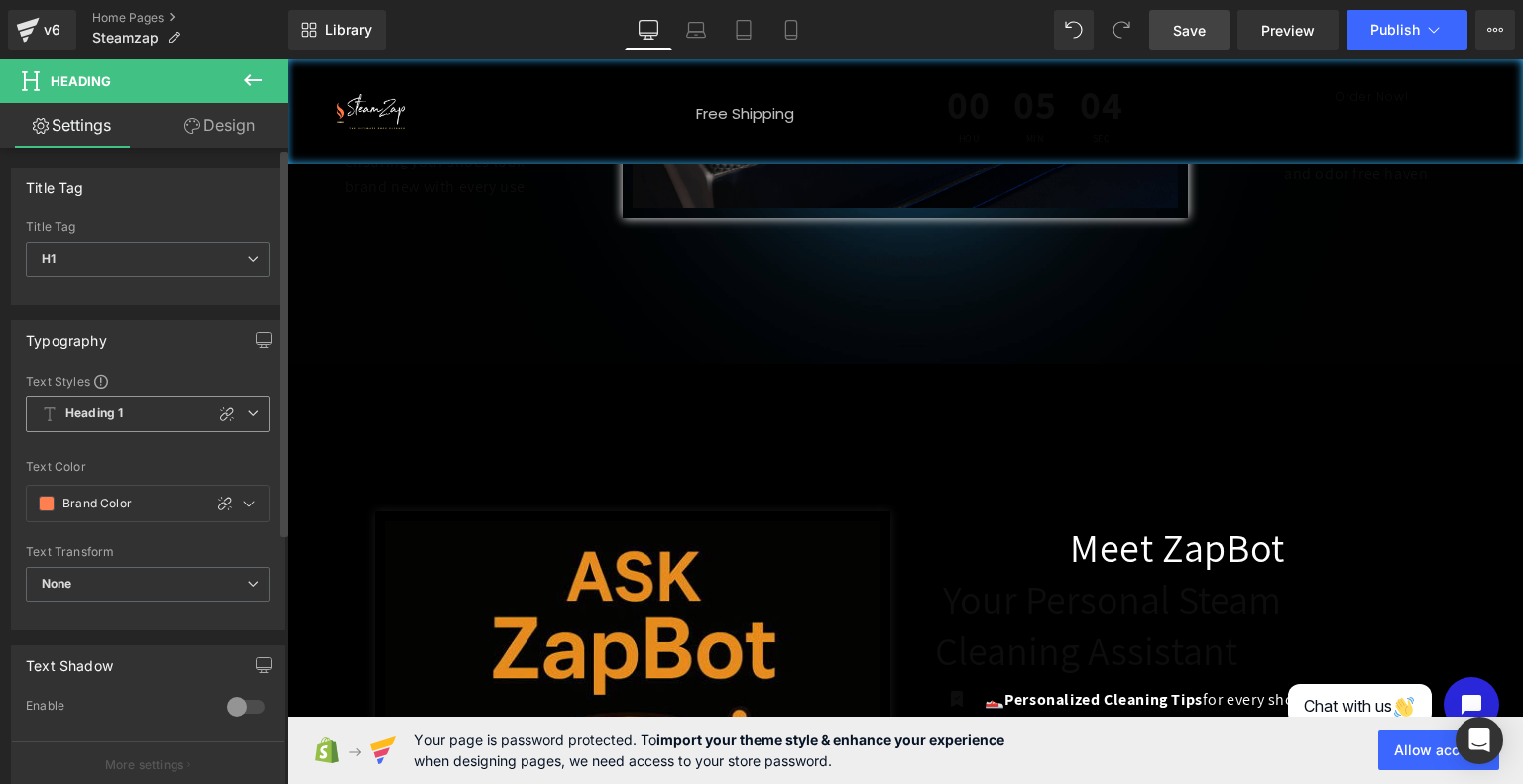 click at bounding box center [253, 413] 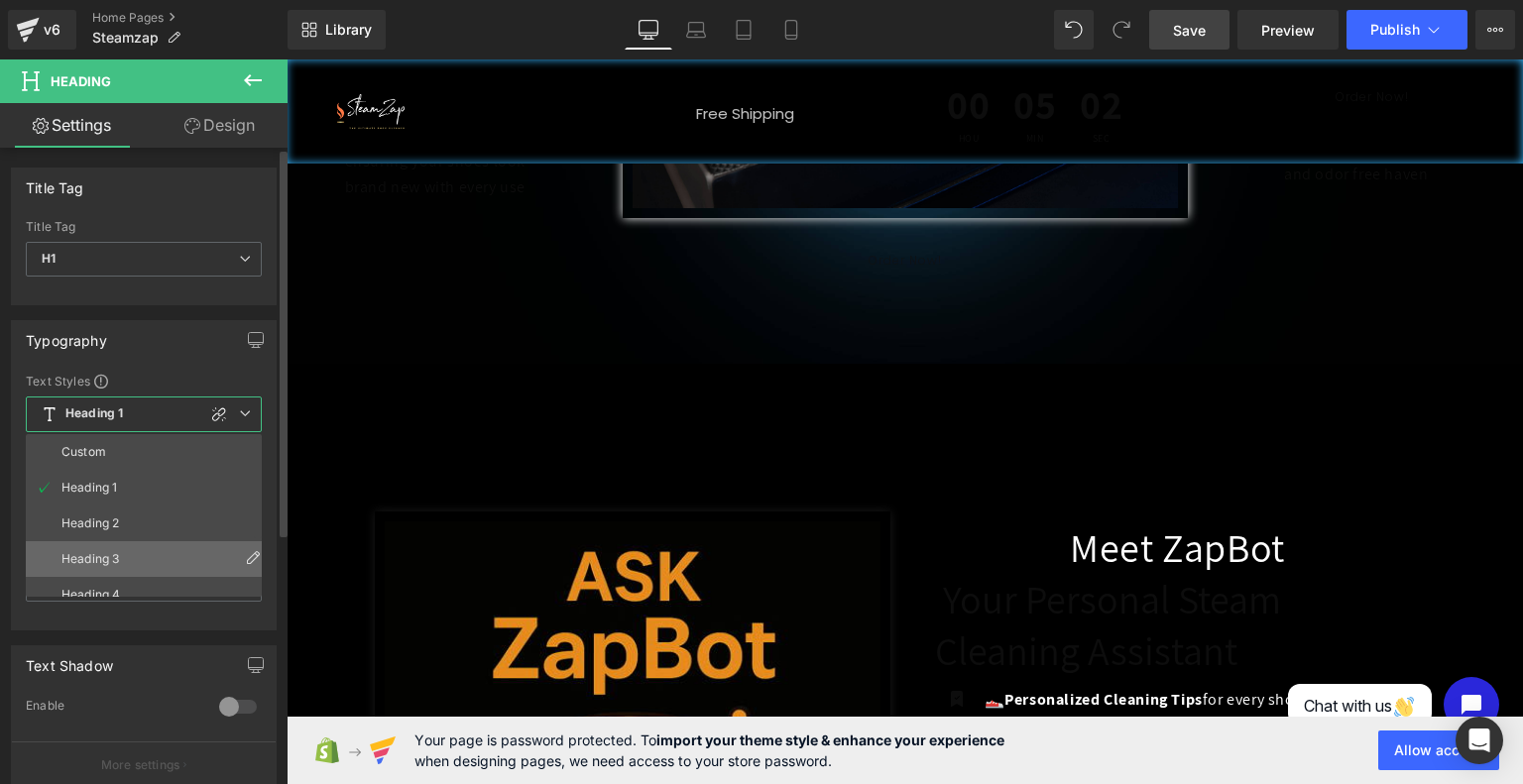 click on "Heading 3" at bounding box center [90, 559] 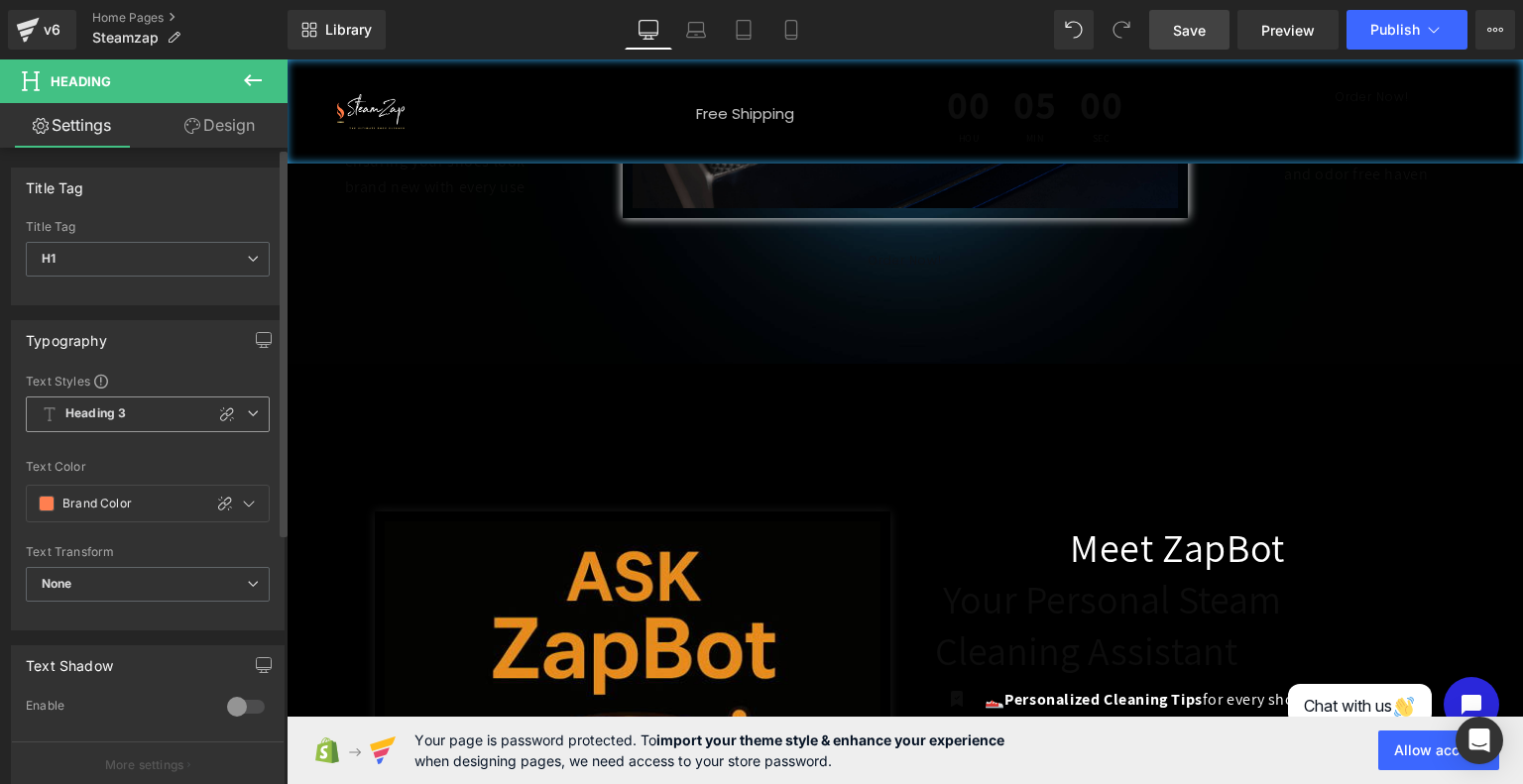 click at bounding box center (253, 413) 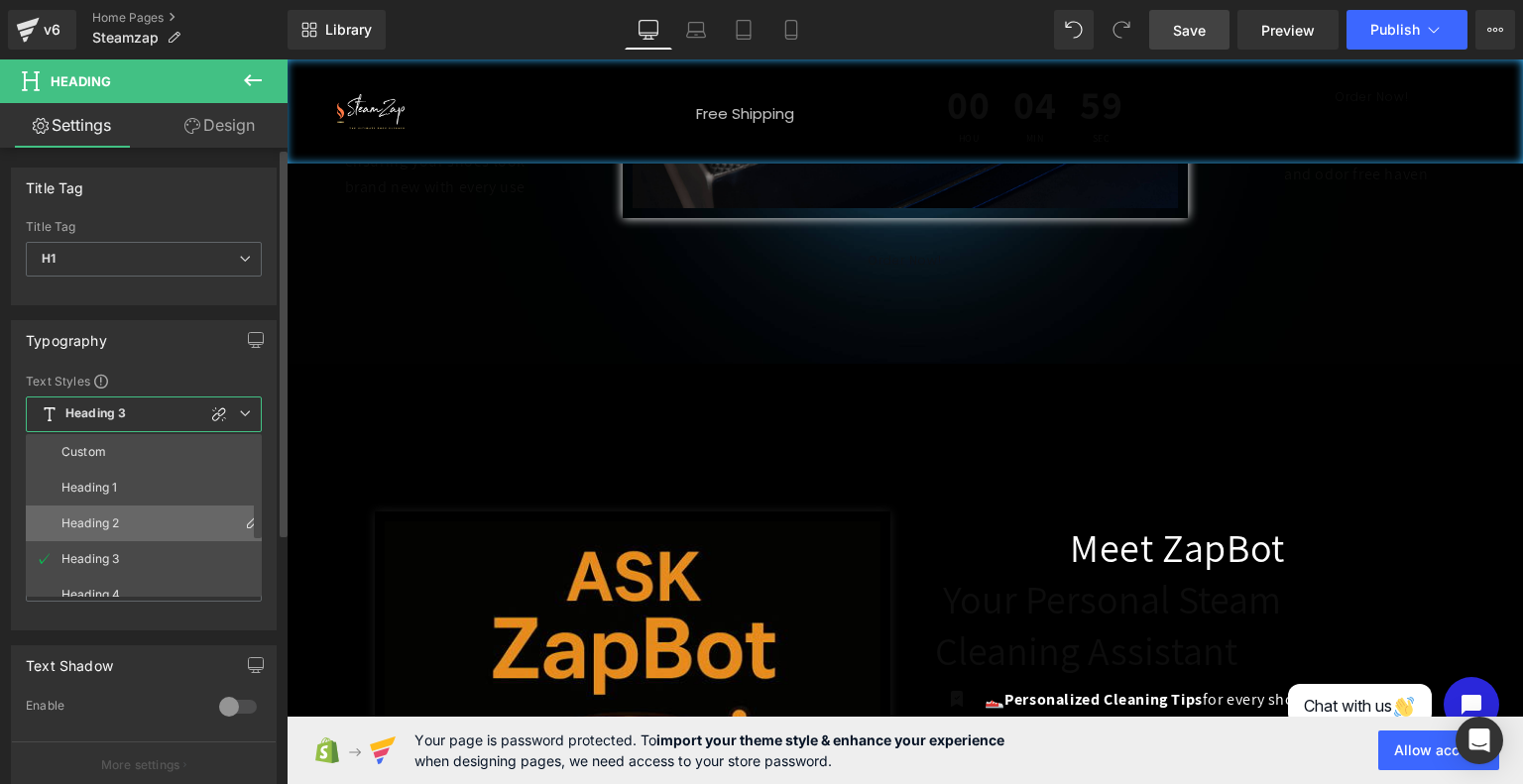 click on "Heading 2" at bounding box center (148, 523) 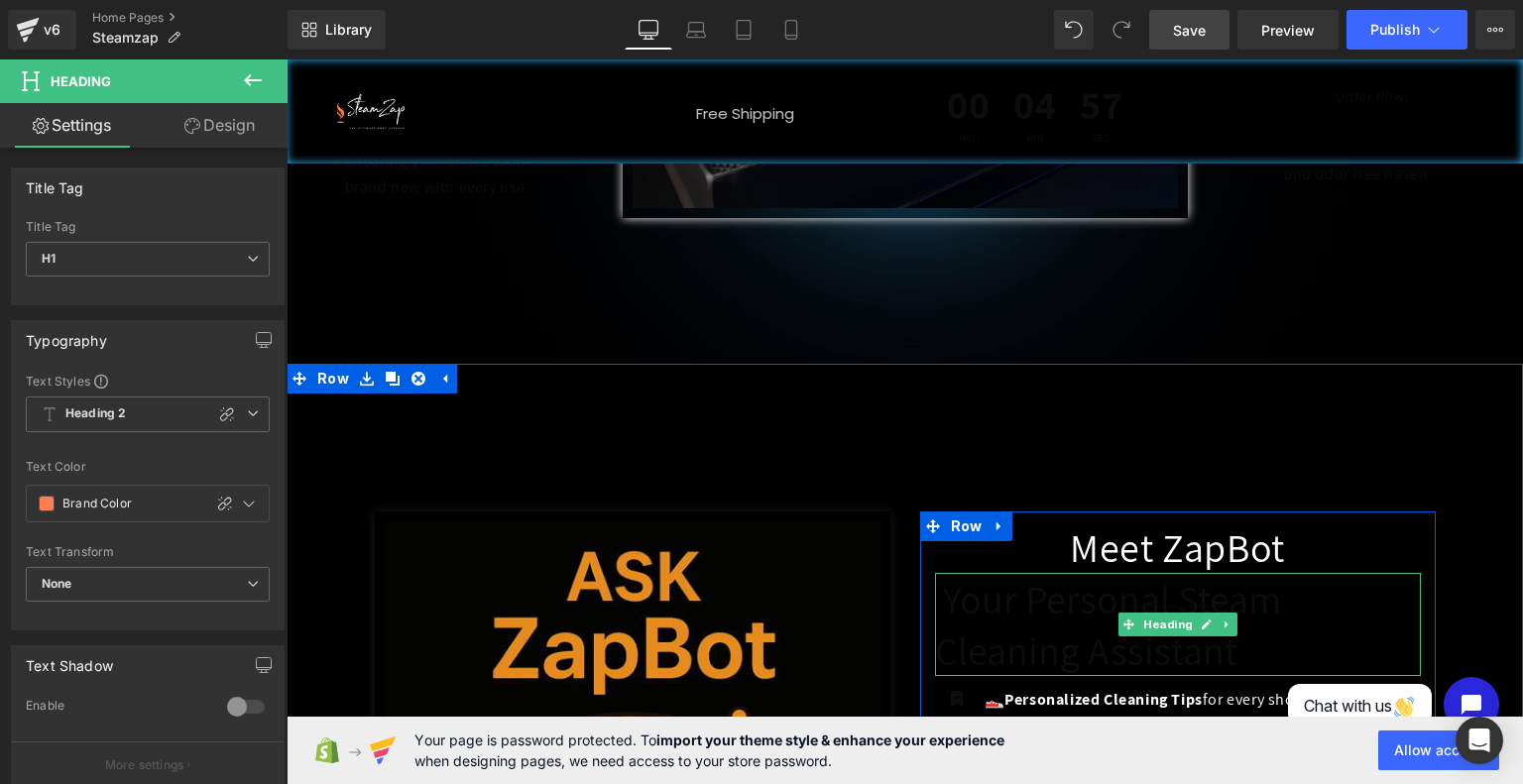 click on "Your Personal Steam Cleaning Assistant" at bounding box center [1109, 624] 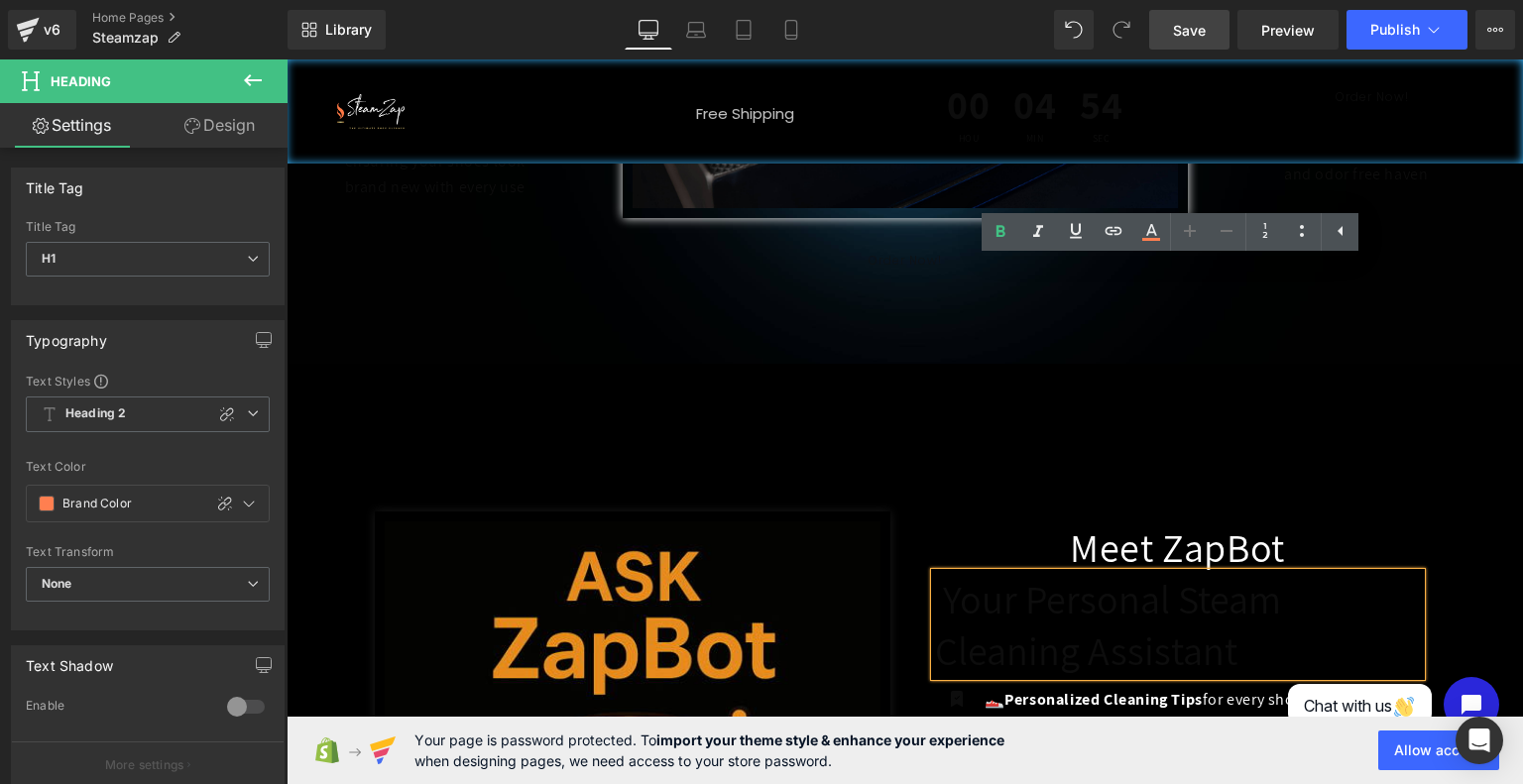 click on "Your Personal Steam Cleaning Assistant" at bounding box center (1178, 624) 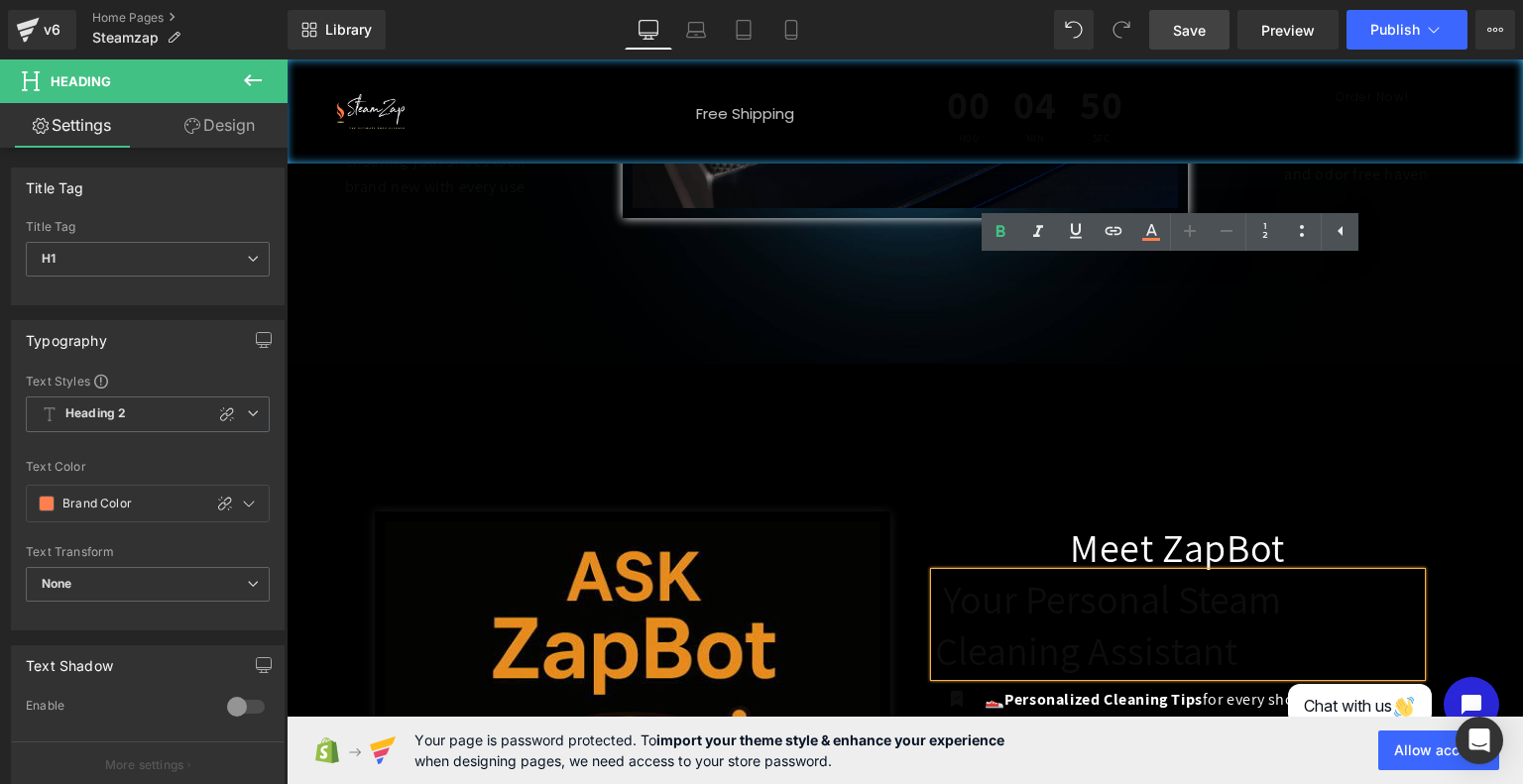click on "Your Personal Steam Cleaning Assistant" at bounding box center (1178, 624) 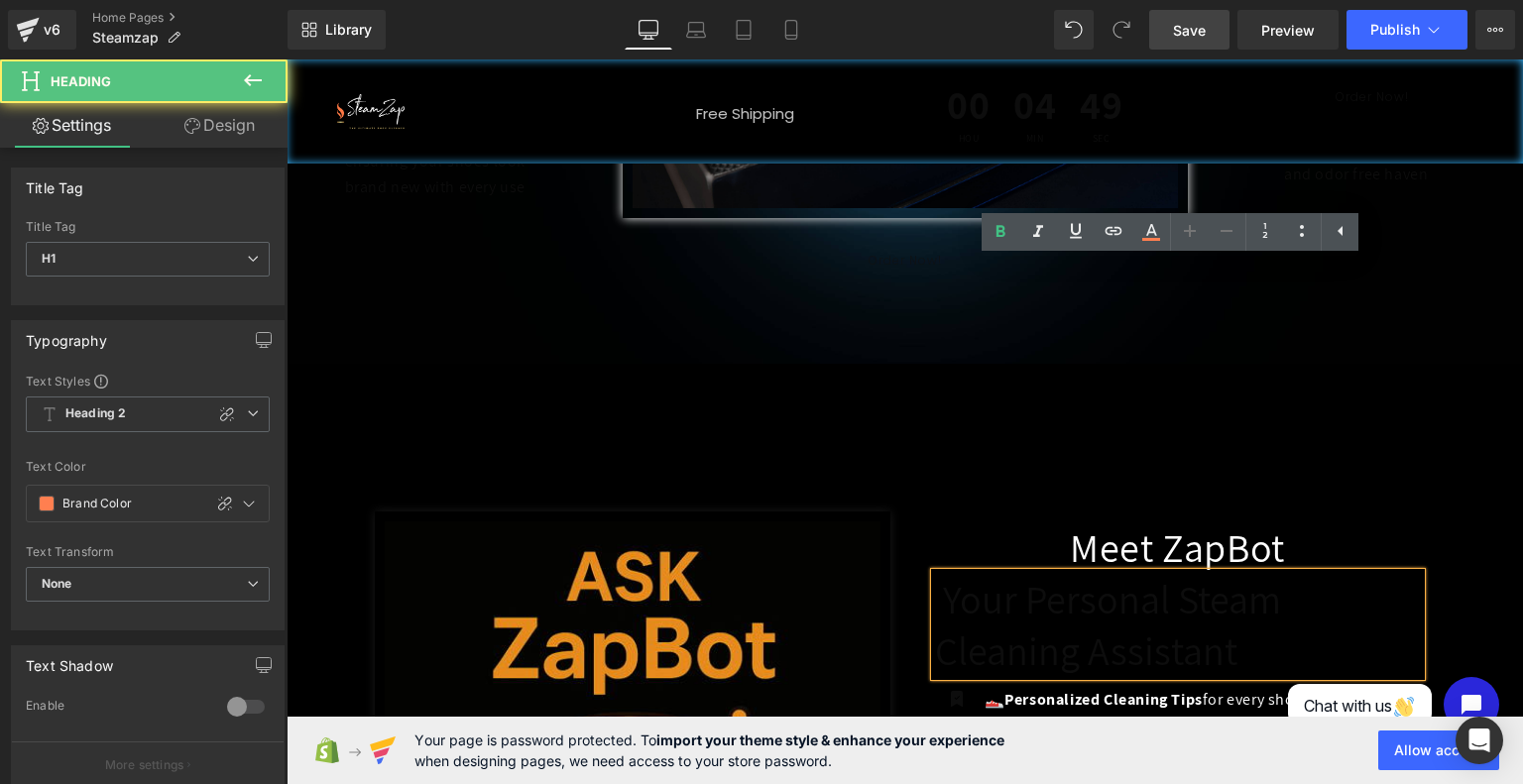 scroll, scrollTop: 2288, scrollLeft: 0, axis: vertical 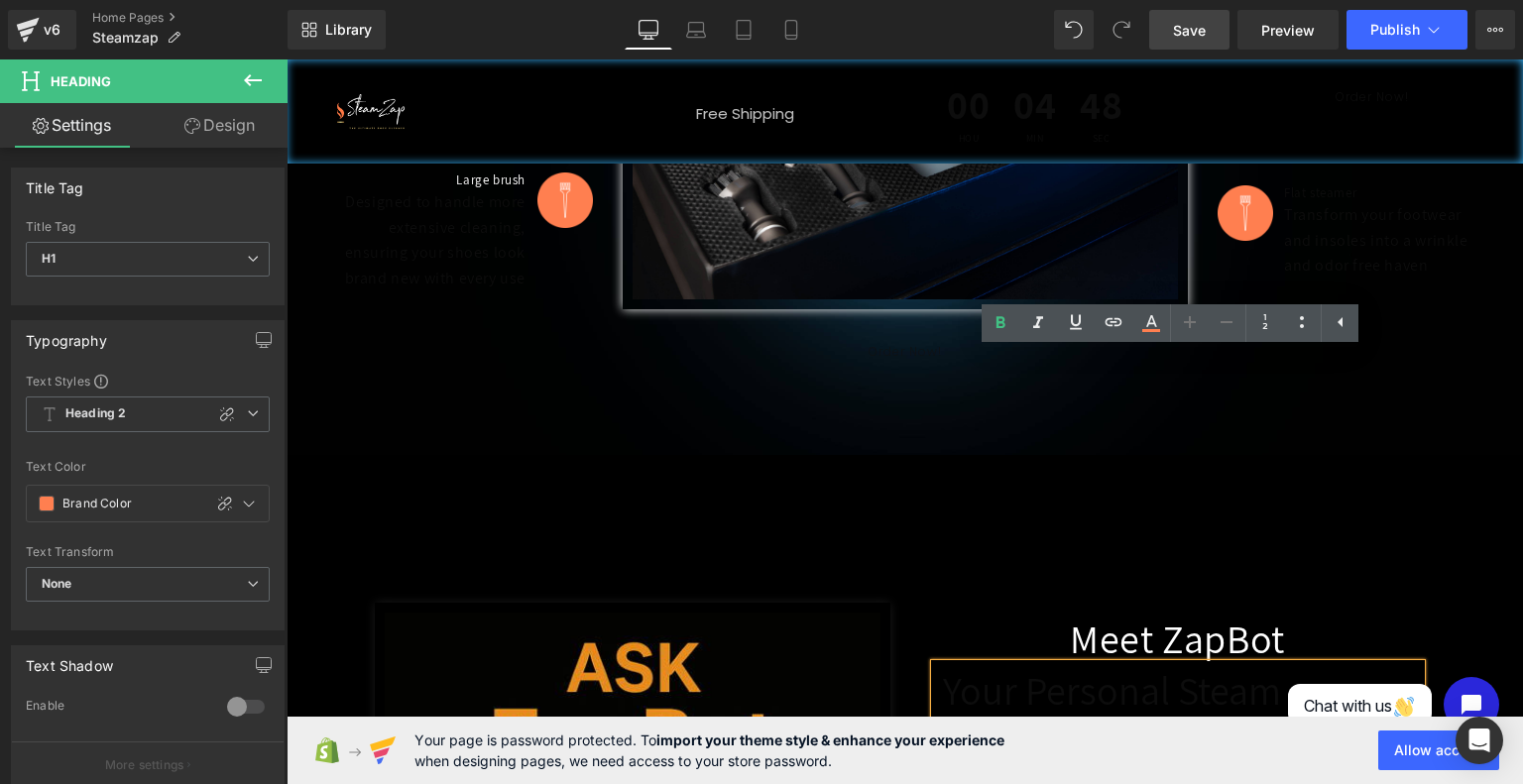 click on "Image         Row
Meet ZapBot
Heading           Your Personal Steam Cleaning Assistant  Heading
Icon
👟  Personalized Cleaning Tips  for every shoe type — leather, mesh, suede, and more
Text Block
Icon
E 🔧  Attachment Guidance  so you always use the right tool for the job
Text Block
Icon
🧼  Clea" at bounding box center [905, 910] 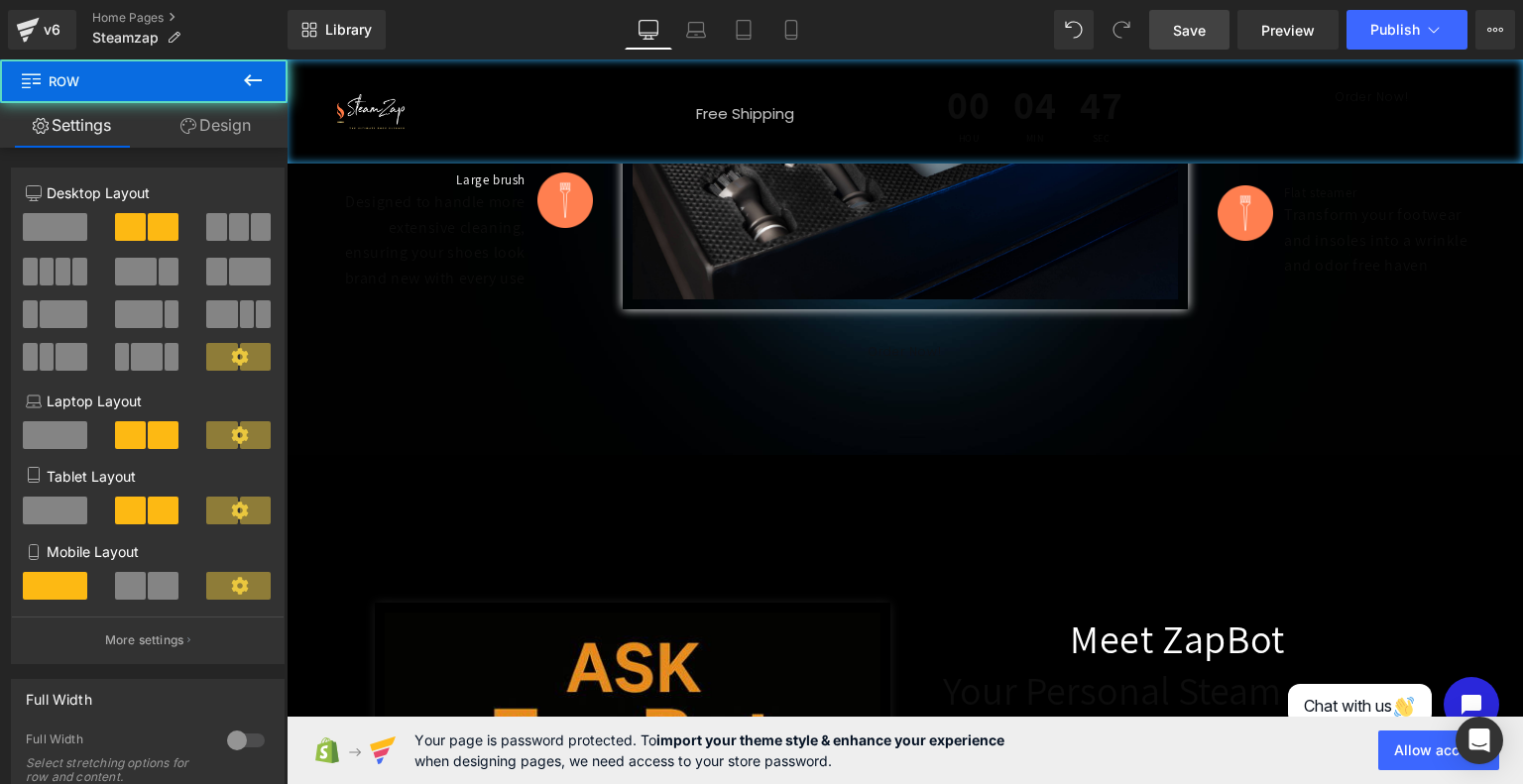 scroll, scrollTop: 2267, scrollLeft: 0, axis: vertical 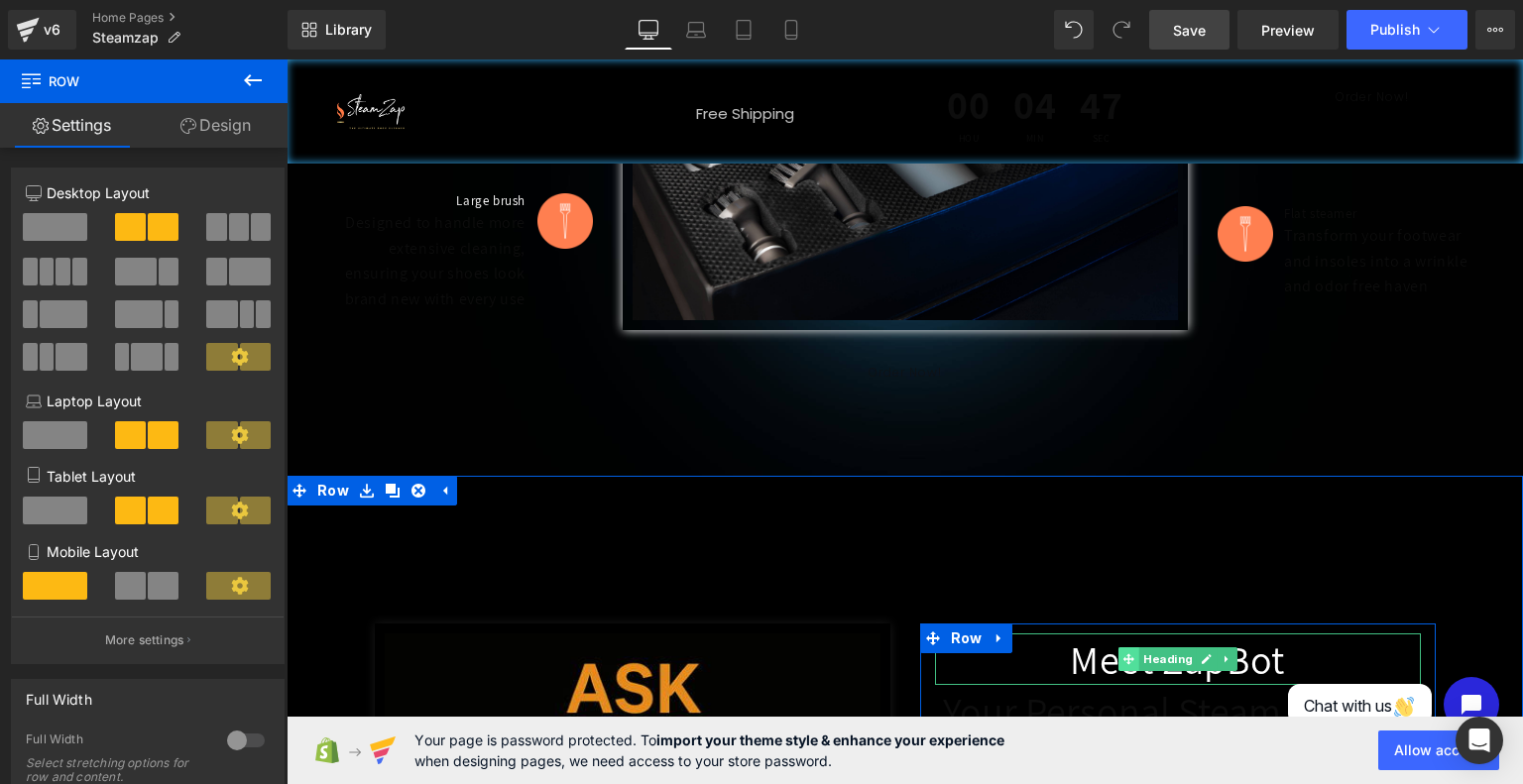 click at bounding box center (1127, 659) 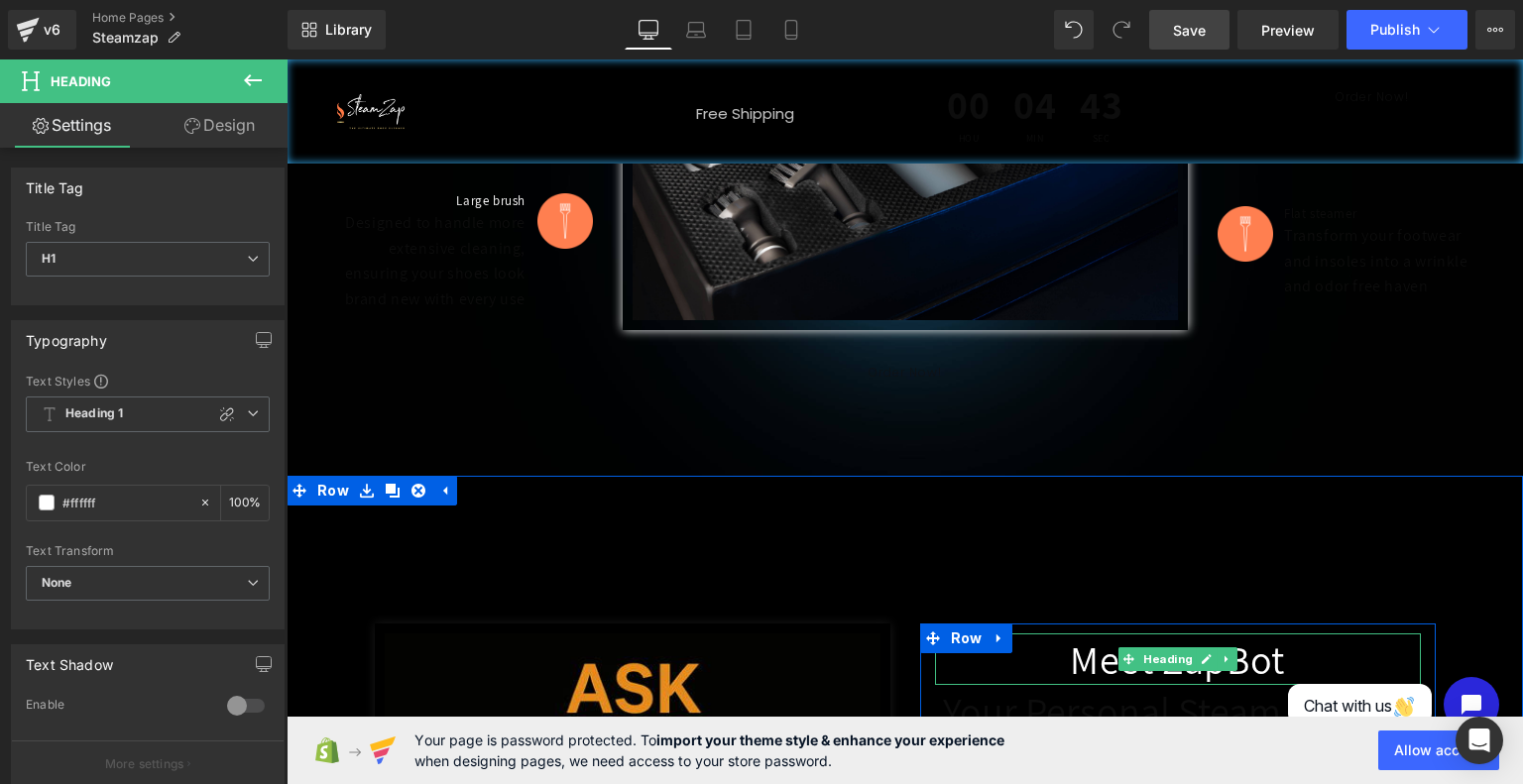 click on "Meet ZapBot" at bounding box center [1178, 659] 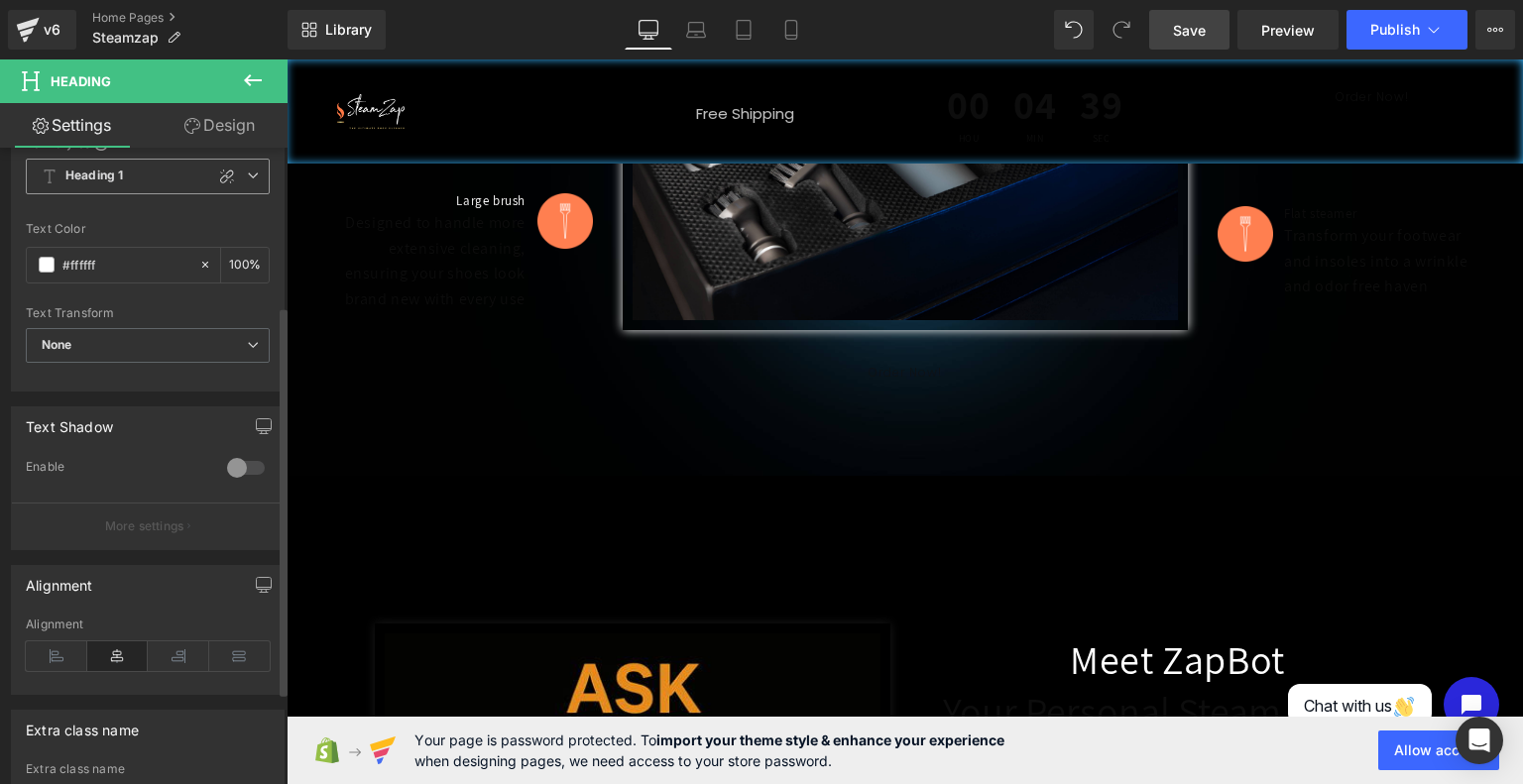 scroll, scrollTop: 285, scrollLeft: 0, axis: vertical 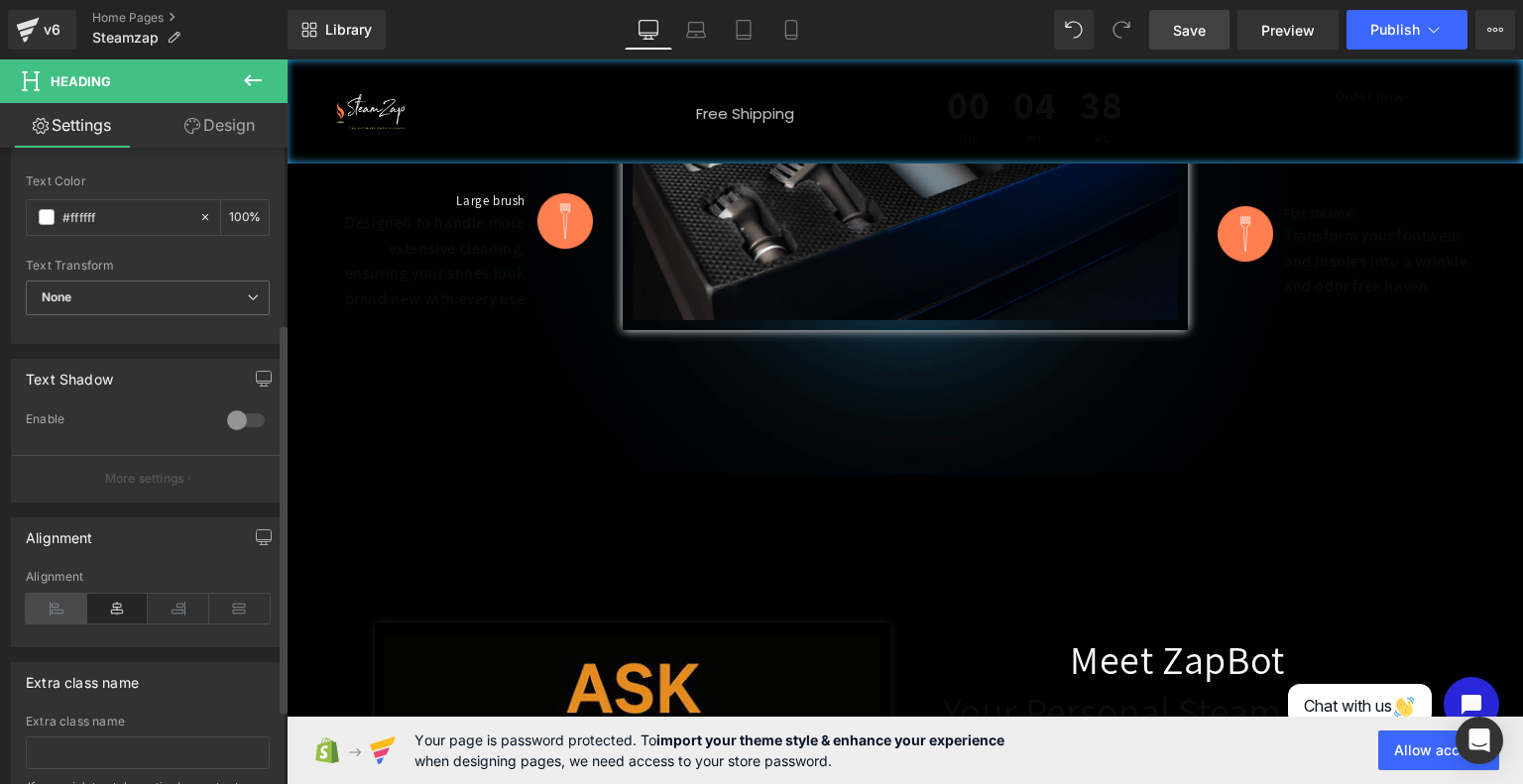 click at bounding box center [57, 609] 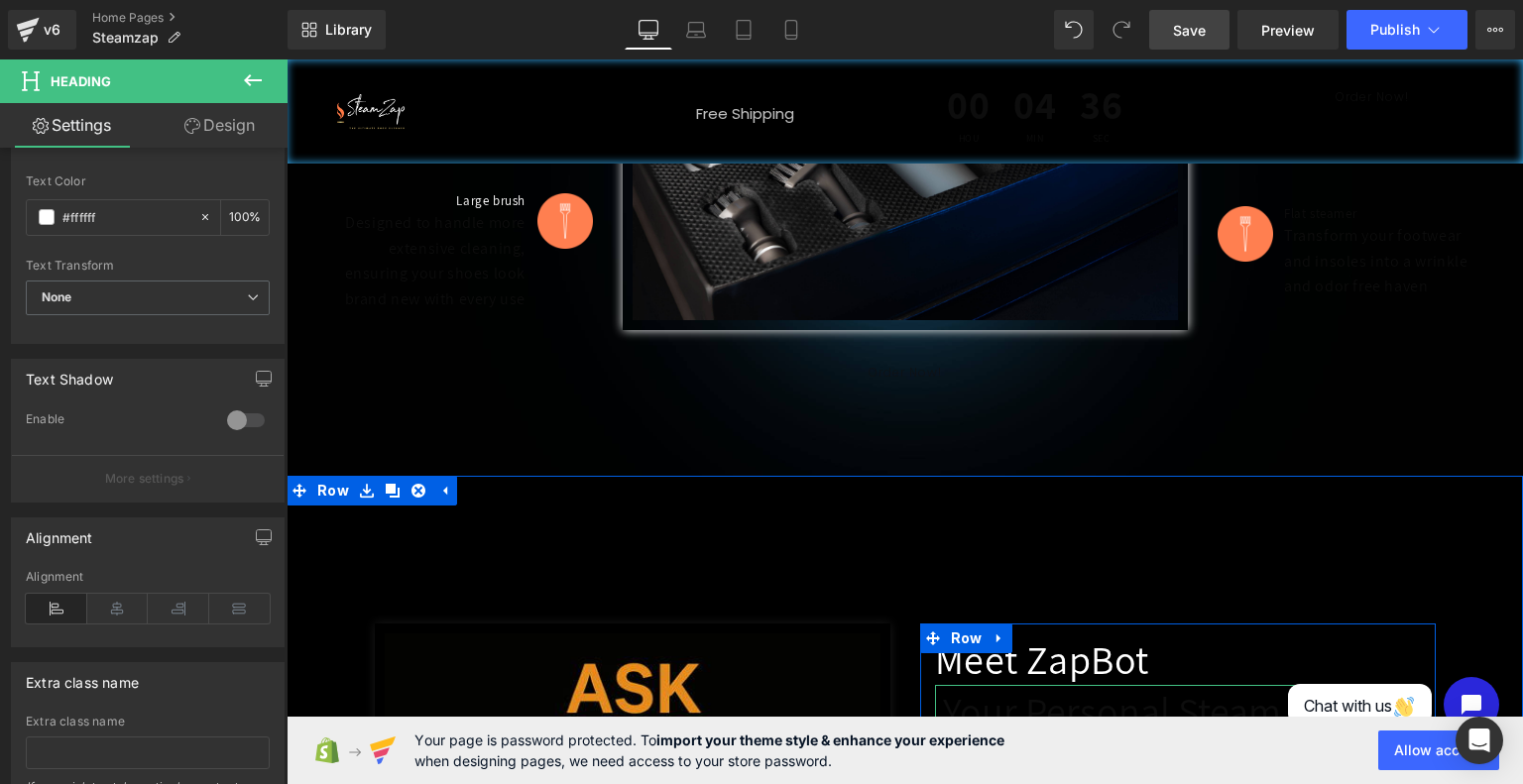 click on "Your Personal Steam Cleaning Assistant" at bounding box center [1109, 736] 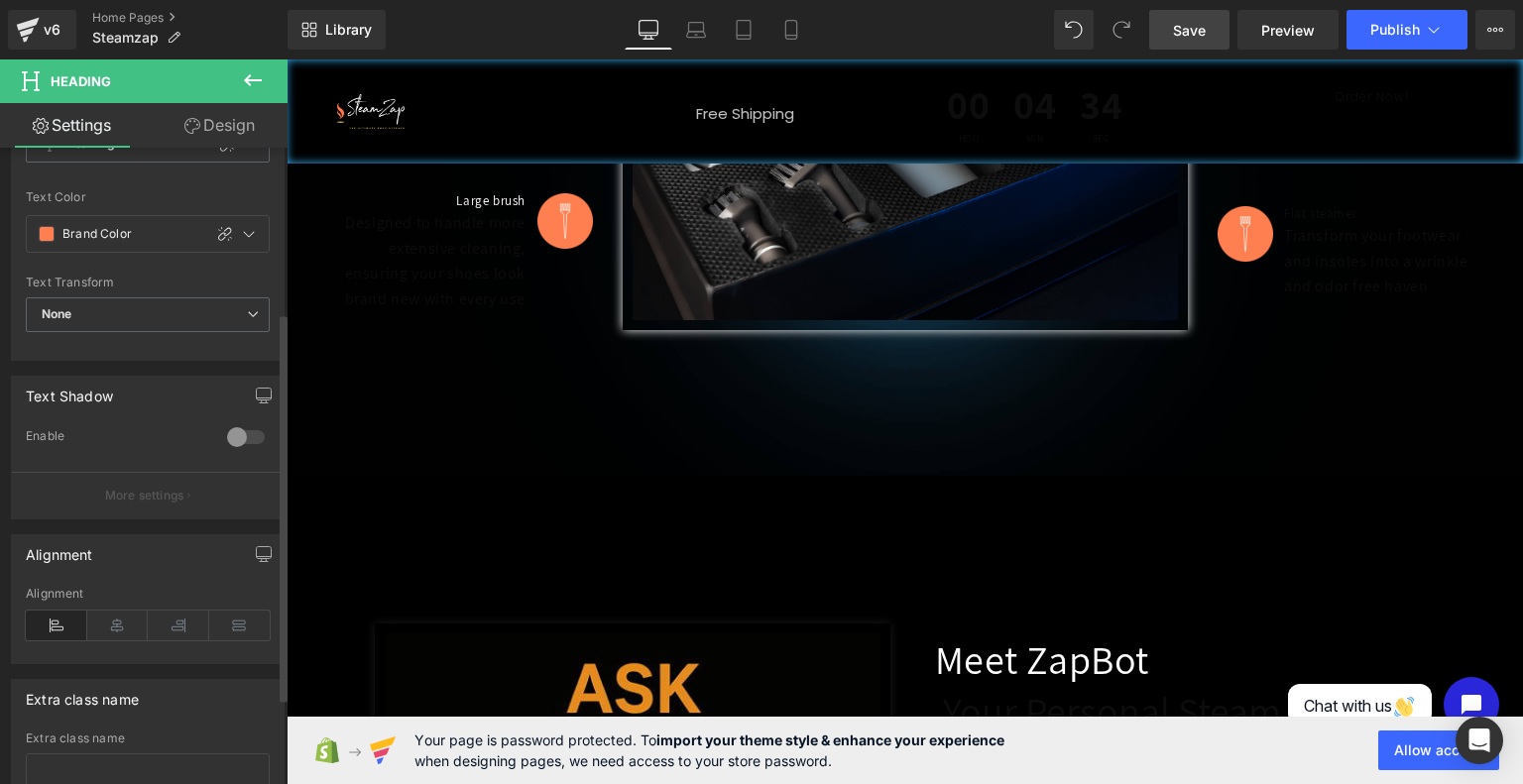 scroll, scrollTop: 270, scrollLeft: 0, axis: vertical 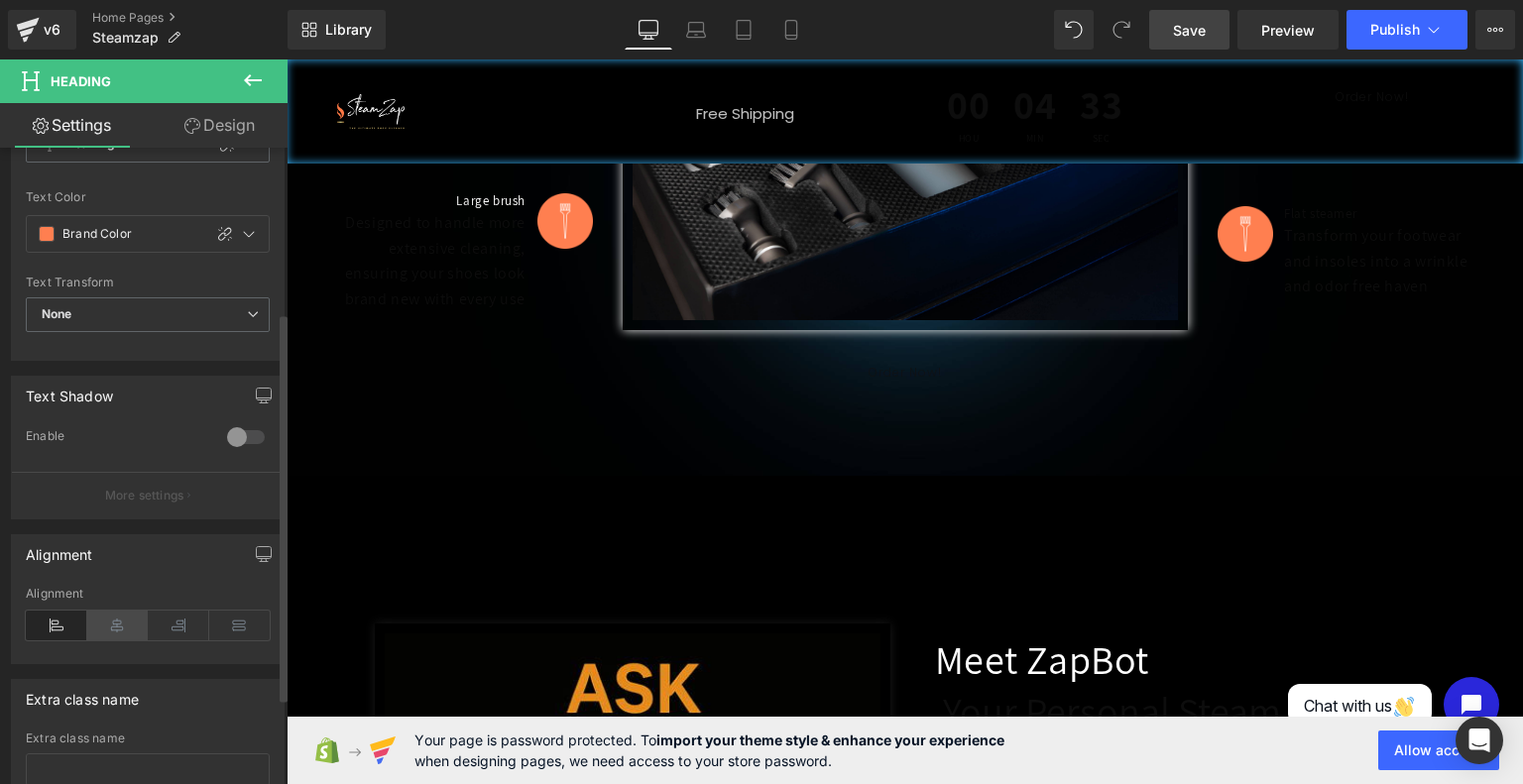click at bounding box center [118, 625] 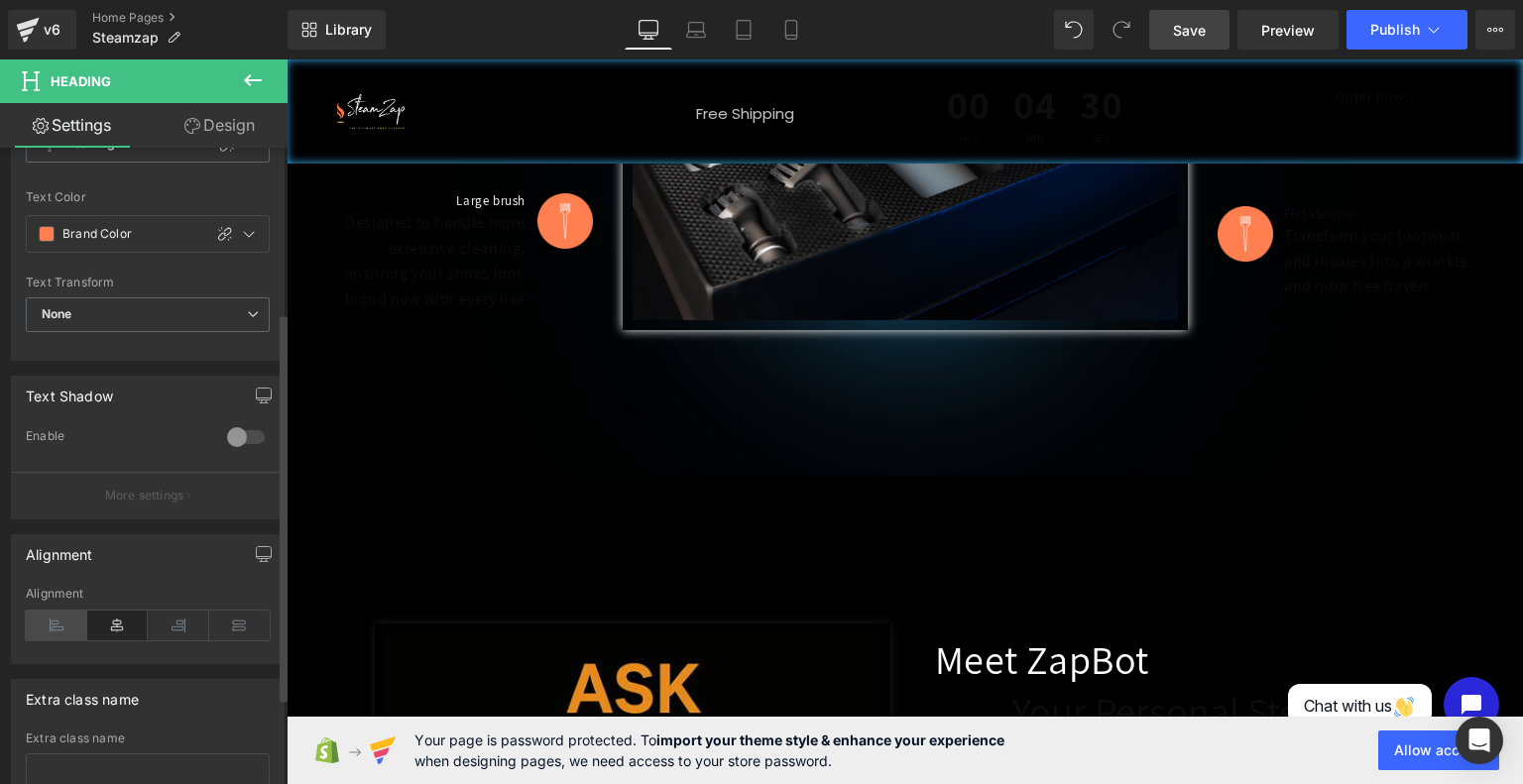 click at bounding box center (57, 625) 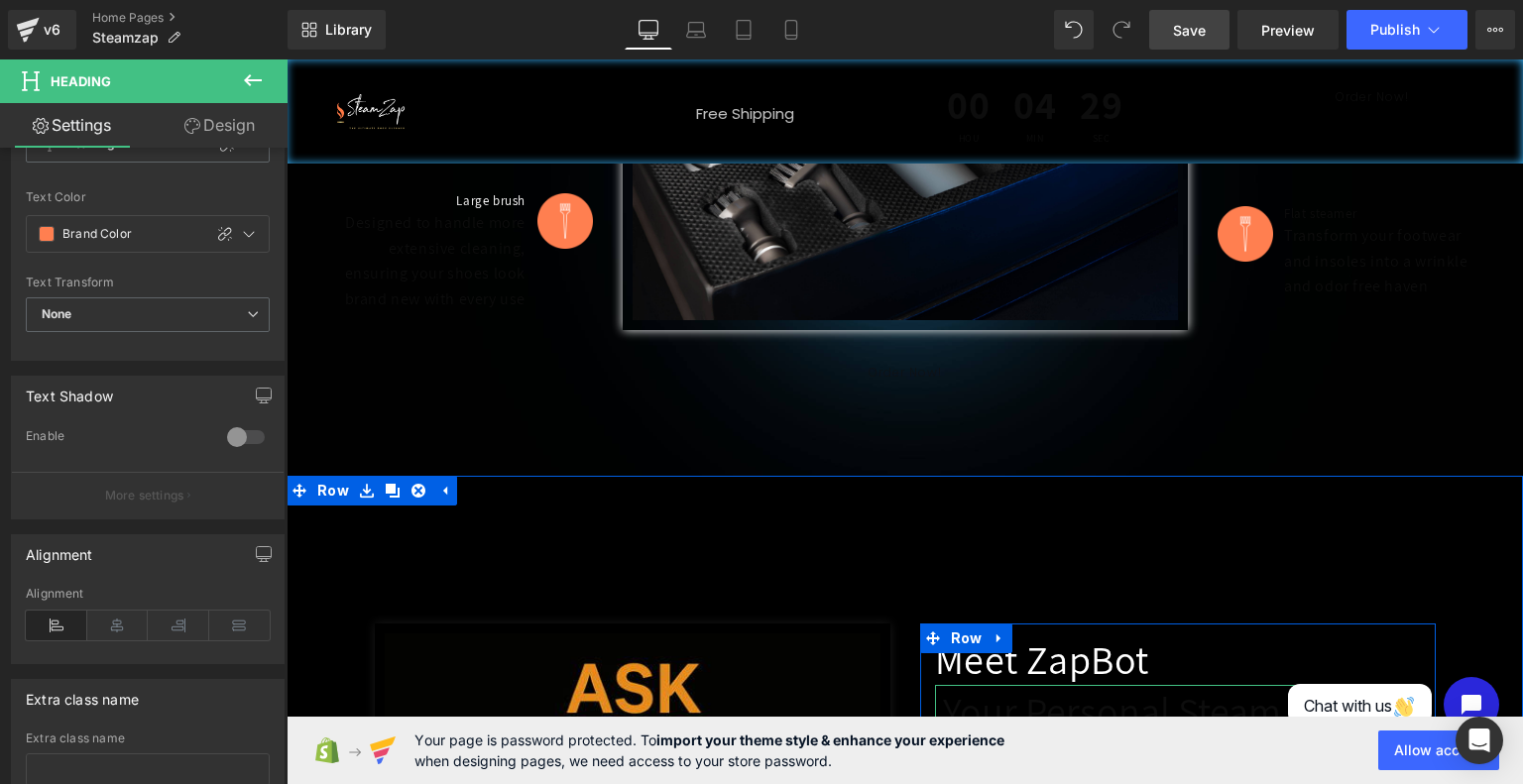 click at bounding box center [937, 736] 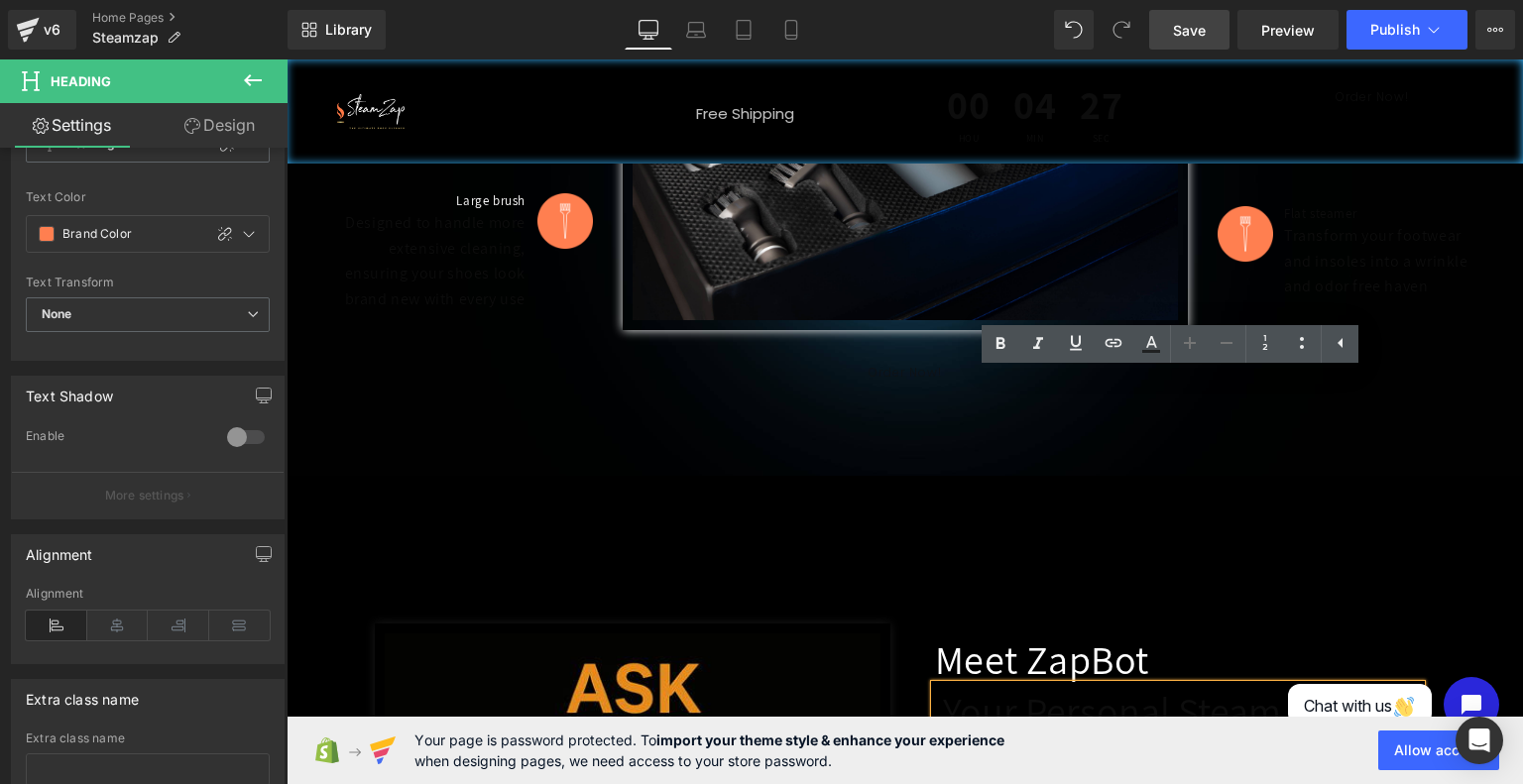 click on "Your Personal Steam Cleaning Assistant" at bounding box center [1109, 736] 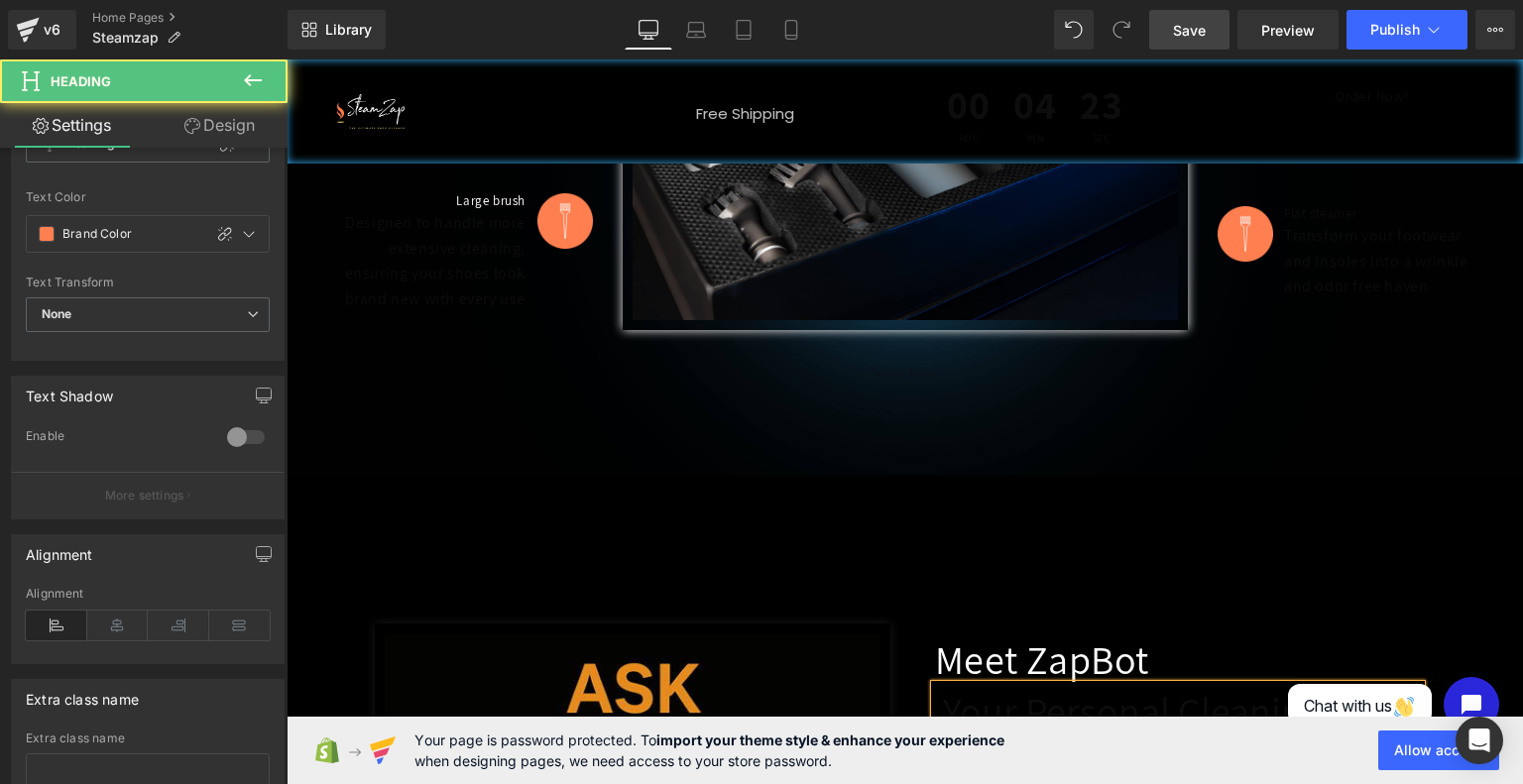 click on "Your Personal Cleaning Assistant" at bounding box center (1129, 736) 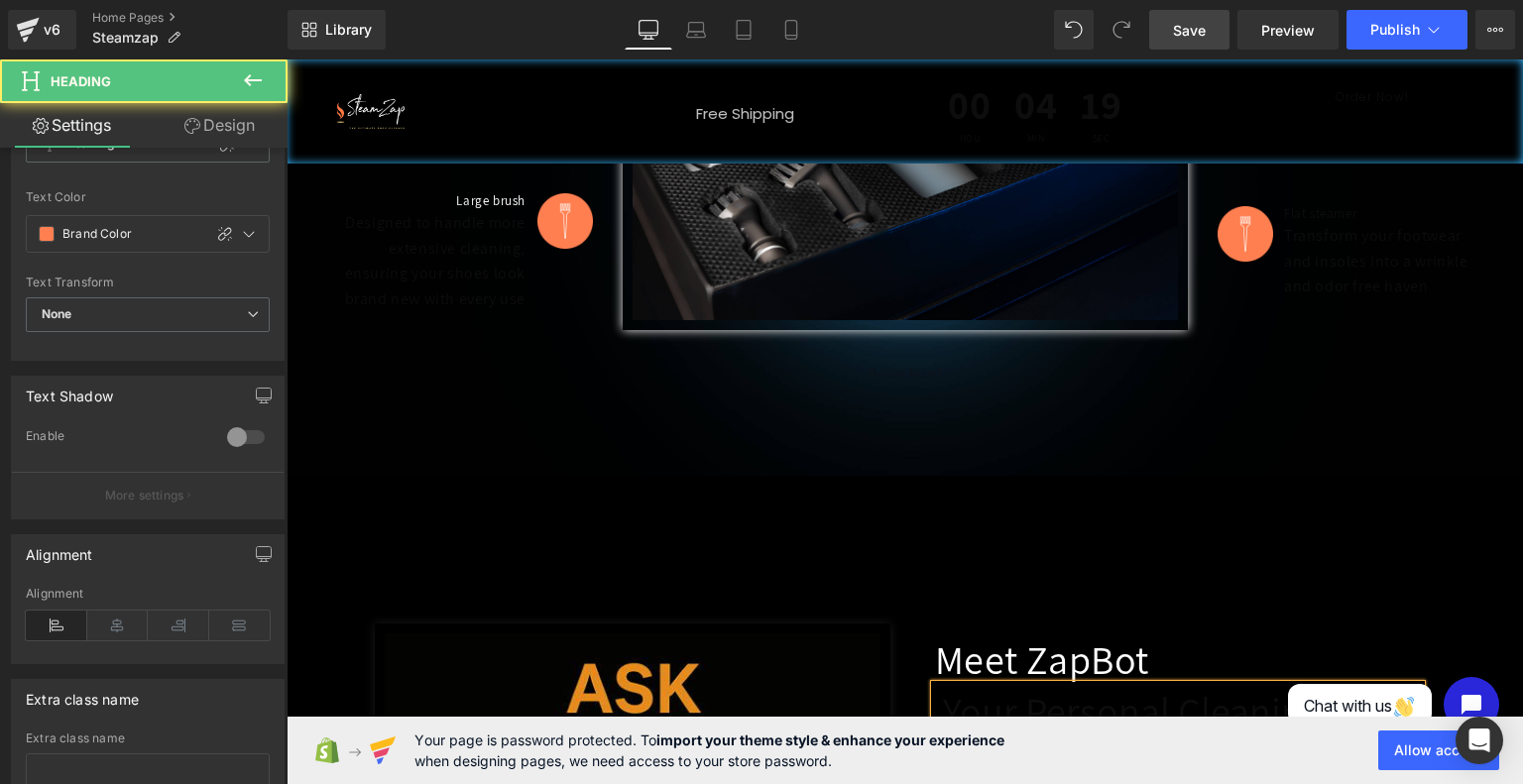 click on "Your Personal Cleaning  Assistant" at bounding box center (1133, 736) 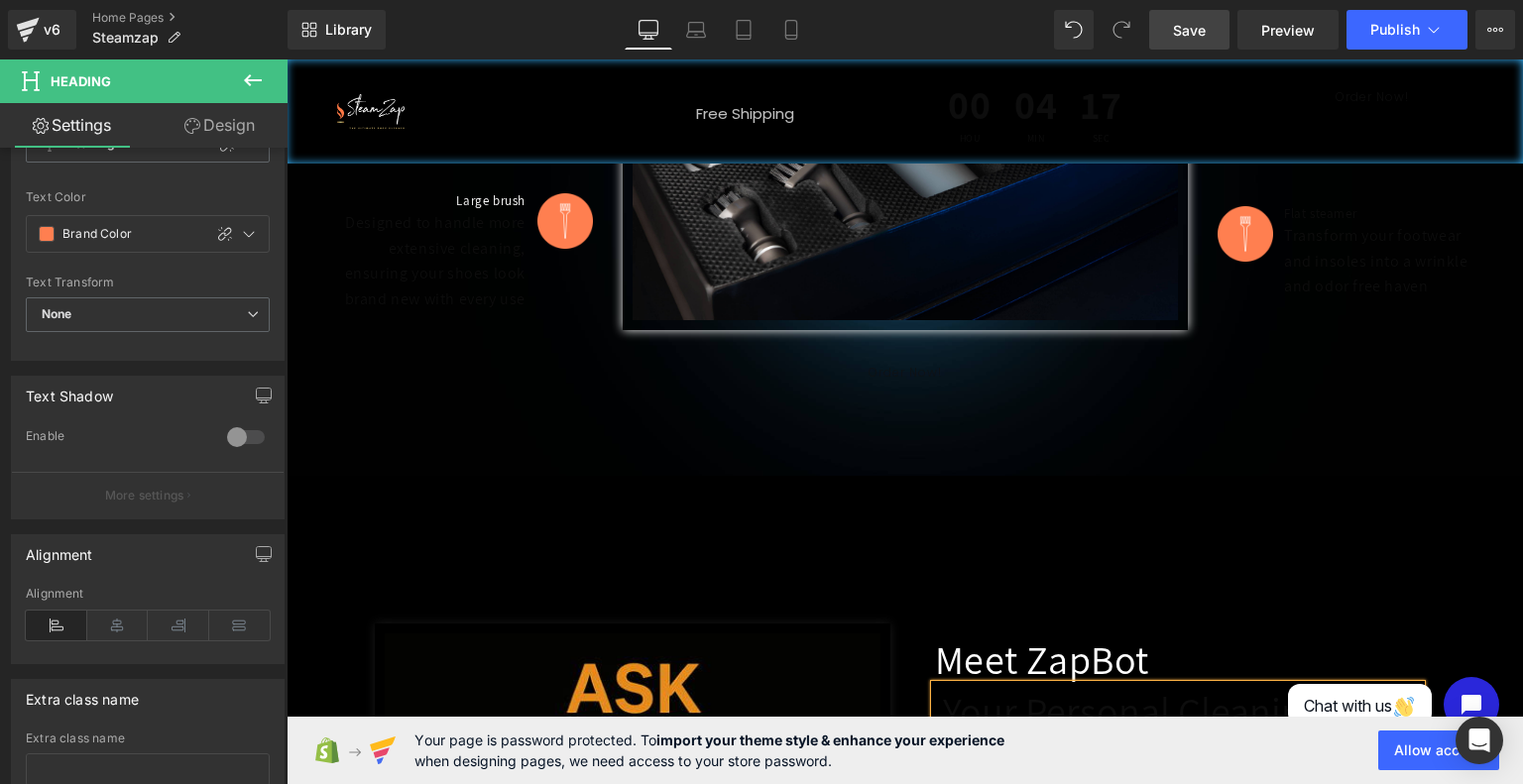 click on "Image         Row
Meet ZapBot
Heading           Your Personal Cleaning   Assistant  Heading
Icon
👟  Personalized Cleaning Tips  for every shoe type — leather, mesh, suede, and more
Text Block
Icon
E 🔧  Attachment Guidance  so you always use the right tool for the job
Text Block
Icon
🧼  Clea" at bounding box center (905, 931) 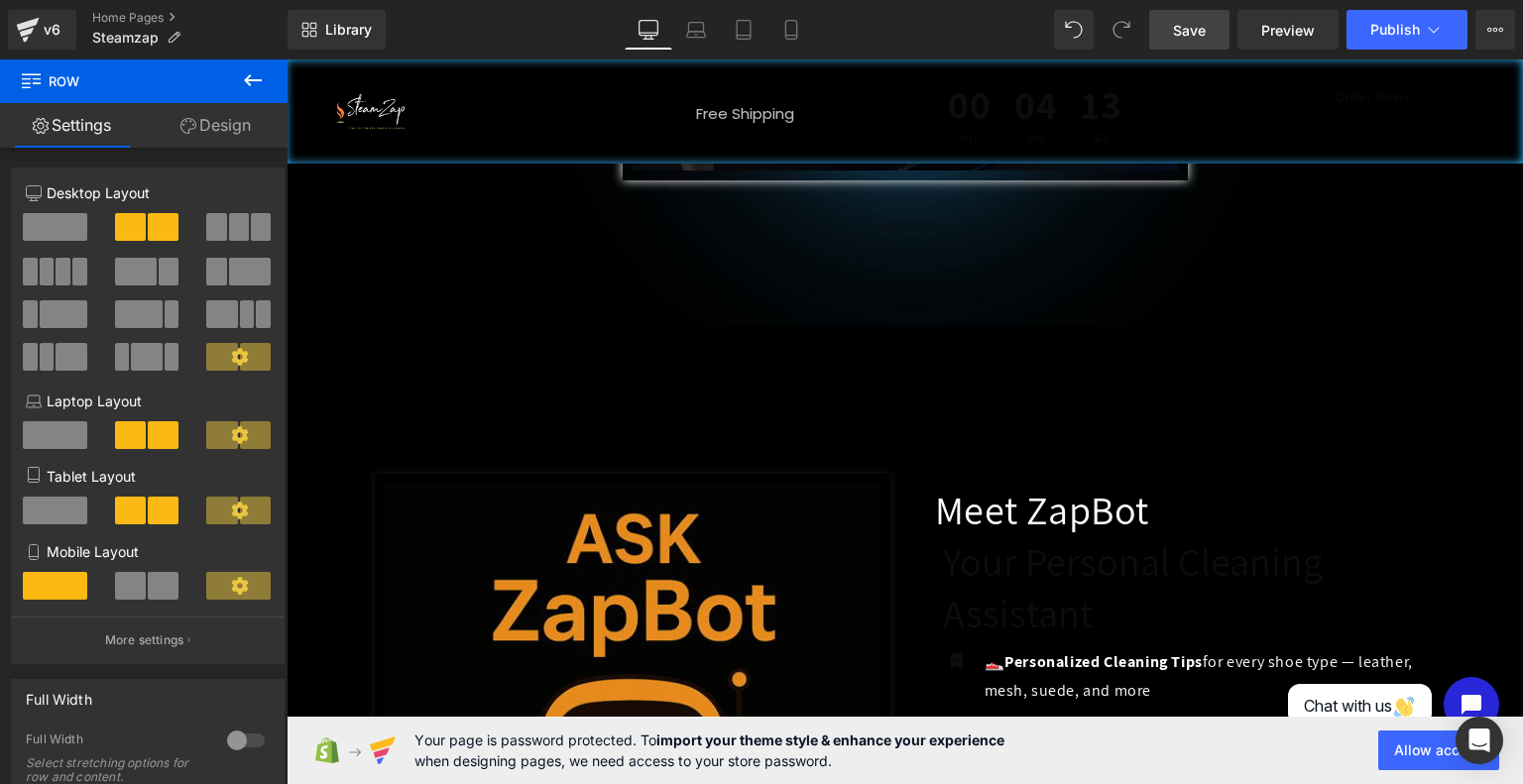 scroll, scrollTop: 2417, scrollLeft: 0, axis: vertical 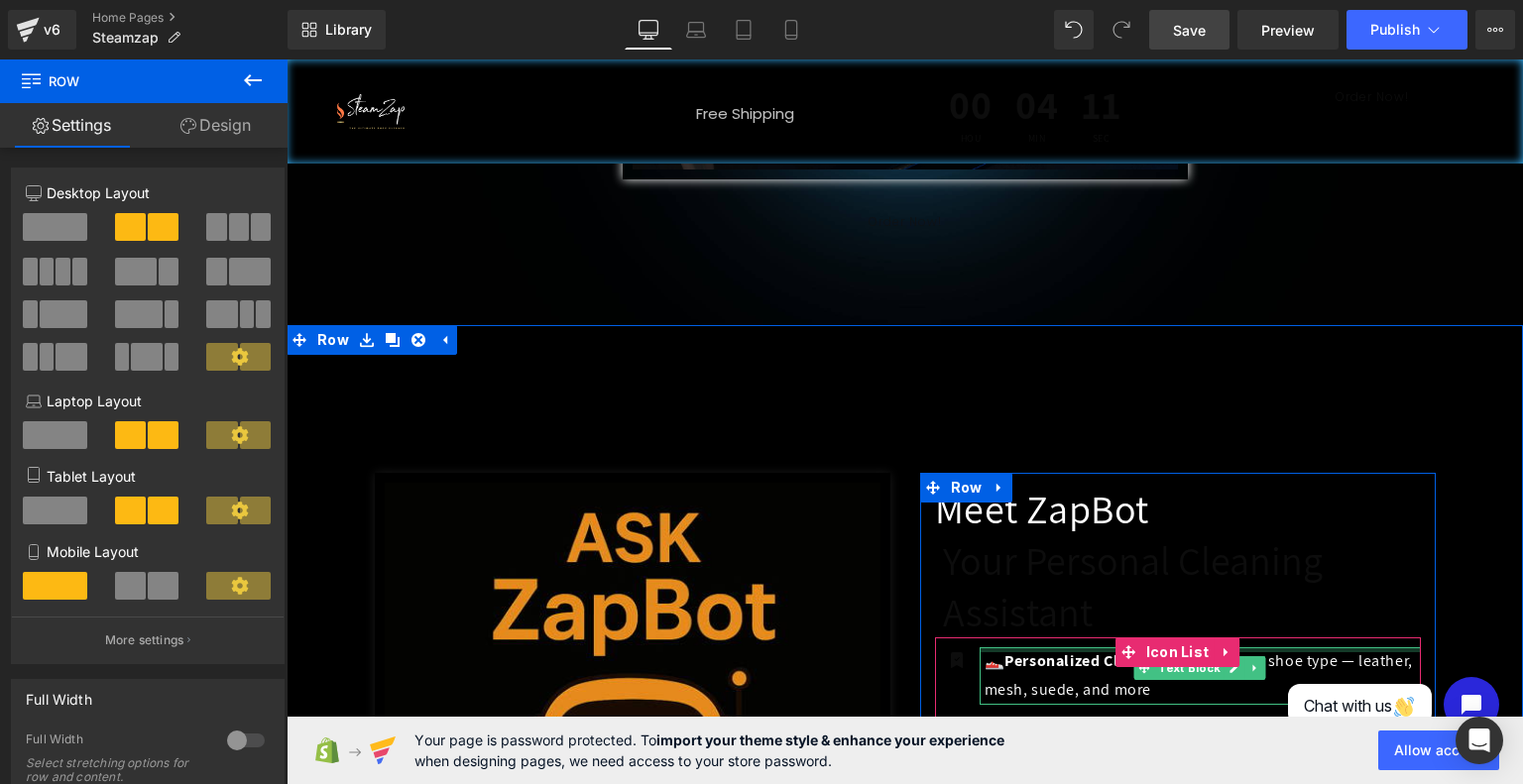 click at bounding box center (1200, 649) 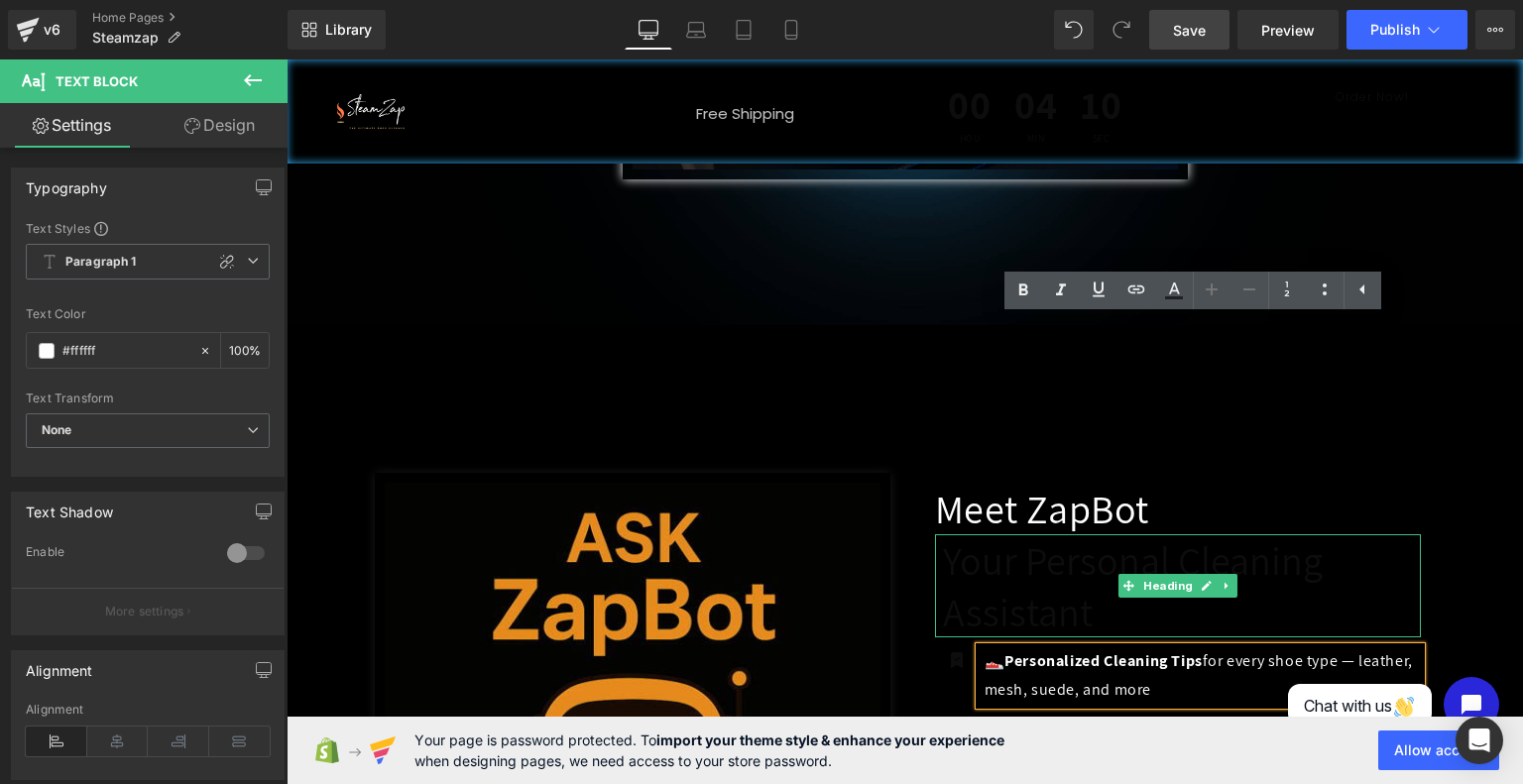 click on "Your Personal Cleaning   Assistant" at bounding box center [1133, 586] 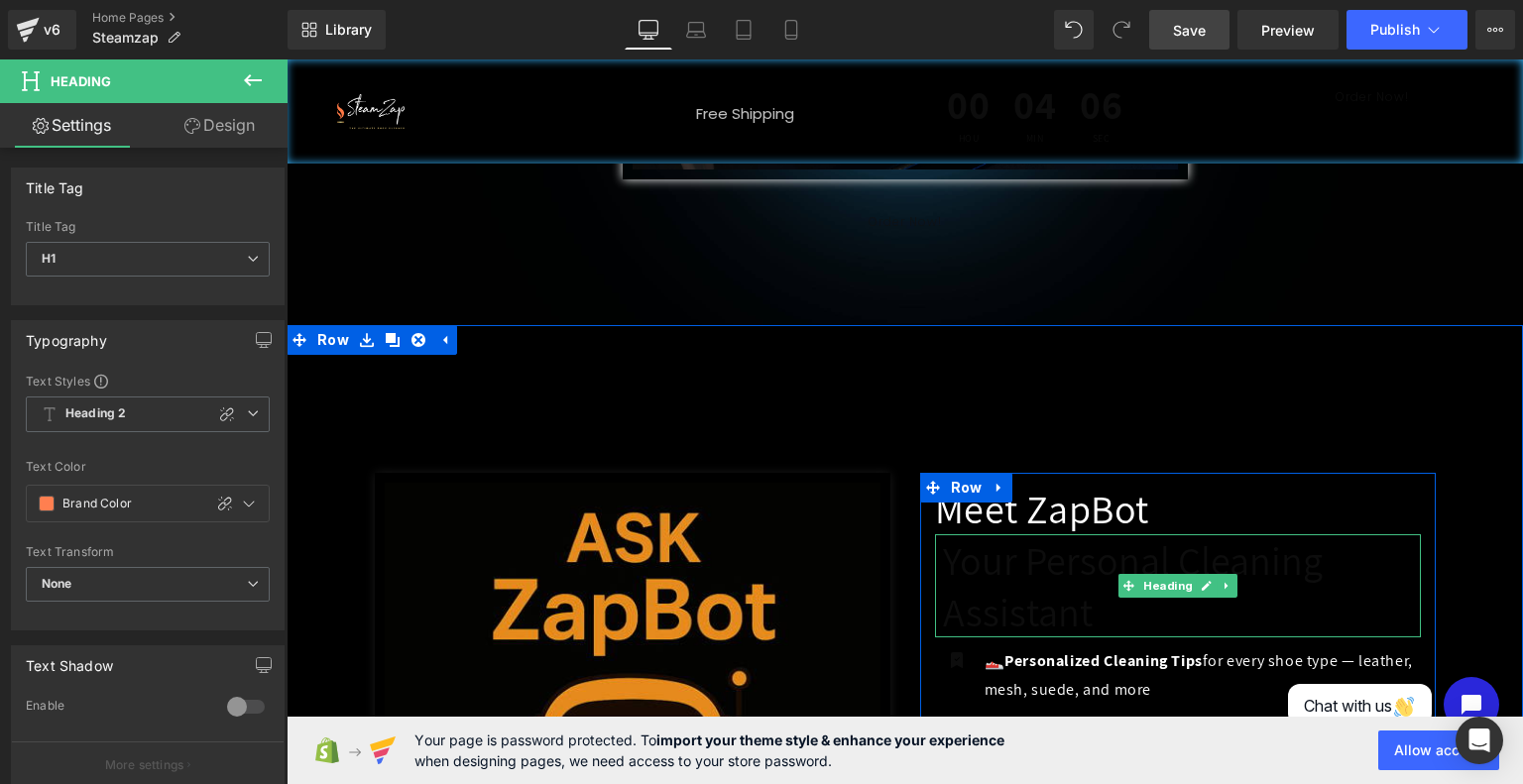 click on "Your Personal Cleaning   Assistant" at bounding box center [1133, 586] 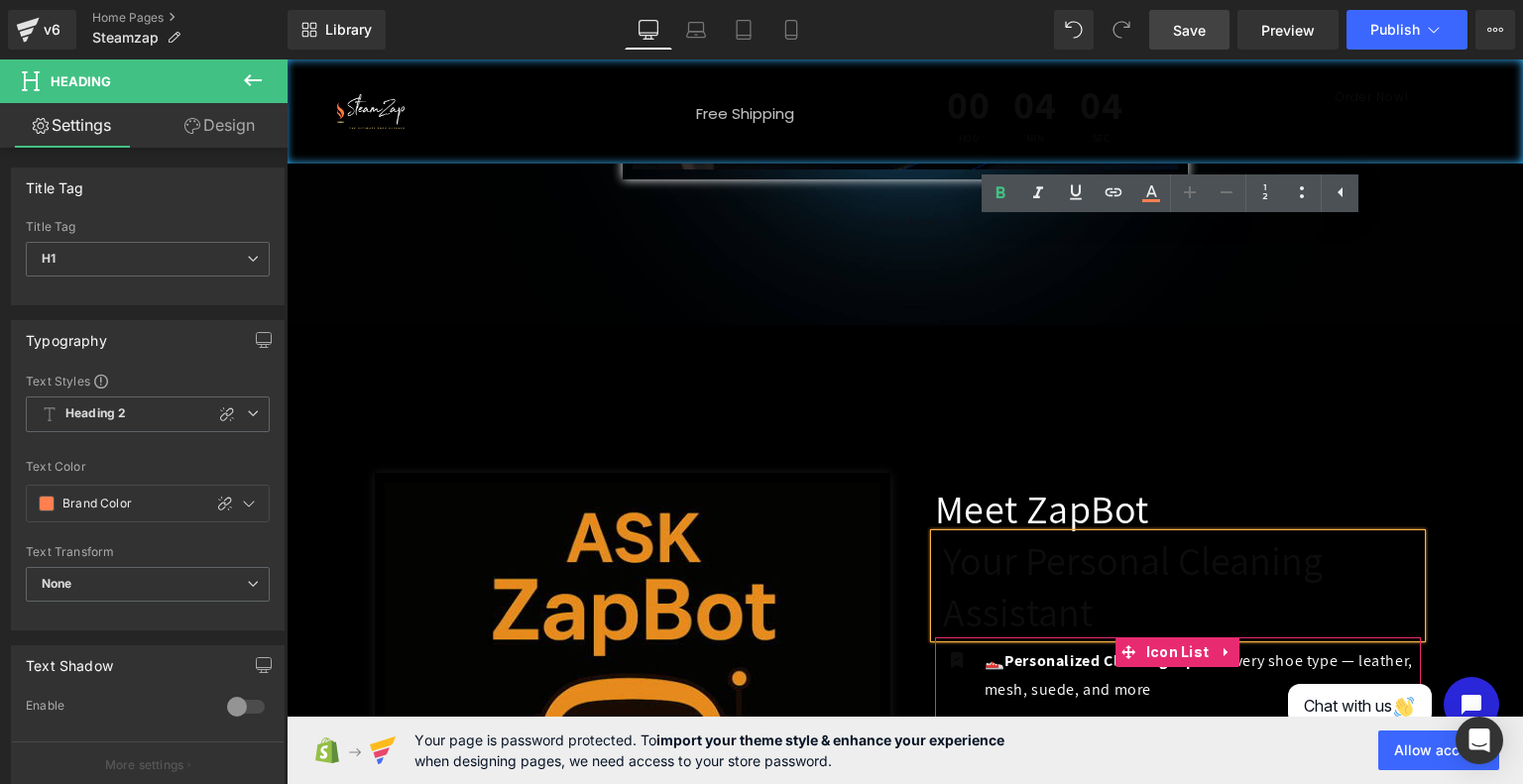 click on "Icon" at bounding box center (957, 807) 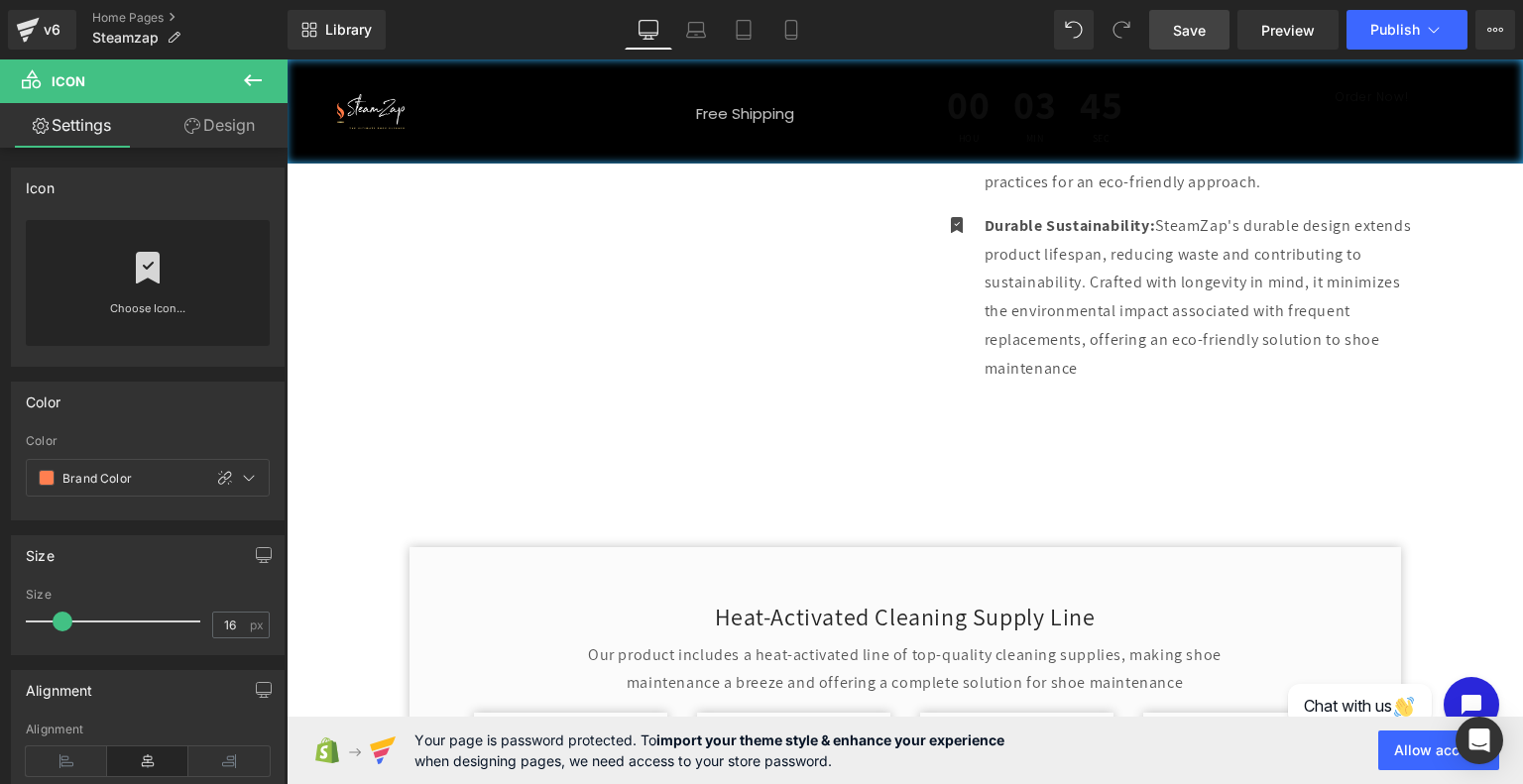 scroll, scrollTop: 4042, scrollLeft: 0, axis: vertical 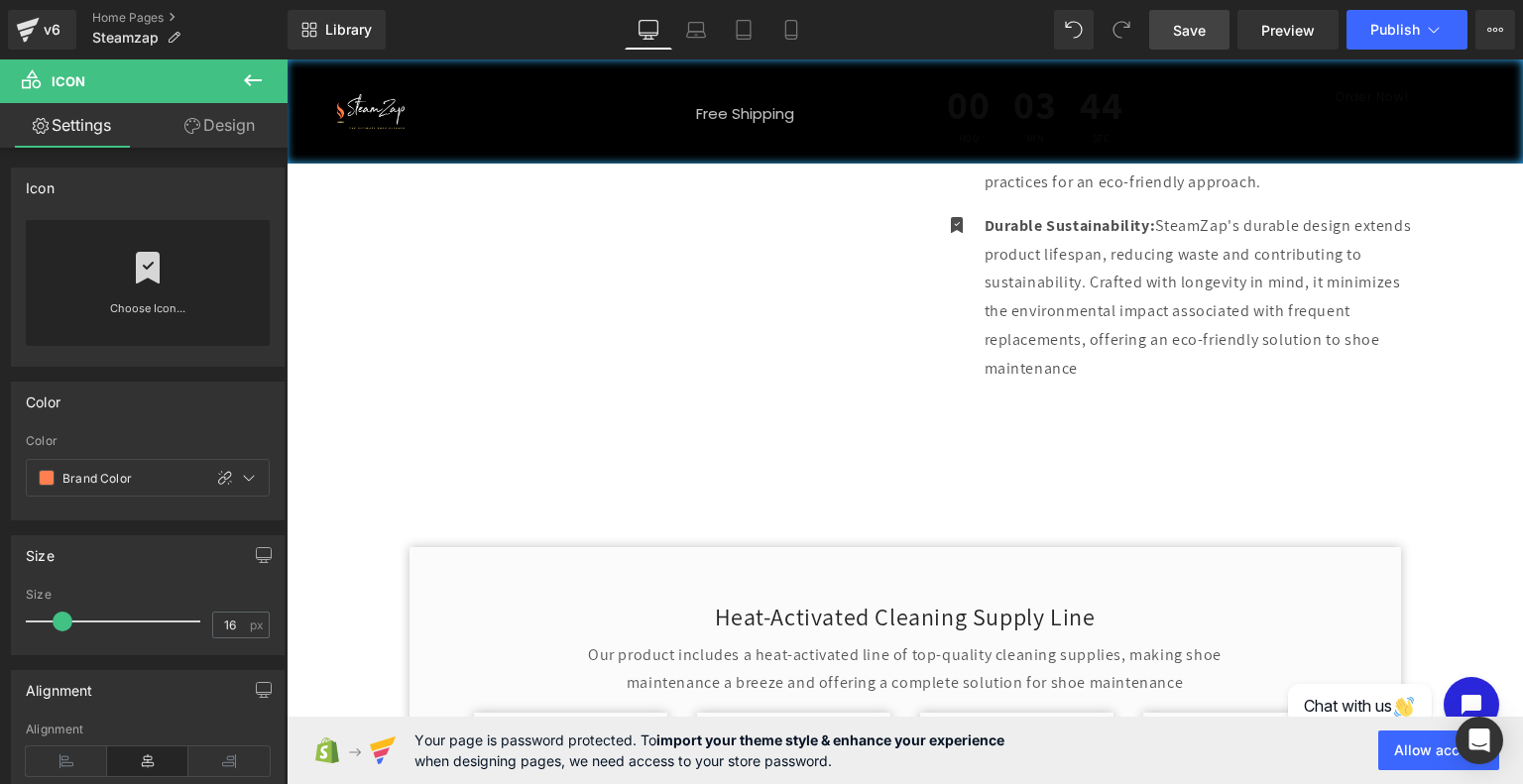 click on "Save" at bounding box center (1189, 30) 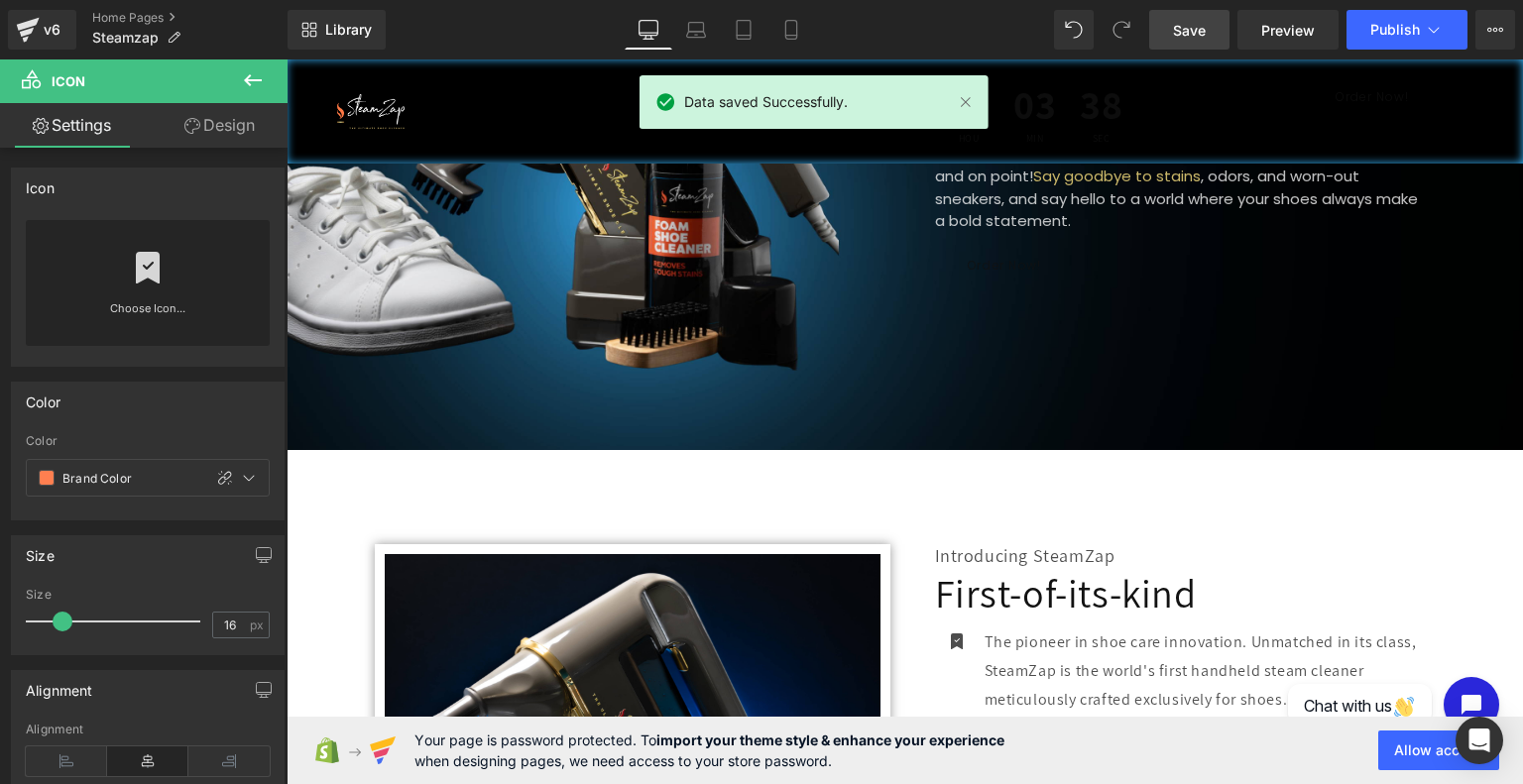 scroll, scrollTop: 190, scrollLeft: 0, axis: vertical 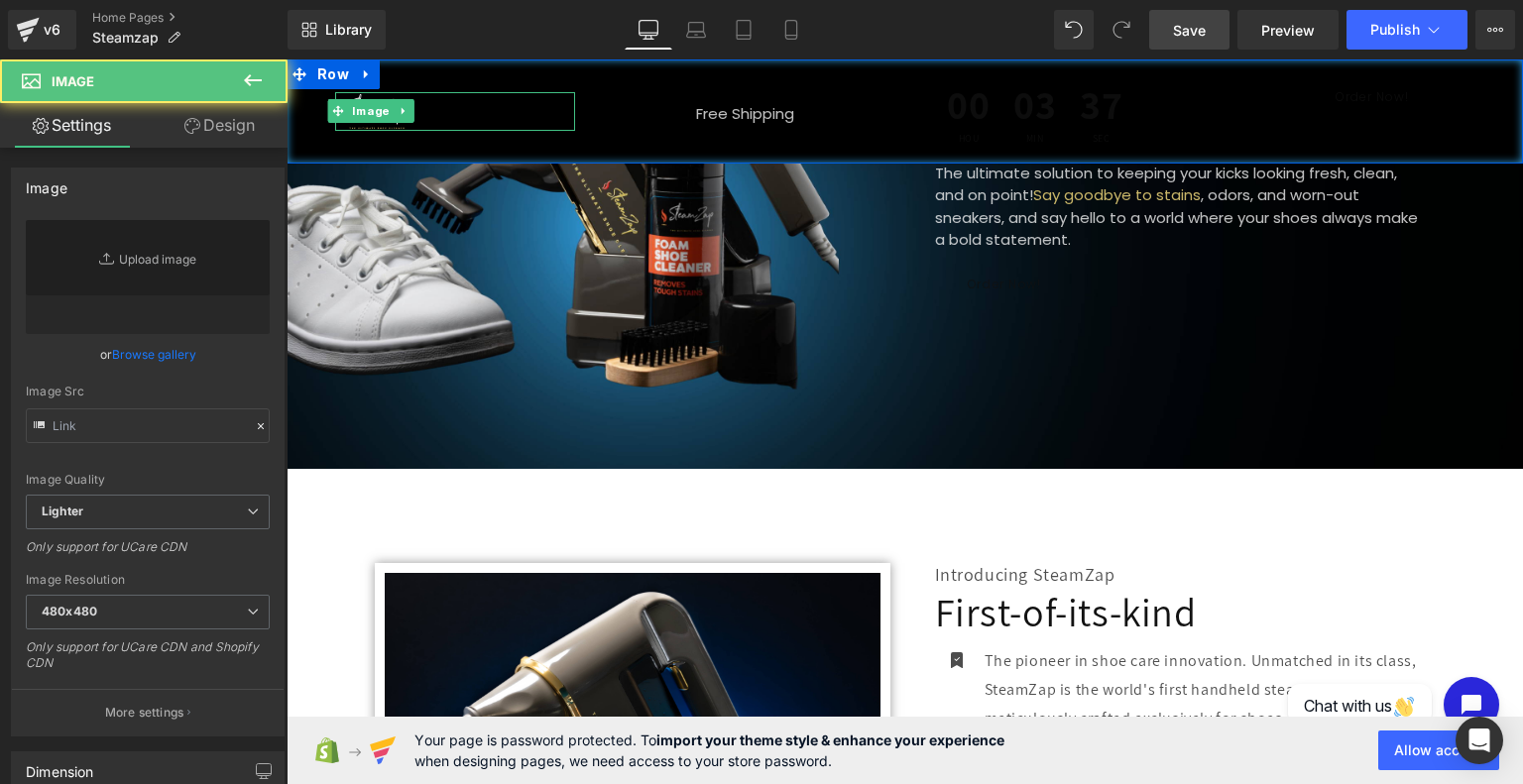 click at bounding box center (455, 112) 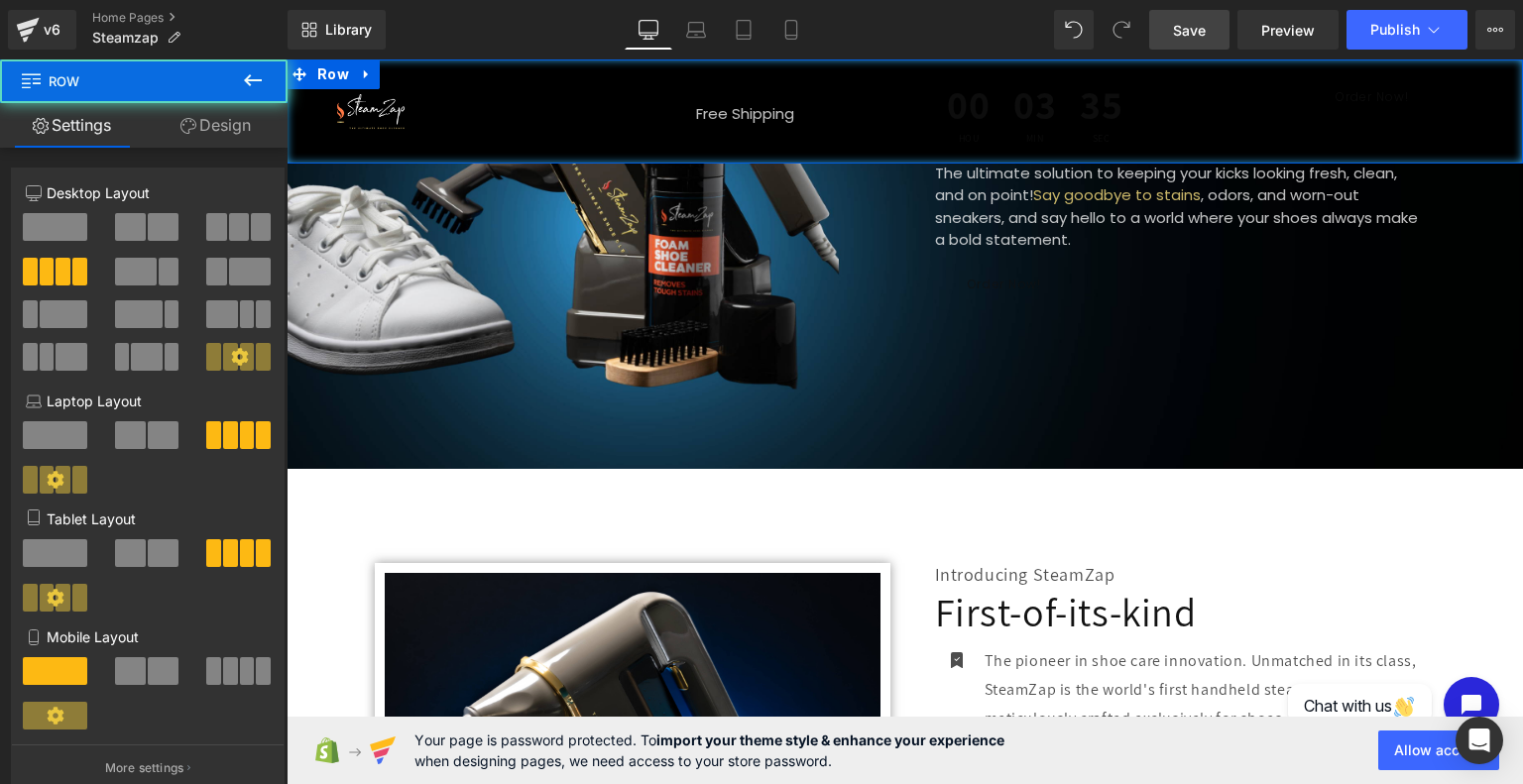 click on "Image" at bounding box center [455, 111] 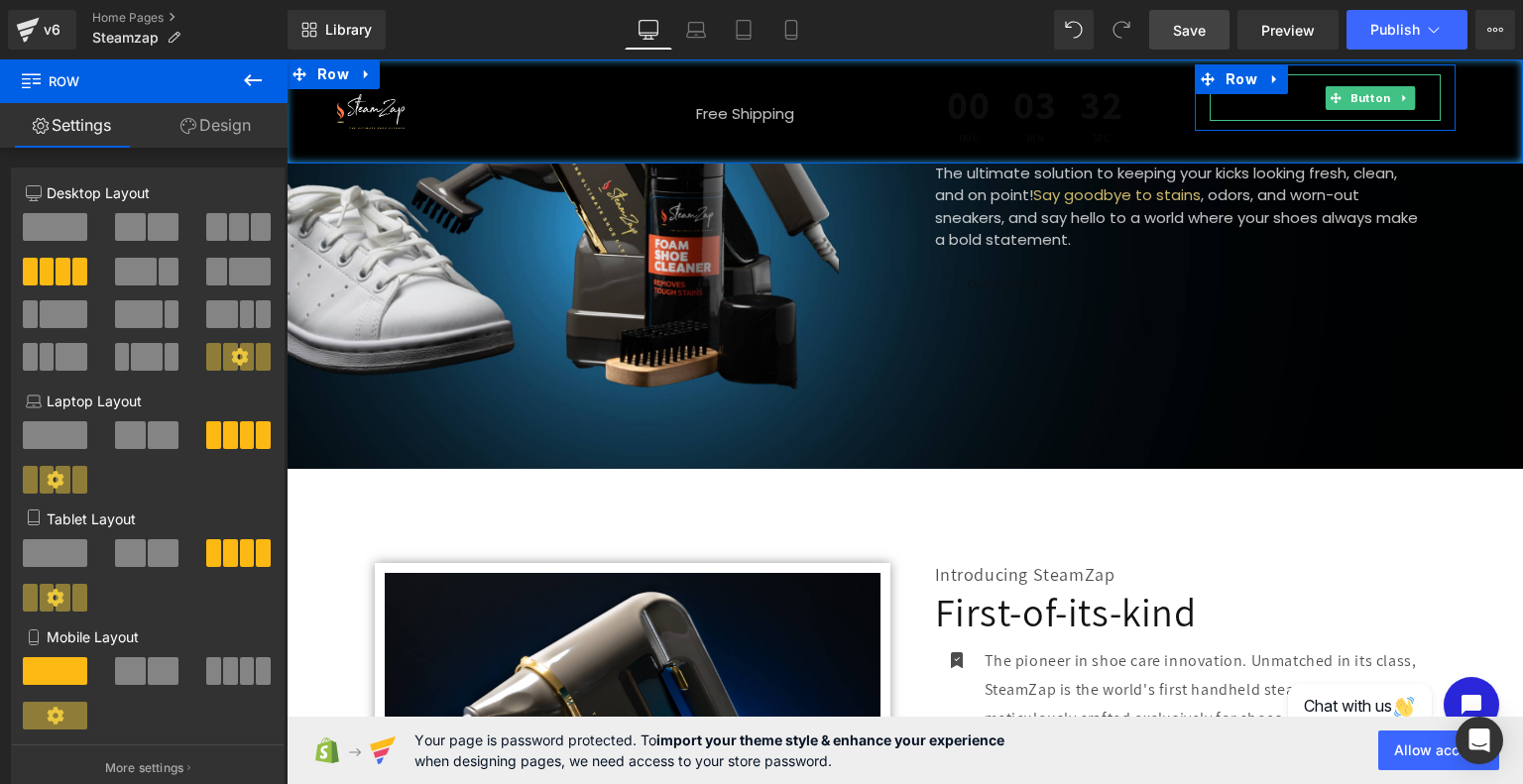 scroll, scrollTop: 0, scrollLeft: 0, axis: both 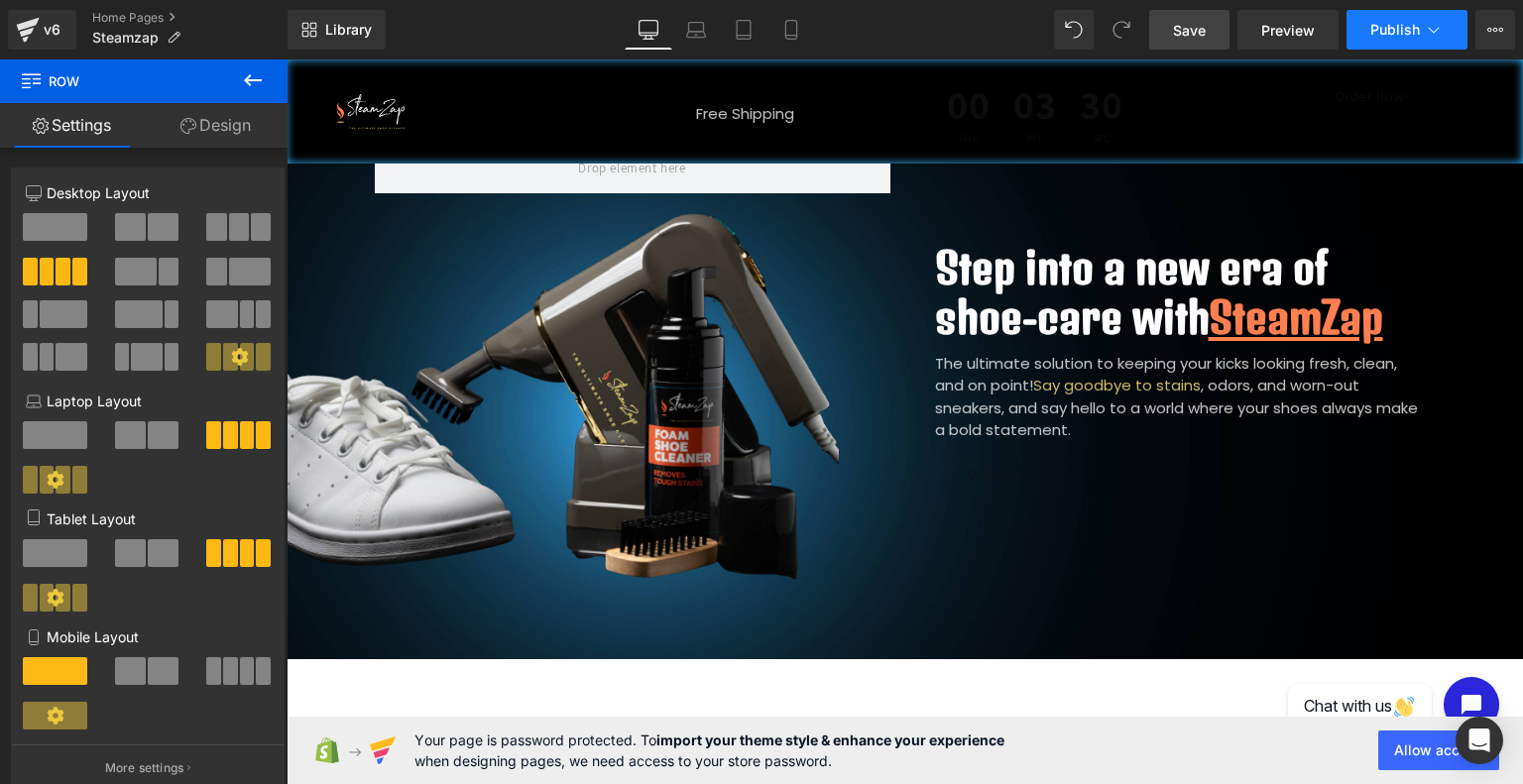 click on "Publish" at bounding box center [1395, 30] 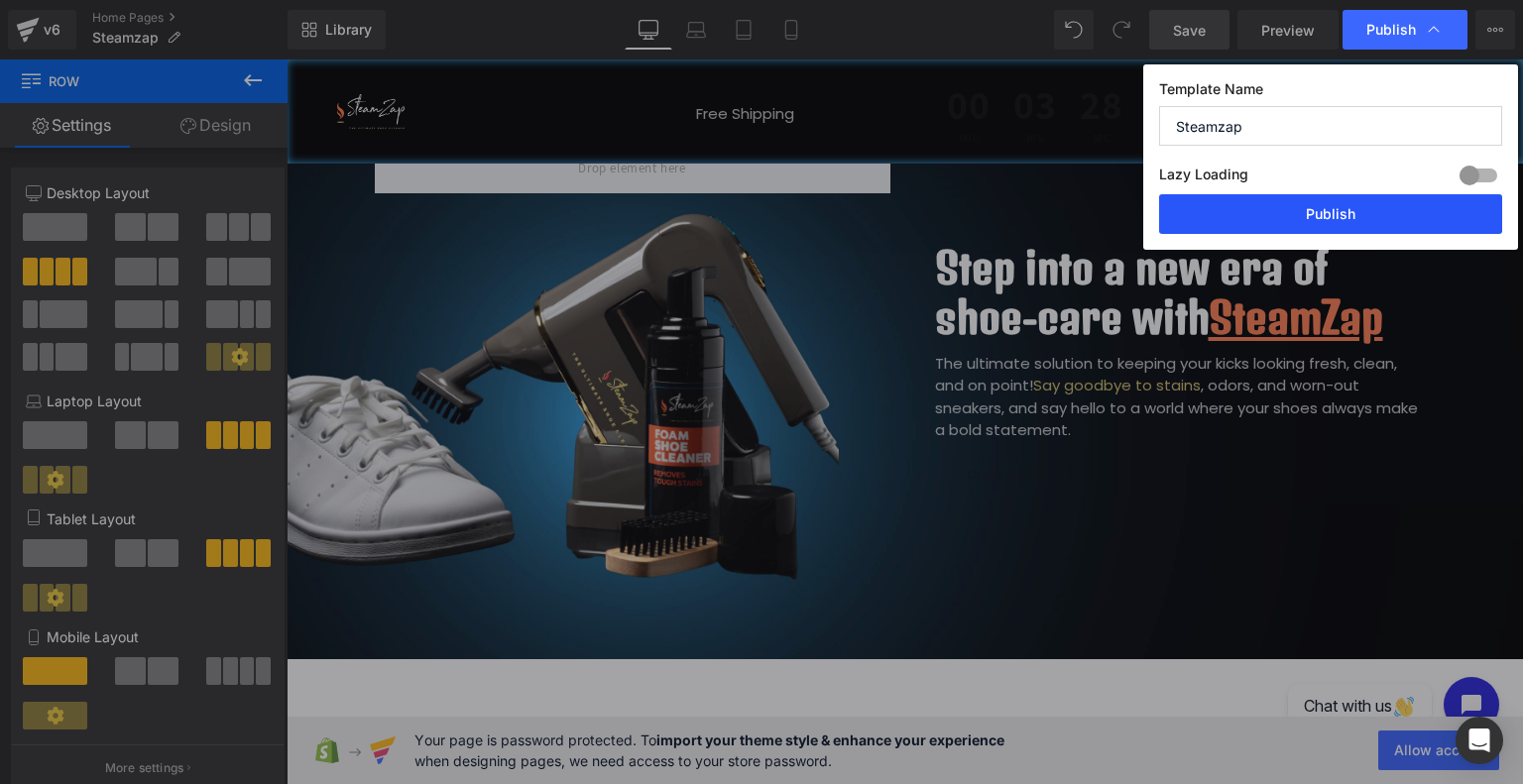 click on "Publish" at bounding box center (1331, 214) 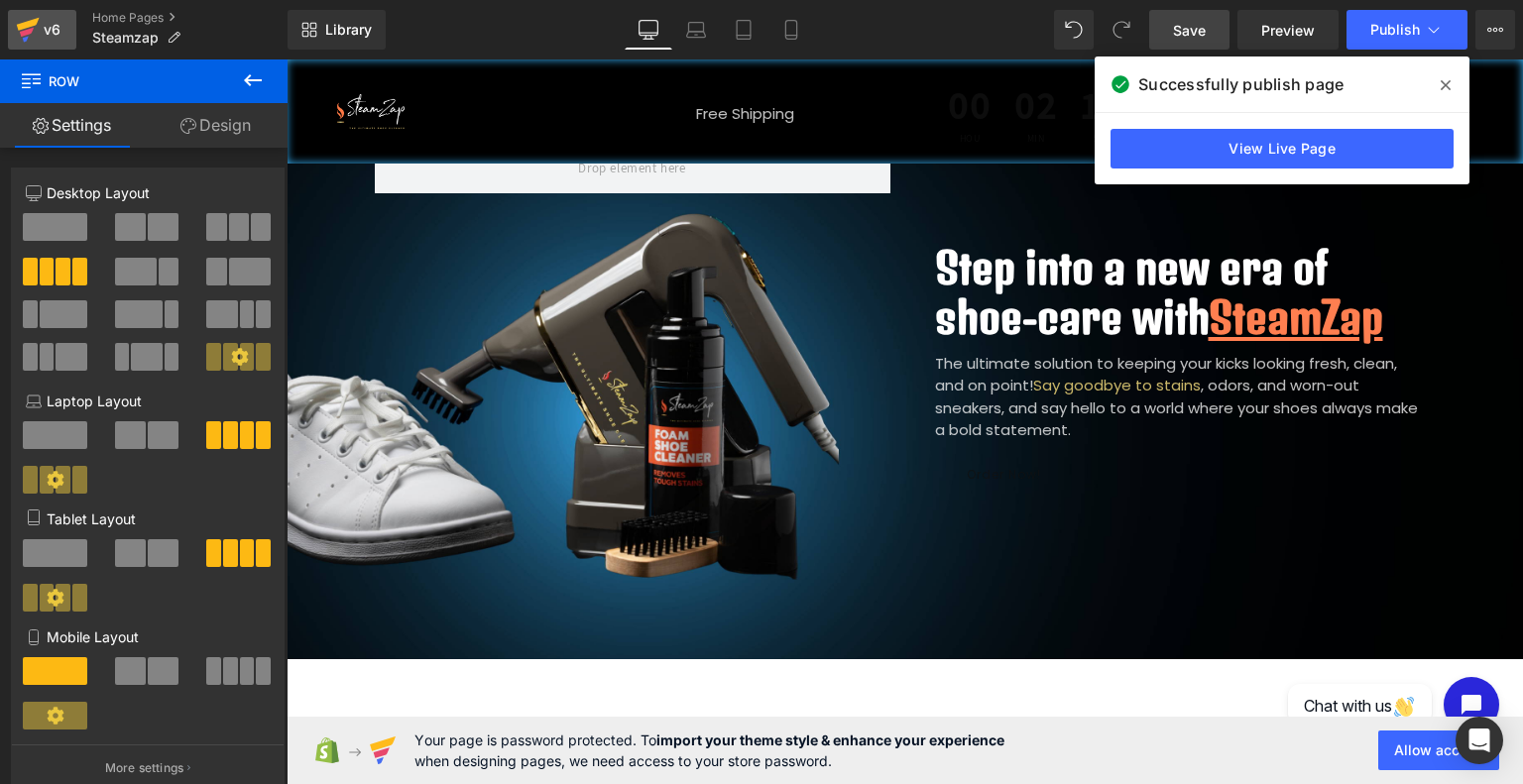 click on "v6" at bounding box center (52, 30) 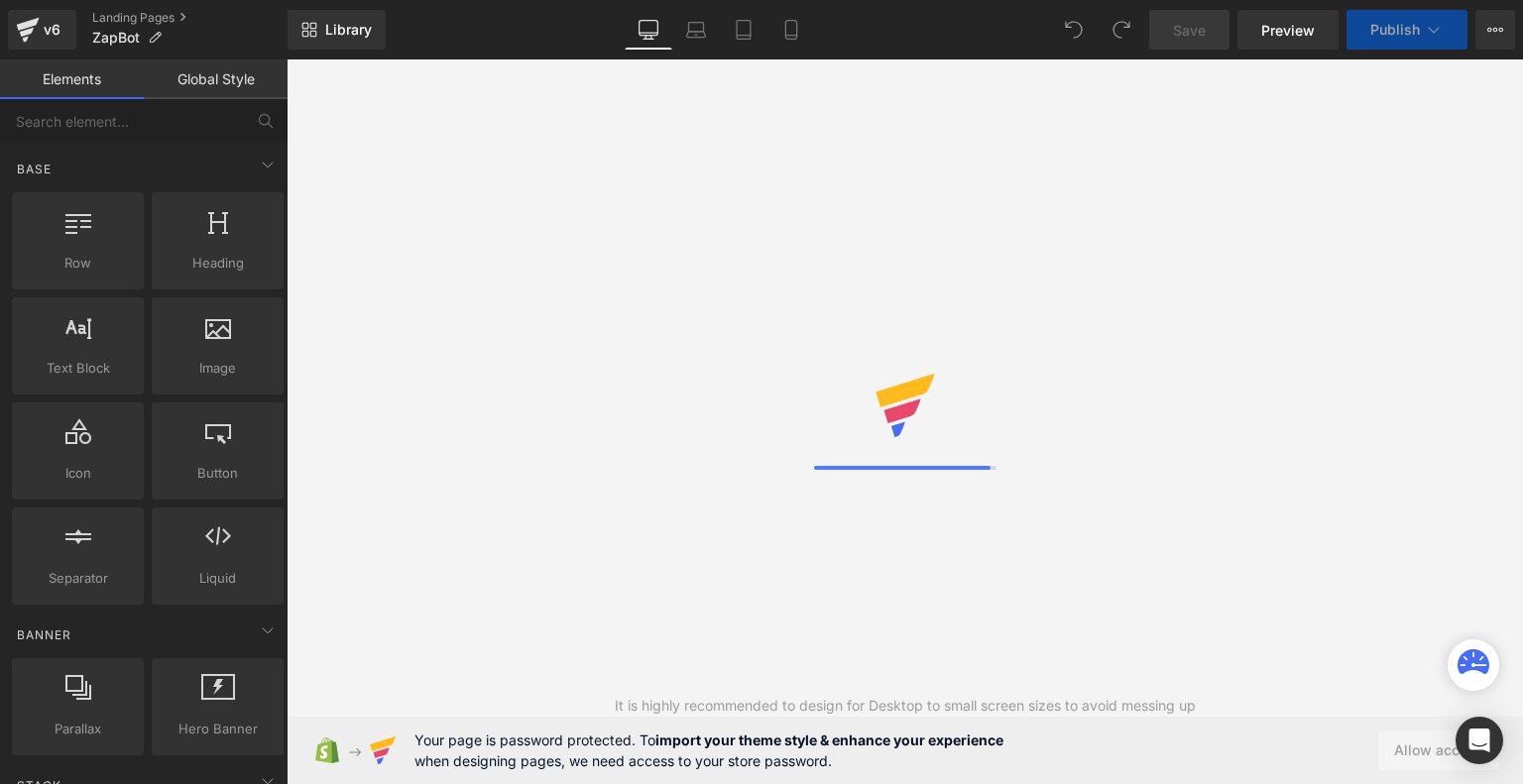 scroll, scrollTop: 0, scrollLeft: 0, axis: both 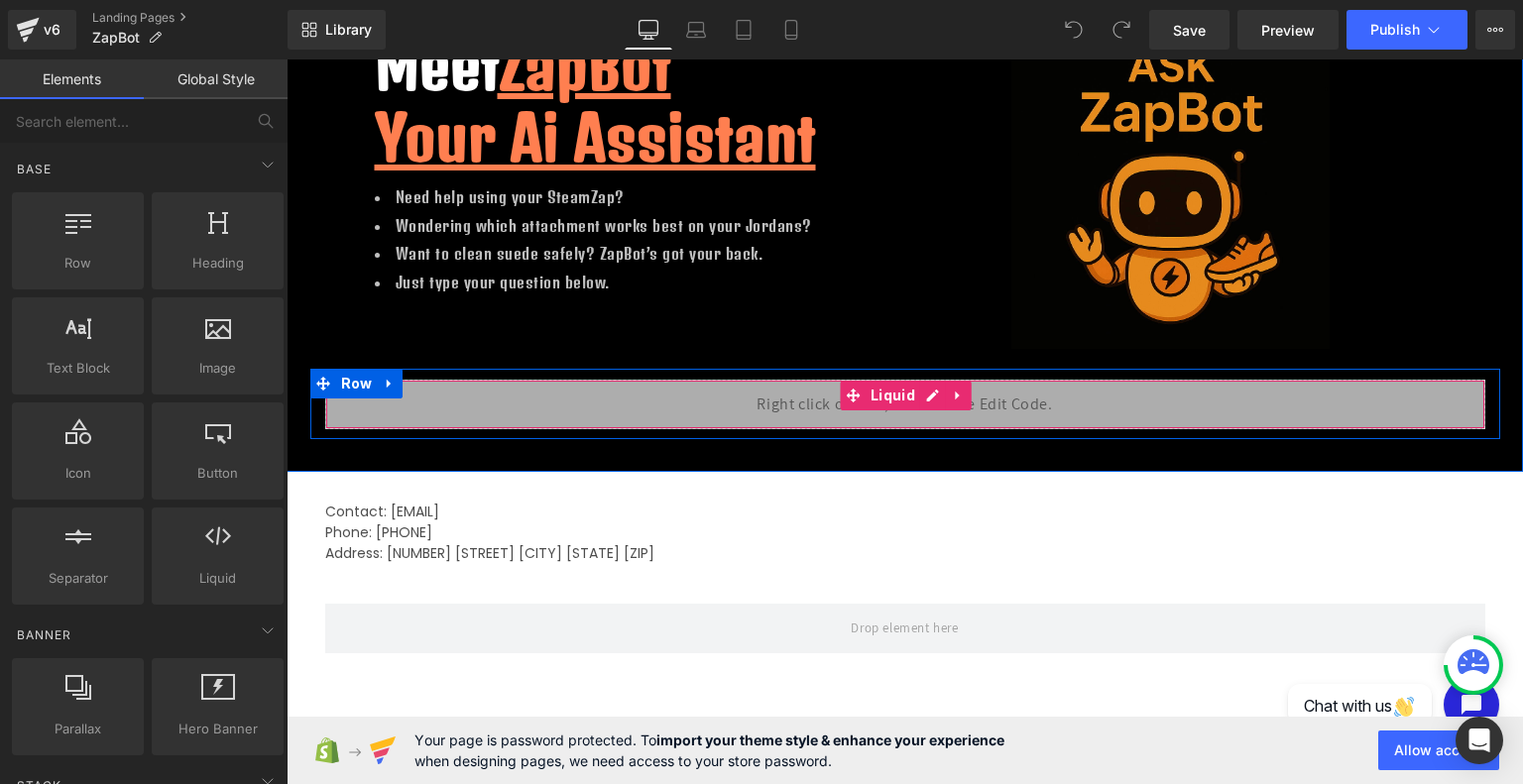 click on "Liquid" at bounding box center [905, 404] 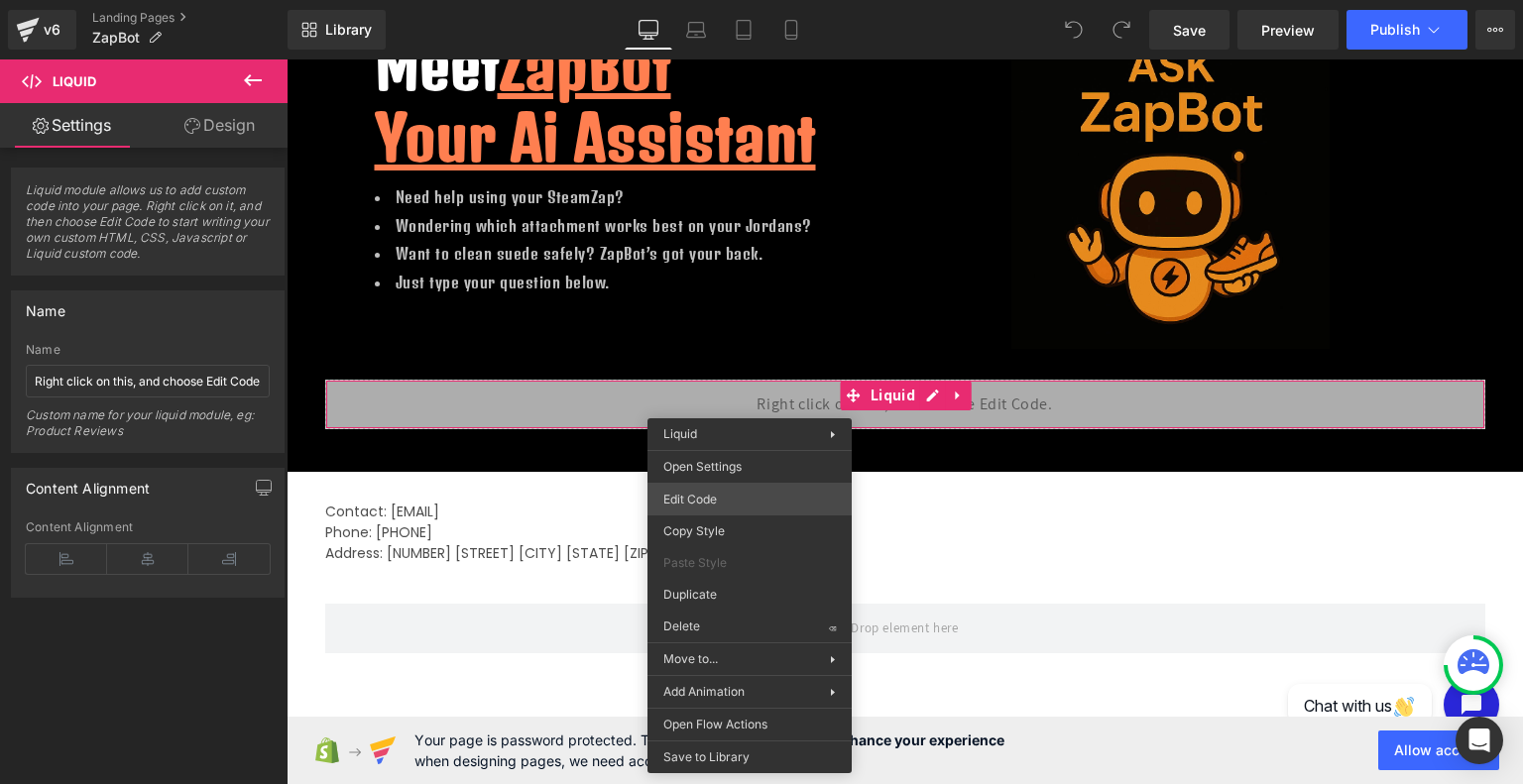 click on "You are previewing how the   will restyle your page. You can not edit Elements in Preset Preview Mode.  v6 Landing Pages ZapBot Library Desktop Desktop Laptop Tablet Mobile Save Preview Publish Scheduled View Live Page View with current Template Save Template to Library Schedule Publish  Optimize  Publish Settings Shortcuts  Your page can’t be published   You've reached the maximum number of published pages on your plan  (0/0).  You need to upgrade your plan or unpublish all your pages to get 1 publish slot.   Unpublish pages   Upgrade plan  Elements Global Style Base Row  rows, columns, layouts, div Heading  headings, titles, h1,h2,h3,h4,h5,h6 Text Block  texts, paragraphs, contents, blocks Image  images, photos, alts, uploads Icon  icons, symbols Button  button, call to action, cta Separator  separators, dividers, horizontal lines Liquid  liquid, custom code, html, javascript, css, reviews, apps, applications, embeded, iframe Banner Parallax  banner, slideshow, hero, image, cover, parallax, effect Stack" at bounding box center [762, 0] 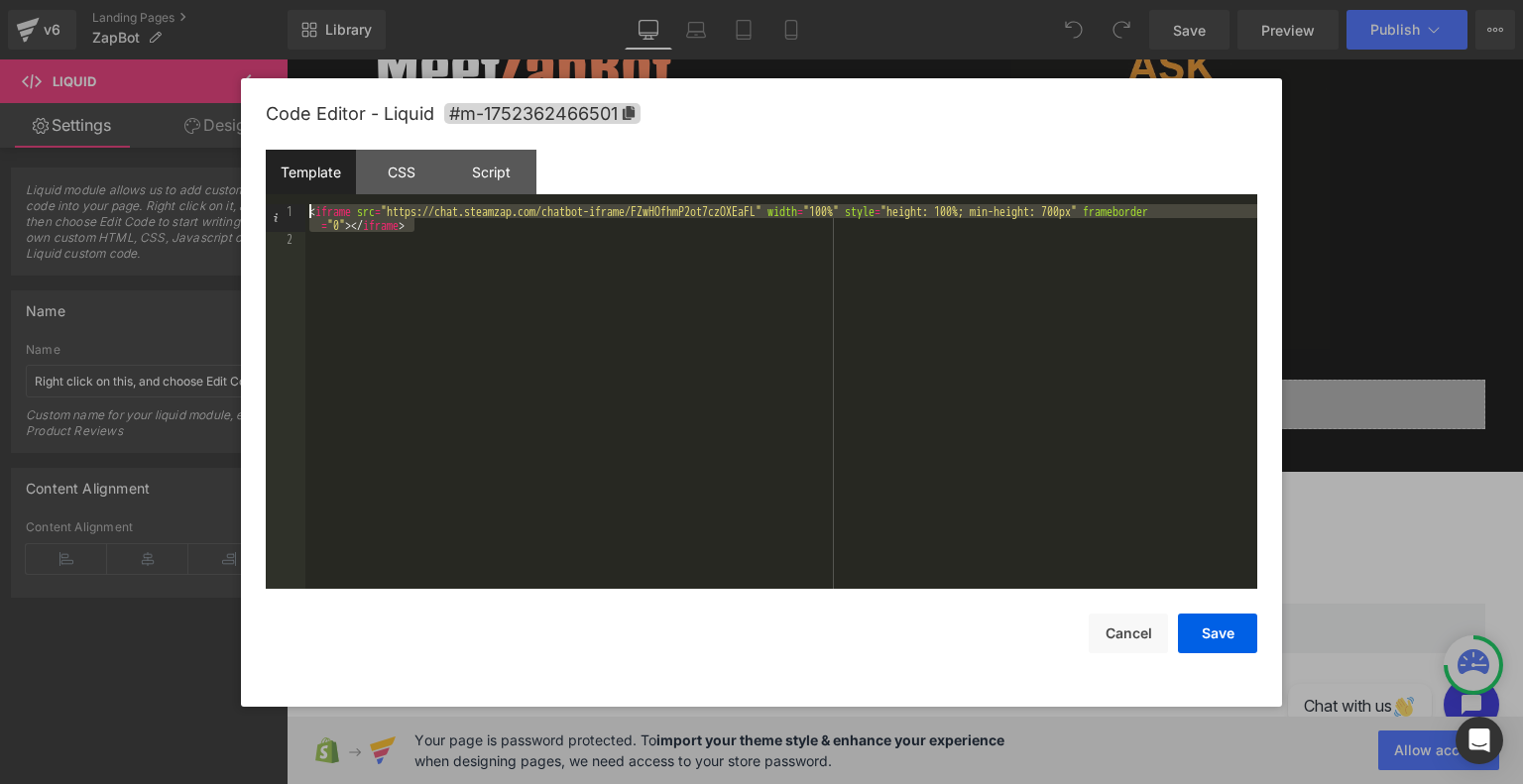 drag, startPoint x: 436, startPoint y: 228, endPoint x: 278, endPoint y: 205, distance: 159.66527 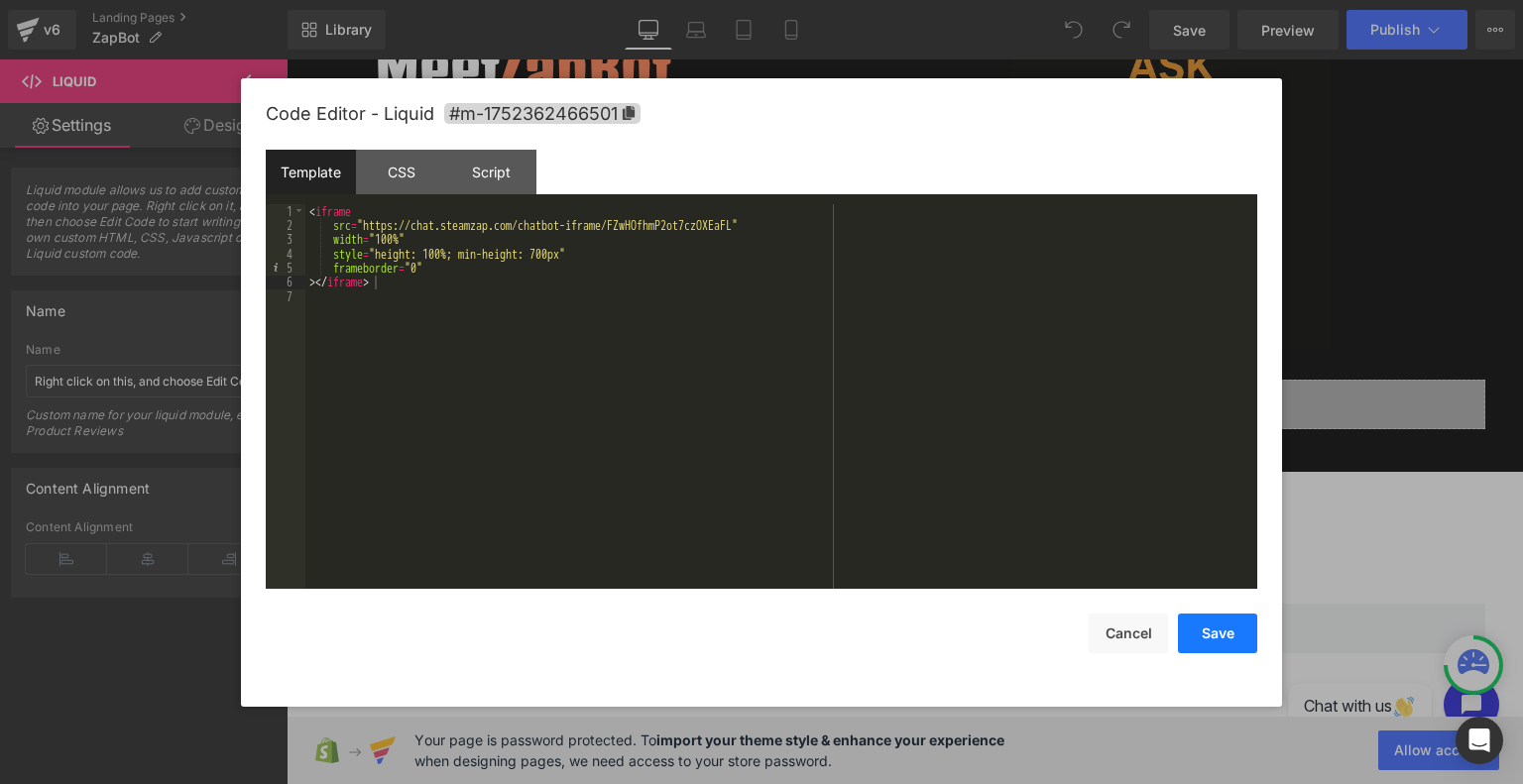 click on "Save" at bounding box center (1218, 633) 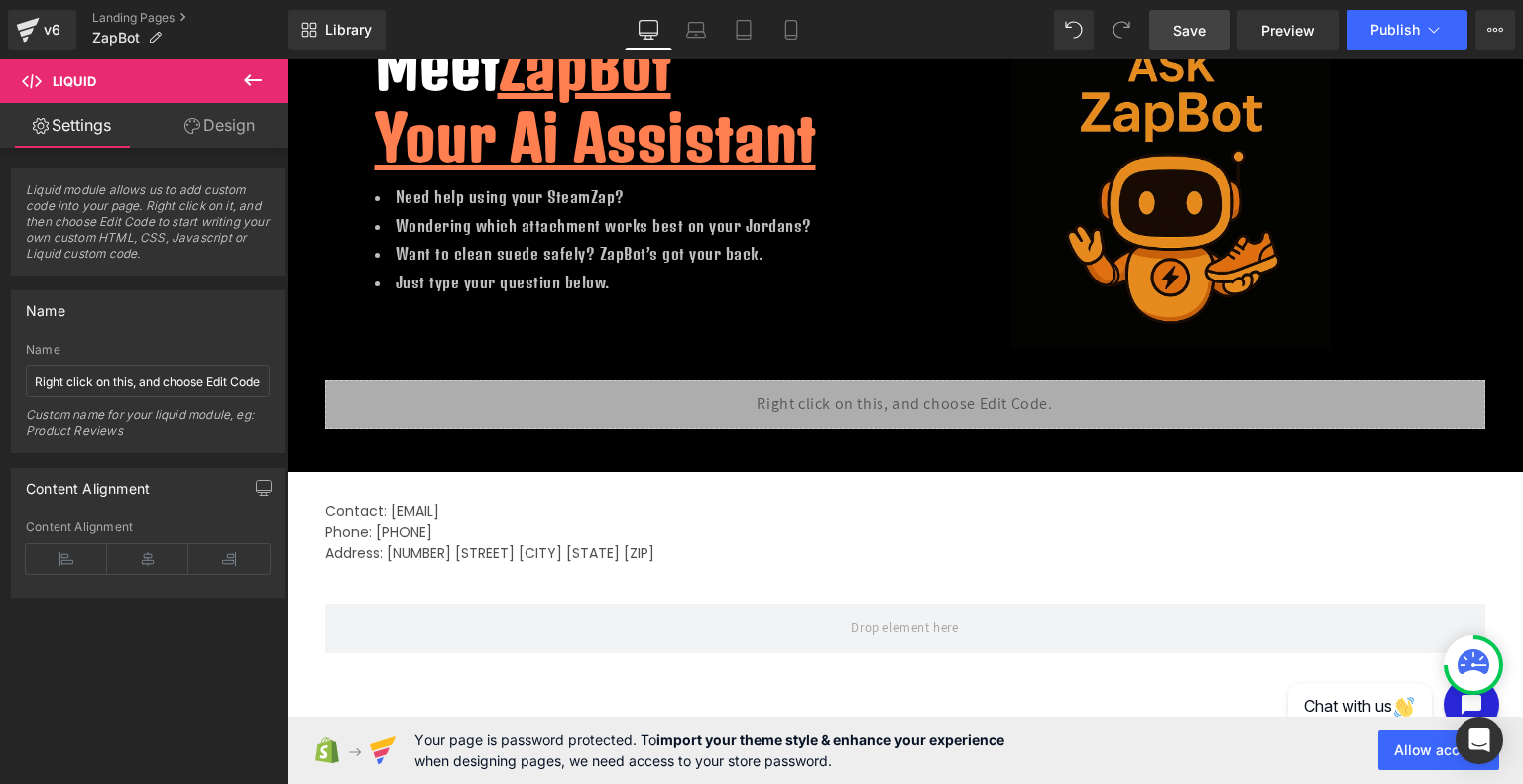 click on "Save" at bounding box center [1189, 30] 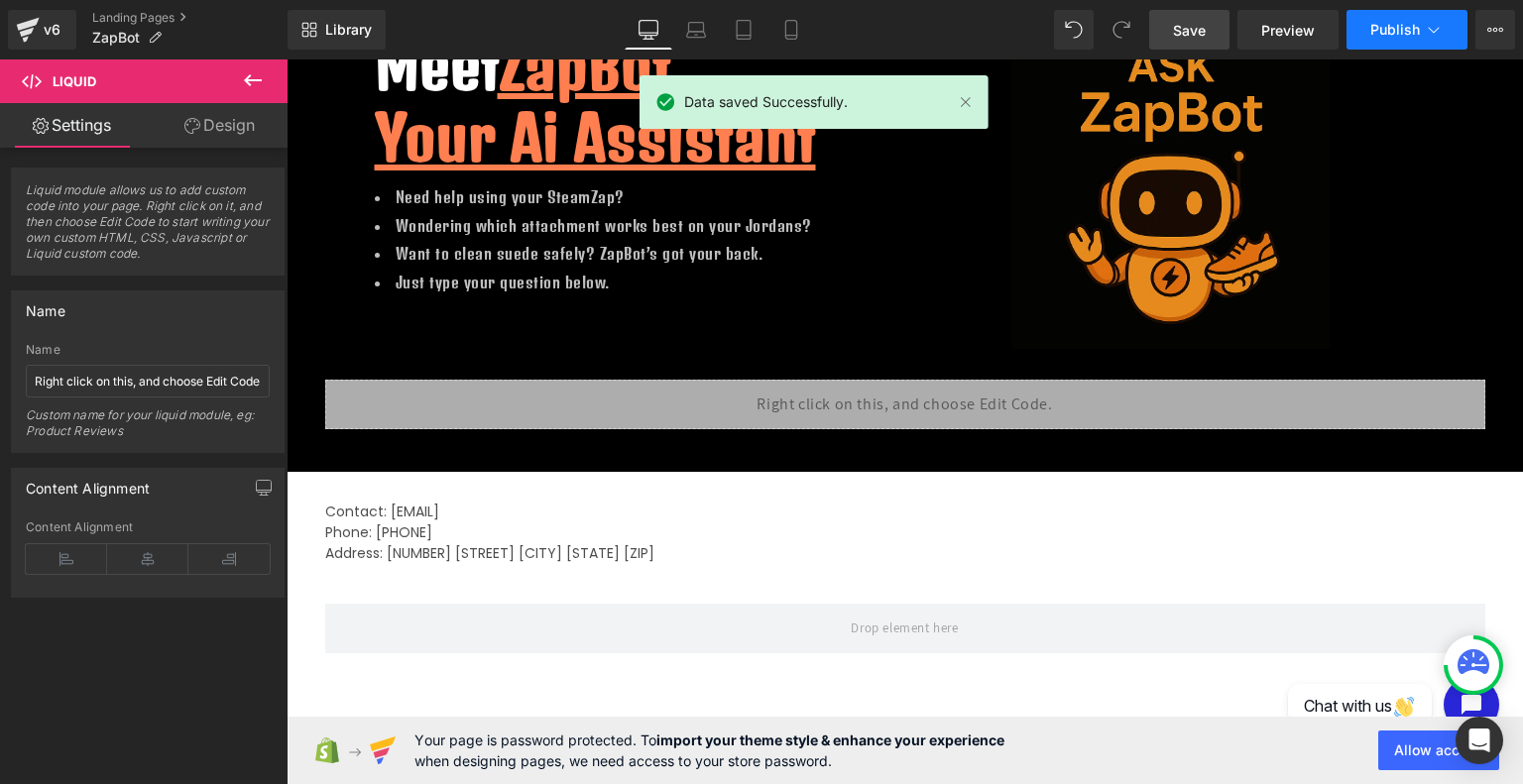 click on "Publish" at bounding box center (1395, 30) 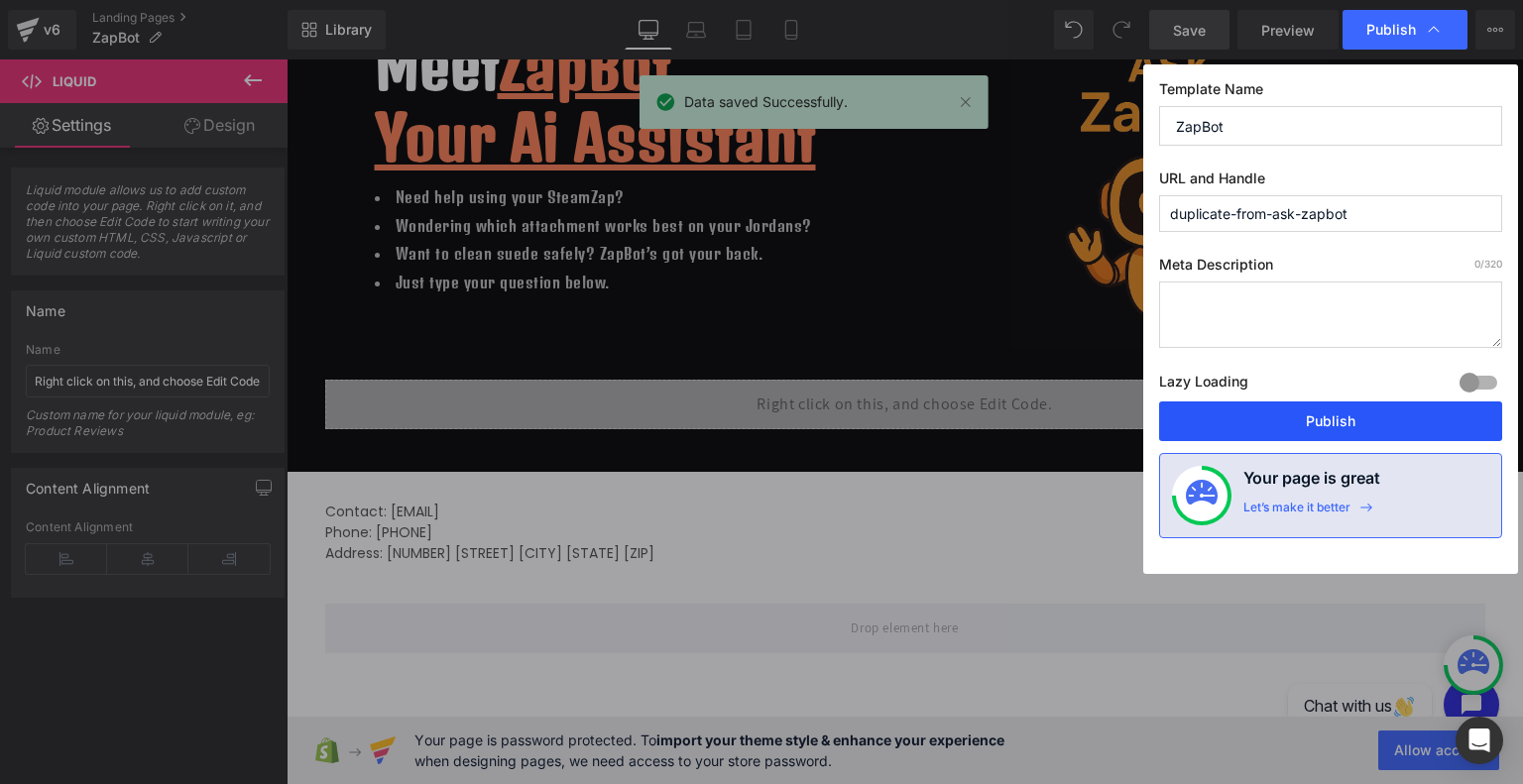 click on "Publish" at bounding box center [1331, 421] 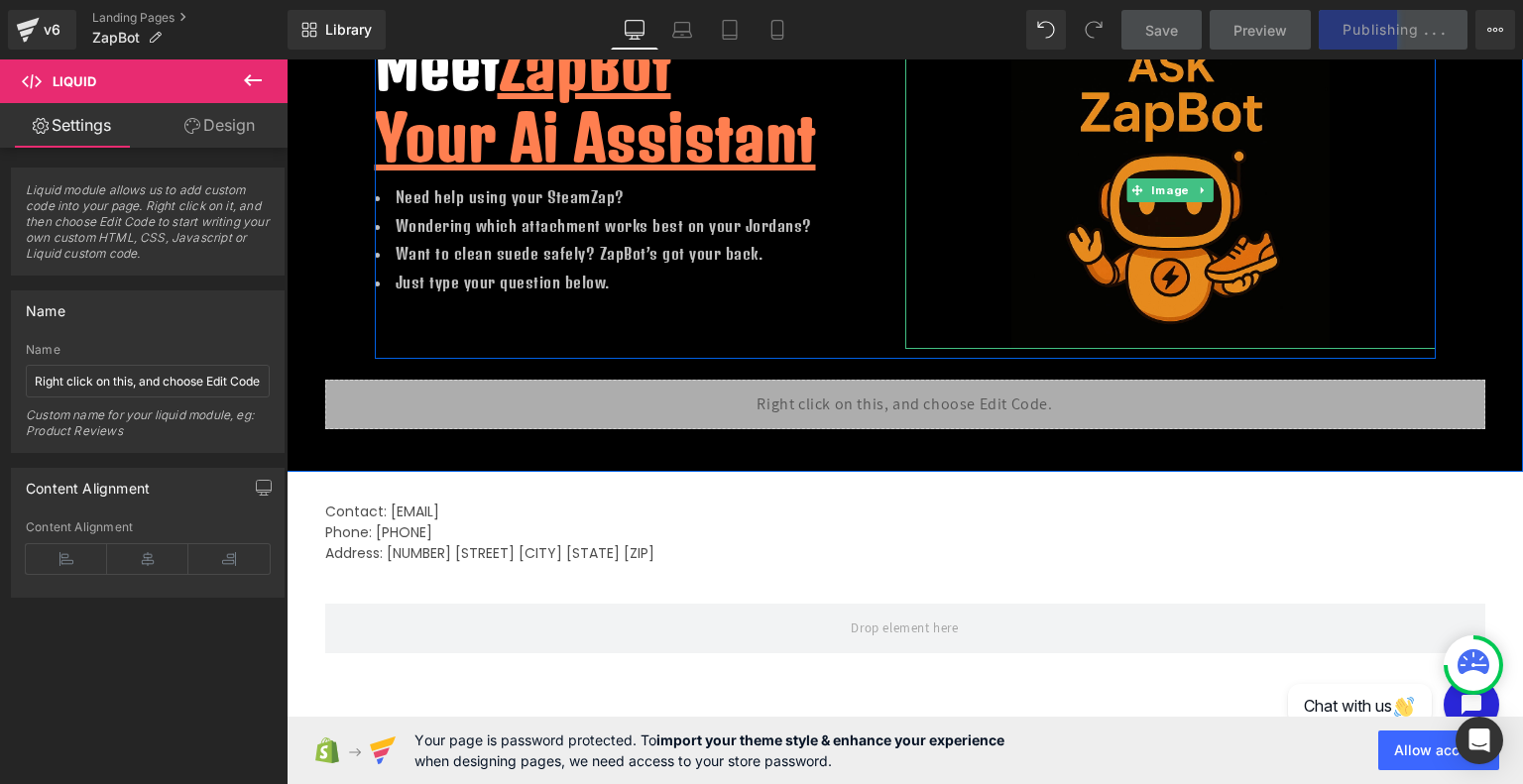 scroll, scrollTop: 0, scrollLeft: 0, axis: both 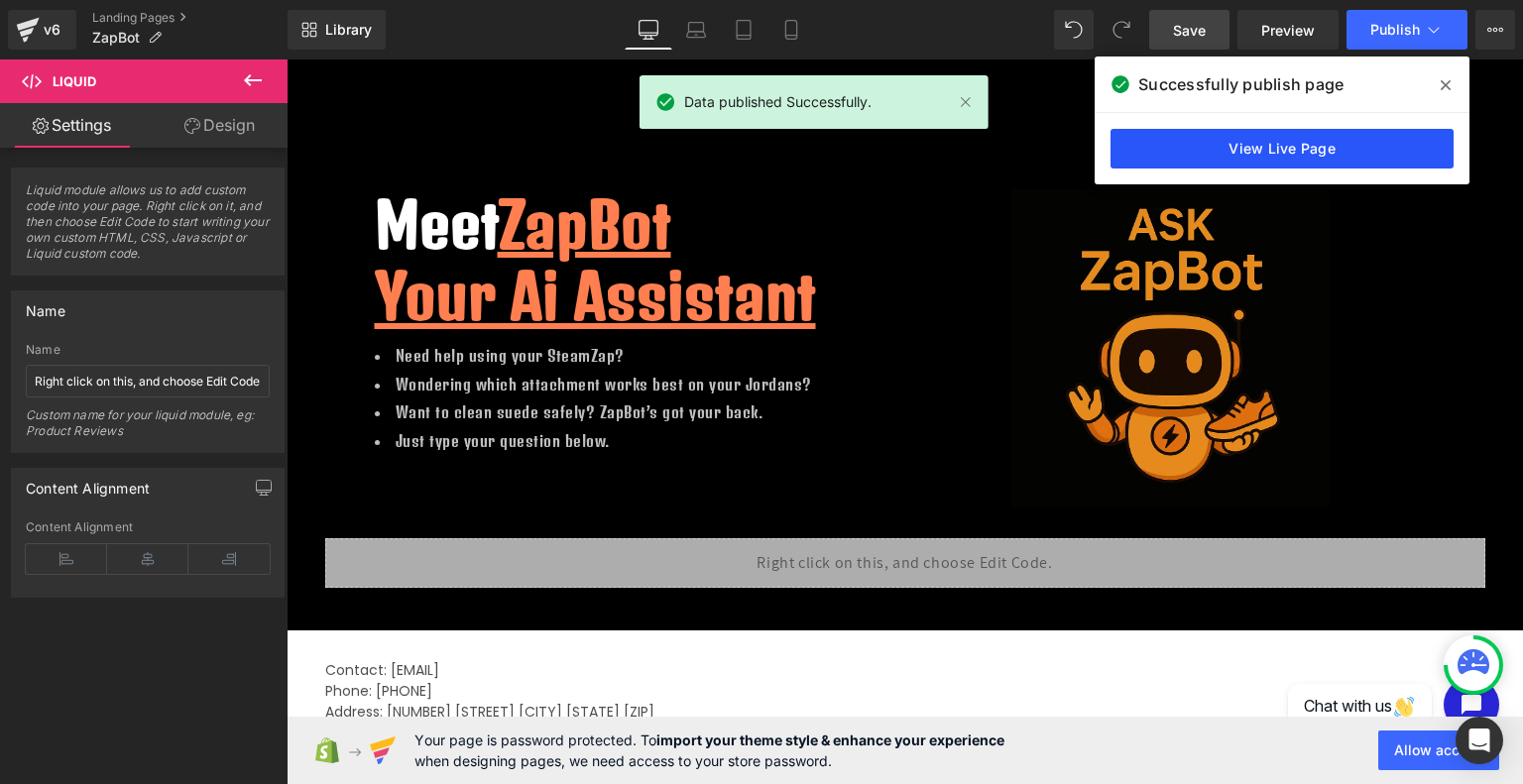 click on "View Live Page" at bounding box center (1282, 149) 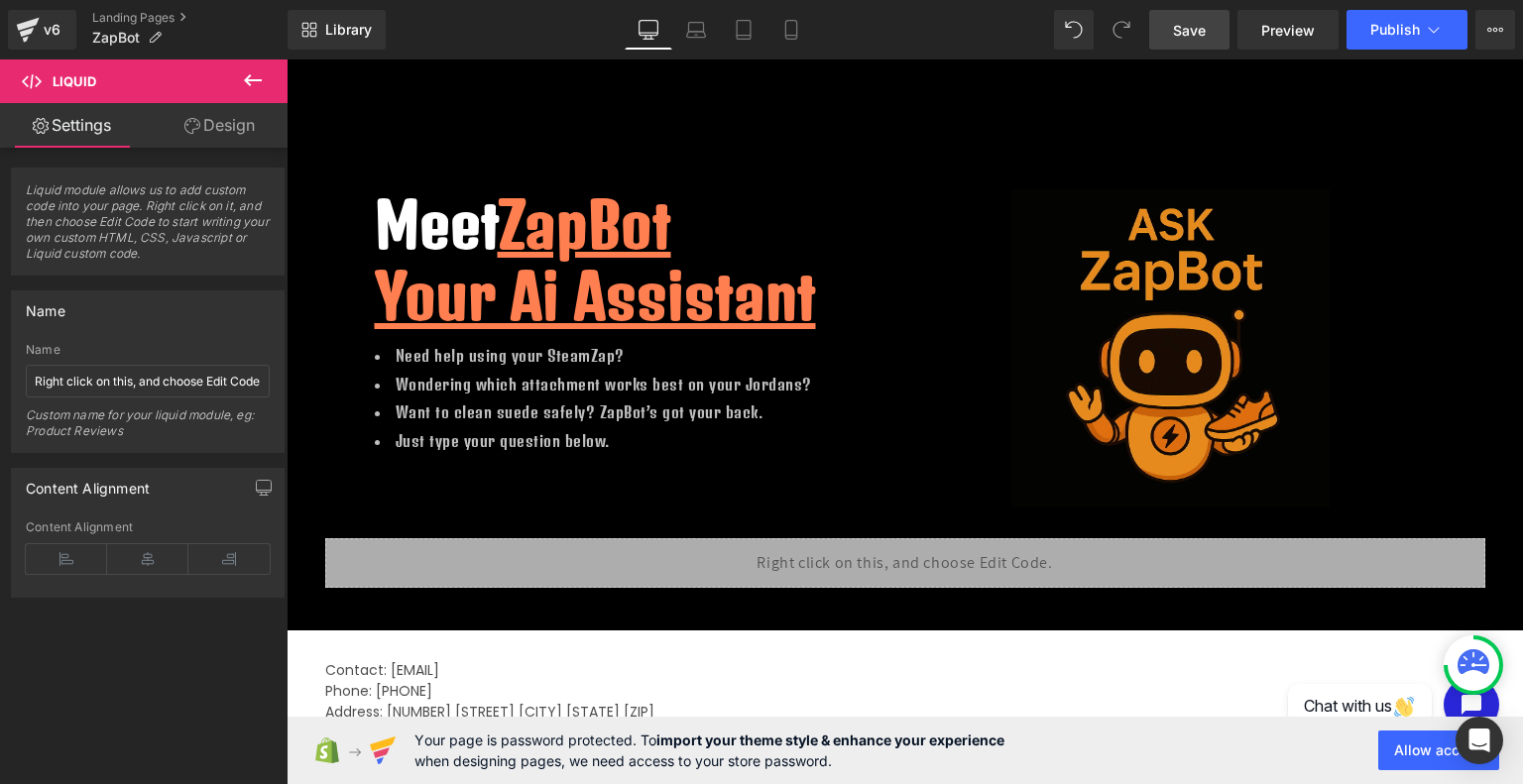 click 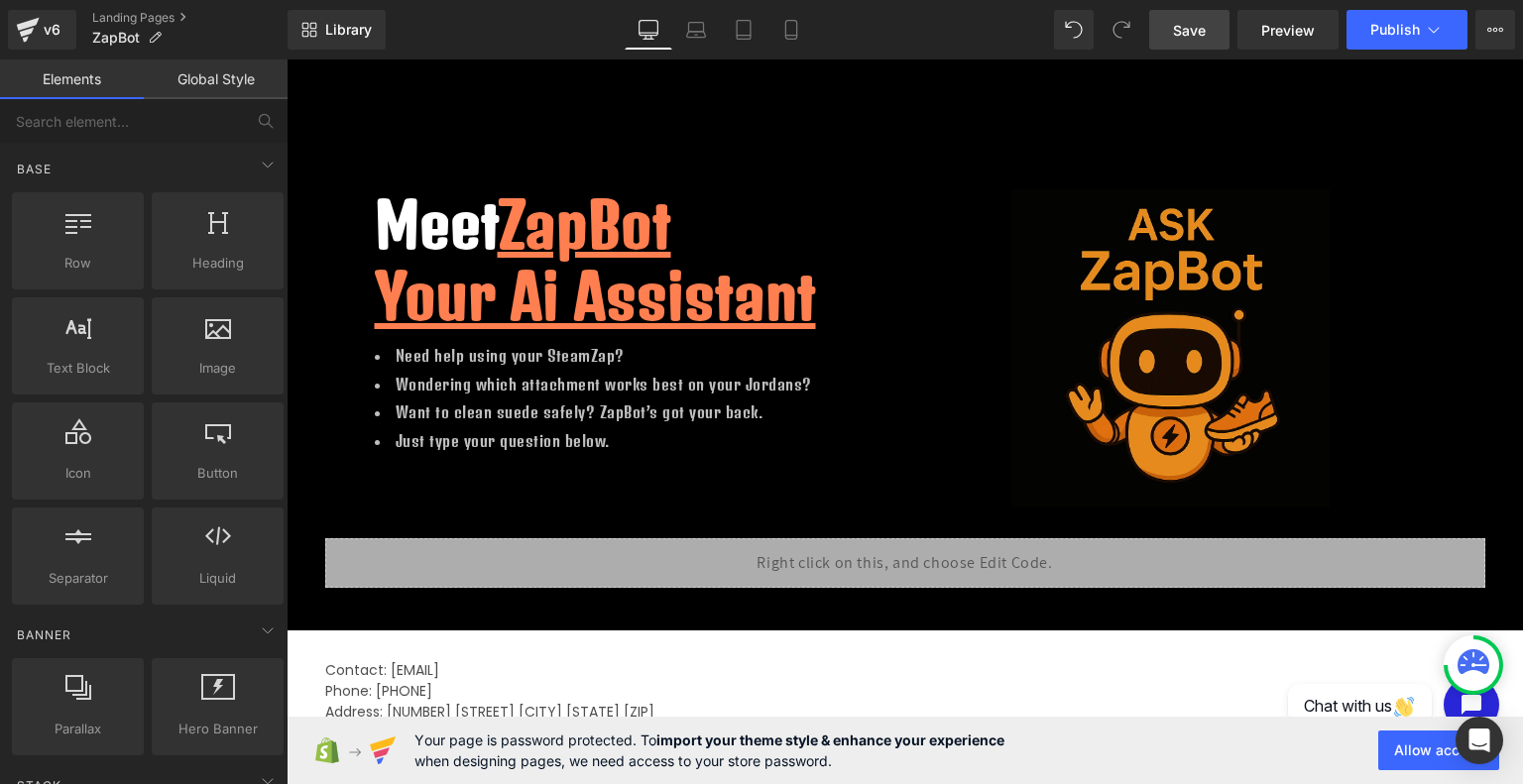 click on "Global Style" at bounding box center (215, 79) 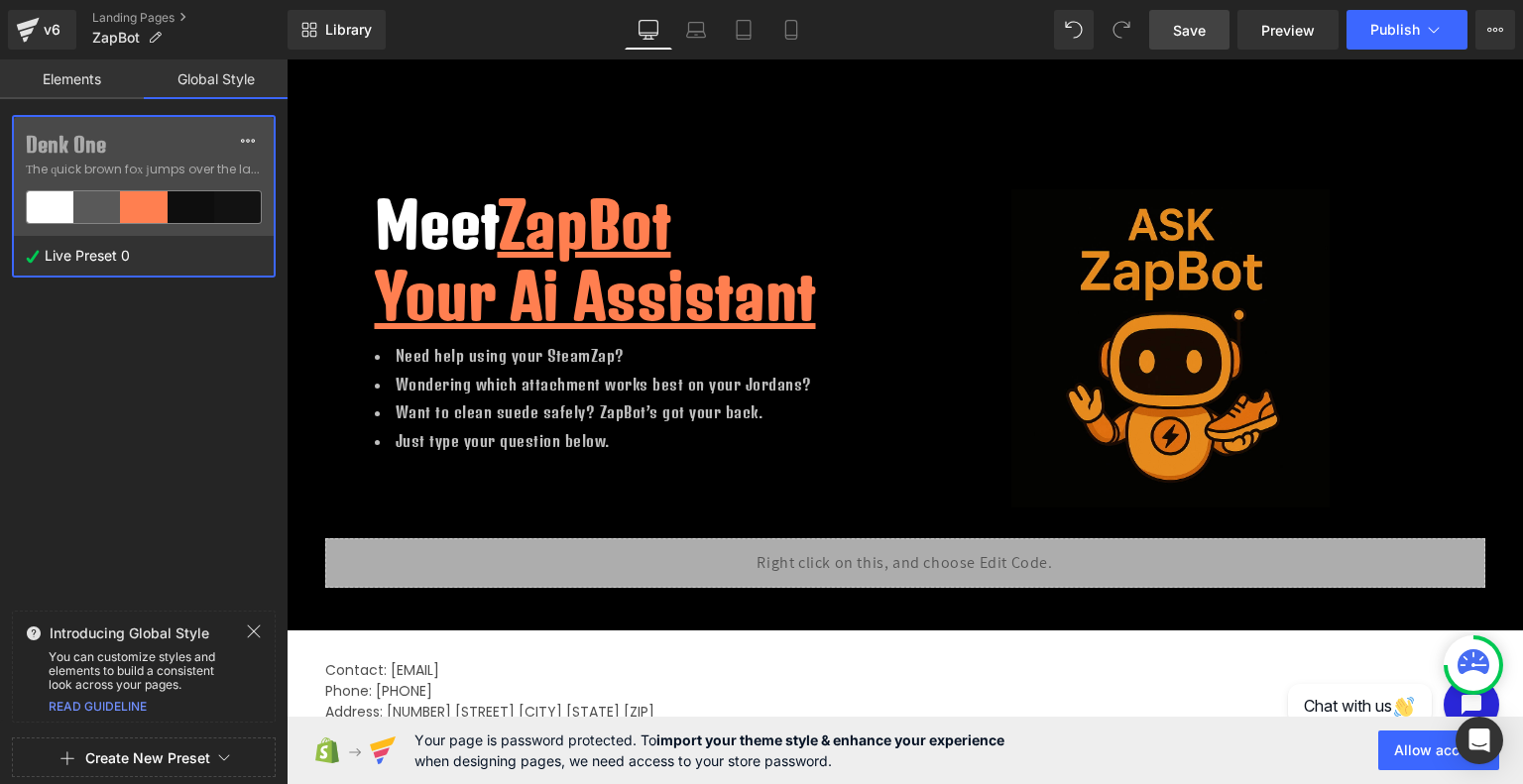 click on "Elements" at bounding box center (71, 79) 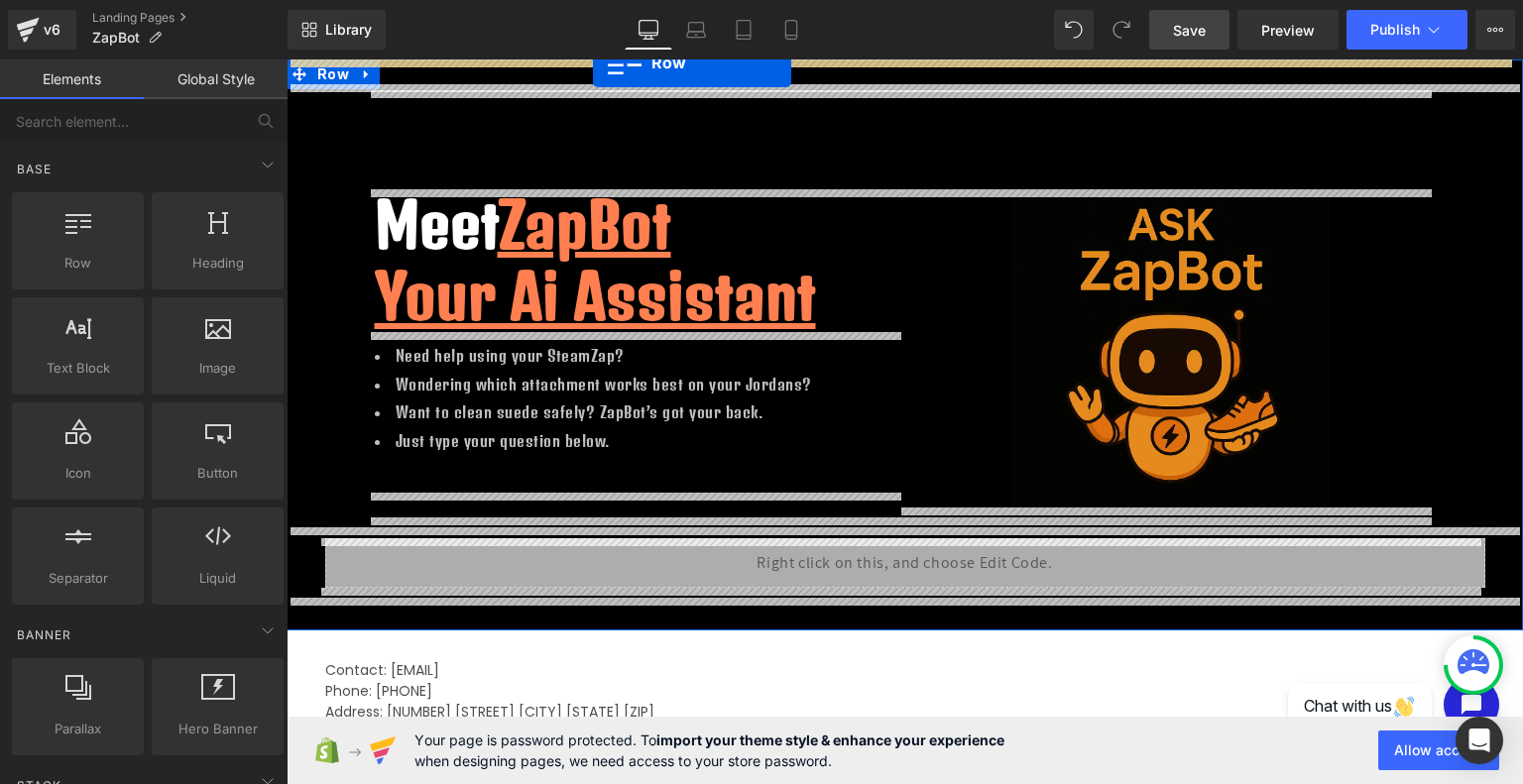 drag, startPoint x: 386, startPoint y: 296, endPoint x: 593, endPoint y: 62, distance: 312.41799 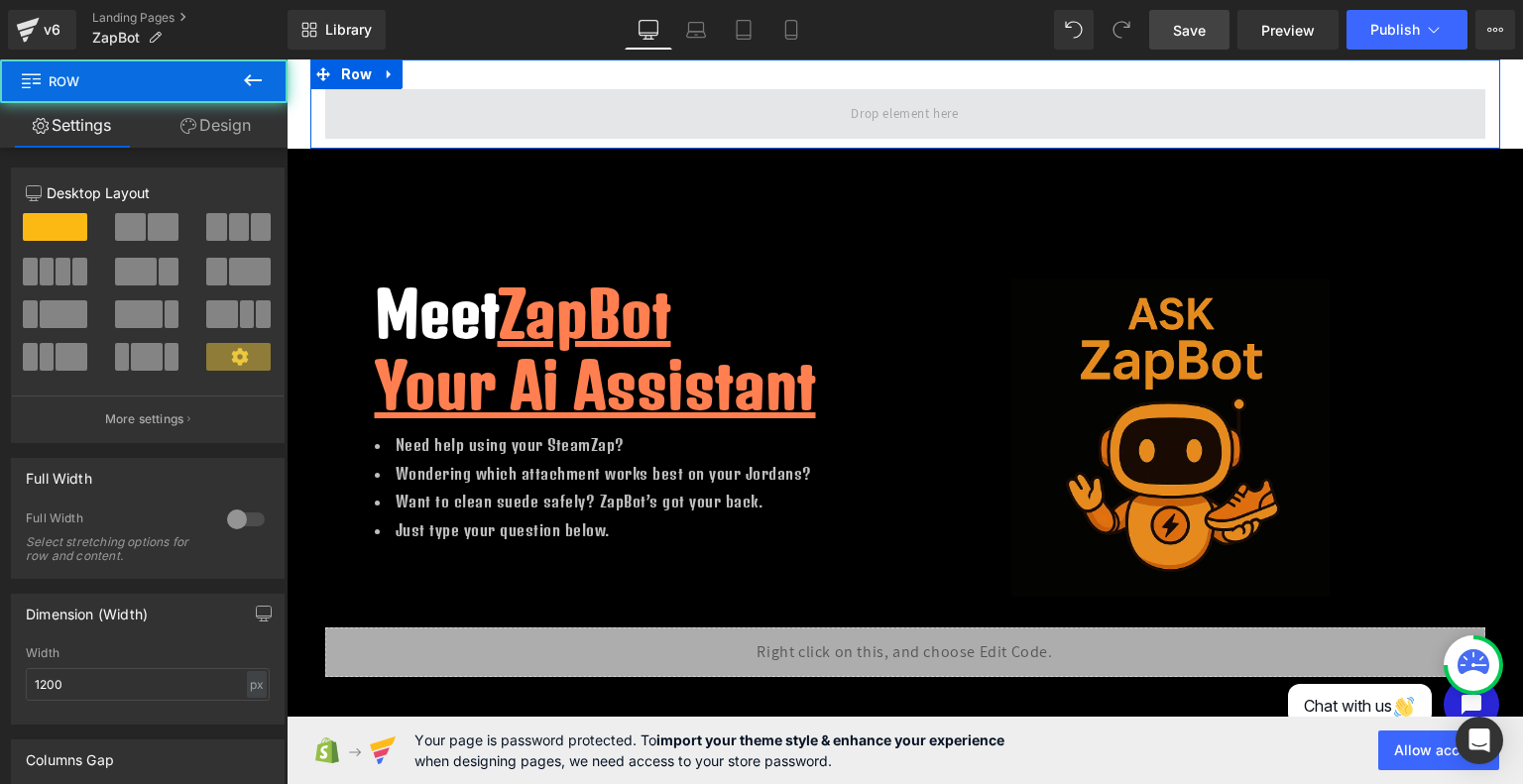 click at bounding box center [905, 114] 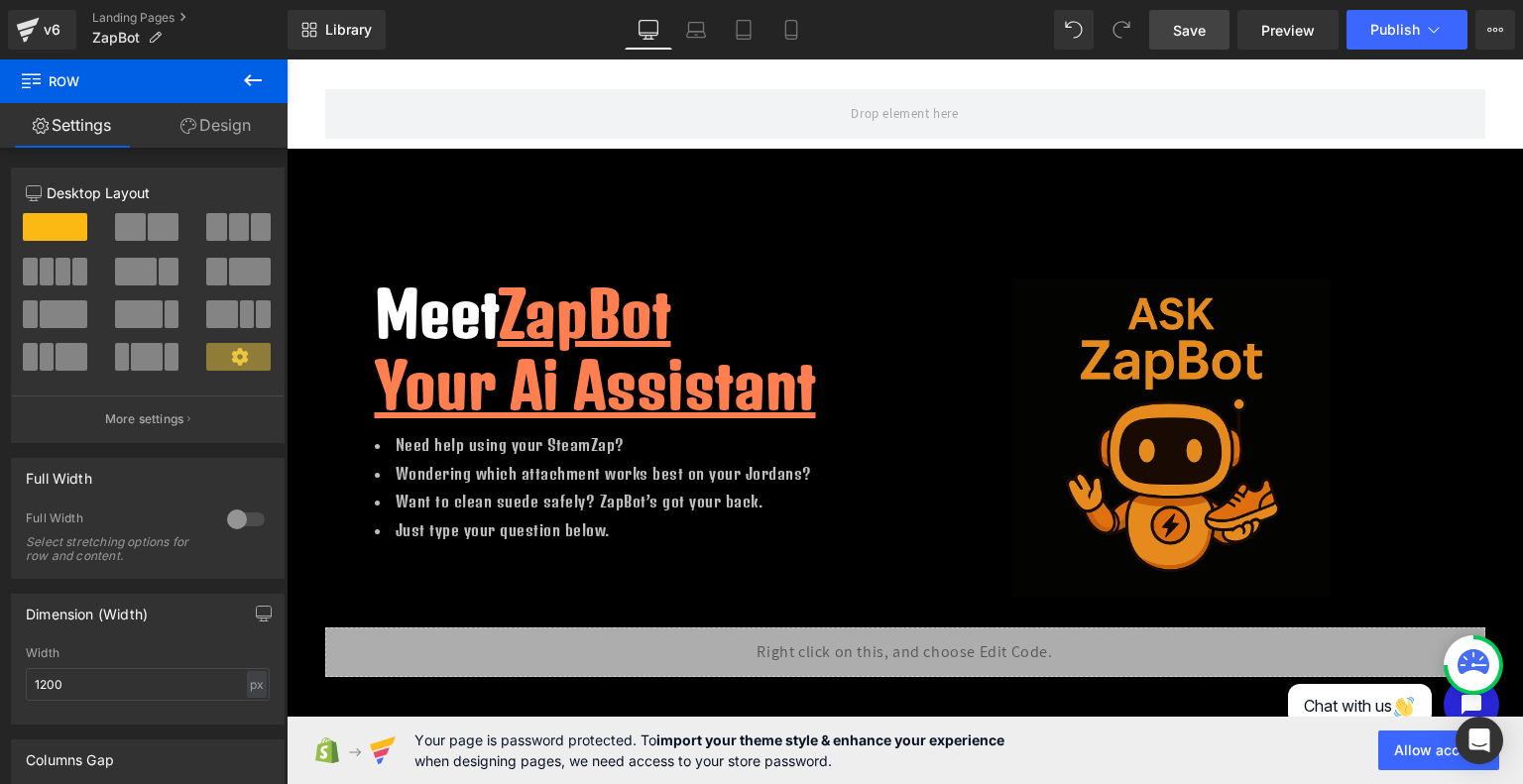 click 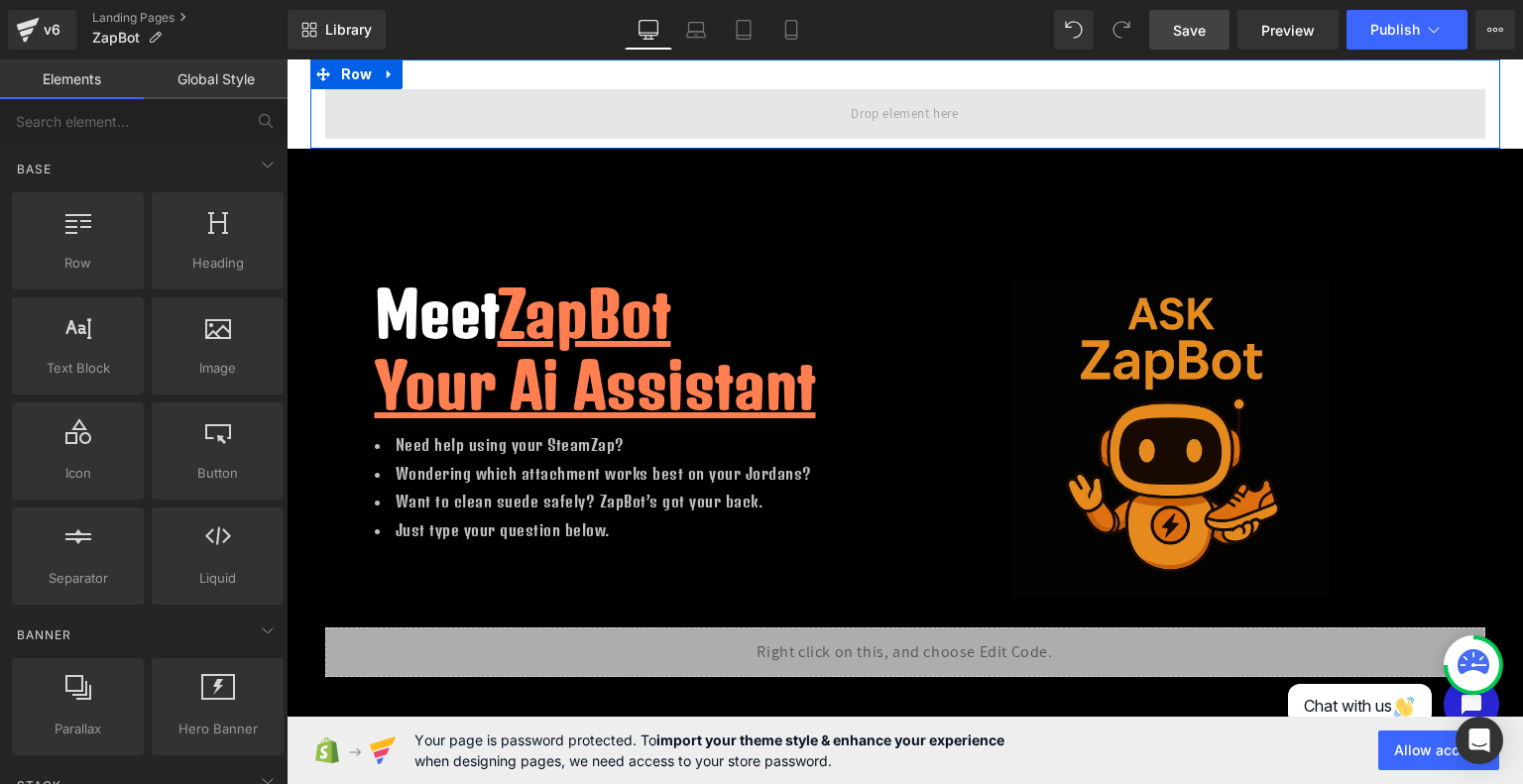 click at bounding box center [904, 113] 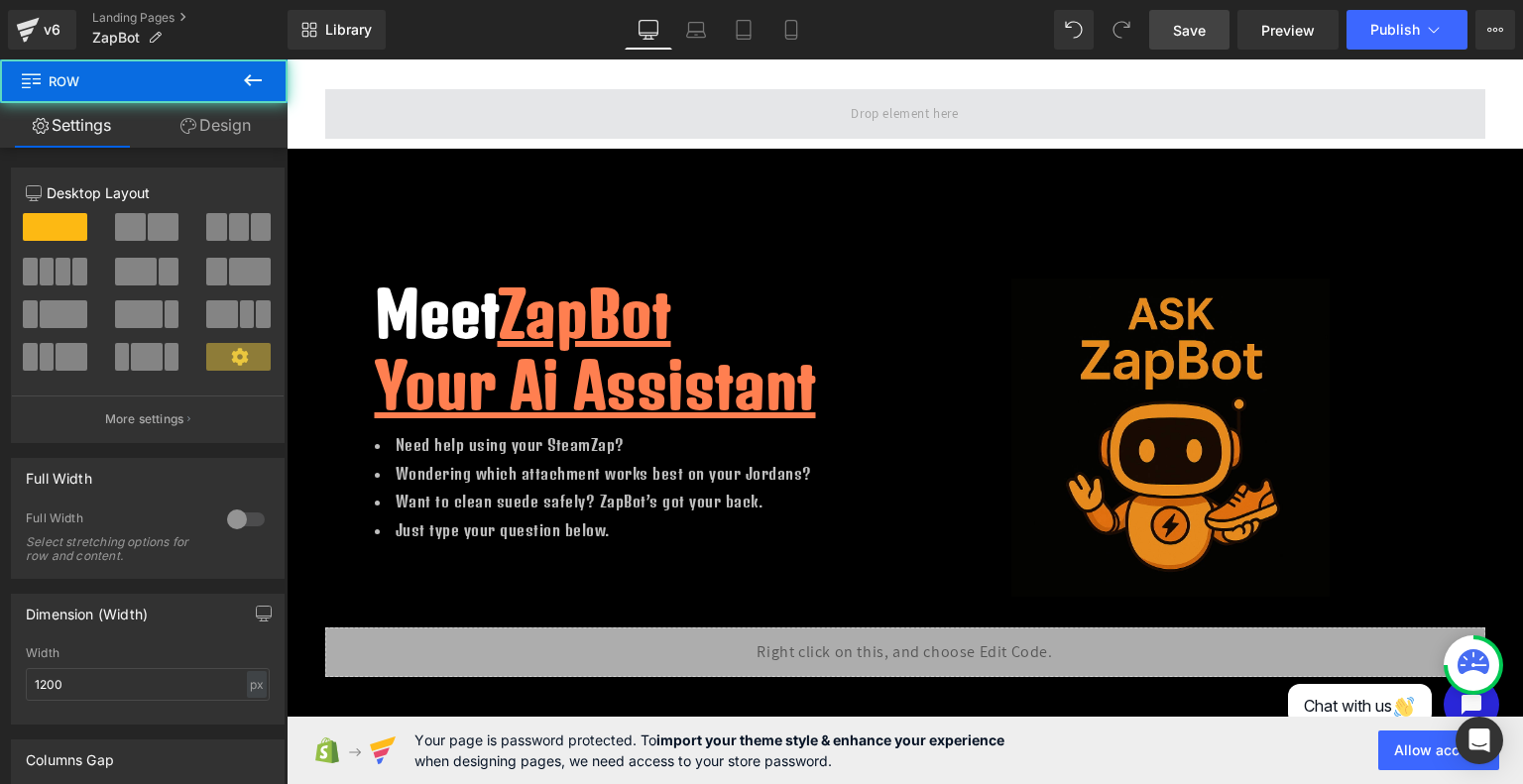 click at bounding box center (905, 114) 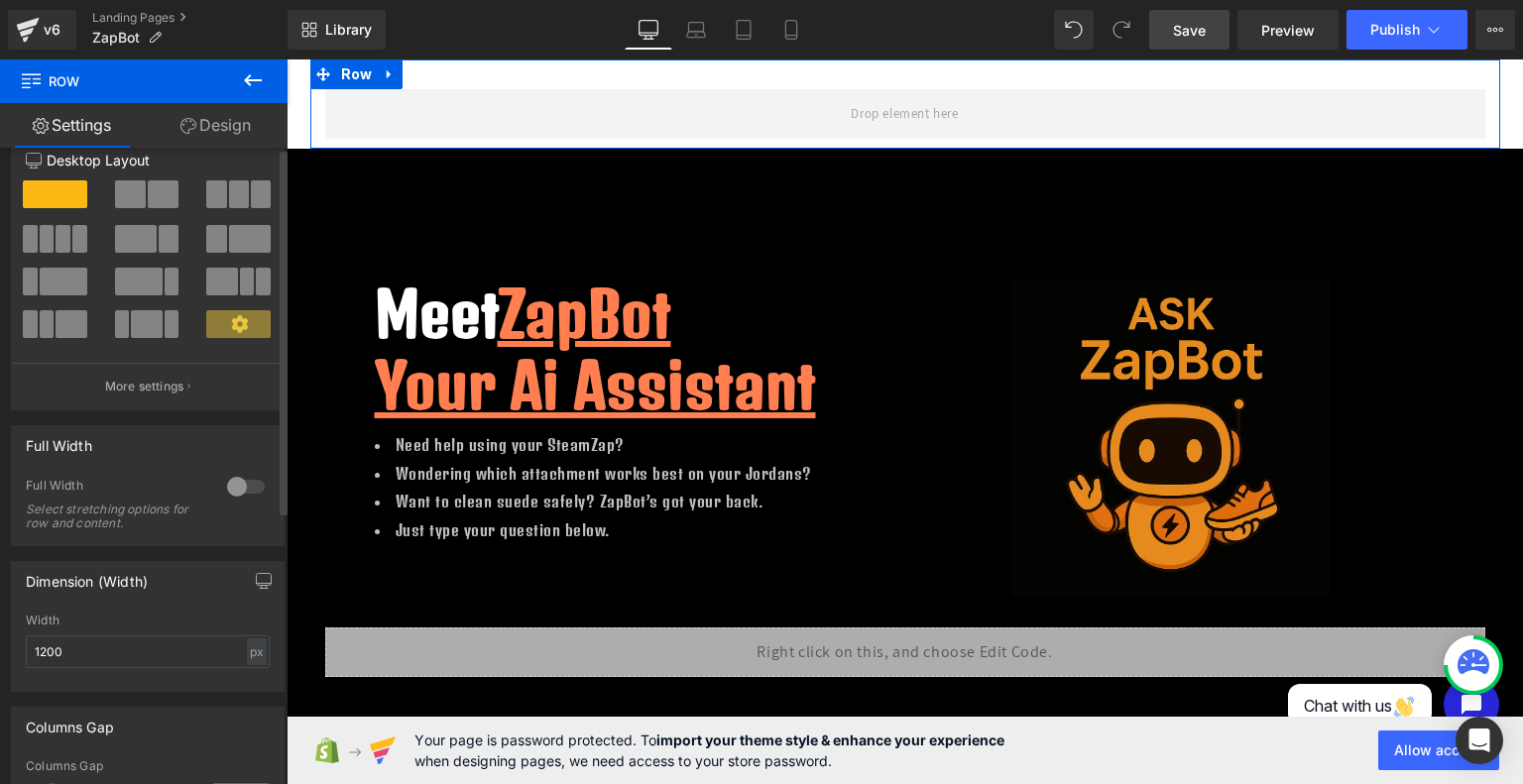 scroll, scrollTop: 0, scrollLeft: 0, axis: both 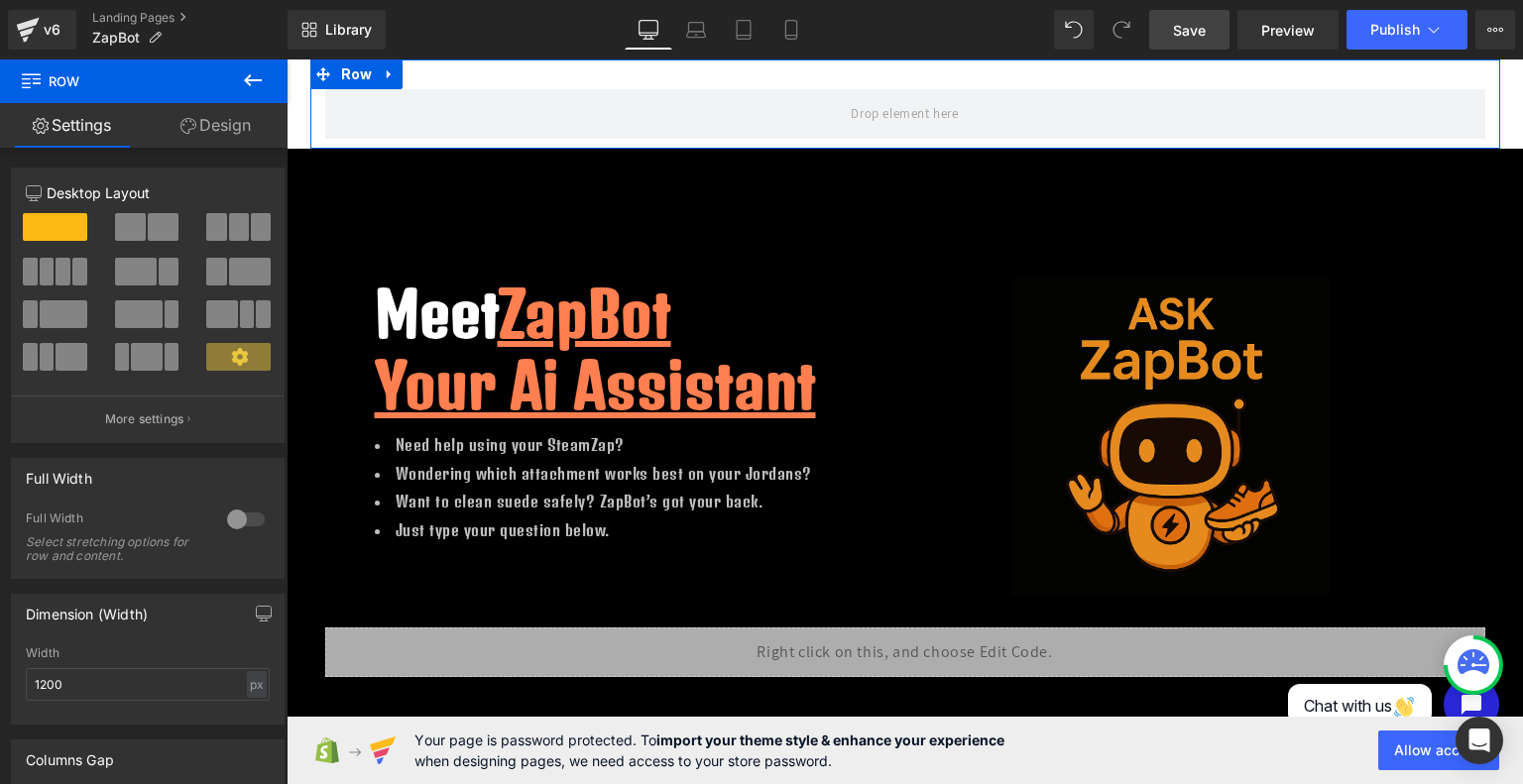 click on "Design" at bounding box center [215, 125] 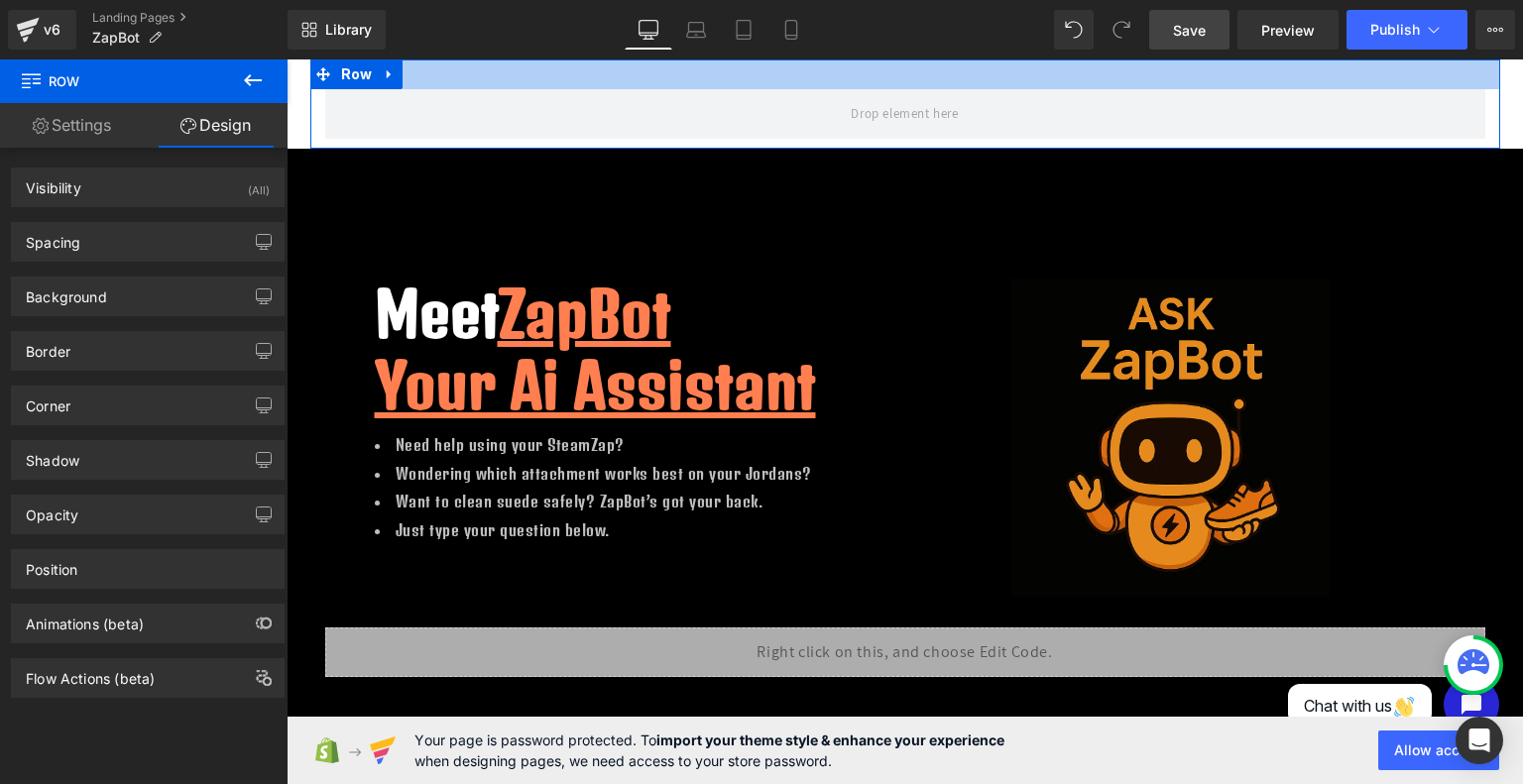 click at bounding box center (905, 74) 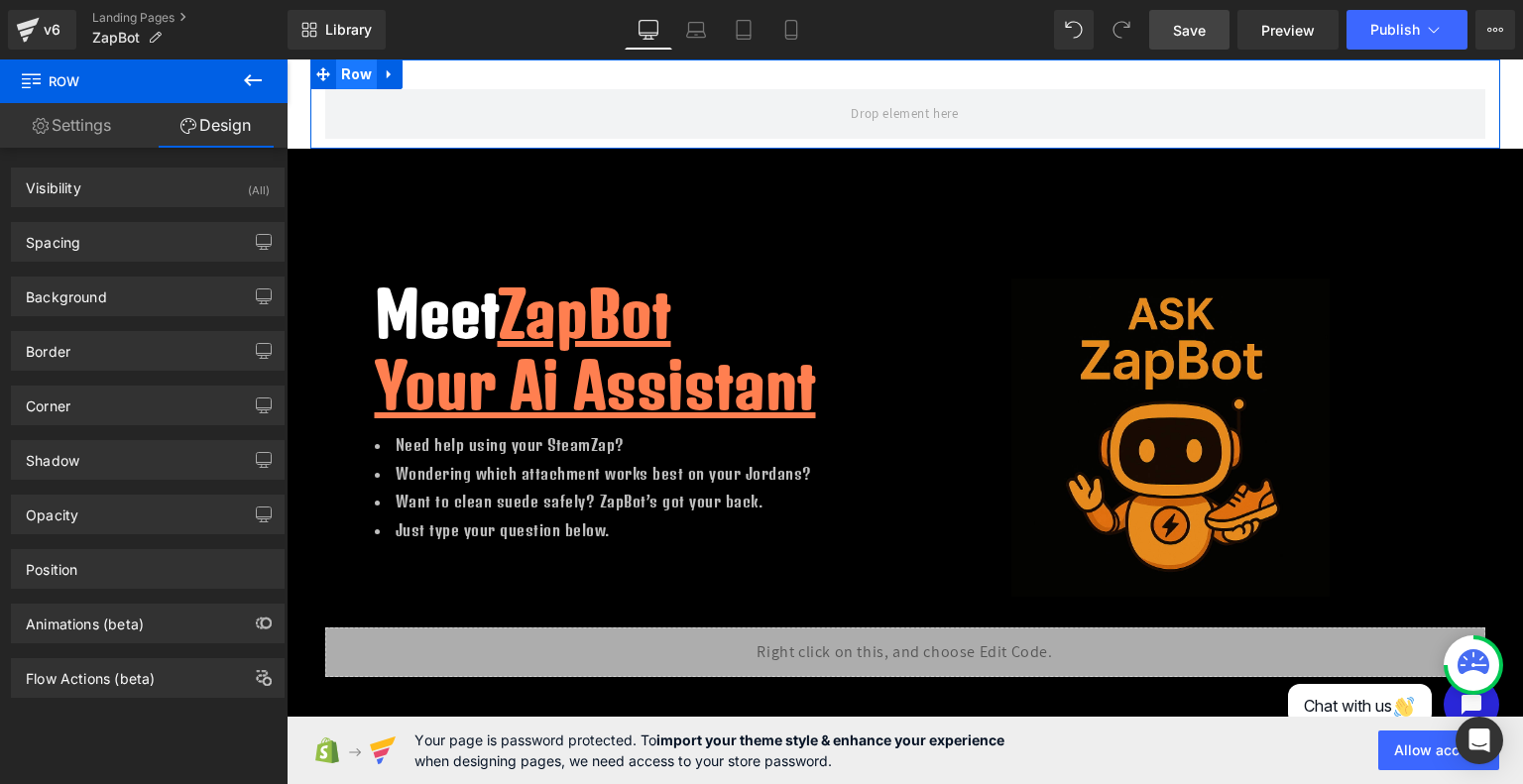 click on "Row" at bounding box center (357, 74) 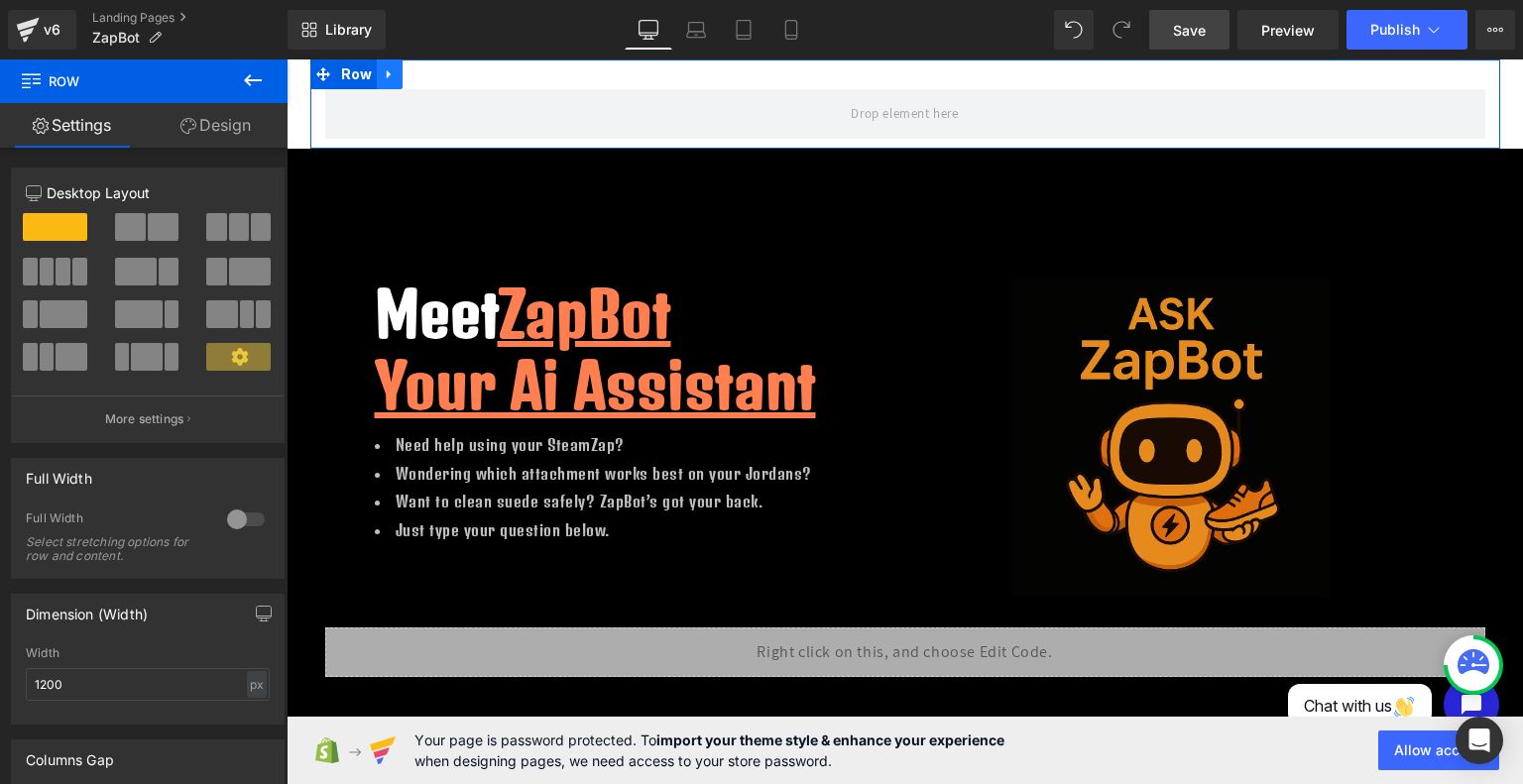 click 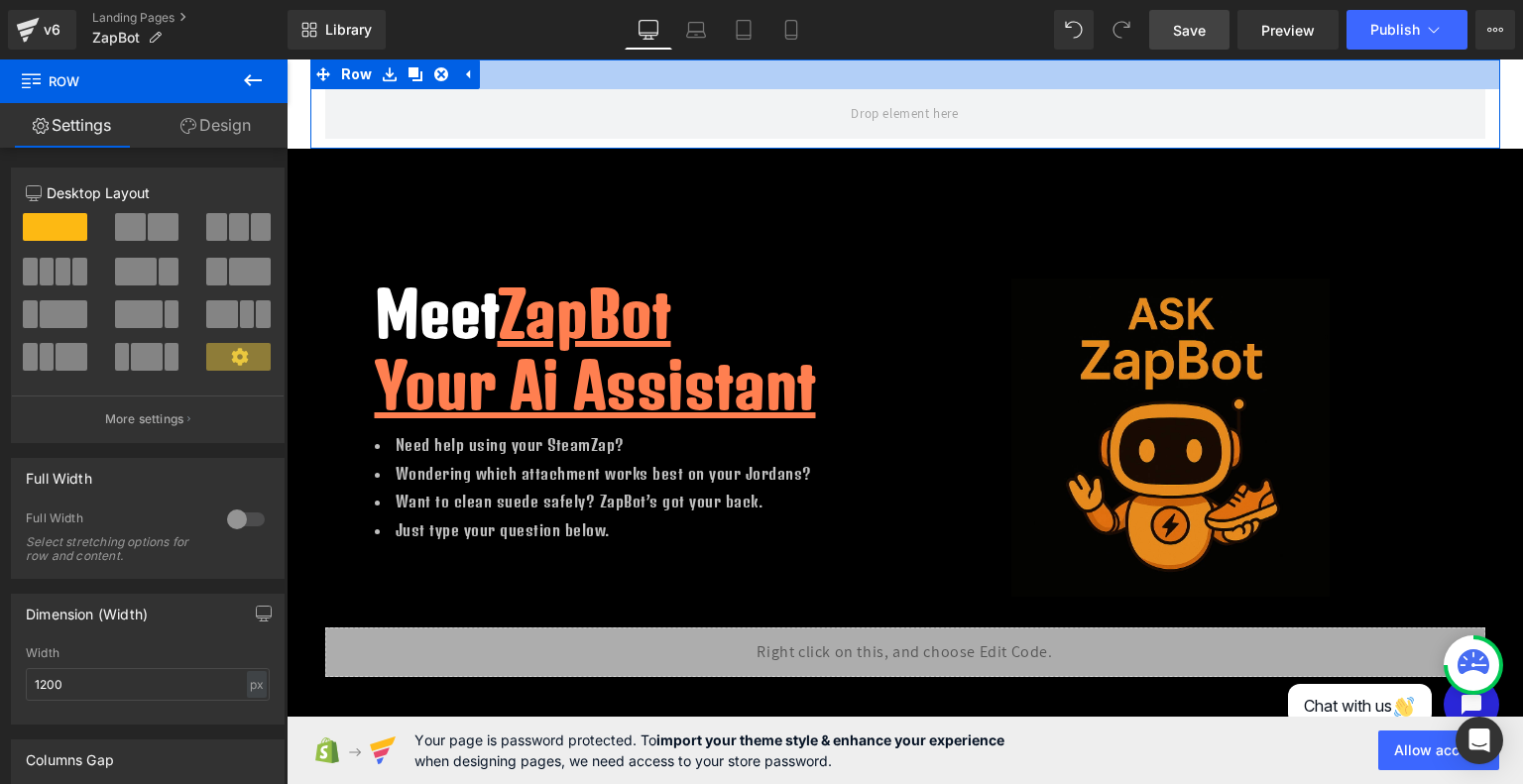 click at bounding box center (905, 74) 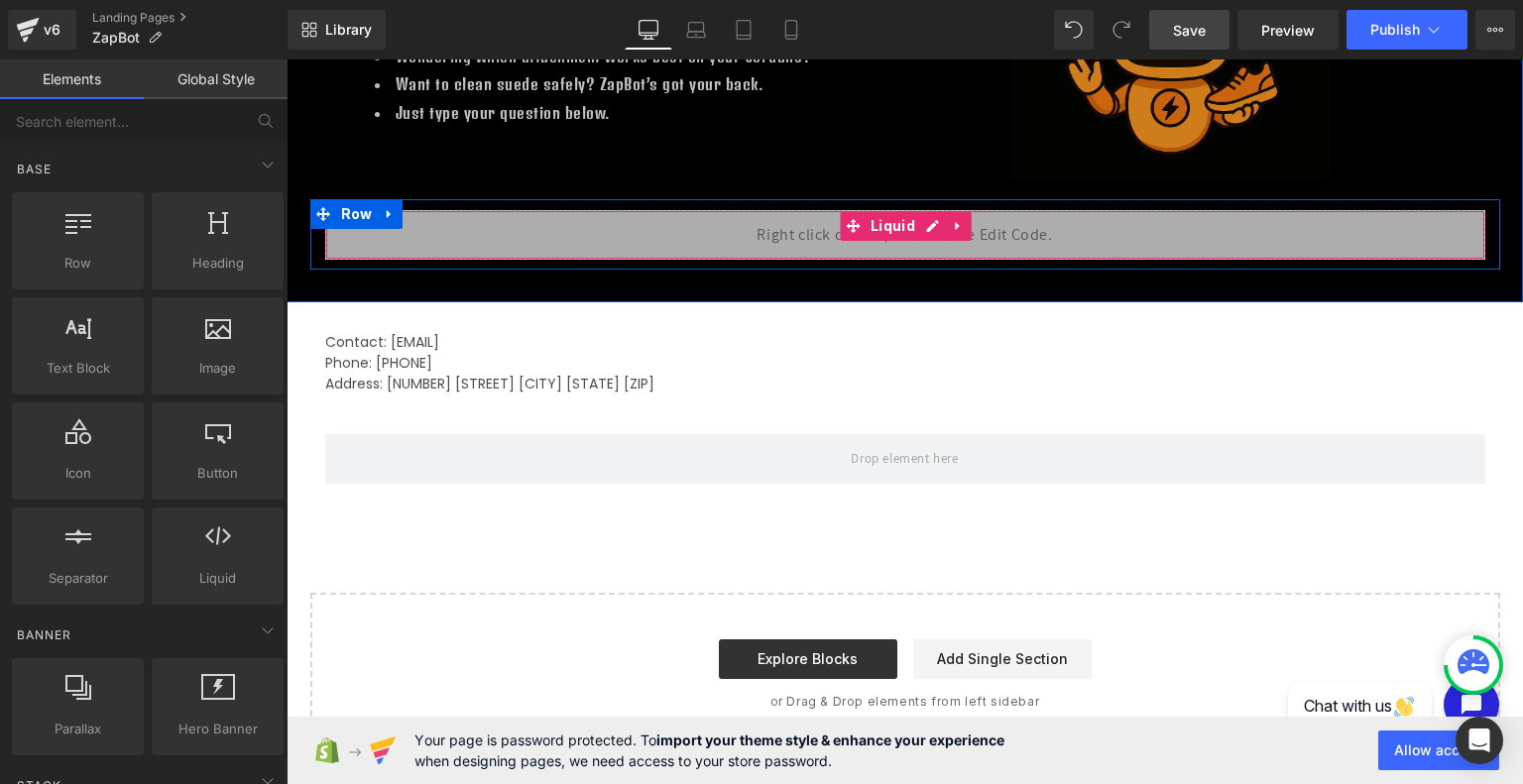 scroll, scrollTop: 0, scrollLeft: 0, axis: both 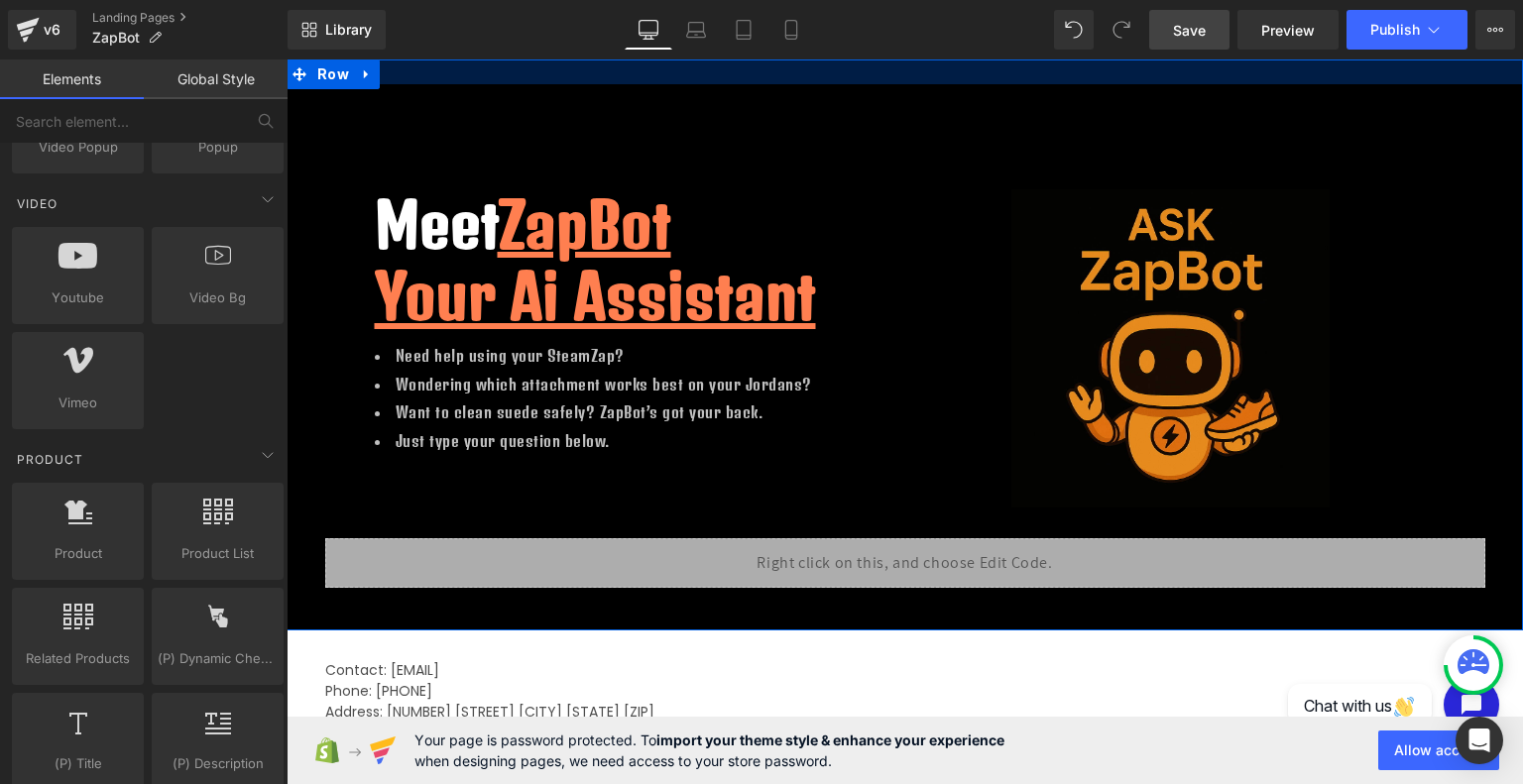click at bounding box center [904, 71] 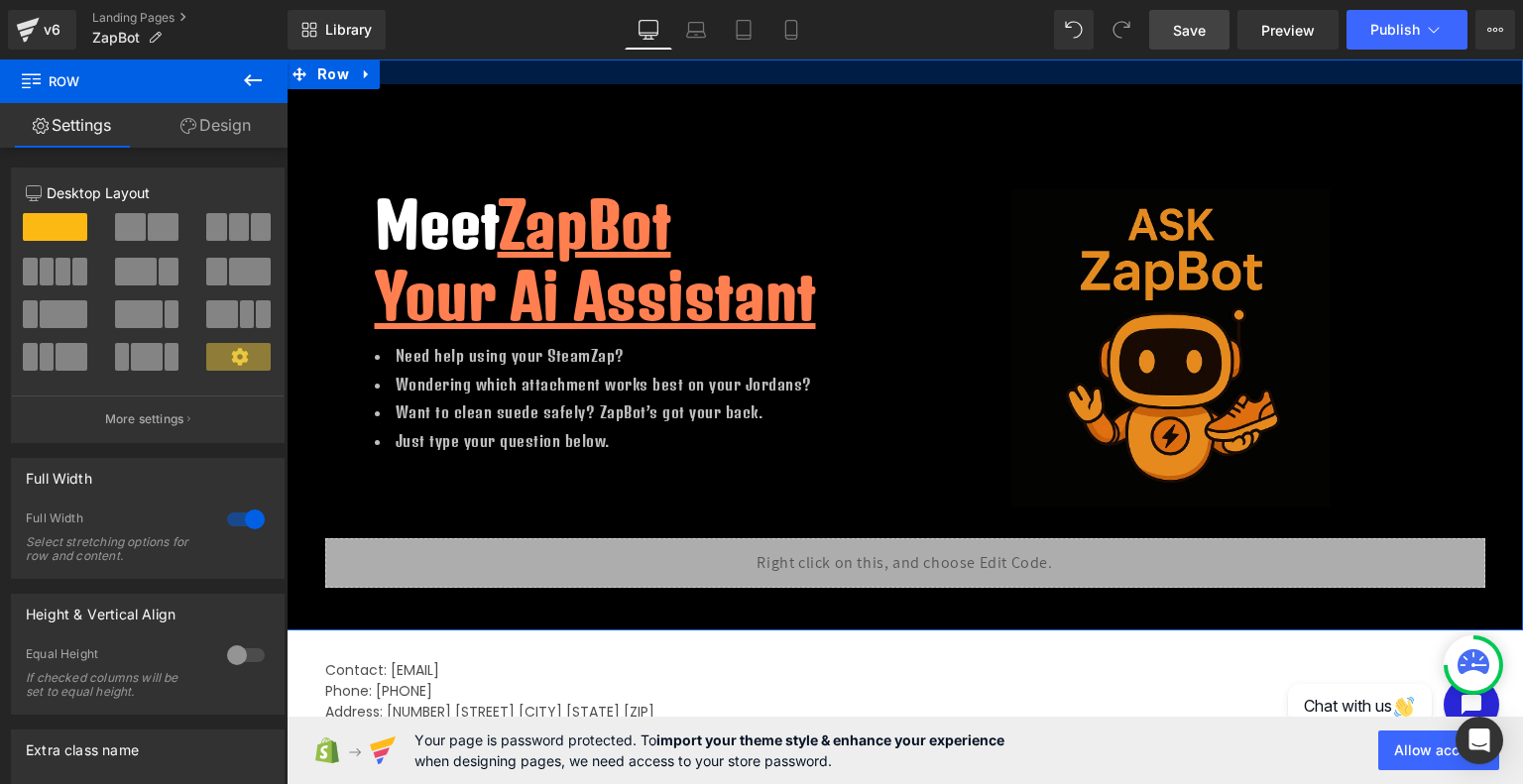click at bounding box center (904, 71) 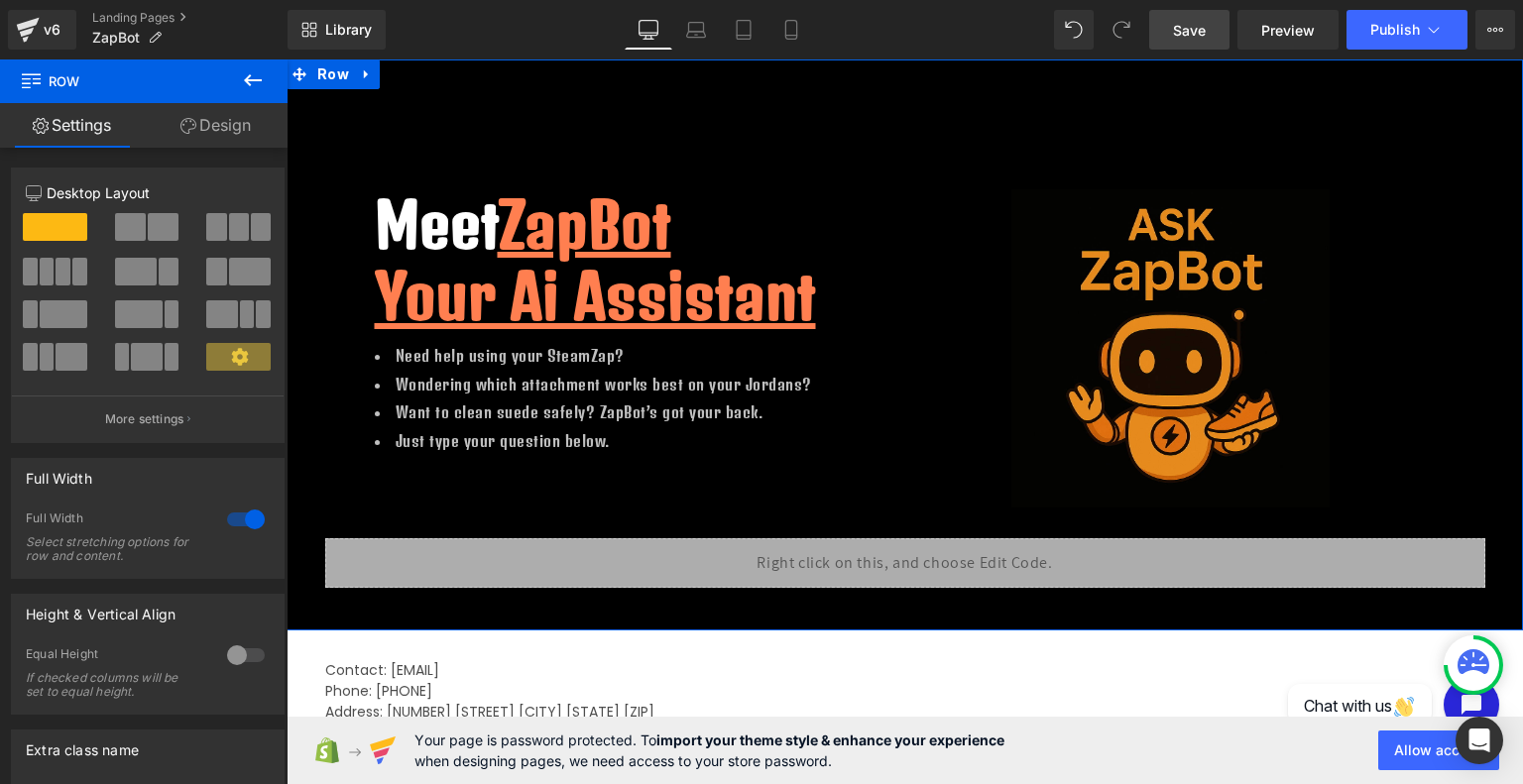 click on "Design" at bounding box center (215, 125) 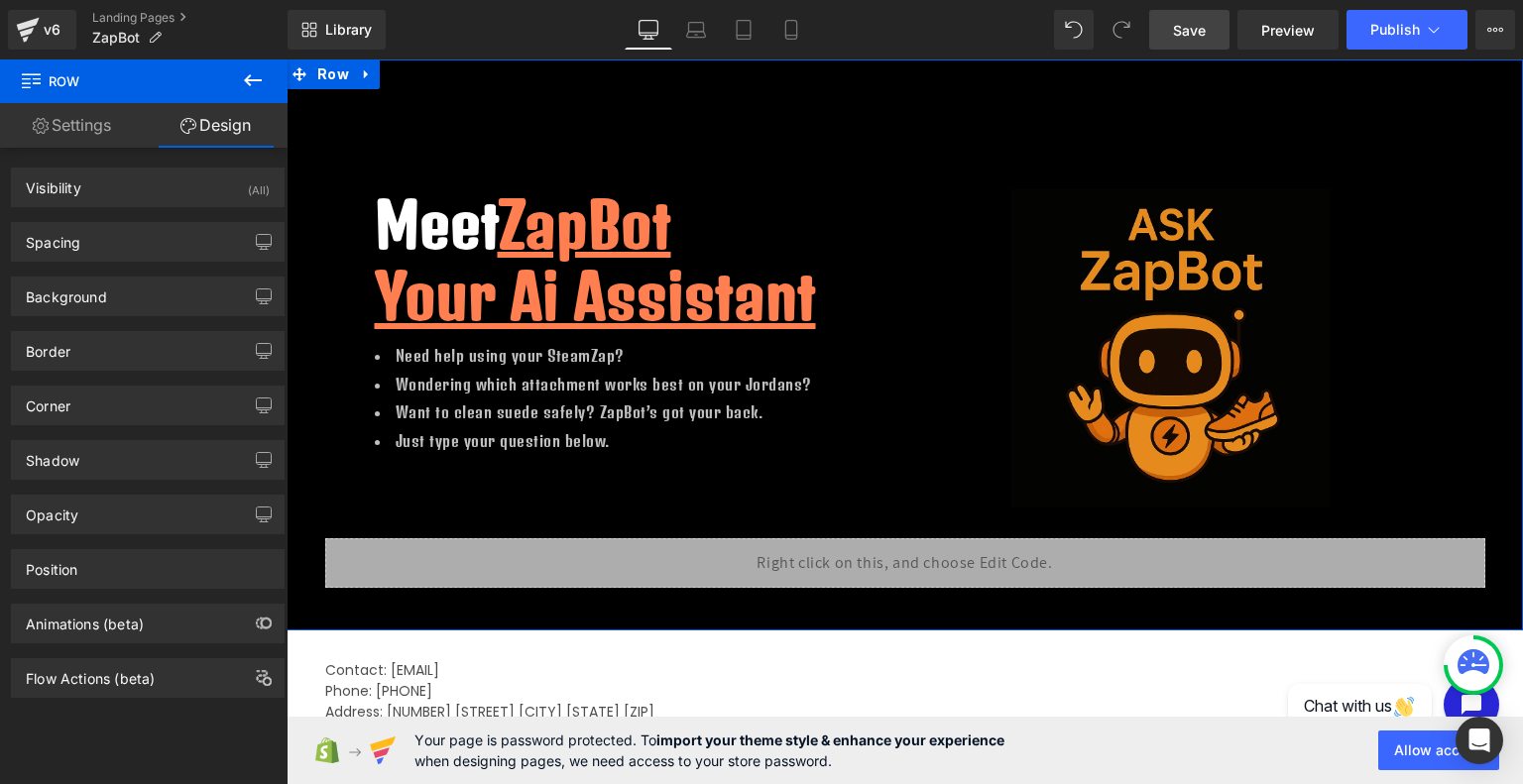 click on "Settings" at bounding box center (71, 125) 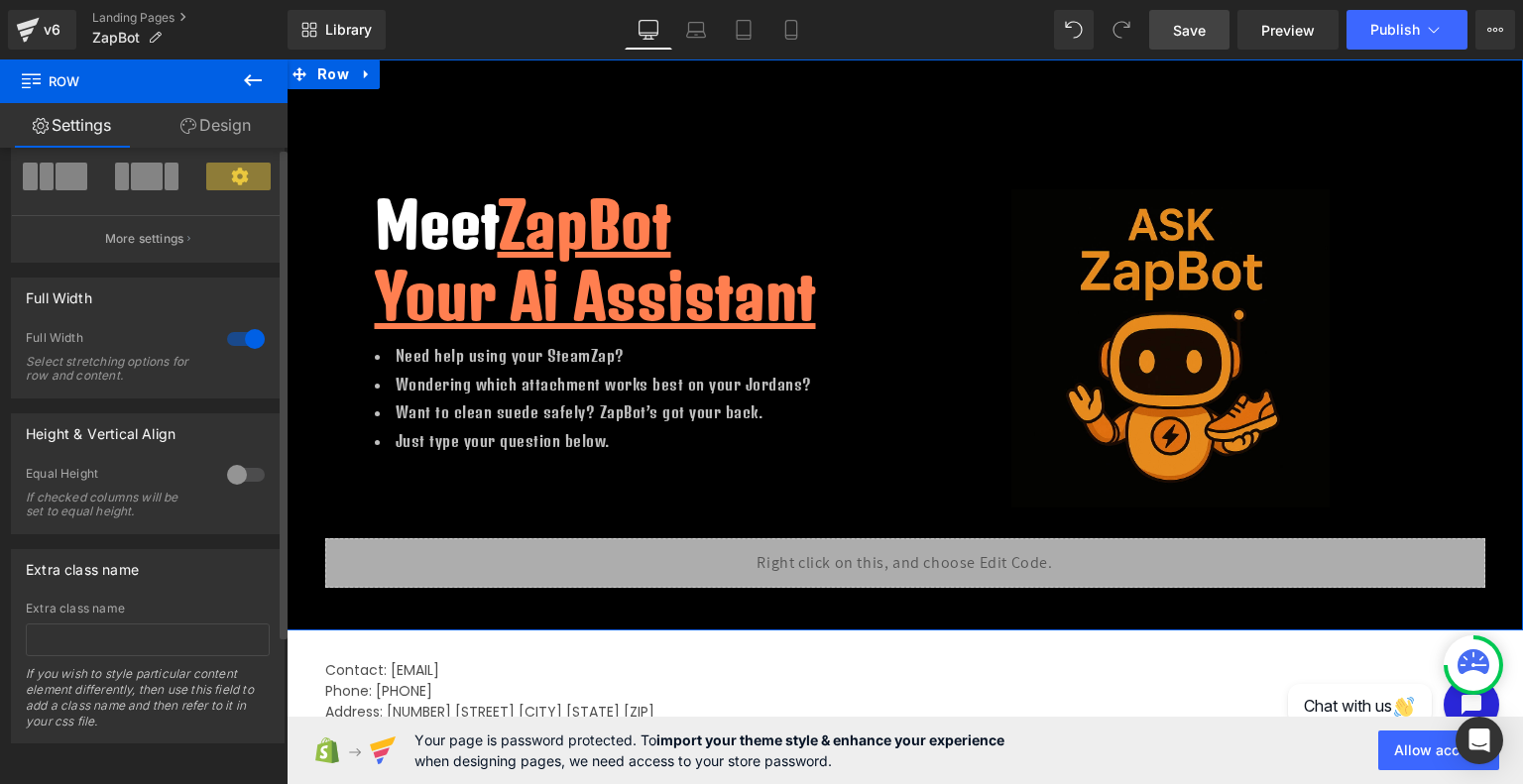 scroll, scrollTop: 0, scrollLeft: 0, axis: both 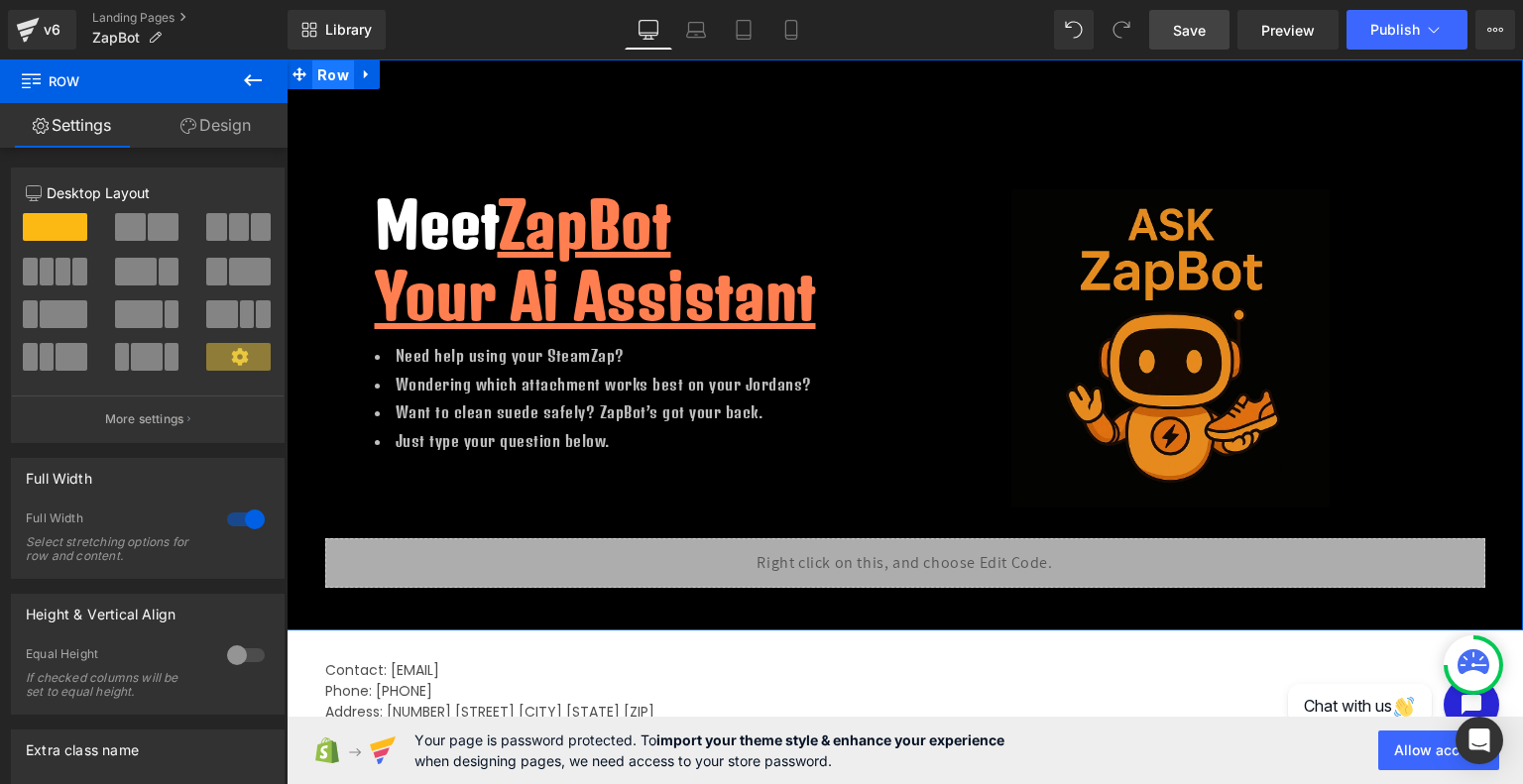 click on "Row" at bounding box center [333, 75] 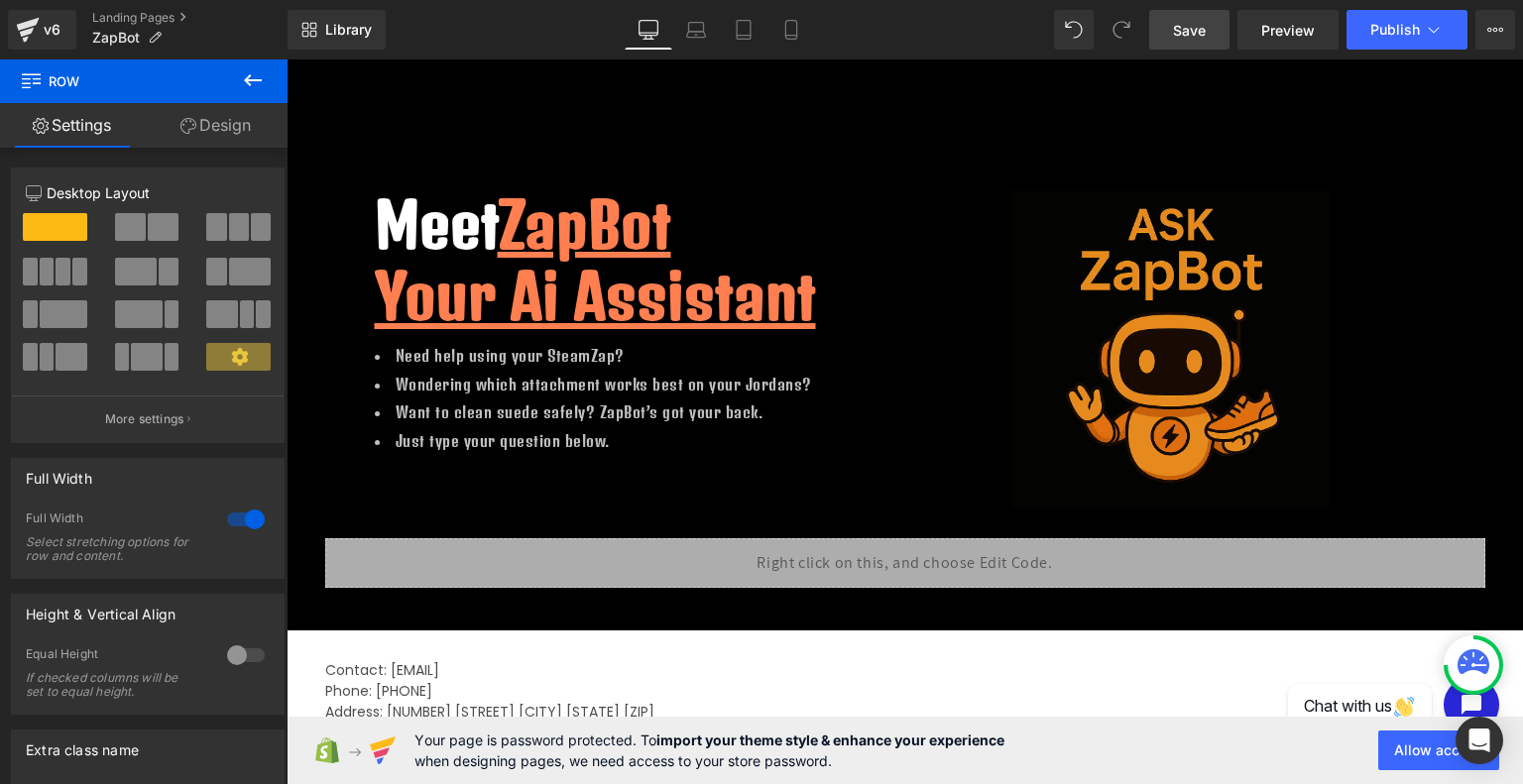 click 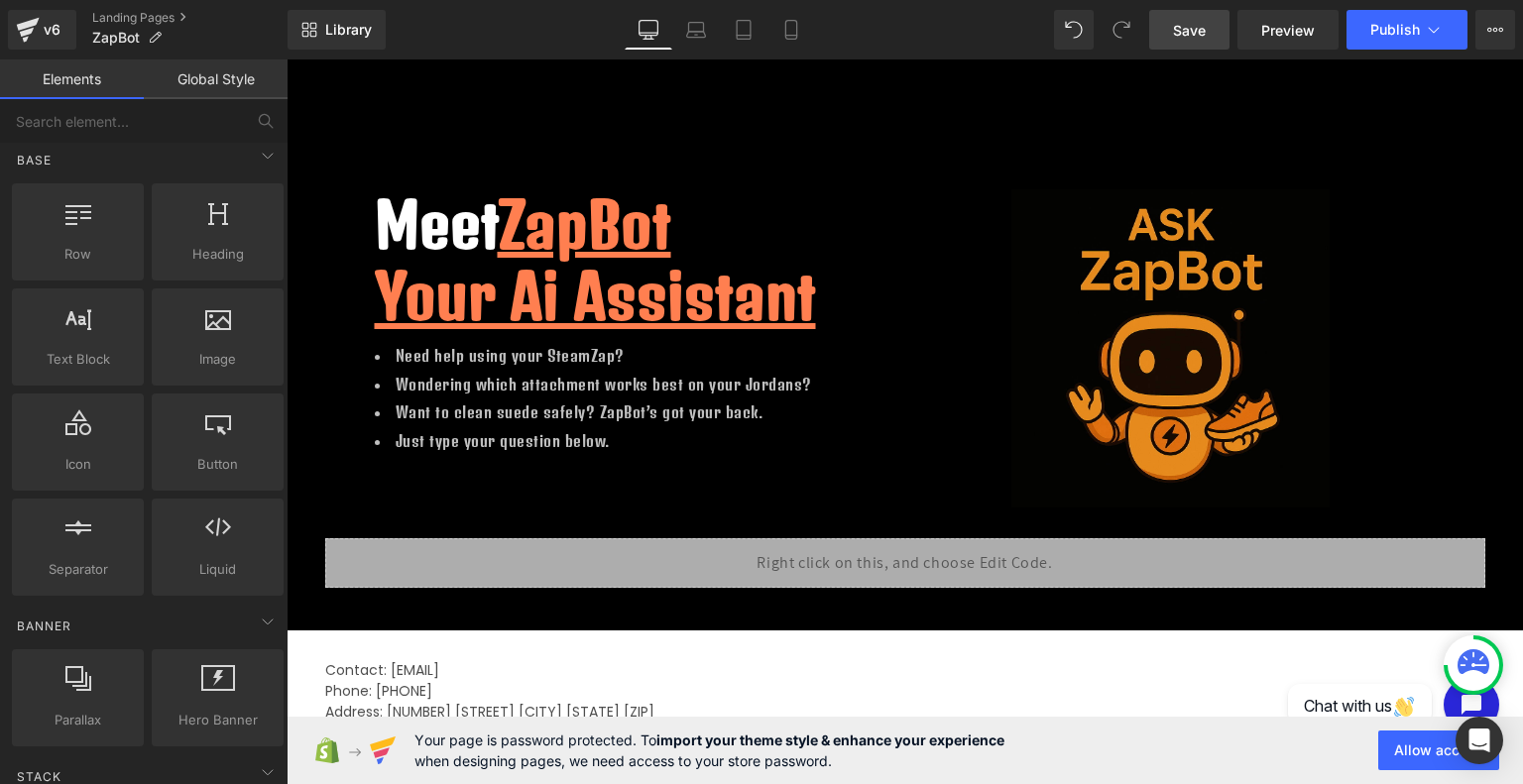 scroll, scrollTop: 5, scrollLeft: 0, axis: vertical 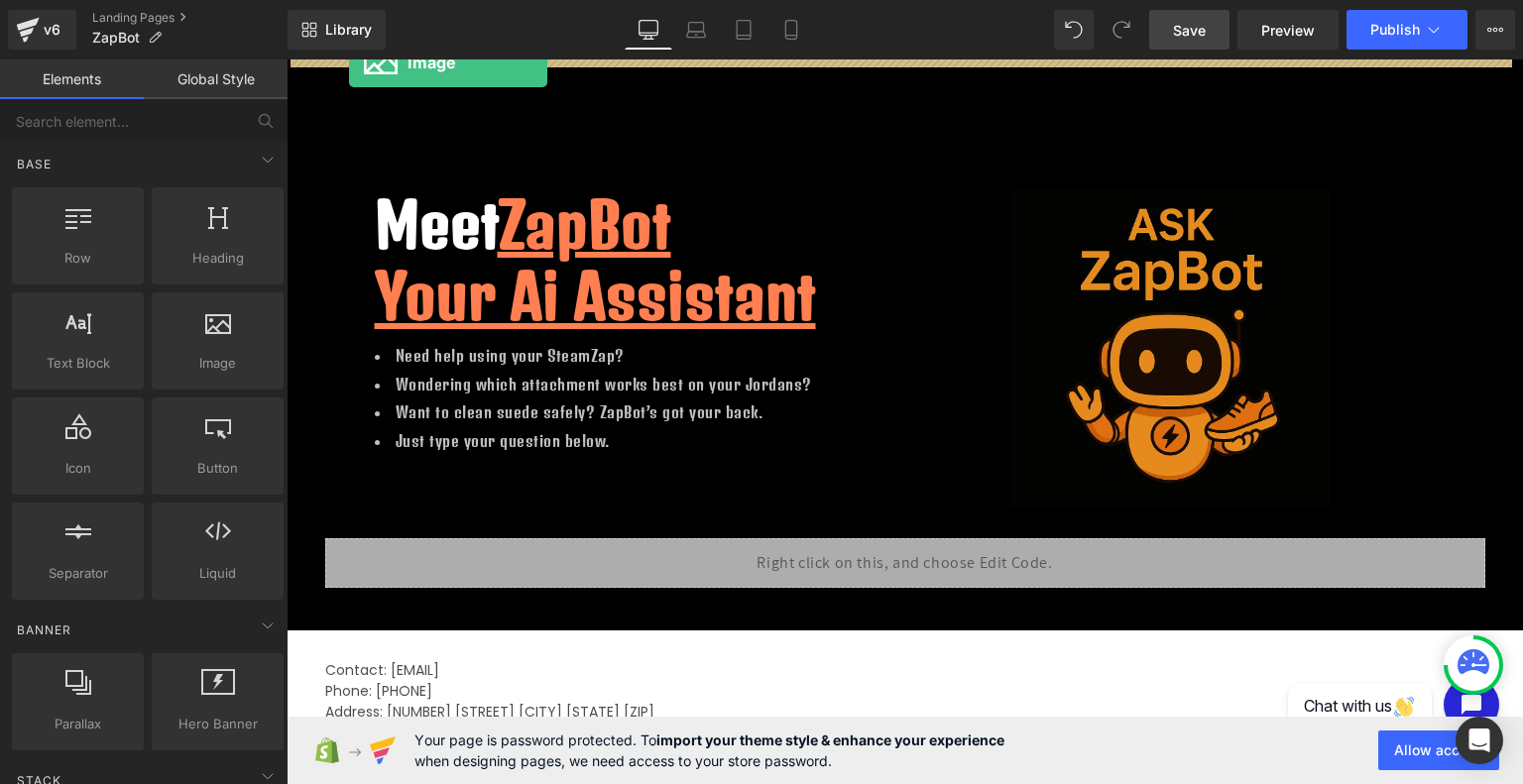 drag, startPoint x: 497, startPoint y: 381, endPoint x: 349, endPoint y: 62, distance: 351.66035 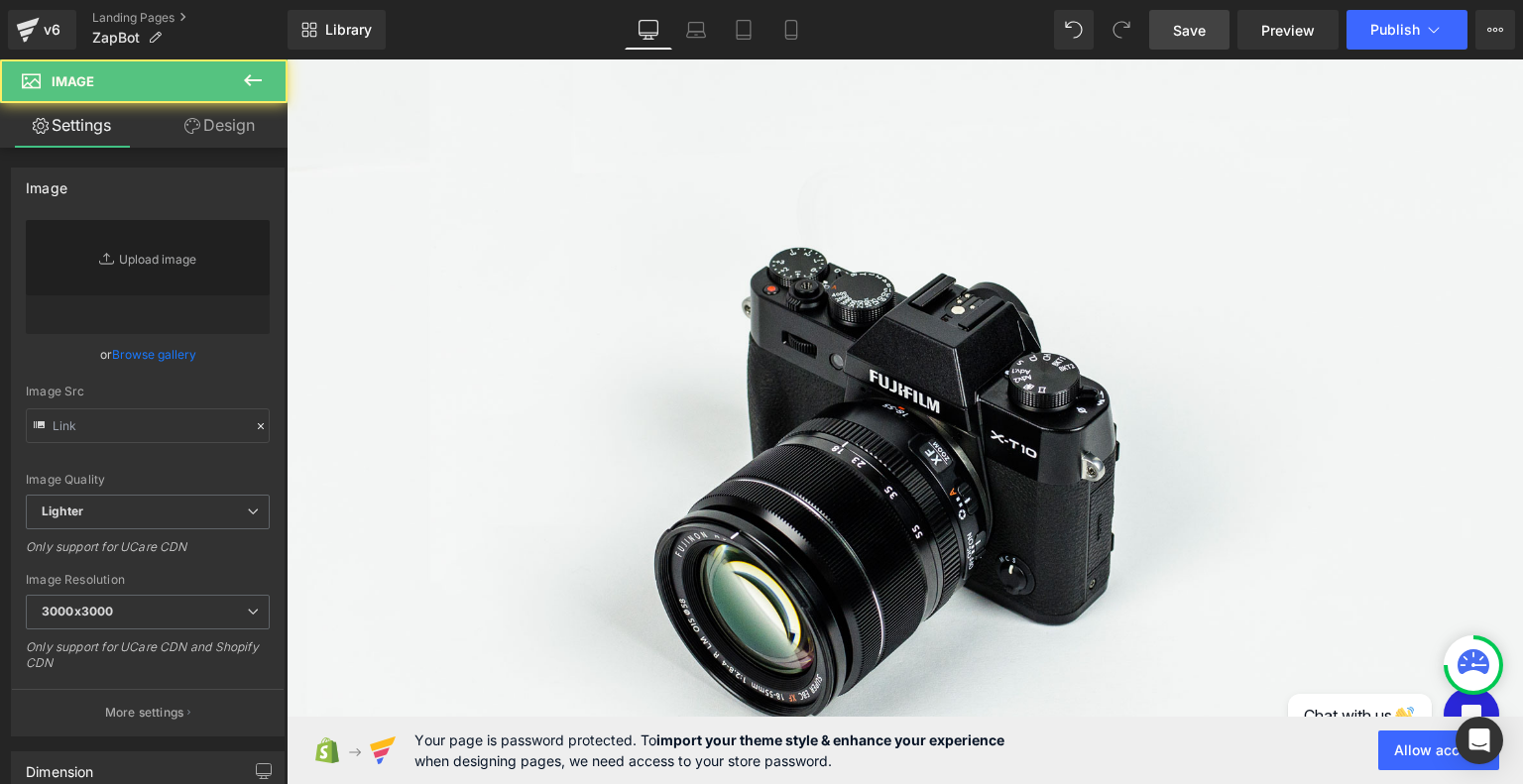 type on "//d1um8515vdn9kb.cloudfront.net/images/parallax.jpg" 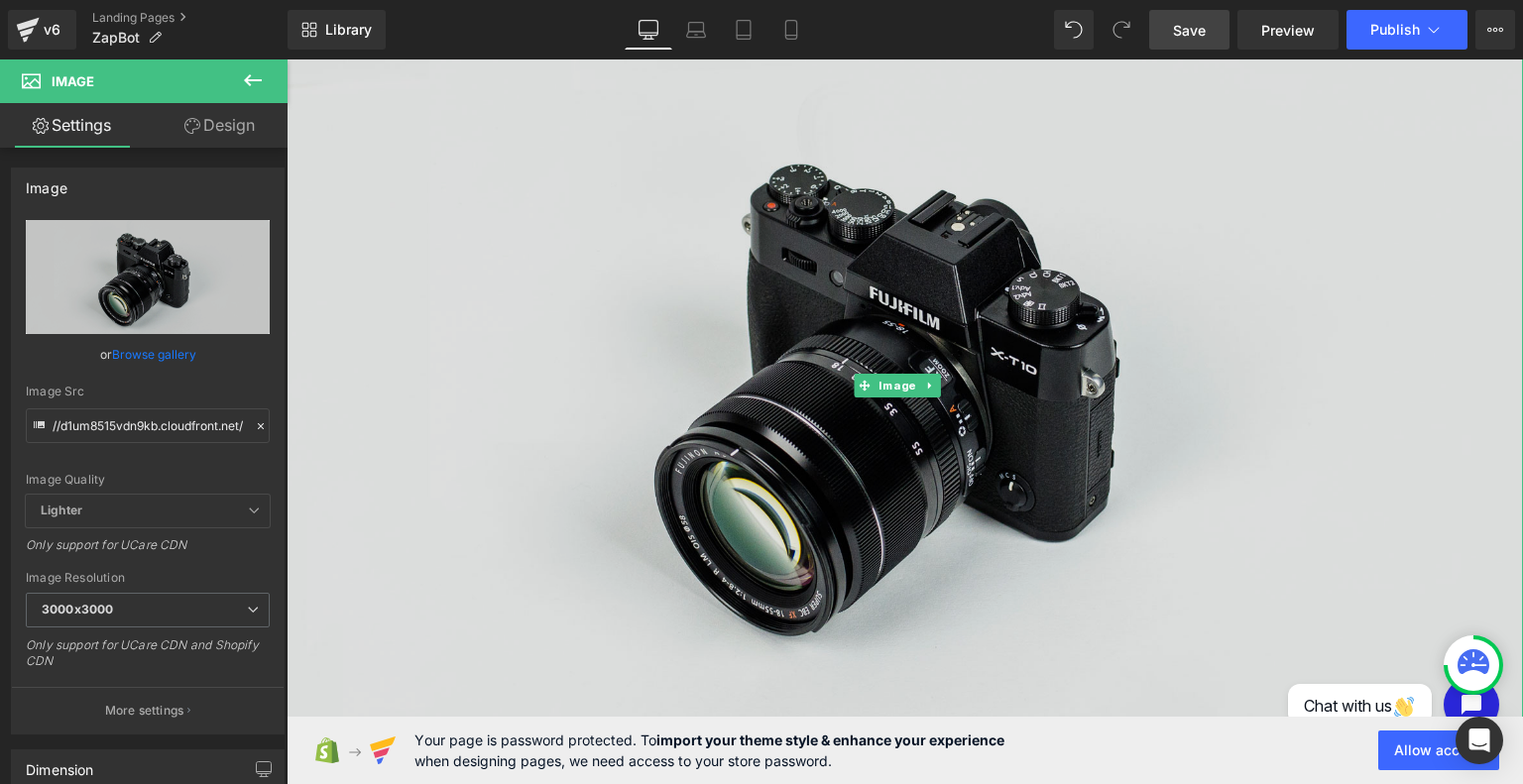 scroll, scrollTop: 85, scrollLeft: 0, axis: vertical 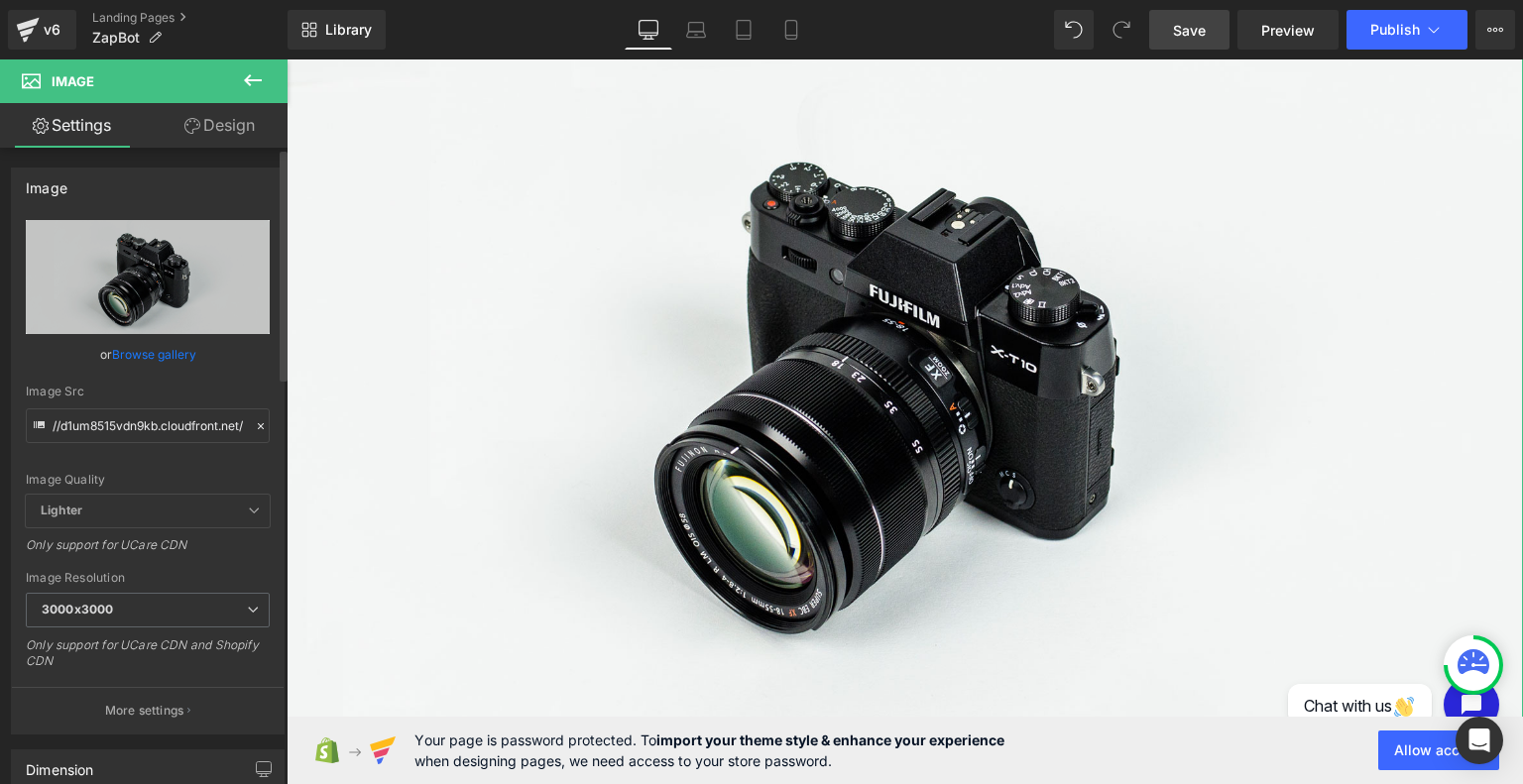 click on "Browse gallery" at bounding box center (154, 354) 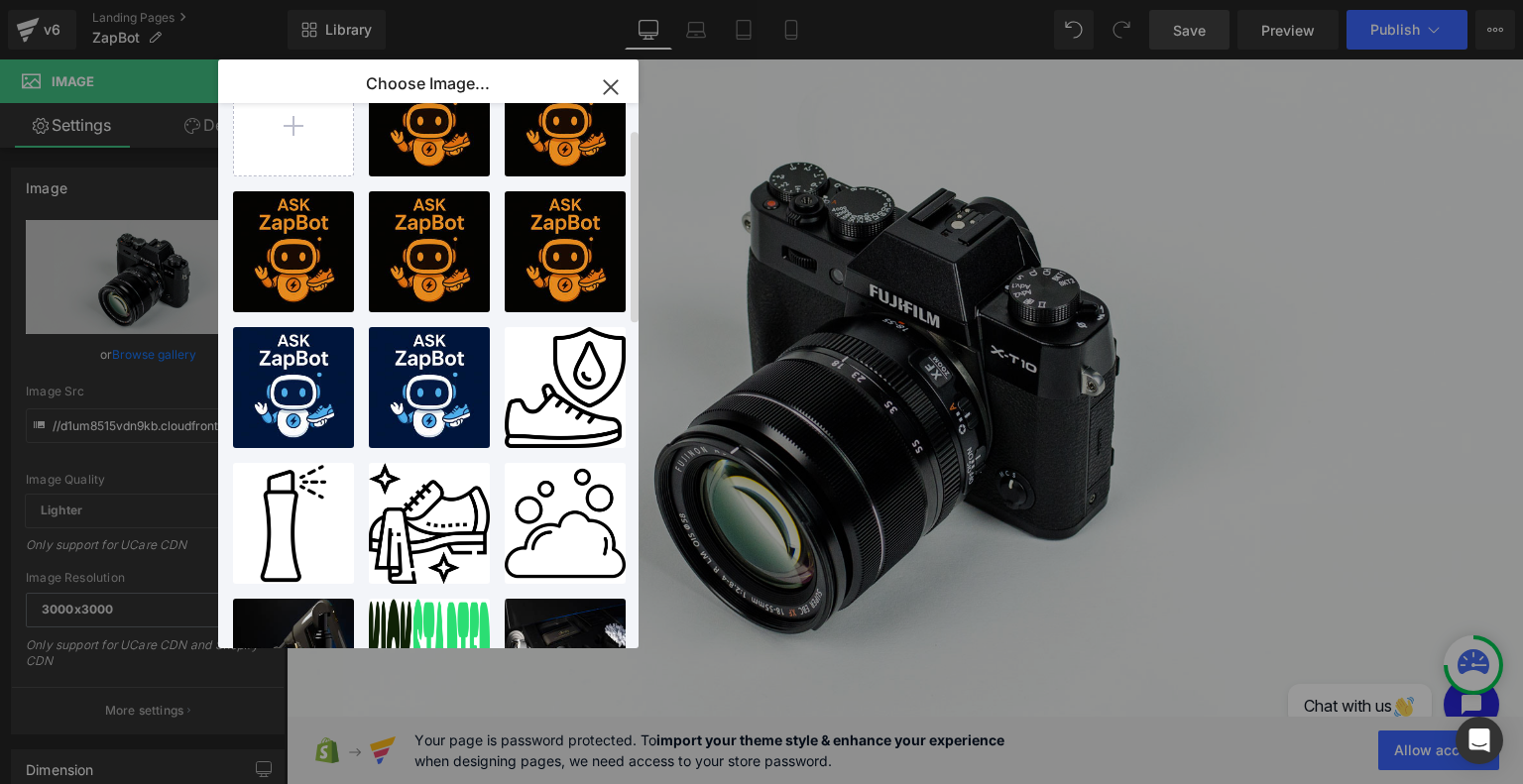 scroll, scrollTop: 0, scrollLeft: 0, axis: both 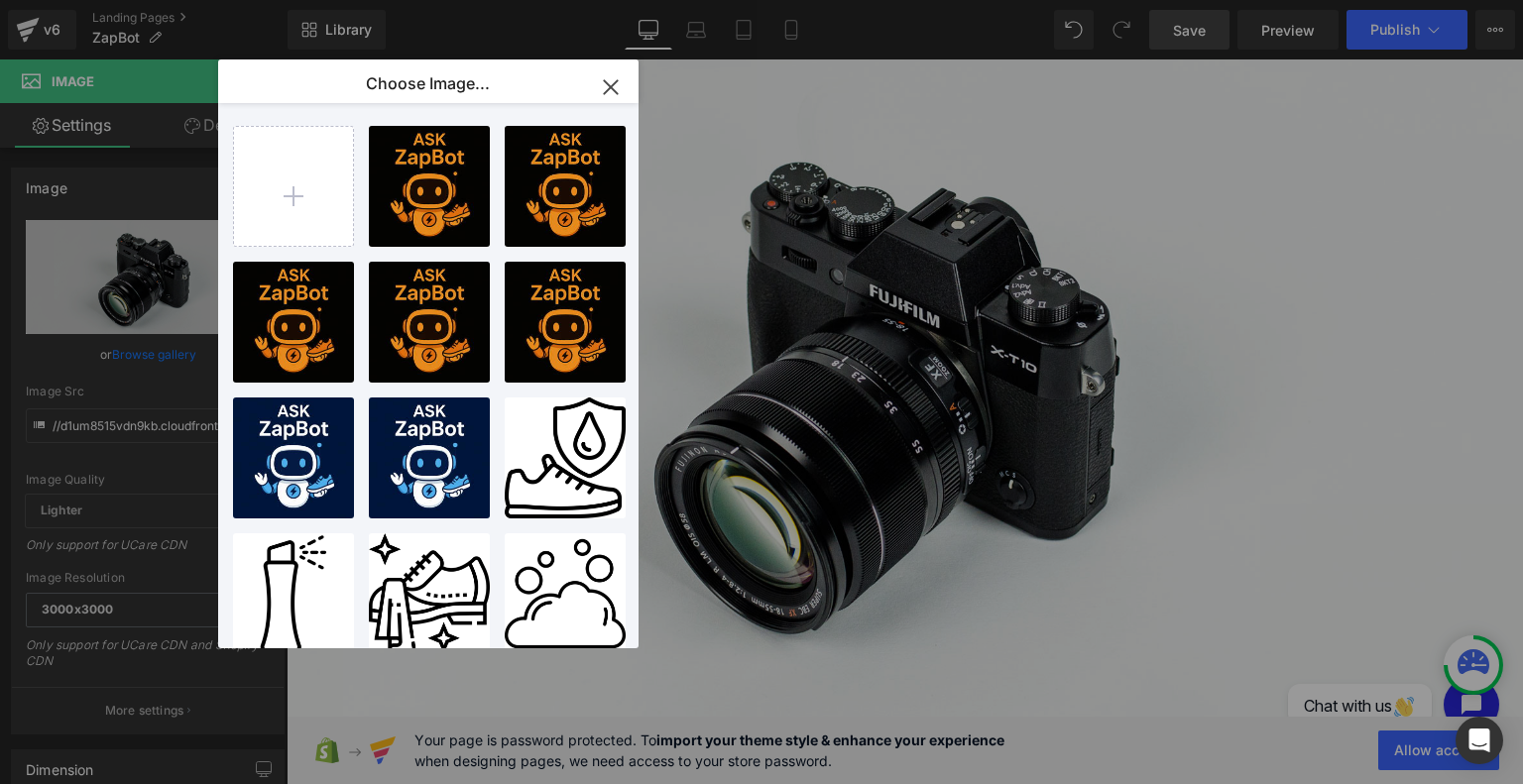 click 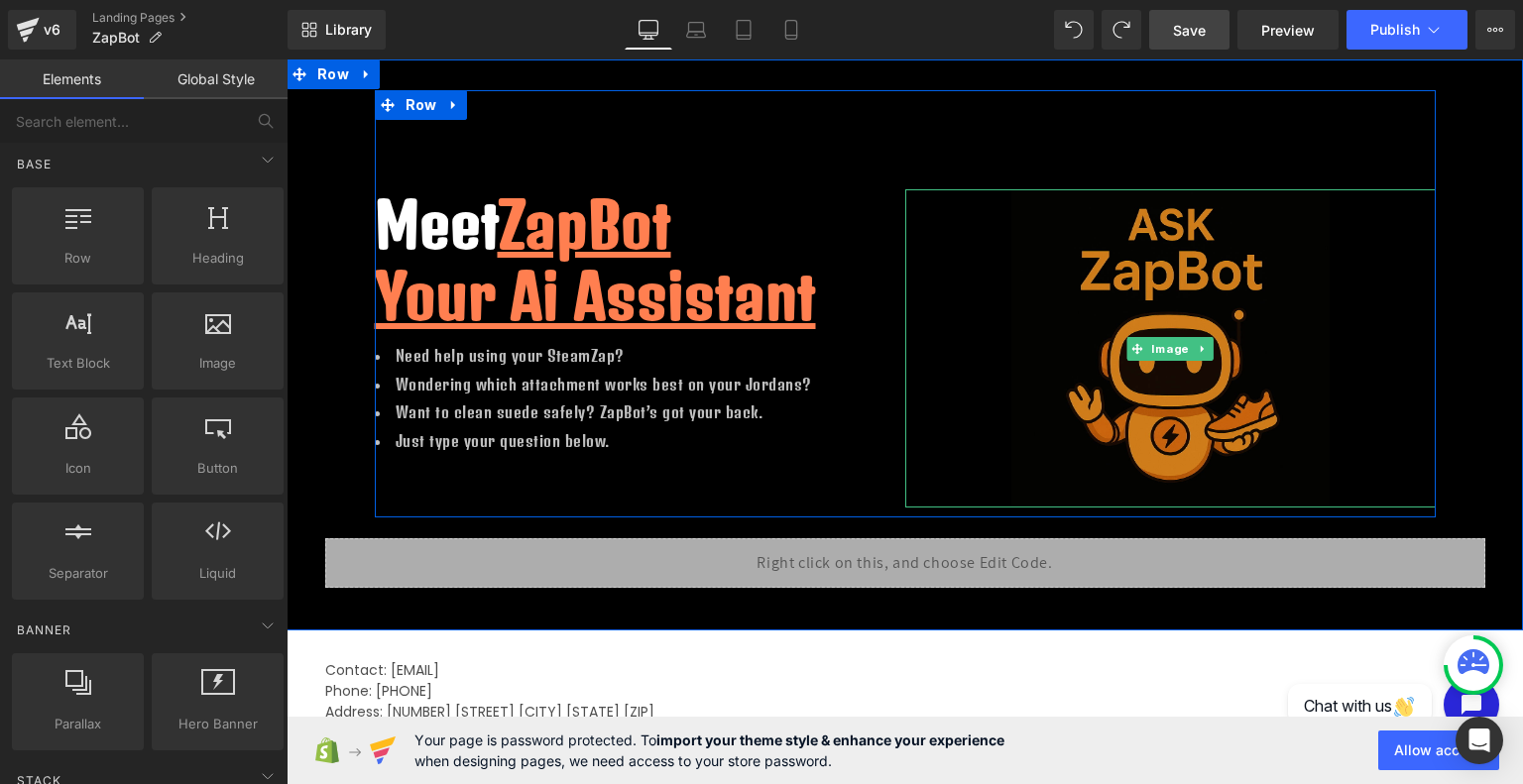 scroll, scrollTop: 0, scrollLeft: 0, axis: both 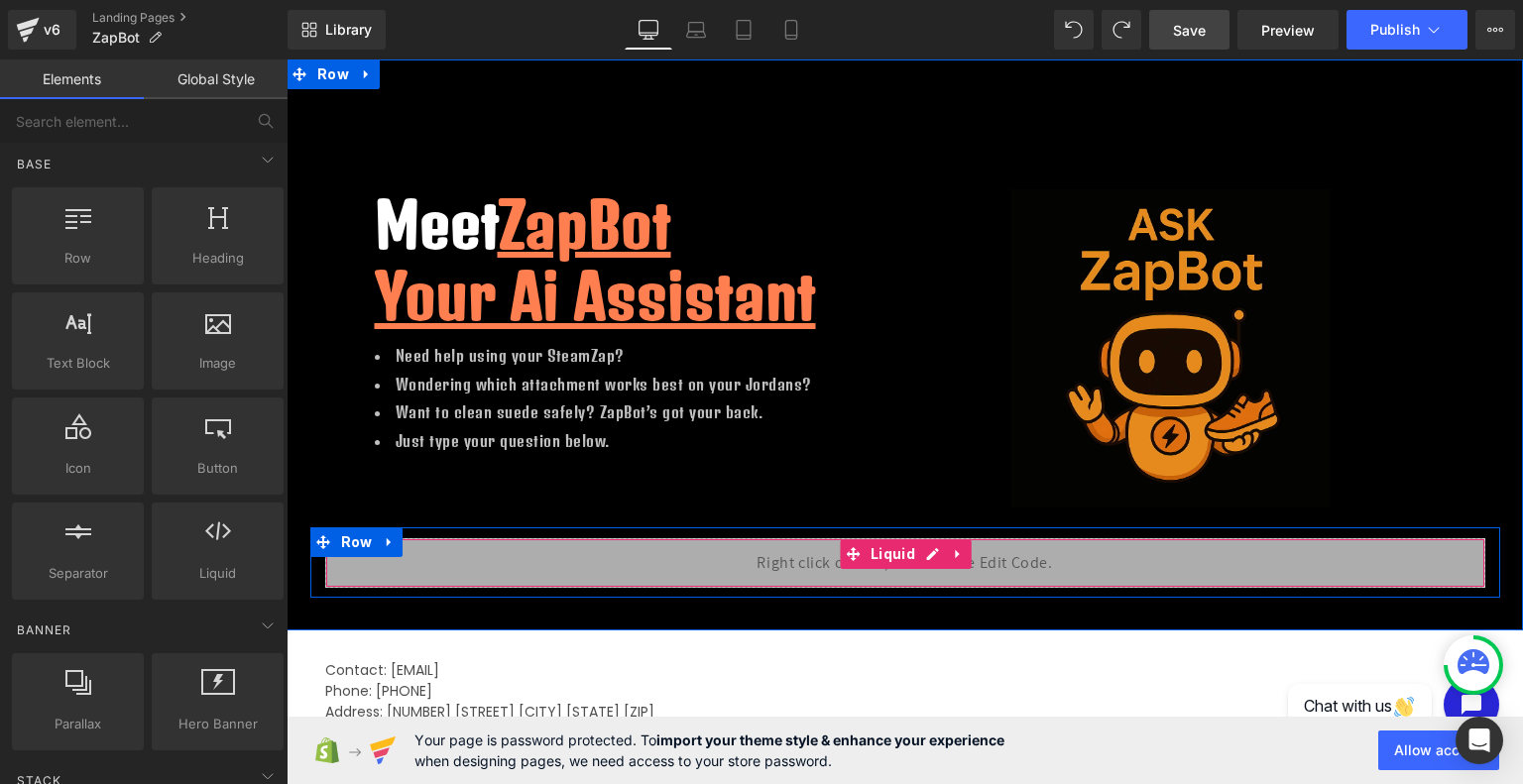 click on "Liquid" at bounding box center [905, 563] 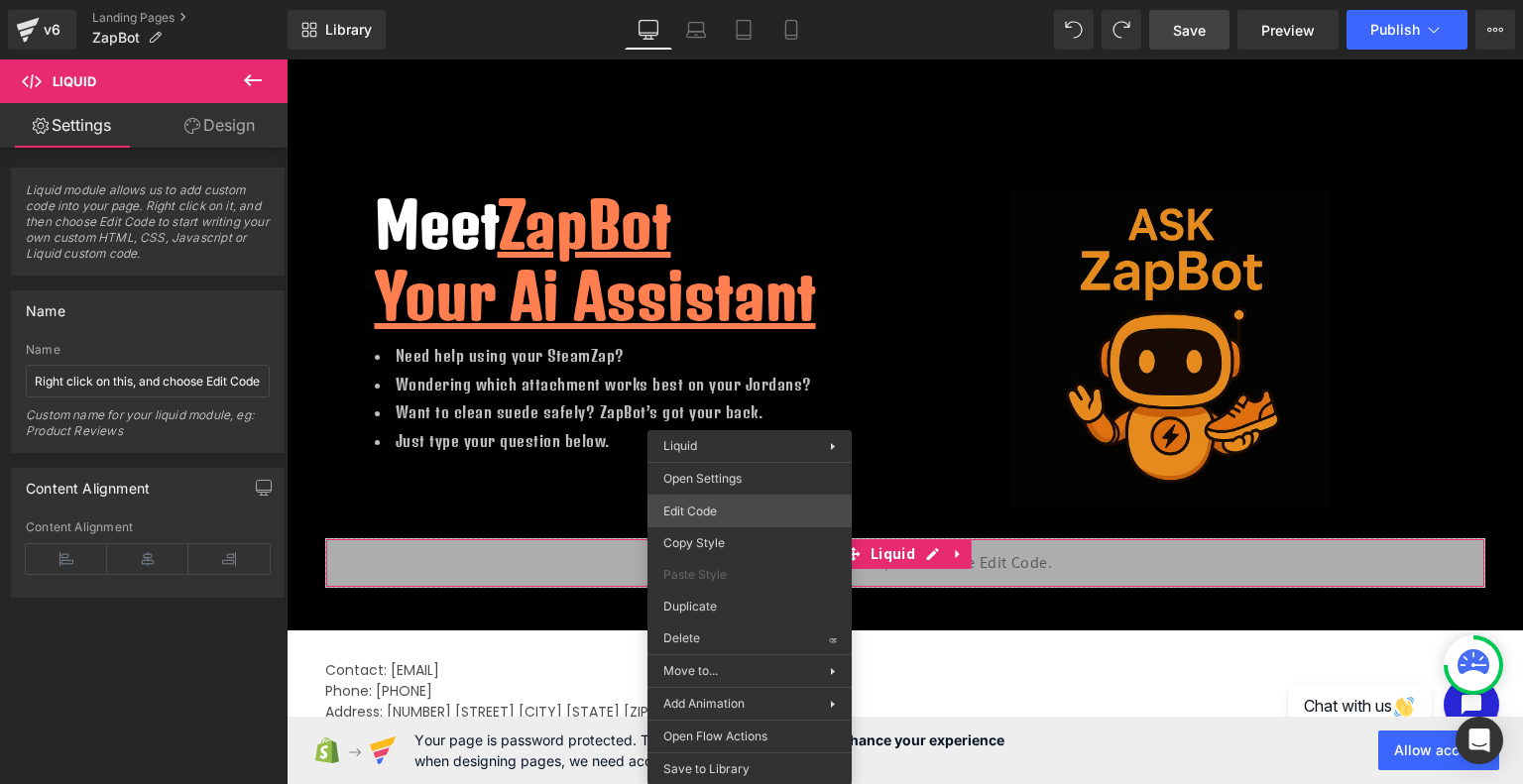 click on "Image  You are previewing how the   will restyle your page. You can not edit Elements in Preset Preview Mode.  v6 Landing Pages ZapBot Library Desktop Desktop Laptop Tablet Mobile Save Preview Publish Scheduled View Live Page View with current Template Save Template to Library Schedule Publish  Optimize  Publish Settings Shortcuts  Your page can’t be published   You've reached the maximum number of published pages on your plan  (0/0).  You need to upgrade your plan or unpublish all your pages to get 1 publish slot.   Unpublish pages   Upgrade plan  Elements Global Style Base Row  rows, columns, layouts, div Heading  headings, titles, h1,h2,h3,h4,h5,h6 Text Block  texts, paragraphs, contents, blocks Image  images, photos, alts, uploads Icon  icons, symbols Button  button, call to action, cta Separator  separators, dividers, horizontal lines Liquid  liquid, custom code, html, javascript, css, reviews, apps, applications, embeded, iframe Banner Parallax  banner, slideshow, hero, image, cover, parallax, effect" at bounding box center [762, 0] 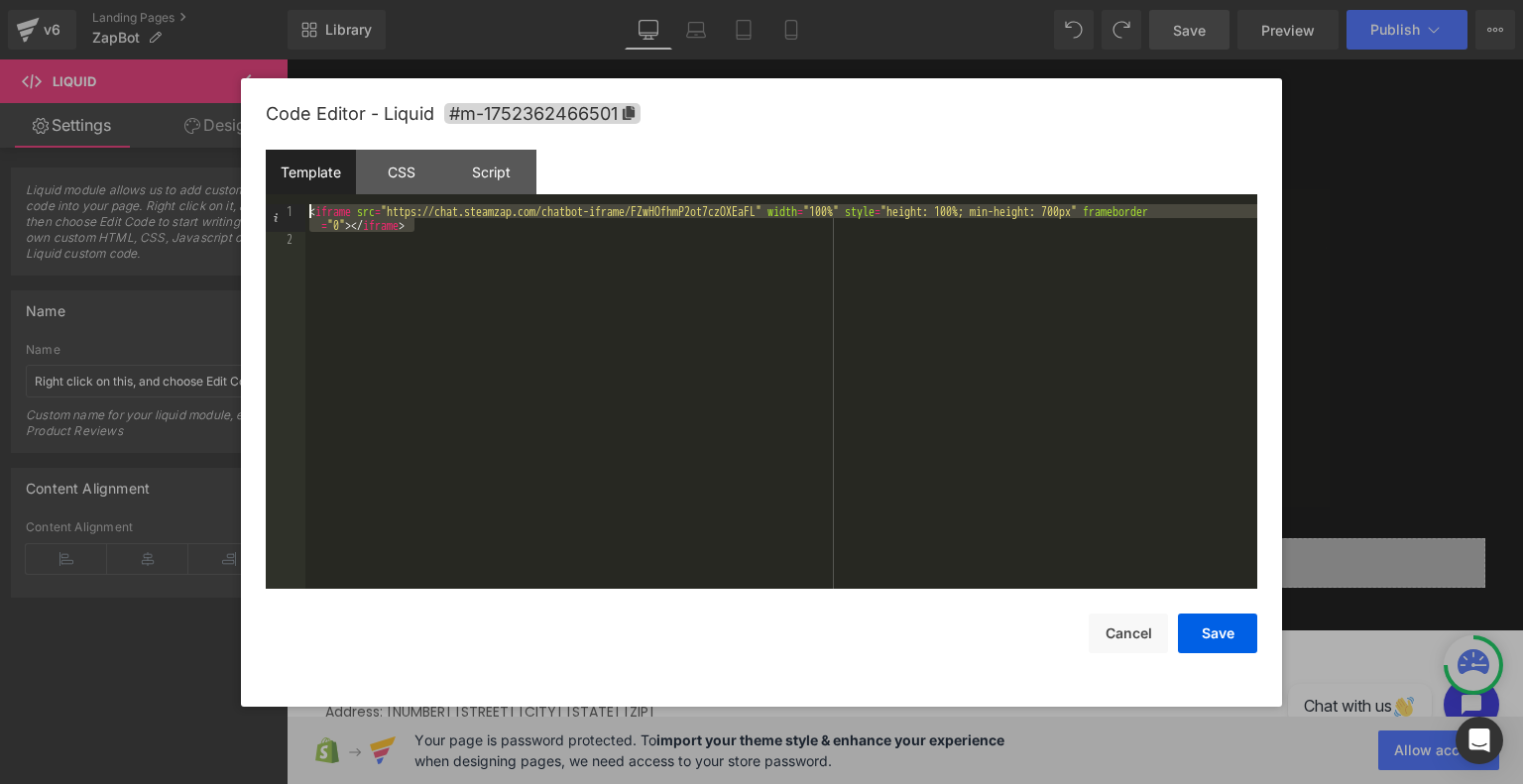 drag, startPoint x: 430, startPoint y: 225, endPoint x: 238, endPoint y: 162, distance: 202.07177 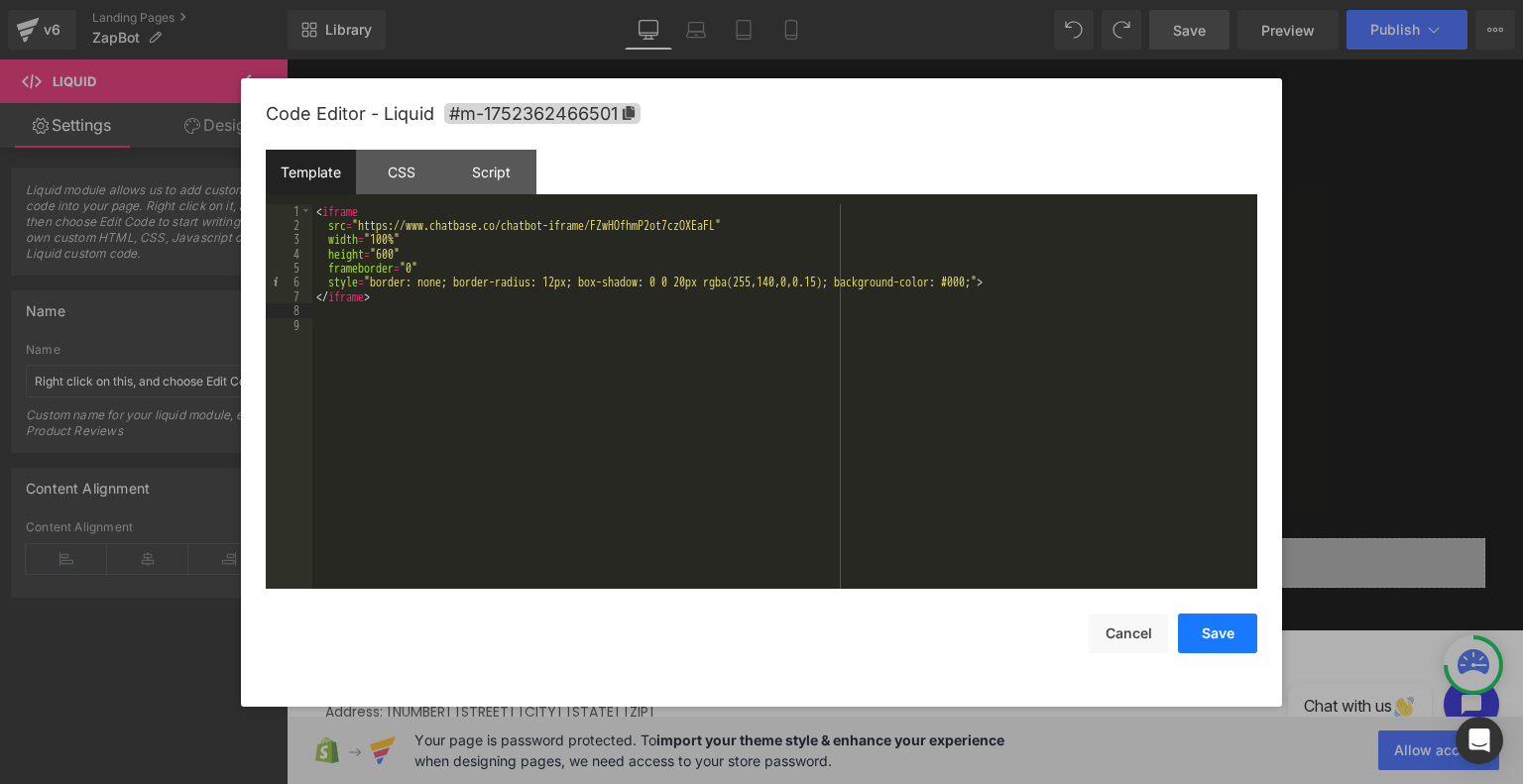 click on "Save" at bounding box center [1218, 633] 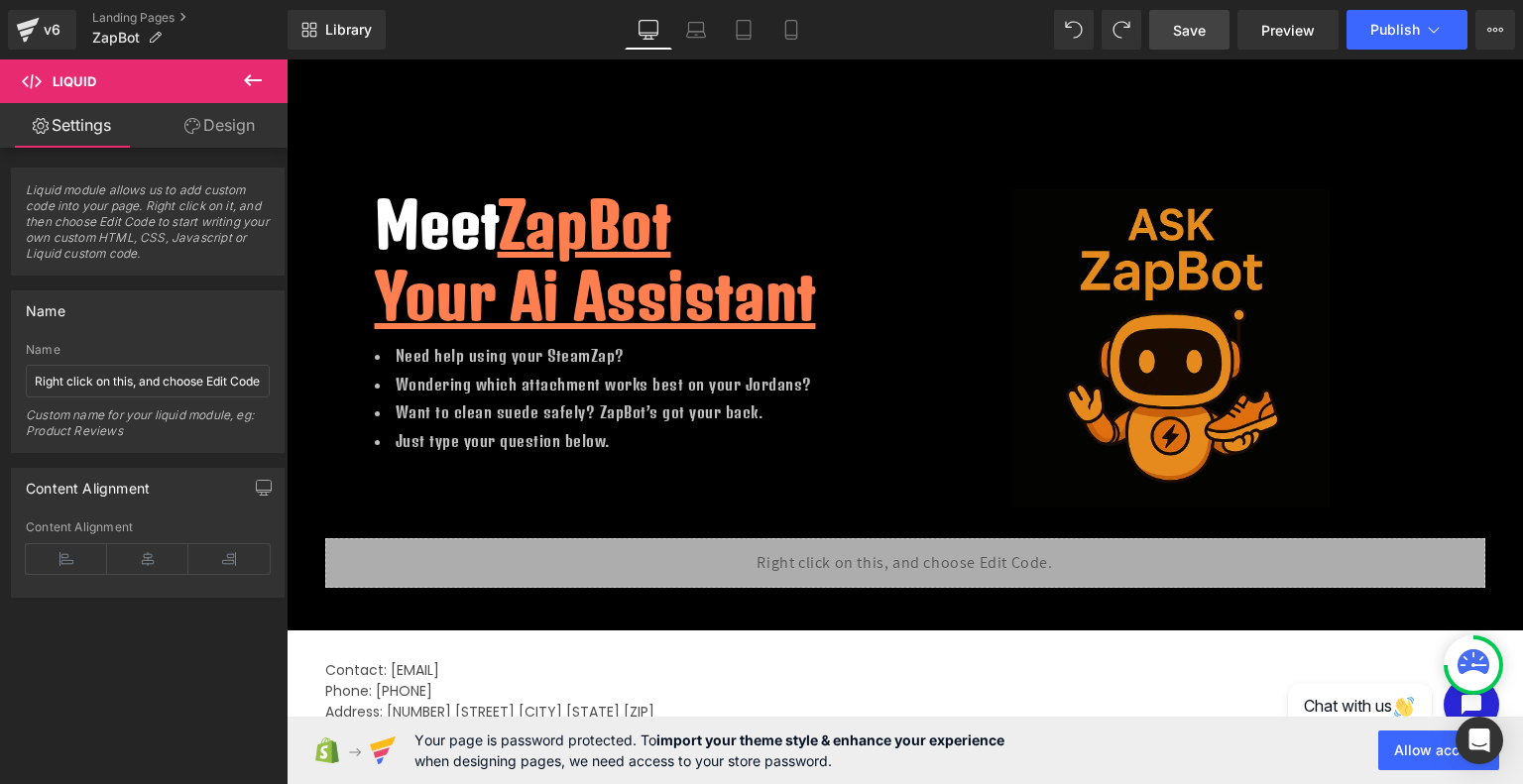 click on "Save" at bounding box center (1189, 30) 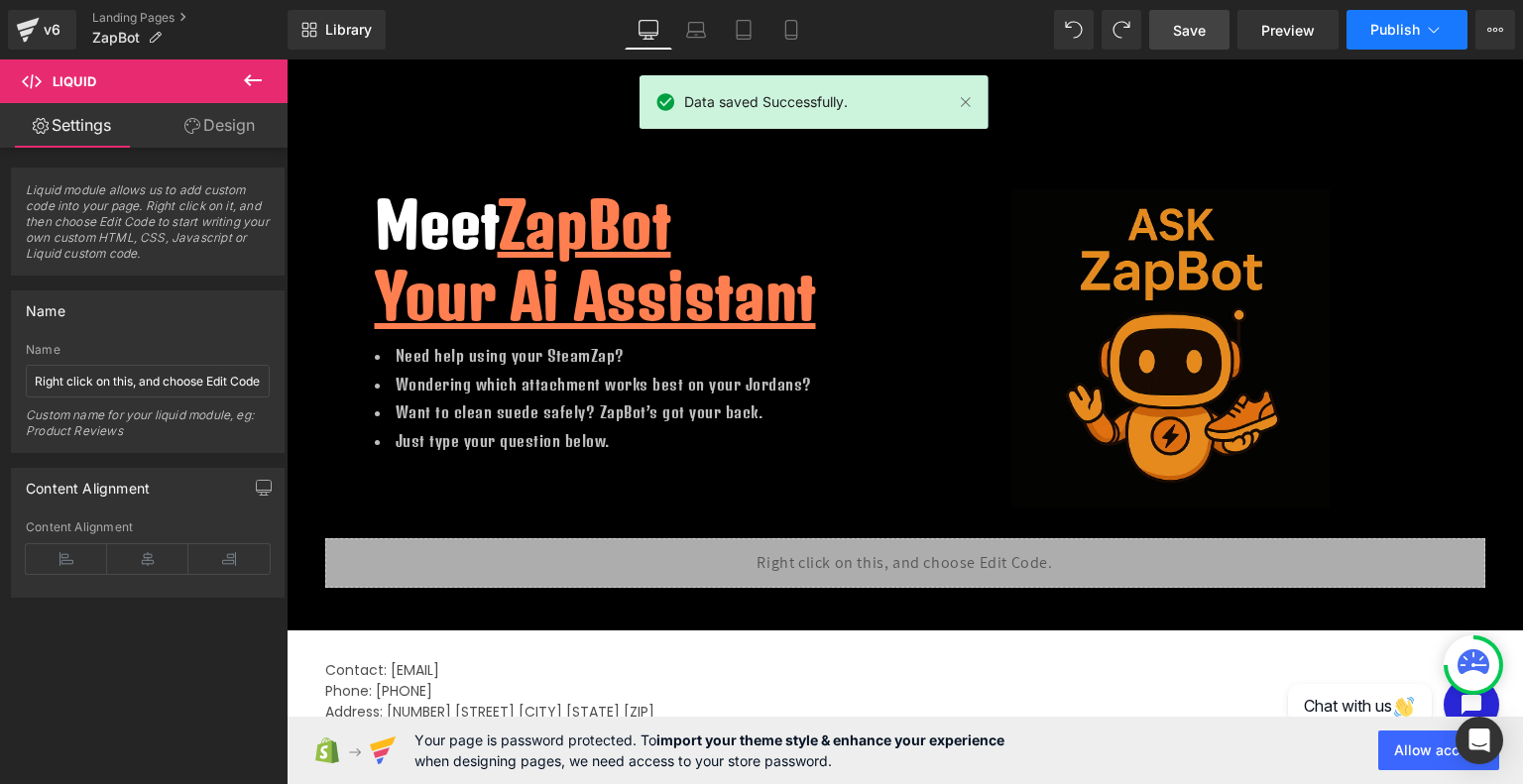click on "Publish" at bounding box center (1395, 30) 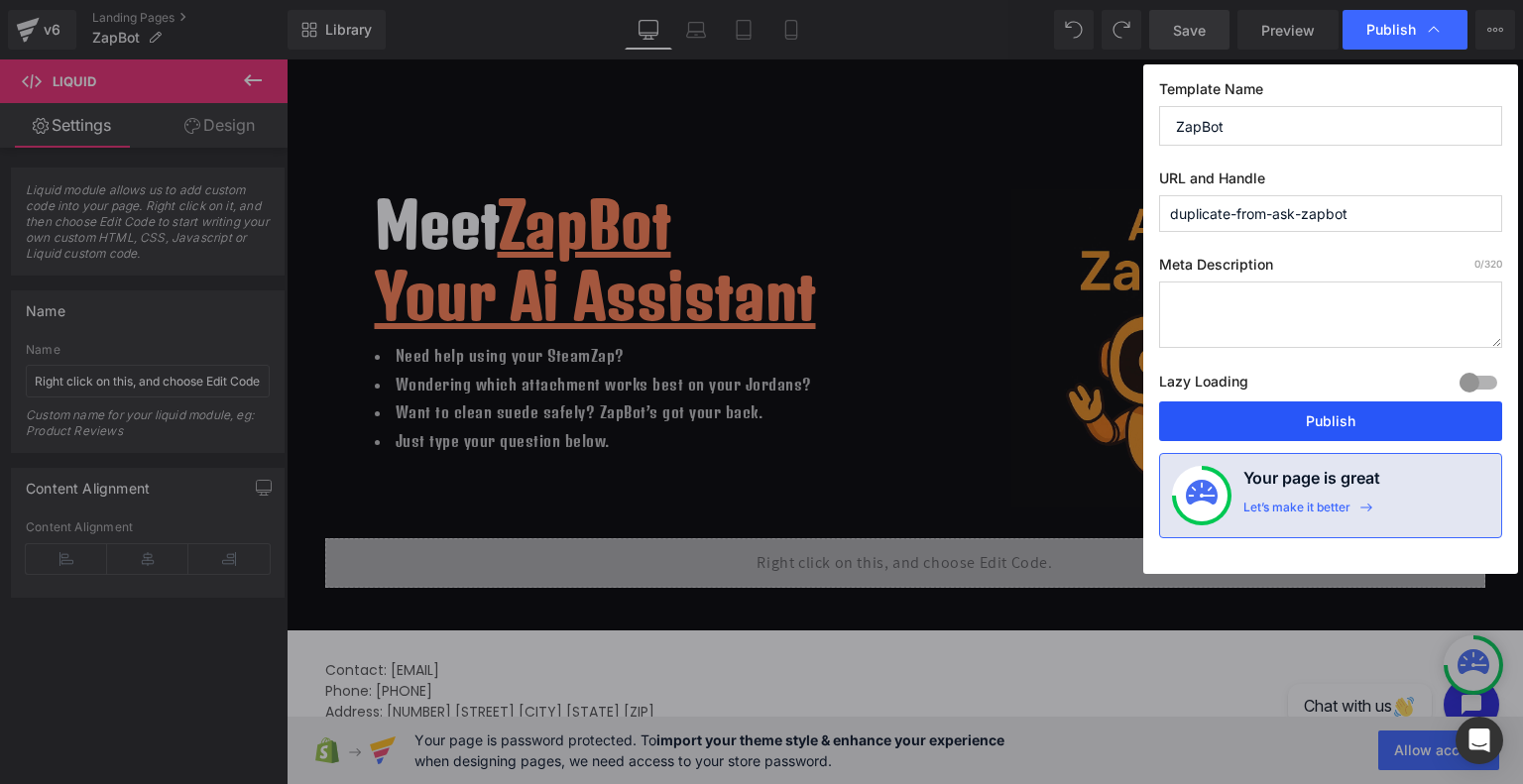 click on "Publish" at bounding box center [1331, 421] 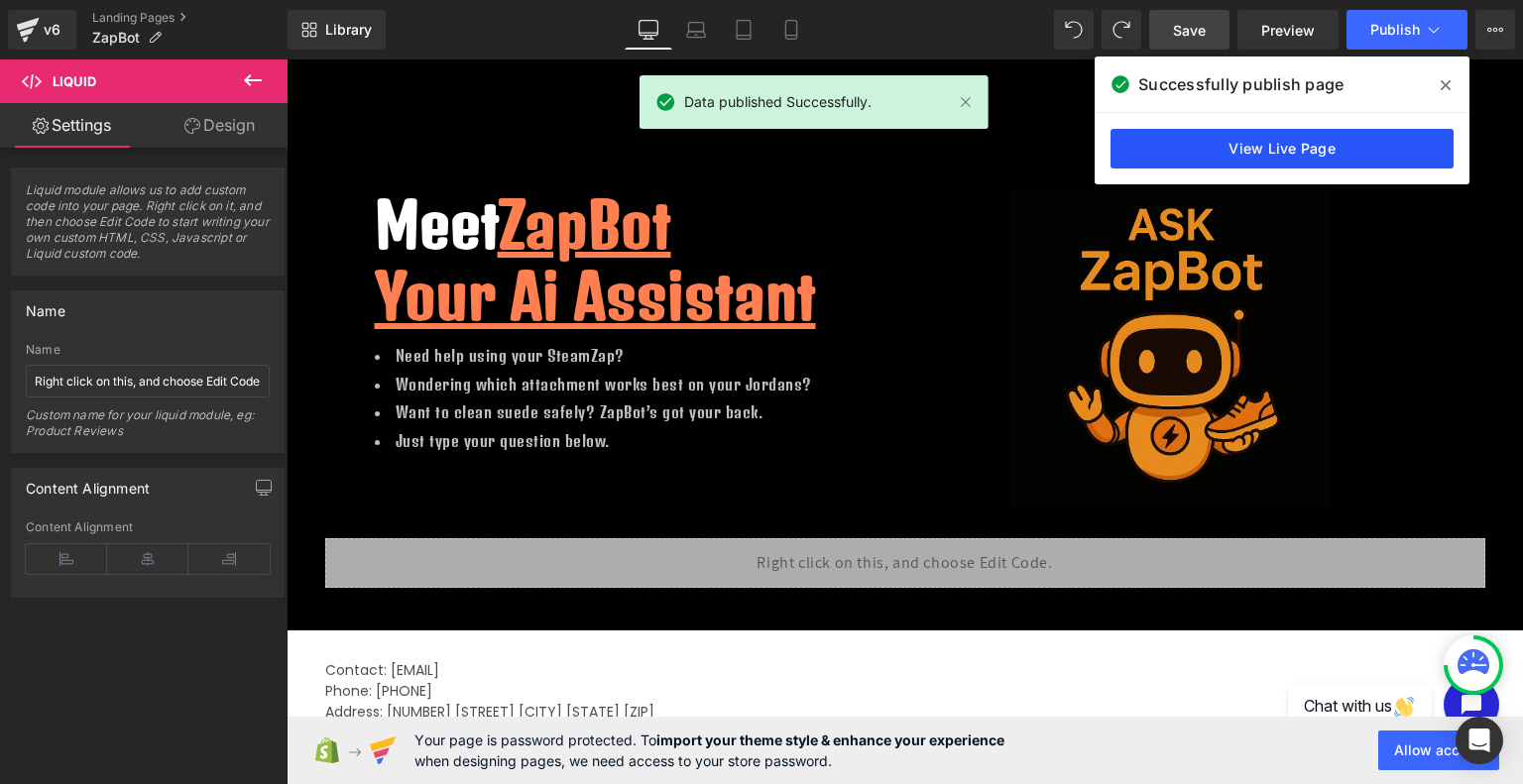 click on "View Live Page" at bounding box center [1282, 149] 